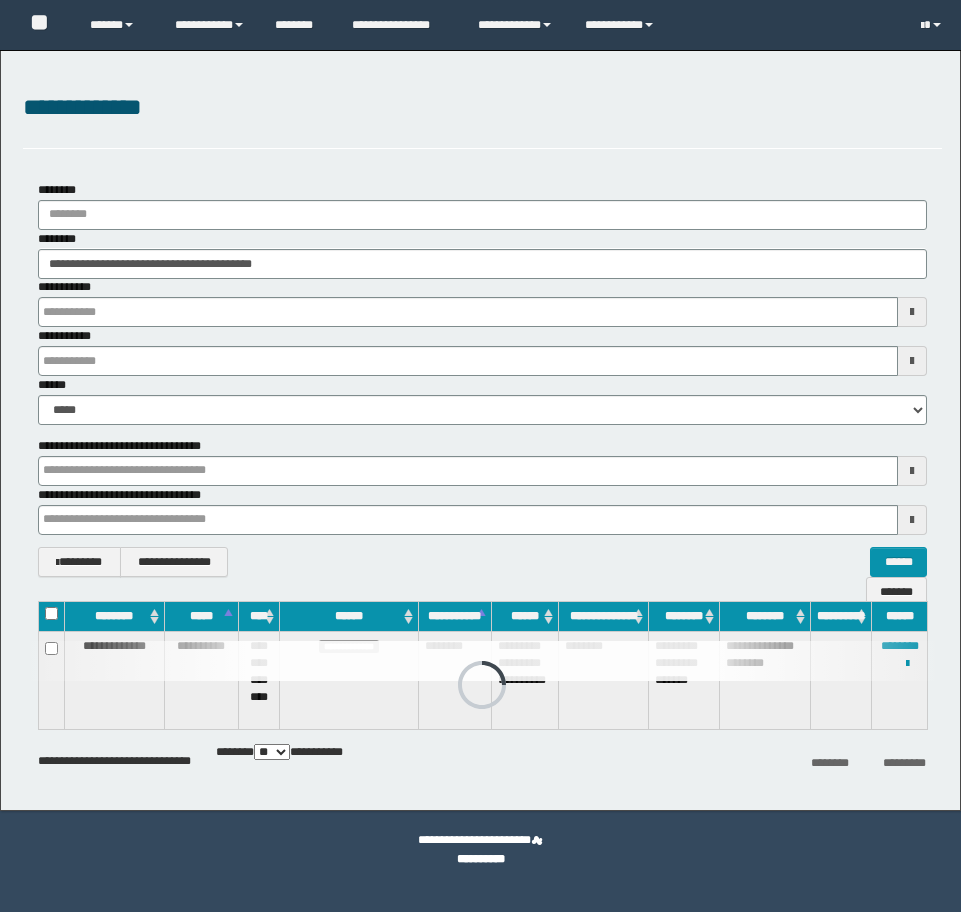 scroll, scrollTop: 0, scrollLeft: 0, axis: both 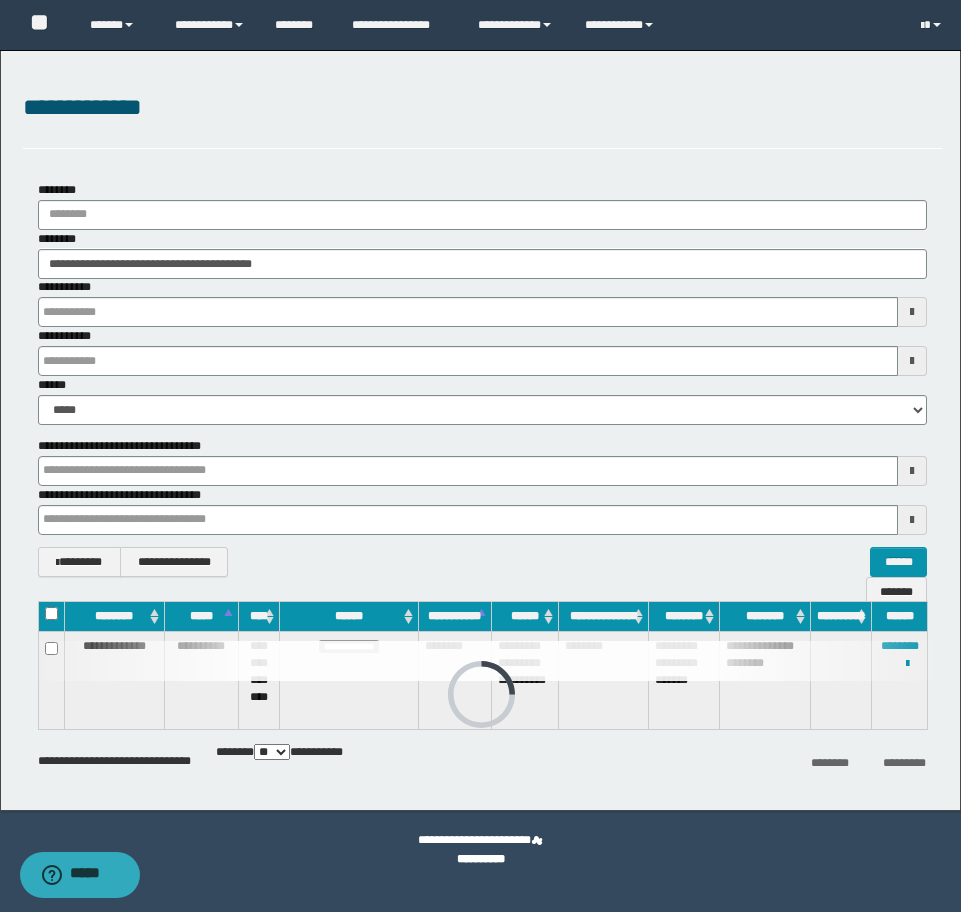drag, startPoint x: 378, startPoint y: 268, endPoint x: -16, endPoint y: 267, distance: 394.00128 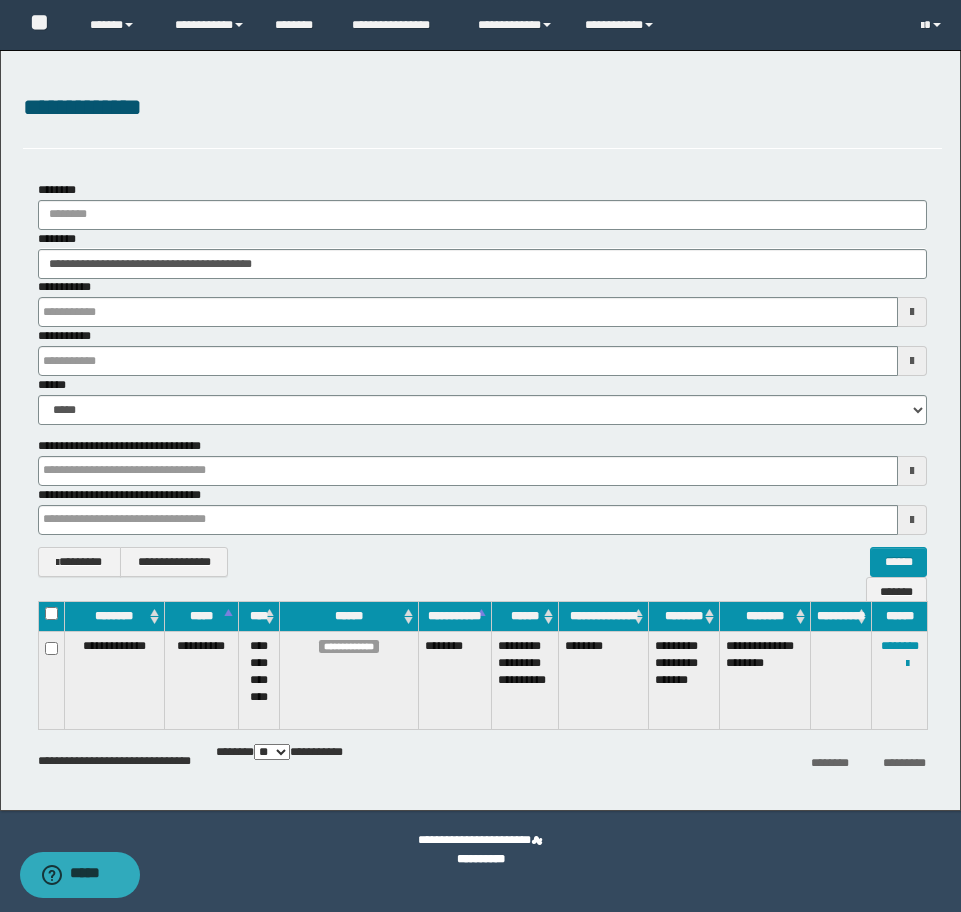 type on "********" 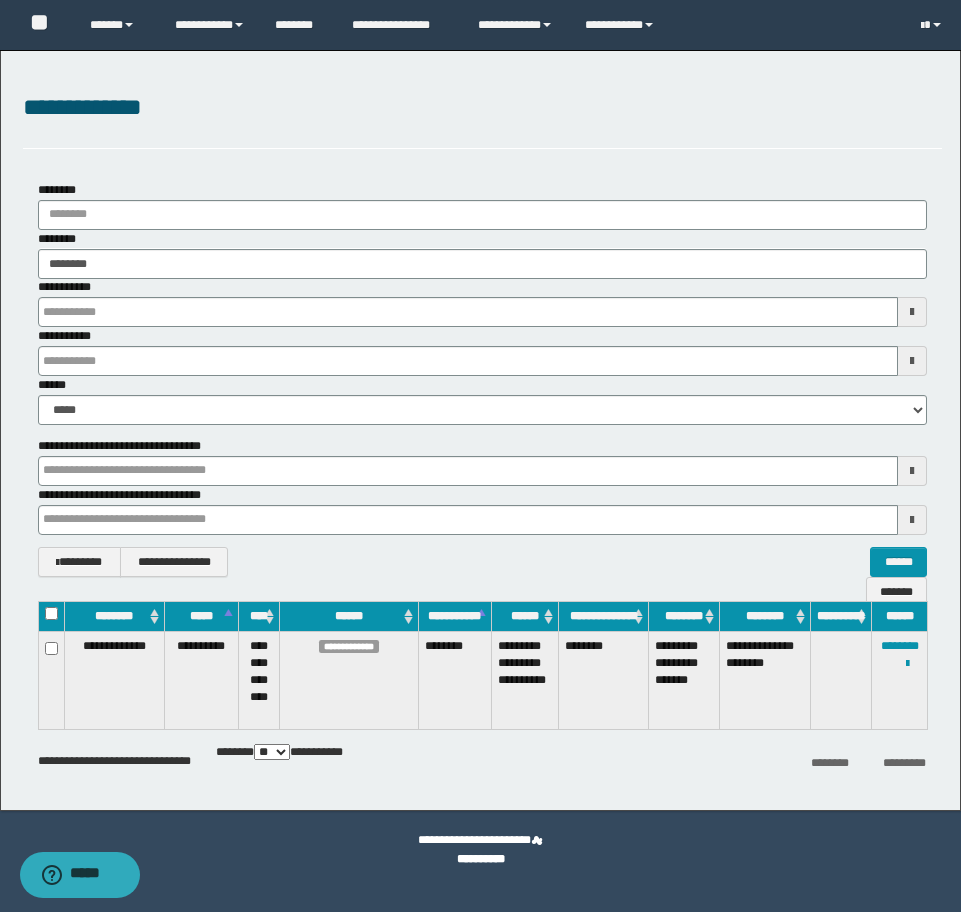 type on "********" 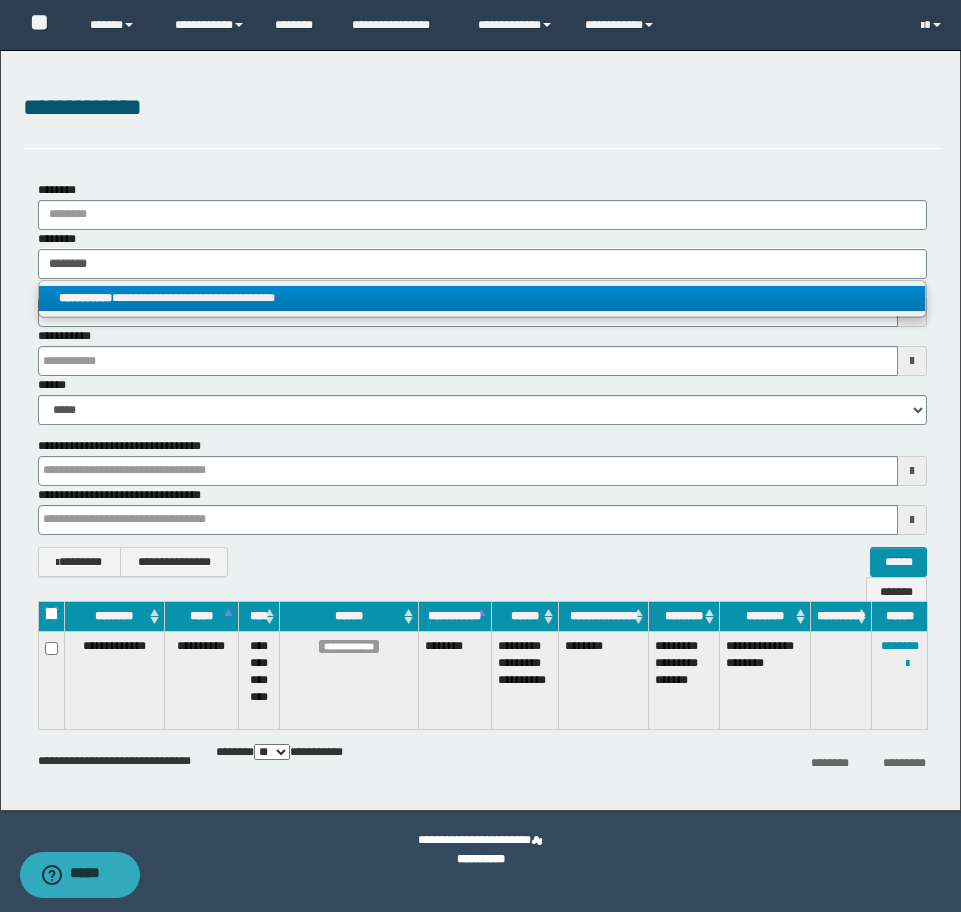 type on "********" 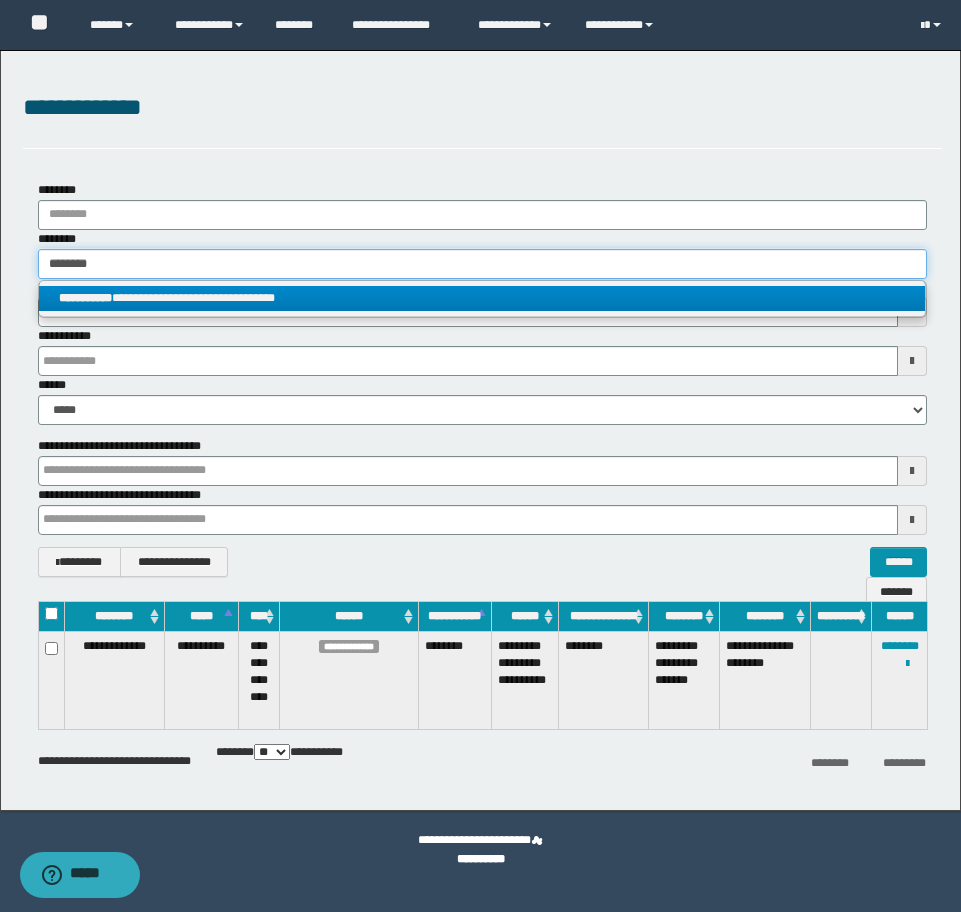 type 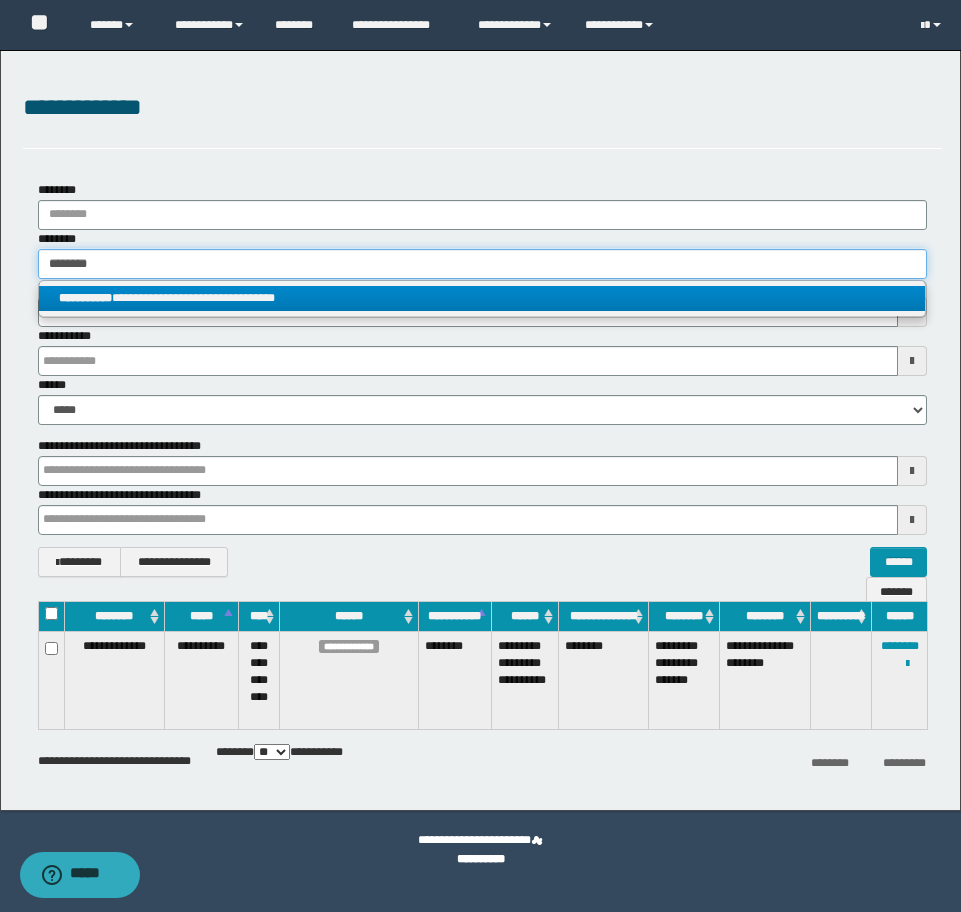 type on "**********" 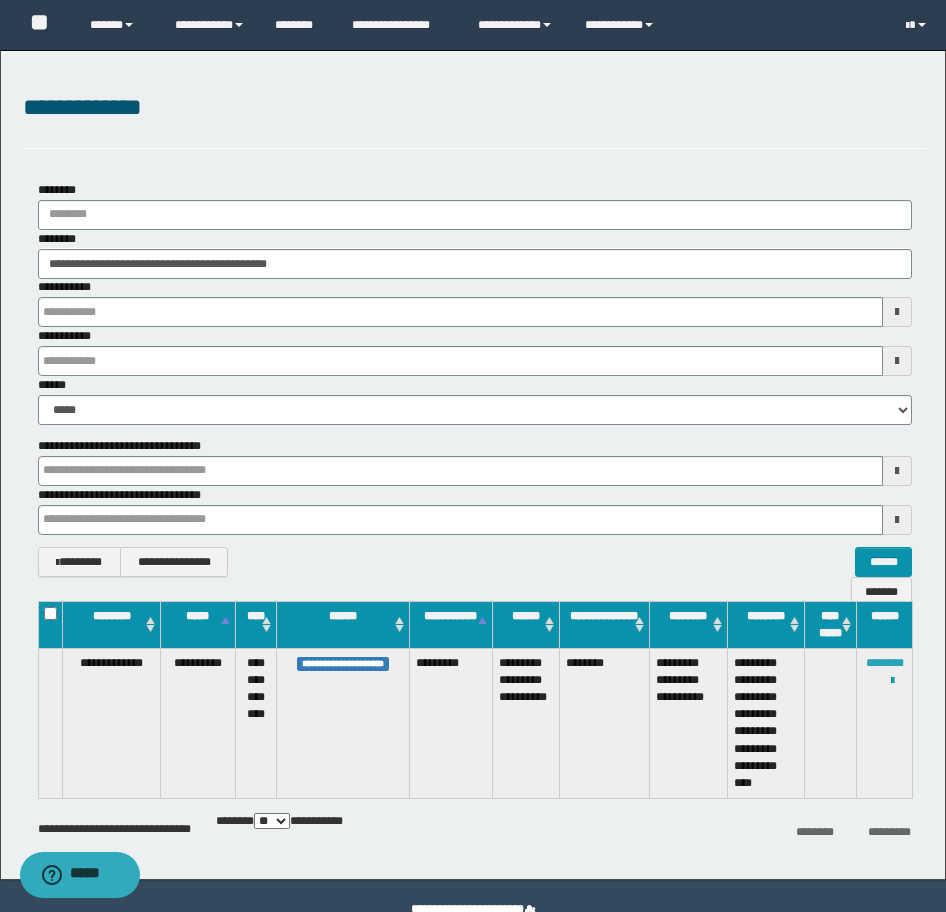 click on "********" at bounding box center (885, 663) 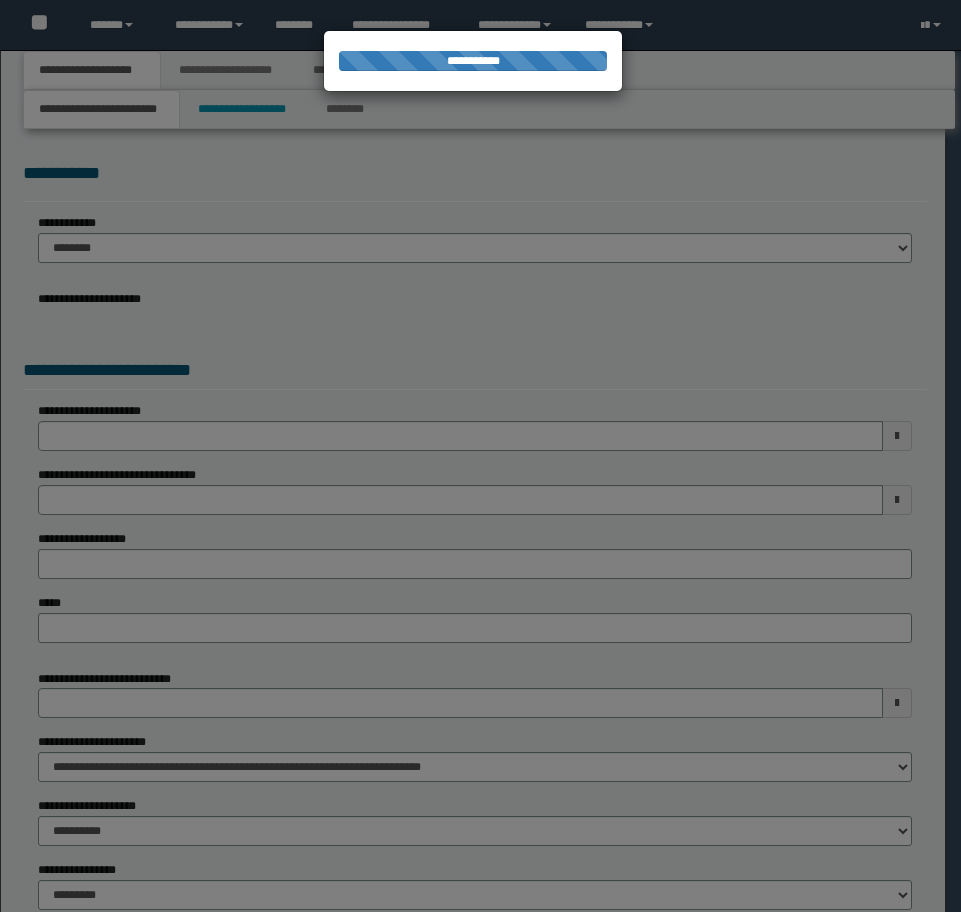 scroll, scrollTop: 0, scrollLeft: 0, axis: both 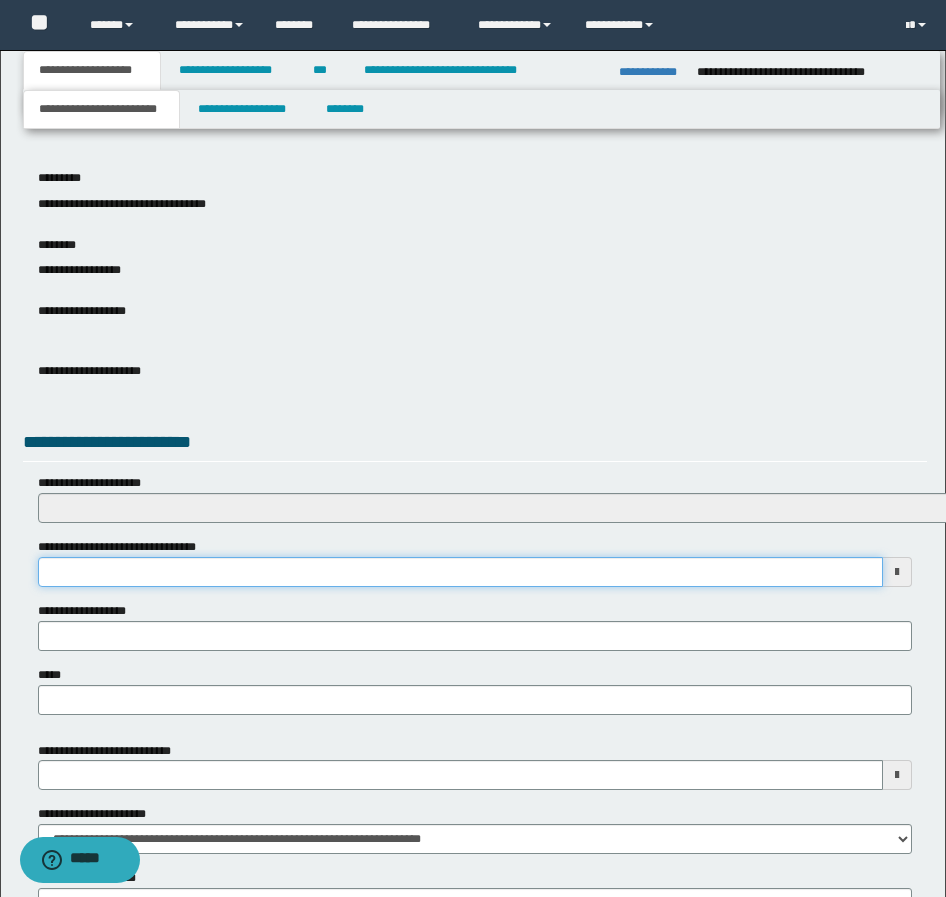 click on "**********" at bounding box center [460, 572] 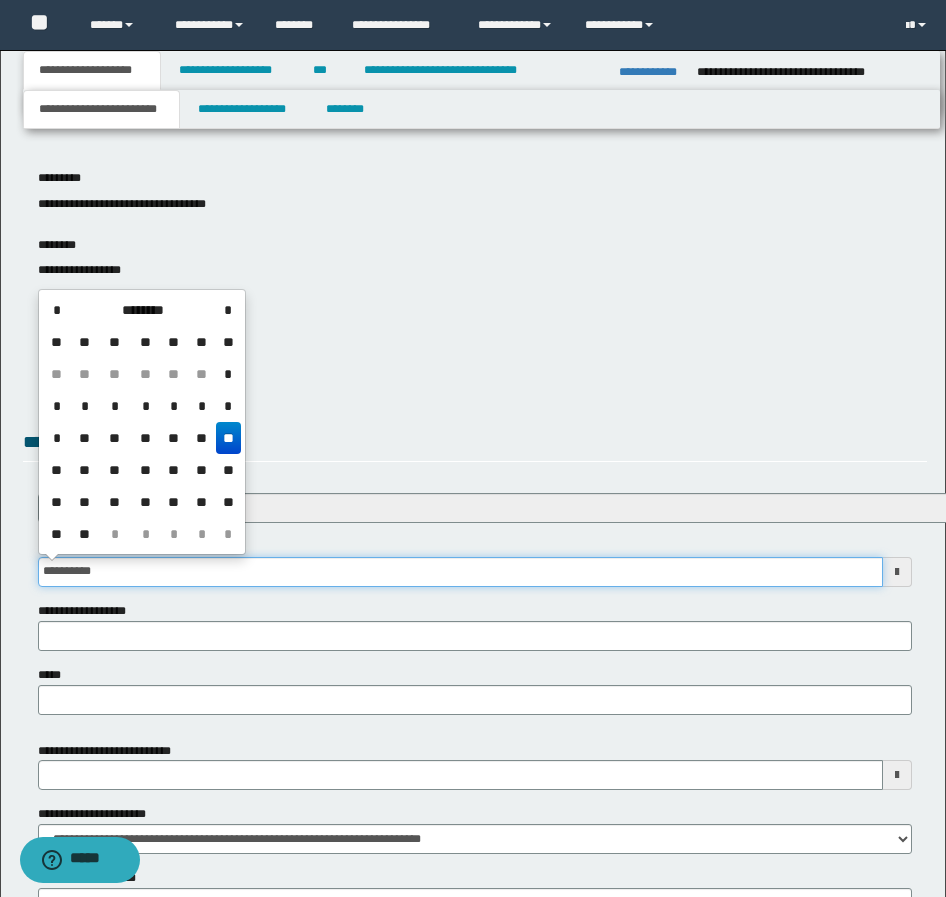 type on "**********" 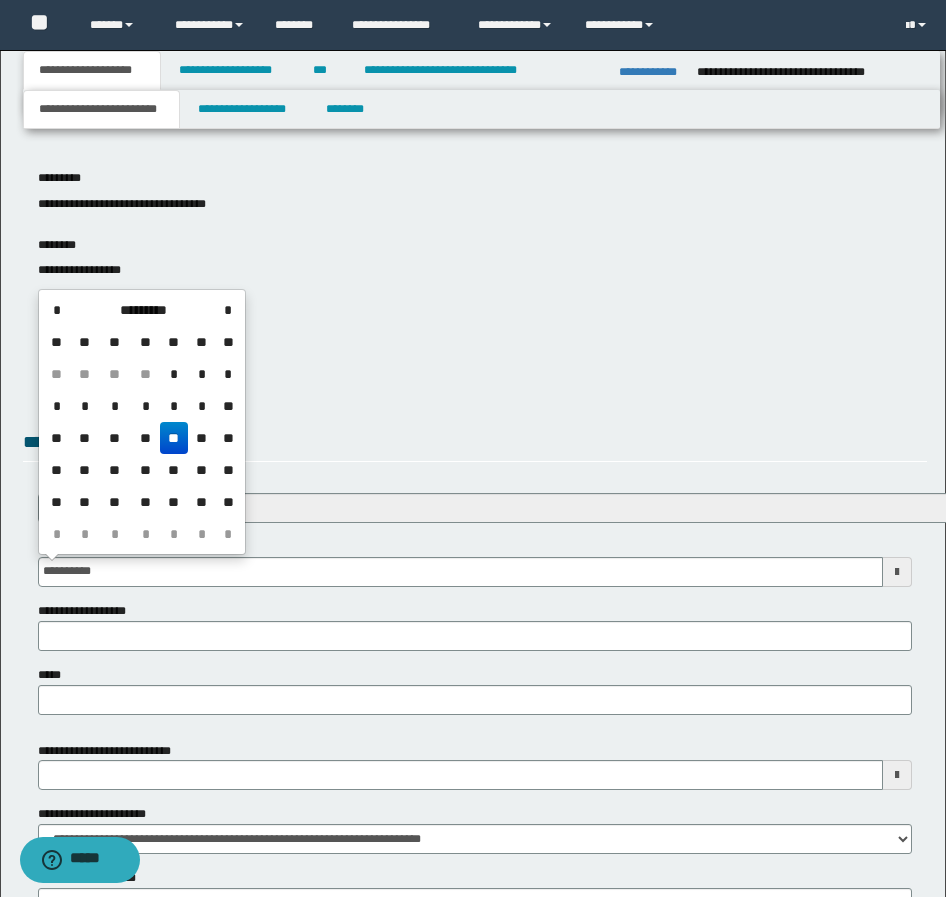 click on "**" at bounding box center (174, 438) 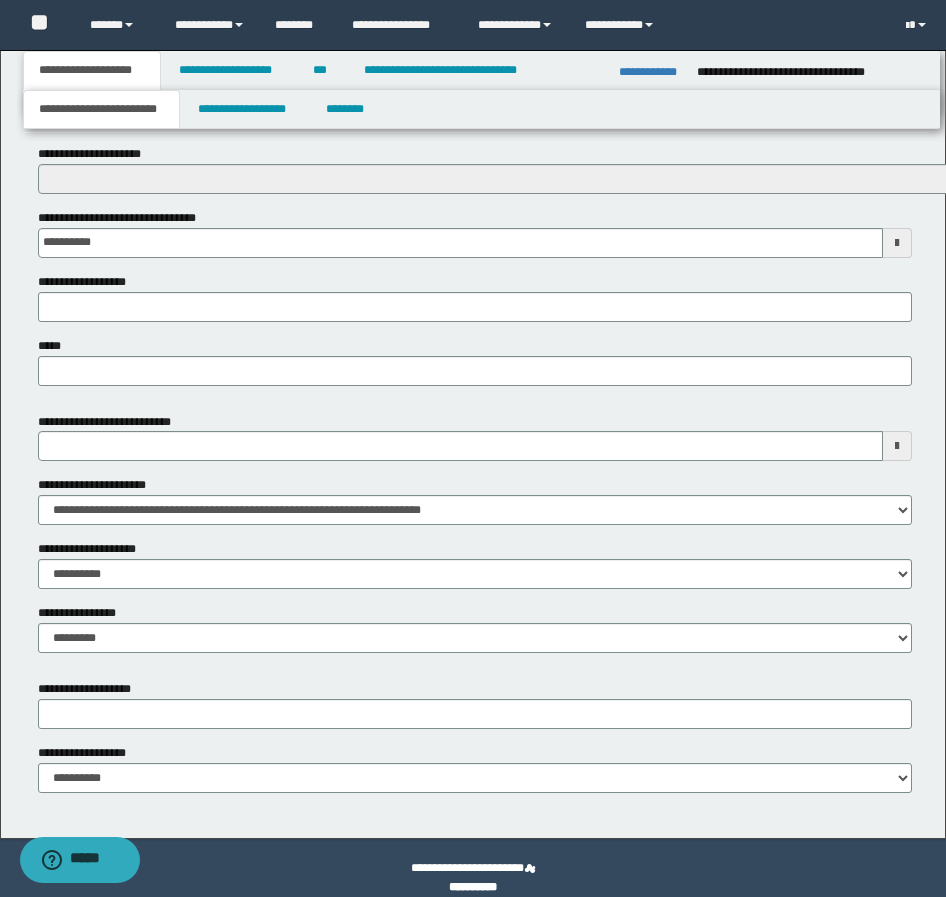 scroll, scrollTop: 748, scrollLeft: 0, axis: vertical 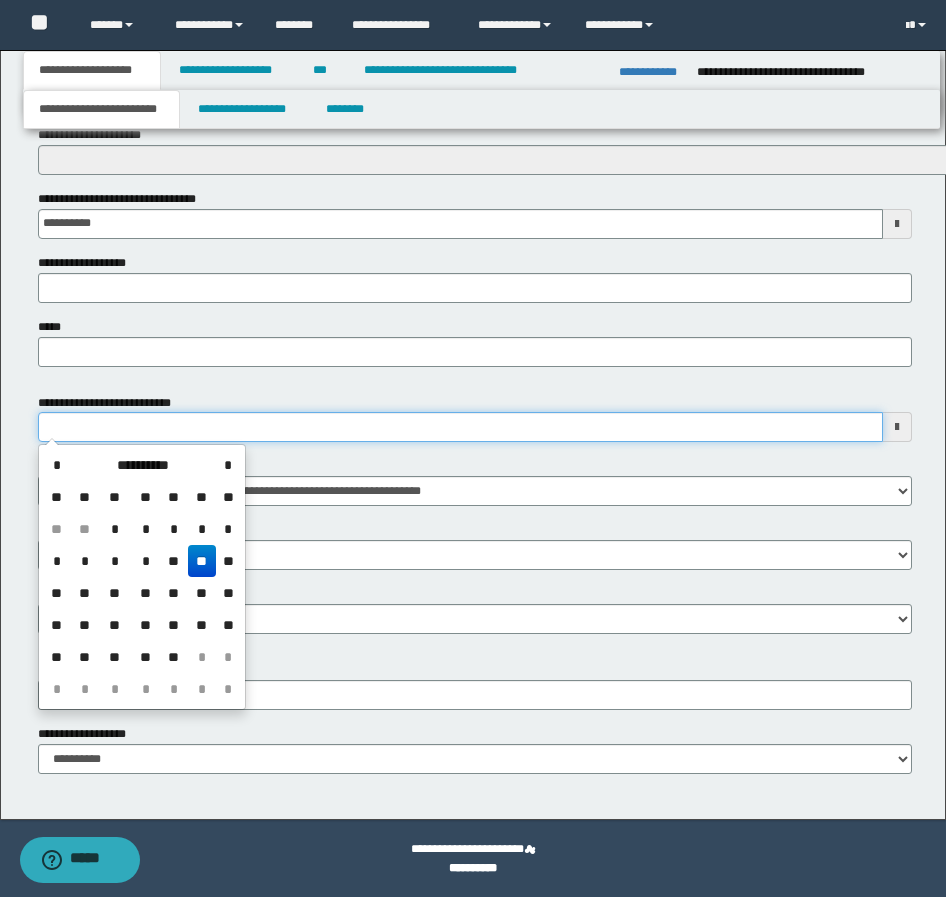 click on "**********" at bounding box center (460, 427) 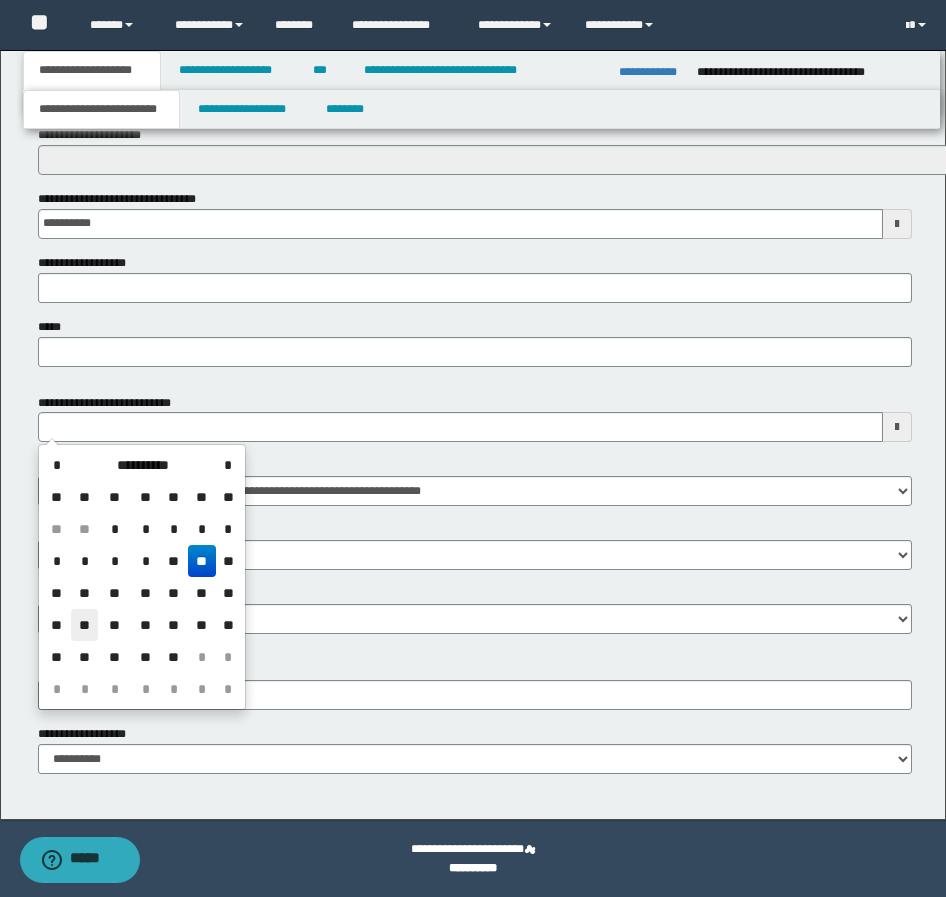 click on "**" at bounding box center [85, 625] 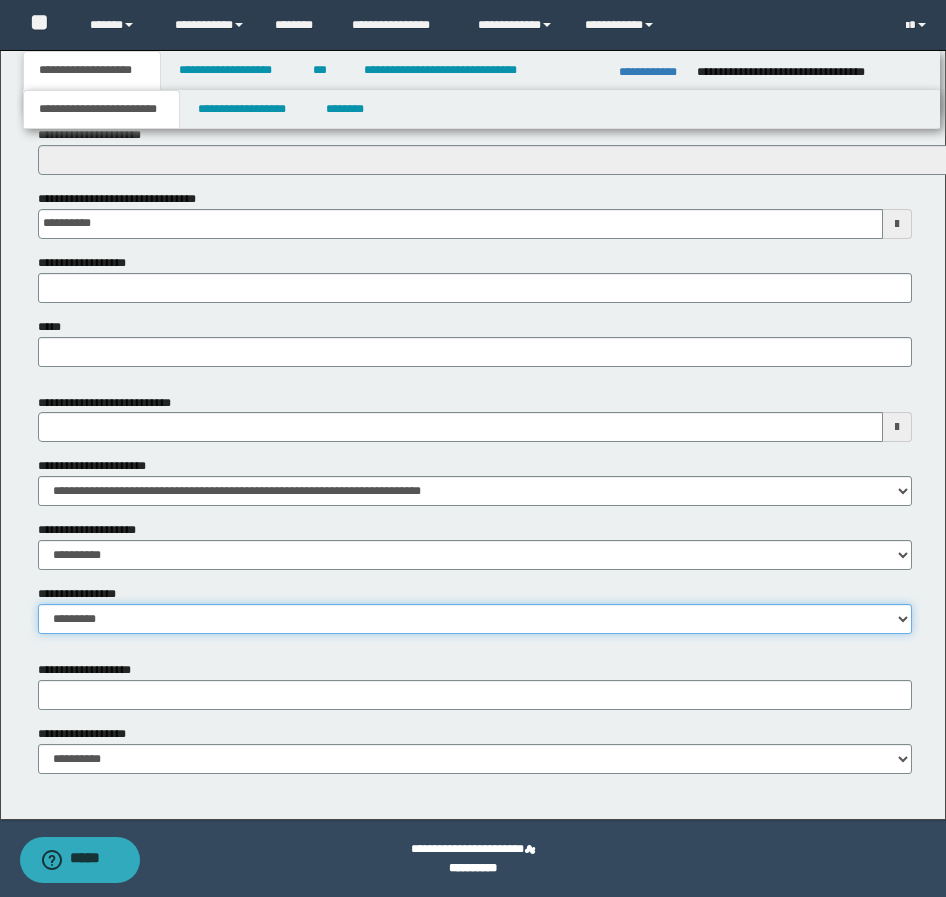 click on "**********" at bounding box center [475, 619] 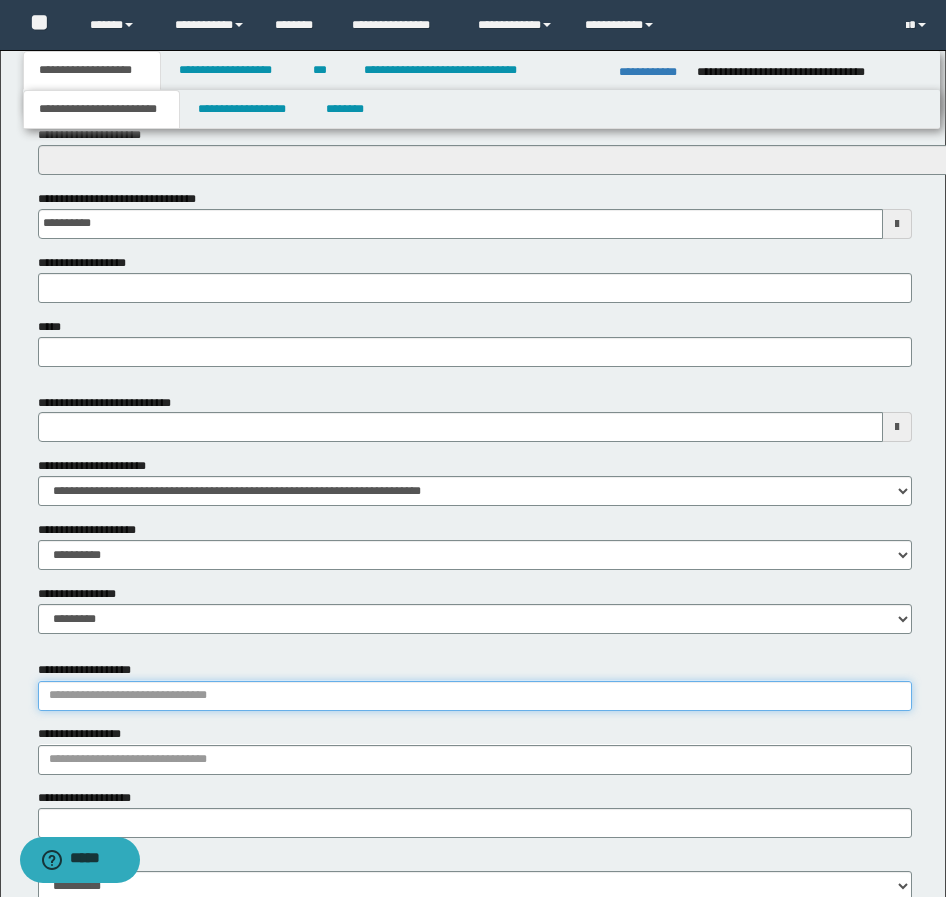 click on "**********" at bounding box center (475, 696) 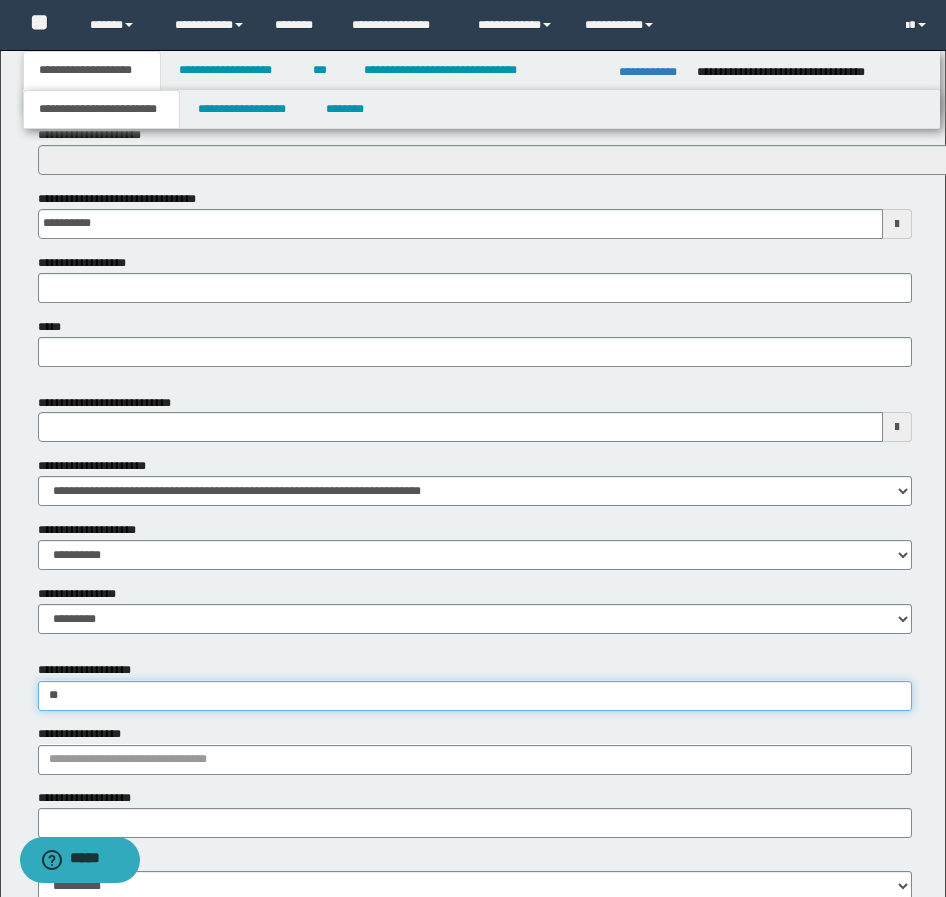 type on "*" 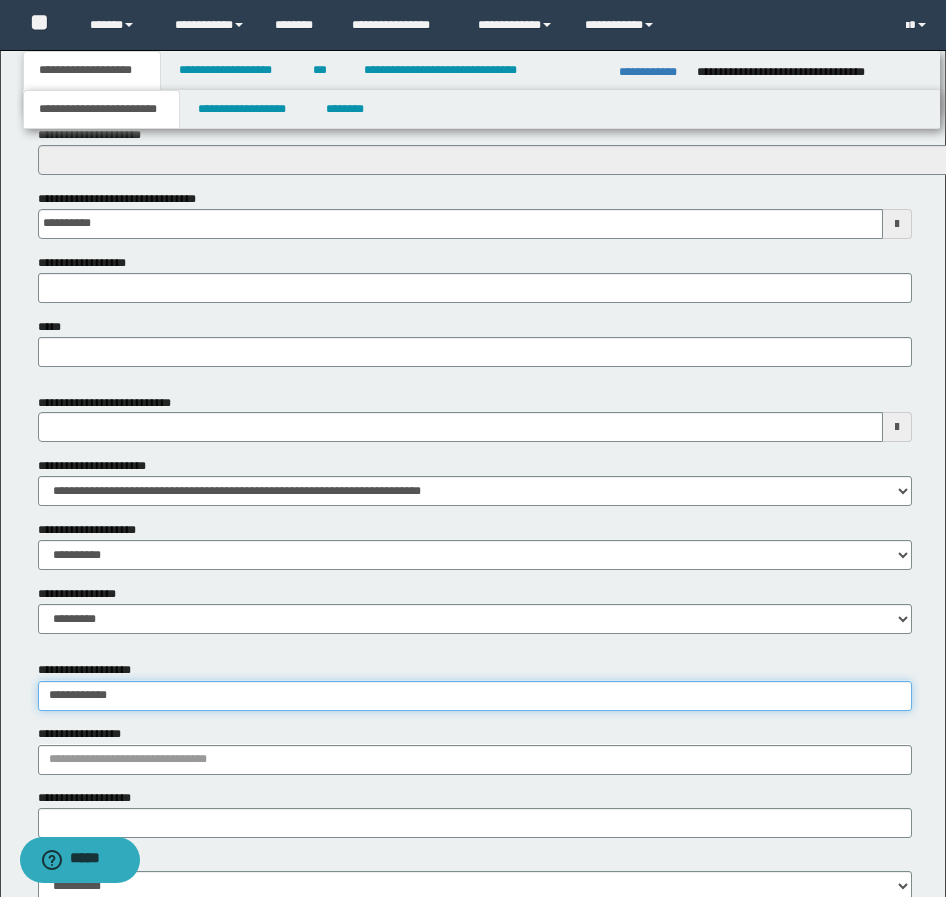 type on "**********" 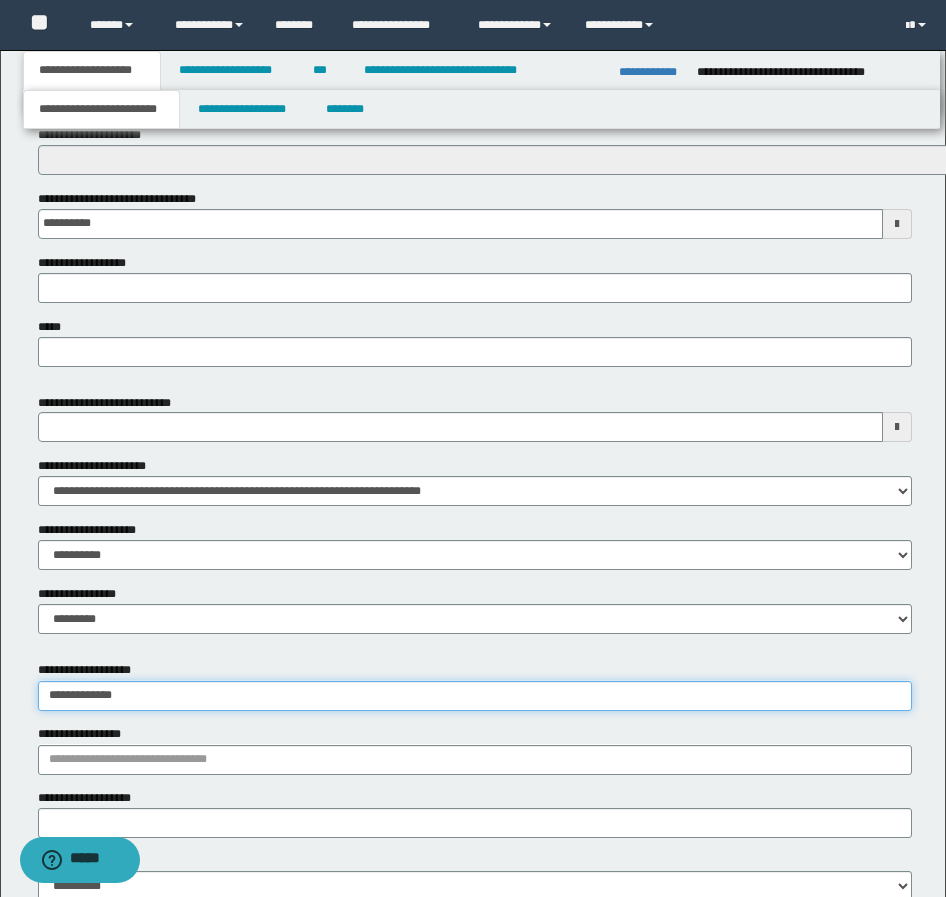 type on "**********" 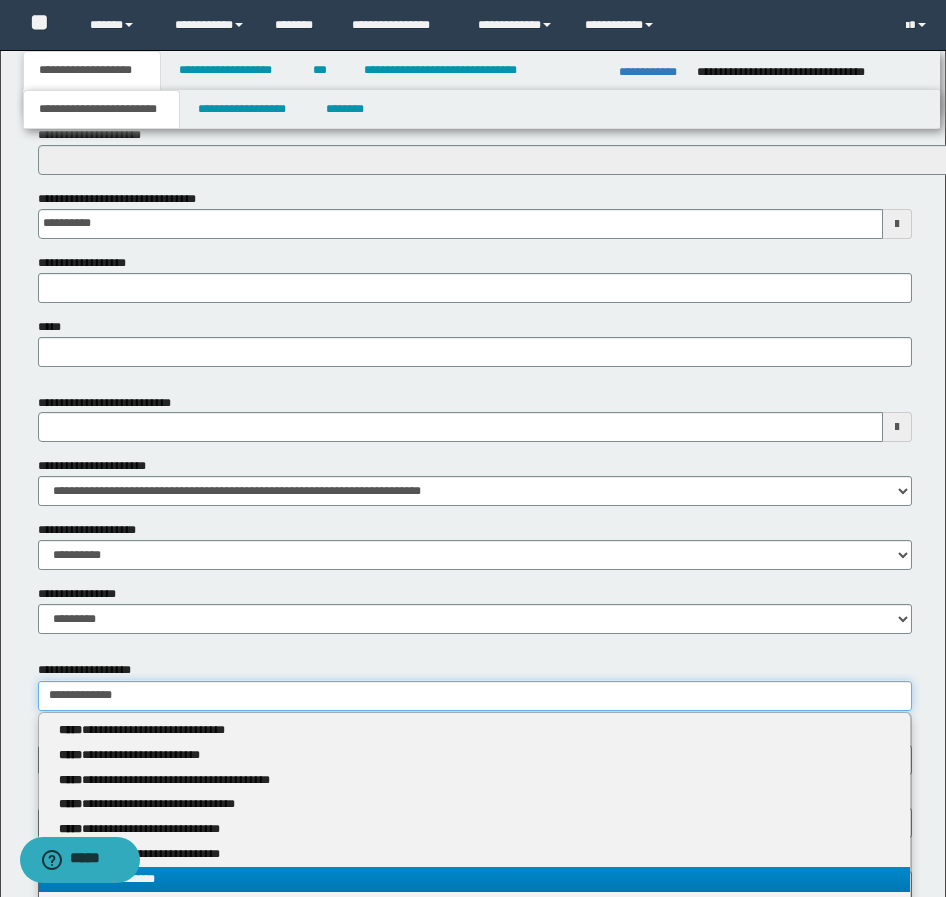 type on "**********" 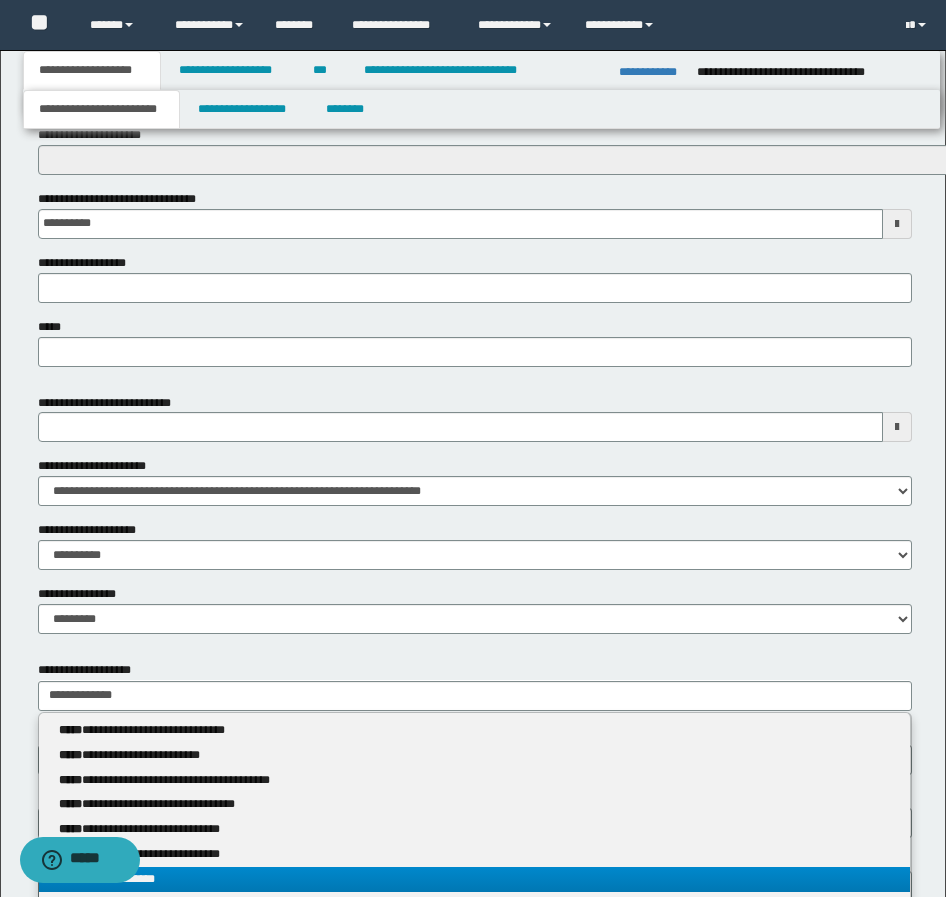 click on "**********" at bounding box center [474, 879] 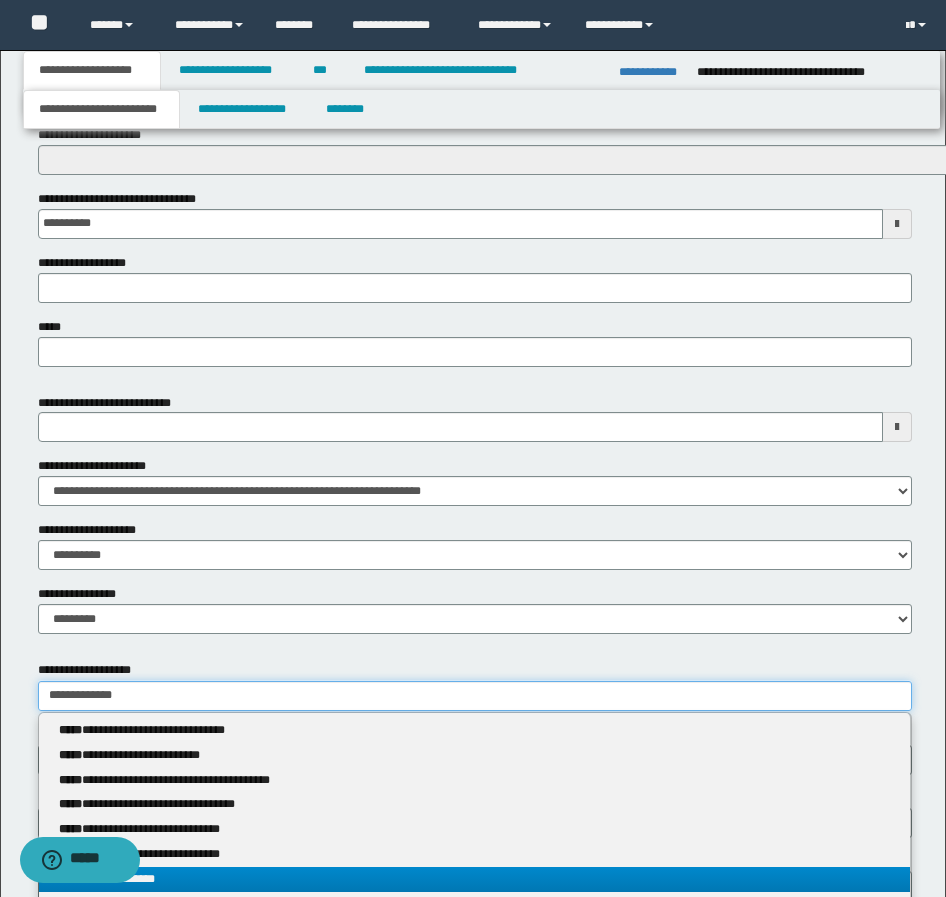 type 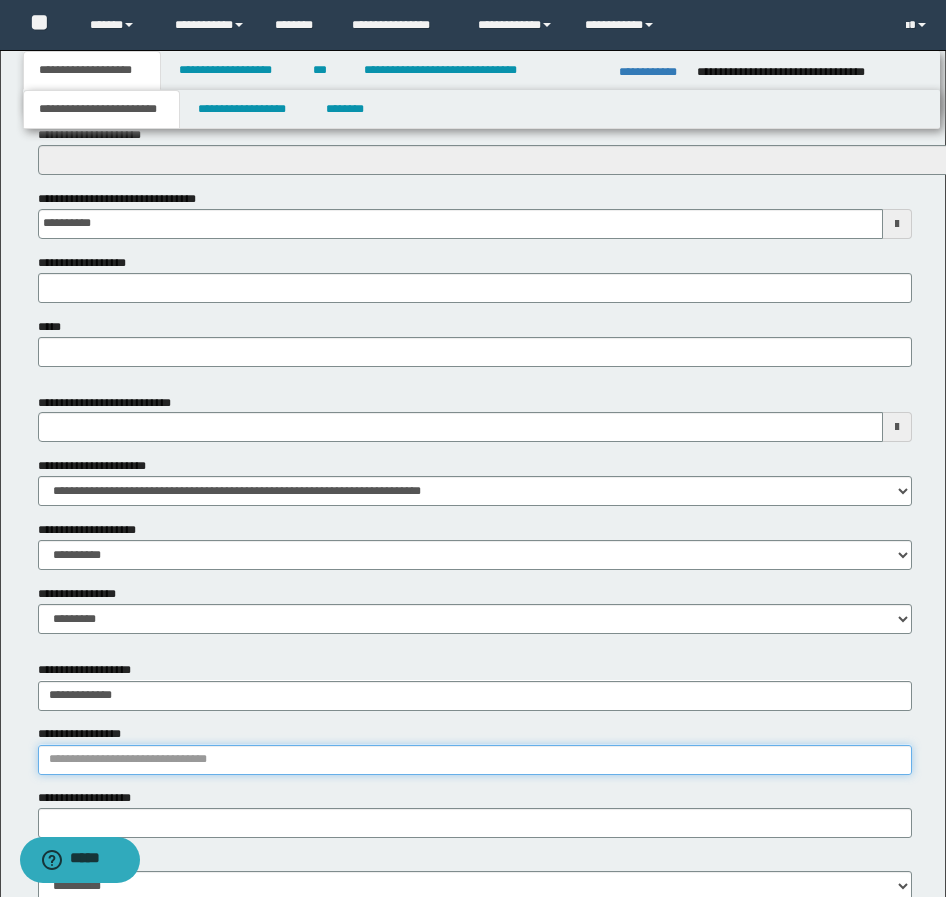 click on "**********" at bounding box center [475, 760] 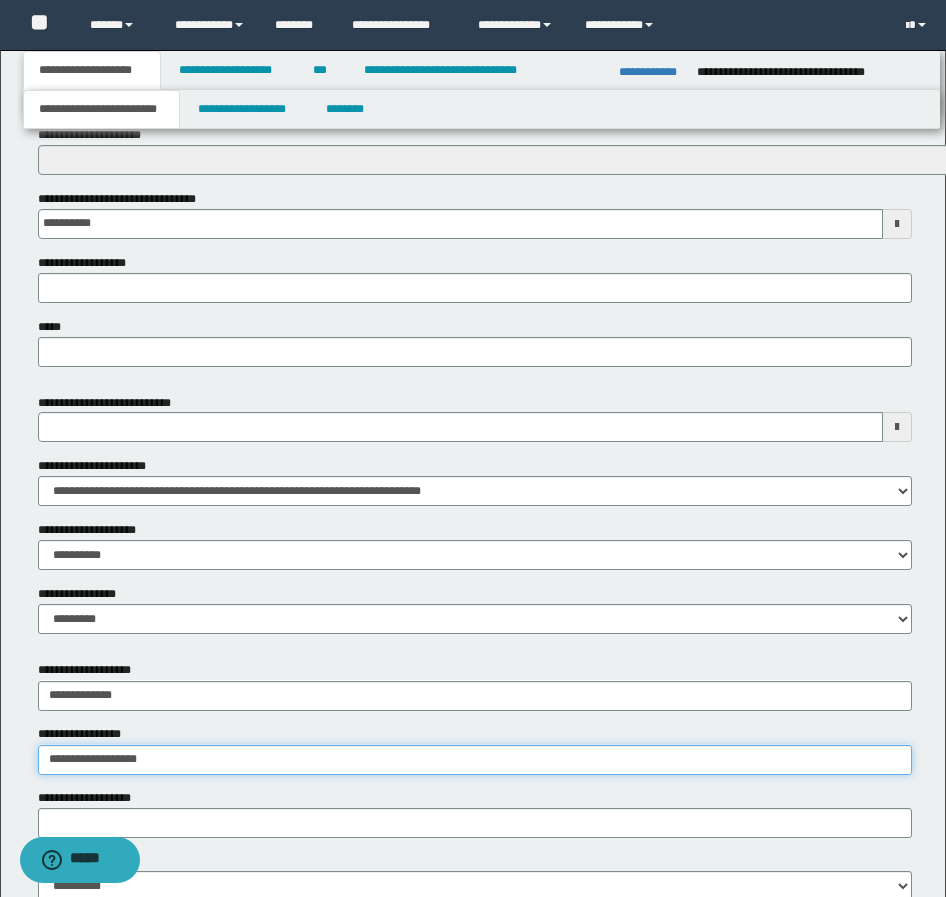 type on "**********" 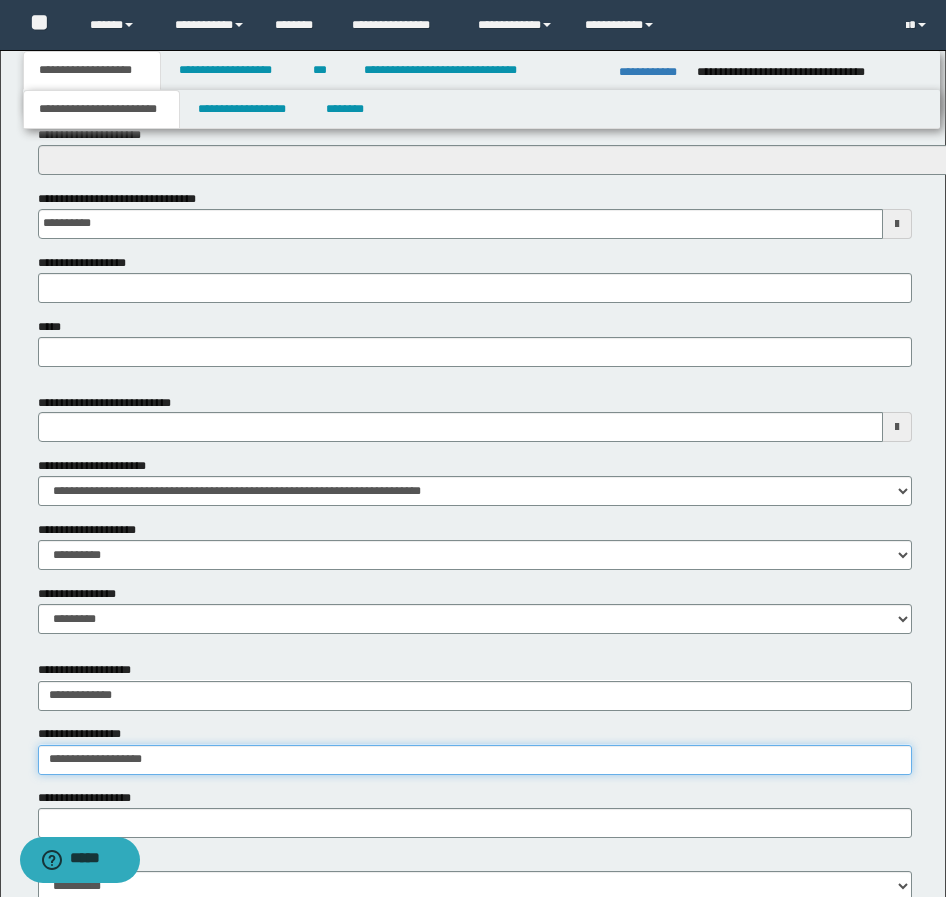 type on "**********" 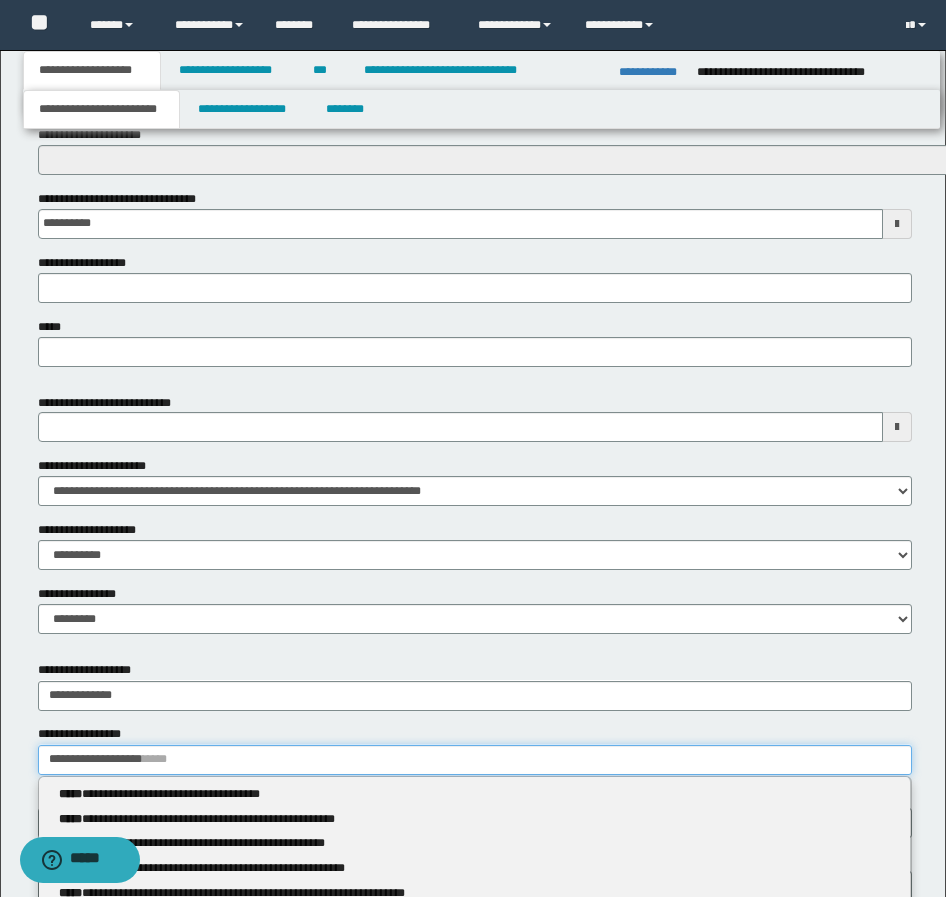 type 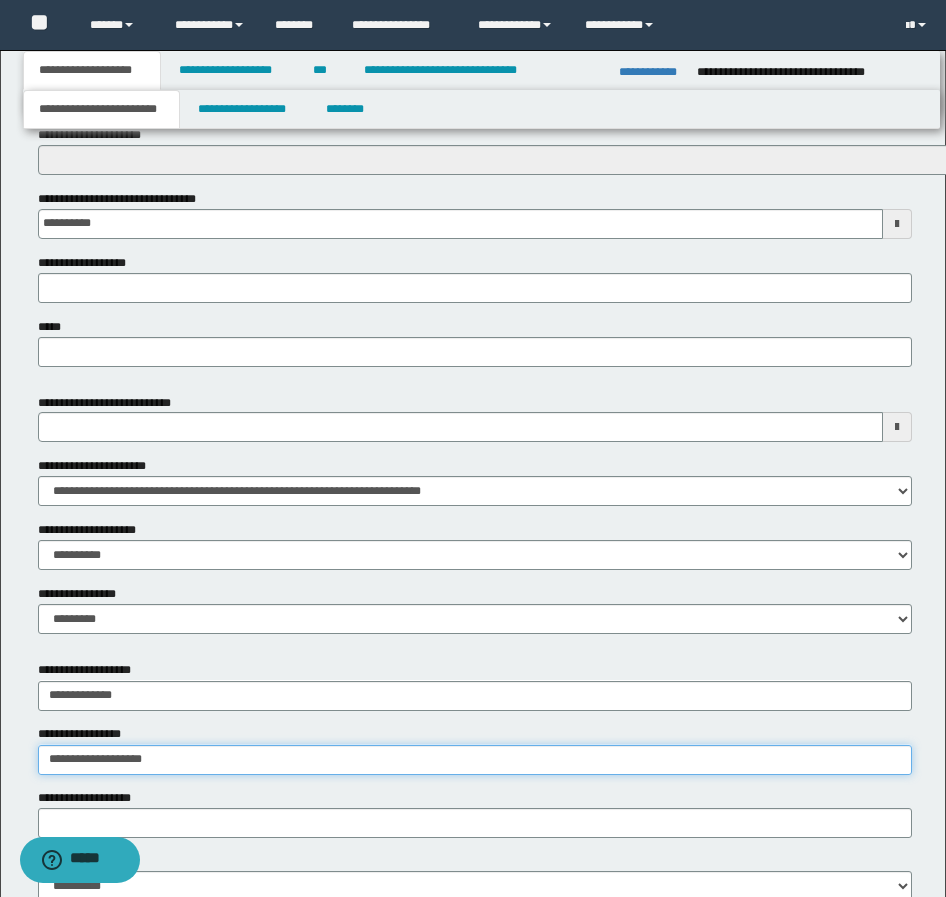 type on "**********" 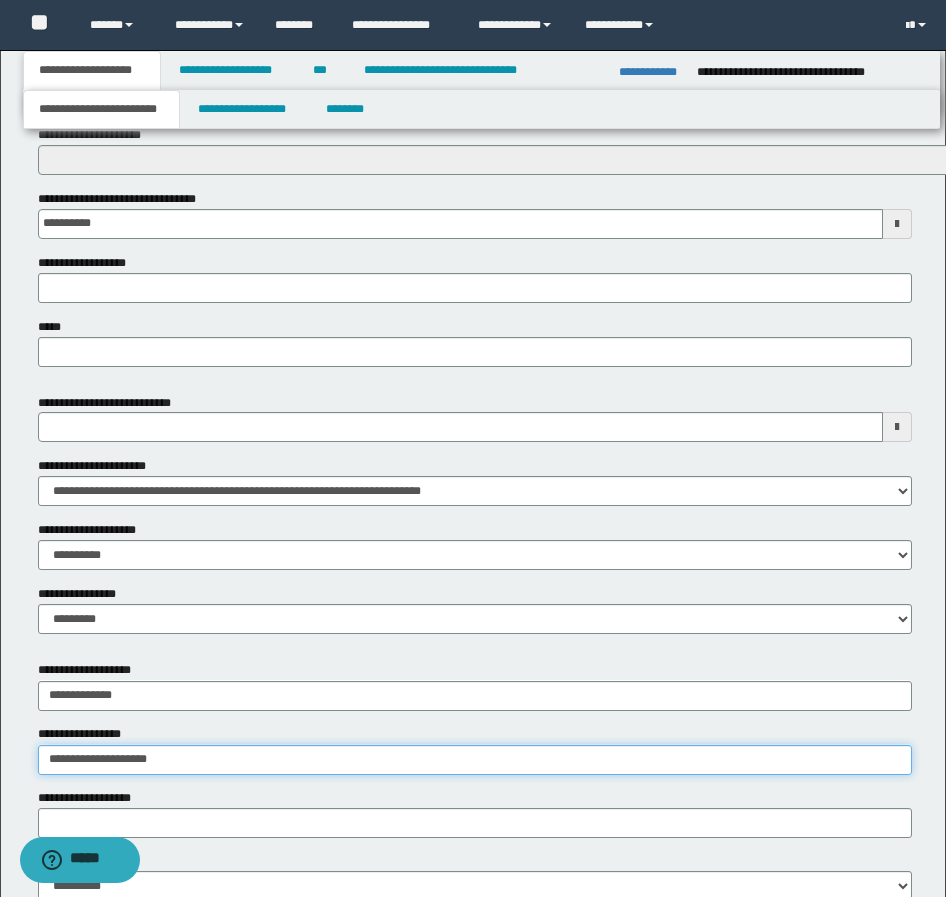type on "**********" 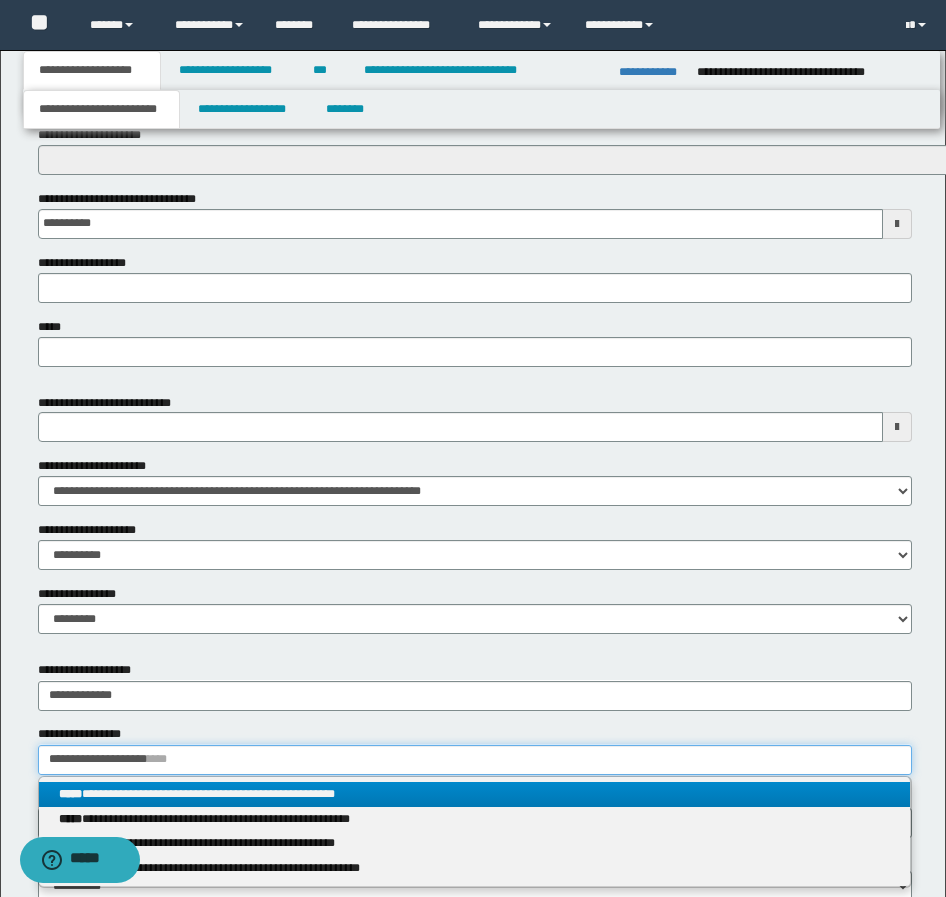 type on "**********" 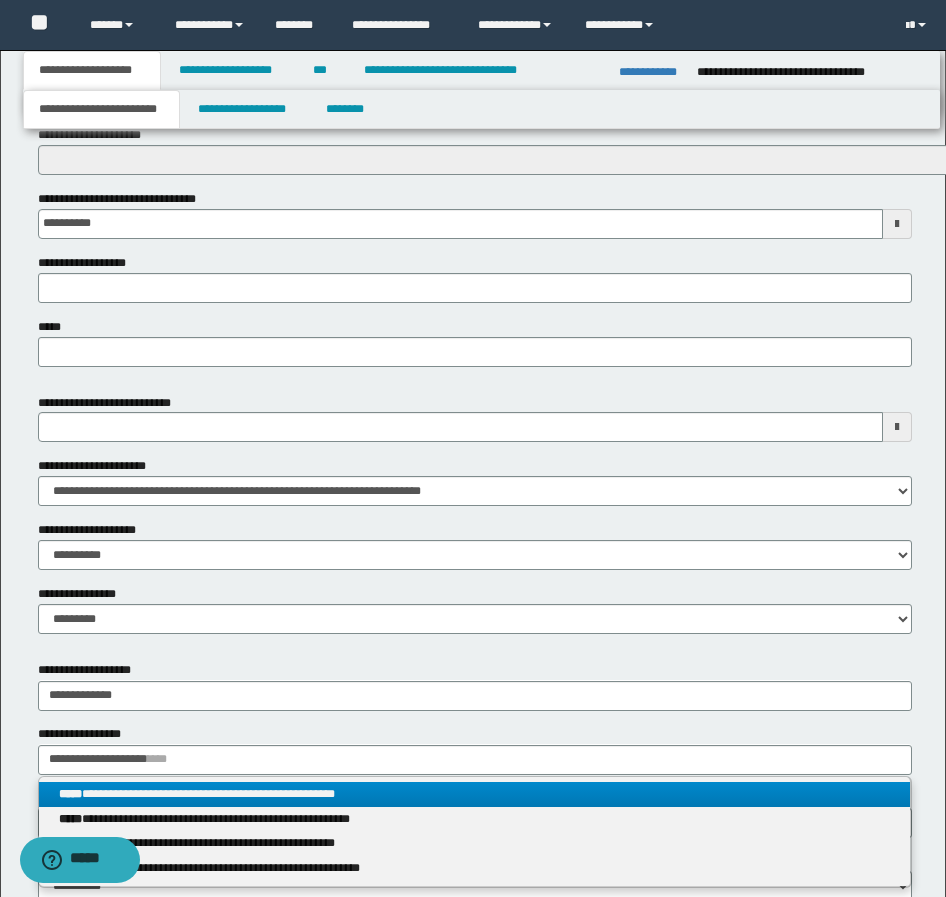 click on "**********" at bounding box center [474, 794] 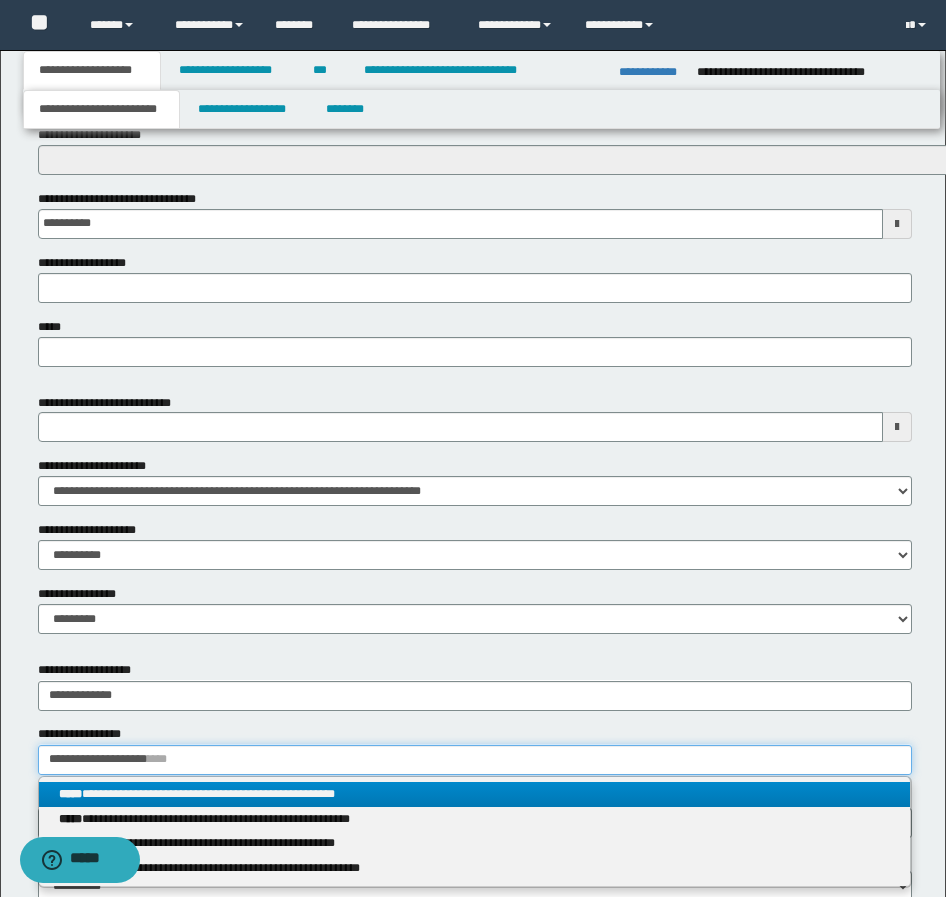 type 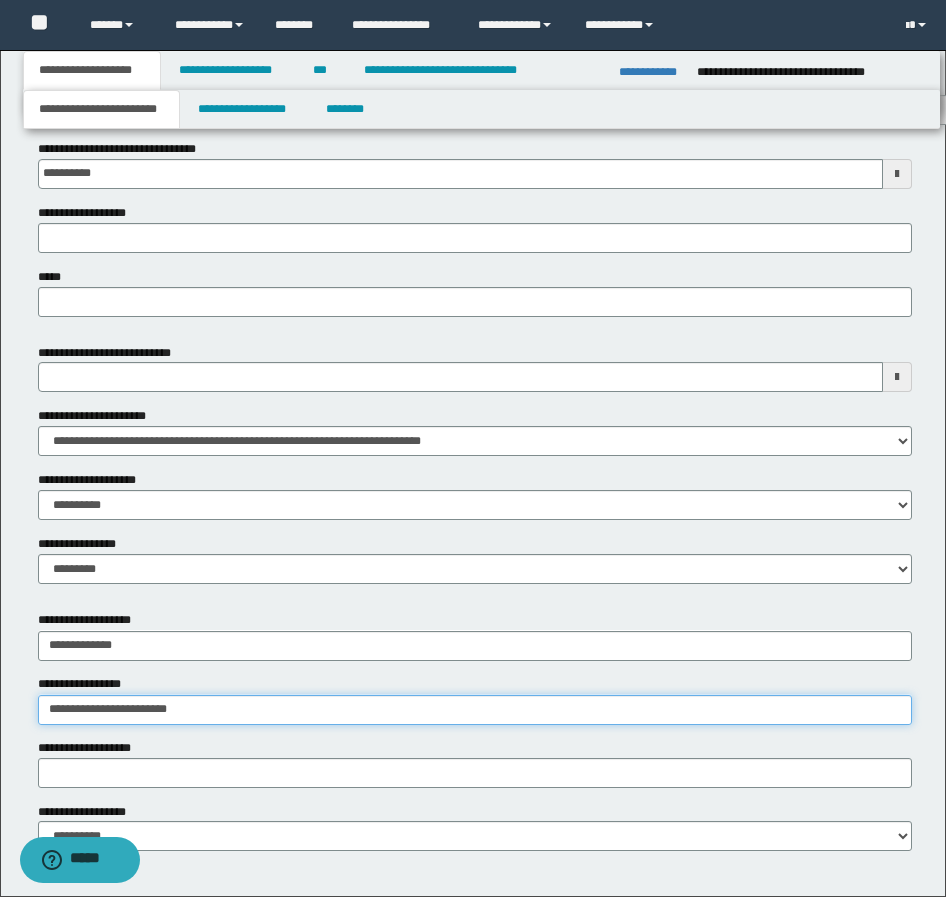 scroll, scrollTop: 876, scrollLeft: 0, axis: vertical 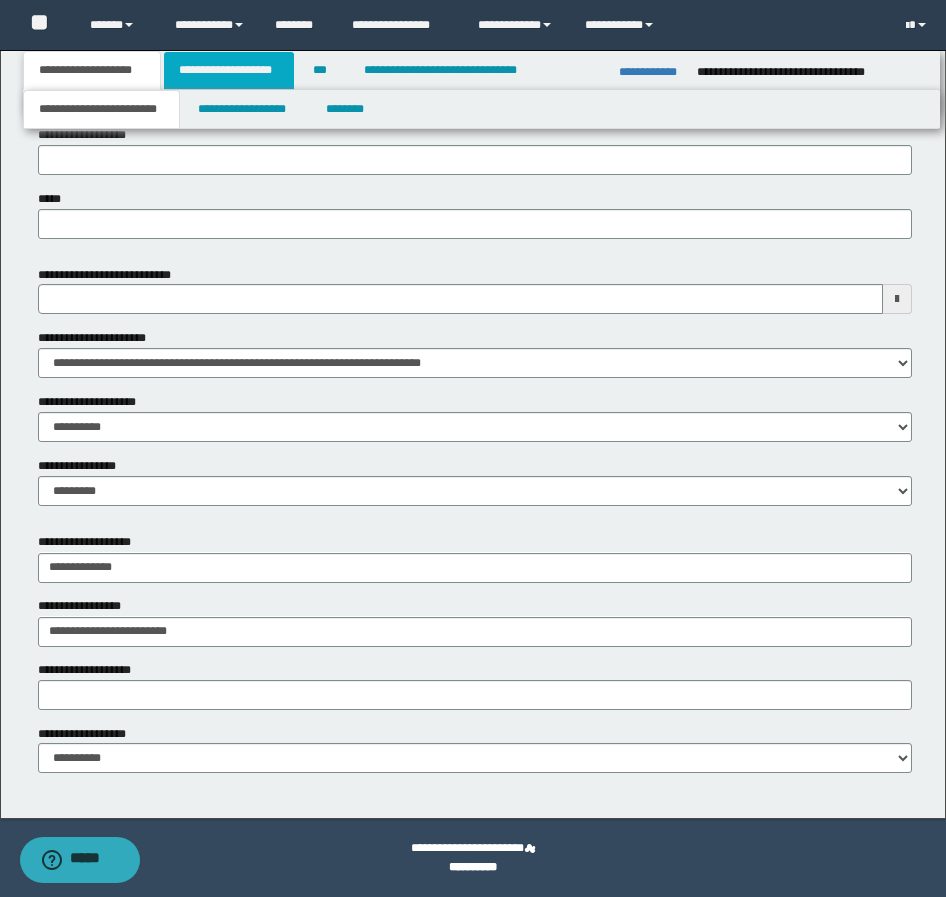 click on "**********" at bounding box center (229, 70) 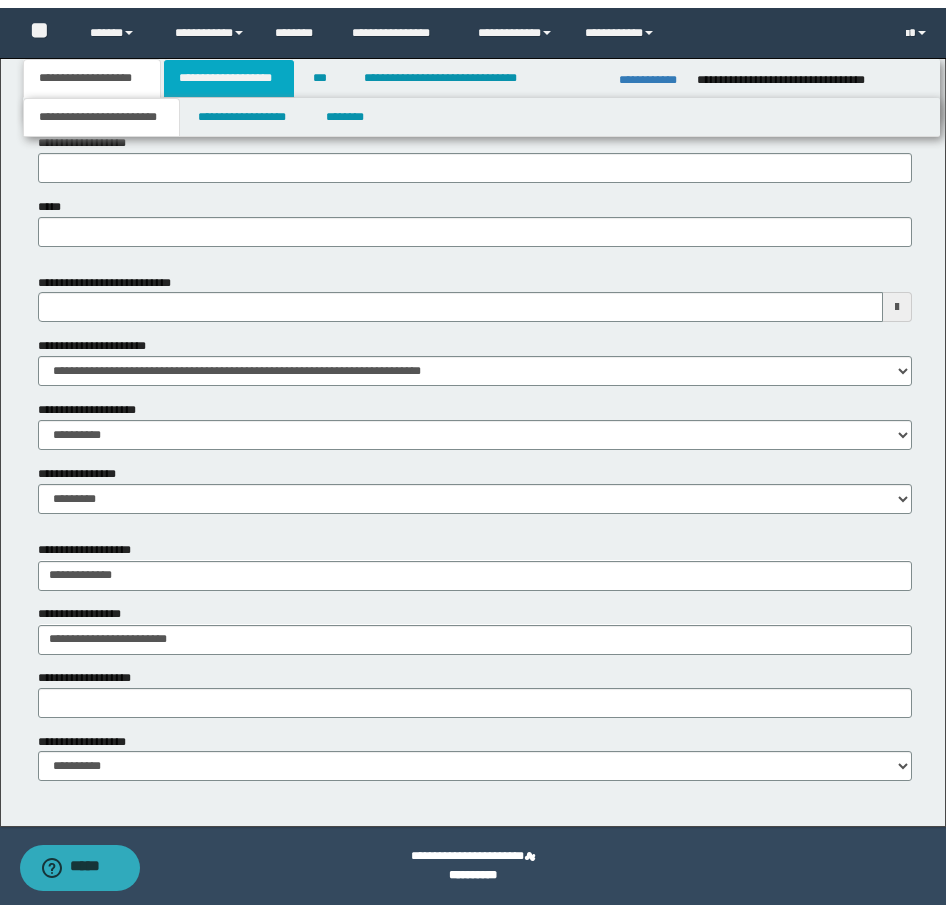 scroll, scrollTop: 0, scrollLeft: 0, axis: both 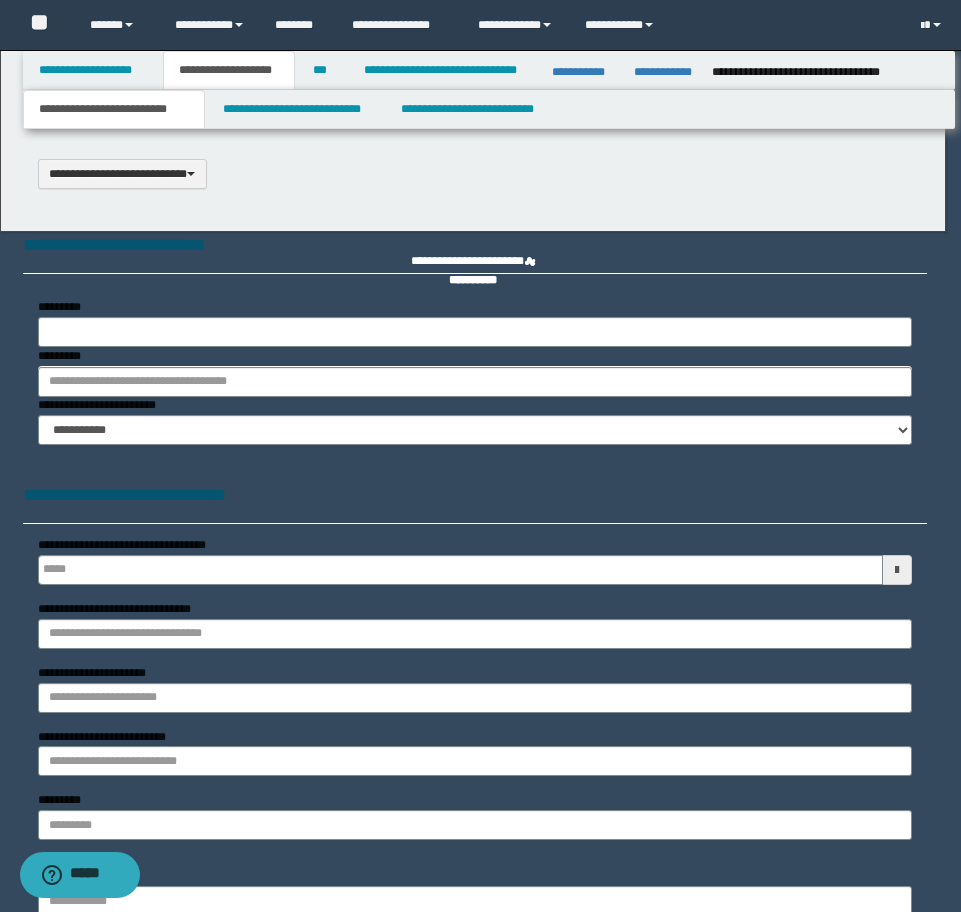 type on "**********" 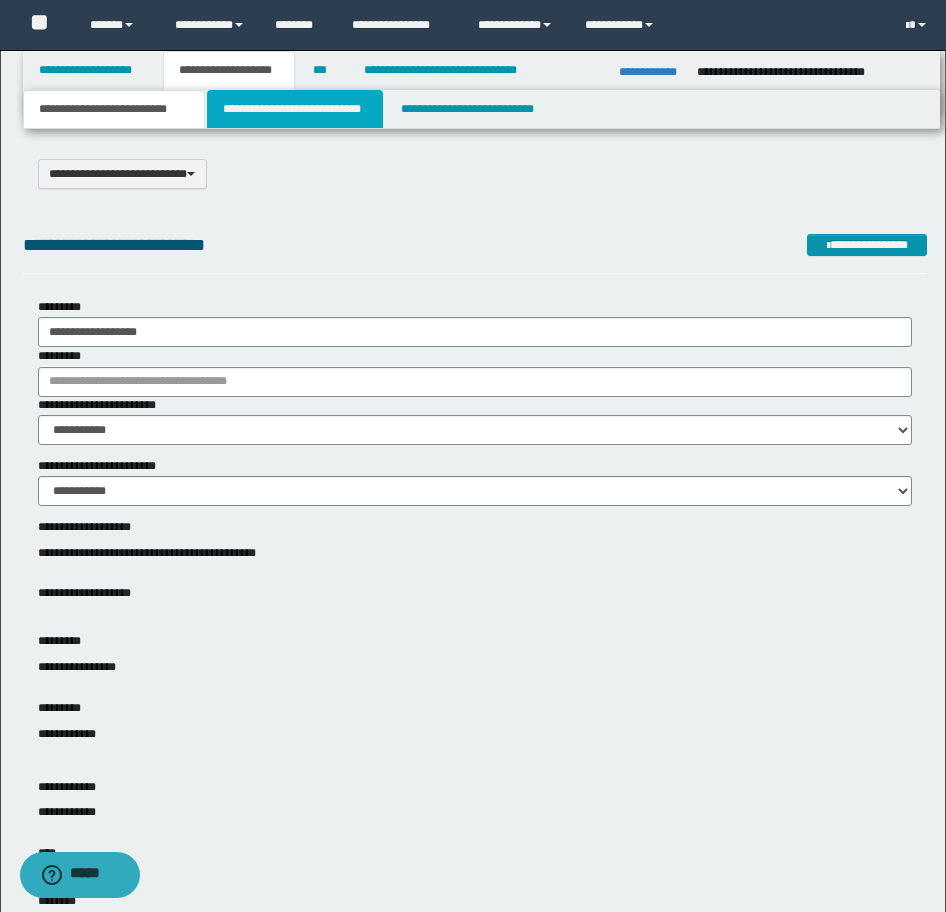 click on "**********" at bounding box center [295, 109] 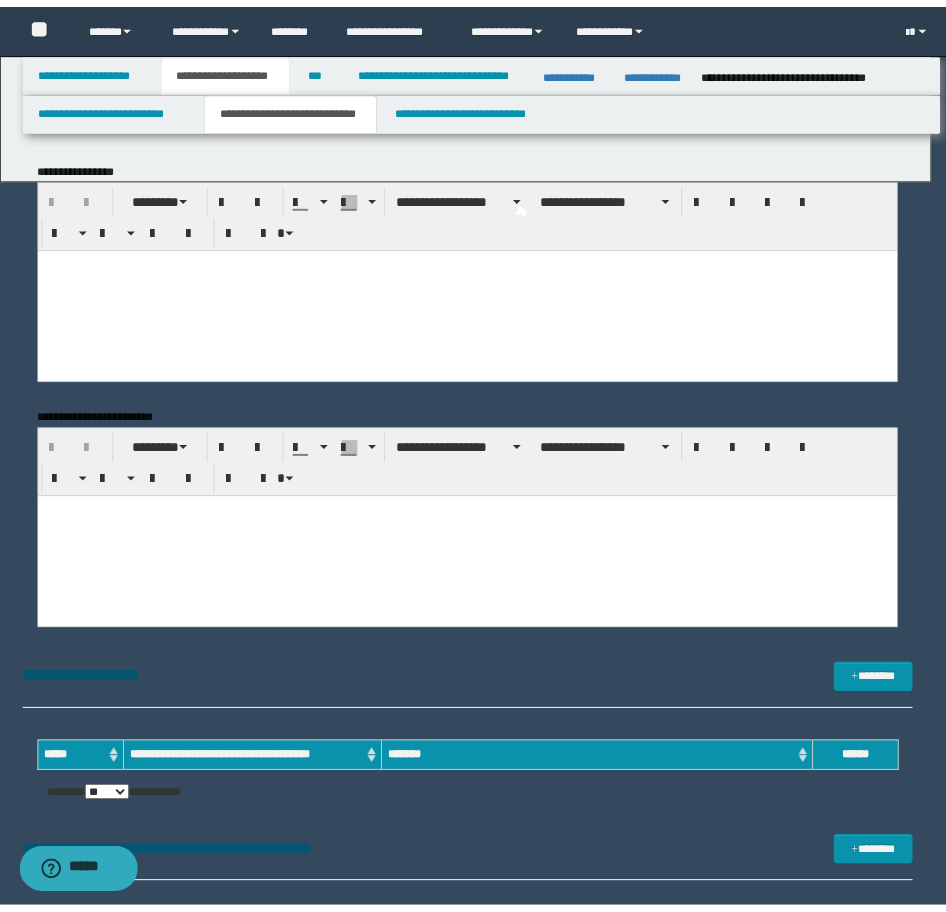scroll, scrollTop: 0, scrollLeft: 0, axis: both 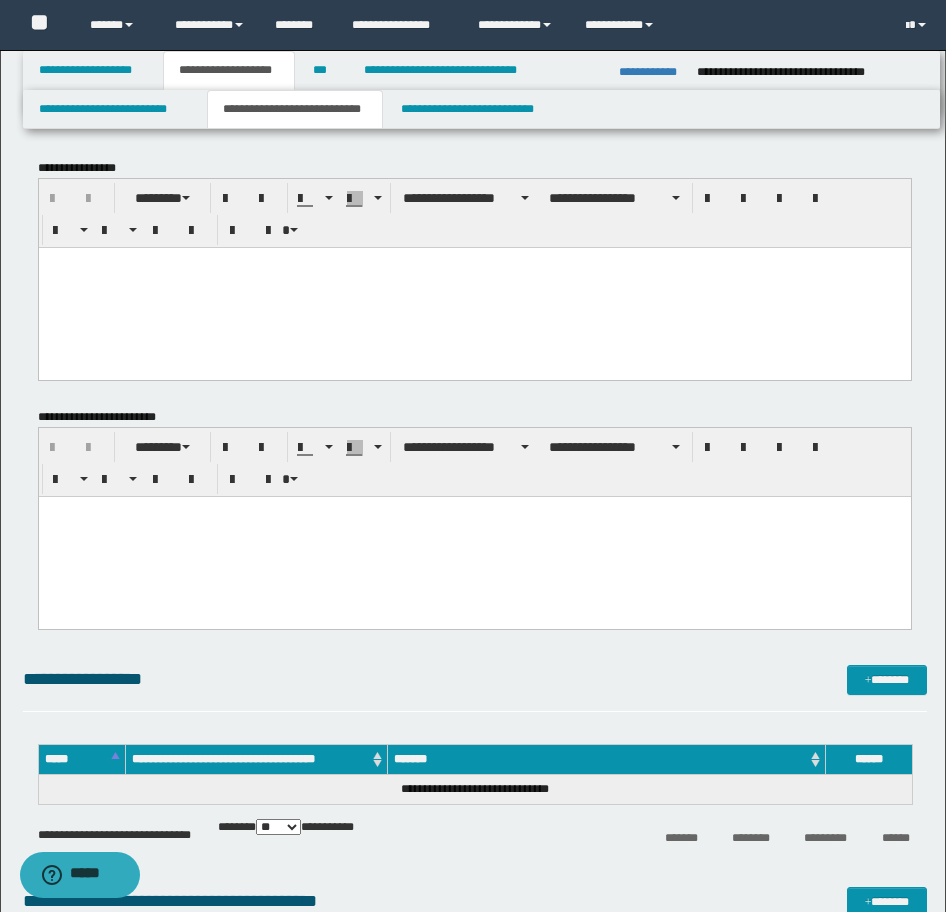 click at bounding box center (474, 287) 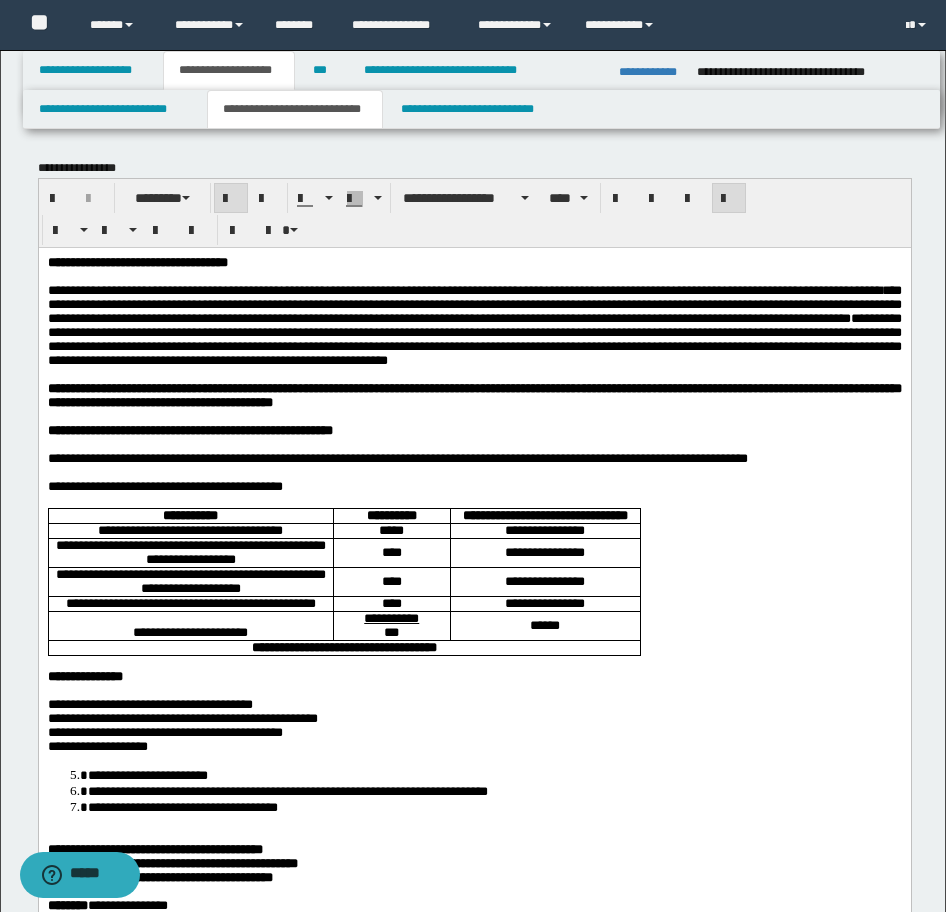 click on "**********" at bounding box center [137, 261] 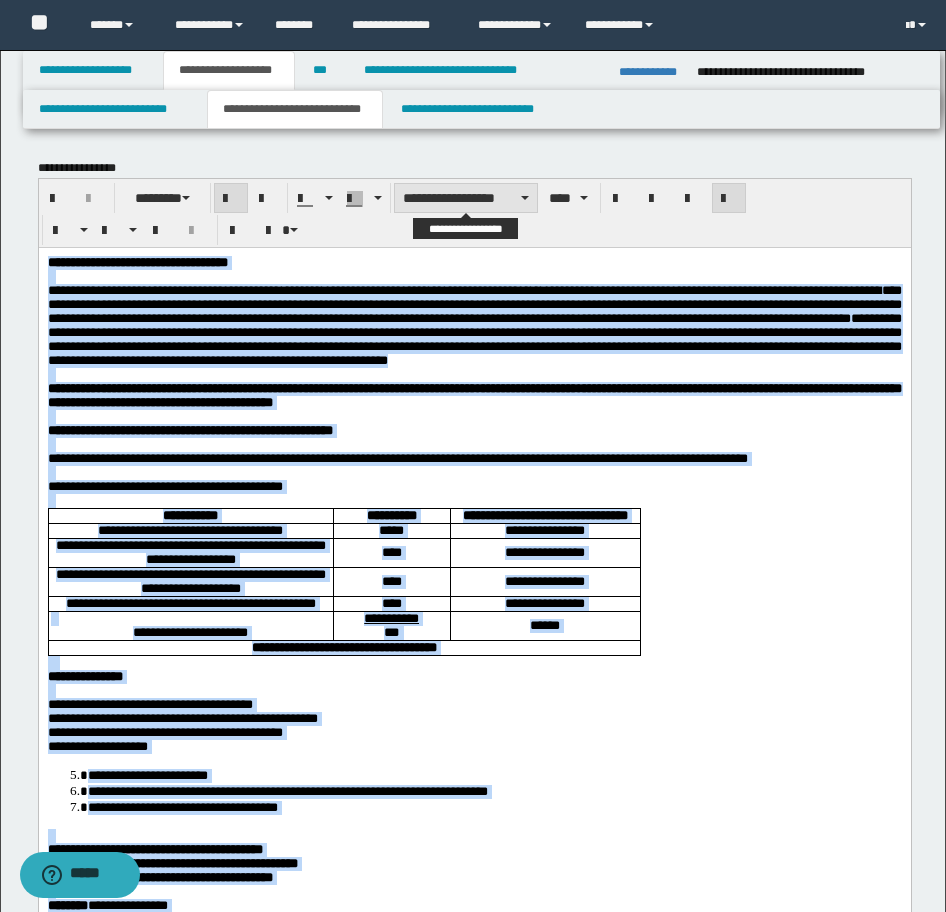 click on "**********" at bounding box center [466, 198] 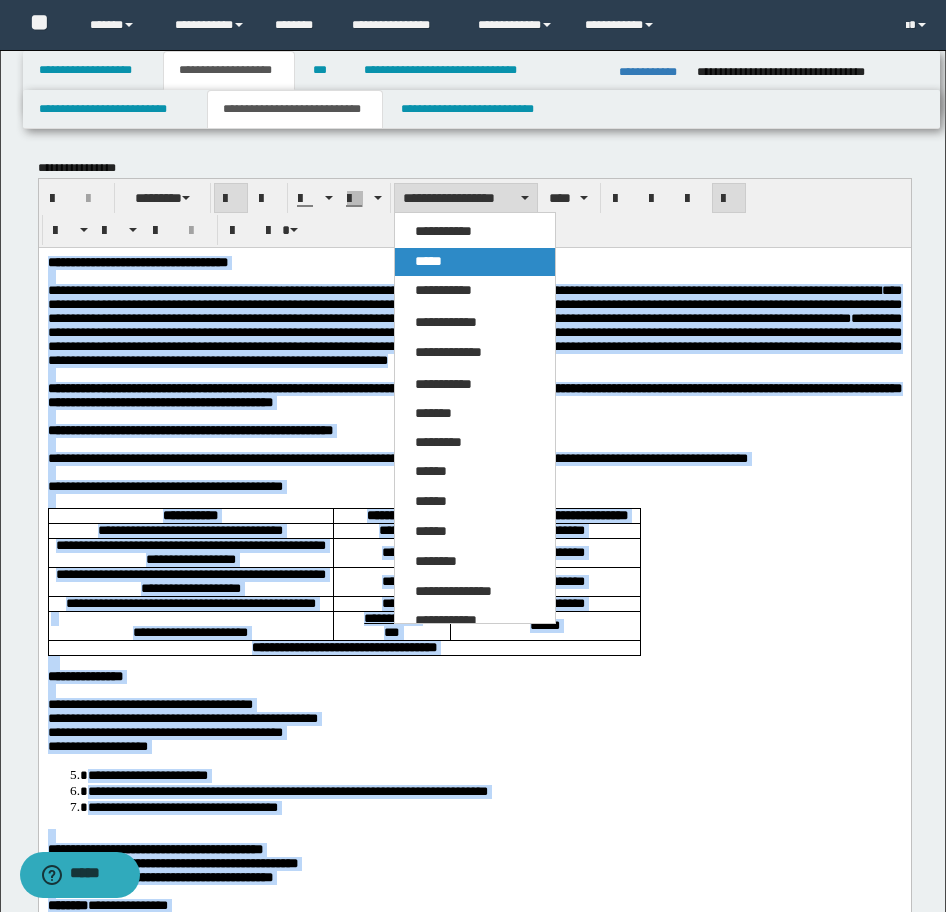click on "*****" at bounding box center [475, 262] 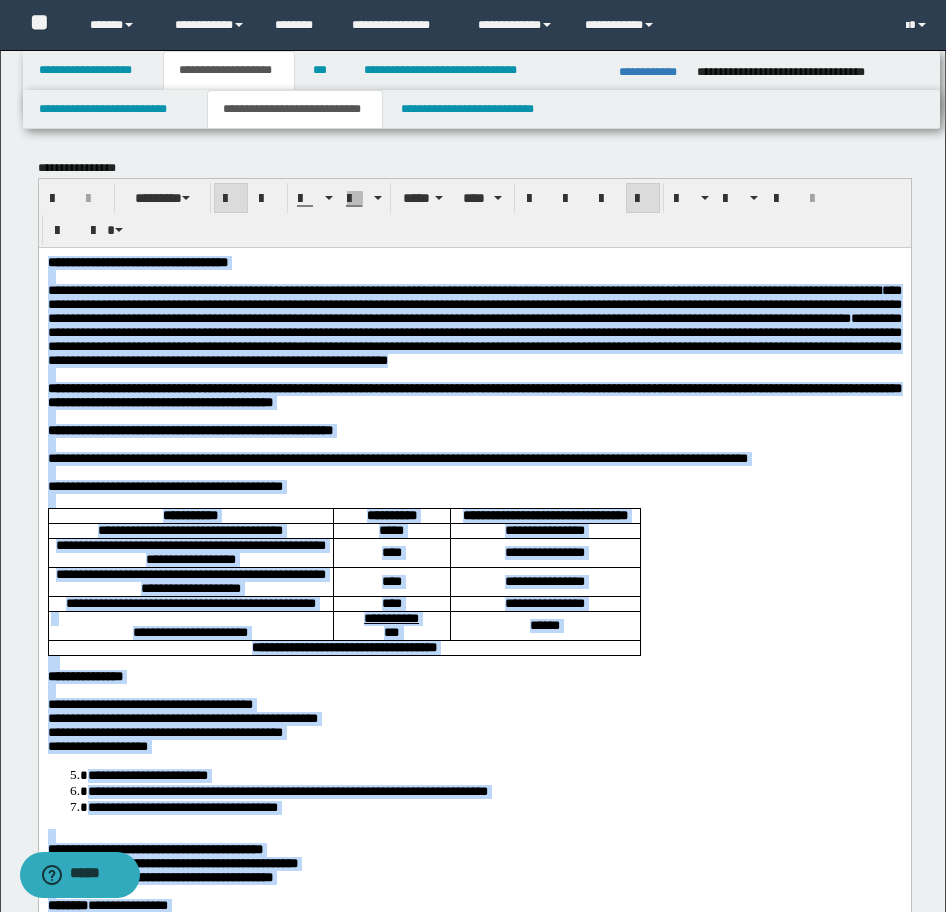 click on "**********" at bounding box center [544, 580] 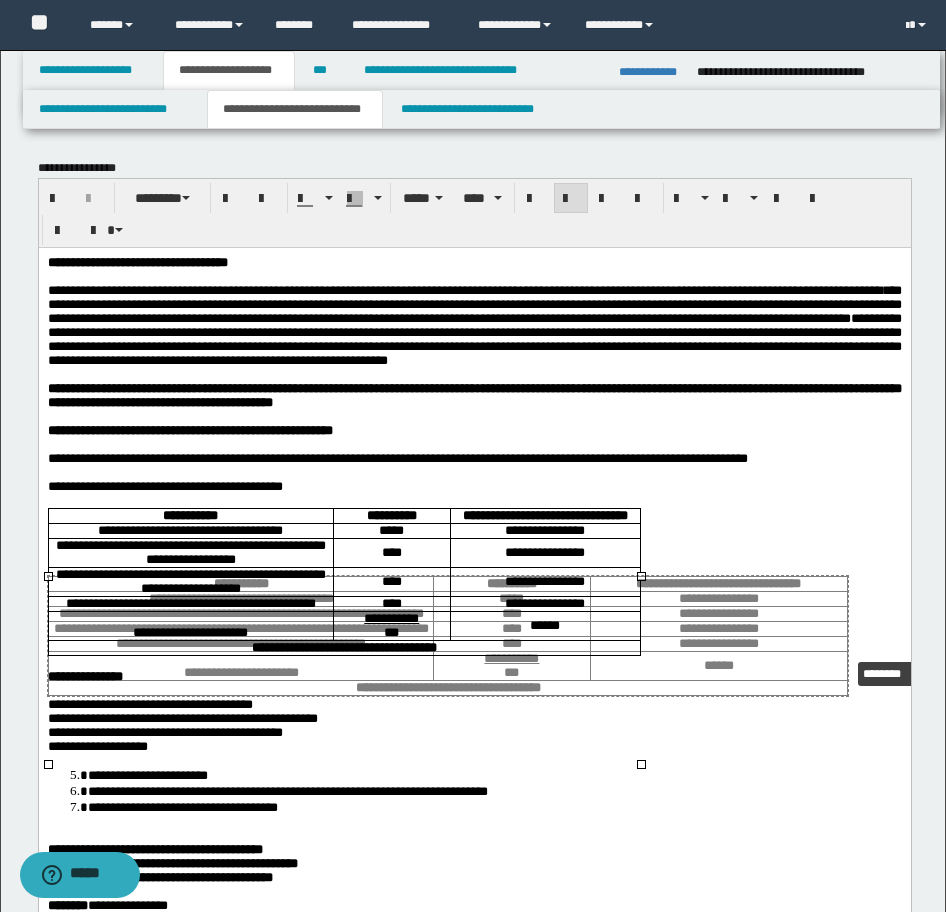 drag, startPoint x: 640, startPoint y: 759, endPoint x: 847, endPoint y: 652, distance: 233.01932 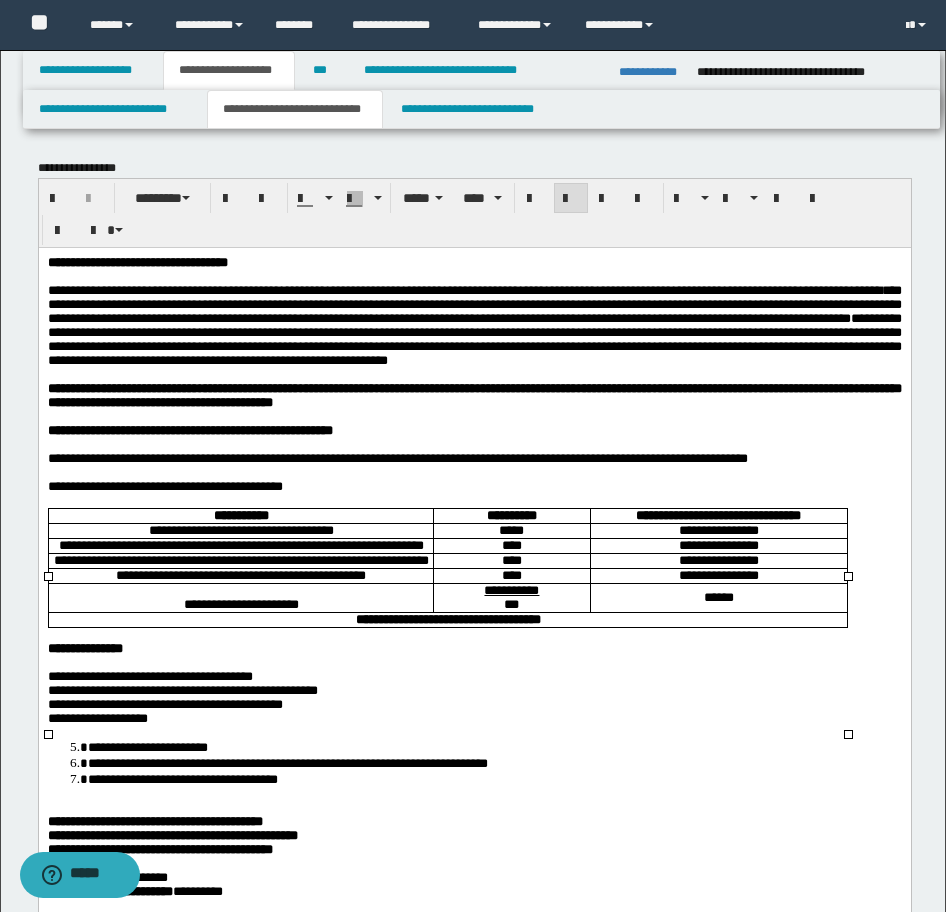 click on "**********" at bounding box center [474, 338] 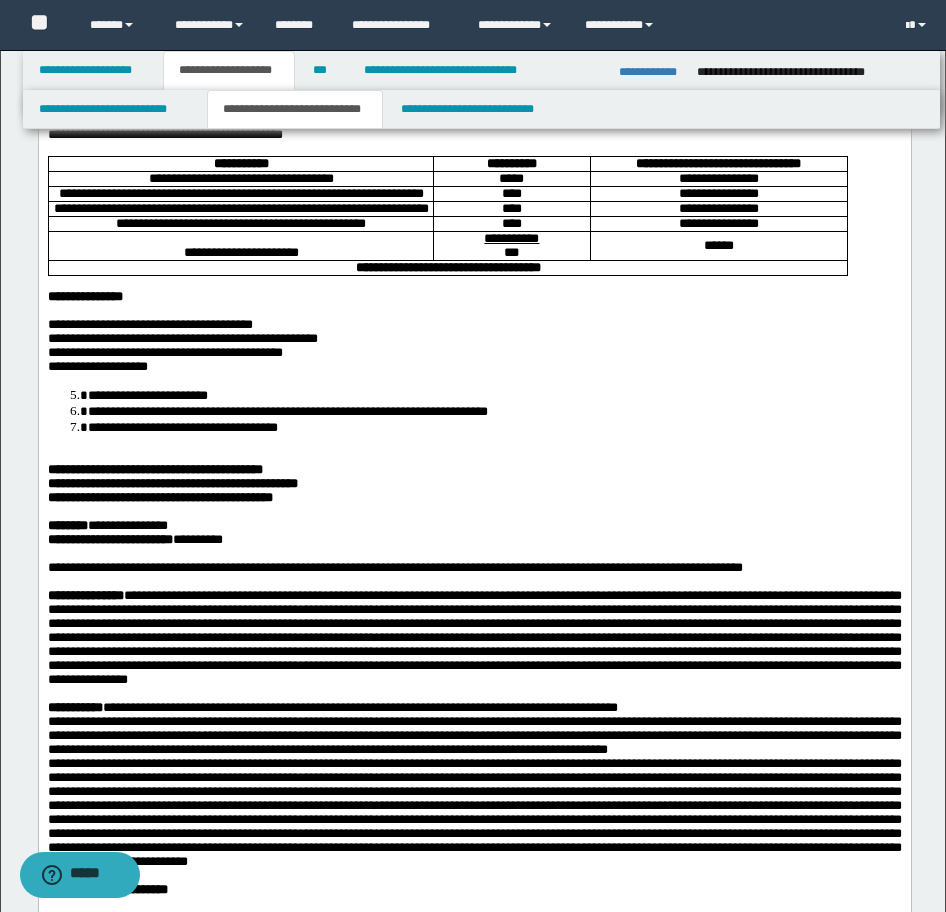 scroll, scrollTop: 400, scrollLeft: 0, axis: vertical 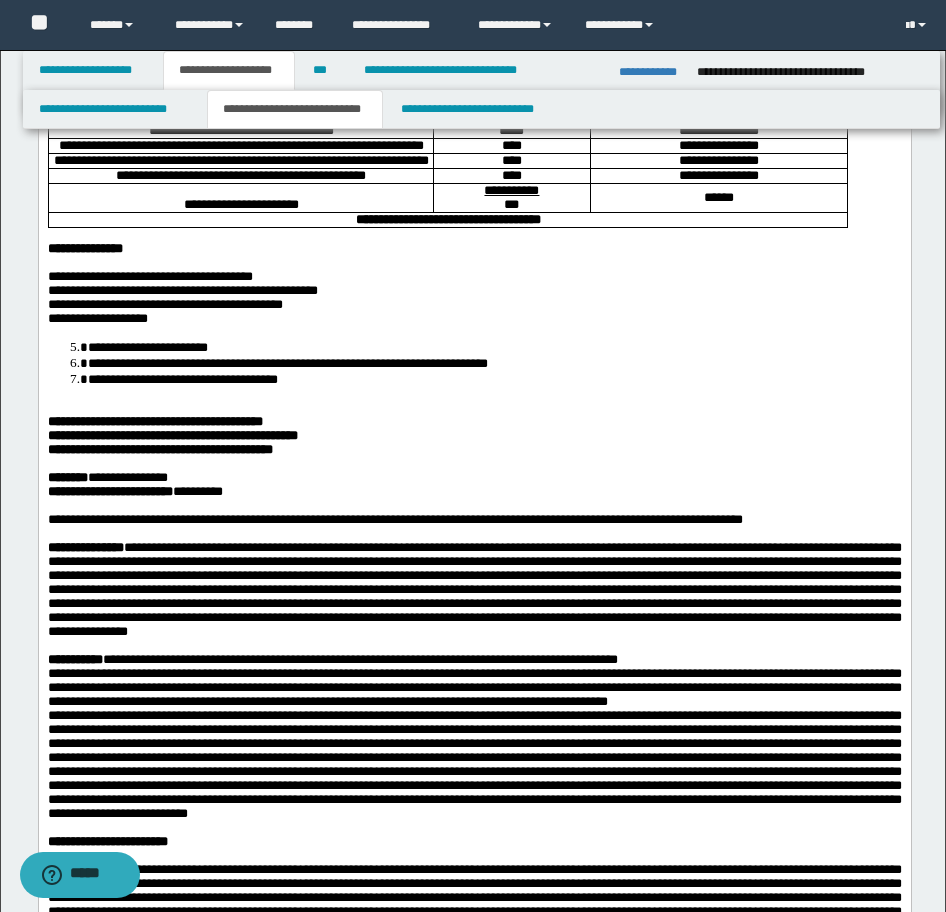 click on "**********" at bounding box center (147, 347) 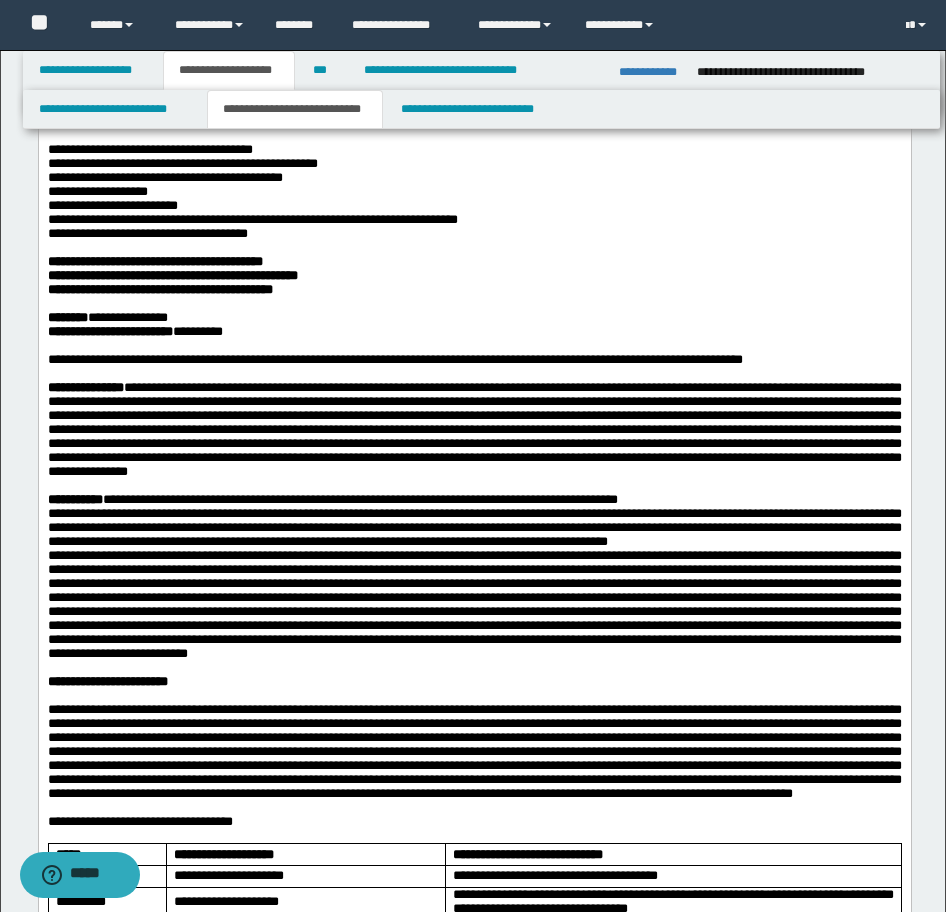 scroll, scrollTop: 800, scrollLeft: 0, axis: vertical 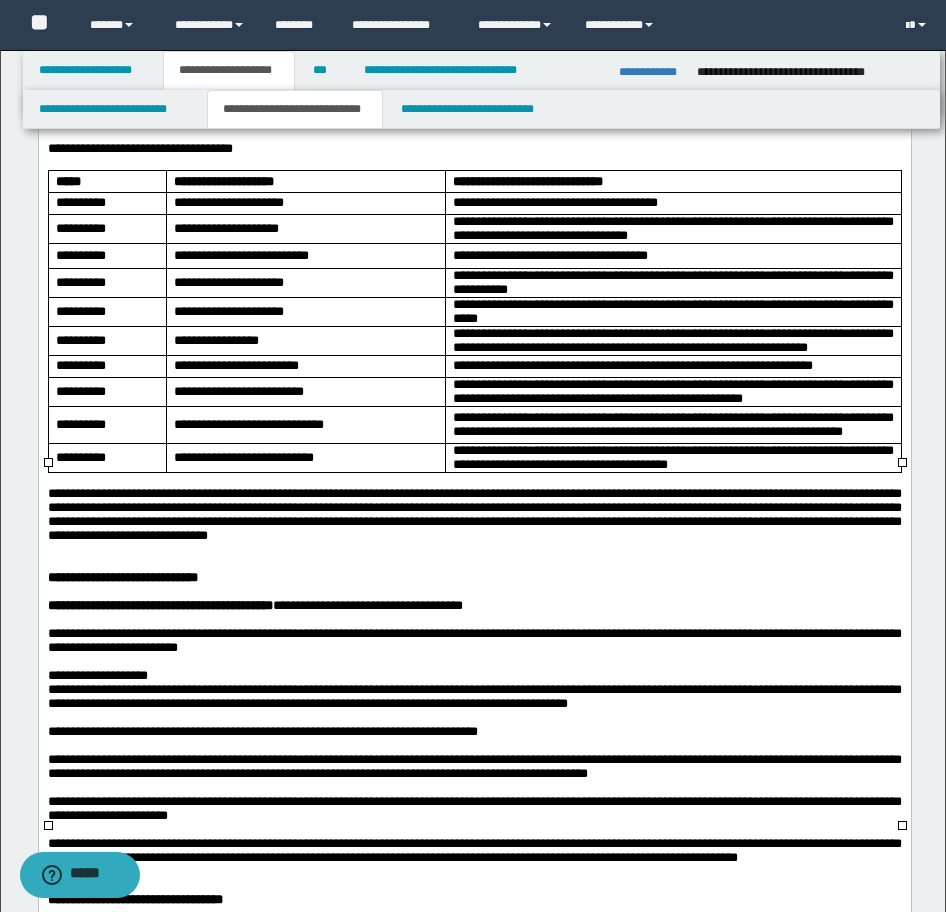 drag, startPoint x: 649, startPoint y: 758, endPoint x: 648, endPoint y: 773, distance: 15.033297 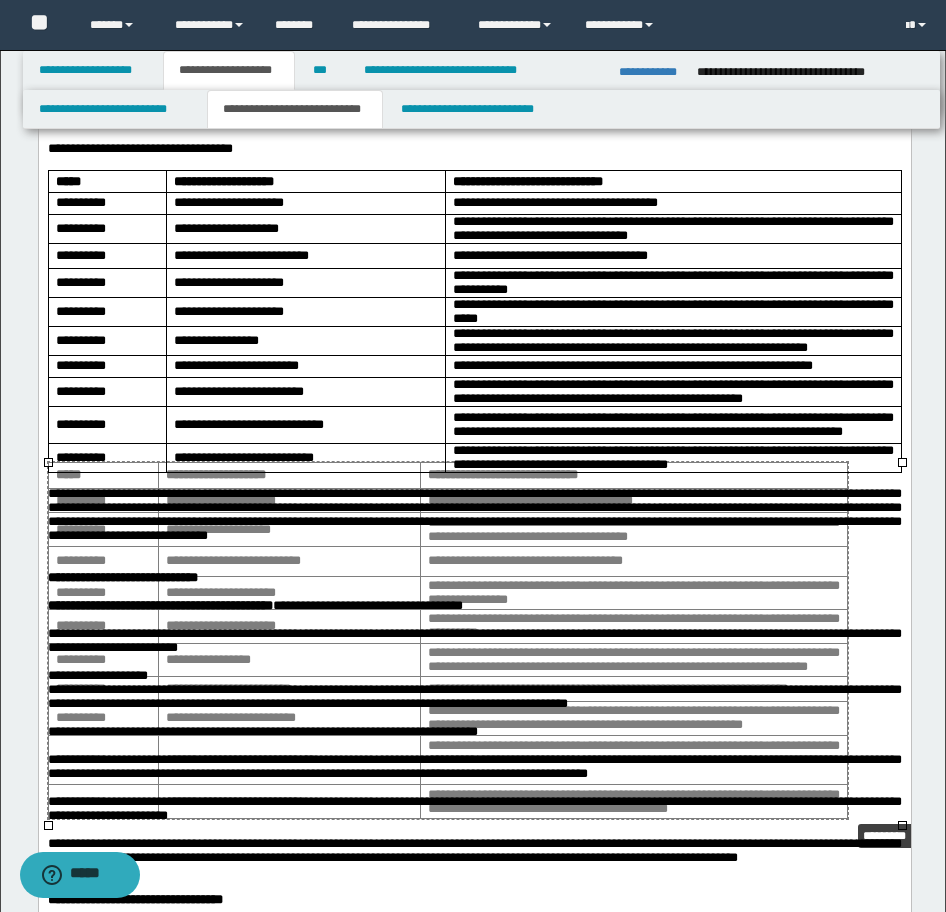 drag, startPoint x: 899, startPoint y: 823, endPoint x: 845, endPoint y: 817, distance: 54.33231 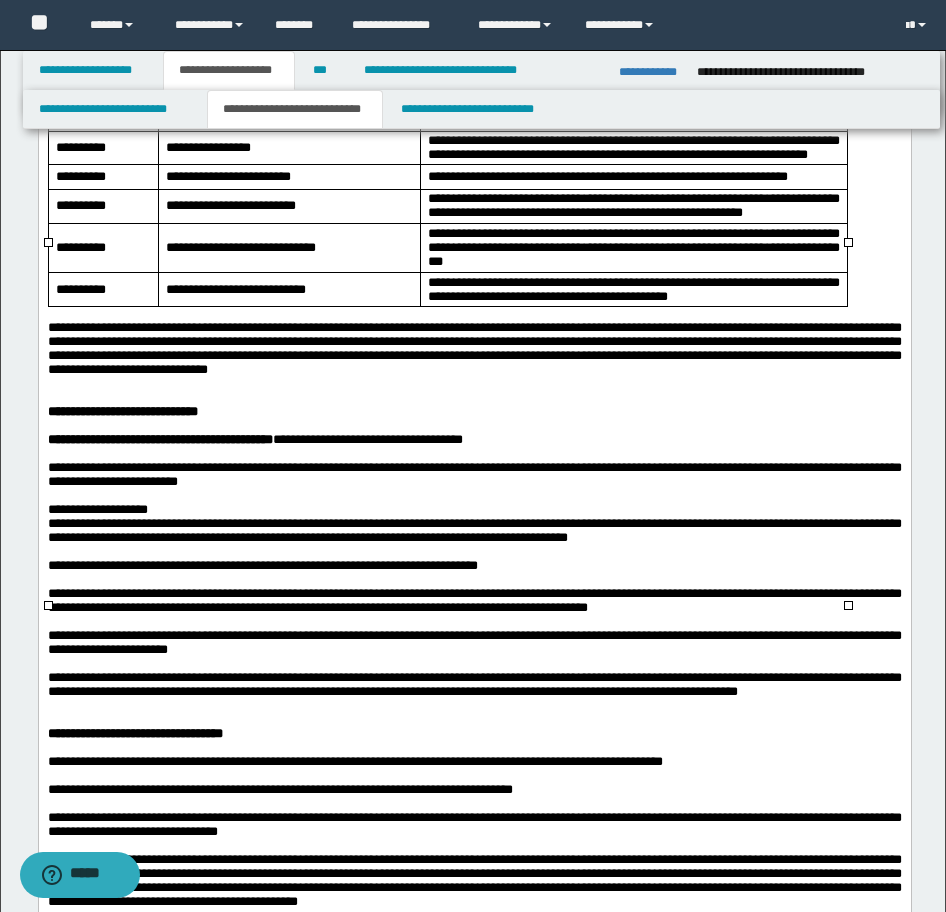 scroll, scrollTop: 1600, scrollLeft: 0, axis: vertical 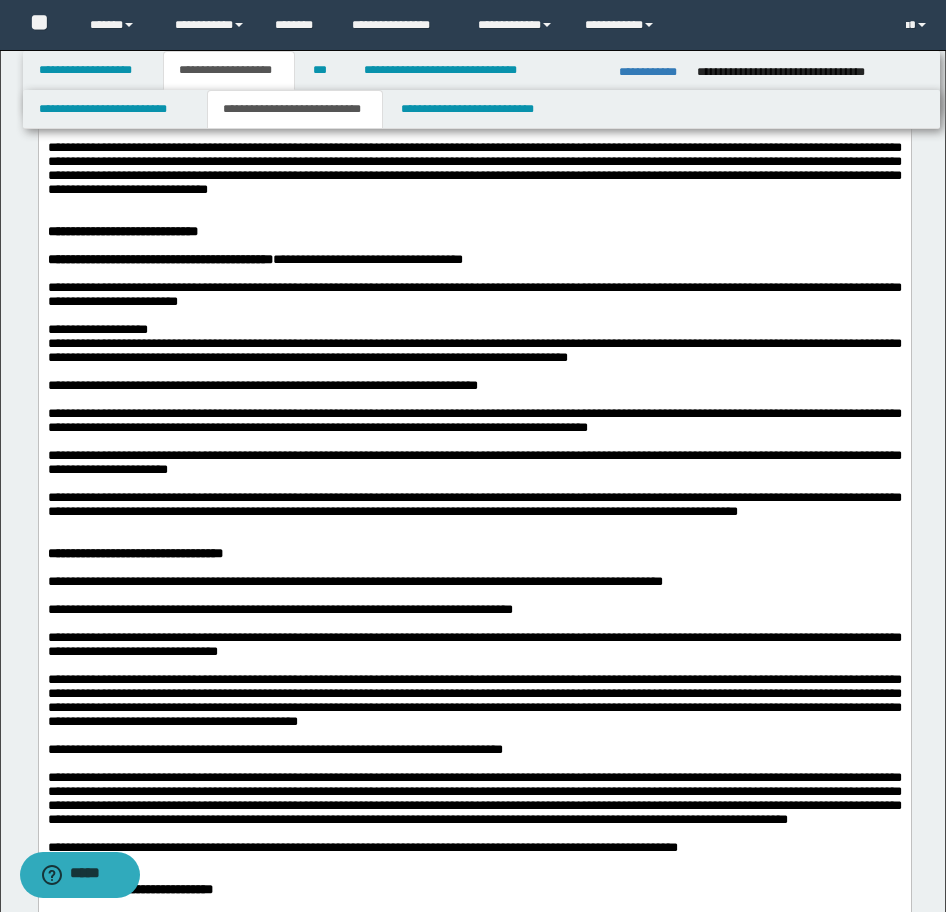click at bounding box center (474, 218) 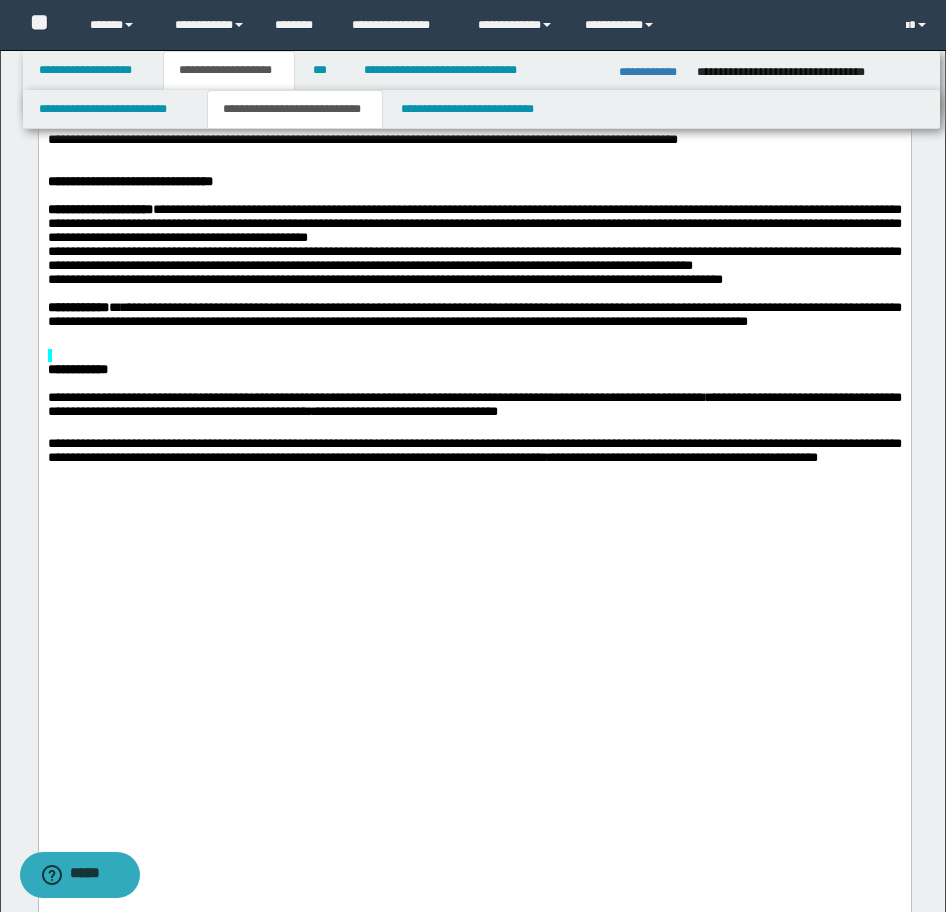 scroll, scrollTop: 2300, scrollLeft: 0, axis: vertical 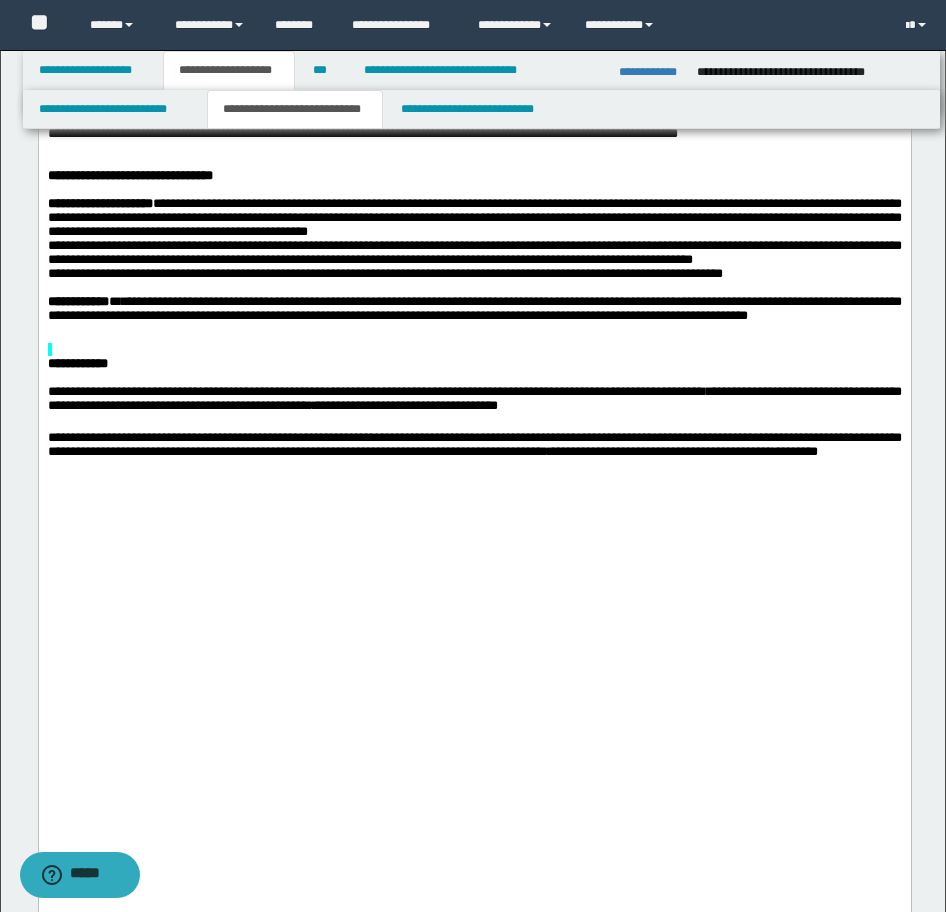 click on "**********" at bounding box center (474, 218) 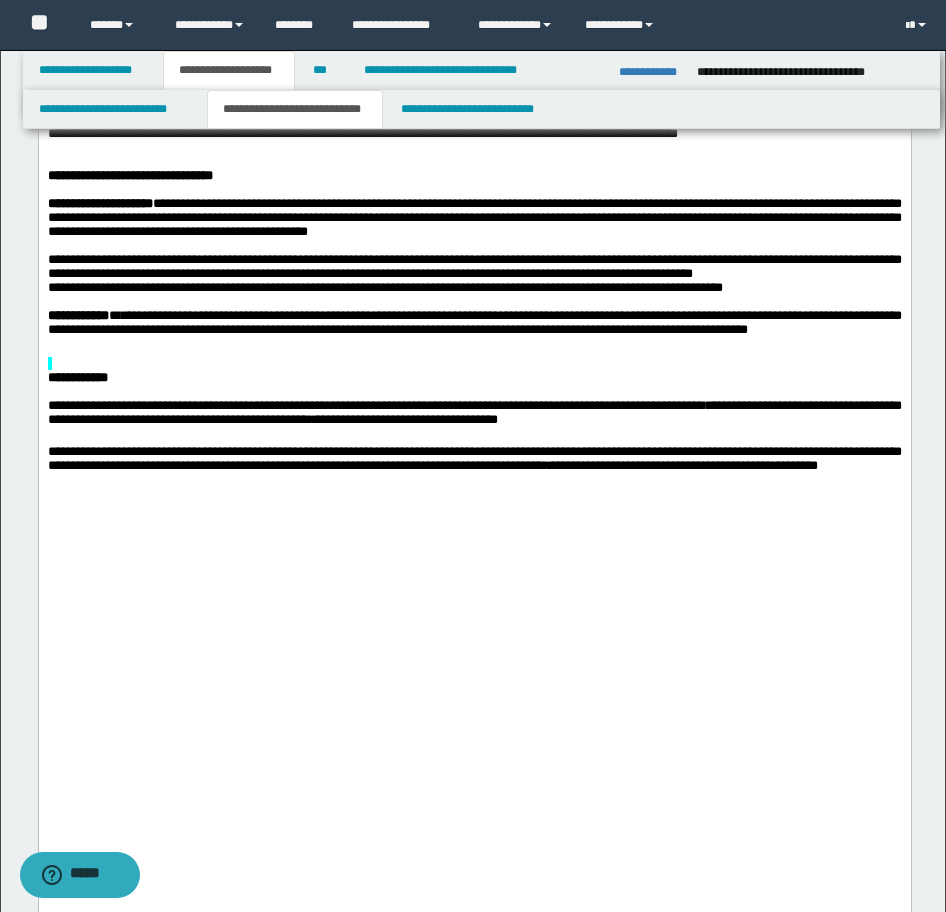 click at bounding box center [474, 148] 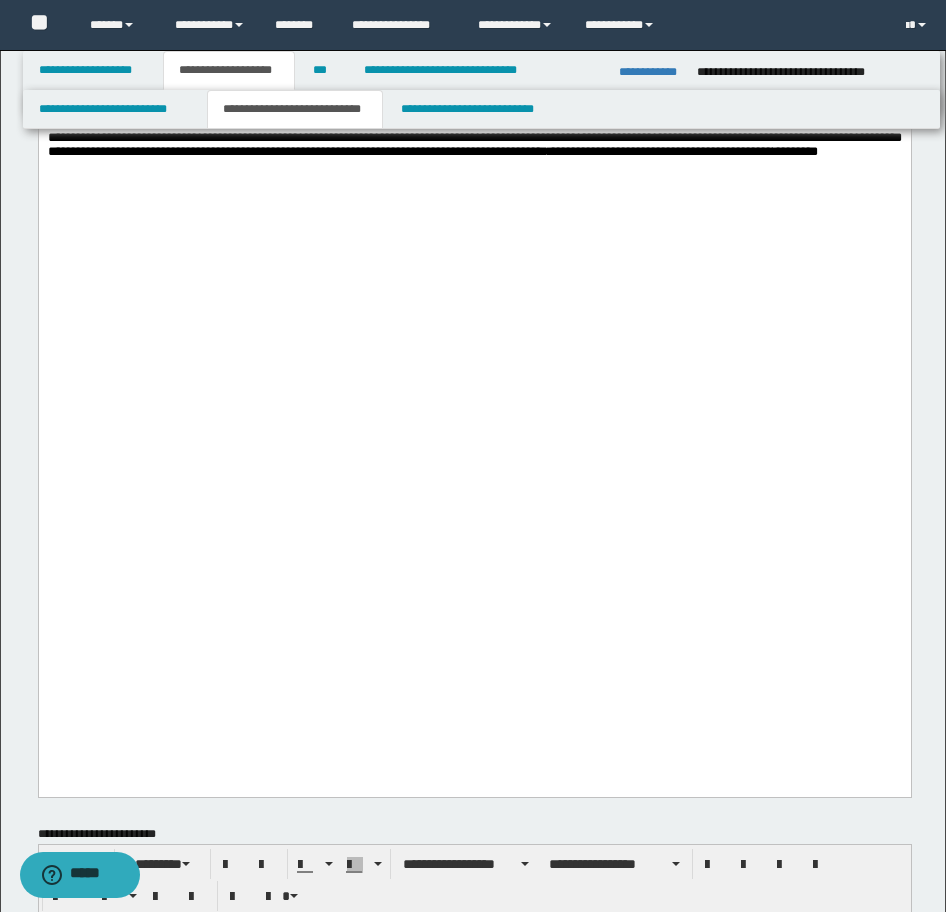 scroll, scrollTop: 2700, scrollLeft: 0, axis: vertical 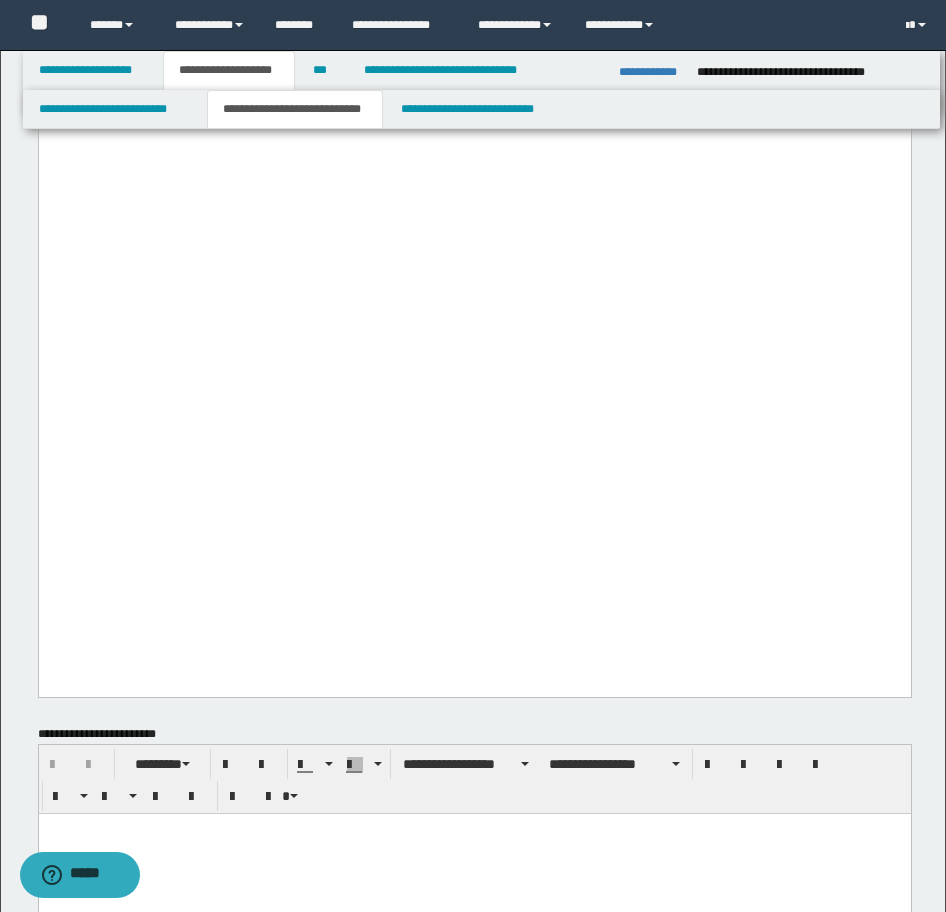 drag, startPoint x: 66, startPoint y: 454, endPoint x: 52, endPoint y: -2008, distance: 2462.0398 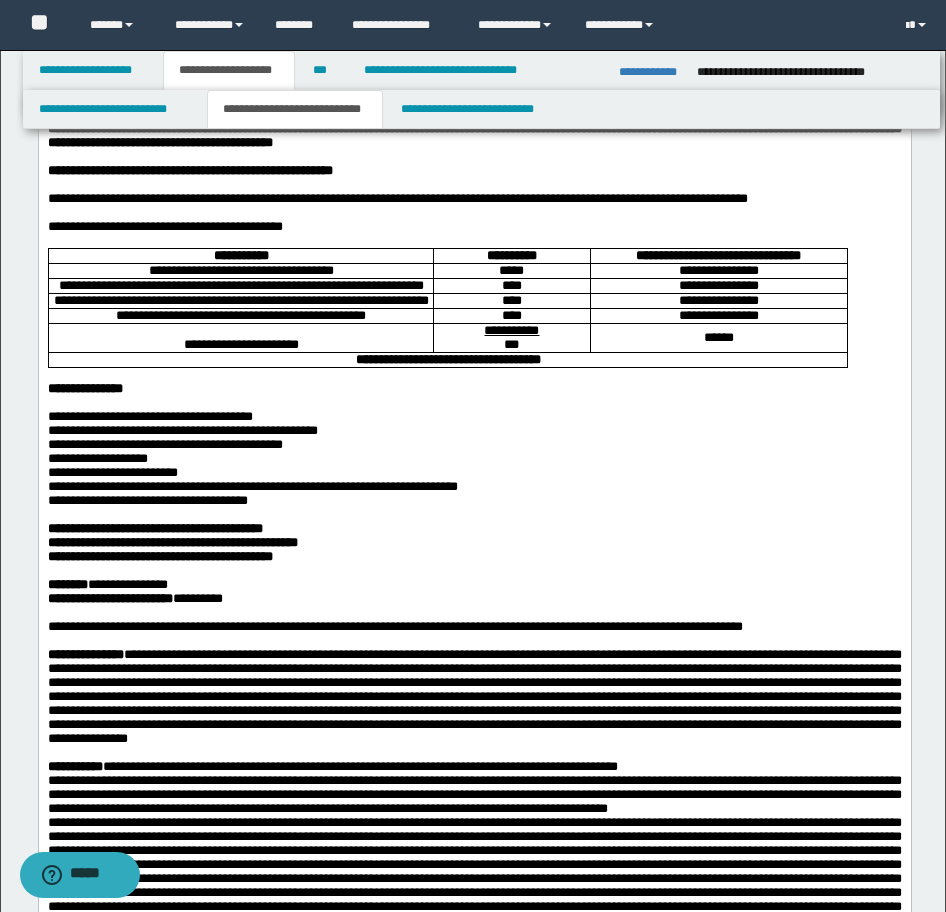 scroll, scrollTop: 0, scrollLeft: 0, axis: both 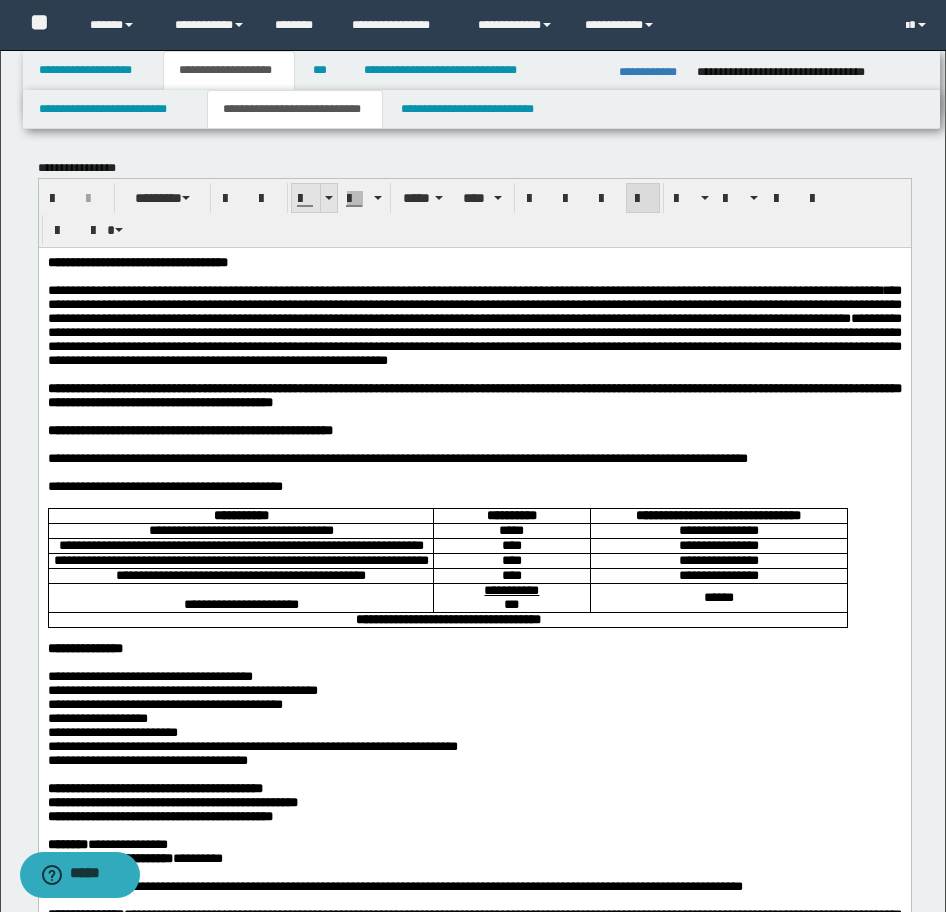 click at bounding box center (328, 198) 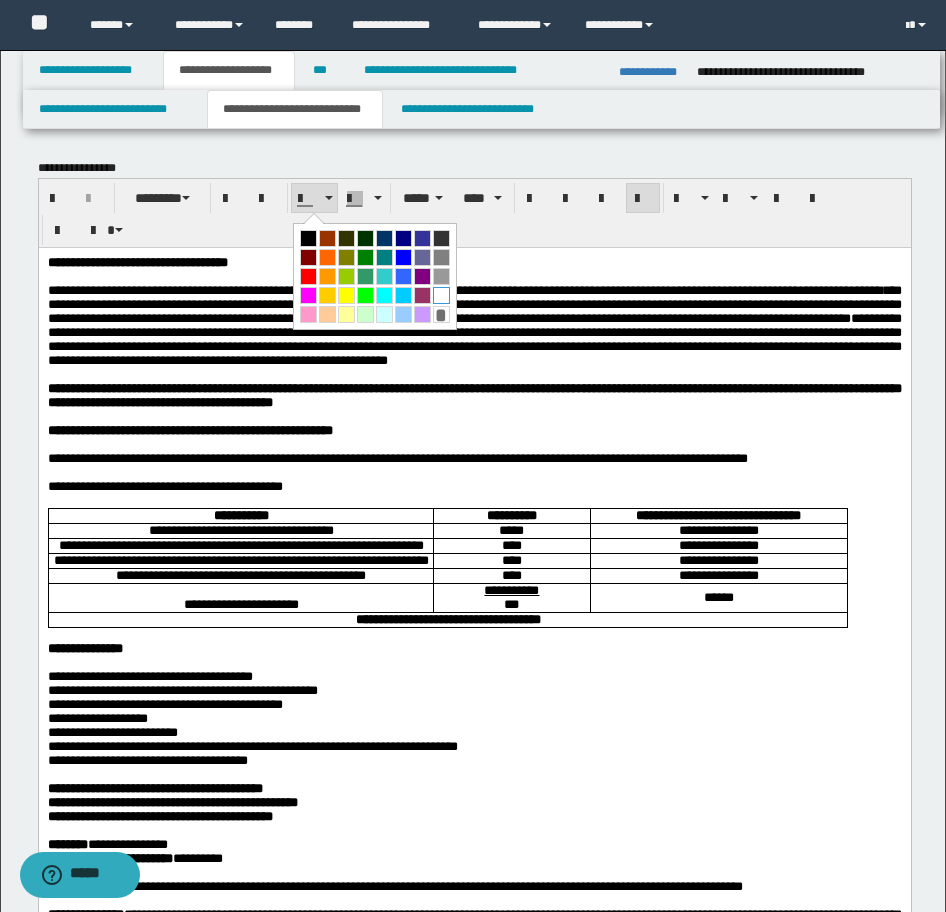 click at bounding box center [441, 295] 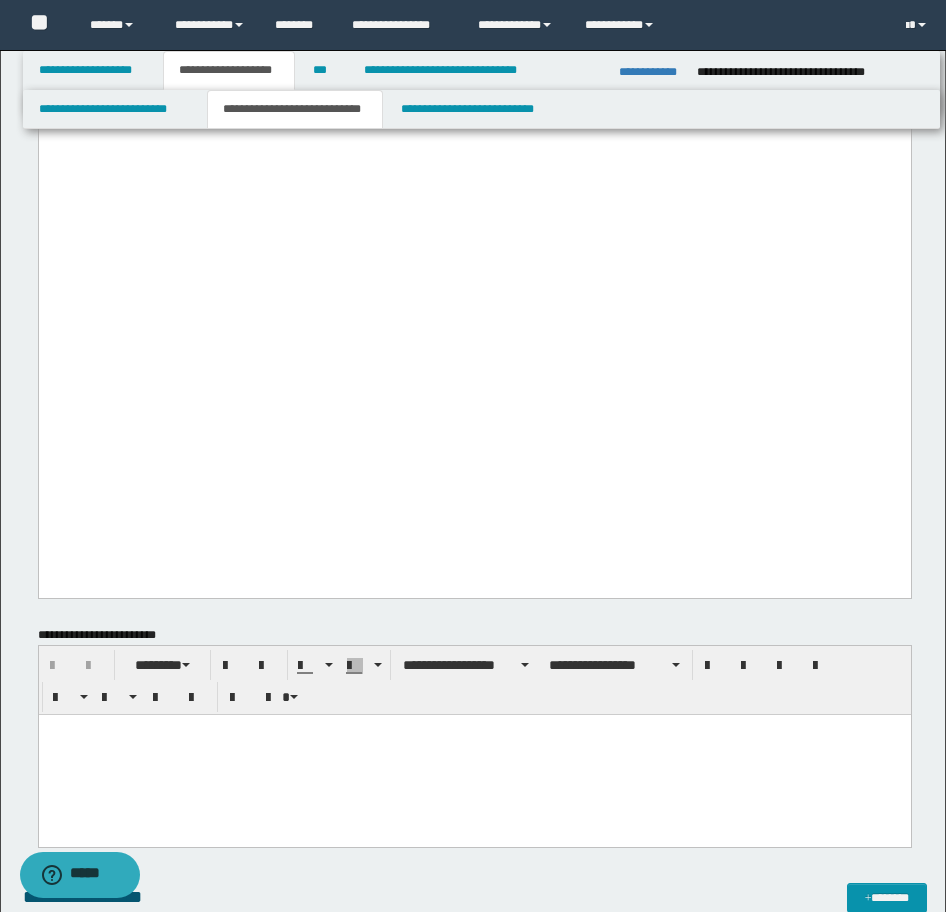 scroll, scrollTop: 2800, scrollLeft: 0, axis: vertical 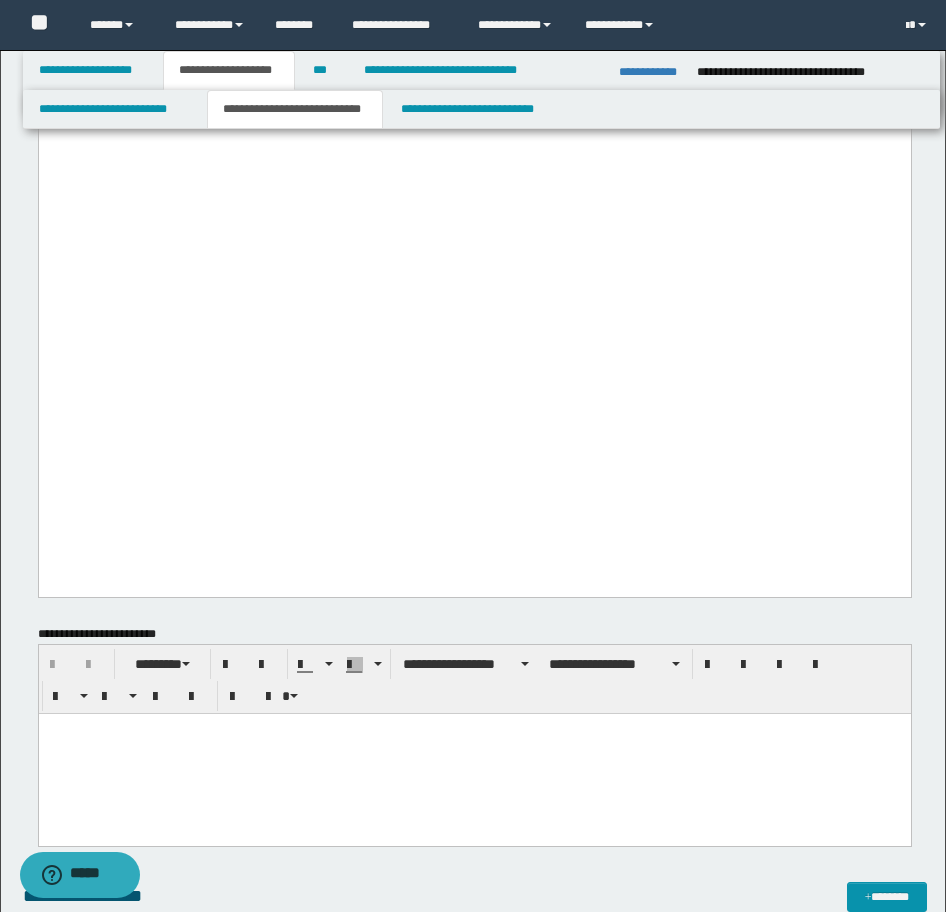 click at bounding box center (474, 753) 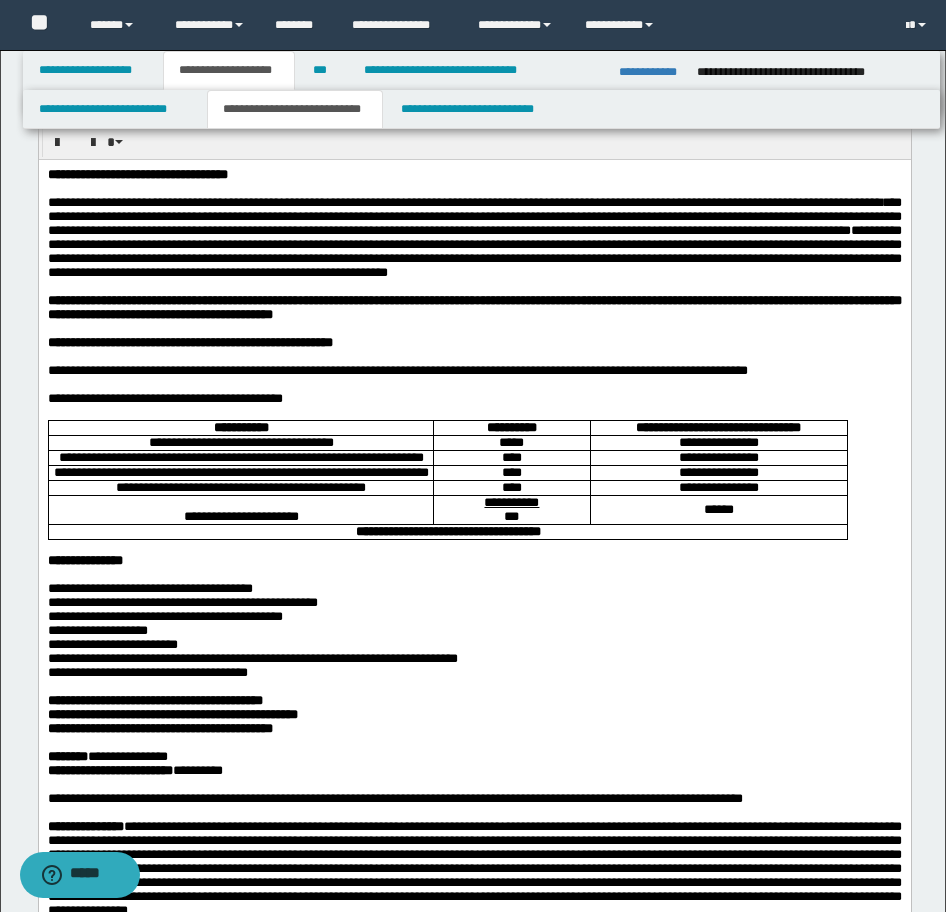 scroll, scrollTop: 0, scrollLeft: 0, axis: both 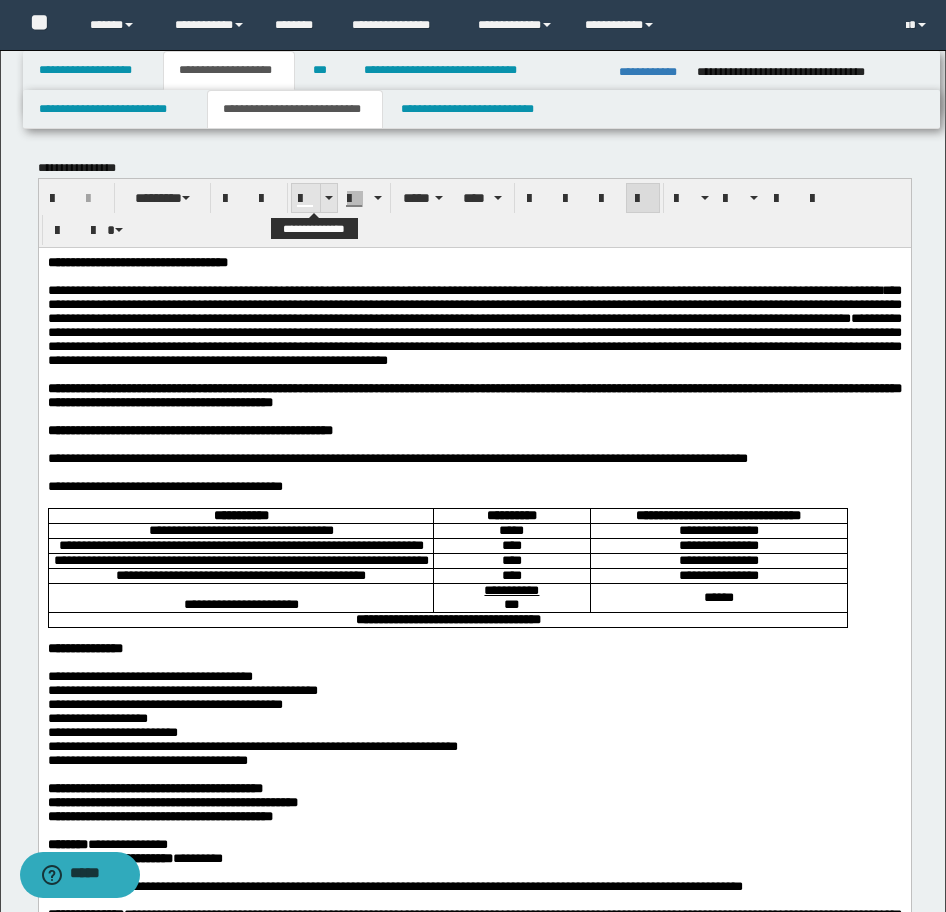 click at bounding box center [328, 198] 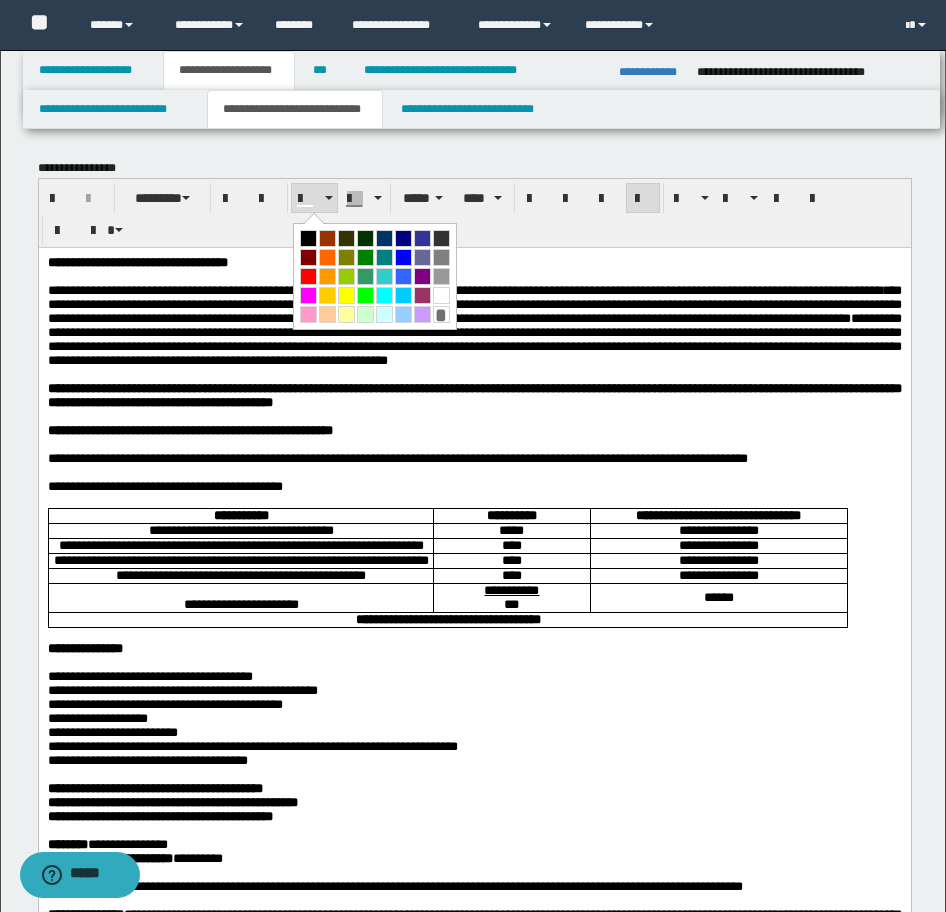 click at bounding box center (308, 238) 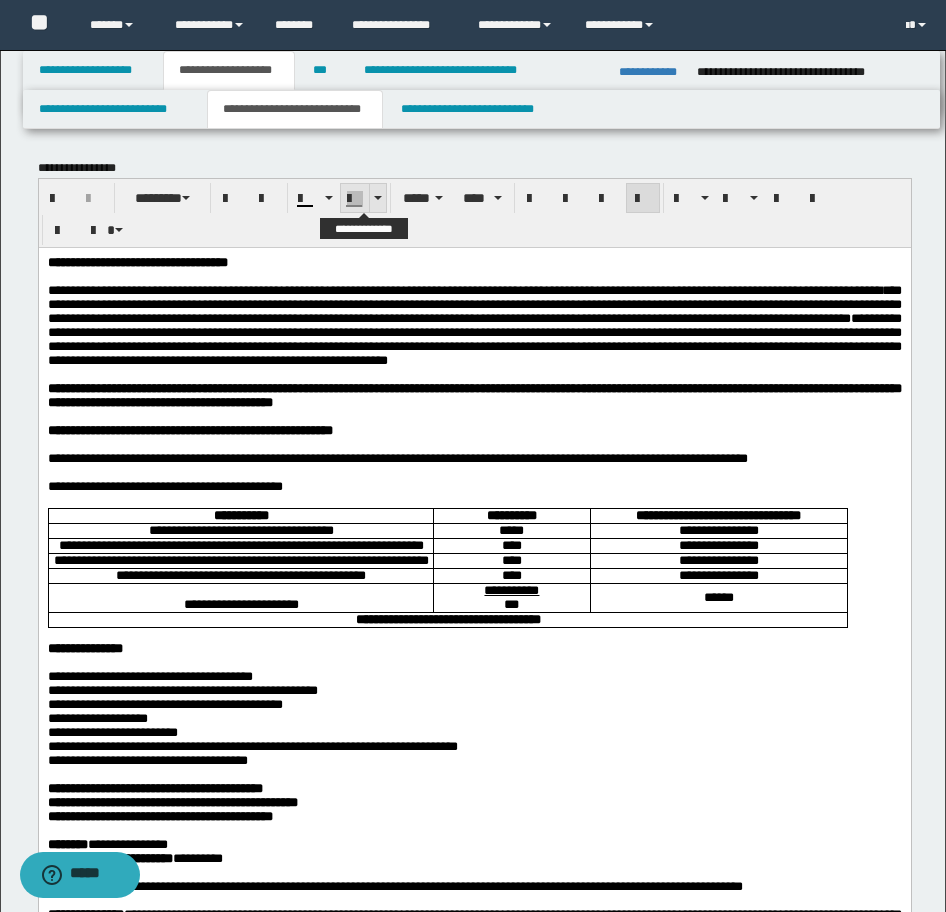 click at bounding box center (377, 198) 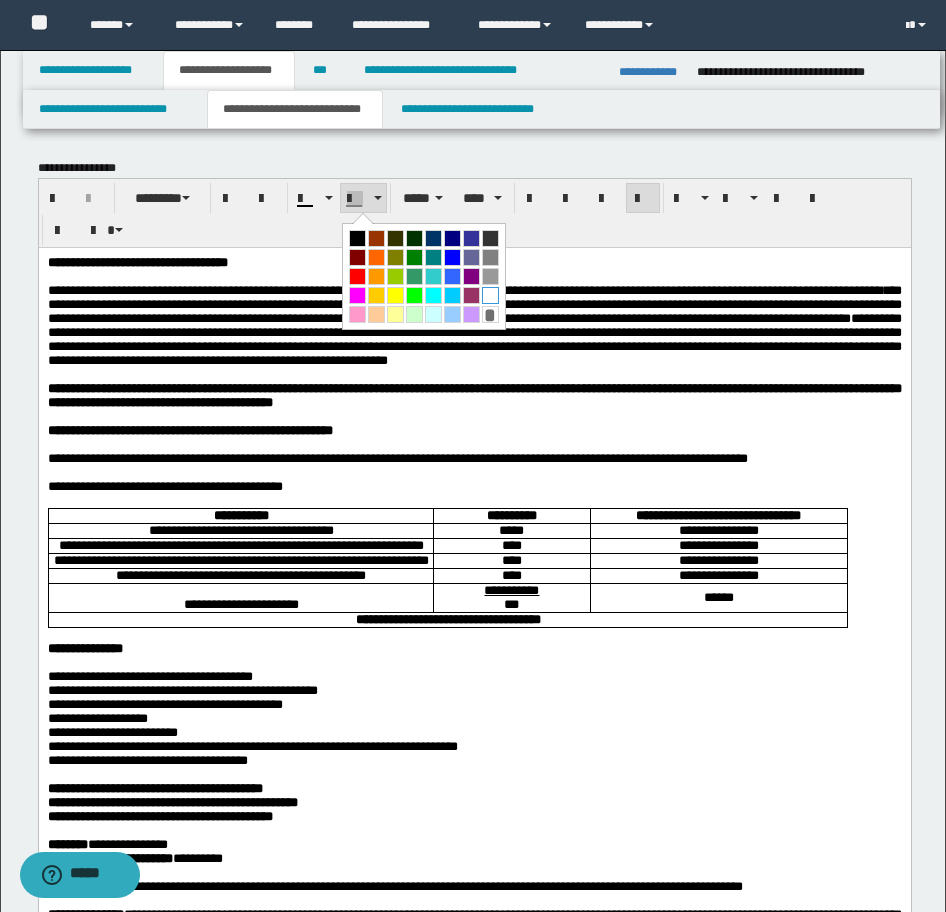 click at bounding box center [490, 295] 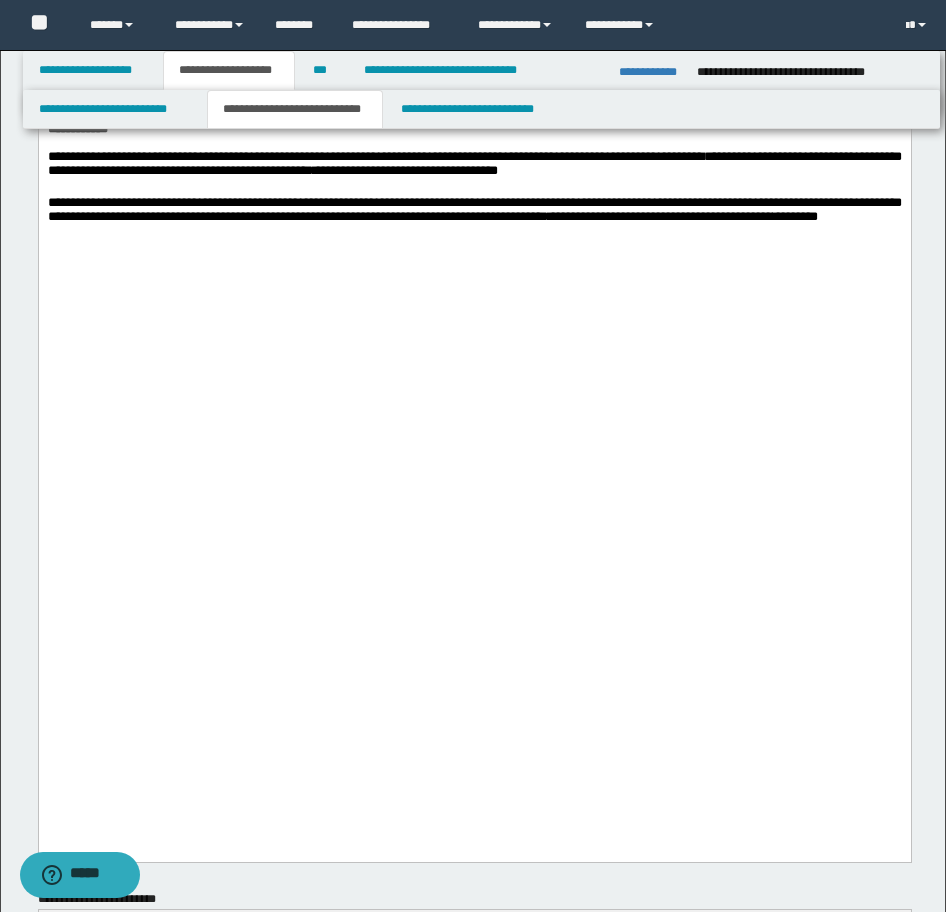 scroll, scrollTop: 2800, scrollLeft: 0, axis: vertical 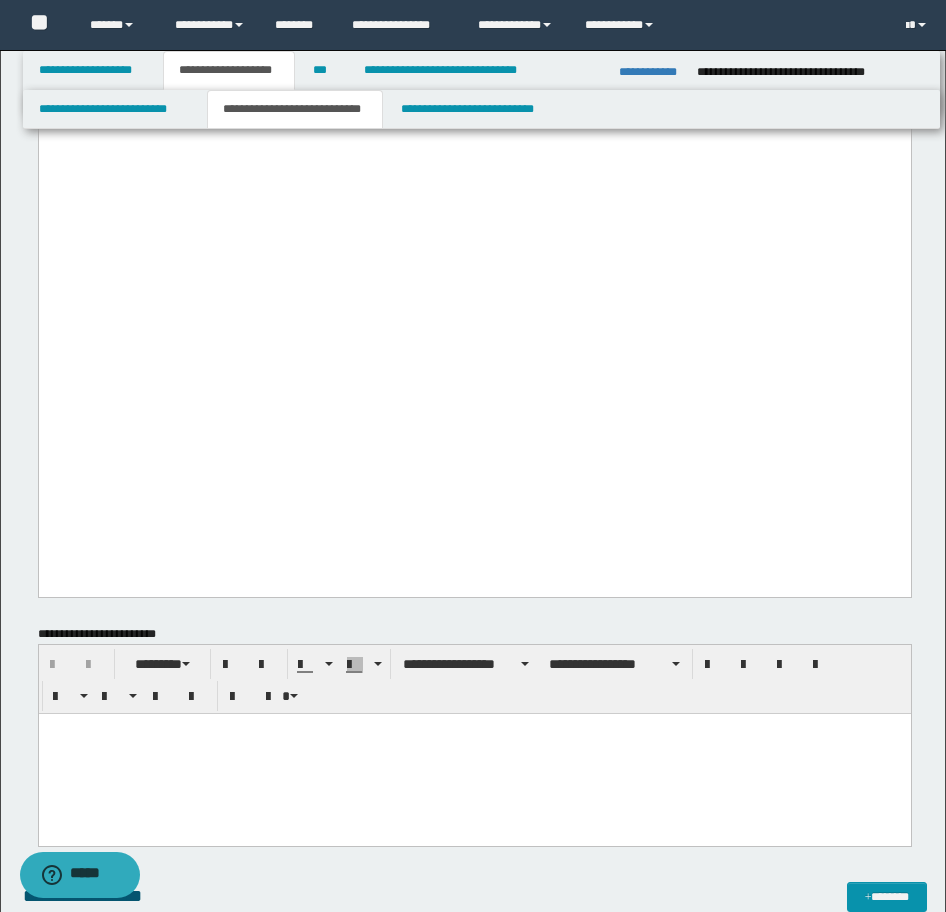 click on "**********" at bounding box center (474, -1268) 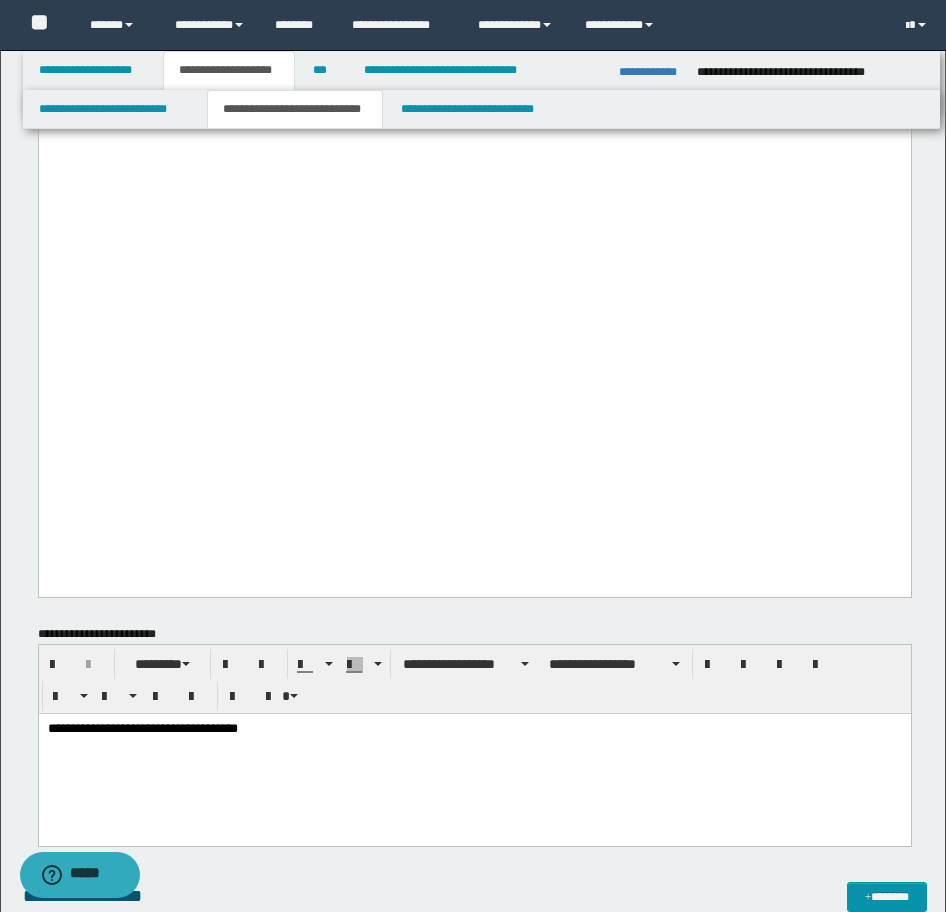 click on "**********" at bounding box center (474, 754) 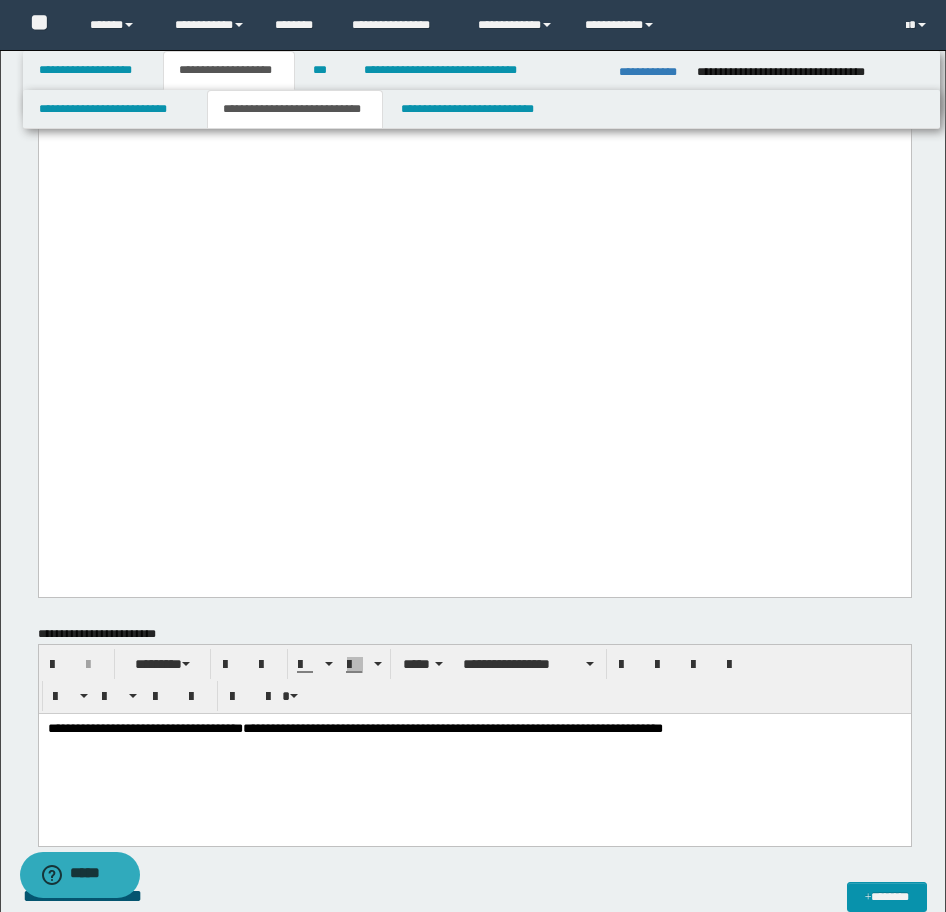 drag, startPoint x: 371, startPoint y: 727, endPoint x: 410, endPoint y: 727, distance: 39 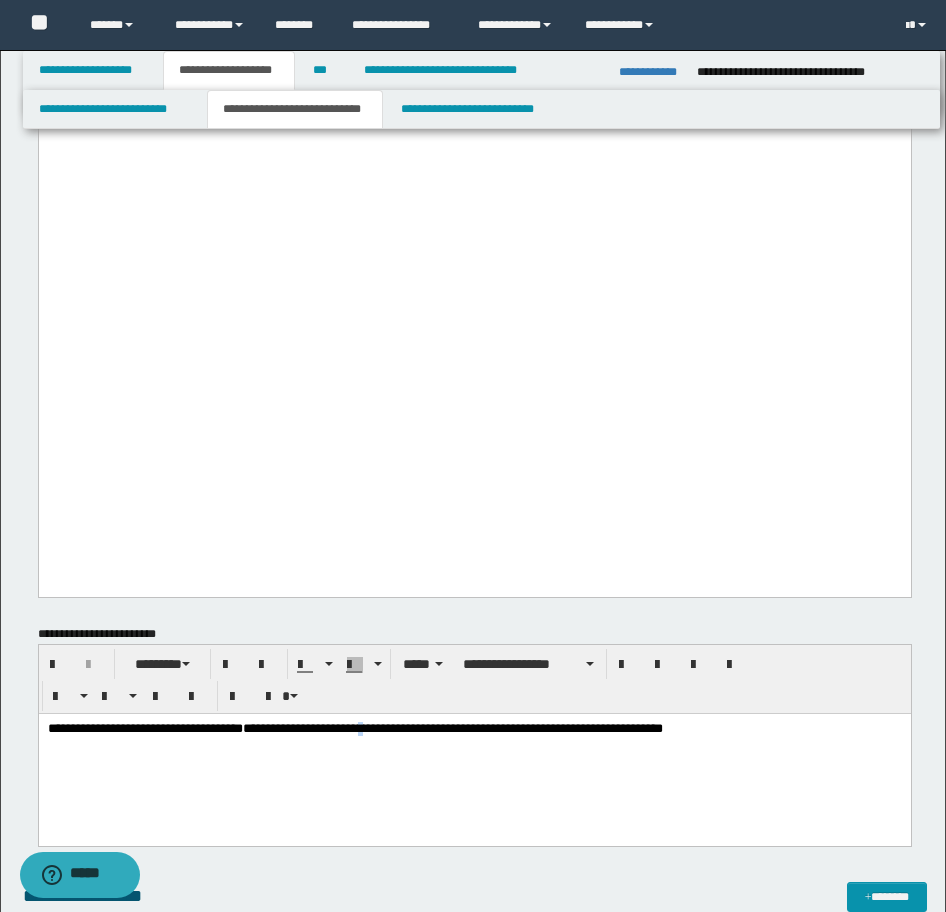 click on "**********" at bounding box center [452, 727] 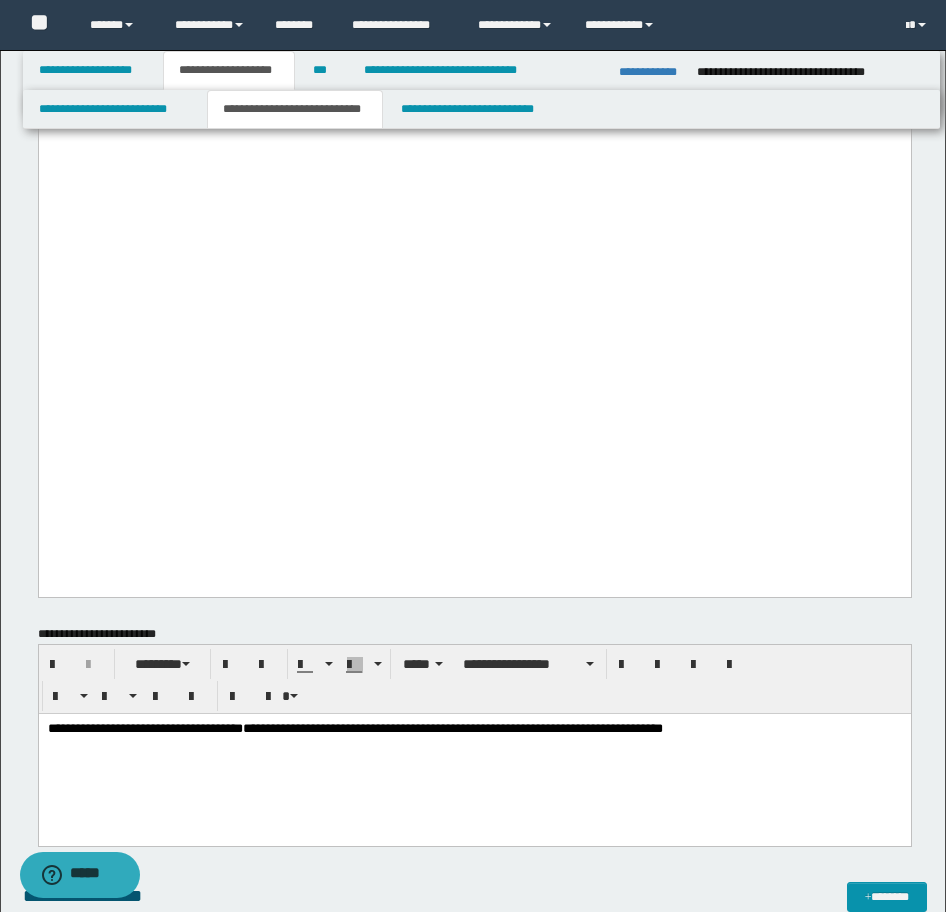 click on "**********" at bounding box center [452, 727] 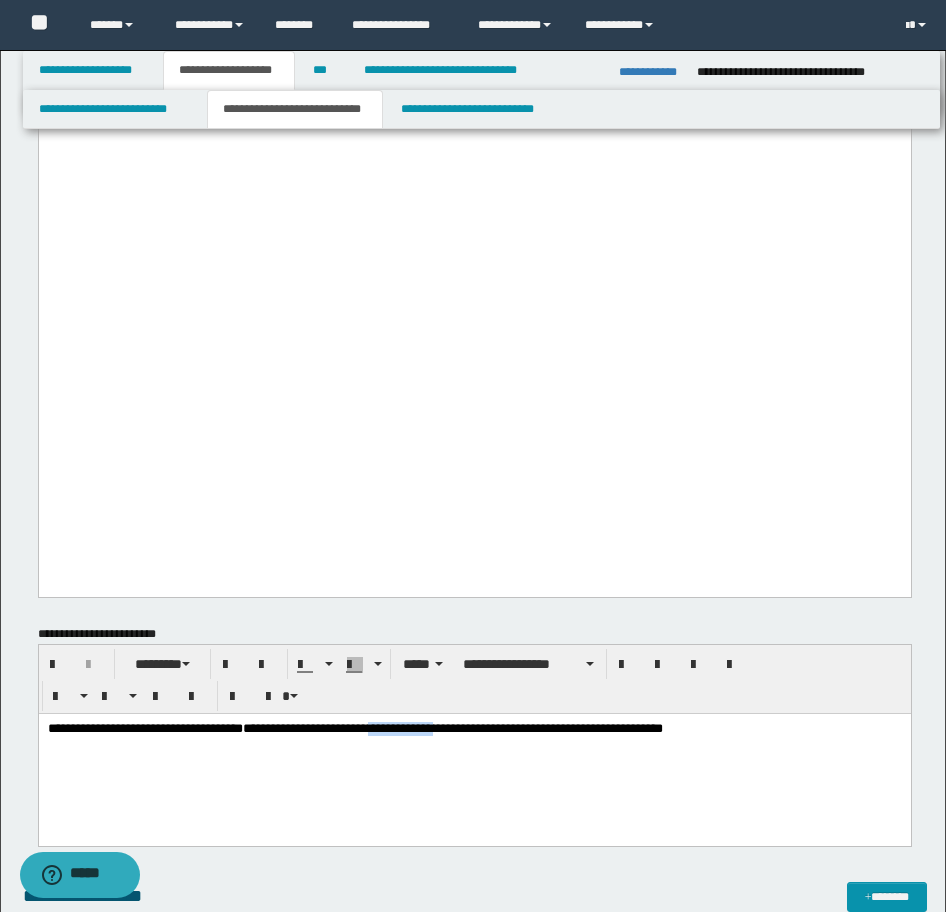 drag, startPoint x: 402, startPoint y: 731, endPoint x: 482, endPoint y: 731, distance: 80 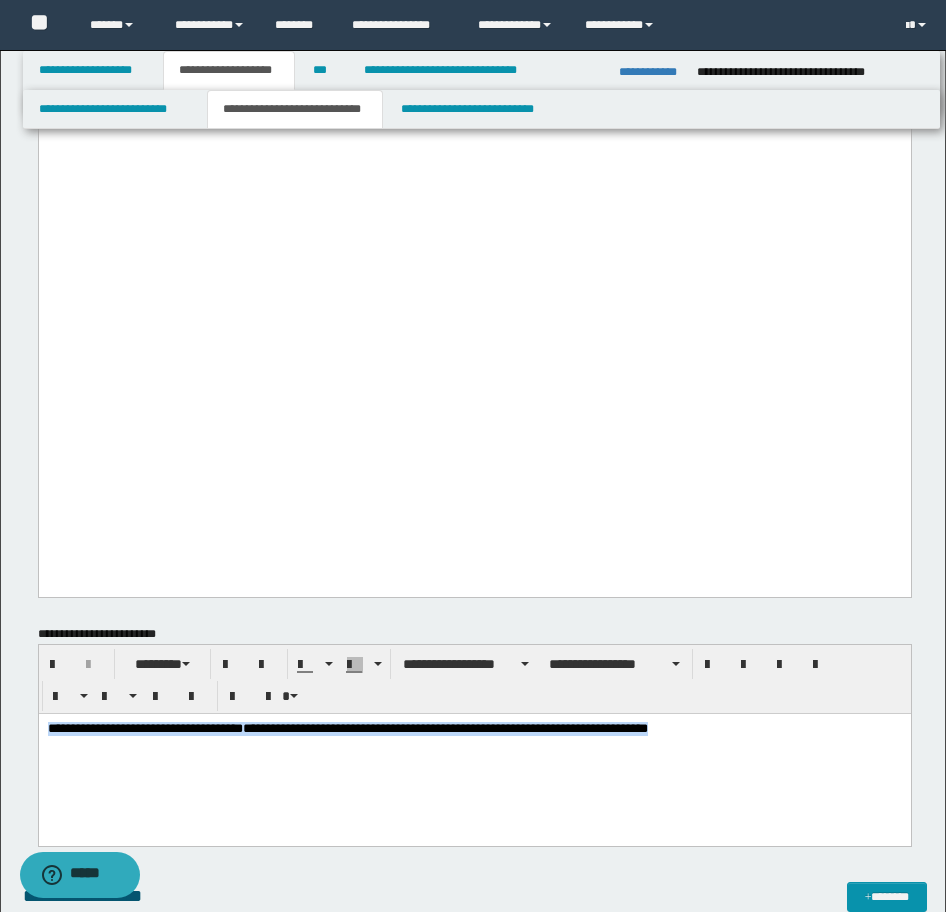 drag, startPoint x: 779, startPoint y: 732, endPoint x: -15, endPoint y: 724, distance: 794.0403 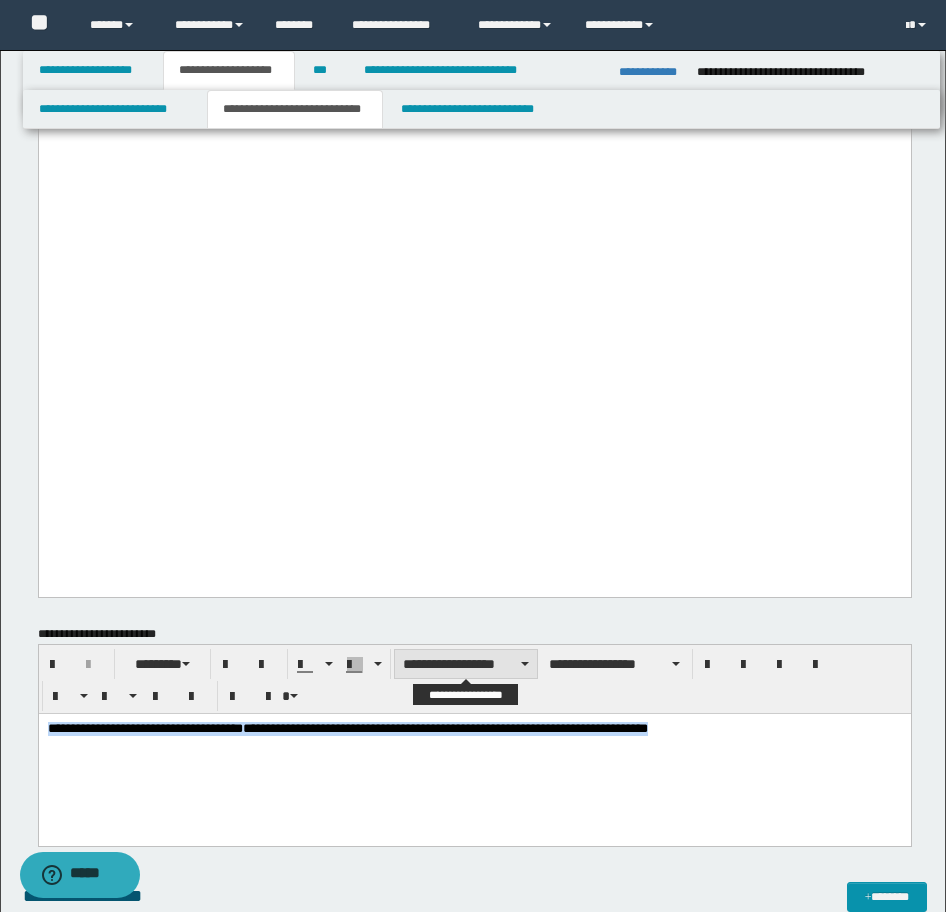 click on "**********" at bounding box center (466, 664) 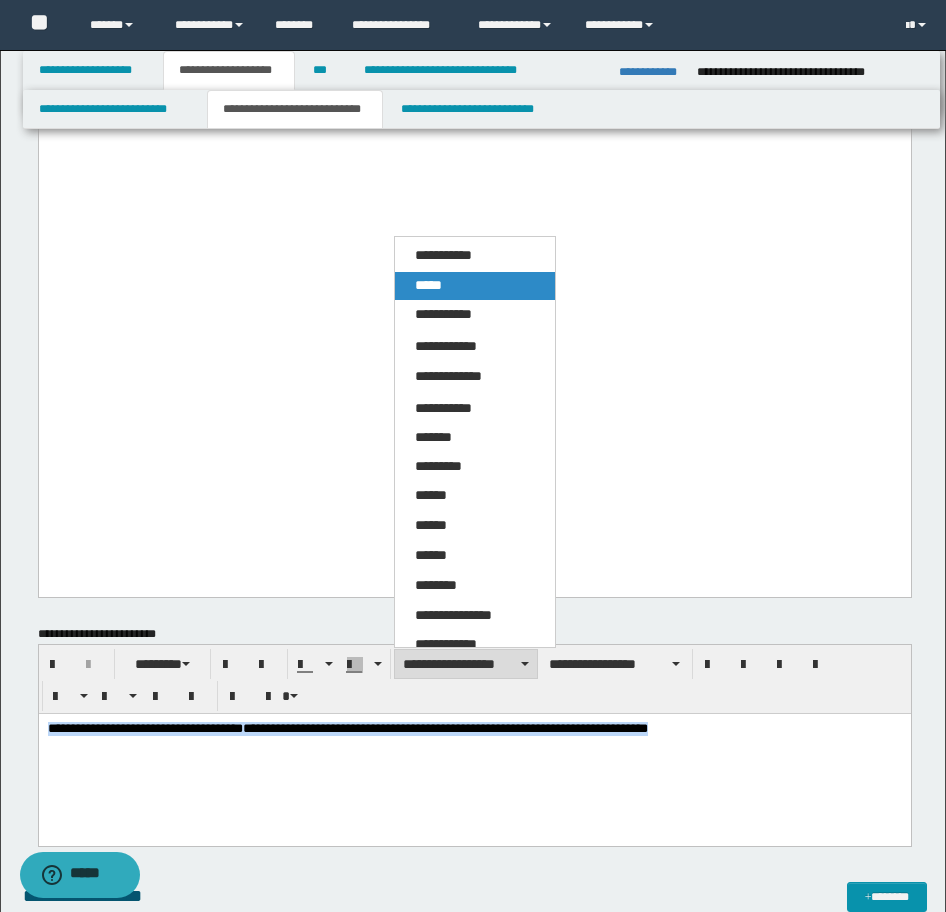 click on "*****" at bounding box center [475, 286] 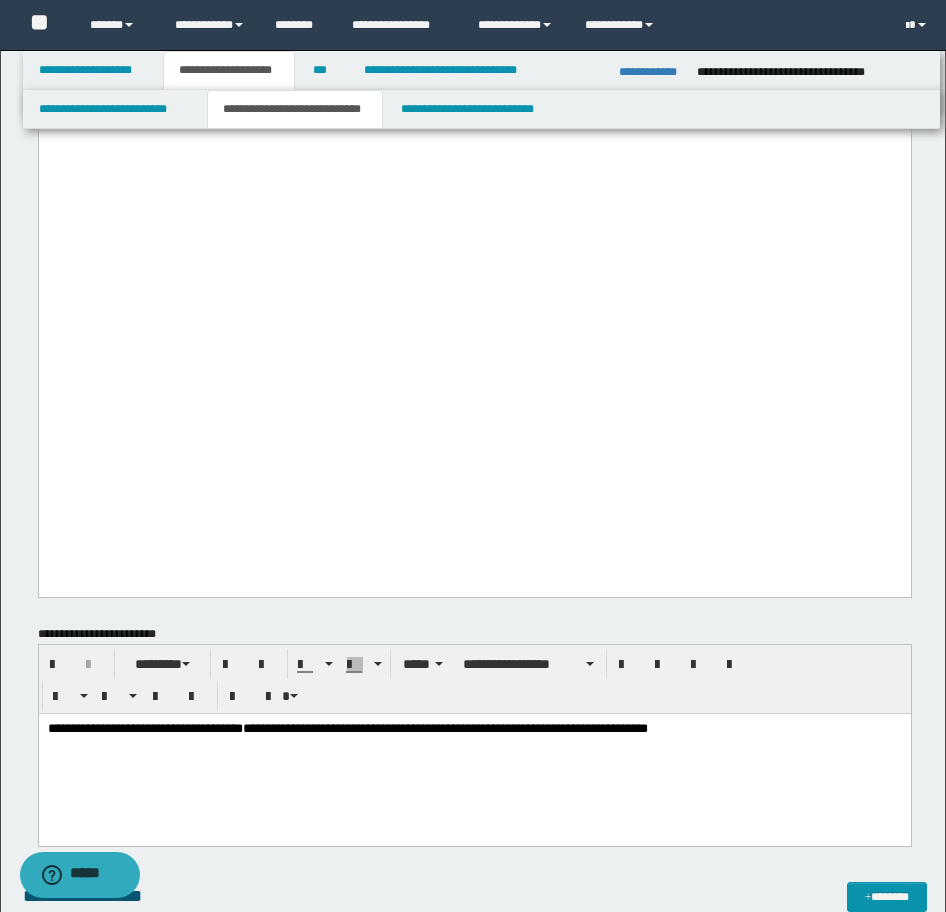 click on "**********" at bounding box center (474, -1268) 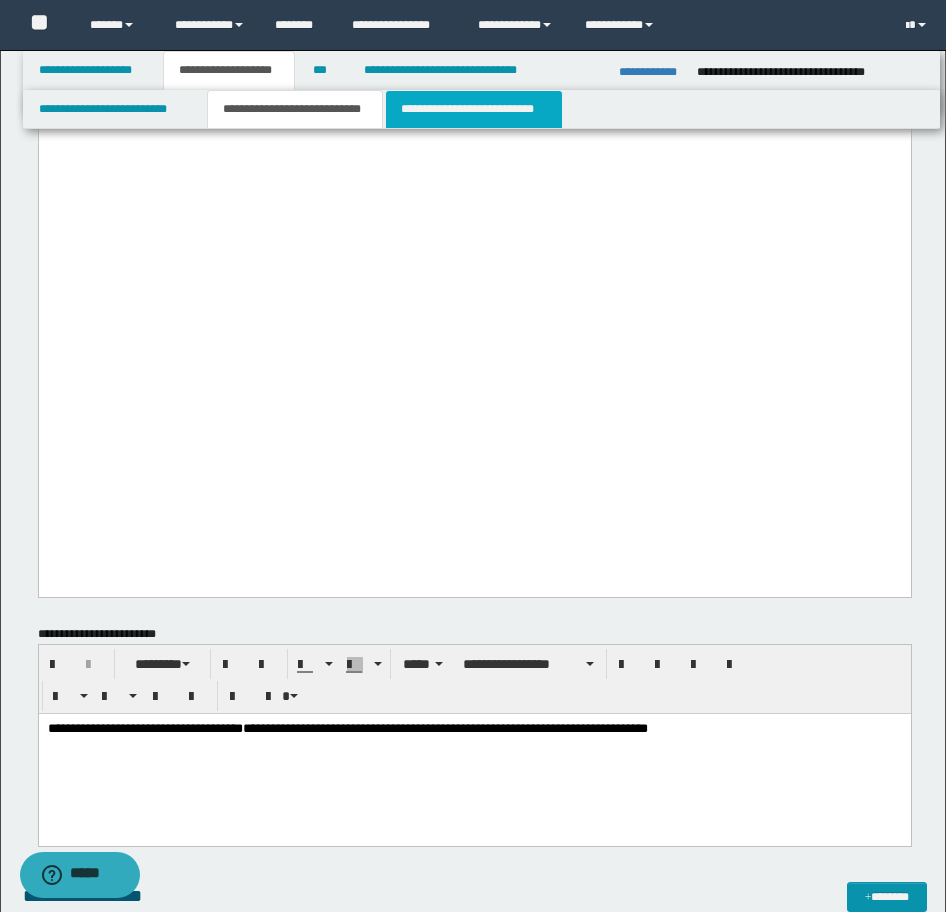 click on "**********" at bounding box center (474, 109) 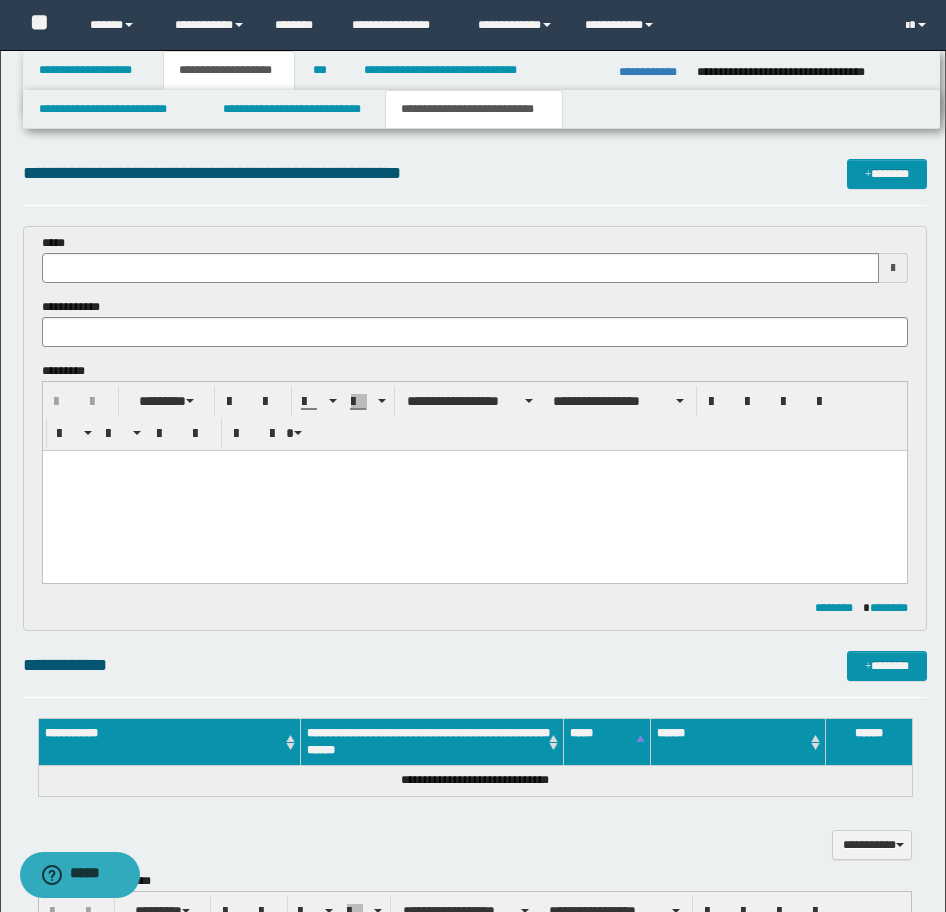 scroll, scrollTop: 0, scrollLeft: 0, axis: both 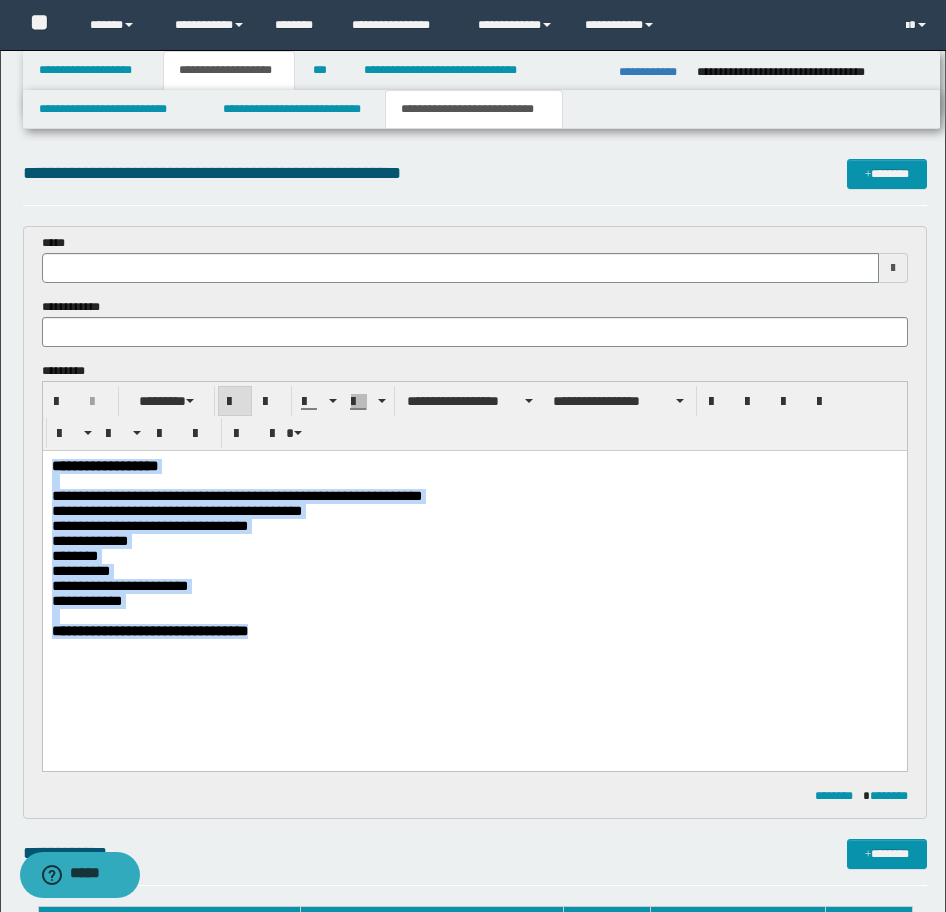 drag, startPoint x: 241, startPoint y: 662, endPoint x: 58, endPoint y: 912, distance: 309.82092 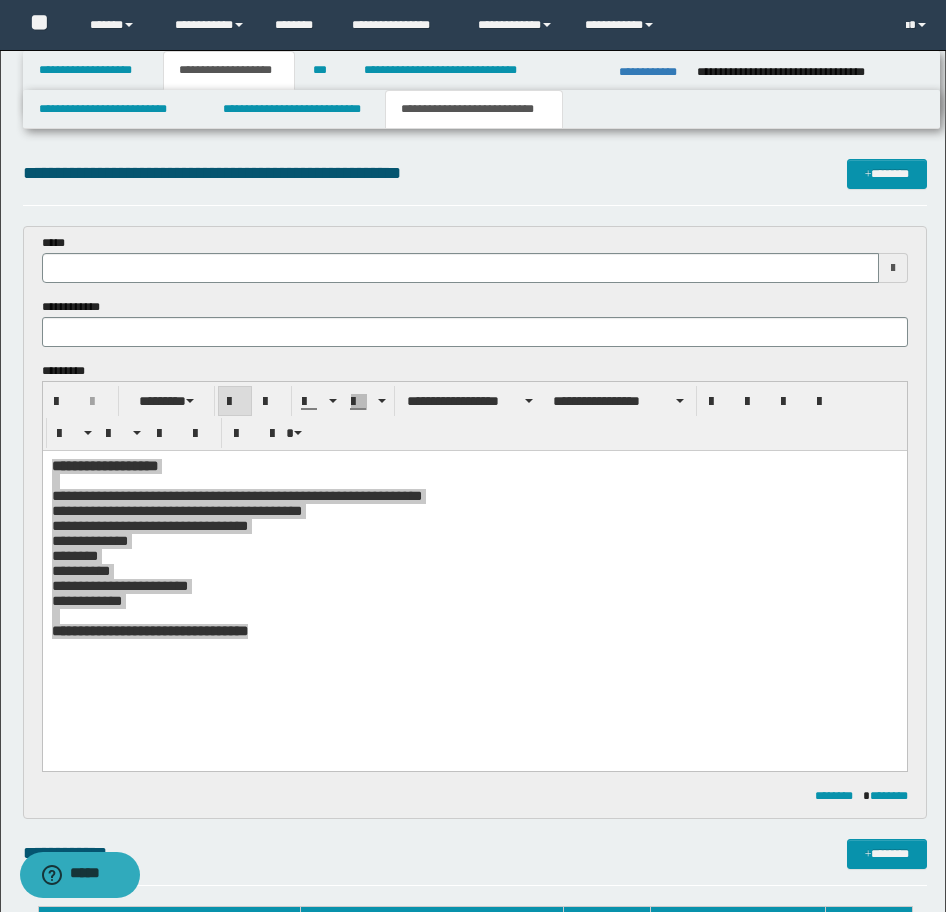 click on "**********" at bounding box center [475, 416] 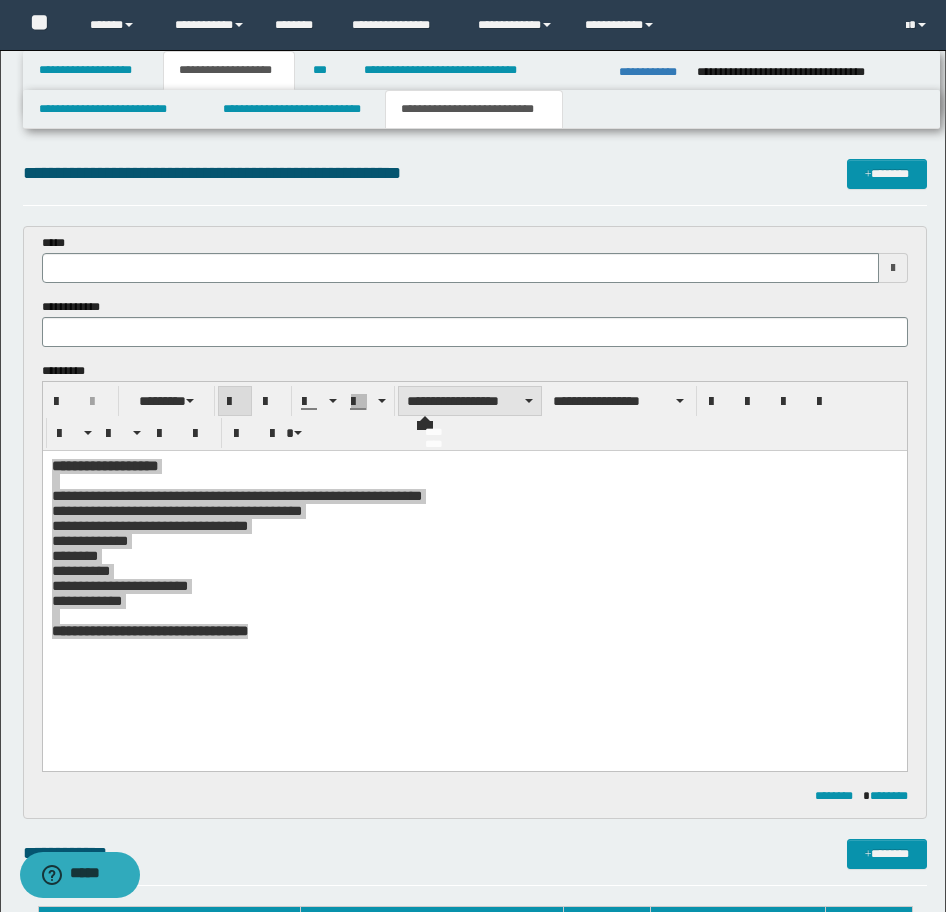 click on "**********" at bounding box center [470, 401] 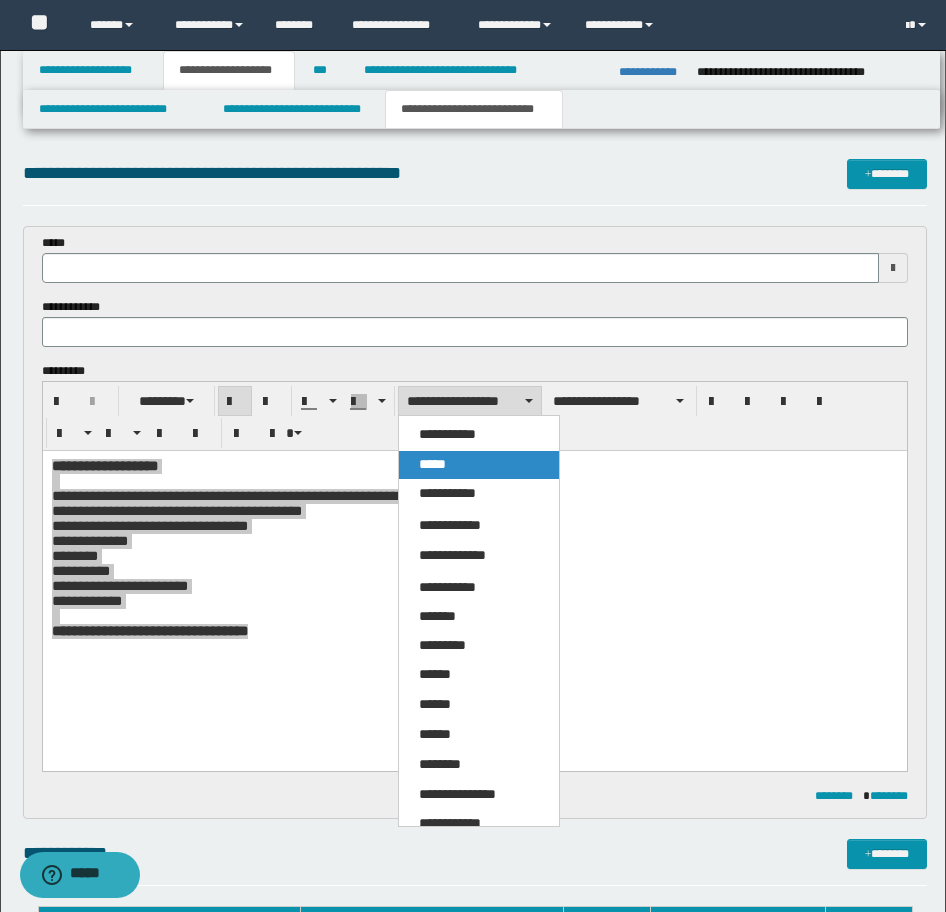 click on "*****" at bounding box center (479, 465) 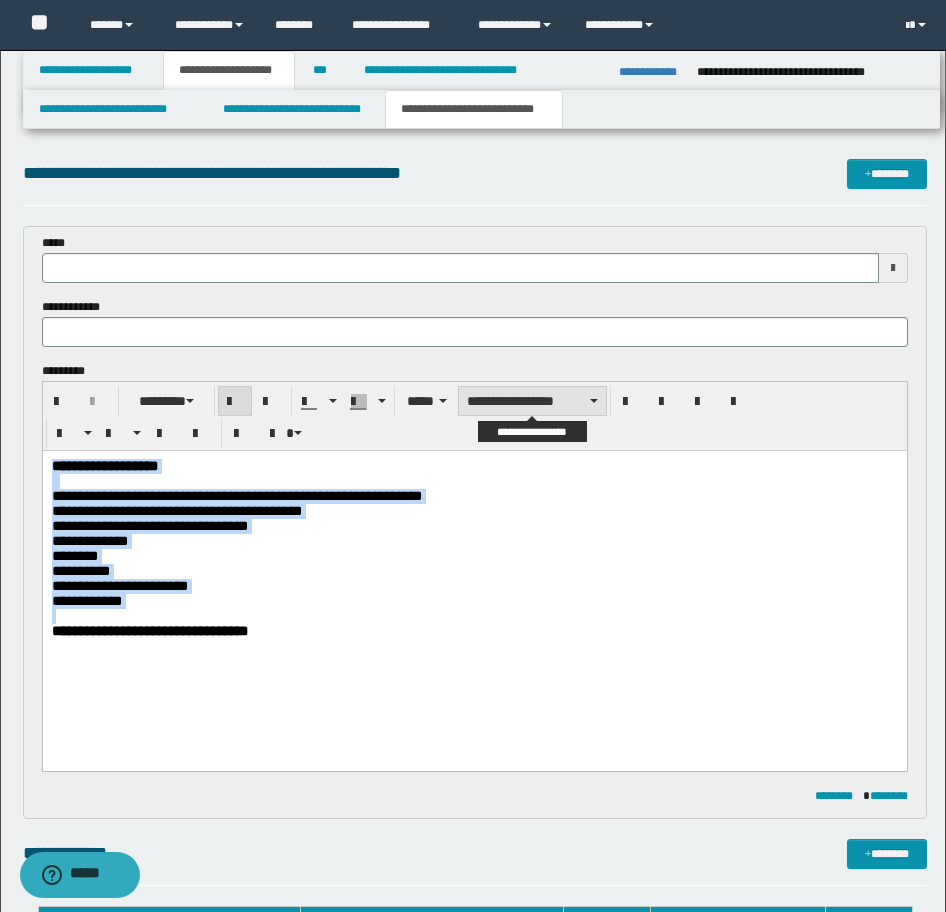 click on "**********" at bounding box center [532, 401] 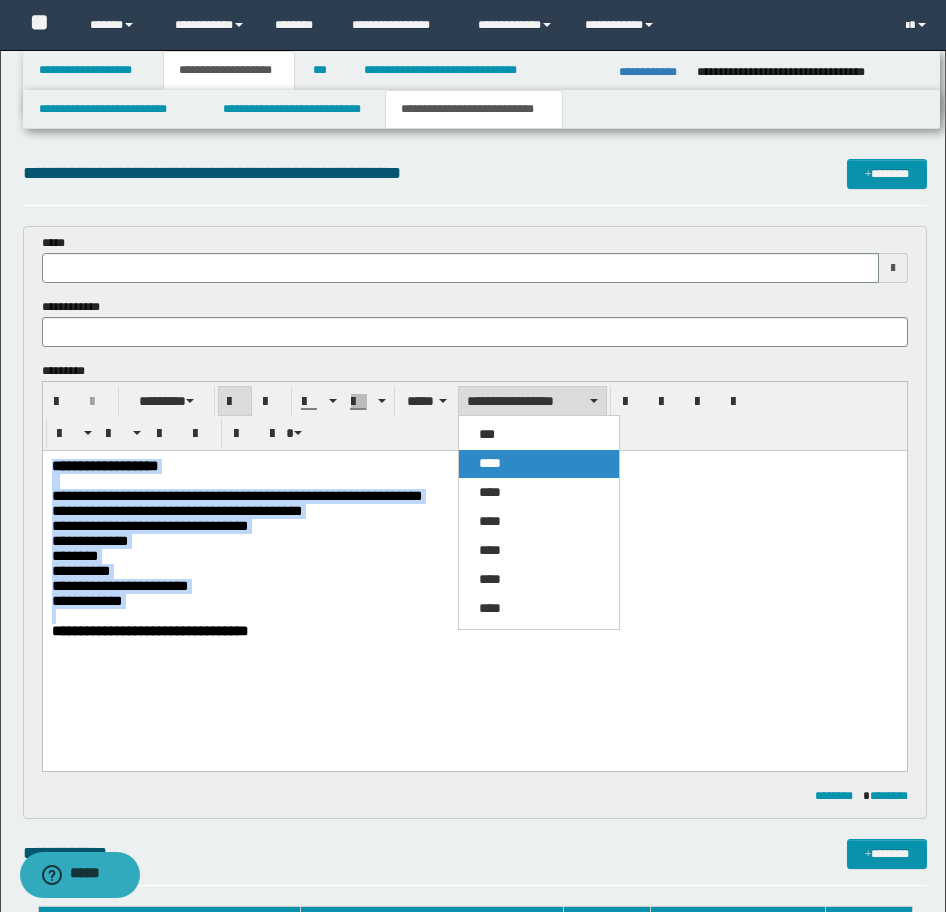 click on "****" at bounding box center [490, 463] 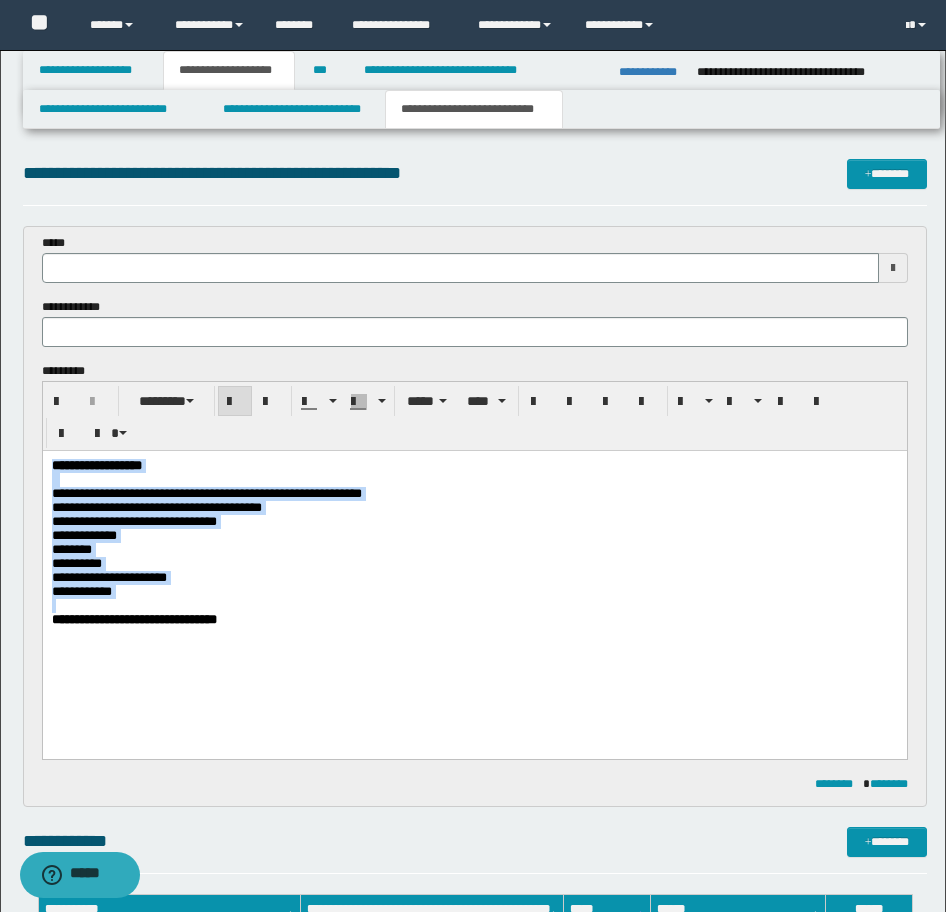 click on "**********" at bounding box center [474, 536] 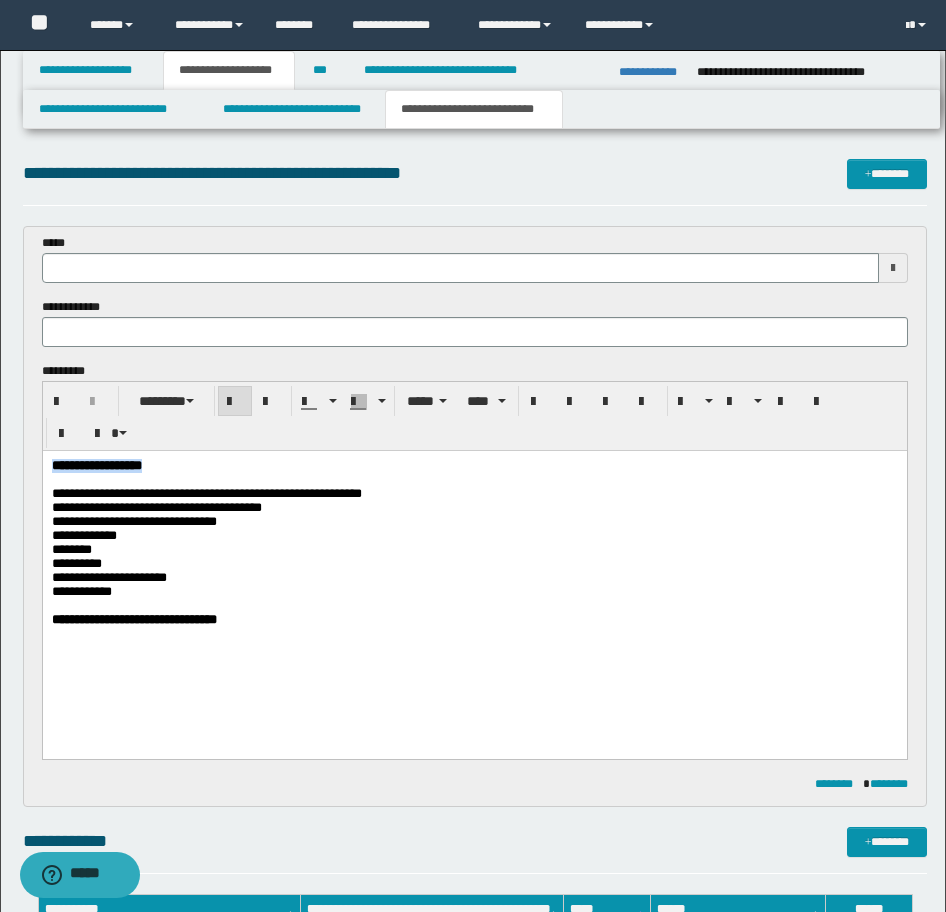 drag, startPoint x: 188, startPoint y: 468, endPoint x: 32, endPoint y: 468, distance: 156 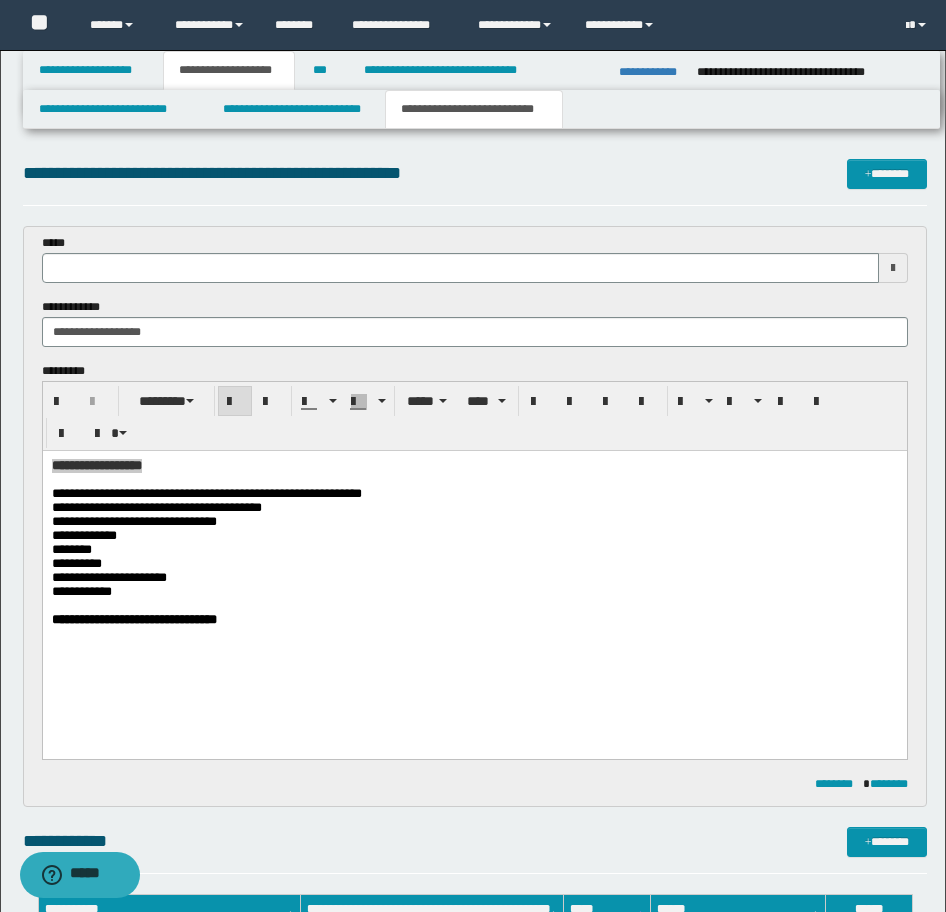 click on "**********" at bounding box center [475, 298] 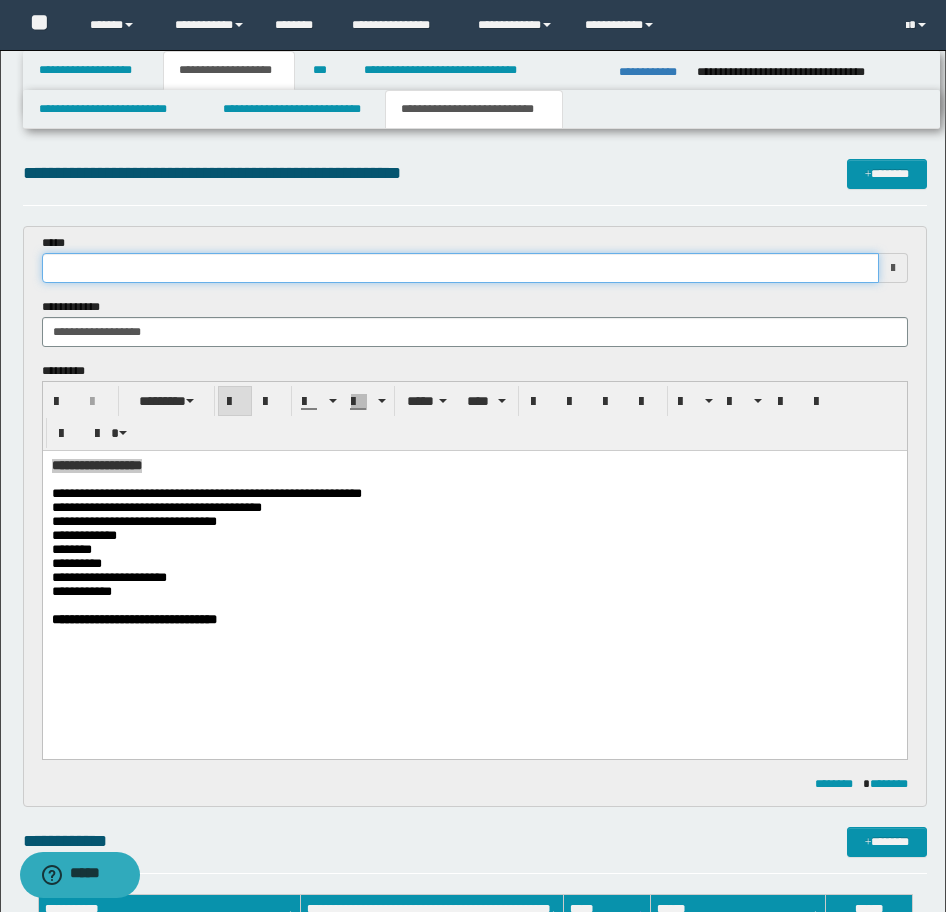 click at bounding box center [460, 268] 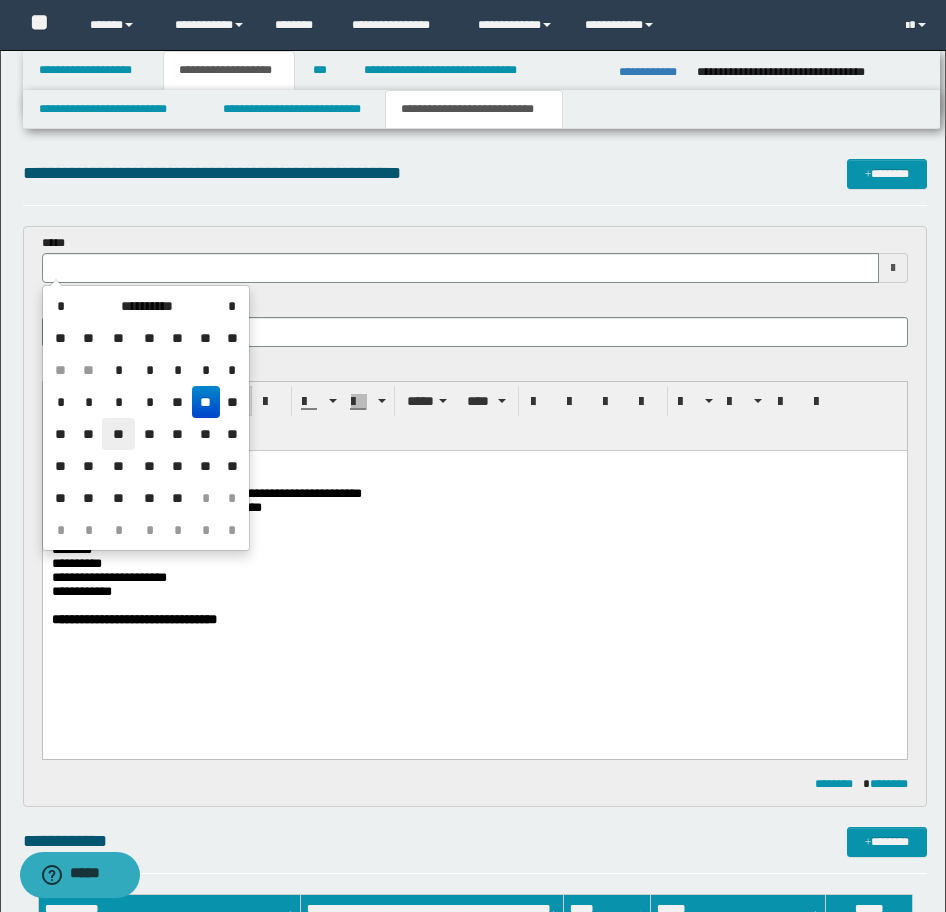 click on "**" at bounding box center (118, 434) 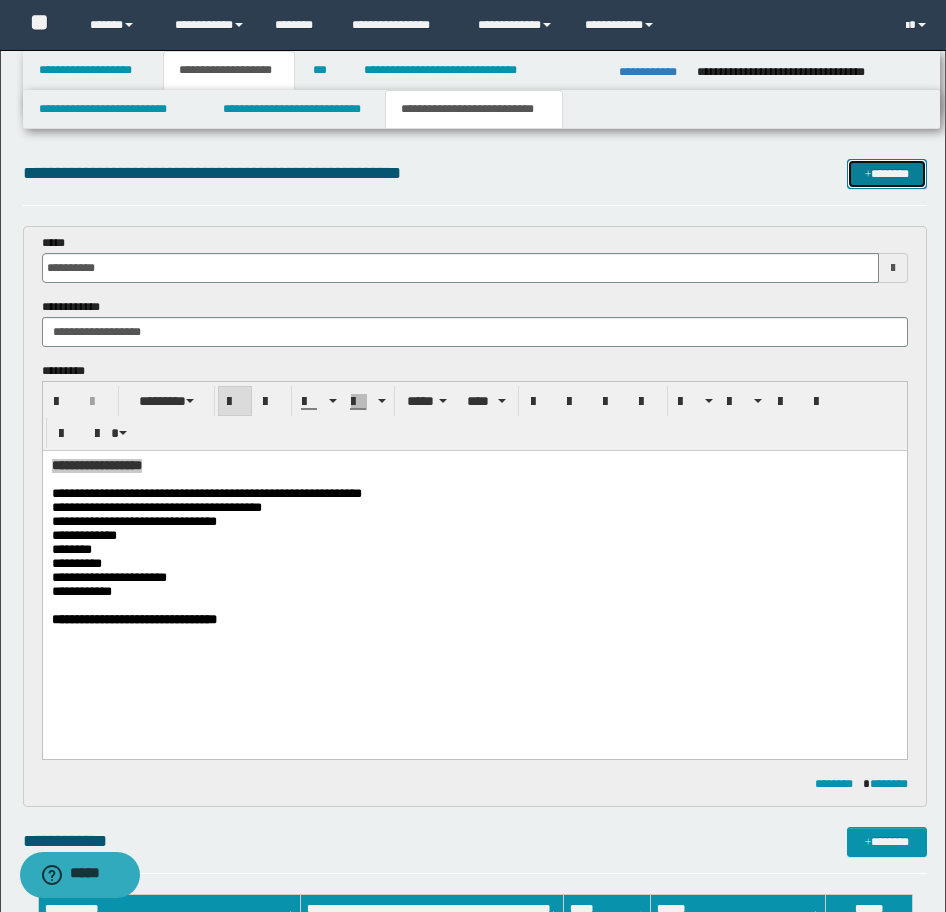 click on "*******" at bounding box center (887, 174) 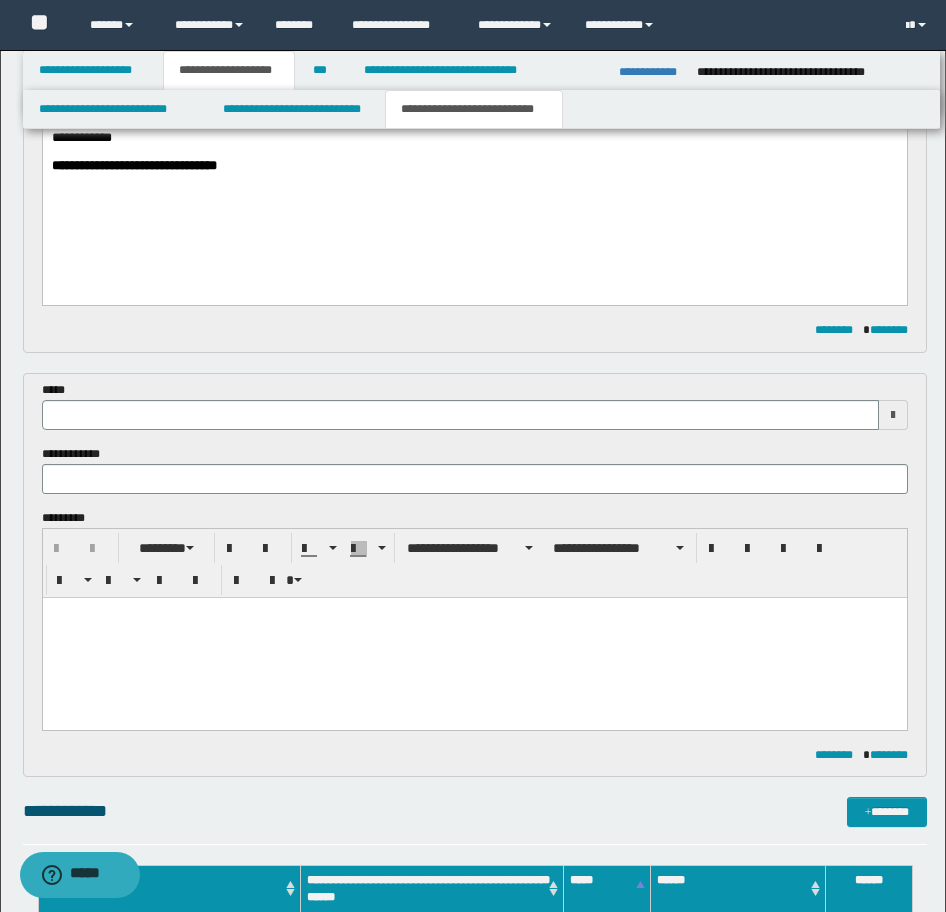 scroll, scrollTop: 254, scrollLeft: 0, axis: vertical 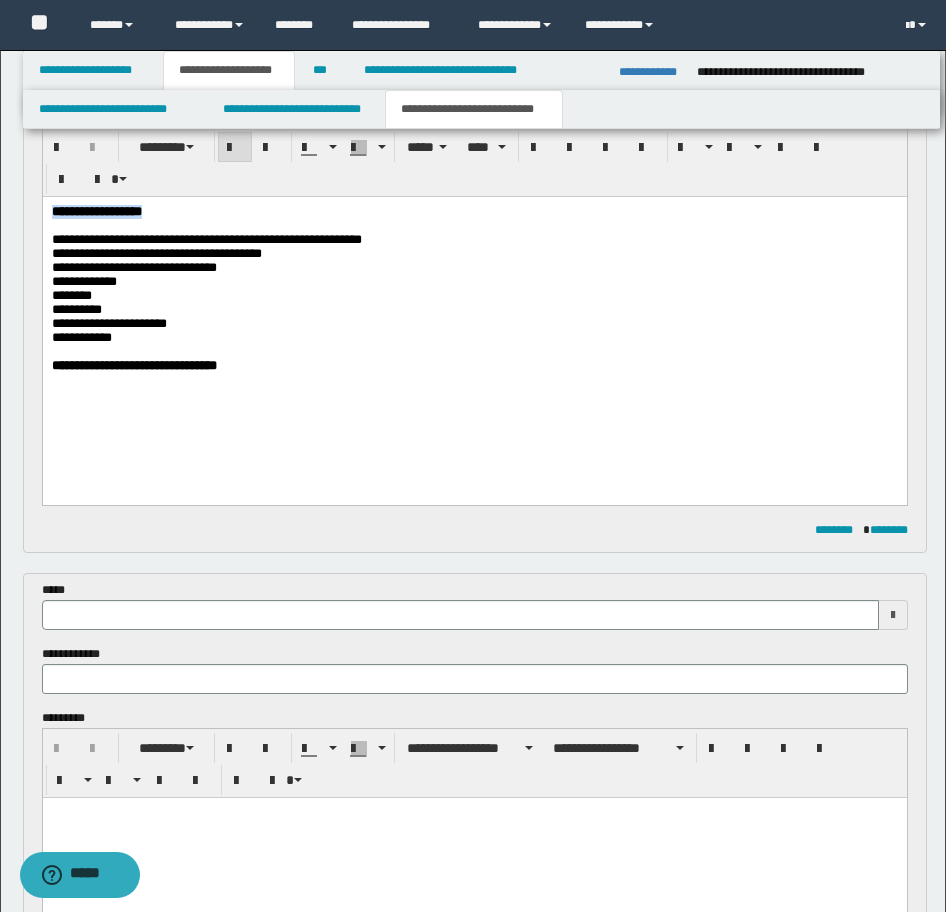 click on "**********" at bounding box center [474, 314] 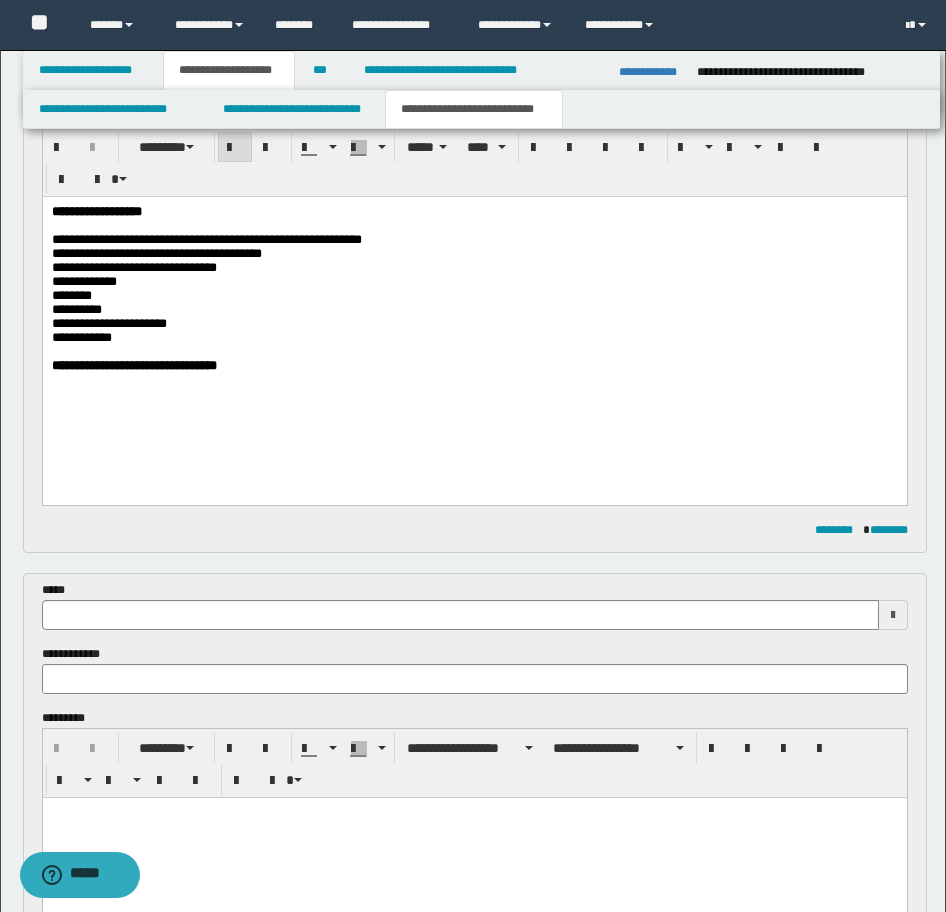 click on "**********" at bounding box center [474, 366] 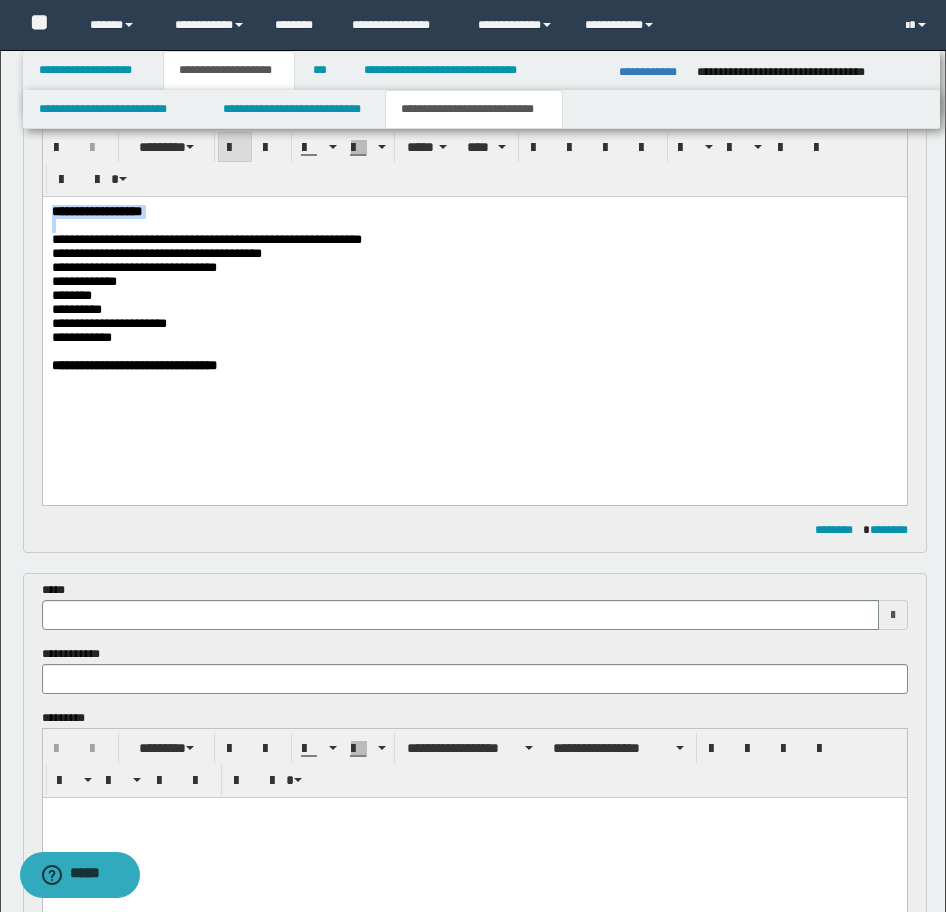 drag, startPoint x: 109, startPoint y: 227, endPoint x: -17, endPoint y: 217, distance: 126.3962 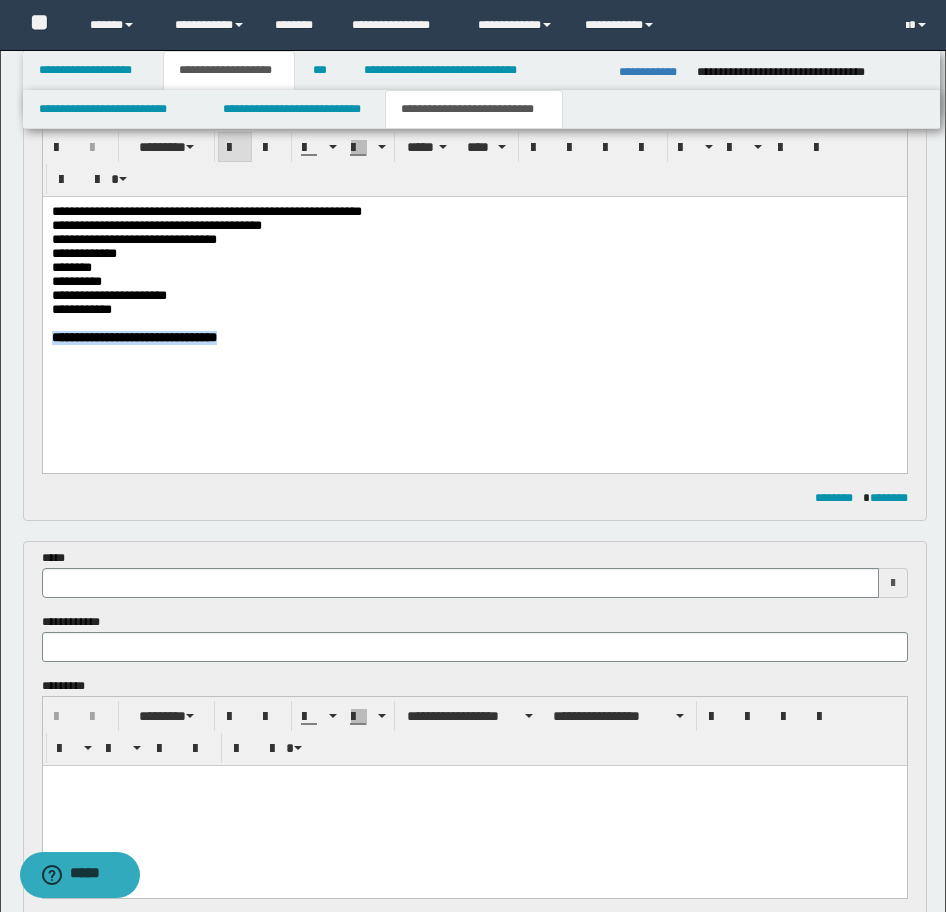 drag, startPoint x: 289, startPoint y: 351, endPoint x: 62, endPoint y: 364, distance: 227.37195 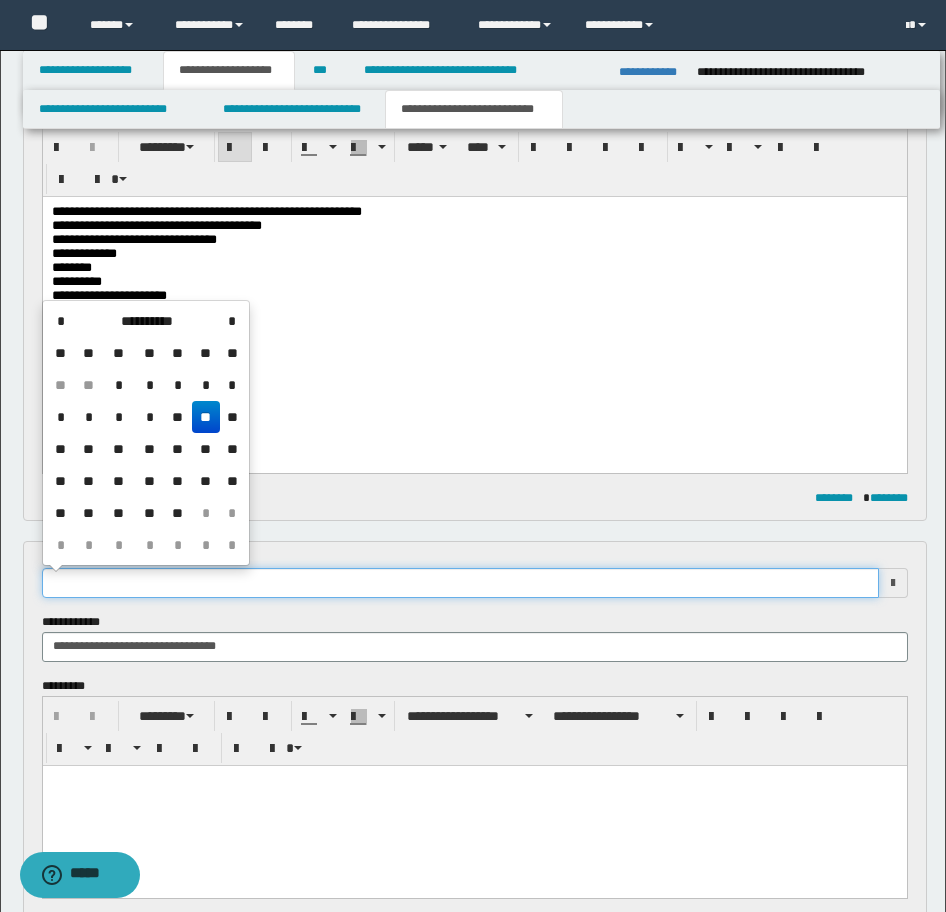 click at bounding box center [460, 583] 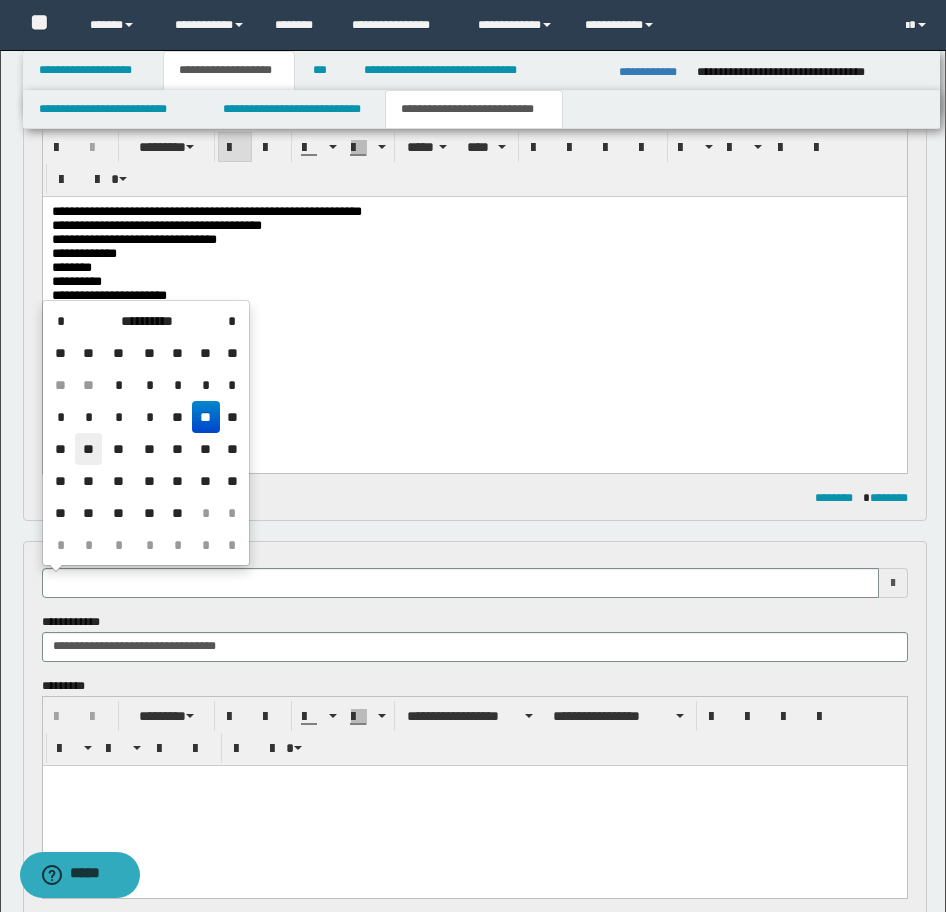 click on "**" at bounding box center (89, 449) 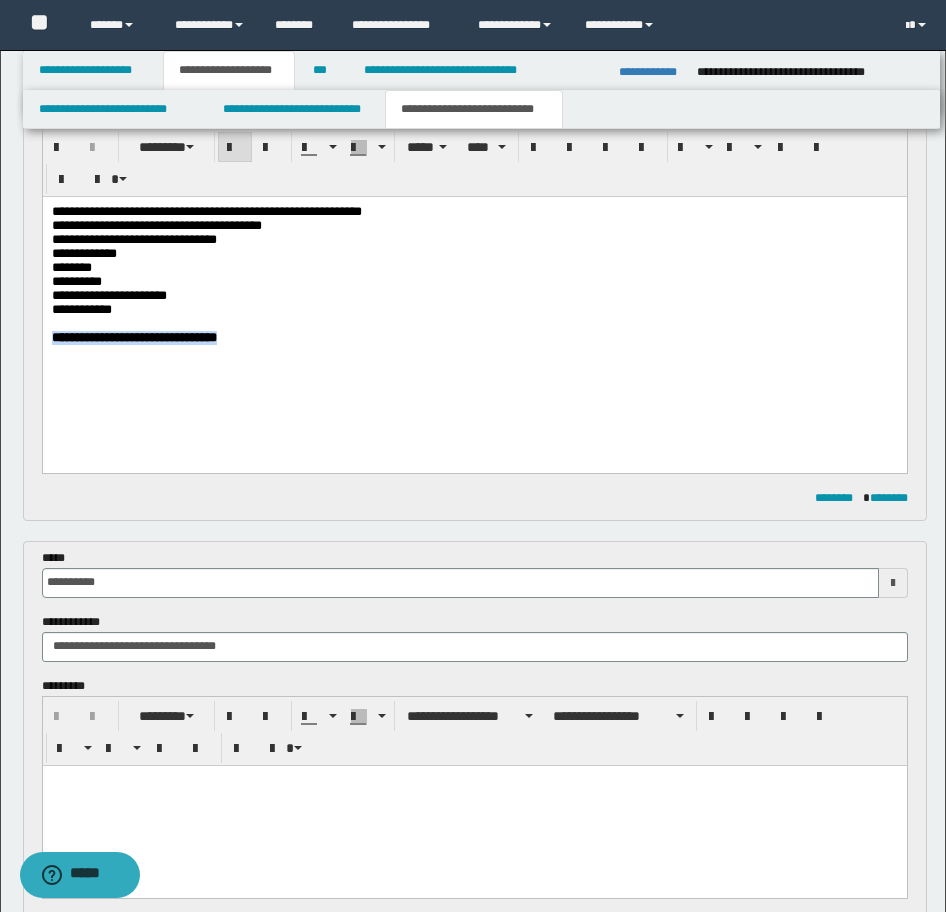 click on "**********" at bounding box center (474, 300) 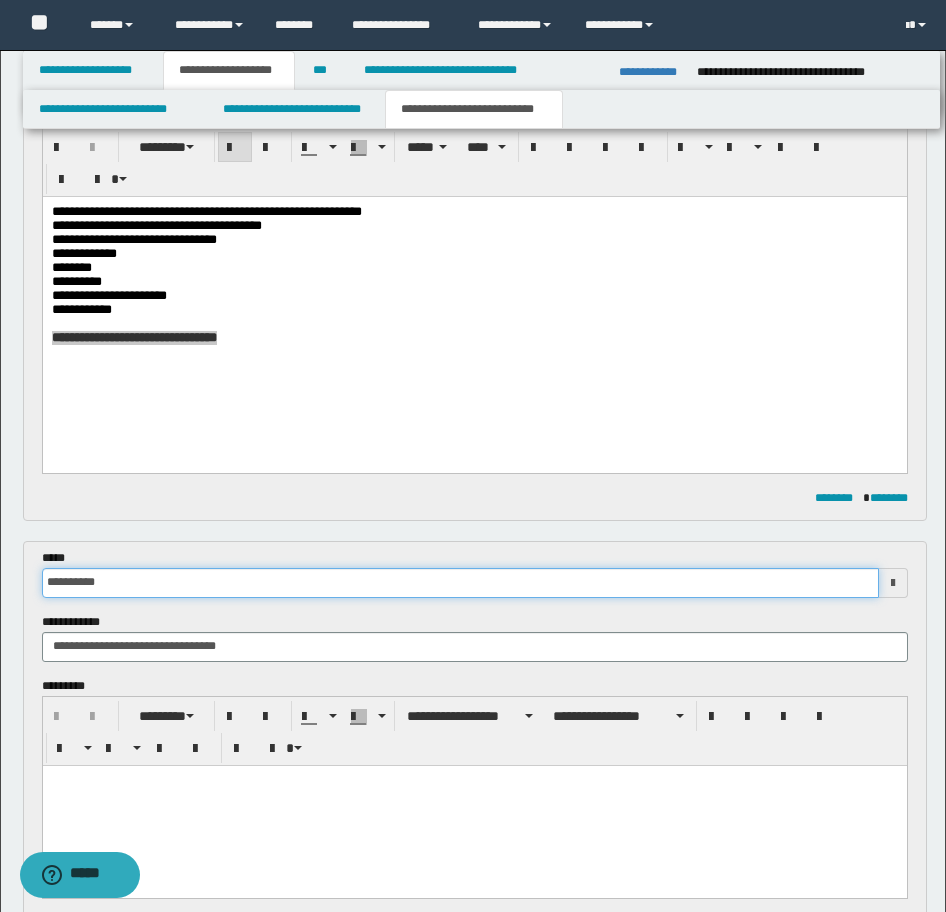 click on "**********" at bounding box center [460, 583] 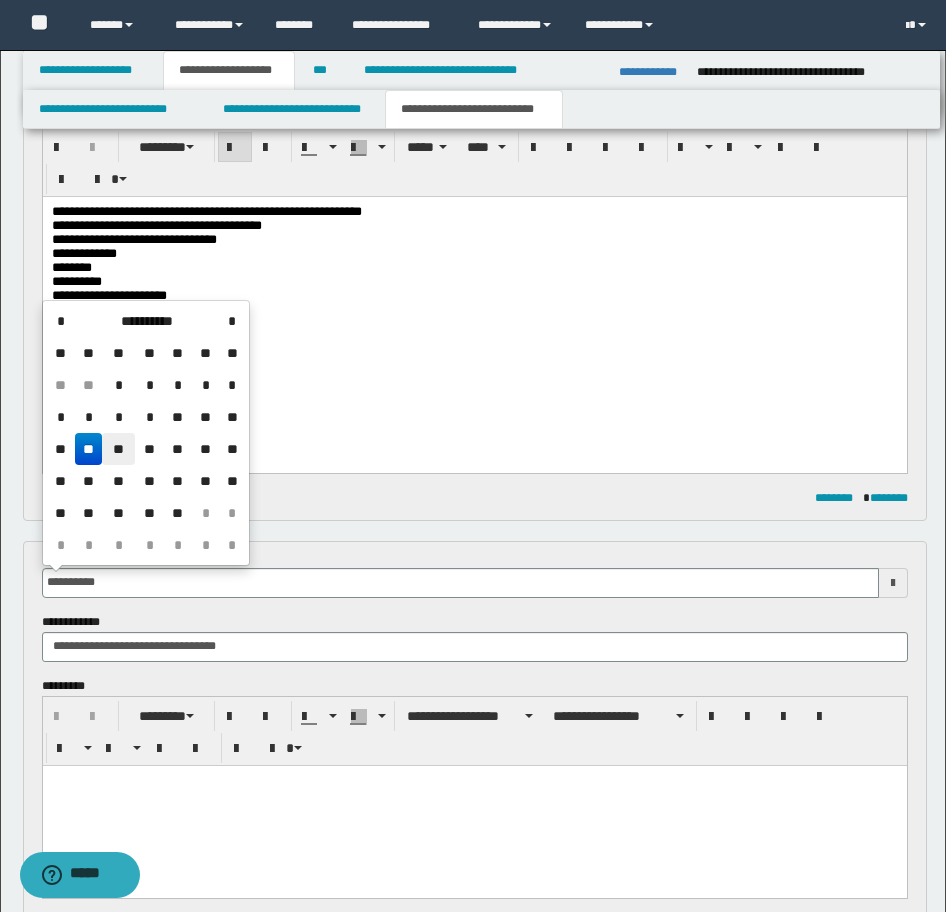 click on "**" at bounding box center (118, 449) 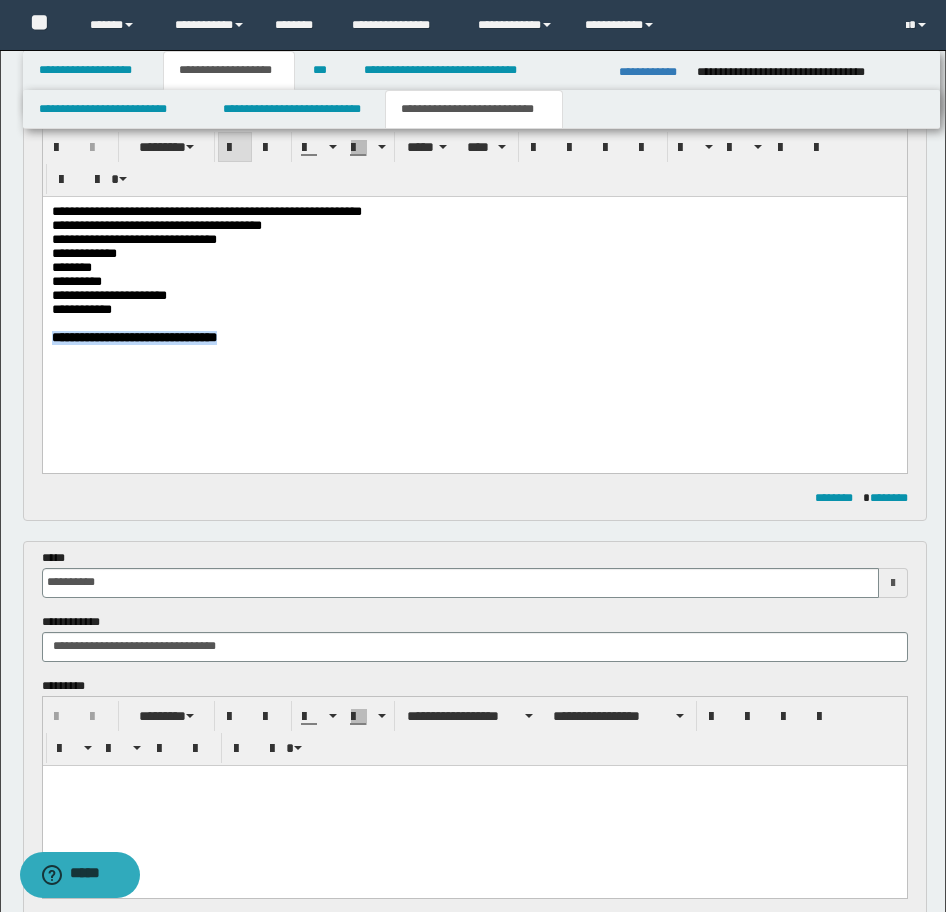 click on "**********" at bounding box center (474, 300) 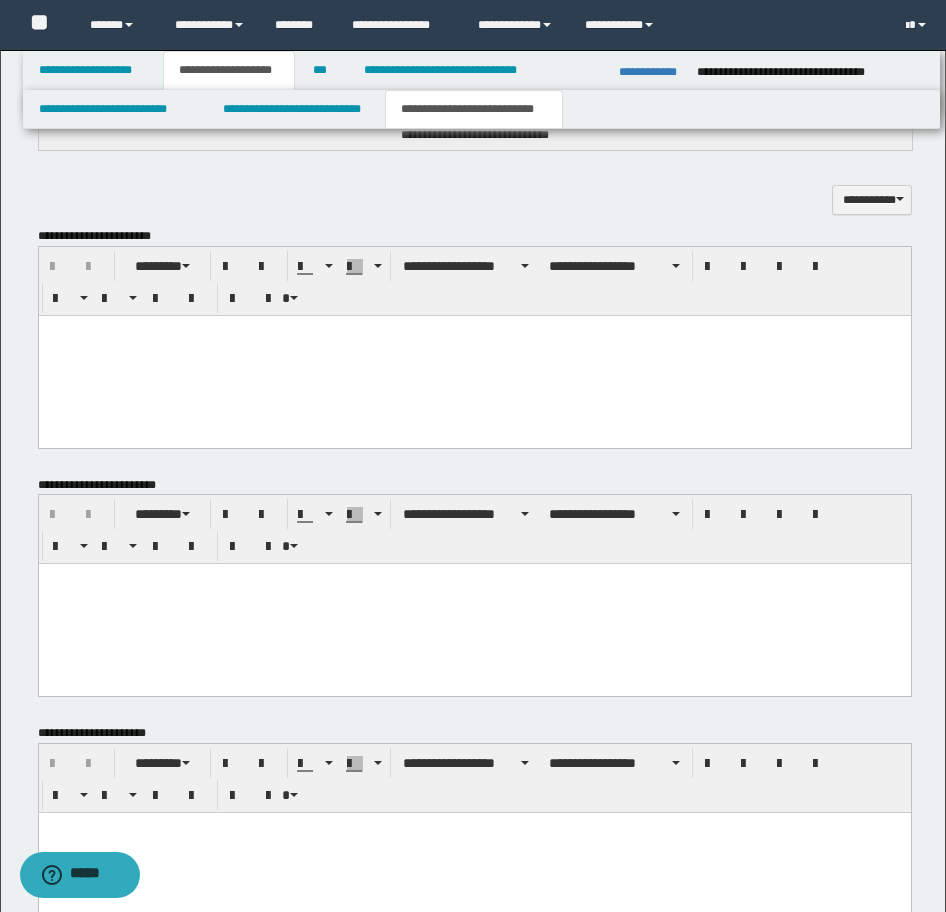 scroll, scrollTop: 1356, scrollLeft: 0, axis: vertical 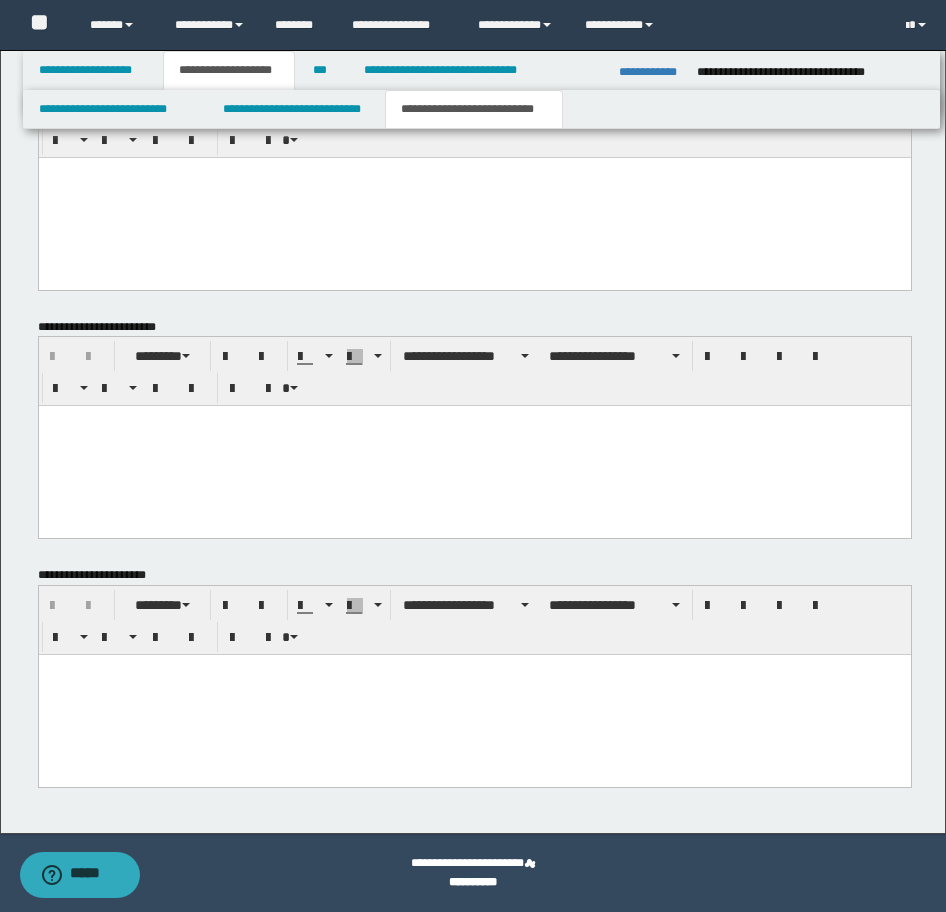 click at bounding box center [474, 695] 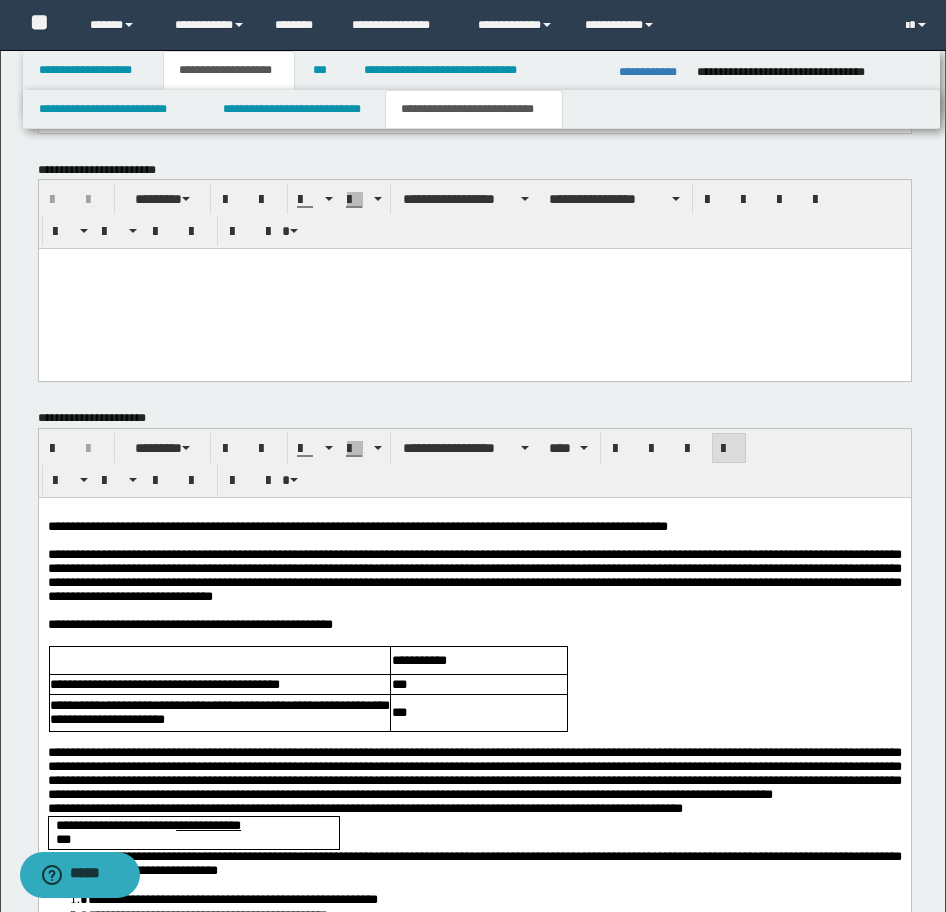 scroll, scrollTop: 1656, scrollLeft: 0, axis: vertical 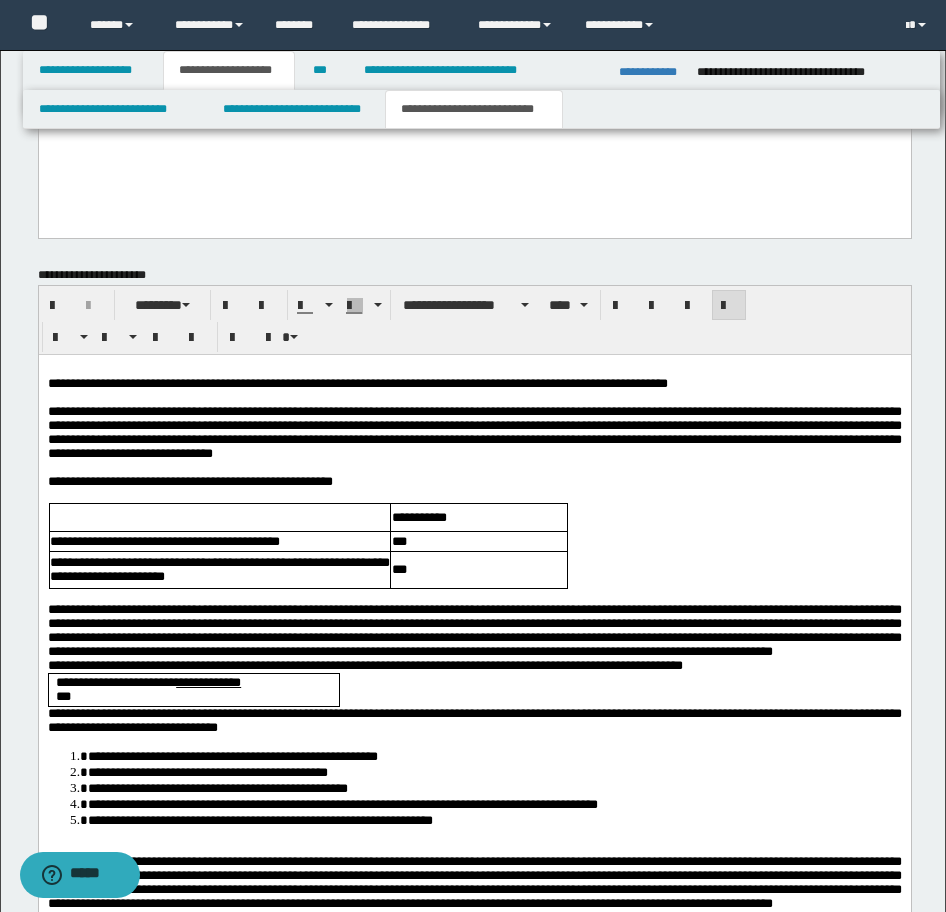 click on "**********" at bounding box center [474, 631] 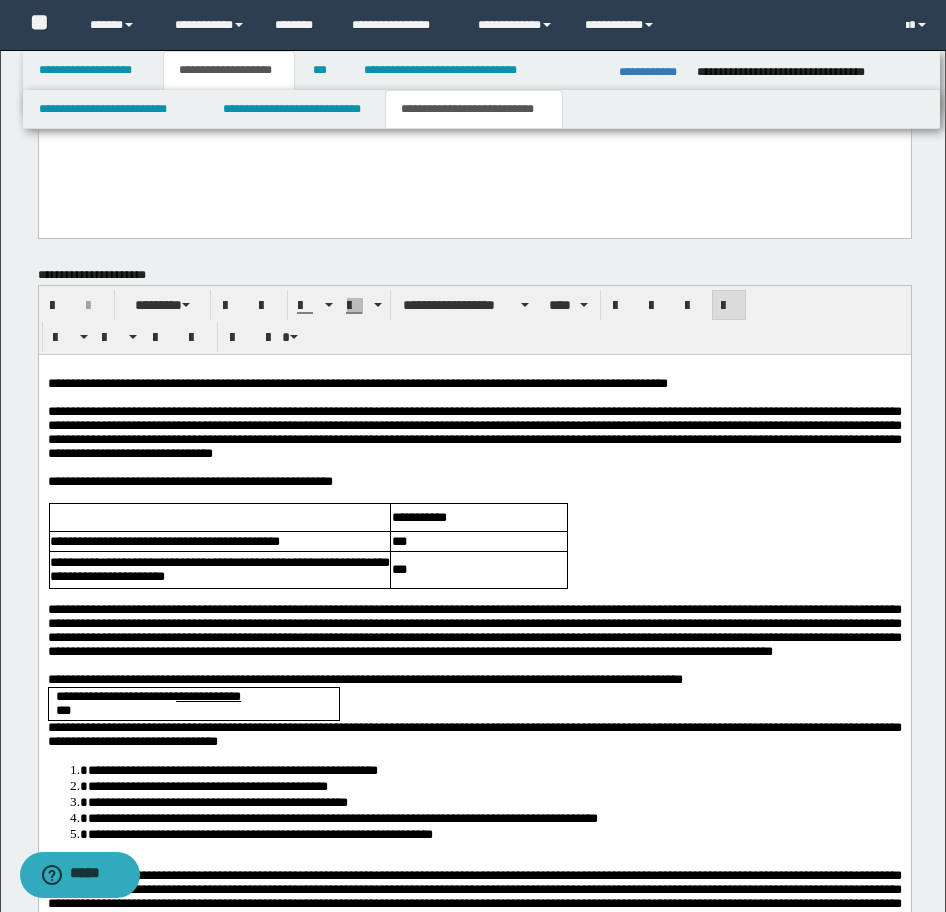 click on "**********" at bounding box center [474, 680] 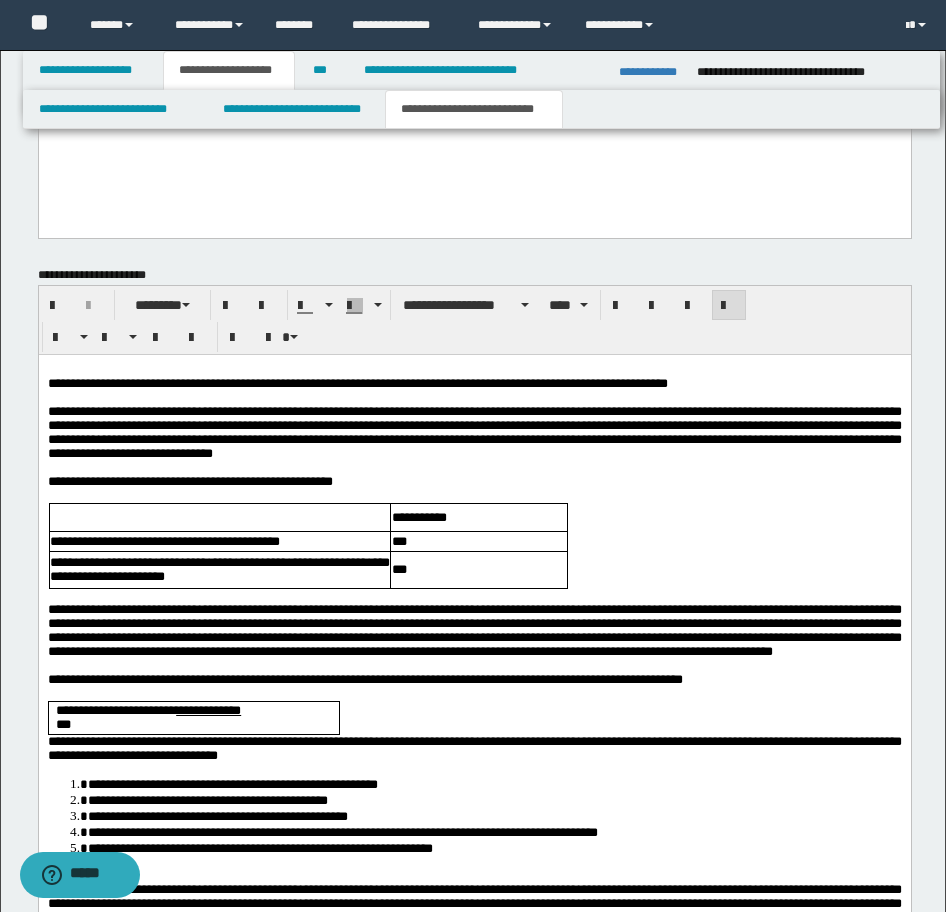 click on "**********" at bounding box center (474, 748) 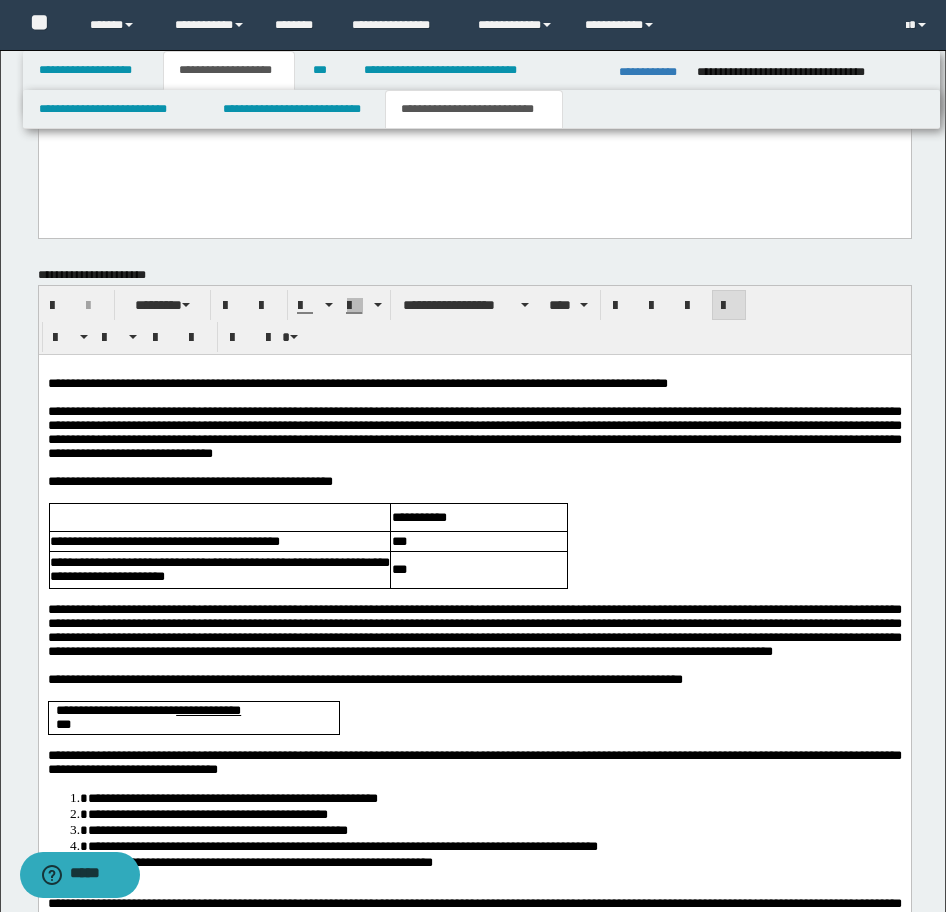 click on "**********" at bounding box center (357, 383) 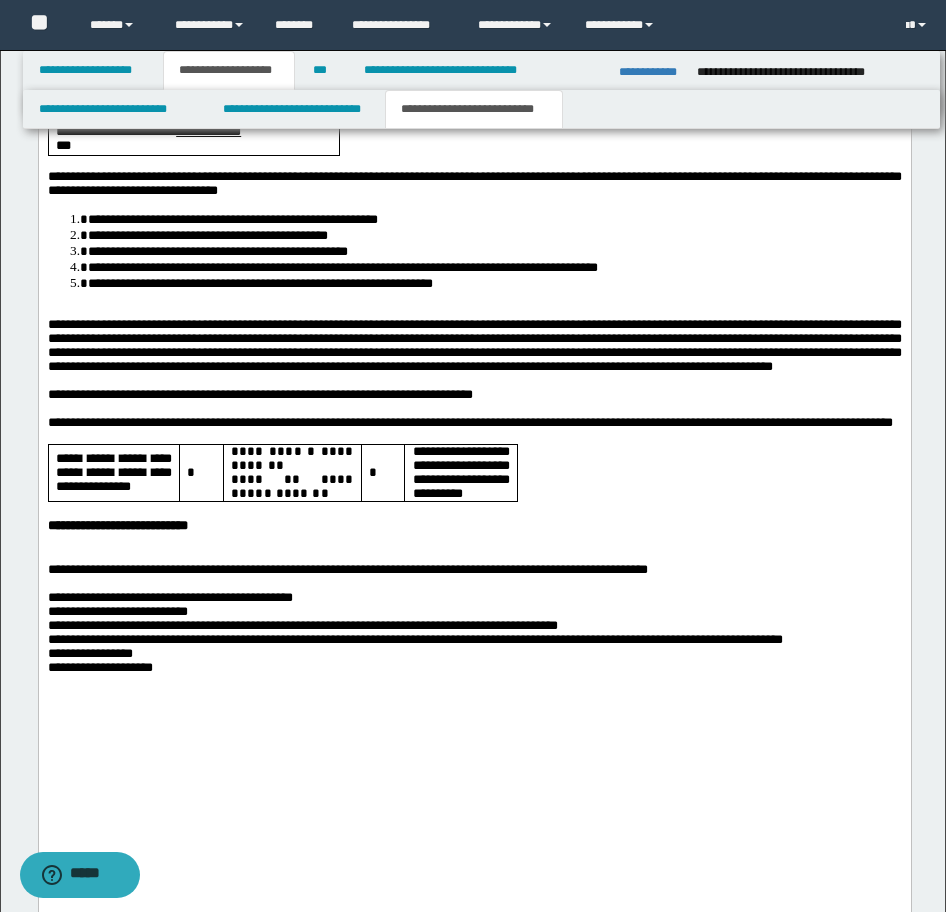 scroll, scrollTop: 2356, scrollLeft: 0, axis: vertical 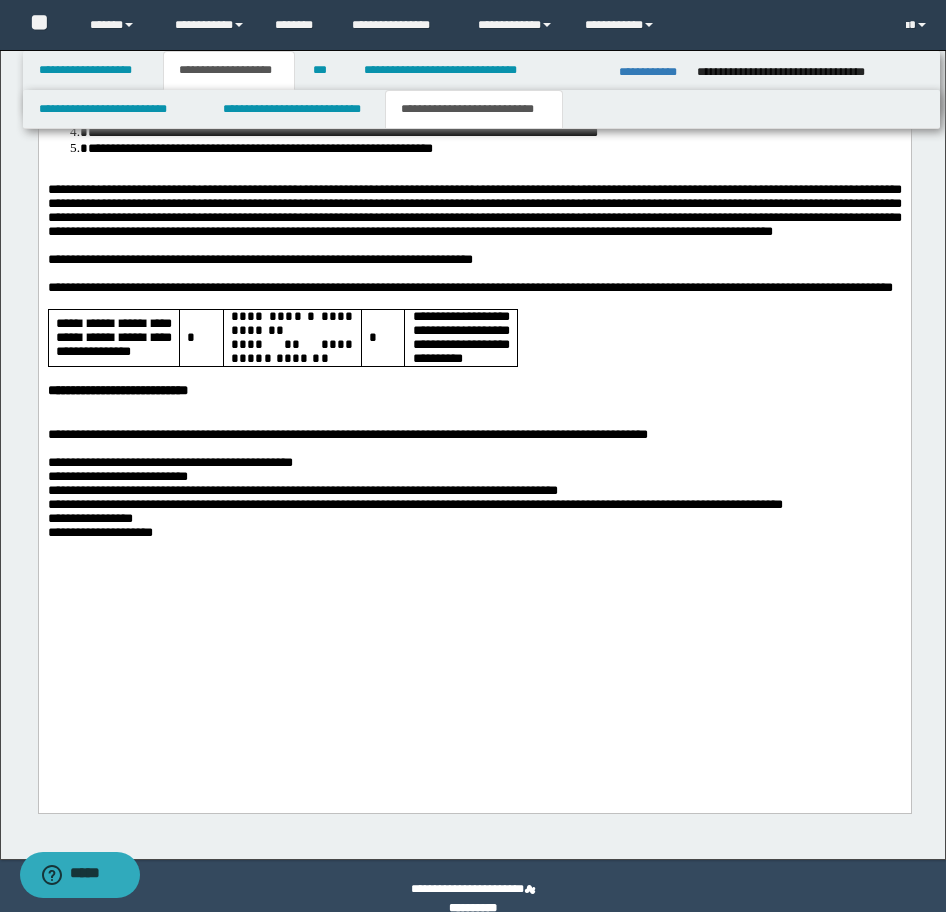 click at bounding box center (474, 177) 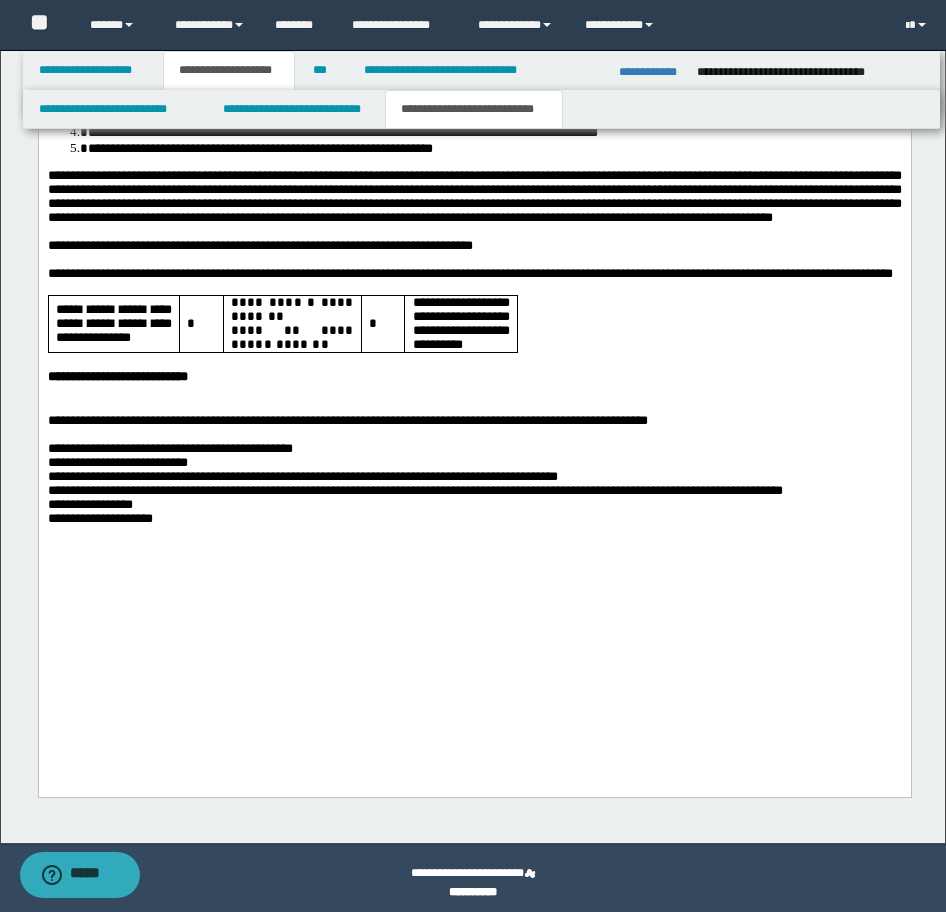 click at bounding box center (474, 408) 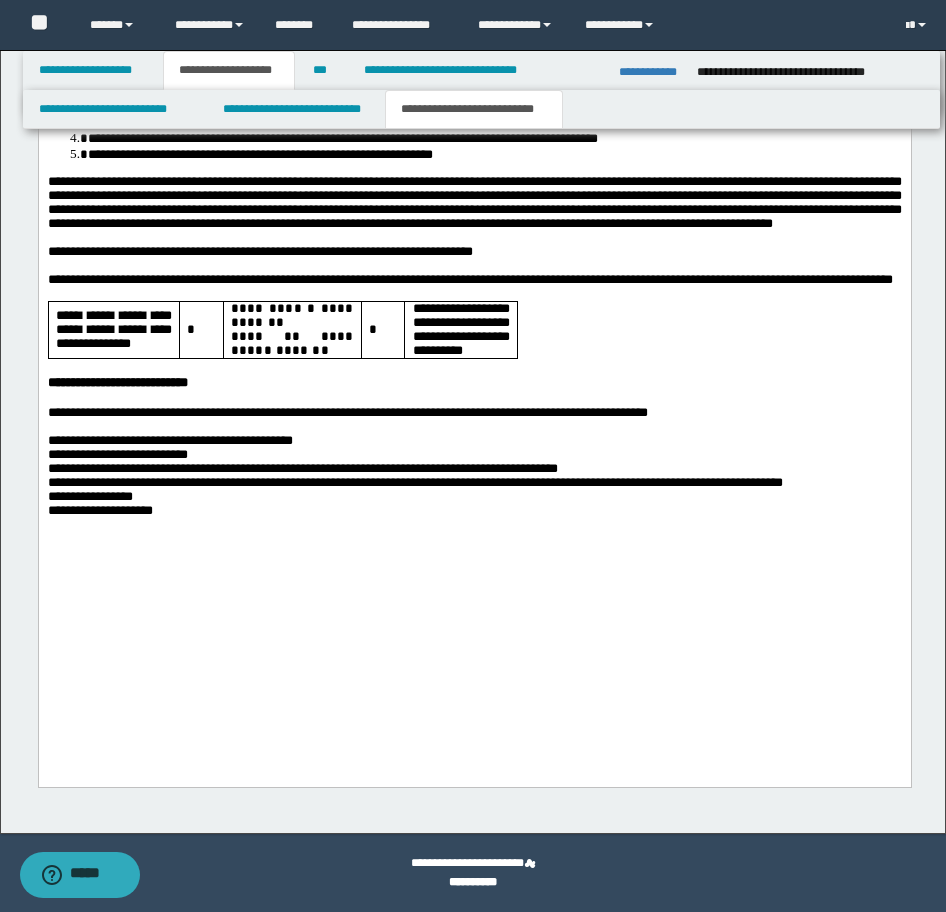click on "**********" at bounding box center [474, 119] 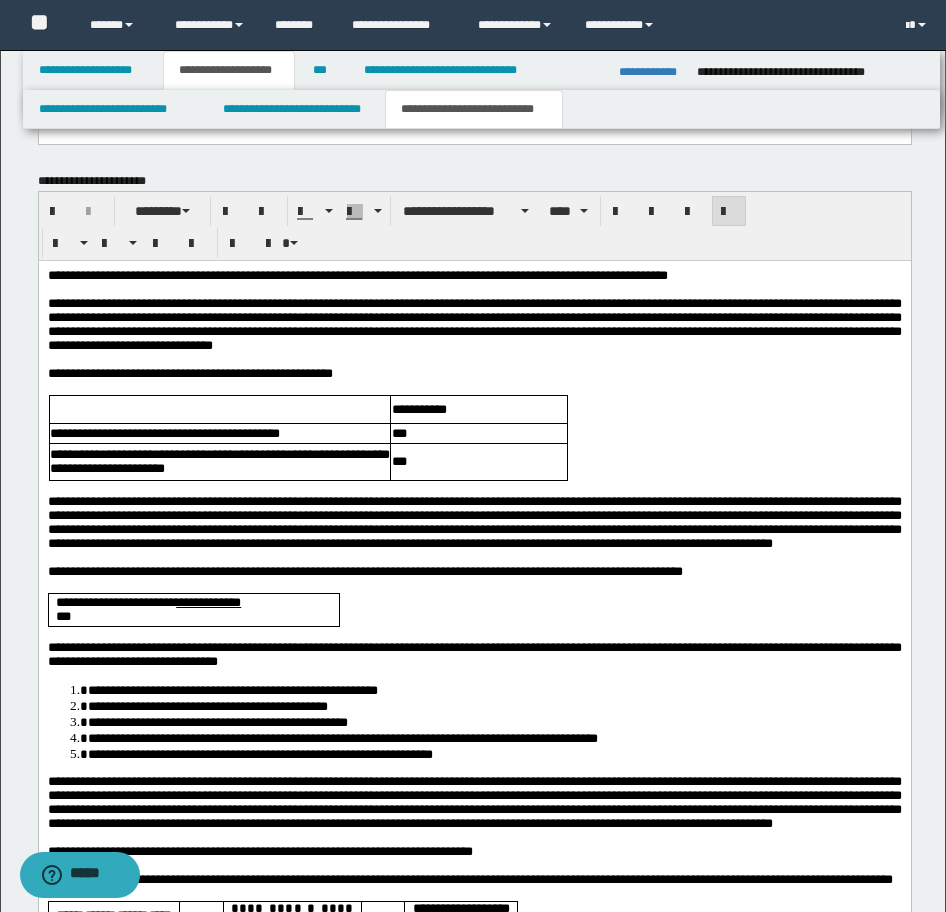 scroll, scrollTop: 1250, scrollLeft: 0, axis: vertical 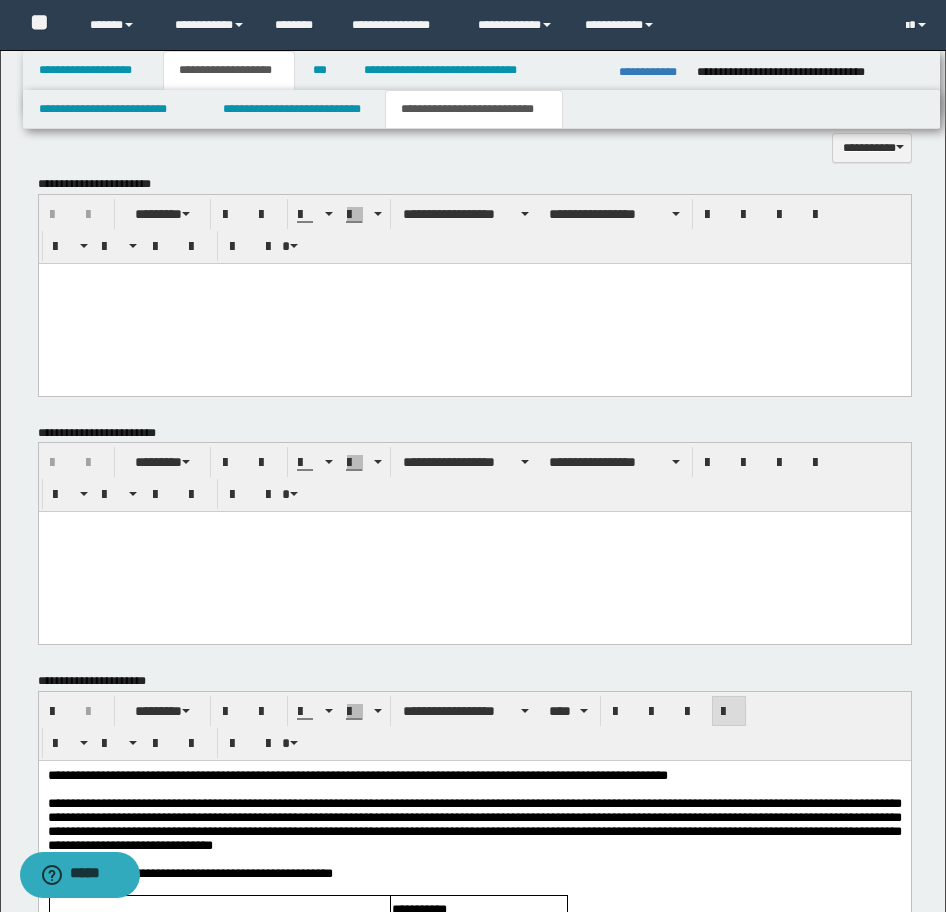 click at bounding box center (474, 303) 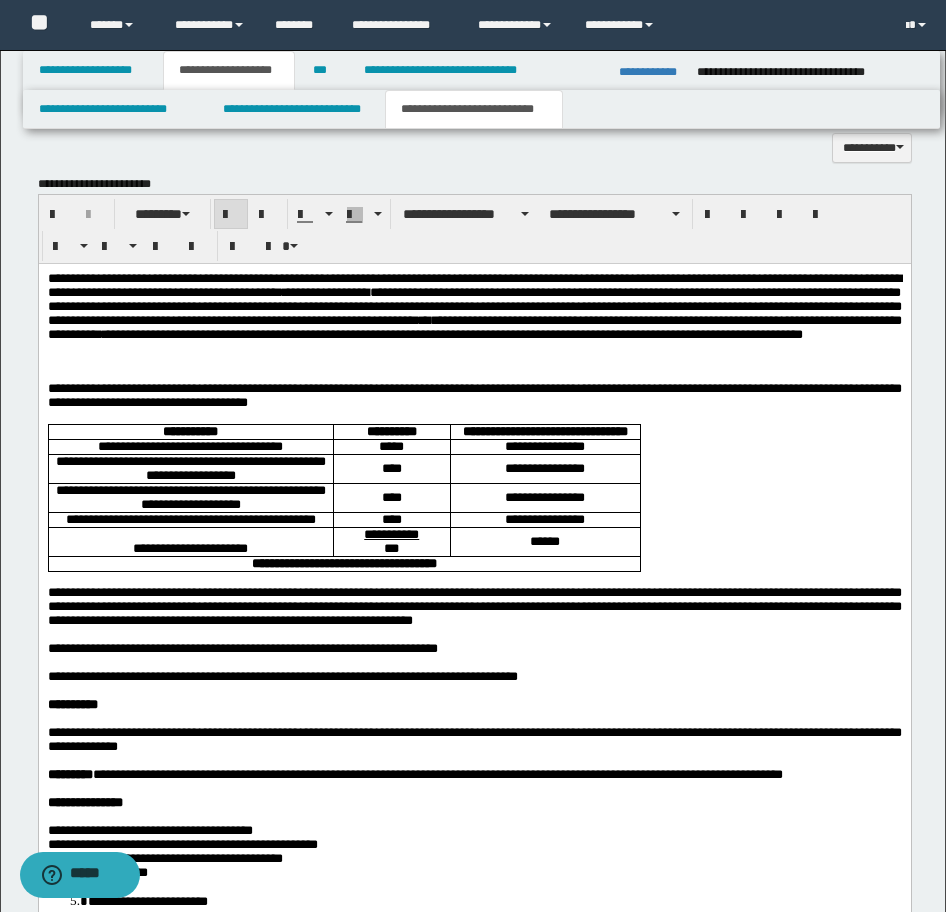 click on "**********" at bounding box center (474, 714) 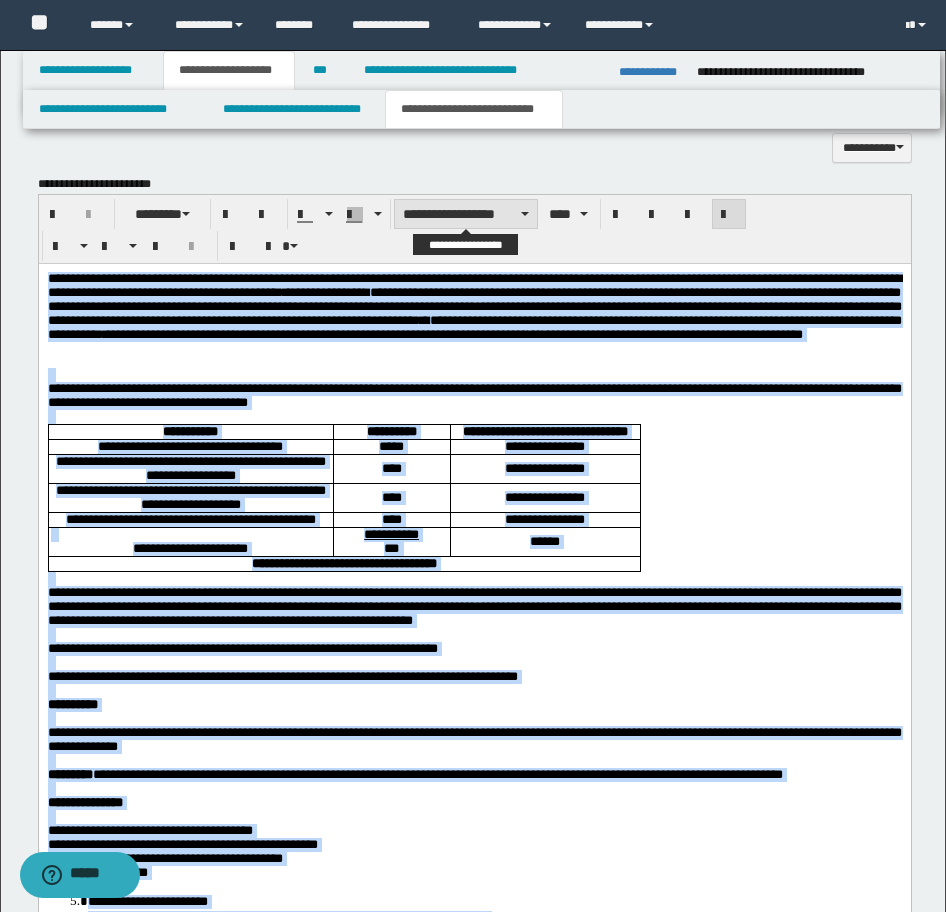 click on "**********" at bounding box center [466, 214] 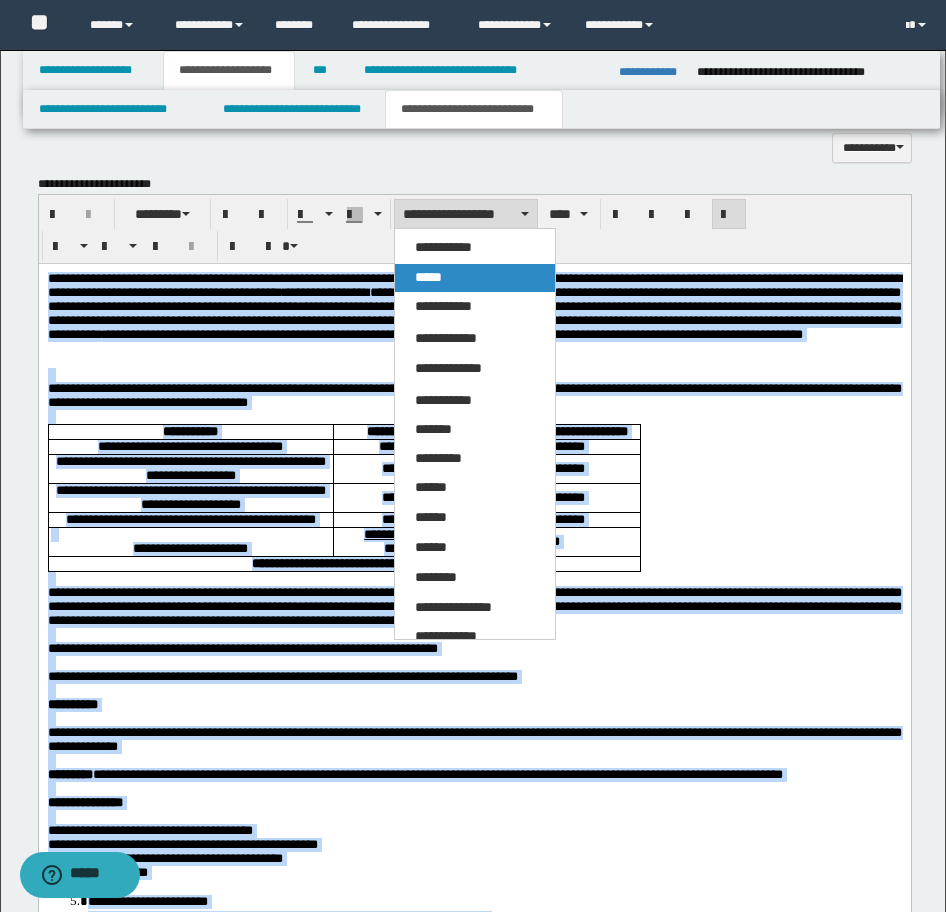 click on "*****" at bounding box center [475, 278] 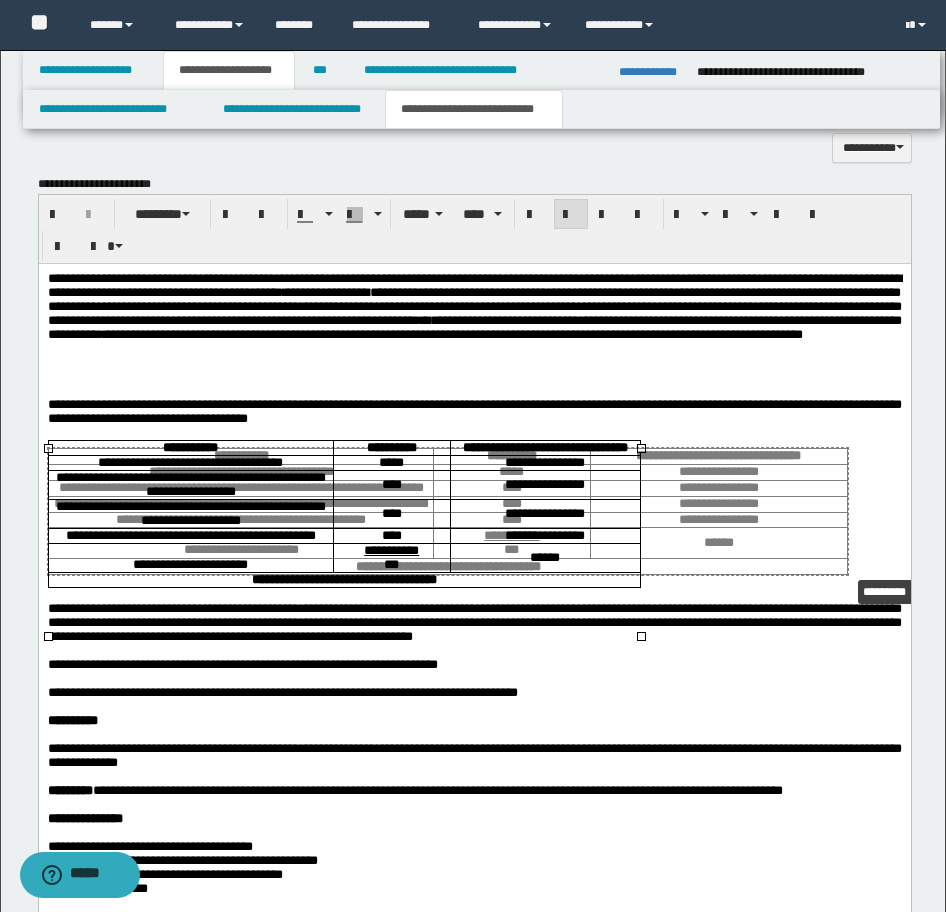 drag, startPoint x: 638, startPoint y: 631, endPoint x: 845, endPoint y: 570, distance: 215.80083 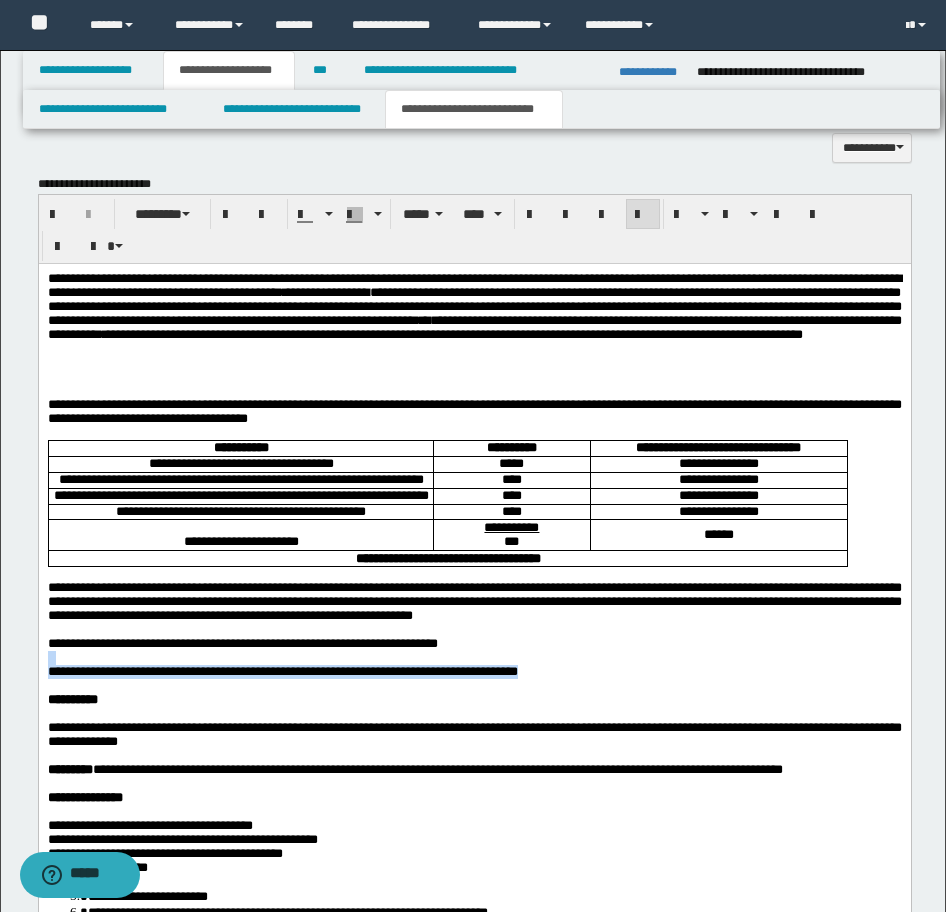 drag, startPoint x: 613, startPoint y: 727, endPoint x: 28, endPoint y: 716, distance: 585.1034 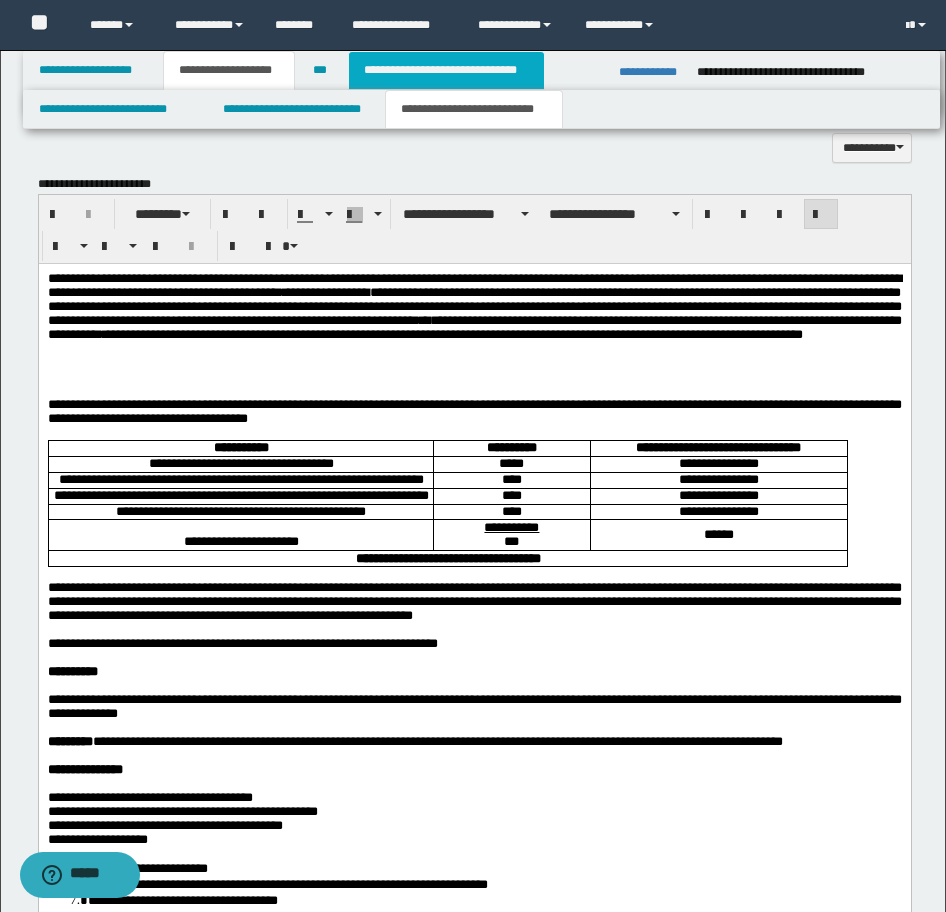 click on "**********" at bounding box center (446, 70) 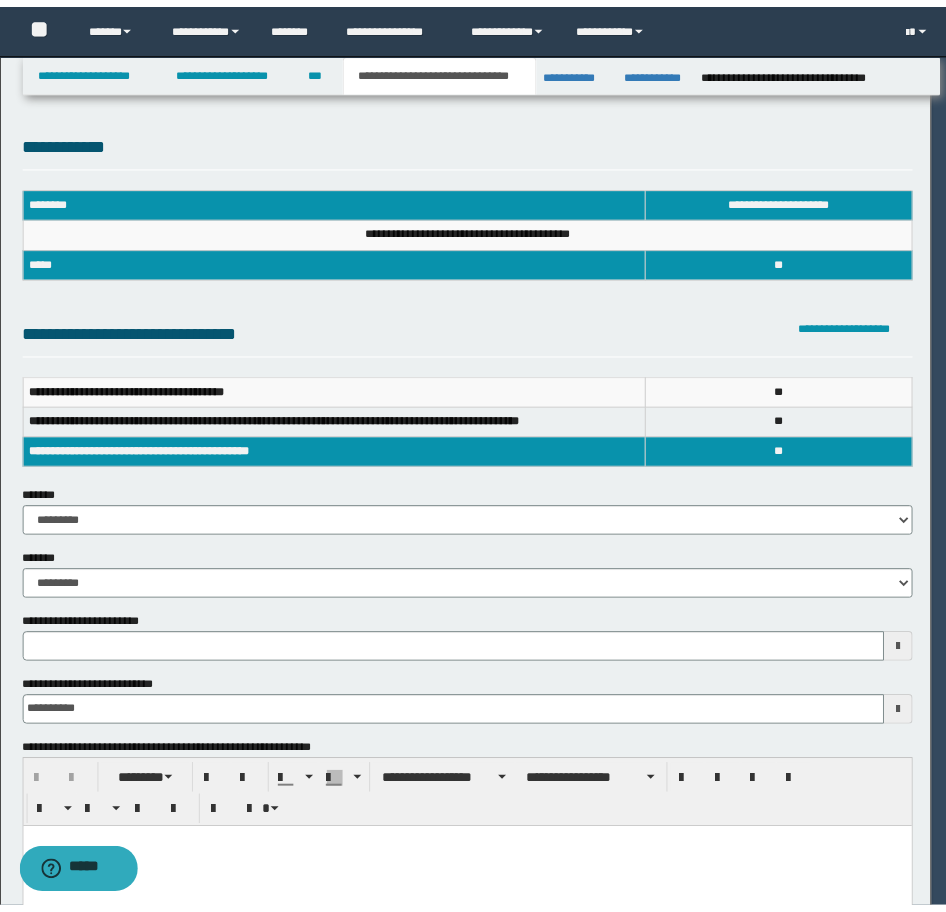 scroll, scrollTop: 0, scrollLeft: 0, axis: both 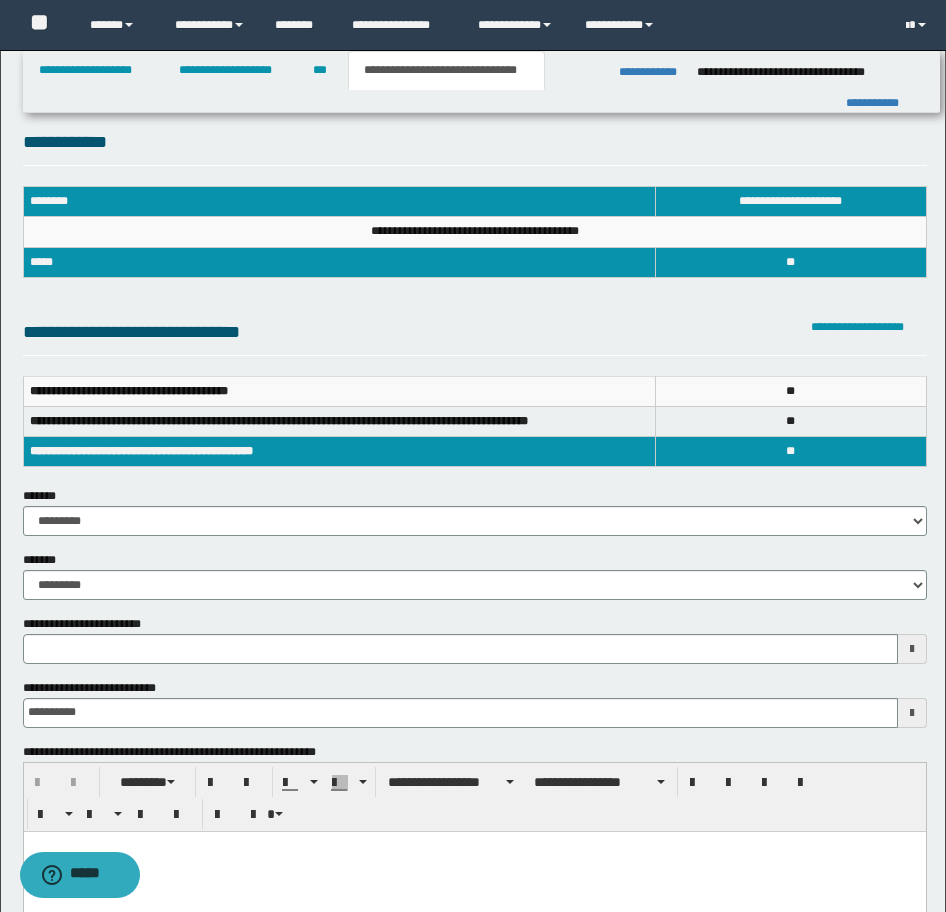 type 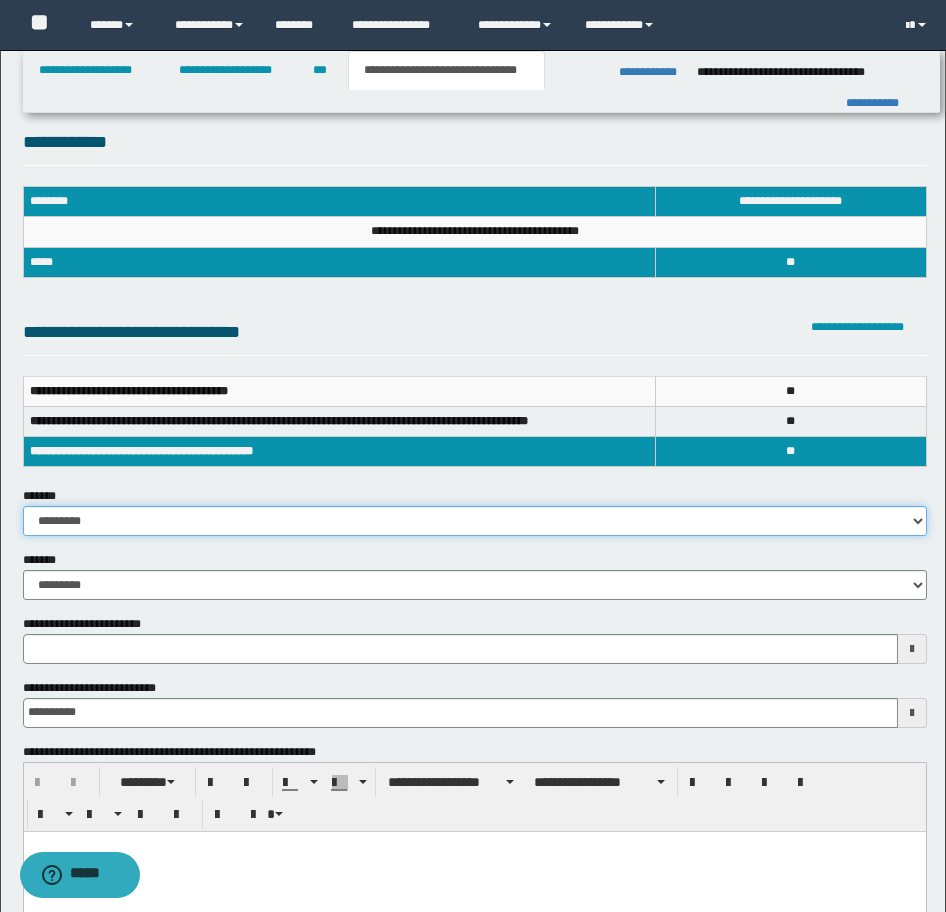 click on "**********" at bounding box center (475, 521) 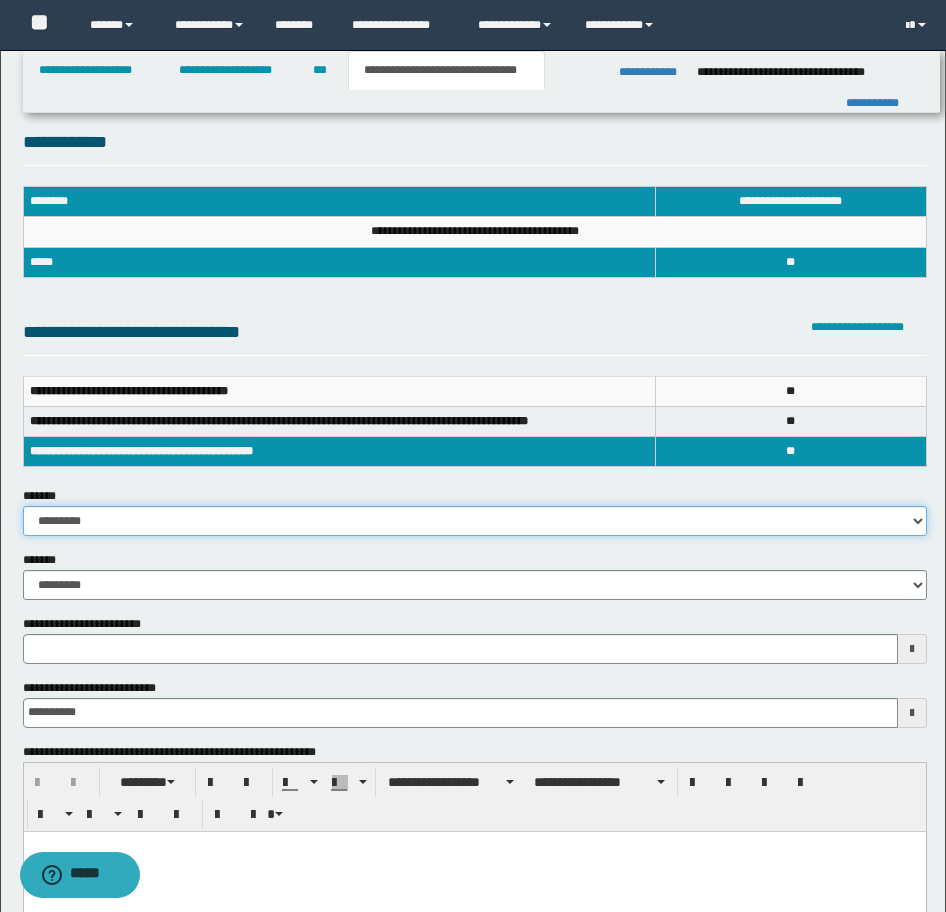 select on "*" 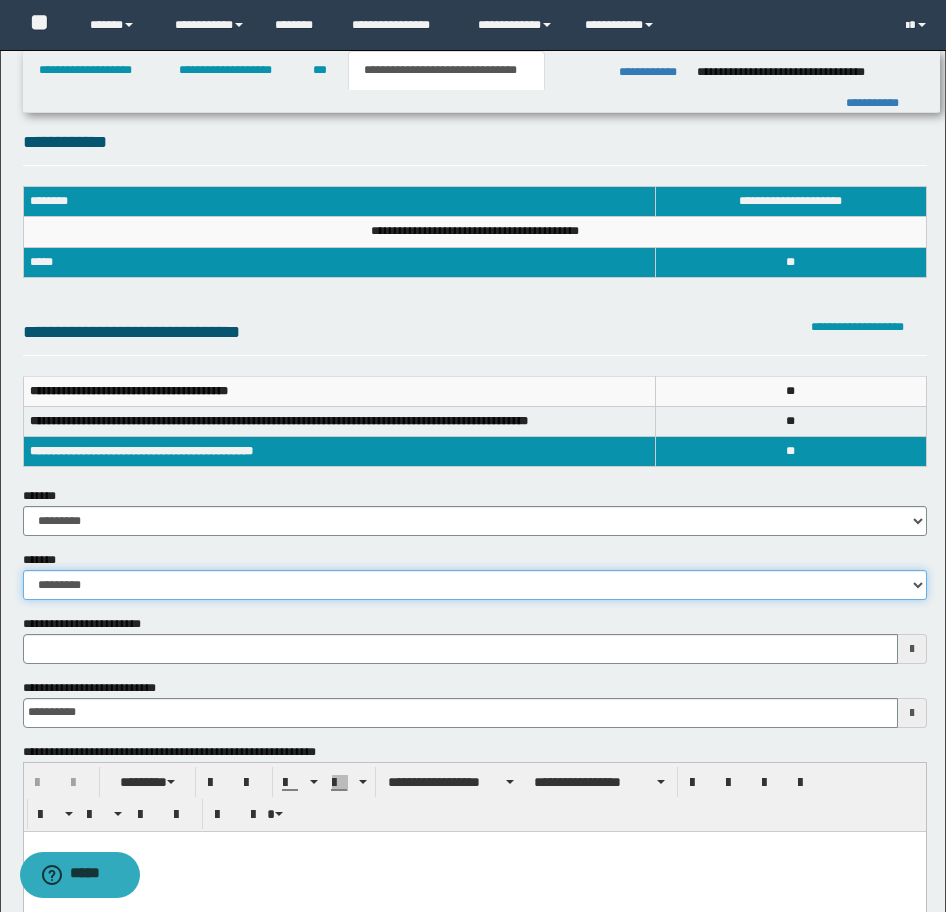 click on "**********" at bounding box center (475, 585) 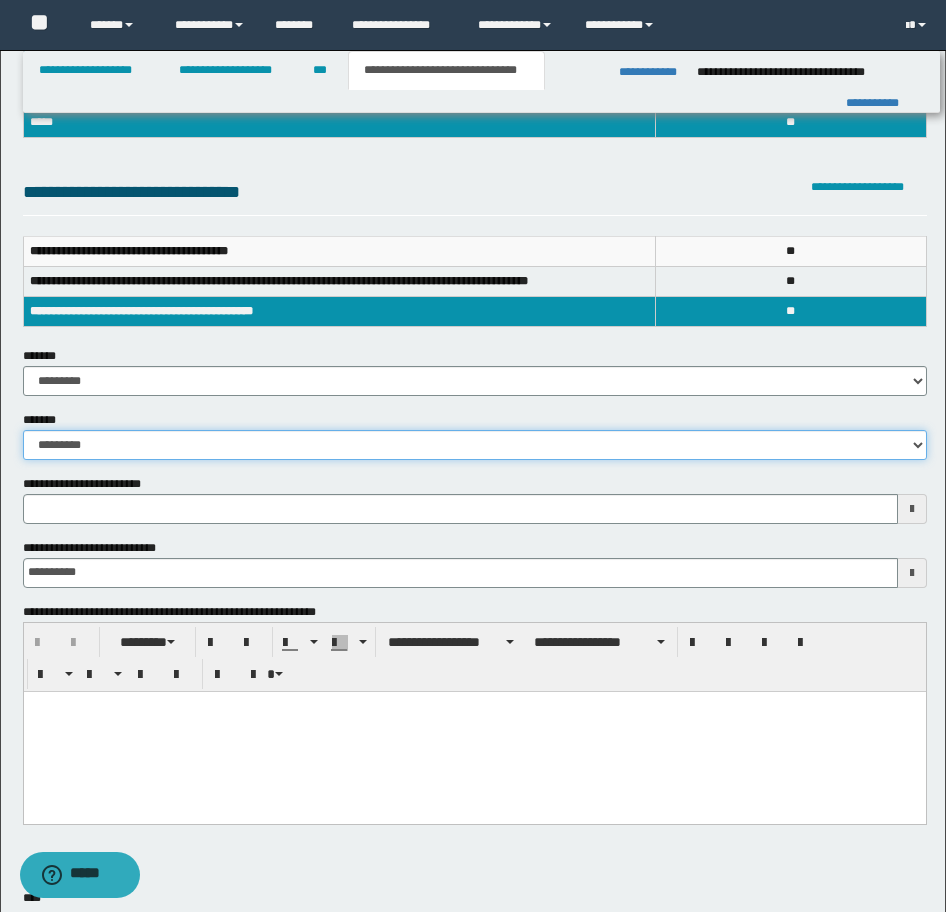 scroll, scrollTop: 300, scrollLeft: 0, axis: vertical 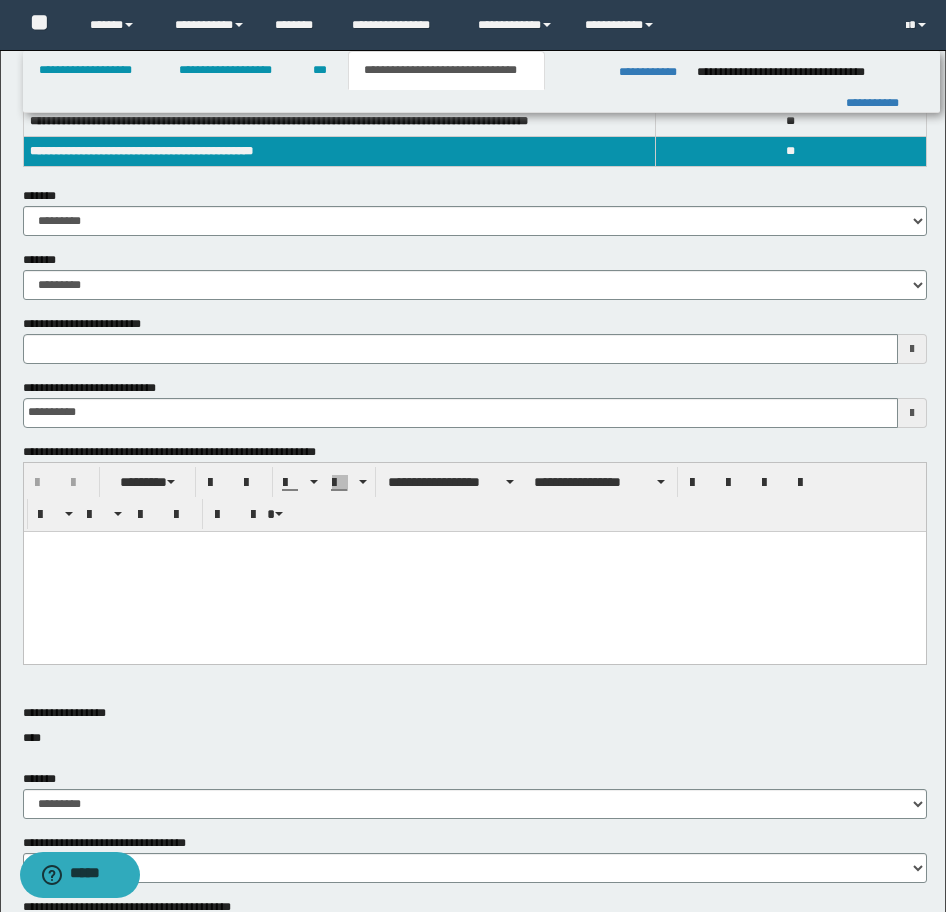 click at bounding box center [474, 571] 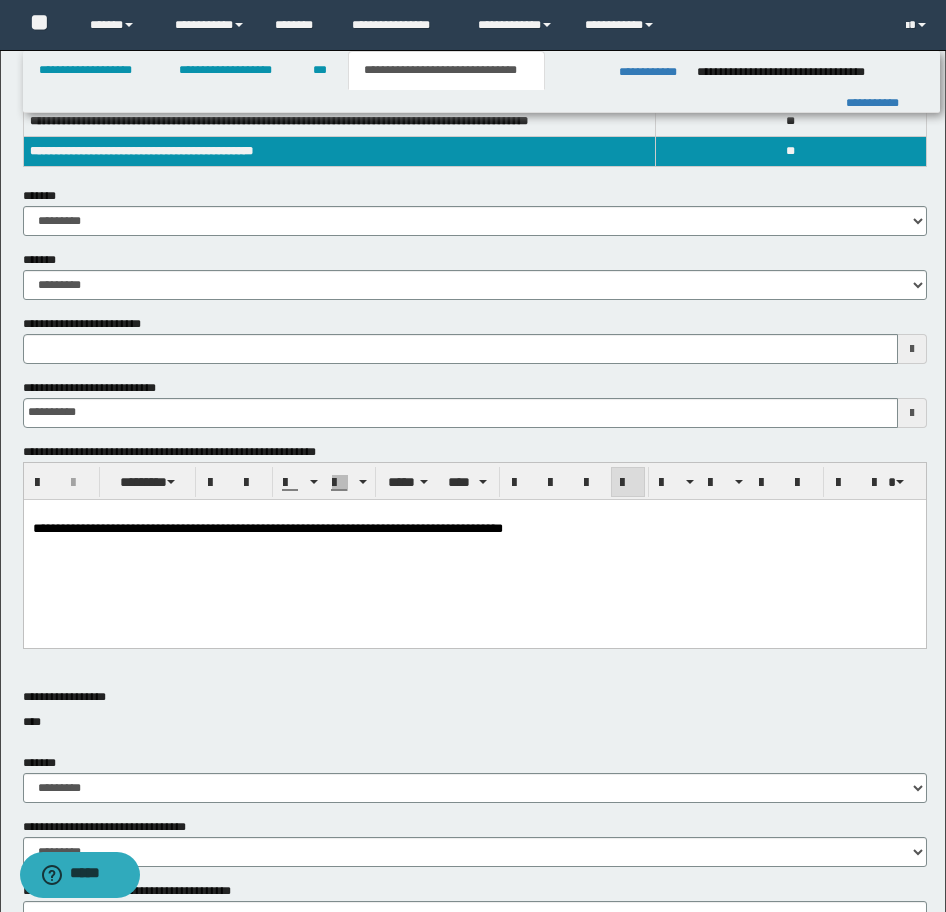 click on "**********" at bounding box center [267, 527] 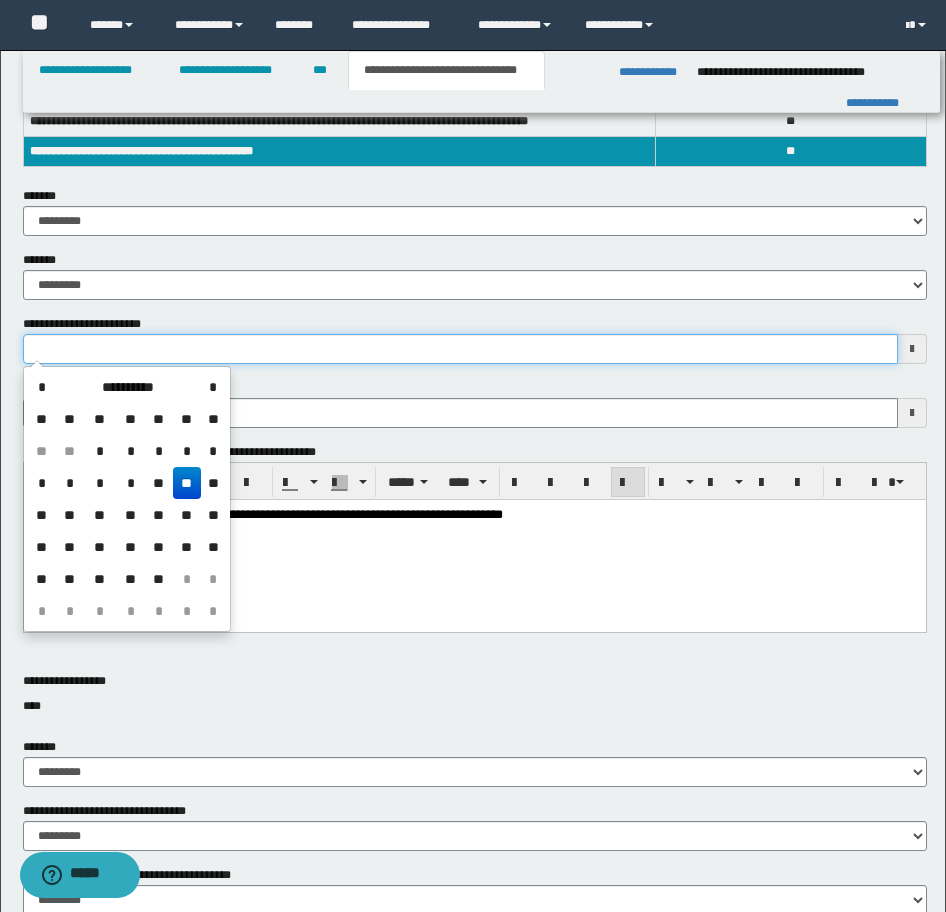 drag, startPoint x: 126, startPoint y: 359, endPoint x: -16, endPoint y: 332, distance: 144.54411 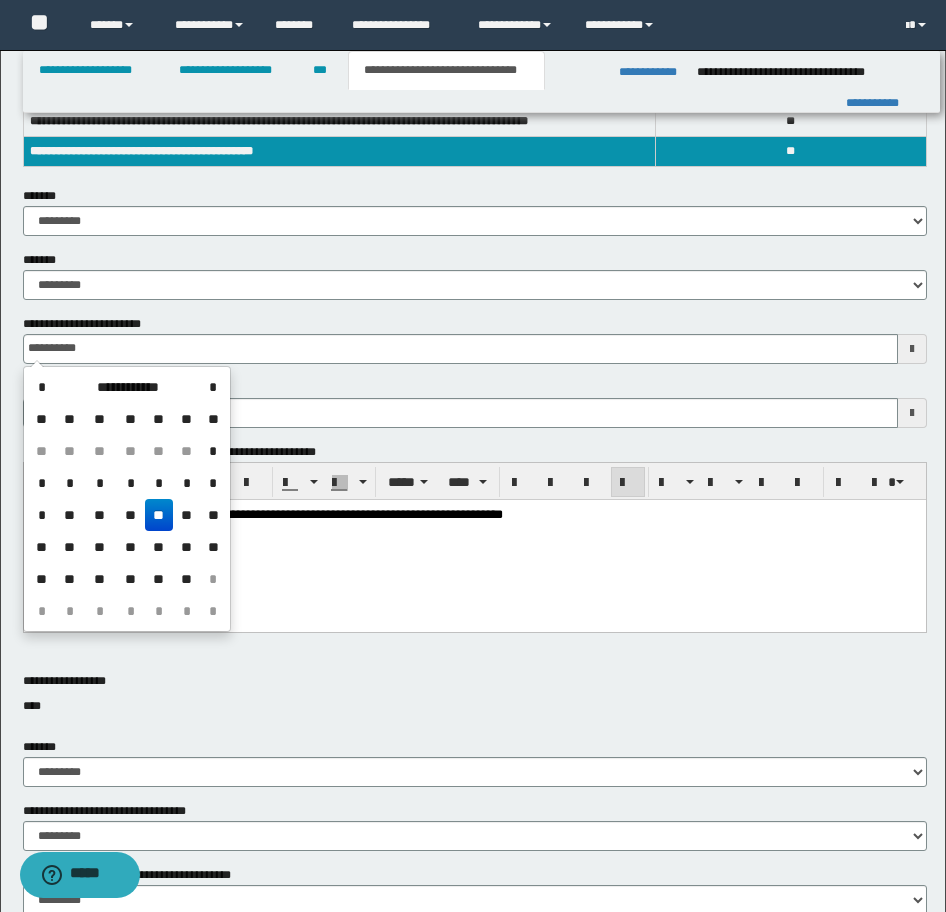 click on "**" at bounding box center (159, 515) 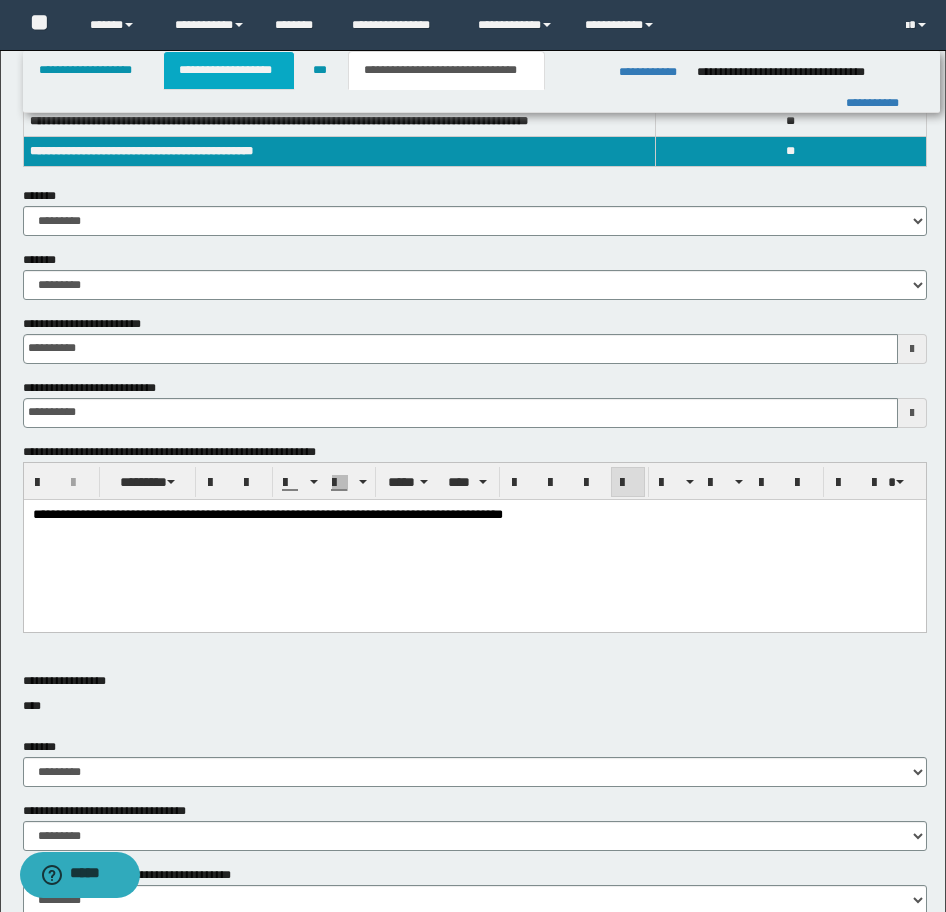 click on "**********" at bounding box center (229, 70) 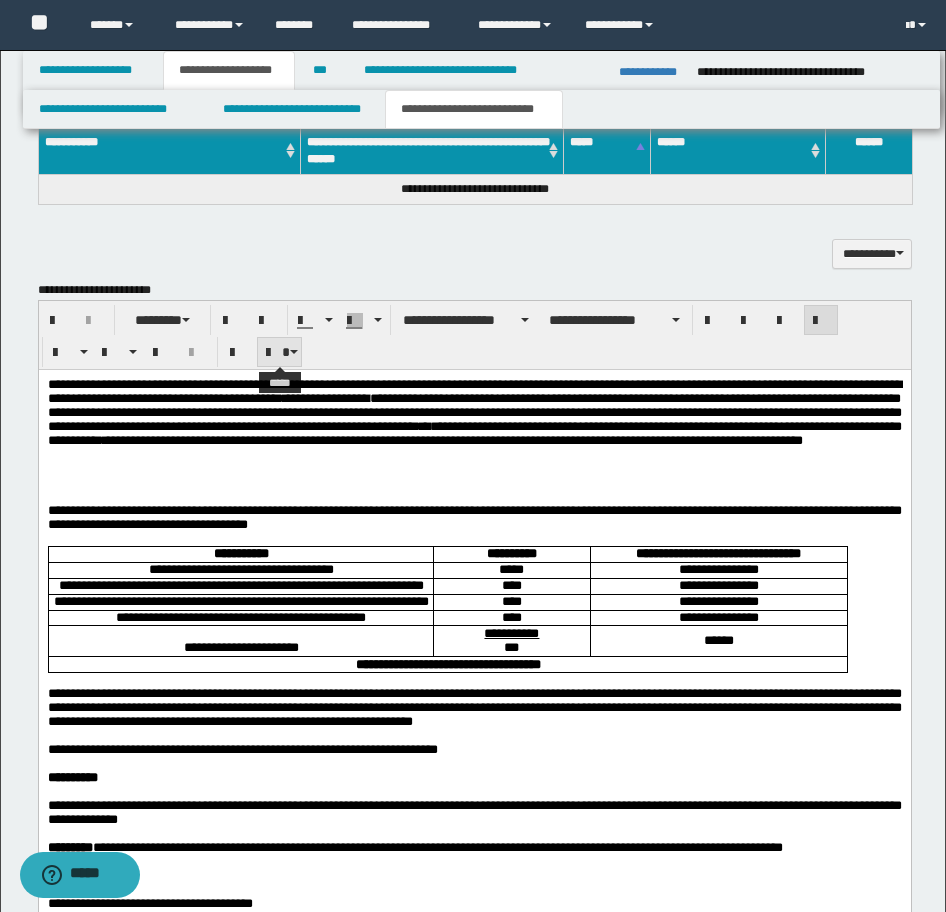 scroll, scrollTop: 1431, scrollLeft: 0, axis: vertical 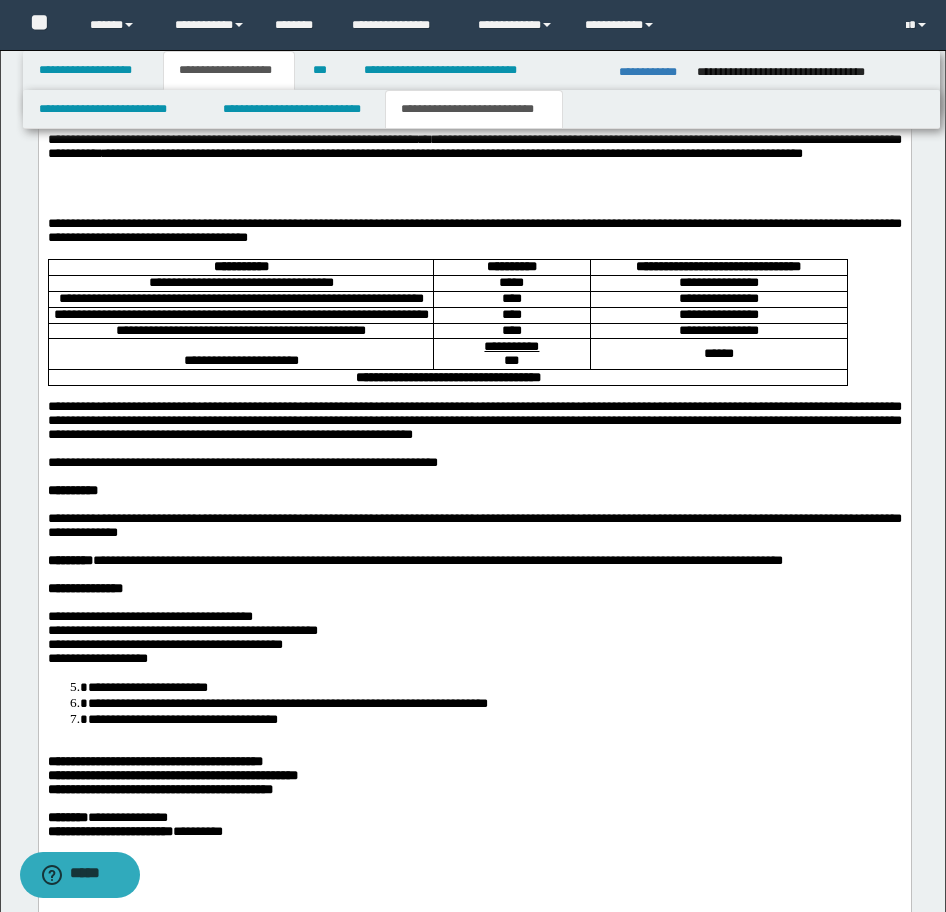 click on "**********" at bounding box center [494, 686] 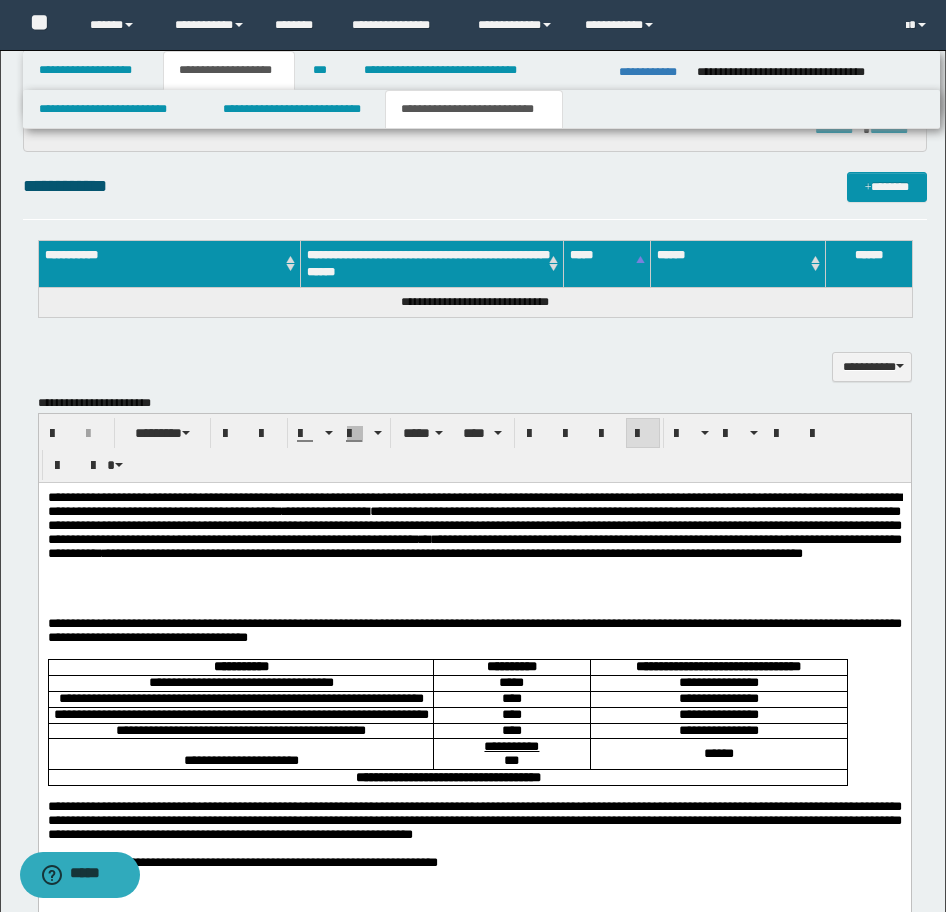 scroll, scrollTop: 931, scrollLeft: 0, axis: vertical 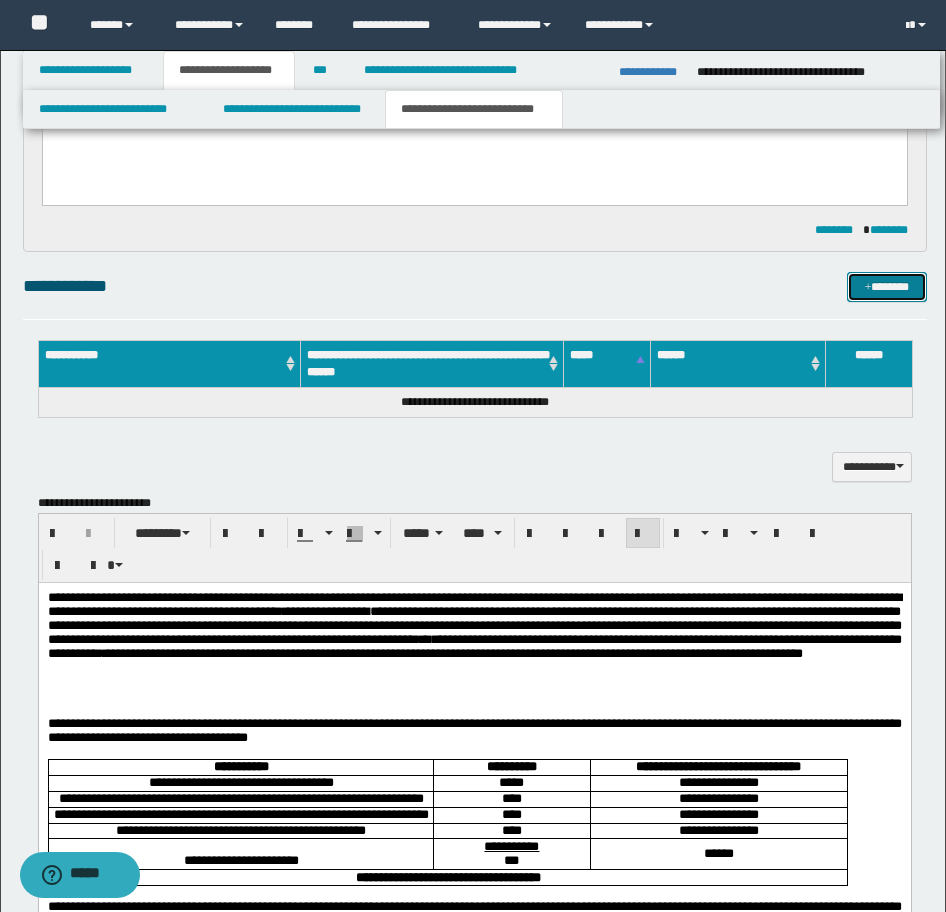 click on "*******" at bounding box center (887, 287) 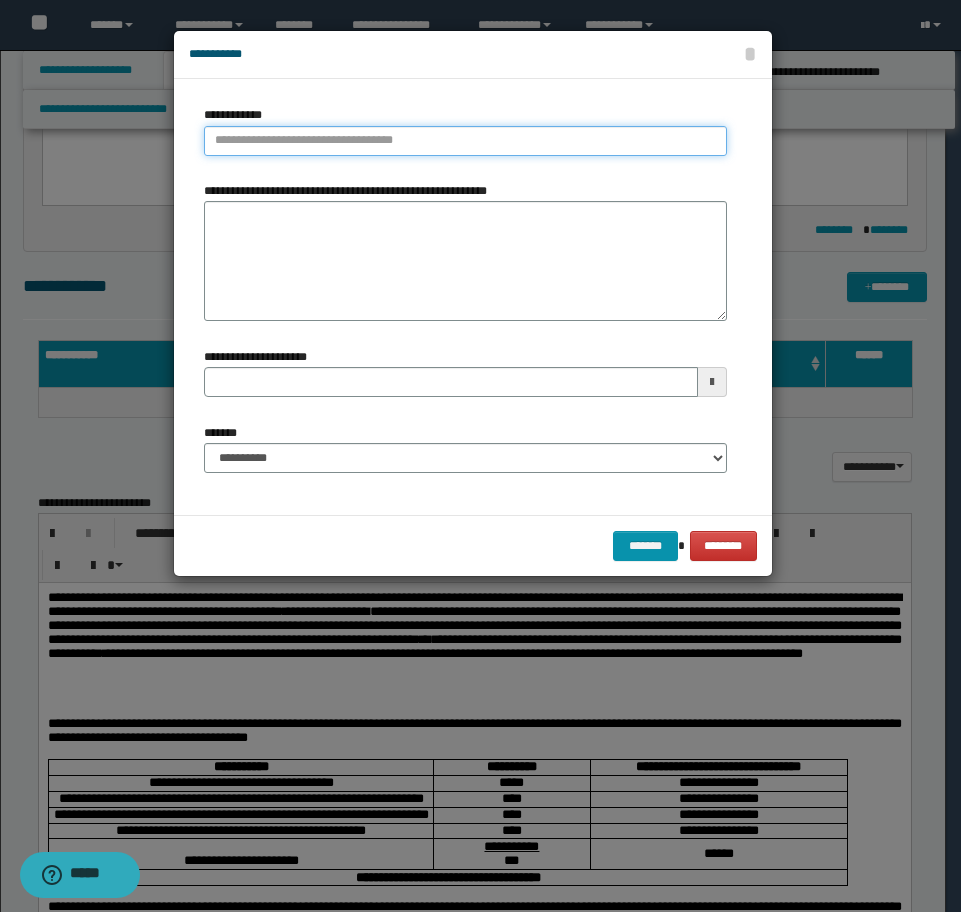 click on "**********" at bounding box center (465, 141) 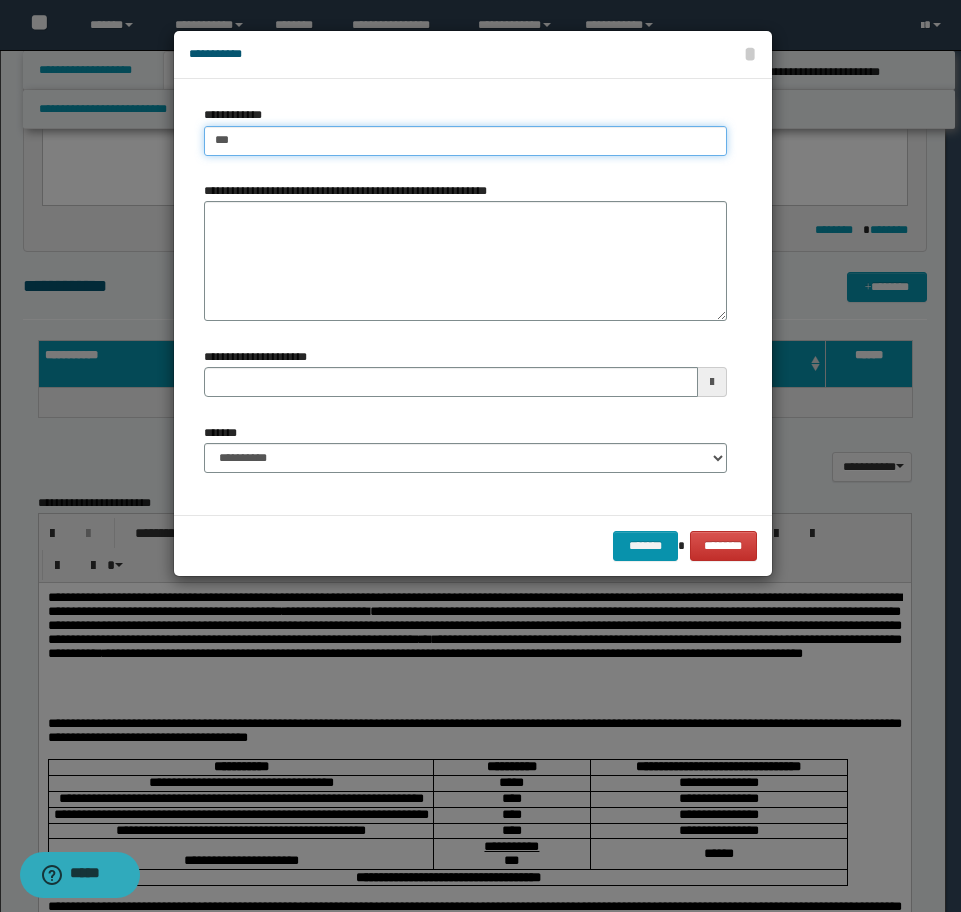 type on "****" 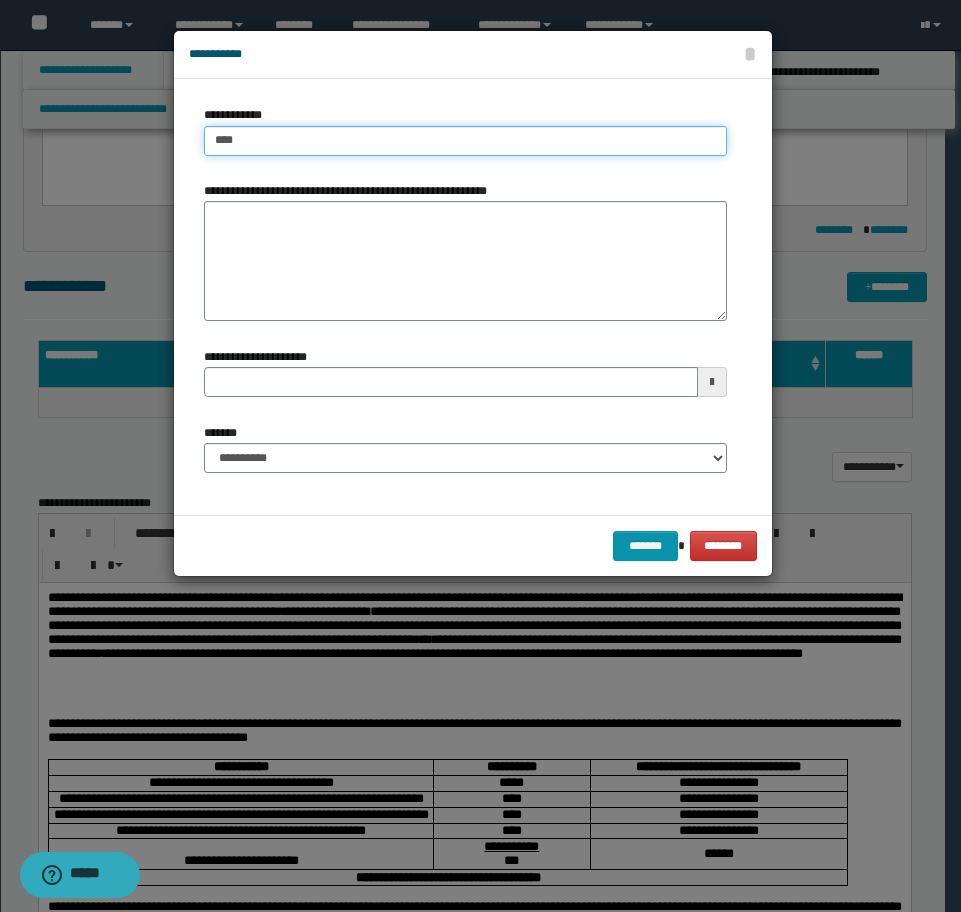 type on "****" 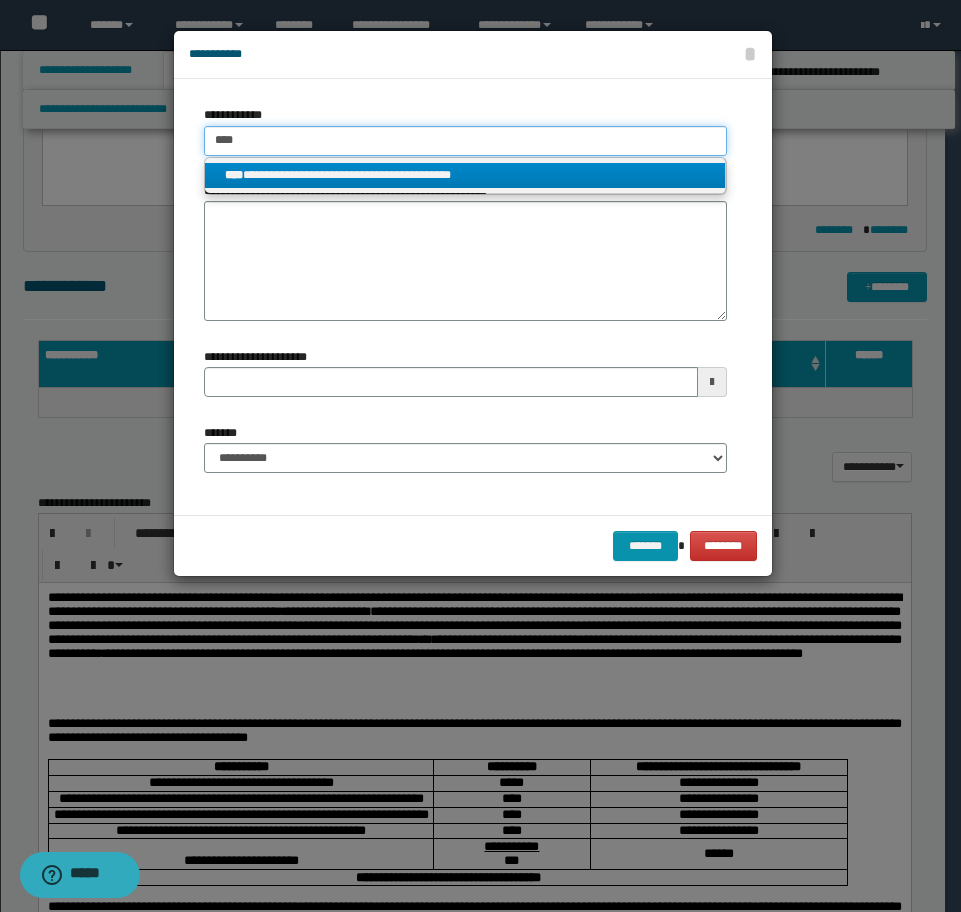 type on "****" 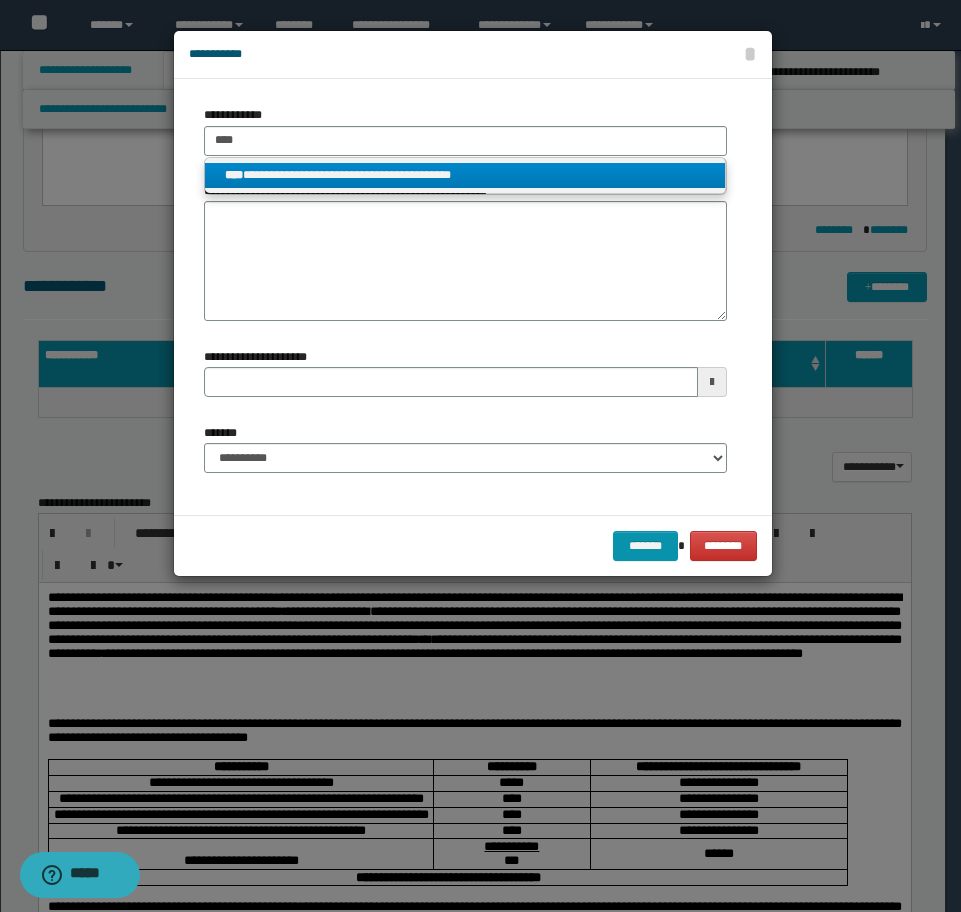 click on "**********" at bounding box center (465, 175) 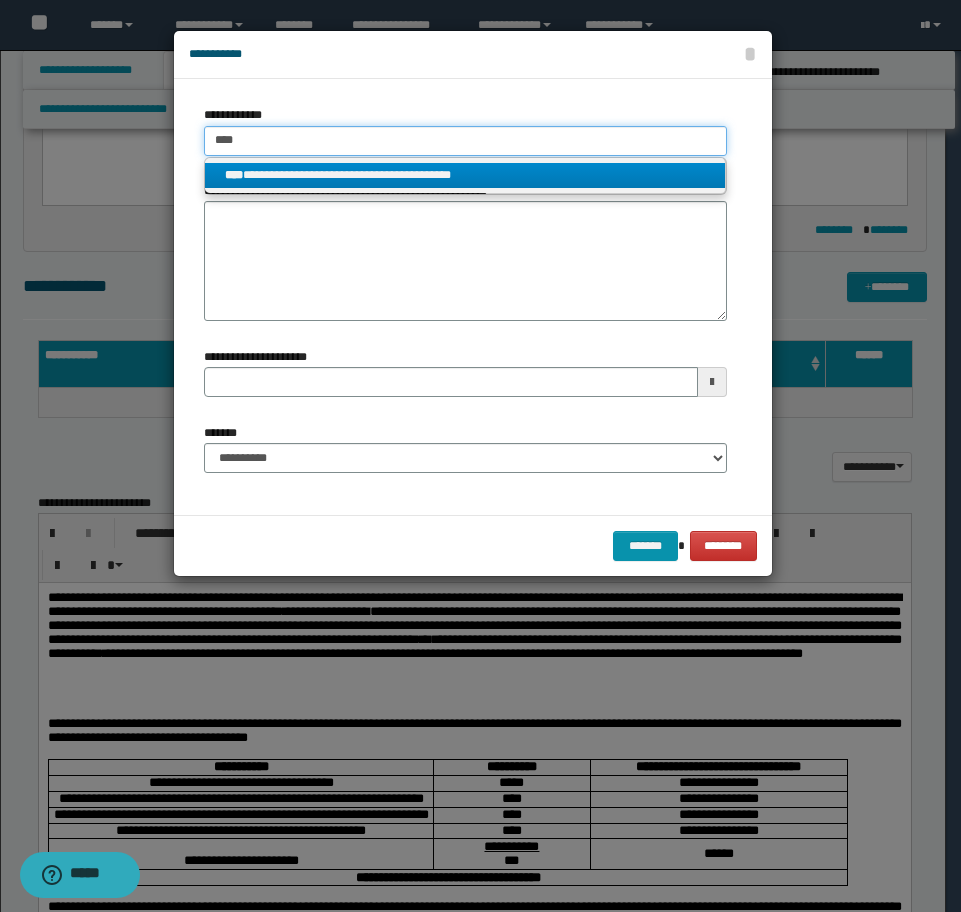 type 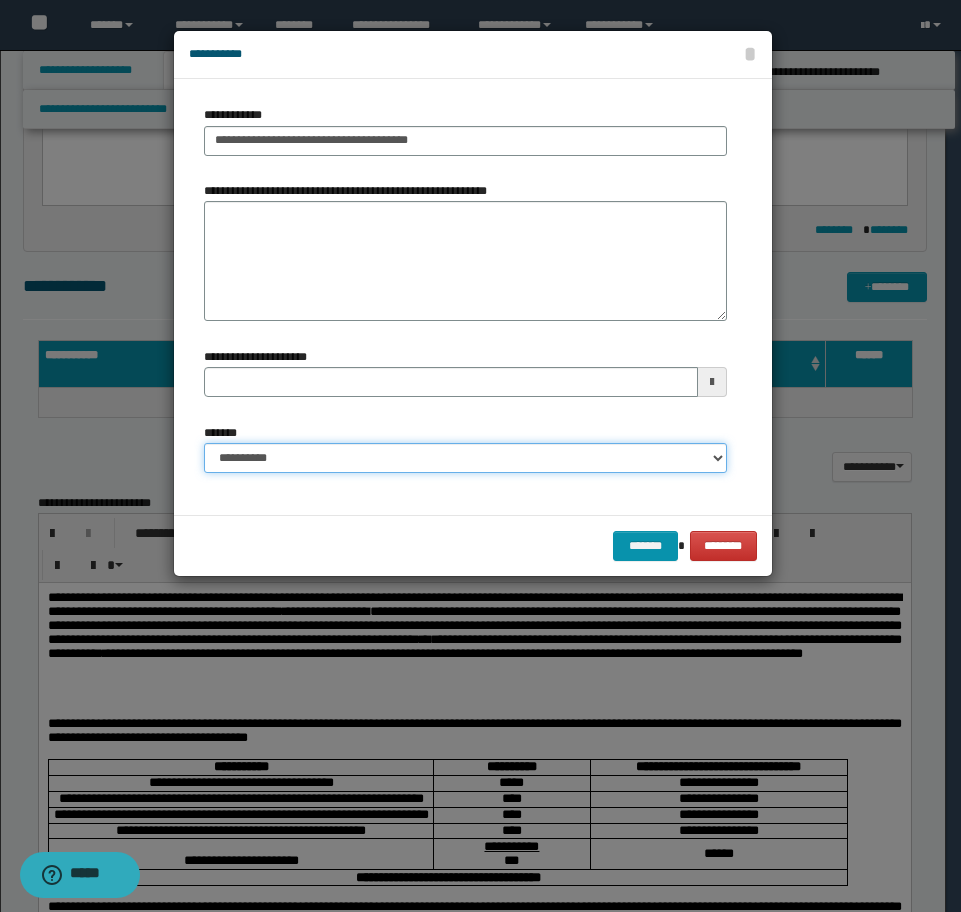 drag, startPoint x: 408, startPoint y: 461, endPoint x: 400, endPoint y: 473, distance: 14.422205 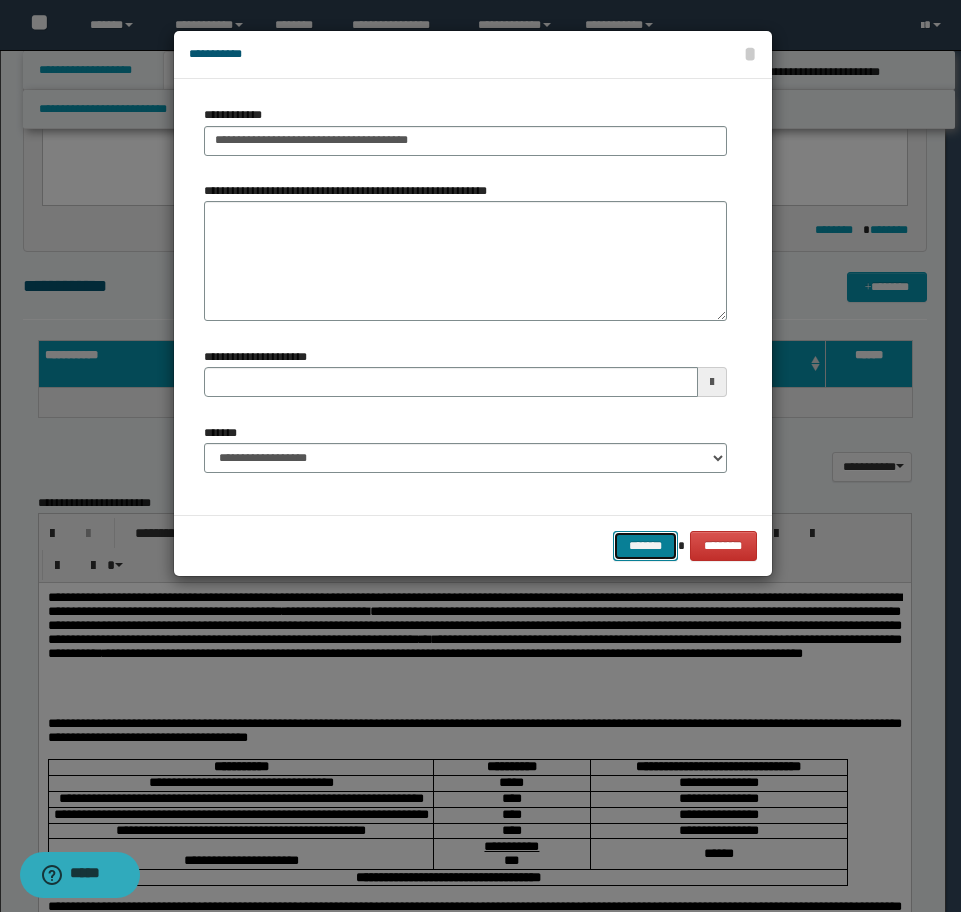 click on "*******" at bounding box center (645, 546) 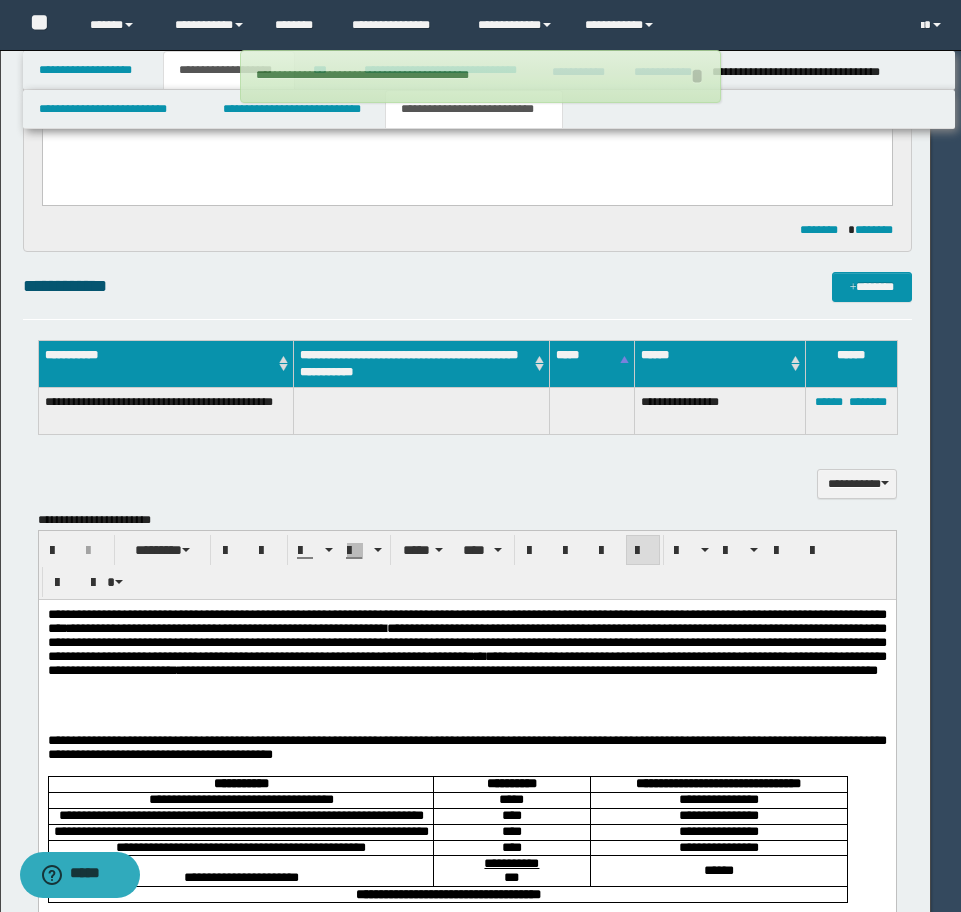 type 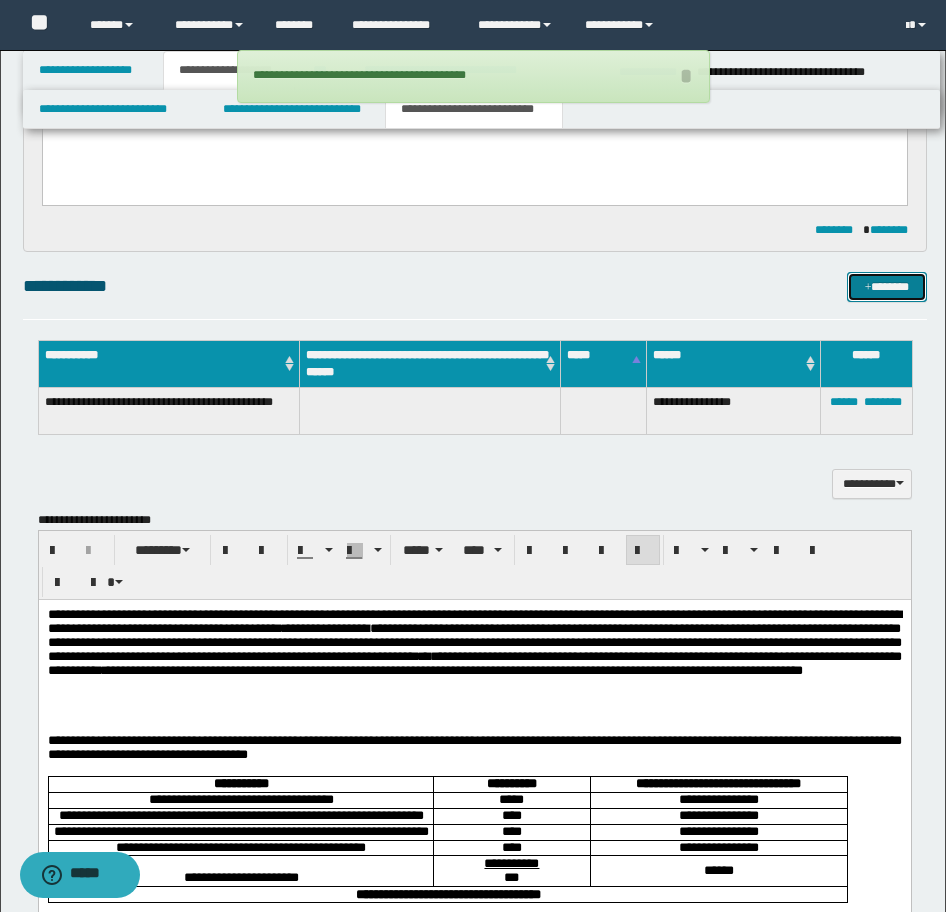 click on "*******" at bounding box center (887, 287) 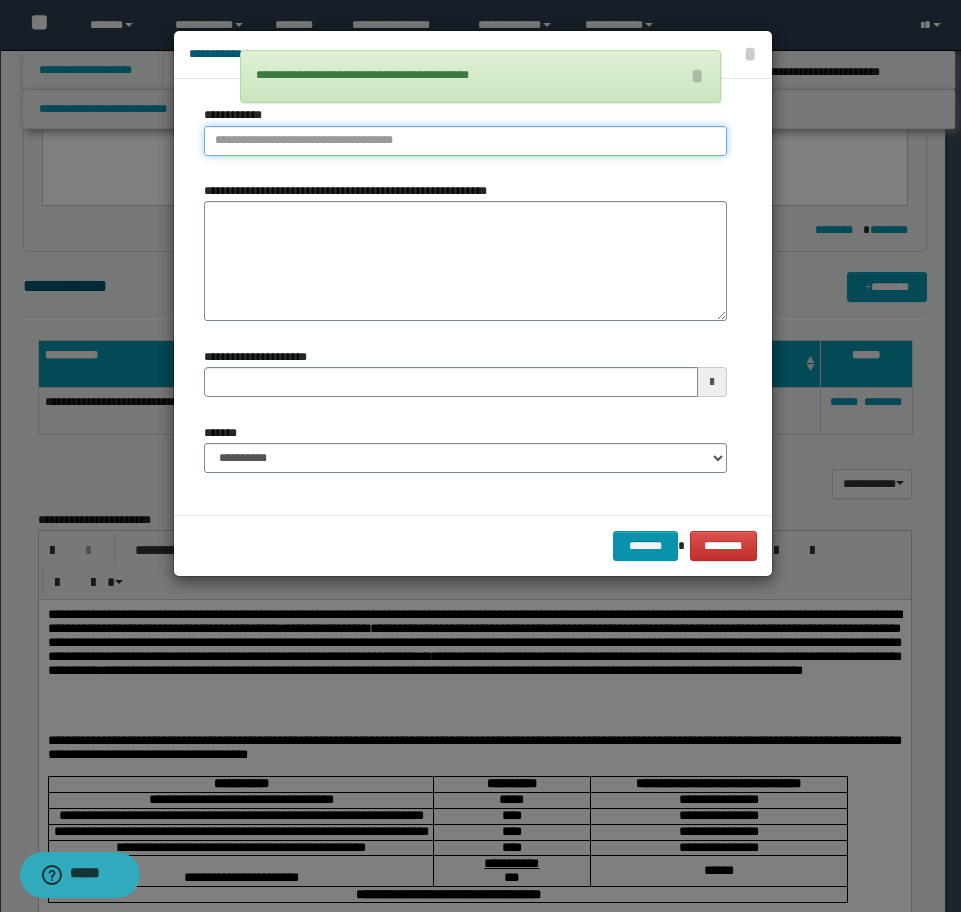type on "**********" 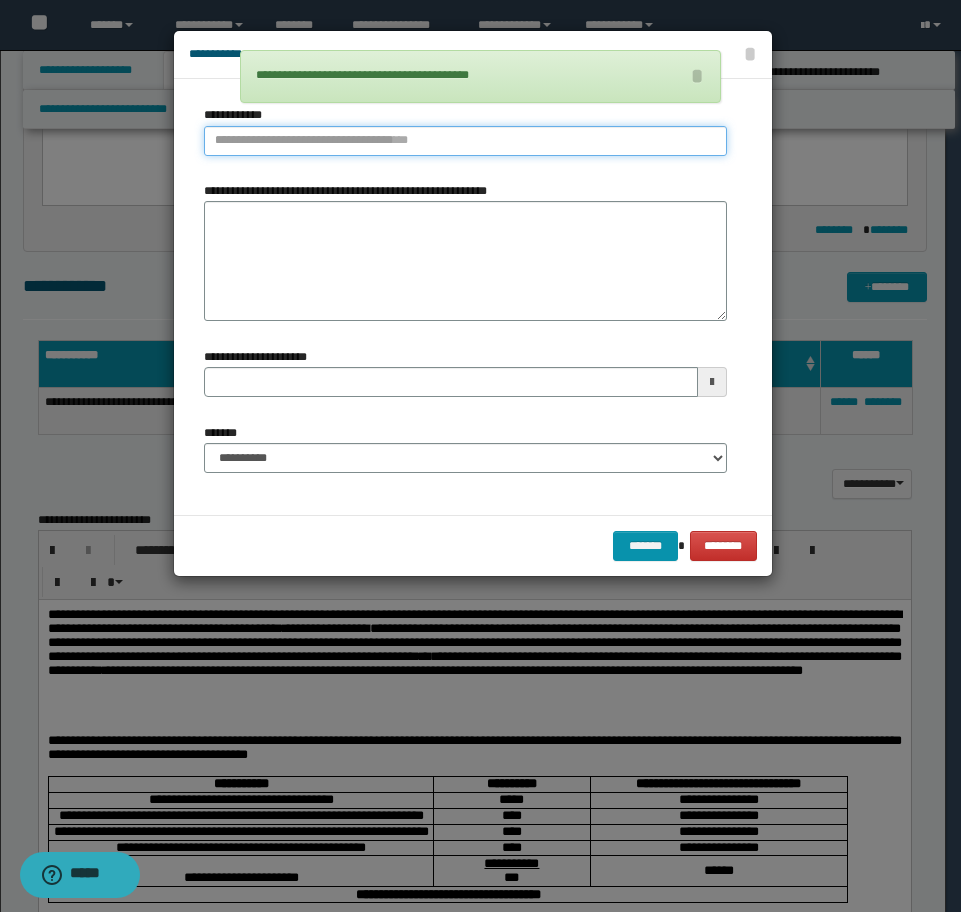 click on "**********" at bounding box center (465, 141) 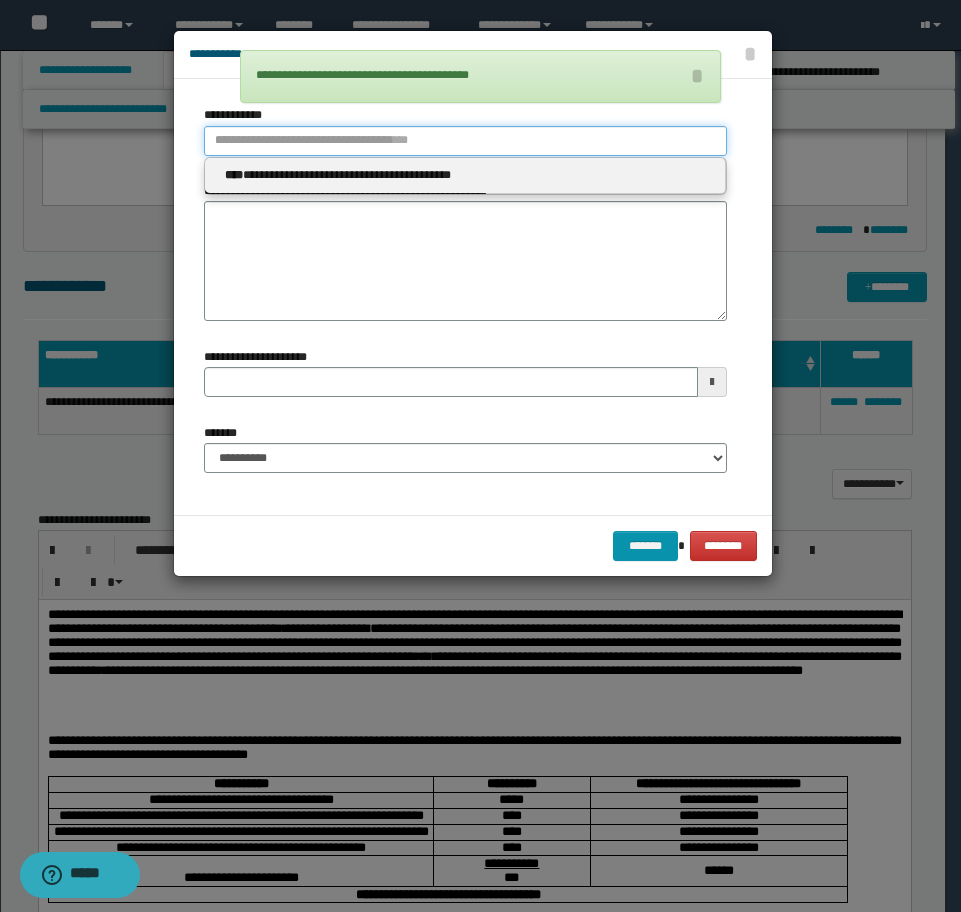 type 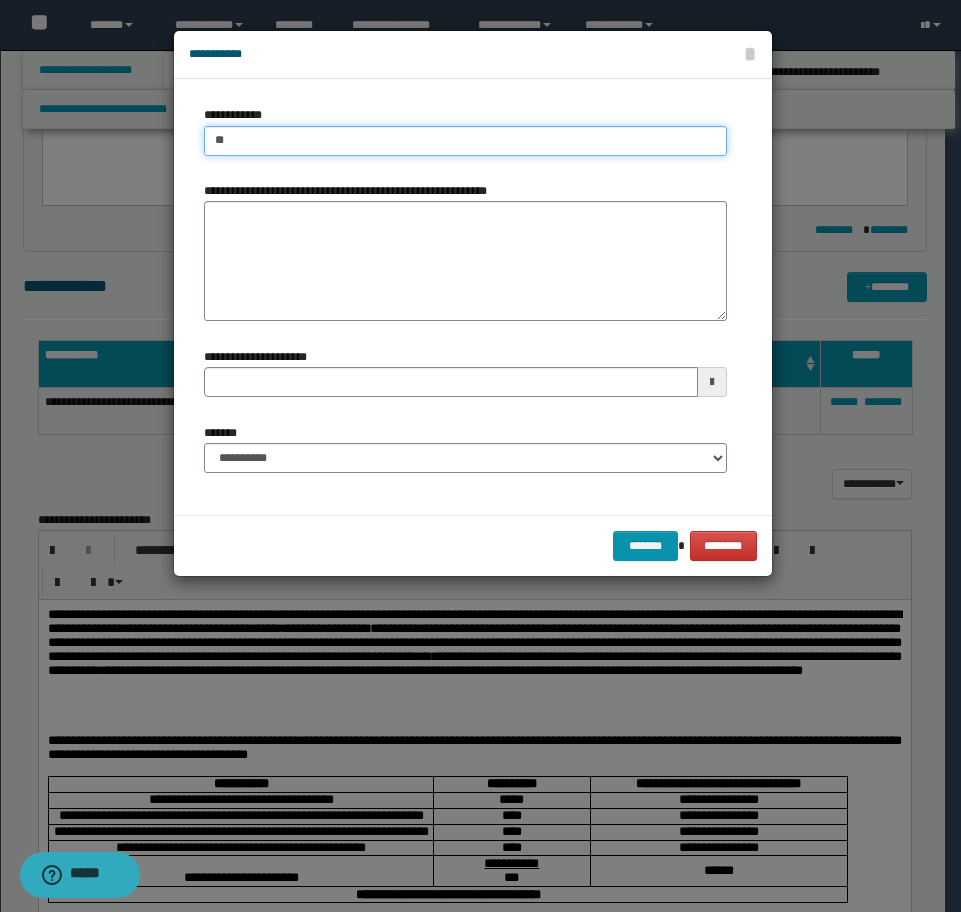 type on "*" 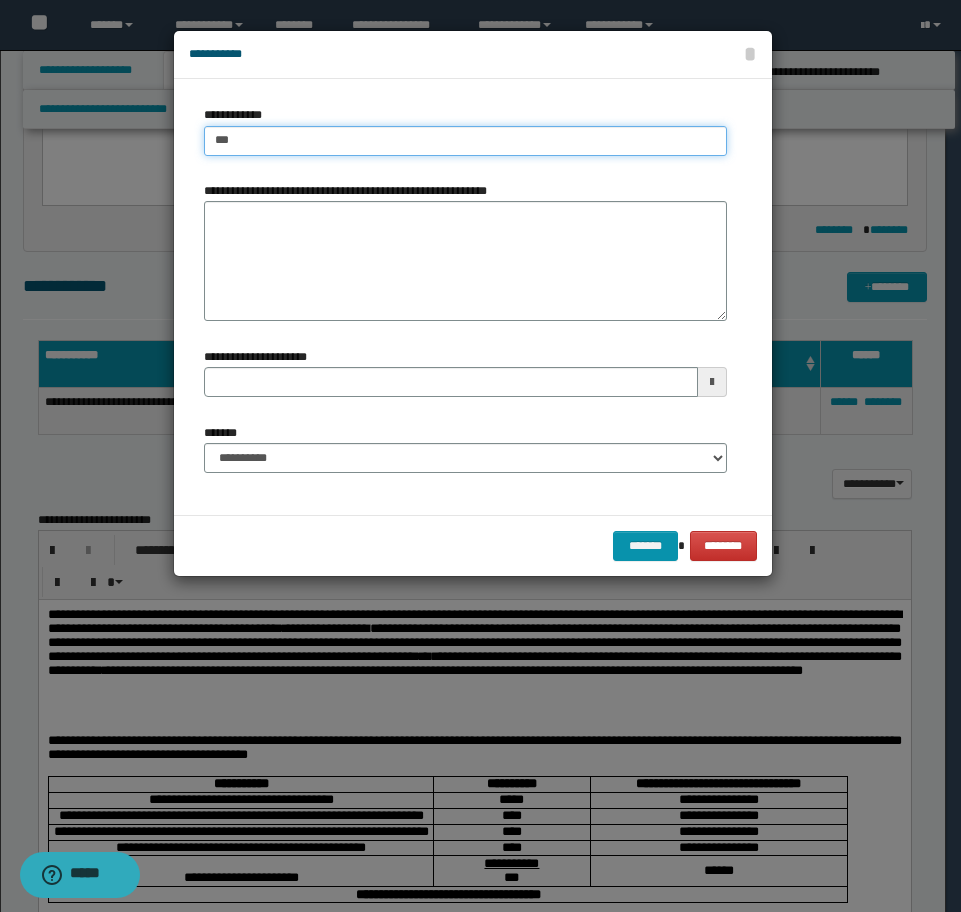 type on "****" 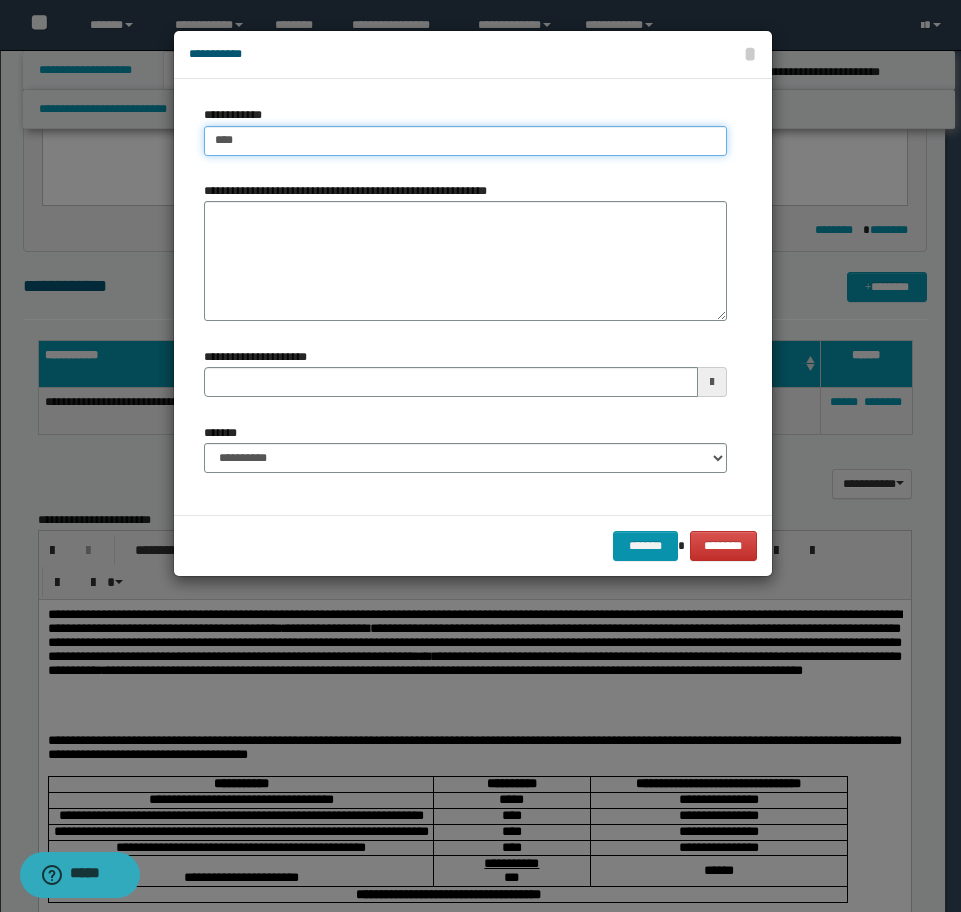type on "****" 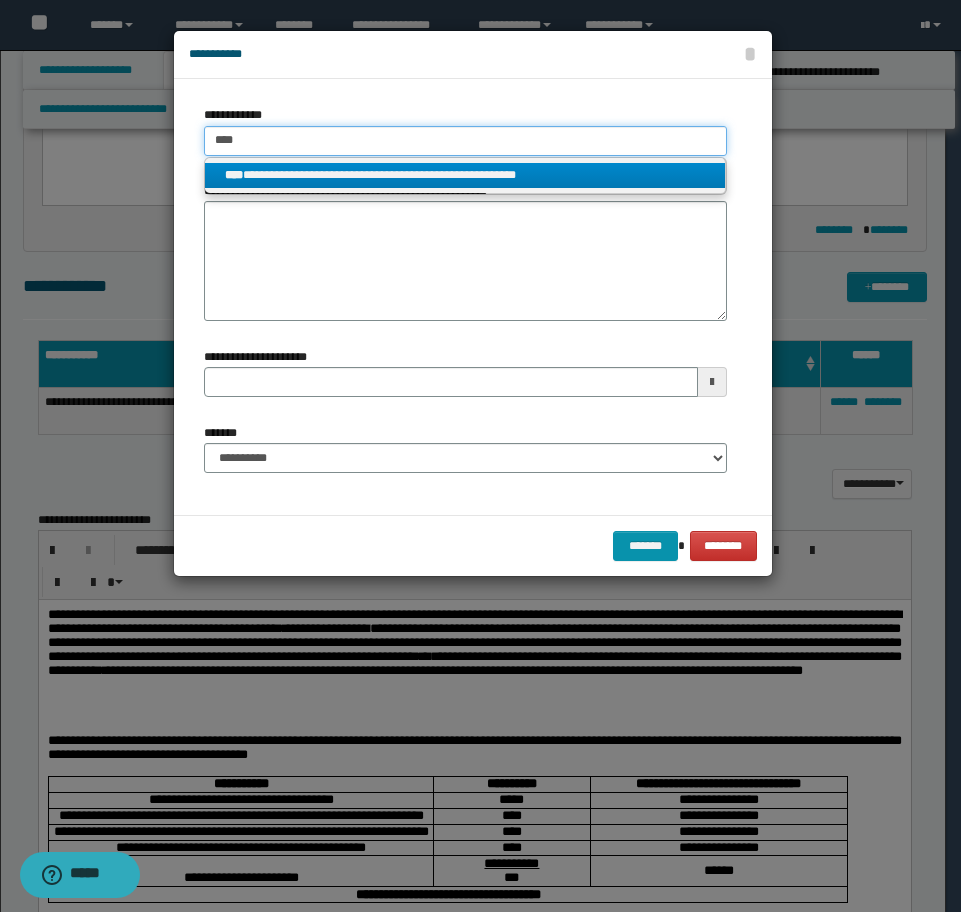 type on "****" 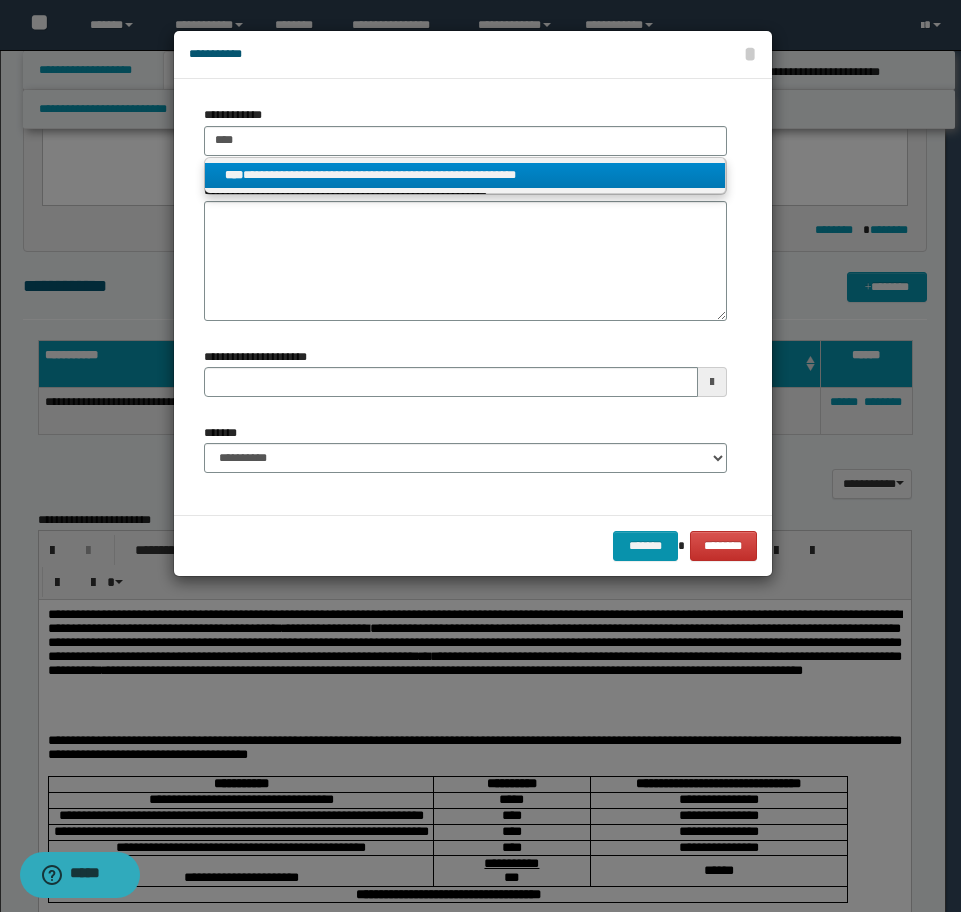 click on "**********" at bounding box center (465, 175) 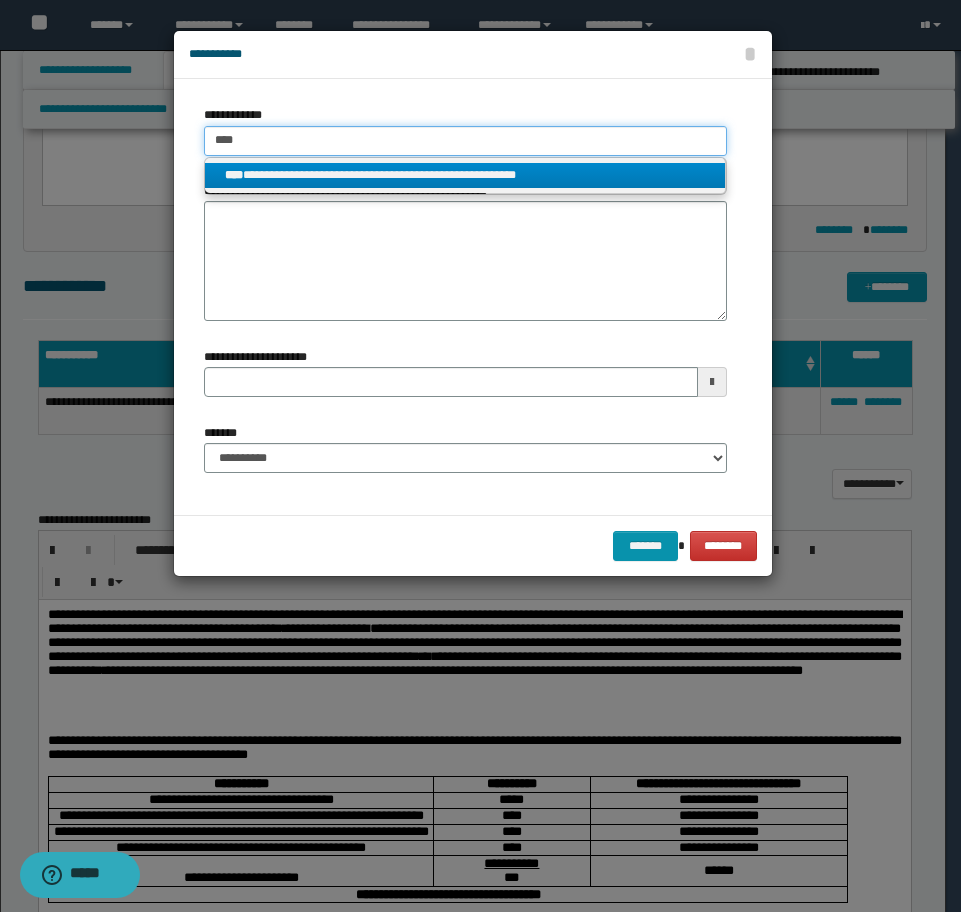 type 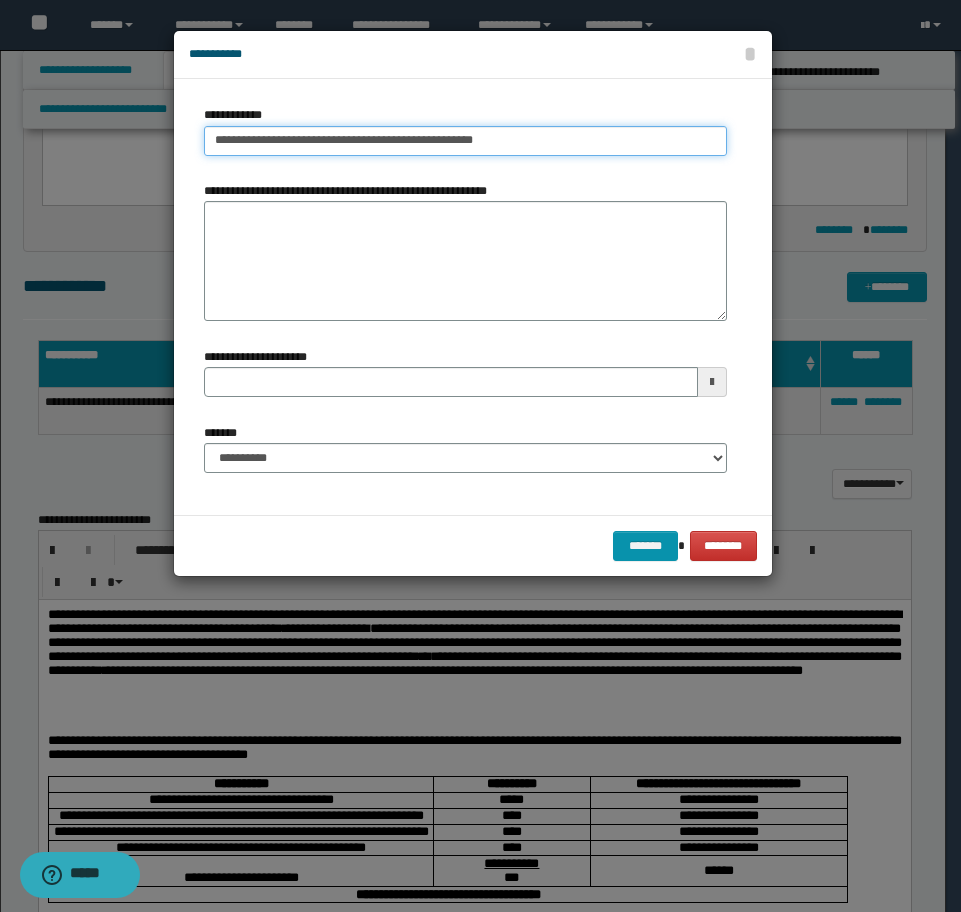 type 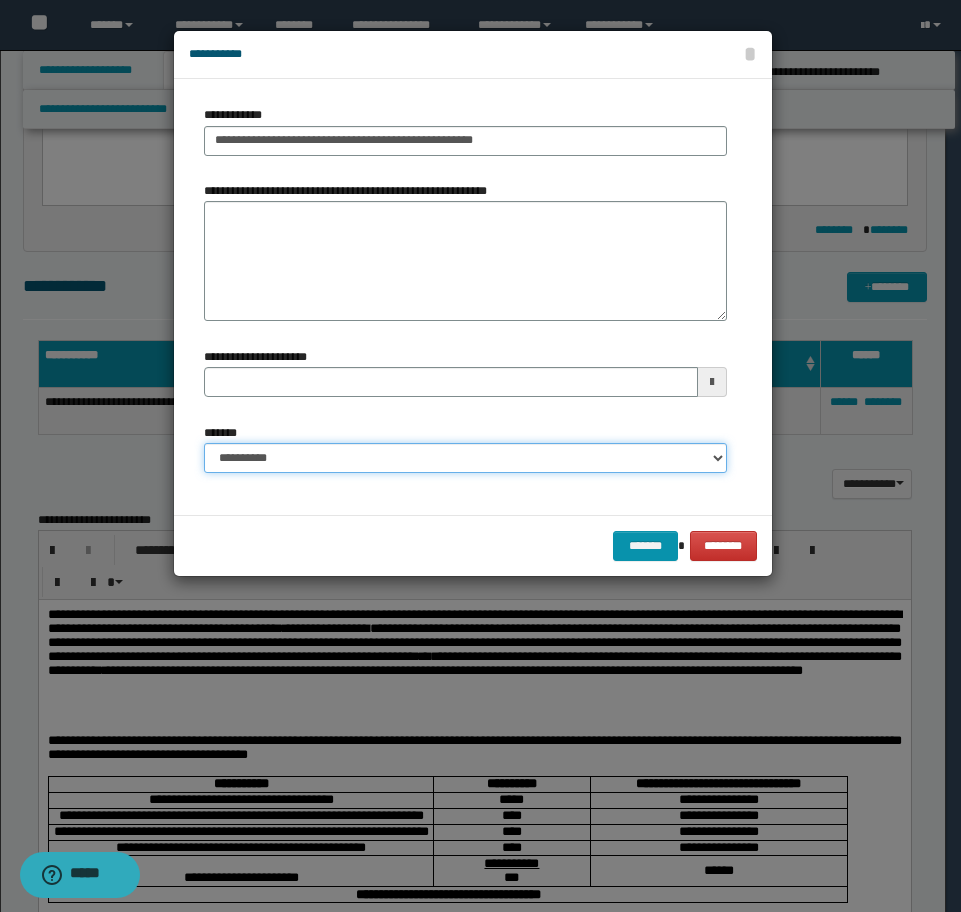 click on "**********" at bounding box center [465, 458] 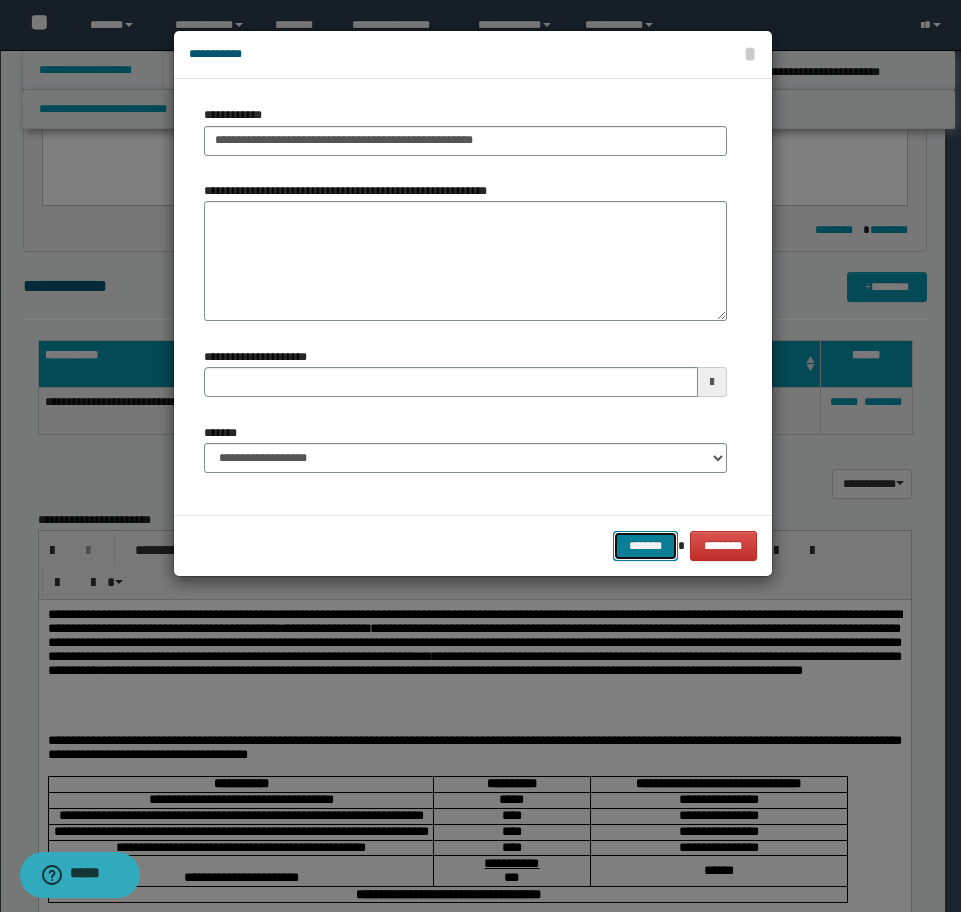 click on "*******" at bounding box center [645, 546] 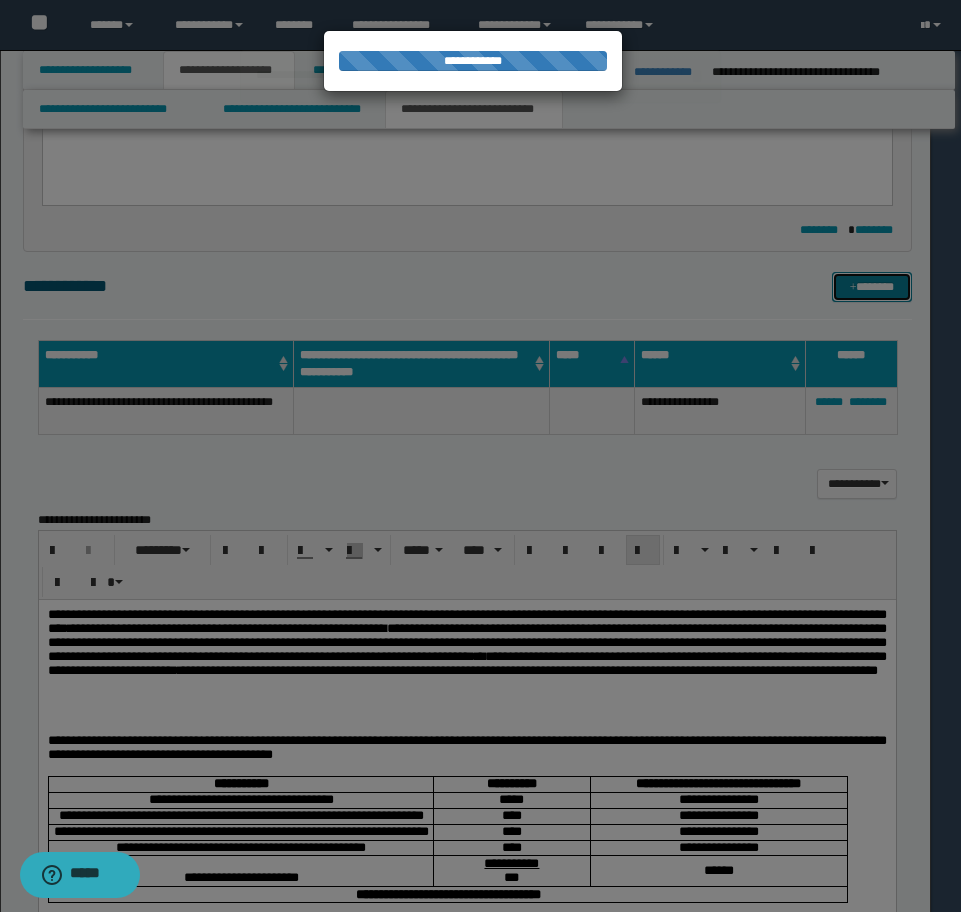 type 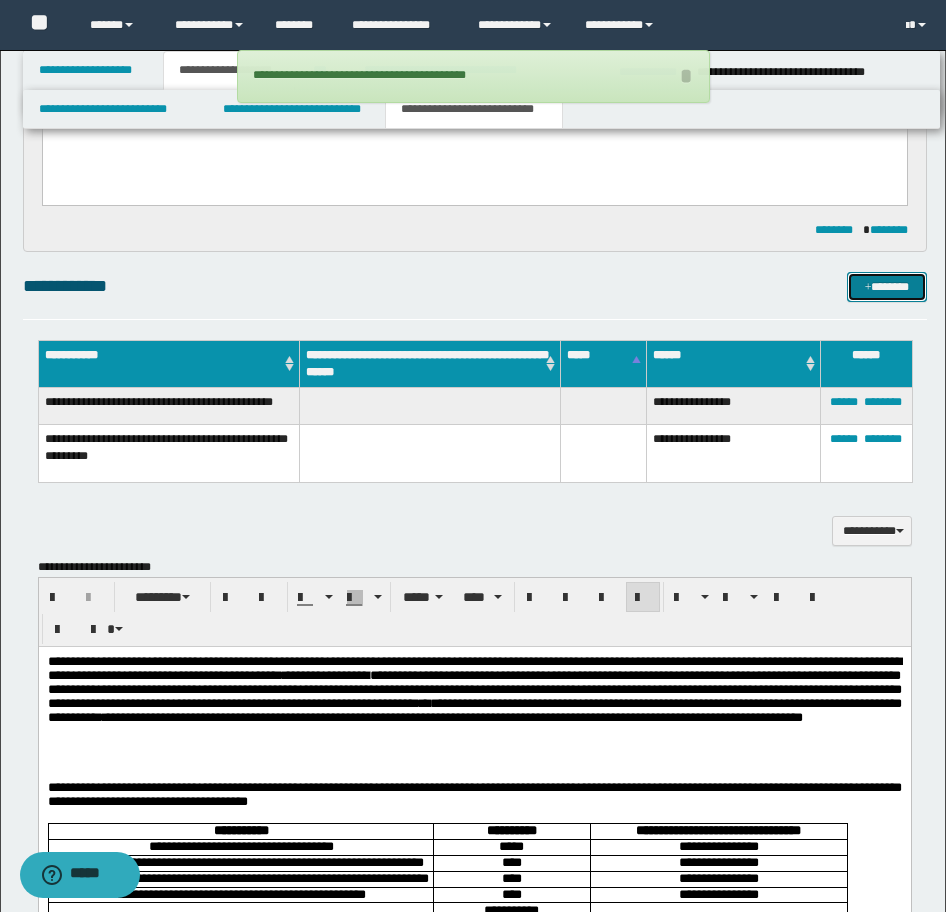 click on "*******" at bounding box center [887, 287] 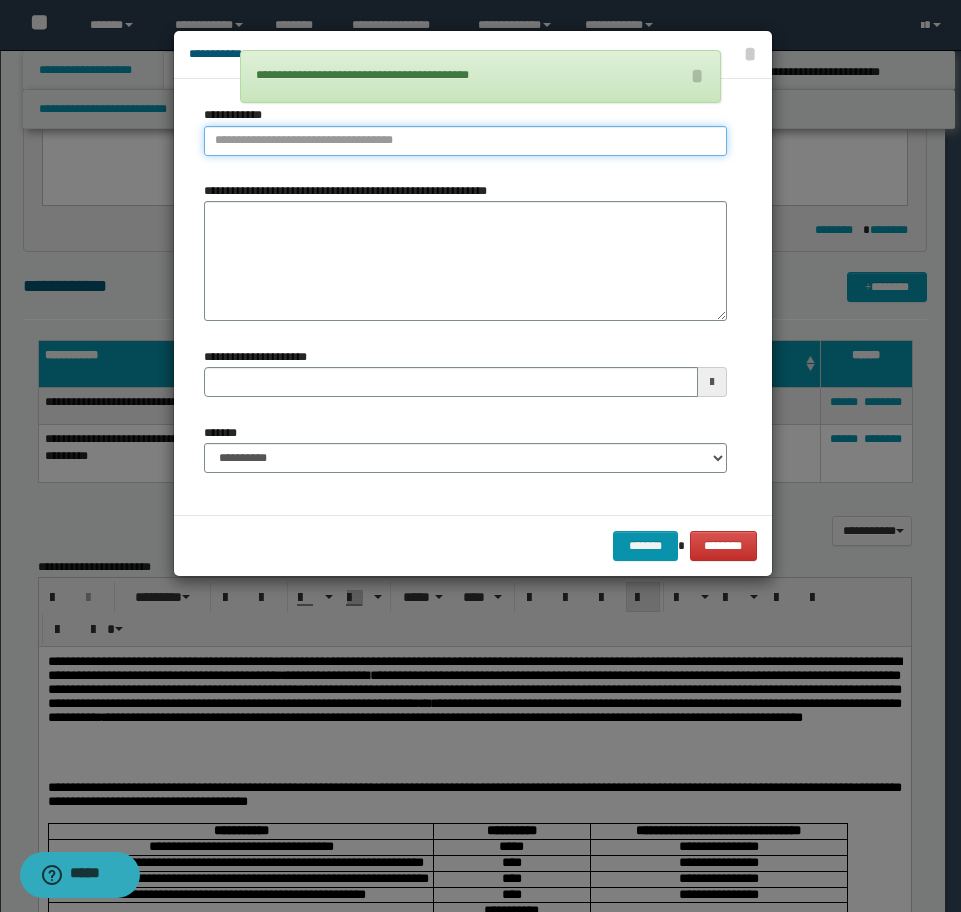 type on "**********" 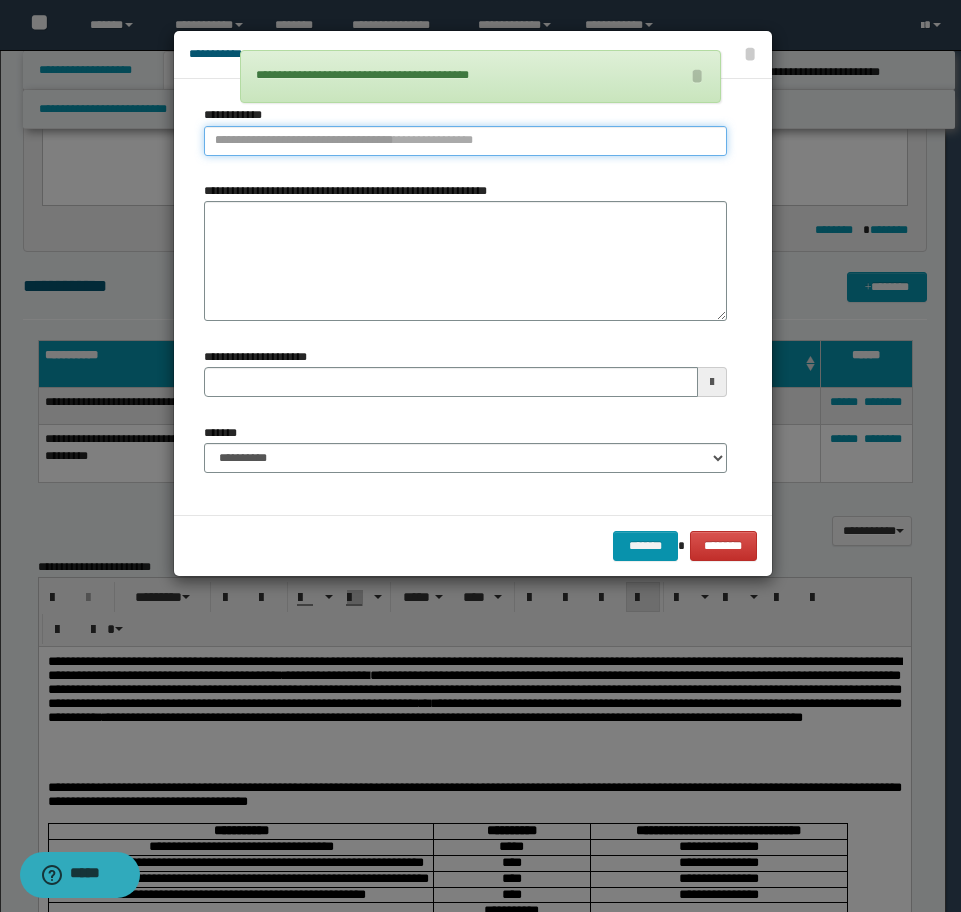 click on "**********" at bounding box center [465, 141] 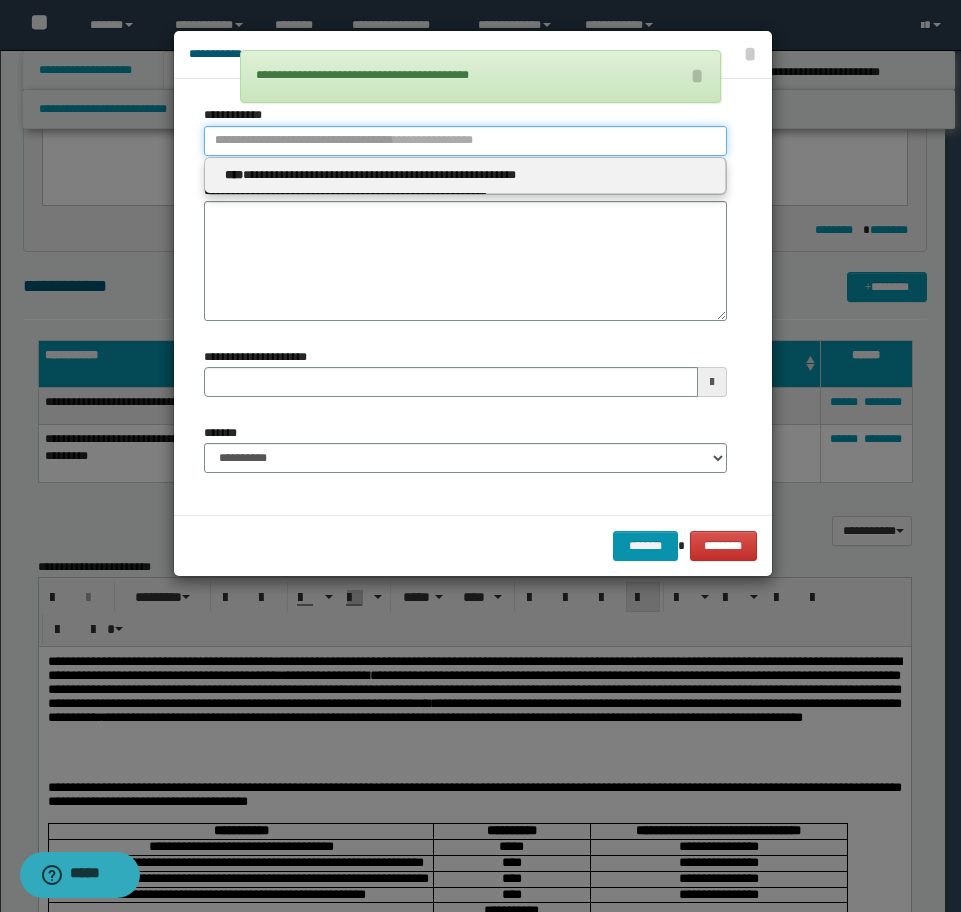 type 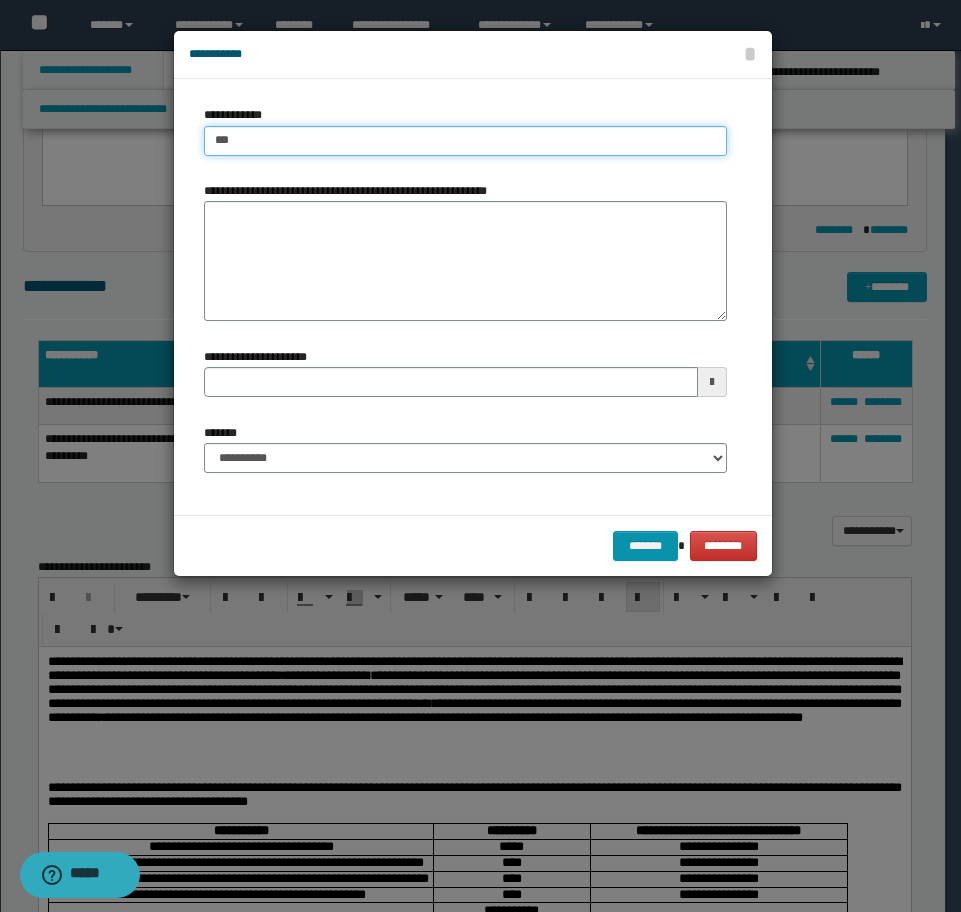 type on "****" 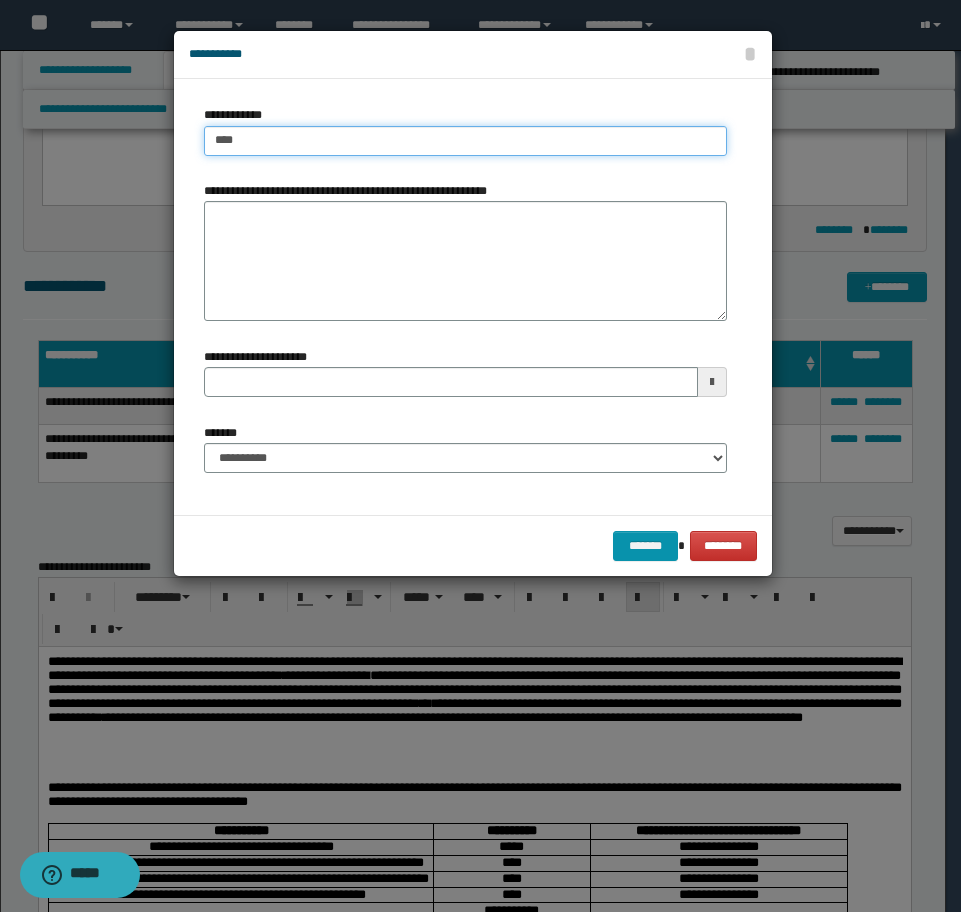 type on "****" 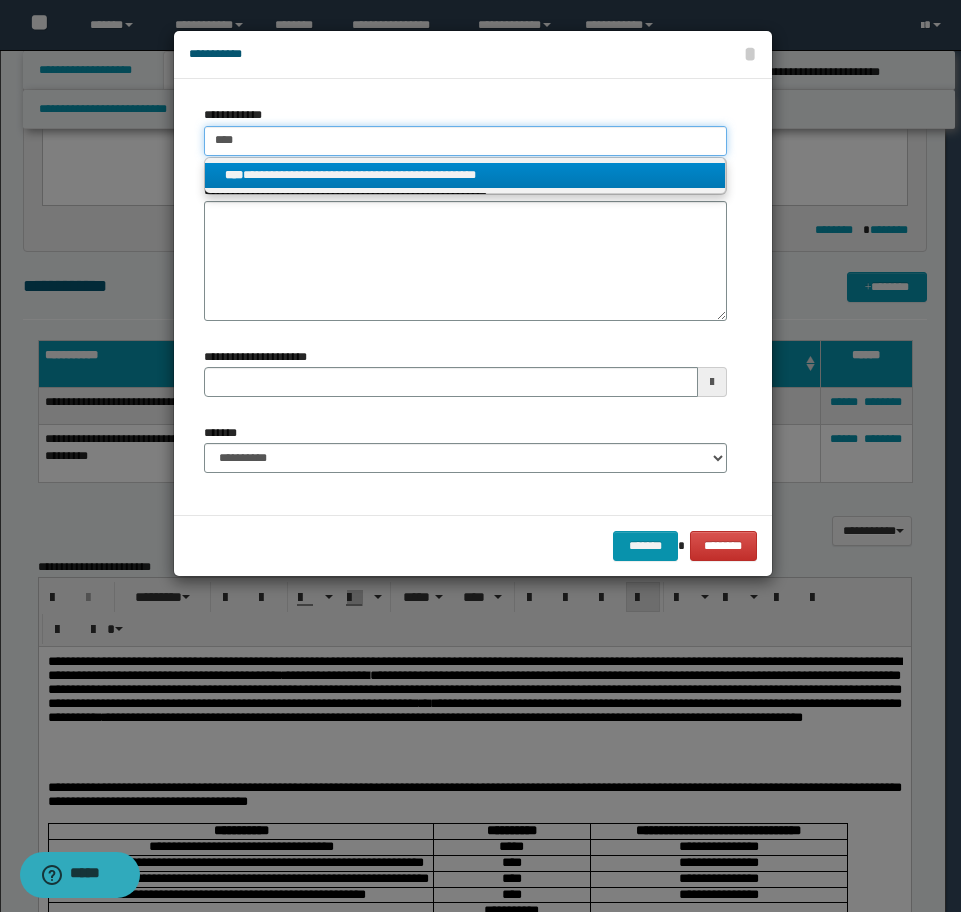 type on "****" 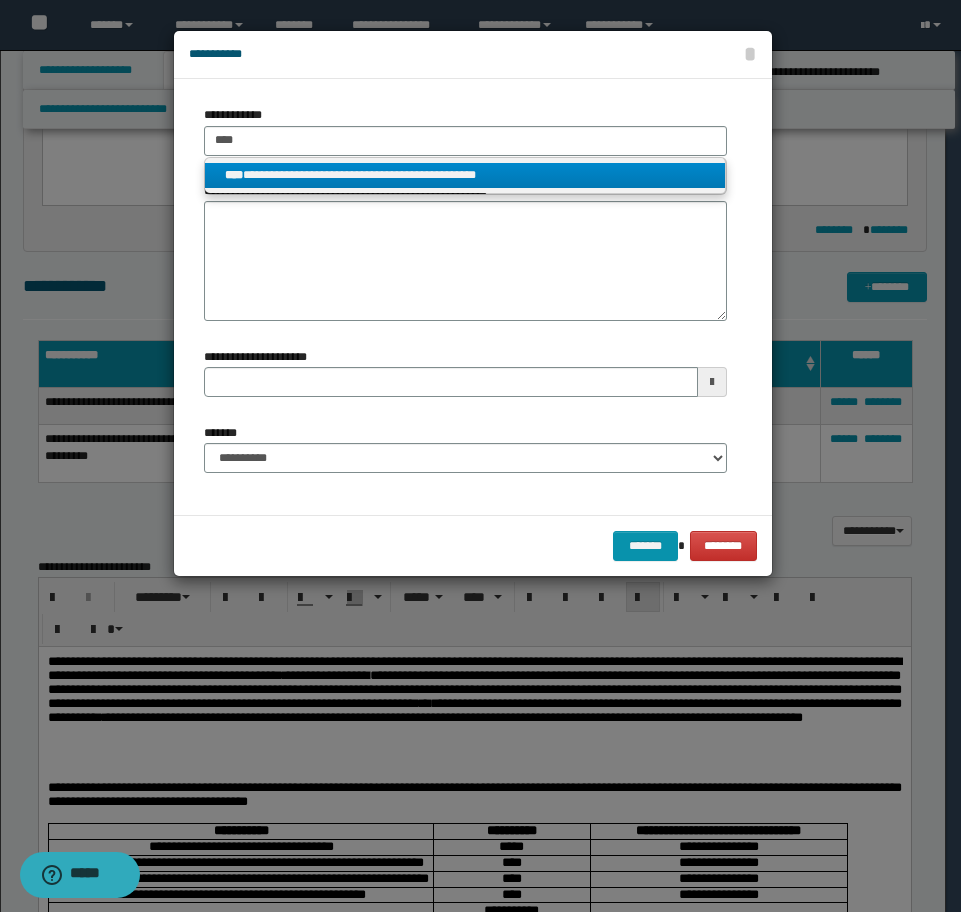 click on "**********" at bounding box center (465, 175) 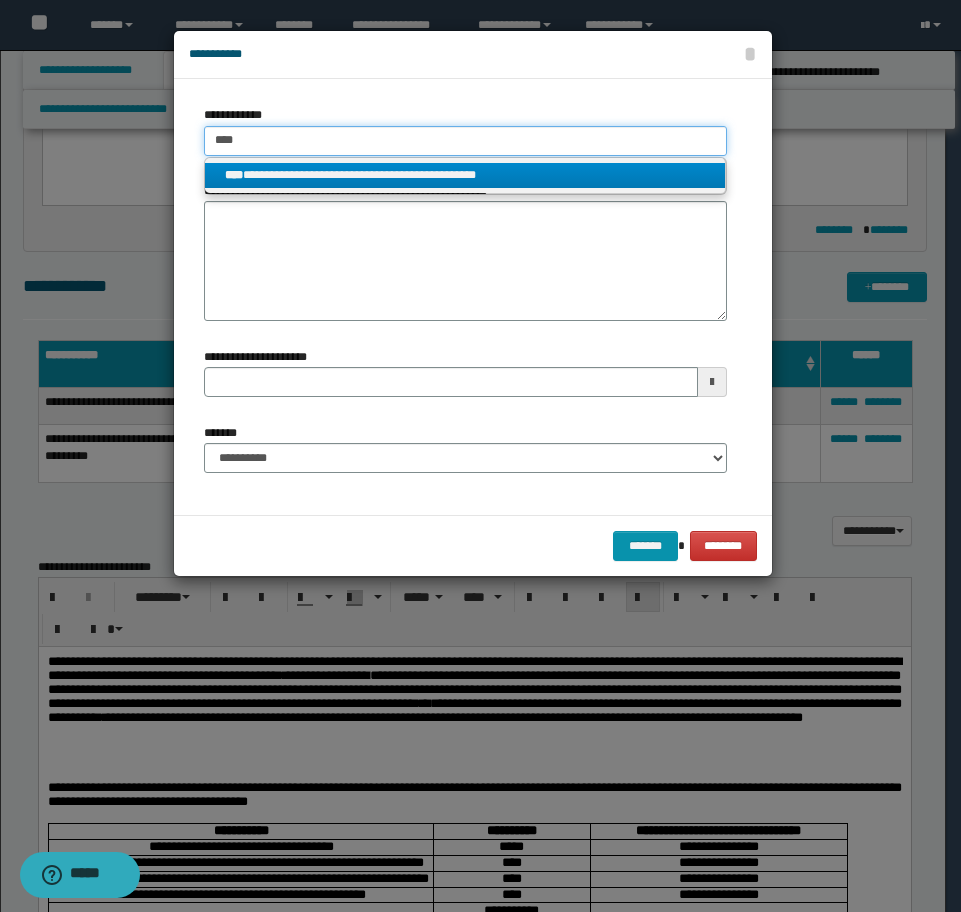 type 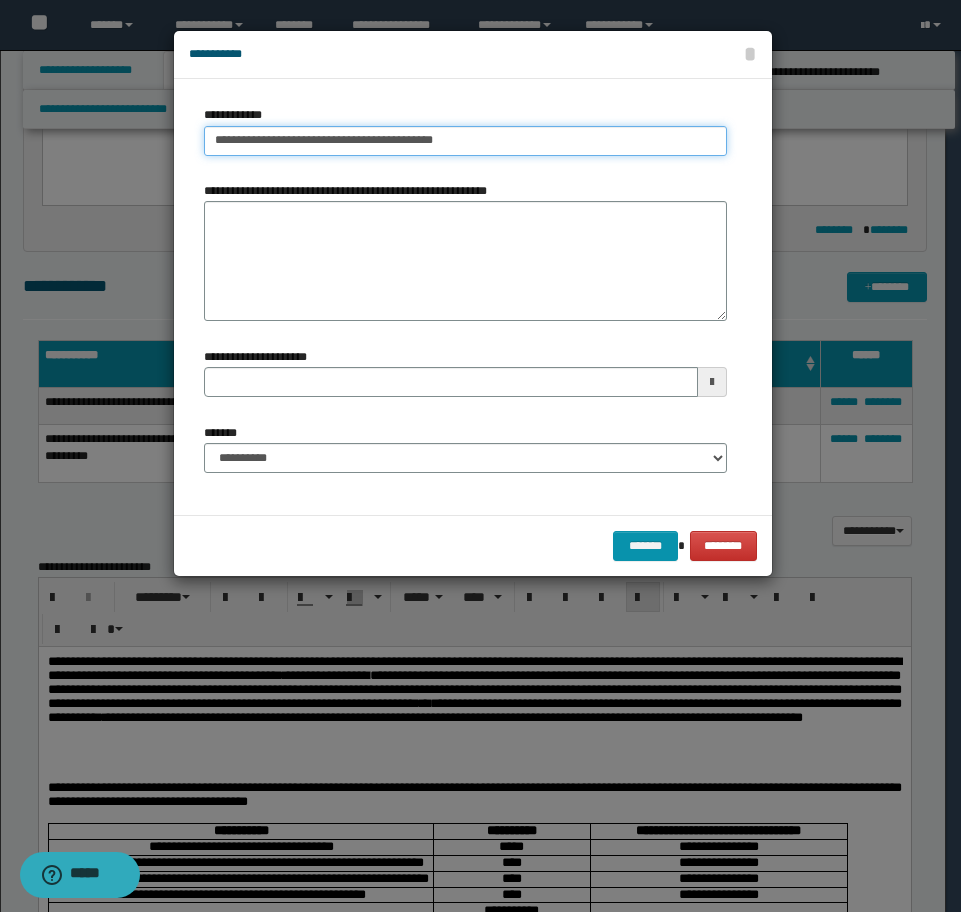 type 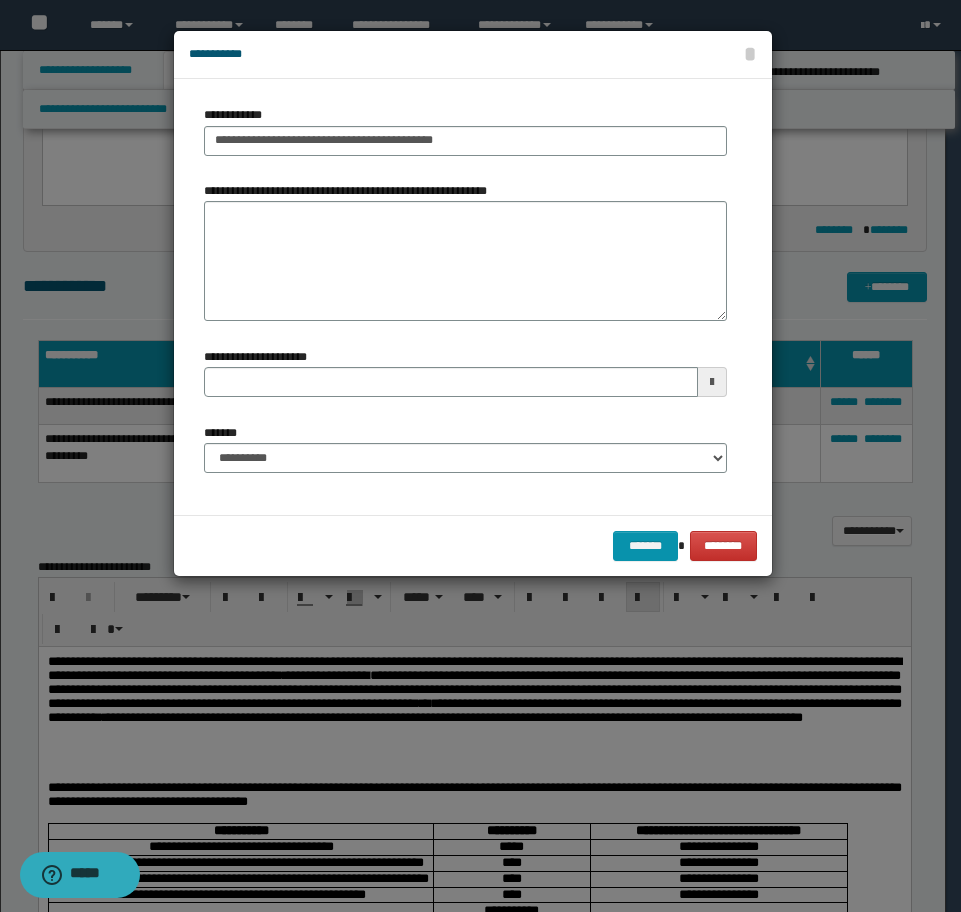 drag, startPoint x: 410, startPoint y: 478, endPoint x: 406, endPoint y: 454, distance: 24.33105 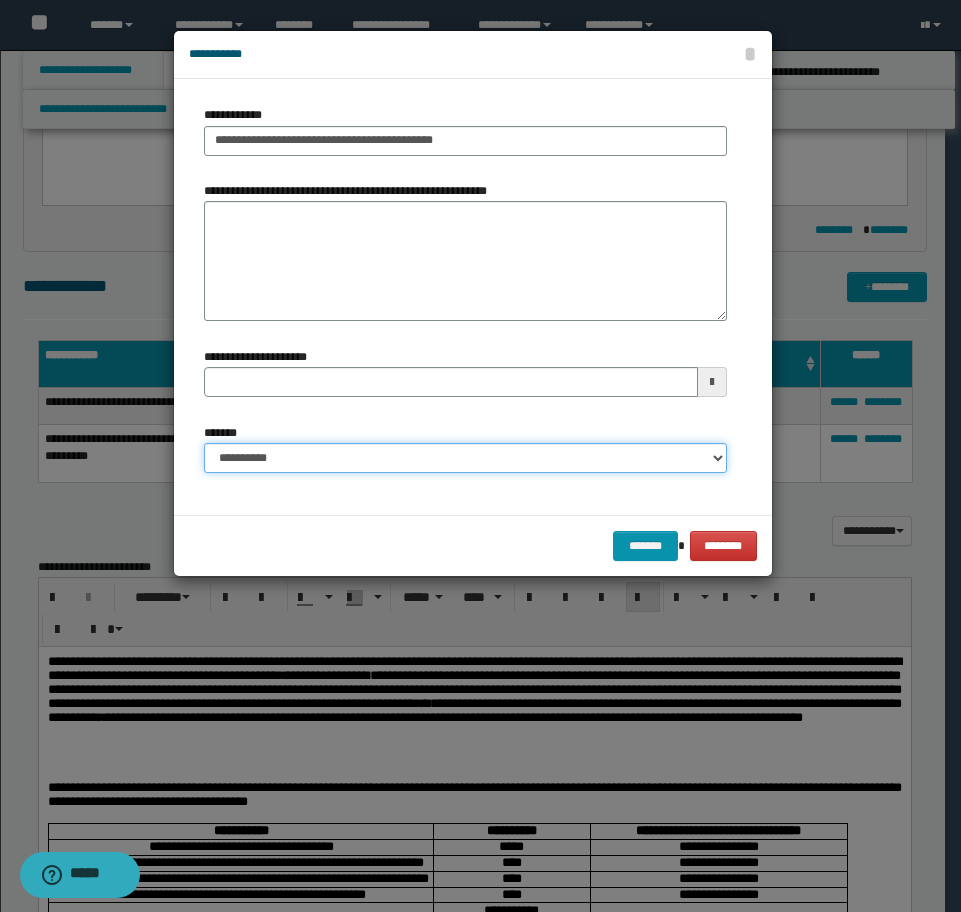 click on "**********" at bounding box center (465, 458) 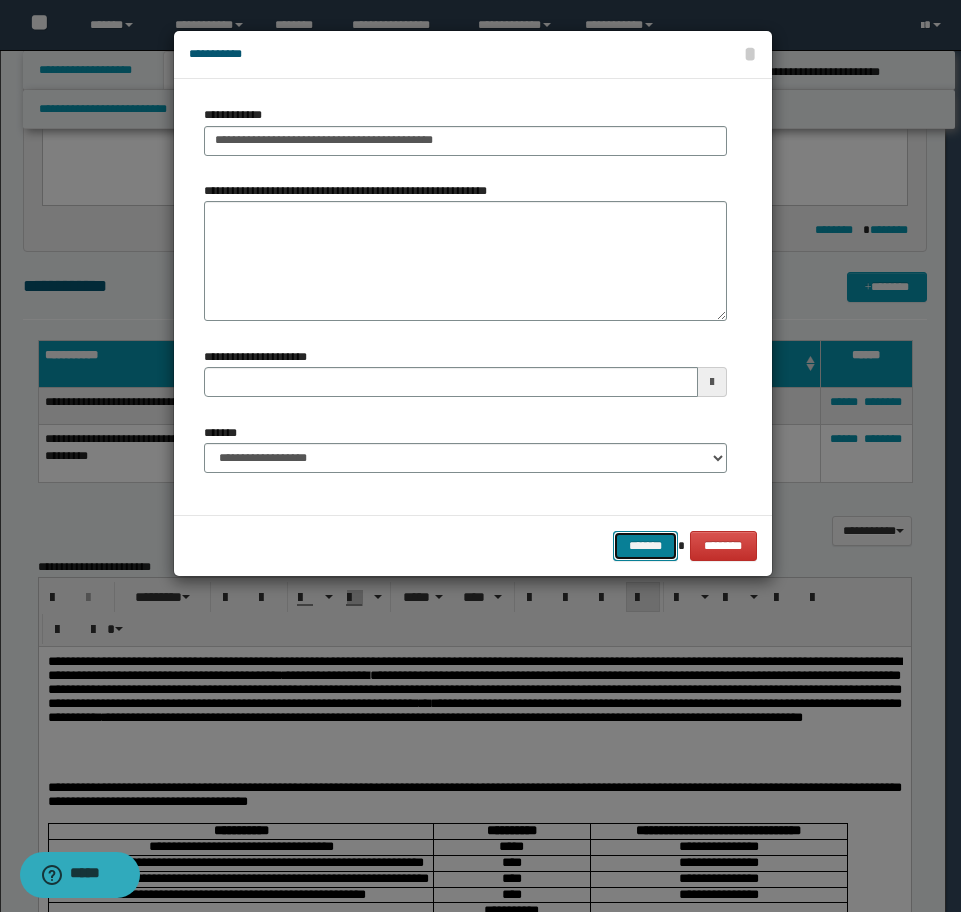 click on "*******" at bounding box center (645, 546) 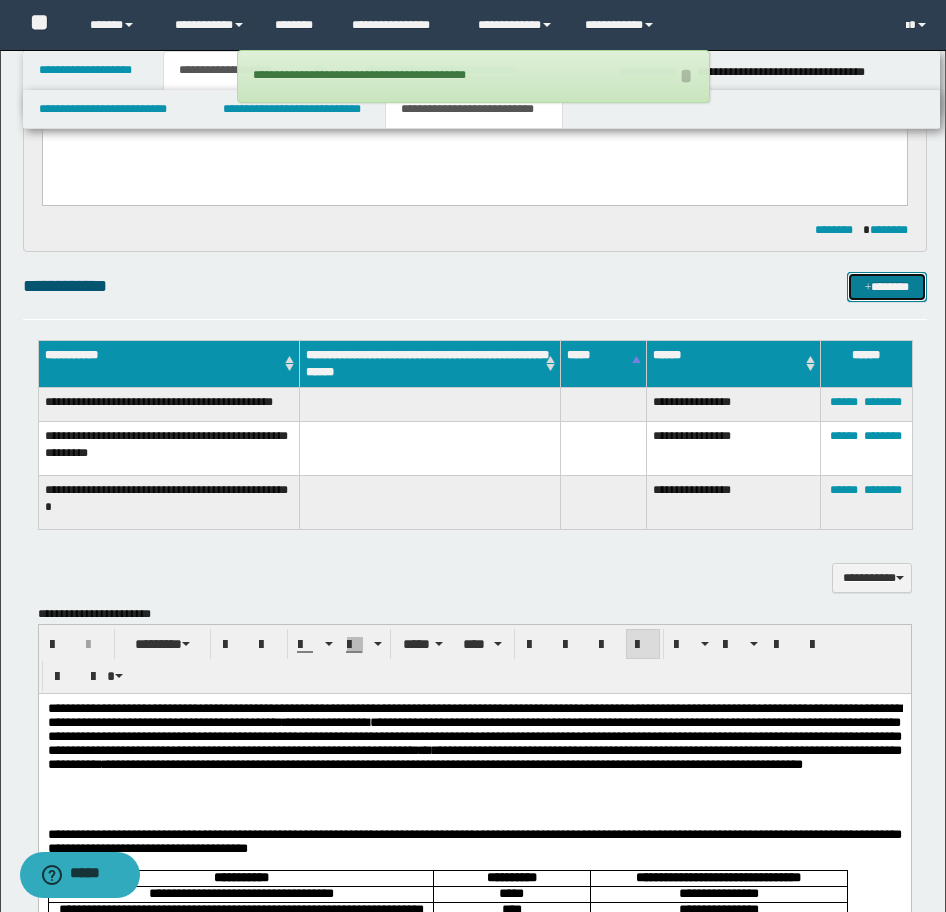click on "*******" at bounding box center [887, 287] 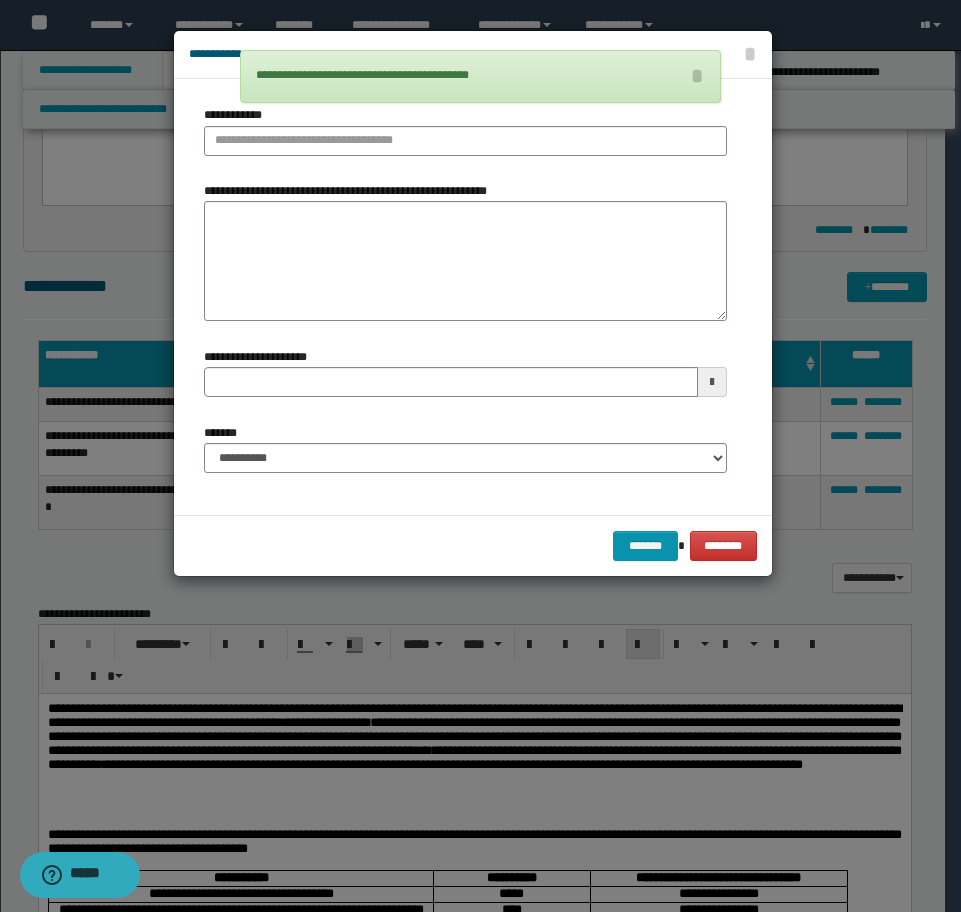 click on "**********" at bounding box center (465, 130) 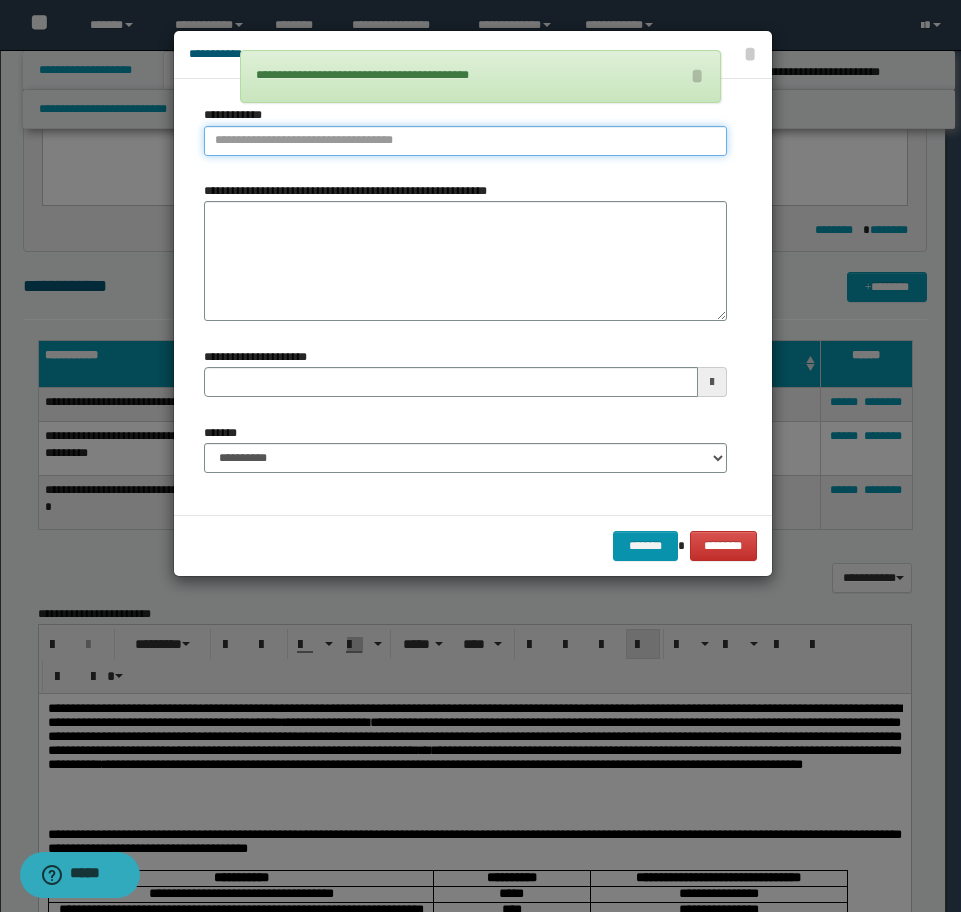 type on "**********" 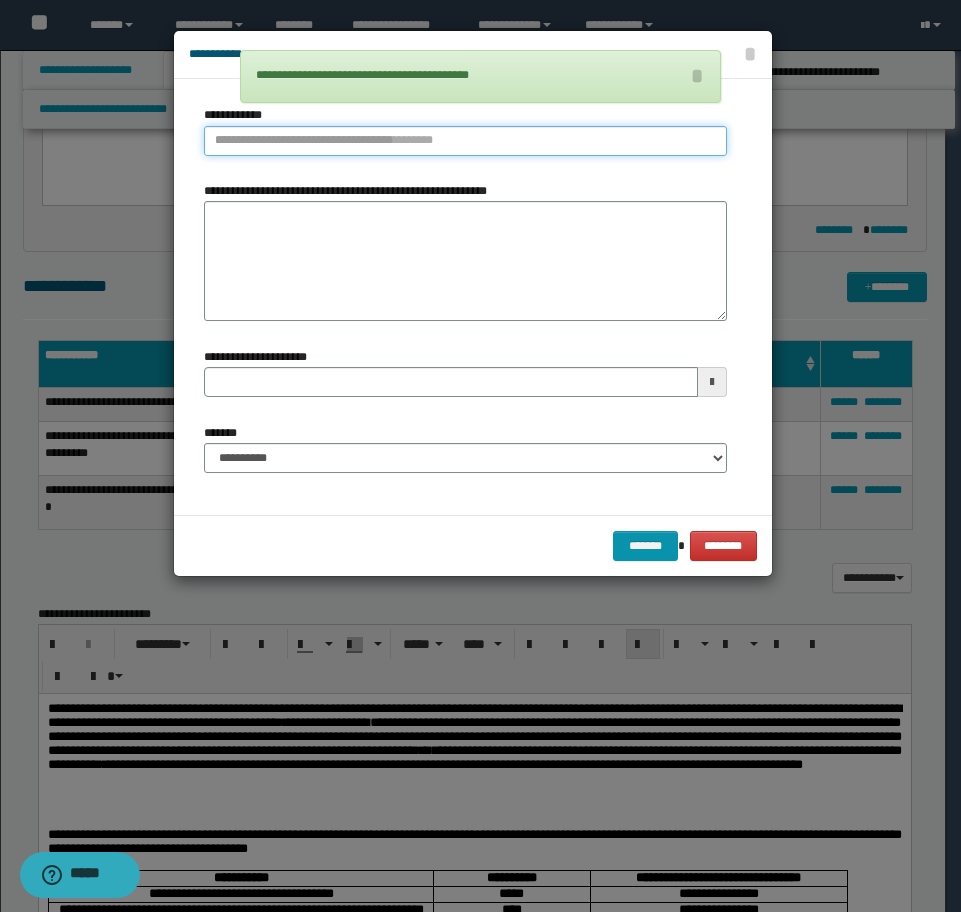 click on "**********" at bounding box center [465, 141] 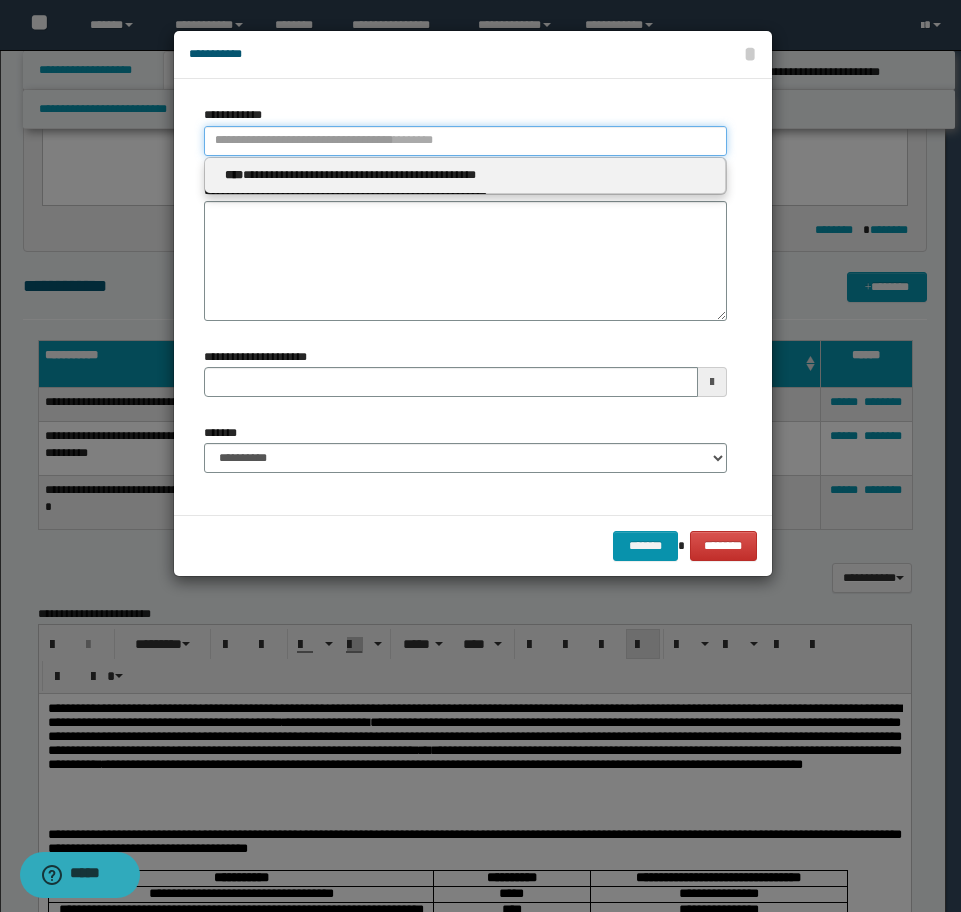 type 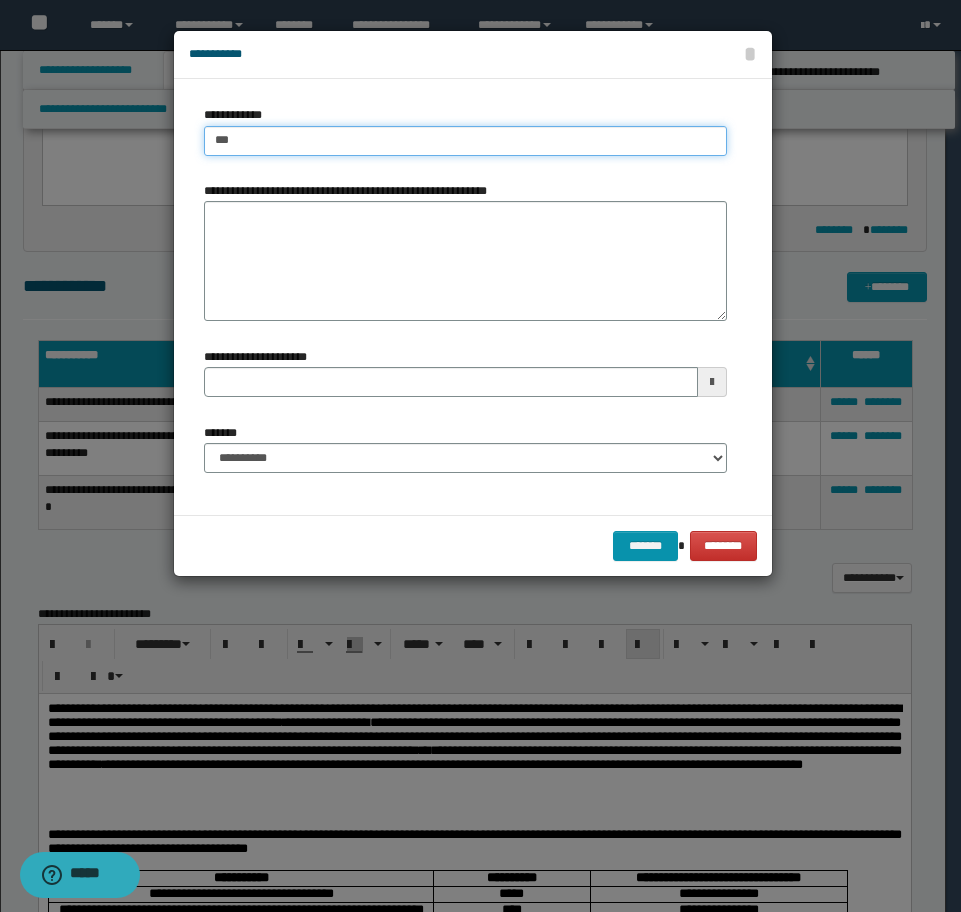 type on "****" 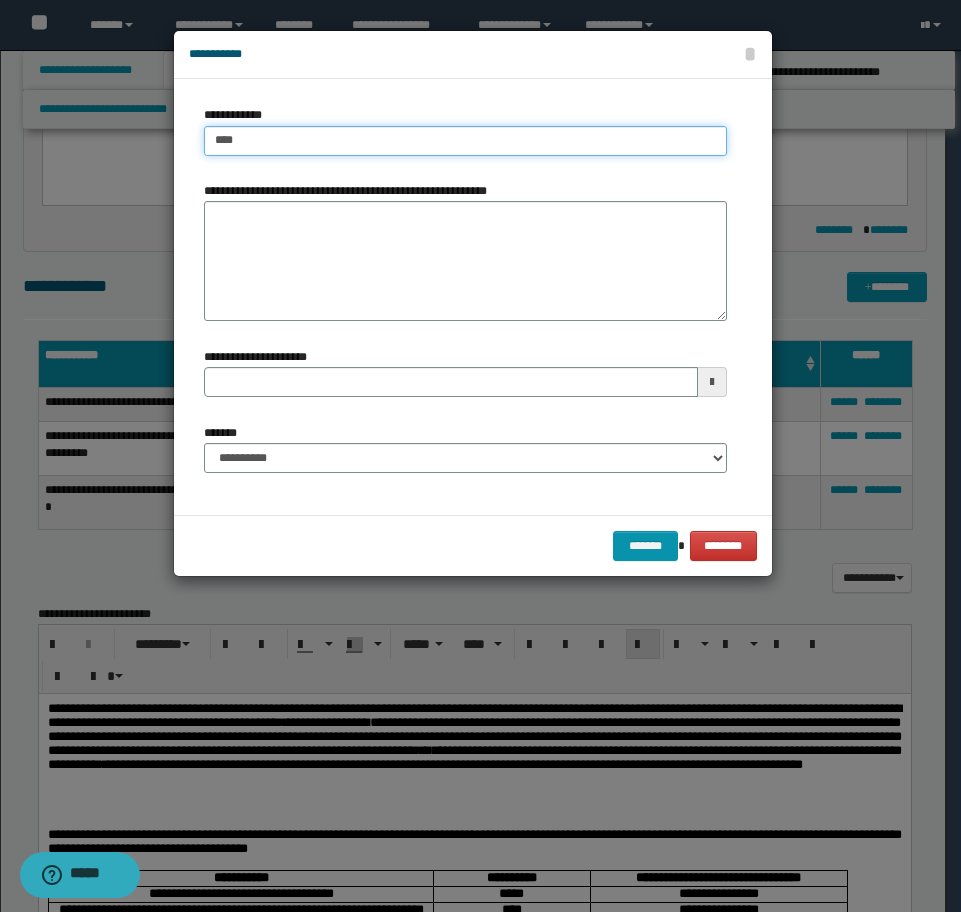 type on "****" 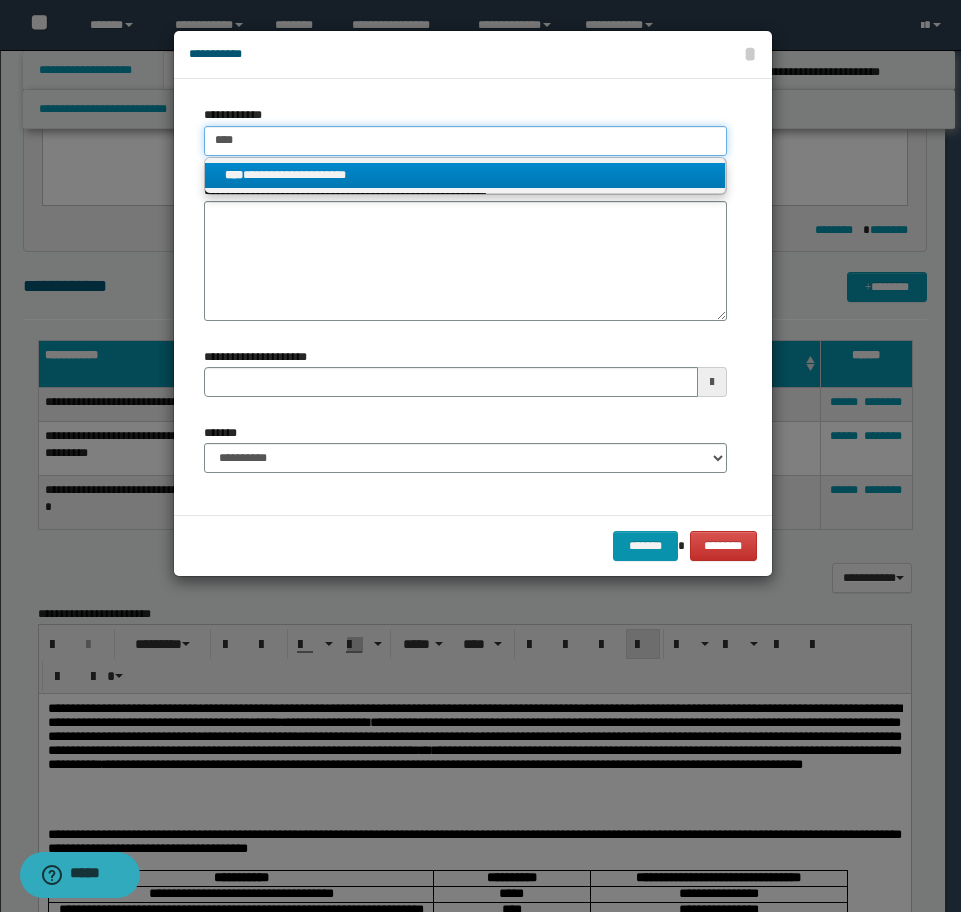 type on "****" 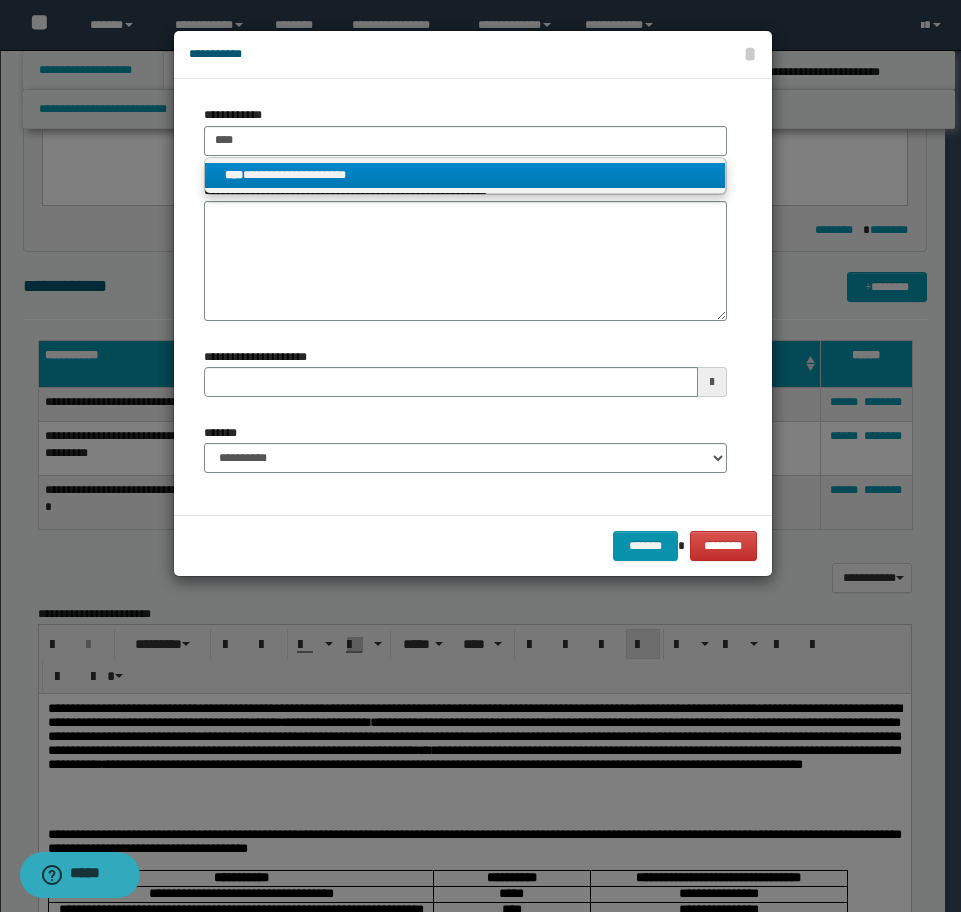 click on "**********" at bounding box center (465, 175) 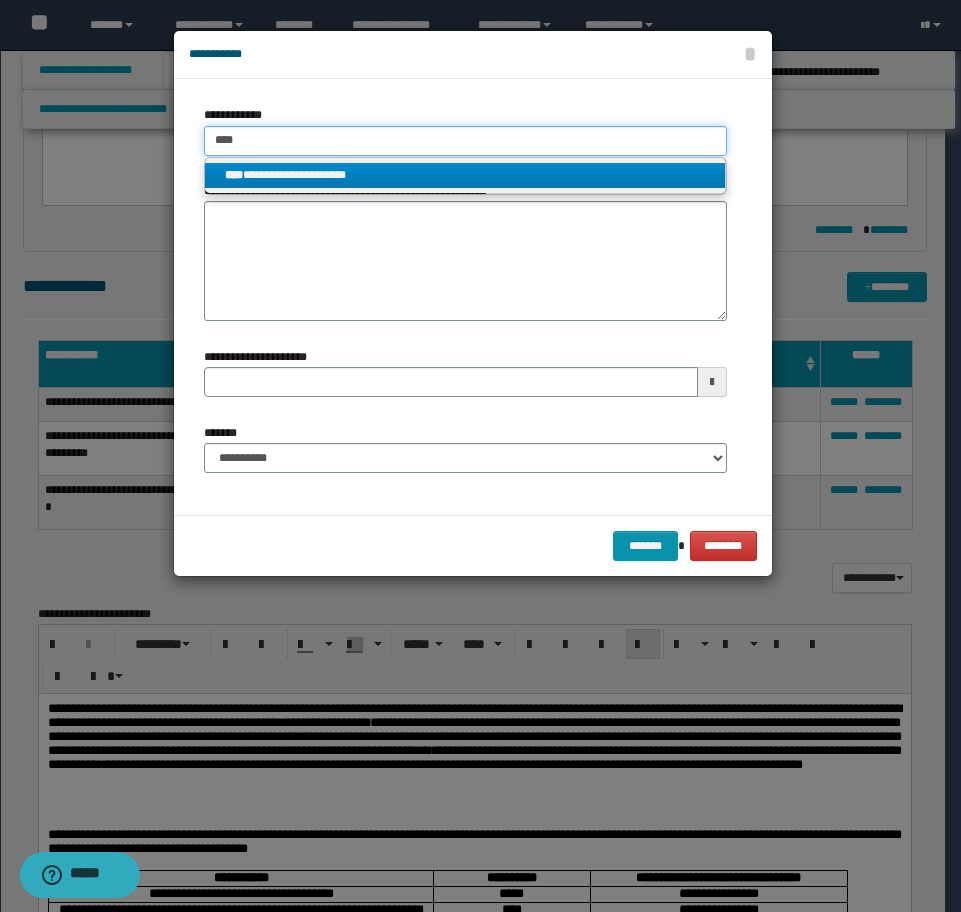type 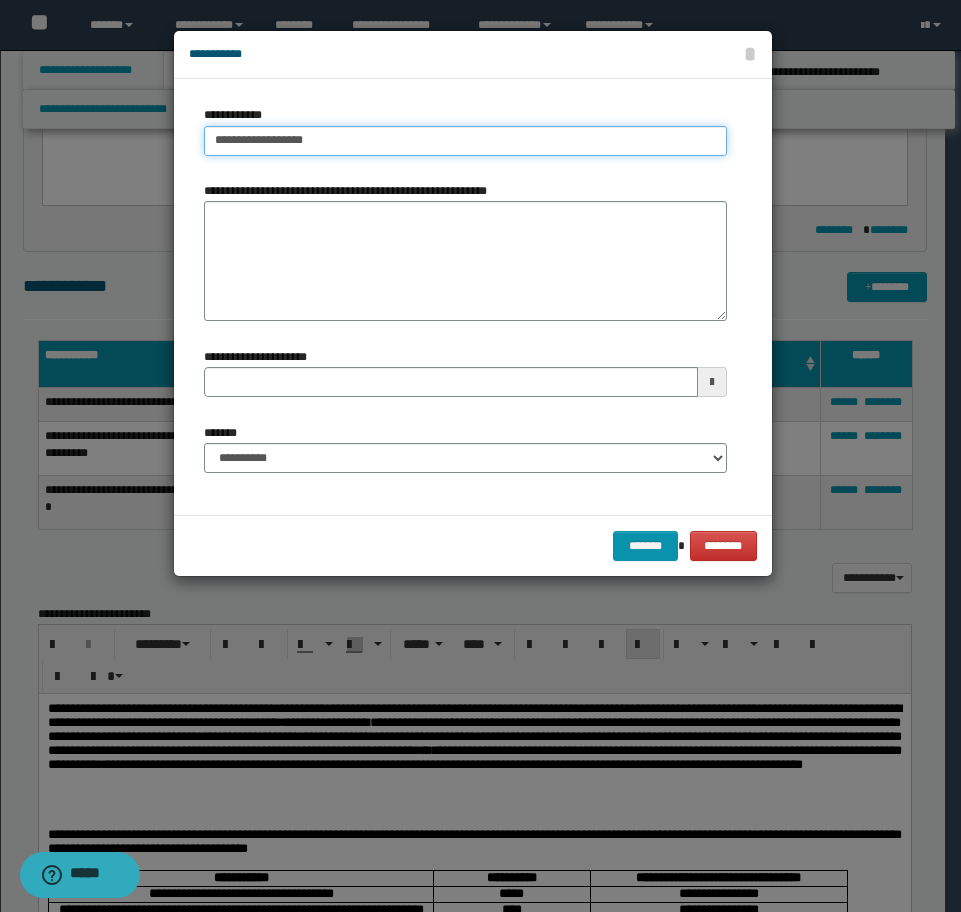 type 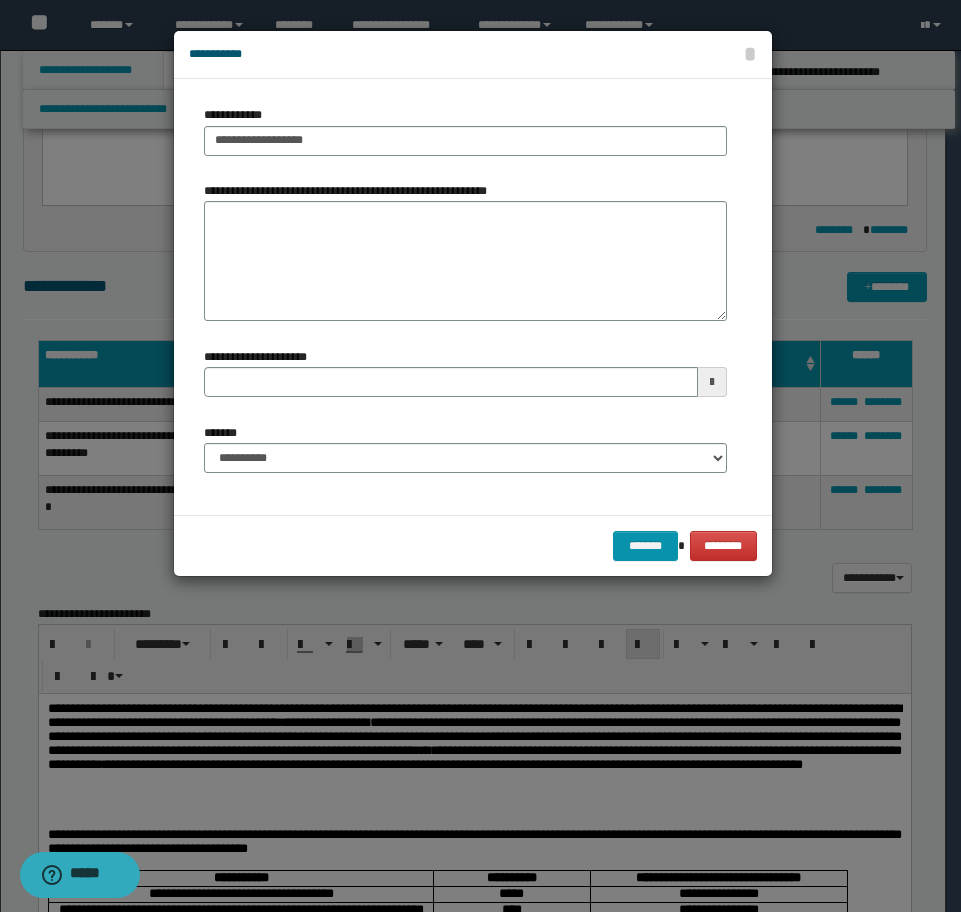 click on "**********" at bounding box center [465, 448] 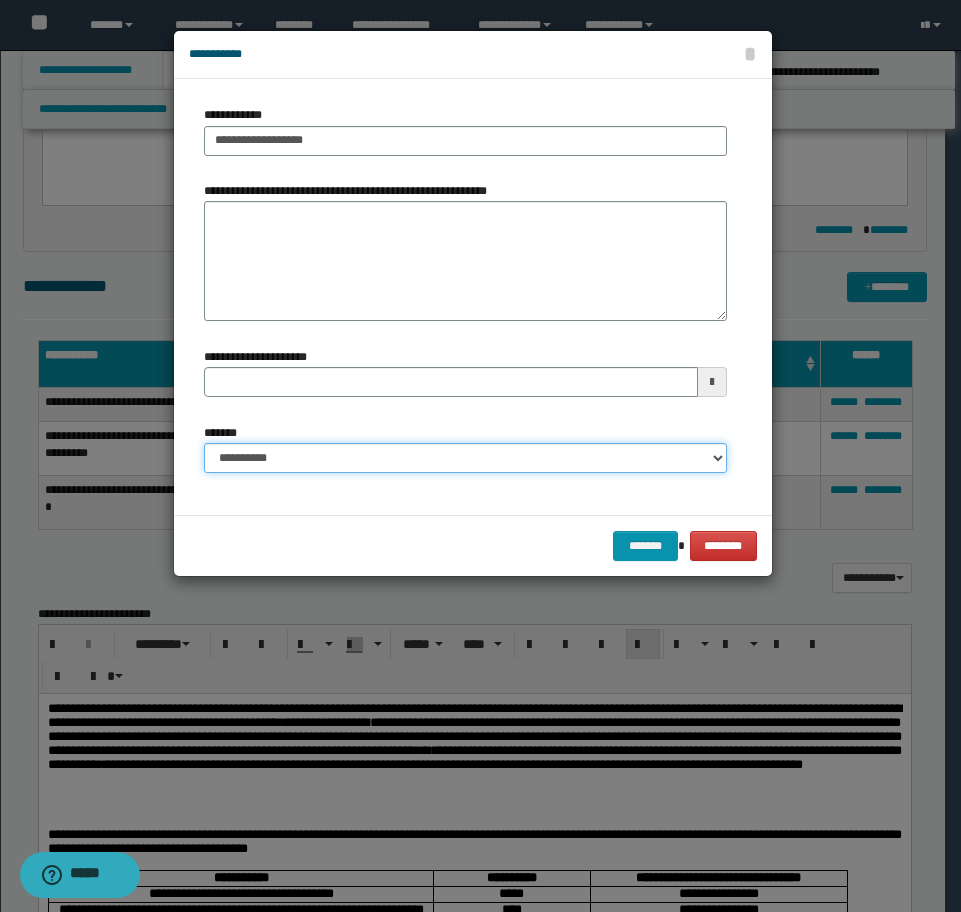 click on "**********" at bounding box center (465, 458) 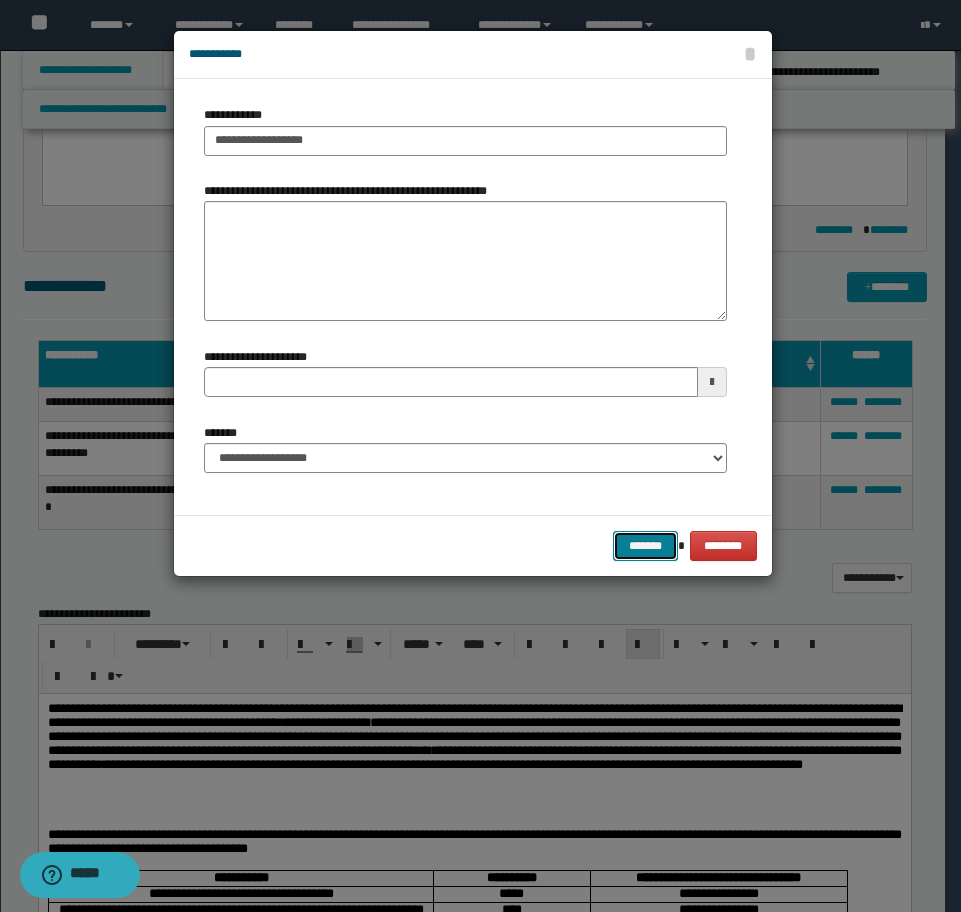 click on "*******" at bounding box center (645, 546) 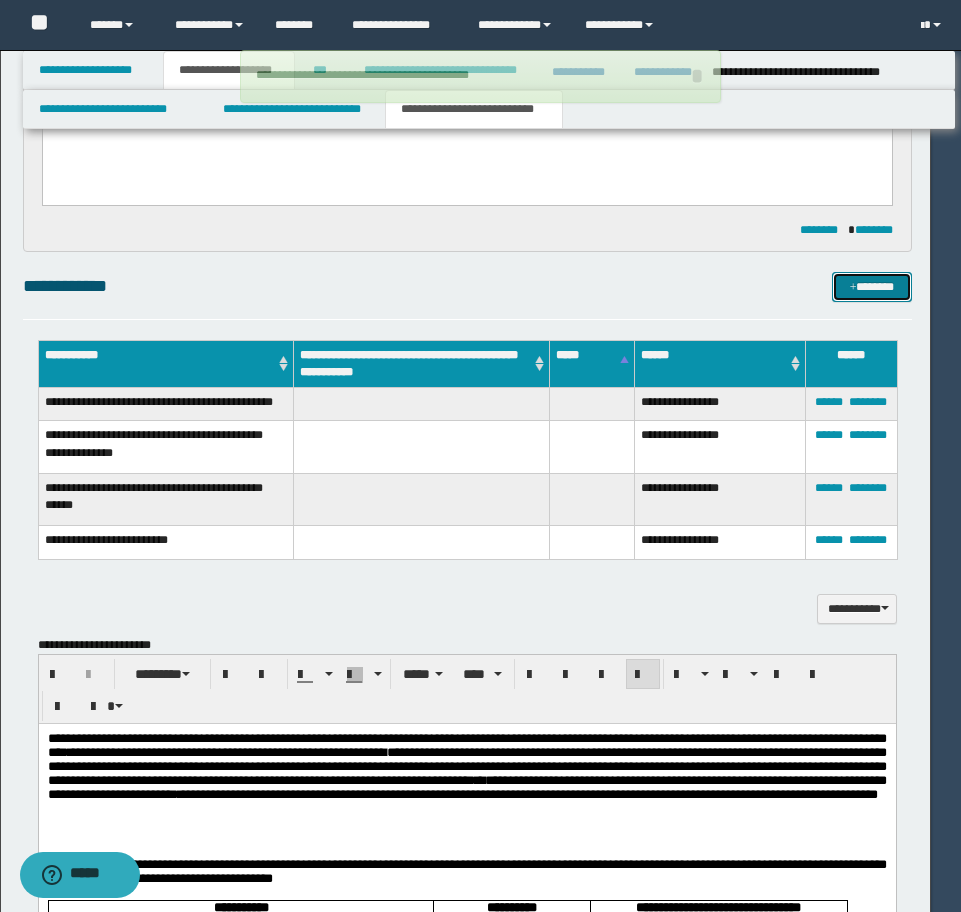type 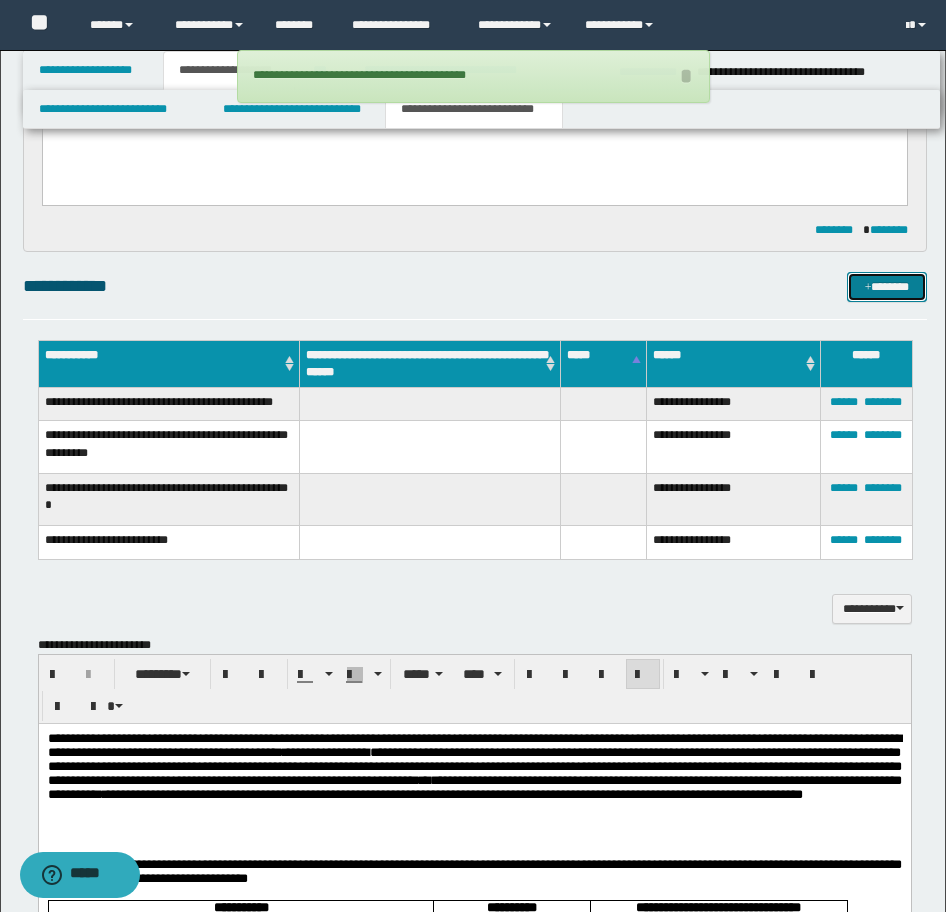click on "*******" at bounding box center (887, 287) 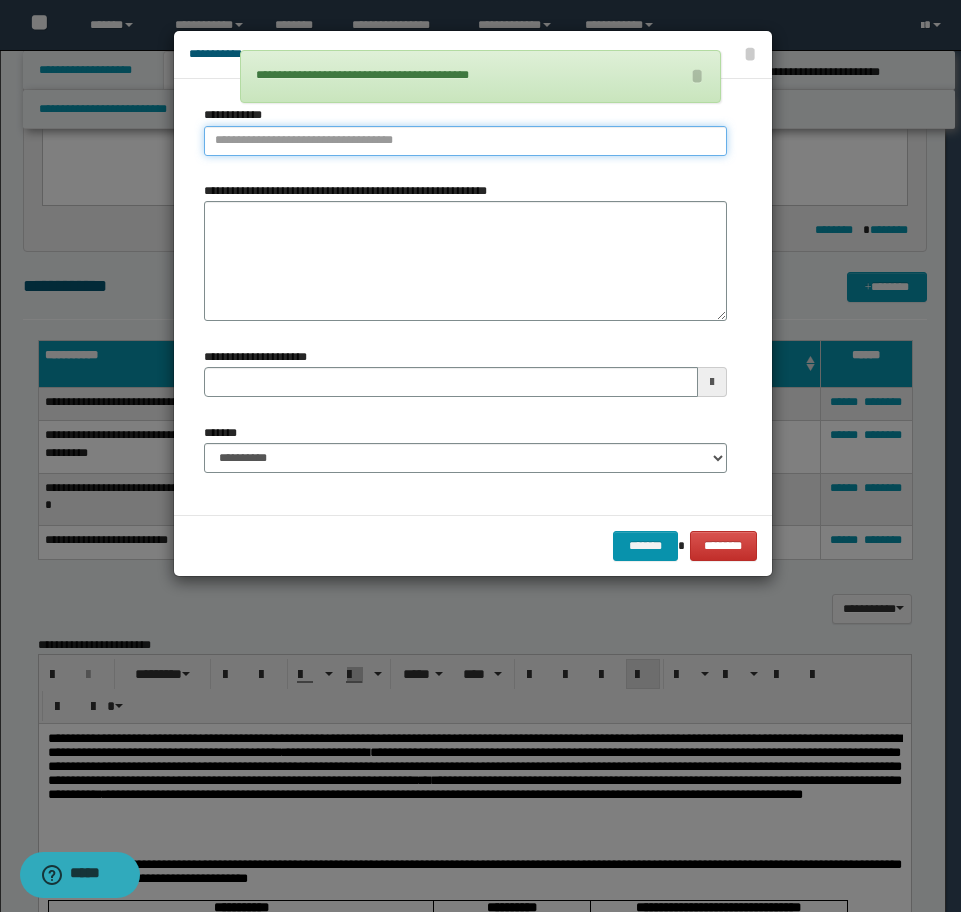 type on "**********" 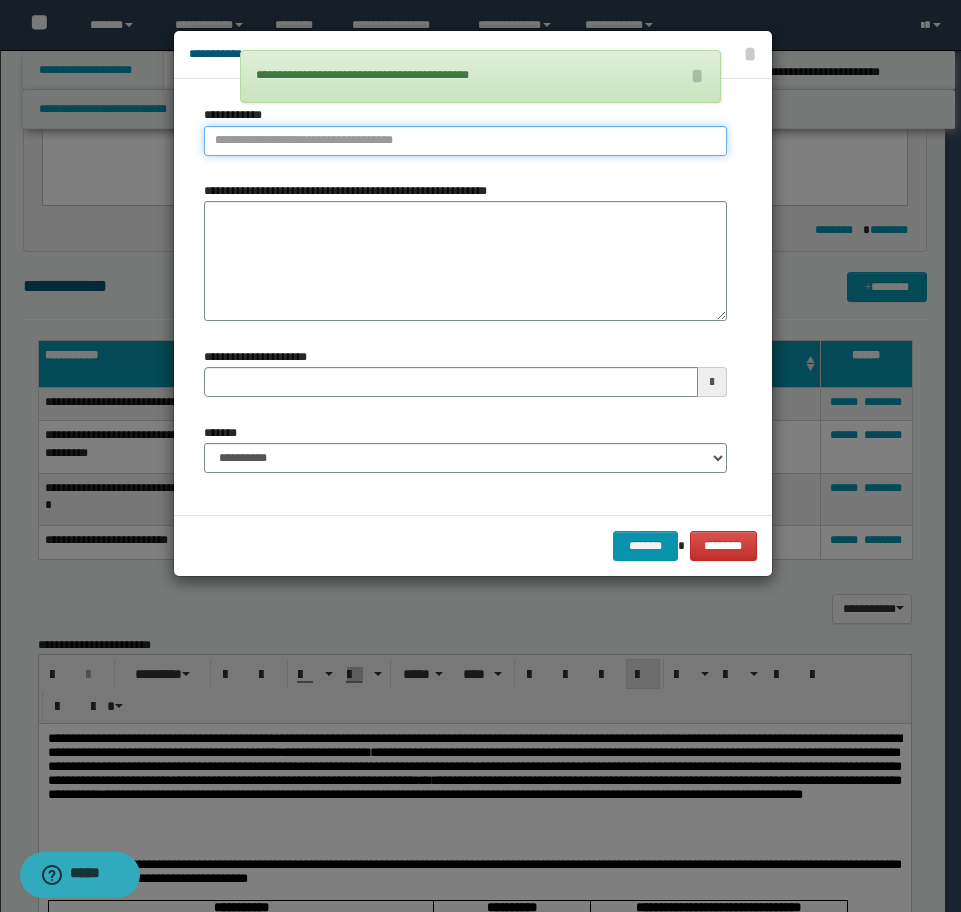 click on "**********" at bounding box center [465, 141] 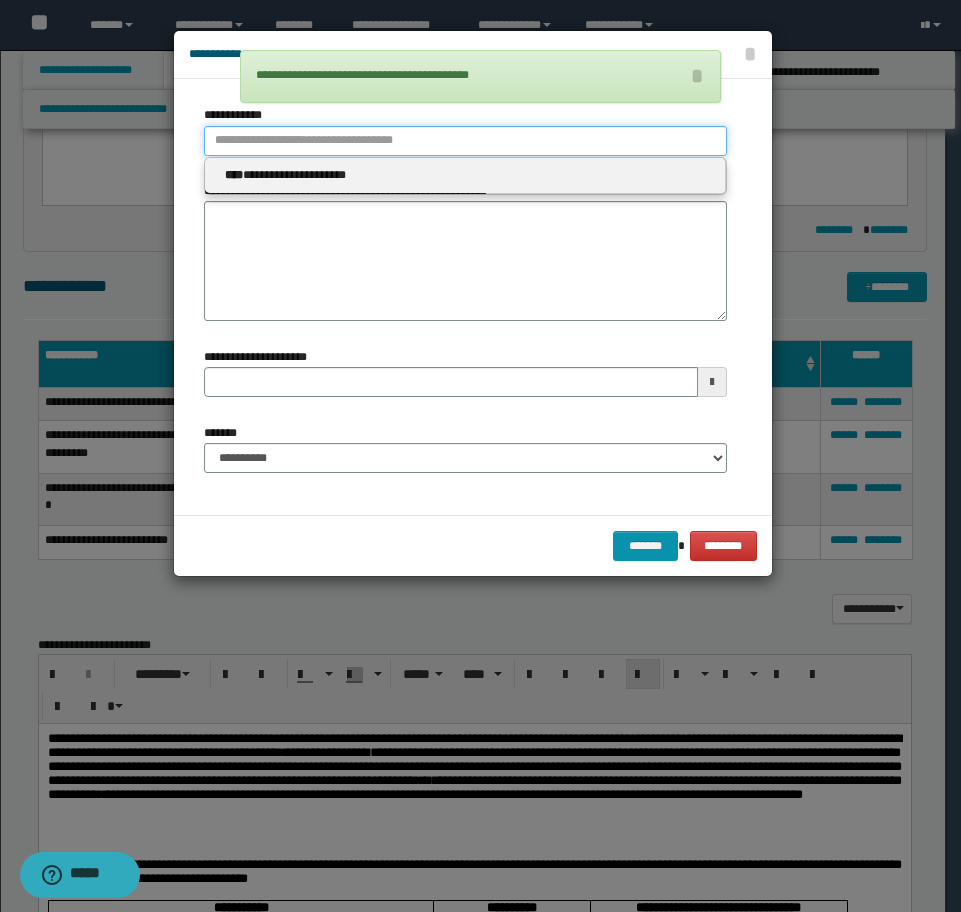type 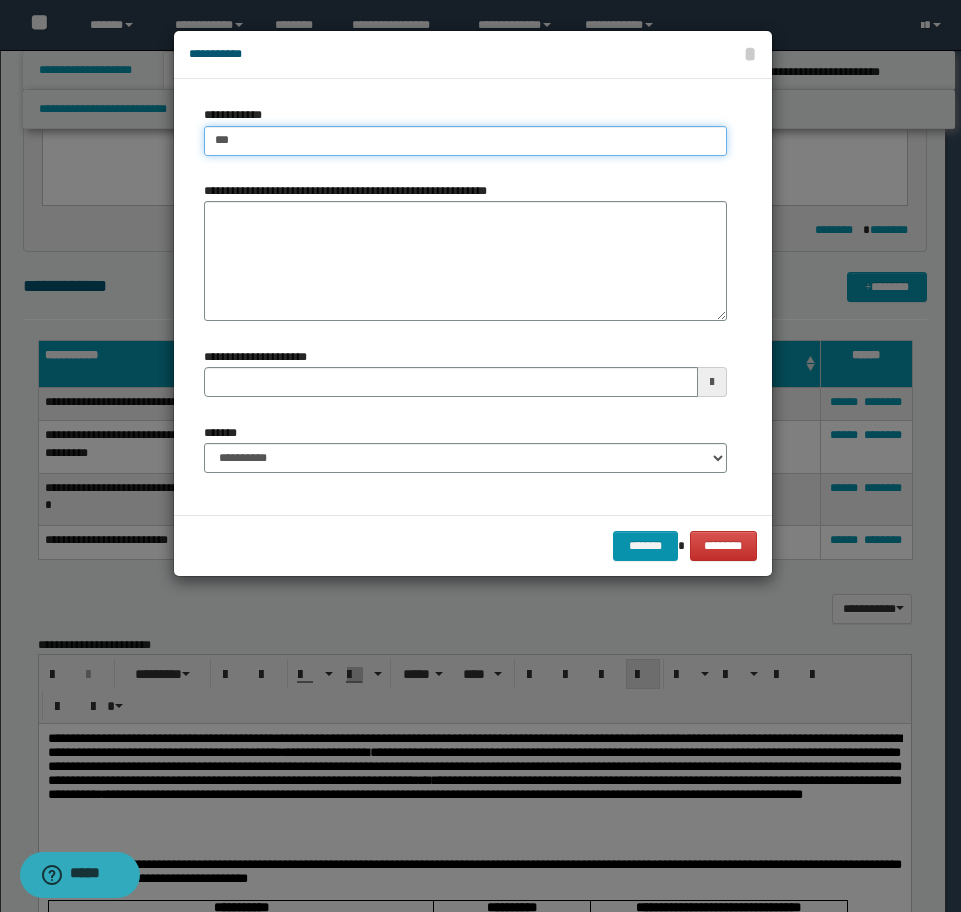 type on "****" 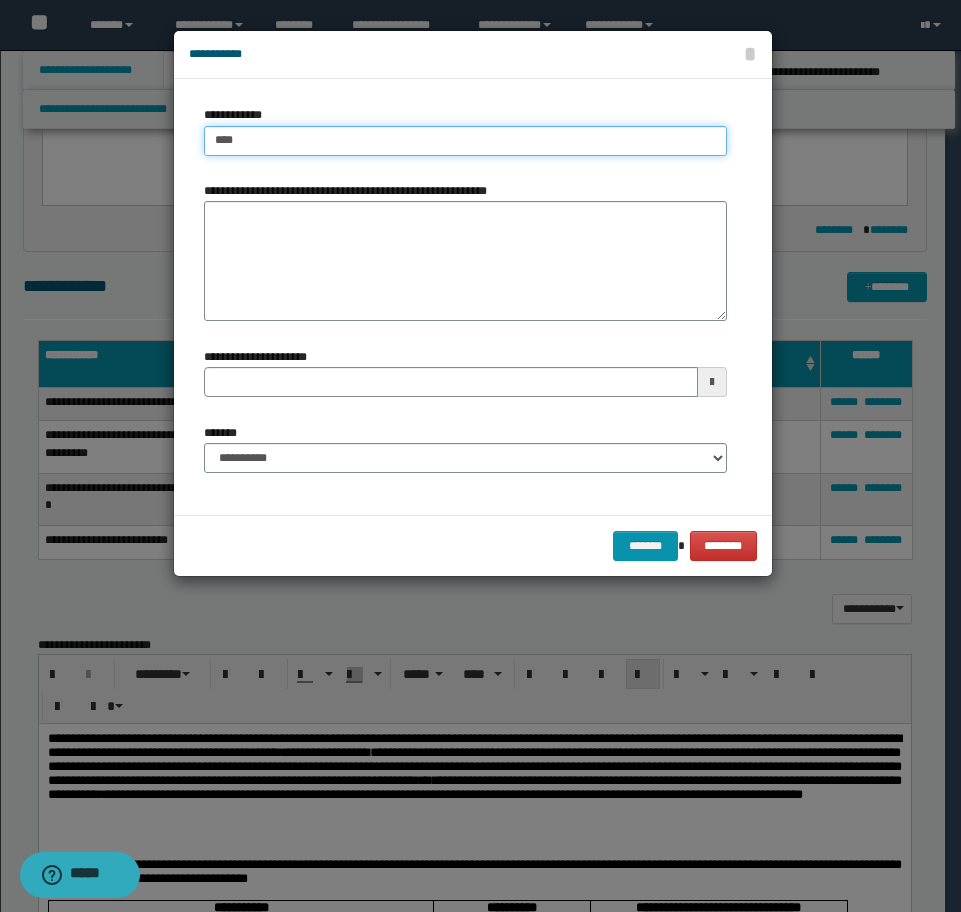type on "****" 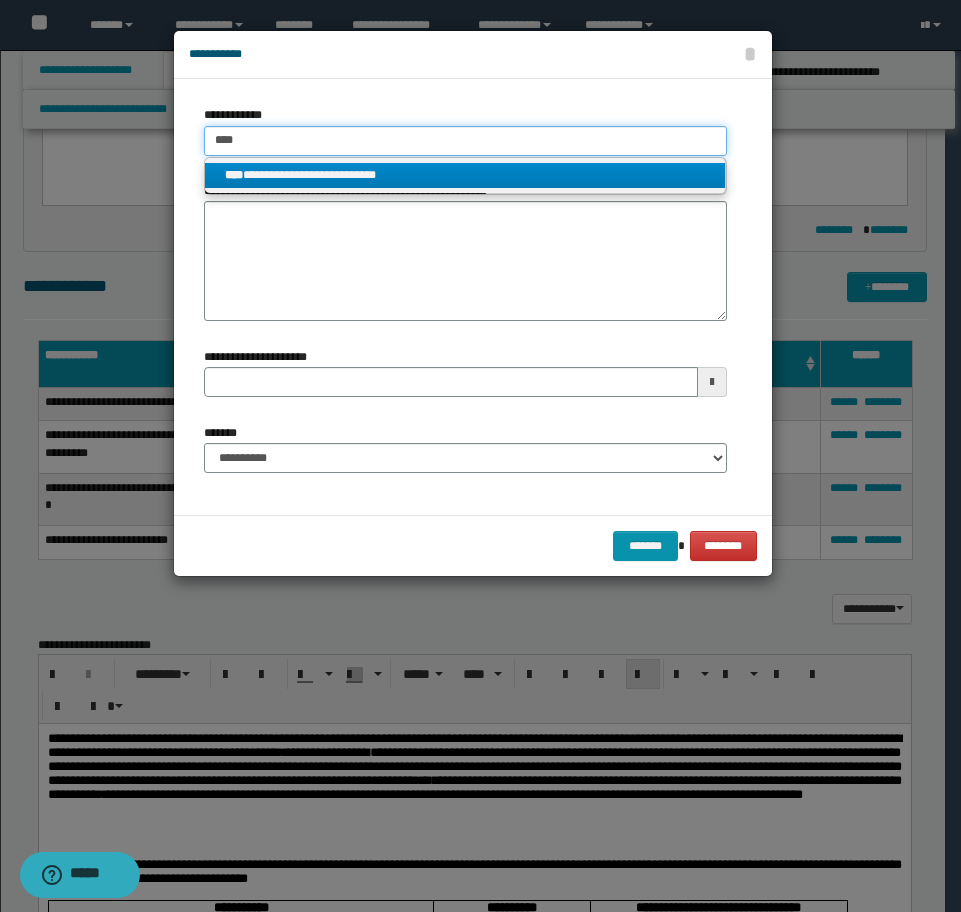 type on "****" 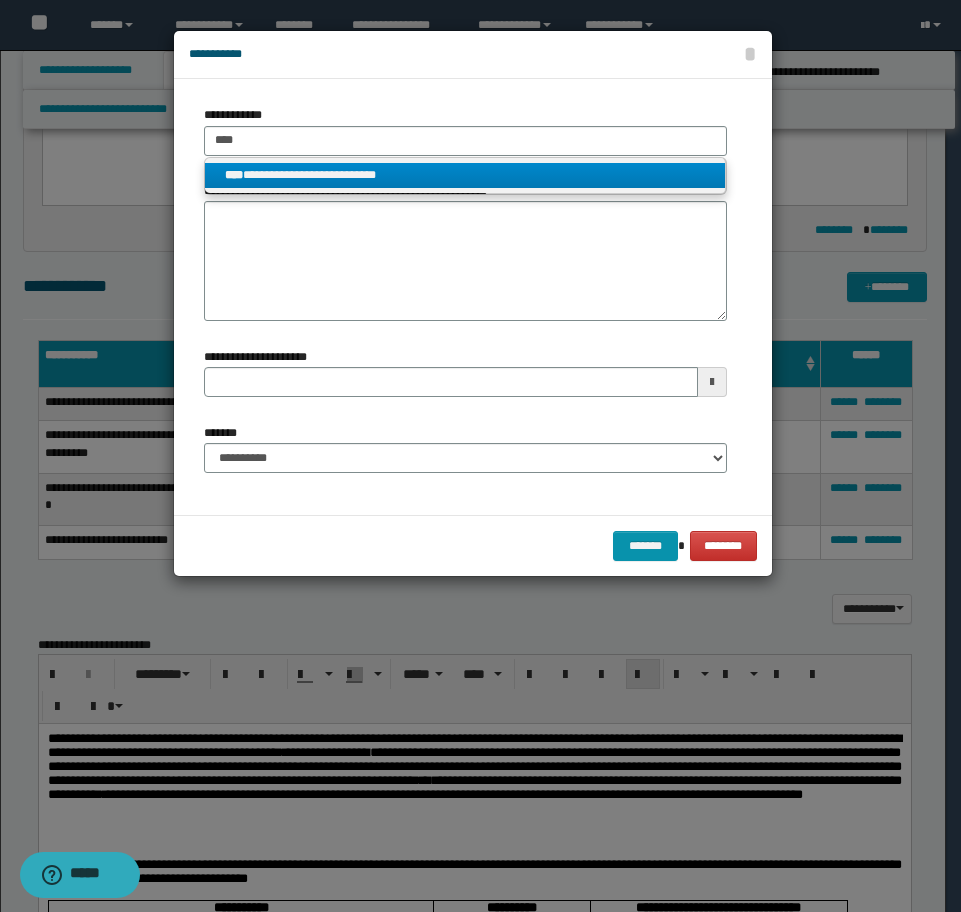 click on "**********" at bounding box center [465, 175] 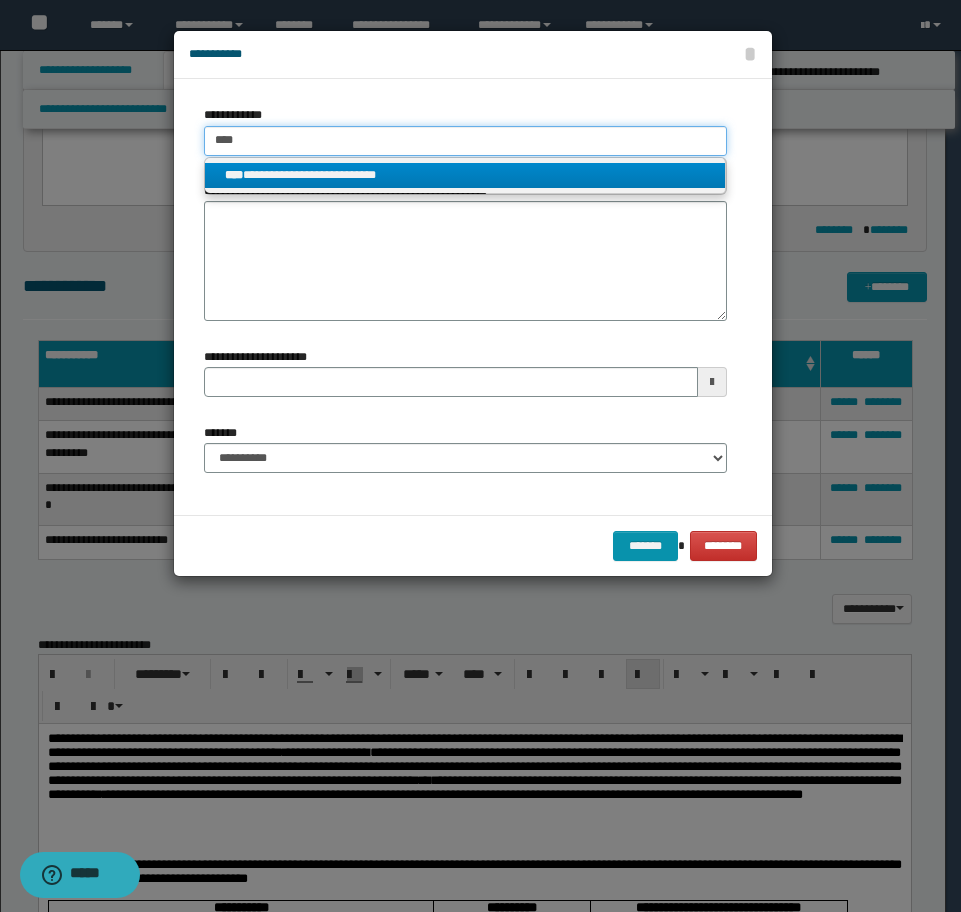 type 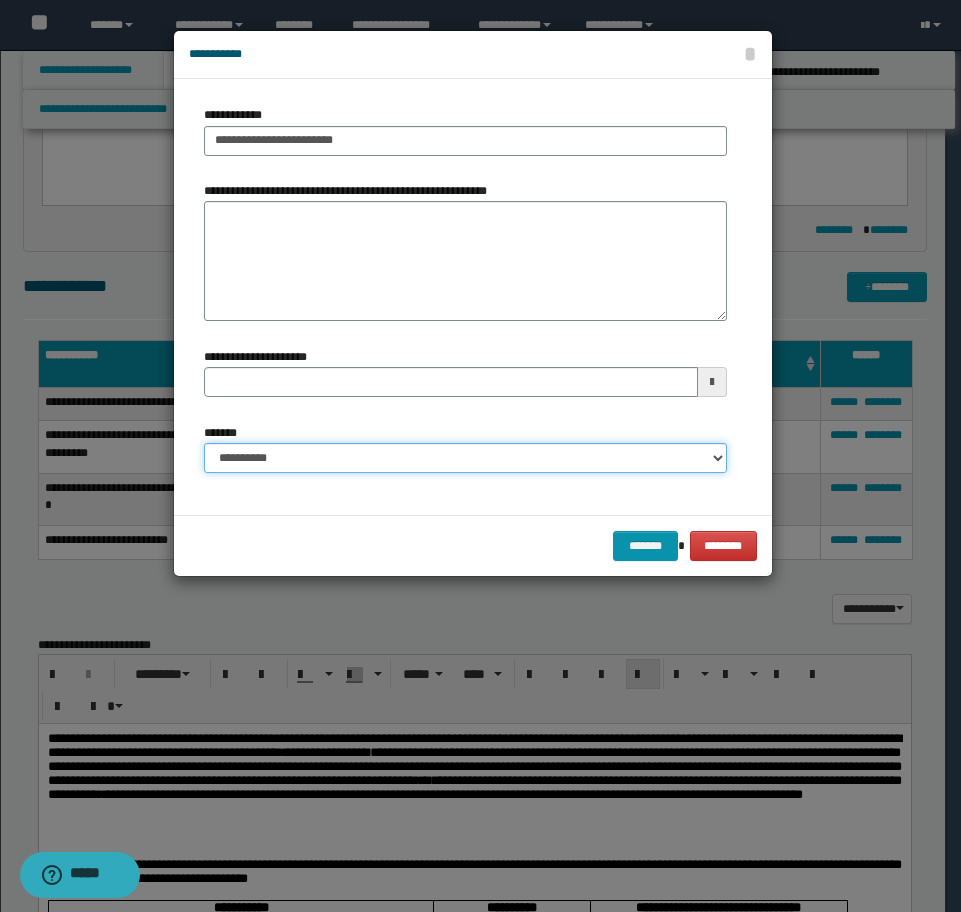 click on "**********" at bounding box center [465, 458] 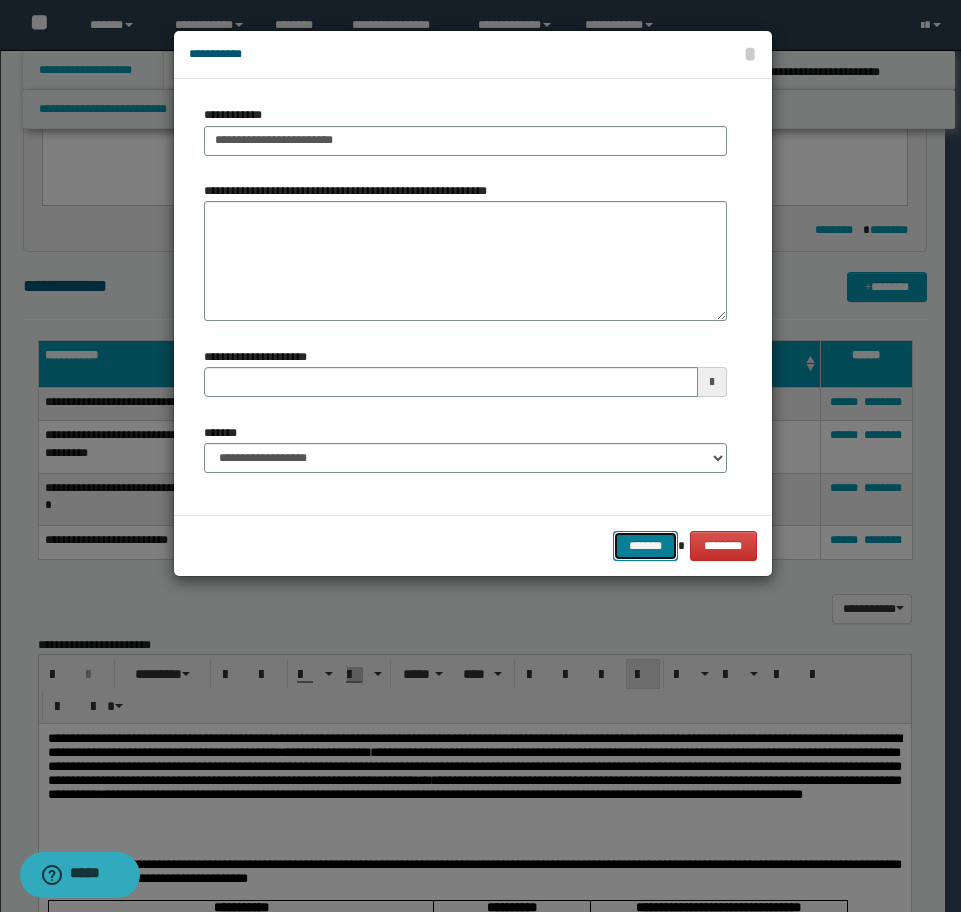 click on "*******" at bounding box center [645, 546] 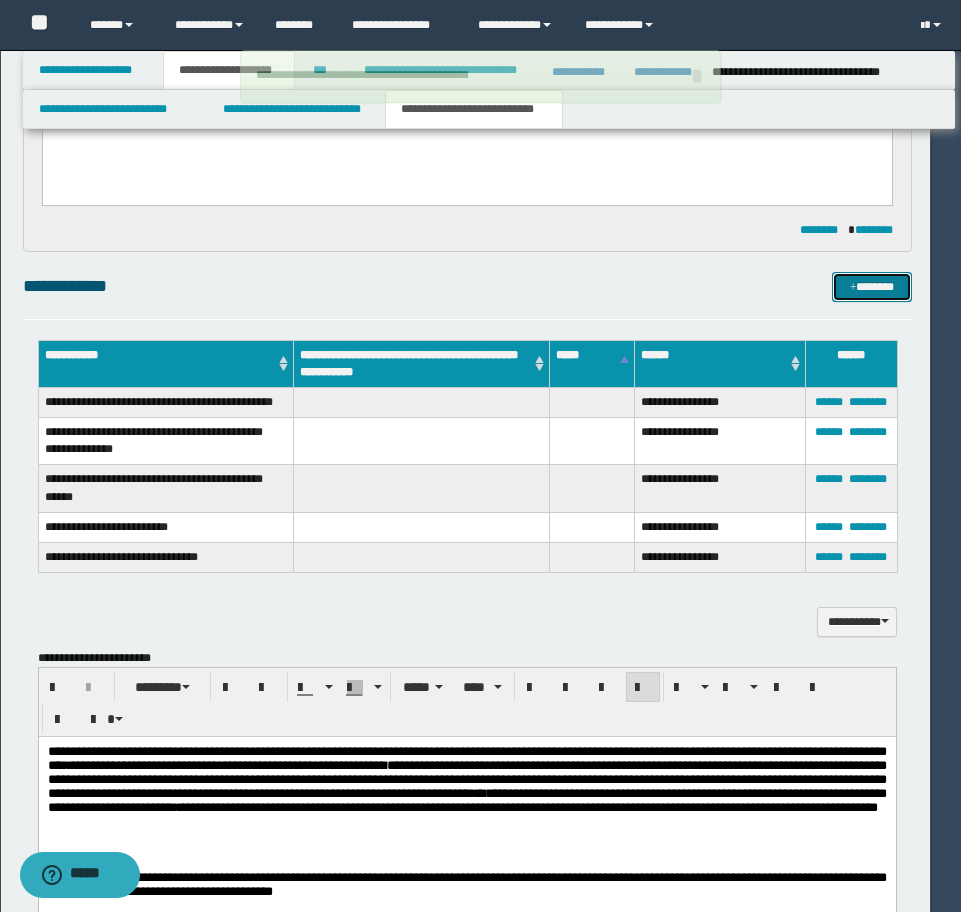 type 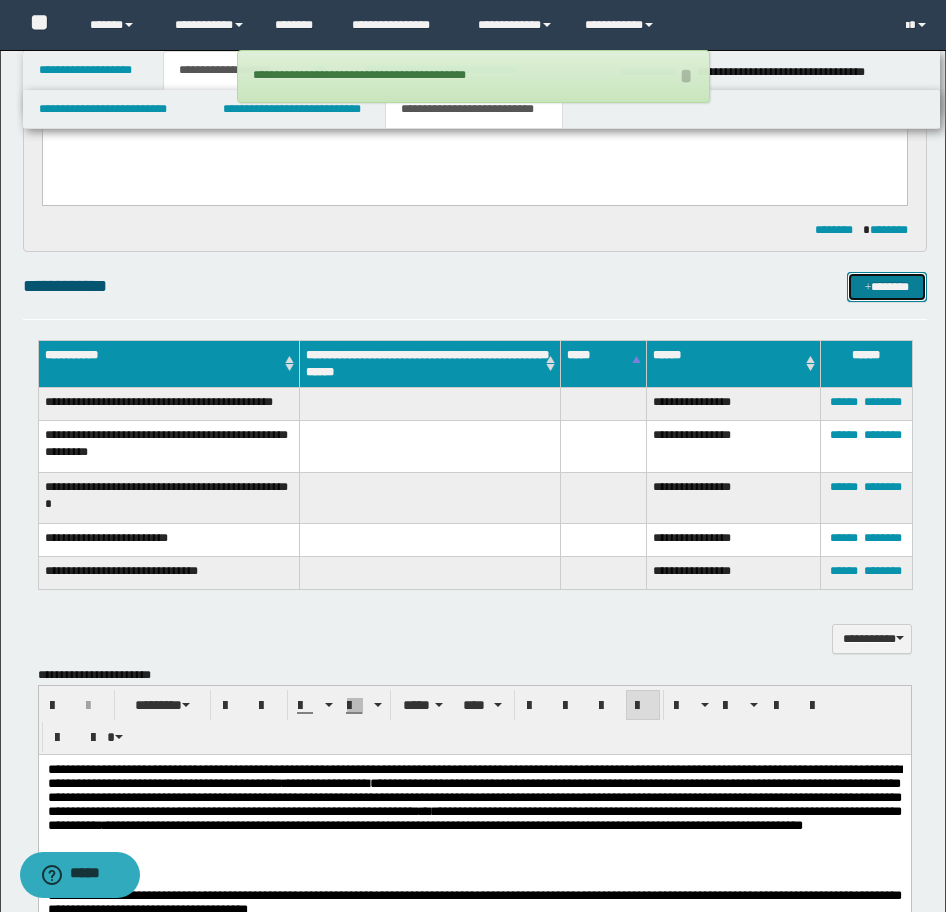 click on "*******" at bounding box center (887, 287) 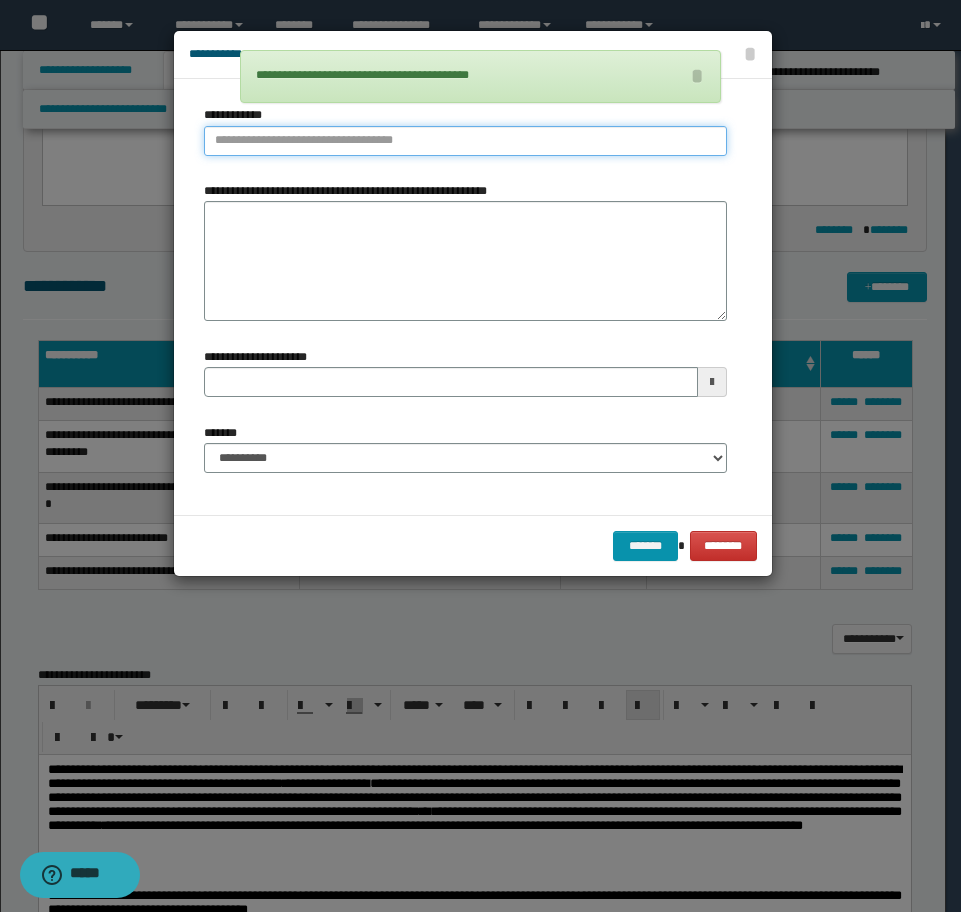 type on "**********" 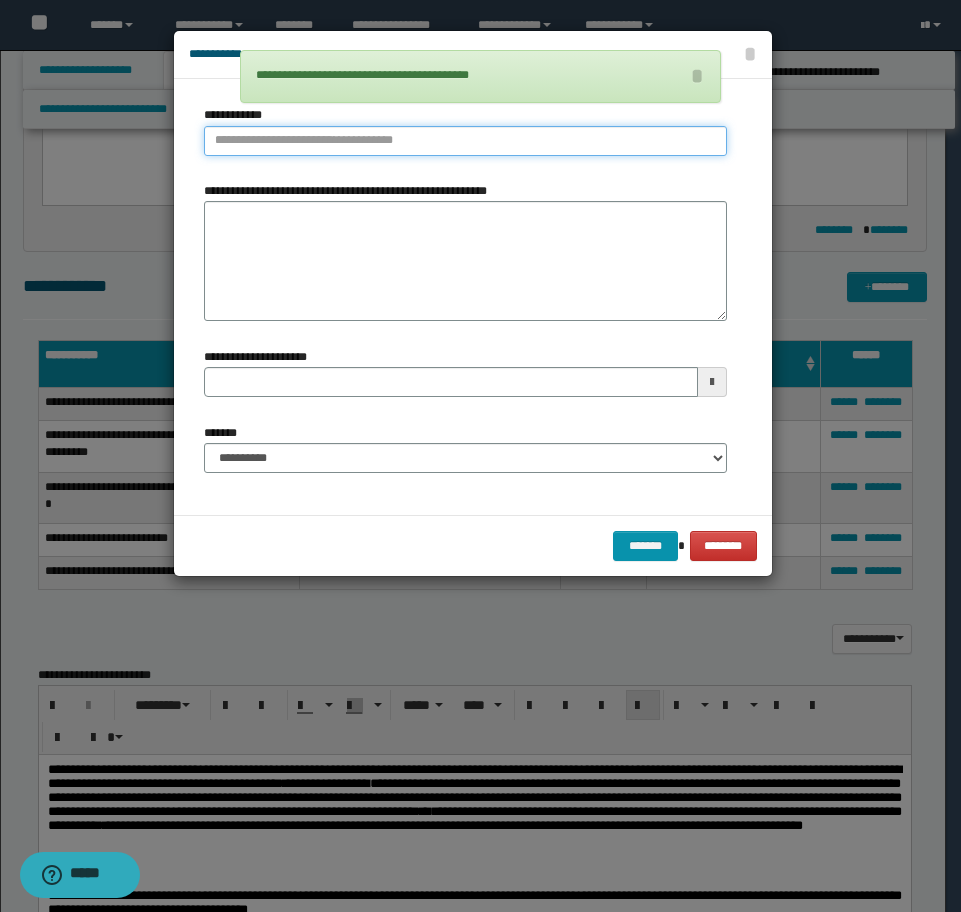 click on "**********" at bounding box center (465, 141) 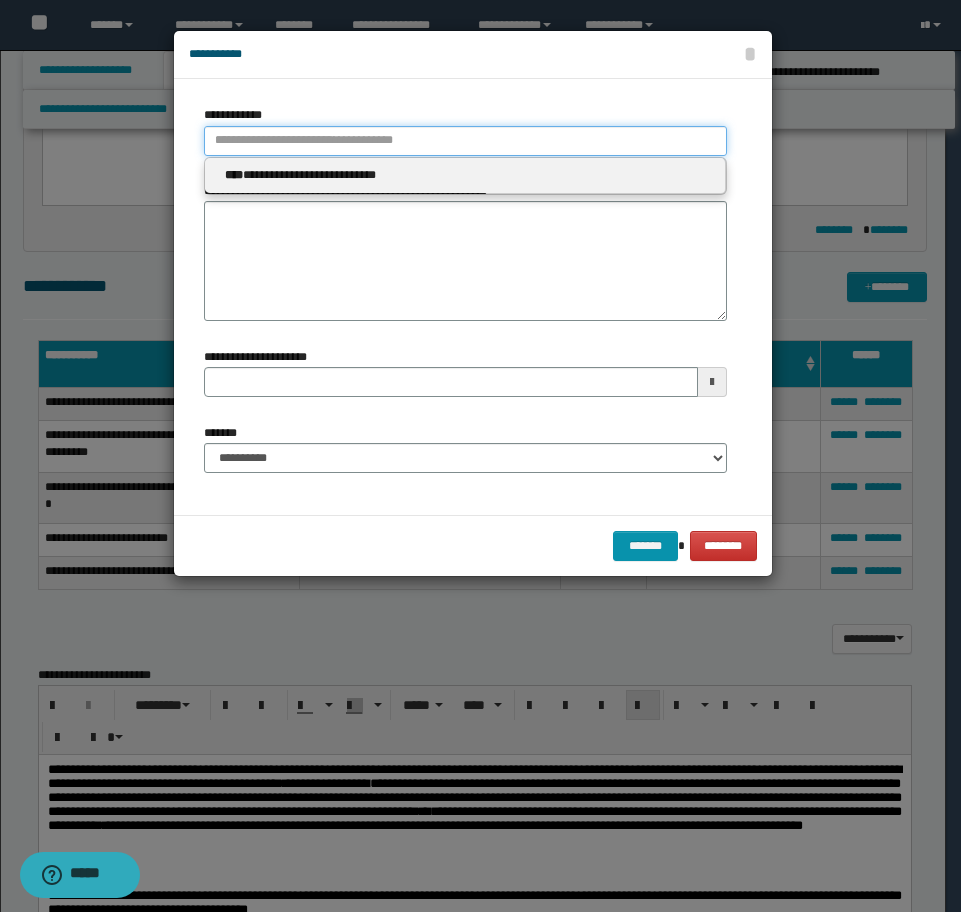type 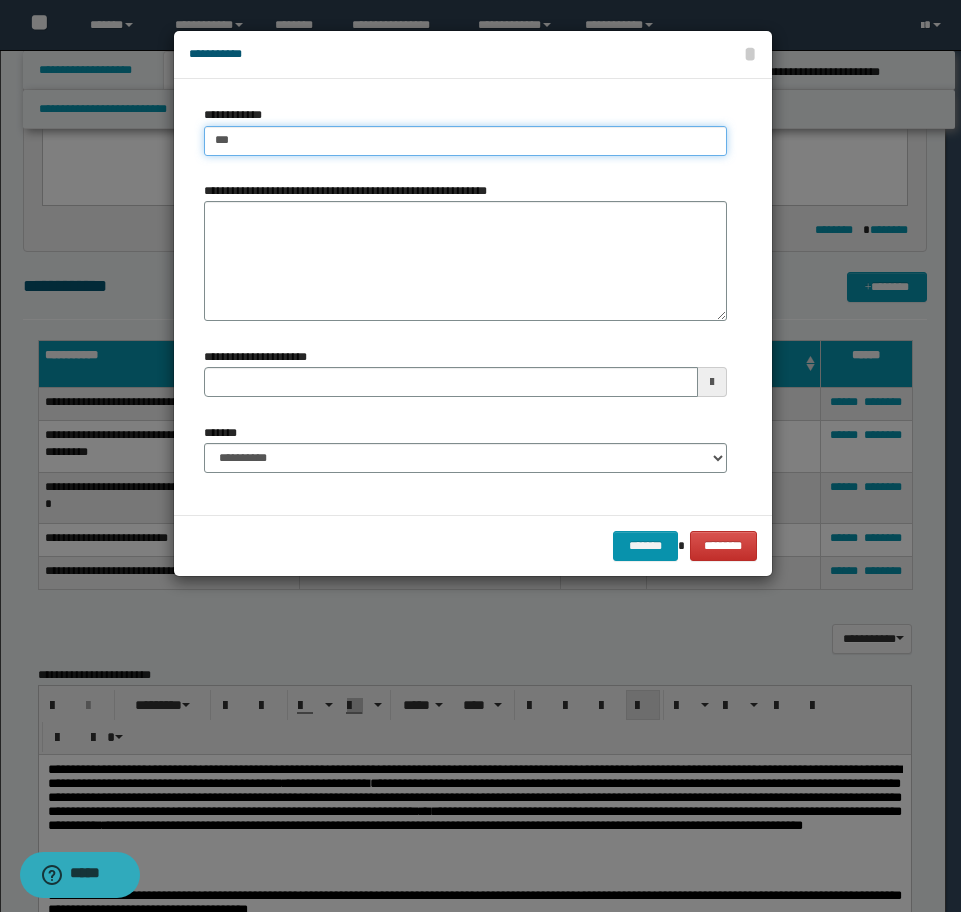 type on "****" 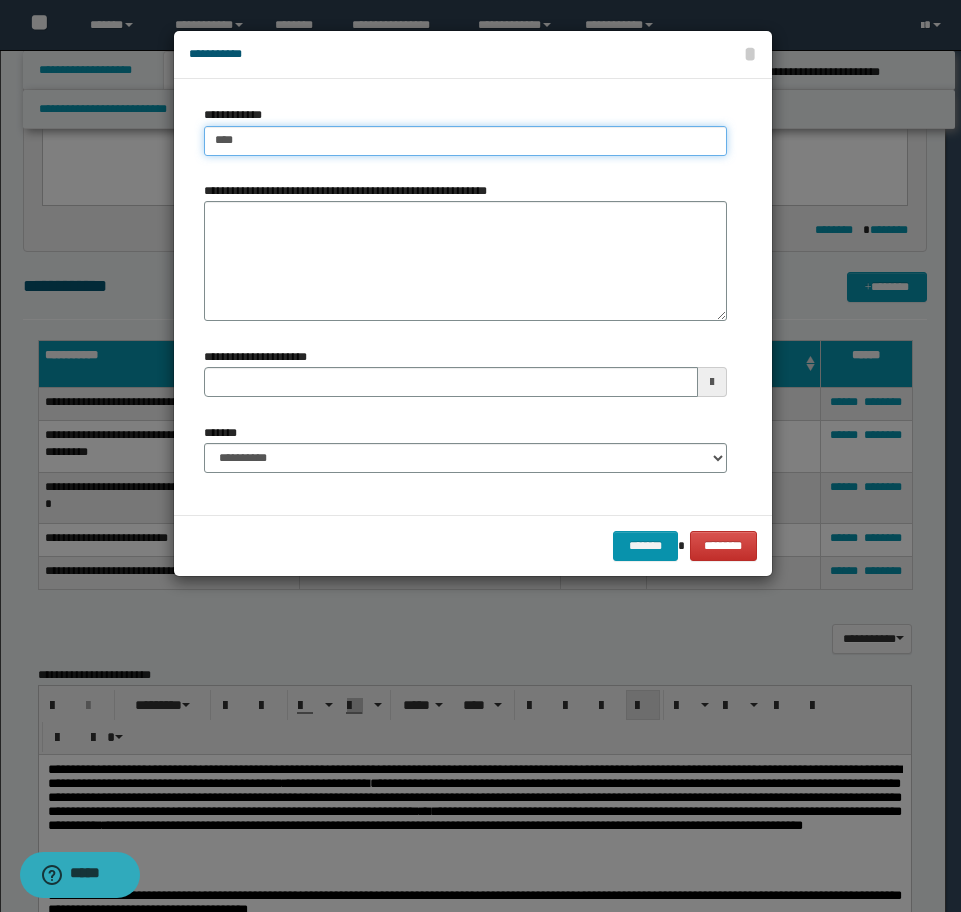 type on "****" 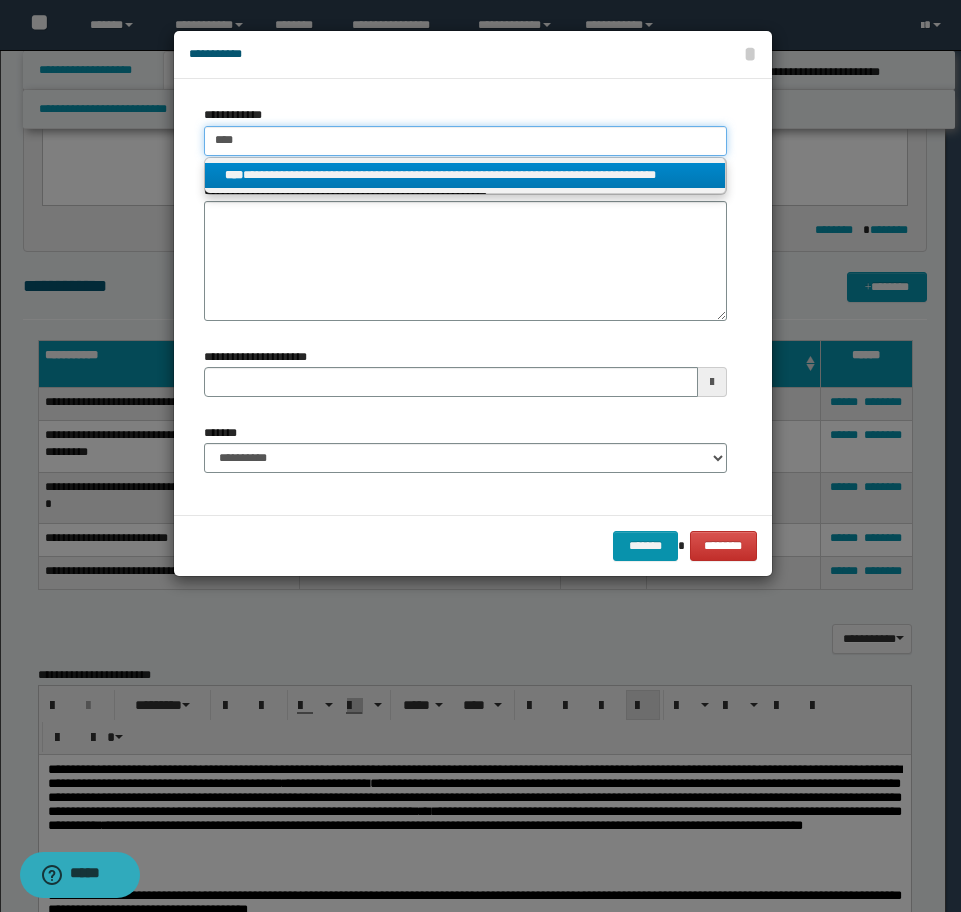 type on "****" 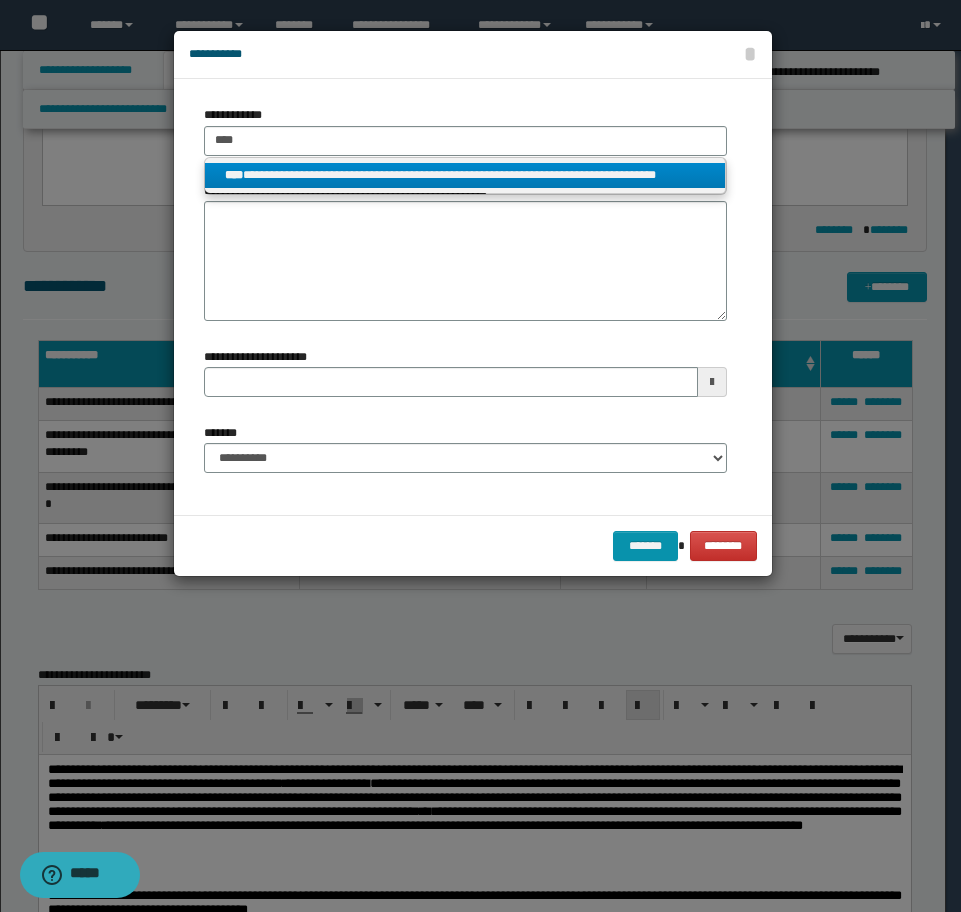 click on "**********" at bounding box center (465, 175) 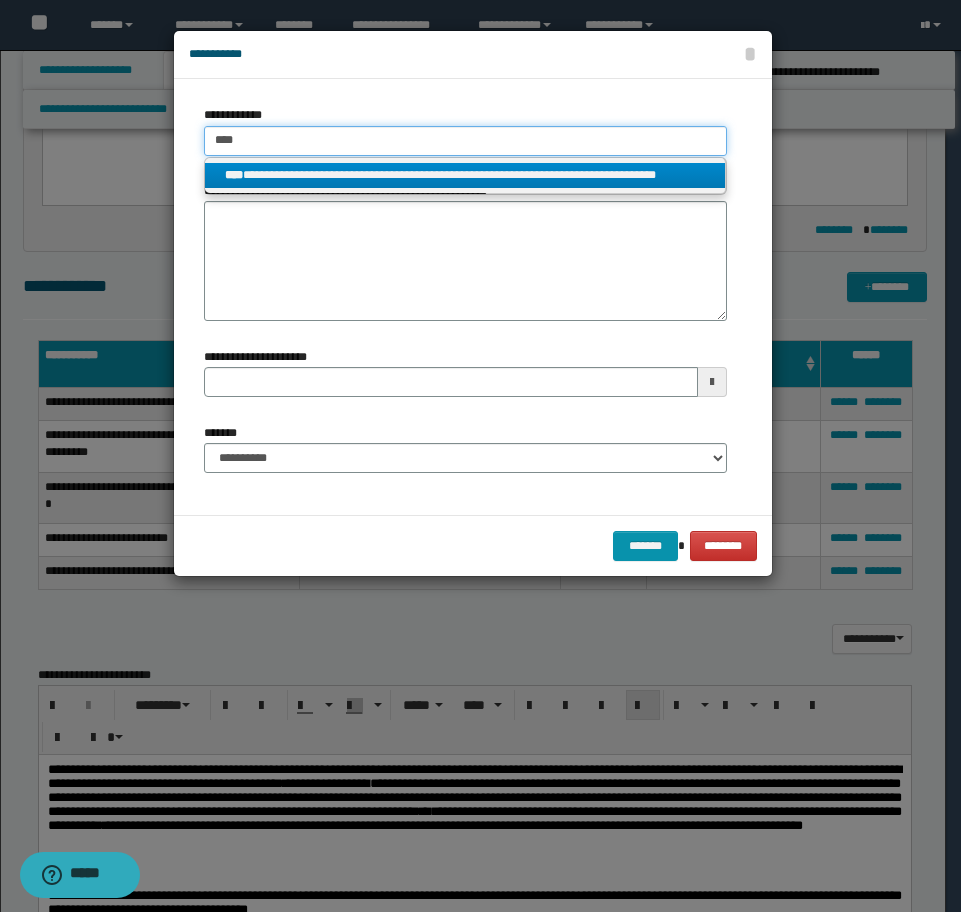 type 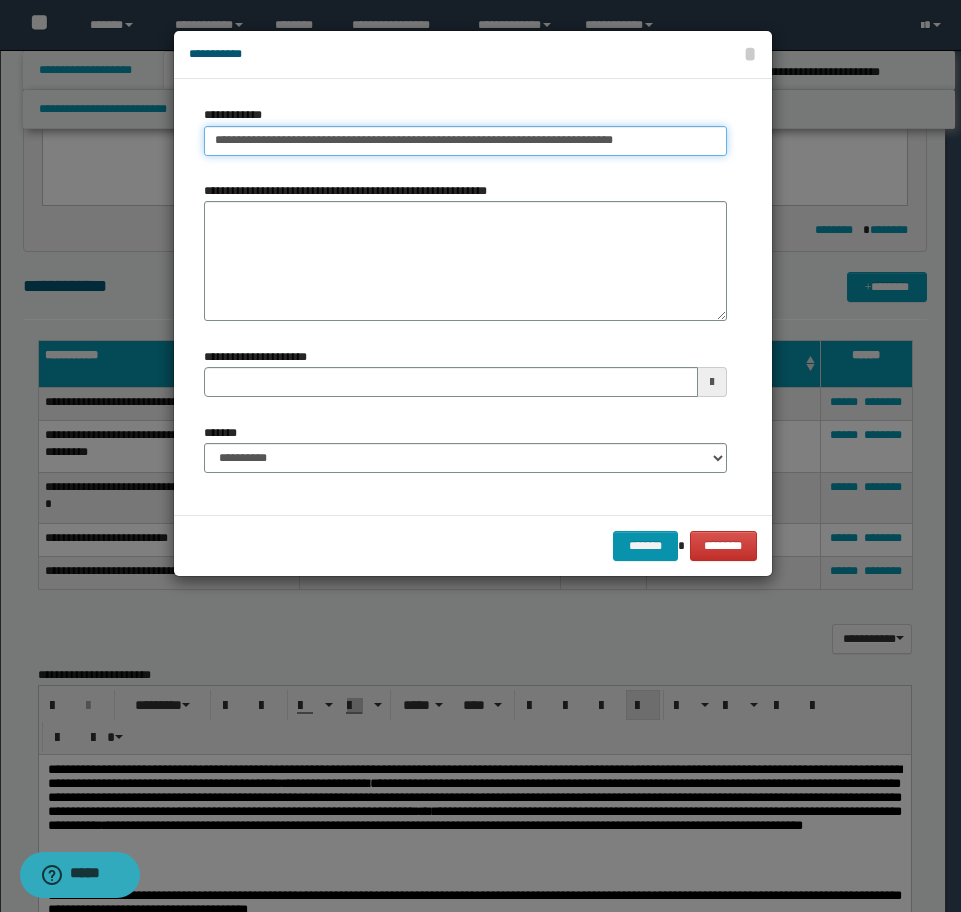 type 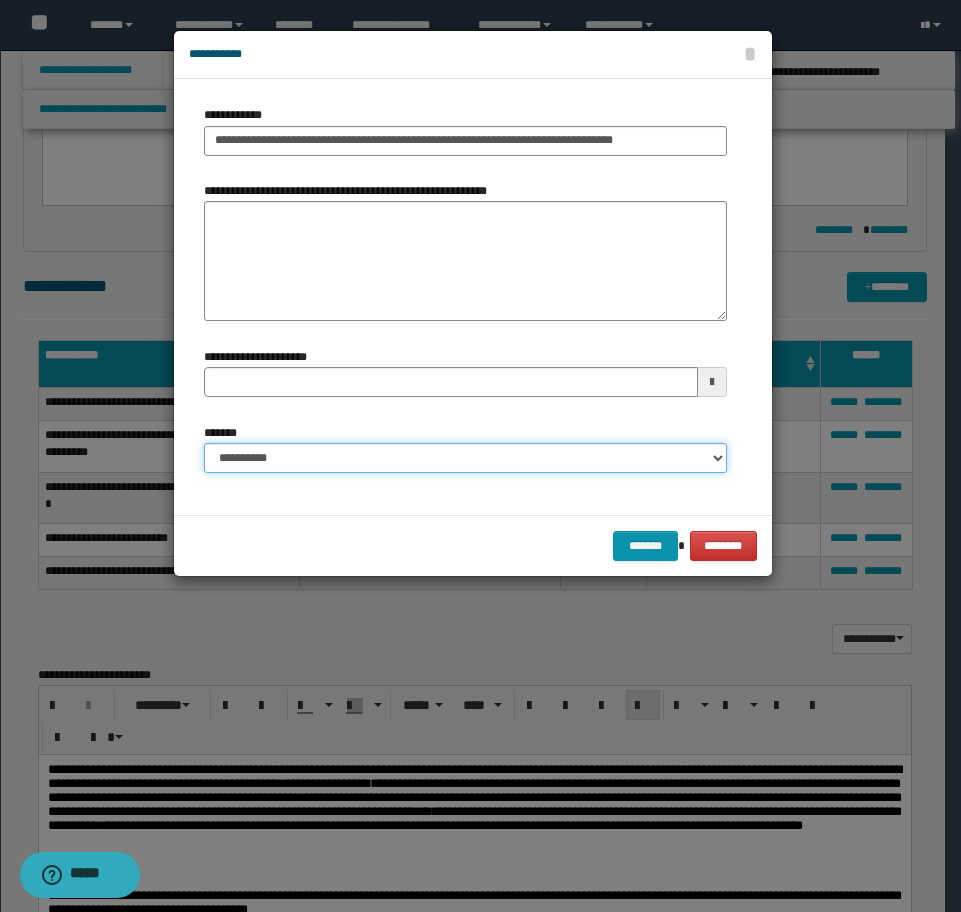 click on "**********" at bounding box center (465, 458) 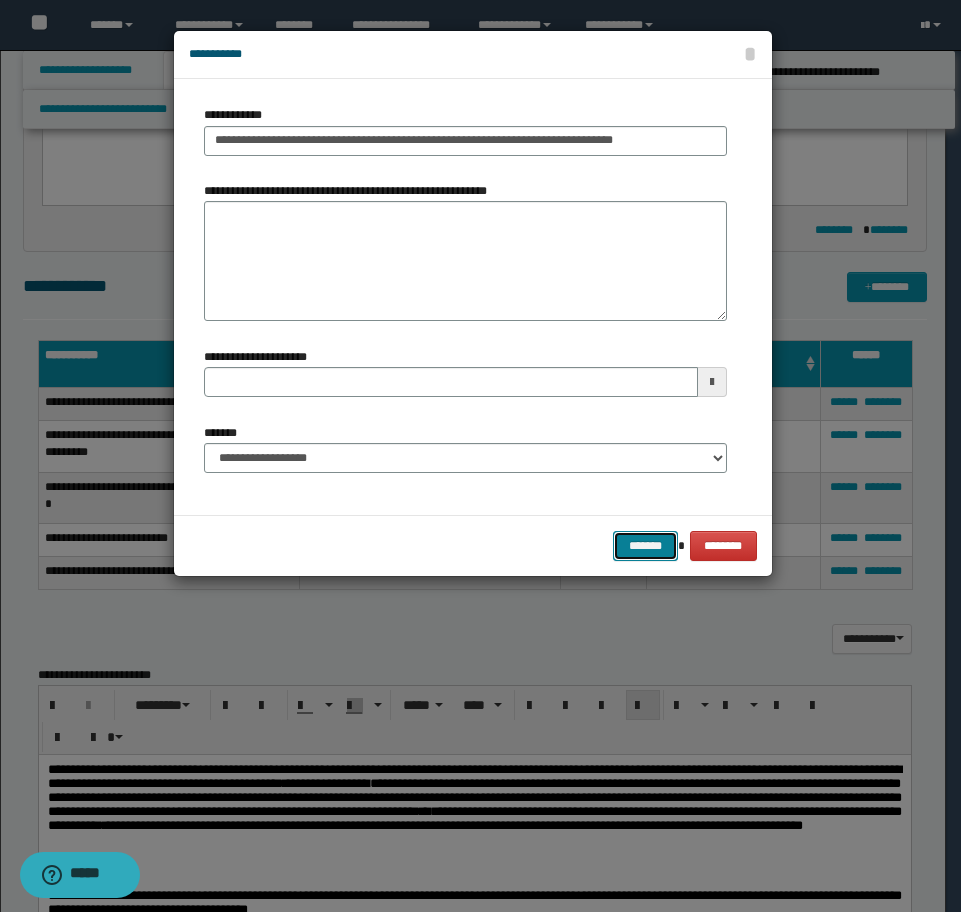 click on "*******" at bounding box center (645, 546) 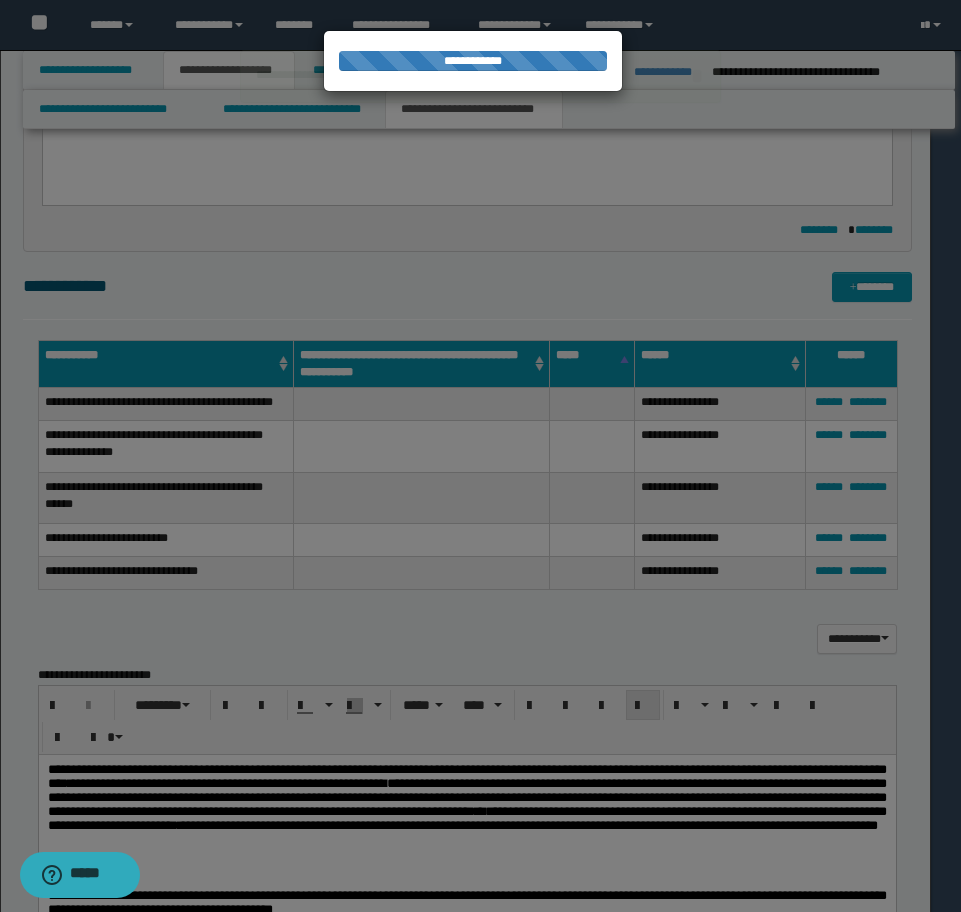 type 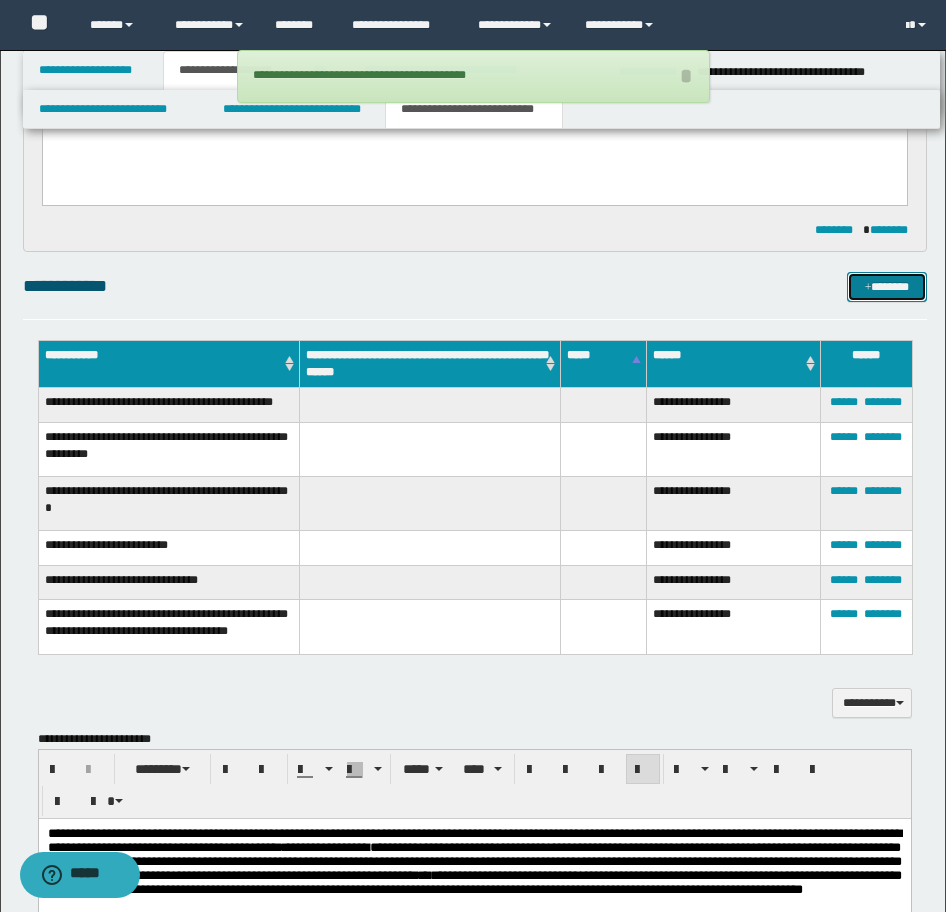 click on "*******" at bounding box center [887, 287] 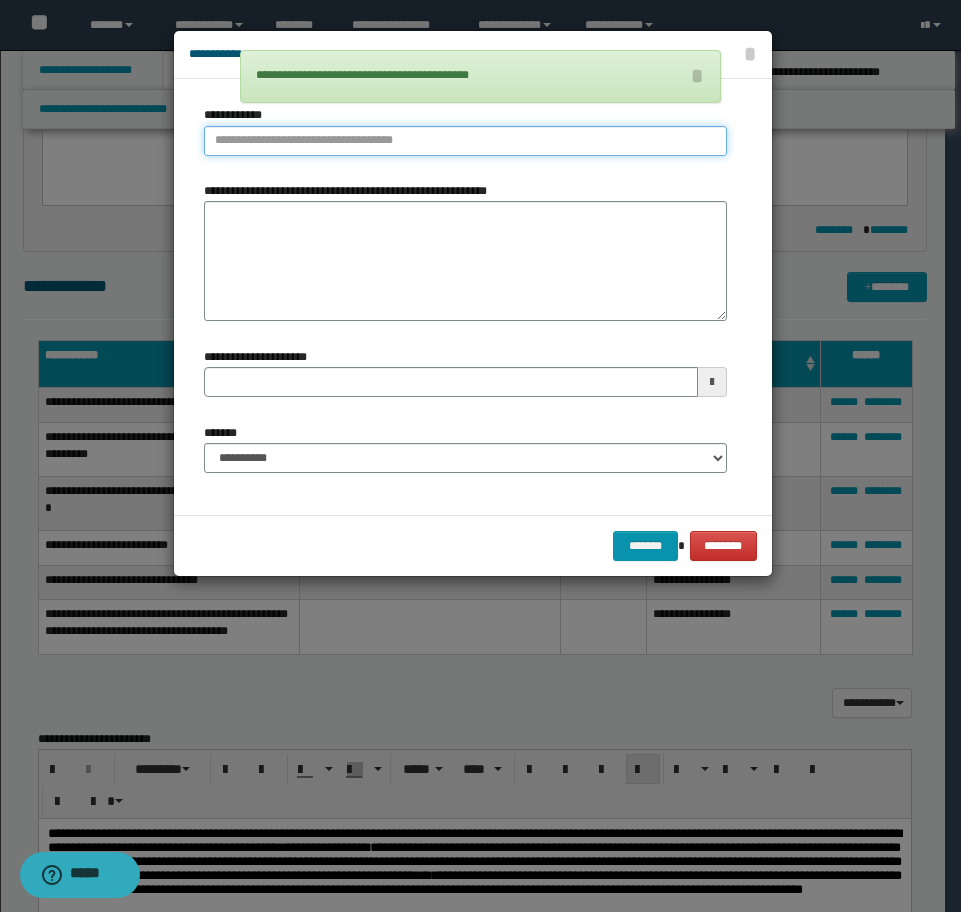 type on "**********" 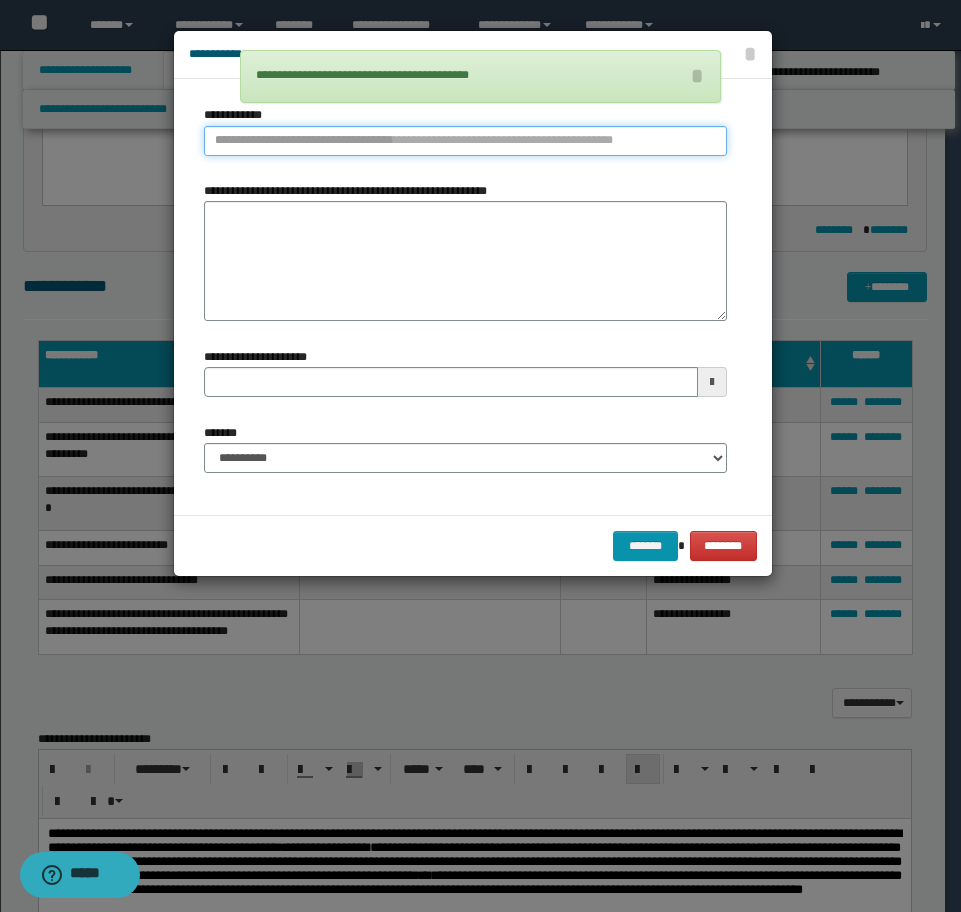 click on "**********" at bounding box center [465, 141] 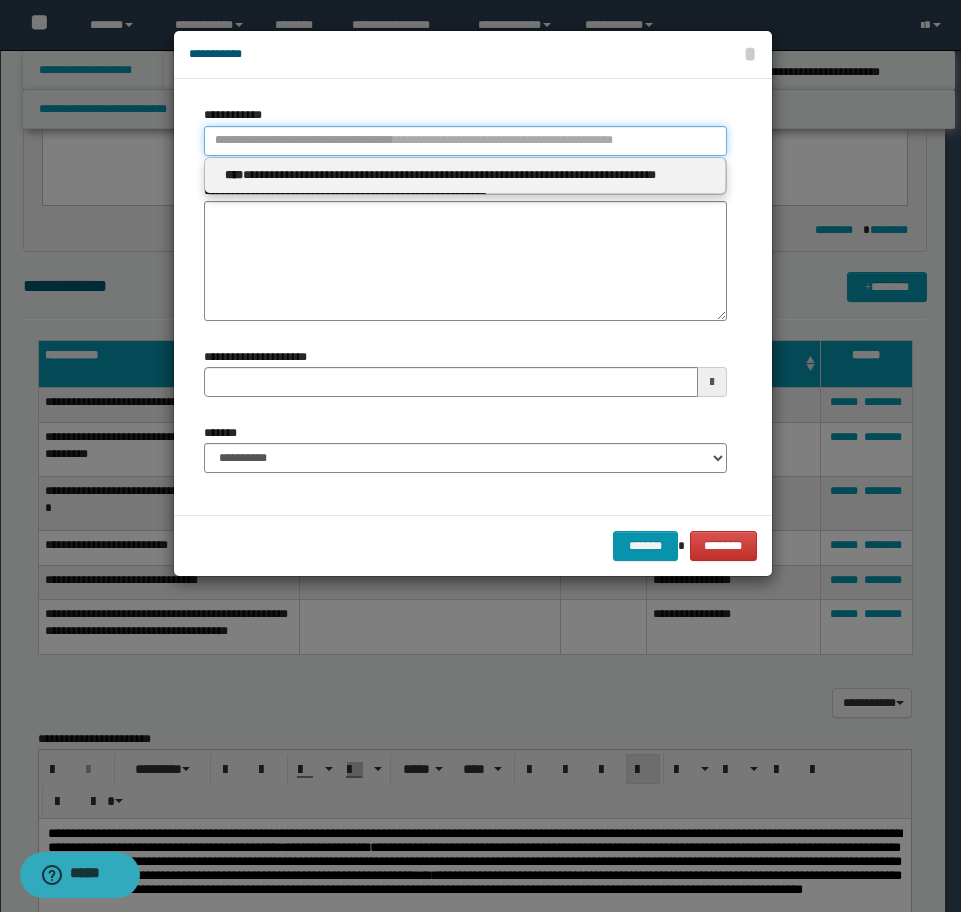type 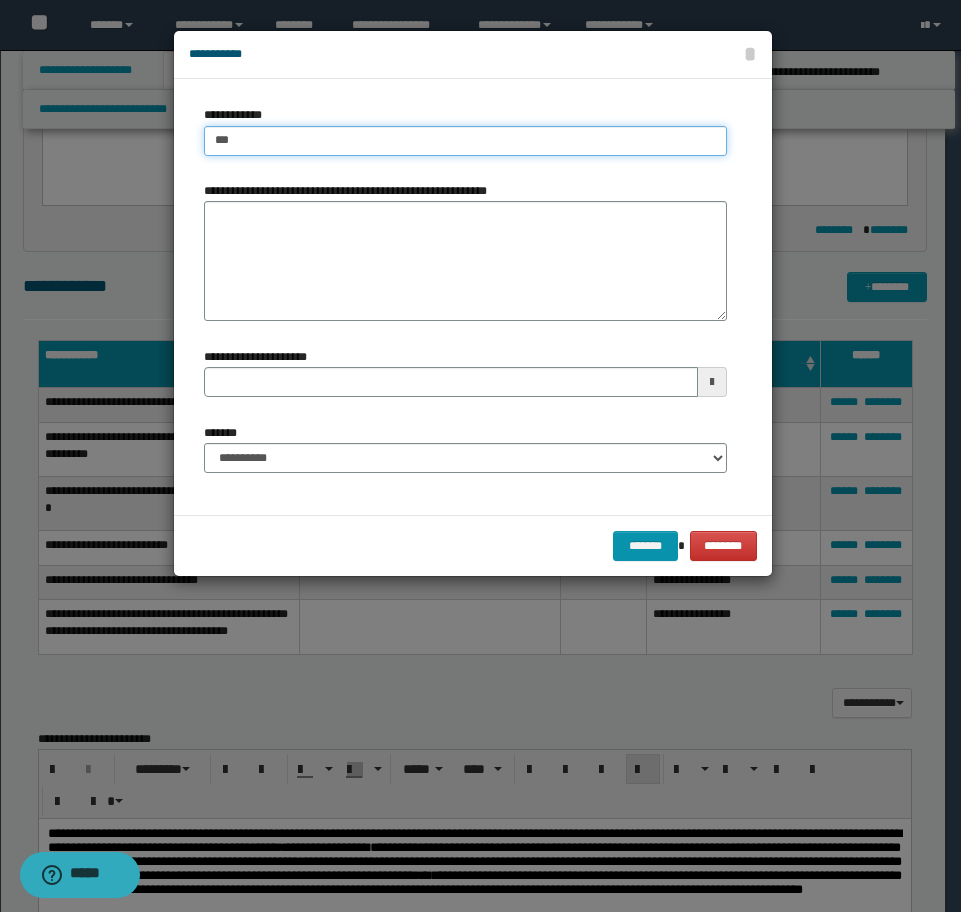 type on "****" 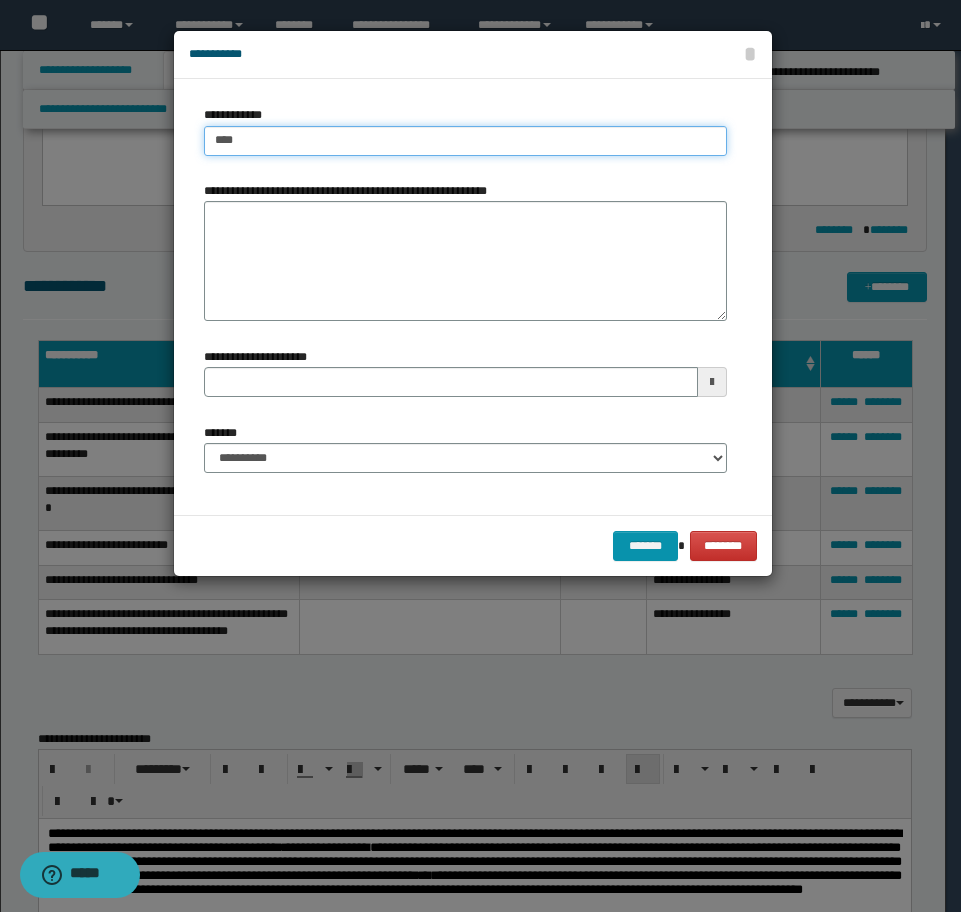 type on "****" 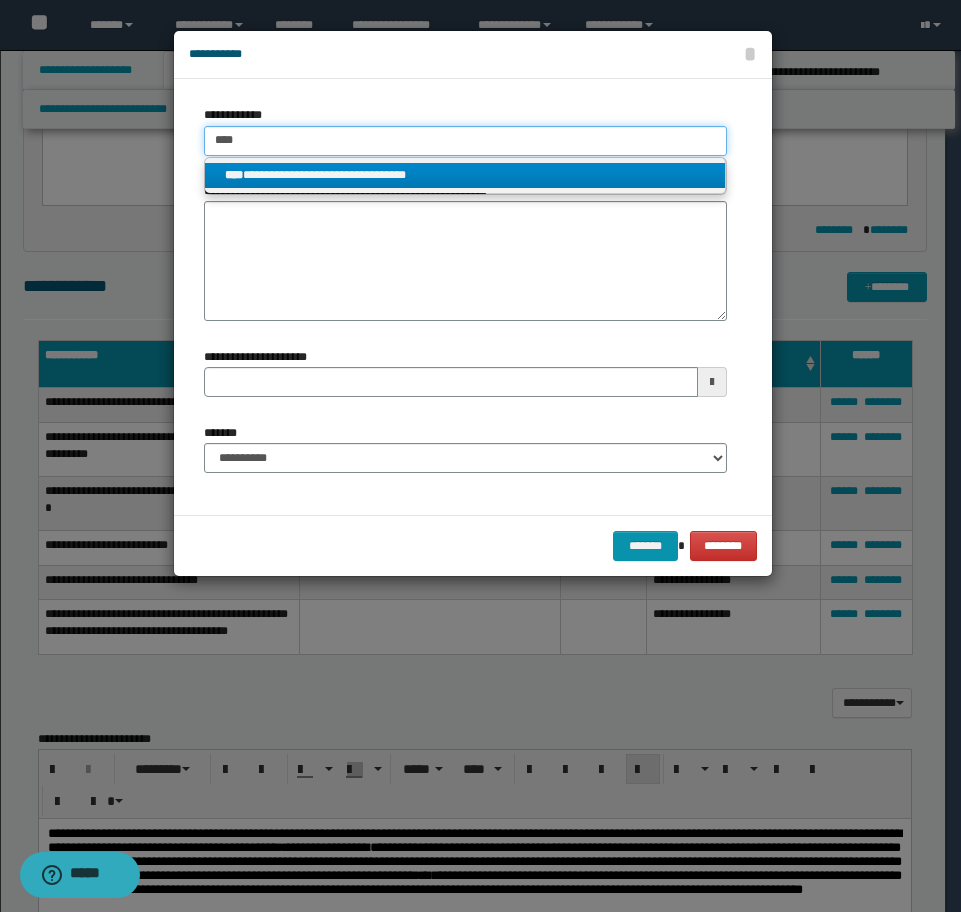 type on "****" 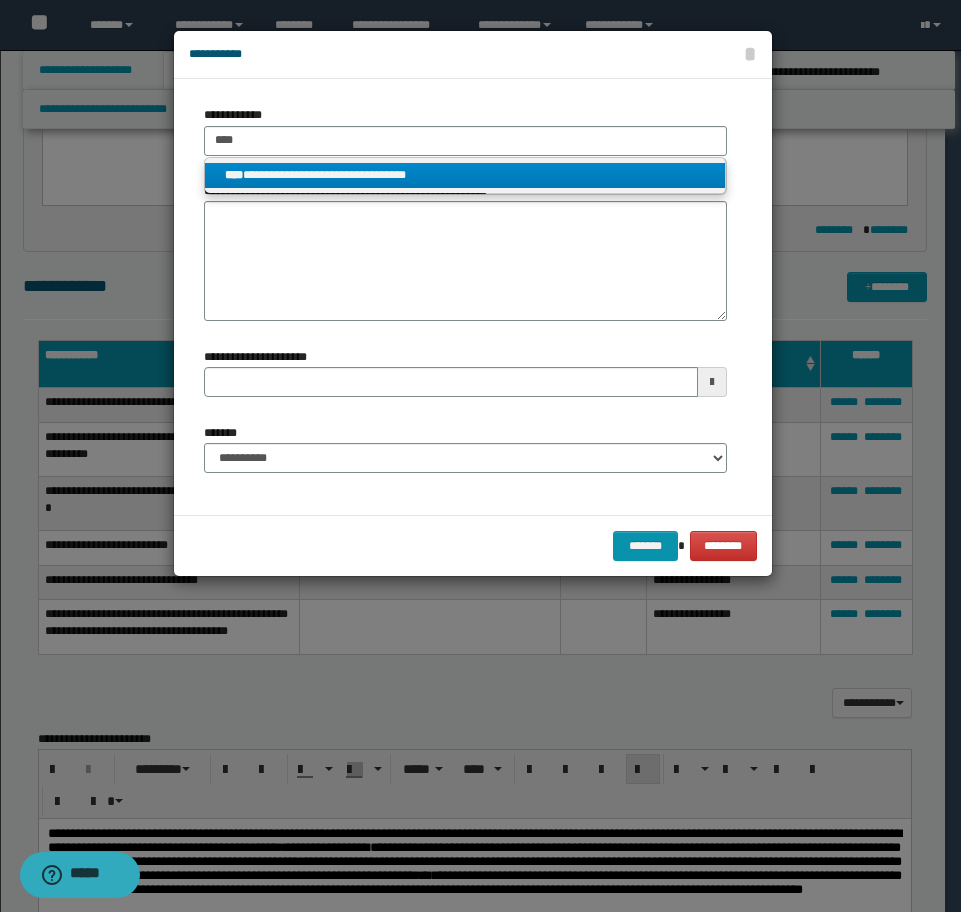 click on "**********" at bounding box center (465, 175) 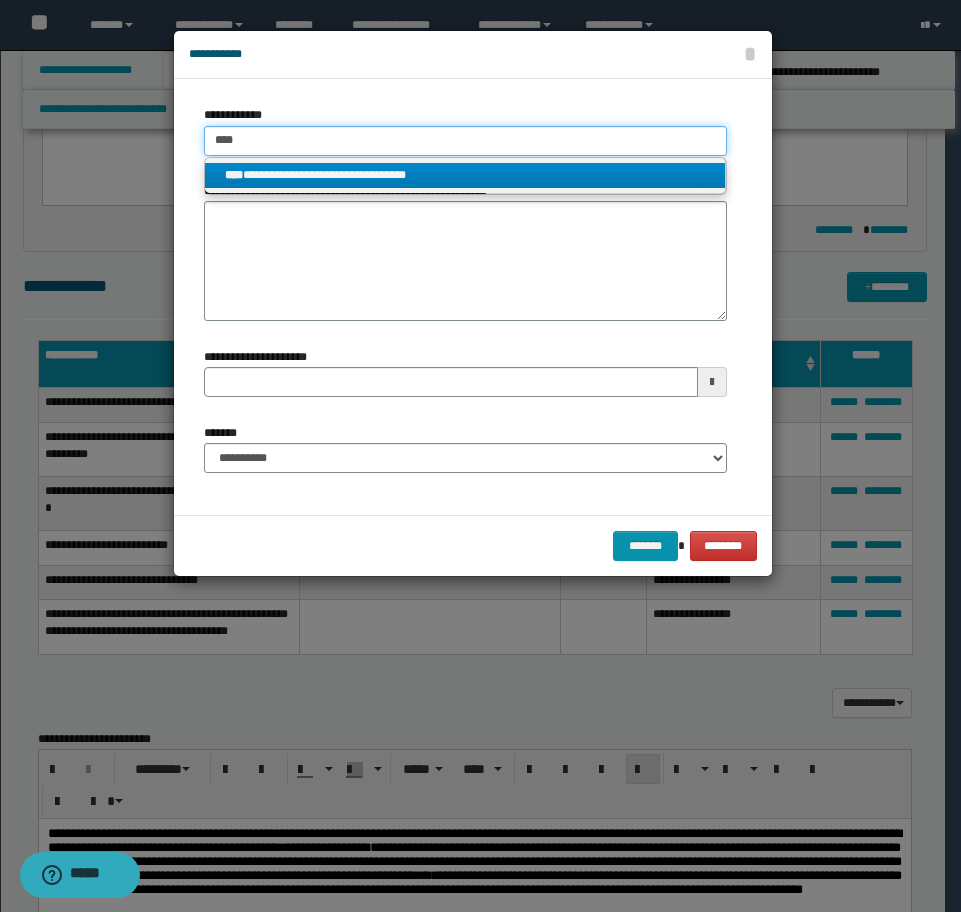 type 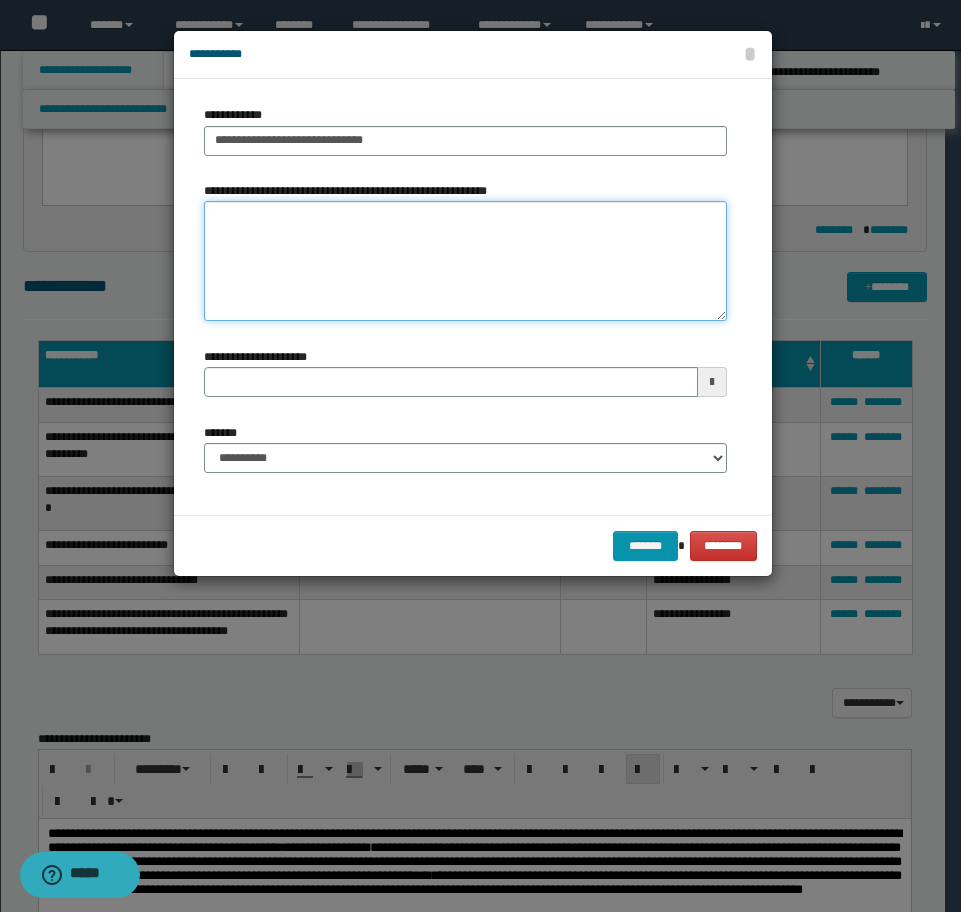 click on "**********" at bounding box center (465, 261) 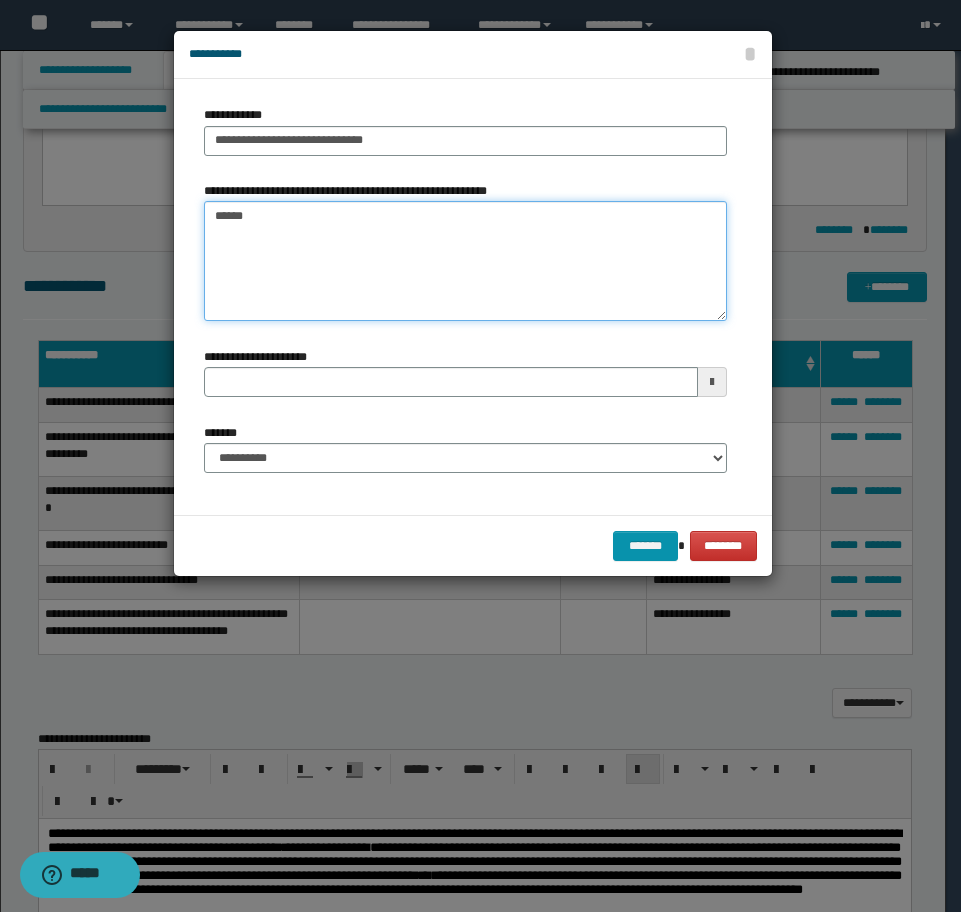 type on "*******" 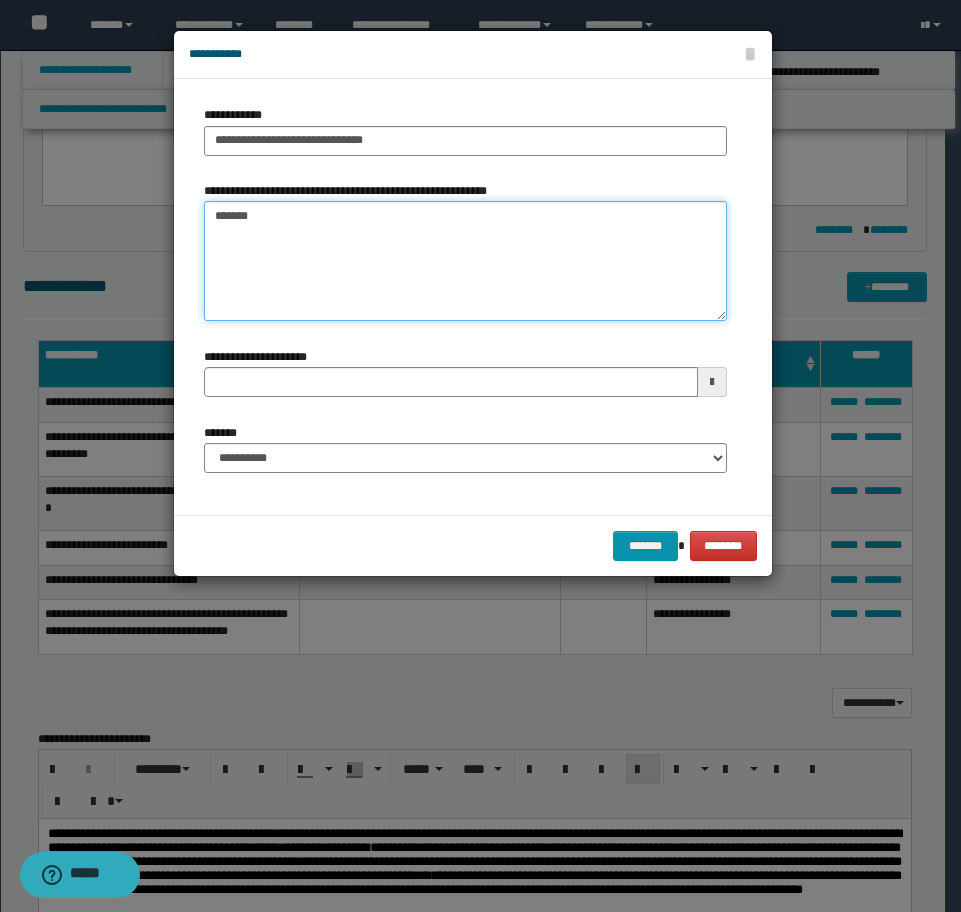 type 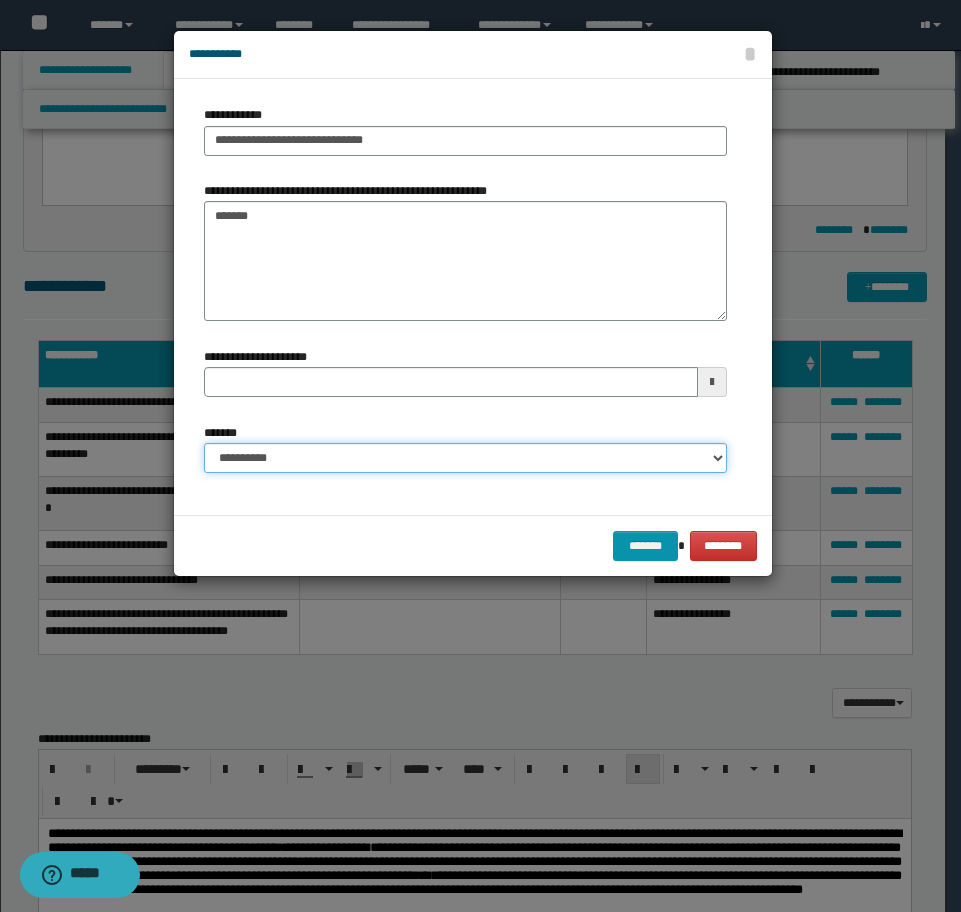 click on "**********" at bounding box center [465, 458] 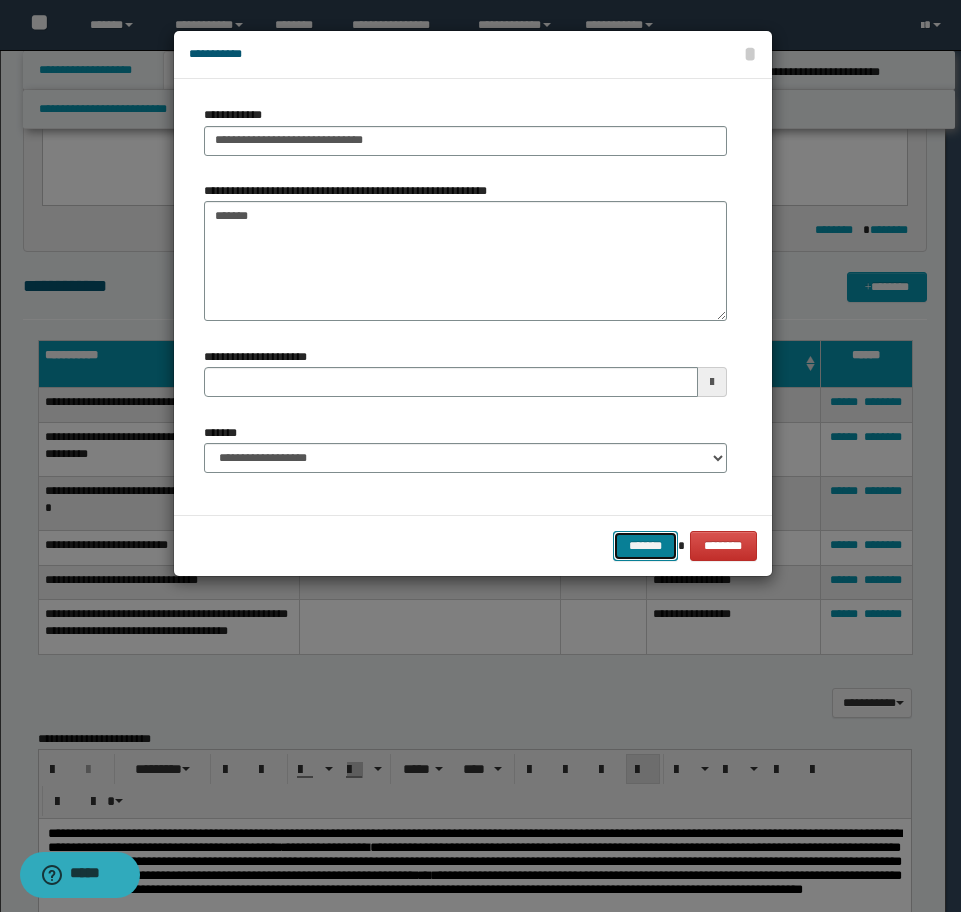 click on "*******" at bounding box center (645, 546) 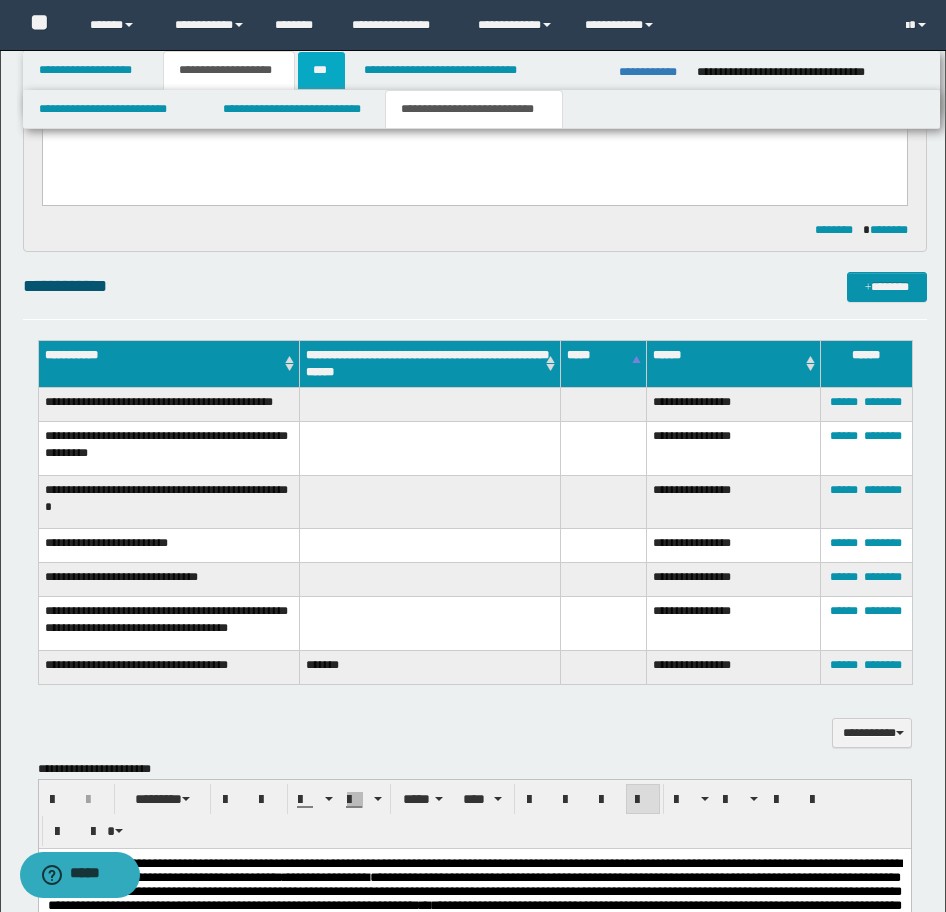 click on "***" at bounding box center (321, 70) 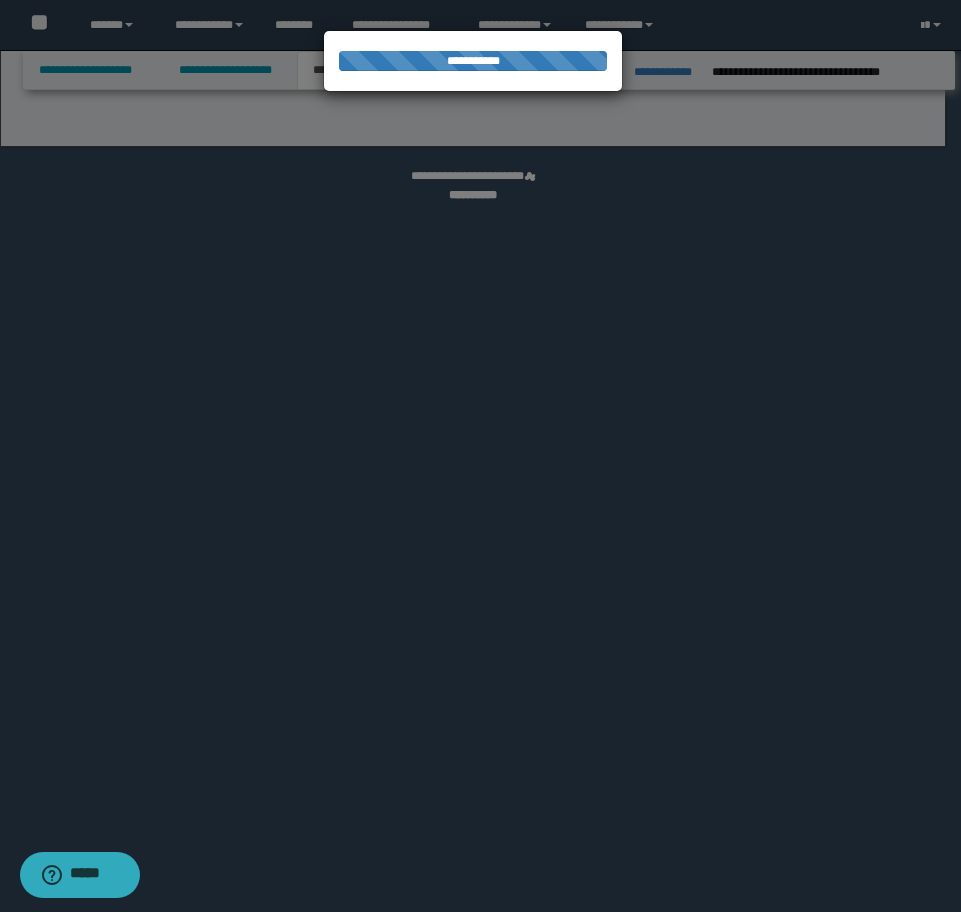 select on "*" 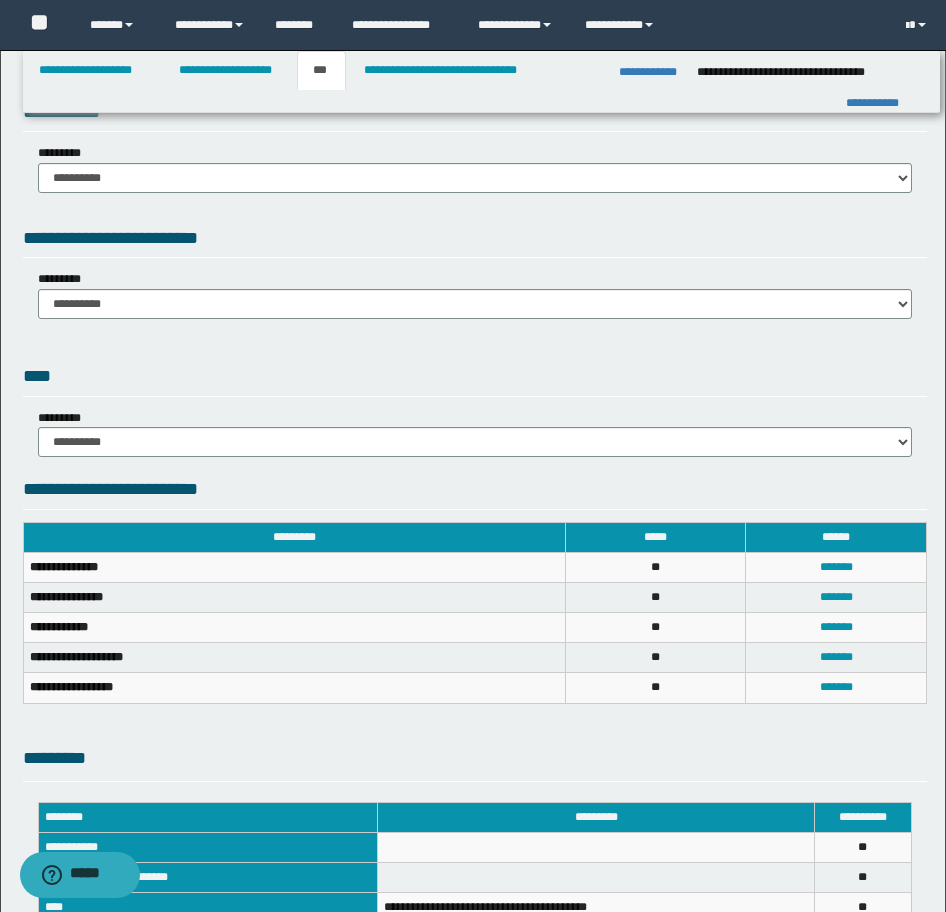 scroll, scrollTop: 0, scrollLeft: 0, axis: both 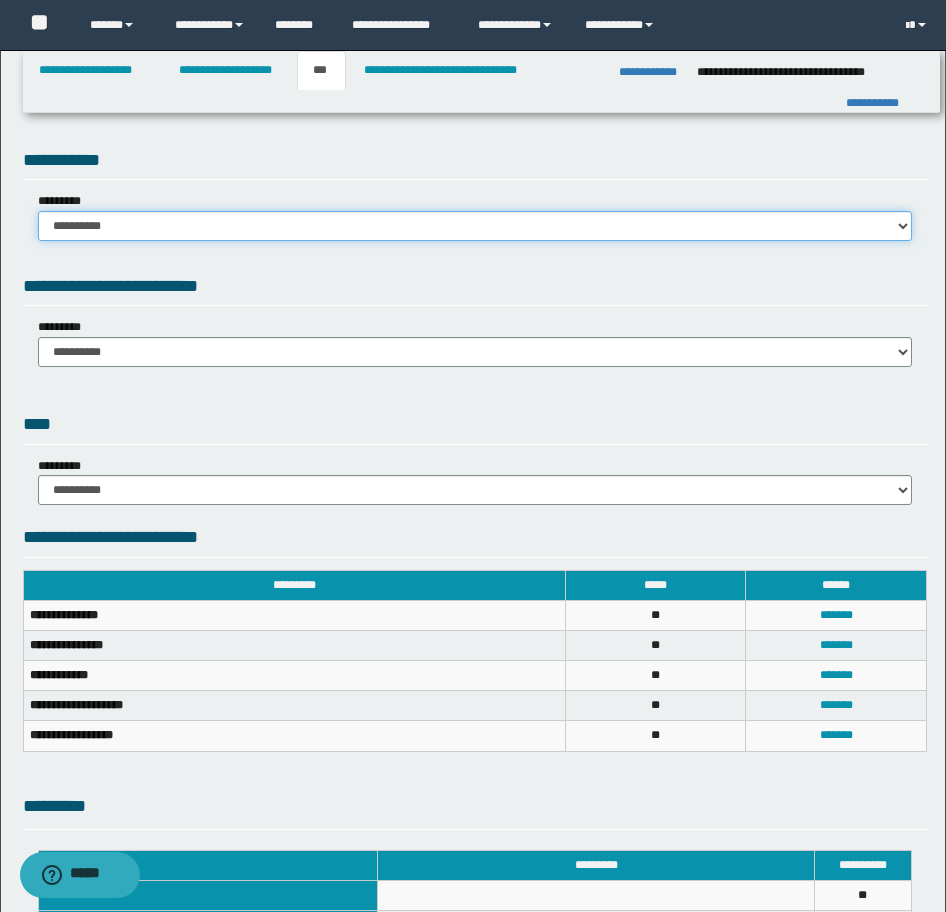 drag, startPoint x: 342, startPoint y: 223, endPoint x: 332, endPoint y: 231, distance: 12.806249 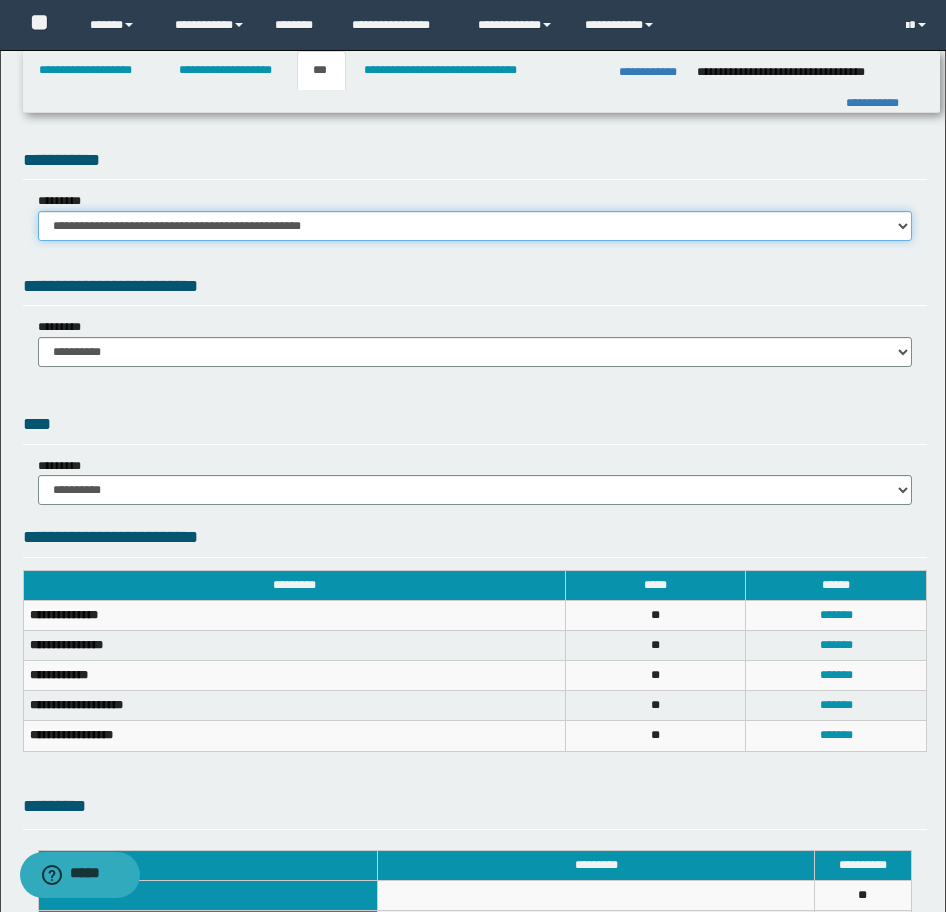 click on "**********" at bounding box center [475, 226] 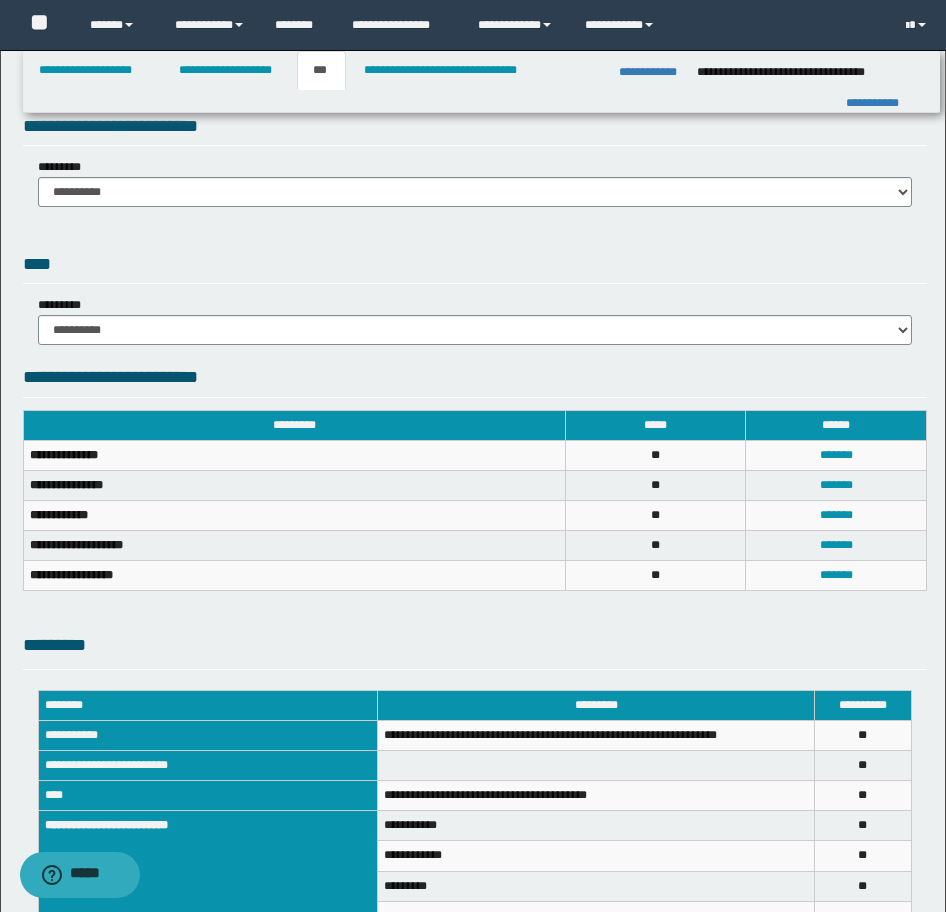 scroll, scrollTop: 200, scrollLeft: 0, axis: vertical 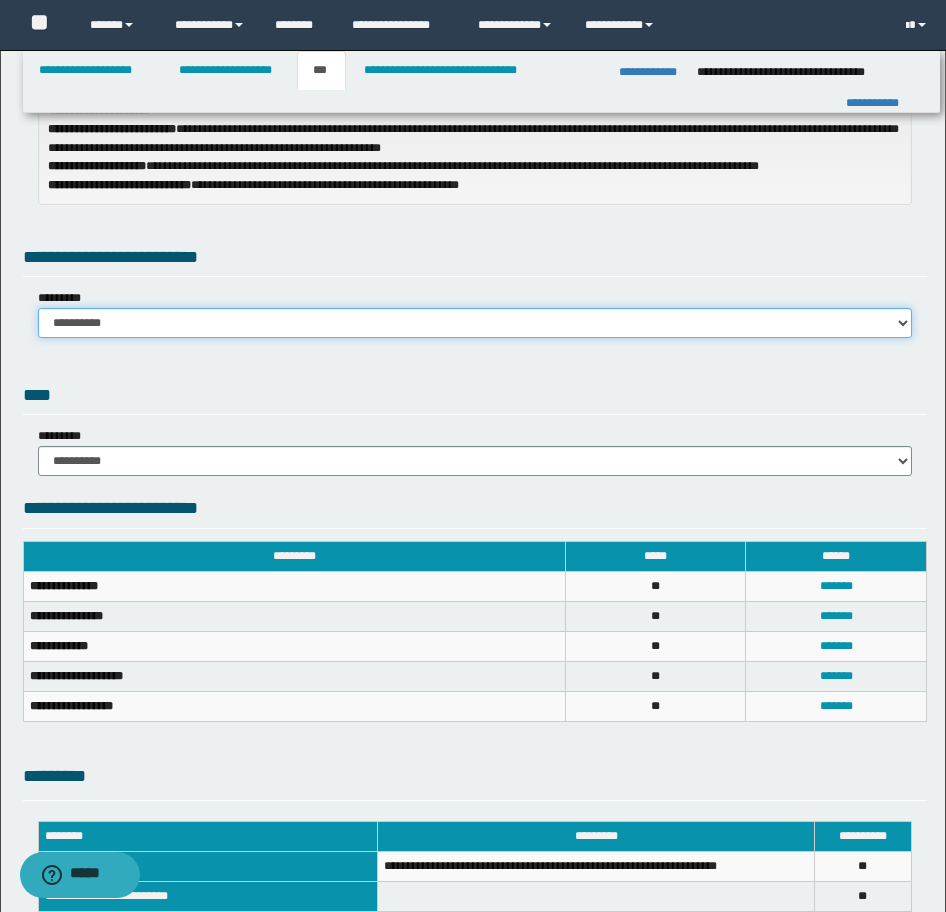 click on "**********" at bounding box center (475, 323) 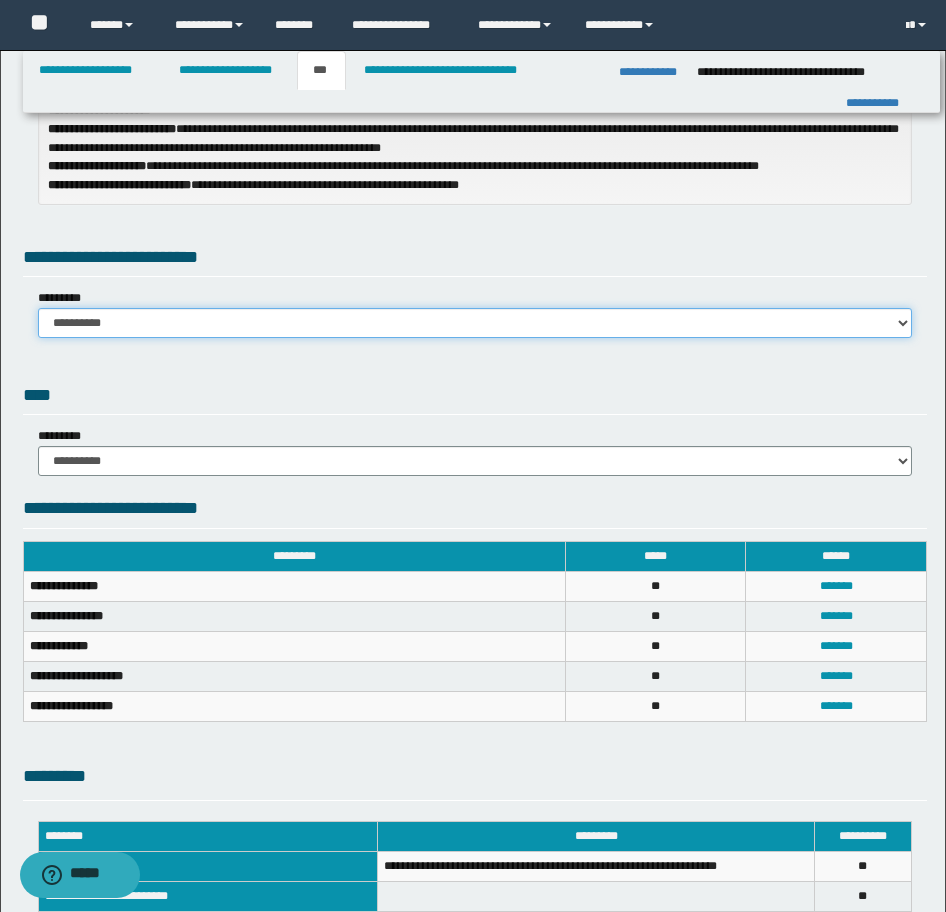 select on "*" 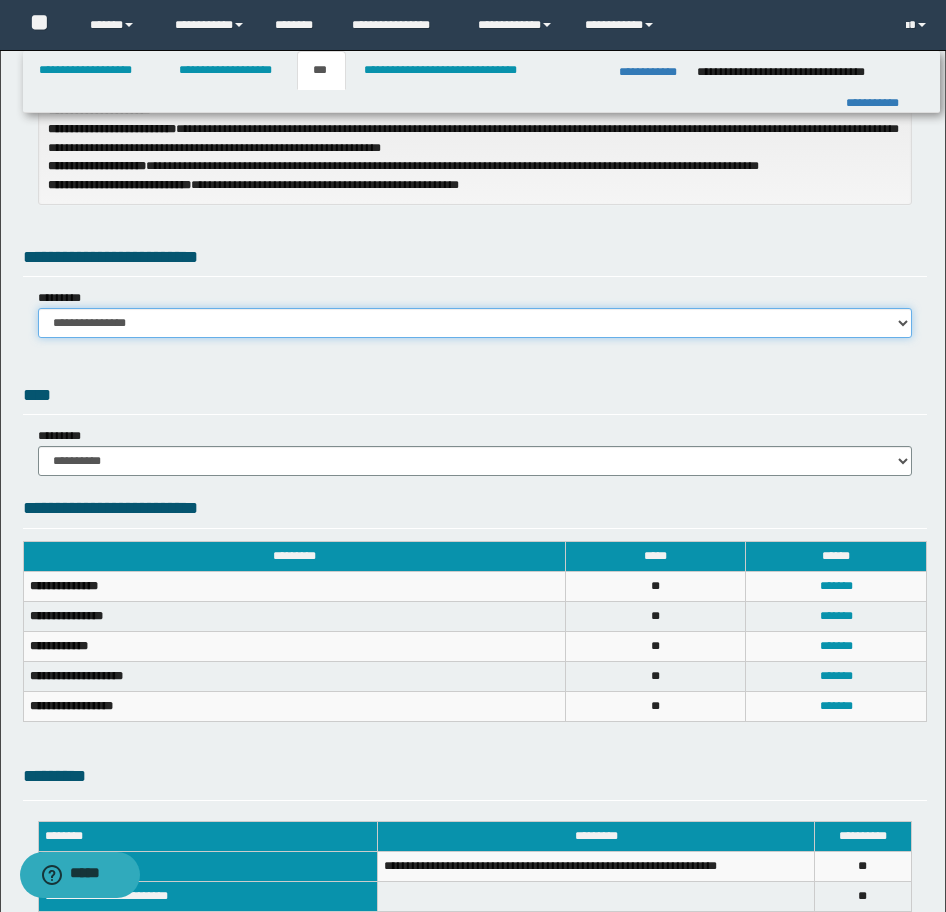 click on "**********" at bounding box center (475, 323) 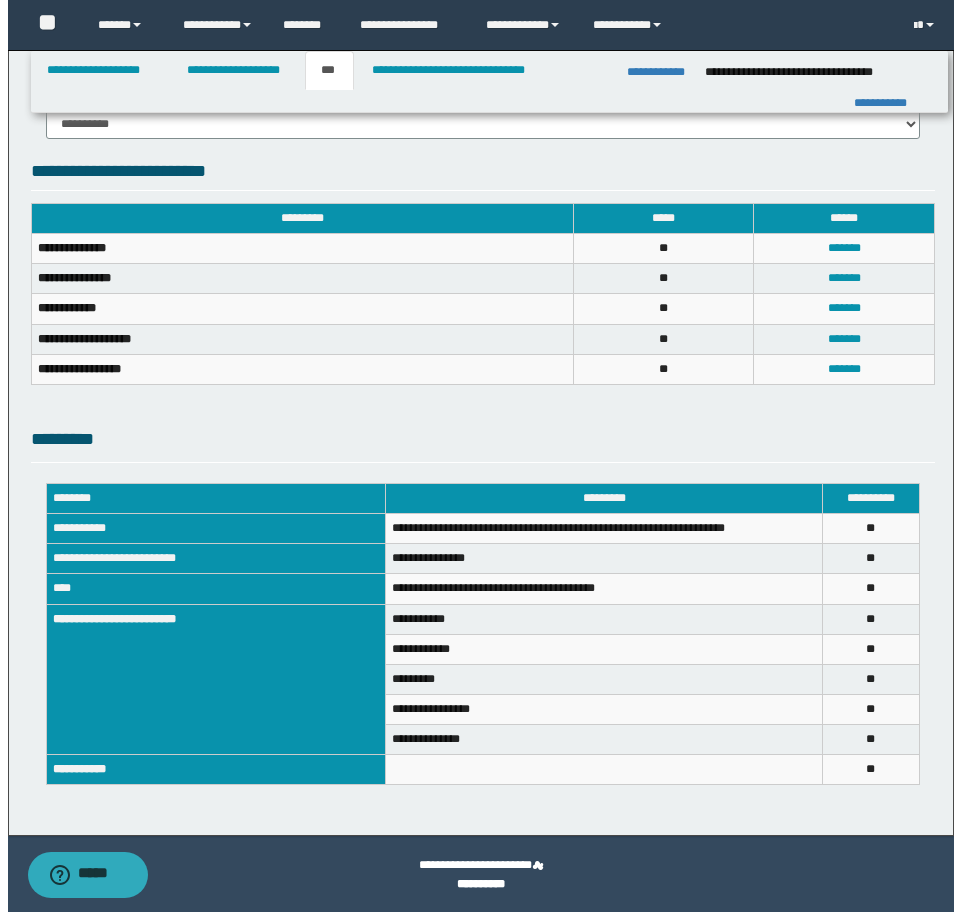 scroll, scrollTop: 654, scrollLeft: 0, axis: vertical 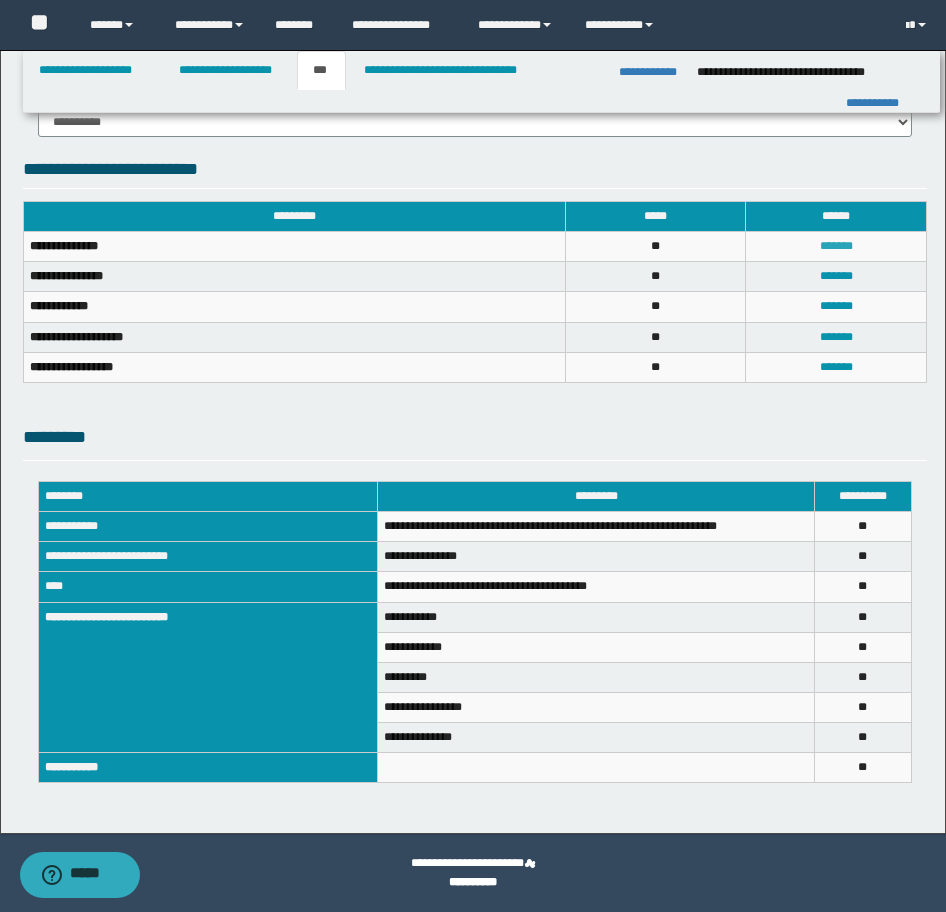 click on "*******" at bounding box center (836, 246) 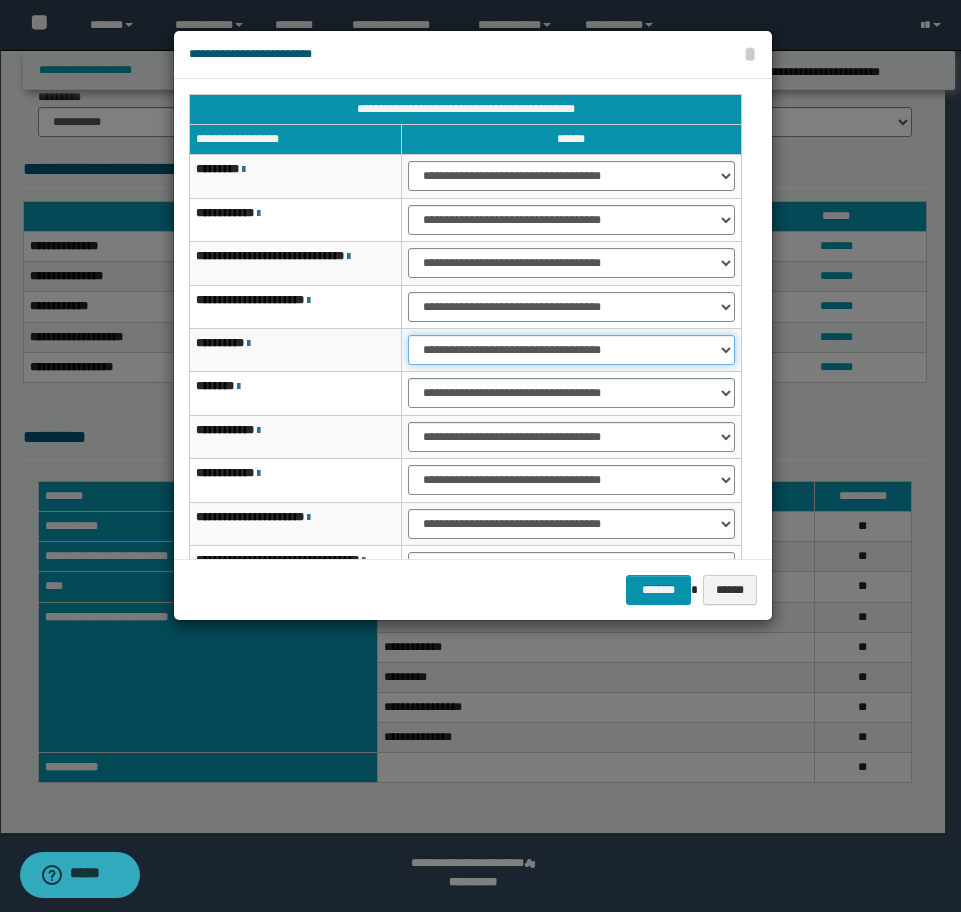 click on "**********" at bounding box center [571, 350] 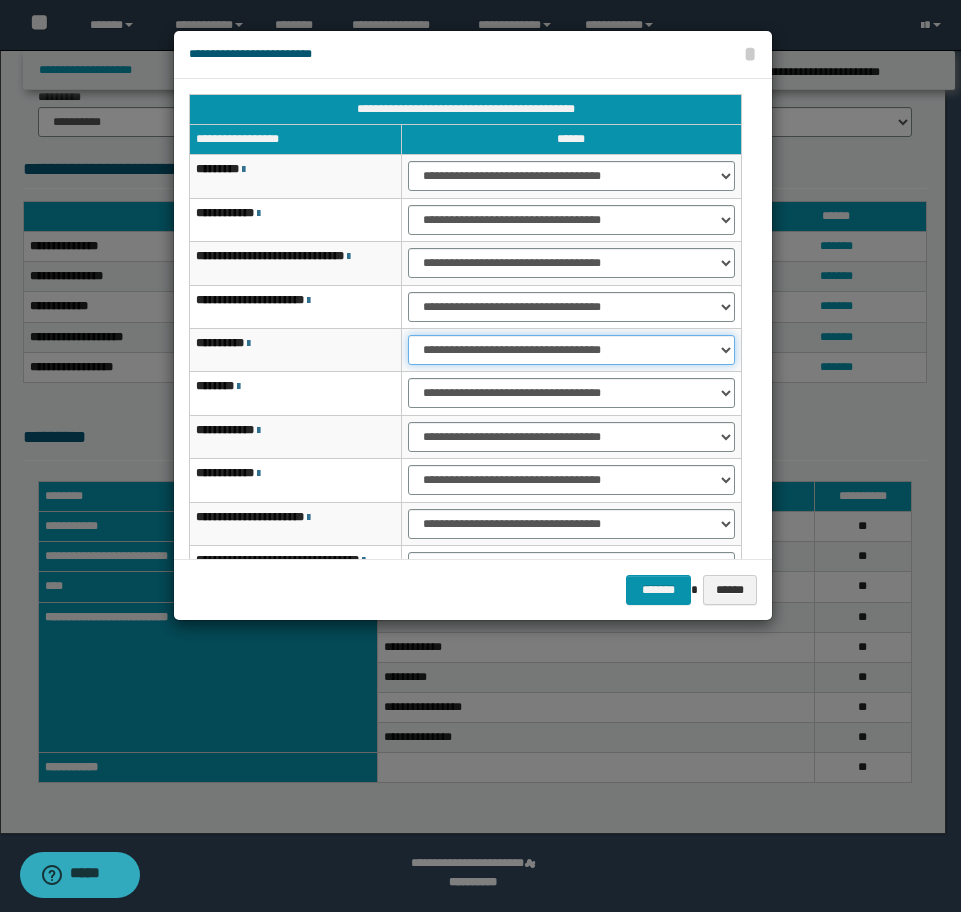 select on "***" 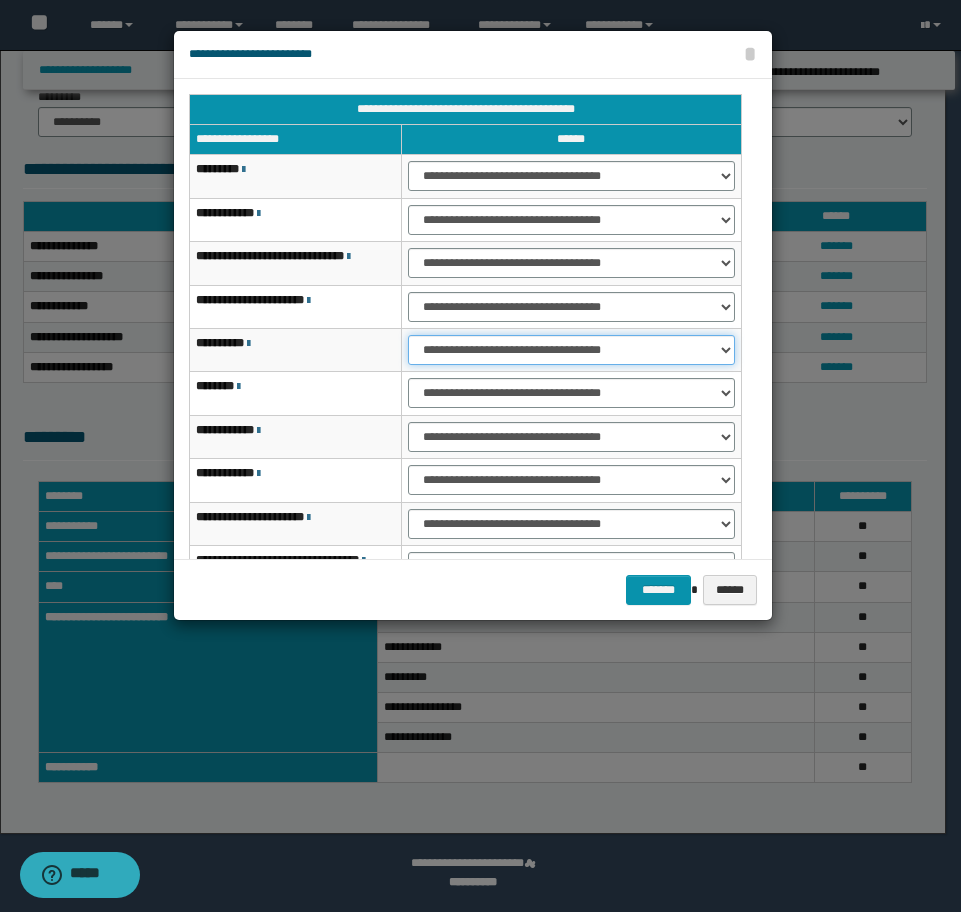 scroll, scrollTop: 127, scrollLeft: 0, axis: vertical 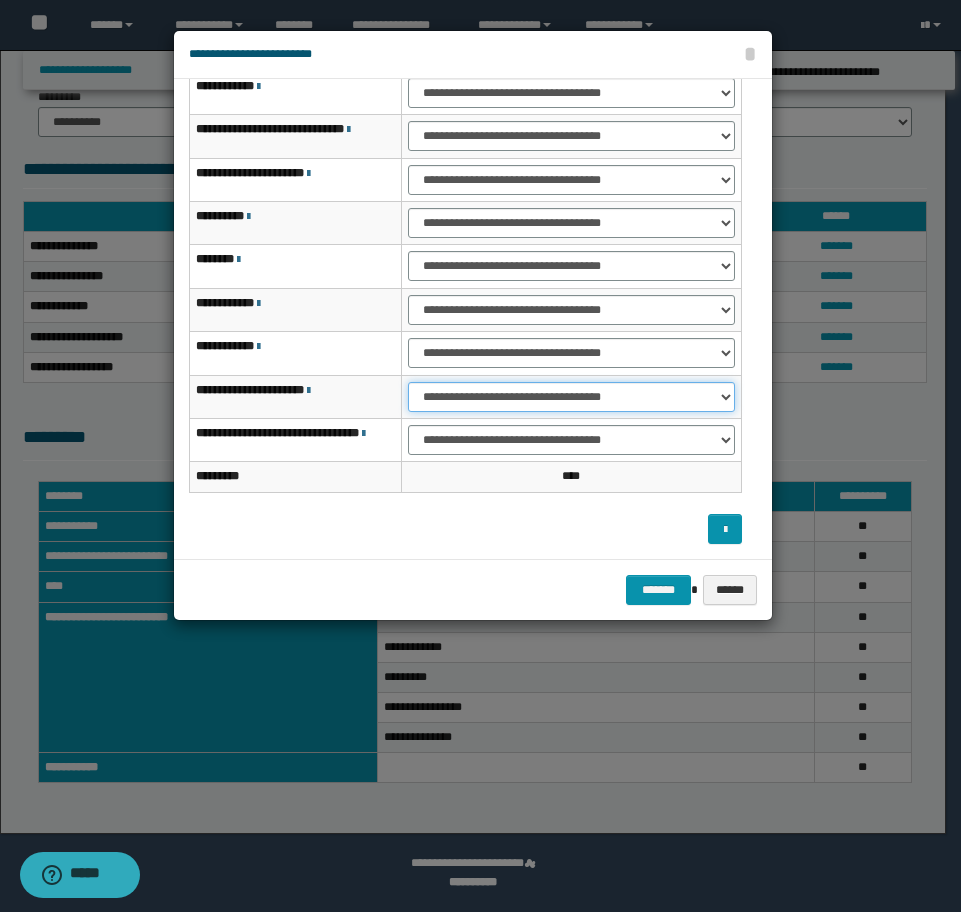 click on "**********" at bounding box center [571, 397] 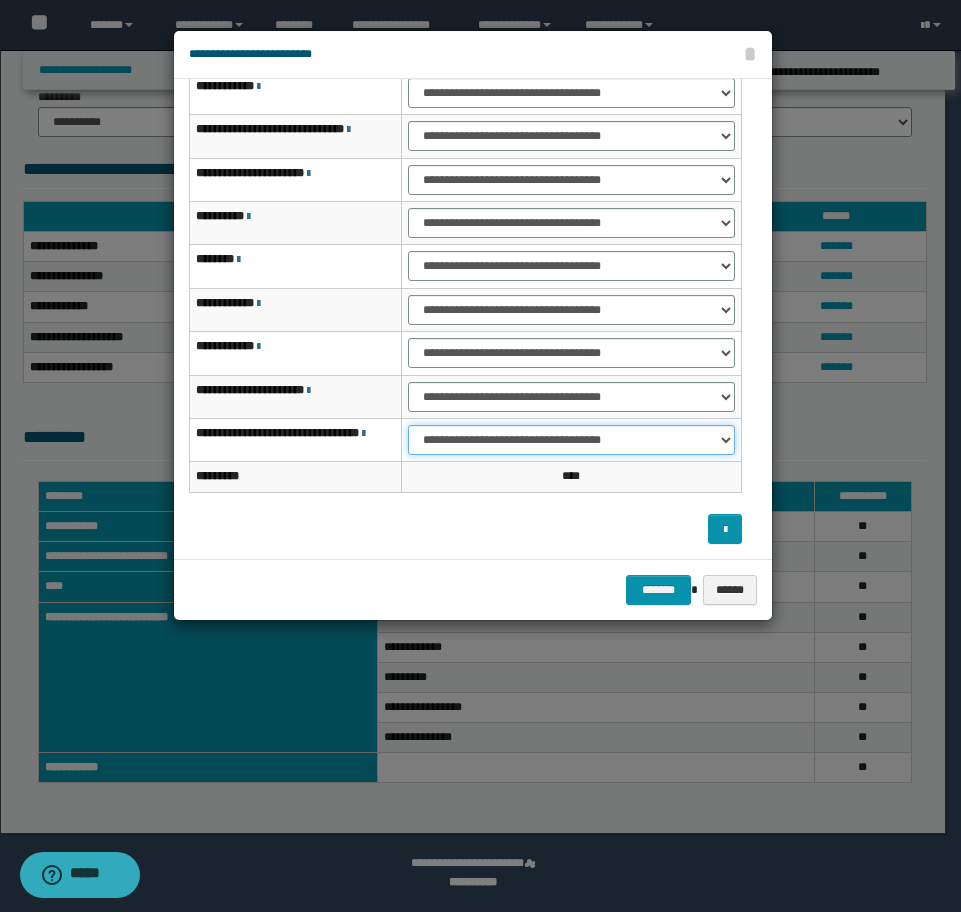 click on "**********" at bounding box center (571, 440) 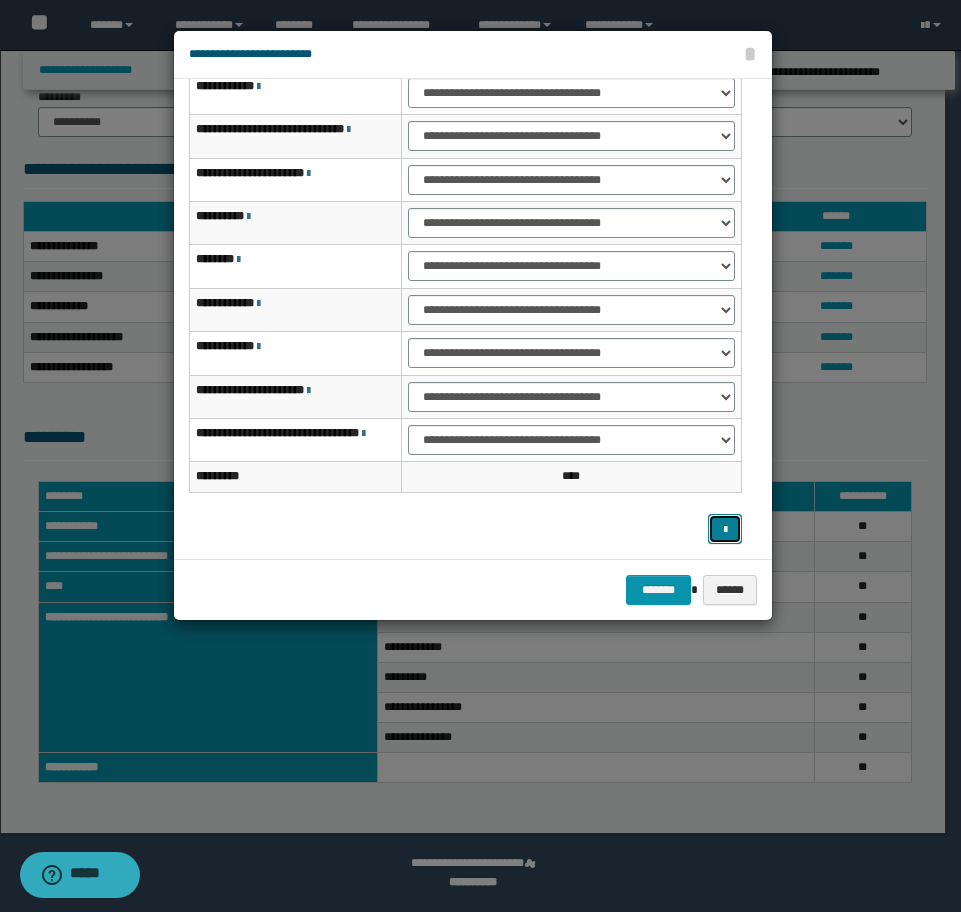 click at bounding box center [725, 529] 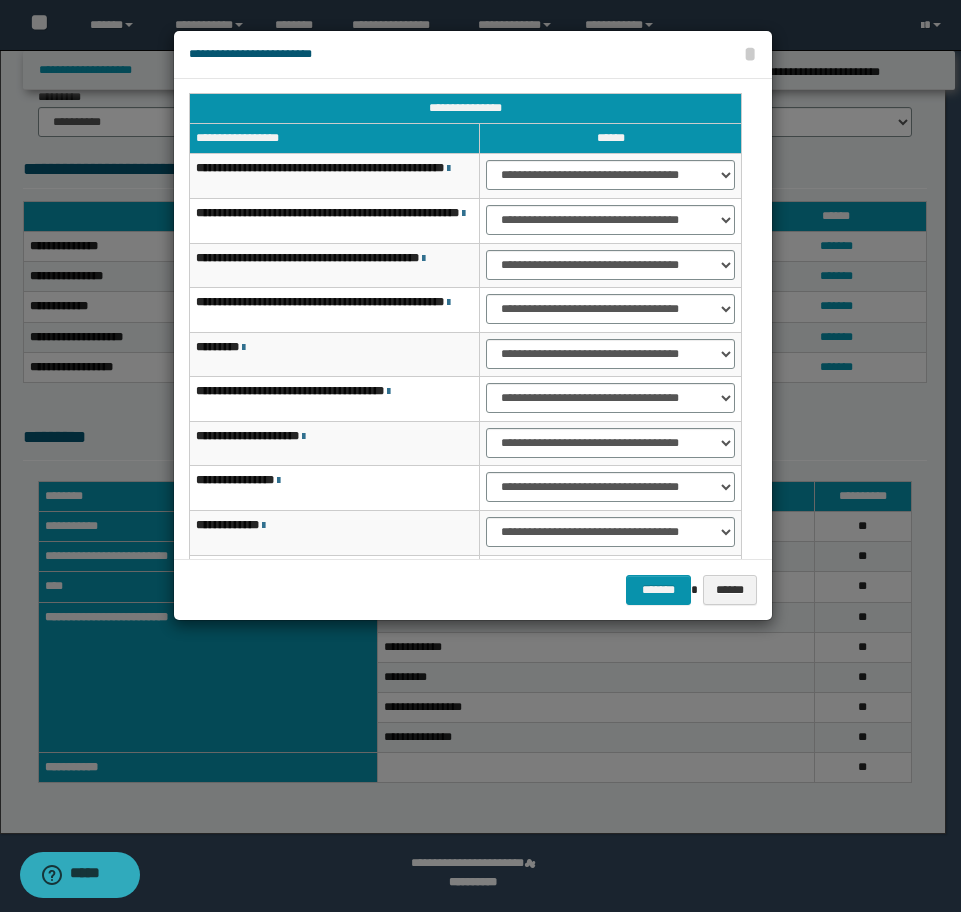 scroll, scrollTop: 0, scrollLeft: 0, axis: both 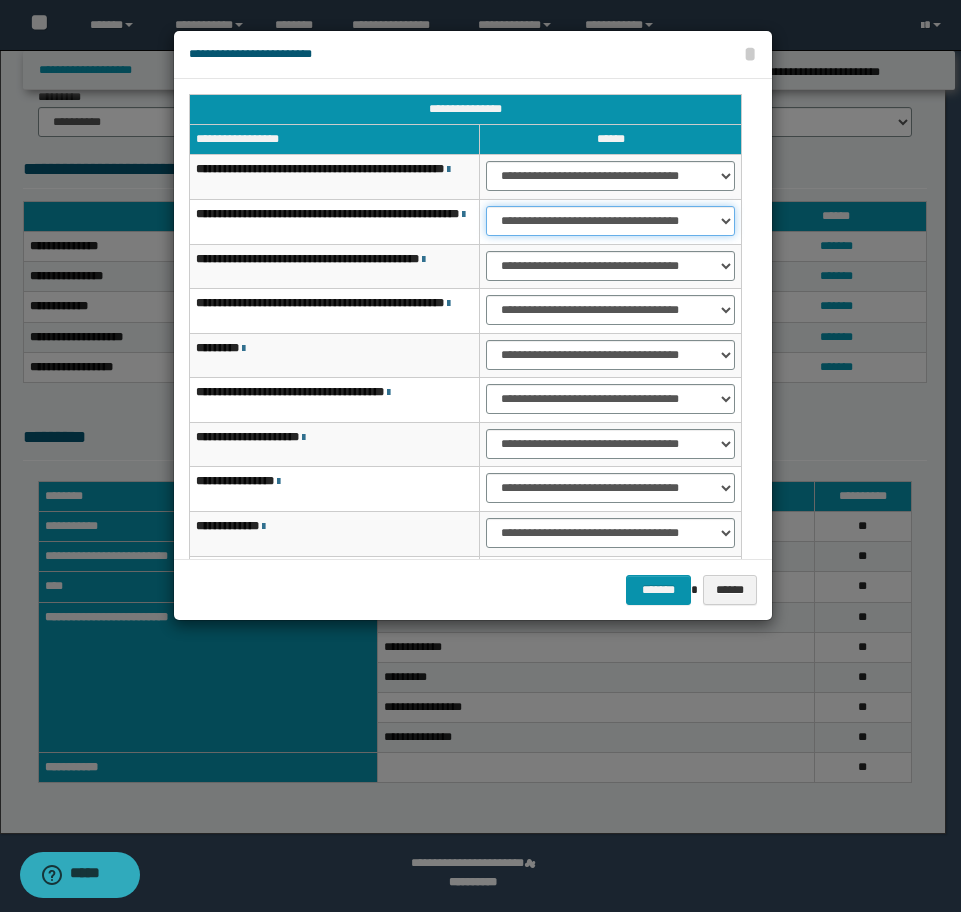 click on "**********" at bounding box center (610, 221) 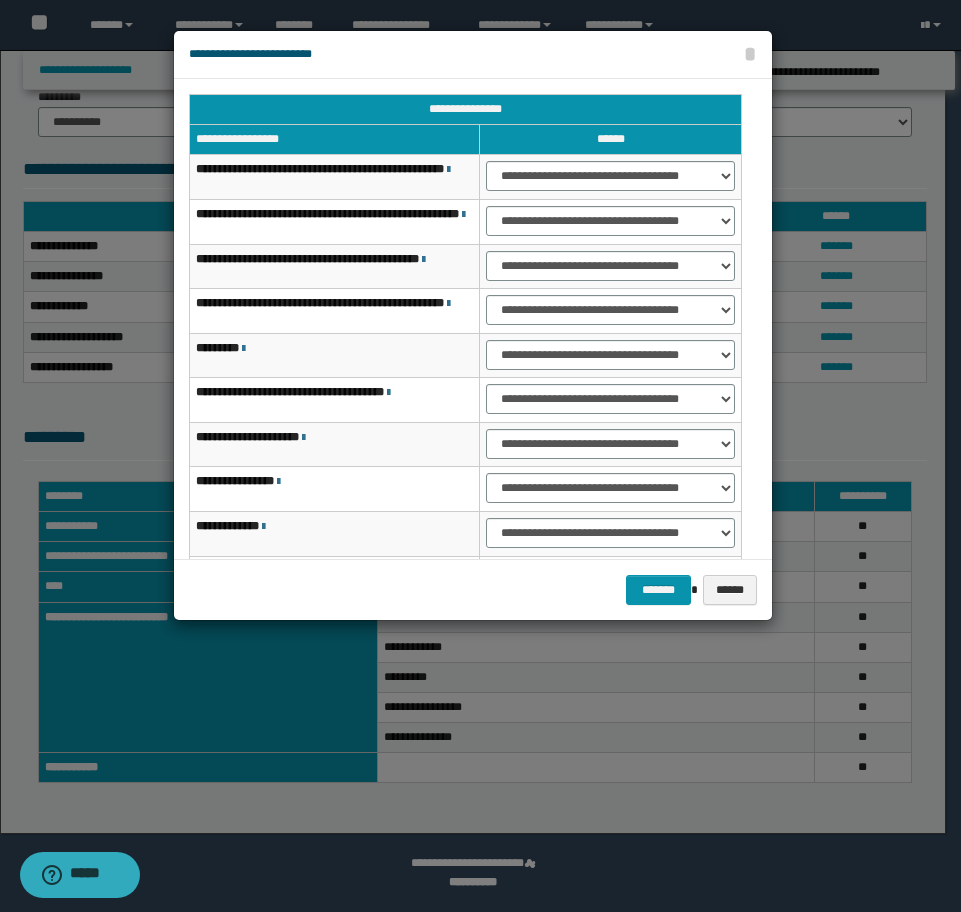 click on "**********" at bounding box center [611, 400] 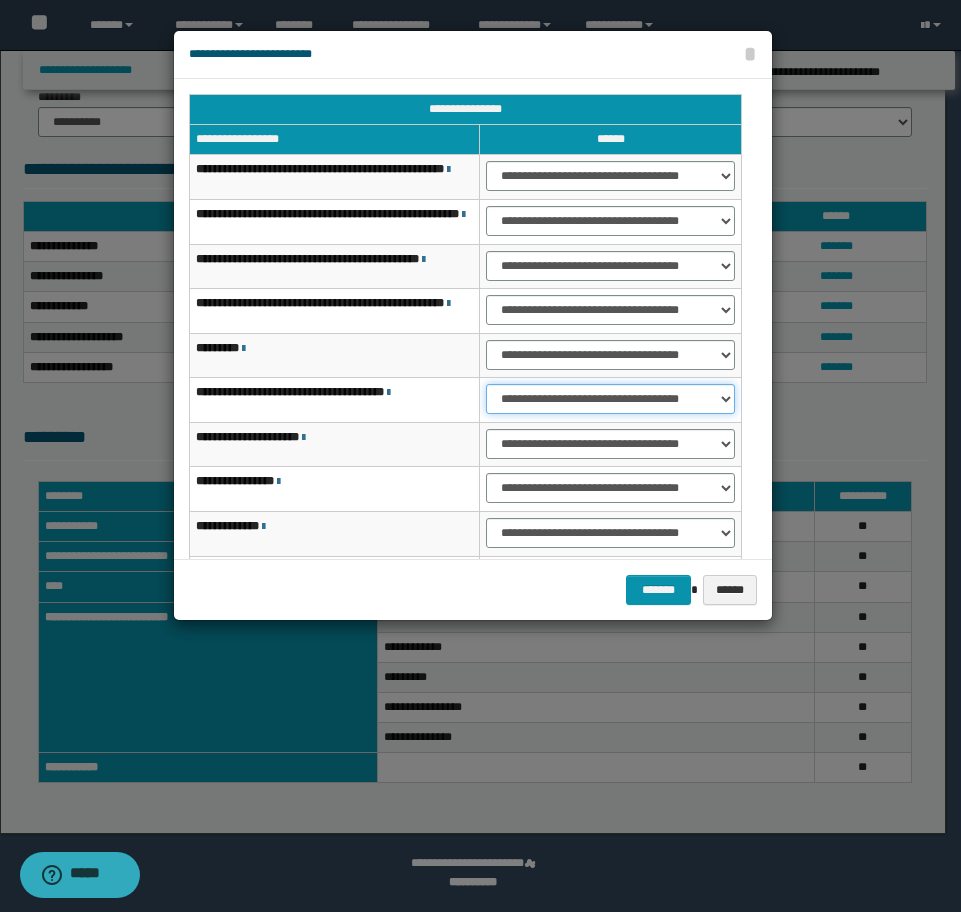 drag, startPoint x: 578, startPoint y: 412, endPoint x: 573, endPoint y: 425, distance: 13.928389 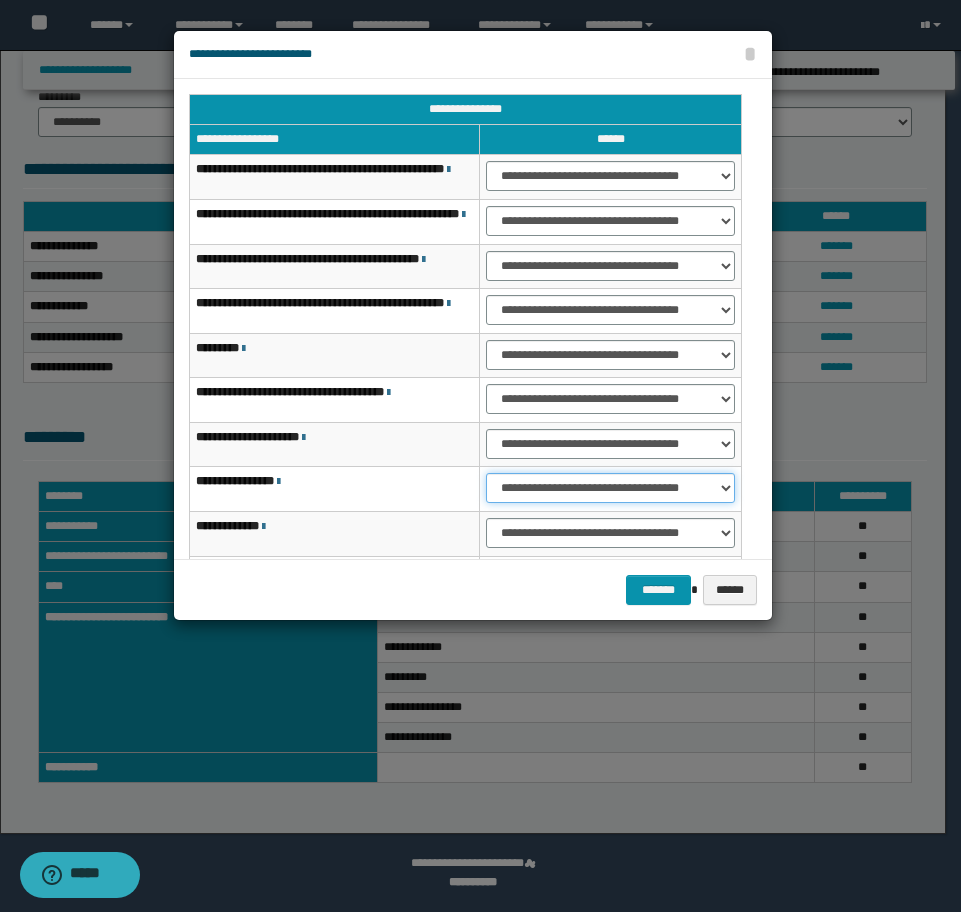 click on "**********" at bounding box center [610, 488] 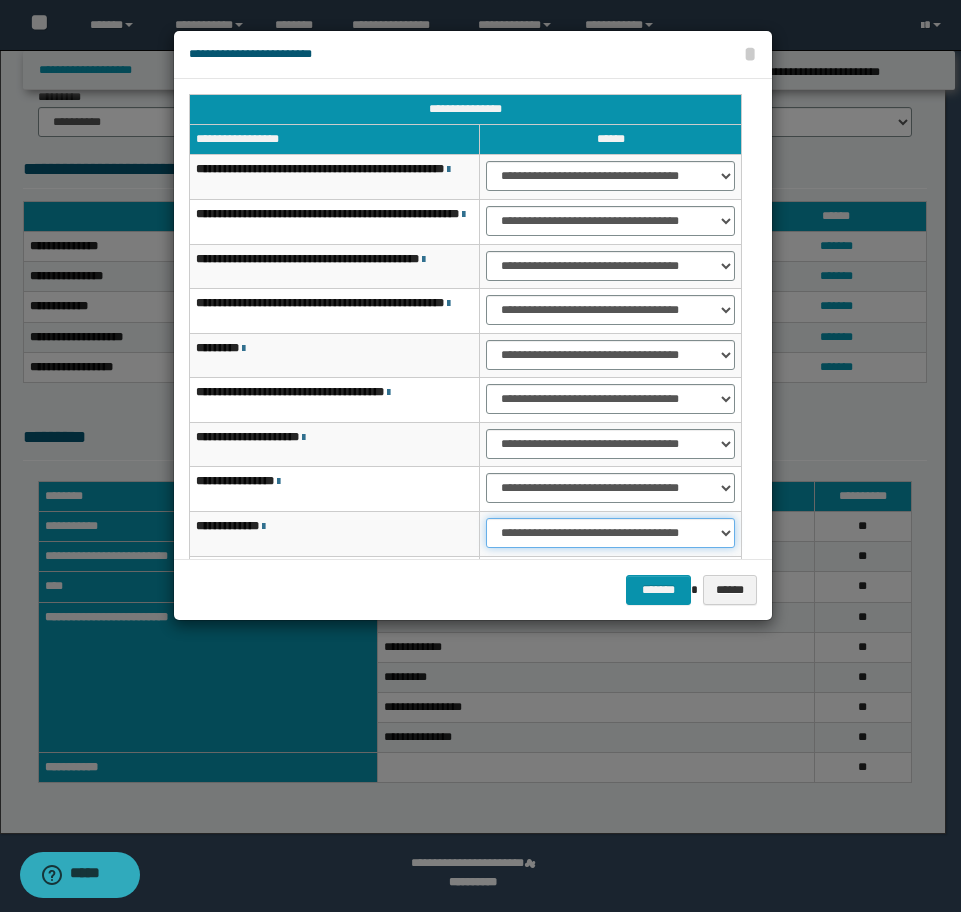 drag, startPoint x: 542, startPoint y: 529, endPoint x: 542, endPoint y: 547, distance: 18 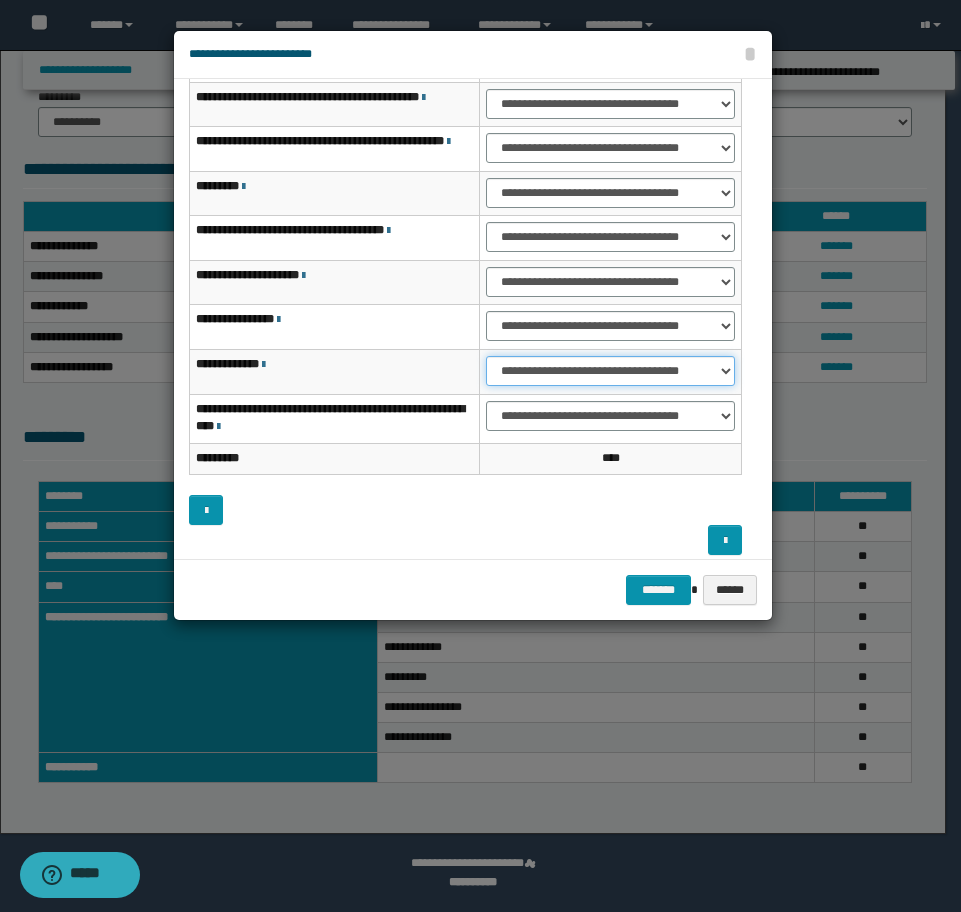 scroll, scrollTop: 173, scrollLeft: 0, axis: vertical 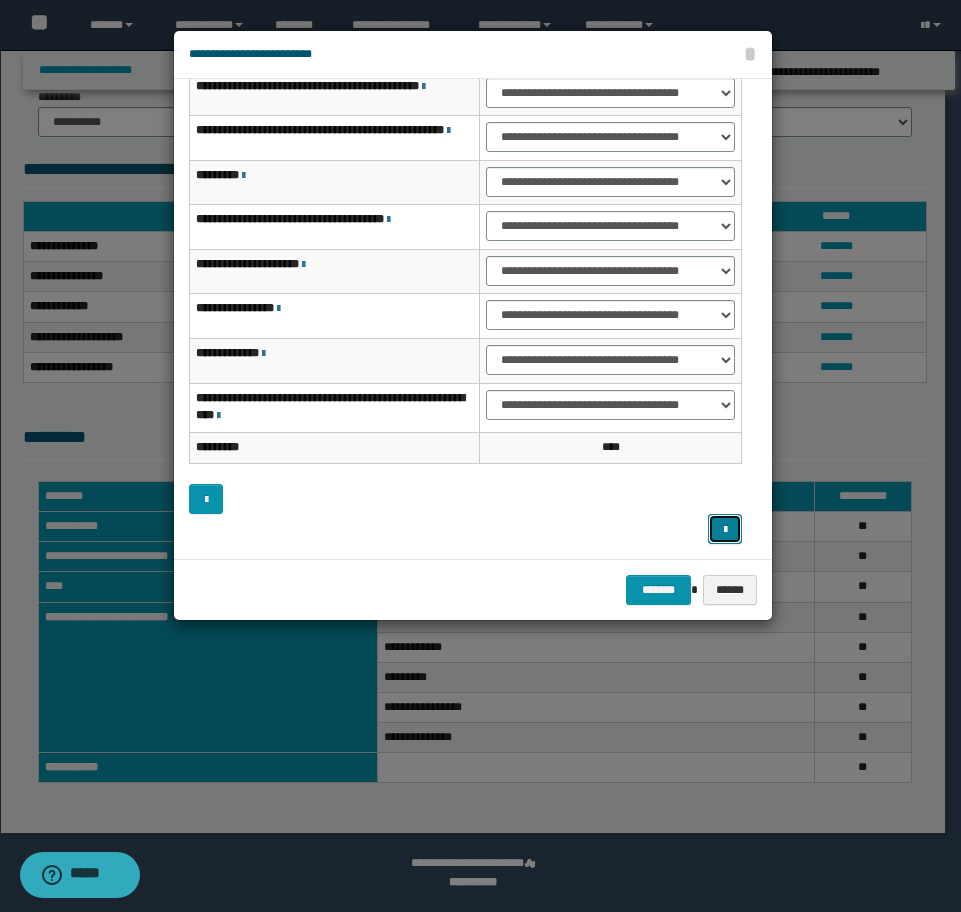 click at bounding box center (725, 529) 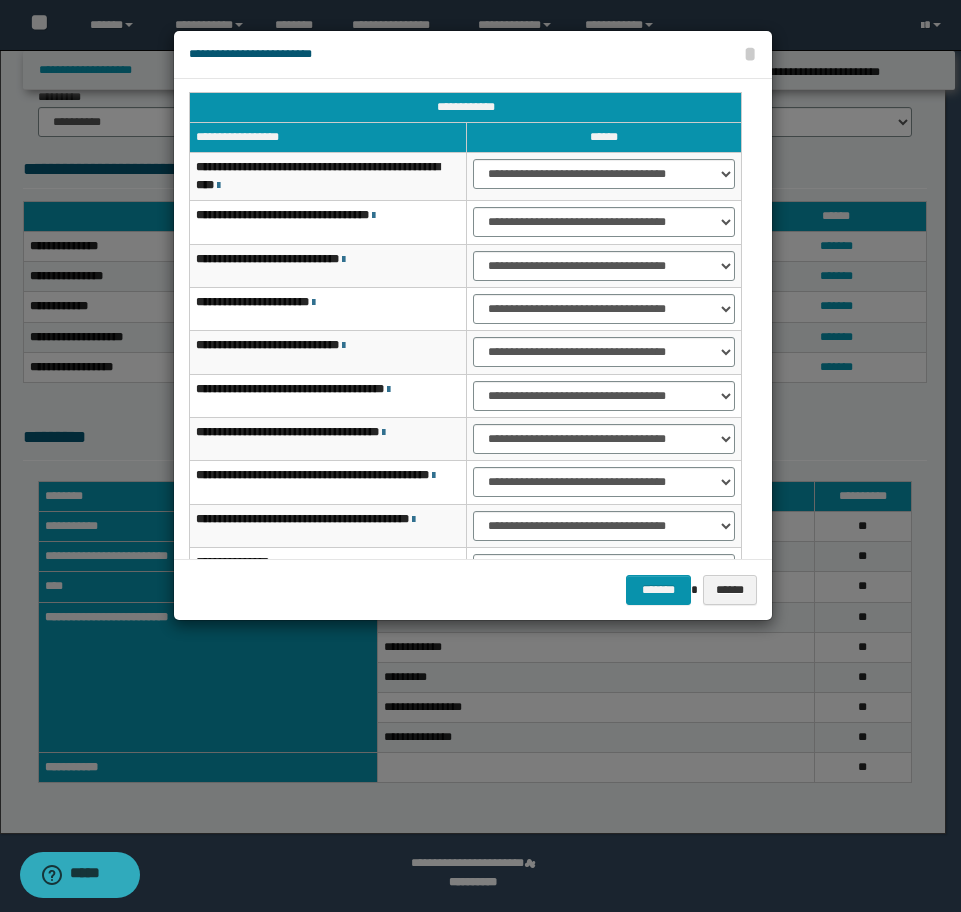 scroll, scrollTop: 0, scrollLeft: 0, axis: both 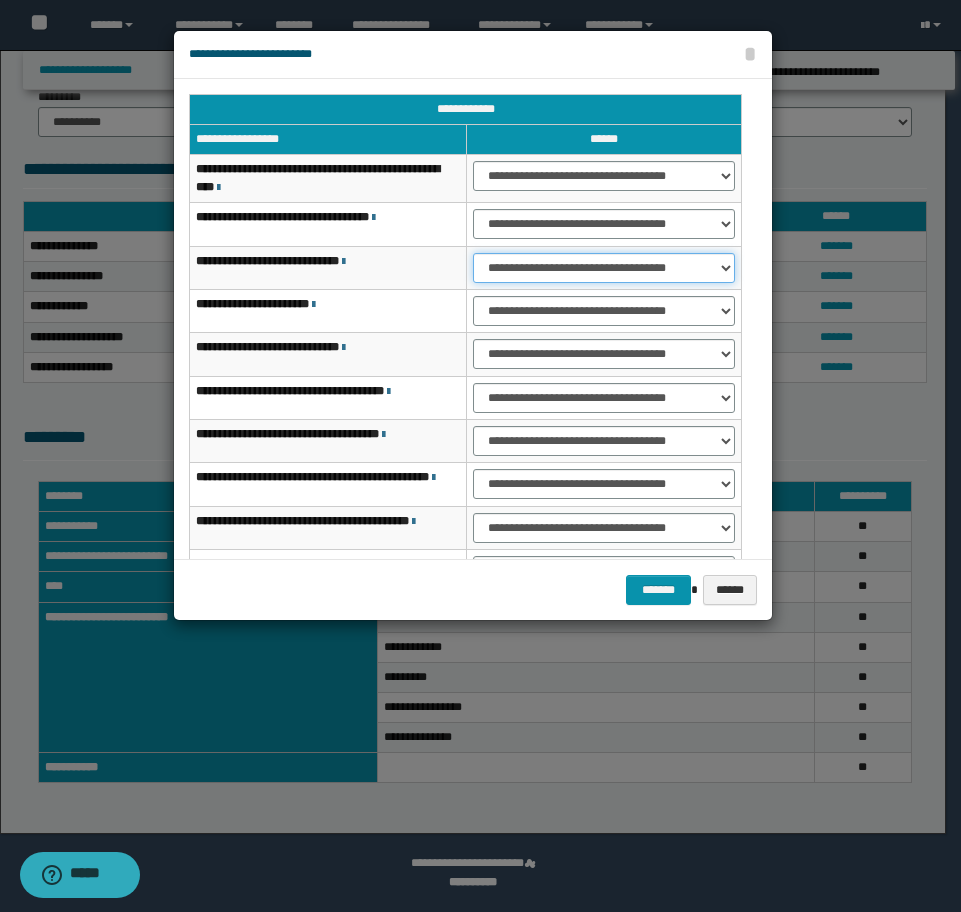 drag, startPoint x: 568, startPoint y: 269, endPoint x: 566, endPoint y: 282, distance: 13.152946 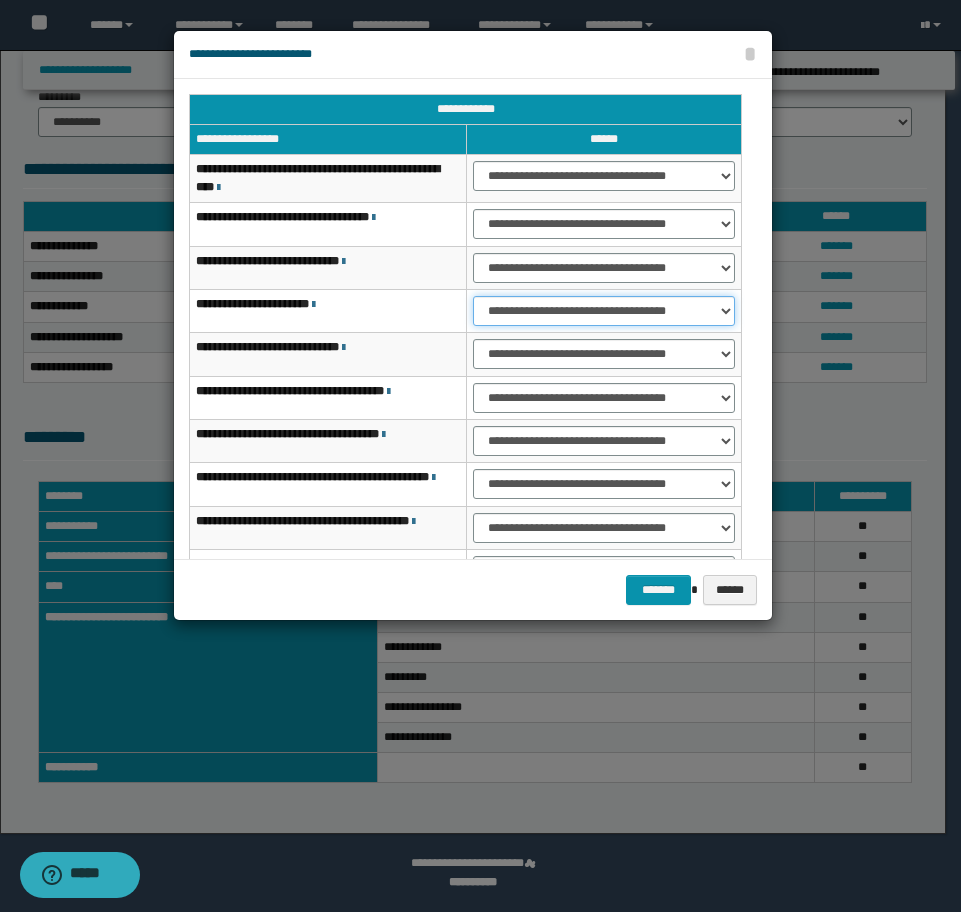 drag, startPoint x: 560, startPoint y: 305, endPoint x: 560, endPoint y: 322, distance: 17 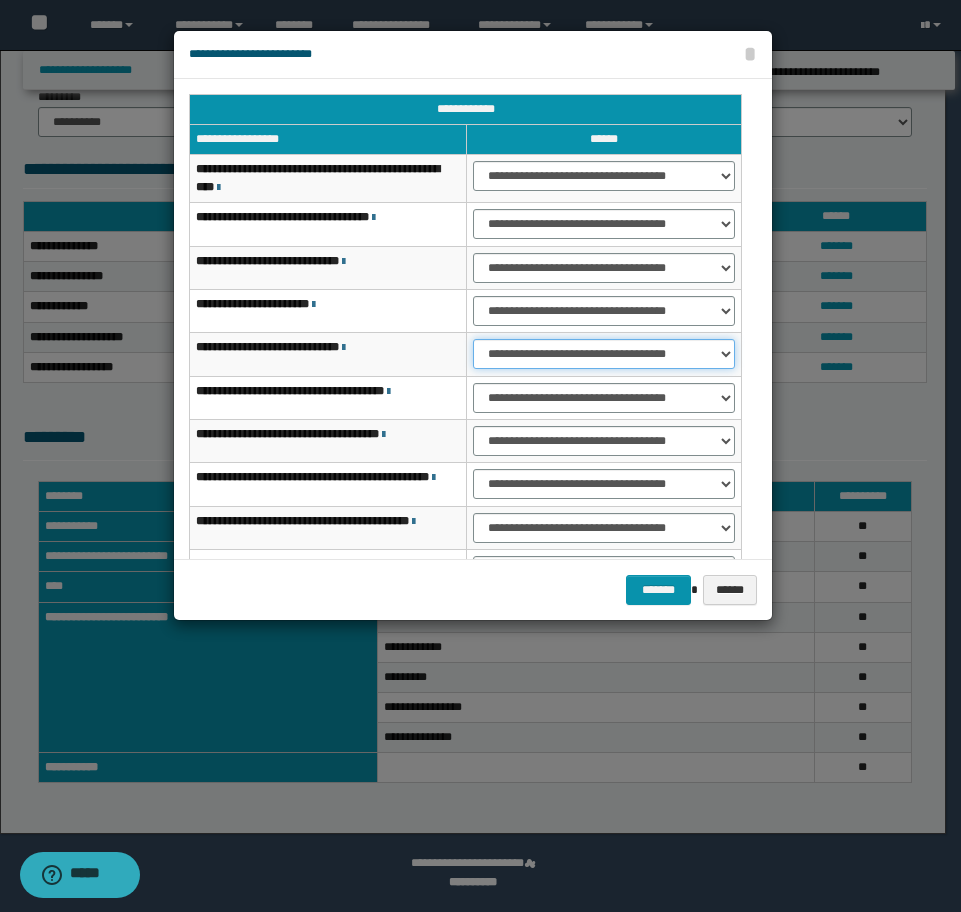 click on "**********" at bounding box center [604, 354] 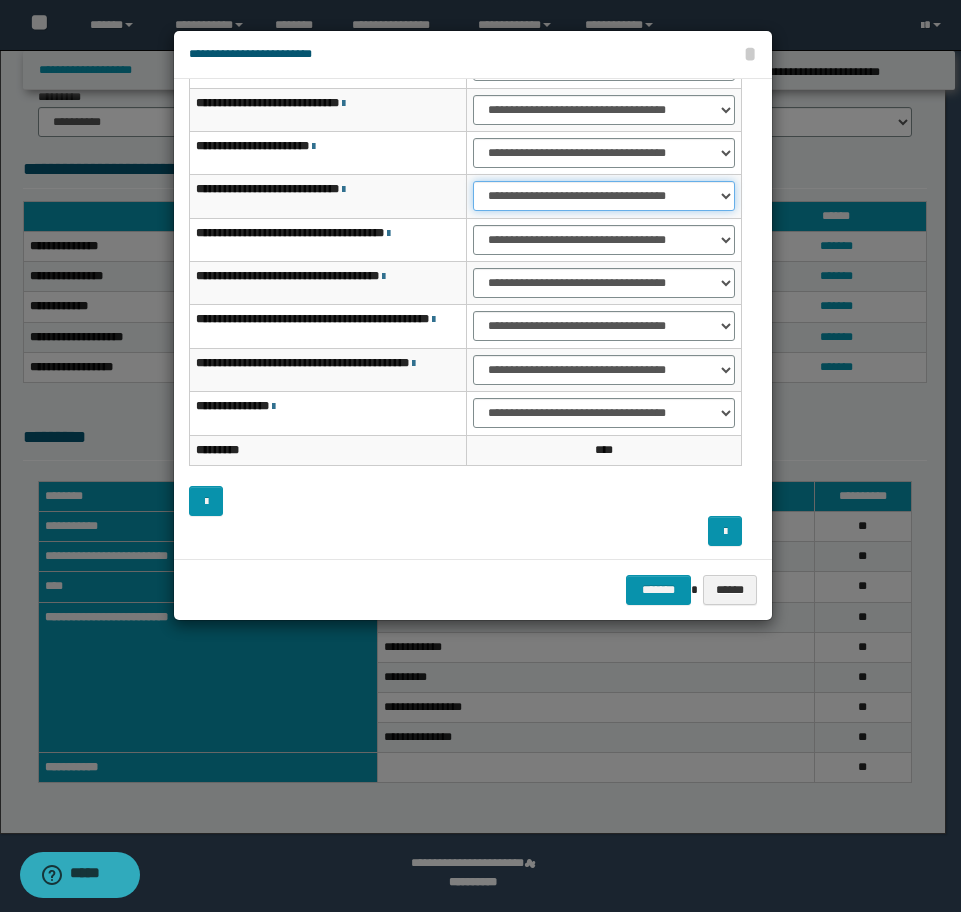 scroll, scrollTop: 160, scrollLeft: 0, axis: vertical 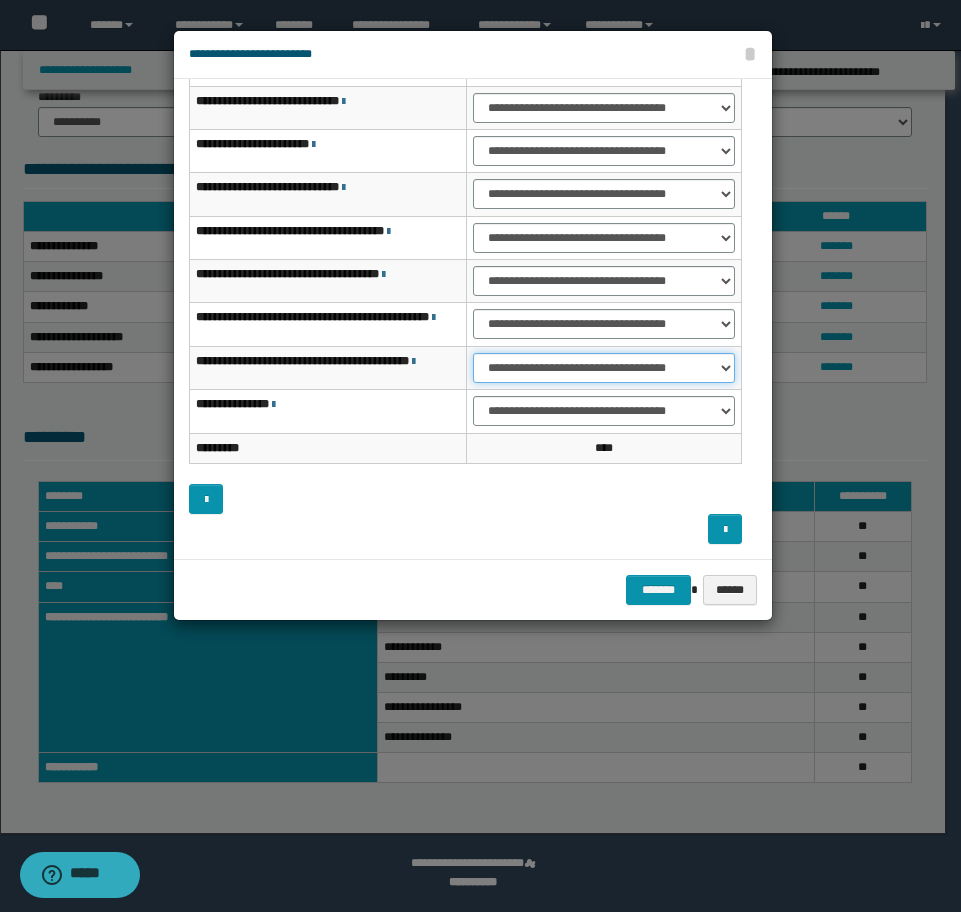 click on "**********" at bounding box center [604, 368] 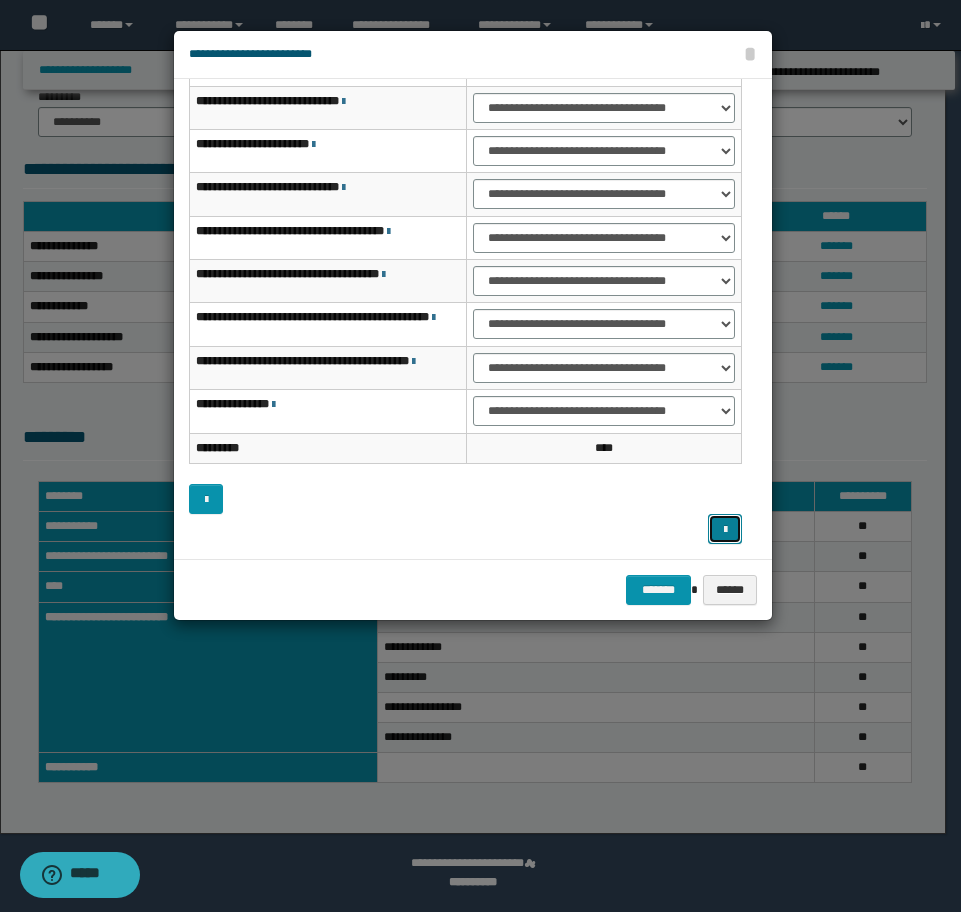 click at bounding box center (725, 529) 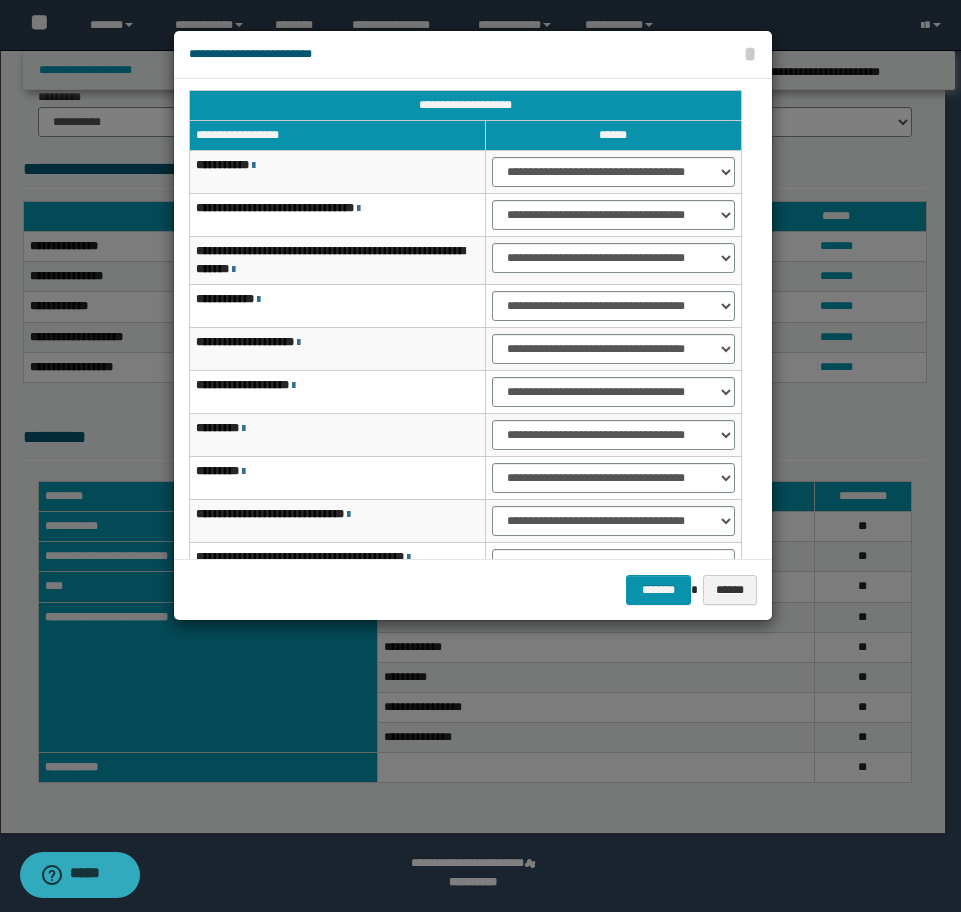 scroll, scrollTop: 0, scrollLeft: 0, axis: both 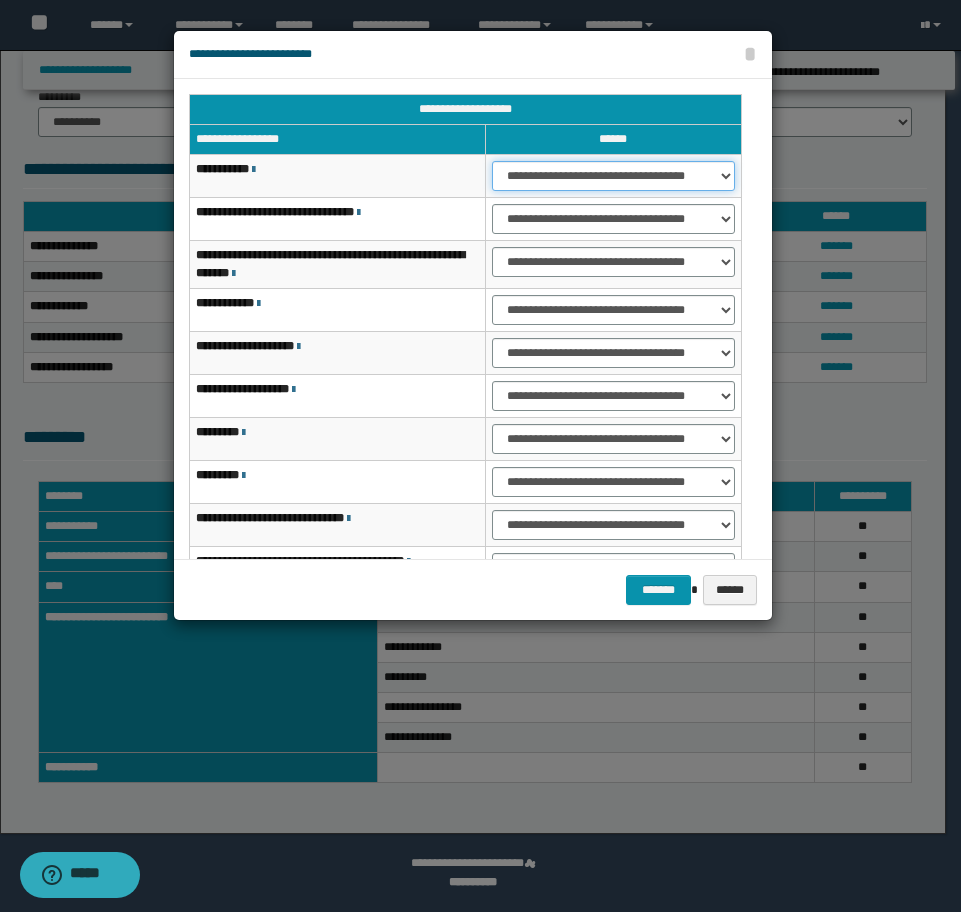click on "**********" at bounding box center (613, 176) 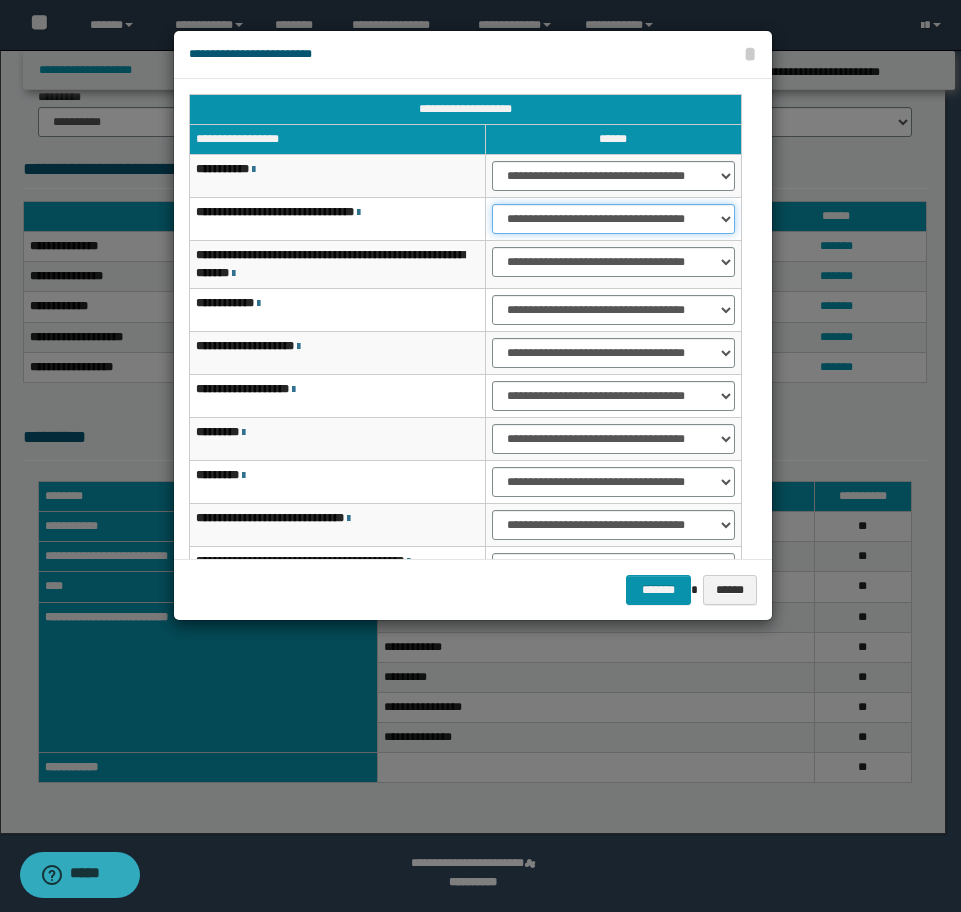 click on "**********" at bounding box center [613, 219] 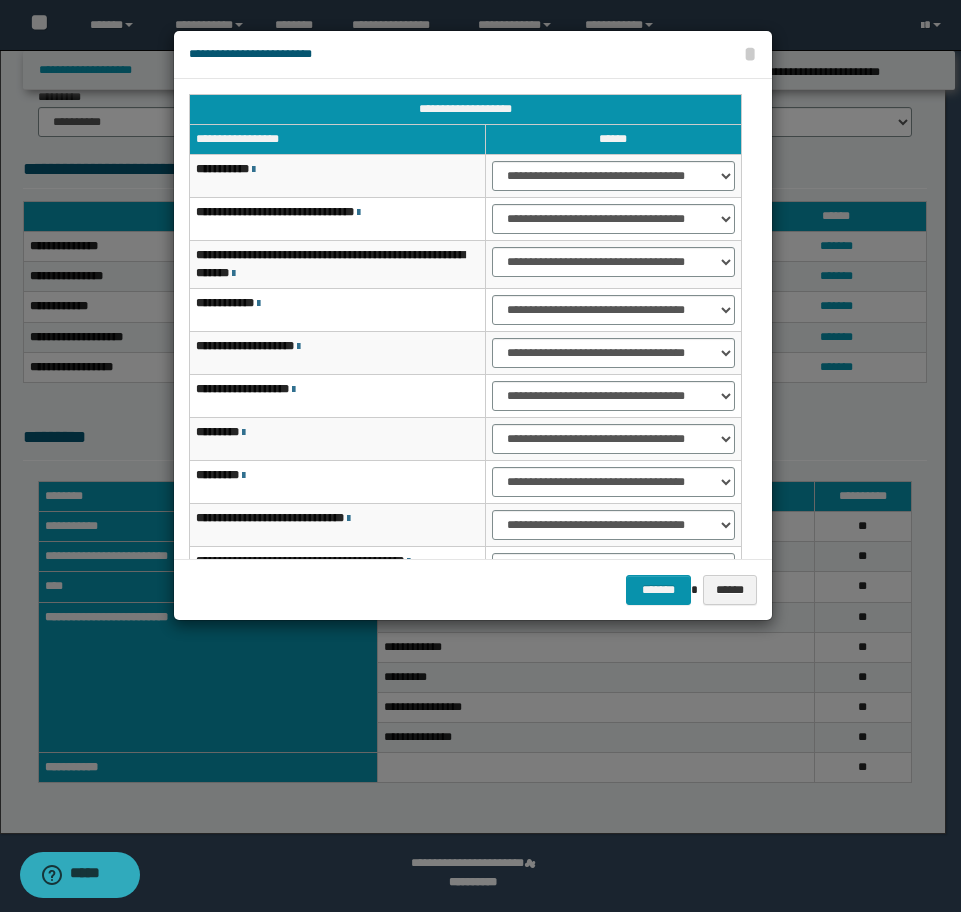 click on "**********" at bounding box center (613, 264) 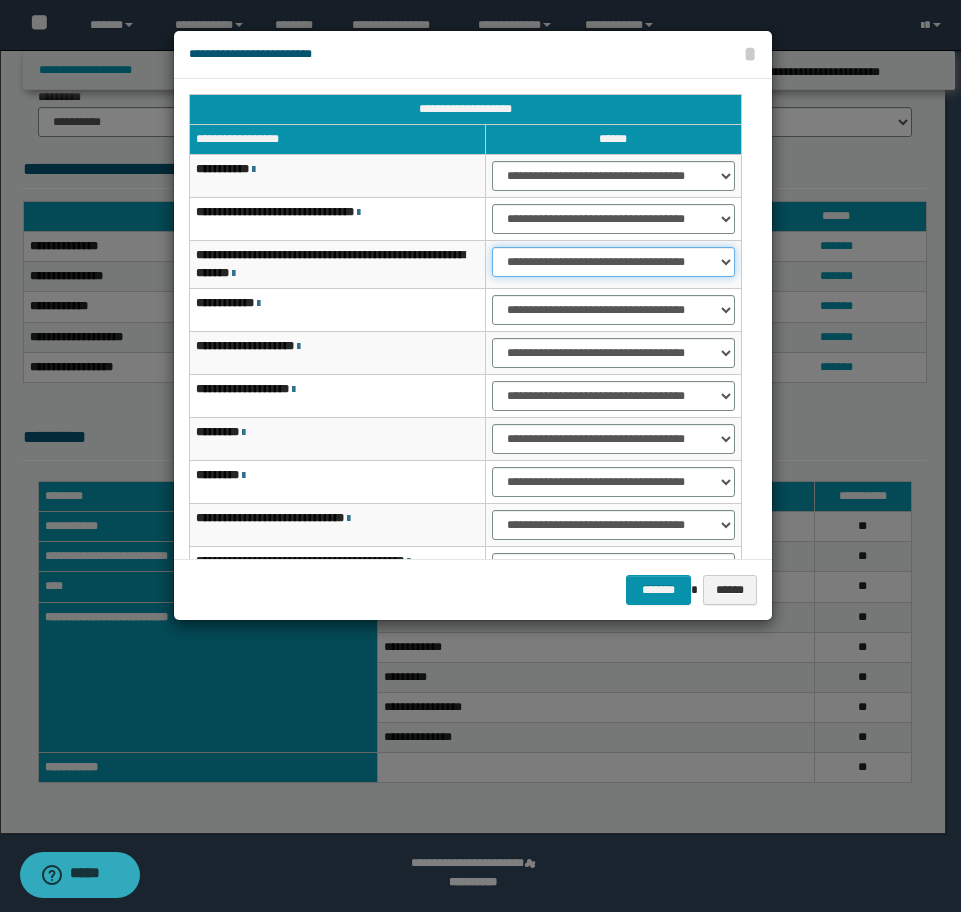 click on "**********" at bounding box center (613, 262) 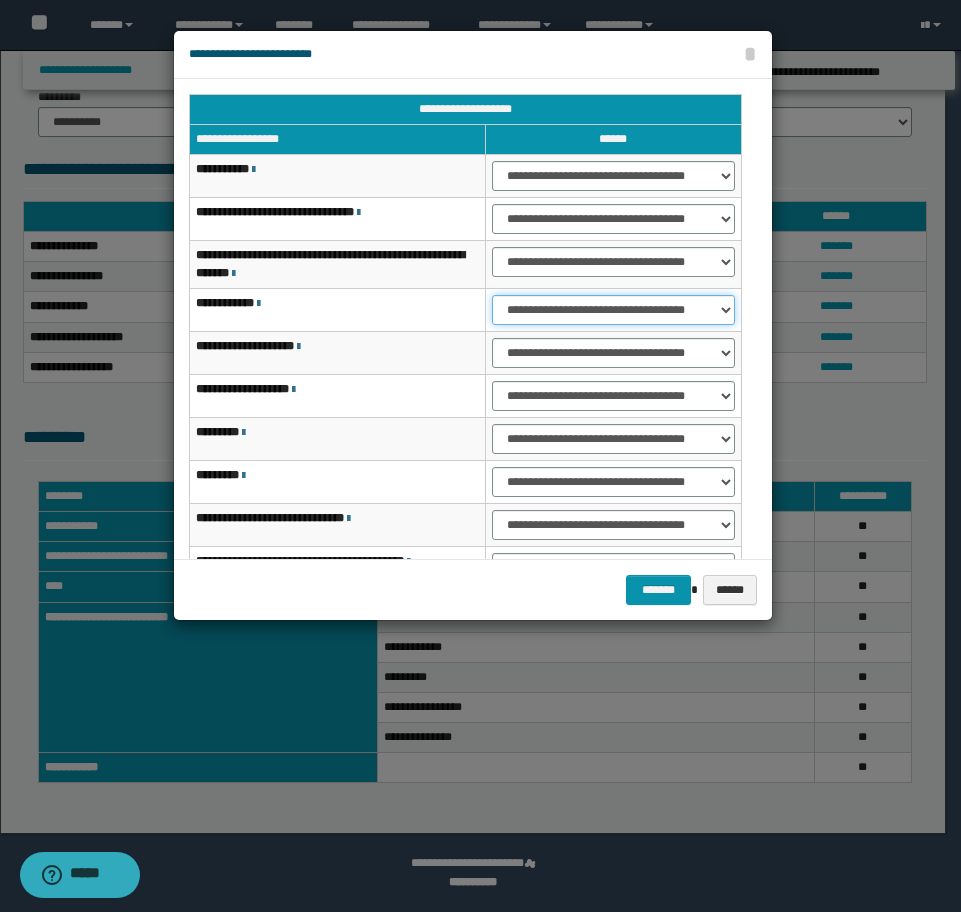 click on "**********" at bounding box center [613, 310] 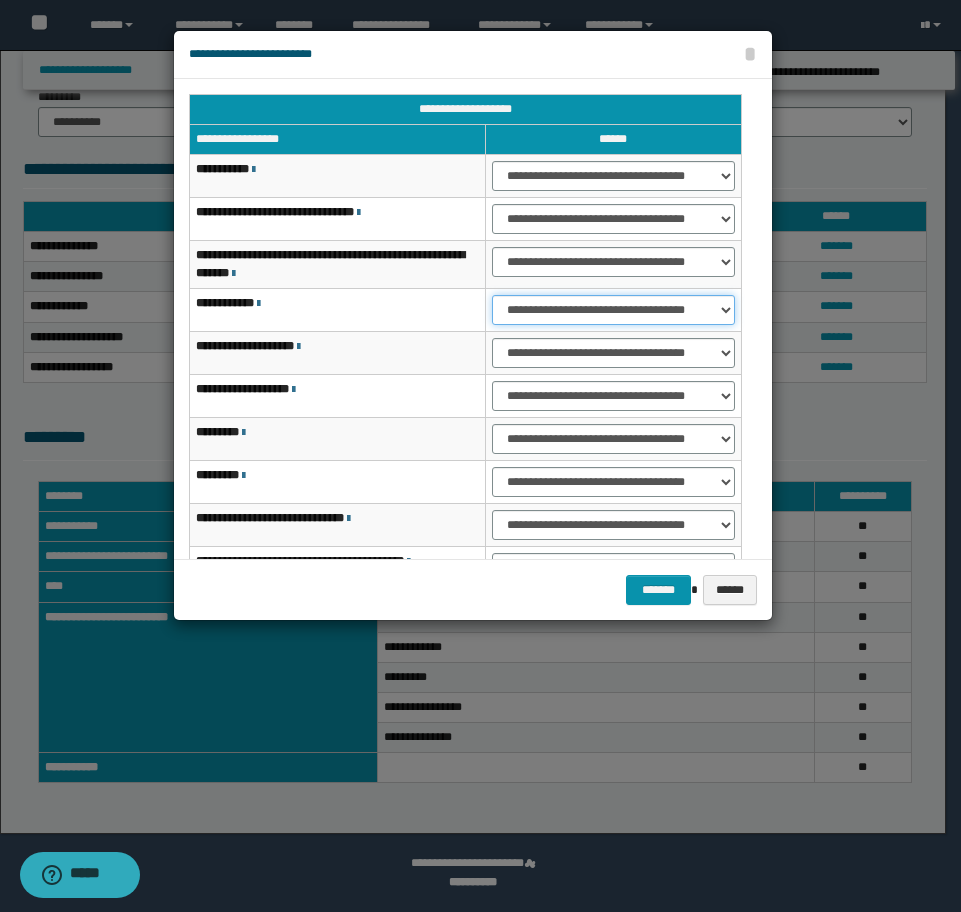 select on "***" 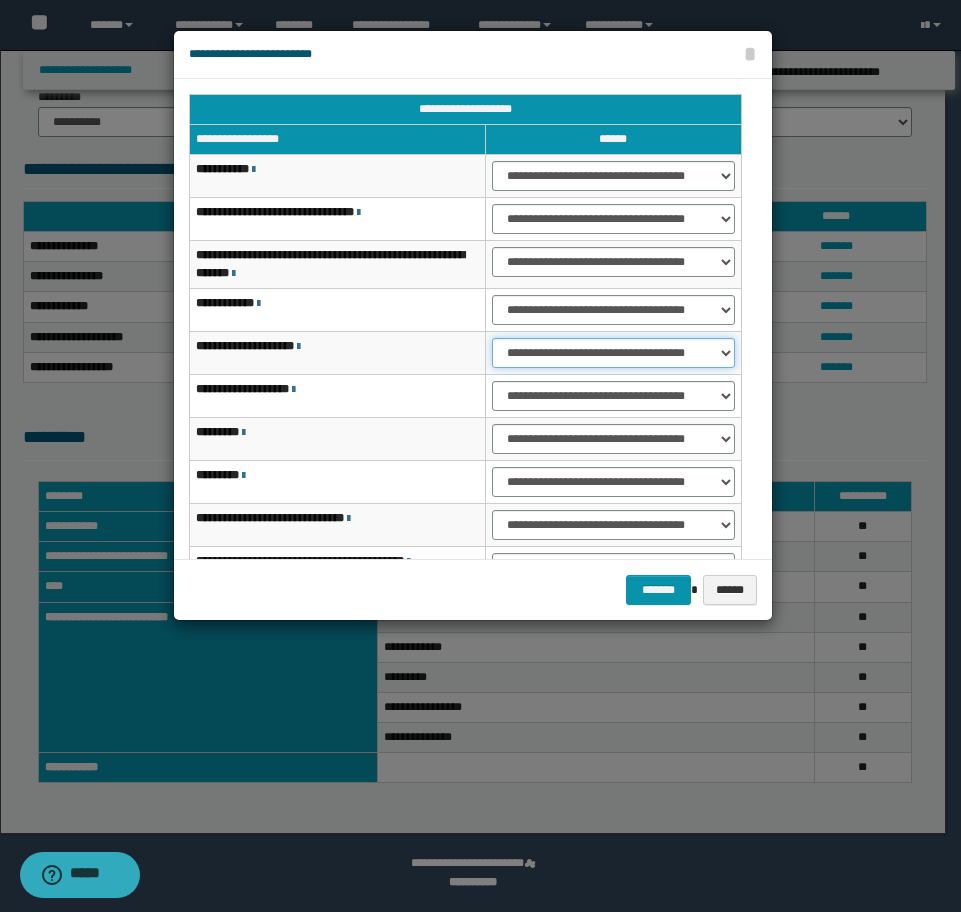 click on "**********" at bounding box center [613, 353] 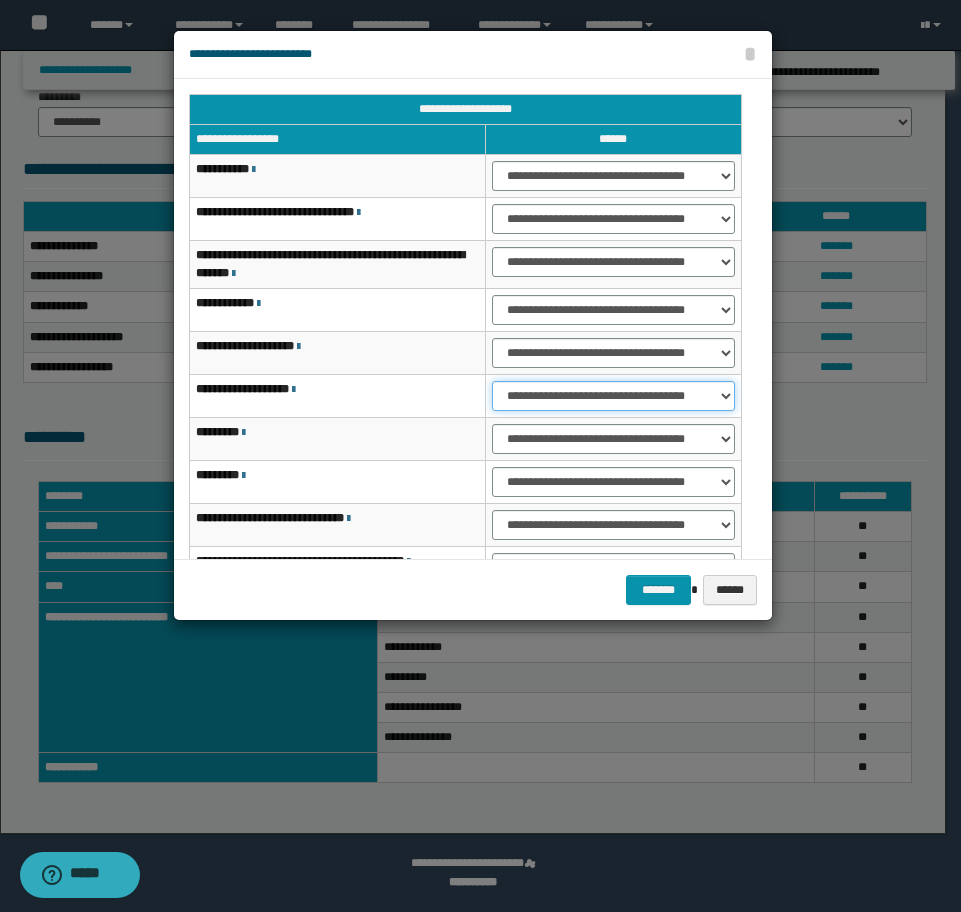 click on "**********" at bounding box center [613, 396] 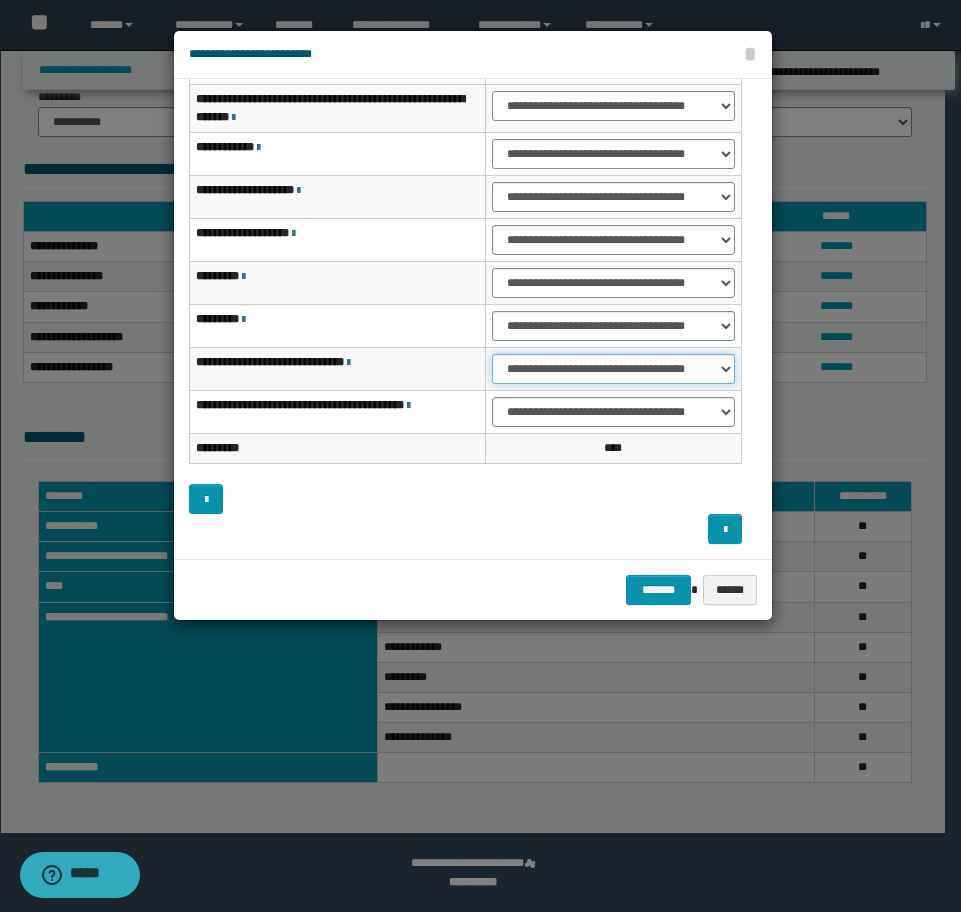 click on "**********" at bounding box center (613, 369) 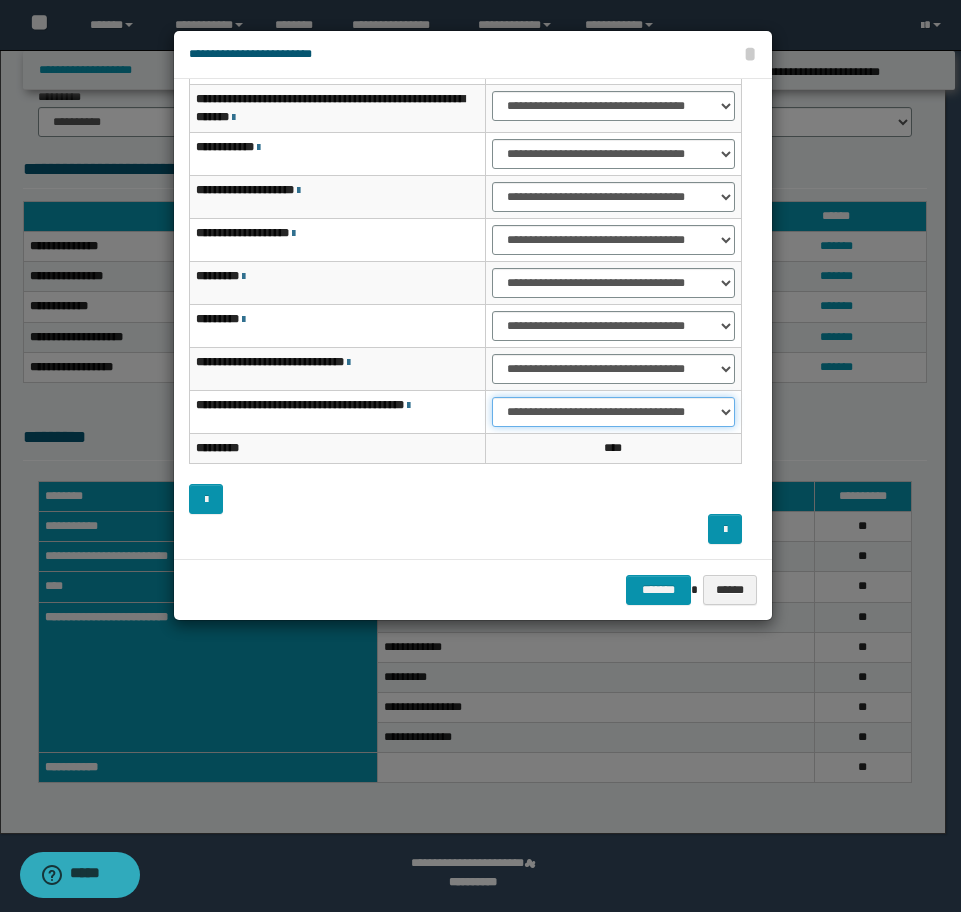 click on "**********" at bounding box center [613, 412] 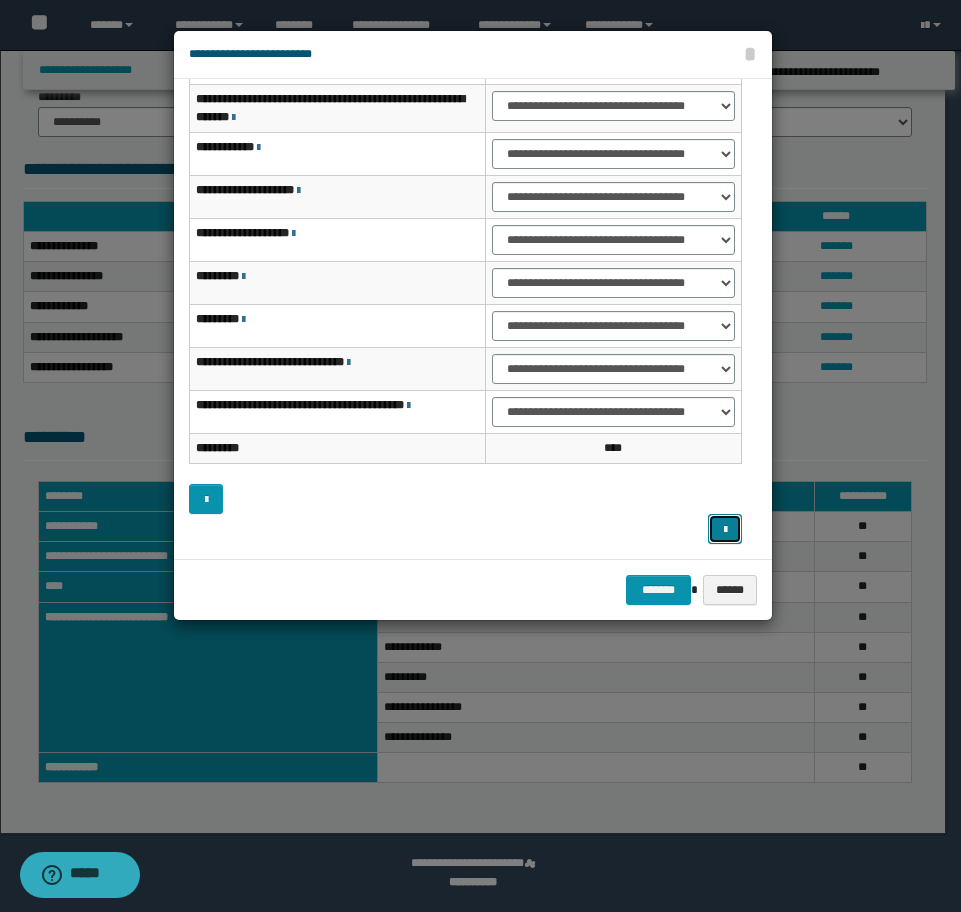 click at bounding box center [725, 529] 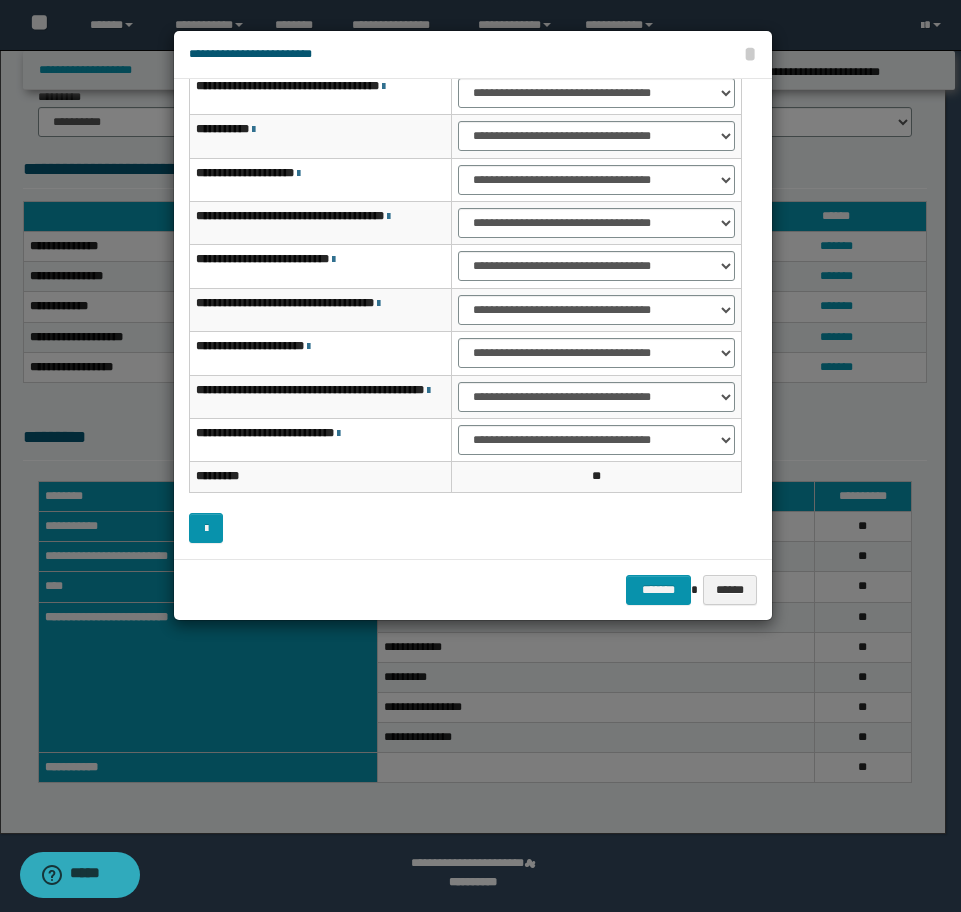 scroll, scrollTop: 27, scrollLeft: 0, axis: vertical 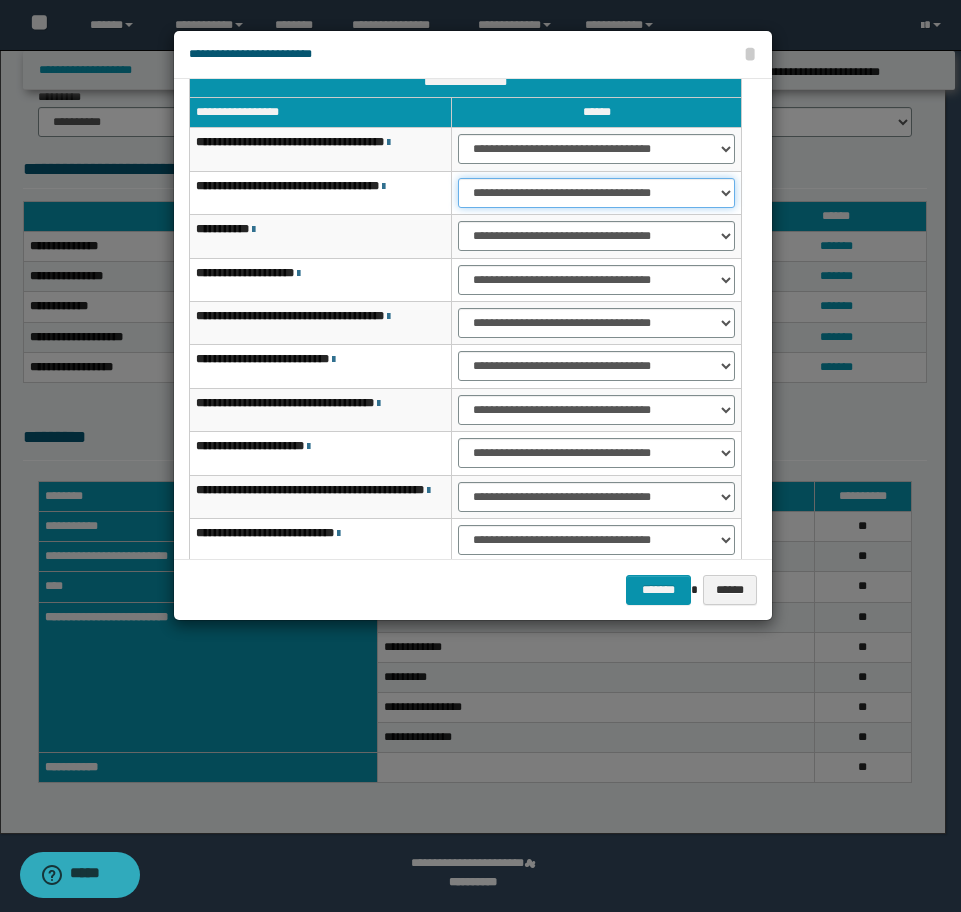 click on "**********" at bounding box center [596, 193] 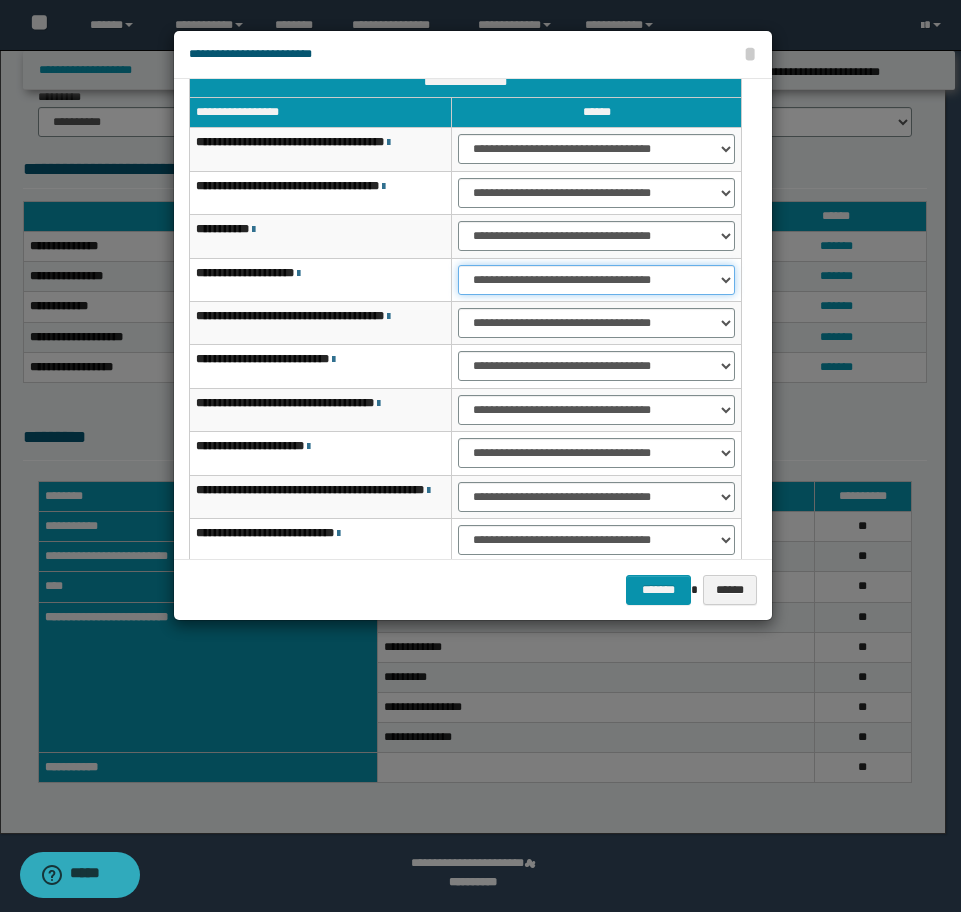 click on "**********" at bounding box center (596, 280) 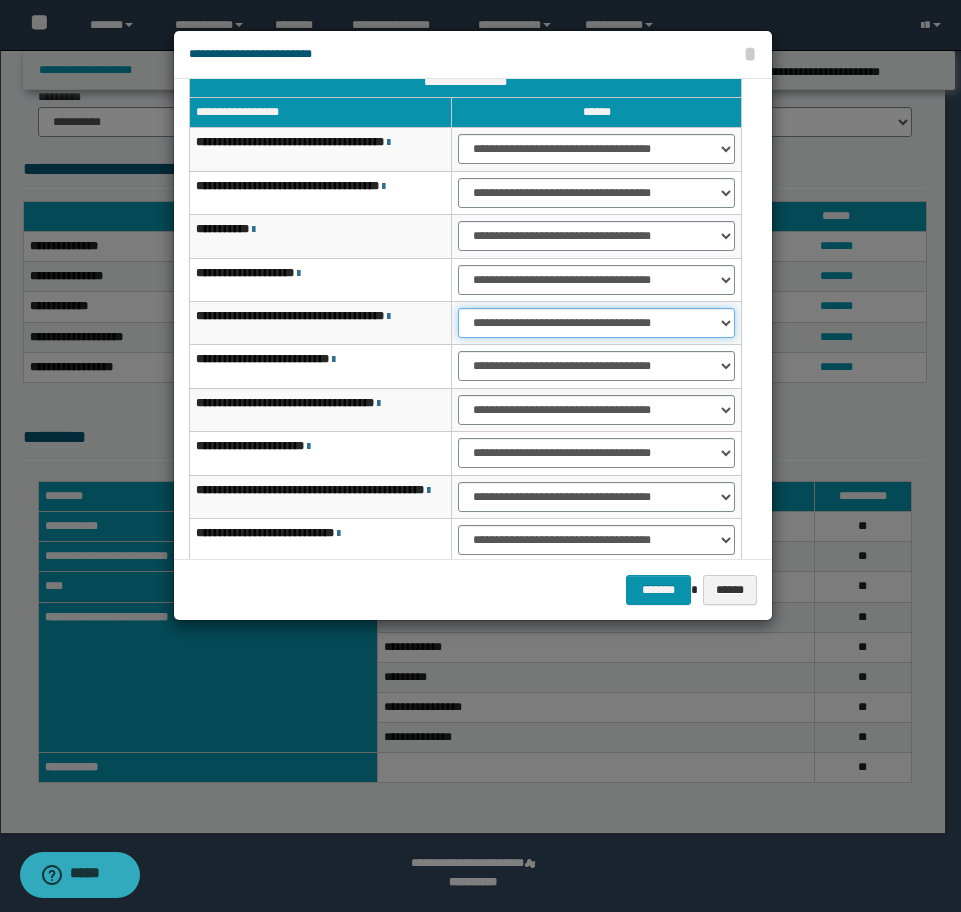 click on "**********" at bounding box center (596, 323) 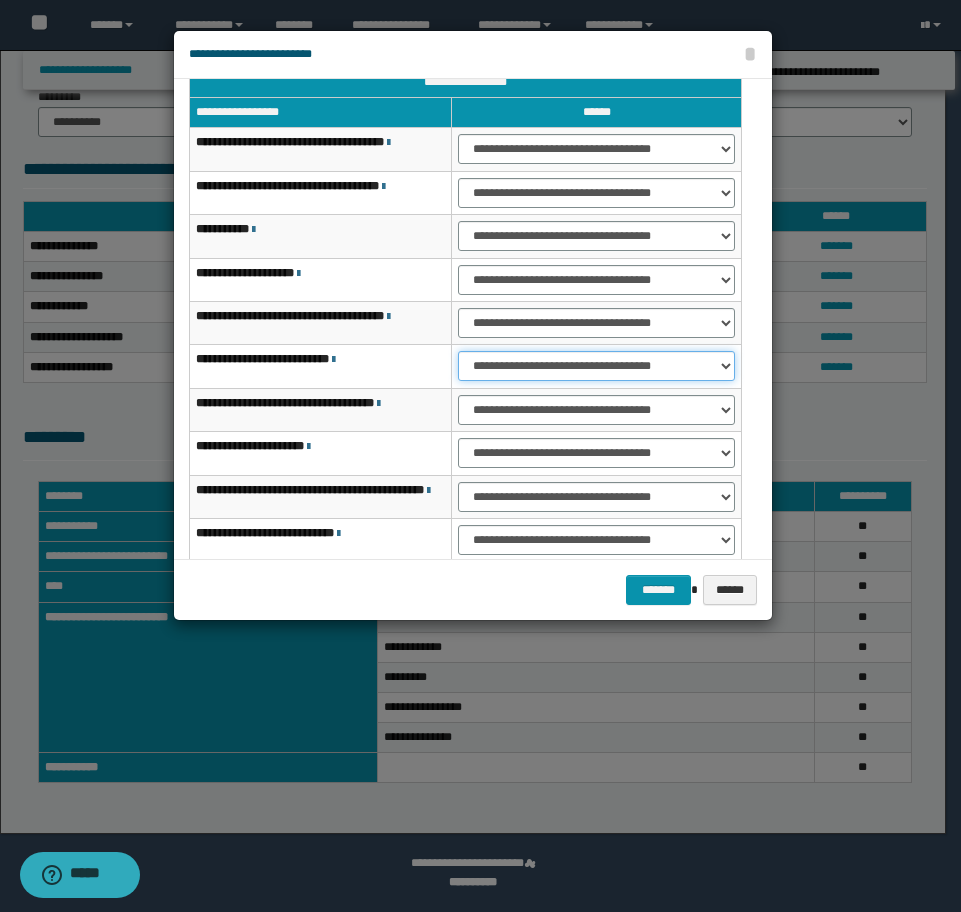 click on "**********" at bounding box center [596, 366] 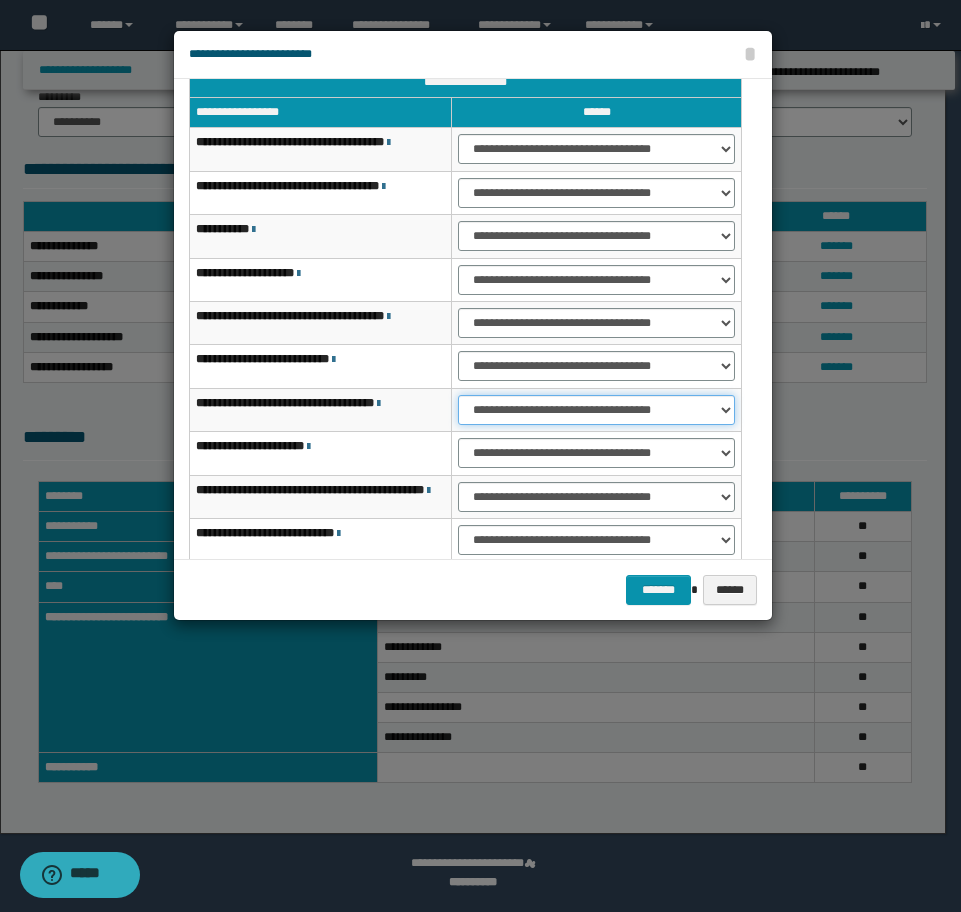 click on "**********" at bounding box center (596, 410) 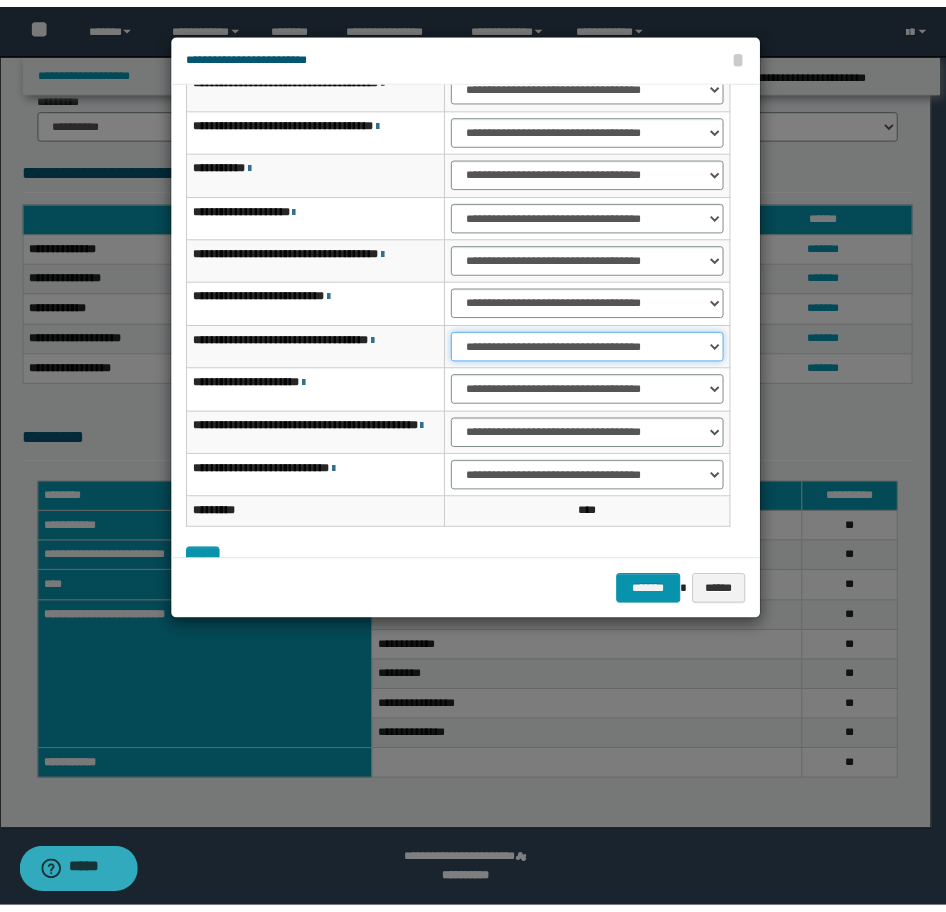 scroll, scrollTop: 127, scrollLeft: 0, axis: vertical 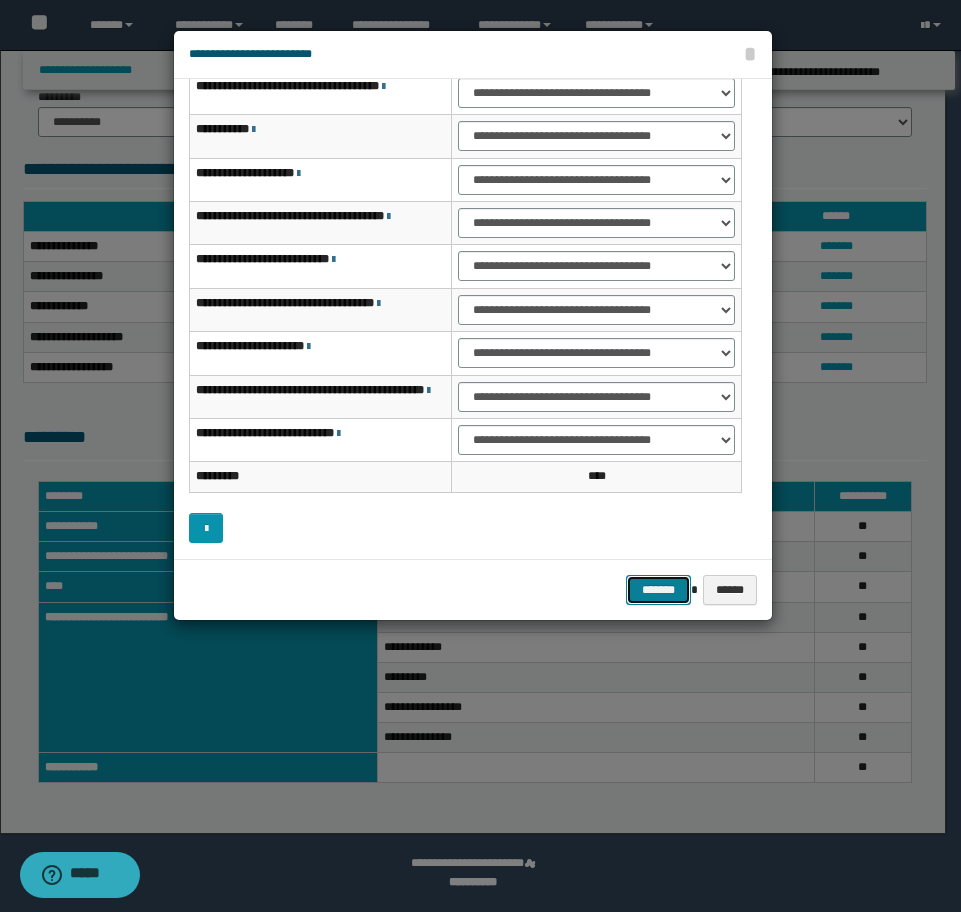 click on "*******" at bounding box center (658, 590) 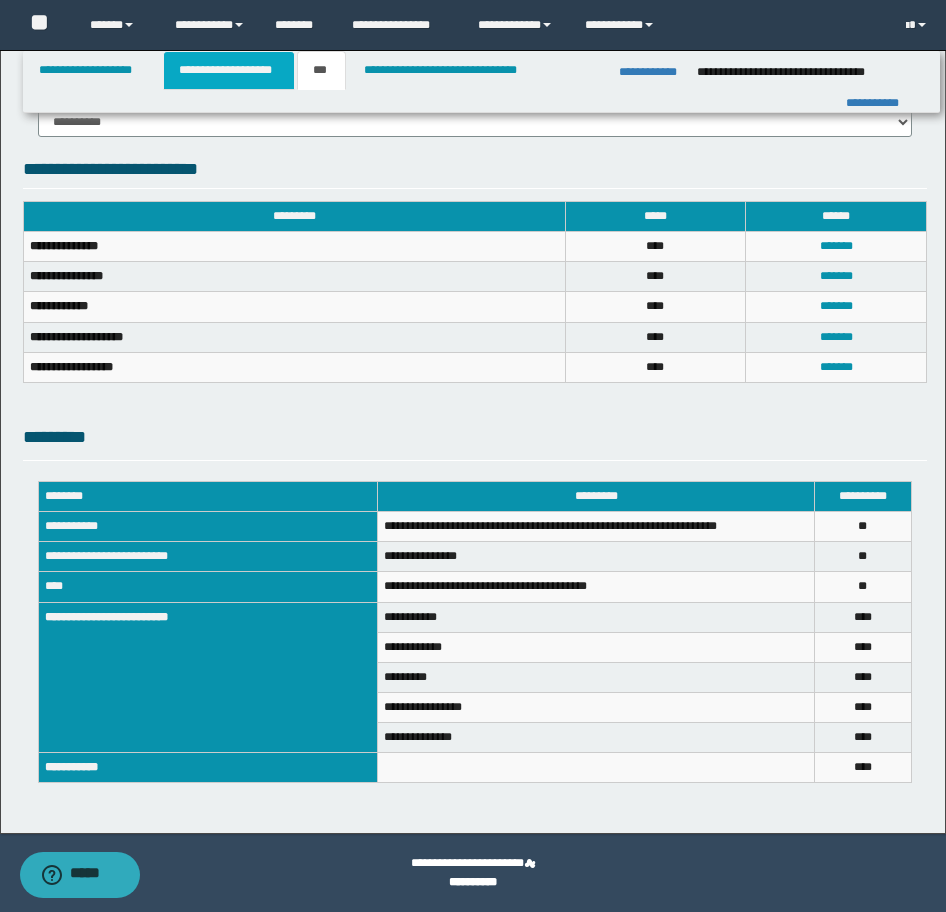 click on "**********" at bounding box center [229, 70] 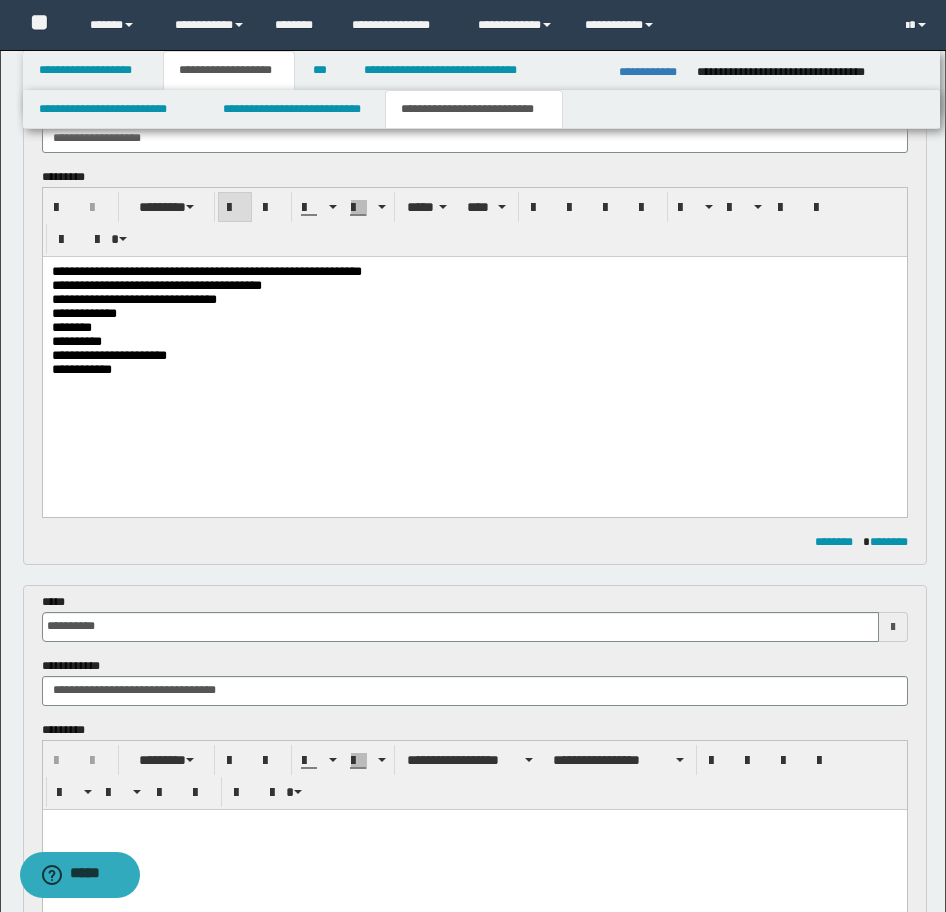 scroll, scrollTop: 0, scrollLeft: 0, axis: both 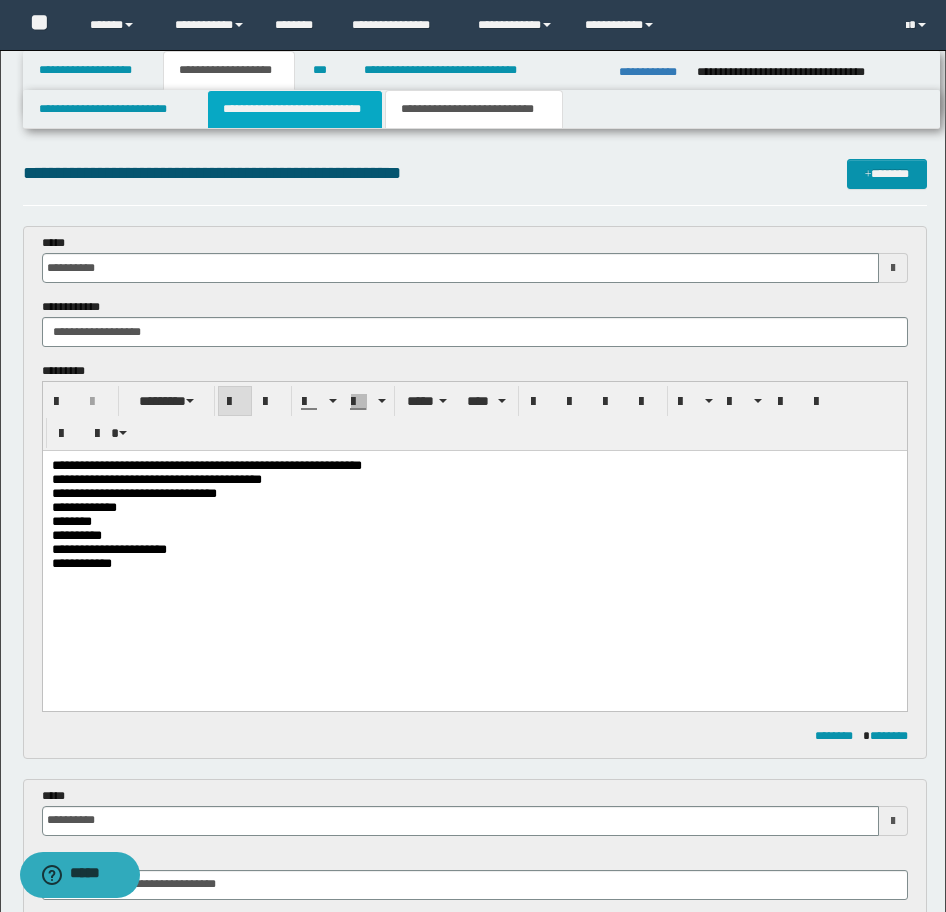 click on "**********" at bounding box center (295, 109) 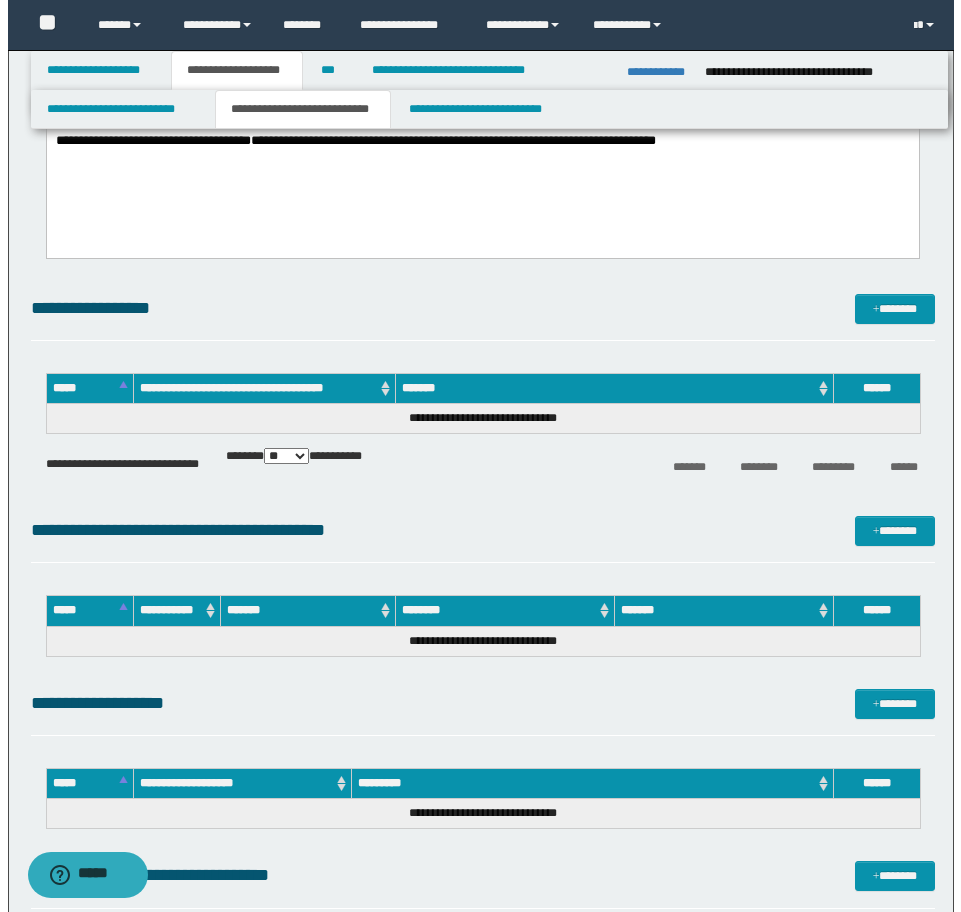 scroll, scrollTop: 3400, scrollLeft: 0, axis: vertical 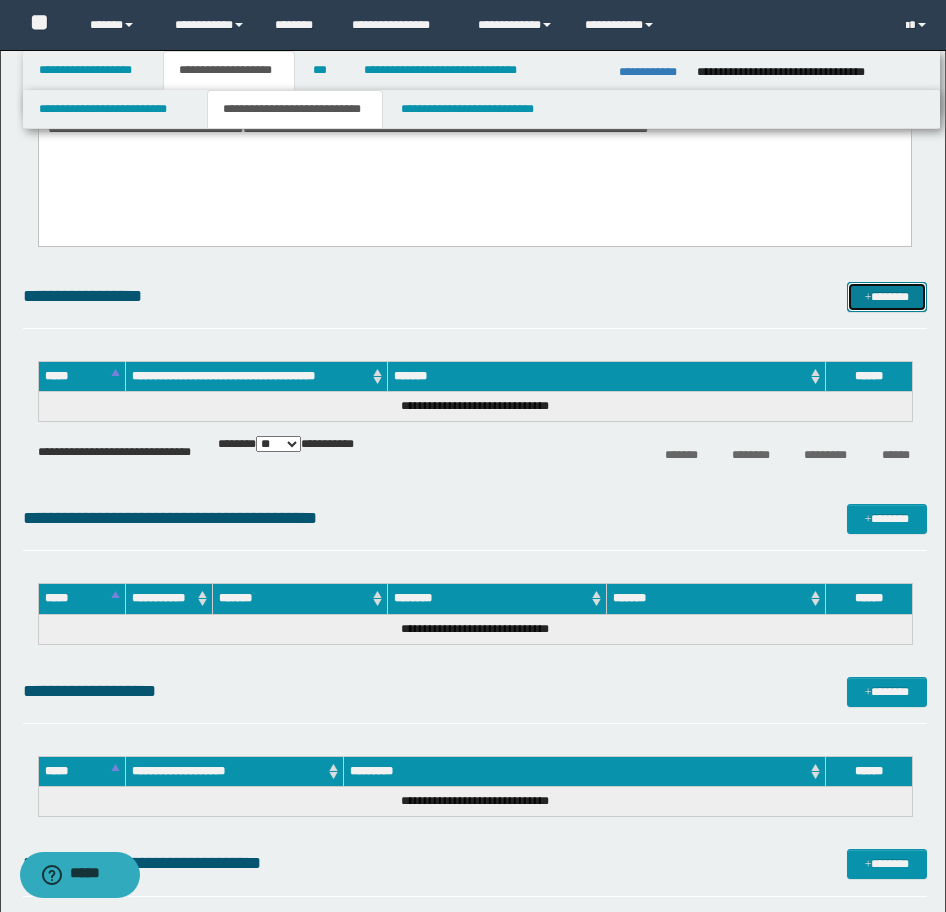 click on "*******" at bounding box center [887, 297] 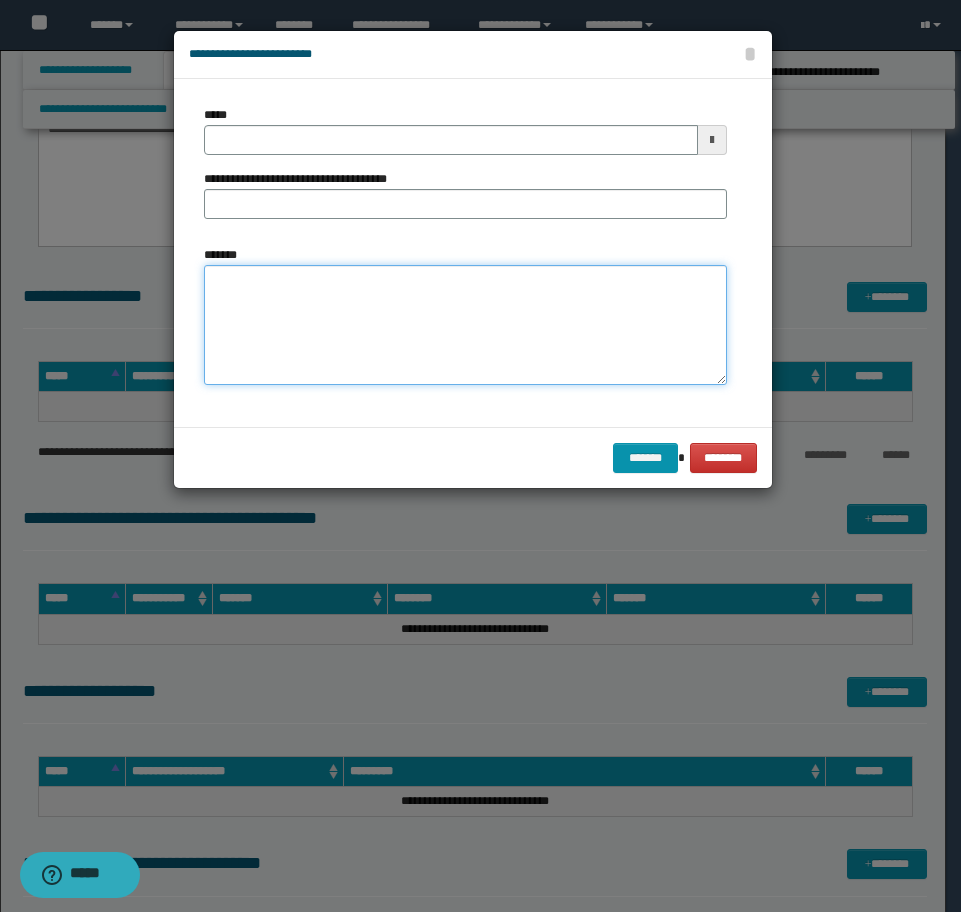 click on "*******" at bounding box center (465, 325) 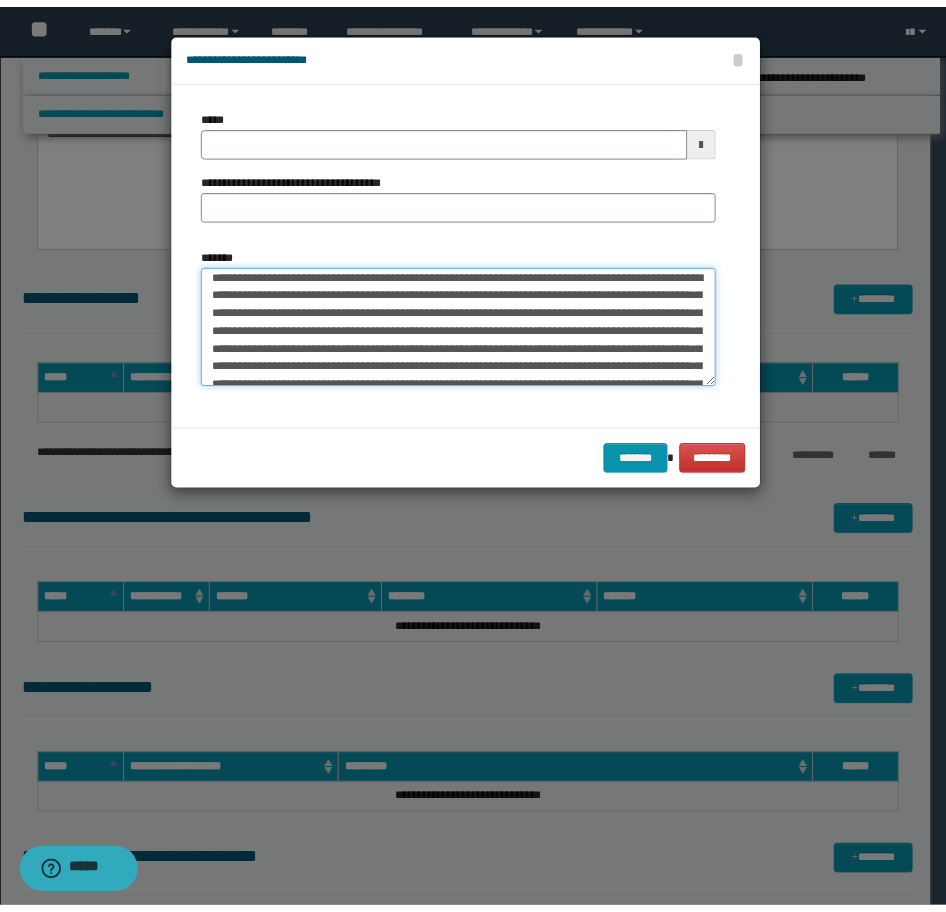 scroll, scrollTop: 0, scrollLeft: 0, axis: both 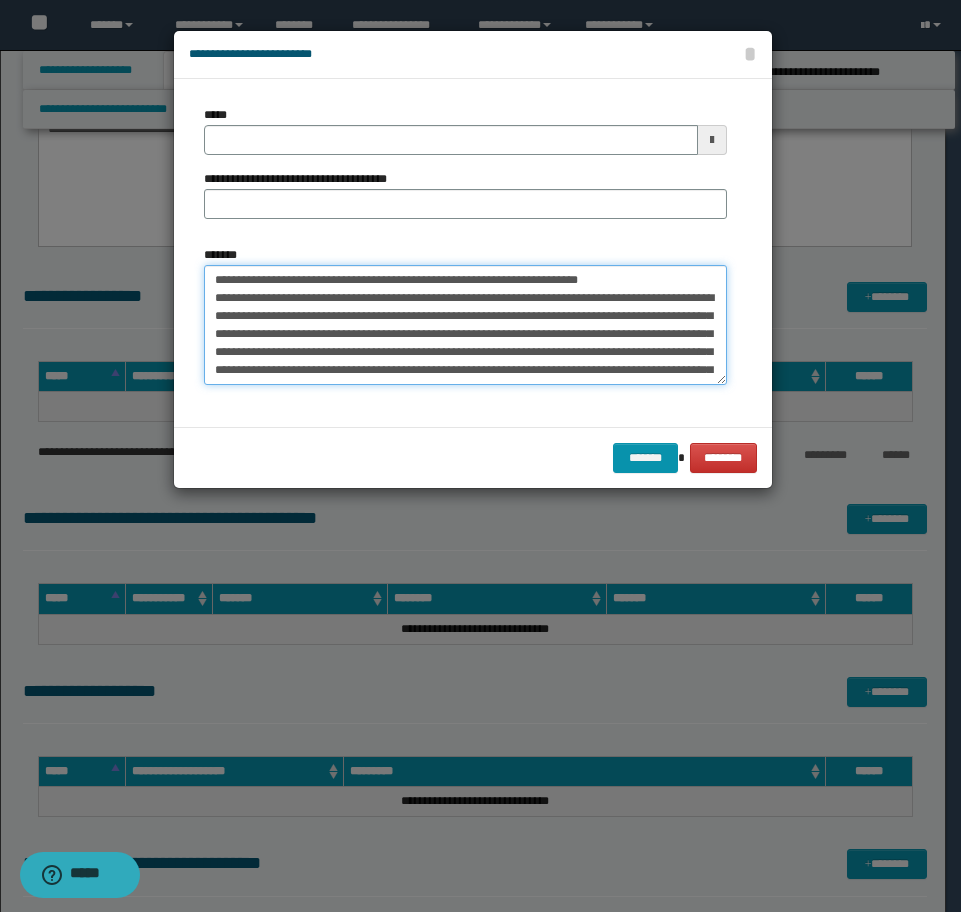 drag, startPoint x: 606, startPoint y: 277, endPoint x: 164, endPoint y: 260, distance: 442.3268 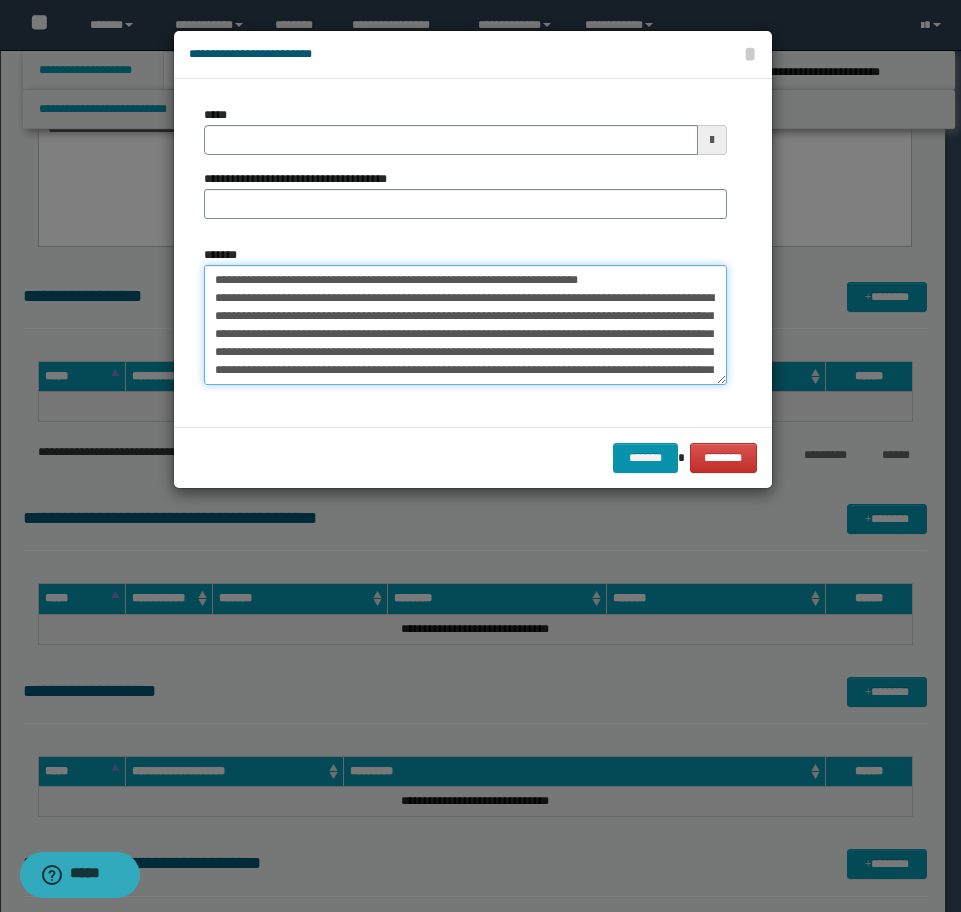 drag, startPoint x: 323, startPoint y: 300, endPoint x: 137, endPoint y: 257, distance: 190.90573 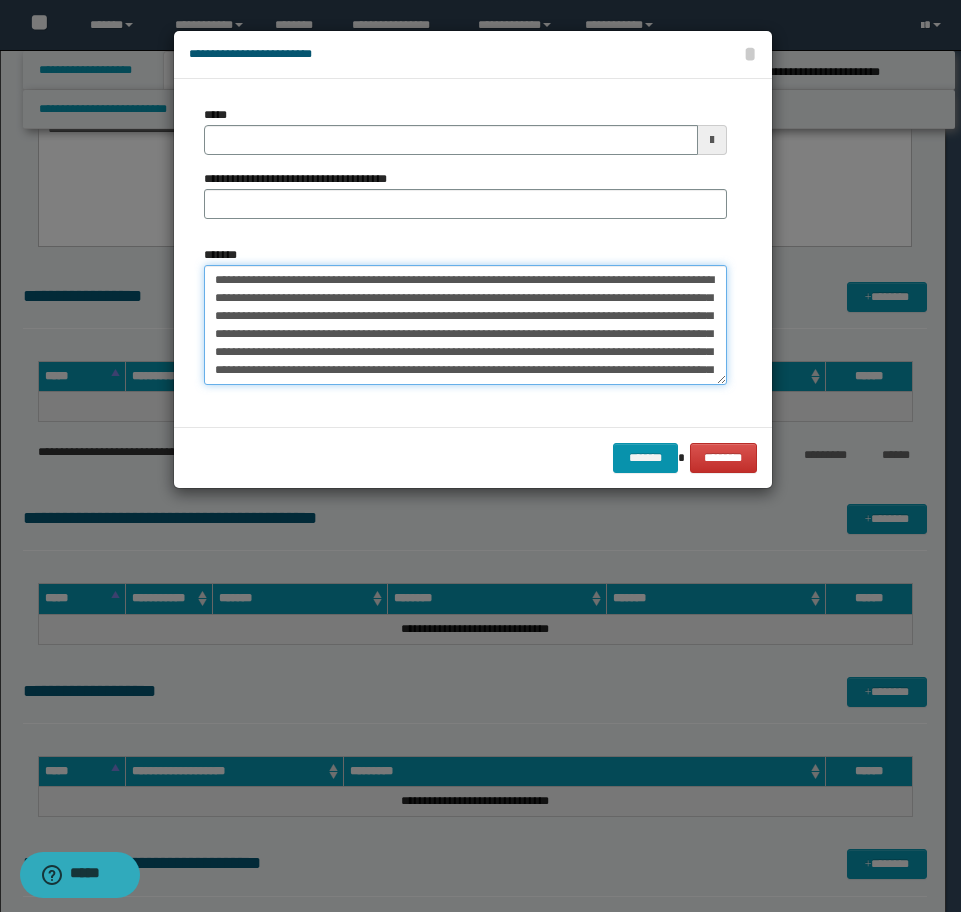 type on "**********" 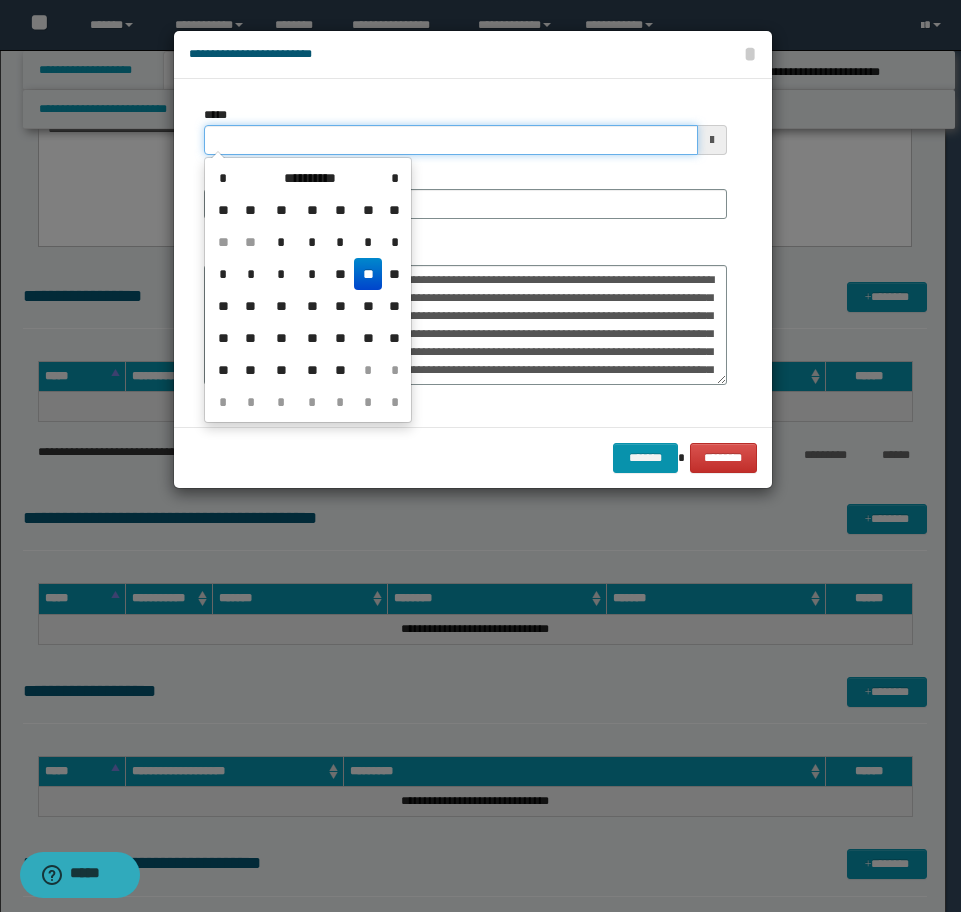 click on "*****" at bounding box center [451, 140] 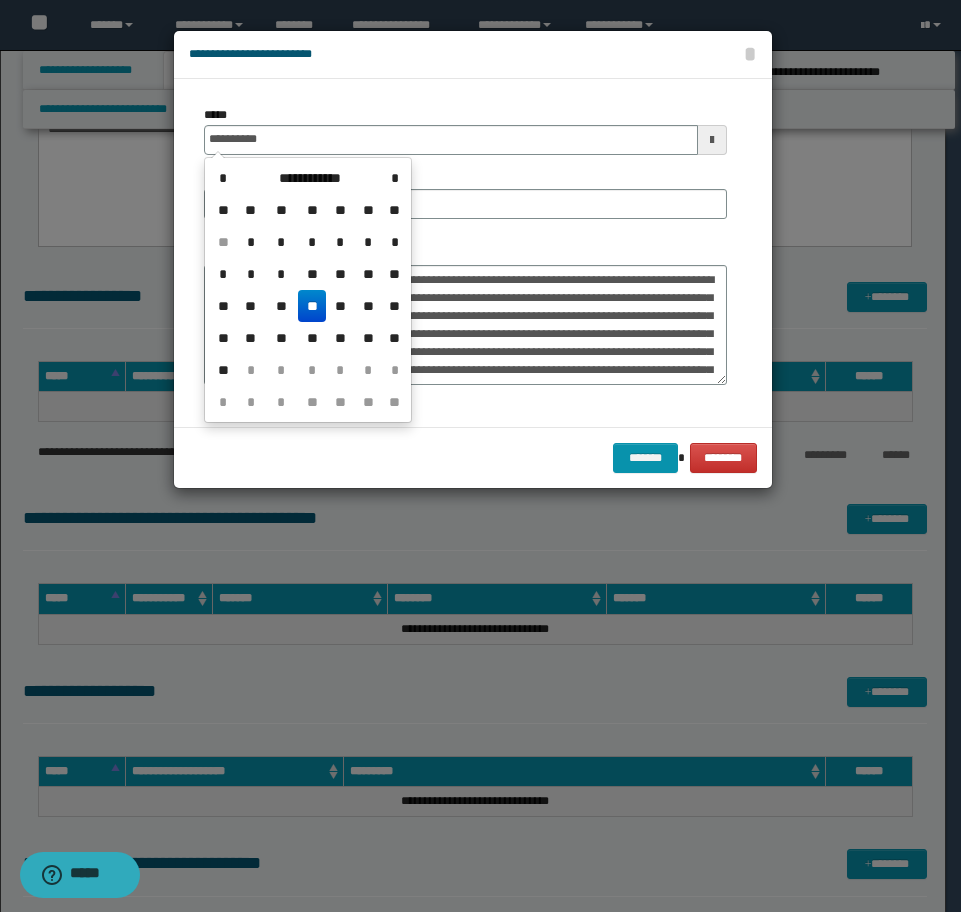click on "**" at bounding box center [312, 306] 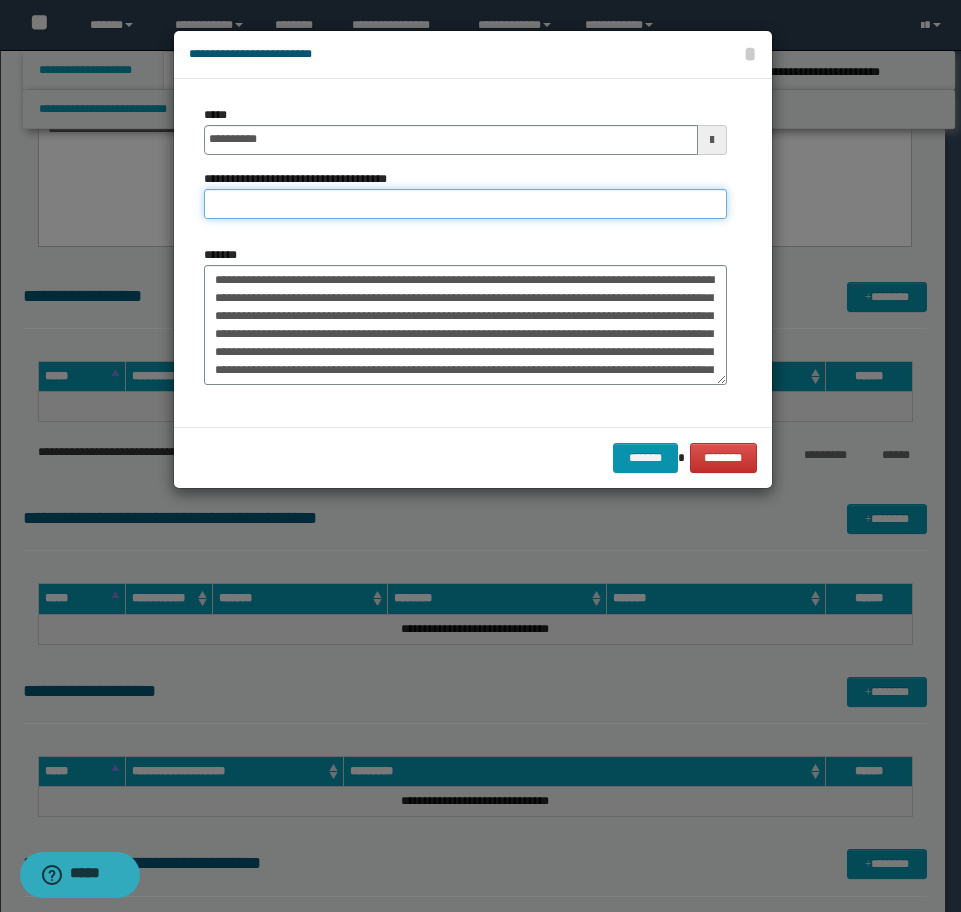 click on "**********" at bounding box center (465, 204) 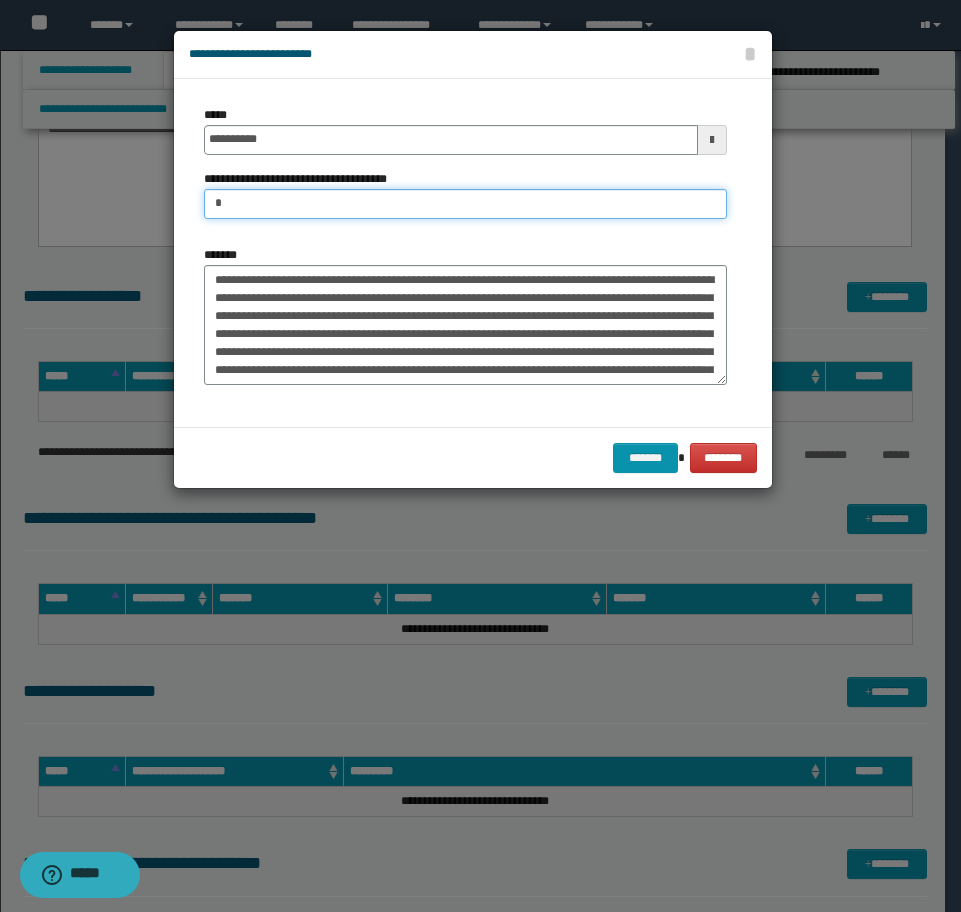 type on "**********" 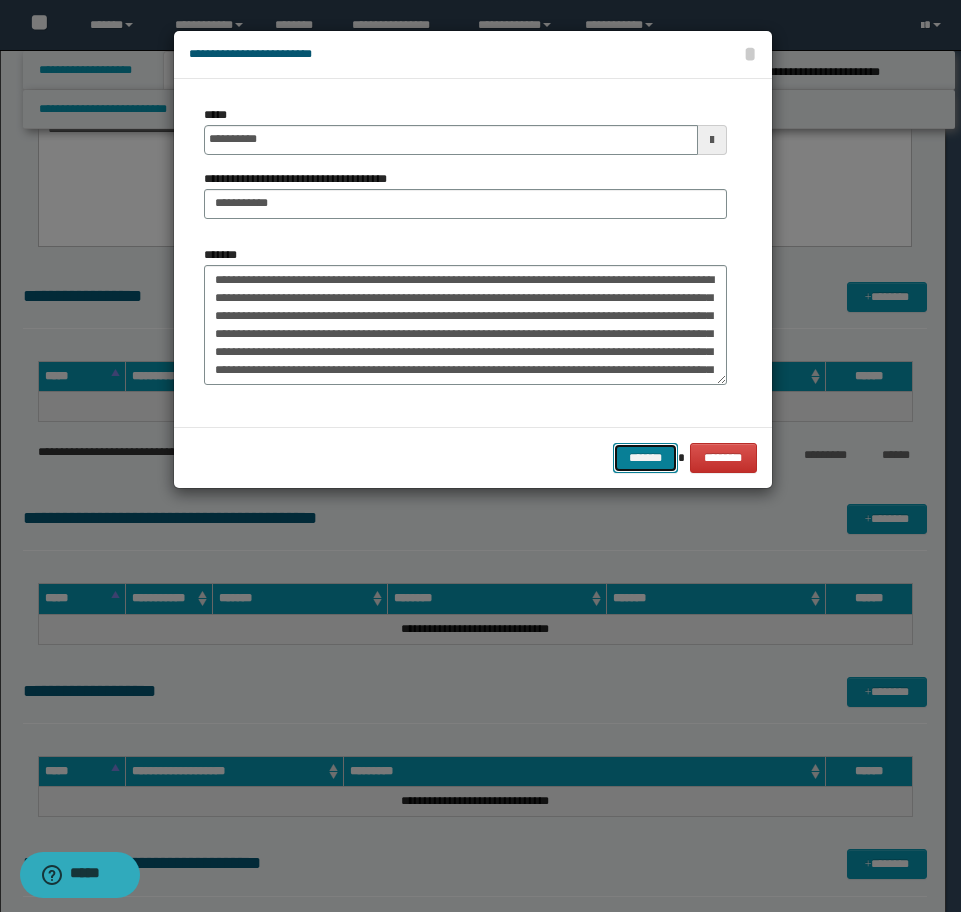 click on "*******" at bounding box center [645, 458] 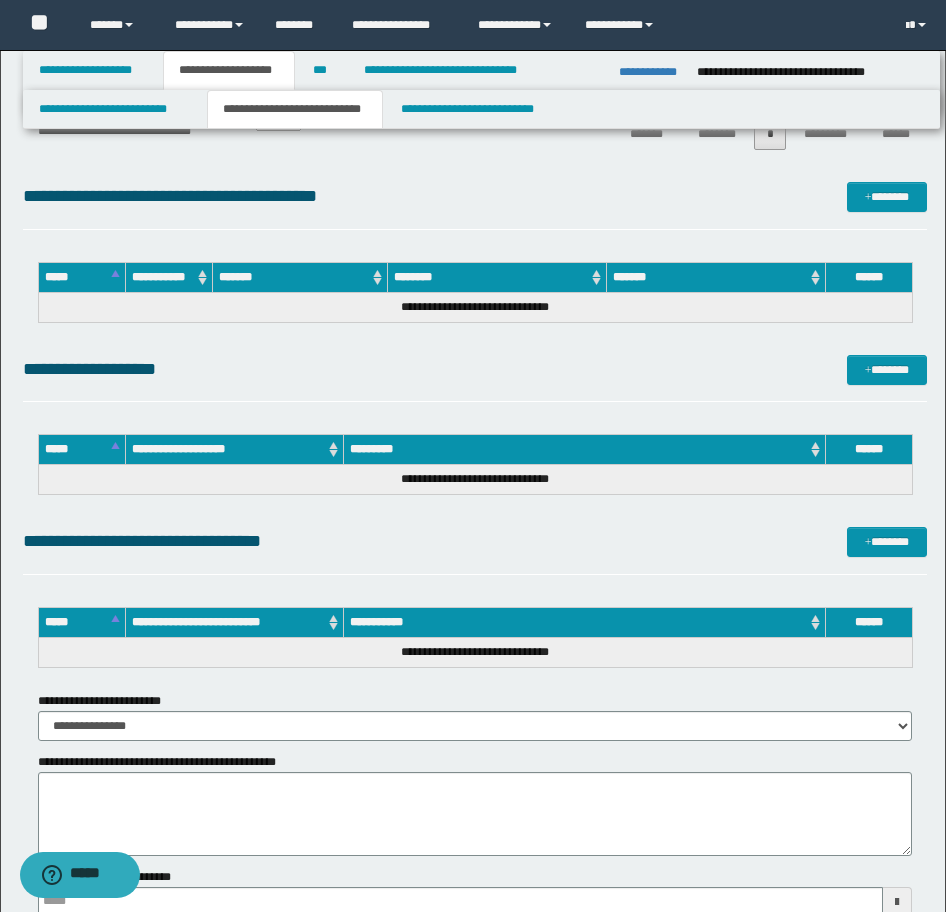 scroll, scrollTop: 3900, scrollLeft: 0, axis: vertical 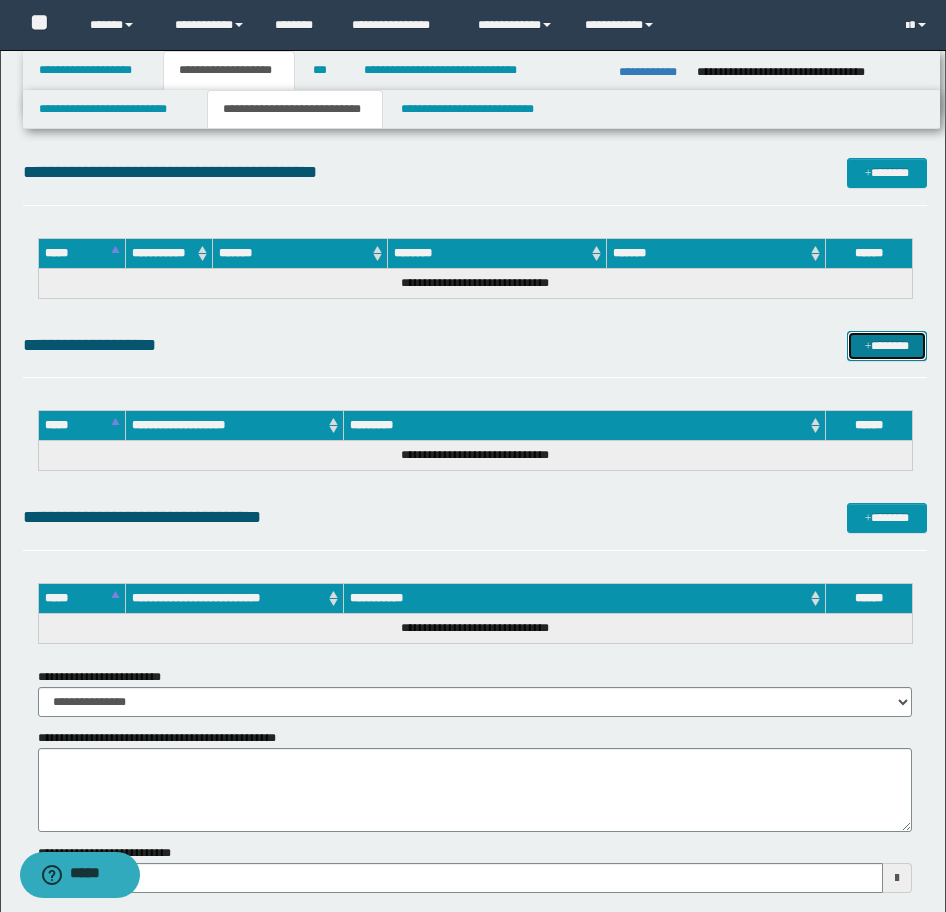 click at bounding box center (868, 347) 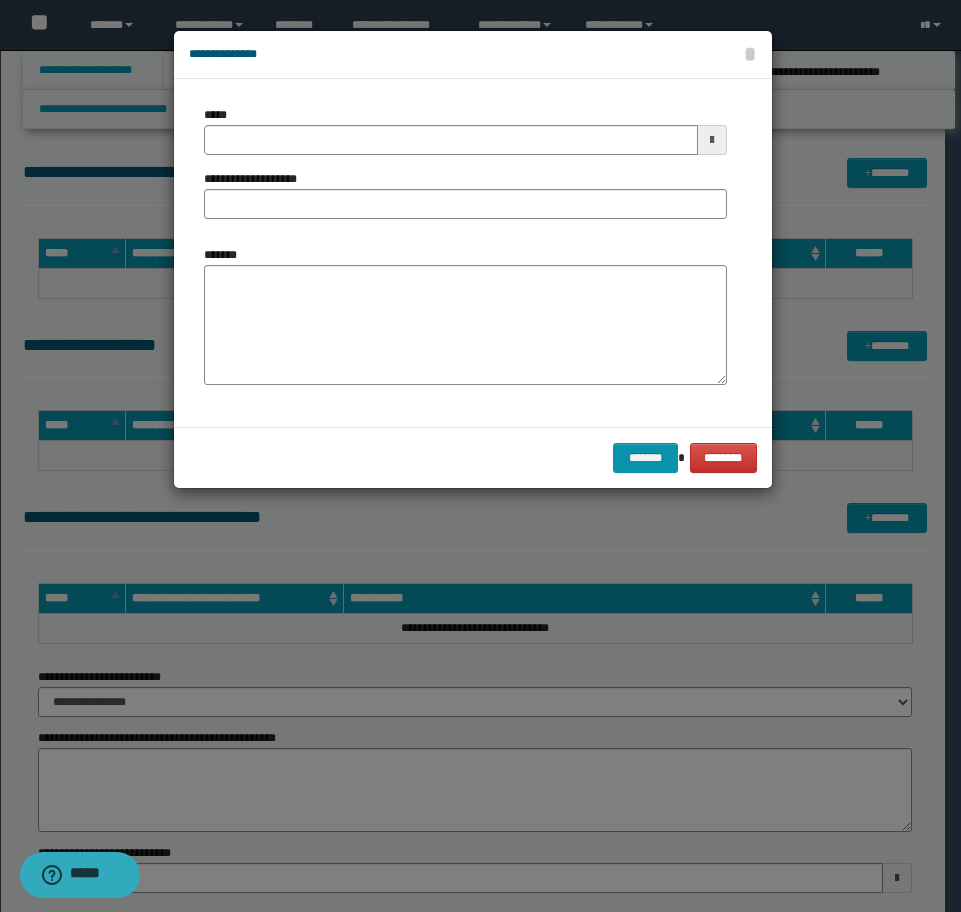 click on "**********" at bounding box center (465, 253) 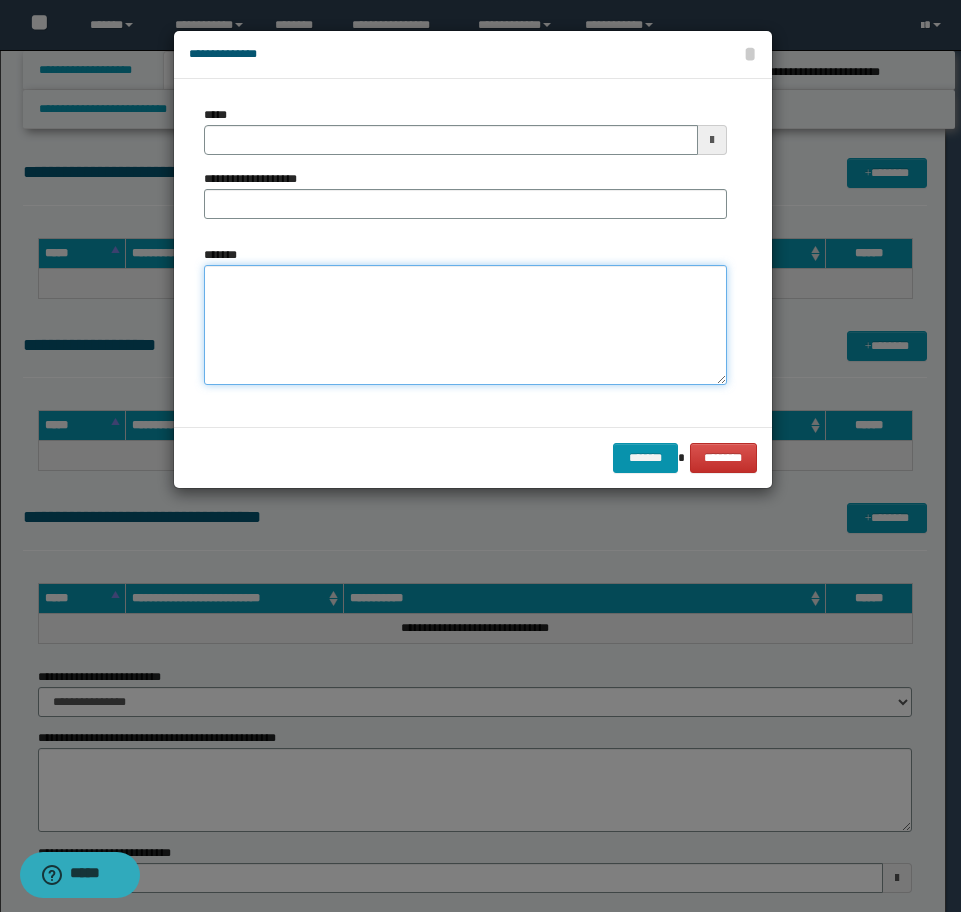 click on "*******" at bounding box center [465, 325] 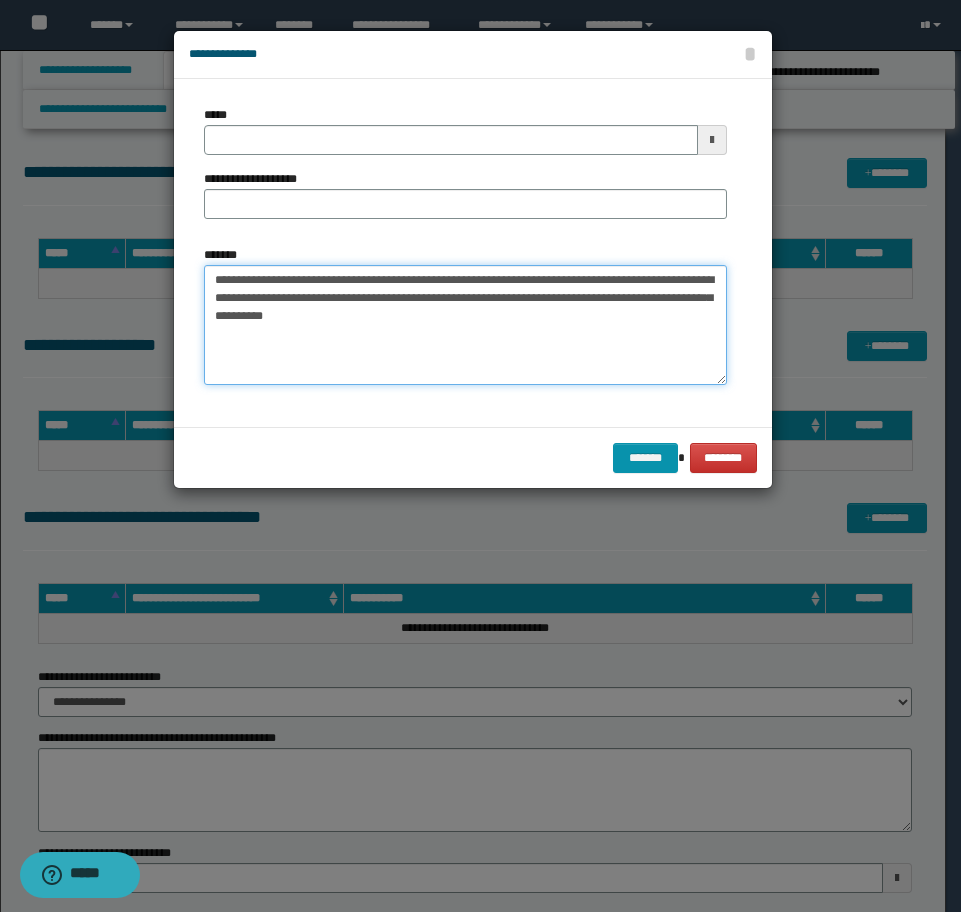 click on "**********" at bounding box center (465, 325) 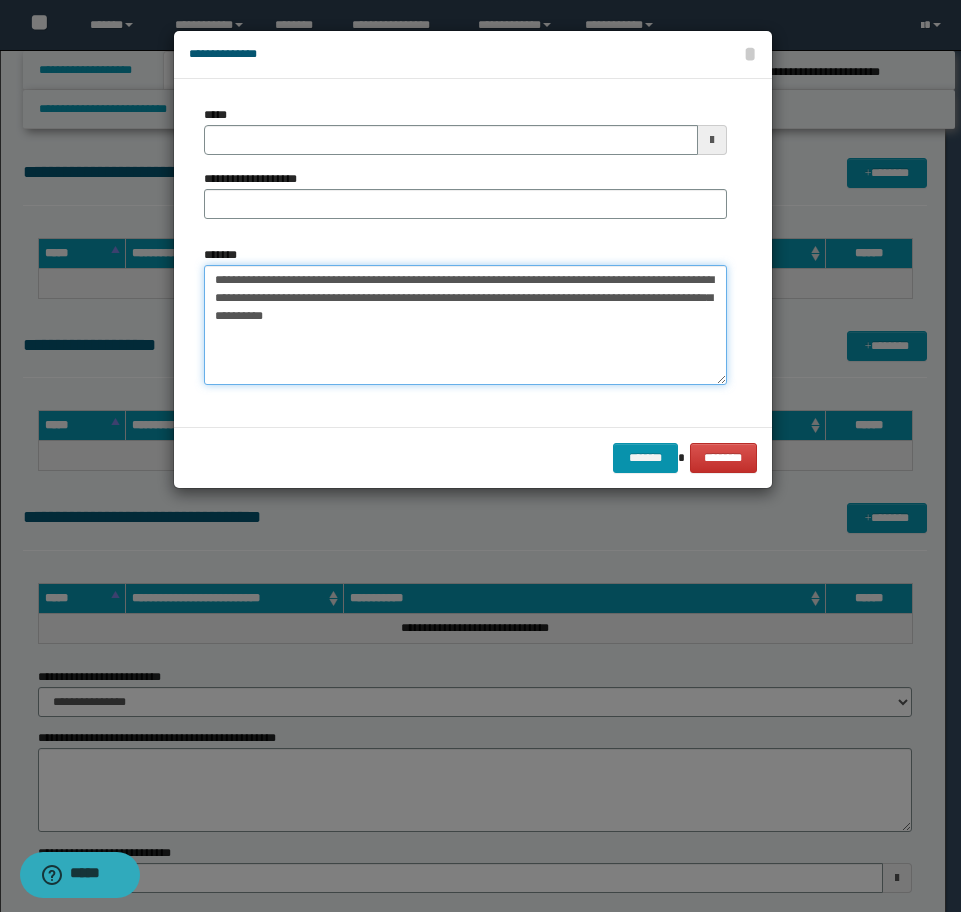 type on "**********" 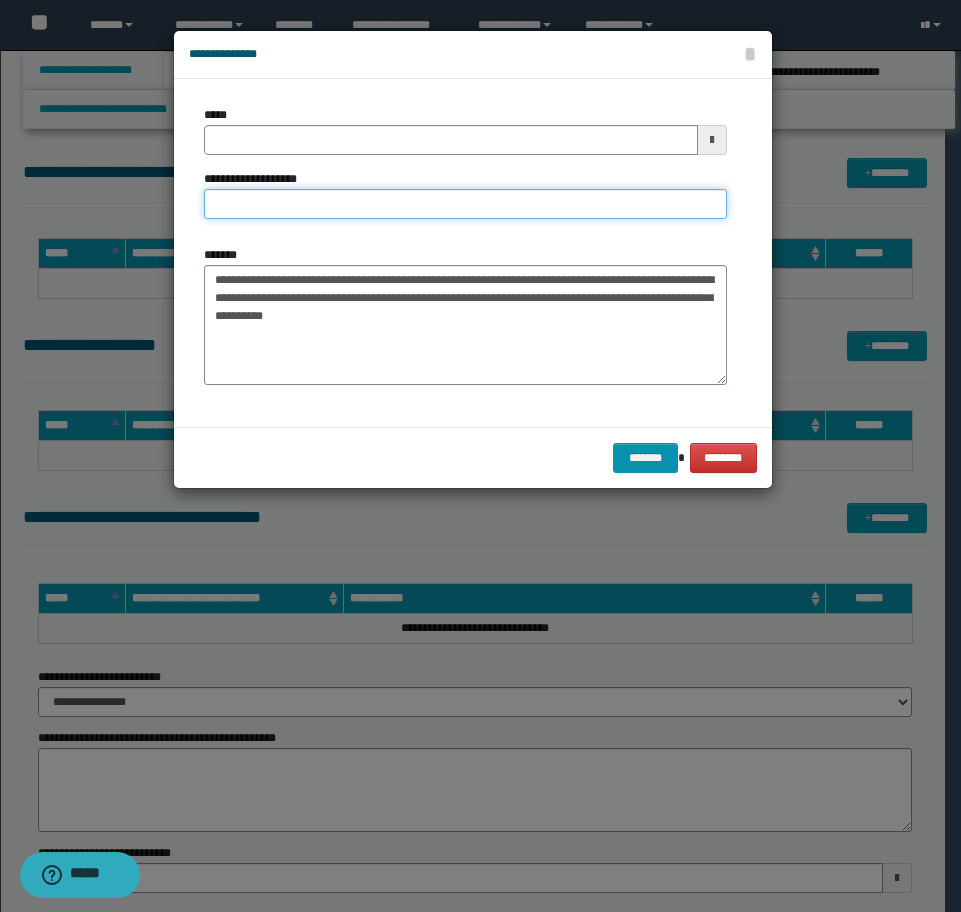 click on "**********" at bounding box center (465, 204) 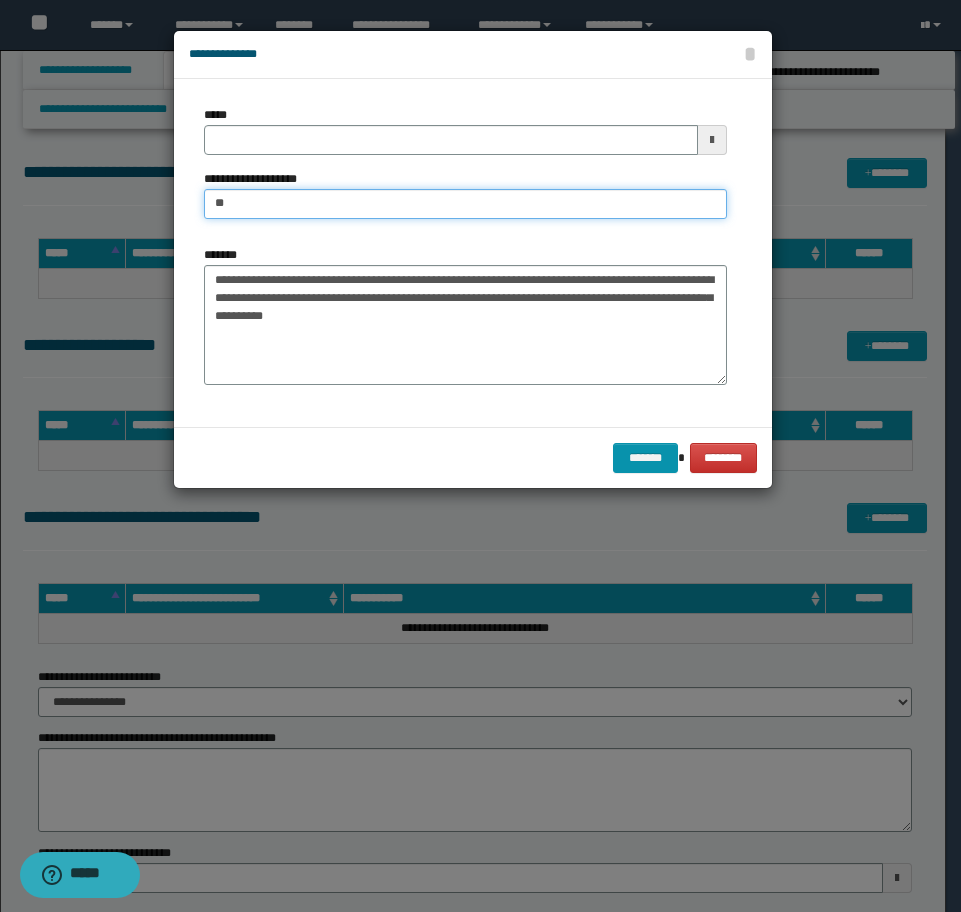 type on "**********" 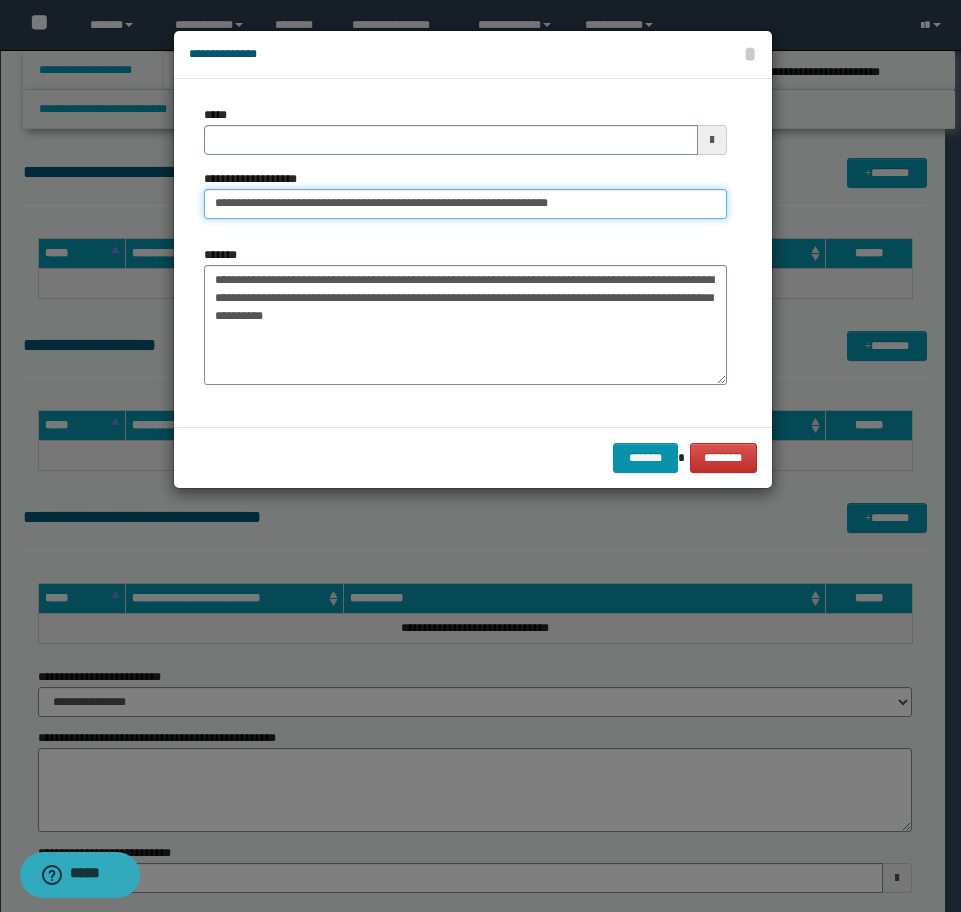 drag, startPoint x: 649, startPoint y: 194, endPoint x: 481, endPoint y: 201, distance: 168.14577 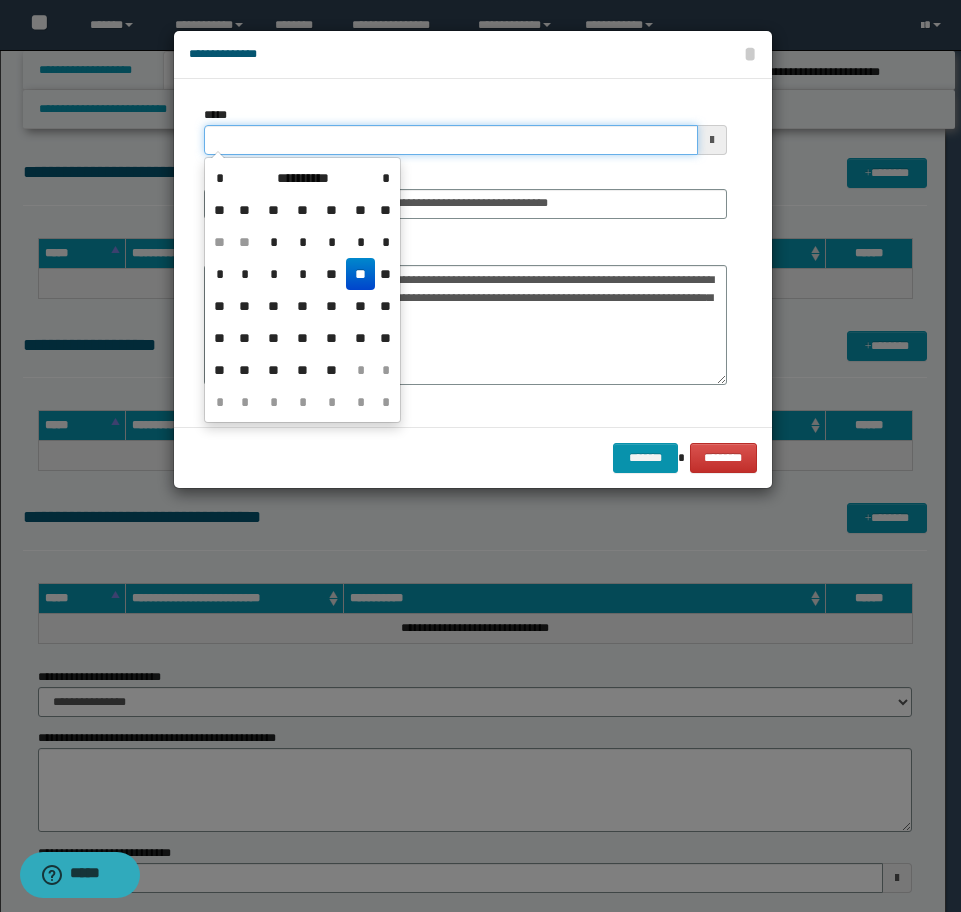 click on "*****" at bounding box center [451, 140] 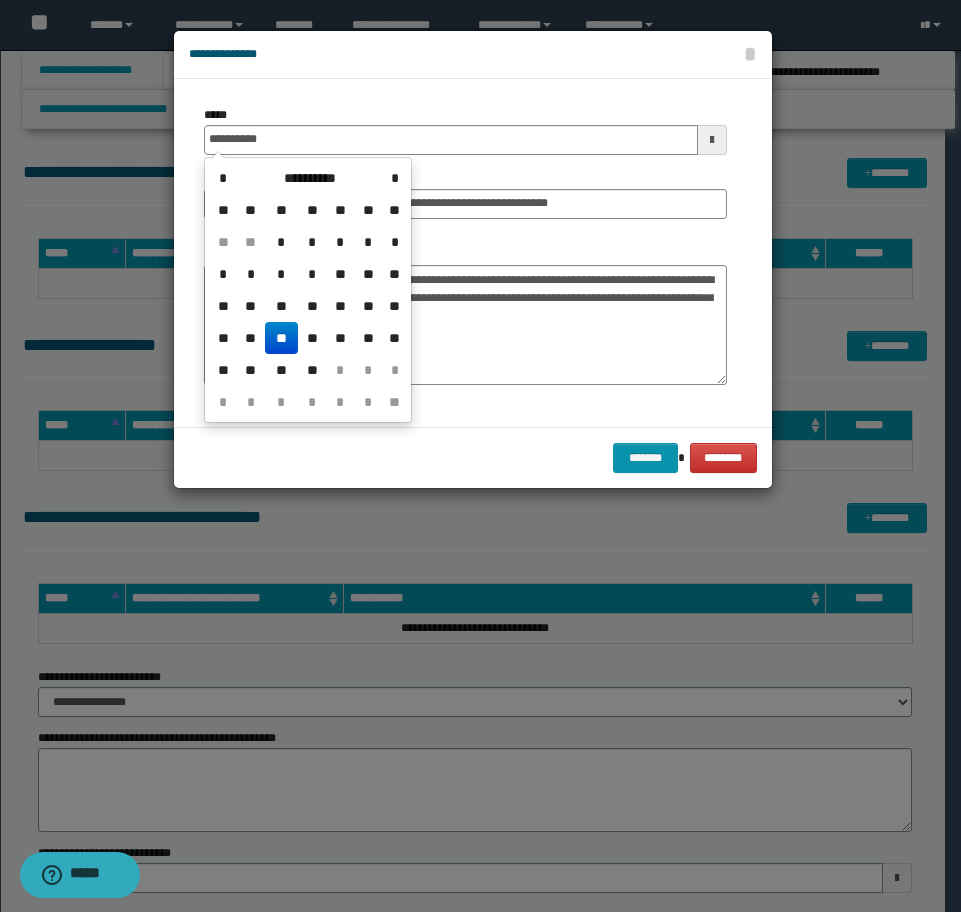 click on "**" at bounding box center [281, 338] 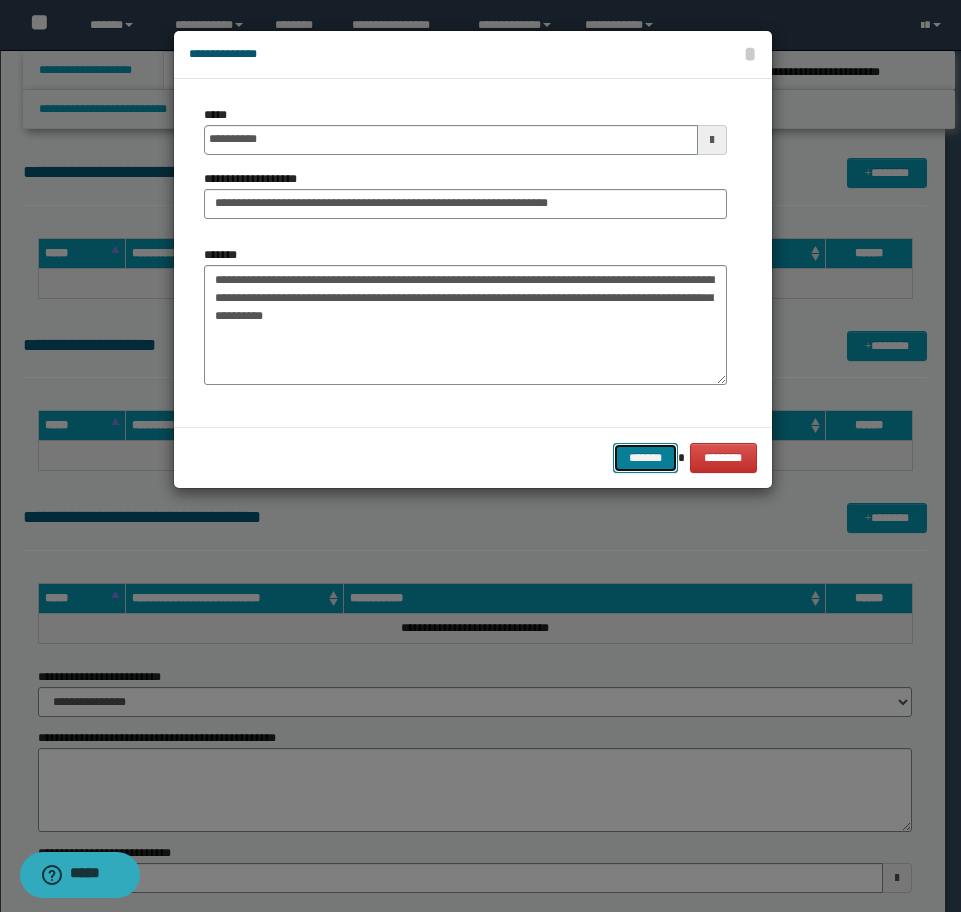 click on "*******" at bounding box center [645, 458] 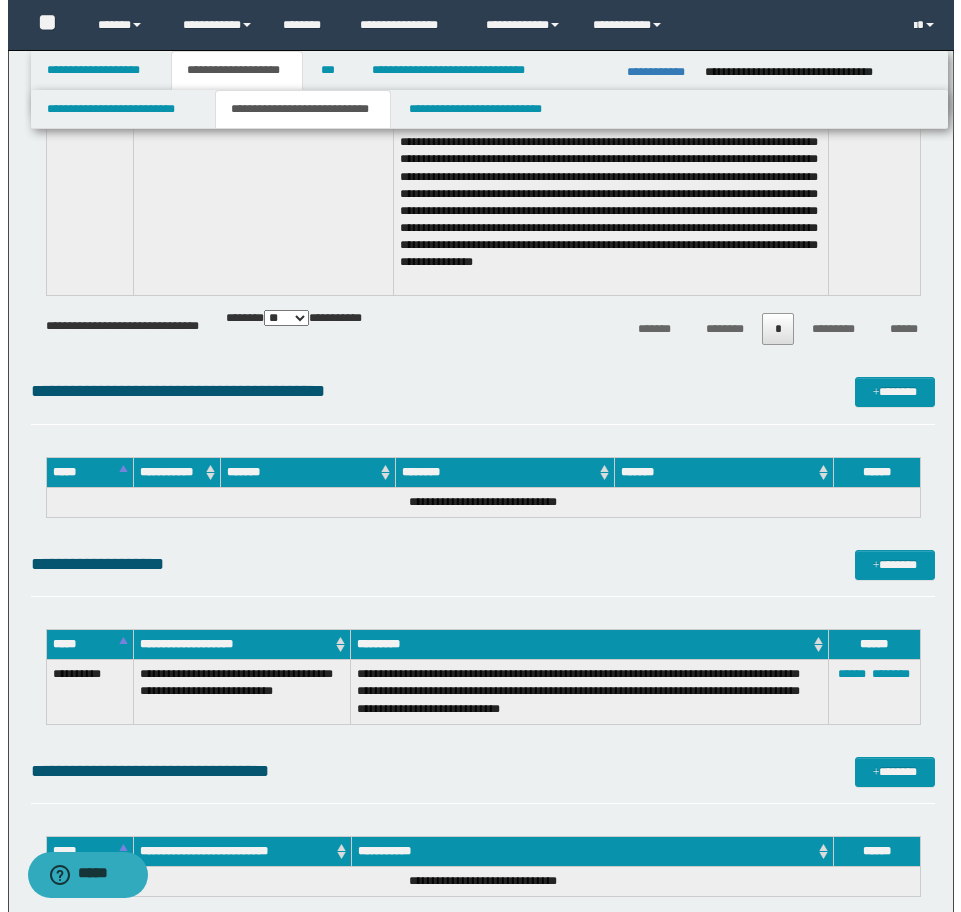 scroll, scrollTop: 3500, scrollLeft: 0, axis: vertical 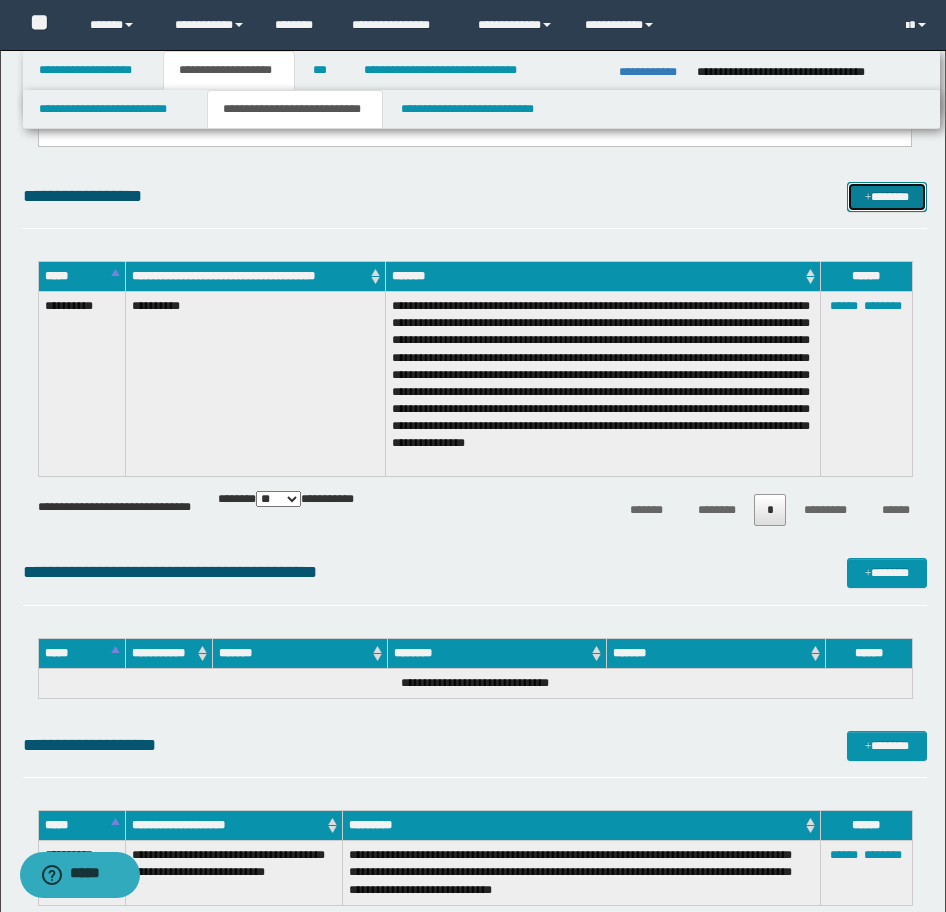 click on "*******" at bounding box center [887, 197] 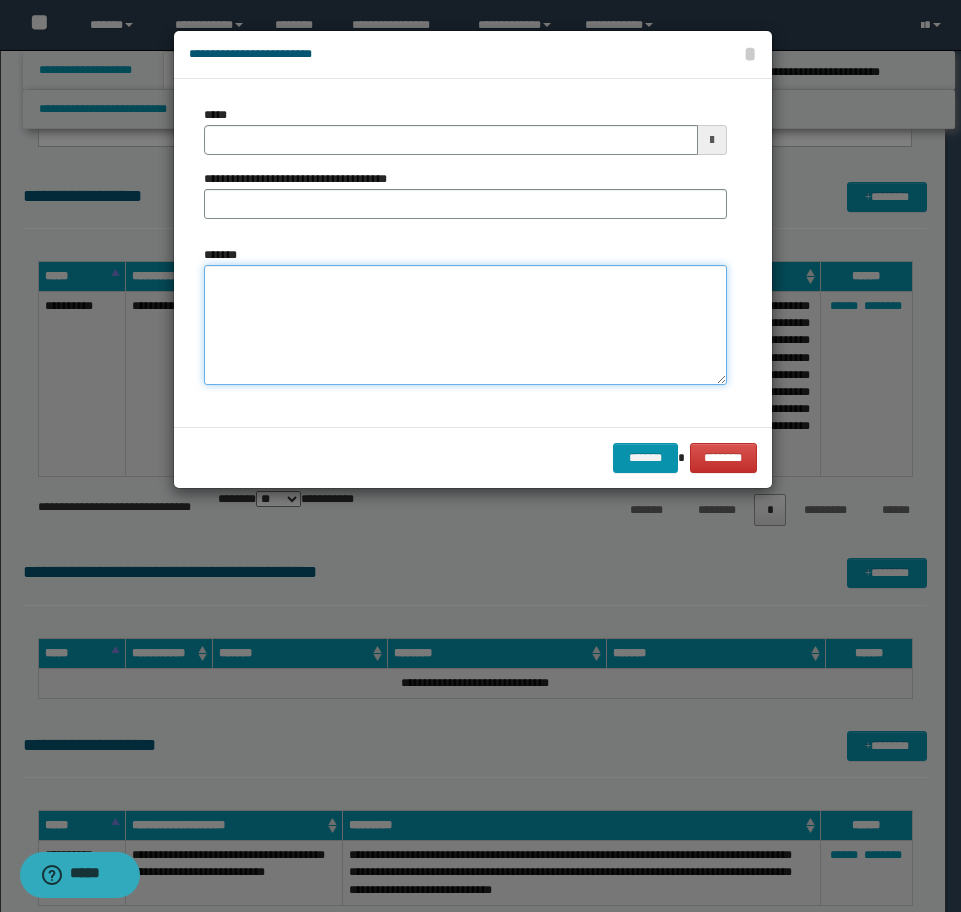 click on "*******" at bounding box center (465, 325) 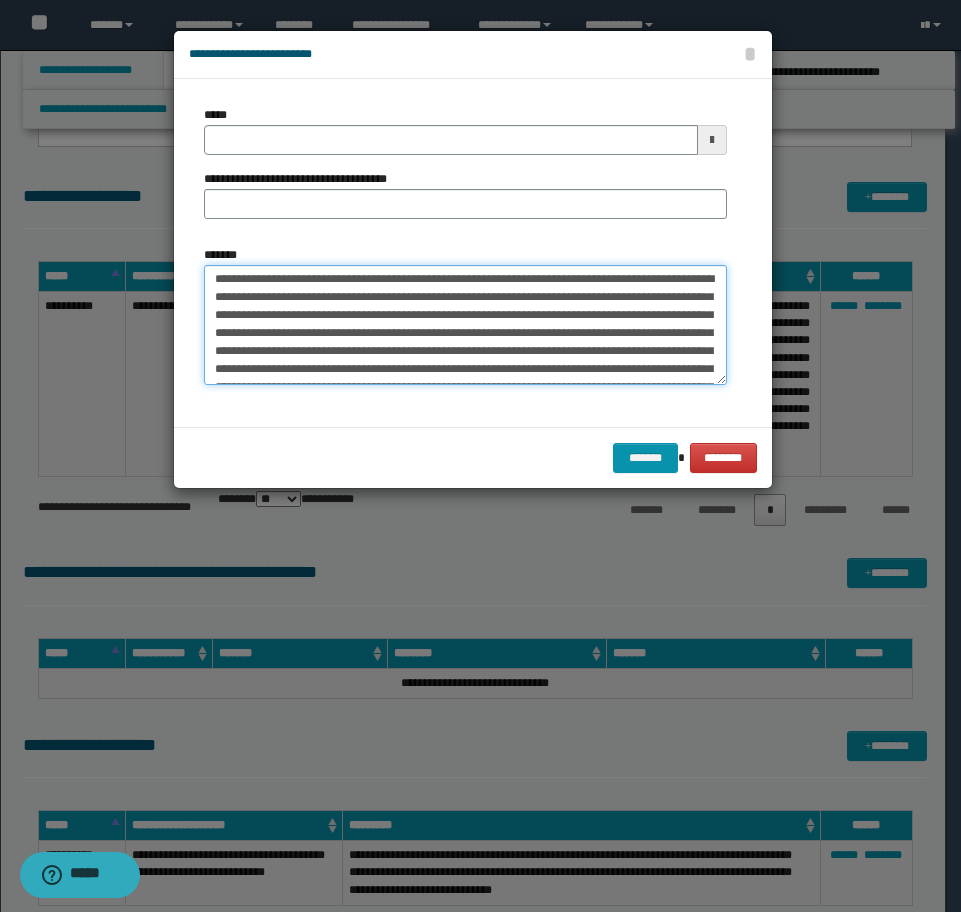 scroll, scrollTop: 0, scrollLeft: 0, axis: both 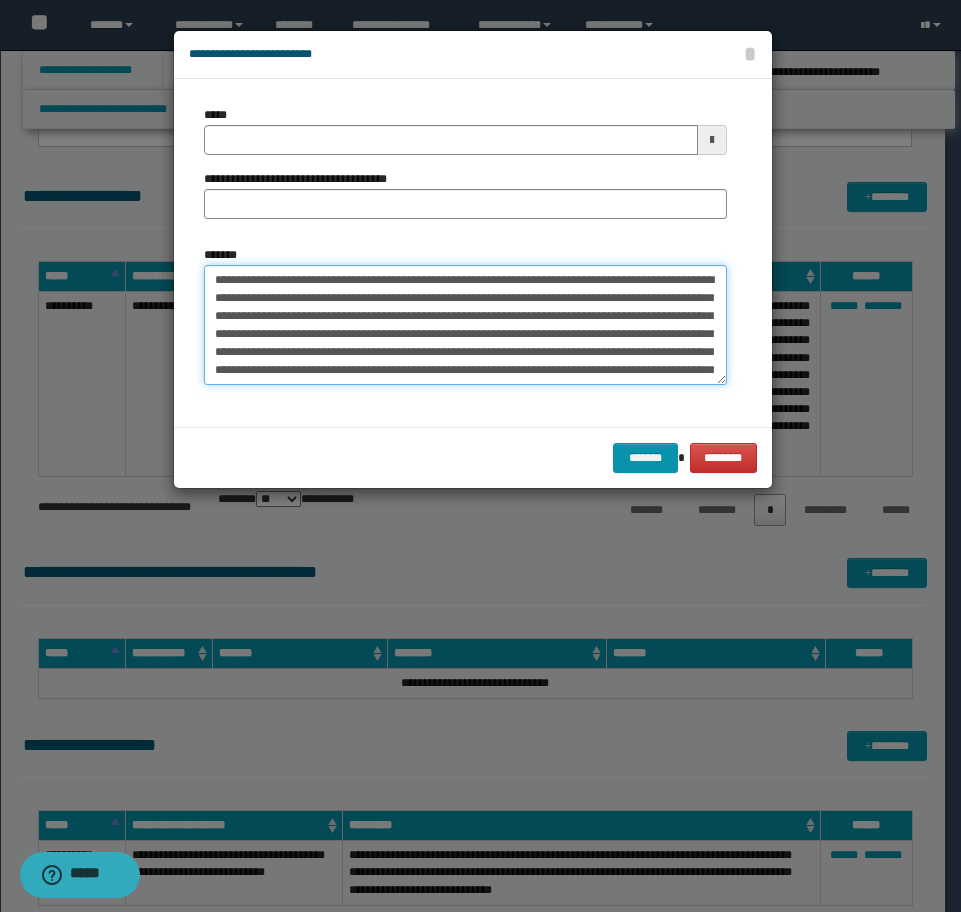 type on "**********" 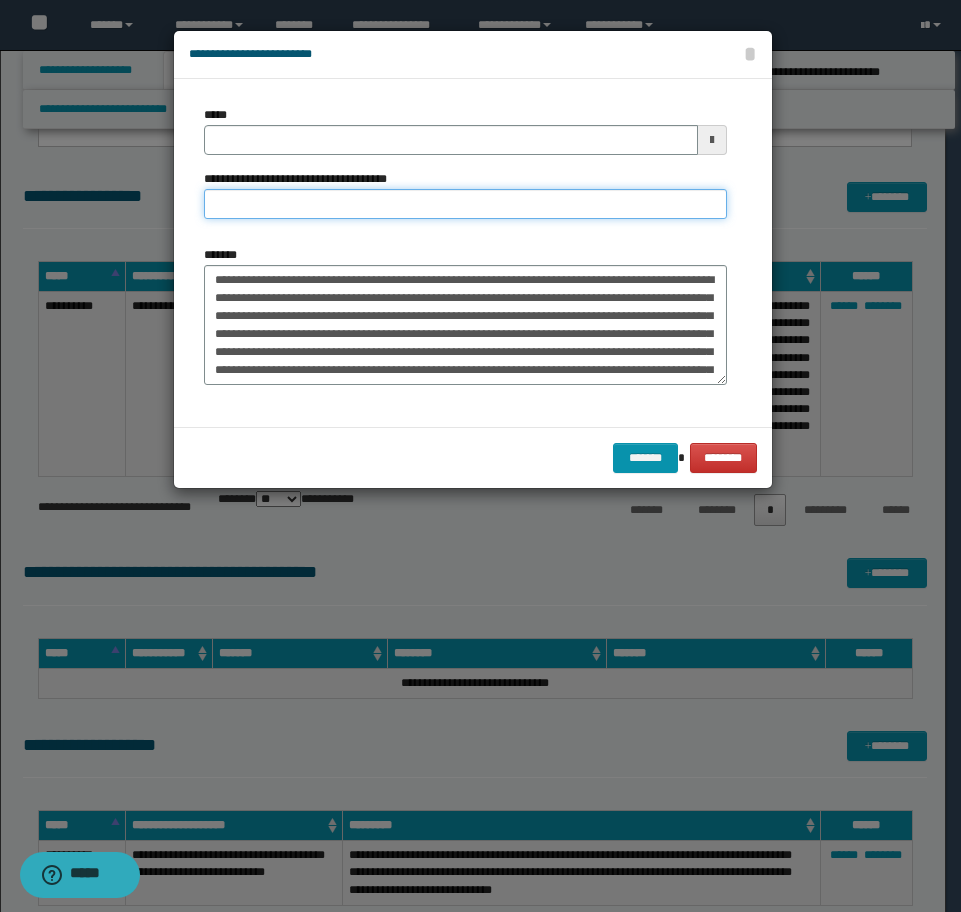 click on "**********" at bounding box center [465, 204] 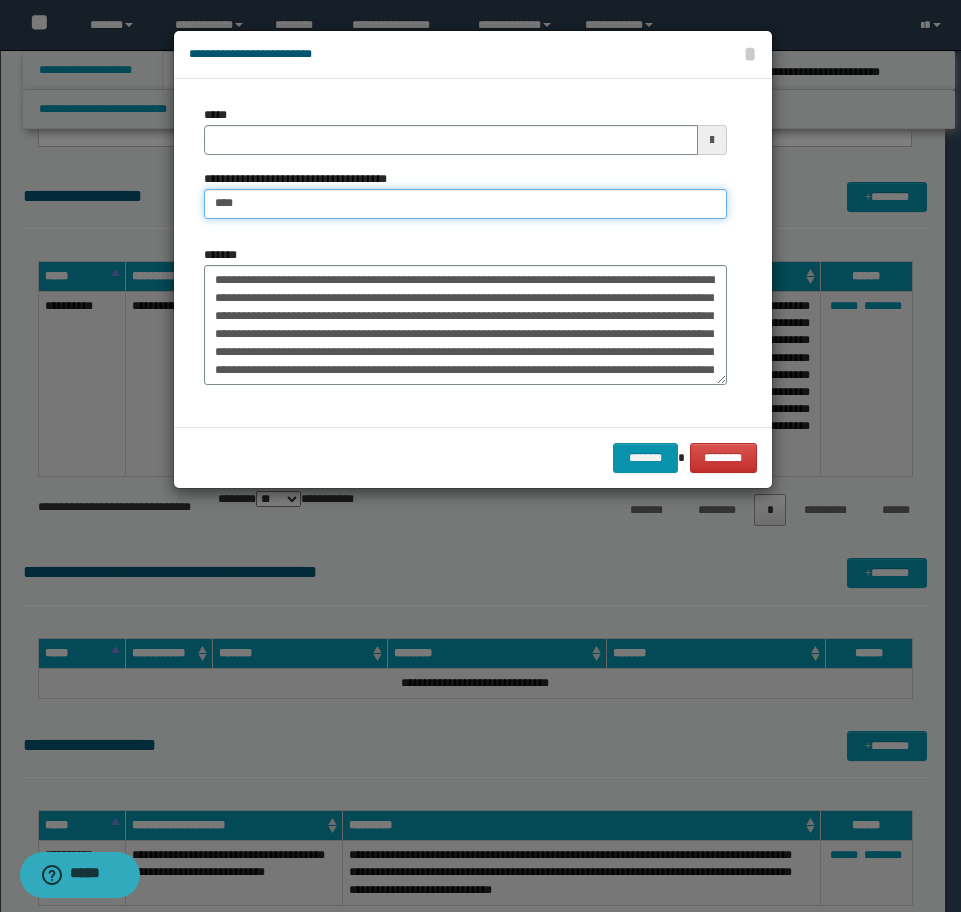 type on "**********" 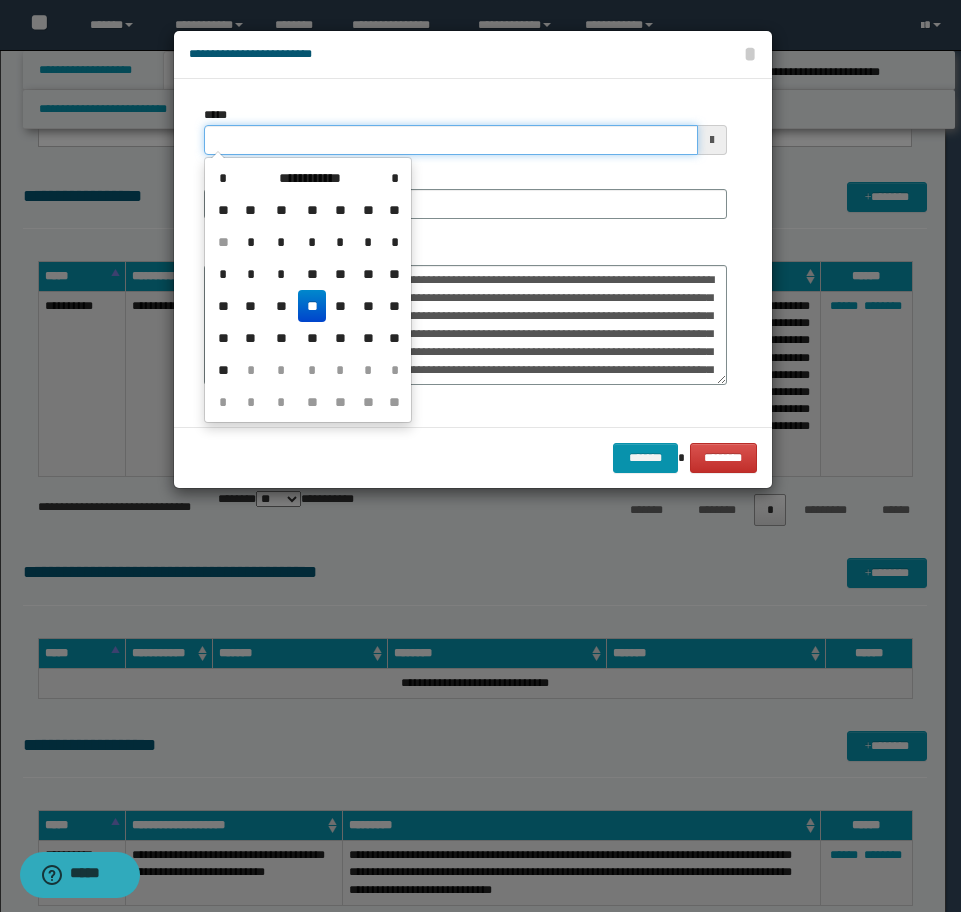 drag, startPoint x: 268, startPoint y: 142, endPoint x: 120, endPoint y: 142, distance: 148 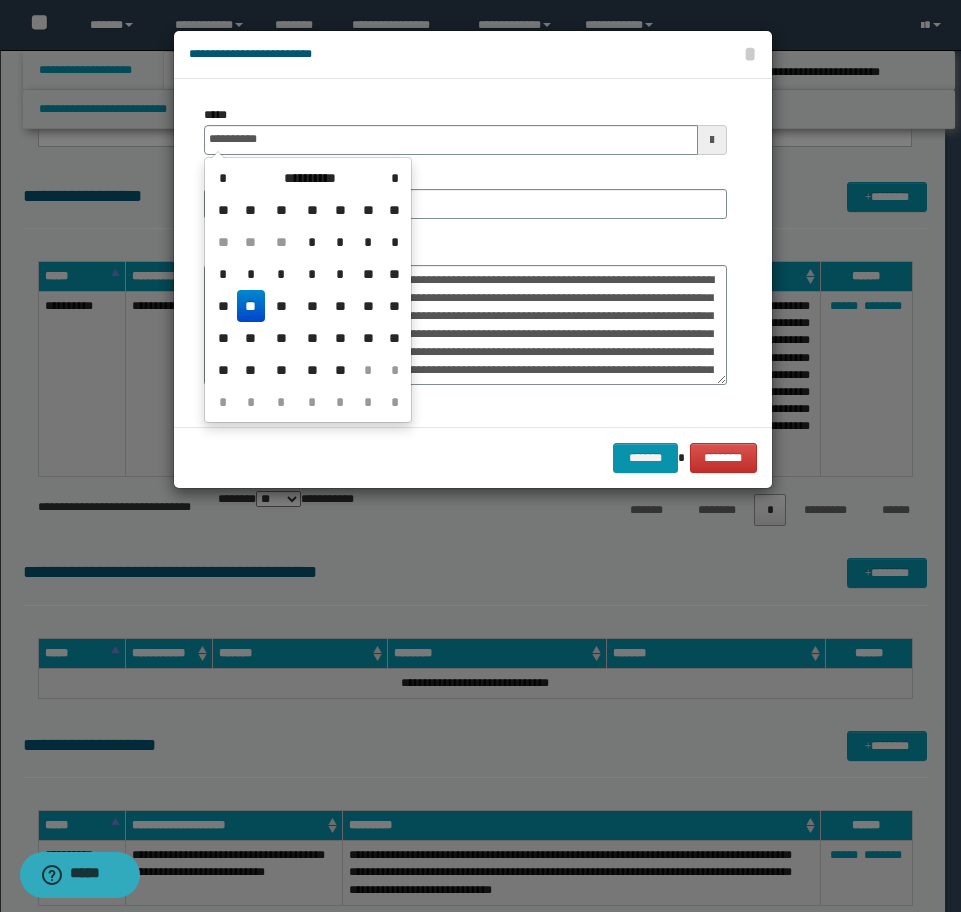 click on "**" at bounding box center [251, 306] 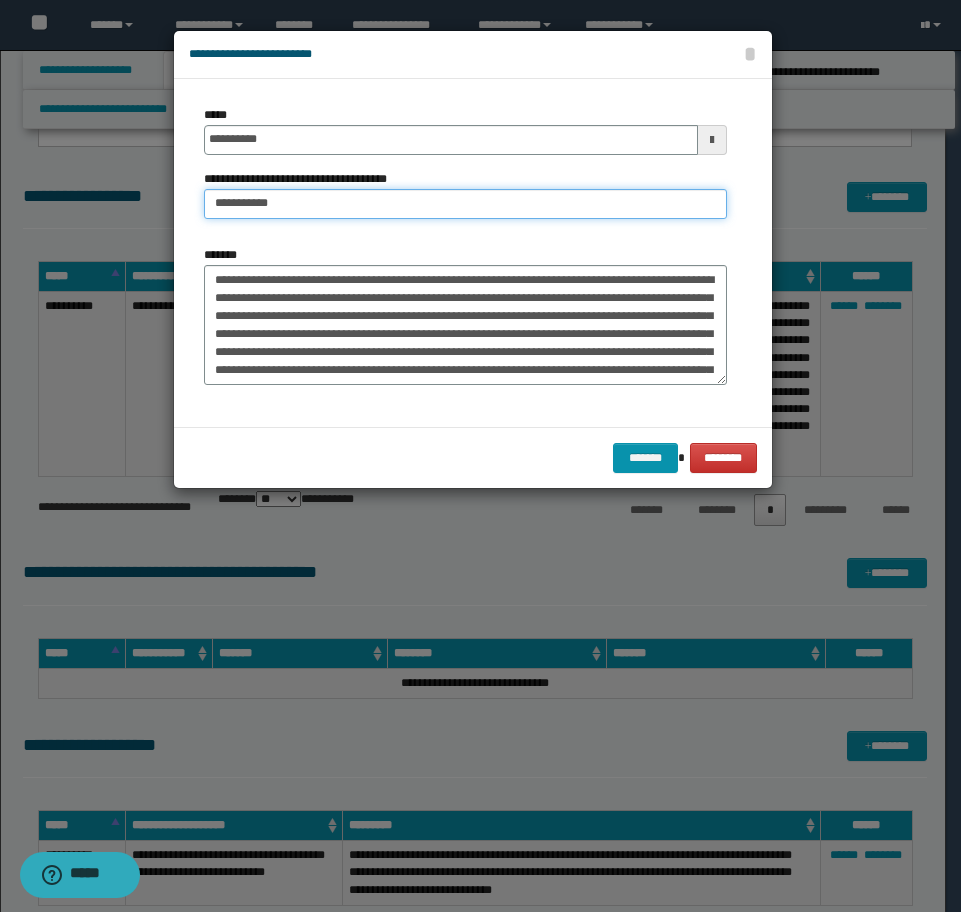 click on "**********" at bounding box center [465, 204] 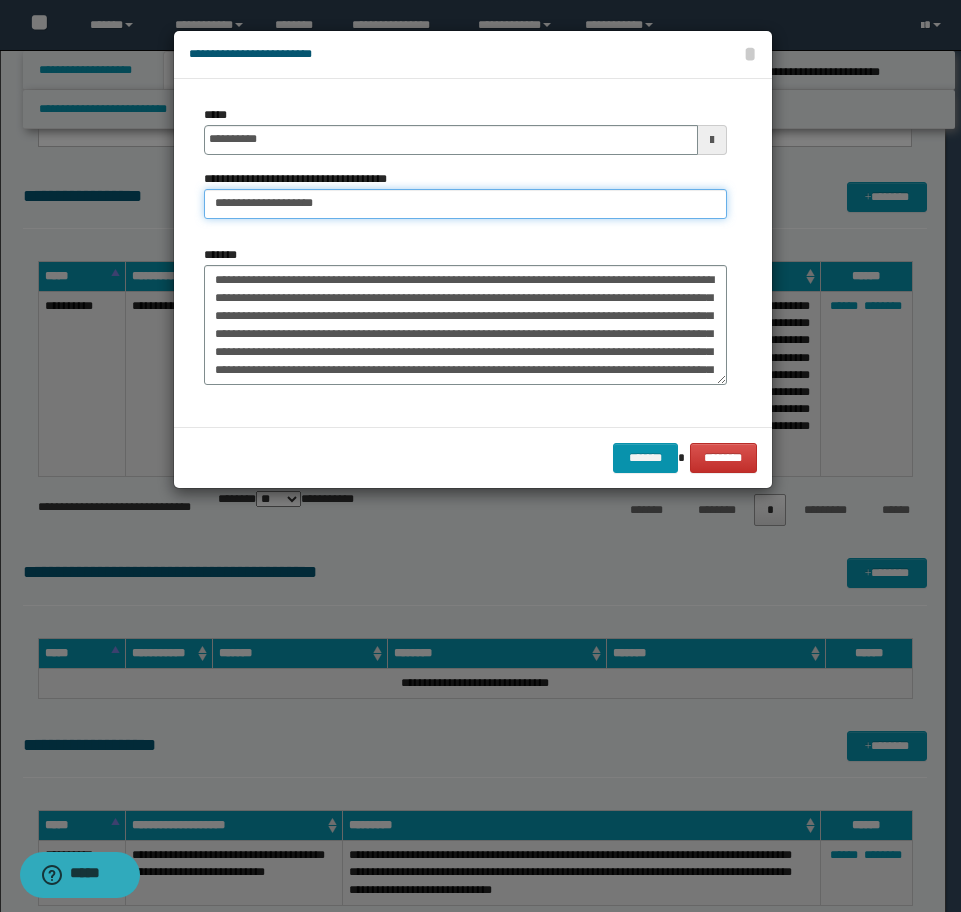 type on "**********" 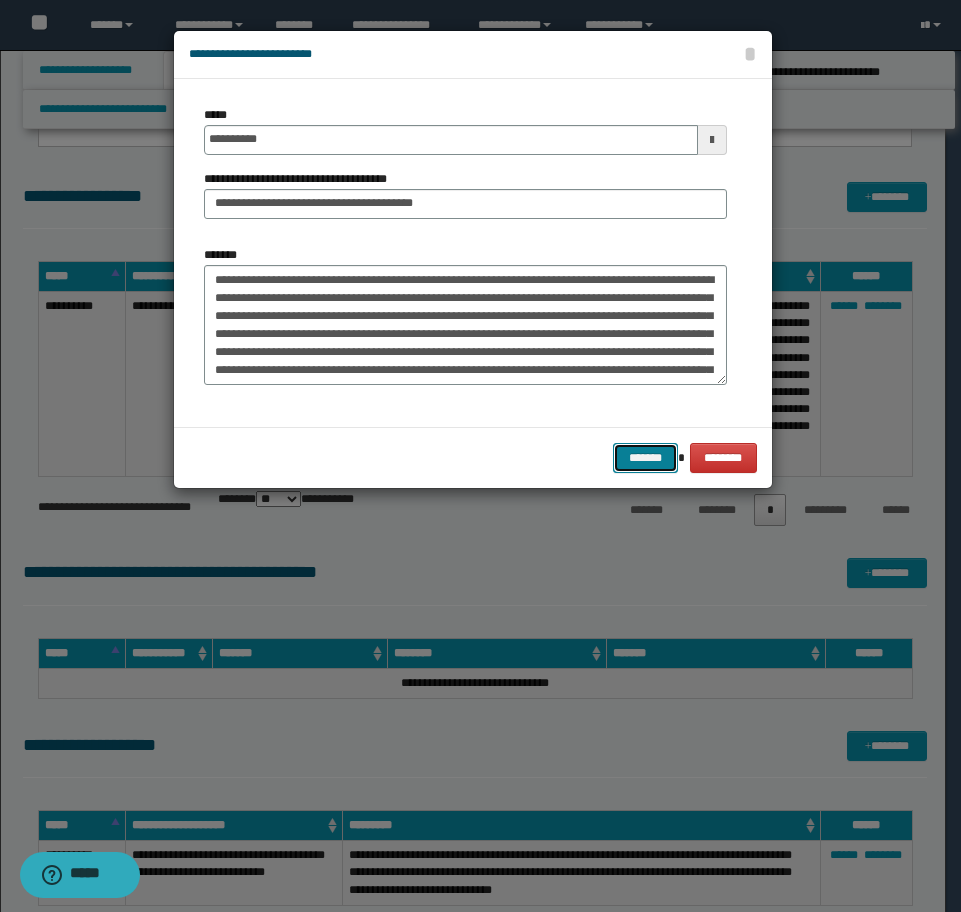 click on "*******" at bounding box center [645, 458] 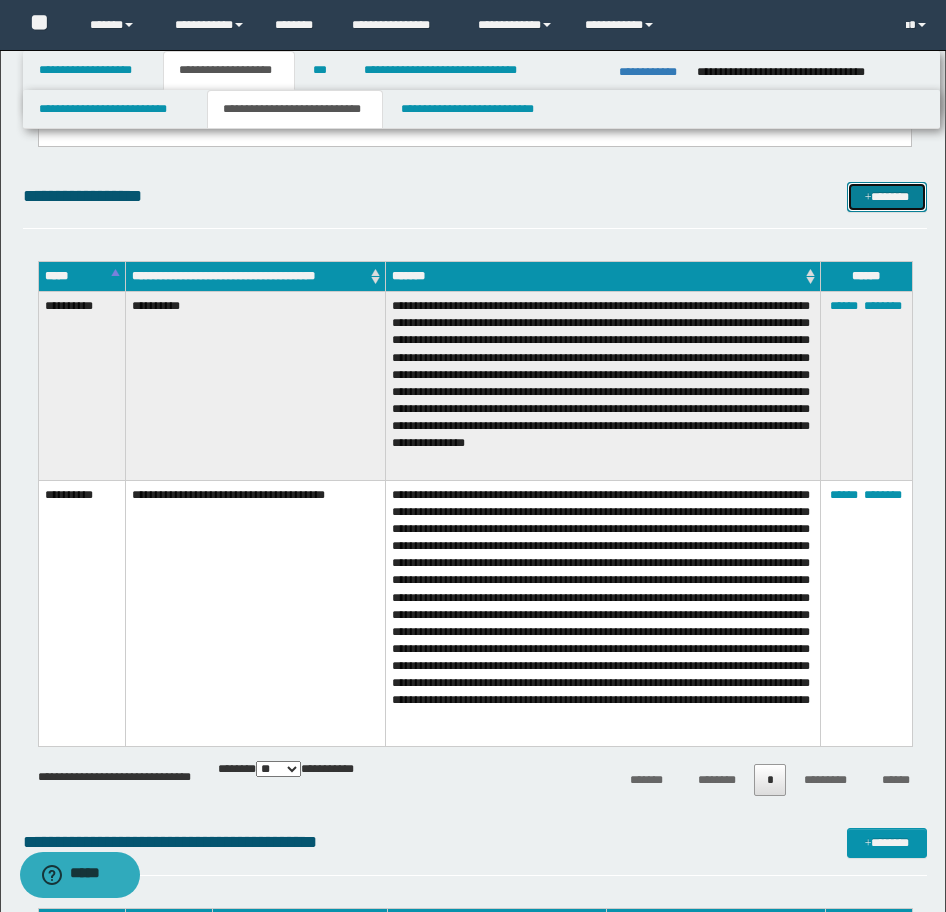 click on "*******" at bounding box center [887, 197] 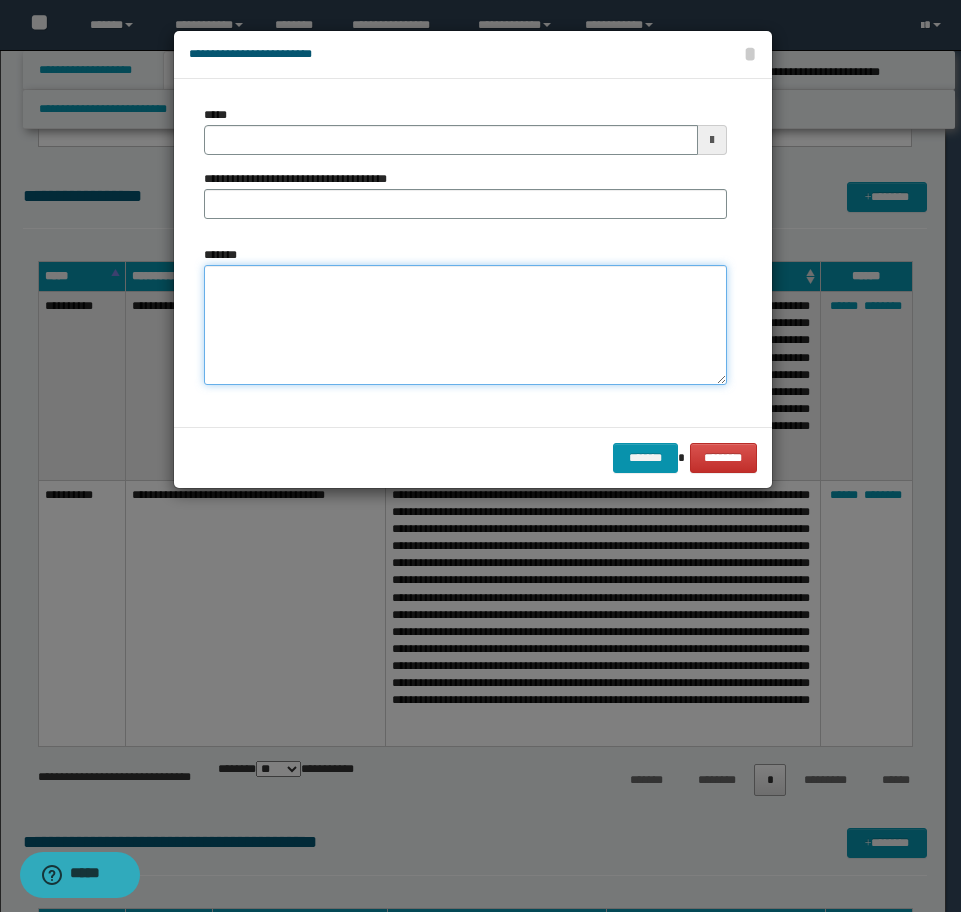 click on "*******" at bounding box center (465, 325) 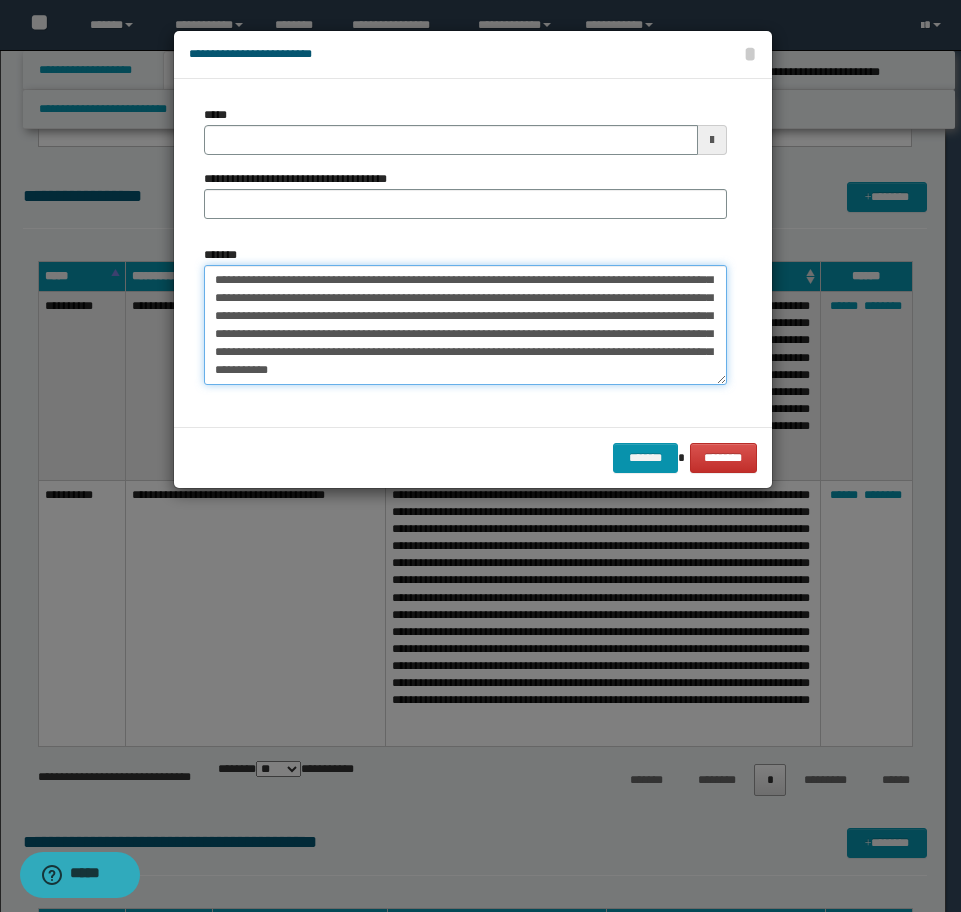 scroll, scrollTop: 0, scrollLeft: 0, axis: both 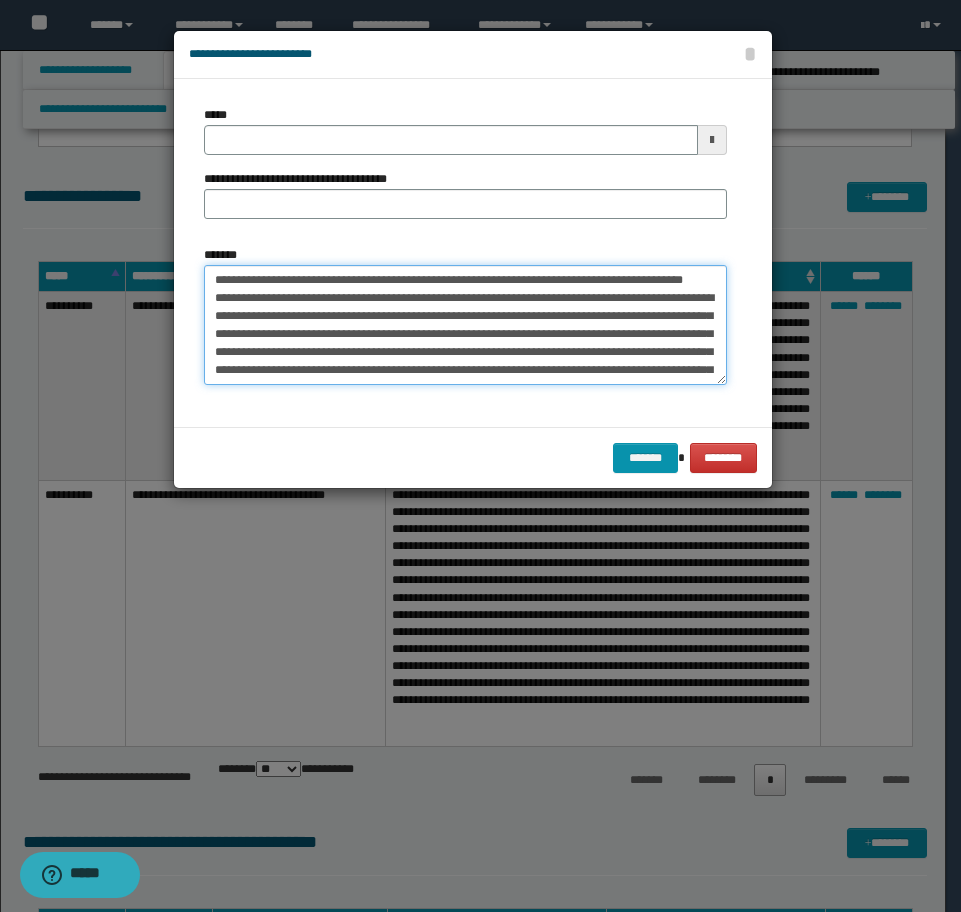 drag, startPoint x: 326, startPoint y: 316, endPoint x: 142, endPoint y: 233, distance: 201.85391 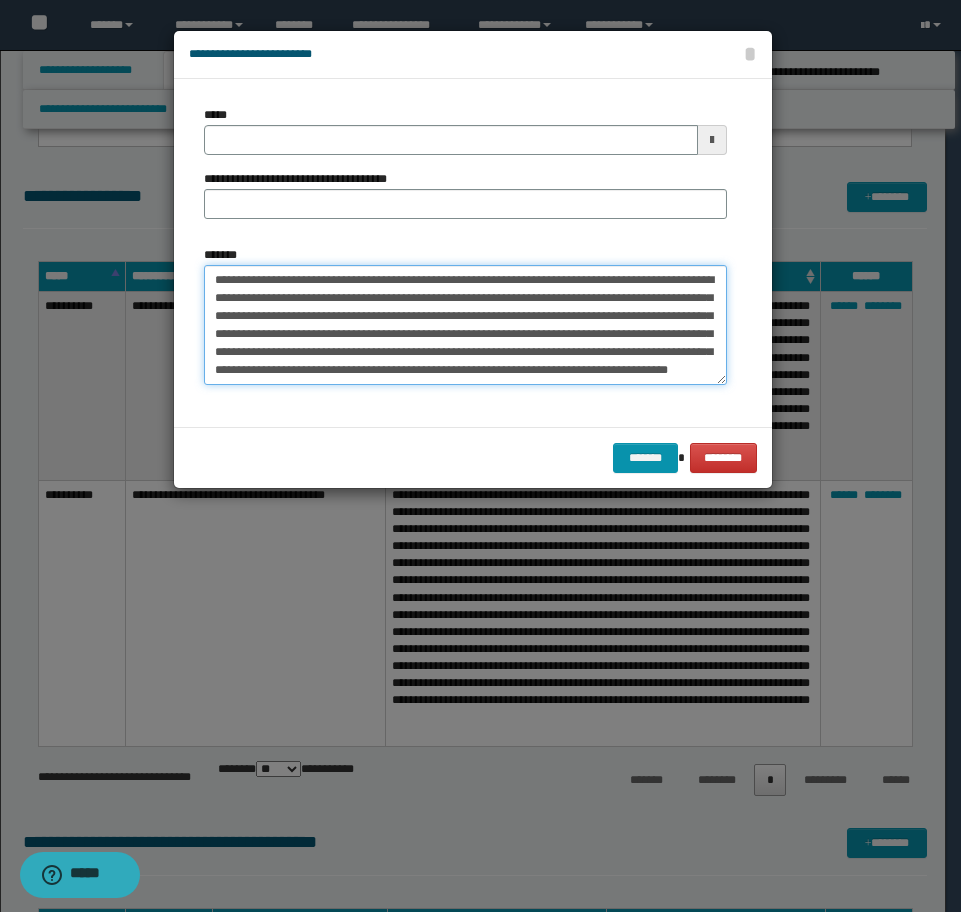 scroll, scrollTop: 18, scrollLeft: 0, axis: vertical 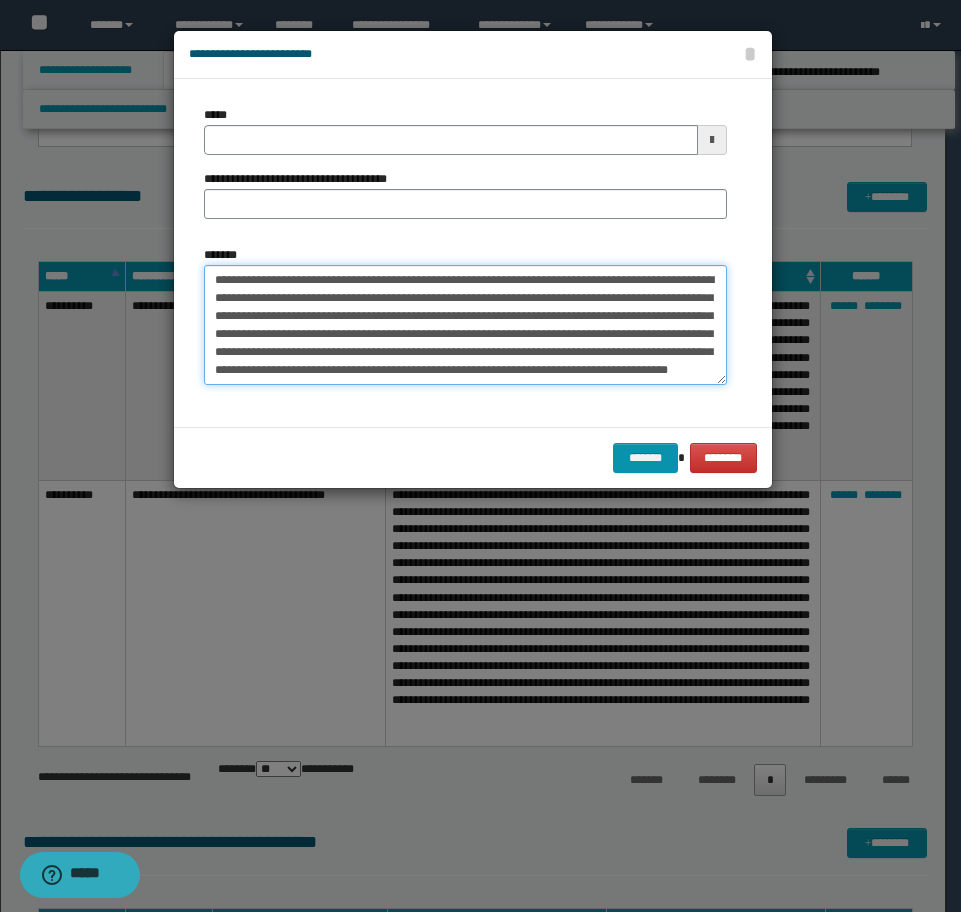 click on "**********" at bounding box center (465, 325) 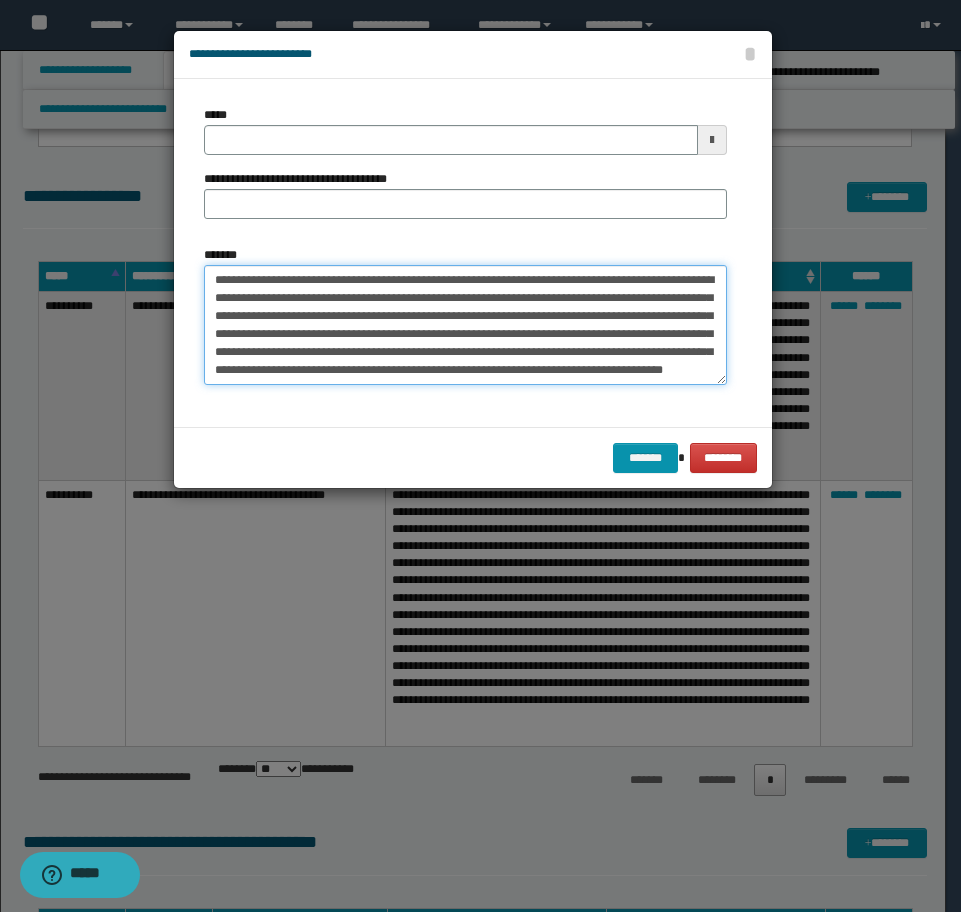 type on "**********" 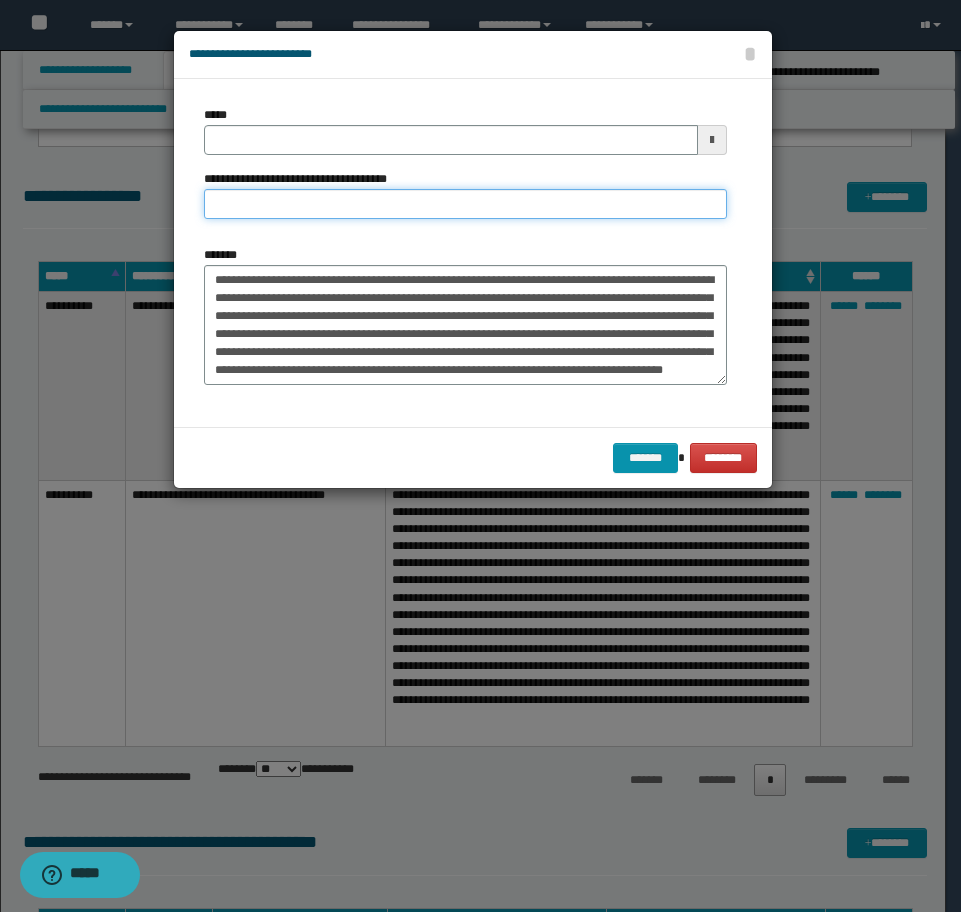click on "**********" at bounding box center [465, 204] 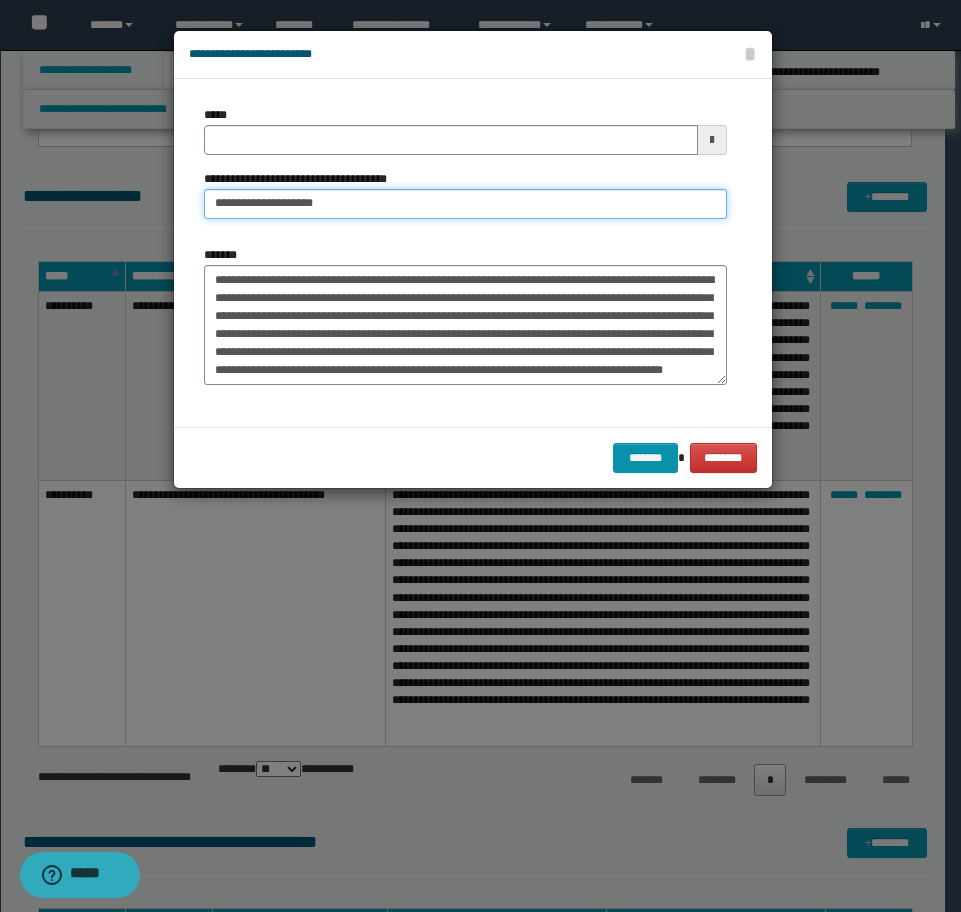 type on "**********" 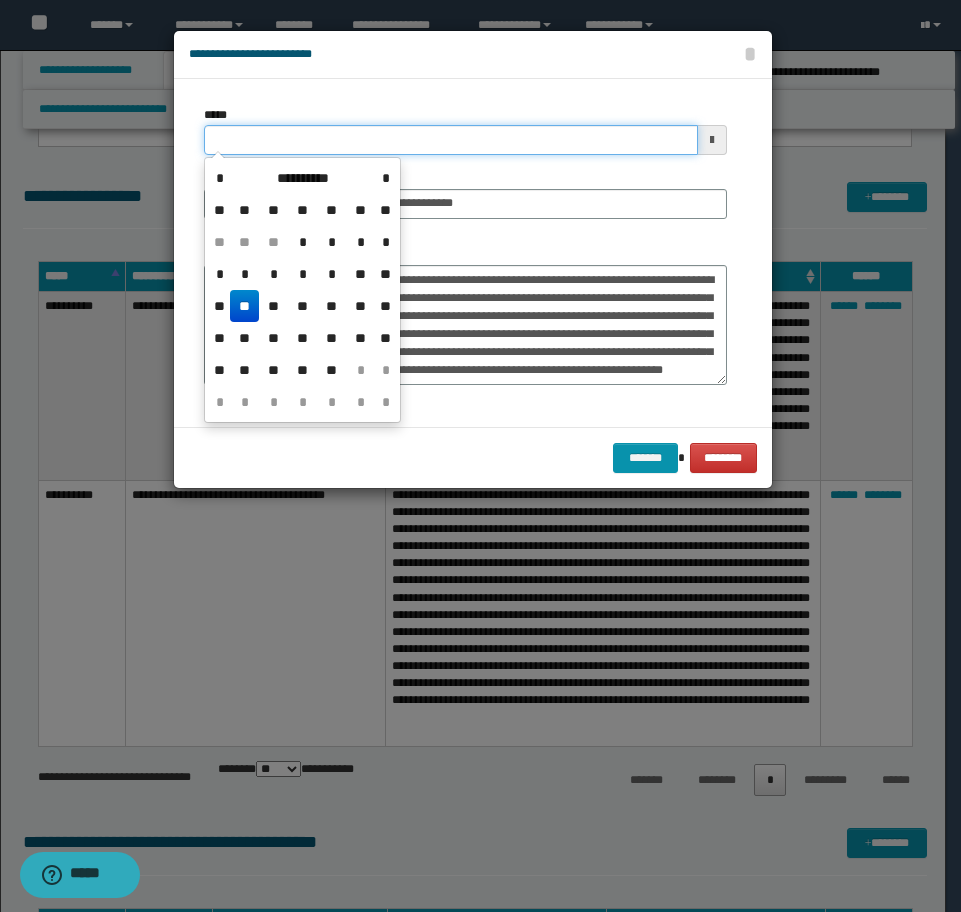 drag, startPoint x: 375, startPoint y: 143, endPoint x: -16, endPoint y: 112, distance: 392.227 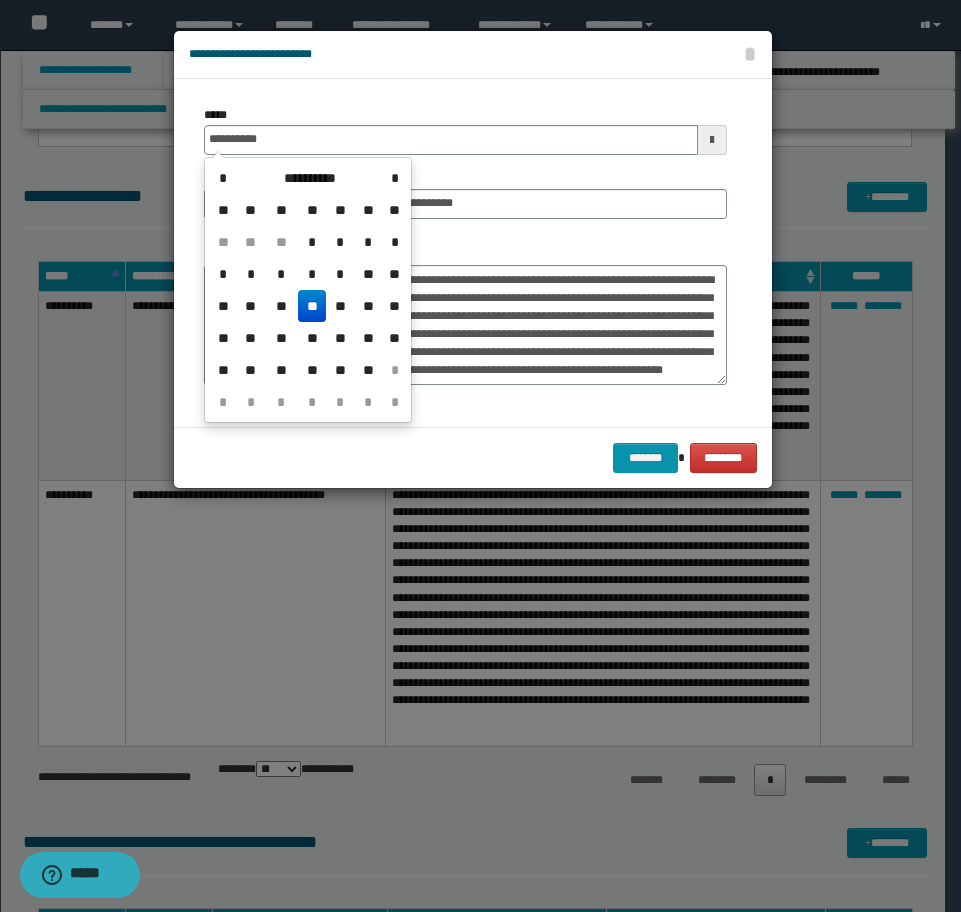 click on "**" at bounding box center (312, 306) 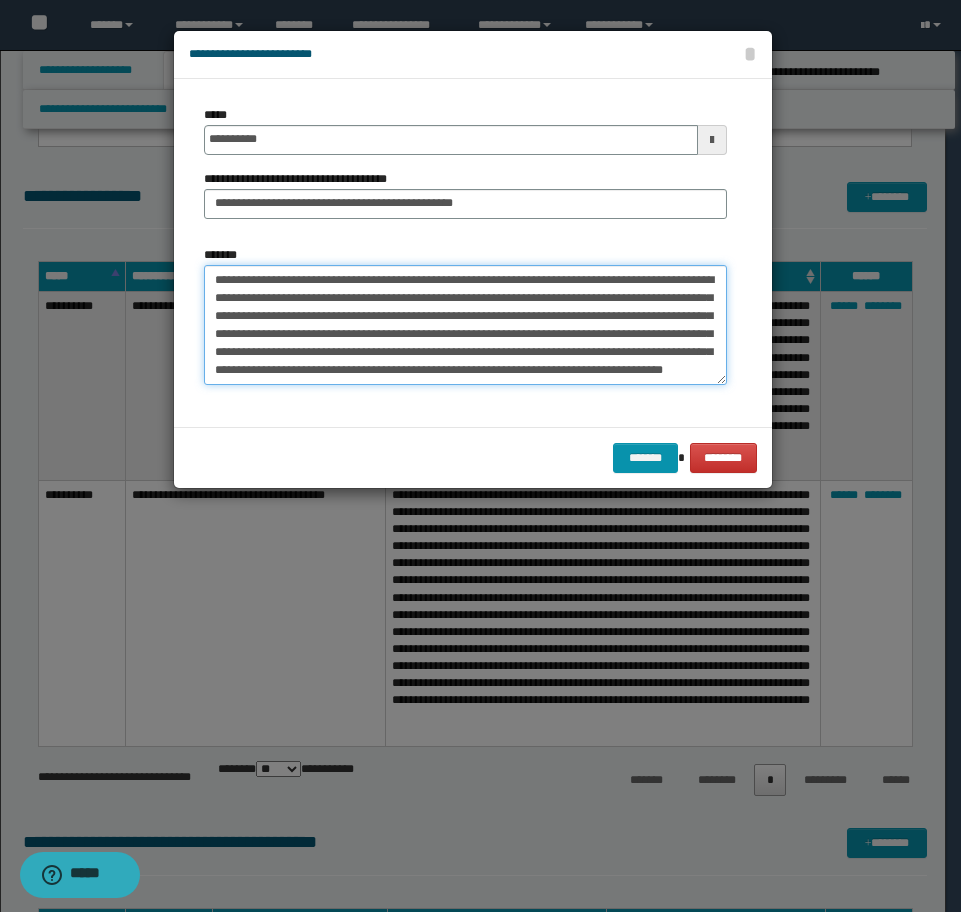 click on "**********" at bounding box center (465, 325) 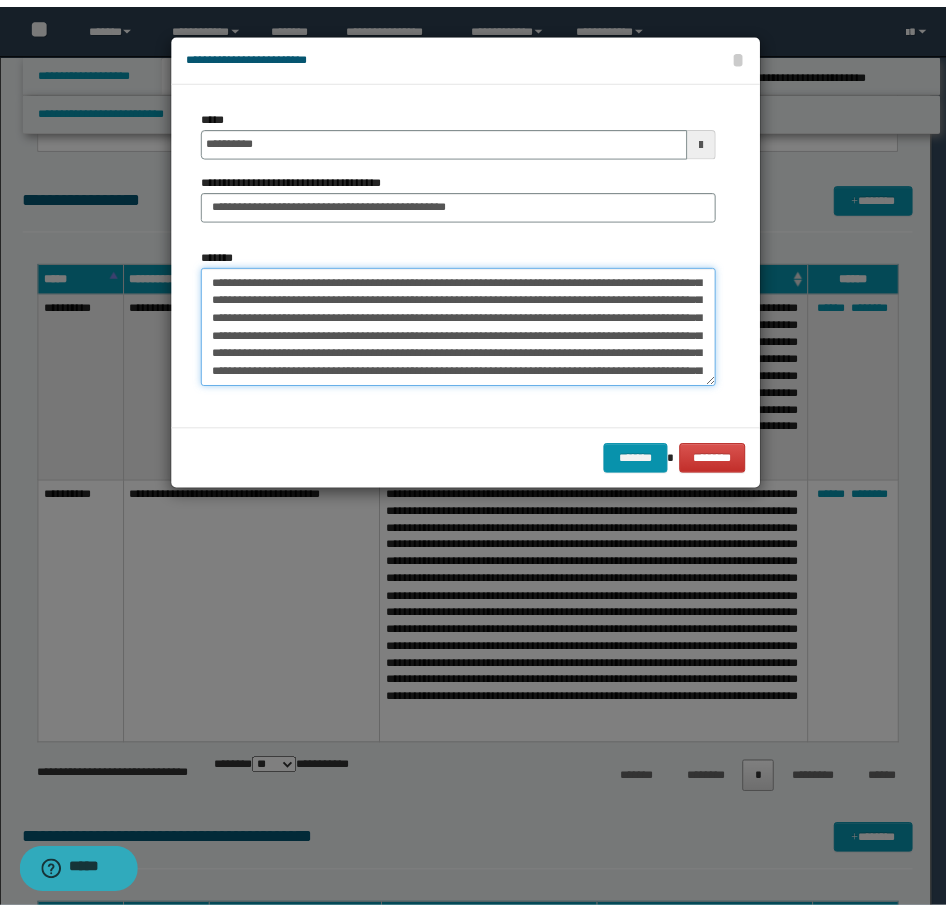 scroll, scrollTop: 264, scrollLeft: 0, axis: vertical 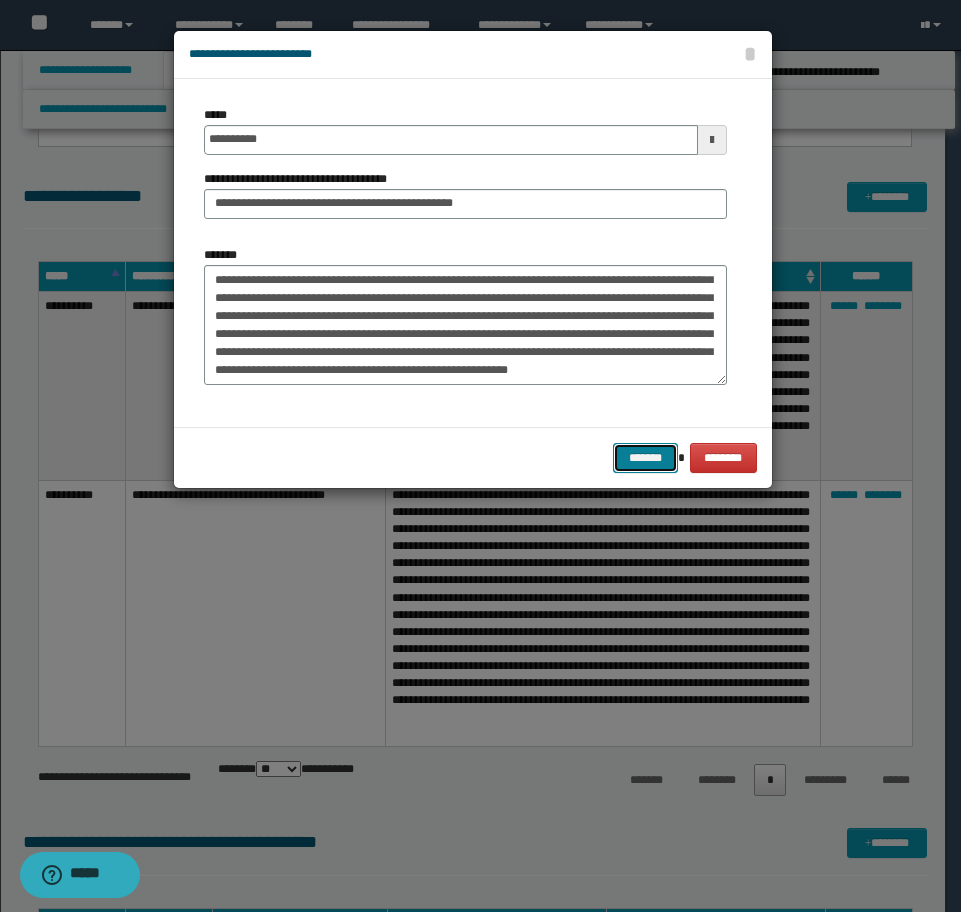 click on "*******" at bounding box center [645, 458] 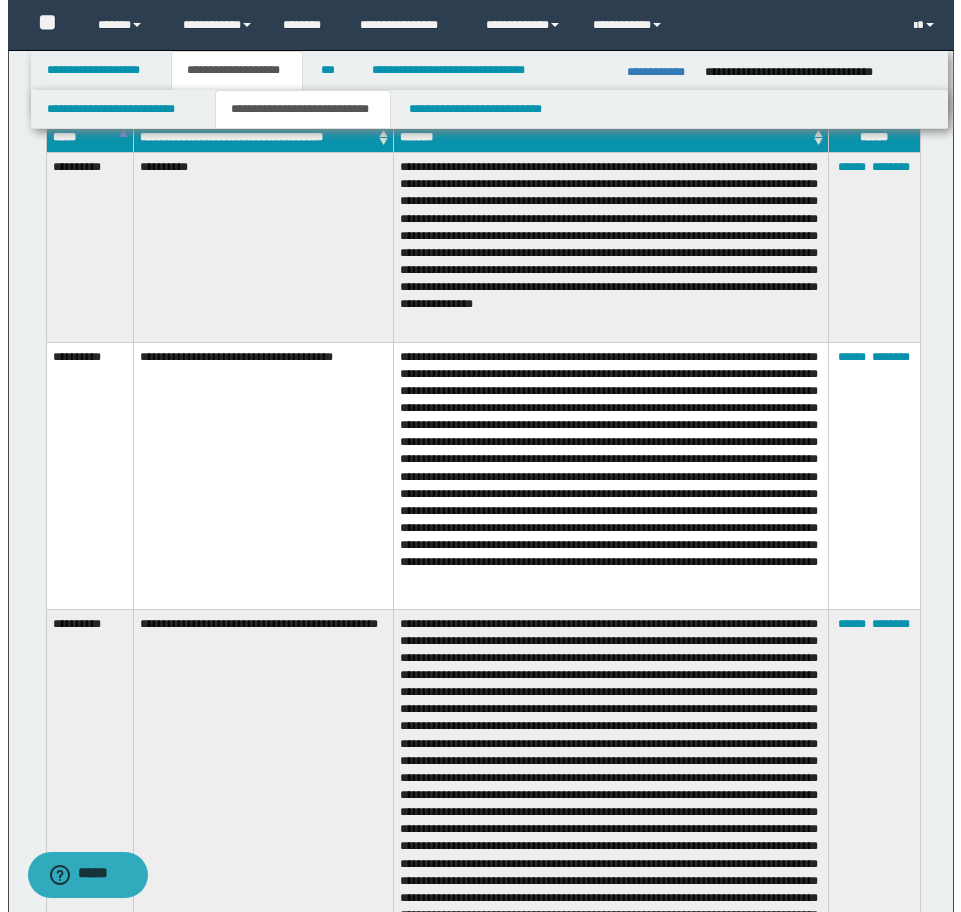 scroll, scrollTop: 3500, scrollLeft: 0, axis: vertical 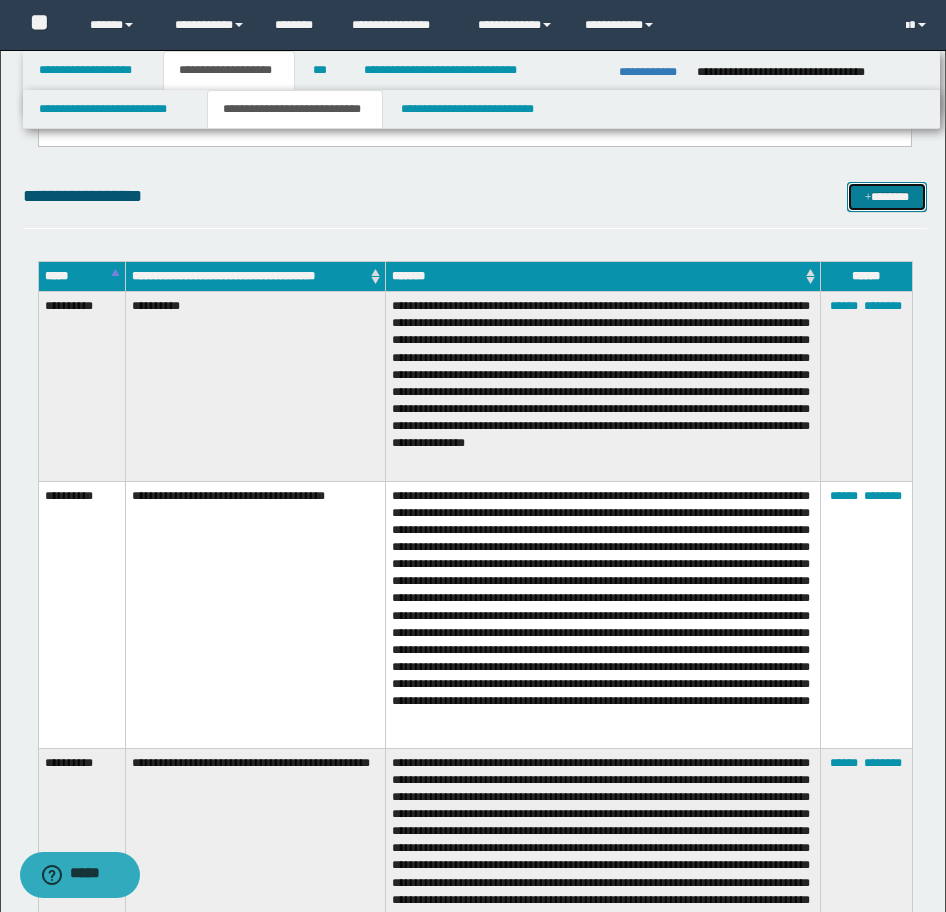 click on "*******" at bounding box center (887, 197) 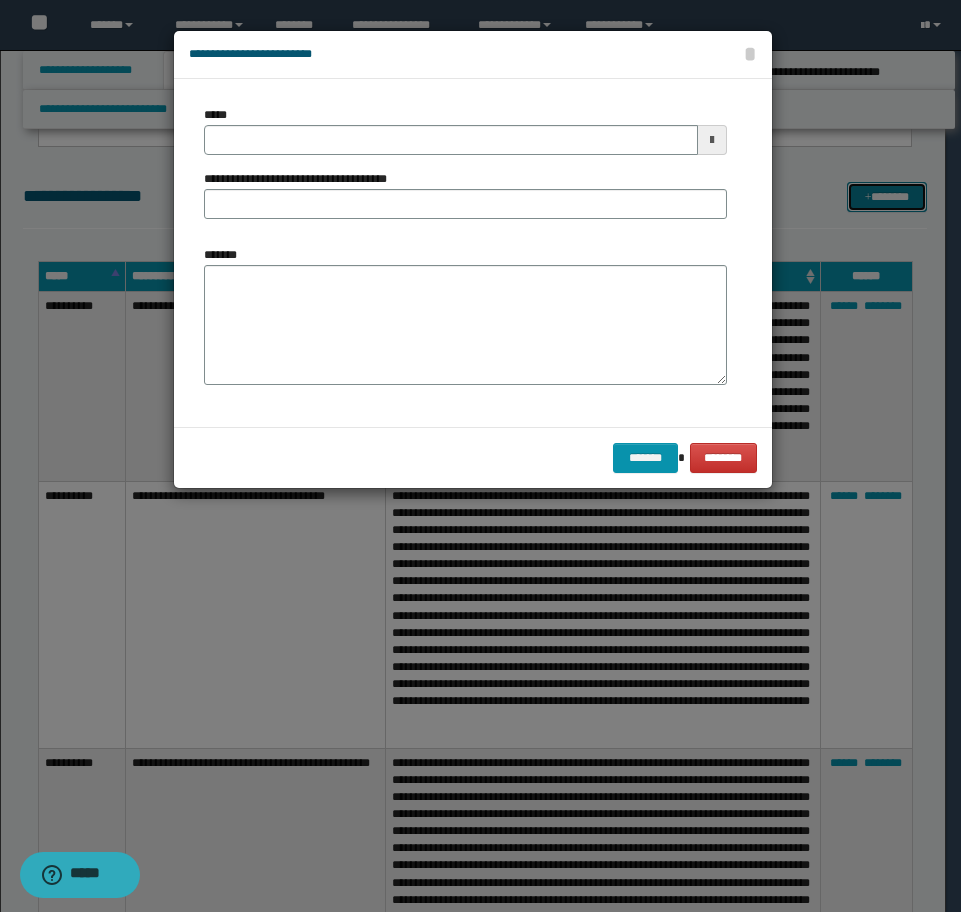 scroll, scrollTop: 0, scrollLeft: 0, axis: both 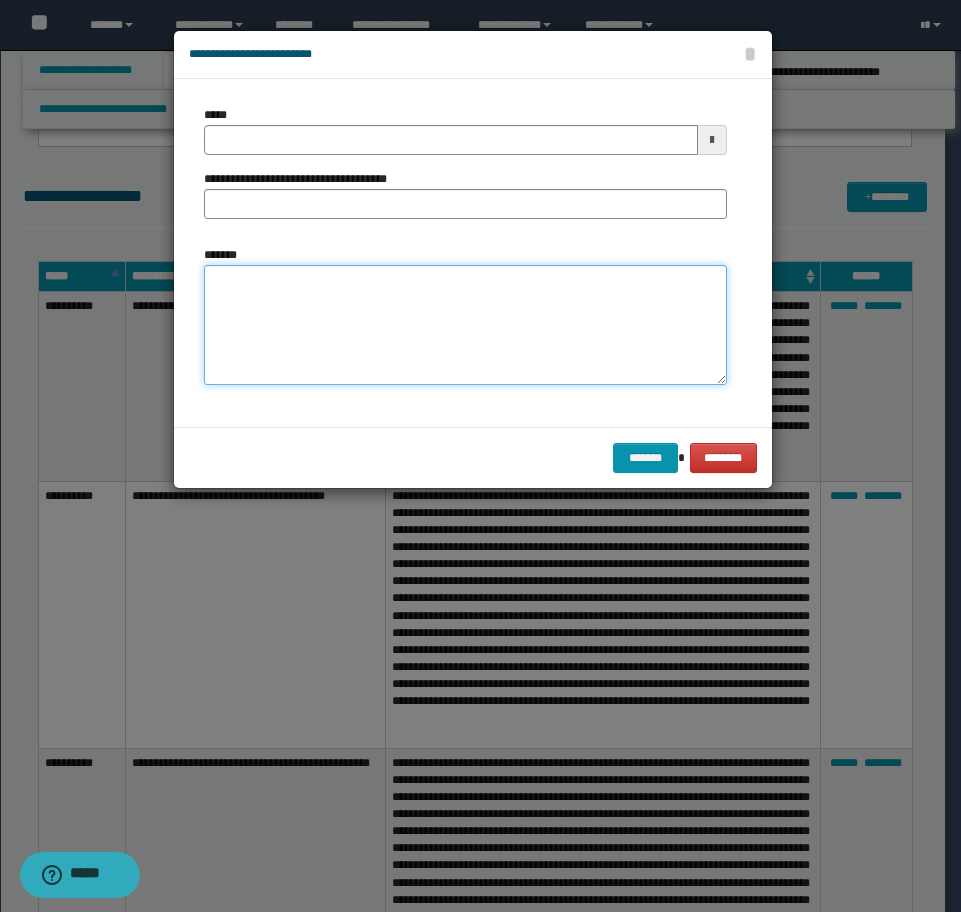 click on "*******" at bounding box center (465, 325) 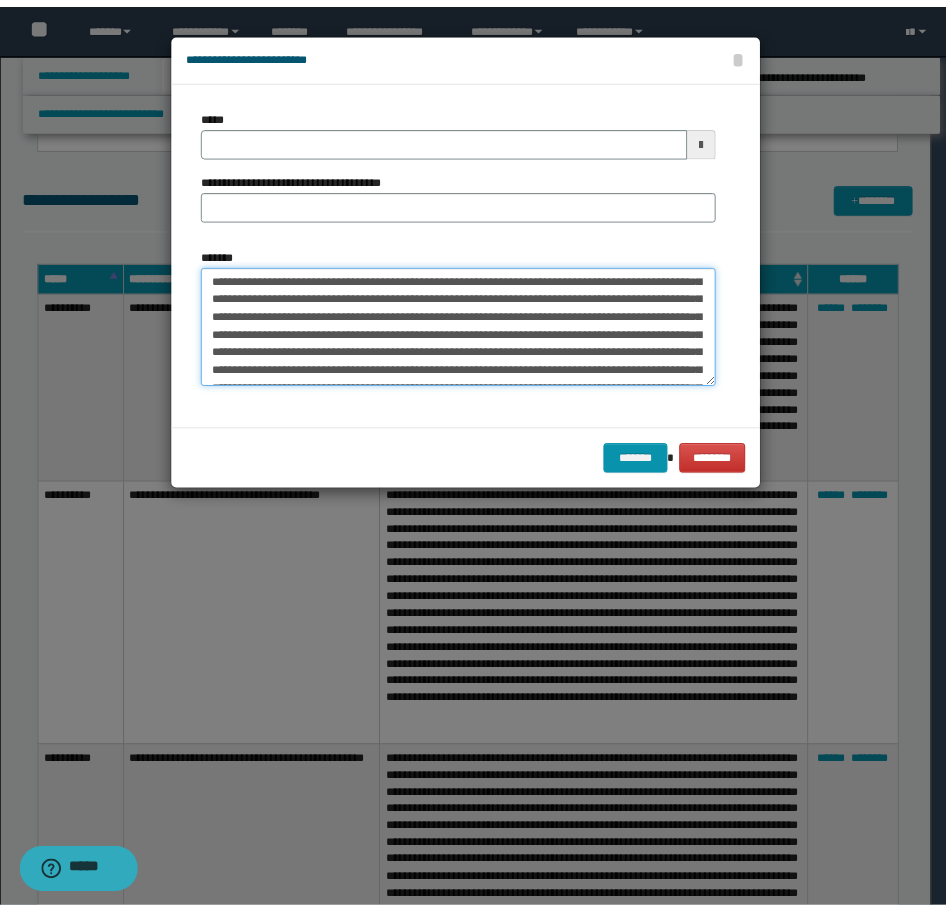 scroll, scrollTop: 0, scrollLeft: 0, axis: both 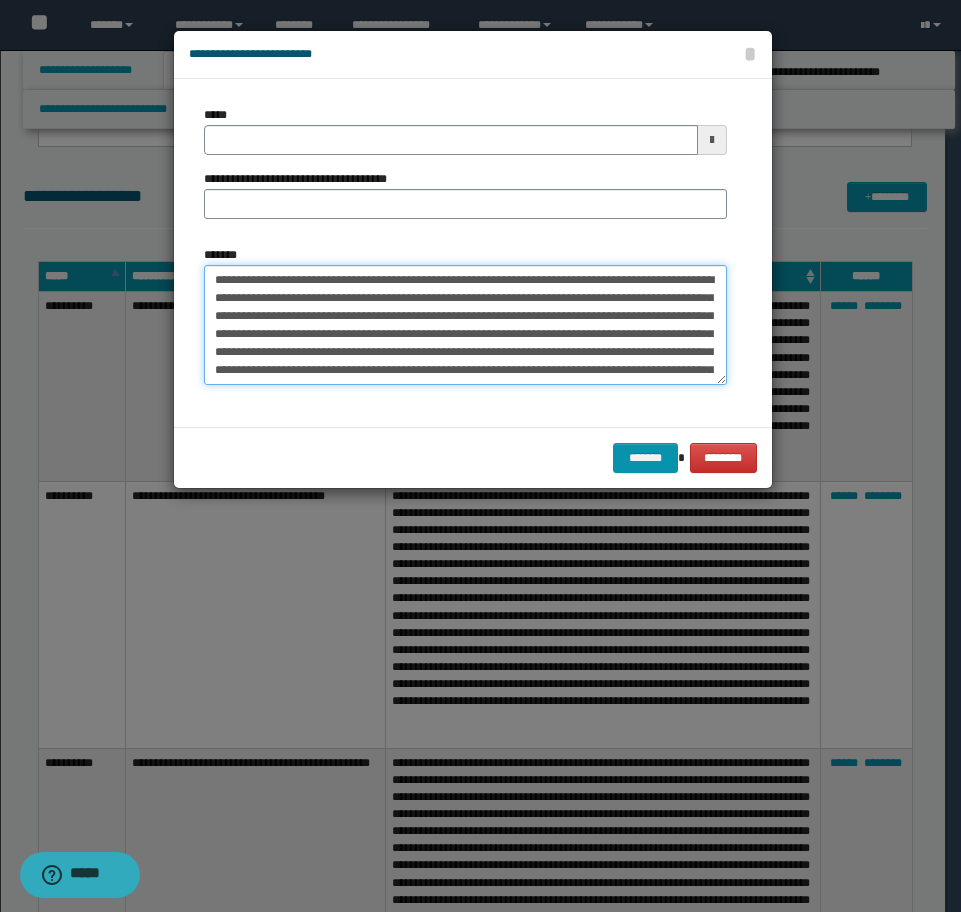type on "**********" 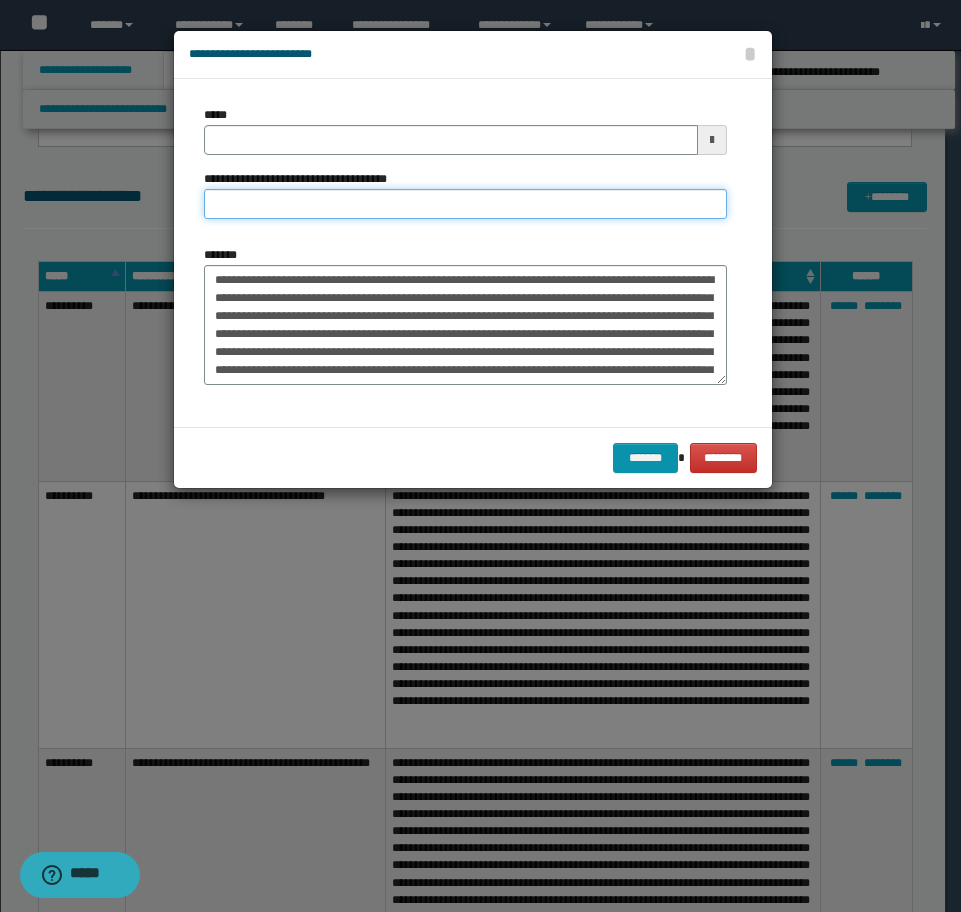 click on "**********" at bounding box center (465, 204) 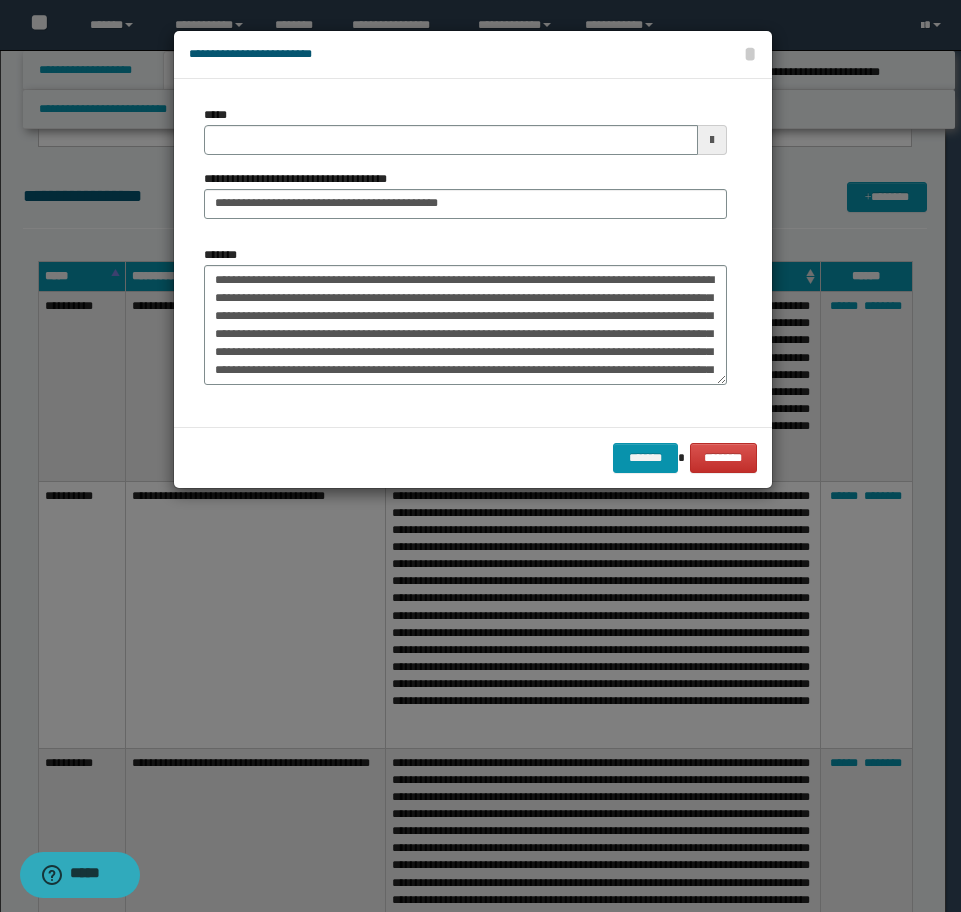 type on "**********" 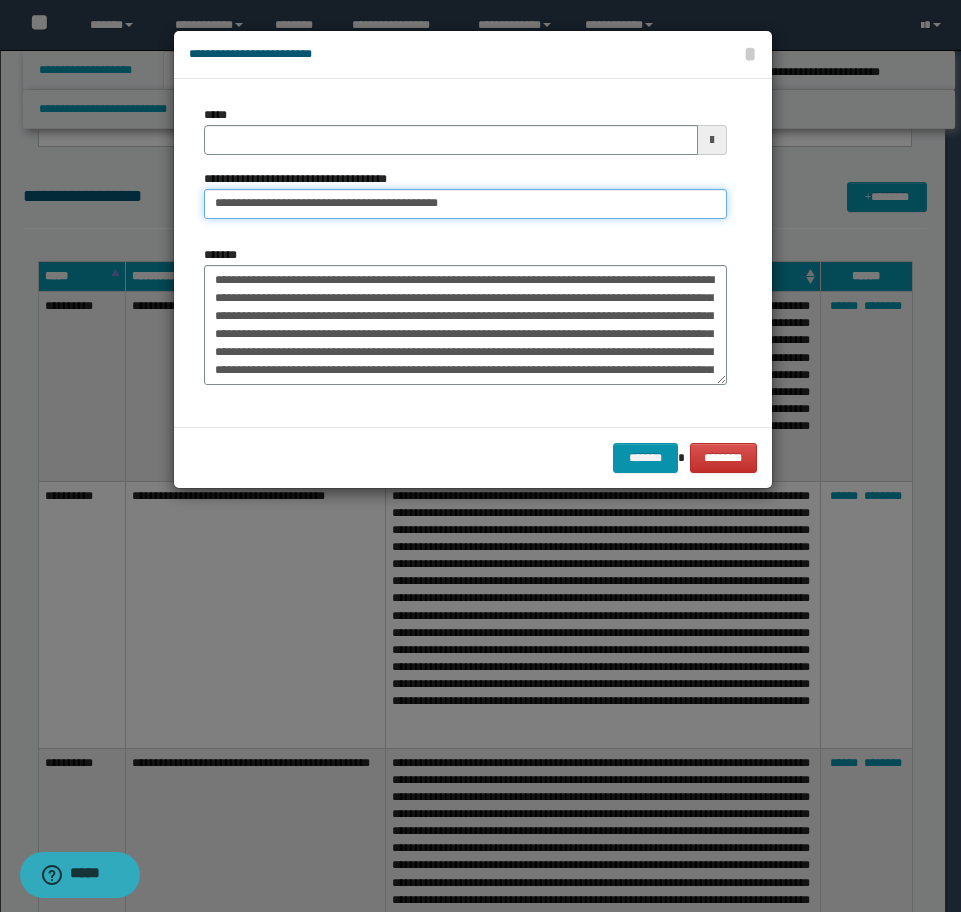 type on "**********" 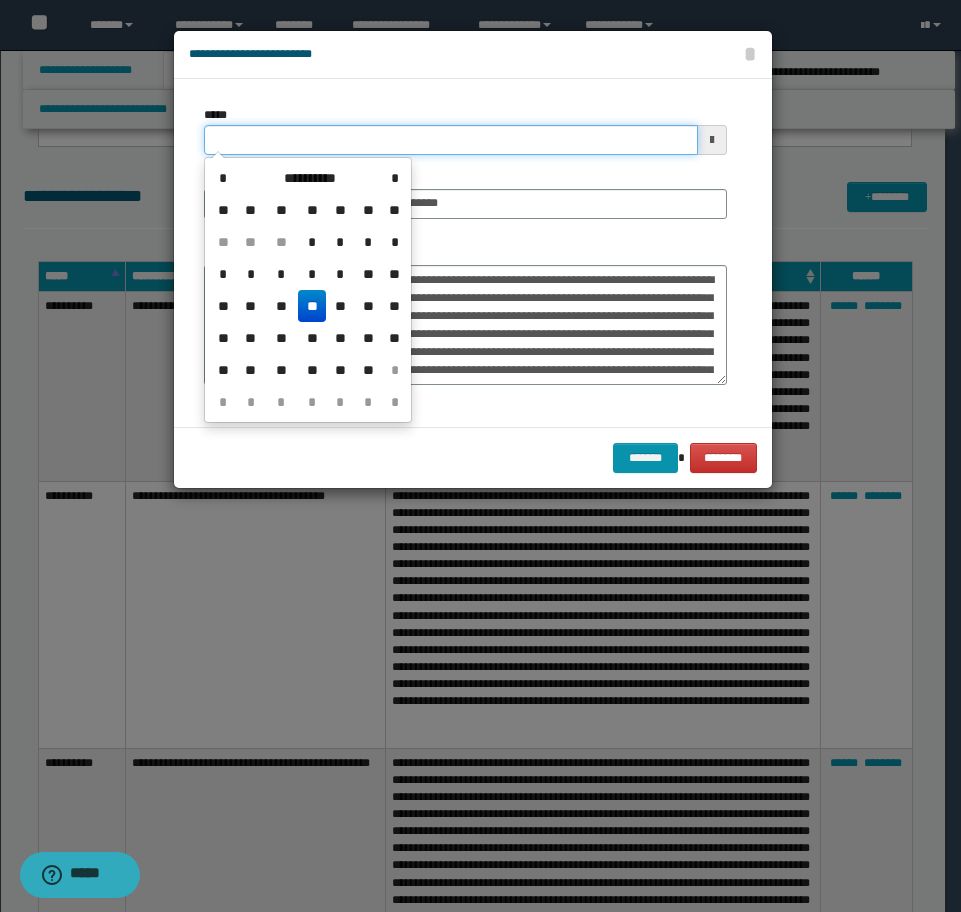 drag, startPoint x: 357, startPoint y: 138, endPoint x: -16, endPoint y: 110, distance: 374.04947 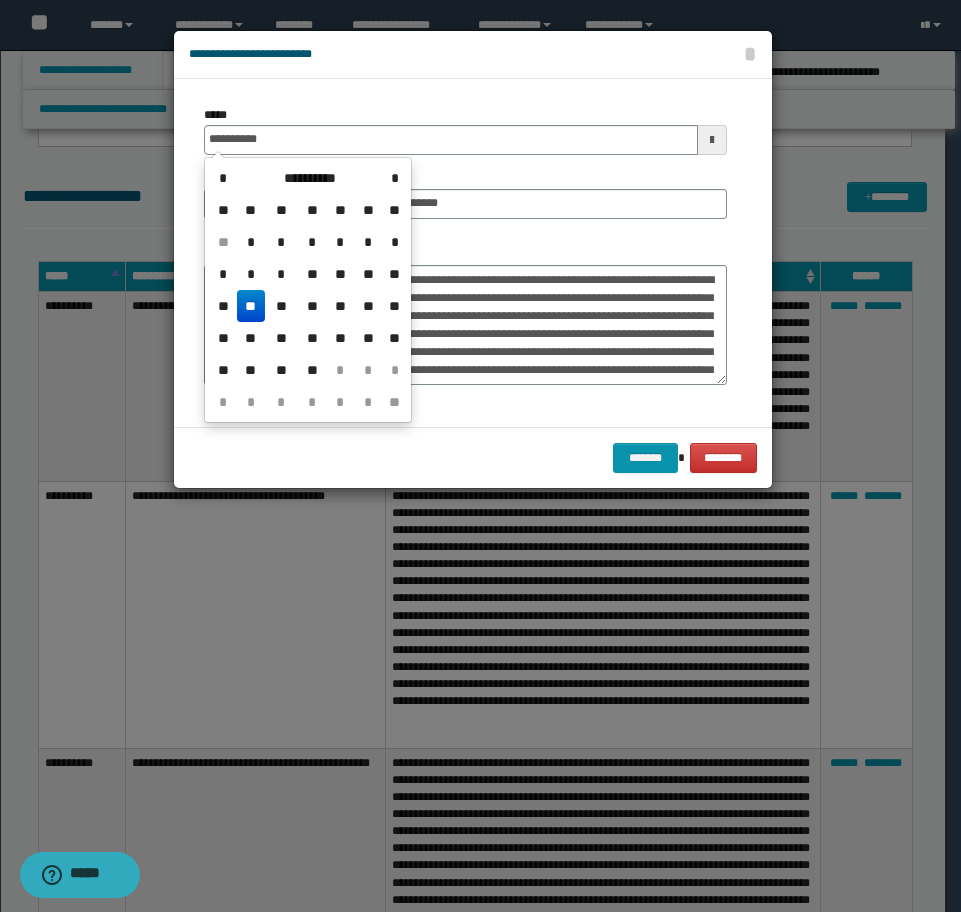 click on "**" at bounding box center (251, 306) 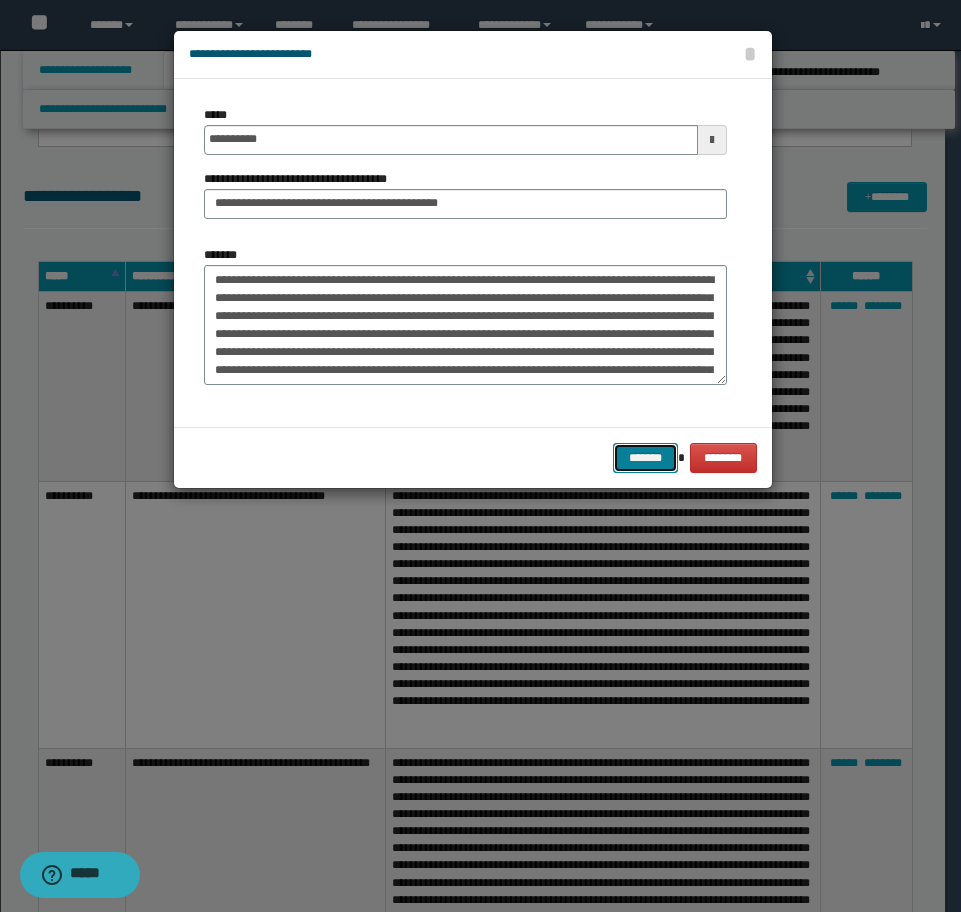 click on "*******" at bounding box center (645, 458) 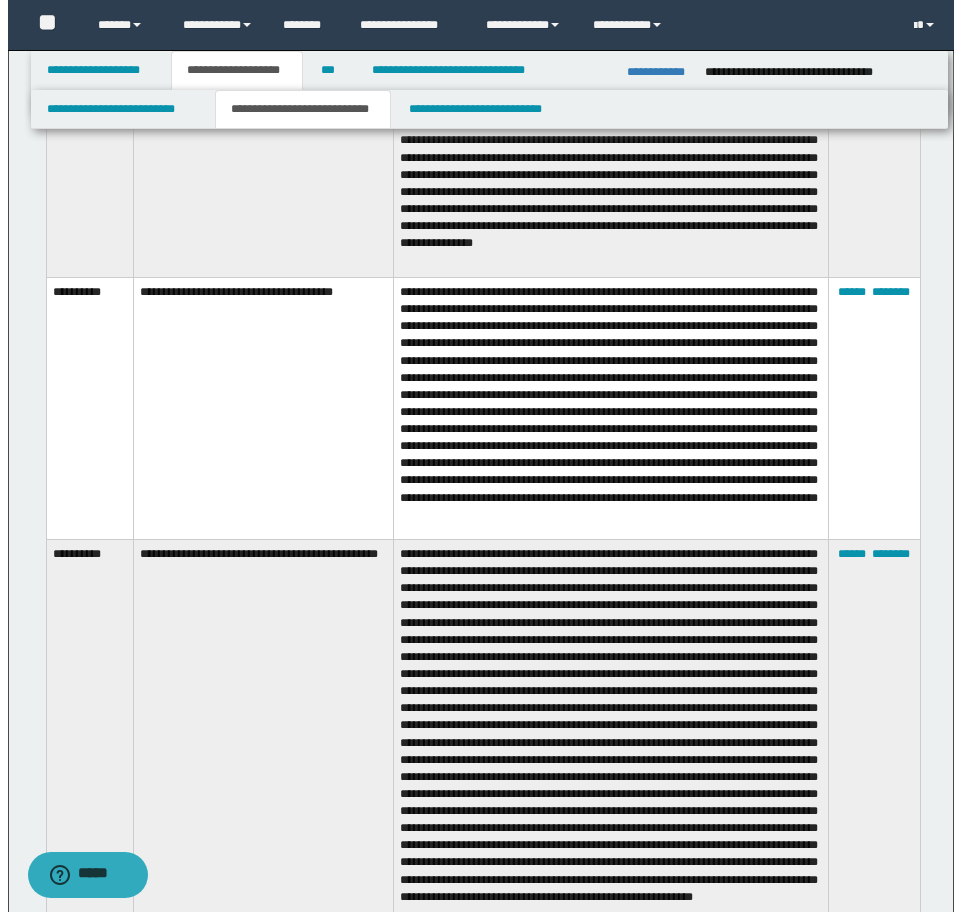 scroll, scrollTop: 3300, scrollLeft: 0, axis: vertical 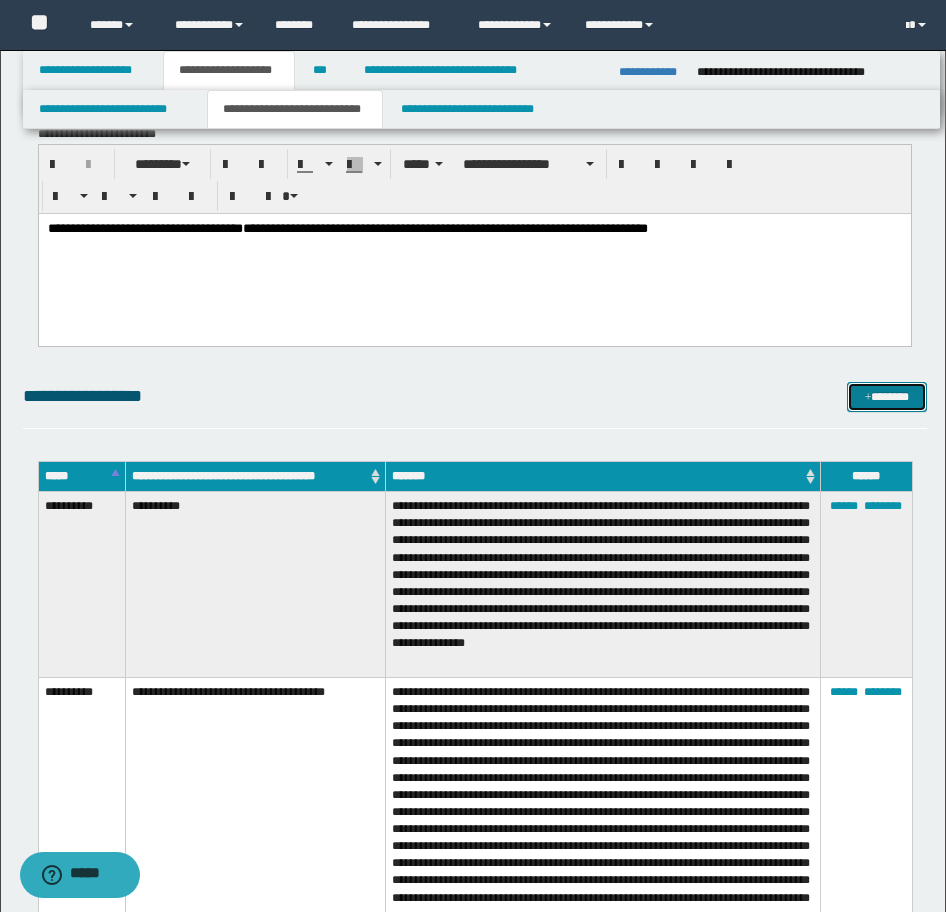 click on "*******" at bounding box center (887, 397) 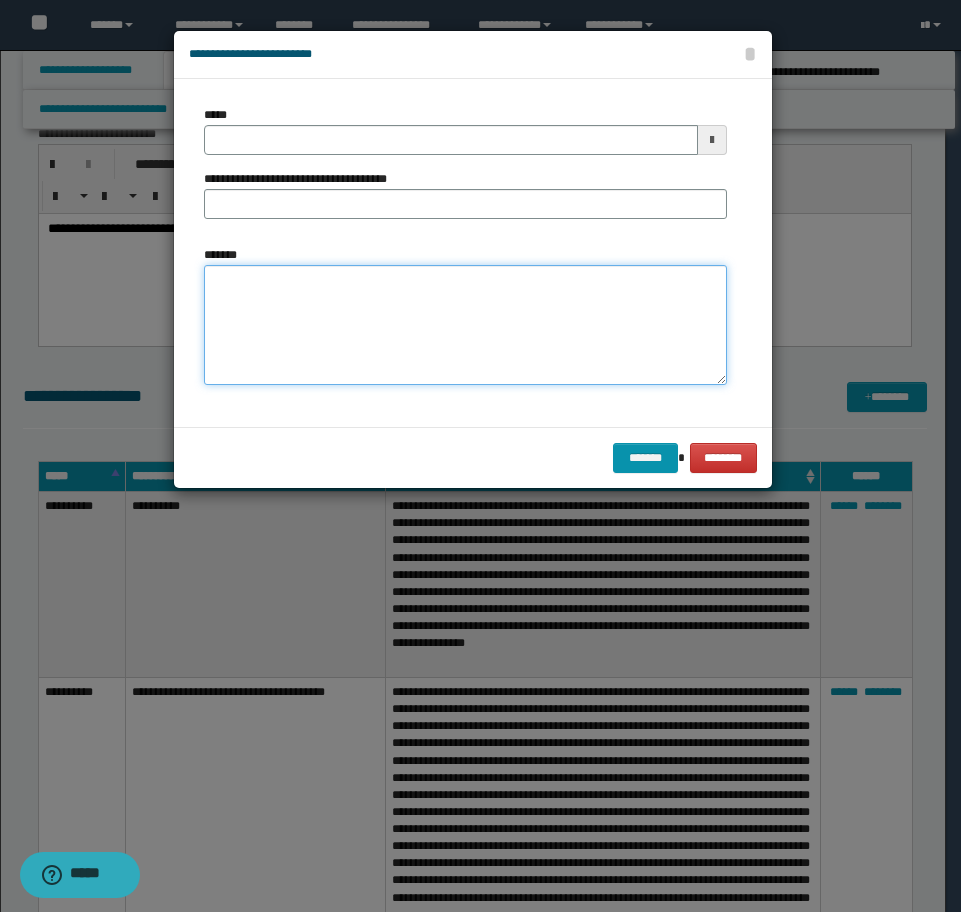 click on "*******" at bounding box center [465, 325] 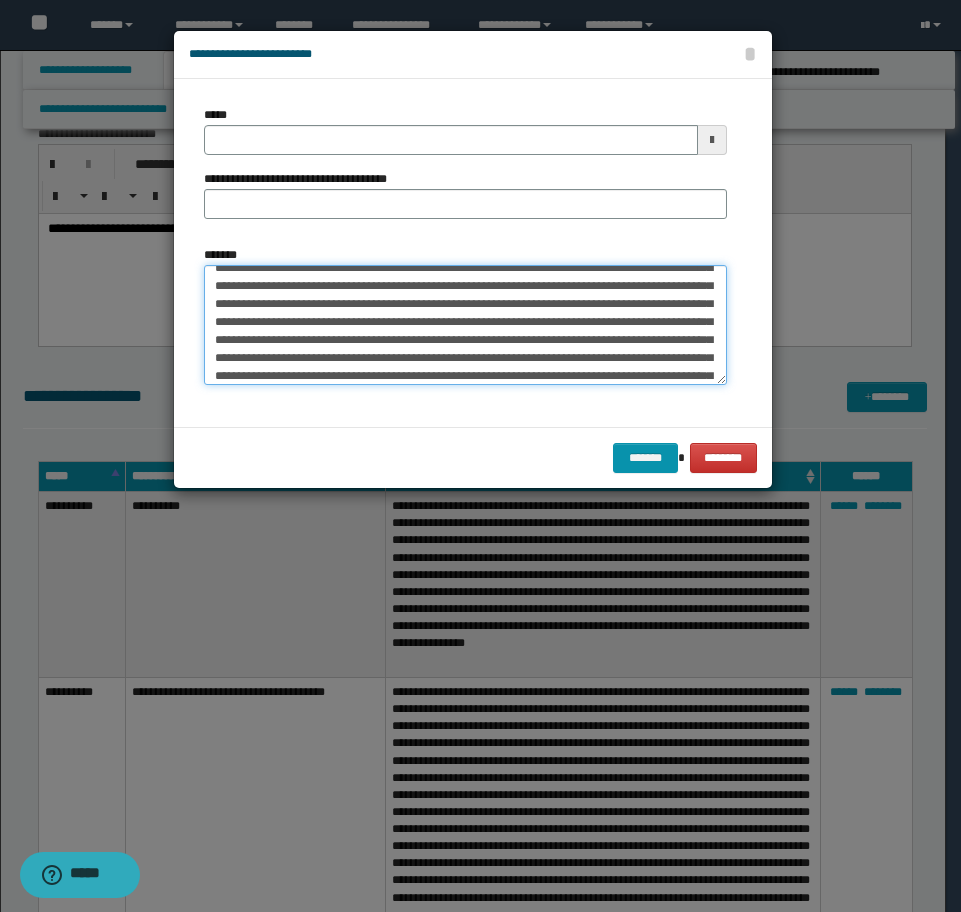 scroll, scrollTop: 0, scrollLeft: 0, axis: both 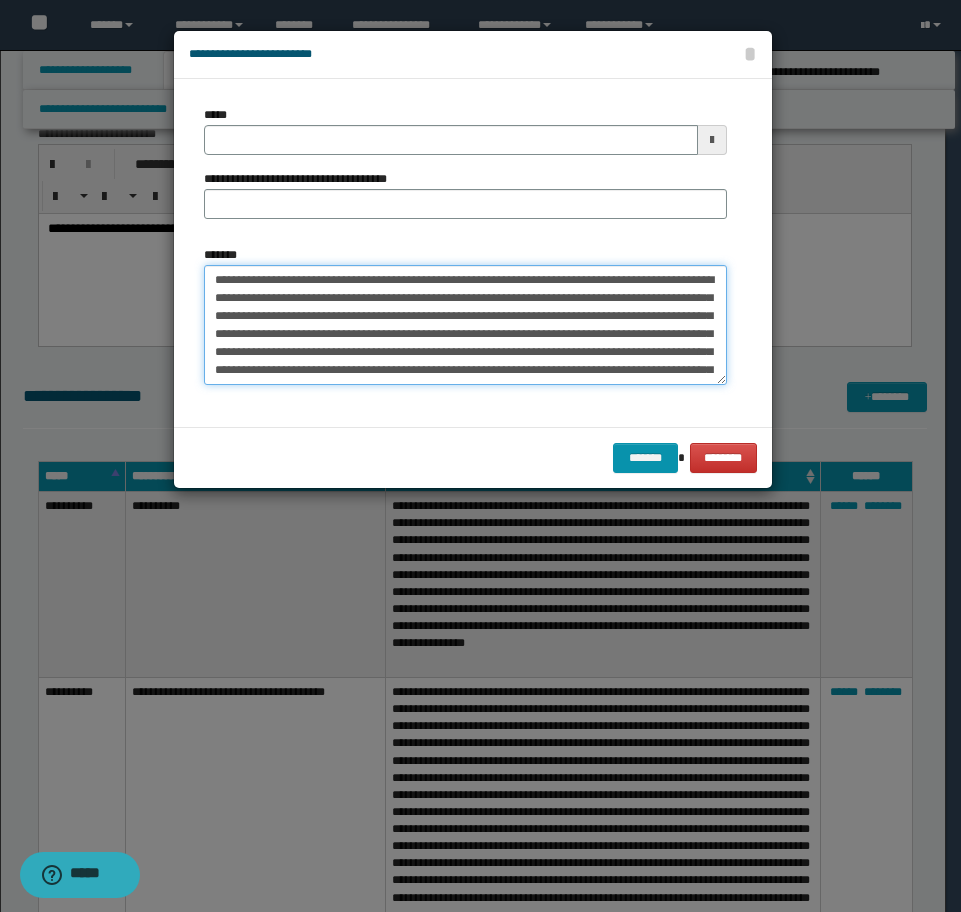 type on "**********" 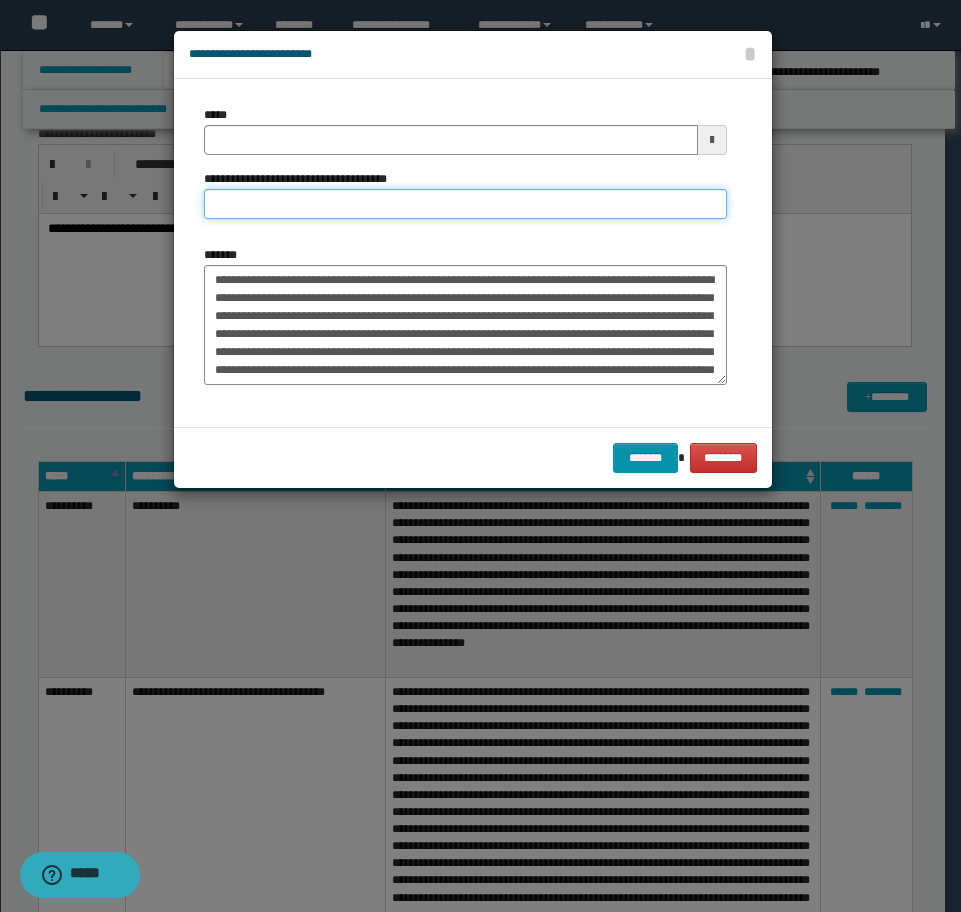 click on "**********" at bounding box center [465, 204] 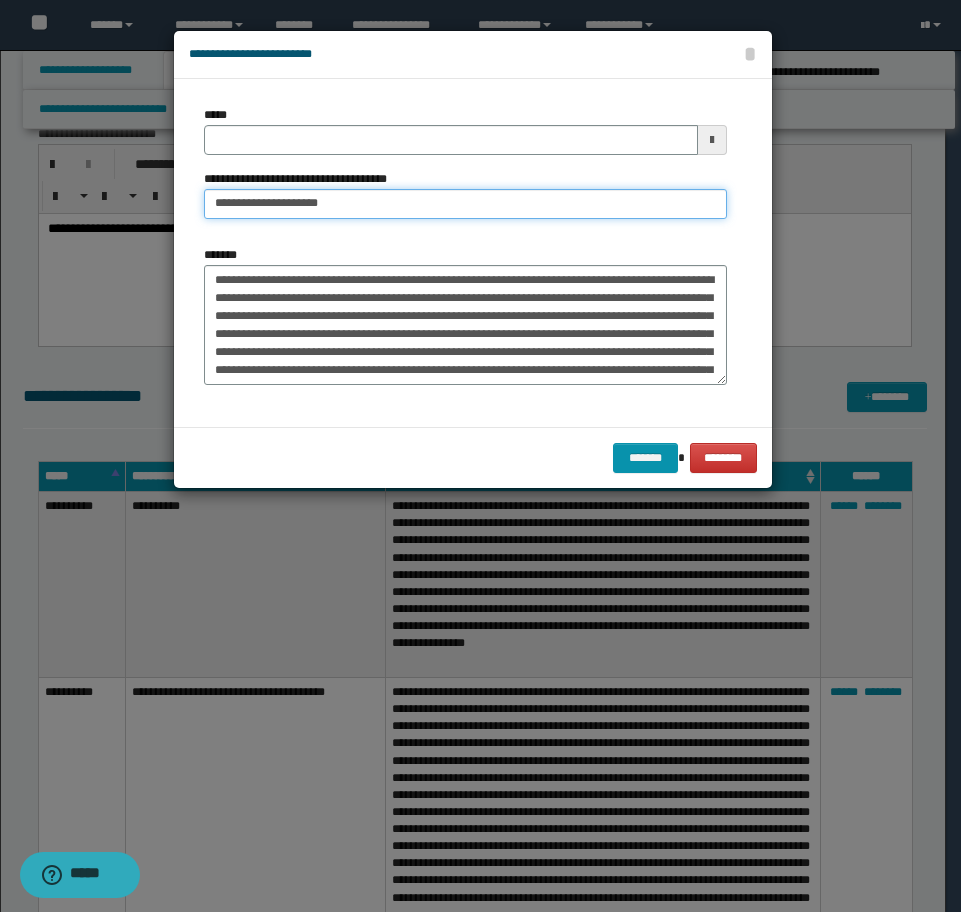 type on "**********" 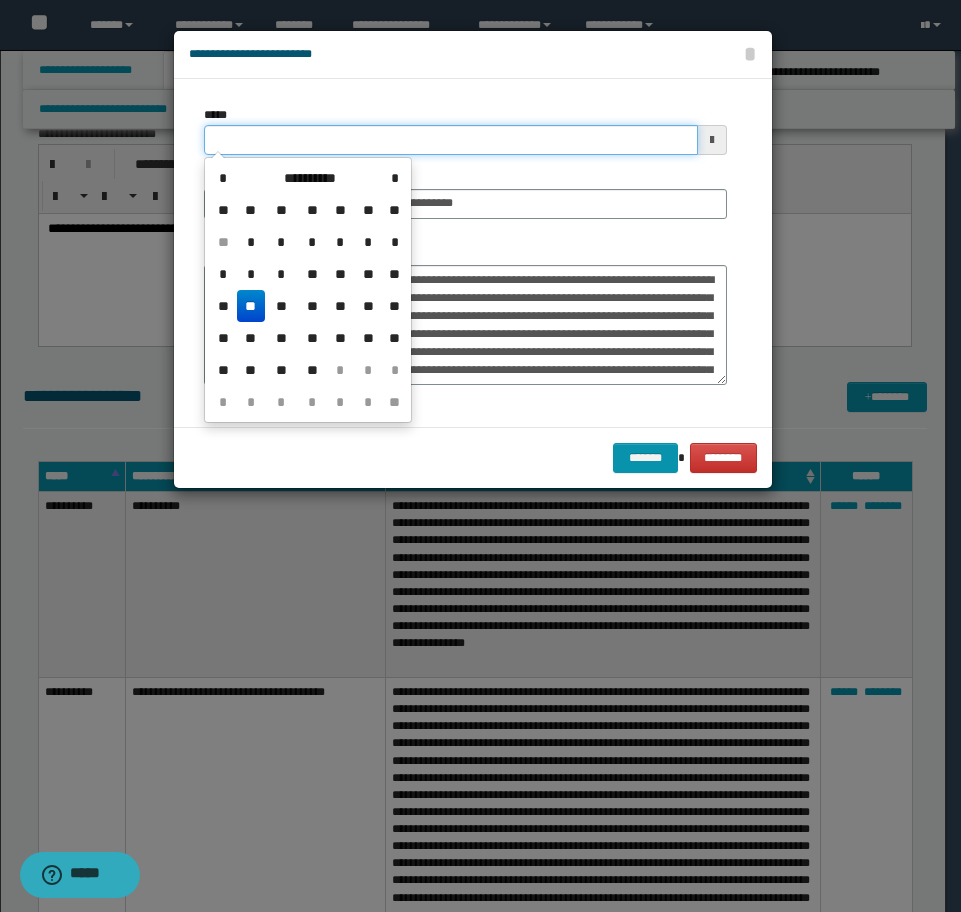 drag, startPoint x: 400, startPoint y: 141, endPoint x: -16, endPoint y: 132, distance: 416.09735 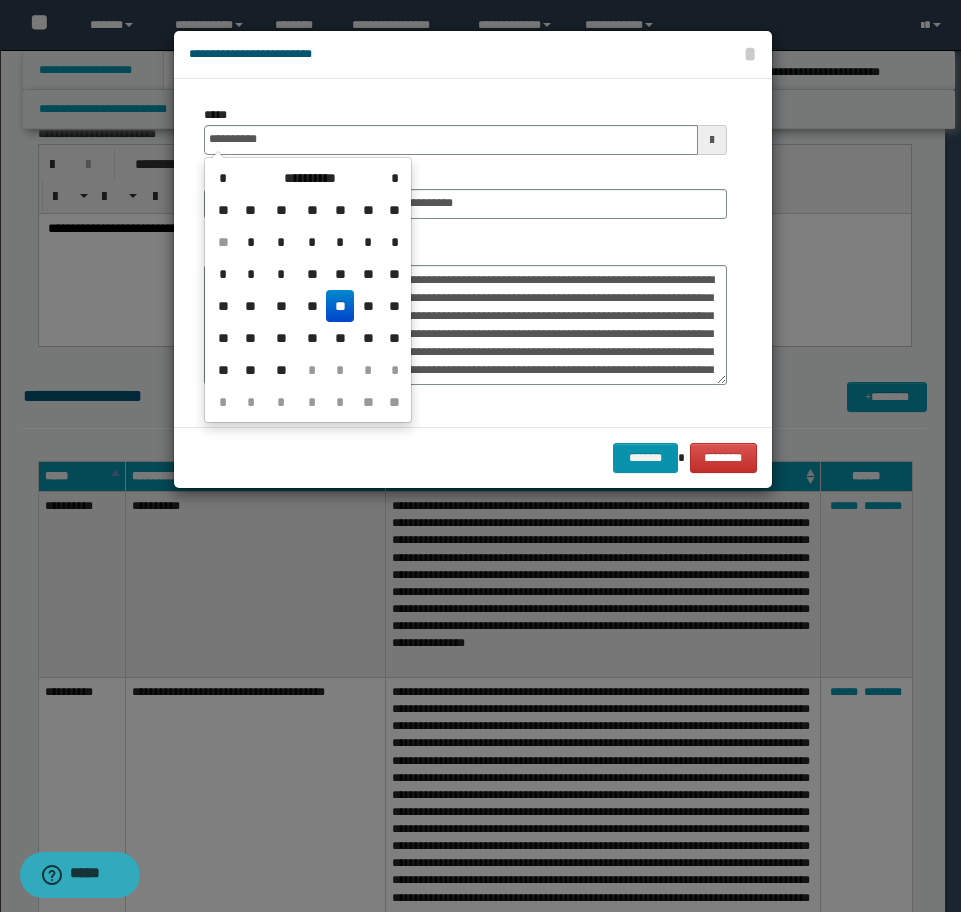 click on "**" at bounding box center (340, 306) 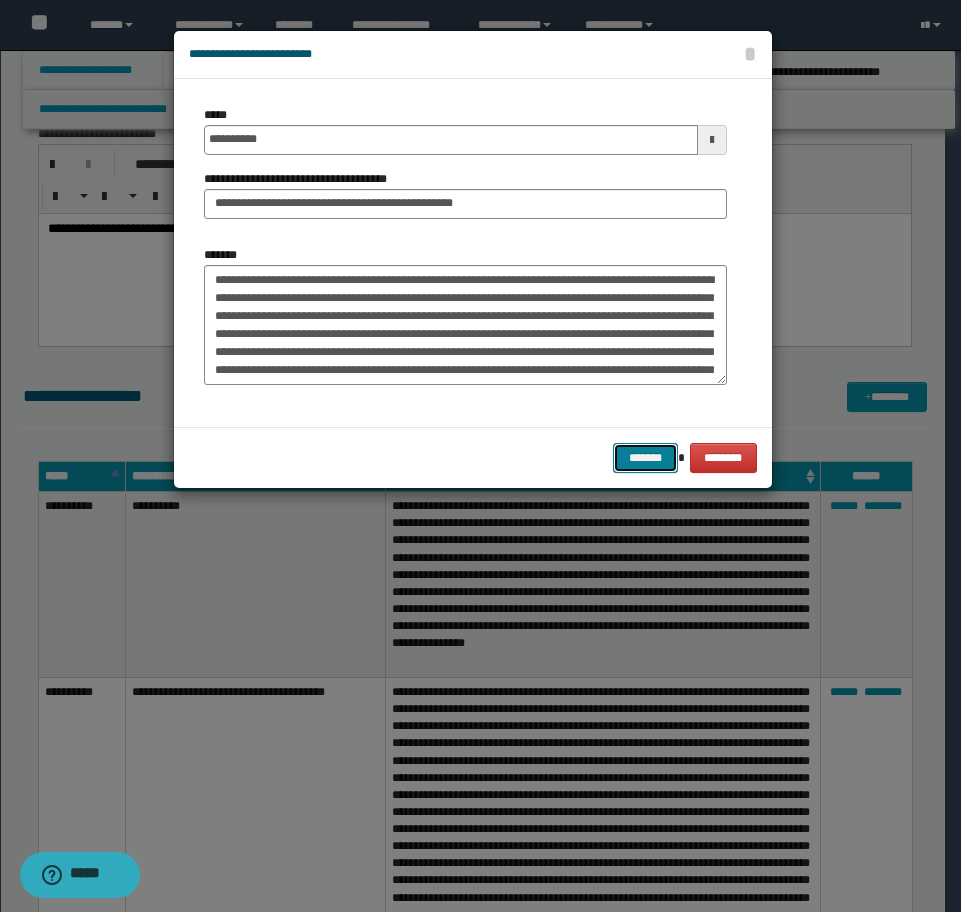click on "*******" at bounding box center [645, 458] 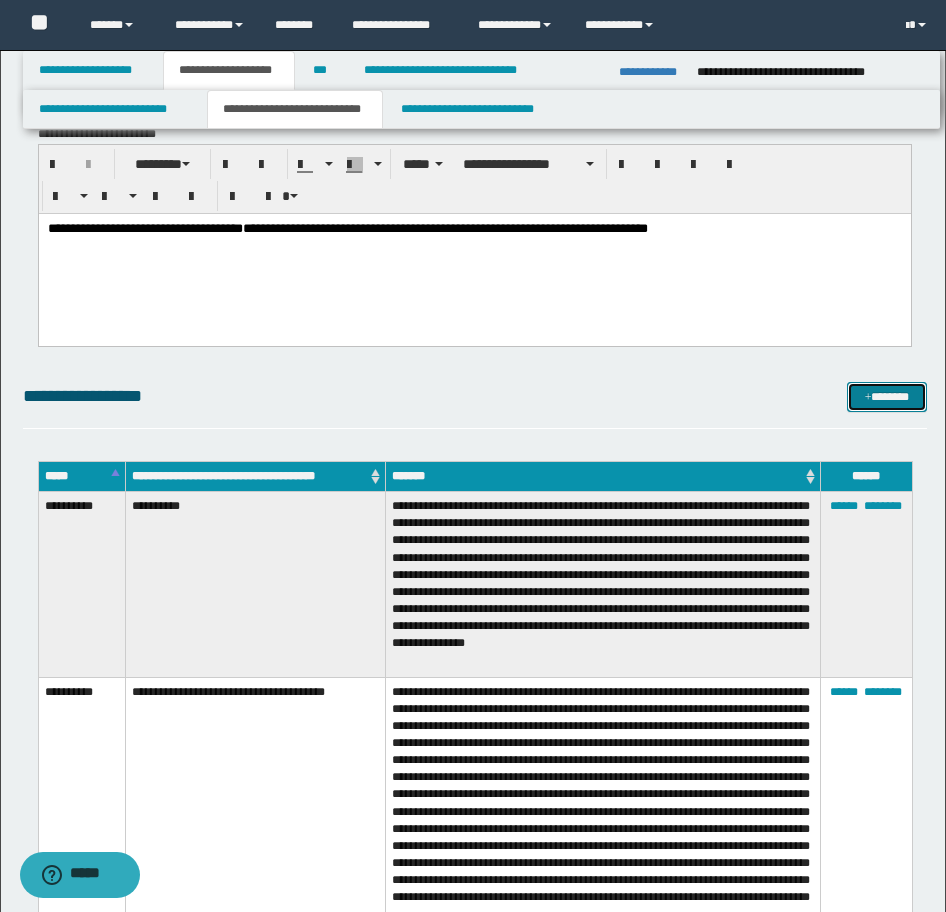 click on "*******" at bounding box center (887, 397) 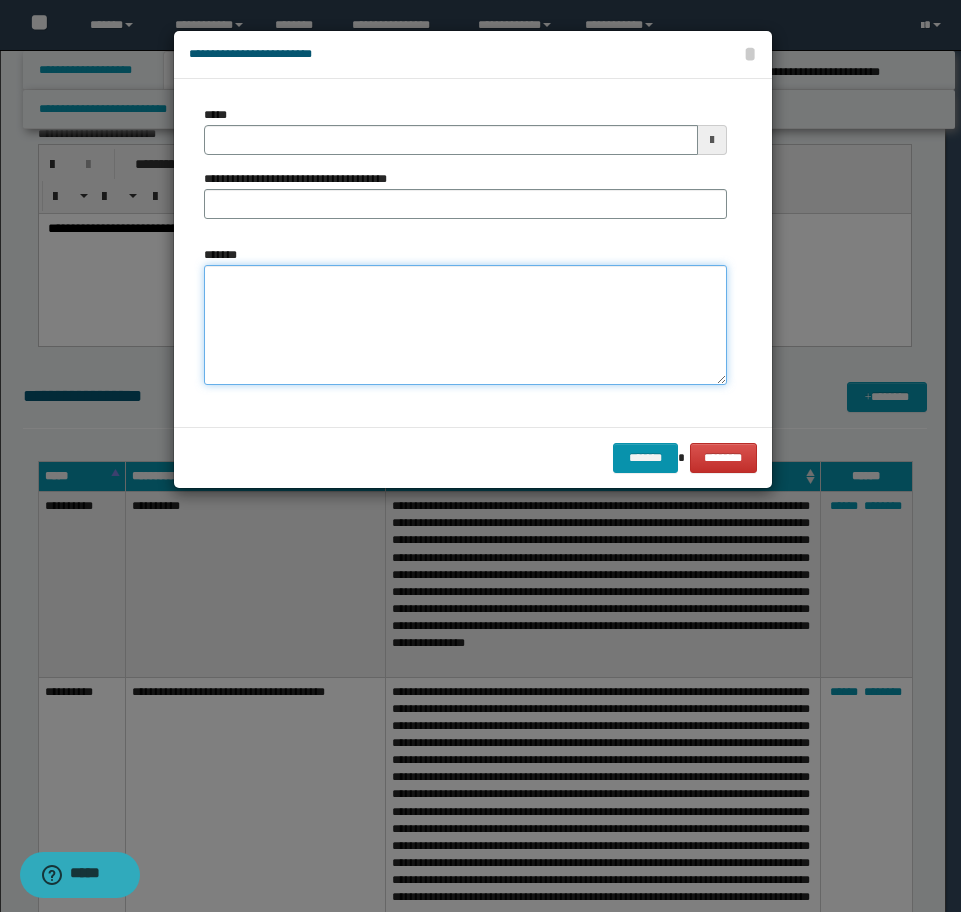 click on "*******" at bounding box center (465, 325) 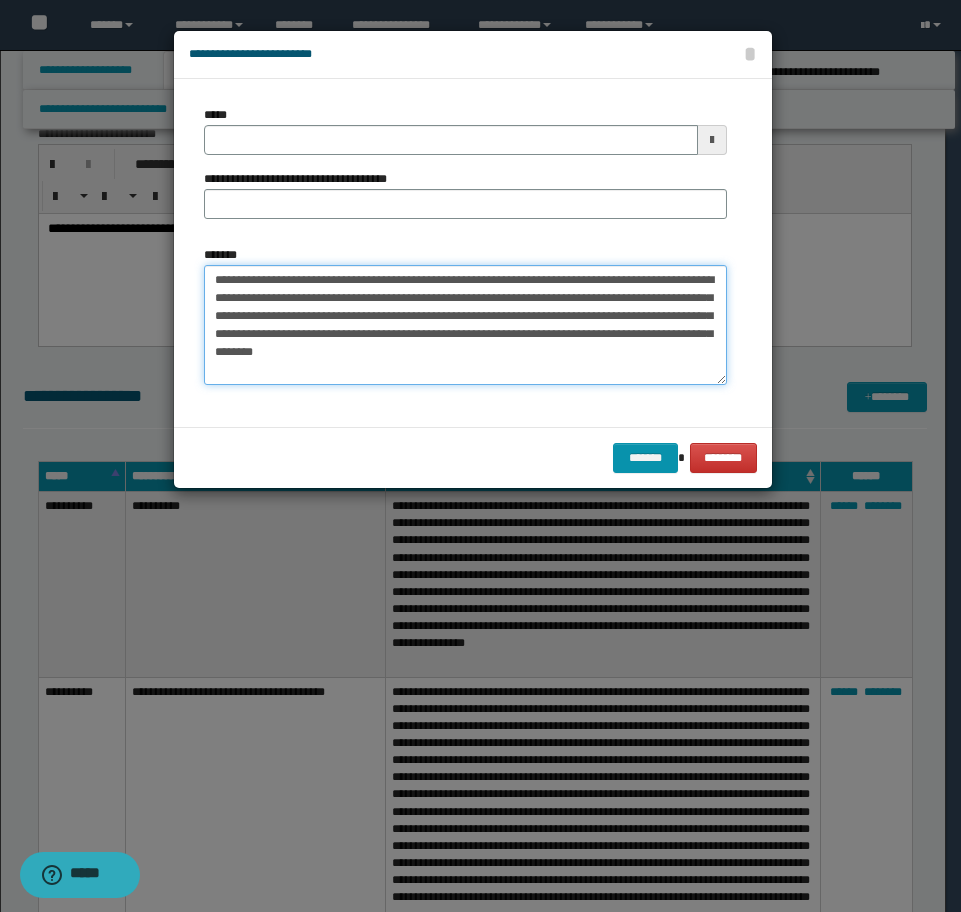 type on "**********" 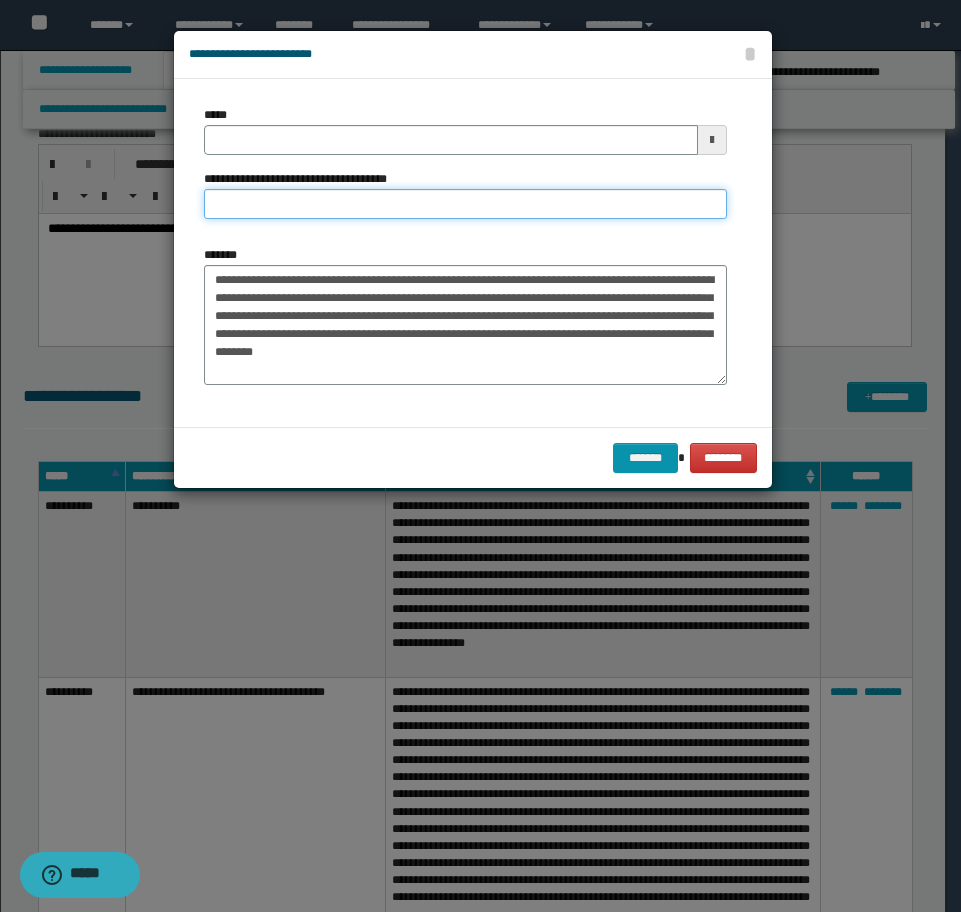 click on "**********" at bounding box center [465, 204] 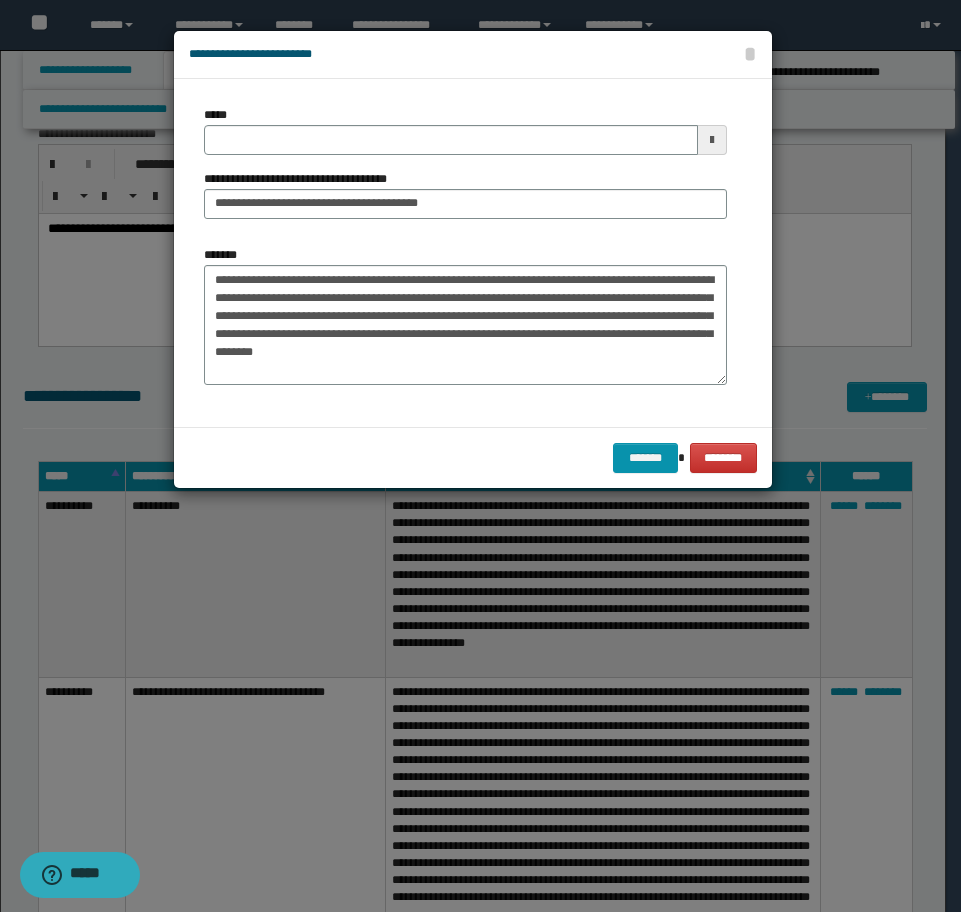 type on "**********" 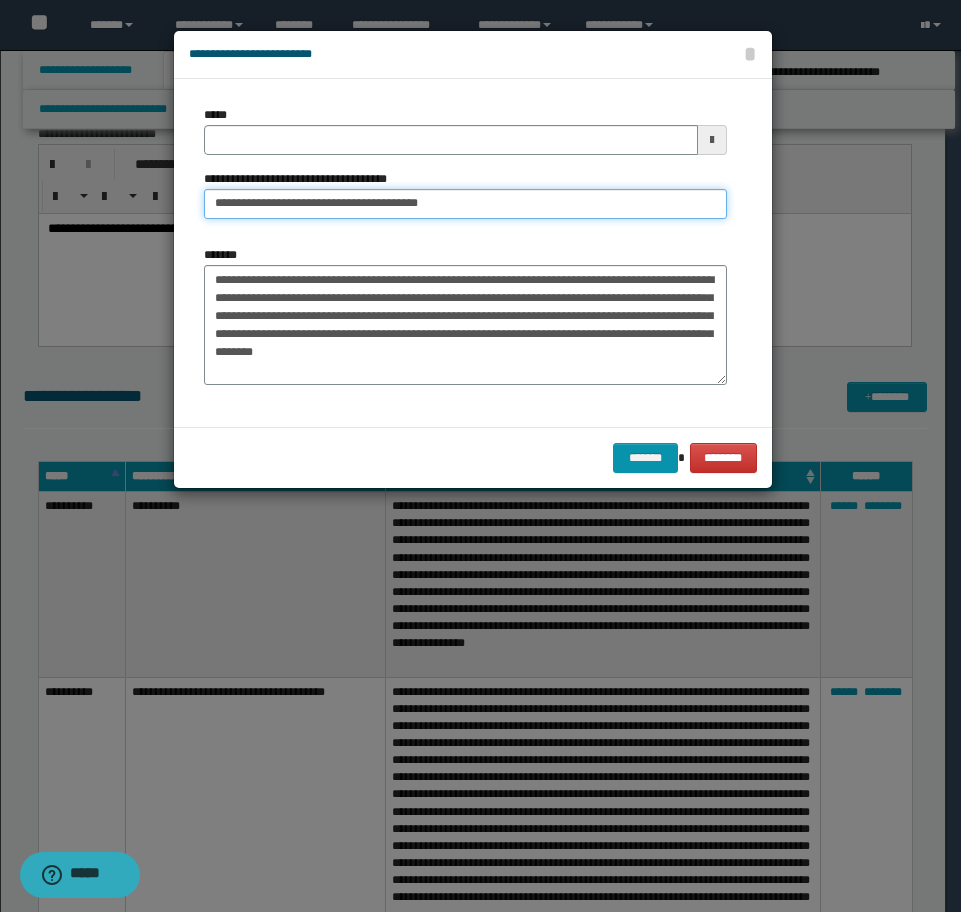 type 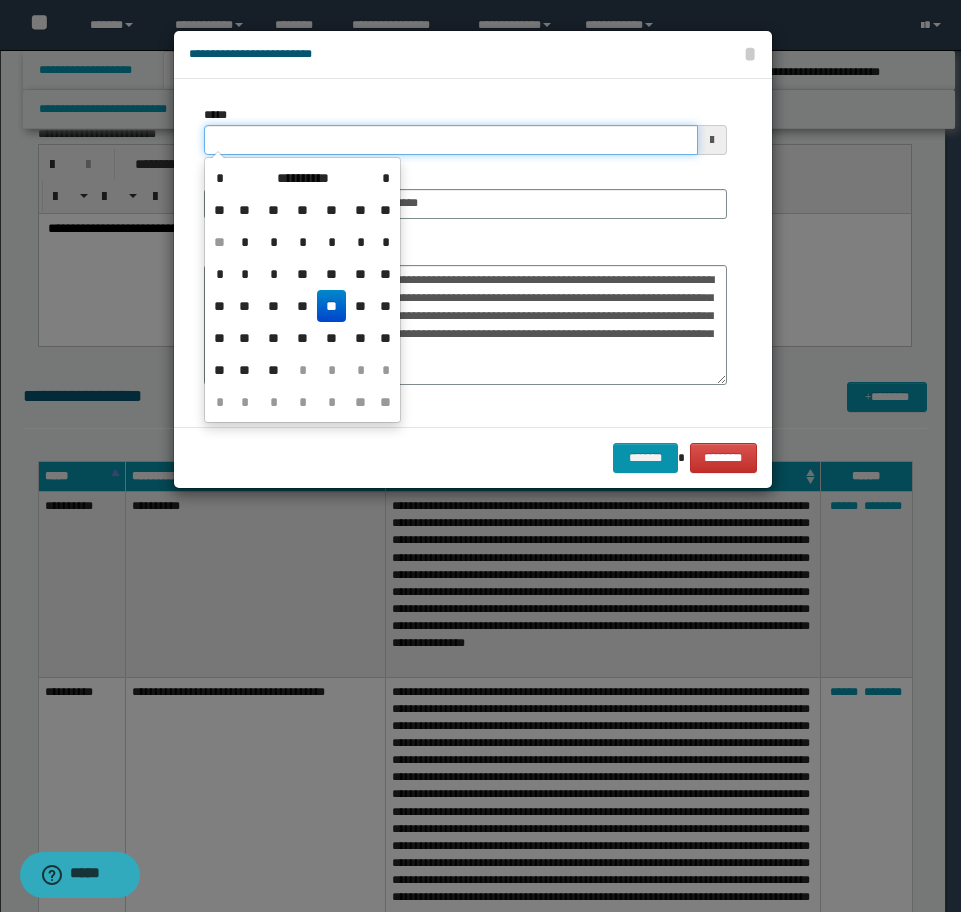click on "*****" at bounding box center (451, 140) 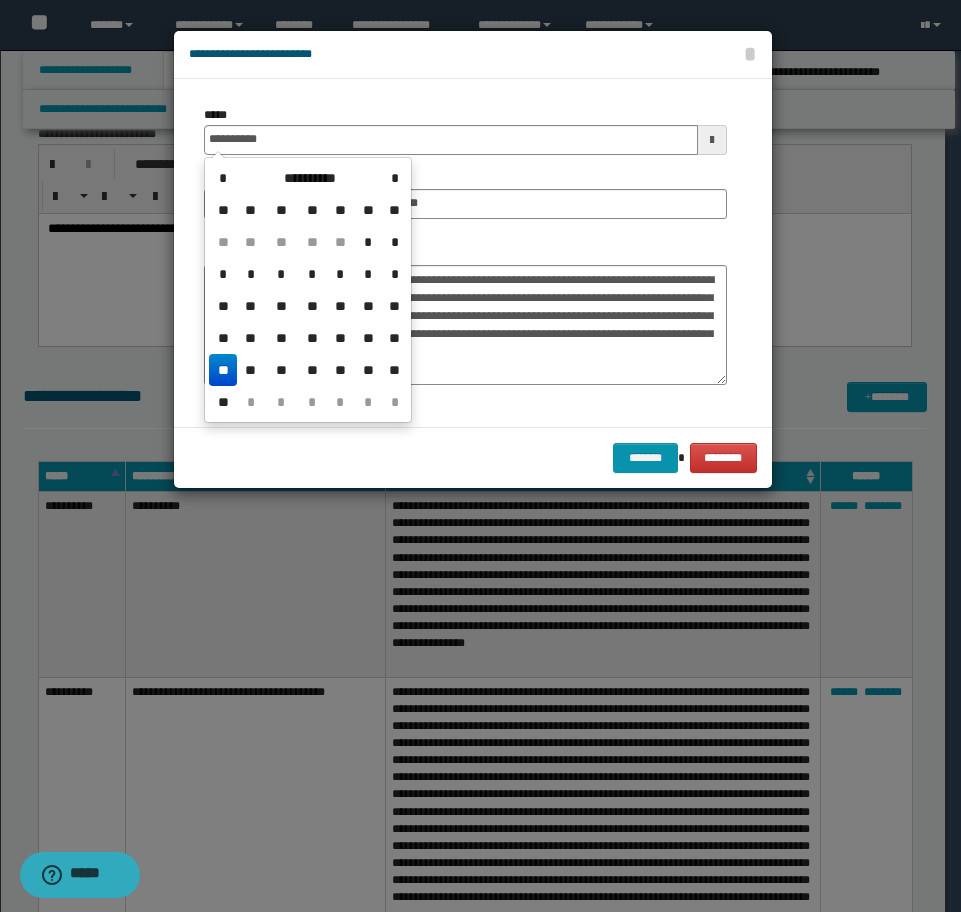 click on "**" at bounding box center (223, 370) 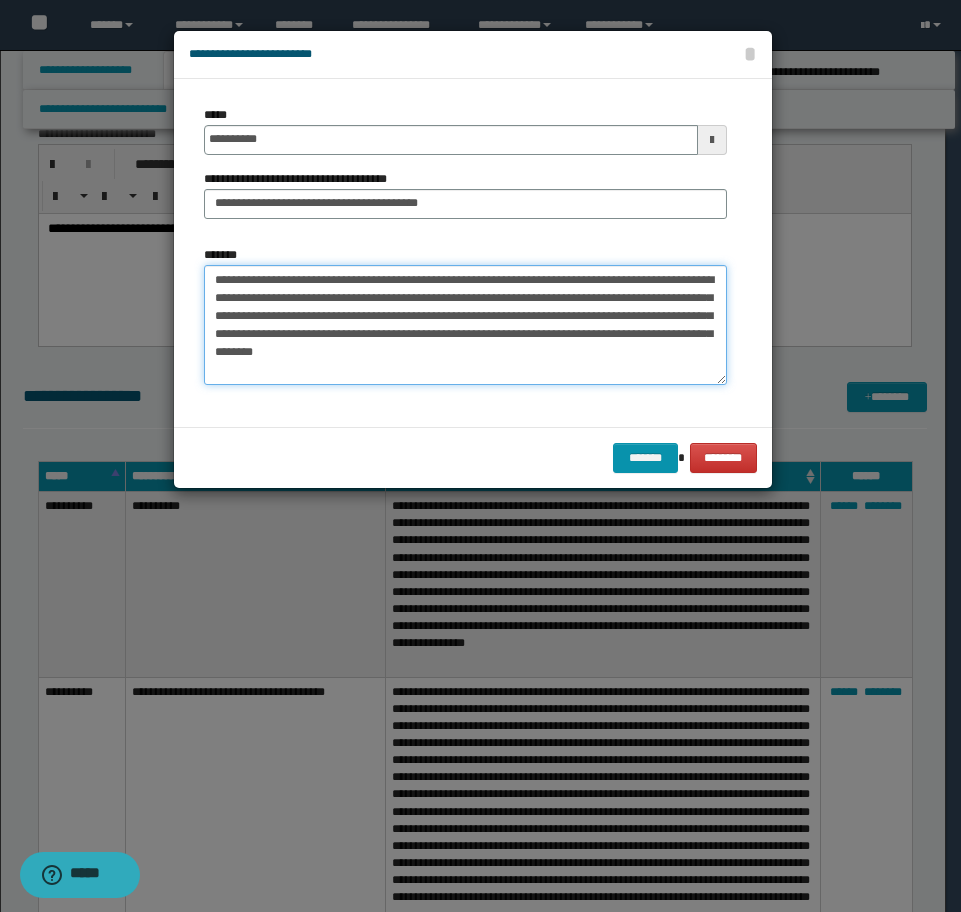 click on "**********" at bounding box center (465, 325) 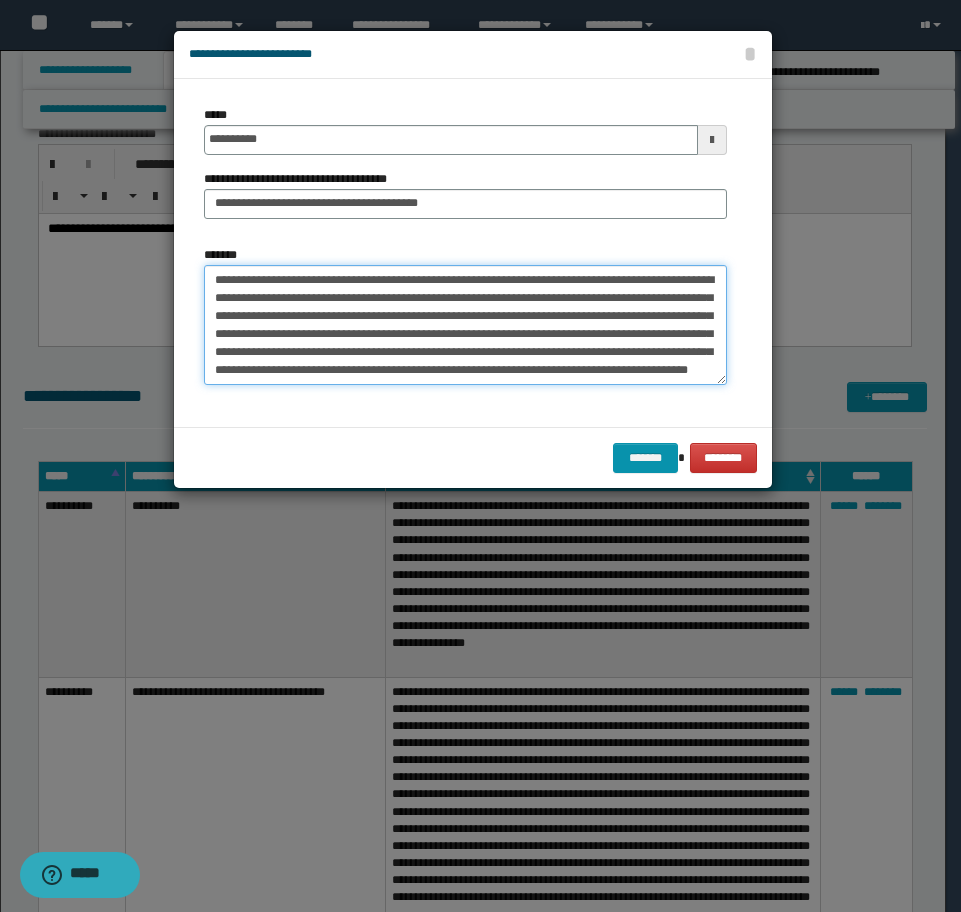 scroll, scrollTop: 12, scrollLeft: 0, axis: vertical 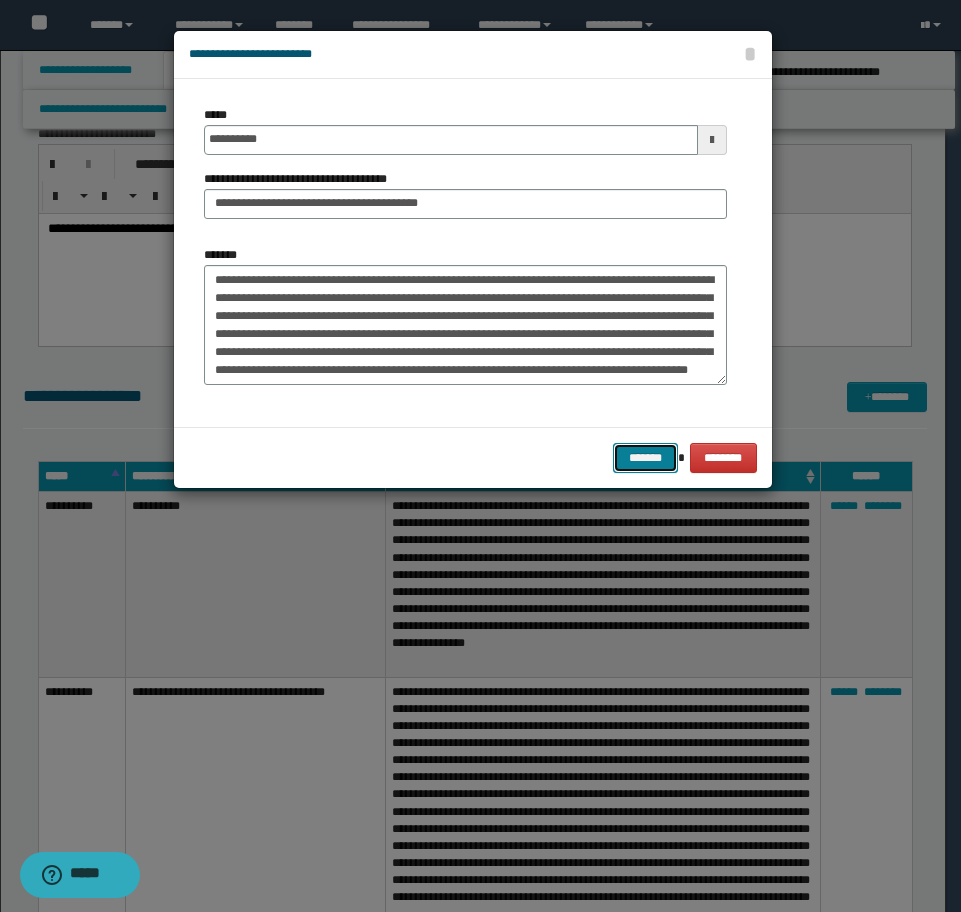 click on "*******" at bounding box center (645, 458) 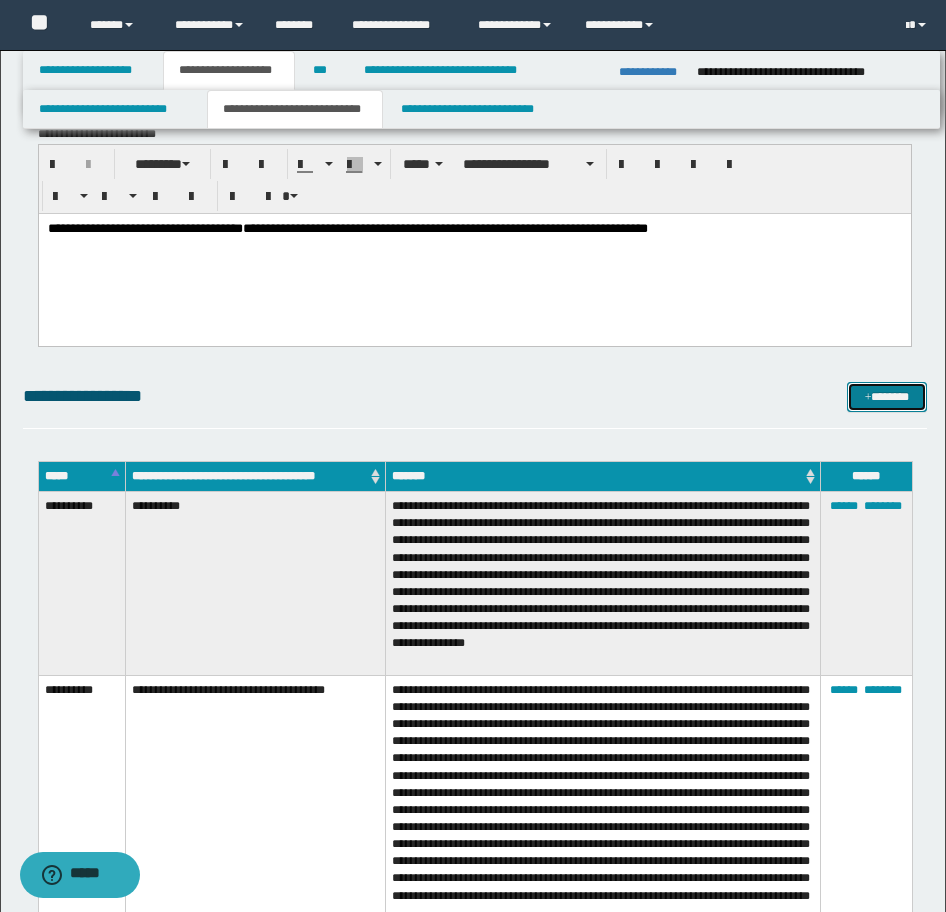 click on "*******" at bounding box center [887, 397] 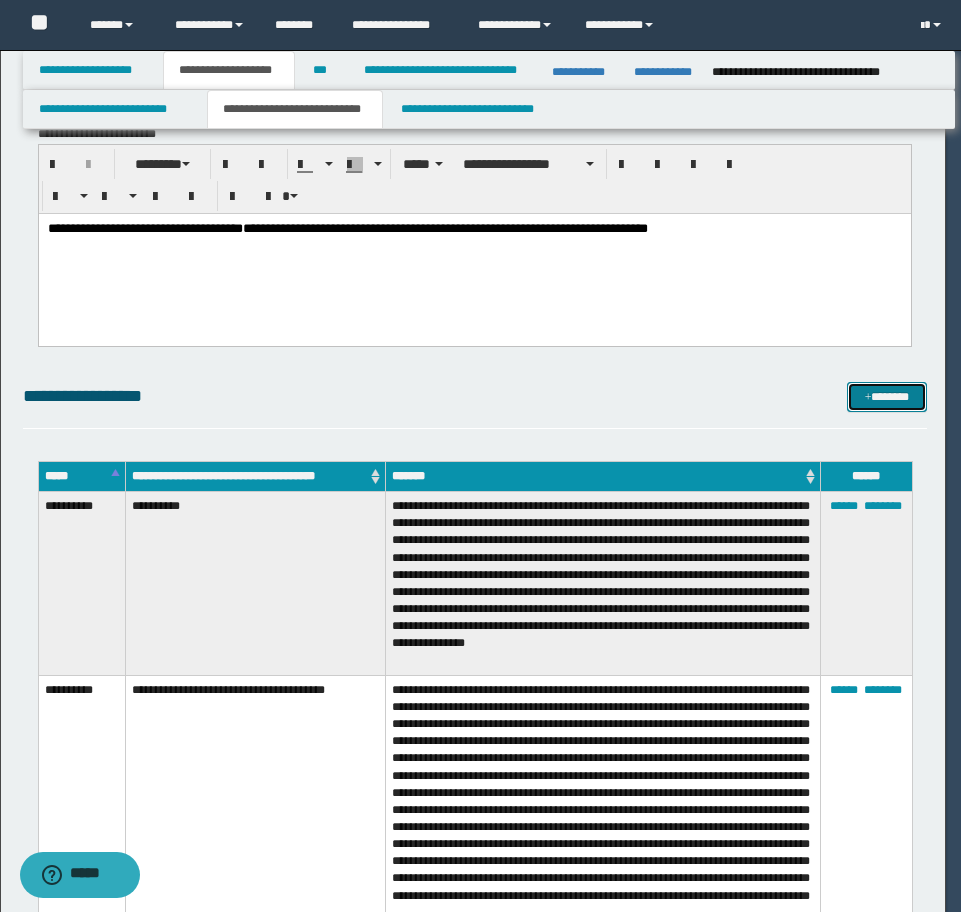 scroll, scrollTop: 0, scrollLeft: 0, axis: both 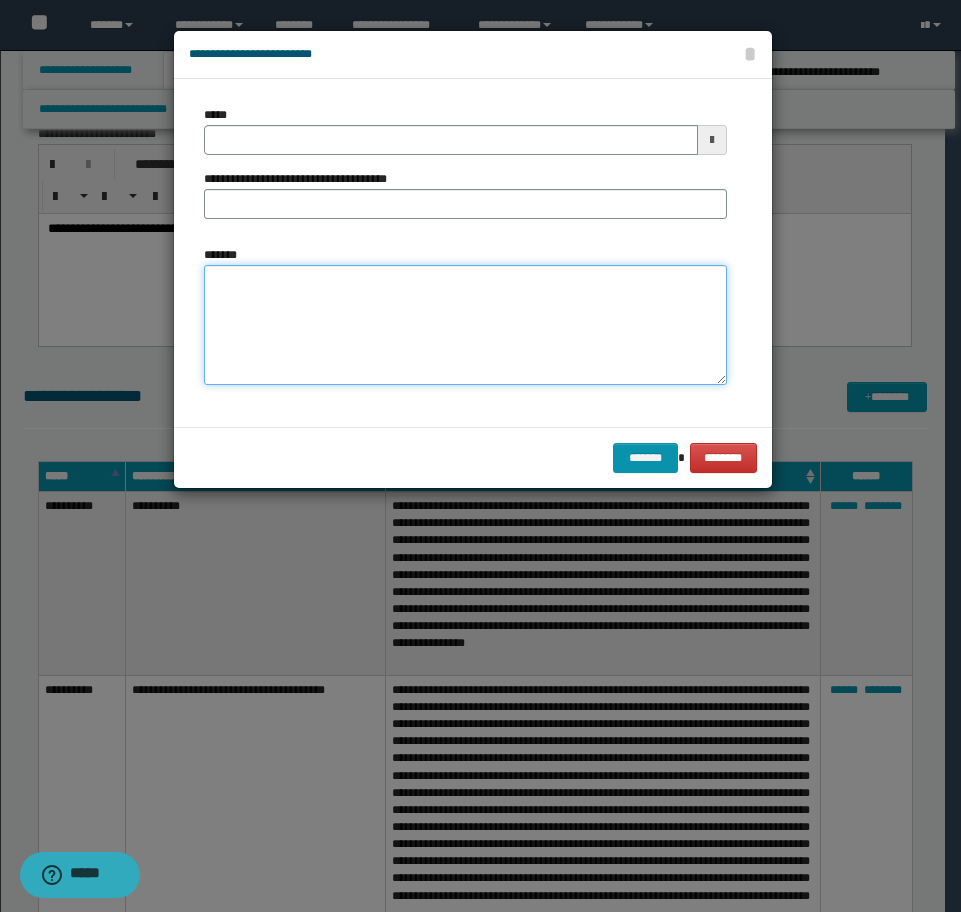 click on "*******" at bounding box center [465, 325] 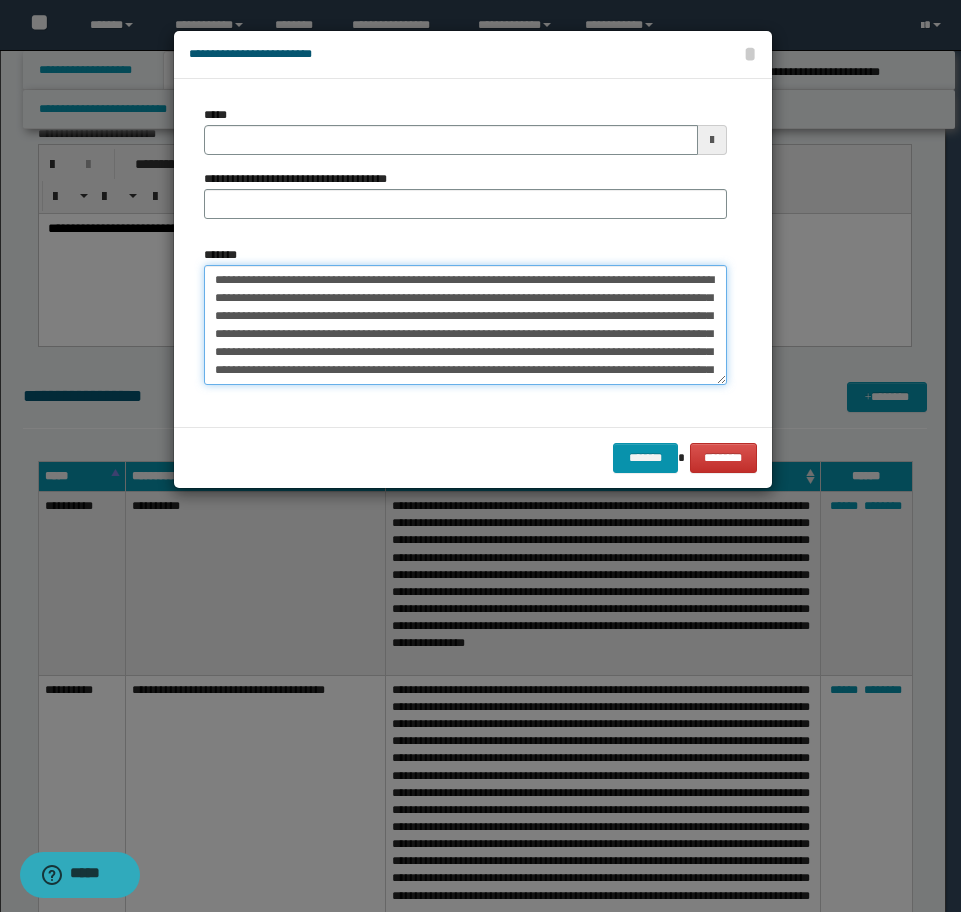 scroll, scrollTop: 174, scrollLeft: 0, axis: vertical 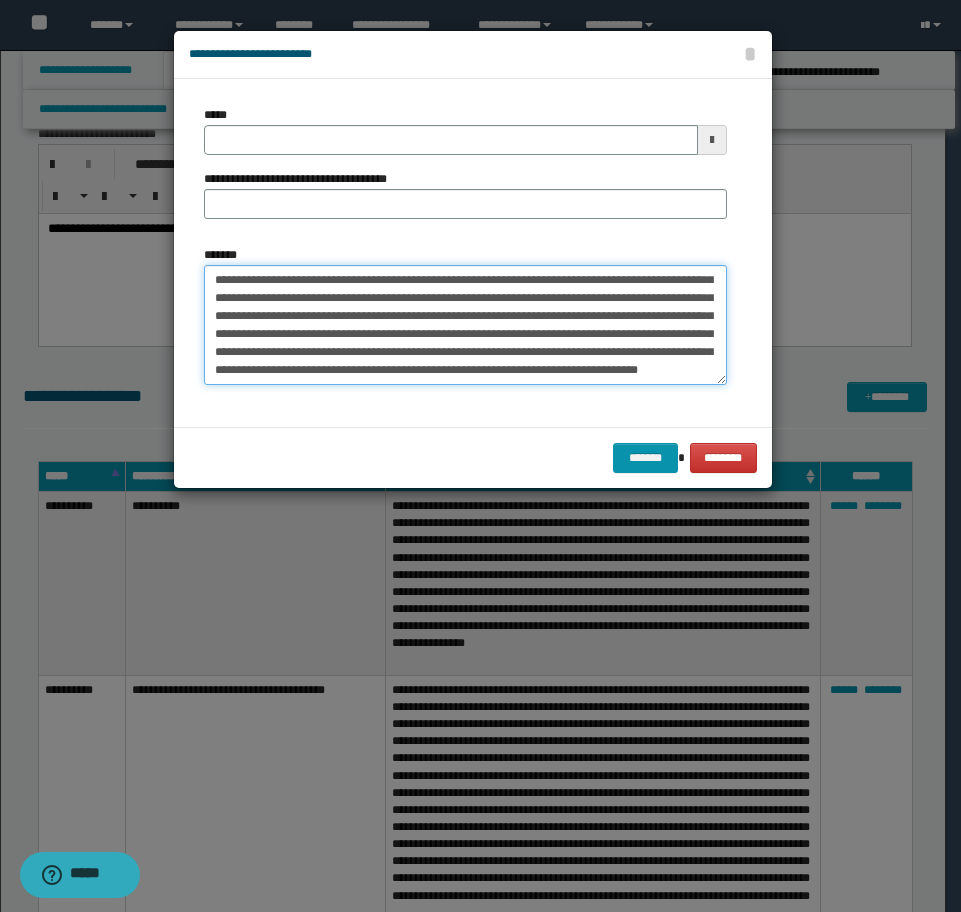 type on "**********" 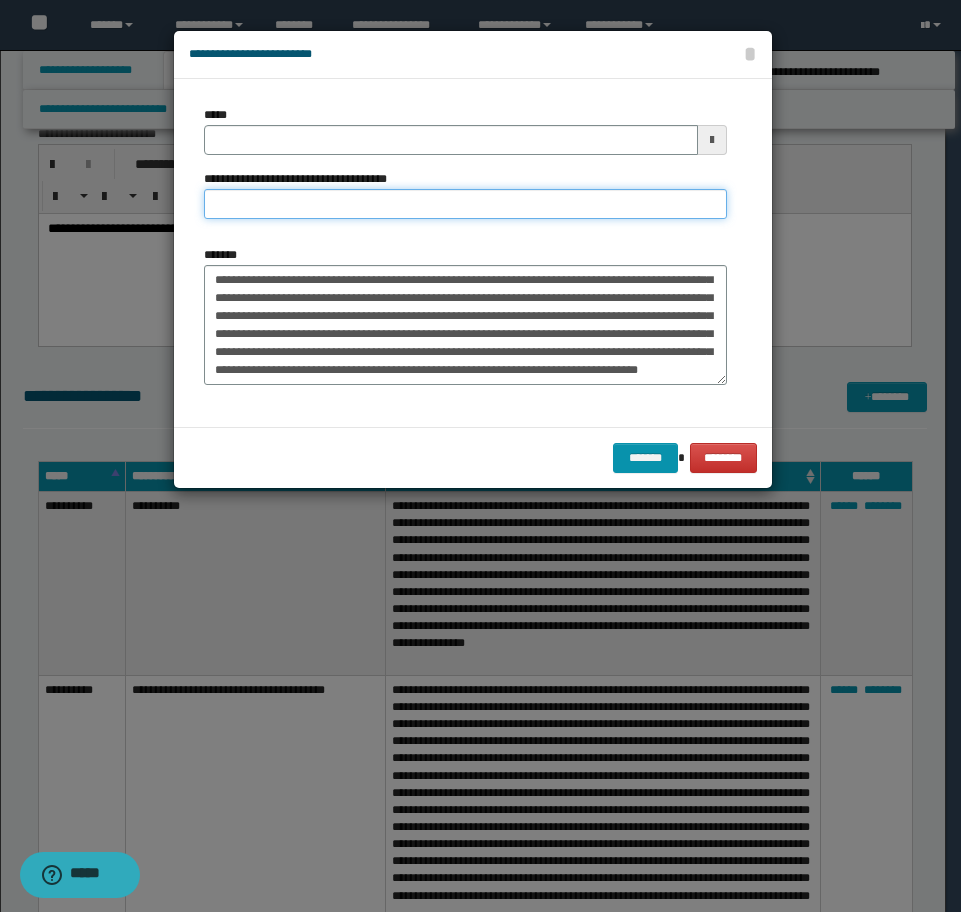 click on "**********" at bounding box center [465, 204] 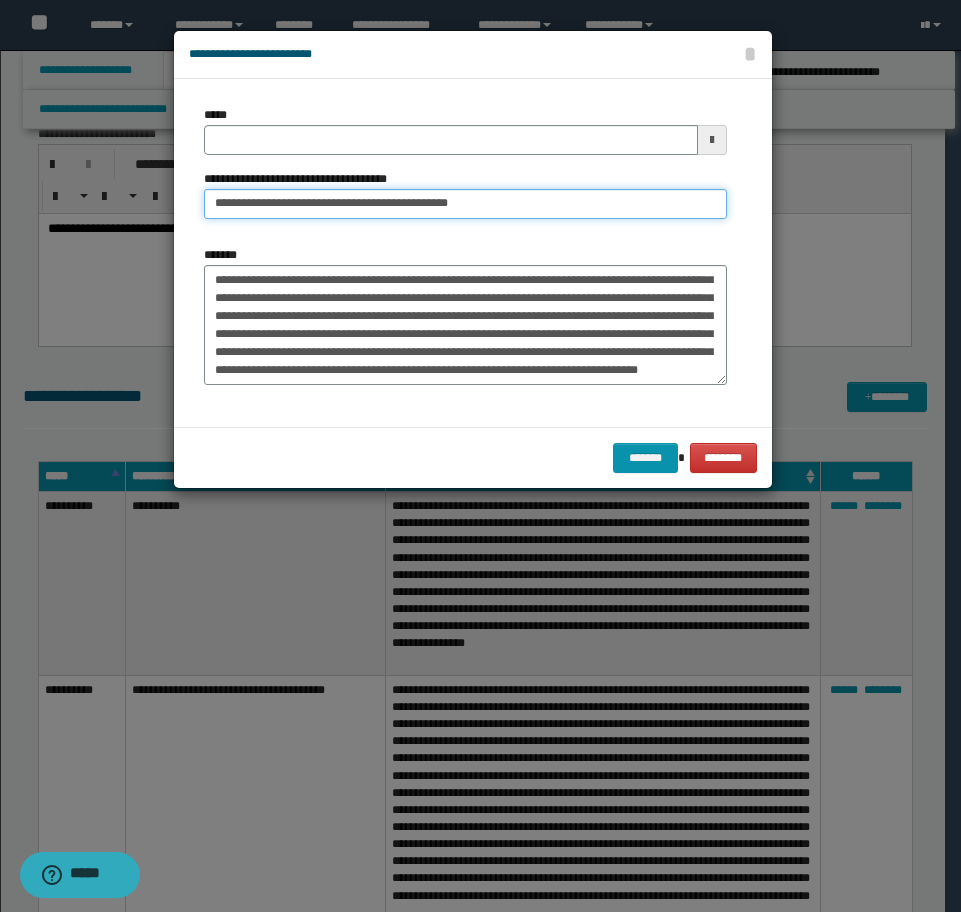 type on "**********" 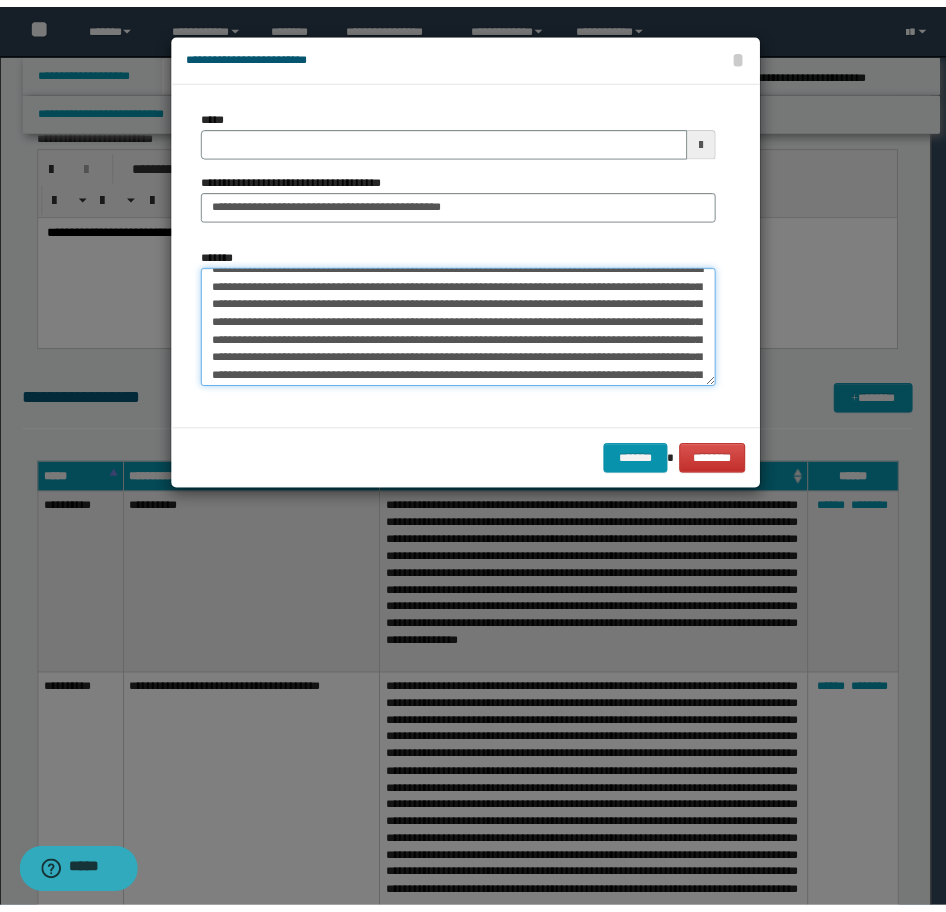 scroll, scrollTop: 0, scrollLeft: 0, axis: both 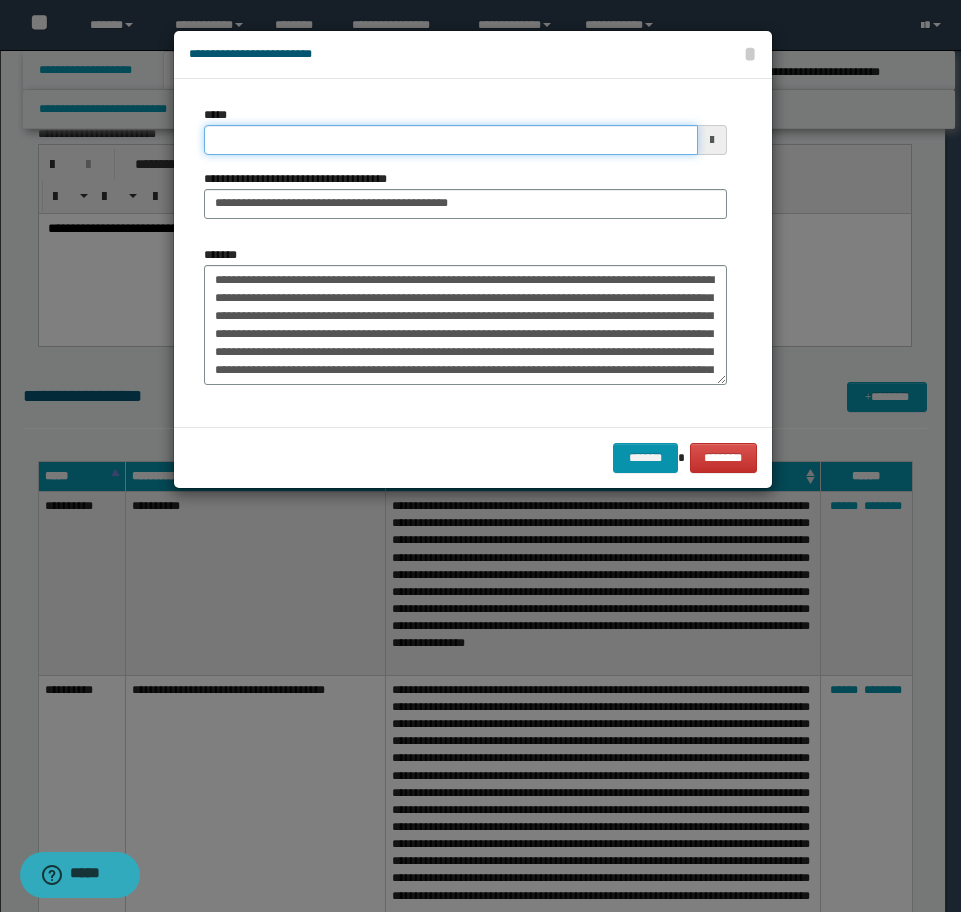 click on "*****" at bounding box center (451, 140) 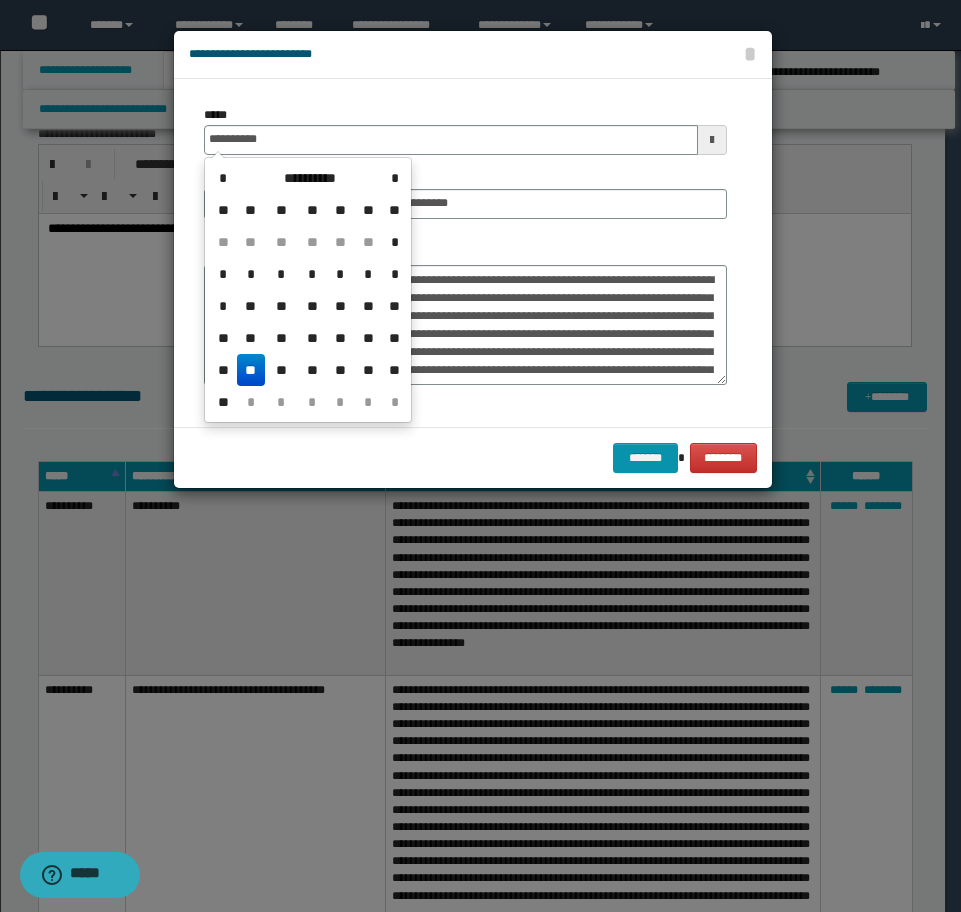 click on "**" at bounding box center (251, 370) 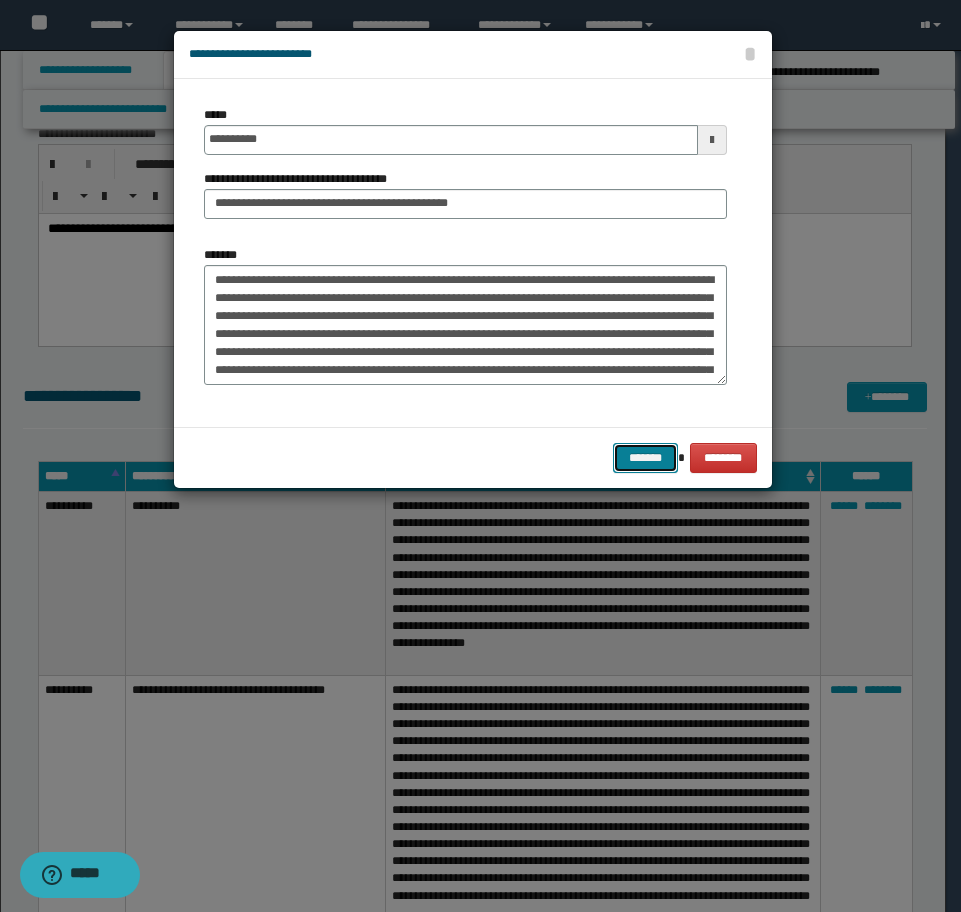 click on "*******" at bounding box center (645, 458) 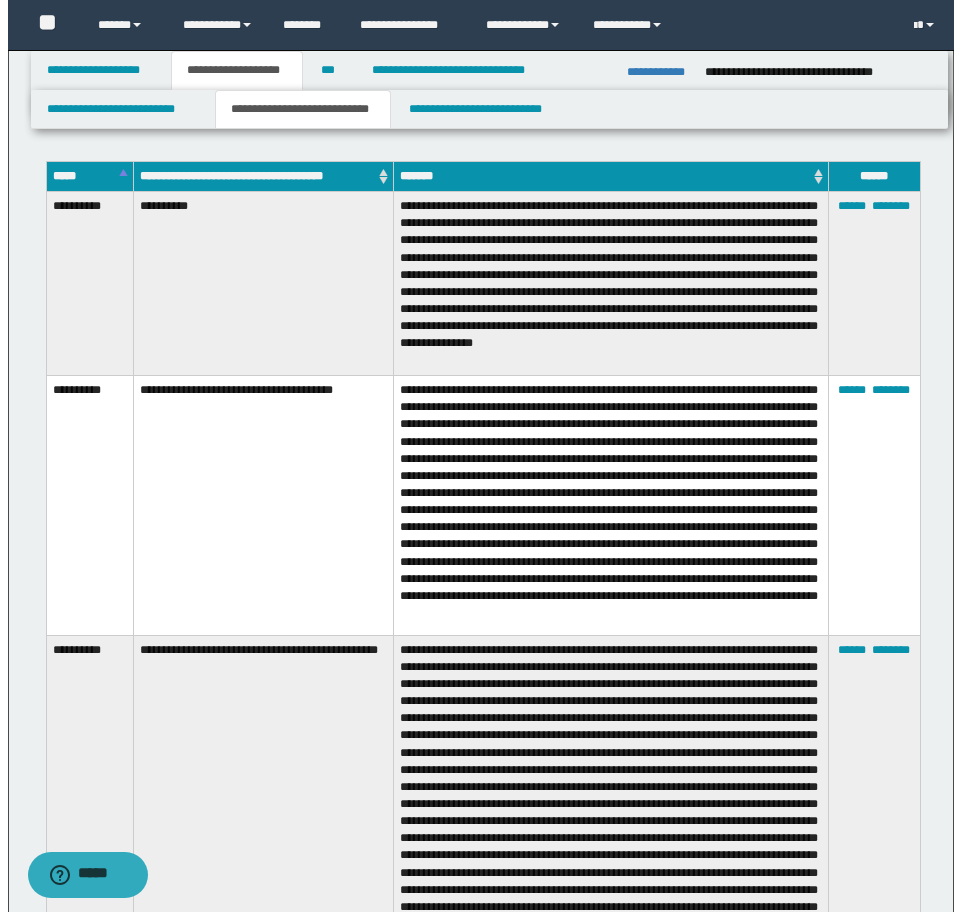 scroll, scrollTop: 3300, scrollLeft: 0, axis: vertical 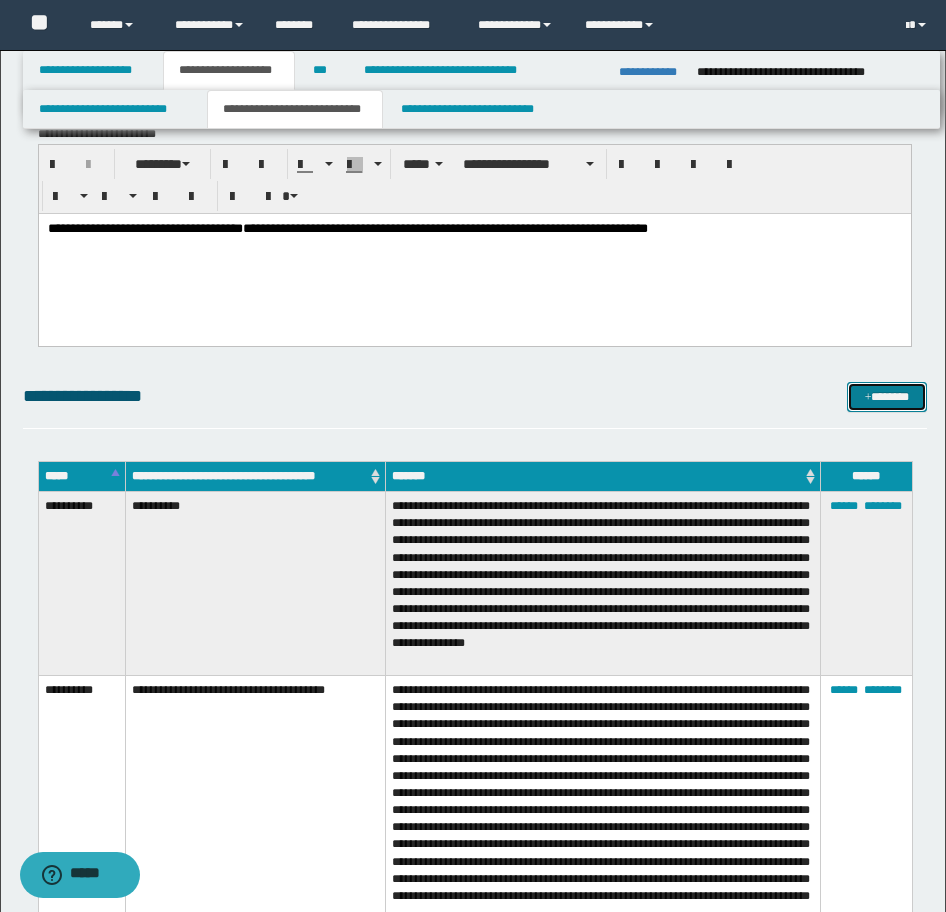 click on "*******" at bounding box center [887, 397] 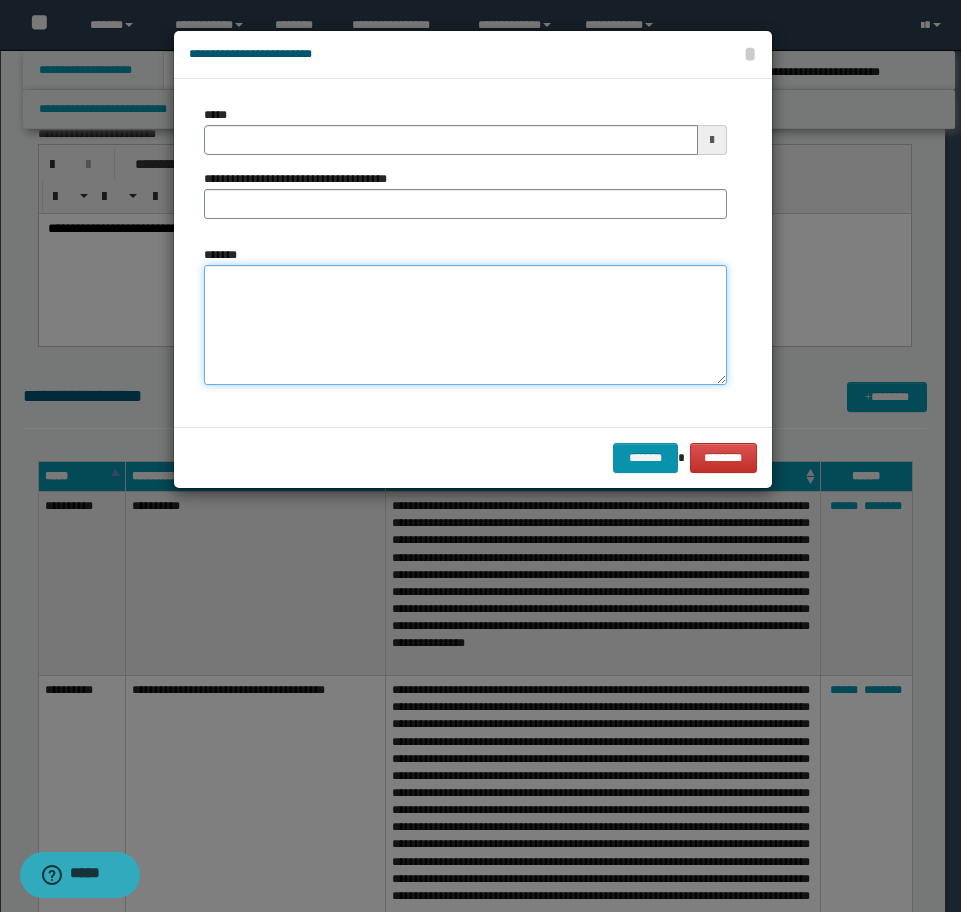 click on "*******" at bounding box center [465, 325] 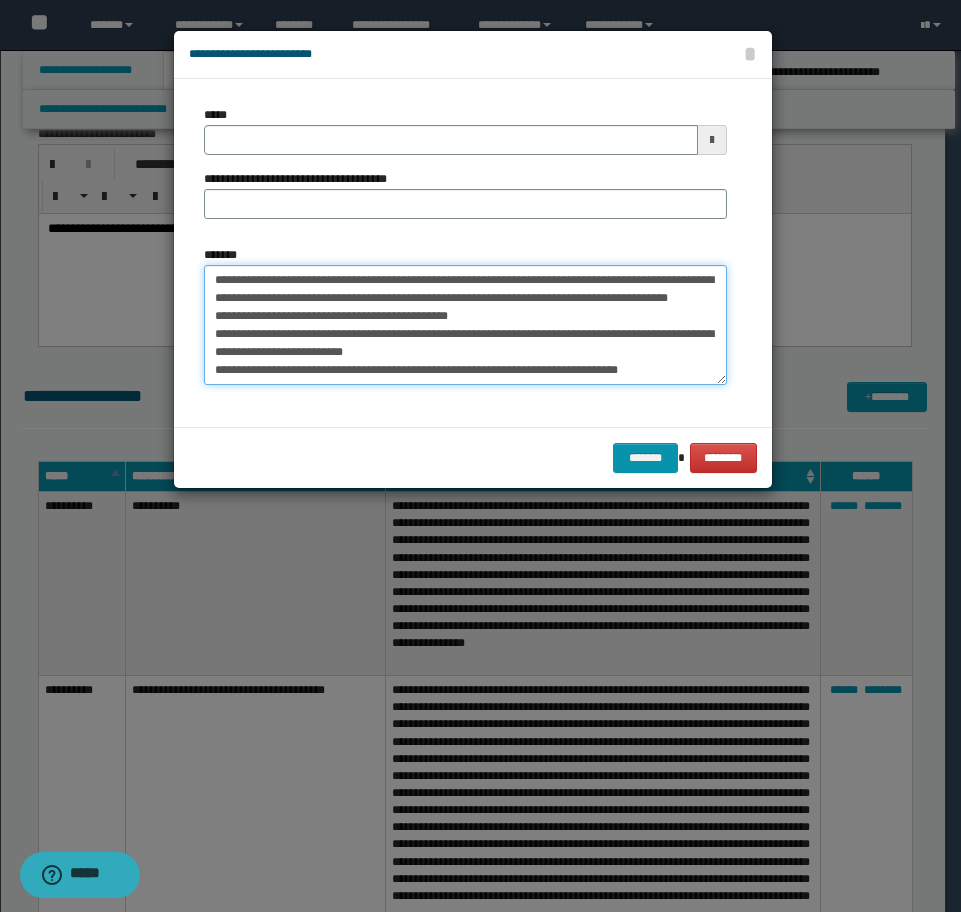 scroll, scrollTop: 170, scrollLeft: 0, axis: vertical 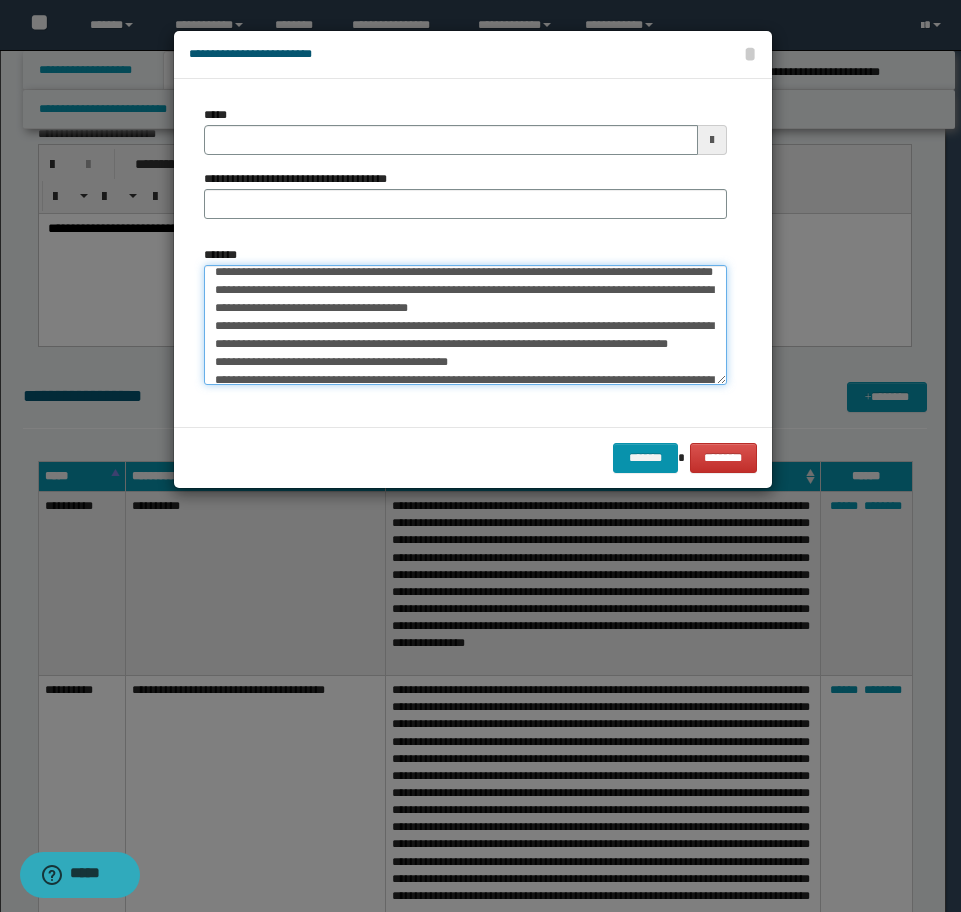 click on "*******" at bounding box center (465, 325) 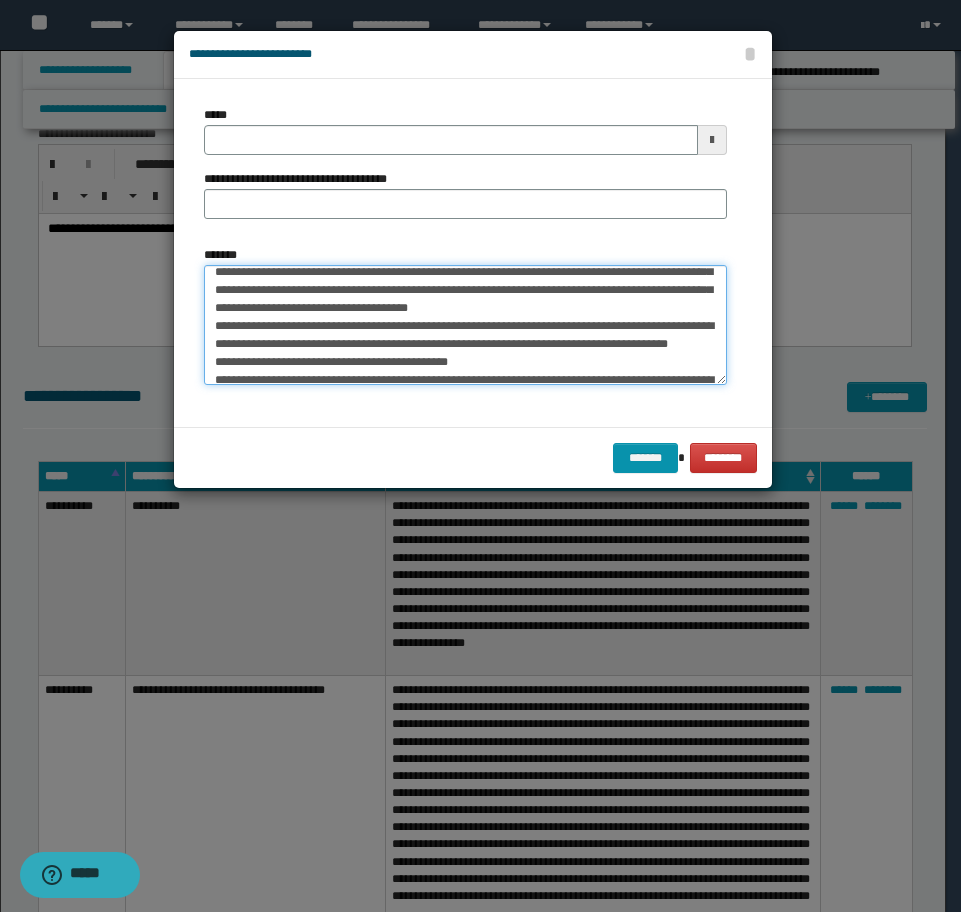 scroll, scrollTop: 152, scrollLeft: 0, axis: vertical 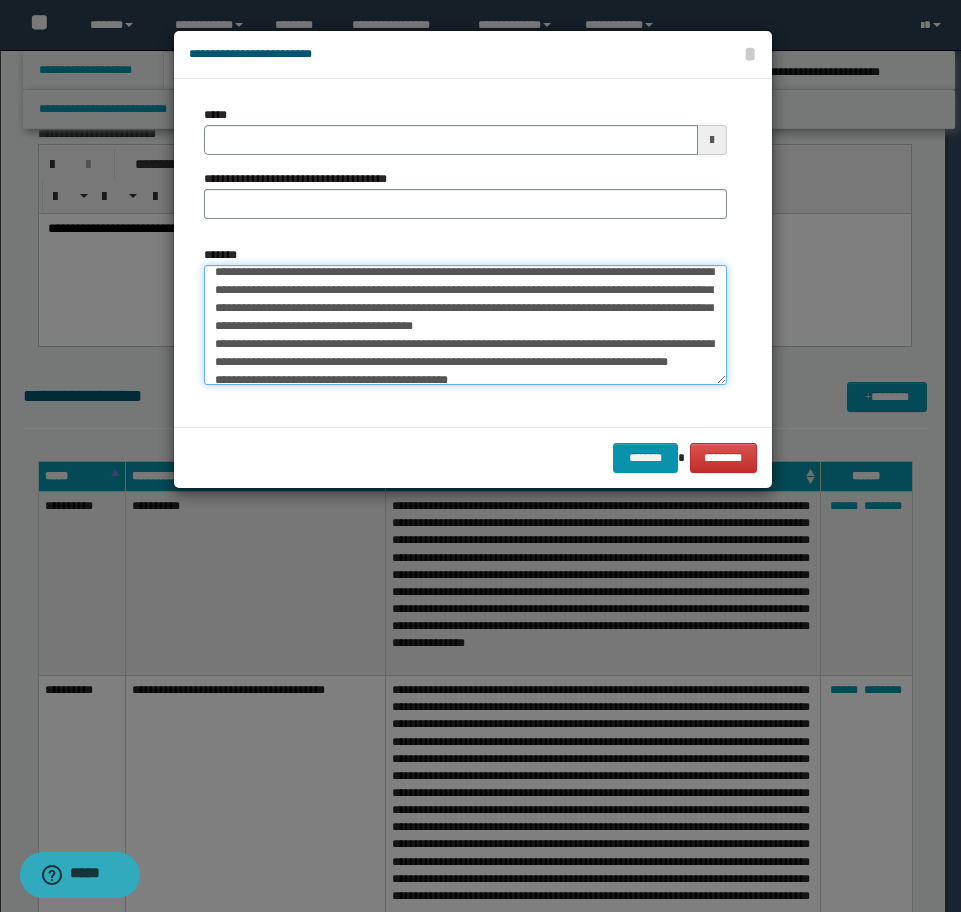 click on "*******" at bounding box center (465, 325) 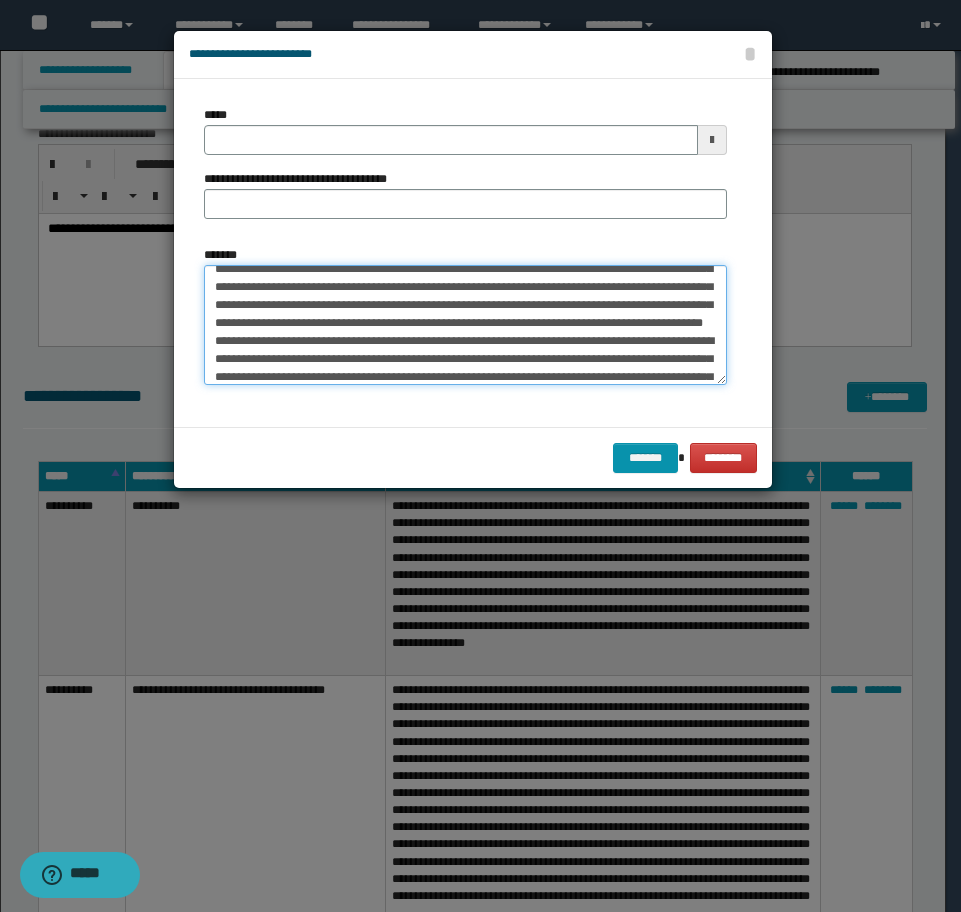 scroll, scrollTop: 100, scrollLeft: 0, axis: vertical 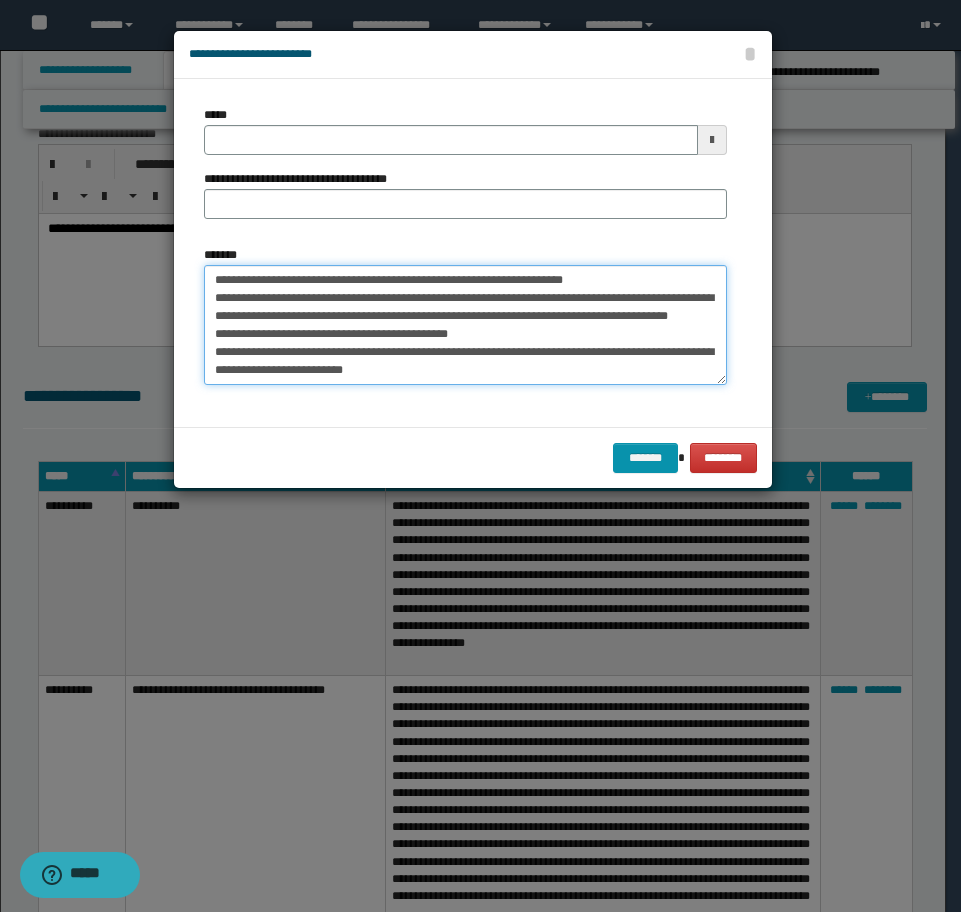 click on "*******" at bounding box center [465, 325] 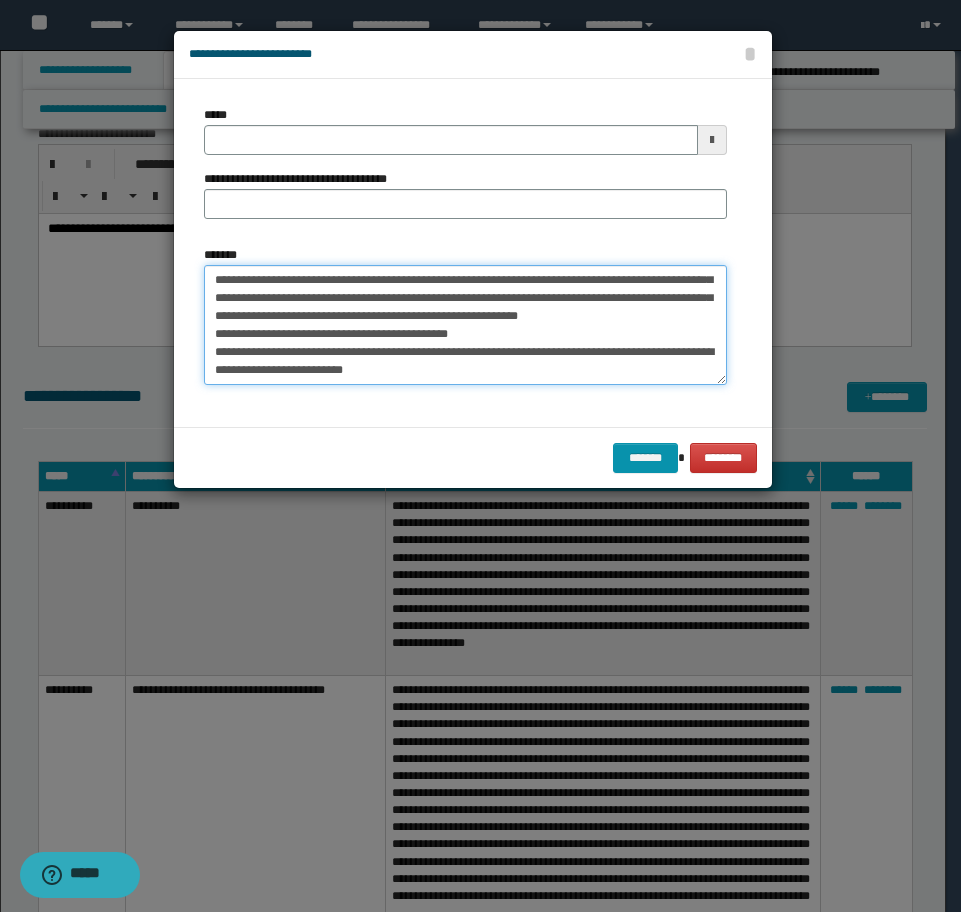 scroll, scrollTop: 162, scrollLeft: 0, axis: vertical 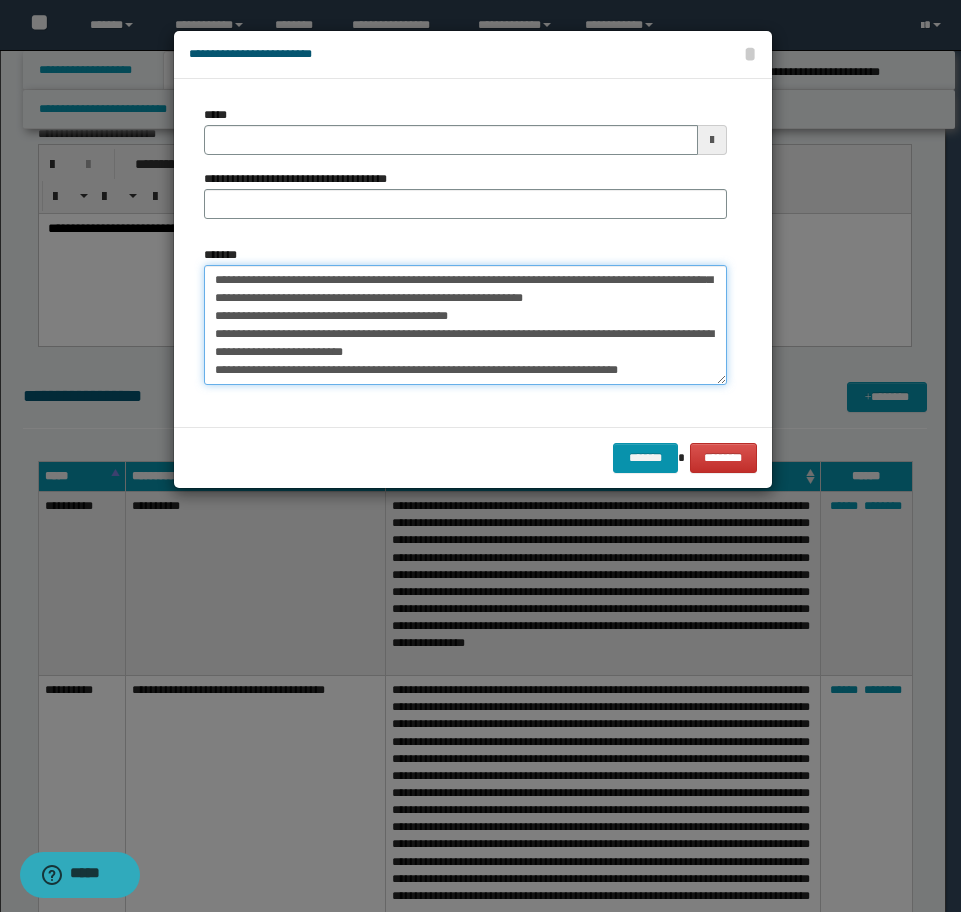 click on "*******" at bounding box center (465, 325) 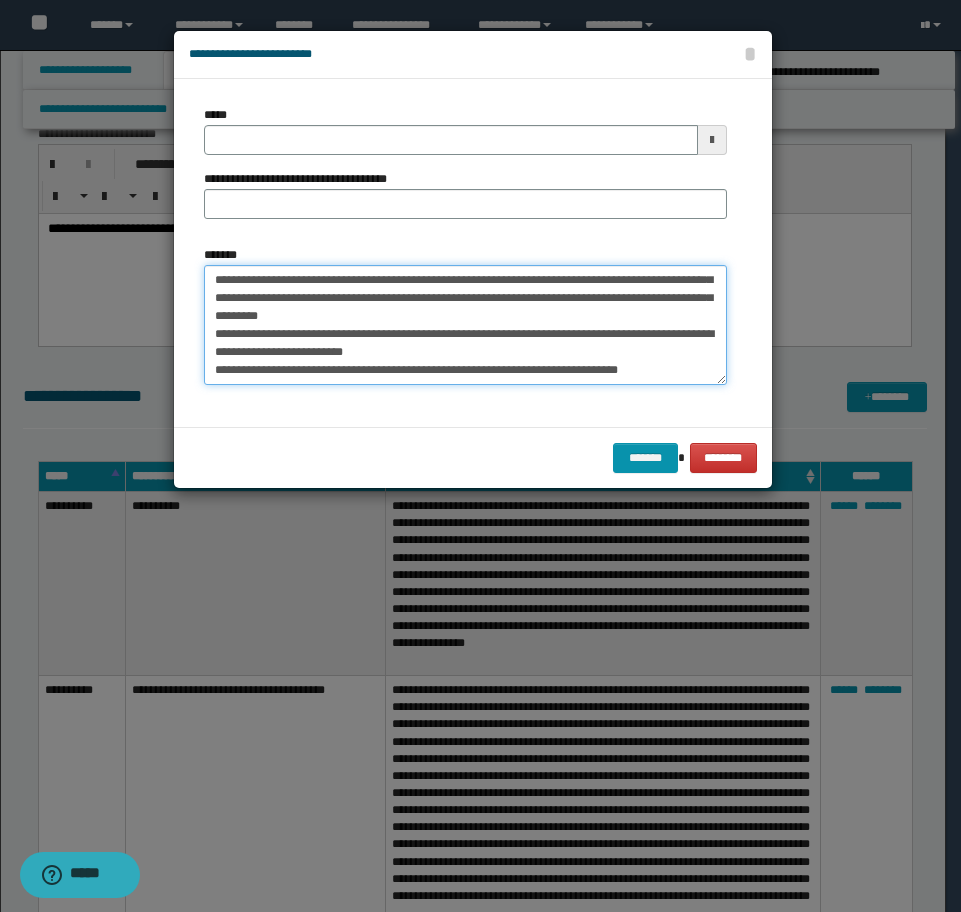 scroll, scrollTop: 216, scrollLeft: 0, axis: vertical 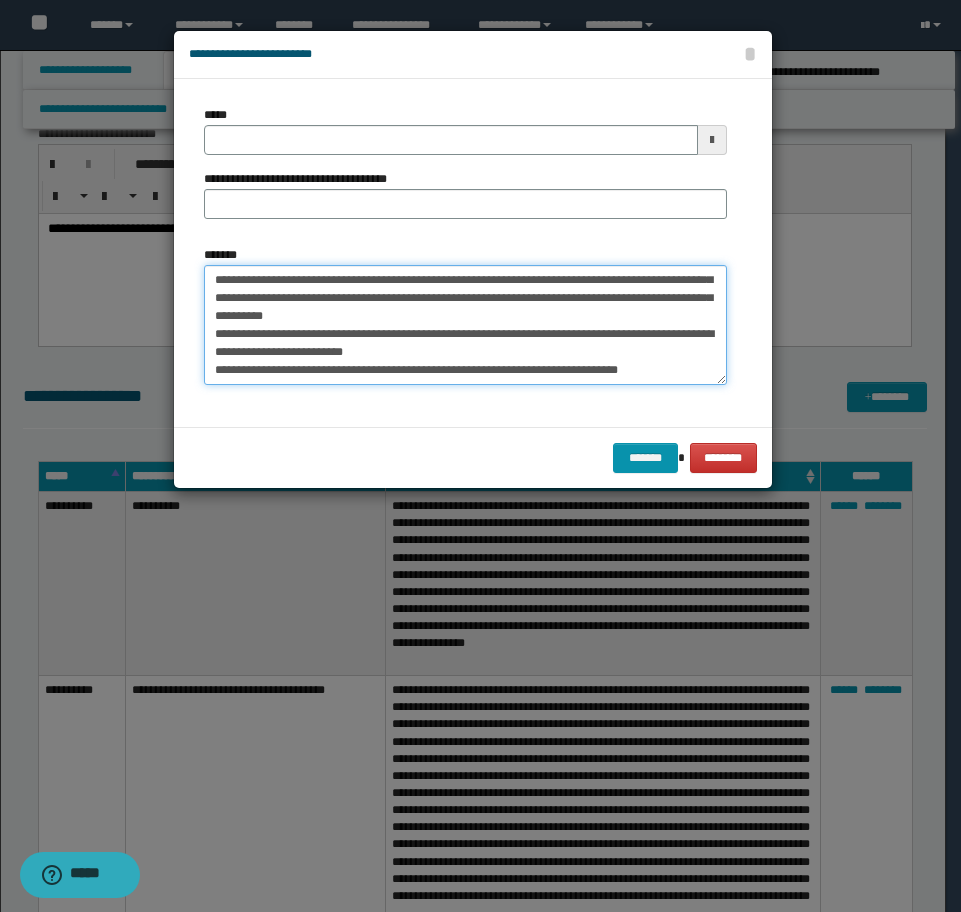 click on "*******" at bounding box center (465, 325) 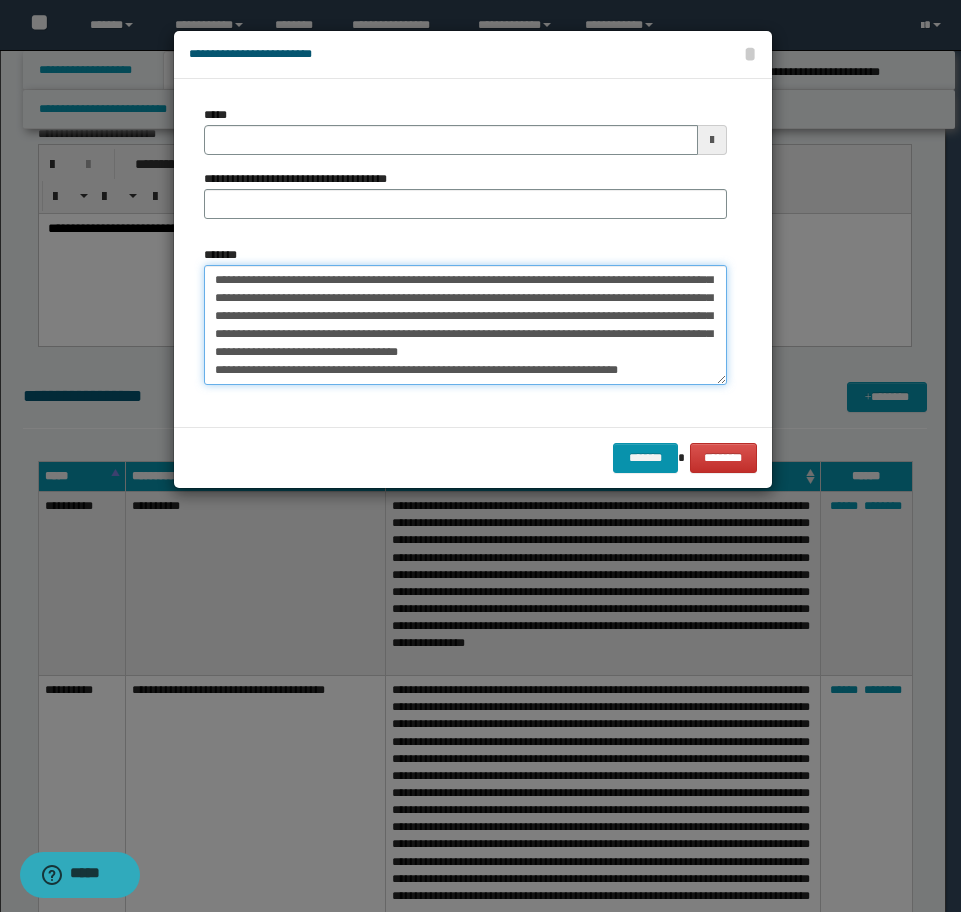 scroll, scrollTop: 216, scrollLeft: 0, axis: vertical 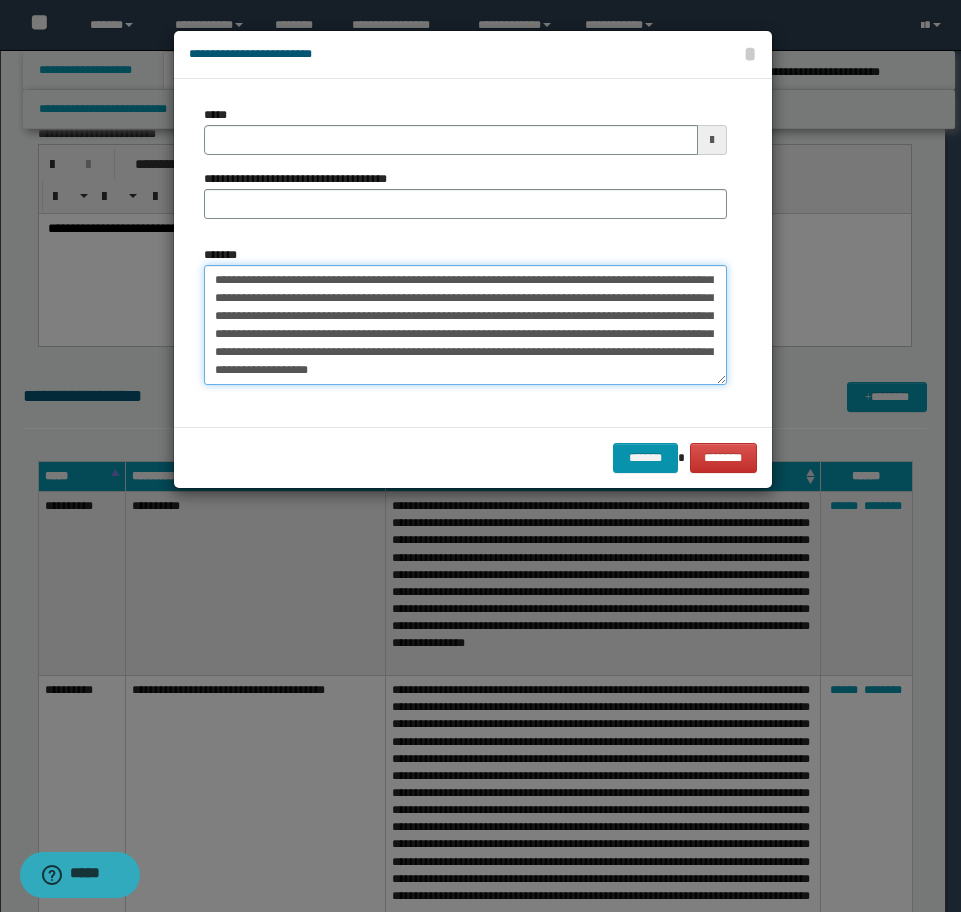 drag, startPoint x: 442, startPoint y: 371, endPoint x: 348, endPoint y: 371, distance: 94 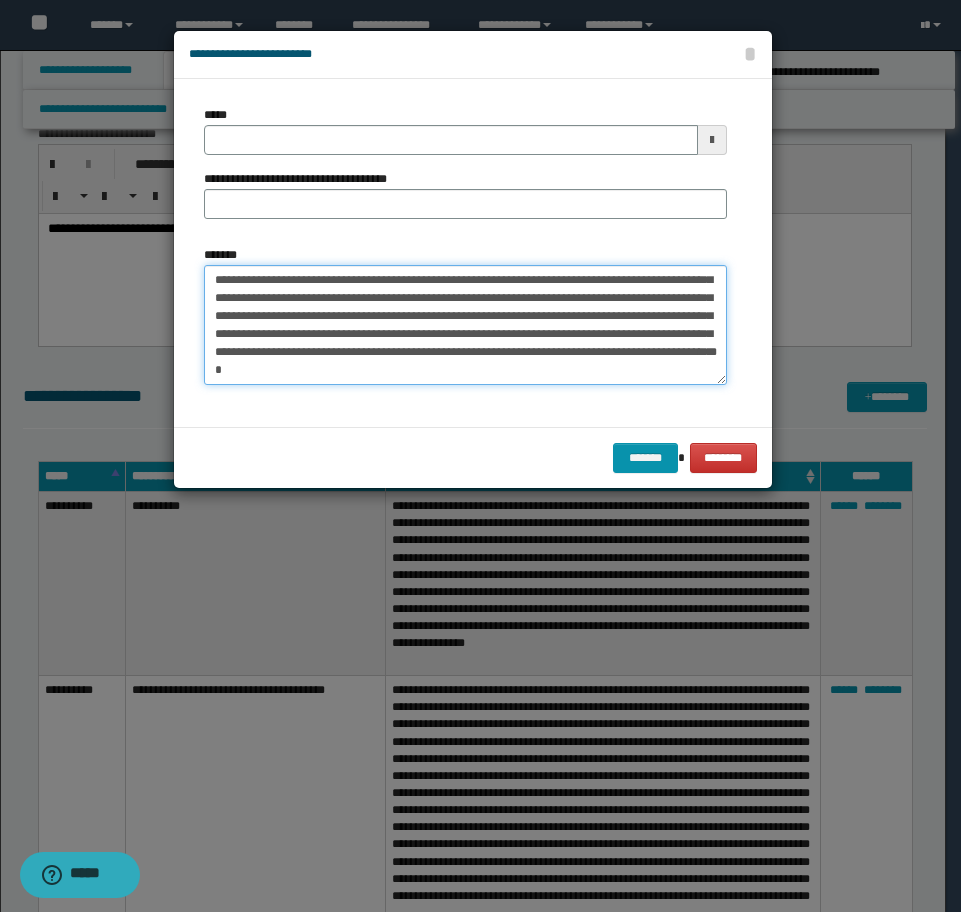 type on "**********" 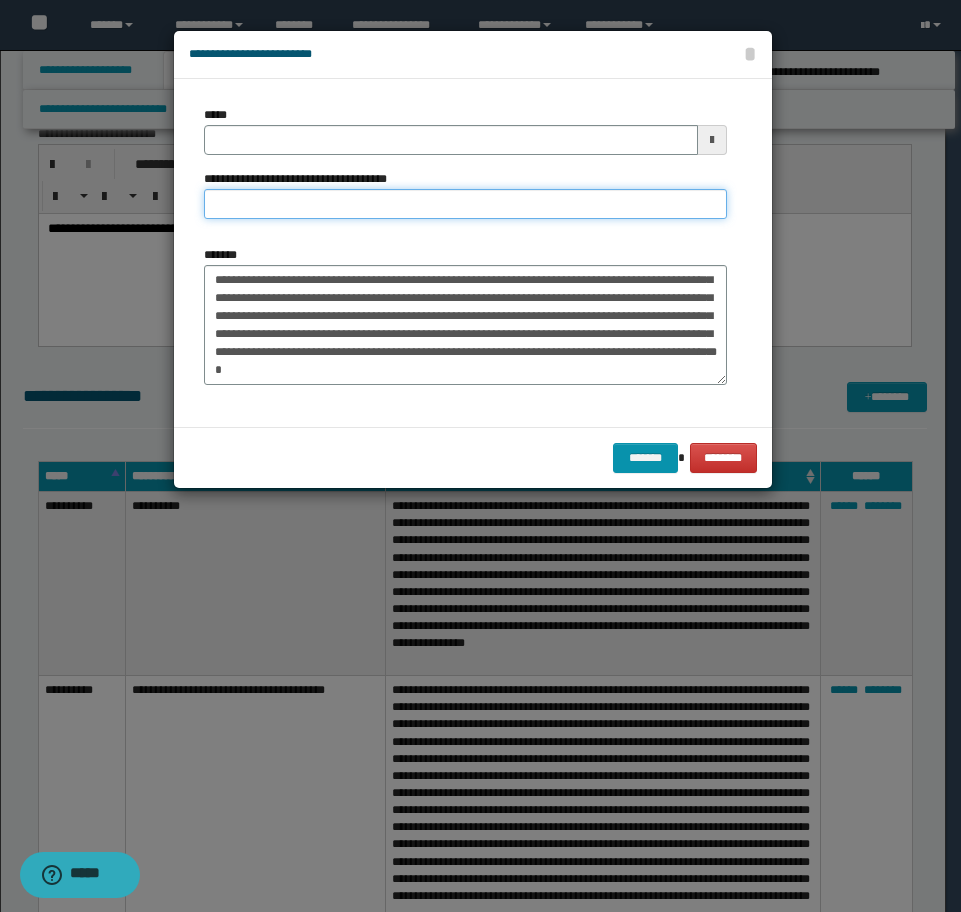 click on "**********" at bounding box center [465, 204] 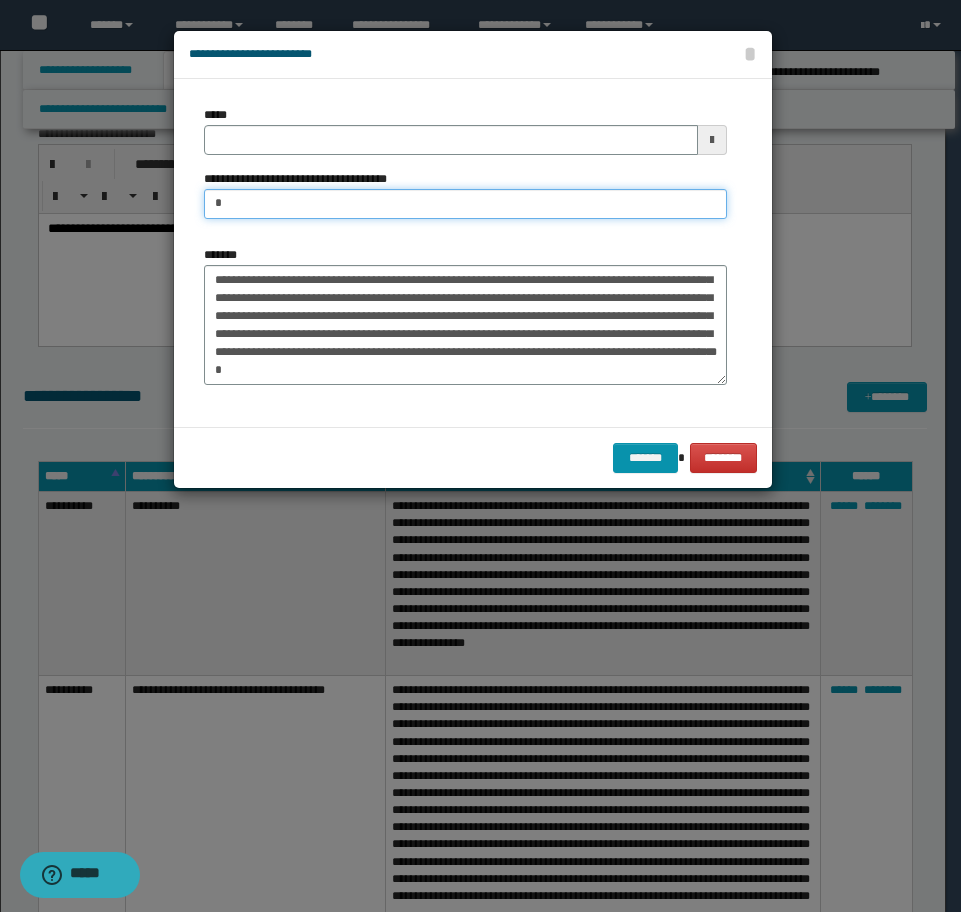 type on "**********" 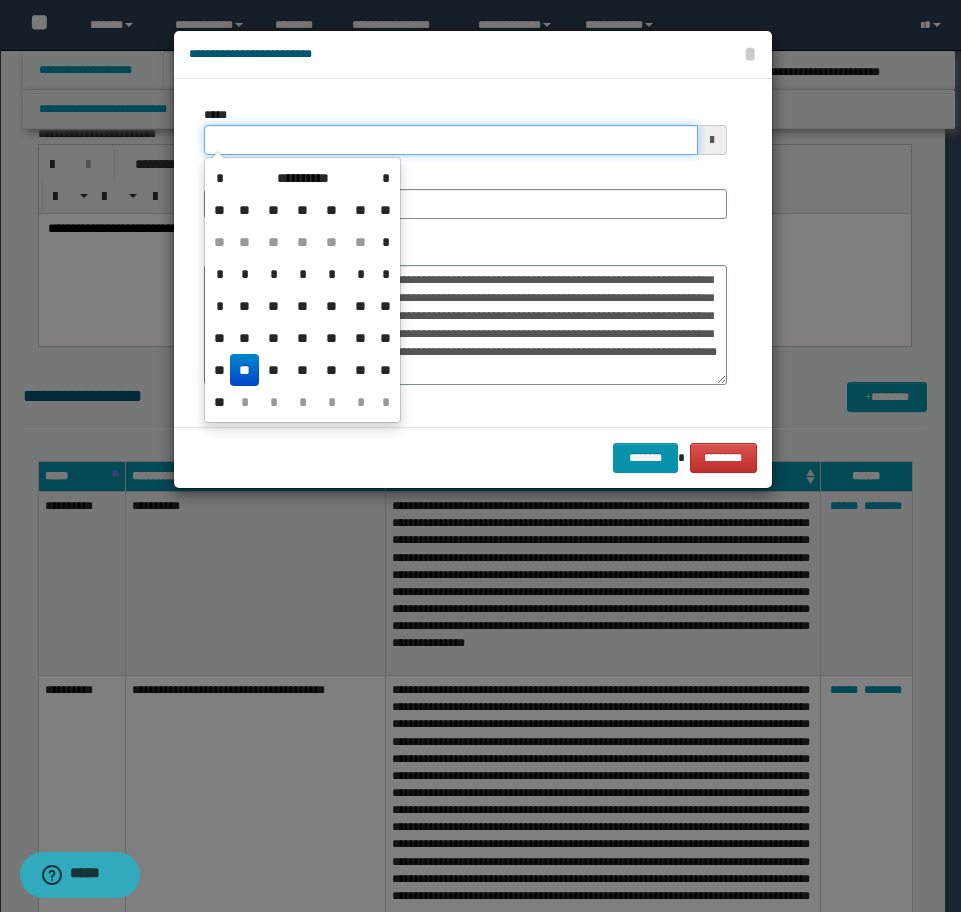 drag, startPoint x: 367, startPoint y: 146, endPoint x: 53, endPoint y: 117, distance: 315.33633 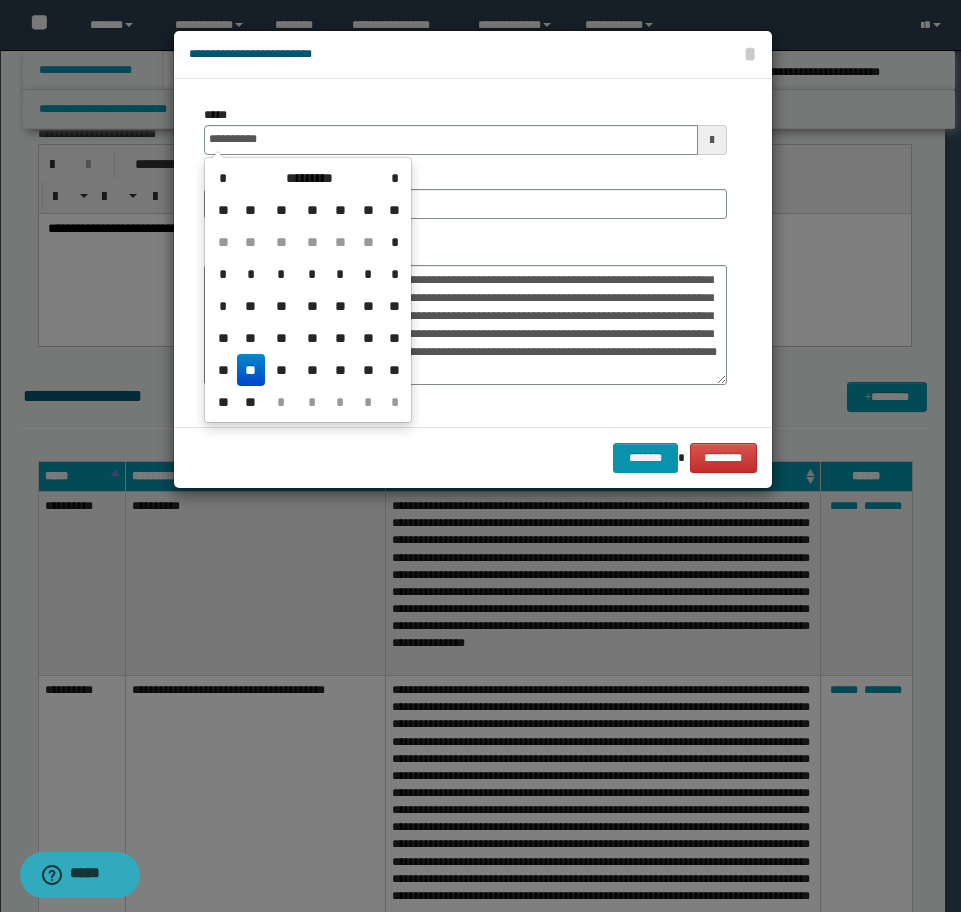 drag, startPoint x: 243, startPoint y: 372, endPoint x: 460, endPoint y: 314, distance: 224.61745 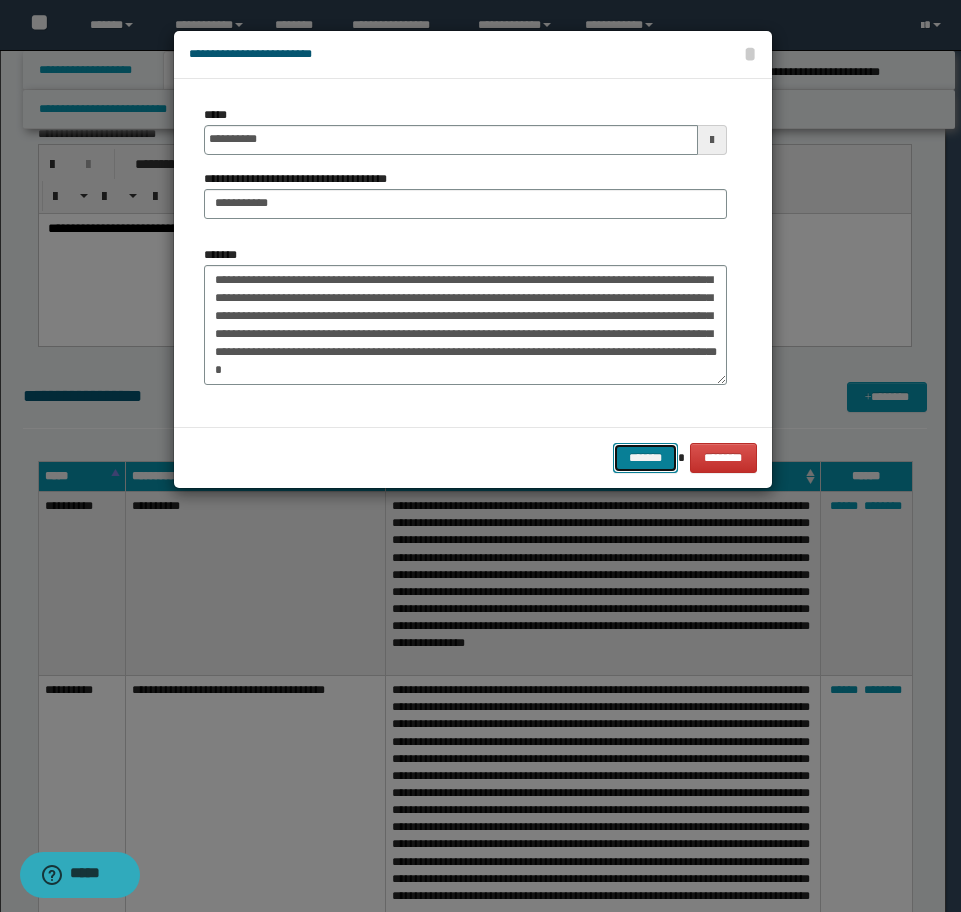 click on "*******" at bounding box center (645, 458) 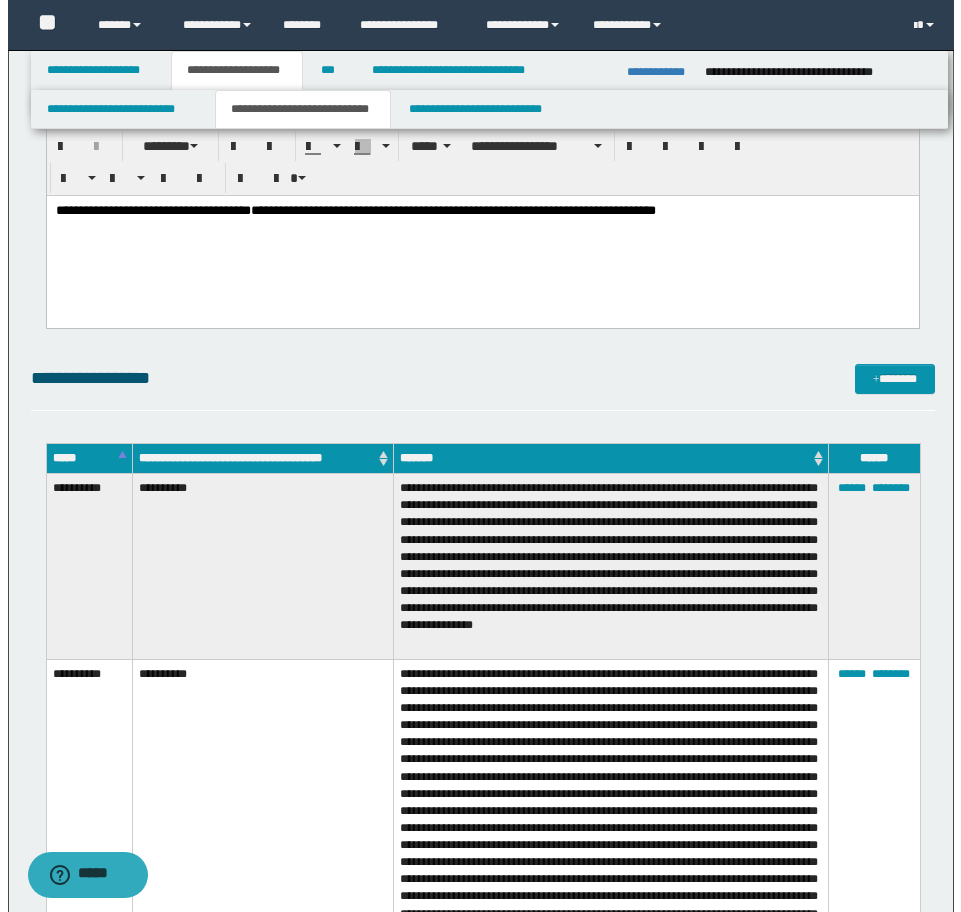 scroll, scrollTop: 3317, scrollLeft: 0, axis: vertical 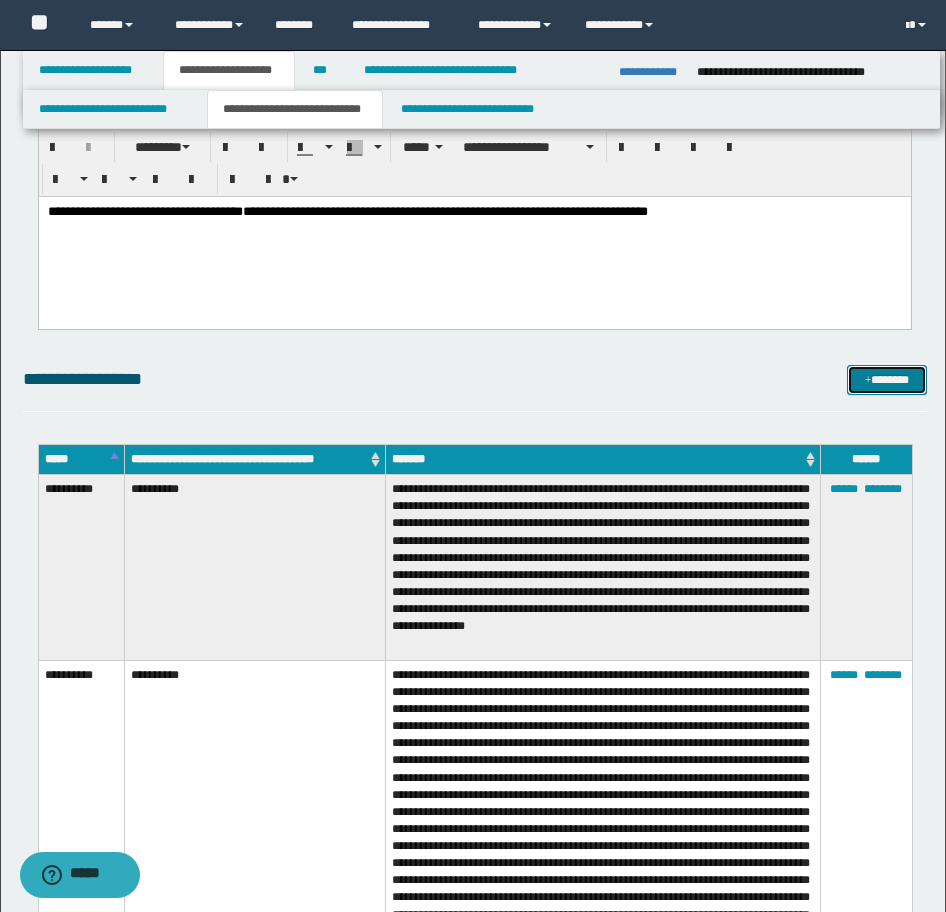 click on "*******" at bounding box center (887, 380) 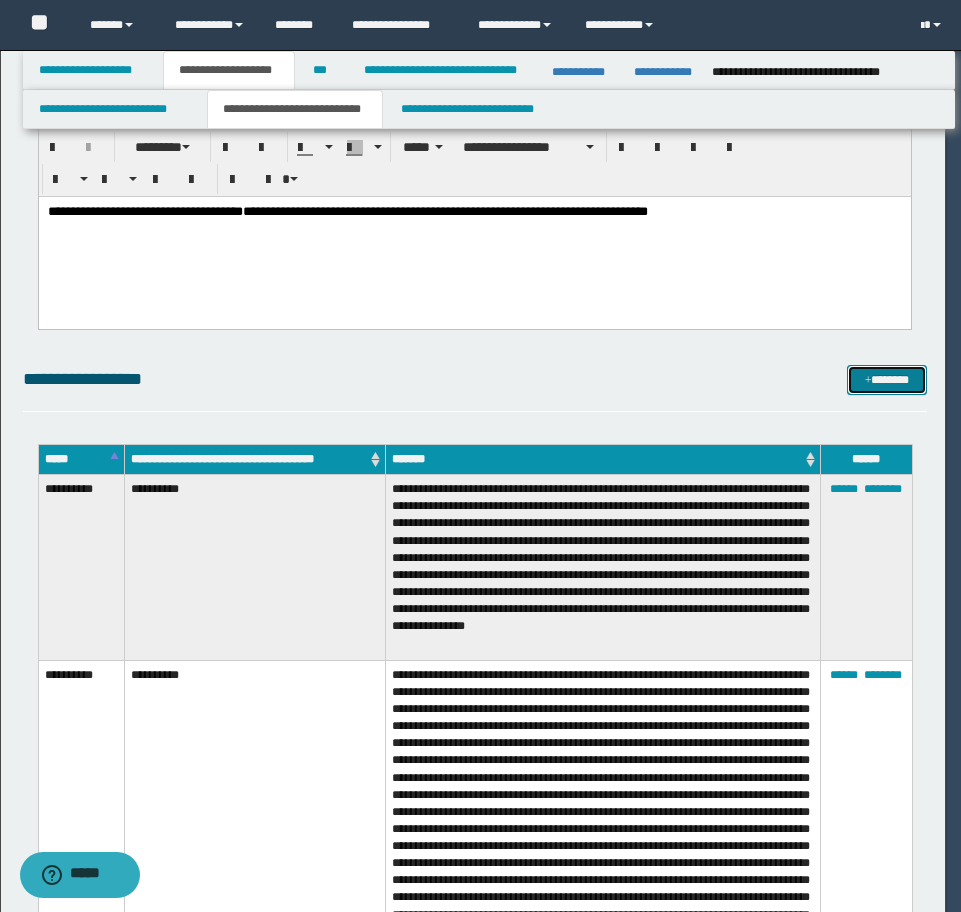 scroll, scrollTop: 0, scrollLeft: 0, axis: both 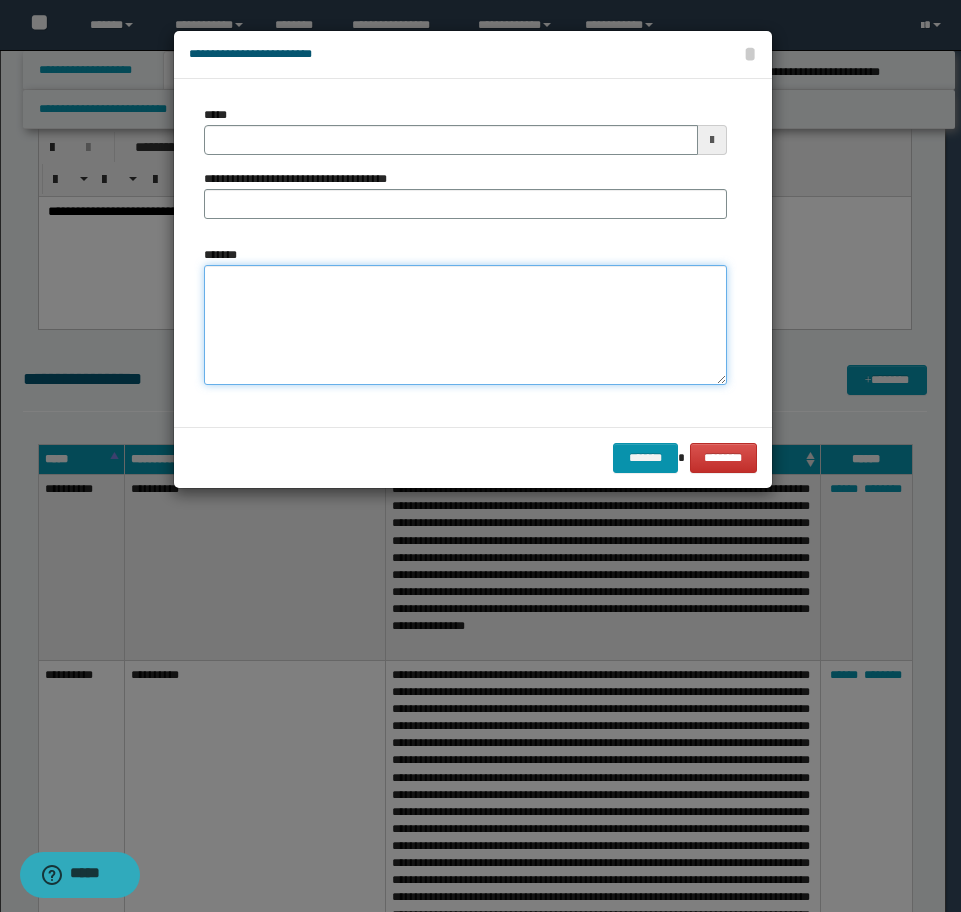 click on "*******" at bounding box center [465, 325] 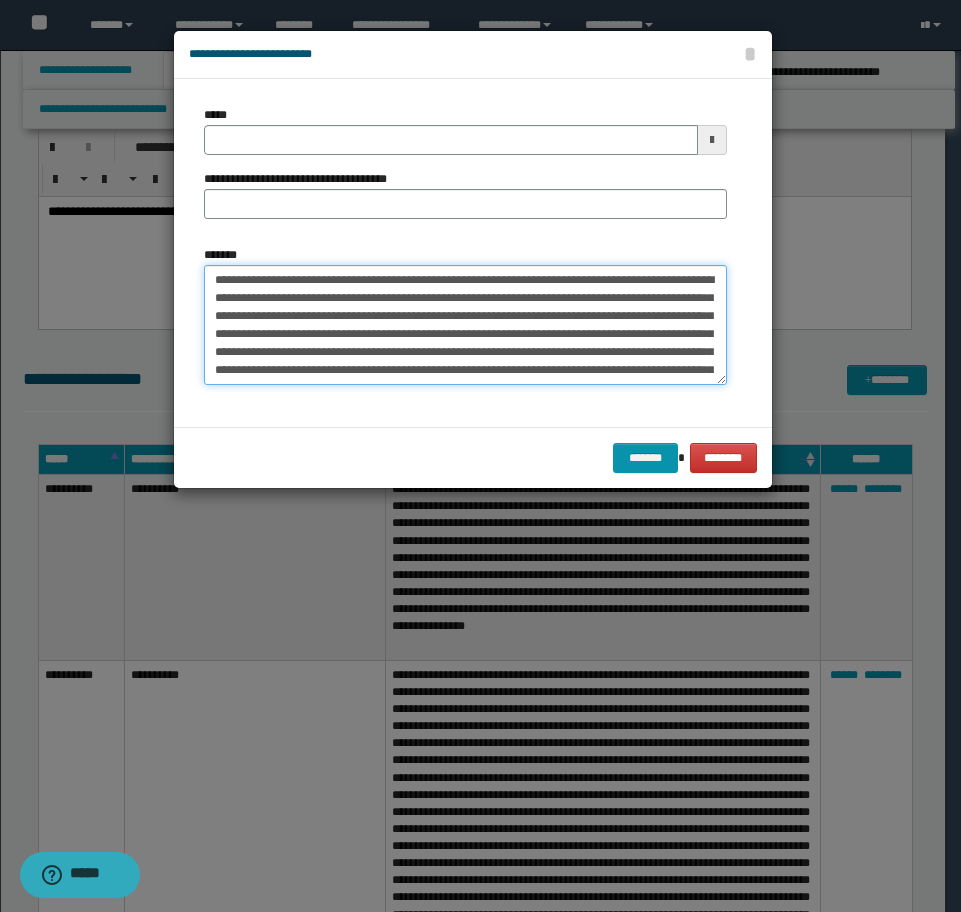 scroll, scrollTop: 48, scrollLeft: 0, axis: vertical 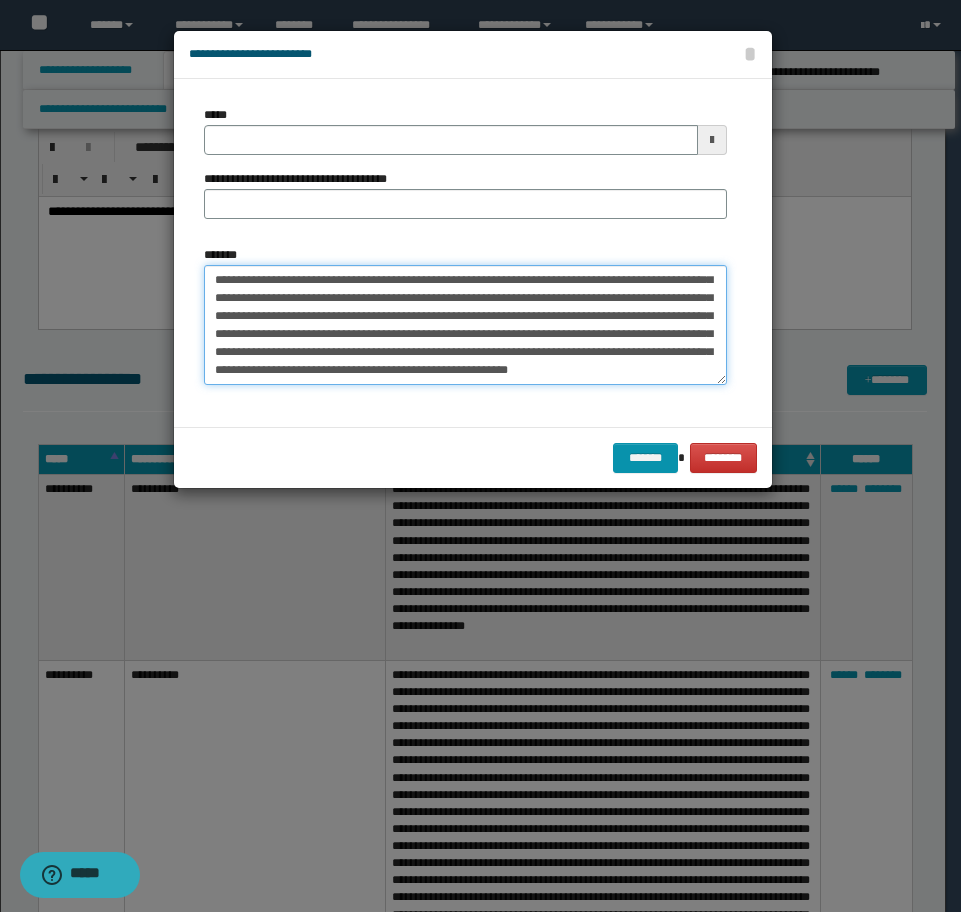 click on "**********" at bounding box center (465, 325) 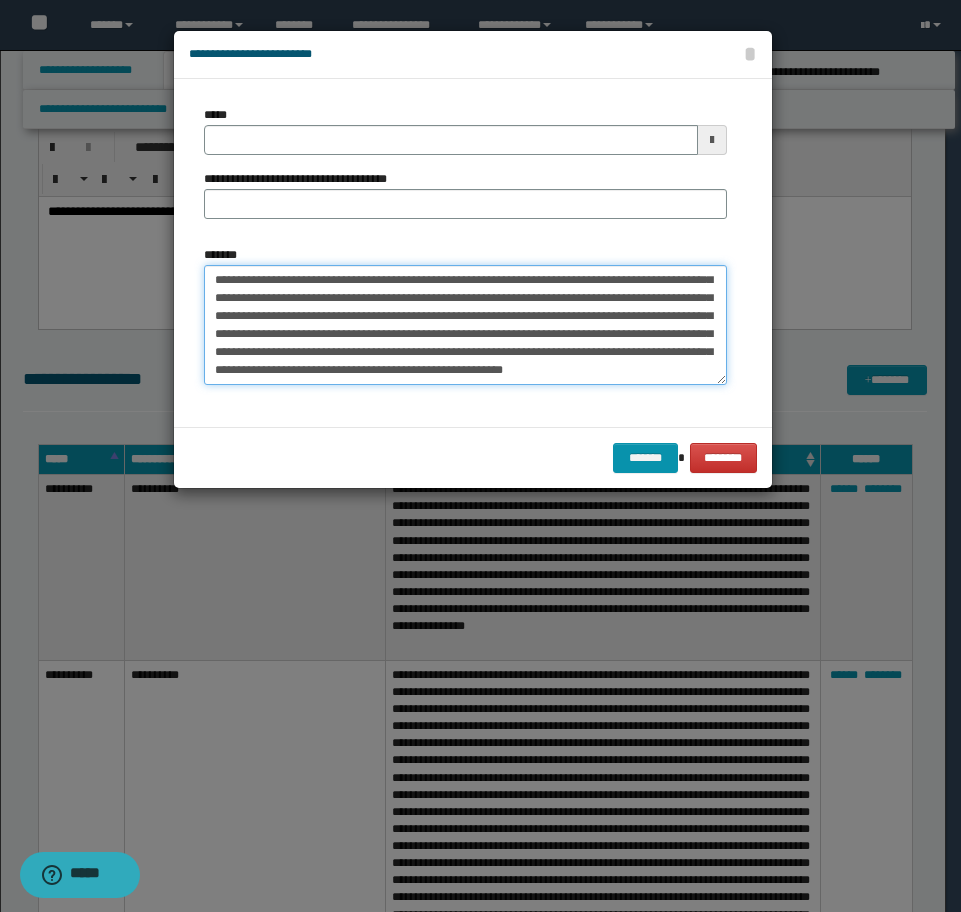 click on "**********" at bounding box center [465, 325] 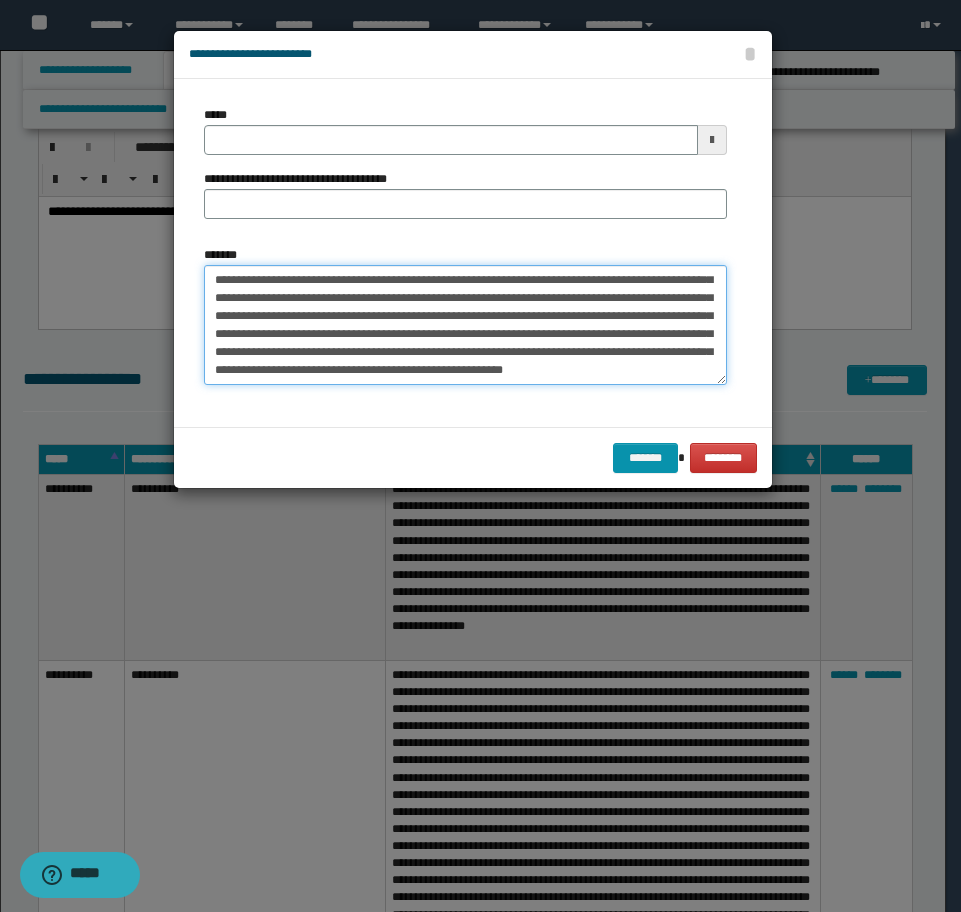 click on "**********" at bounding box center (465, 325) 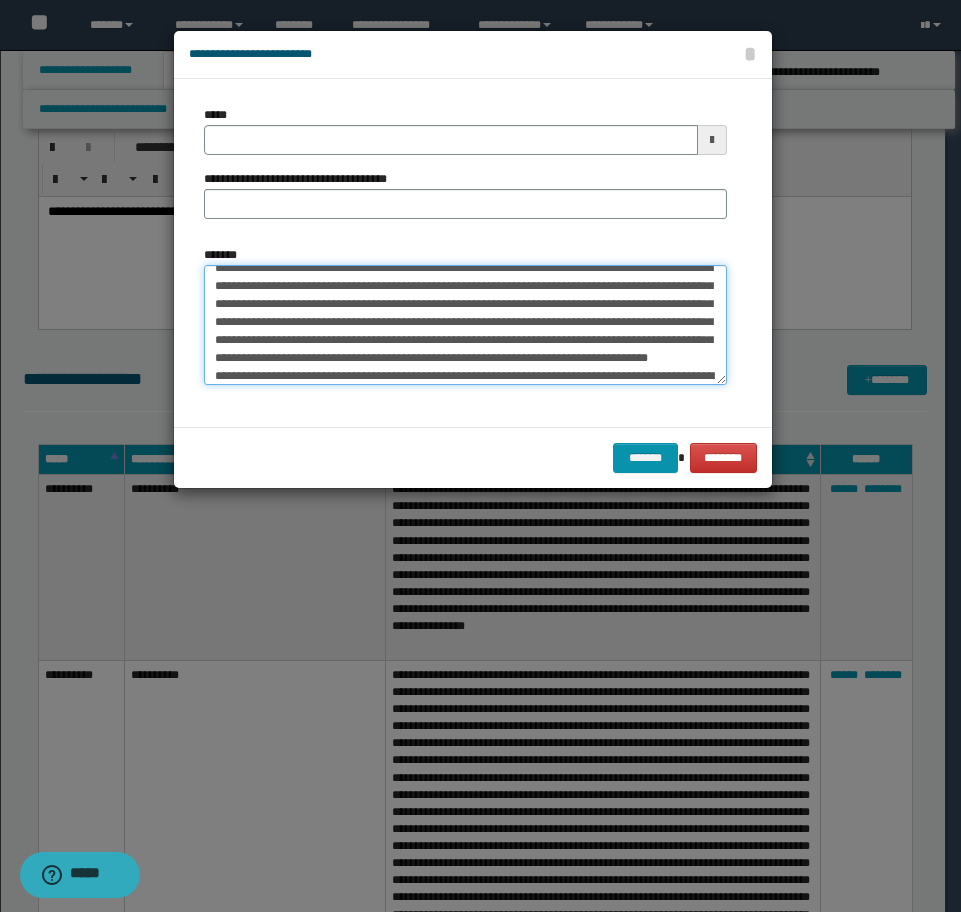 scroll, scrollTop: 210, scrollLeft: 0, axis: vertical 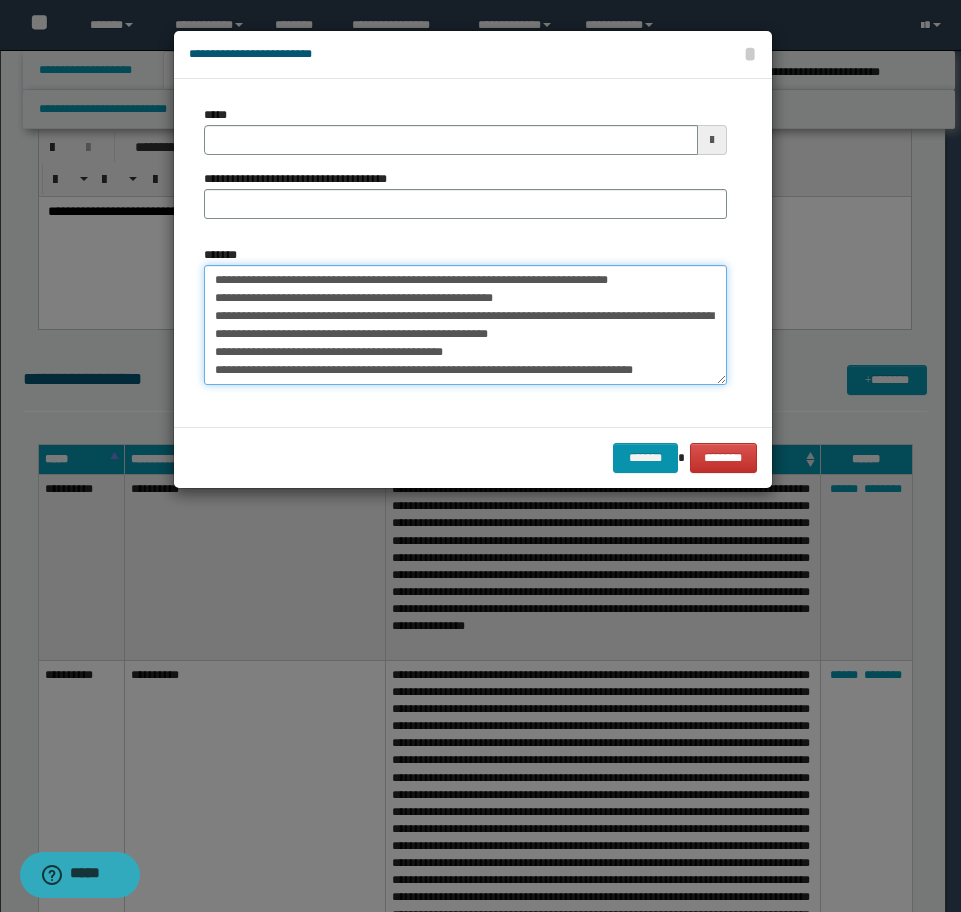 drag, startPoint x: 639, startPoint y: 378, endPoint x: 388, endPoint y: 378, distance: 251 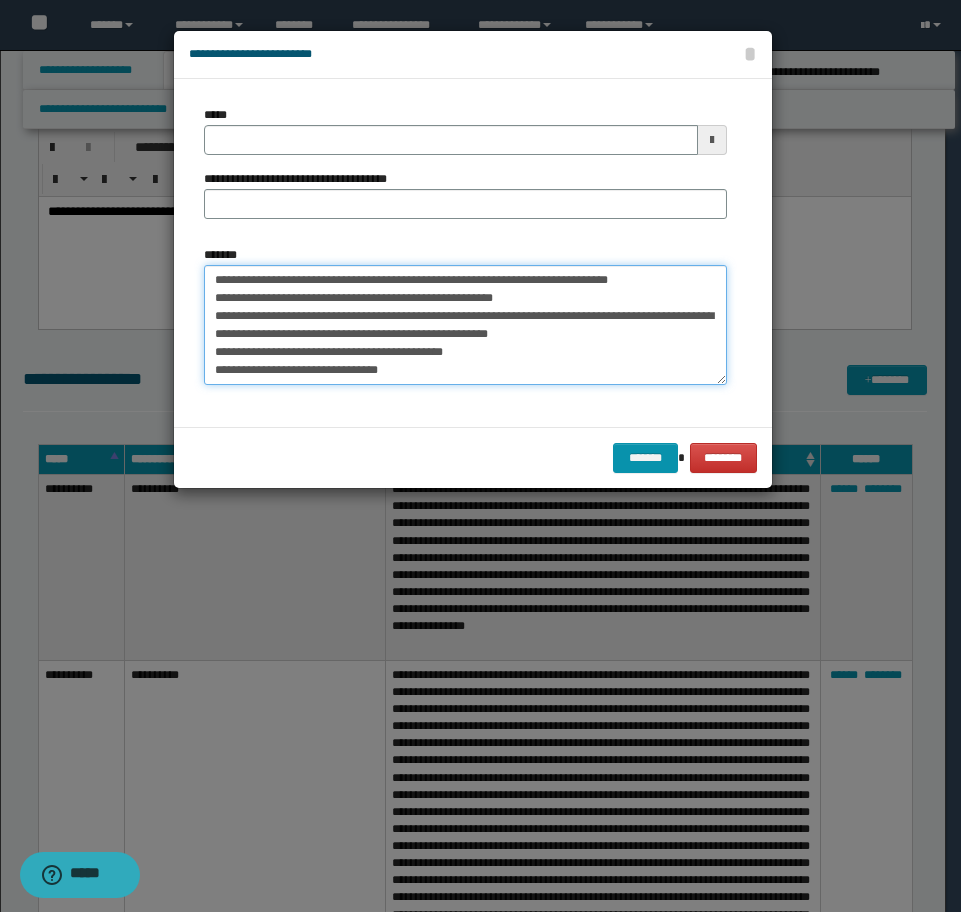 click on "*******" at bounding box center [465, 325] 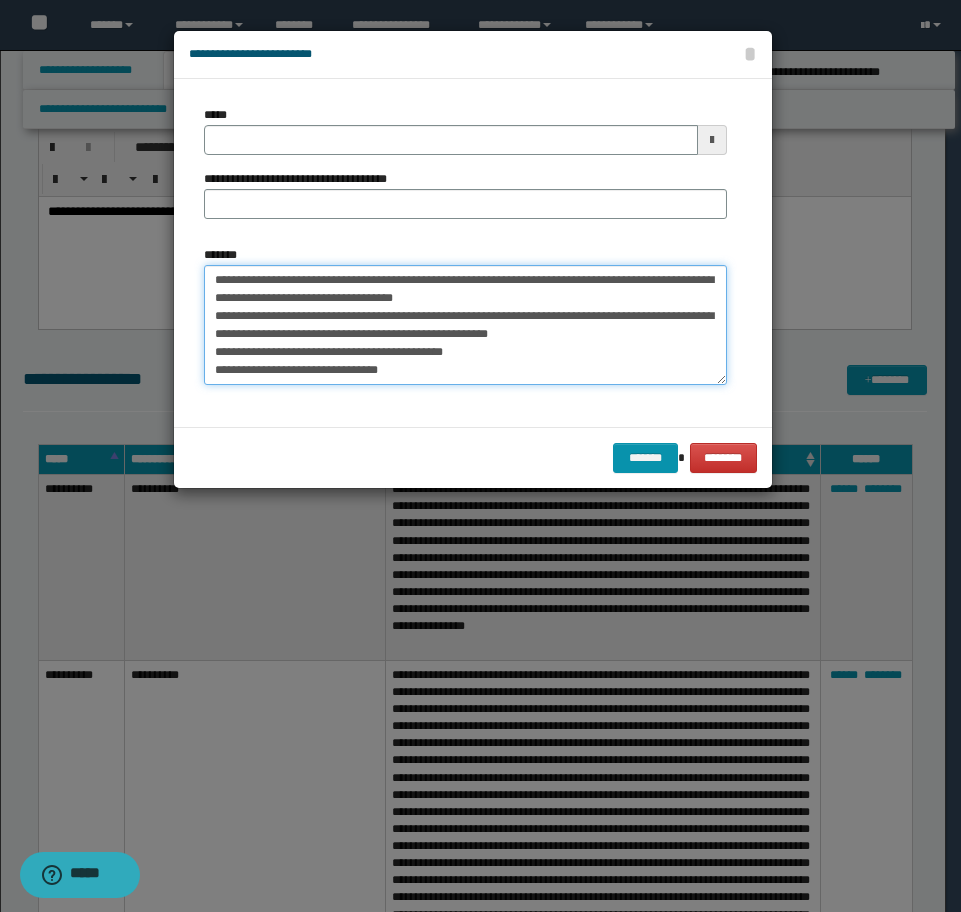 click on "*******" at bounding box center [465, 325] 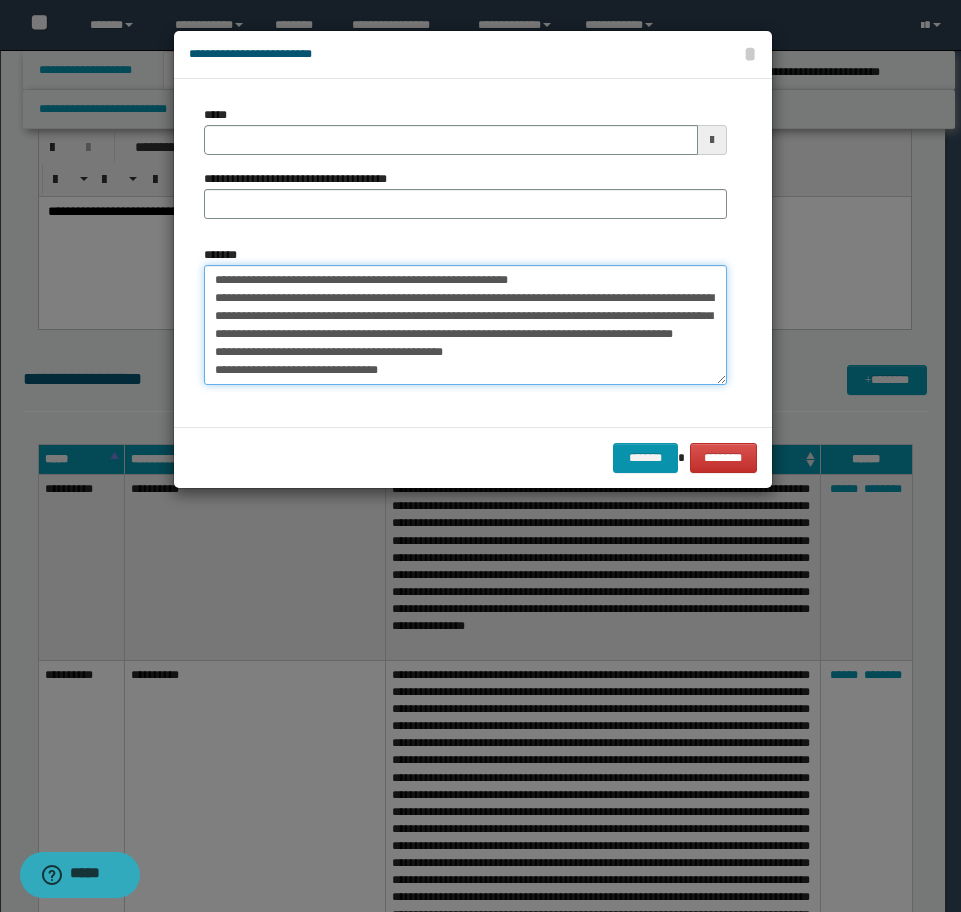 click on "*******" at bounding box center (465, 325) 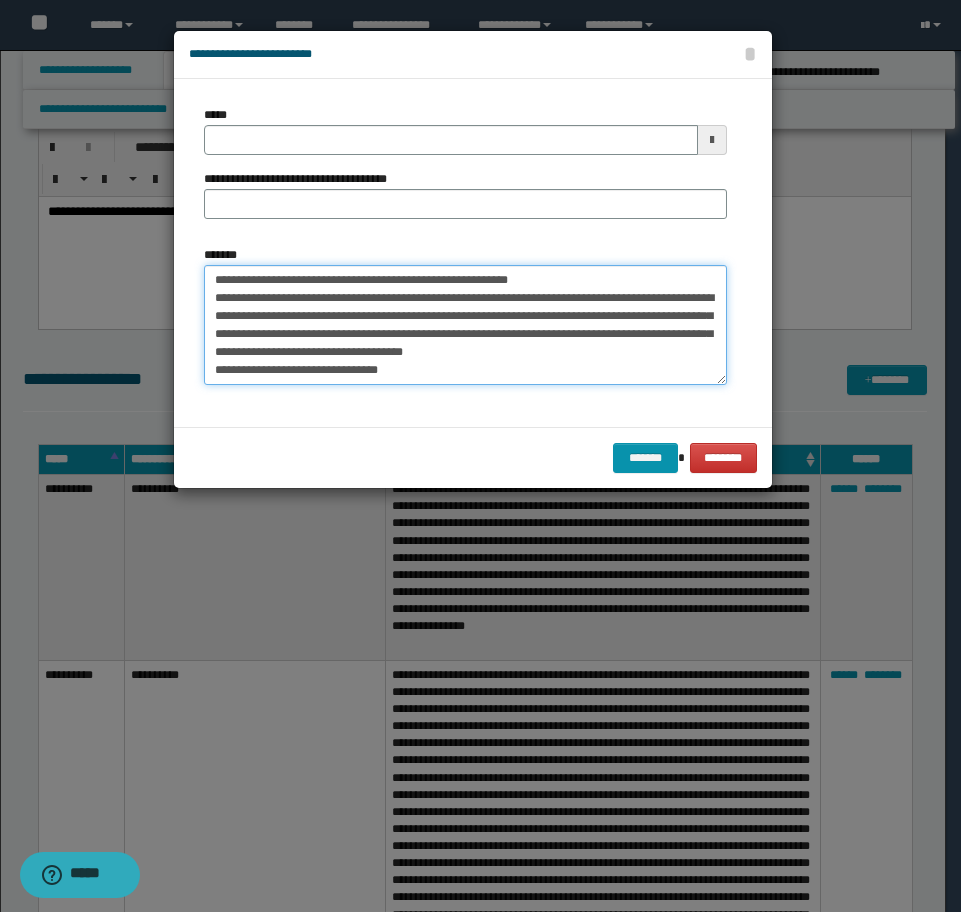 scroll, scrollTop: 198, scrollLeft: 0, axis: vertical 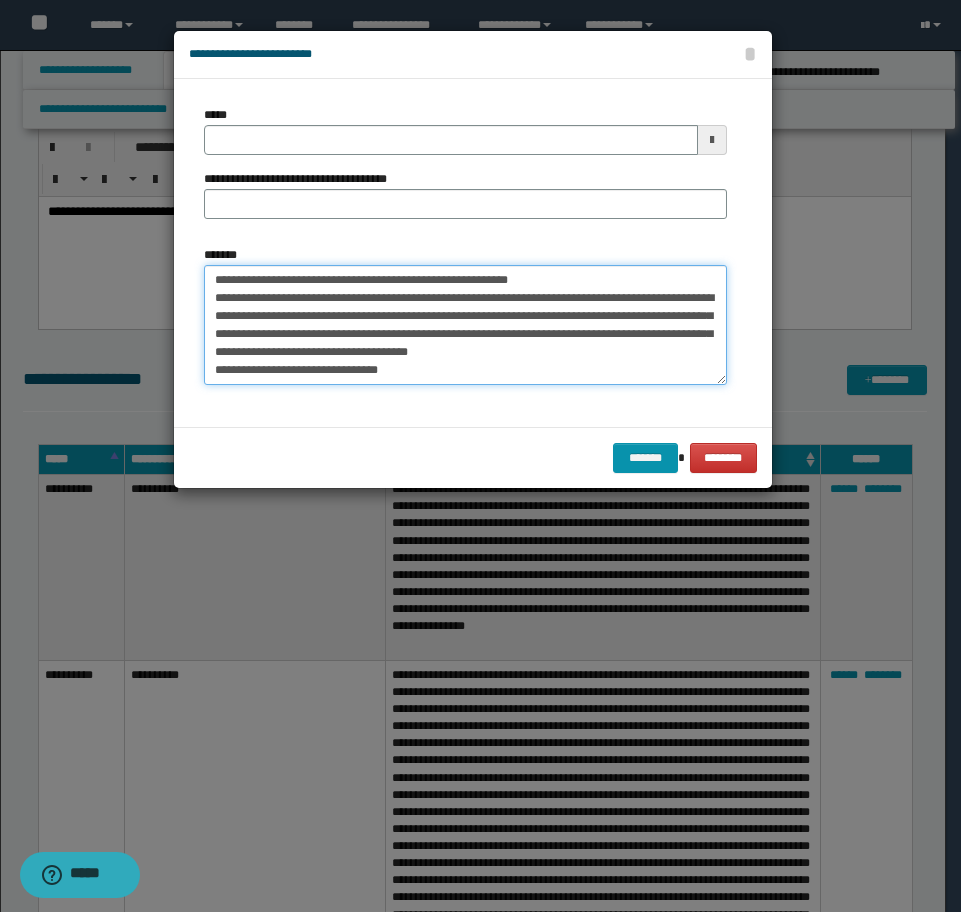 click on "*******" at bounding box center (465, 325) 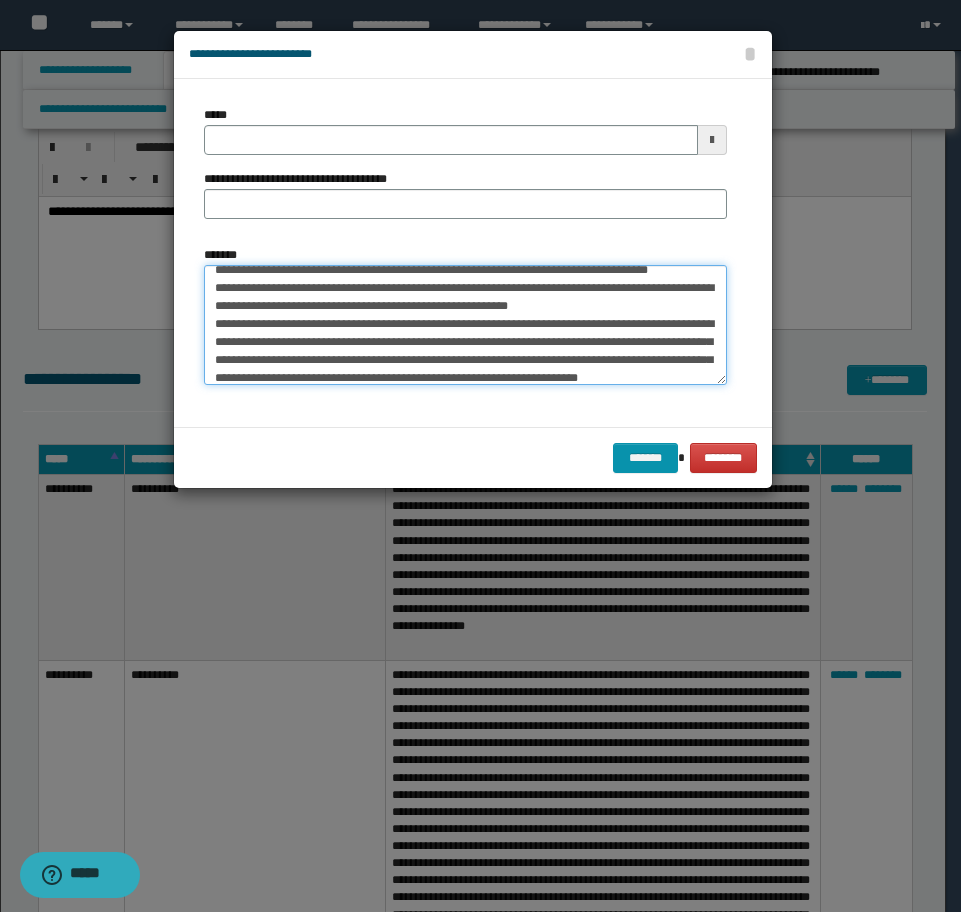 scroll, scrollTop: 118, scrollLeft: 0, axis: vertical 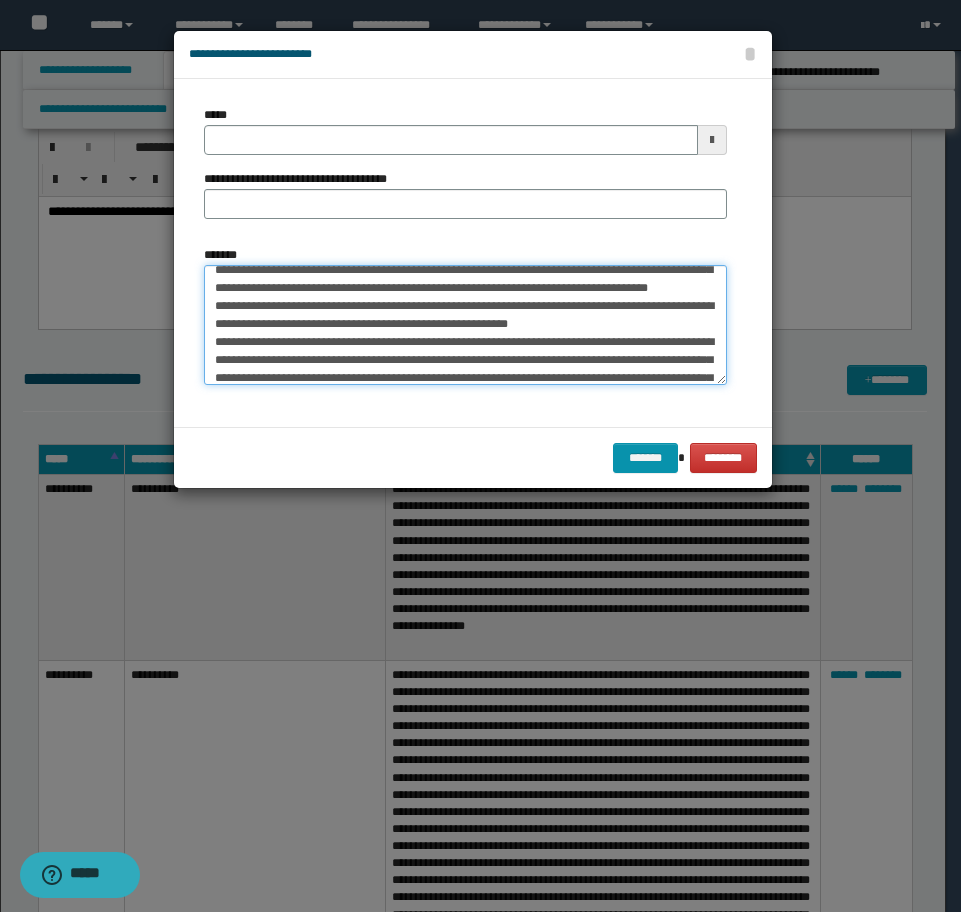 click on "*******" at bounding box center (465, 325) 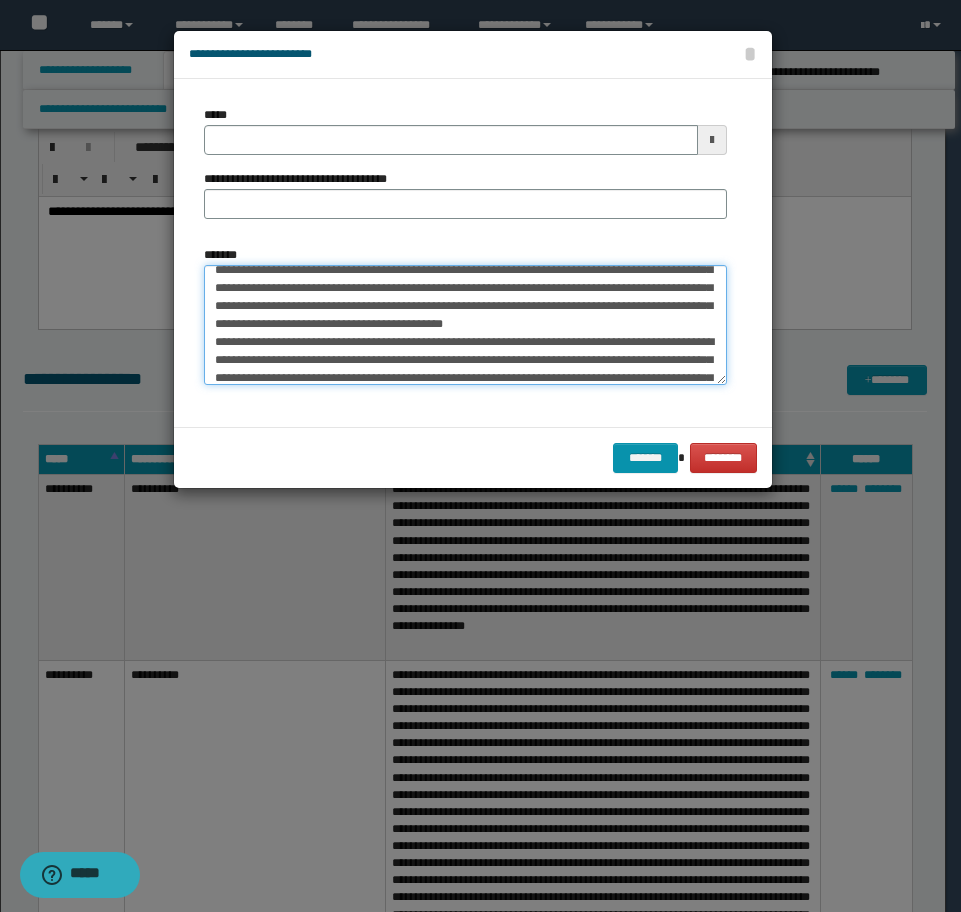 scroll, scrollTop: 100, scrollLeft: 0, axis: vertical 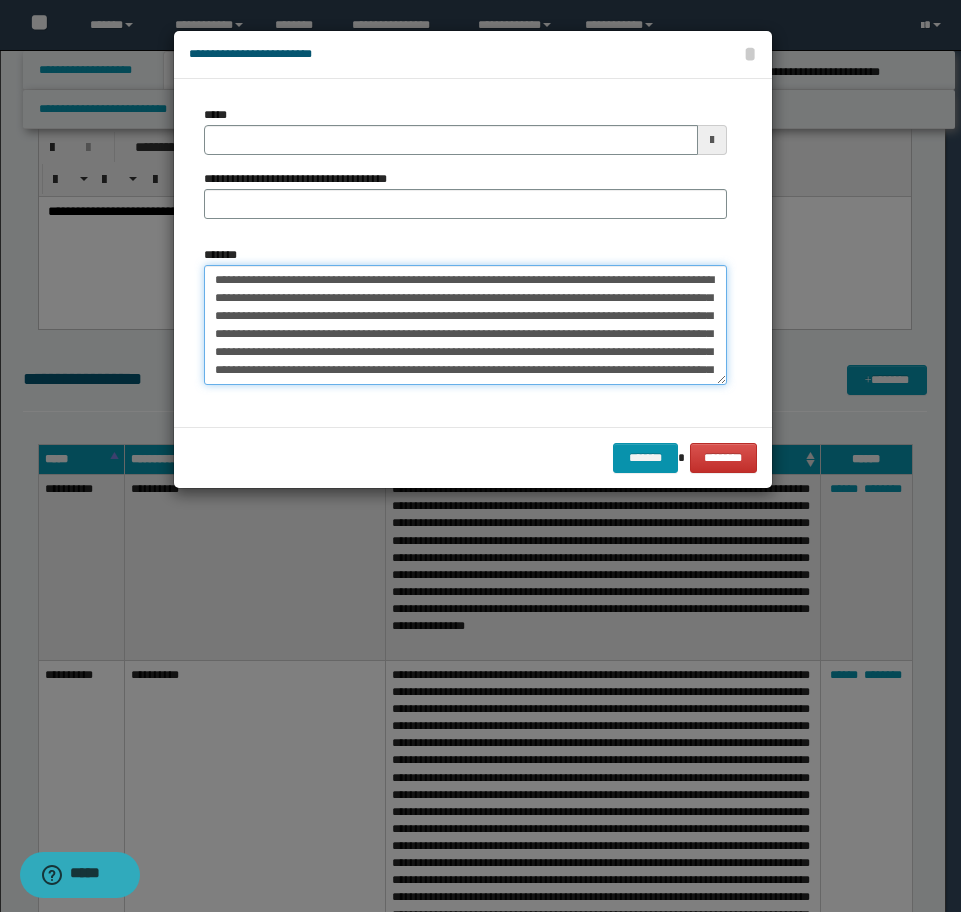 type on "**********" 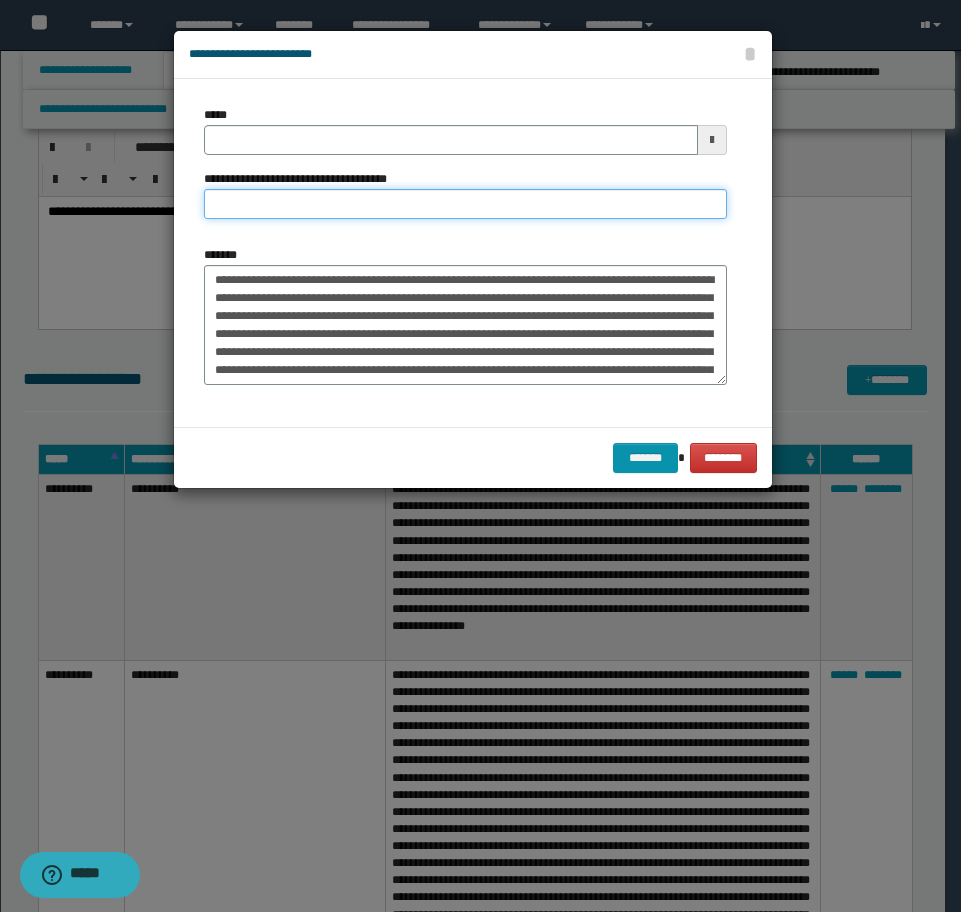 click on "**********" at bounding box center (465, 204) 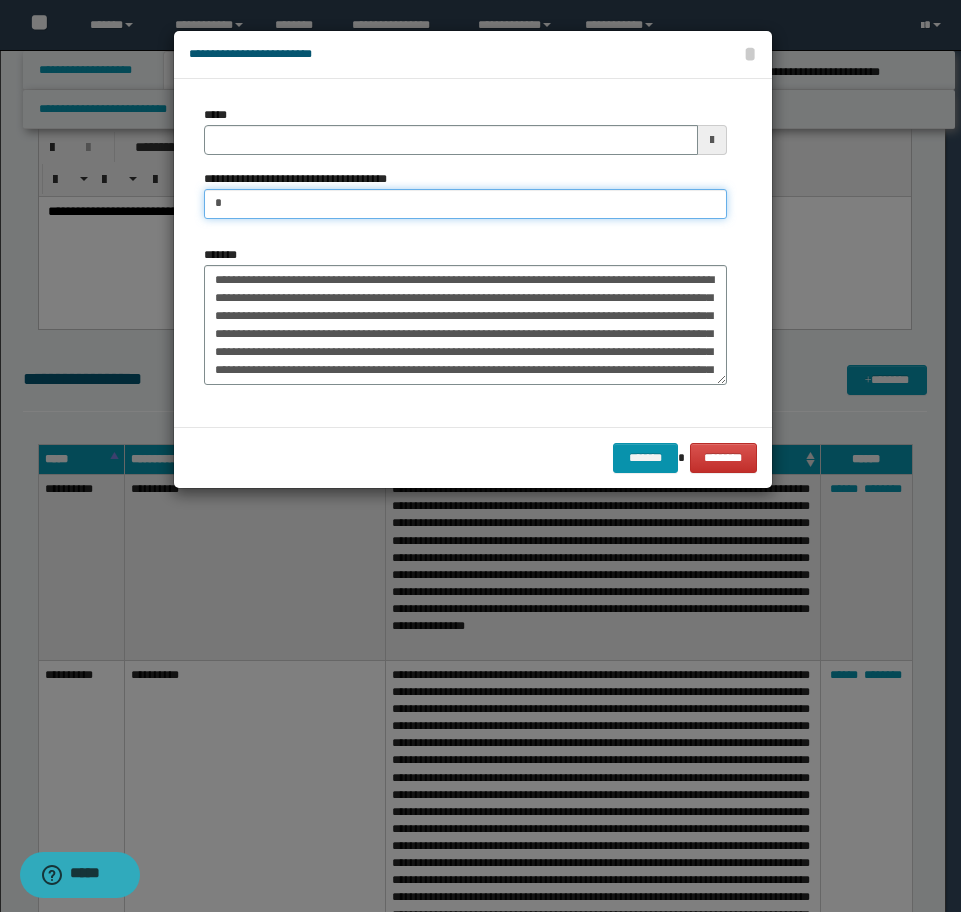 type on "**********" 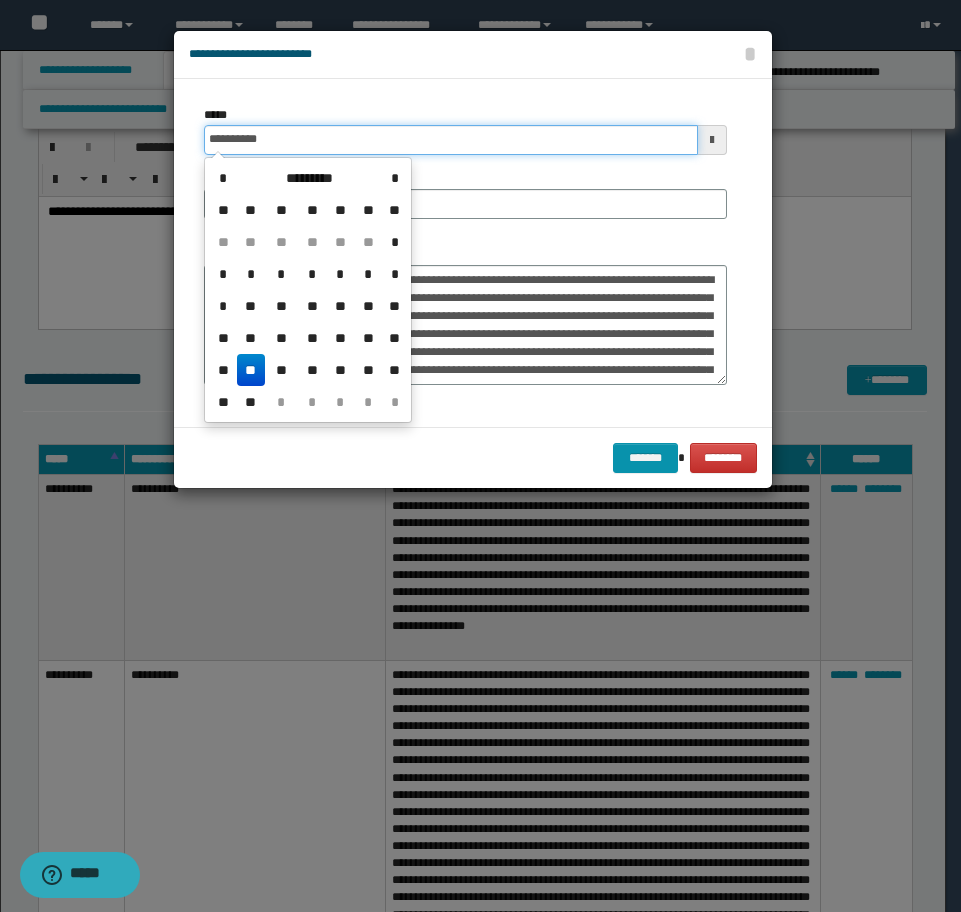 drag, startPoint x: 344, startPoint y: 149, endPoint x: 6, endPoint y: 144, distance: 338.037 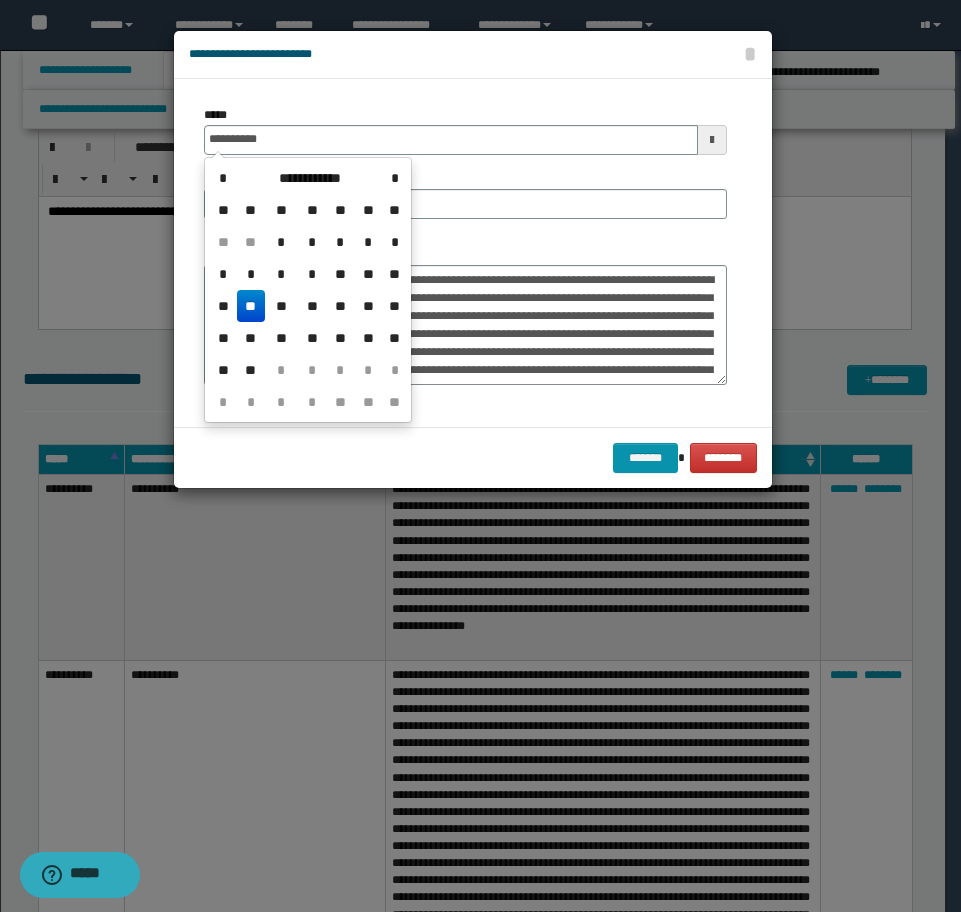 click on "**" at bounding box center [251, 306] 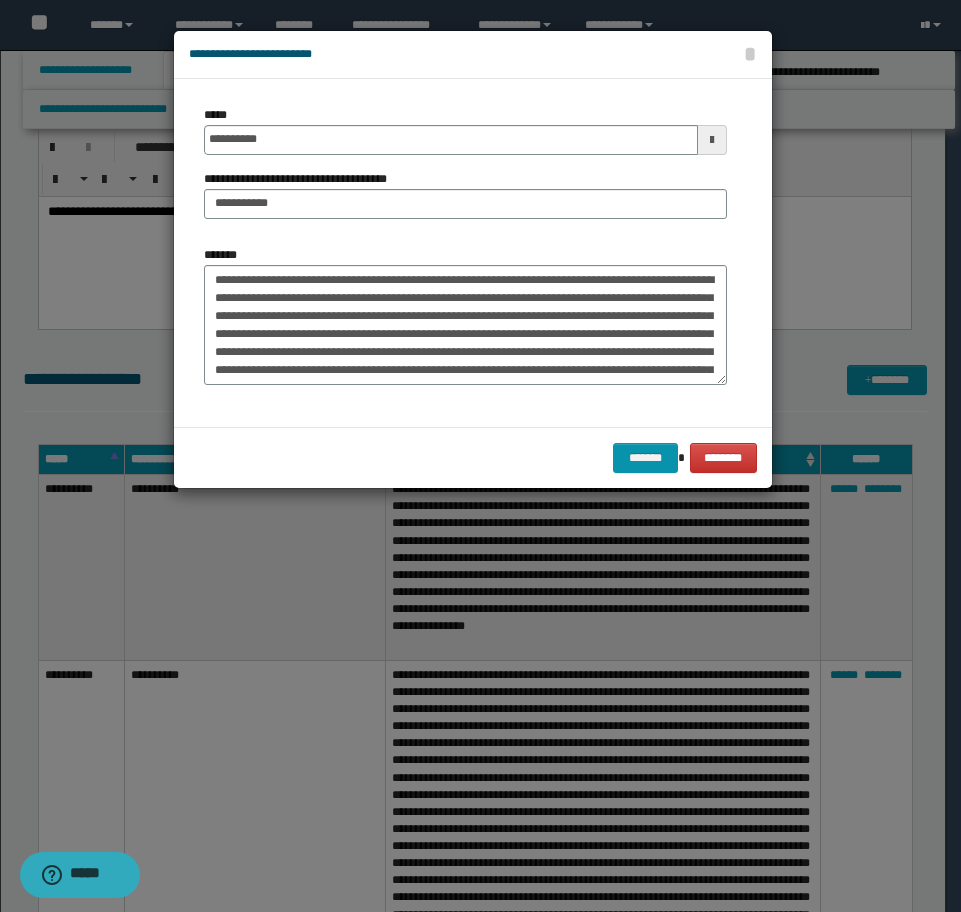 click on "*******
********" at bounding box center (473, 457) 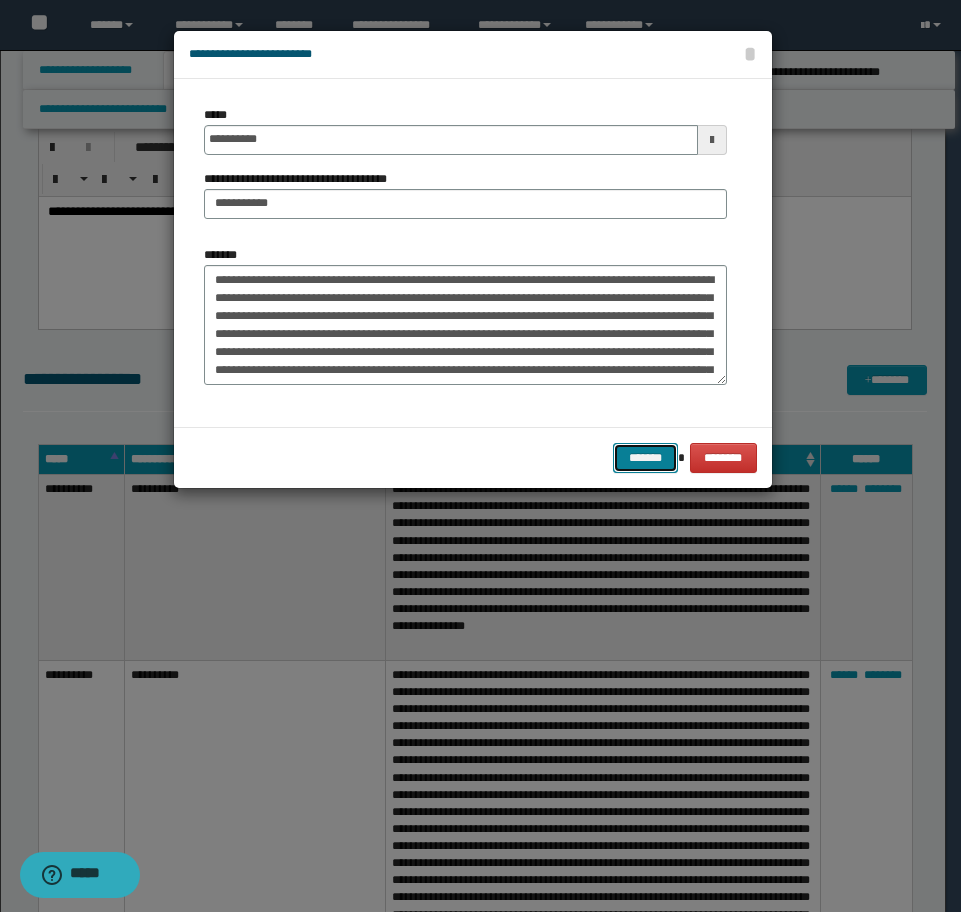 click on "*******" at bounding box center [645, 458] 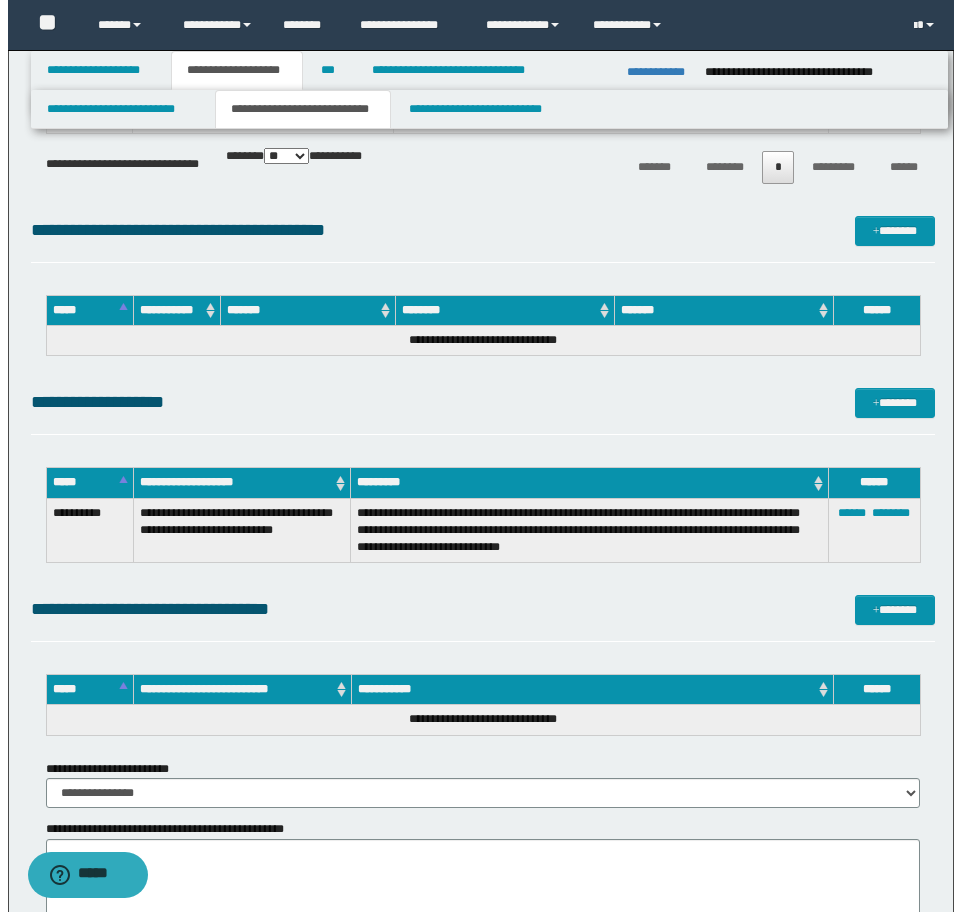 scroll, scrollTop: 6417, scrollLeft: 0, axis: vertical 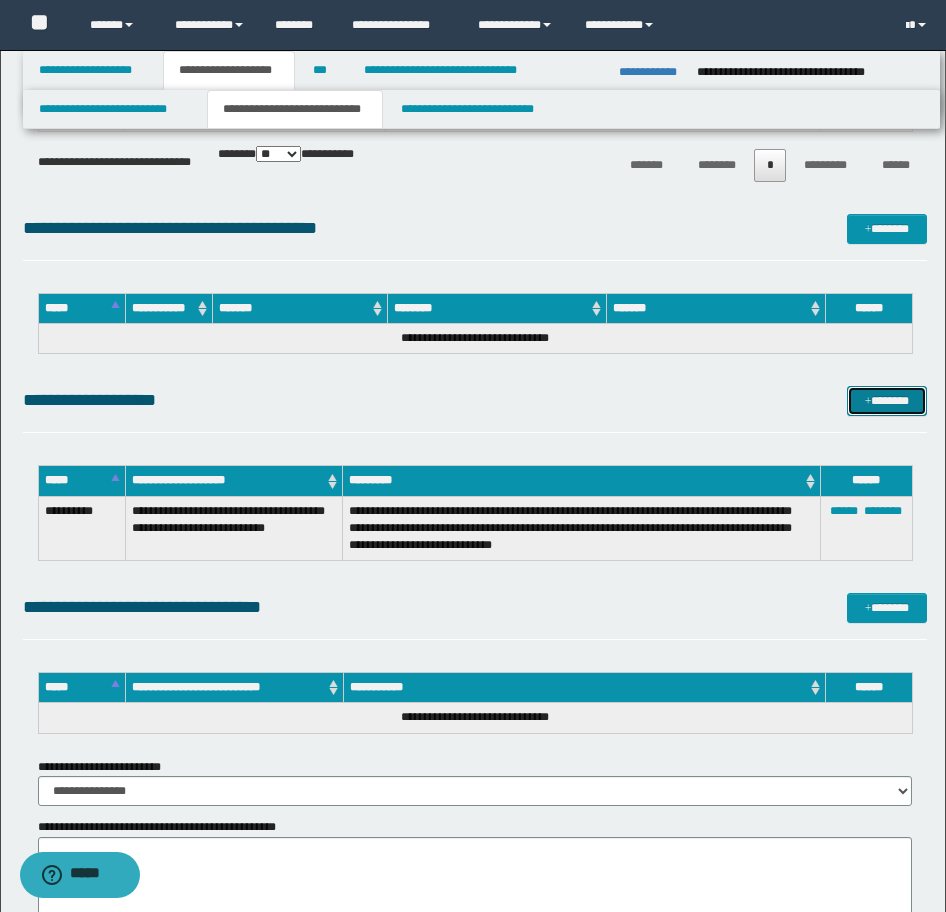 click on "*******" at bounding box center [887, 401] 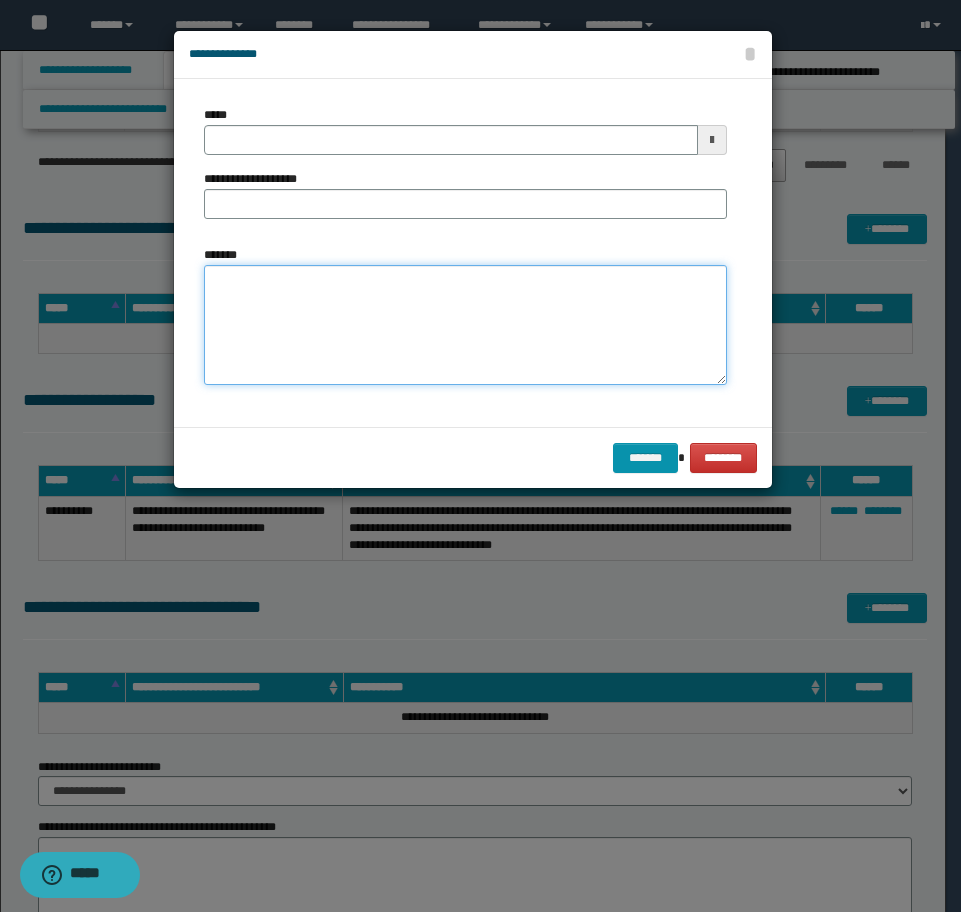 click on "*******" at bounding box center (465, 325) 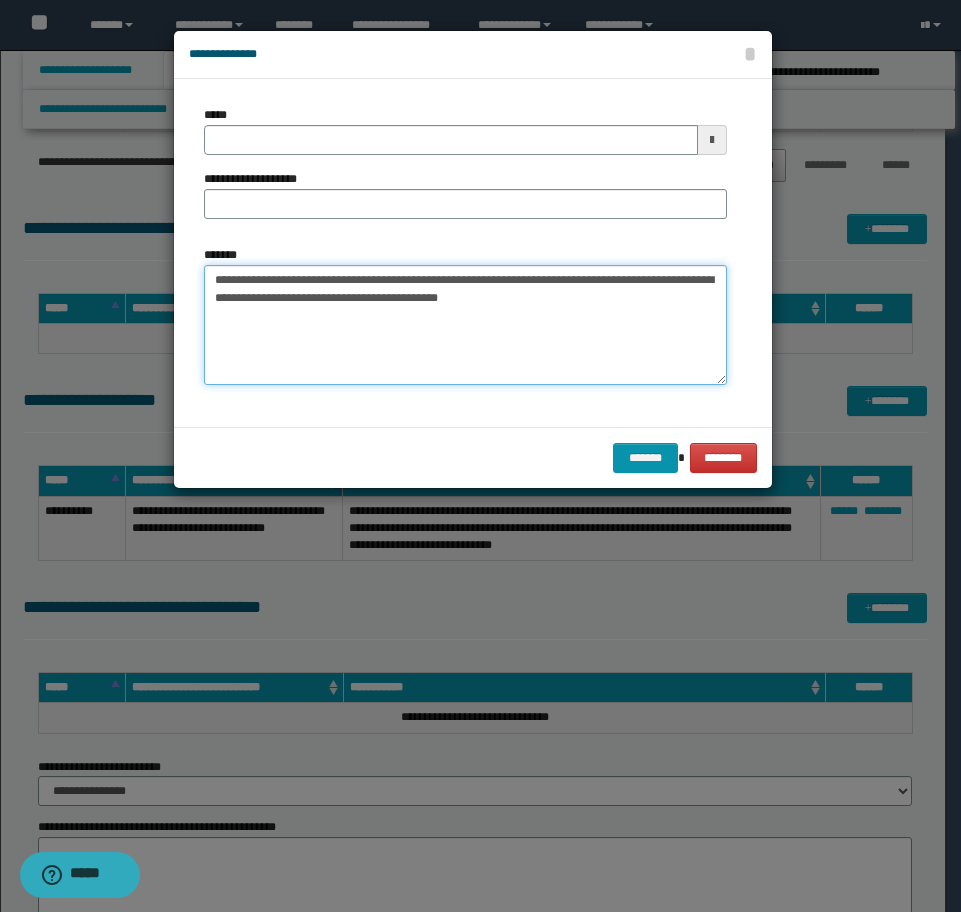 click on "**********" at bounding box center (465, 325) 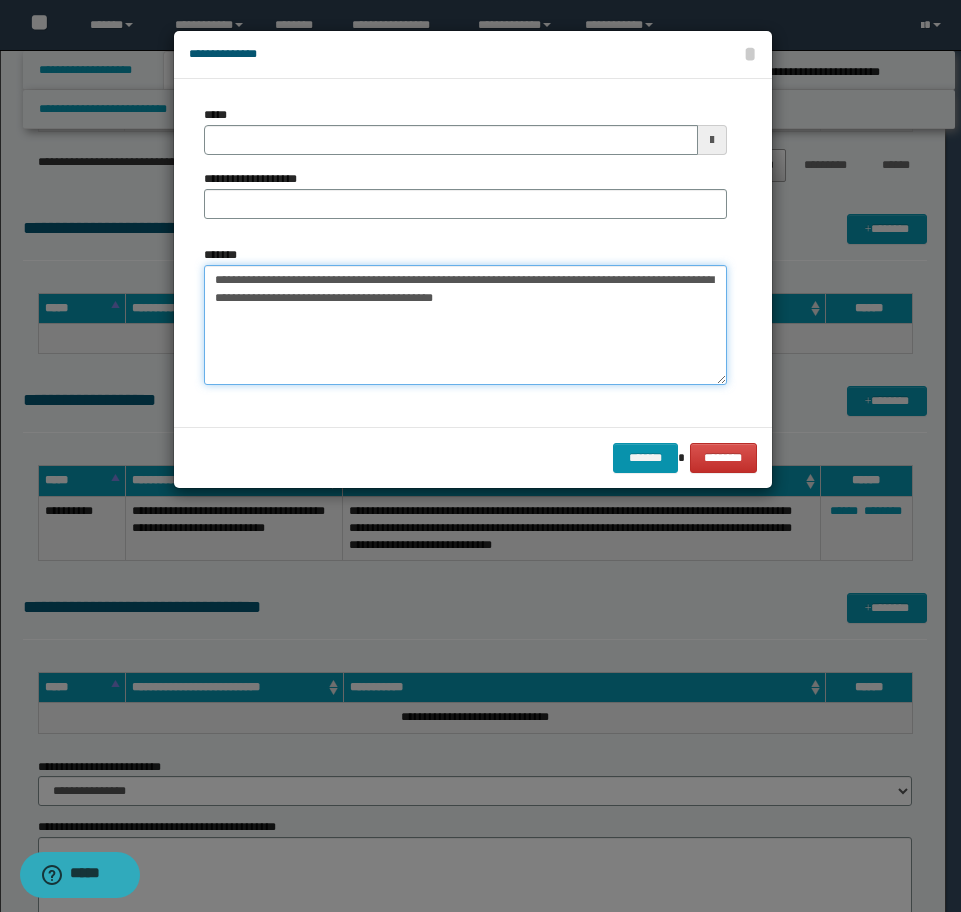 type on "**********" 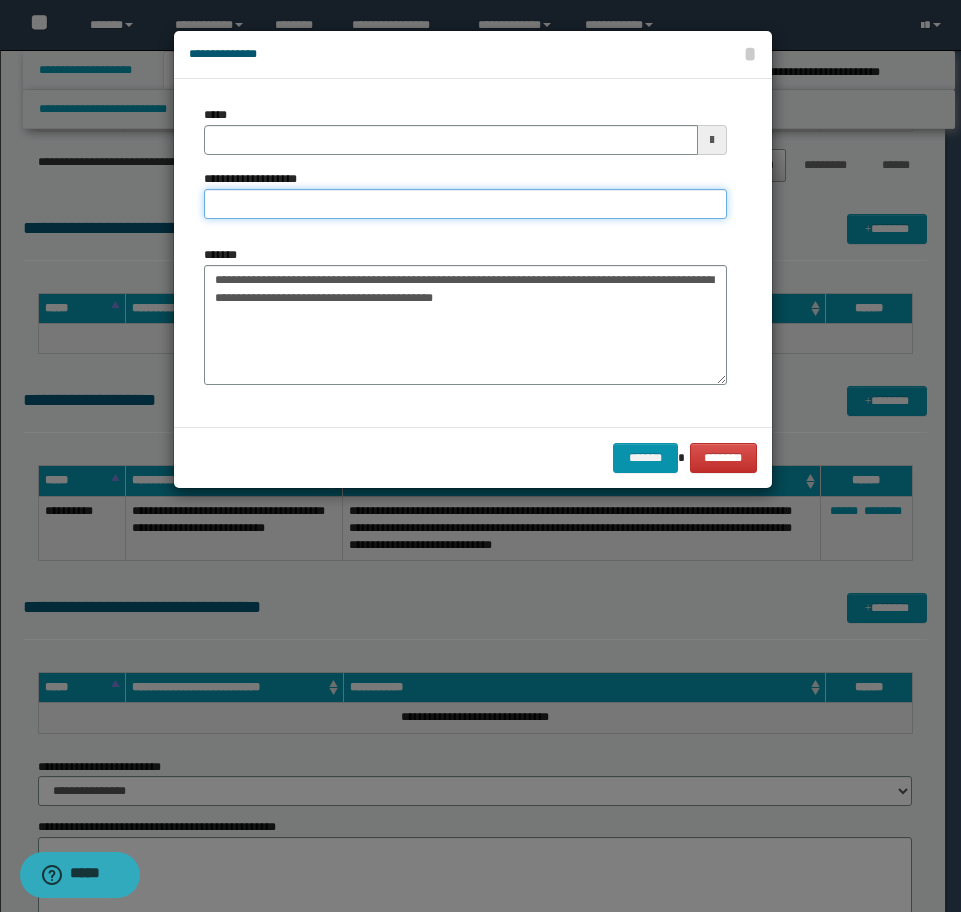click on "**********" at bounding box center (465, 204) 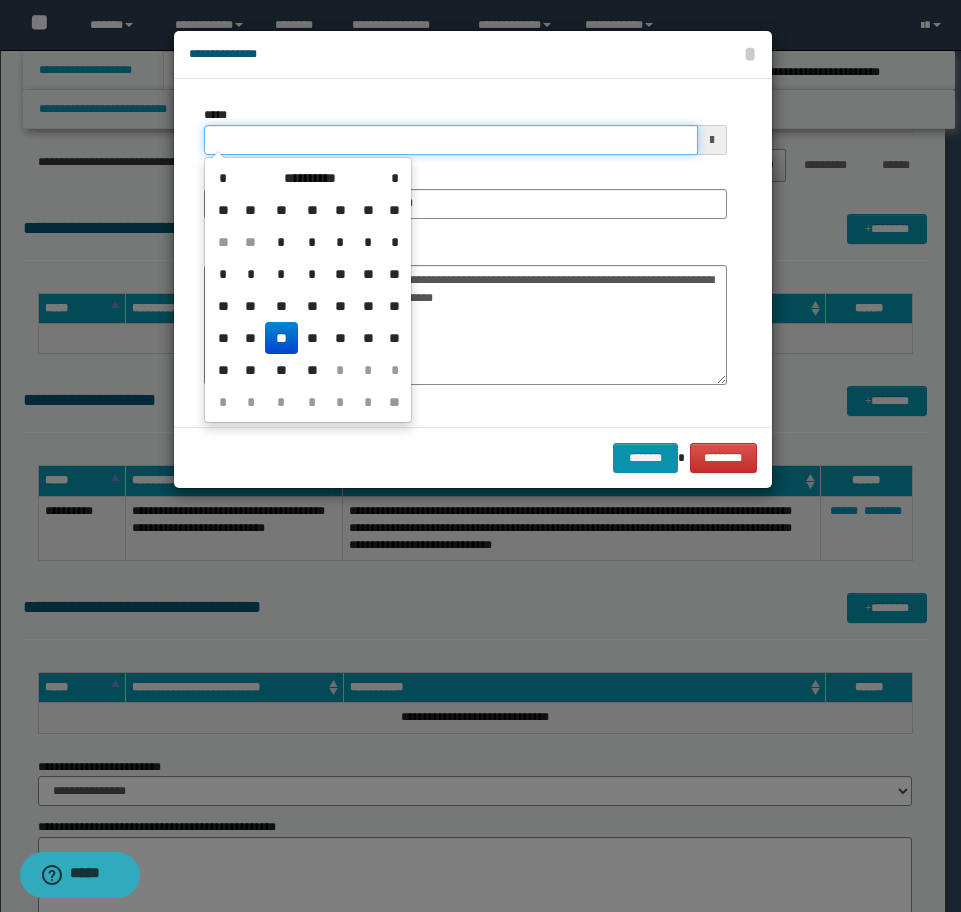 drag, startPoint x: 410, startPoint y: 133, endPoint x: 112, endPoint y: 107, distance: 299.13208 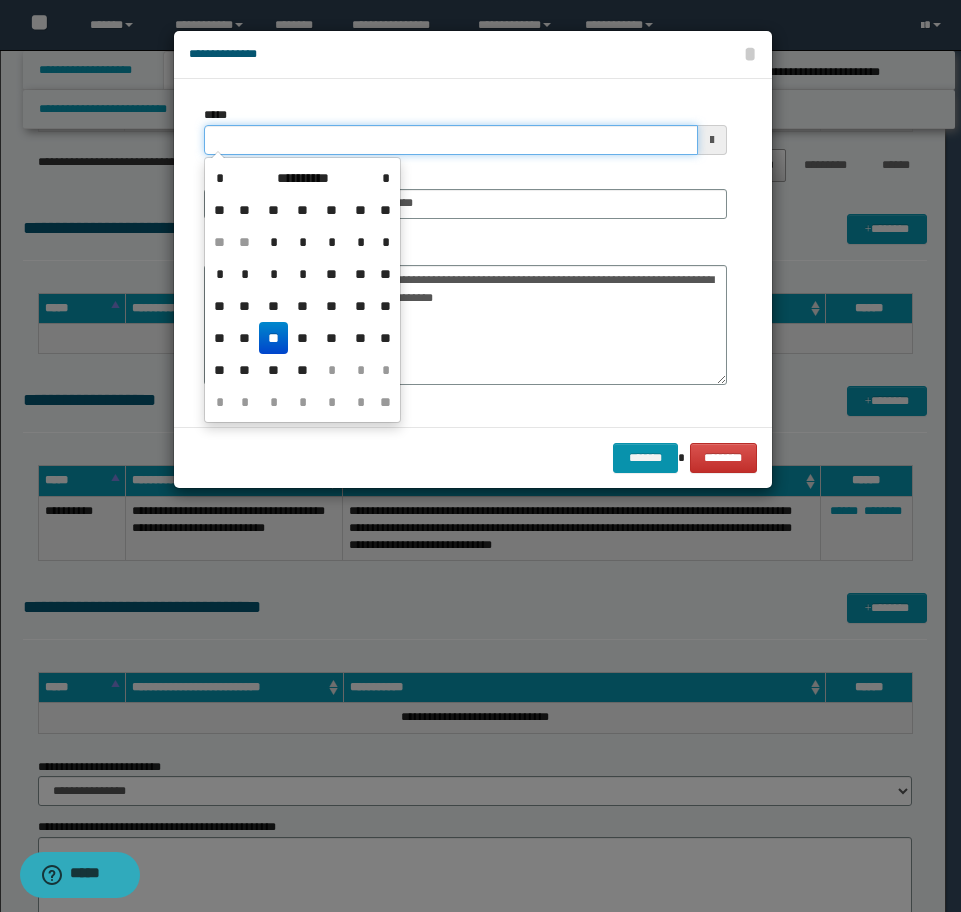 click on "*****" at bounding box center (451, 140) 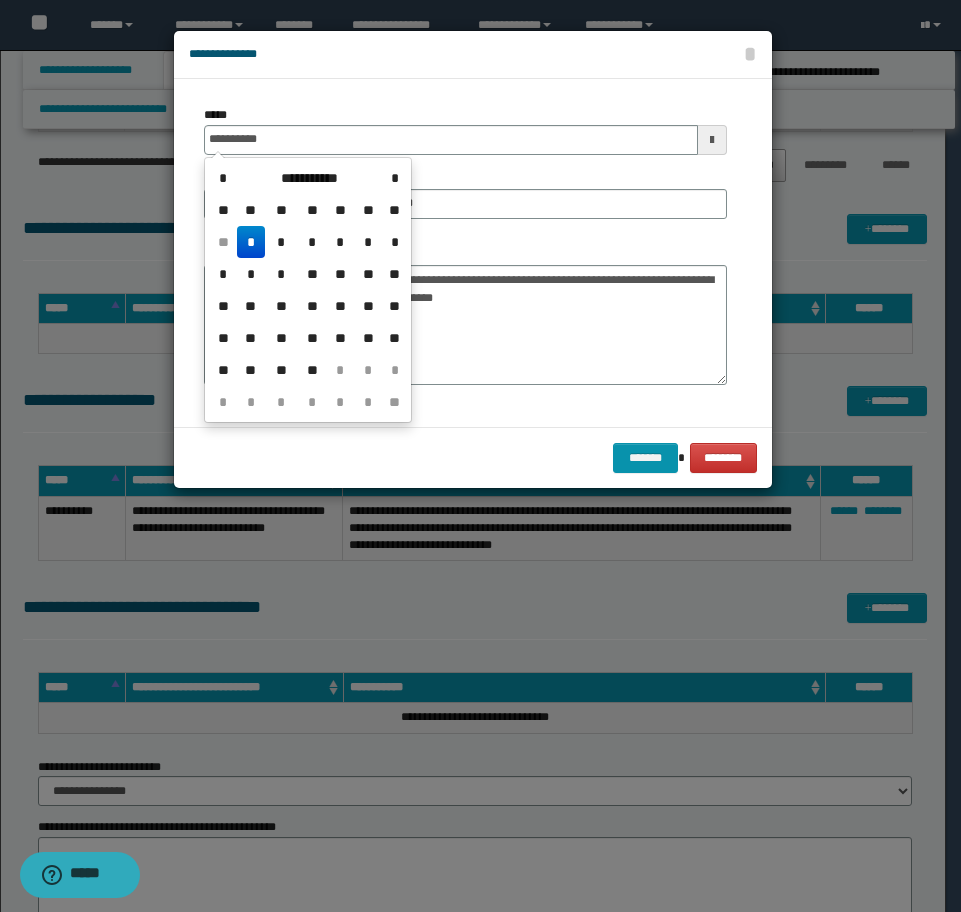 click on "*" at bounding box center [251, 242] 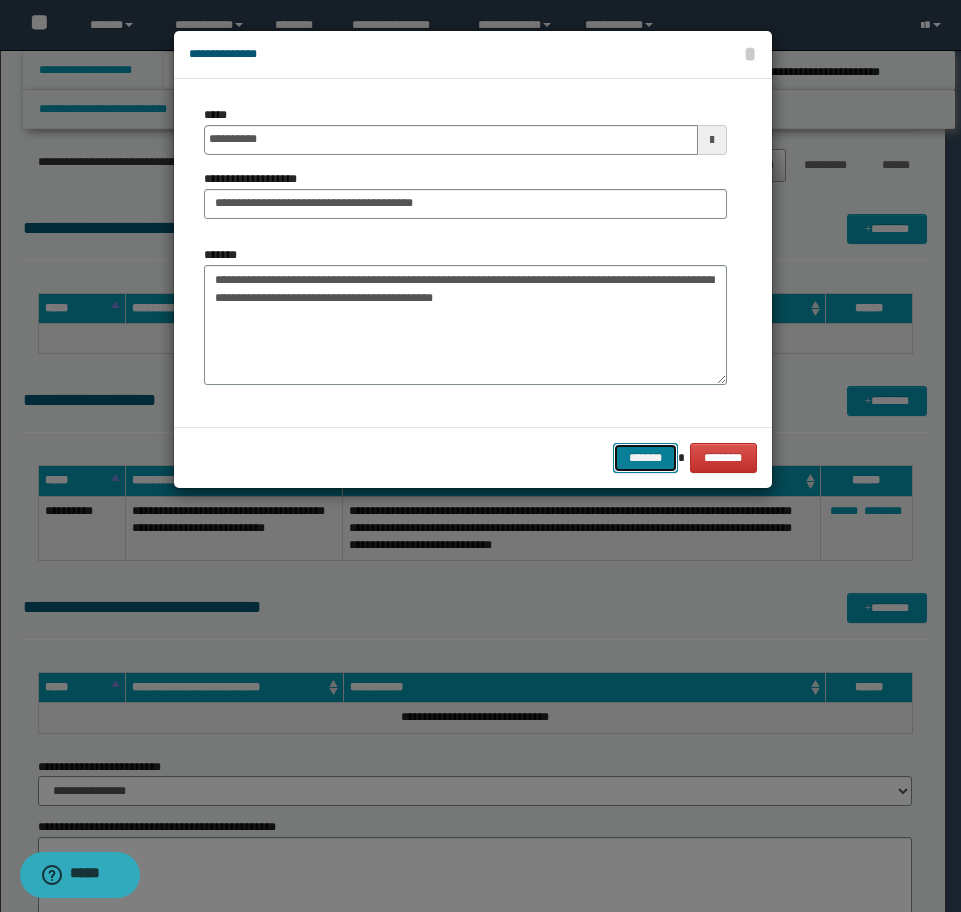click on "*******" at bounding box center (645, 458) 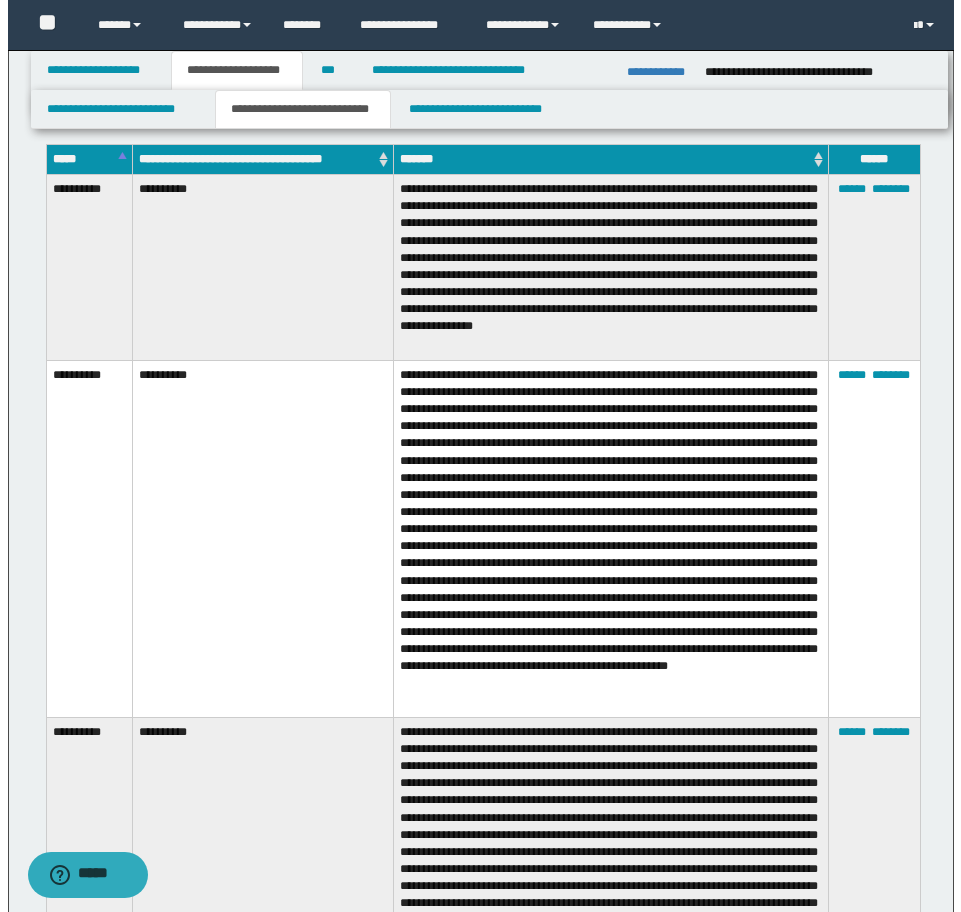 scroll, scrollTop: 3517, scrollLeft: 0, axis: vertical 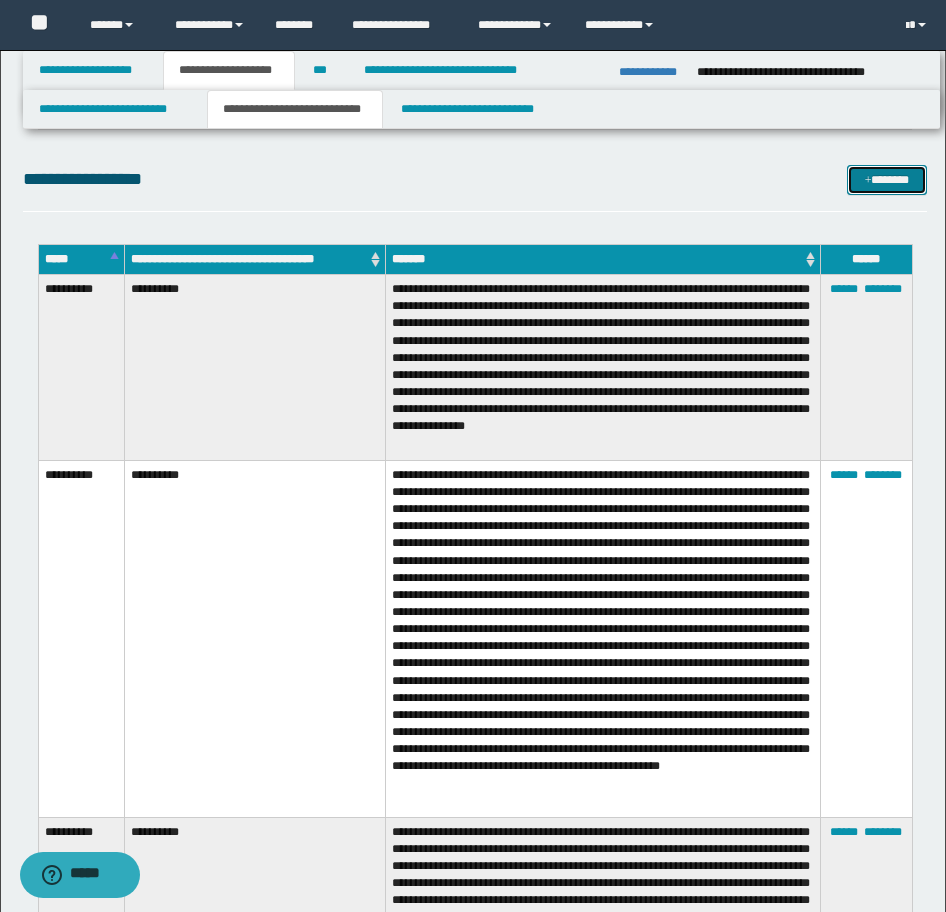 click on "*******" at bounding box center (887, 180) 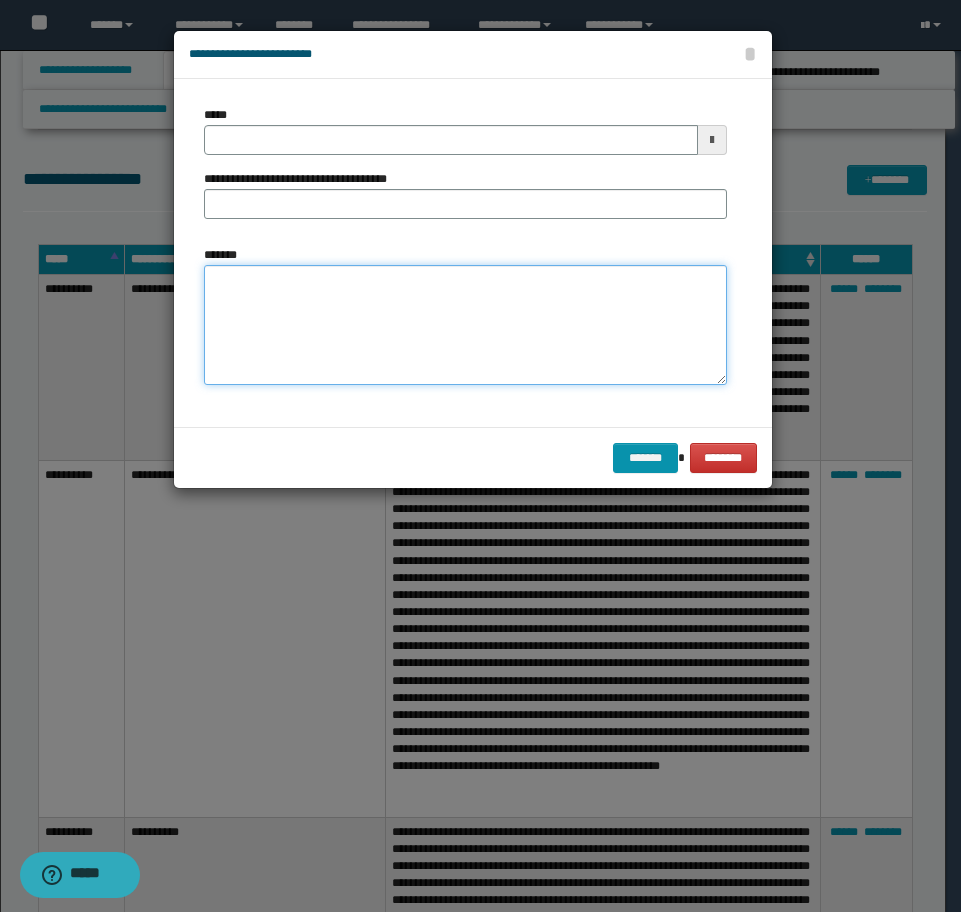 click on "*******" at bounding box center (465, 325) 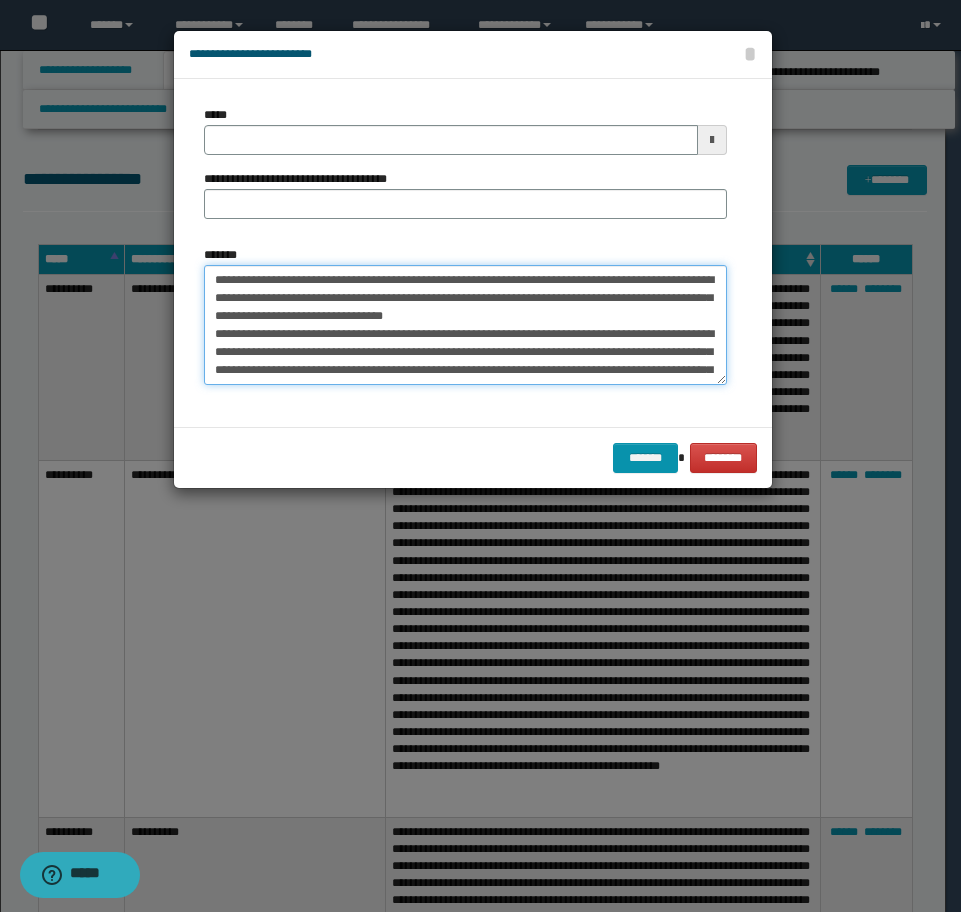 scroll, scrollTop: 30, scrollLeft: 0, axis: vertical 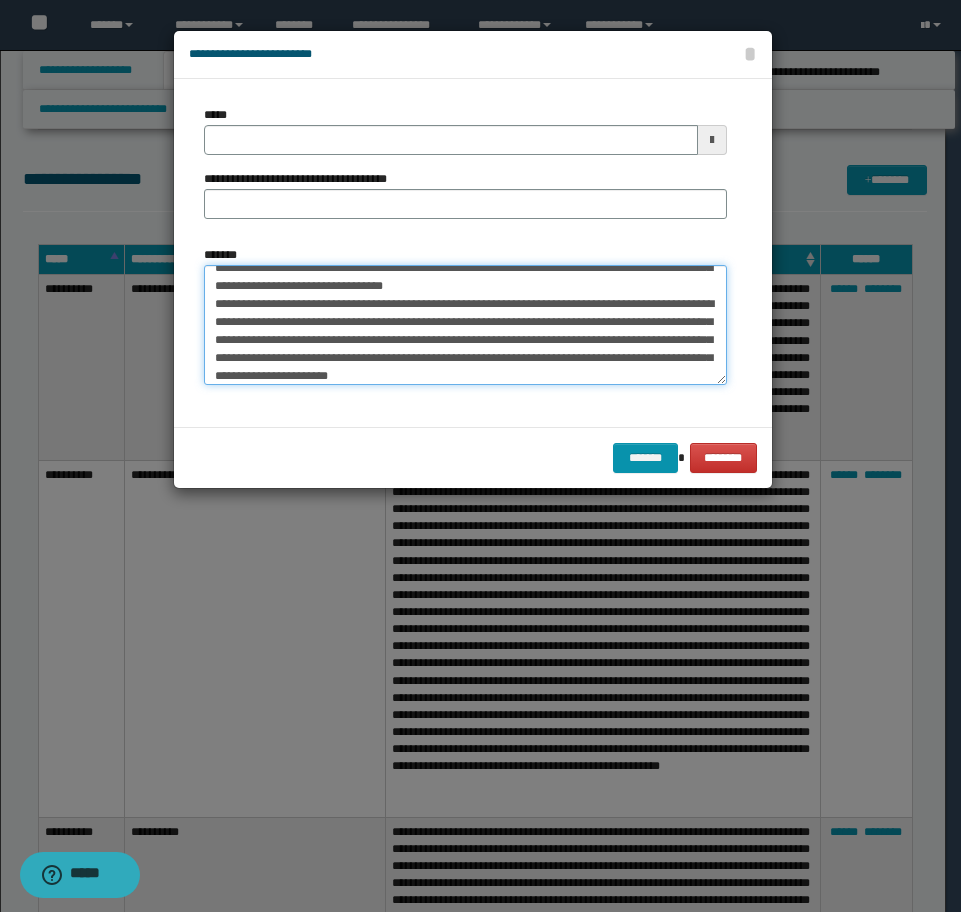 click on "**********" at bounding box center [465, 325] 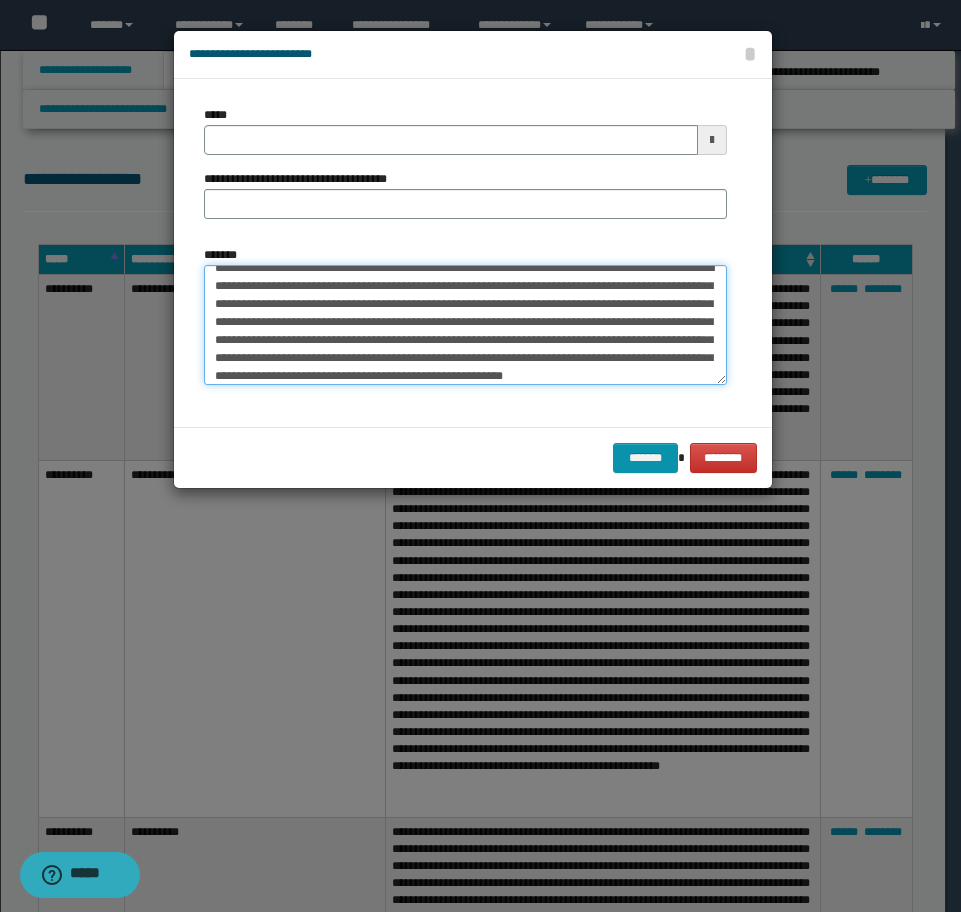 scroll, scrollTop: 0, scrollLeft: 0, axis: both 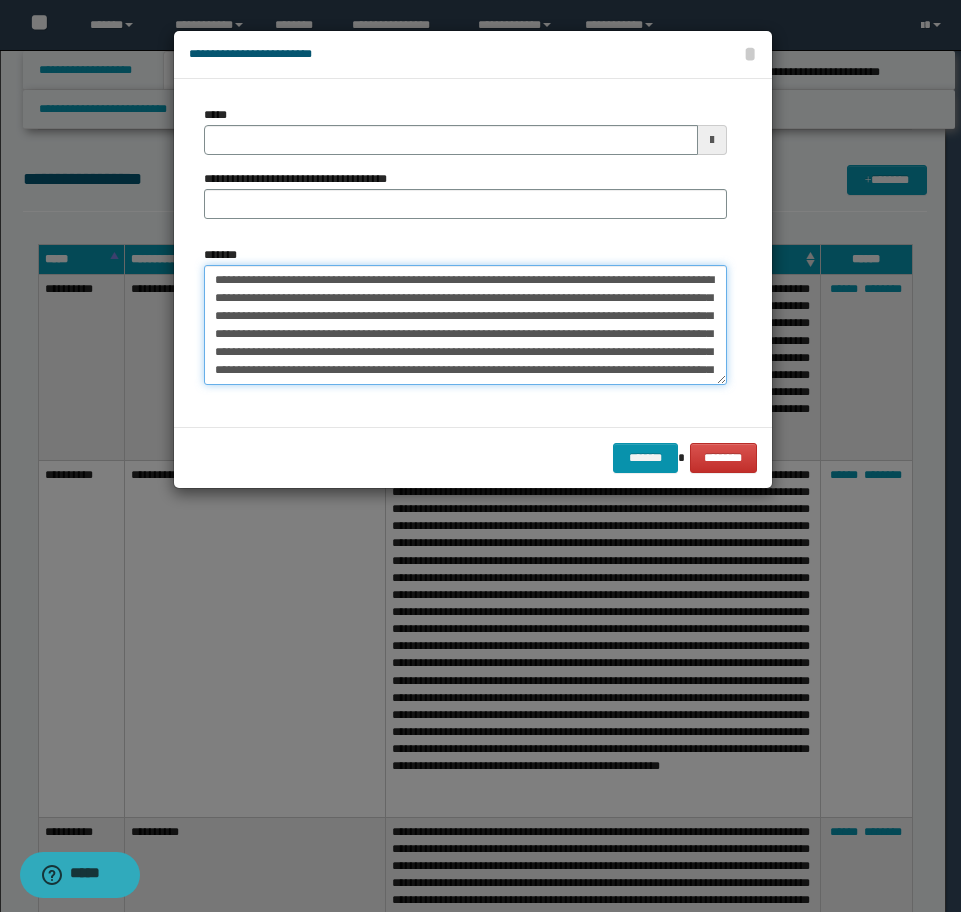 type on "**********" 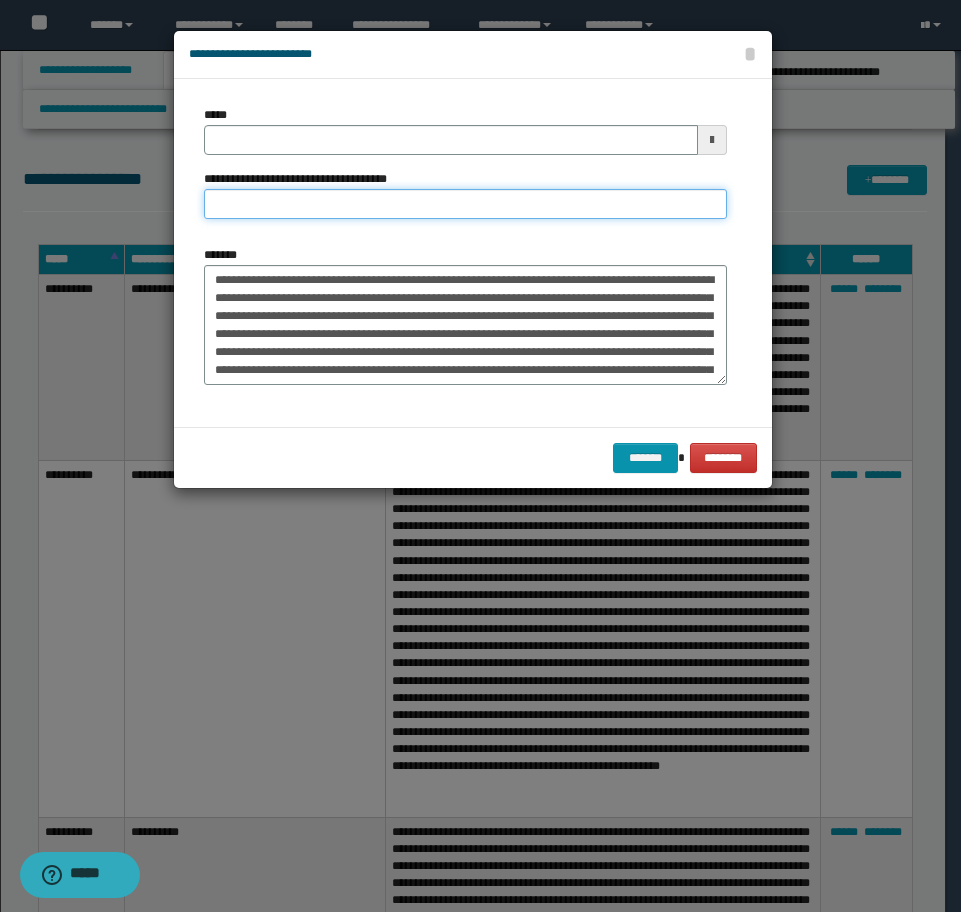 click on "**********" at bounding box center (465, 204) 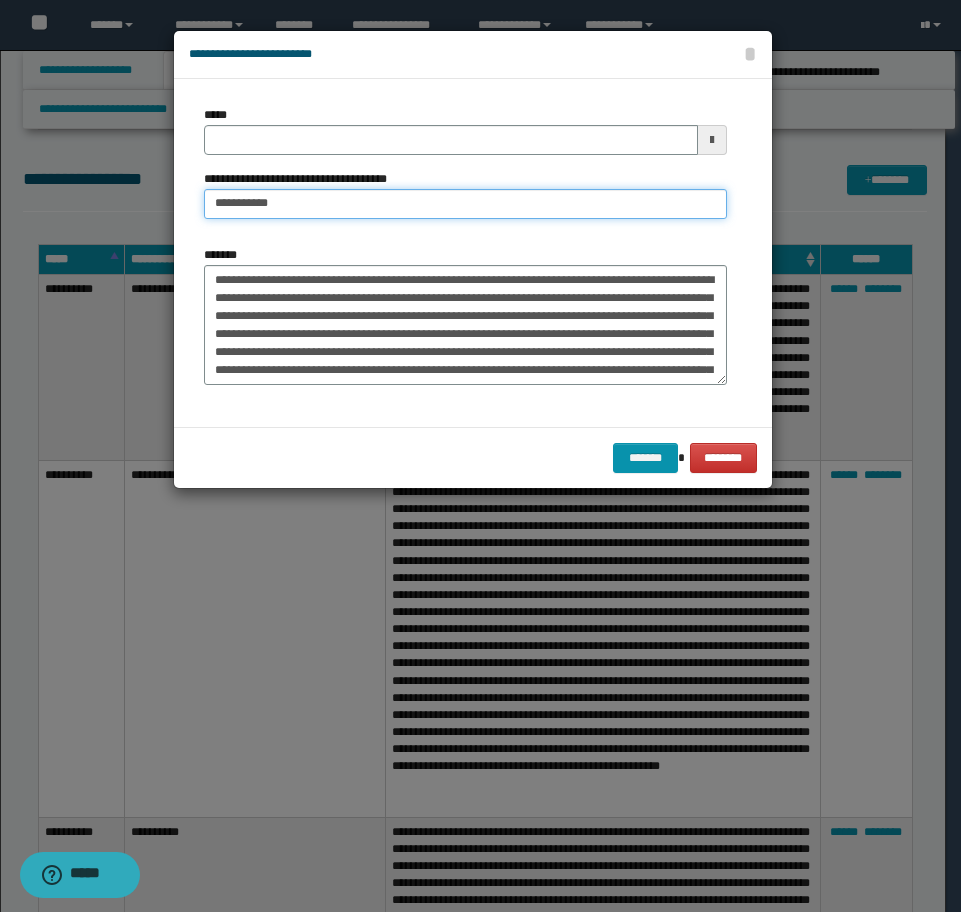 type on "**********" 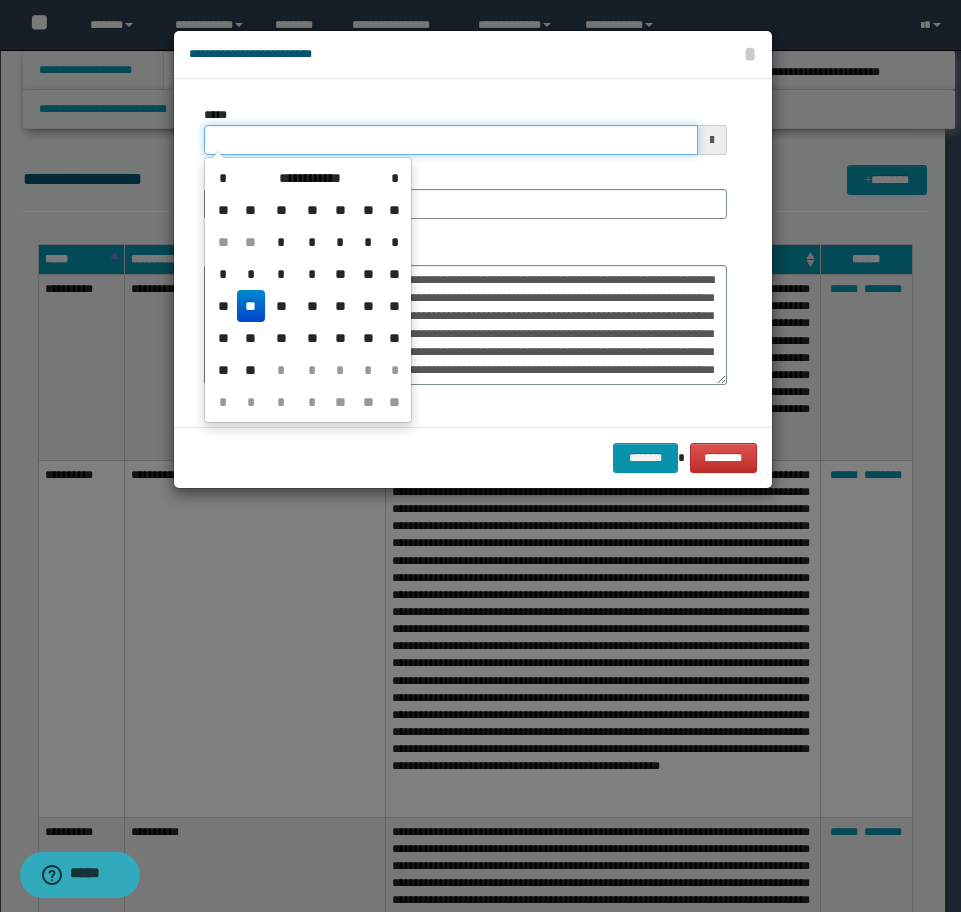 click on "*****" at bounding box center [451, 140] 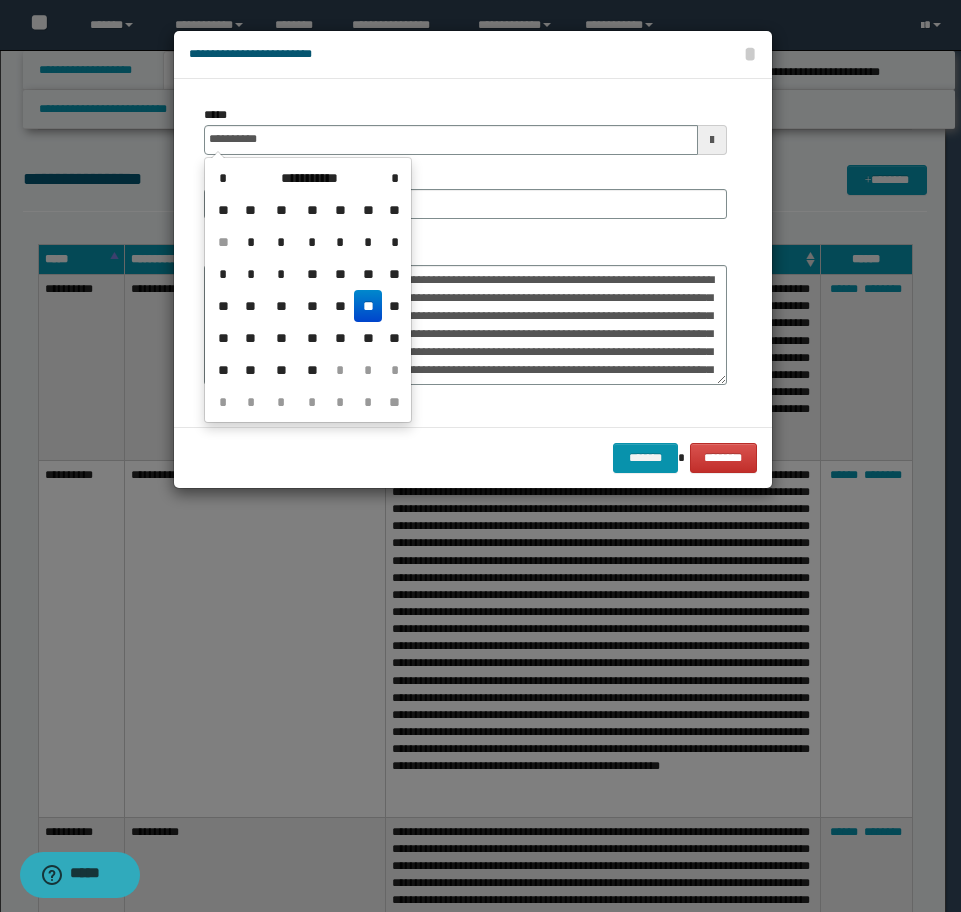 click on "**" at bounding box center (368, 306) 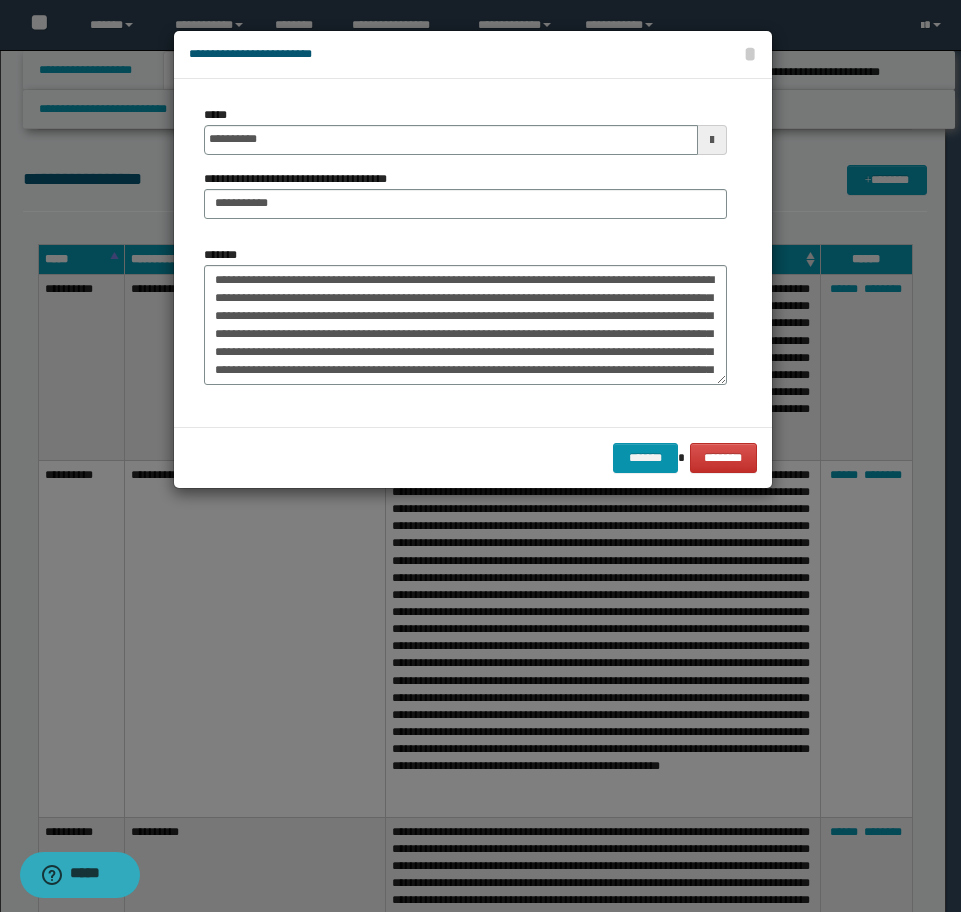 scroll, scrollTop: 36, scrollLeft: 0, axis: vertical 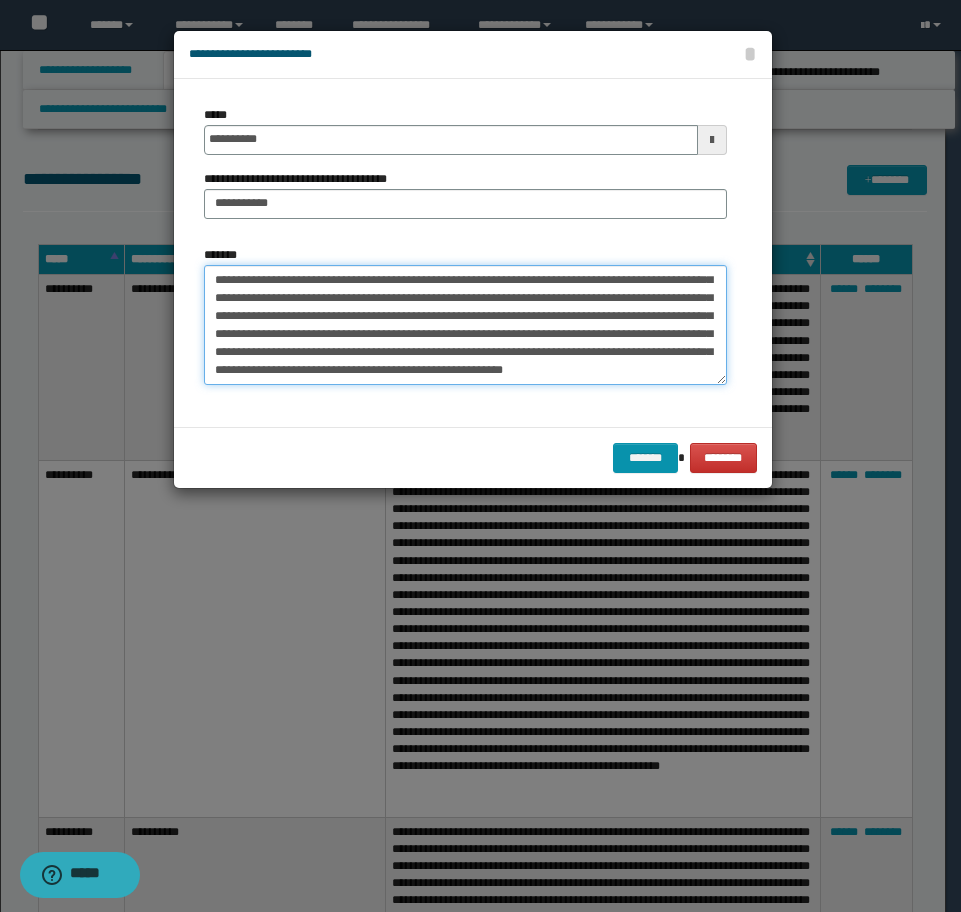 click on "**********" at bounding box center (465, 325) 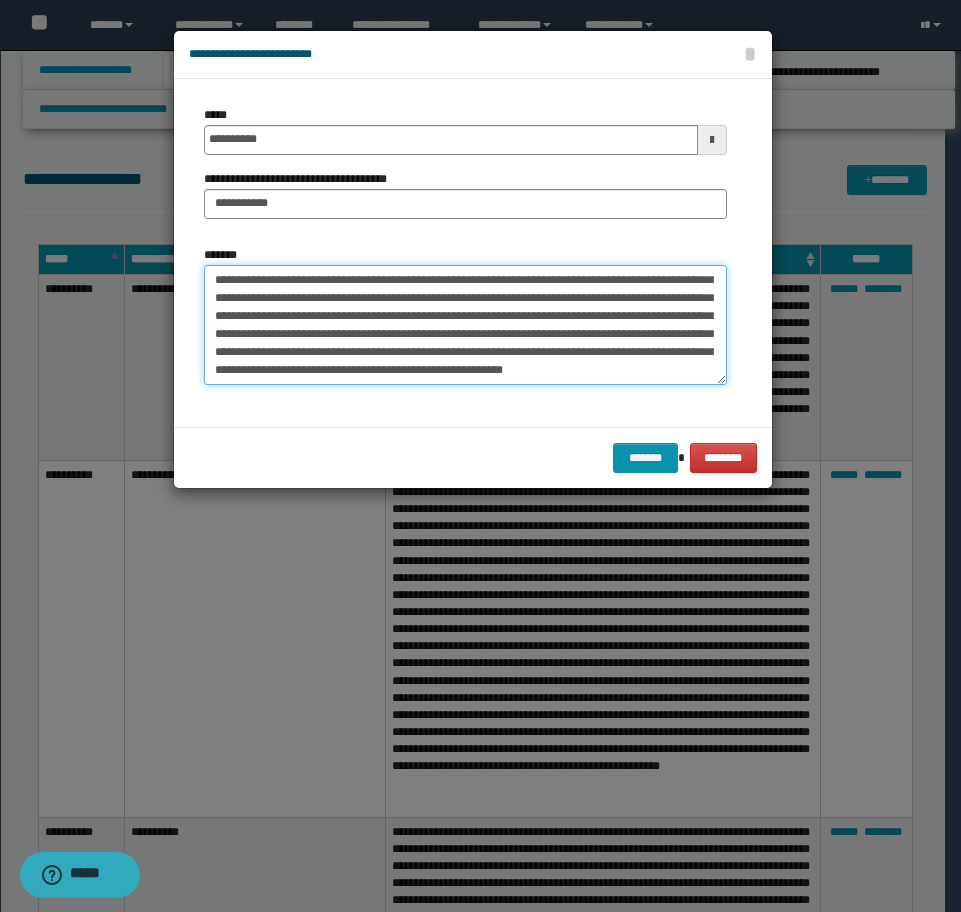paste on "**********" 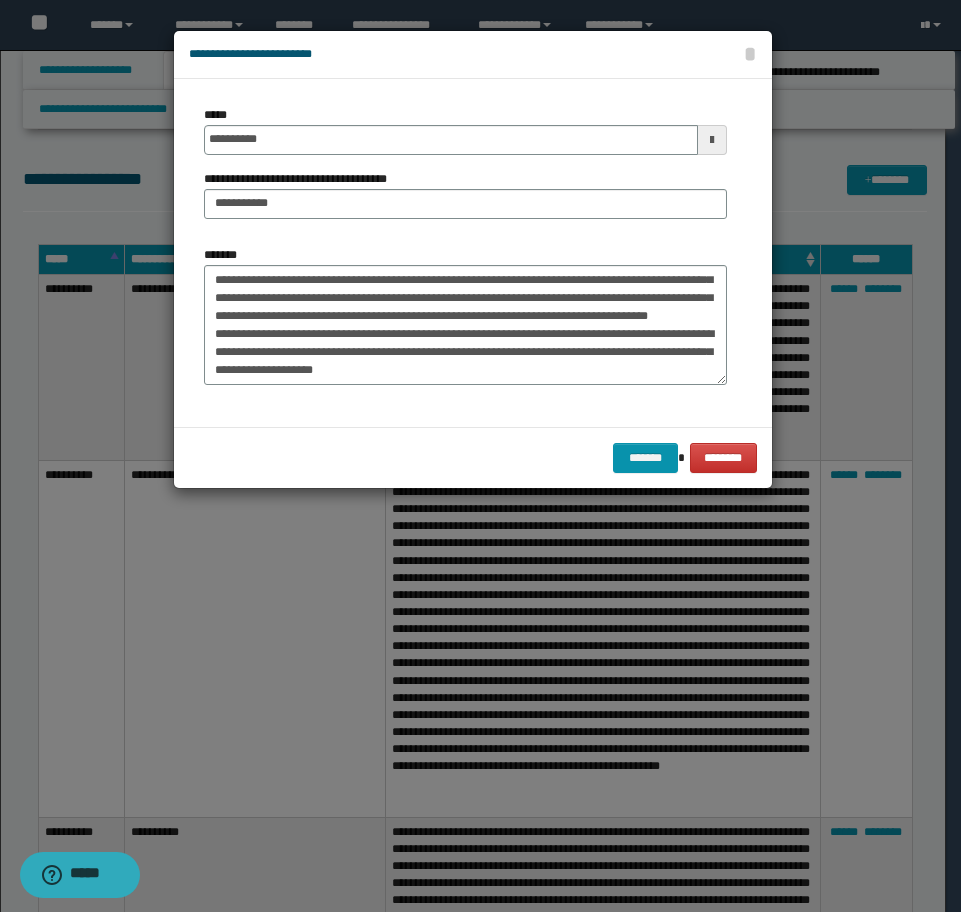 scroll, scrollTop: 90, scrollLeft: 0, axis: vertical 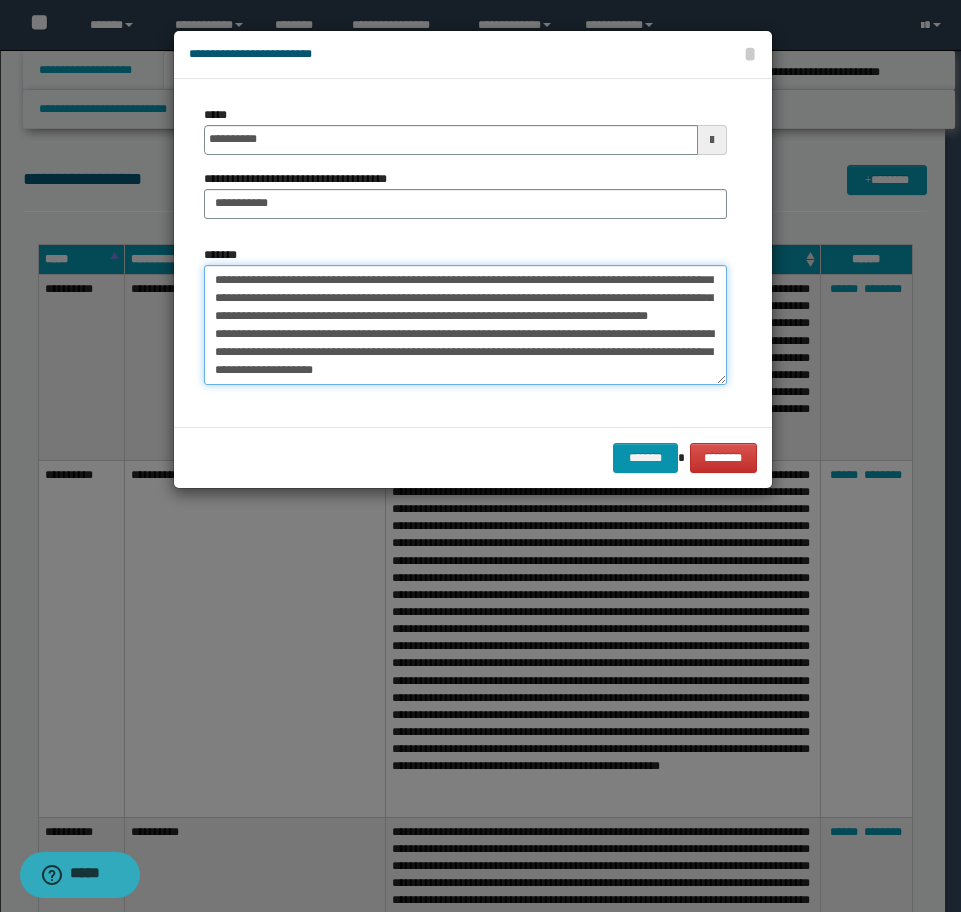 click on "**********" at bounding box center (465, 325) 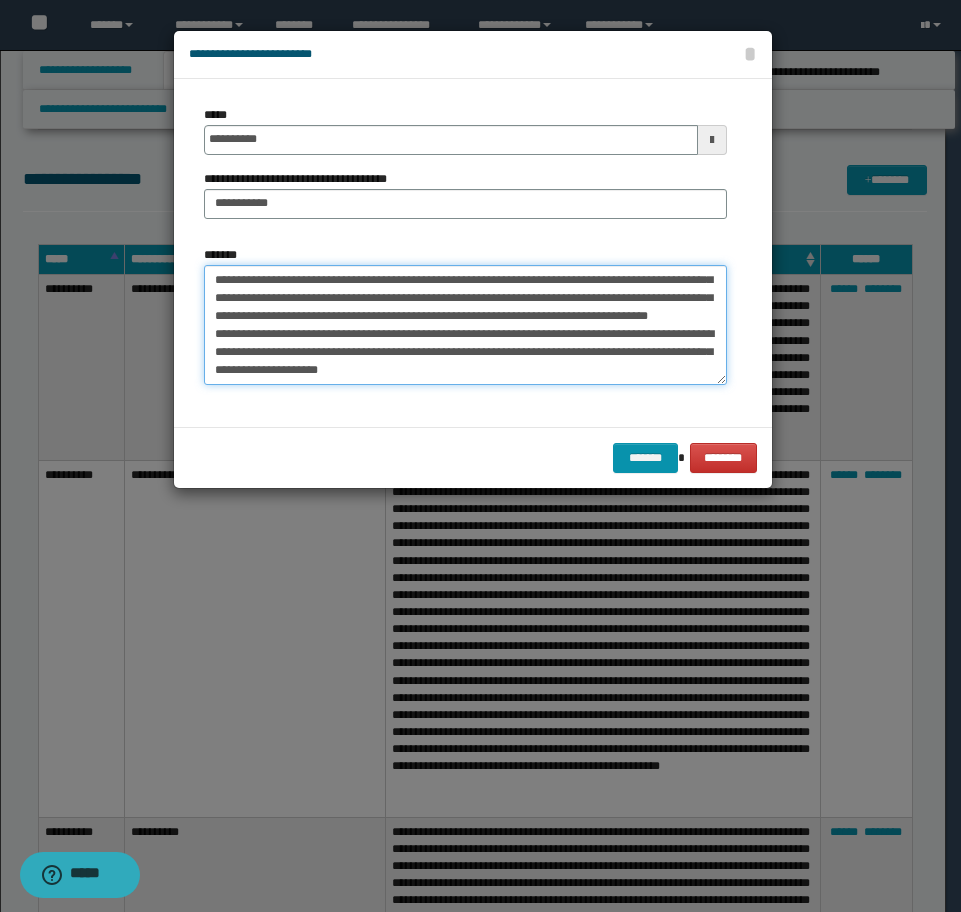 paste on "**********" 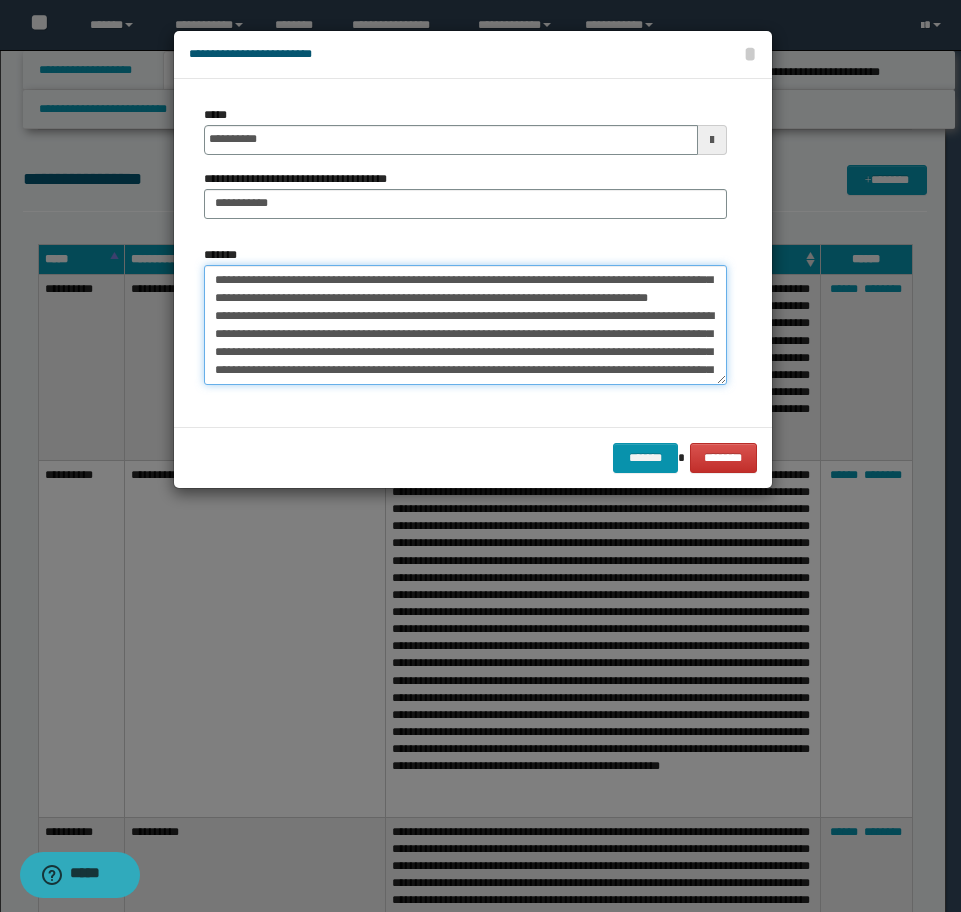 scroll, scrollTop: 192, scrollLeft: 0, axis: vertical 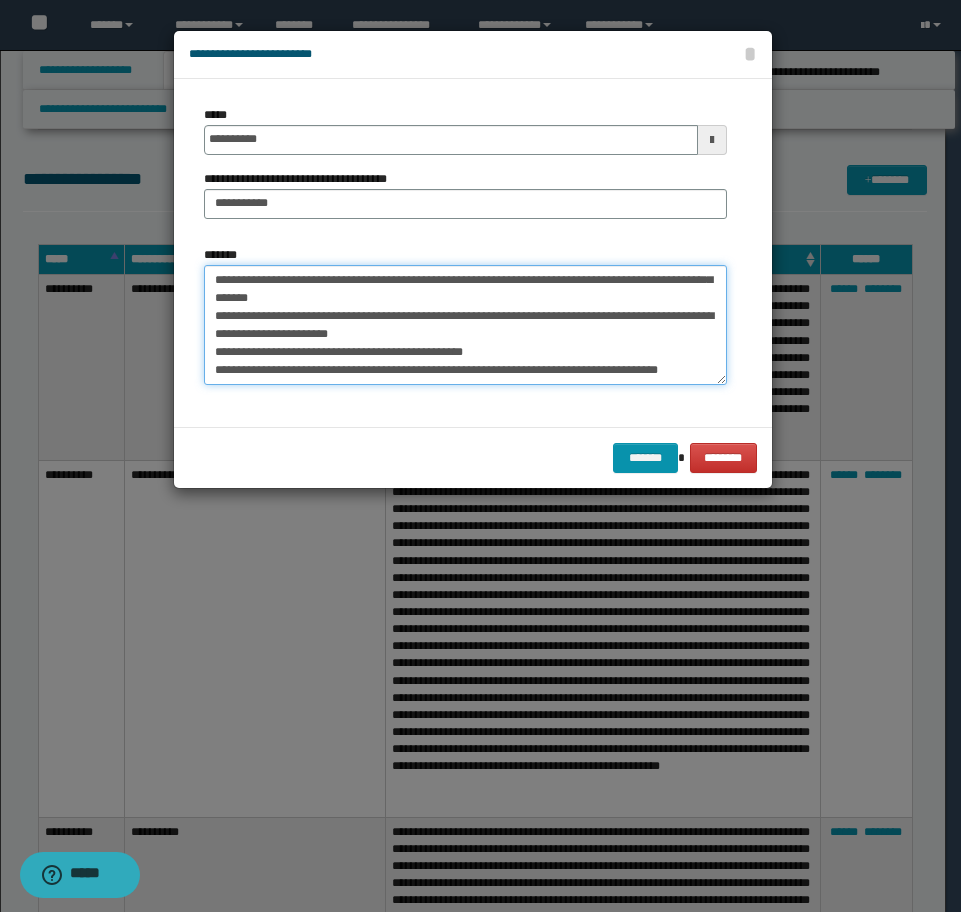 drag, startPoint x: 674, startPoint y: 382, endPoint x: 375, endPoint y: 383, distance: 299.00168 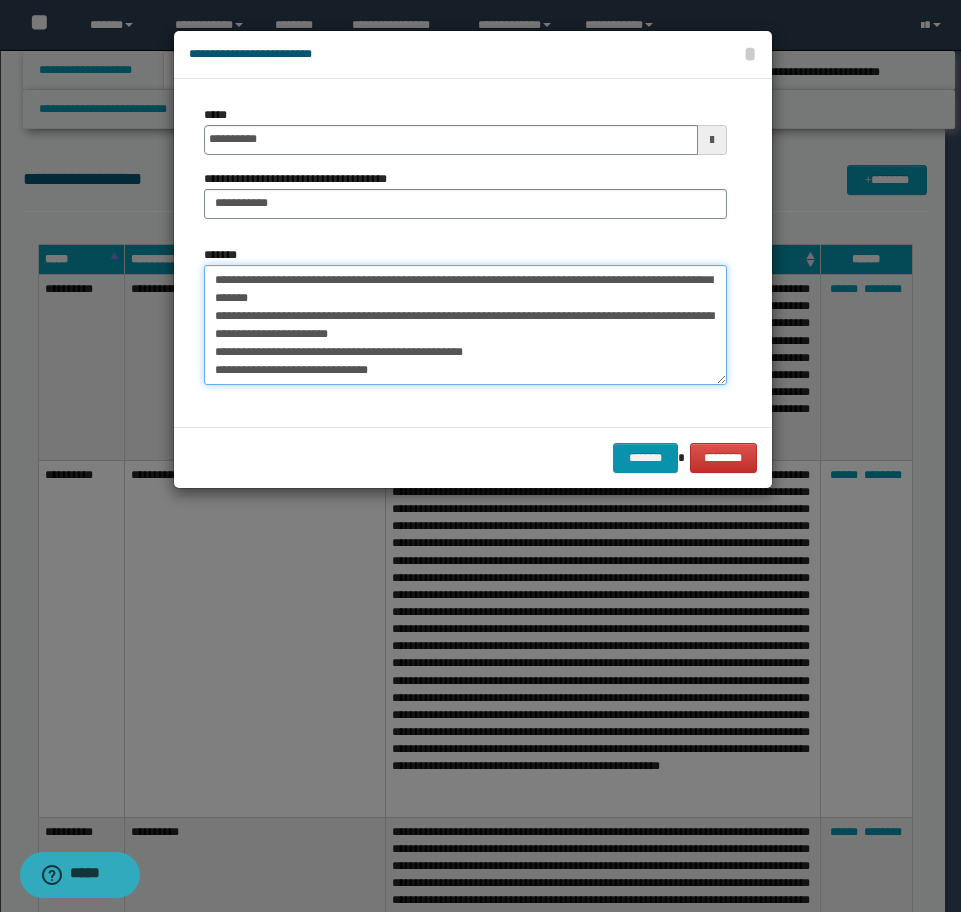 click on "*******" at bounding box center [465, 325] 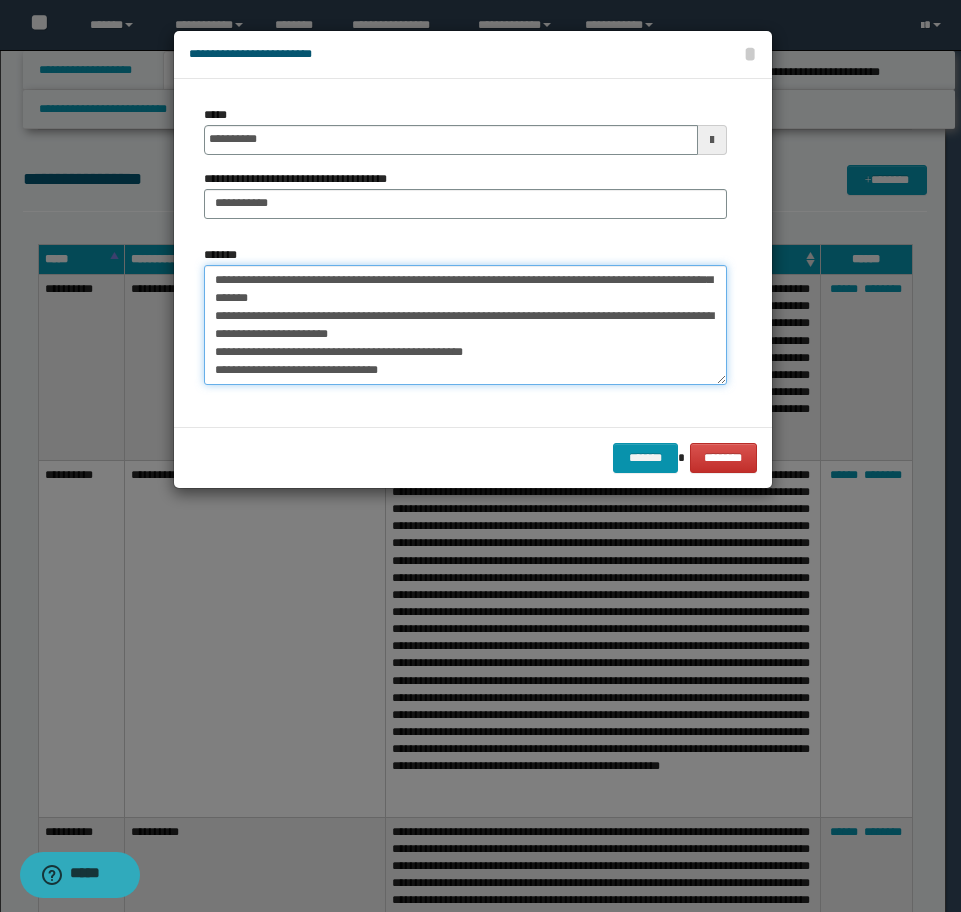 click on "*******" at bounding box center (465, 325) 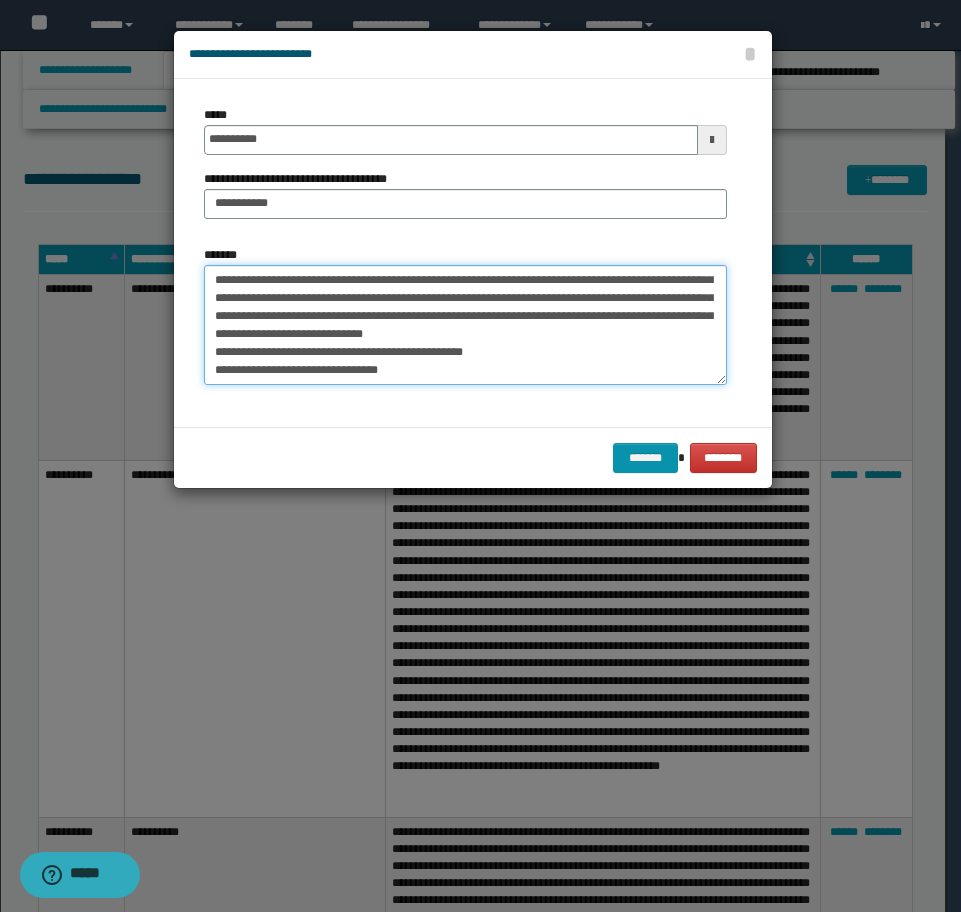 scroll, scrollTop: 180, scrollLeft: 0, axis: vertical 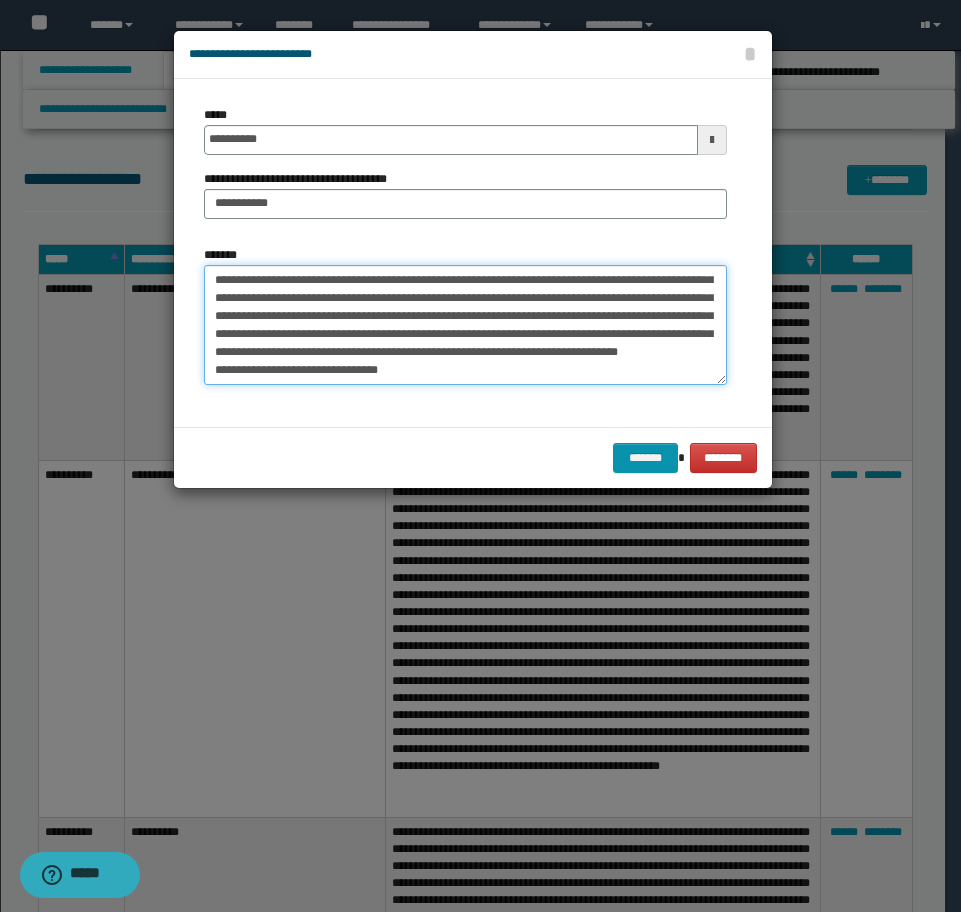 click on "*******" at bounding box center (465, 325) 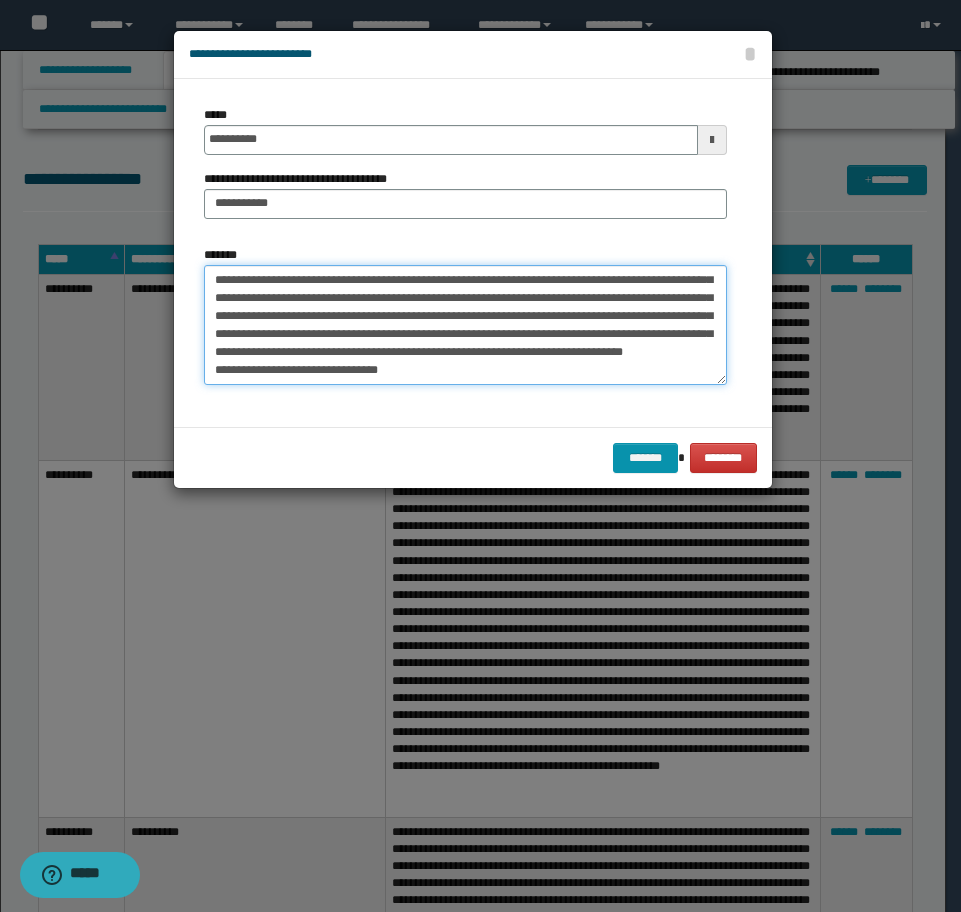 click on "*******" at bounding box center [465, 325] 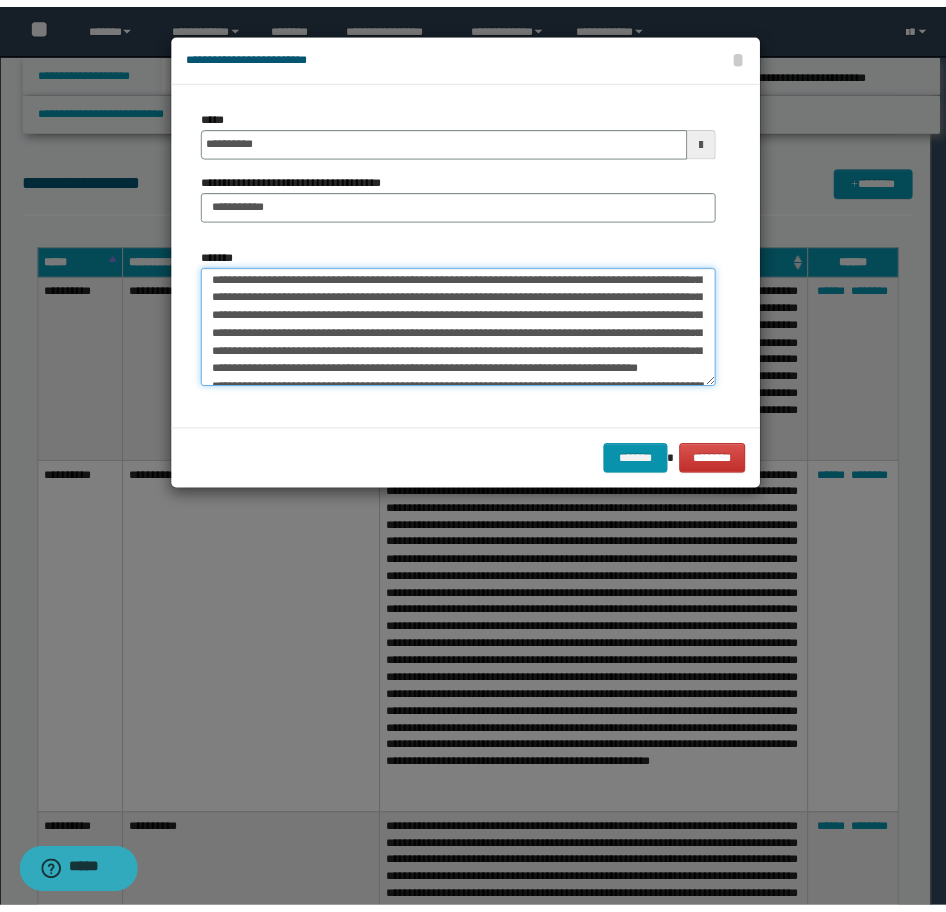 scroll, scrollTop: 0, scrollLeft: 0, axis: both 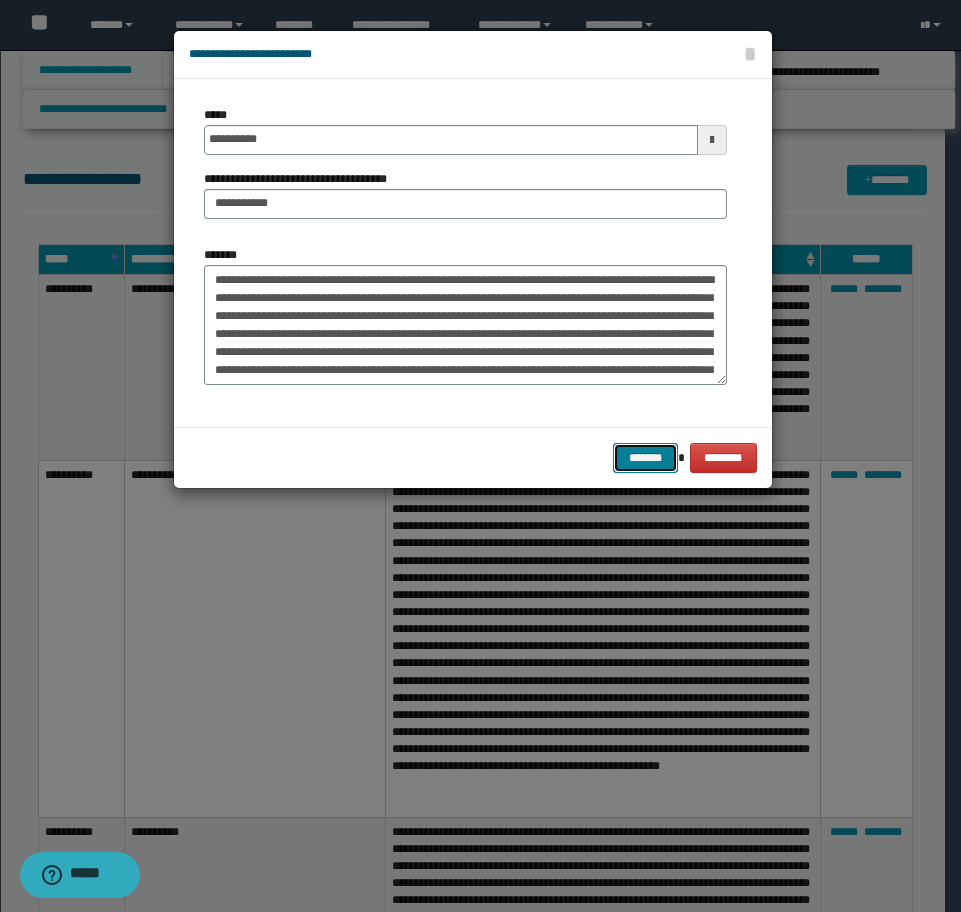 click on "*******" at bounding box center (645, 458) 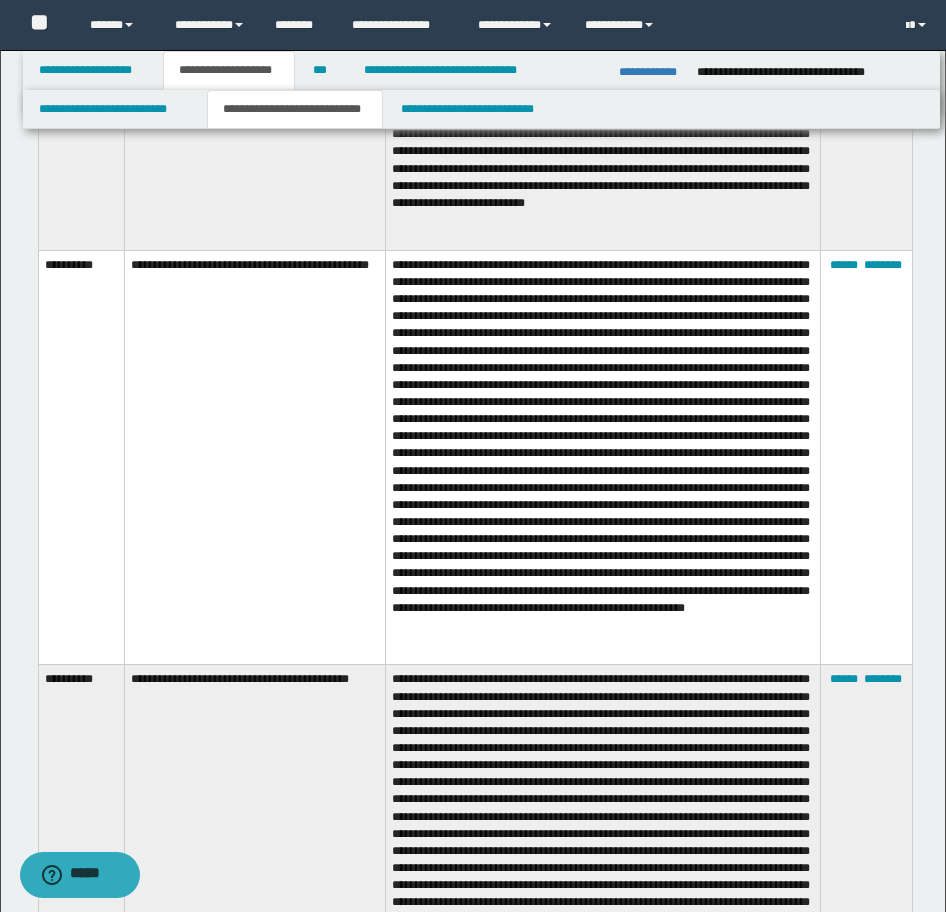scroll, scrollTop: 5217, scrollLeft: 0, axis: vertical 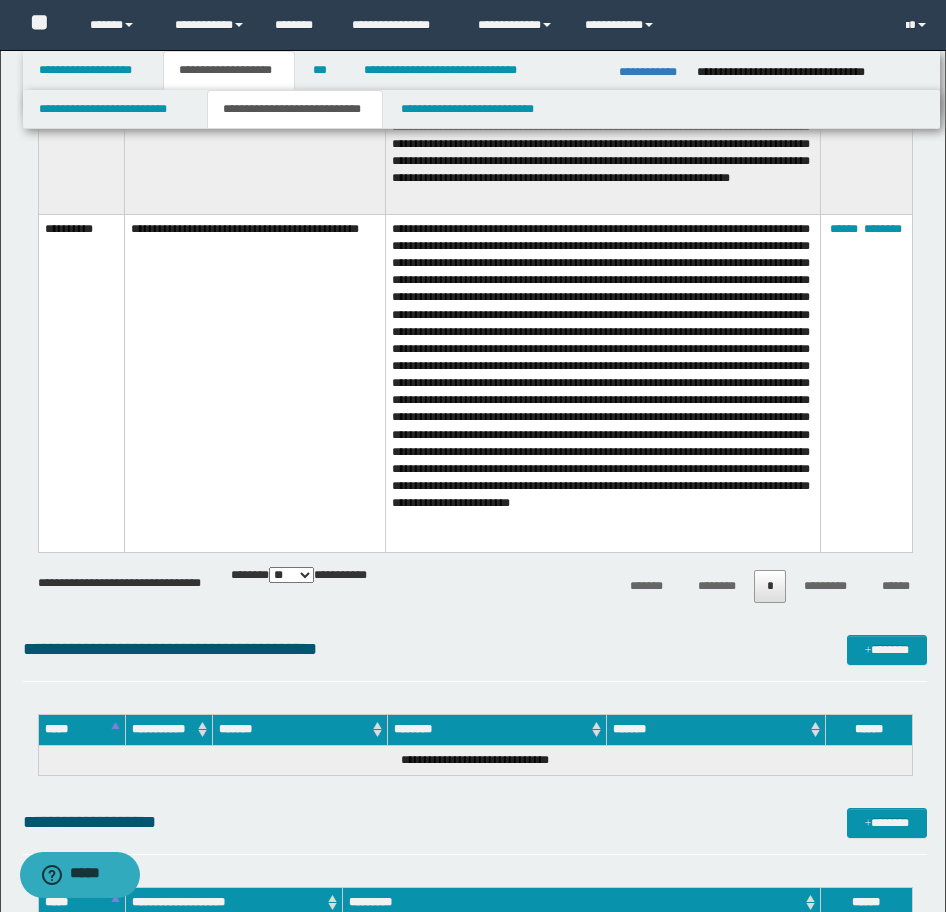 drag, startPoint x: 598, startPoint y: 567, endPoint x: 477, endPoint y: 592, distance: 123.55566 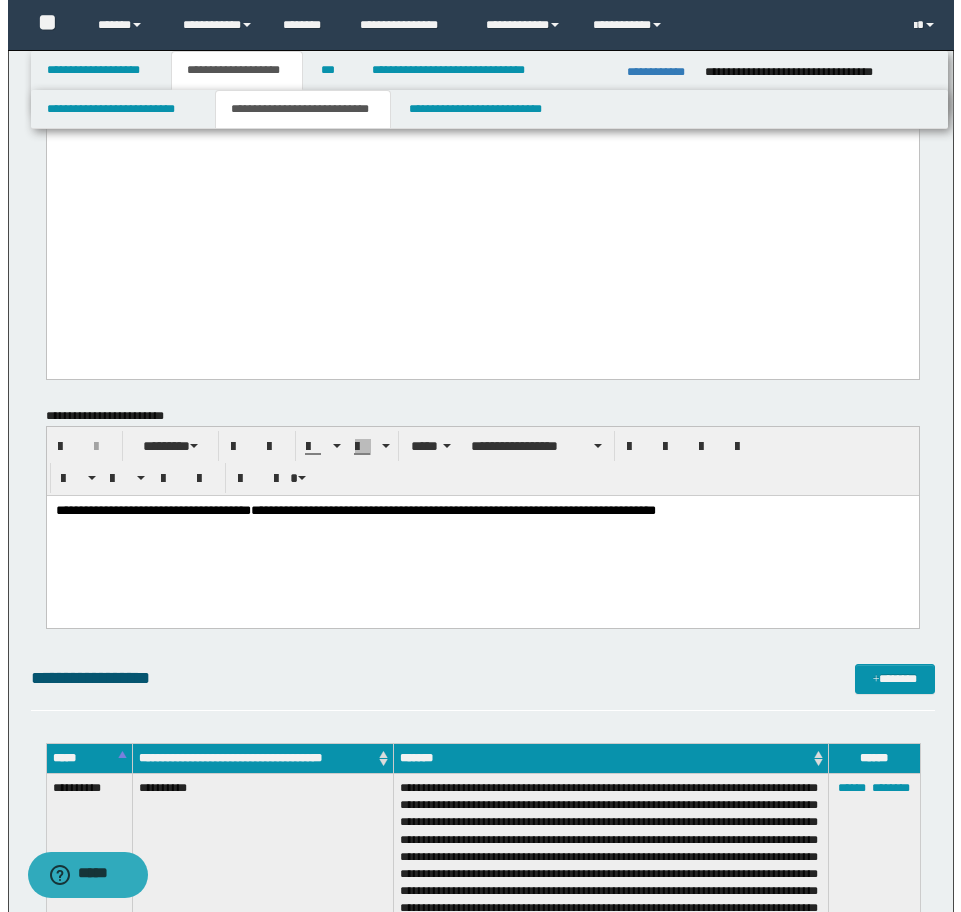 scroll, scrollTop: 3017, scrollLeft: 0, axis: vertical 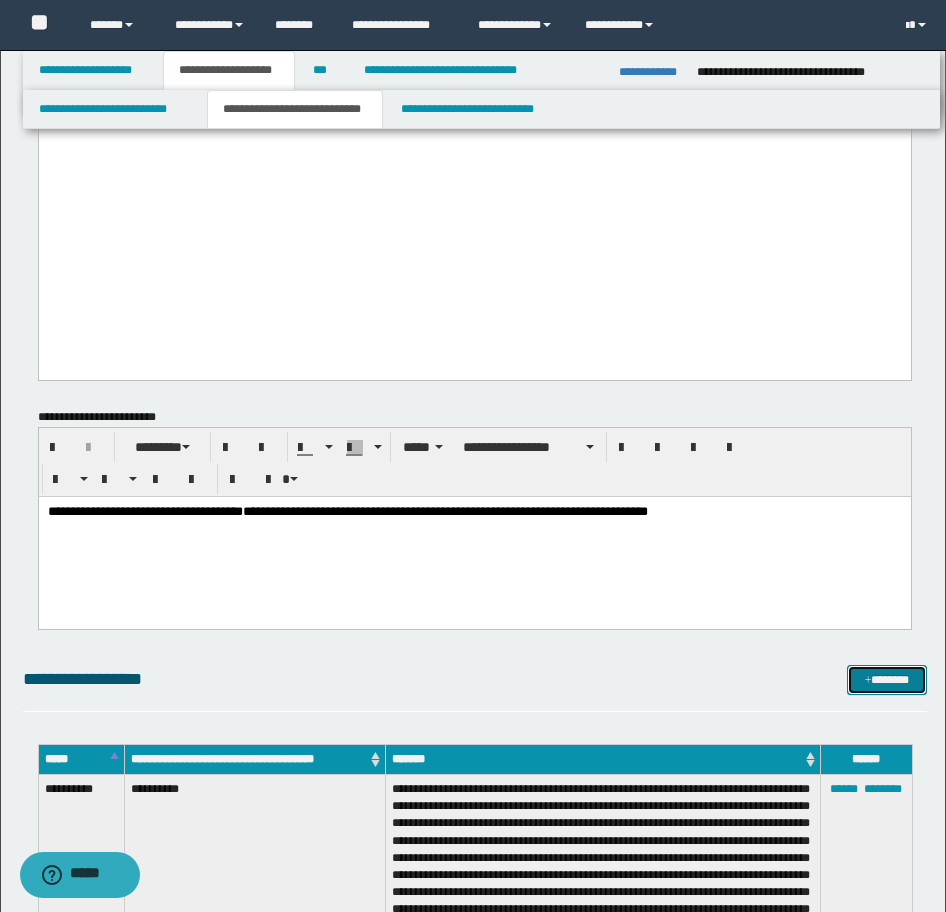 click on "*******" at bounding box center (887, 680) 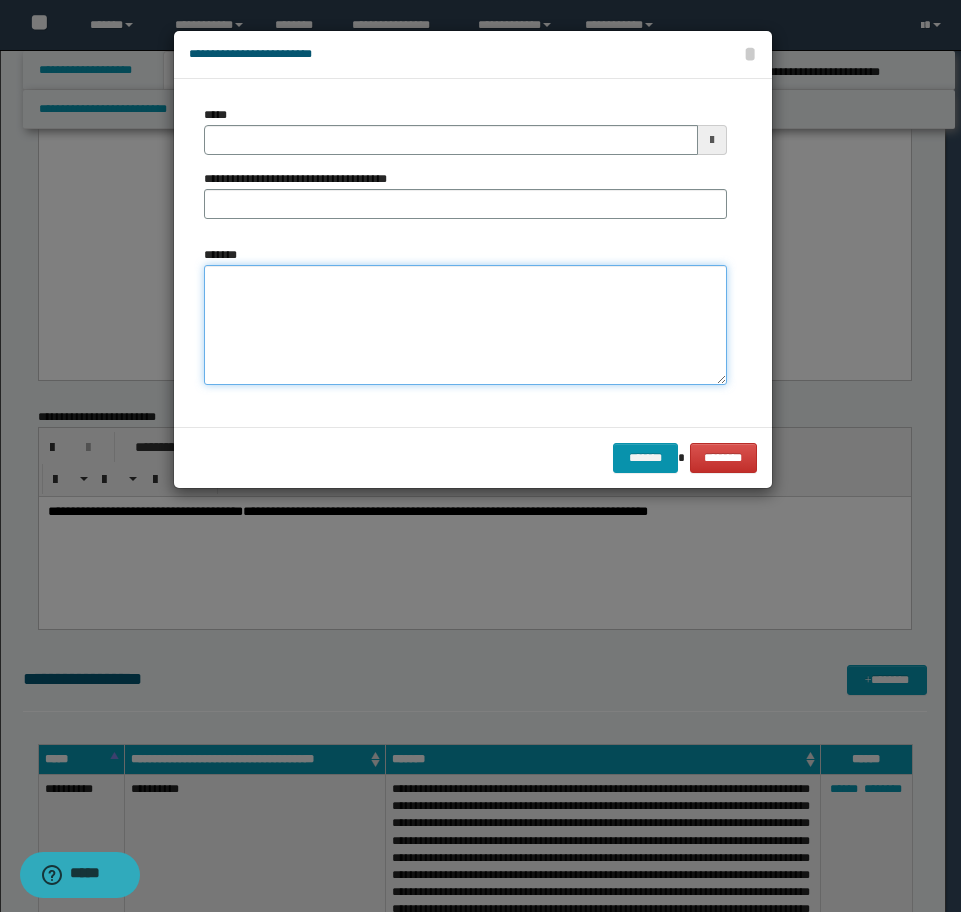 click on "*******" at bounding box center (465, 325) 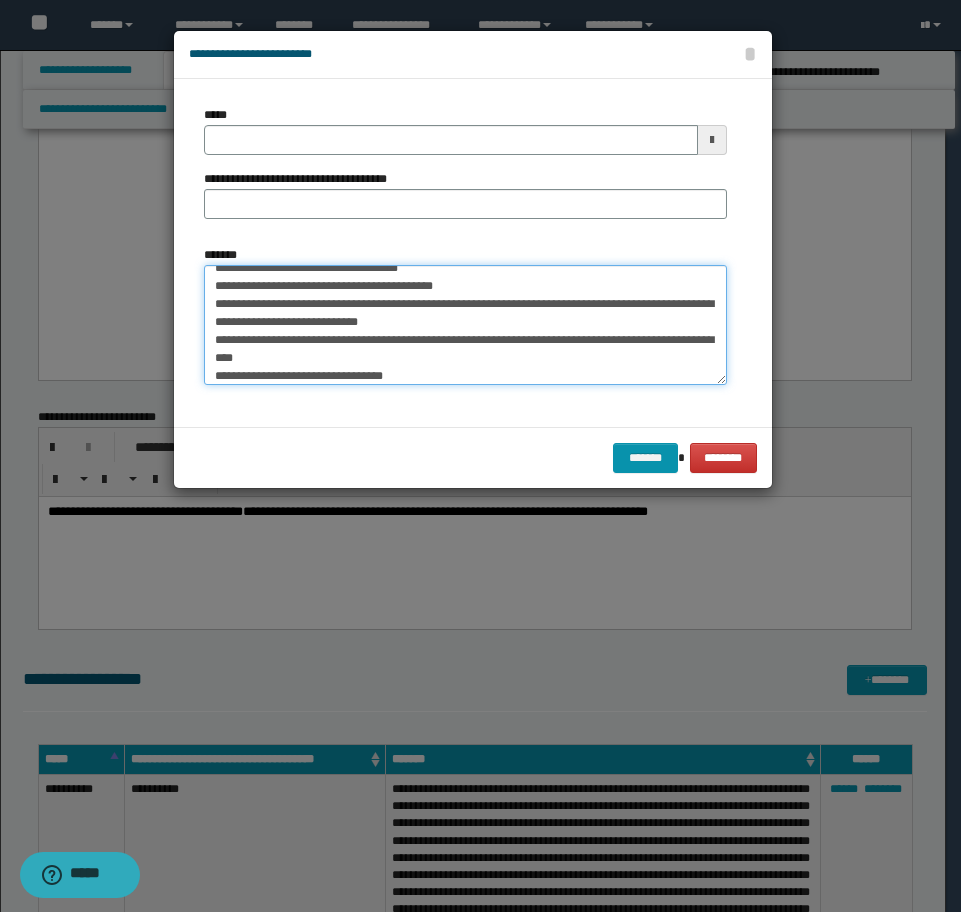 scroll, scrollTop: 0, scrollLeft: 0, axis: both 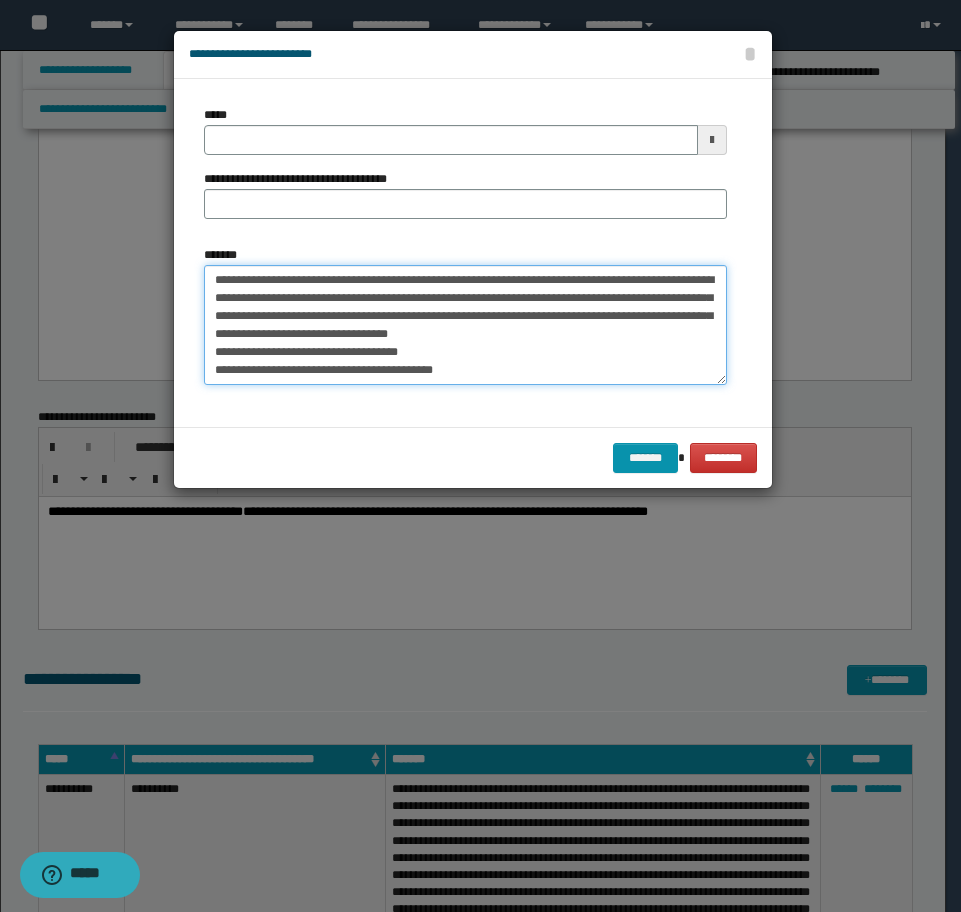 click on "**********" at bounding box center [465, 325] 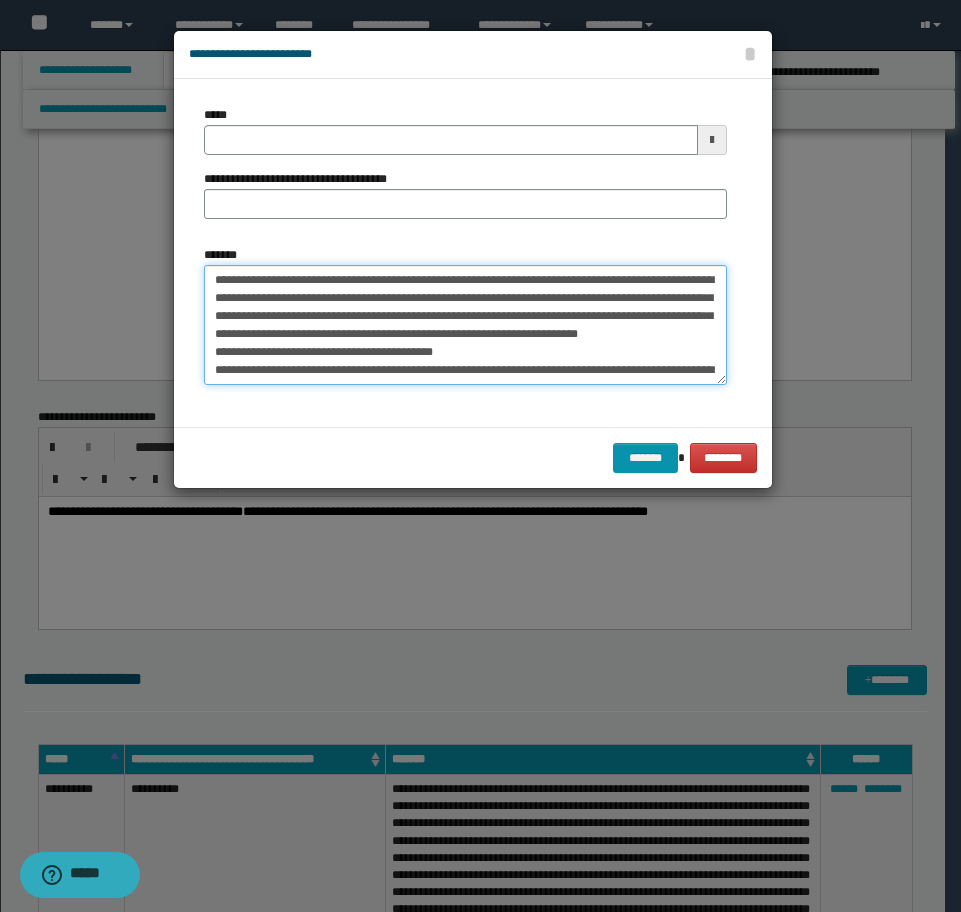 click on "**********" at bounding box center [465, 325] 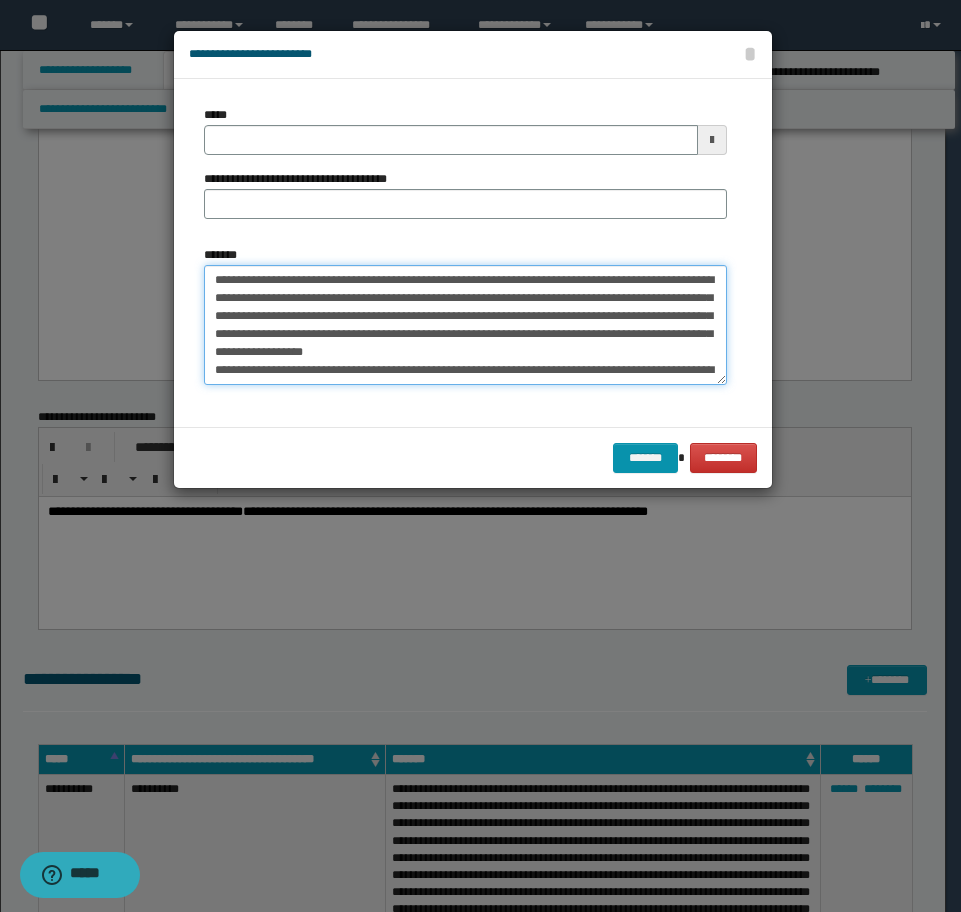click on "**********" at bounding box center [465, 325] 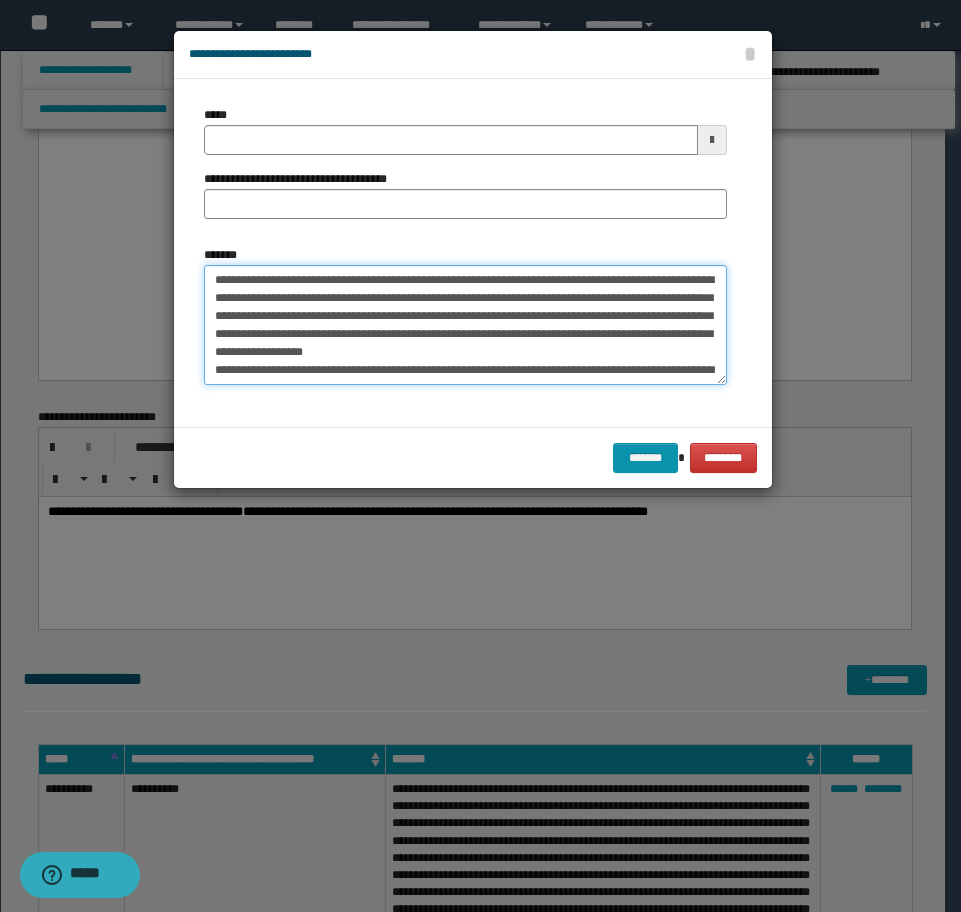 click on "**********" at bounding box center [465, 325] 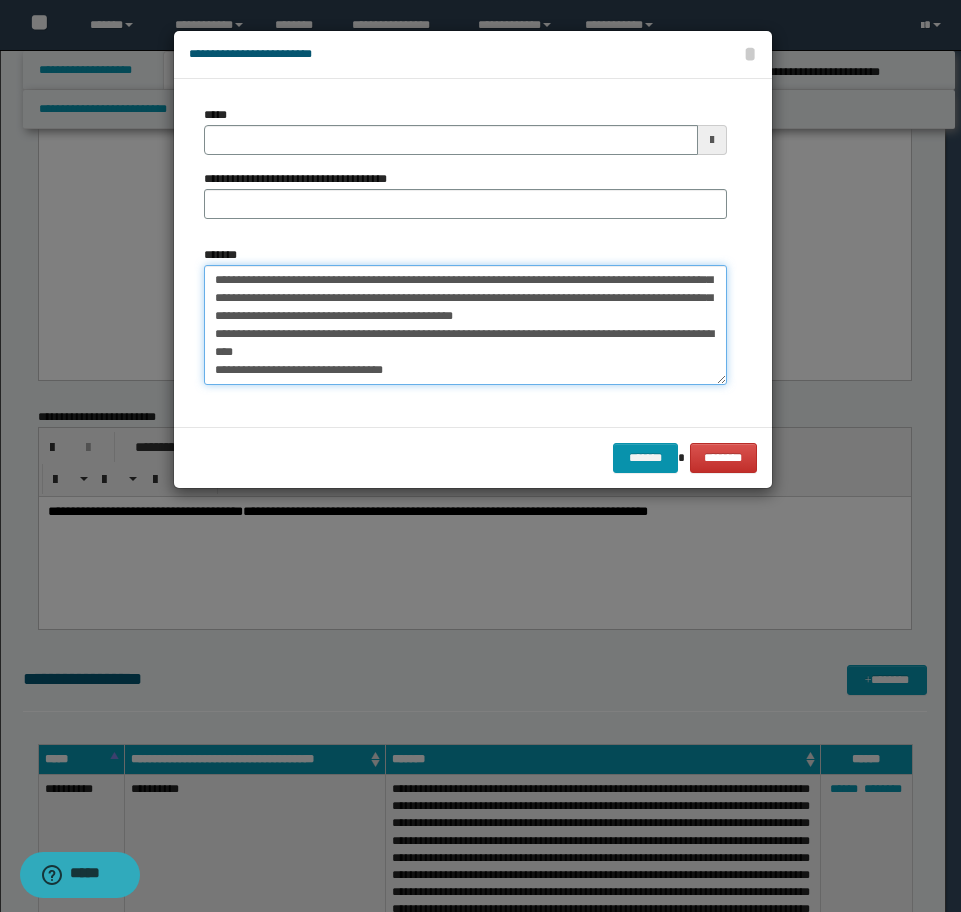 scroll, scrollTop: 72, scrollLeft: 0, axis: vertical 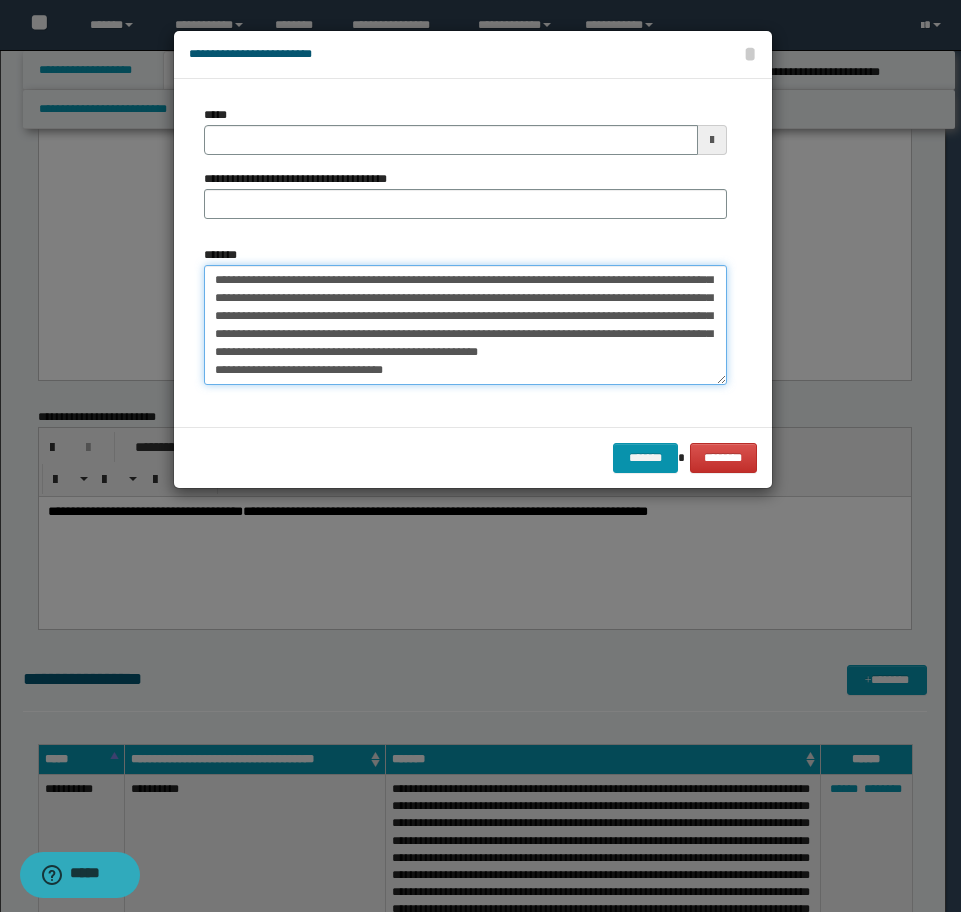 click on "**********" at bounding box center (465, 325) 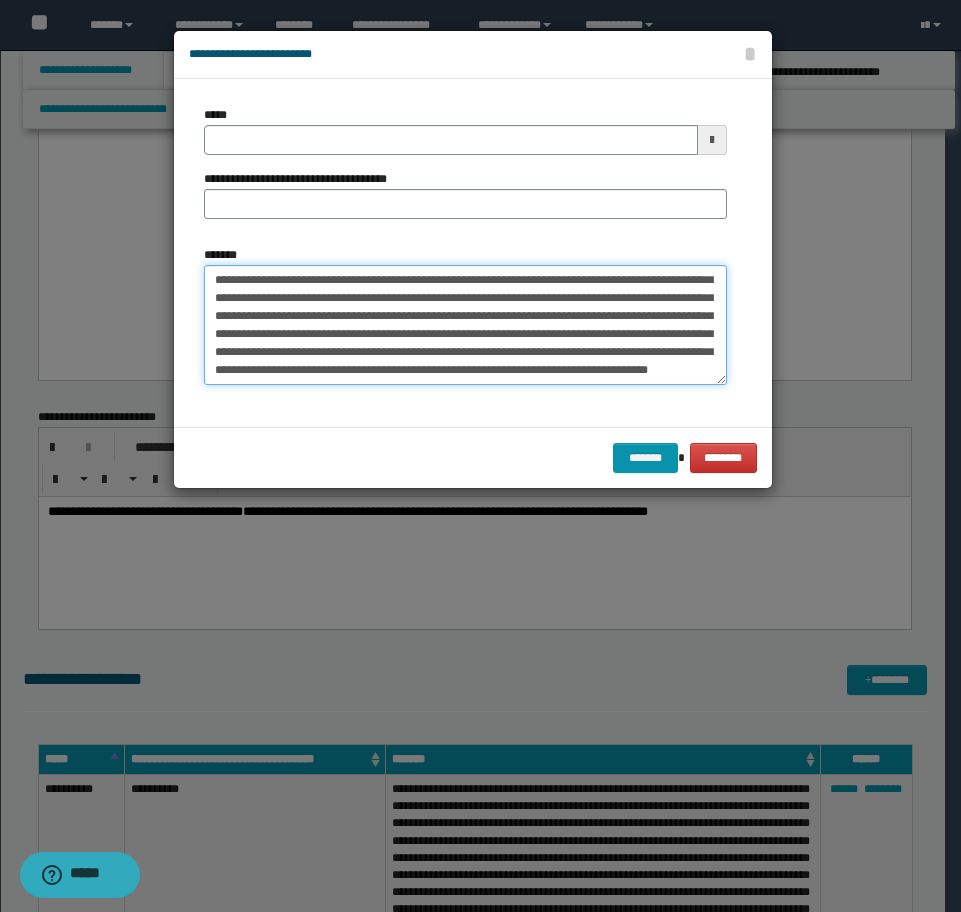 scroll, scrollTop: 36, scrollLeft: 0, axis: vertical 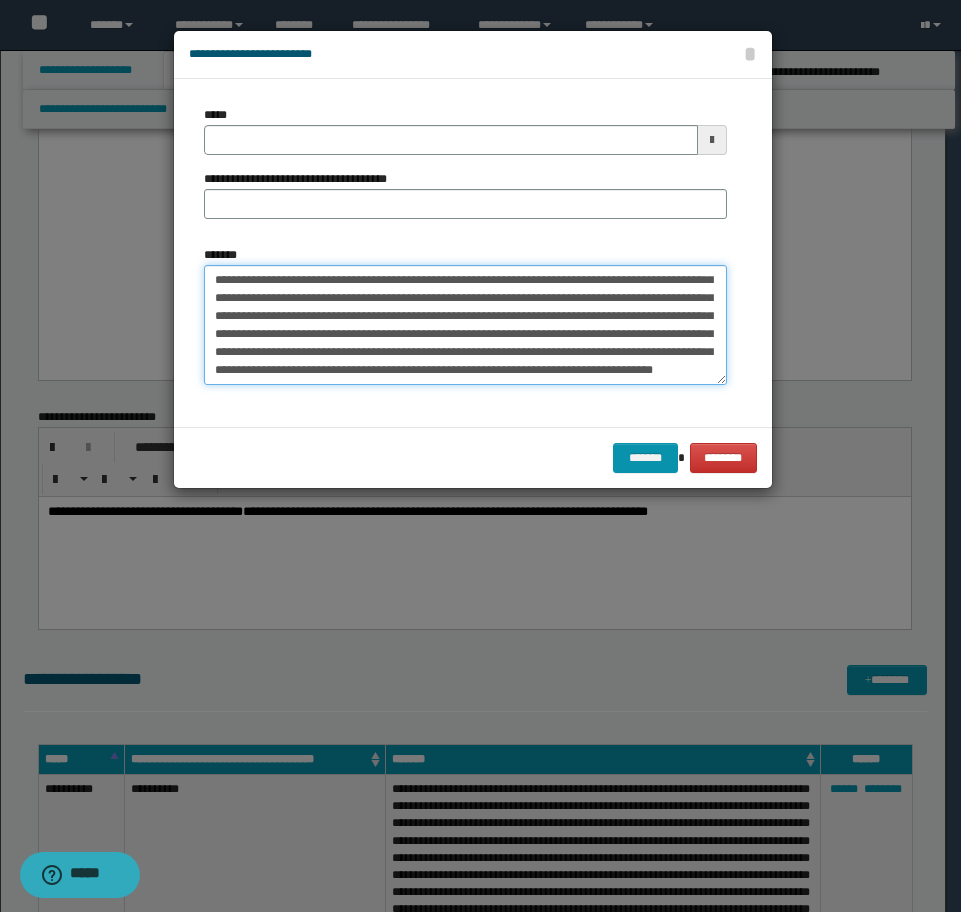 type on "**********" 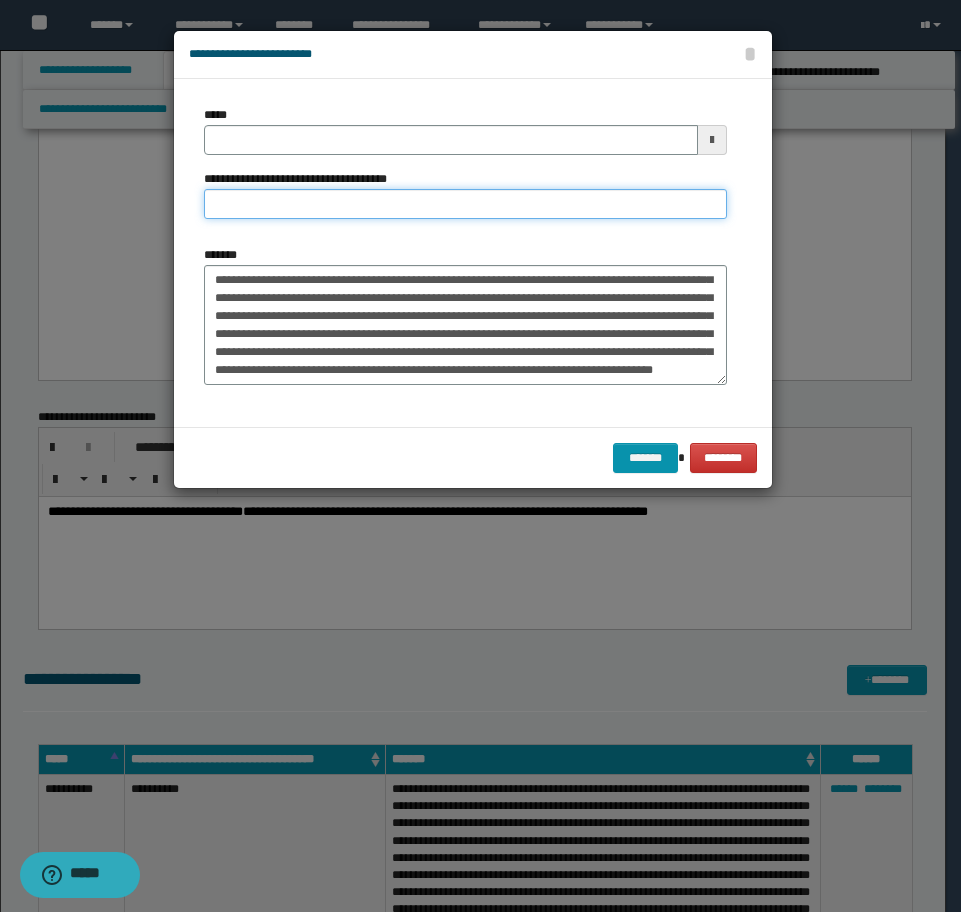 click on "**********" at bounding box center (465, 204) 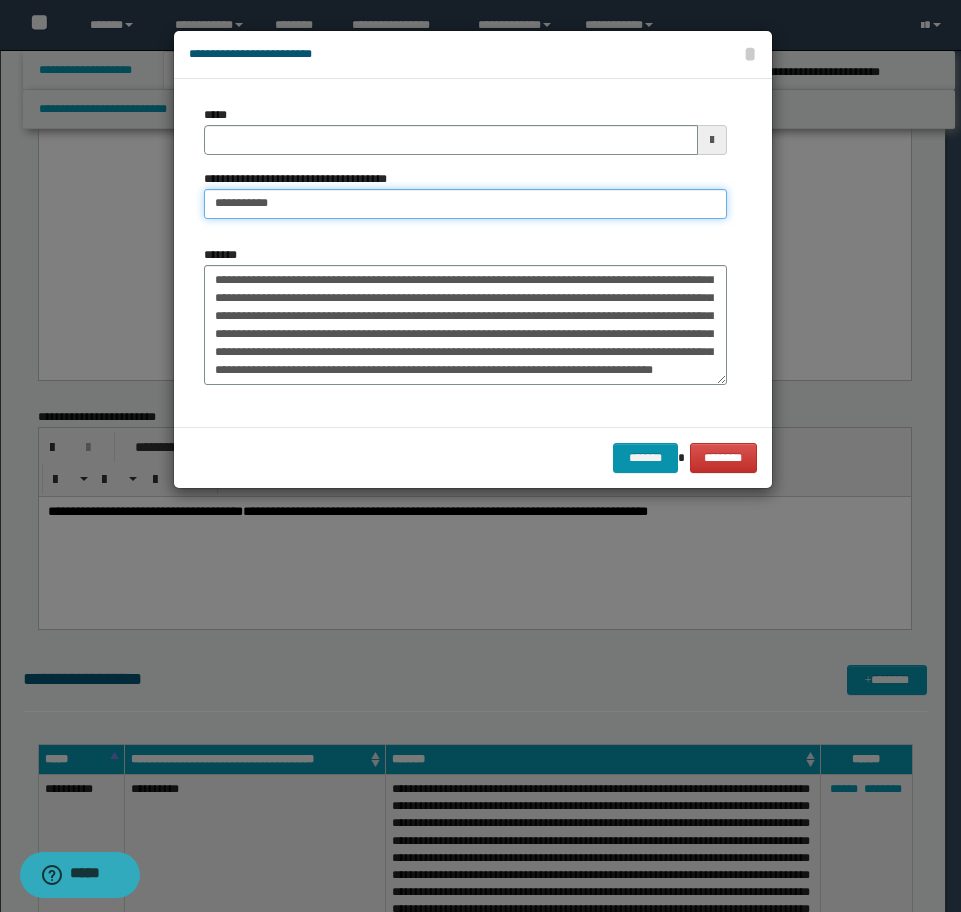 type on "**********" 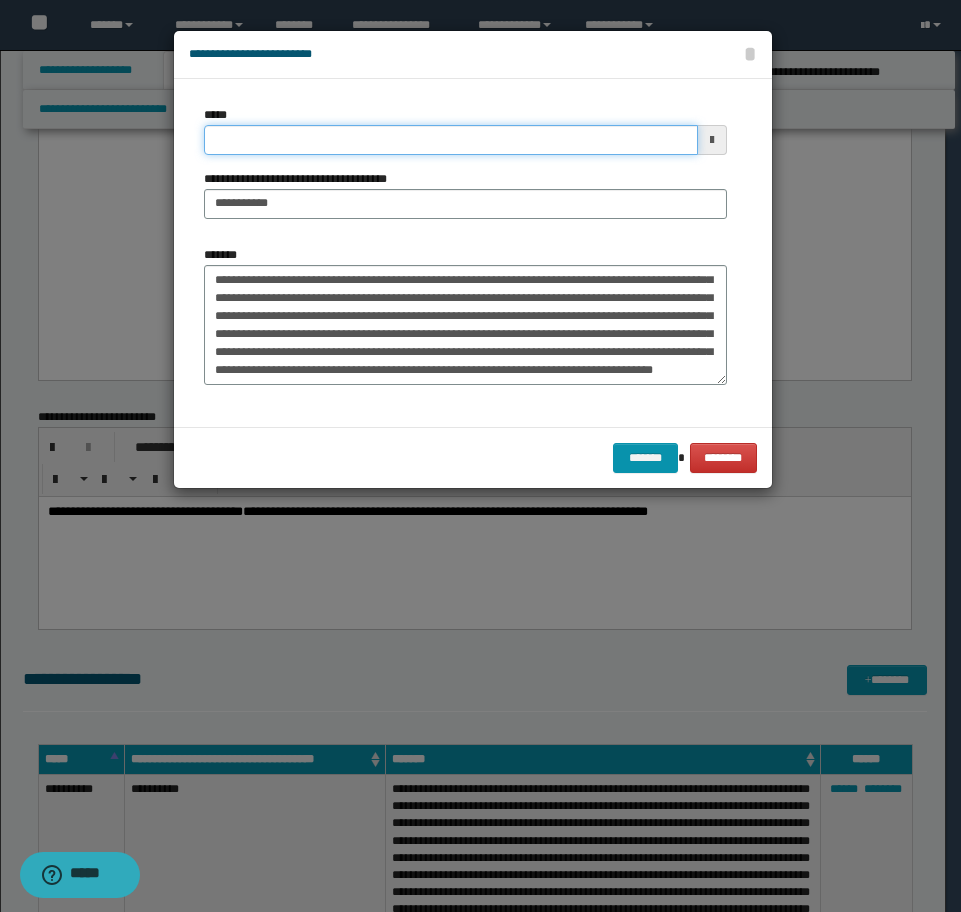 click on "*****" at bounding box center [451, 140] 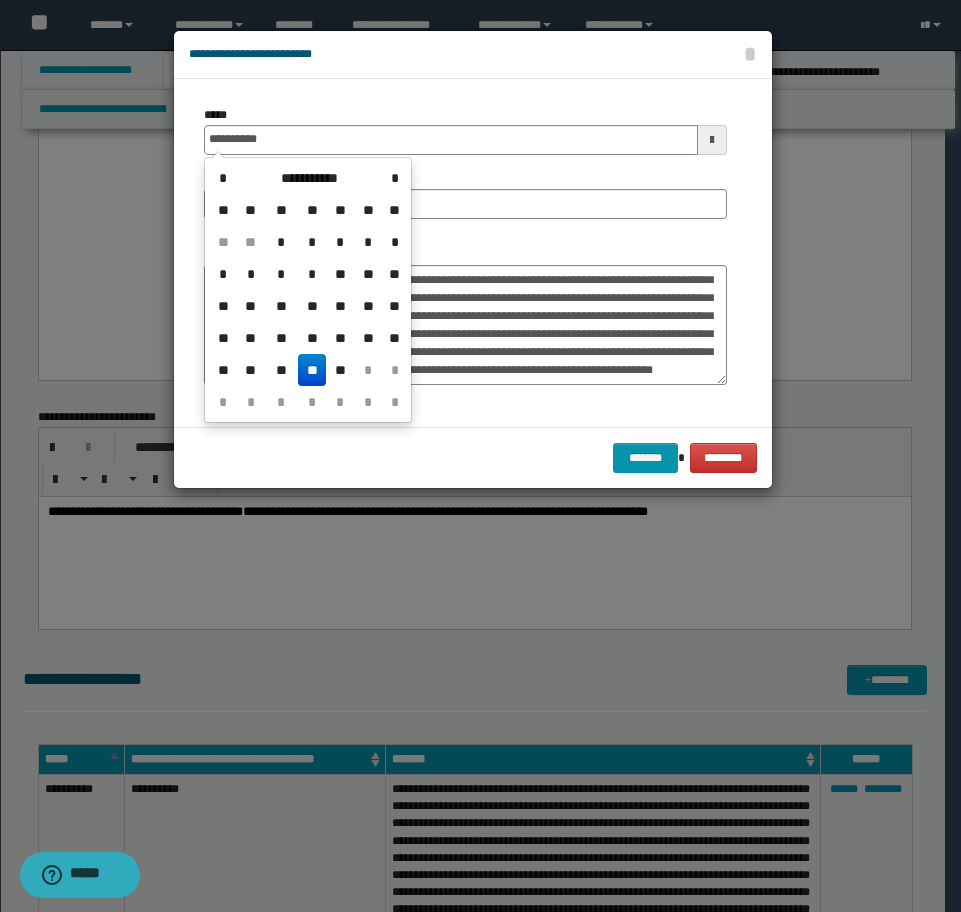 click on "**" at bounding box center [312, 370] 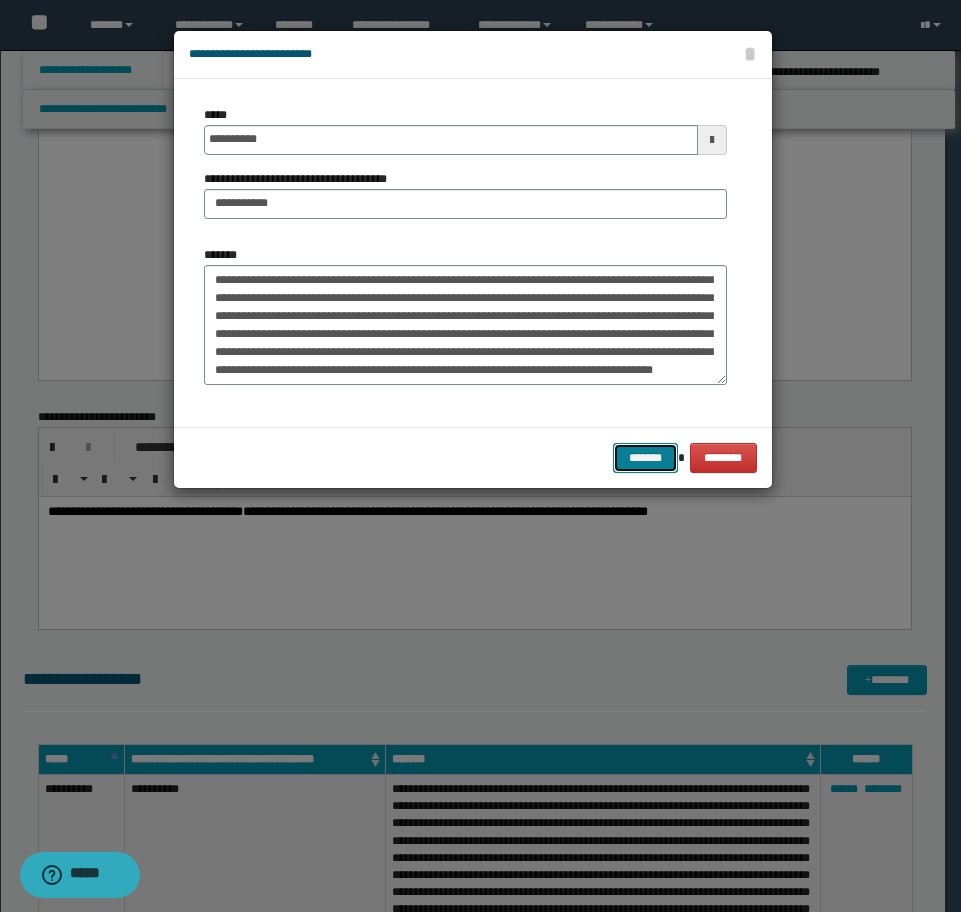 click on "*******" at bounding box center (645, 458) 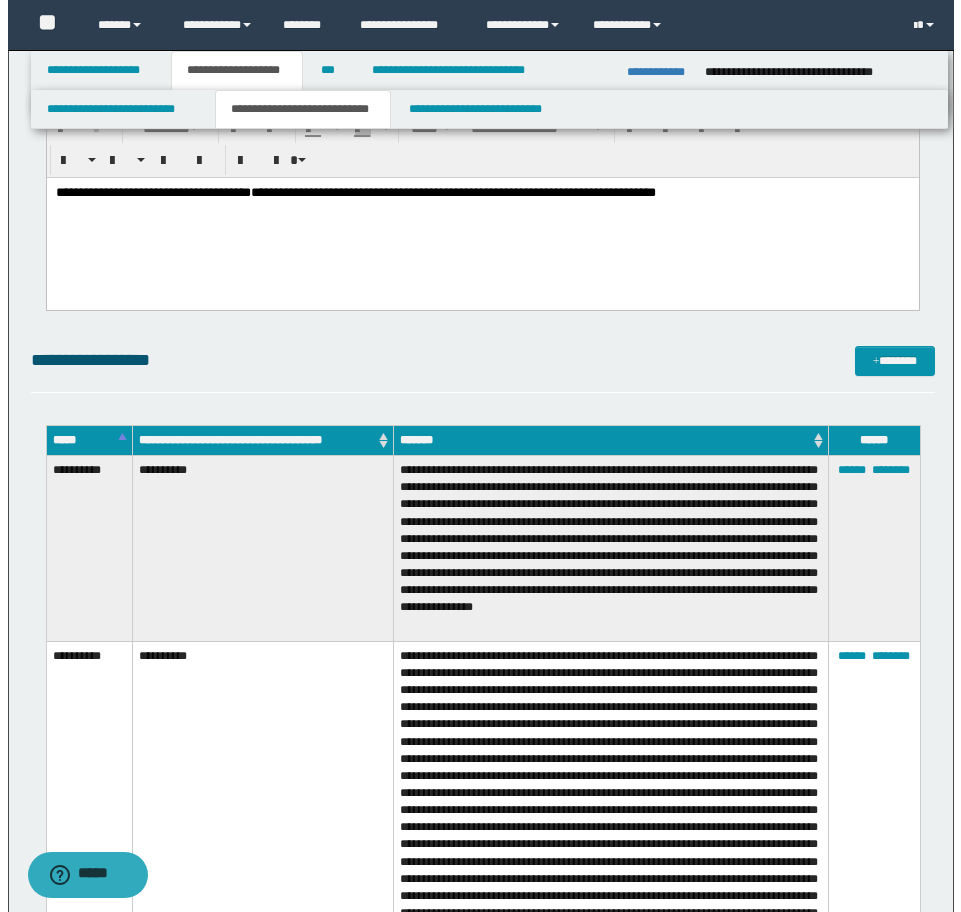 scroll, scrollTop: 3217, scrollLeft: 0, axis: vertical 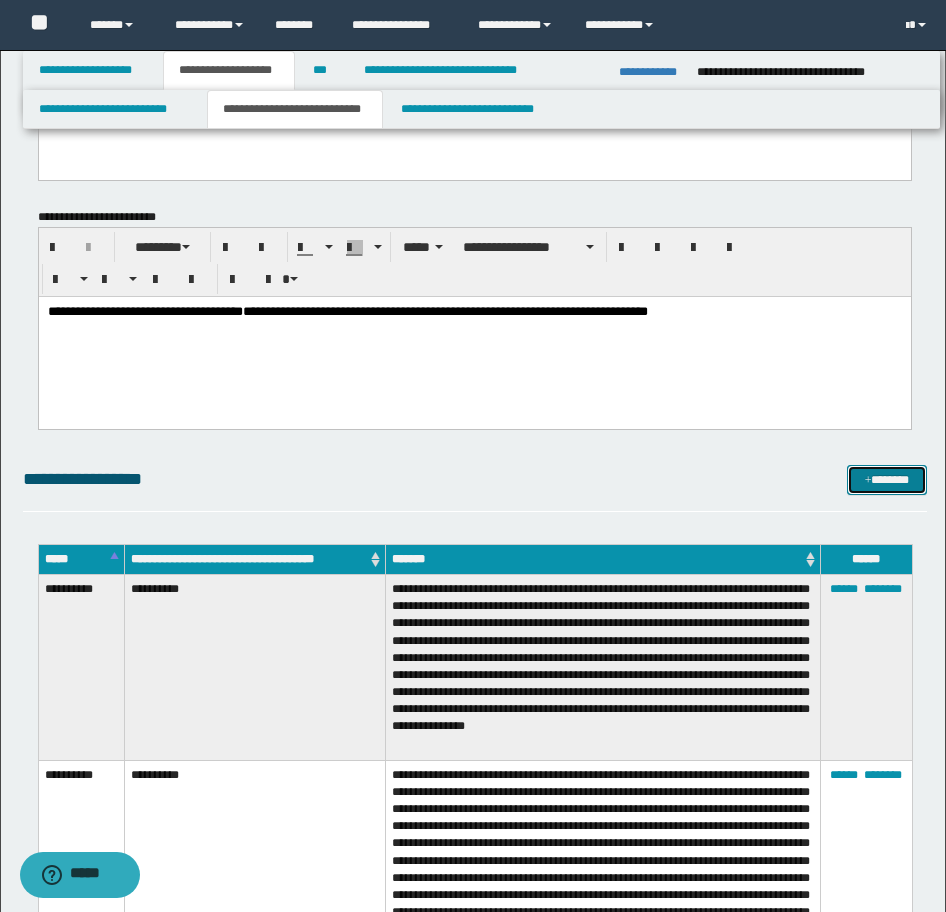 click on "*******" at bounding box center [887, 480] 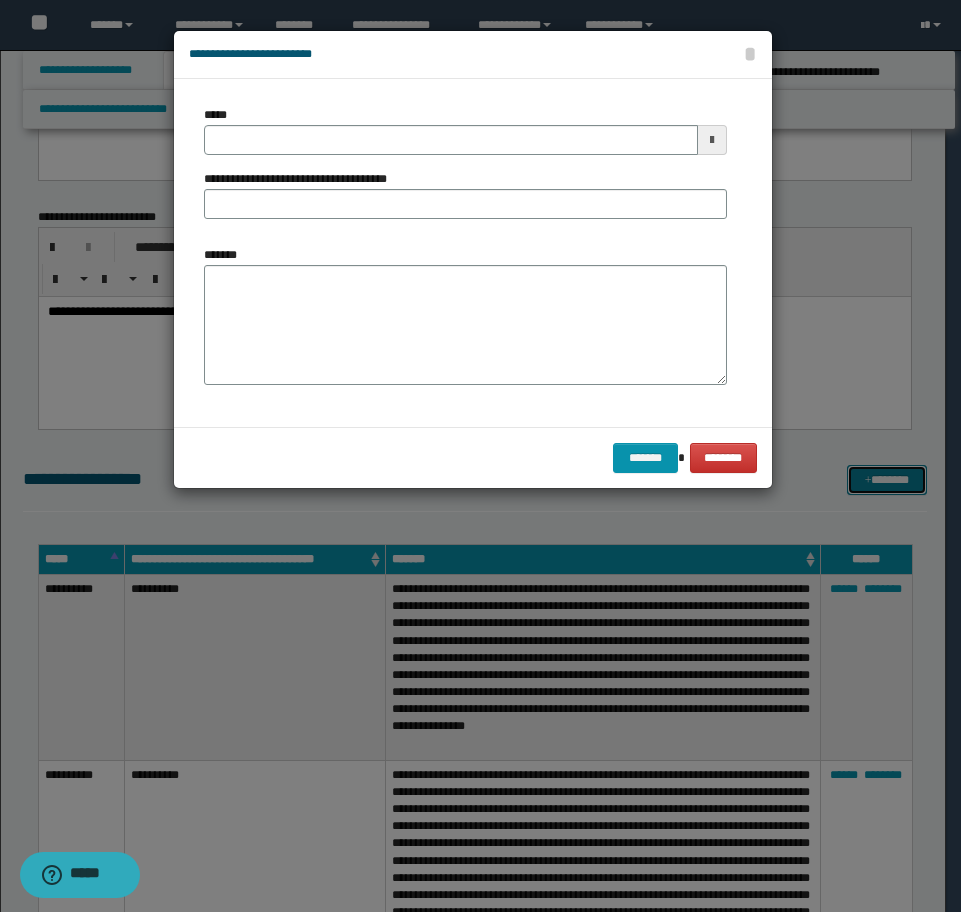scroll, scrollTop: 0, scrollLeft: 0, axis: both 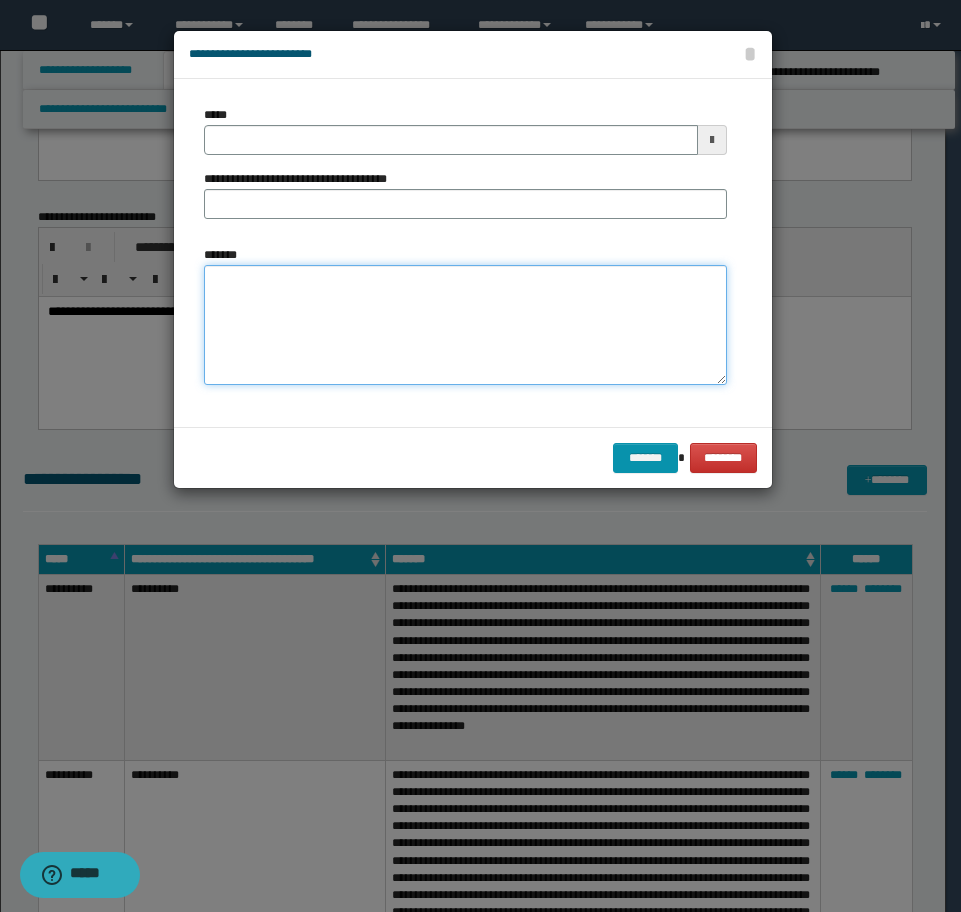 click on "*******" at bounding box center [465, 325] 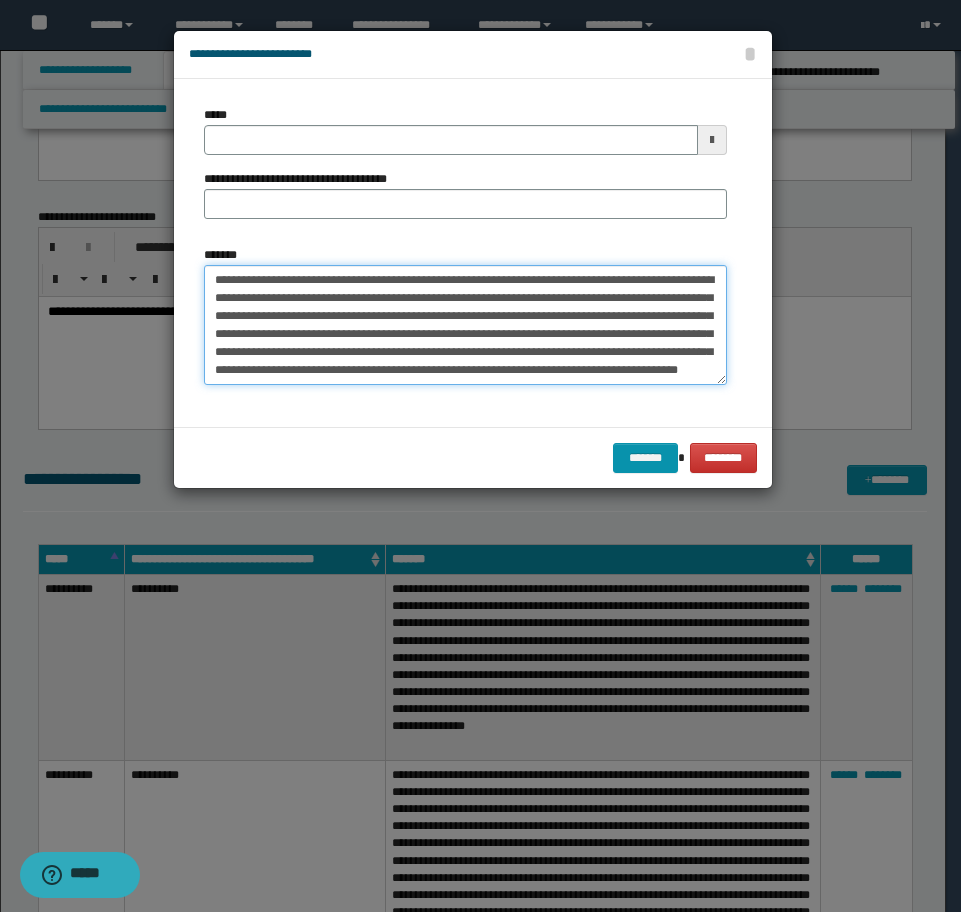 scroll, scrollTop: 12, scrollLeft: 0, axis: vertical 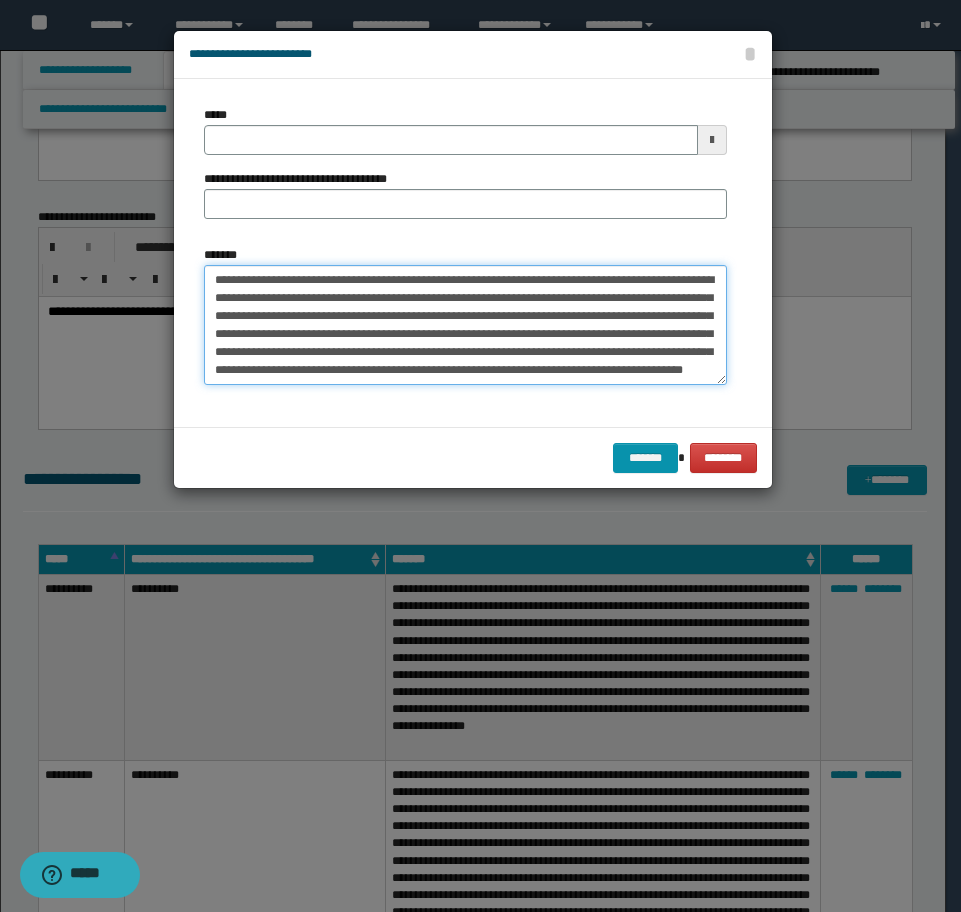 type on "**********" 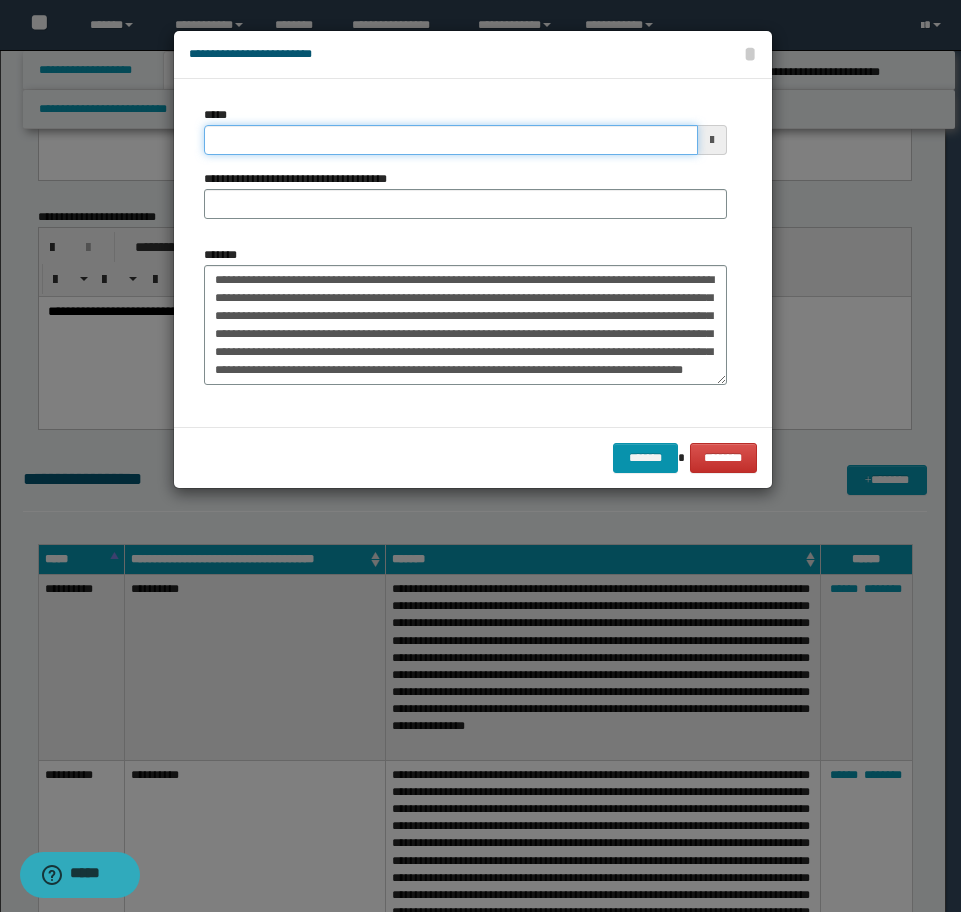 click on "*****" at bounding box center [451, 140] 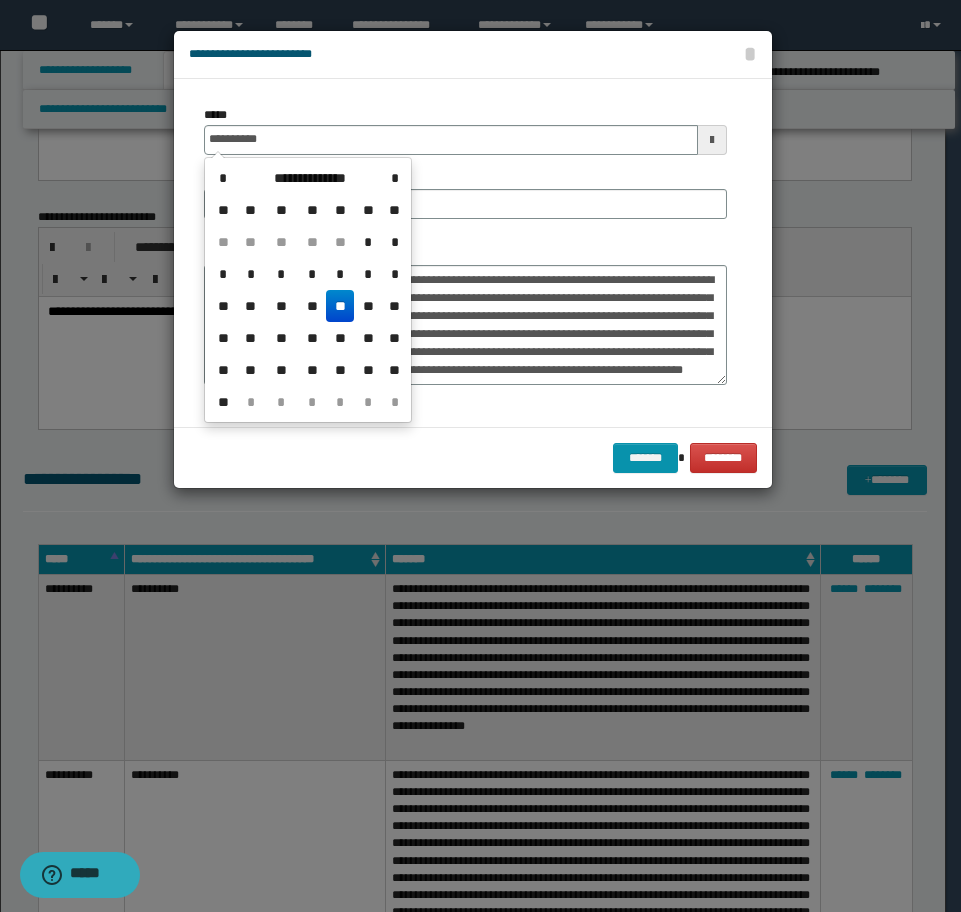 drag, startPoint x: 336, startPoint y: 299, endPoint x: 344, endPoint y: 223, distance: 76.41989 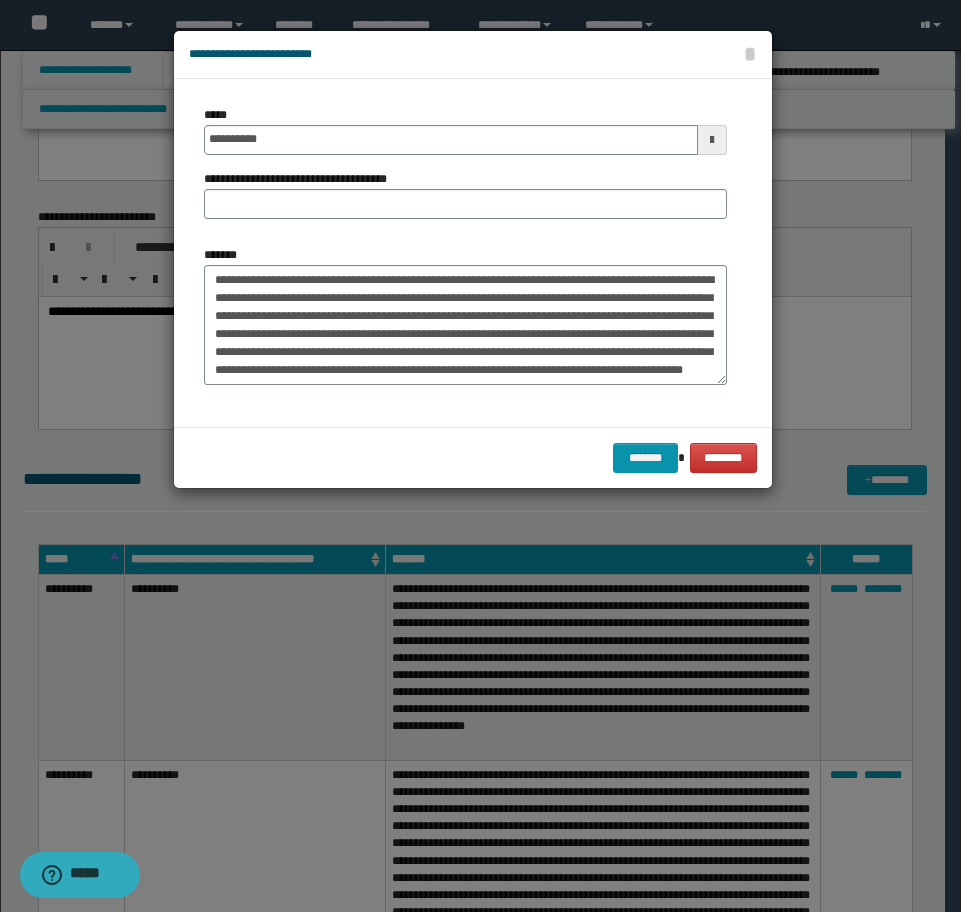 click on "**********" at bounding box center (303, 179) 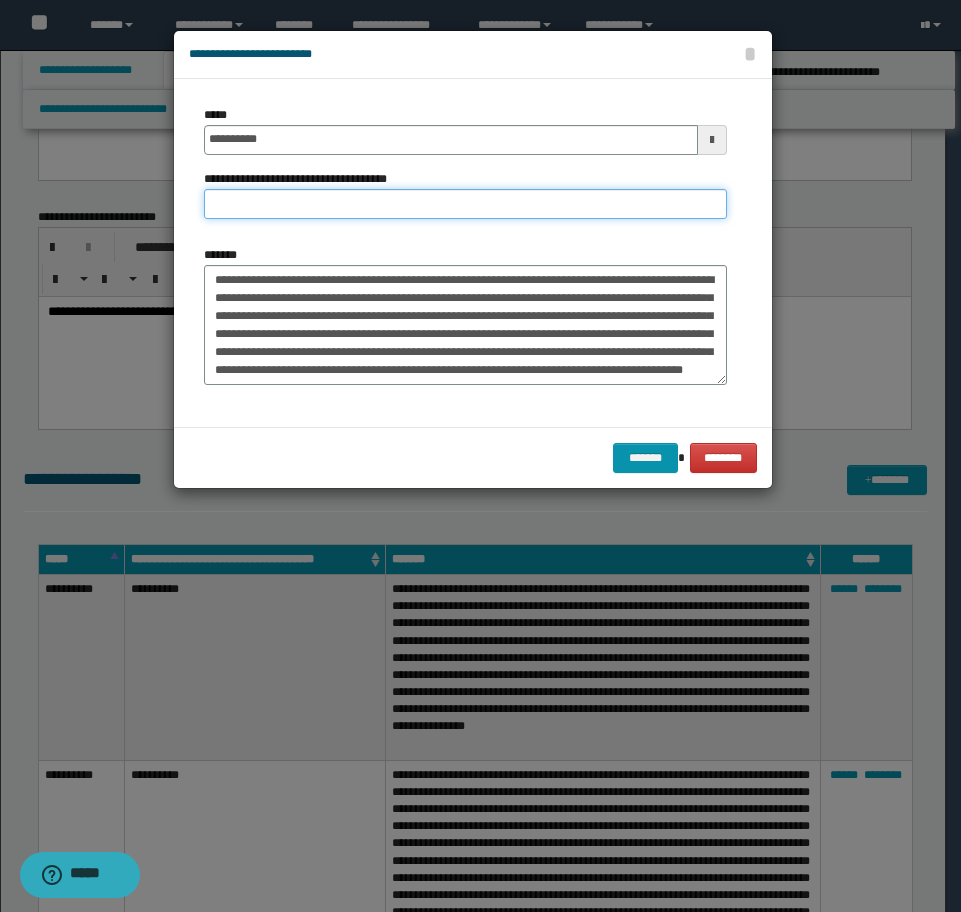 click on "**********" at bounding box center [465, 204] 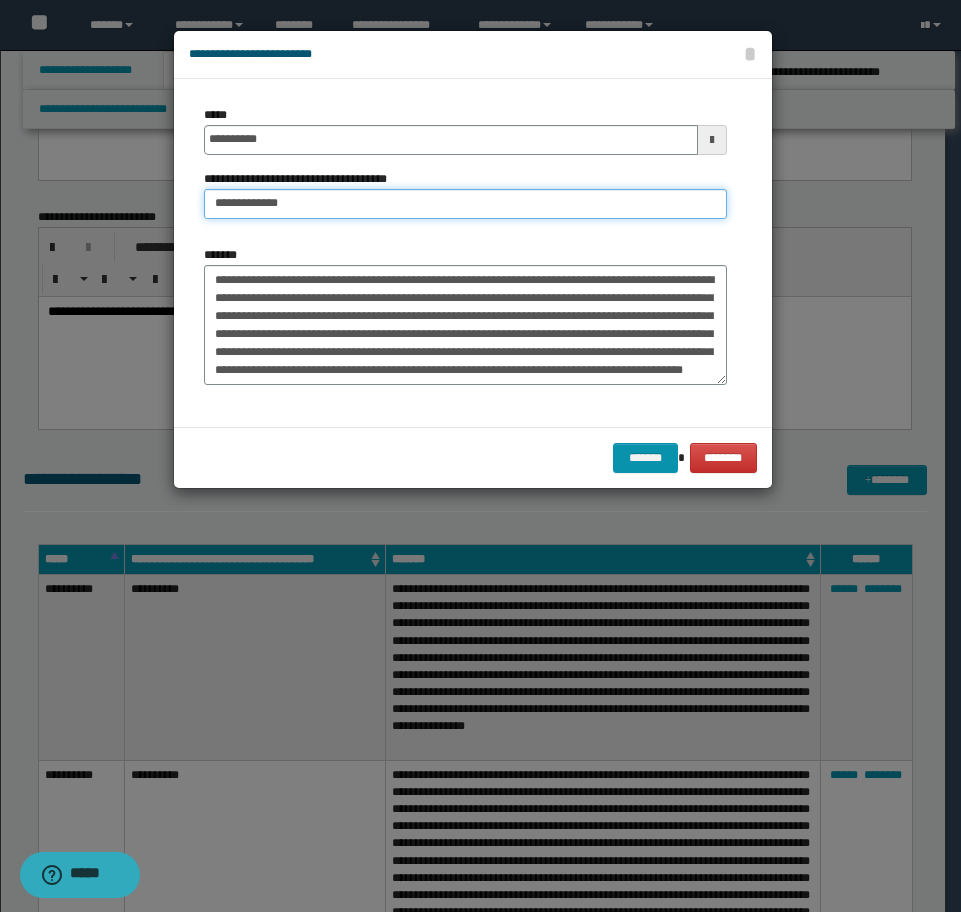 type on "**********" 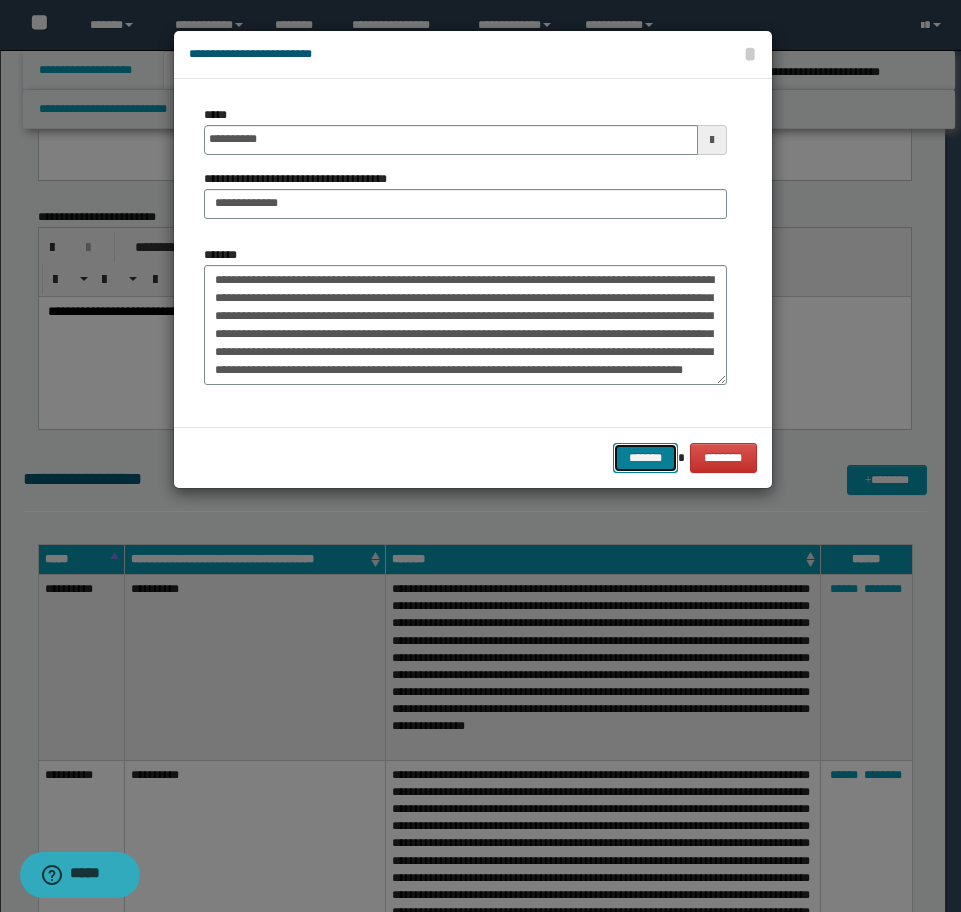 click on "*******" at bounding box center (645, 458) 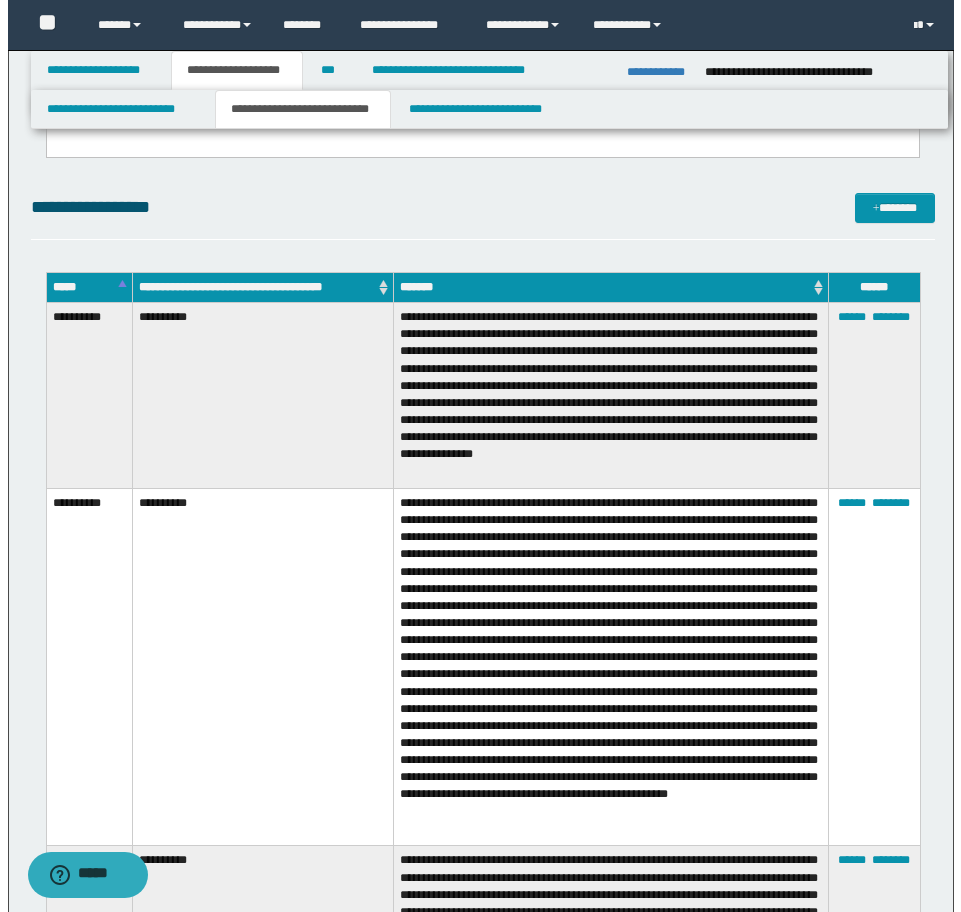 scroll, scrollTop: 3317, scrollLeft: 0, axis: vertical 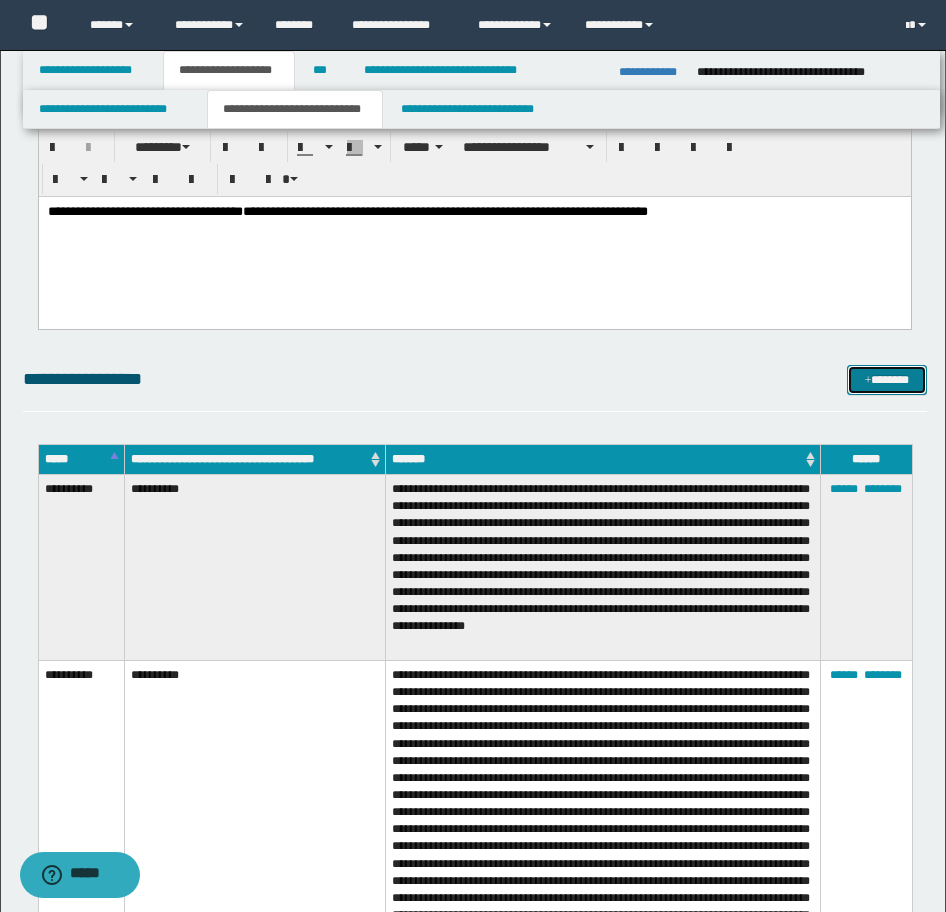 click on "*******" at bounding box center (887, 380) 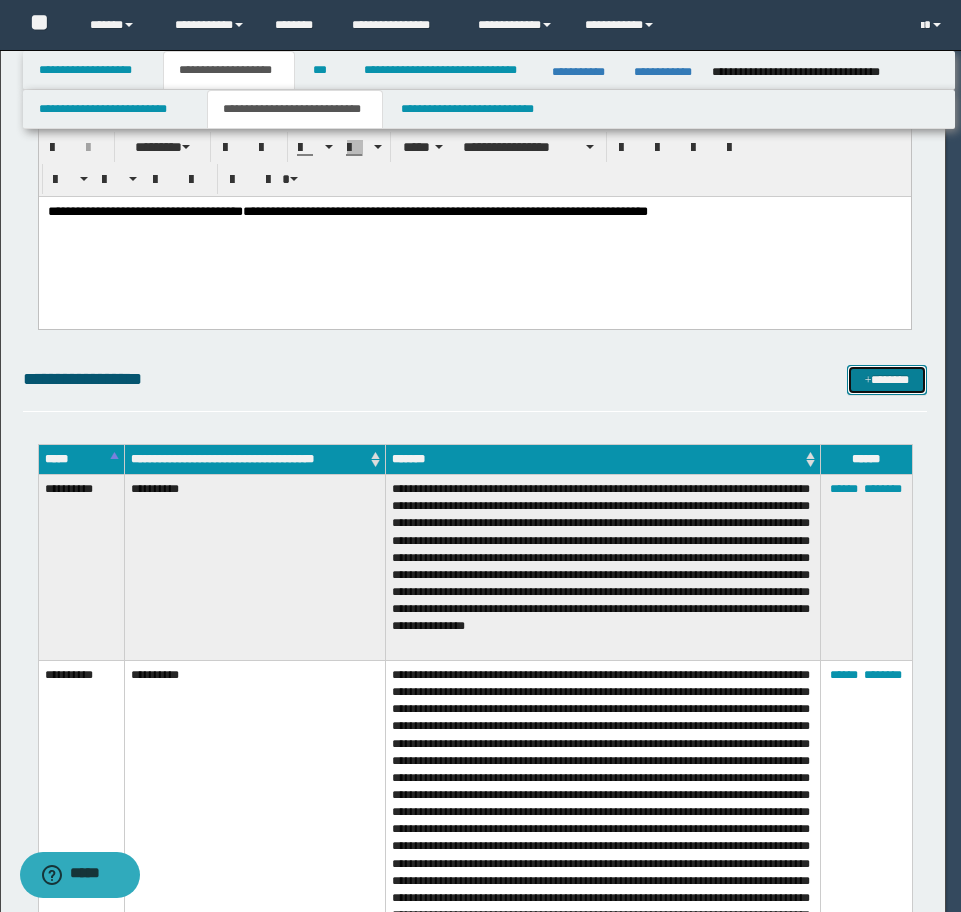 scroll, scrollTop: 0, scrollLeft: 0, axis: both 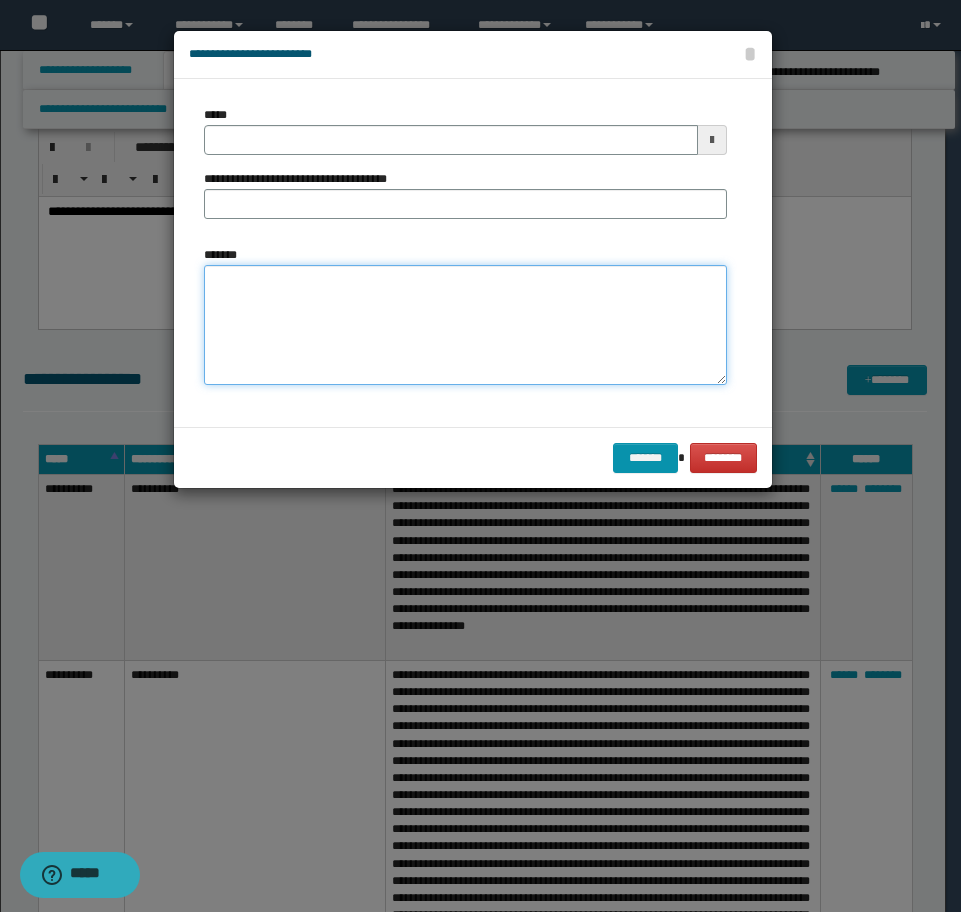 click on "*******" at bounding box center [465, 325] 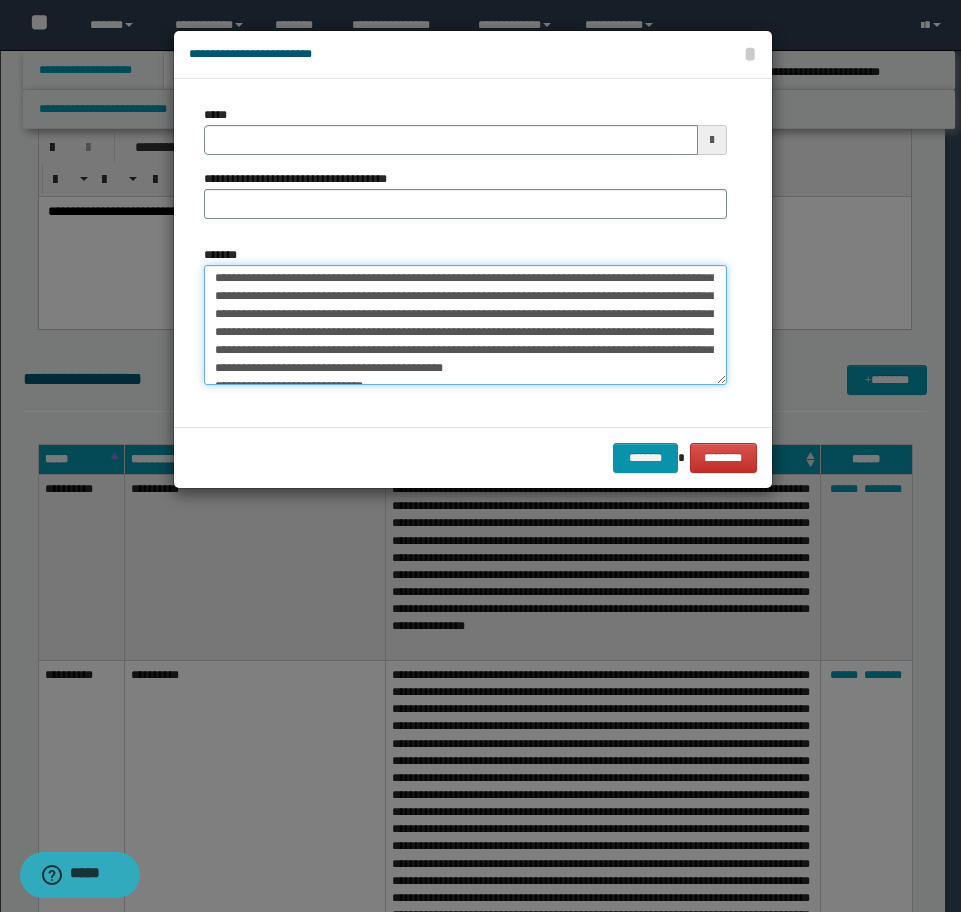 scroll, scrollTop: 72, scrollLeft: 0, axis: vertical 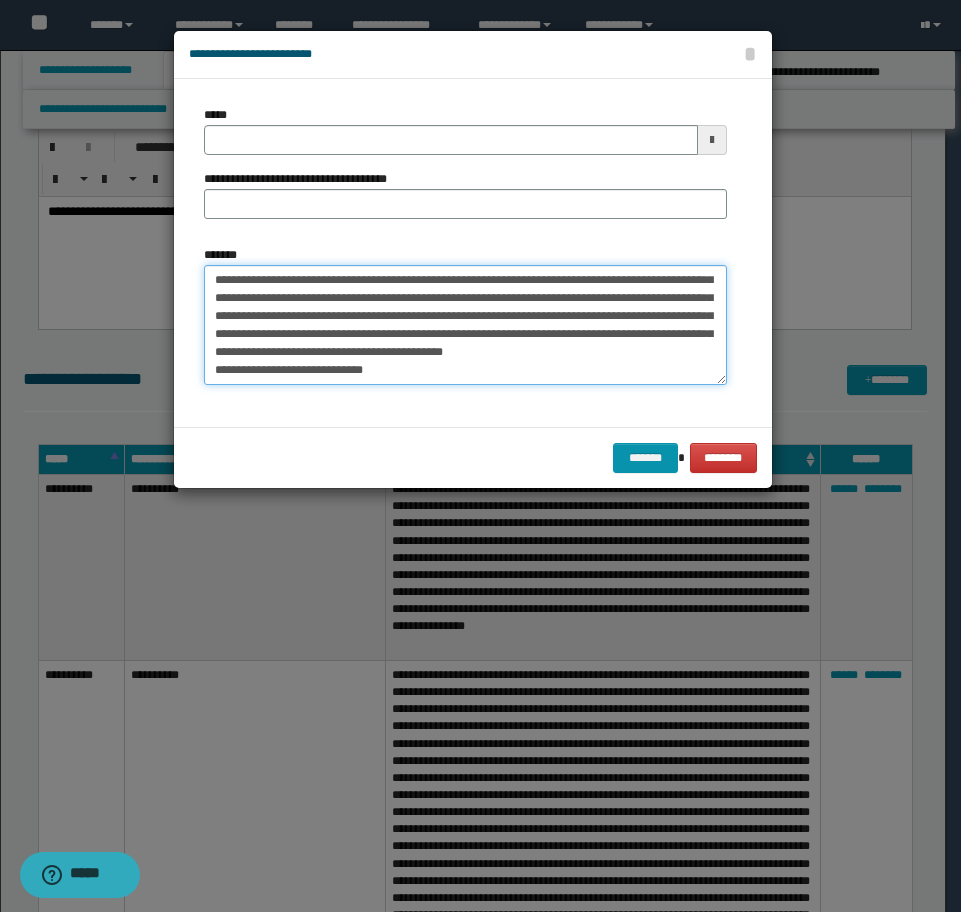 type on "**********" 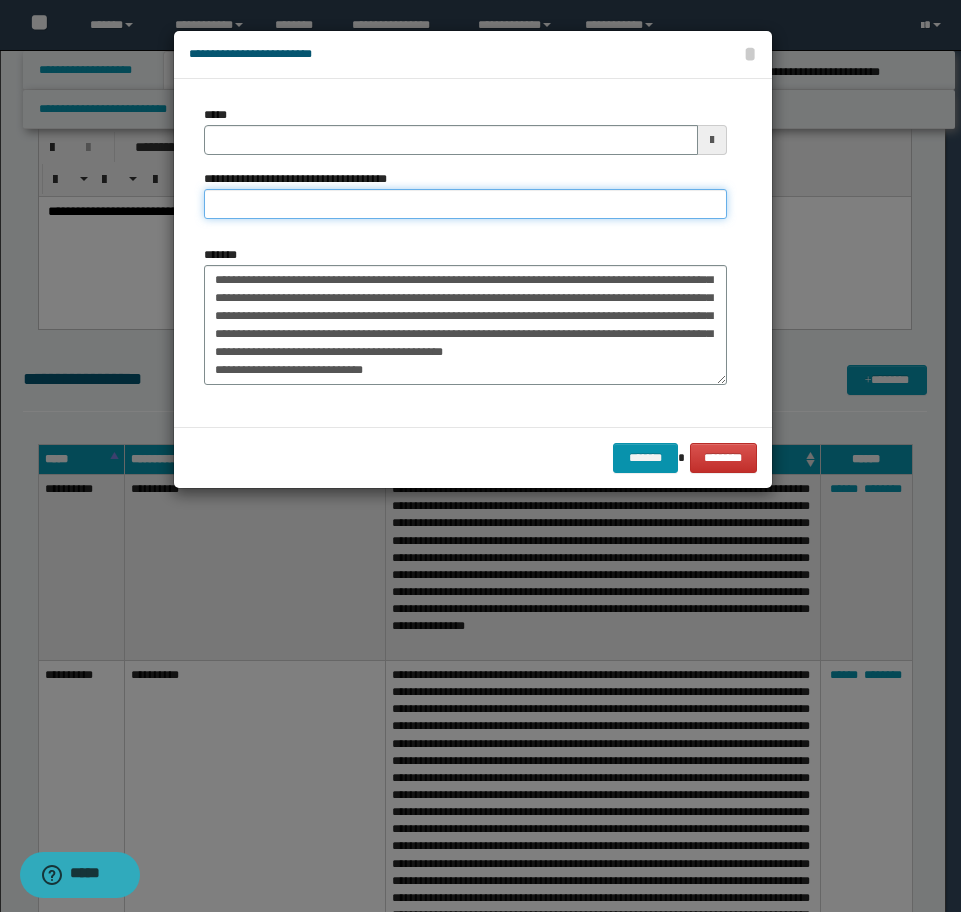 click on "**********" at bounding box center [465, 204] 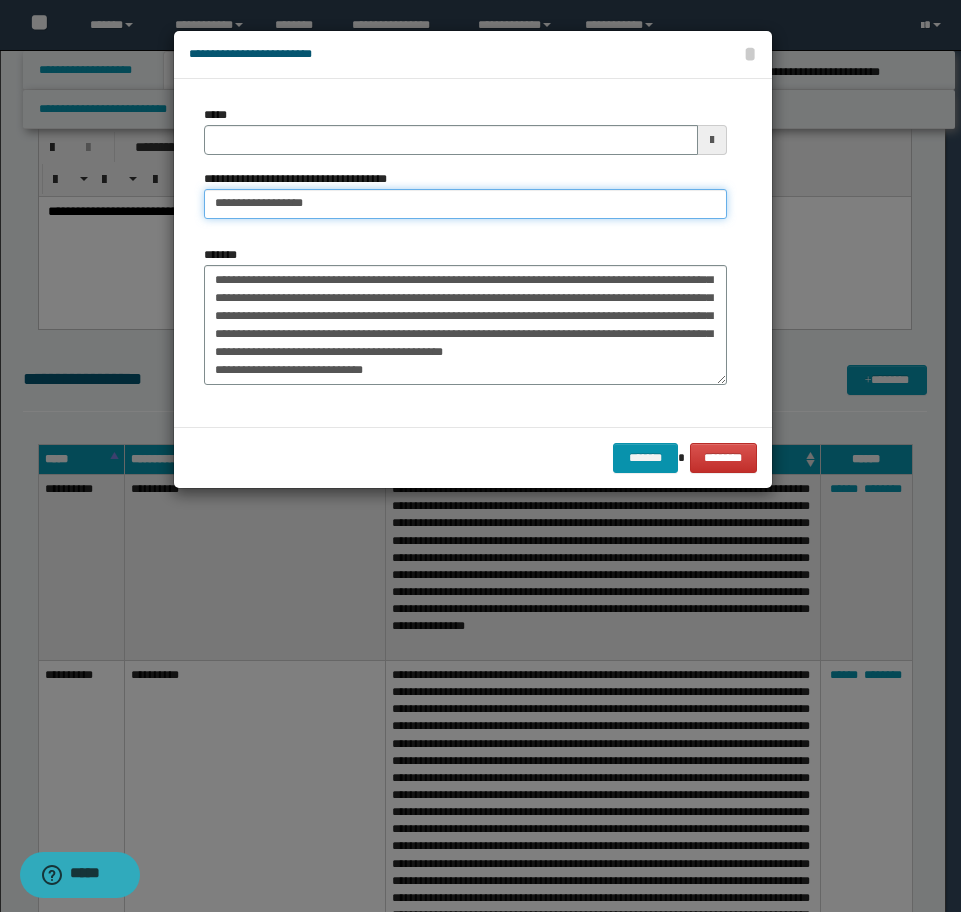 type on "**********" 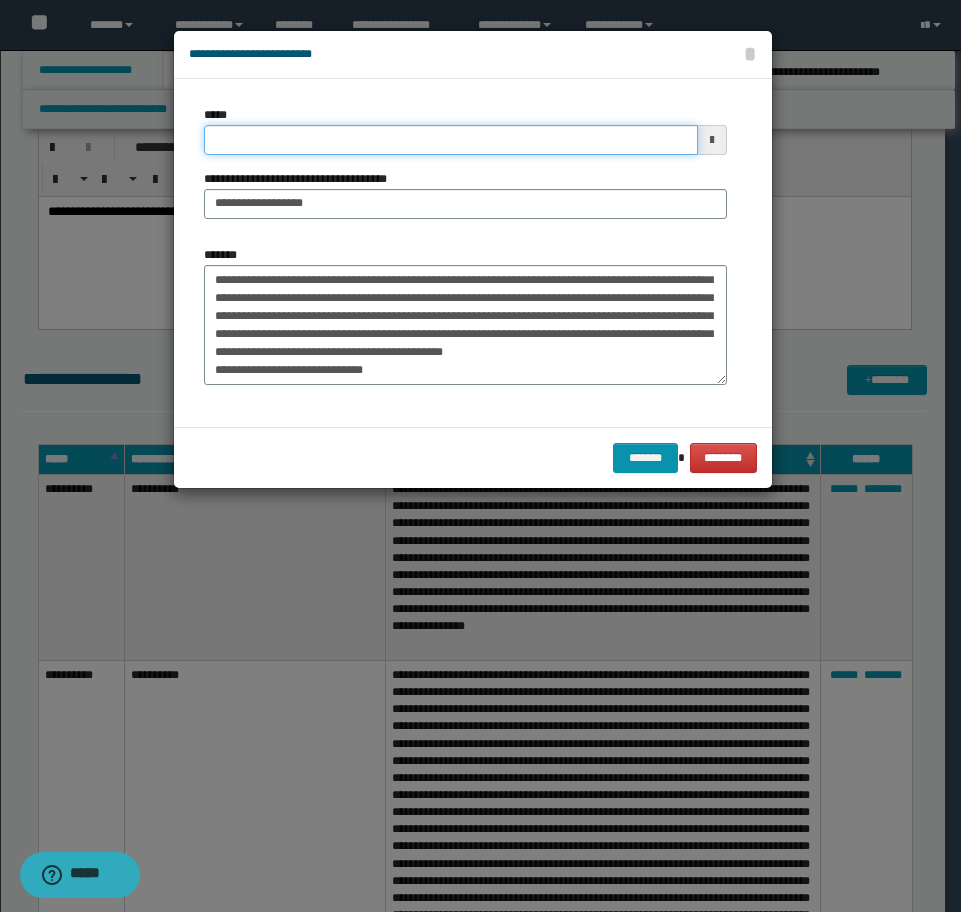 click on "*****" at bounding box center (451, 140) 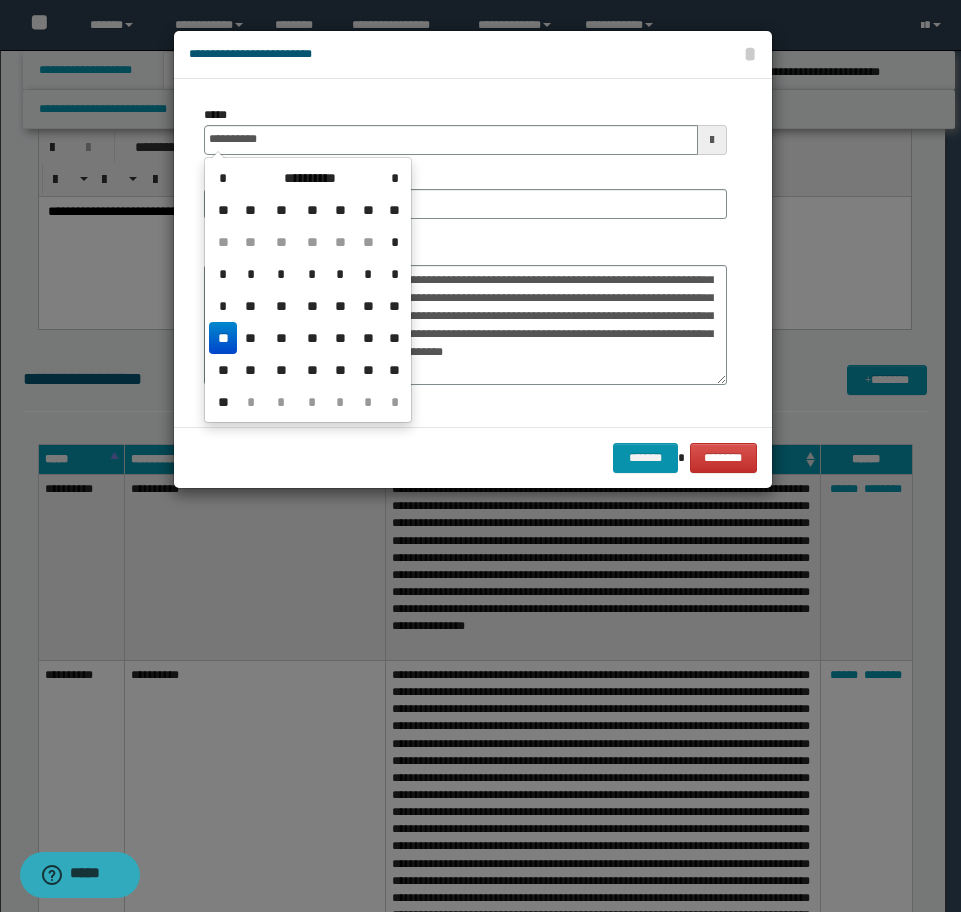 drag, startPoint x: 237, startPoint y: 336, endPoint x: 344, endPoint y: 394, distance: 121.70867 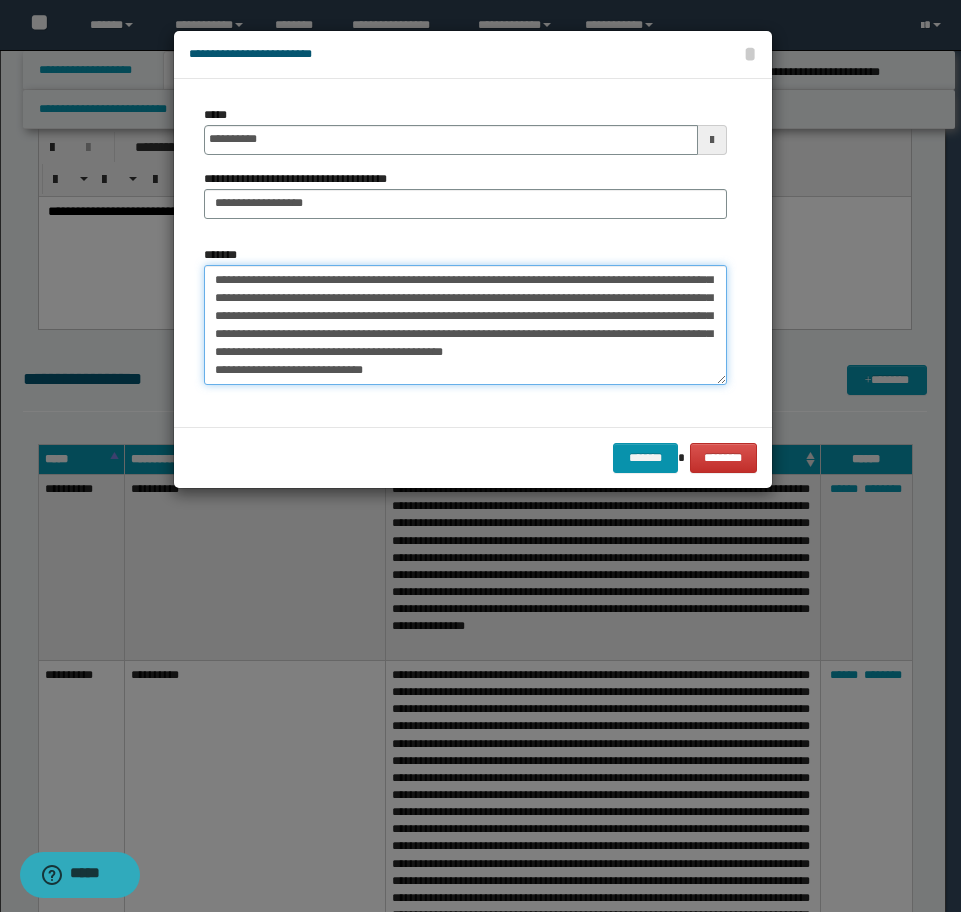 click on "**********" at bounding box center [465, 325] 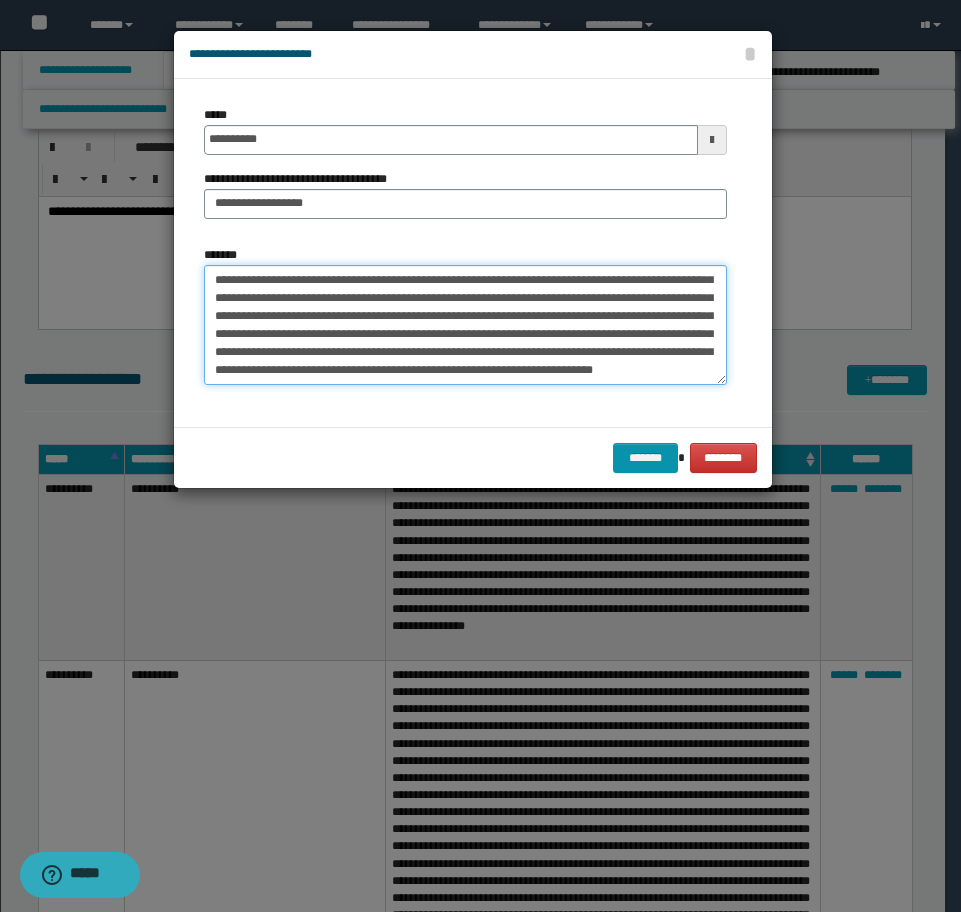 scroll, scrollTop: 54, scrollLeft: 0, axis: vertical 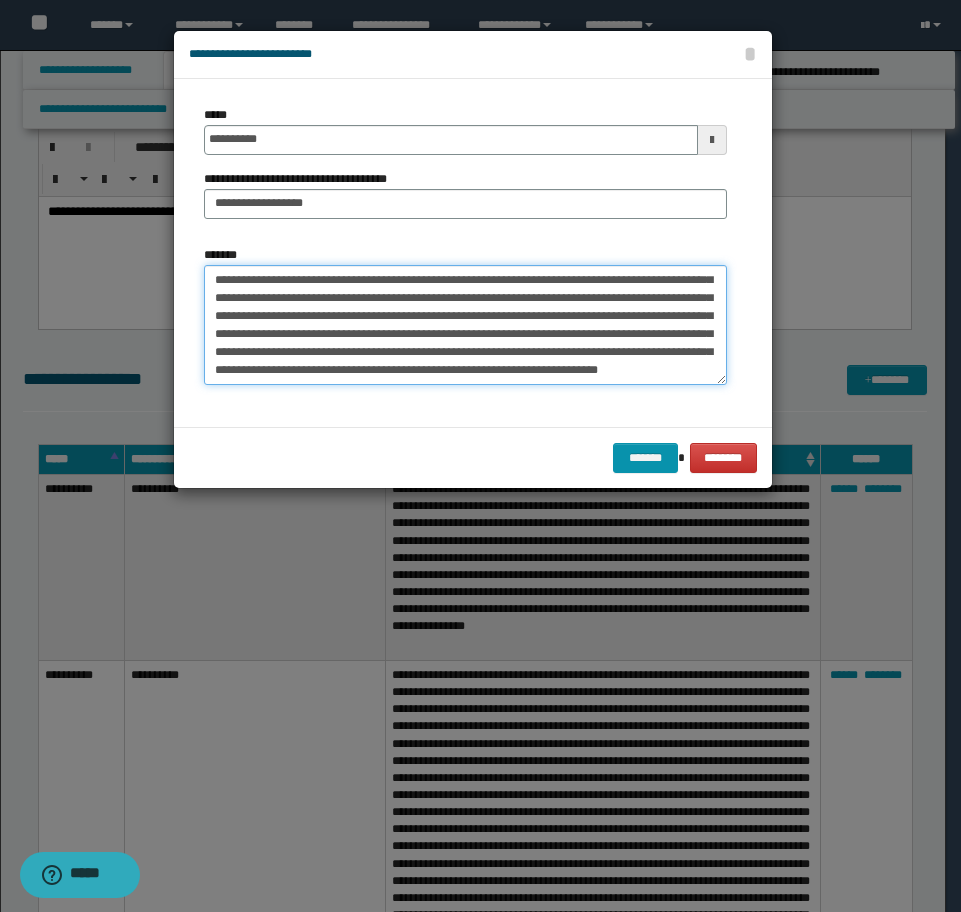 click on "**********" at bounding box center (465, 325) 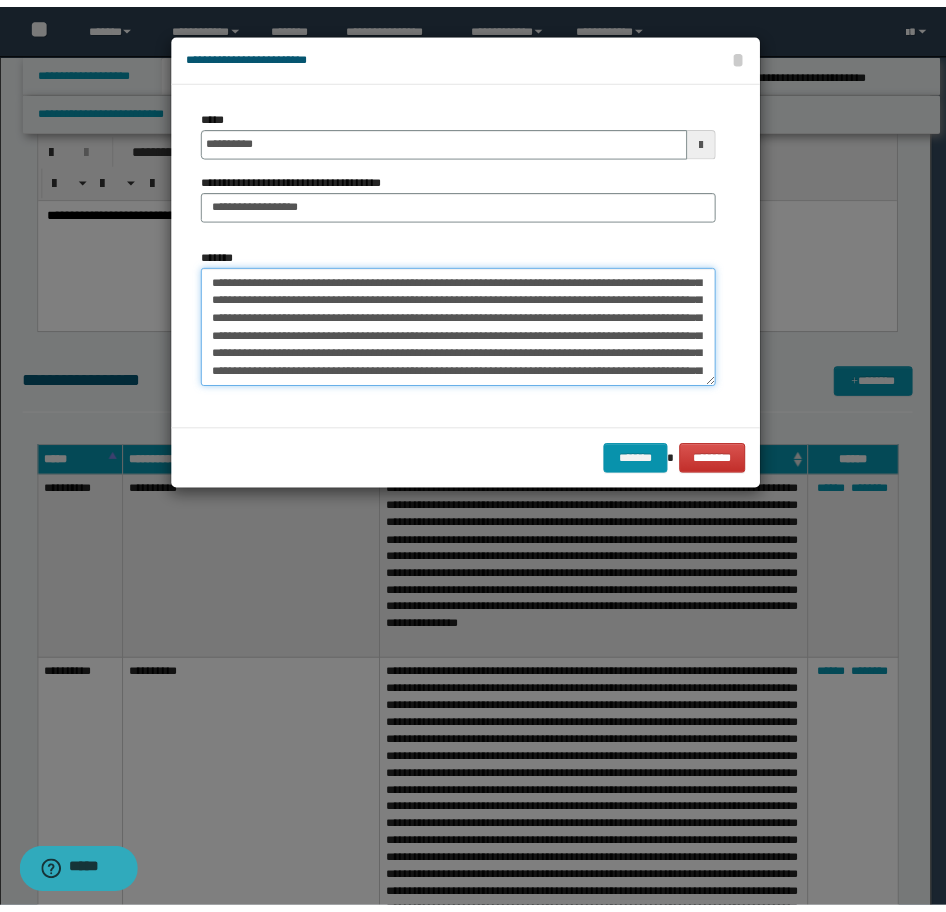 scroll, scrollTop: 138, scrollLeft: 0, axis: vertical 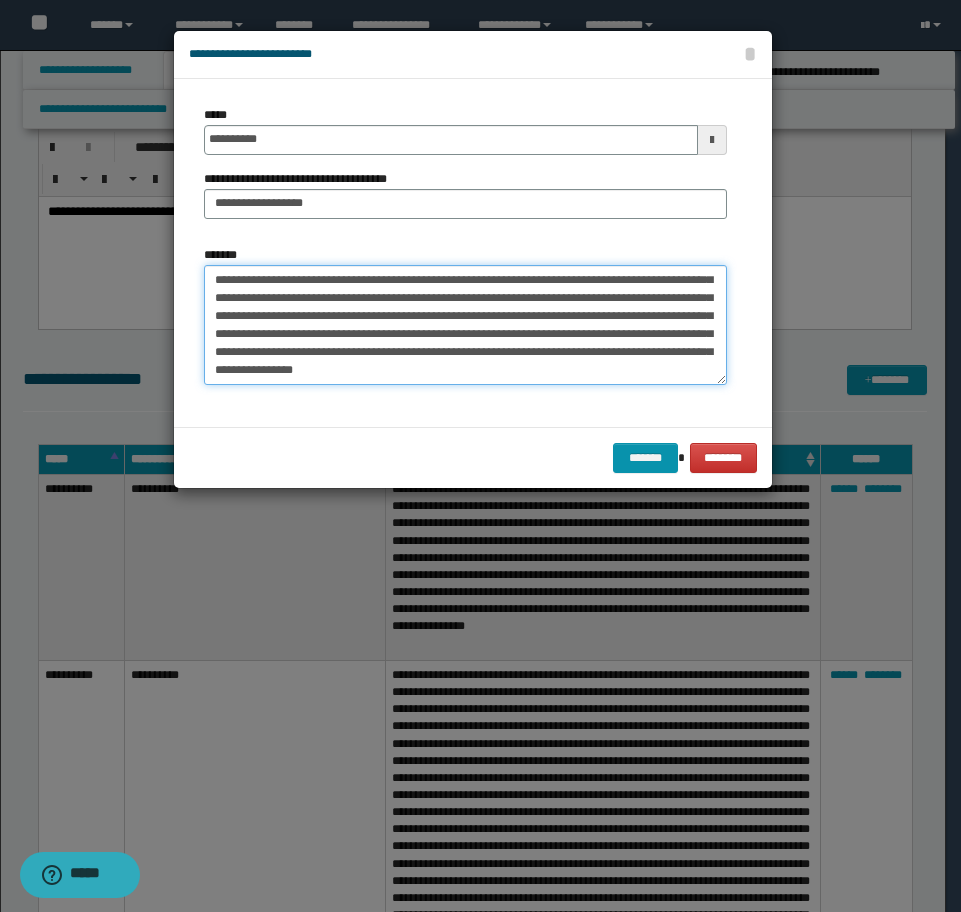 click on "*******" at bounding box center (465, 325) 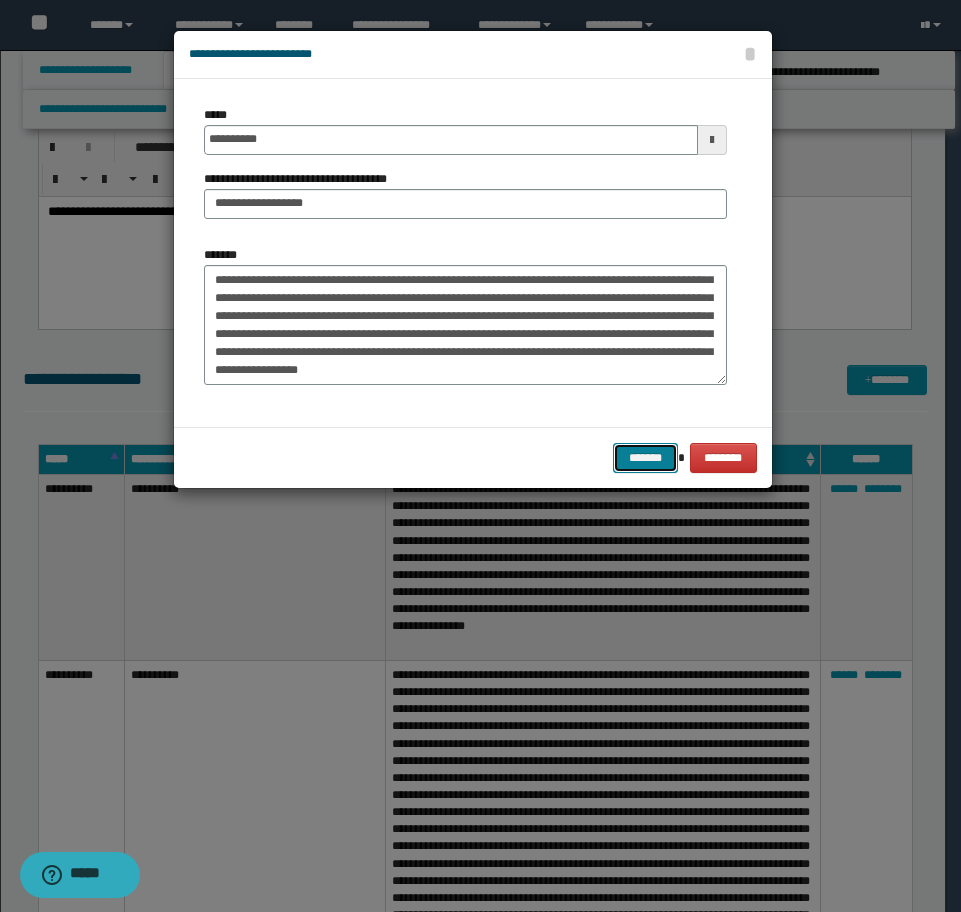 click on "*******" at bounding box center (645, 458) 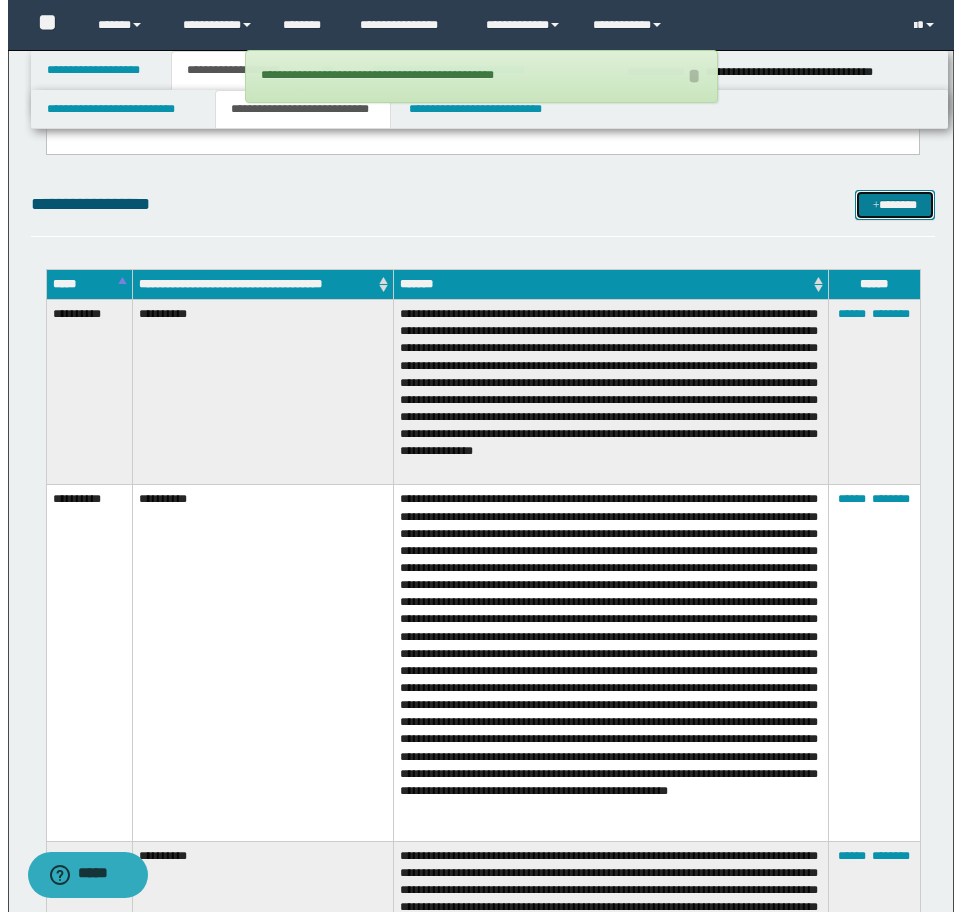 scroll, scrollTop: 3517, scrollLeft: 0, axis: vertical 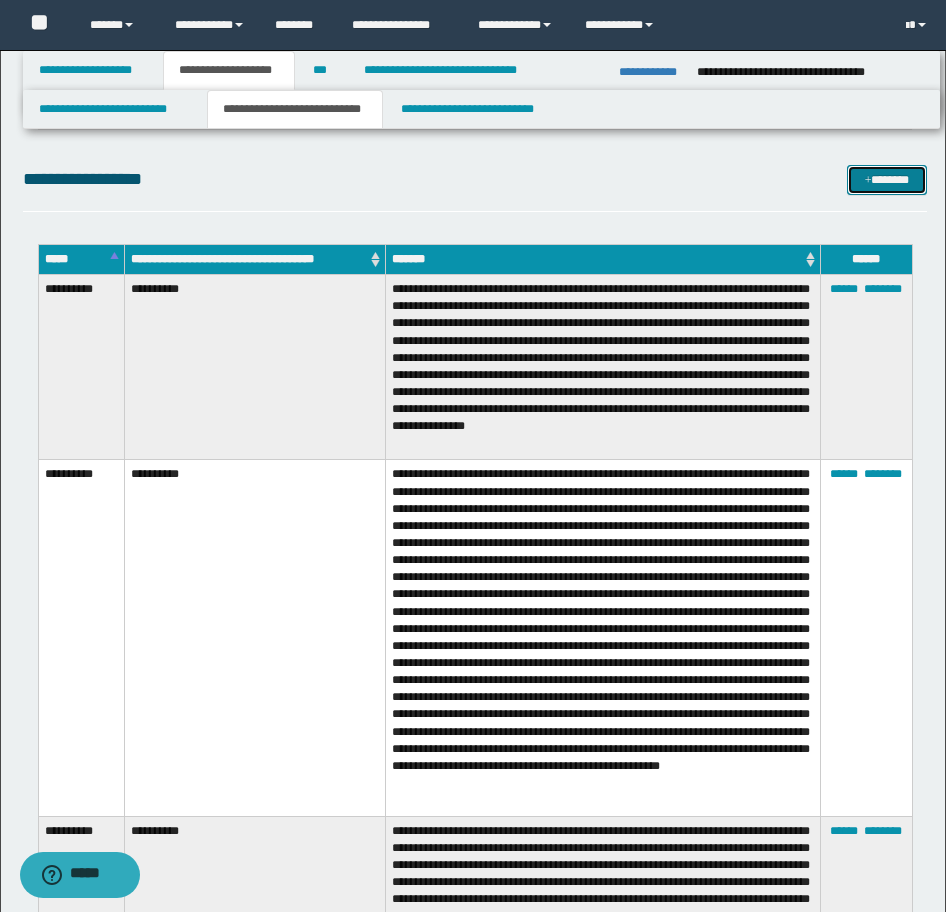 click on "*******" at bounding box center [887, 180] 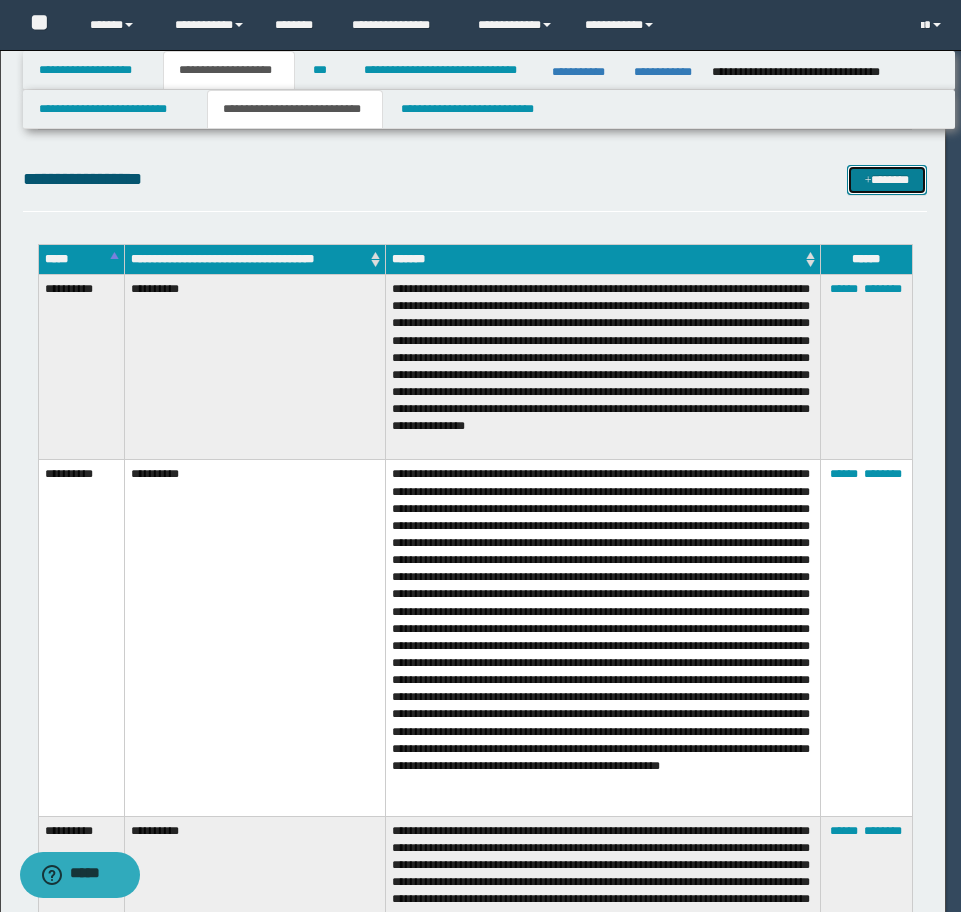 scroll, scrollTop: 0, scrollLeft: 0, axis: both 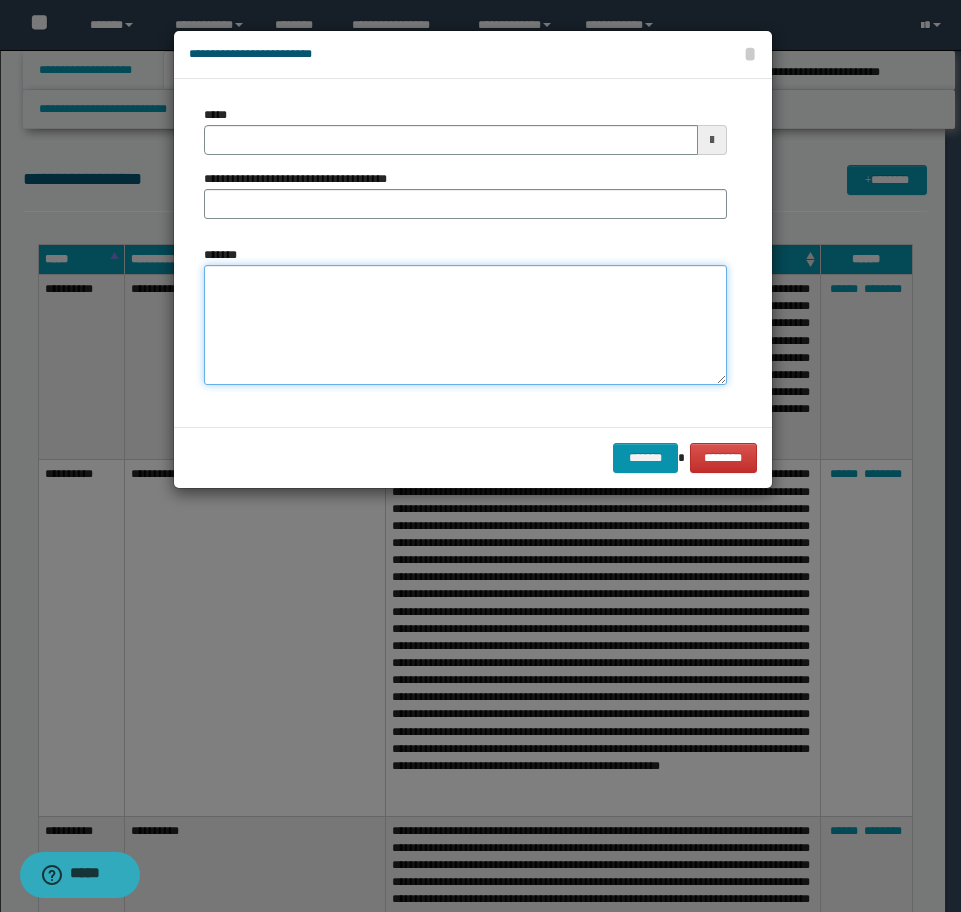 click on "*******" at bounding box center [465, 325] 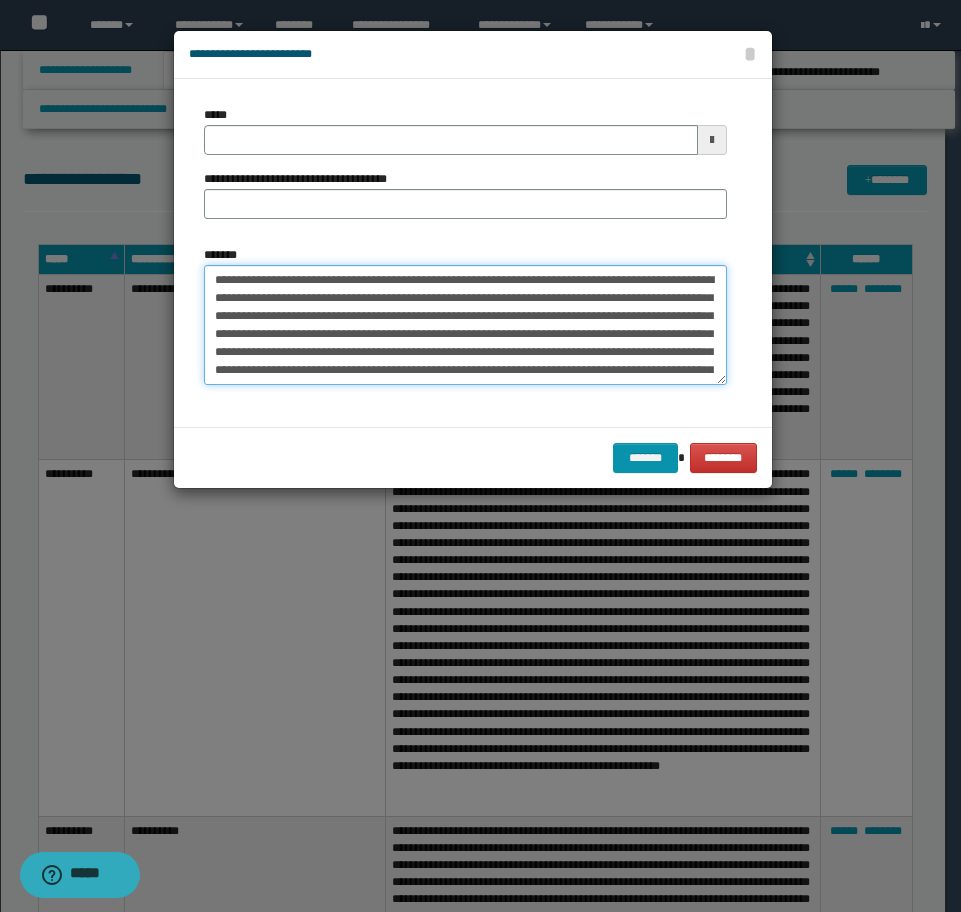 scroll, scrollTop: 156, scrollLeft: 0, axis: vertical 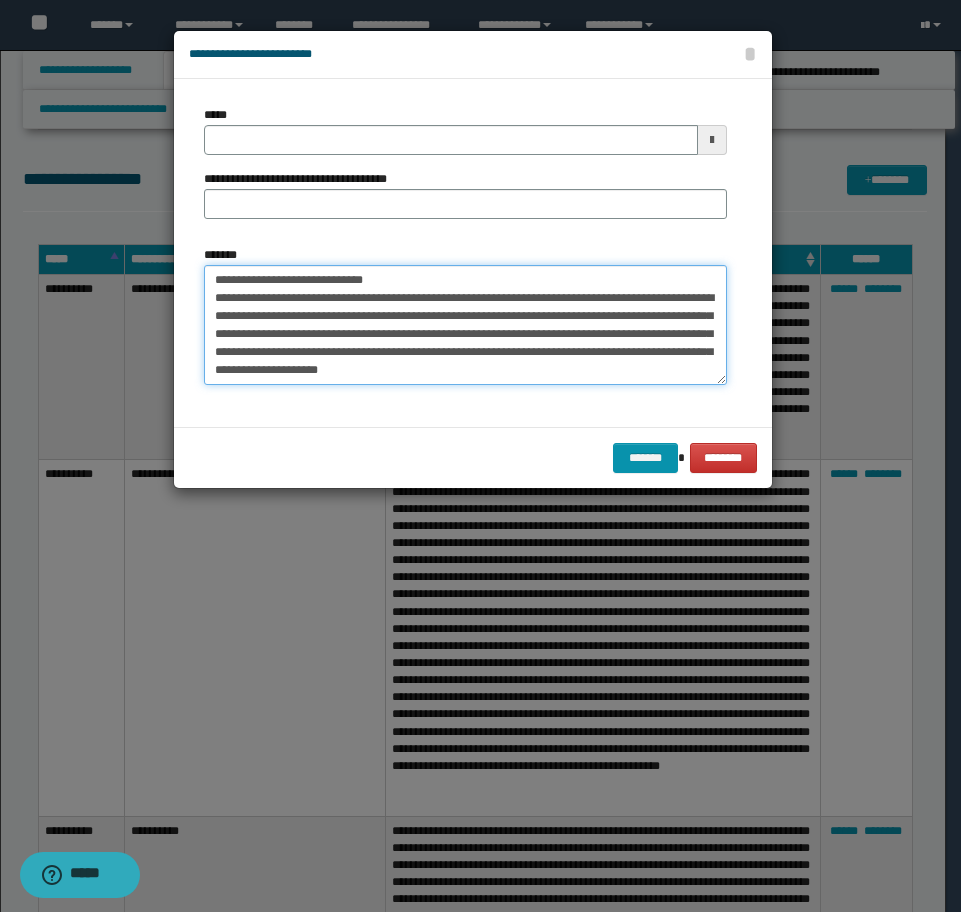 click on "*******" at bounding box center (465, 325) 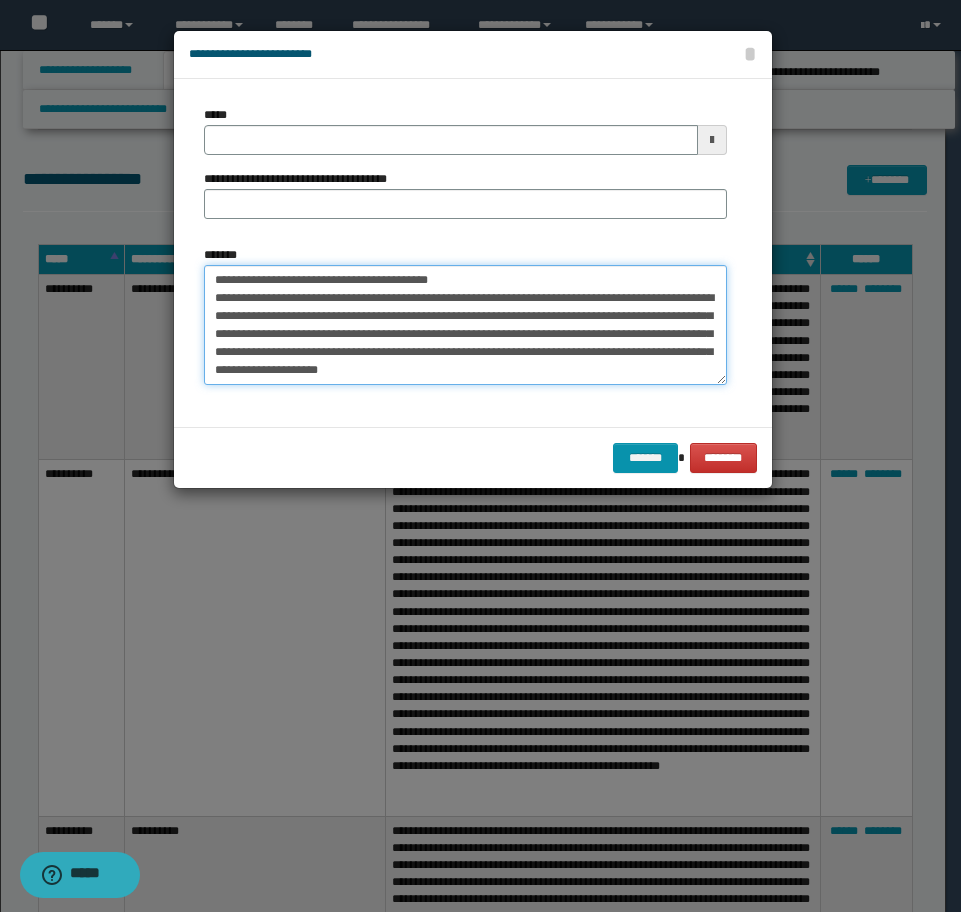 scroll, scrollTop: 0, scrollLeft: 0, axis: both 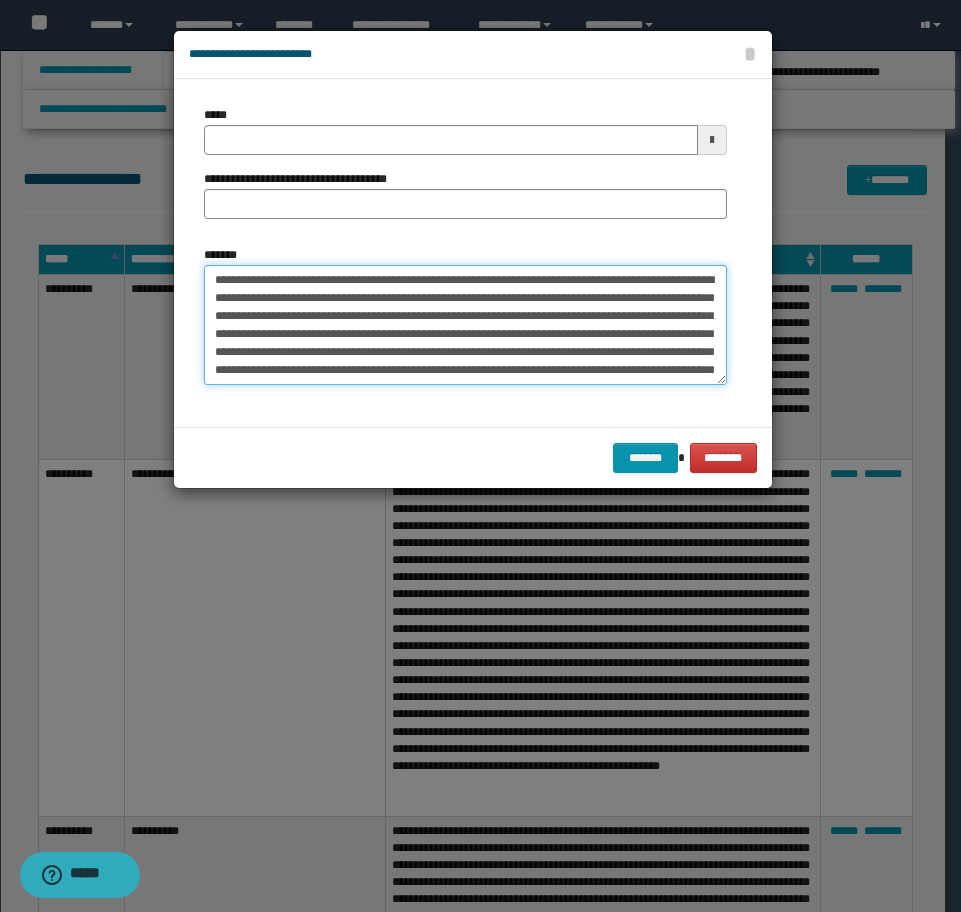 click on "*******" at bounding box center (465, 325) 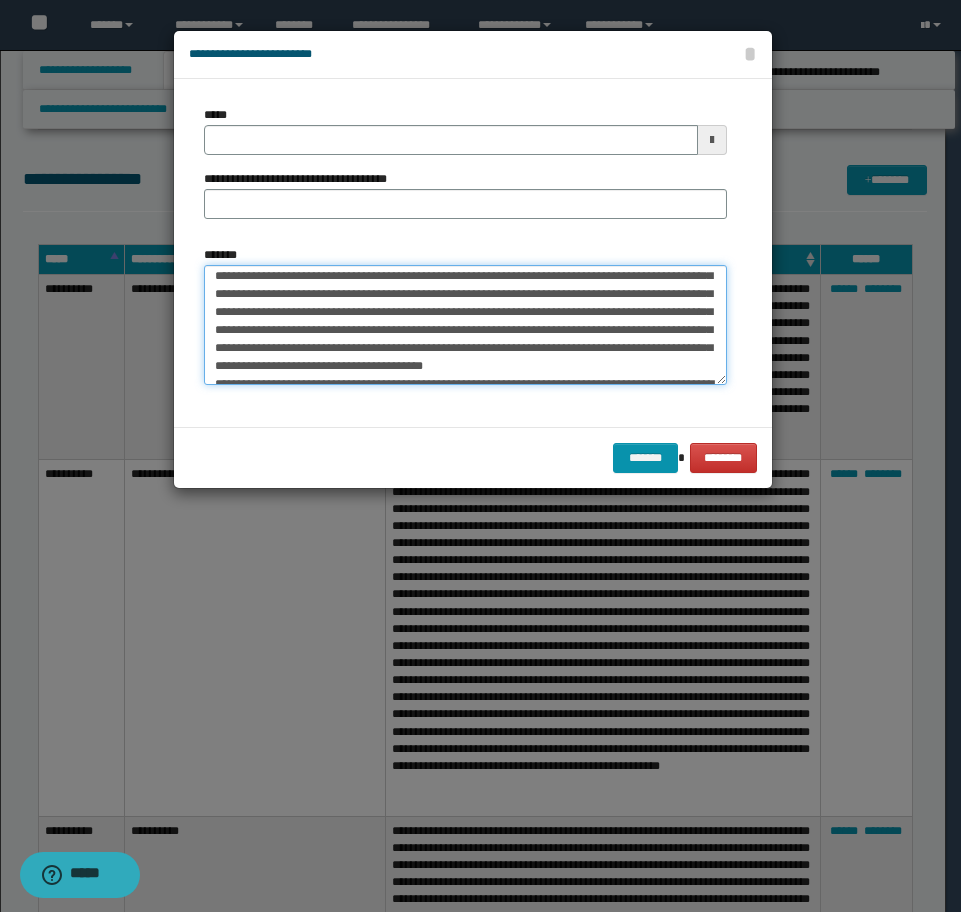 scroll, scrollTop: 80, scrollLeft: 0, axis: vertical 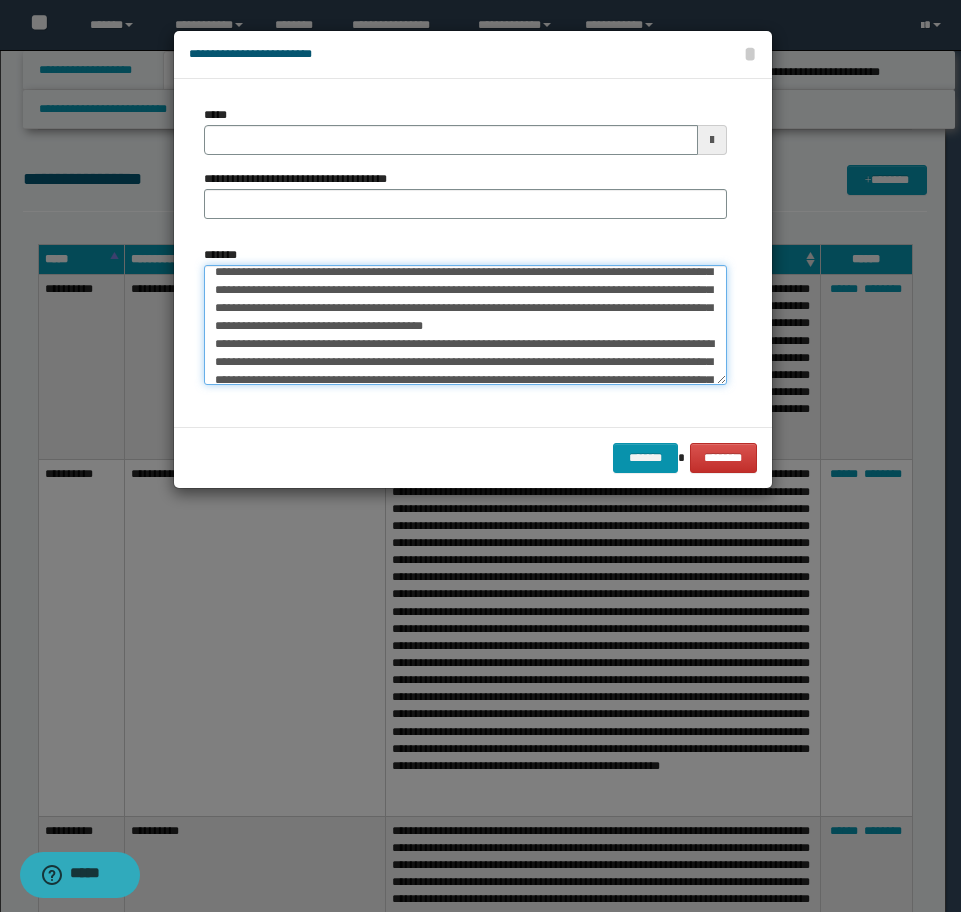 click on "*******" at bounding box center (465, 325) 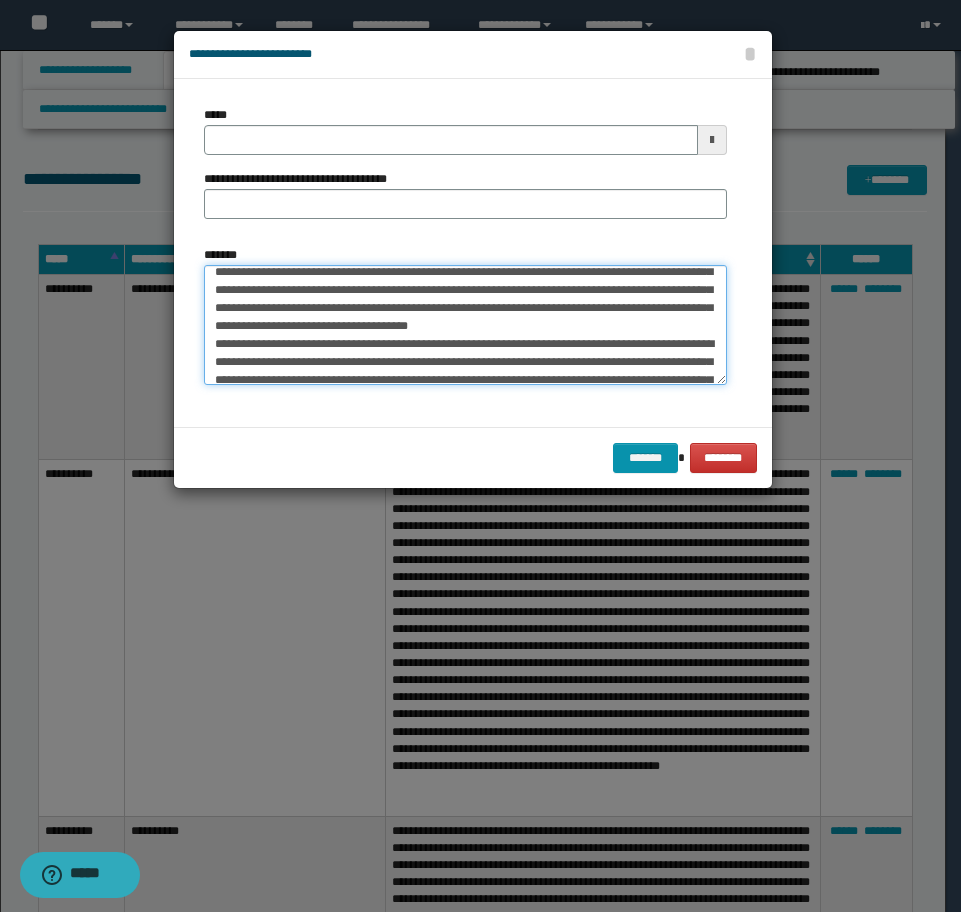 click on "*******" at bounding box center (465, 325) 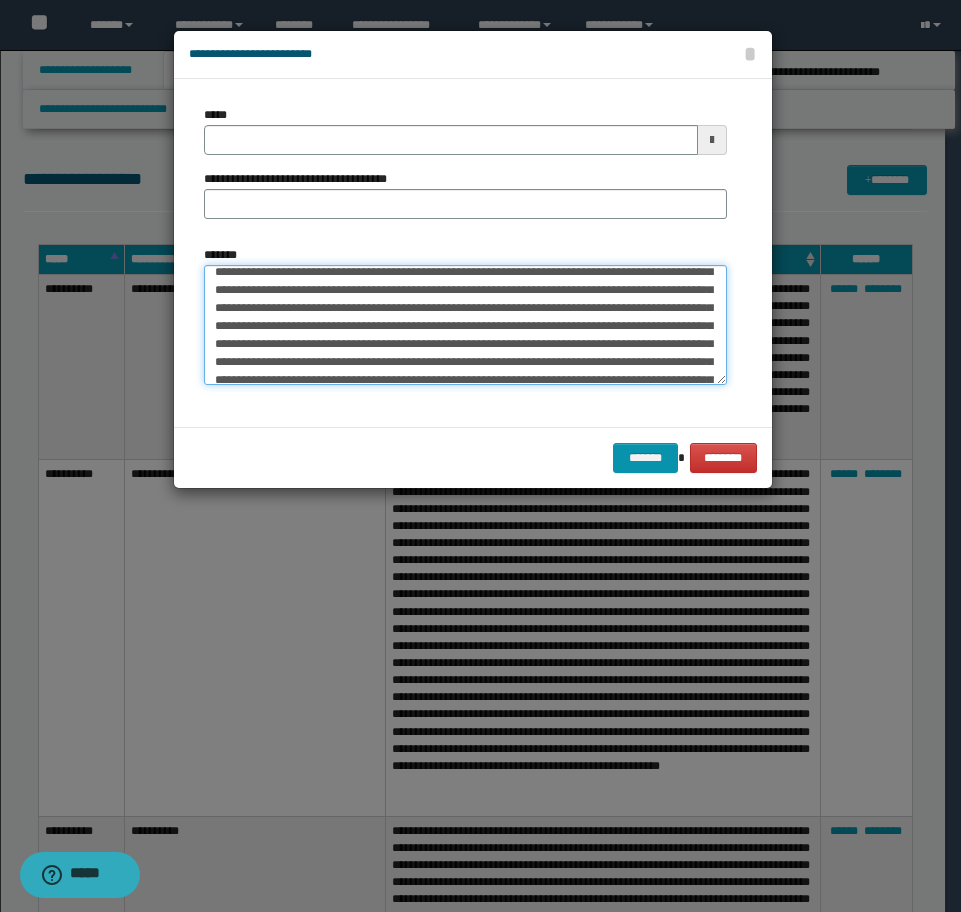scroll, scrollTop: 62, scrollLeft: 0, axis: vertical 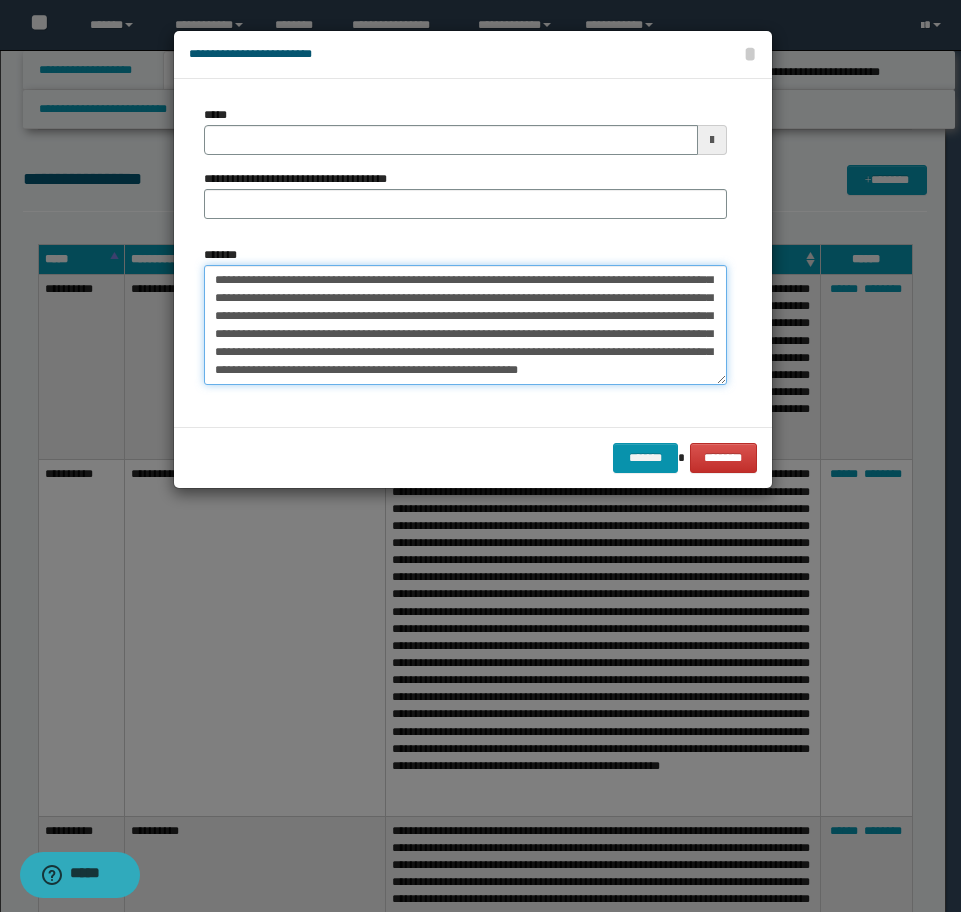 type on "**********" 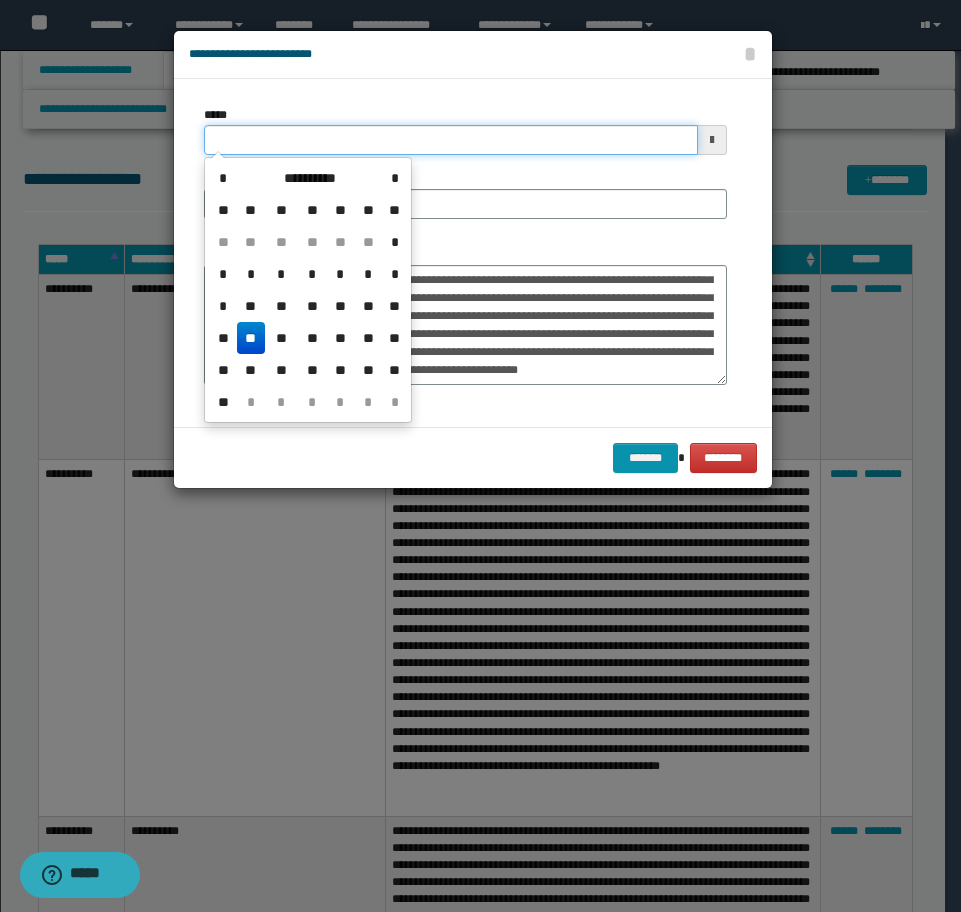 click on "*****" at bounding box center [451, 140] 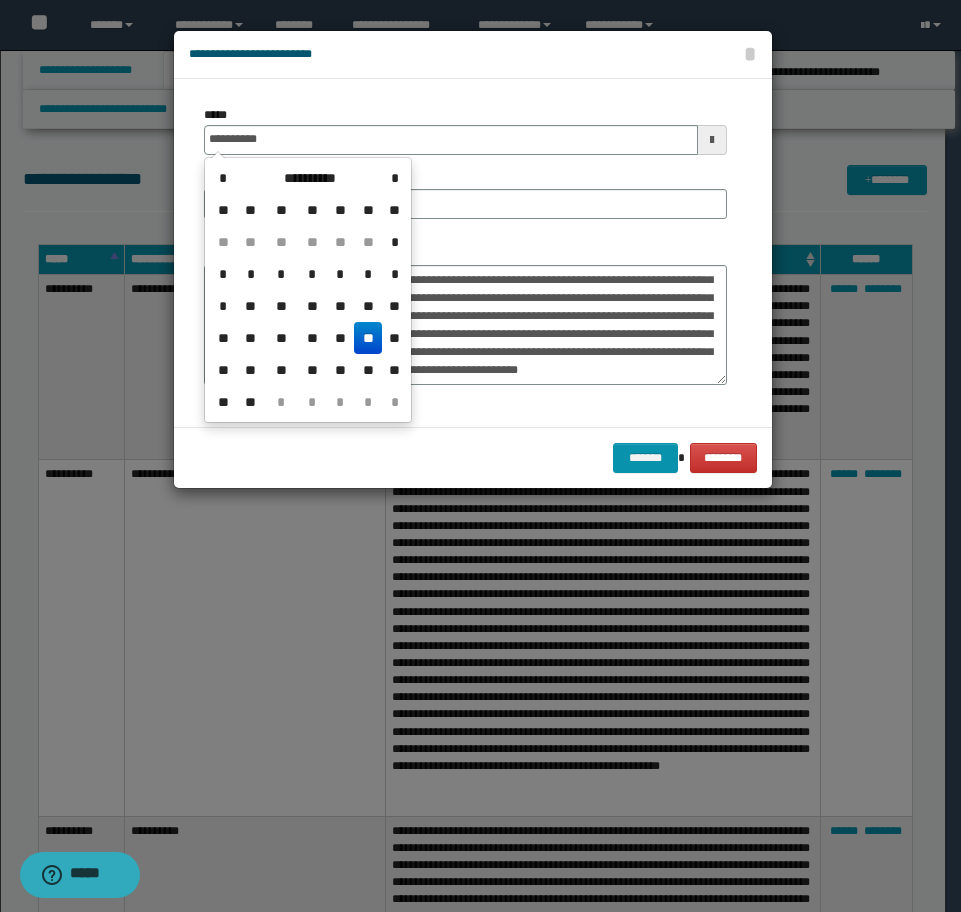 click on "**" at bounding box center [368, 338] 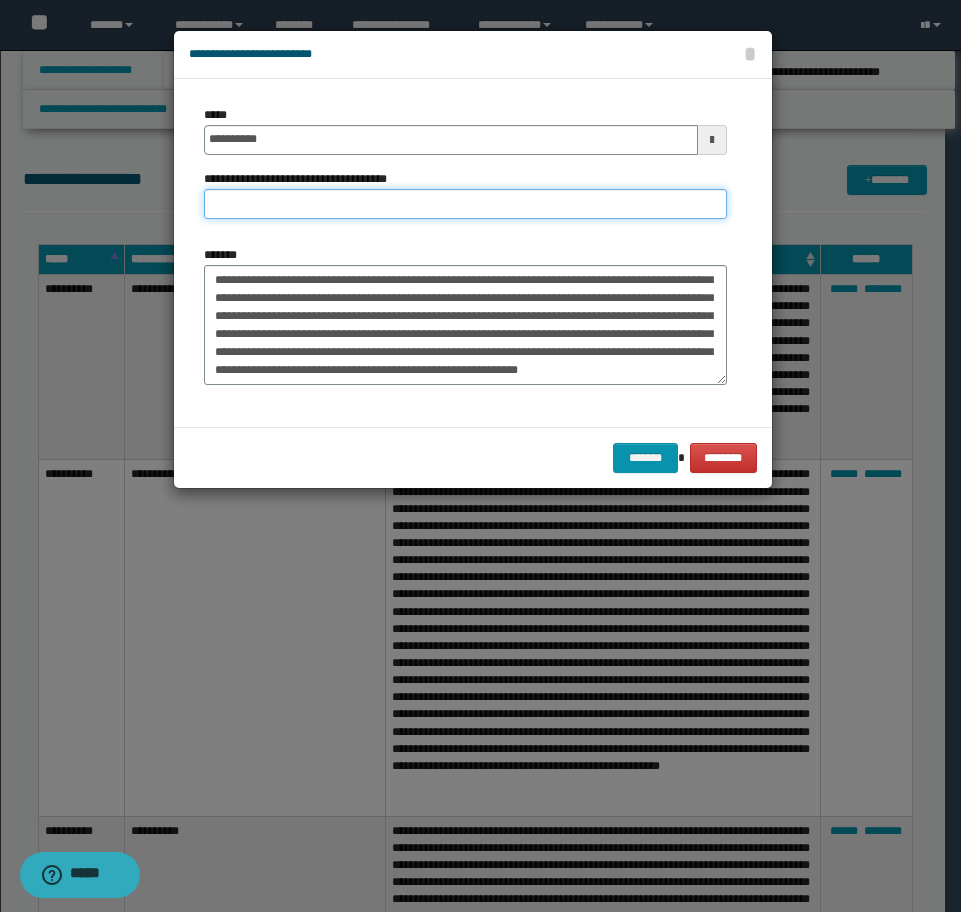click on "**********" at bounding box center (465, 204) 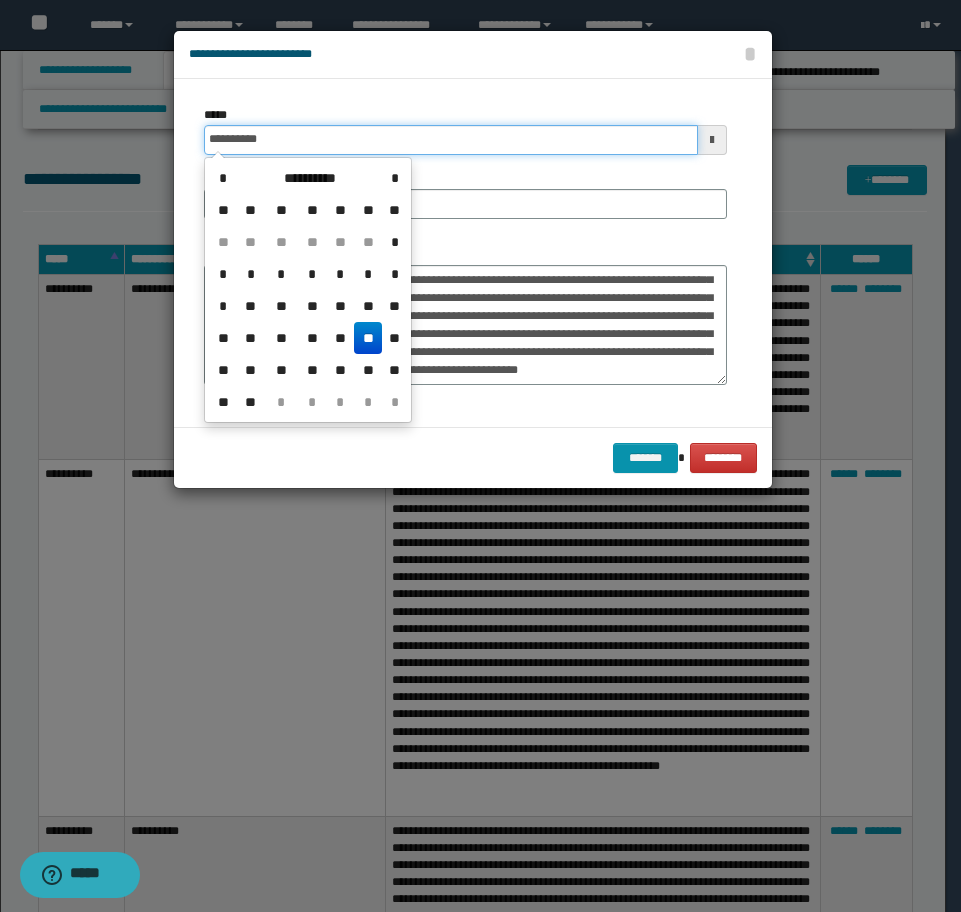 click on "**********" at bounding box center (451, 140) 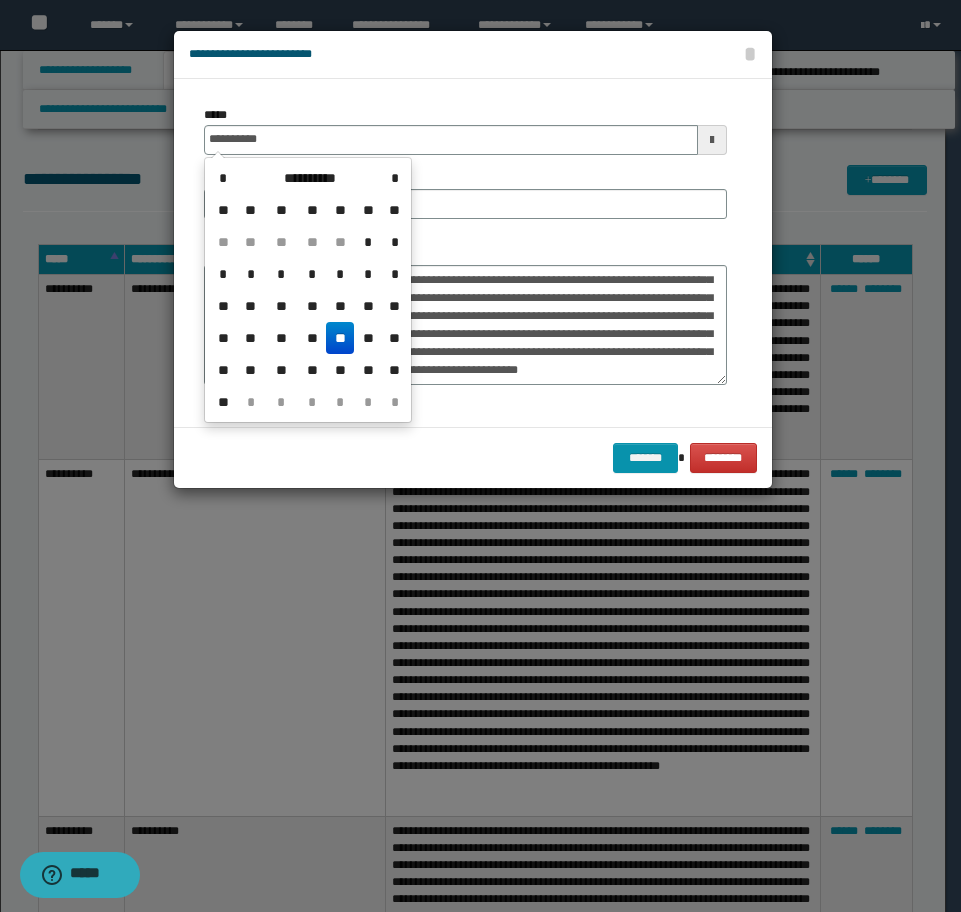 drag, startPoint x: 335, startPoint y: 341, endPoint x: 337, endPoint y: 306, distance: 35.057095 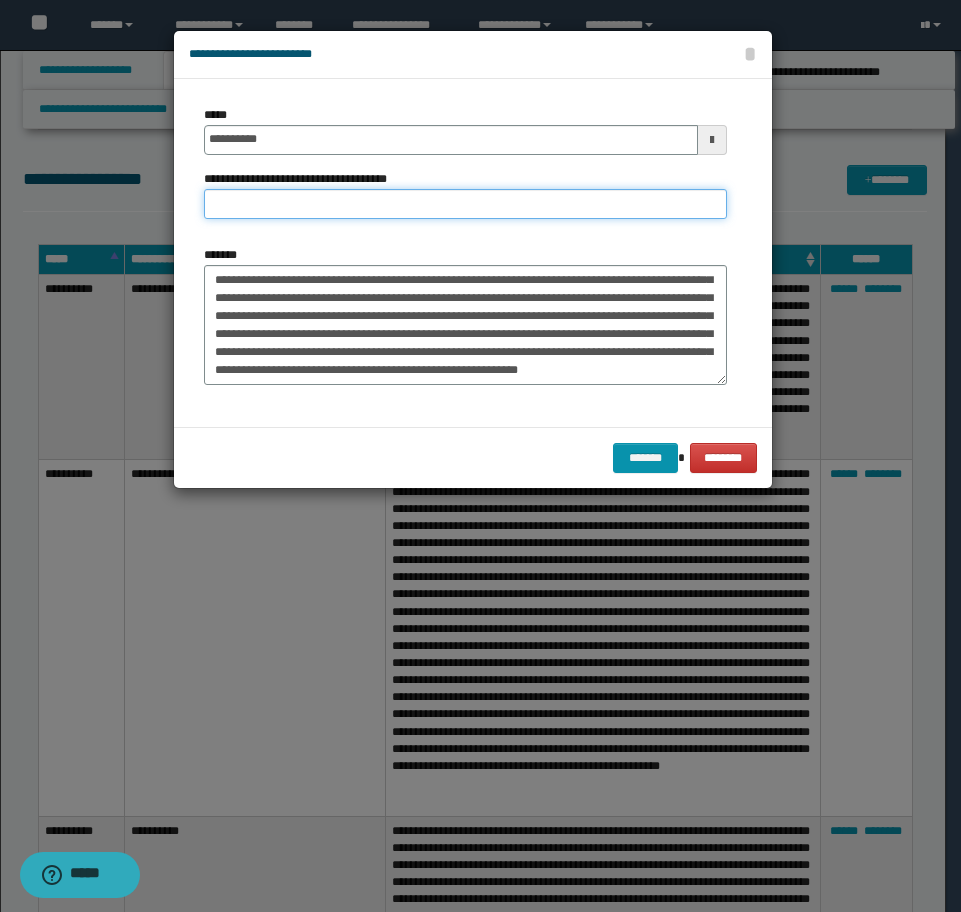 click on "**********" at bounding box center (465, 204) 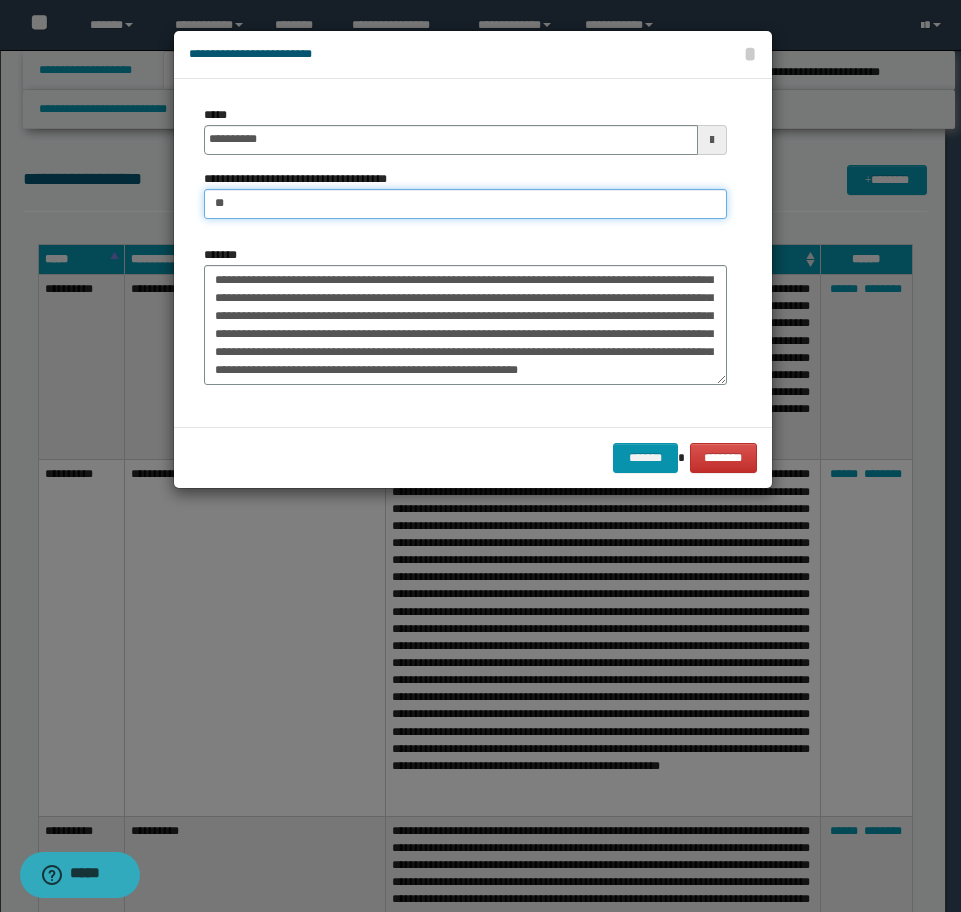type on "*" 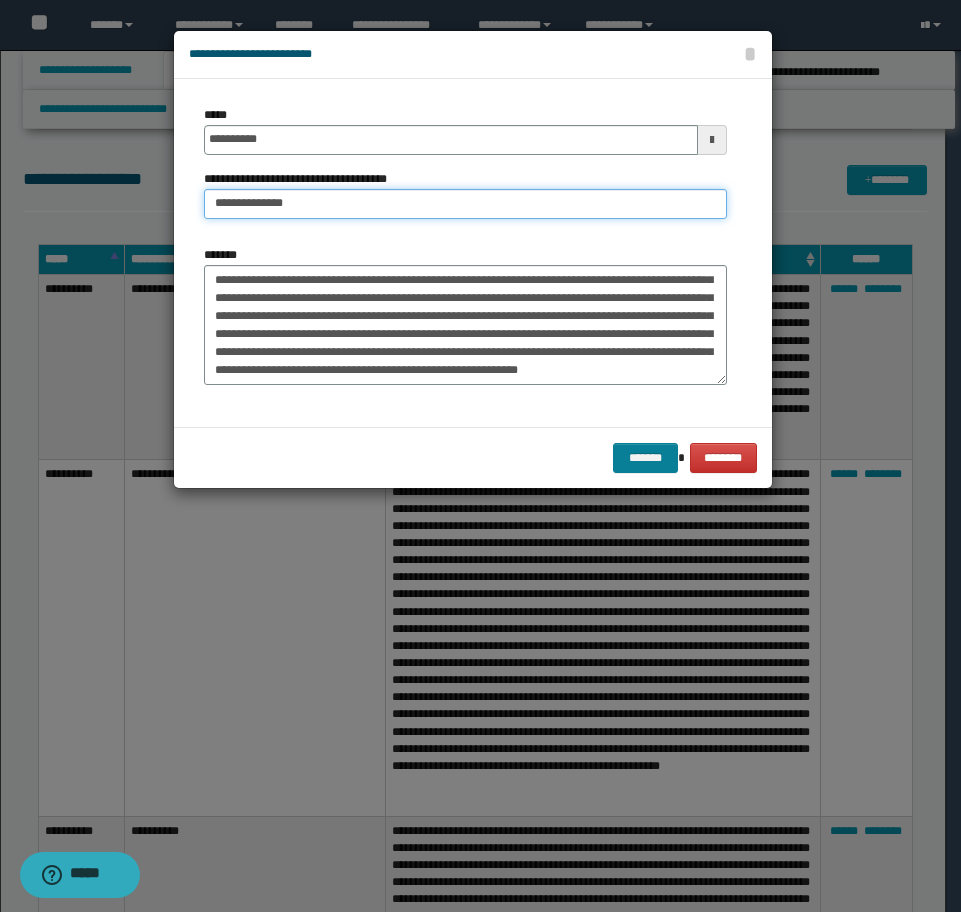 type on "**********" 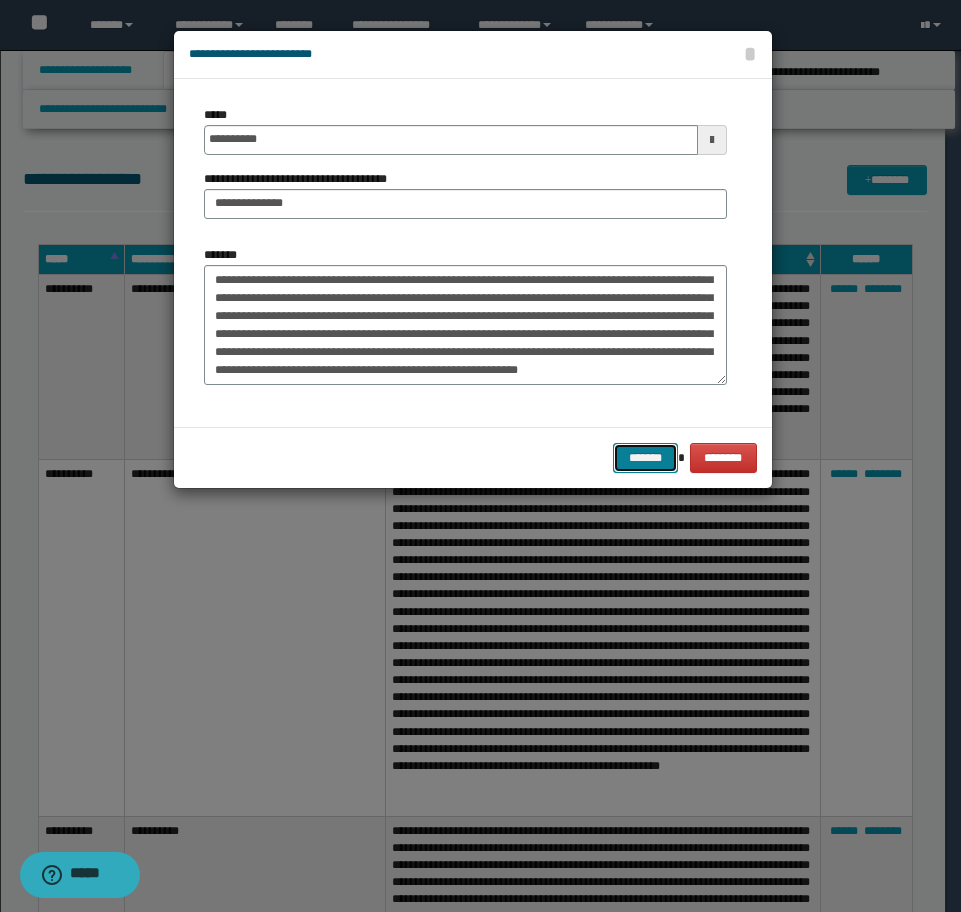 click on "*******" at bounding box center (645, 458) 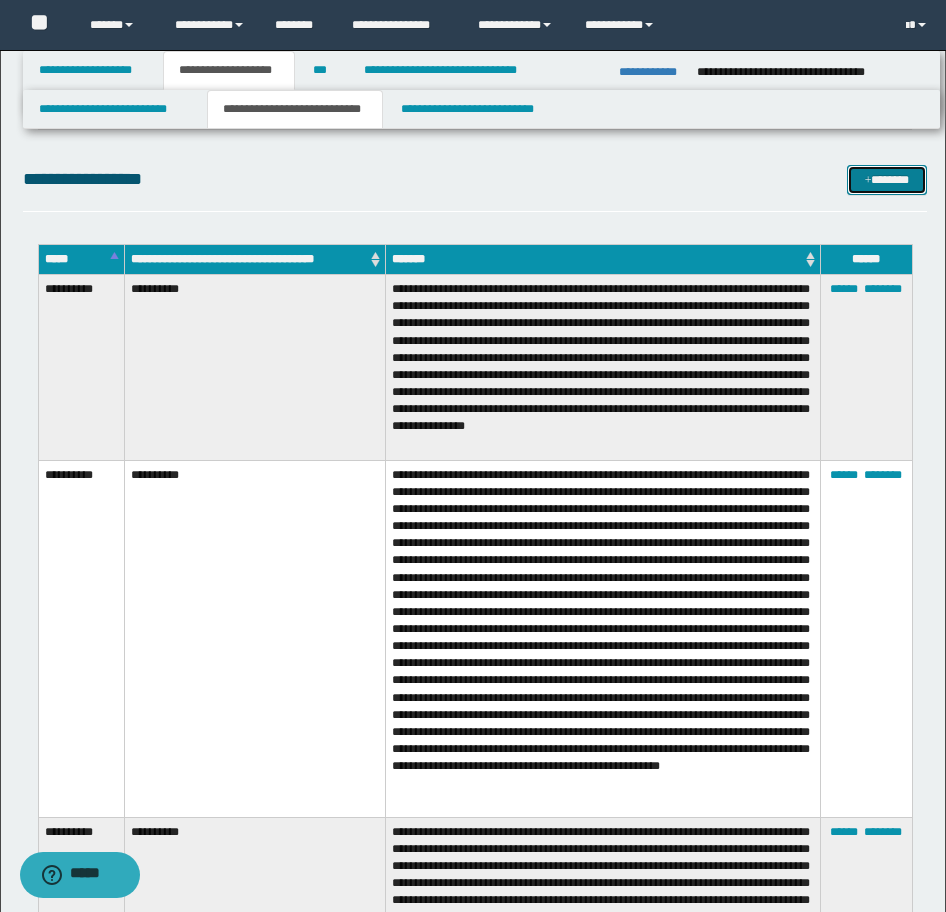 click on "*******" at bounding box center (887, 180) 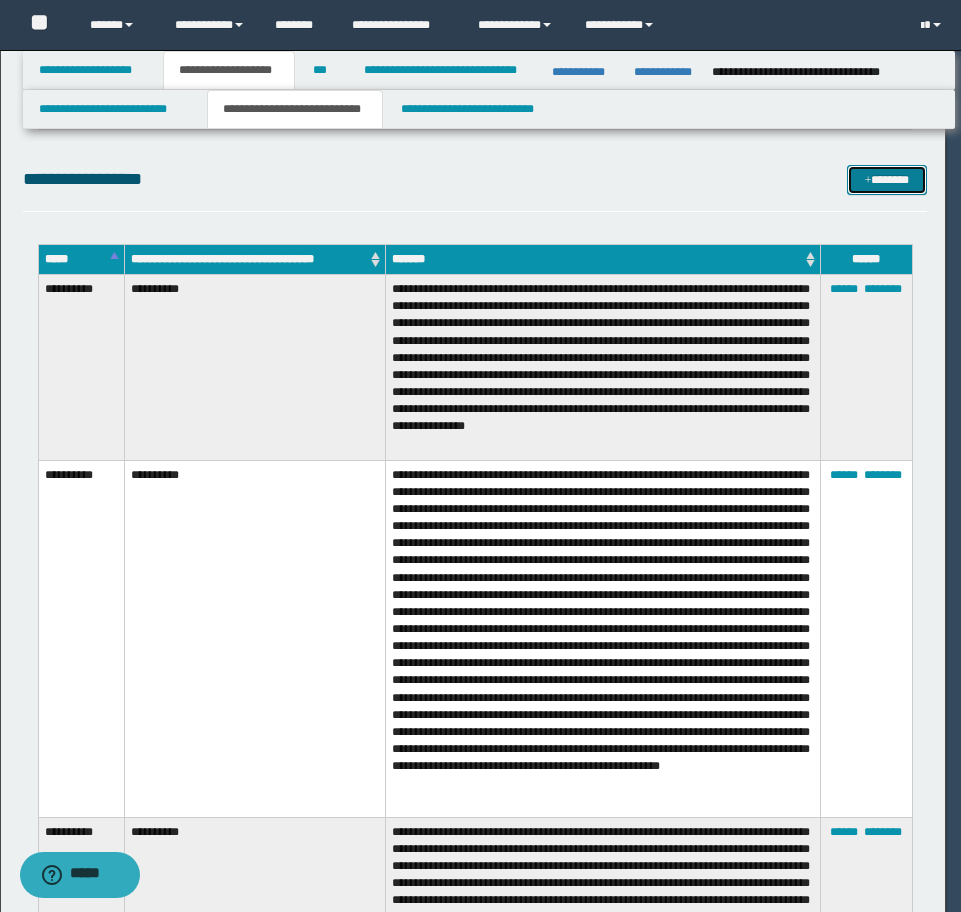 scroll, scrollTop: 0, scrollLeft: 0, axis: both 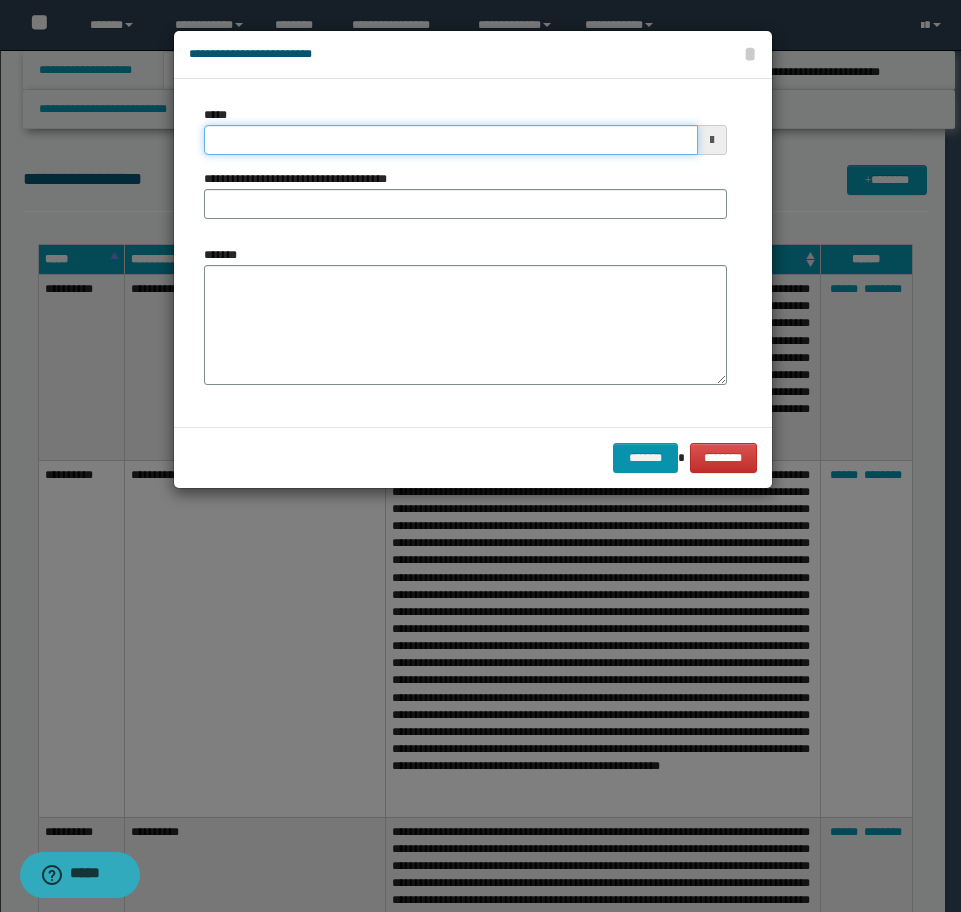 click on "*****" at bounding box center [451, 140] 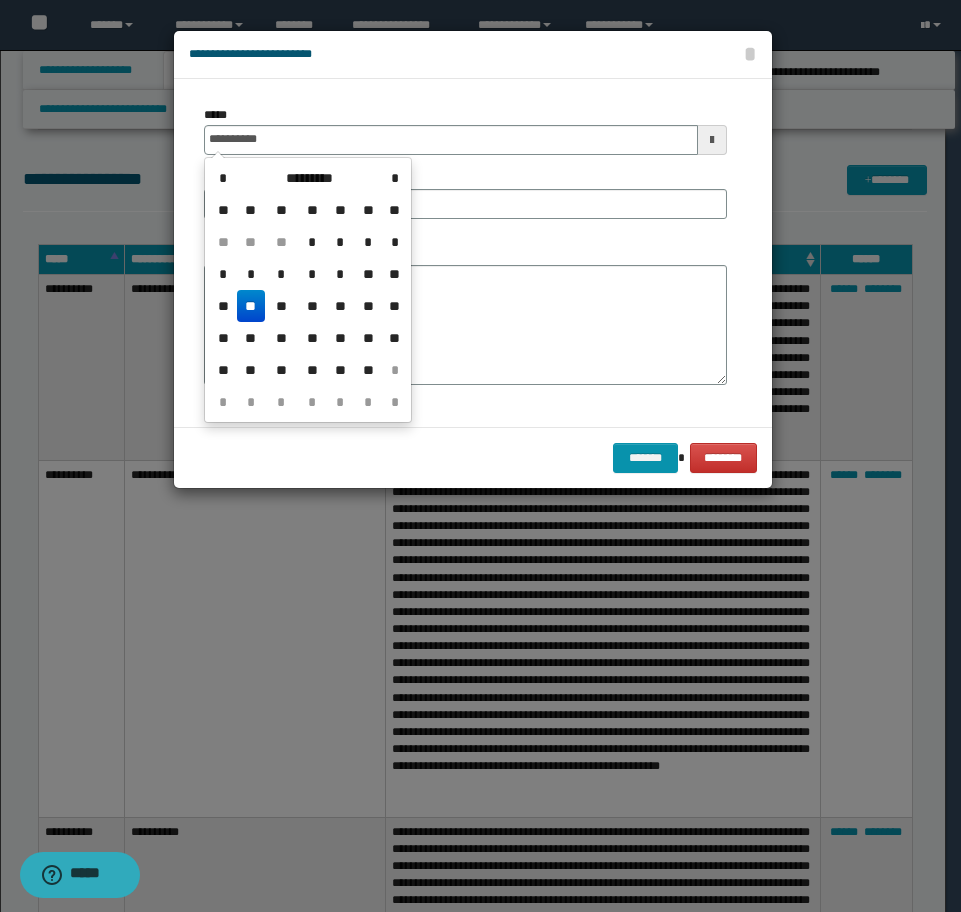 drag, startPoint x: 247, startPoint y: 311, endPoint x: 281, endPoint y: 234, distance: 84.17244 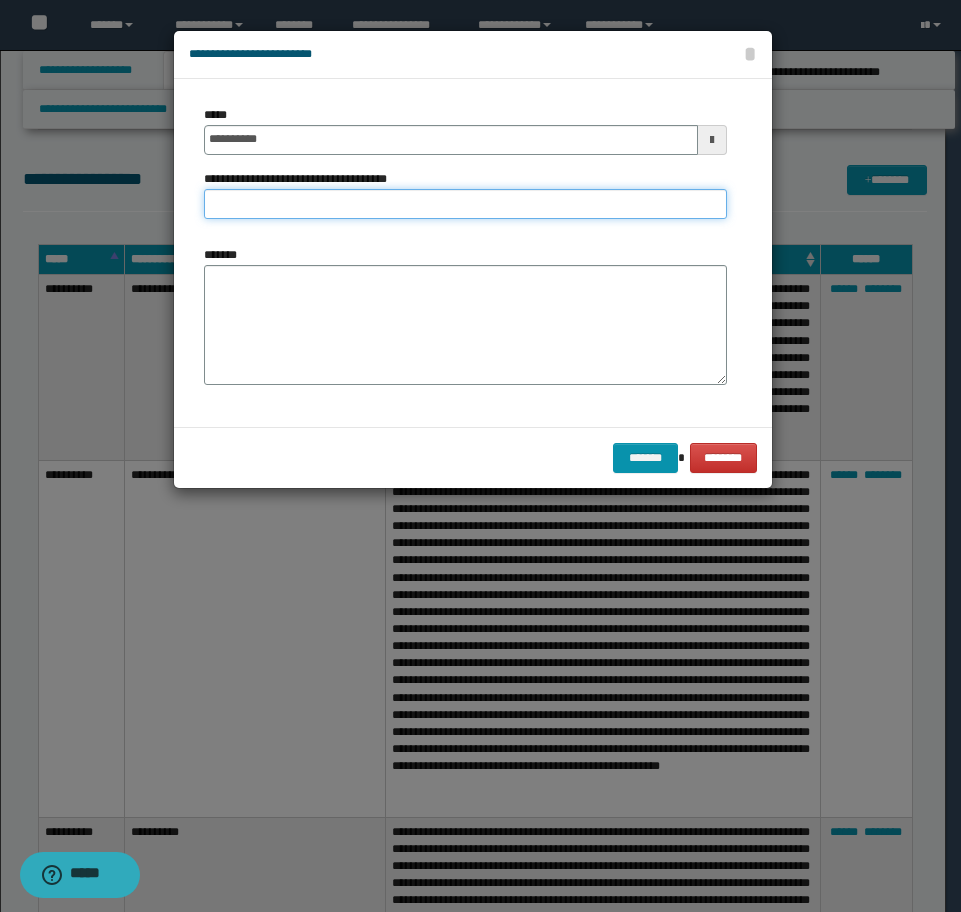 click on "**********" at bounding box center (465, 204) 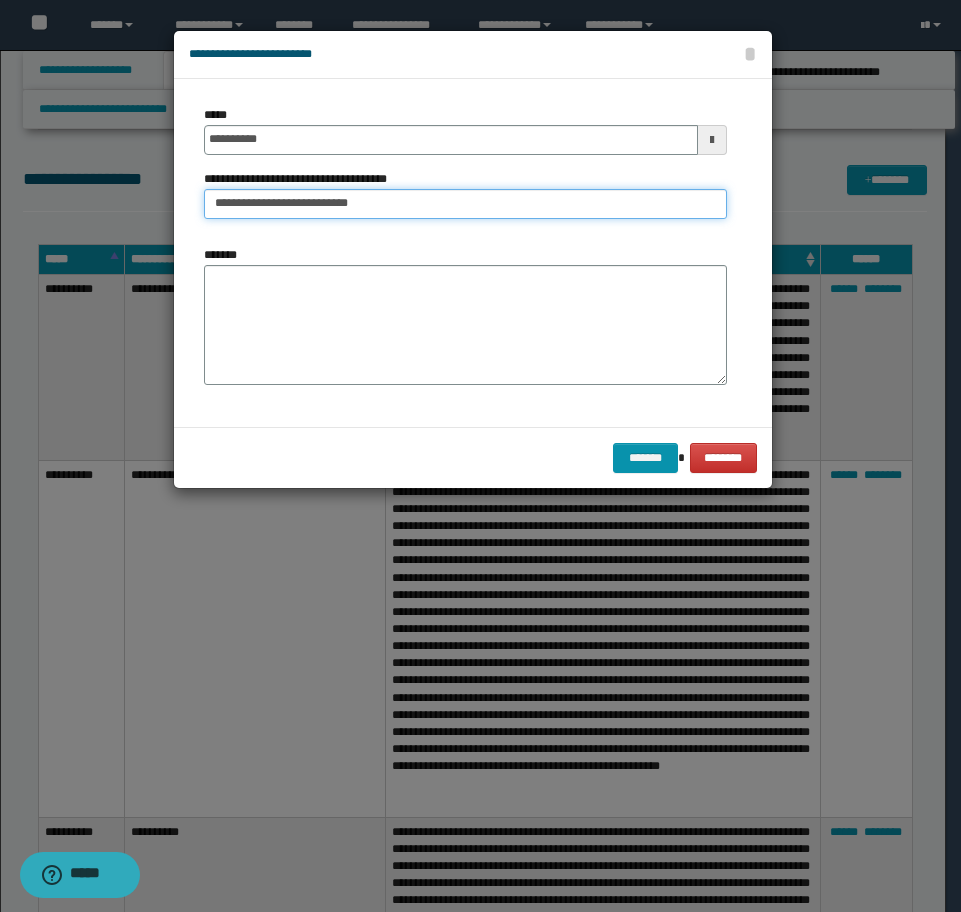 type 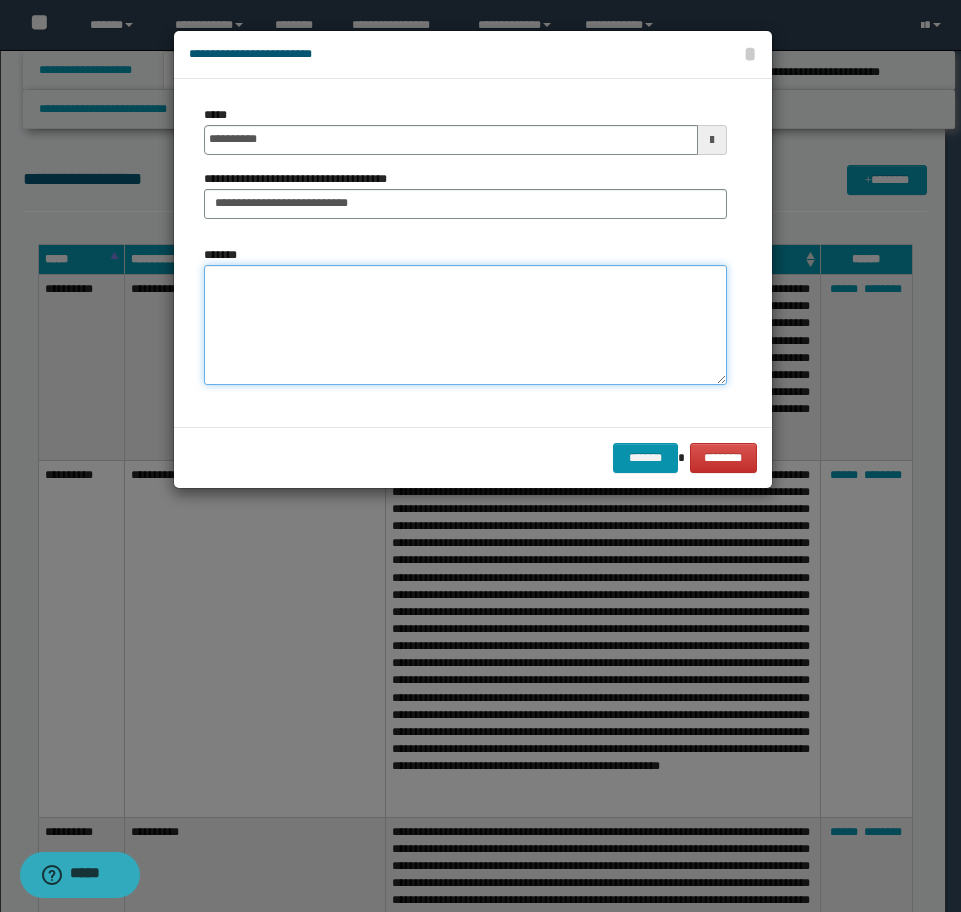 click on "*******" at bounding box center [465, 325] 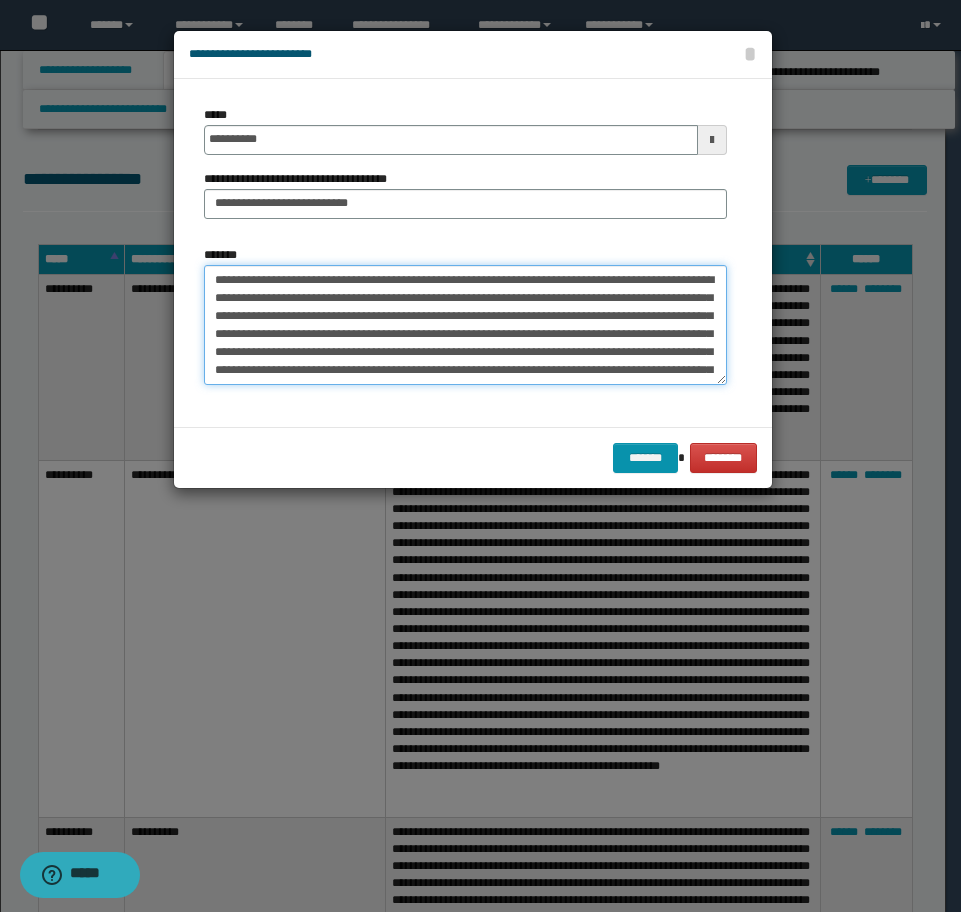 scroll, scrollTop: 30, scrollLeft: 0, axis: vertical 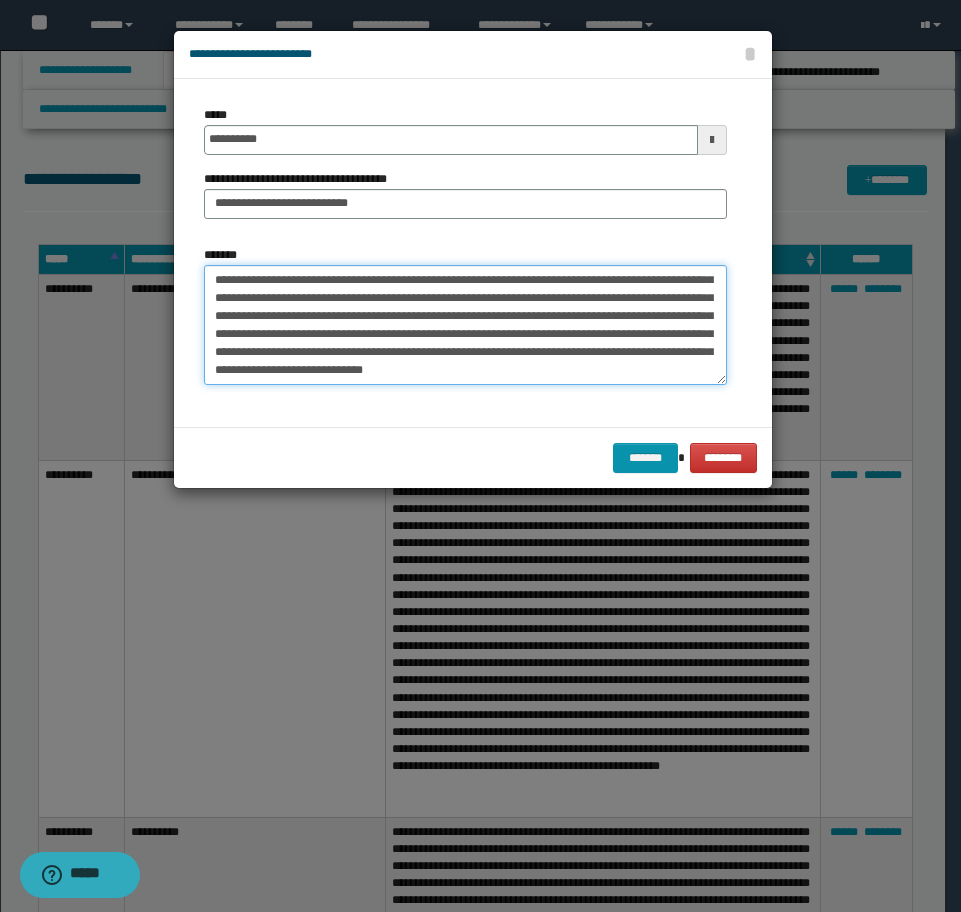 click on "**********" at bounding box center [465, 325] 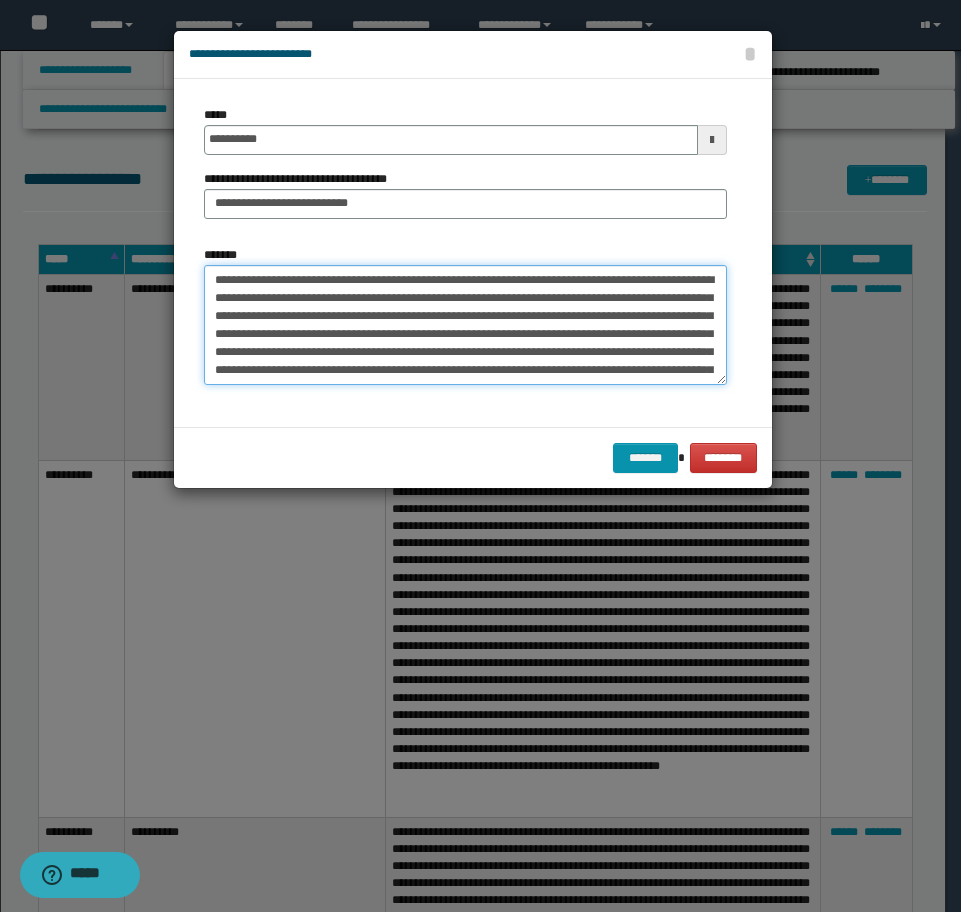 click on "**********" at bounding box center (465, 325) 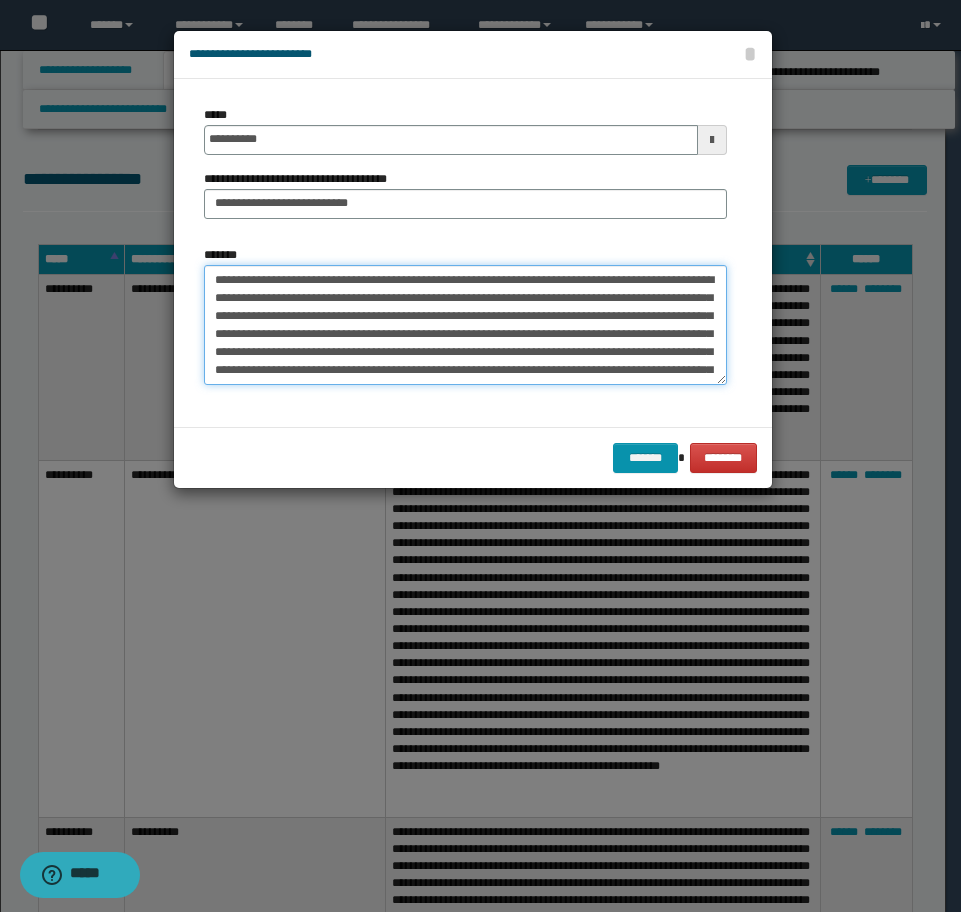click on "**********" at bounding box center [465, 325] 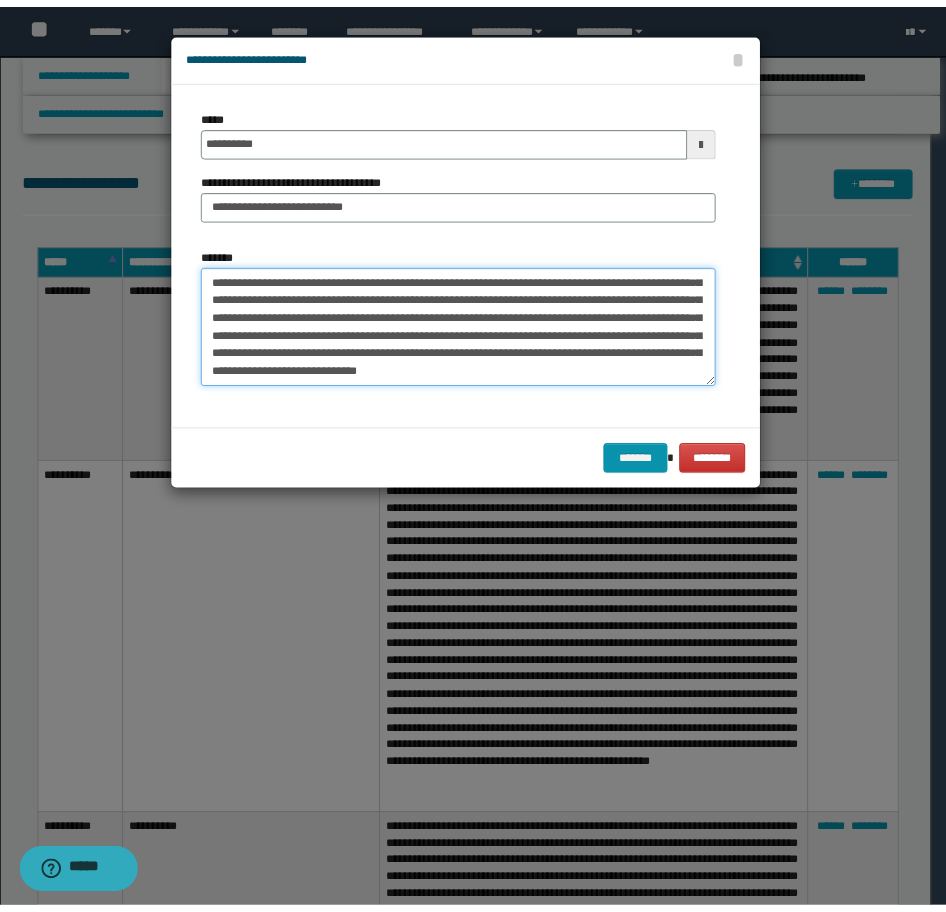 scroll, scrollTop: 36, scrollLeft: 0, axis: vertical 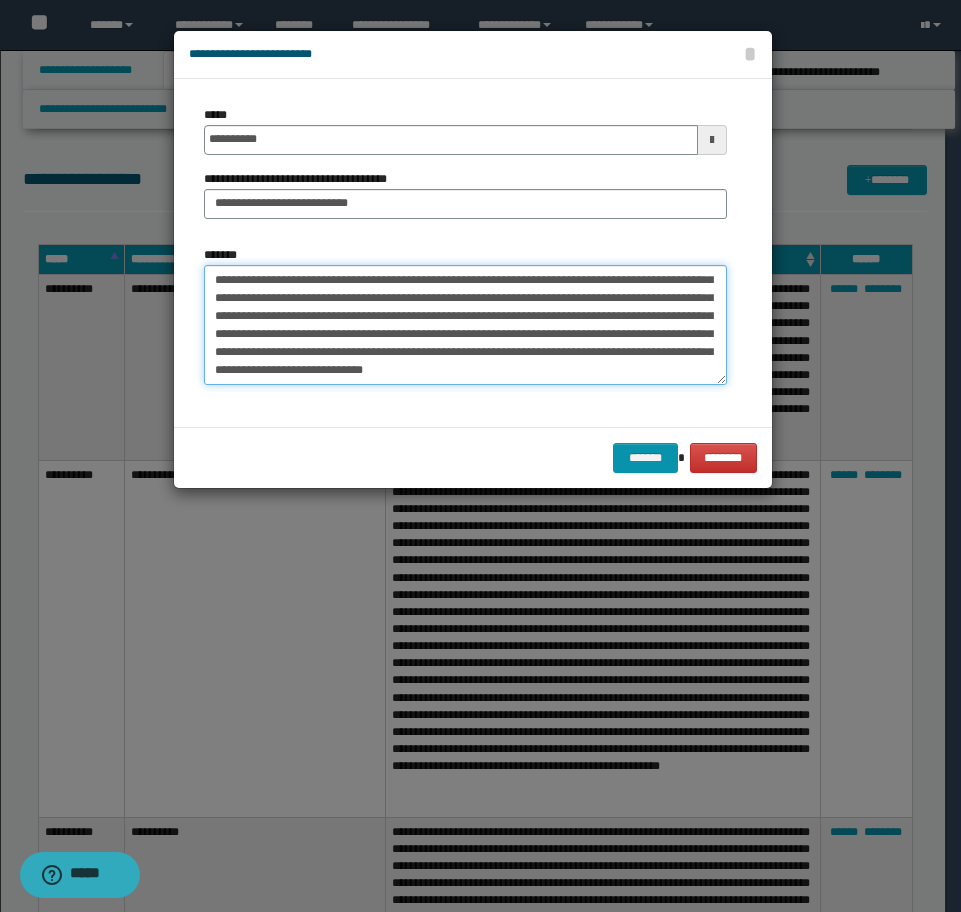 click on "**********" at bounding box center [465, 325] 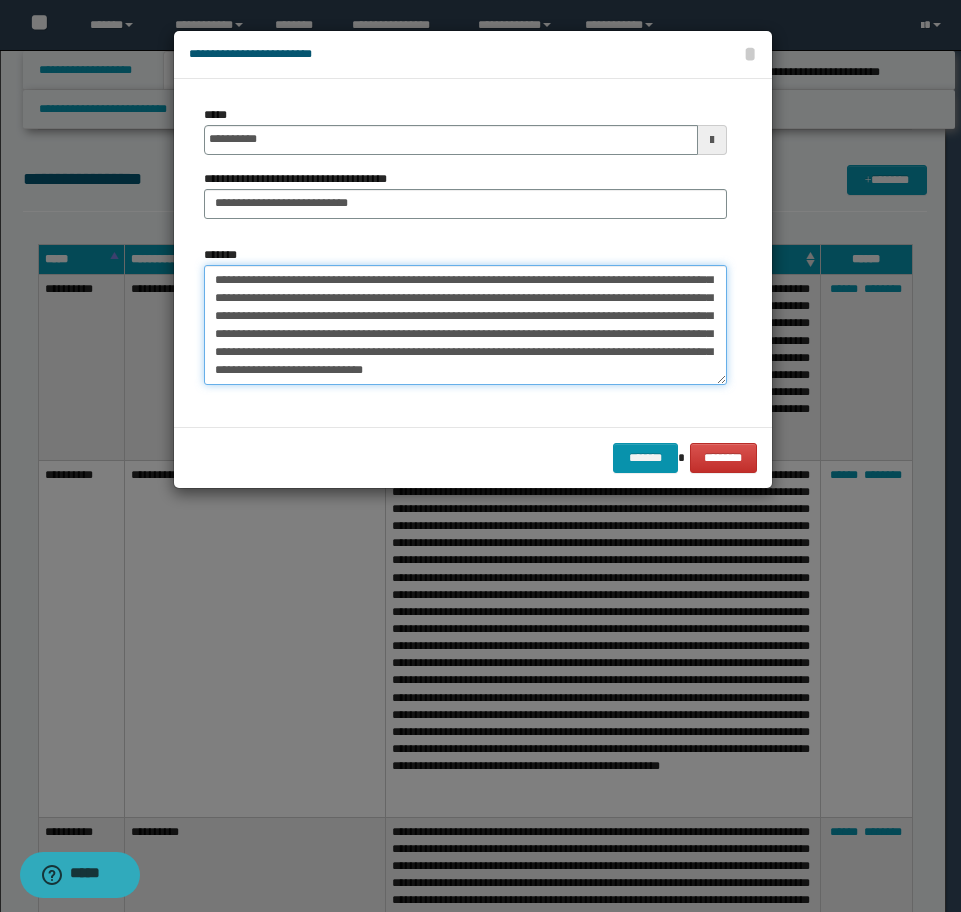 click on "**********" at bounding box center [465, 325] 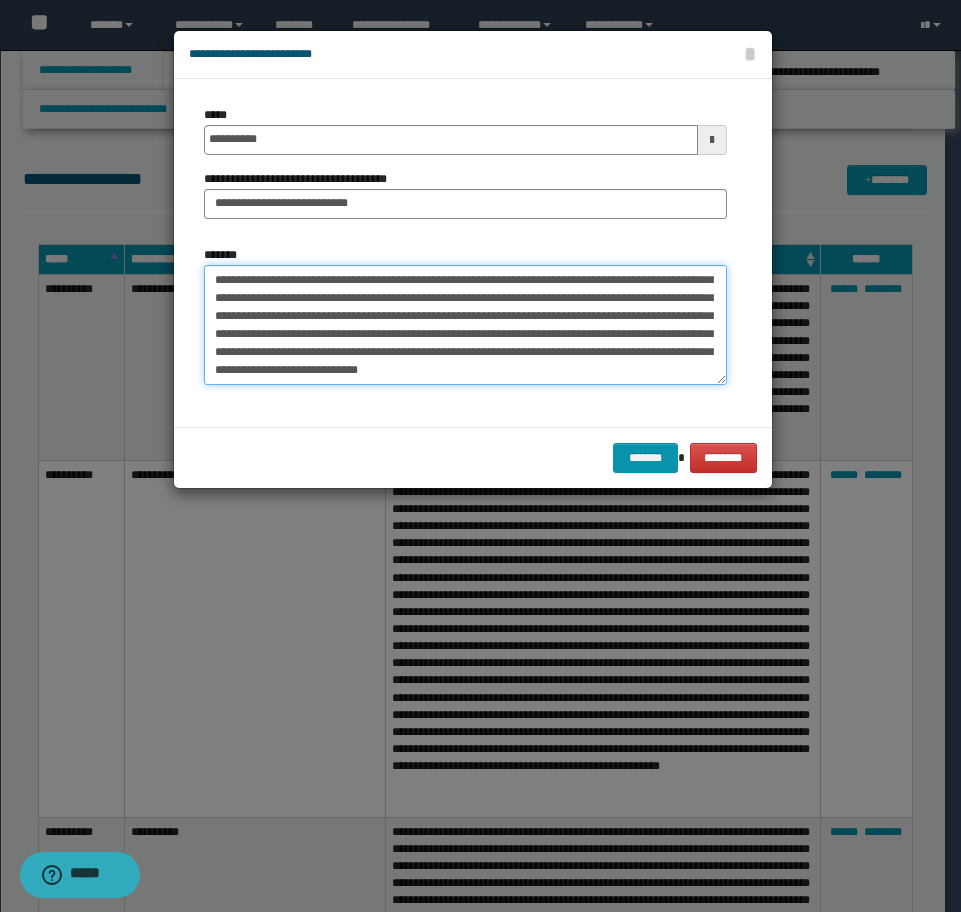 click on "**********" at bounding box center (465, 325) 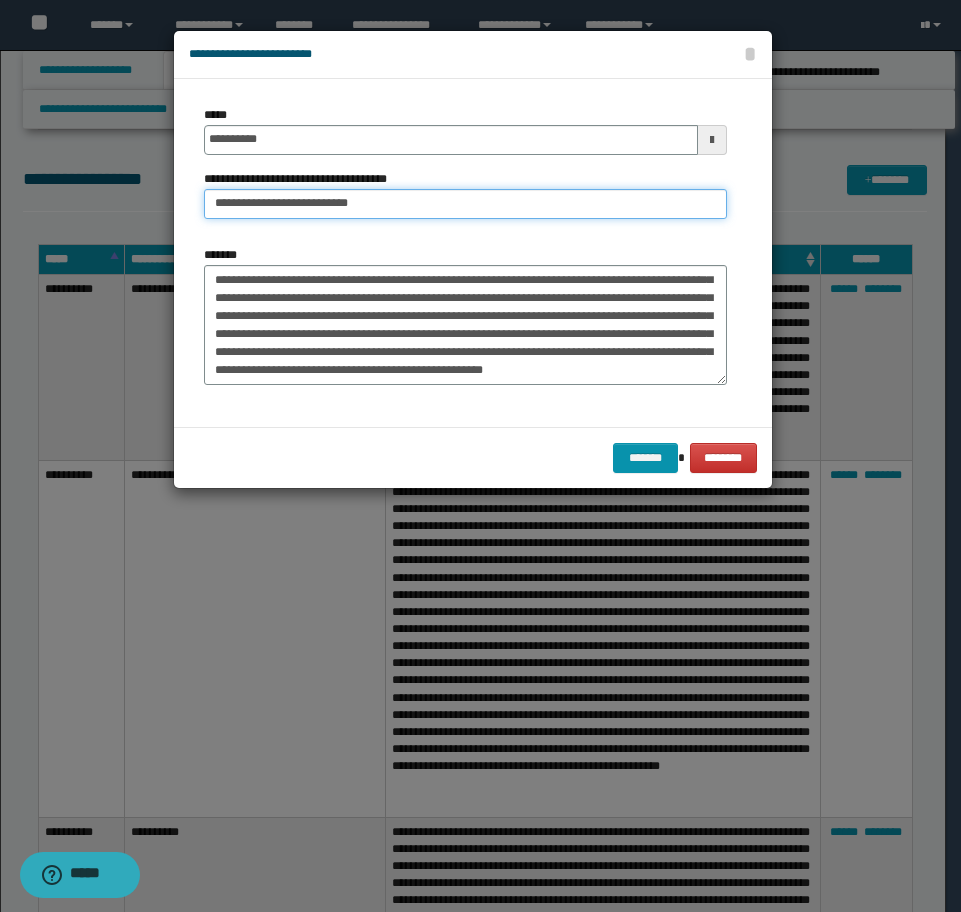 click on "**********" at bounding box center [465, 204] 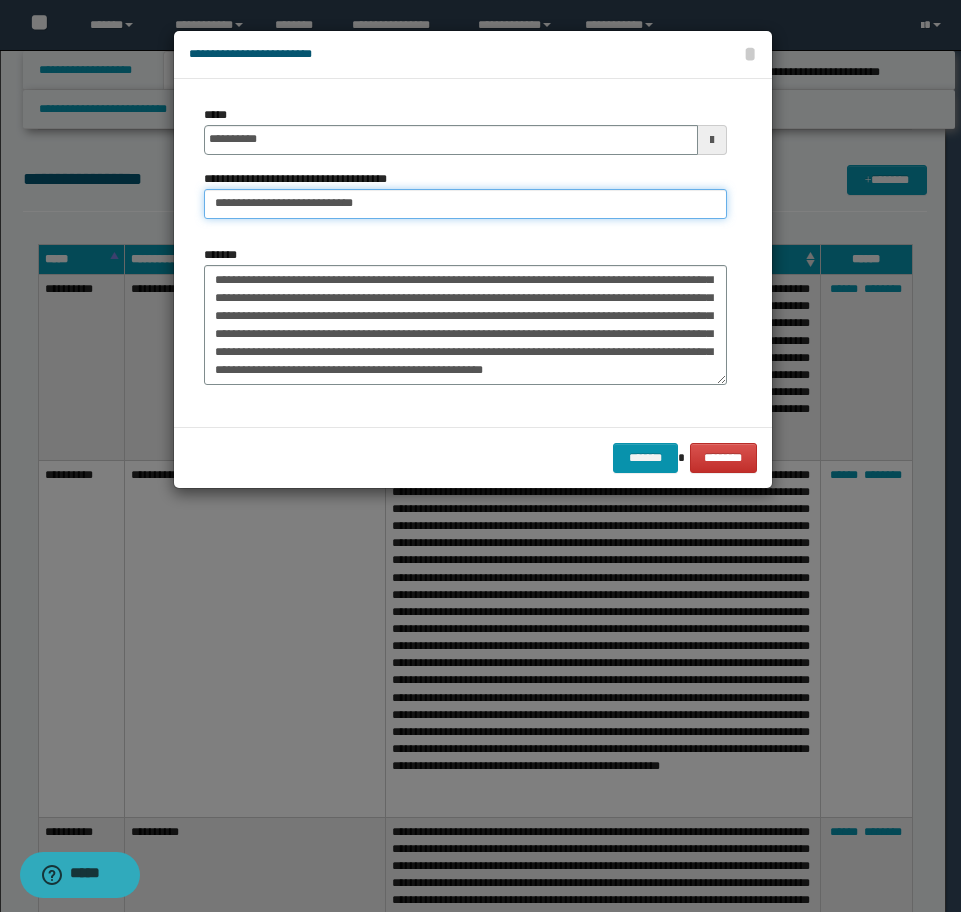 click on "**********" at bounding box center [465, 204] 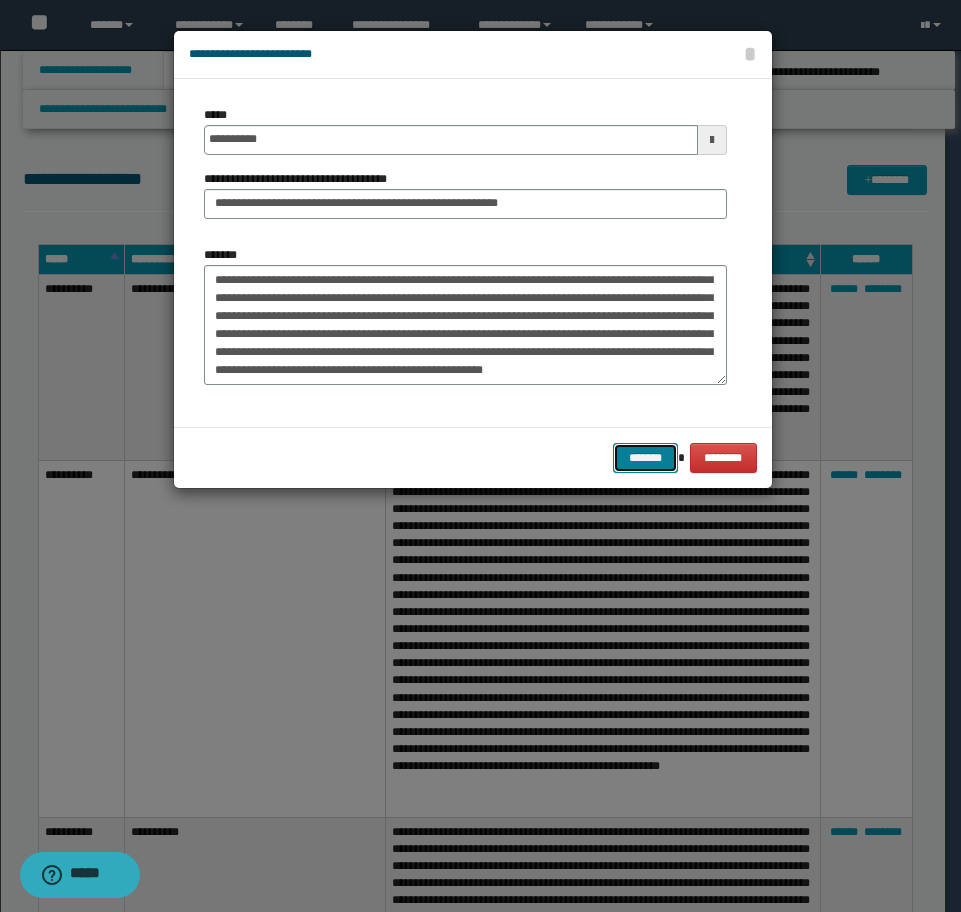 click on "*******" at bounding box center [645, 458] 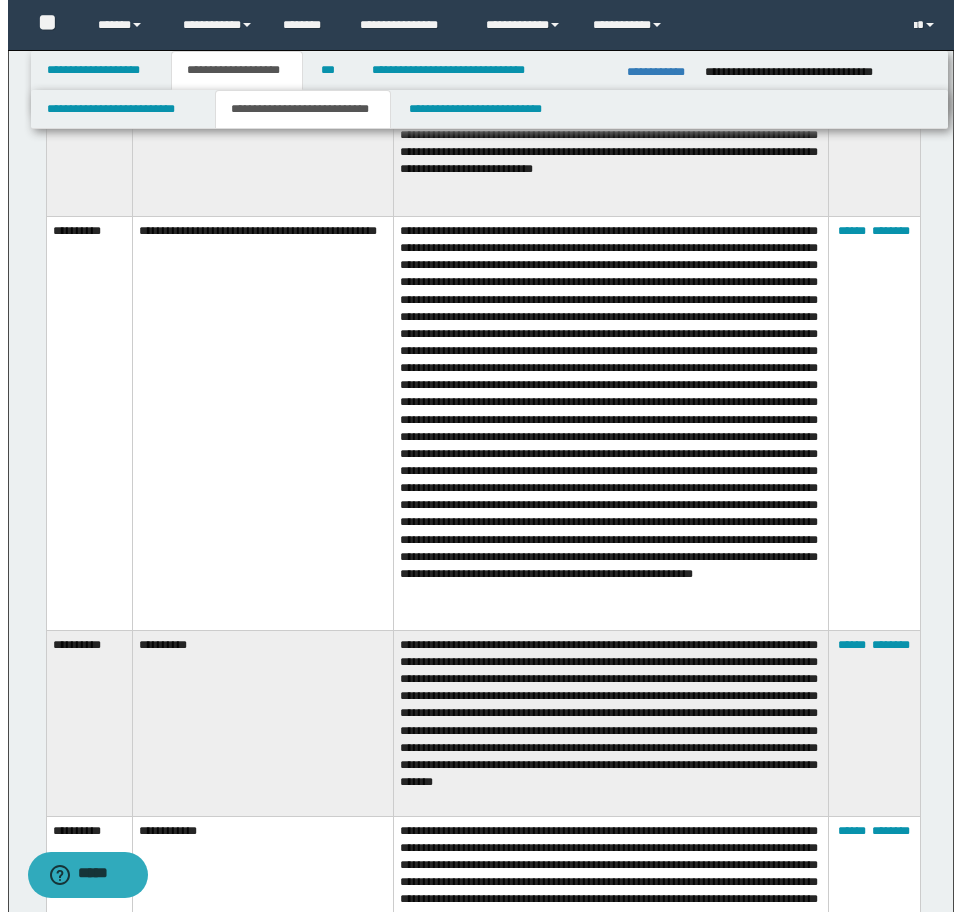 scroll, scrollTop: 5417, scrollLeft: 0, axis: vertical 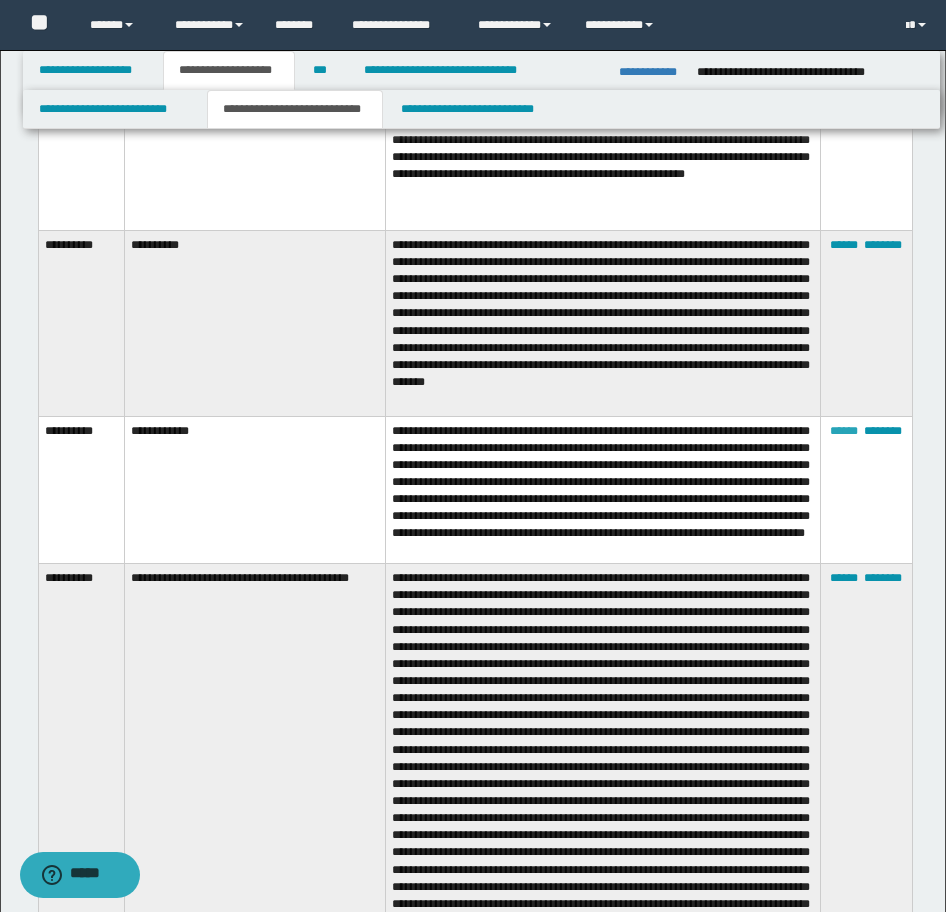 click on "******" at bounding box center [844, 431] 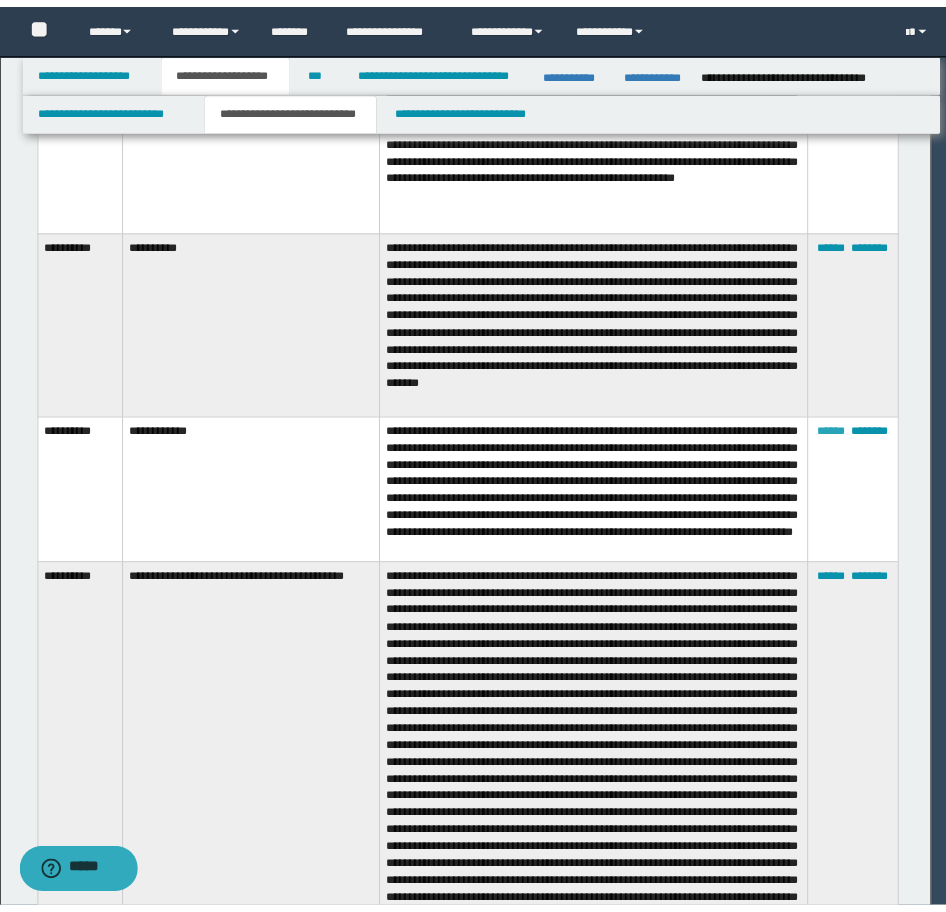 scroll, scrollTop: 18, scrollLeft: 0, axis: vertical 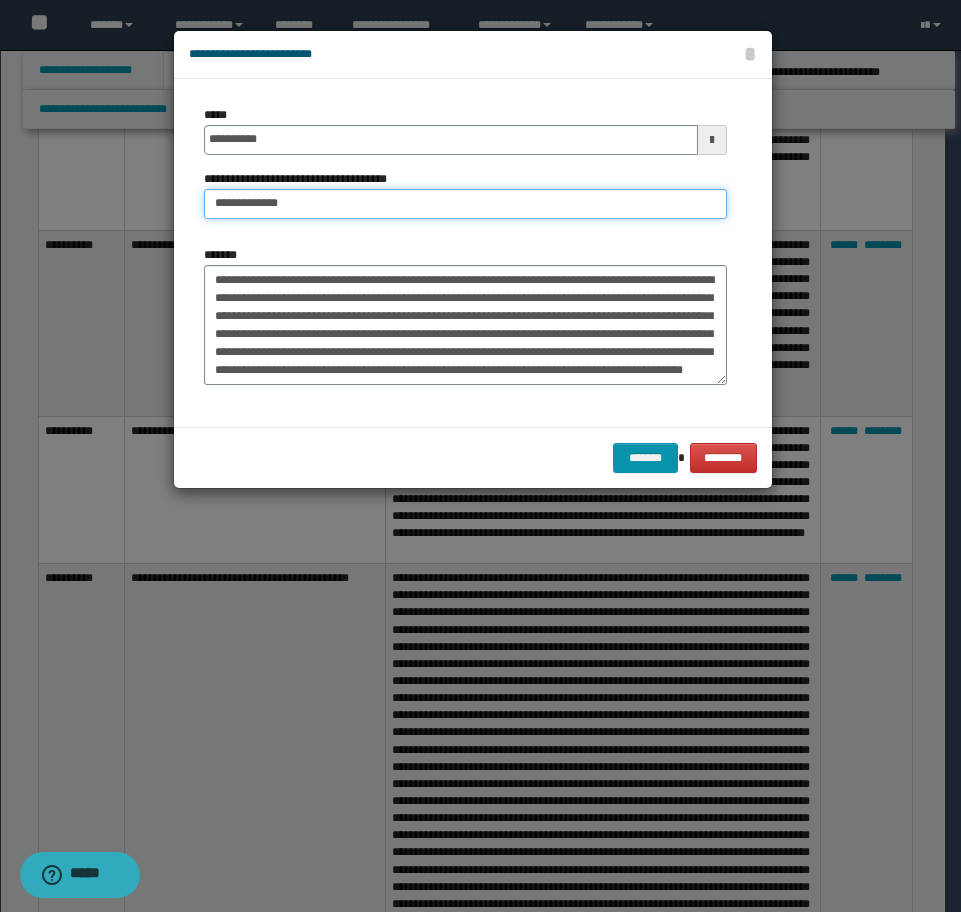 click on "**********" at bounding box center (465, 204) 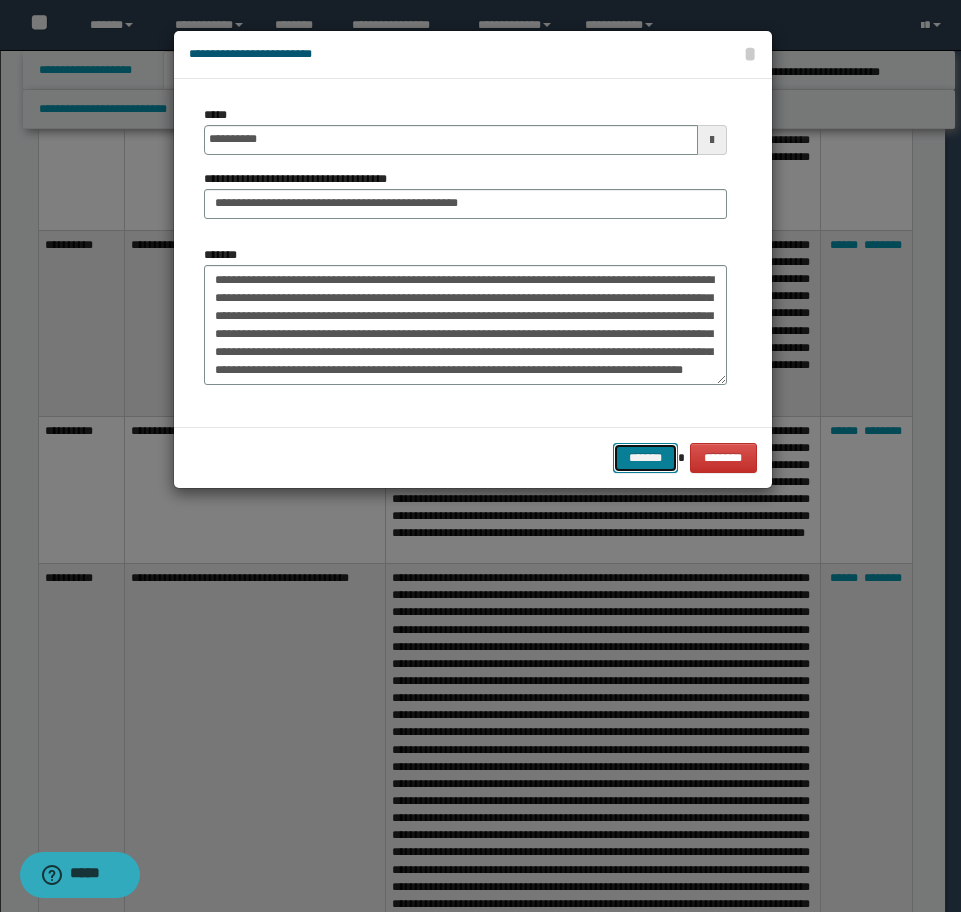 click on "*******" at bounding box center [645, 458] 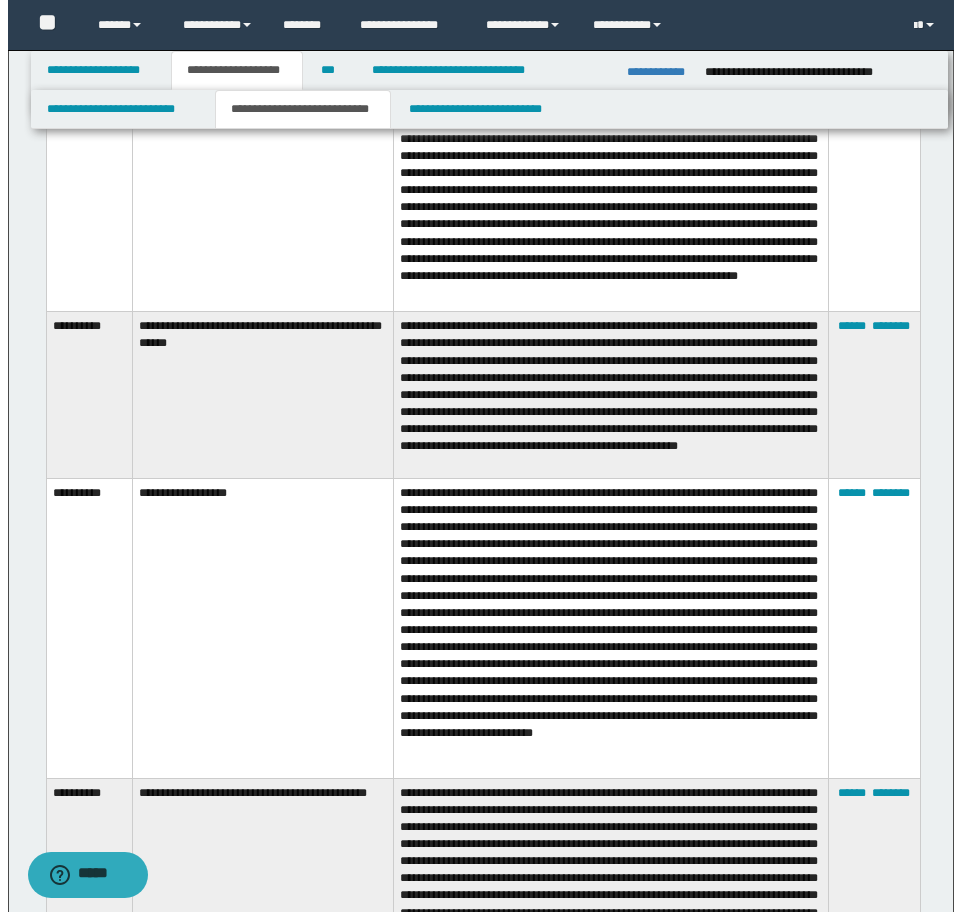 scroll, scrollTop: 6817, scrollLeft: 0, axis: vertical 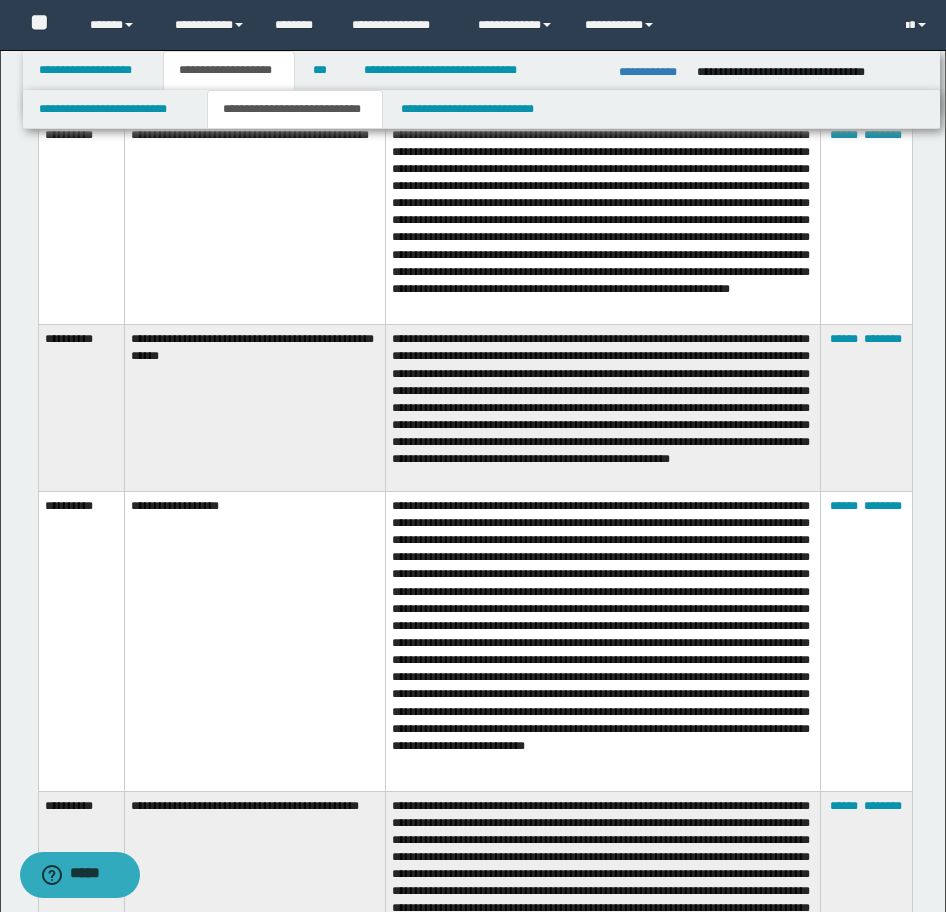 click on "******    ********" at bounding box center [866, 641] 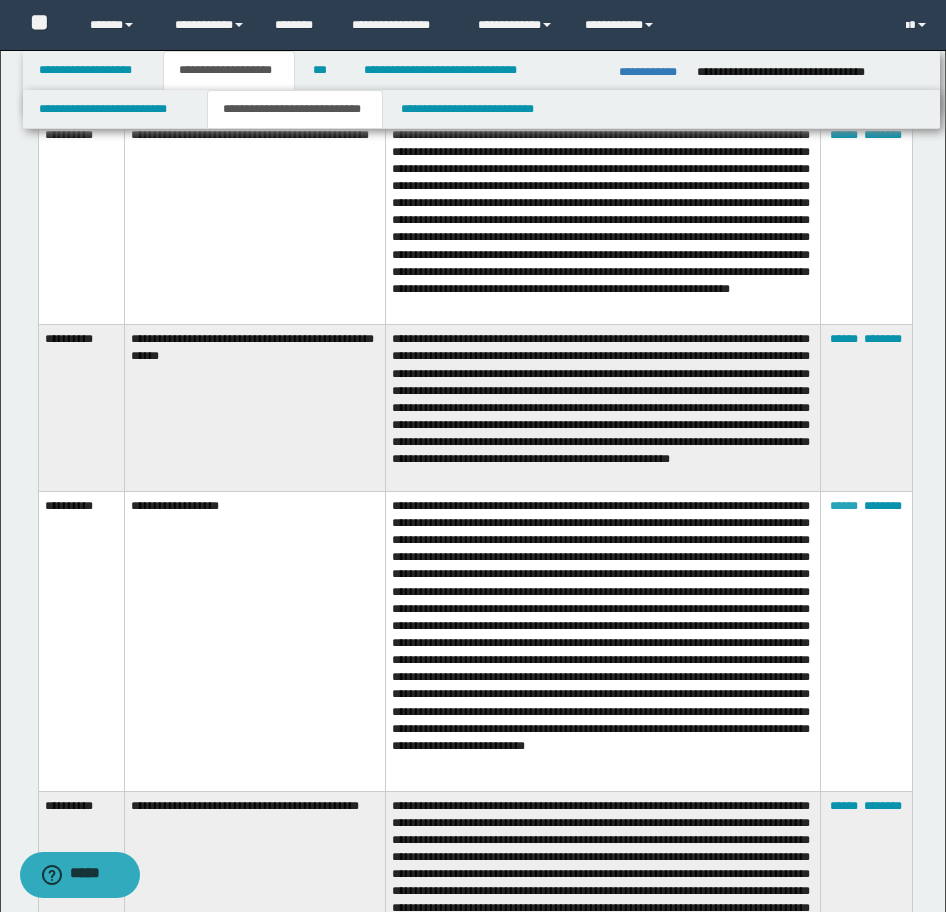 click on "******" at bounding box center [844, 506] 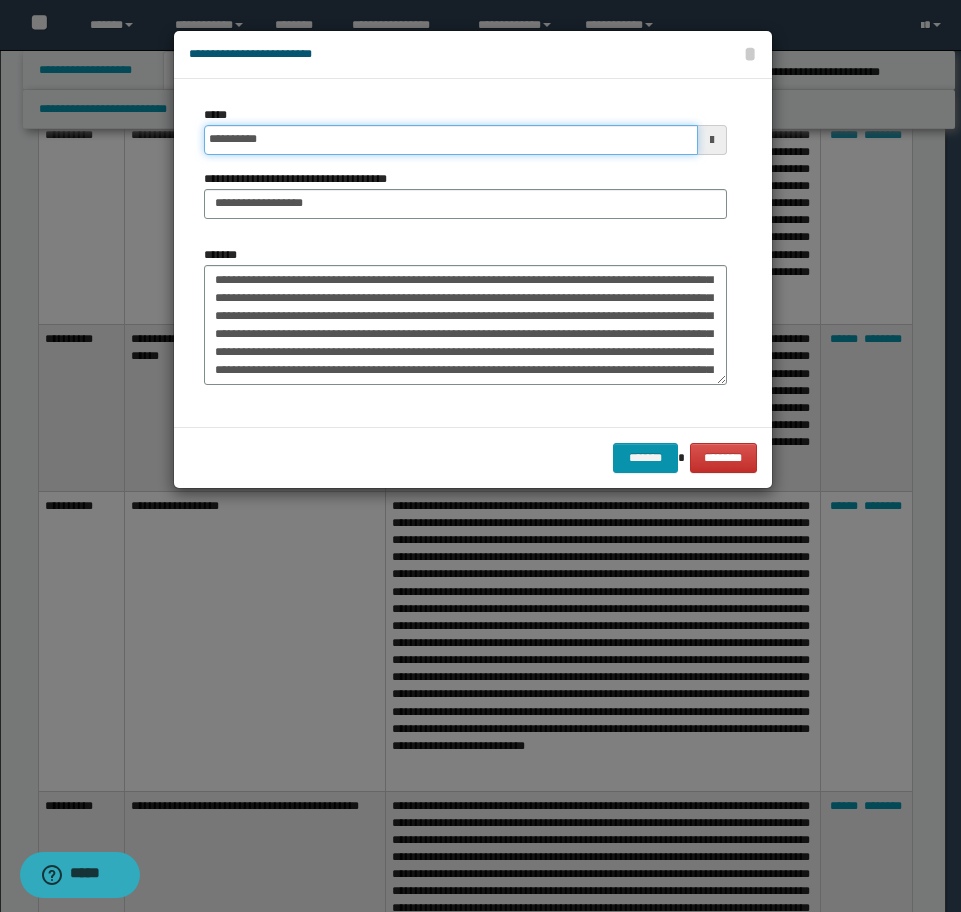 click on "**********" at bounding box center [451, 140] 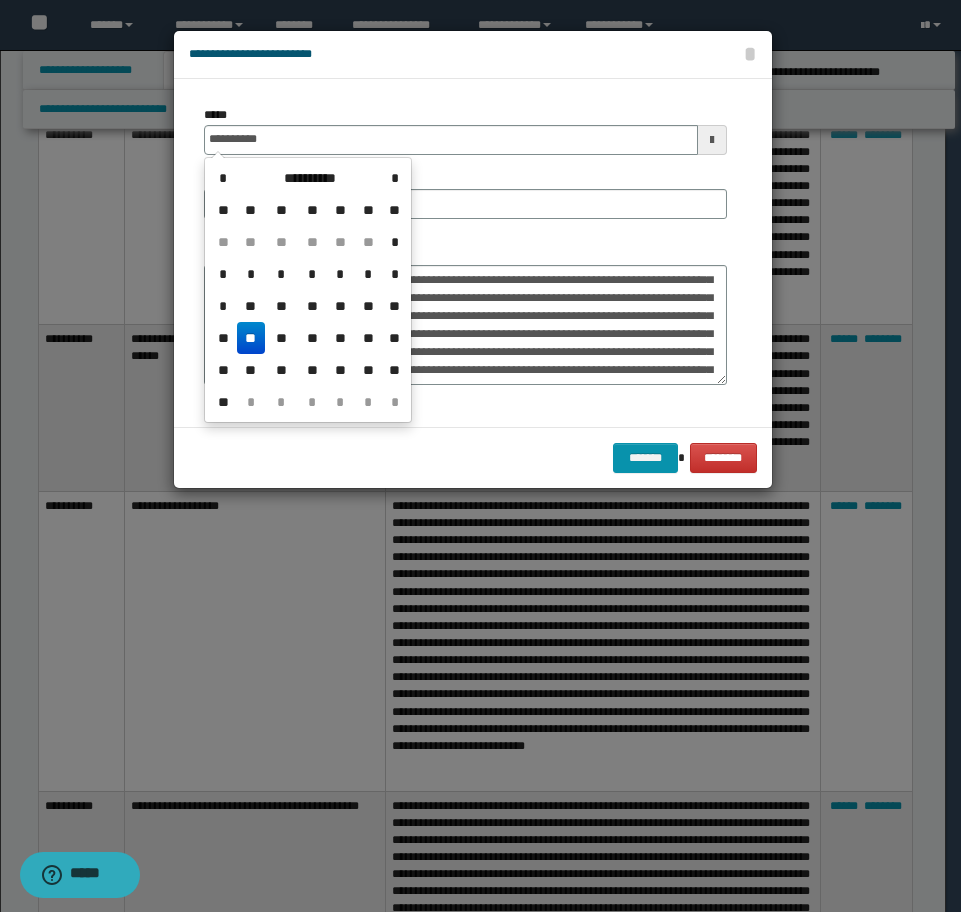 click on "**" at bounding box center (251, 338) 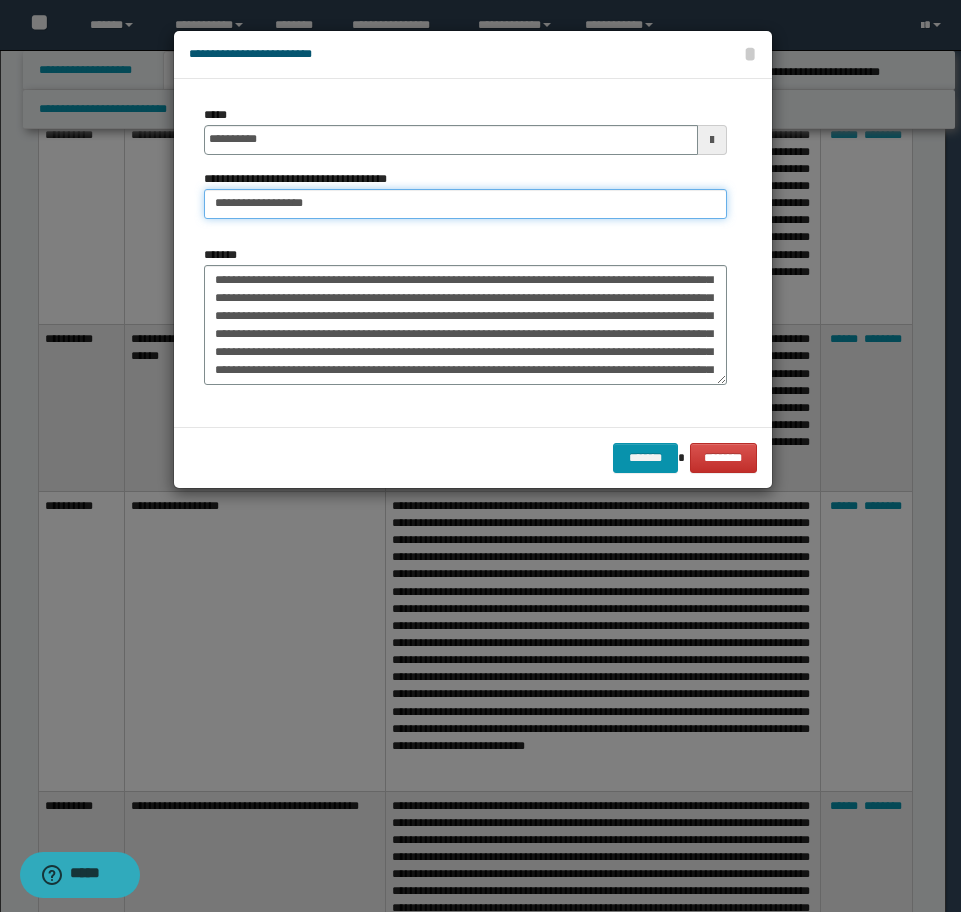 click on "**********" at bounding box center (465, 204) 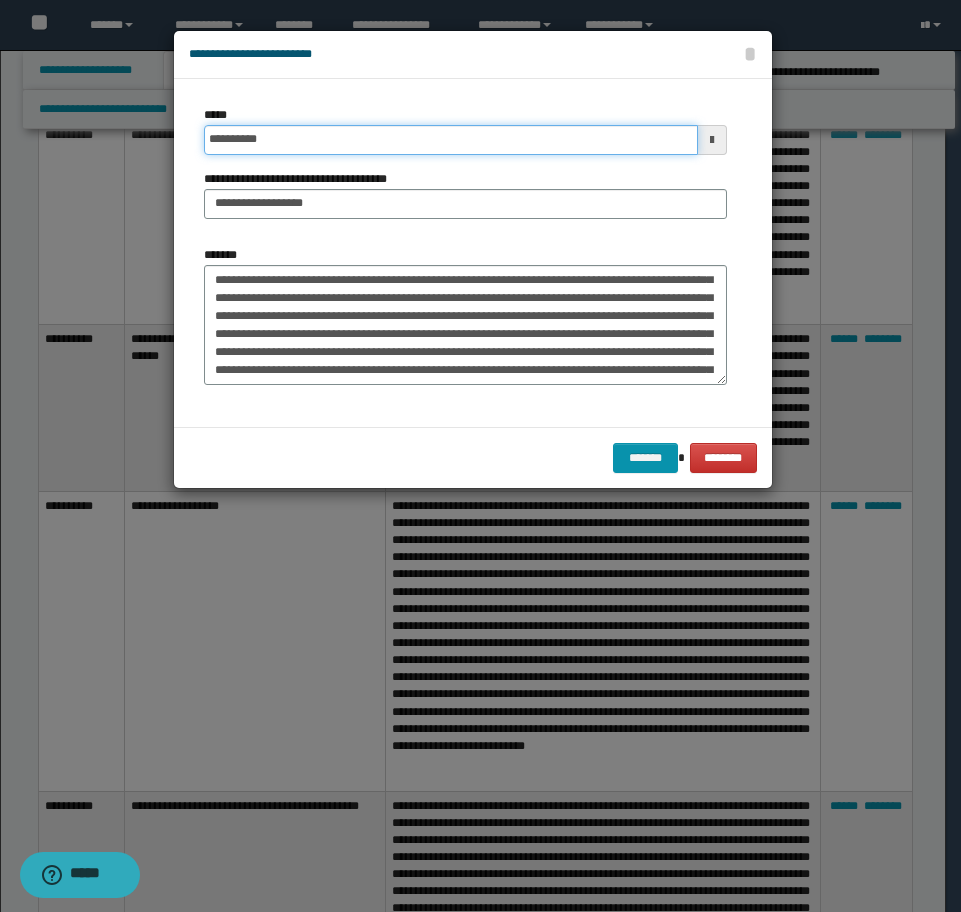 click on "**********" at bounding box center (451, 140) 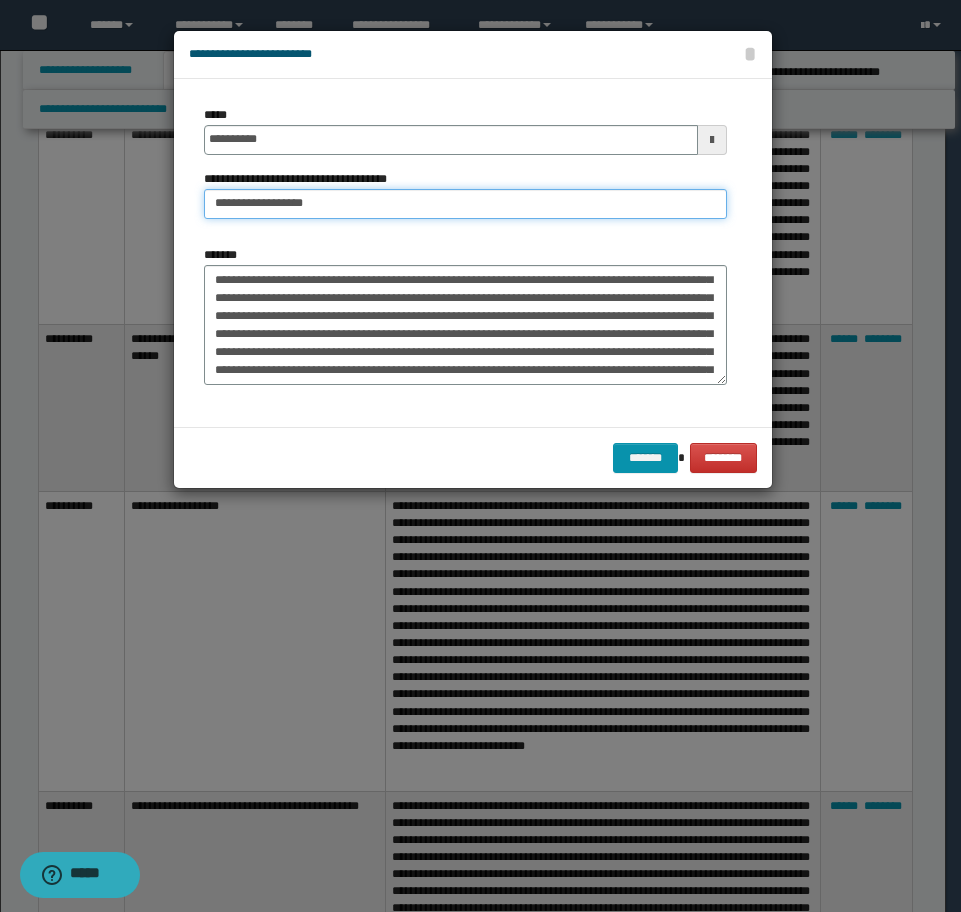 click on "**********" at bounding box center [465, 204] 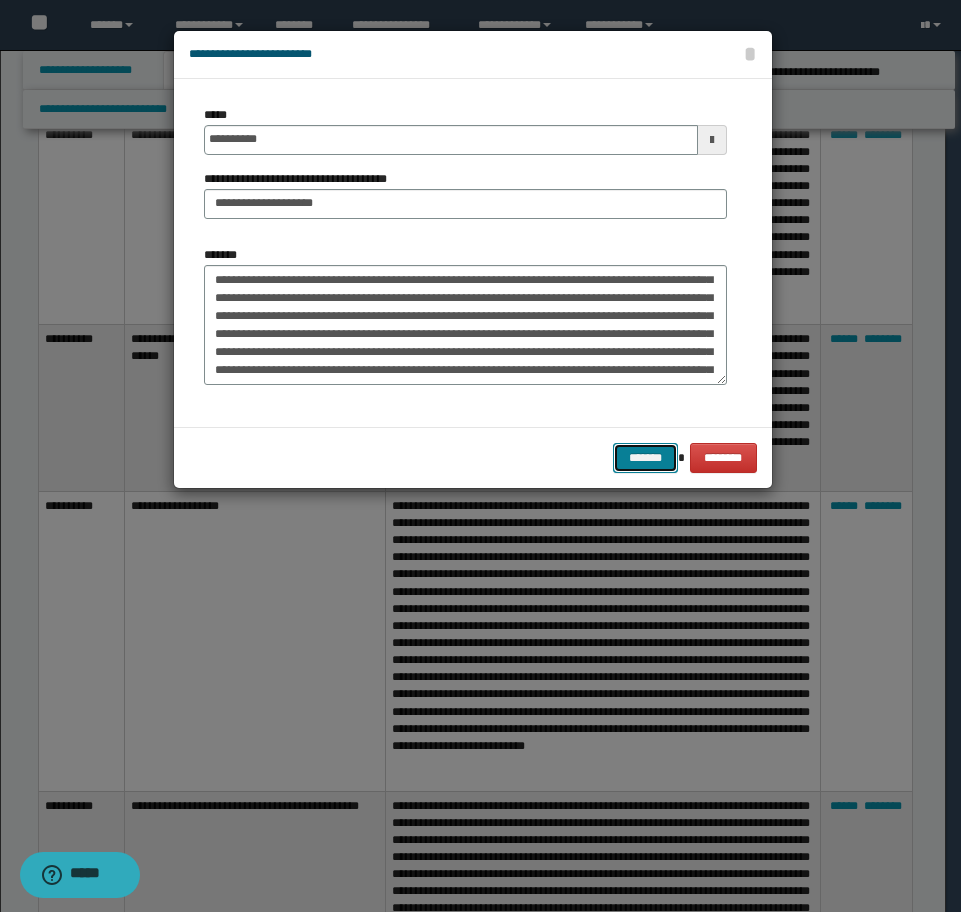click on "*******" at bounding box center (645, 458) 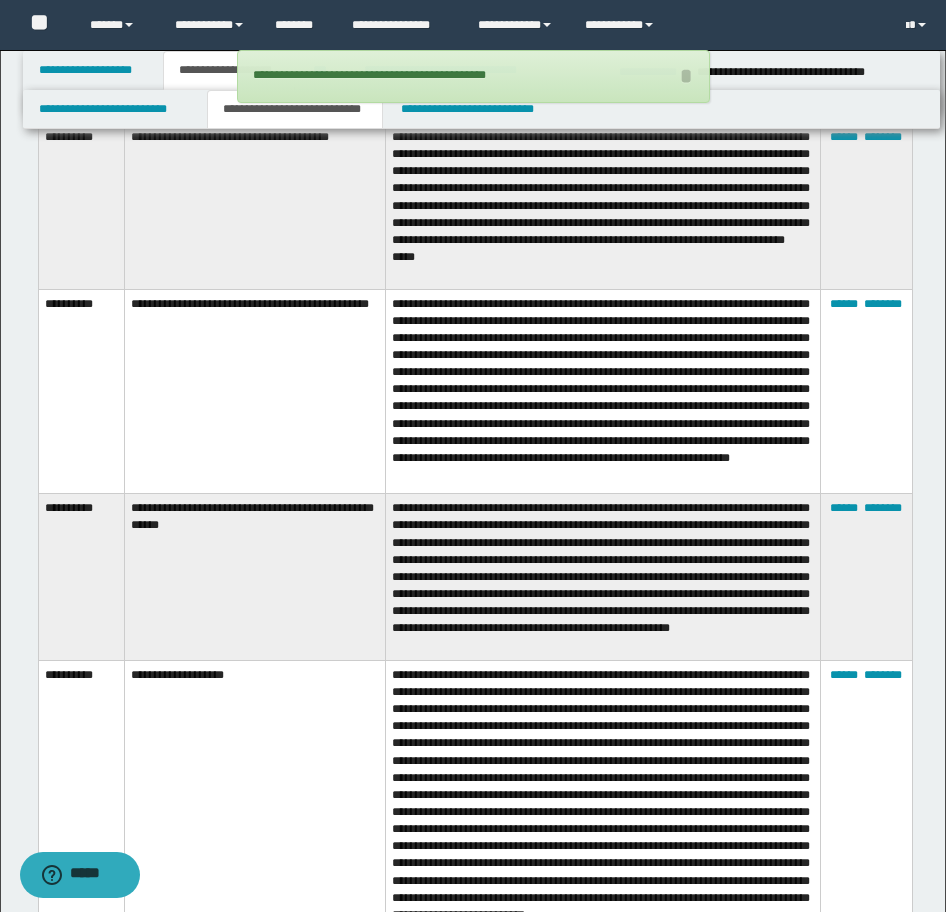 scroll, scrollTop: 6317, scrollLeft: 0, axis: vertical 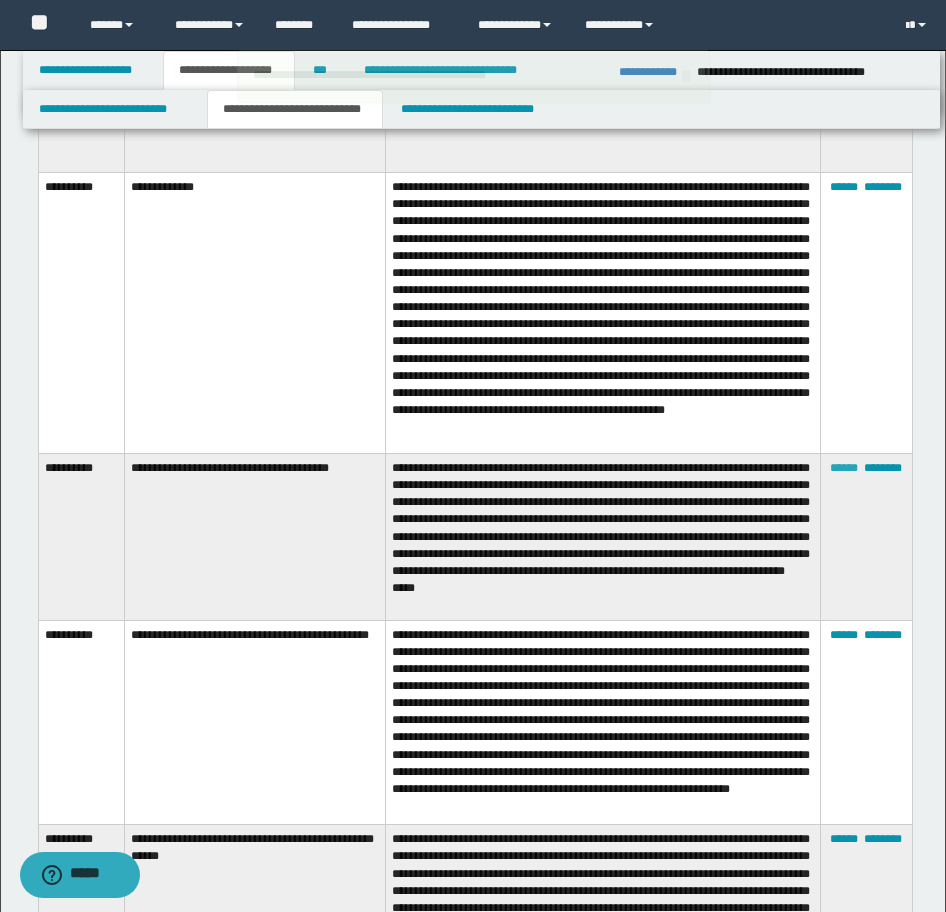 click on "******" at bounding box center [844, 468] 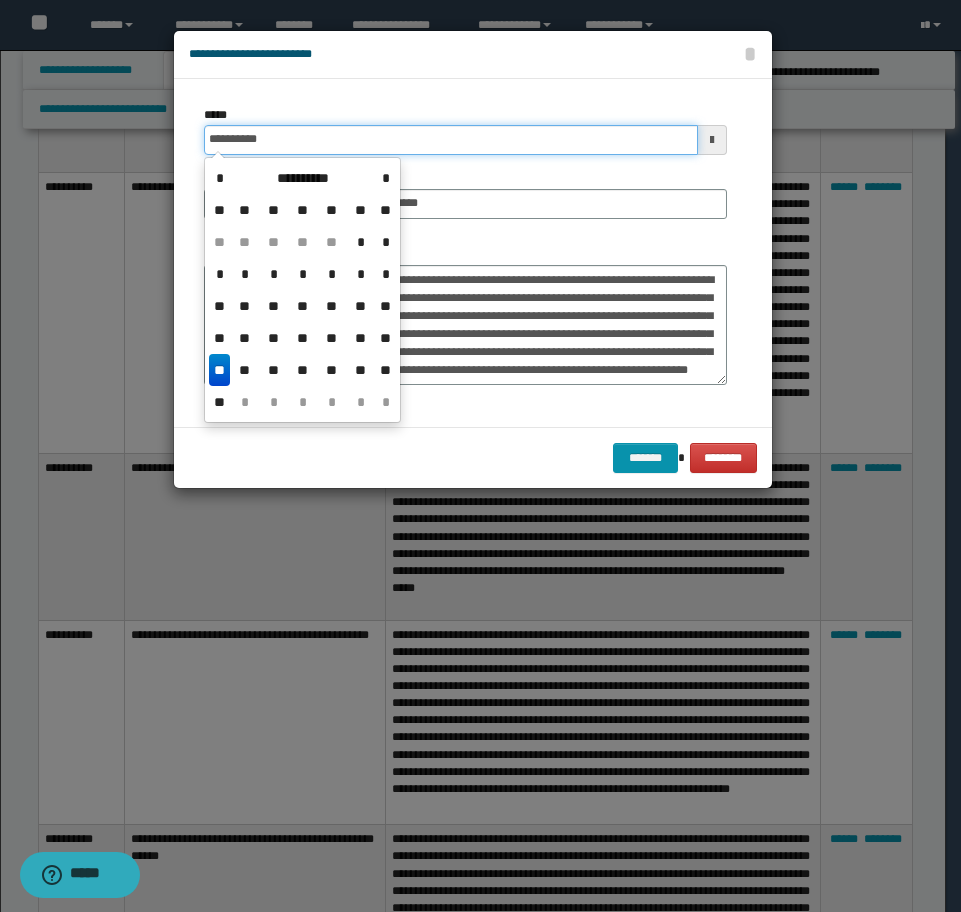 click on "**********" at bounding box center (451, 140) 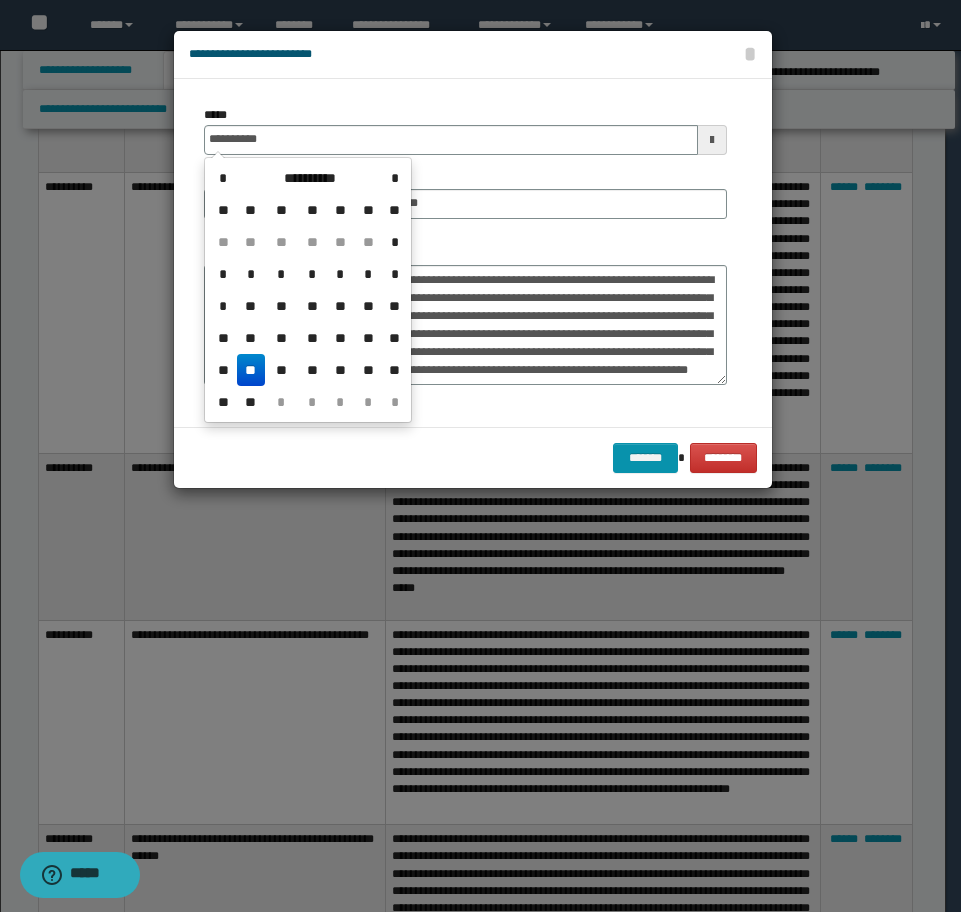 click on "**" at bounding box center [251, 370] 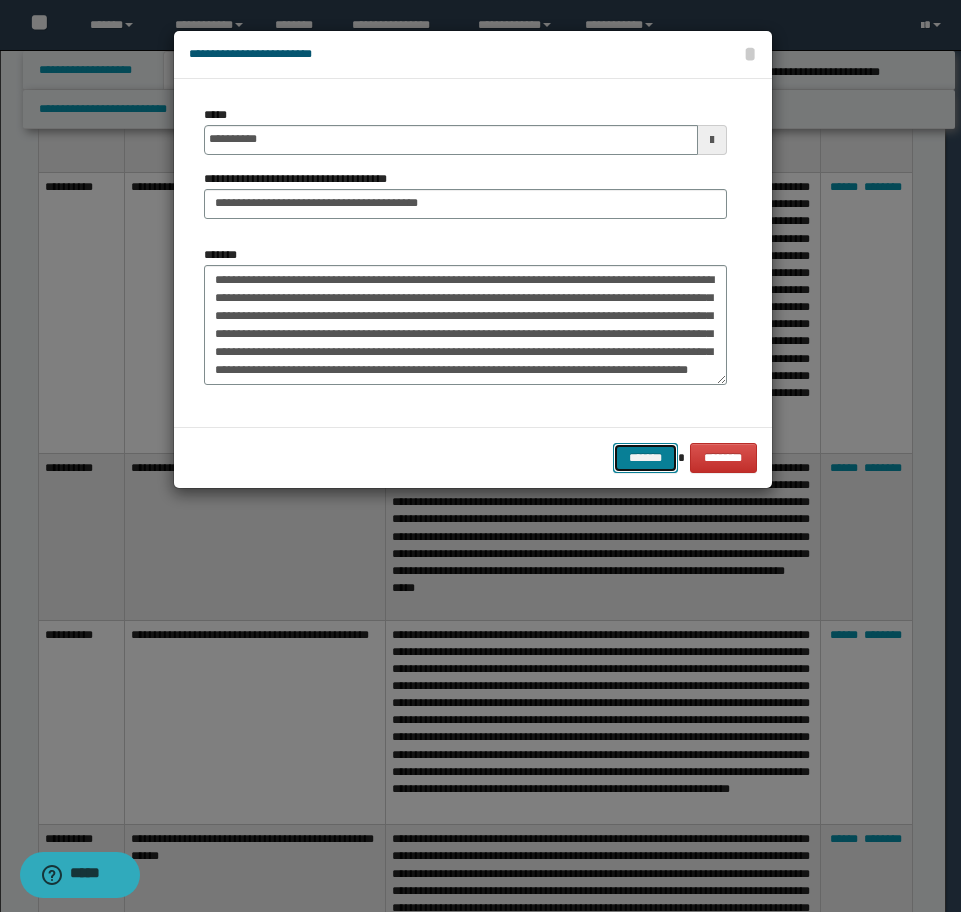 click on "*******" at bounding box center (645, 458) 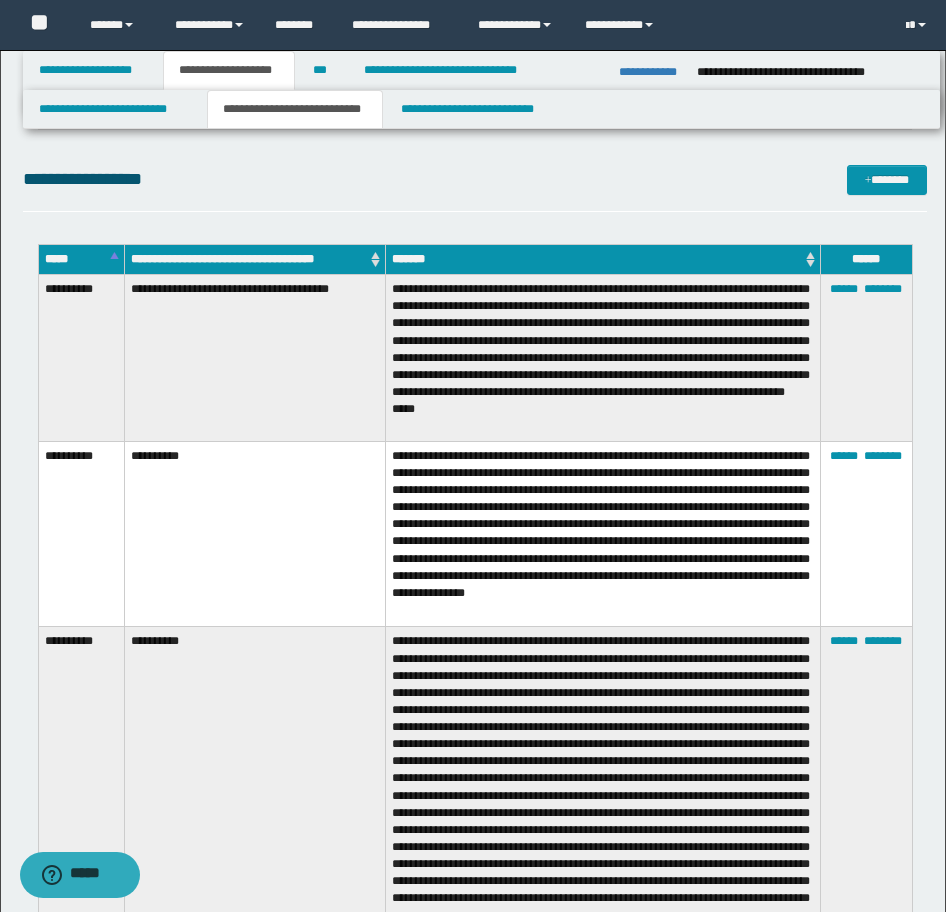 scroll, scrollTop: 3664, scrollLeft: 0, axis: vertical 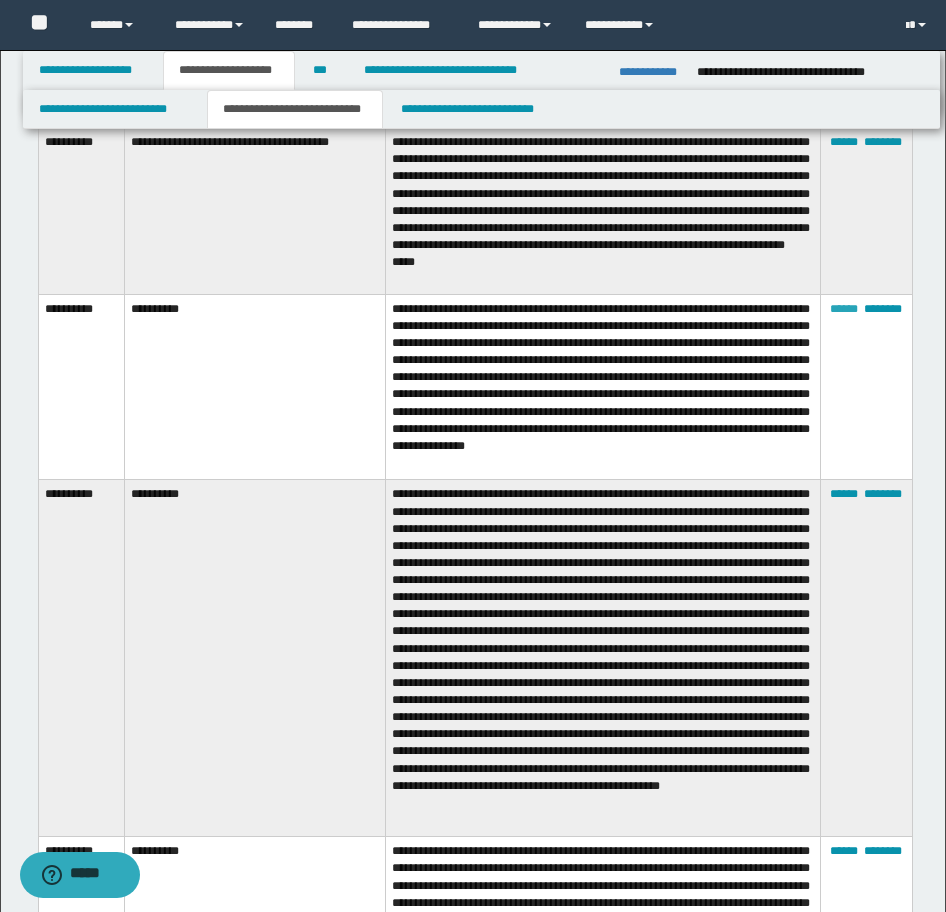 click on "******" at bounding box center [844, 309] 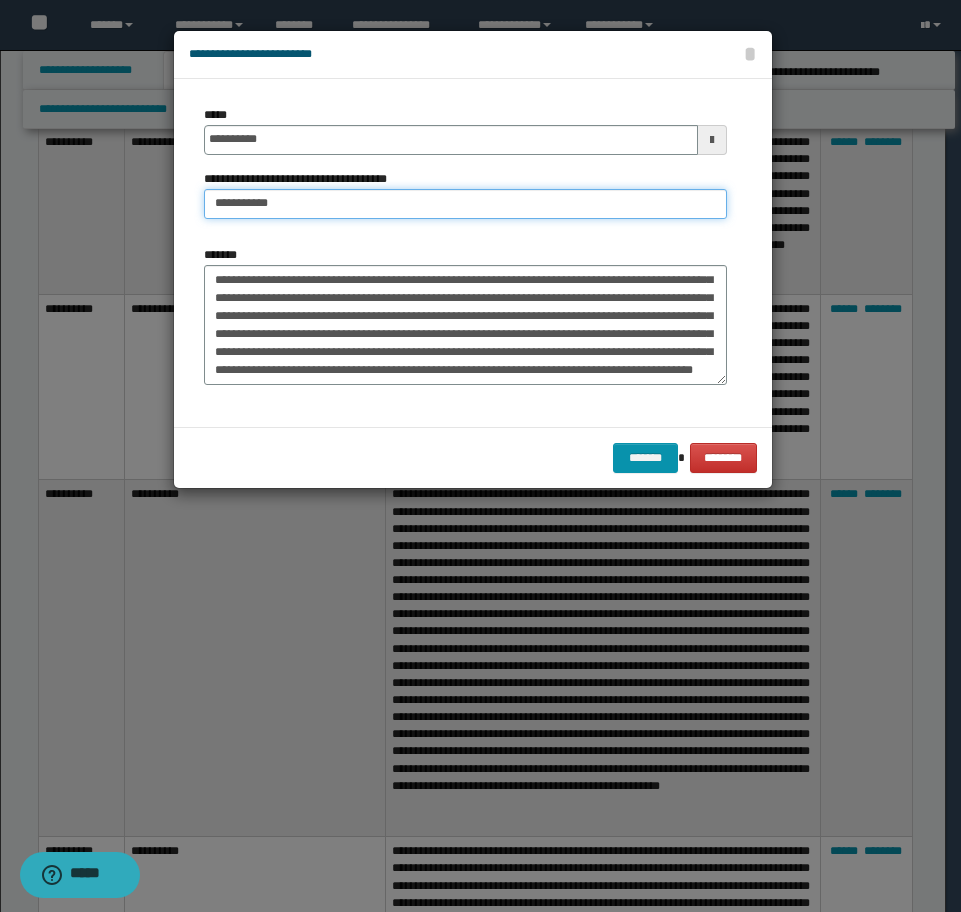 click on "**********" at bounding box center [465, 204] 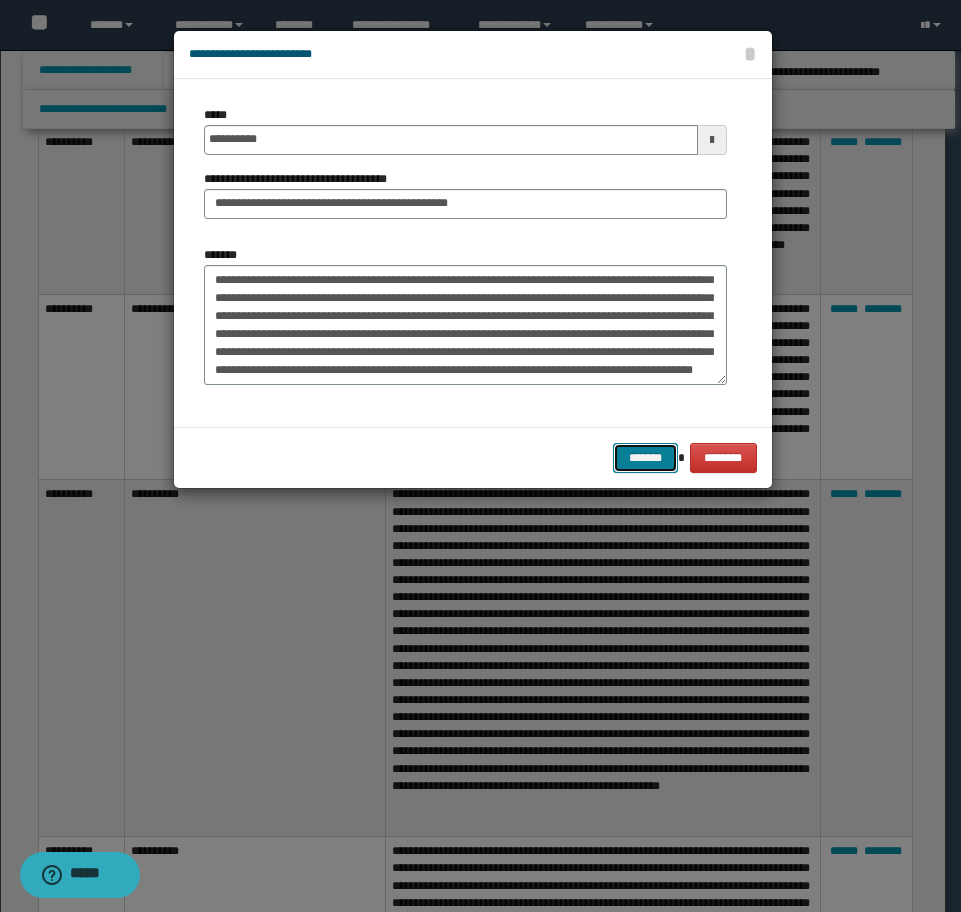 click on "*******" at bounding box center [645, 458] 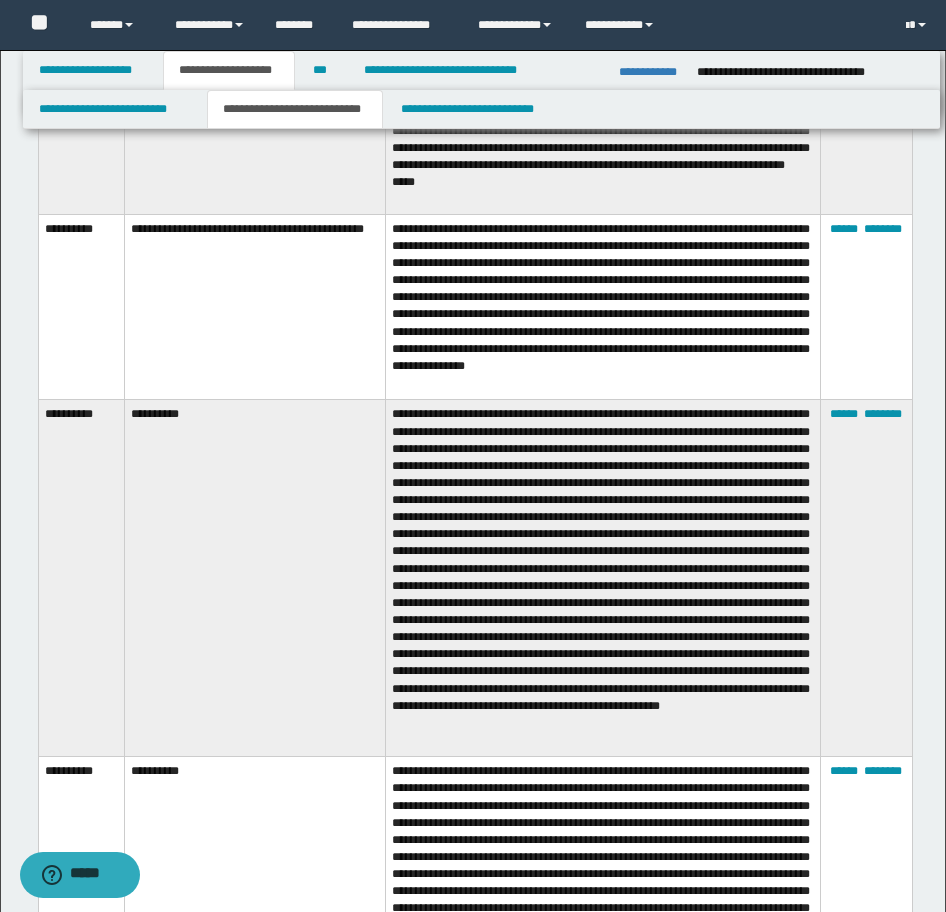 scroll, scrollTop: 3864, scrollLeft: 0, axis: vertical 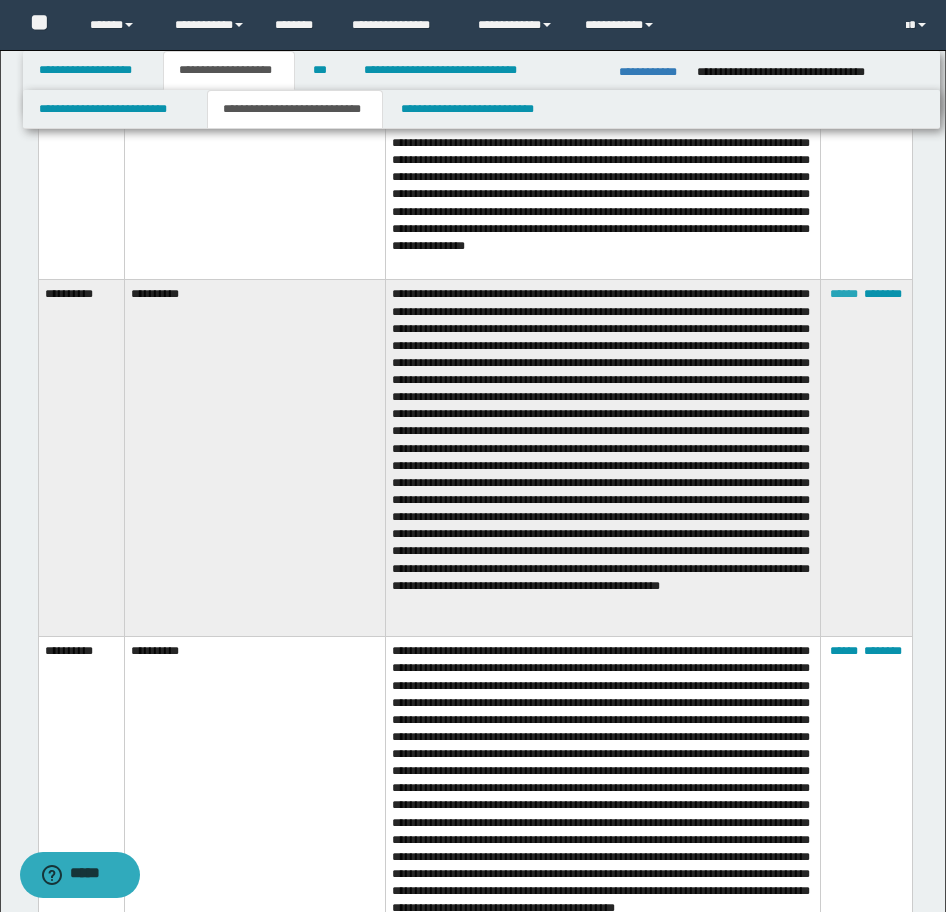 click on "******" at bounding box center (844, 294) 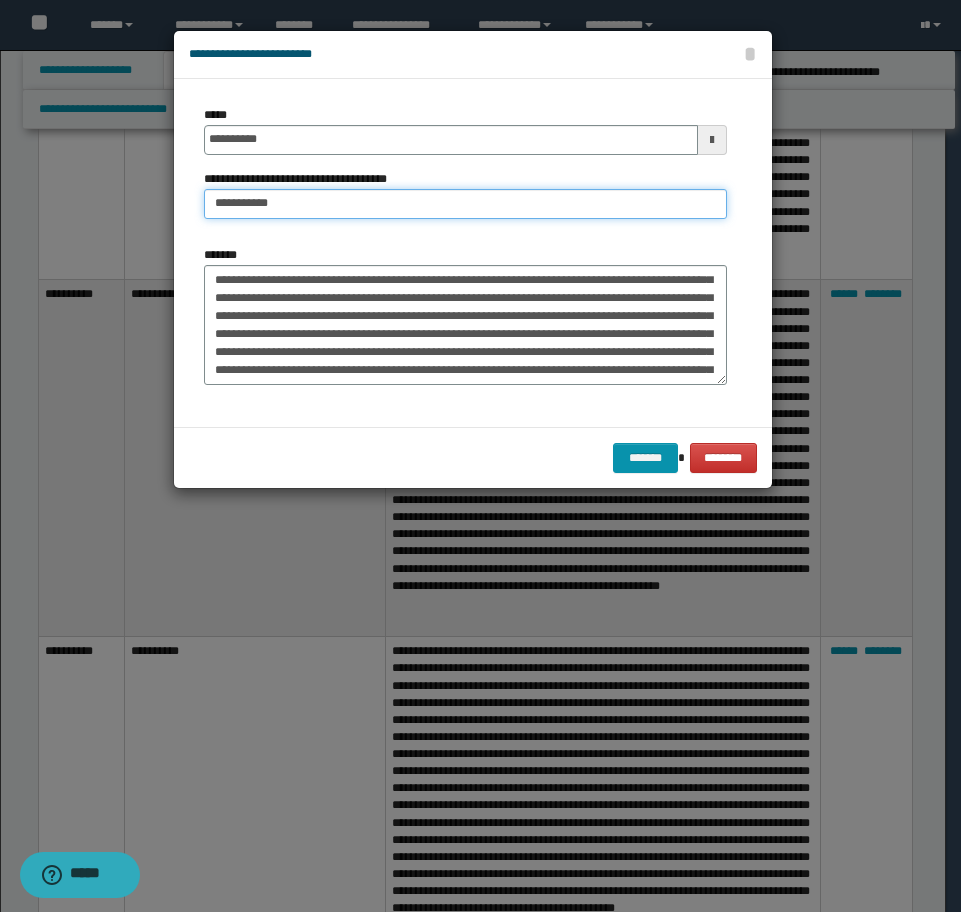 click on "**********" at bounding box center (465, 204) 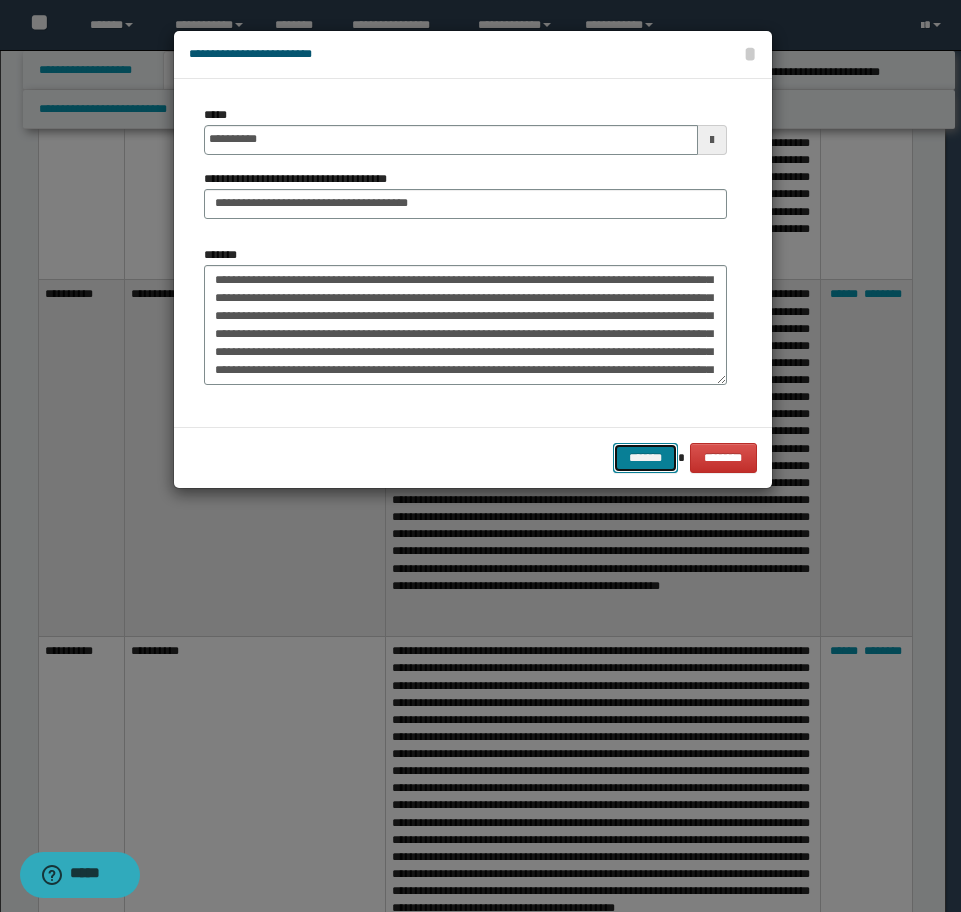 click on "*******" at bounding box center [645, 458] 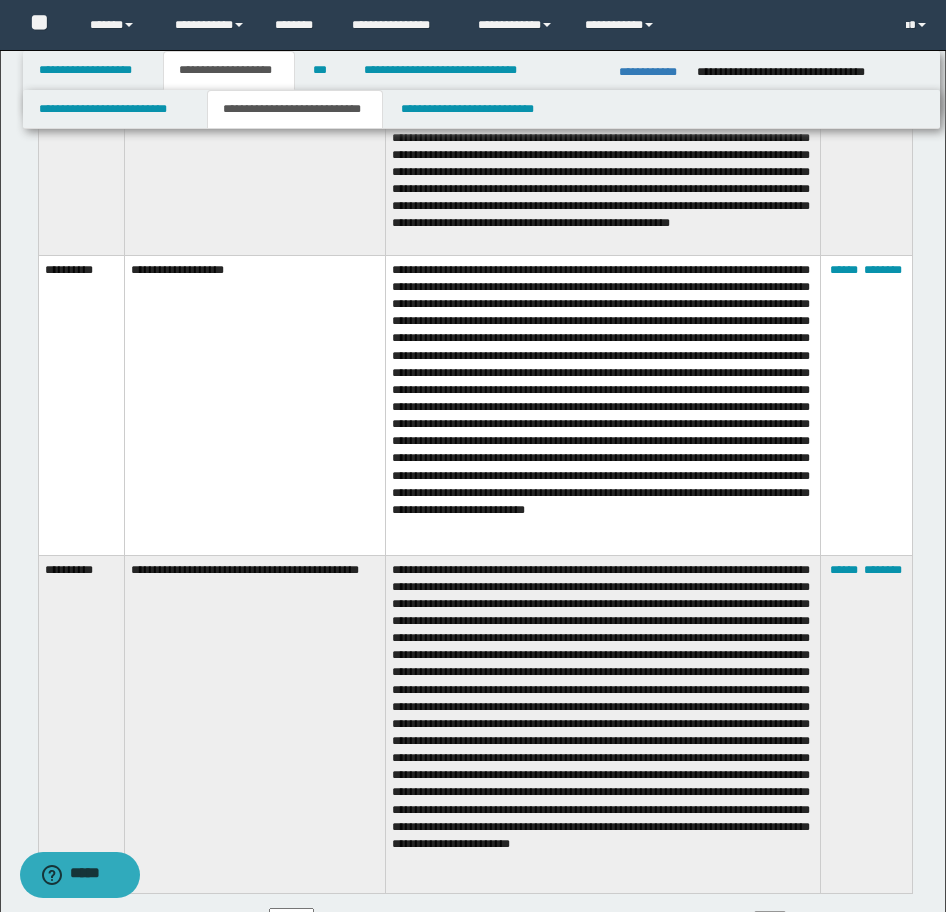 scroll, scrollTop: 7064, scrollLeft: 0, axis: vertical 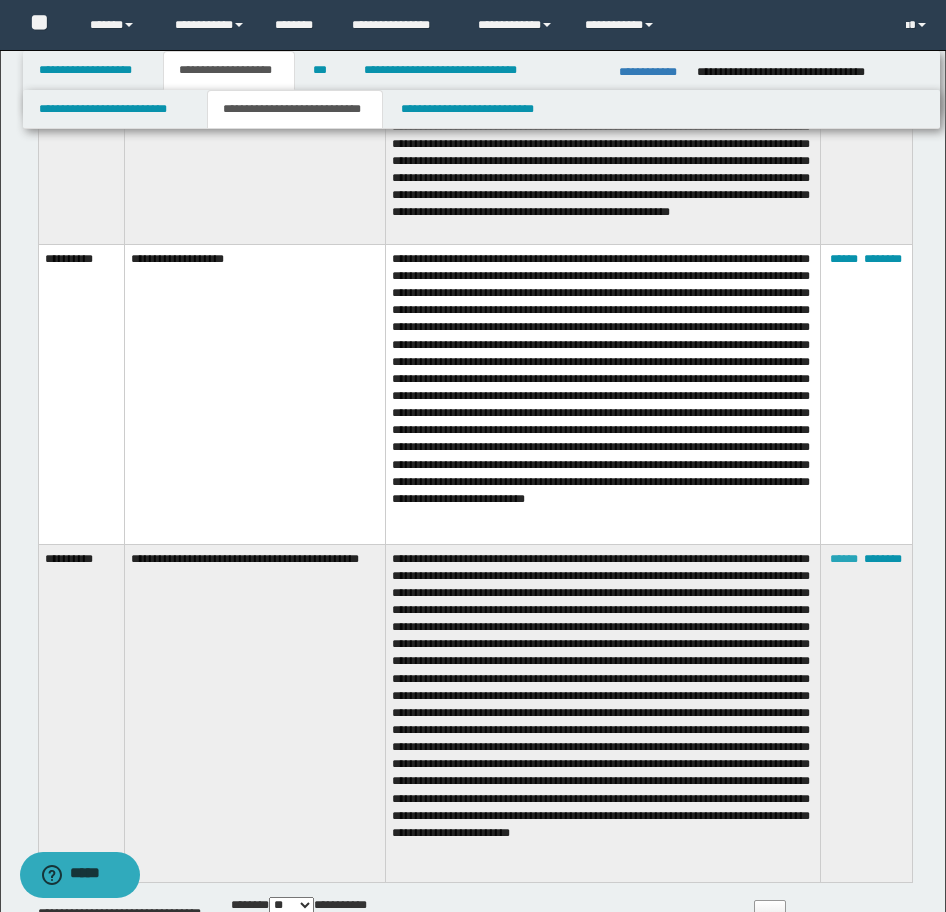 click on "******" at bounding box center [844, 559] 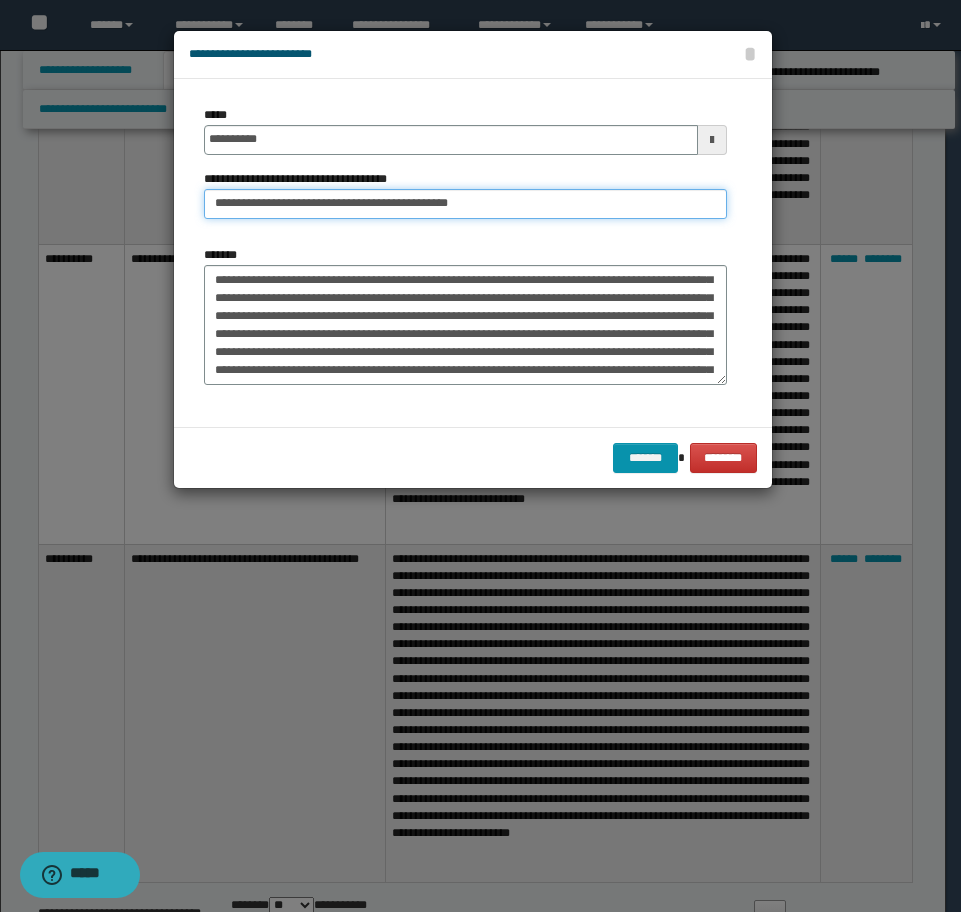 drag, startPoint x: 489, startPoint y: 204, endPoint x: 312, endPoint y: 204, distance: 177 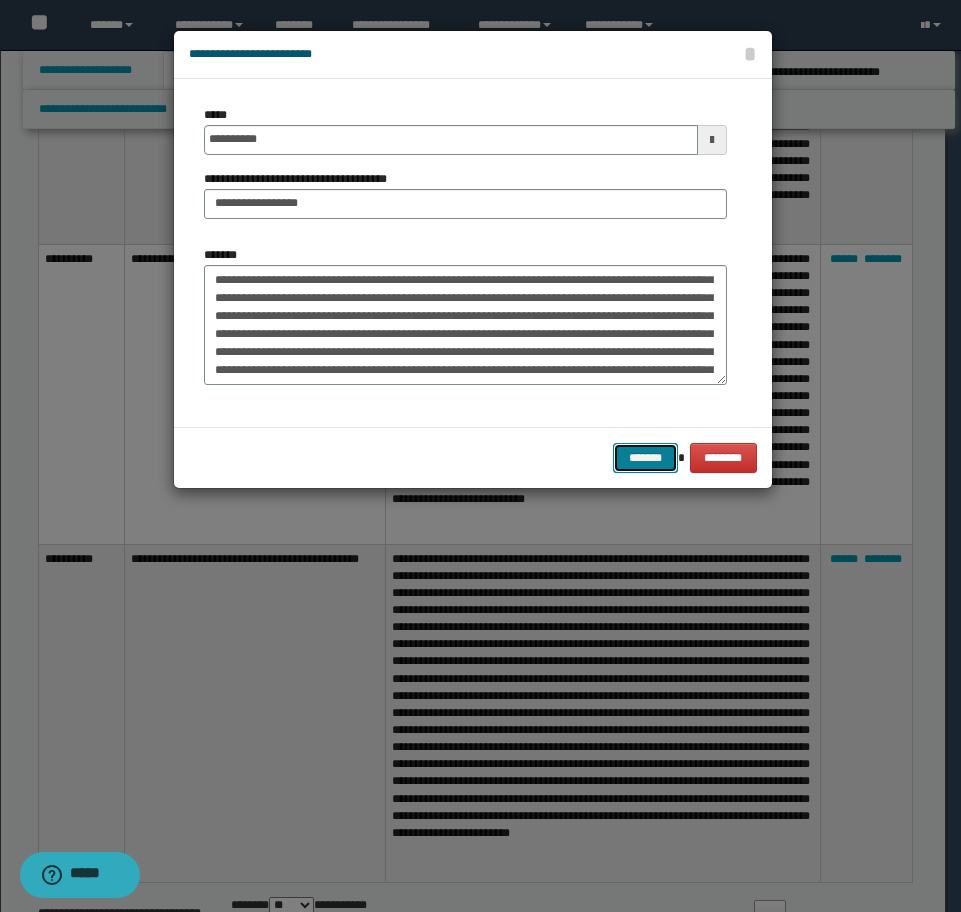 click on "*******" at bounding box center [645, 458] 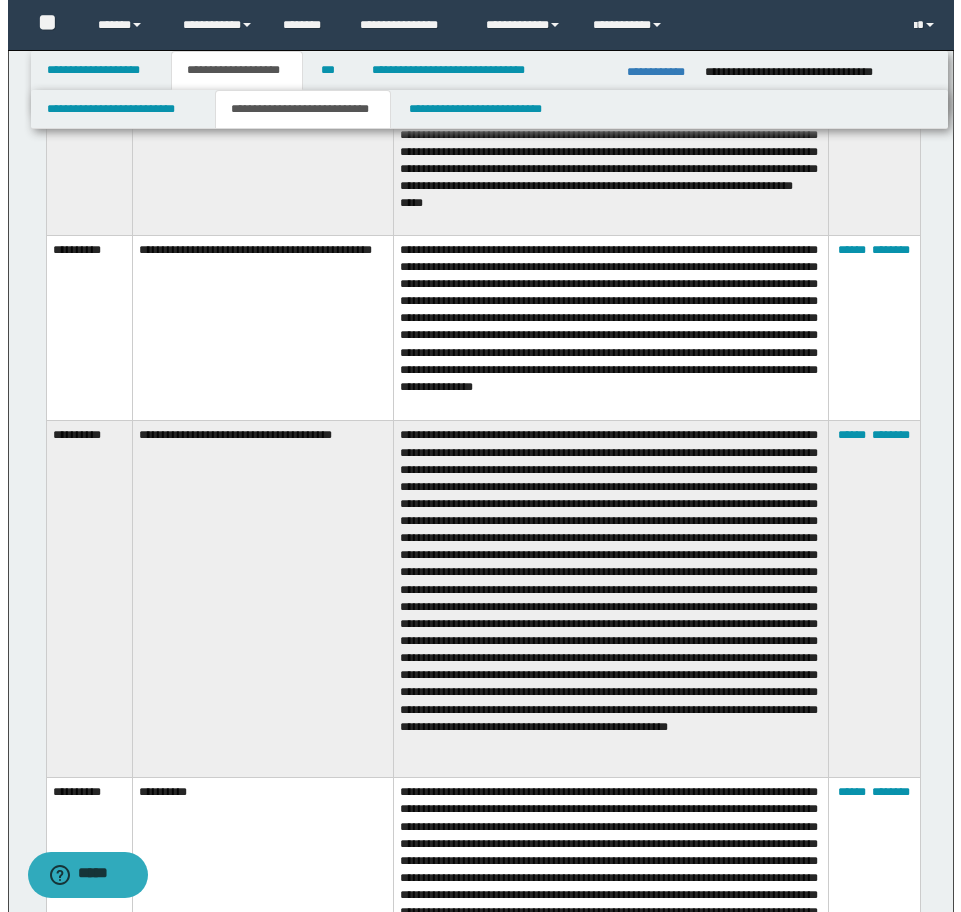 scroll, scrollTop: 3733, scrollLeft: 0, axis: vertical 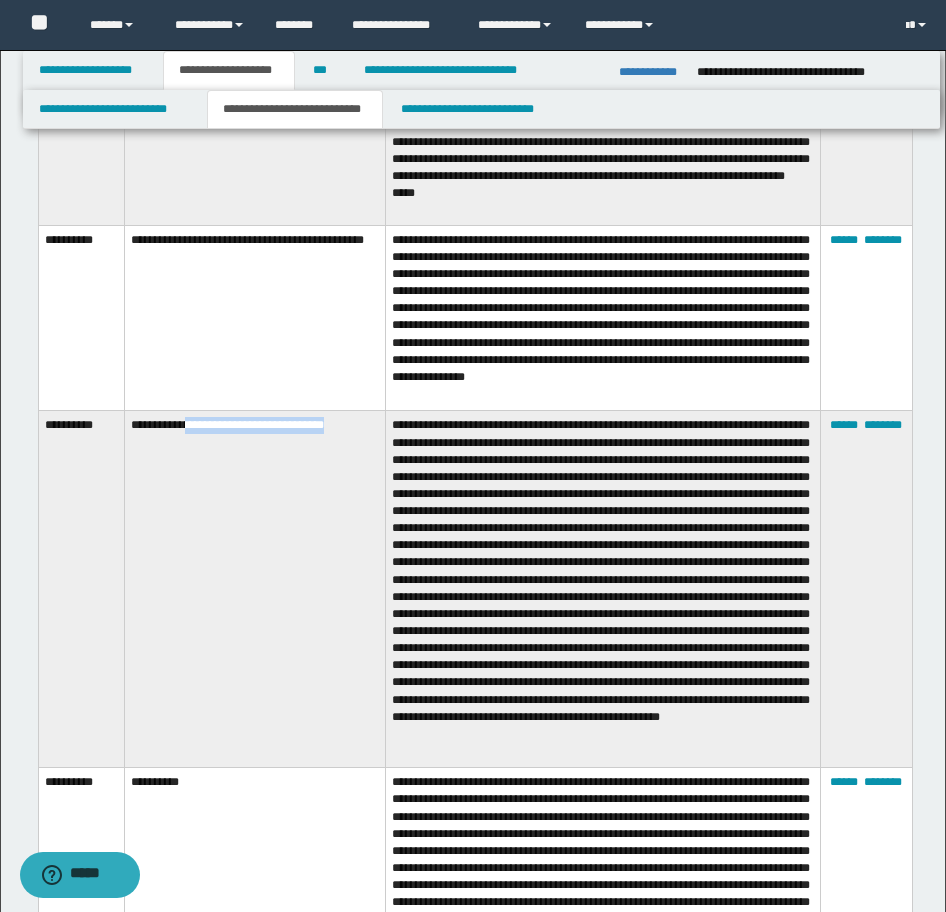 drag, startPoint x: 334, startPoint y: 409, endPoint x: 181, endPoint y: 406, distance: 153.0294 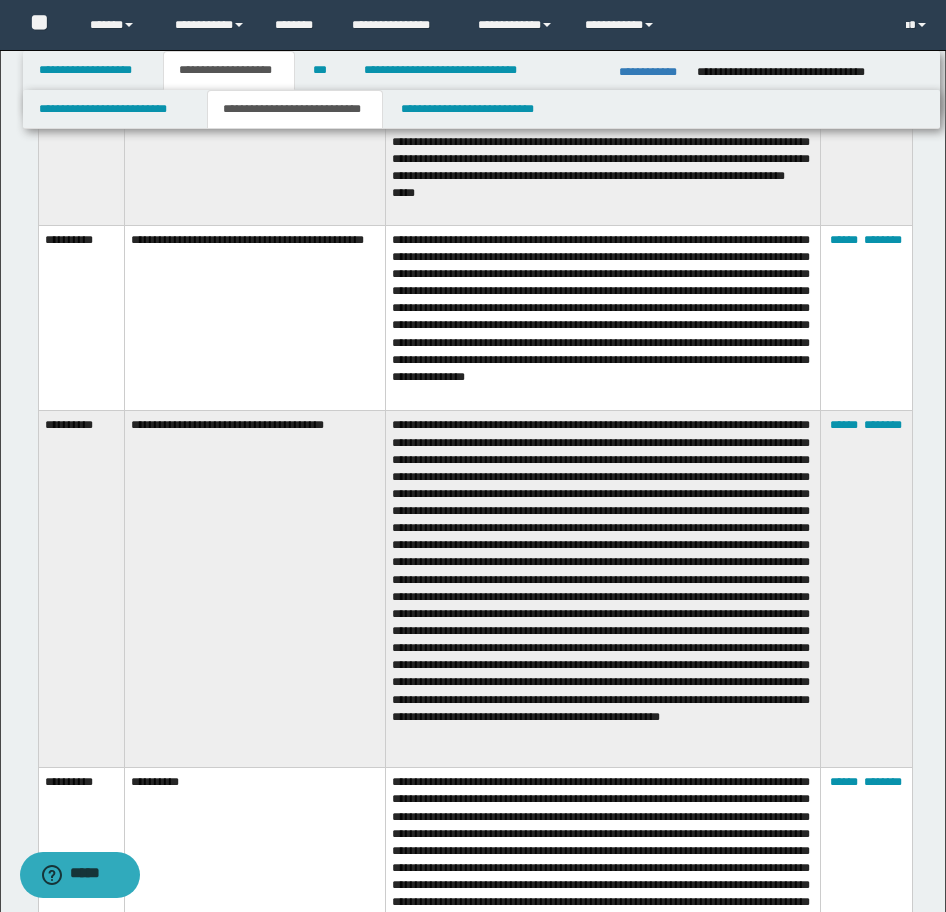 click on "******    ********" at bounding box center (866, 927) 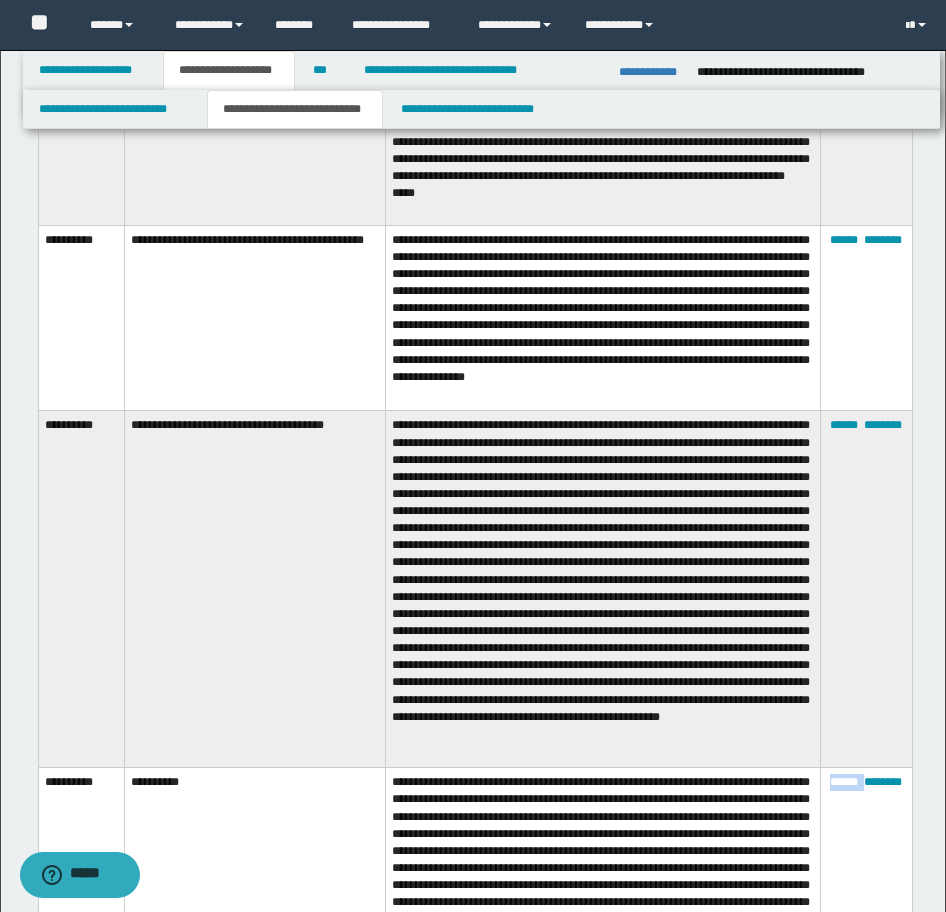 click on "******    ********" at bounding box center [866, 927] 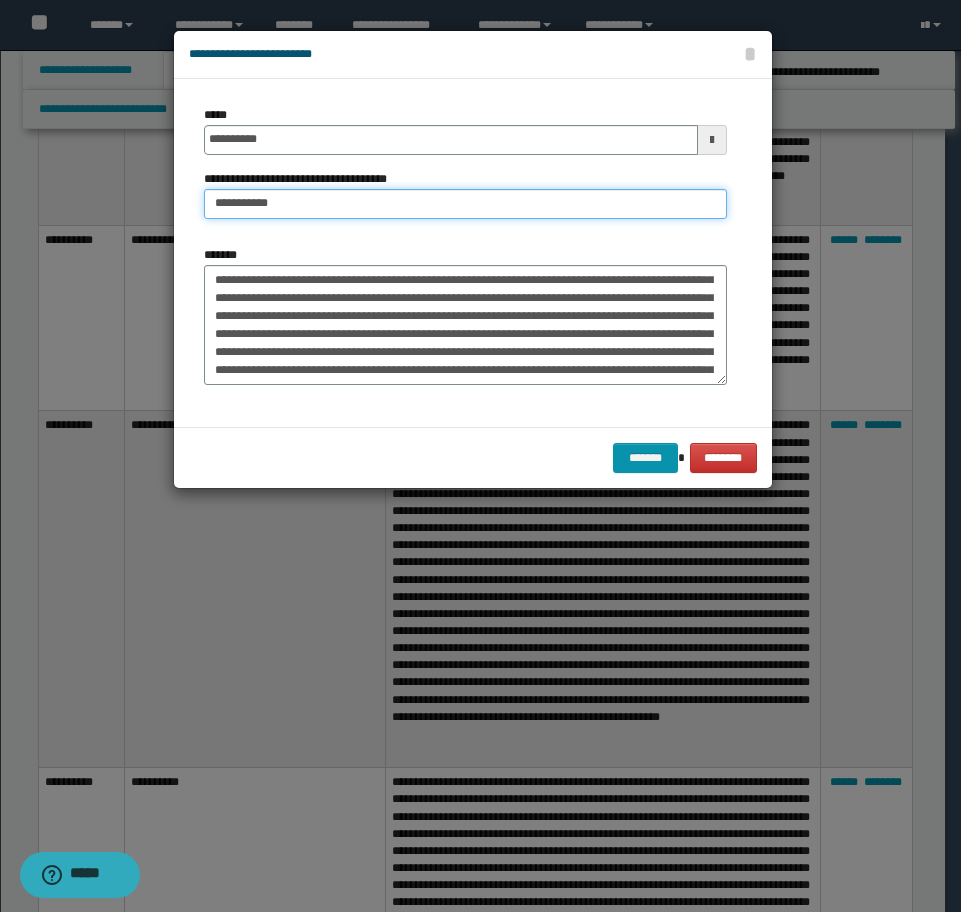 click on "**********" at bounding box center [465, 204] 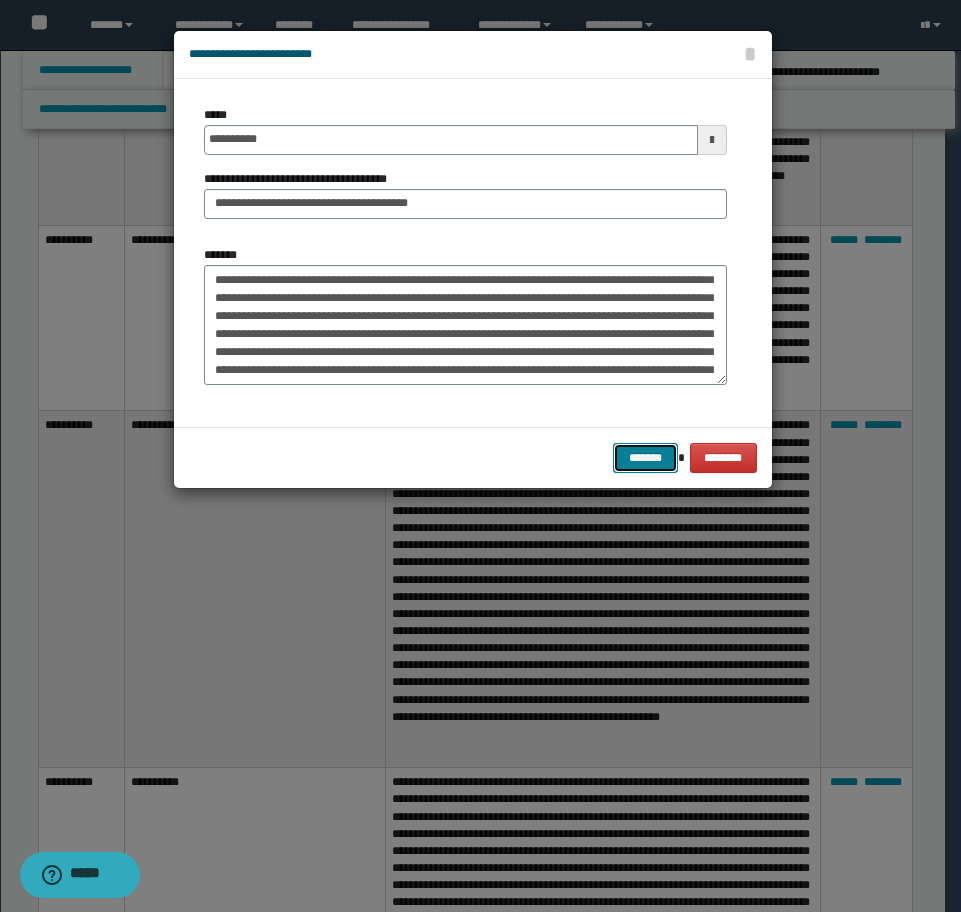 click on "*******" at bounding box center (645, 458) 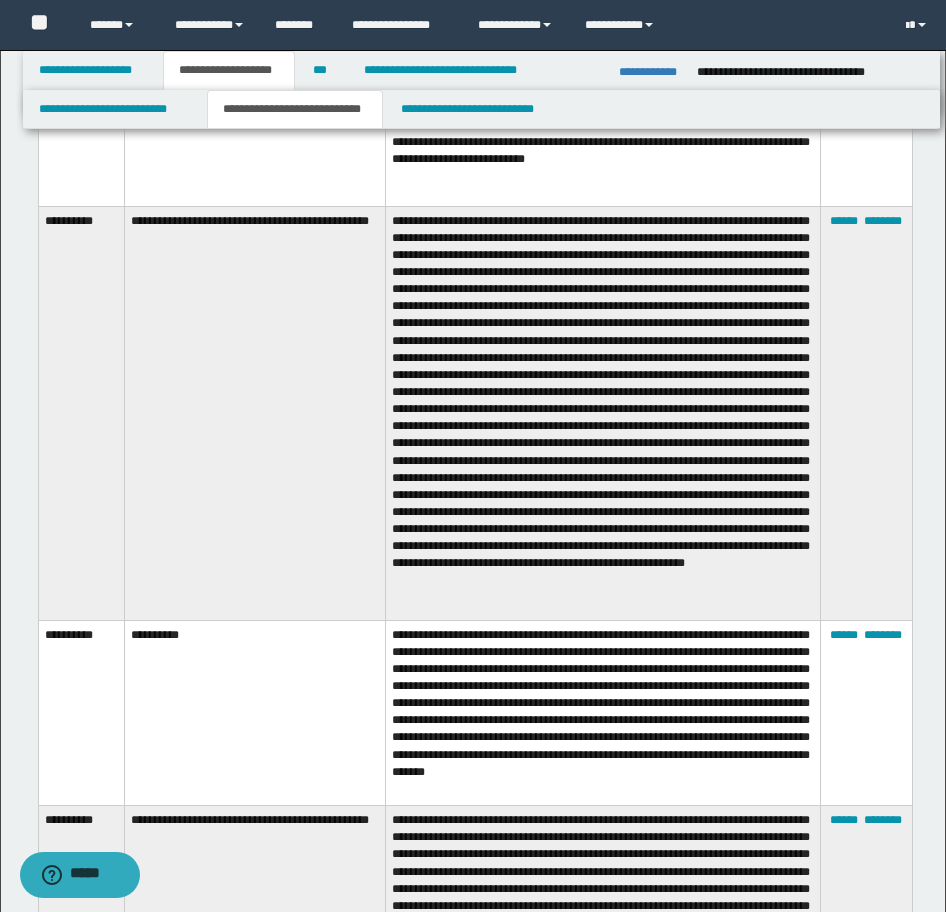 scroll, scrollTop: 5233, scrollLeft: 0, axis: vertical 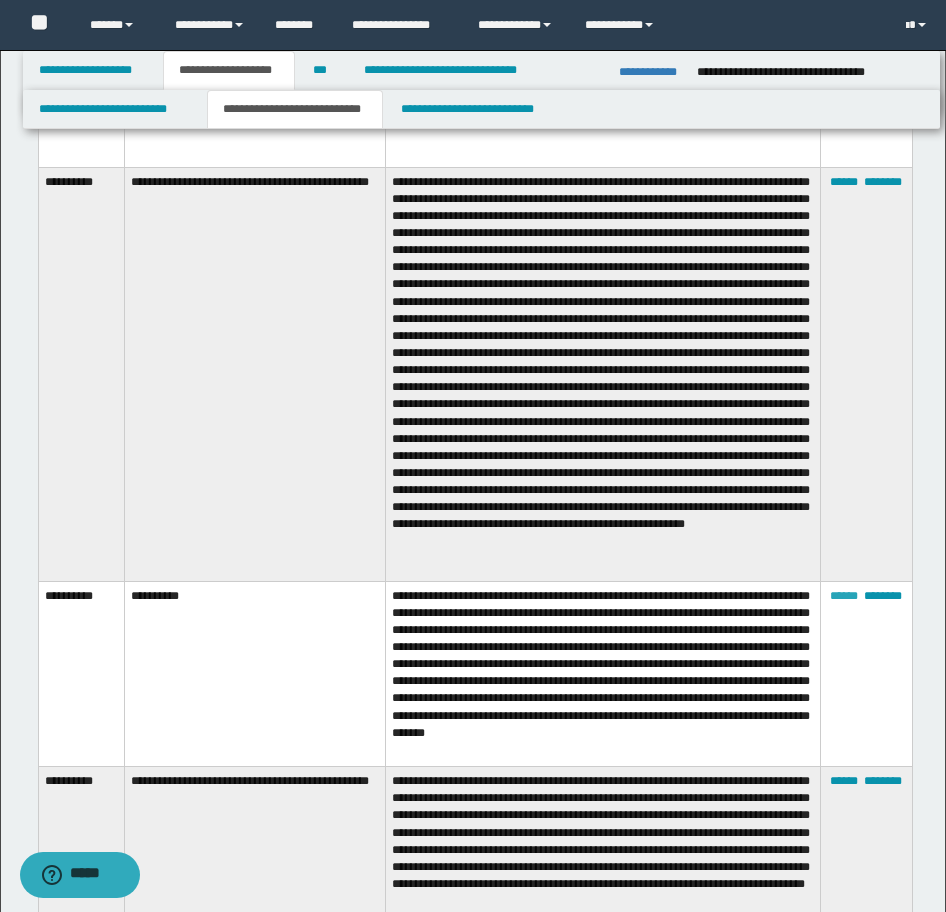 click on "******" at bounding box center [844, 596] 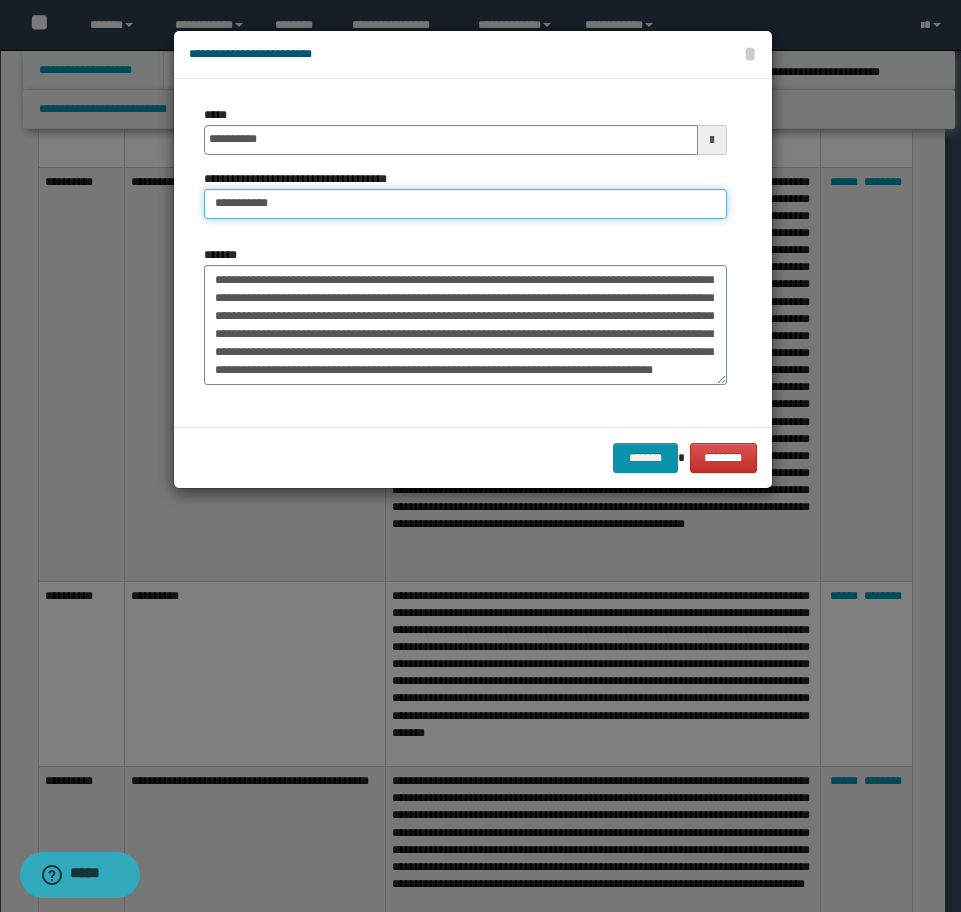 click on "**********" at bounding box center (465, 204) 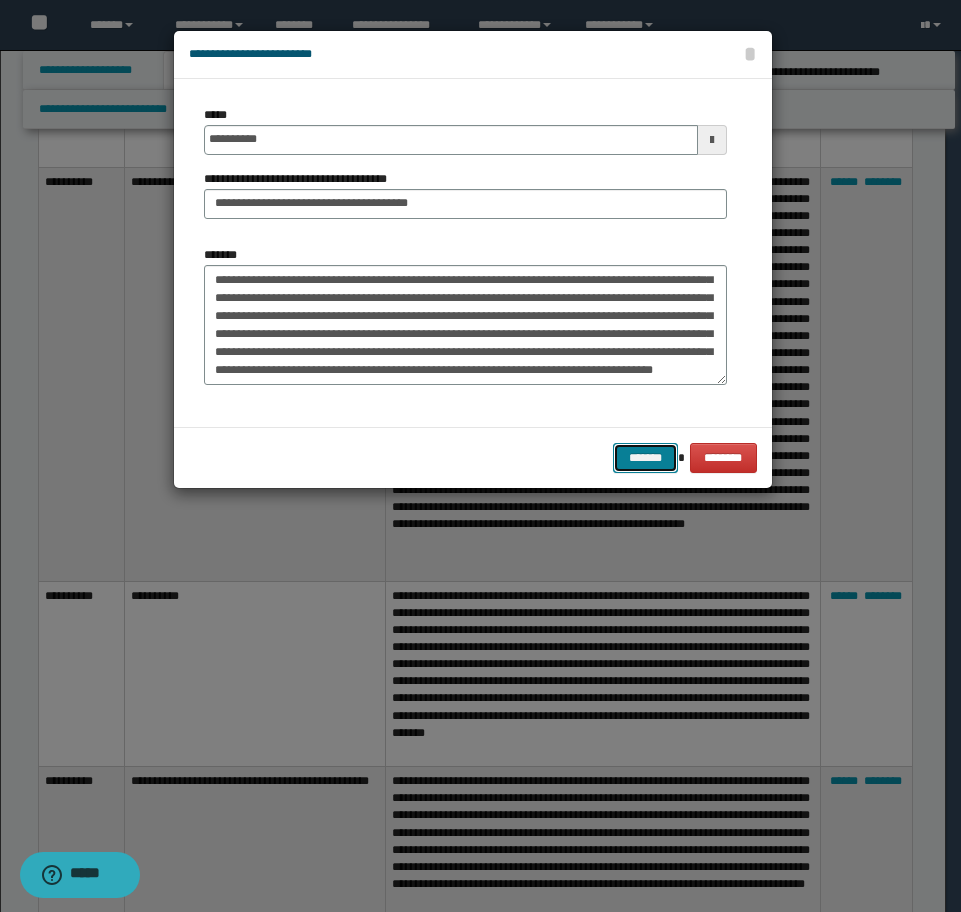 click on "*******" at bounding box center [645, 458] 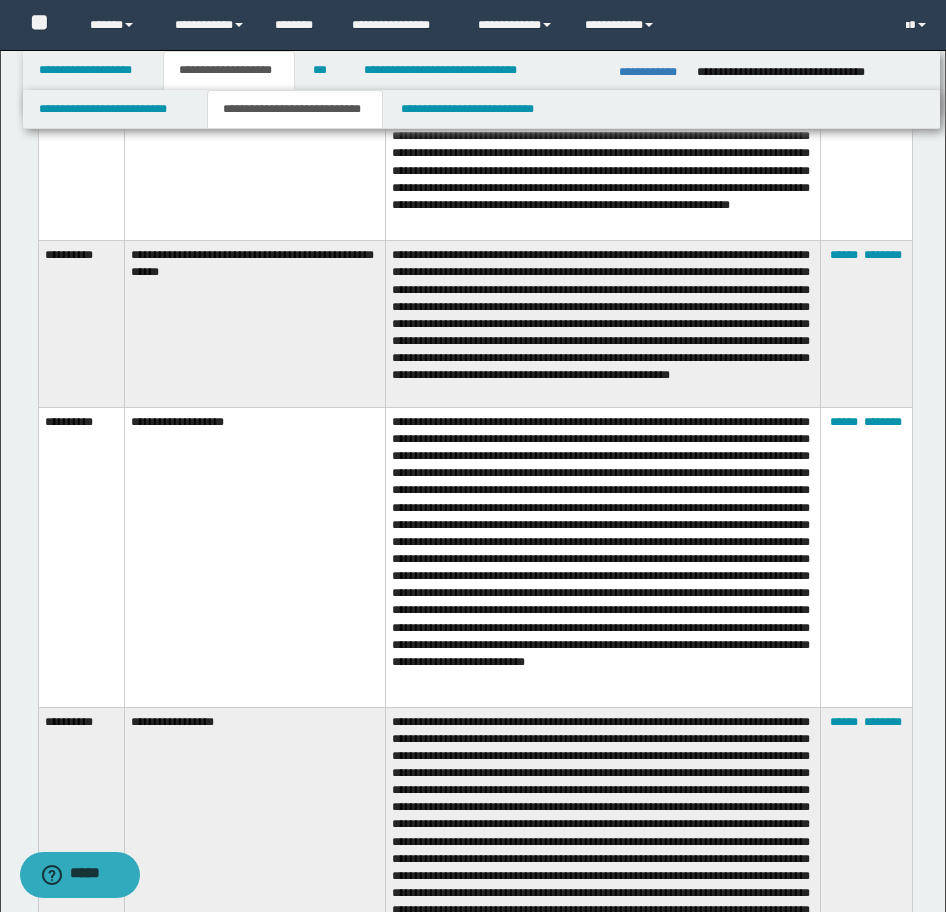 scroll, scrollTop: 7033, scrollLeft: 0, axis: vertical 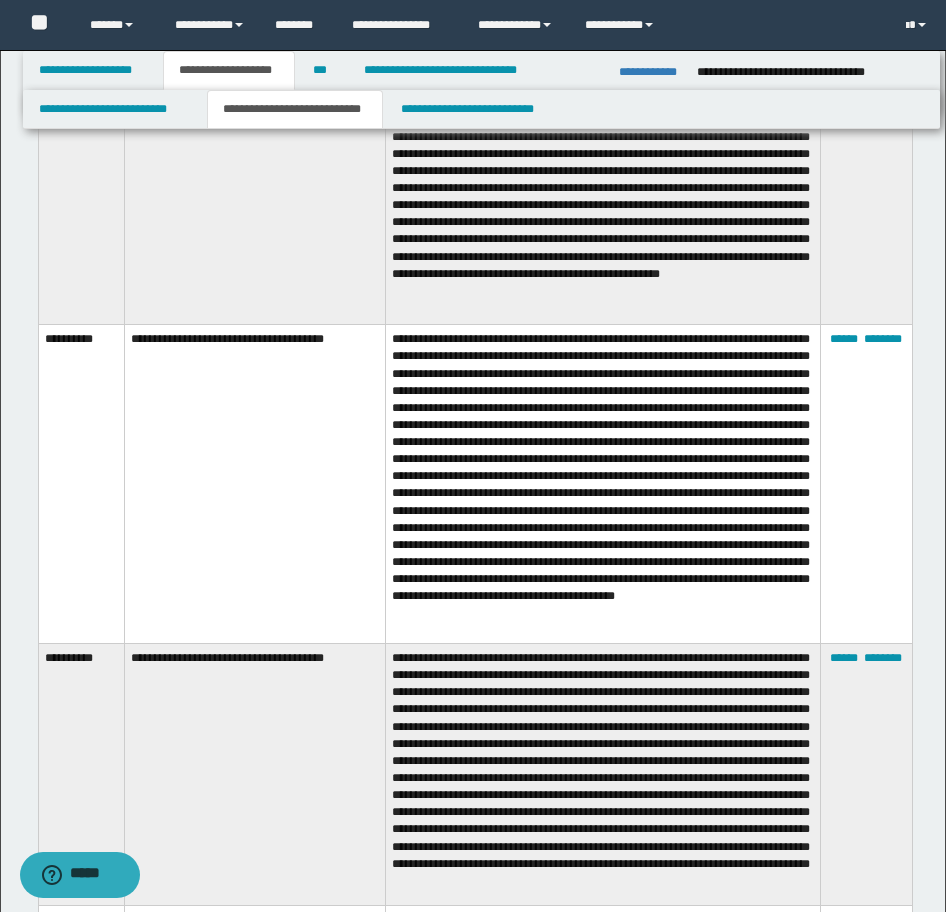 drag, startPoint x: 942, startPoint y: 463, endPoint x: 942, endPoint y: 494, distance: 31 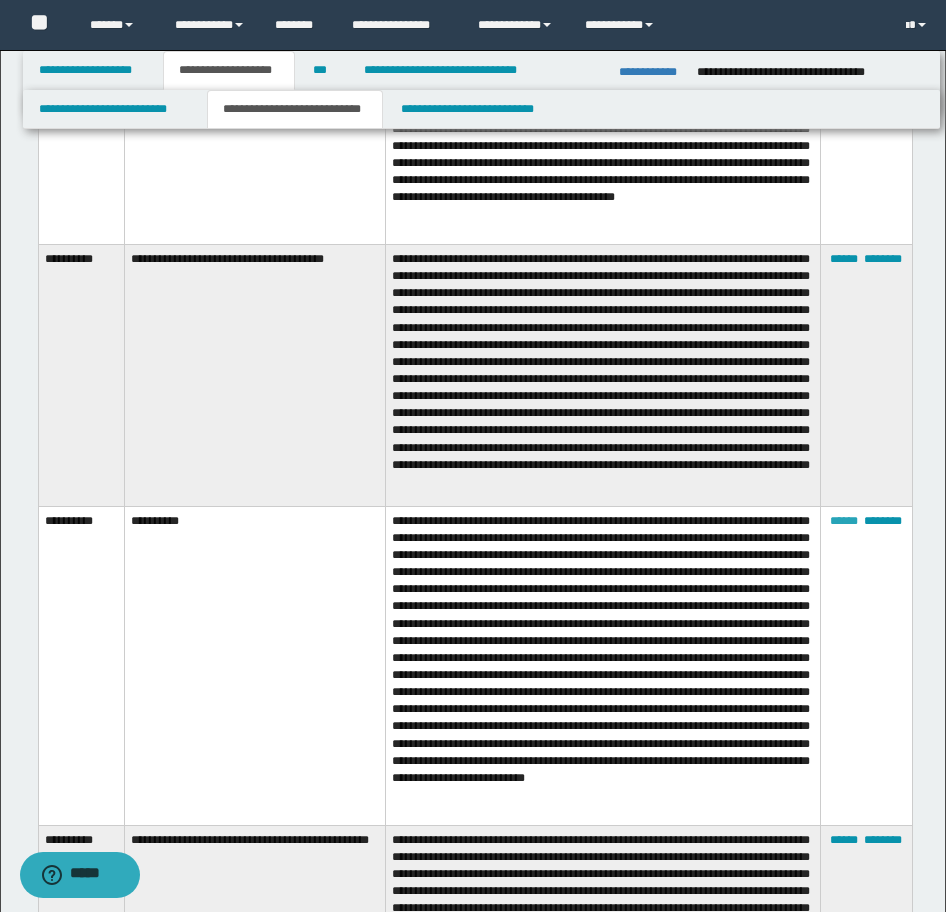 click on "******" at bounding box center [844, 521] 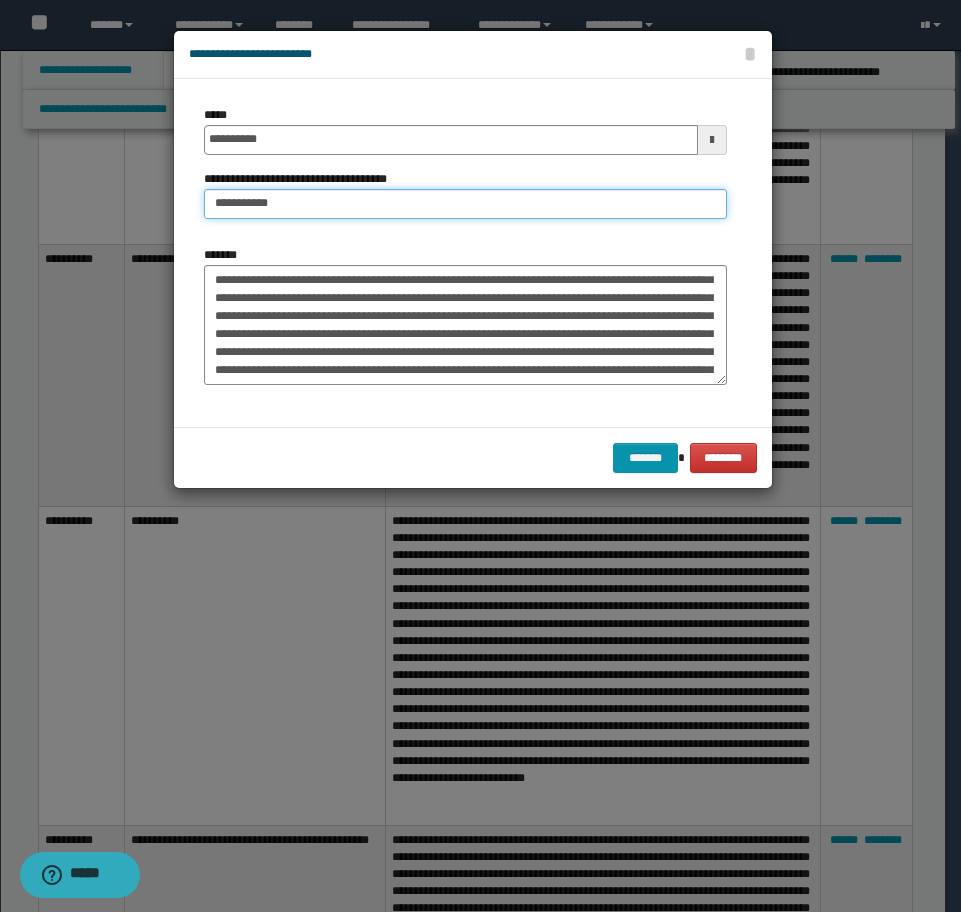 click on "**********" at bounding box center [465, 204] 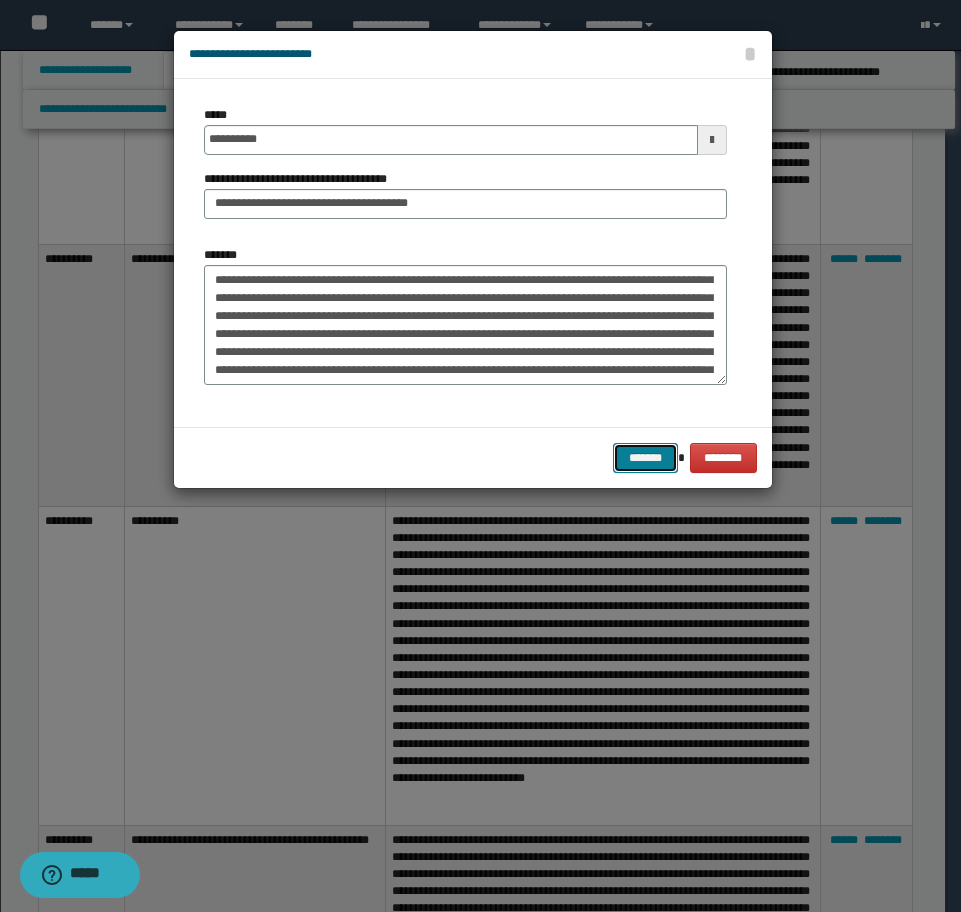click on "*******" at bounding box center (645, 458) 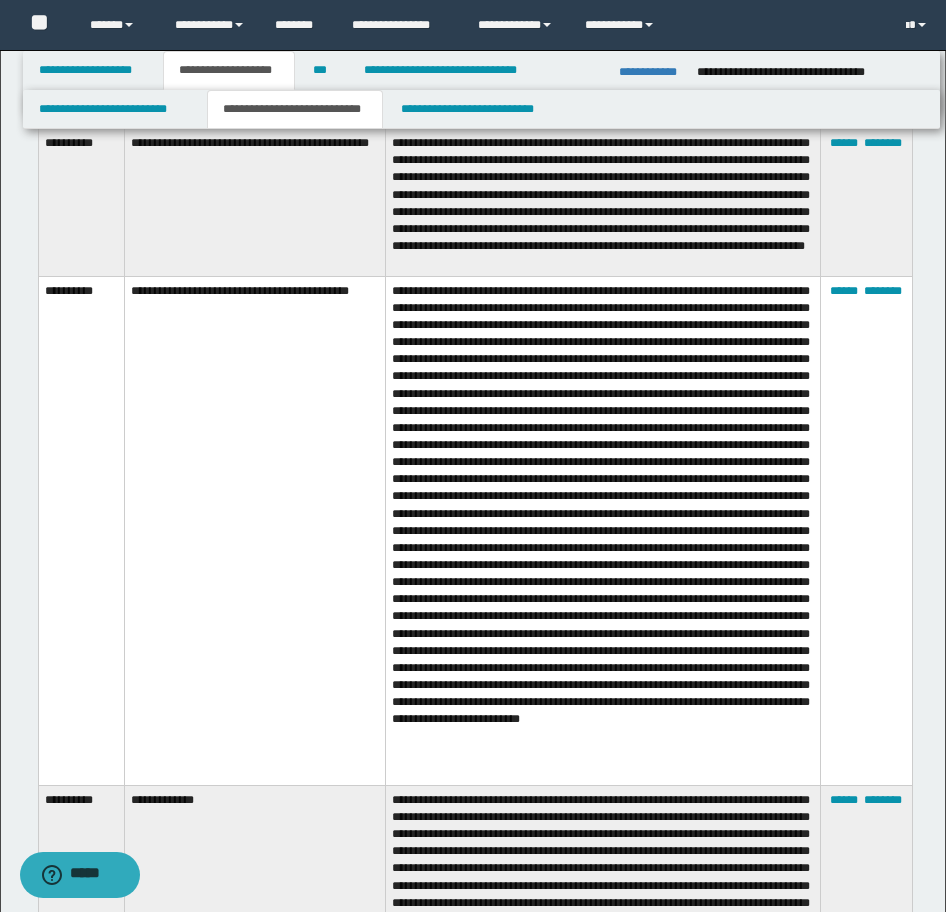 scroll, scrollTop: 6175, scrollLeft: 0, axis: vertical 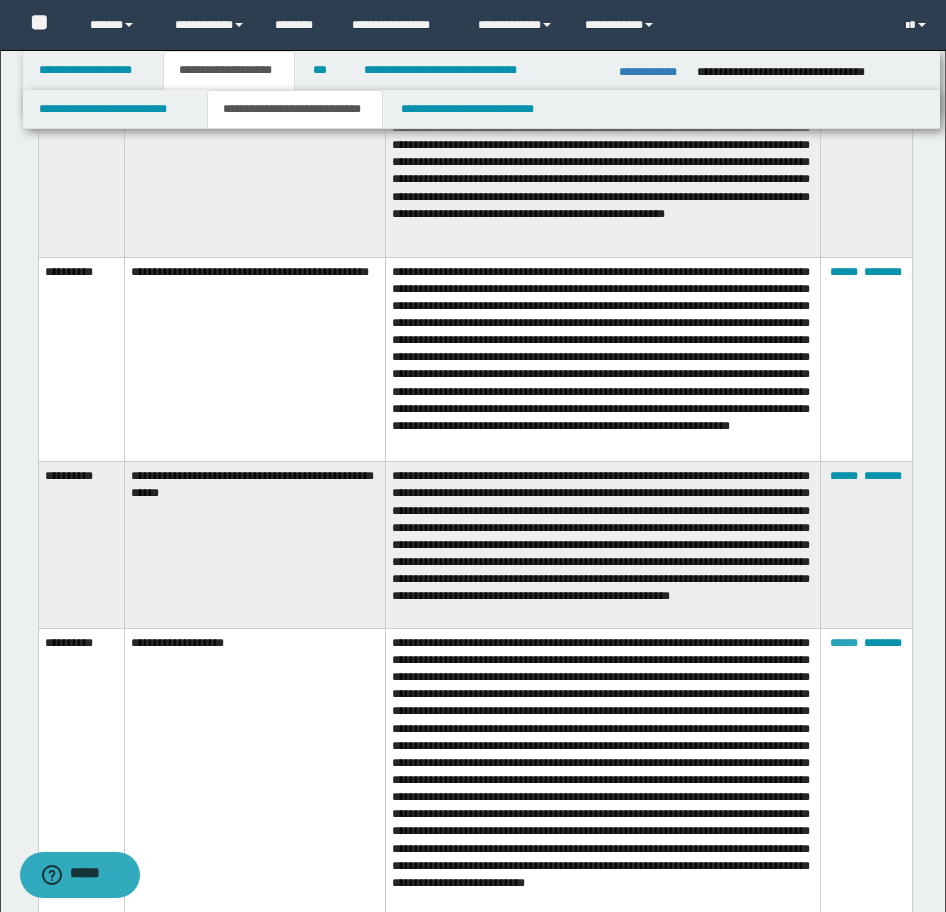 click on "******" at bounding box center (844, 643) 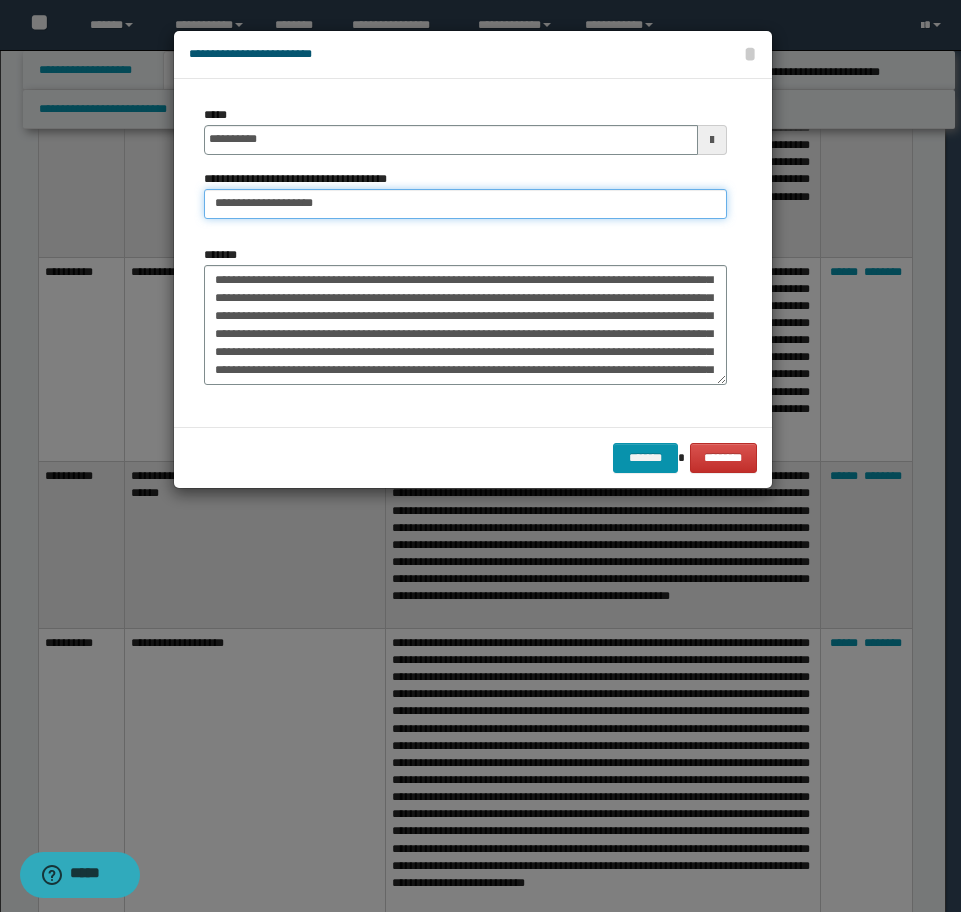 click on "**********" at bounding box center [465, 204] 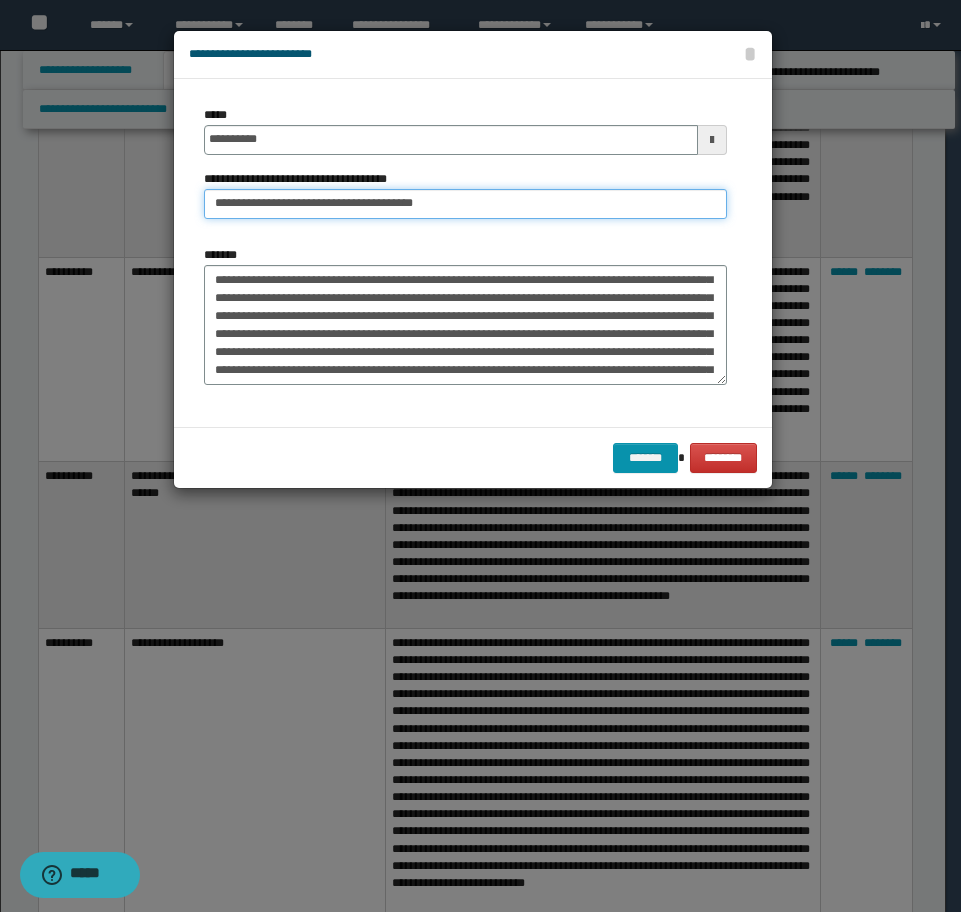 click on "**********" at bounding box center (465, 204) 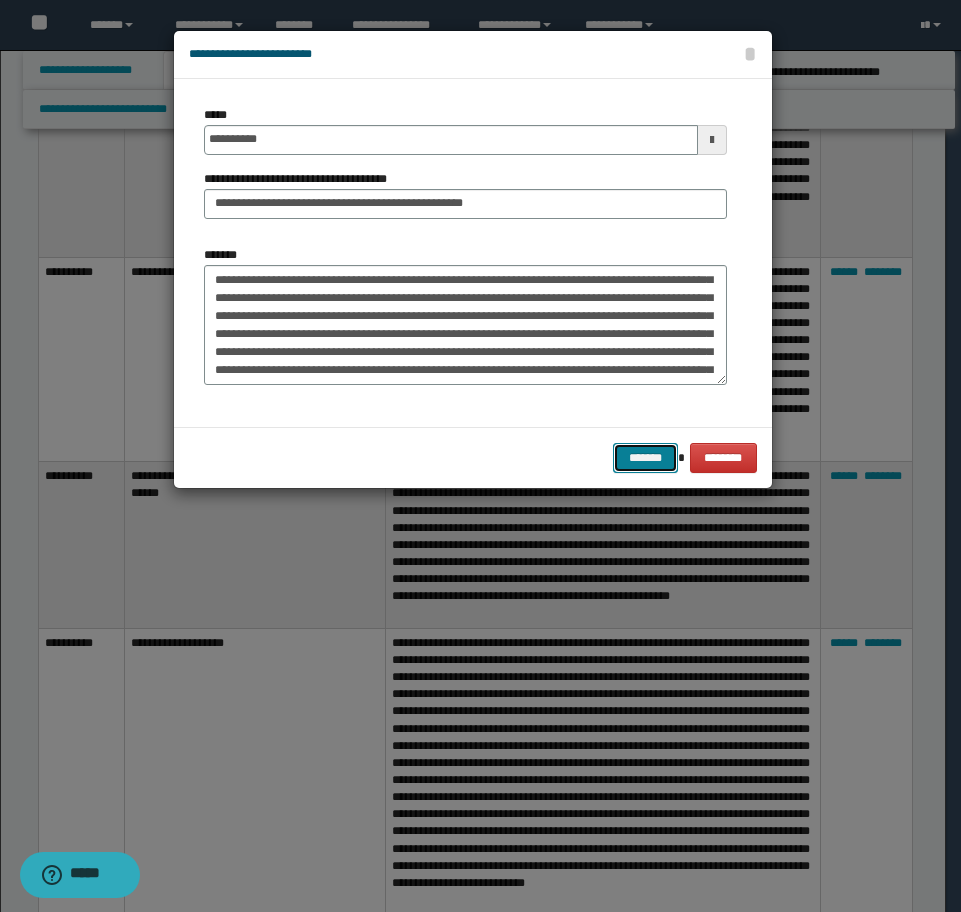 click on "*******" at bounding box center [645, 458] 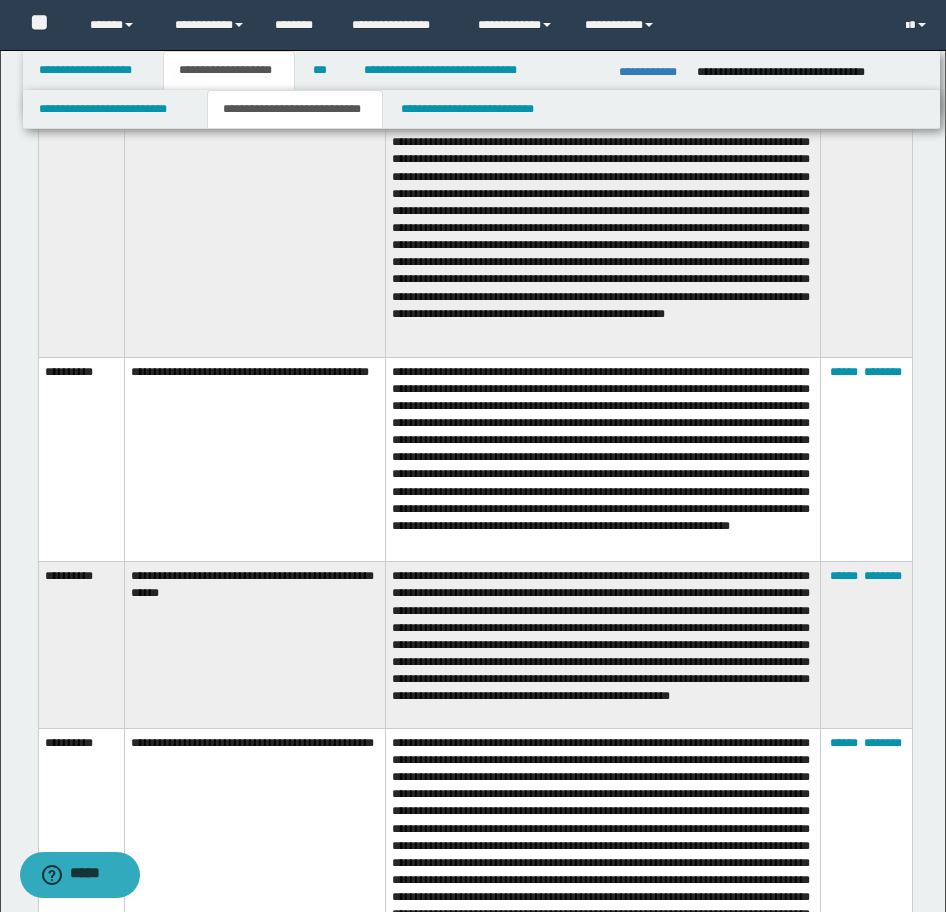 scroll, scrollTop: 6180, scrollLeft: 0, axis: vertical 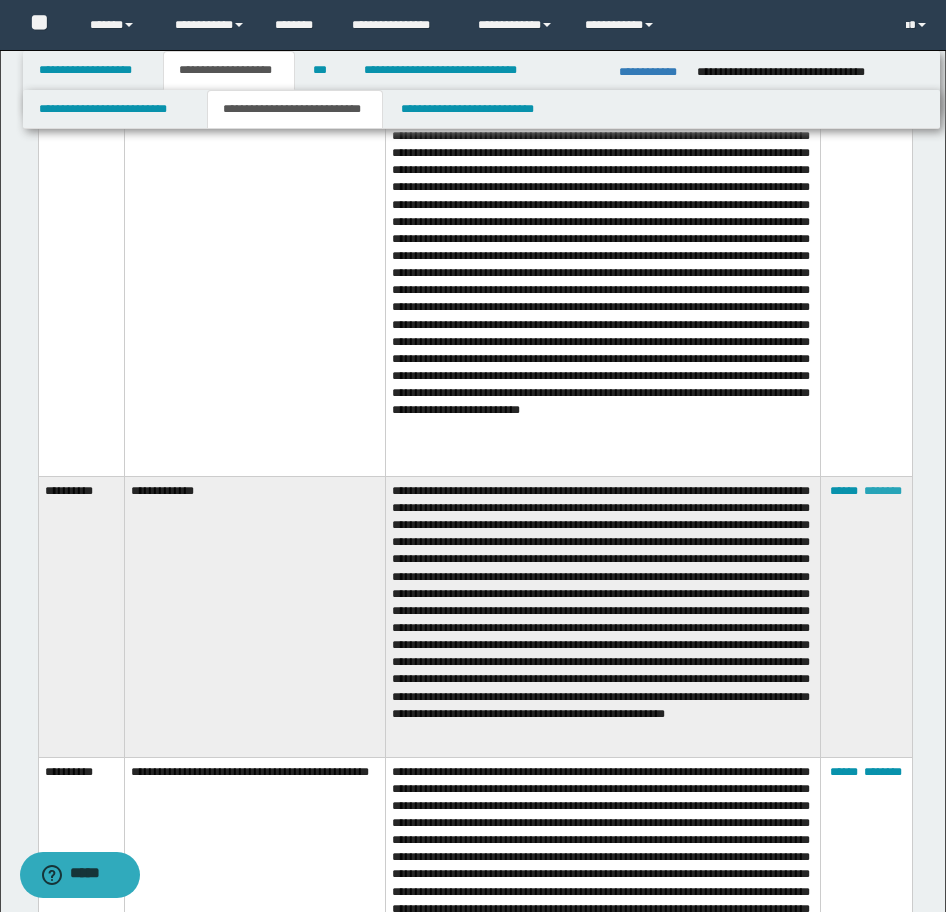 click on "********" at bounding box center [883, 491] 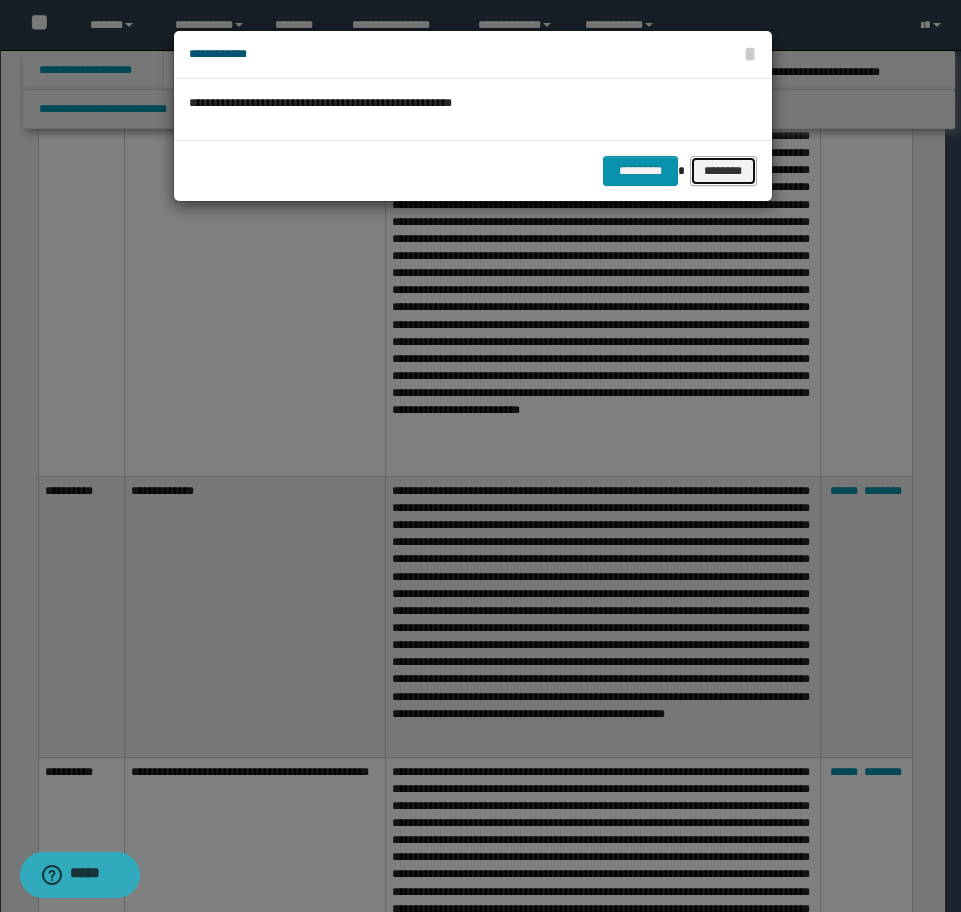 click on "********" at bounding box center (723, 171) 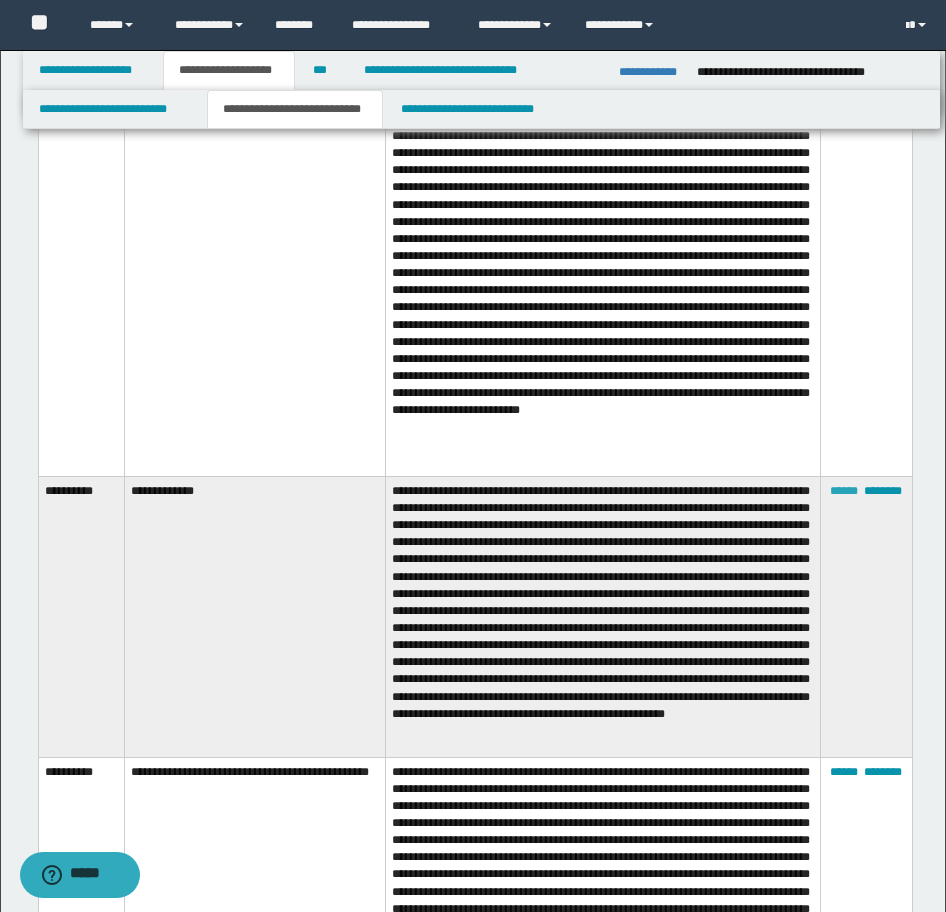 click on "******" at bounding box center [844, 491] 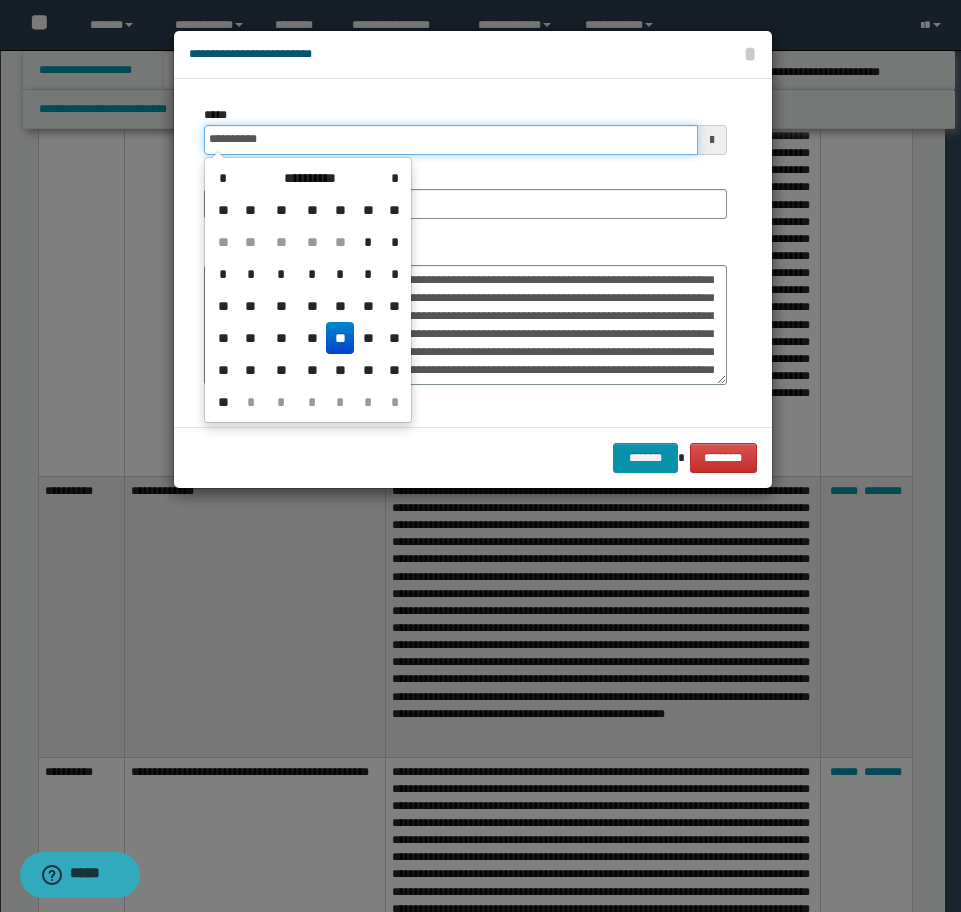 click on "**********" at bounding box center (451, 140) 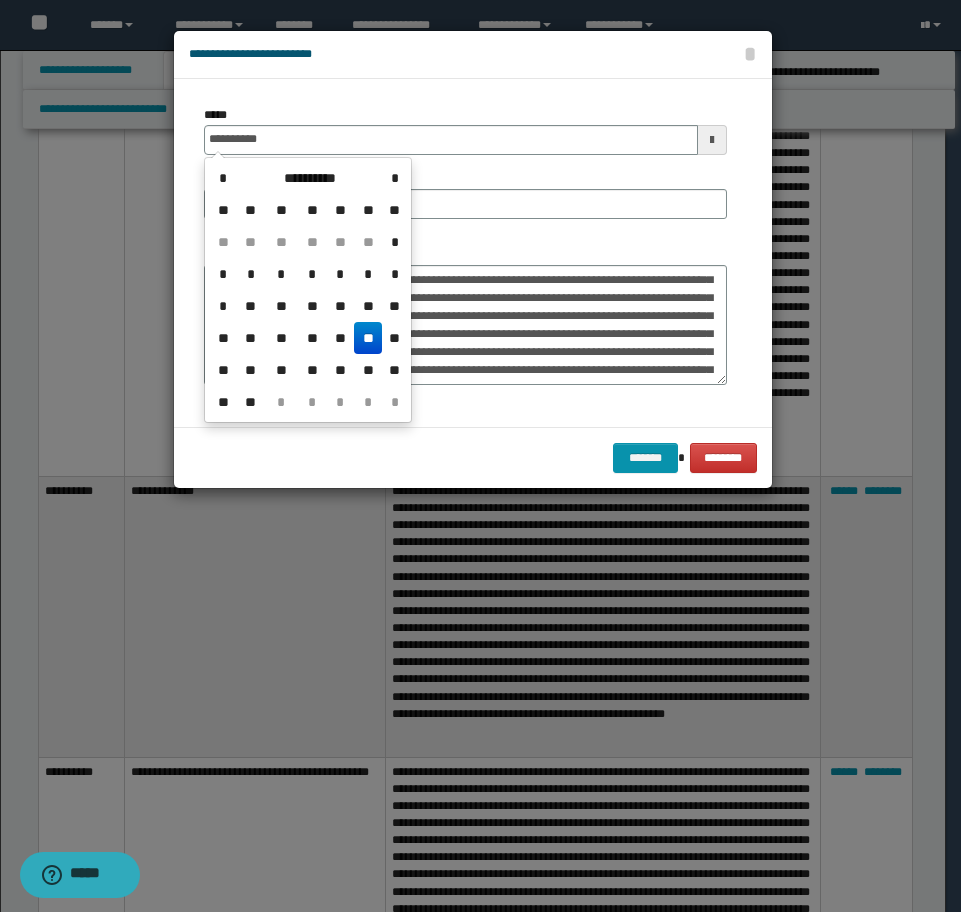 click on "**" at bounding box center [368, 338] 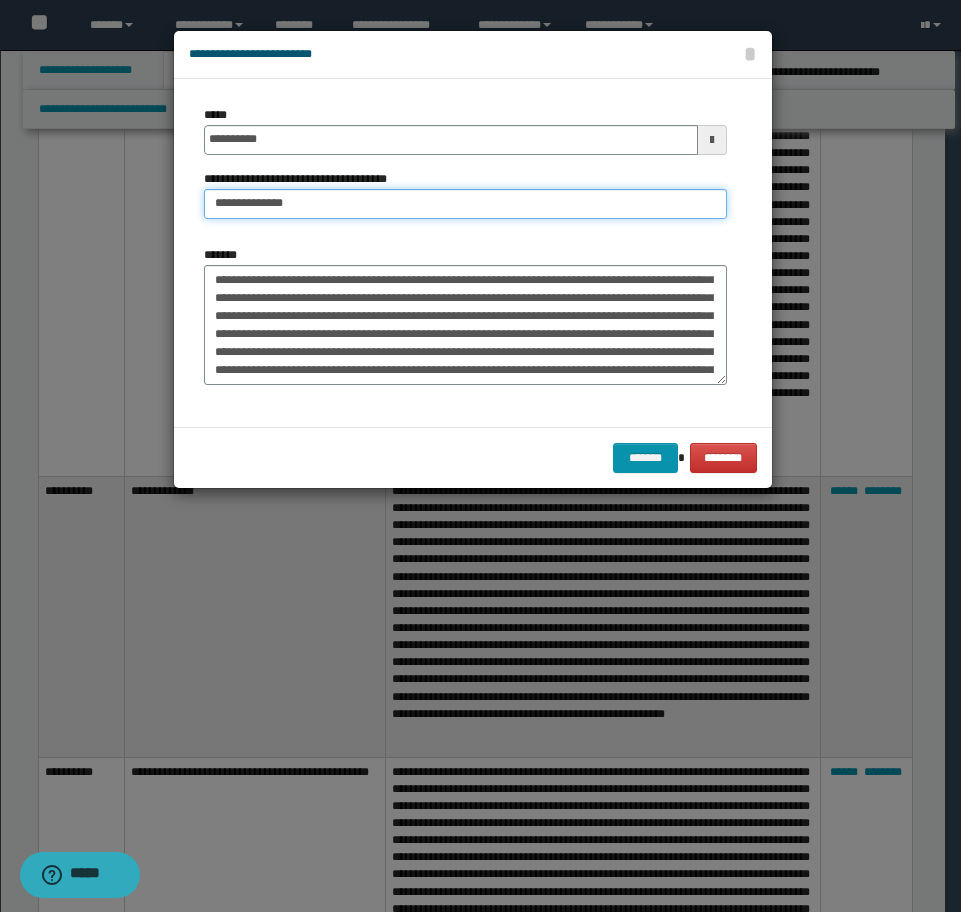 click on "**********" at bounding box center (465, 204) 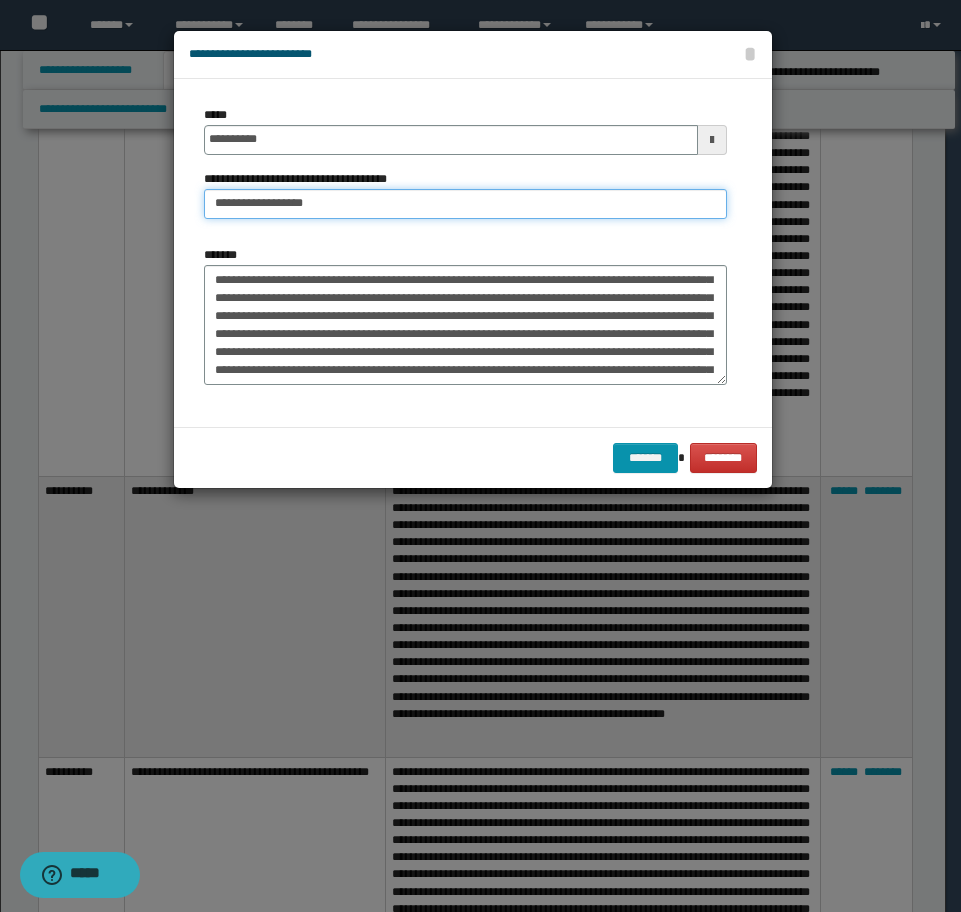 click on "**********" at bounding box center [465, 204] 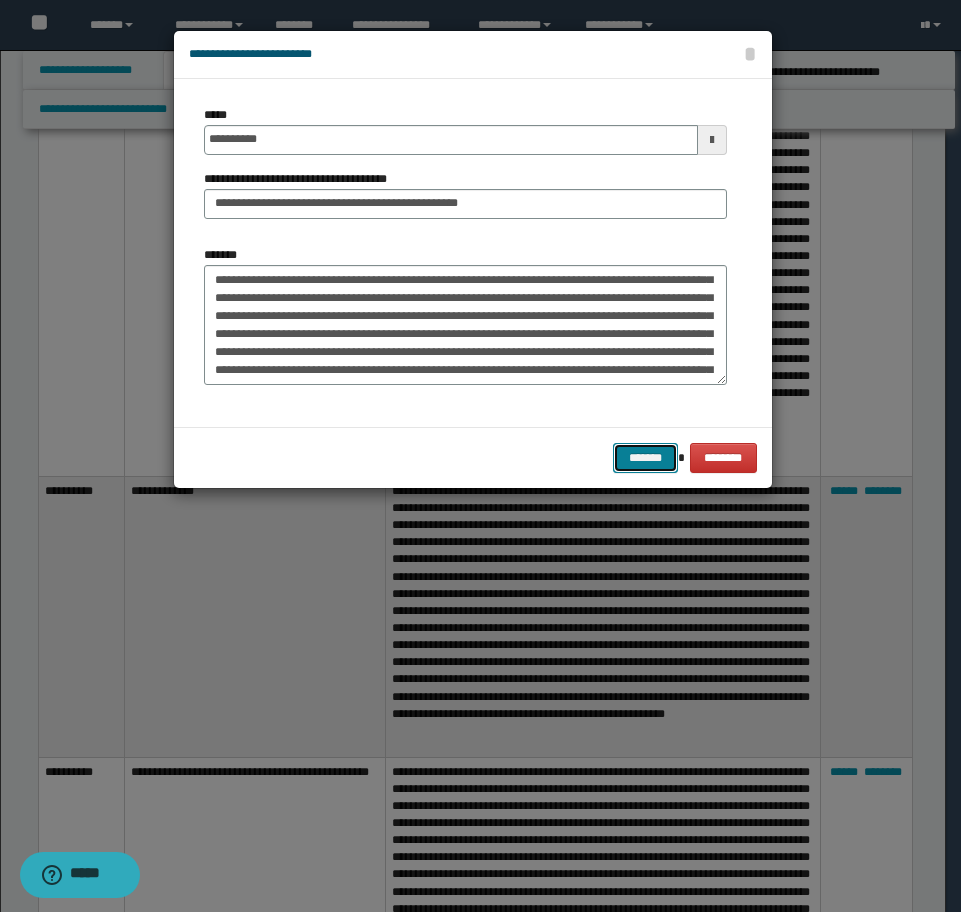 click on "*******" at bounding box center (645, 458) 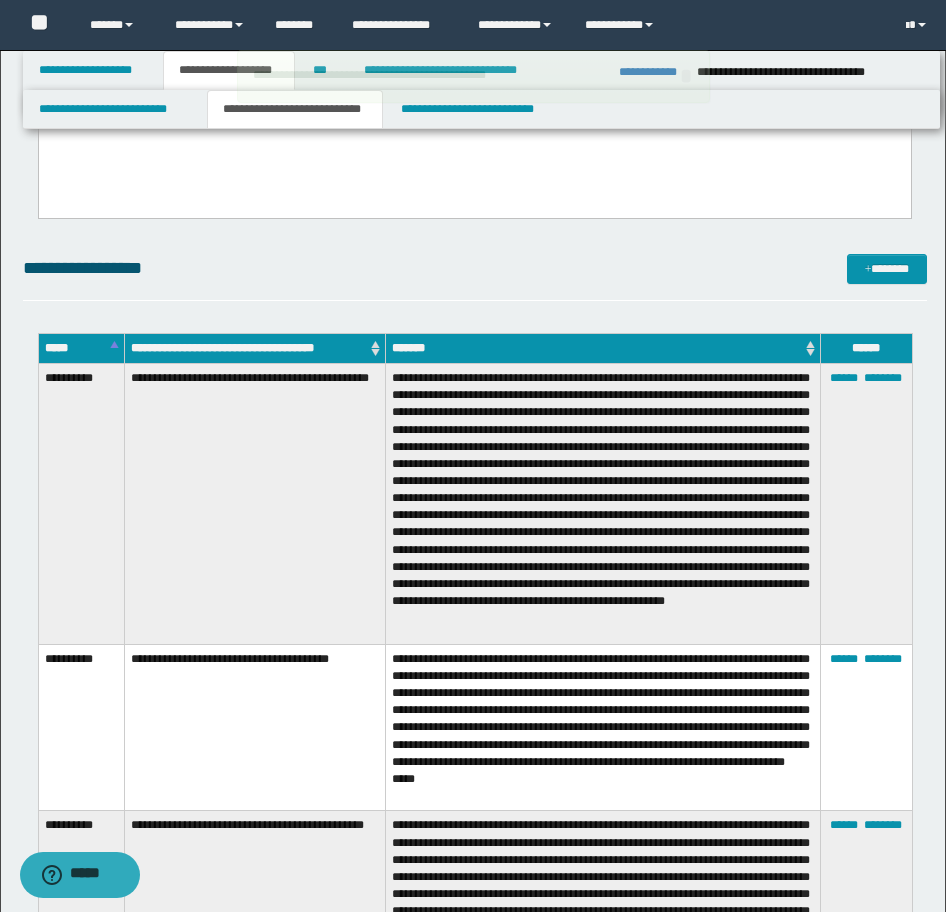 scroll, scrollTop: 3417, scrollLeft: 0, axis: vertical 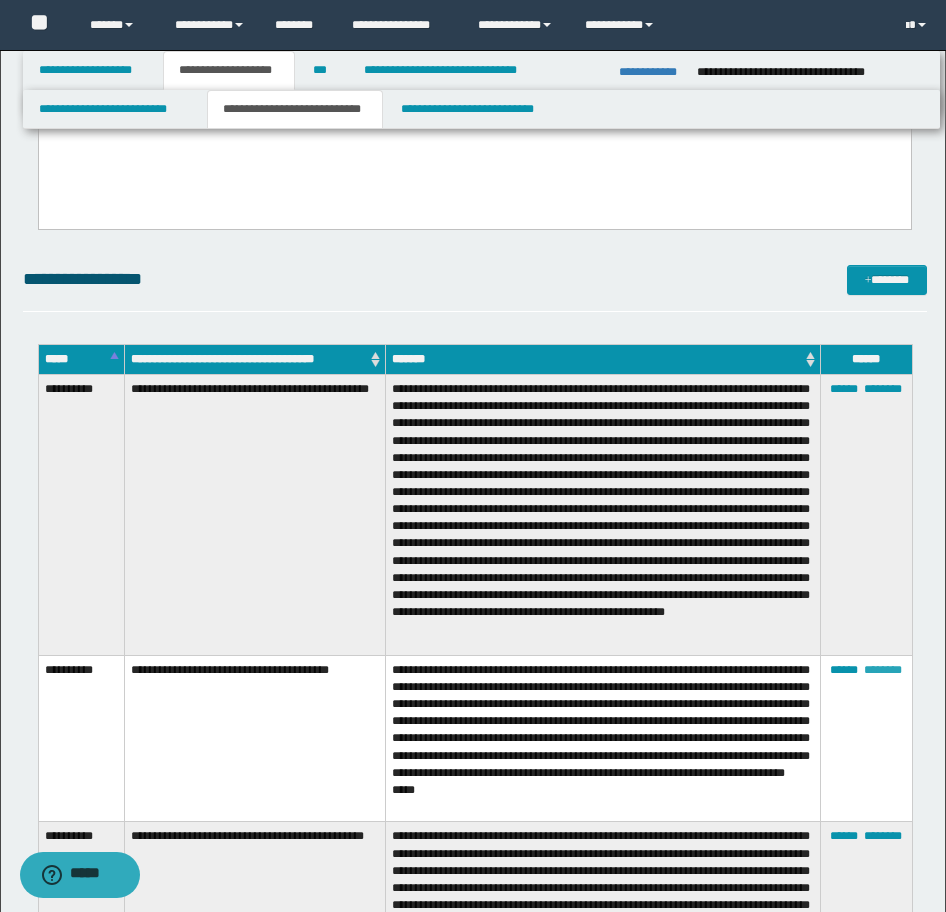 click on "********" at bounding box center [883, 670] 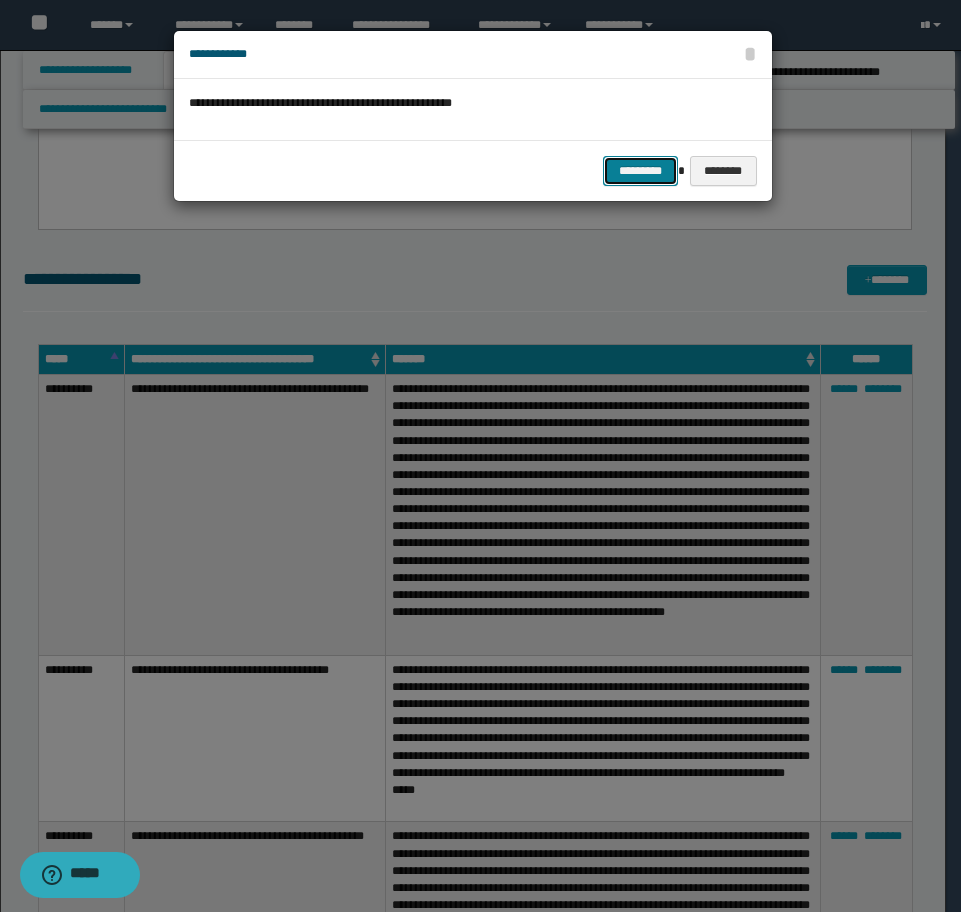 click on "*********" at bounding box center [640, 171] 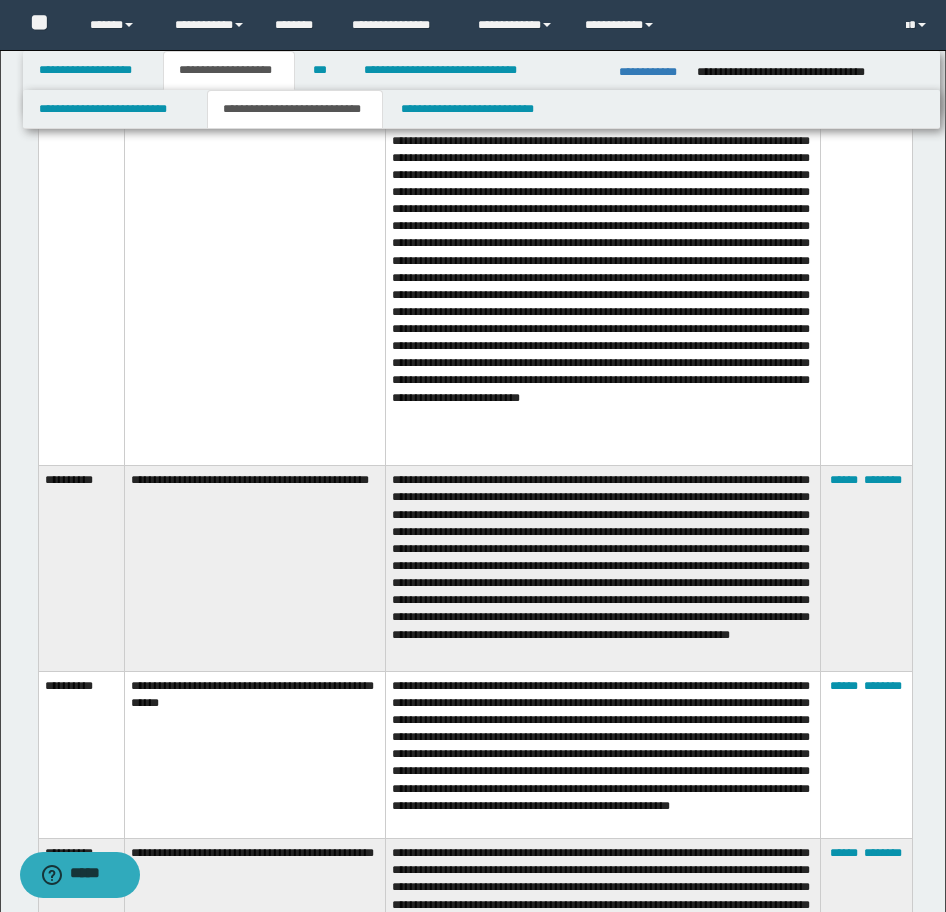 click on "**********" at bounding box center [255, 754] 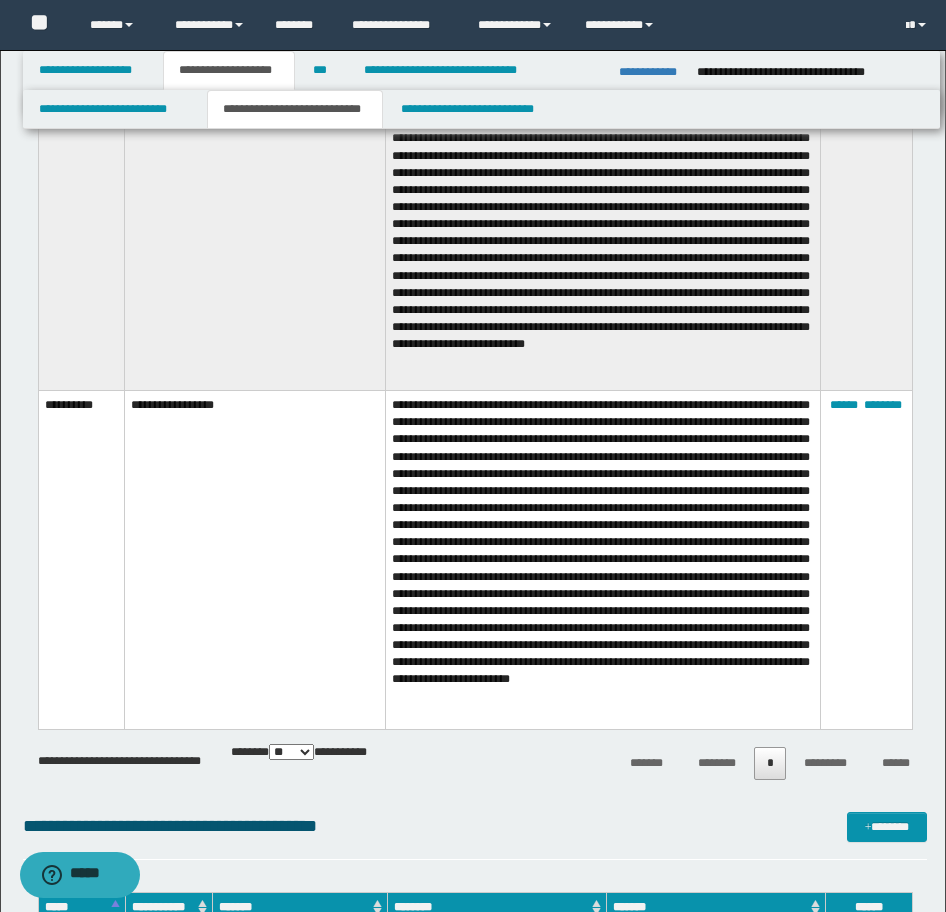 scroll, scrollTop: 7117, scrollLeft: 0, axis: vertical 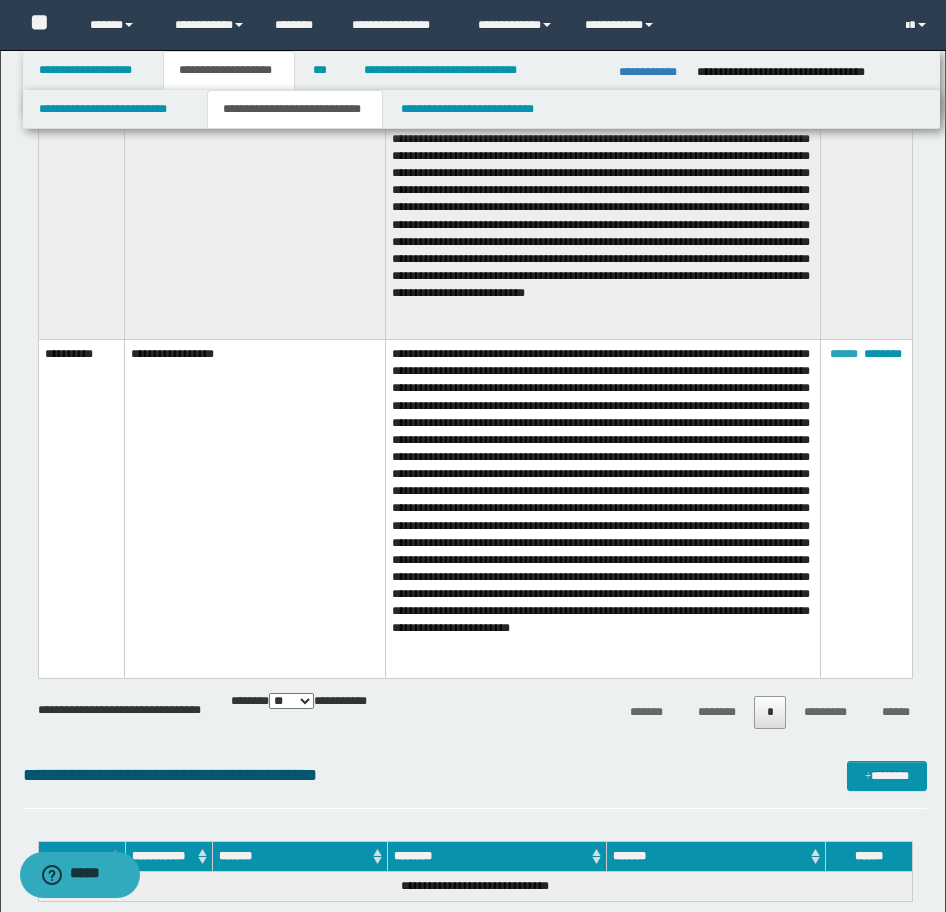 click on "******" at bounding box center (844, 354) 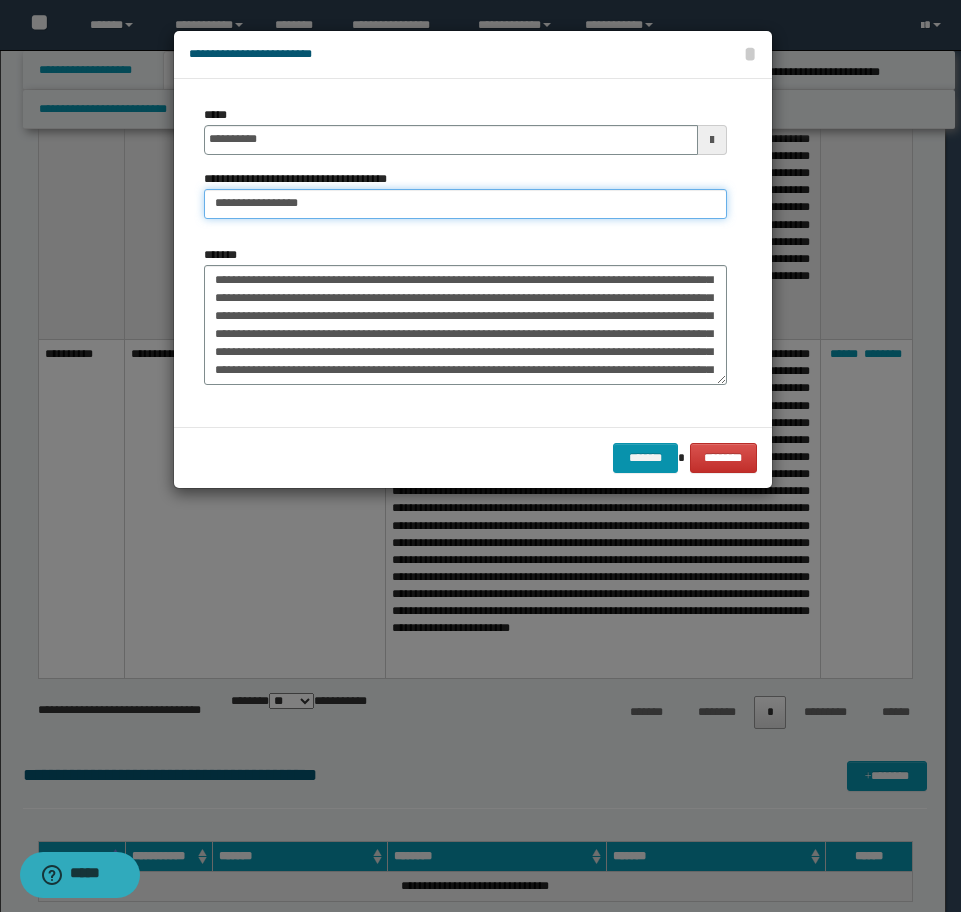 click on "**********" at bounding box center [465, 204] 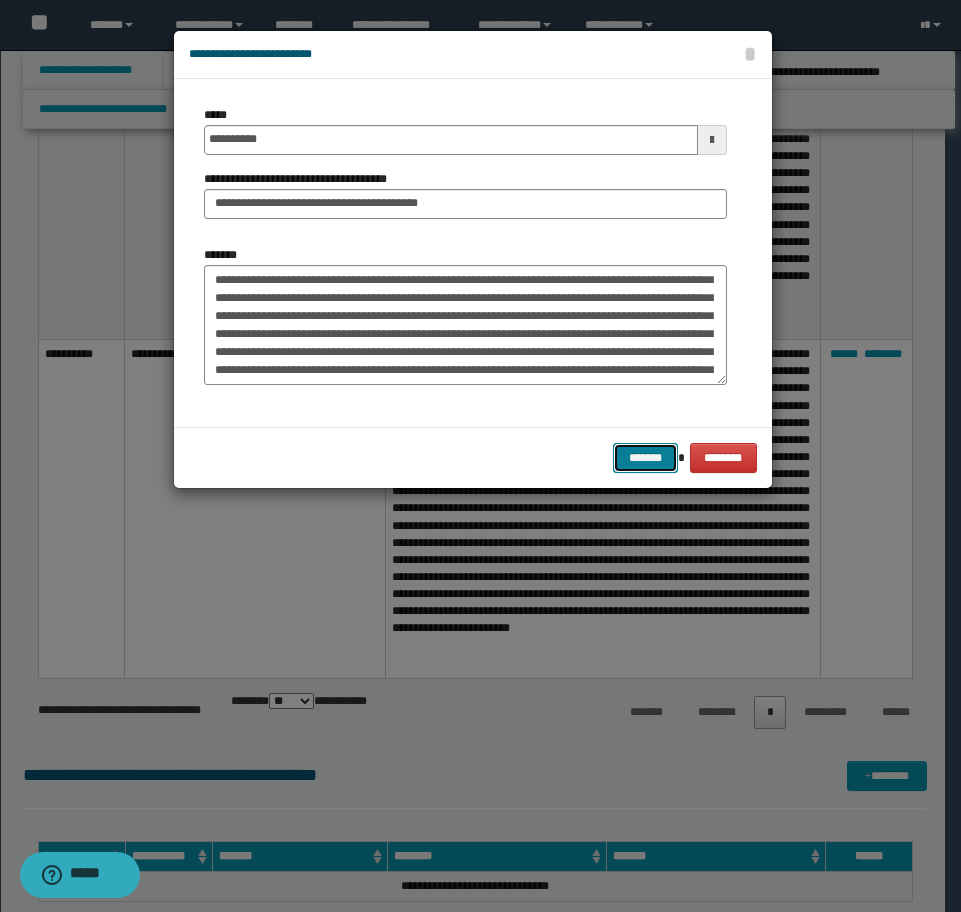 click on "*******" at bounding box center [645, 458] 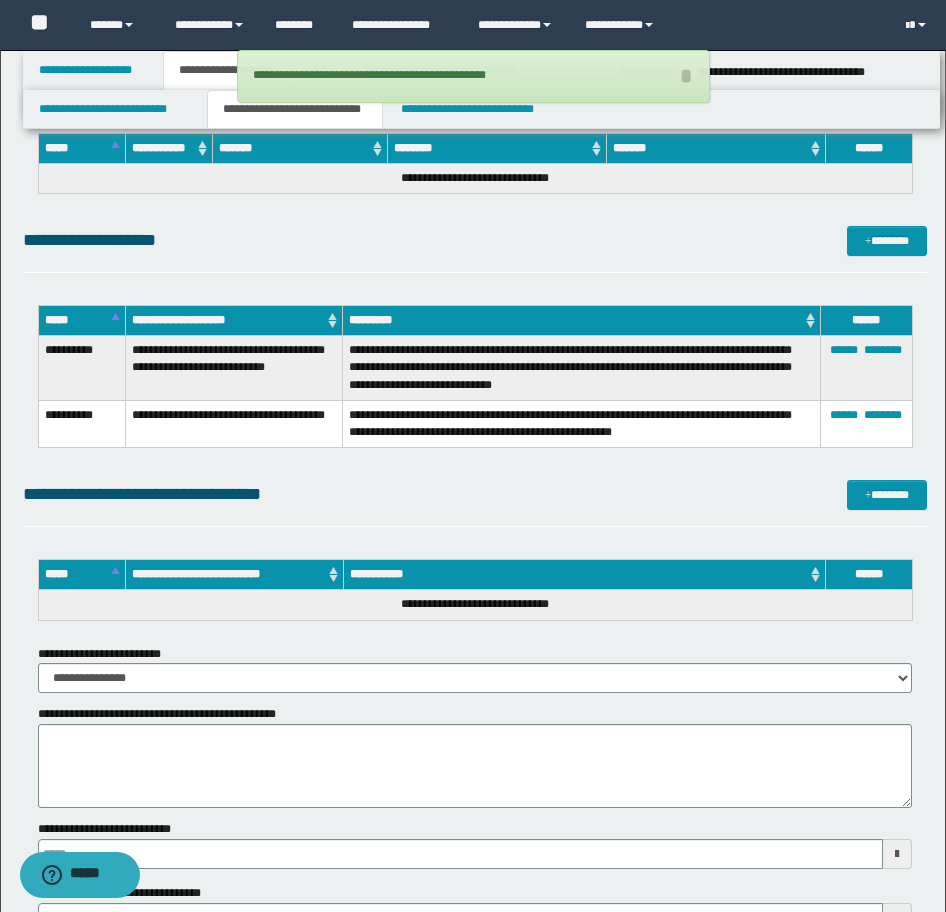 scroll, scrollTop: 7717, scrollLeft: 0, axis: vertical 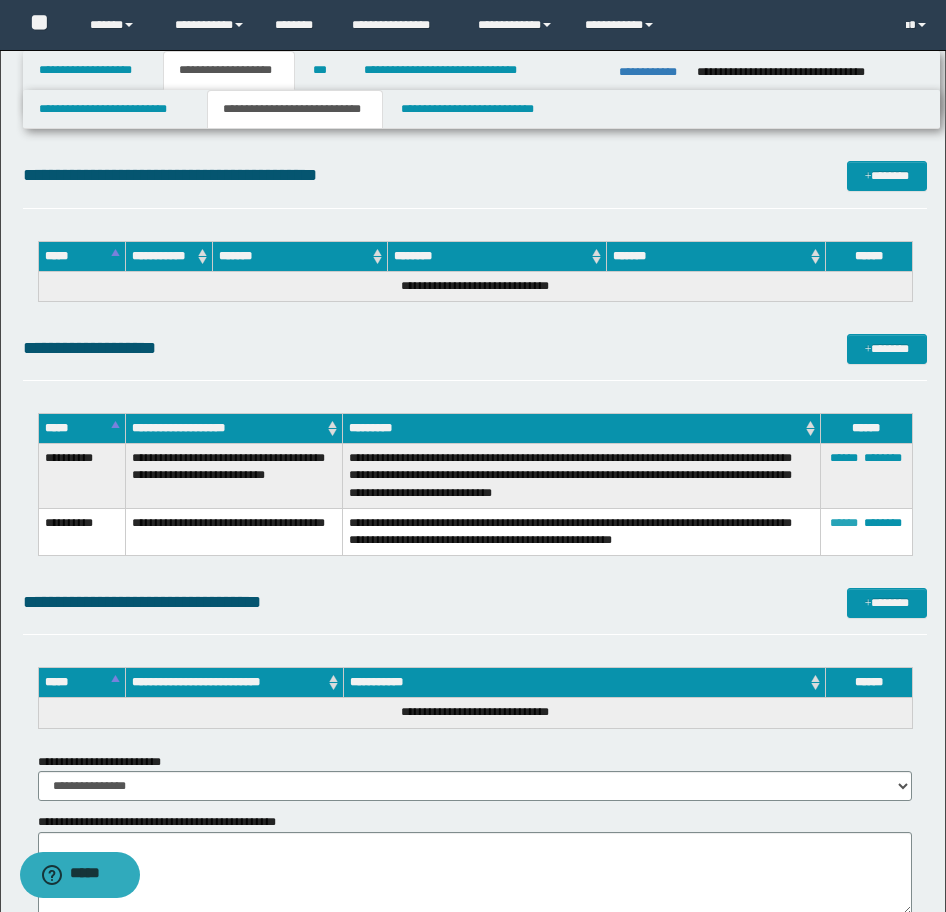 click on "******" at bounding box center [844, 523] 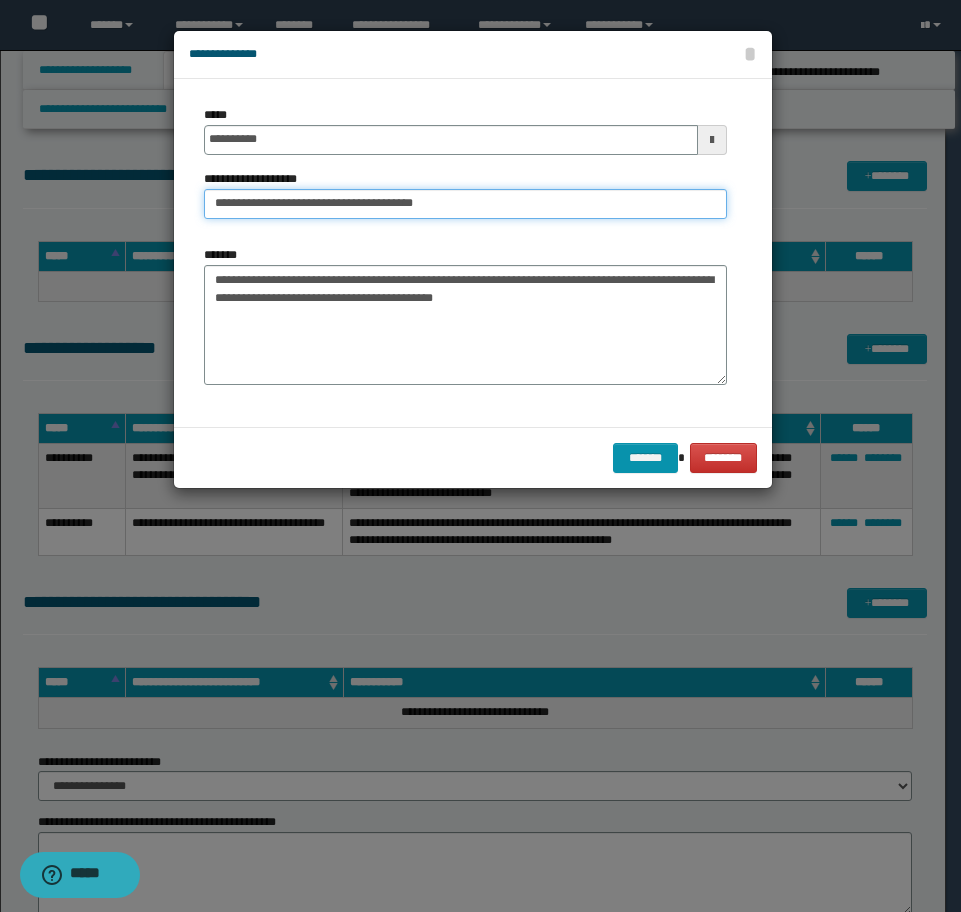 click on "**********" at bounding box center (465, 204) 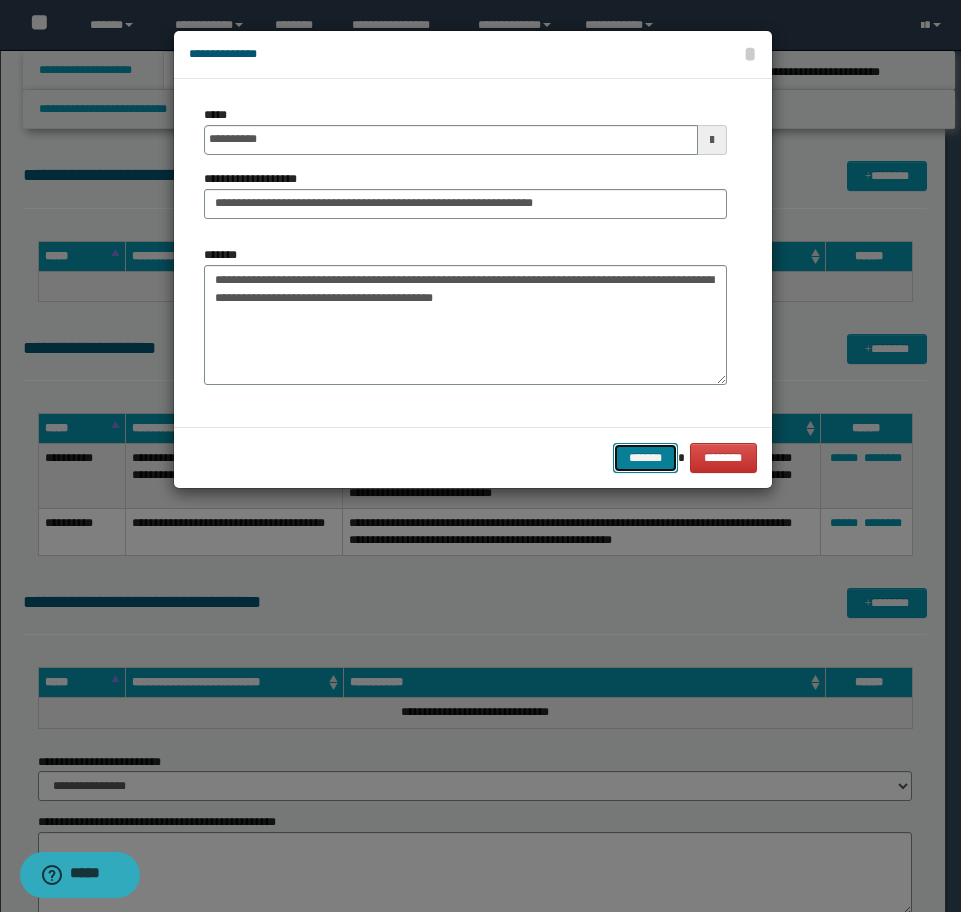 click on "*******" at bounding box center [645, 458] 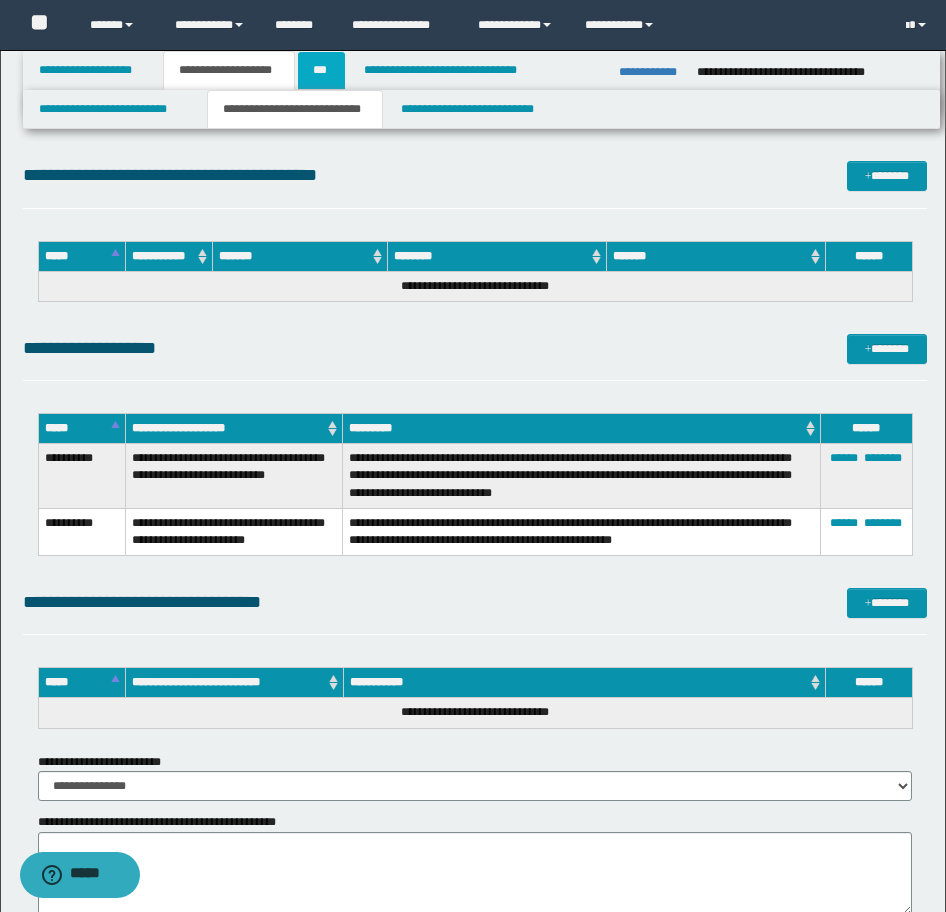 click on "***" at bounding box center [321, 70] 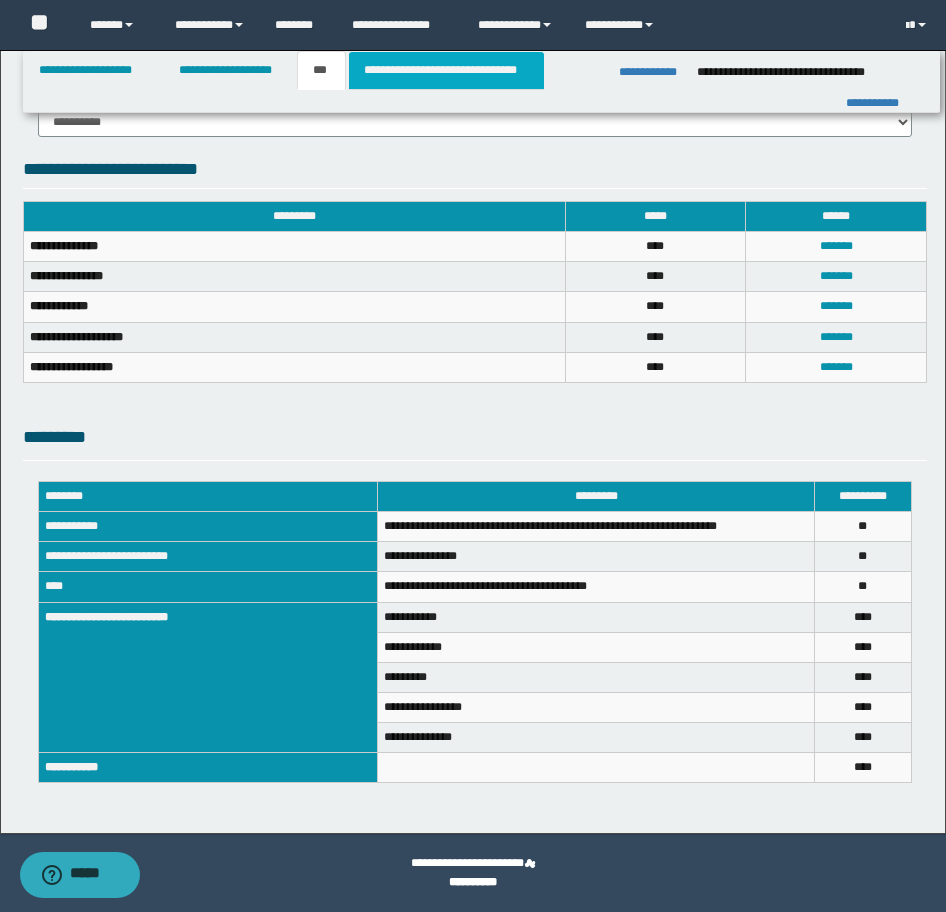 click on "**********" at bounding box center [446, 70] 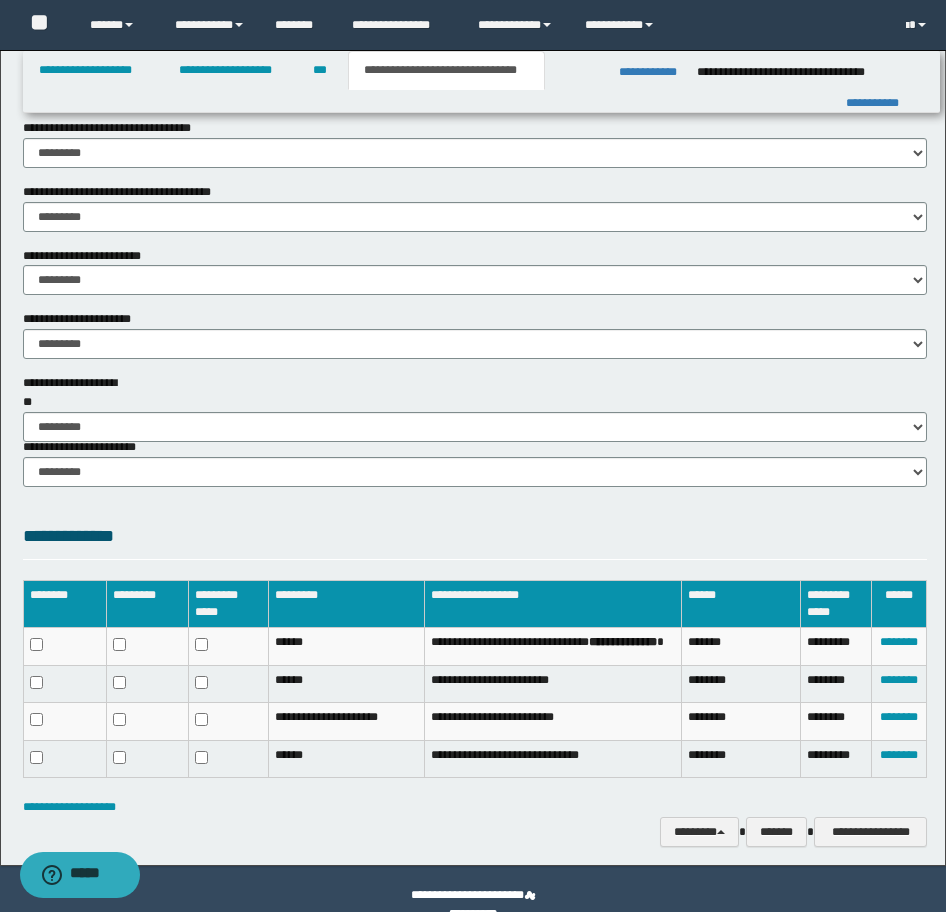 scroll, scrollTop: 1143, scrollLeft: 0, axis: vertical 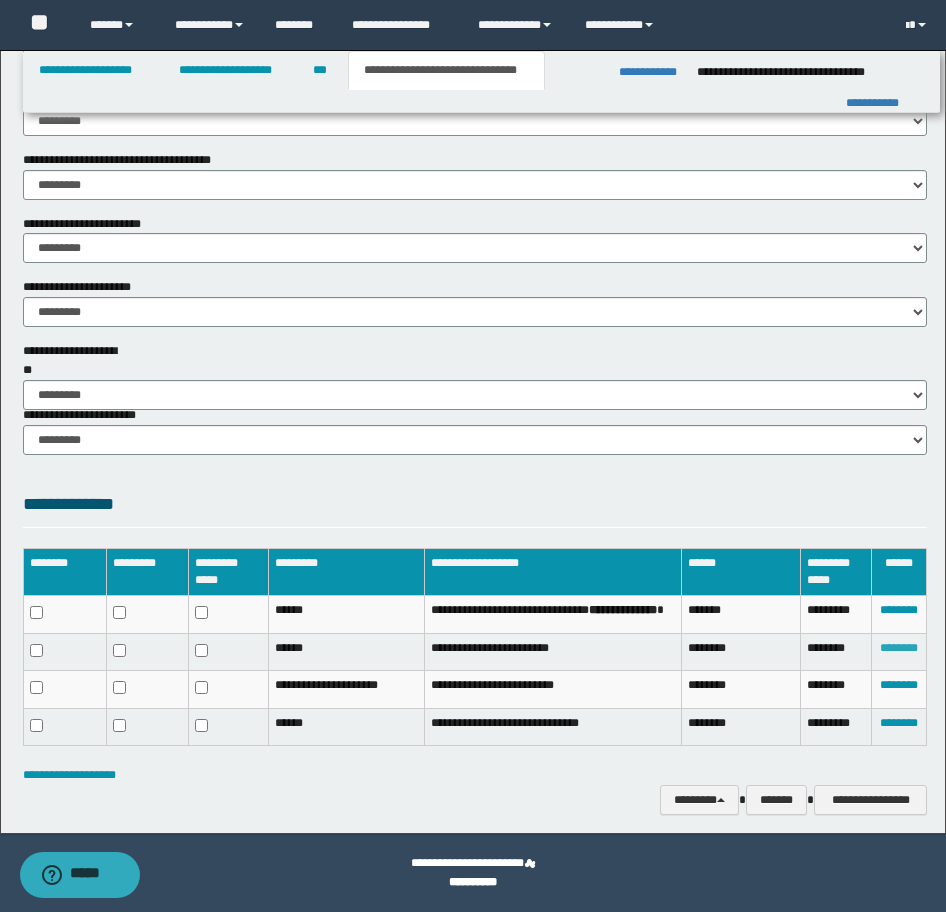 click on "********" at bounding box center [899, 648] 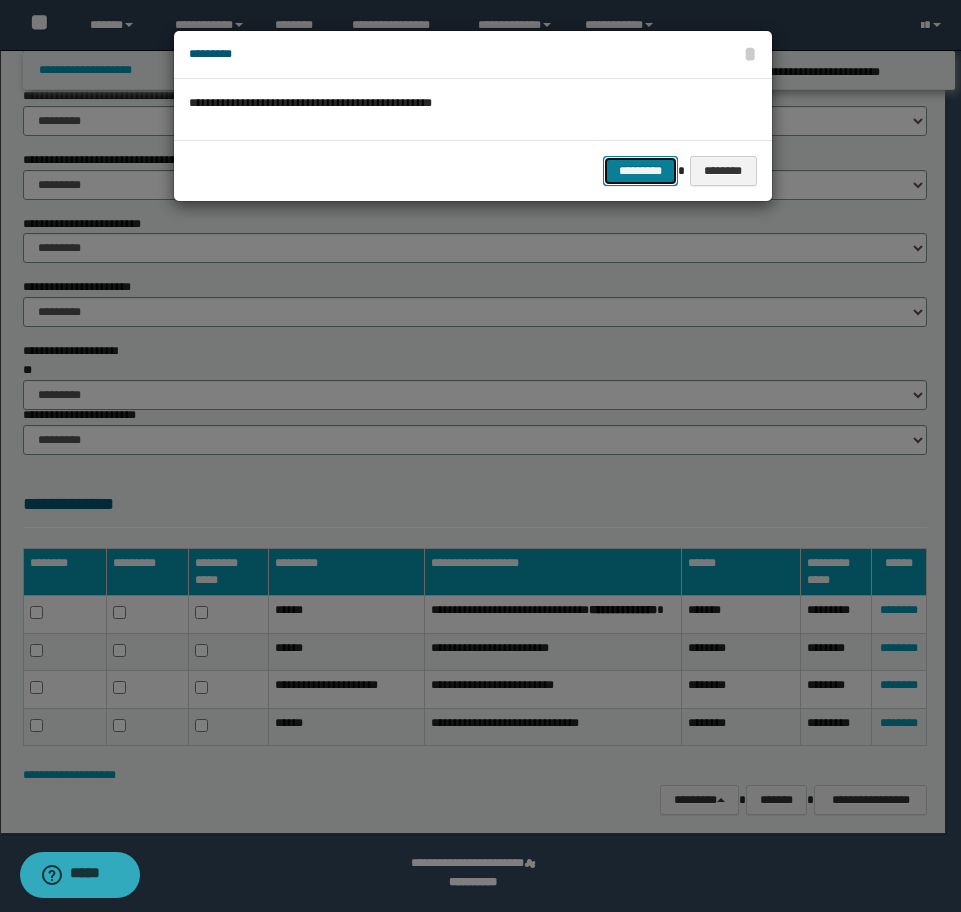 click on "*********" at bounding box center [640, 171] 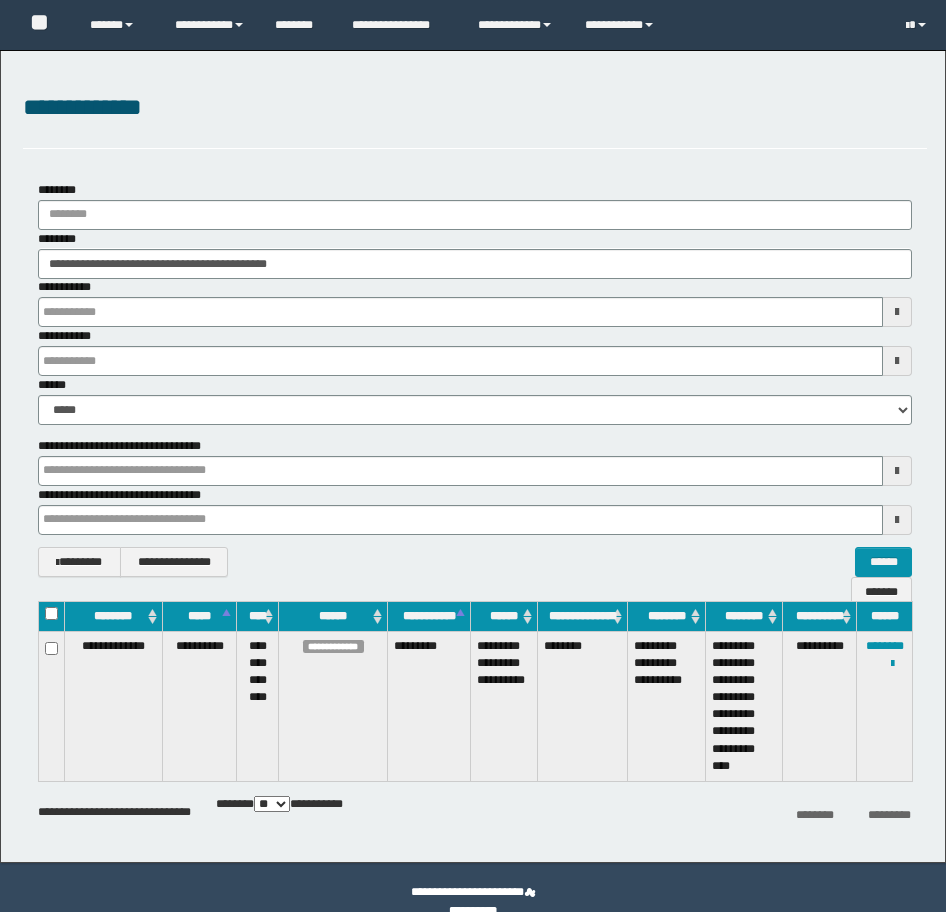 scroll, scrollTop: 0, scrollLeft: 0, axis: both 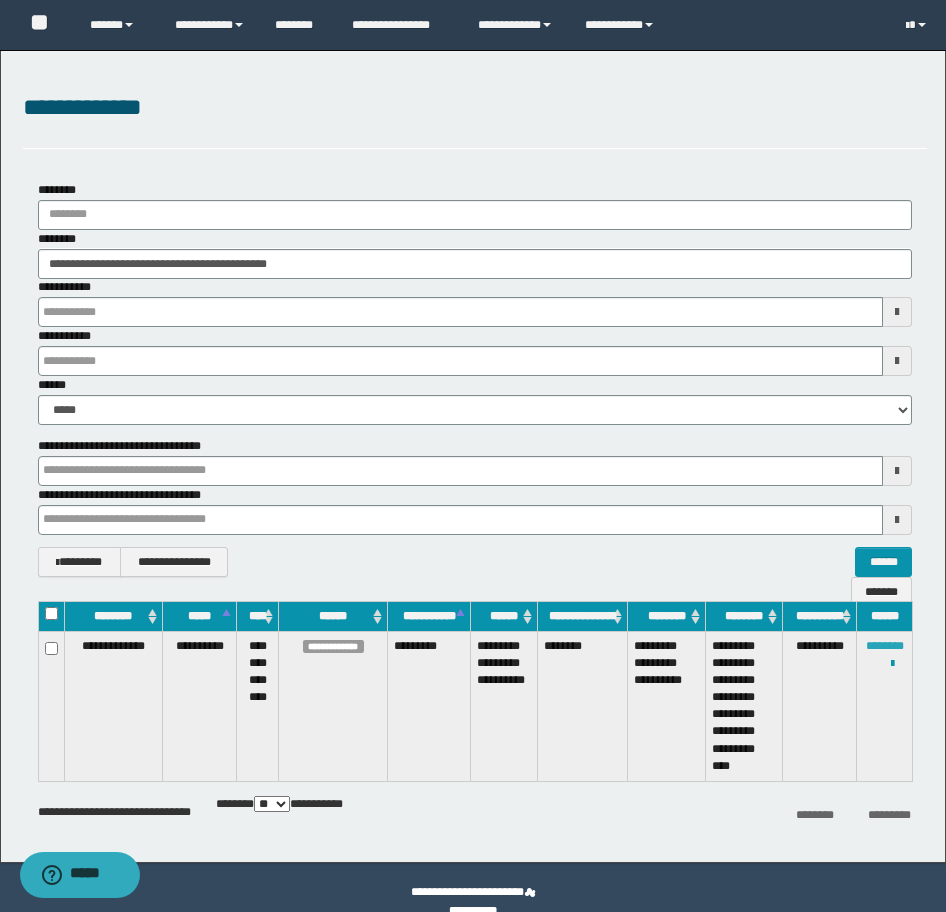 click on "********" at bounding box center [885, 646] 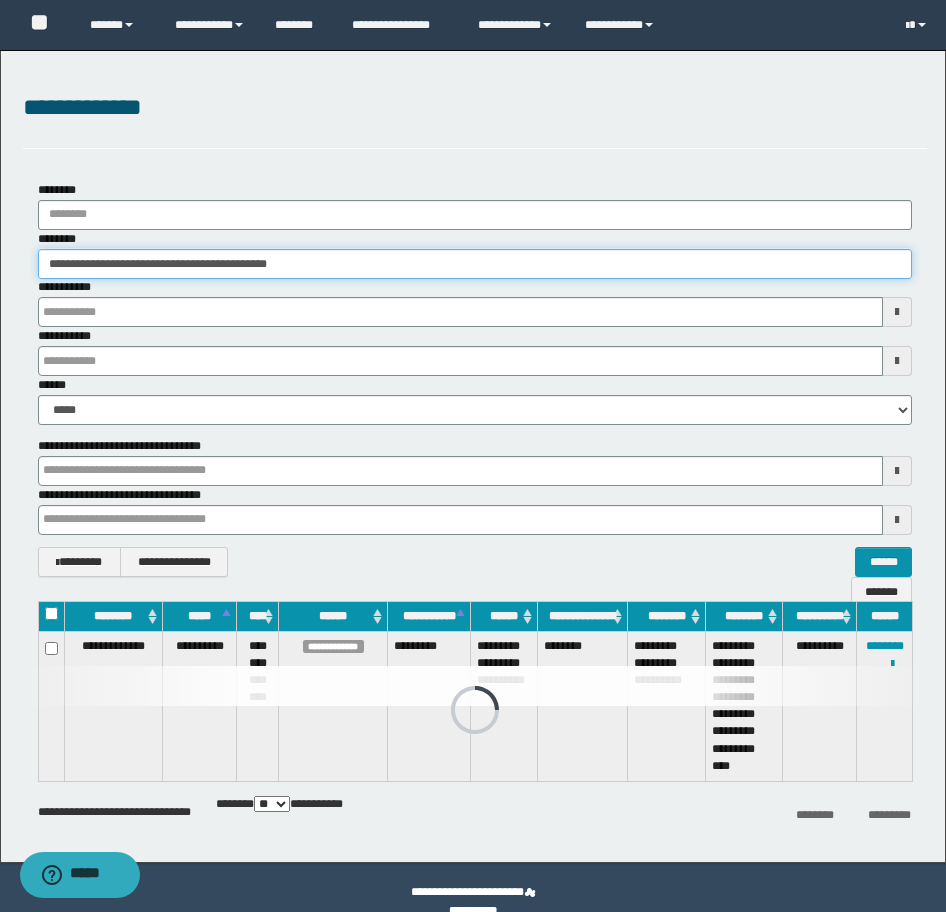 drag, startPoint x: 385, startPoint y: 261, endPoint x: -16, endPoint y: 269, distance: 401.0798 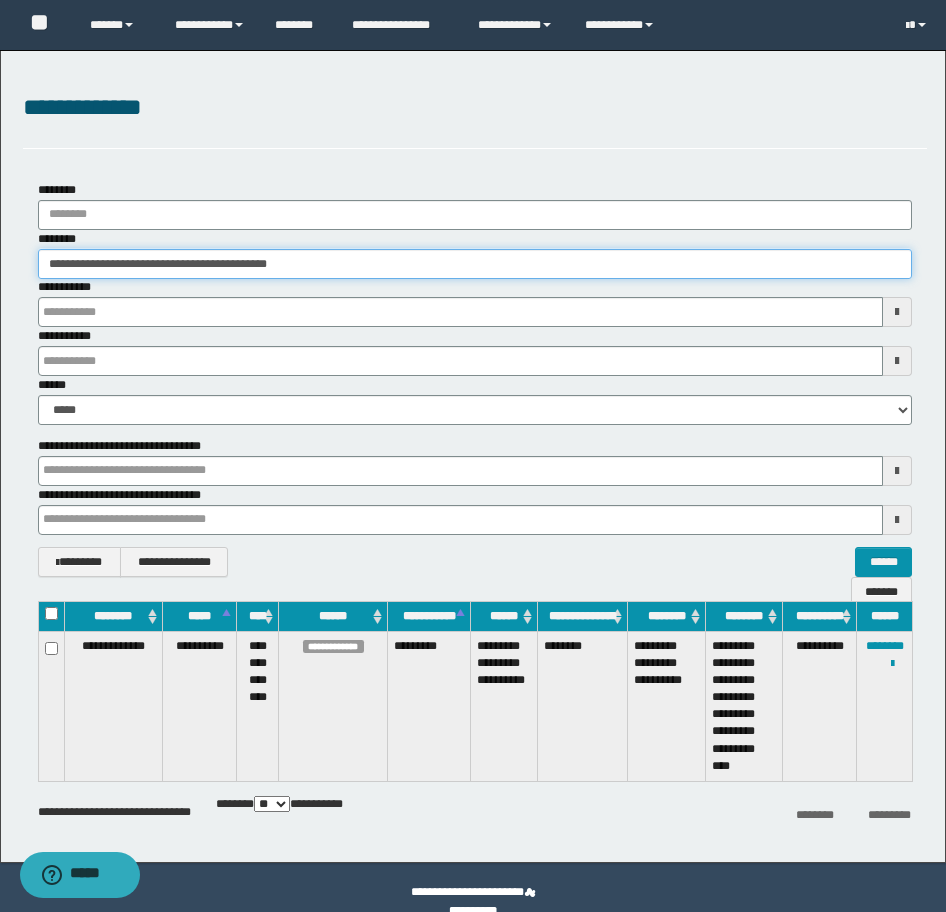 paste 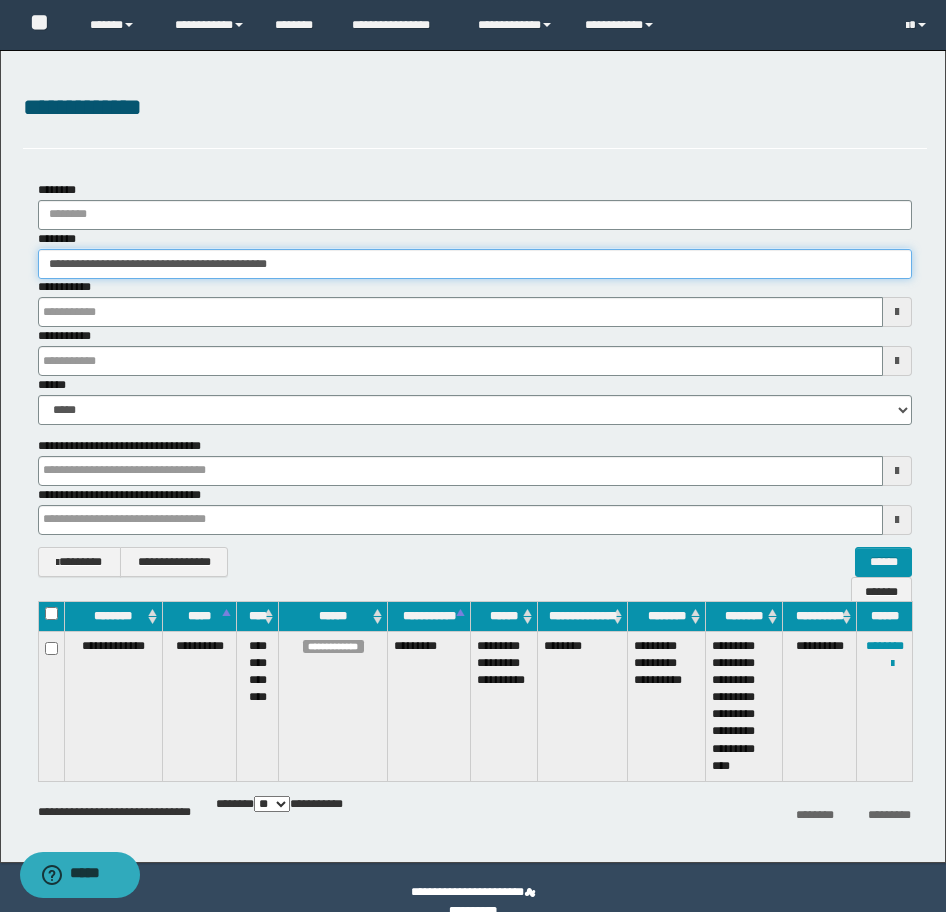 type on "********" 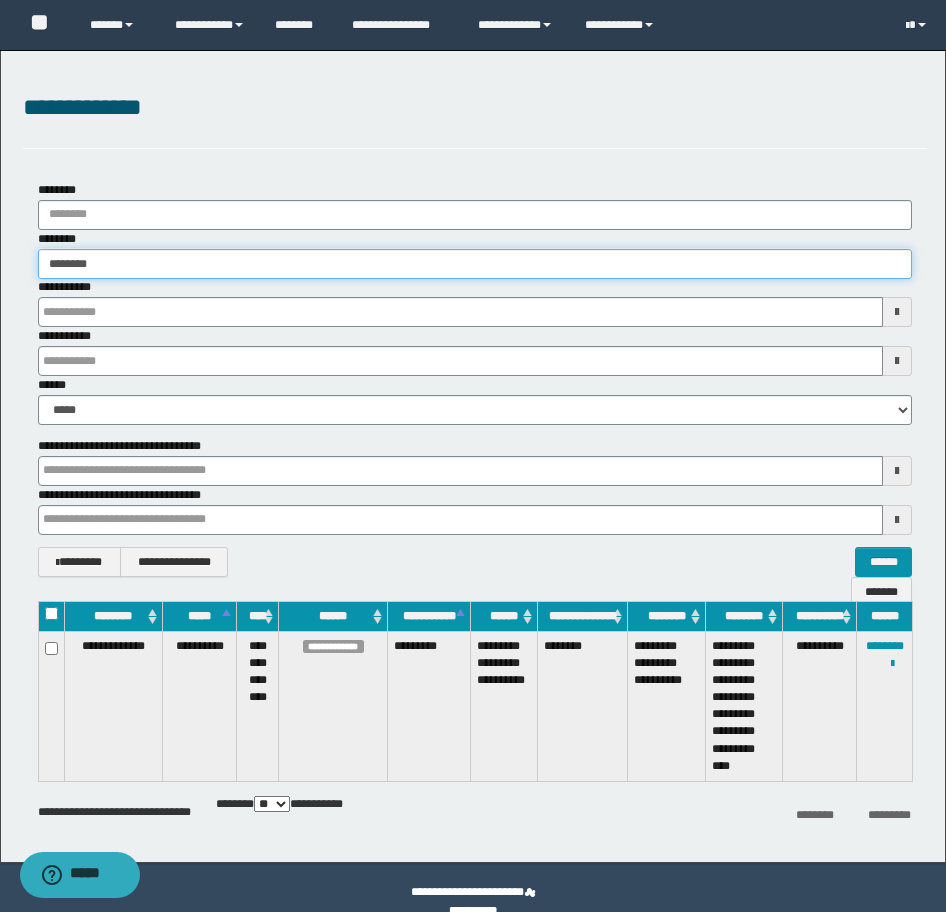 type on "********" 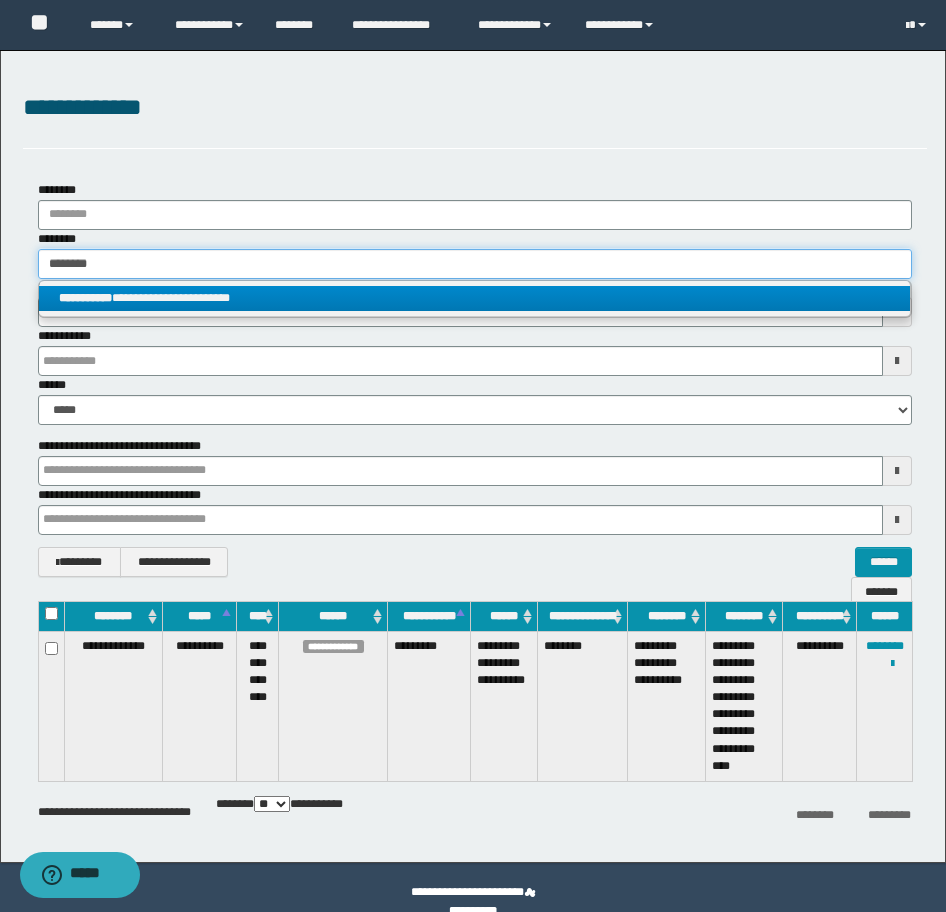 type on "********" 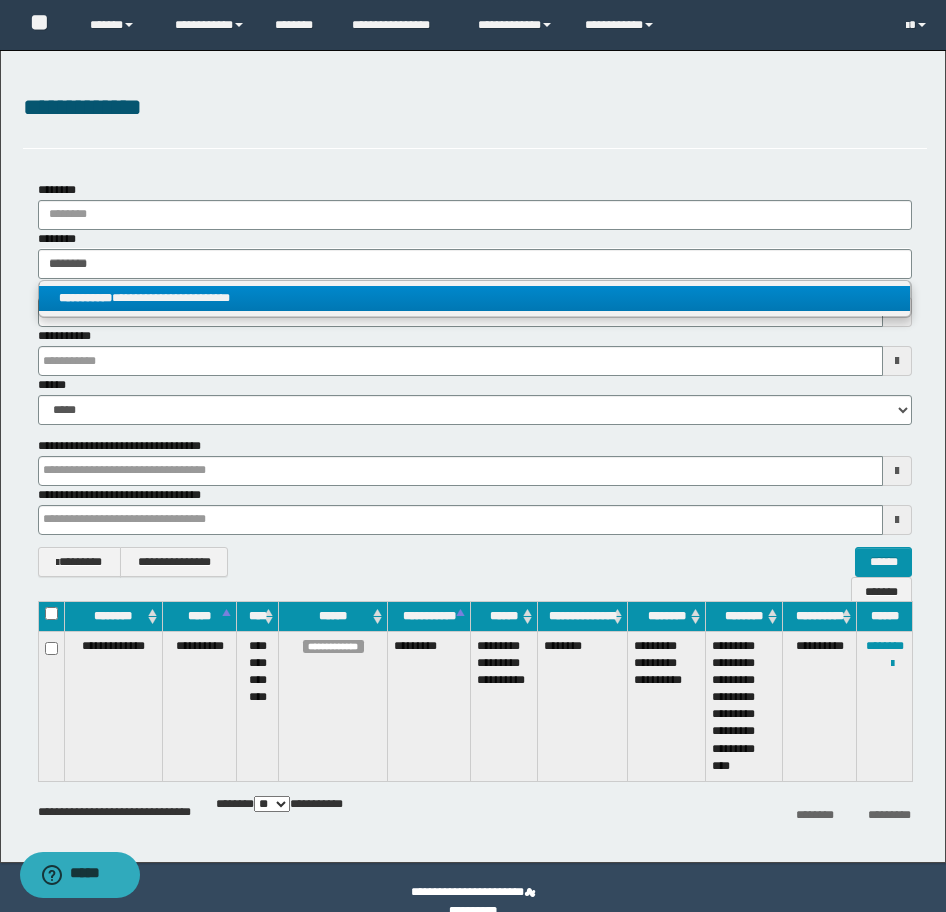 click on "**********" at bounding box center (474, 298) 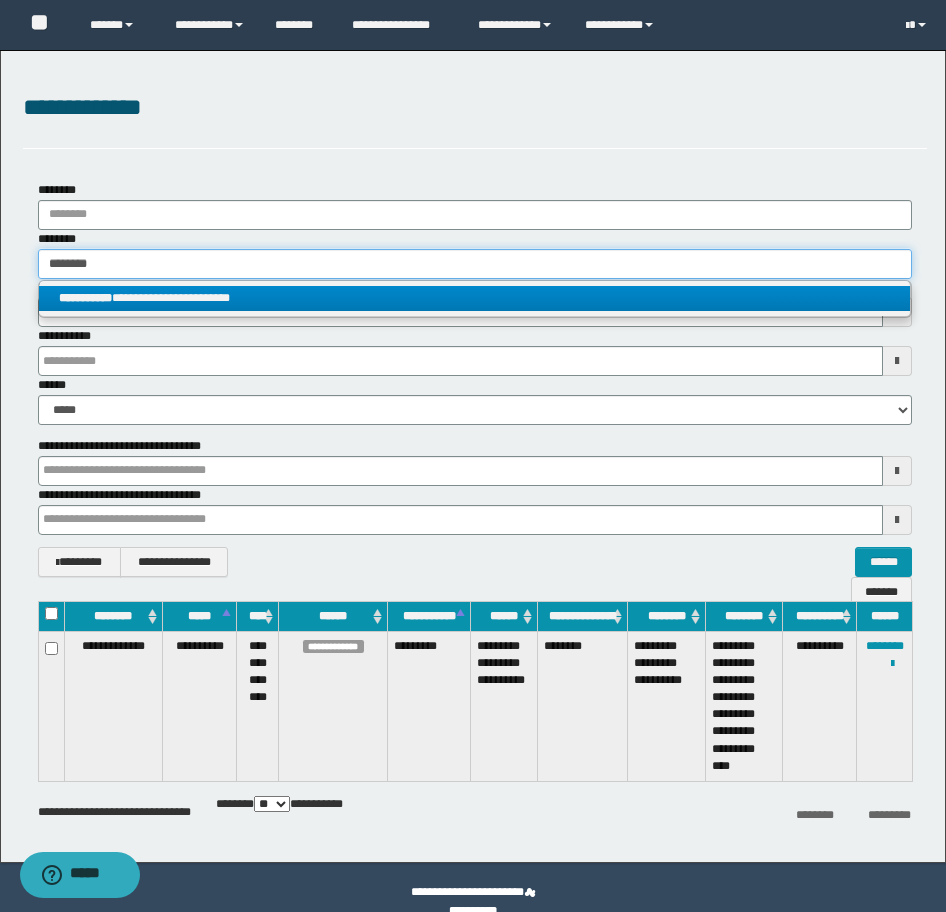 type 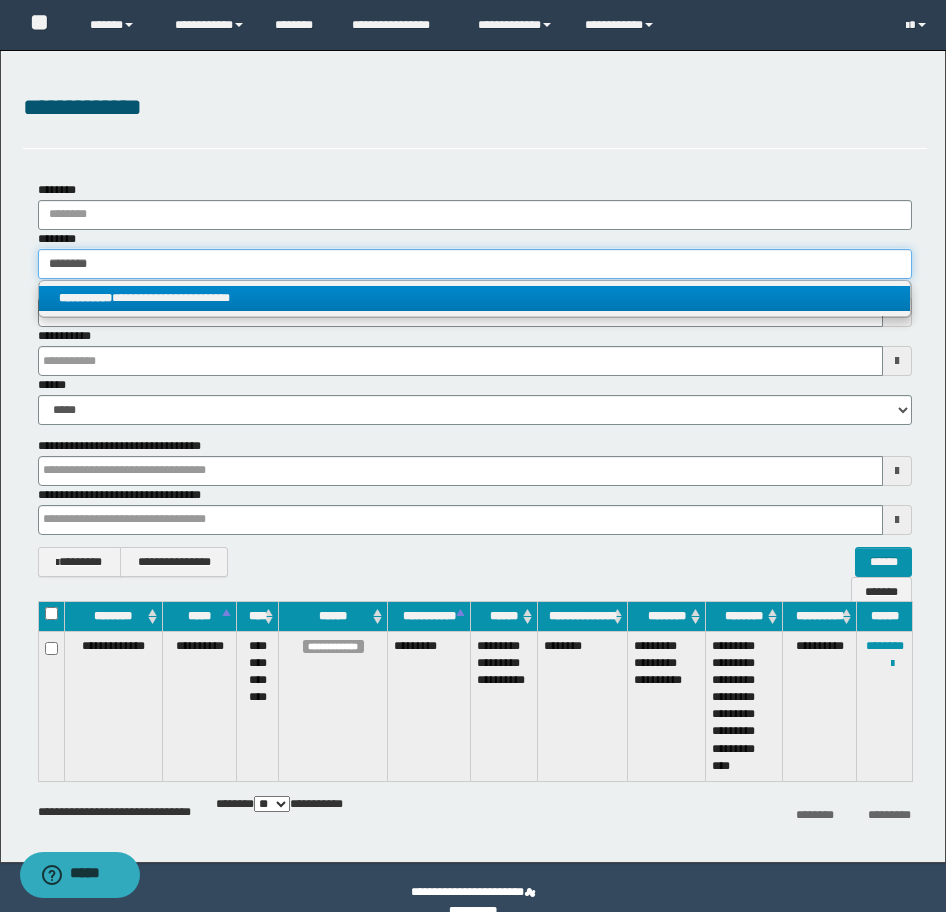 type on "**********" 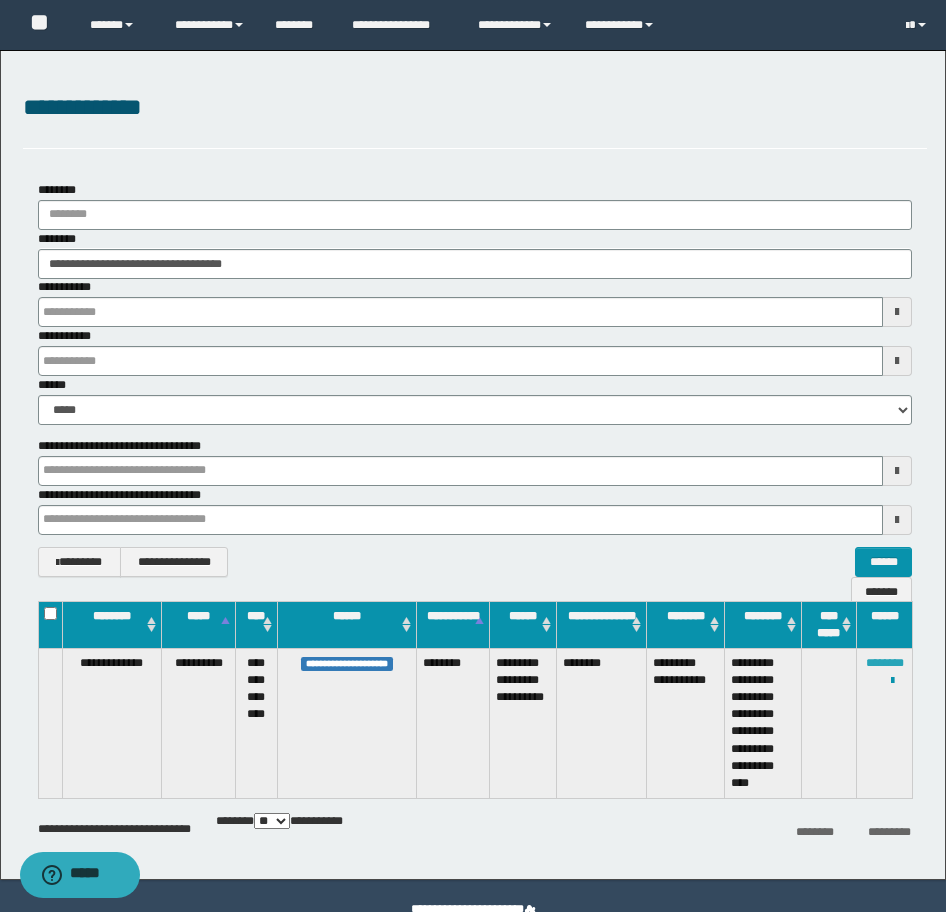 click on "********" at bounding box center [885, 663] 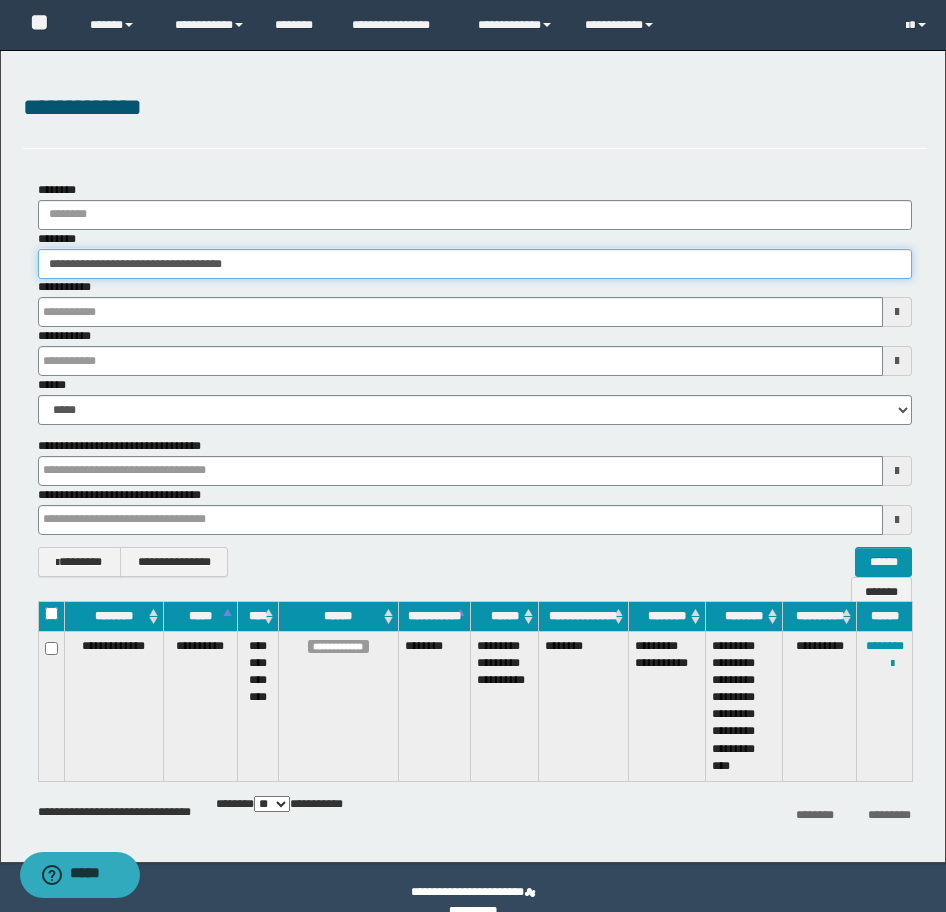 drag, startPoint x: 305, startPoint y: 265, endPoint x: -16, endPoint y: 244, distance: 321.6862 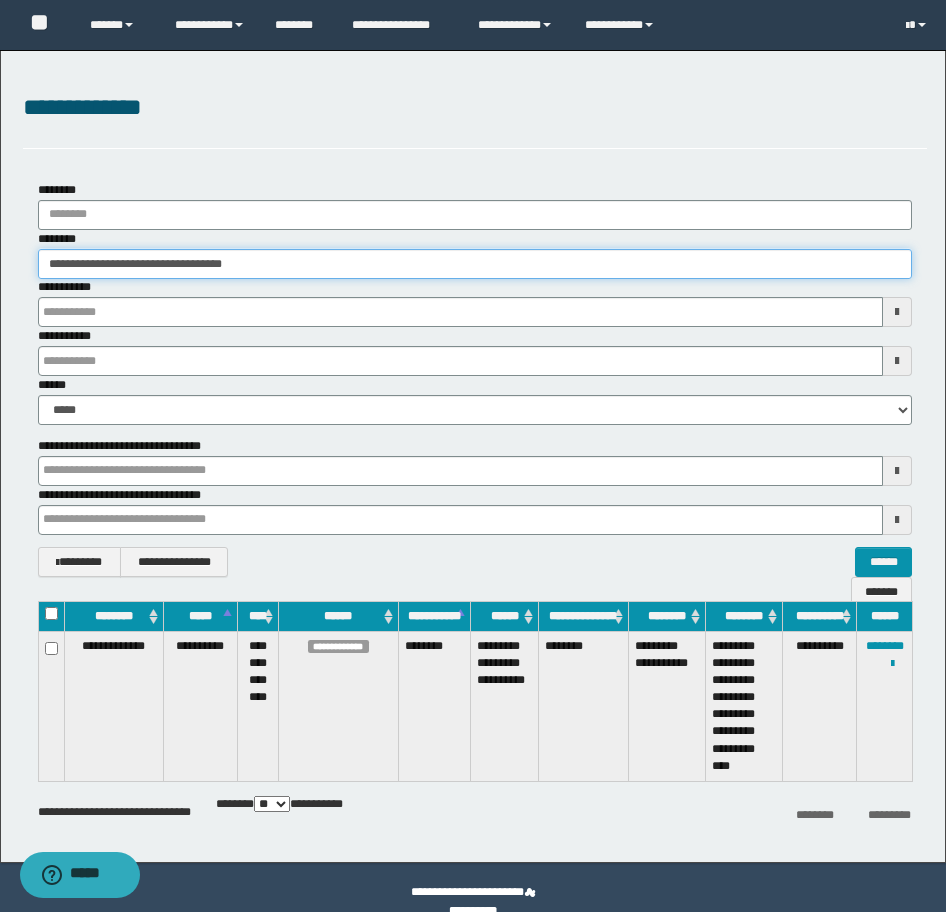 click on "**********" at bounding box center [473, 456] 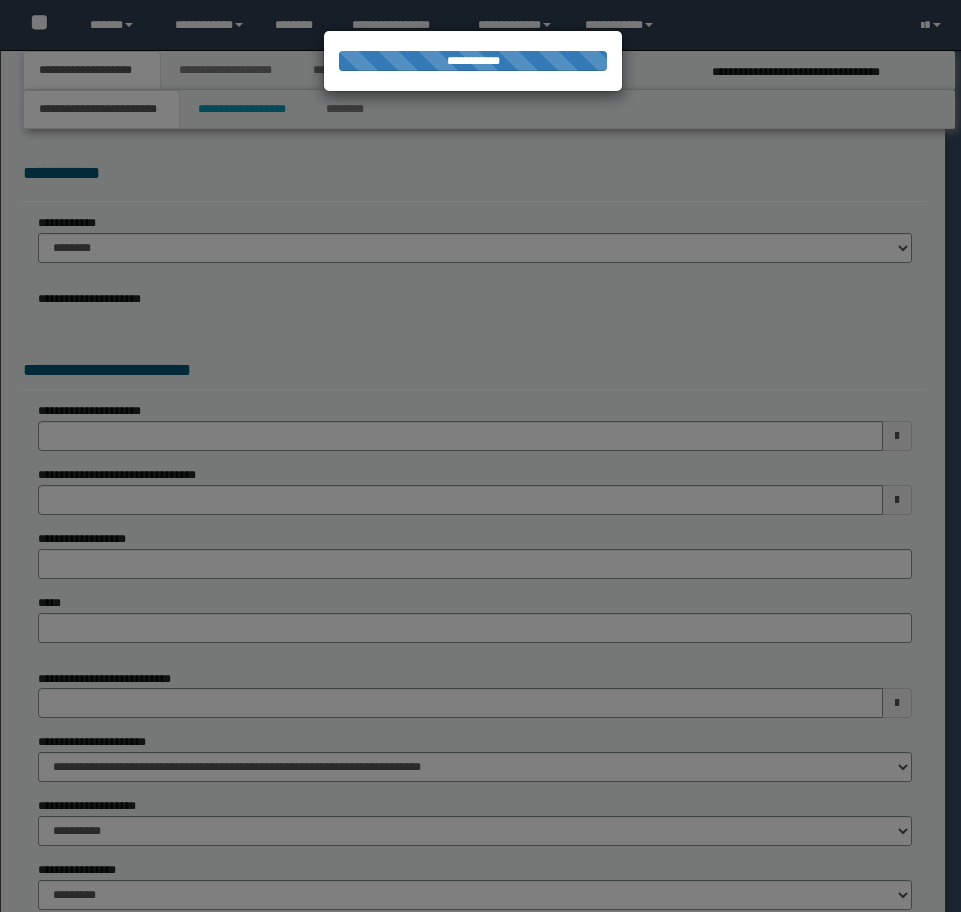 scroll, scrollTop: 0, scrollLeft: 0, axis: both 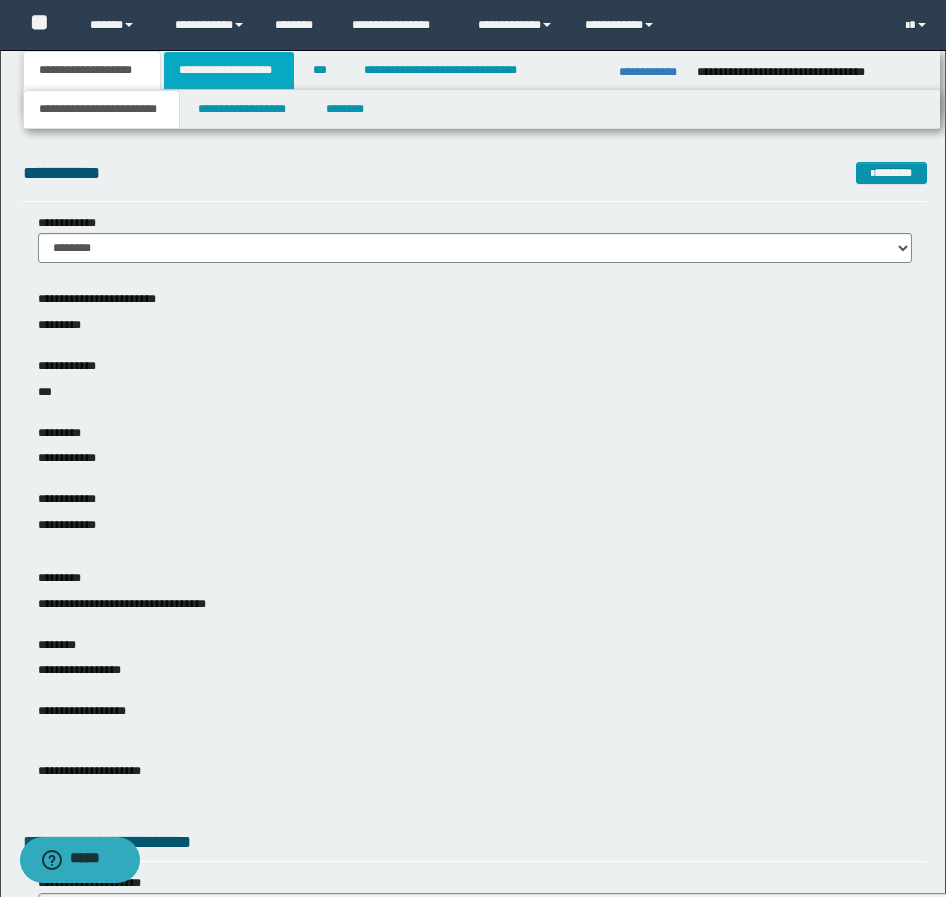 click on "**********" at bounding box center (229, 70) 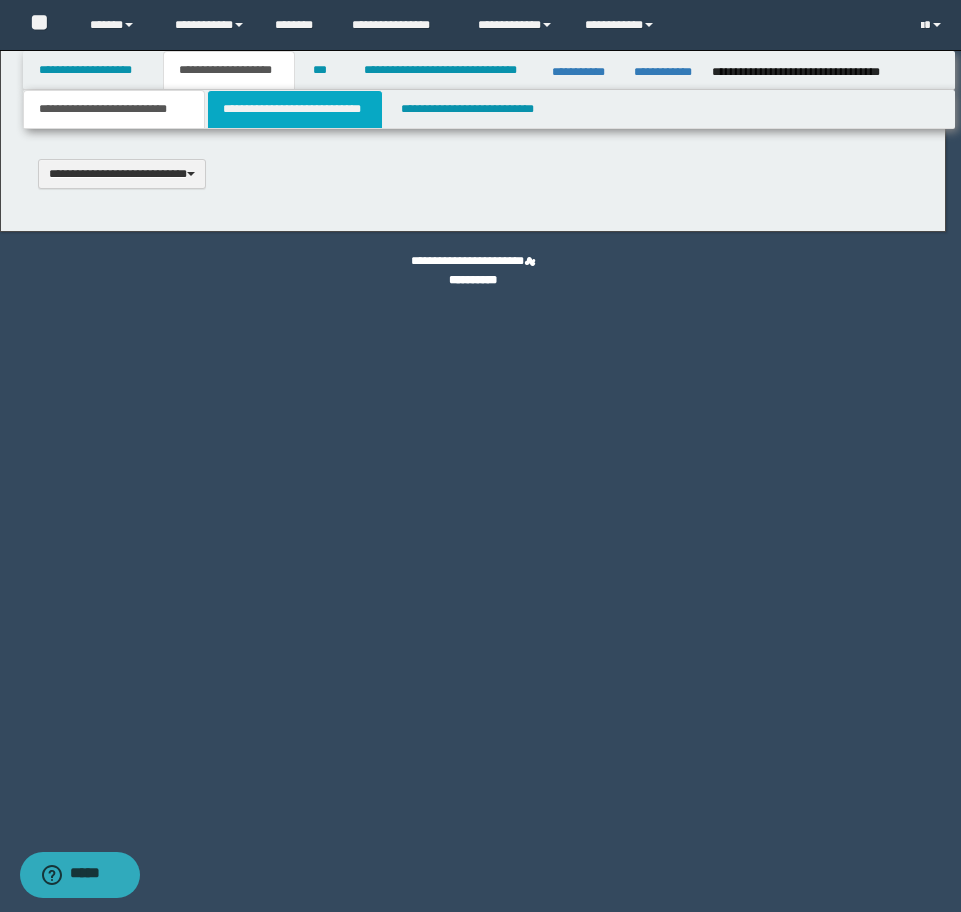 type 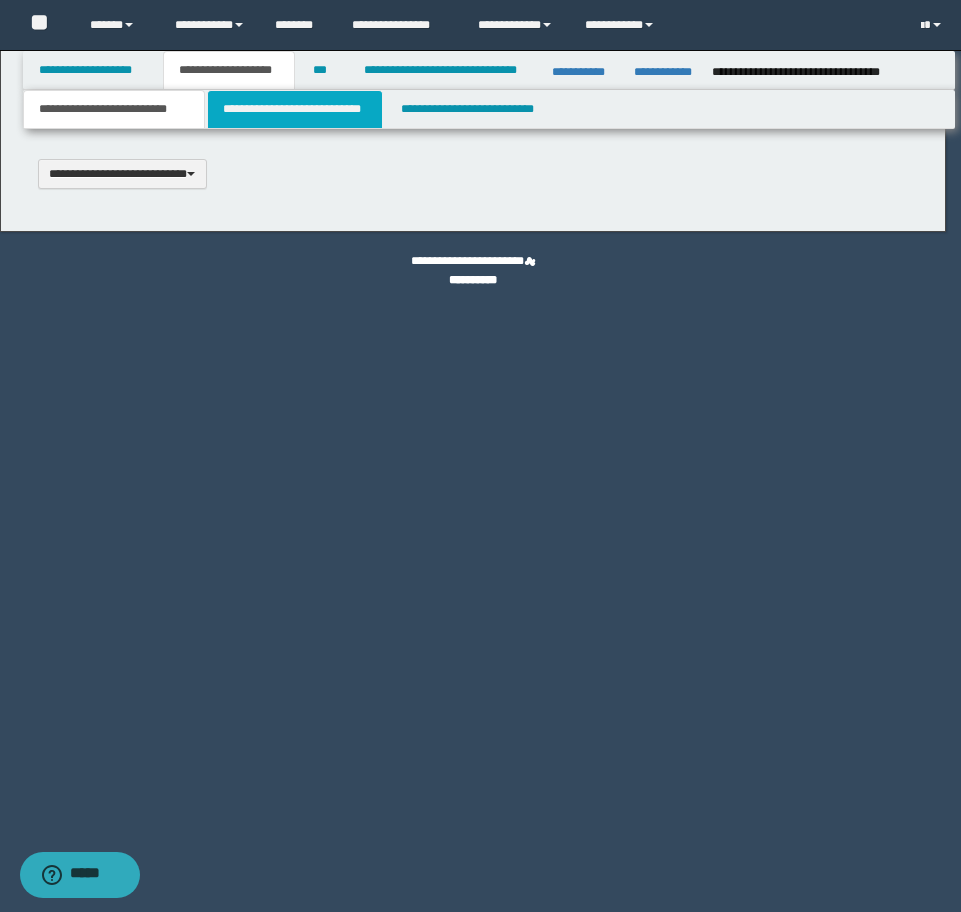 click on "**********" at bounding box center [480, 456] 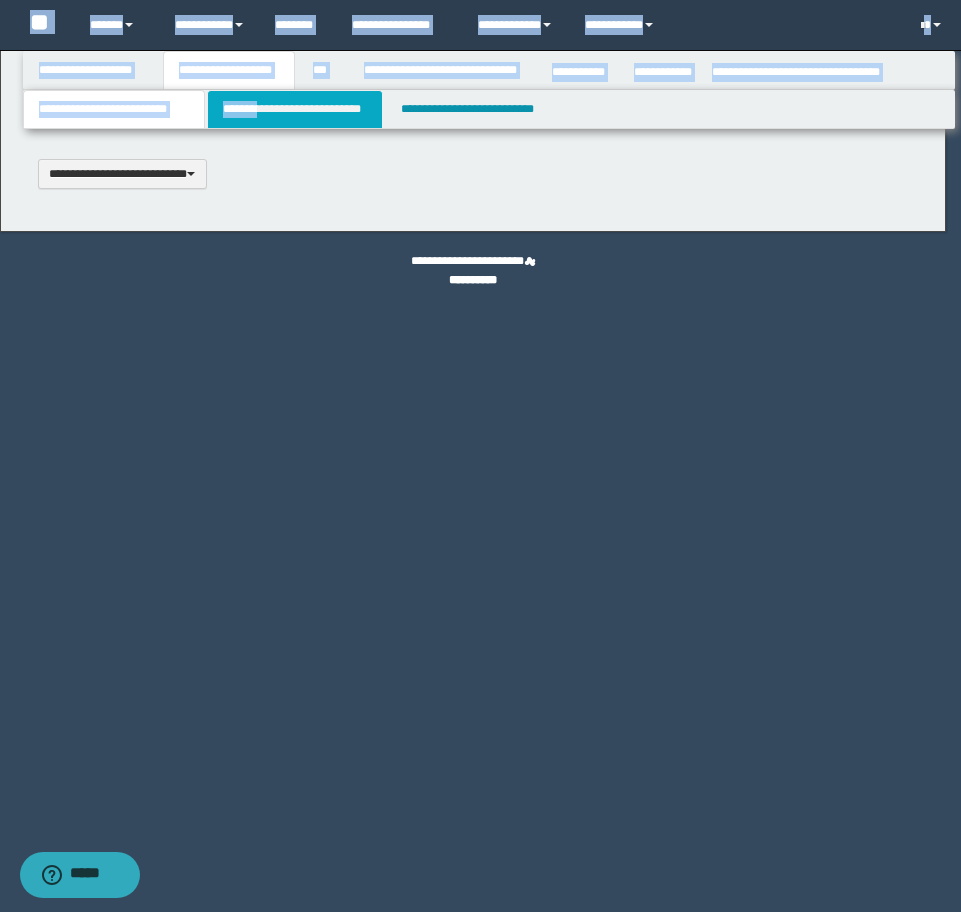 scroll, scrollTop: 0, scrollLeft: 0, axis: both 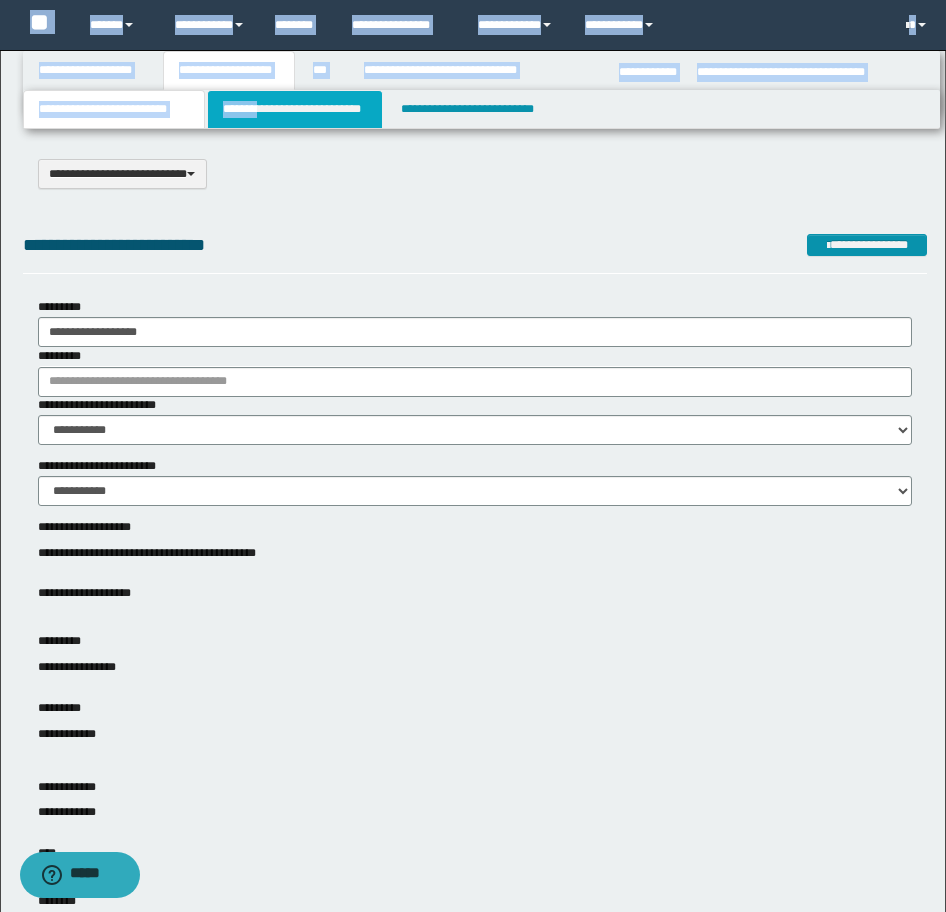 drag, startPoint x: 257, startPoint y: 100, endPoint x: 232, endPoint y: 112, distance: 27.730848 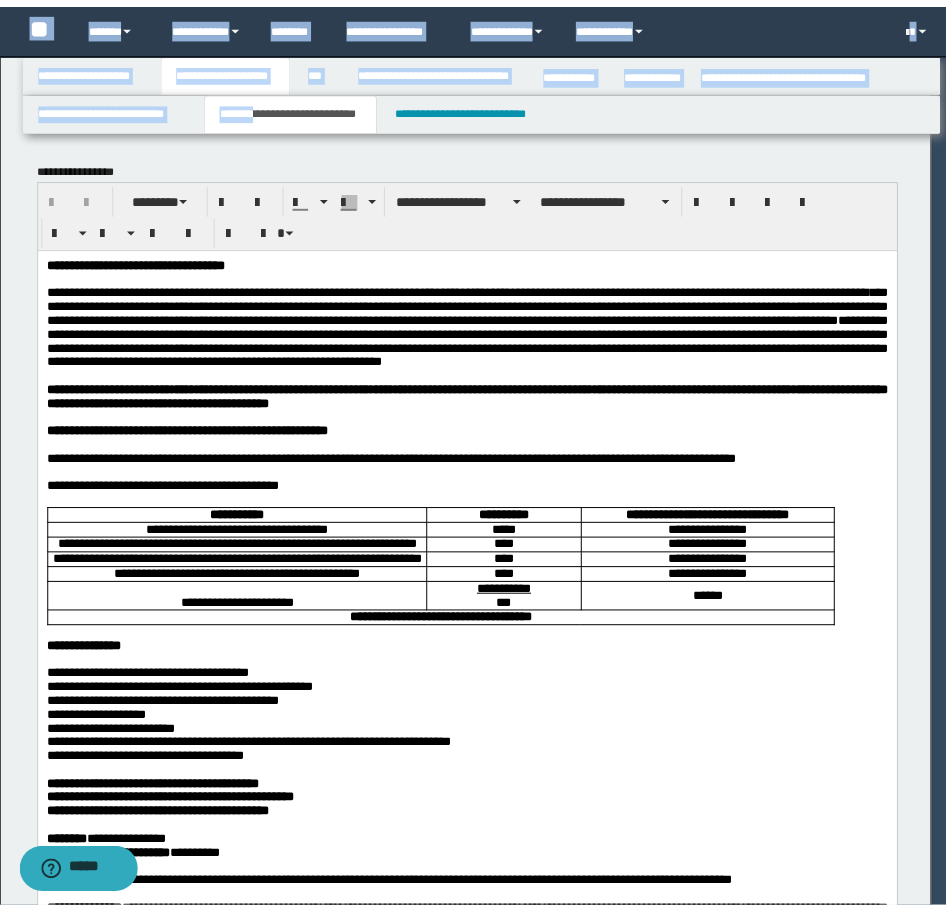 scroll, scrollTop: 0, scrollLeft: 0, axis: both 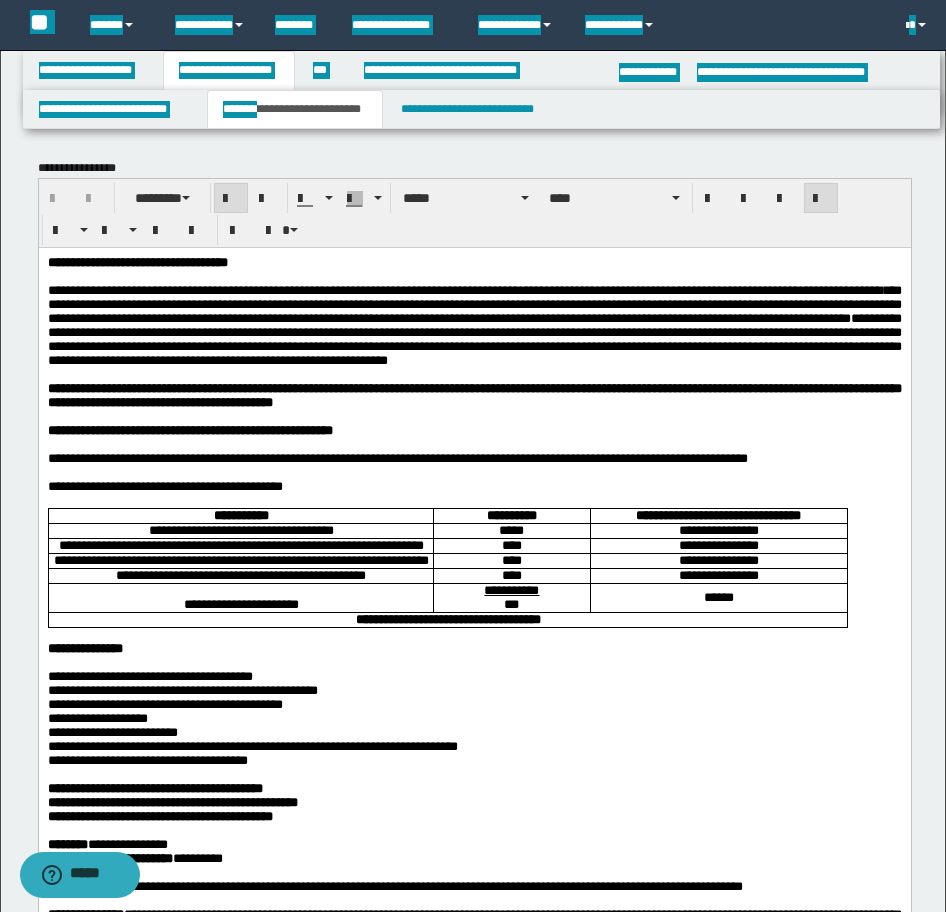 click at bounding box center [474, 276] 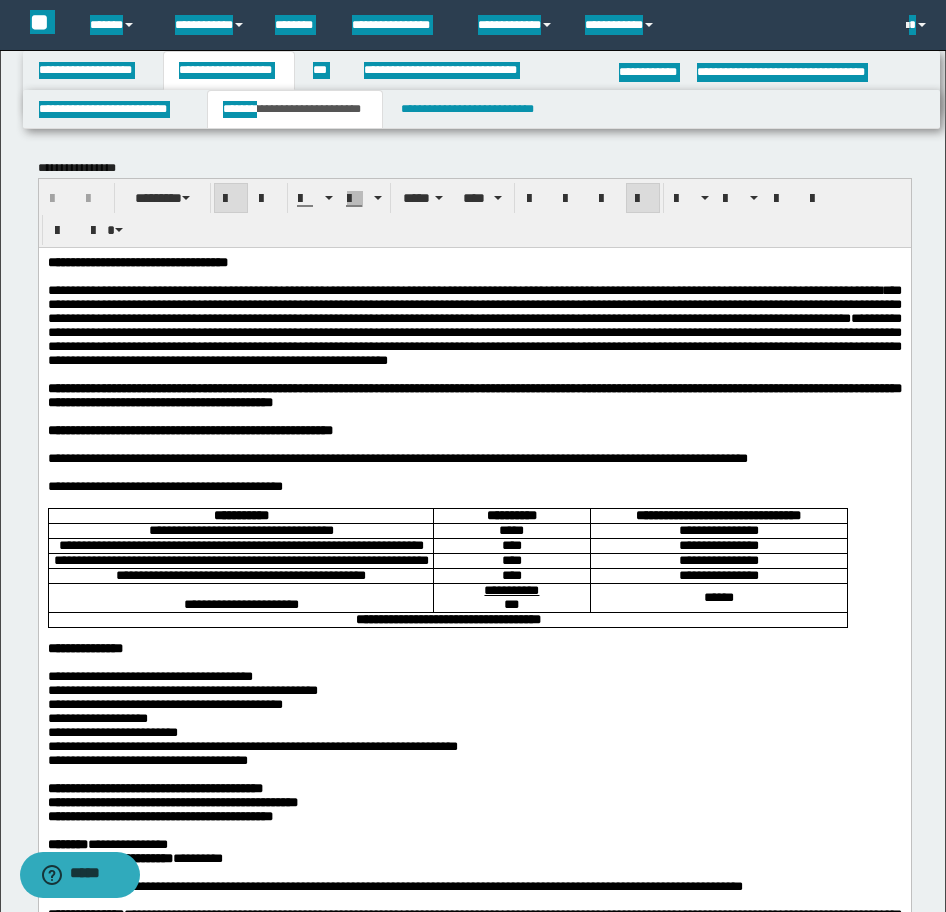 click on "**********" at bounding box center [474, 303] 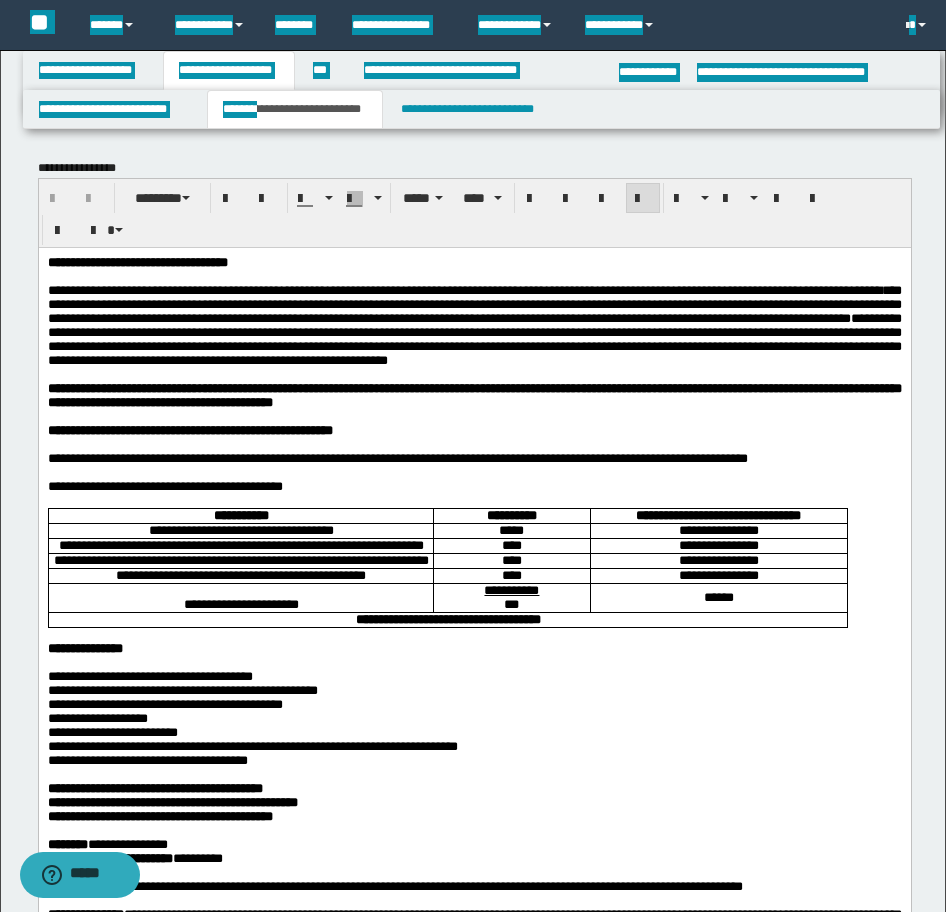 type 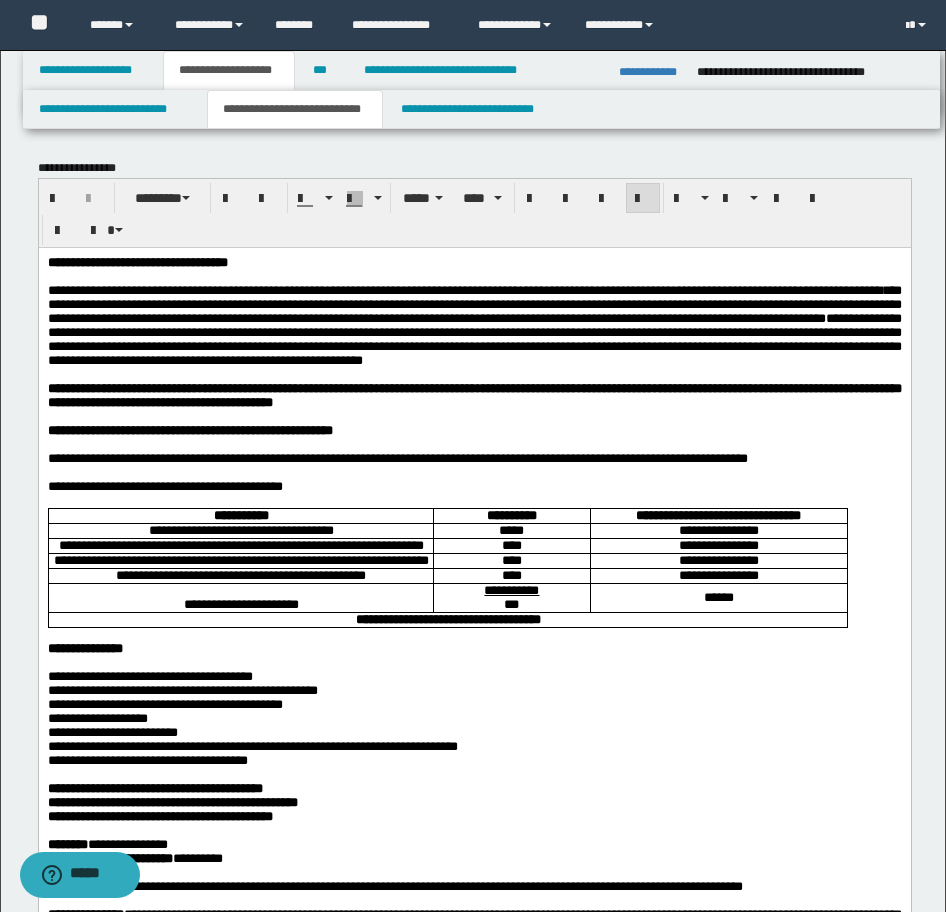 click on "**********" at bounding box center (473, 4459) 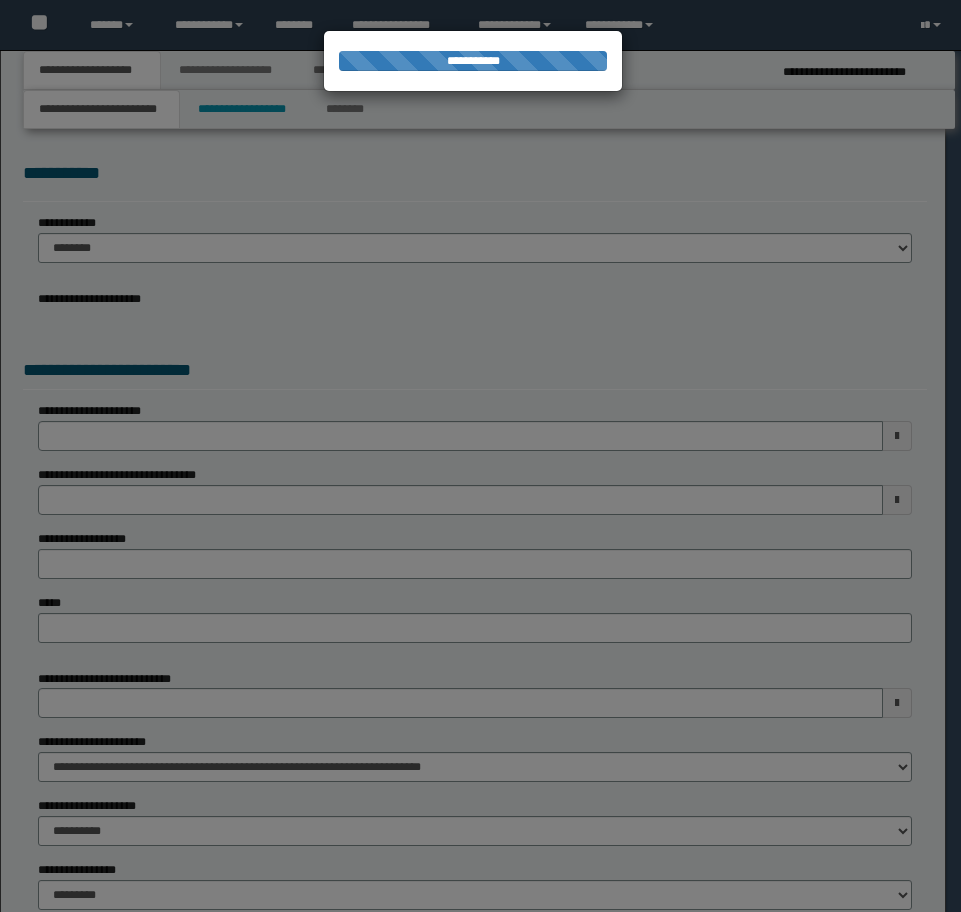 scroll, scrollTop: 0, scrollLeft: 0, axis: both 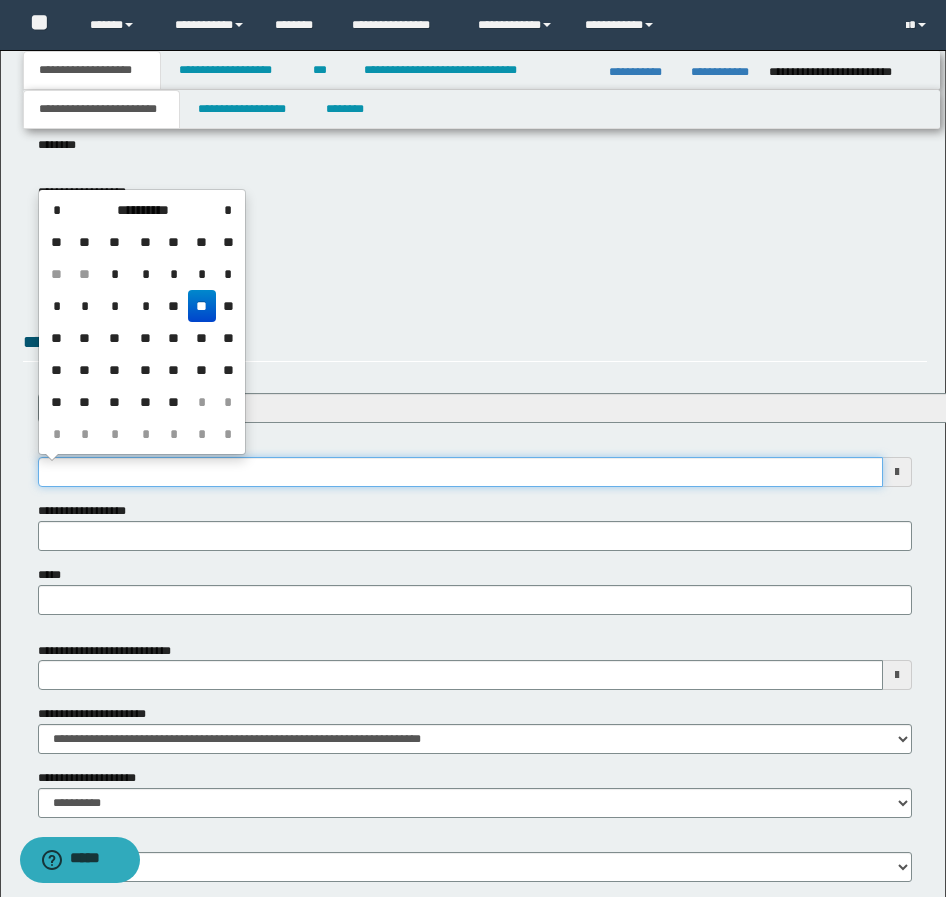 click on "**********" at bounding box center [460, 472] 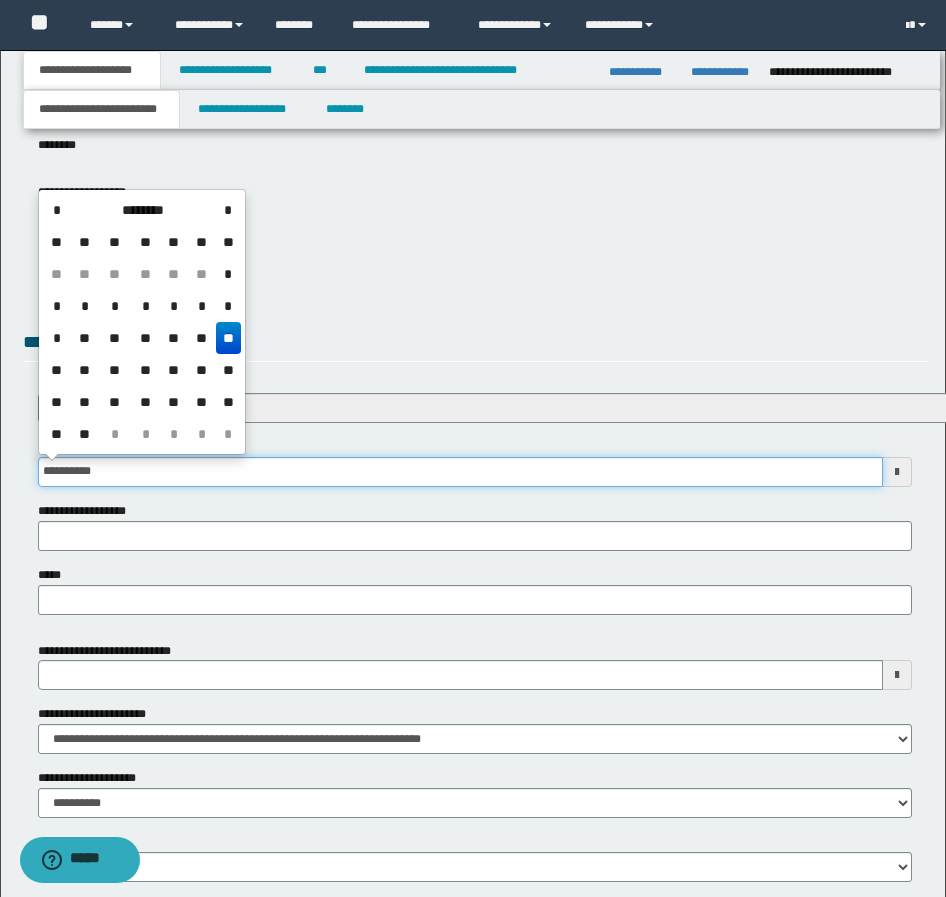 type on "**********" 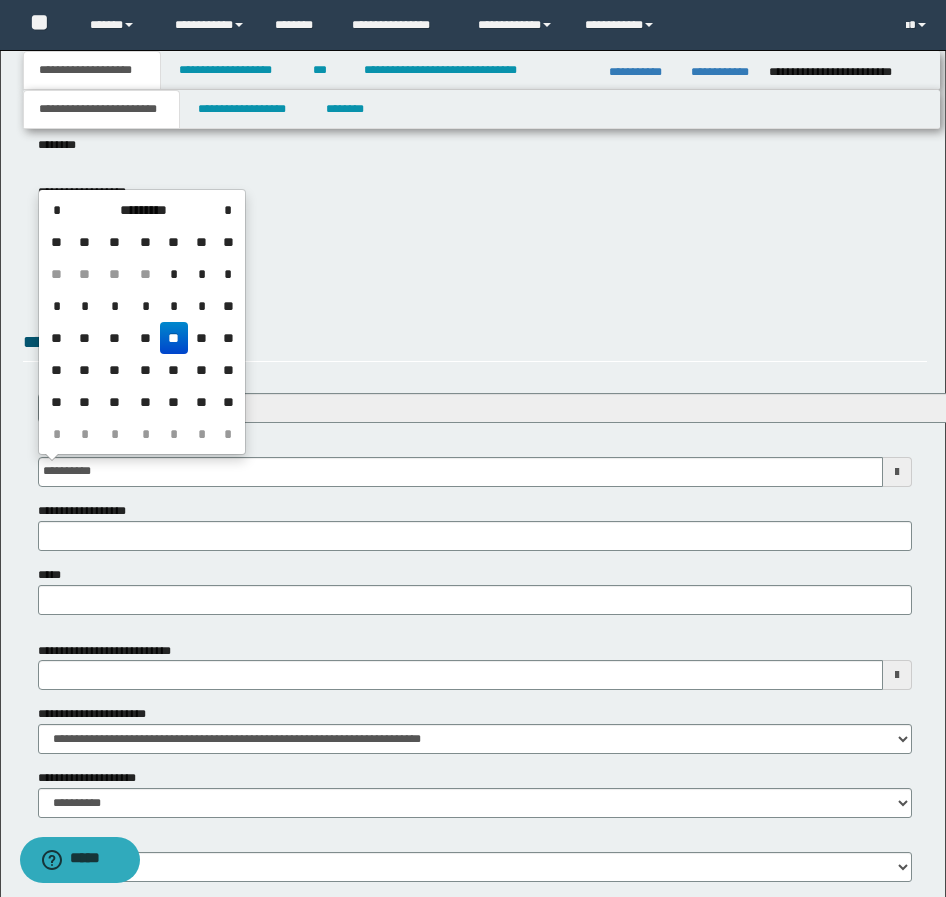 click on "**" at bounding box center [174, 338] 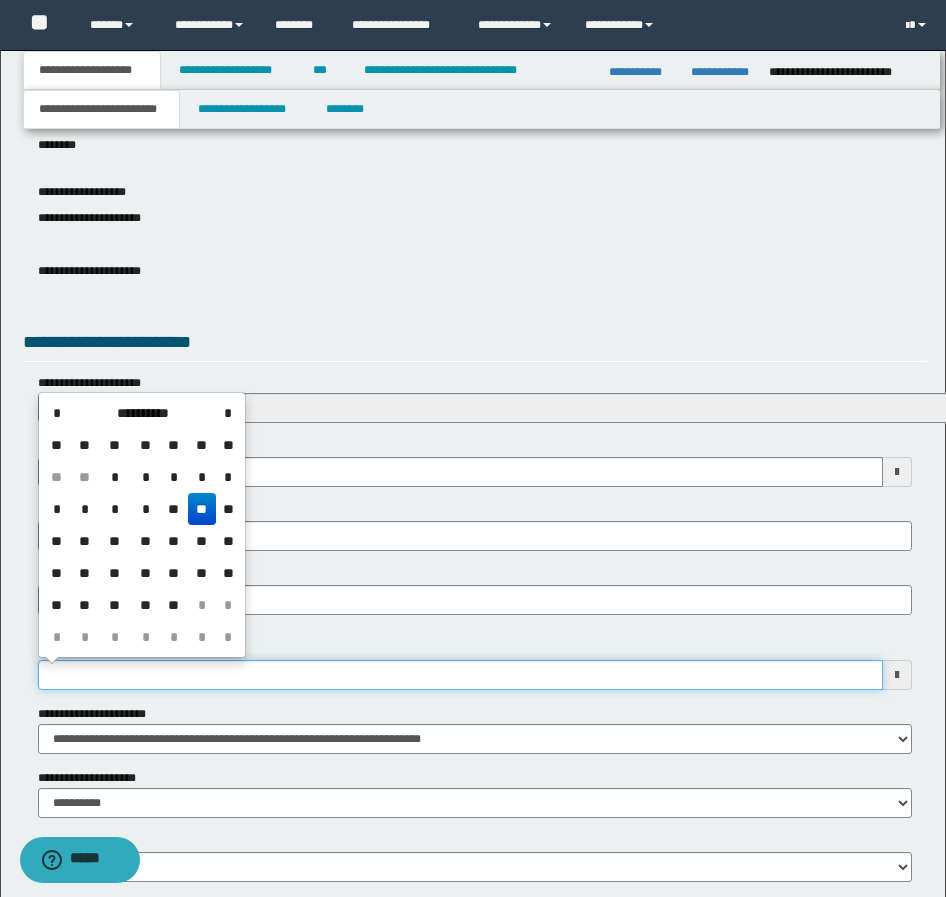 click on "**********" at bounding box center [460, 675] 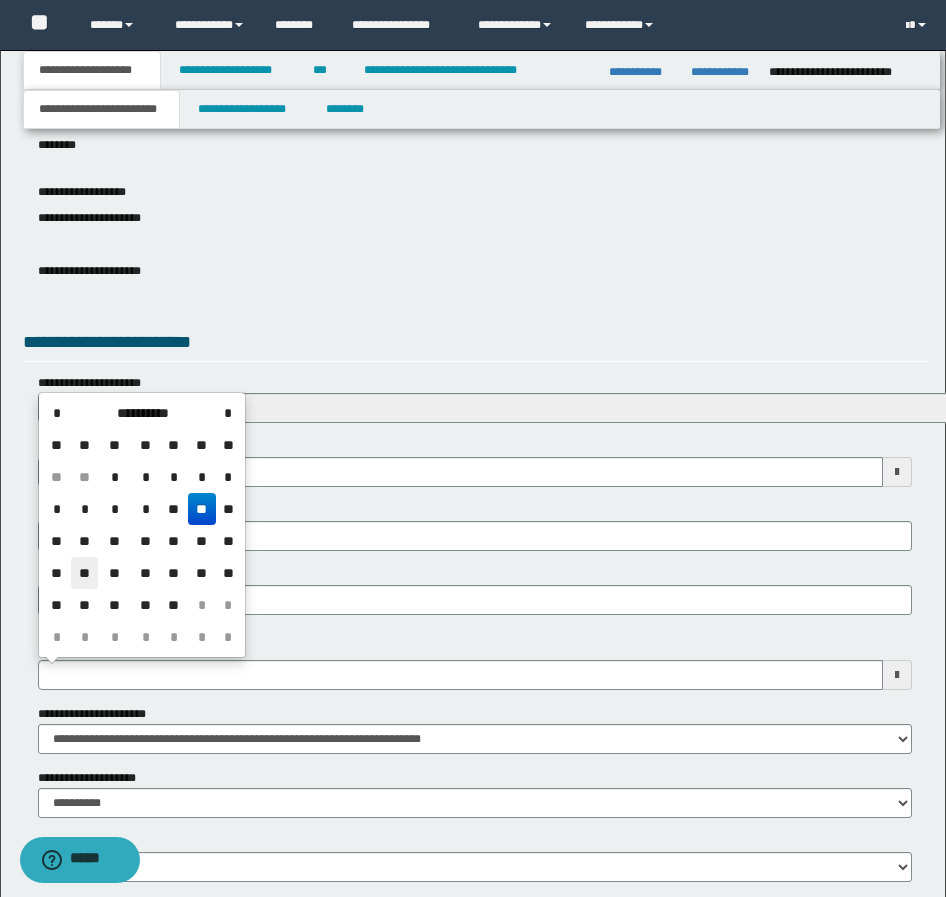 click on "**" at bounding box center [85, 573] 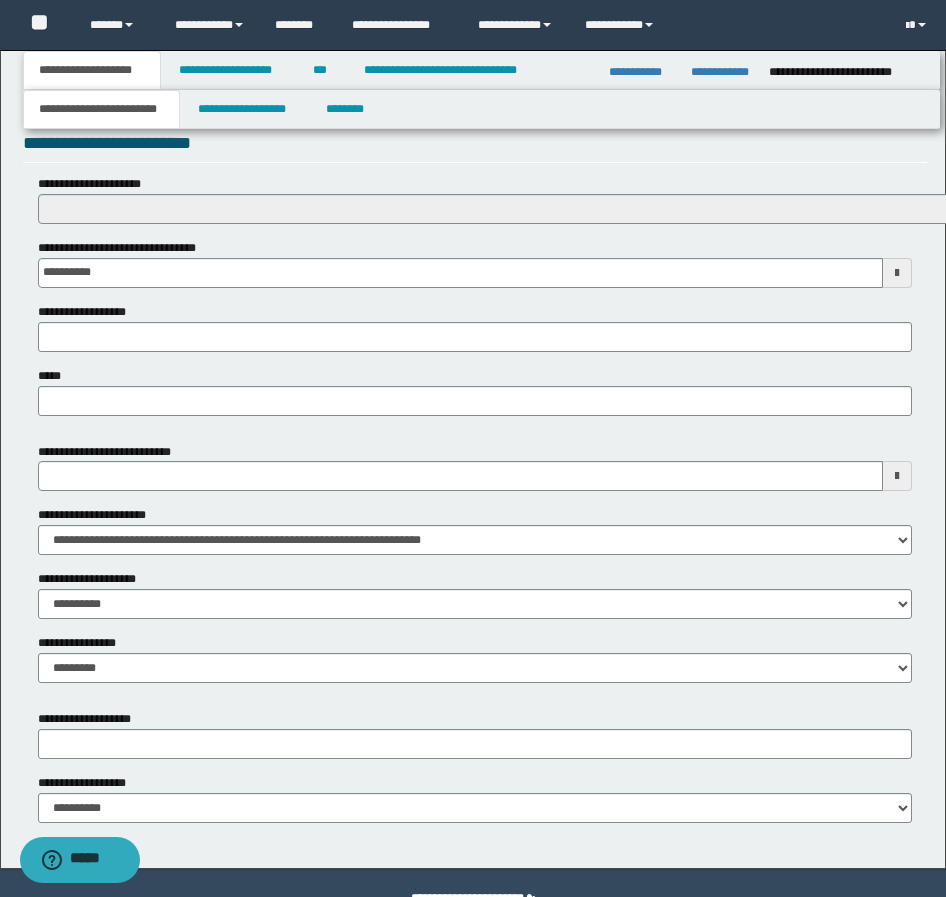 scroll, scrollTop: 700, scrollLeft: 0, axis: vertical 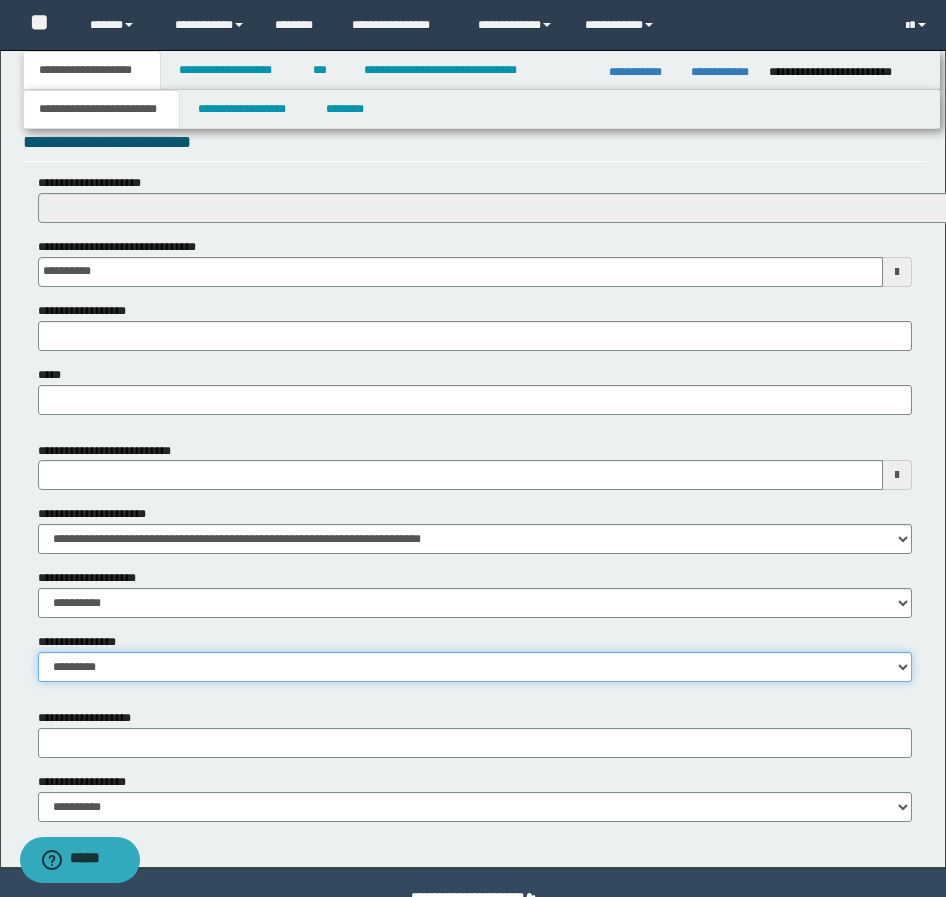 click on "**********" at bounding box center [475, 667] 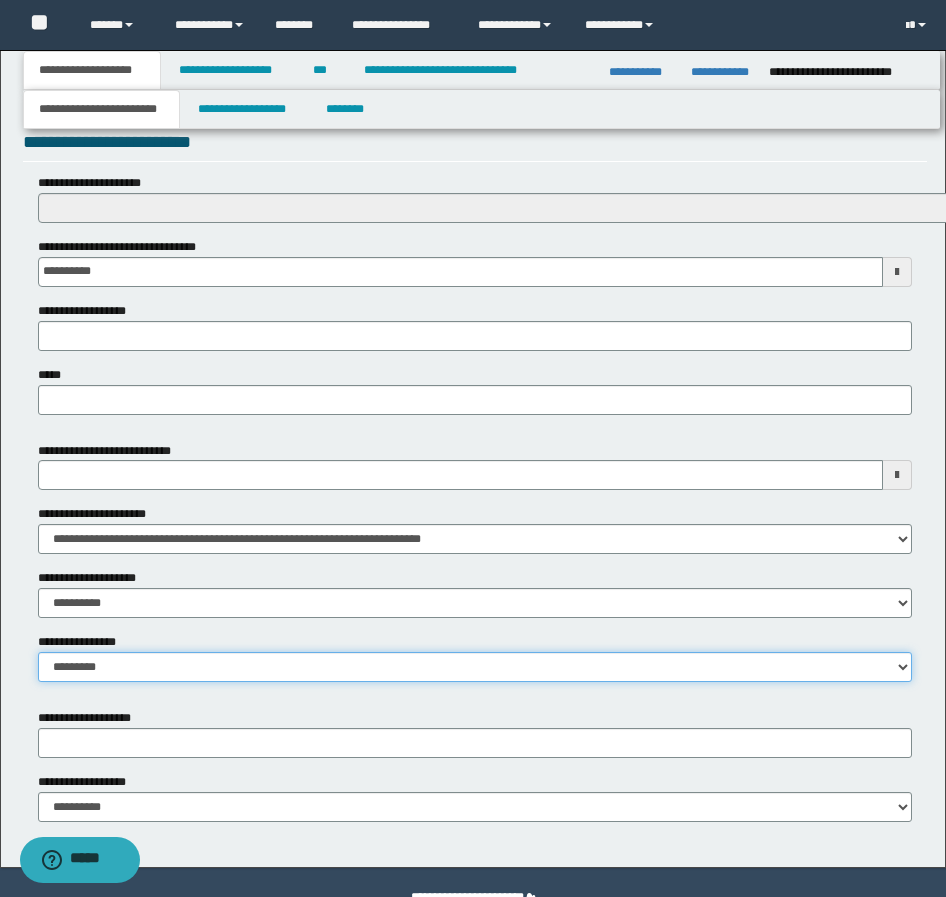 select on "*" 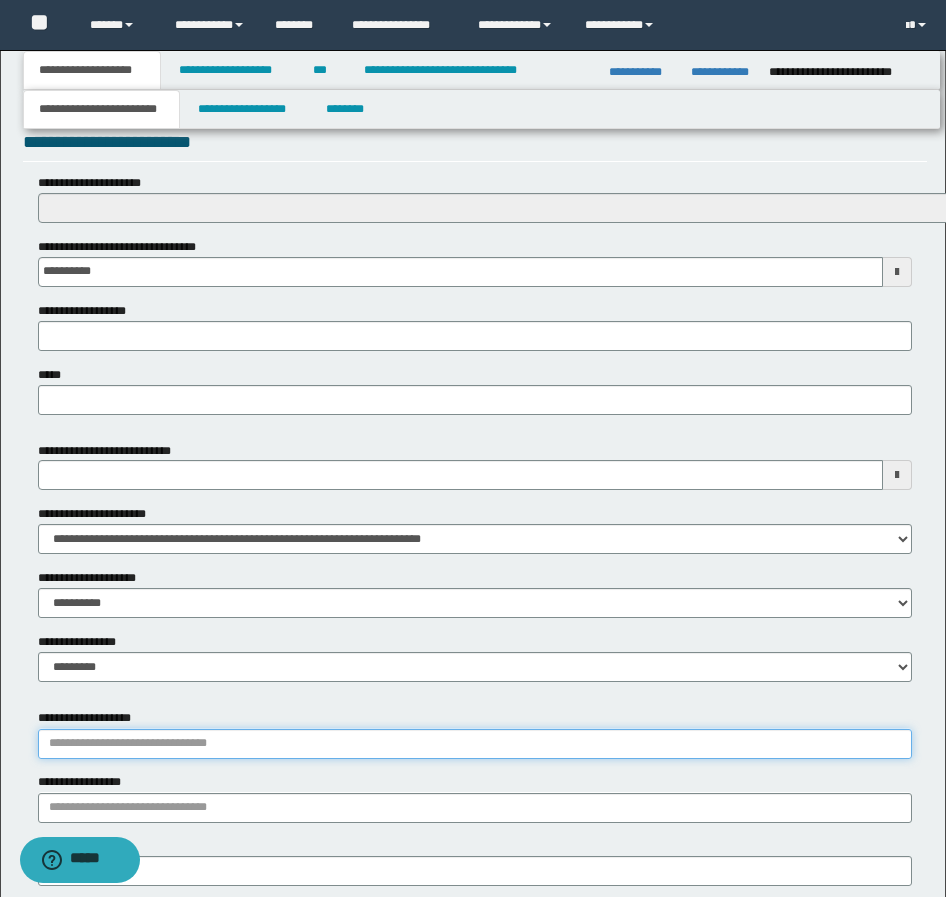 click on "**********" at bounding box center (475, 744) 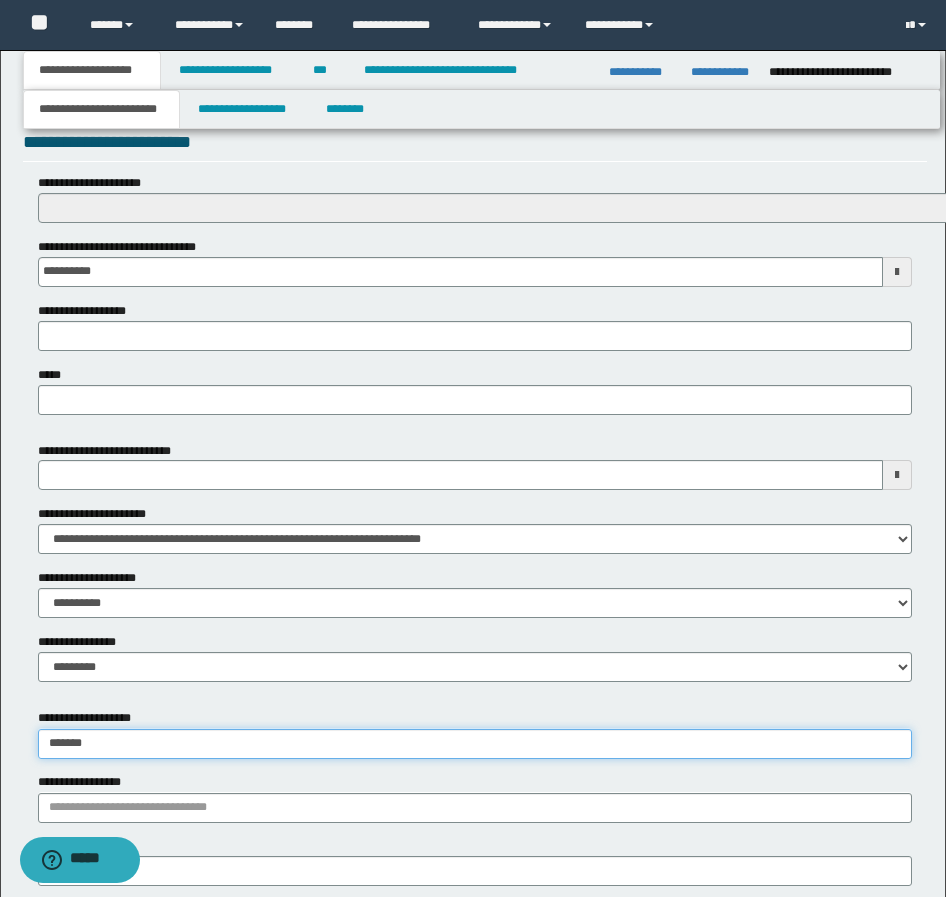 type on "********" 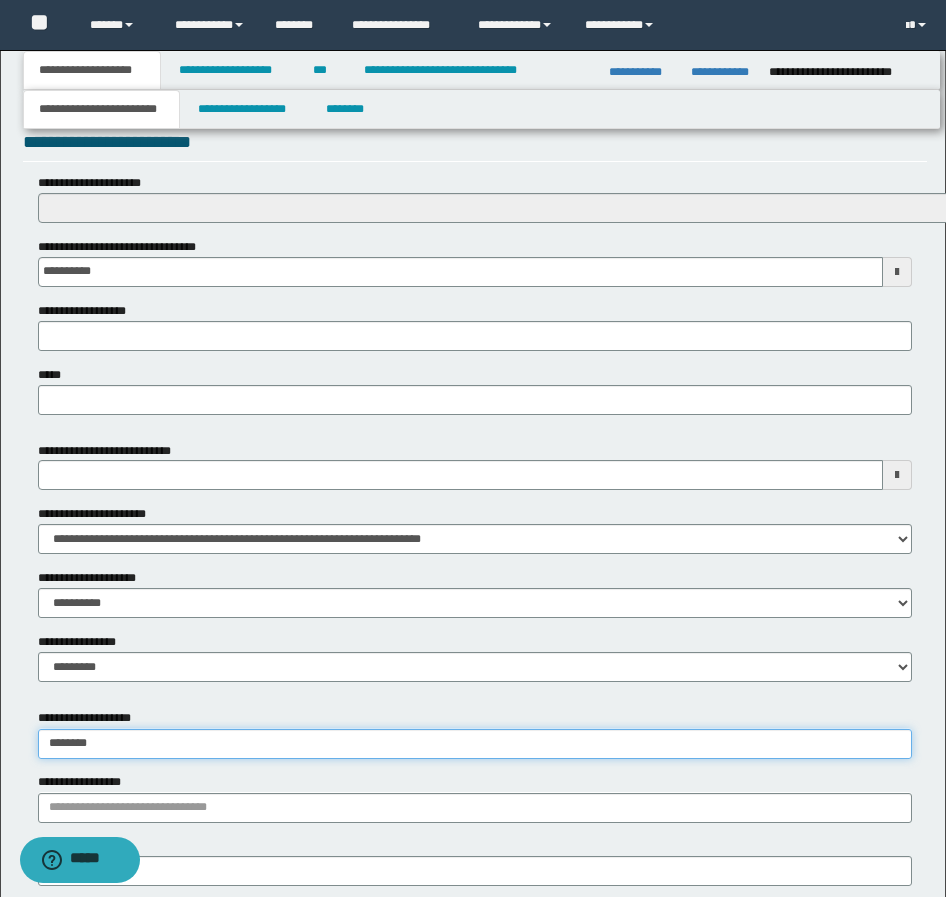 type on "**********" 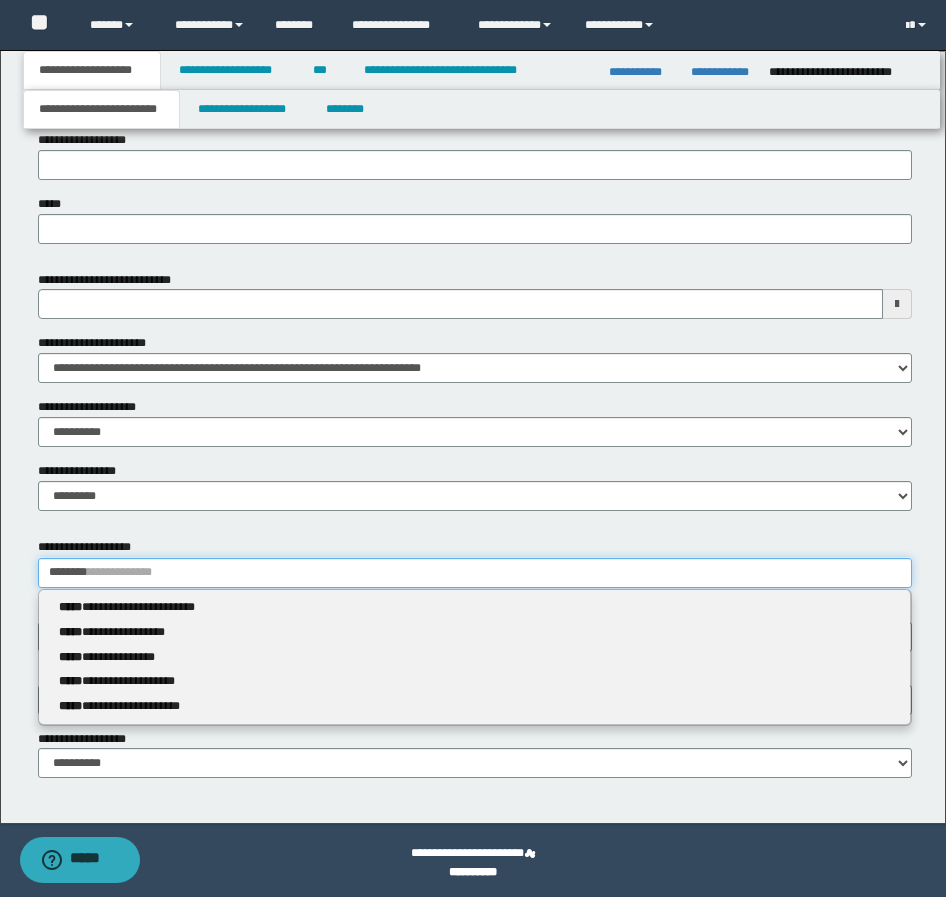 scroll, scrollTop: 876, scrollLeft: 0, axis: vertical 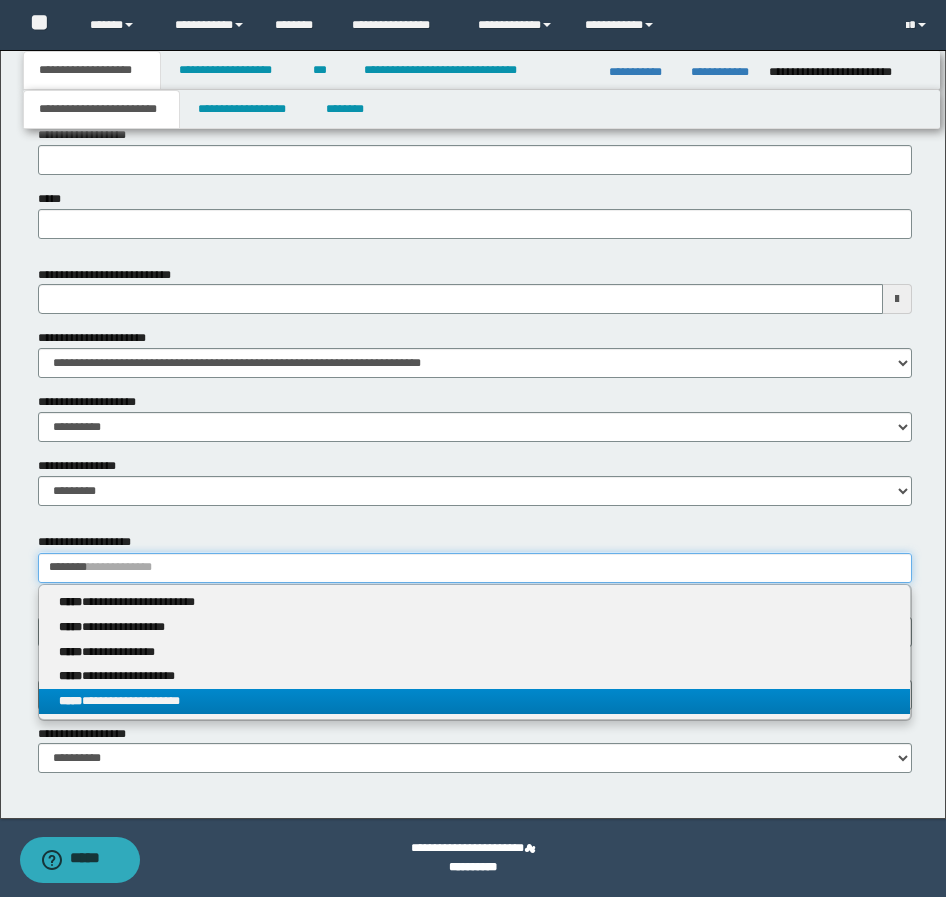 type on "********" 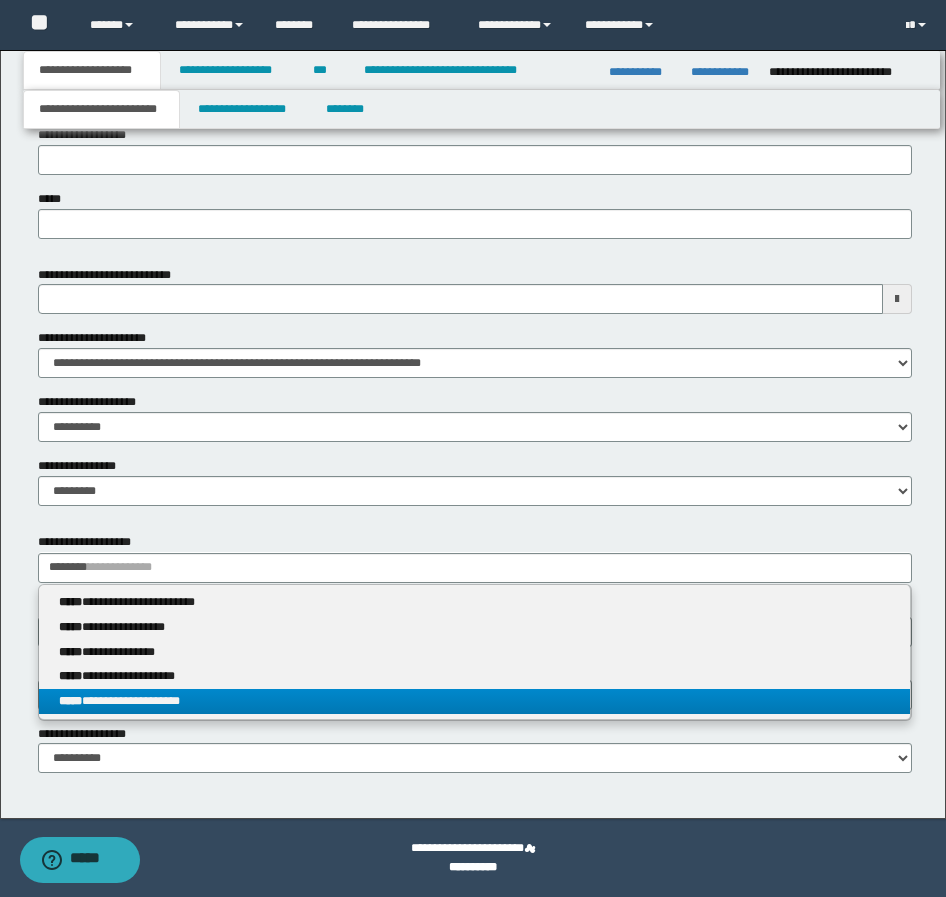 click on "**********" at bounding box center (474, 701) 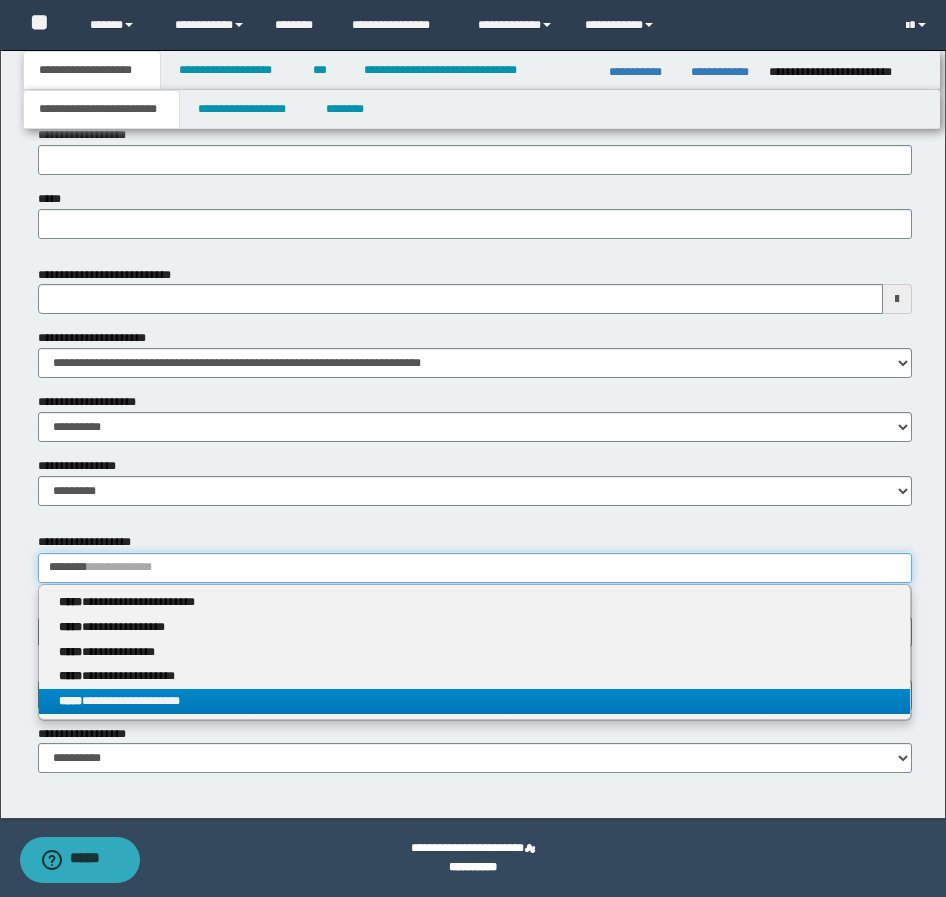 type 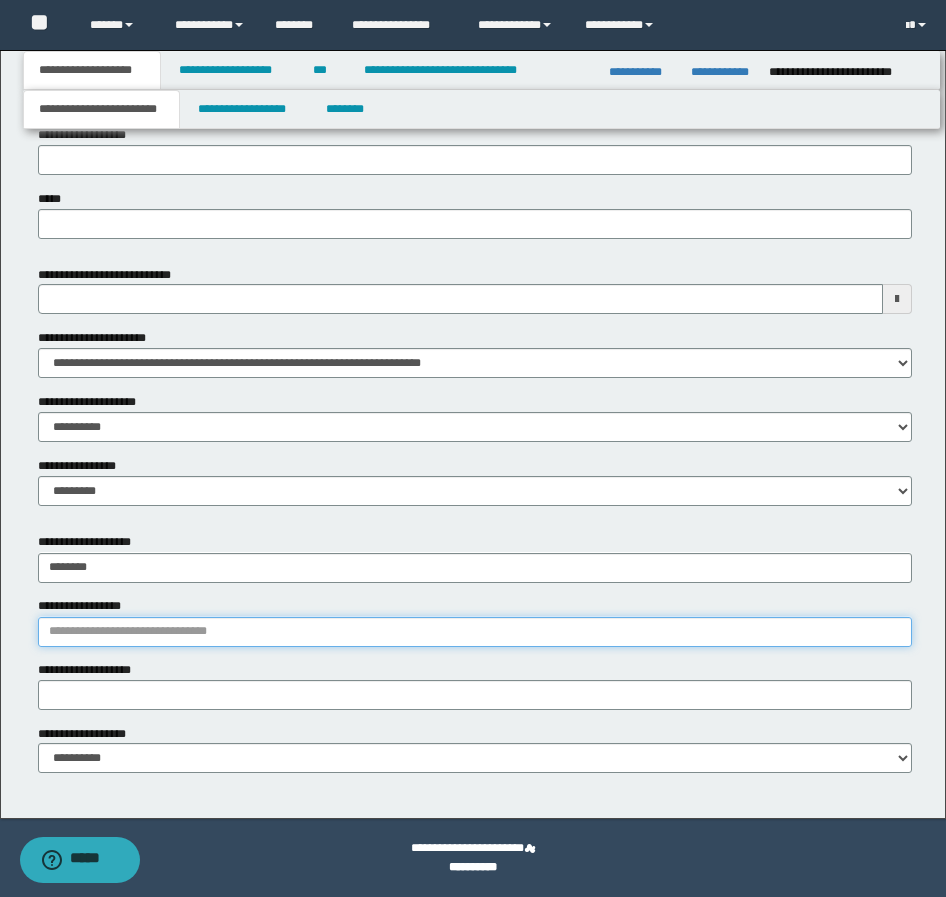 click on "**********" at bounding box center [475, 632] 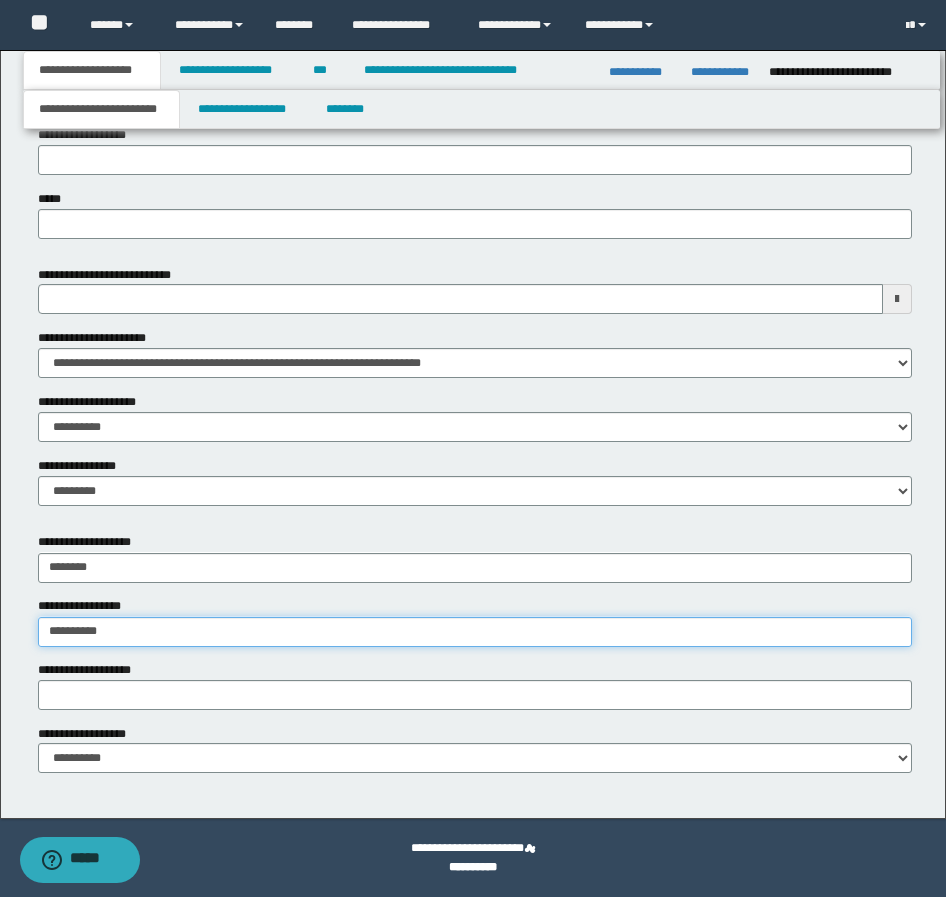 type on "*********" 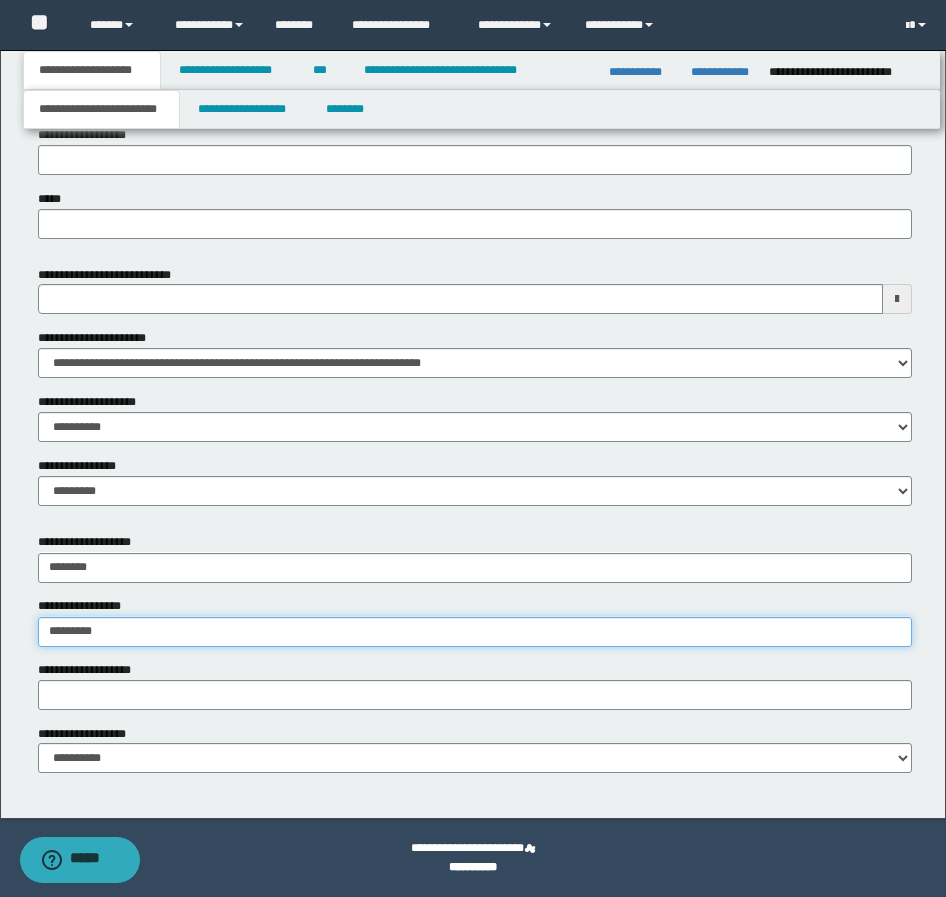 type on "**********" 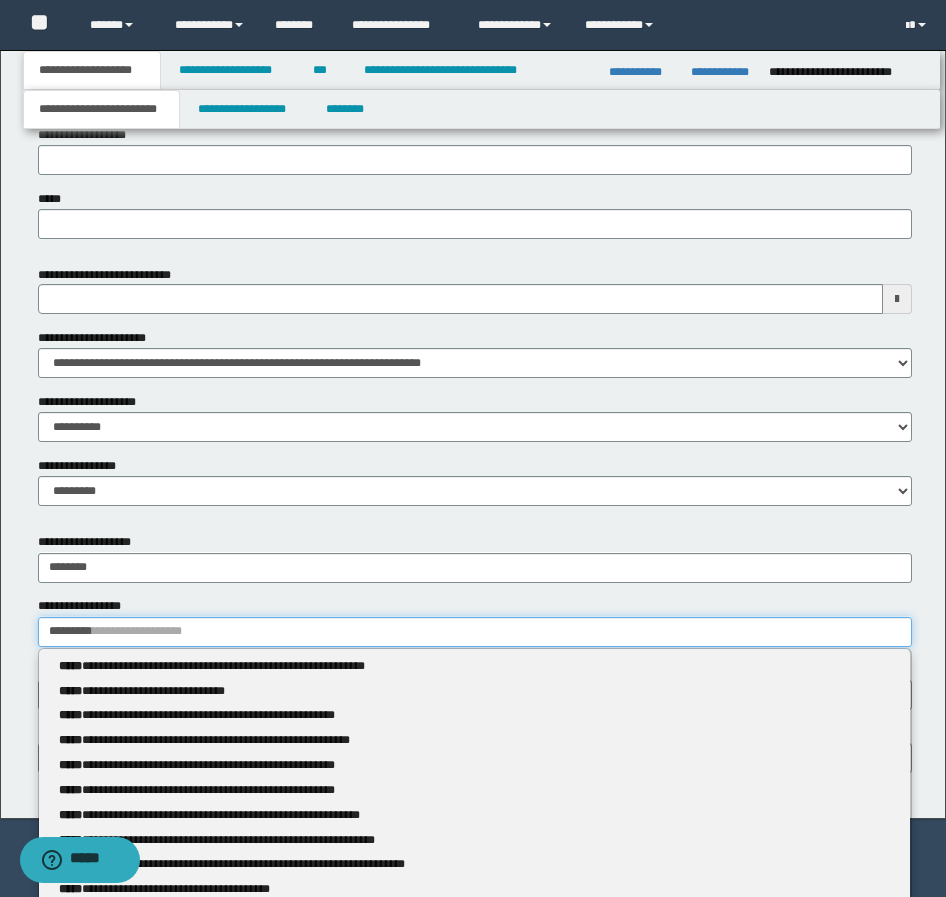 type 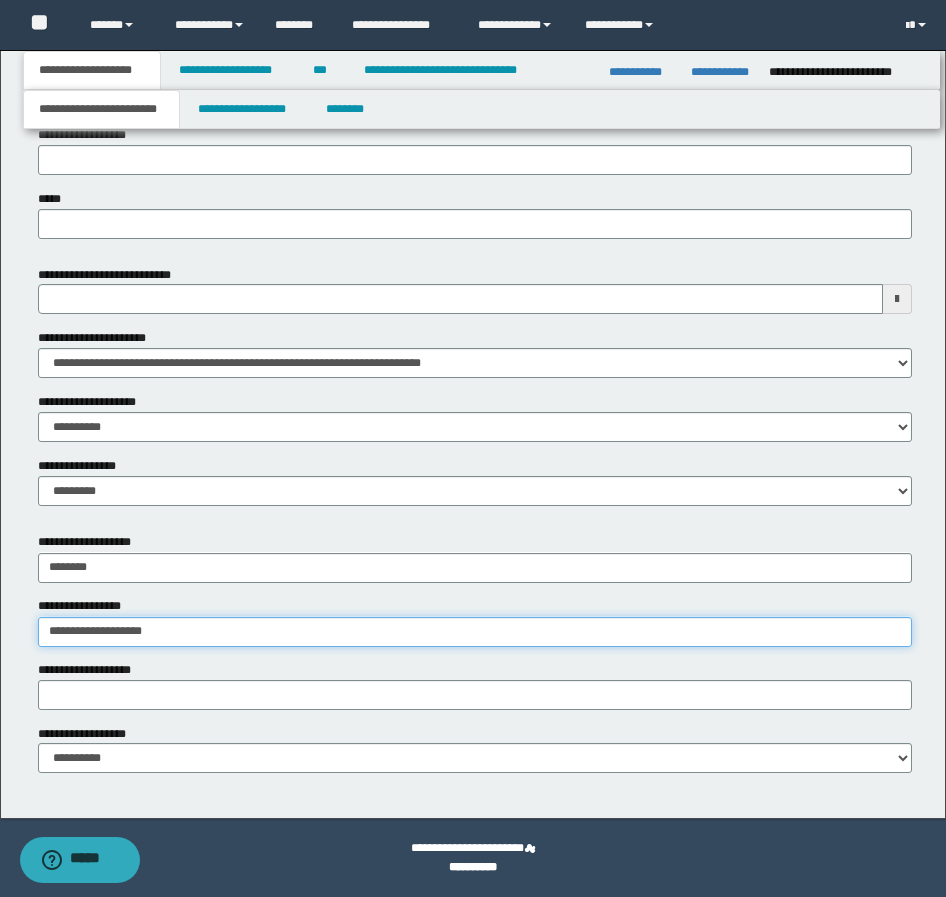 type on "**********" 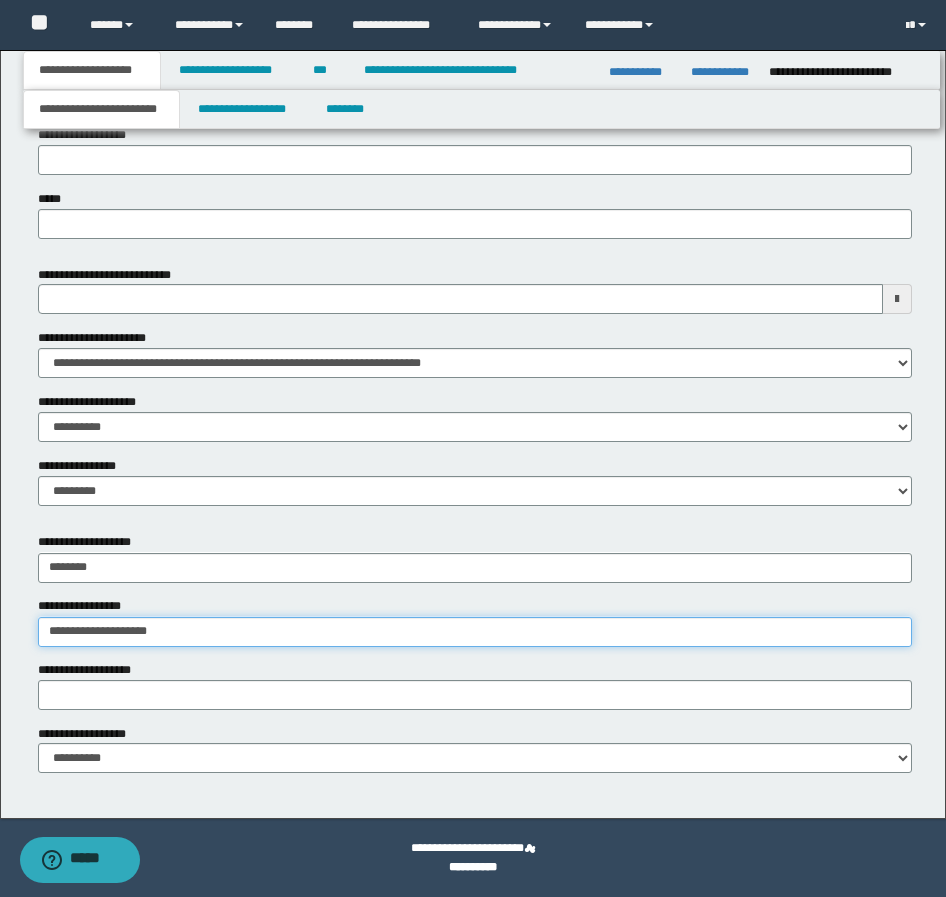 type on "**********" 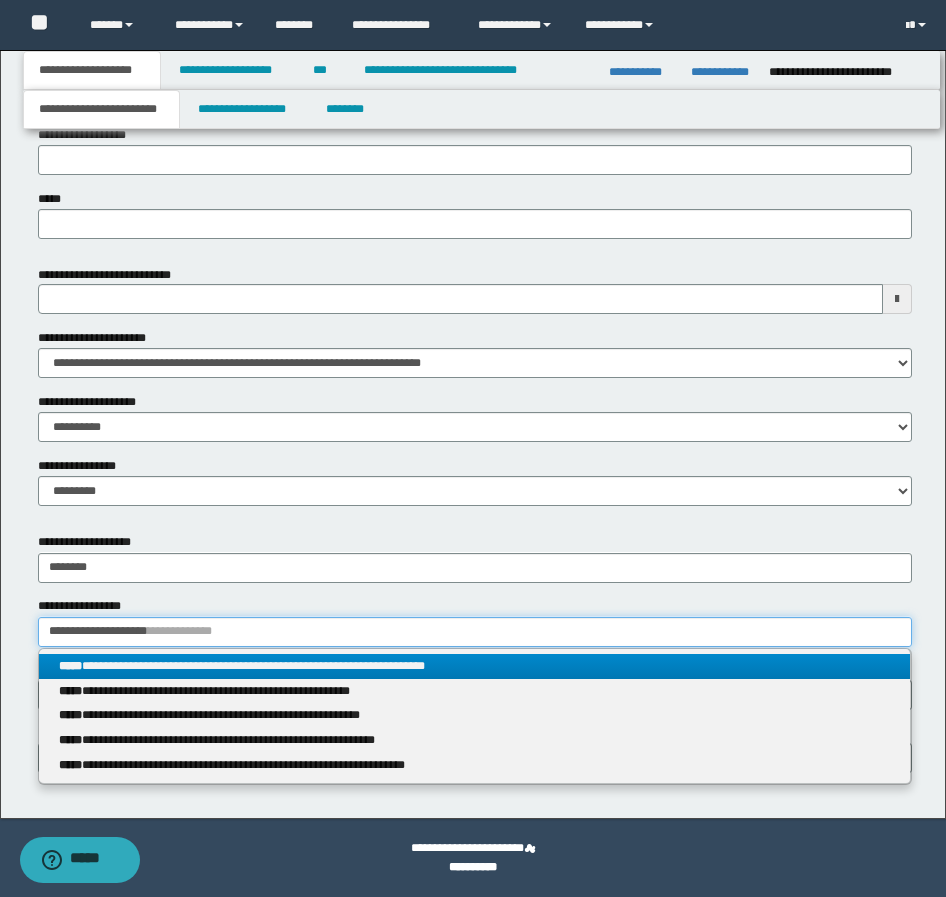 type on "**********" 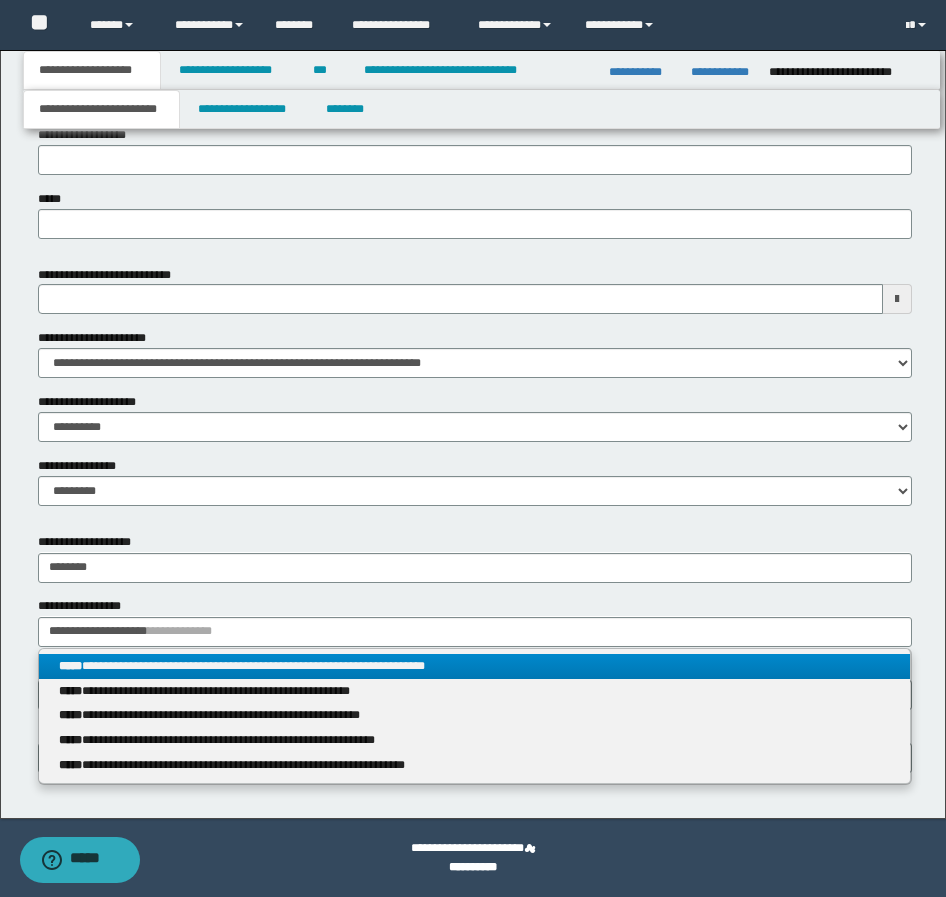click on "**********" at bounding box center [474, 666] 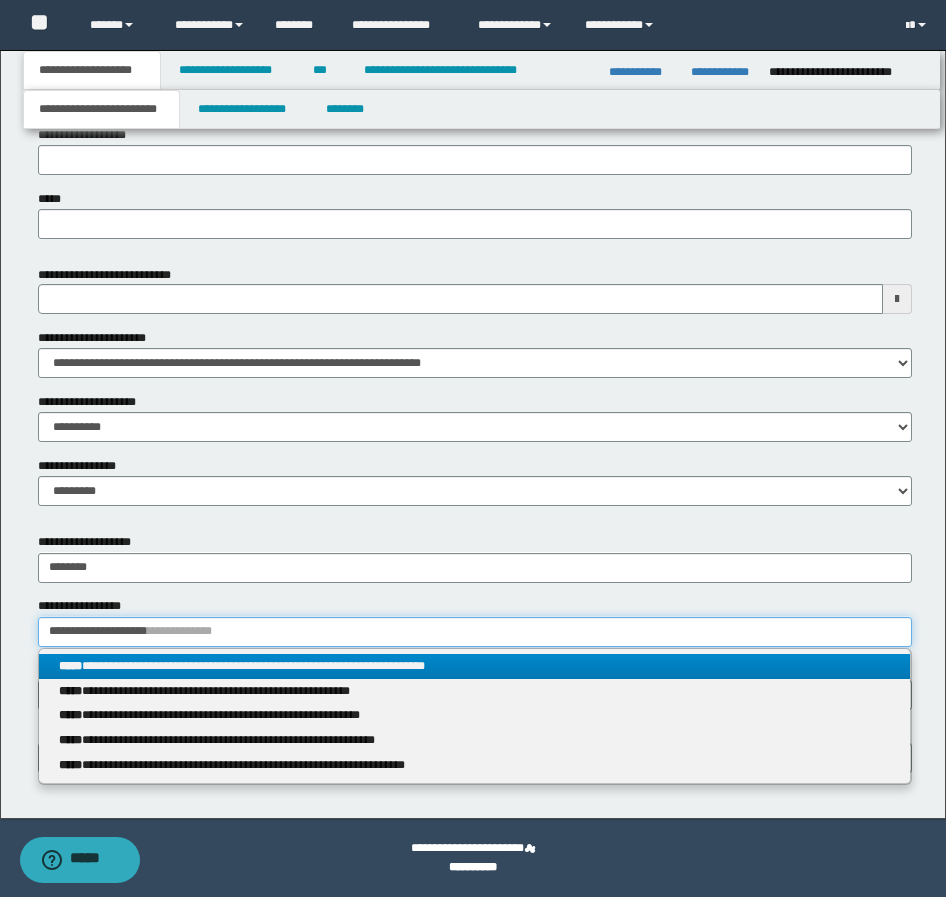 type 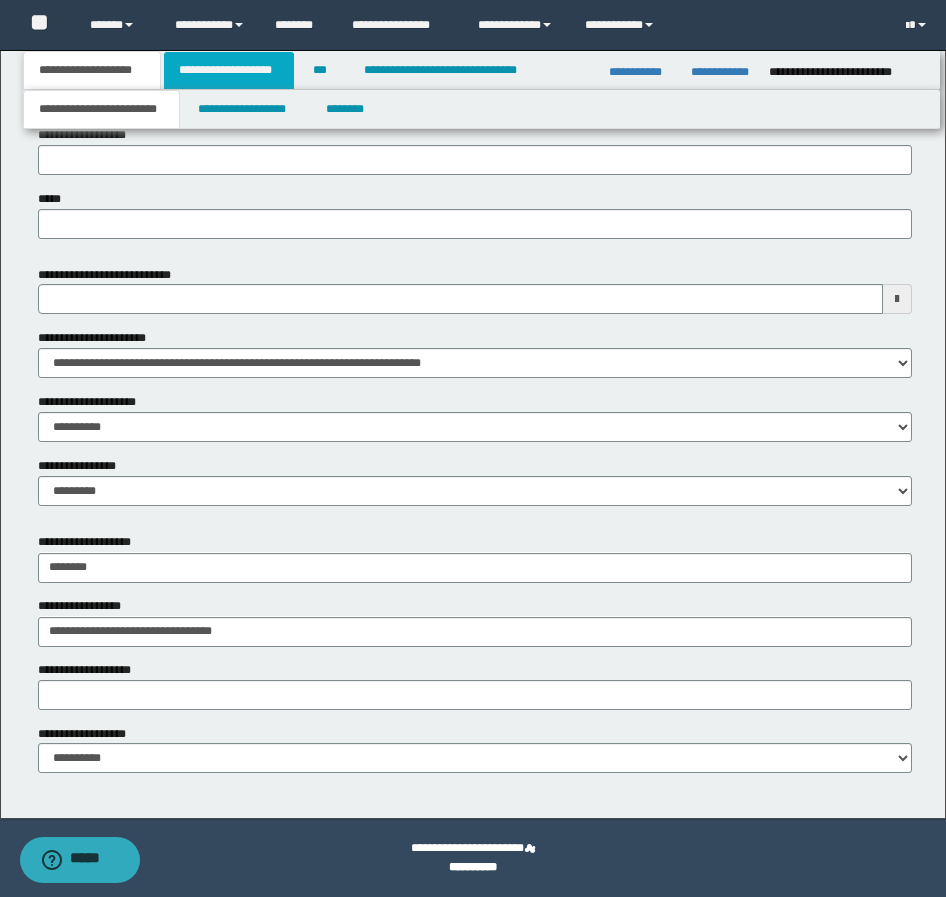 click on "**********" at bounding box center [229, 70] 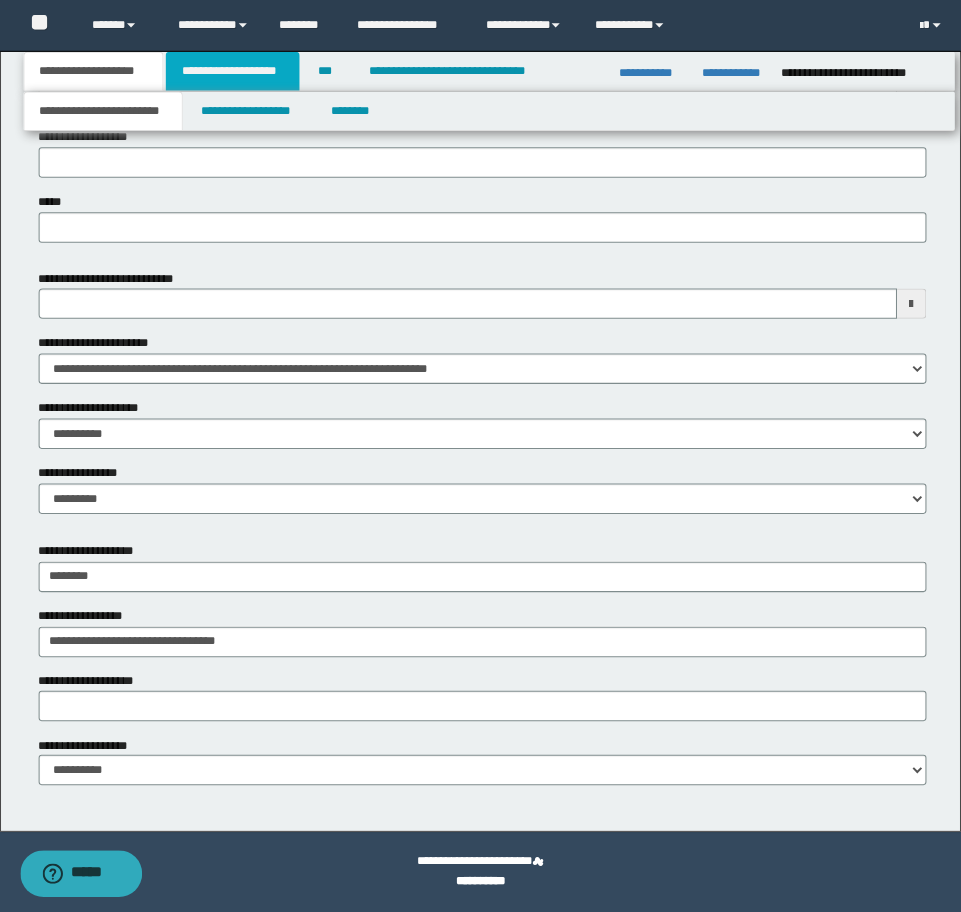 scroll, scrollTop: 0, scrollLeft: 0, axis: both 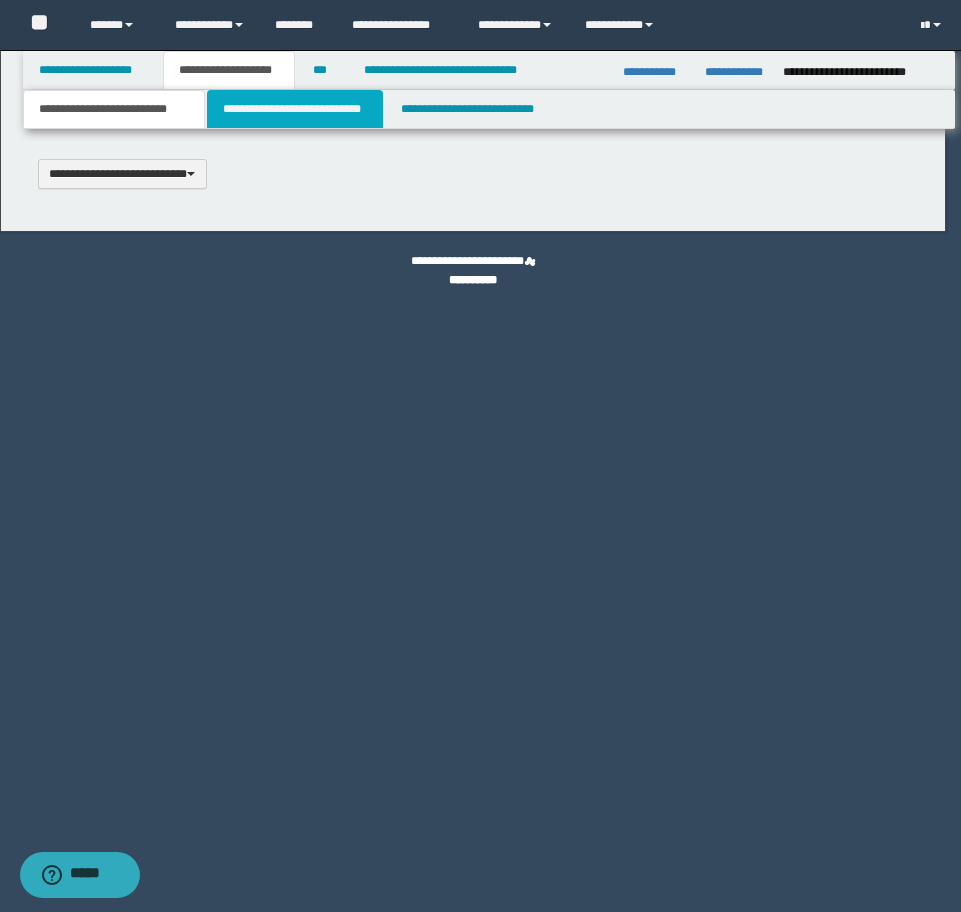 select on "*" 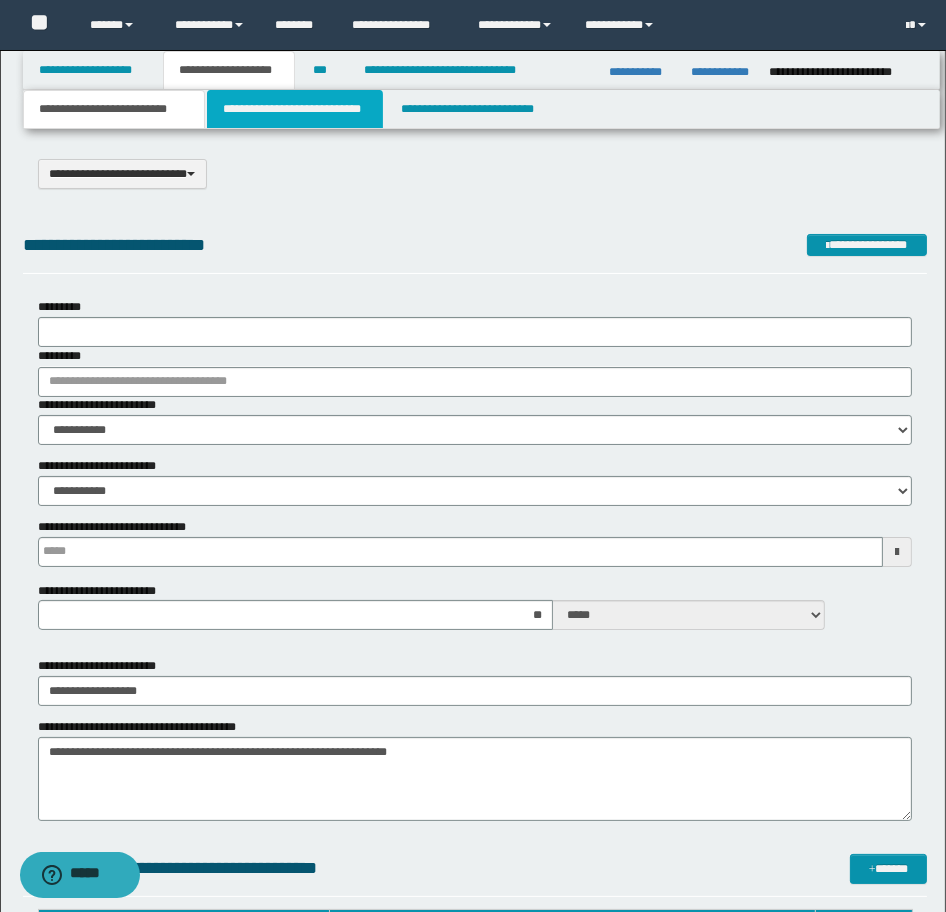 click on "**********" at bounding box center [295, 109] 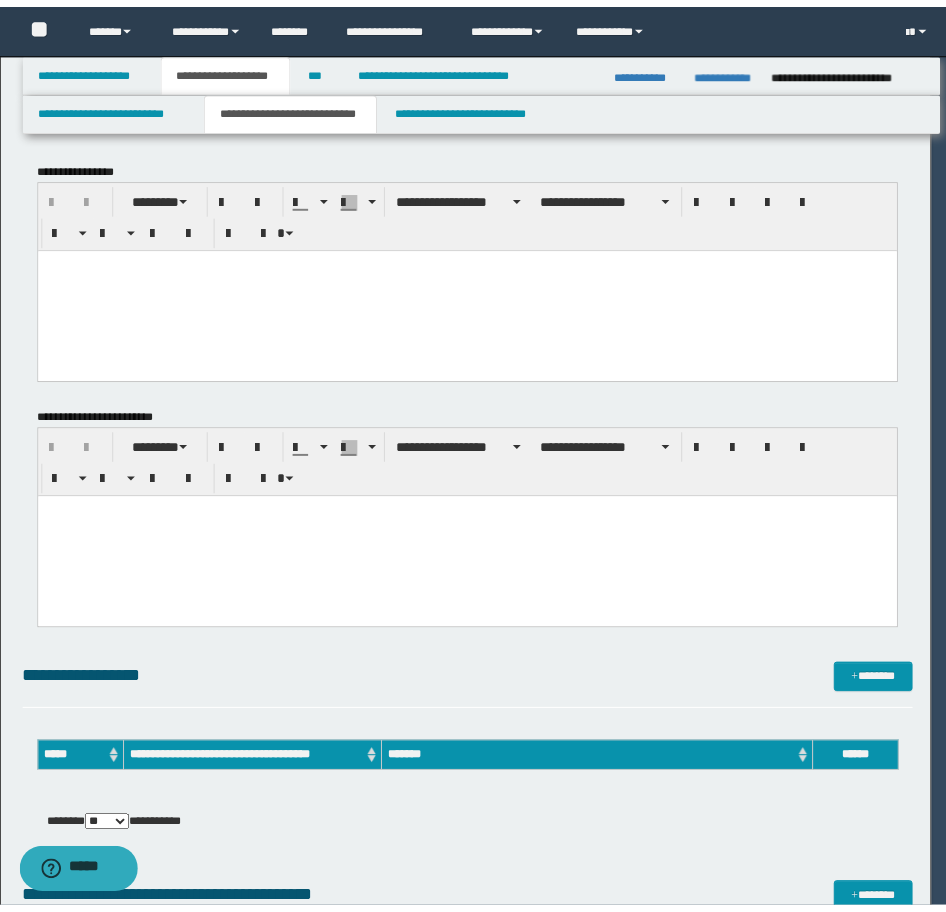 scroll, scrollTop: 0, scrollLeft: 0, axis: both 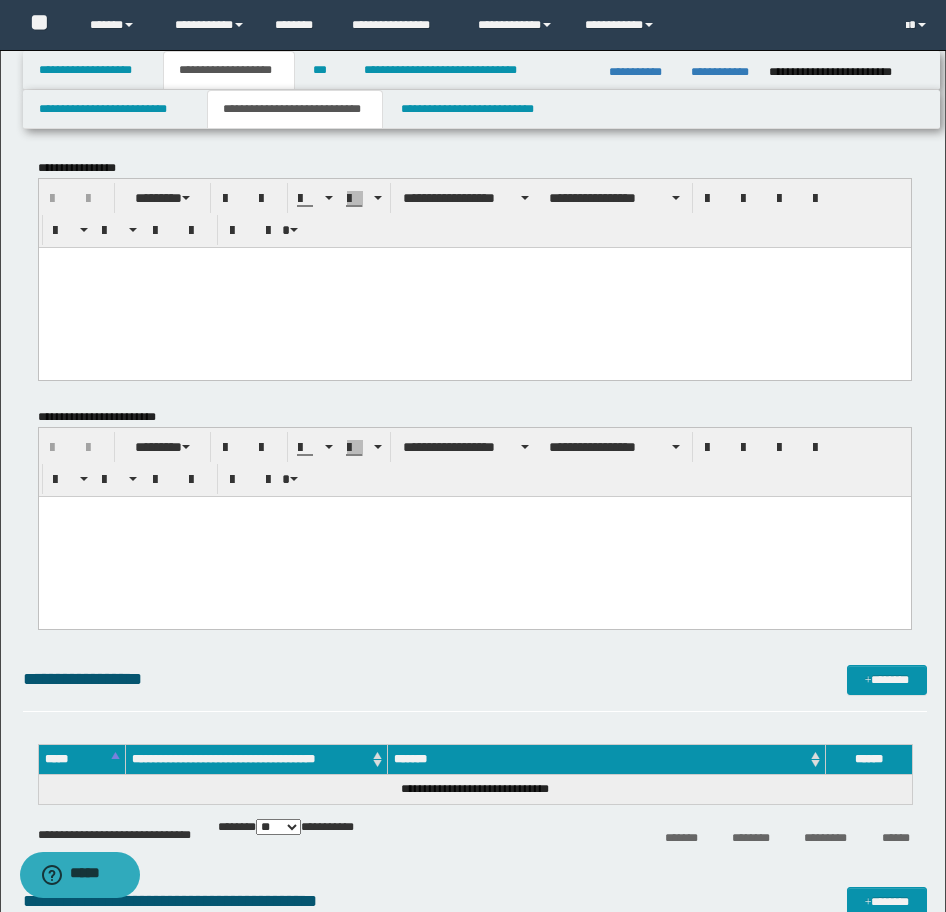 click at bounding box center [474, 287] 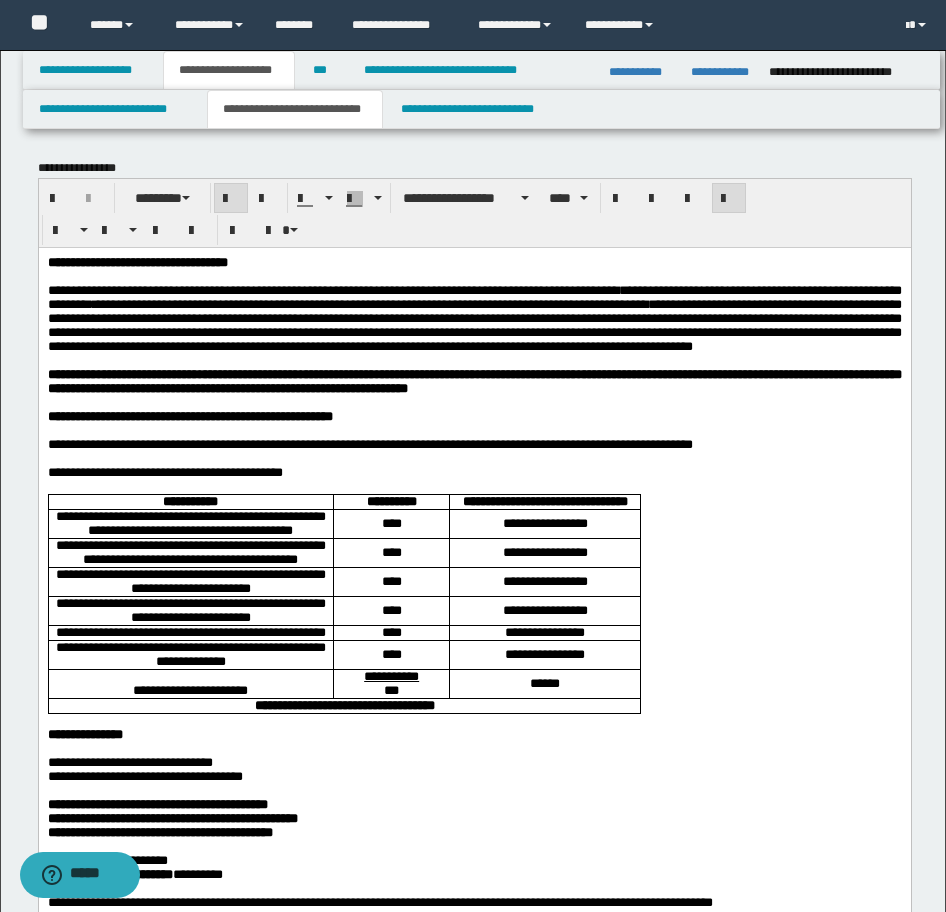 click on "**********" at bounding box center (137, 261) 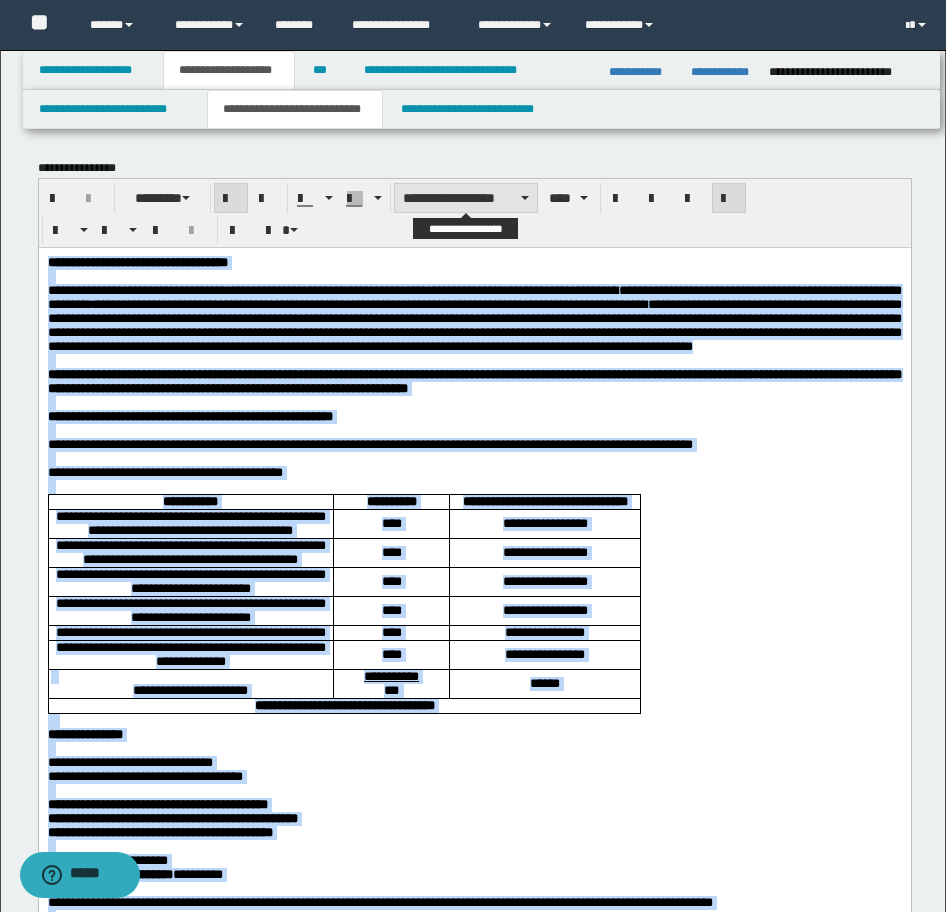 click on "**********" at bounding box center [466, 198] 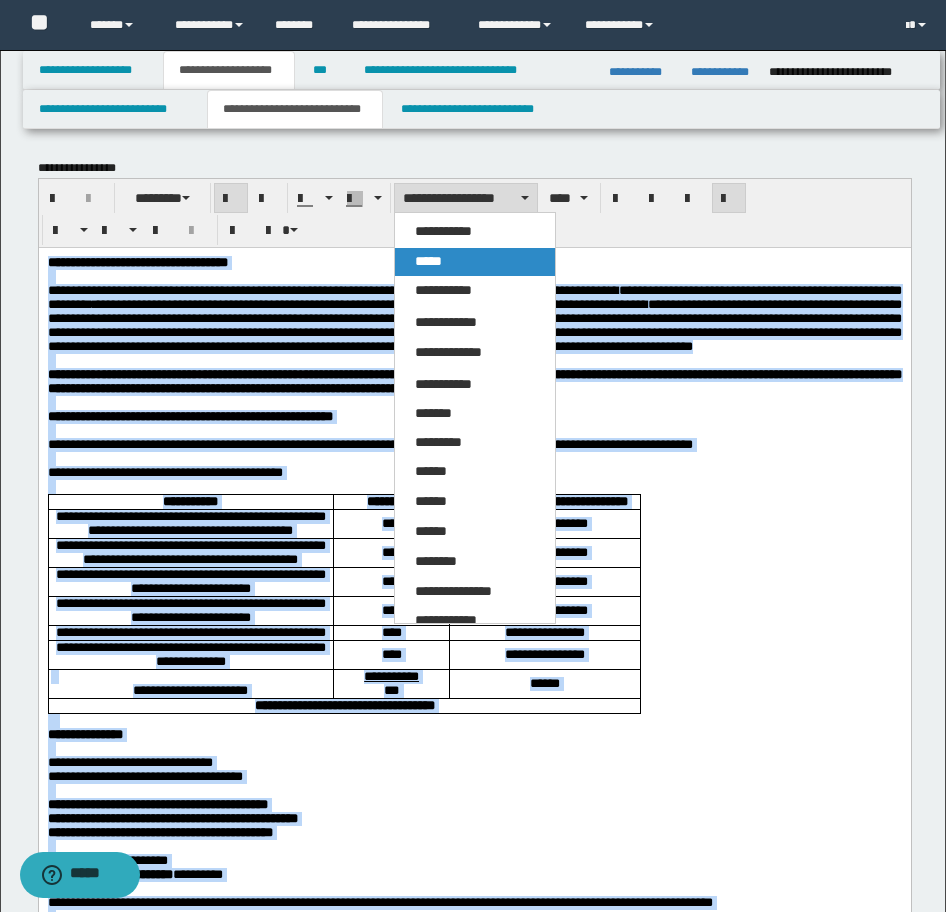 click on "*****" at bounding box center (475, 262) 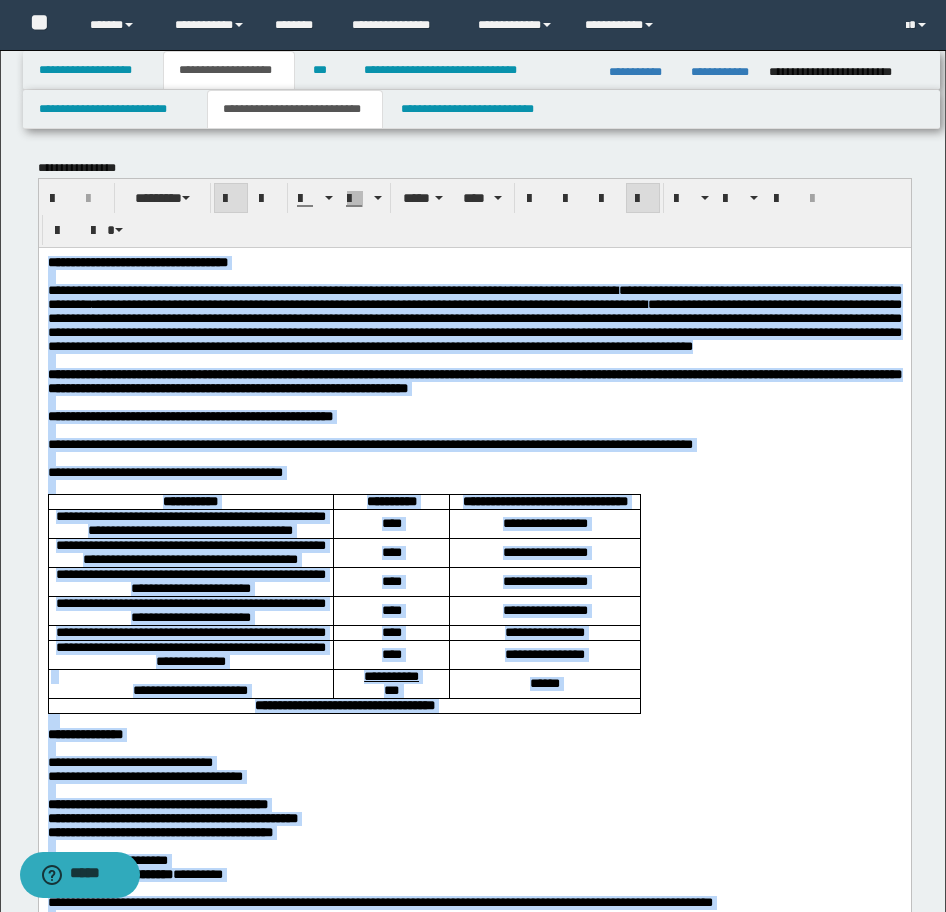 click on "**********" at bounding box center (544, 632) 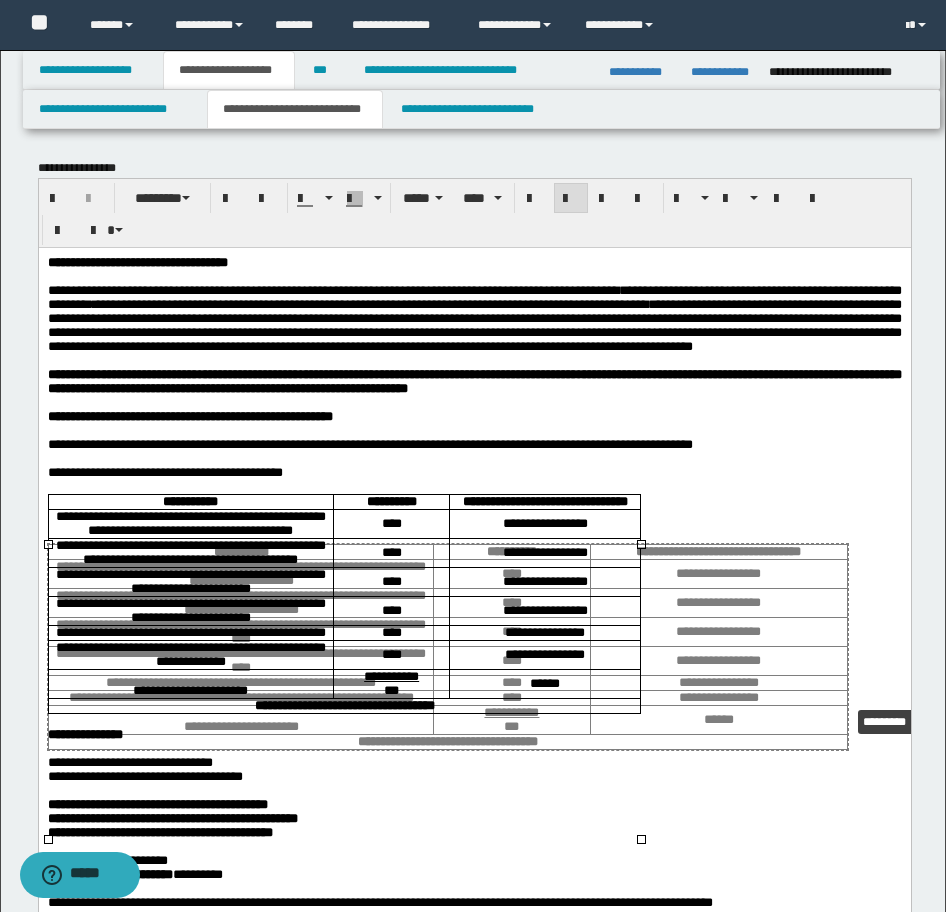 drag, startPoint x: 640, startPoint y: 839, endPoint x: 847, endPoint y: 705, distance: 246.5867 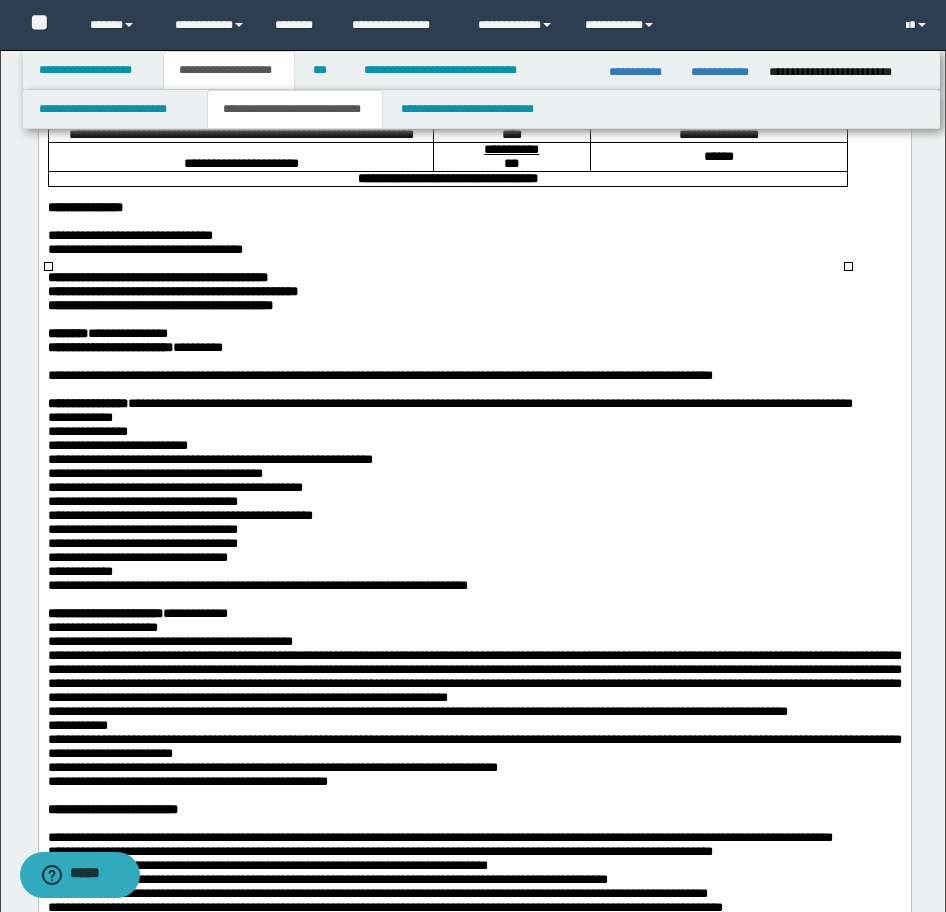 scroll, scrollTop: 600, scrollLeft: 0, axis: vertical 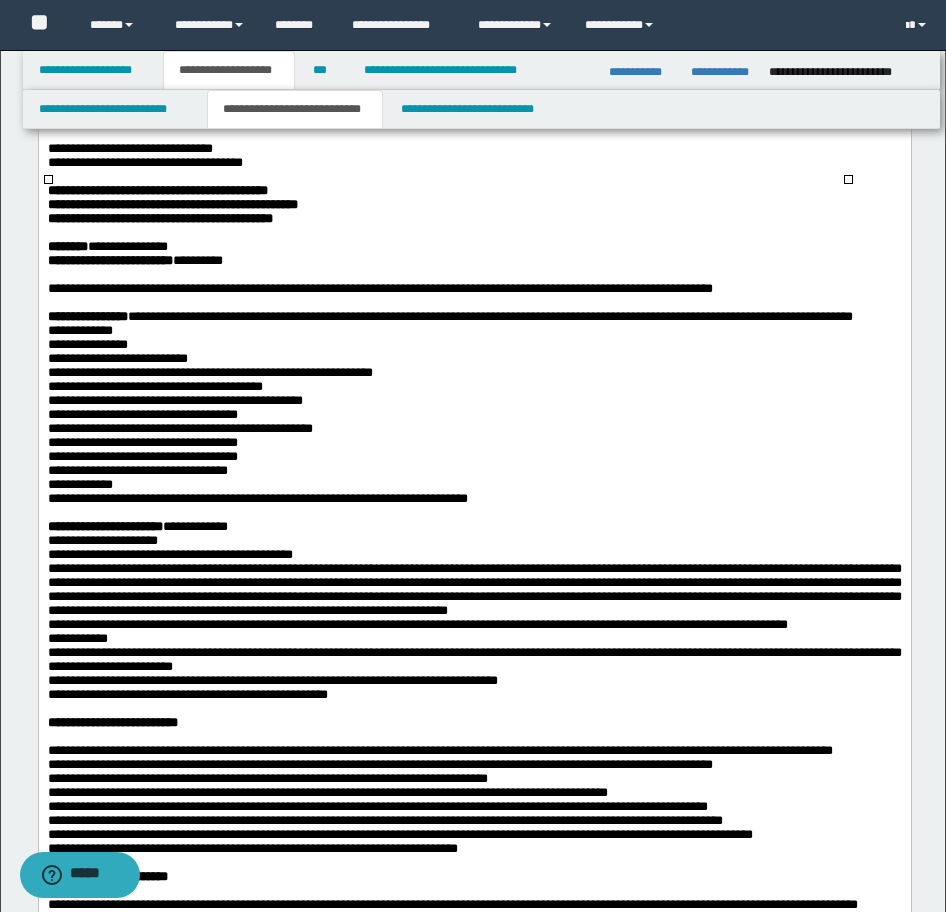 click on "**********" at bounding box center (474, 317) 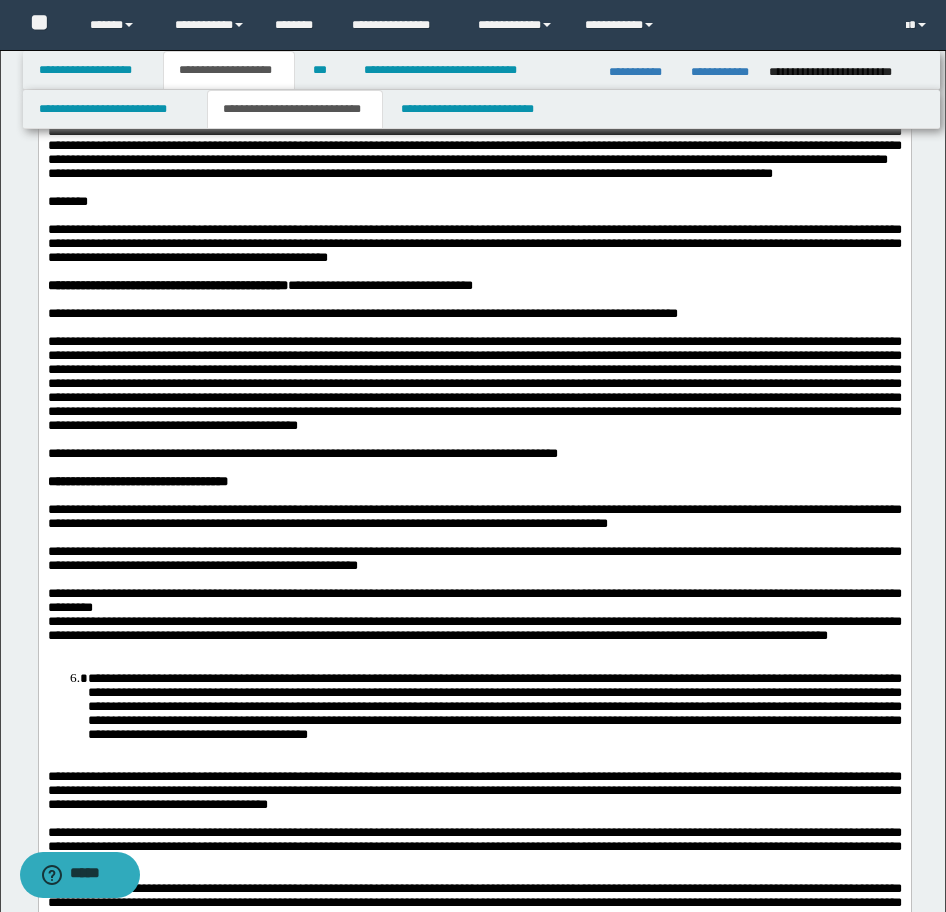 scroll, scrollTop: 1900, scrollLeft: 0, axis: vertical 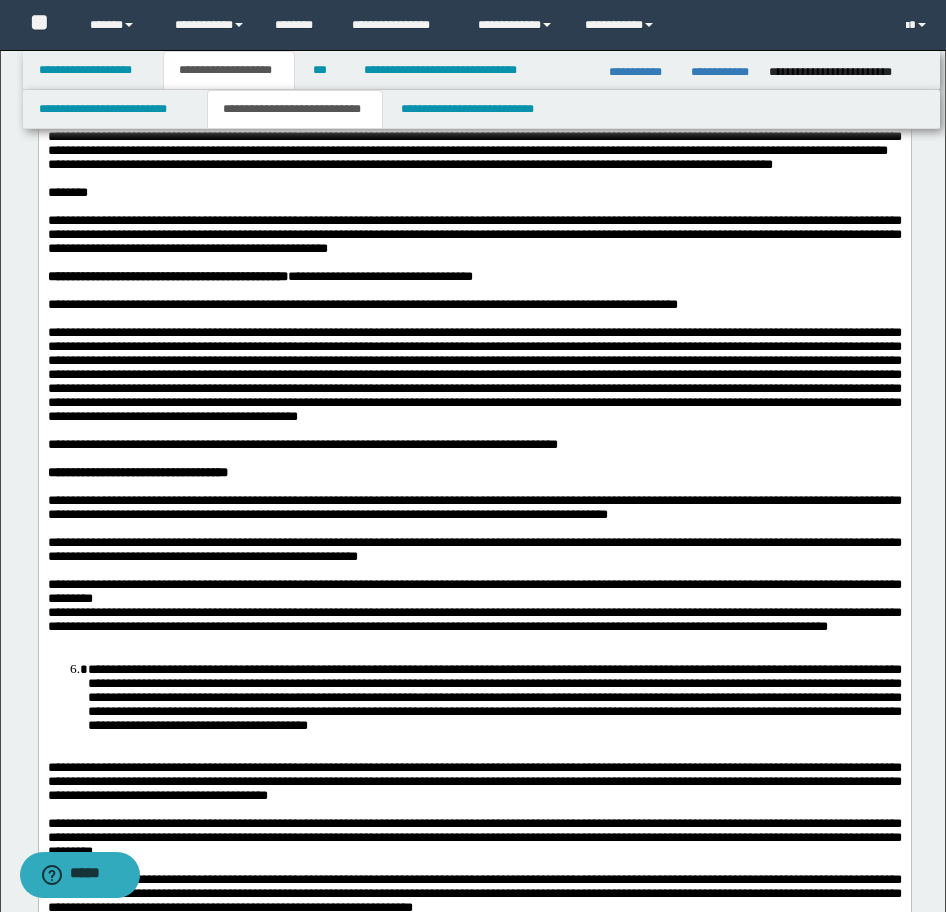 click on "**********" at bounding box center [474, 122] 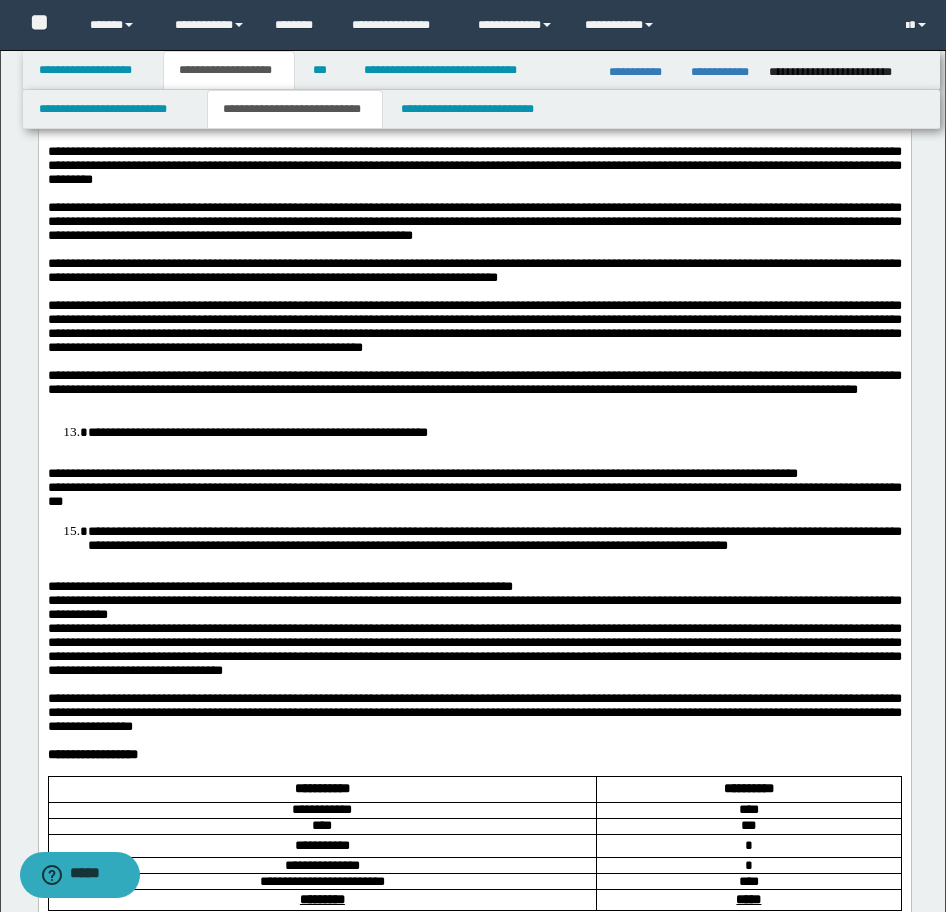 scroll, scrollTop: 2600, scrollLeft: 0, axis: vertical 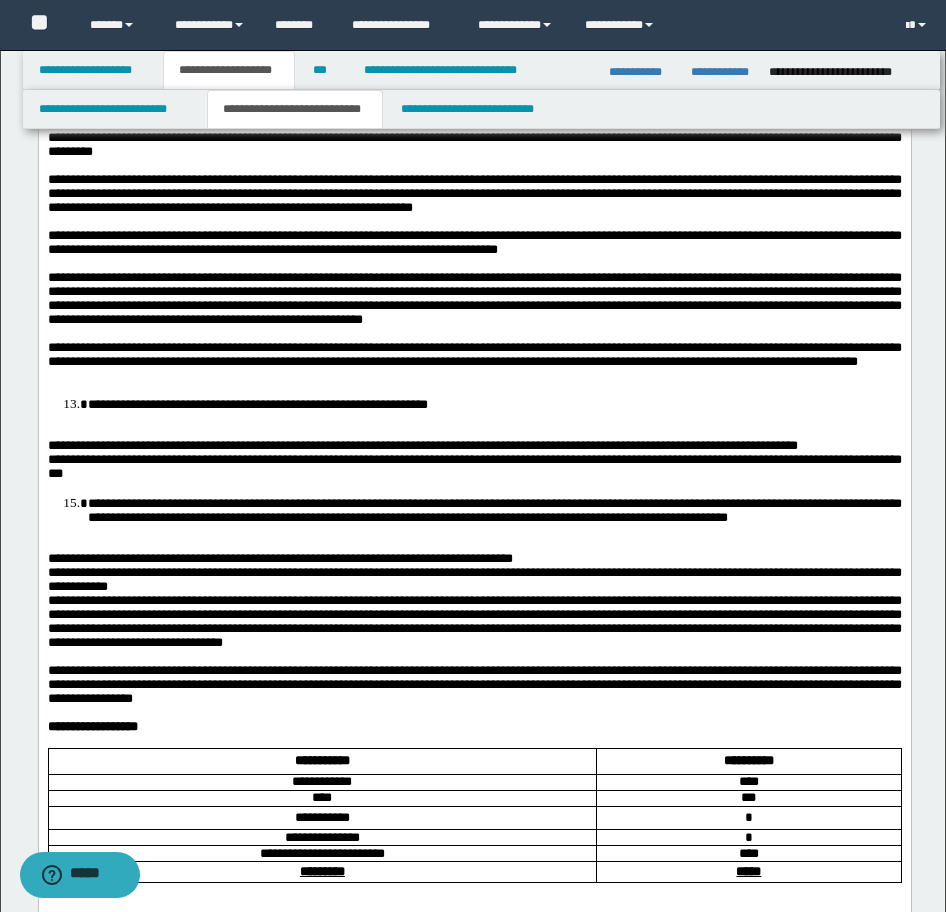 click on "**********" at bounding box center [494, -3] 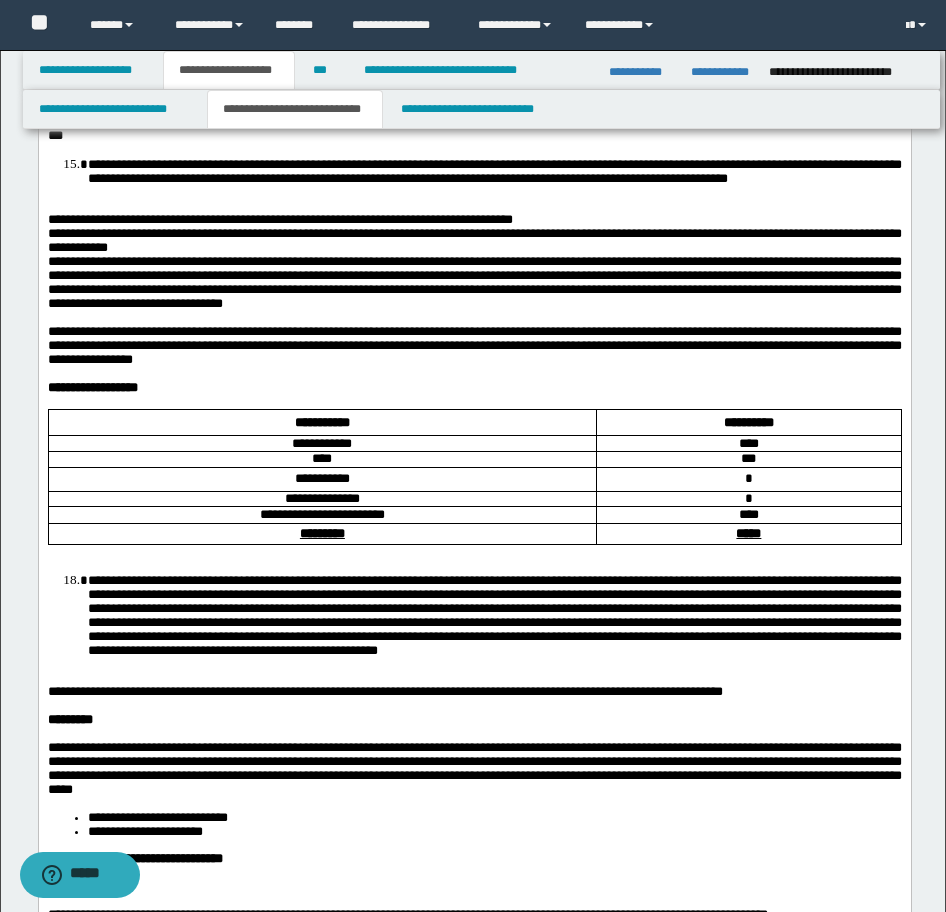 scroll, scrollTop: 3100, scrollLeft: 0, axis: vertical 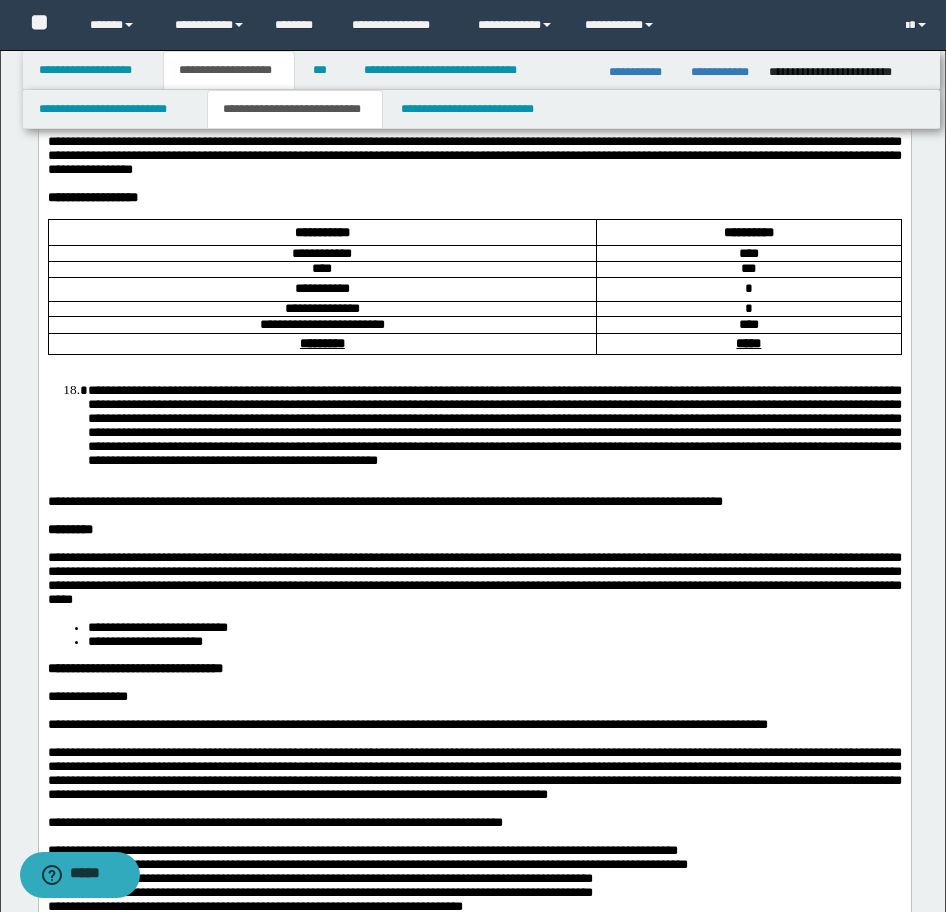 click on "**********" at bounding box center (257, -125) 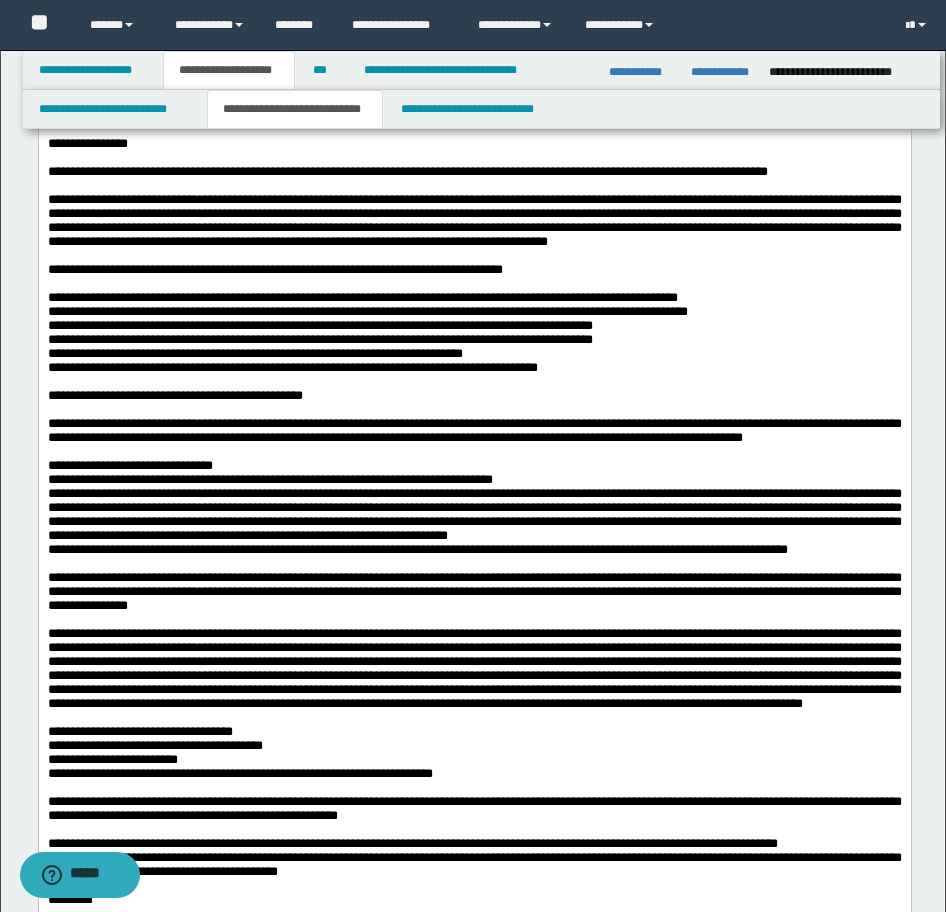 scroll, scrollTop: 3600, scrollLeft: 0, axis: vertical 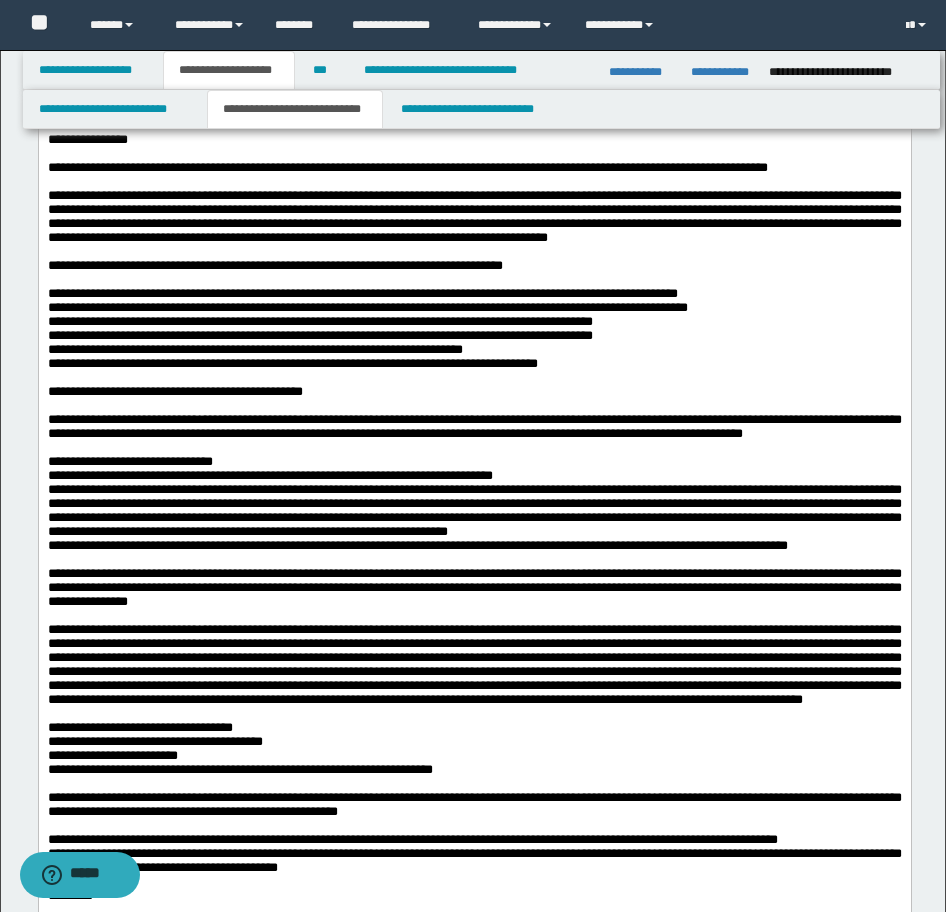 click on "**********" at bounding box center (494, -132) 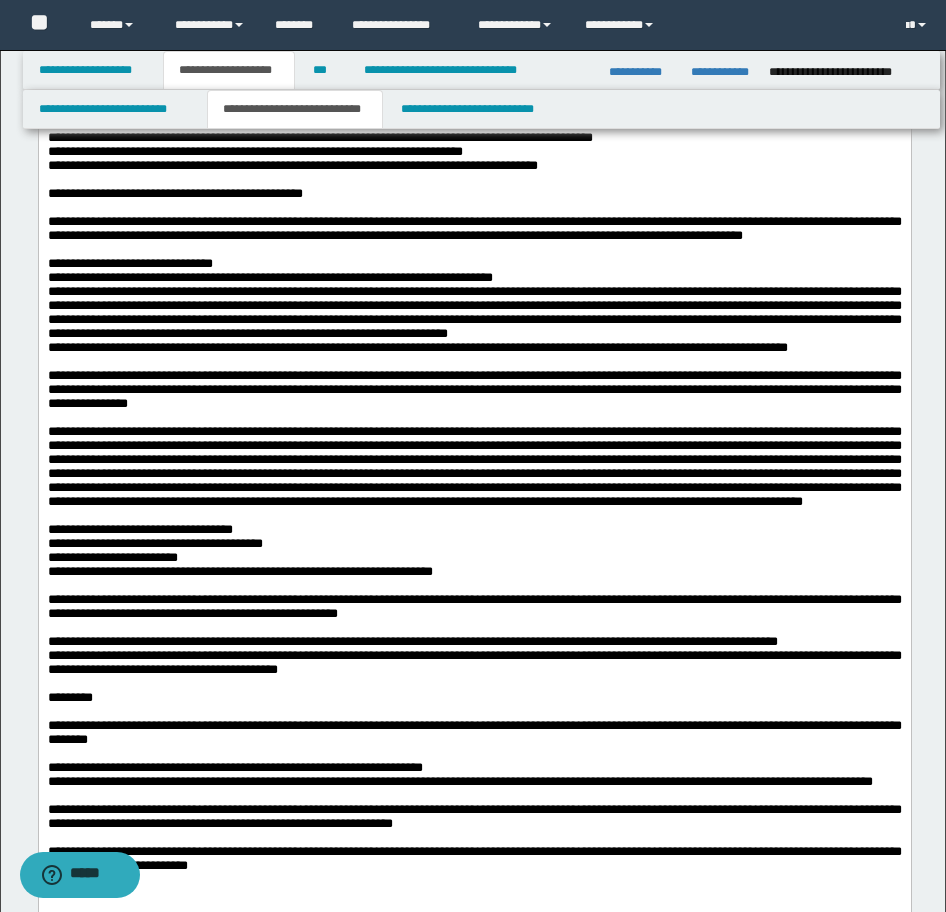 scroll, scrollTop: 3900, scrollLeft: 0, axis: vertical 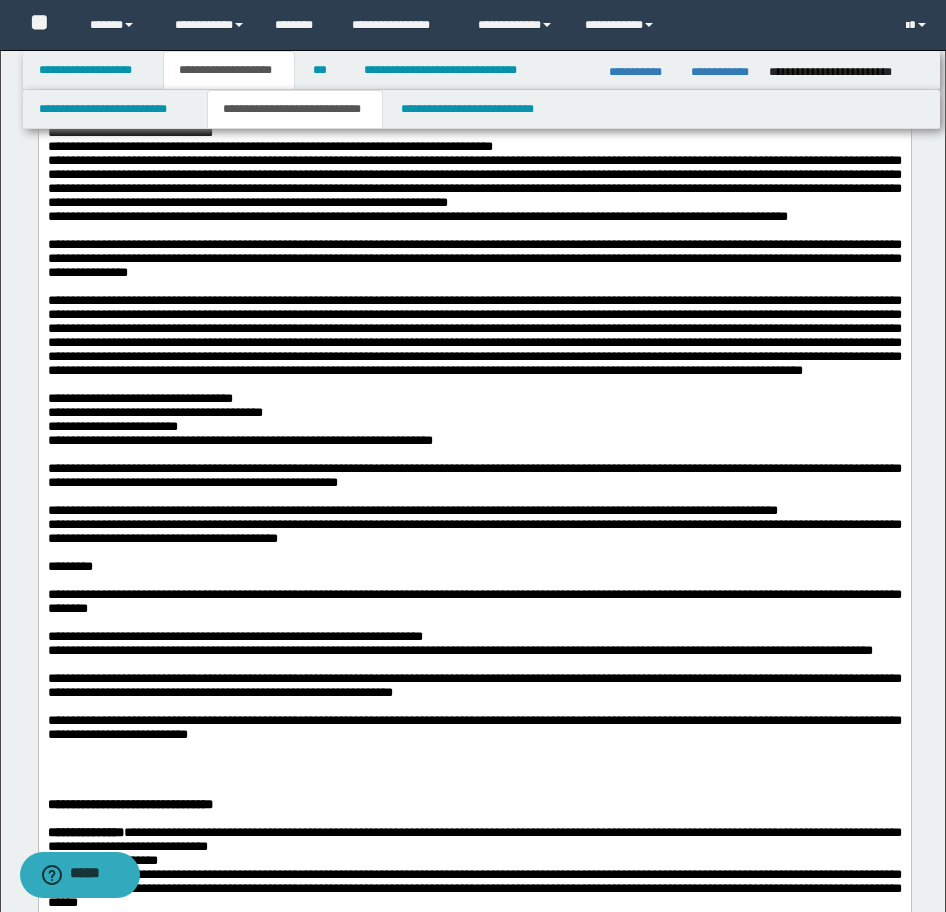 click on "**********" at bounding box center [474, -251] 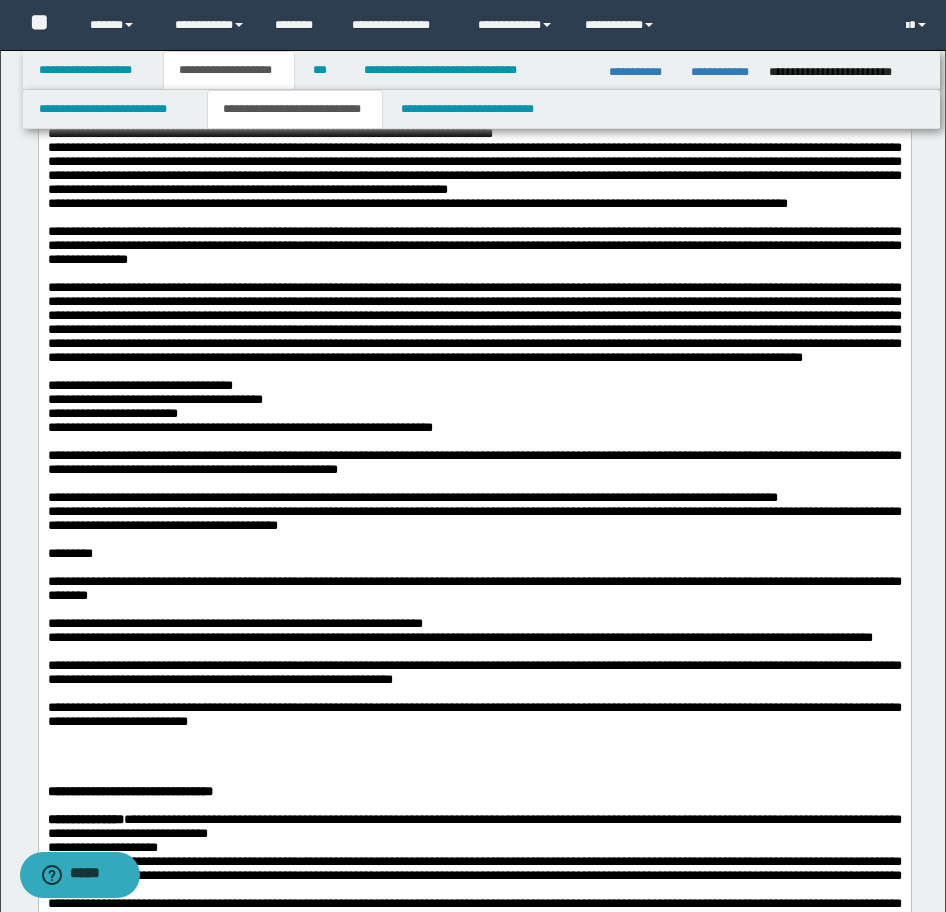 click on "**********" at bounding box center (474, -230) 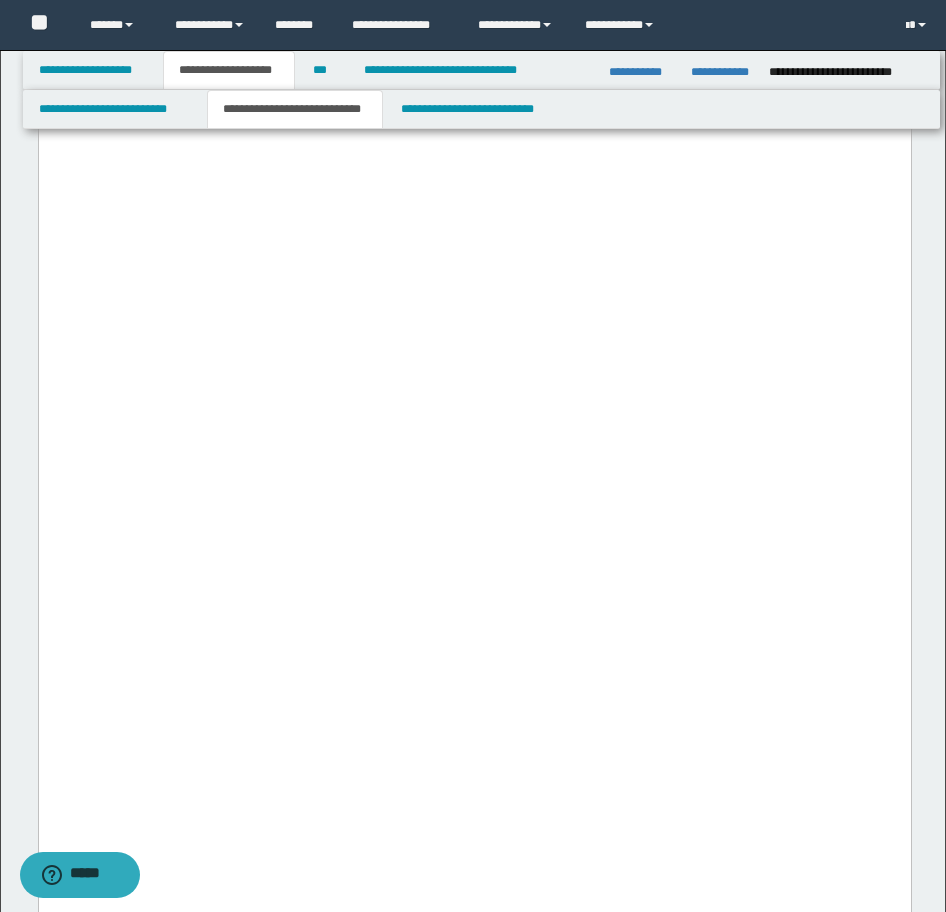 scroll, scrollTop: 5200, scrollLeft: 0, axis: vertical 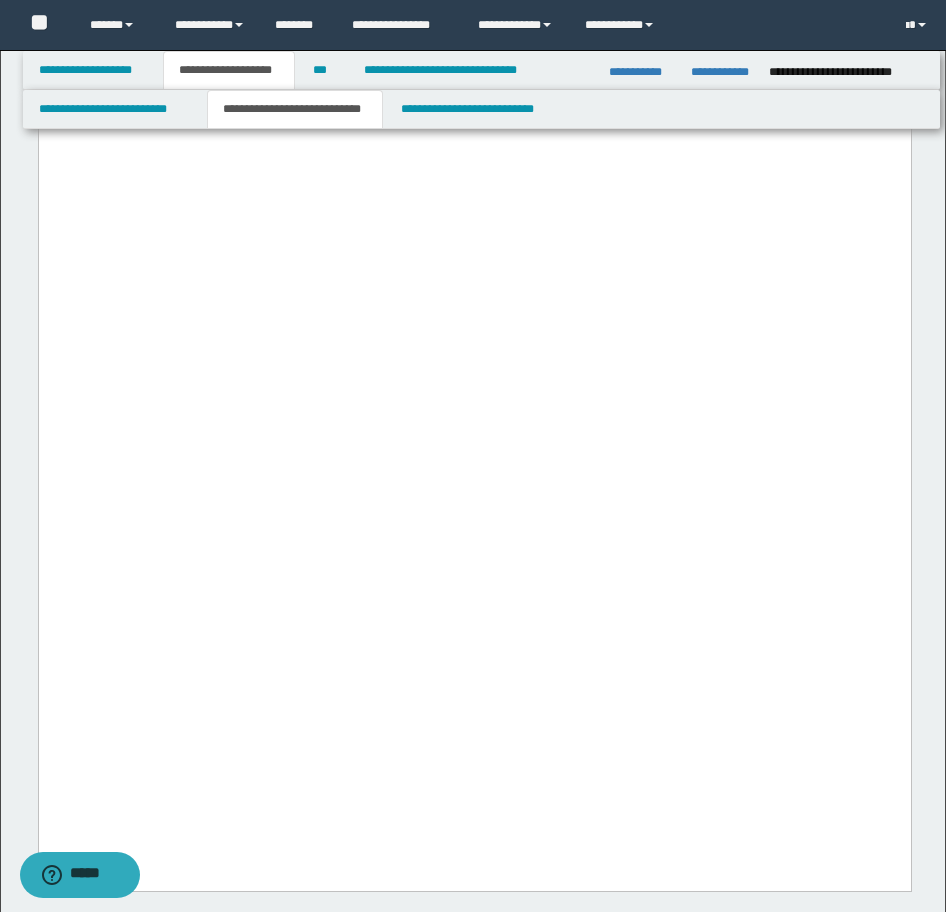 click on "**********" at bounding box center [474, -2946] 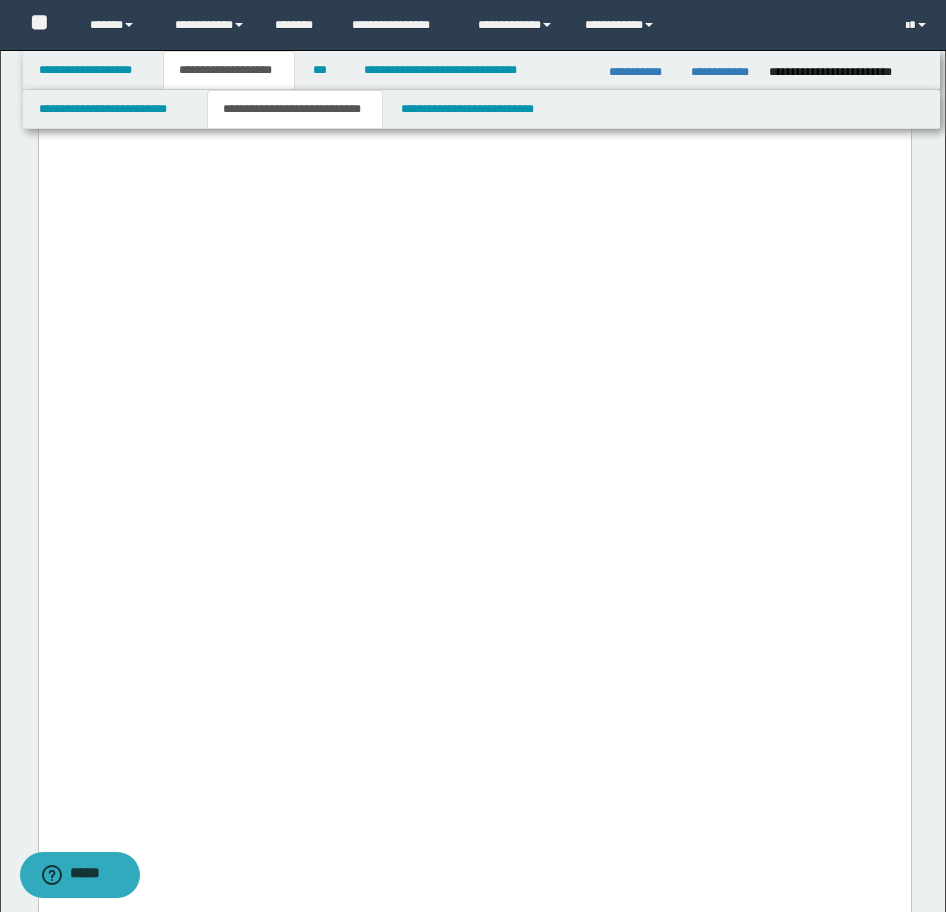 scroll, scrollTop: 5500, scrollLeft: 0, axis: vertical 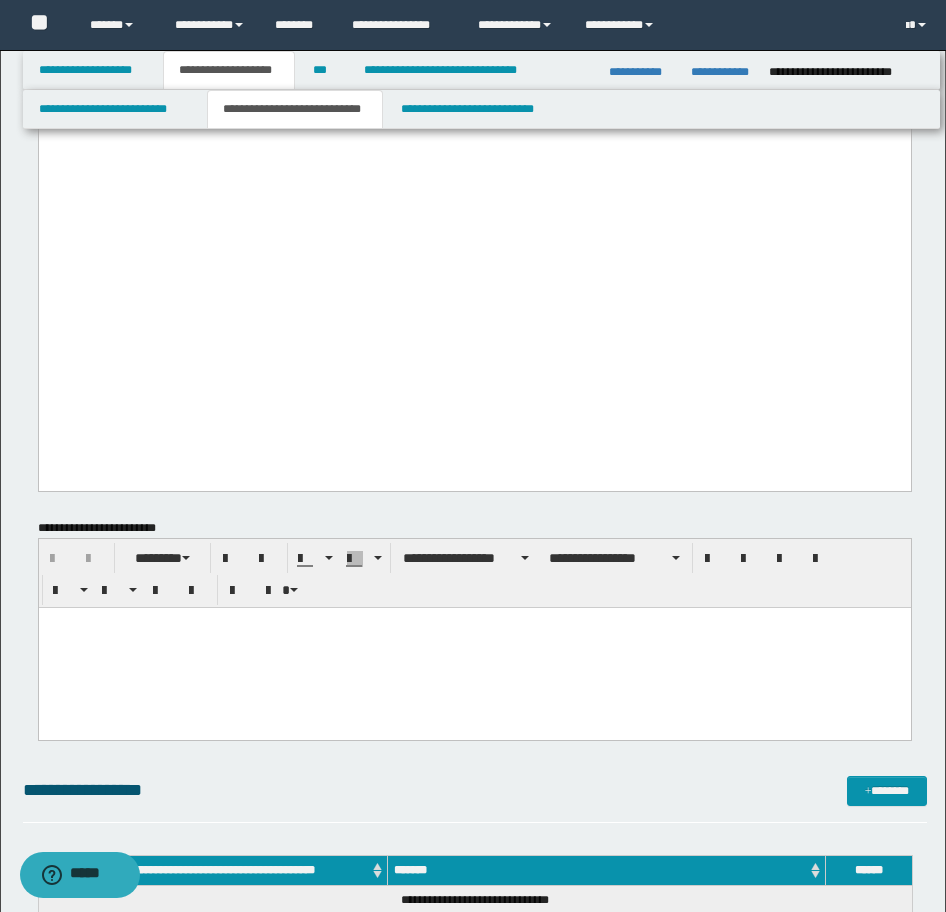 click at bounding box center (474, 647) 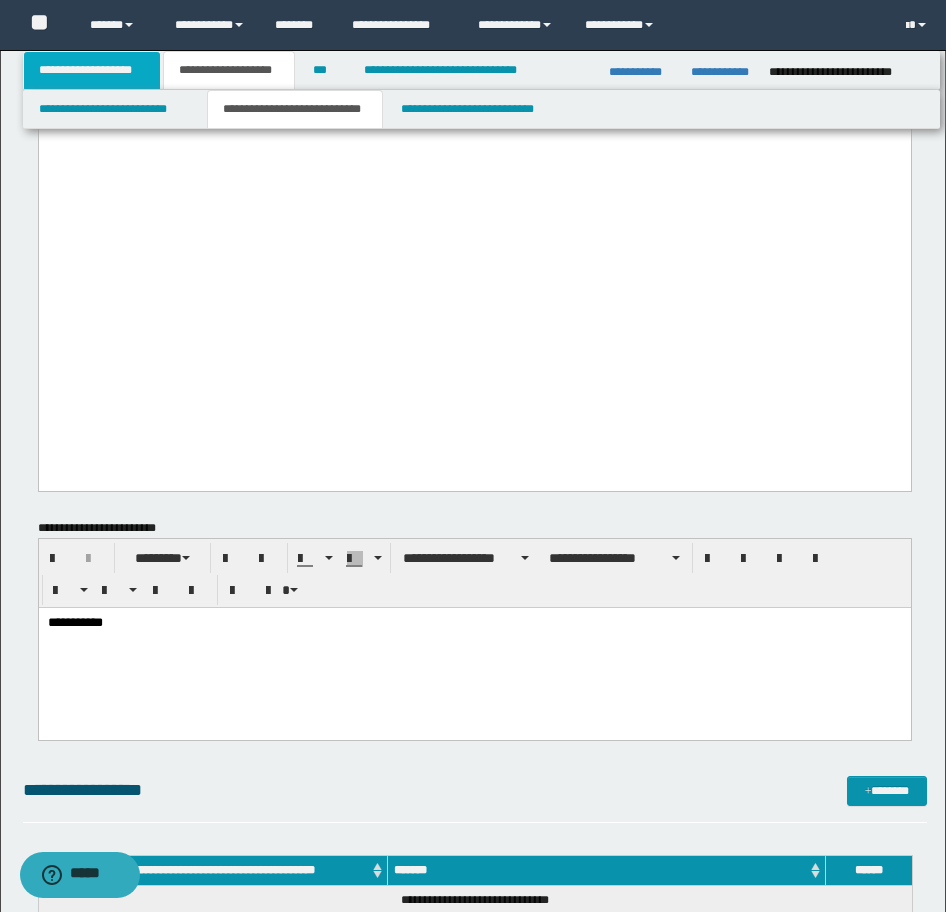click on "**********" at bounding box center (92, 70) 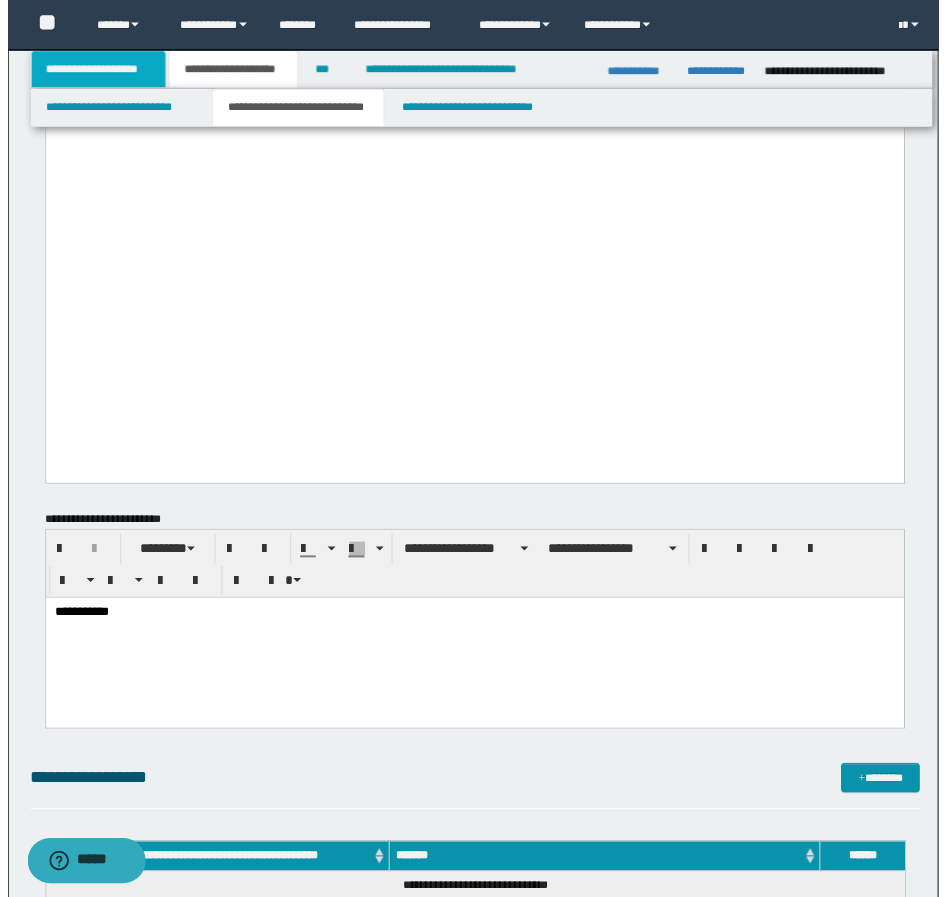 scroll, scrollTop: 876, scrollLeft: 0, axis: vertical 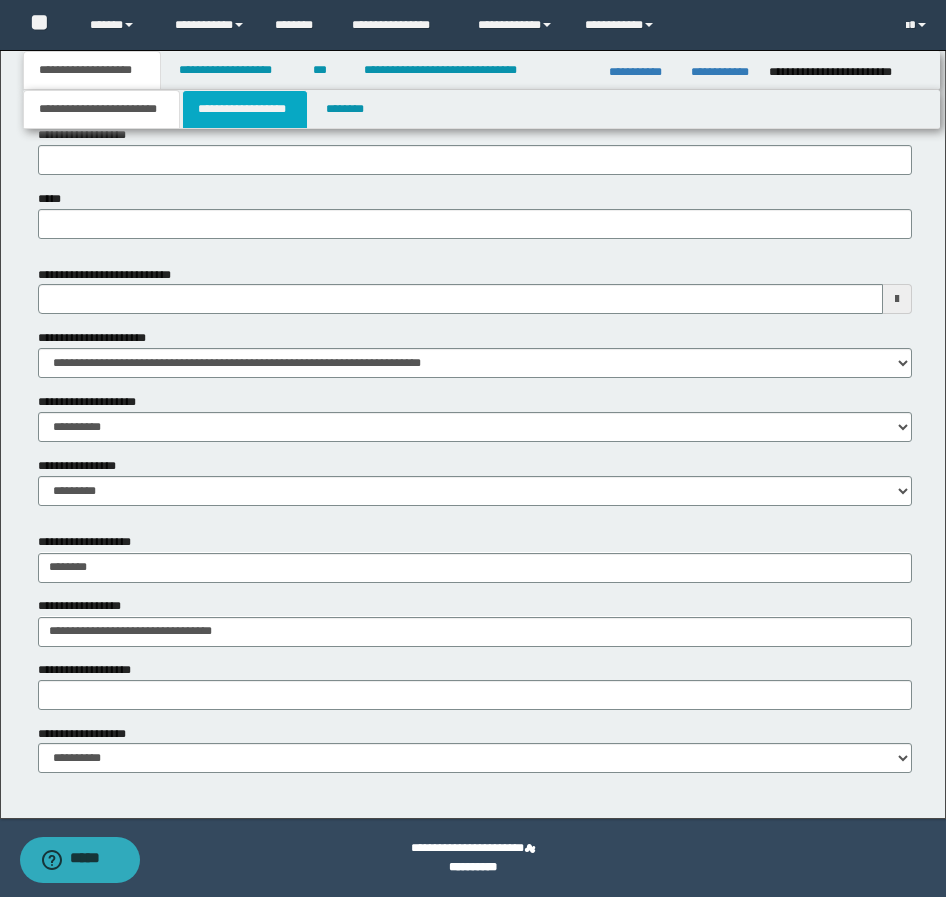 click on "**********" at bounding box center [245, 109] 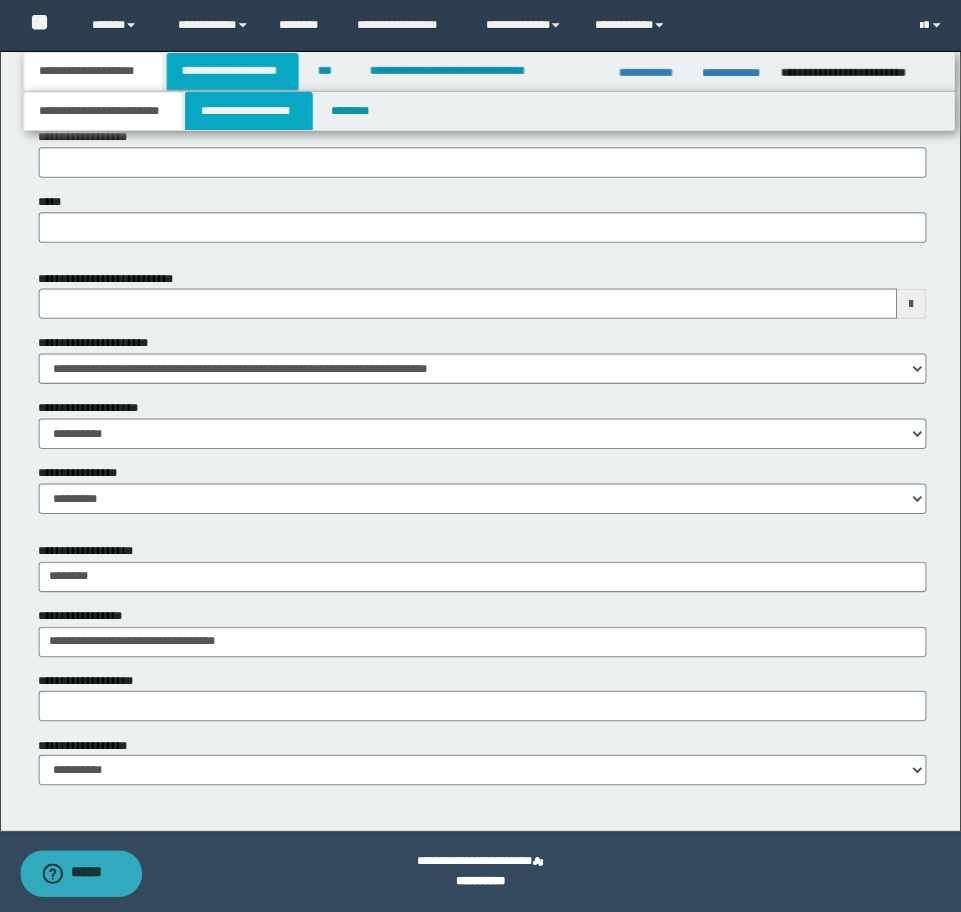 scroll, scrollTop: 0, scrollLeft: 0, axis: both 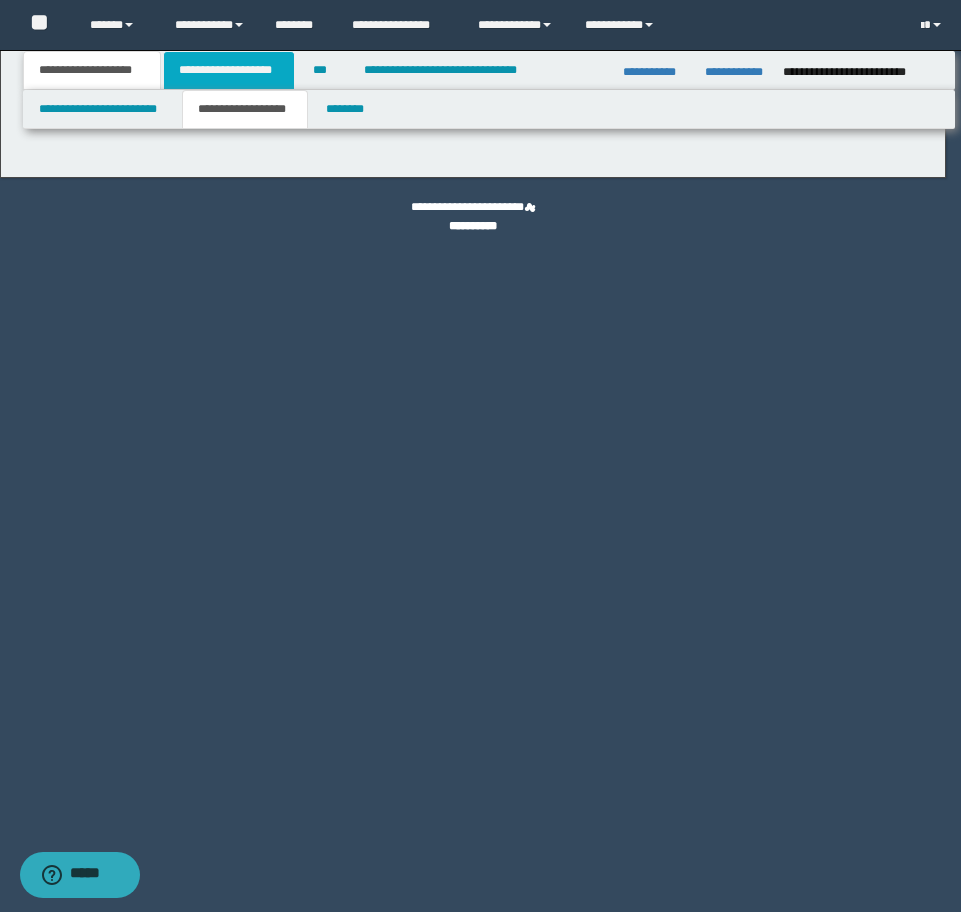 type on "********" 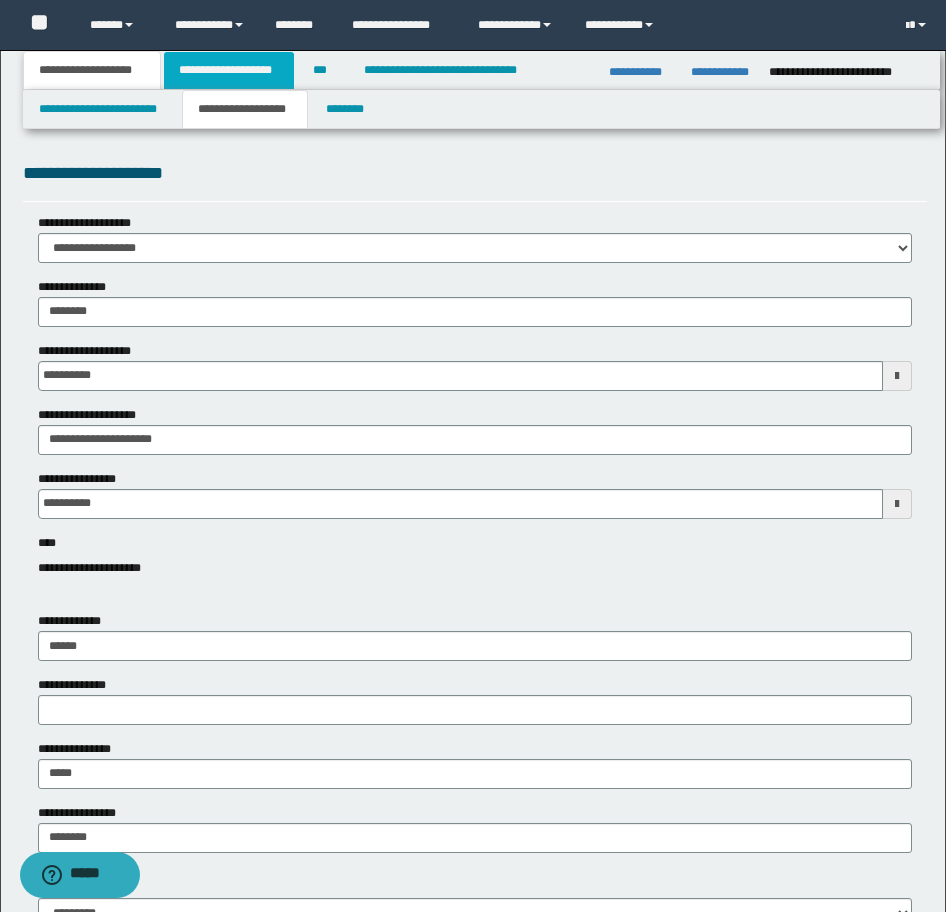 click on "**********" at bounding box center (229, 70) 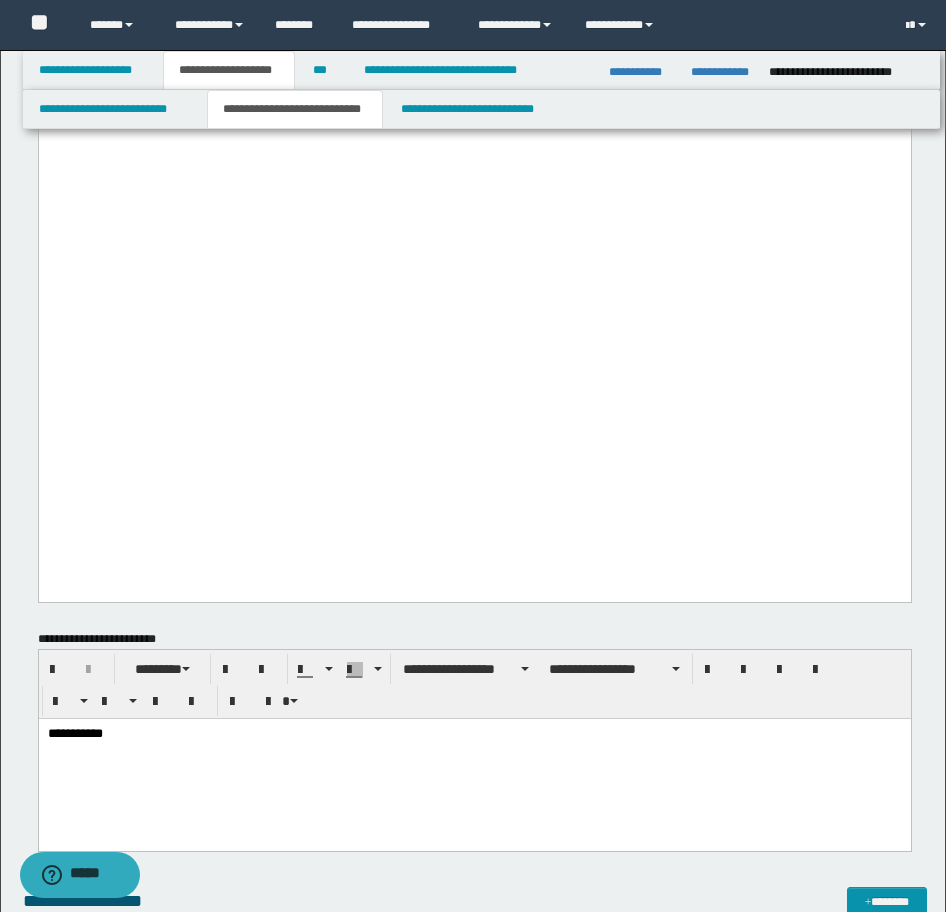 scroll, scrollTop: 6000, scrollLeft: 0, axis: vertical 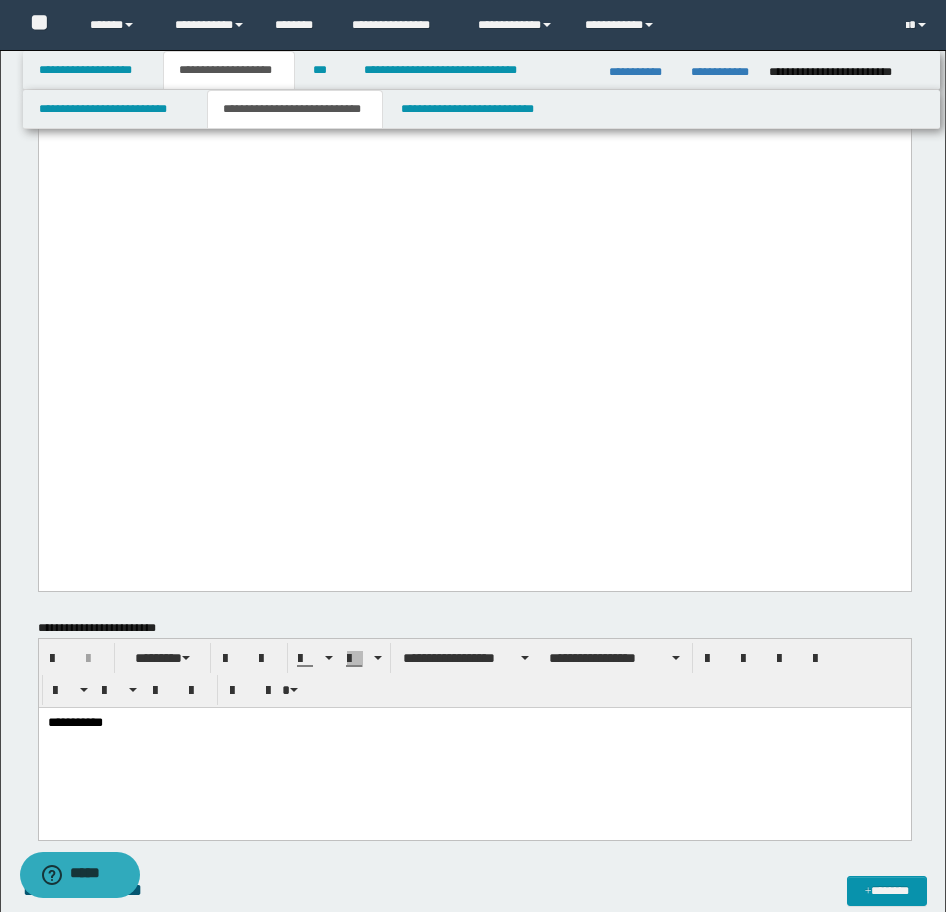 click on "**********" at bounding box center [474, 723] 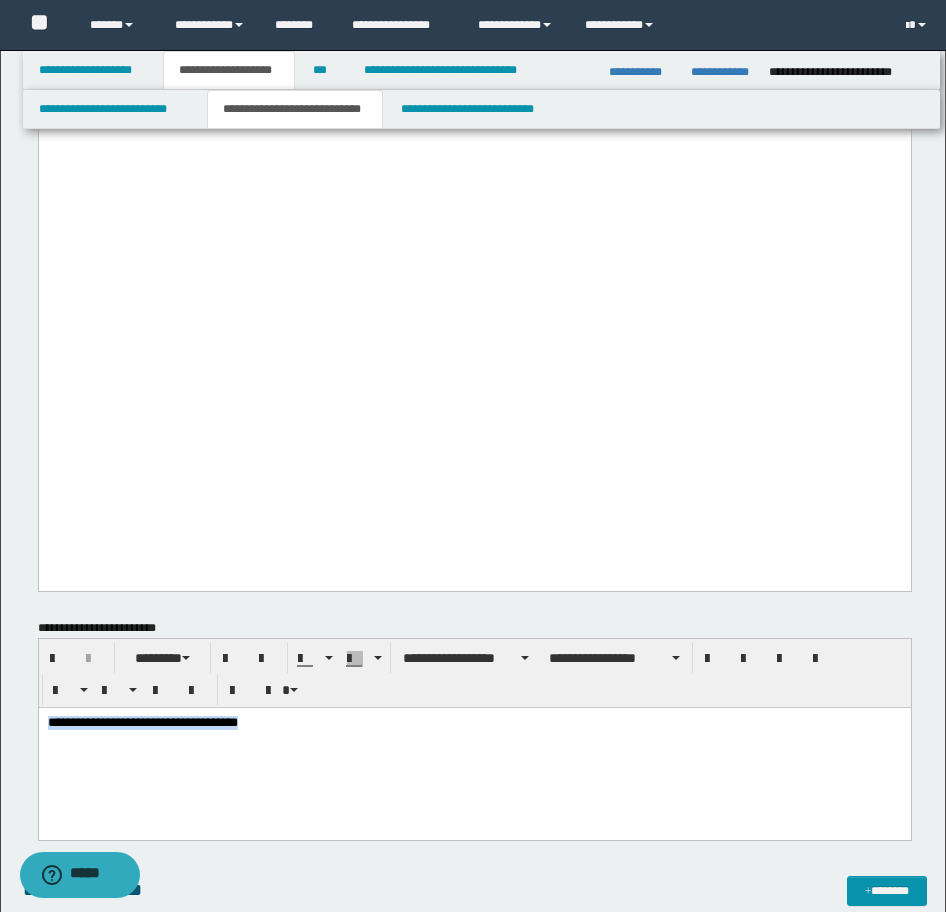 drag, startPoint x: 300, startPoint y: 733, endPoint x: 11, endPoint y: 738, distance: 289.04324 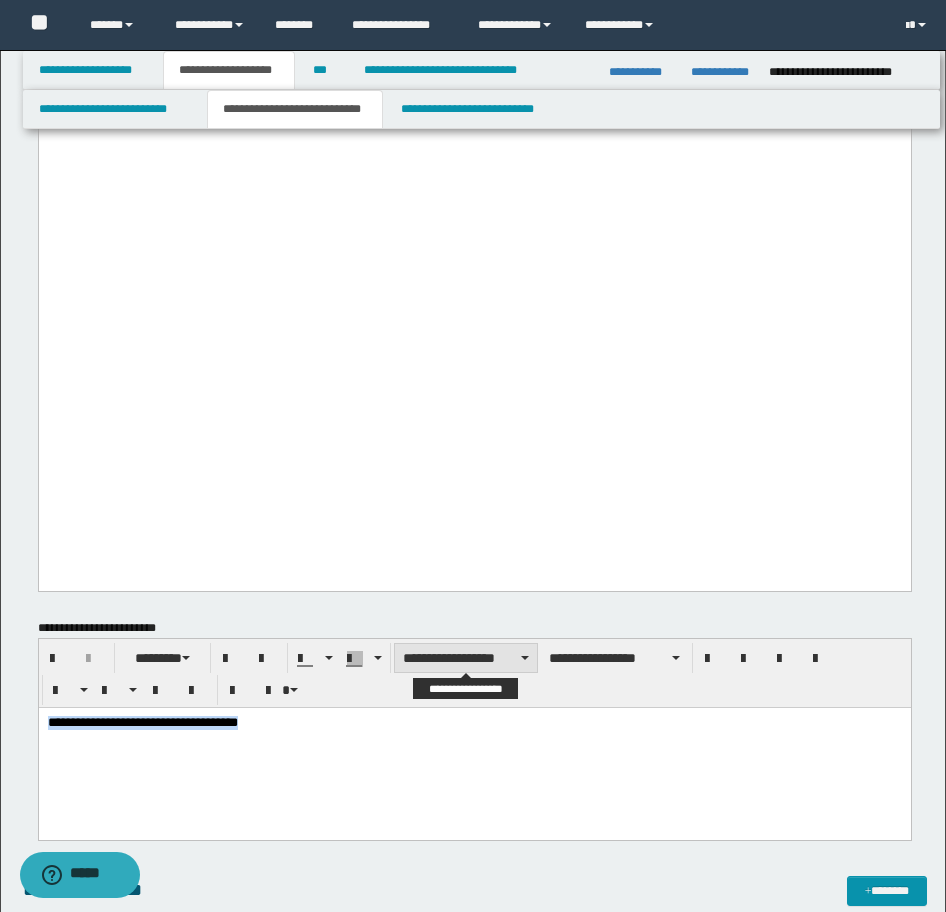 click on "**********" at bounding box center (466, 658) 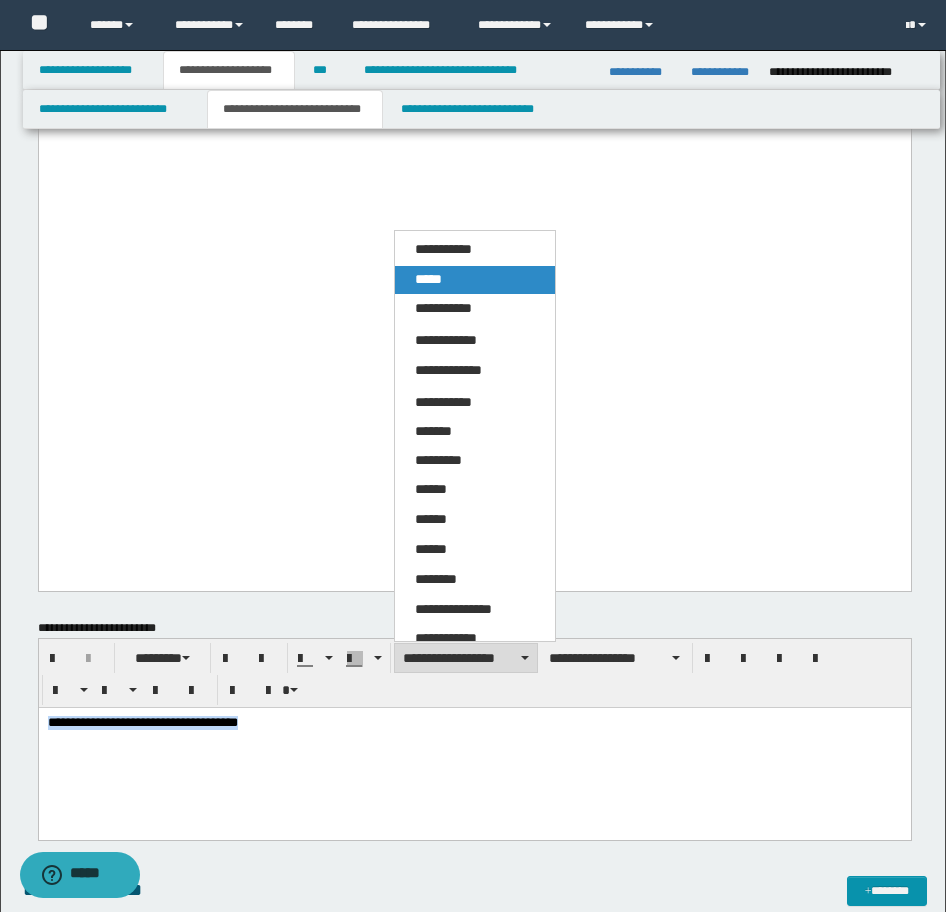 click on "*****" at bounding box center [475, 280] 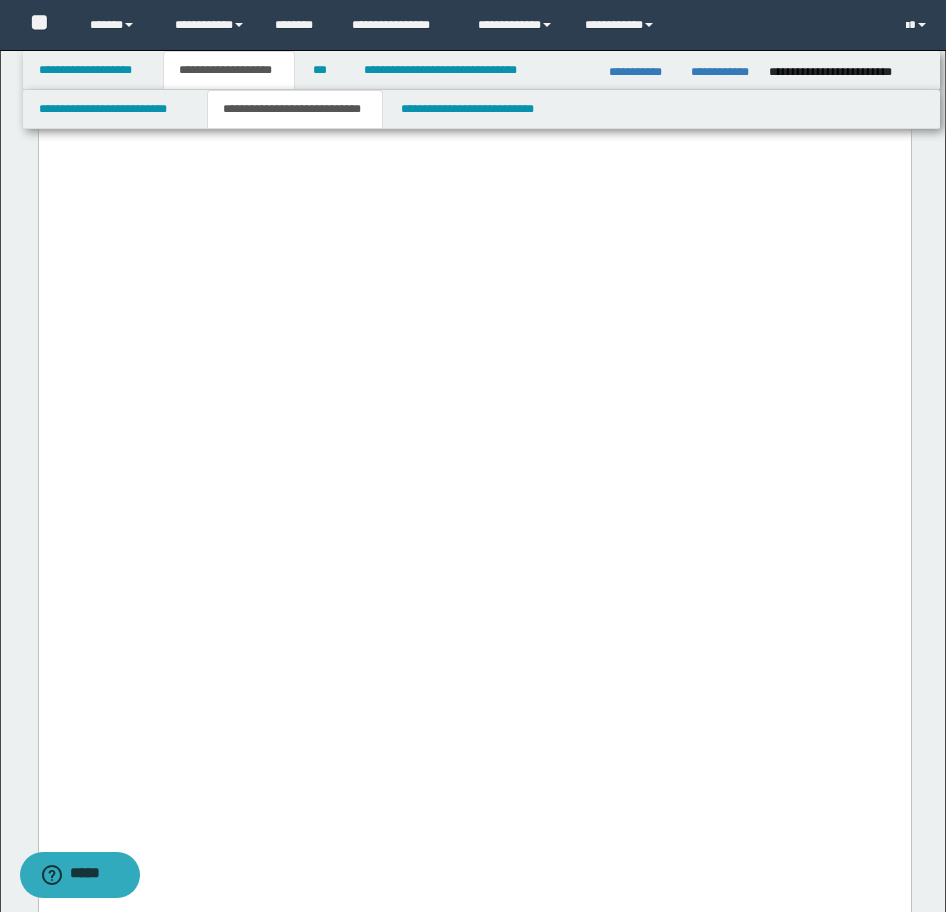 scroll, scrollTop: 5300, scrollLeft: 0, axis: vertical 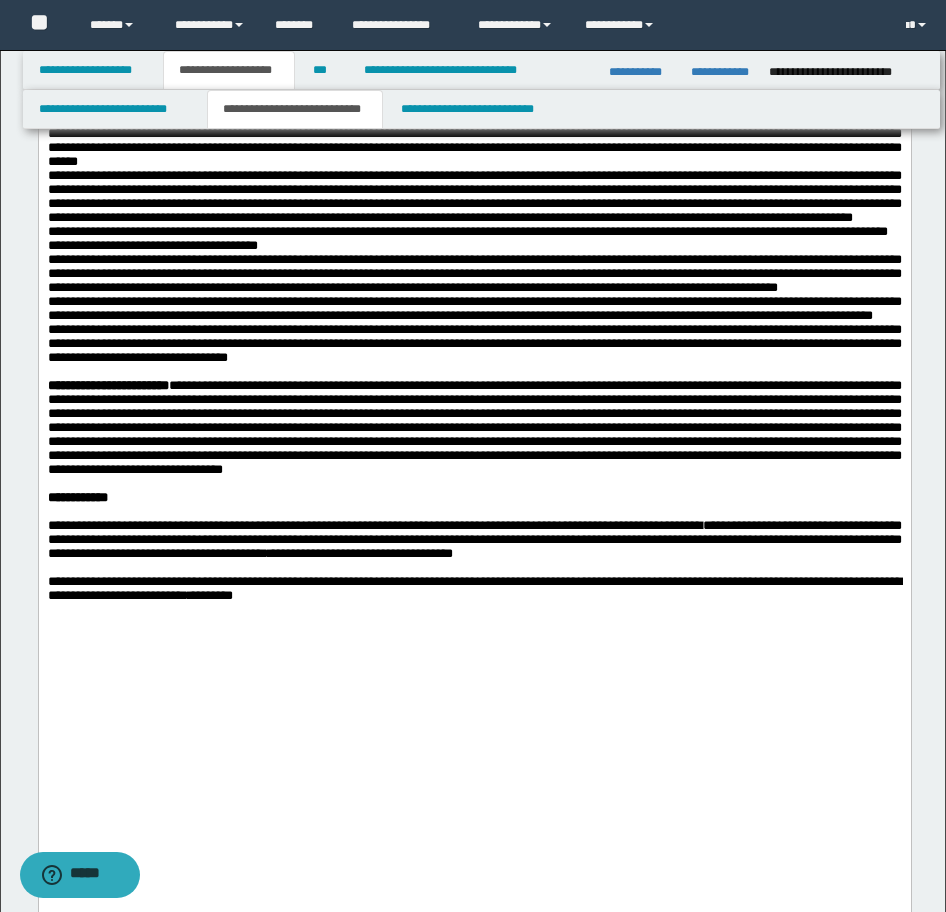 click at bounding box center (474, -580) 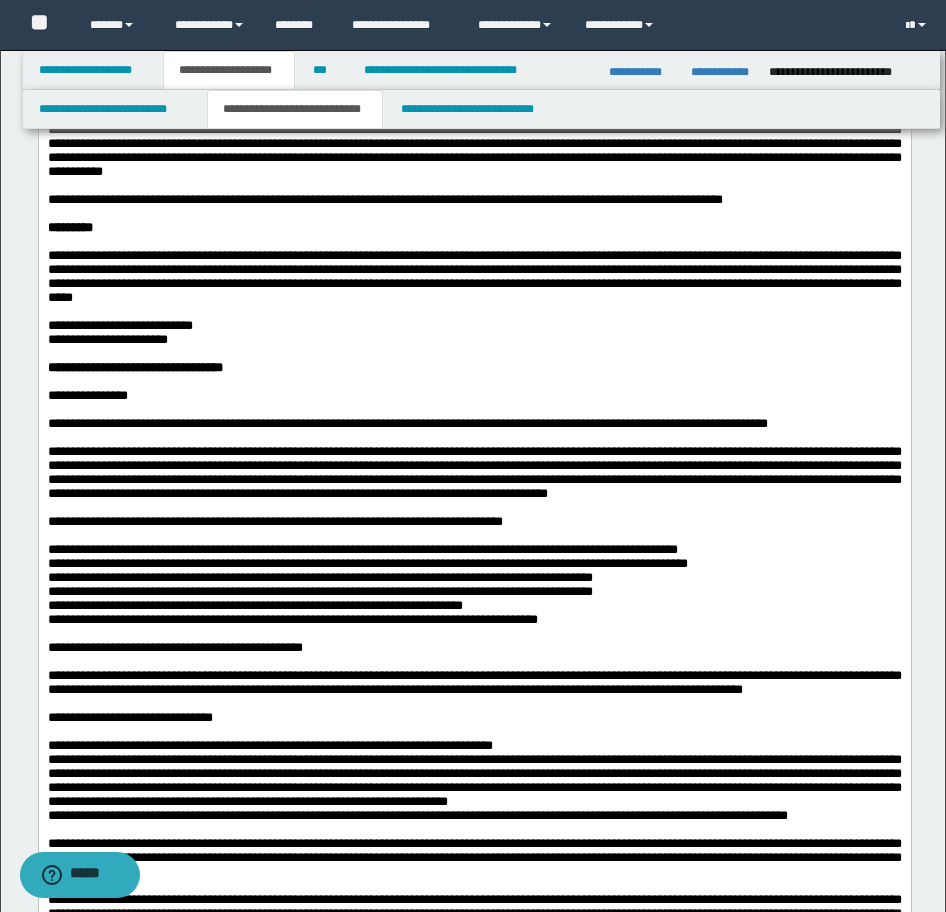 scroll, scrollTop: 3300, scrollLeft: 0, axis: vertical 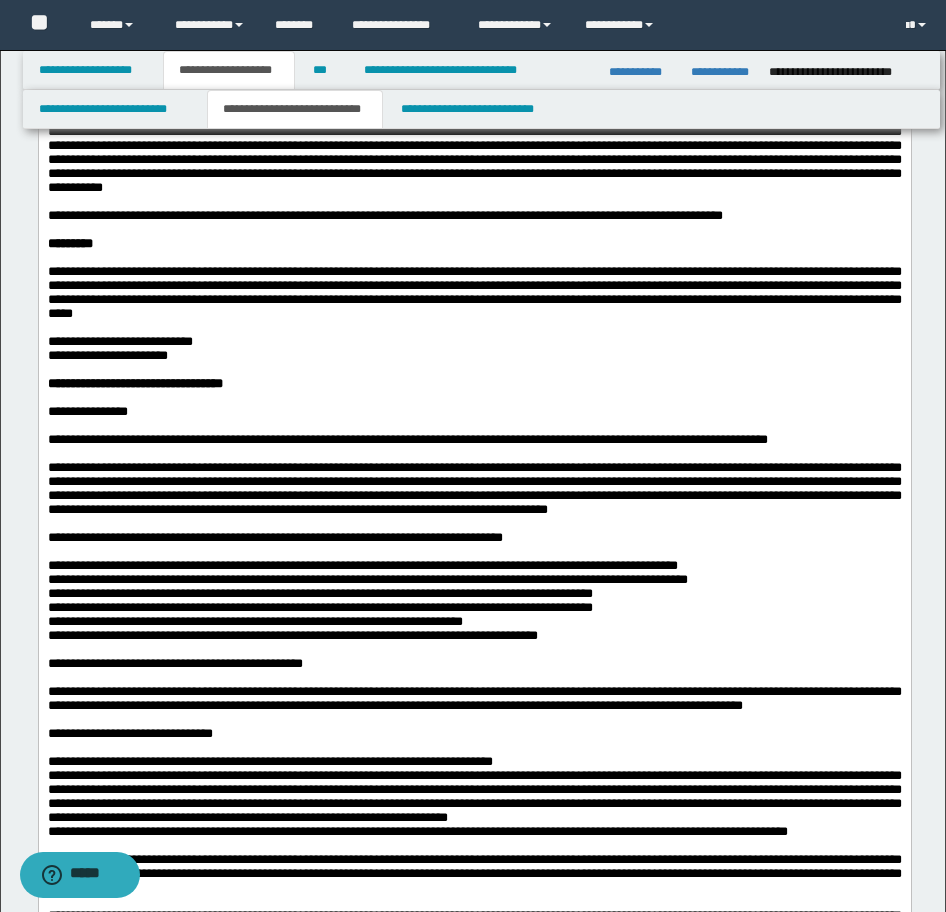 click on "****" at bounding box center (748, -4) 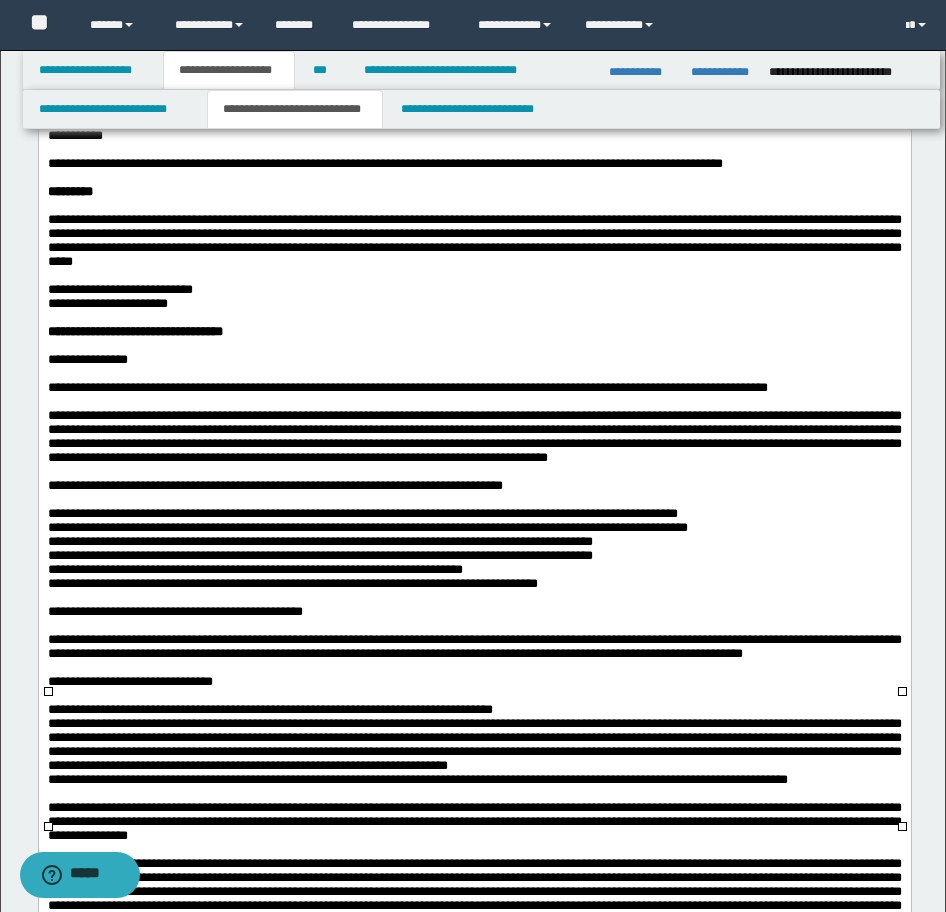 scroll, scrollTop: 3400, scrollLeft: 0, axis: vertical 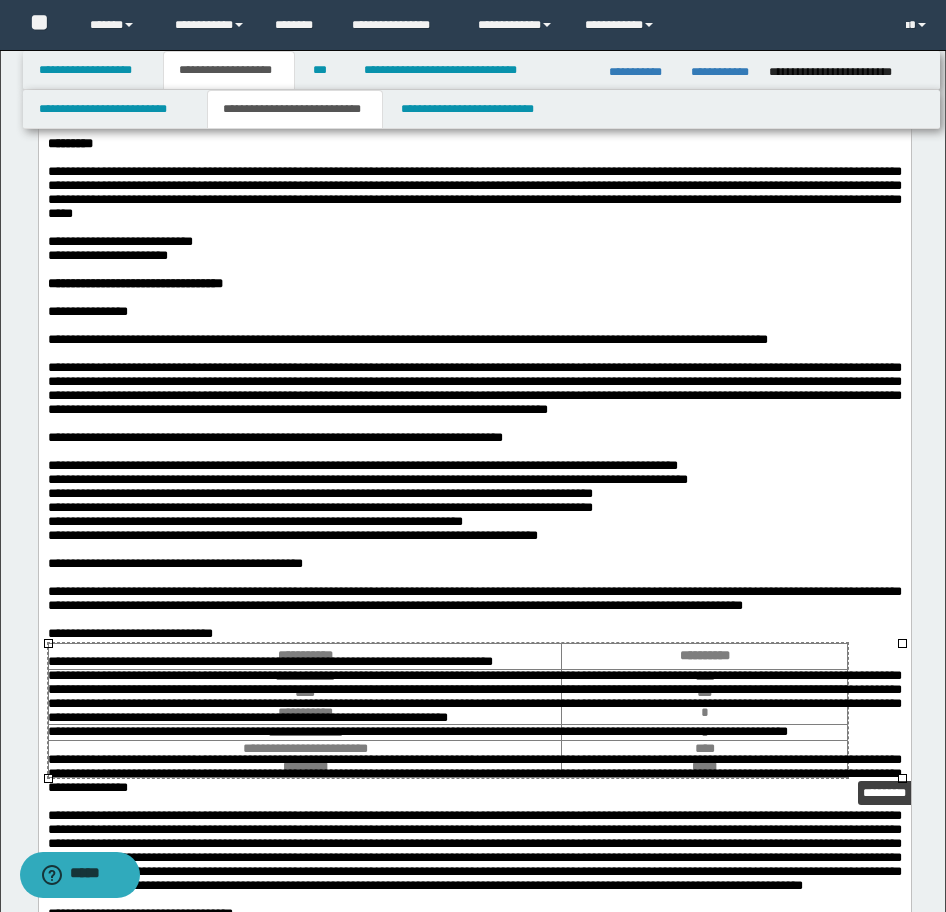 drag, startPoint x: 898, startPoint y: 781, endPoint x: 844, endPoint y: 778, distance: 54.08327 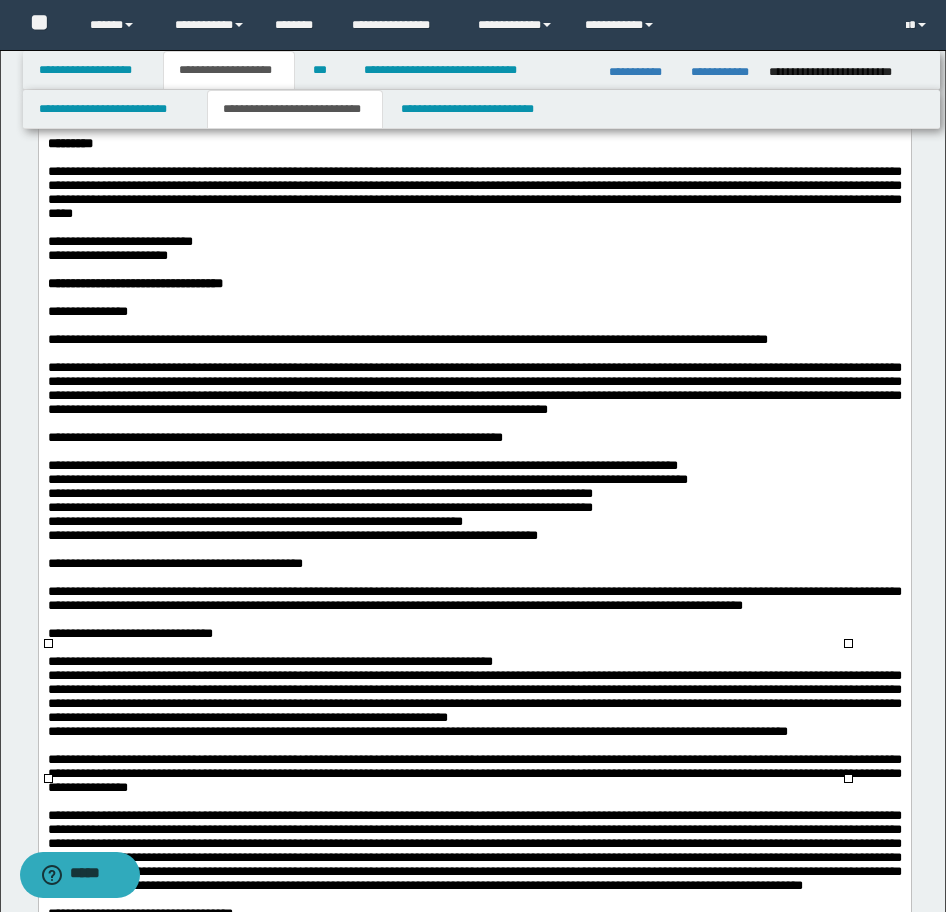 scroll, scrollTop: 3300, scrollLeft: 0, axis: vertical 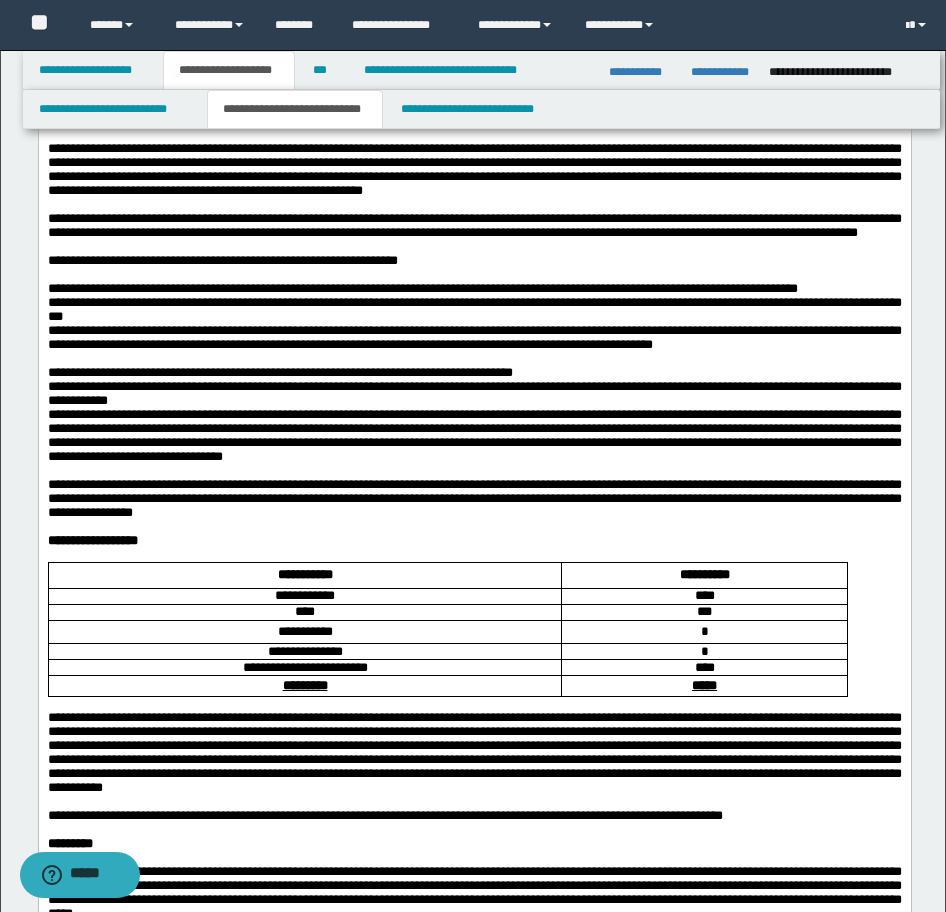 click on "**********" at bounding box center (474, -181) 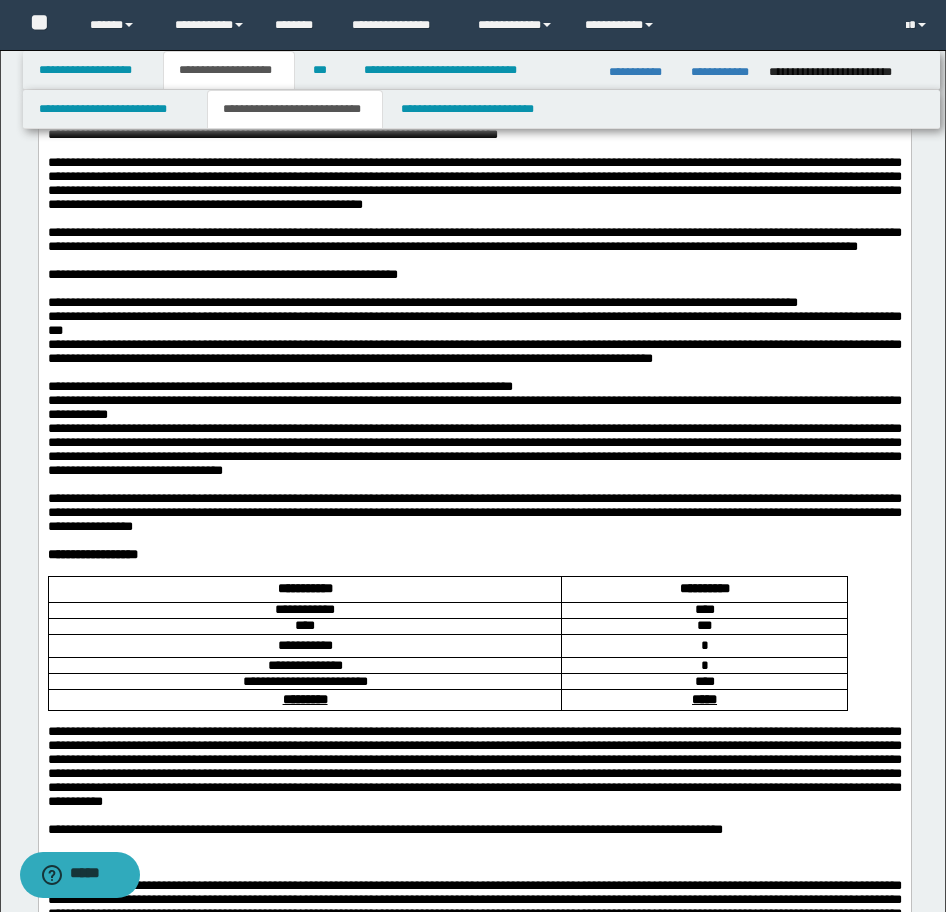 click on "**********" at bounding box center [474, -167] 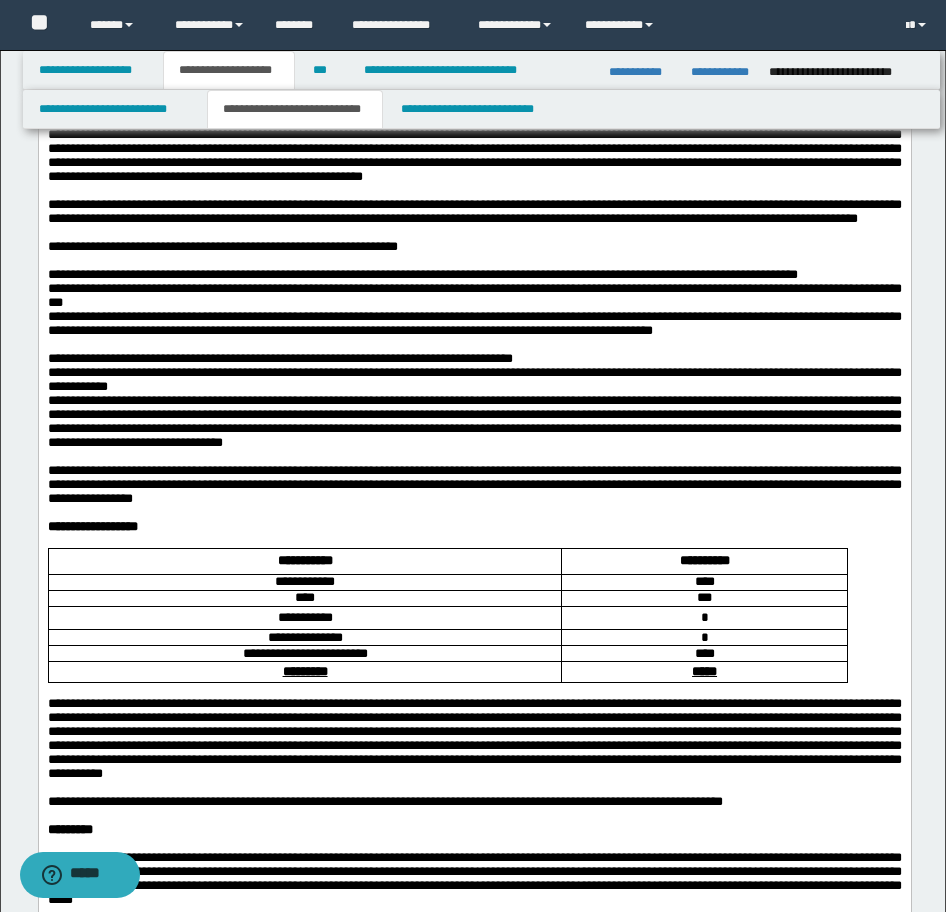 drag, startPoint x: 440, startPoint y: 420, endPoint x: 366, endPoint y: 394, distance: 78.434685 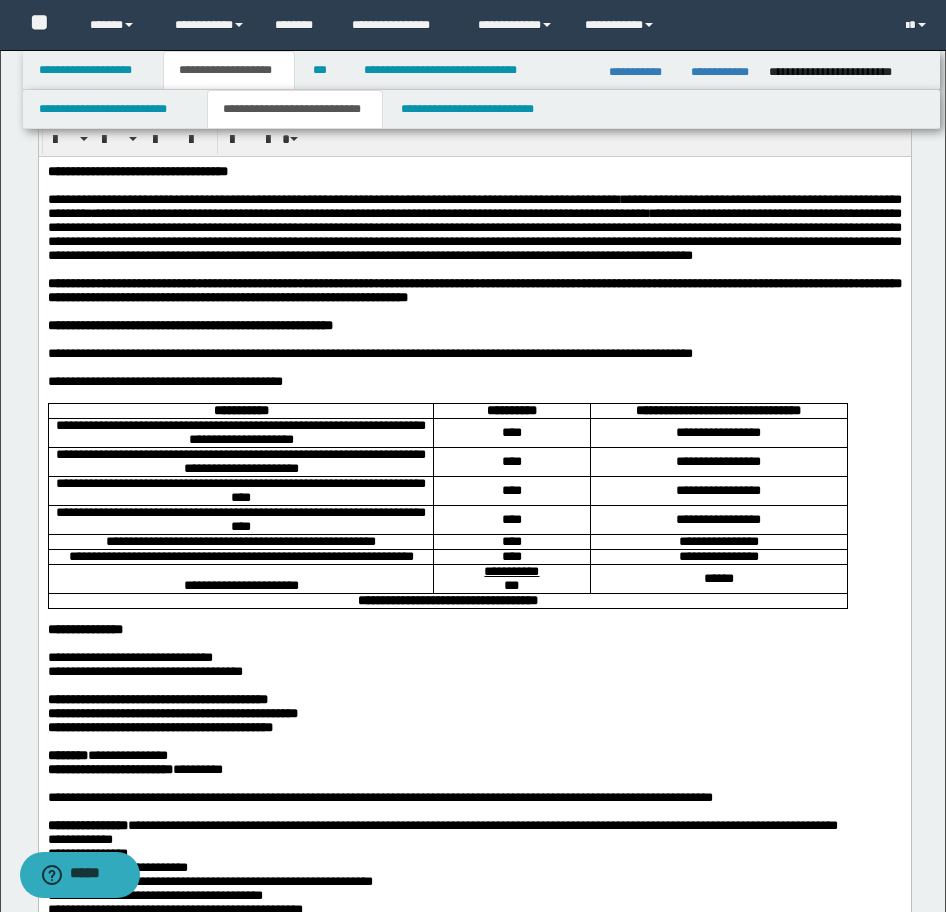 scroll, scrollTop: 0, scrollLeft: 0, axis: both 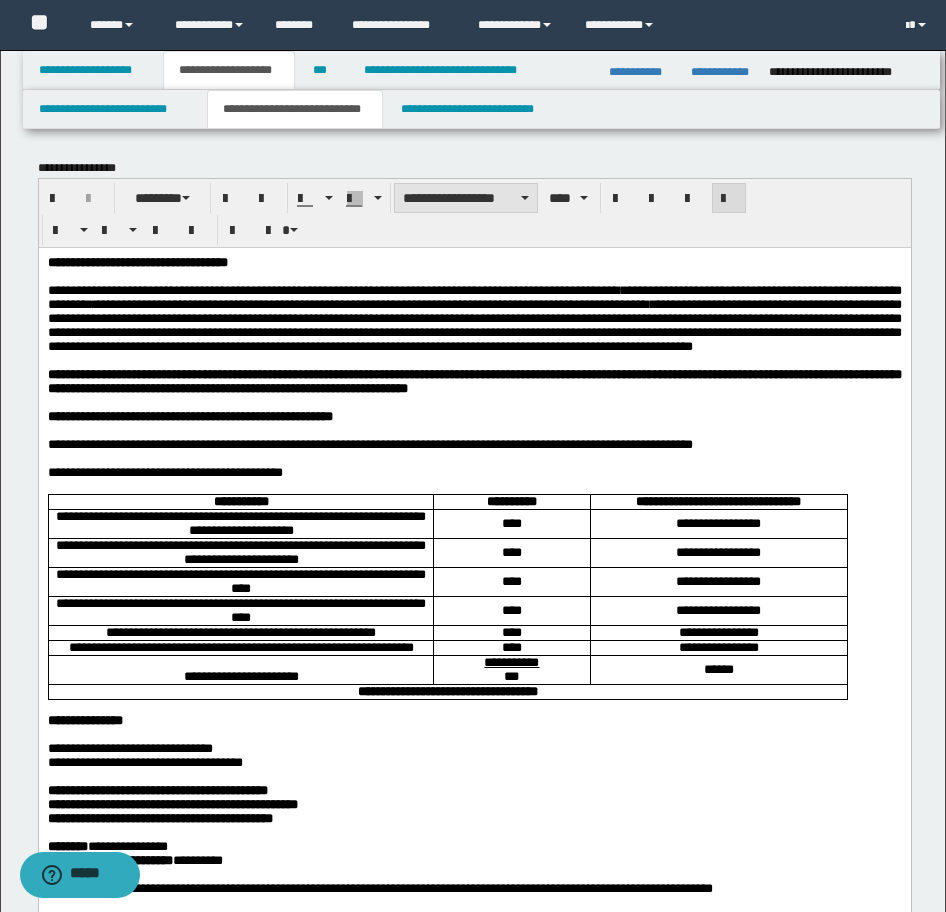 click on "**********" at bounding box center (466, 198) 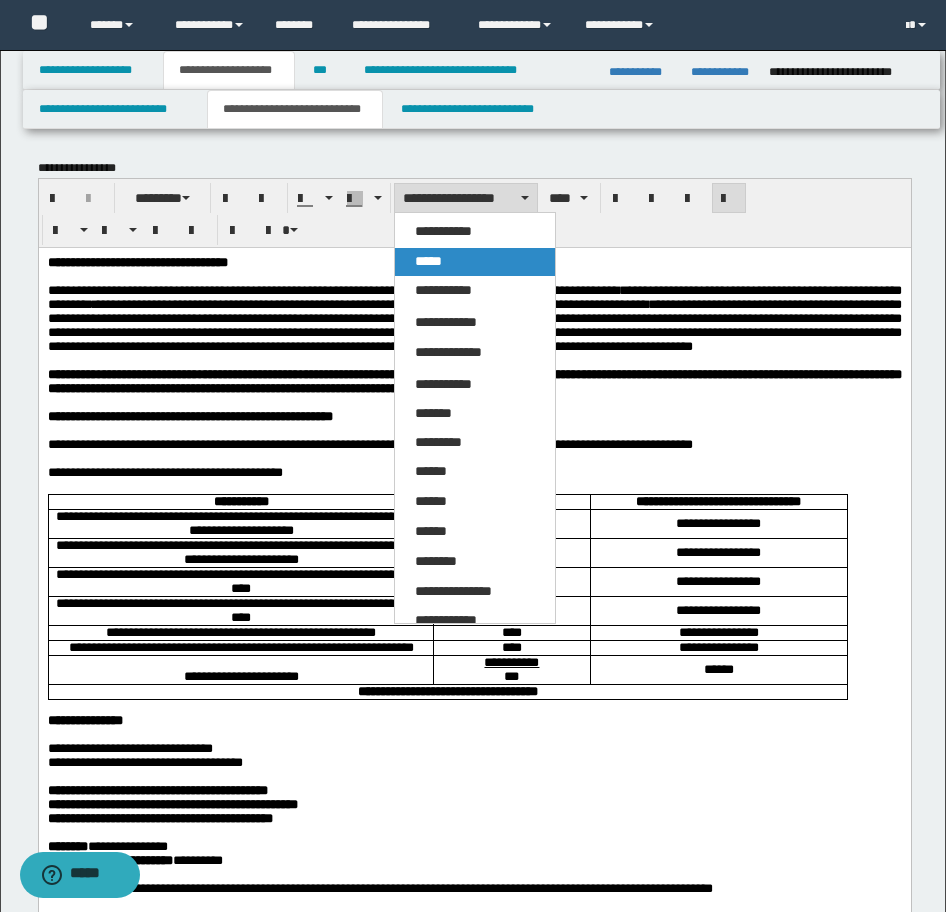click on "*****" at bounding box center (475, 262) 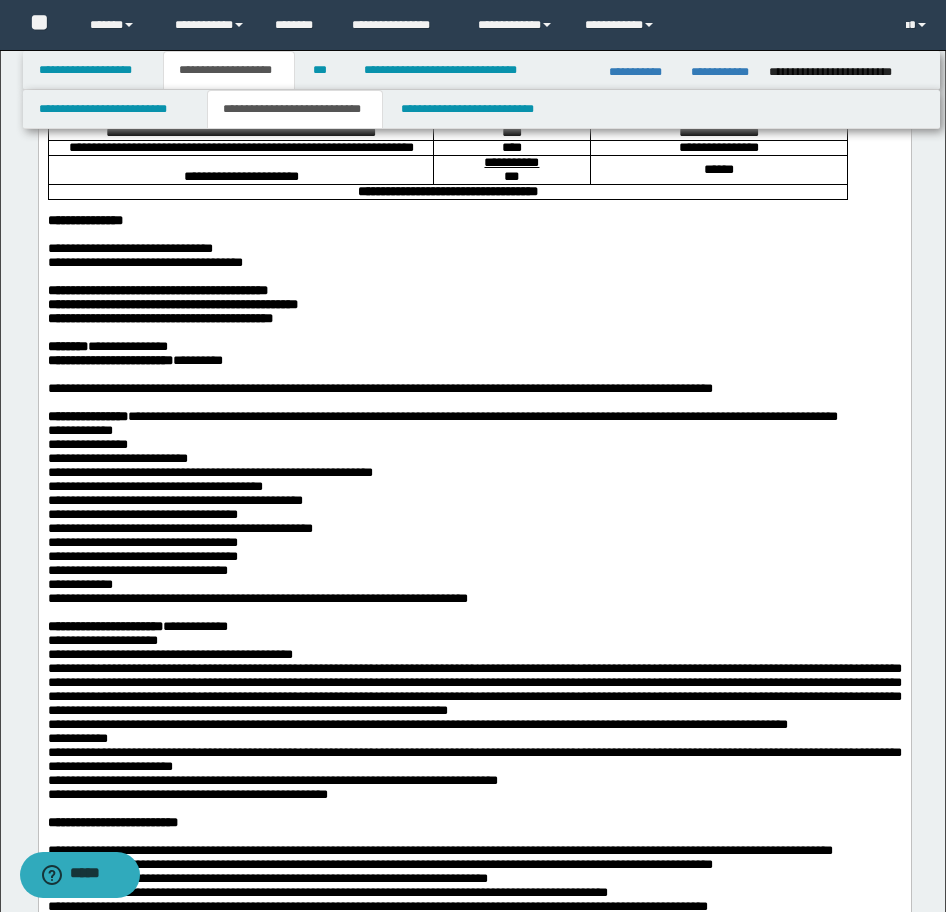scroll, scrollTop: 300, scrollLeft: 0, axis: vertical 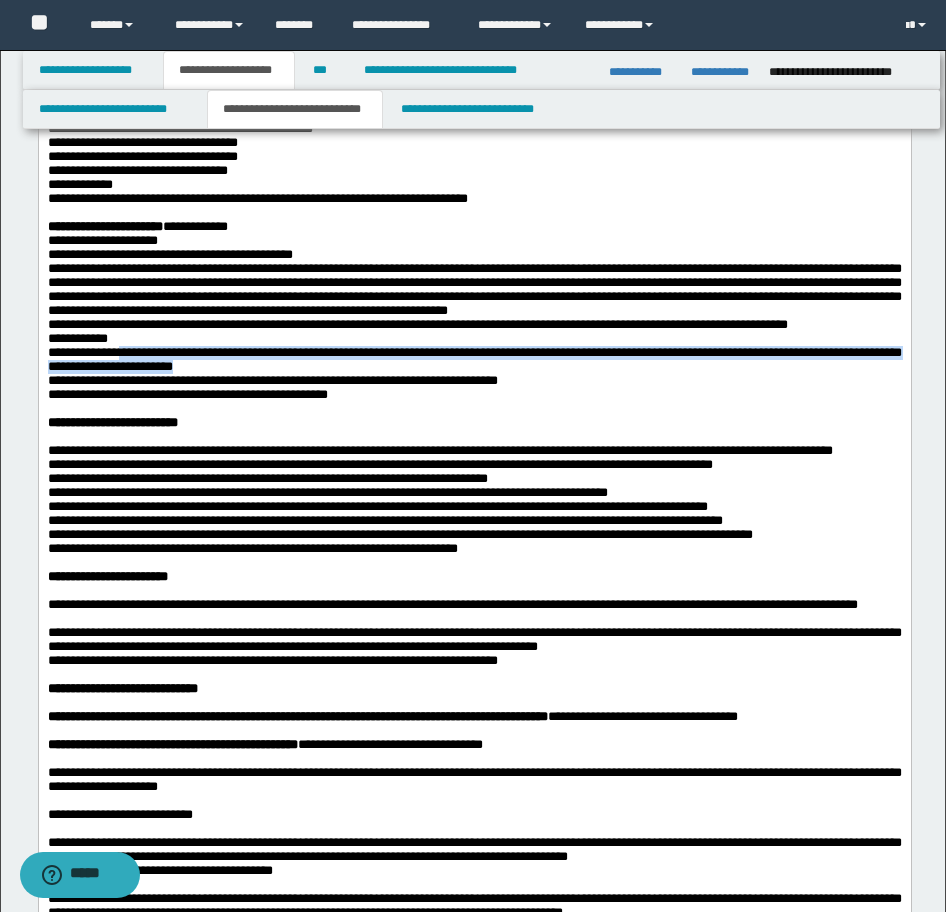 drag, startPoint x: 151, startPoint y: 558, endPoint x: 366, endPoint y: 576, distance: 215.75217 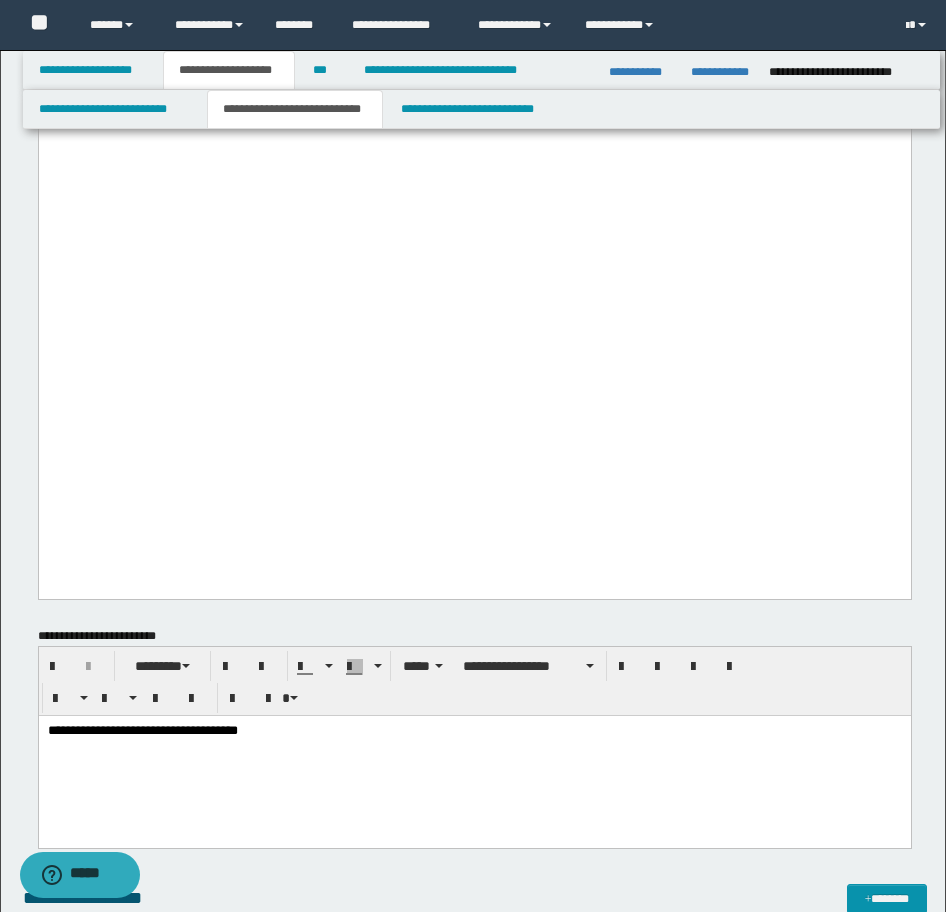 scroll, scrollTop: 6000, scrollLeft: 0, axis: vertical 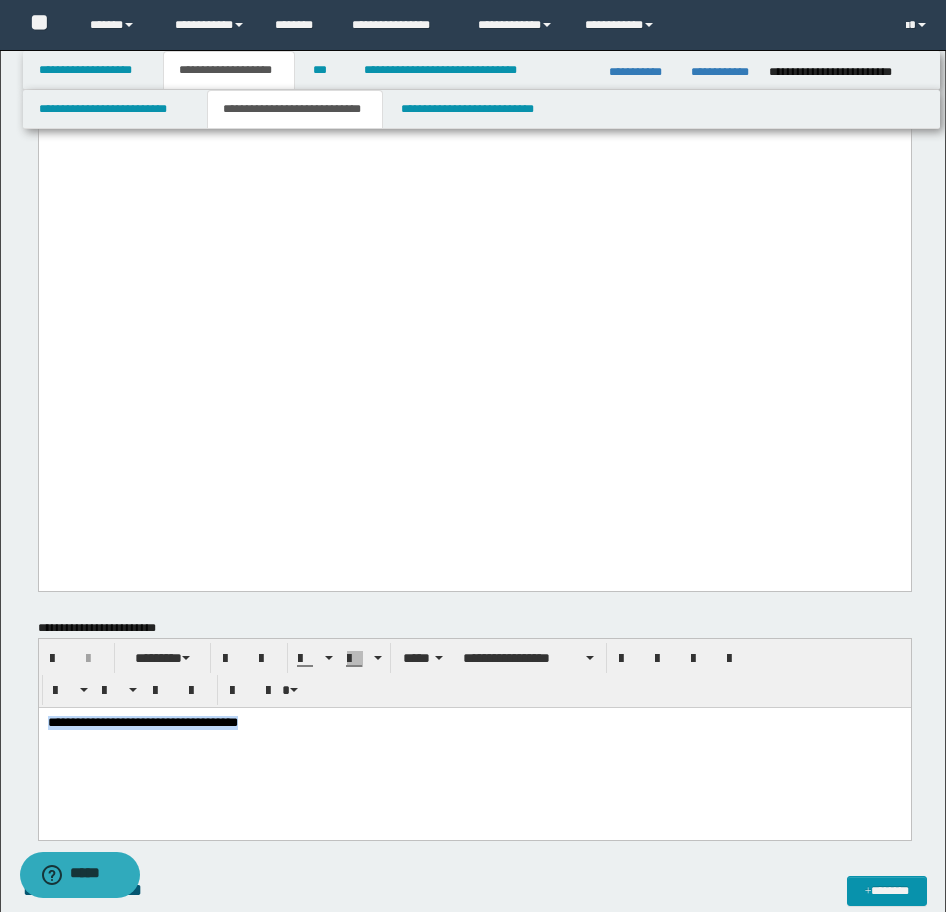 click on "**********" at bounding box center [474, 748] 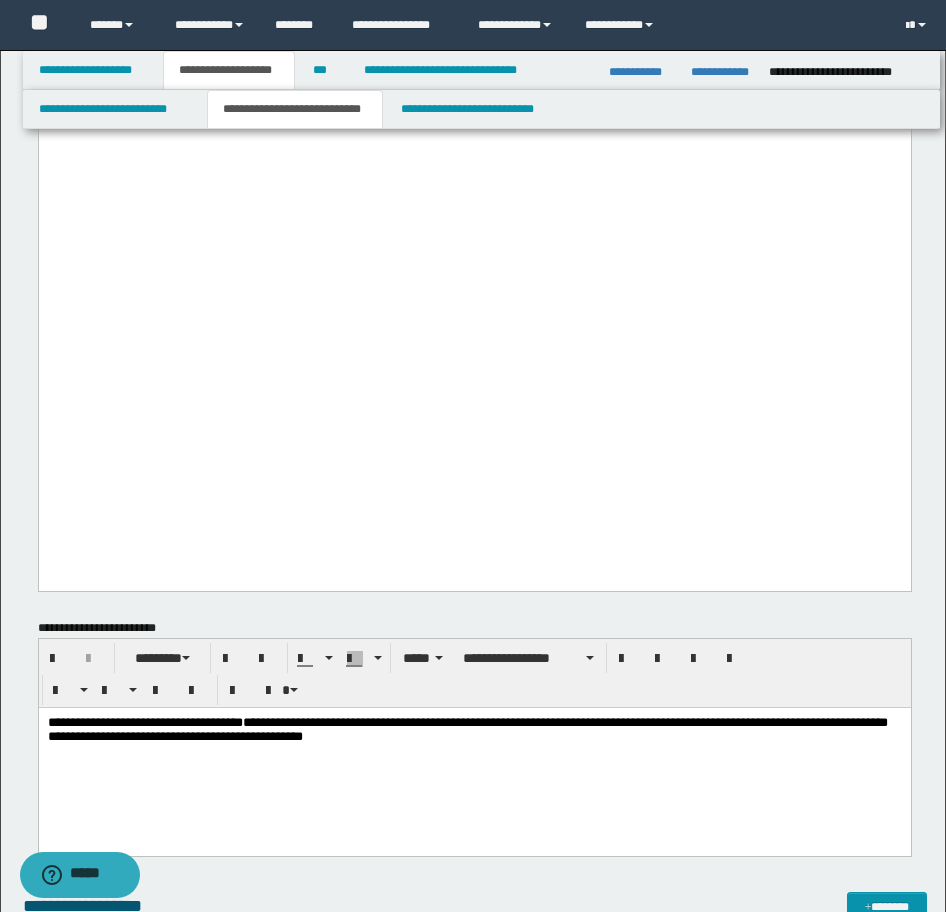 click on "**********" at bounding box center (467, 728) 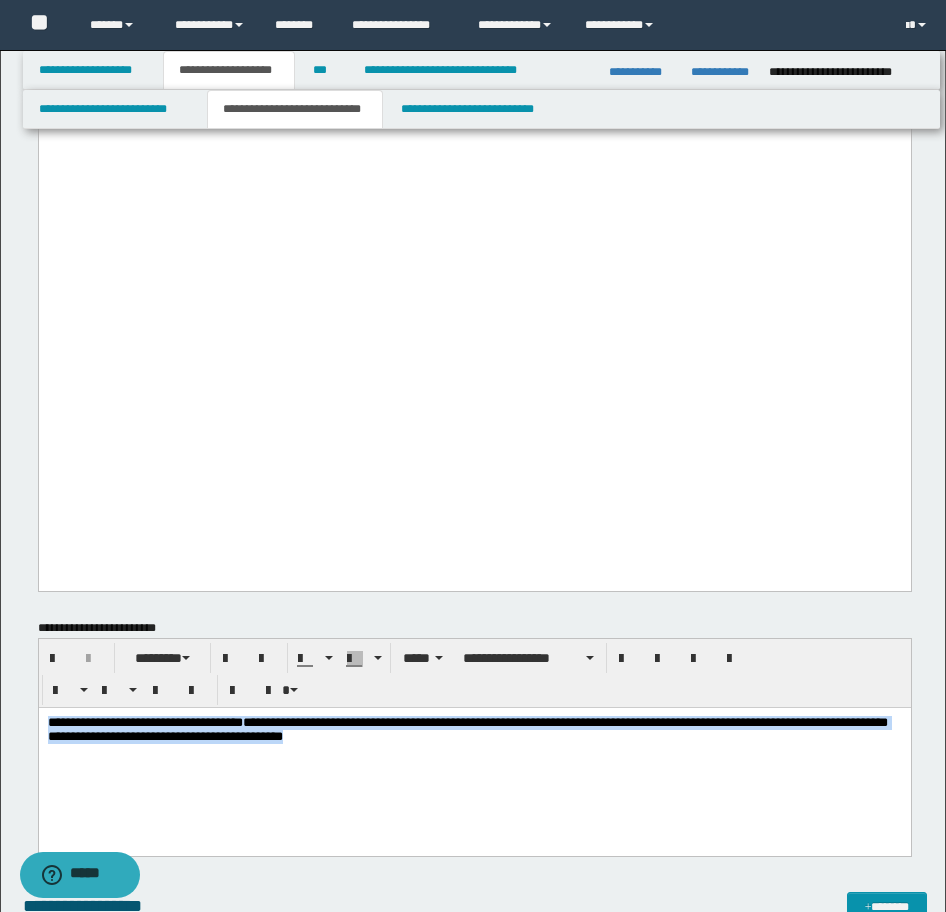 drag, startPoint x: 500, startPoint y: 745, endPoint x: 25, endPoint y: 715, distance: 475.9464 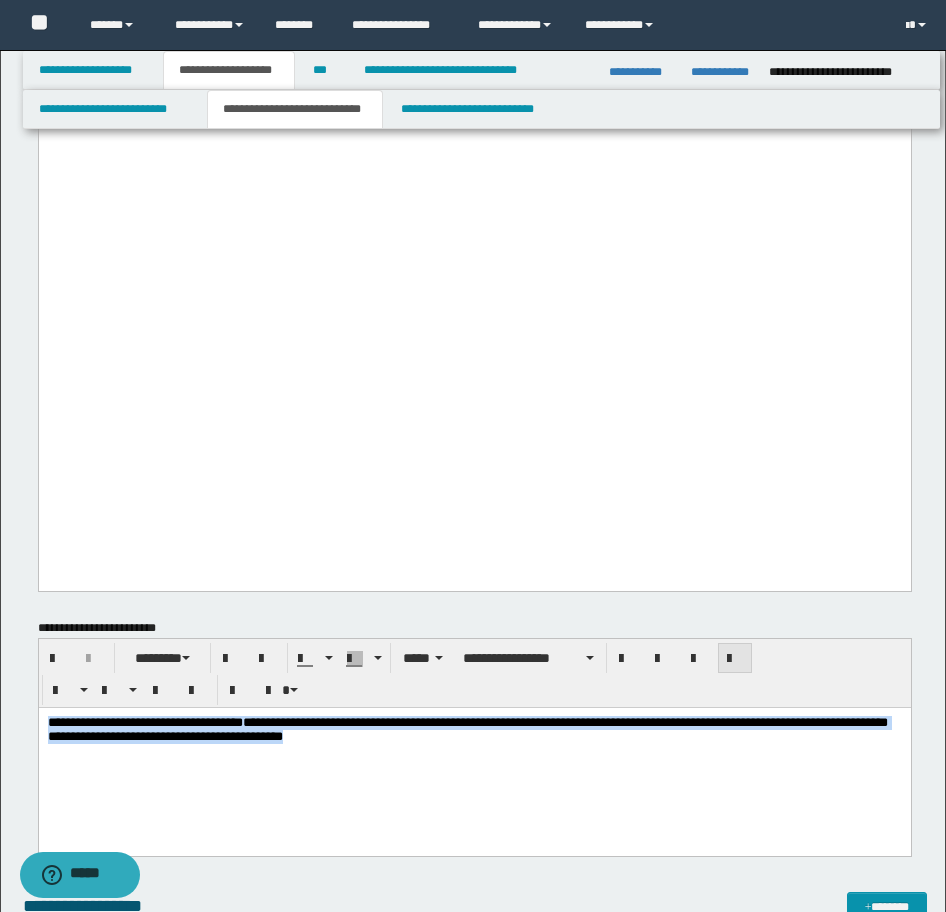 click at bounding box center (735, 659) 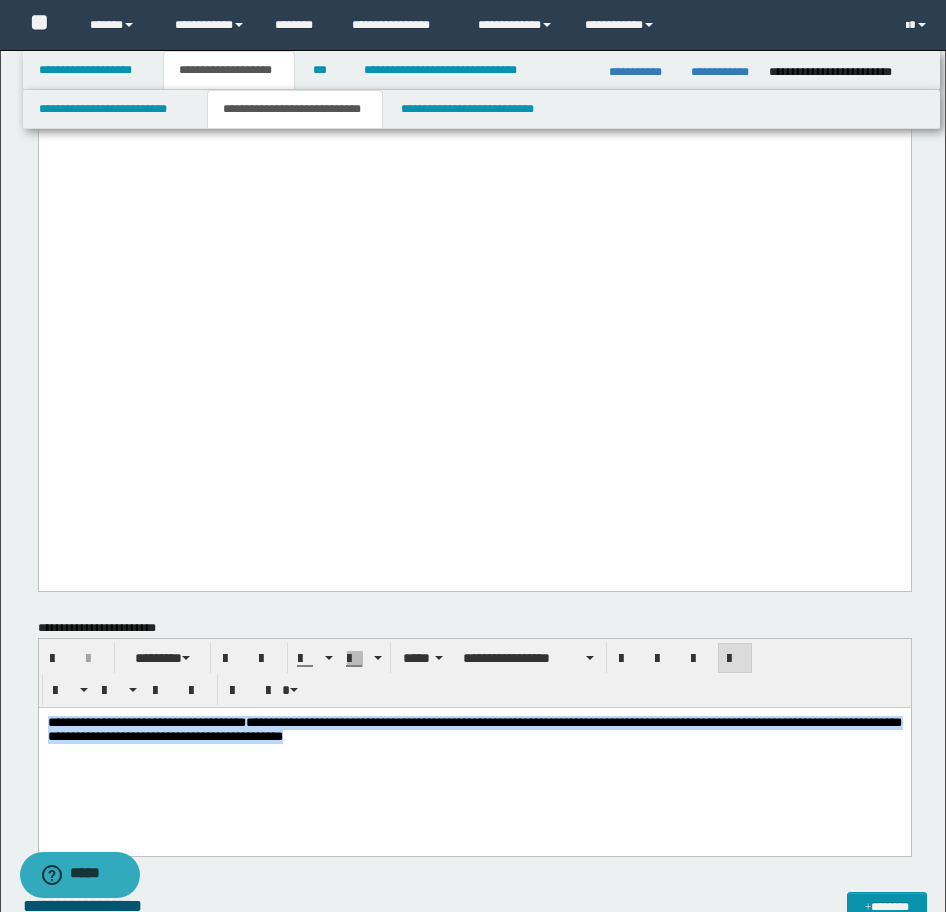 click on "**********" at bounding box center [474, 756] 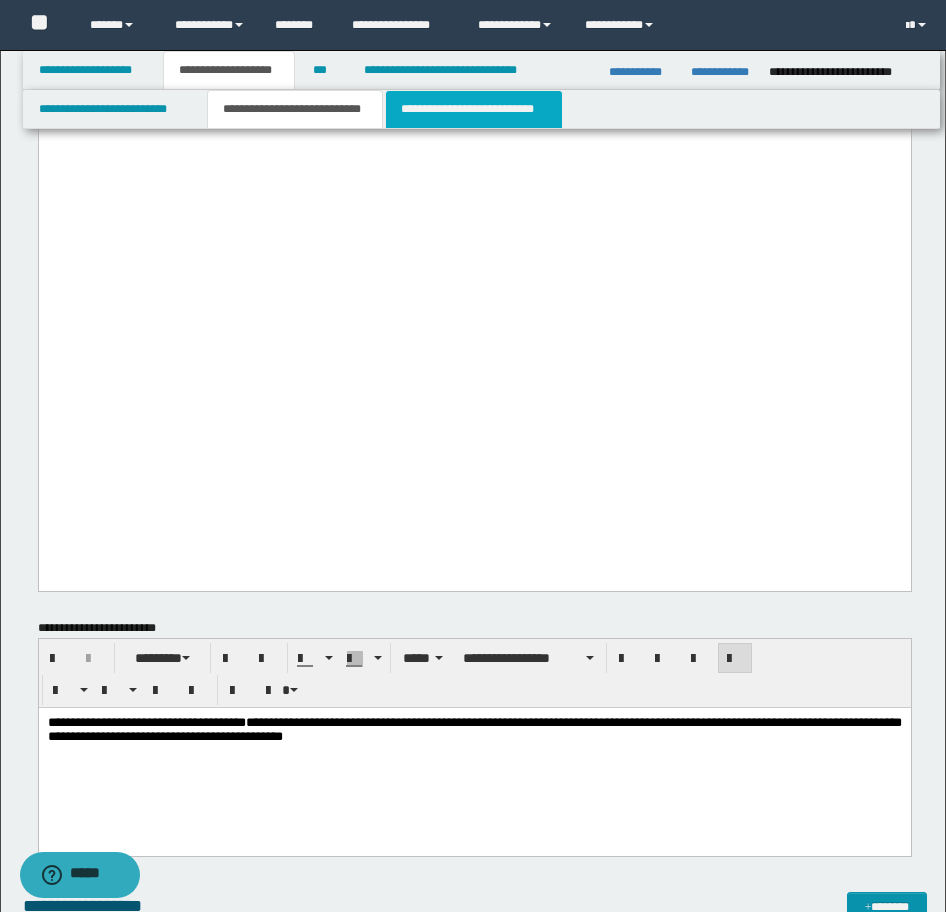 click on "**********" at bounding box center [474, 109] 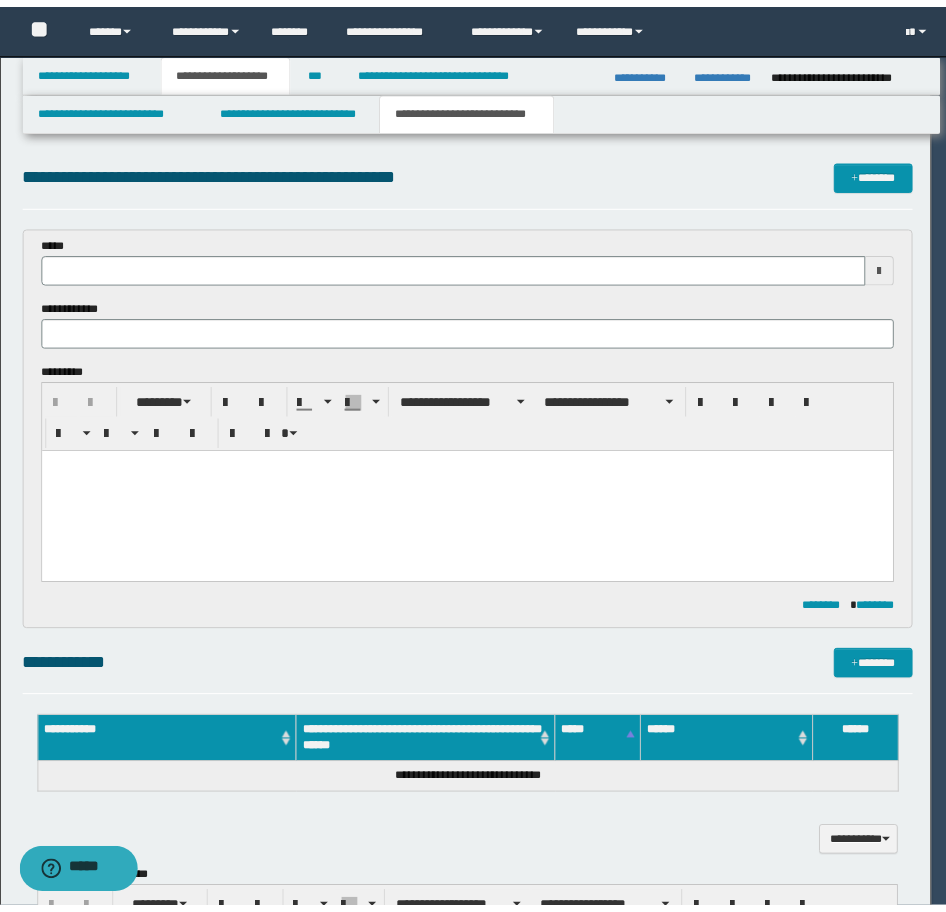 scroll, scrollTop: 0, scrollLeft: 0, axis: both 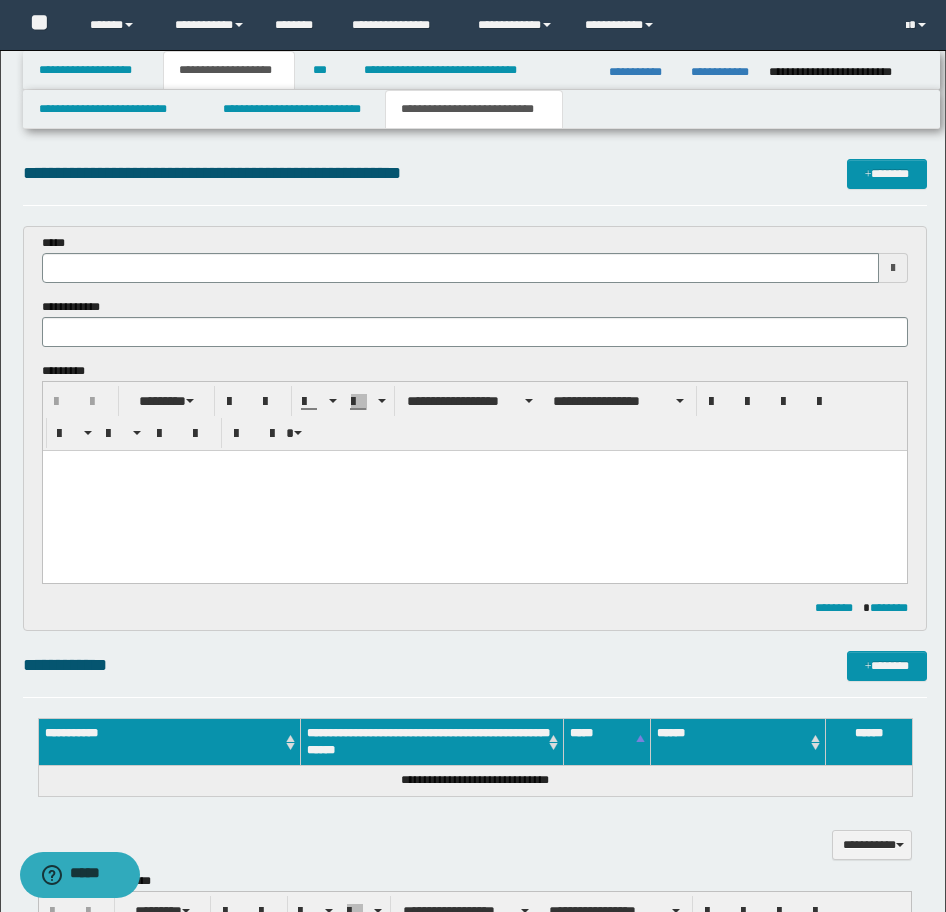 click at bounding box center (474, 491) 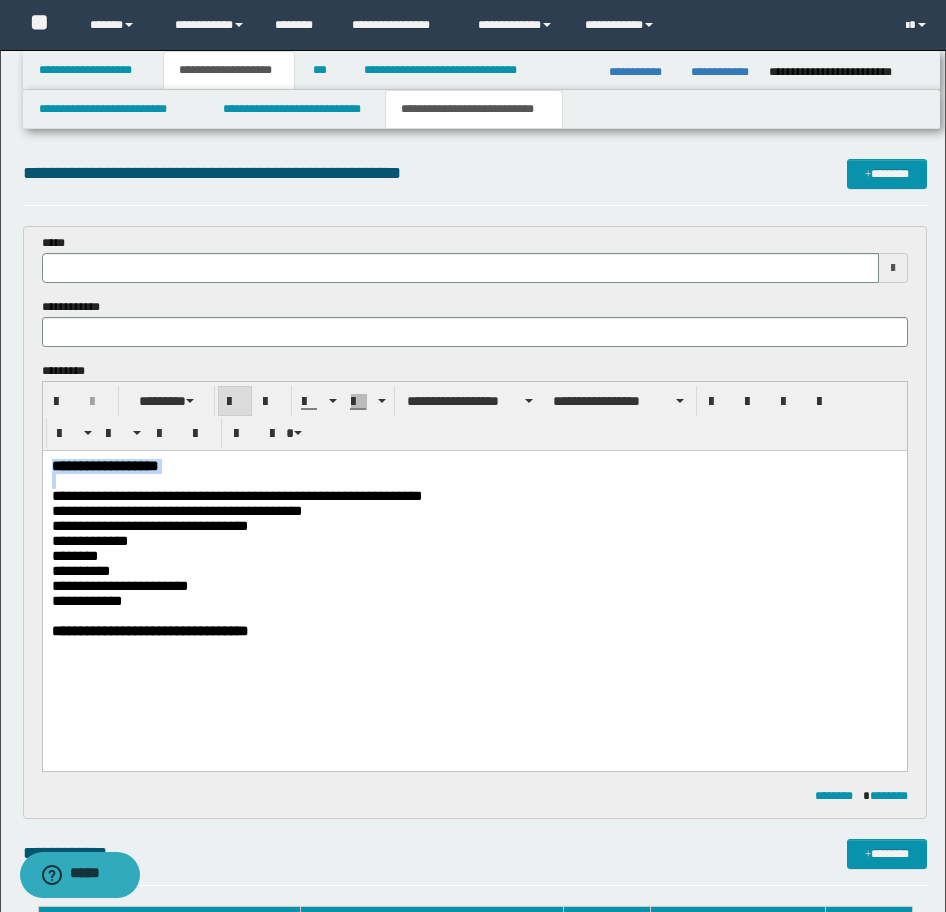 drag, startPoint x: 194, startPoint y: 477, endPoint x: 31, endPoint y: 461, distance: 163.78339 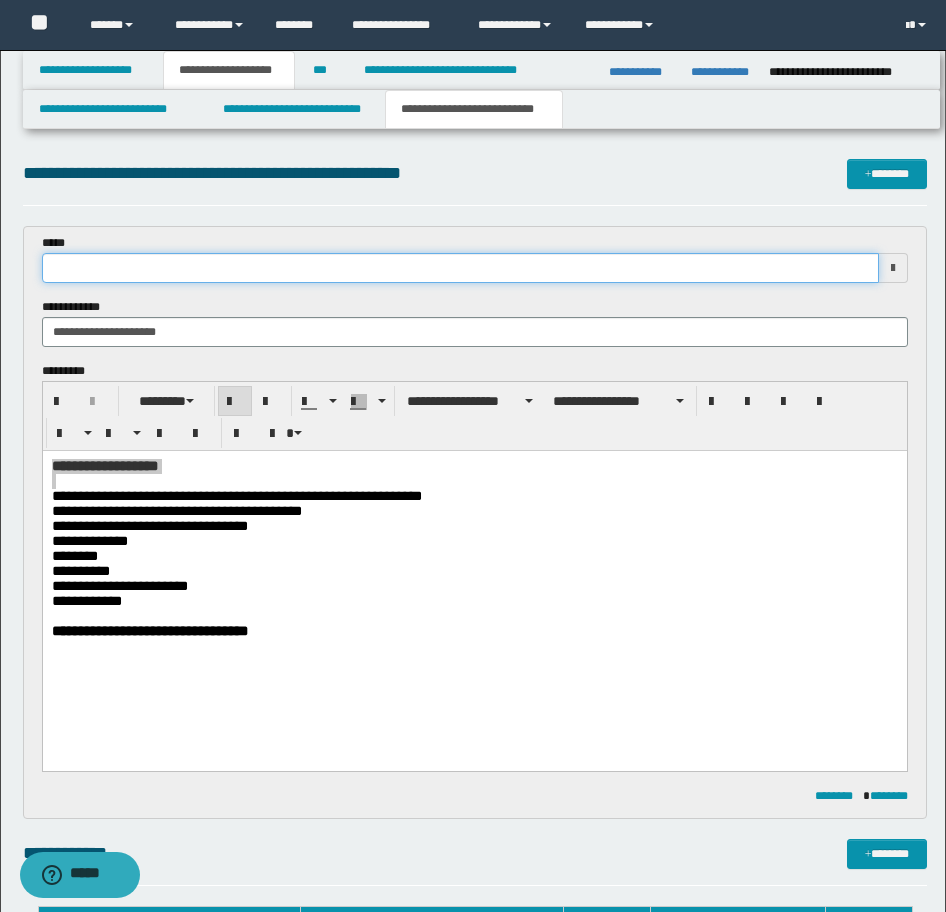 click at bounding box center [460, 268] 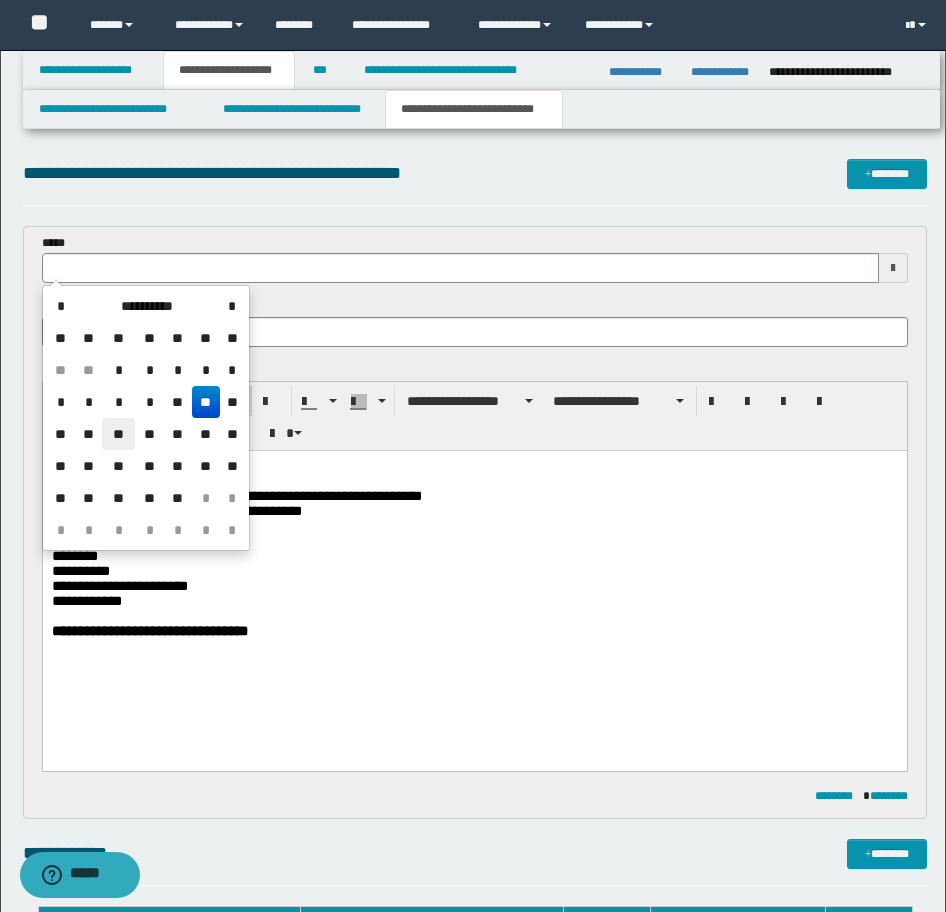 click on "**" at bounding box center (118, 434) 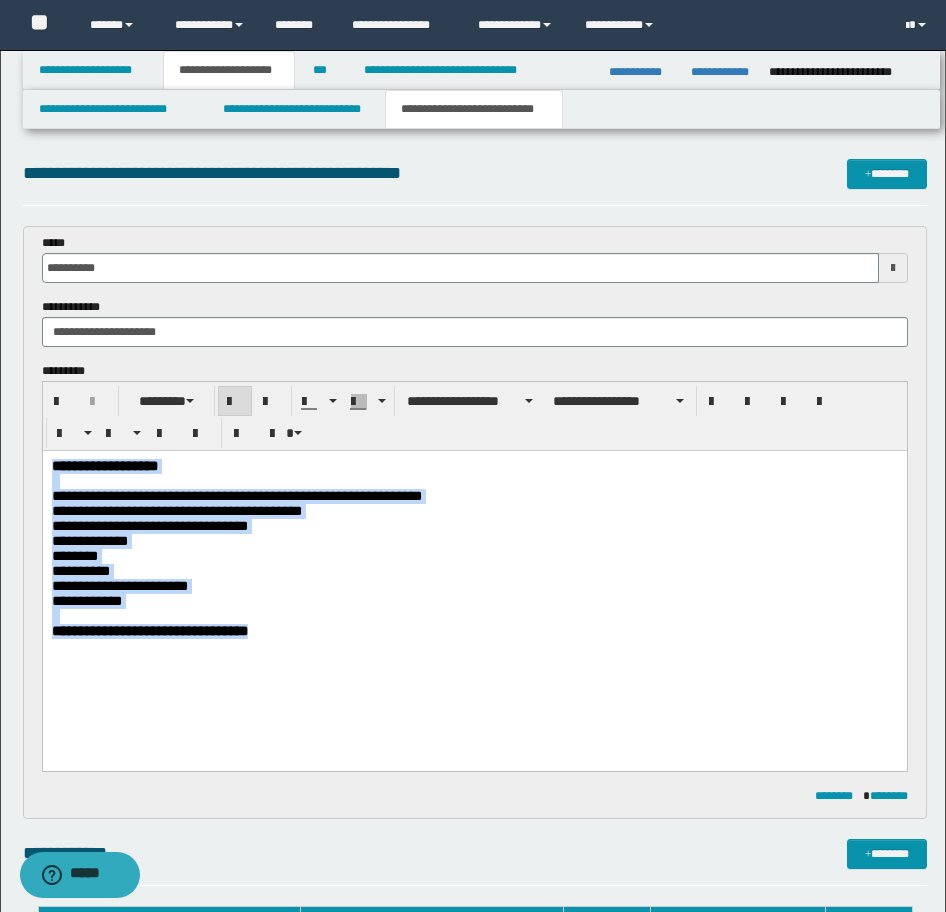 click on "**********" at bounding box center (474, 574) 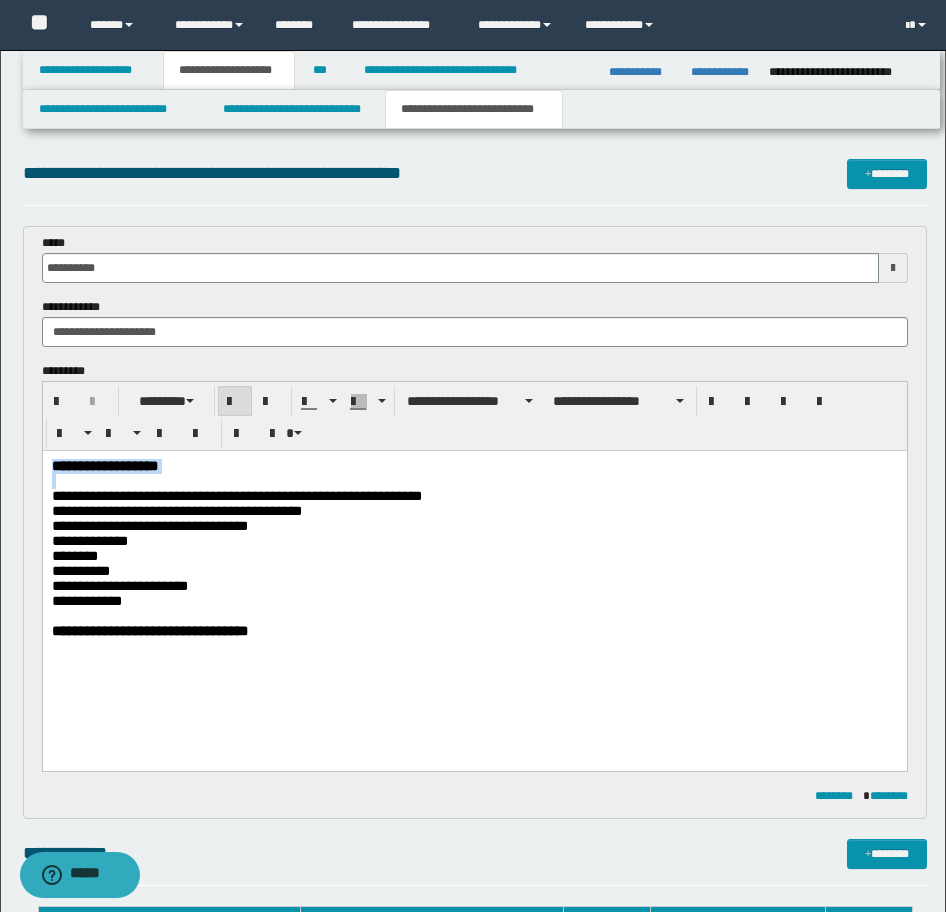 drag, startPoint x: 64, startPoint y: 483, endPoint x: 61, endPoint y: 917, distance: 434.01038 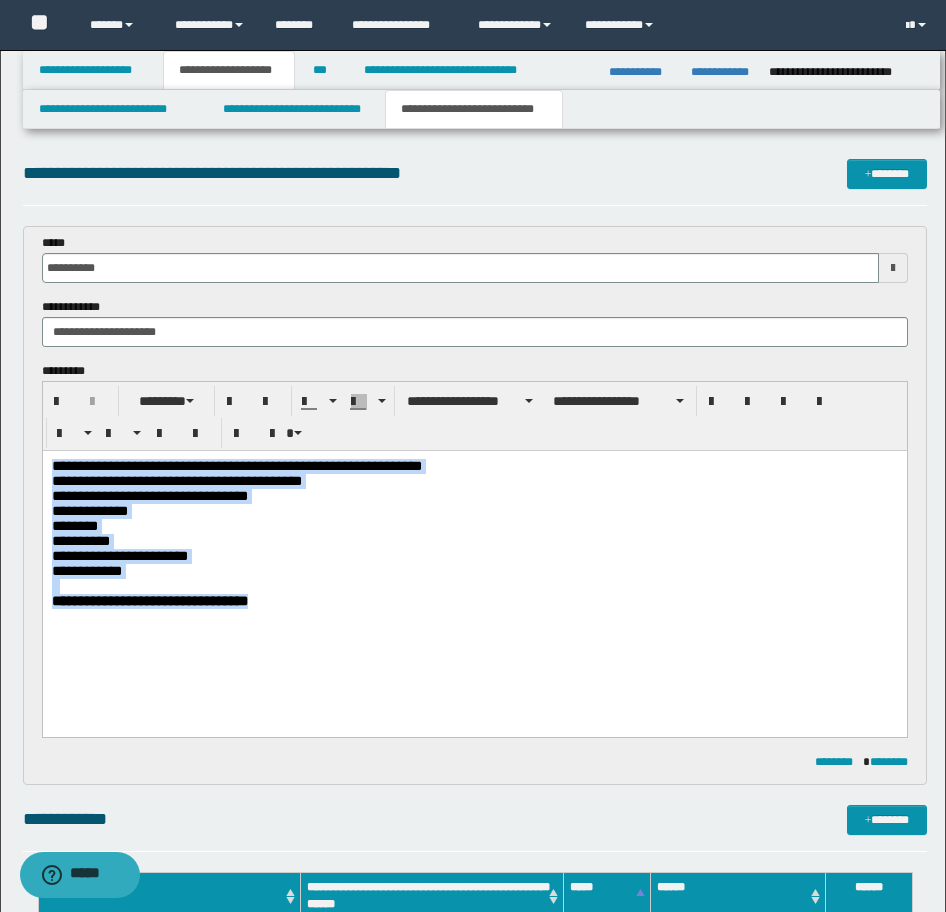 drag, startPoint x: 358, startPoint y: 626, endPoint x: -17, endPoint y: 411, distance: 432.2615 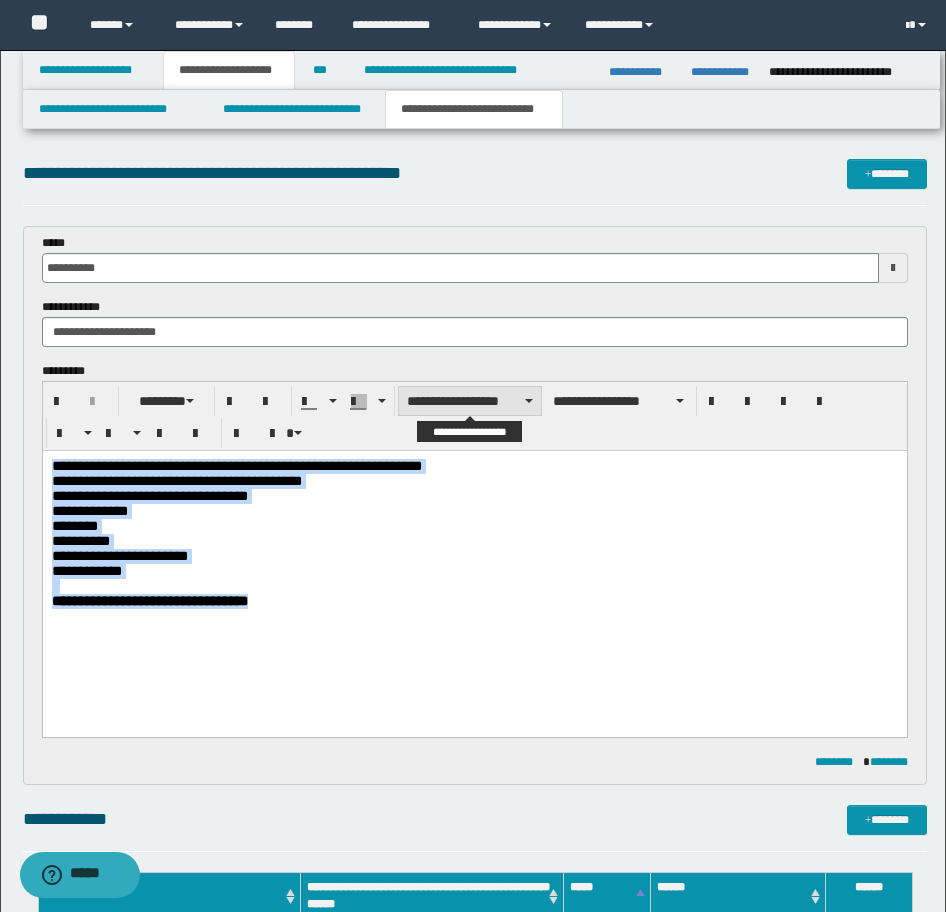 click on "**********" at bounding box center (470, 401) 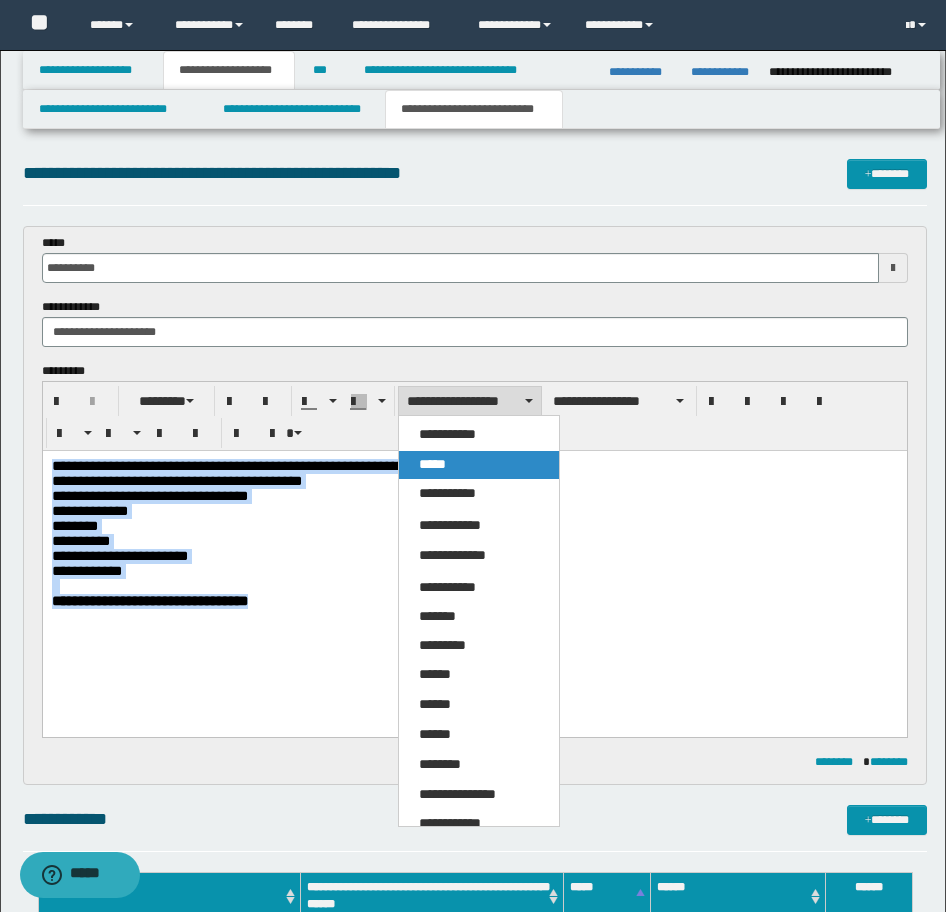 click on "*****" at bounding box center (432, 464) 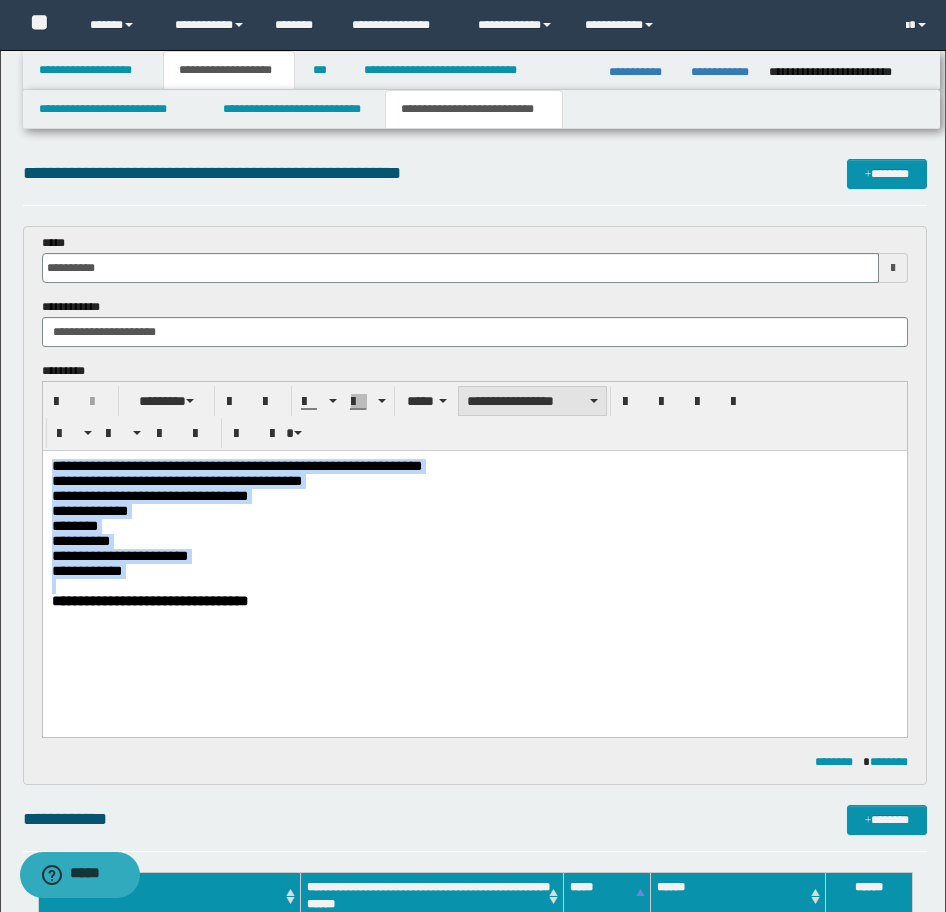 click on "**********" at bounding box center [532, 401] 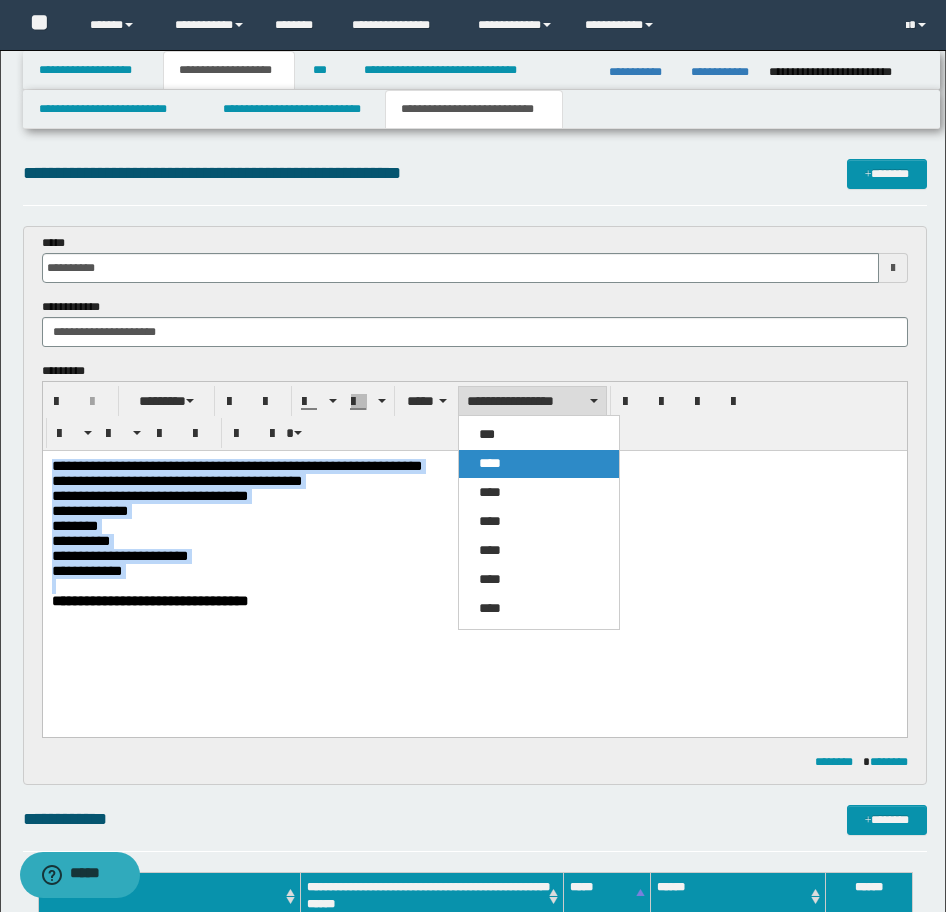drag, startPoint x: 523, startPoint y: 458, endPoint x: 489, endPoint y: 0, distance: 459.26028 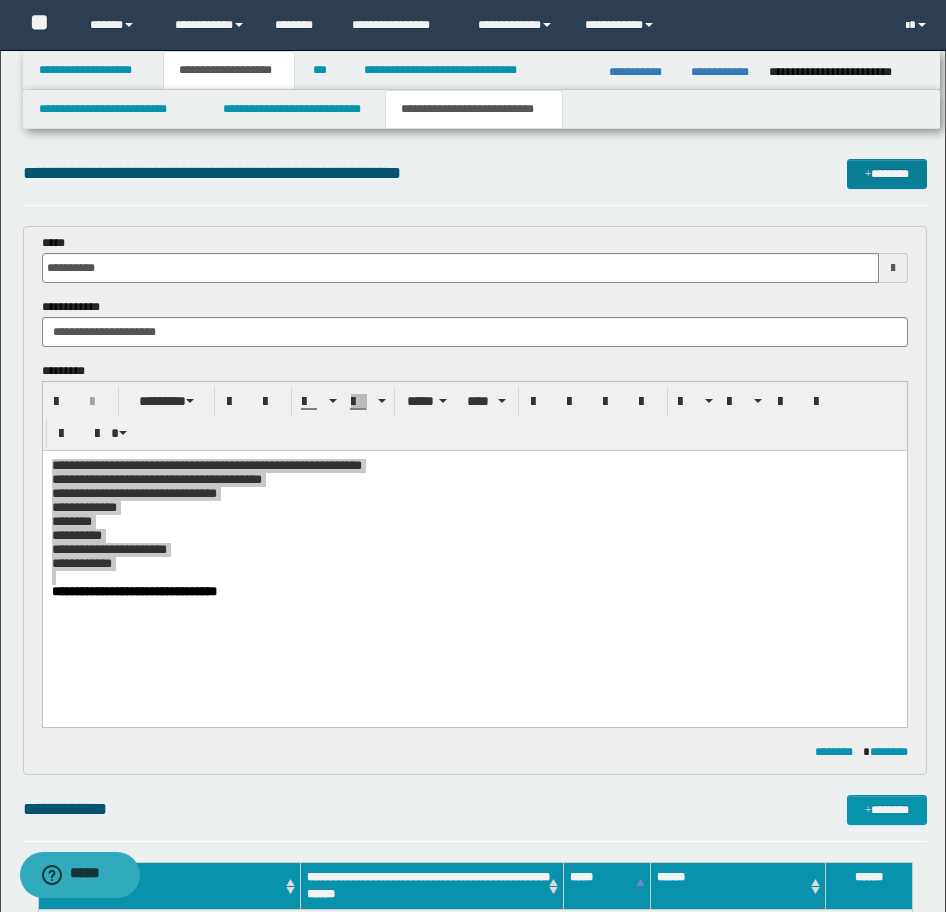 click at bounding box center (868, 175) 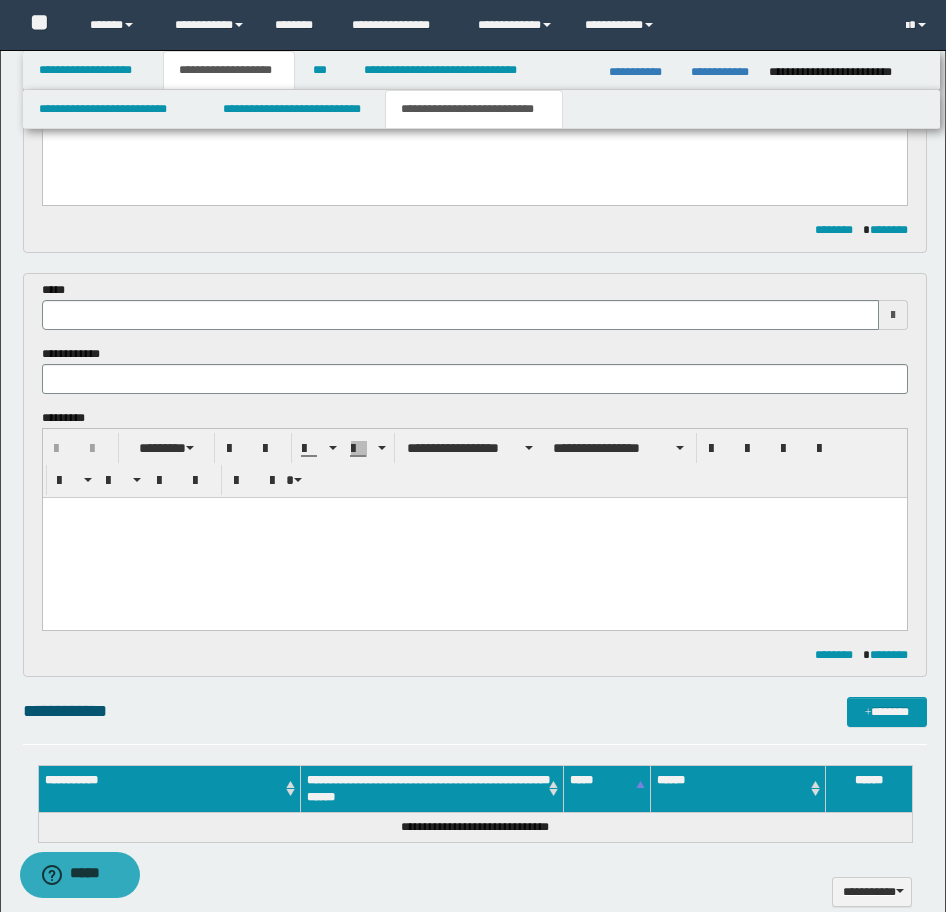 scroll, scrollTop: 322, scrollLeft: 0, axis: vertical 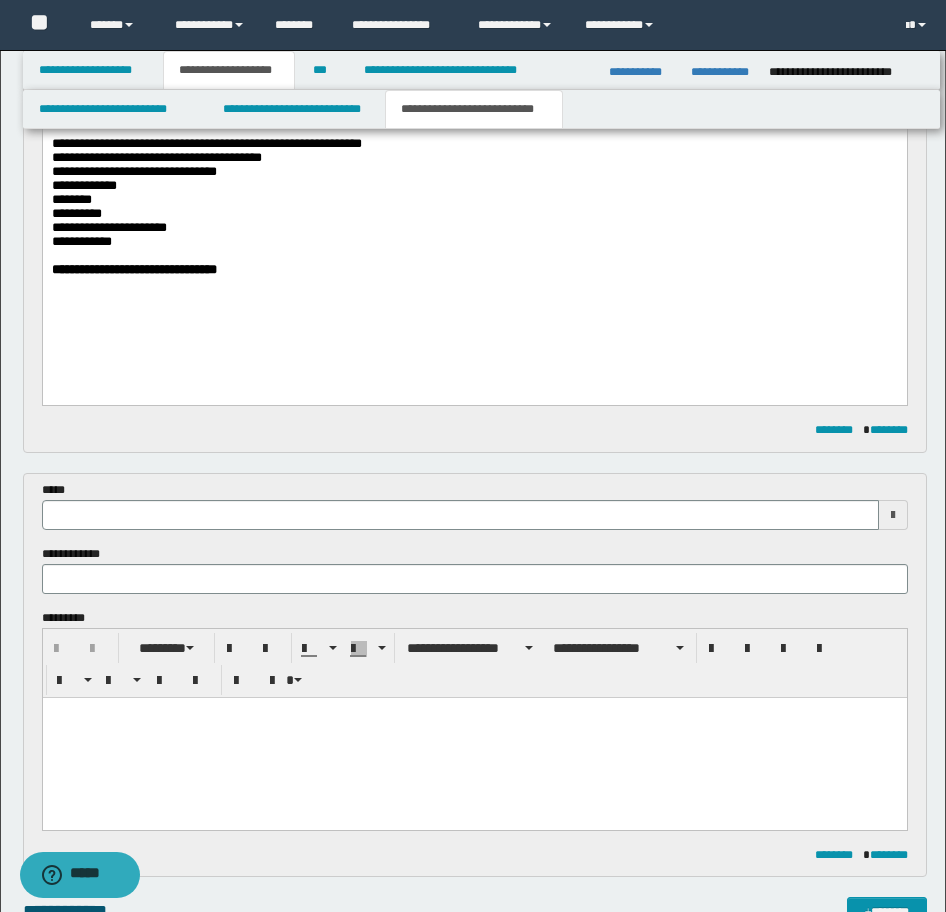 click on "**********" at bounding box center [474, 232] 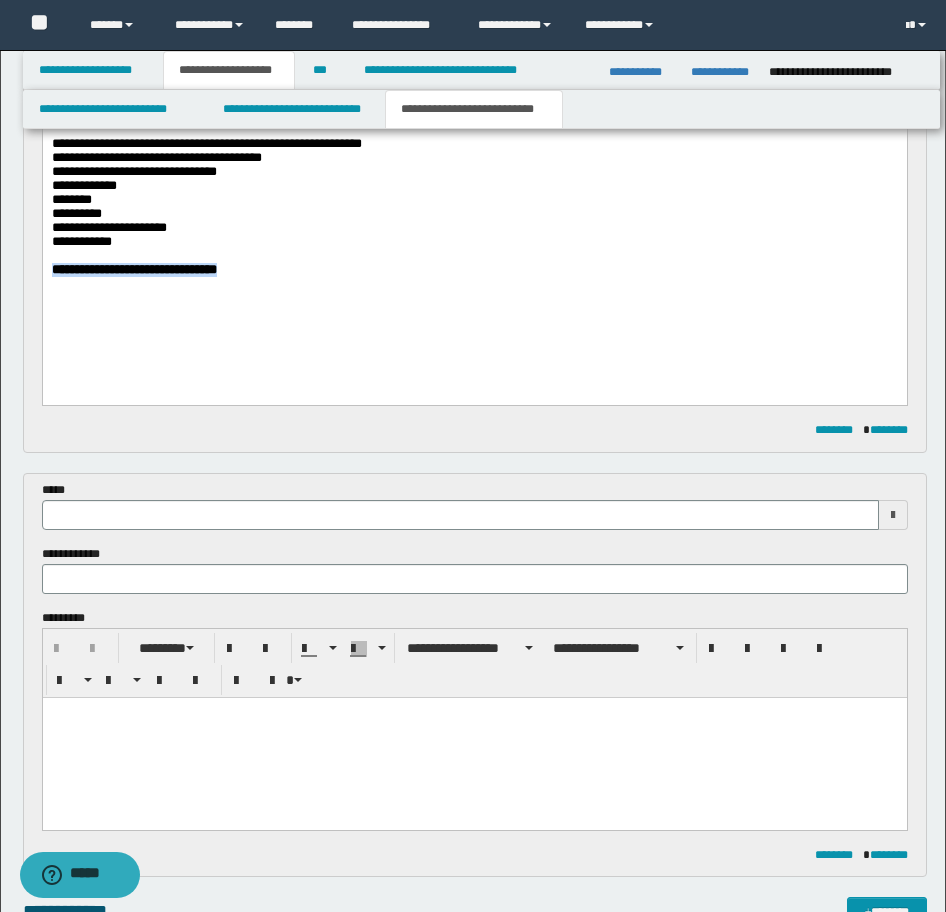 drag, startPoint x: 104, startPoint y: 292, endPoint x: -17, endPoint y: 281, distance: 121.49897 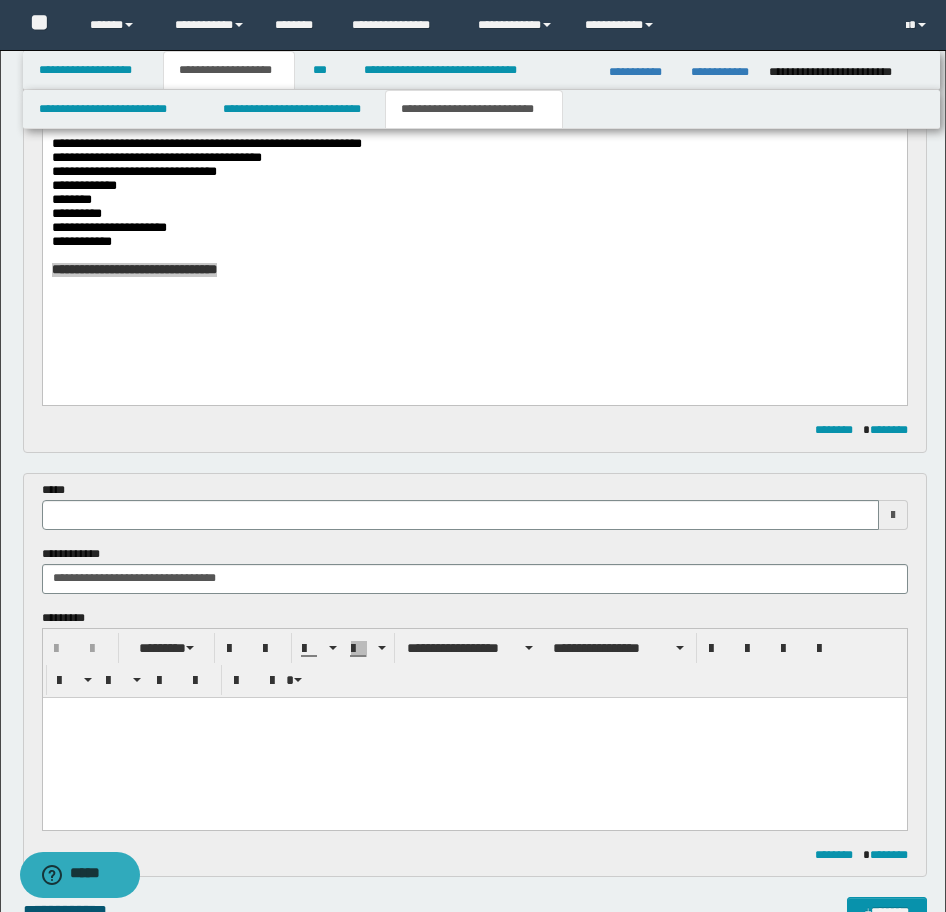 click at bounding box center [460, 515] 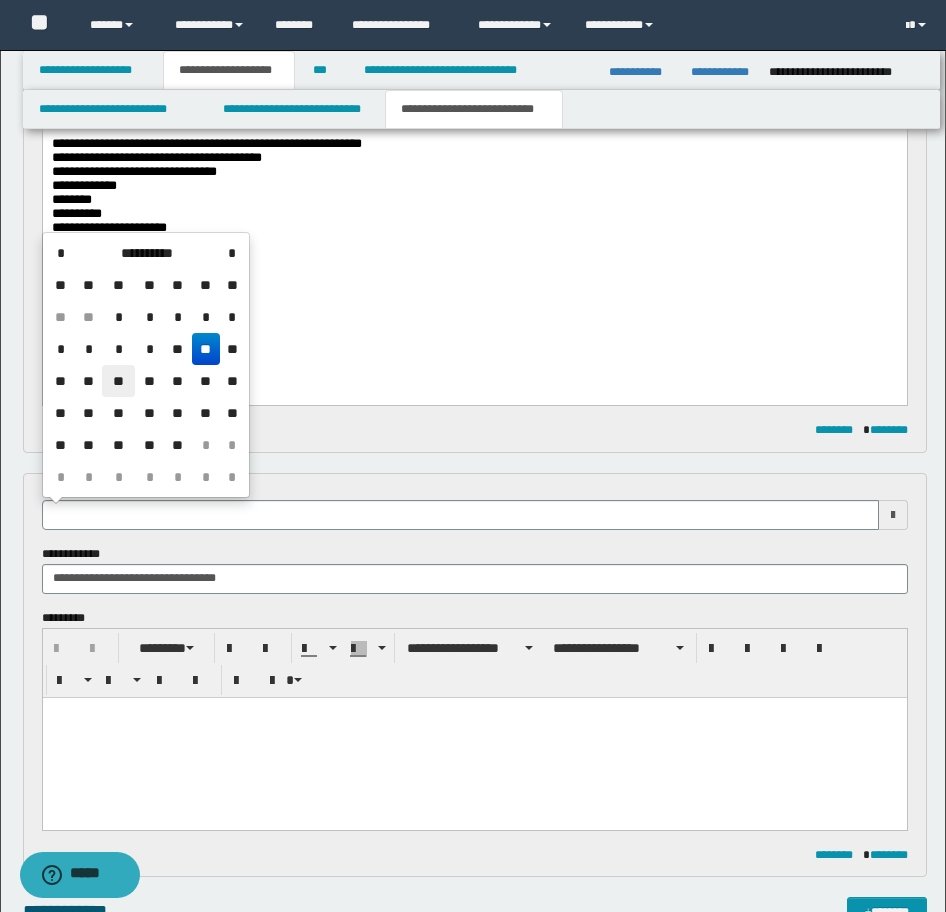 click on "**" at bounding box center [118, 381] 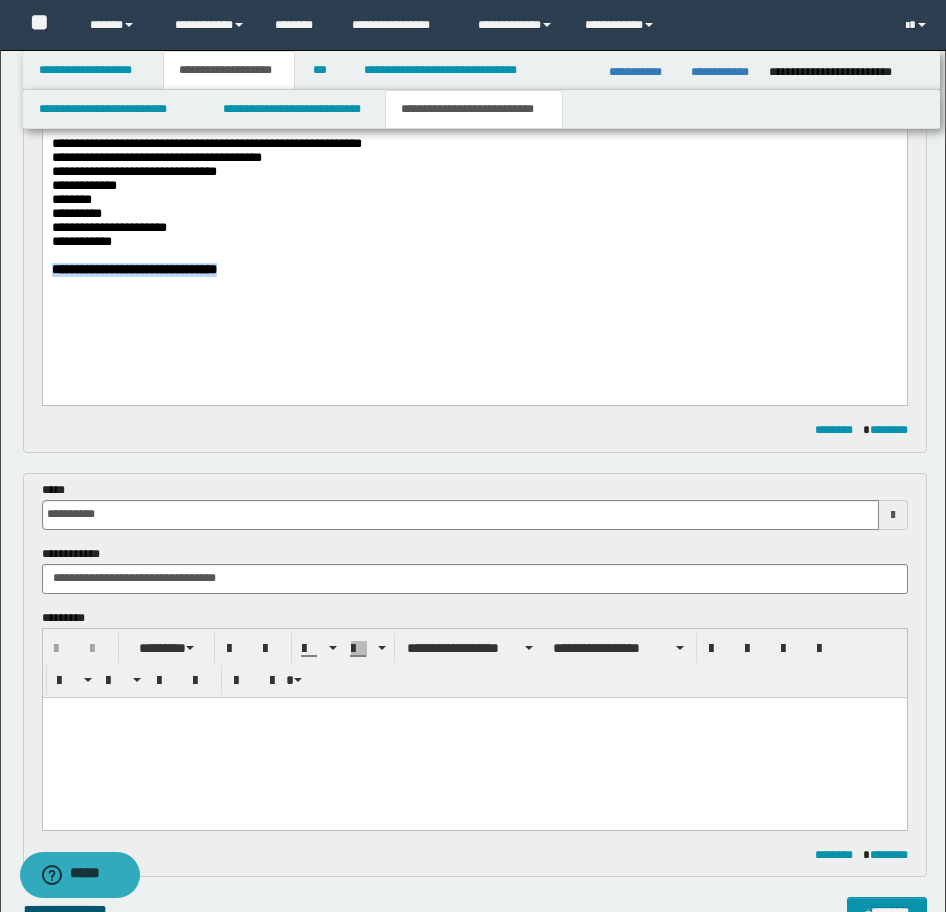 click on "**********" at bounding box center [474, 232] 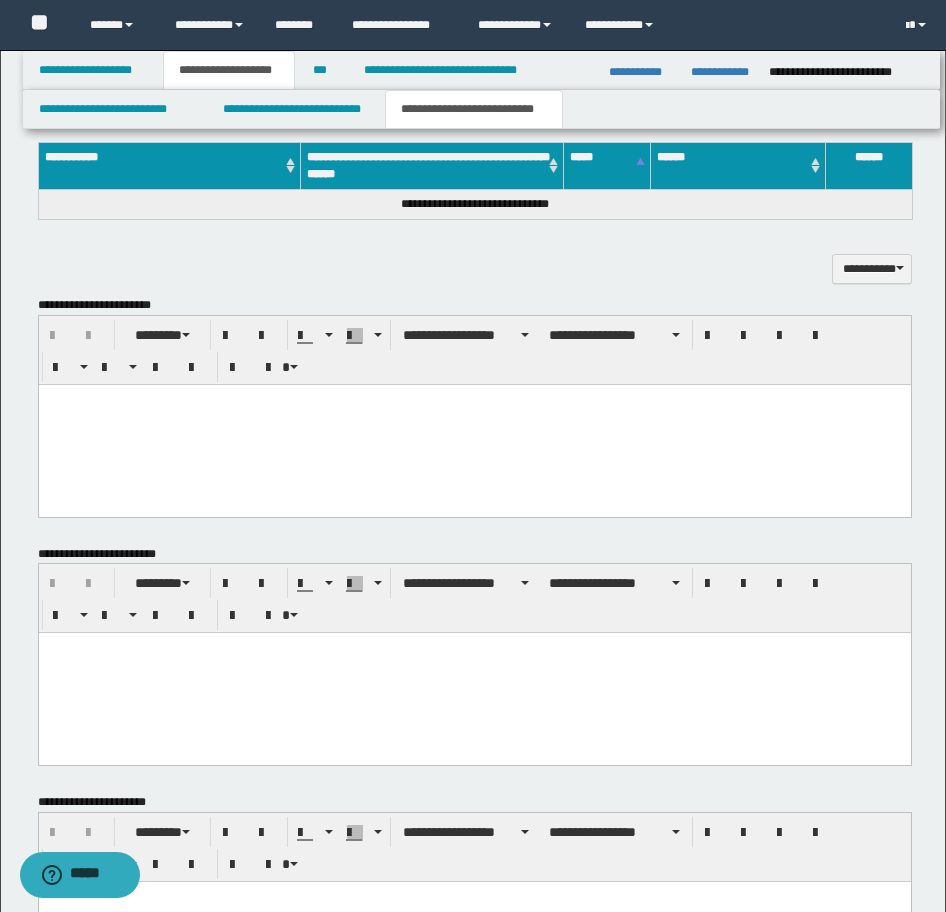 scroll, scrollTop: 1300, scrollLeft: 0, axis: vertical 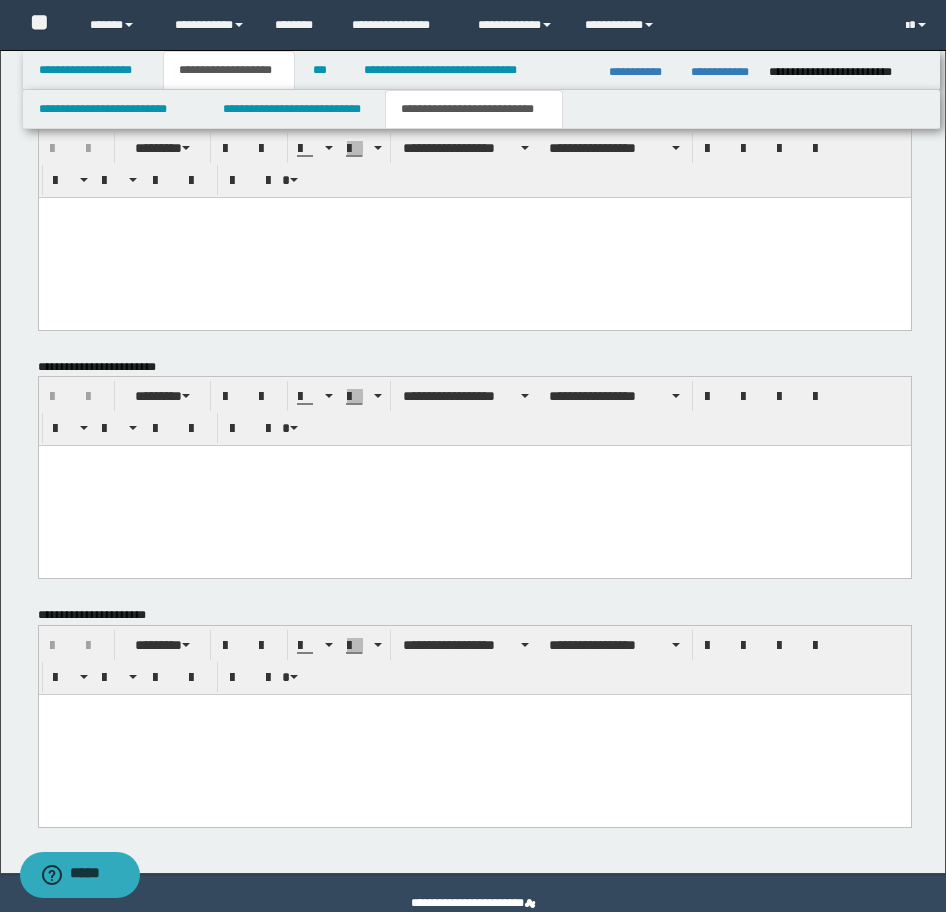 click at bounding box center (474, 710) 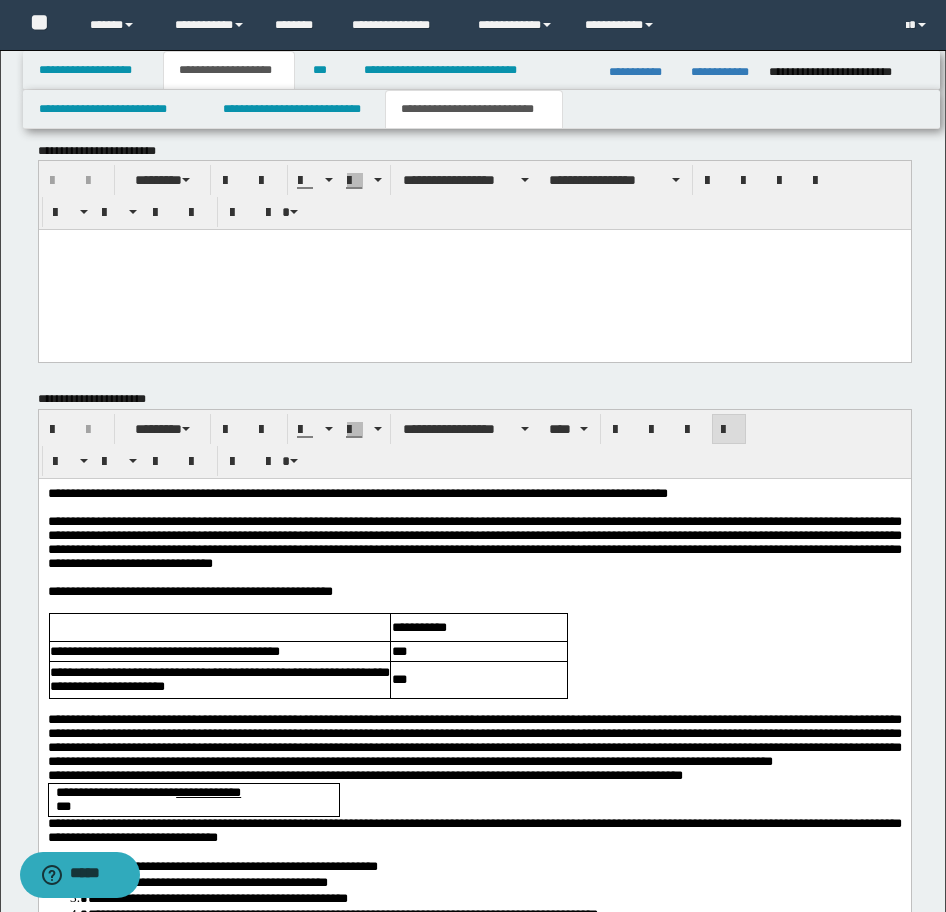 scroll, scrollTop: 1800, scrollLeft: 0, axis: vertical 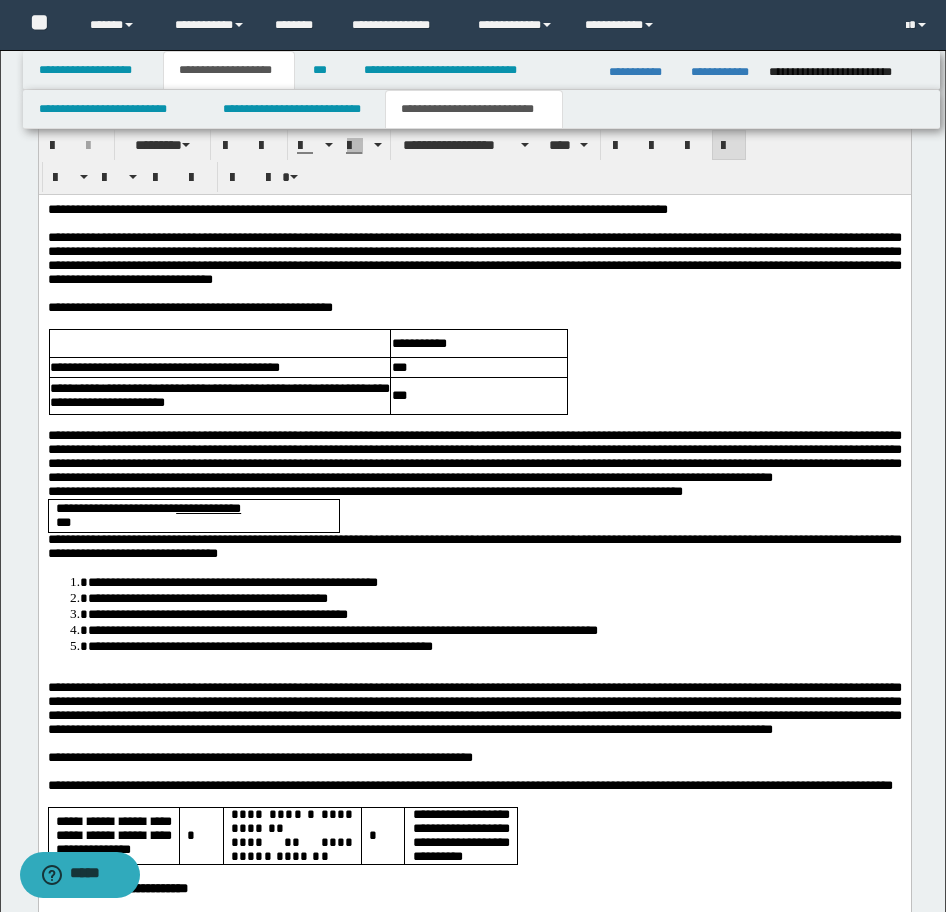click on "**********" at bounding box center [474, 457] 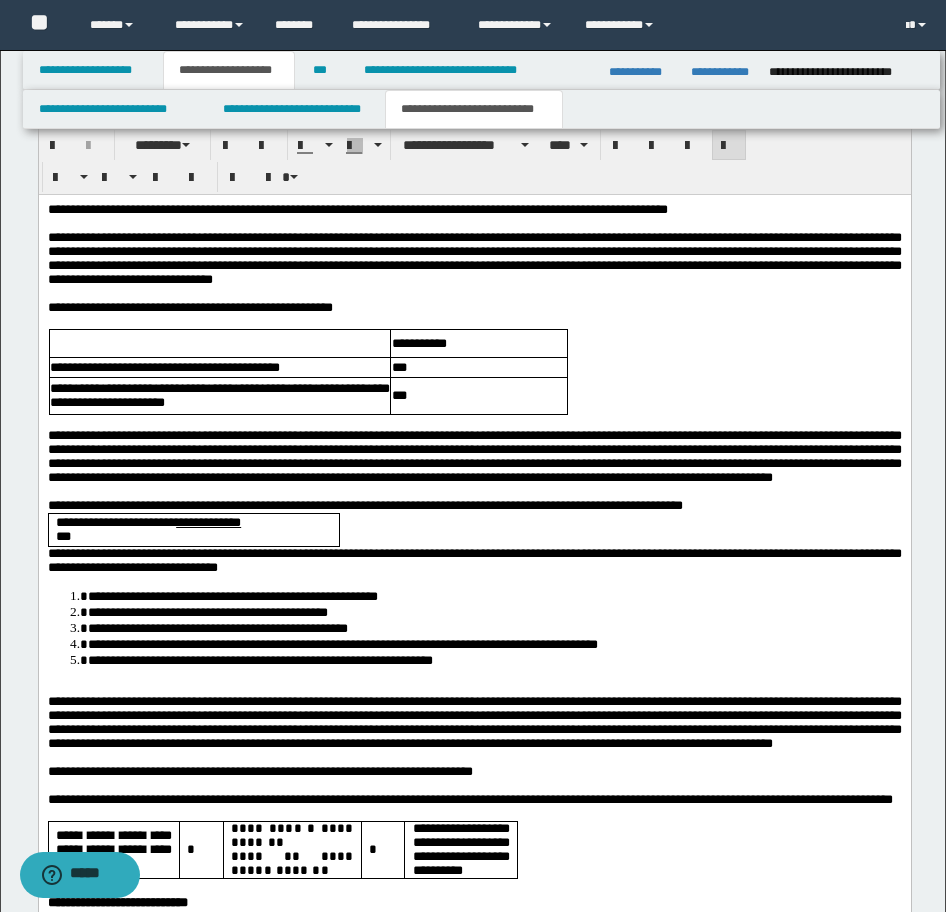 click on "**********" at bounding box center (474, 506) 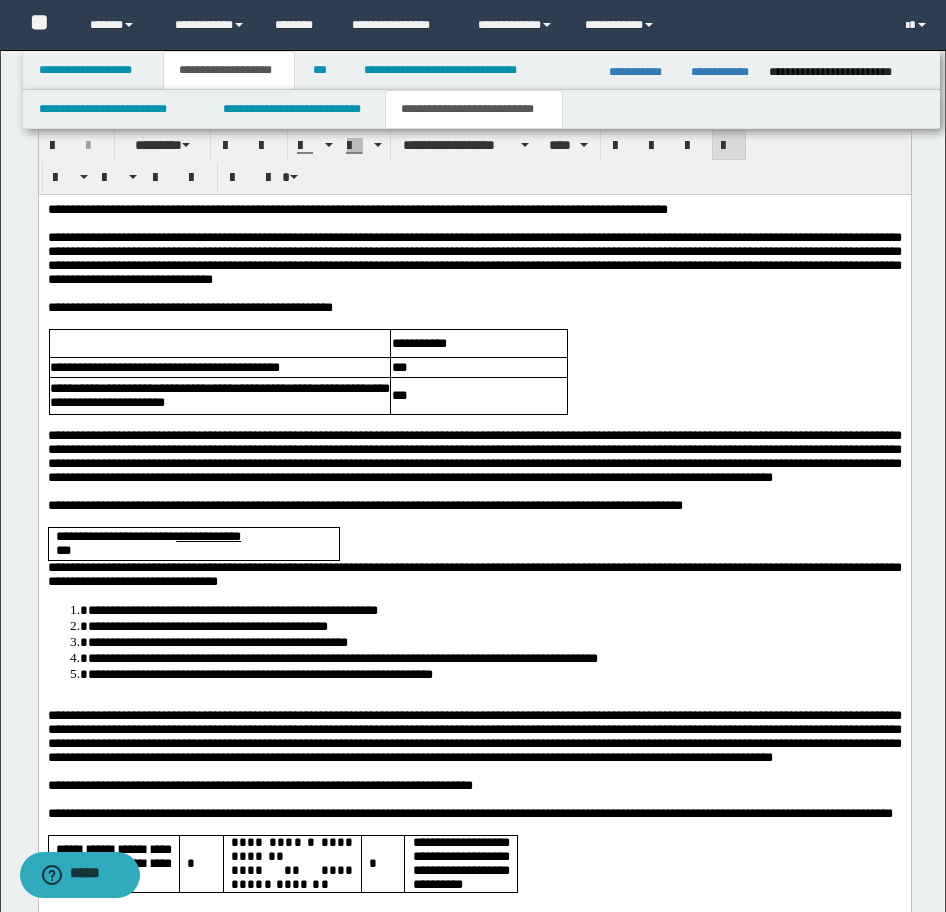 click on "**********" at bounding box center [474, 574] 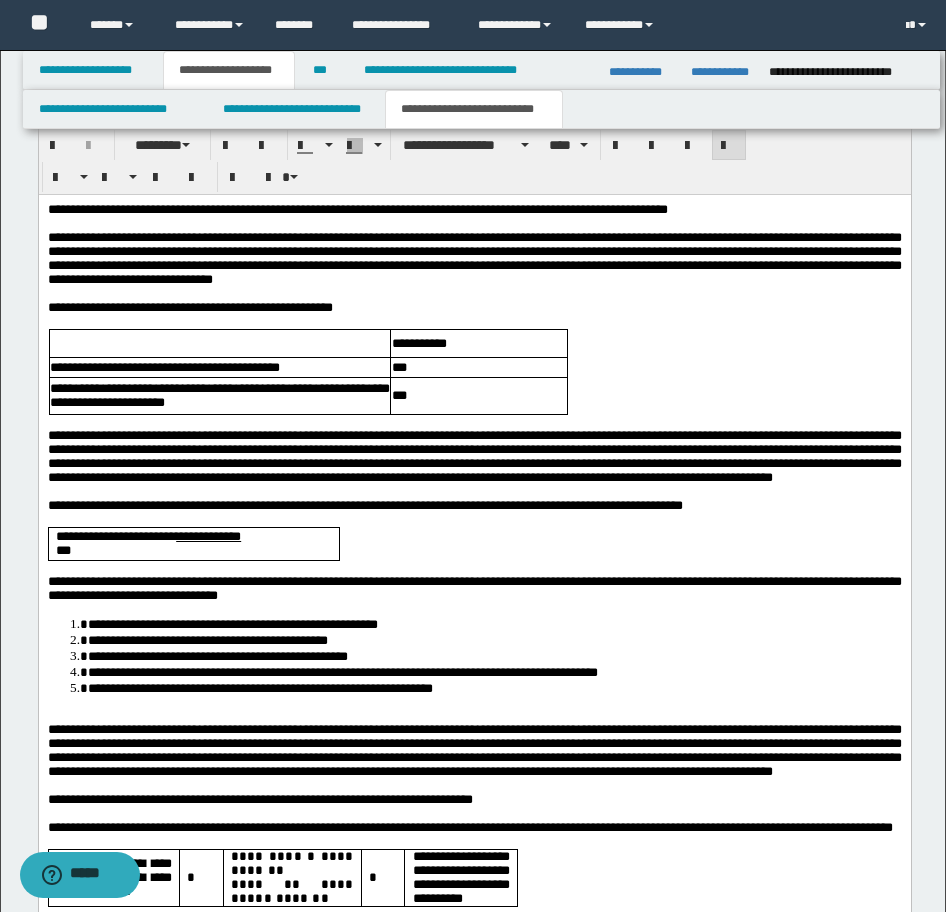 click at bounding box center [474, 716] 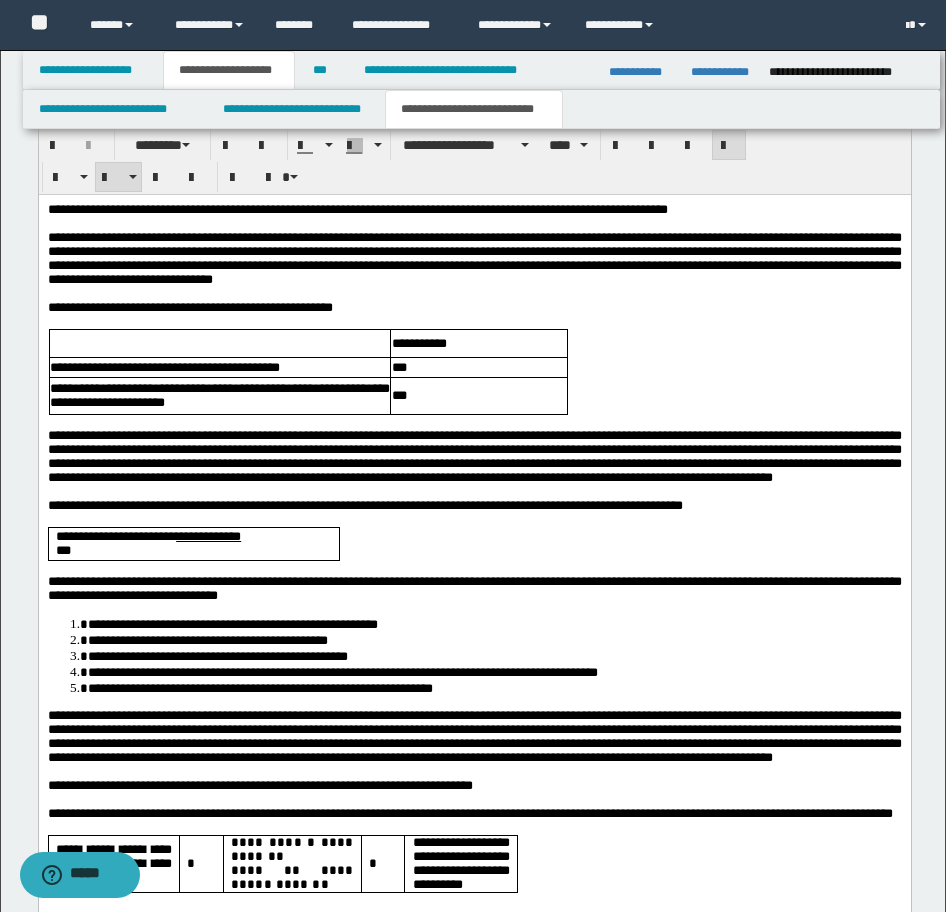 scroll, scrollTop: 2200, scrollLeft: 0, axis: vertical 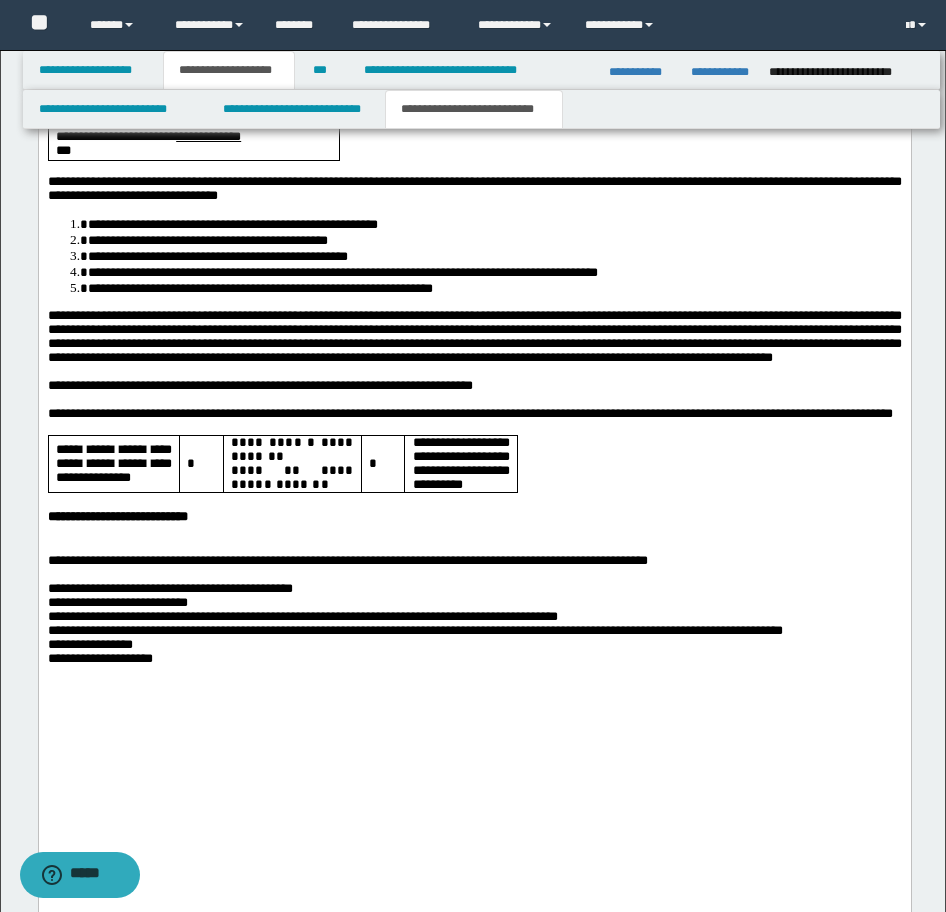 click at bounding box center (474, 548) 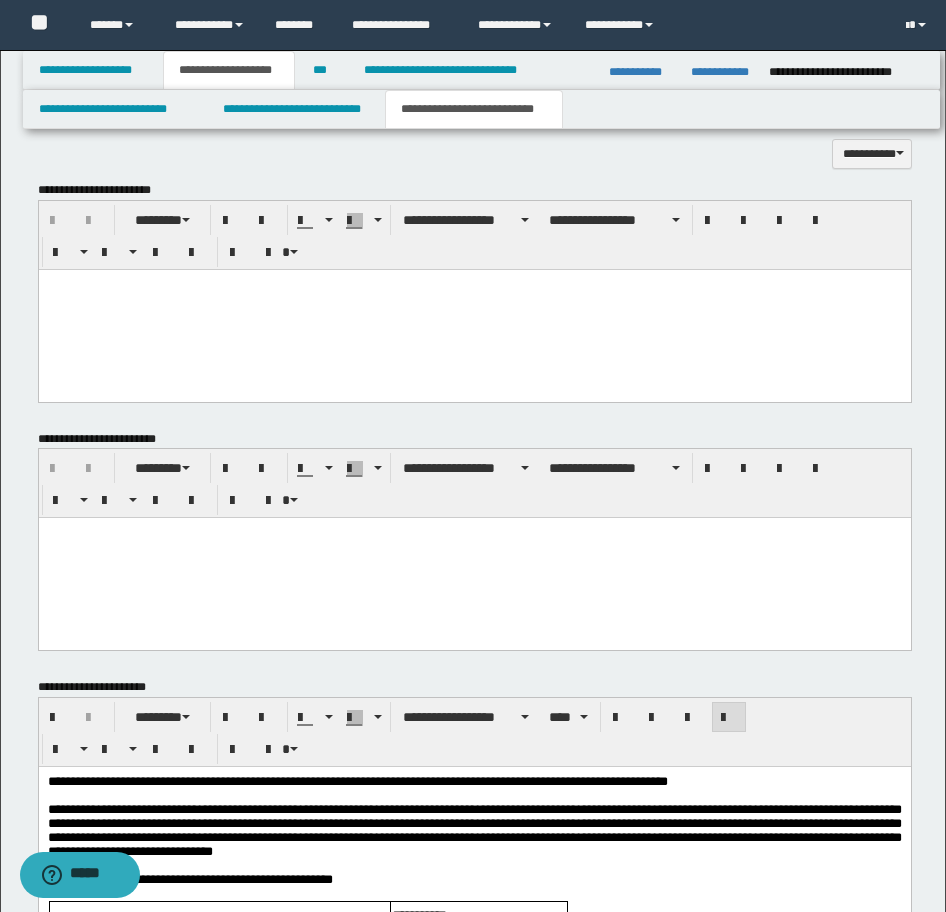 scroll, scrollTop: 1100, scrollLeft: 0, axis: vertical 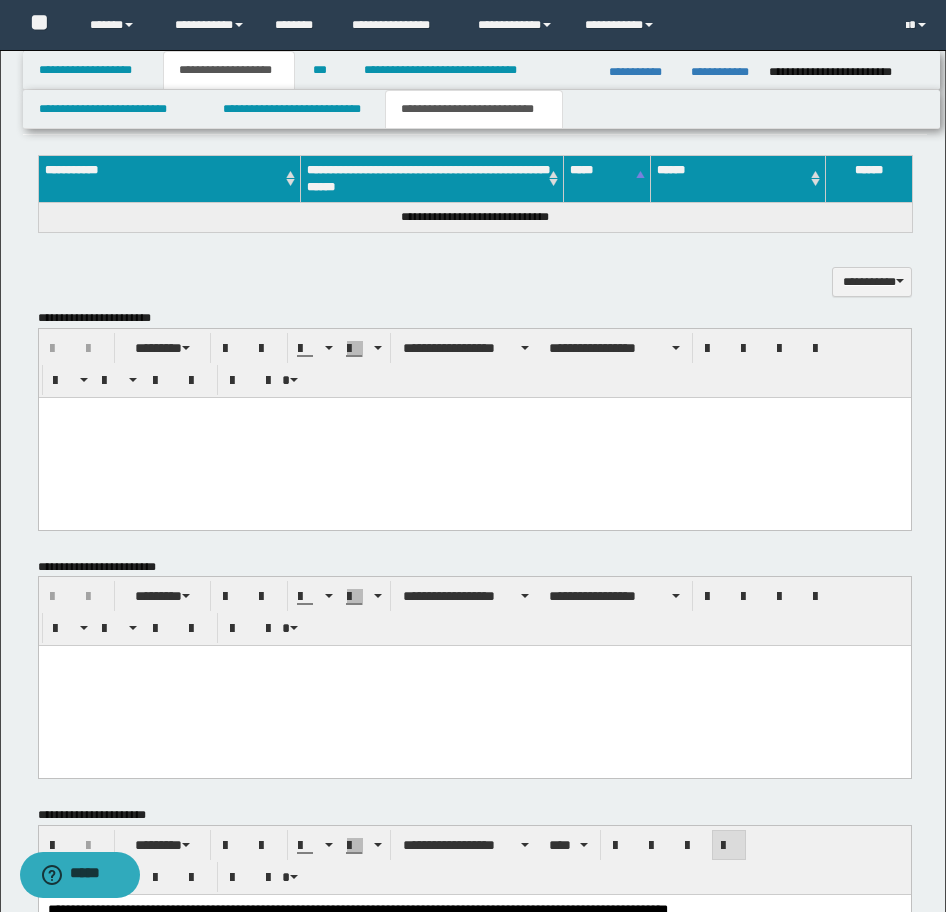 click at bounding box center [474, 437] 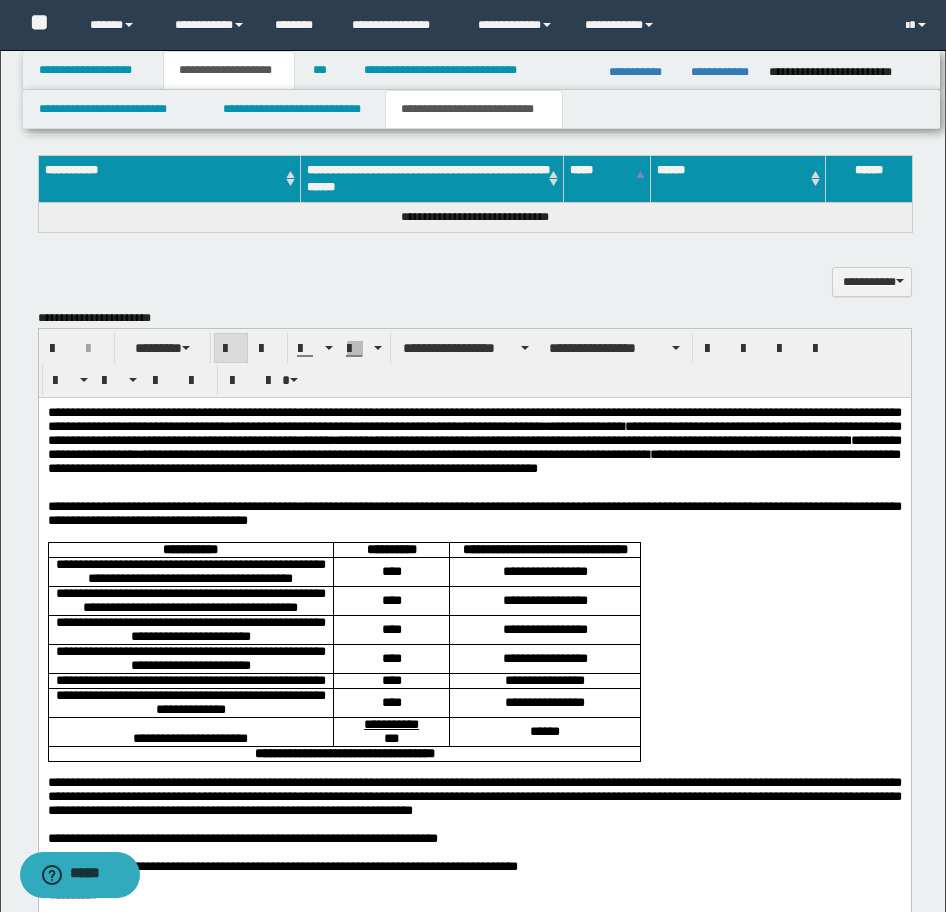 click on "**********" at bounding box center [474, 418] 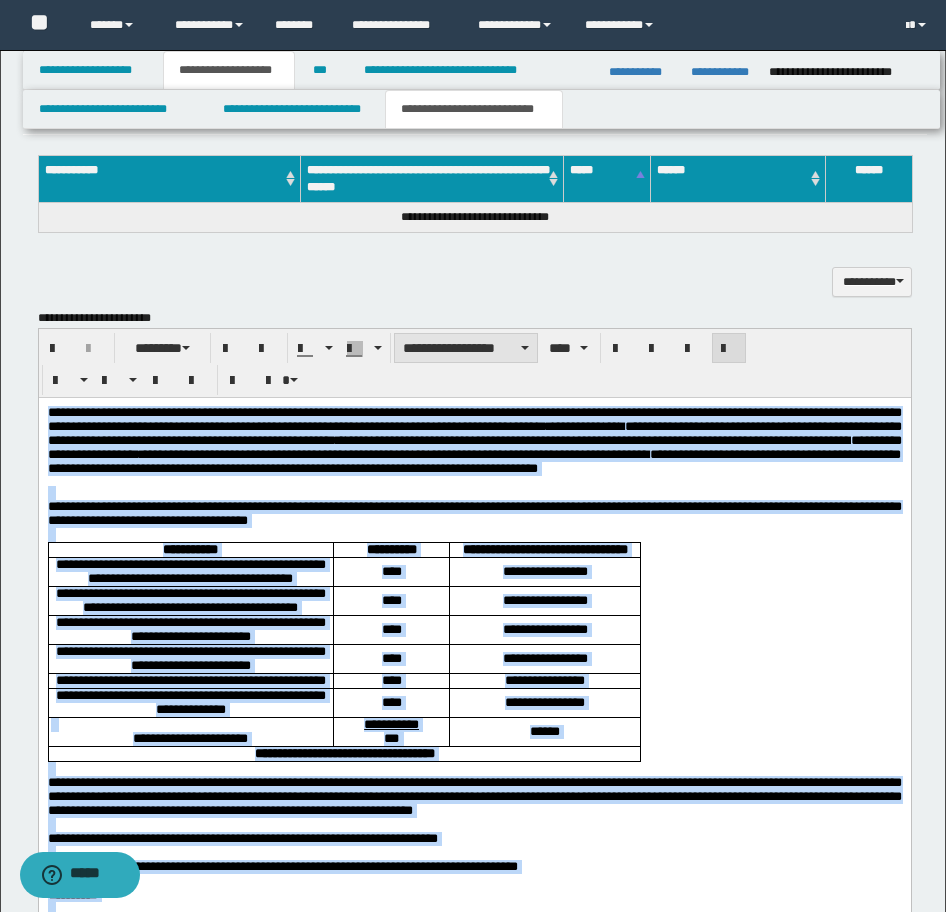 click on "**********" at bounding box center (466, 348) 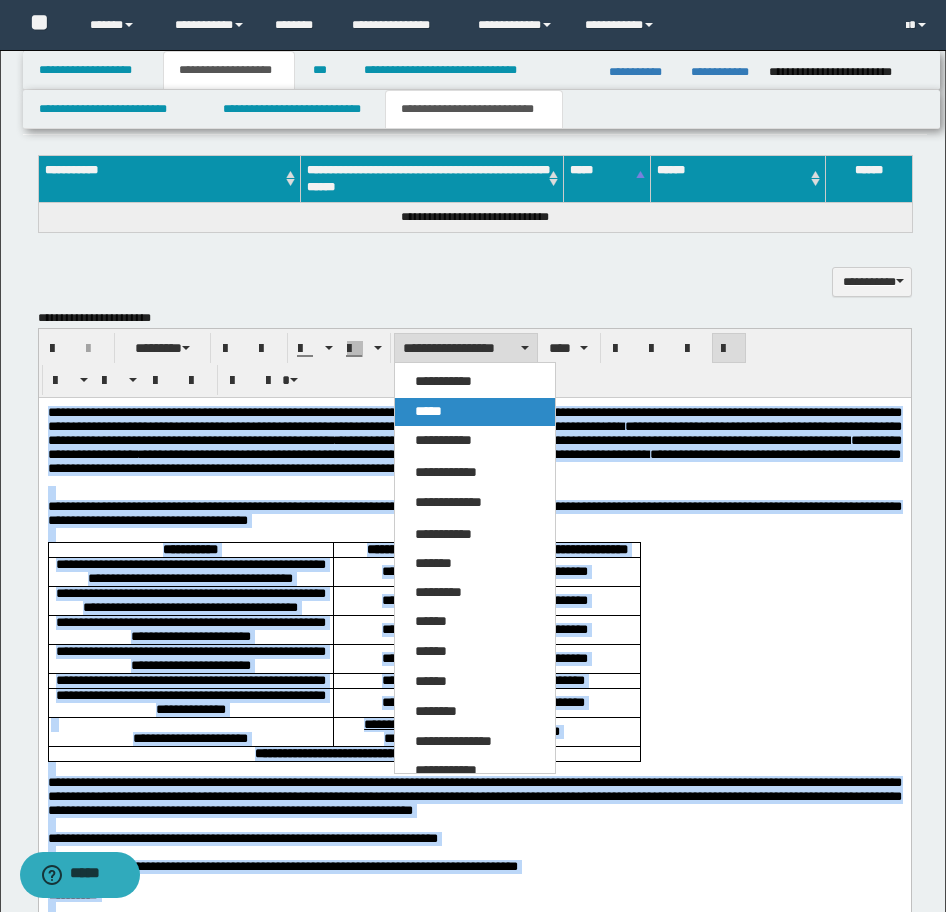click on "*****" at bounding box center [475, 412] 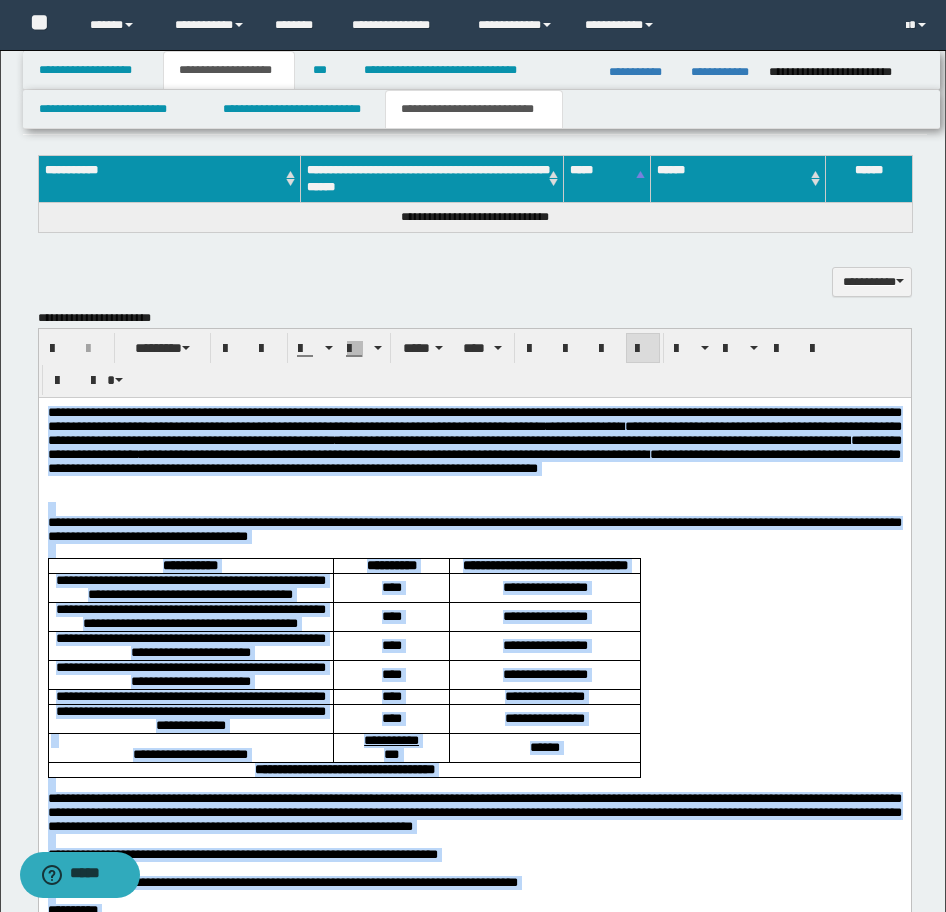 click on "**********" at bounding box center (544, 674) 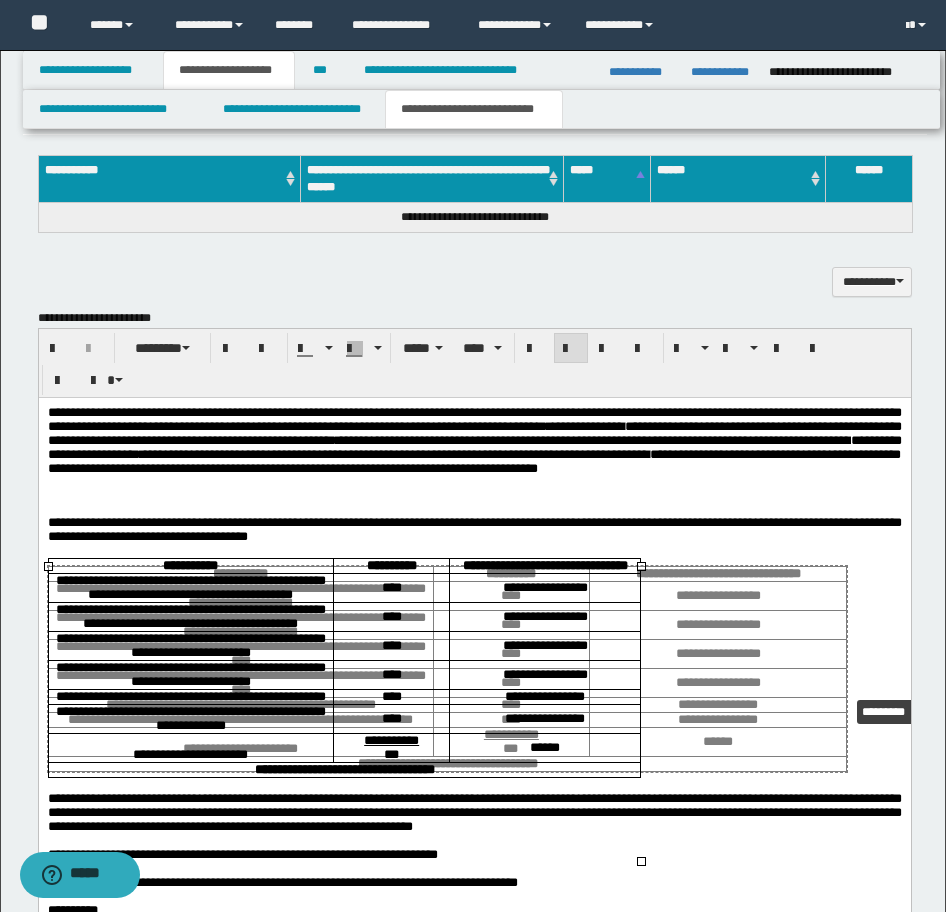 drag, startPoint x: 638, startPoint y: 859, endPoint x: 844, endPoint y: 693, distance: 264.56 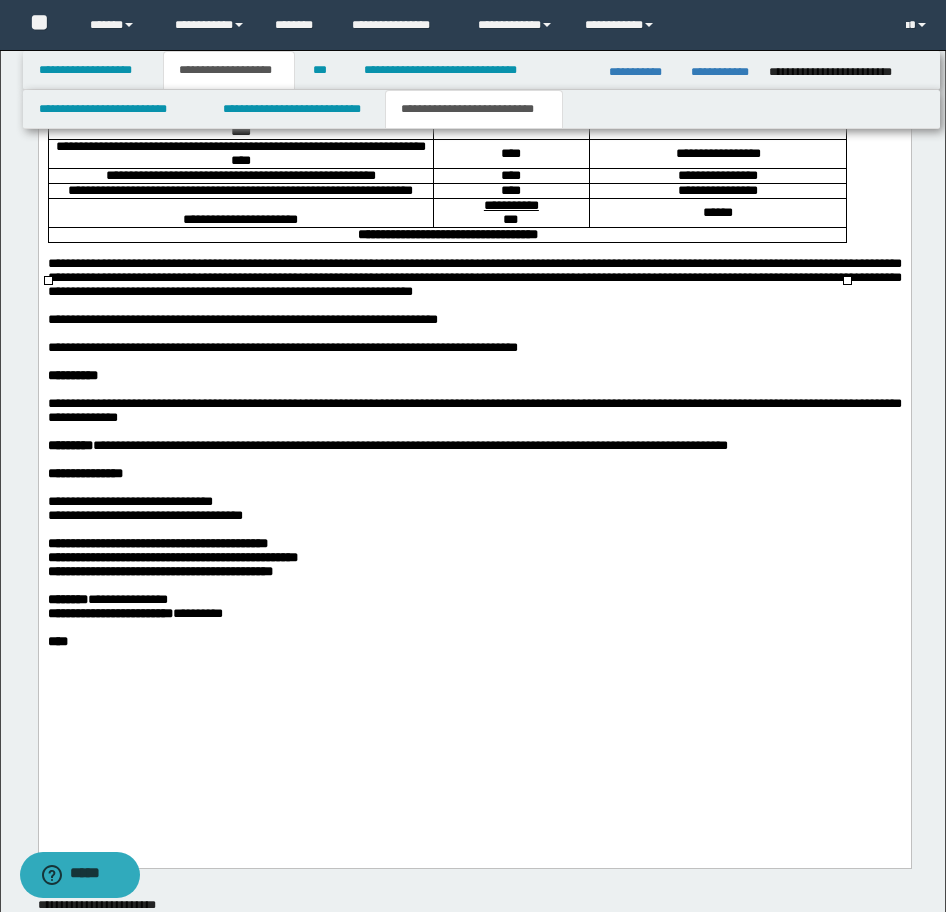 scroll, scrollTop: 1700, scrollLeft: 0, axis: vertical 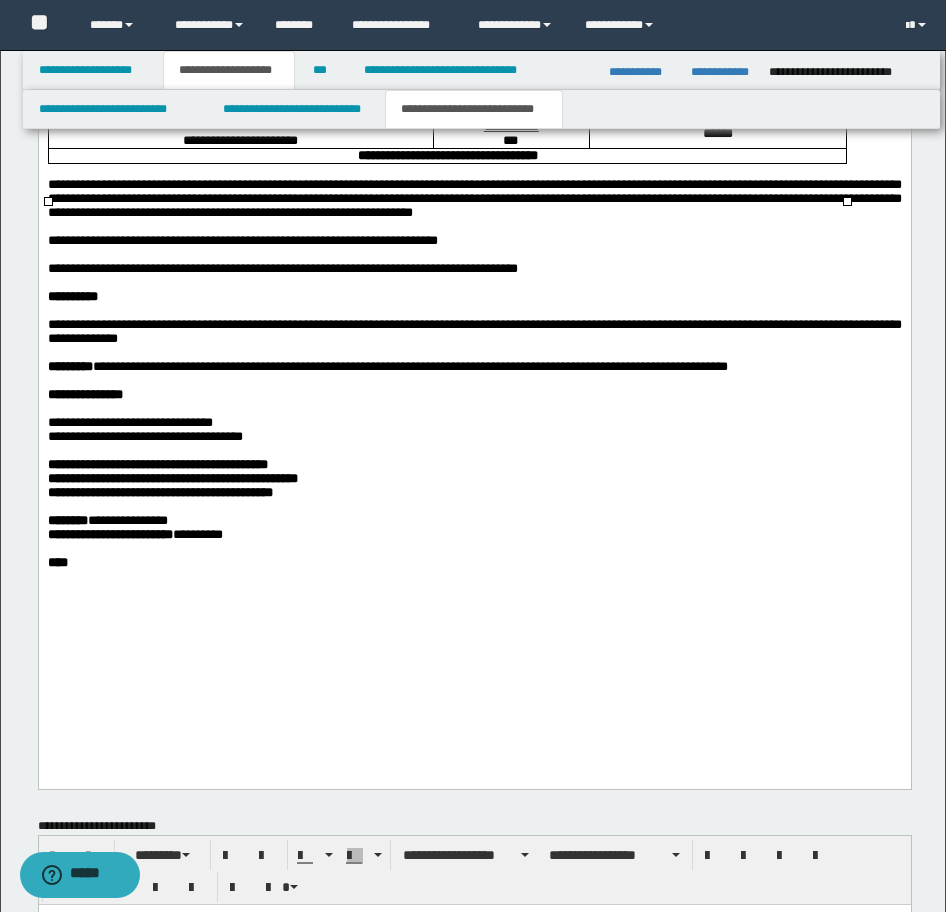 click at bounding box center (474, 381) 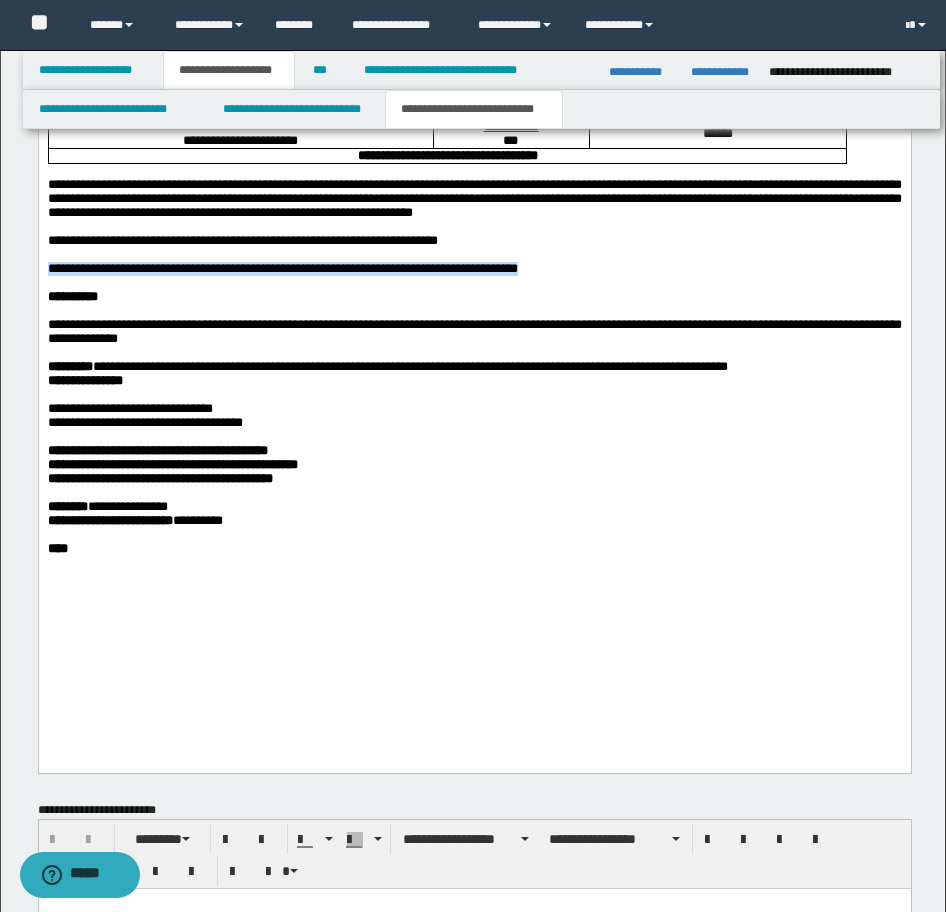 drag, startPoint x: 613, startPoint y: 320, endPoint x: 39, endPoint y: 325, distance: 574.0218 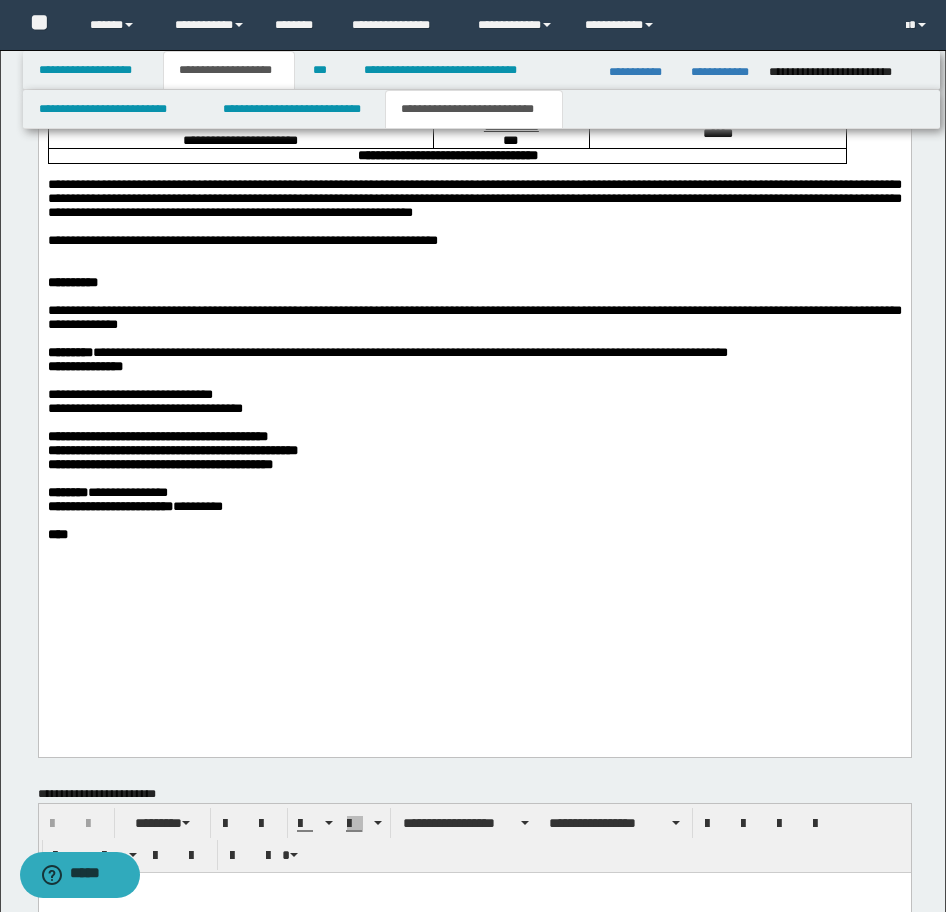 click at bounding box center (474, 269) 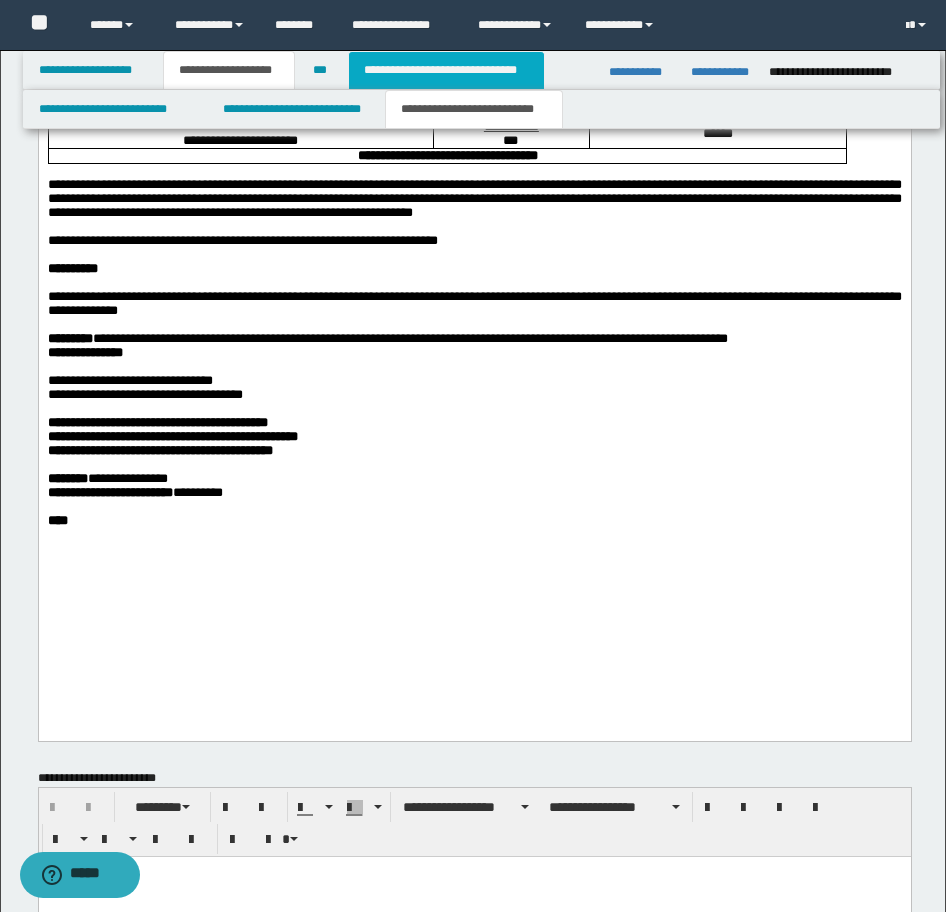 click on "**********" at bounding box center [446, 70] 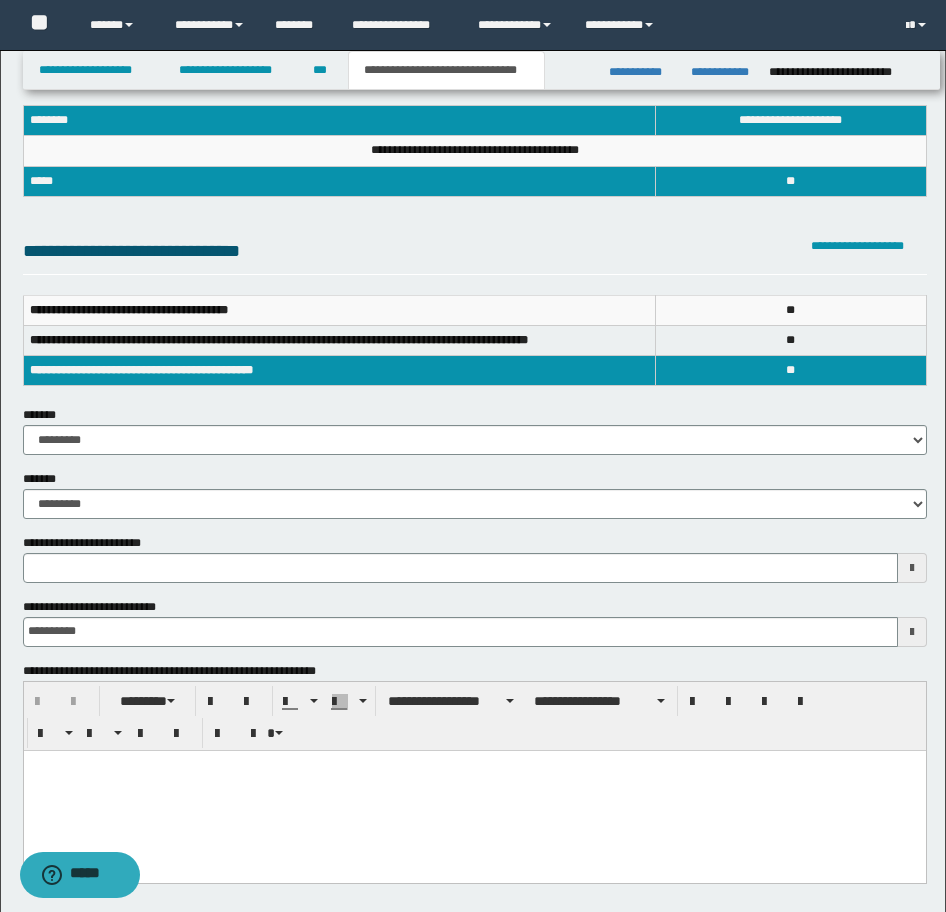 scroll, scrollTop: 200, scrollLeft: 0, axis: vertical 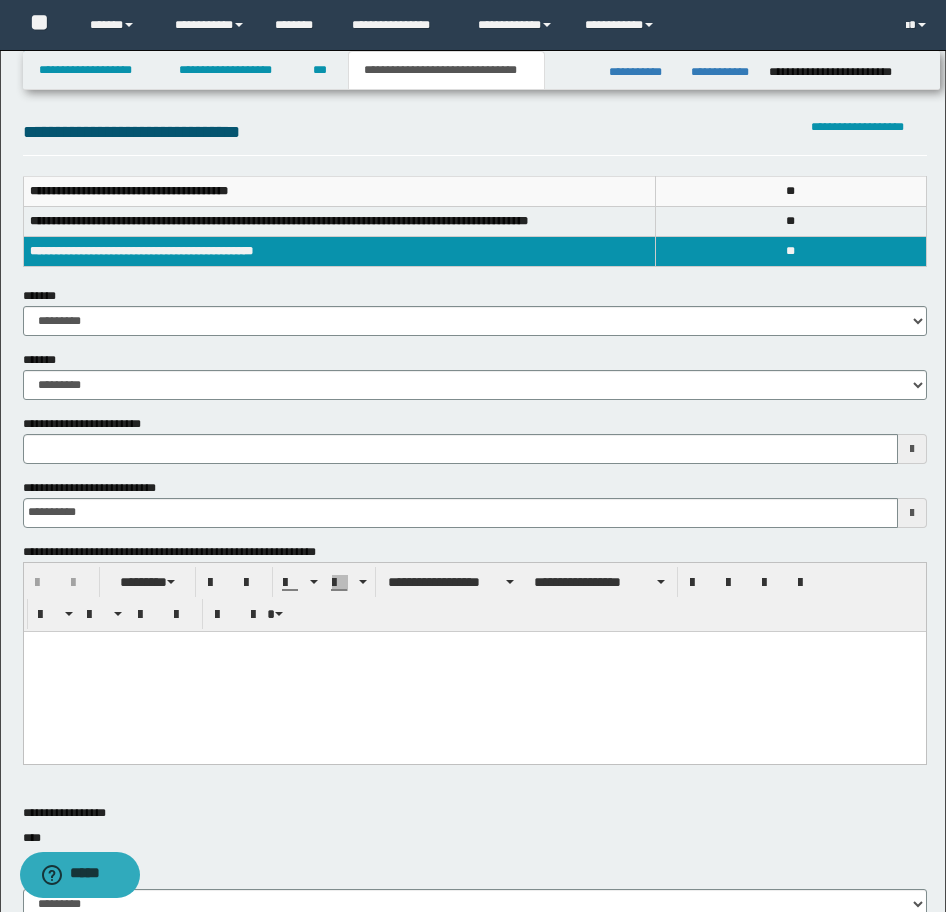 type 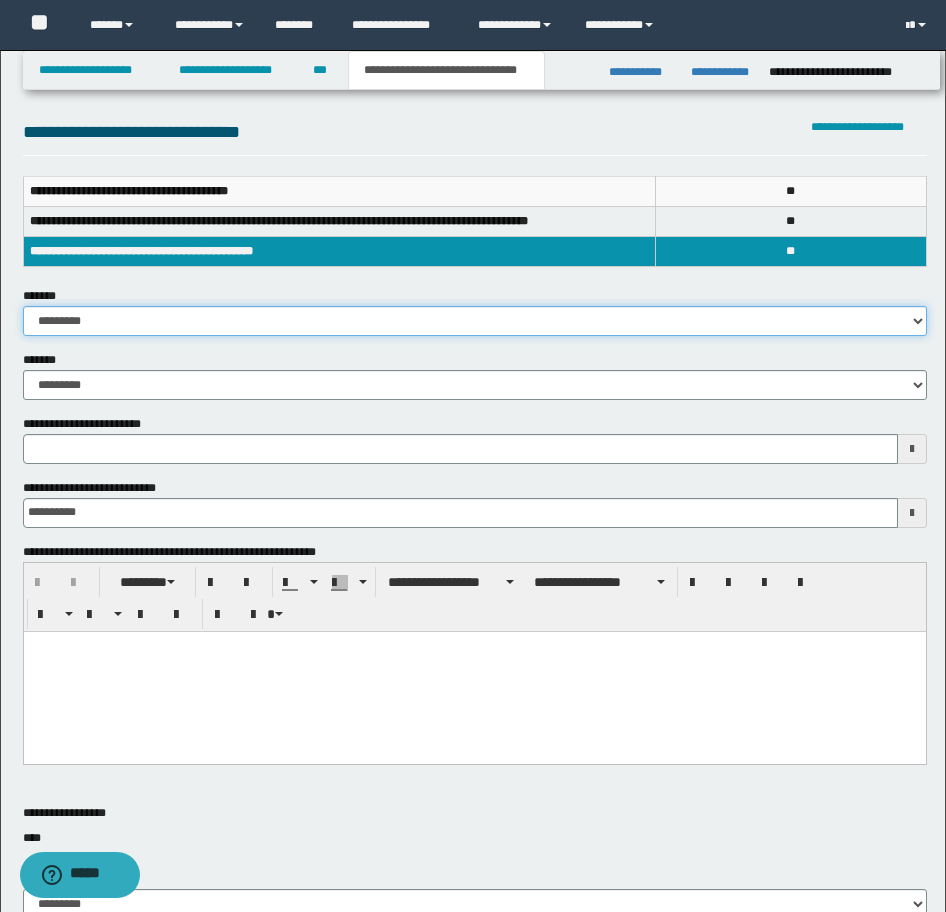 drag, startPoint x: 103, startPoint y: 315, endPoint x: 111, endPoint y: 335, distance: 21.540659 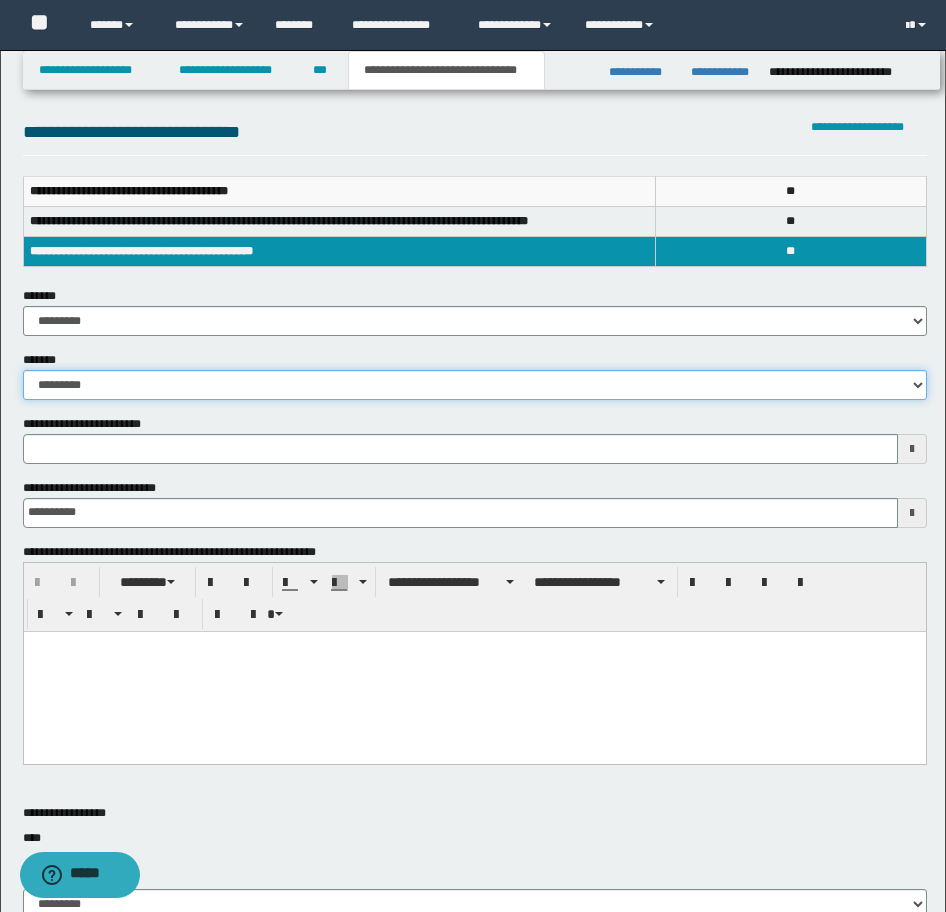 drag, startPoint x: 112, startPoint y: 387, endPoint x: 110, endPoint y: 402, distance: 15.132746 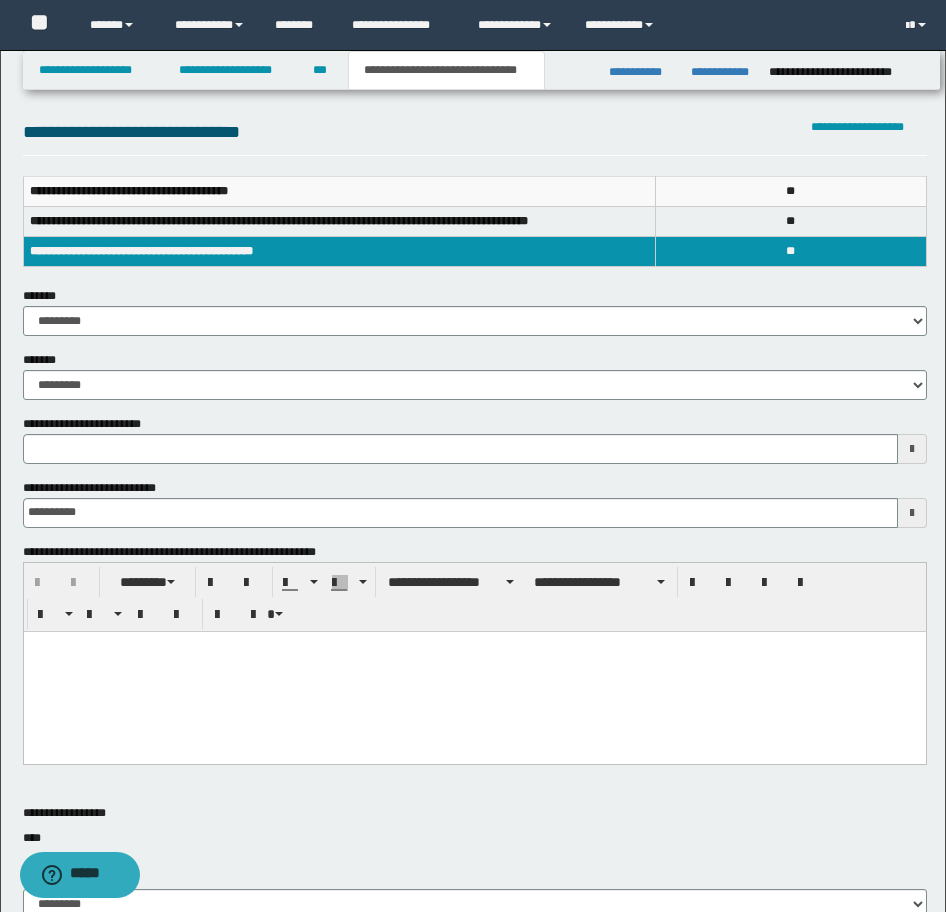 click at bounding box center [474, 671] 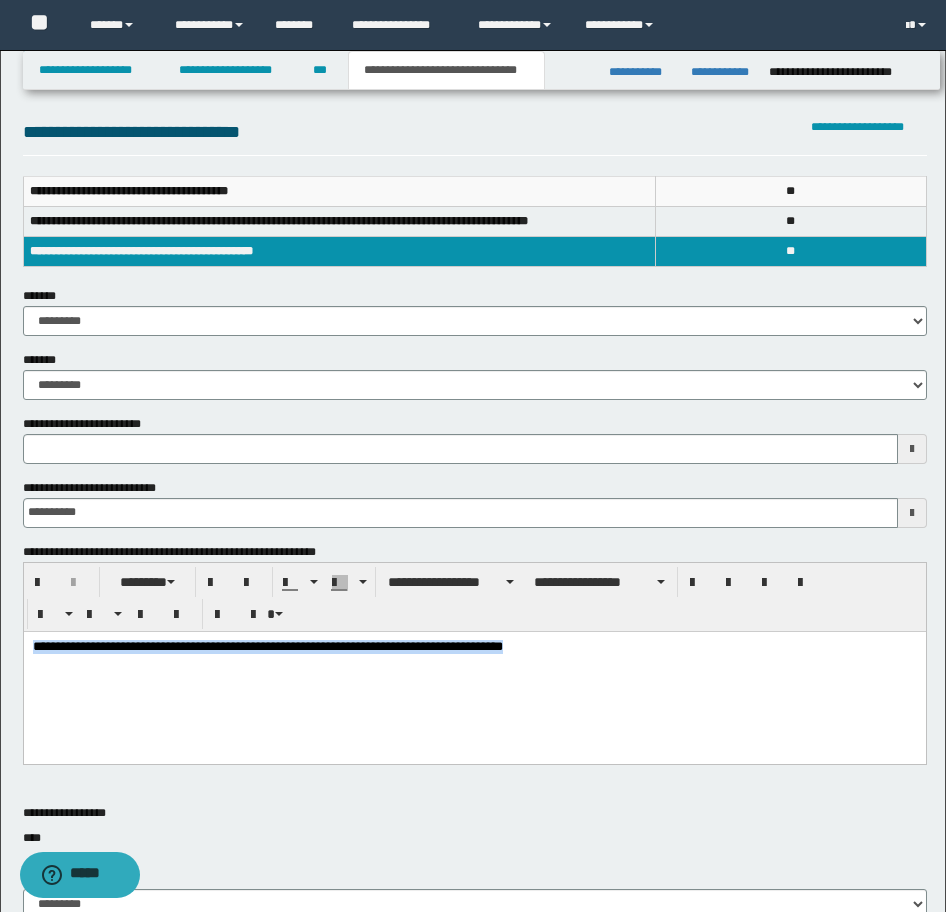 drag, startPoint x: 522, startPoint y: 642, endPoint x: -17, endPoint y: 582, distance: 542.3292 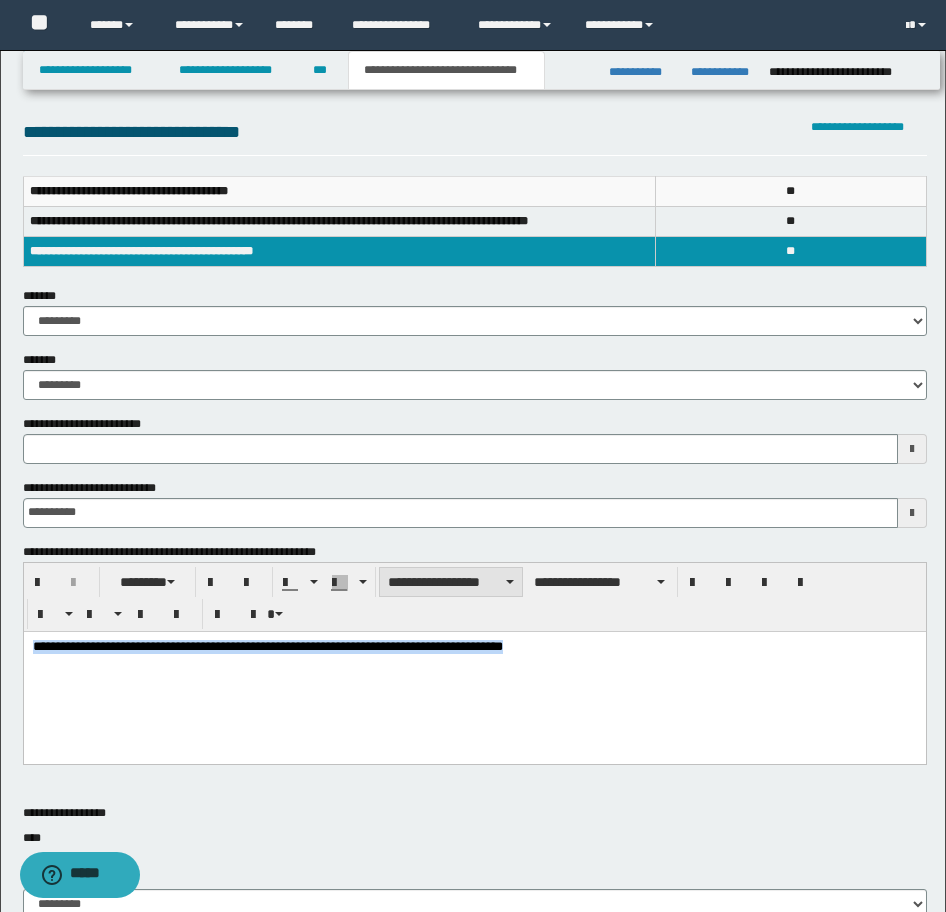 click on "**********" at bounding box center (451, 582) 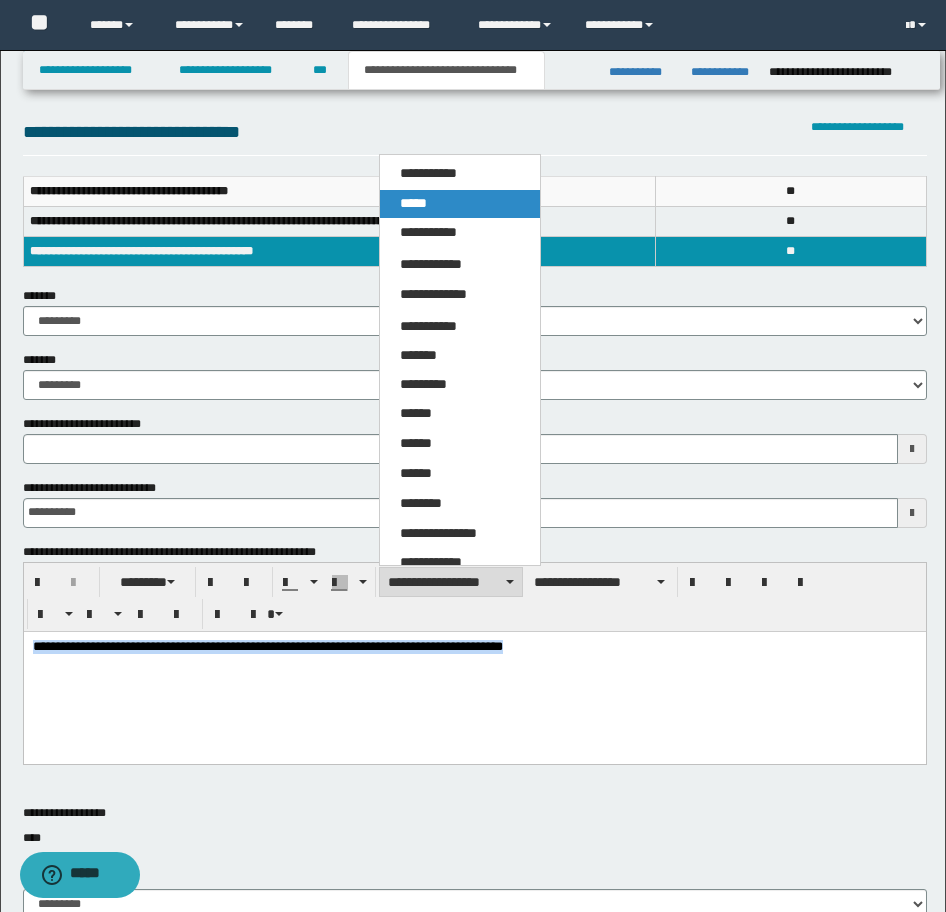 click on "*****" at bounding box center (413, 203) 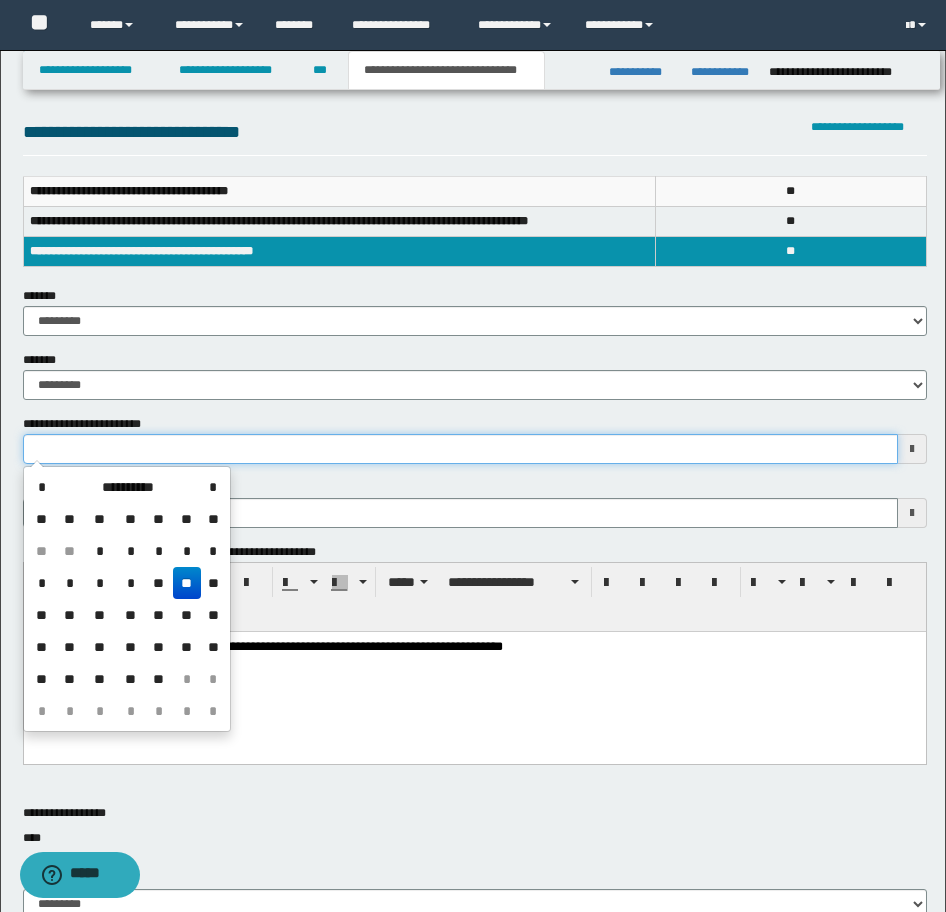 drag, startPoint x: 140, startPoint y: 452, endPoint x: -16, endPoint y: 452, distance: 156 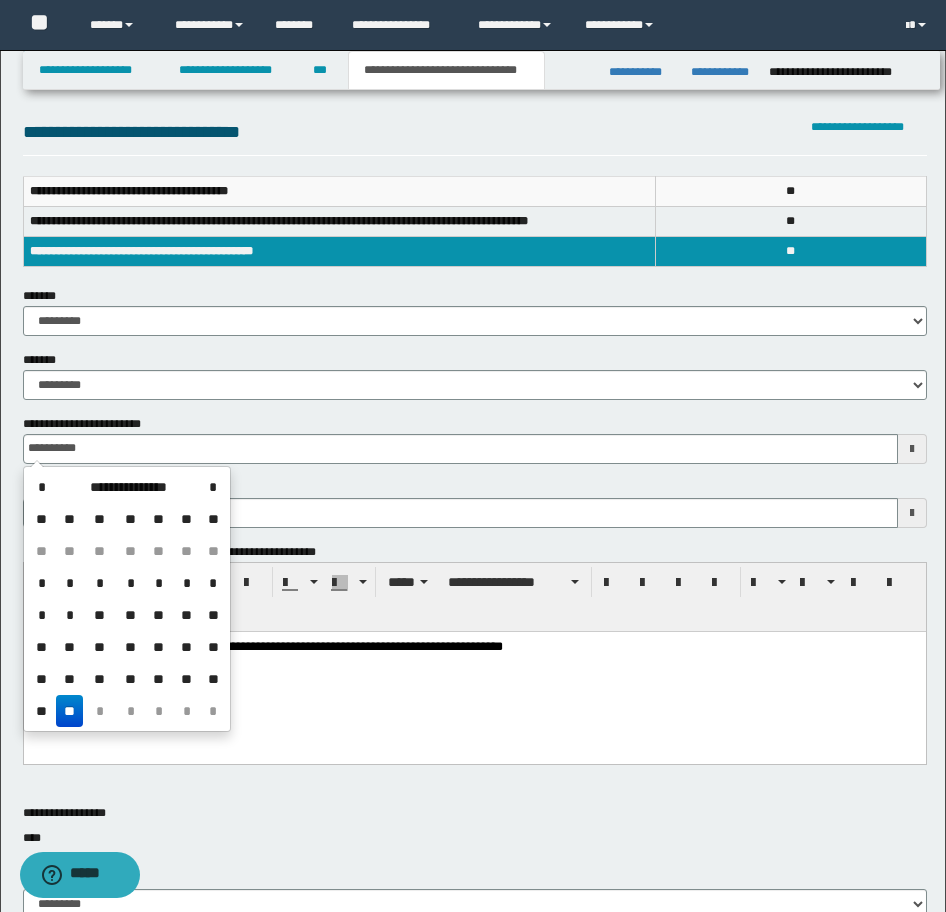 click on "**" at bounding box center [70, 711] 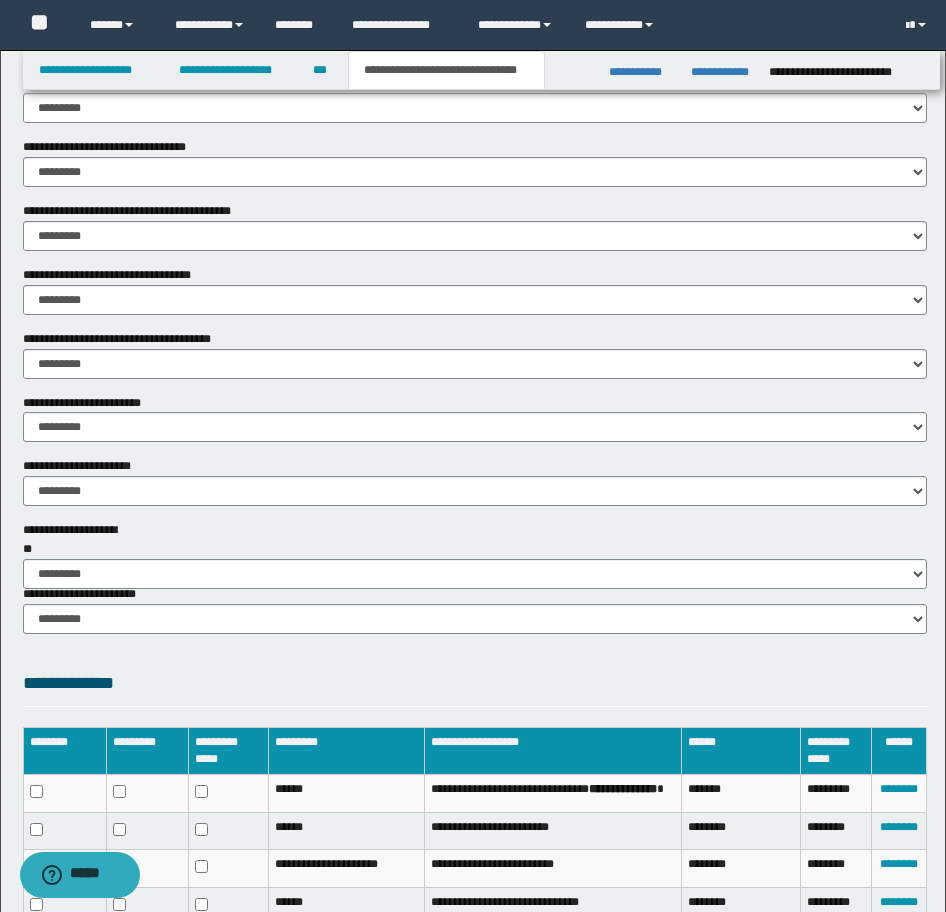 scroll, scrollTop: 1100, scrollLeft: 0, axis: vertical 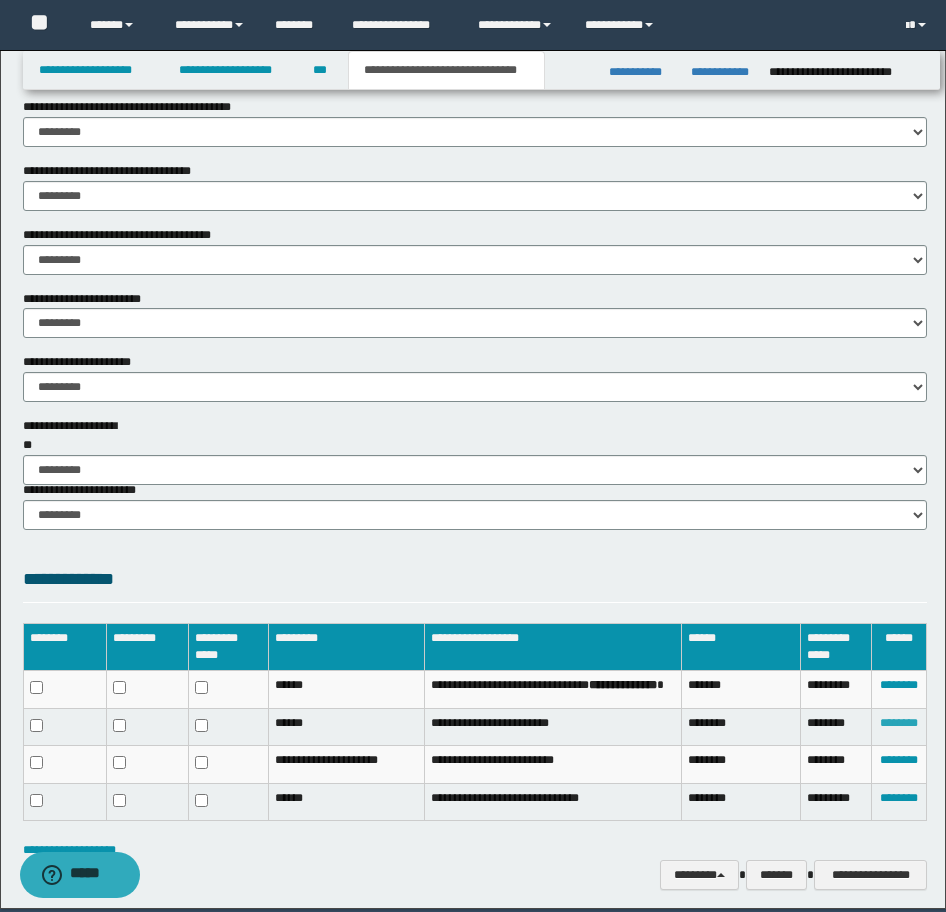 click on "********" at bounding box center [899, 723] 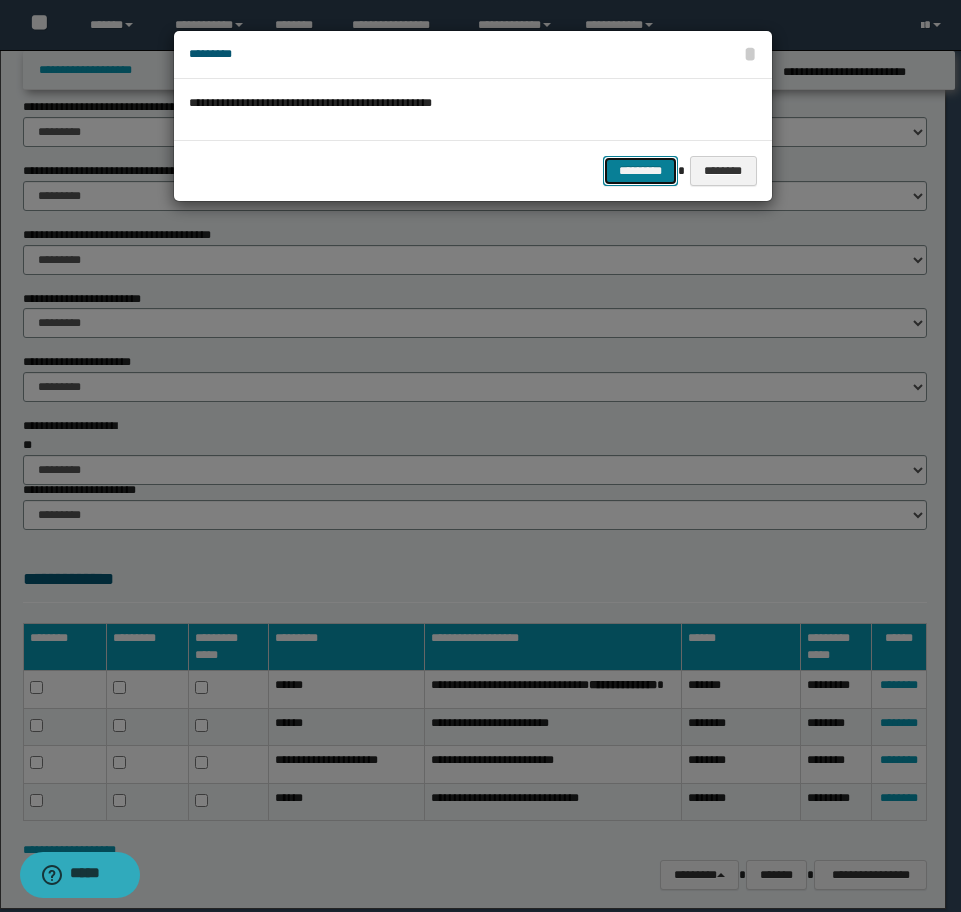 click on "*********" at bounding box center [640, 171] 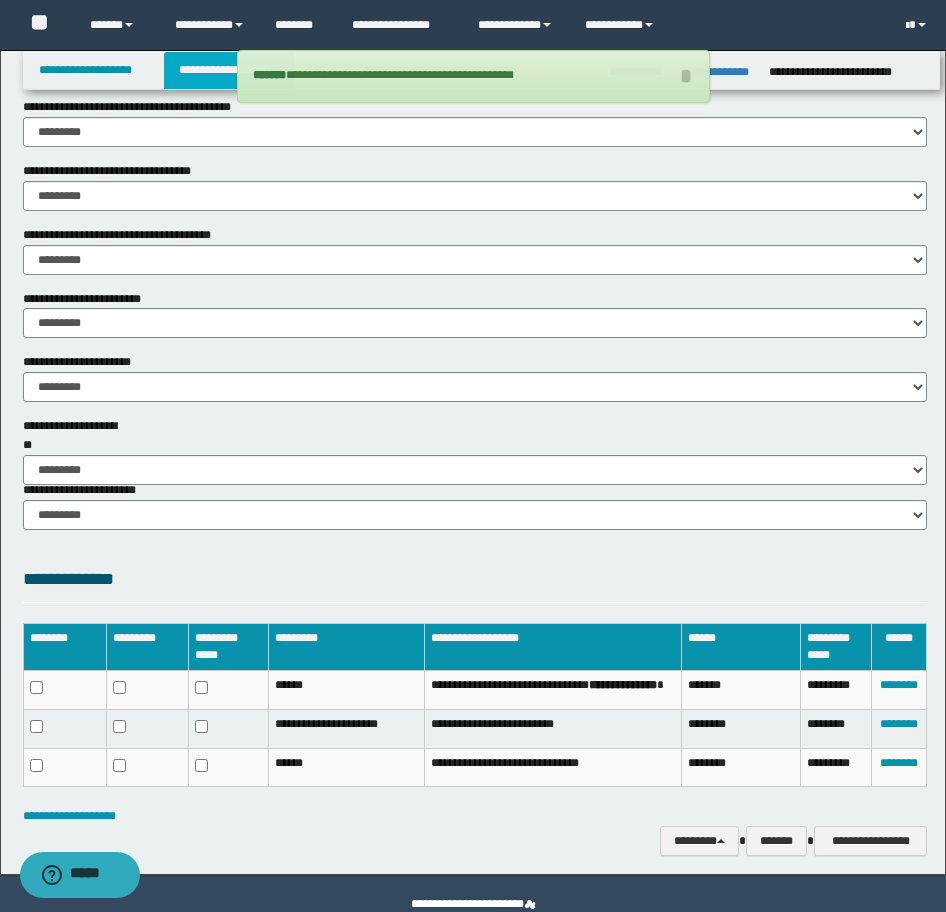 click on "**********" at bounding box center [229, 70] 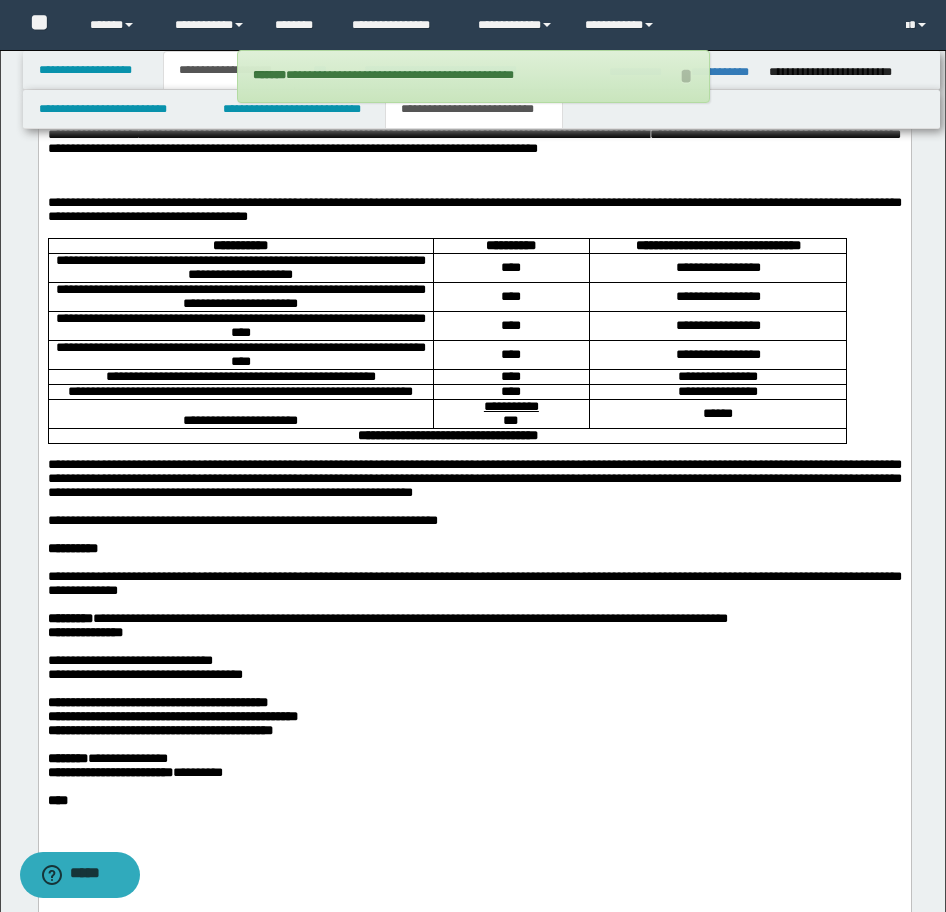 scroll, scrollTop: 1831, scrollLeft: 0, axis: vertical 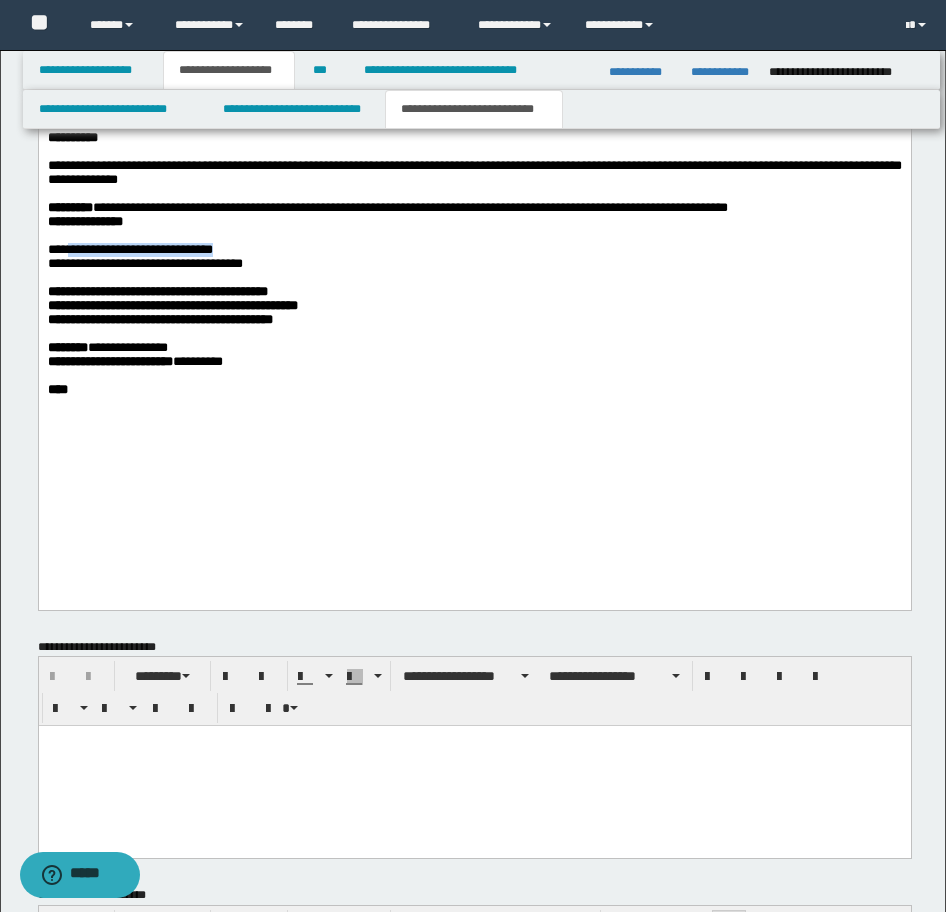 drag, startPoint x: 222, startPoint y: 333, endPoint x: 71, endPoint y: 332, distance: 151.00331 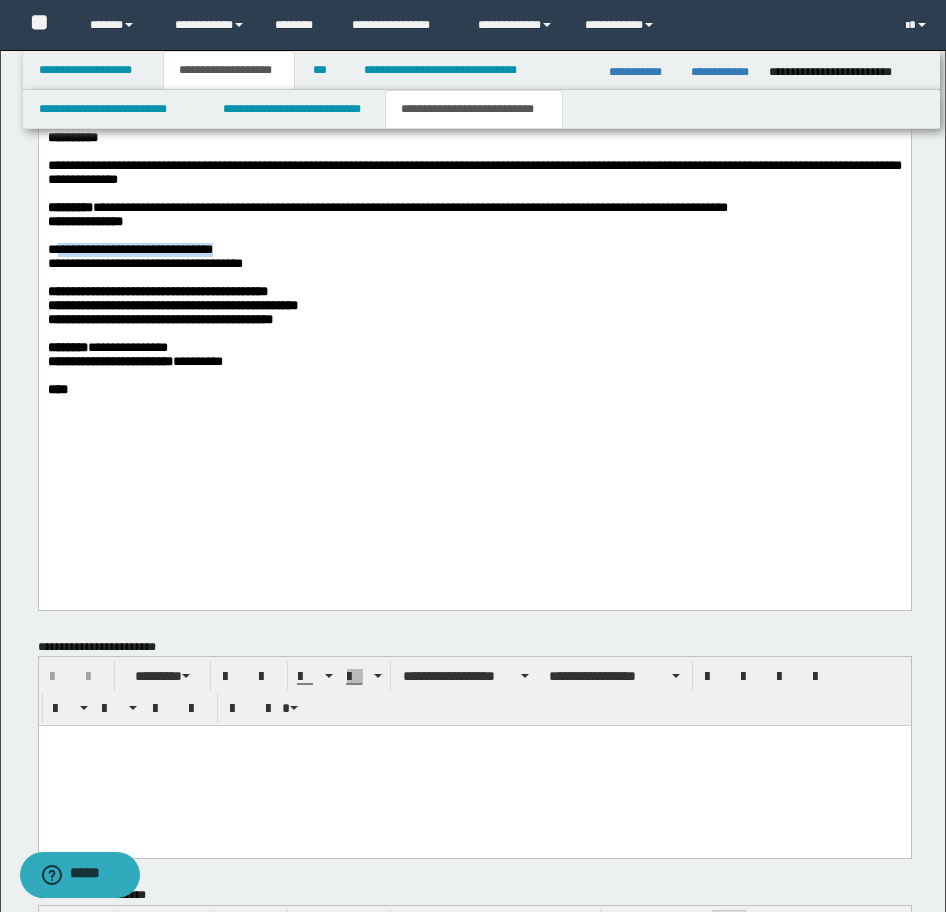 drag, startPoint x: 171, startPoint y: 337, endPoint x: 80, endPoint y: 337, distance: 91 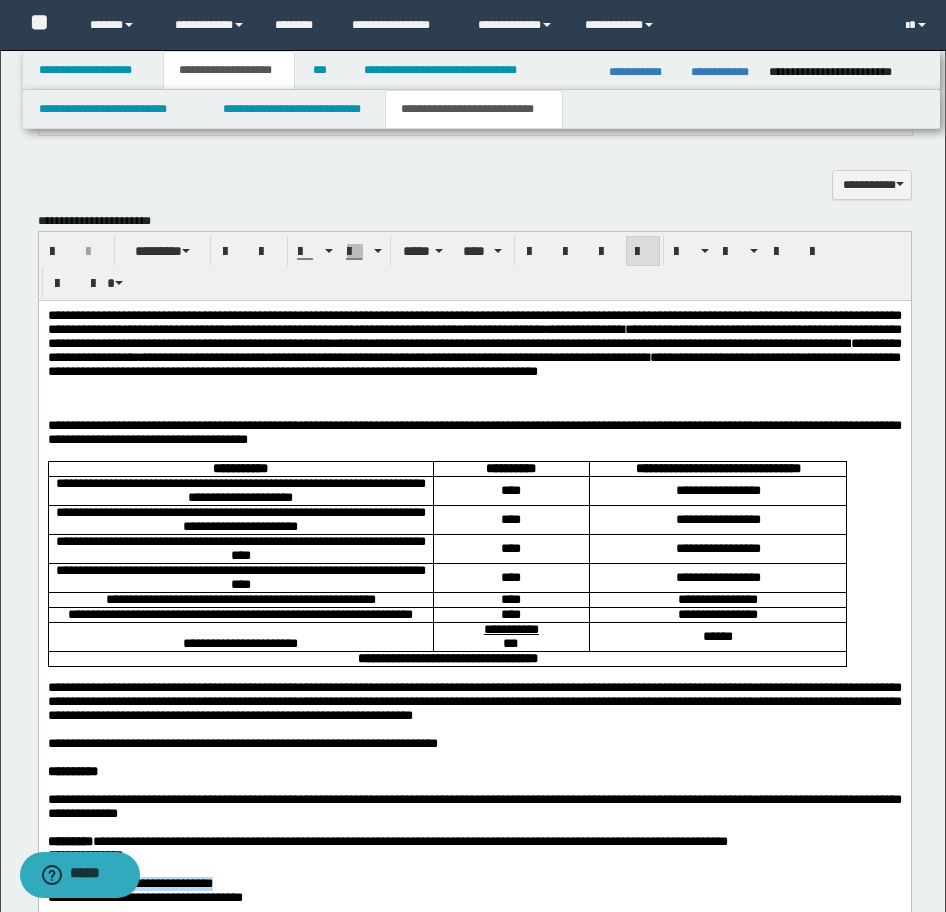 scroll, scrollTop: 1131, scrollLeft: 0, axis: vertical 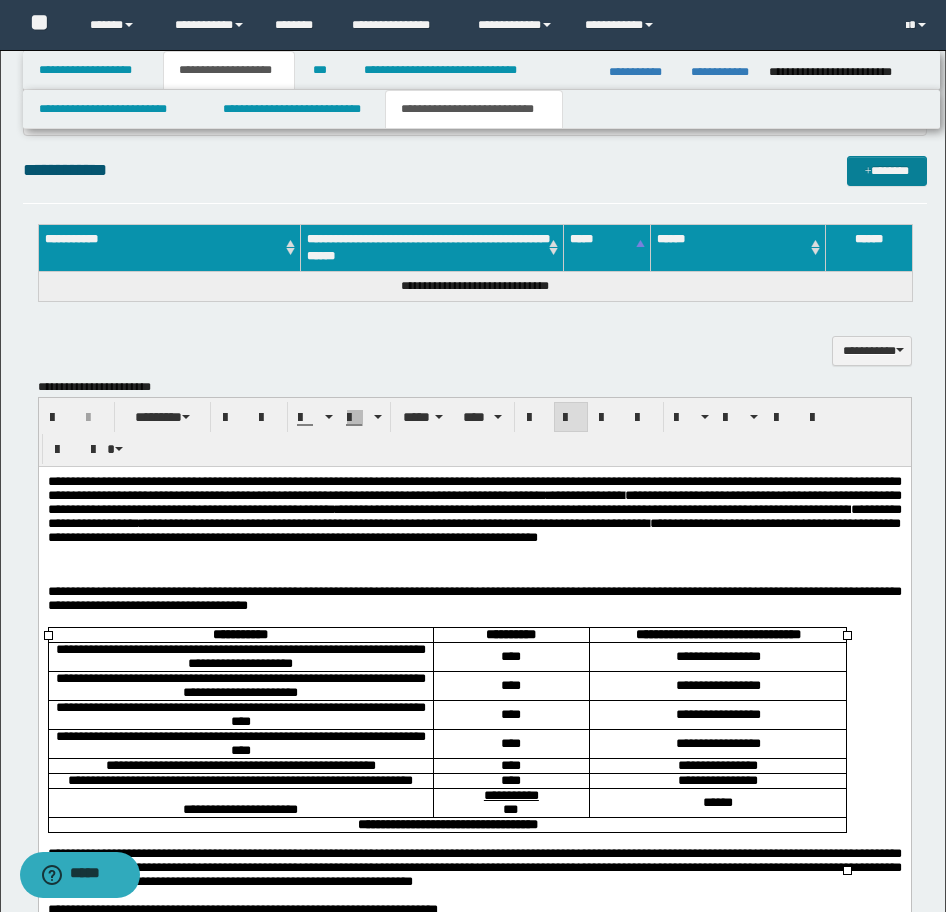 click on "*******" at bounding box center (887, 171) 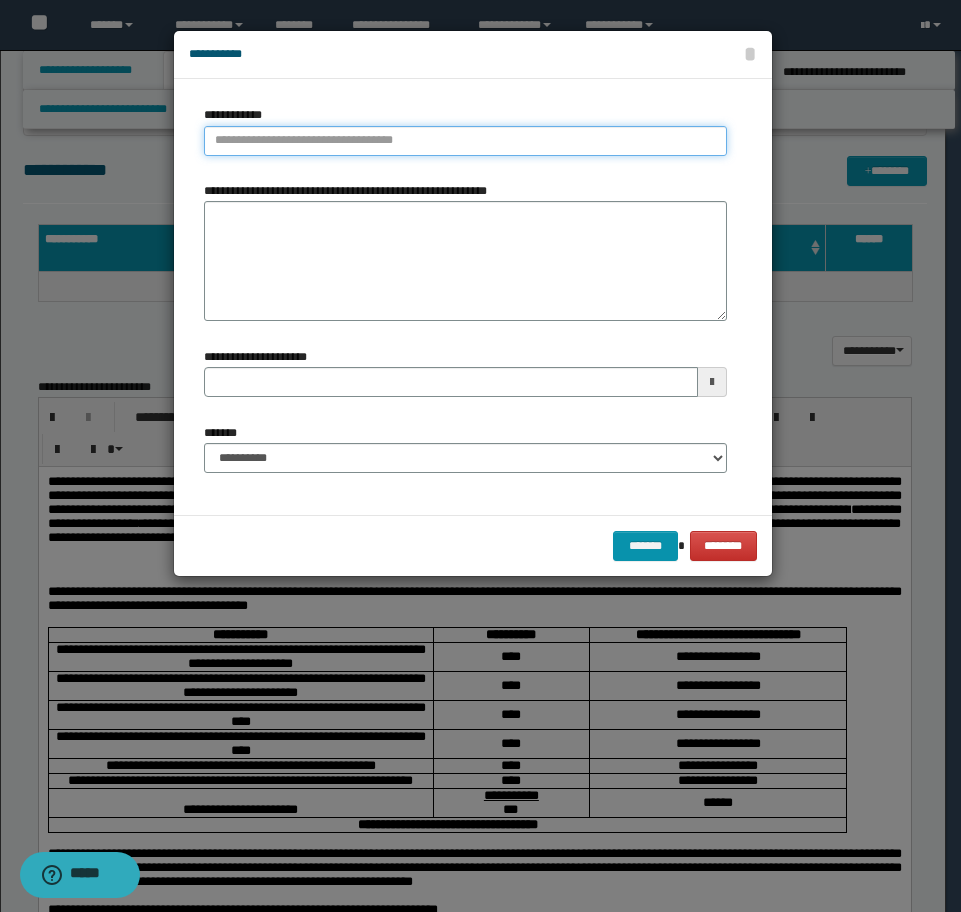 click on "**********" at bounding box center [465, 141] 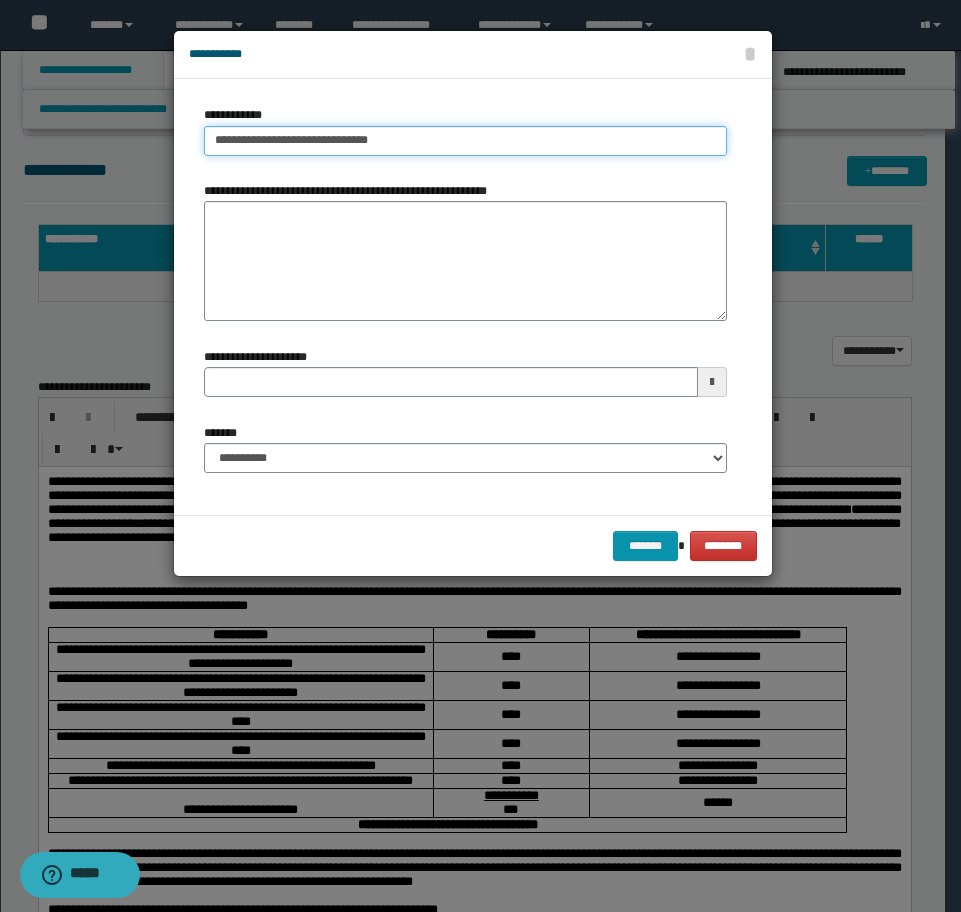 drag, startPoint x: 321, startPoint y: 136, endPoint x: 349, endPoint y: 144, distance: 29.12044 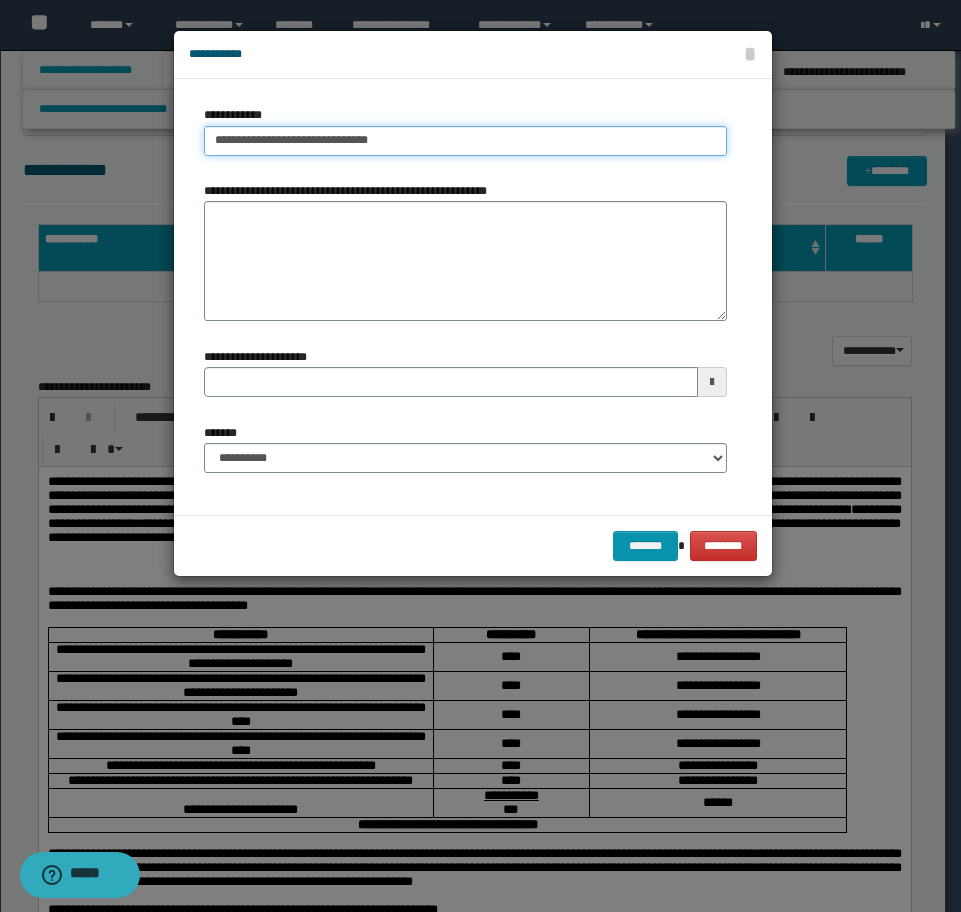 type on "**********" 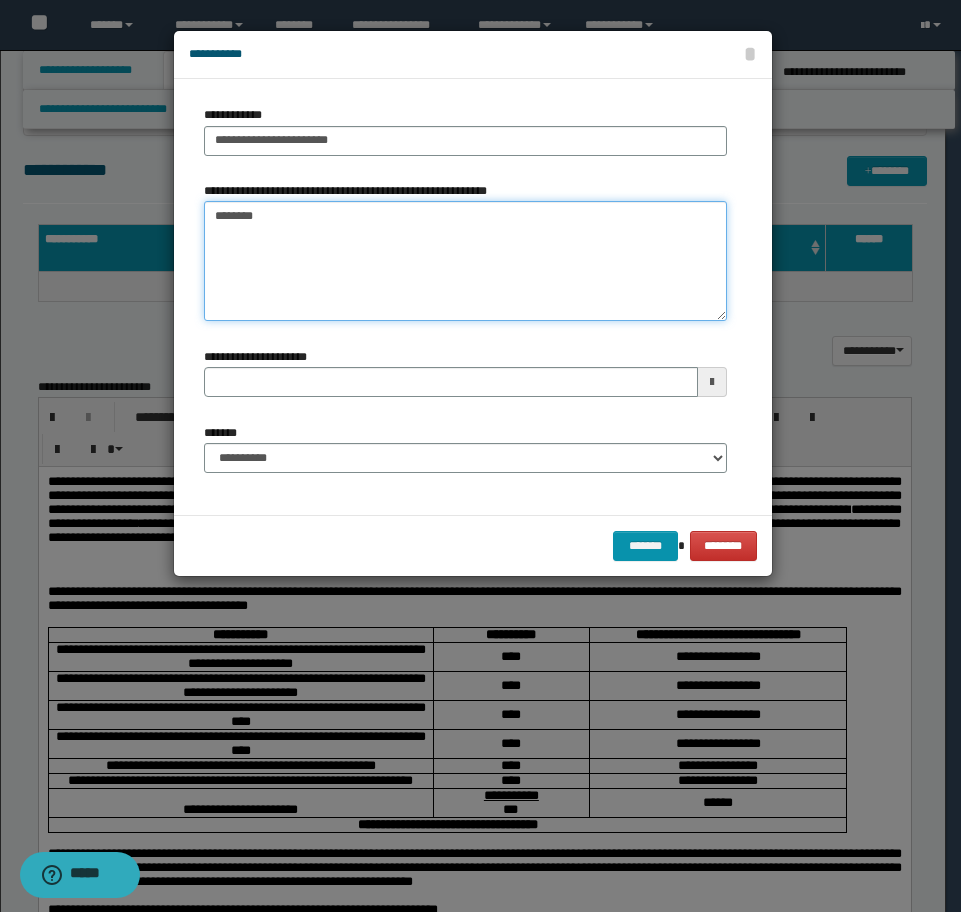 type on "********" 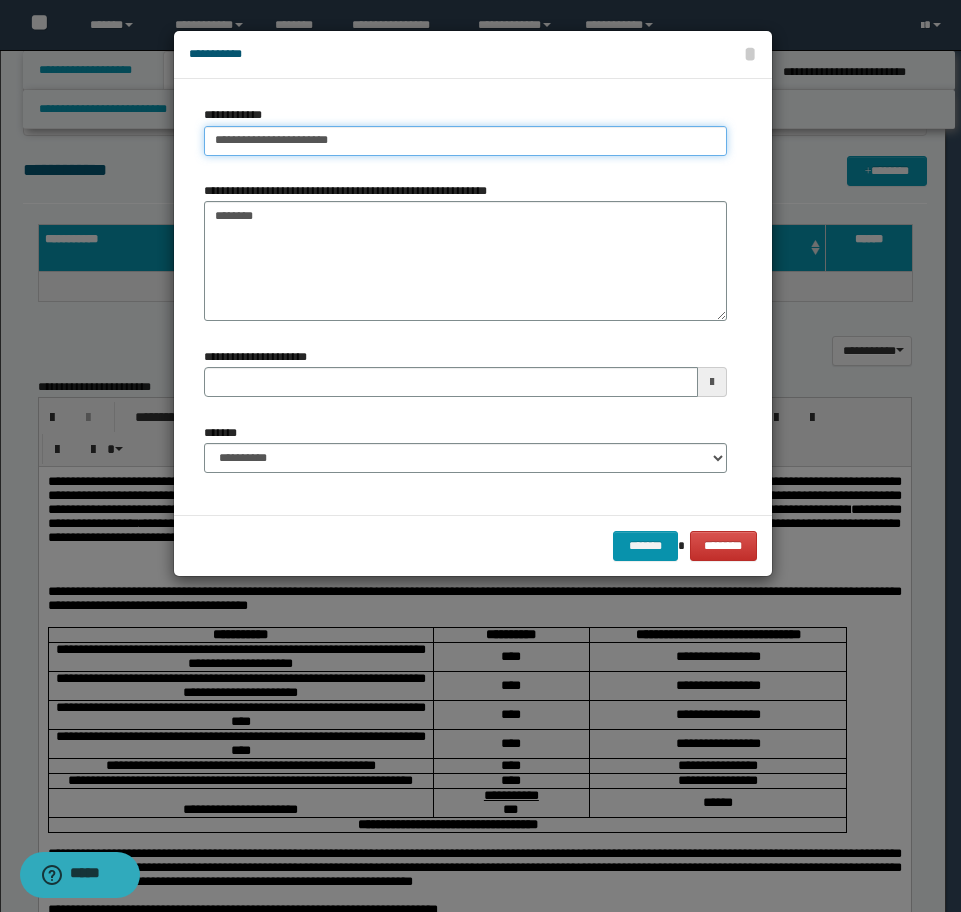 click on "**********" at bounding box center [465, 141] 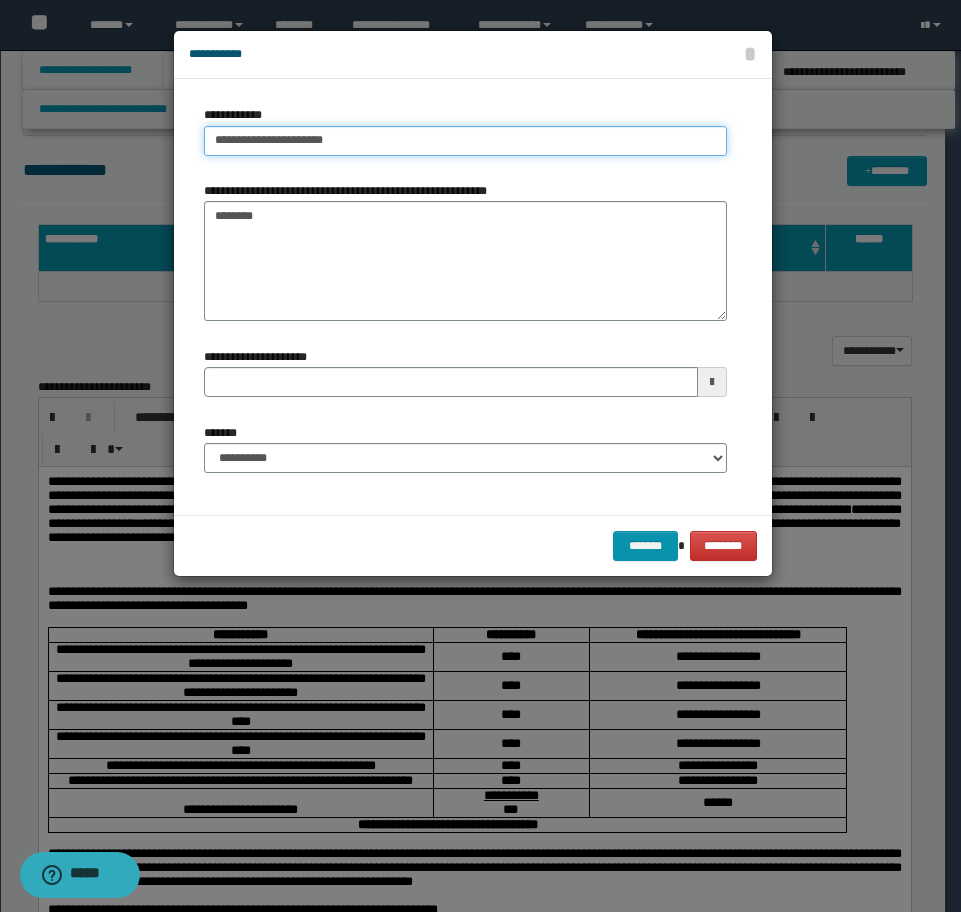 type on "**********" 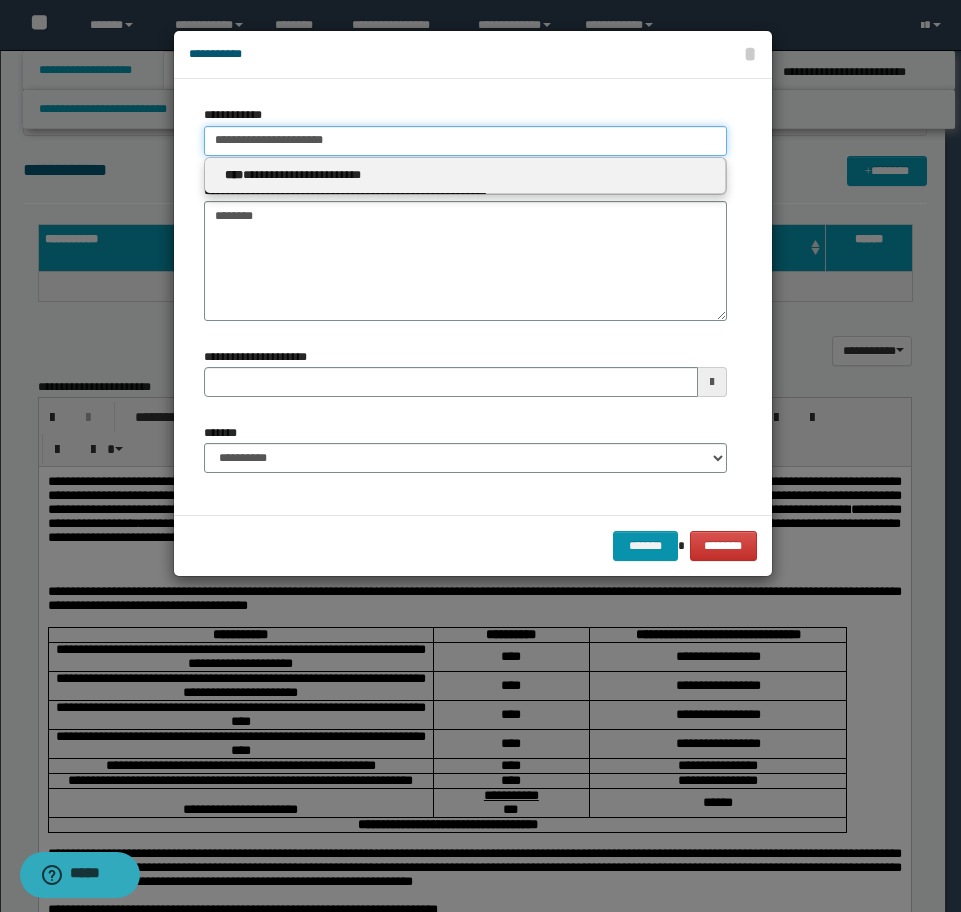 type on "**********" 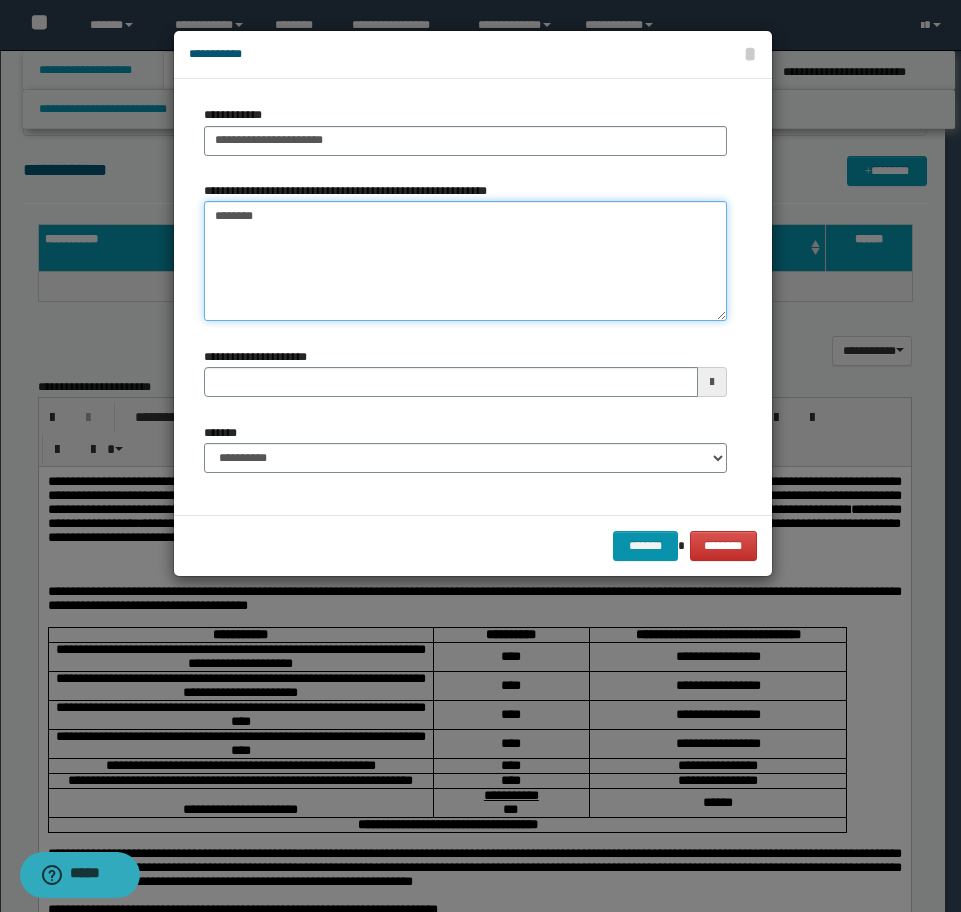 drag, startPoint x: 211, startPoint y: 219, endPoint x: 225, endPoint y: 222, distance: 14.3178215 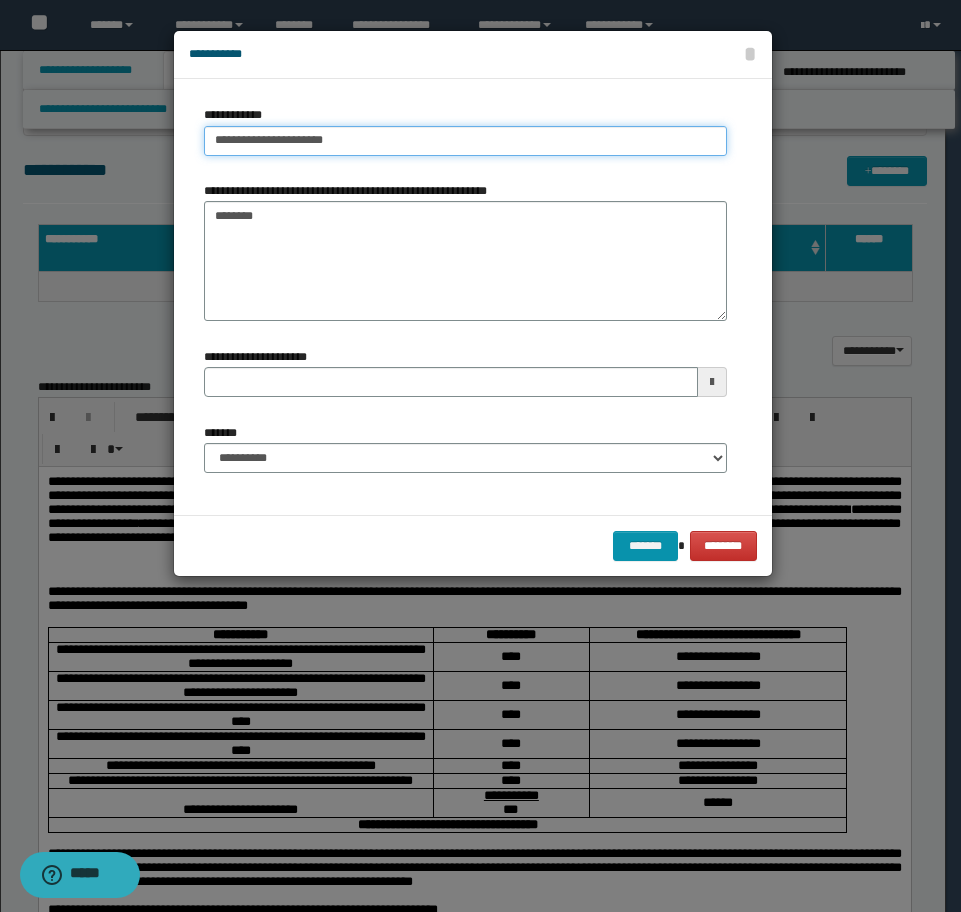 type on "**********" 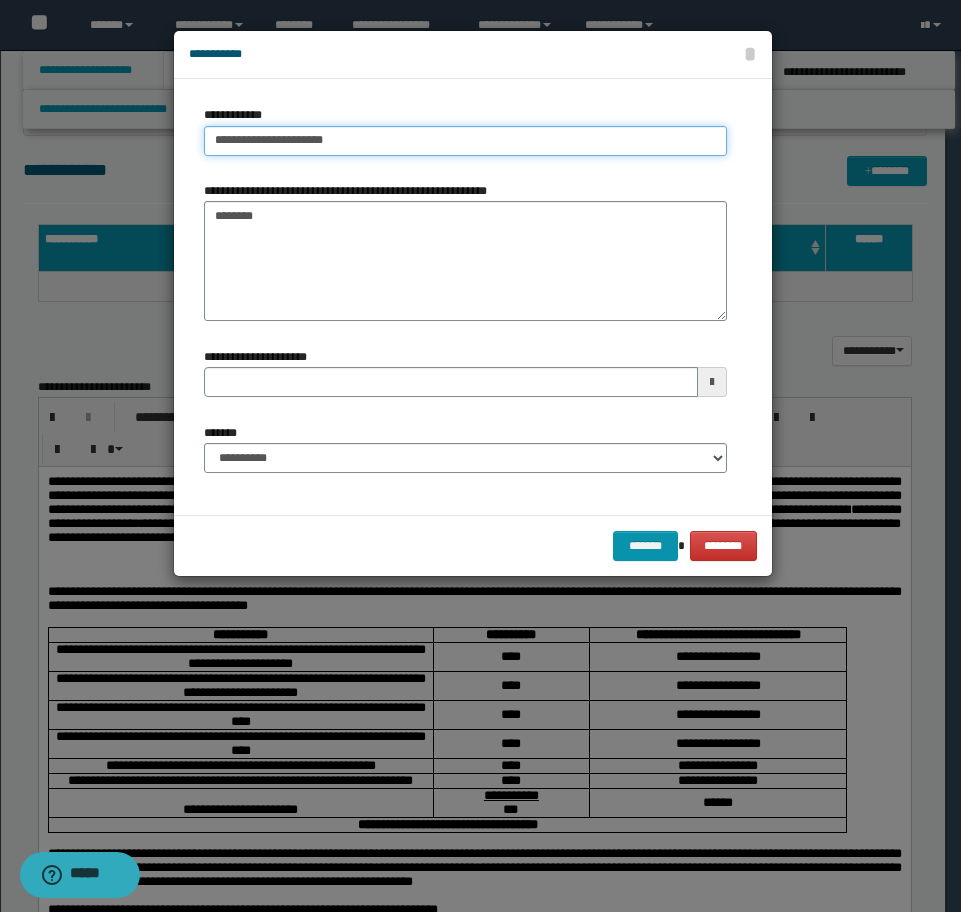 click on "**********" at bounding box center (465, 141) 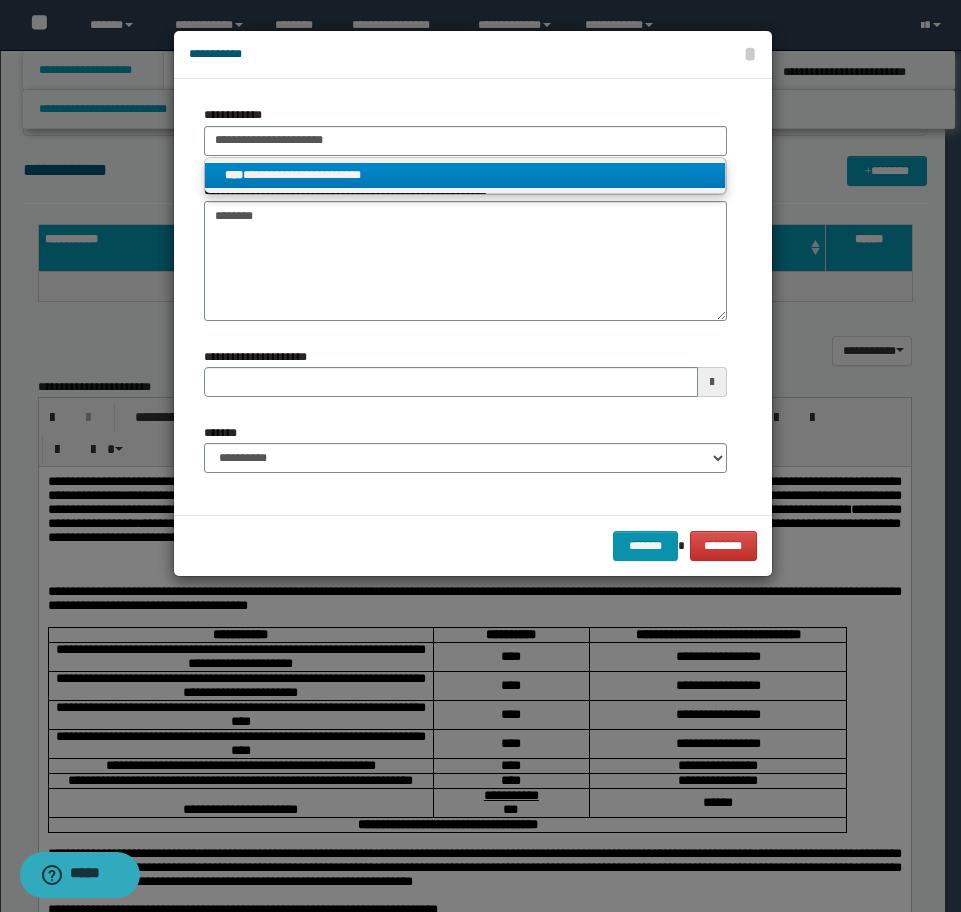 click on "**********" at bounding box center (465, 175) 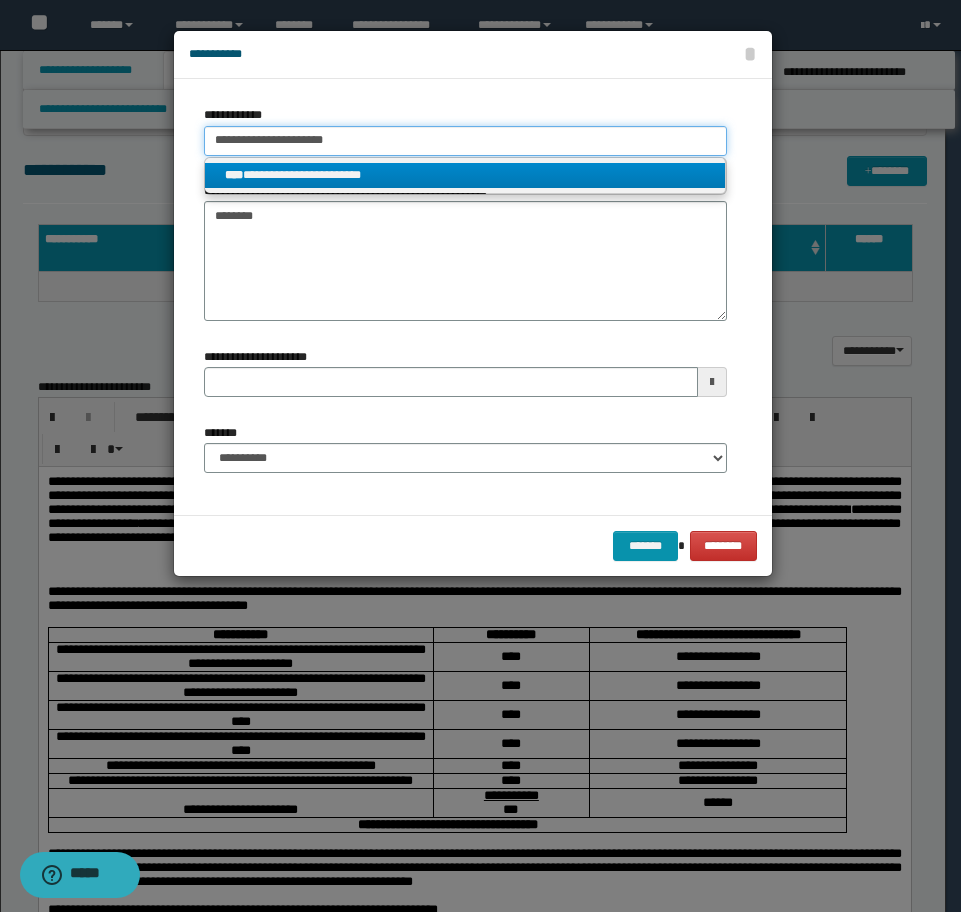 type 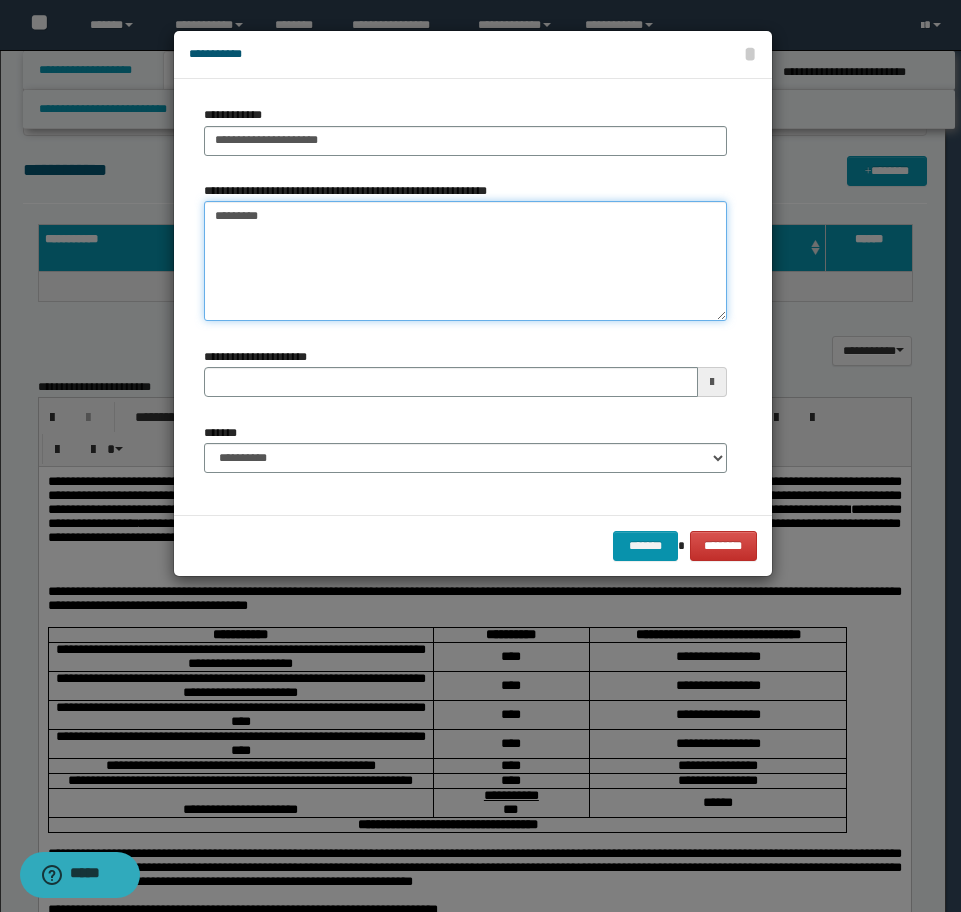 type on "*********" 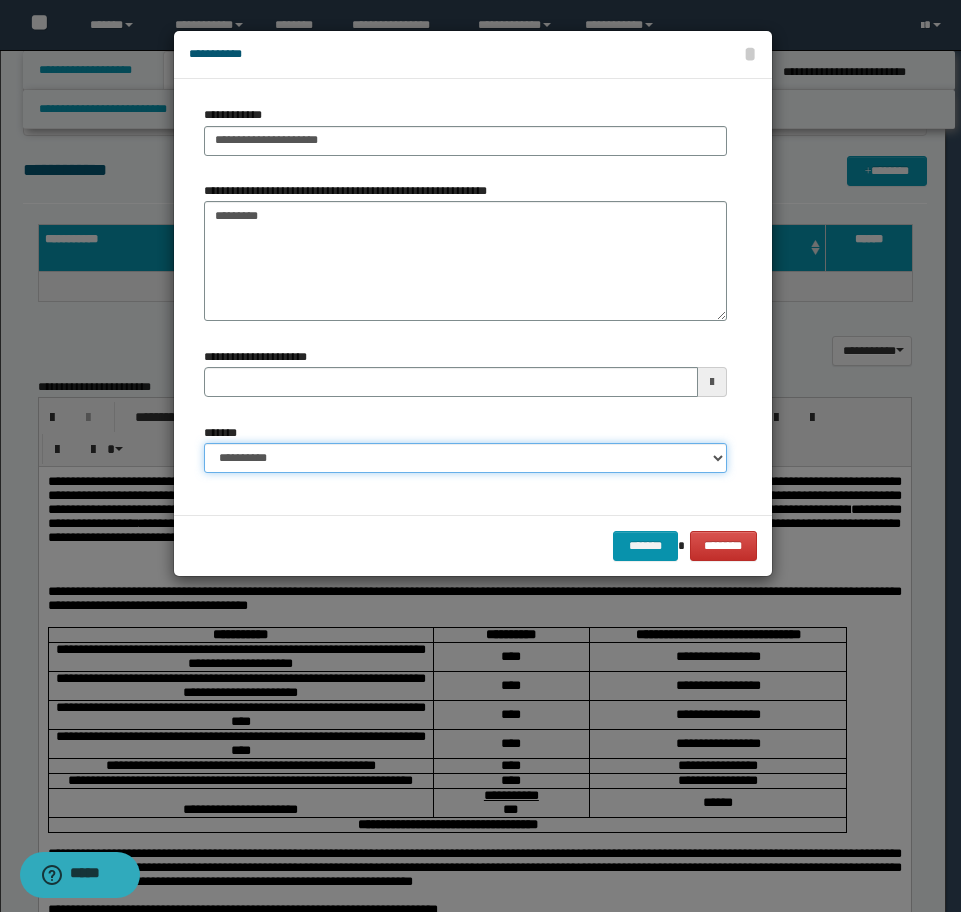 click on "**********" at bounding box center (465, 458) 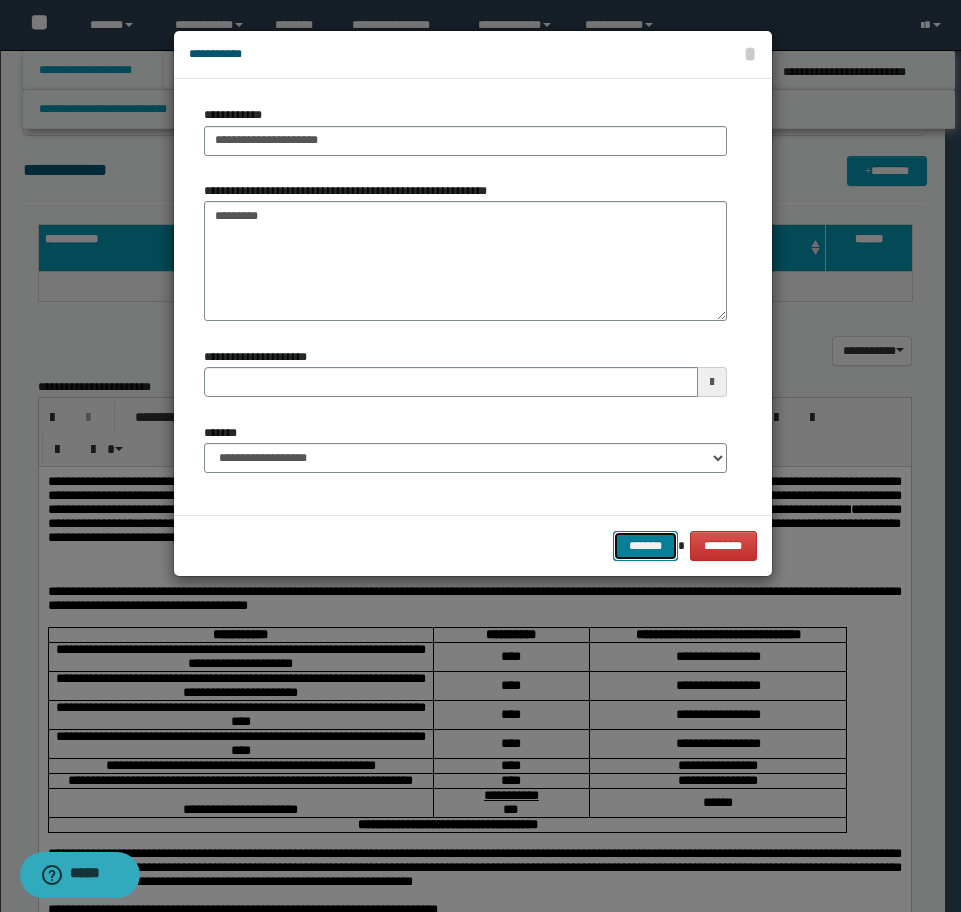 click on "*******" at bounding box center (645, 546) 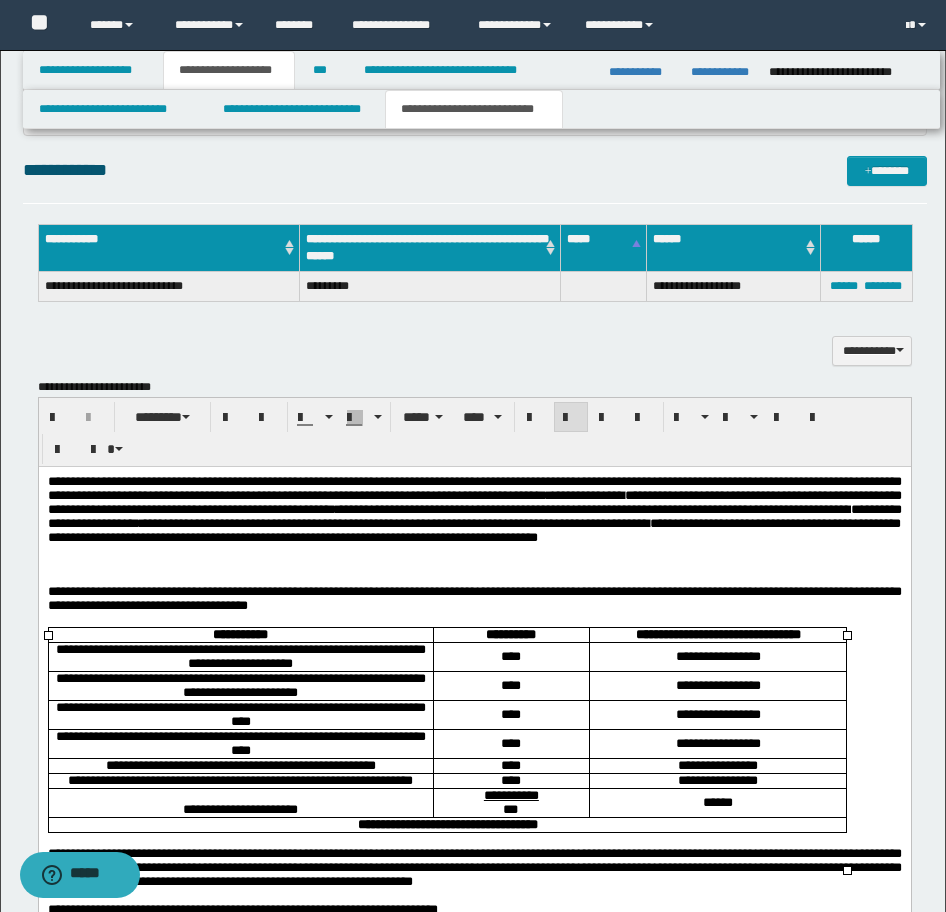 click on "**********" at bounding box center [475, 1022] 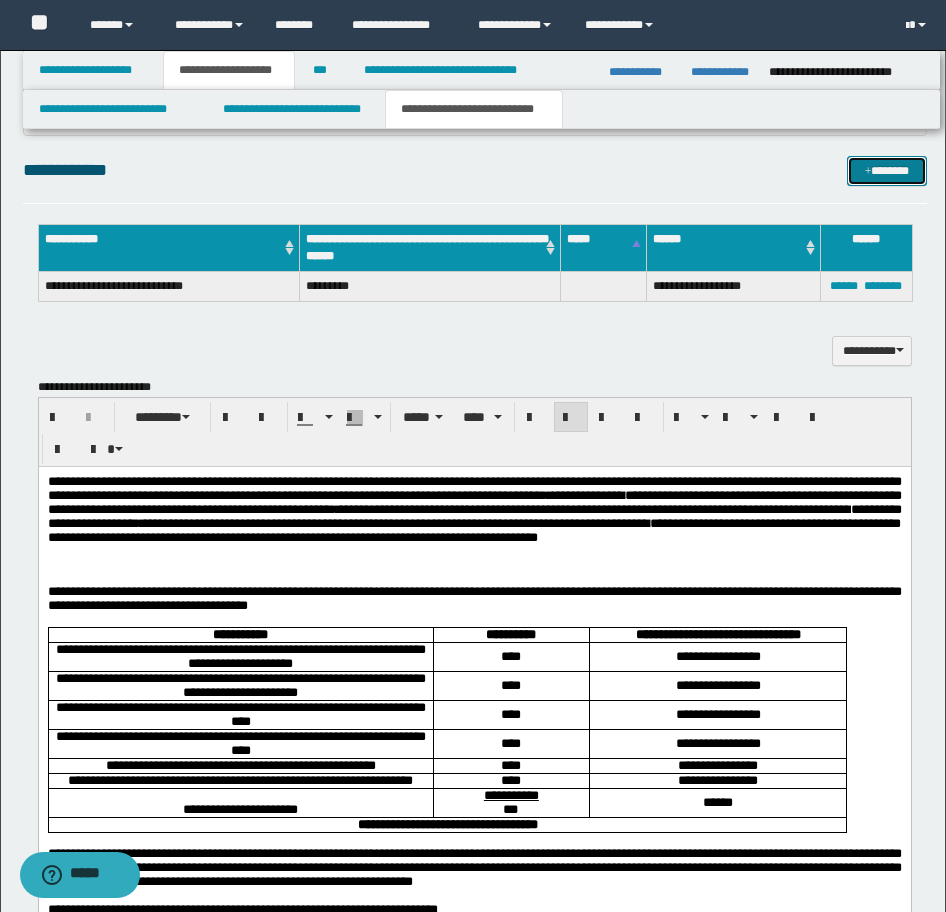 click at bounding box center (868, 172) 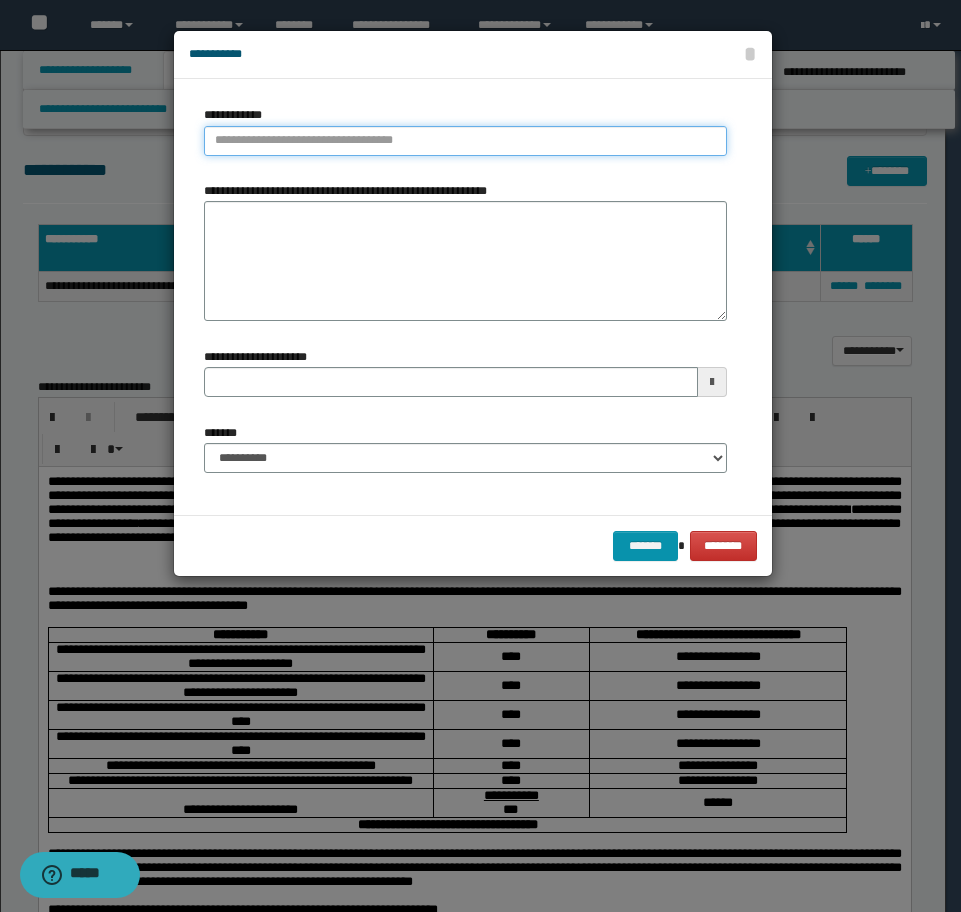 type on "**********" 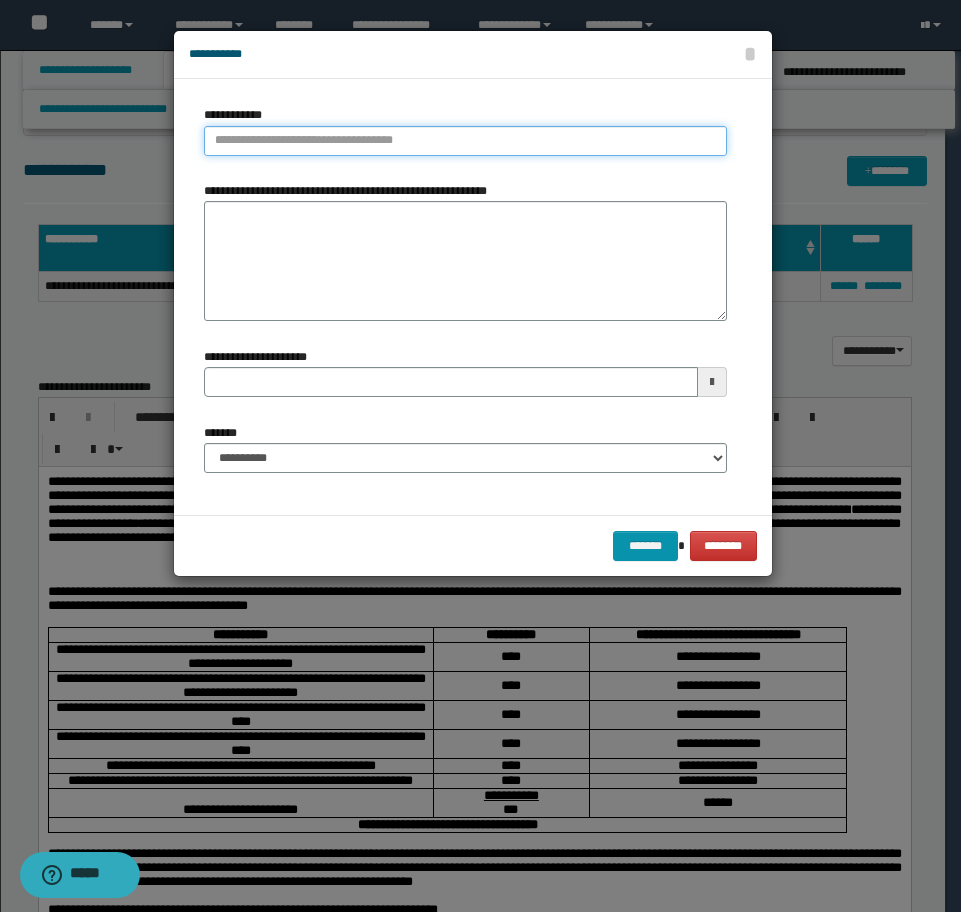 click on "**********" at bounding box center [465, 141] 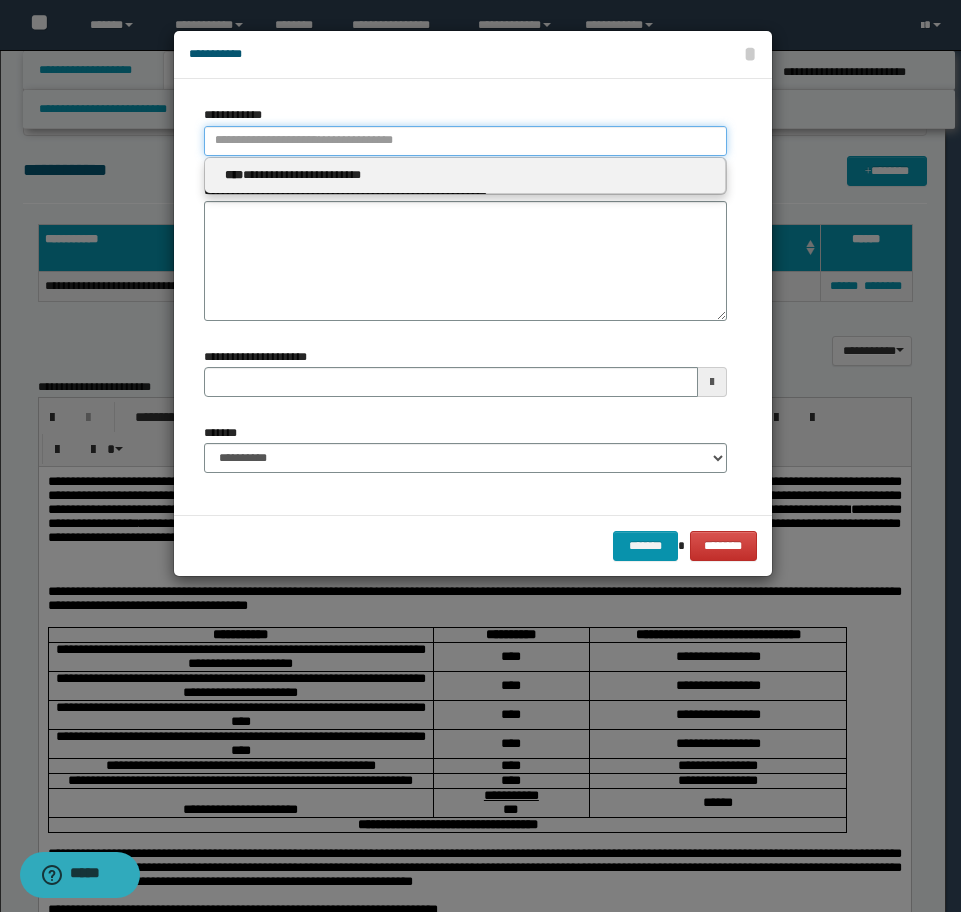 paste on "**********" 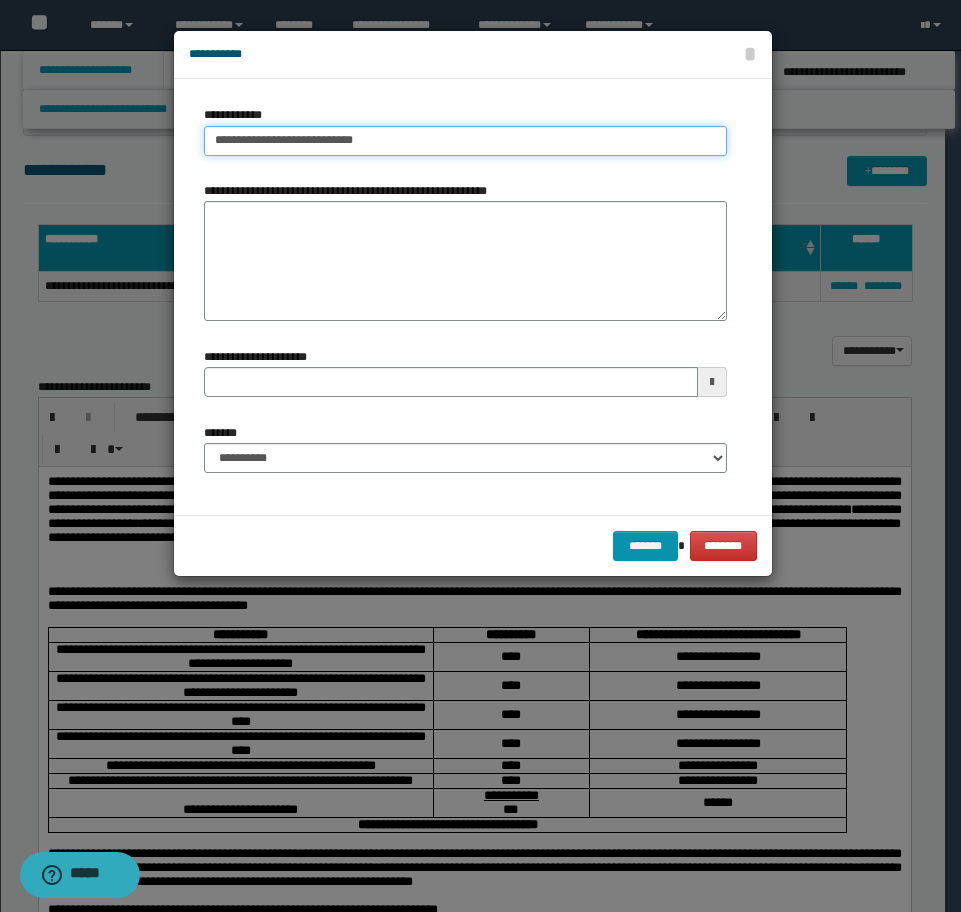 type on "**********" 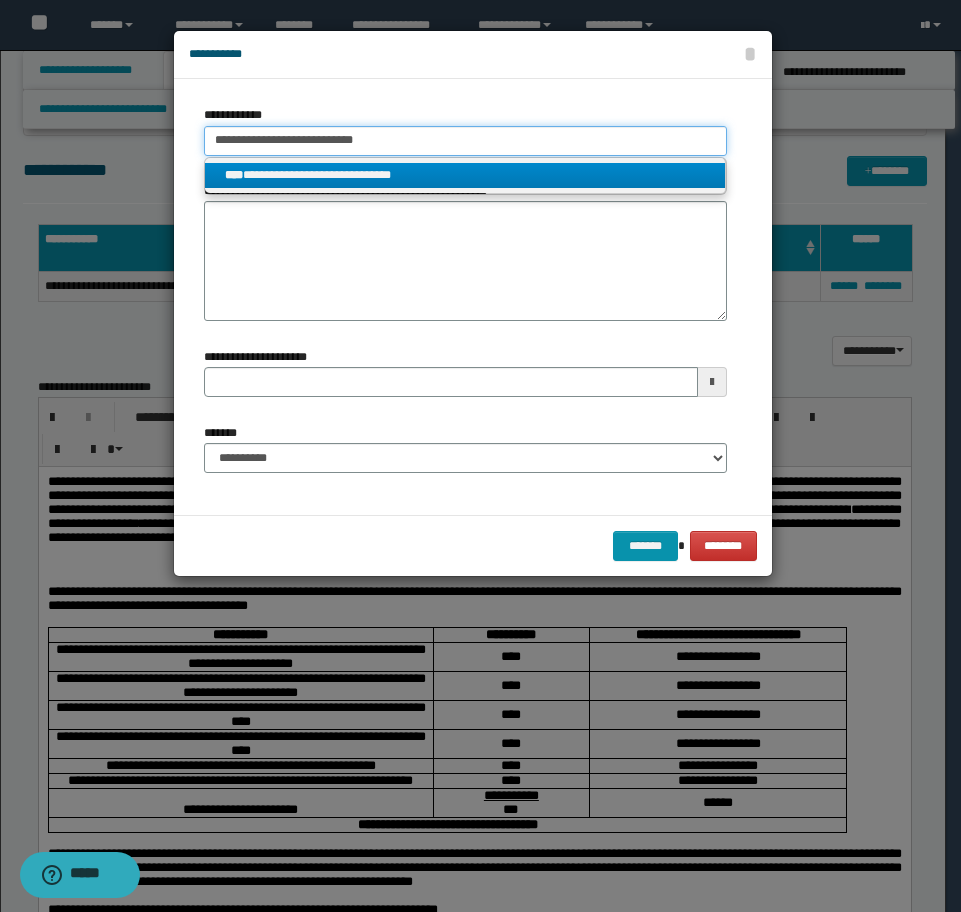 type on "**********" 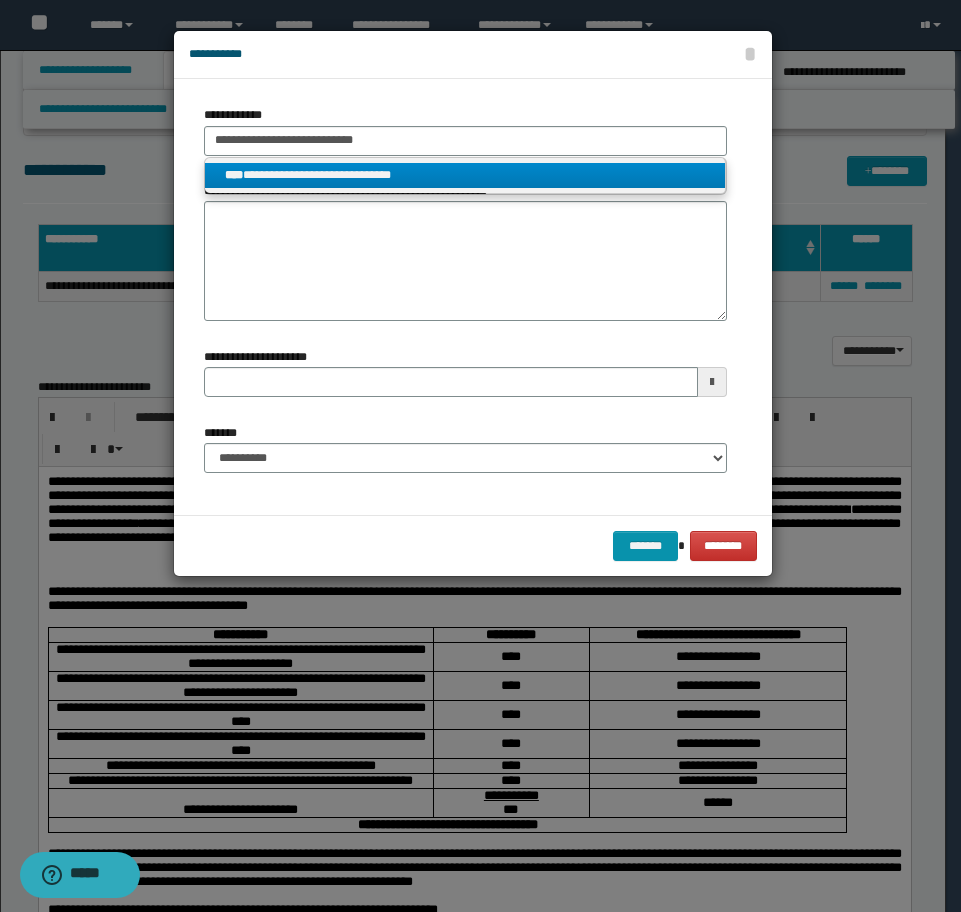 click on "**********" at bounding box center [465, 175] 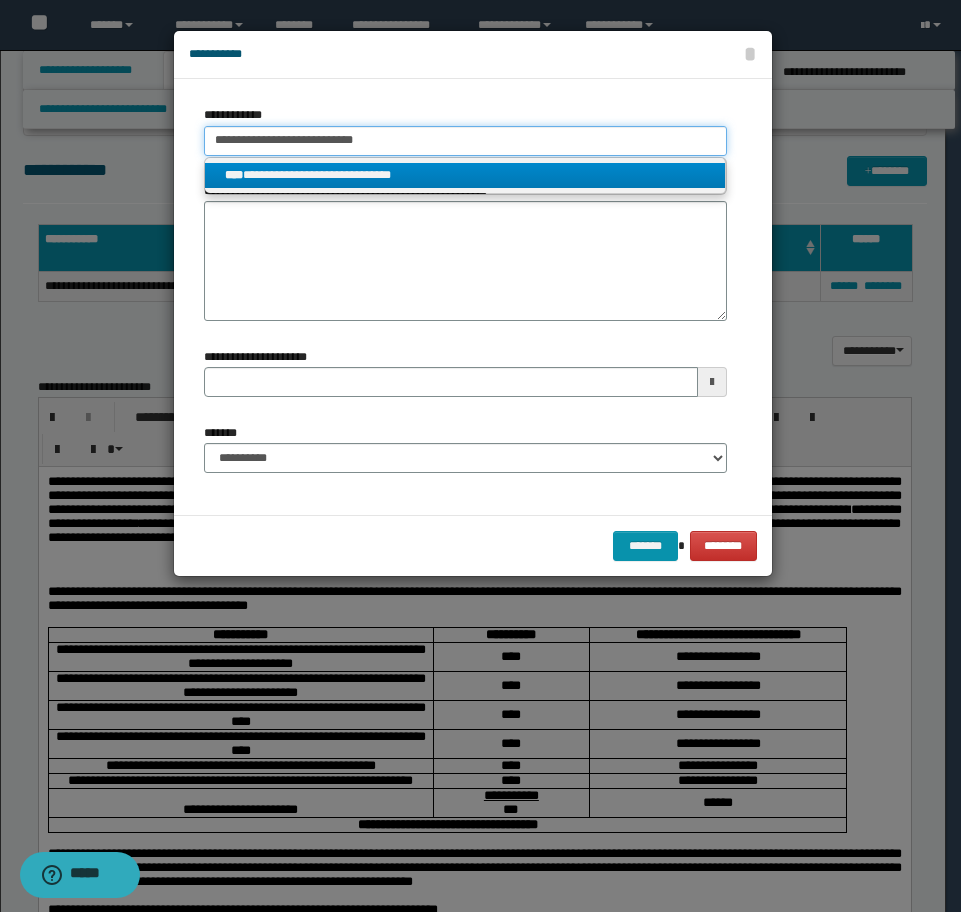 type 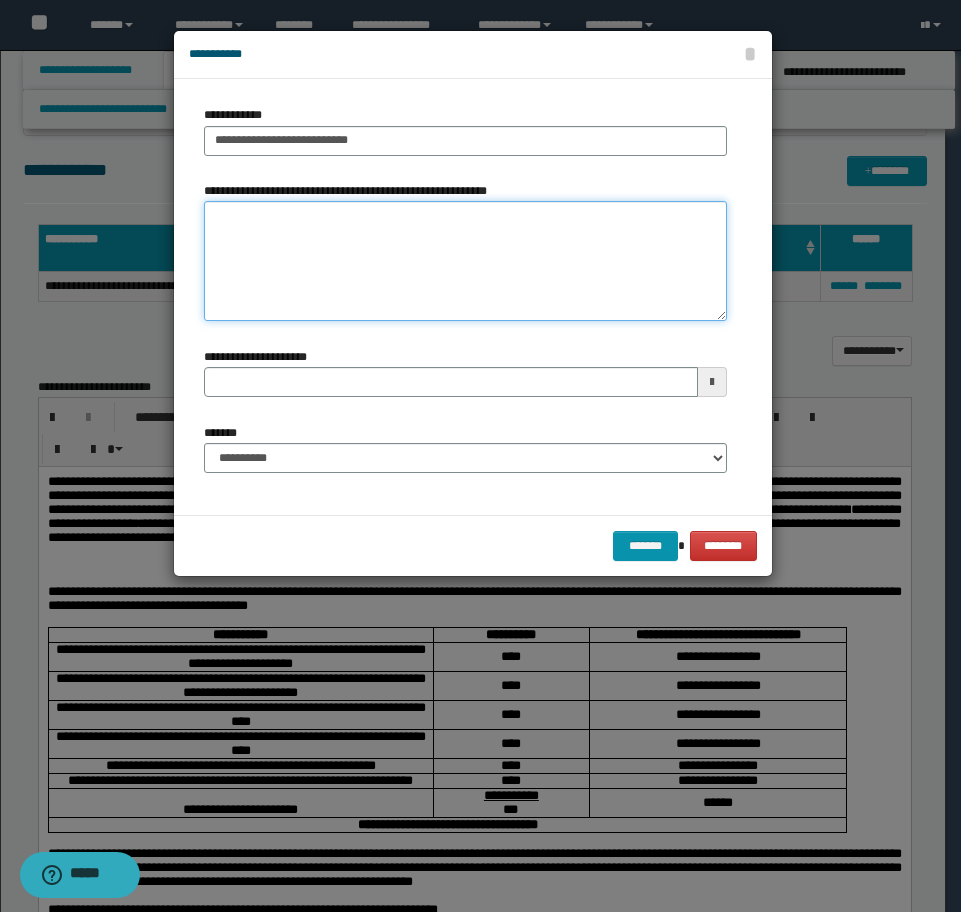 click on "**********" at bounding box center (465, 261) 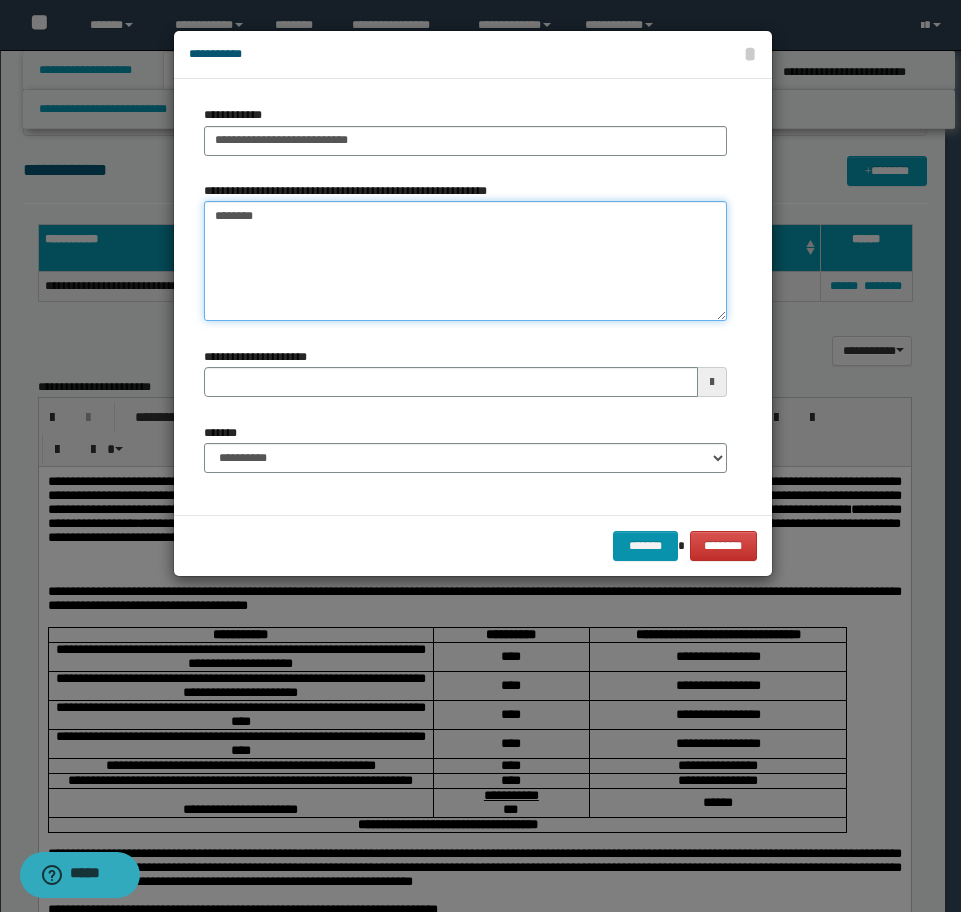 type on "*********" 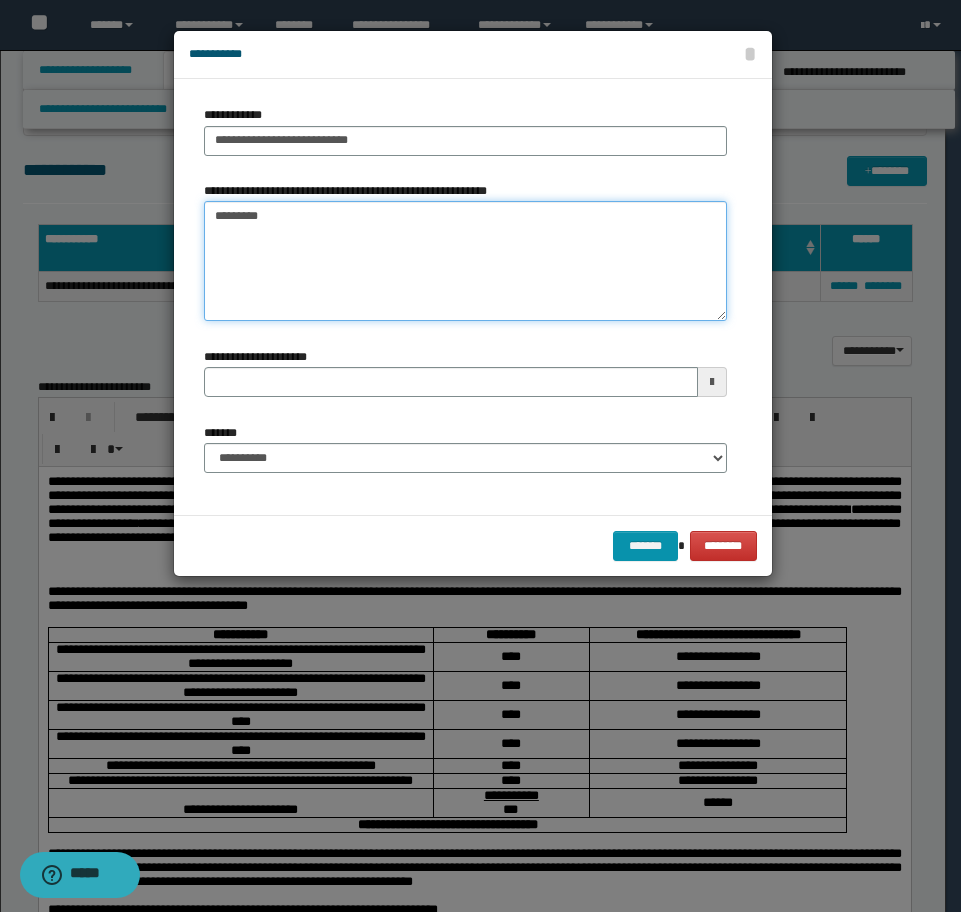 type 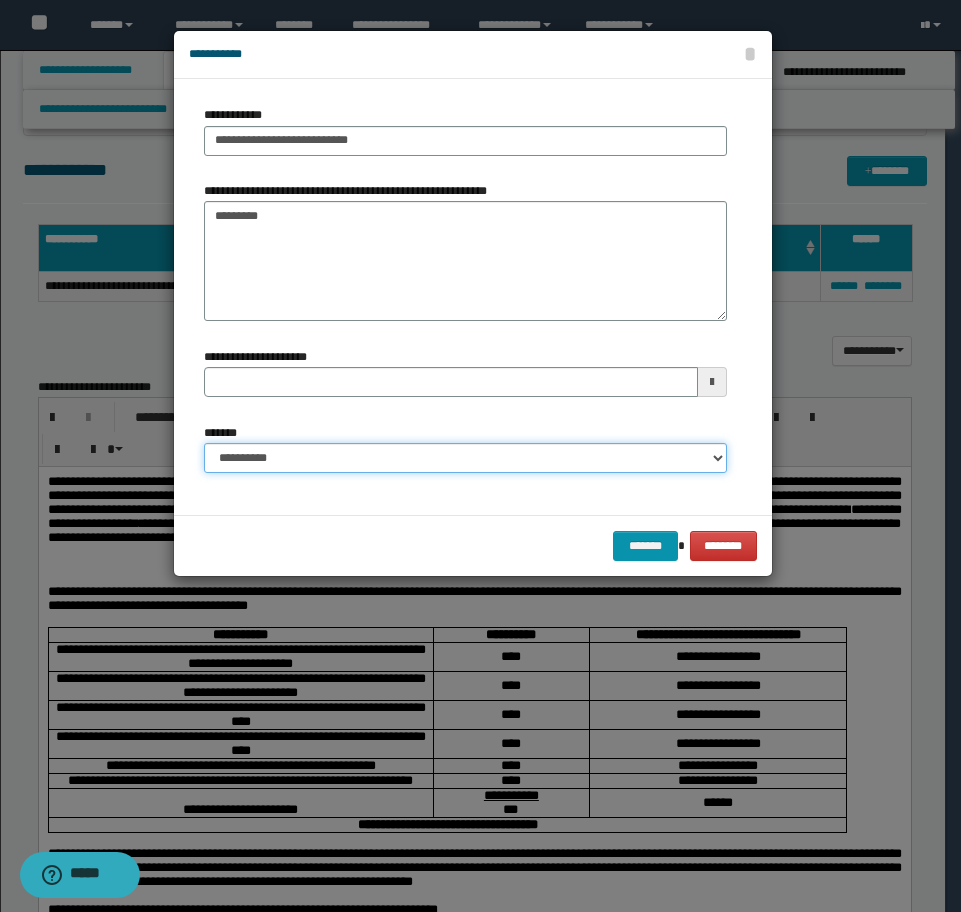 click on "**********" at bounding box center [465, 458] 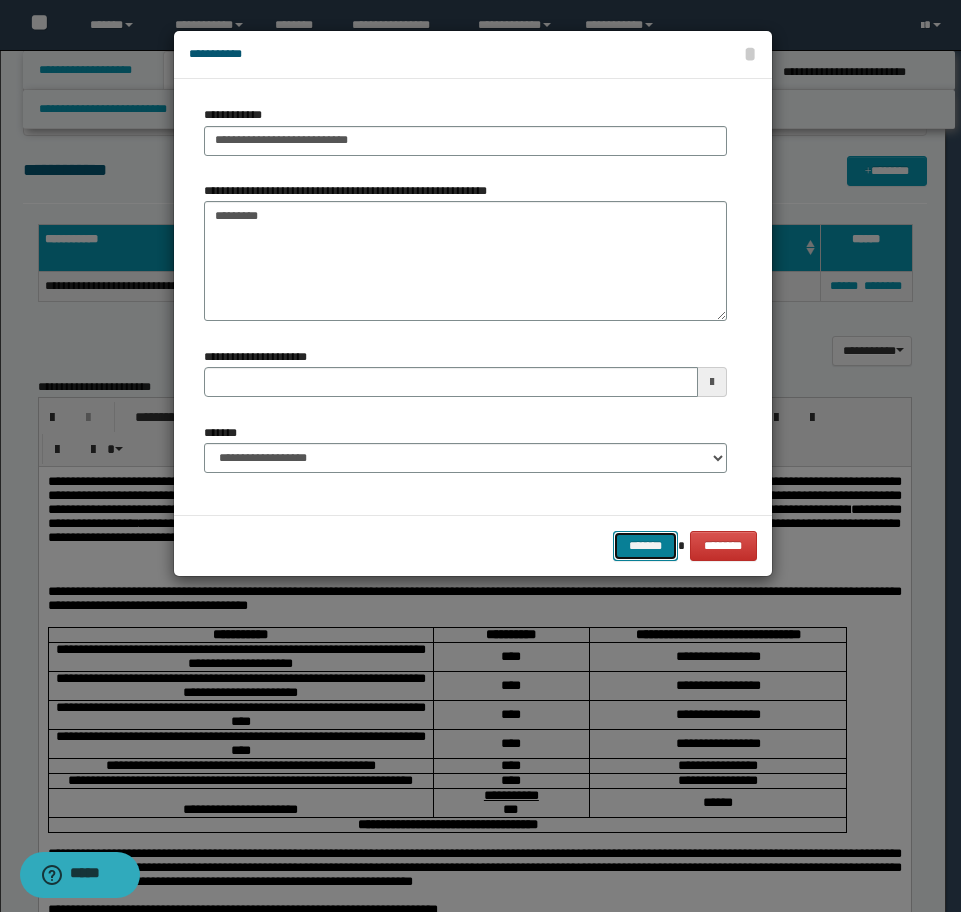click on "*******" at bounding box center [645, 546] 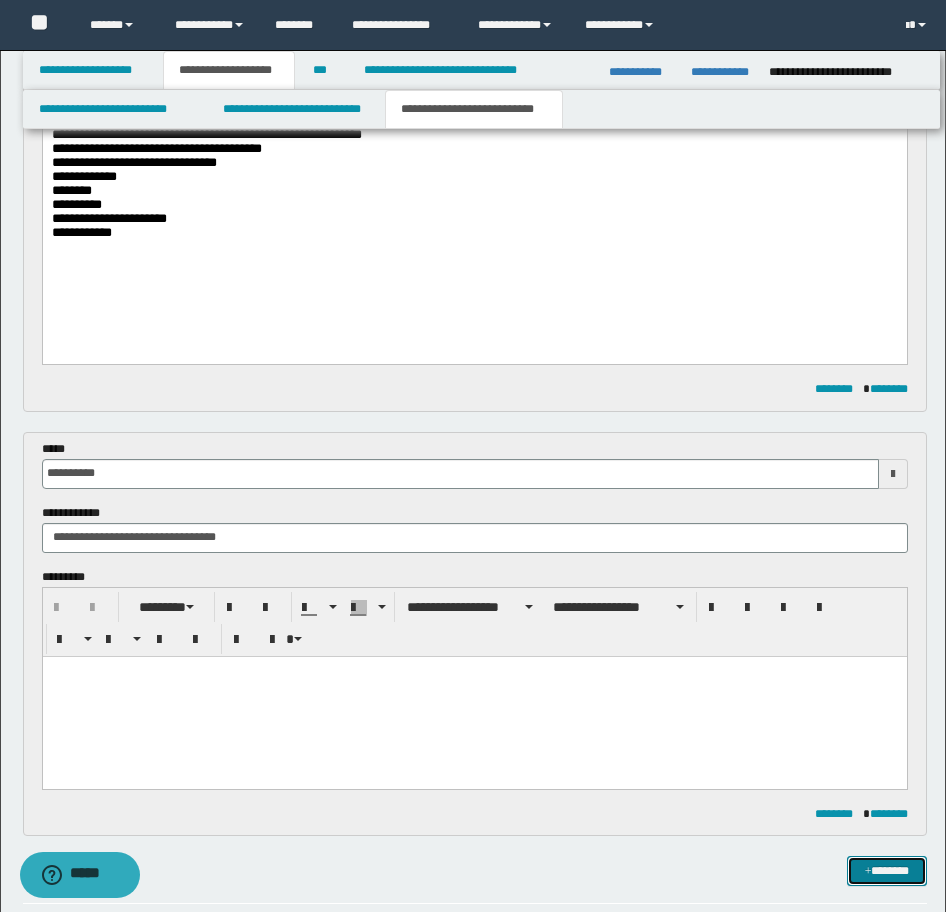 scroll, scrollTop: 0, scrollLeft: 0, axis: both 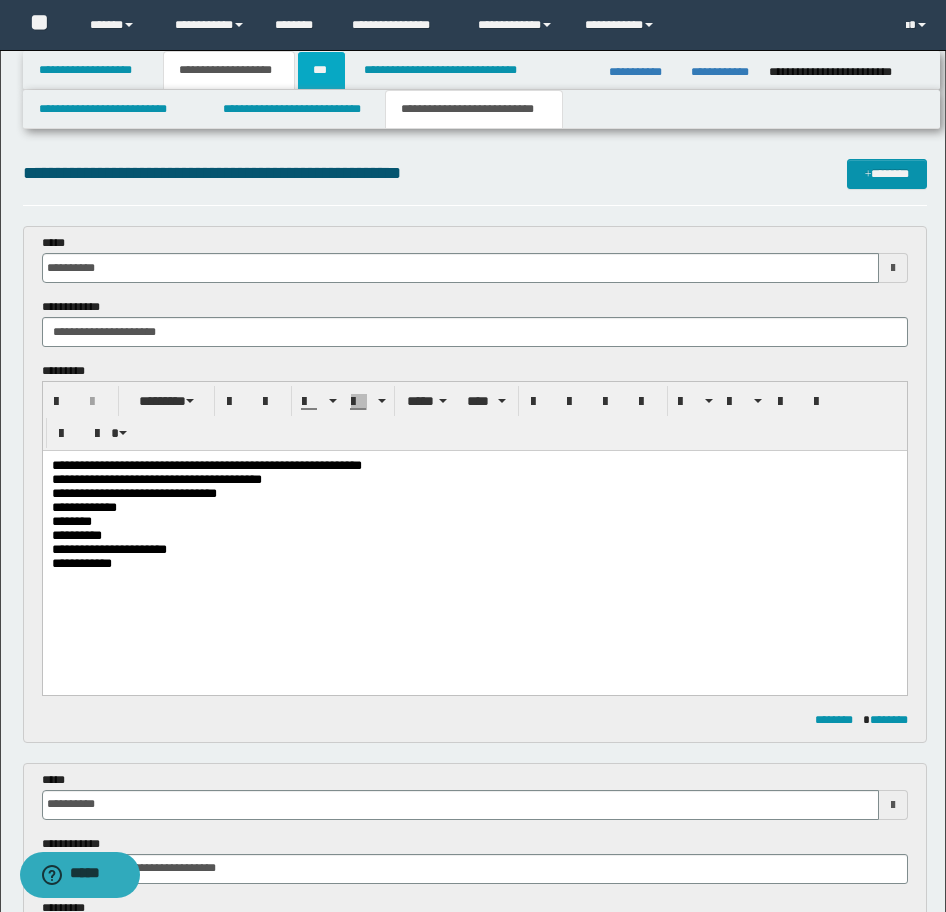 click on "***" at bounding box center [321, 70] 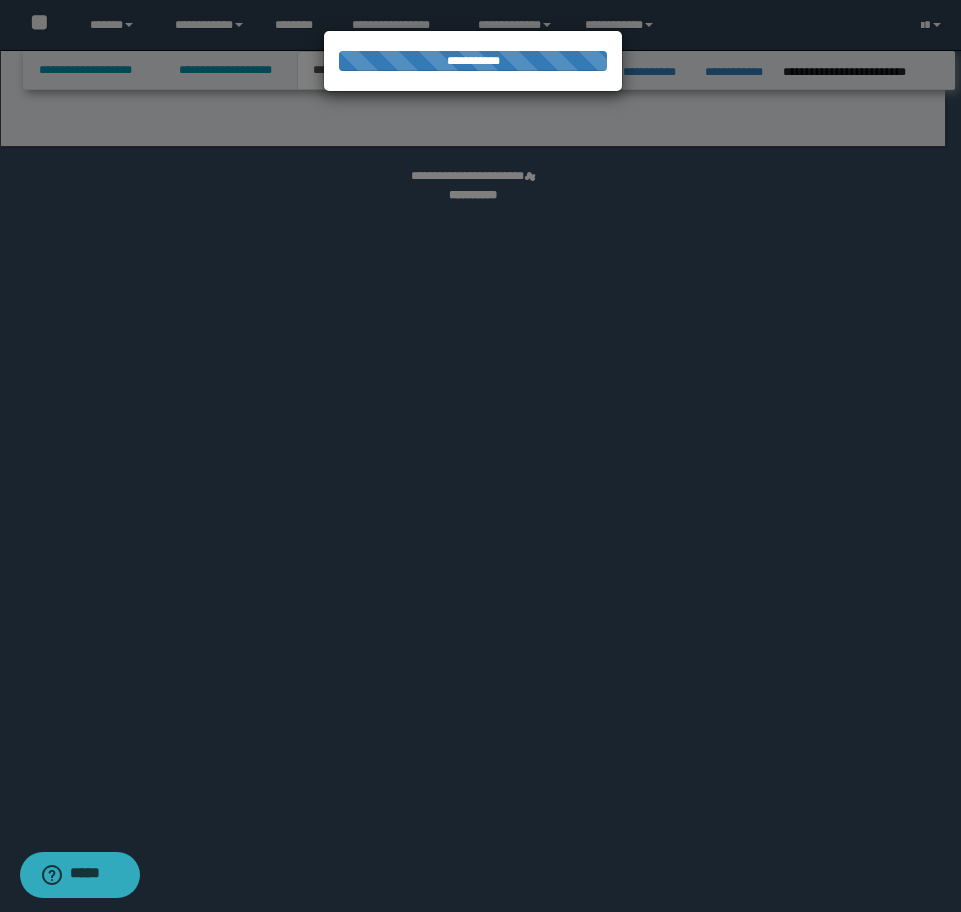 select on "***" 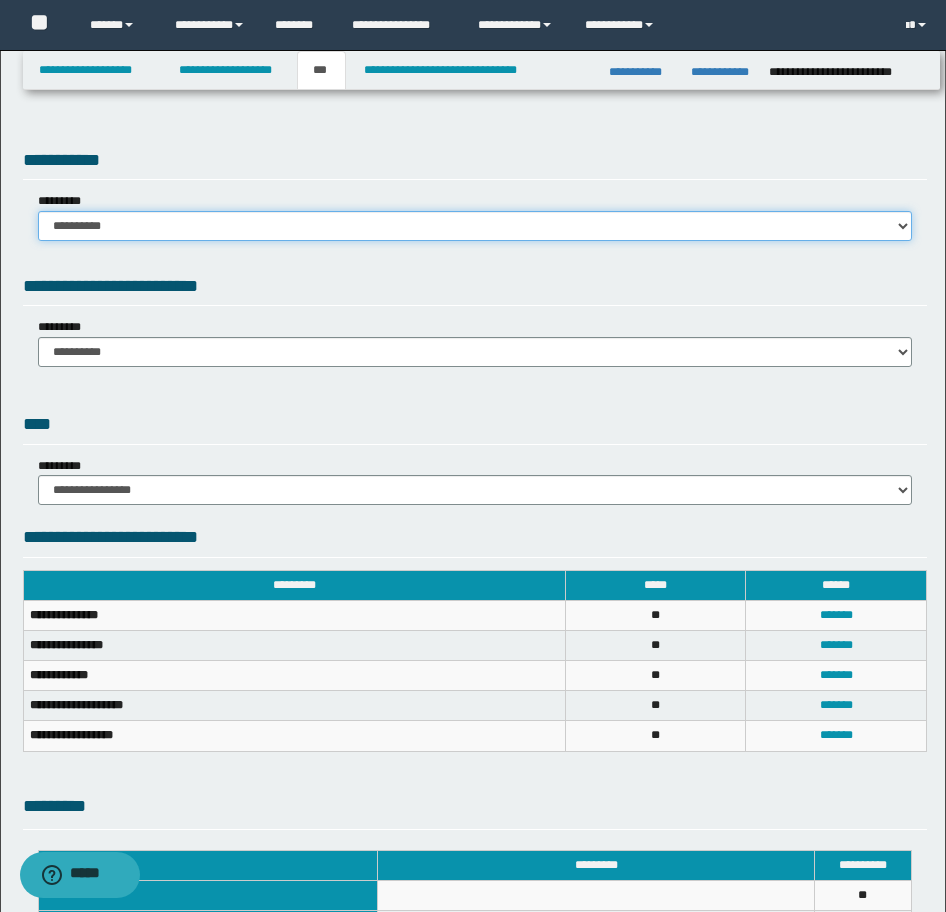 click on "**********" at bounding box center [475, 226] 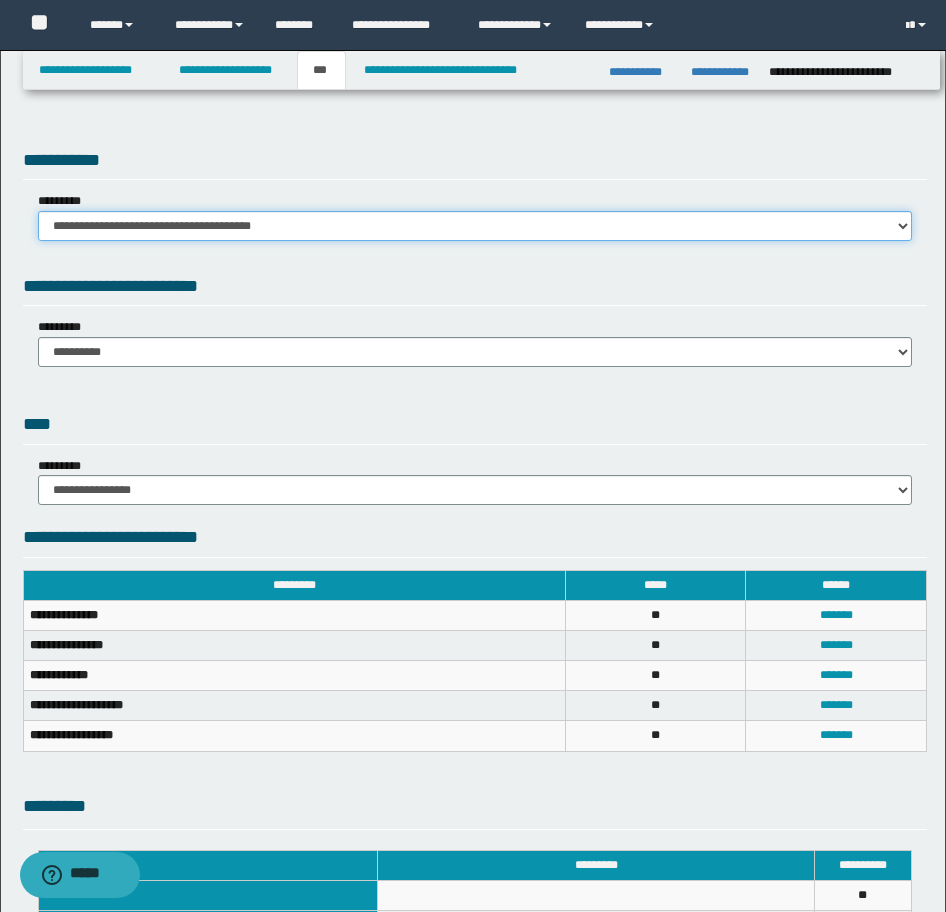 click on "**********" at bounding box center [475, 226] 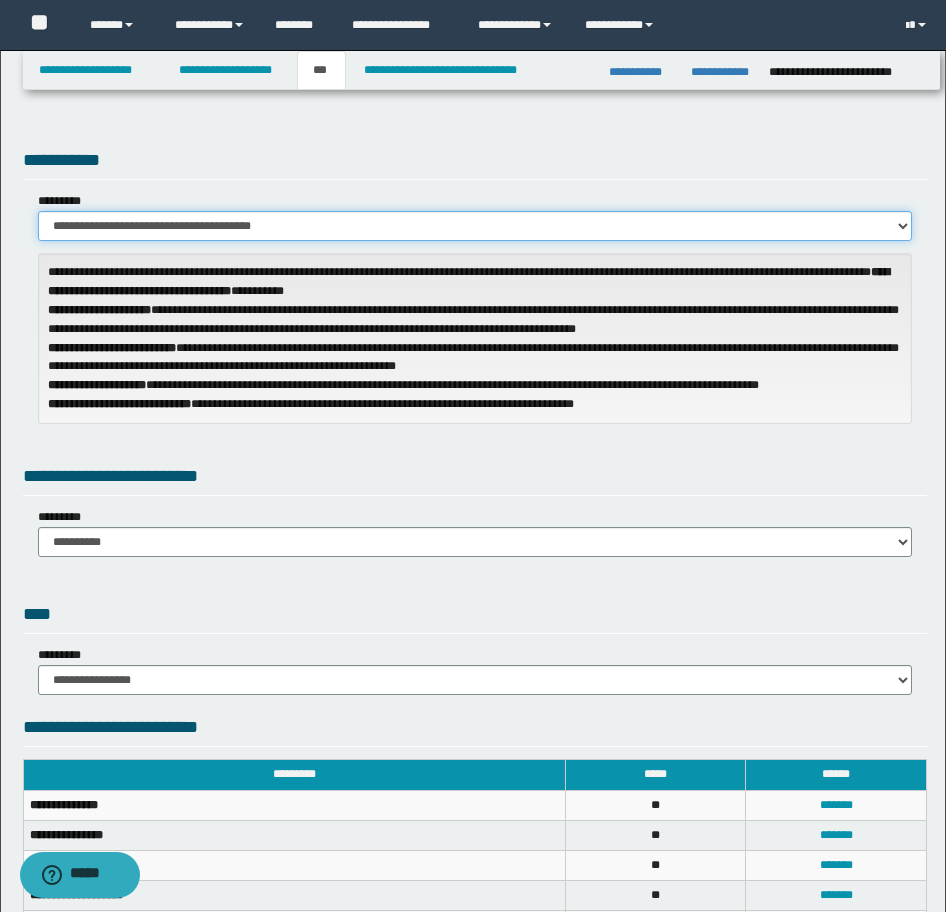 click on "**********" at bounding box center (475, 226) 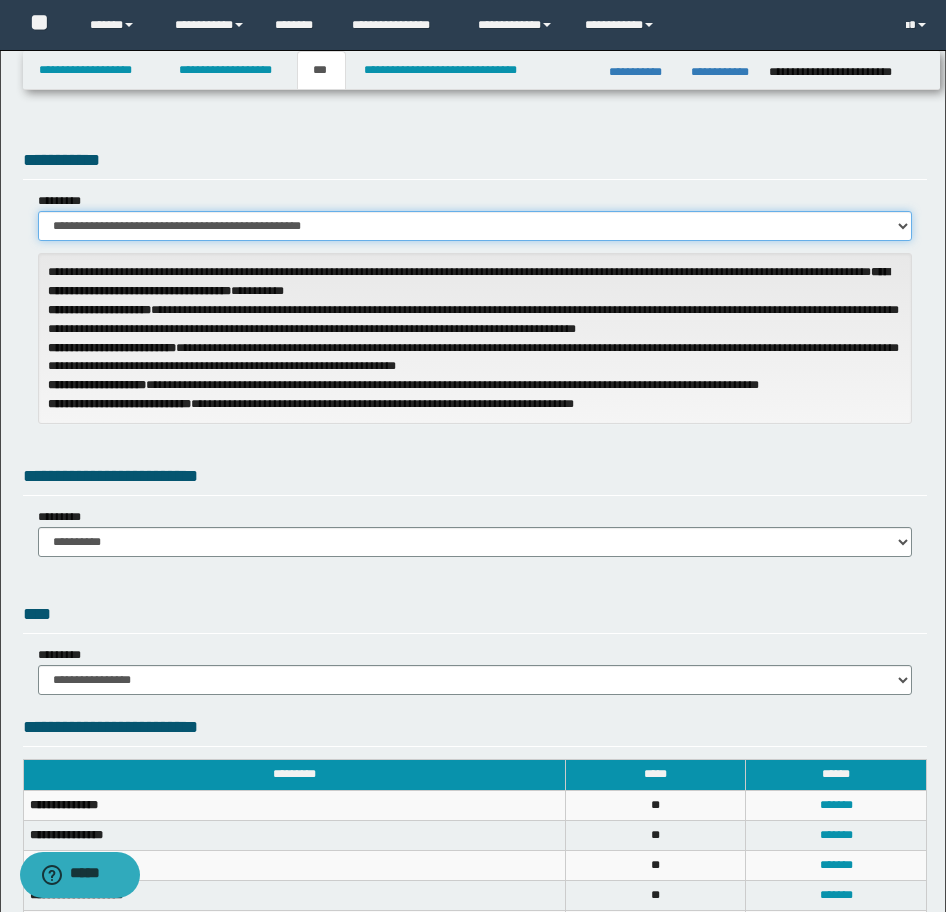 click on "**********" at bounding box center [475, 226] 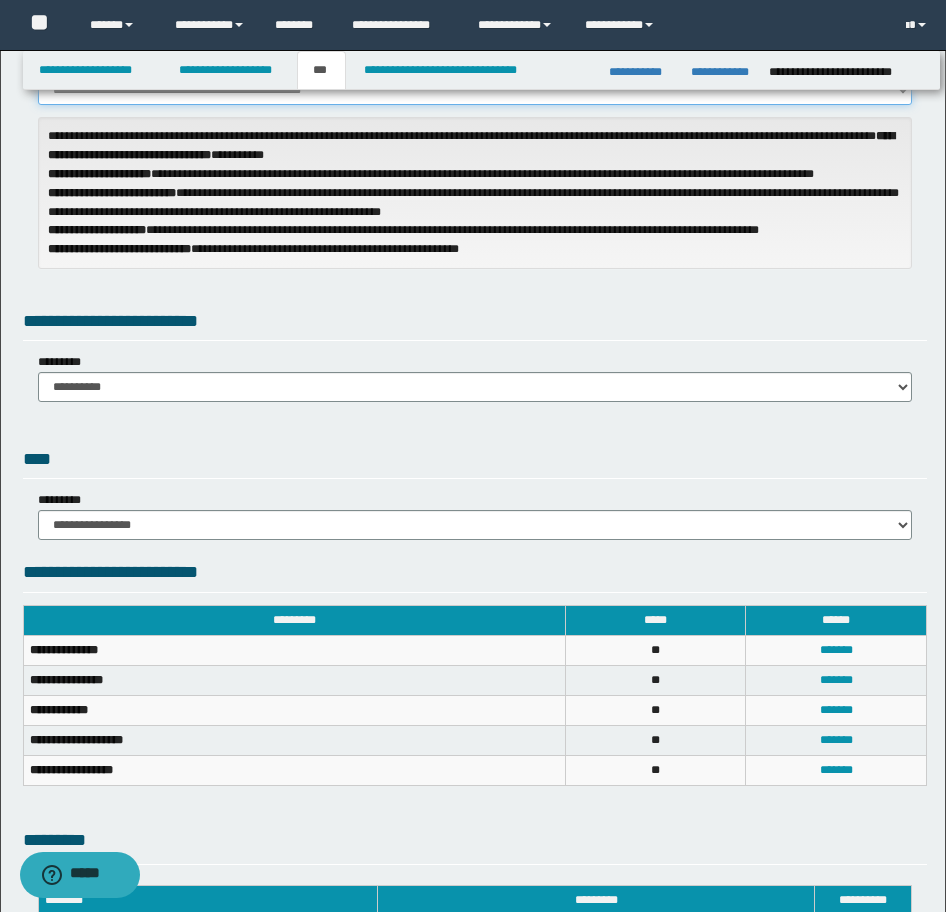 scroll, scrollTop: 0, scrollLeft: 0, axis: both 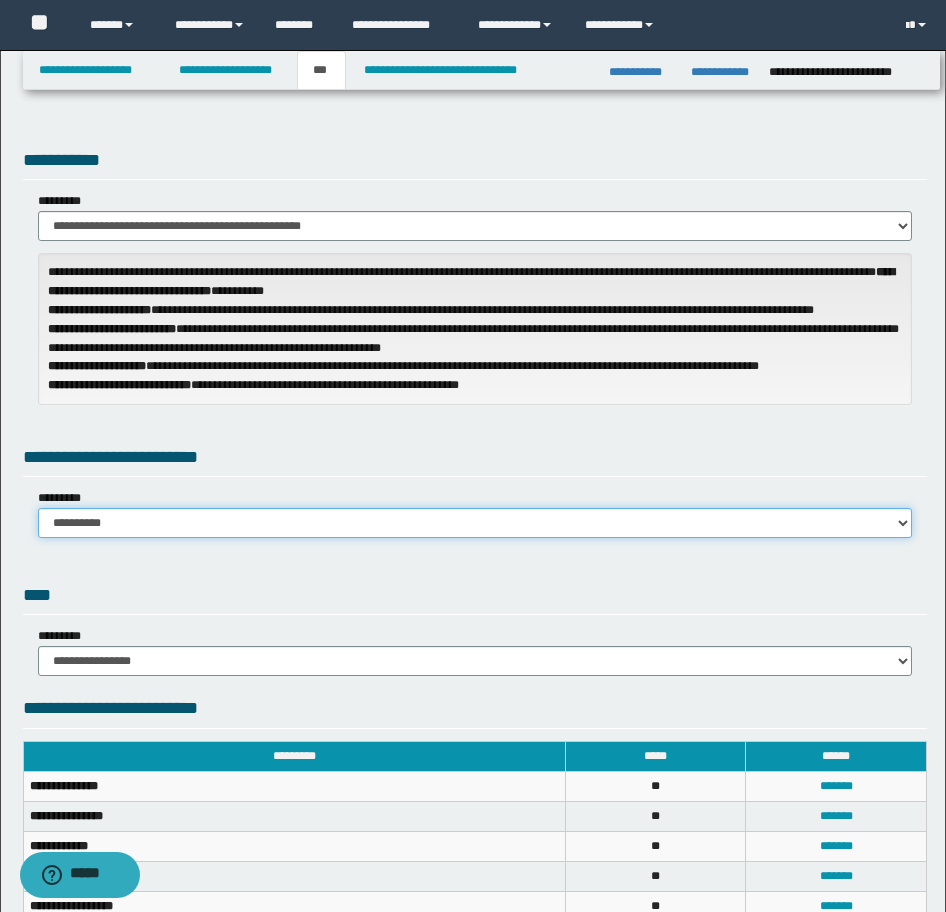 click on "**********" at bounding box center [475, 523] 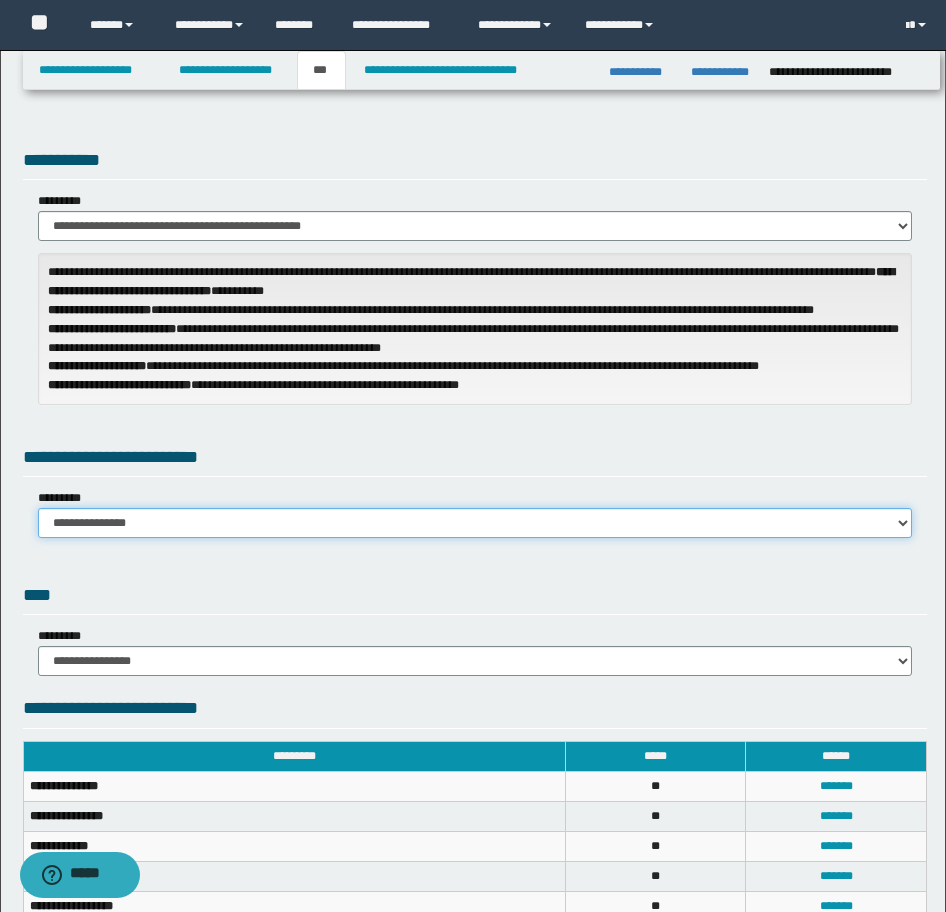 click on "**********" at bounding box center (475, 523) 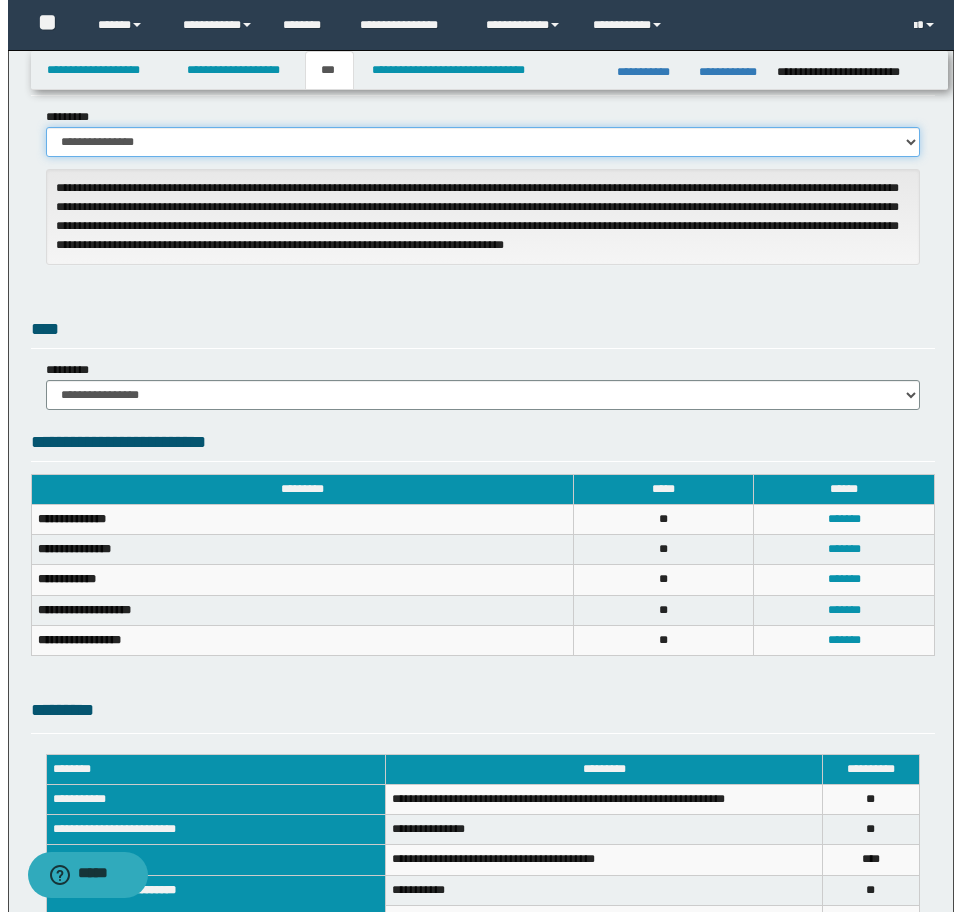 scroll, scrollTop: 500, scrollLeft: 0, axis: vertical 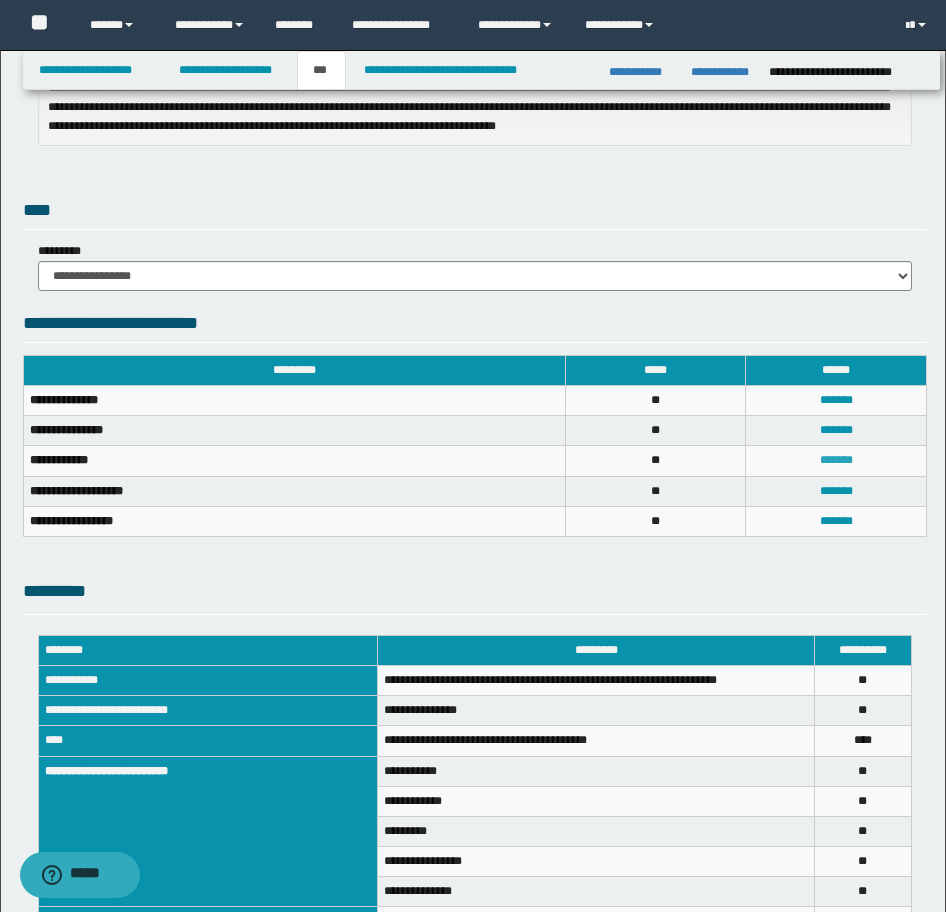click on "*******" at bounding box center [836, 460] 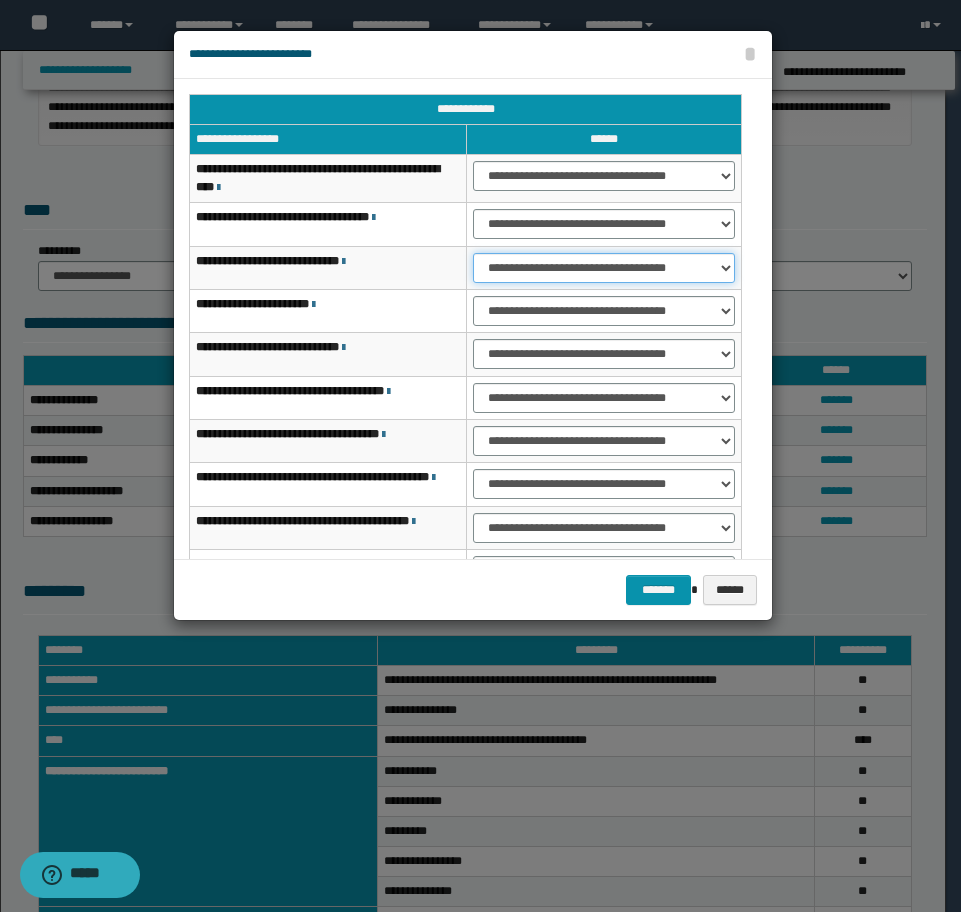 click on "**********" at bounding box center (604, 268) 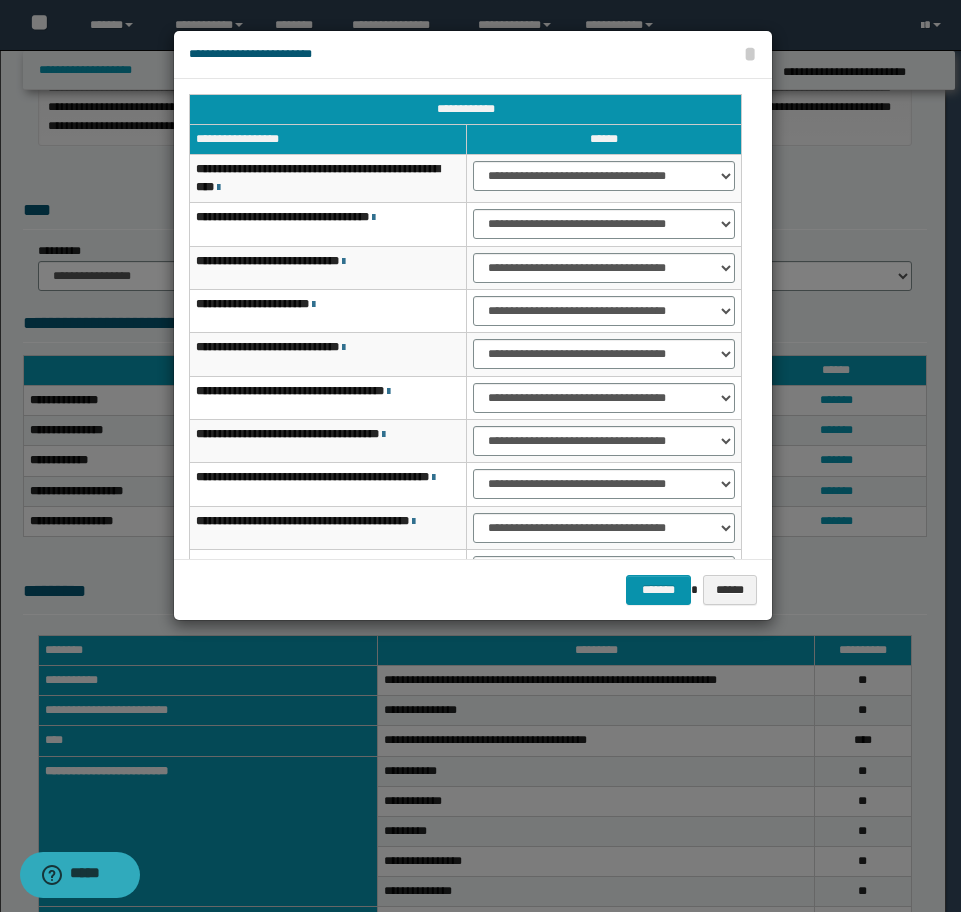 click on "**********" at bounding box center (604, 354) 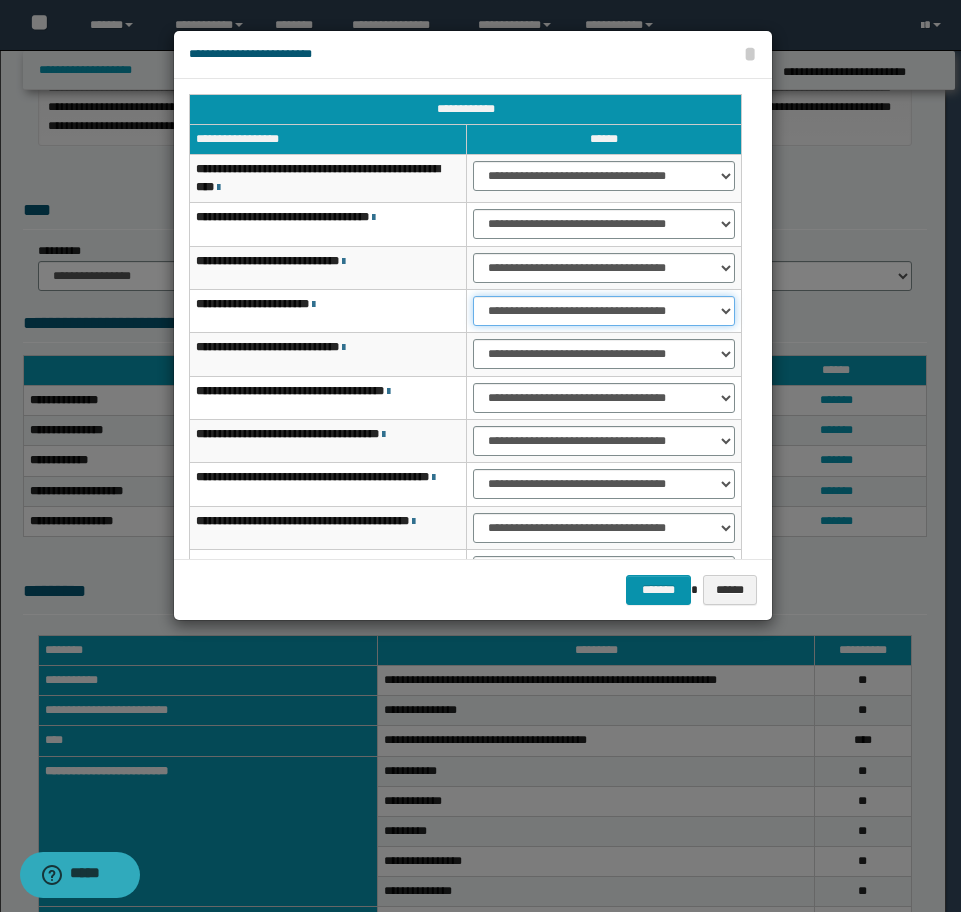 click on "**********" at bounding box center (604, 311) 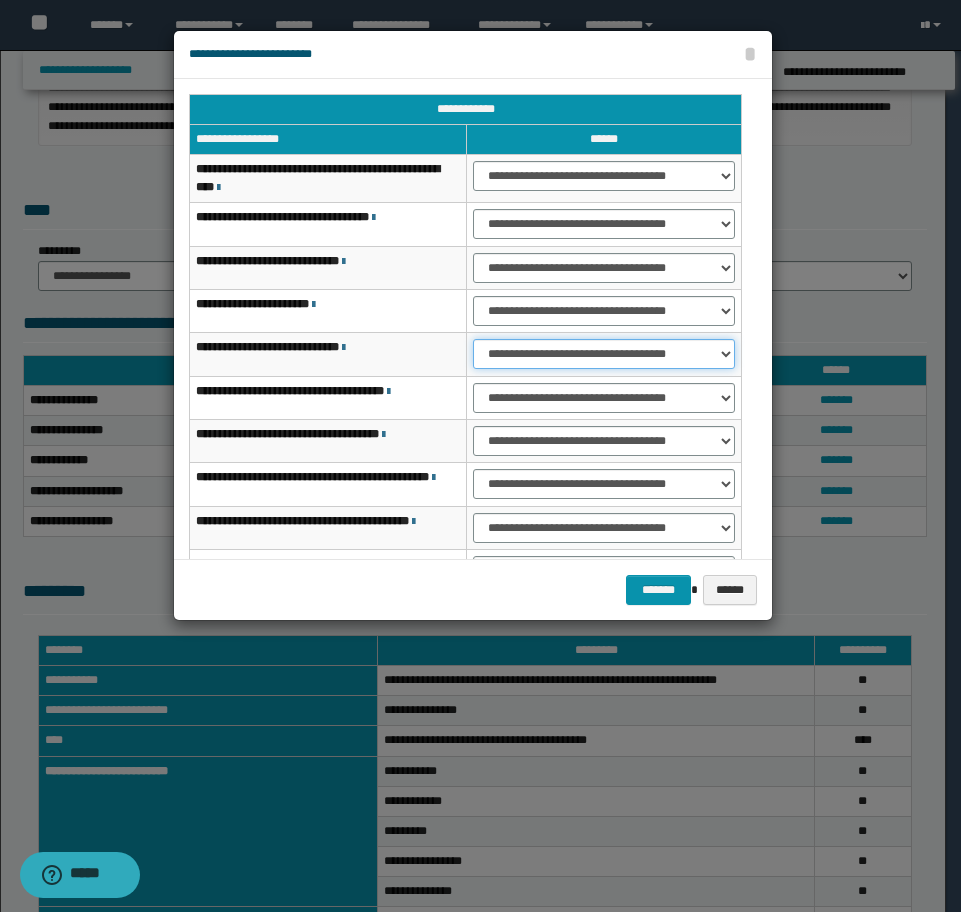 click on "**********" at bounding box center (604, 354) 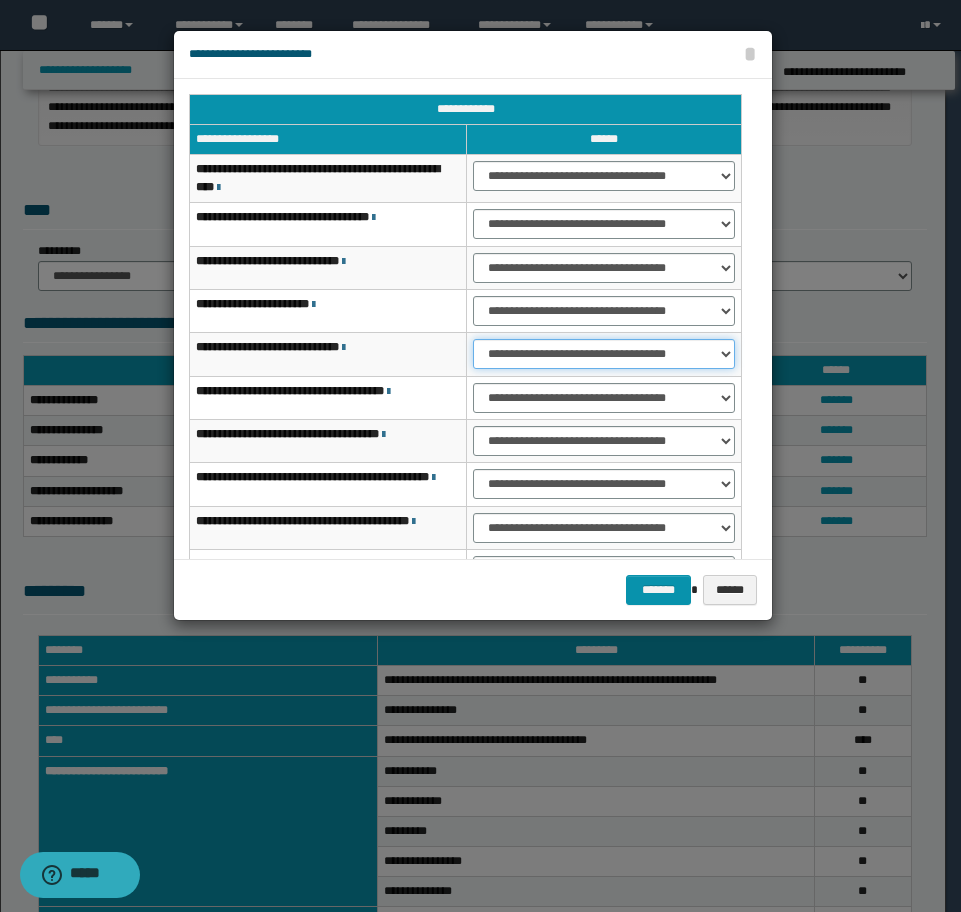 select on "***" 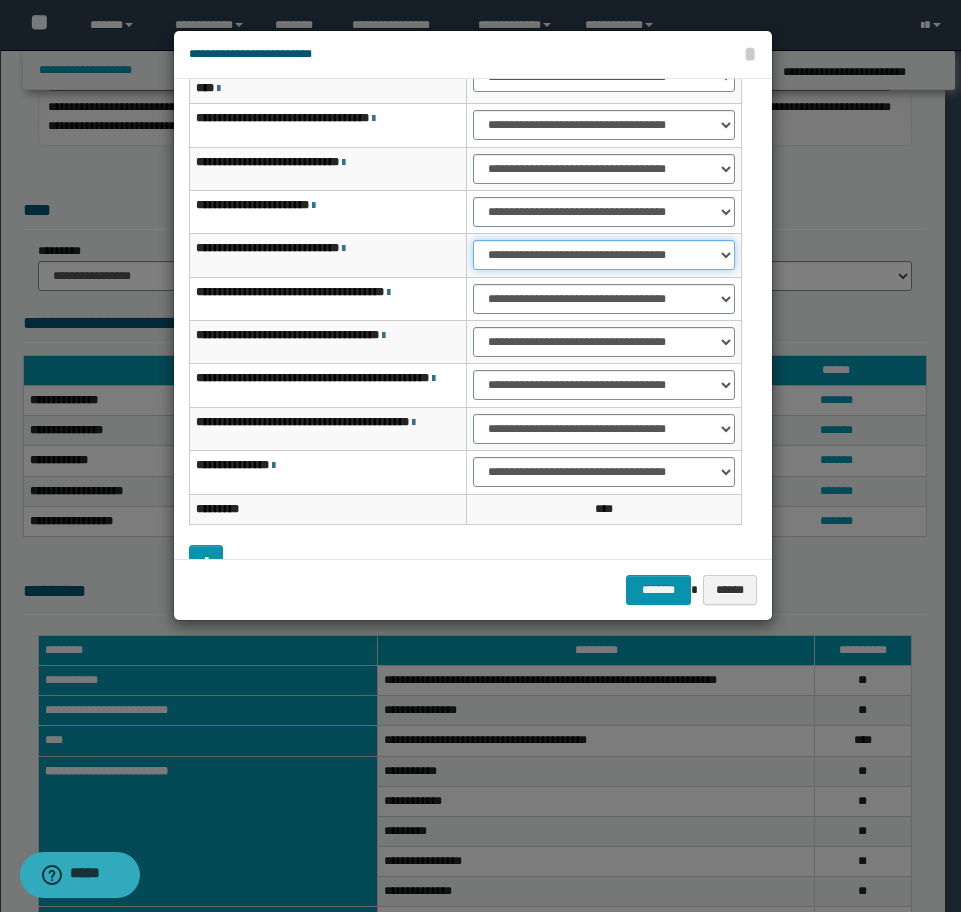 scroll, scrollTop: 100, scrollLeft: 0, axis: vertical 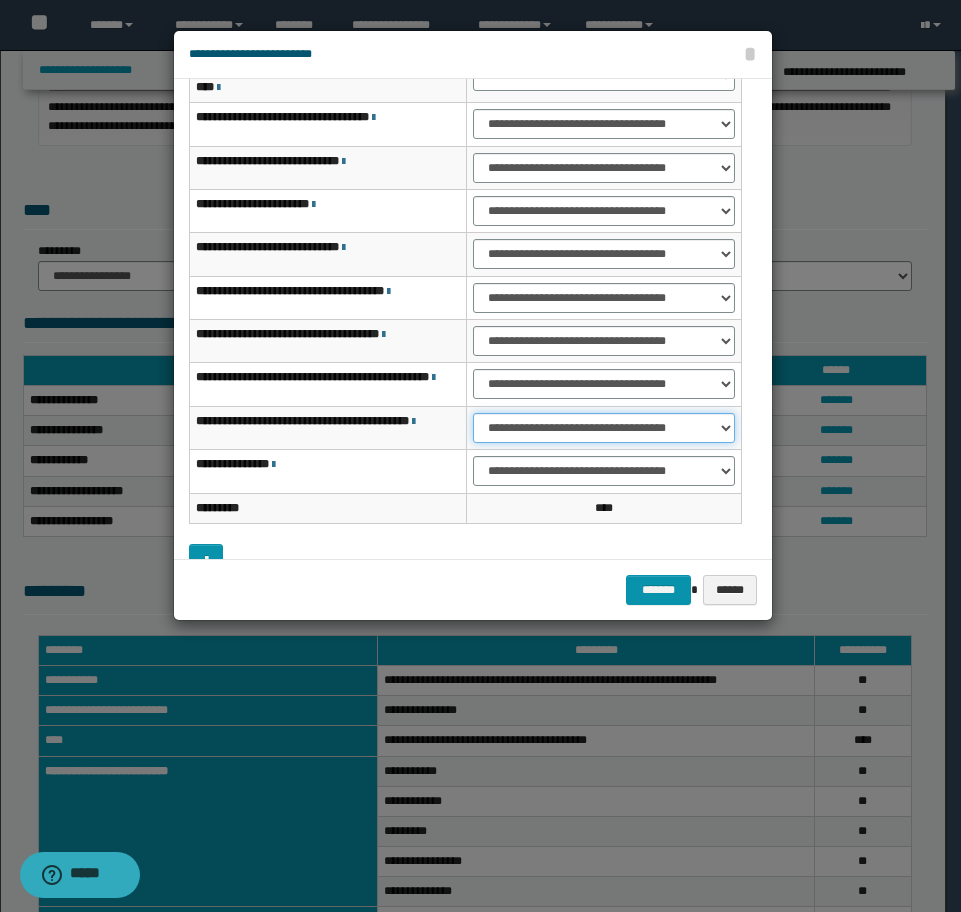 click on "**********" at bounding box center (604, 428) 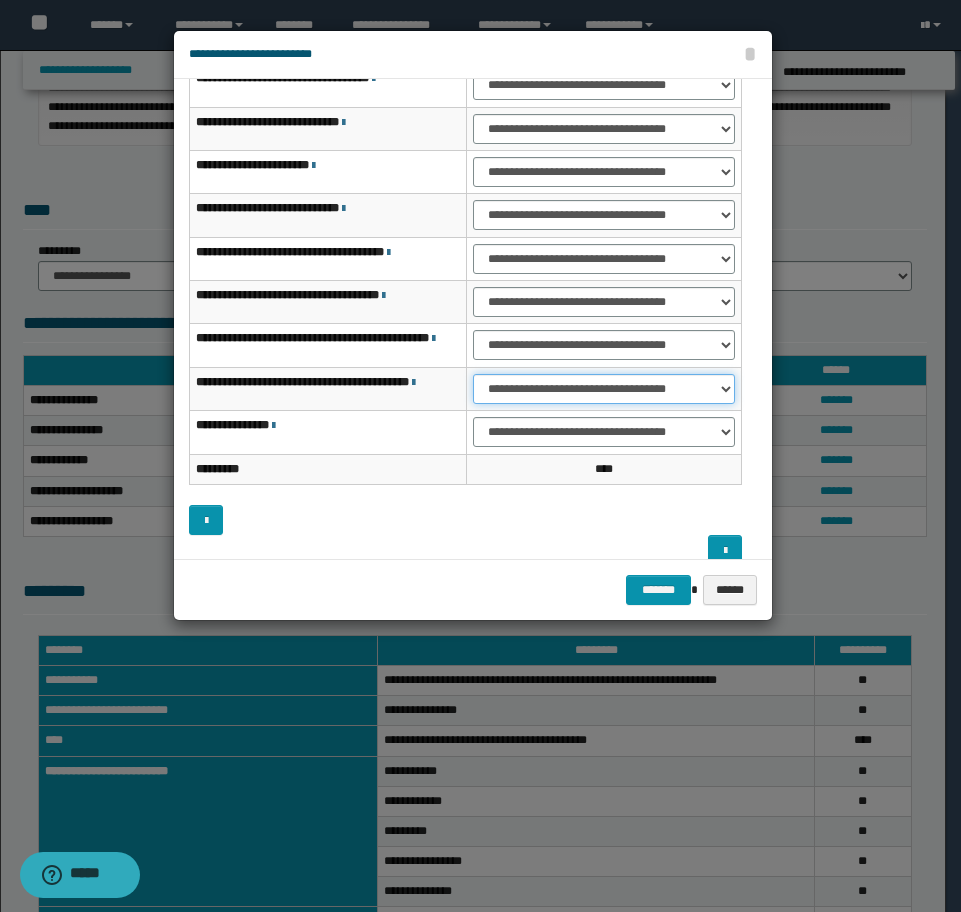 scroll, scrollTop: 160, scrollLeft: 0, axis: vertical 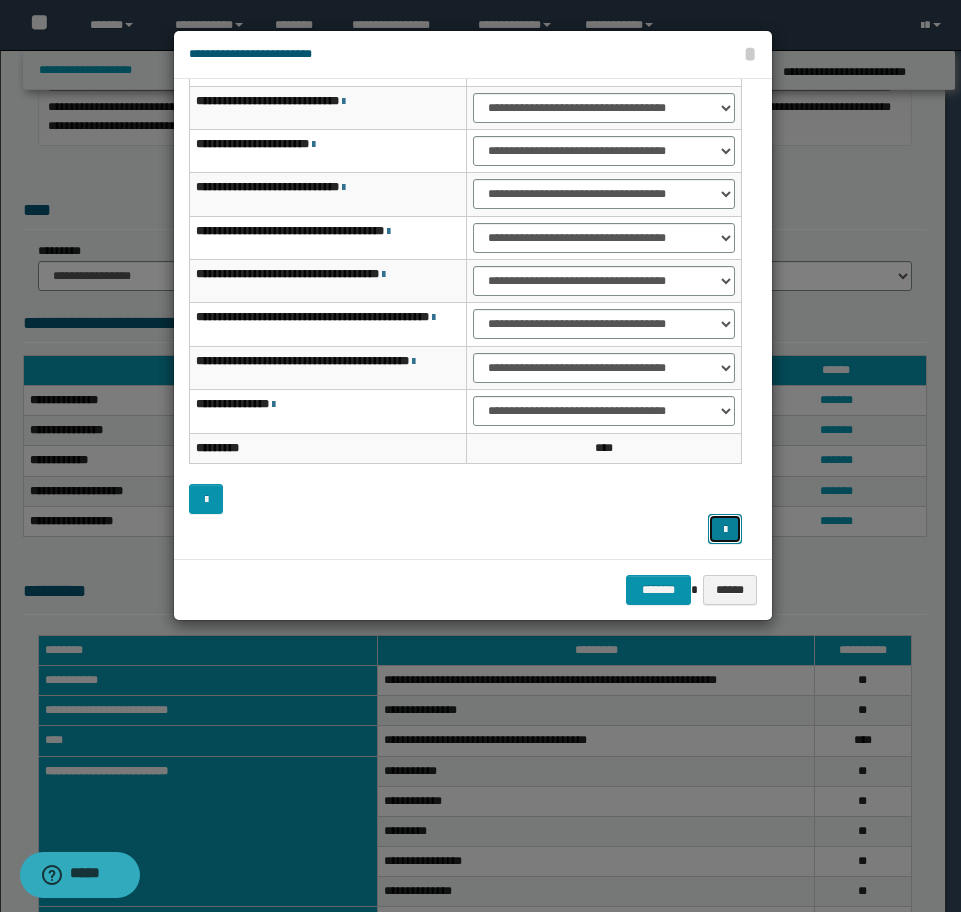 click at bounding box center (725, 529) 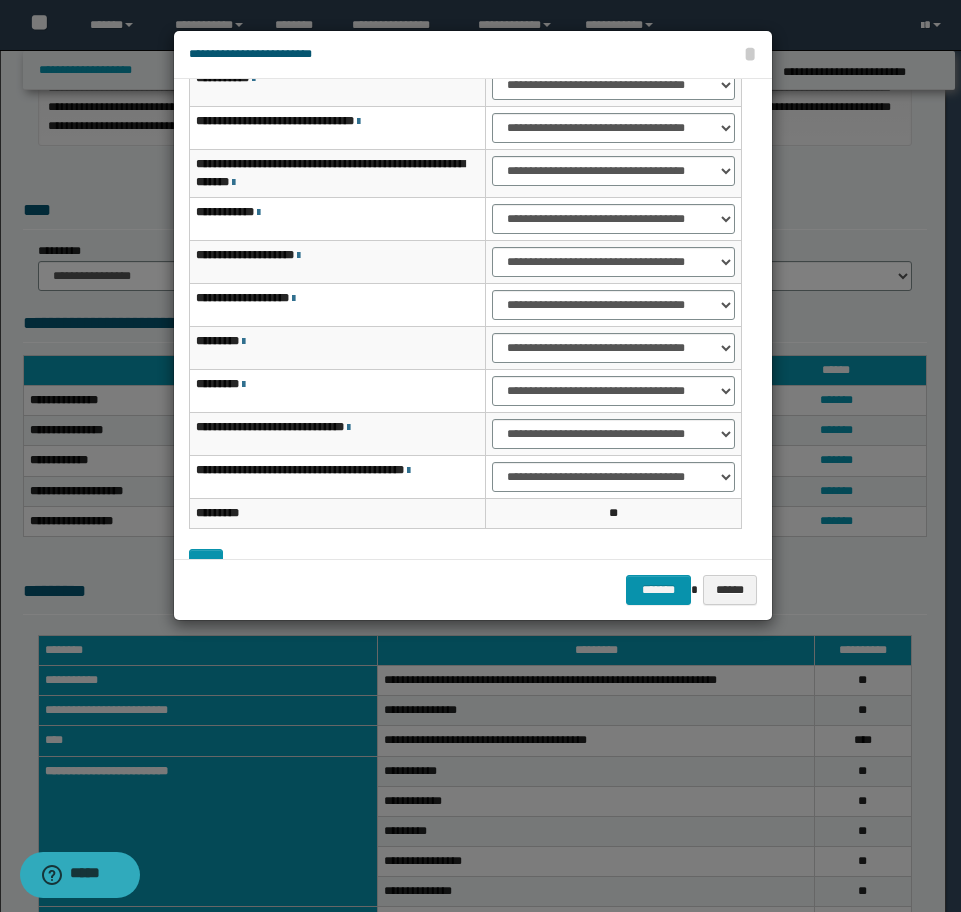 scroll, scrollTop: 56, scrollLeft: 0, axis: vertical 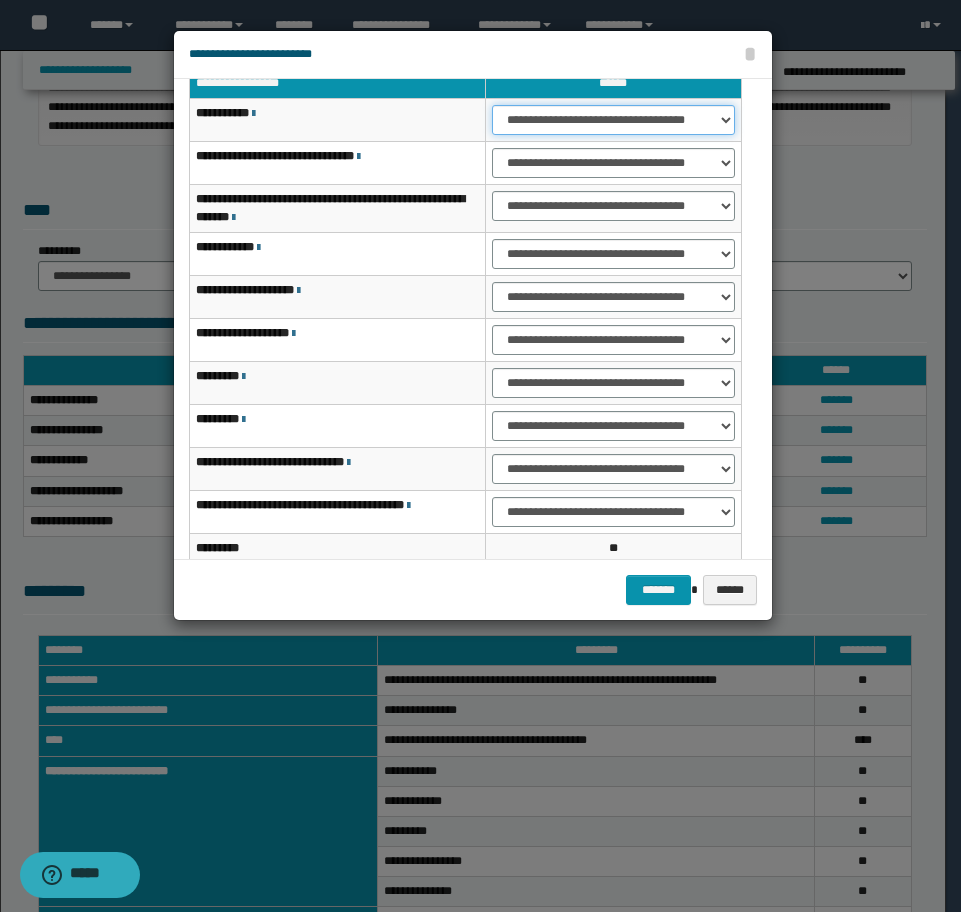click on "**********" at bounding box center [613, 120] 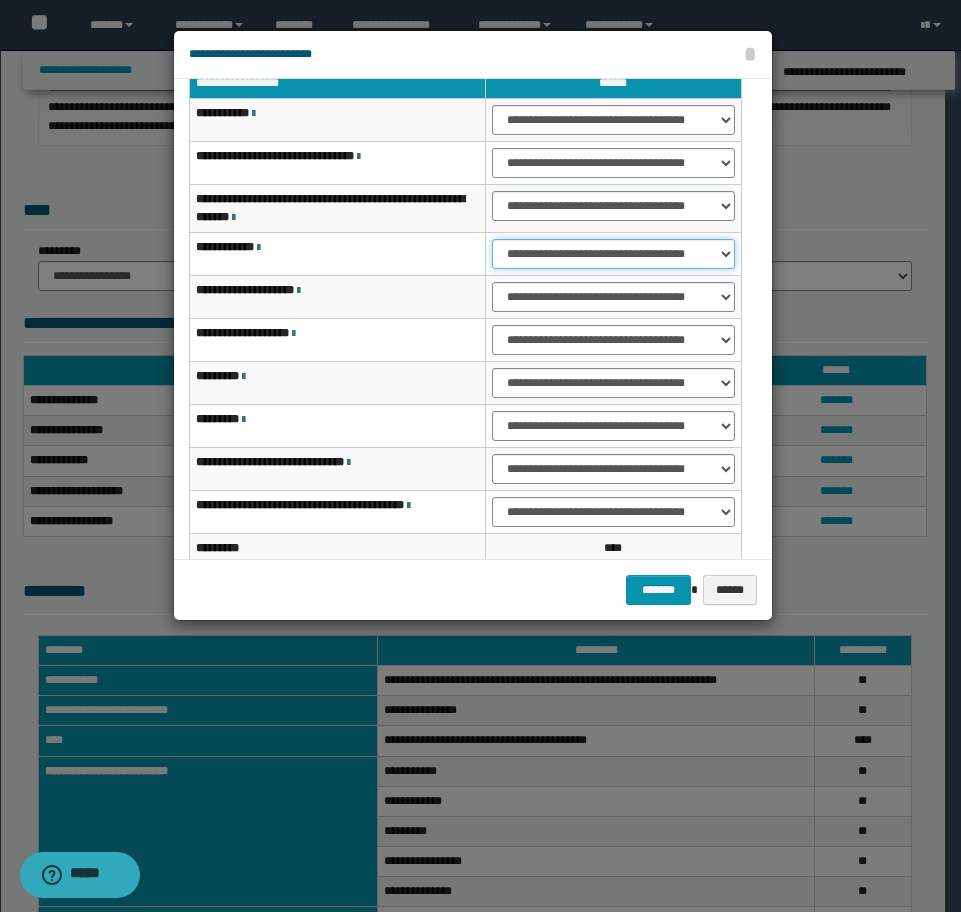 click on "**********" at bounding box center (613, 254) 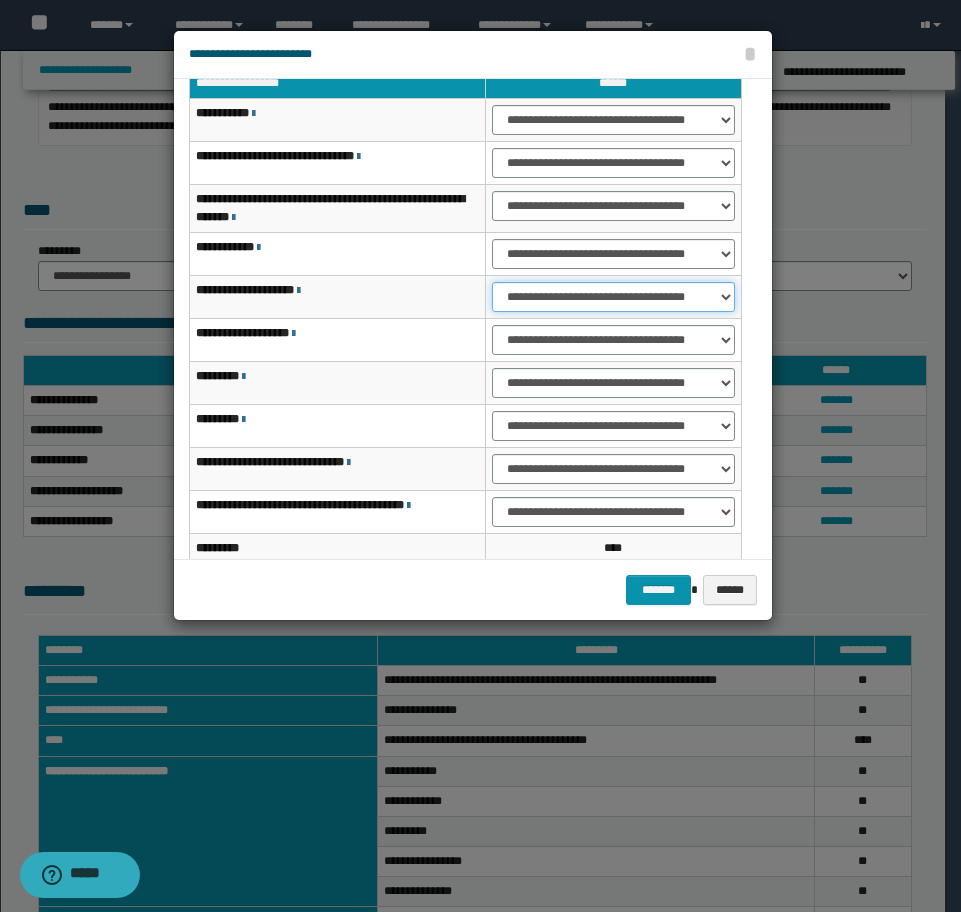 click on "**********" at bounding box center [613, 297] 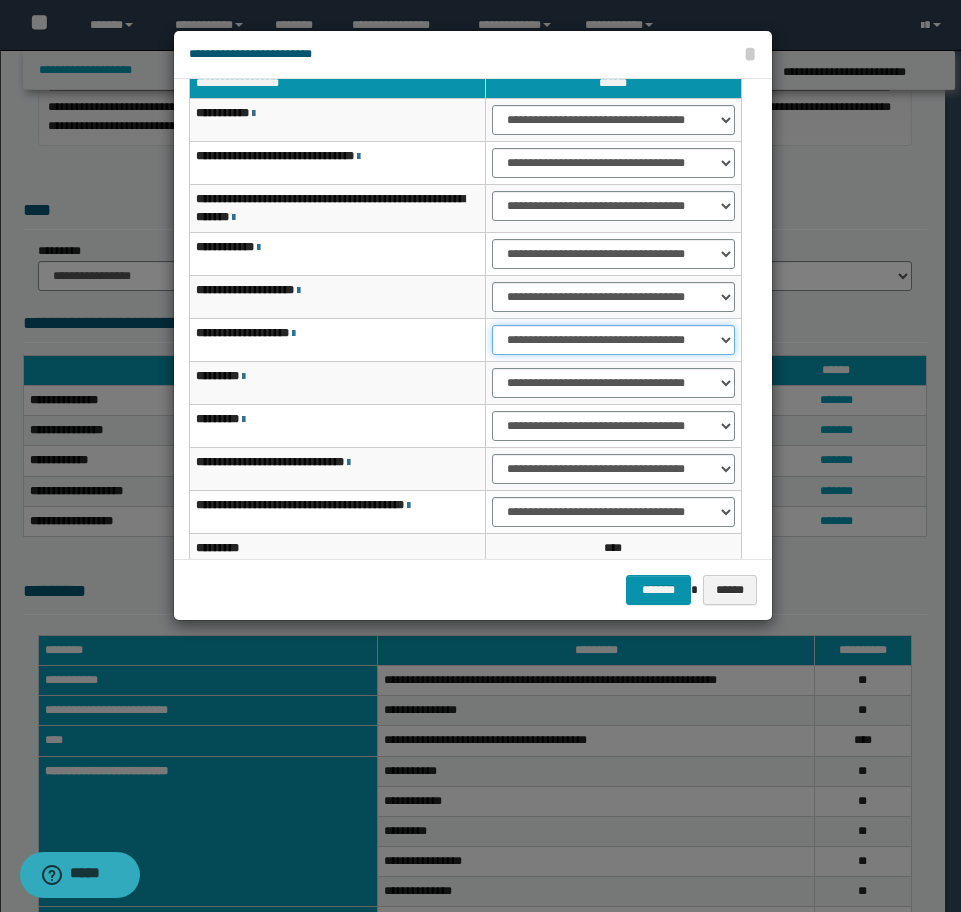click on "**********" at bounding box center [613, 340] 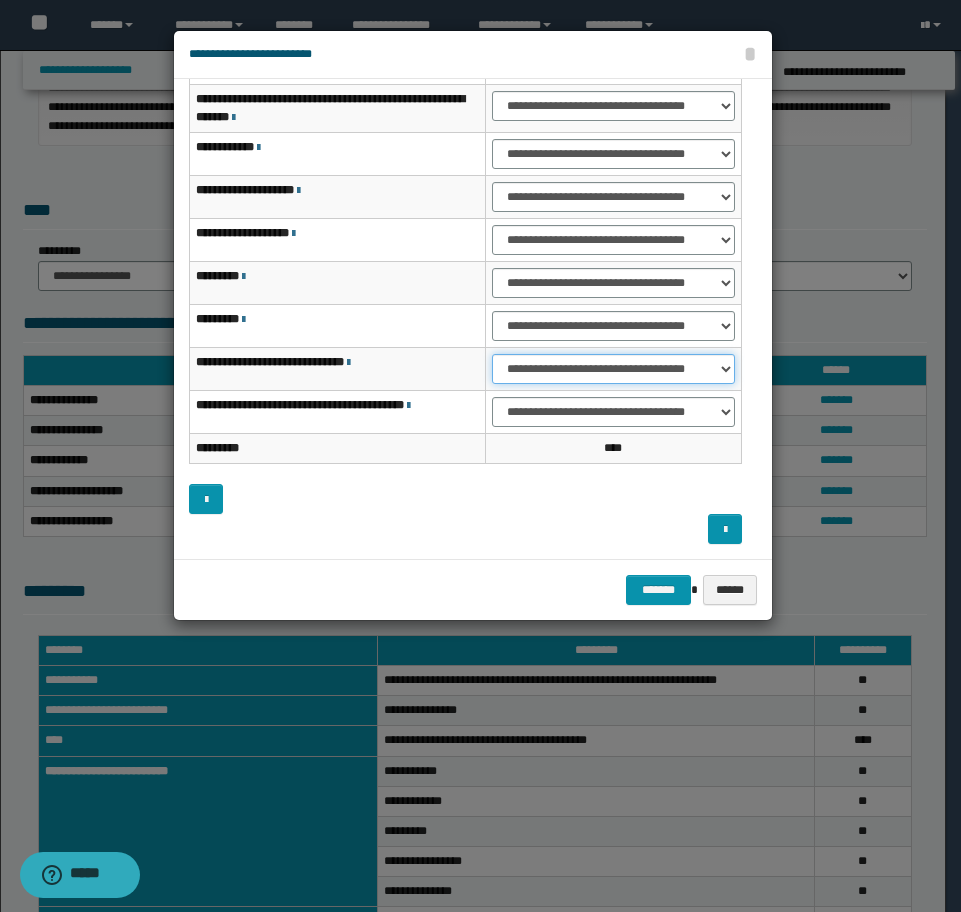 click on "**********" at bounding box center (613, 369) 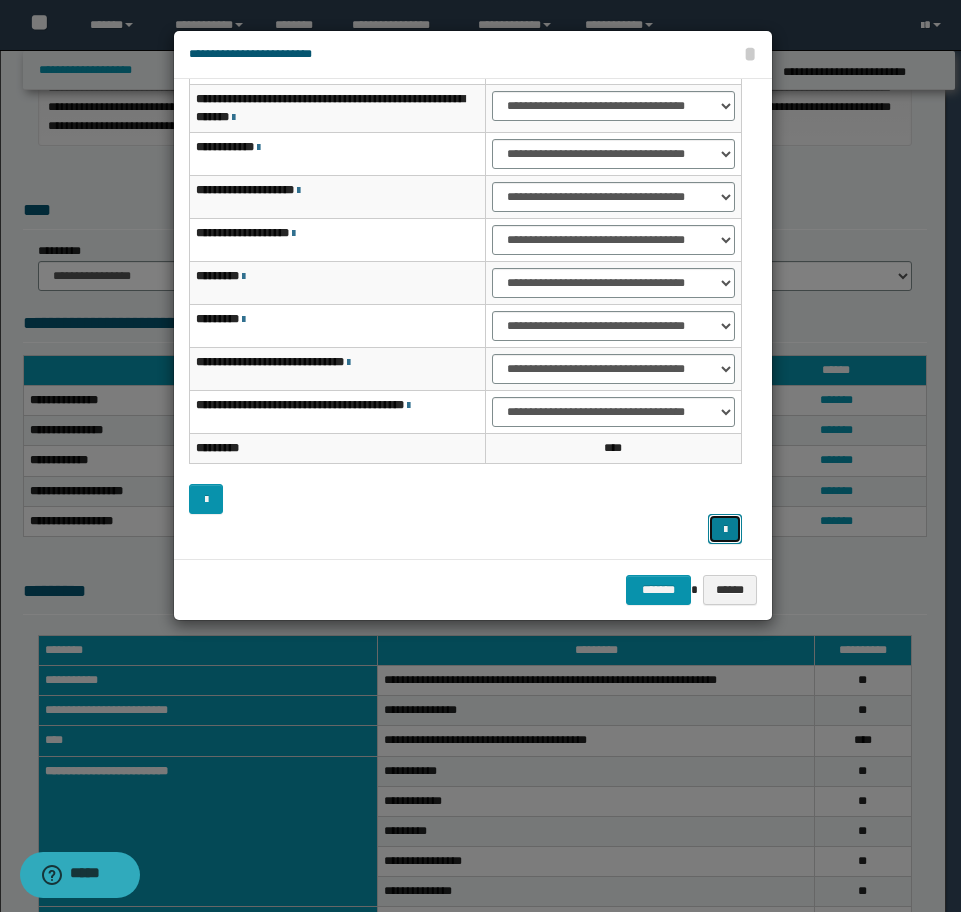 click at bounding box center (725, 530) 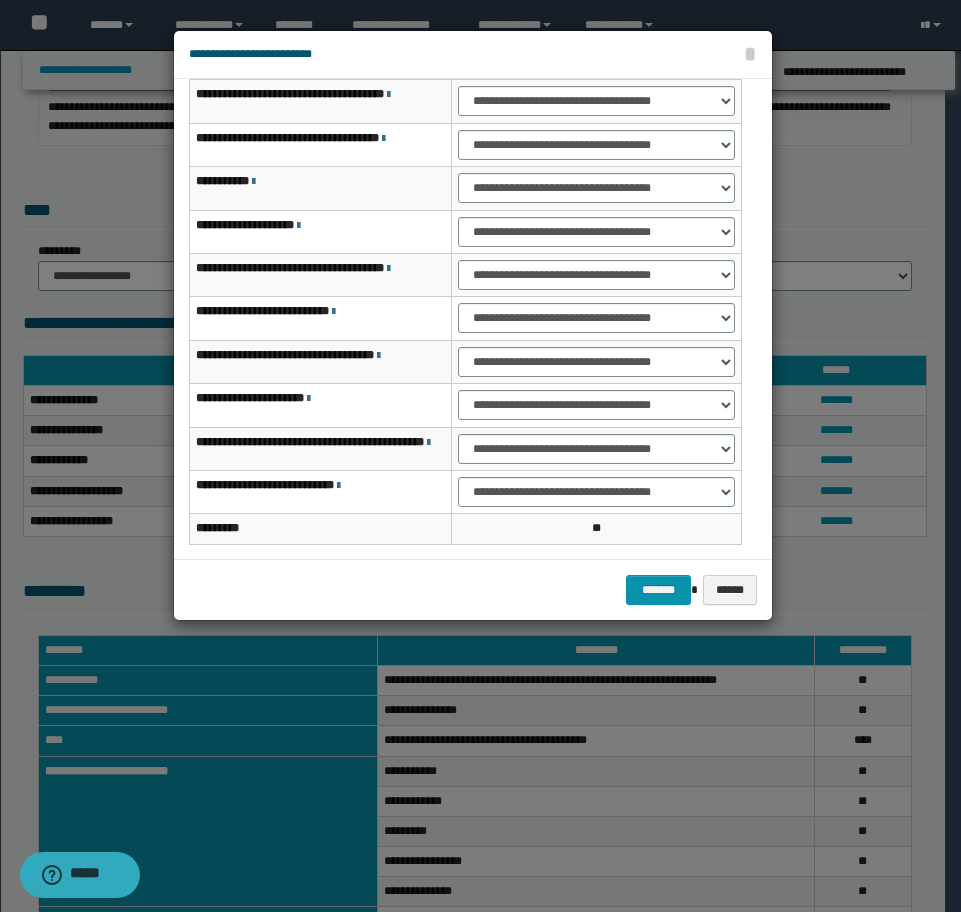 scroll, scrollTop: 0, scrollLeft: 0, axis: both 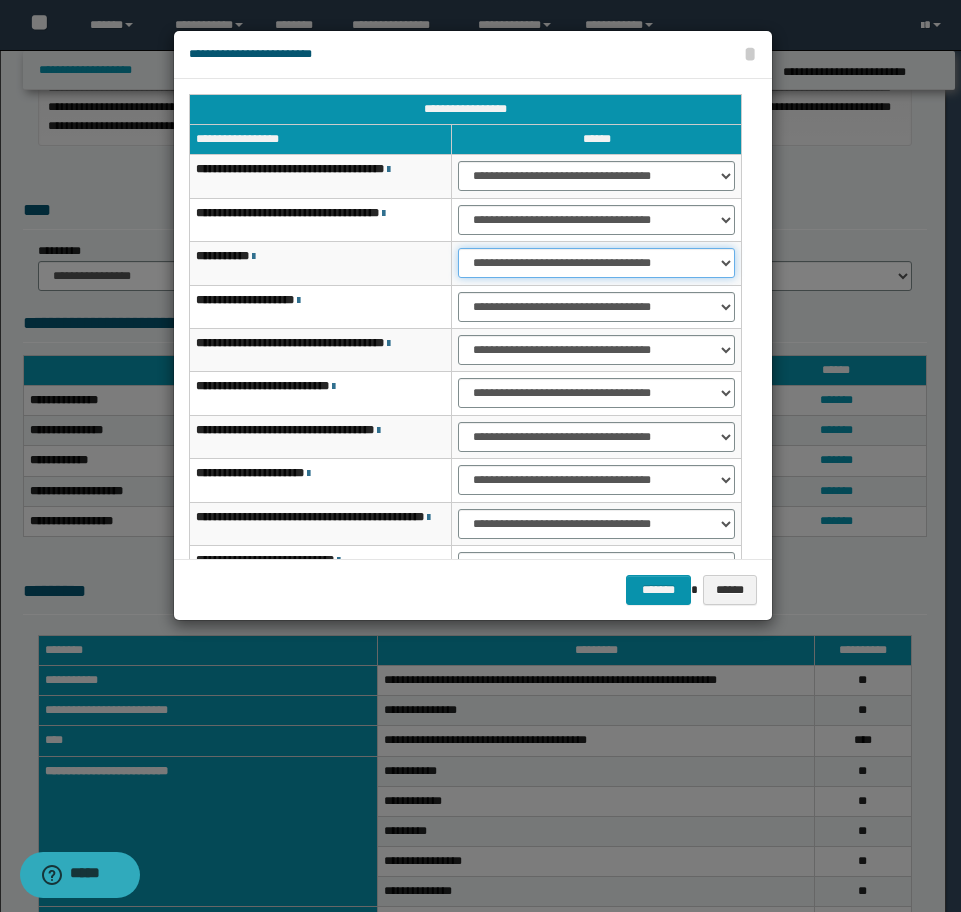 click on "**********" at bounding box center (596, 263) 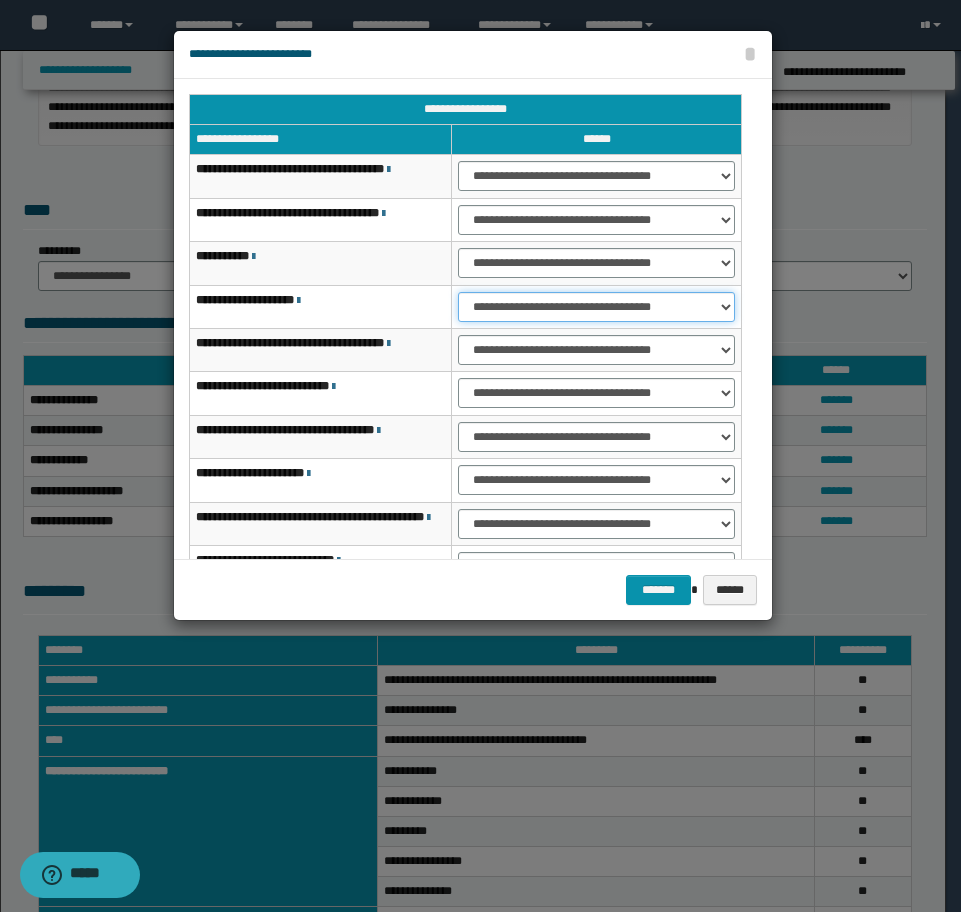 click on "**********" at bounding box center (596, 307) 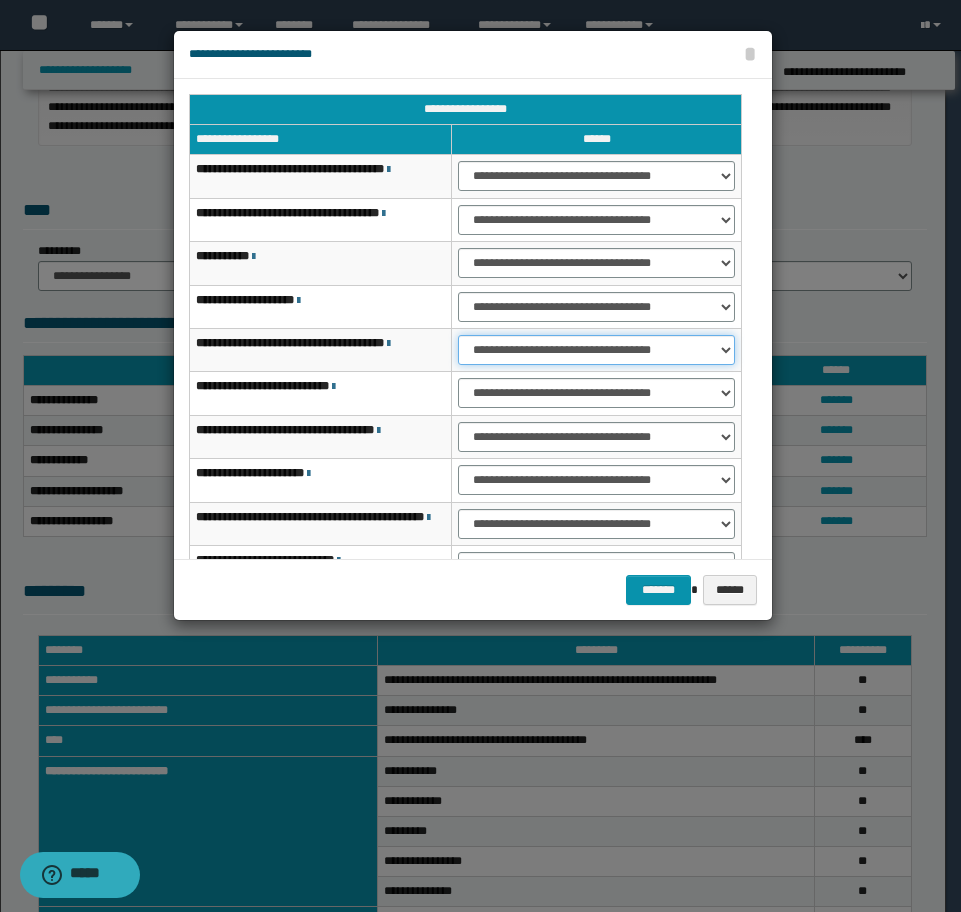 click on "**********" at bounding box center (596, 350) 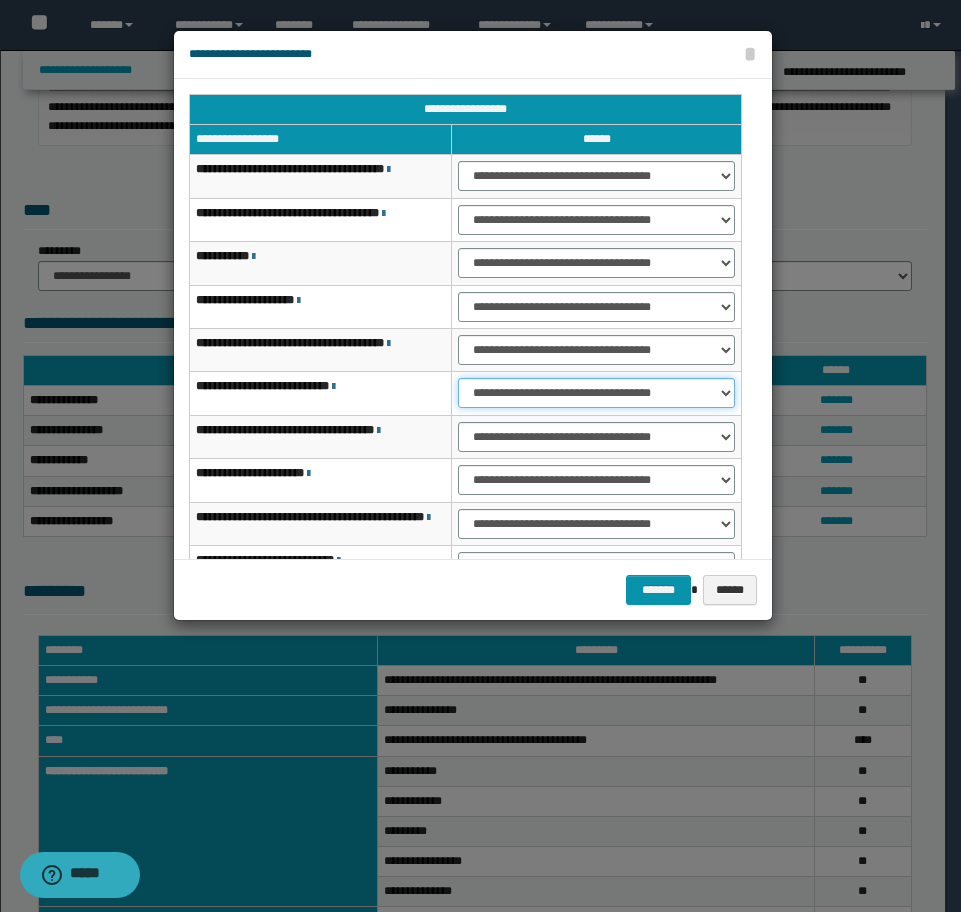 click on "**********" at bounding box center (596, 393) 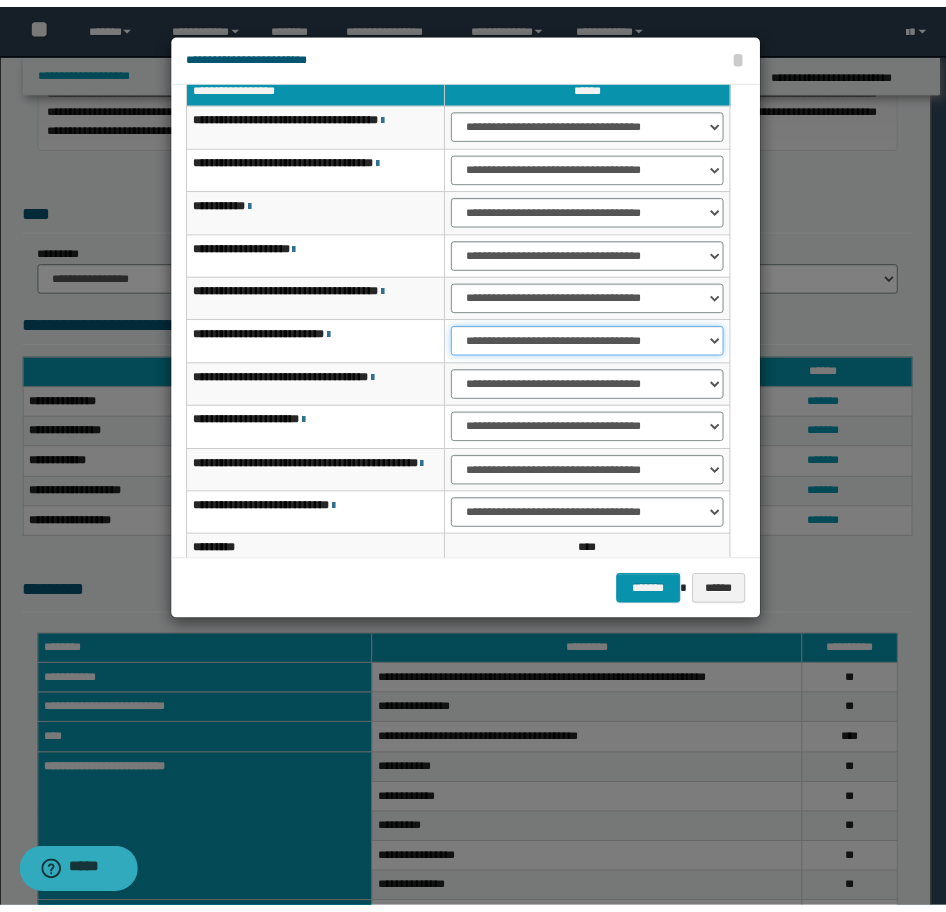 scroll, scrollTop: 127, scrollLeft: 0, axis: vertical 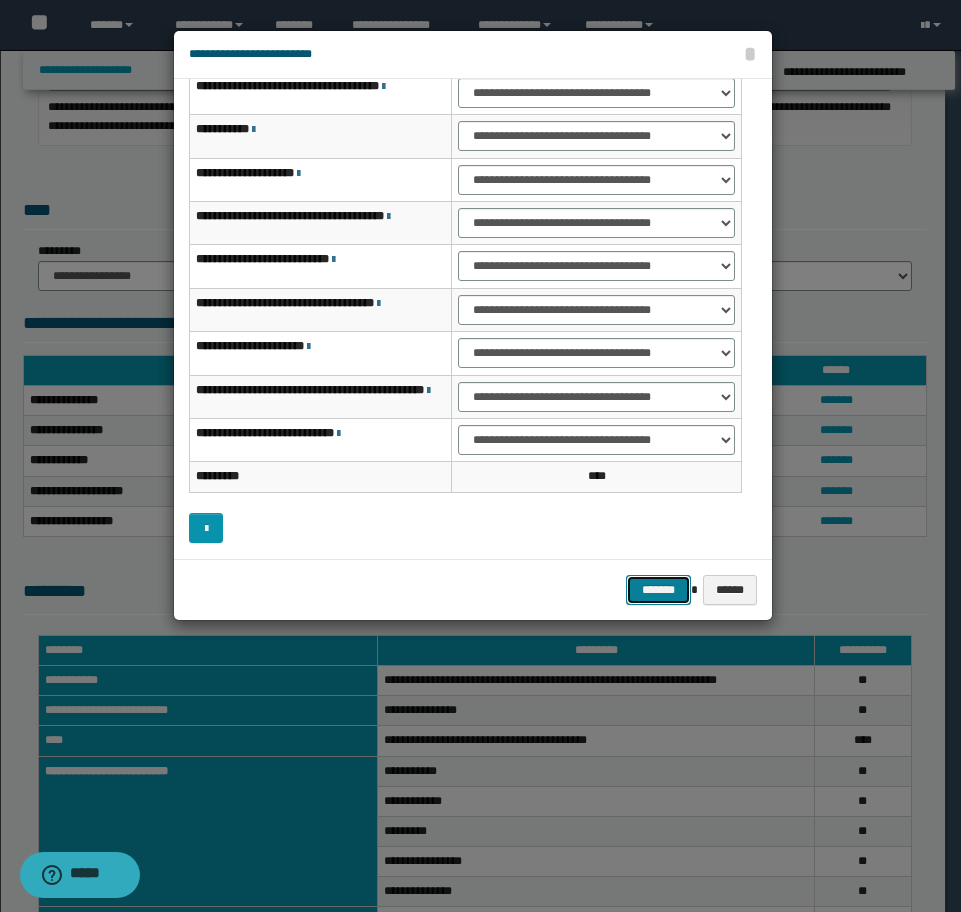 click on "*******" at bounding box center (658, 590) 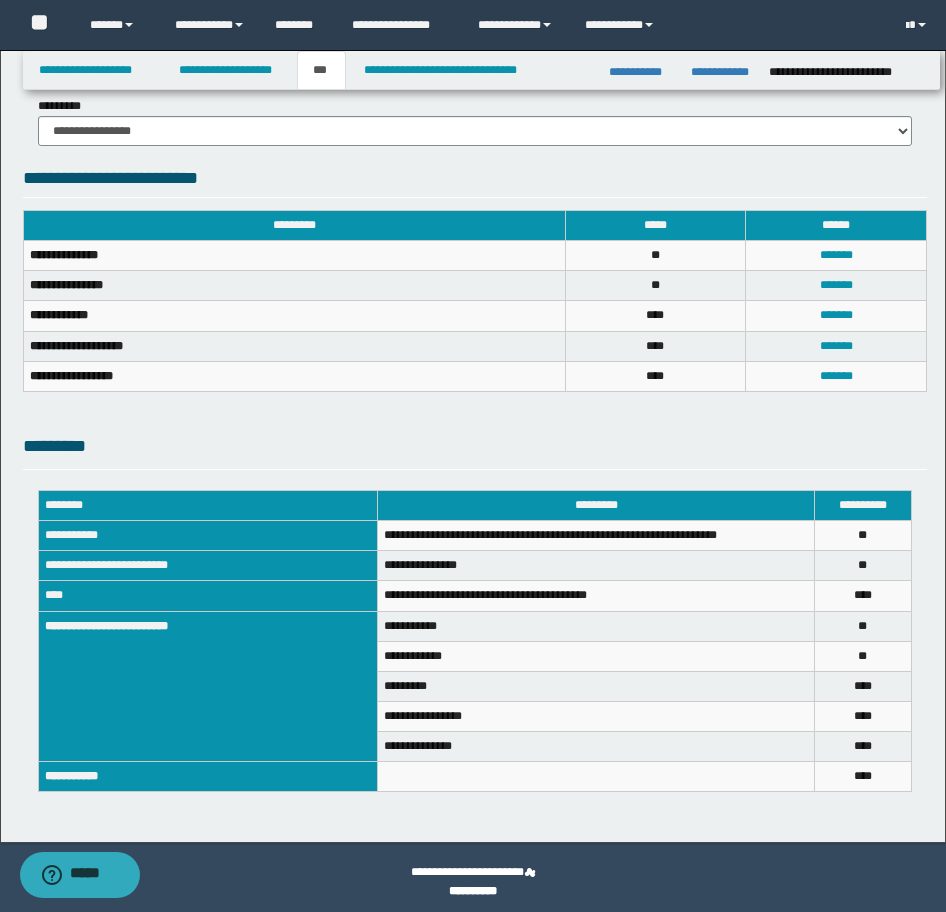 scroll, scrollTop: 654, scrollLeft: 0, axis: vertical 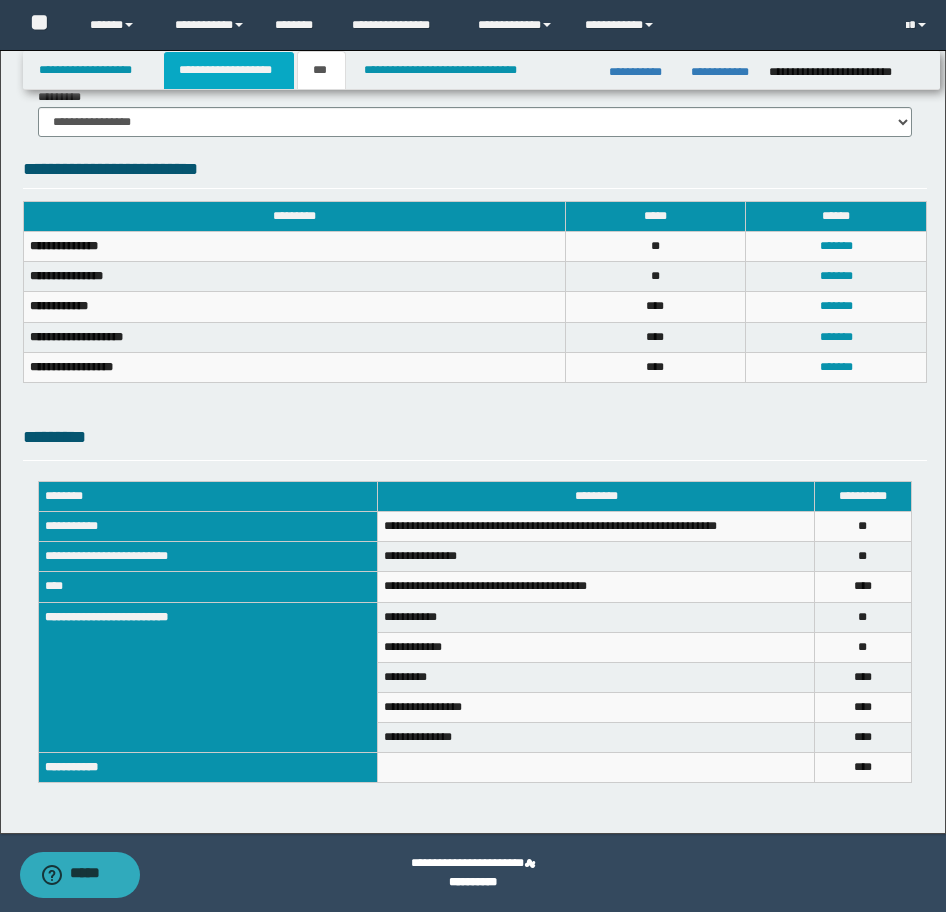 click on "**********" at bounding box center (229, 70) 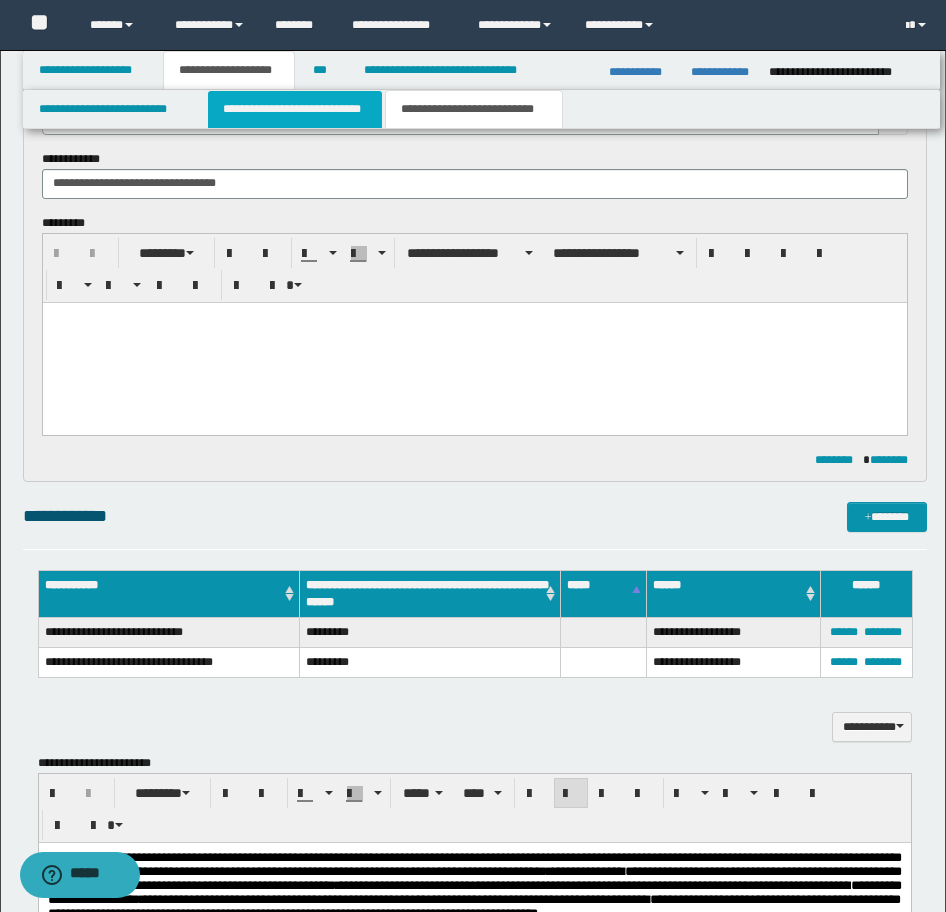 click on "**********" at bounding box center [295, 109] 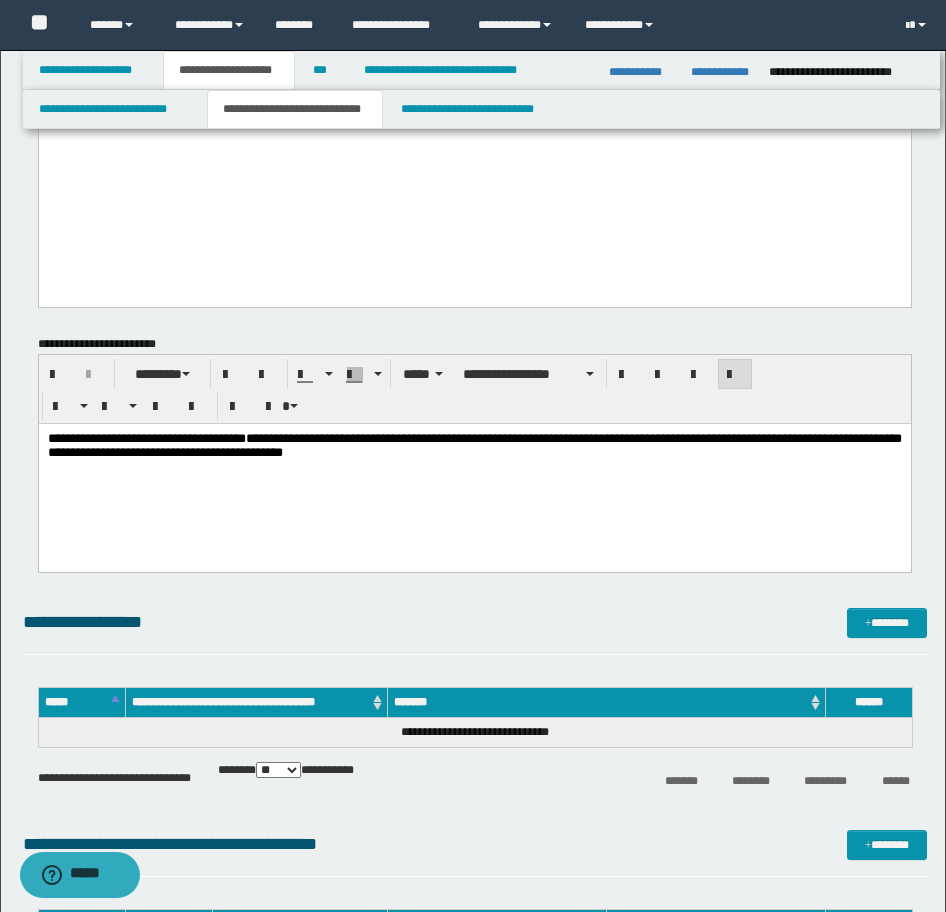 scroll, scrollTop: 6285, scrollLeft: 0, axis: vertical 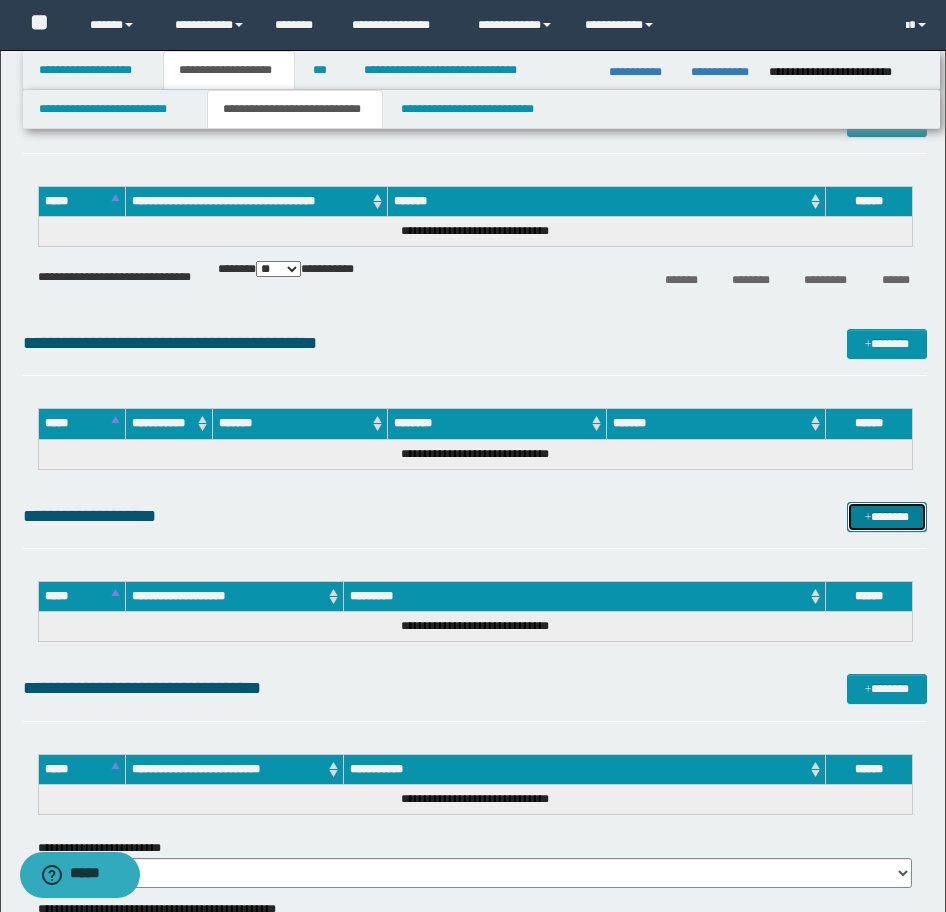 click on "*******" at bounding box center [887, 517] 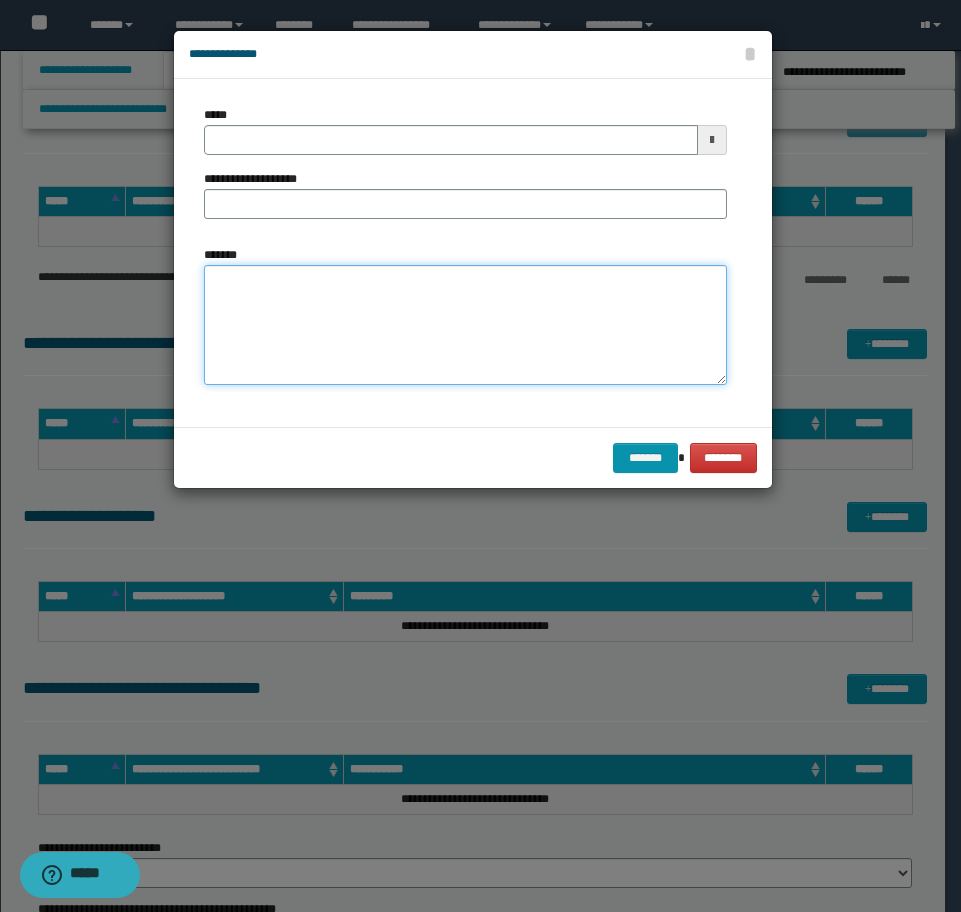 click on "*******" at bounding box center (465, 325) 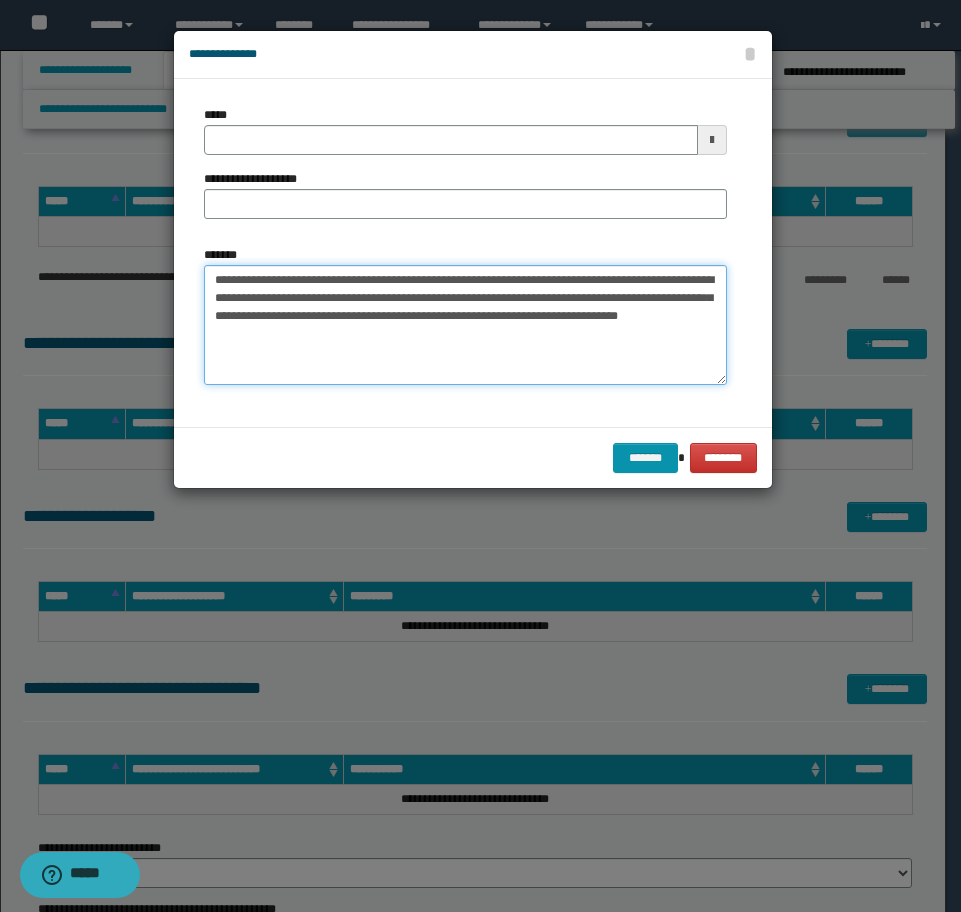 click on "**********" at bounding box center (465, 325) 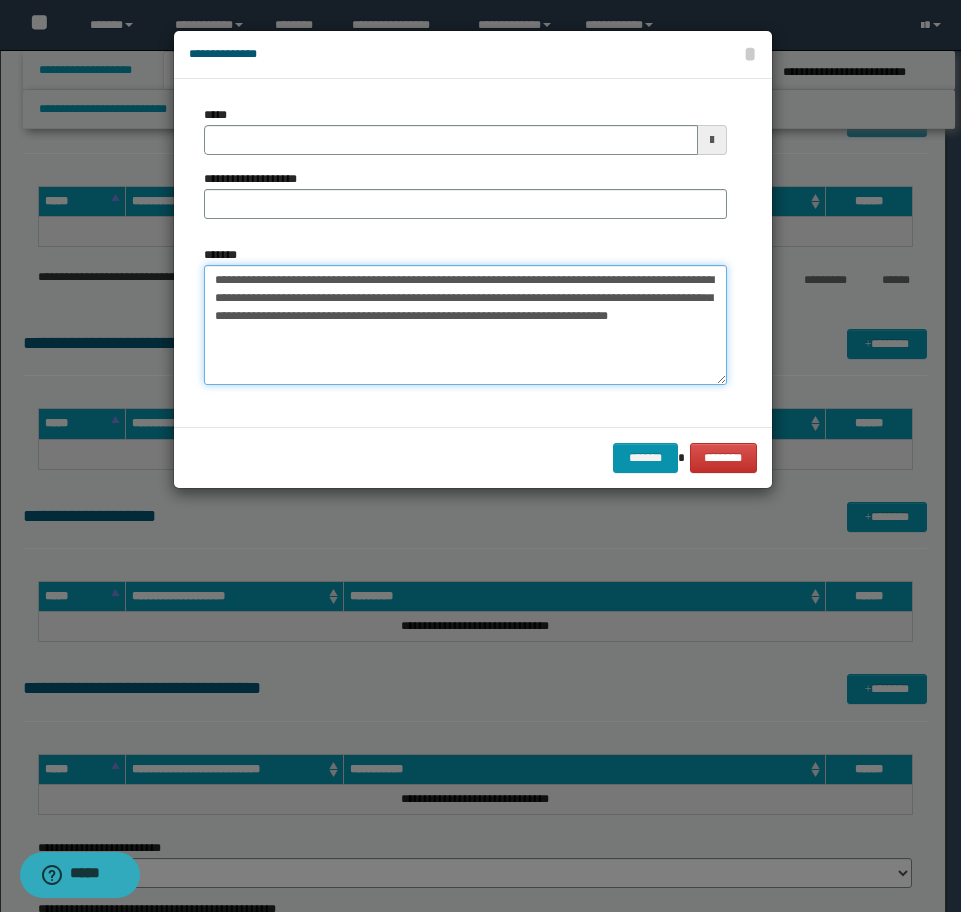 click on "**********" at bounding box center (465, 325) 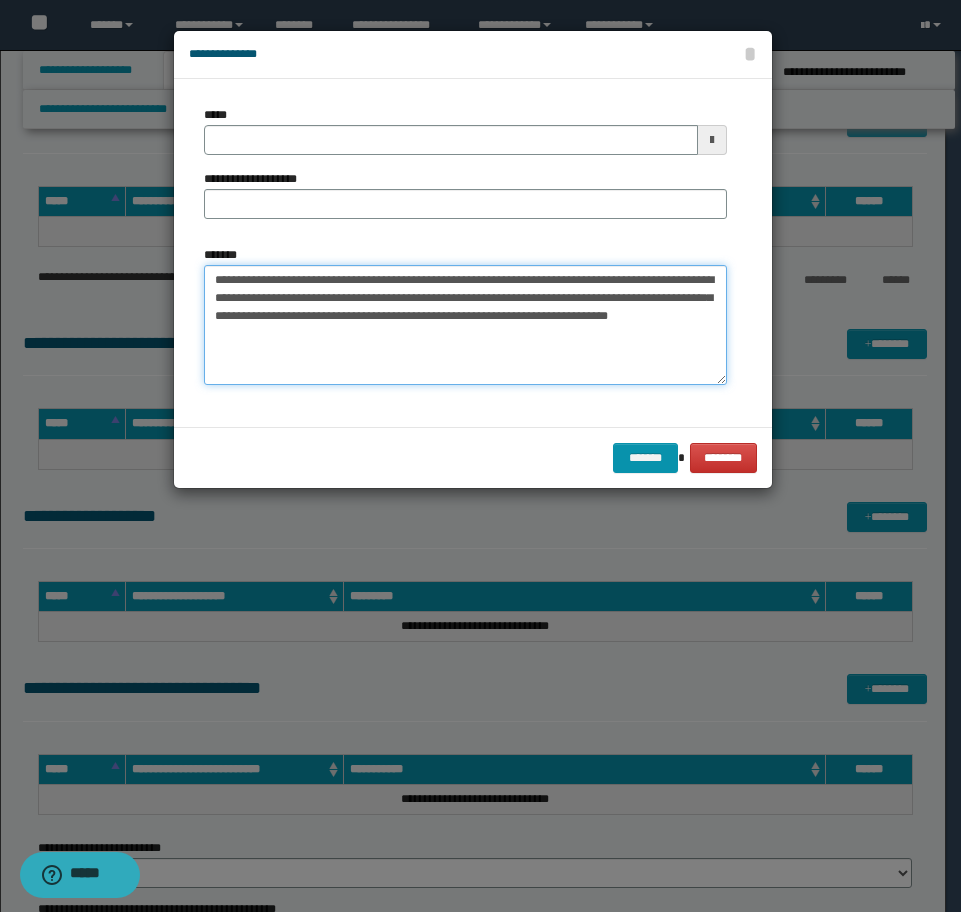 type on "**********" 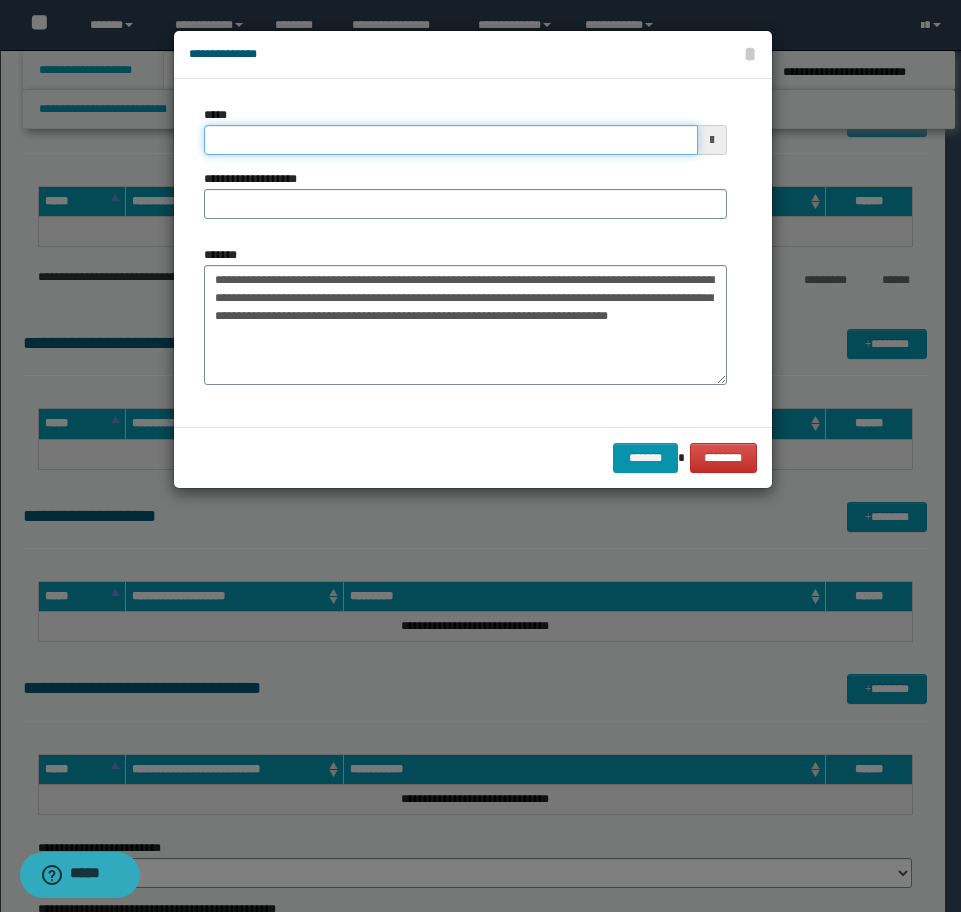 click on "*****" at bounding box center [451, 140] 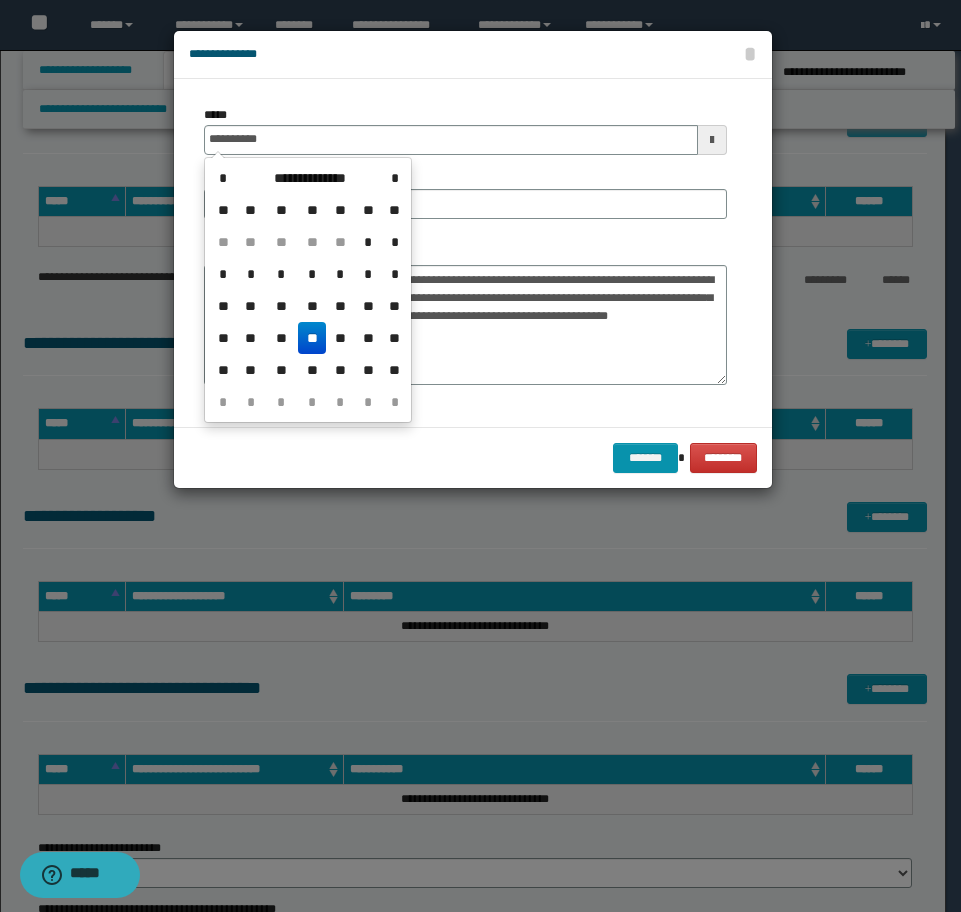 click on "**" at bounding box center [312, 338] 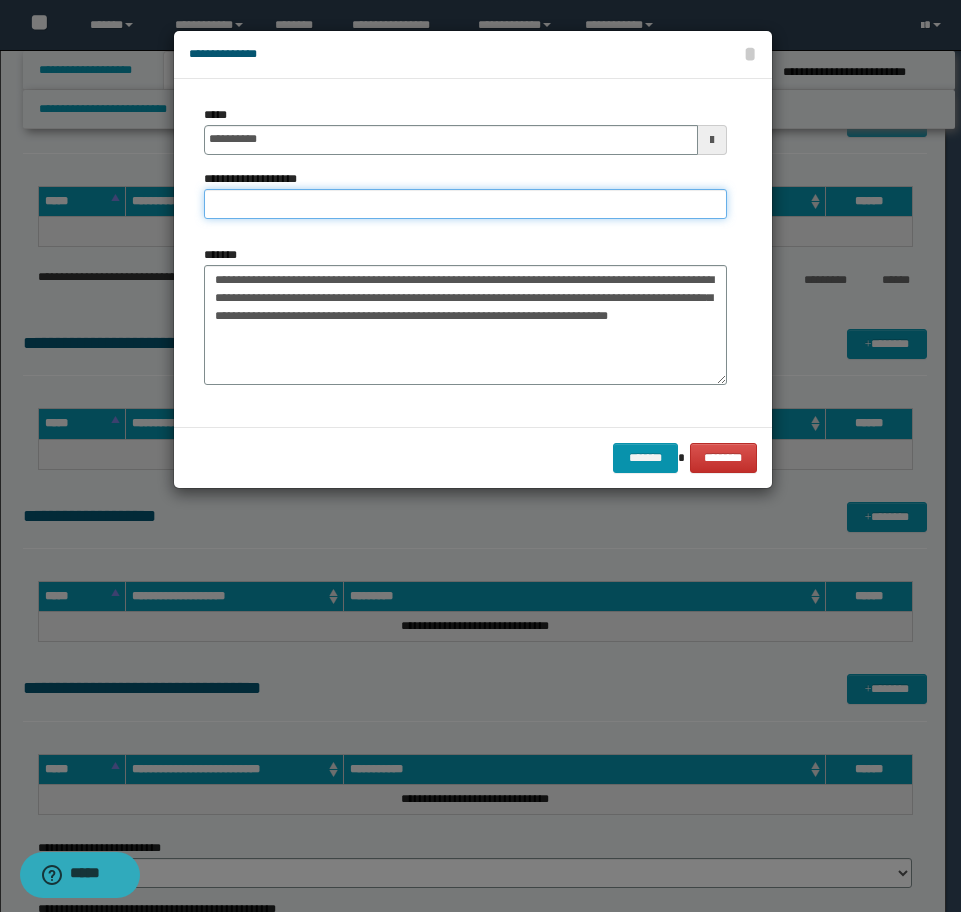 click on "**********" at bounding box center (465, 204) 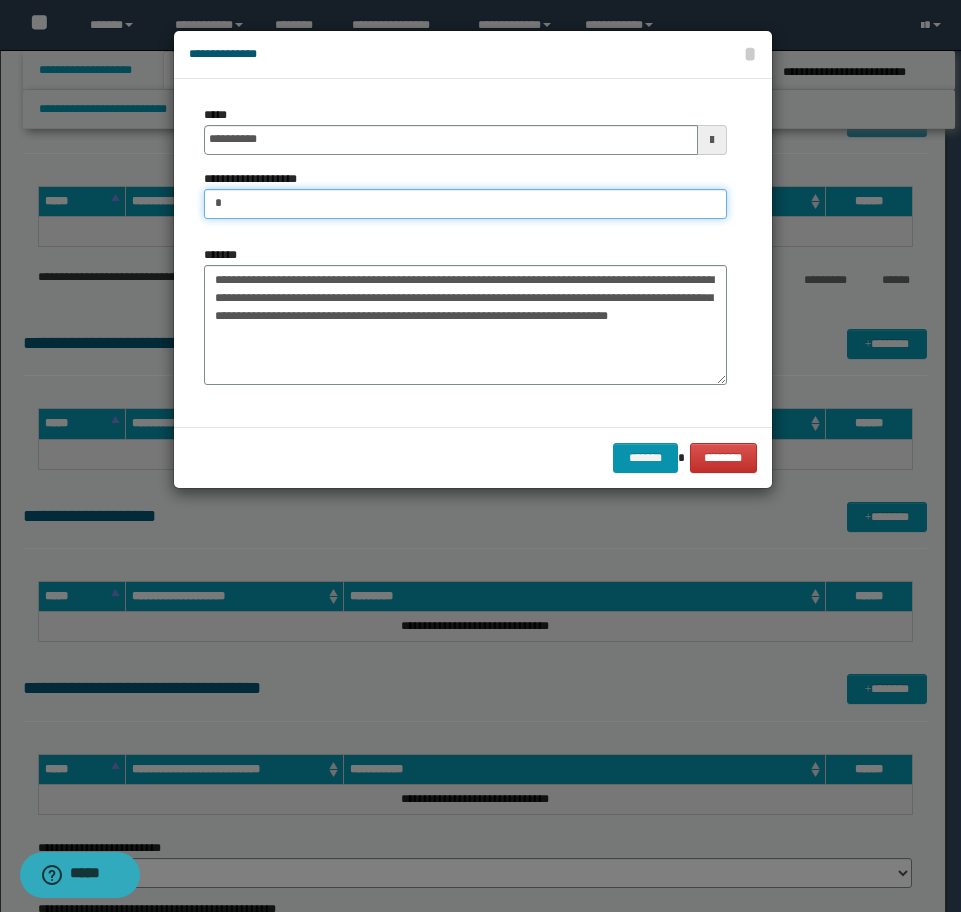 type on "**********" 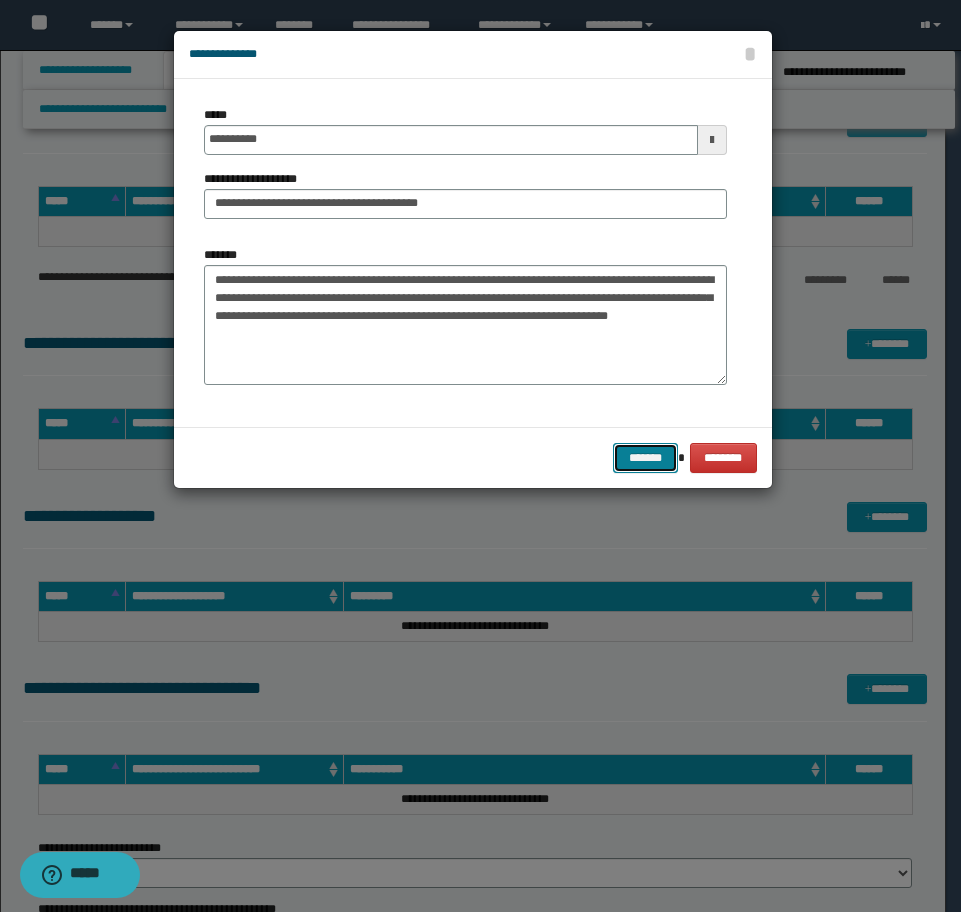 click on "*******" at bounding box center [645, 458] 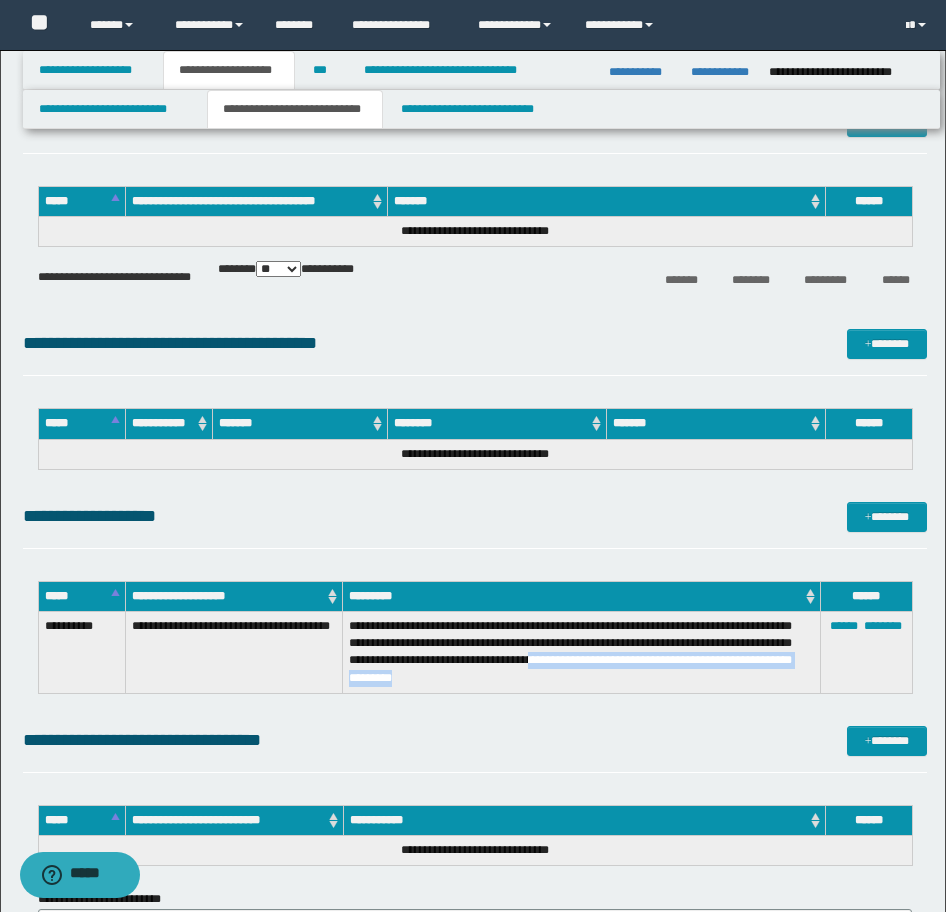 drag, startPoint x: 663, startPoint y: 660, endPoint x: 712, endPoint y: 690, distance: 57.45433 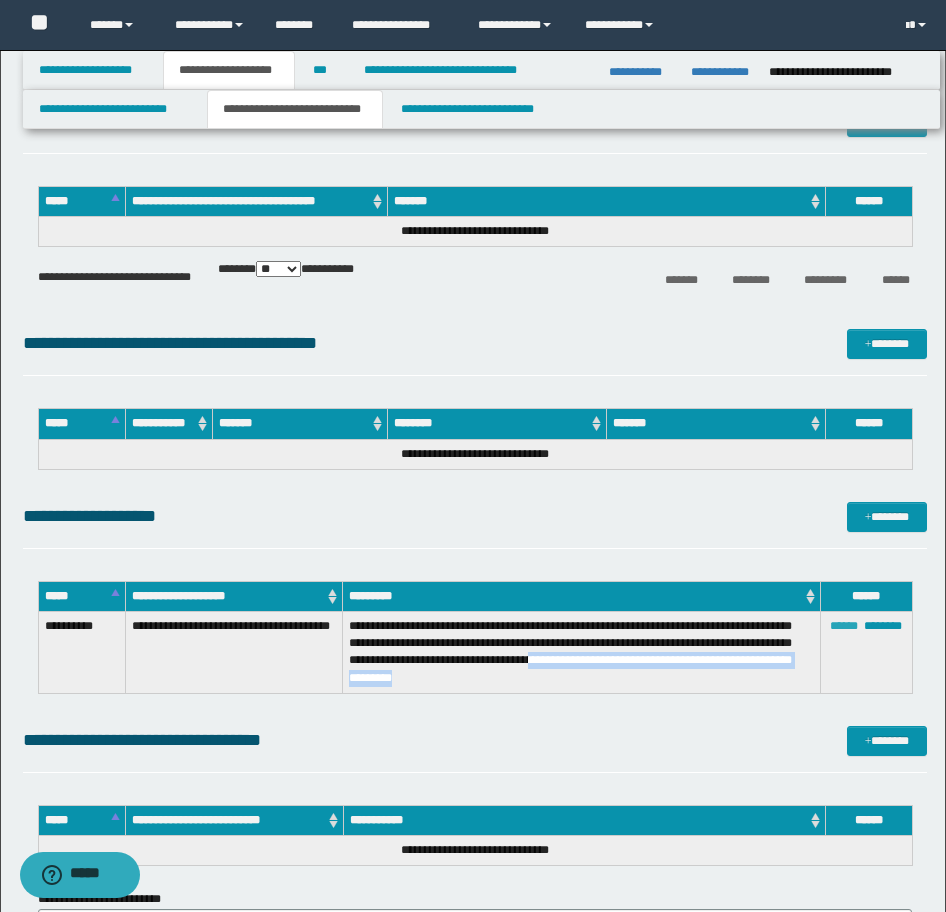click on "******" at bounding box center [844, 626] 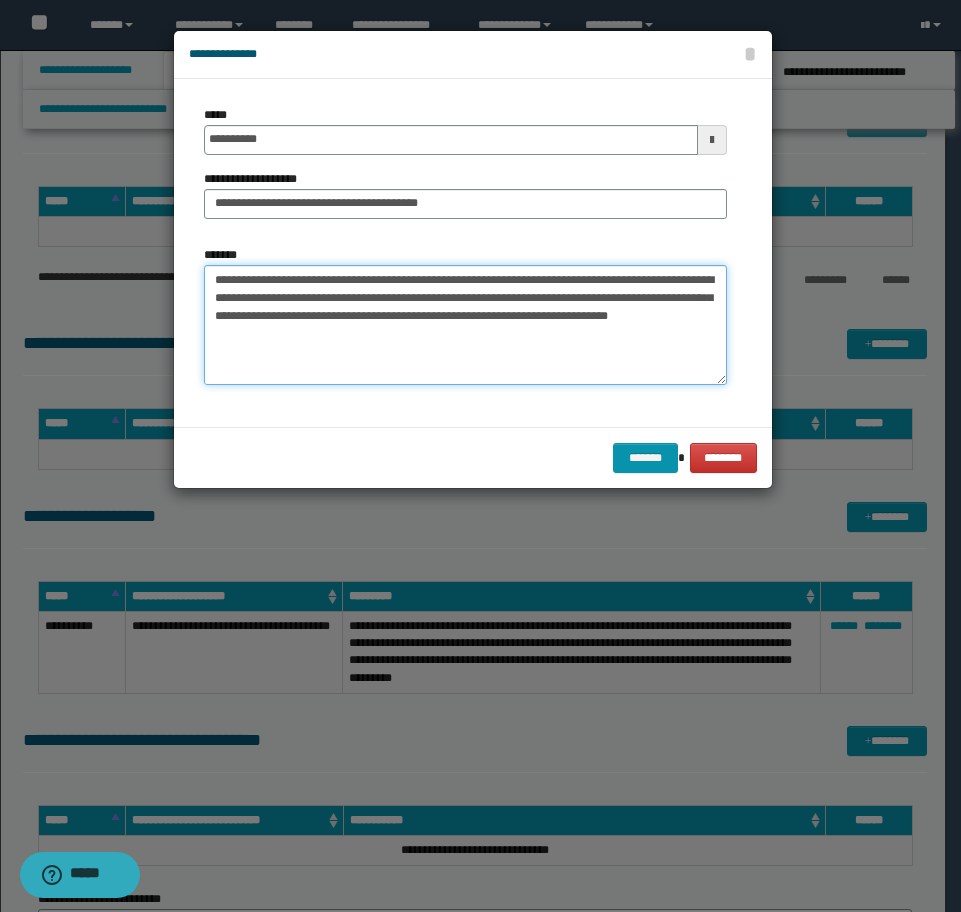 drag, startPoint x: 375, startPoint y: 319, endPoint x: 421, endPoint y: 345, distance: 52.83938 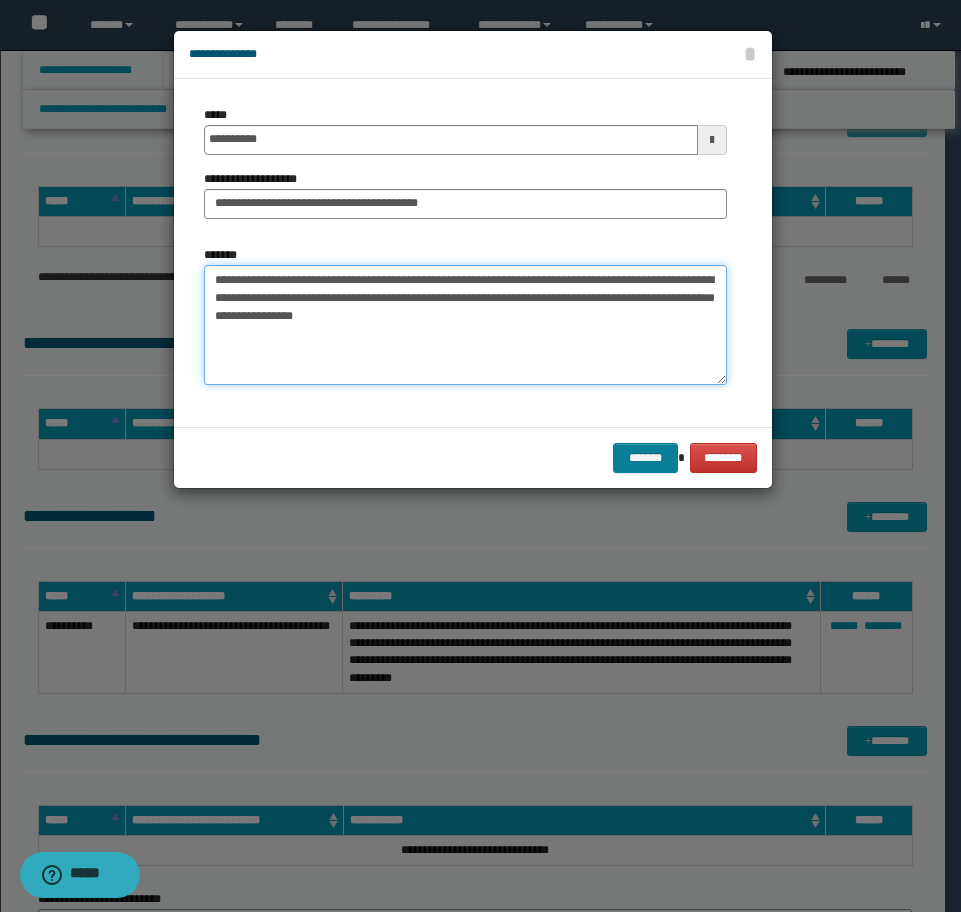 type on "**********" 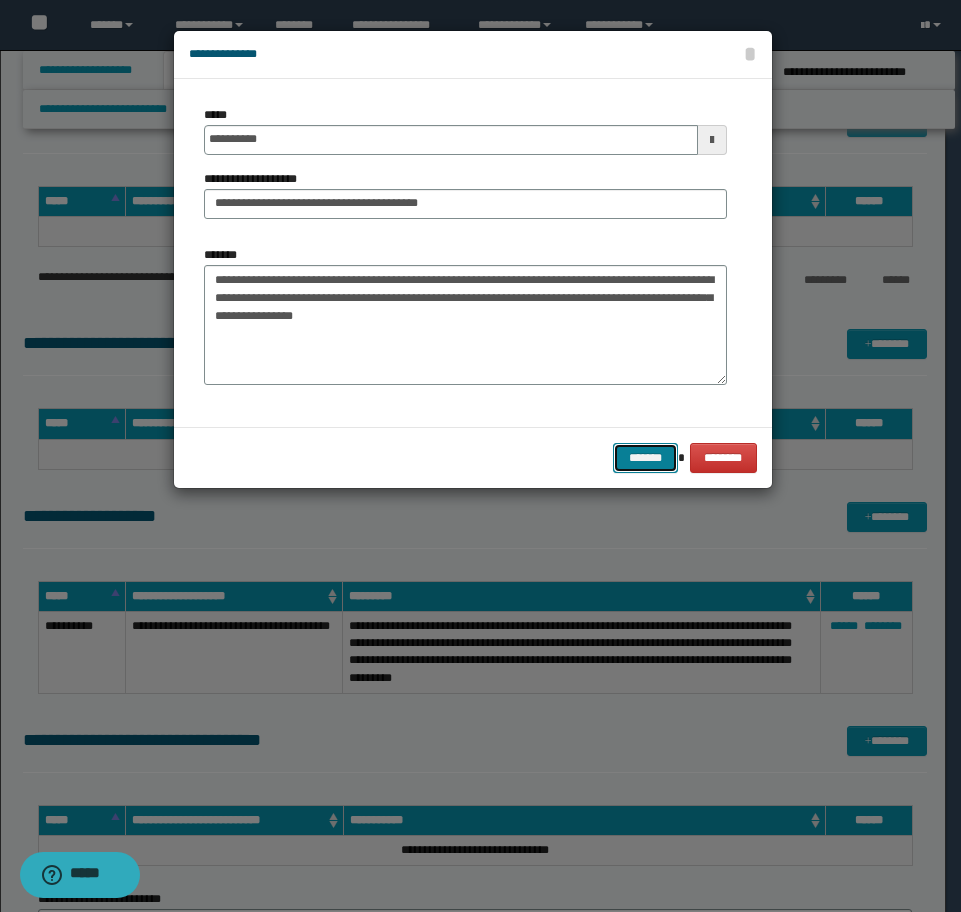click on "*******" at bounding box center [645, 458] 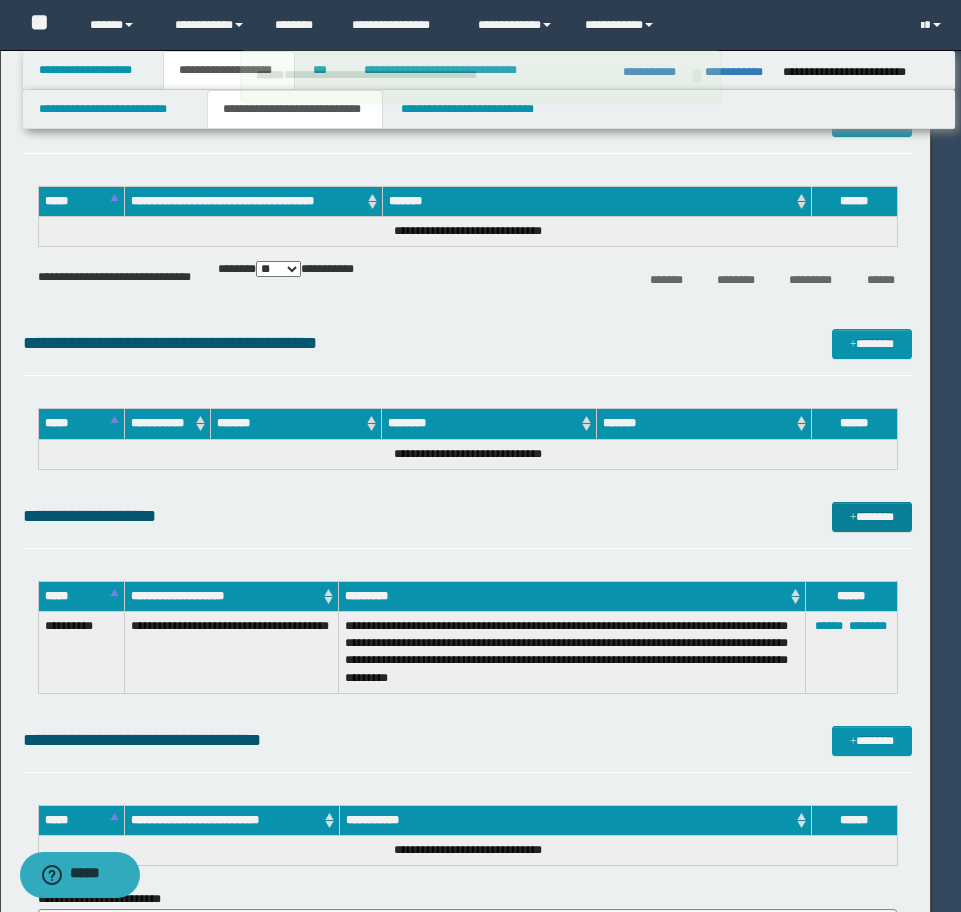 type 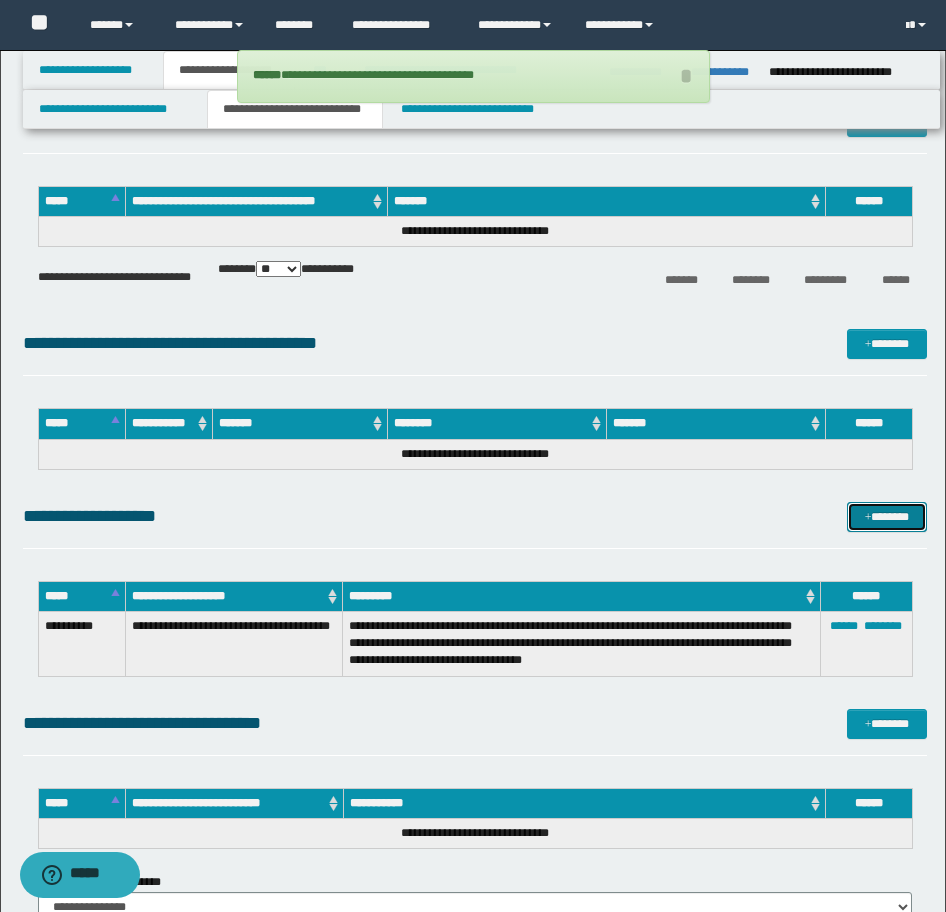 click on "*******" at bounding box center (887, 517) 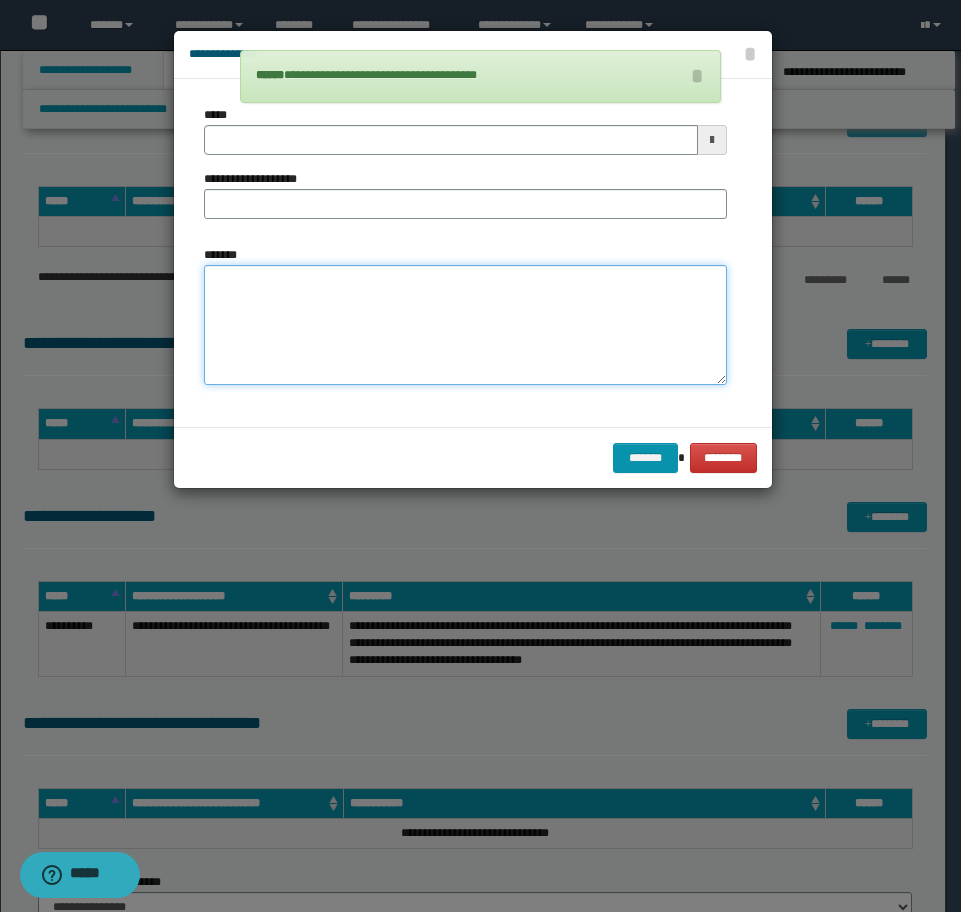 click on "*******" at bounding box center [465, 325] 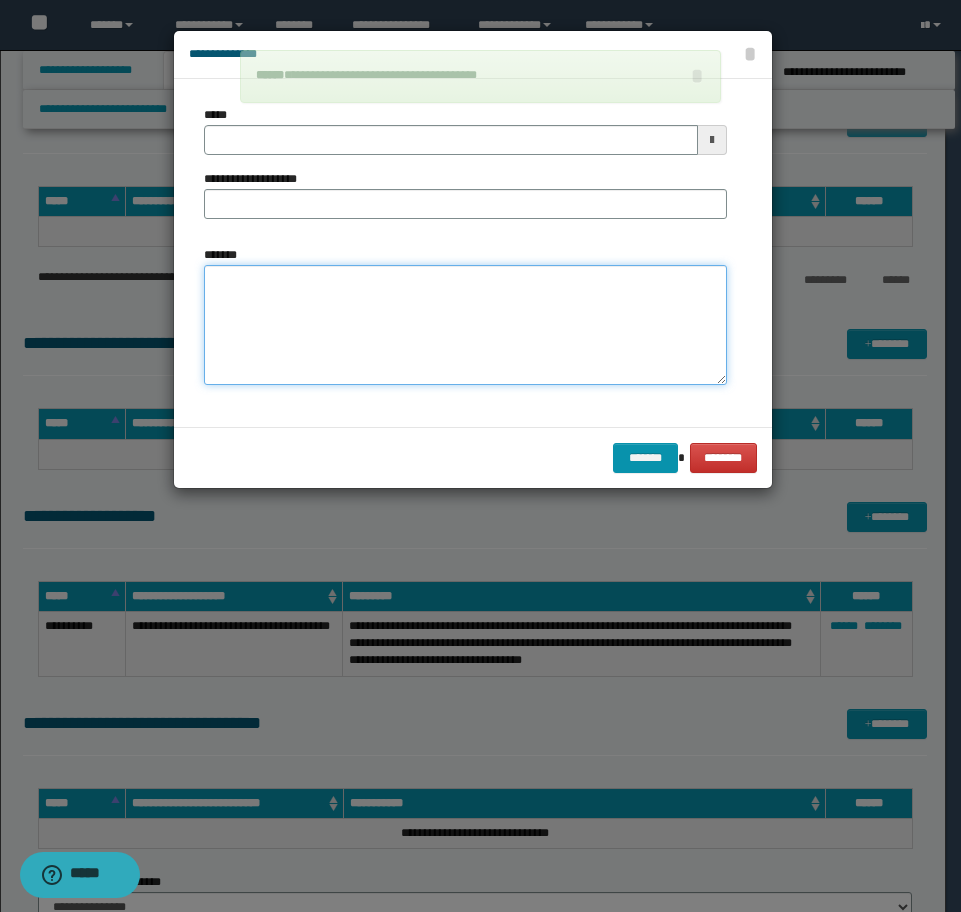 paste on "**********" 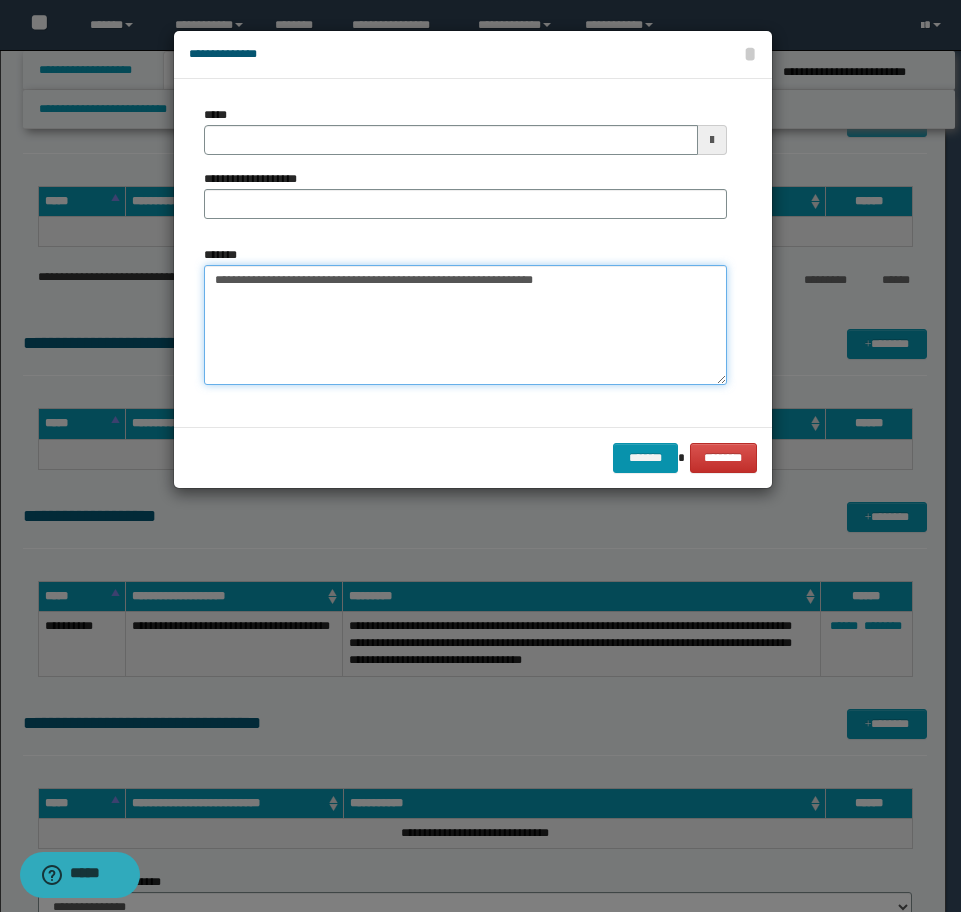 paste on "**********" 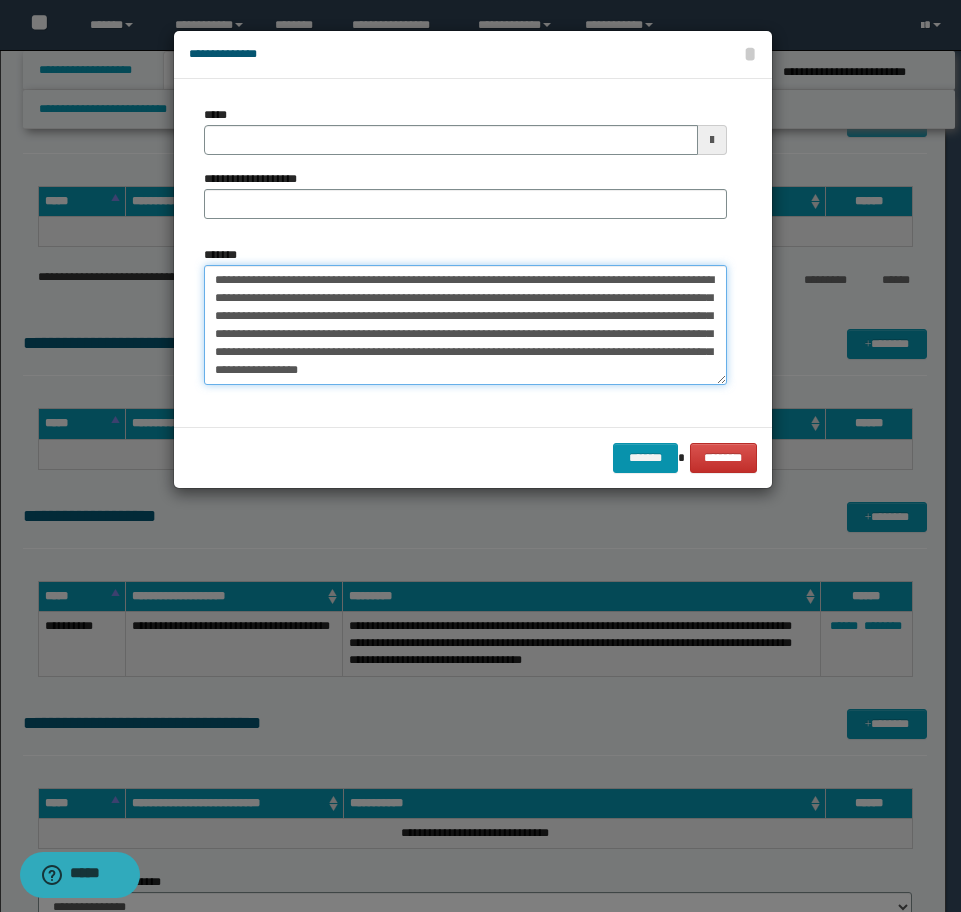 click on "**********" at bounding box center (465, 325) 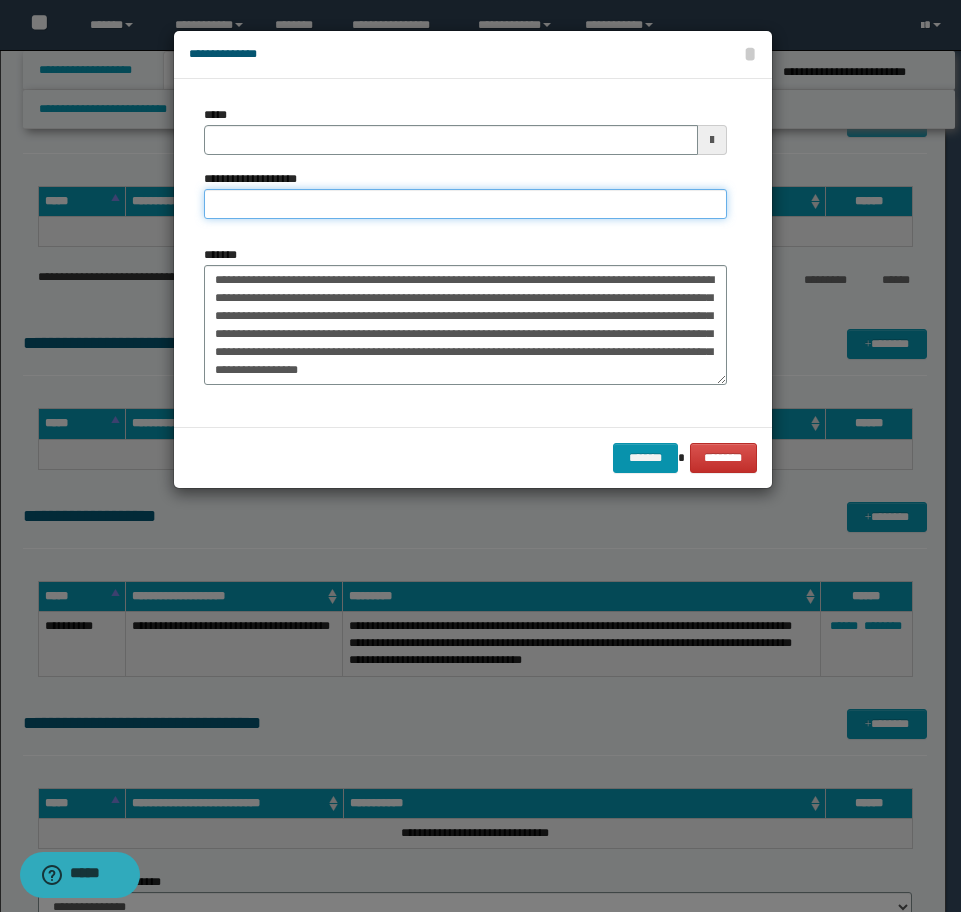 click on "**********" at bounding box center (465, 204) 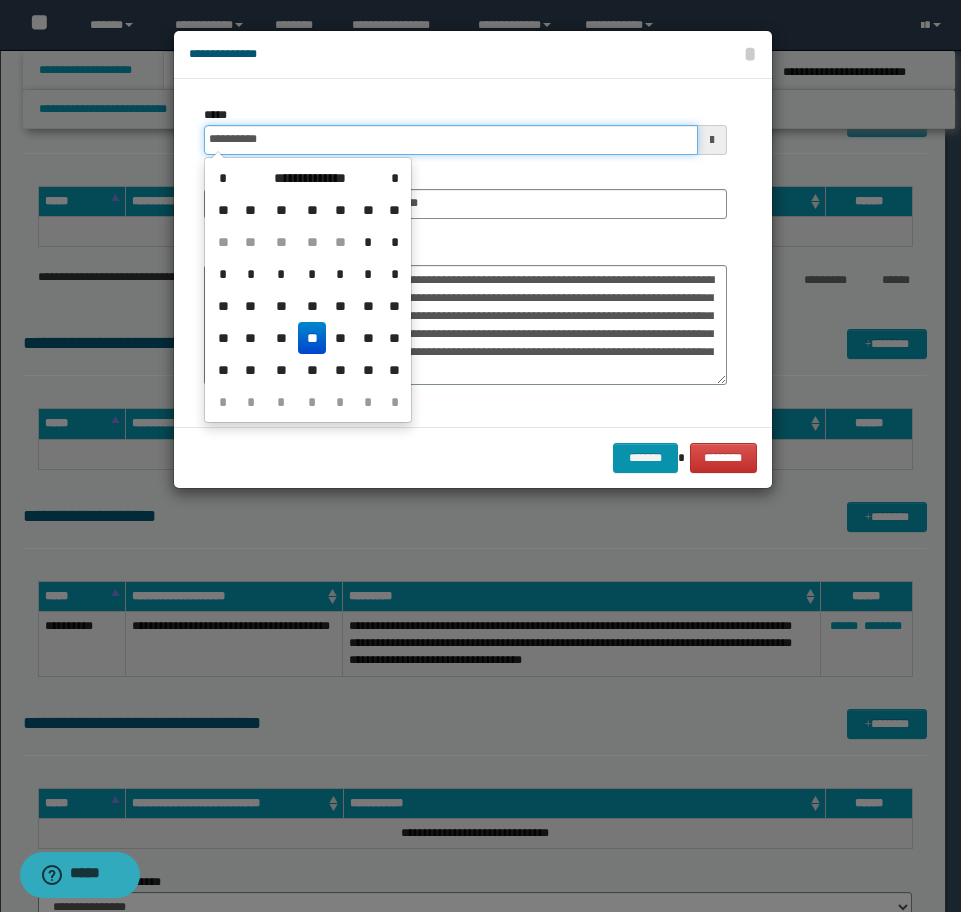 drag, startPoint x: 323, startPoint y: 135, endPoint x: 13, endPoint y: 109, distance: 311.0884 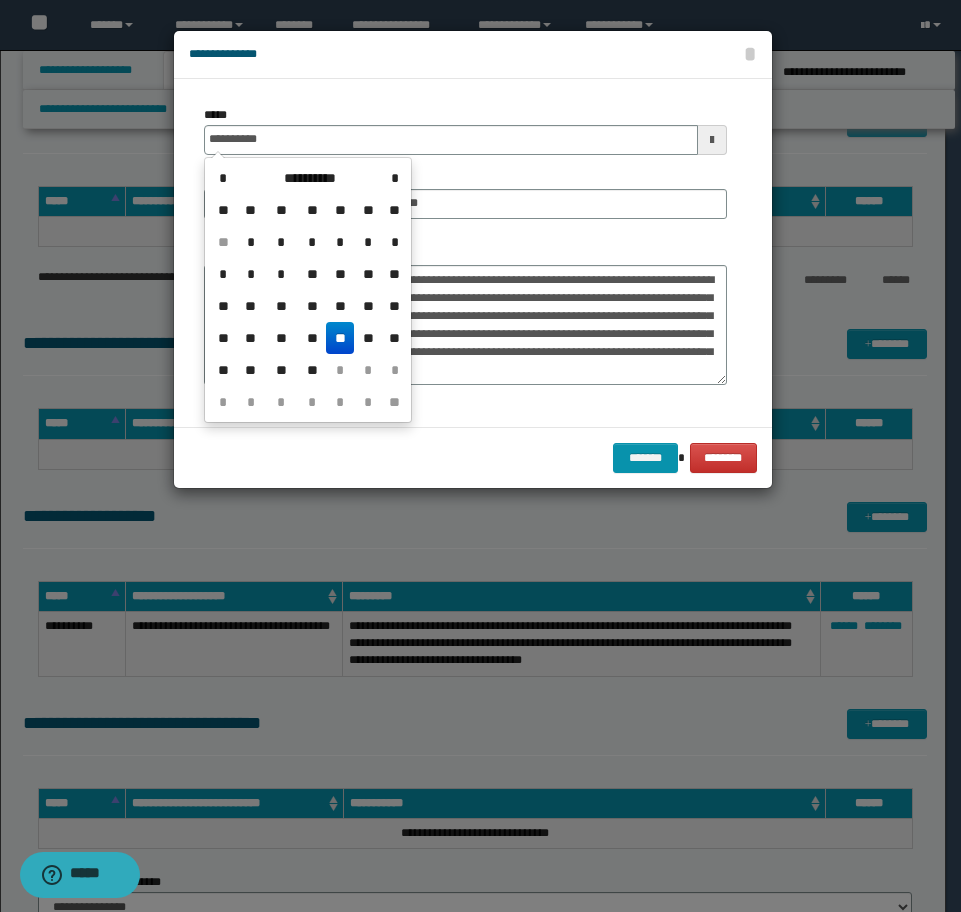 click on "**" at bounding box center (340, 338) 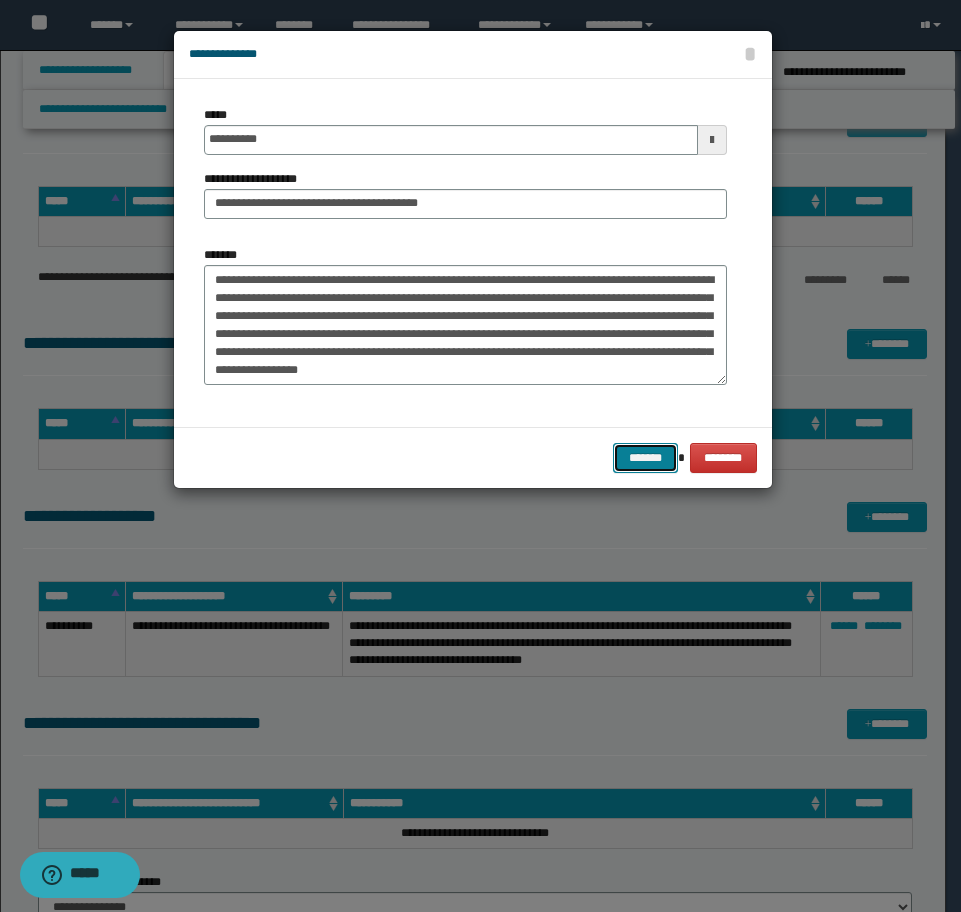 click on "*******" at bounding box center (645, 458) 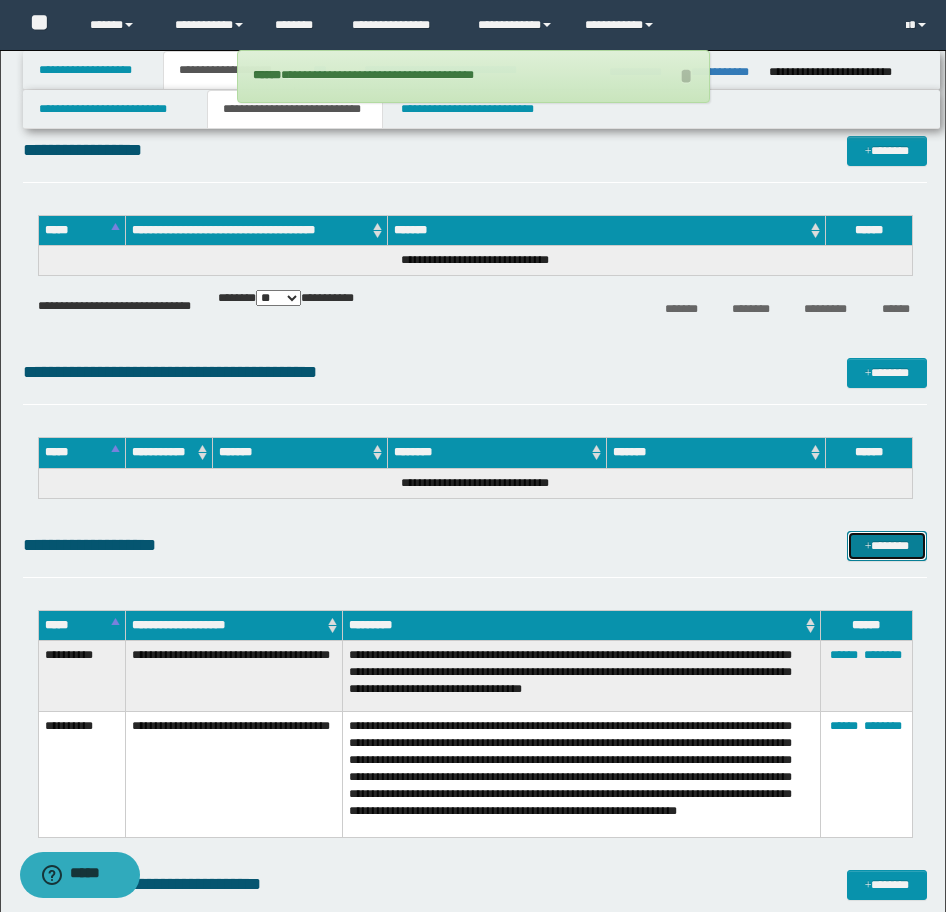 scroll, scrollTop: 6755, scrollLeft: 0, axis: vertical 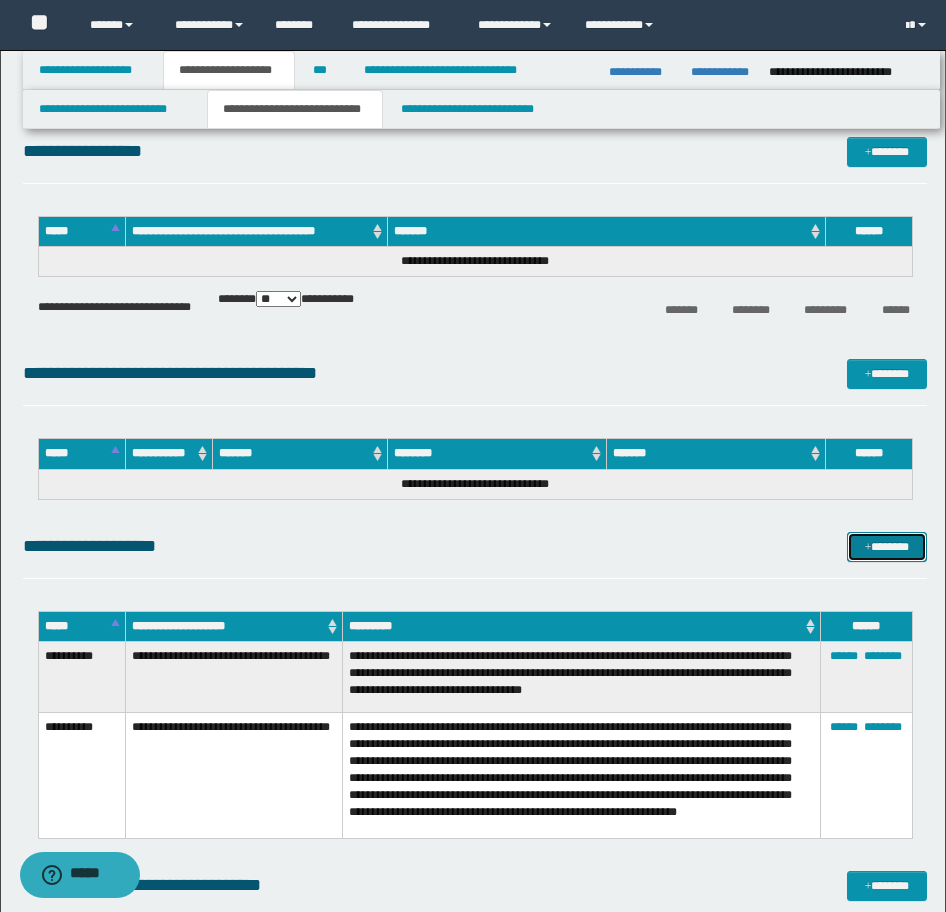 click on "*******" at bounding box center (887, 547) 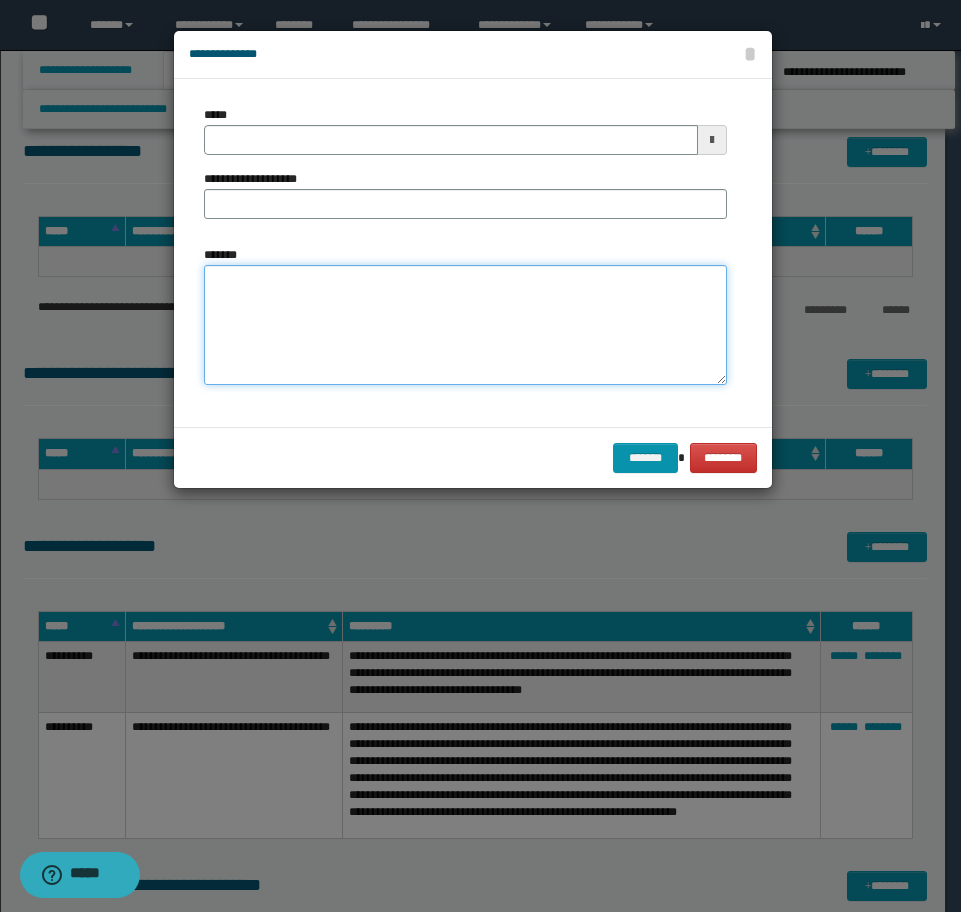 click on "*******" at bounding box center [465, 325] 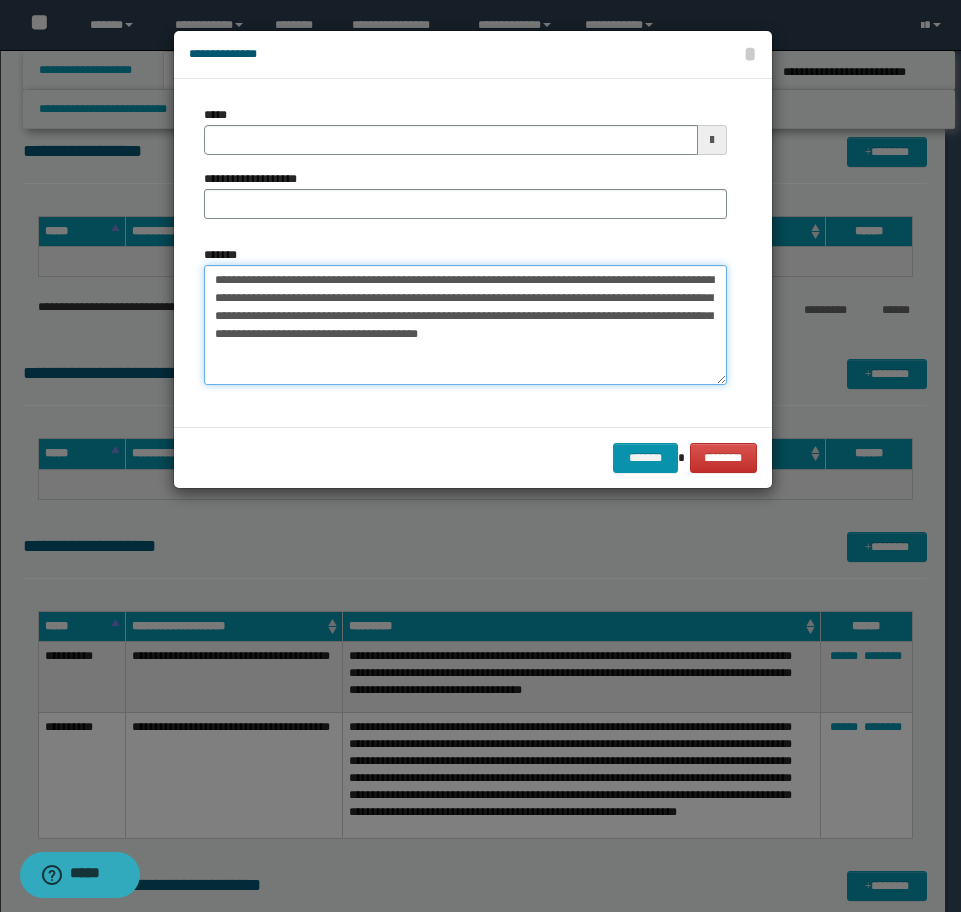 drag, startPoint x: 640, startPoint y: 335, endPoint x: 561, endPoint y: 338, distance: 79.05694 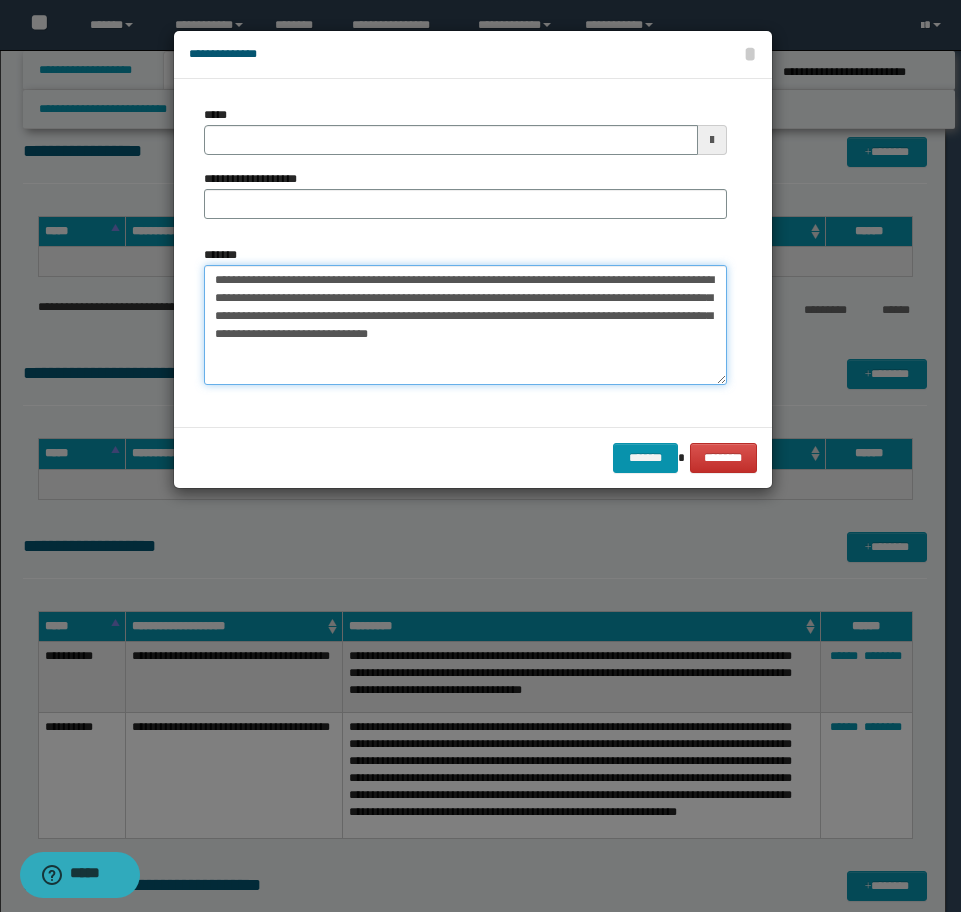 type on "**********" 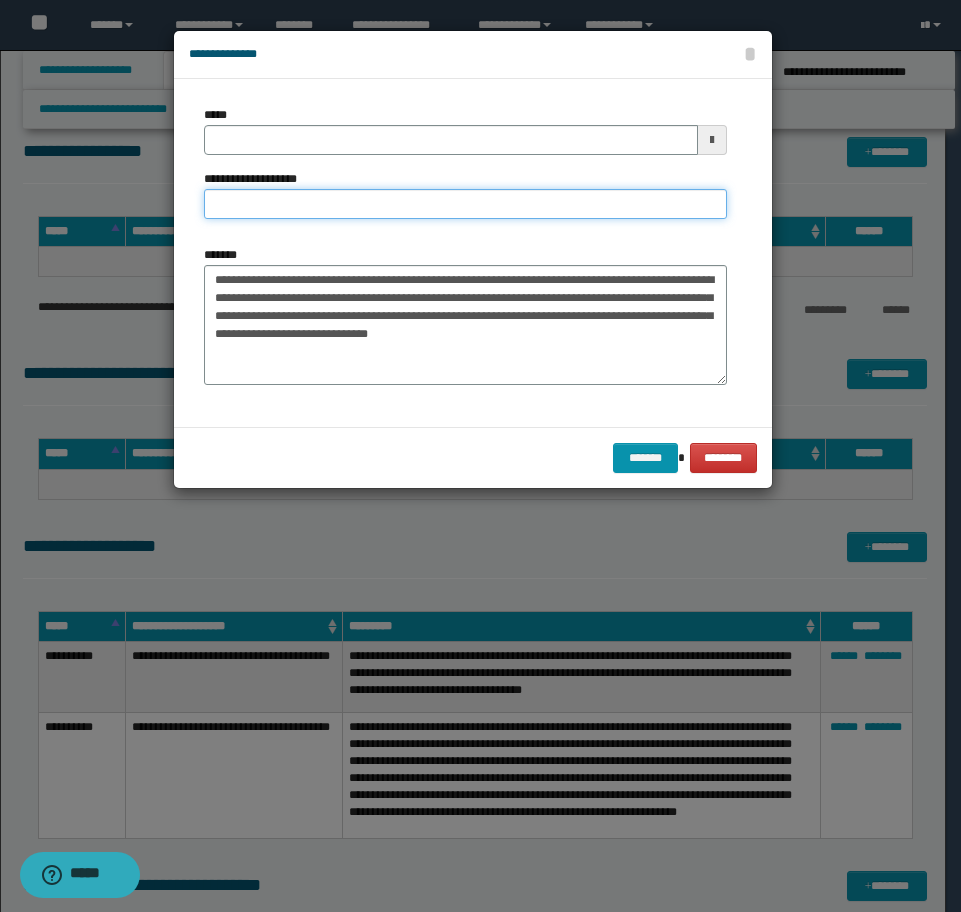 click on "**********" at bounding box center (465, 204) 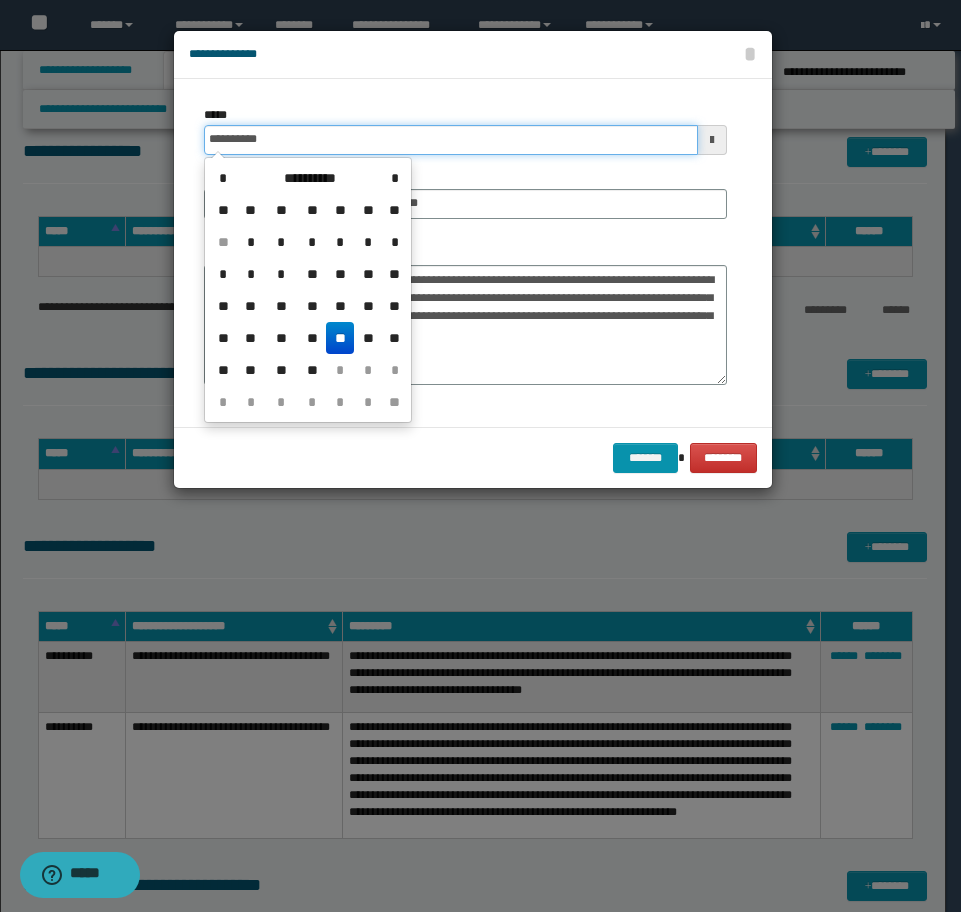 drag, startPoint x: 323, startPoint y: 137, endPoint x: 70, endPoint y: 141, distance: 253.03162 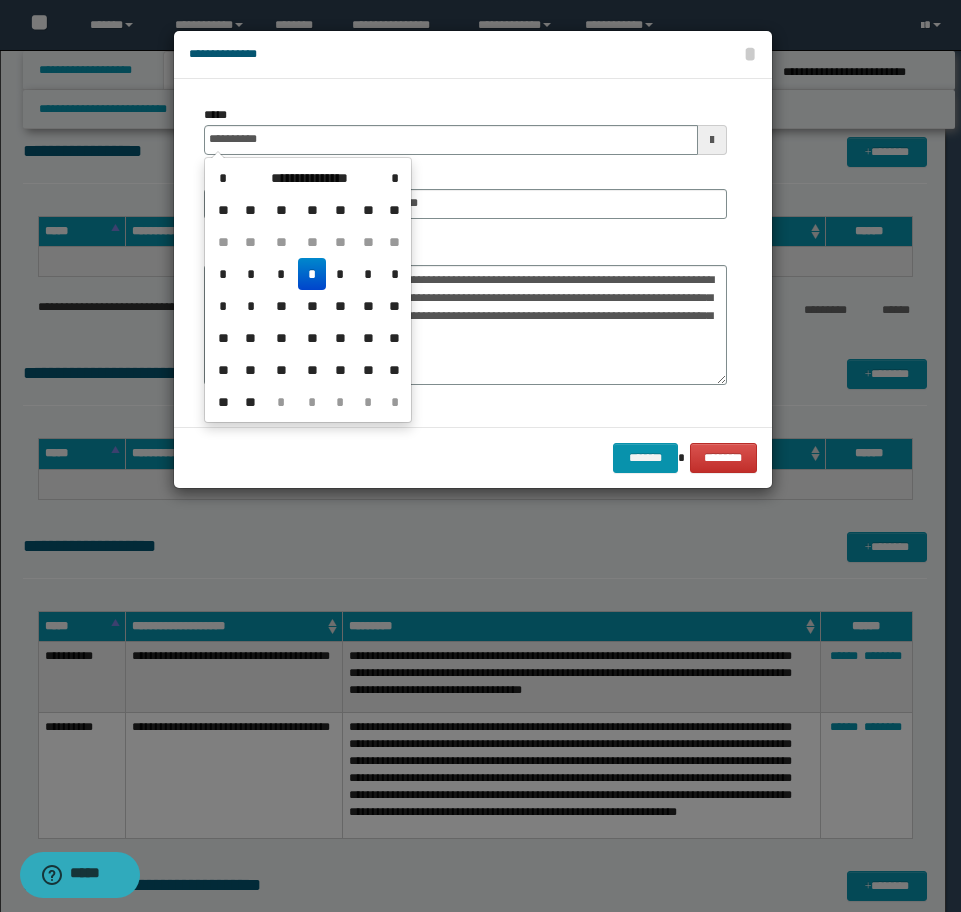 click on "*" at bounding box center [312, 274] 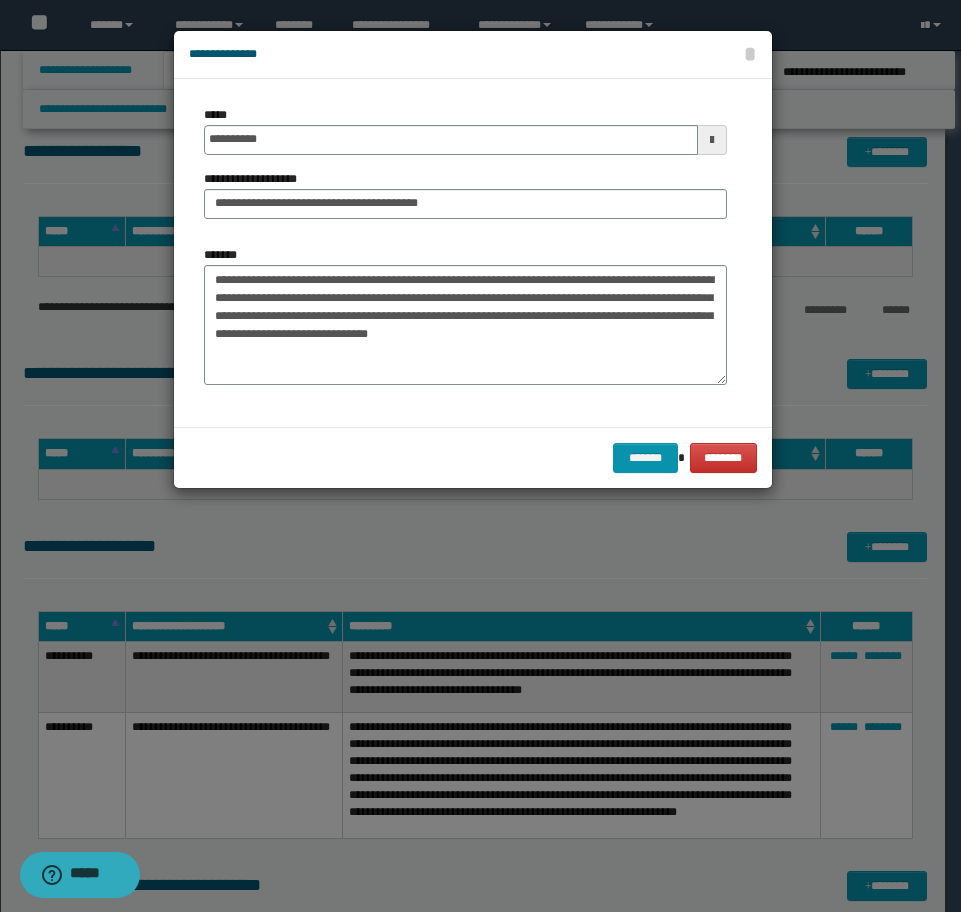 drag, startPoint x: 682, startPoint y: 459, endPoint x: 655, endPoint y: 458, distance: 27.018513 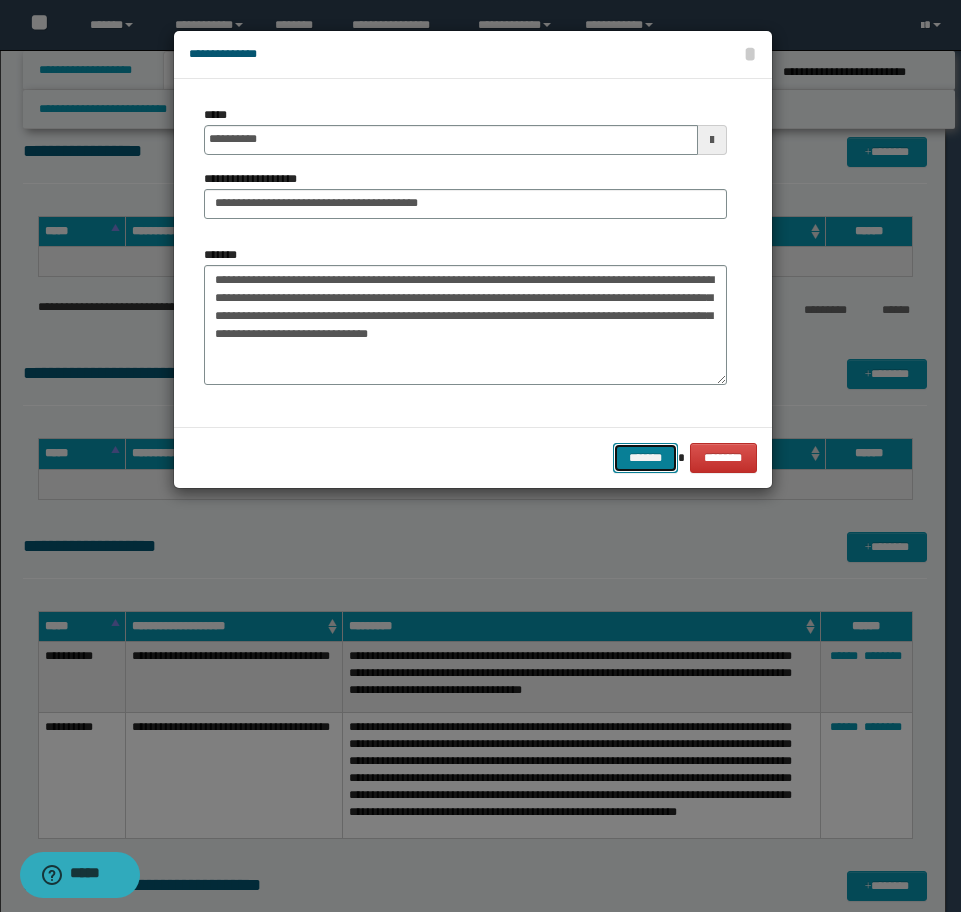 click on "*******" at bounding box center [645, 458] 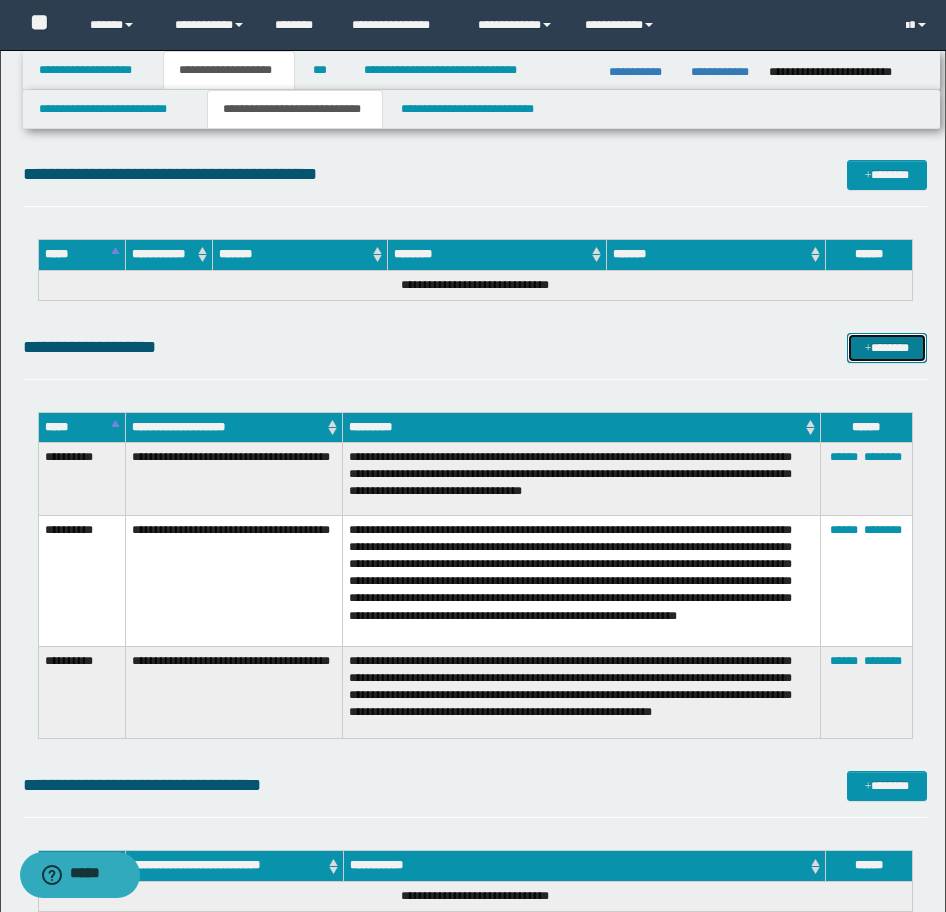 scroll, scrollTop: 6955, scrollLeft: 0, axis: vertical 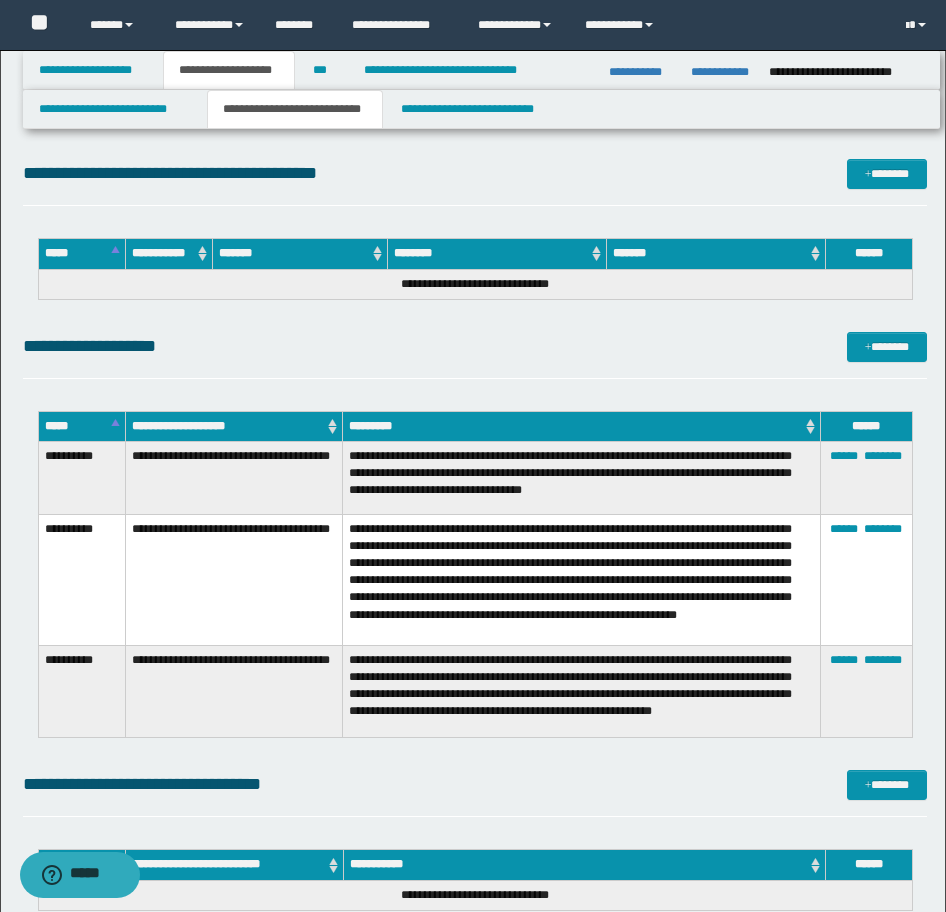 click on "**********" at bounding box center [475, -2747] 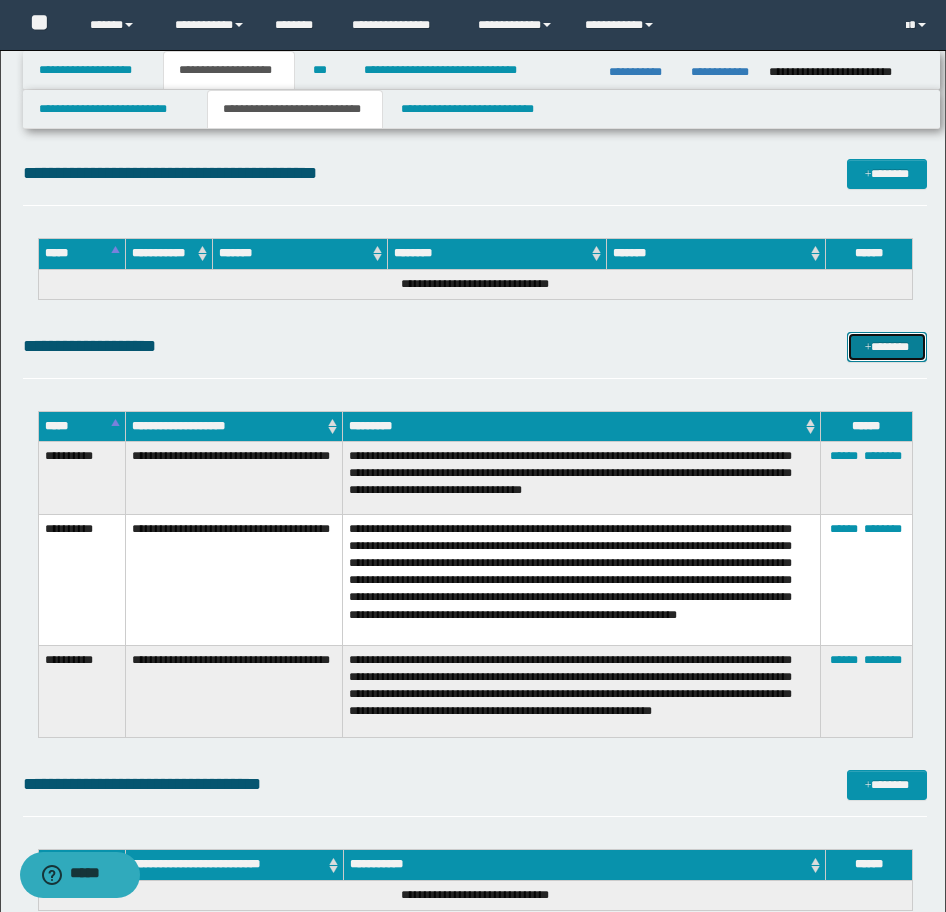 click on "*******" at bounding box center [887, 347] 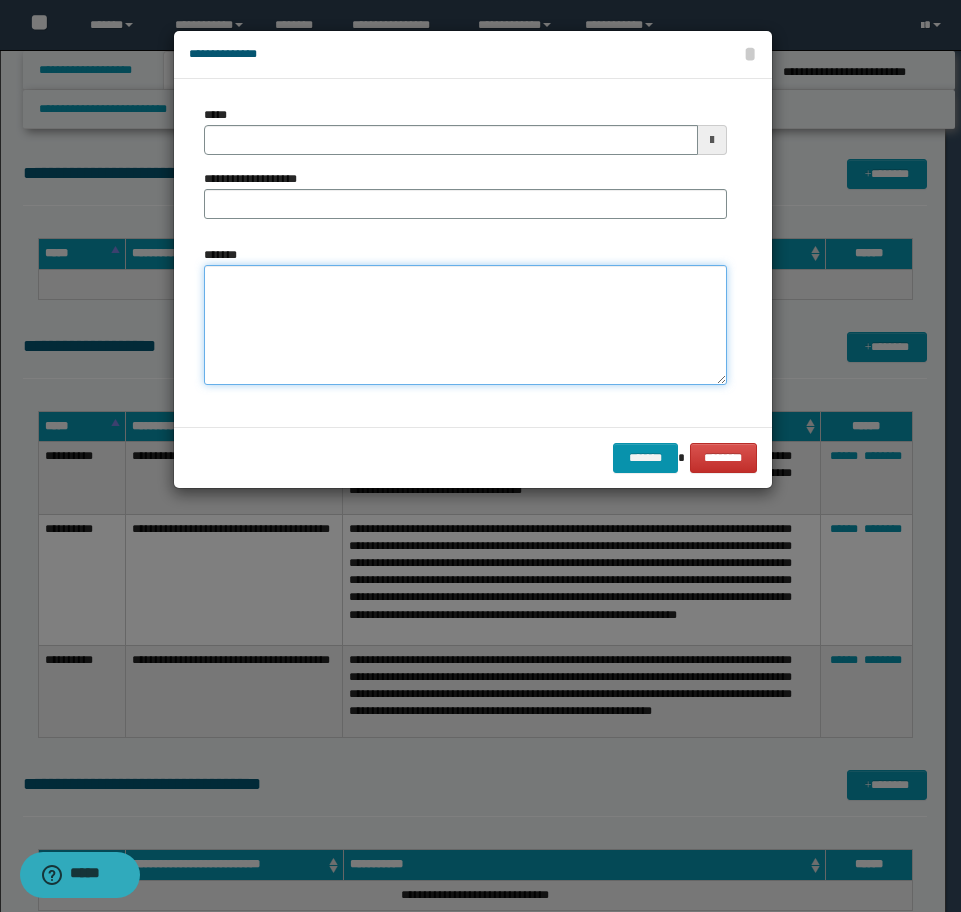 click on "*******" at bounding box center (465, 325) 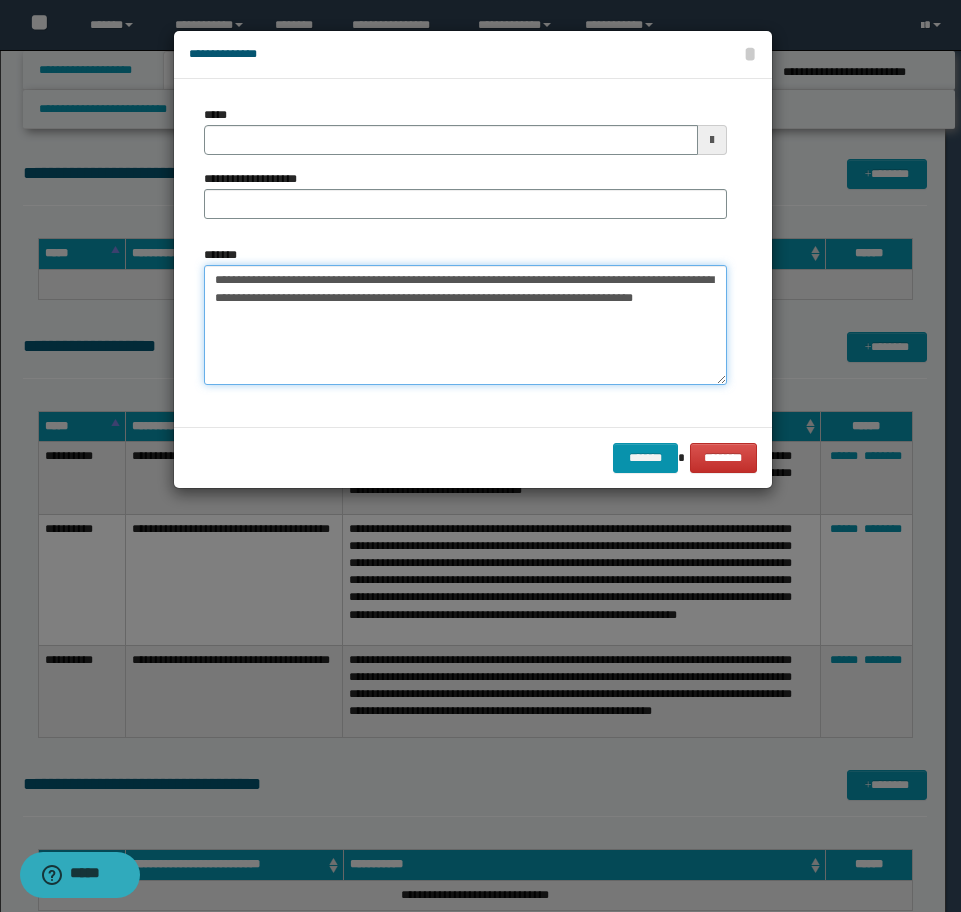 click on "**********" at bounding box center (465, 325) 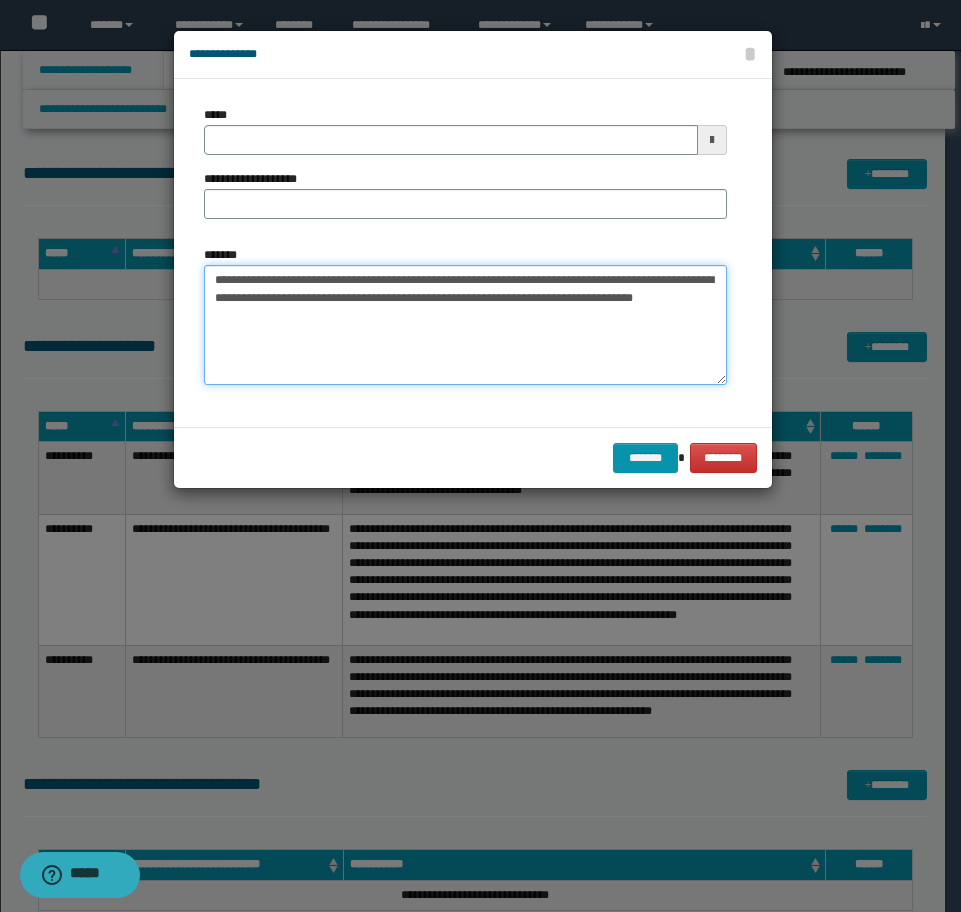 type on "**********" 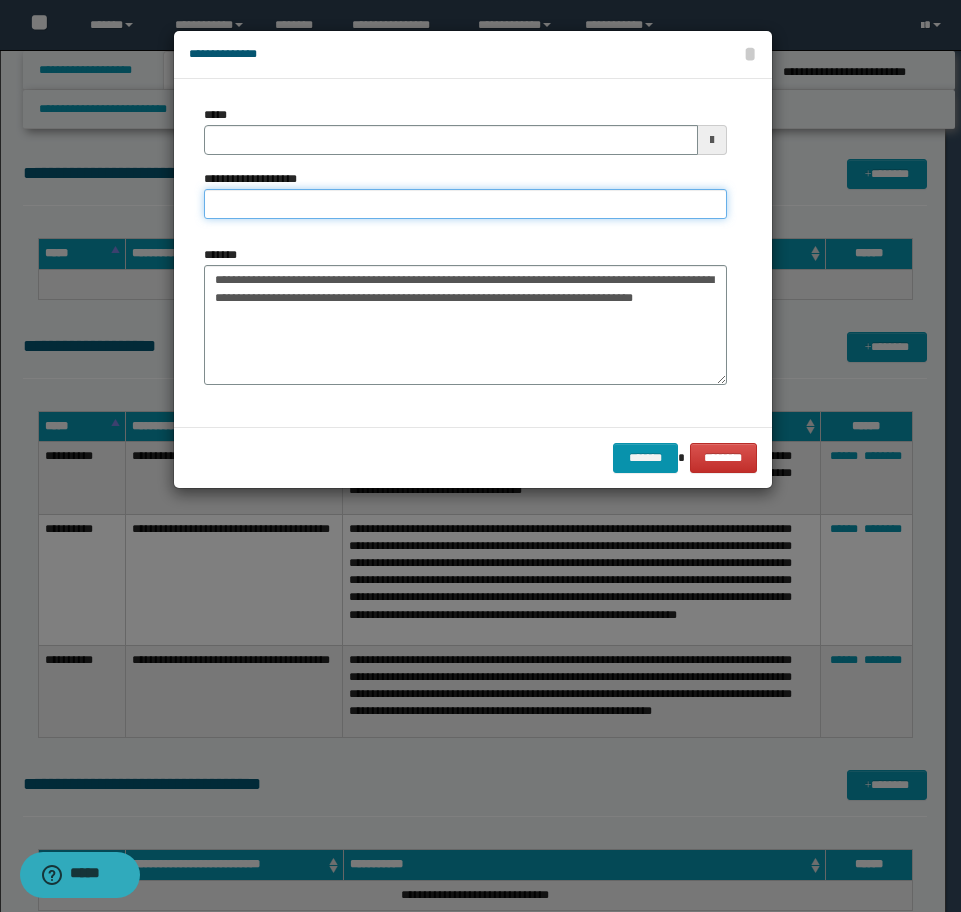 click on "**********" at bounding box center (465, 204) 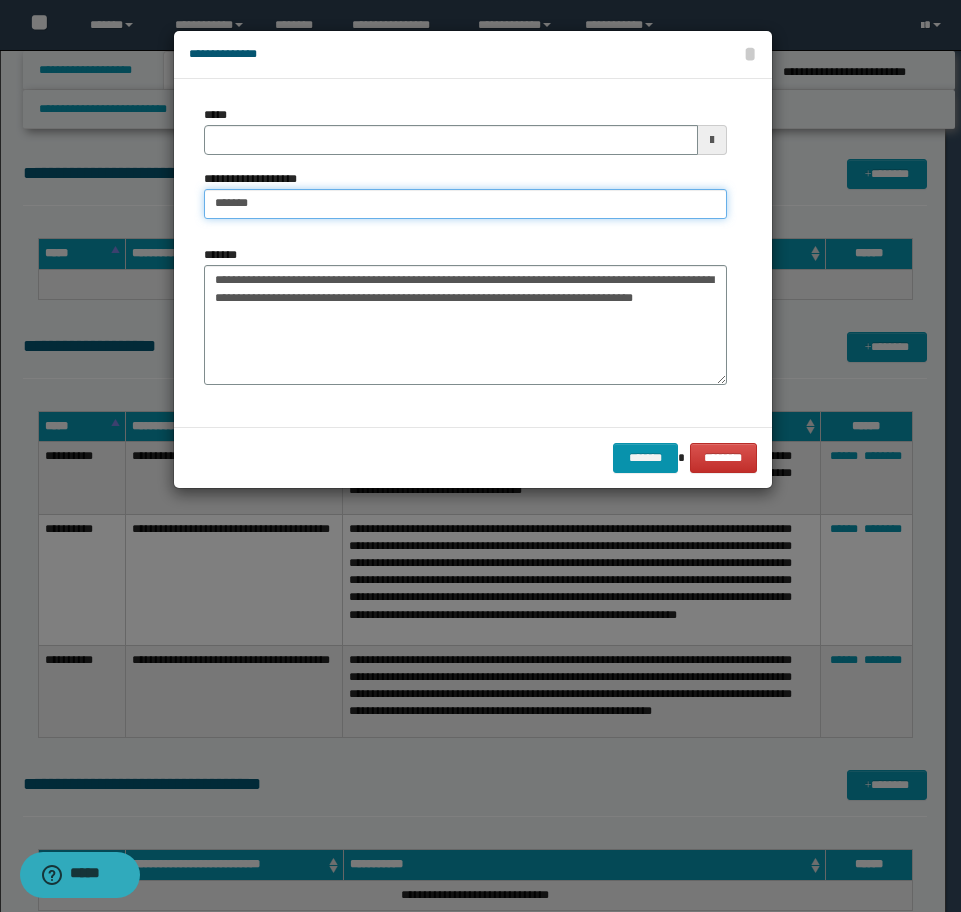 type on "**********" 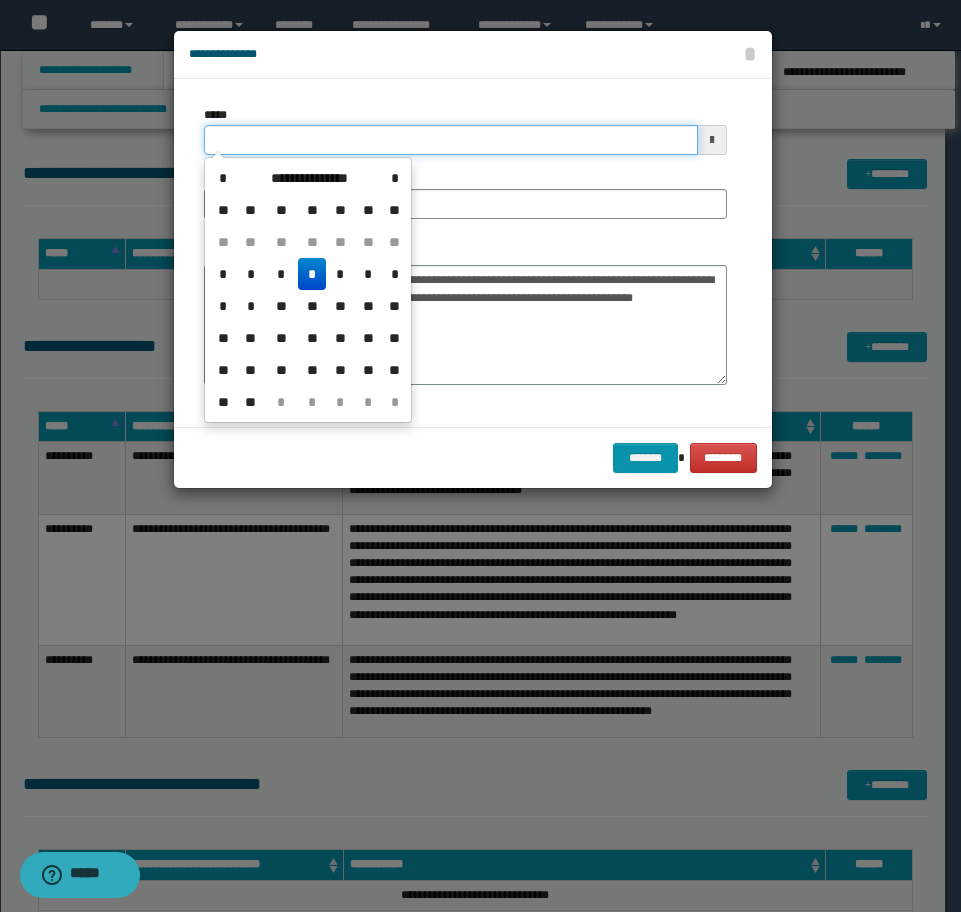 drag, startPoint x: 339, startPoint y: 141, endPoint x: 114, endPoint y: 161, distance: 225.88715 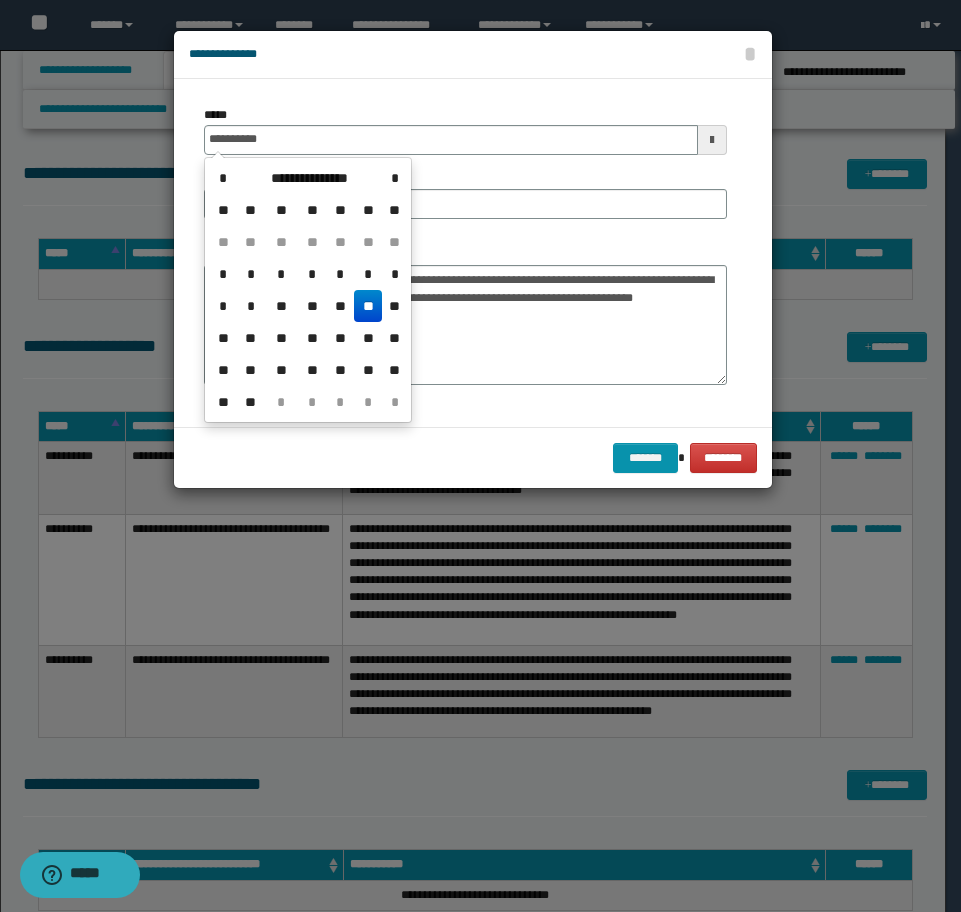 click on "**" at bounding box center [368, 306] 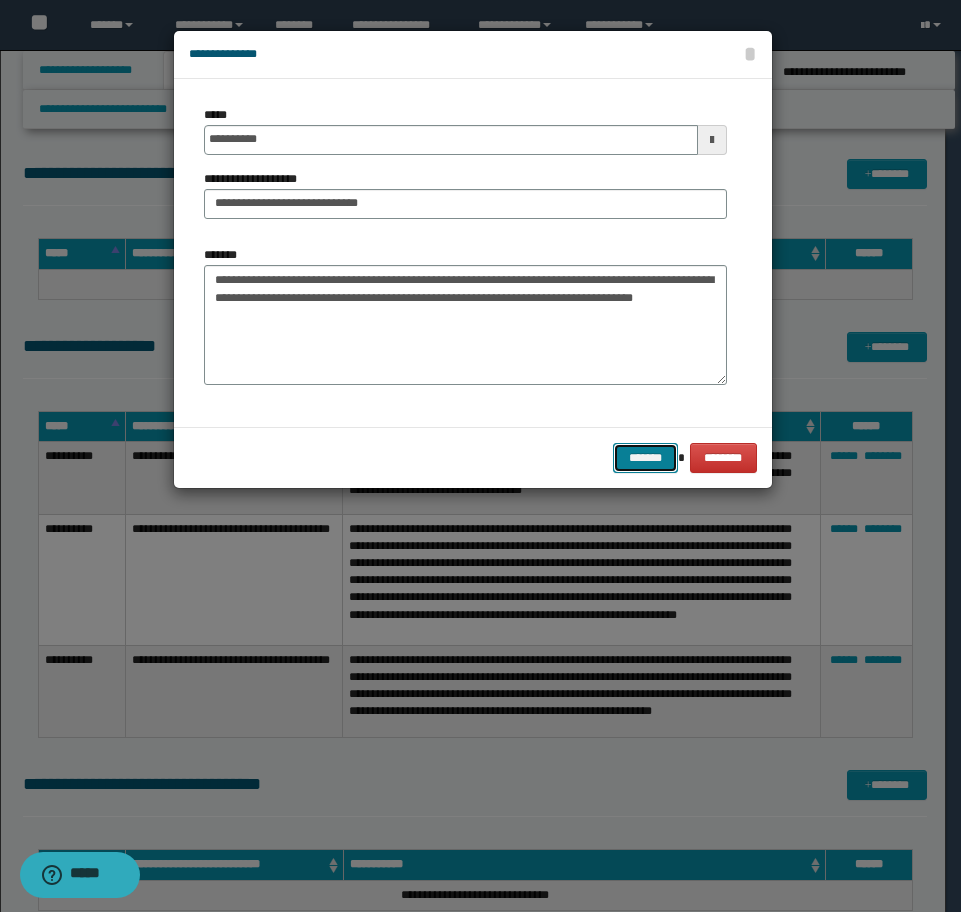 click on "*******" at bounding box center (645, 458) 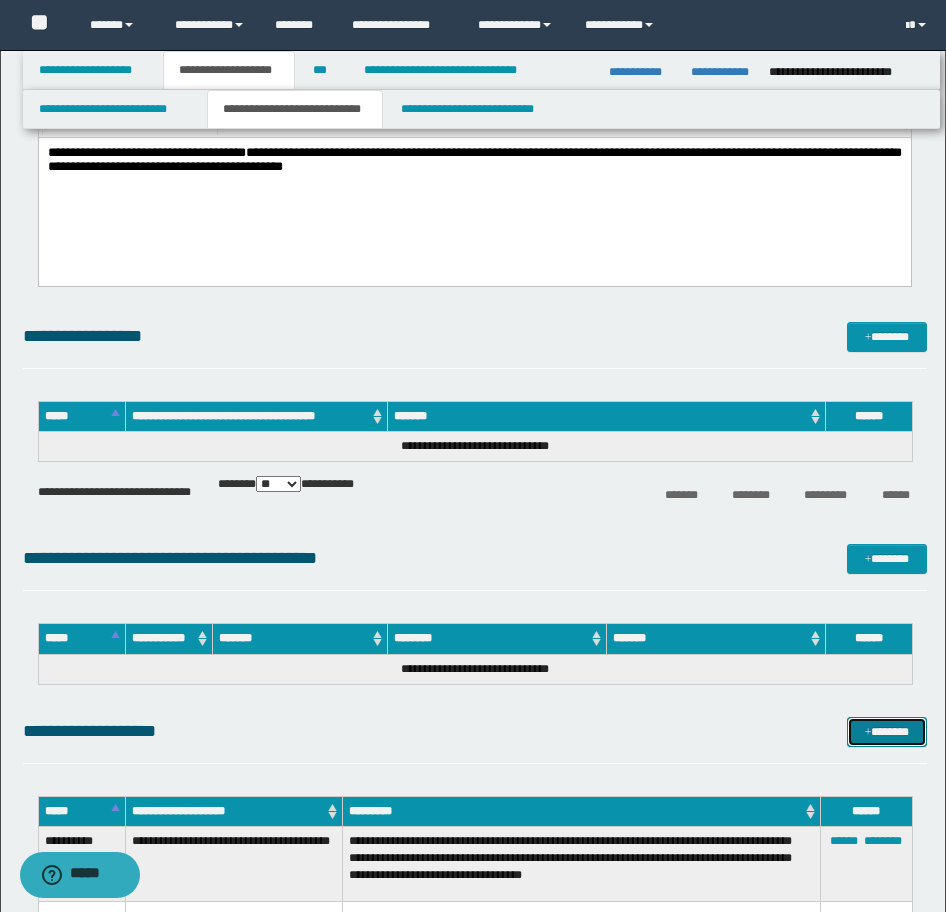 scroll, scrollTop: 6555, scrollLeft: 0, axis: vertical 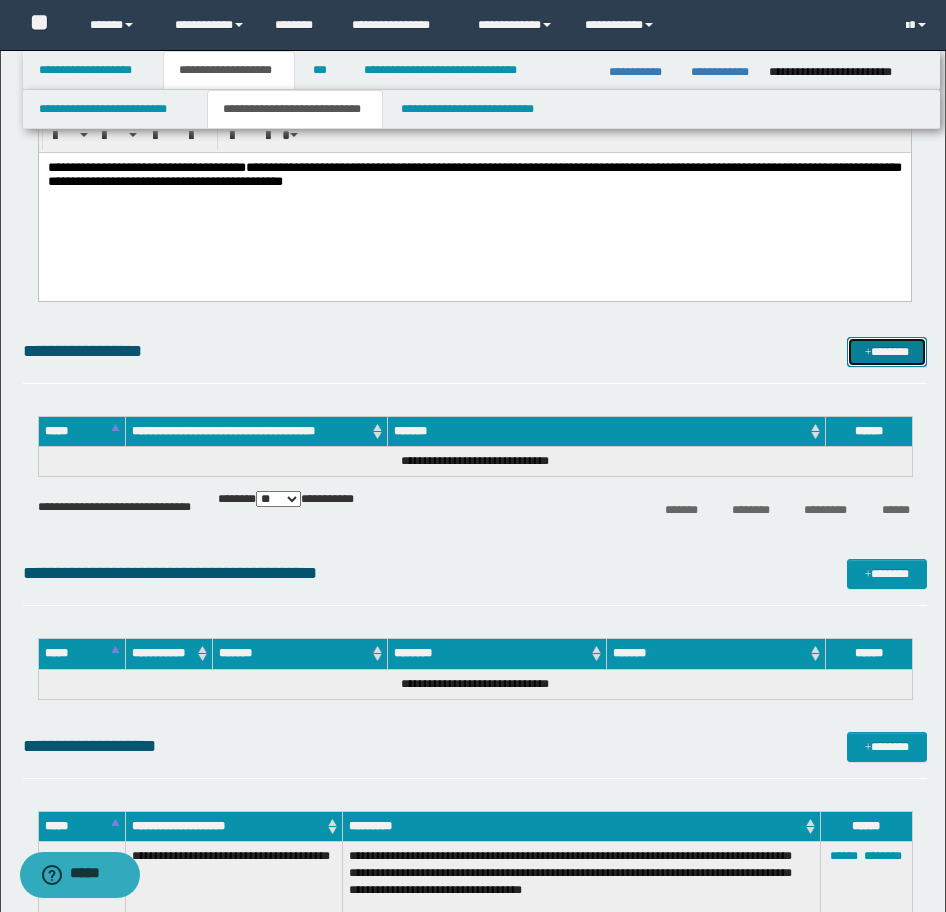 click on "*******" at bounding box center [887, 352] 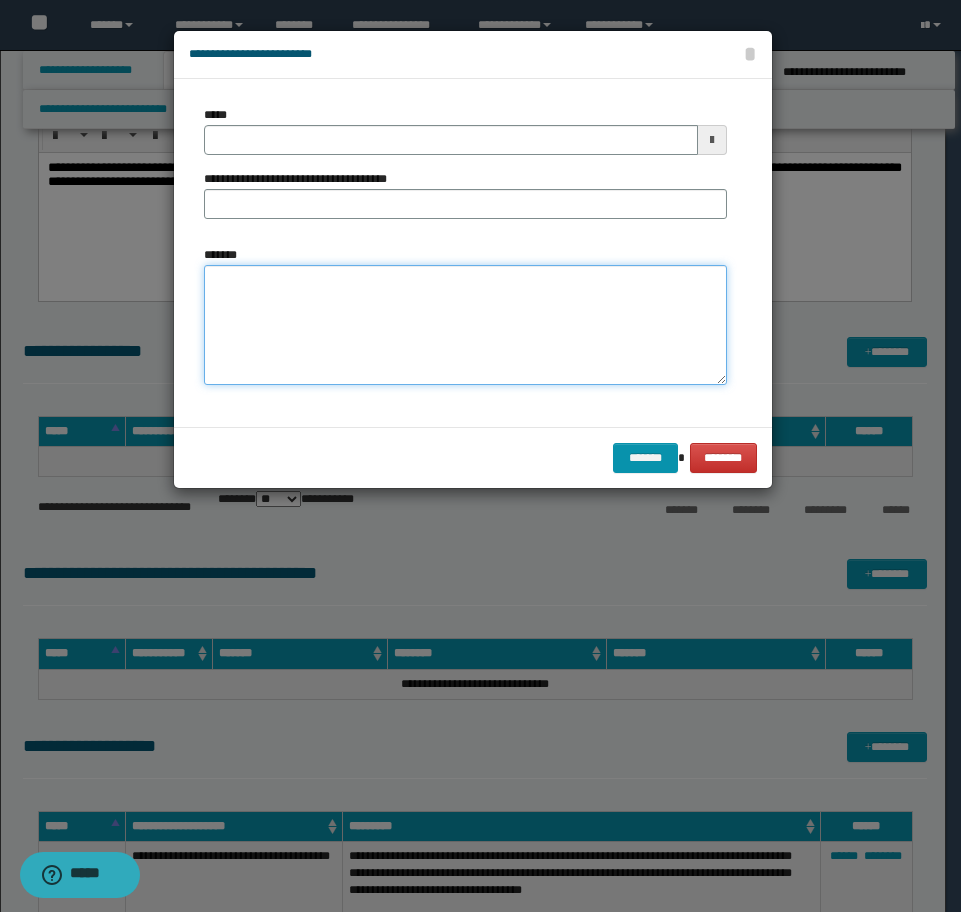 click on "*******" at bounding box center (465, 325) 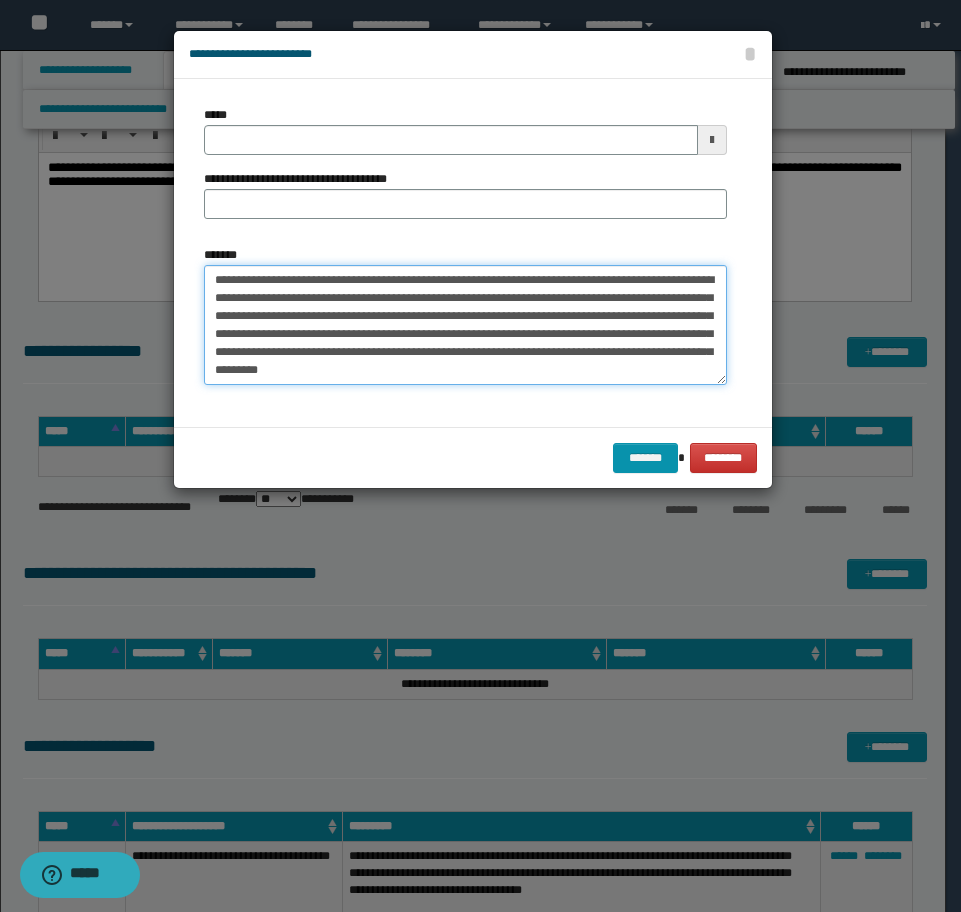 click on "**********" at bounding box center (465, 325) 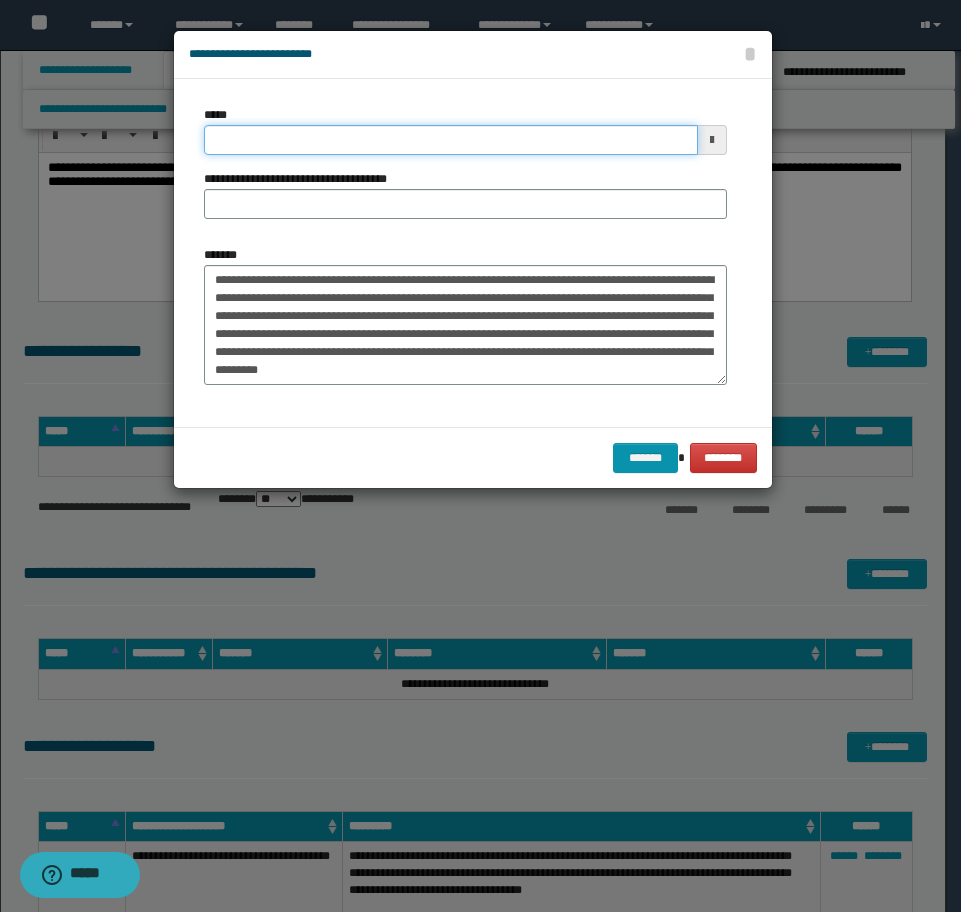 click on "*****" at bounding box center [451, 140] 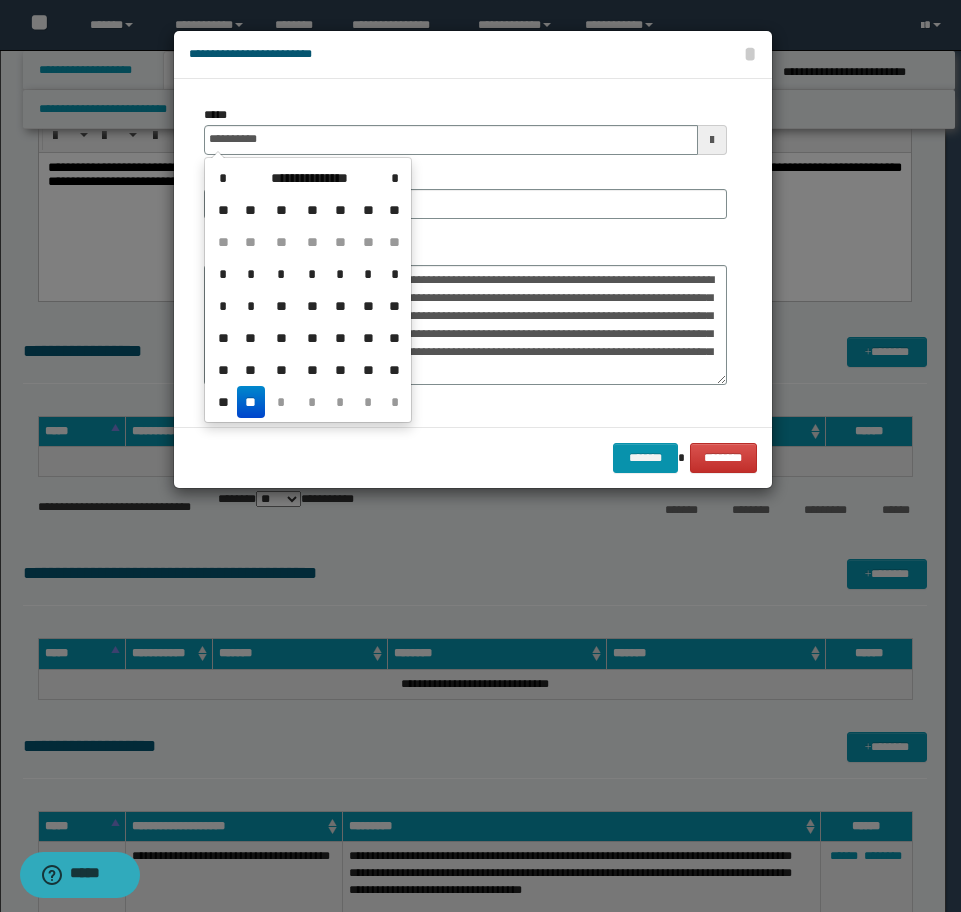 click on "**" at bounding box center (251, 402) 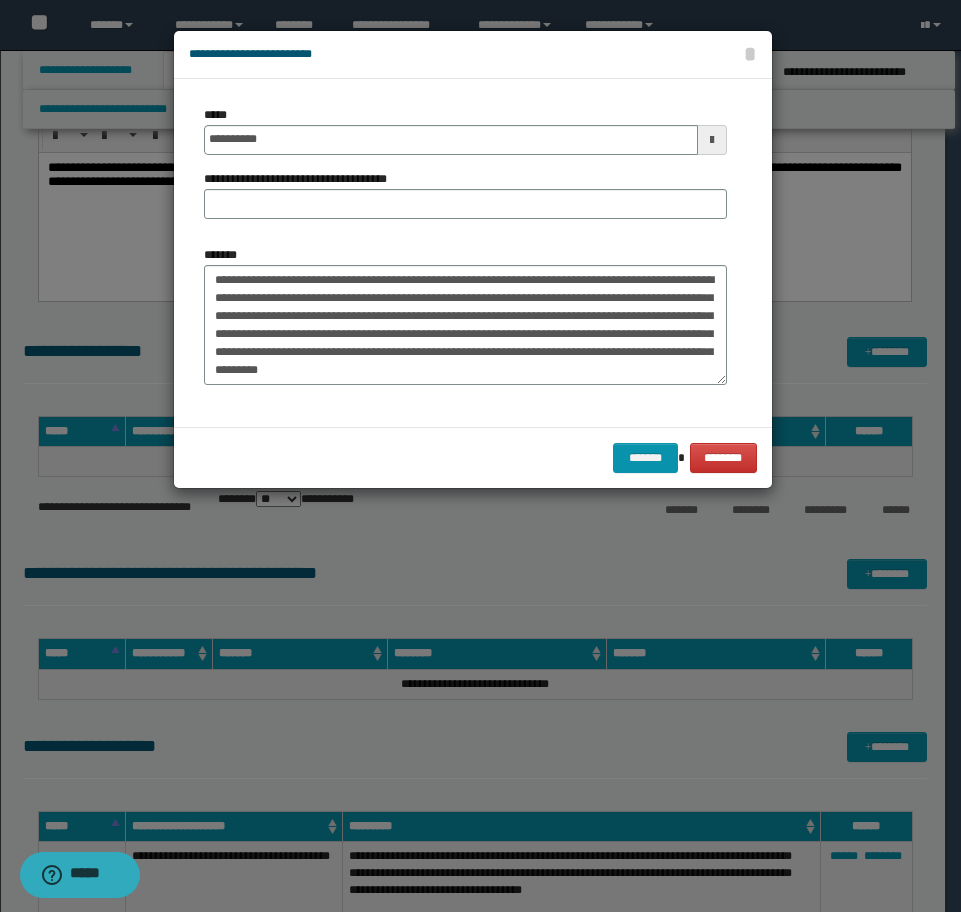 click on "**********" at bounding box center [303, 179] 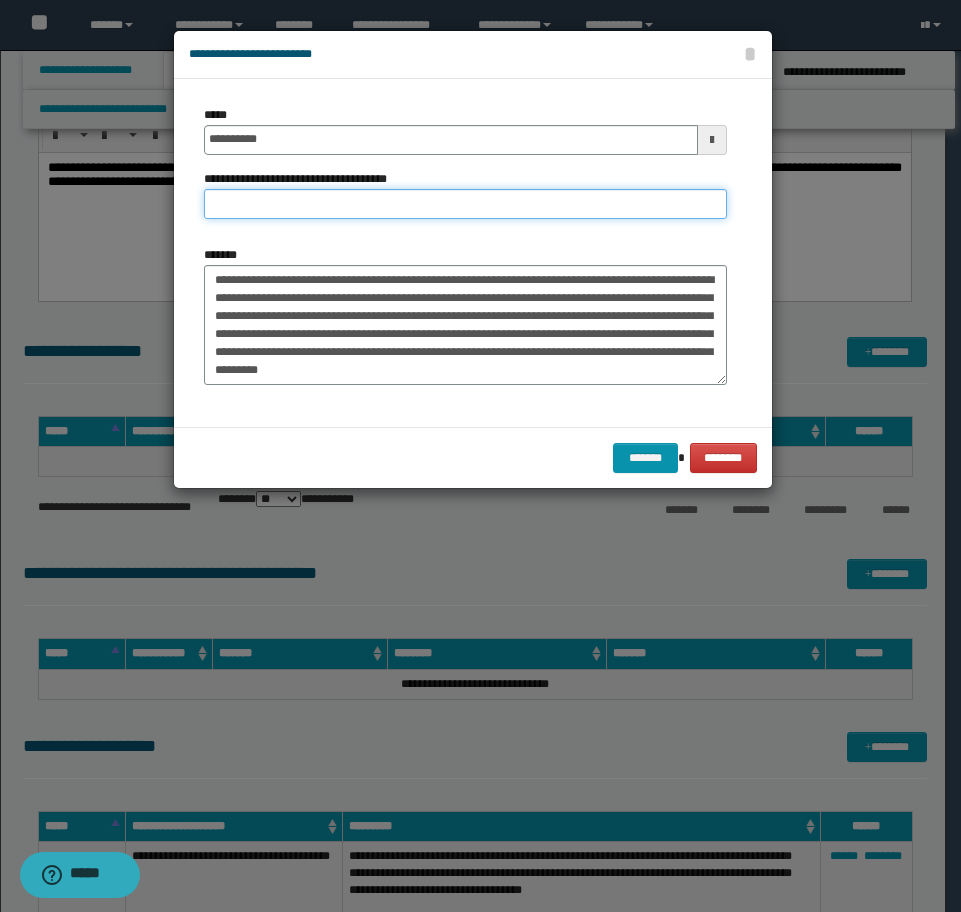click on "**********" at bounding box center [465, 204] 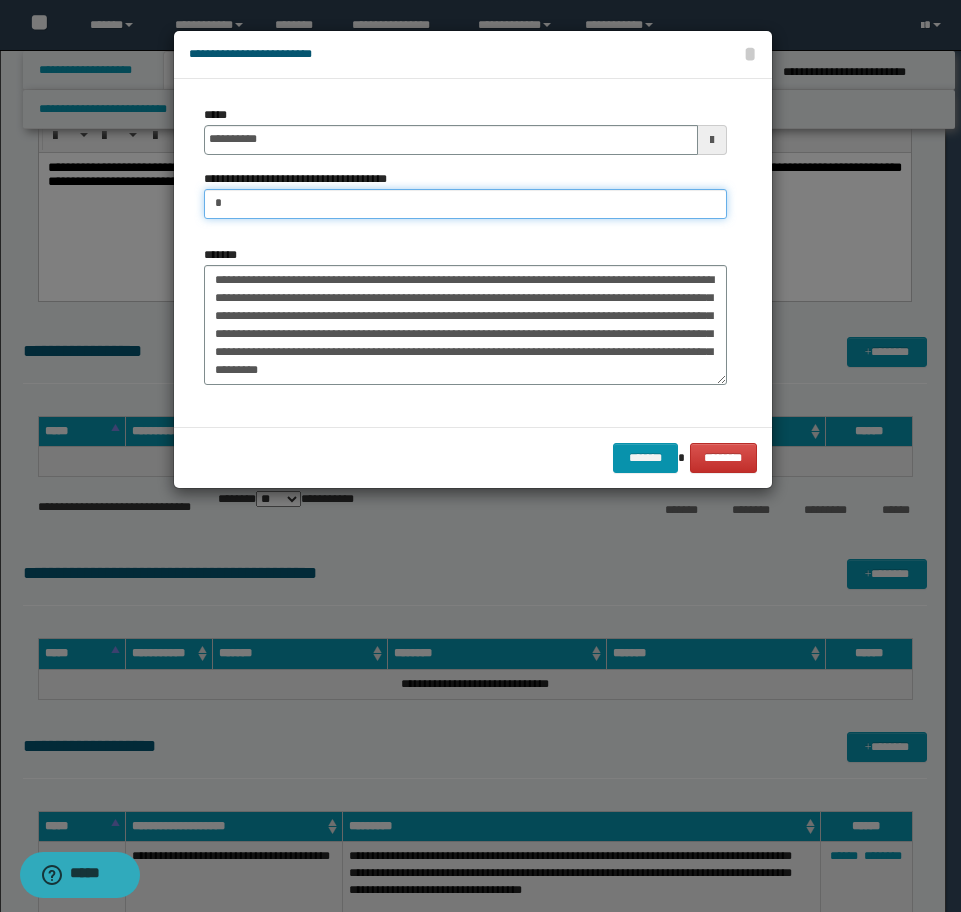 type on "**********" 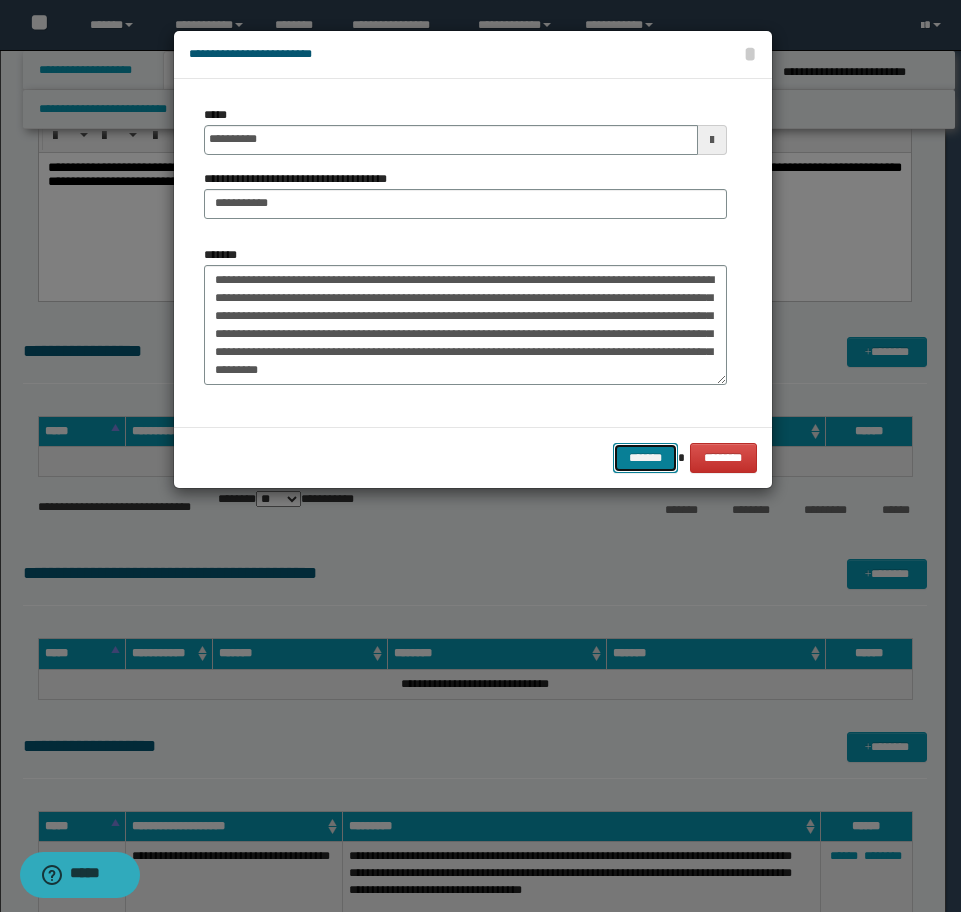 click on "*******" at bounding box center [645, 458] 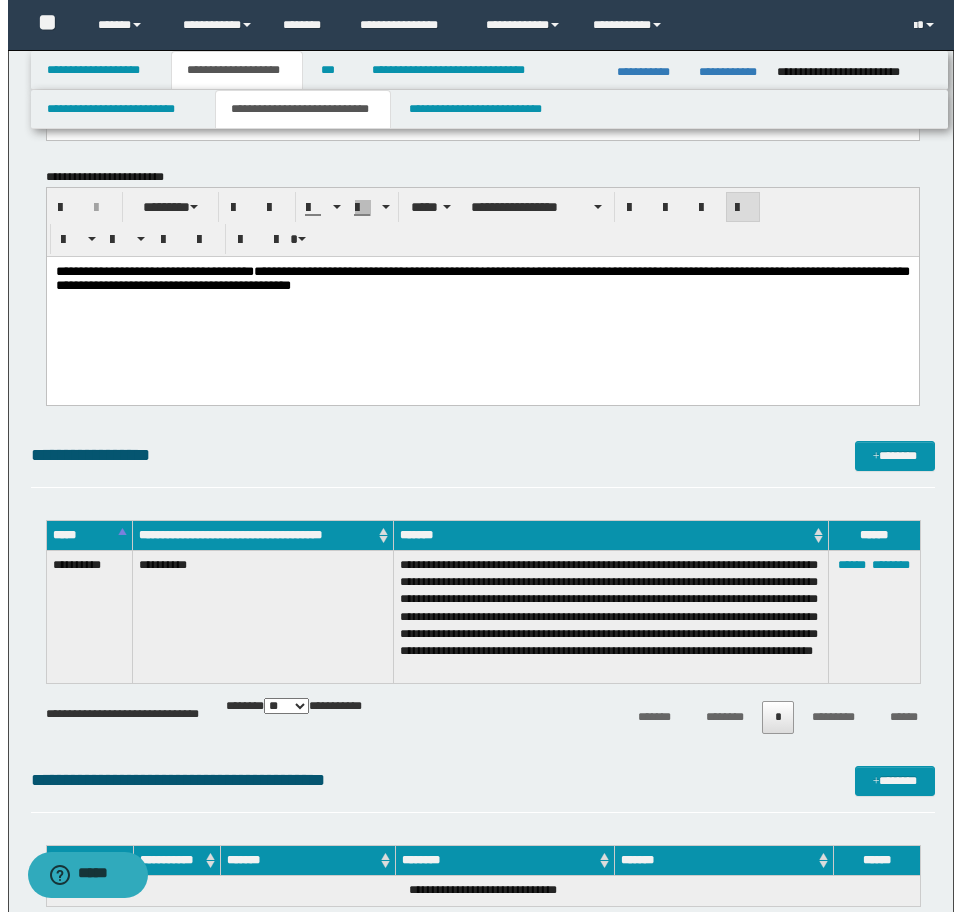 scroll, scrollTop: 6355, scrollLeft: 0, axis: vertical 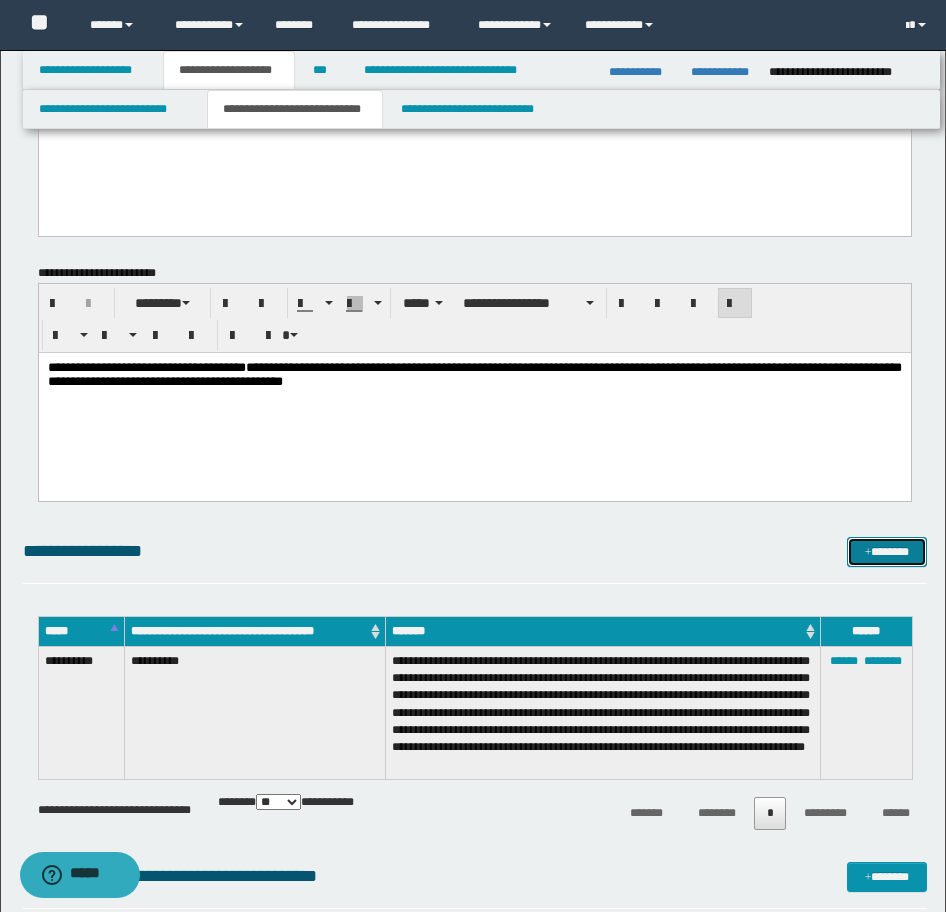 click on "*******" at bounding box center (887, 552) 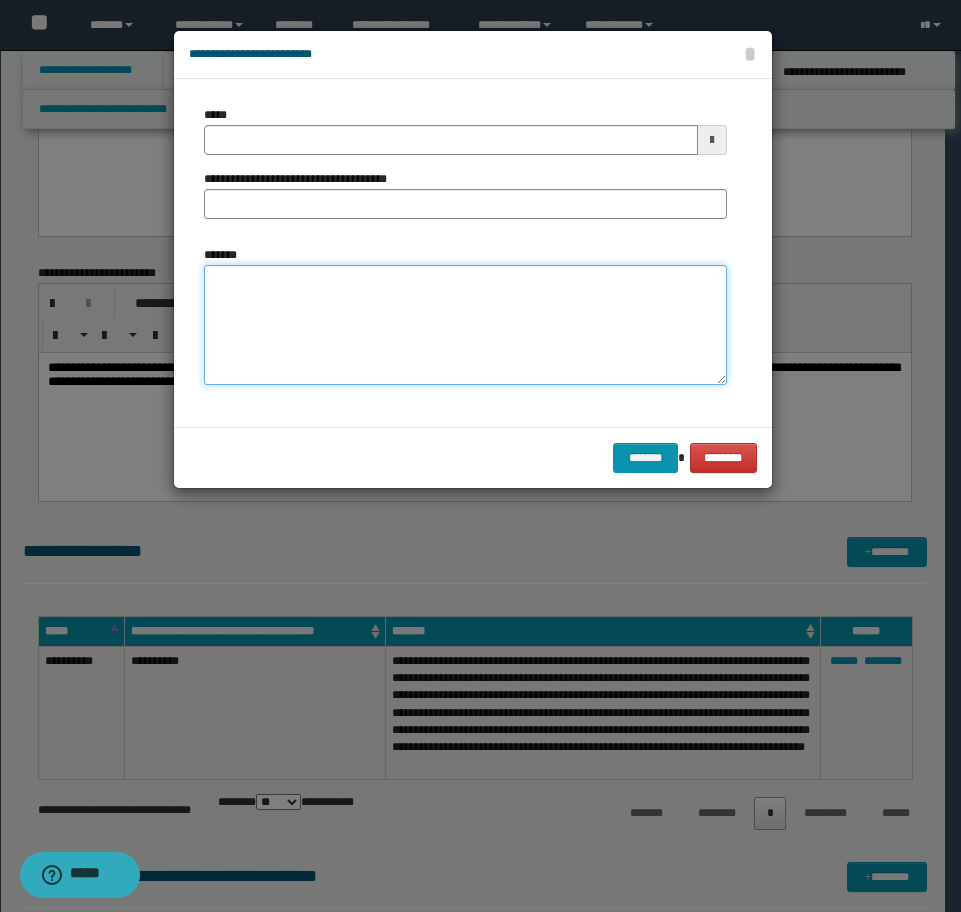 click on "*******" at bounding box center [465, 325] 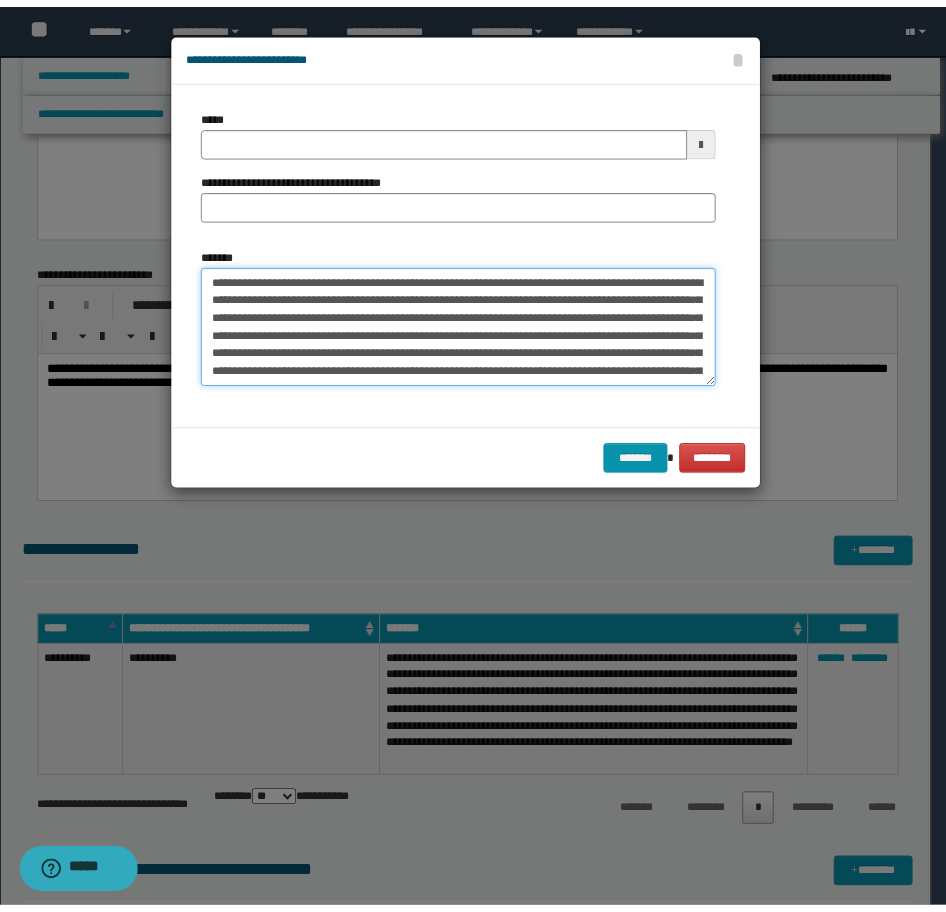 scroll, scrollTop: 264, scrollLeft: 0, axis: vertical 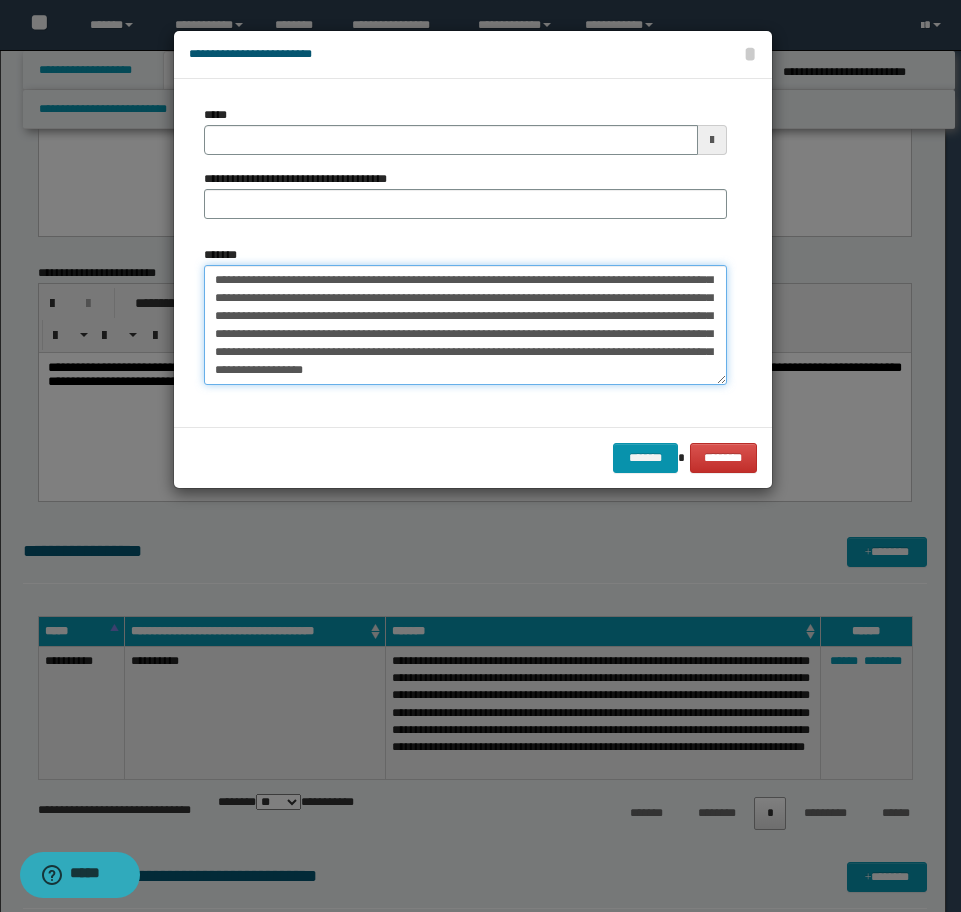 type on "**********" 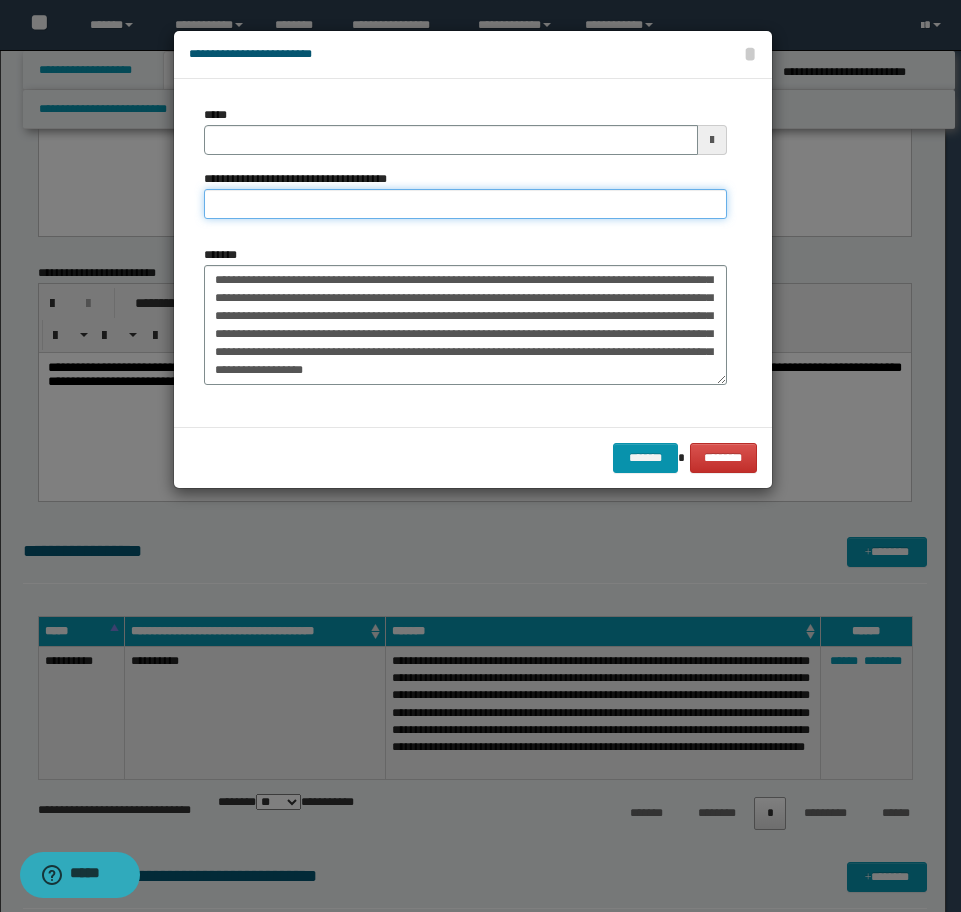 click on "**********" at bounding box center (465, 204) 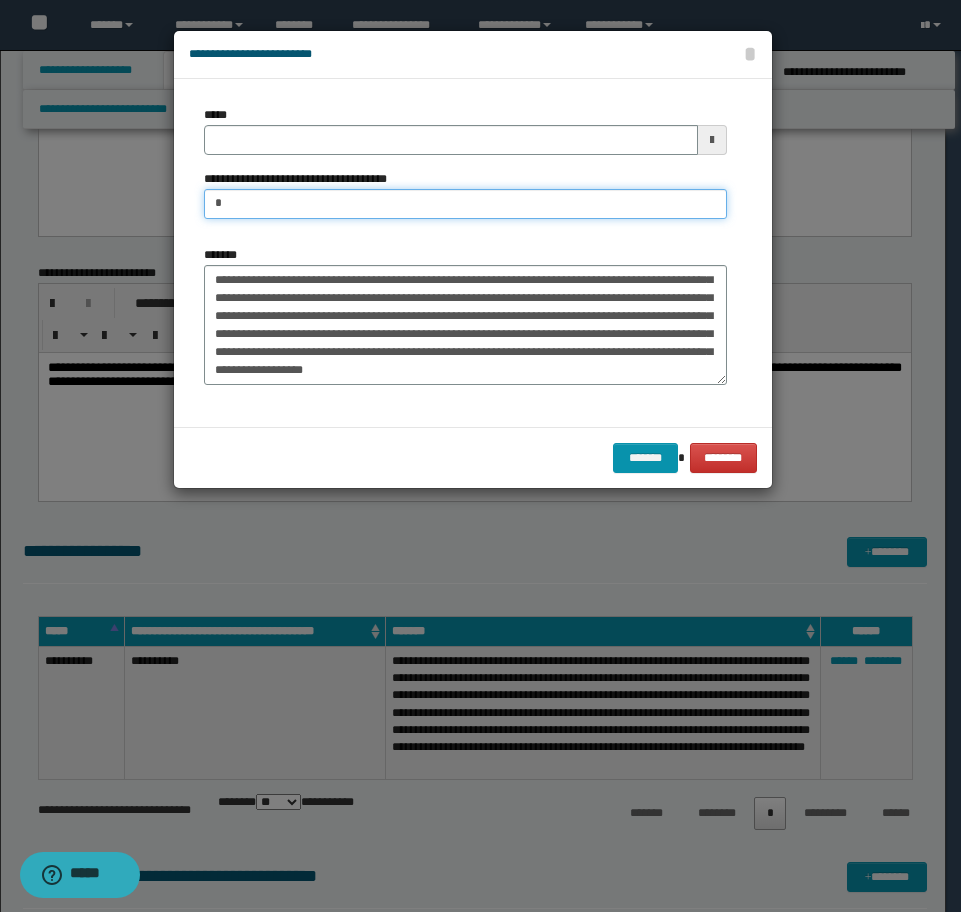 type on "**********" 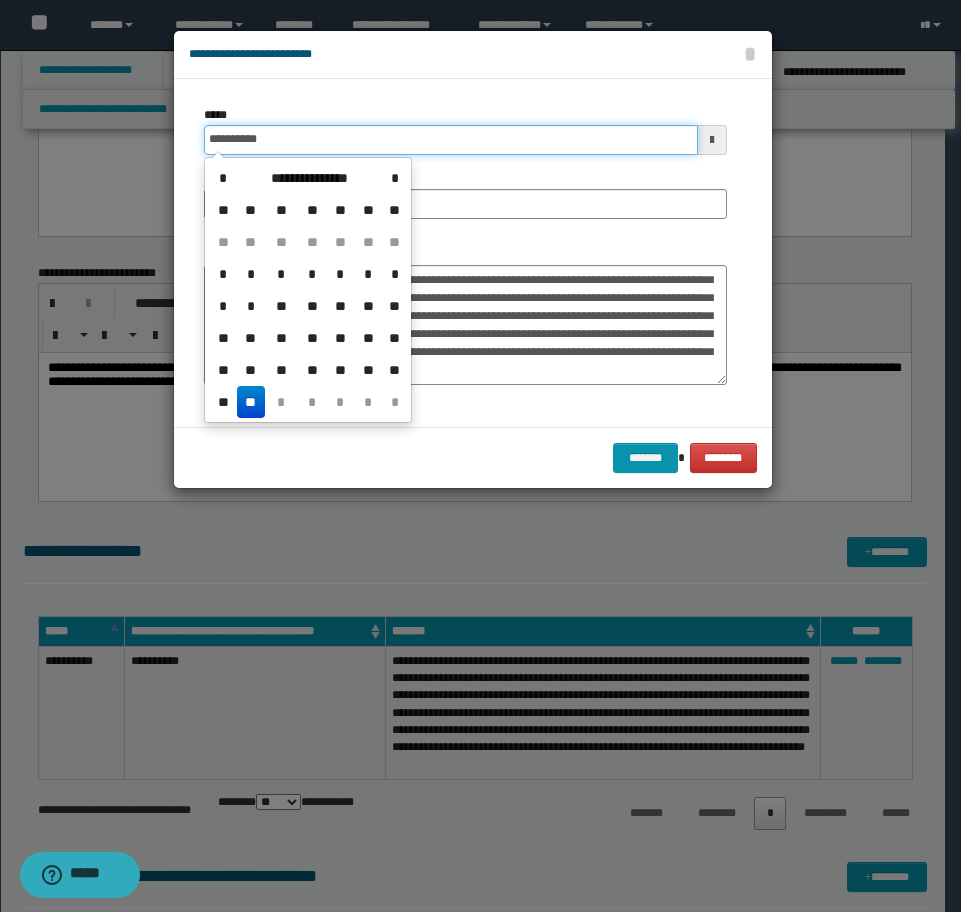 drag, startPoint x: 330, startPoint y: 144, endPoint x: 138, endPoint y: 152, distance: 192.1666 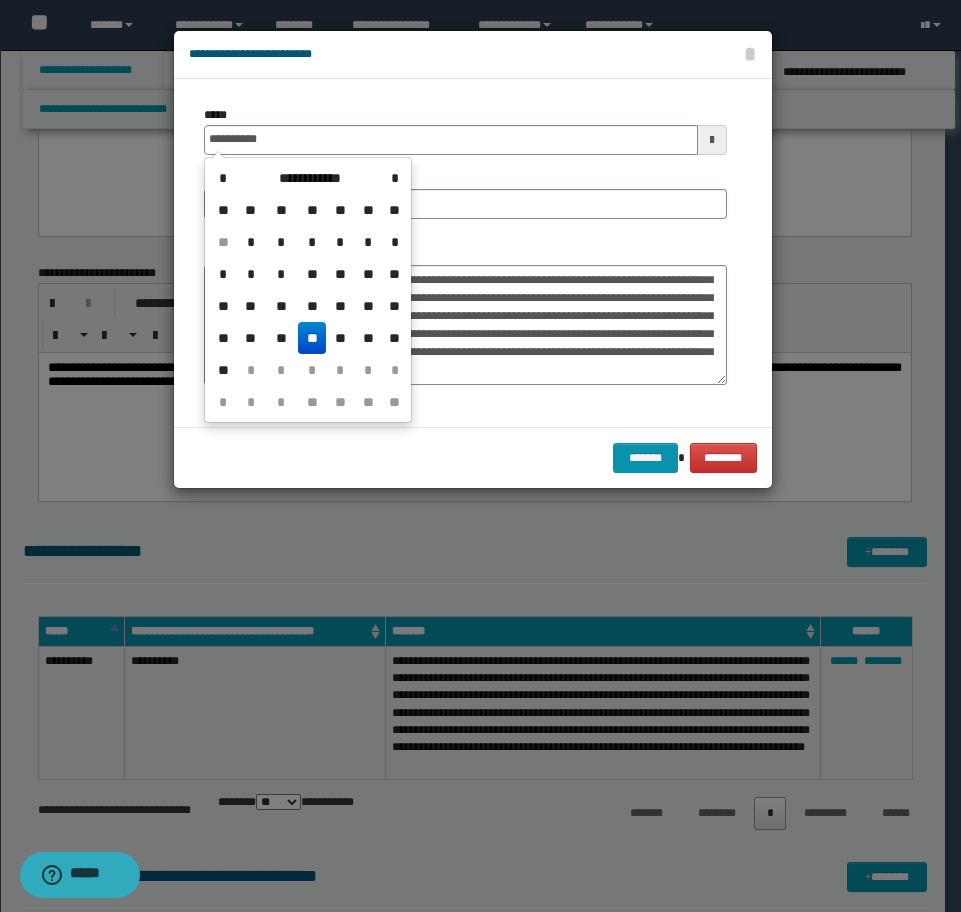 click on "**" at bounding box center [312, 338] 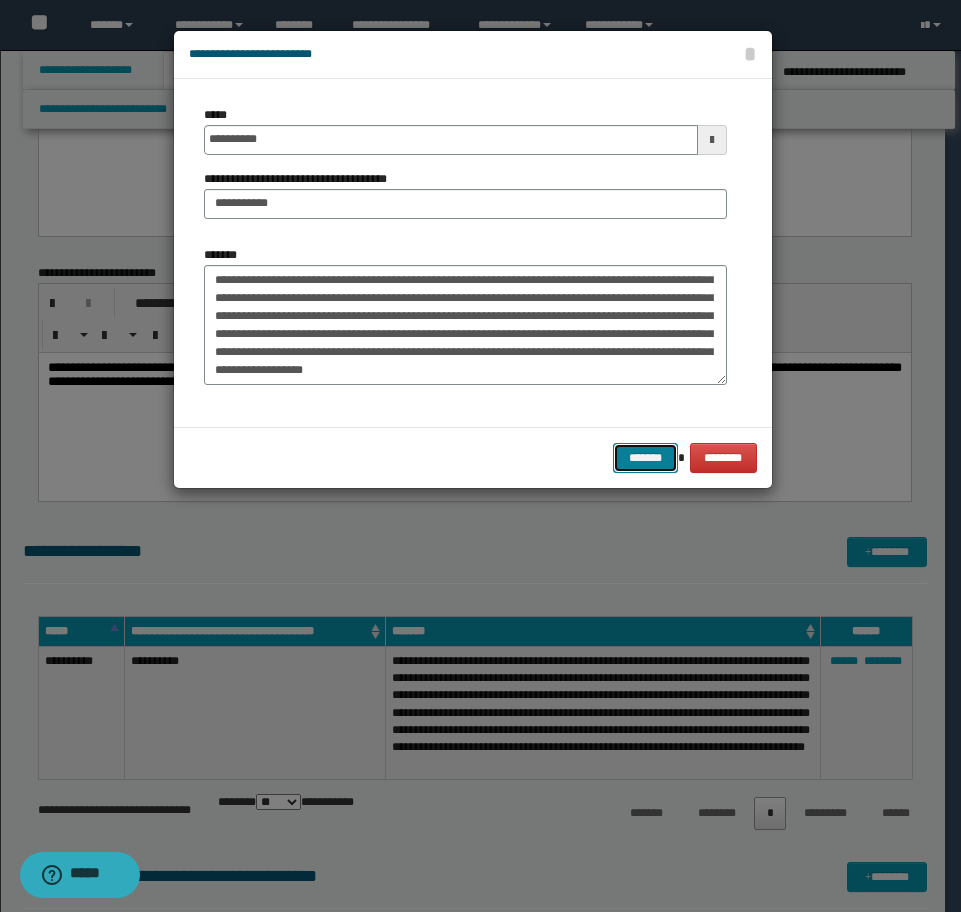click on "*******" at bounding box center (645, 458) 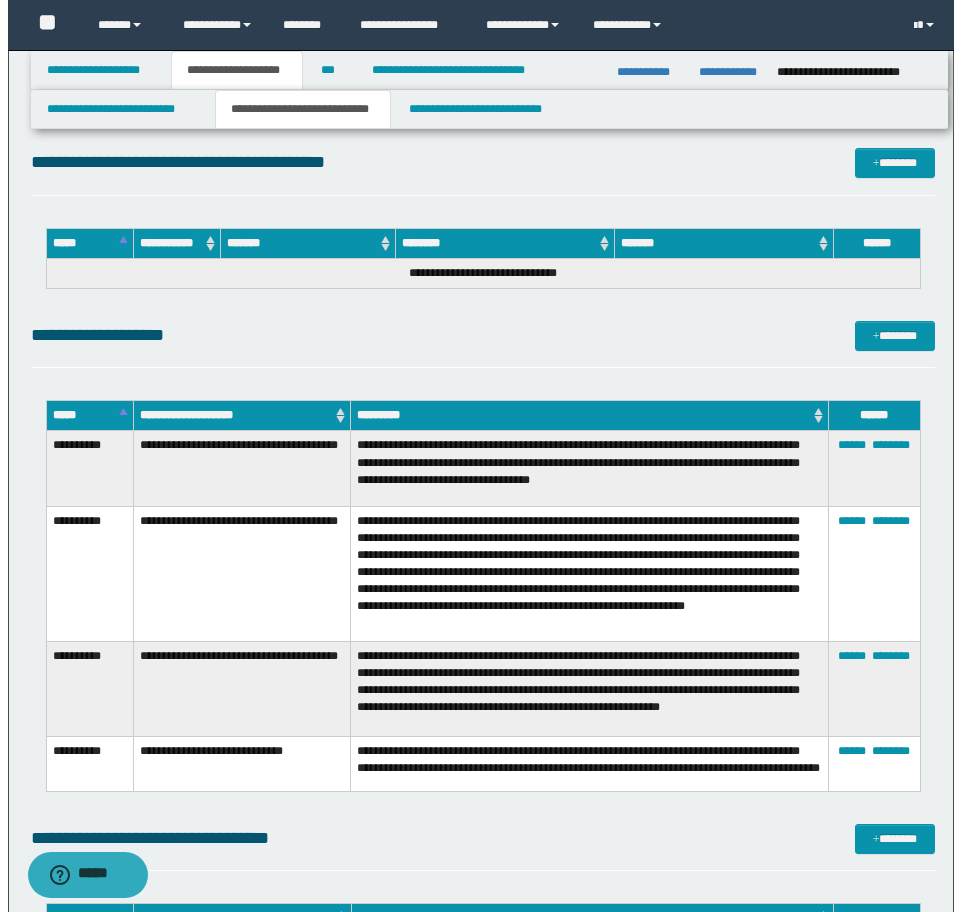 scroll, scrollTop: 7555, scrollLeft: 0, axis: vertical 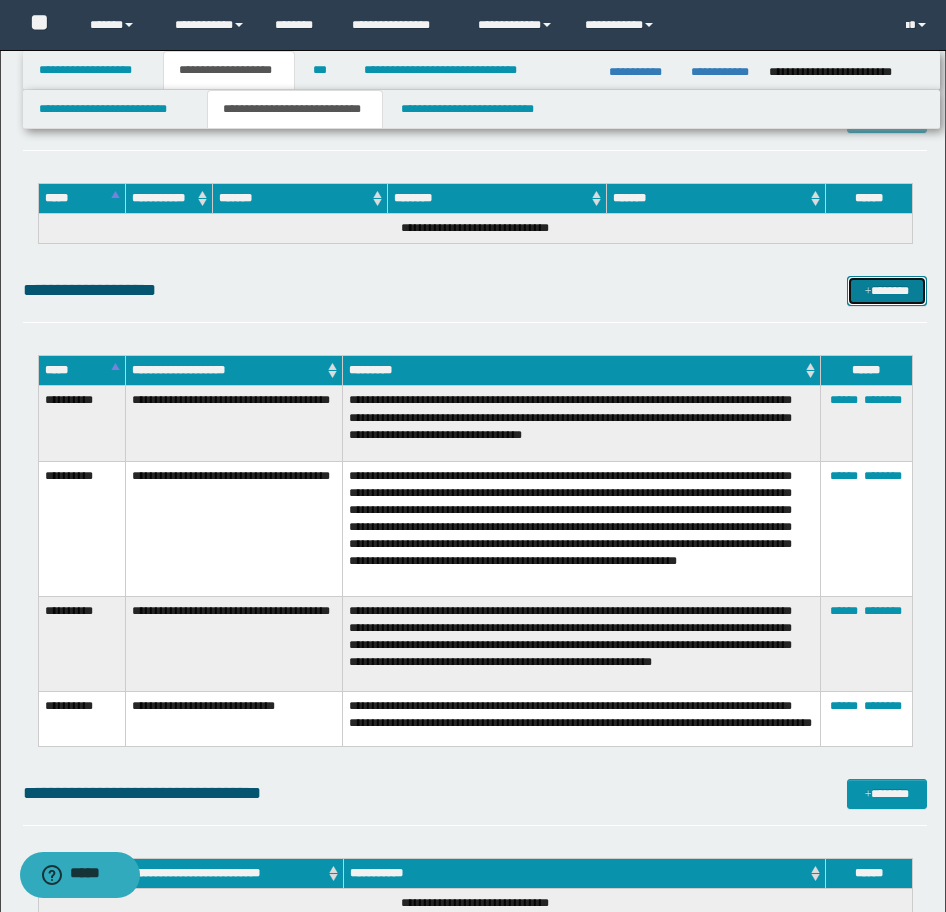 click on "*******" at bounding box center (887, 291) 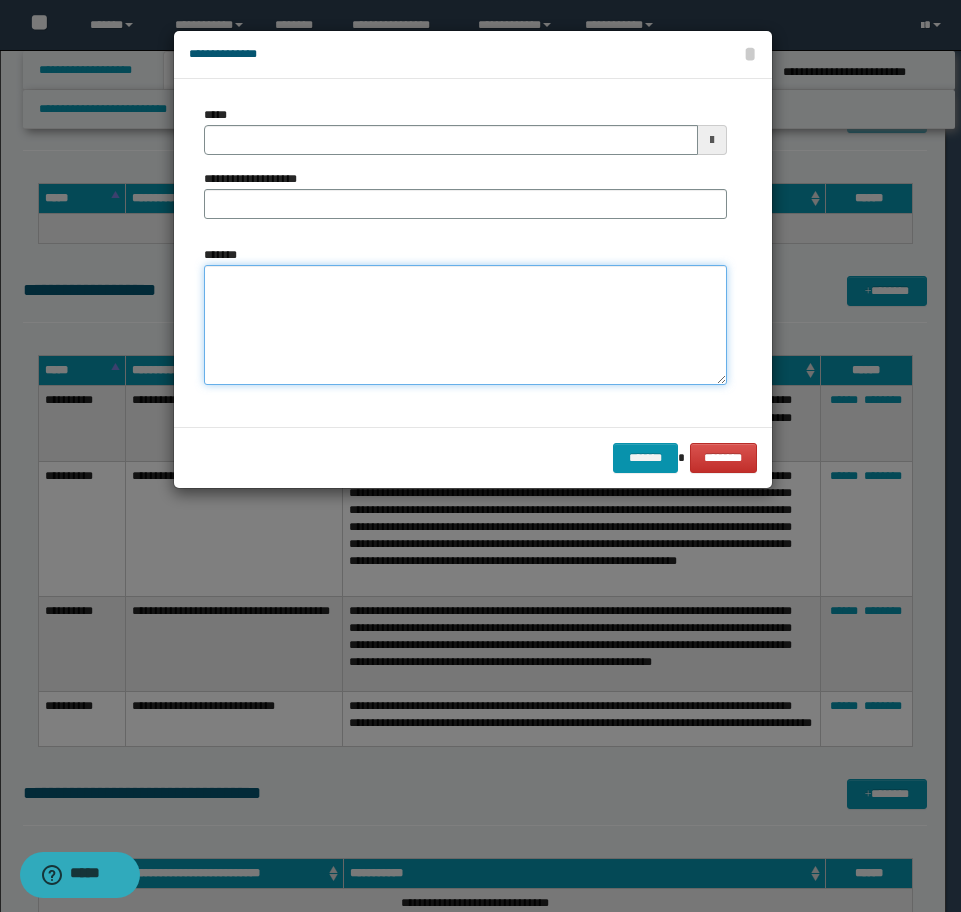 click on "*******" at bounding box center (465, 325) 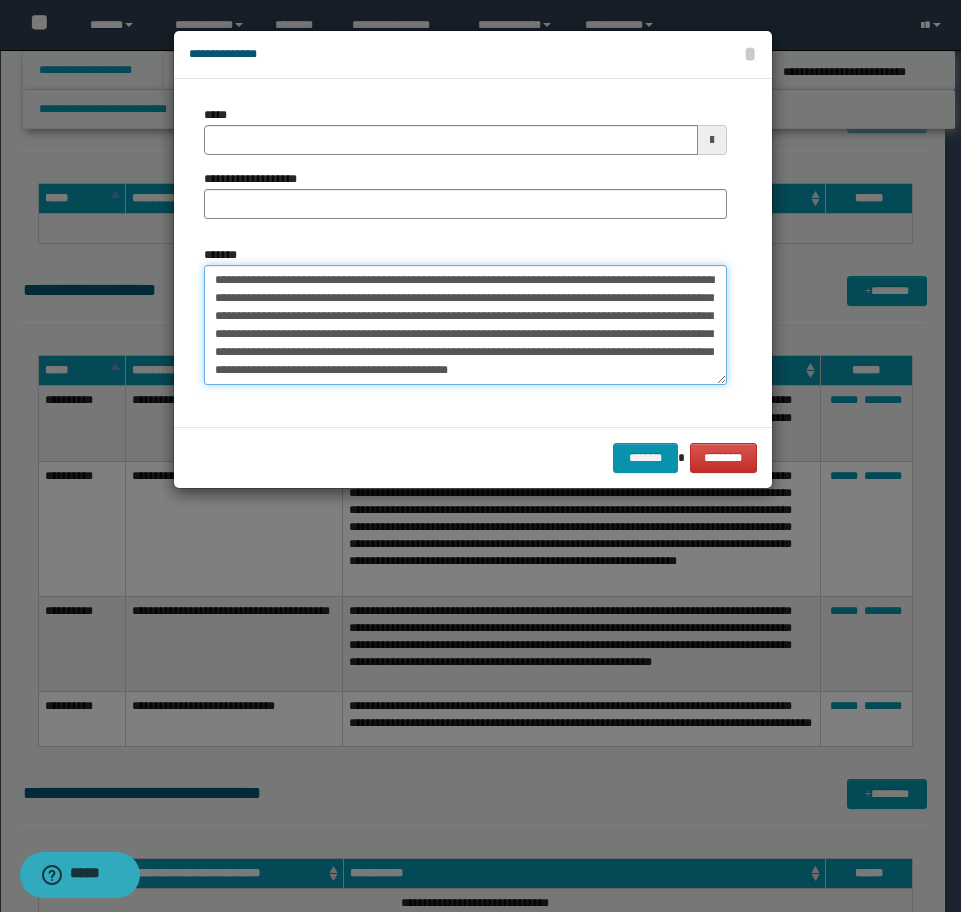 scroll, scrollTop: 12, scrollLeft: 0, axis: vertical 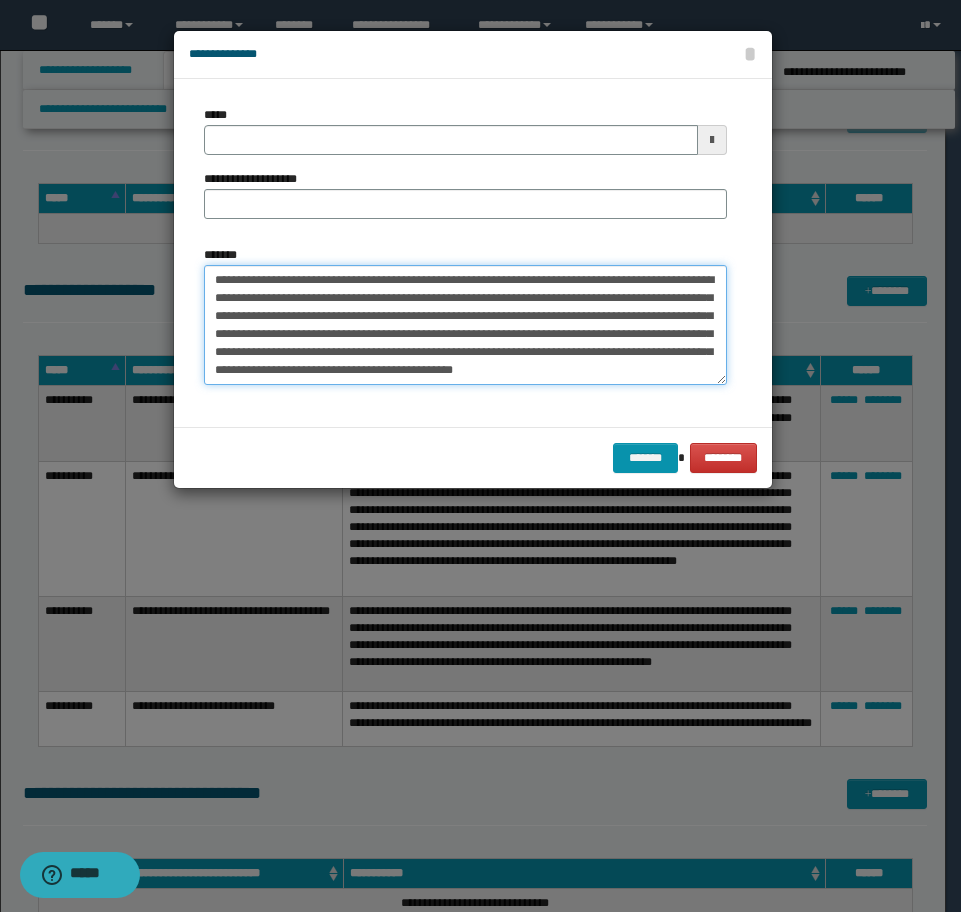 drag, startPoint x: 348, startPoint y: 323, endPoint x: 75, endPoint y: 226, distance: 289.72055 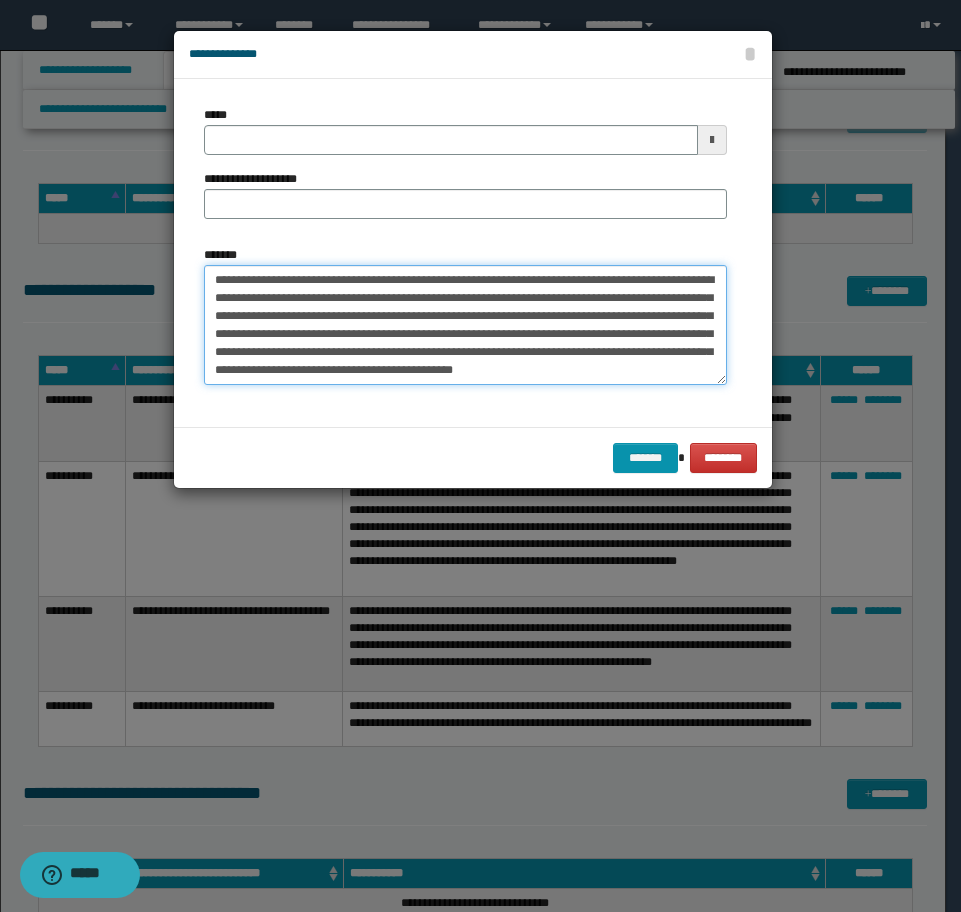 drag, startPoint x: 343, startPoint y: 334, endPoint x: 405, endPoint y: 333, distance: 62.008064 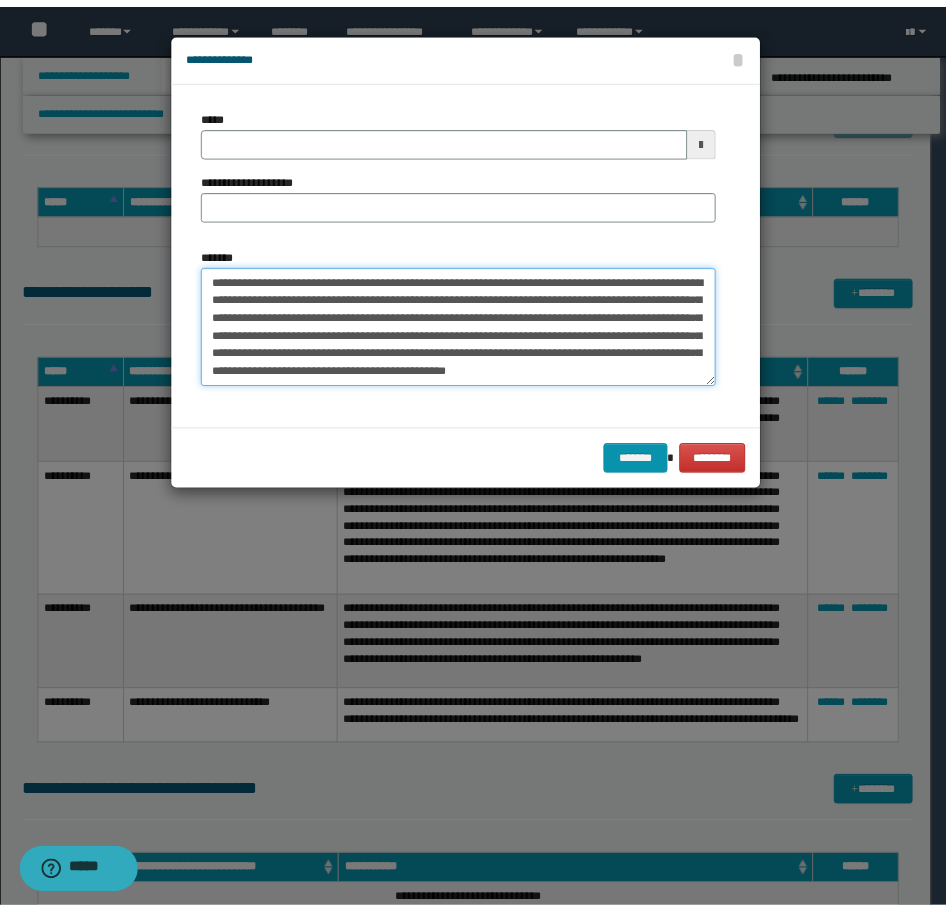 scroll, scrollTop: 18, scrollLeft: 0, axis: vertical 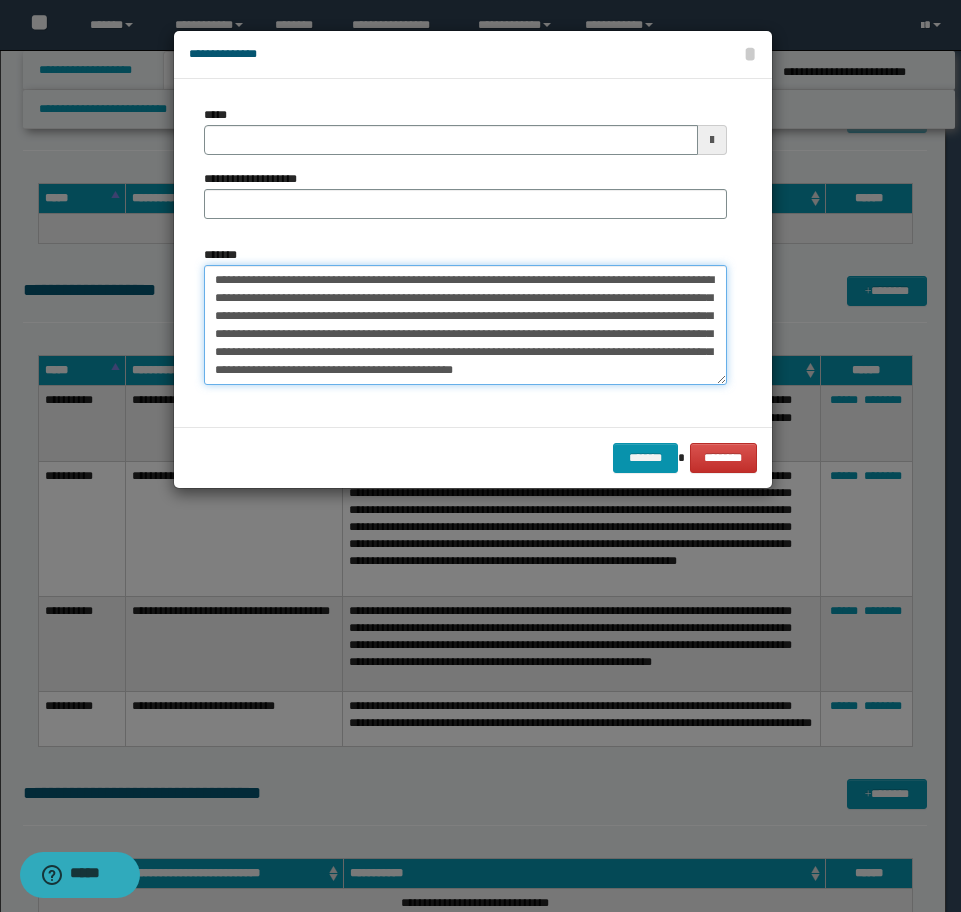 drag, startPoint x: 319, startPoint y: 369, endPoint x: 396, endPoint y: 352, distance: 78.854294 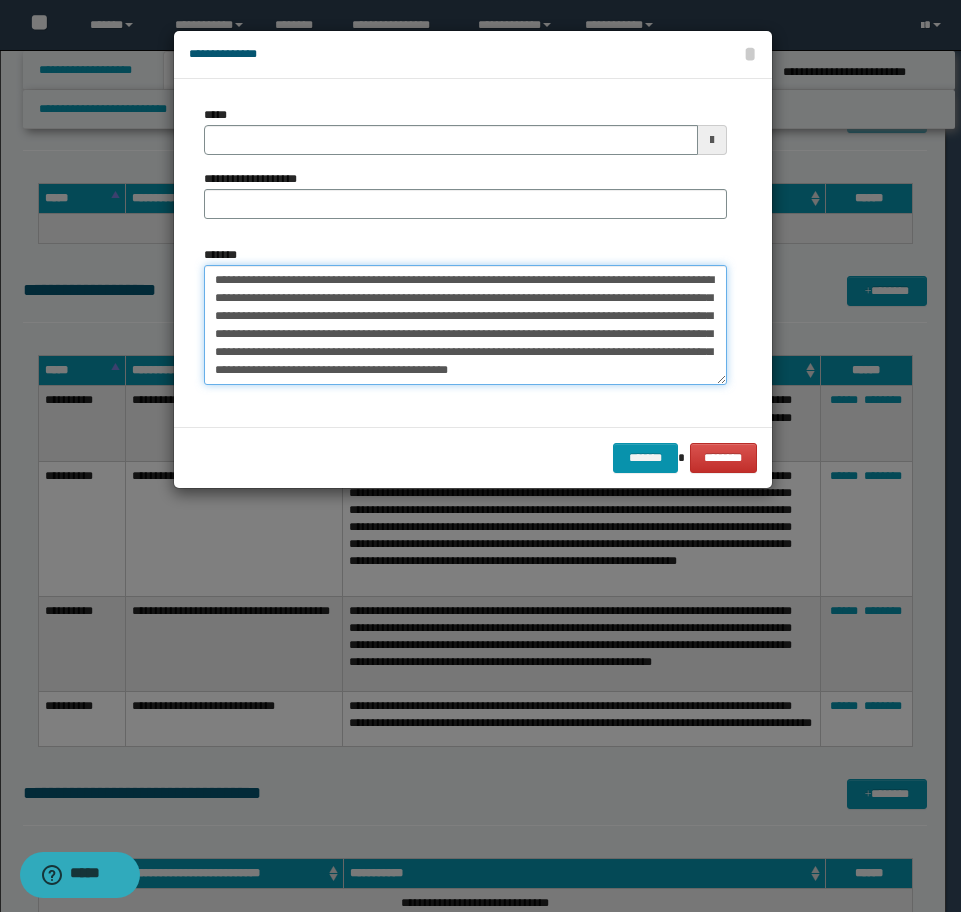 type on "**********" 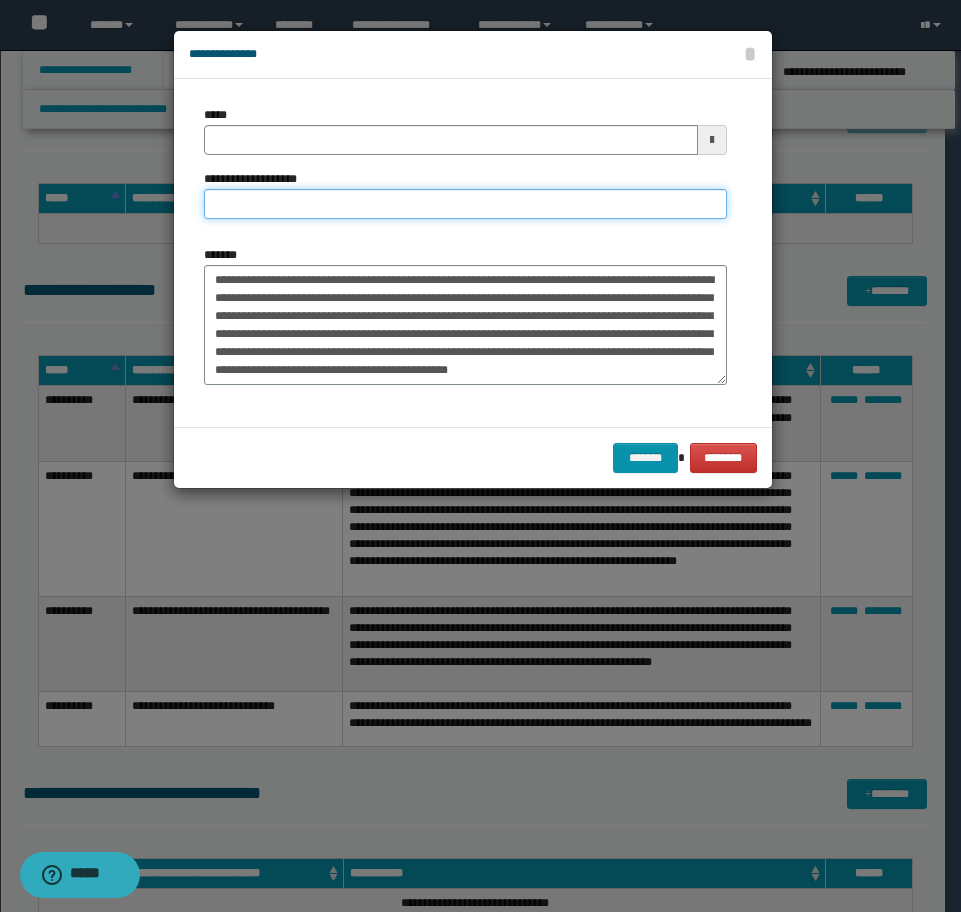 click on "**********" at bounding box center [465, 204] 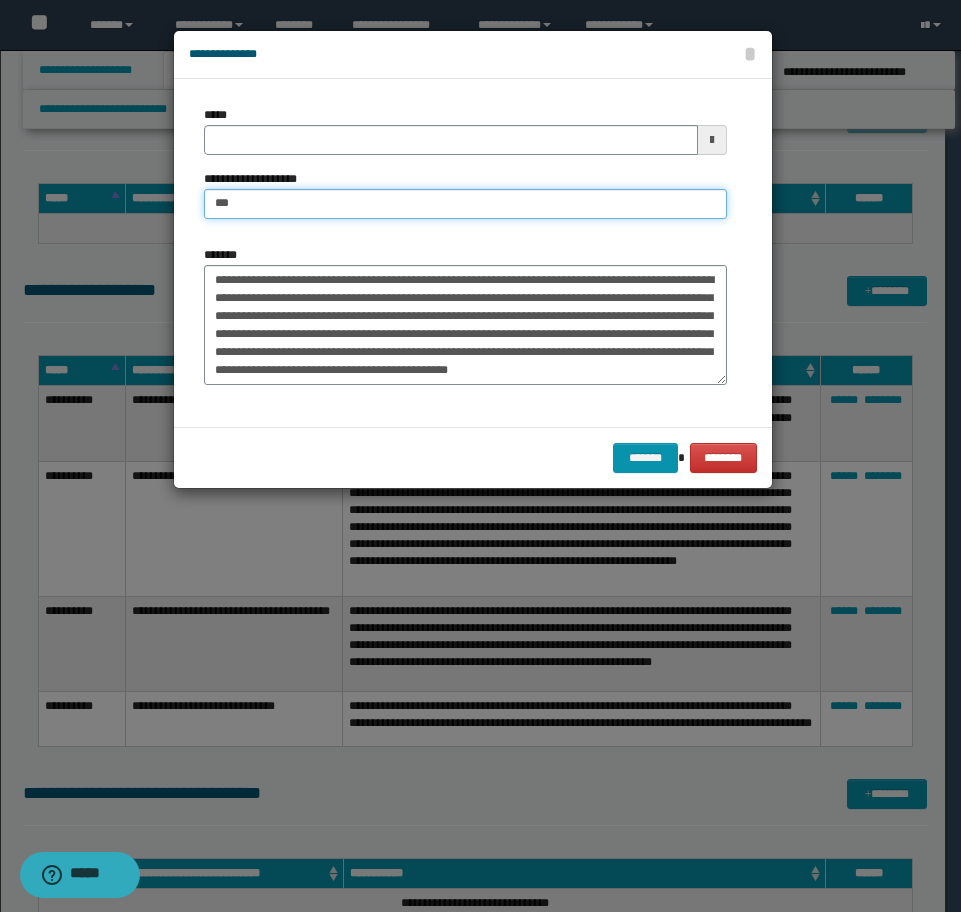 type on "**********" 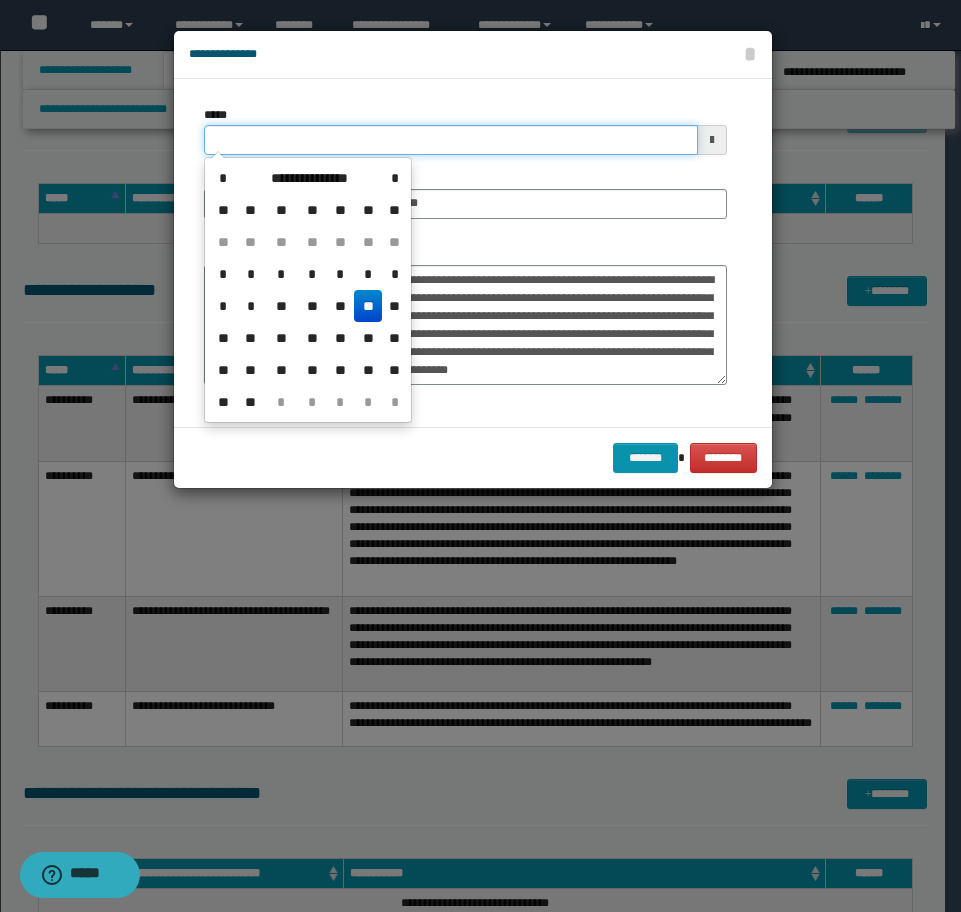 drag, startPoint x: 368, startPoint y: 140, endPoint x: 13, endPoint y: 137, distance: 355.01266 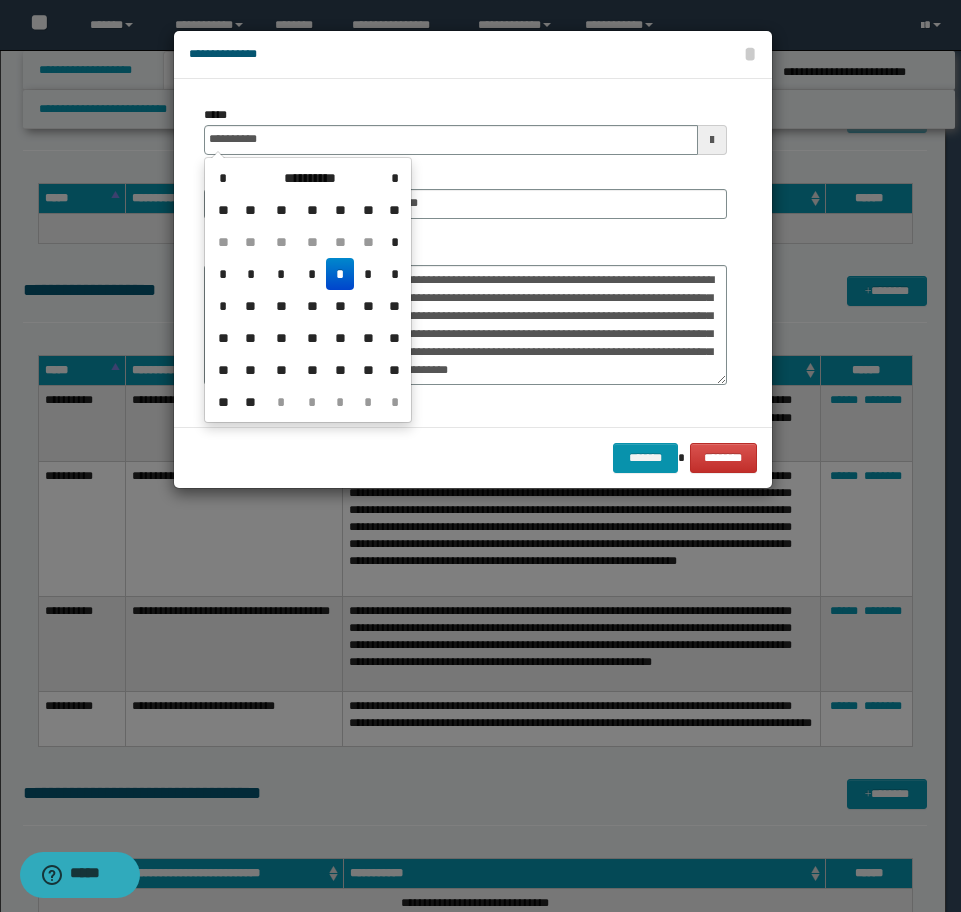 click on "*" at bounding box center (340, 274) 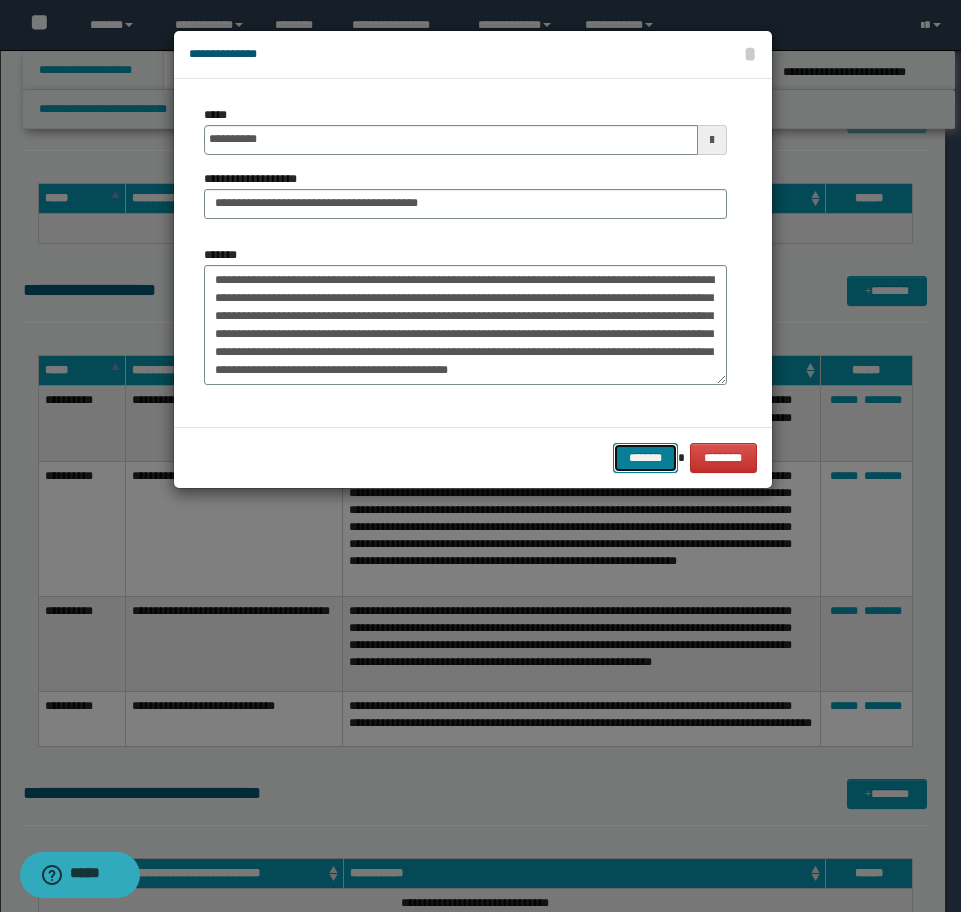 click on "*******" at bounding box center (645, 458) 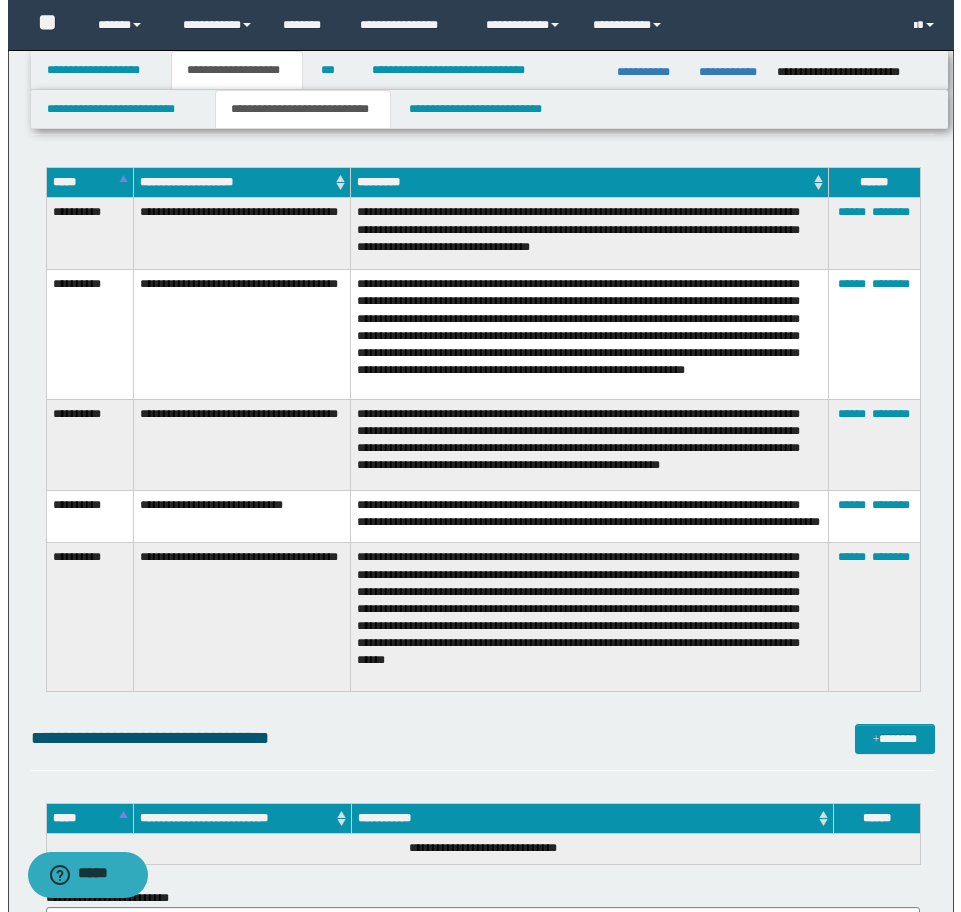 scroll, scrollTop: 7755, scrollLeft: 0, axis: vertical 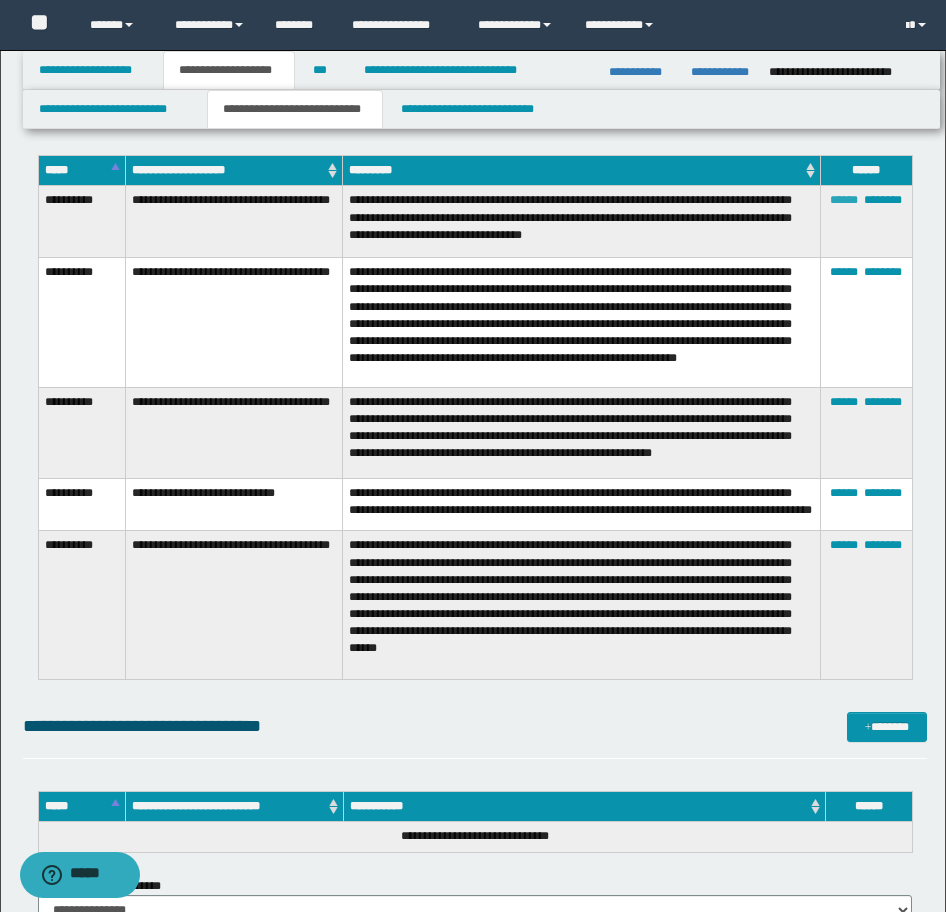 click on "******" at bounding box center (844, 200) 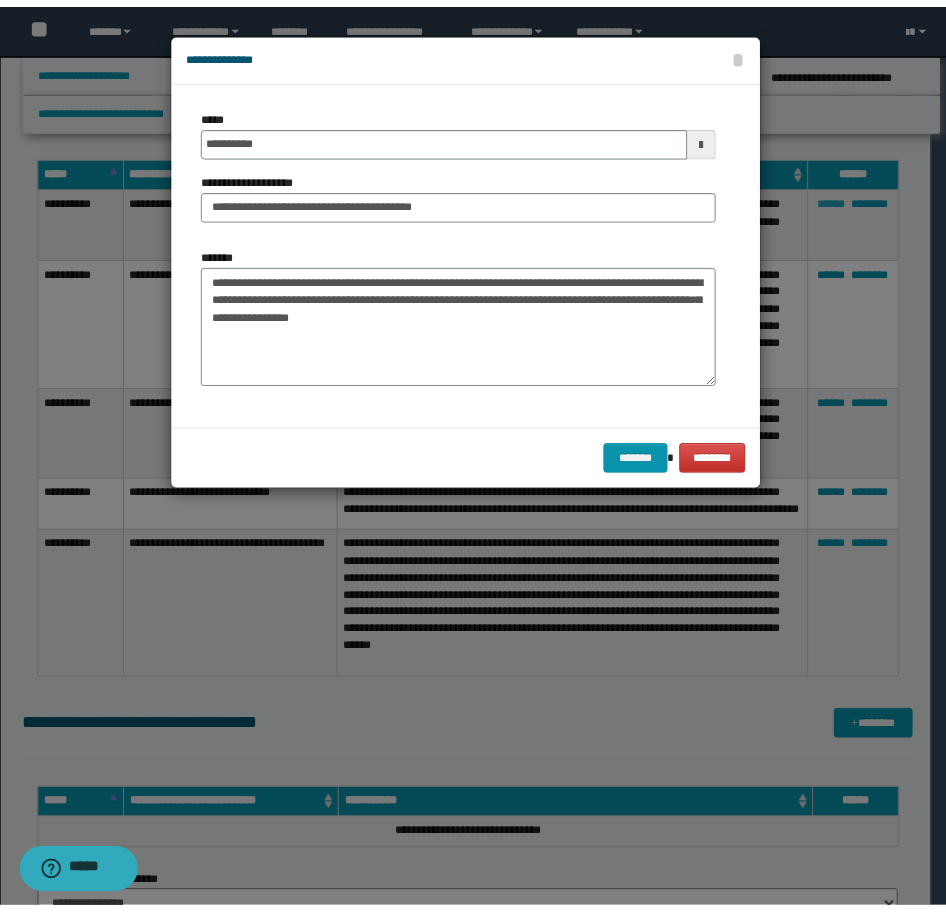 scroll, scrollTop: 0, scrollLeft: 0, axis: both 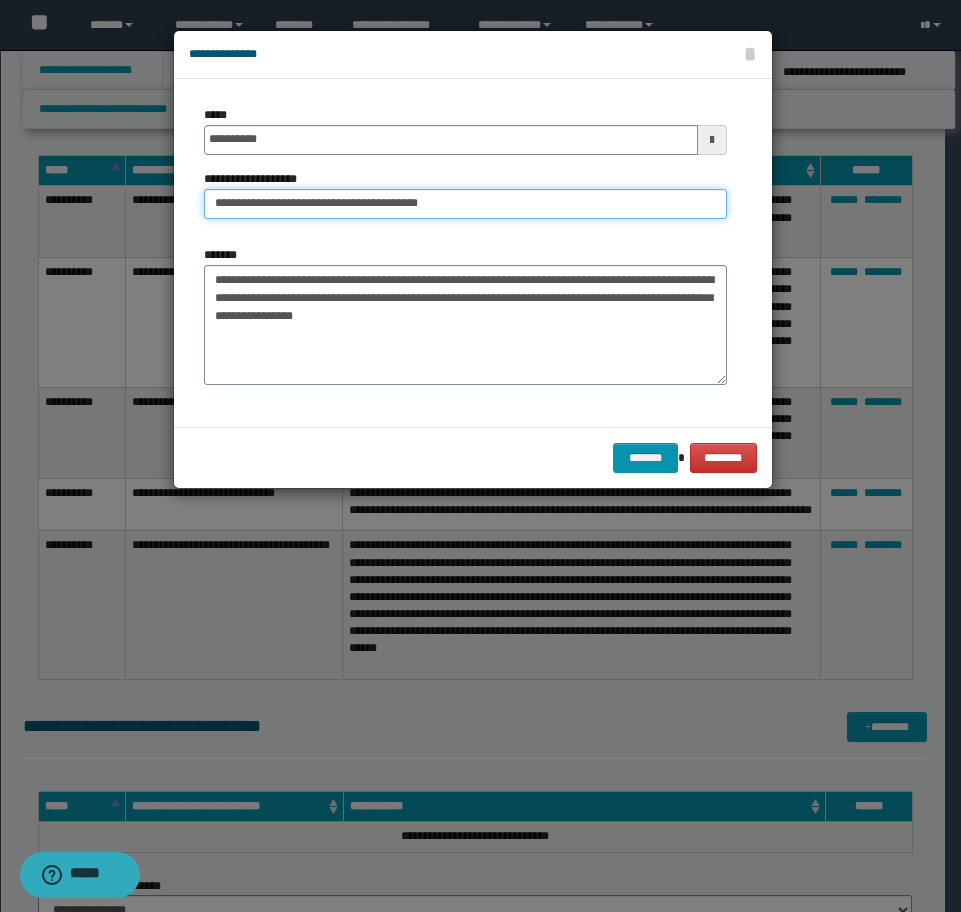 click on "**********" at bounding box center [465, 204] 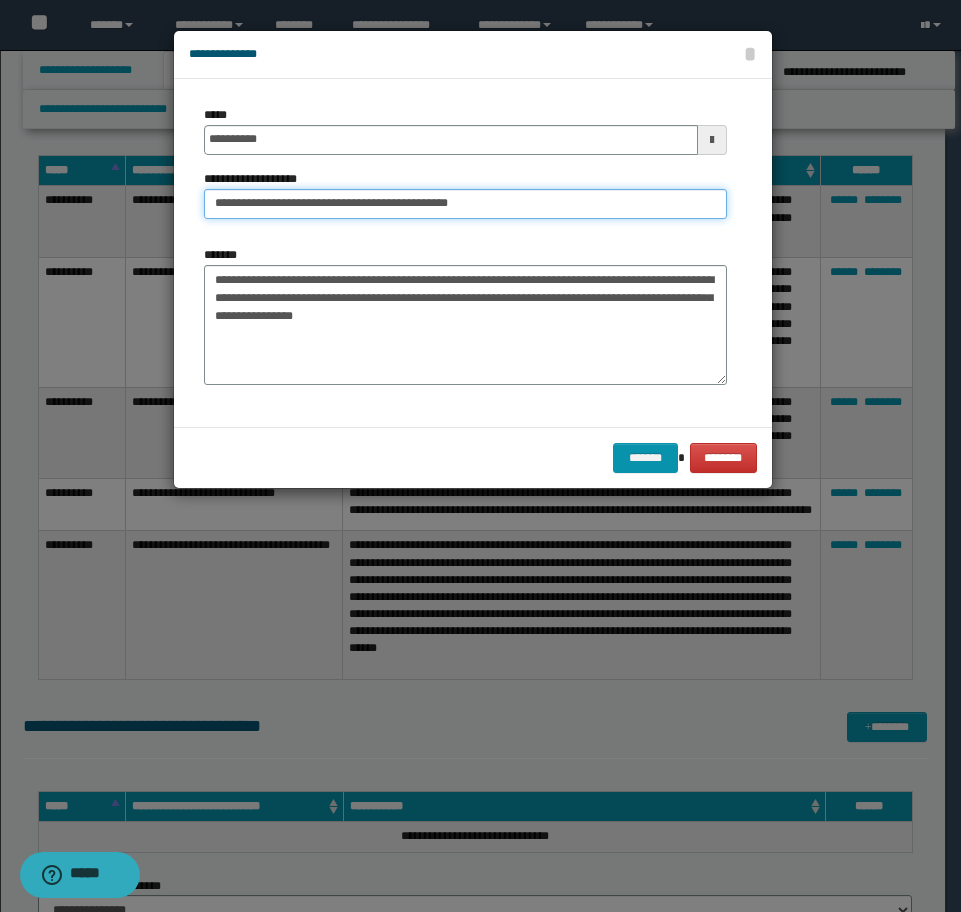 type on "**********" 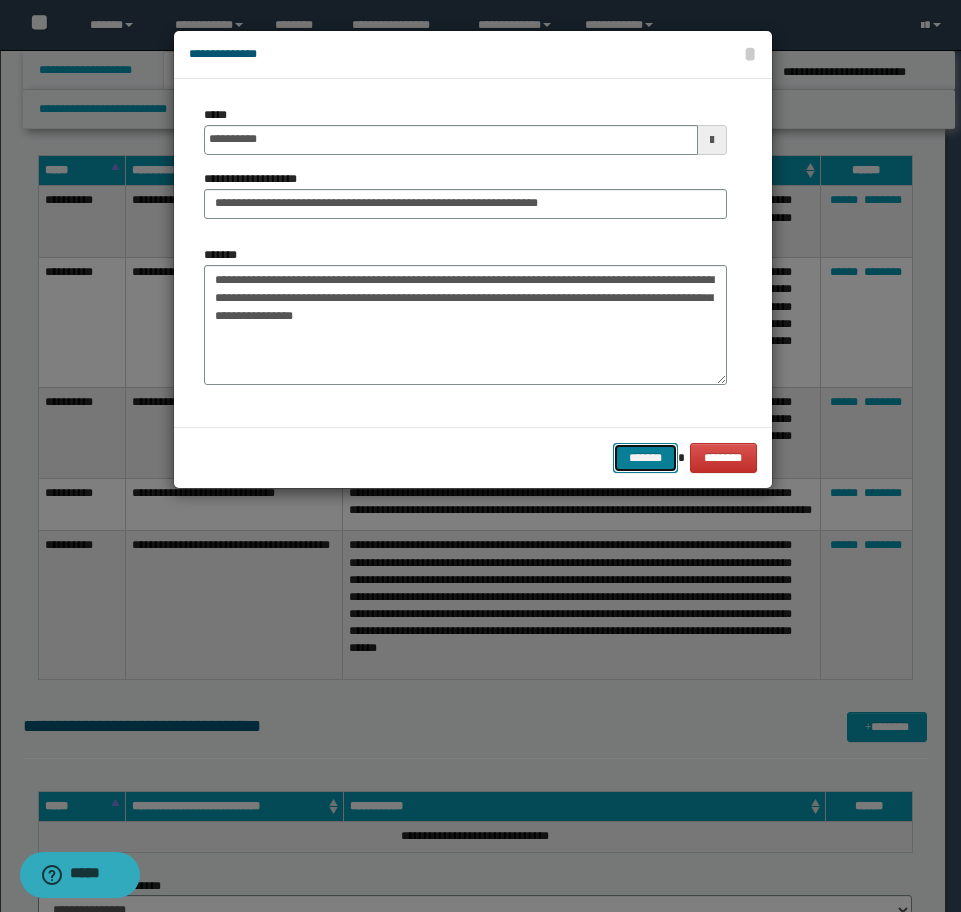 click on "*******" at bounding box center [645, 458] 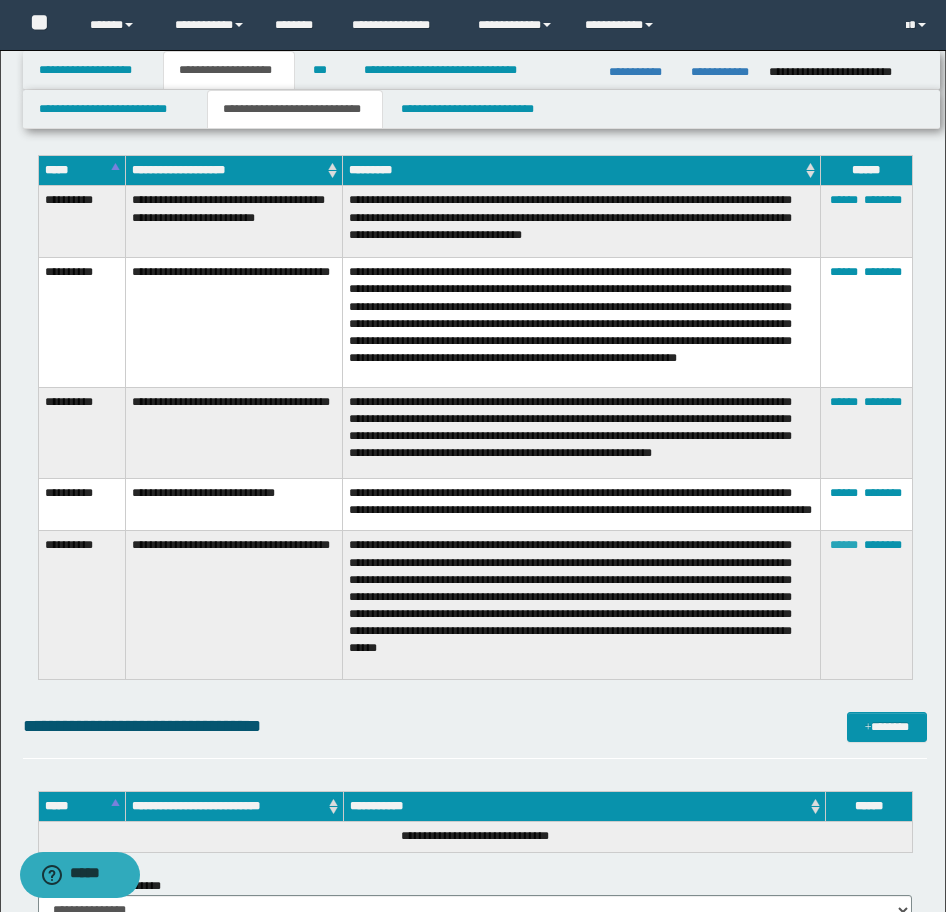 click on "******" at bounding box center [844, 545] 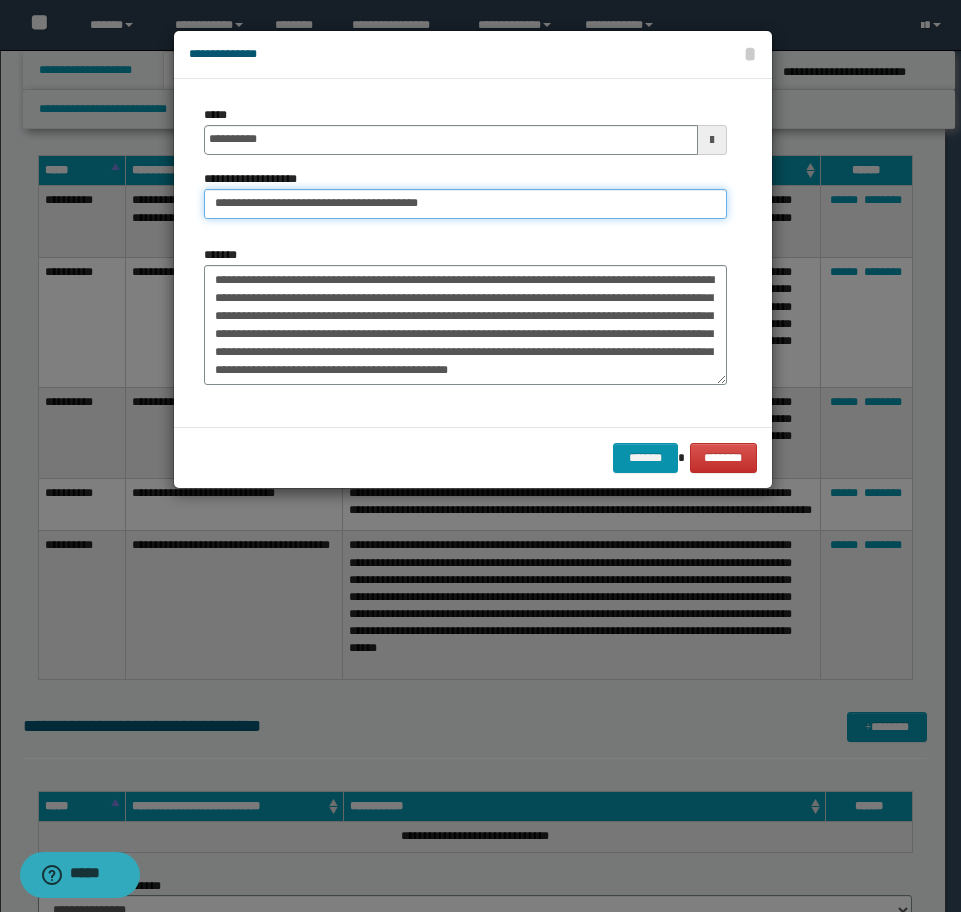 click on "**********" at bounding box center (465, 204) 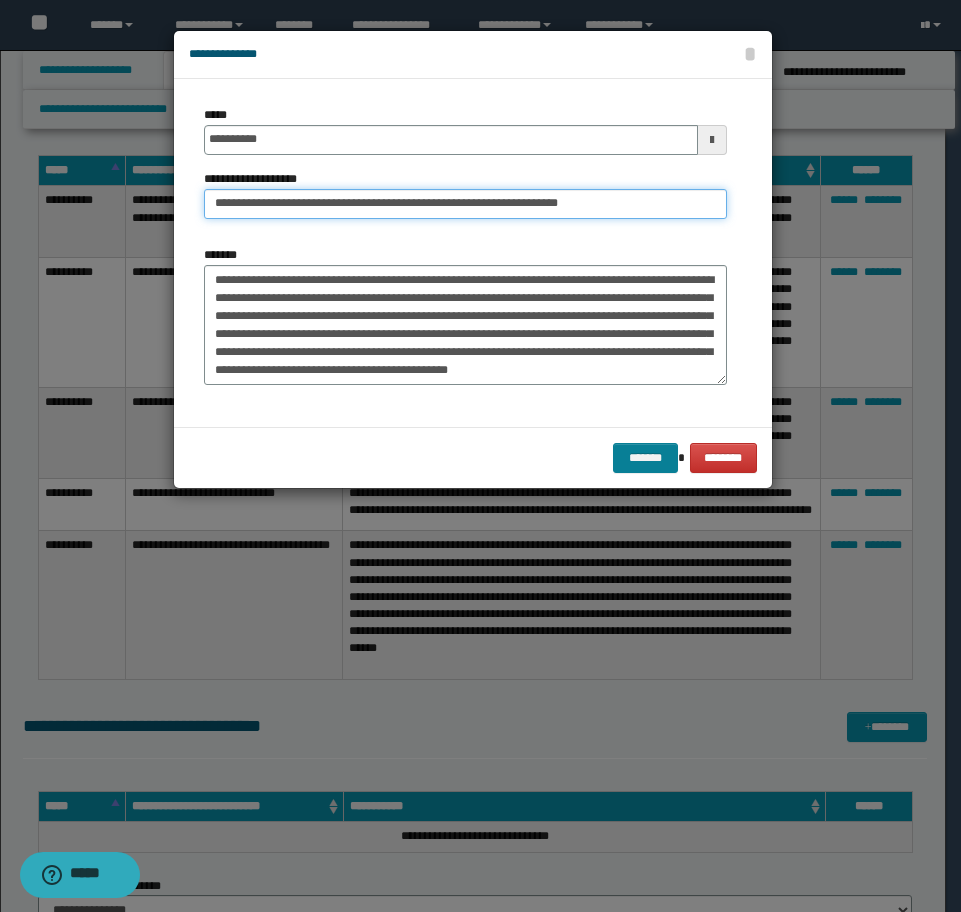 type on "**********" 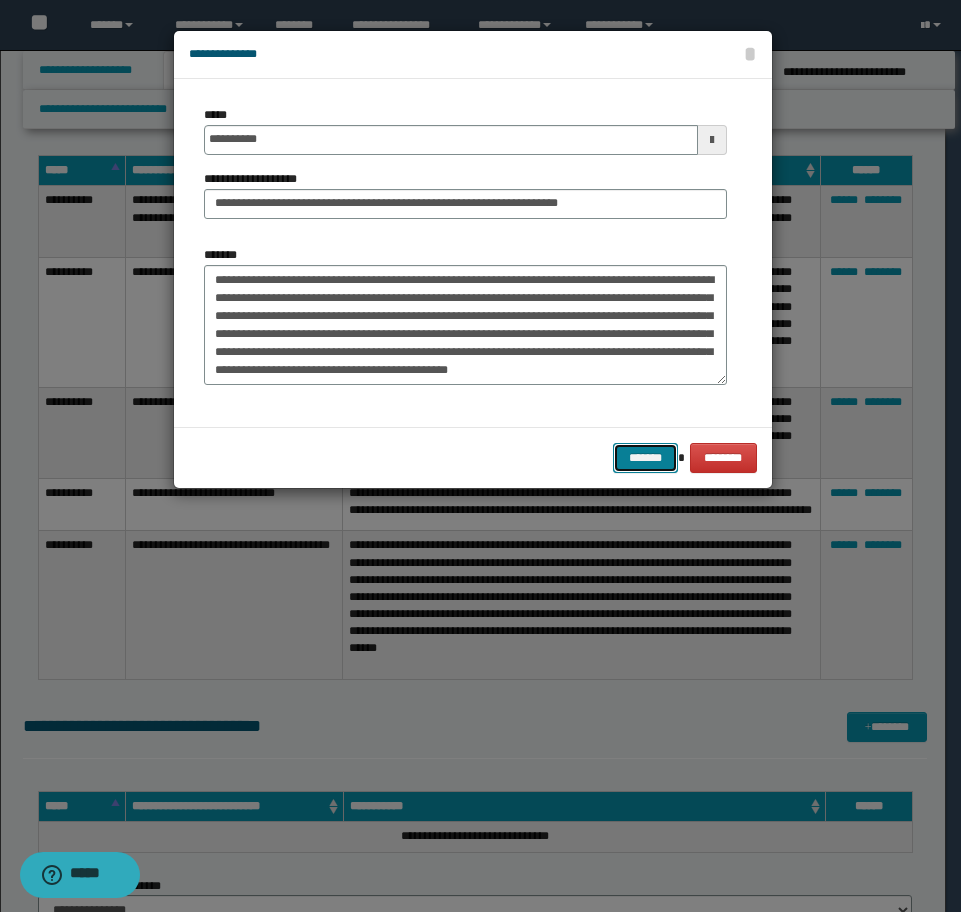 click on "*******" at bounding box center [645, 458] 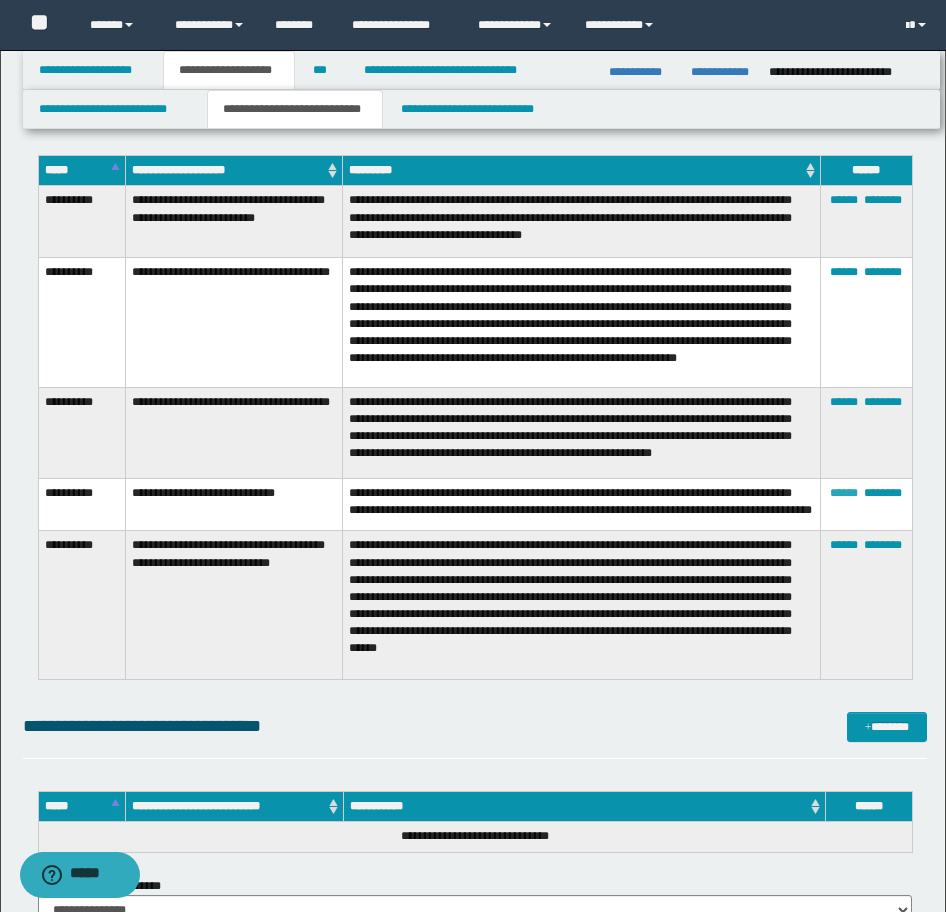 click on "******" at bounding box center [844, 493] 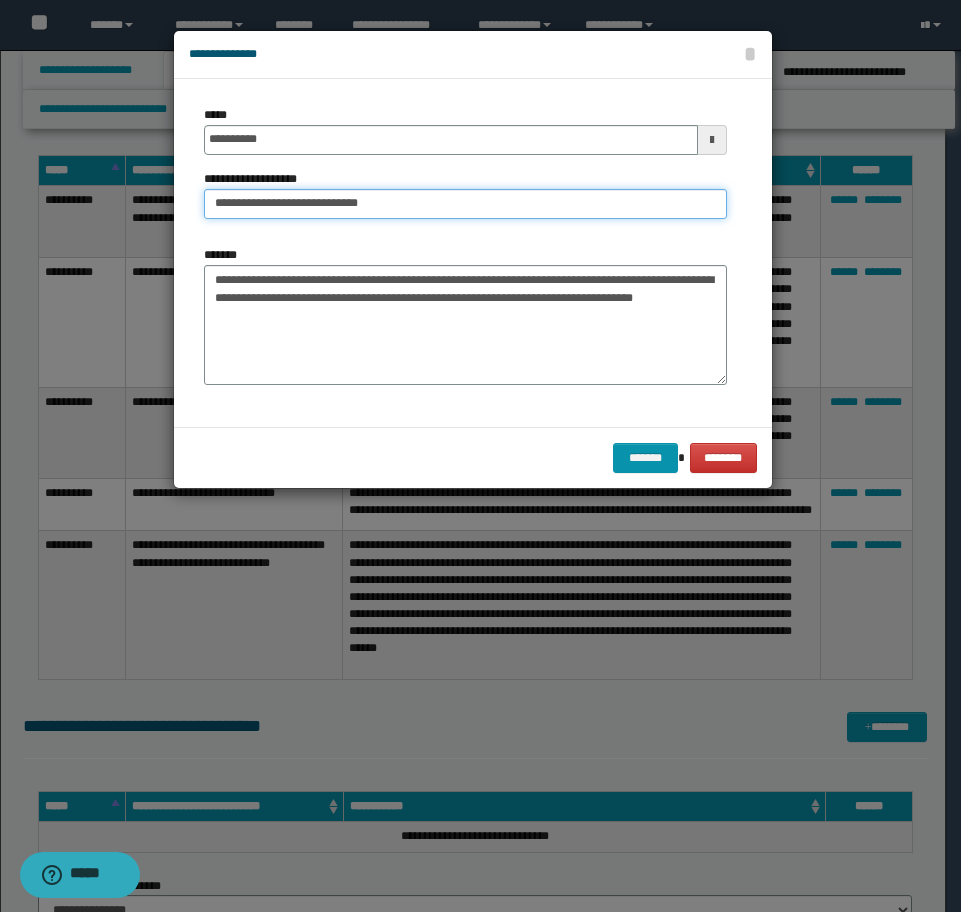 click on "**********" at bounding box center (465, 204) 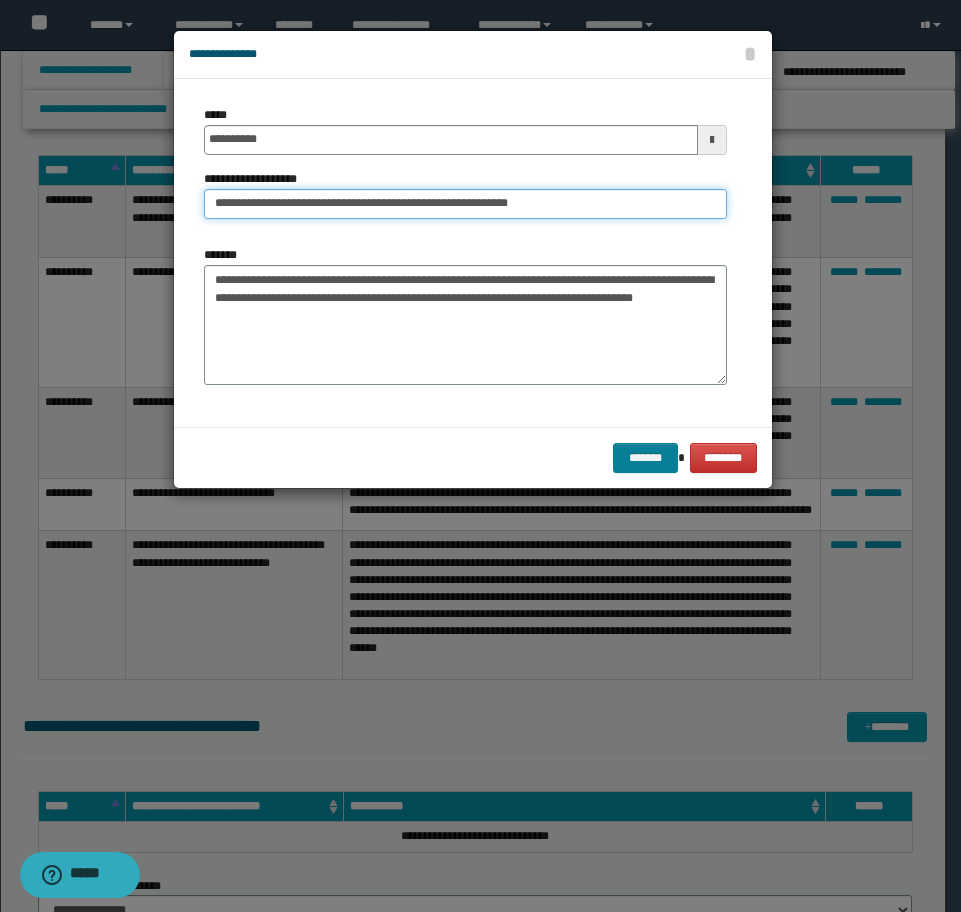 type on "**********" 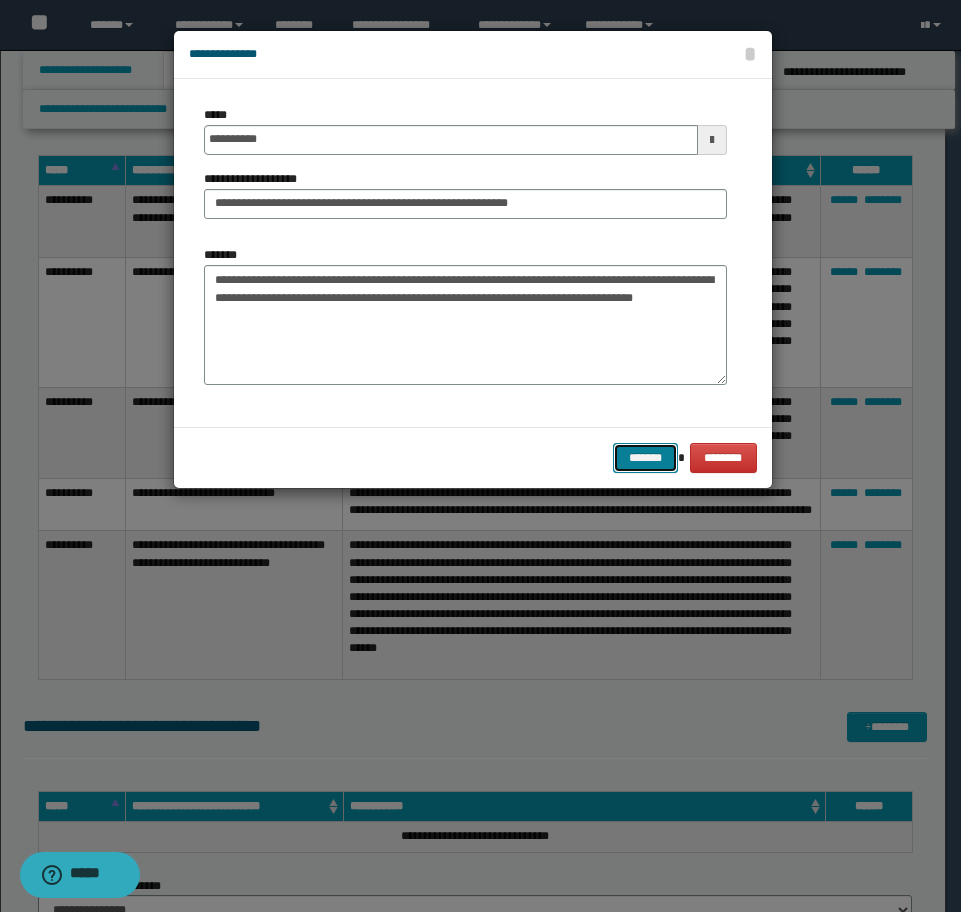 click on "*******" at bounding box center [645, 458] 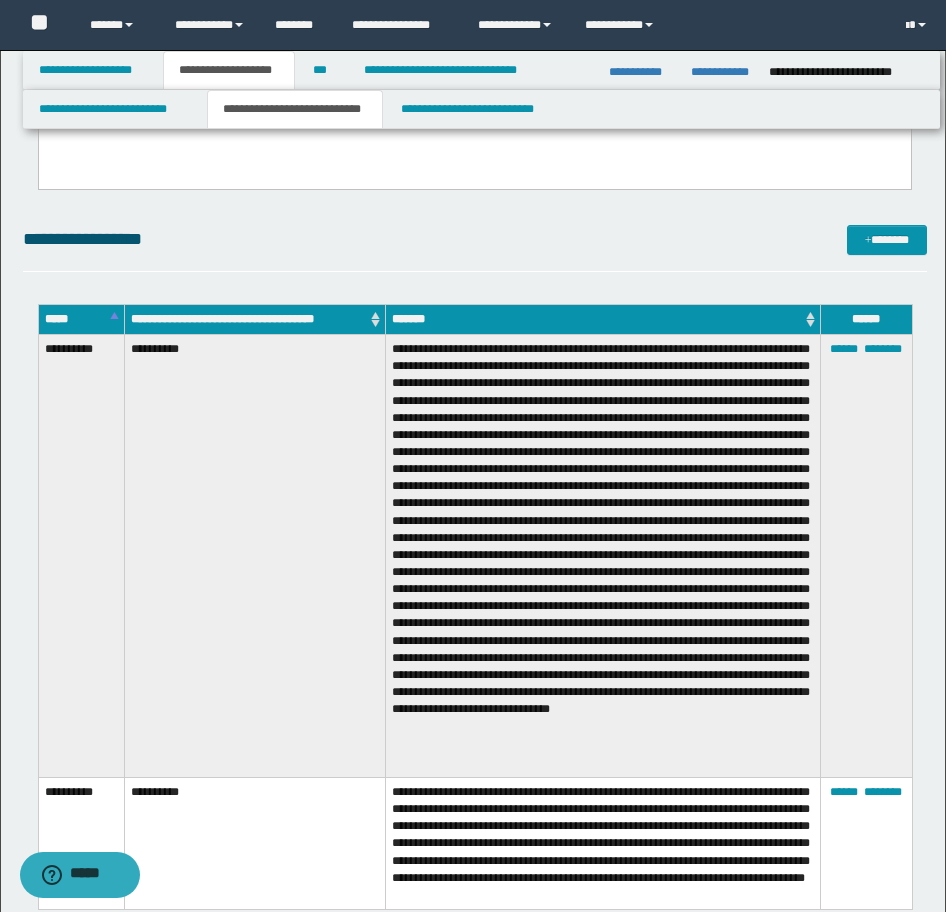 scroll, scrollTop: 6655, scrollLeft: 0, axis: vertical 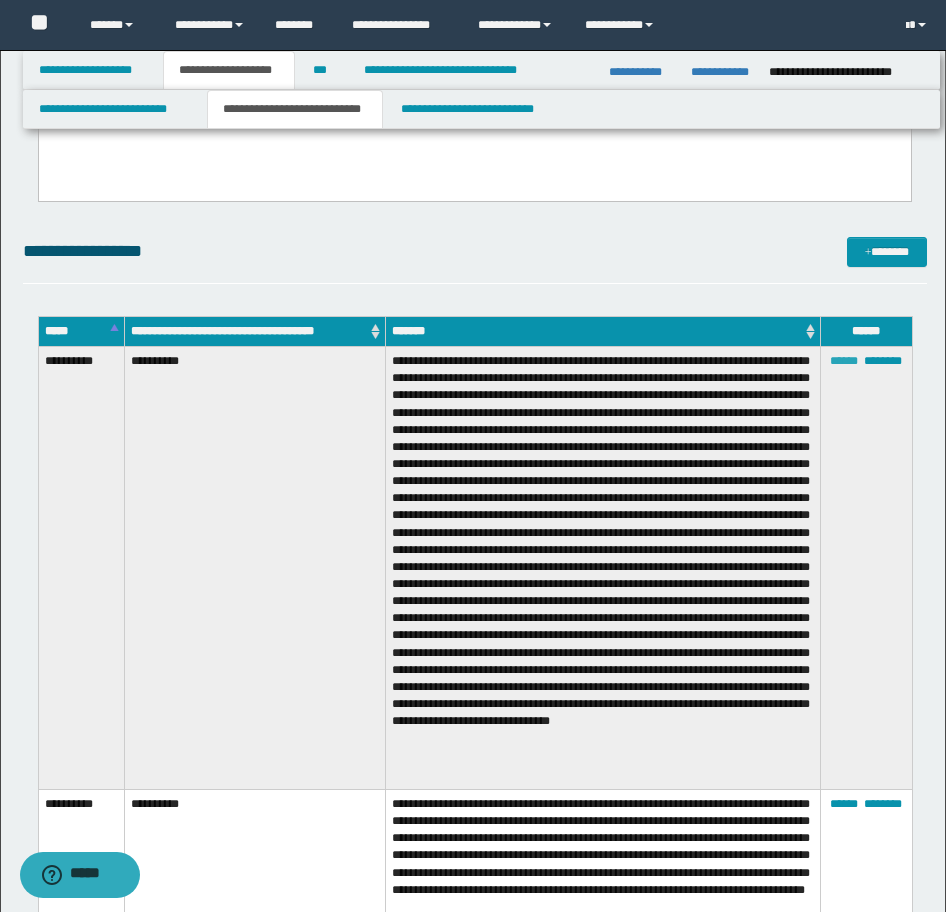 click on "******" at bounding box center (844, 361) 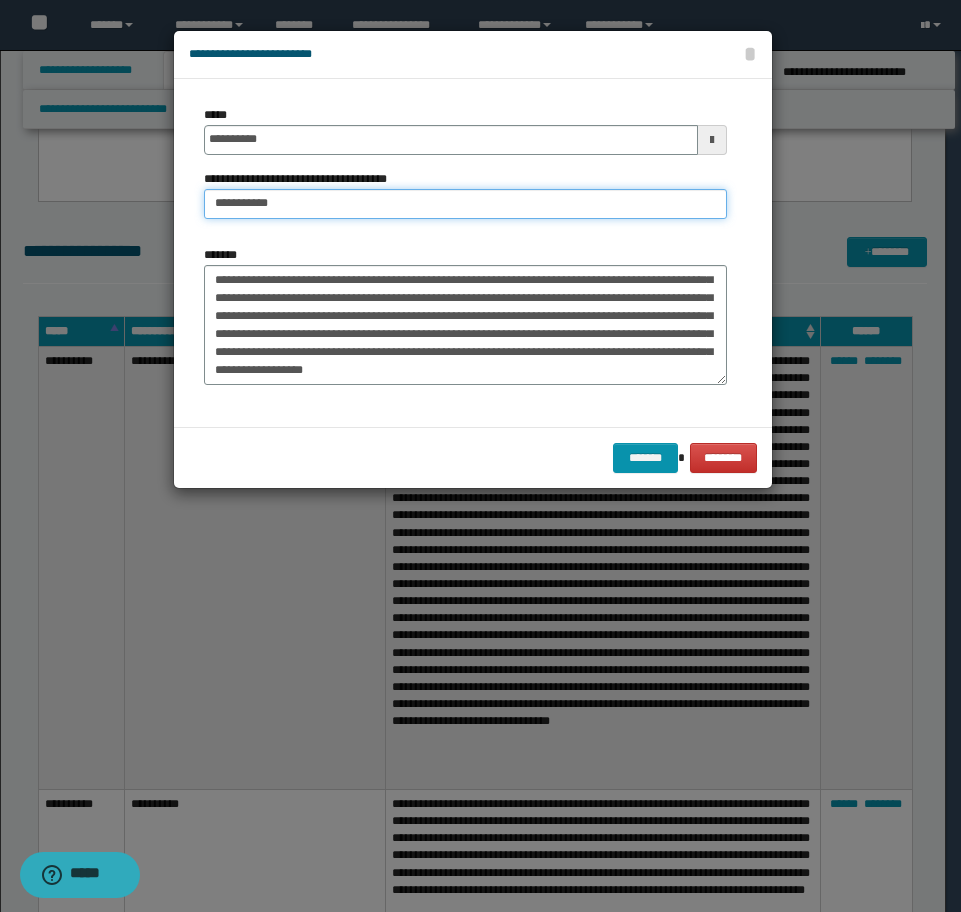 click on "**********" at bounding box center (465, 204) 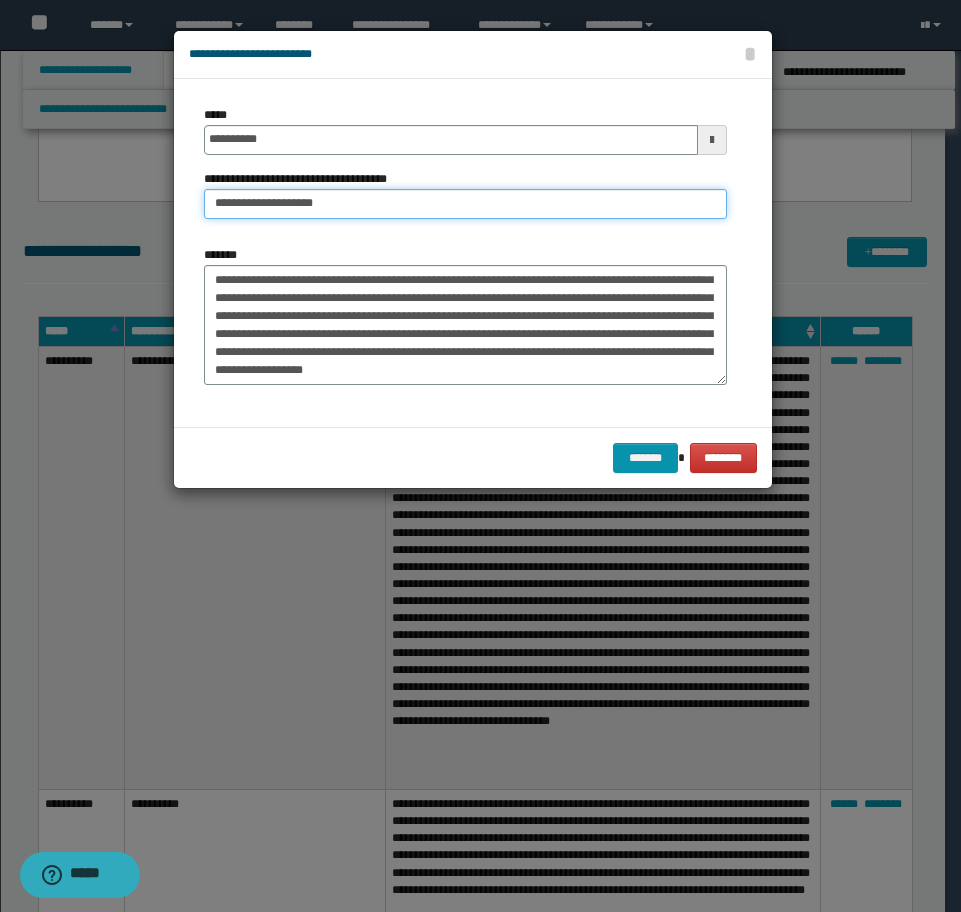 type on "**********" 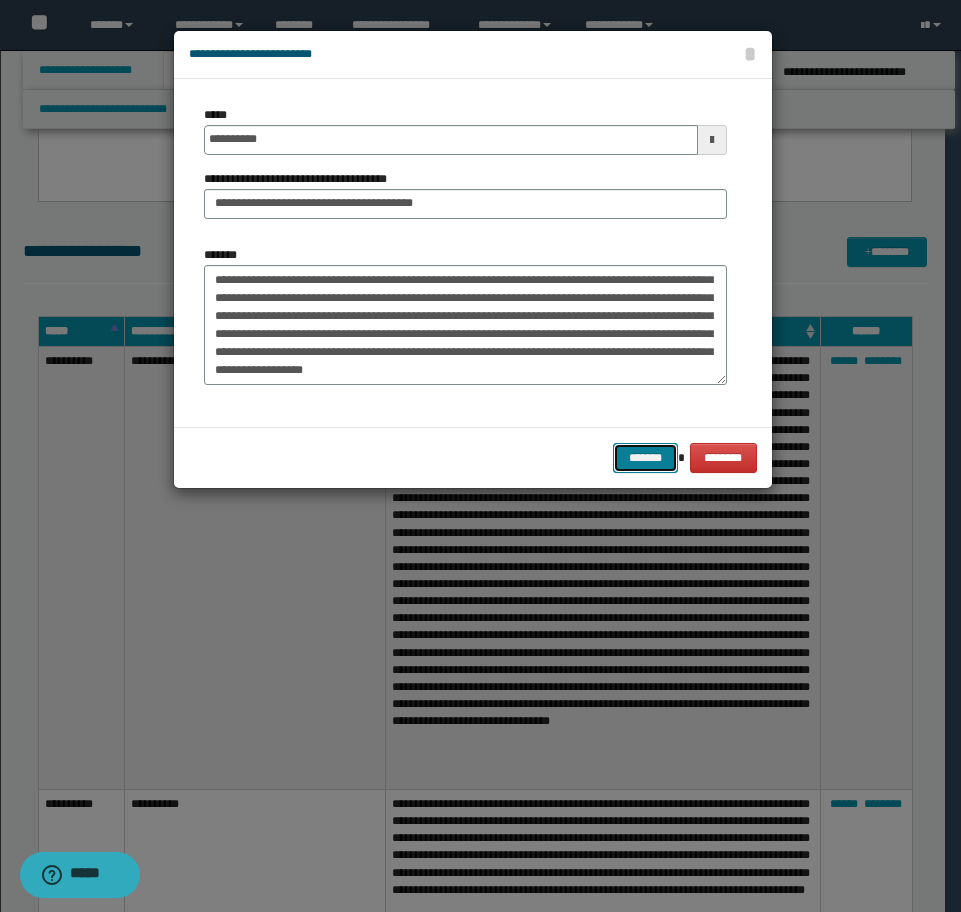click on "*******" at bounding box center [645, 458] 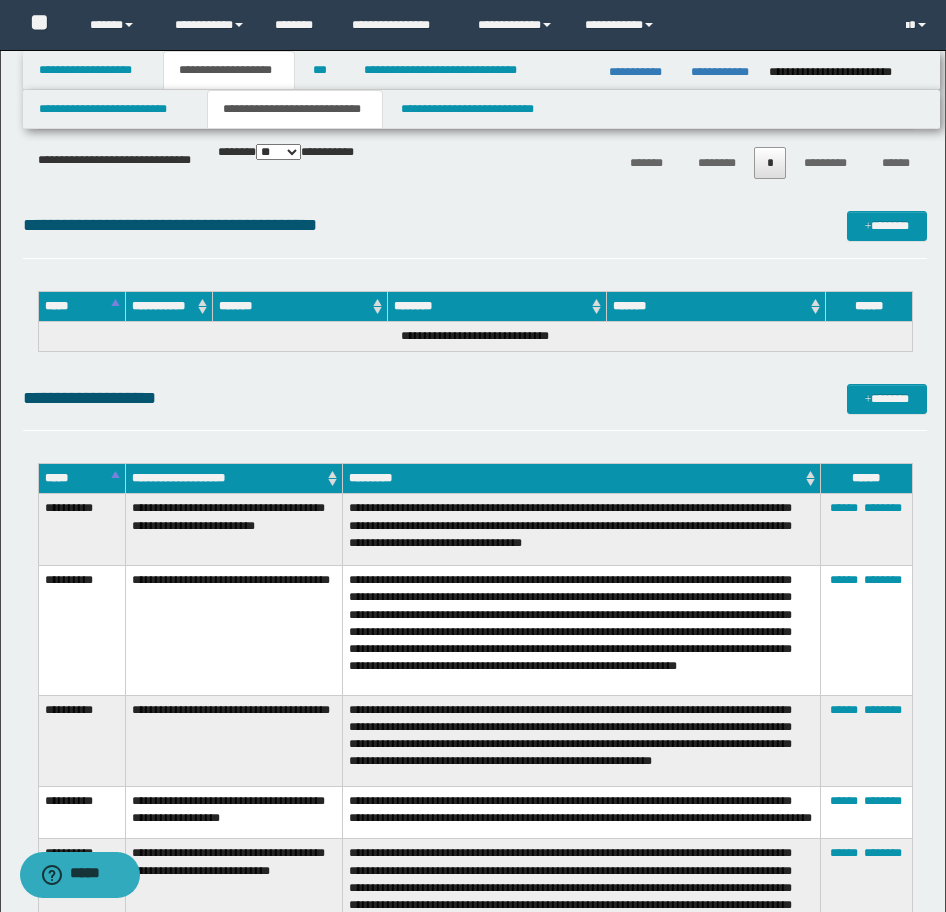 scroll, scrollTop: 7555, scrollLeft: 0, axis: vertical 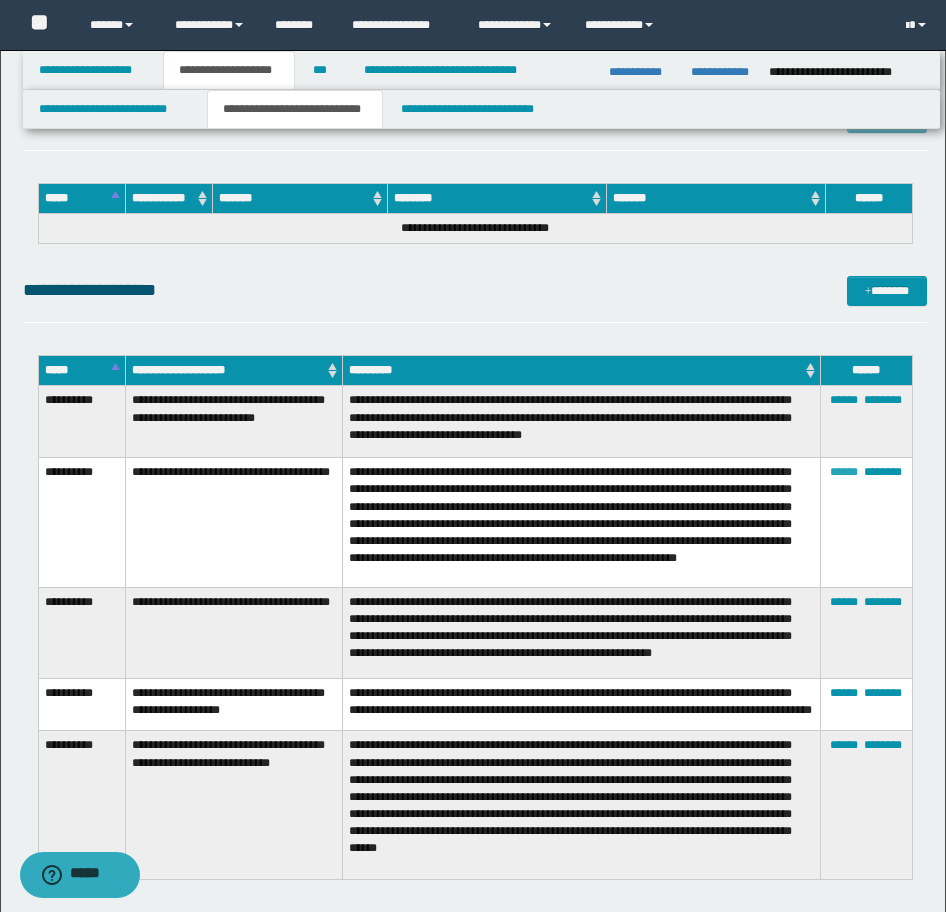 click on "******" at bounding box center (844, 472) 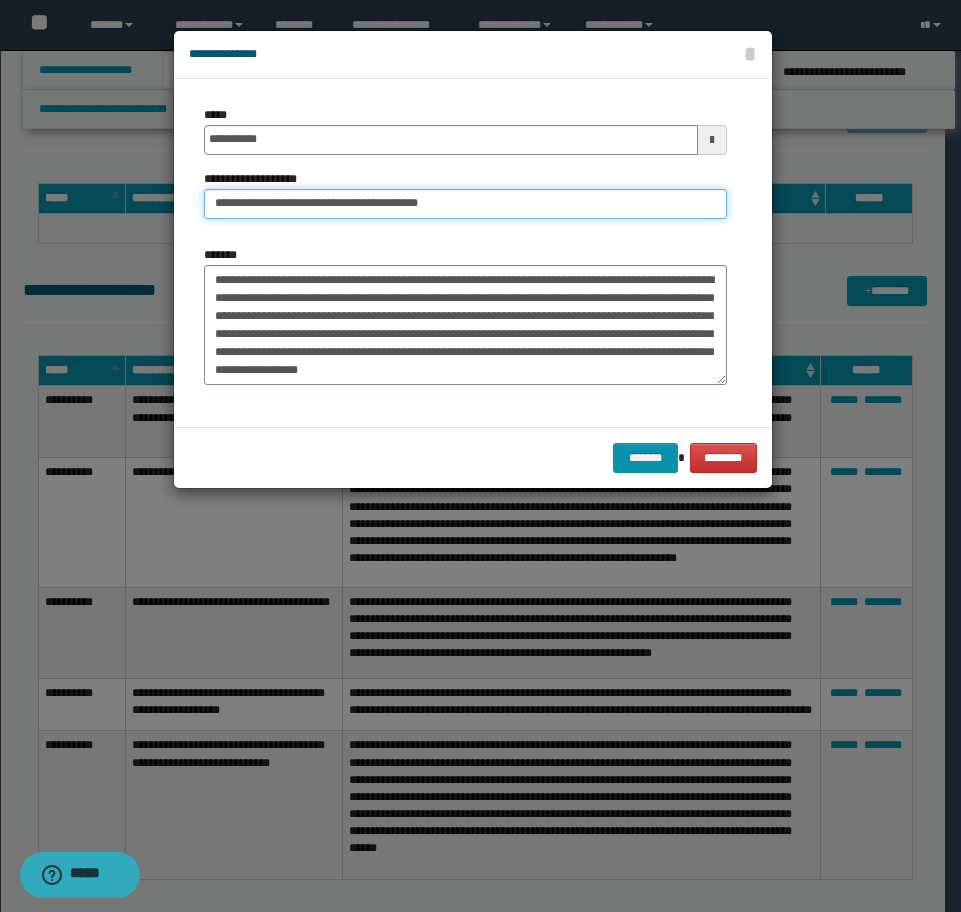 click on "**********" at bounding box center (465, 204) 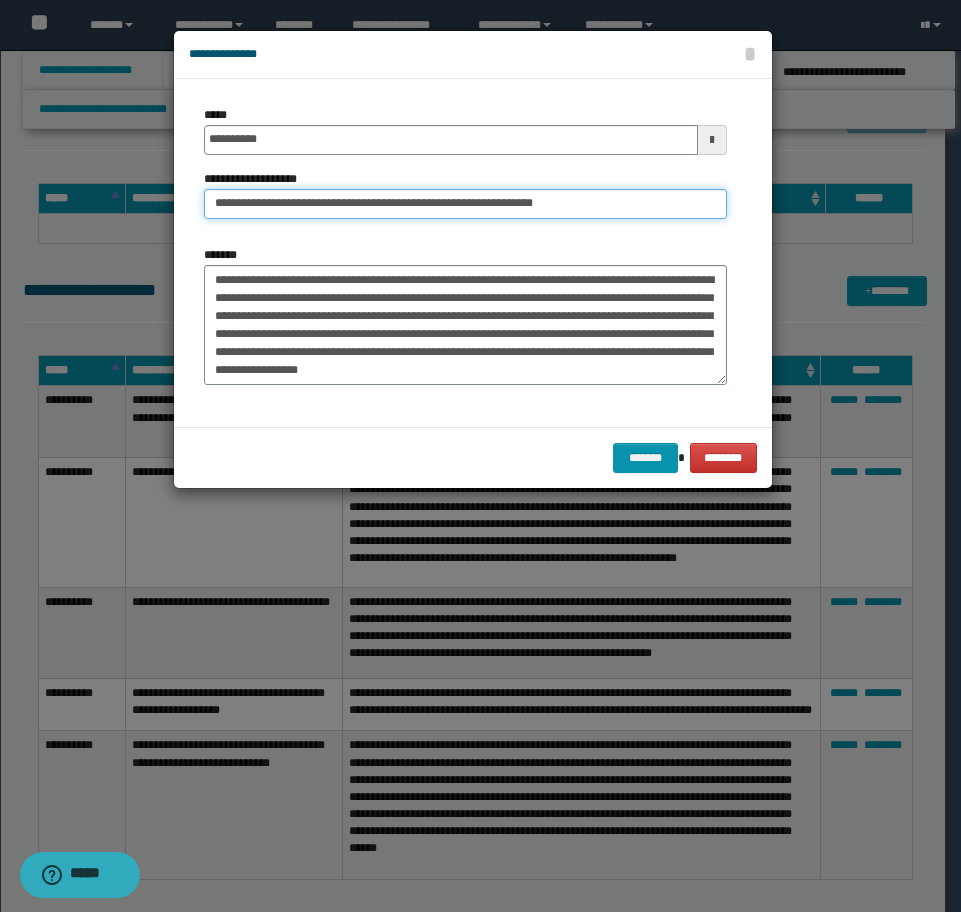 type on "**********" 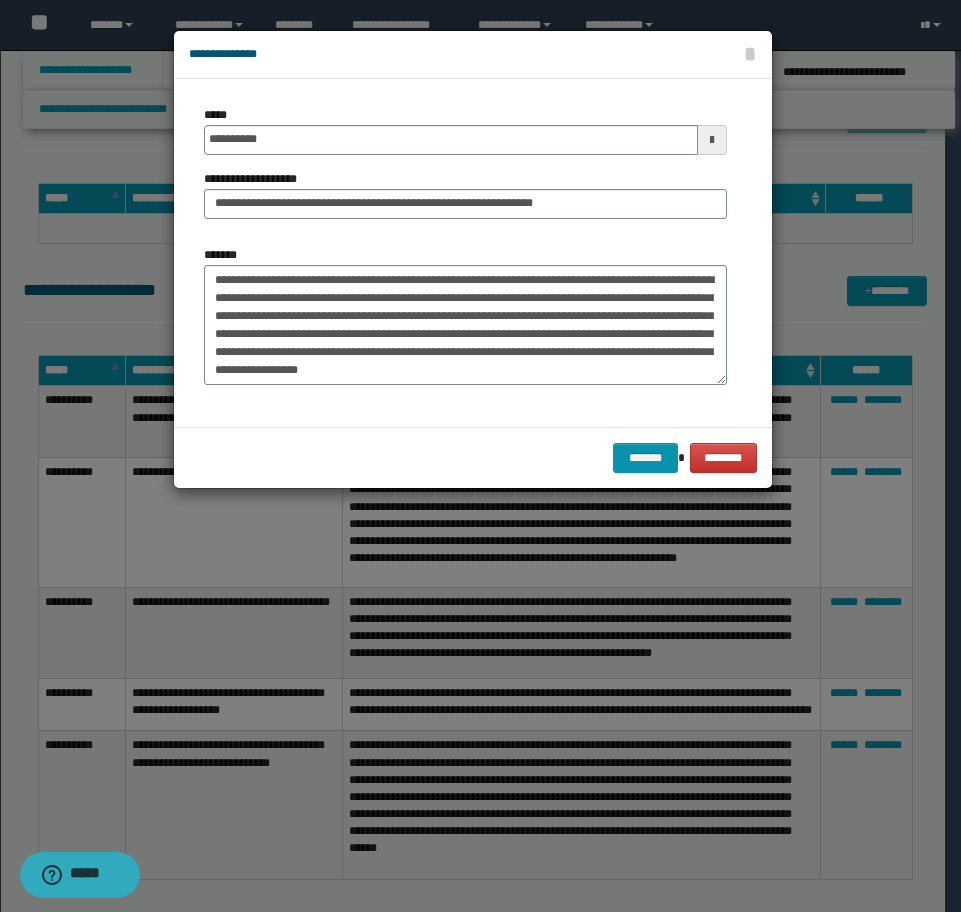 click on "*******
********" at bounding box center (473, 457) 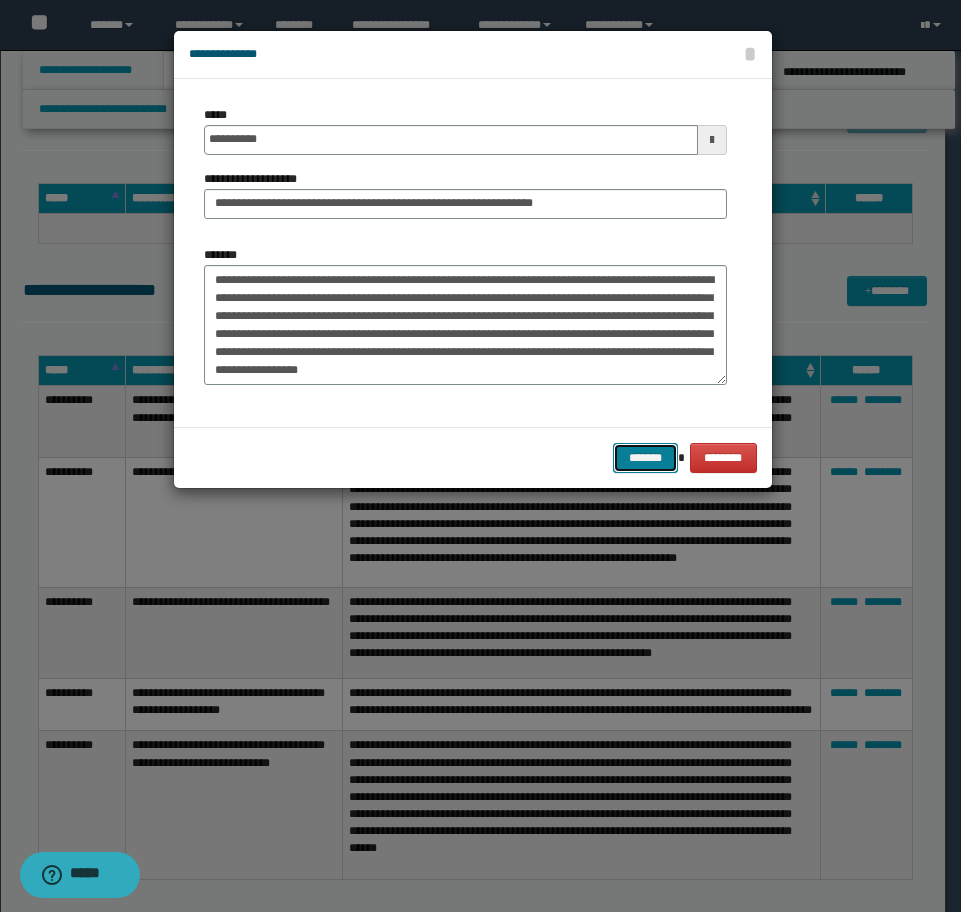 click on "*******" at bounding box center (645, 458) 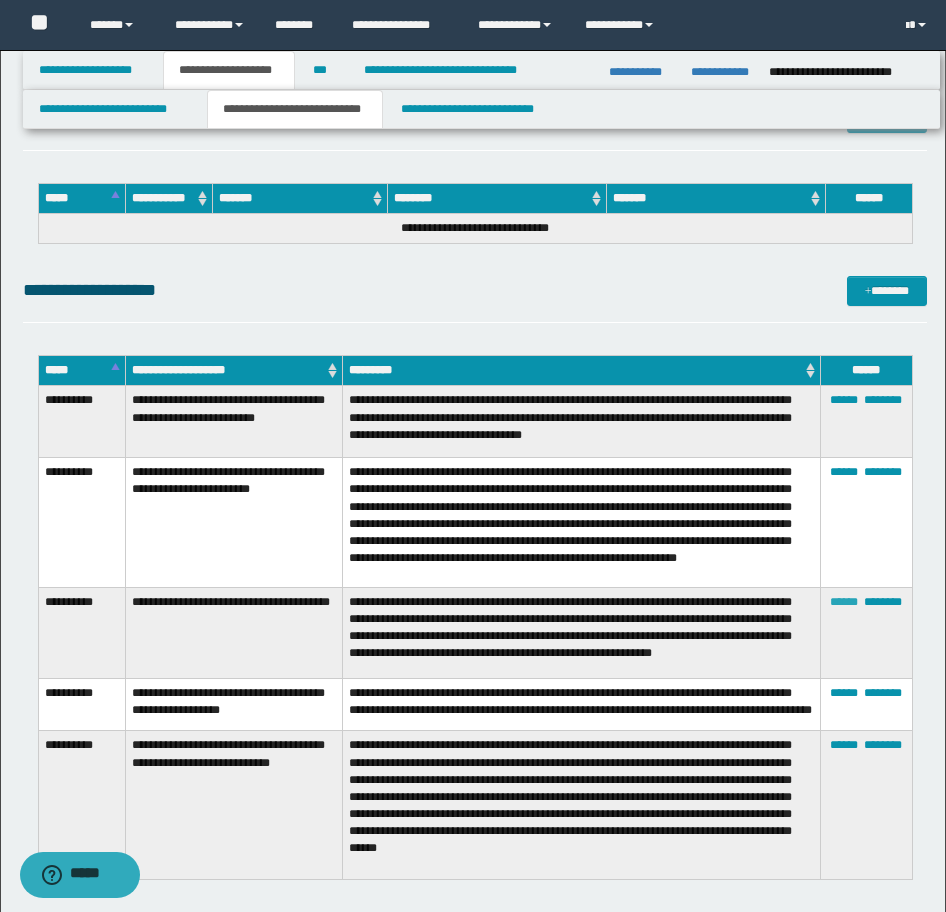 click on "******" at bounding box center (844, 602) 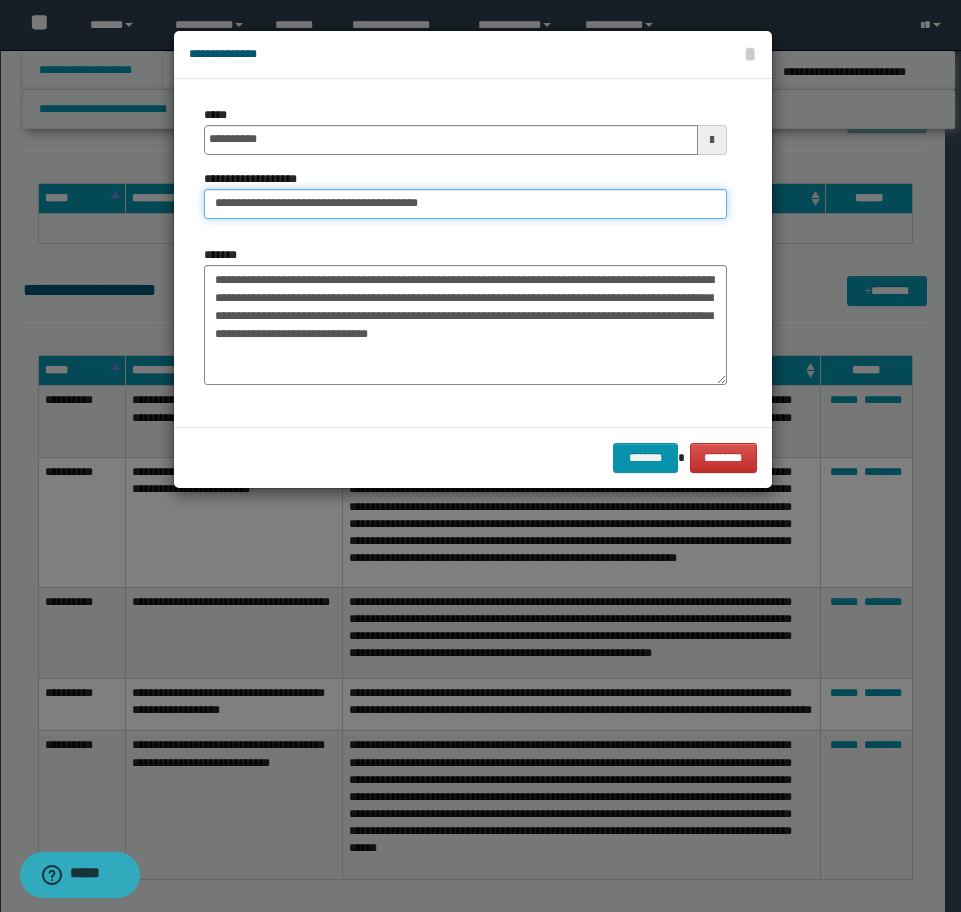 click on "**********" at bounding box center [465, 204] 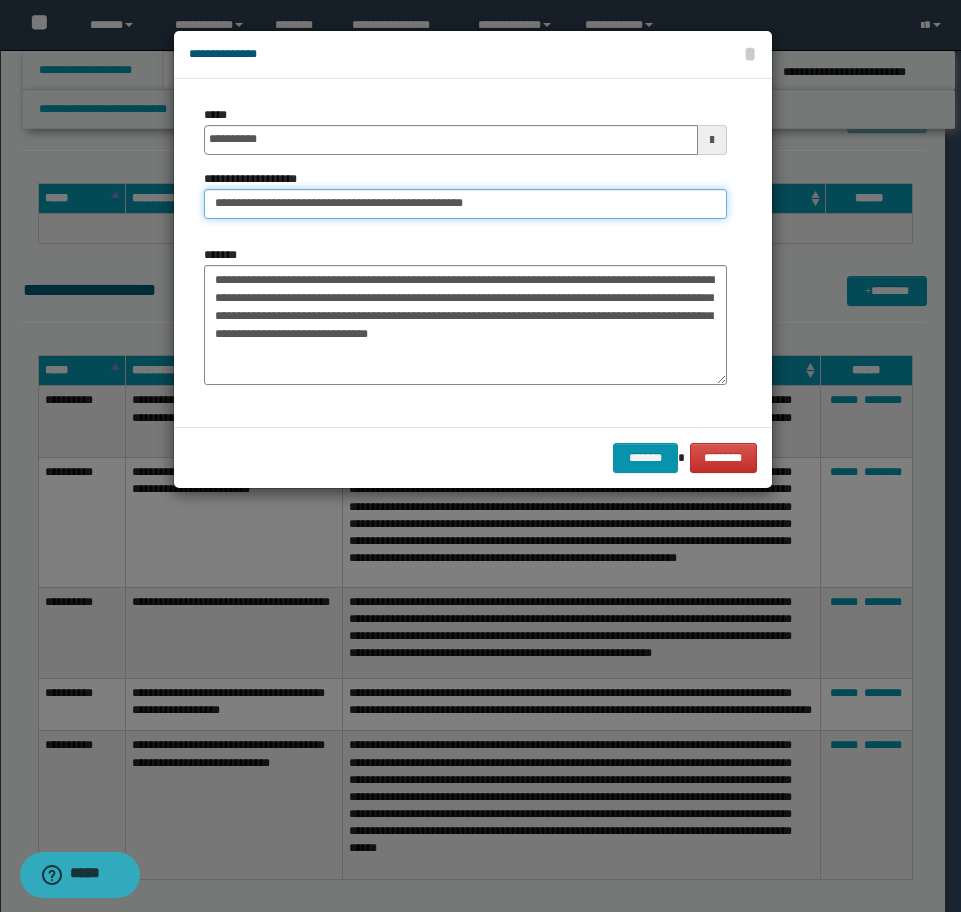 type on "**********" 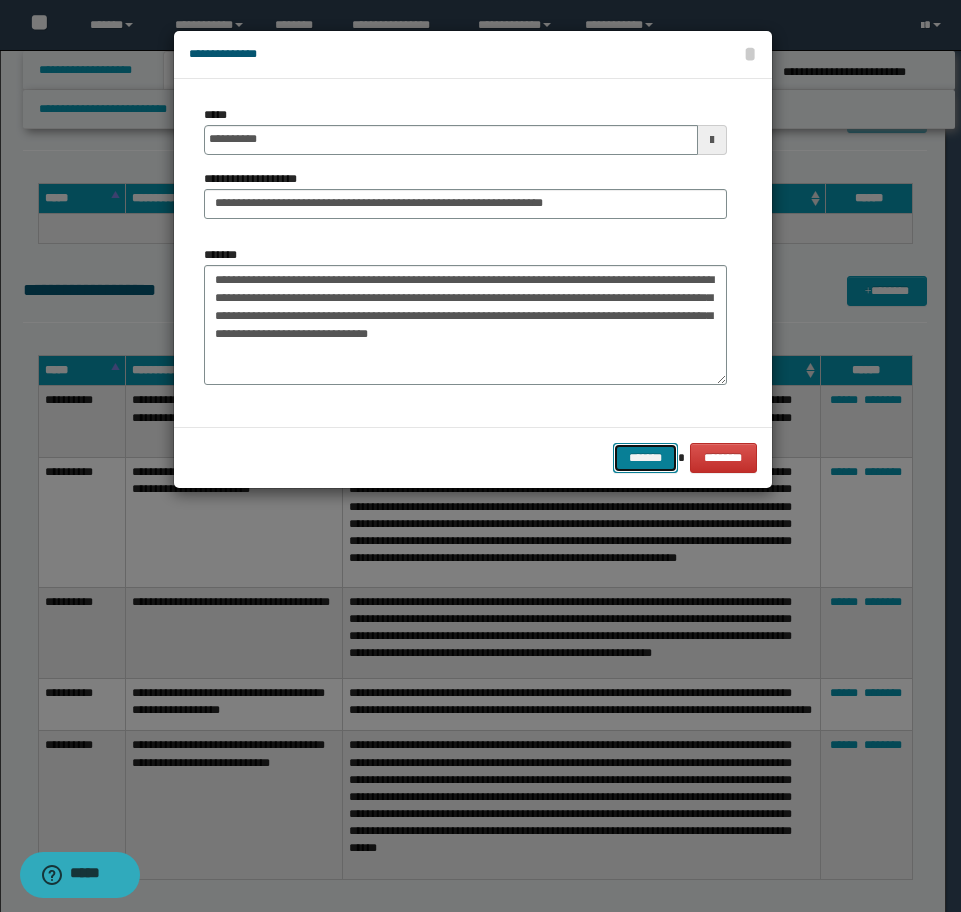 click on "*******" at bounding box center [645, 458] 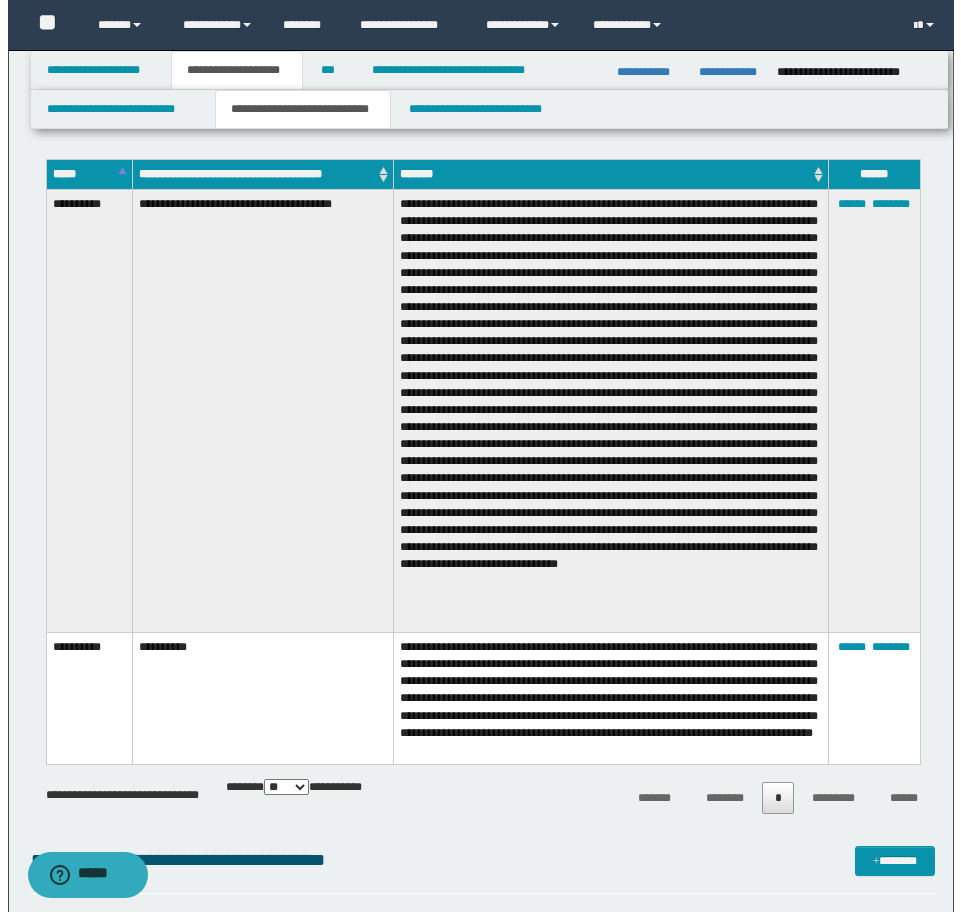 scroll, scrollTop: 6755, scrollLeft: 0, axis: vertical 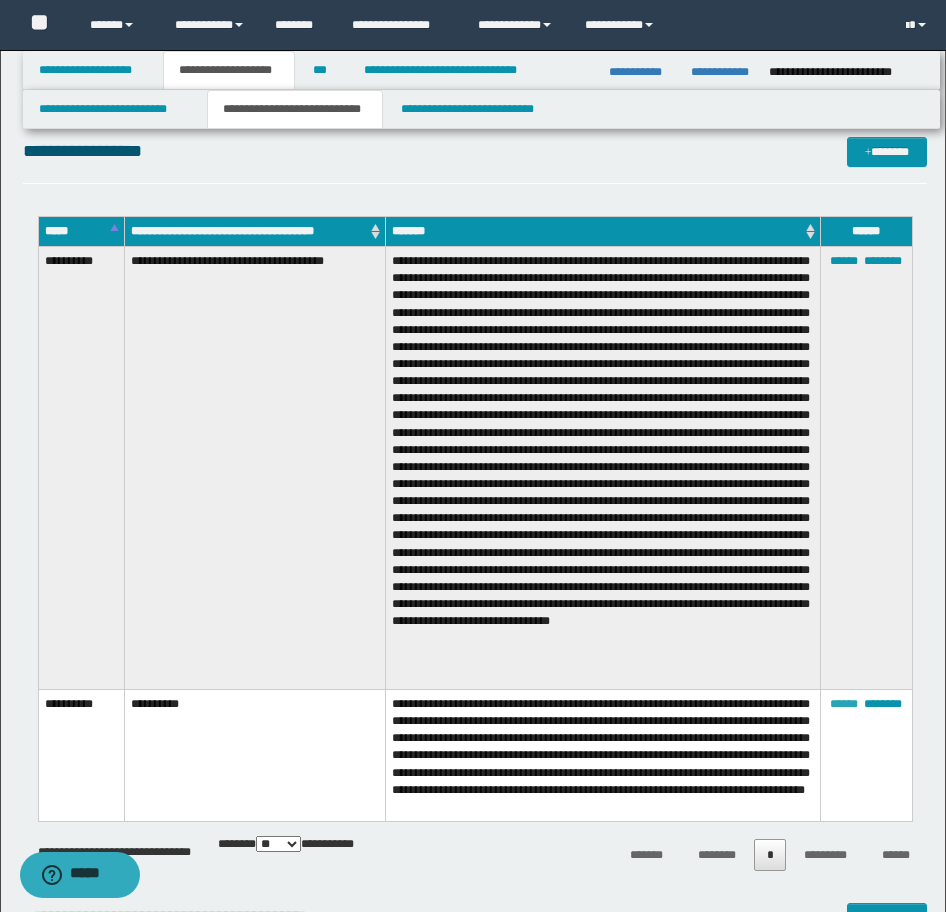 click on "******" at bounding box center [844, 704] 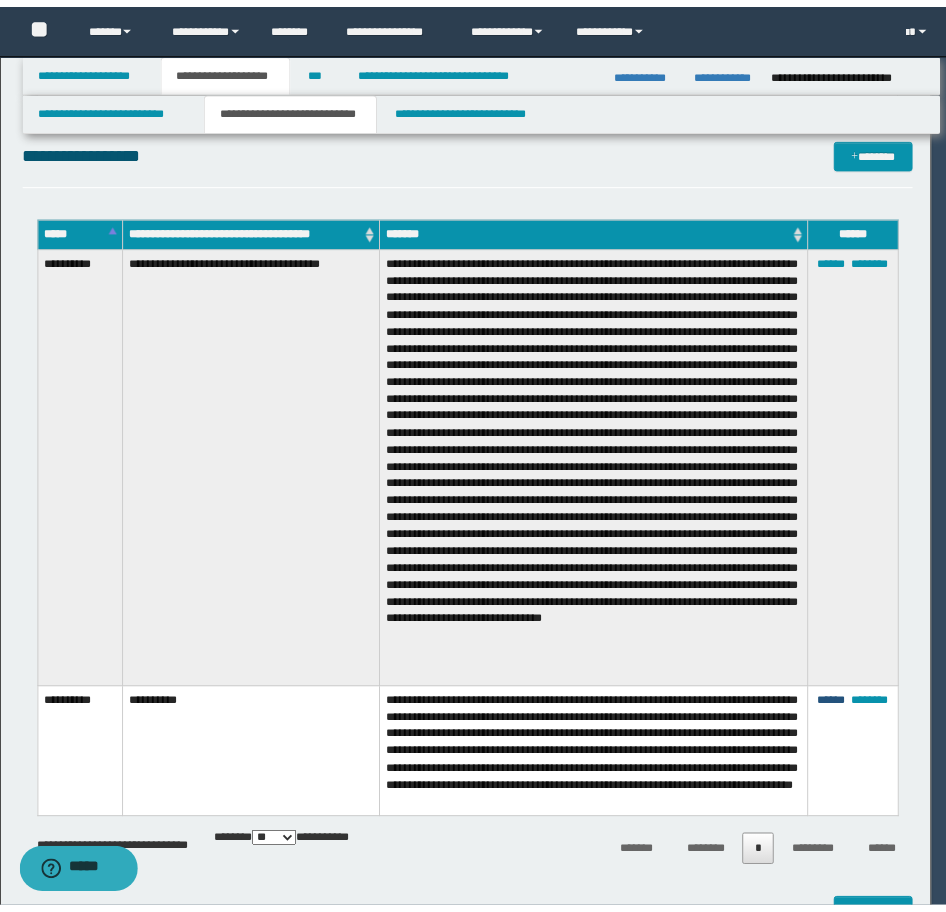 scroll, scrollTop: 0, scrollLeft: 0, axis: both 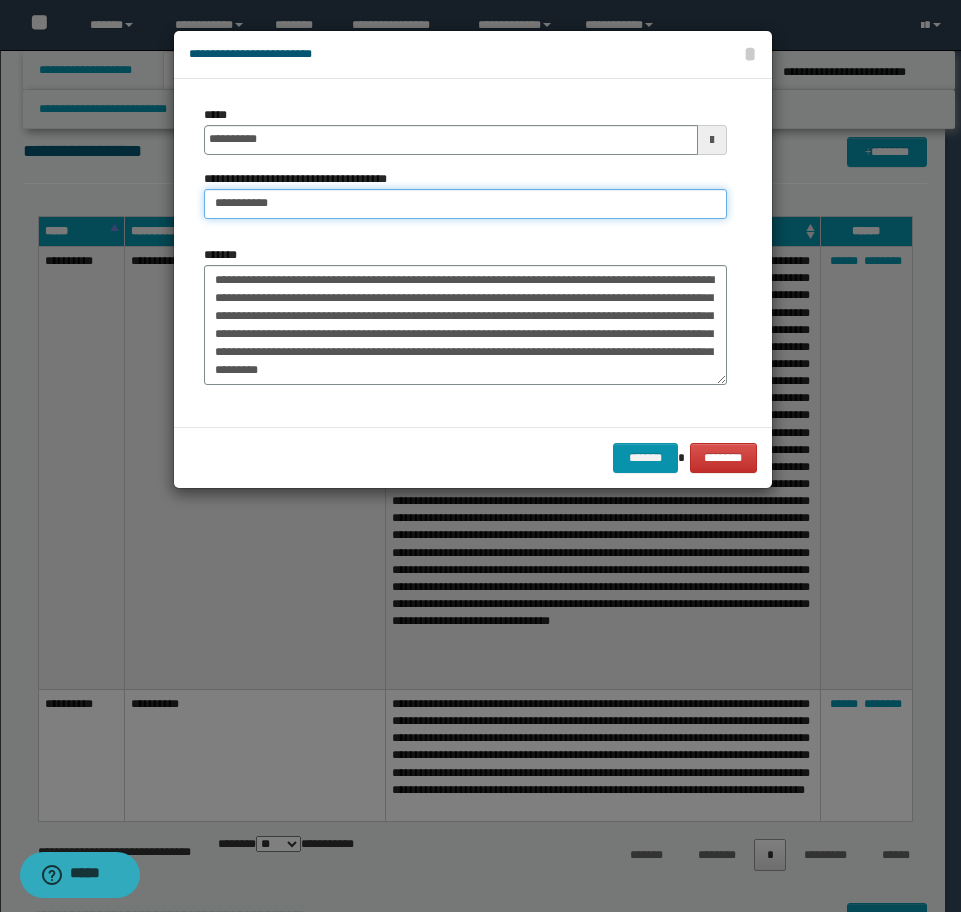 click on "**********" at bounding box center [465, 204] 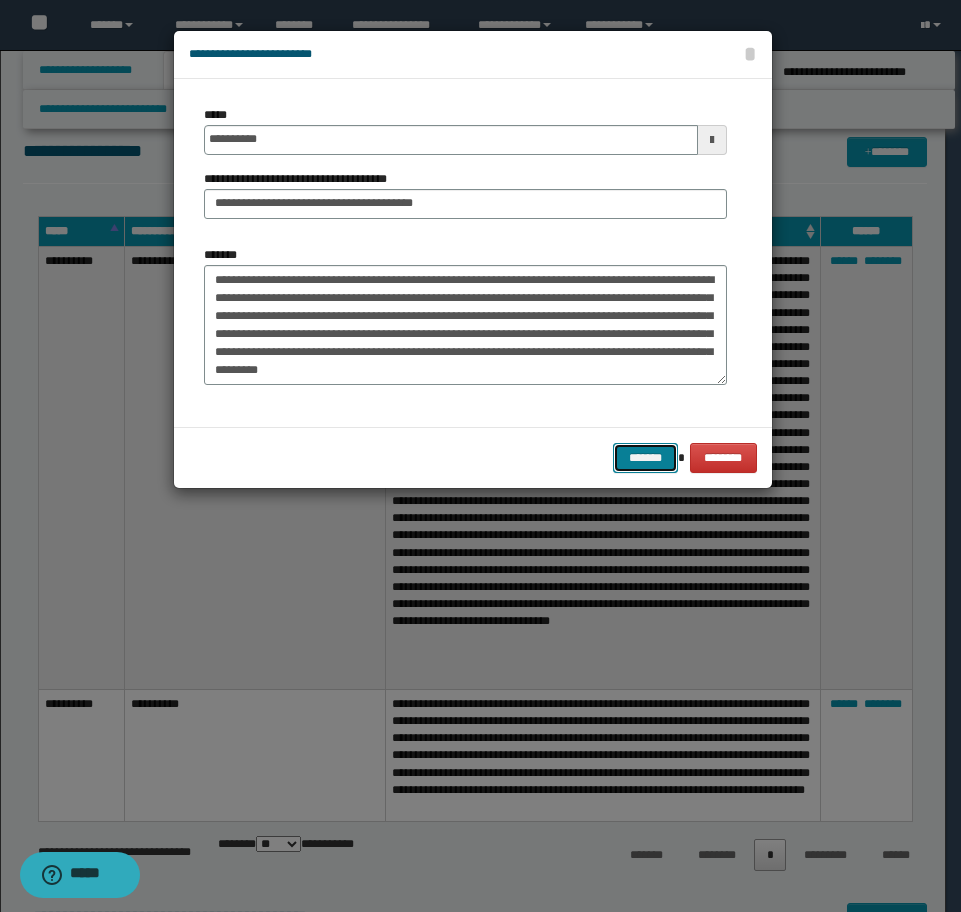 click on "*******" at bounding box center [645, 458] 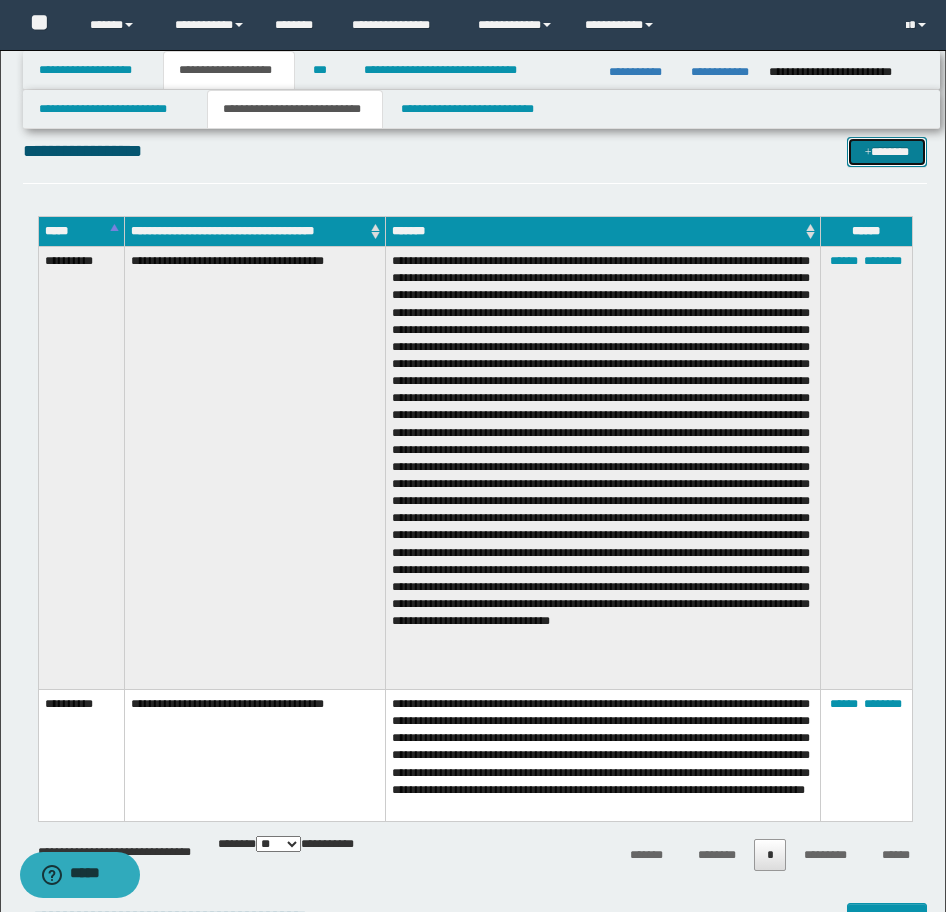 click on "*******" at bounding box center [887, 152] 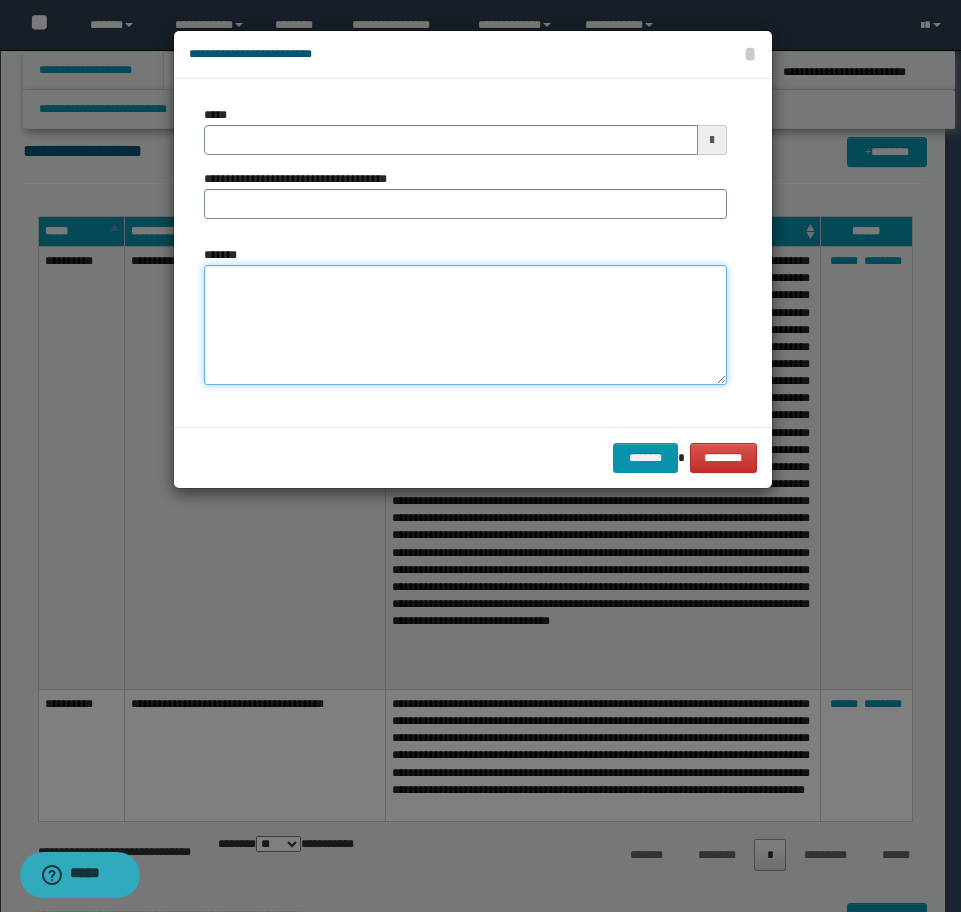 click on "*******" at bounding box center (465, 325) 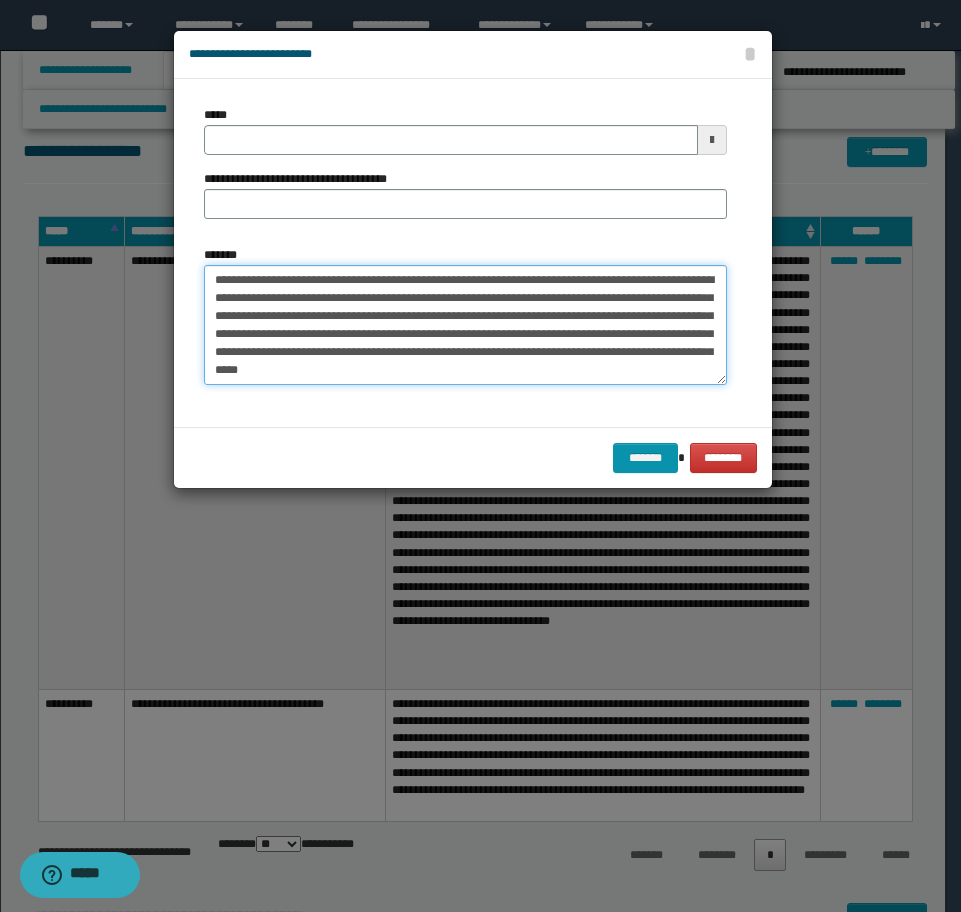type on "**********" 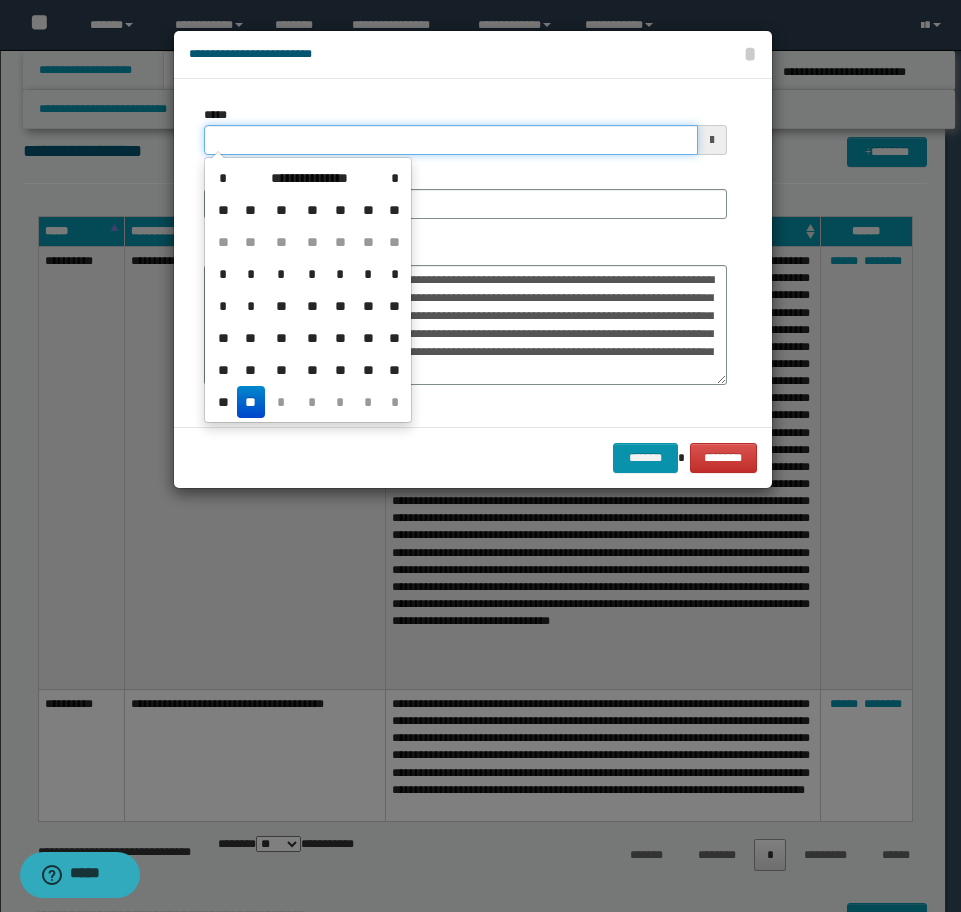click on "*****" at bounding box center (451, 140) 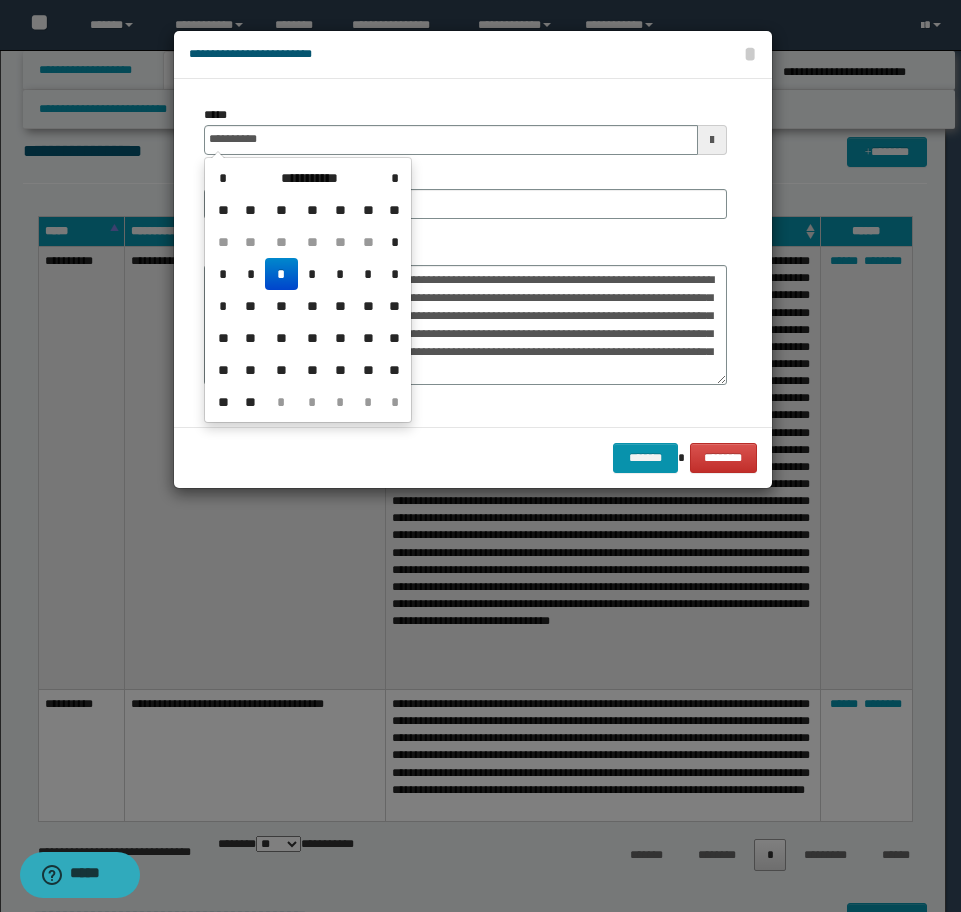 click on "*" at bounding box center [281, 274] 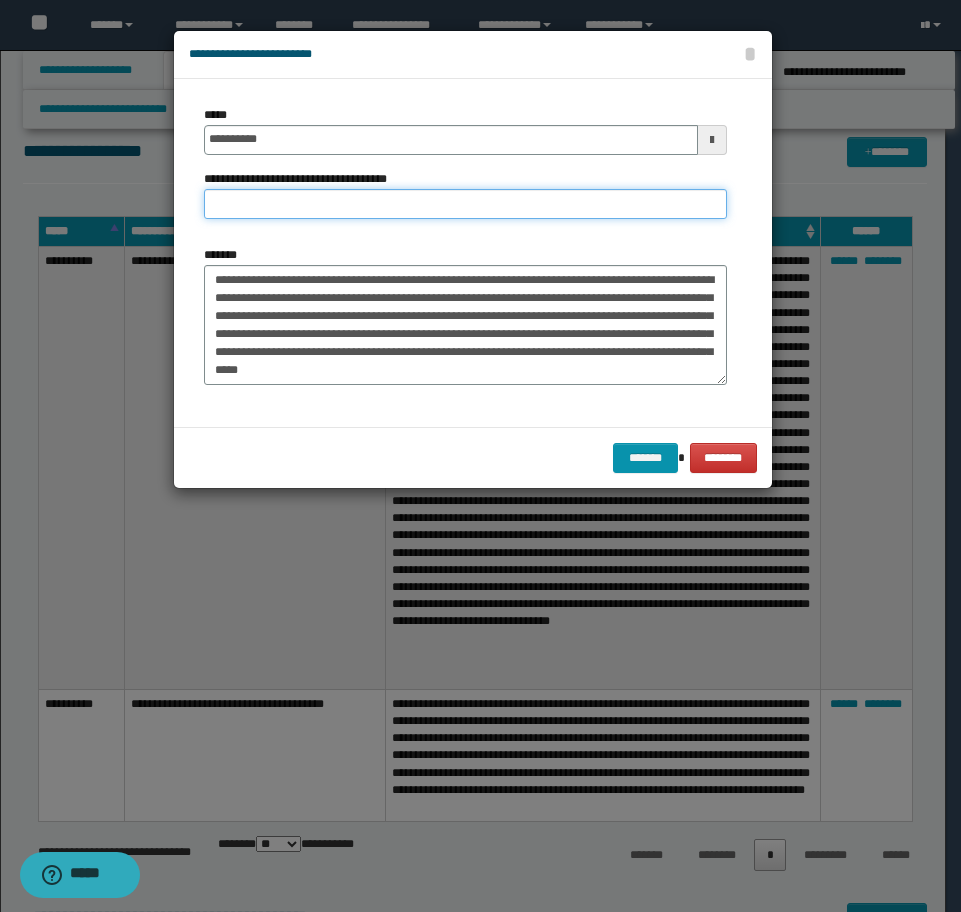 click on "**********" at bounding box center [465, 204] 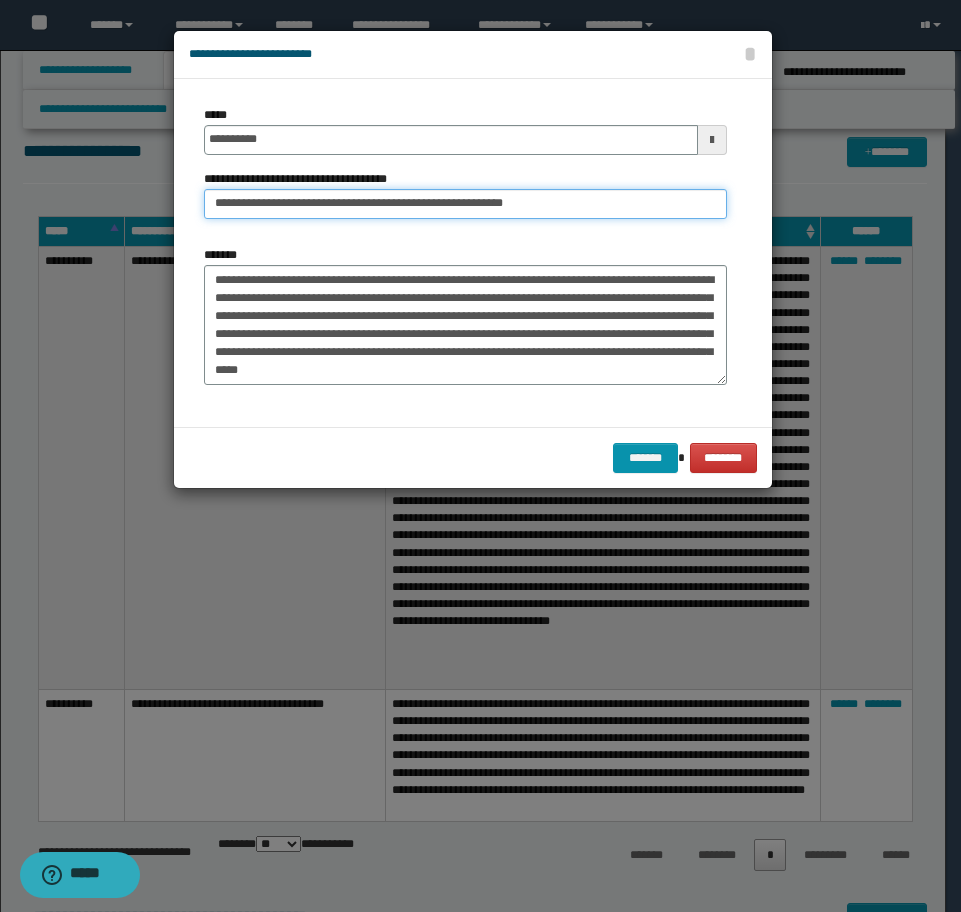drag, startPoint x: 529, startPoint y: 206, endPoint x: 348, endPoint y: 206, distance: 181 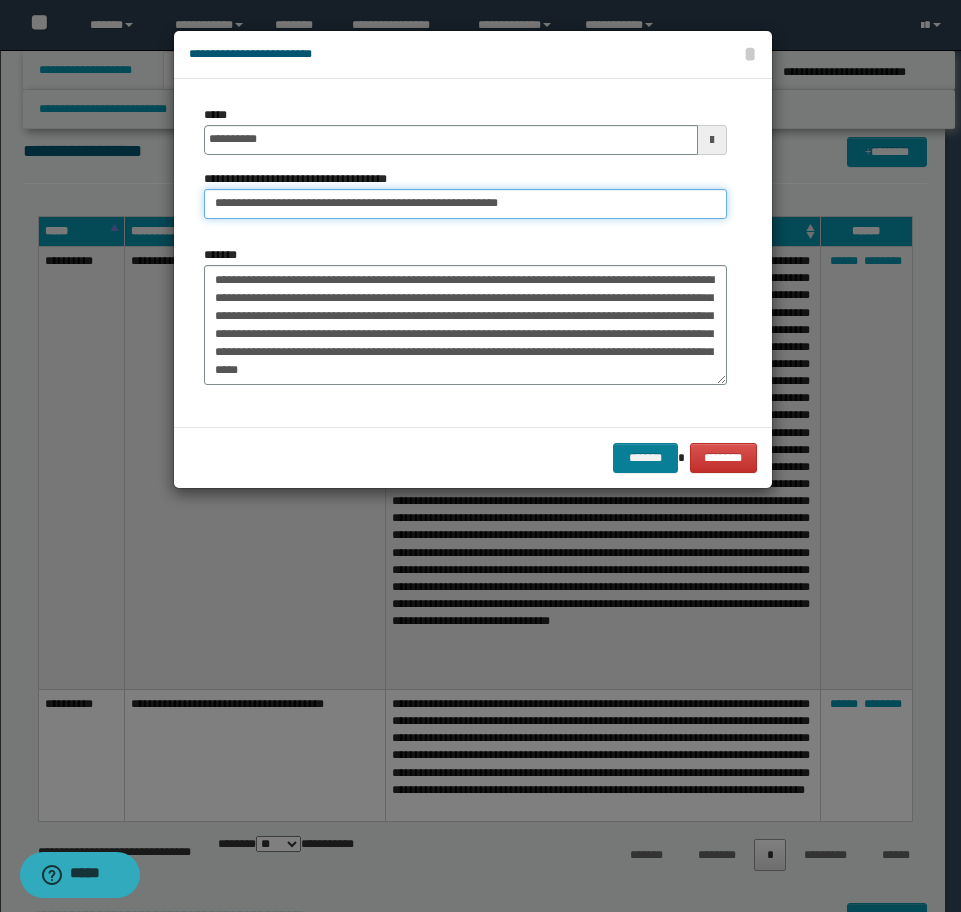 type on "**********" 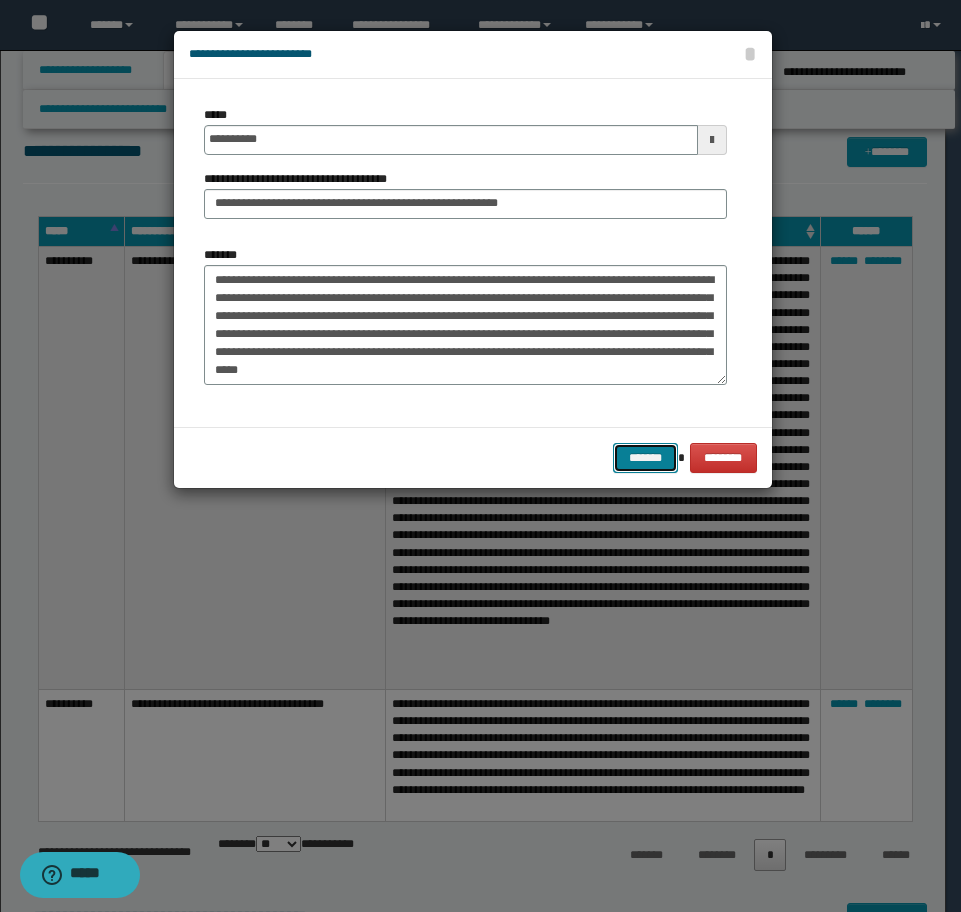 click on "*******" at bounding box center [645, 458] 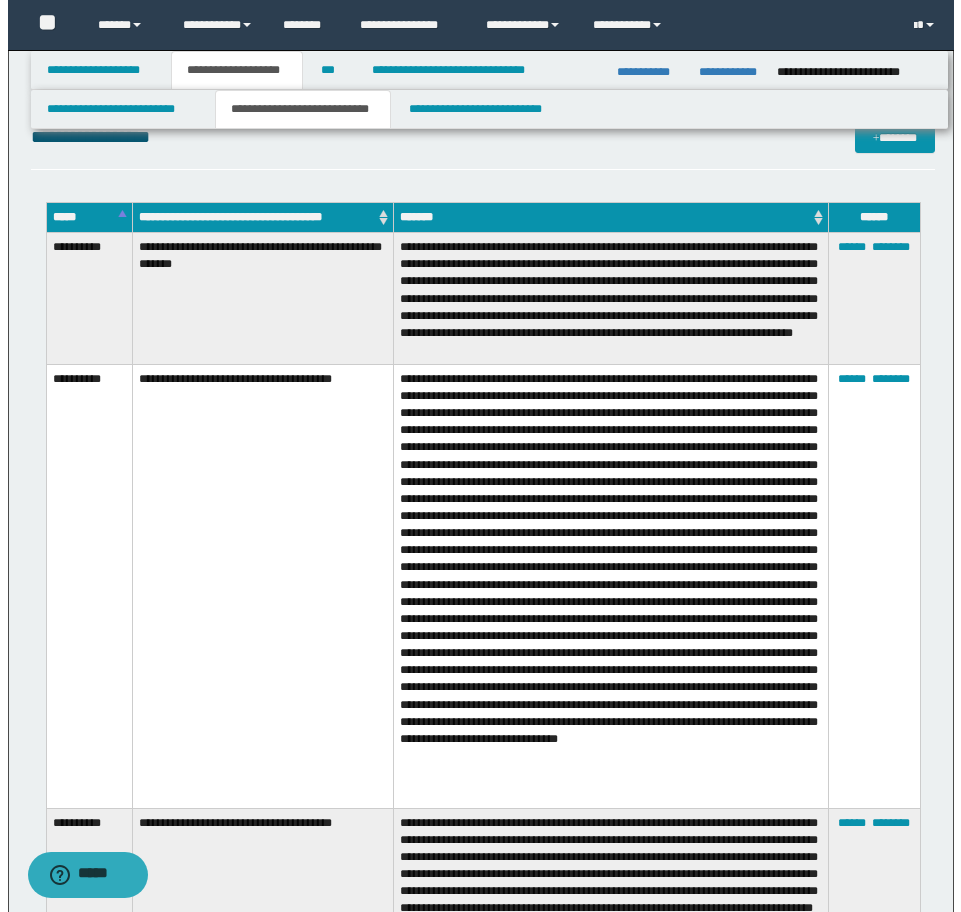 scroll, scrollTop: 6755, scrollLeft: 0, axis: vertical 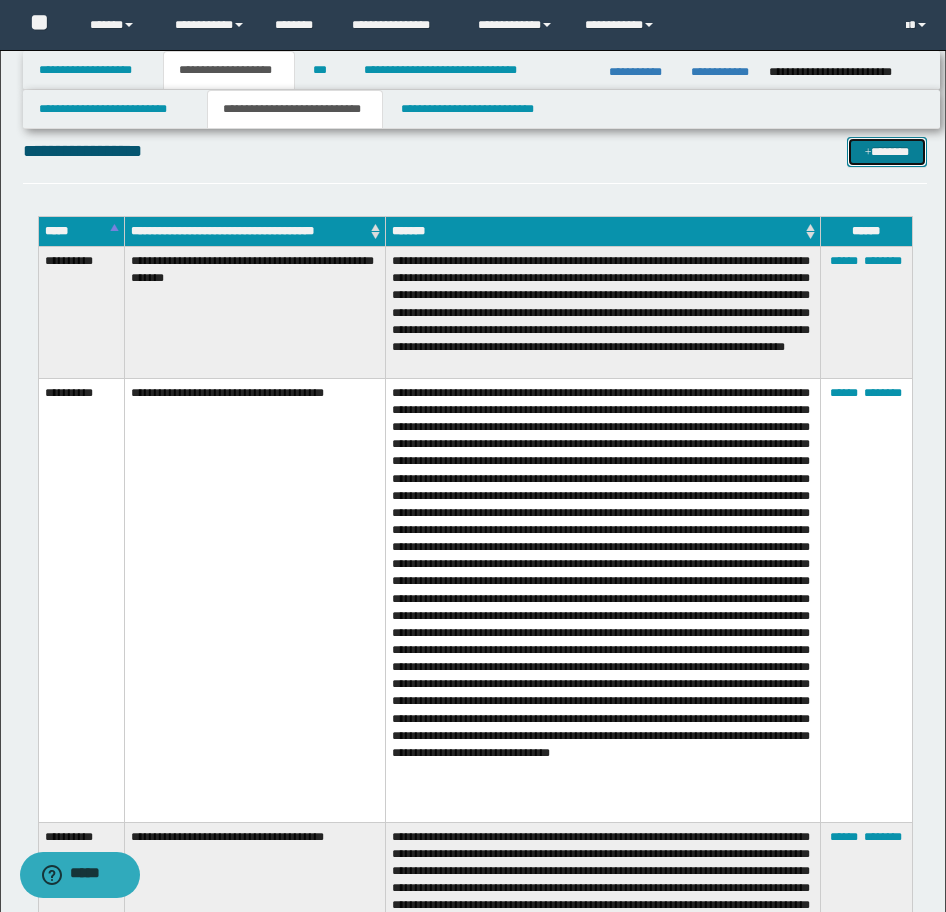 click on "*******" at bounding box center (887, 152) 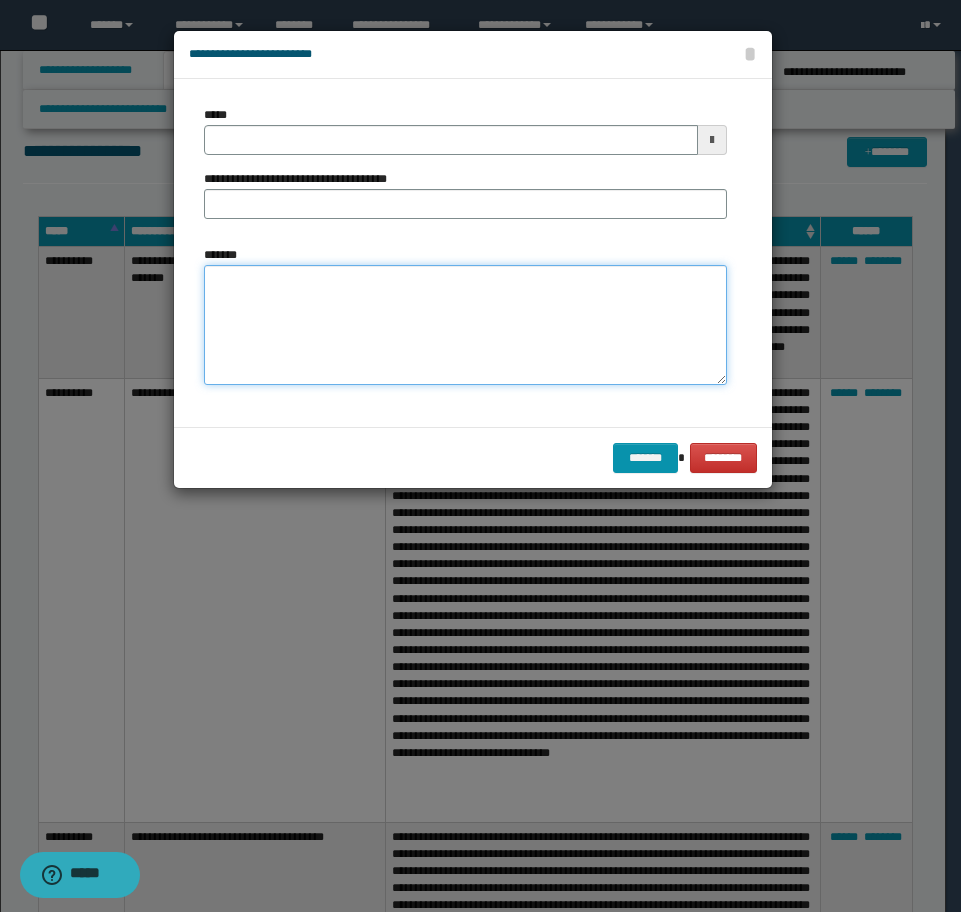 click on "*******" at bounding box center (465, 325) 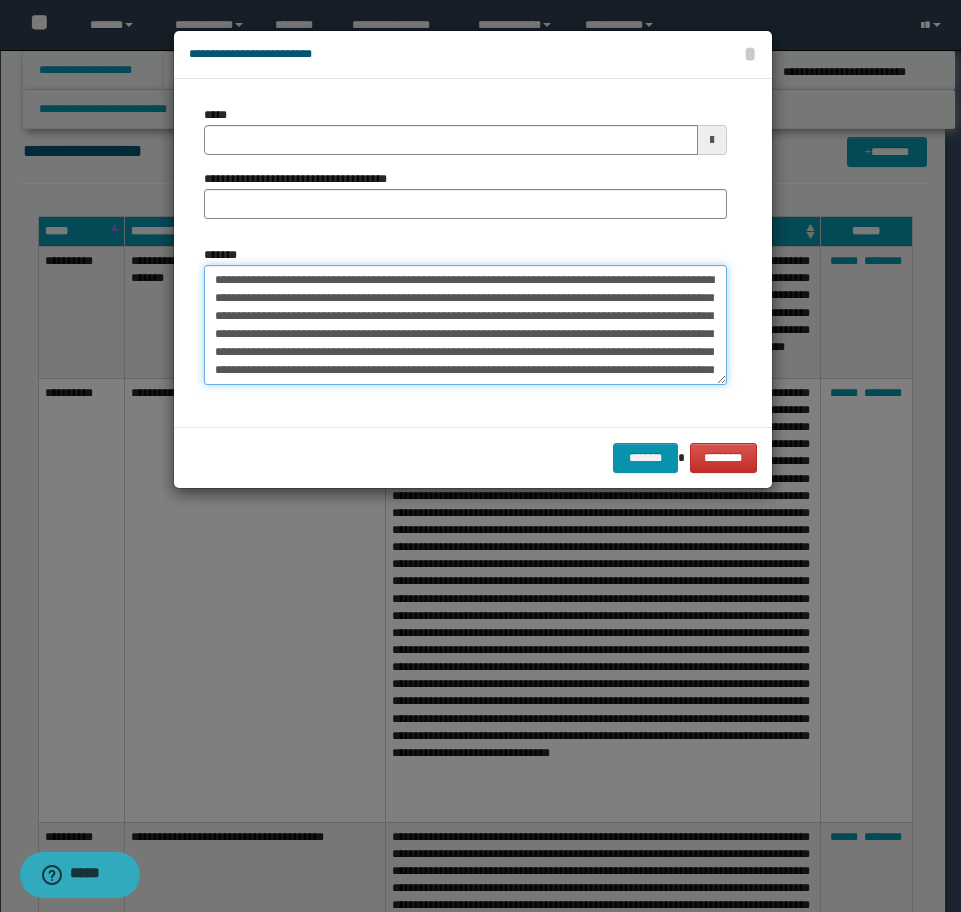 scroll, scrollTop: 84, scrollLeft: 0, axis: vertical 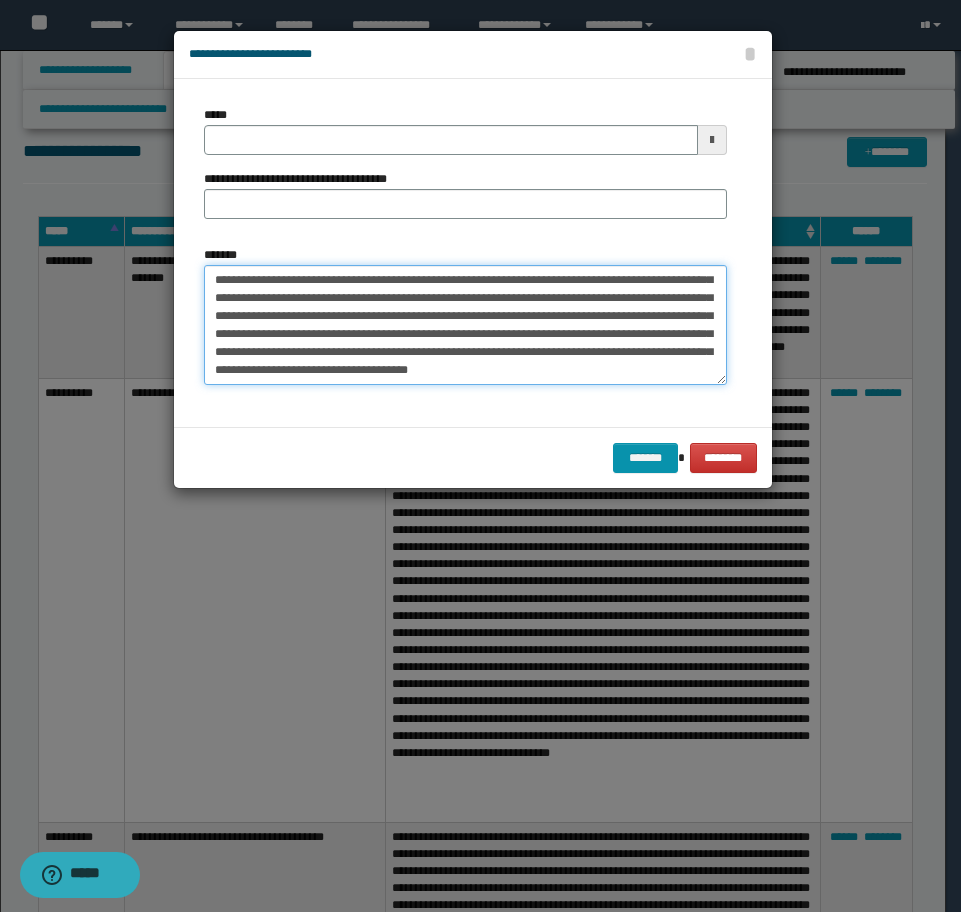 type on "**********" 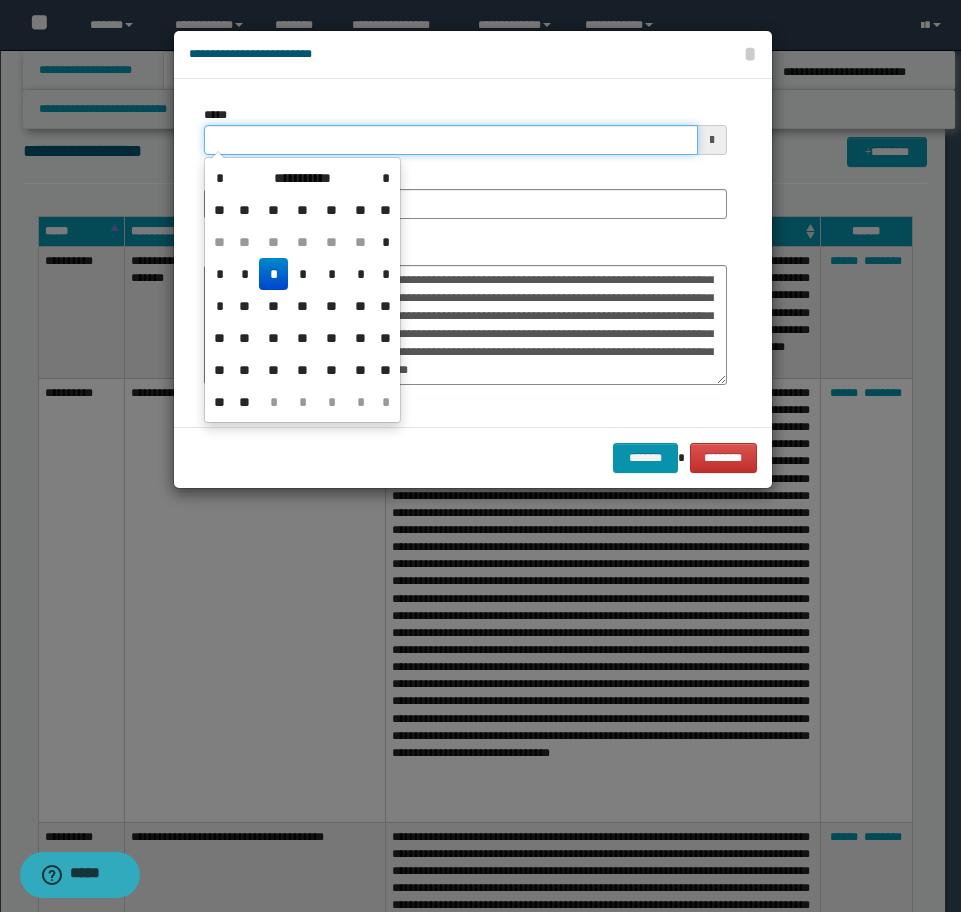 click on "*****" at bounding box center (451, 140) 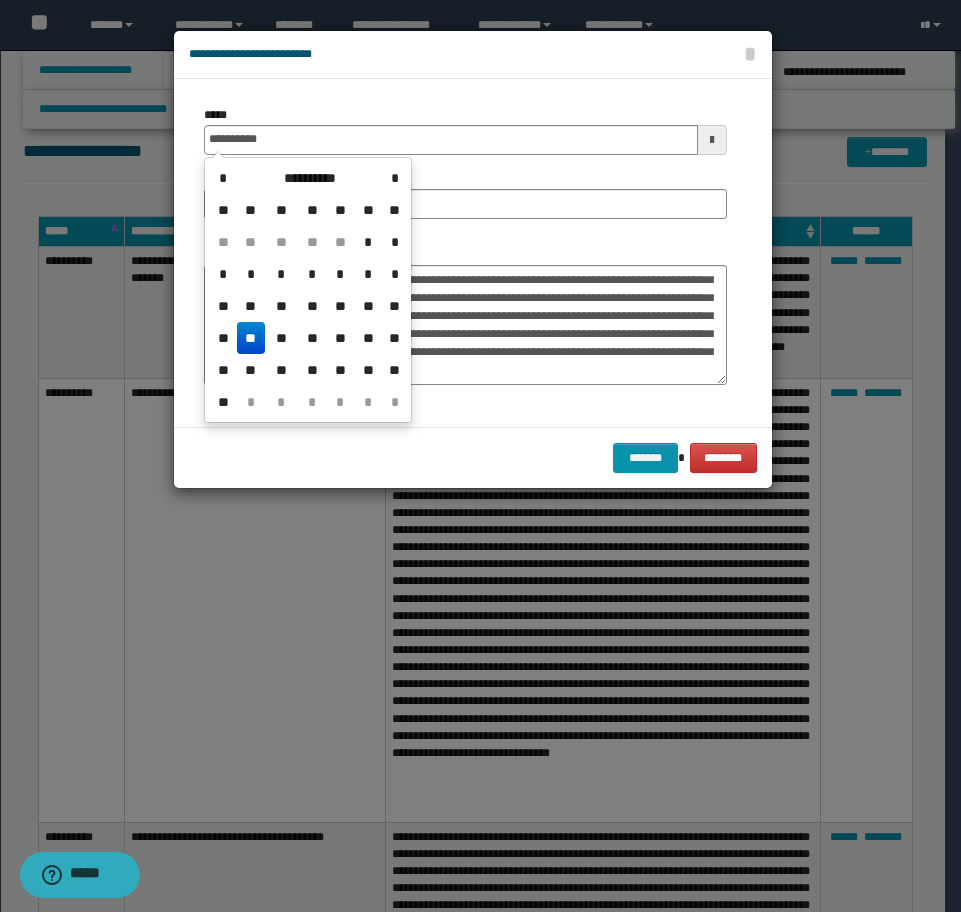 click on "**" at bounding box center (251, 338) 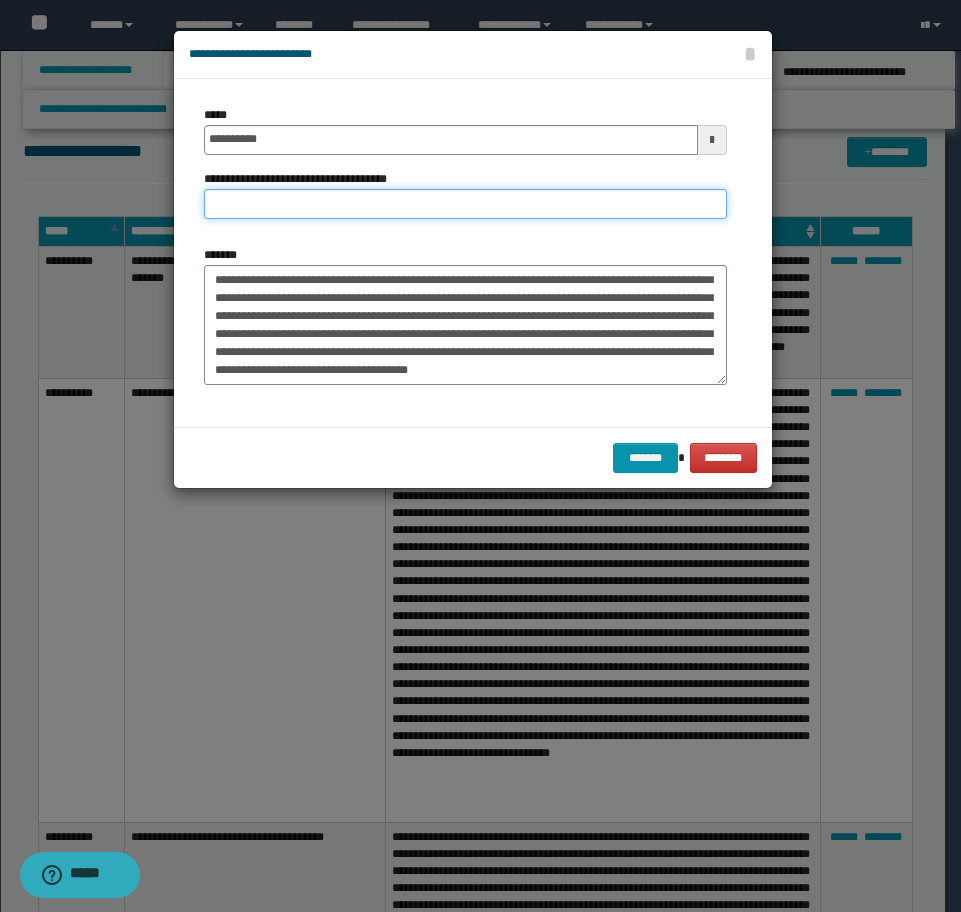 click on "**********" at bounding box center [465, 204] 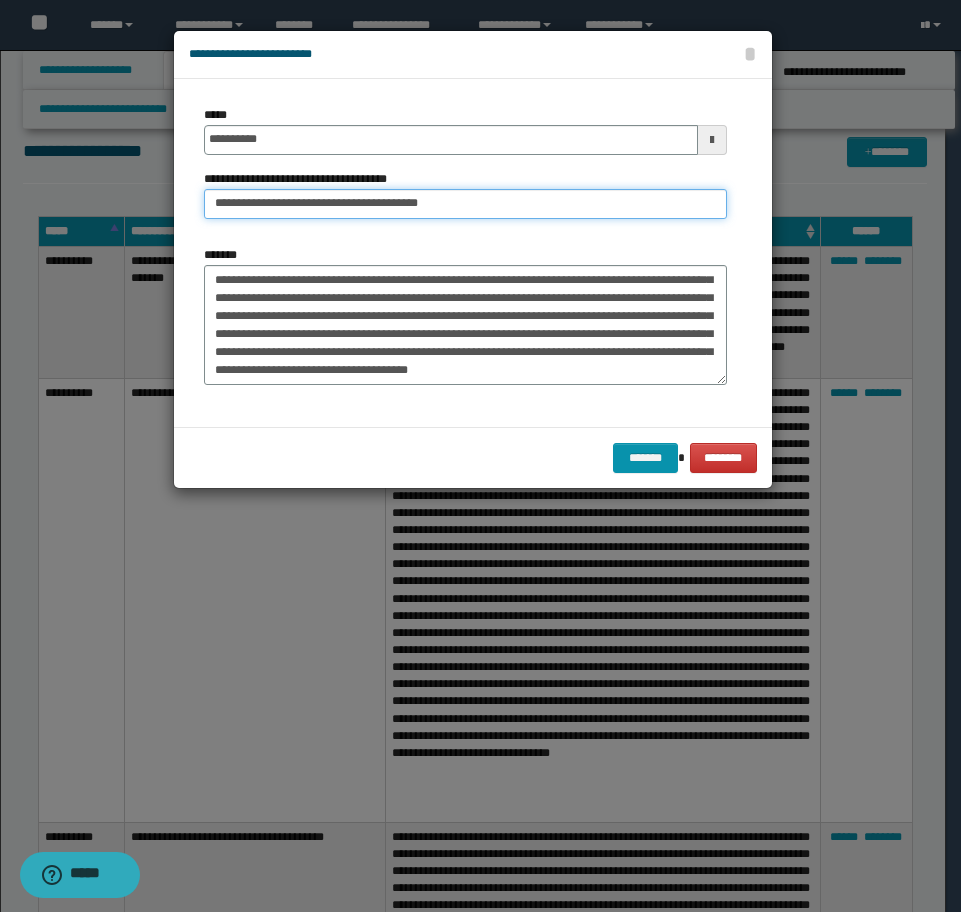 type on "**********" 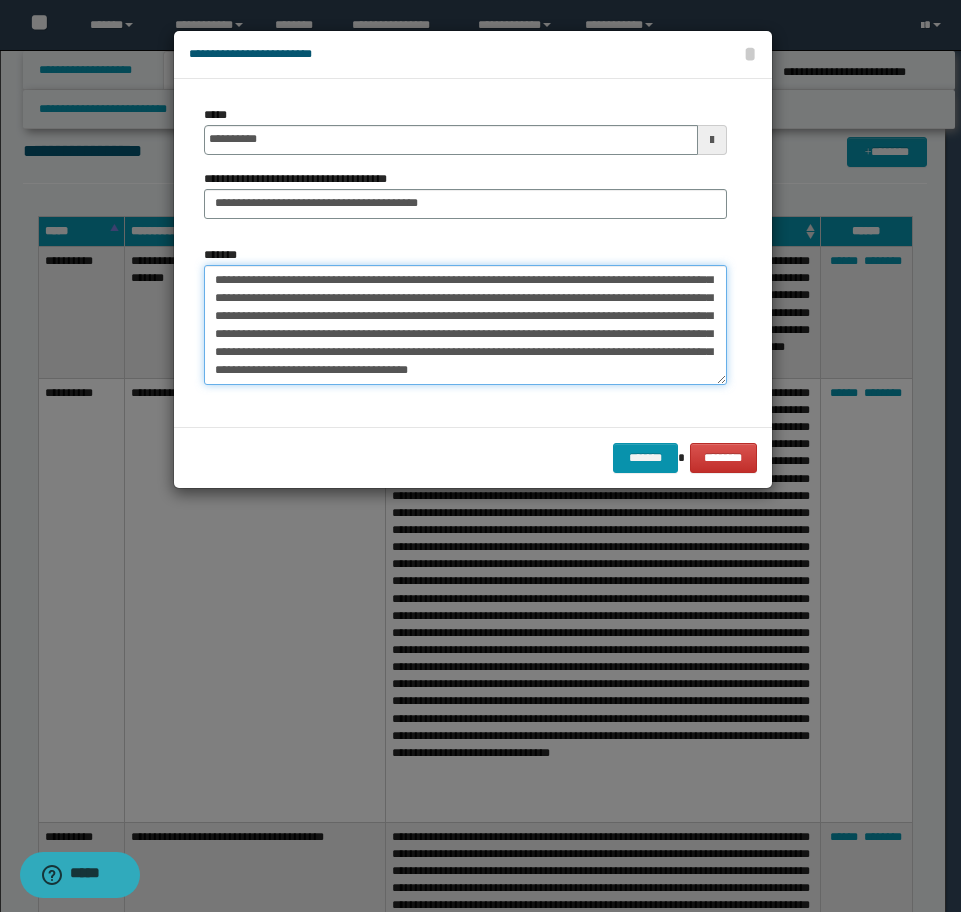 scroll, scrollTop: 90, scrollLeft: 0, axis: vertical 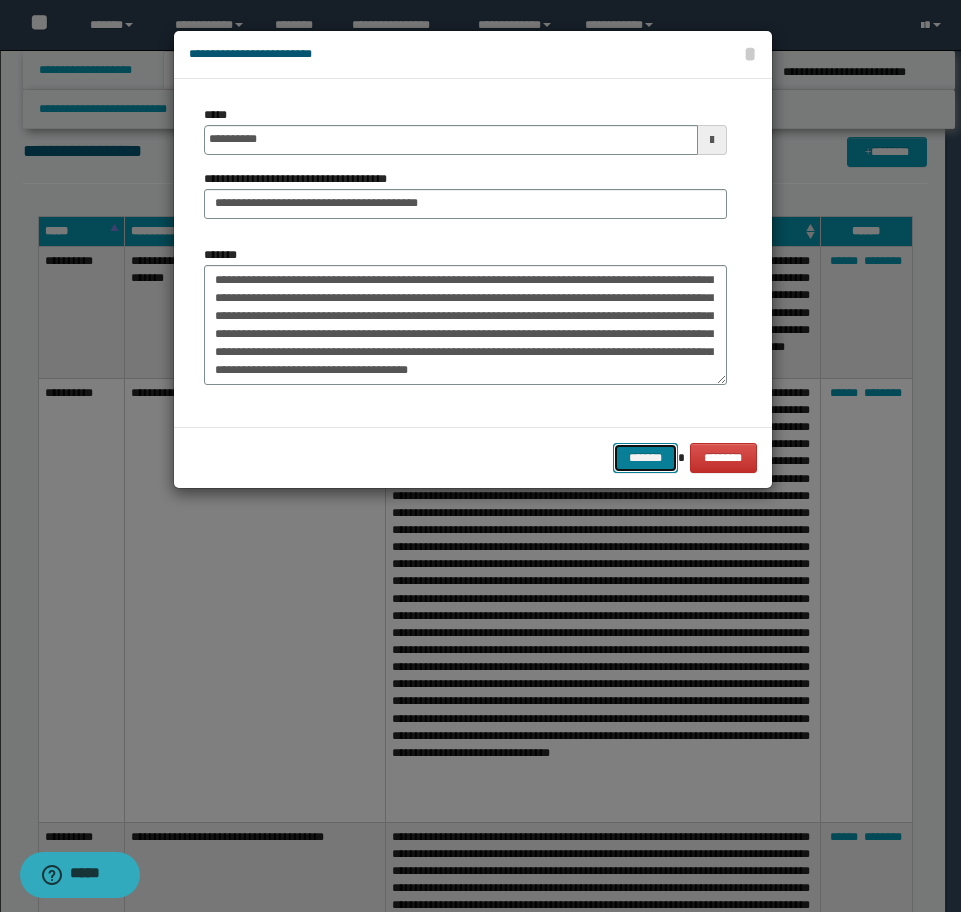 click on "*******" at bounding box center (645, 458) 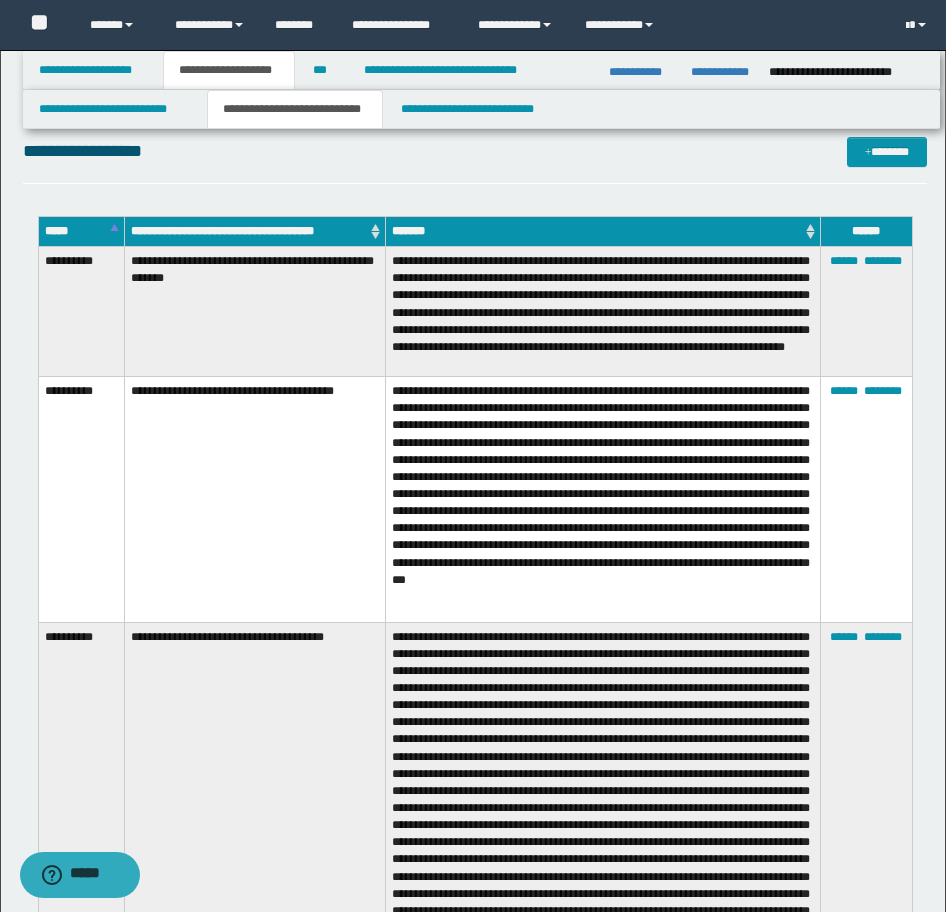 click on "**********" at bounding box center (475, -1992) 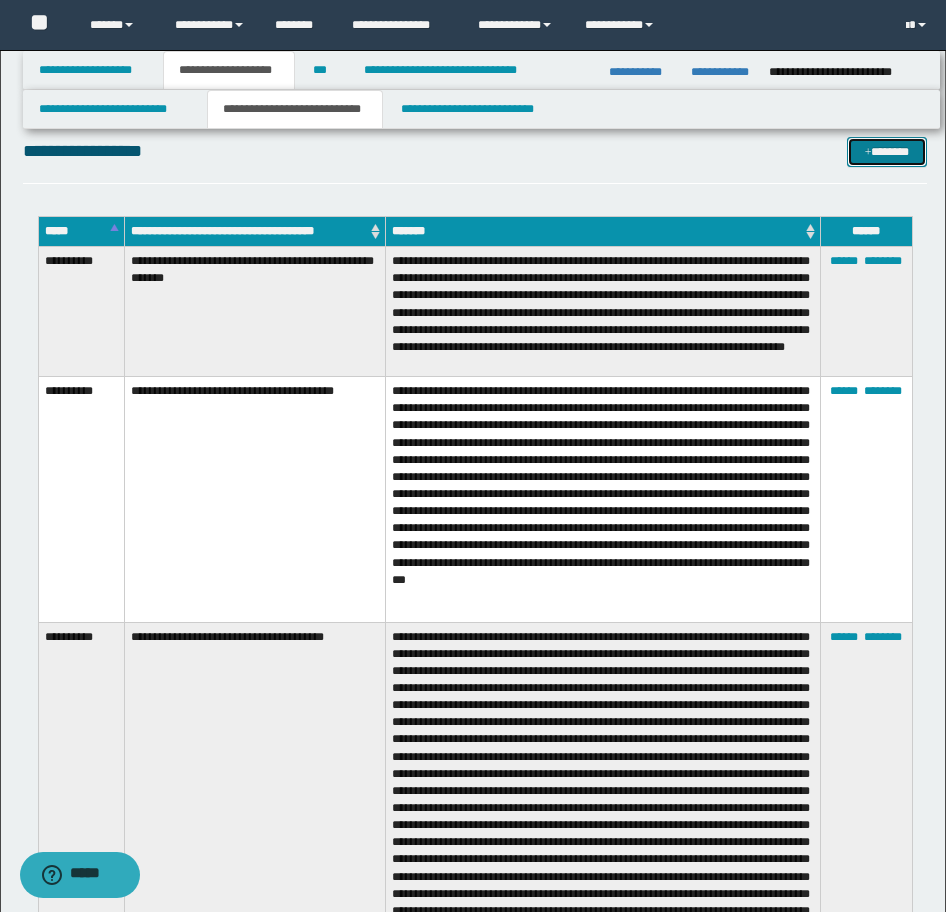 click on "*******" at bounding box center [887, 152] 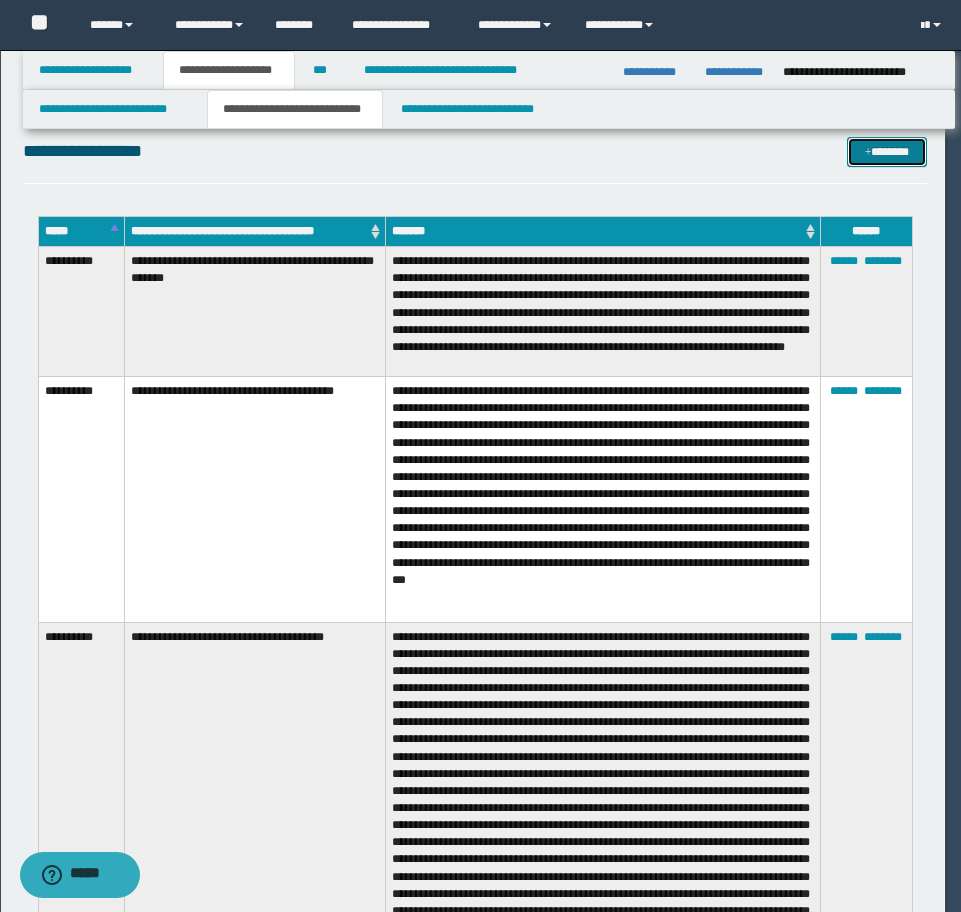 scroll, scrollTop: 0, scrollLeft: 0, axis: both 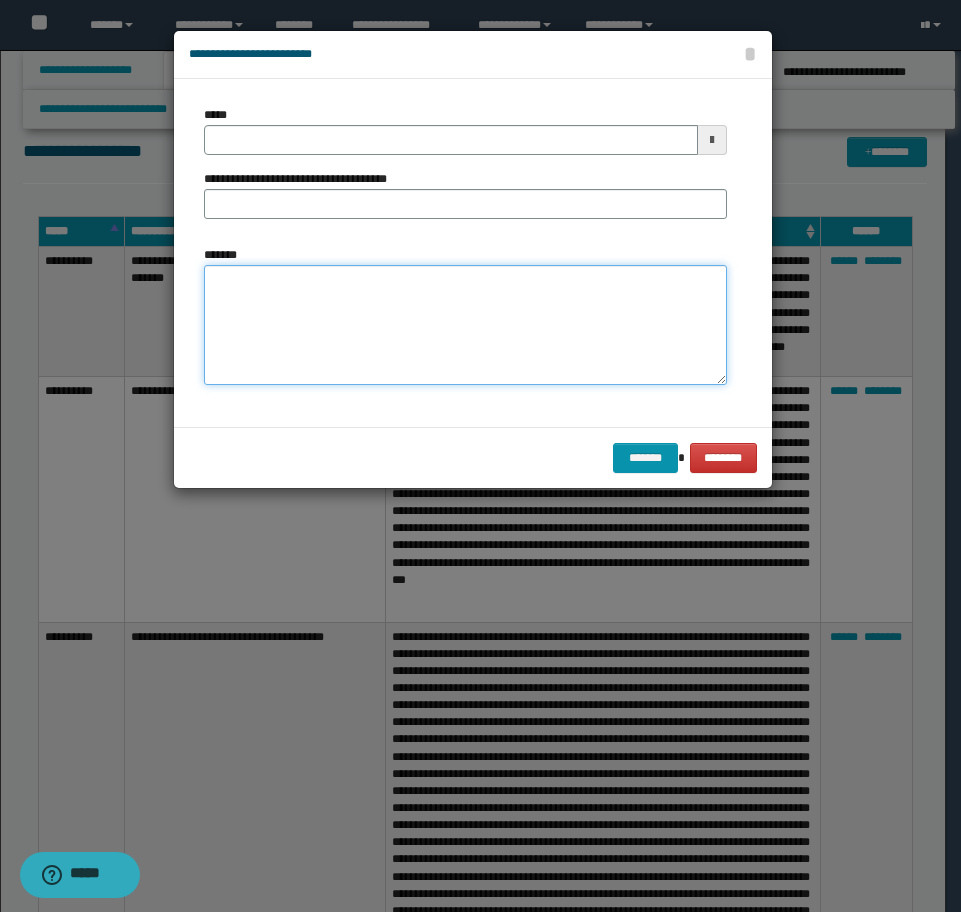 click on "*******" at bounding box center (465, 325) 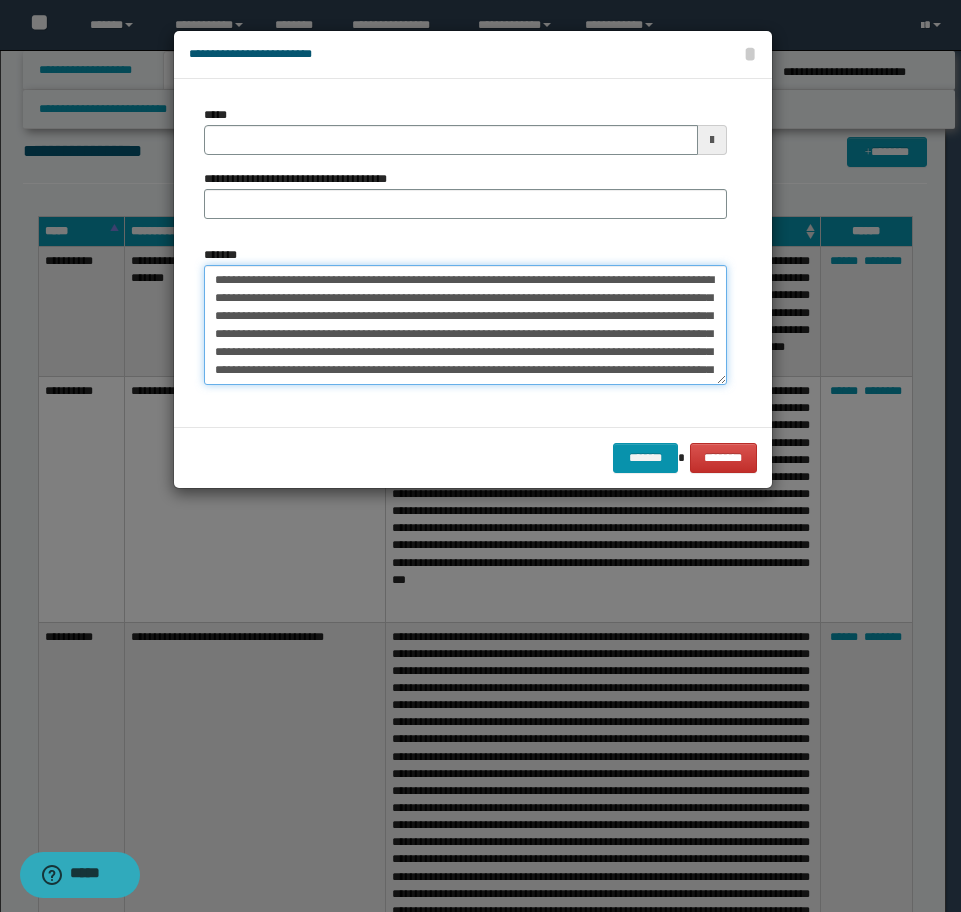 scroll, scrollTop: 120, scrollLeft: 0, axis: vertical 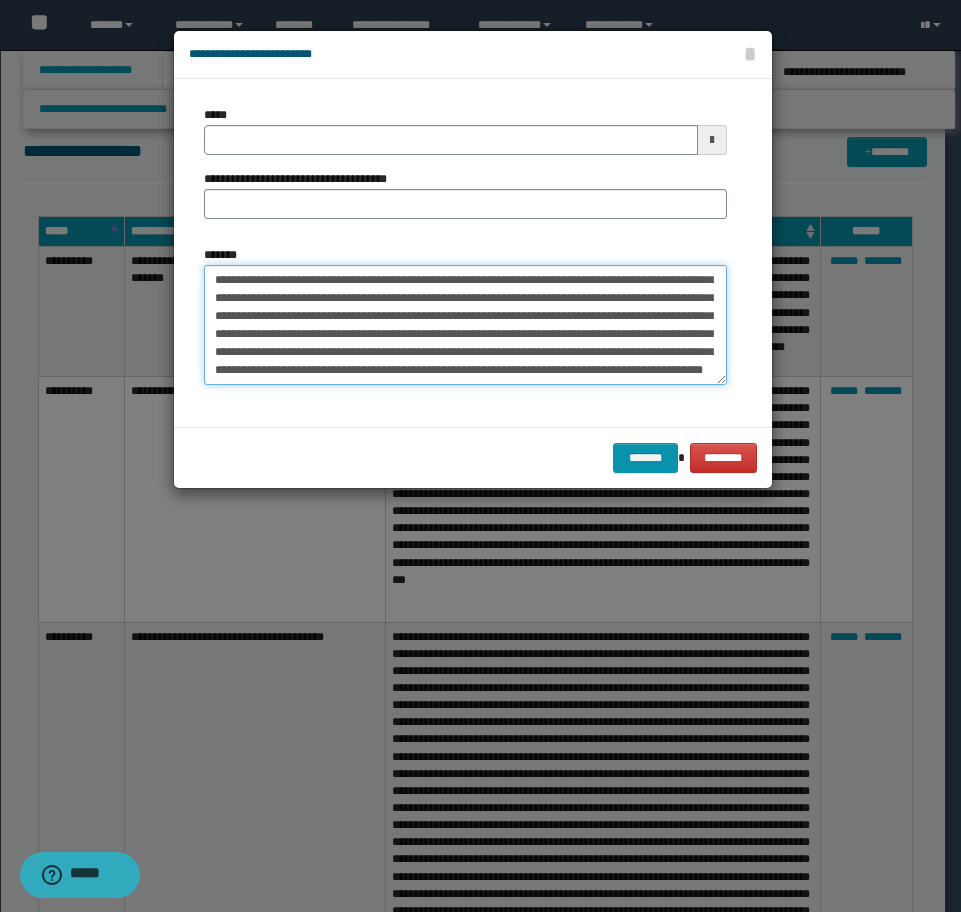 click on "*******" at bounding box center (465, 325) 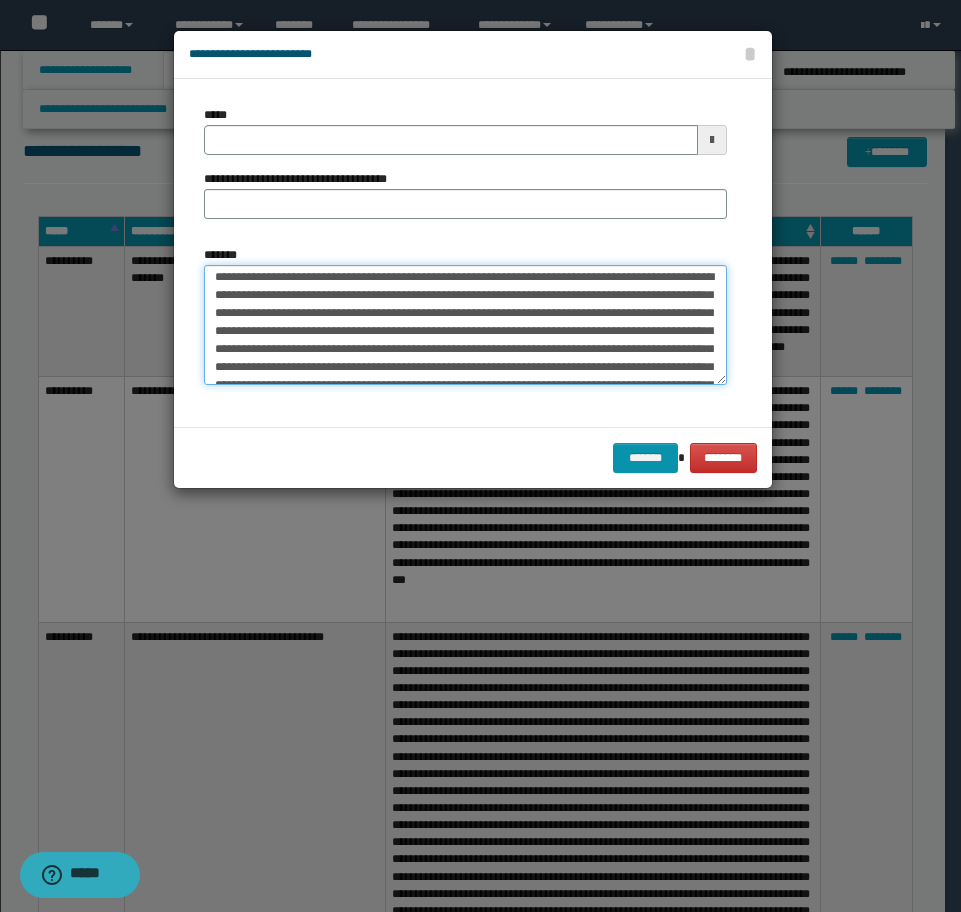 scroll, scrollTop: 0, scrollLeft: 0, axis: both 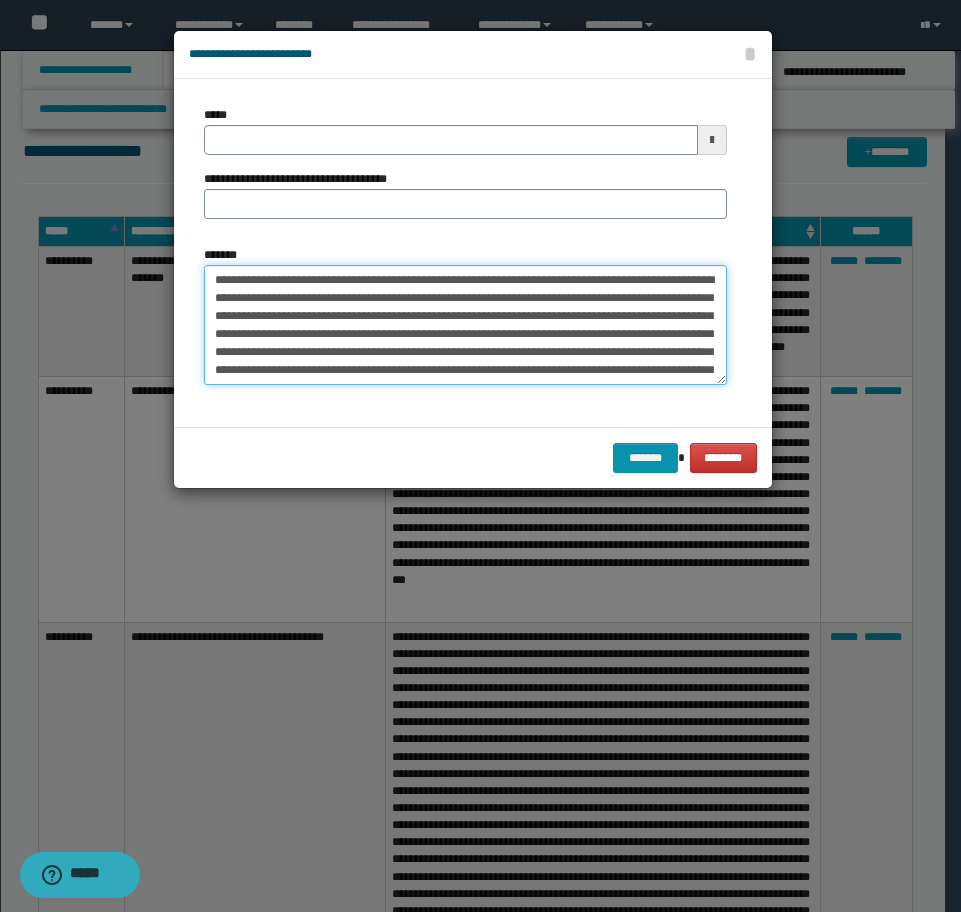 type on "**********" 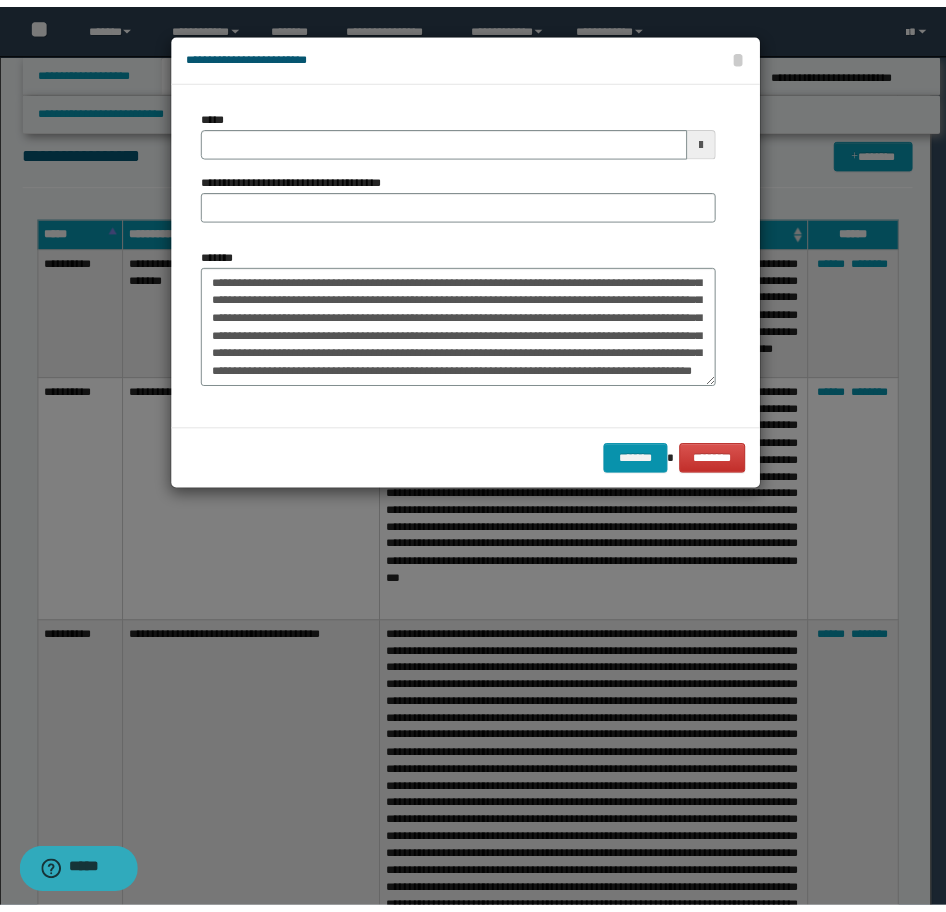 scroll, scrollTop: 126, scrollLeft: 0, axis: vertical 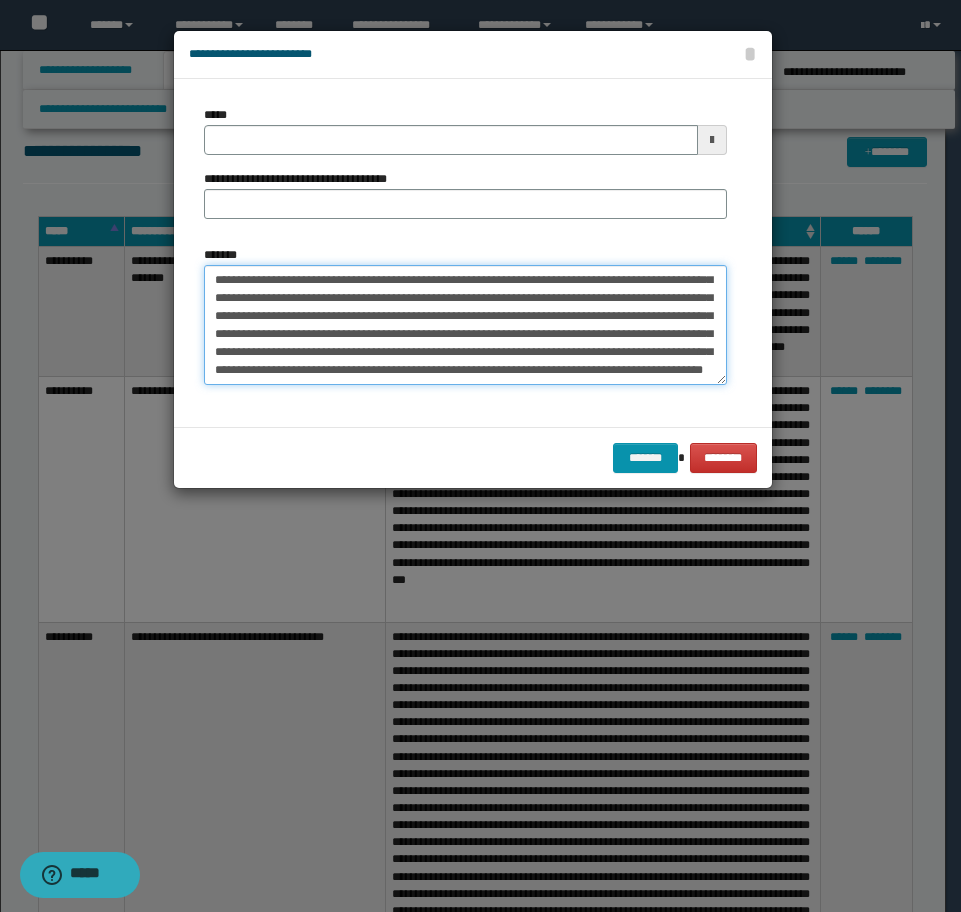 drag, startPoint x: 472, startPoint y: 371, endPoint x: 400, endPoint y: 351, distance: 74.726166 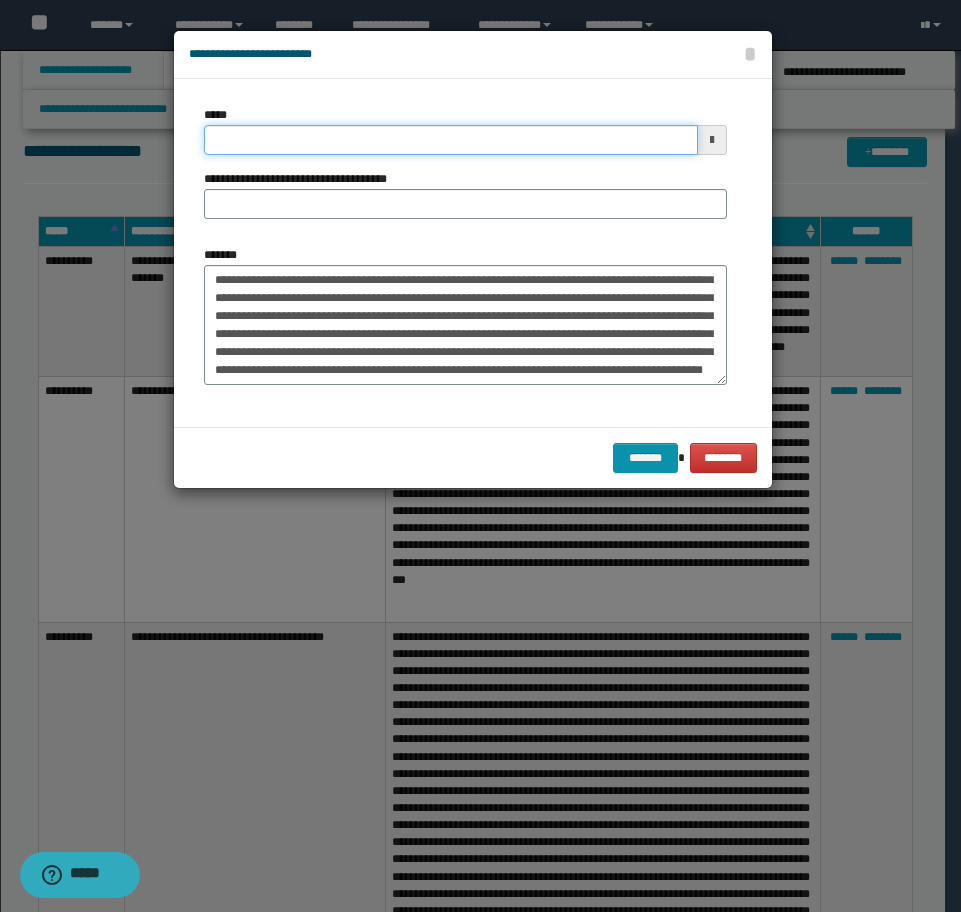 click on "*****" at bounding box center (451, 140) 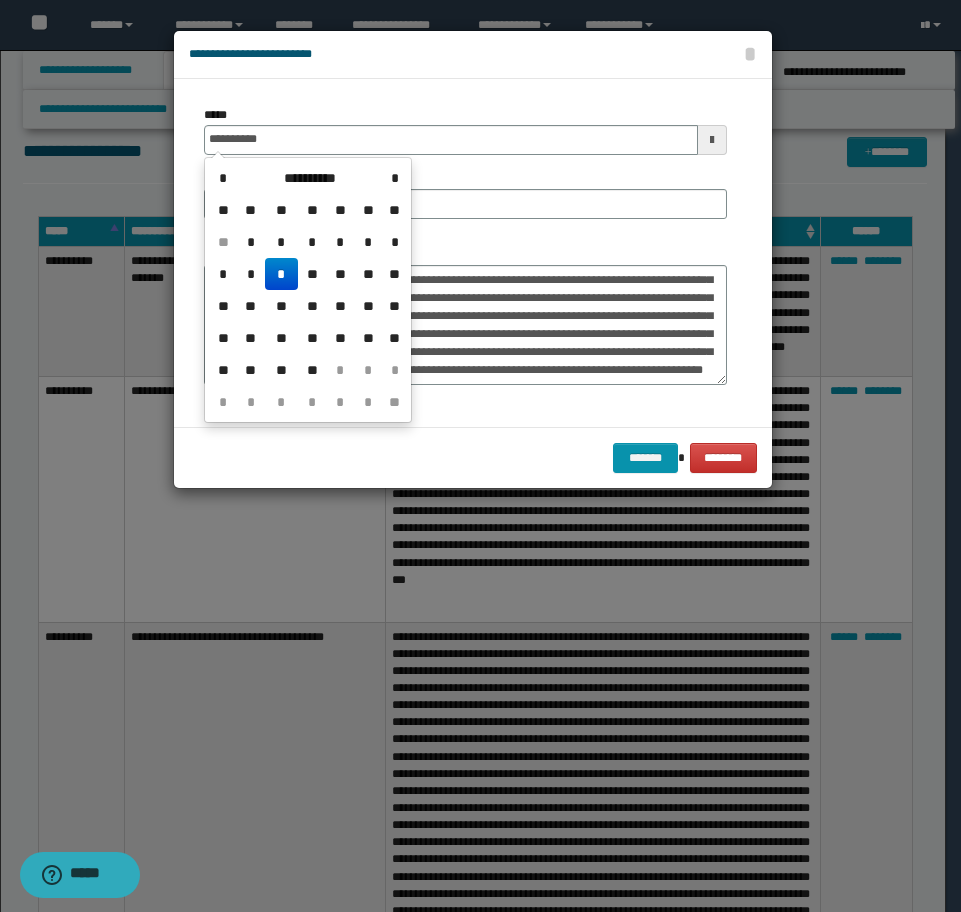 click on "*" at bounding box center [281, 274] 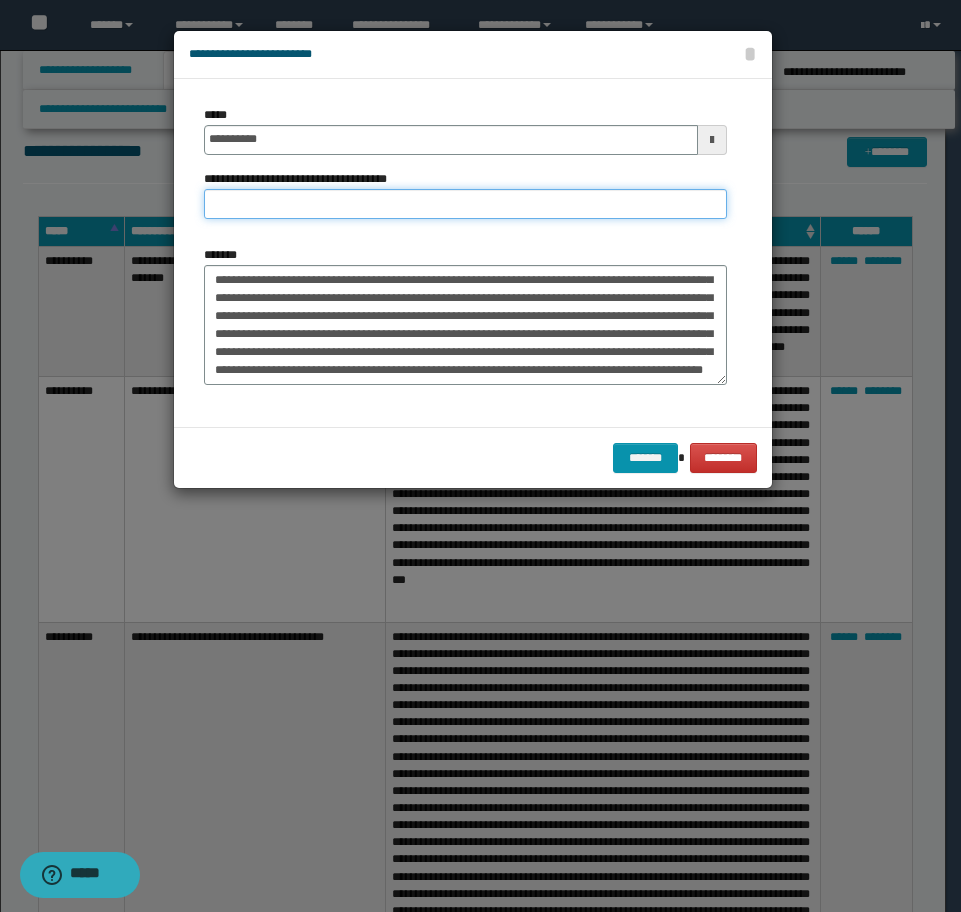 click on "**********" at bounding box center (465, 204) 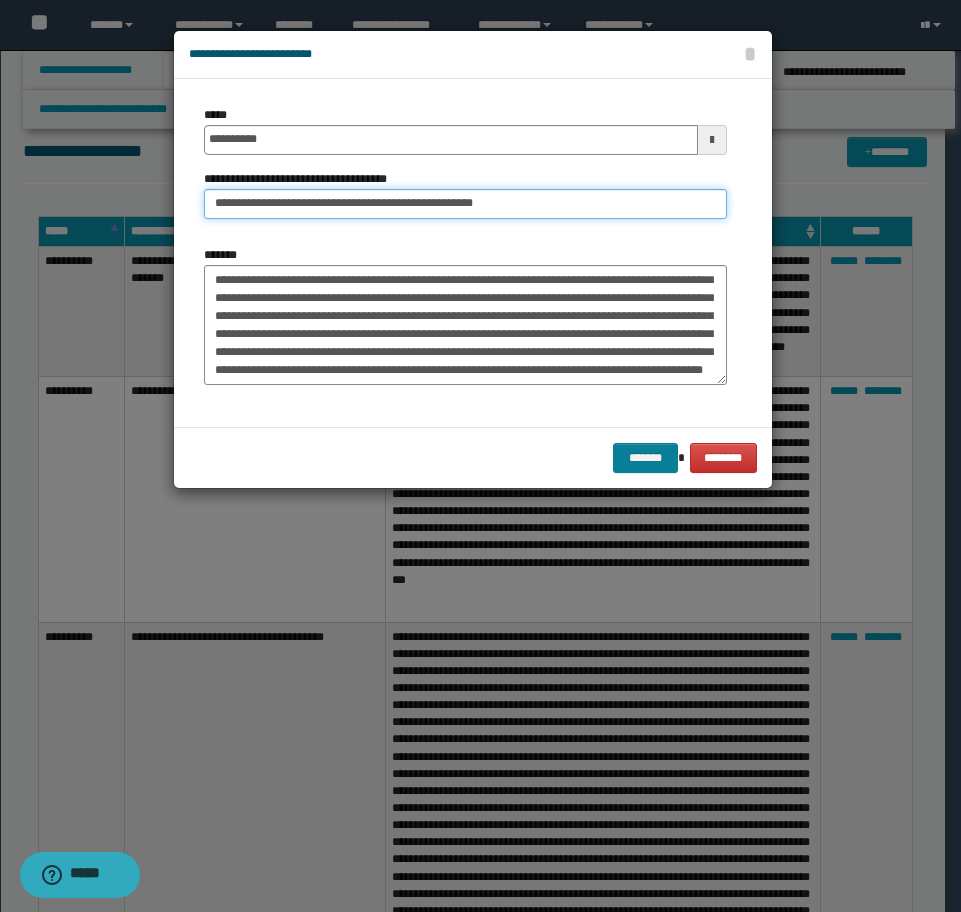 type on "**********" 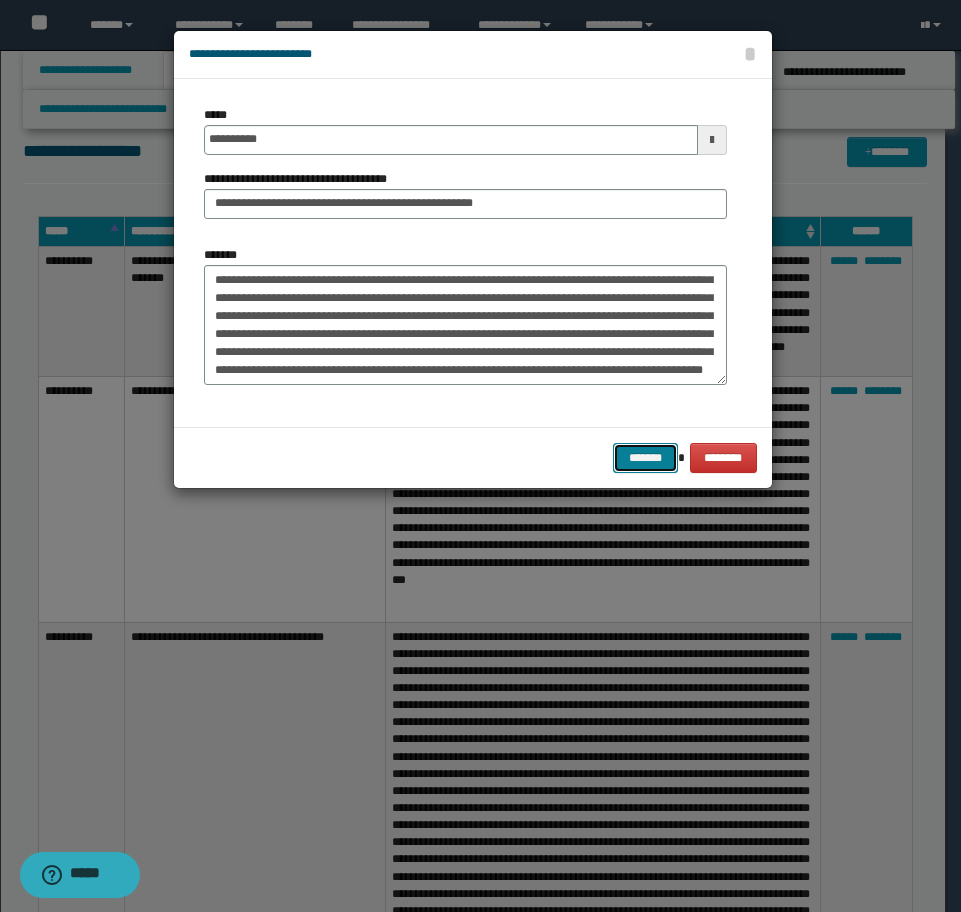 click on "*******" at bounding box center (645, 458) 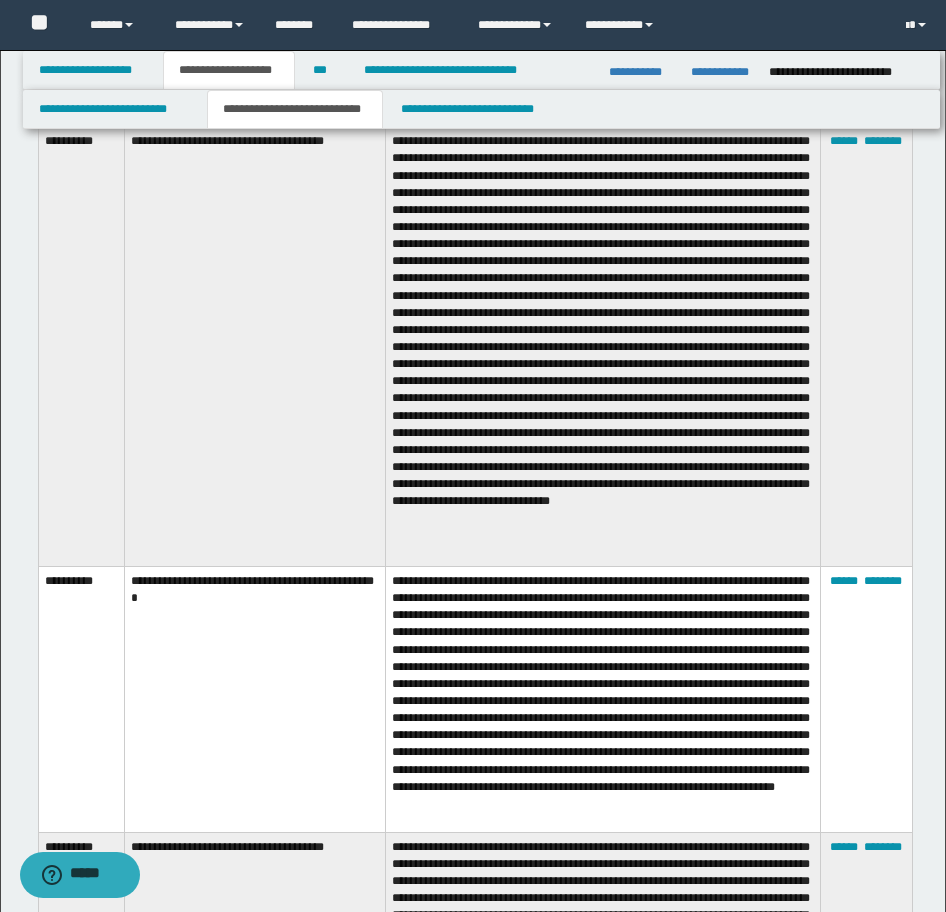 scroll, scrollTop: 7255, scrollLeft: 0, axis: vertical 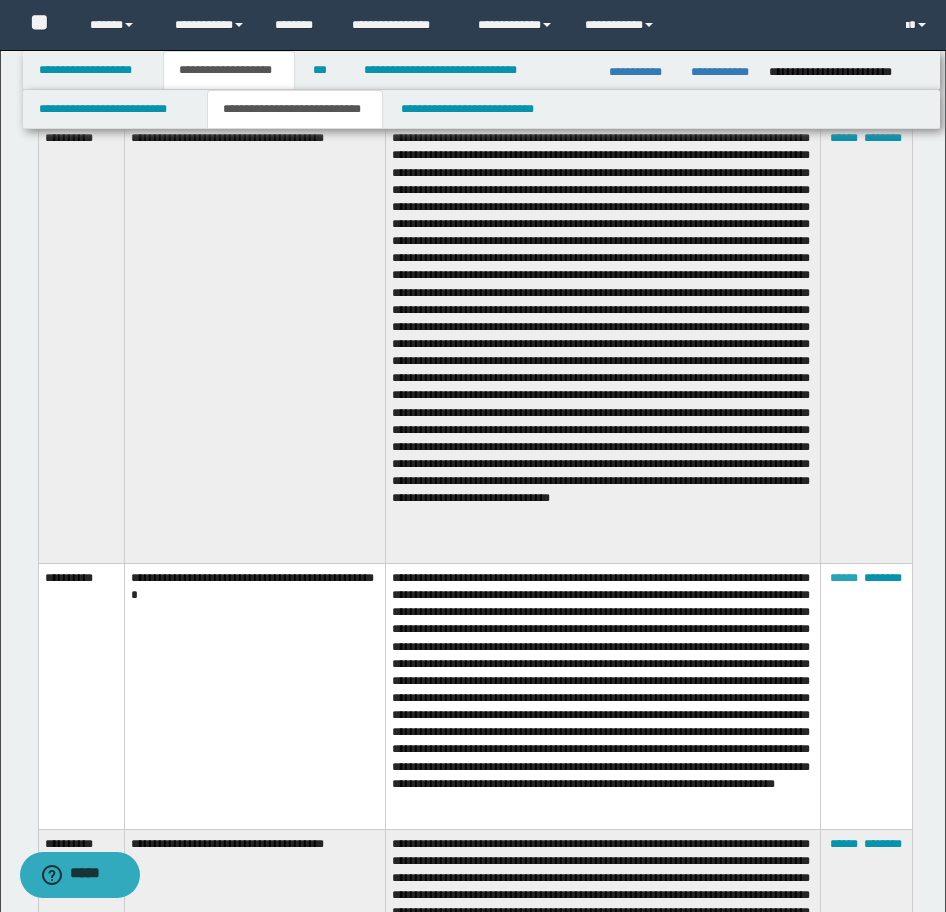 click on "******" at bounding box center [844, 578] 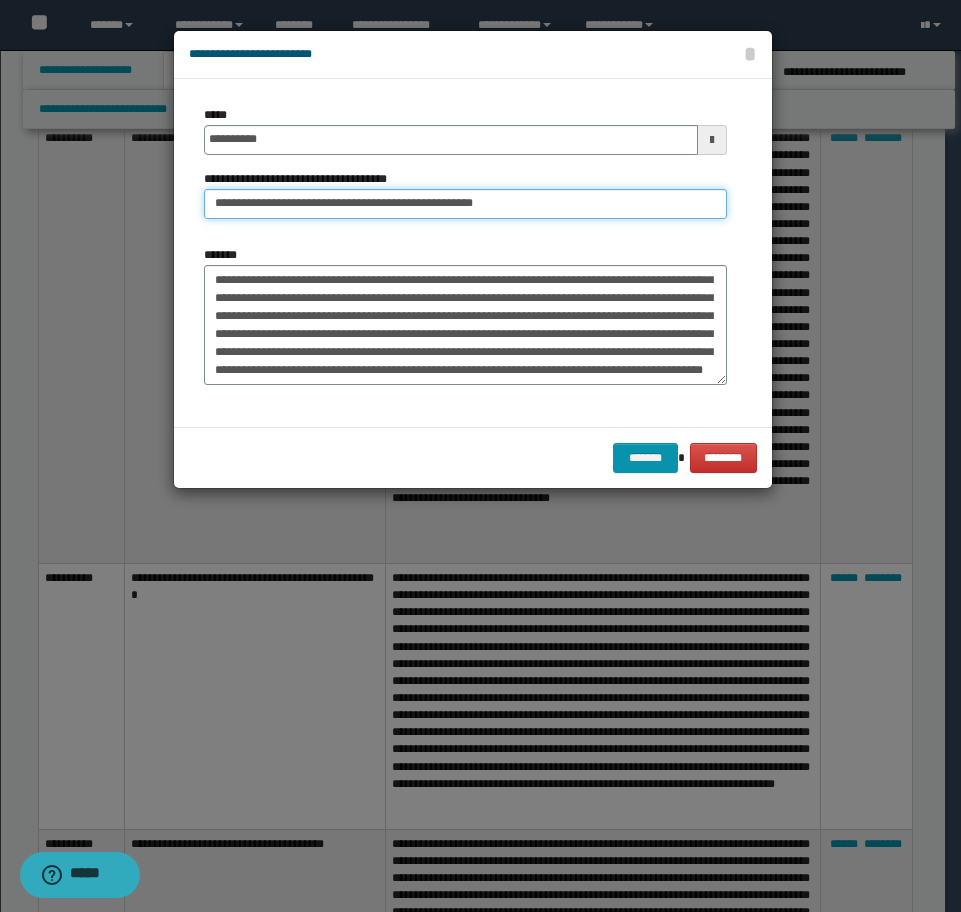 drag, startPoint x: 369, startPoint y: 205, endPoint x: 166, endPoint y: 205, distance: 203 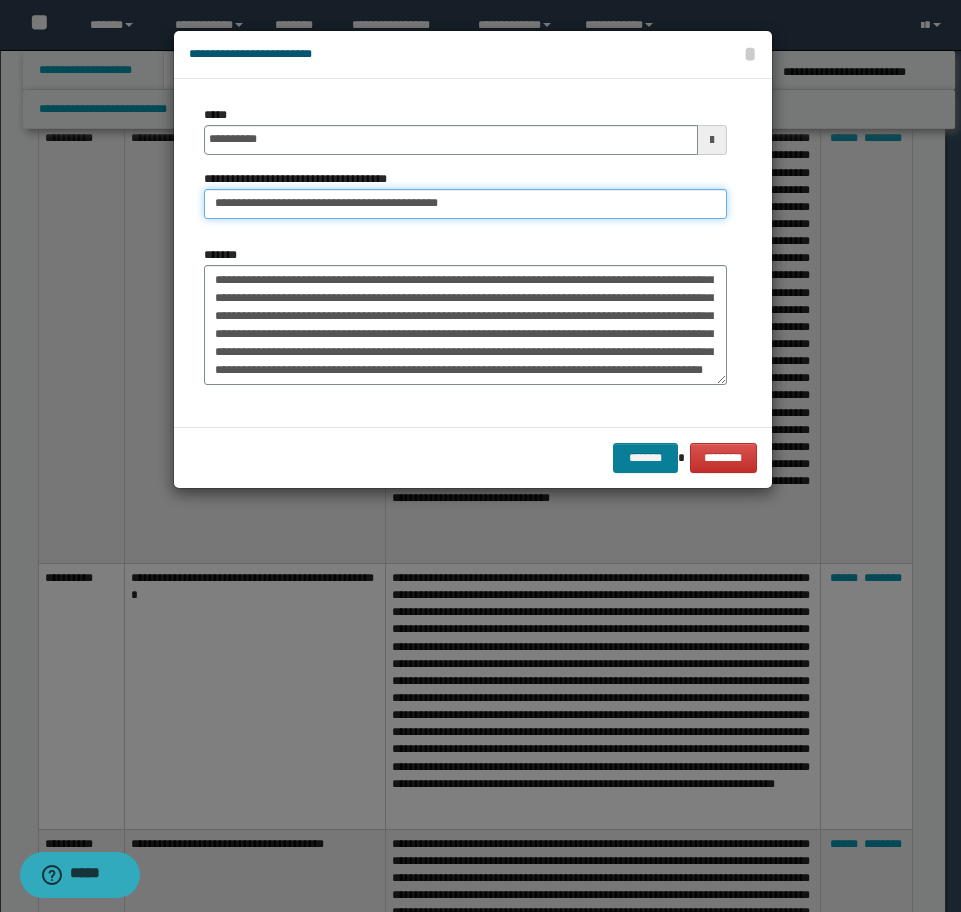 type on "**********" 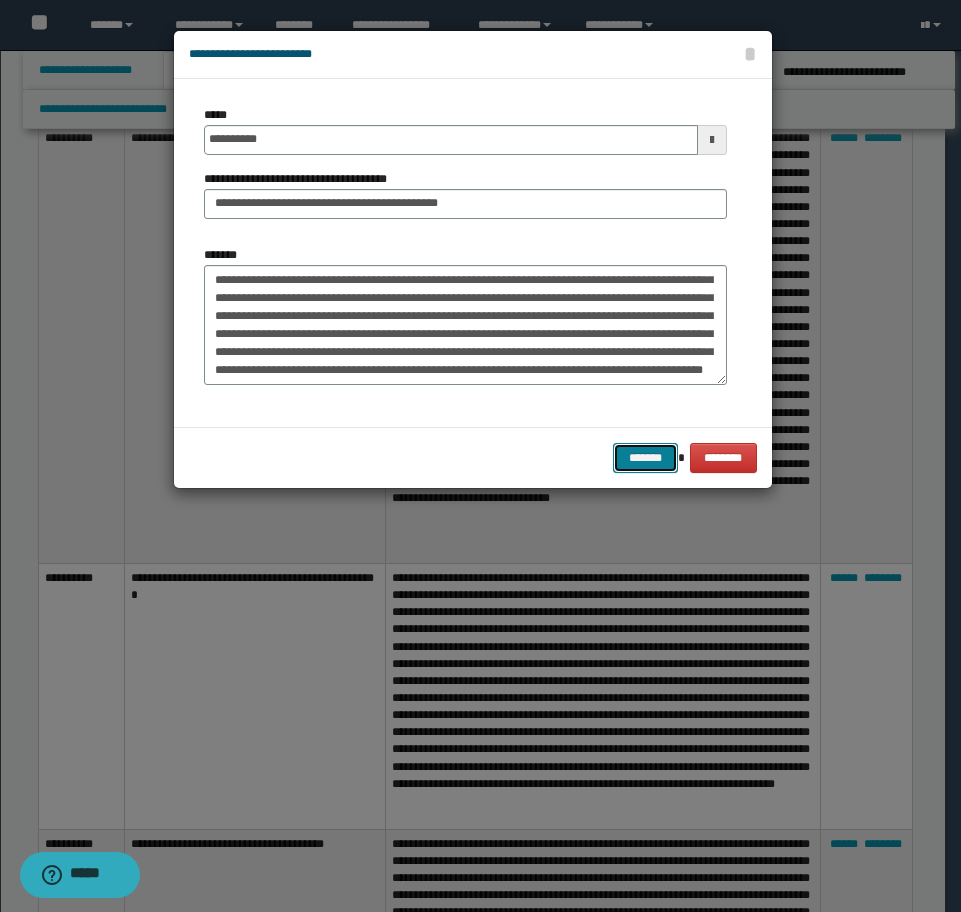 click on "*******" at bounding box center (645, 458) 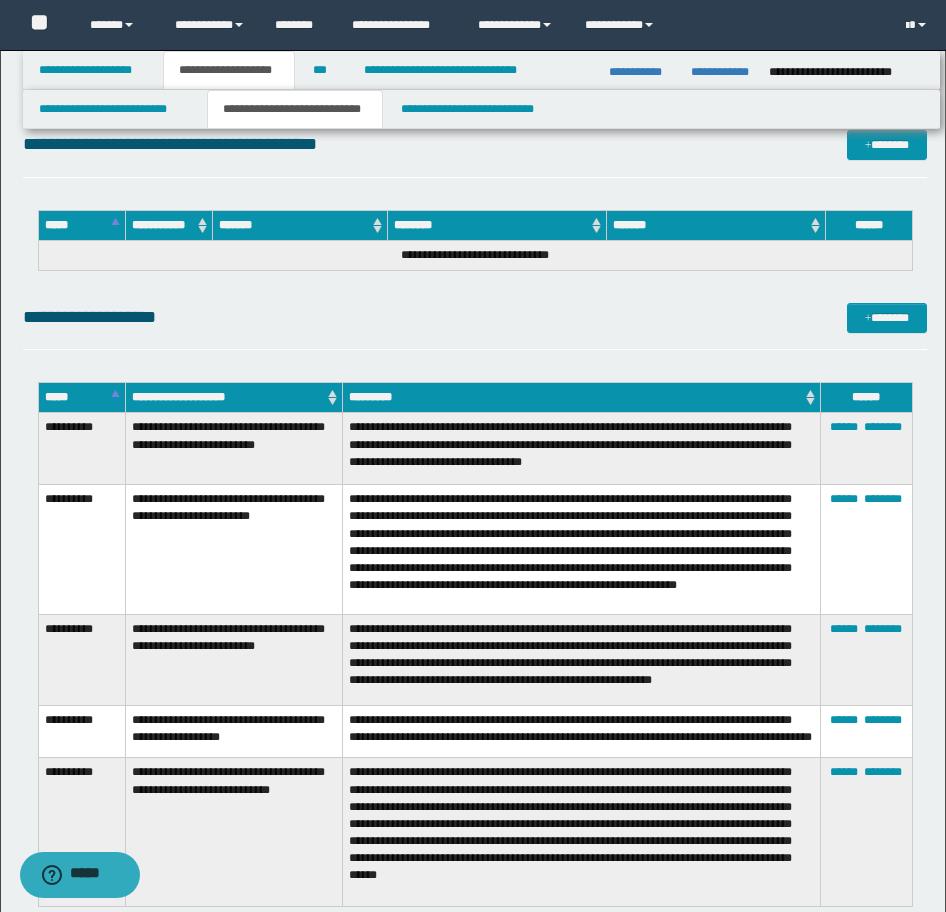 scroll, scrollTop: 8355, scrollLeft: 0, axis: vertical 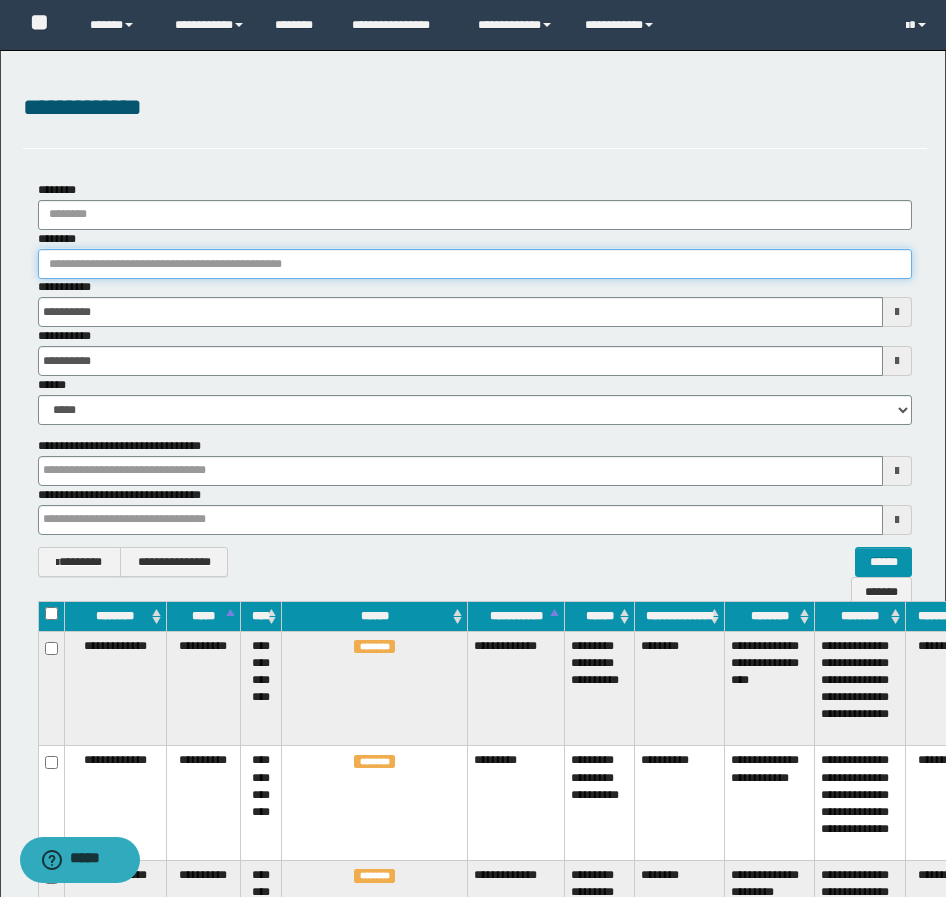 click on "********" at bounding box center (475, 264) 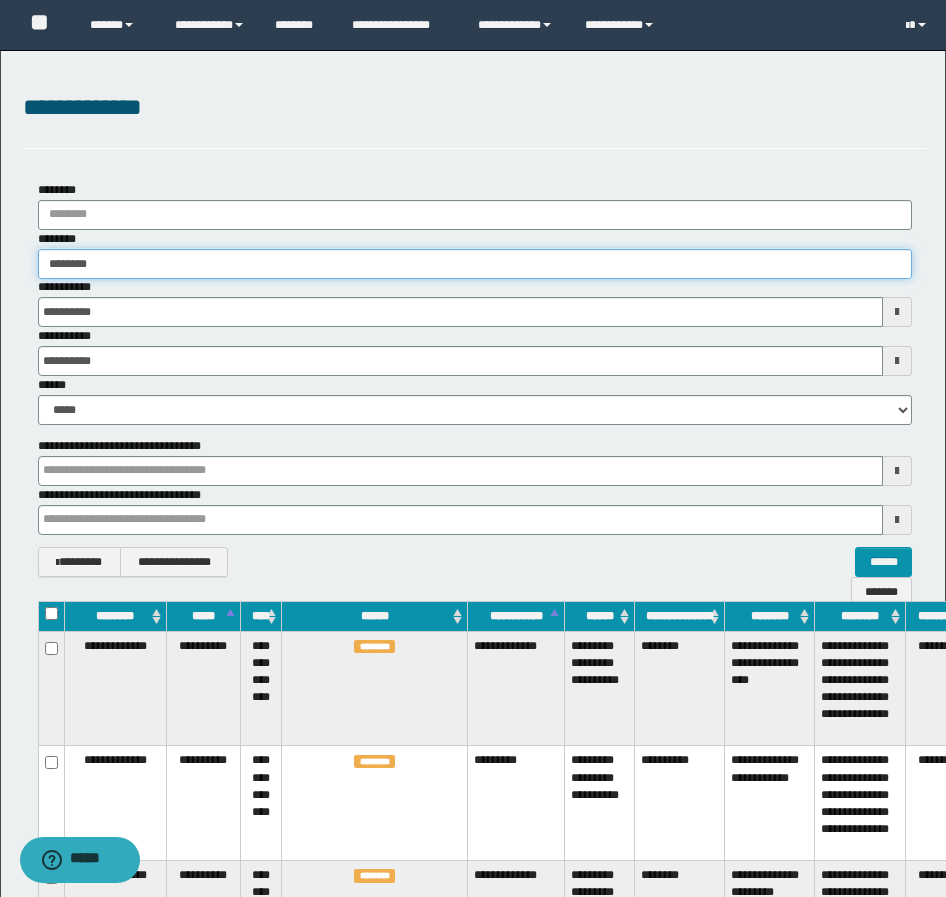 type on "********" 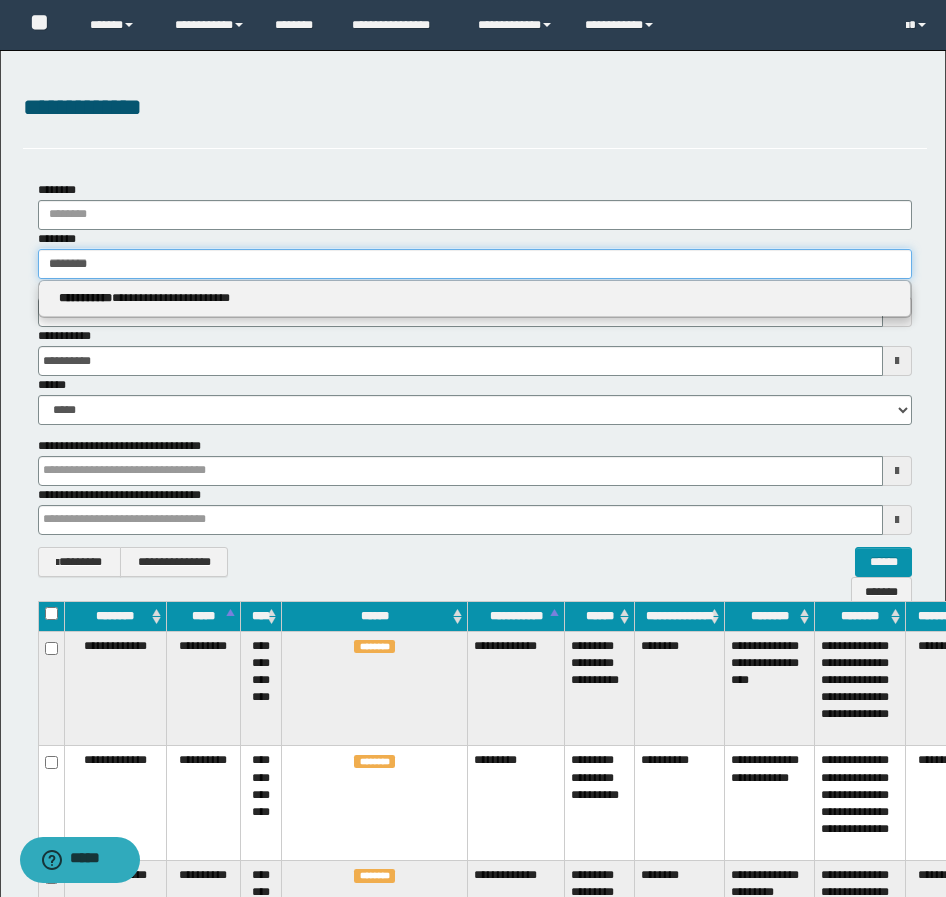 type on "********" 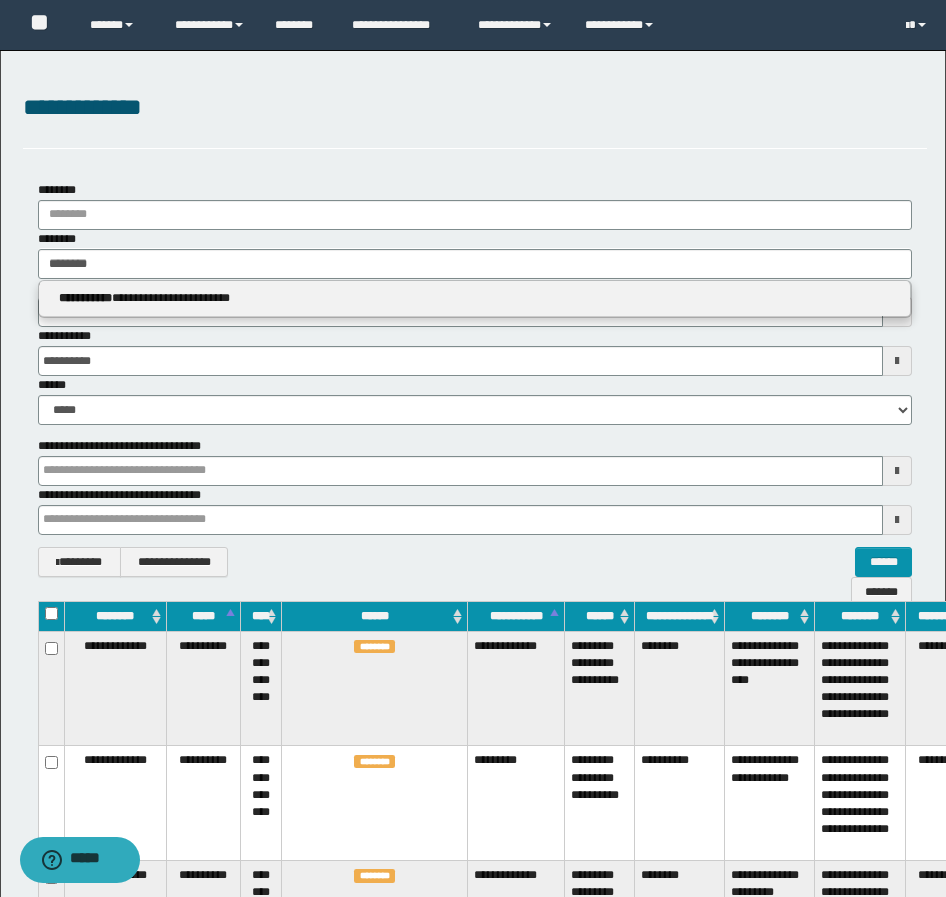 click on "**********" at bounding box center (474, 298) 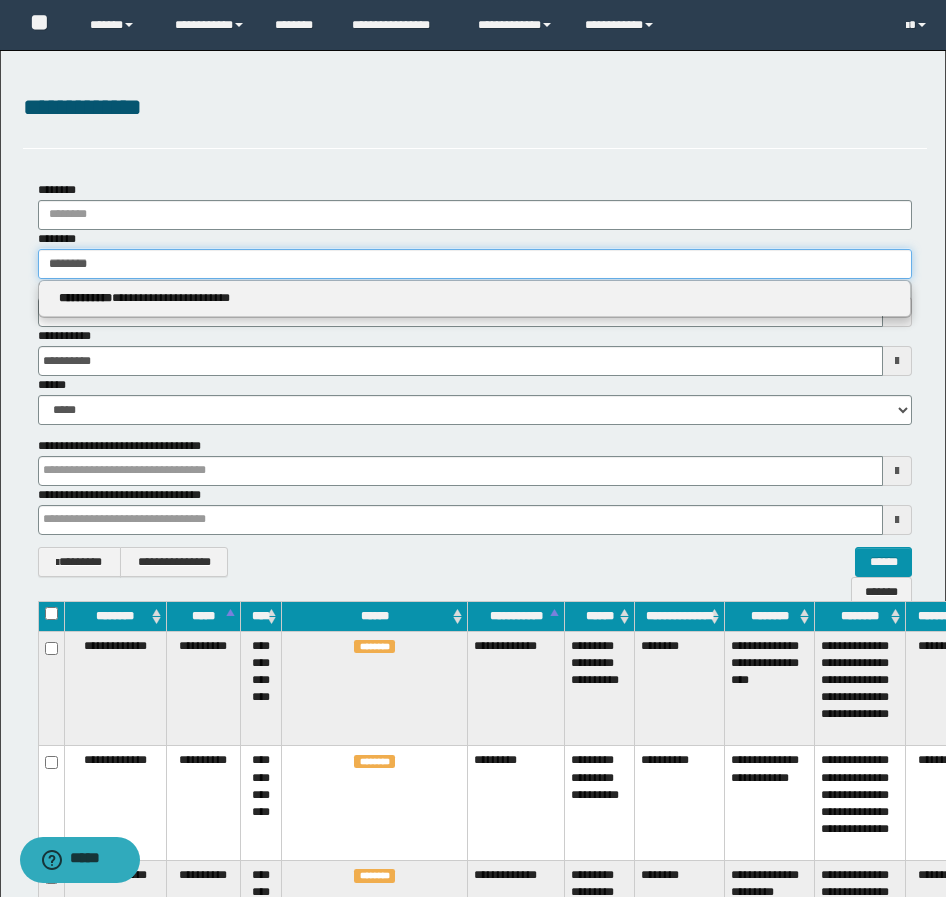type 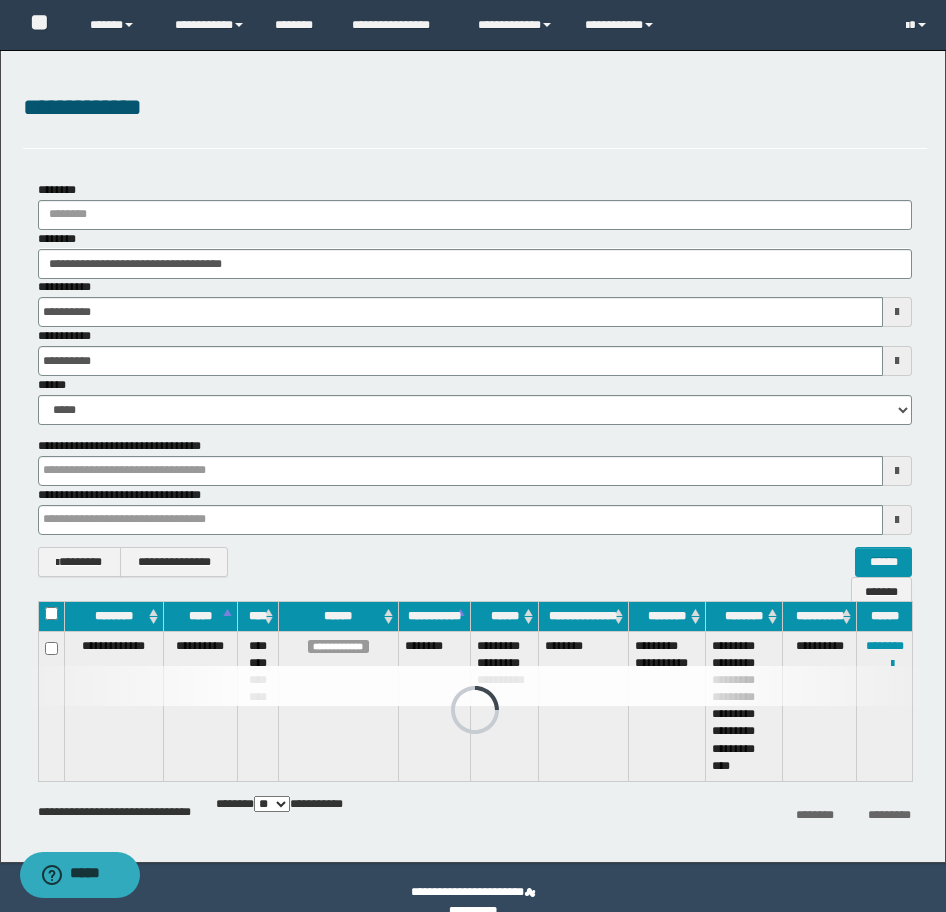 click on "**********" at bounding box center [475, 108] 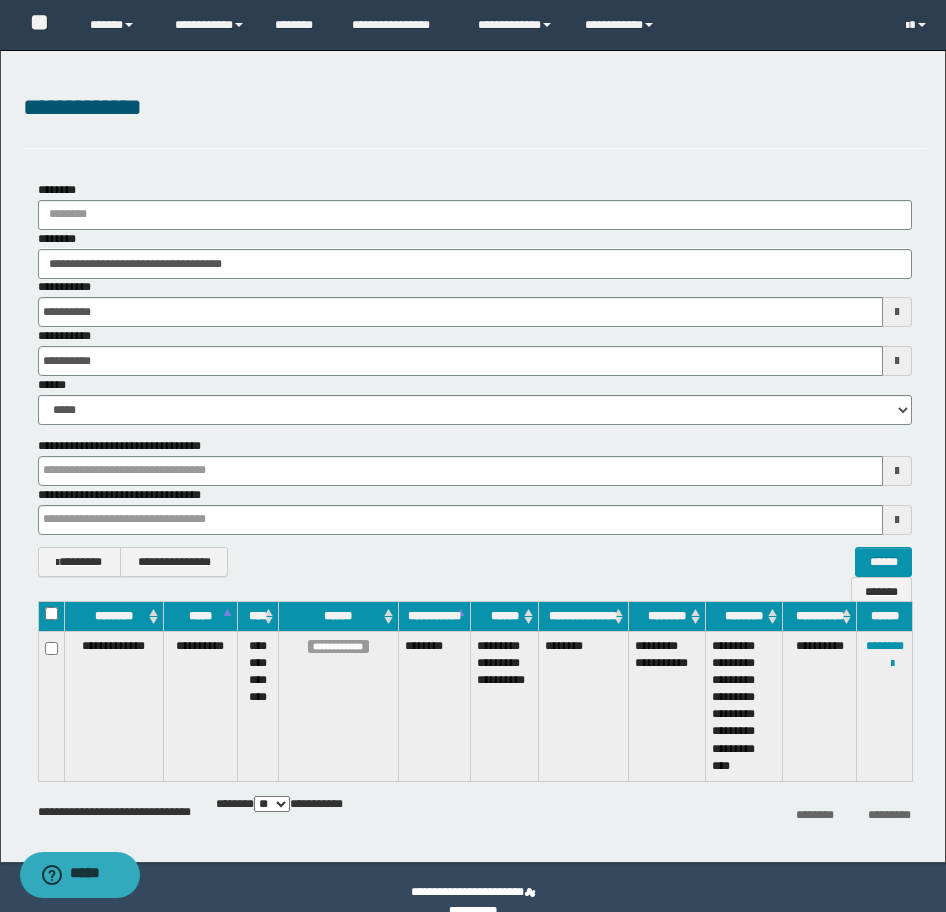 click on "**********" at bounding box center (475, 379) 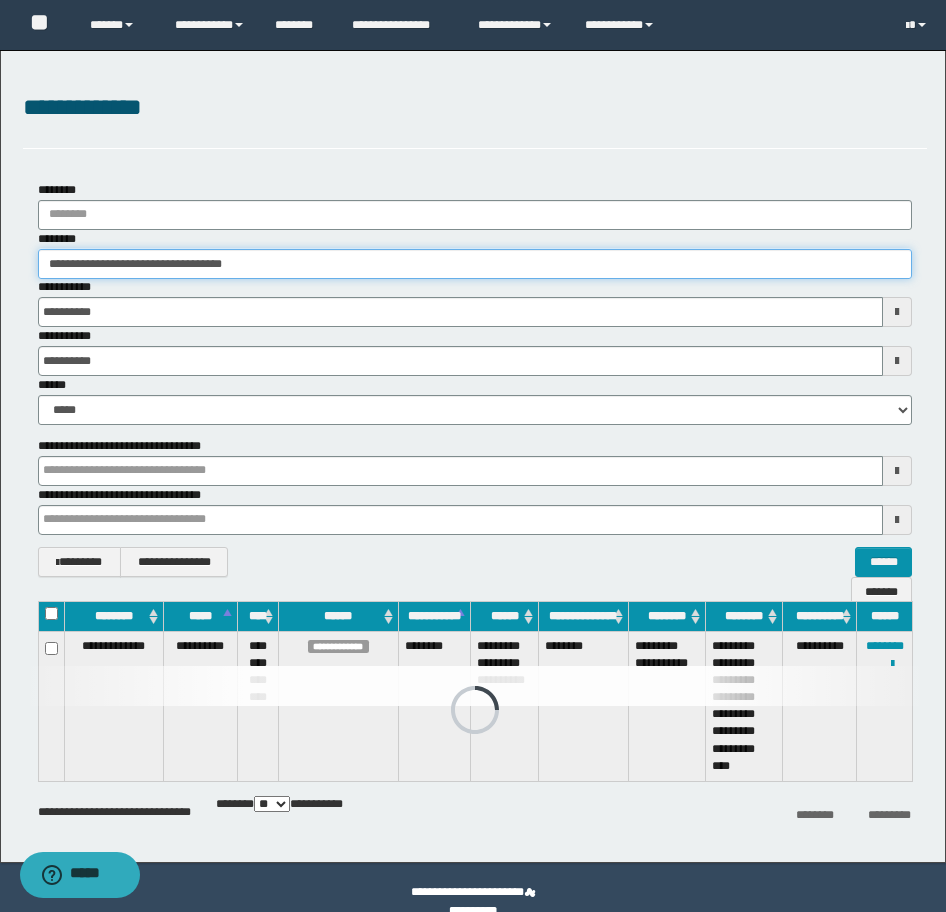 drag, startPoint x: 346, startPoint y: 260, endPoint x: -16, endPoint y: 223, distance: 363.886 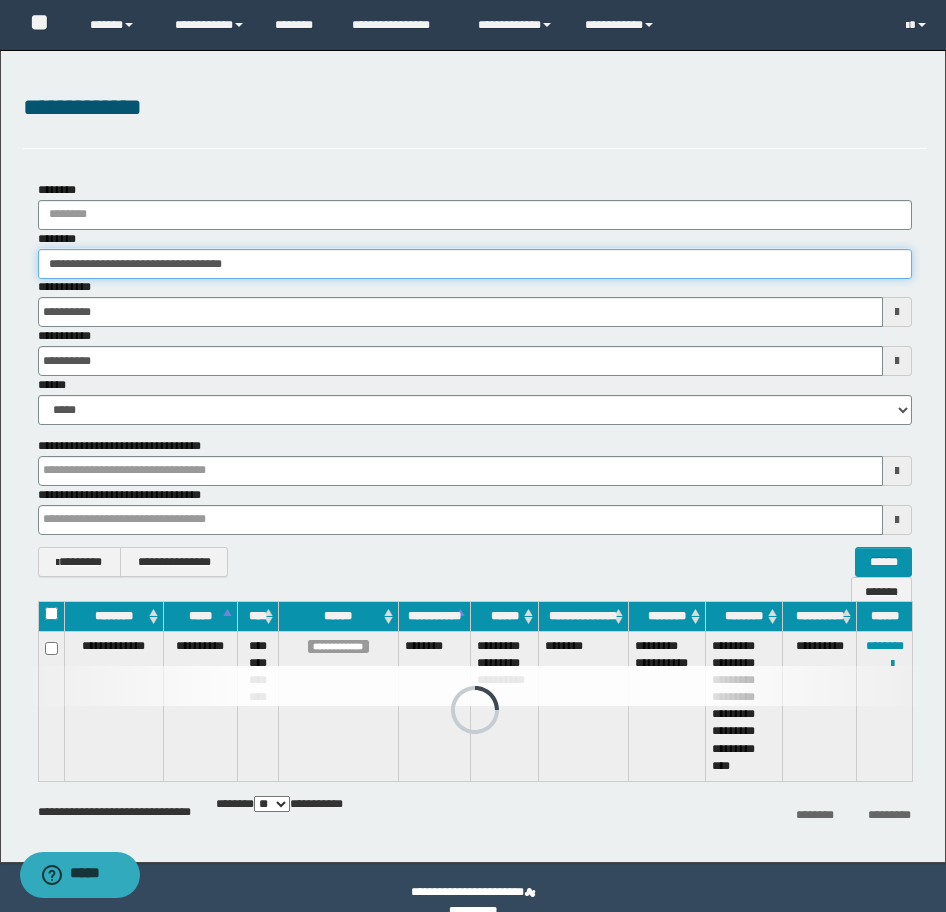click on "**********" at bounding box center [473, 456] 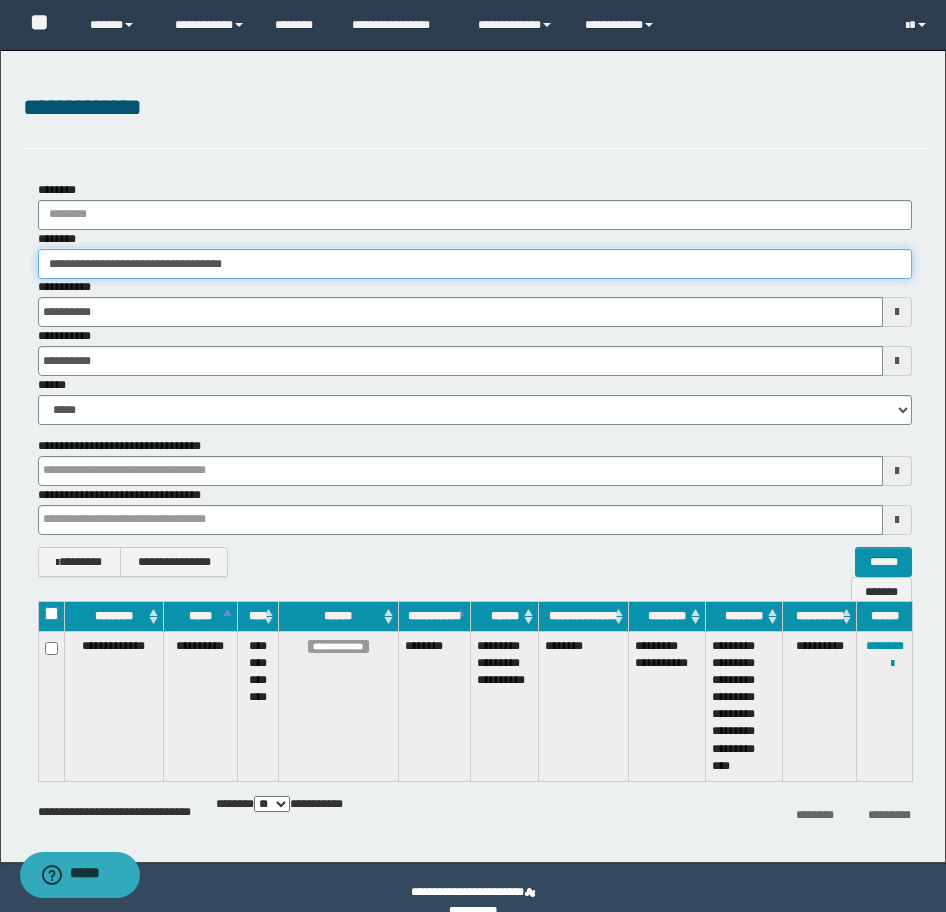 paste 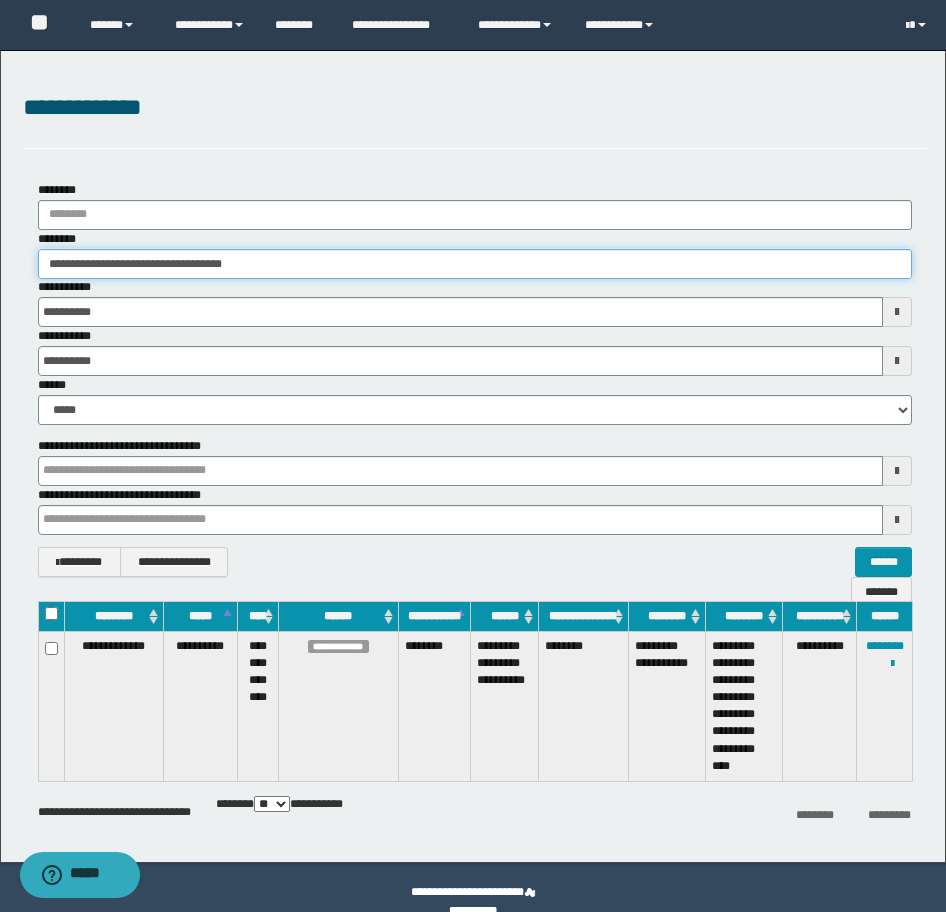 type on "********" 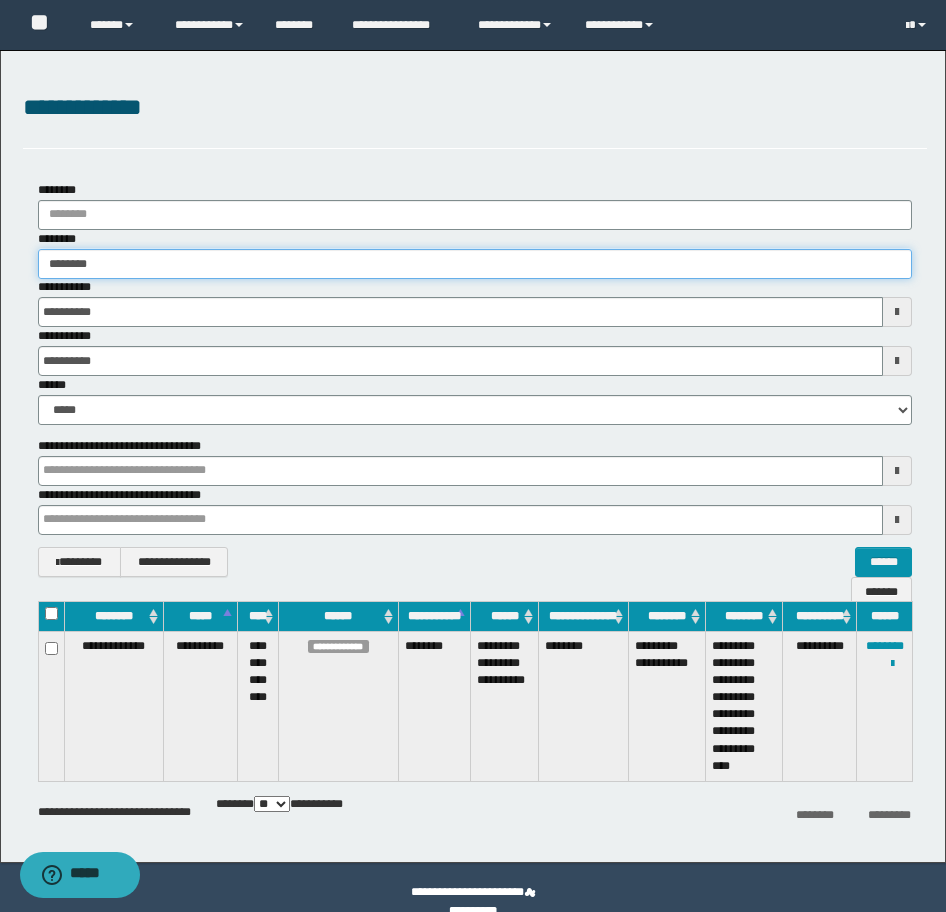 type on "********" 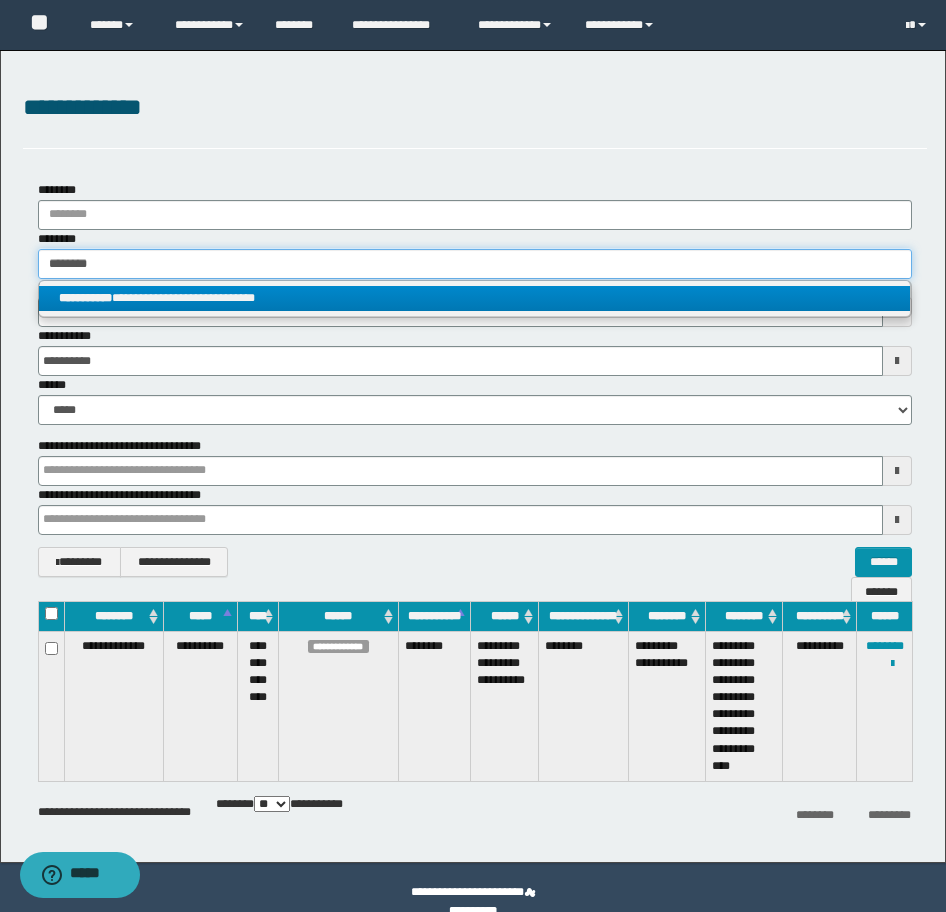 type on "********" 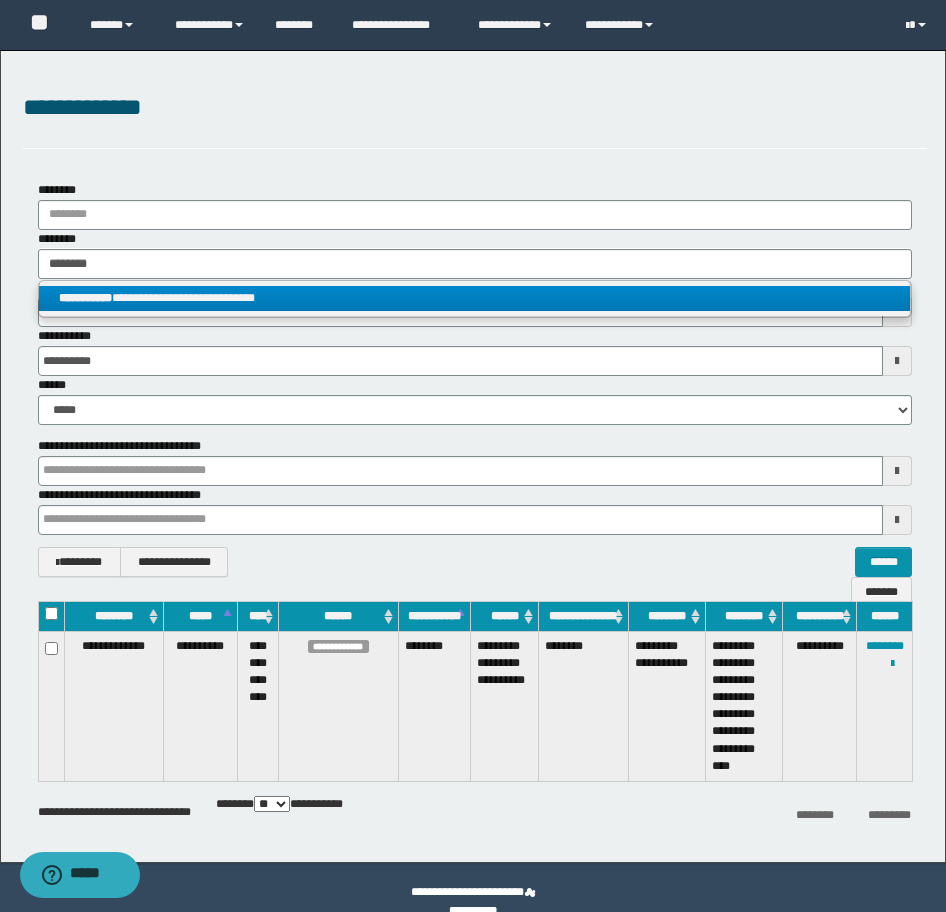 click on "**********" at bounding box center (474, 298) 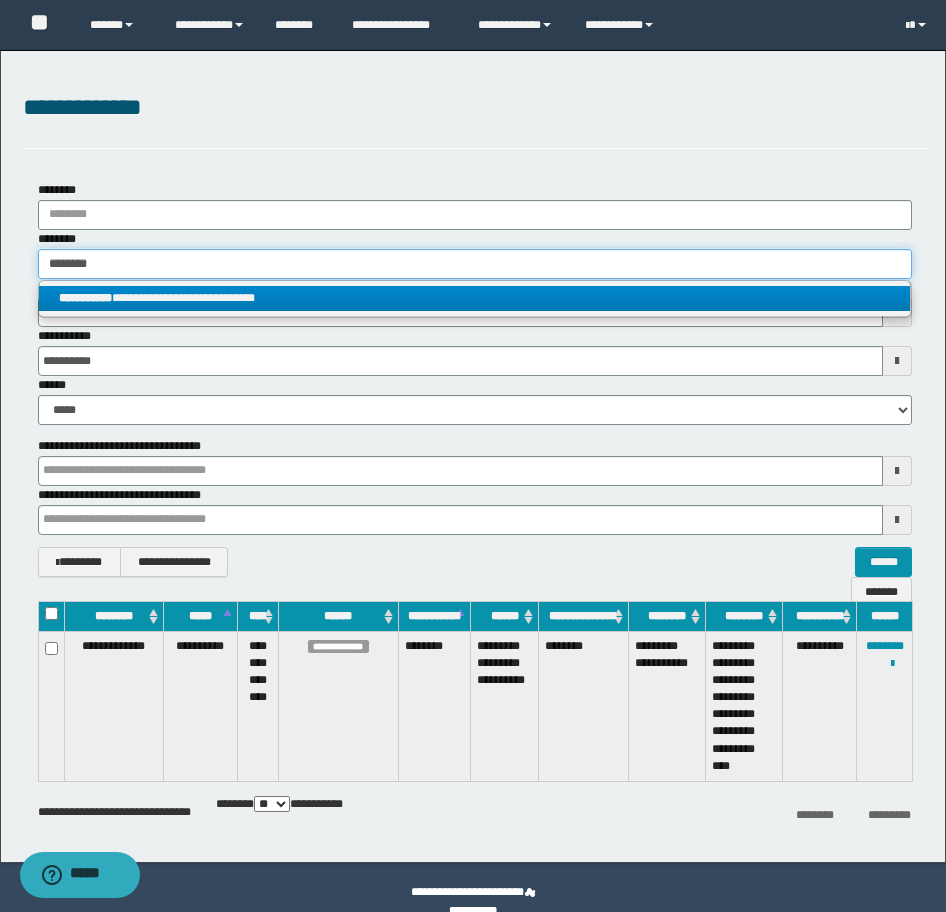 type 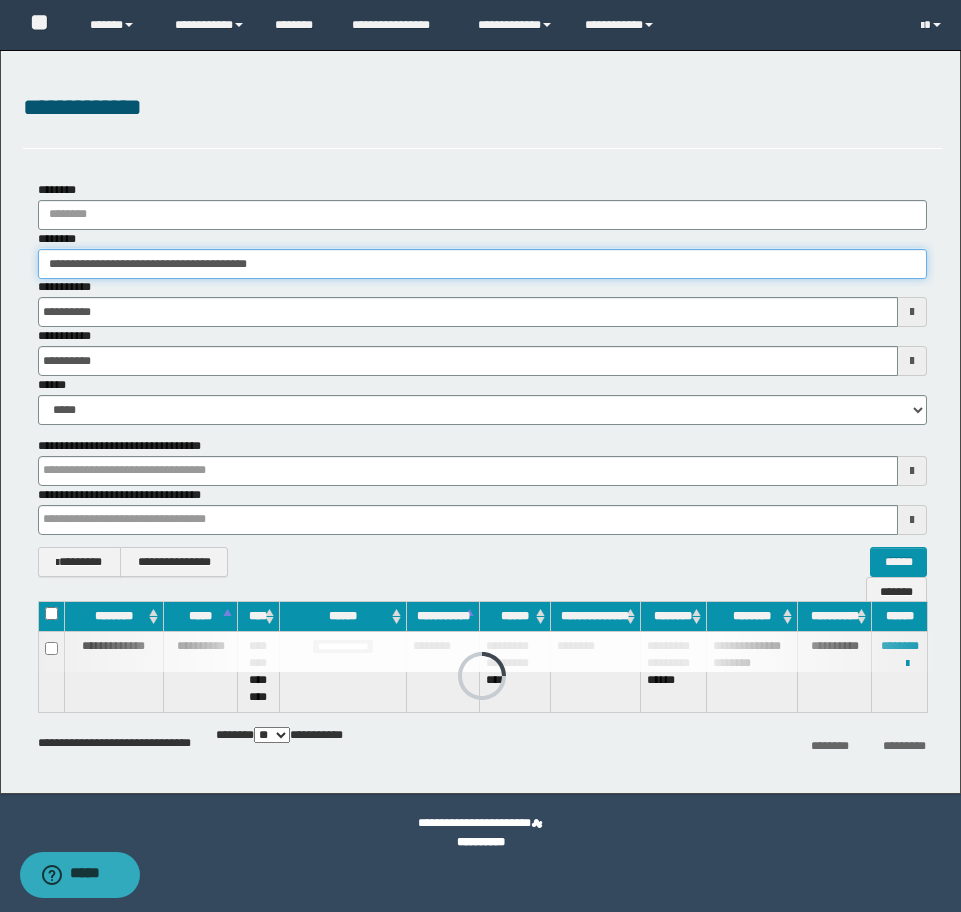 drag, startPoint x: 376, startPoint y: 251, endPoint x: -16, endPoint y: 202, distance: 395.05063 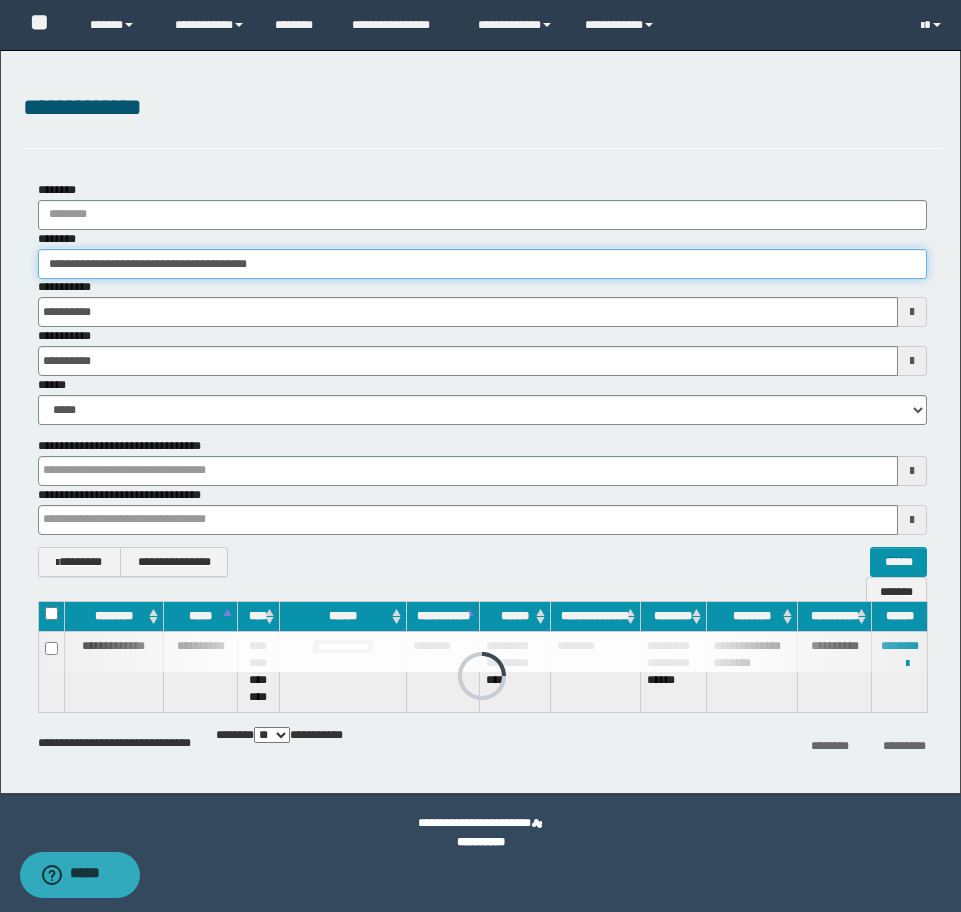 click on "**********" at bounding box center [480, 456] 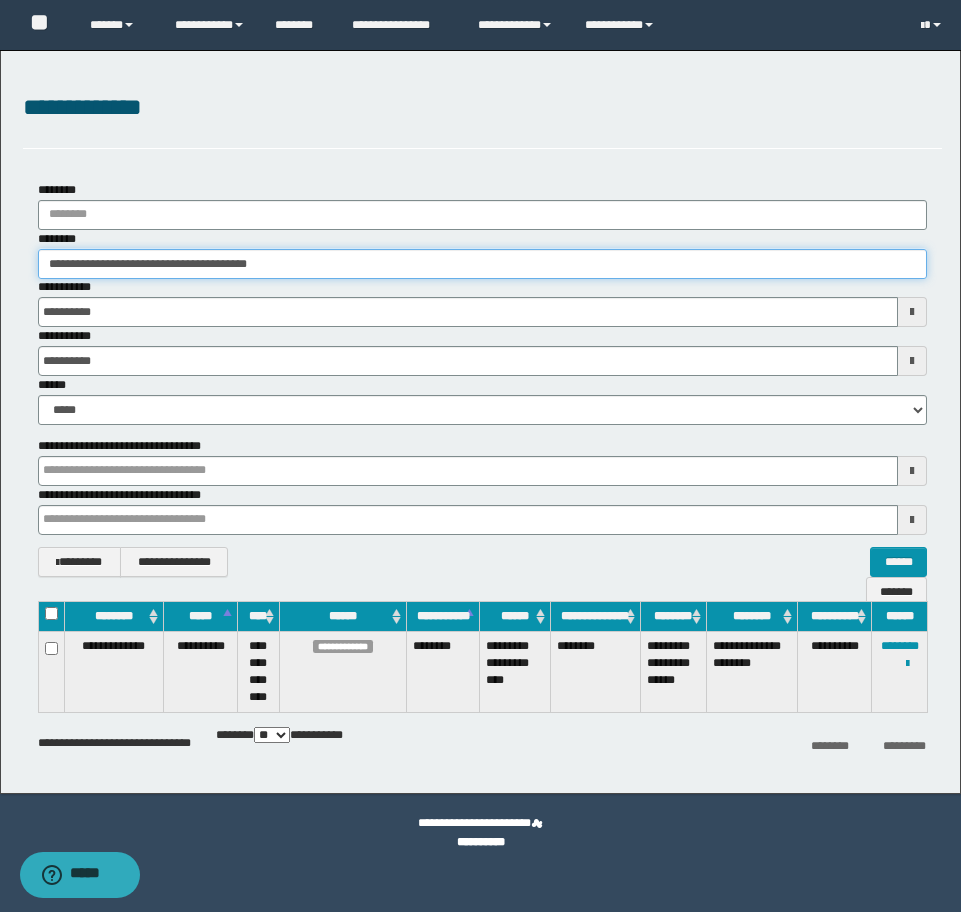 paste 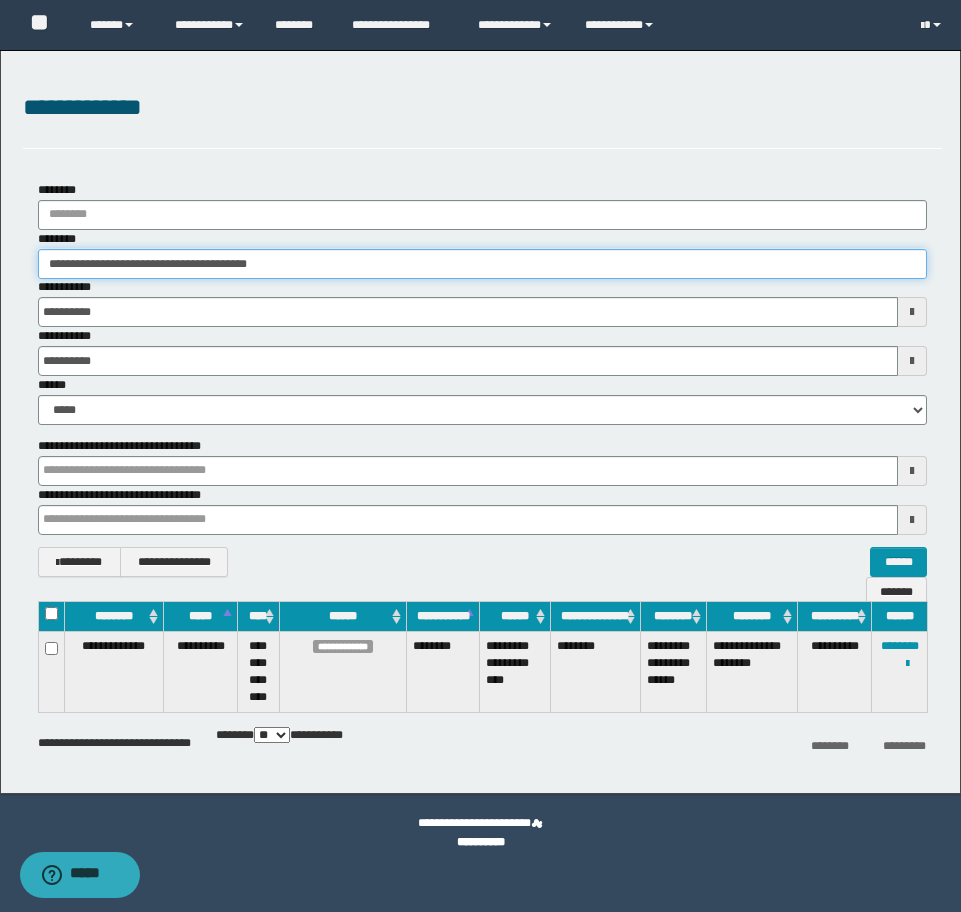 type on "********" 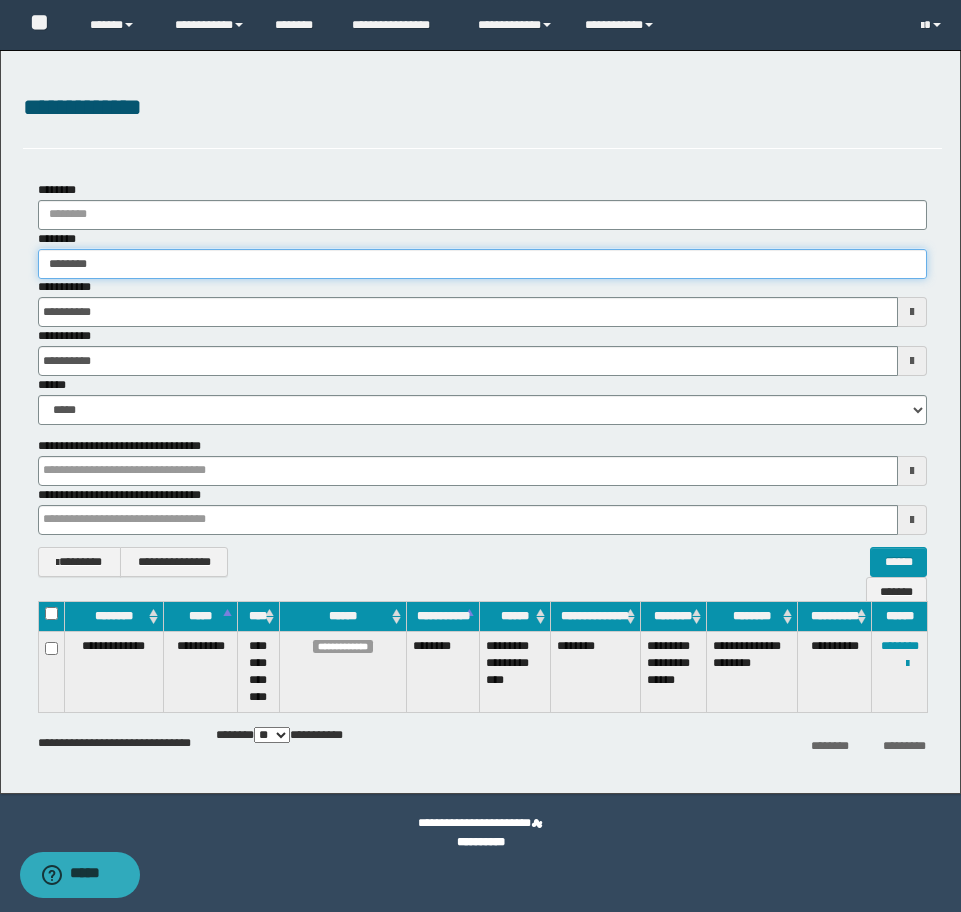 type on "********" 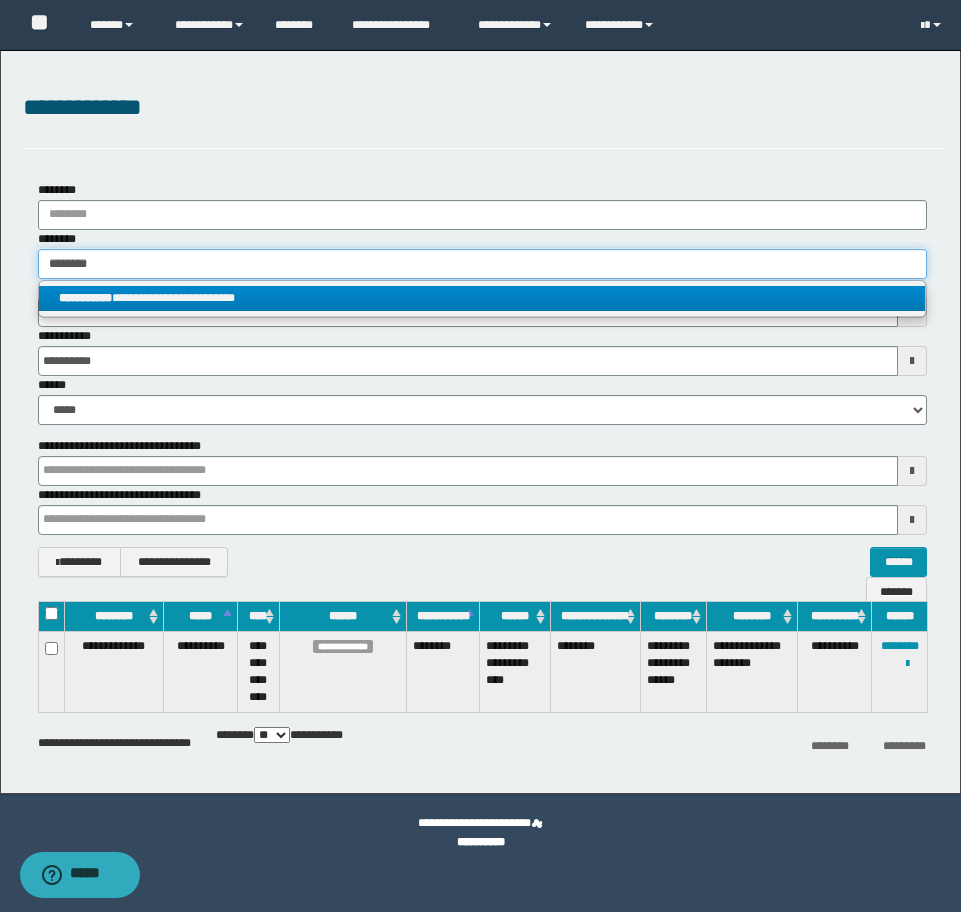 type on "********" 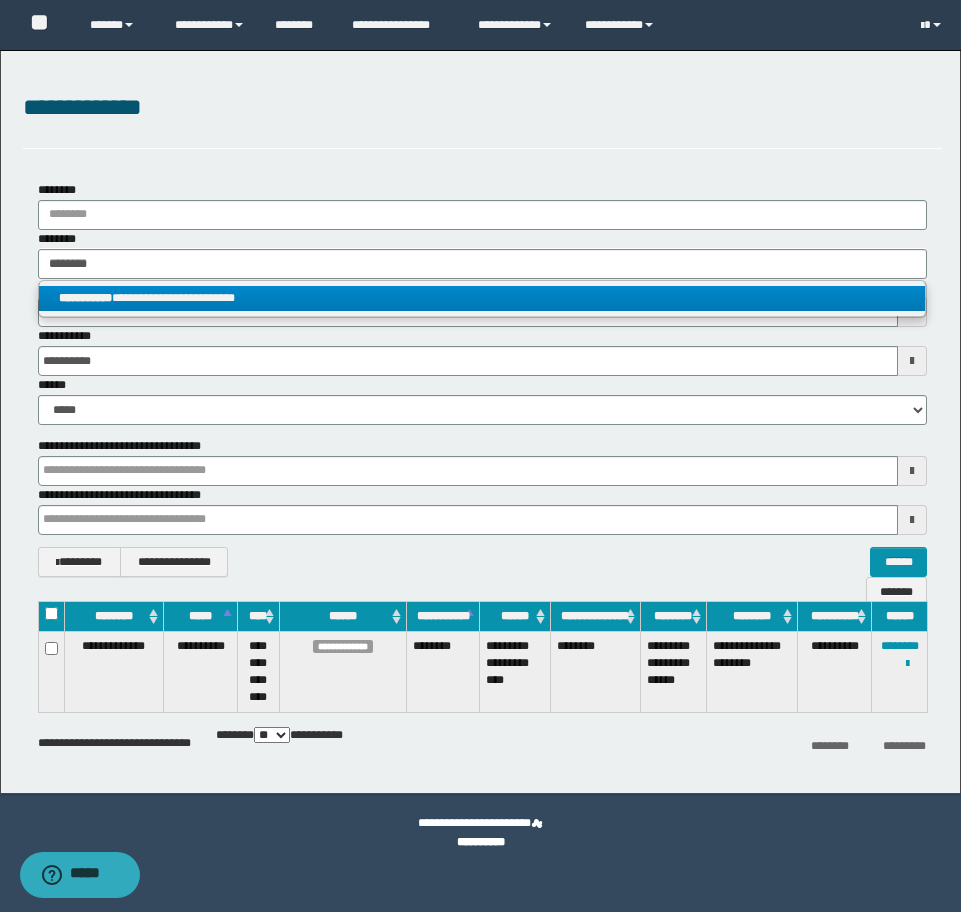 click on "**********" at bounding box center [482, 298] 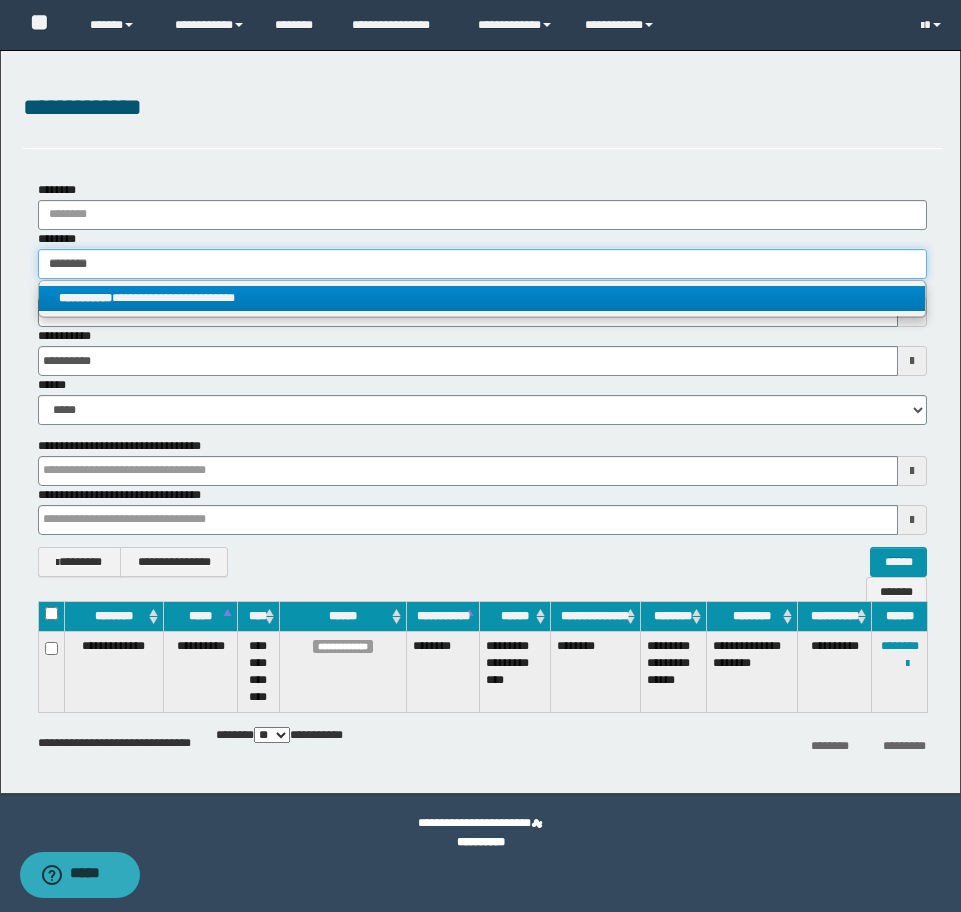 type 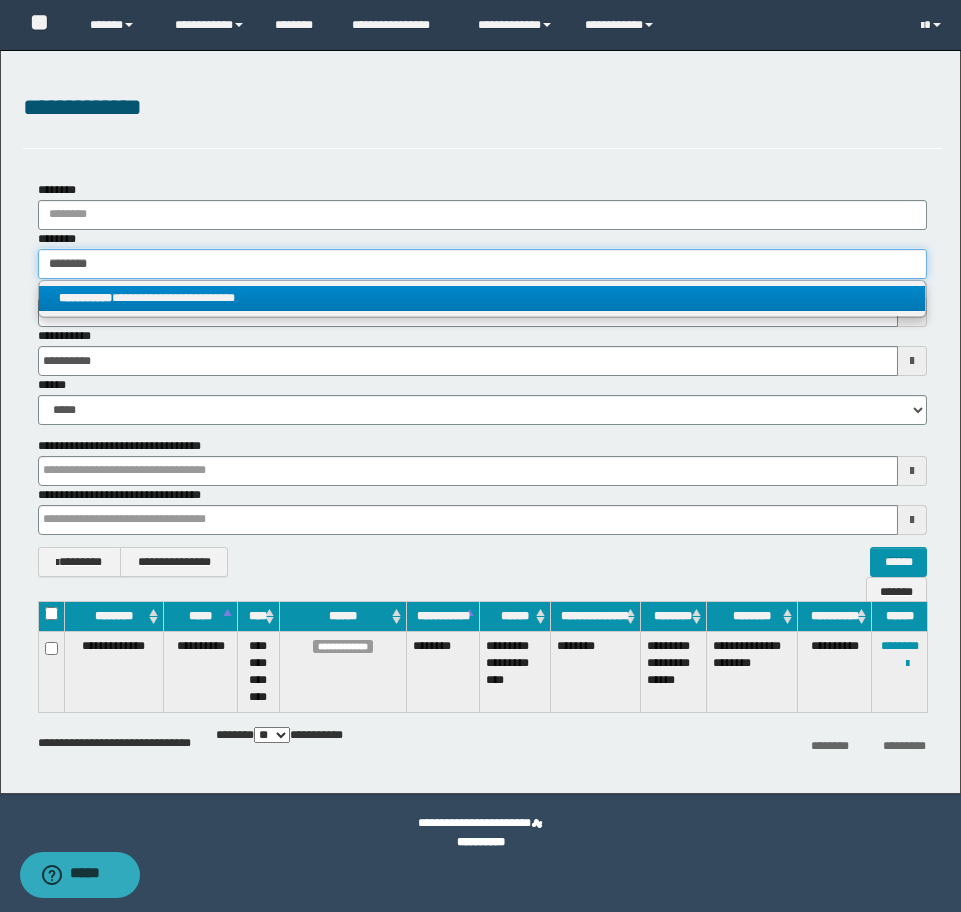 type on "**********" 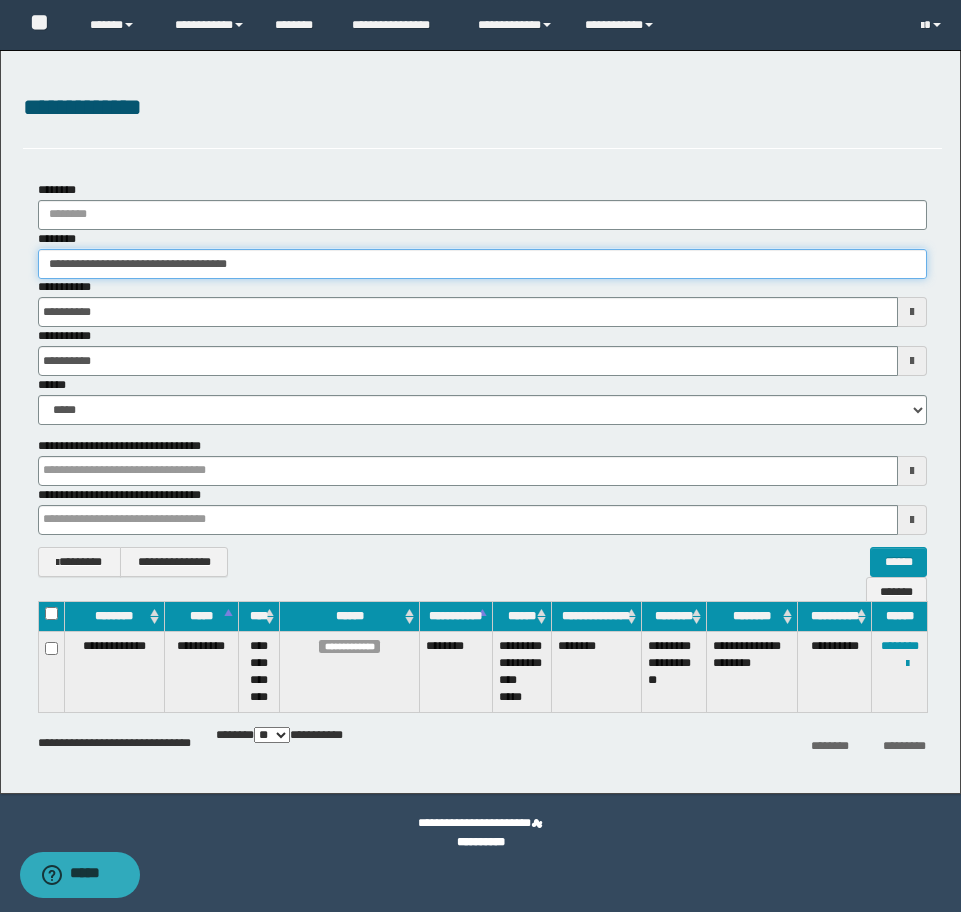 drag, startPoint x: 298, startPoint y: 263, endPoint x: -16, endPoint y: 256, distance: 314.078 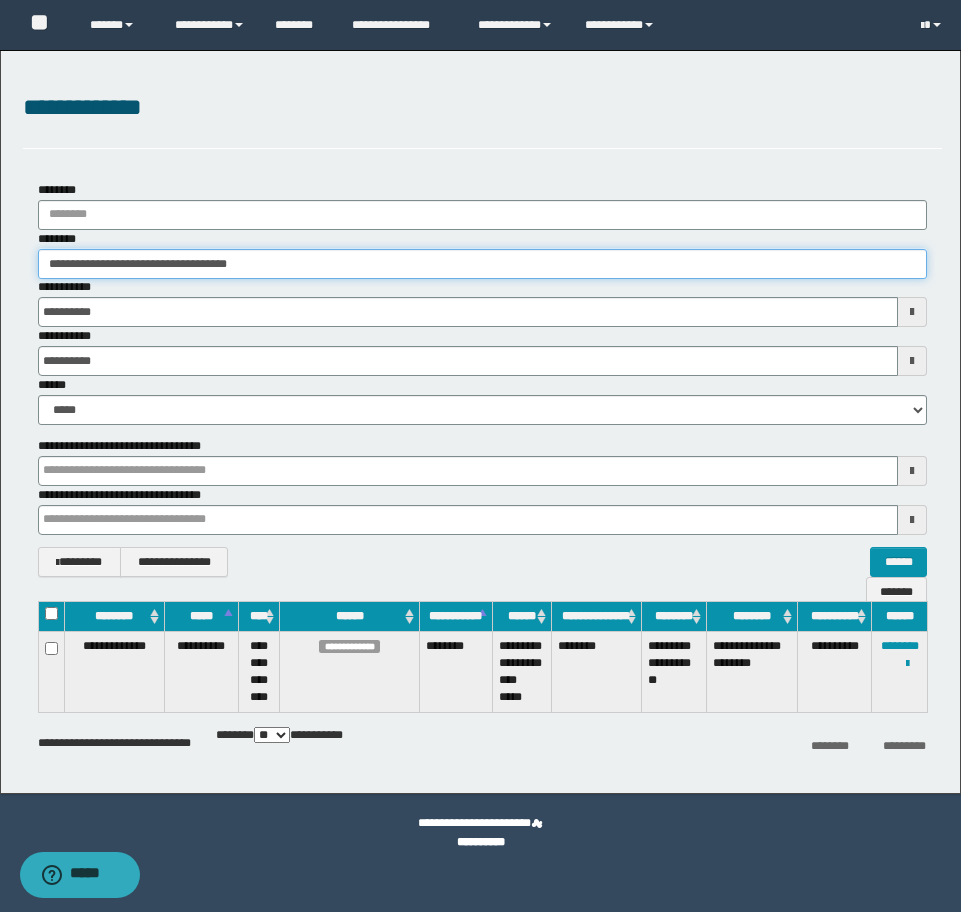 click on "**********" at bounding box center [480, 456] 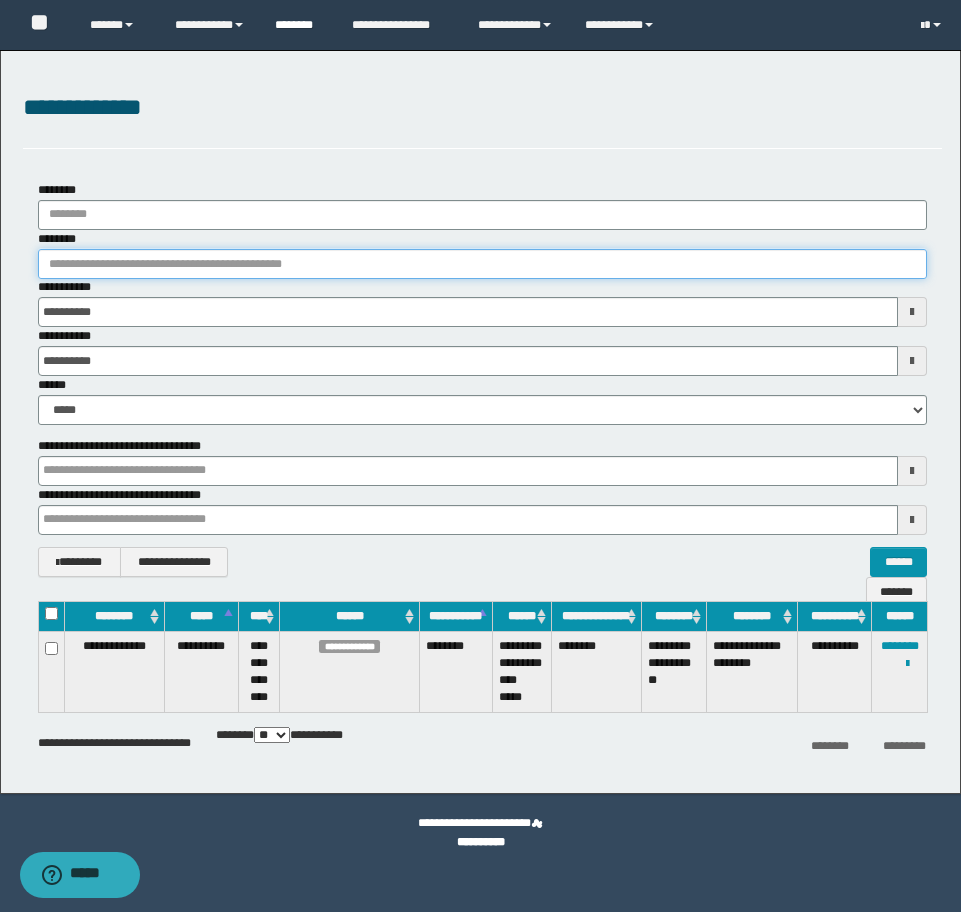 type 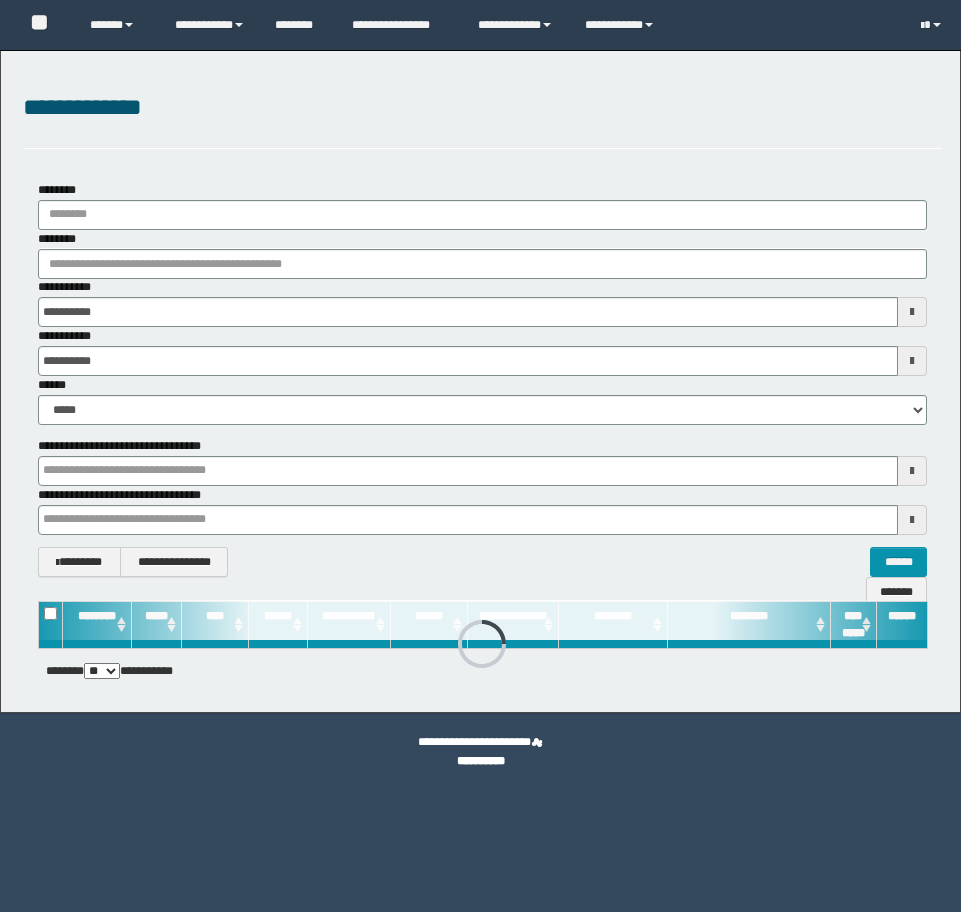 scroll, scrollTop: 0, scrollLeft: 0, axis: both 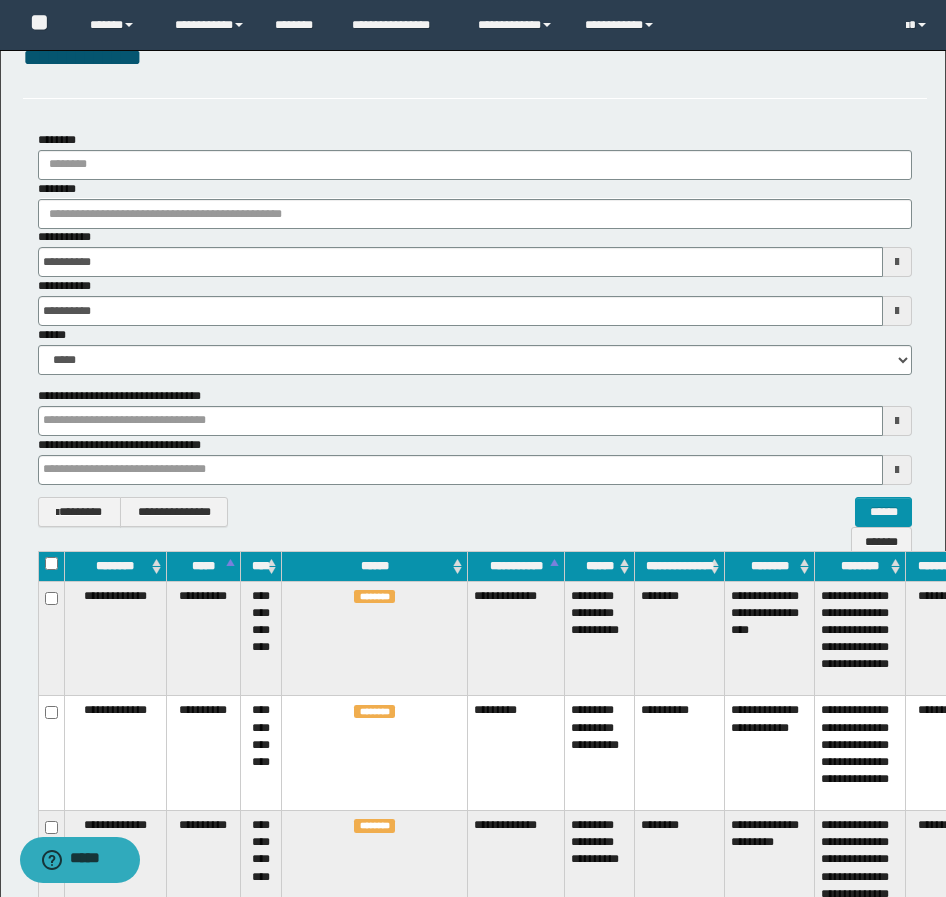 click on "********" at bounding box center (475, 204) 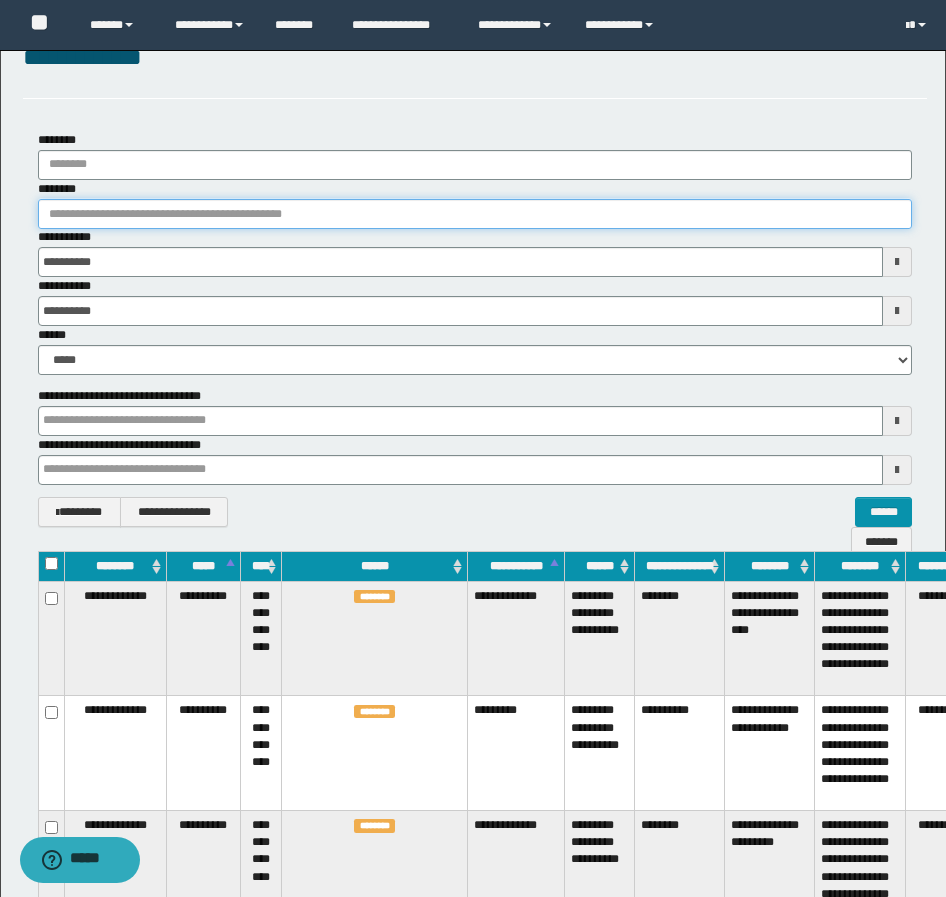 click on "********" at bounding box center (475, 214) 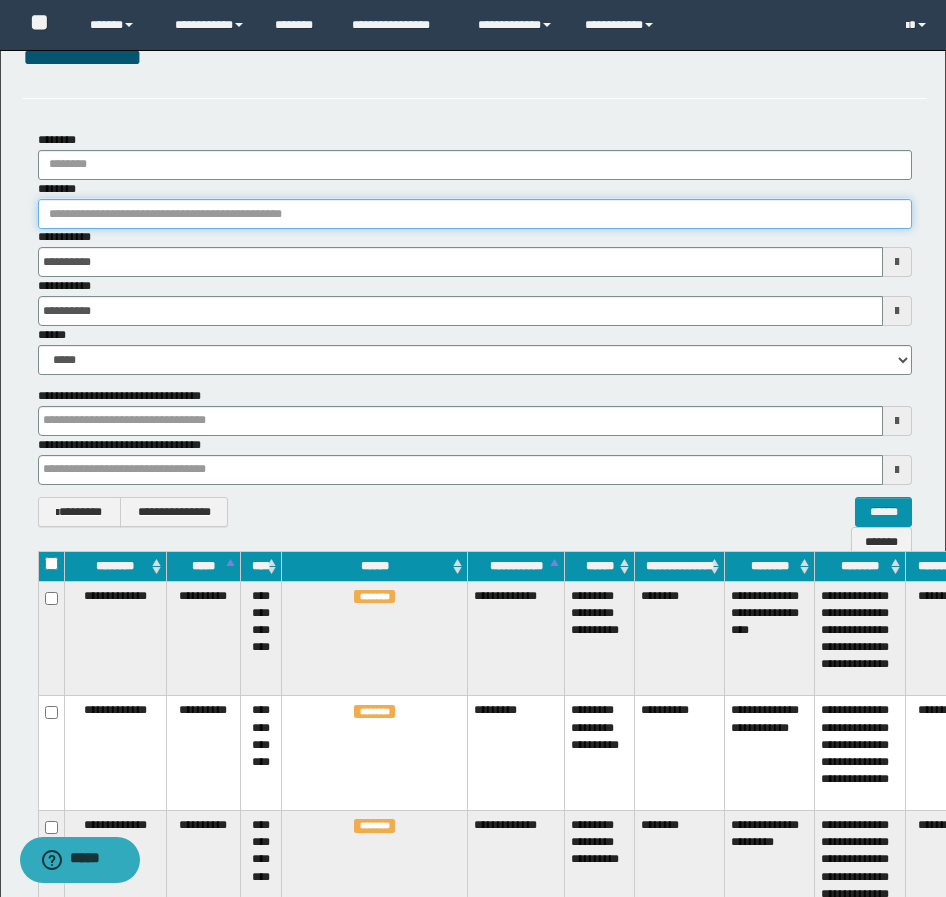 paste on "**********" 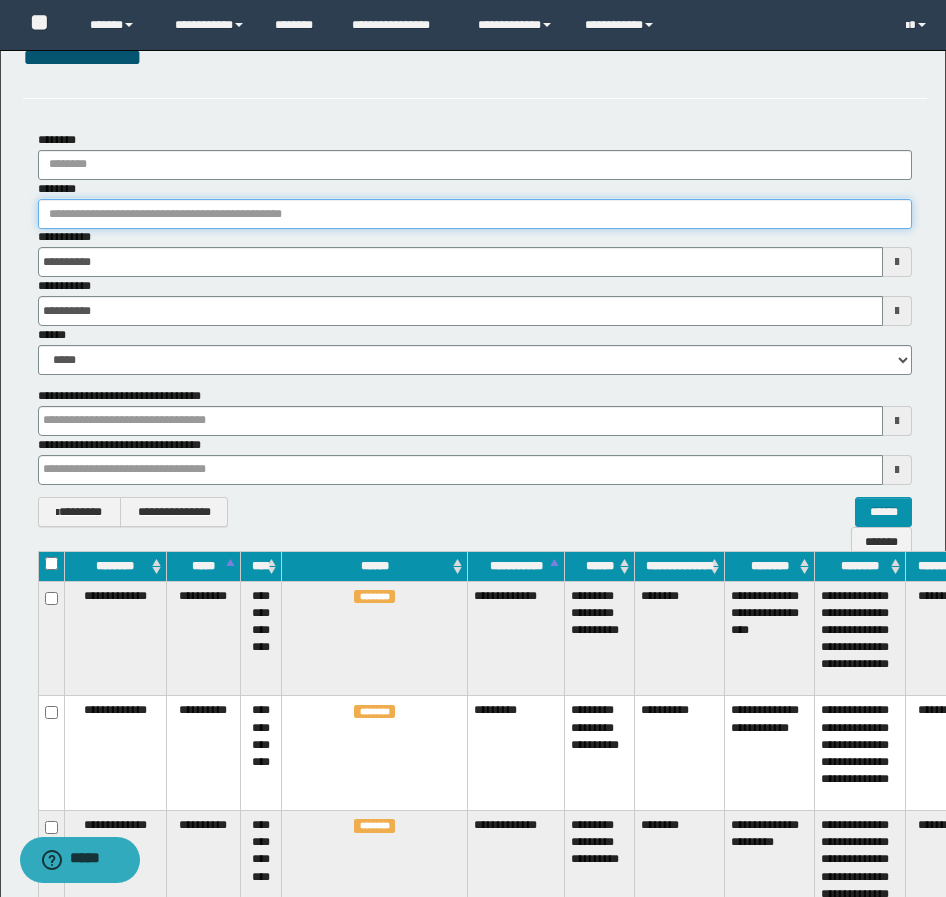 type on "**********" 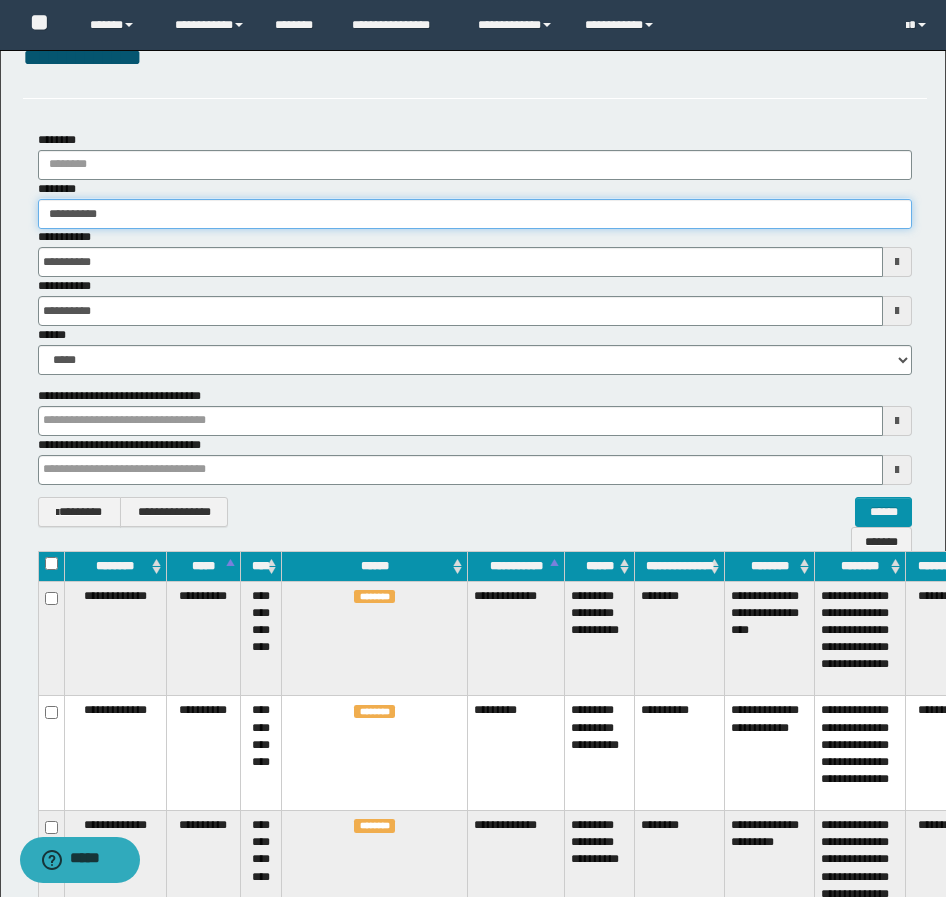 type on "**********" 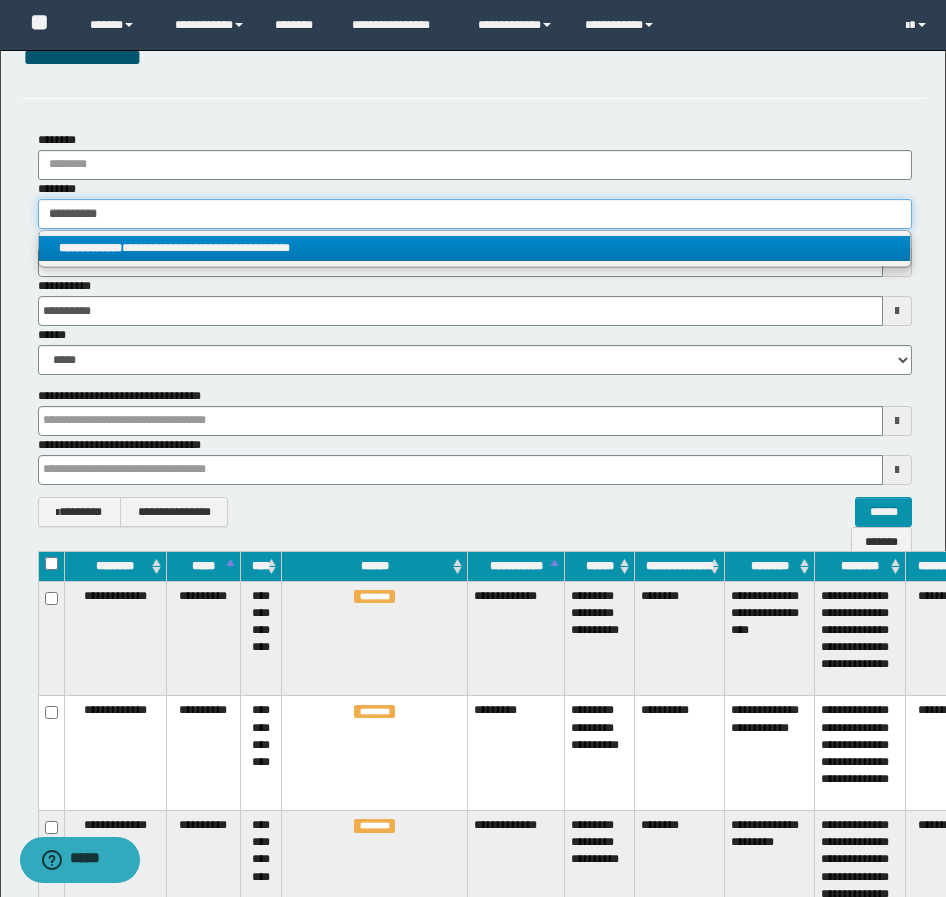 type on "**********" 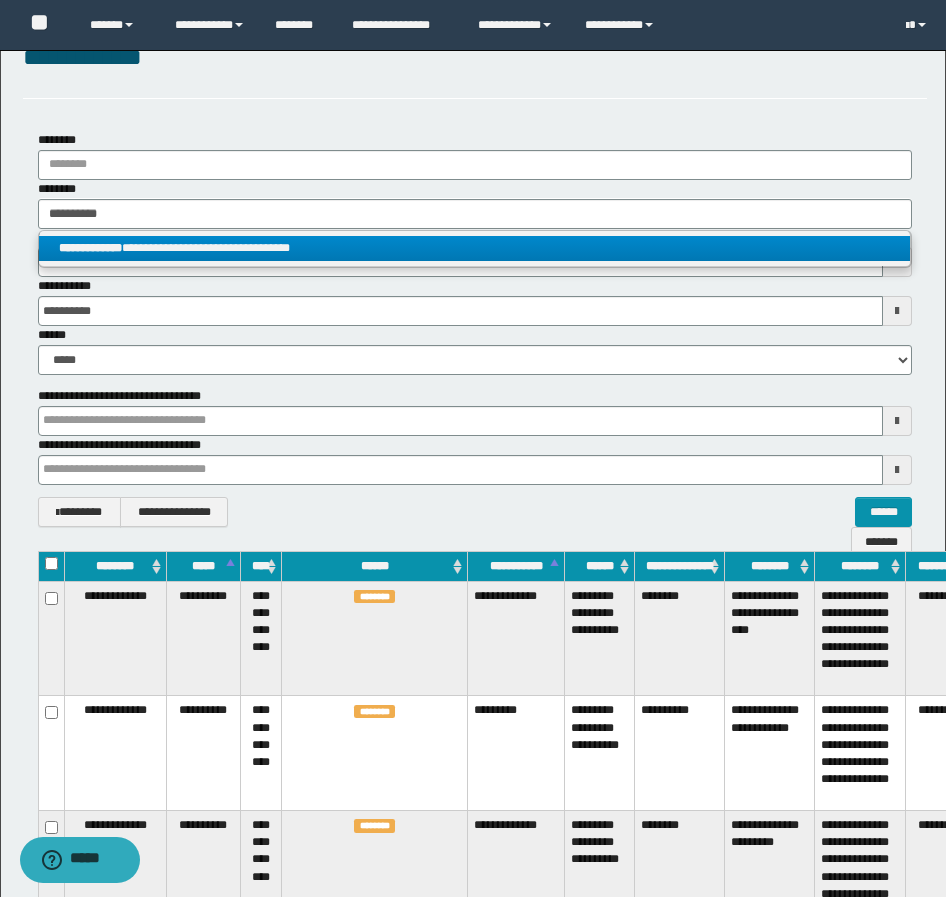 click on "**********" at bounding box center [474, 248] 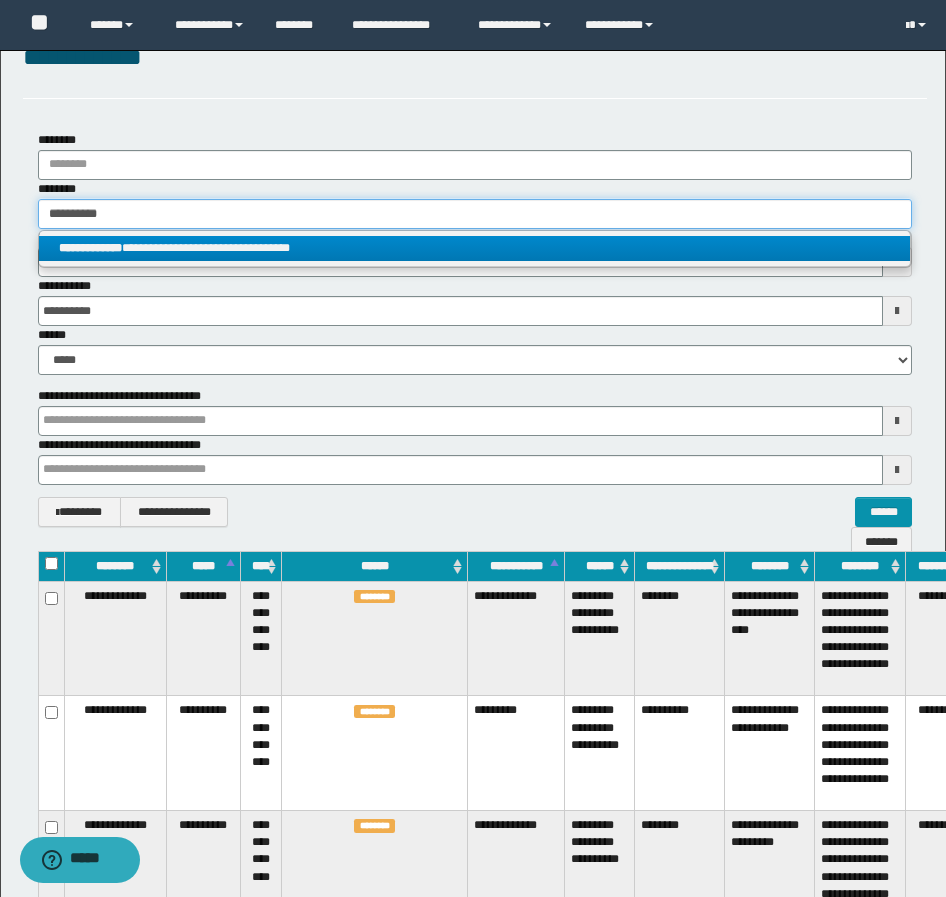 type 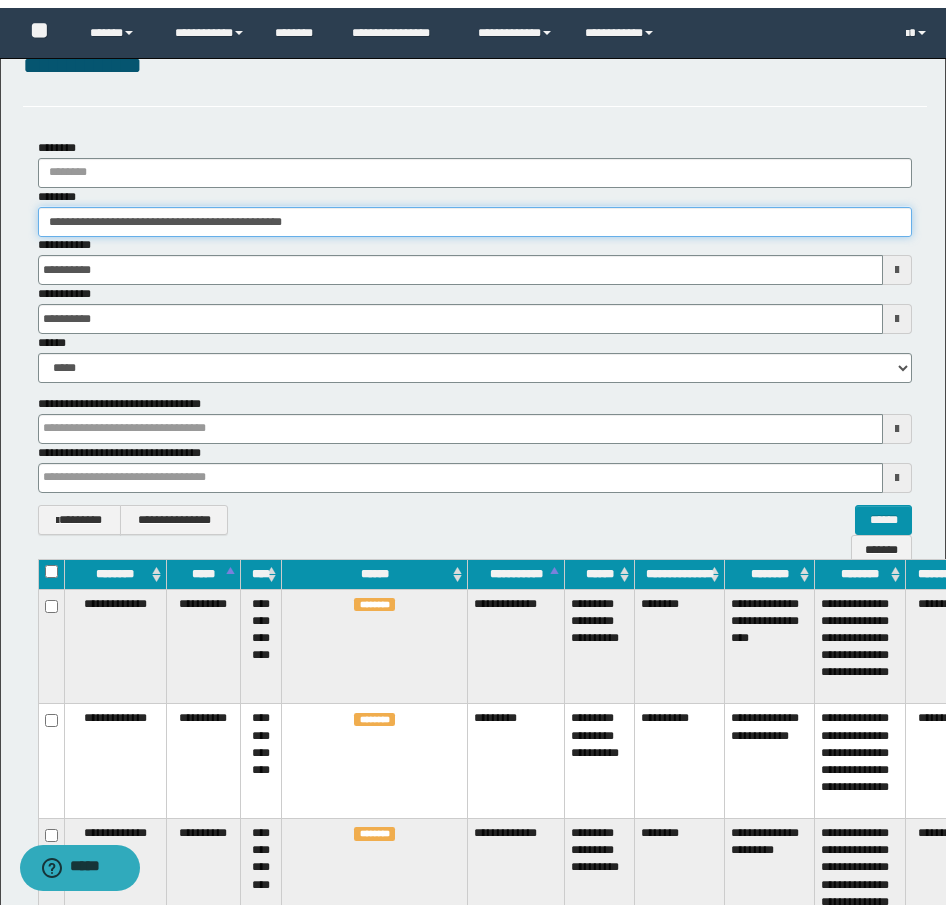 scroll, scrollTop: 28, scrollLeft: 0, axis: vertical 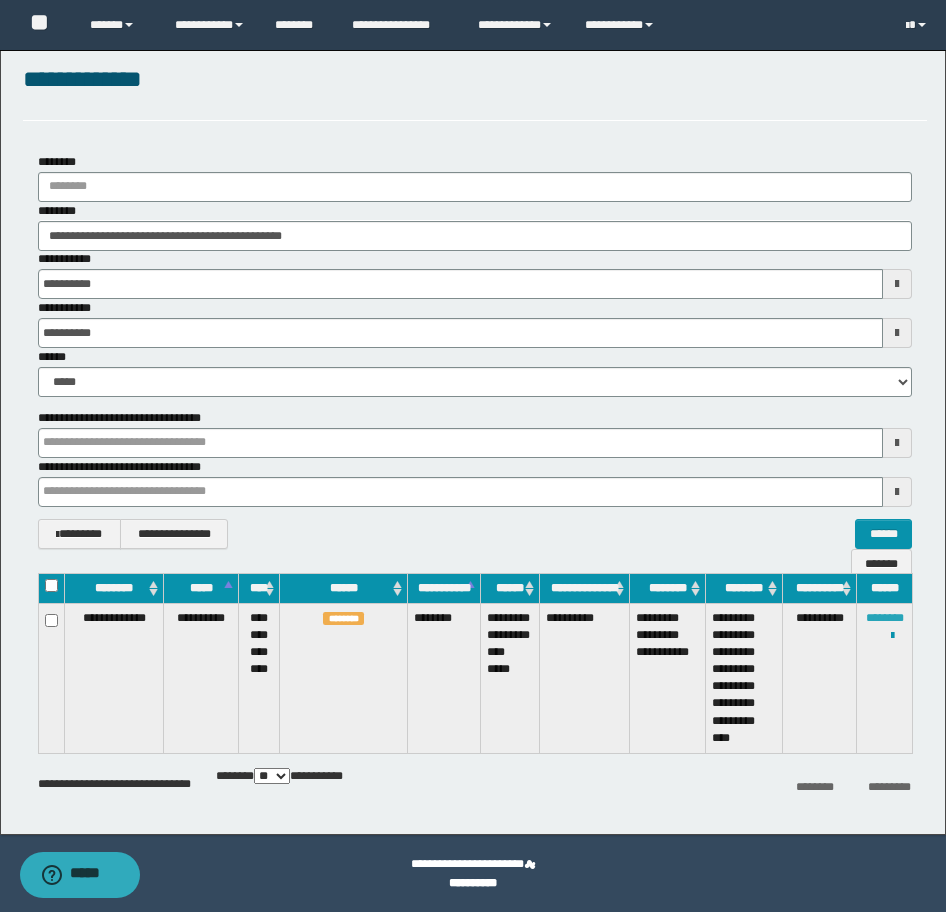click on "********" at bounding box center [885, 618] 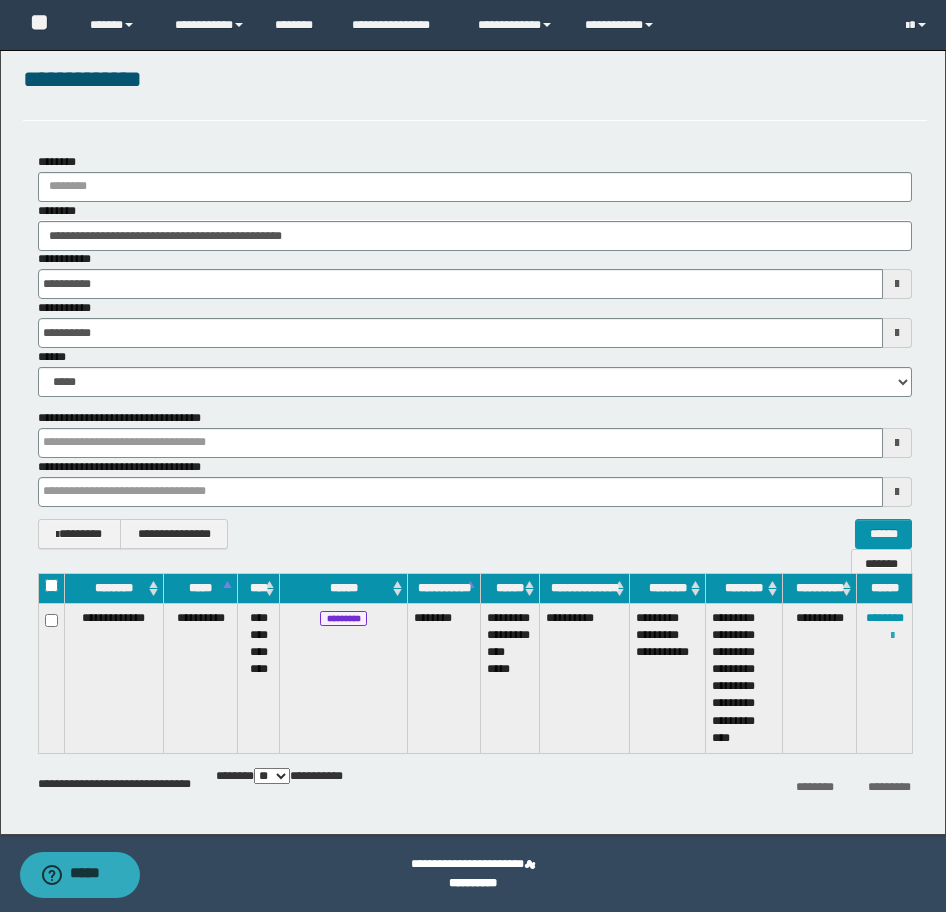 click at bounding box center (892, 636) 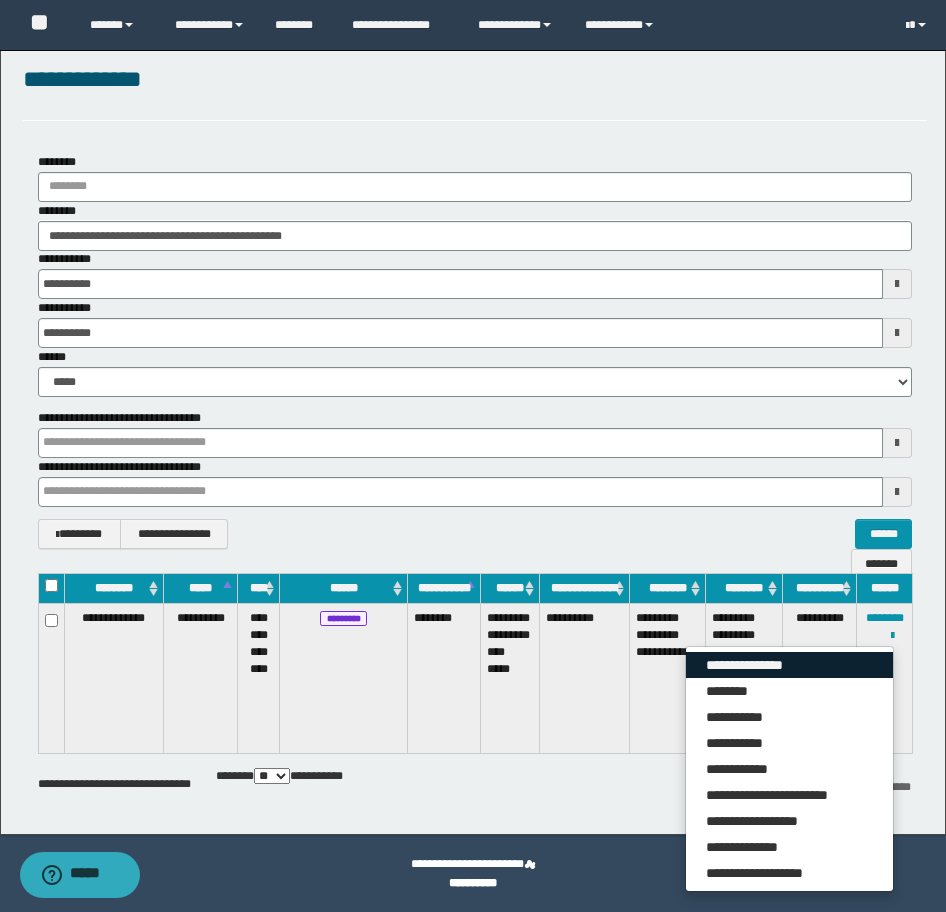 click on "**********" at bounding box center (789, 665) 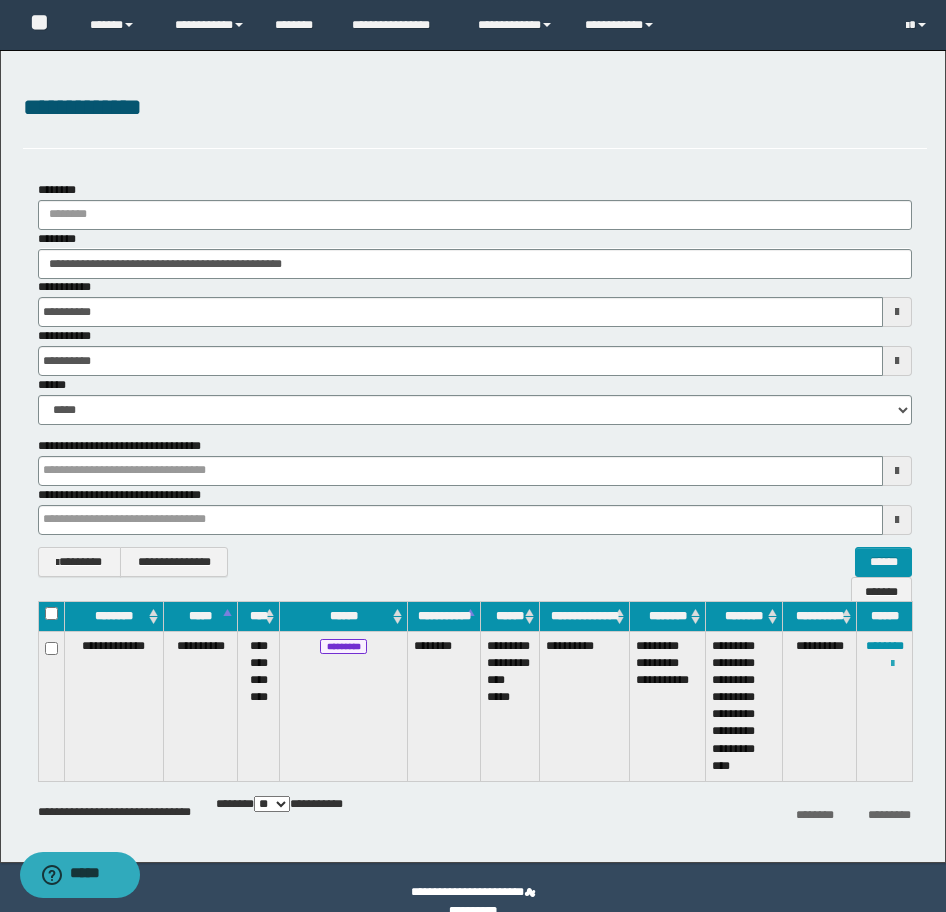 click at bounding box center (892, 664) 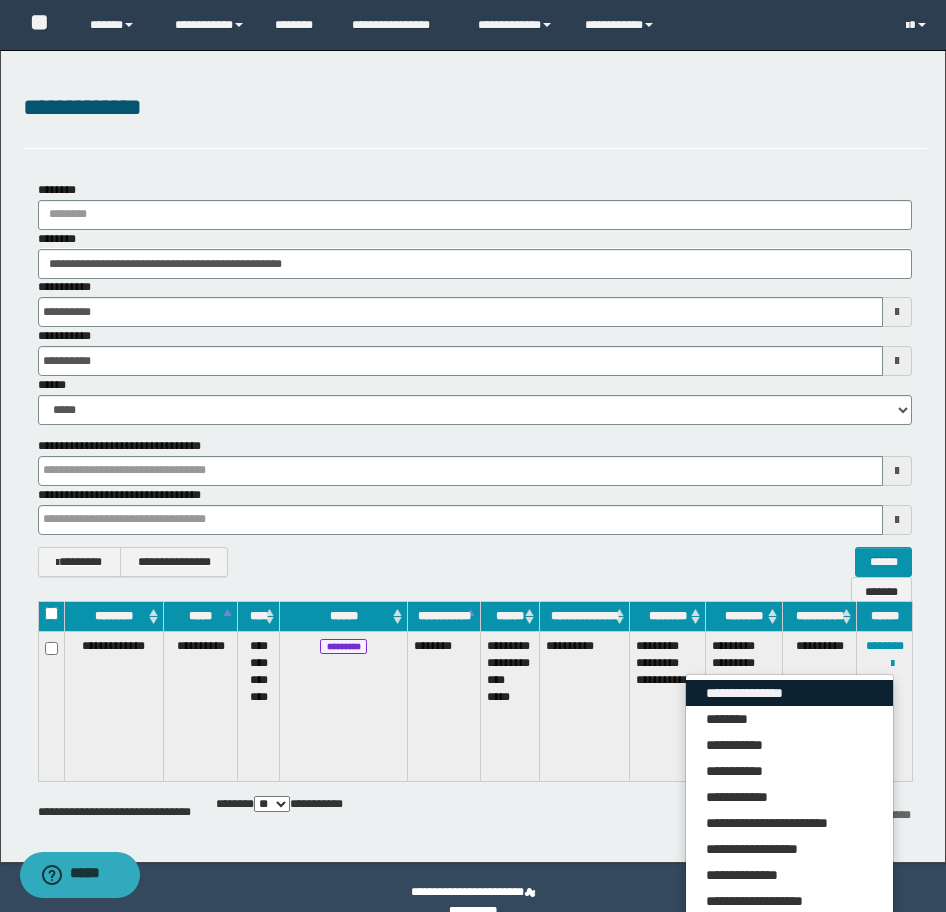 click on "**********" at bounding box center [789, 693] 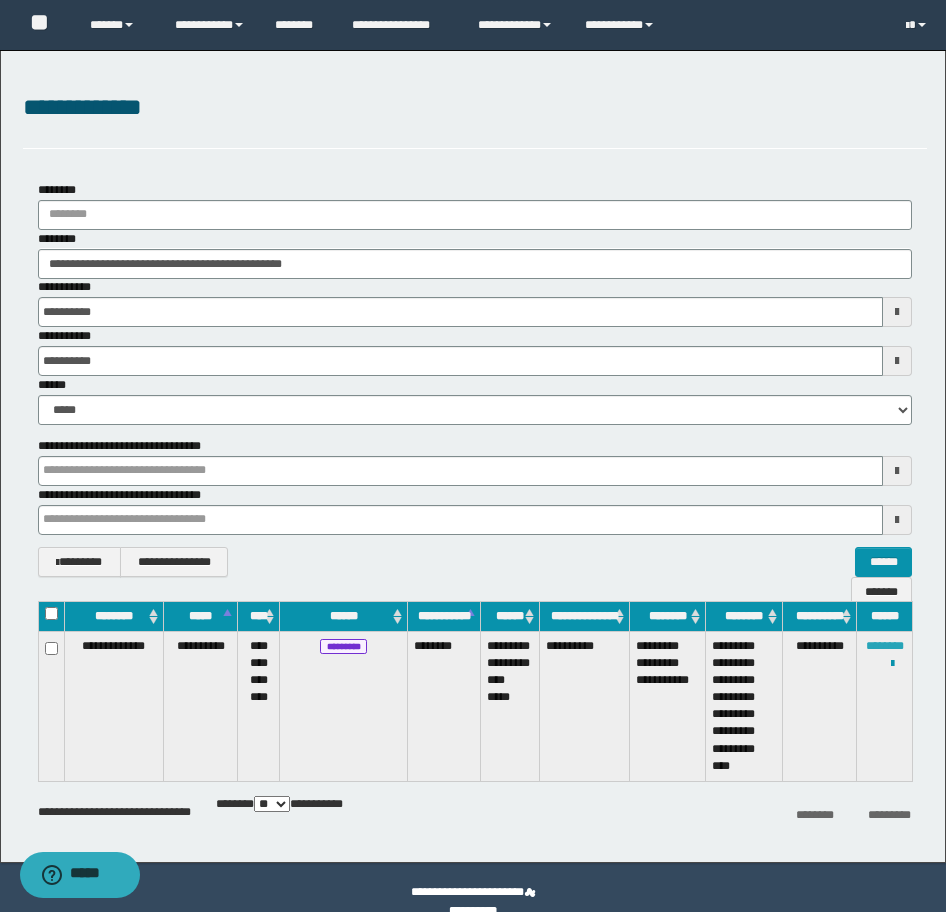 click on "********" at bounding box center (885, 646) 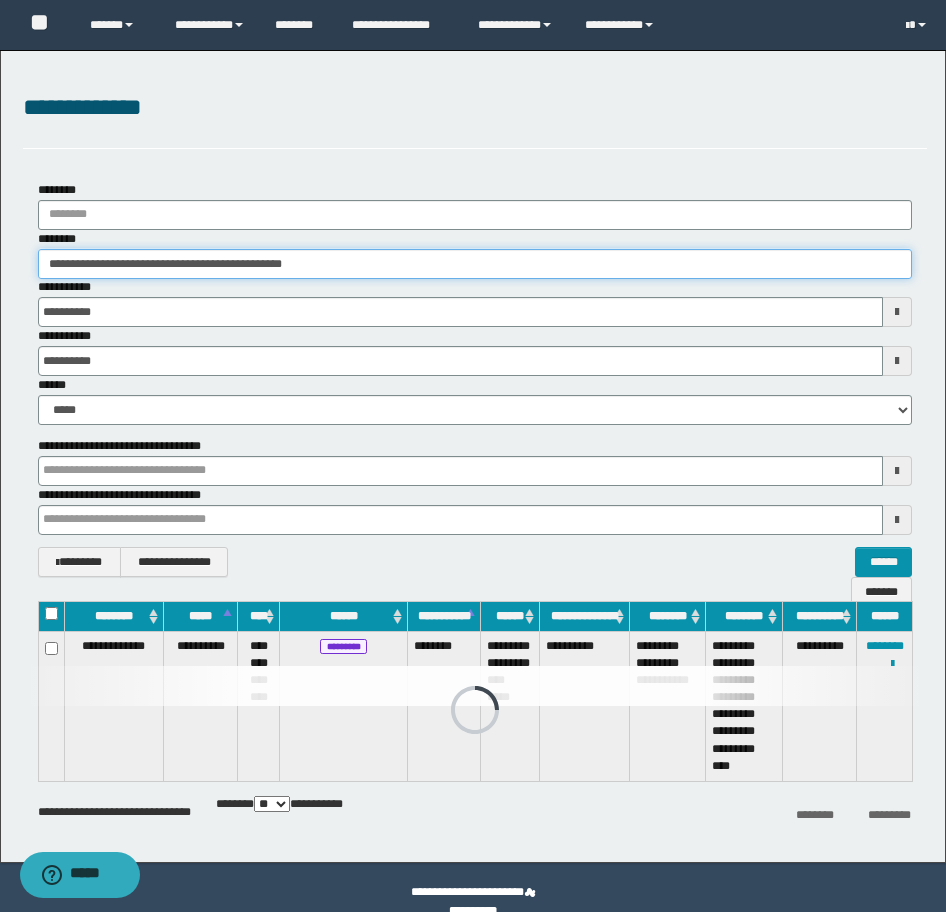 drag, startPoint x: 428, startPoint y: 272, endPoint x: -16, endPoint y: 279, distance: 444.05518 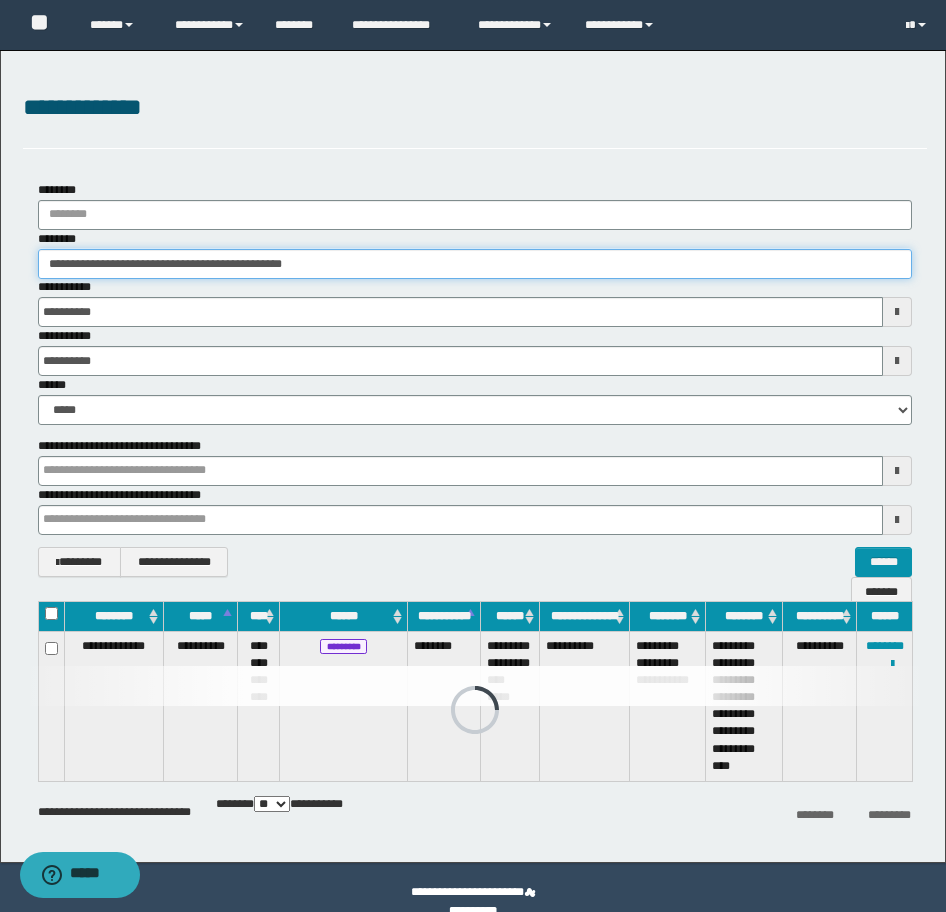 click on "**********" at bounding box center (473, 456) 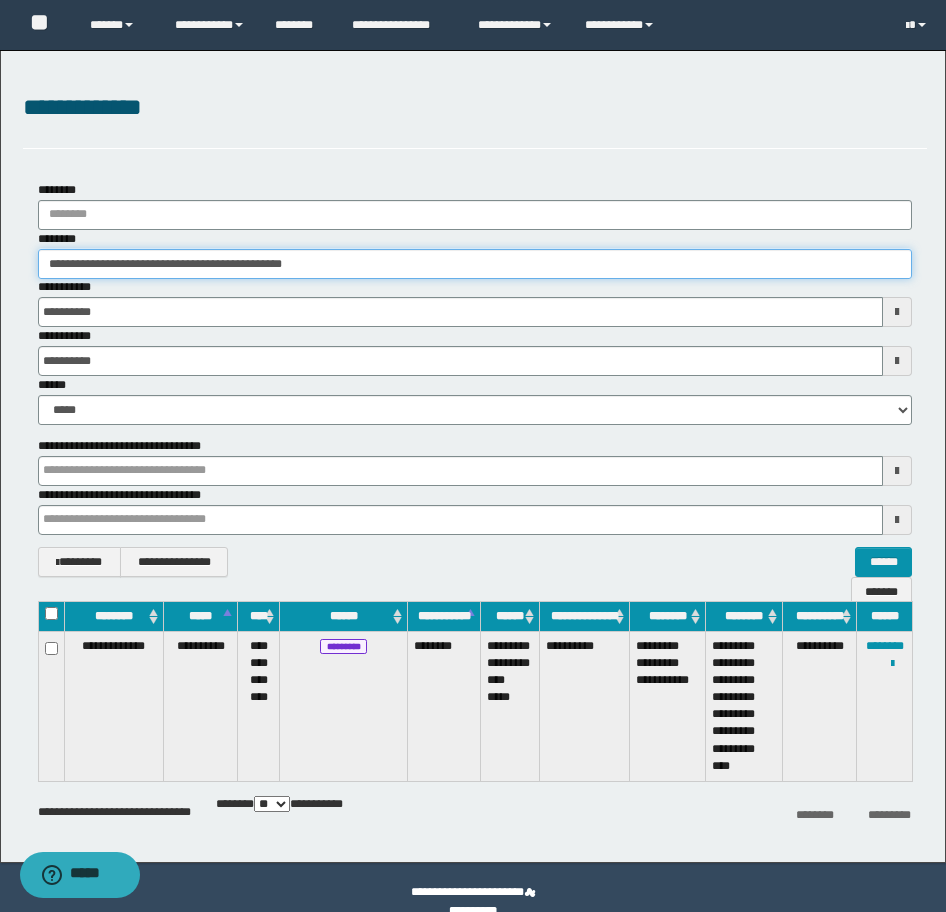 paste 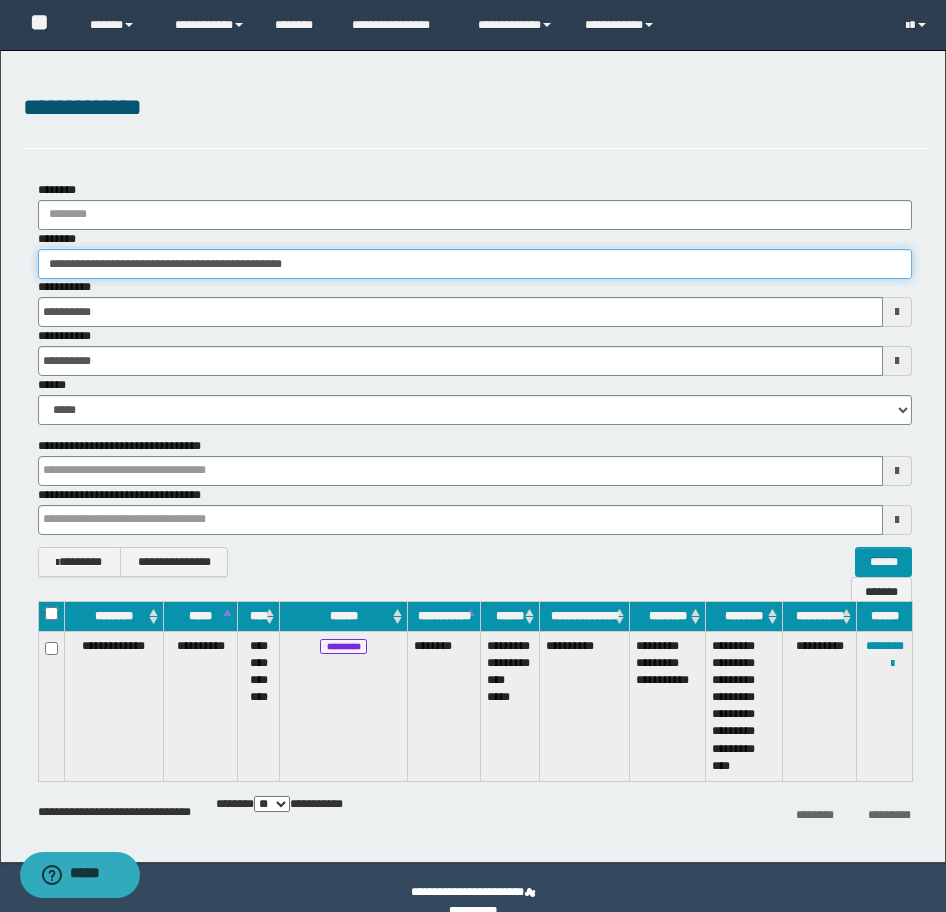 type on "********" 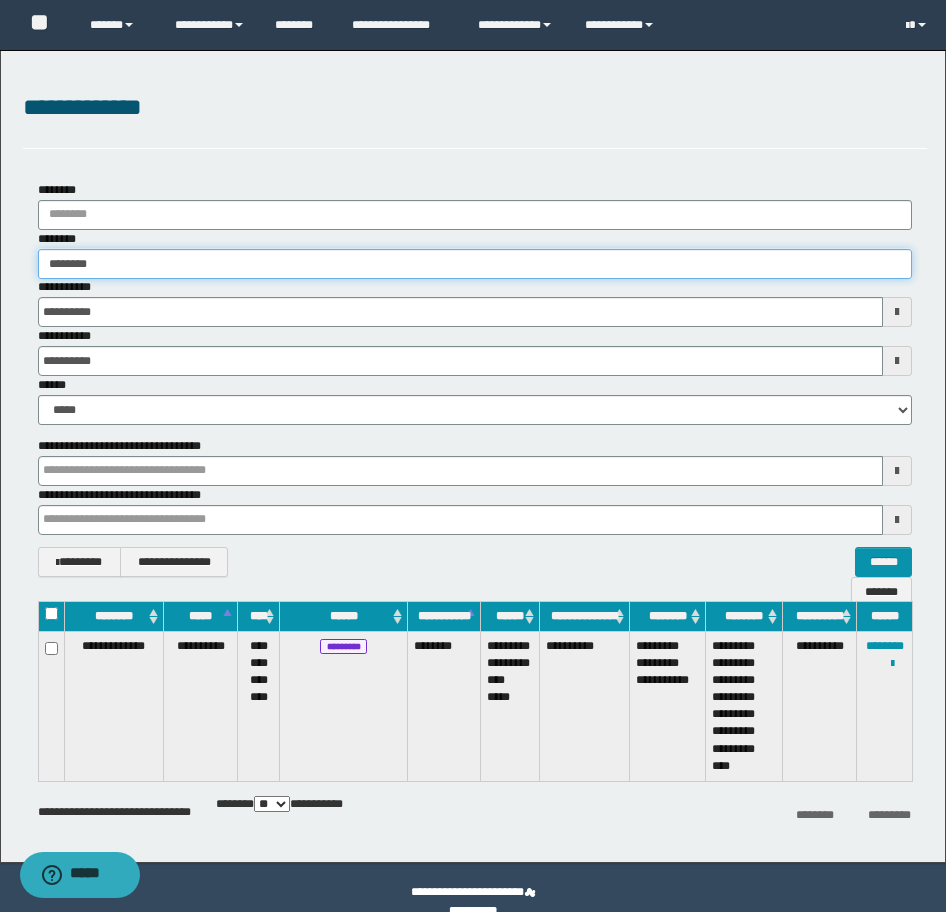 type on "********" 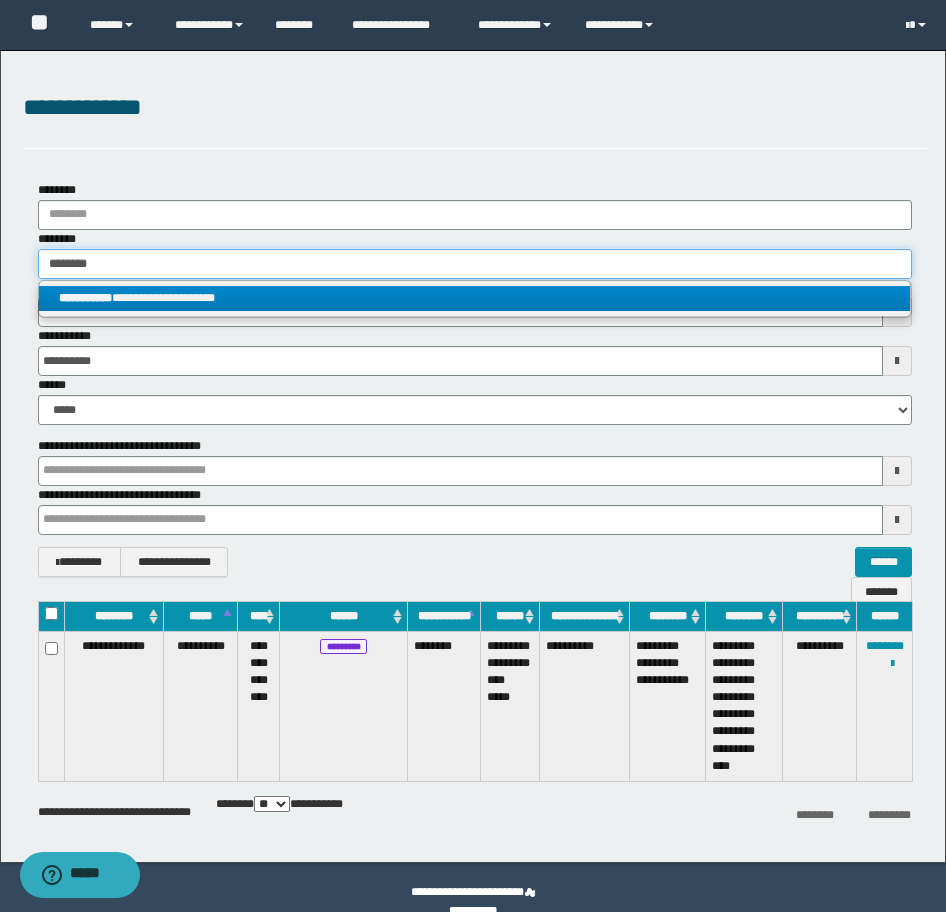 type on "********" 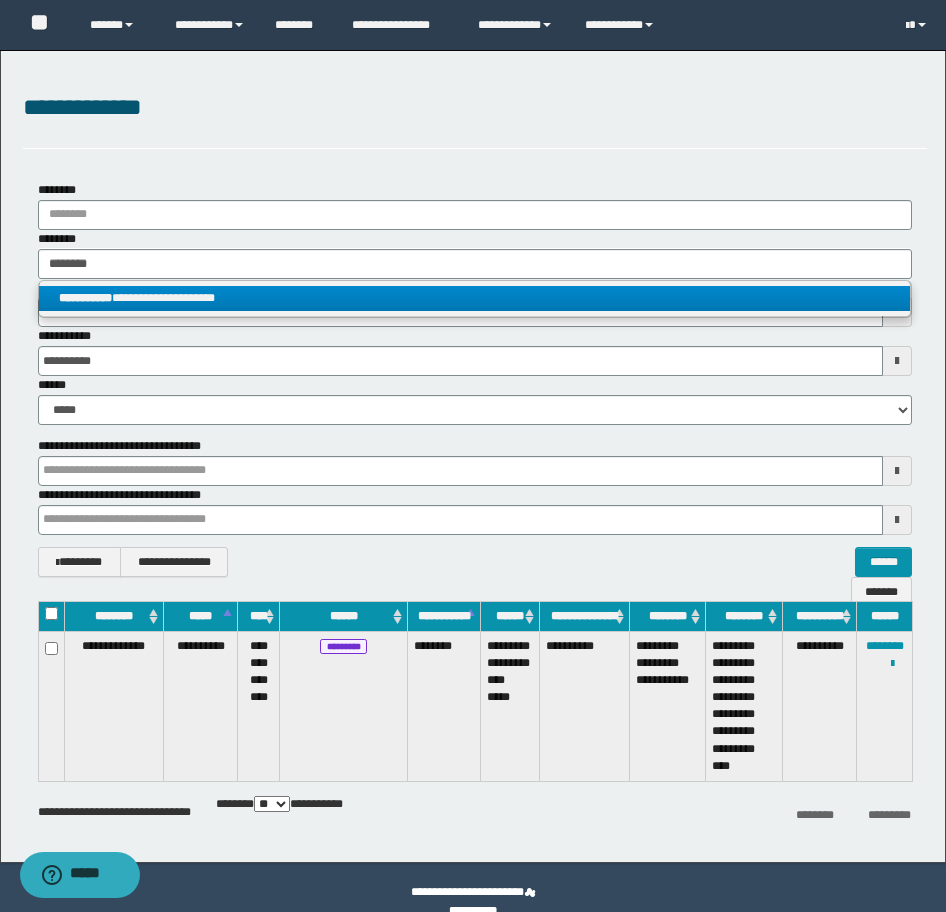 click on "**********" at bounding box center [474, 298] 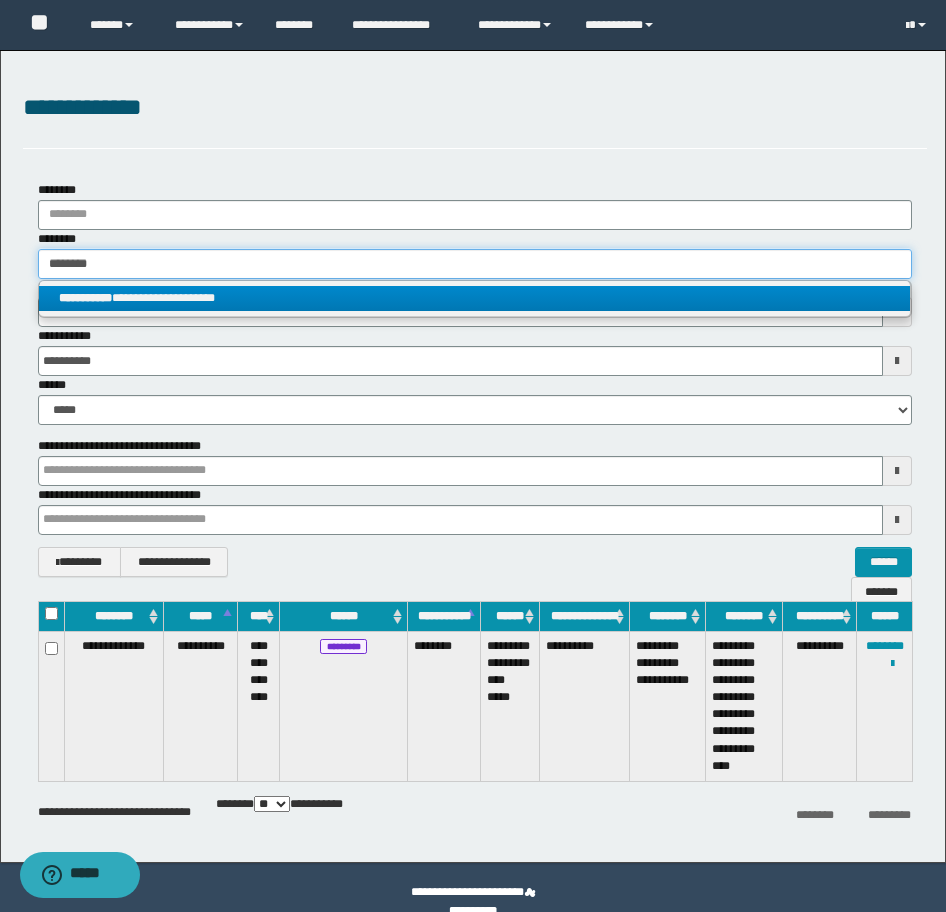 type 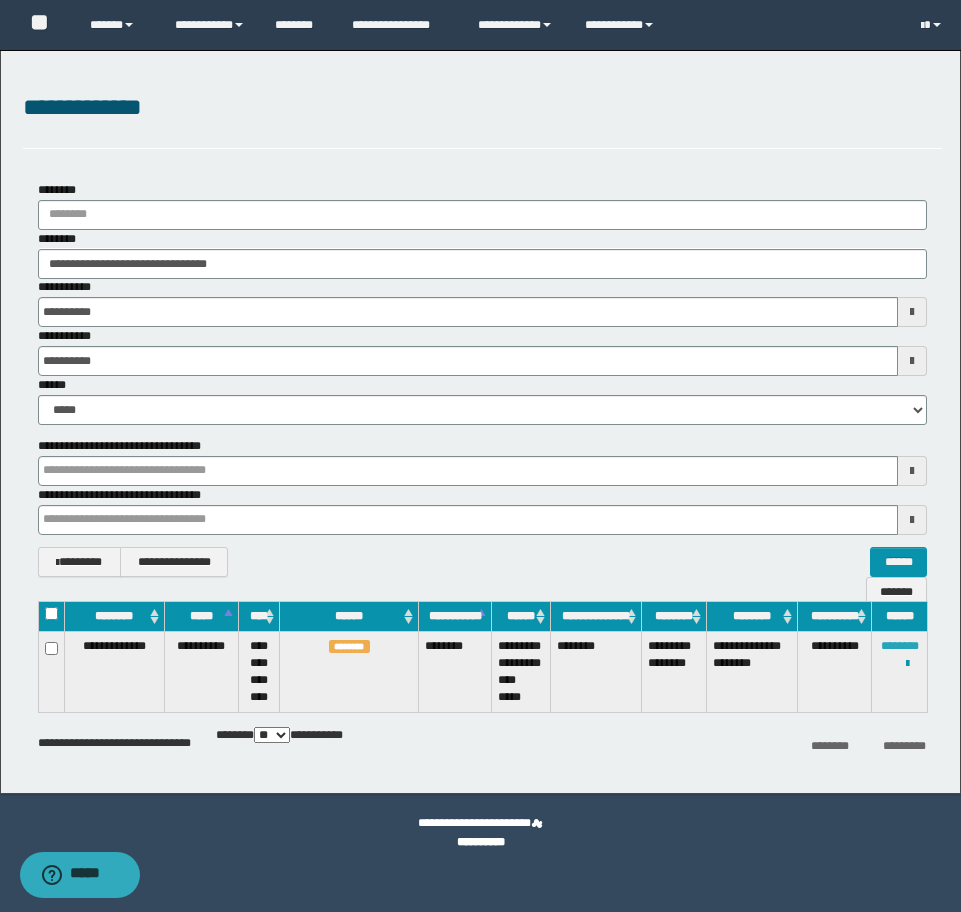 click on "********" at bounding box center (900, 646) 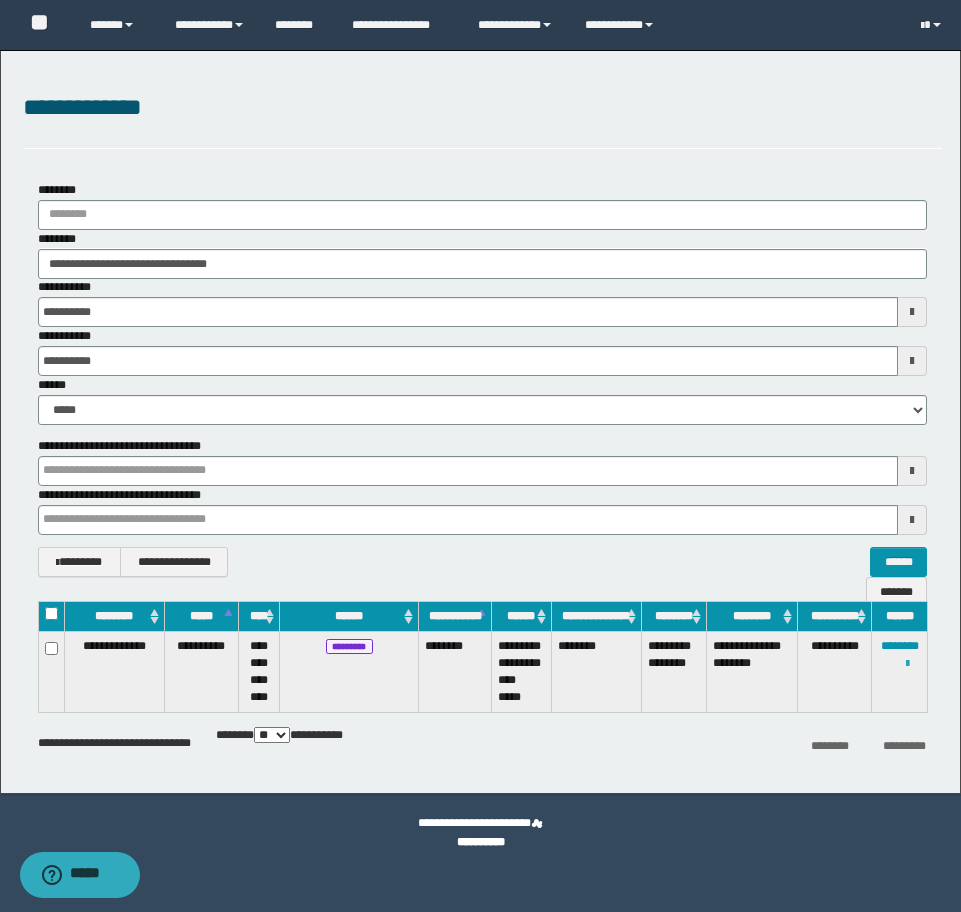 click at bounding box center [907, 664] 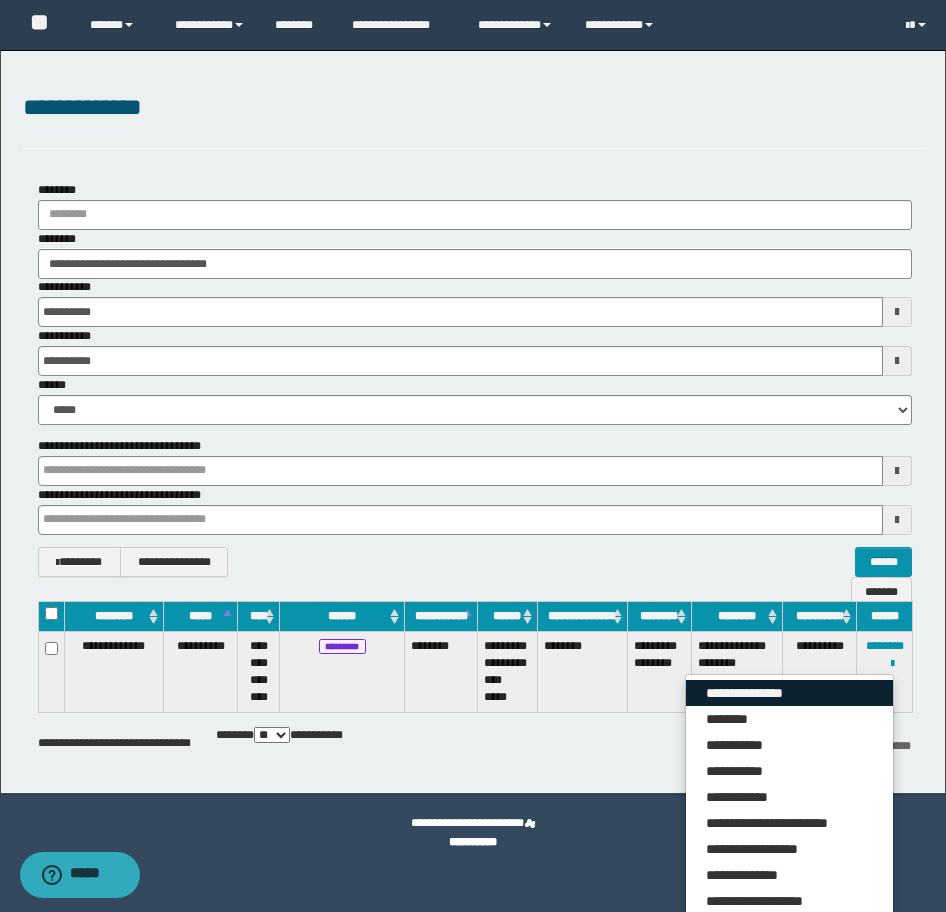 click on "**********" at bounding box center (789, 693) 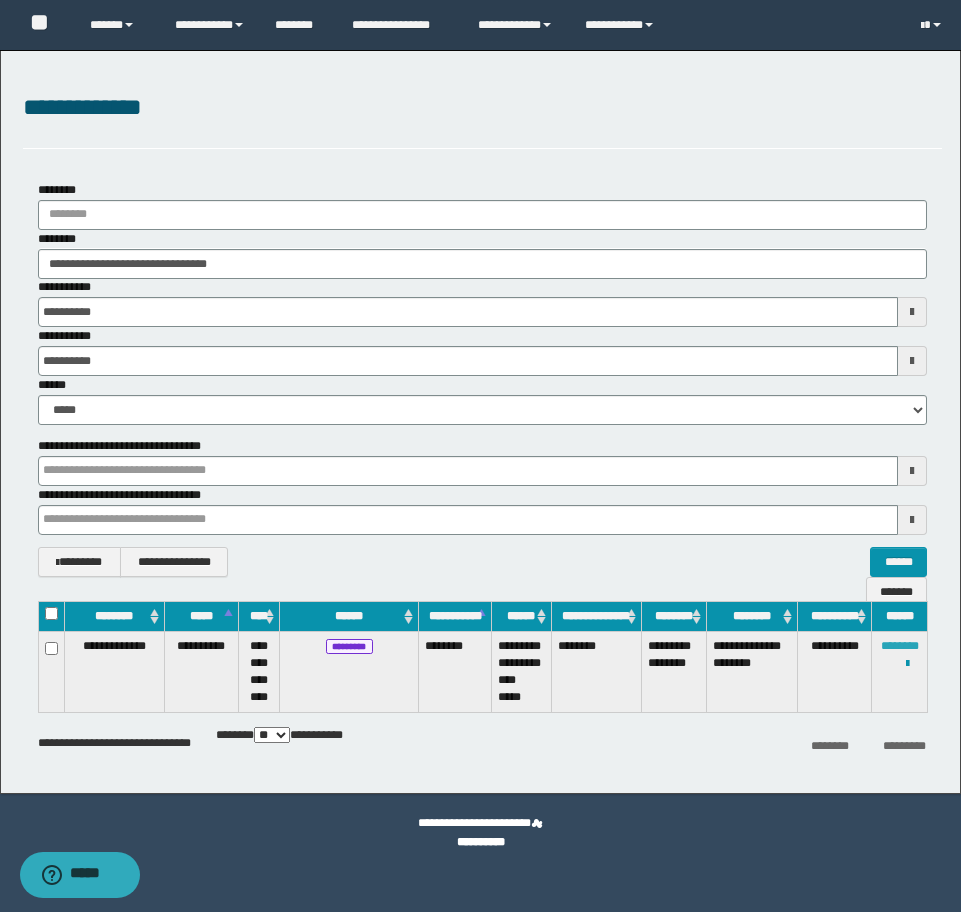 click on "********" at bounding box center [900, 646] 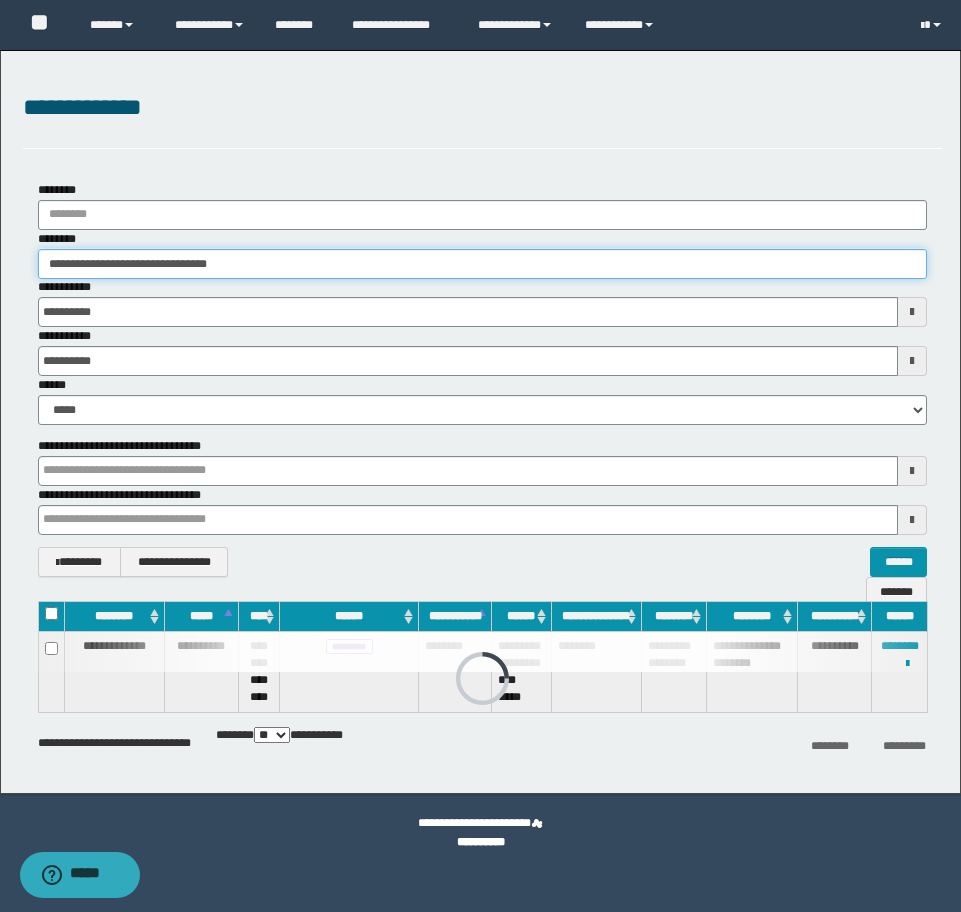 drag, startPoint x: 286, startPoint y: 254, endPoint x: -16, endPoint y: 271, distance: 302.4781 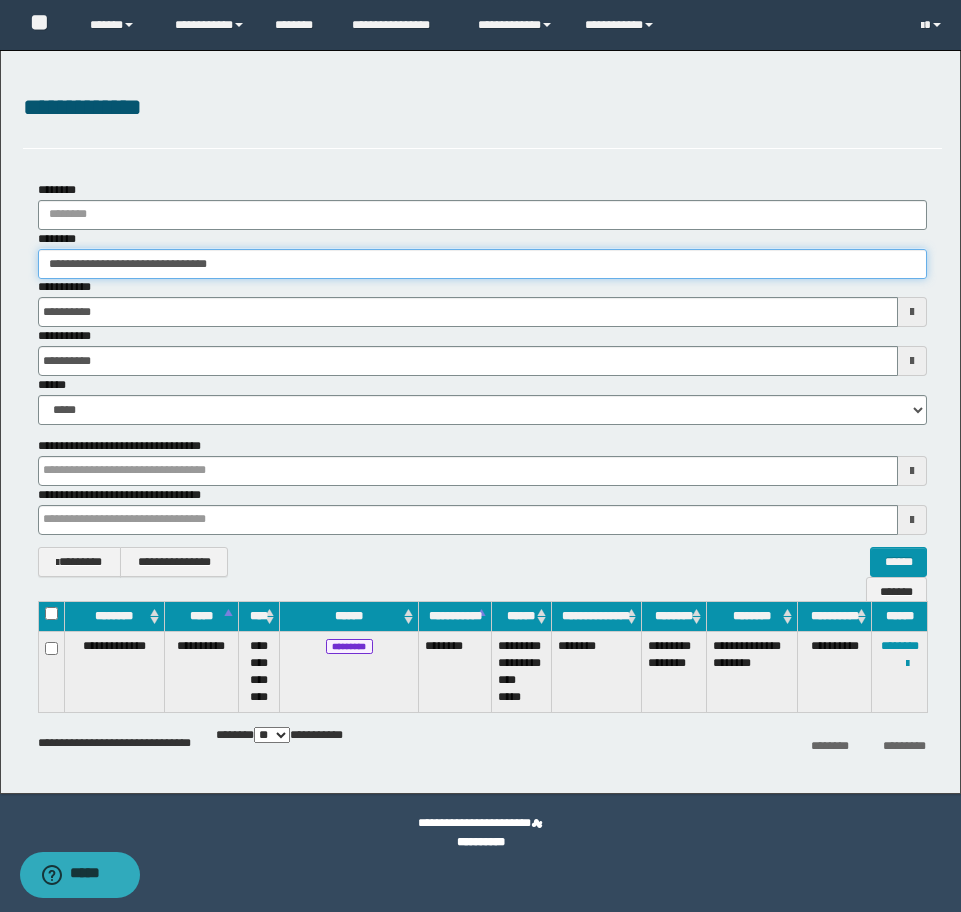 paste 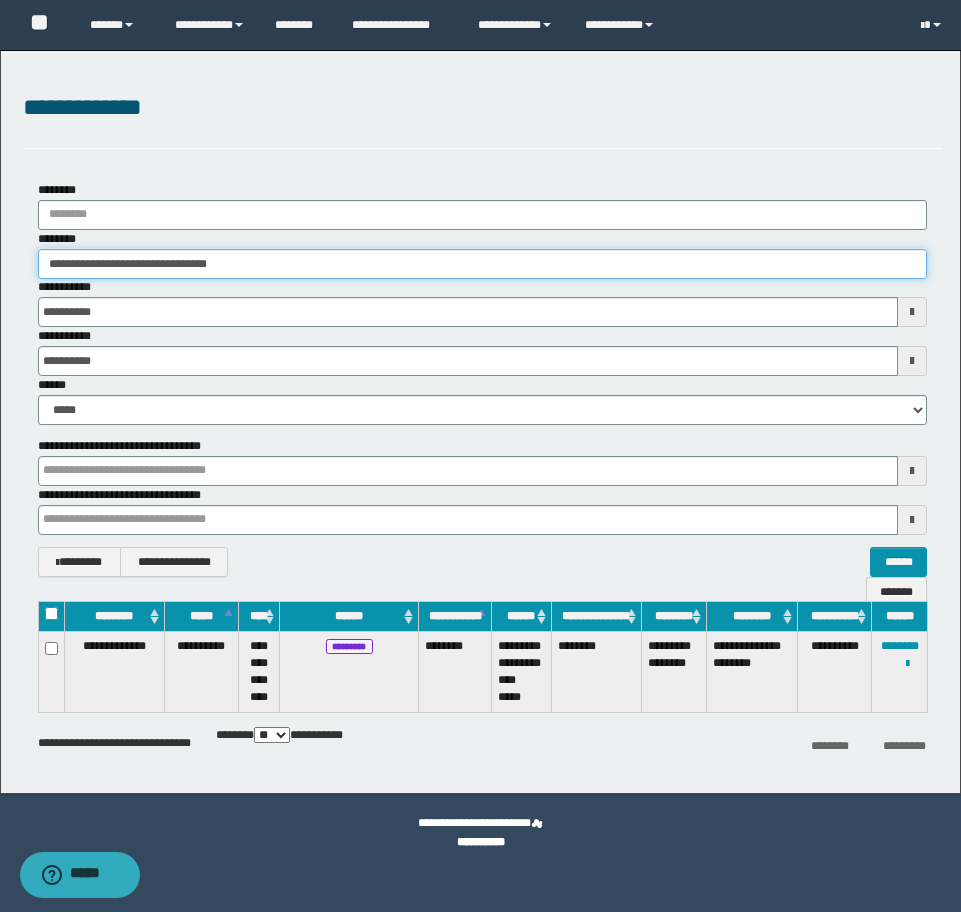type on "**********" 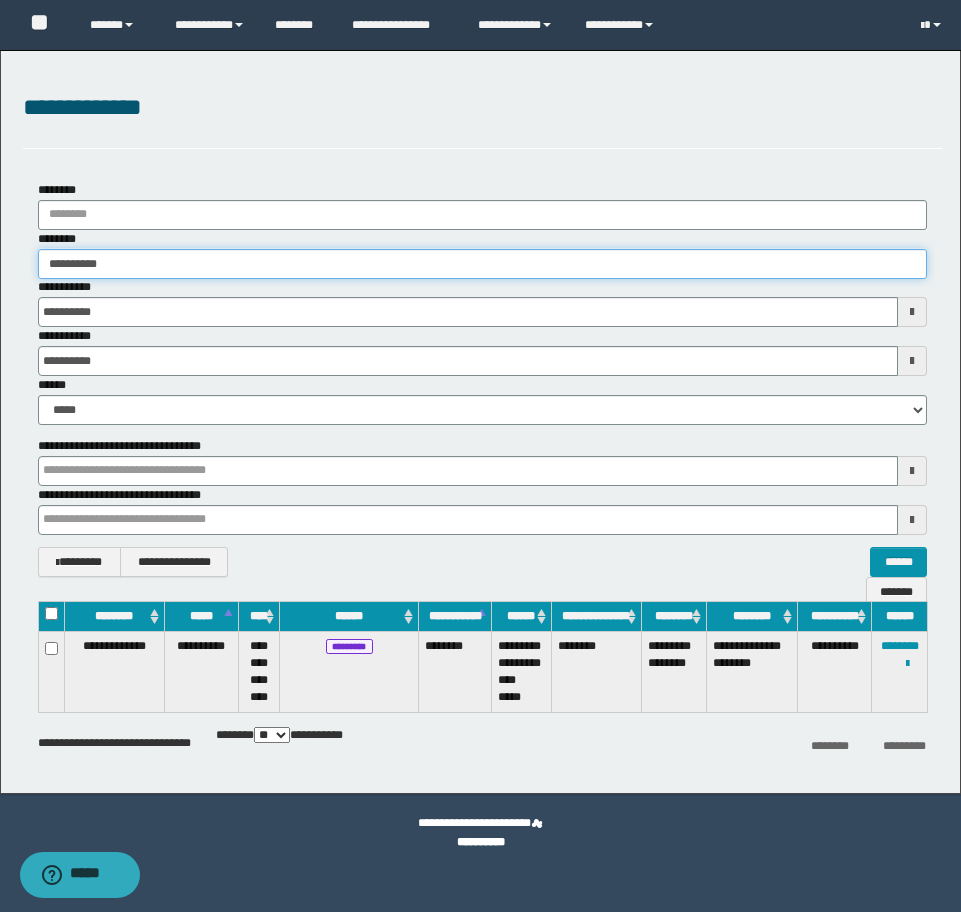 type on "**********" 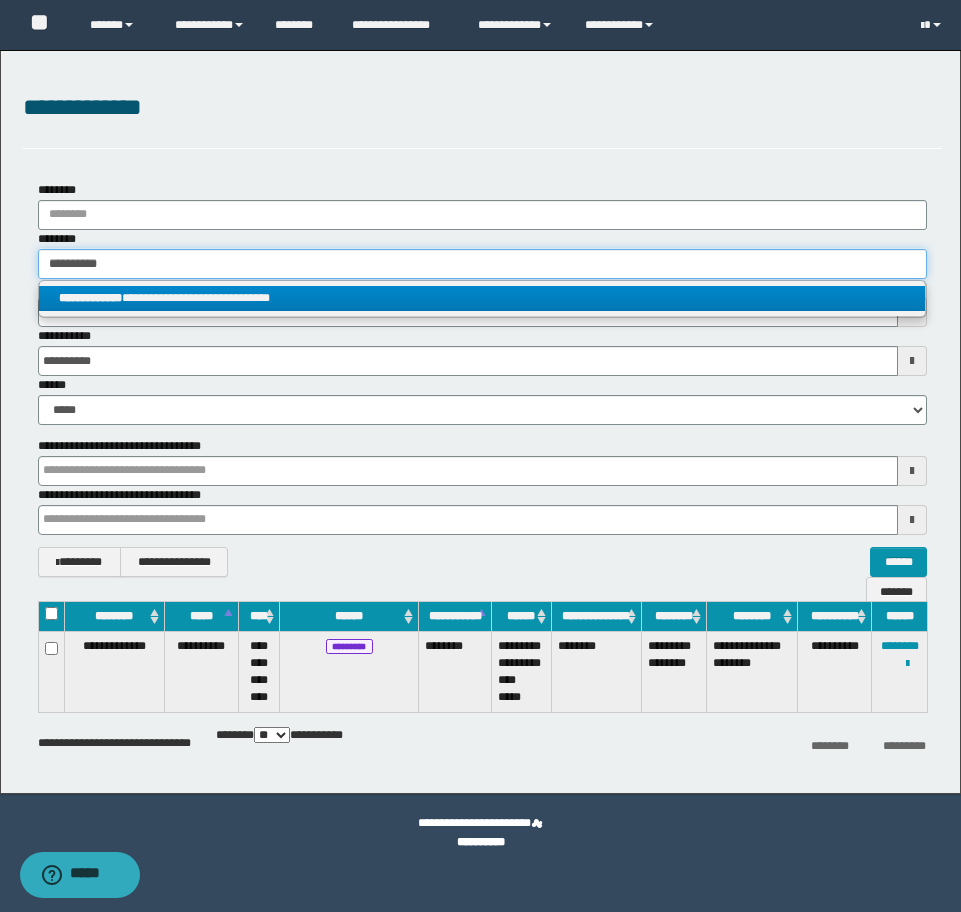 type on "**********" 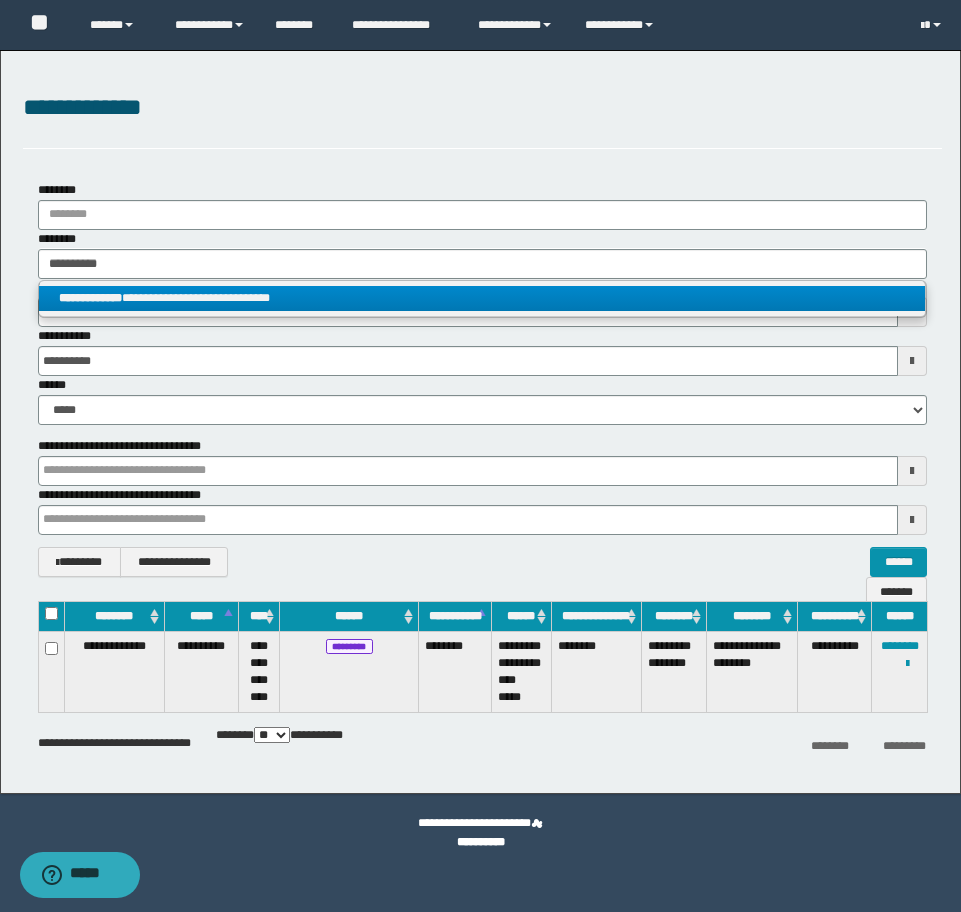 click on "**********" at bounding box center [482, 298] 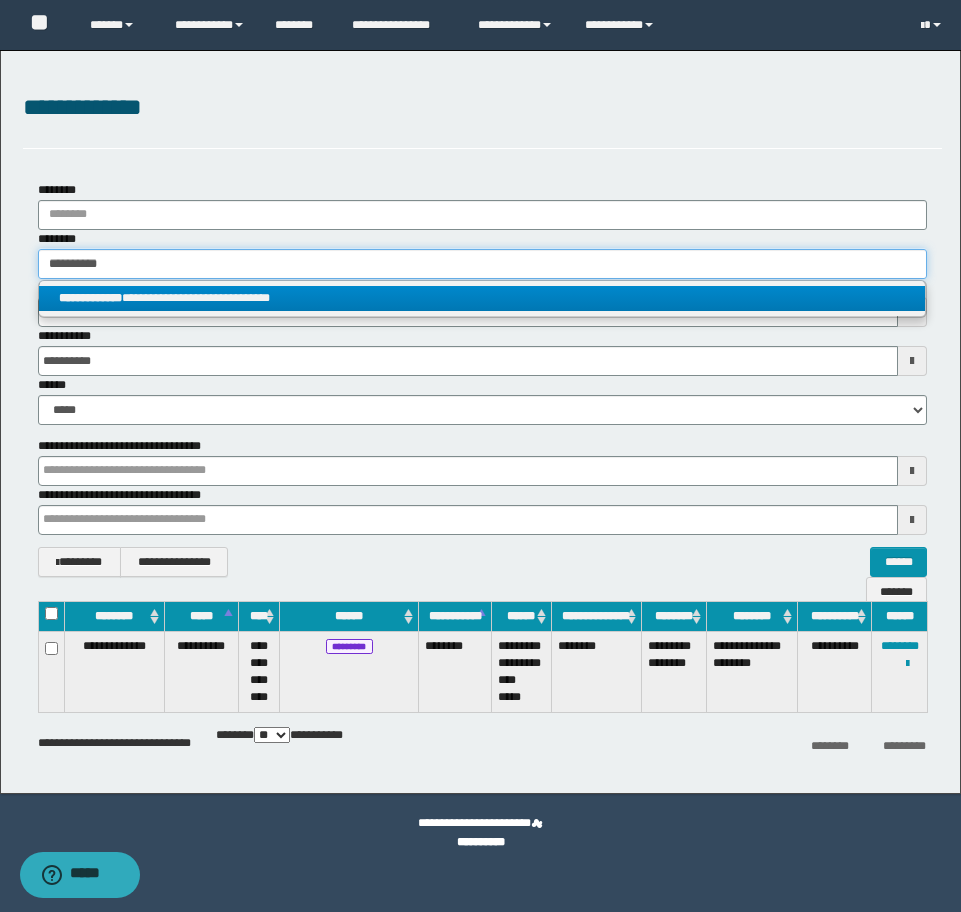 type 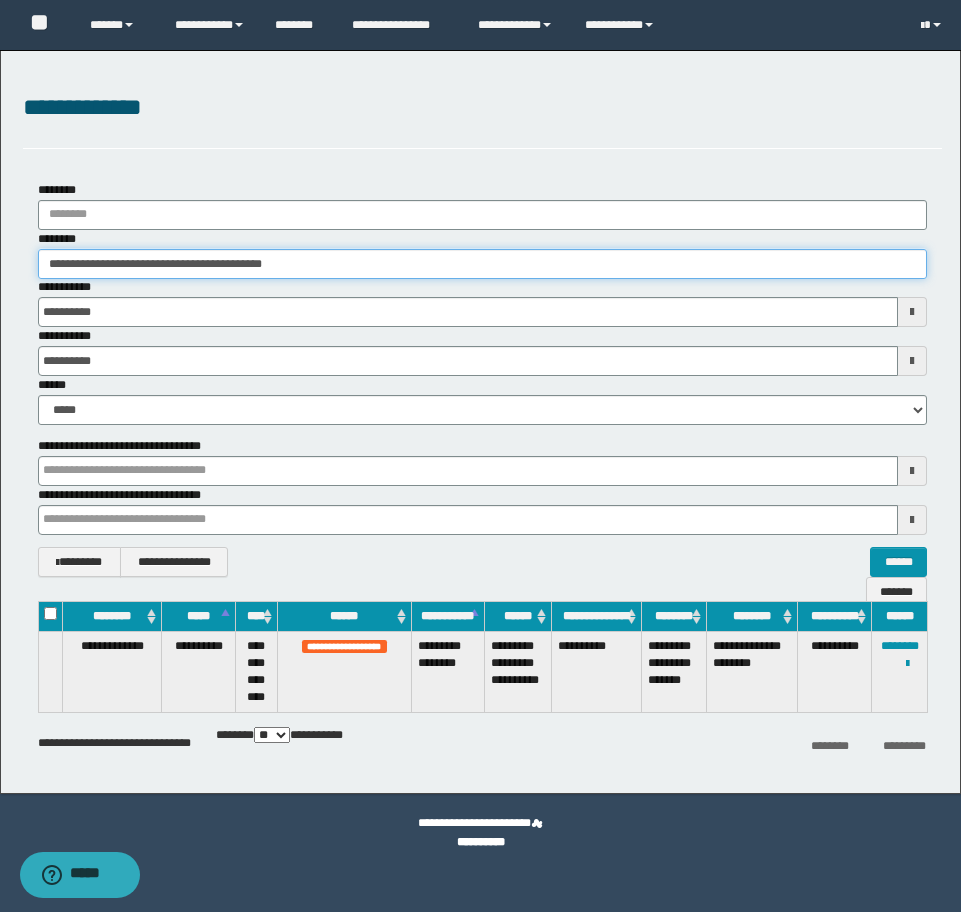 drag, startPoint x: 365, startPoint y: 261, endPoint x: -16, endPoint y: 261, distance: 381 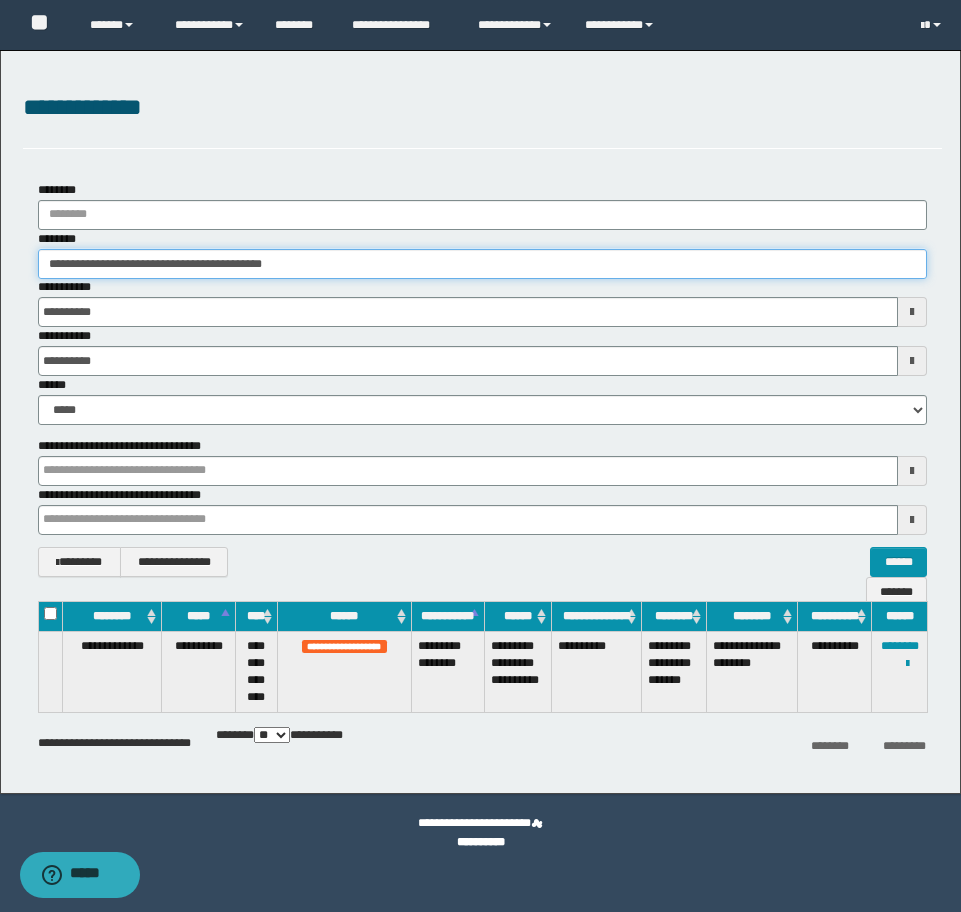 click on "**********" at bounding box center (480, 456) 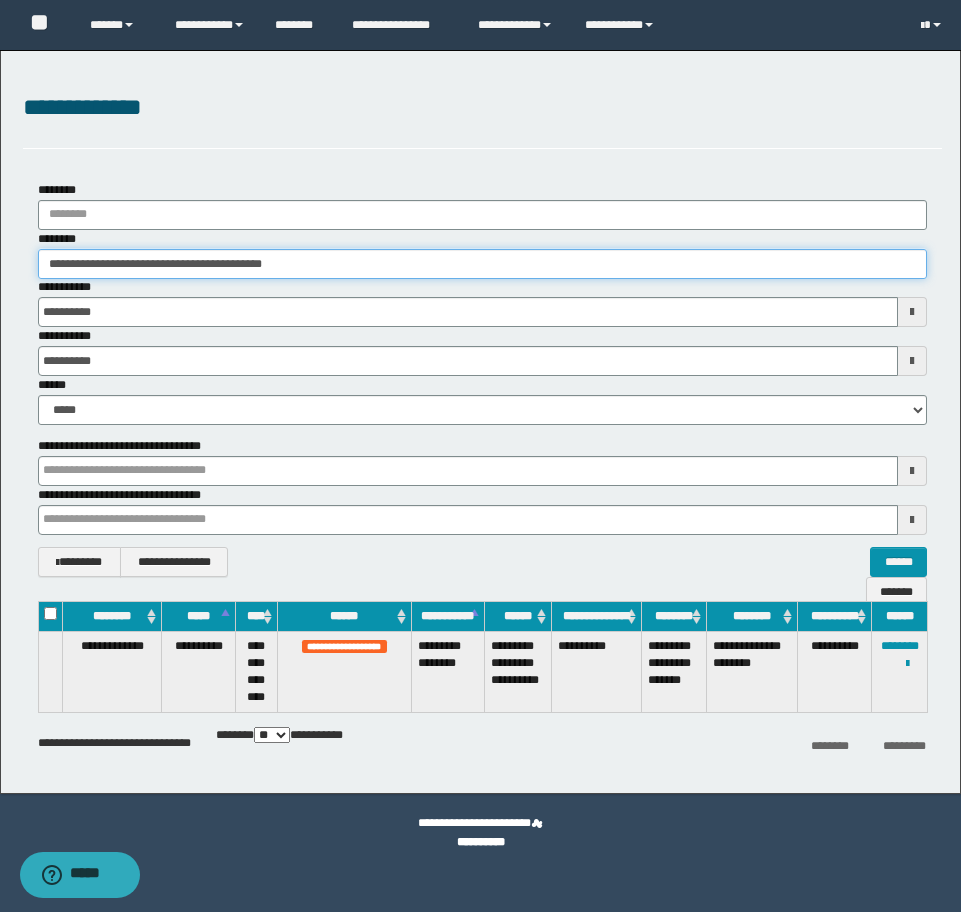 paste 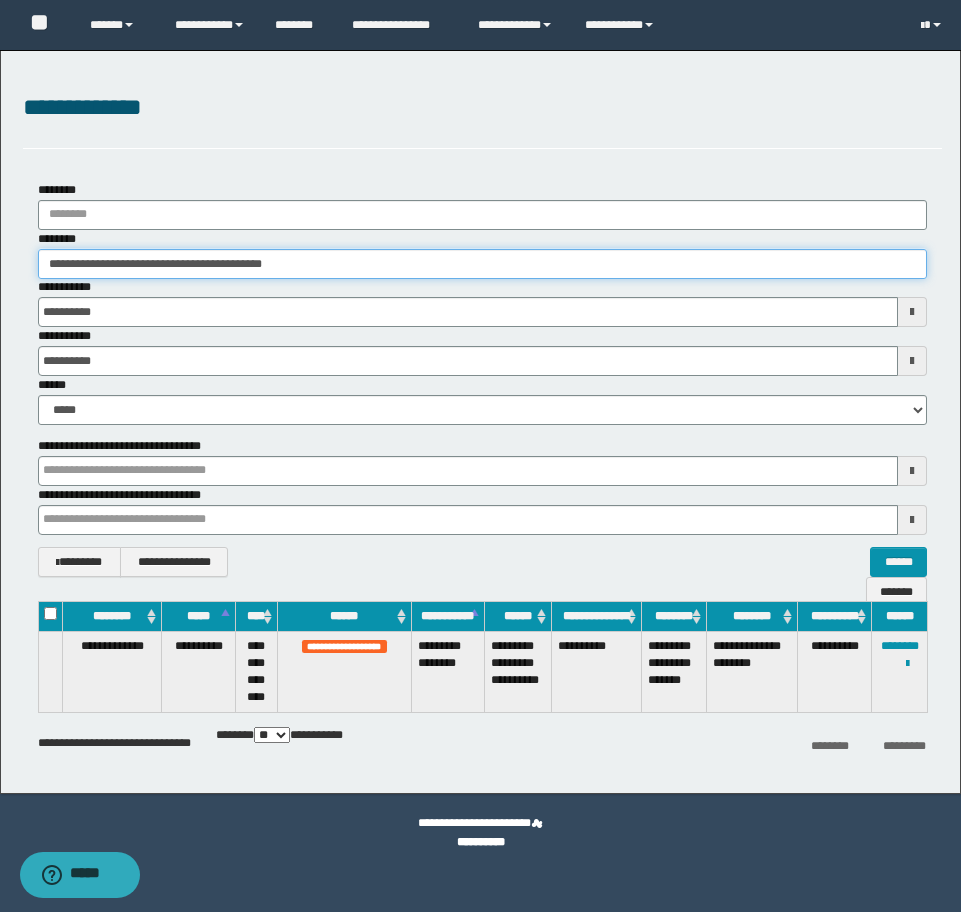 type on "********" 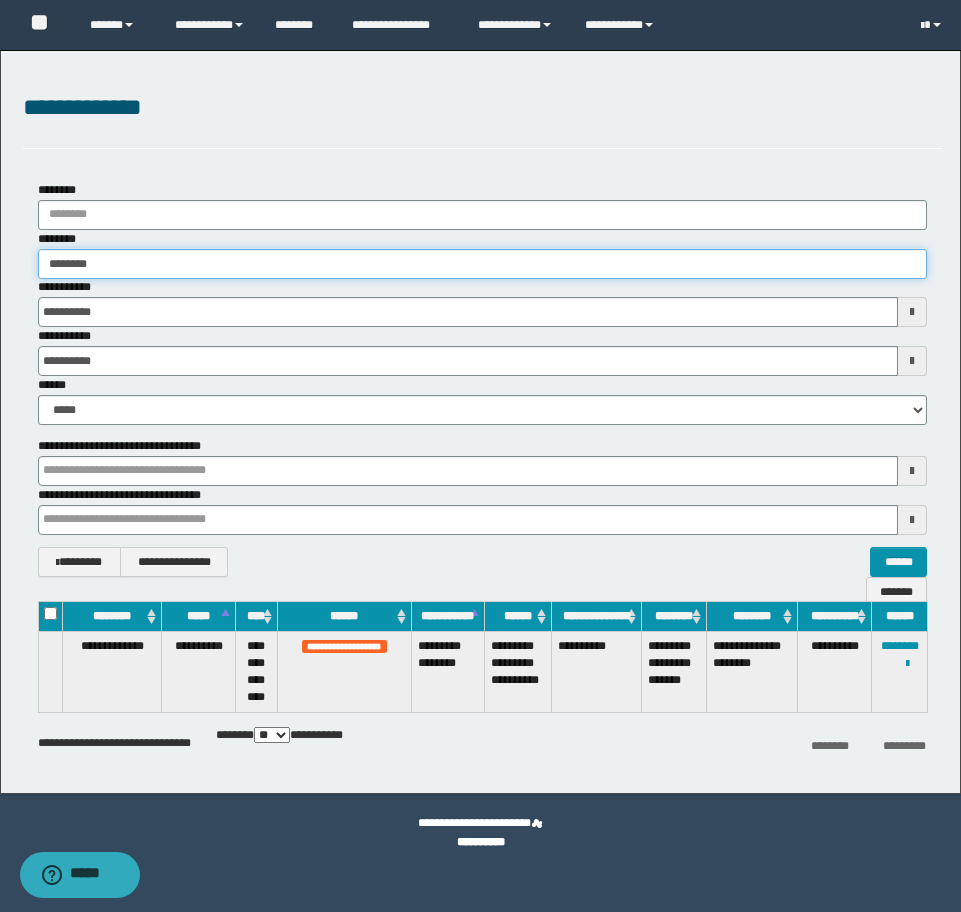 type on "********" 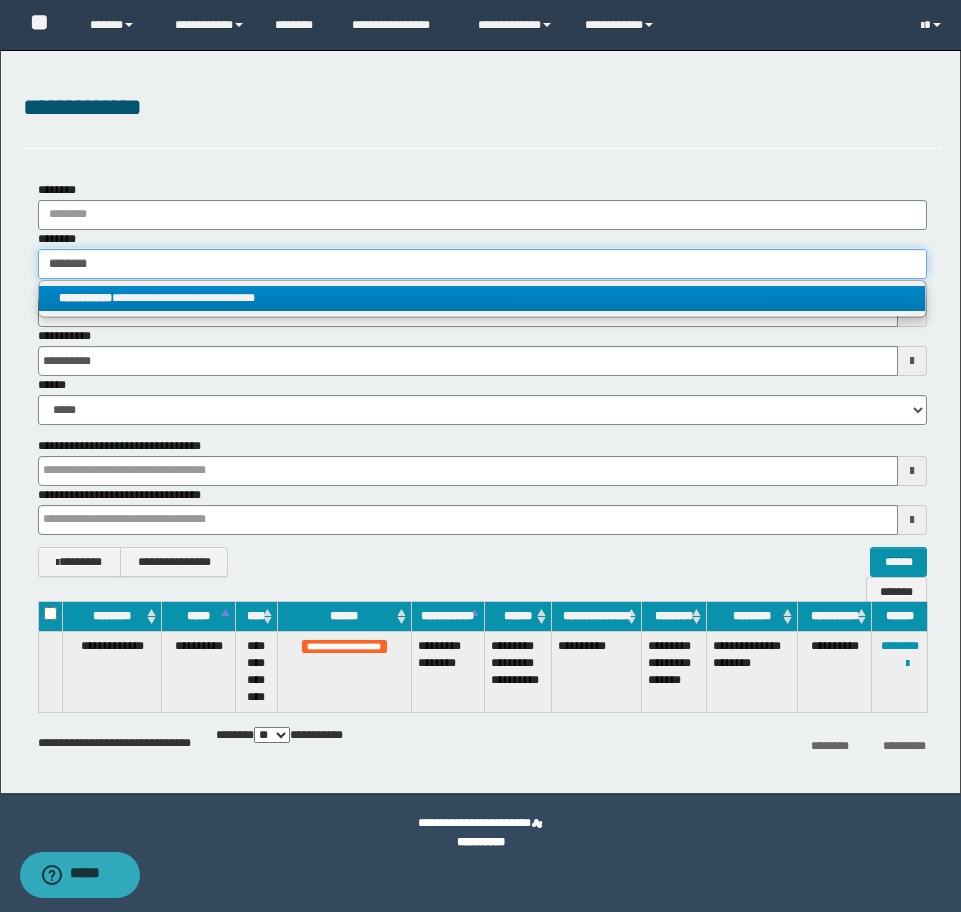 type on "********" 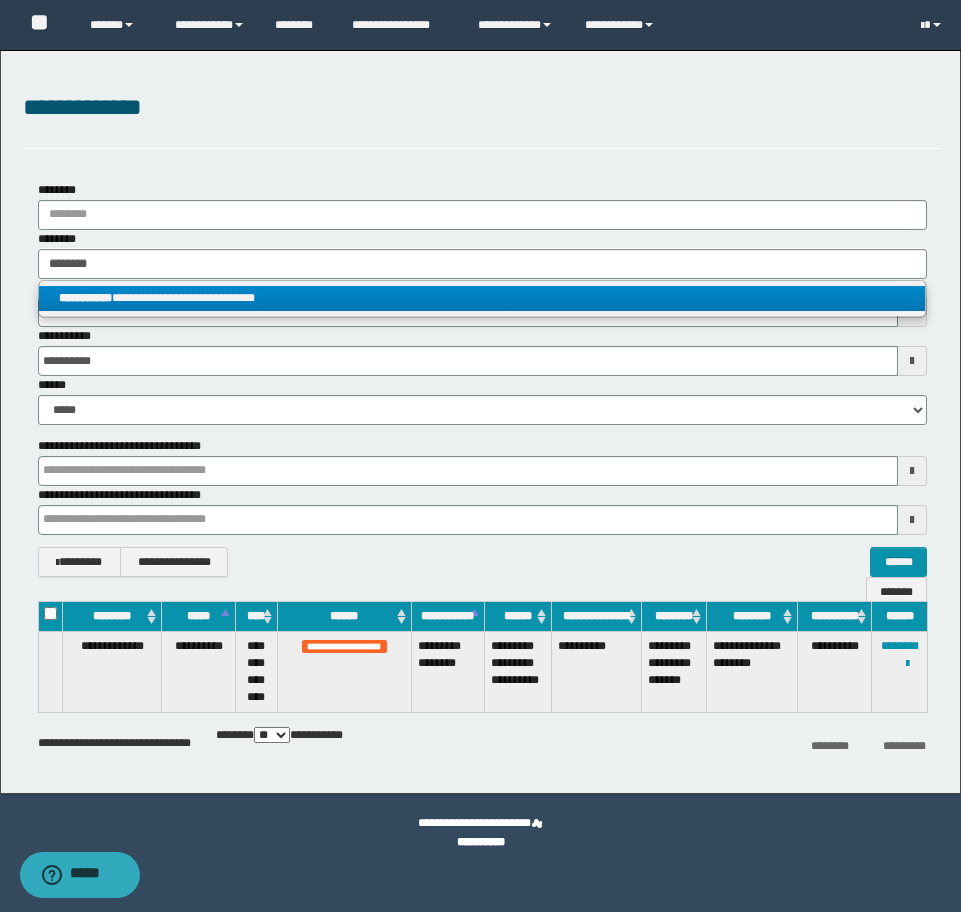 click on "**********" at bounding box center [482, 298] 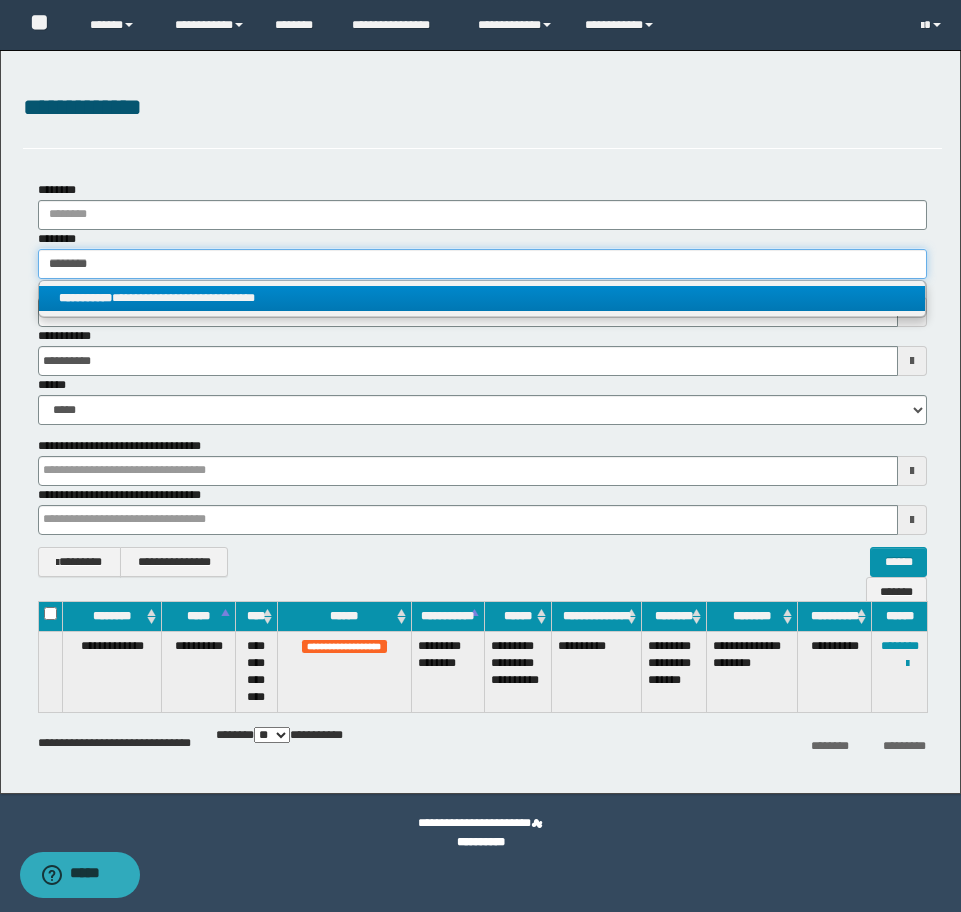 type 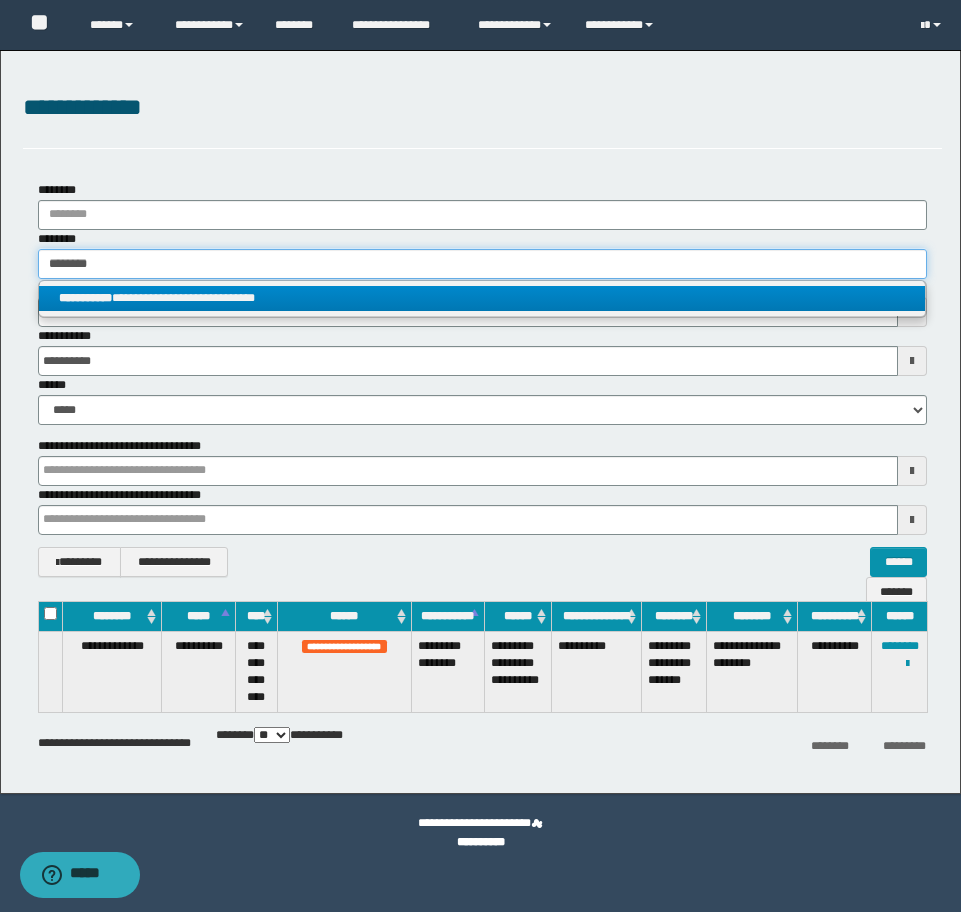 type on "**********" 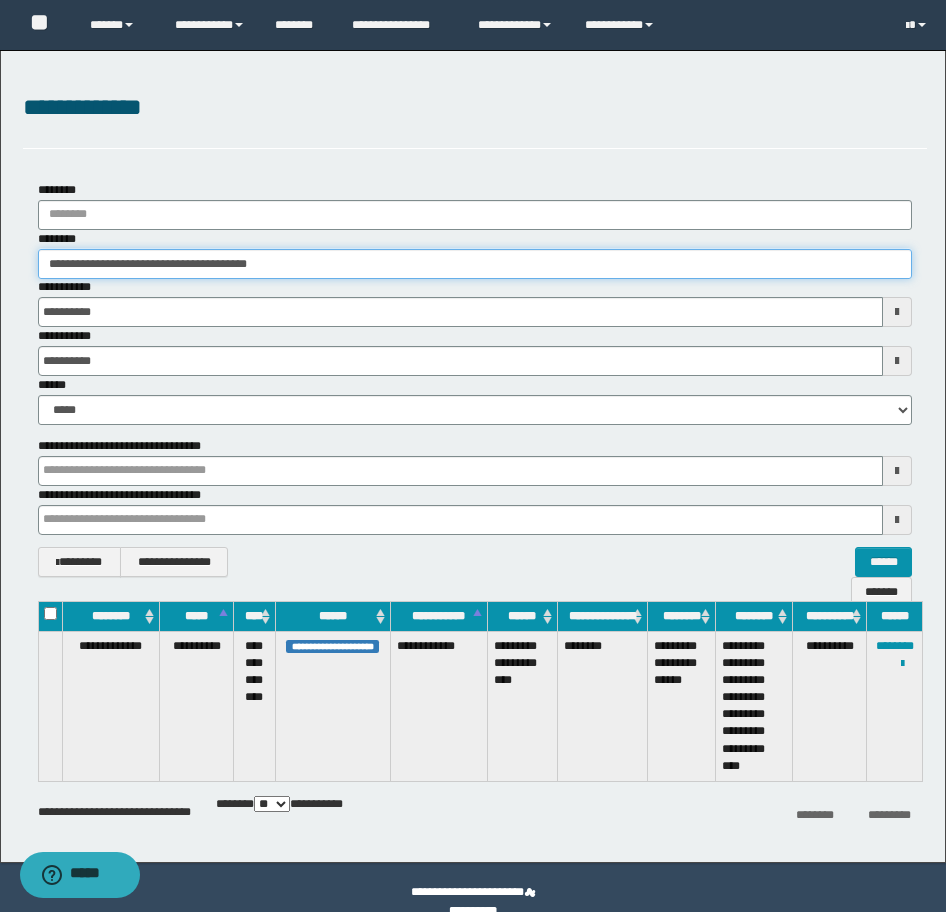 drag, startPoint x: 346, startPoint y: 250, endPoint x: -16, endPoint y: 263, distance: 362.23334 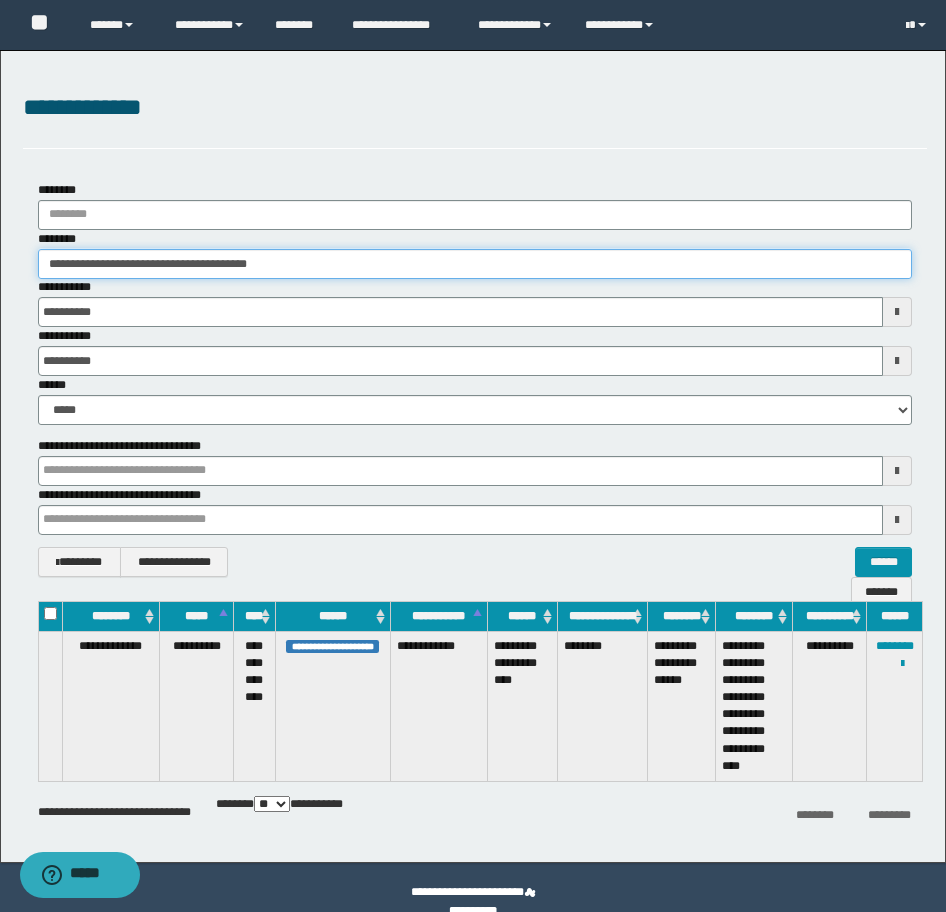 click on "**********" at bounding box center [473, 456] 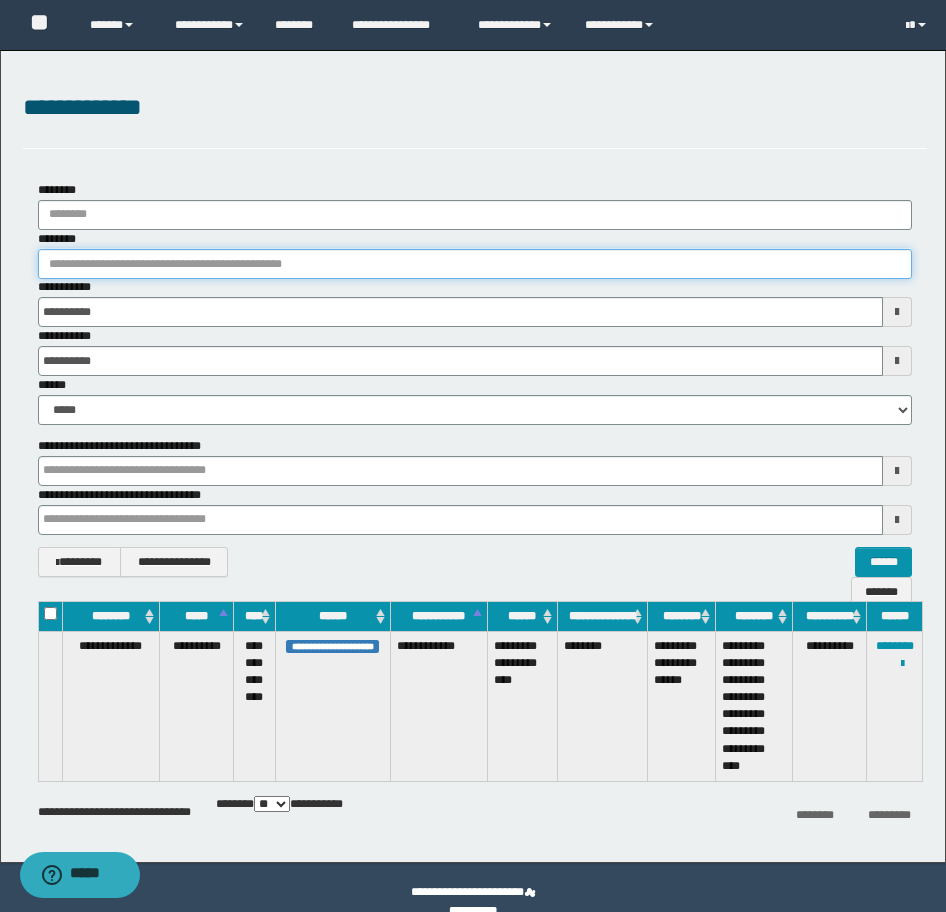 click on "********" at bounding box center (475, 264) 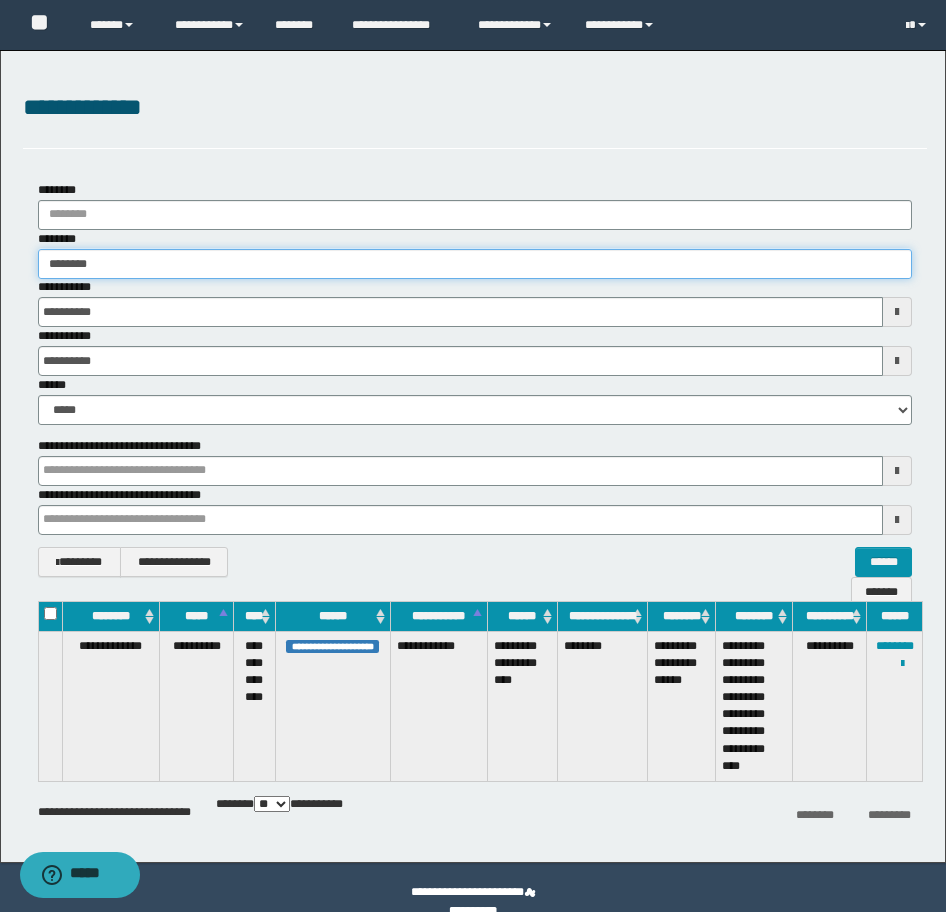 type on "********" 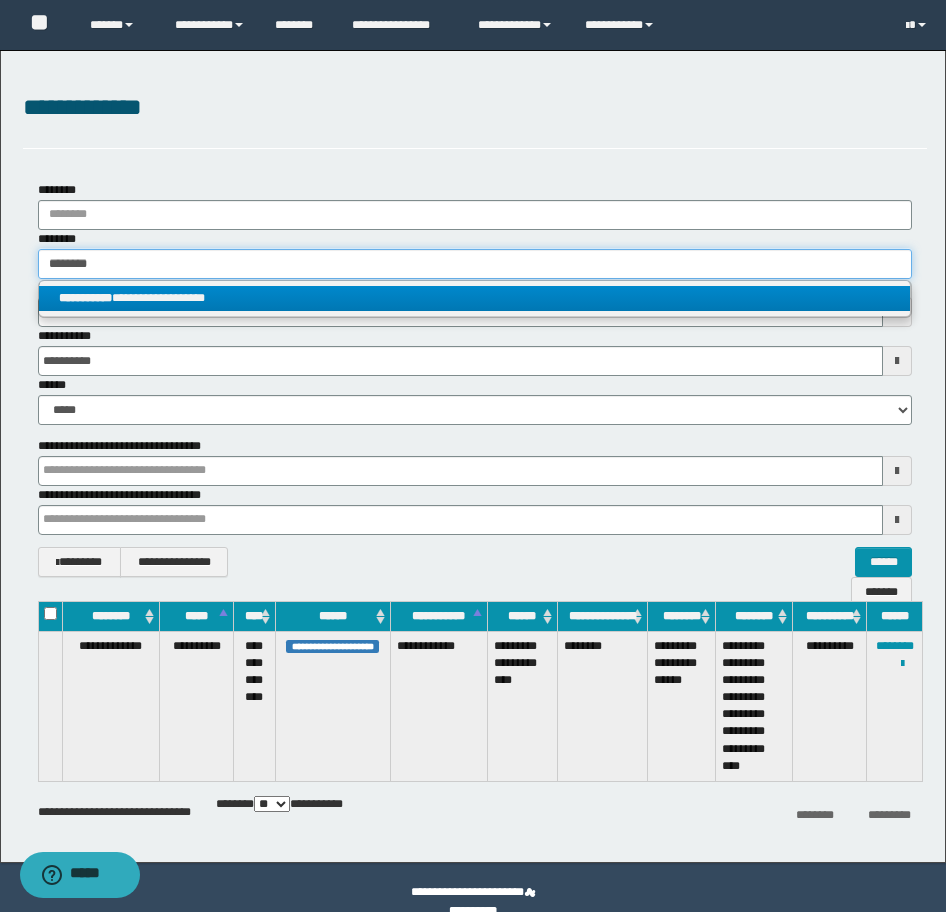 type on "********" 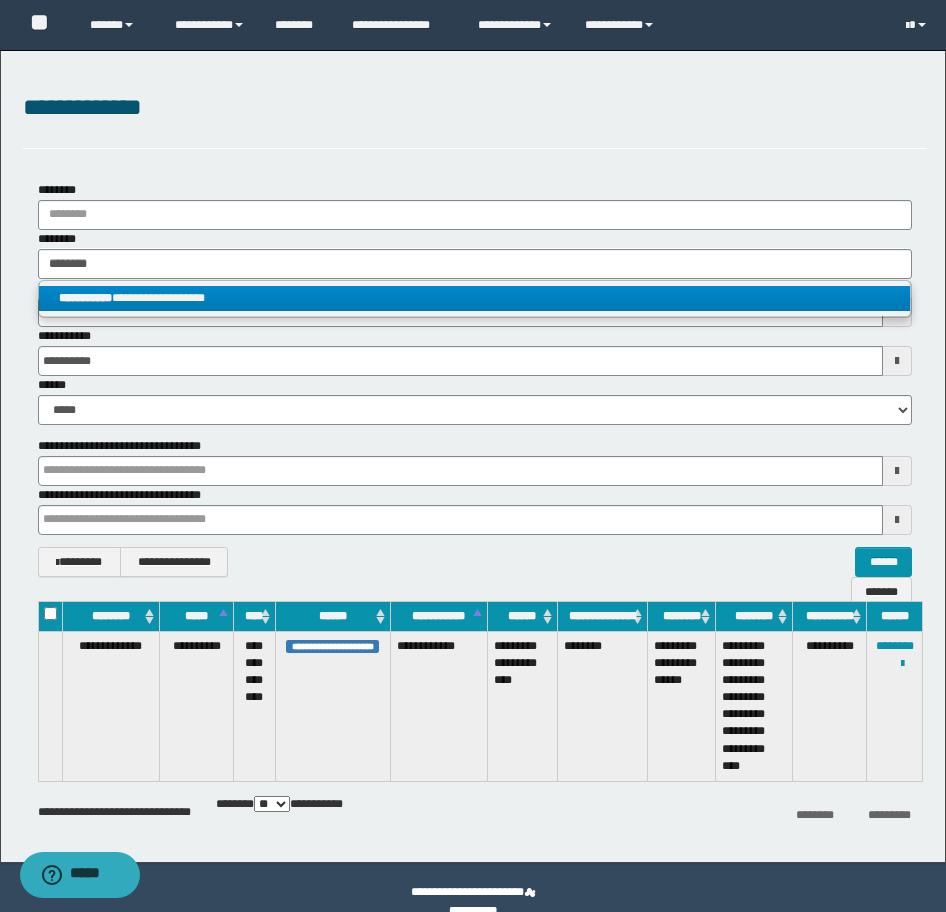 click on "**********" at bounding box center [474, 298] 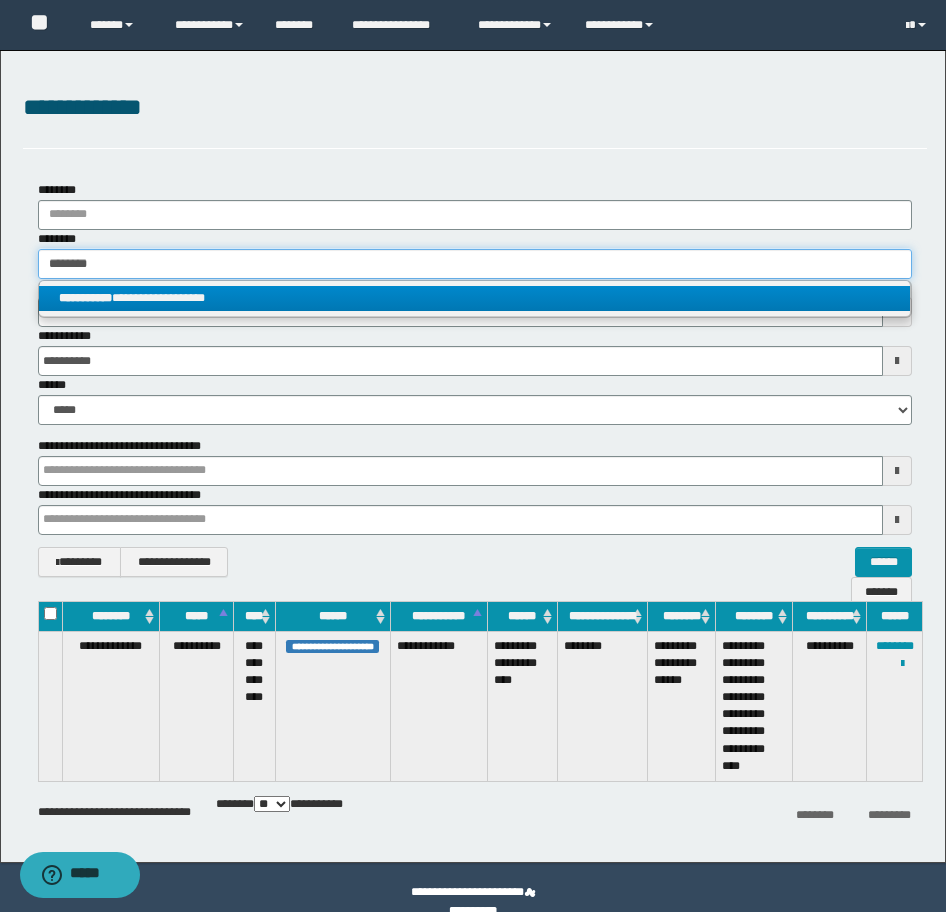 type 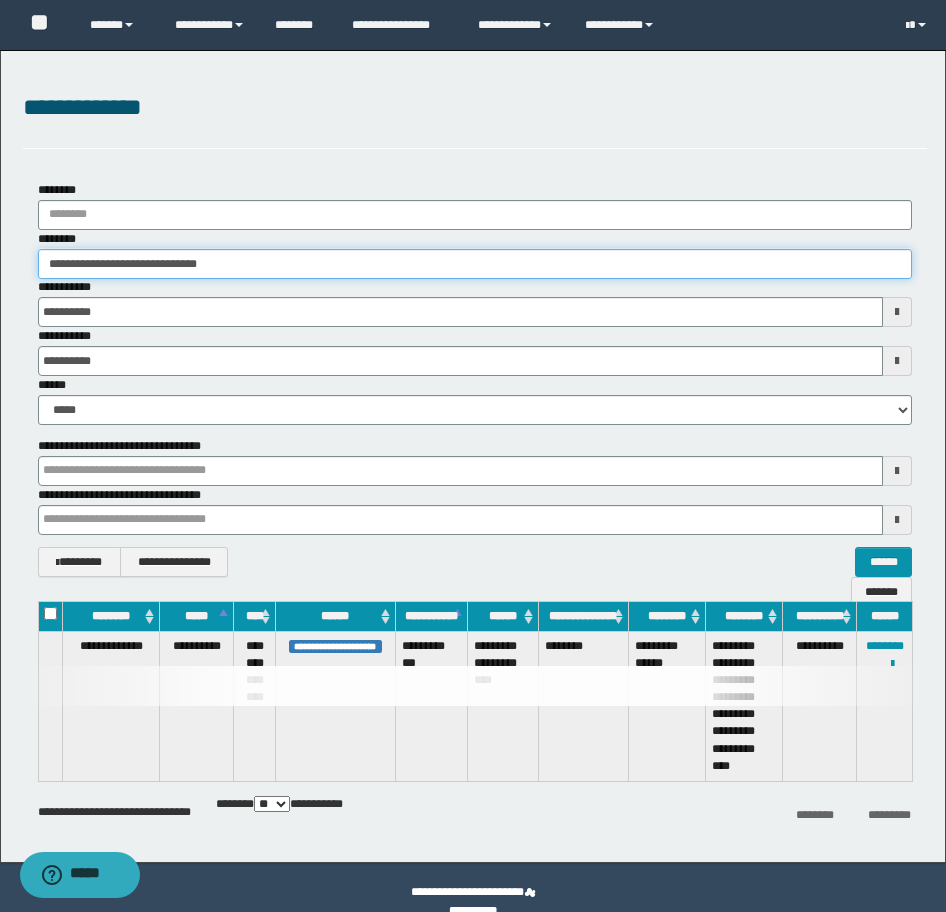 click on "**********" at bounding box center [475, 264] 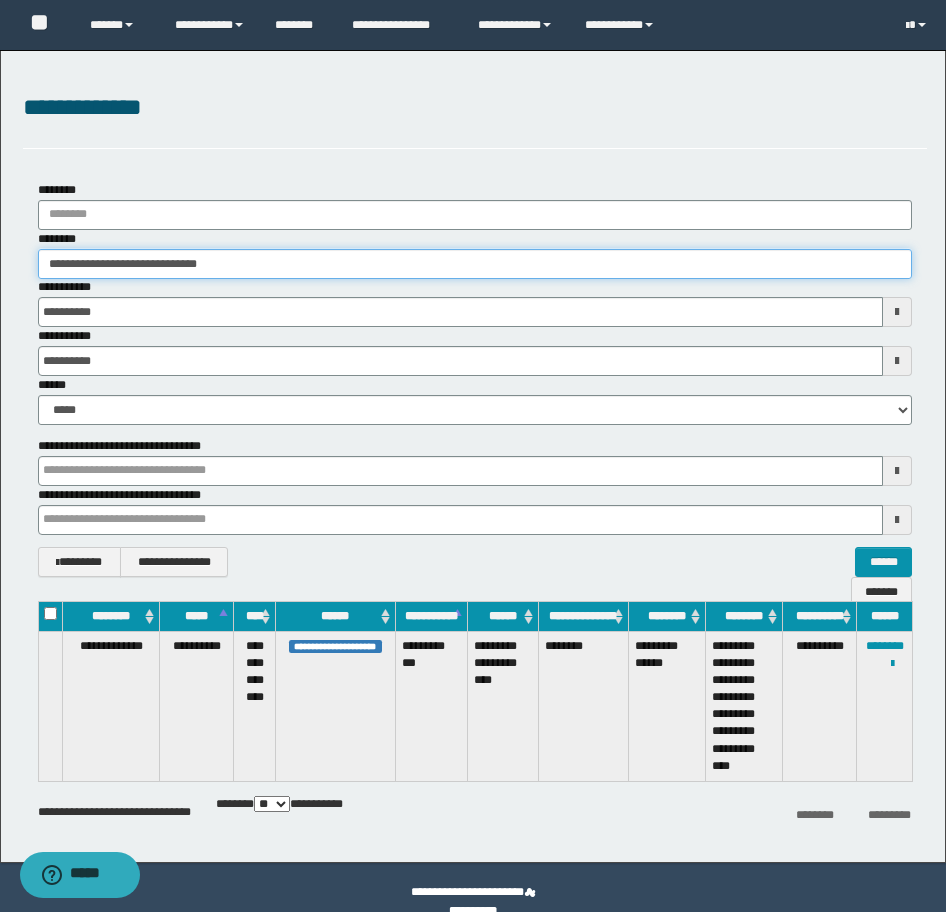 click on "**********" at bounding box center [473, 456] 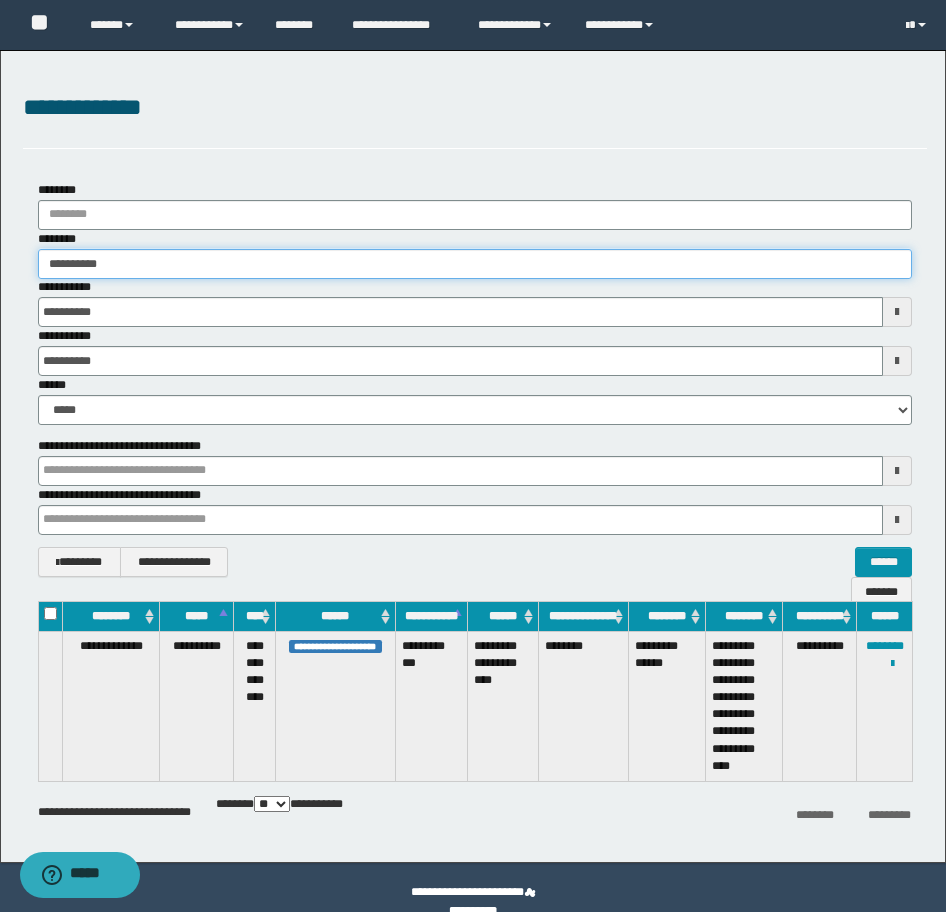 type on "**********" 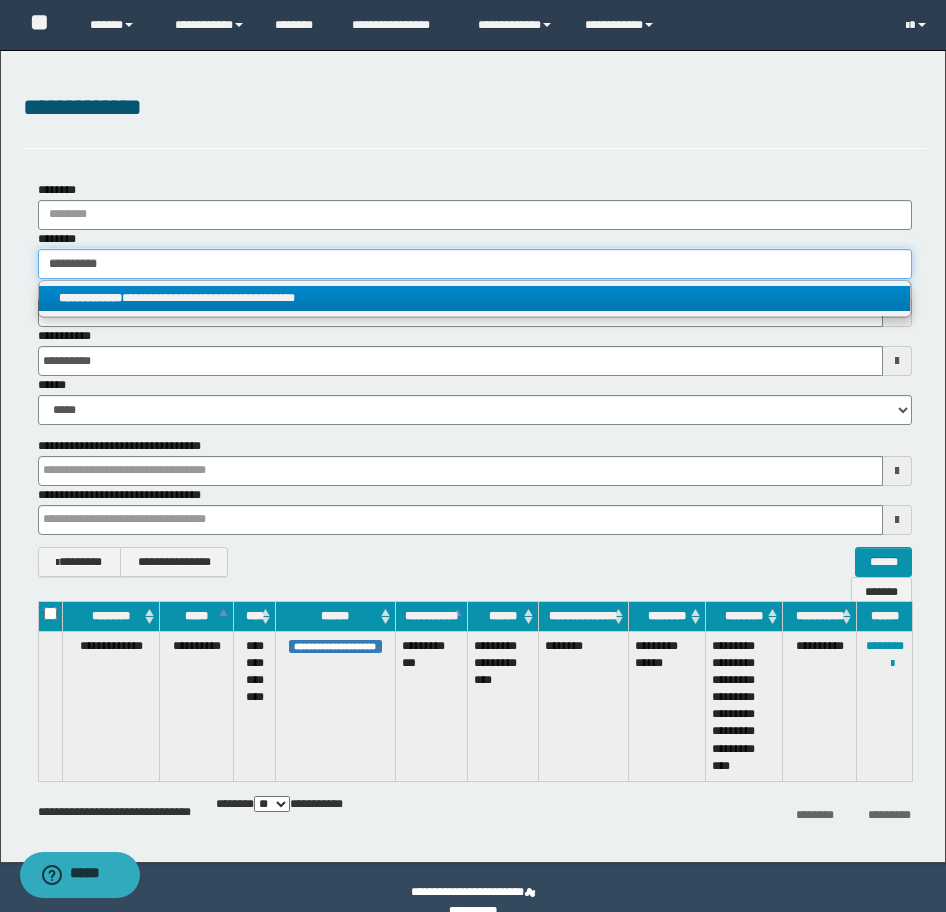 type on "**********" 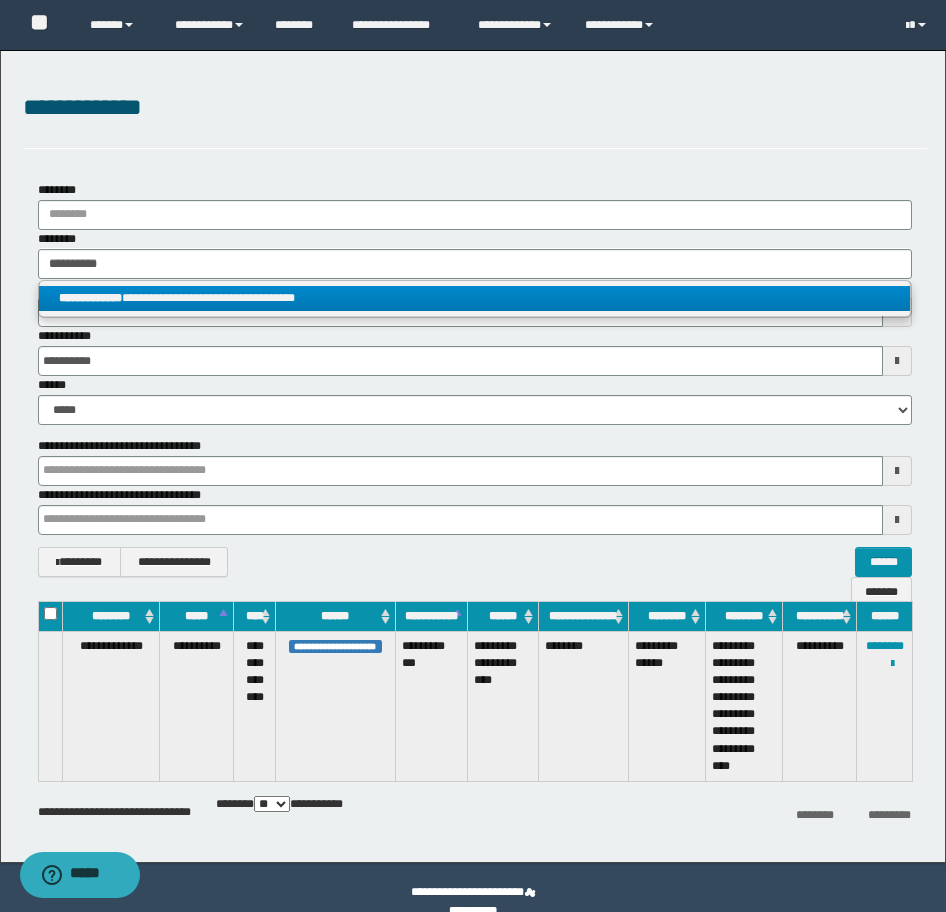 click on "**********" at bounding box center [474, 298] 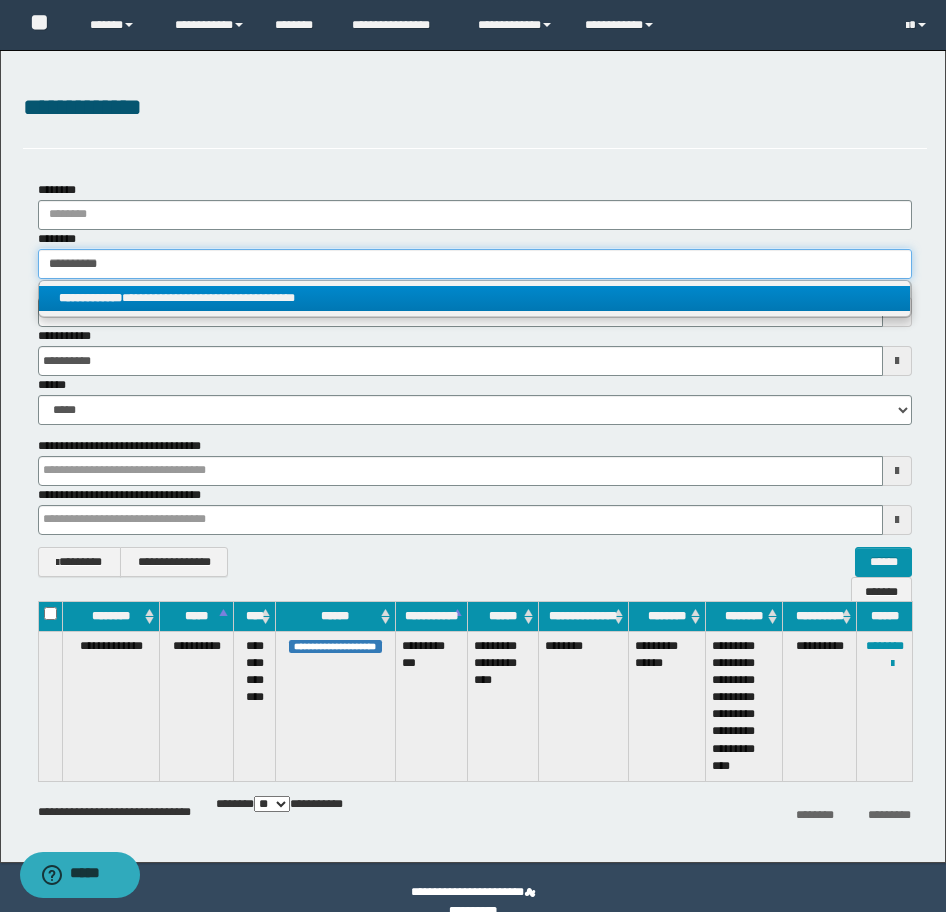 type 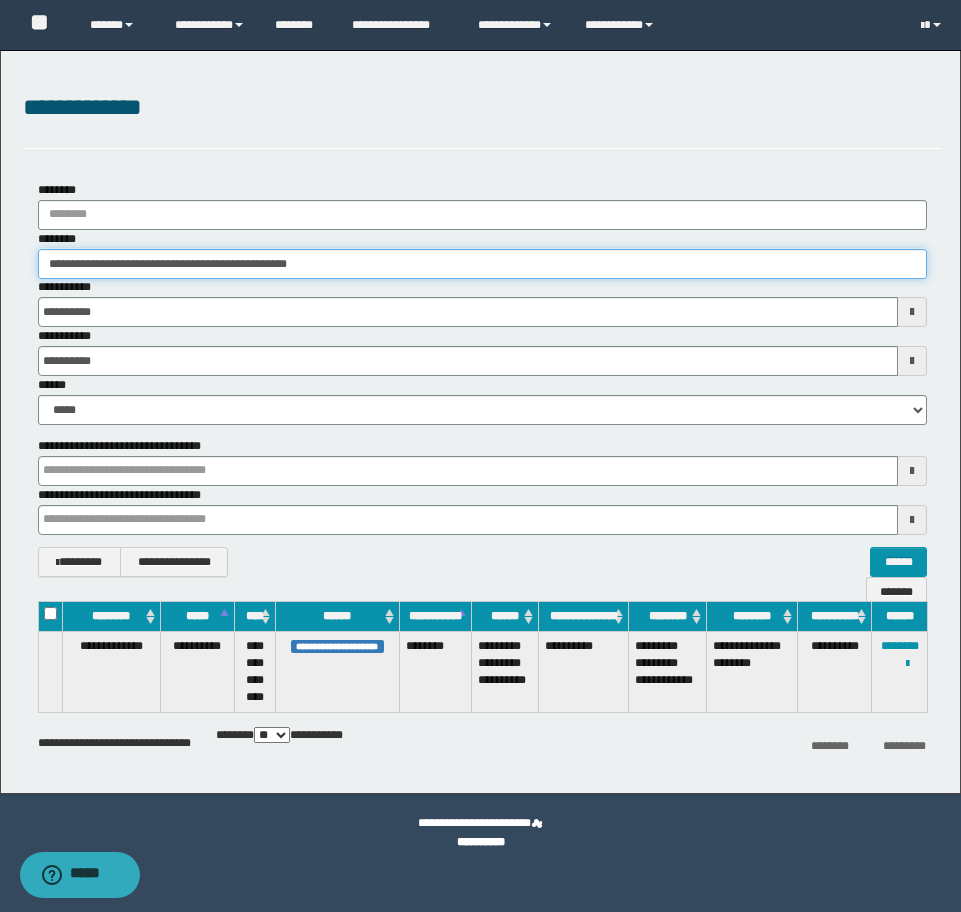 drag, startPoint x: 406, startPoint y: 264, endPoint x: -16, endPoint y: 268, distance: 422.01895 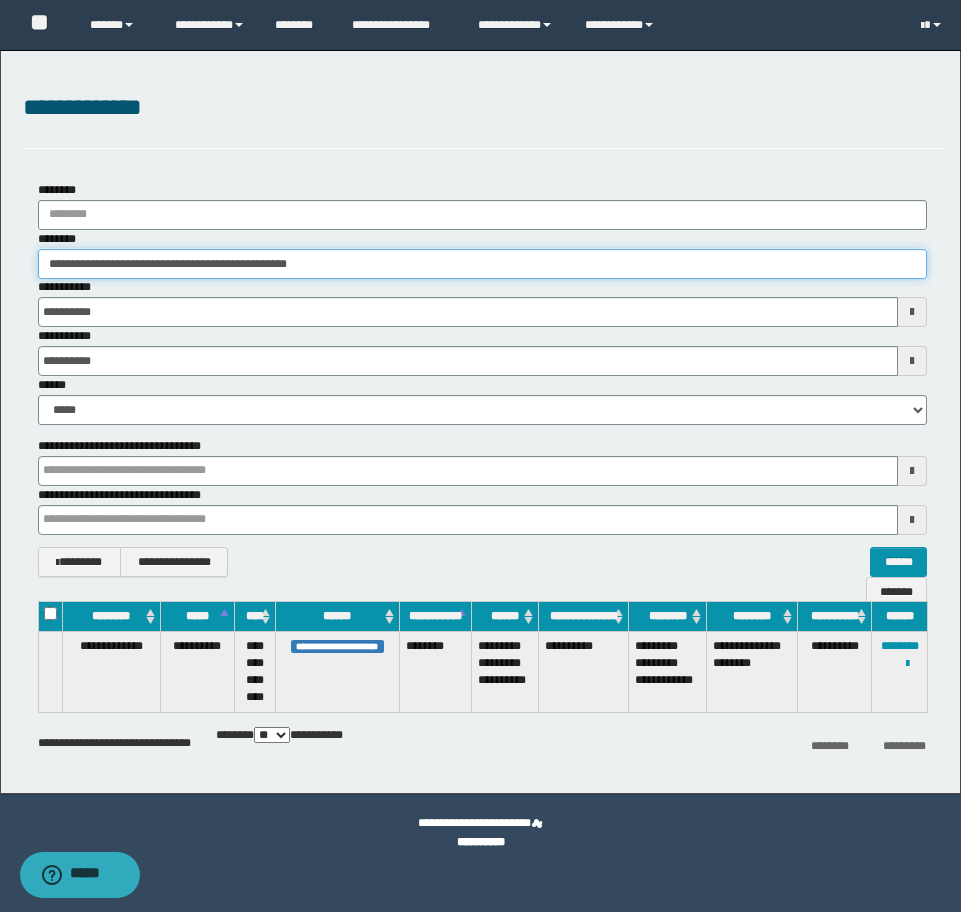click on "**********" at bounding box center [480, 456] 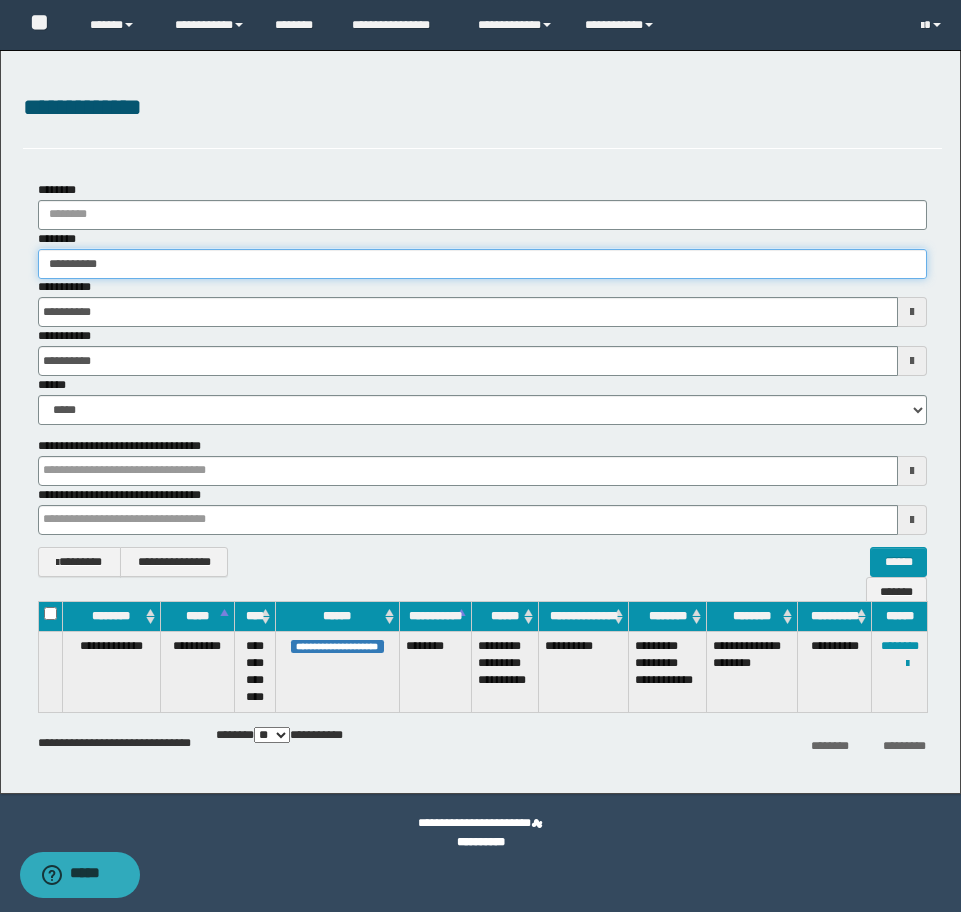 type on "**********" 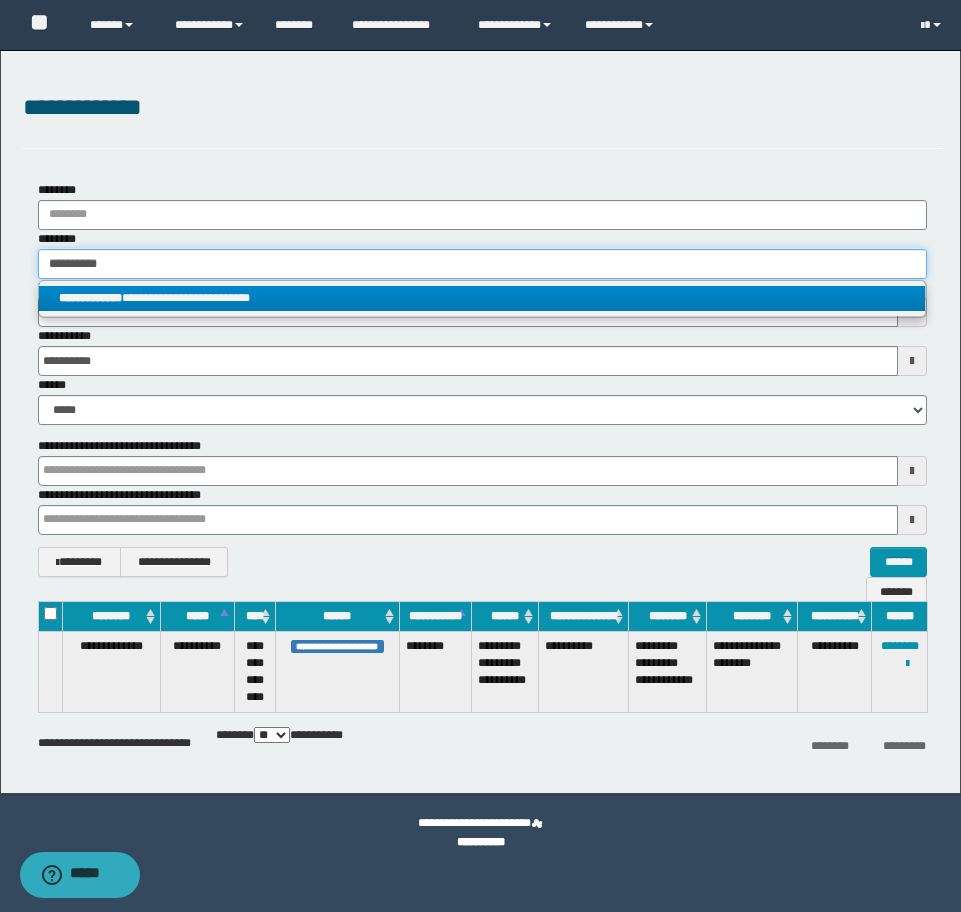 type on "**********" 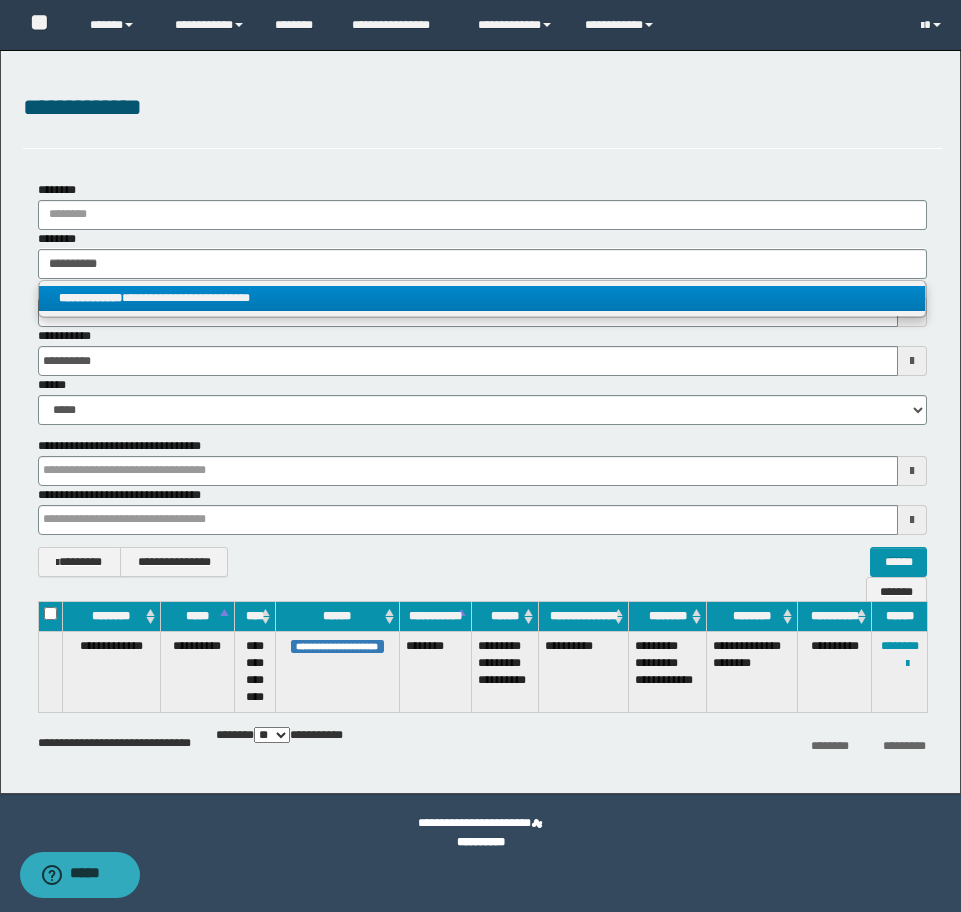 click on "**********" at bounding box center [482, 298] 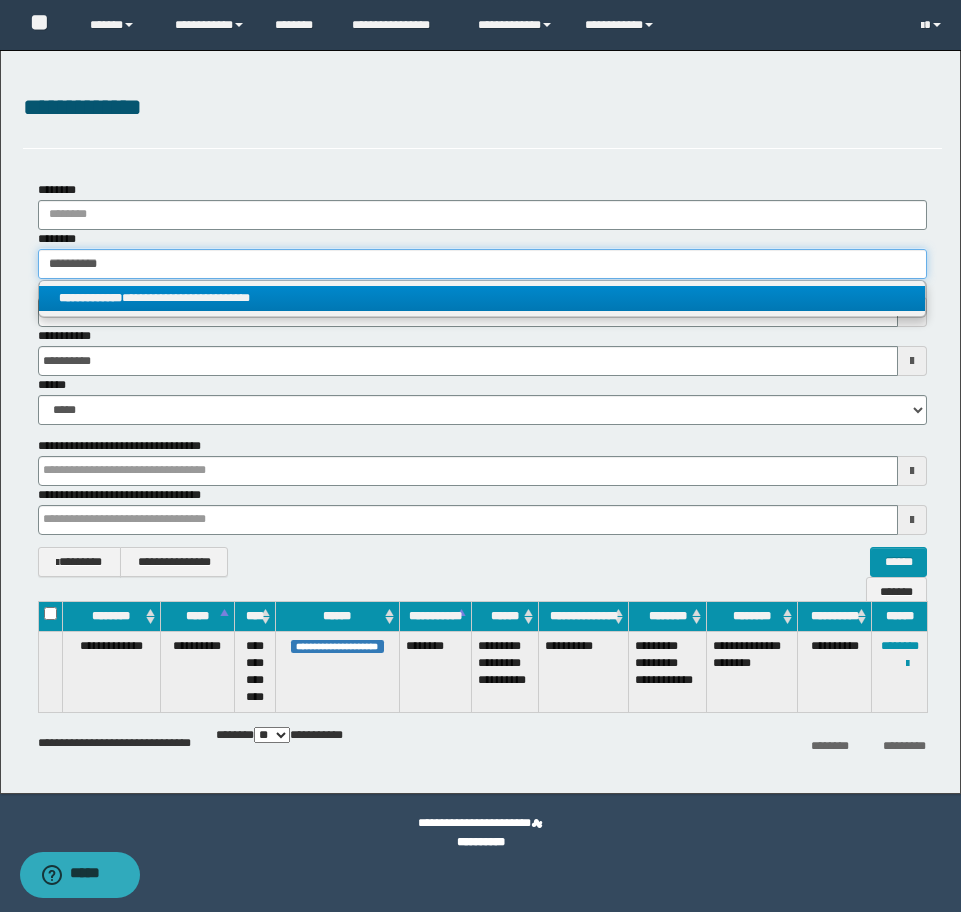 type 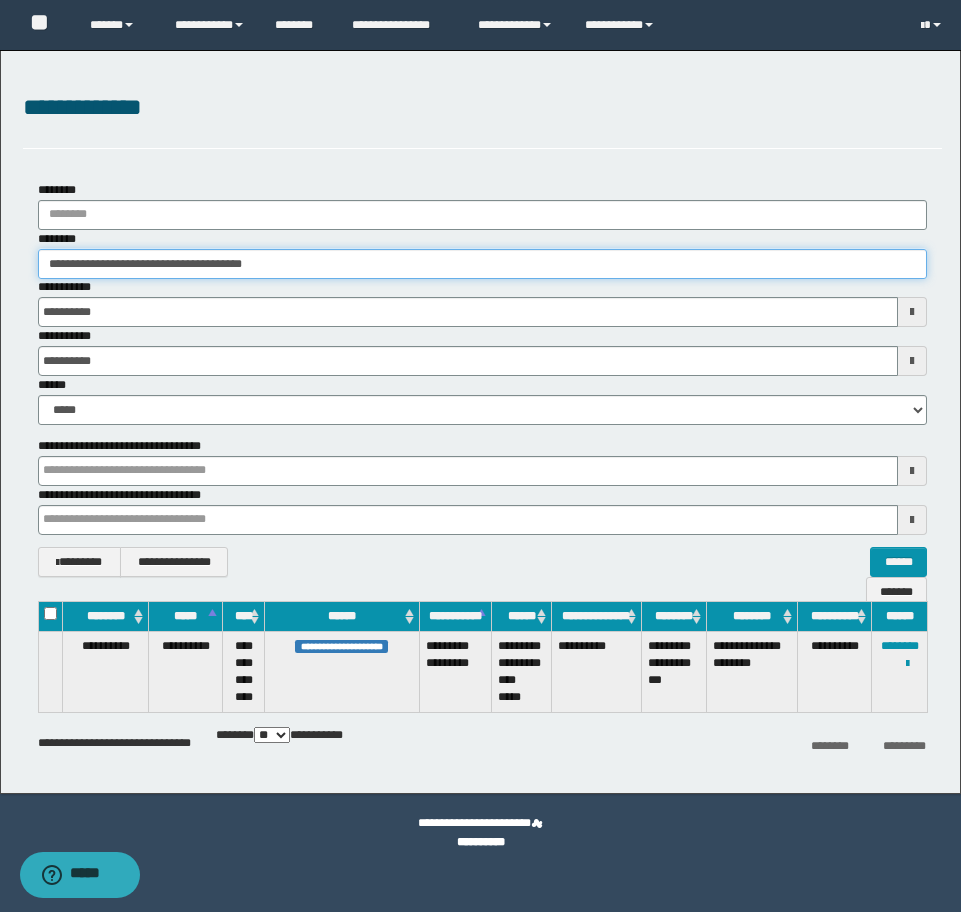 drag, startPoint x: 361, startPoint y: 255, endPoint x: -16, endPoint y: 276, distance: 377.58444 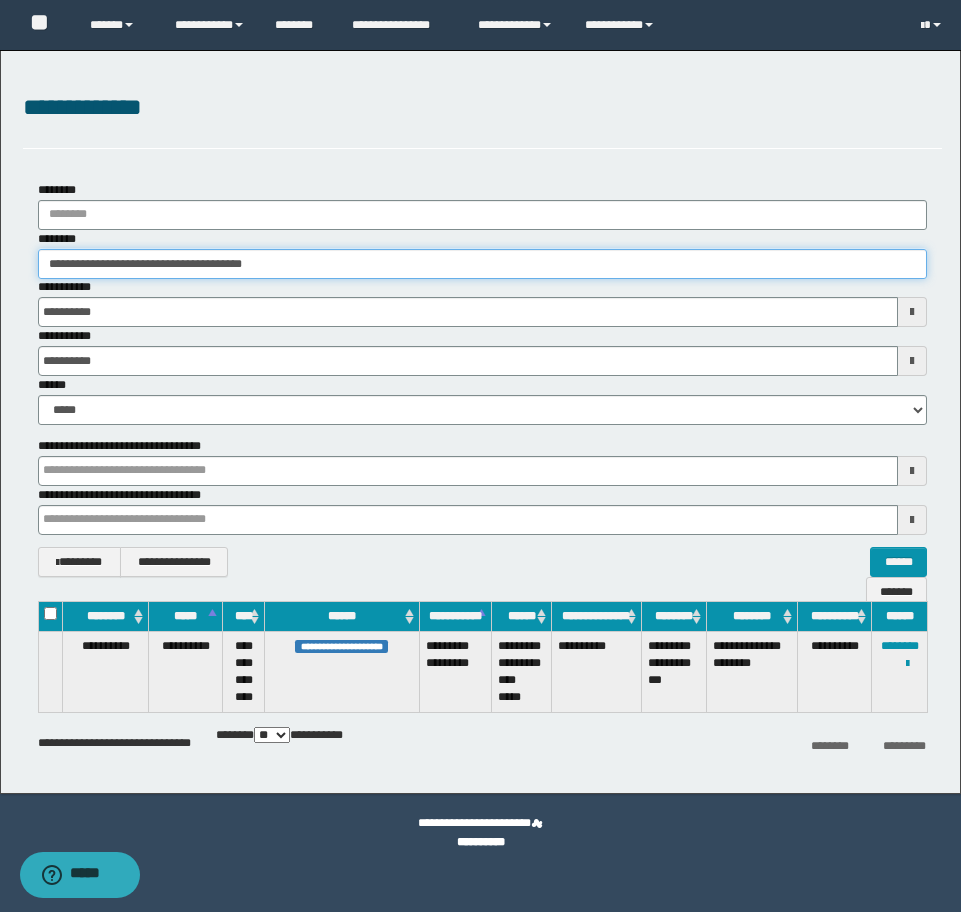 click on "**********" at bounding box center [480, 456] 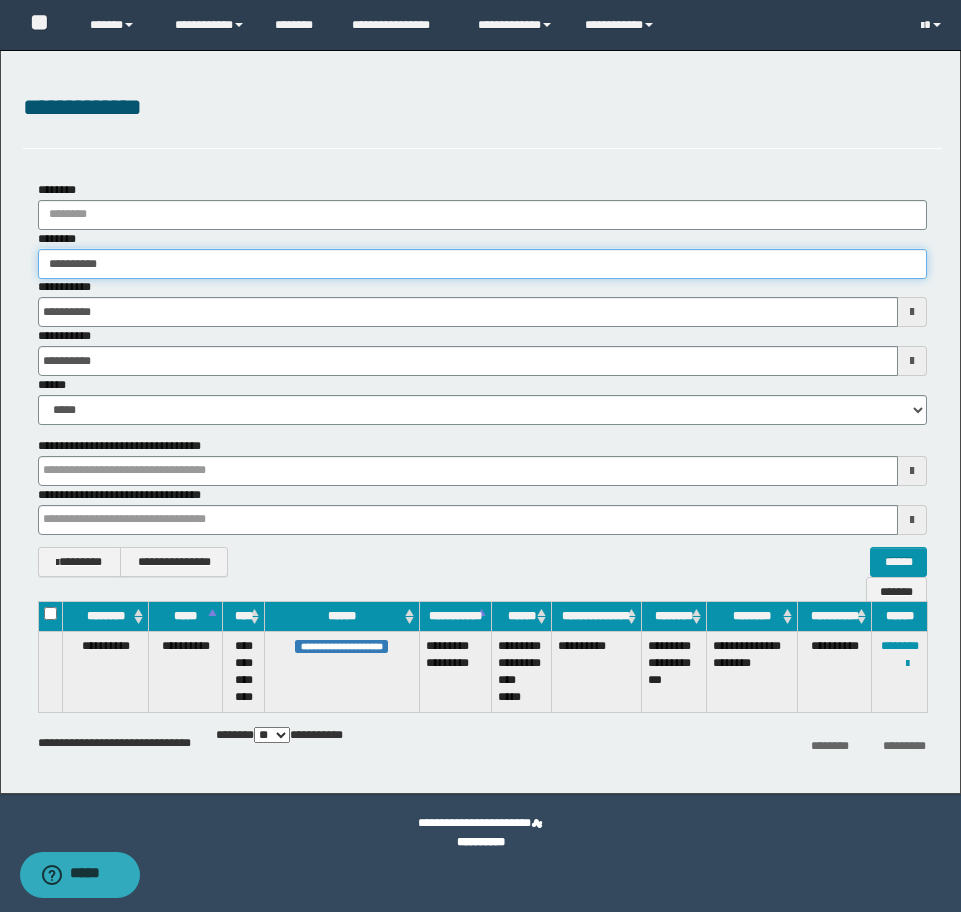type on "**********" 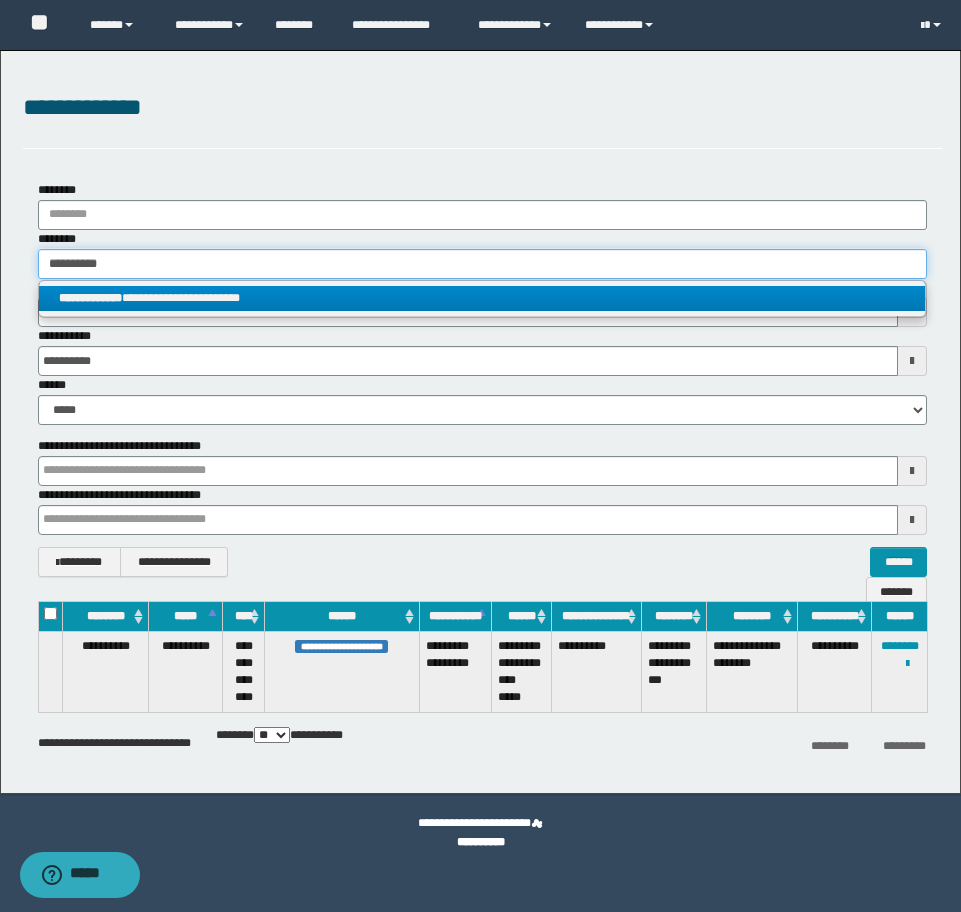 type on "**********" 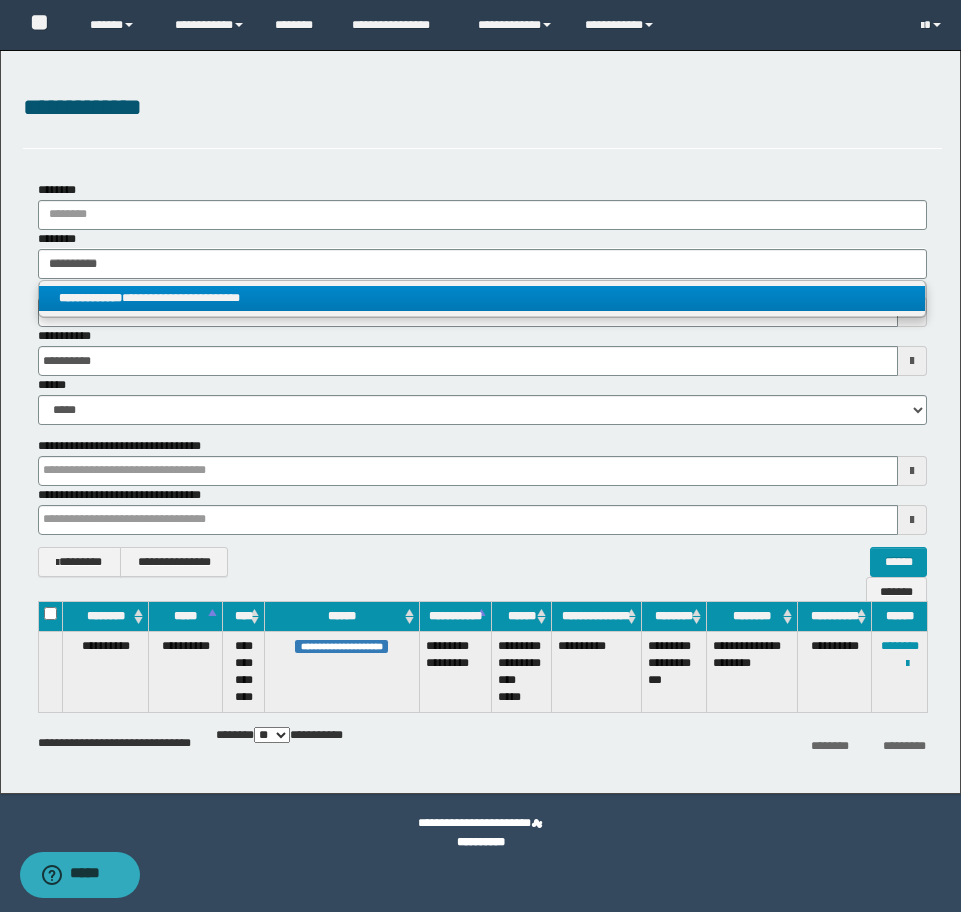 click on "**********" at bounding box center (482, 298) 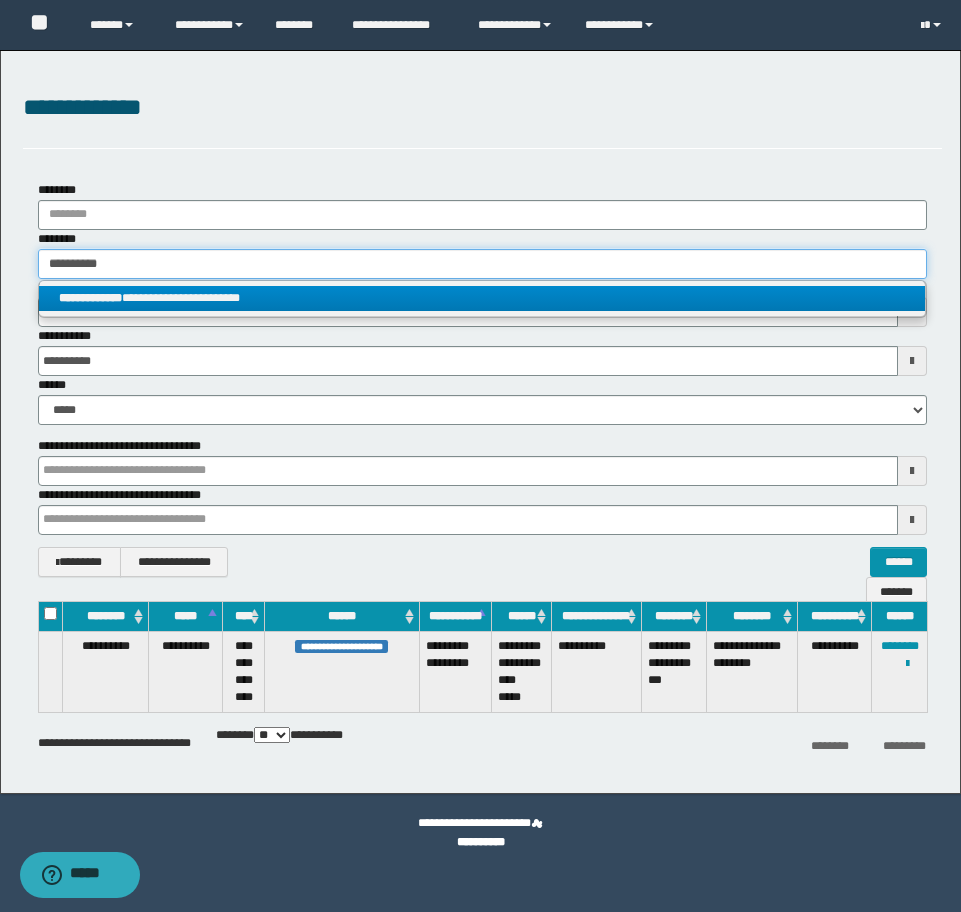 type 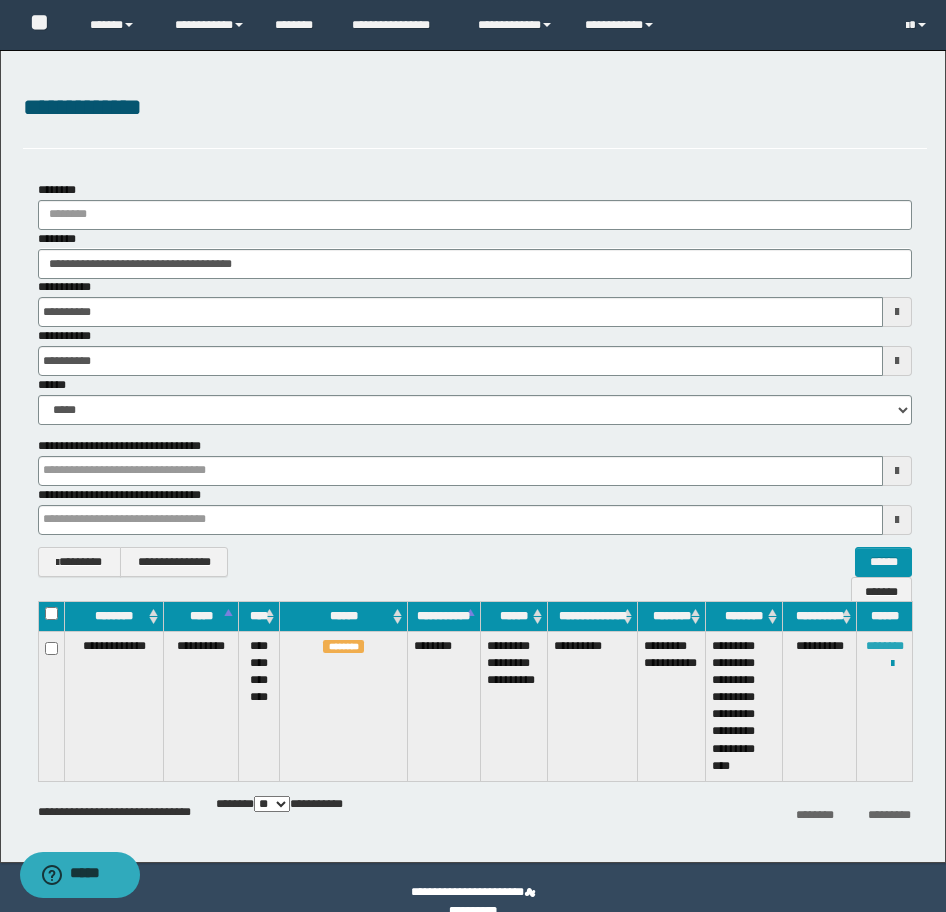 click on "********" at bounding box center [885, 646] 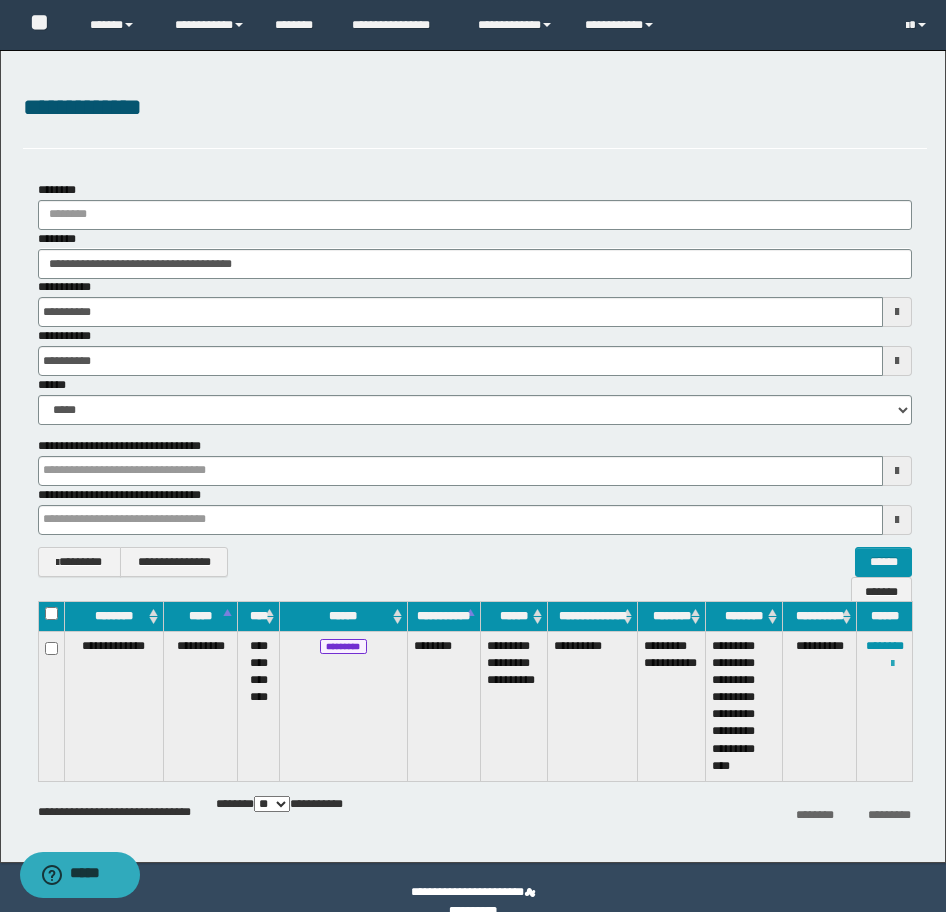 click at bounding box center (892, 664) 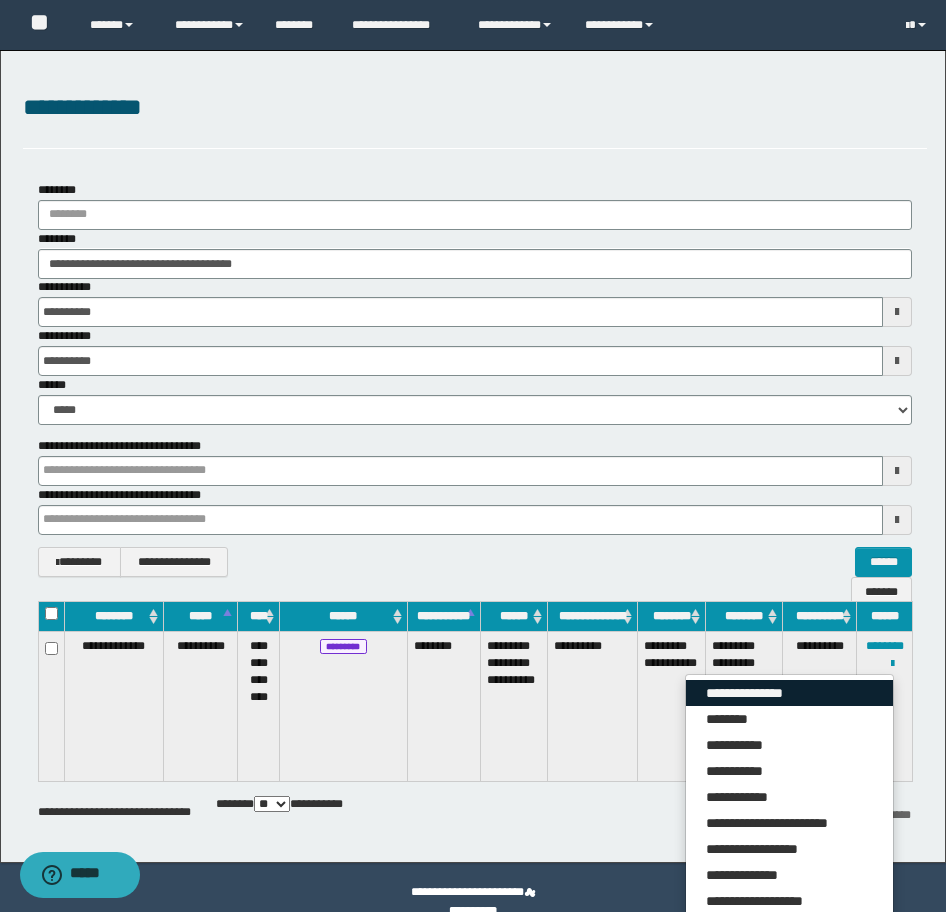 click on "**********" at bounding box center [789, 693] 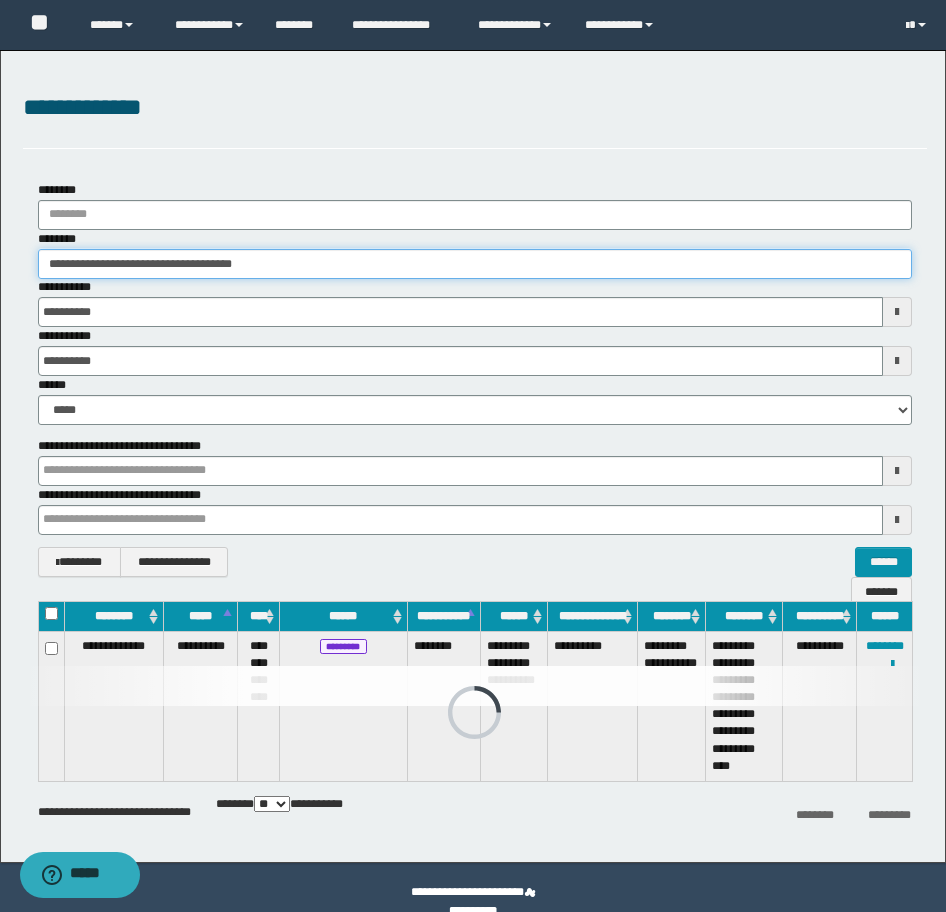 drag, startPoint x: 331, startPoint y: 266, endPoint x: -16, endPoint y: 257, distance: 347.1167 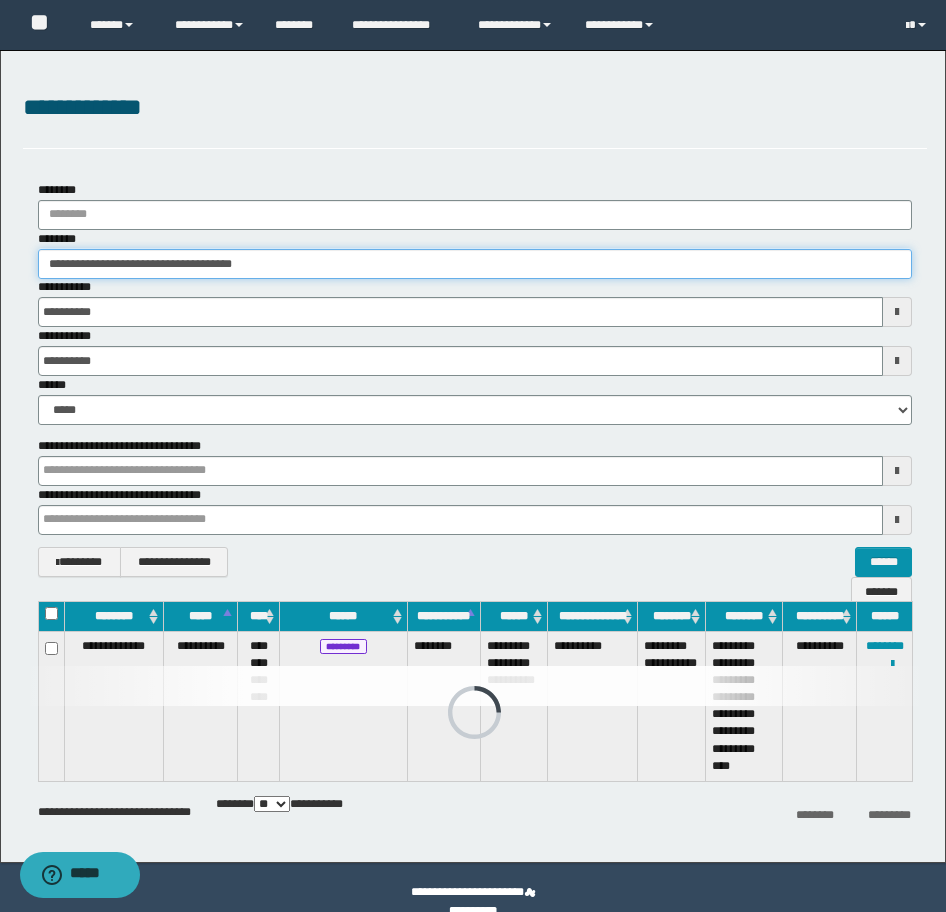 click on "**********" at bounding box center (473, 456) 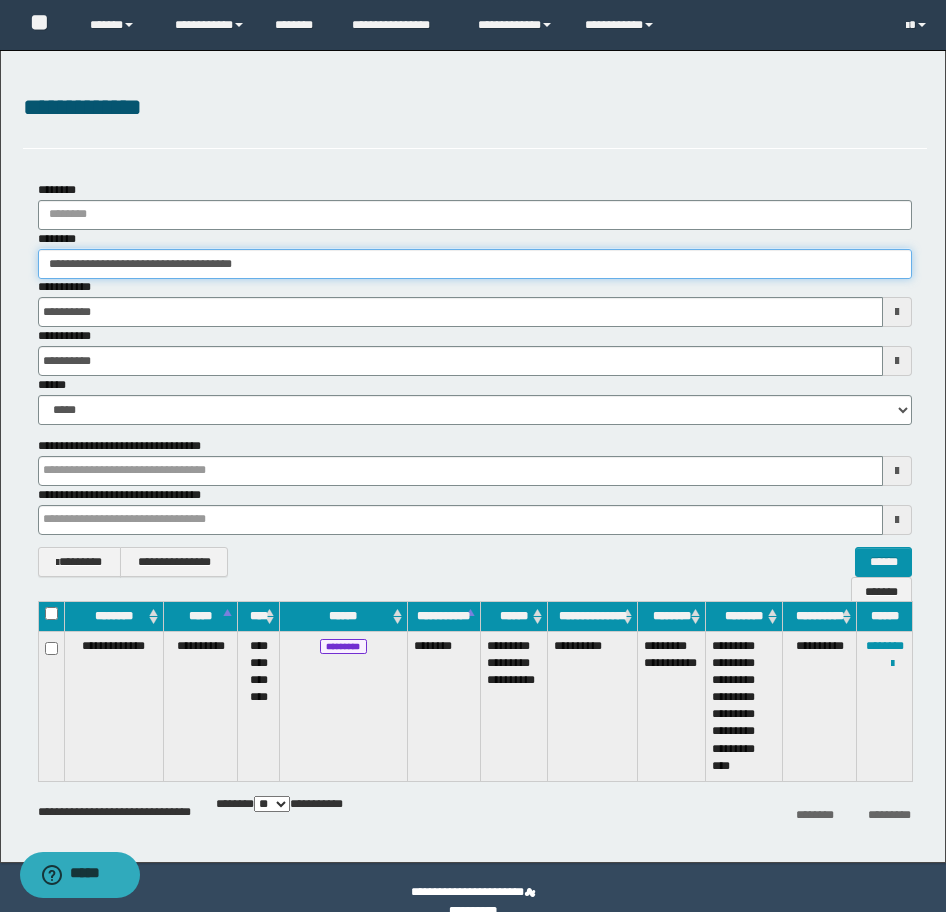 paste 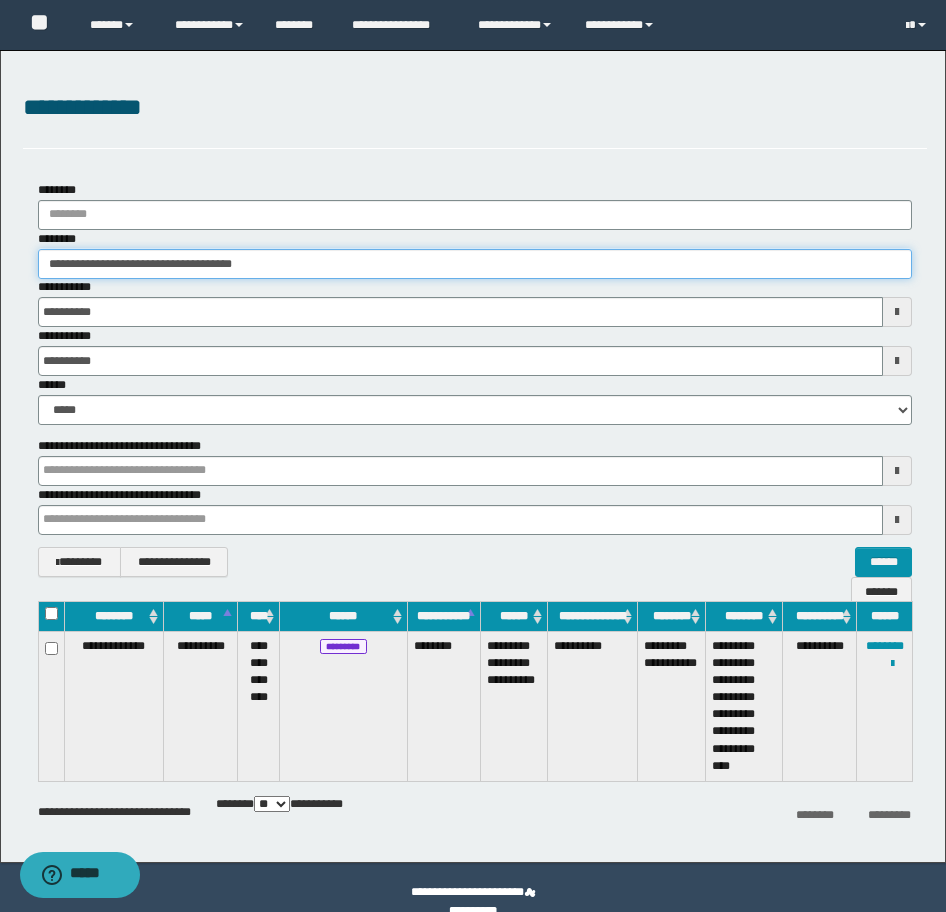 type on "********" 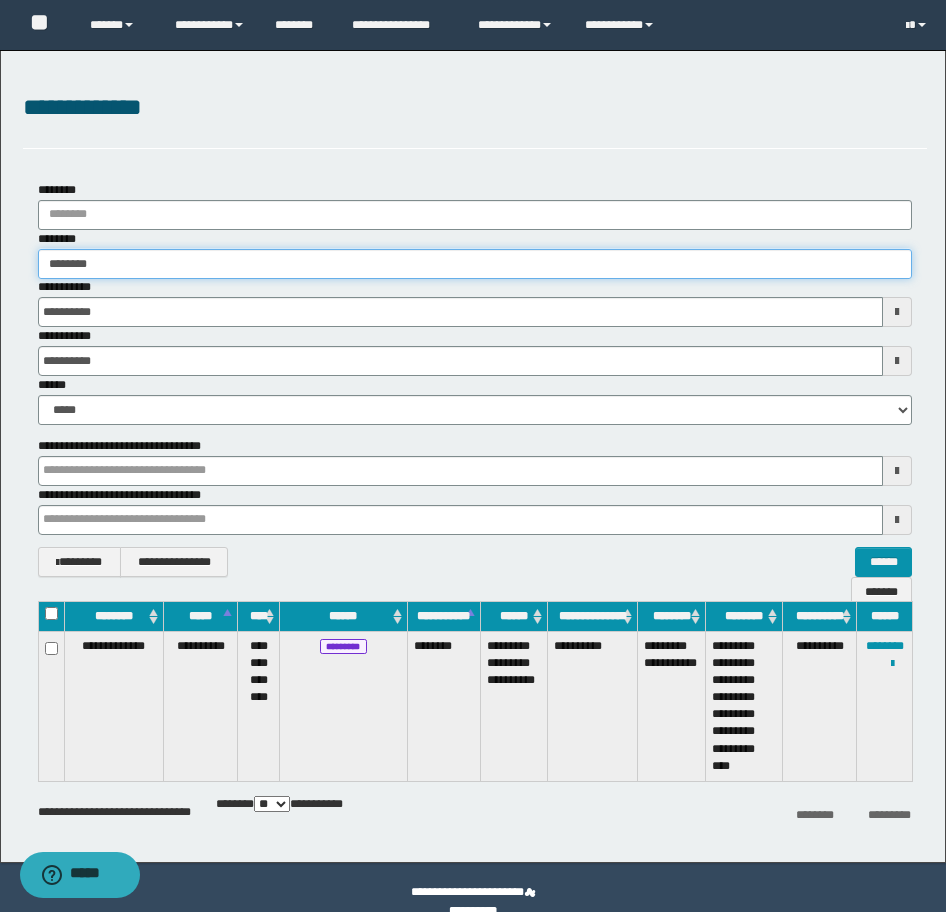 type on "********" 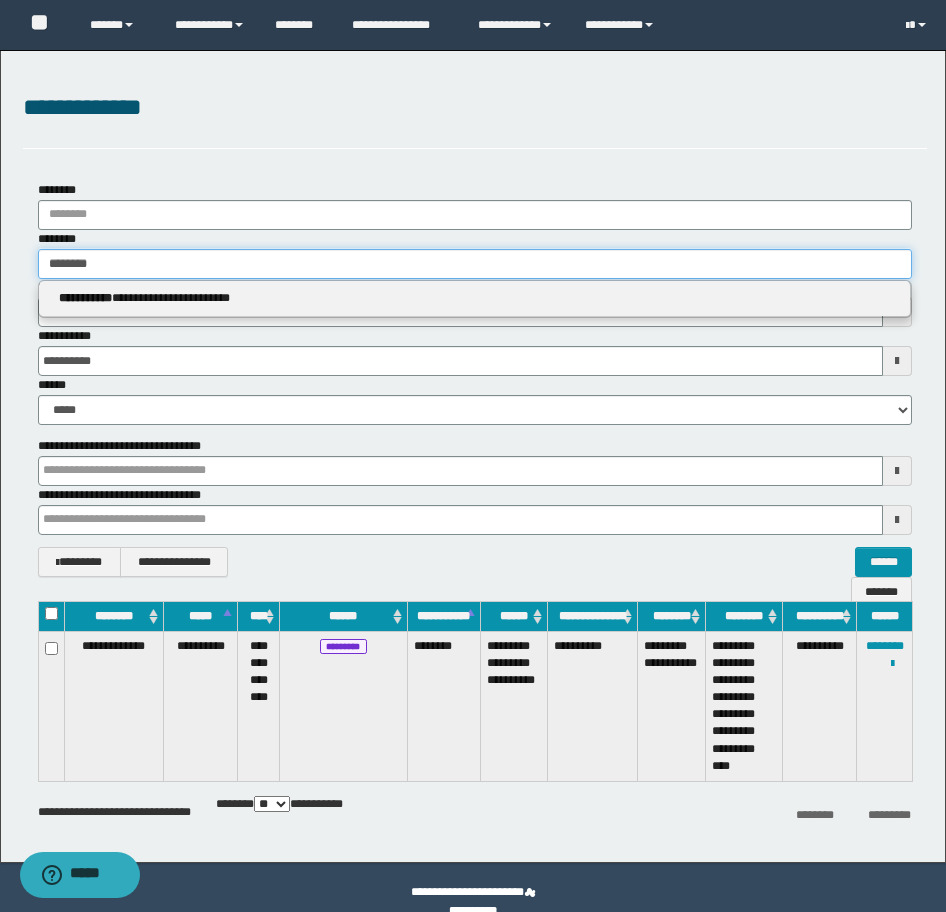 type on "********" 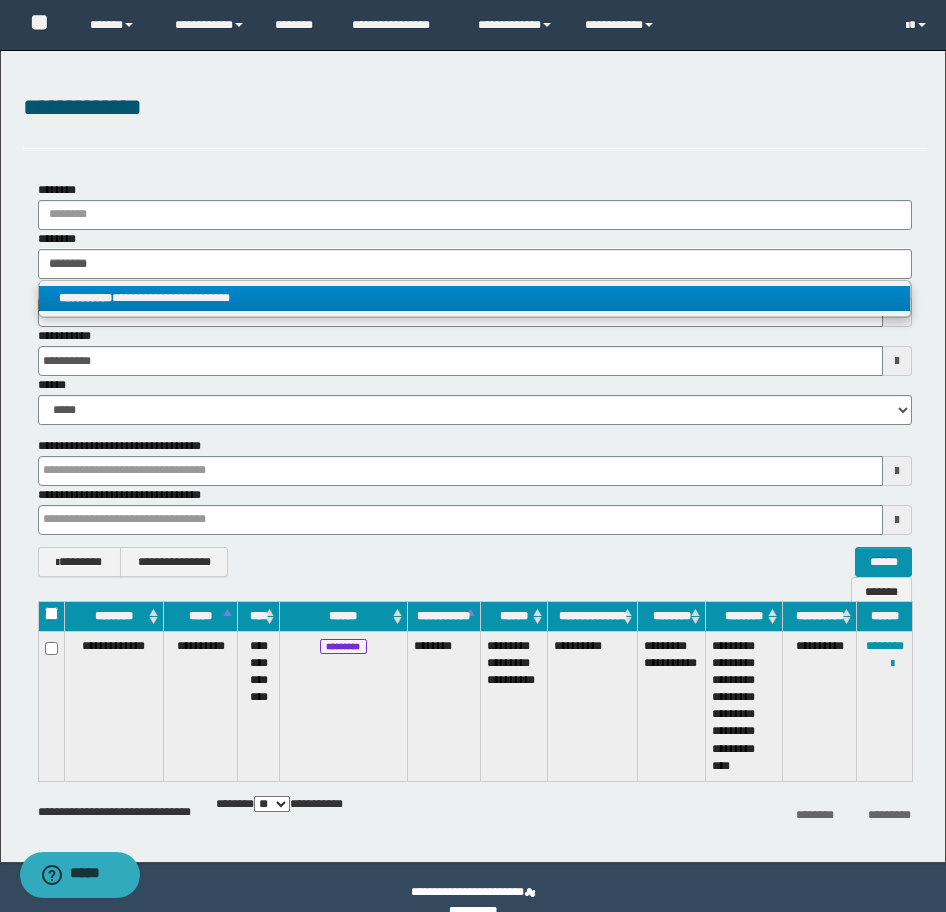 click on "**********" at bounding box center (474, 298) 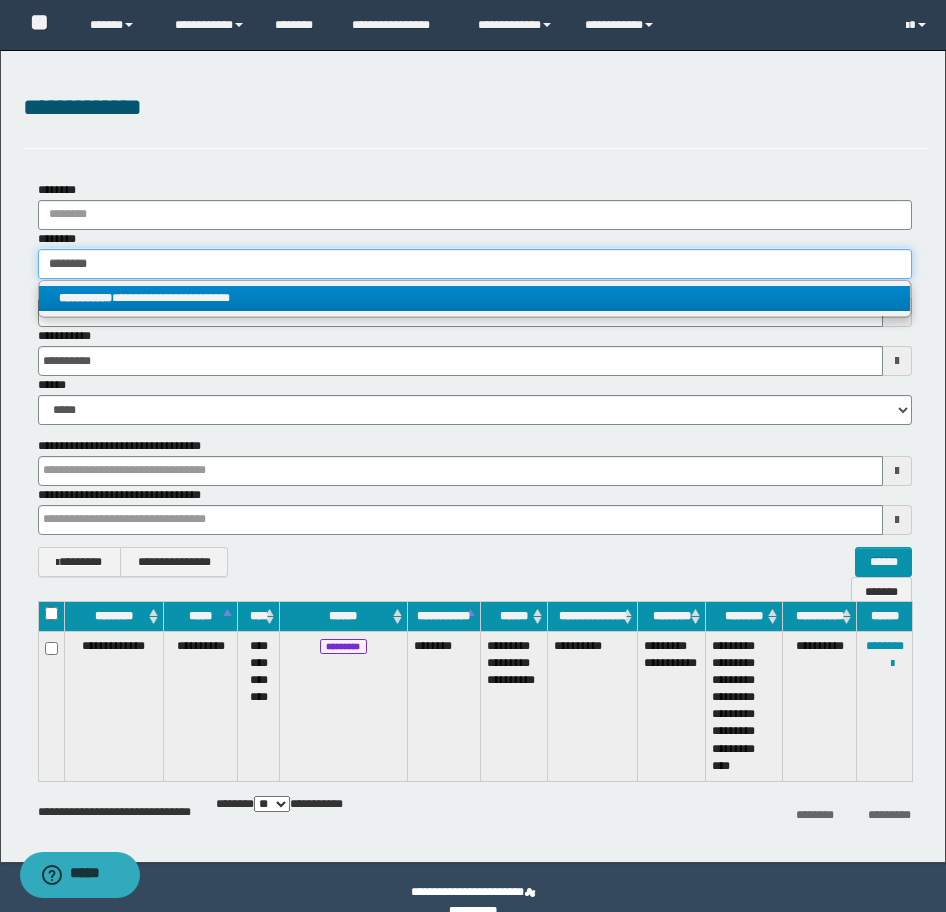 type 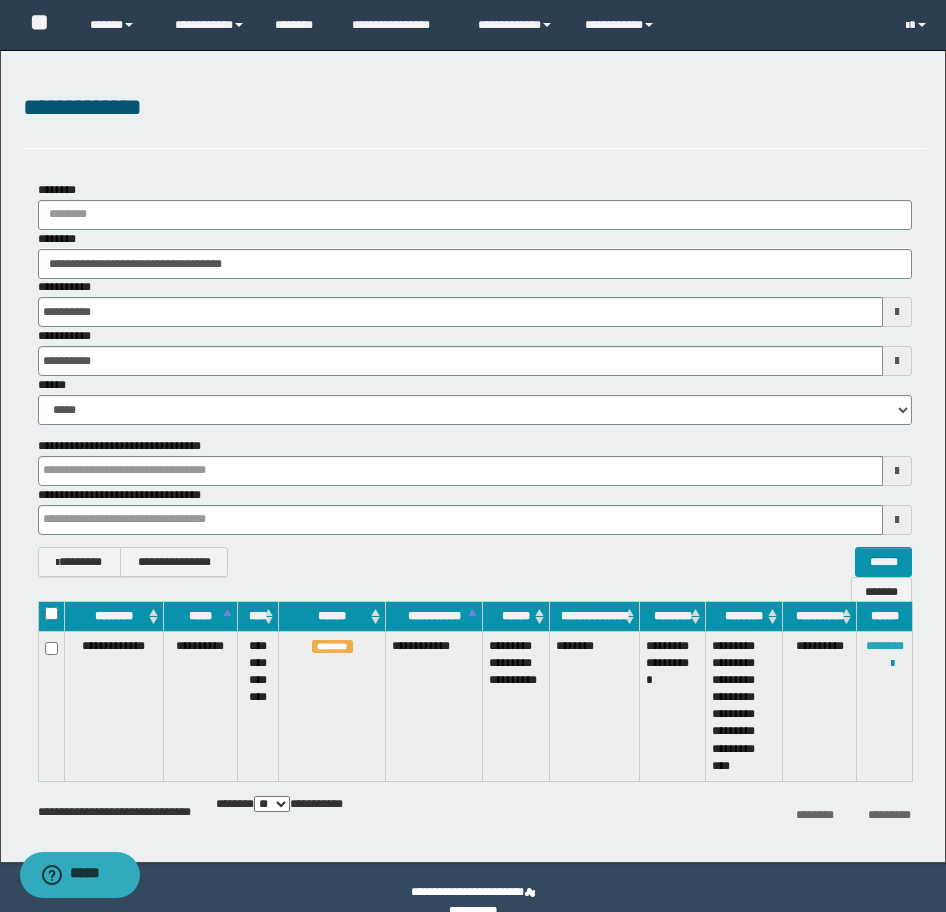 click on "********" at bounding box center (885, 646) 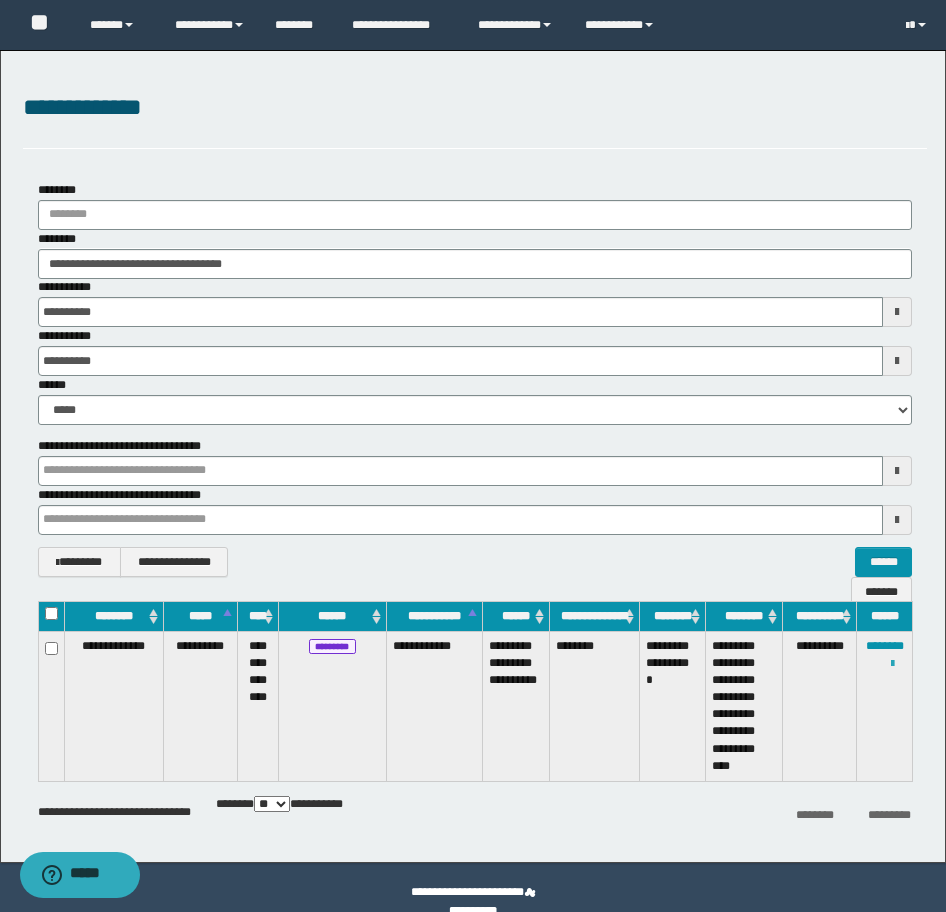 click at bounding box center (892, 664) 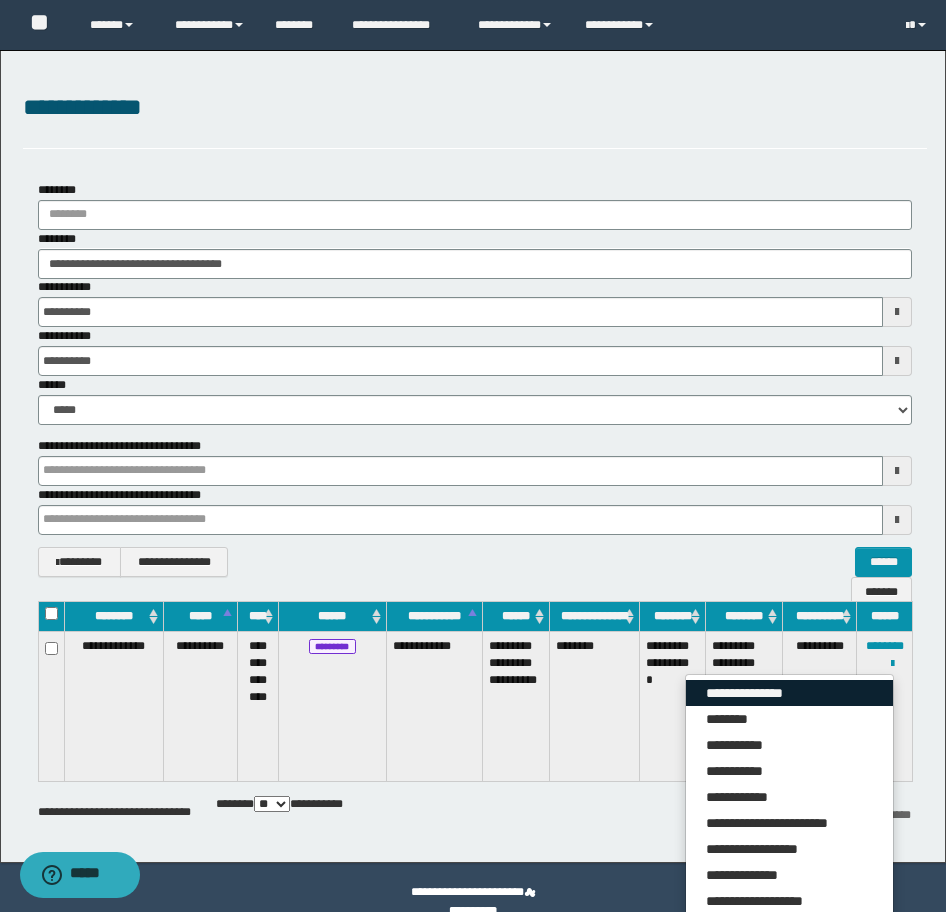 click on "**********" at bounding box center (789, 693) 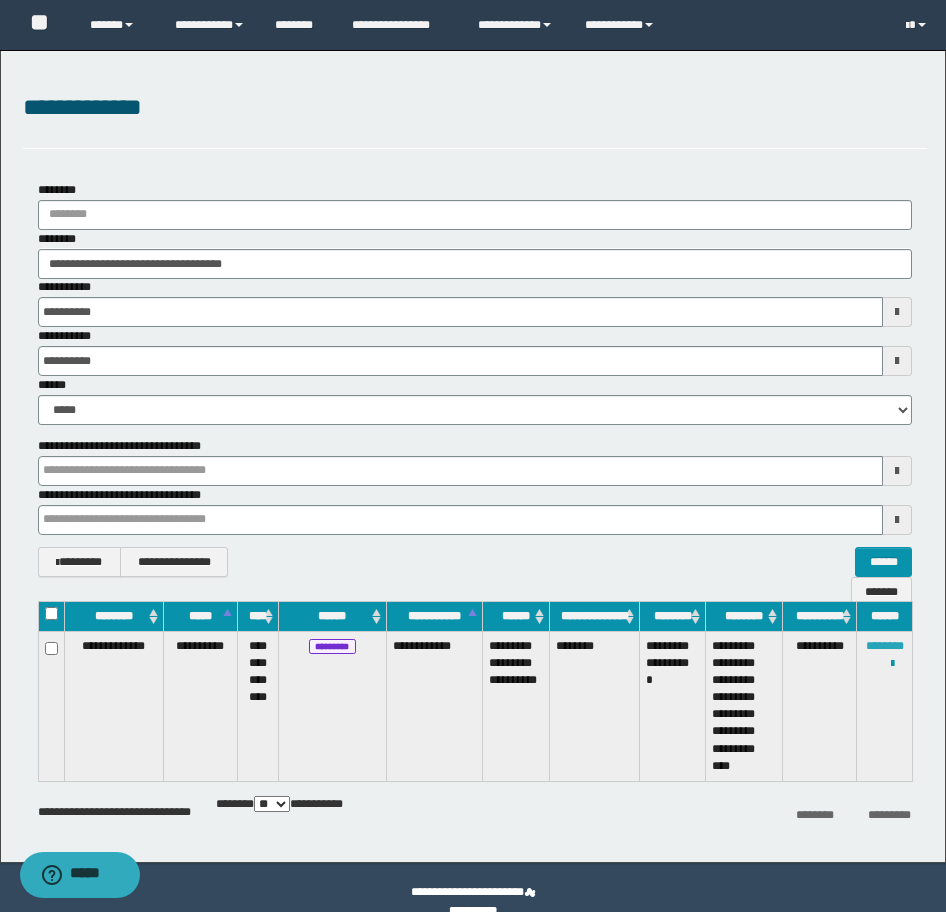 click on "********" at bounding box center (885, 646) 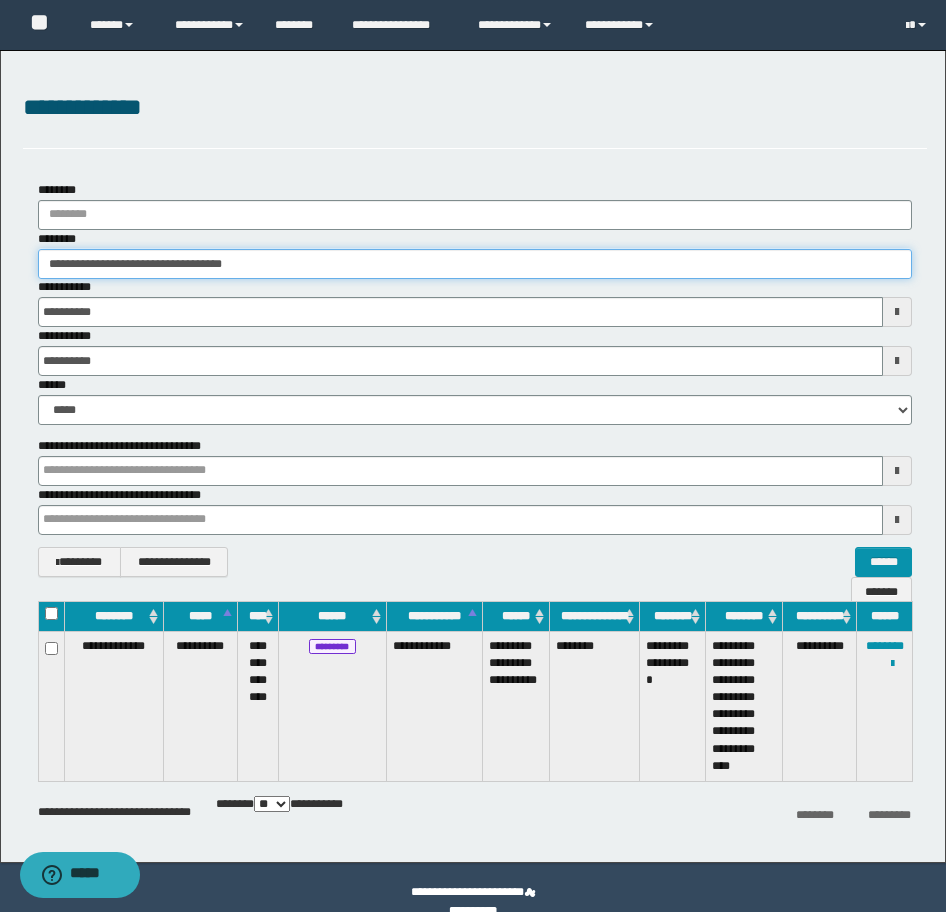 drag, startPoint x: 333, startPoint y: 266, endPoint x: -16, endPoint y: 259, distance: 349.0702 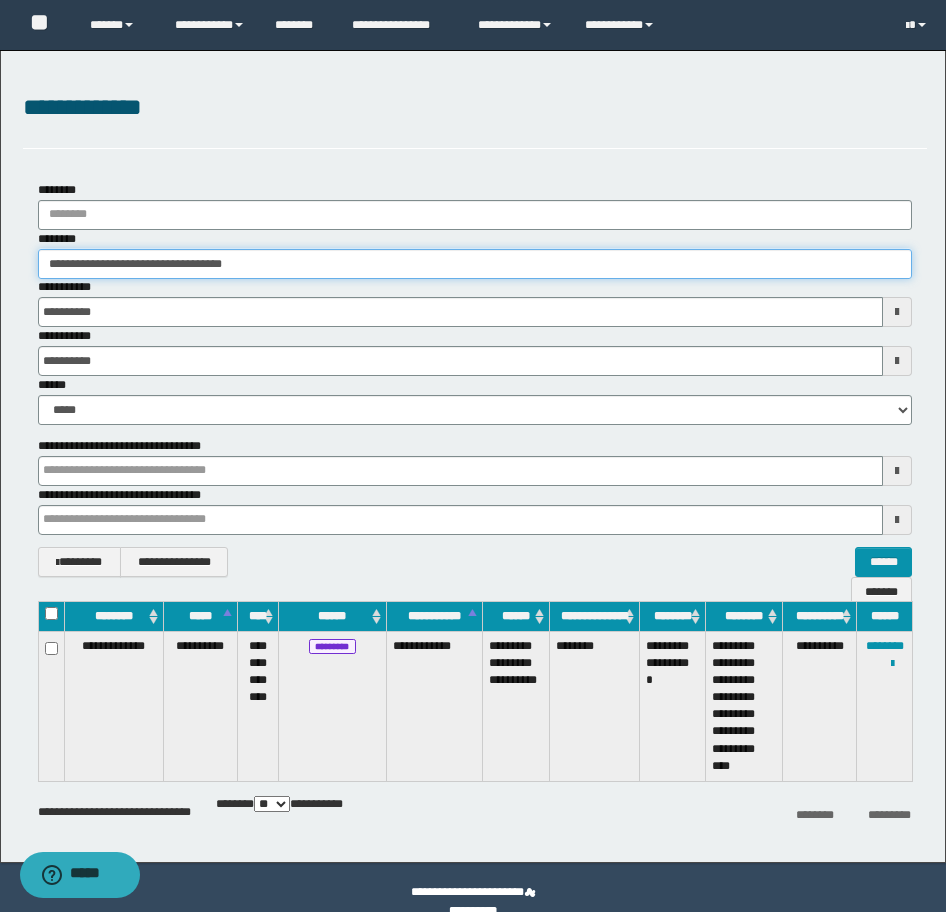 click on "**********" at bounding box center [473, 456] 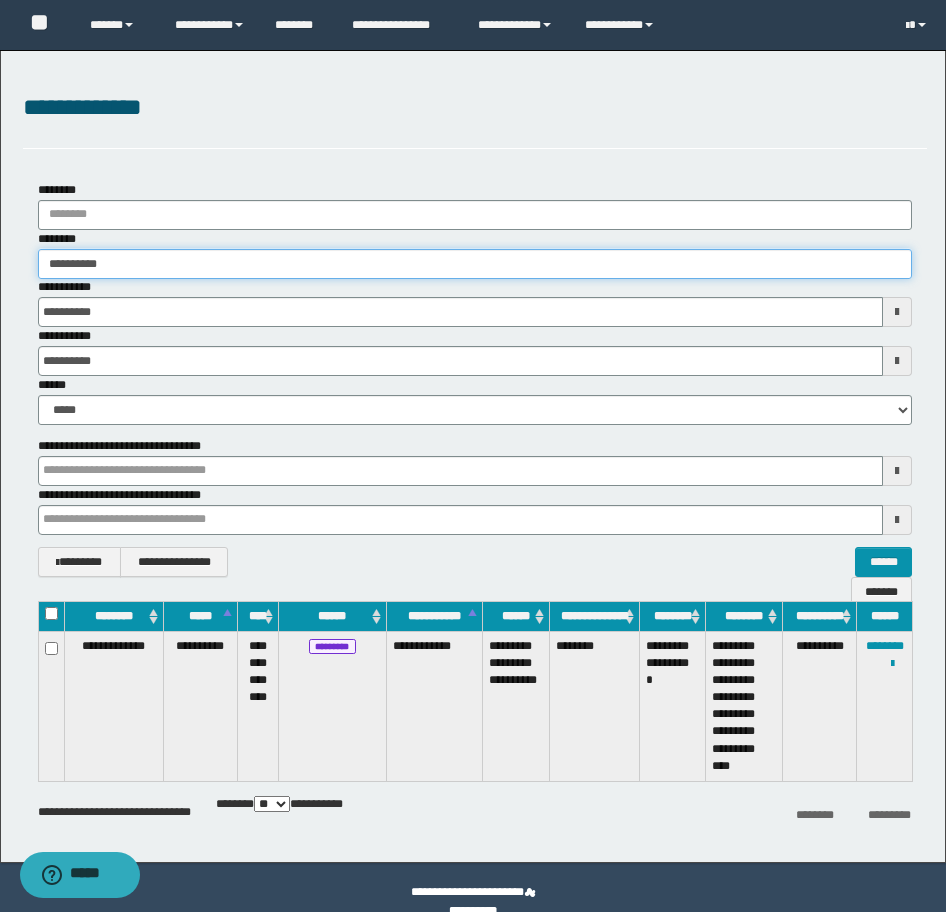 type on "**********" 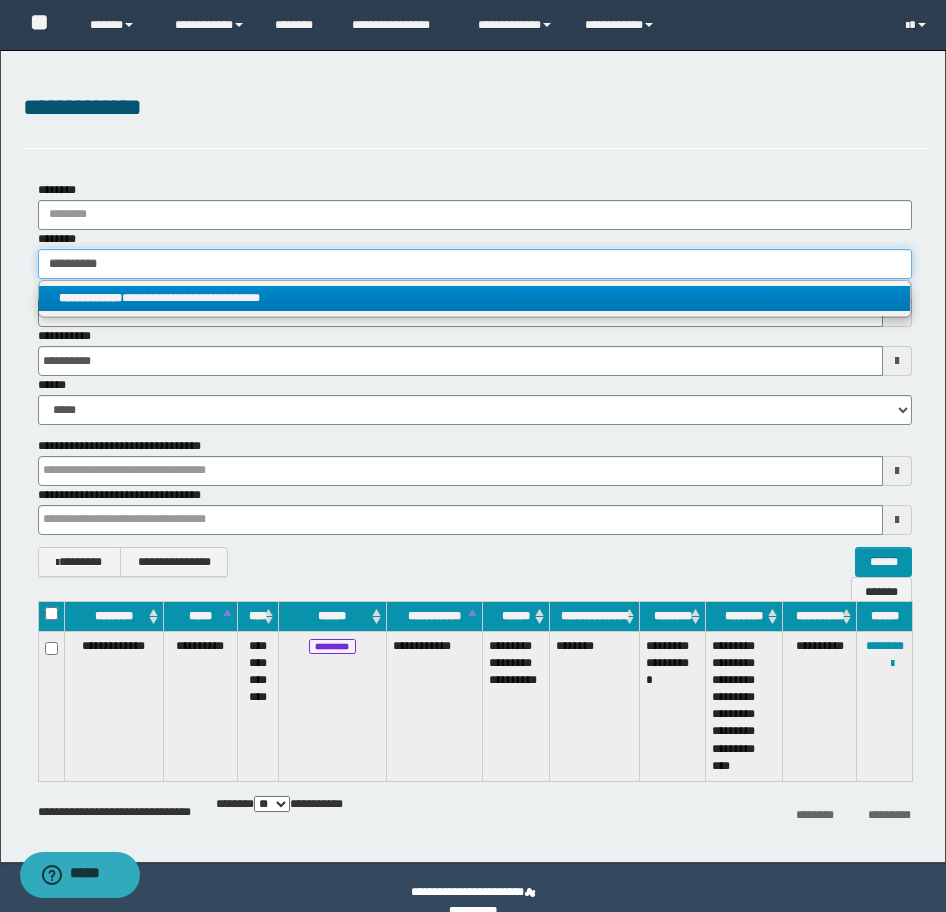 type on "**********" 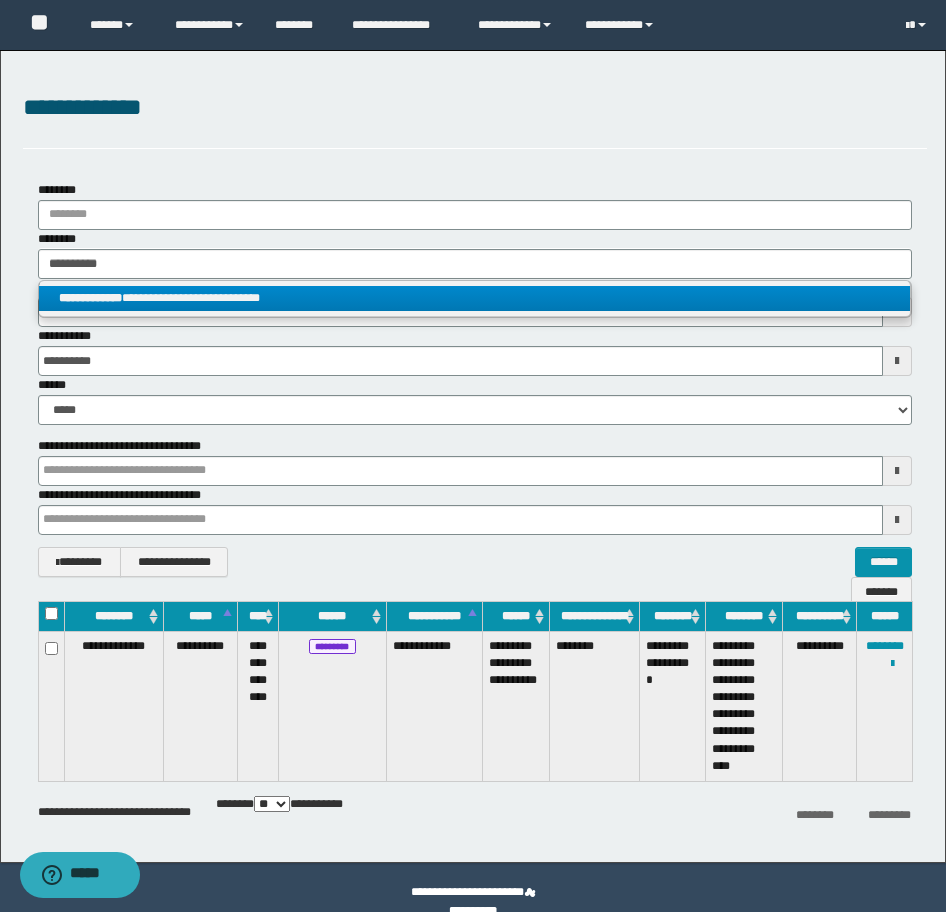 click on "**********" at bounding box center [90, 298] 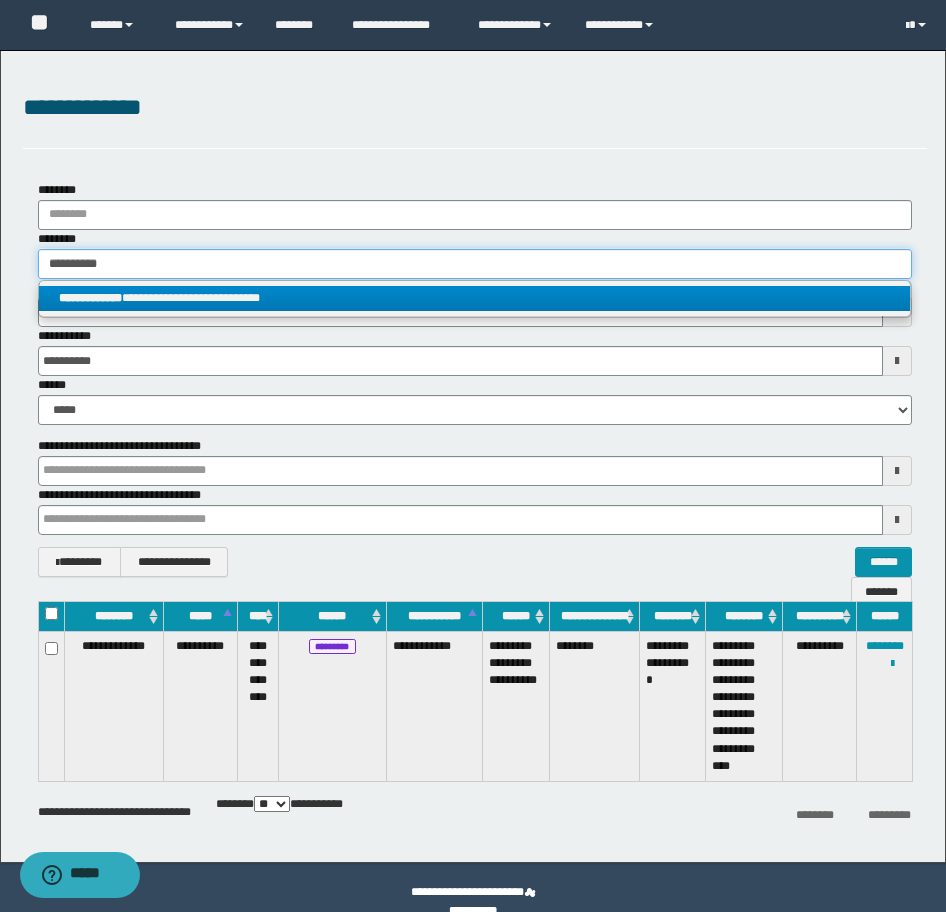 type 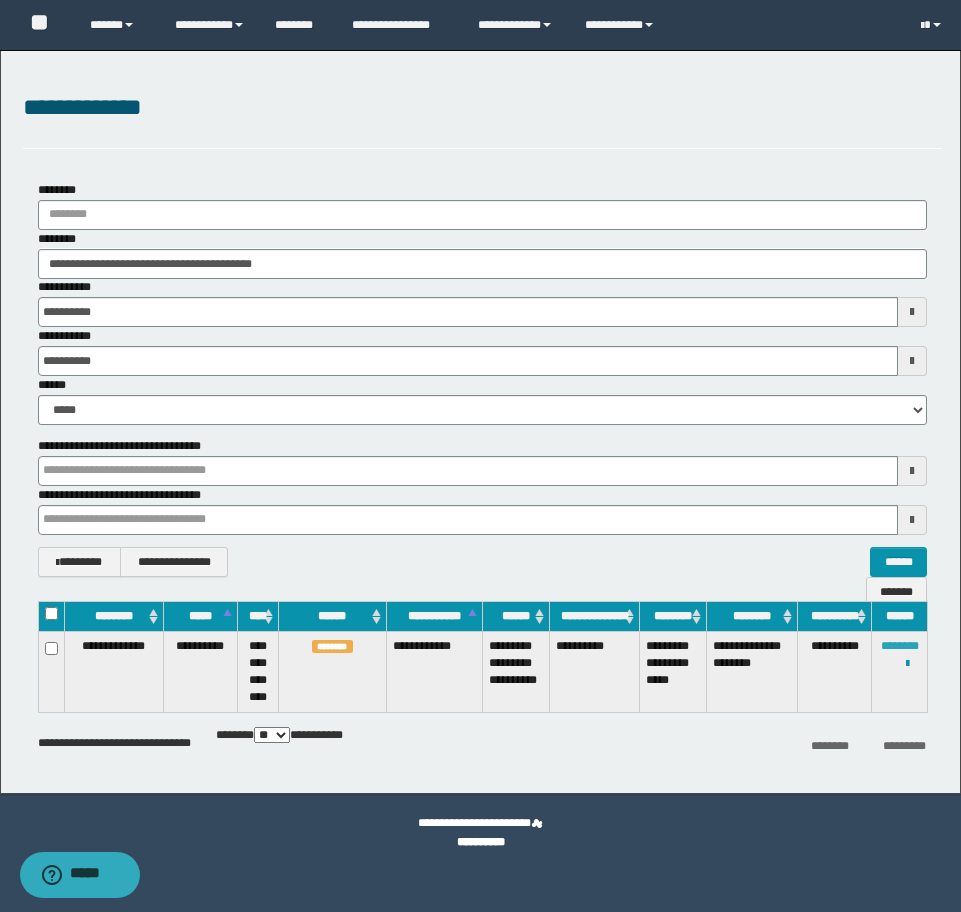 click on "********" at bounding box center (900, 646) 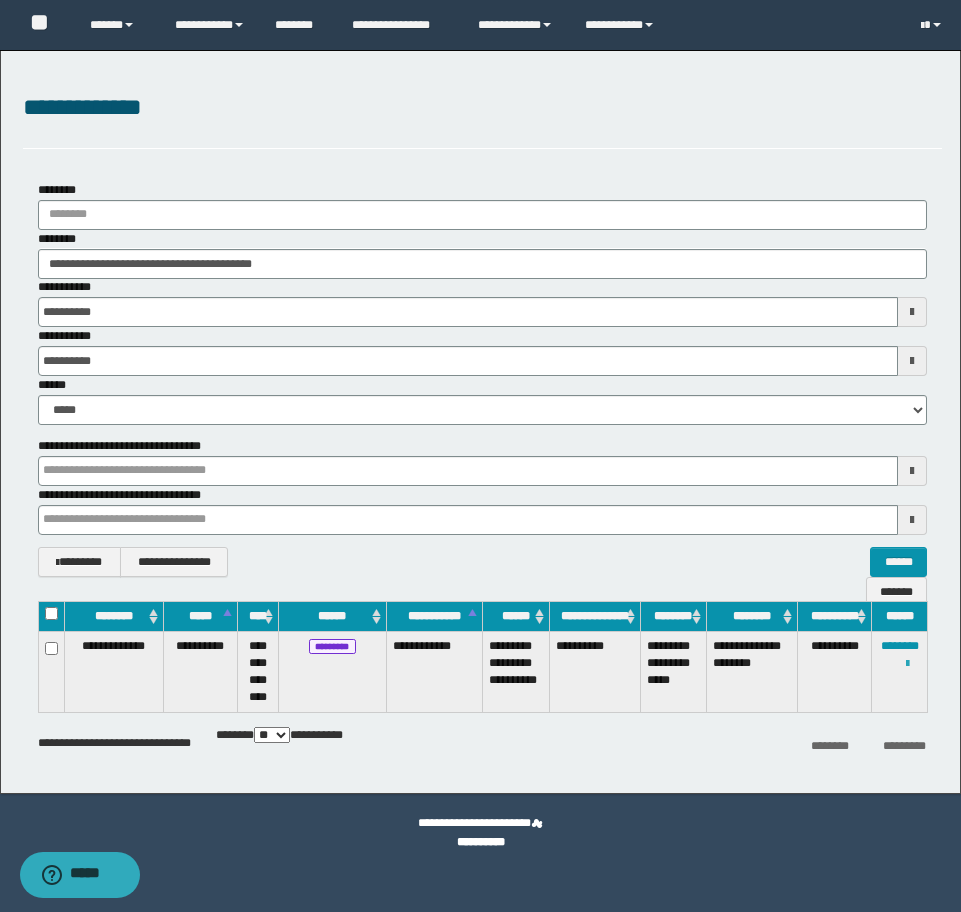 click at bounding box center (907, 664) 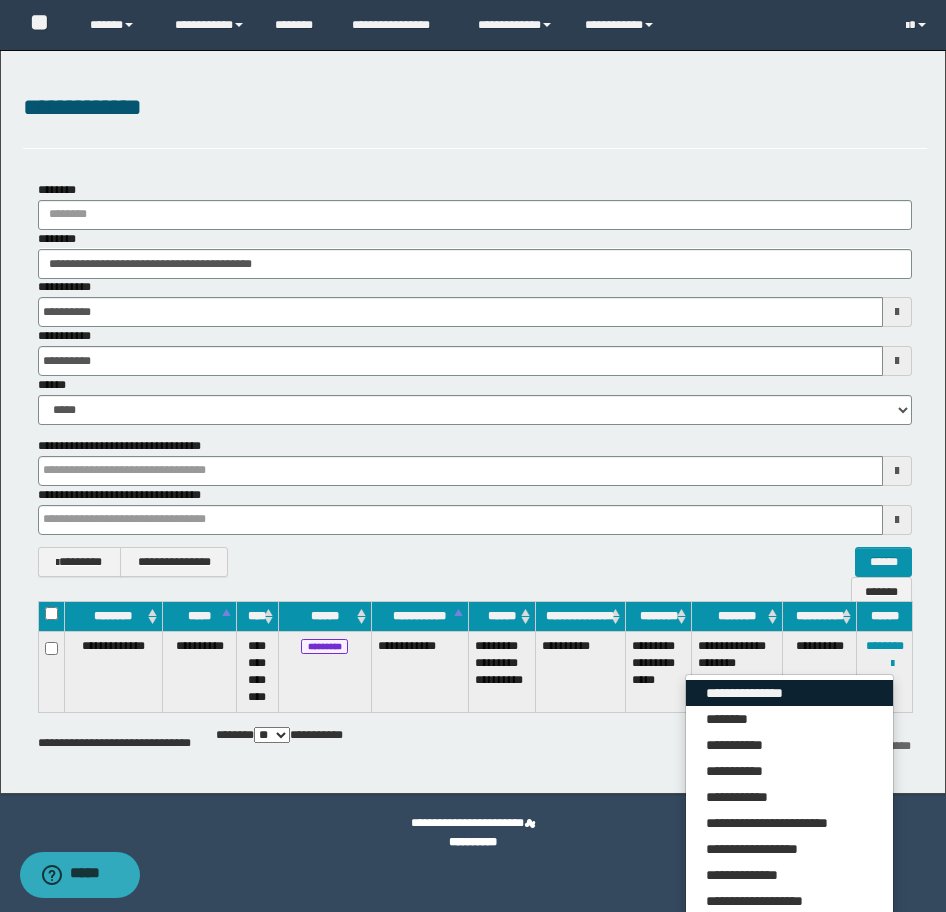 click on "**********" at bounding box center (789, 693) 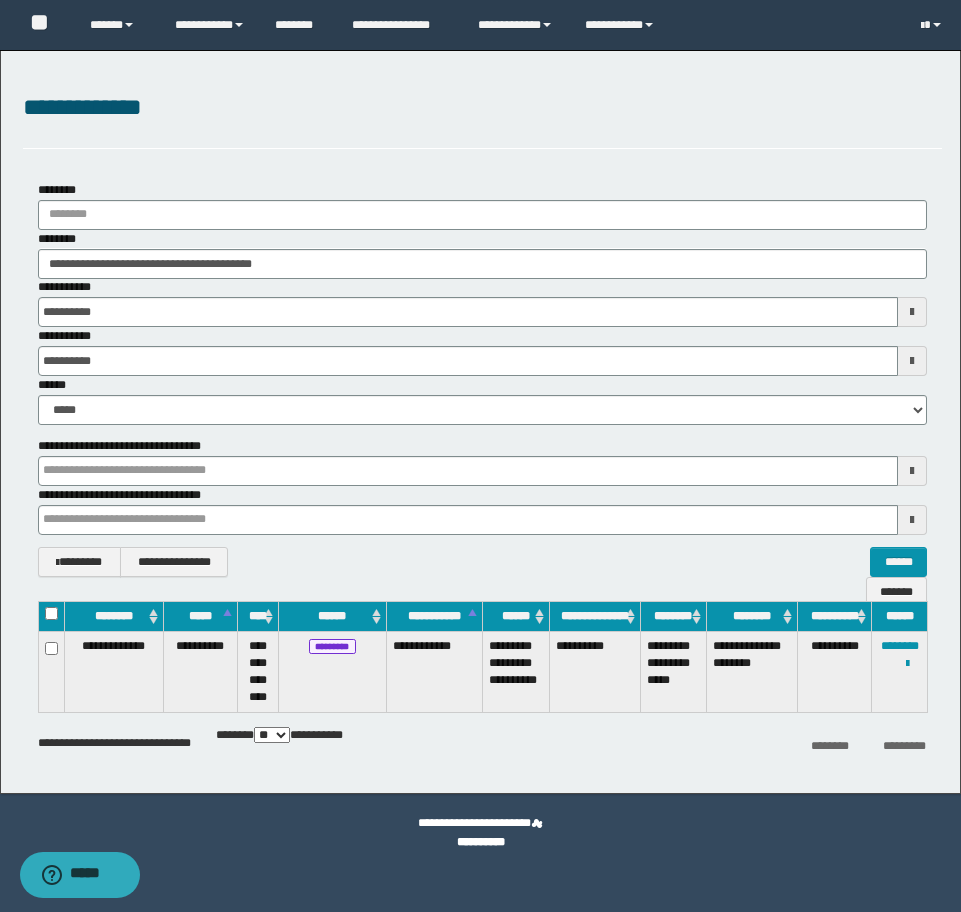 click at bounding box center (0, 0) 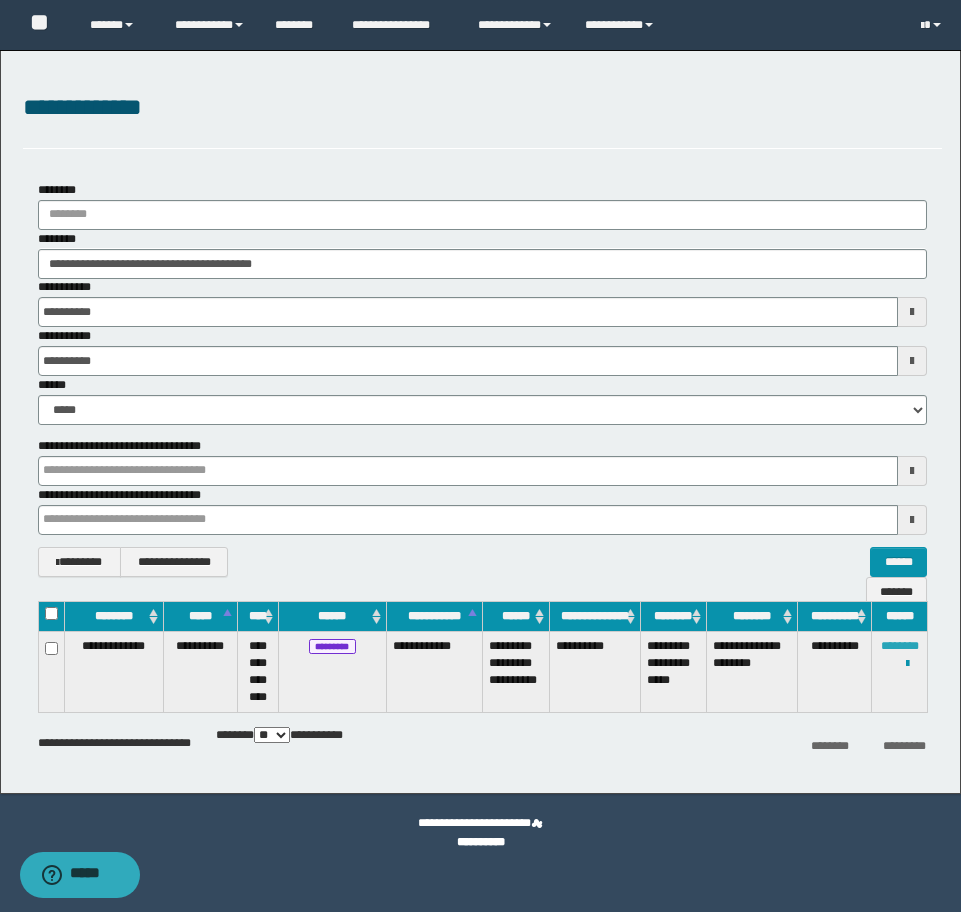 click on "********" at bounding box center (900, 646) 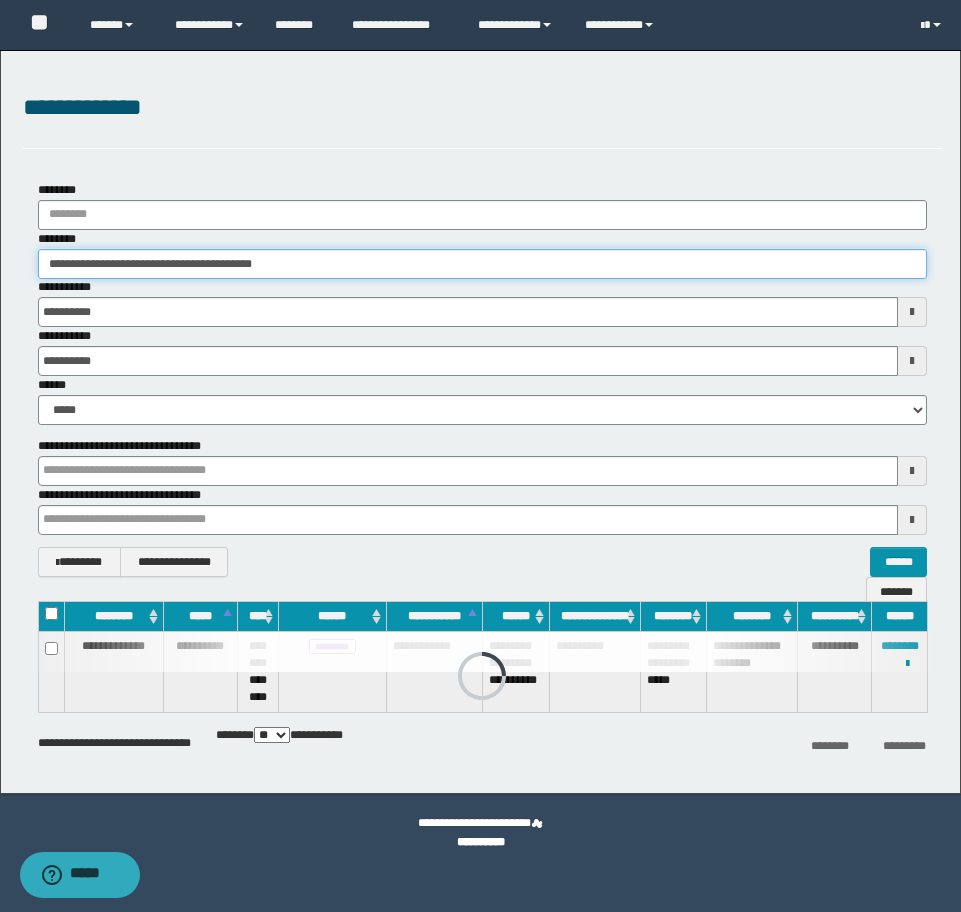 drag, startPoint x: 351, startPoint y: 270, endPoint x: -16, endPoint y: 215, distance: 371.09836 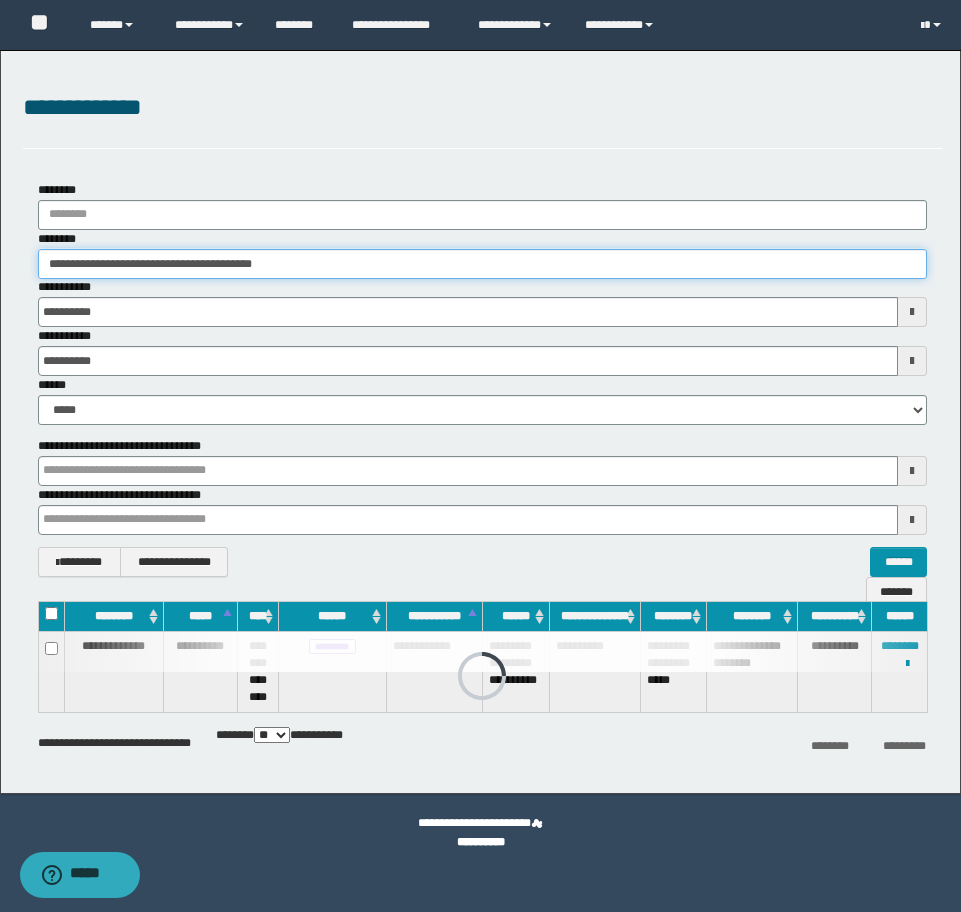 click on "**********" at bounding box center (480, 456) 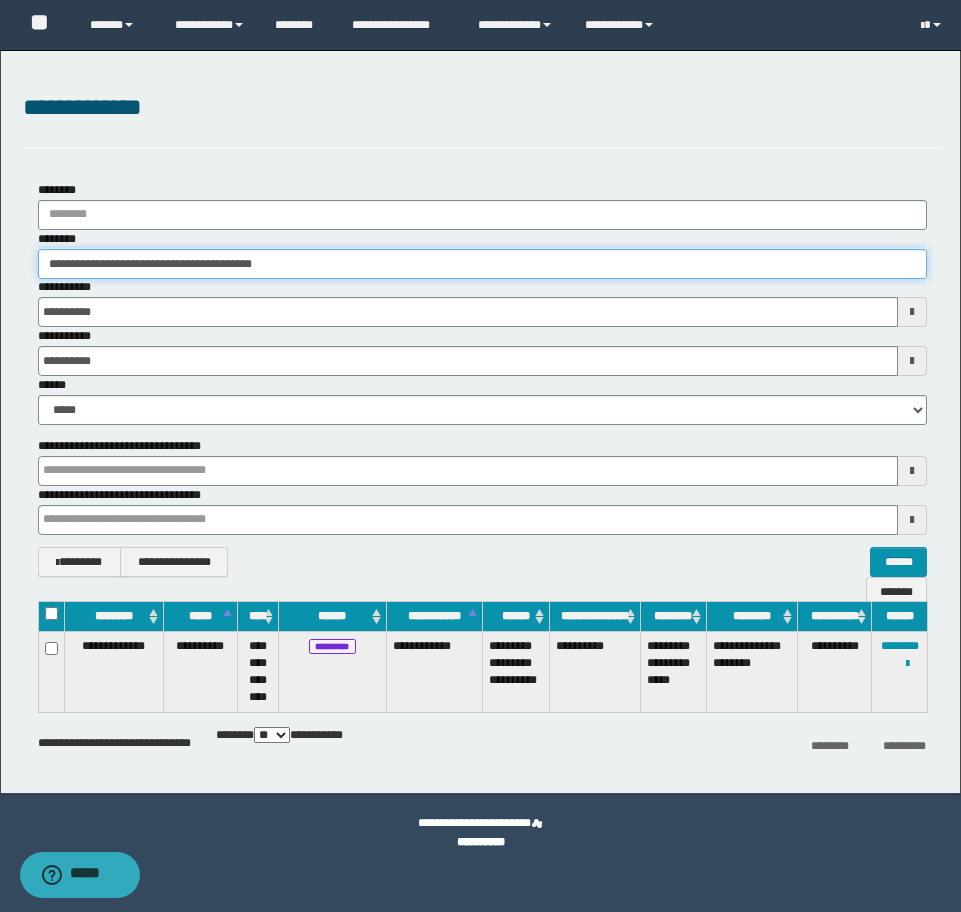 paste 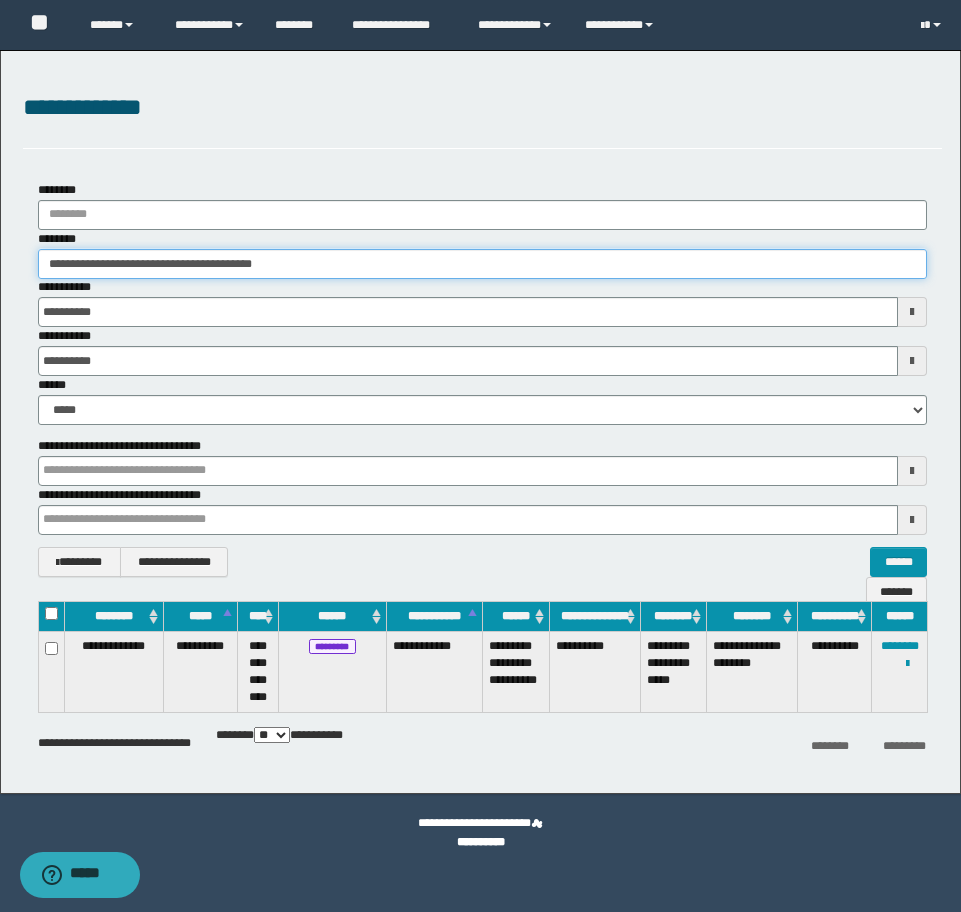type on "*******" 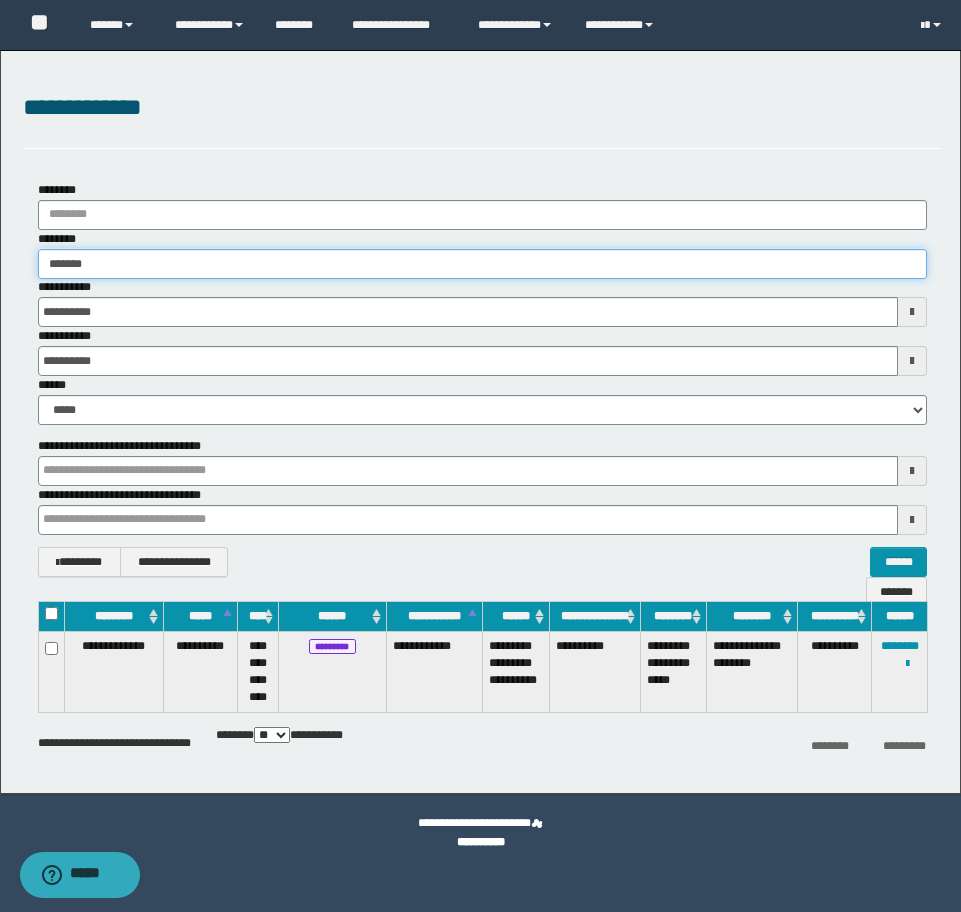 type on "*******" 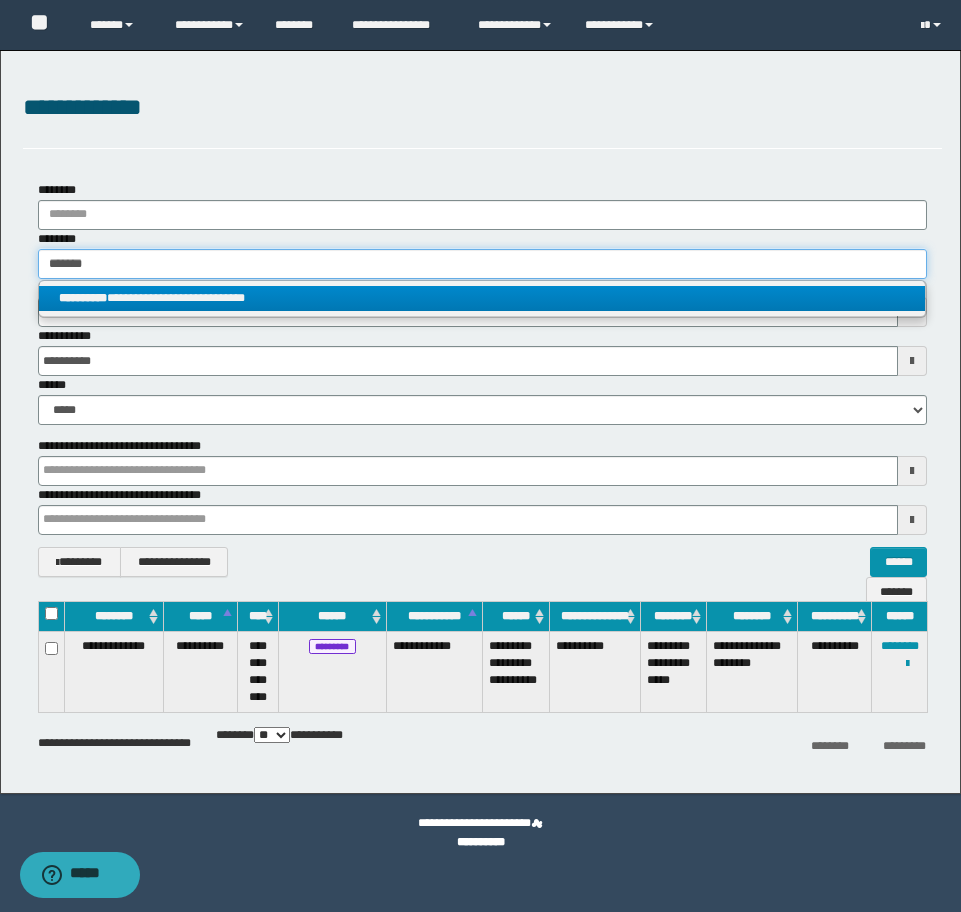 type on "*******" 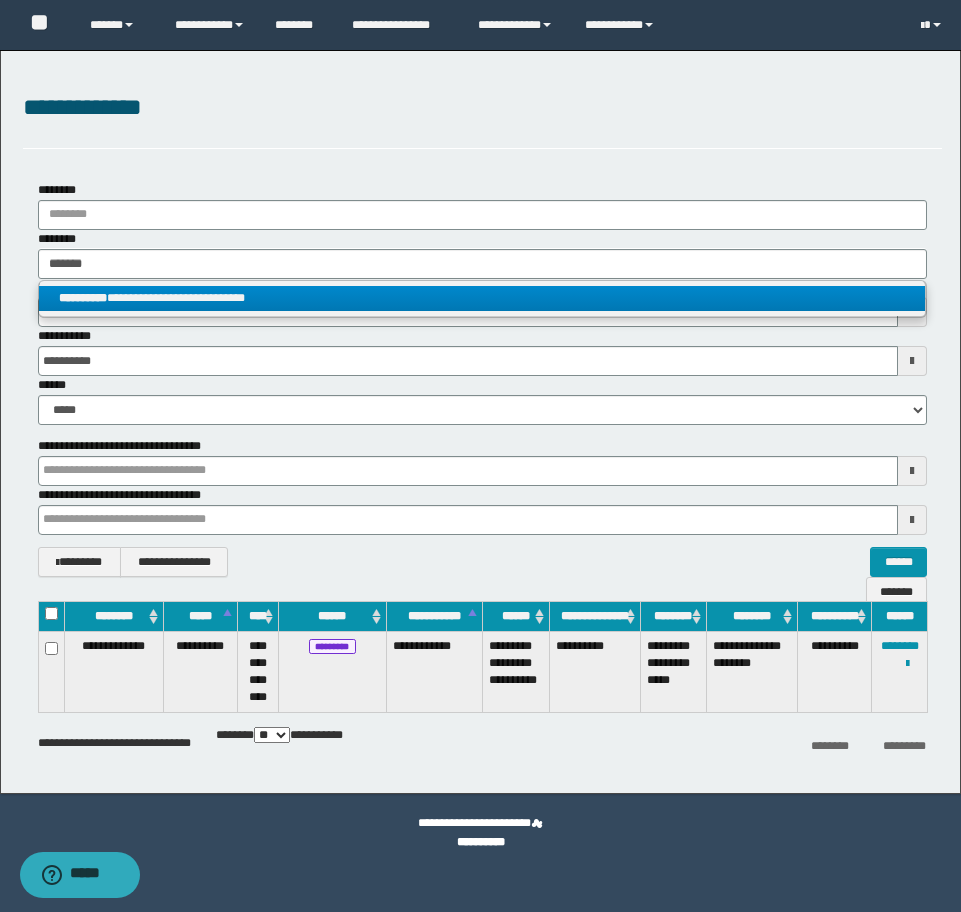 click on "**********" at bounding box center (482, 298) 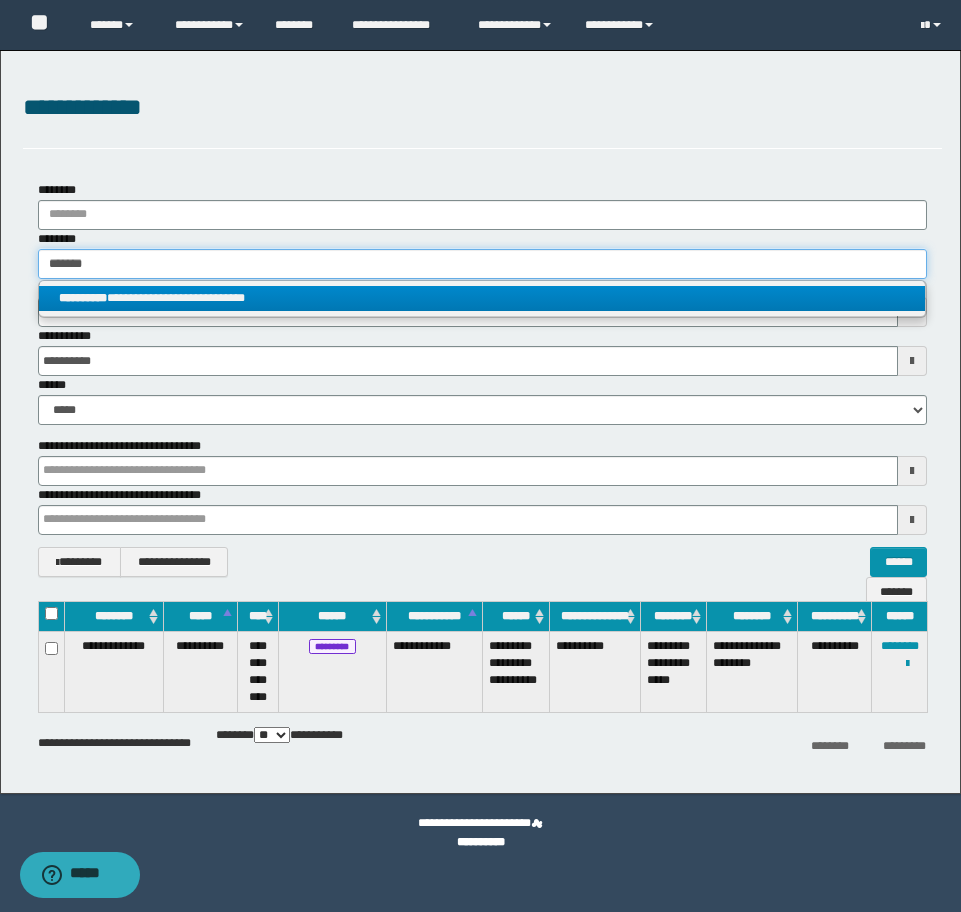 type 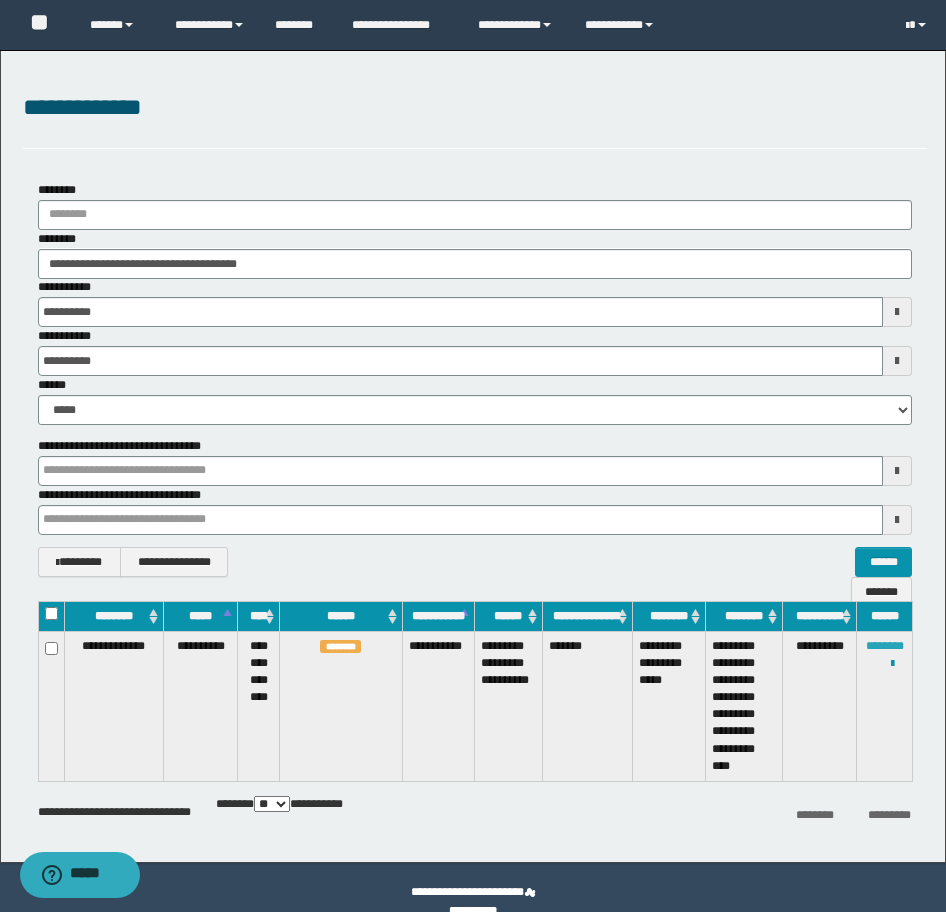 click on "********" at bounding box center [885, 646] 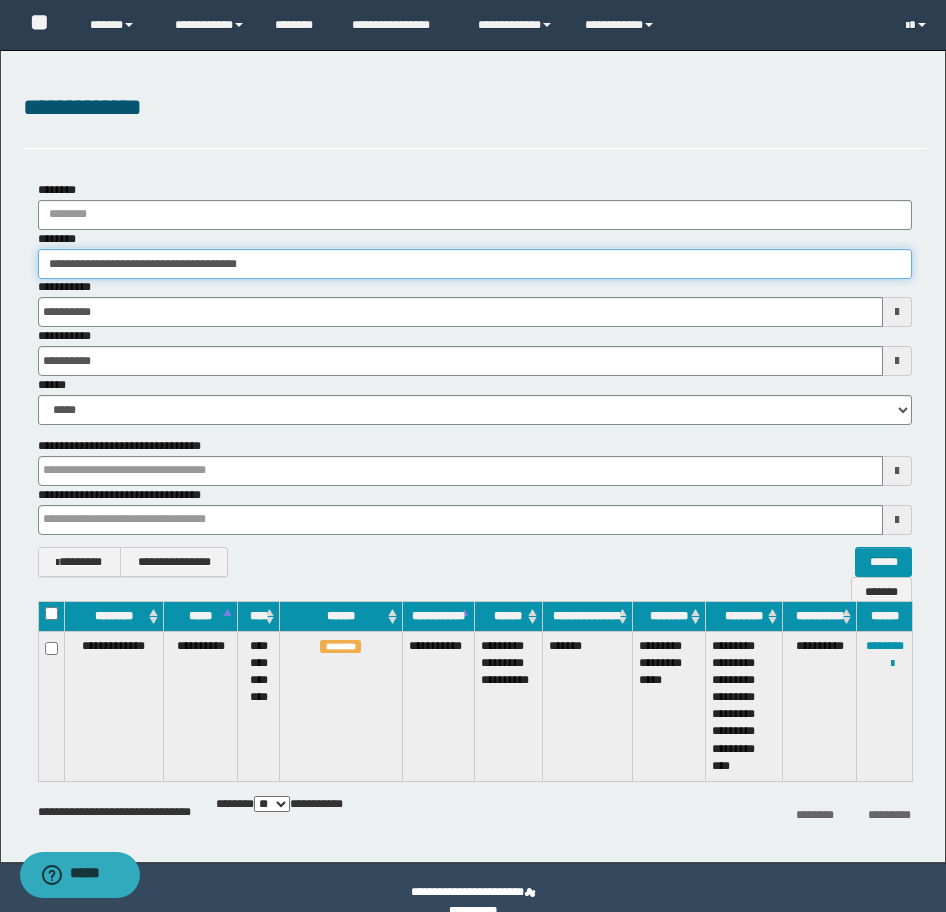 drag, startPoint x: 110, startPoint y: 261, endPoint x: 67, endPoint y: 261, distance: 43 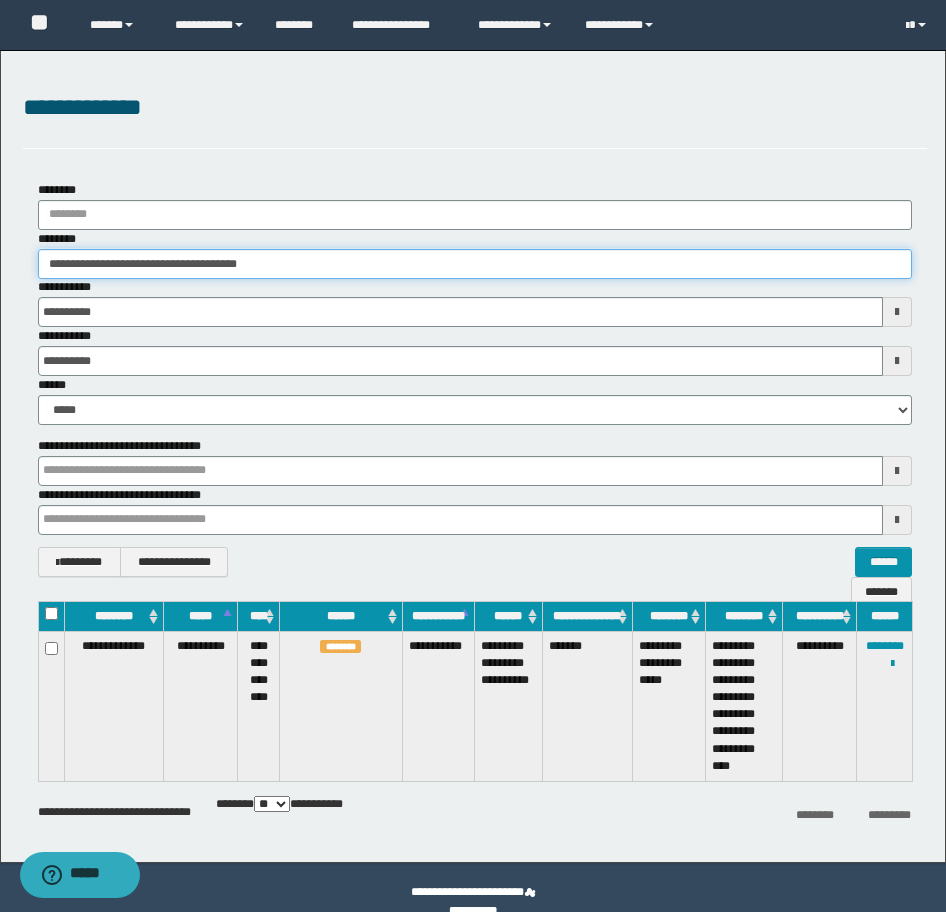 click on "**********" at bounding box center (475, 264) 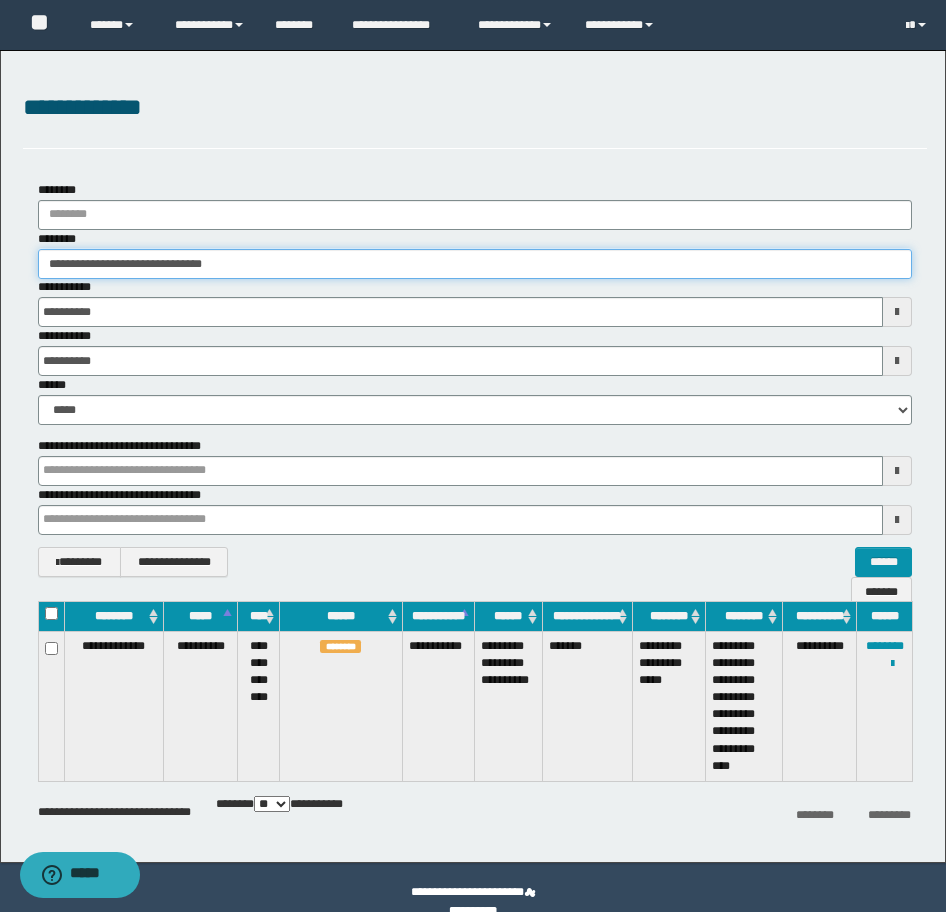 type on "**********" 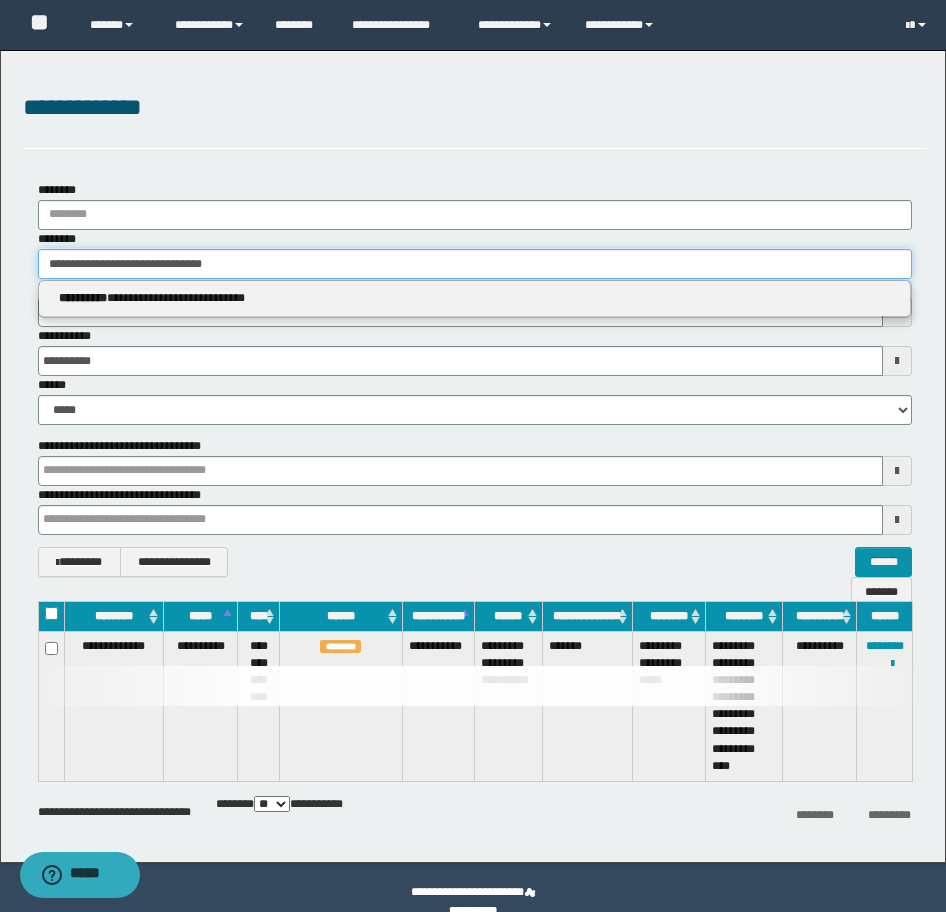 type on "**********" 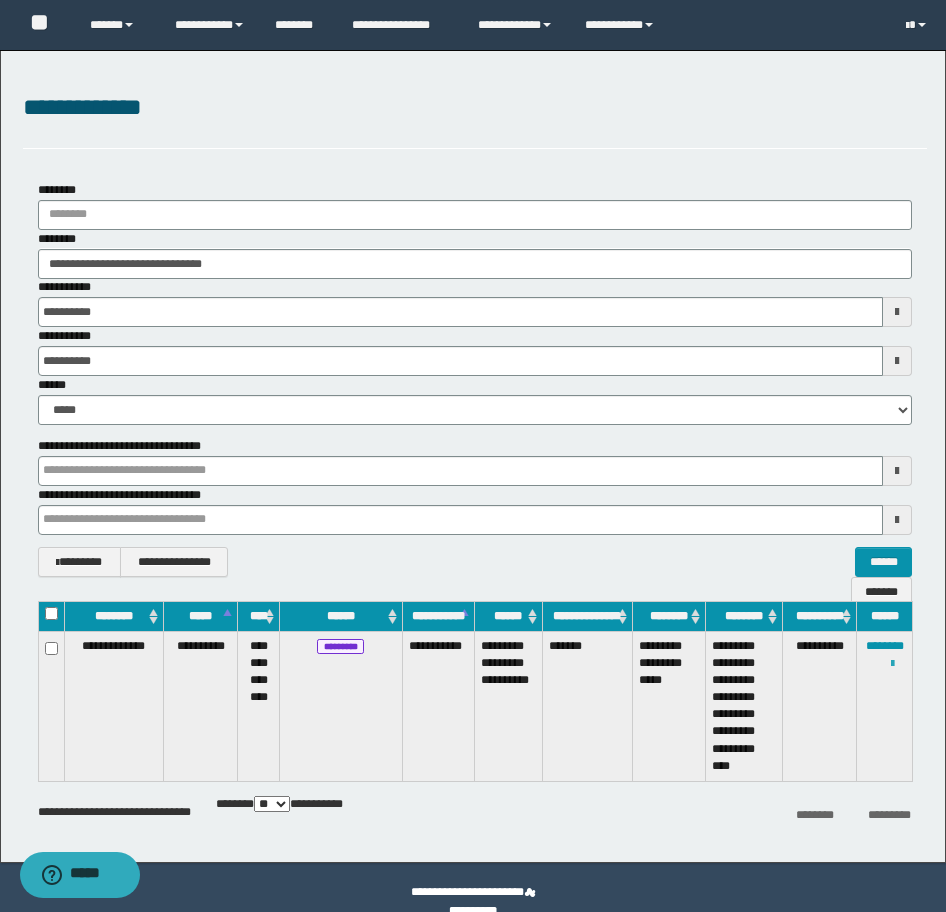 click at bounding box center [892, 664] 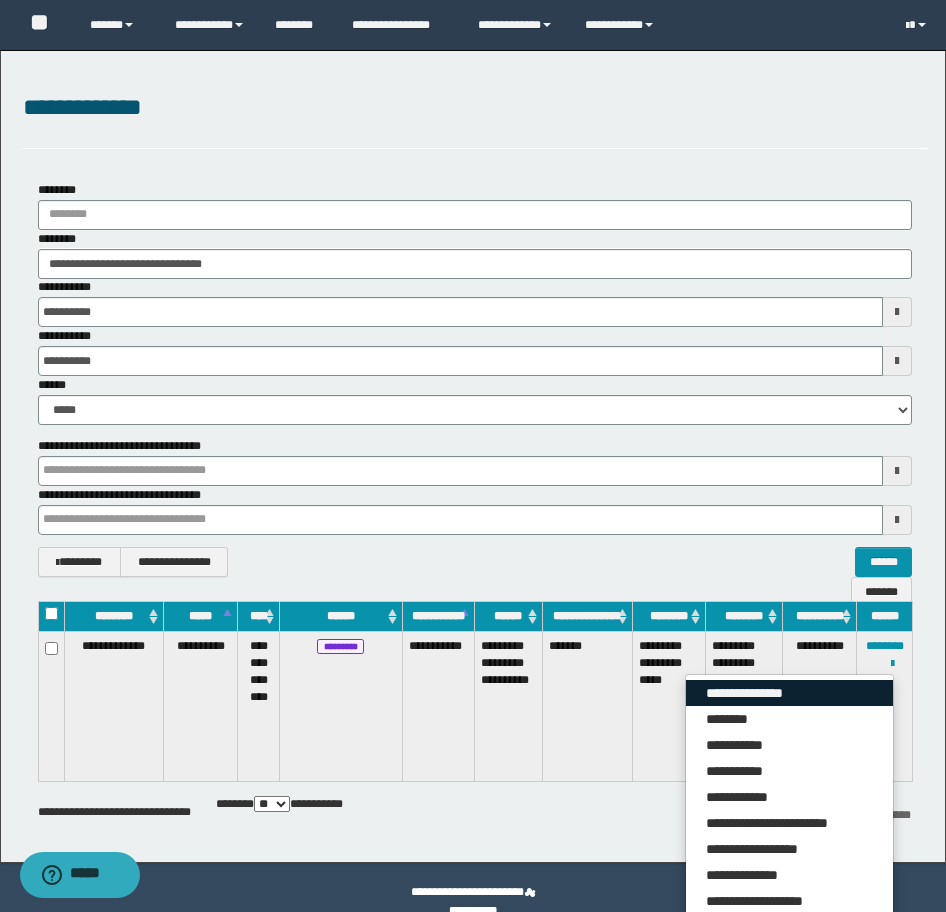 click on "**********" at bounding box center (789, 693) 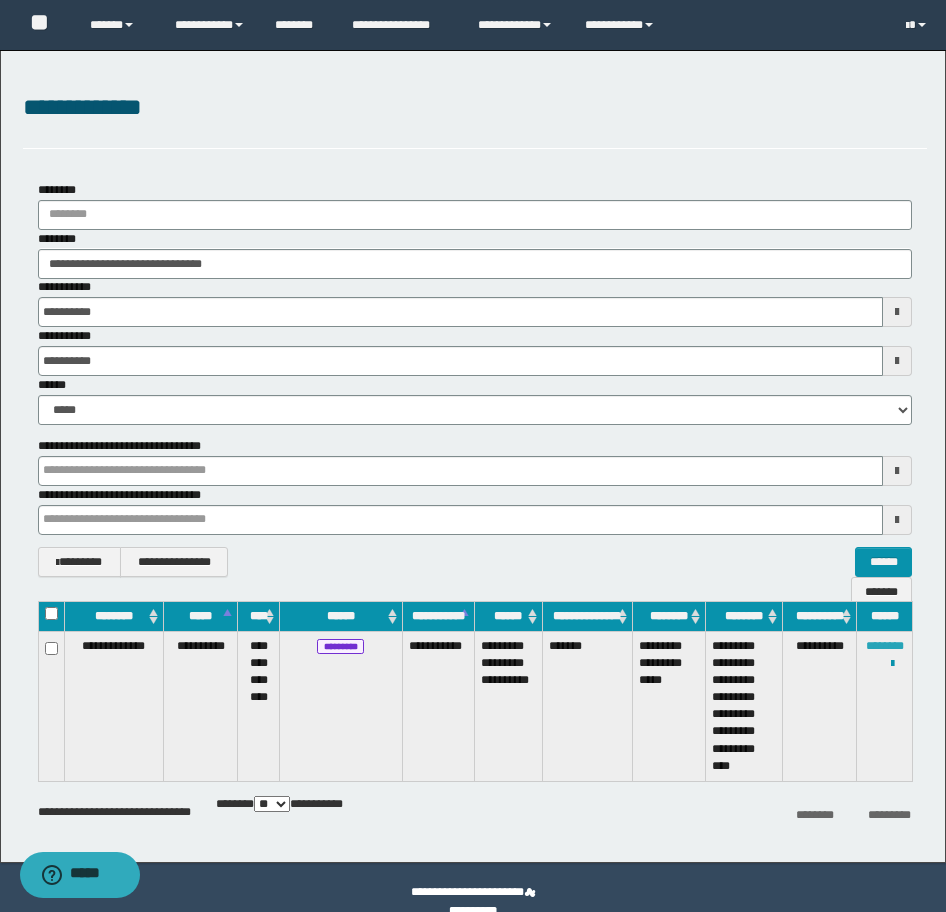 click on "********" at bounding box center [885, 646] 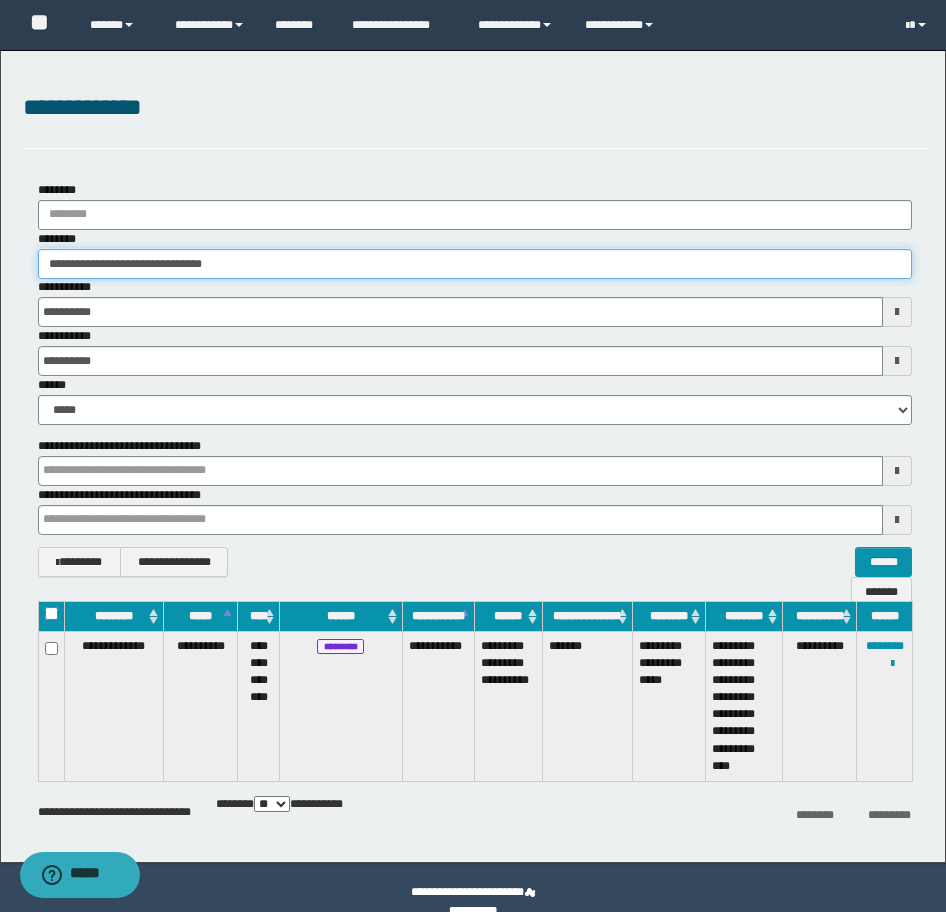 type on "**********" 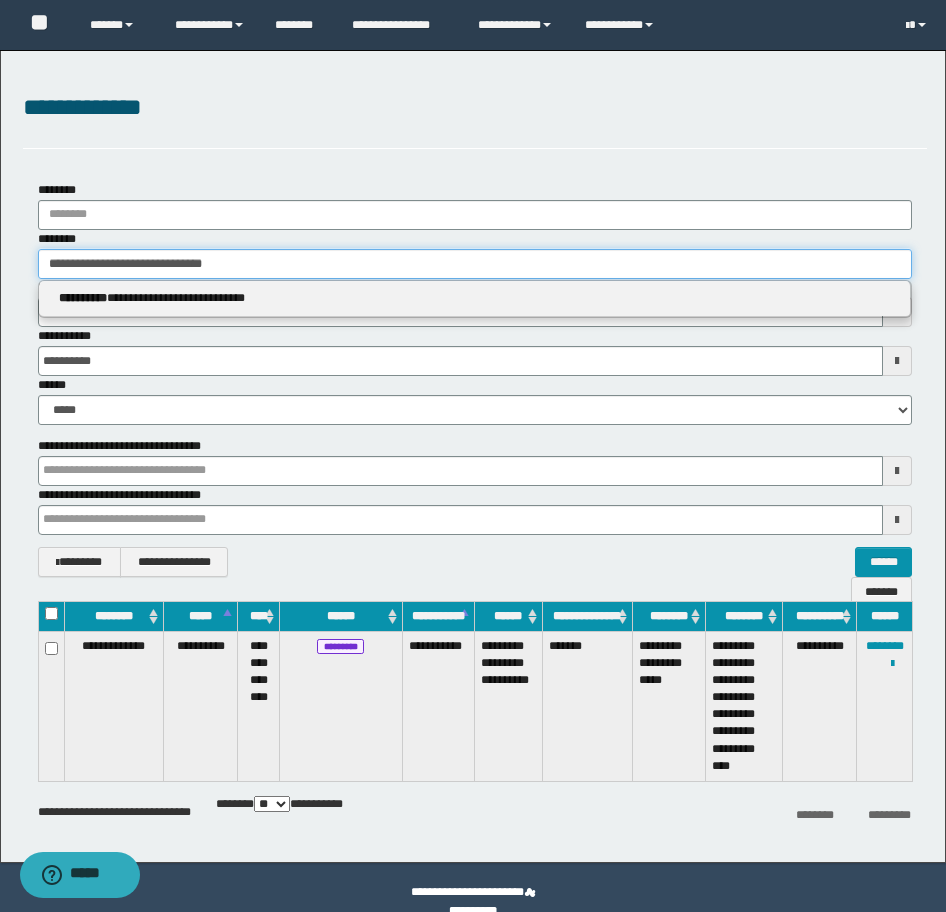 drag, startPoint x: 285, startPoint y: 268, endPoint x: -16, endPoint y: 236, distance: 302.69623 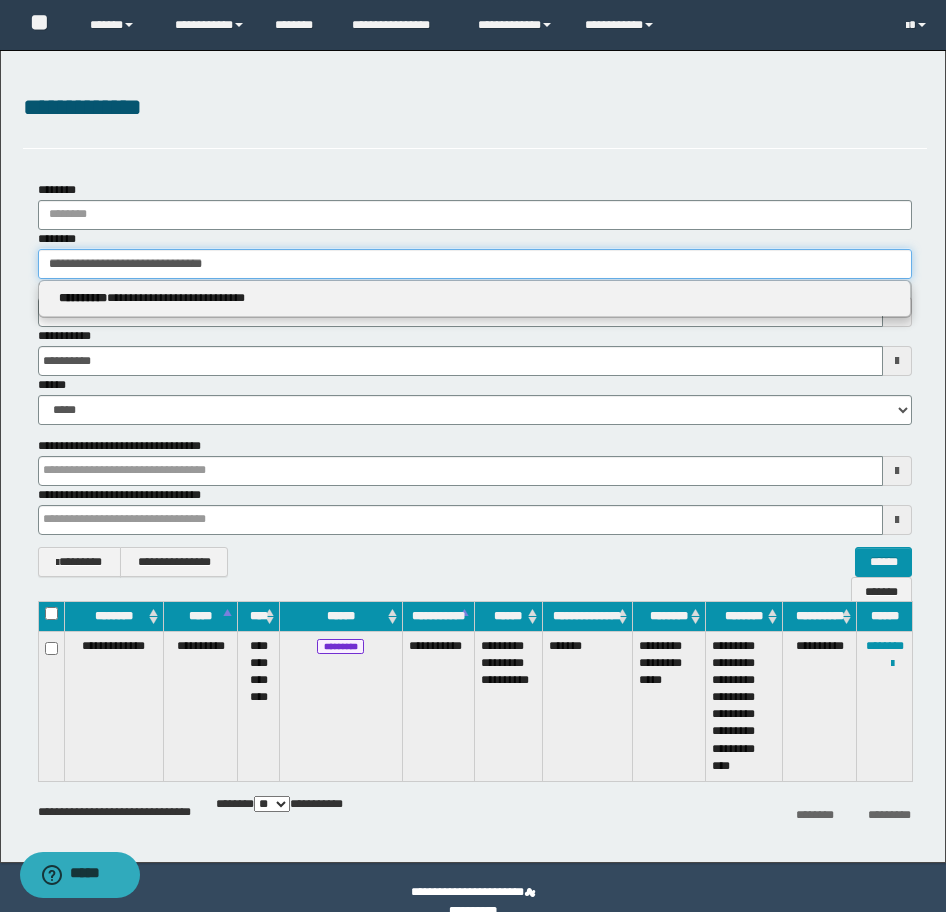 click on "**********" at bounding box center (473, 456) 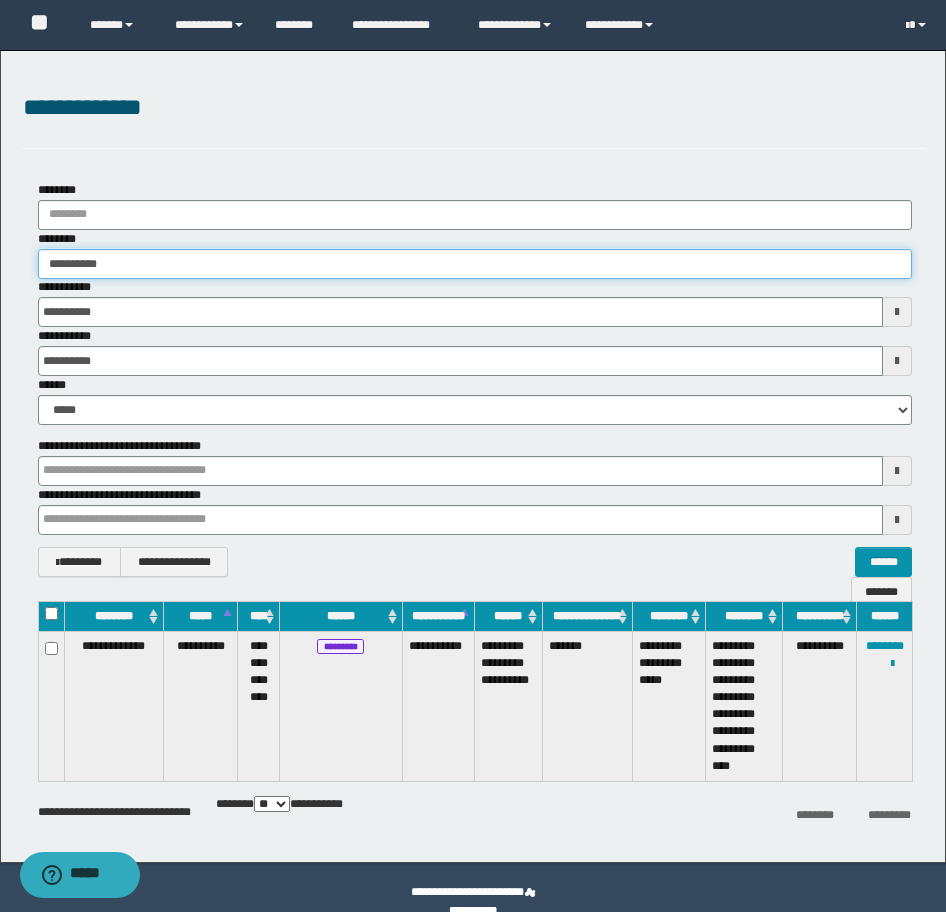 type on "**********" 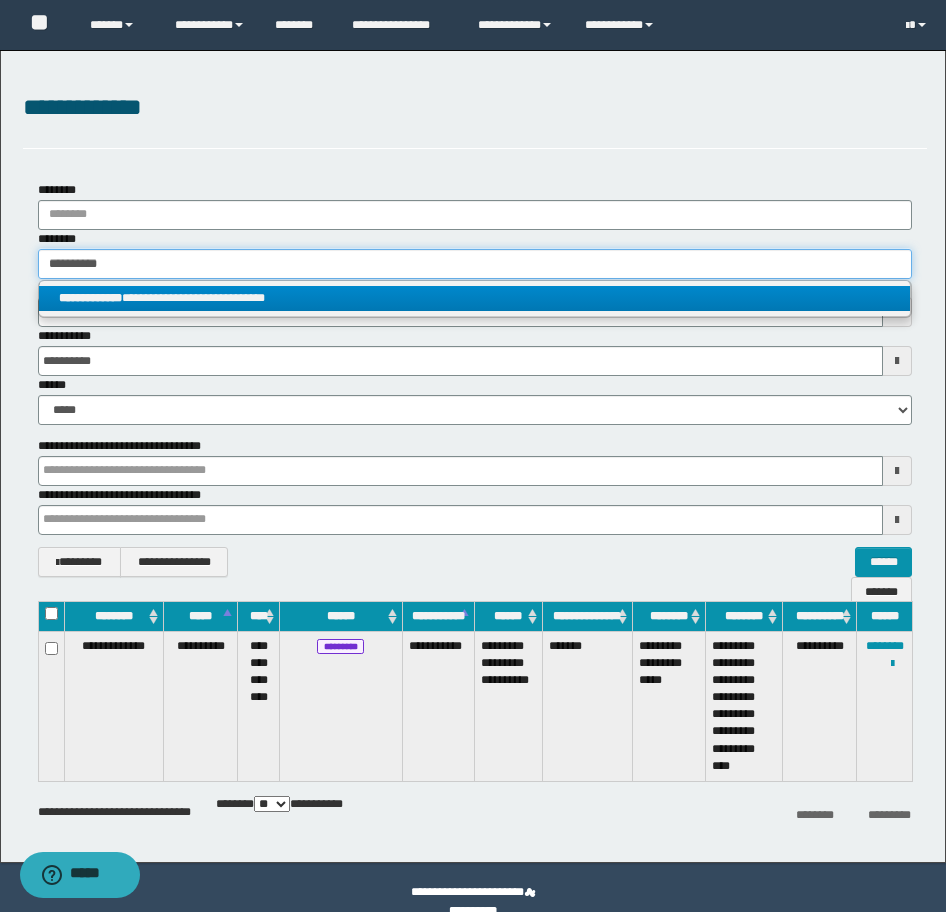 type on "**********" 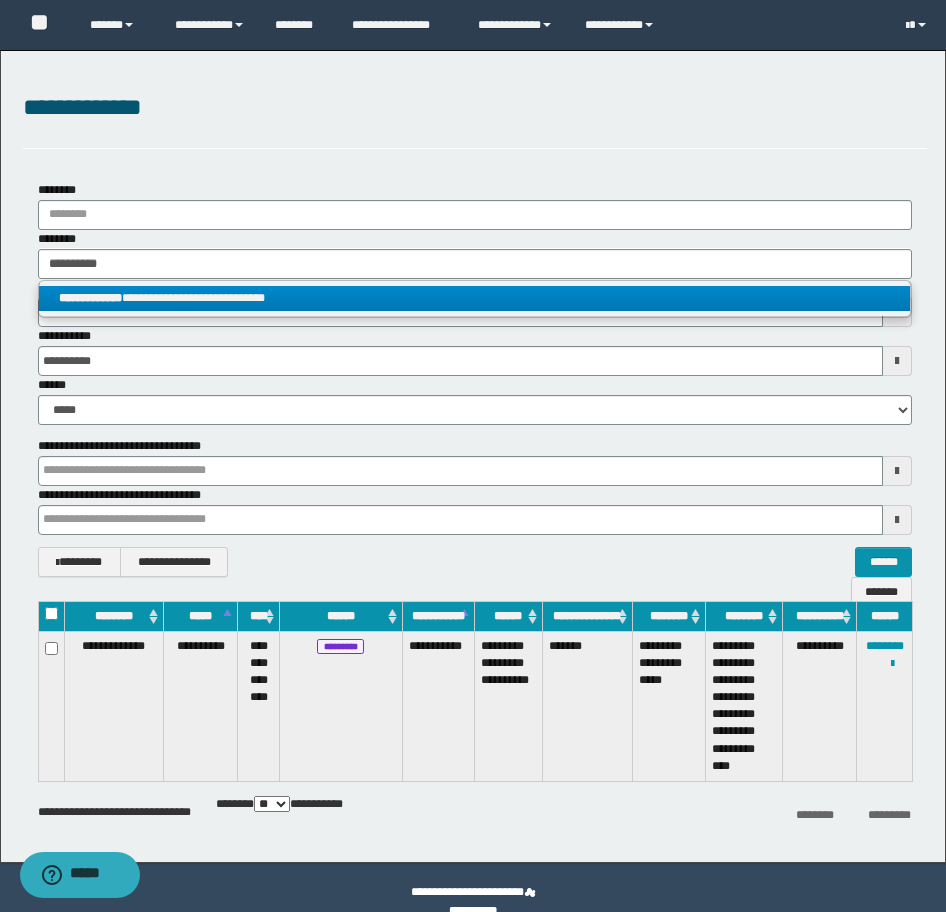 click on "**********" at bounding box center (475, 299) 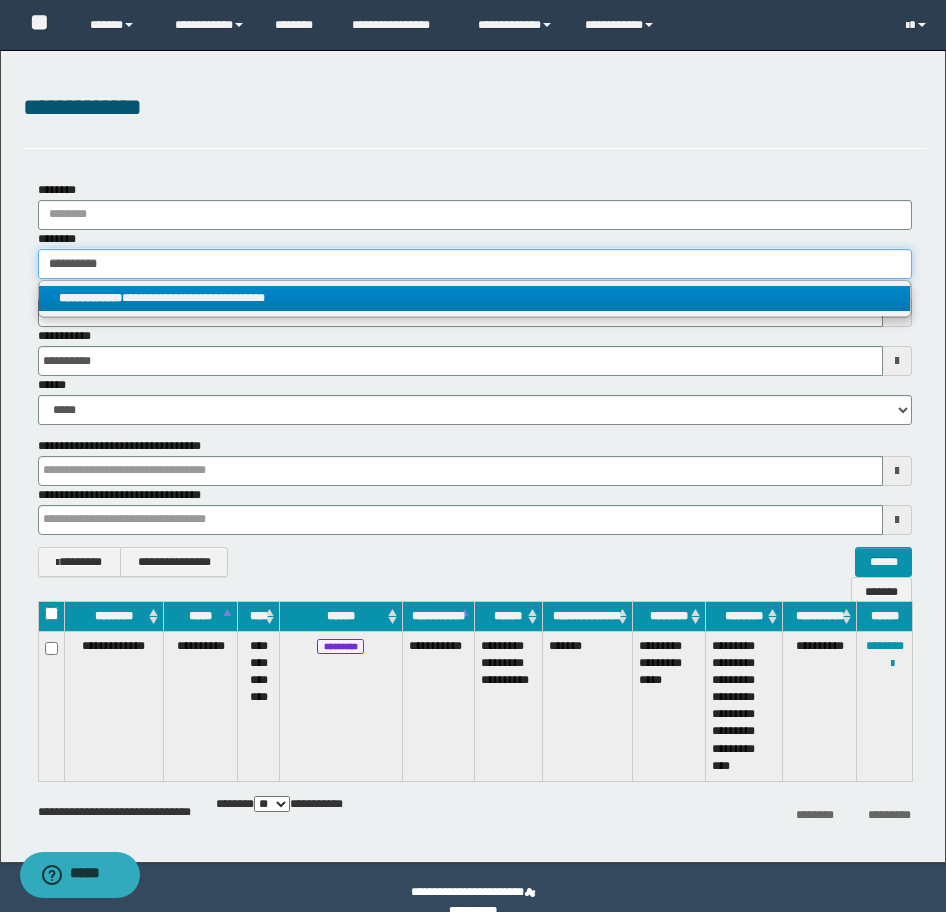 type 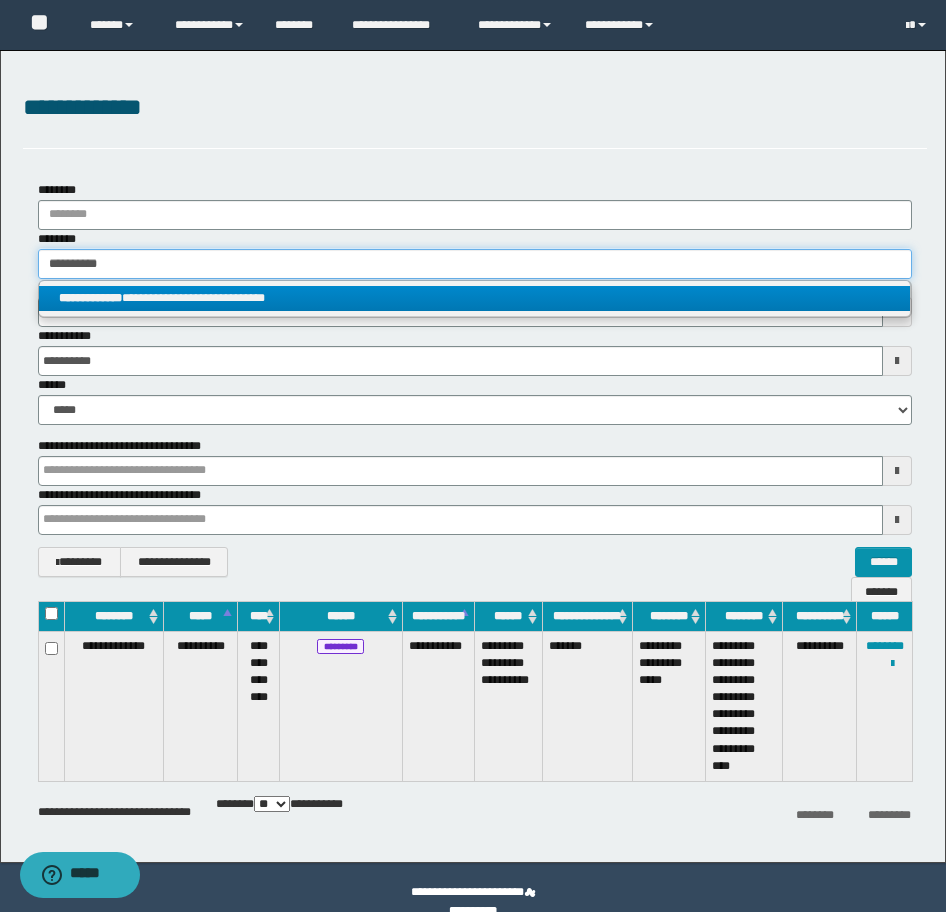 type on "**********" 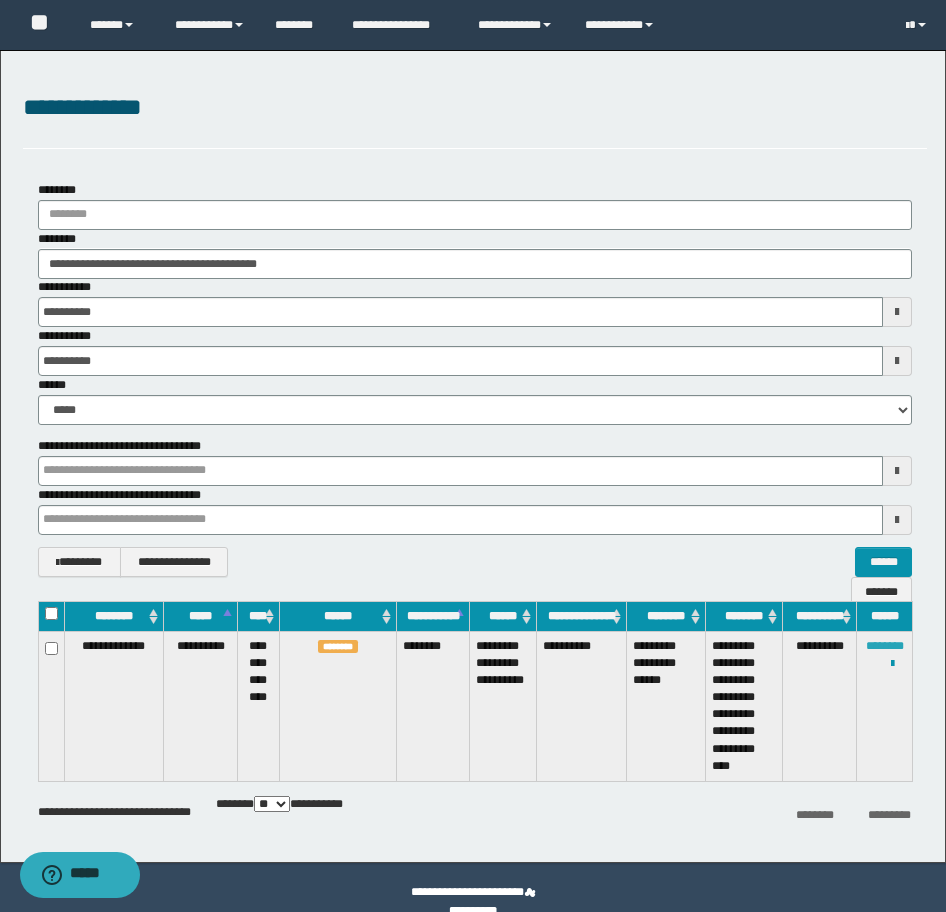 click on "********" at bounding box center (885, 646) 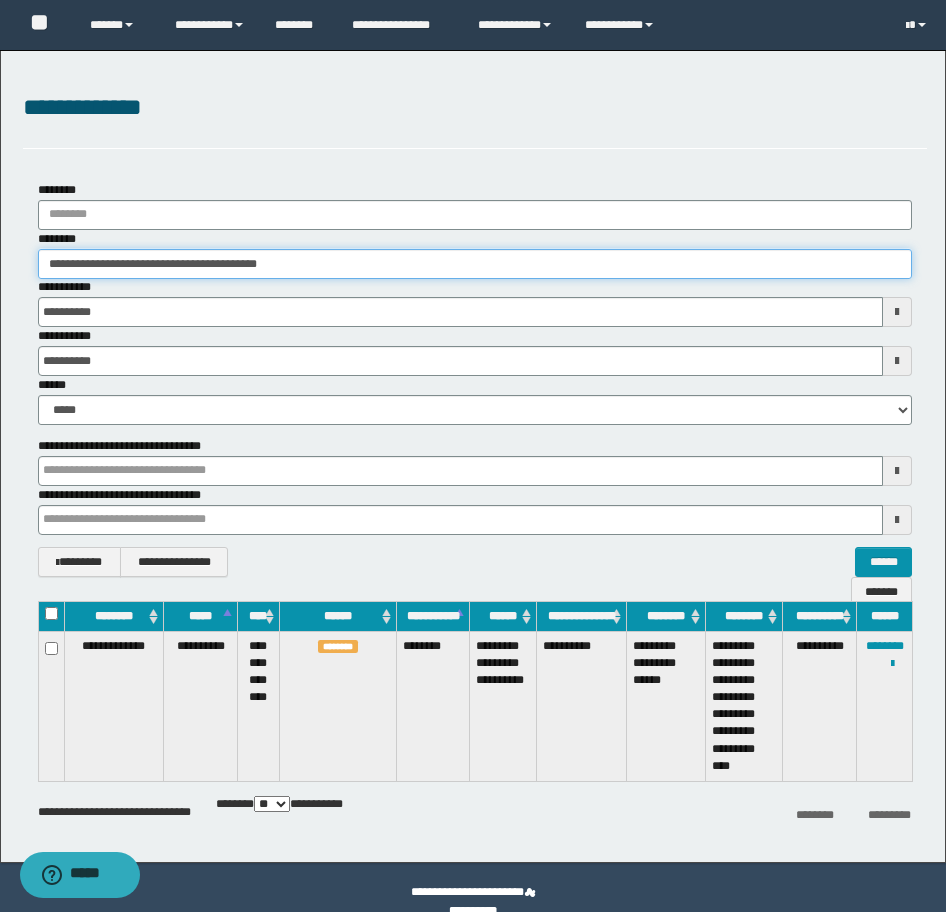 drag, startPoint x: 130, startPoint y: 260, endPoint x: 65, endPoint y: 269, distance: 65.62012 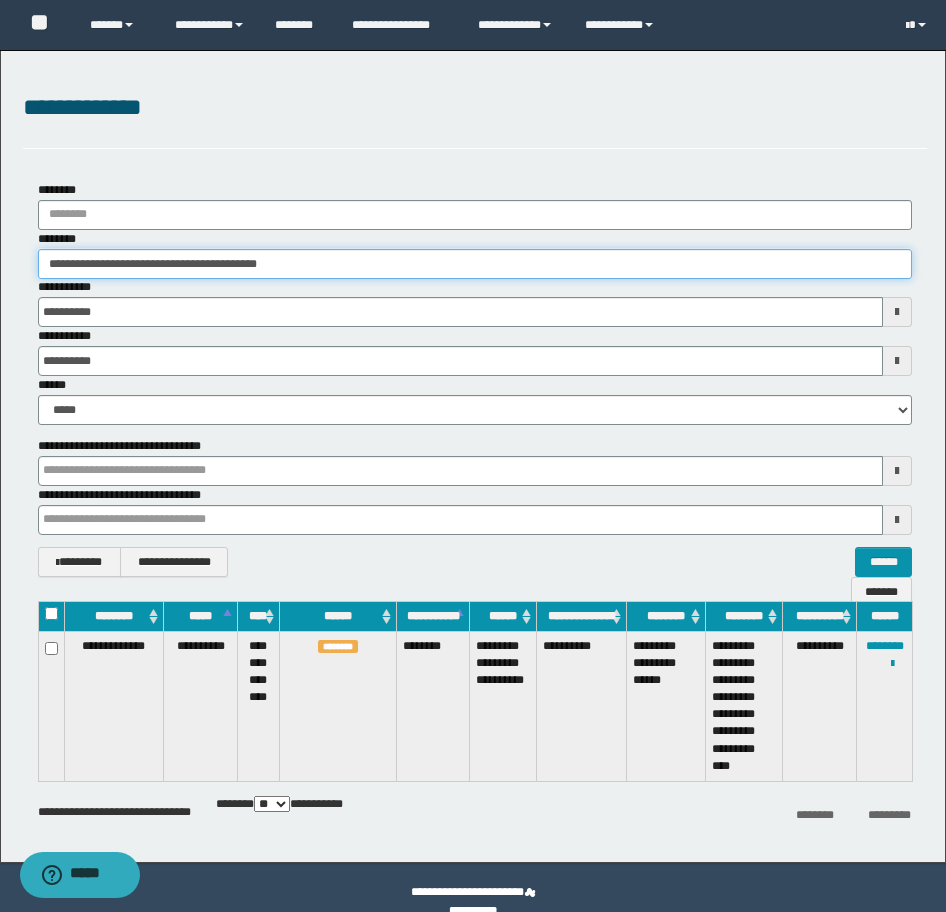 click on "**********" at bounding box center [475, 264] 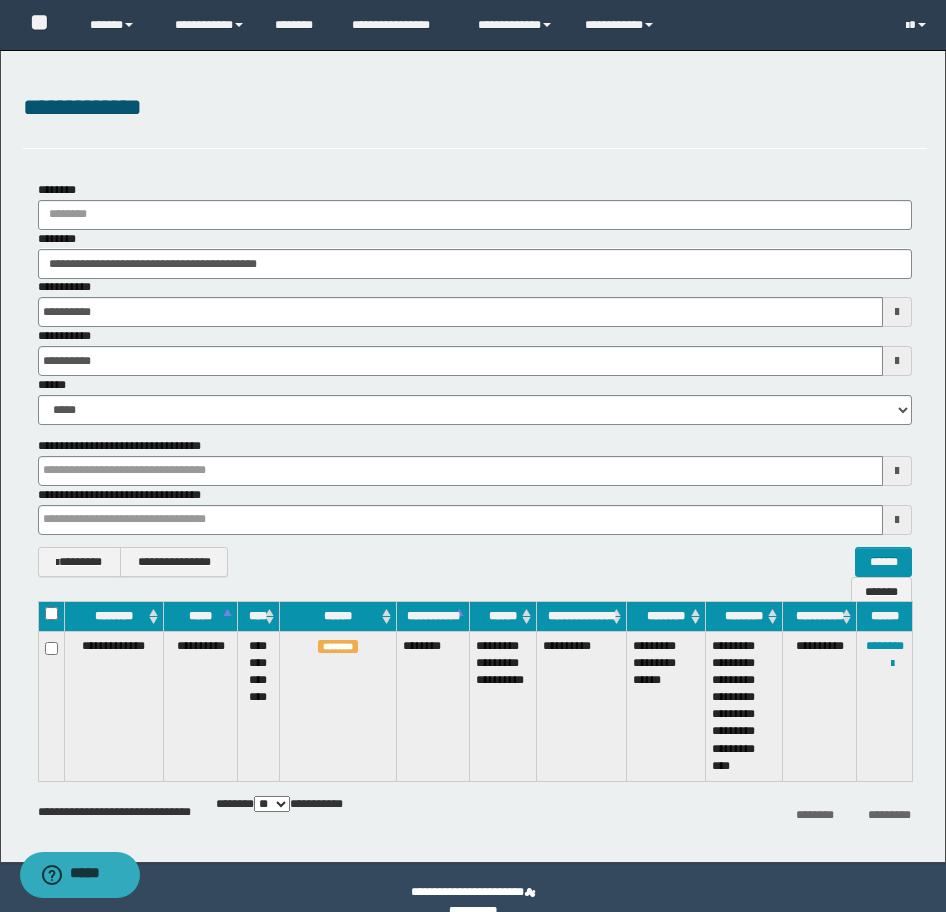drag, startPoint x: 410, startPoint y: 157, endPoint x: 376, endPoint y: 95, distance: 70.71068 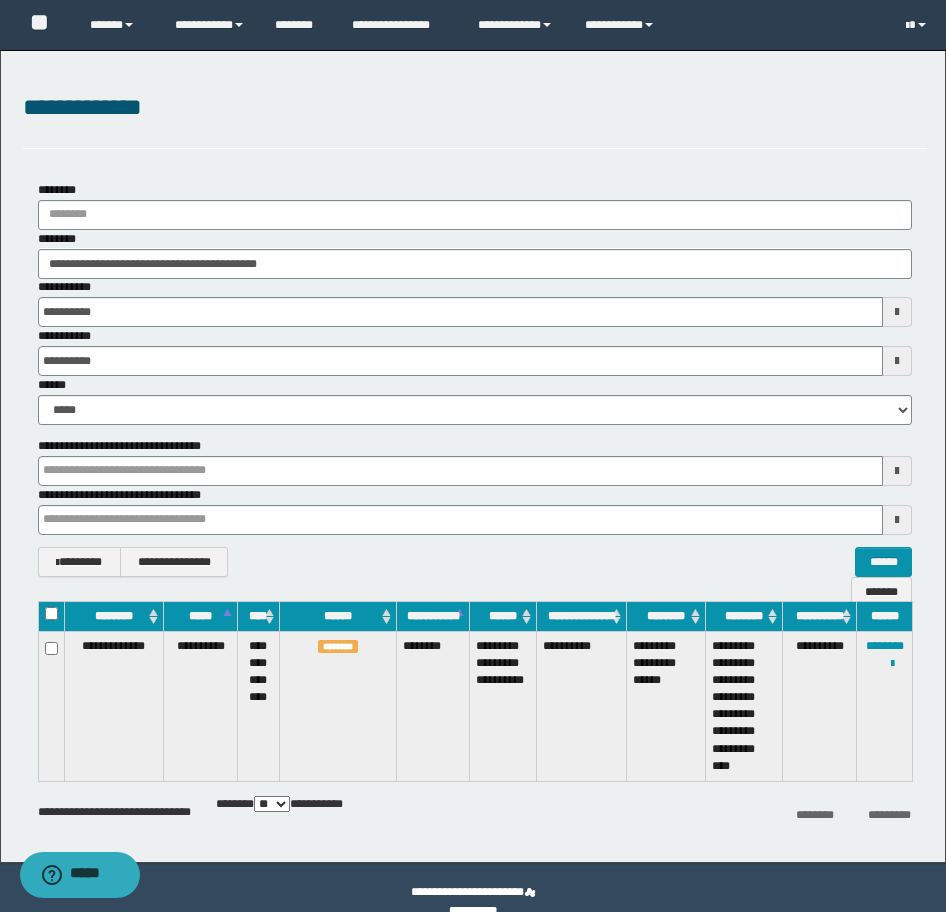 click on "**********" at bounding box center [473, 456] 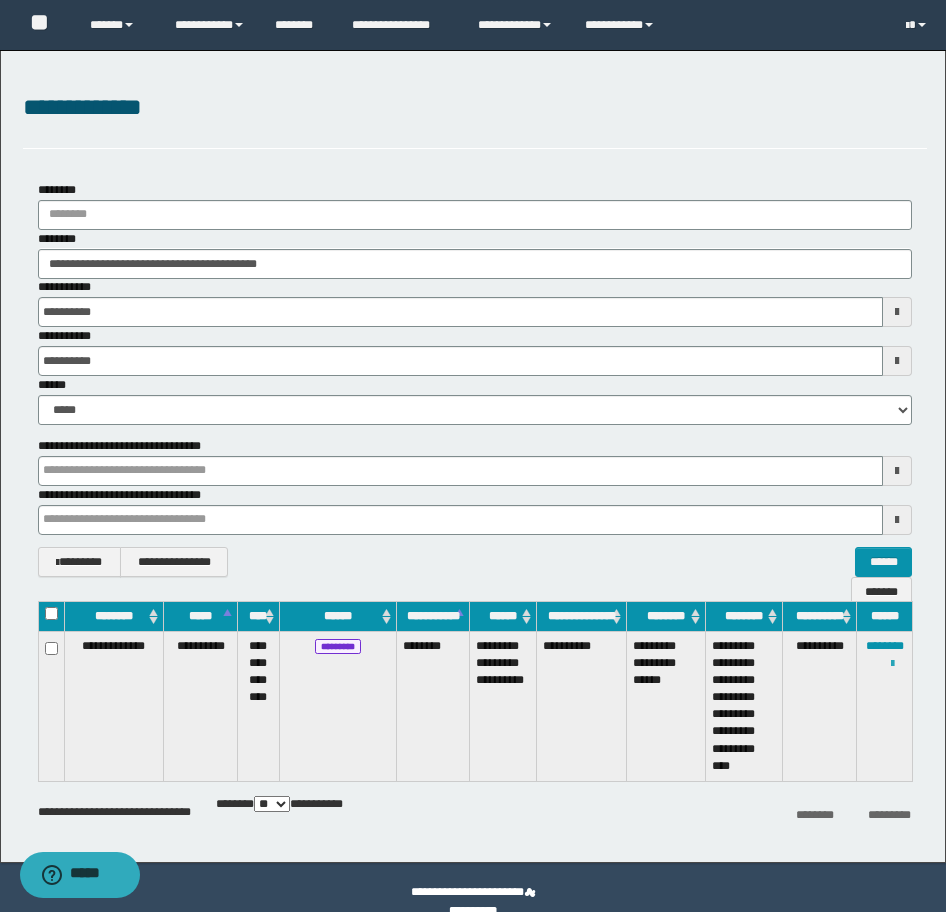 click at bounding box center (892, 664) 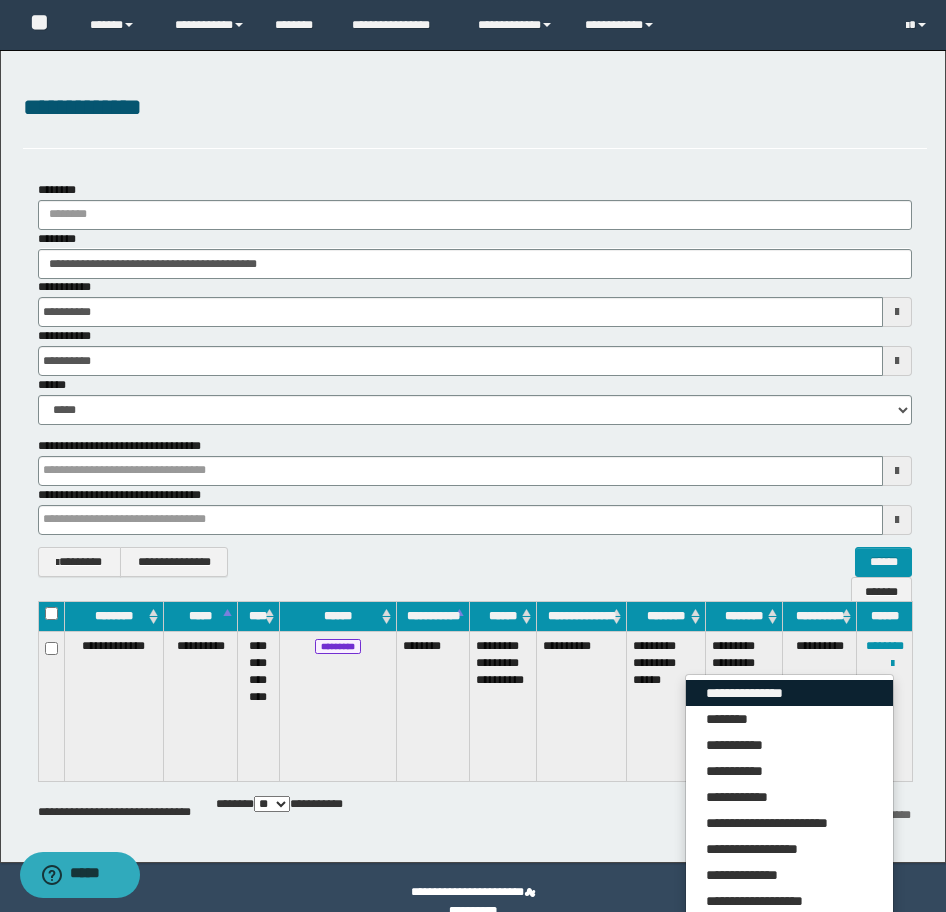 click on "**********" at bounding box center [789, 693] 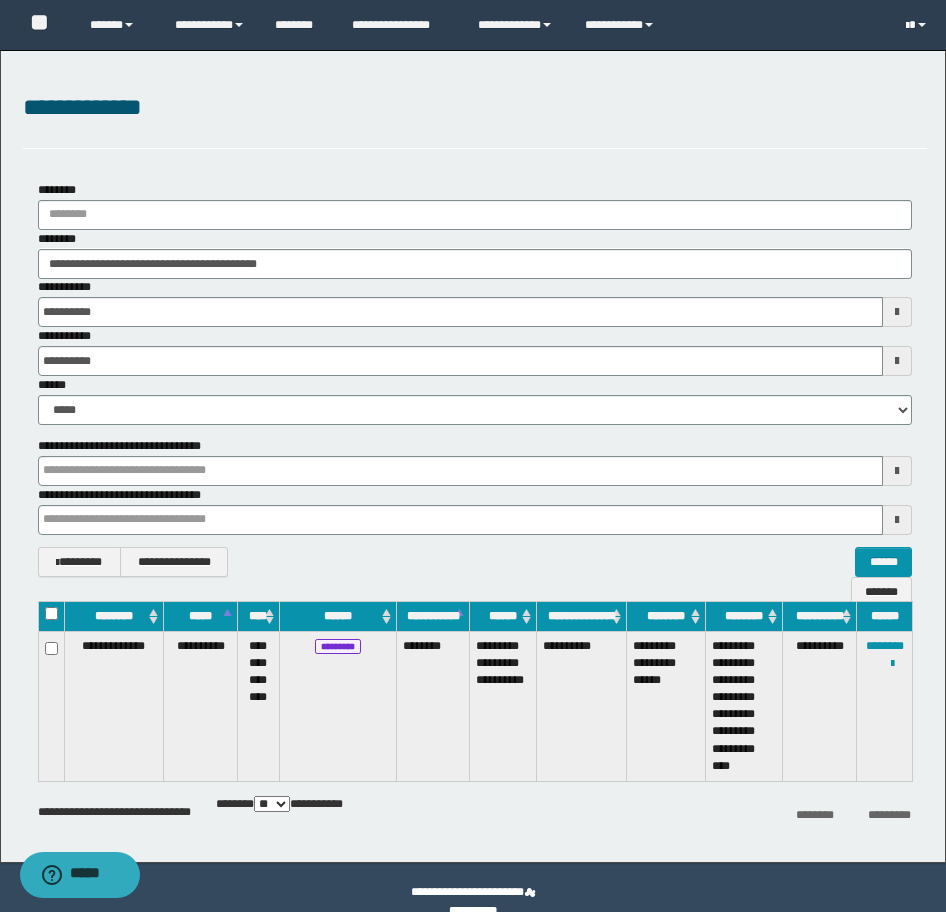 click at bounding box center (907, 26) 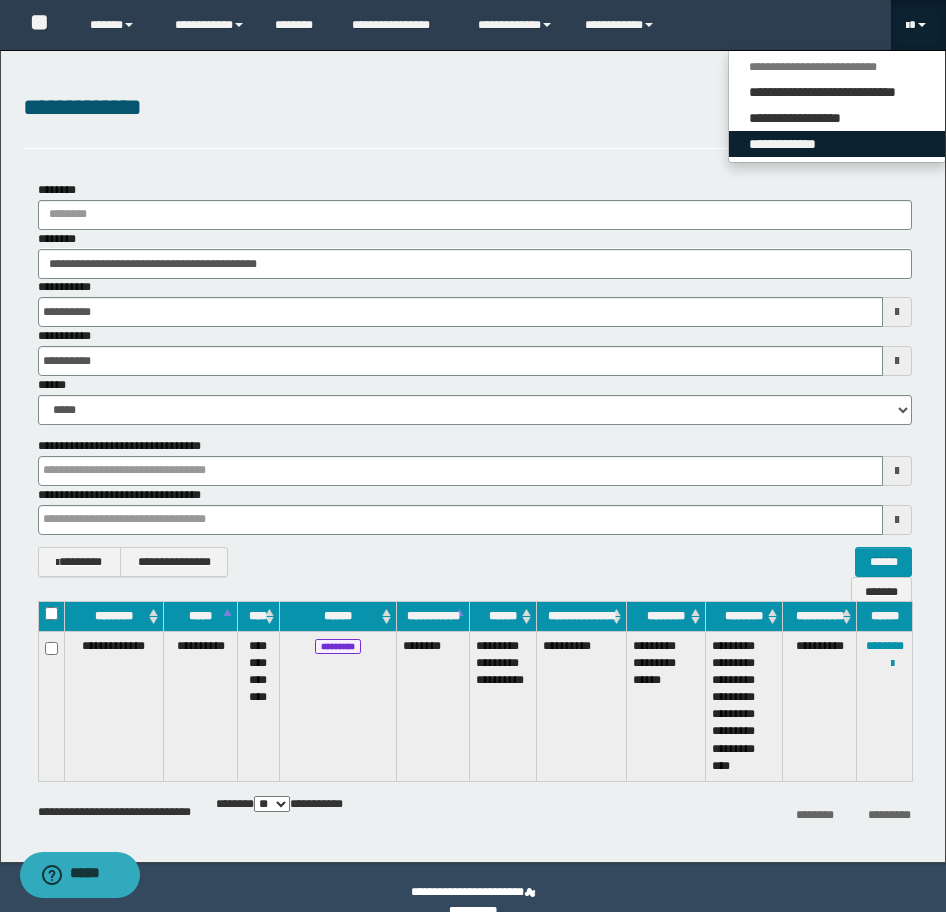 click on "**********" at bounding box center (837, 144) 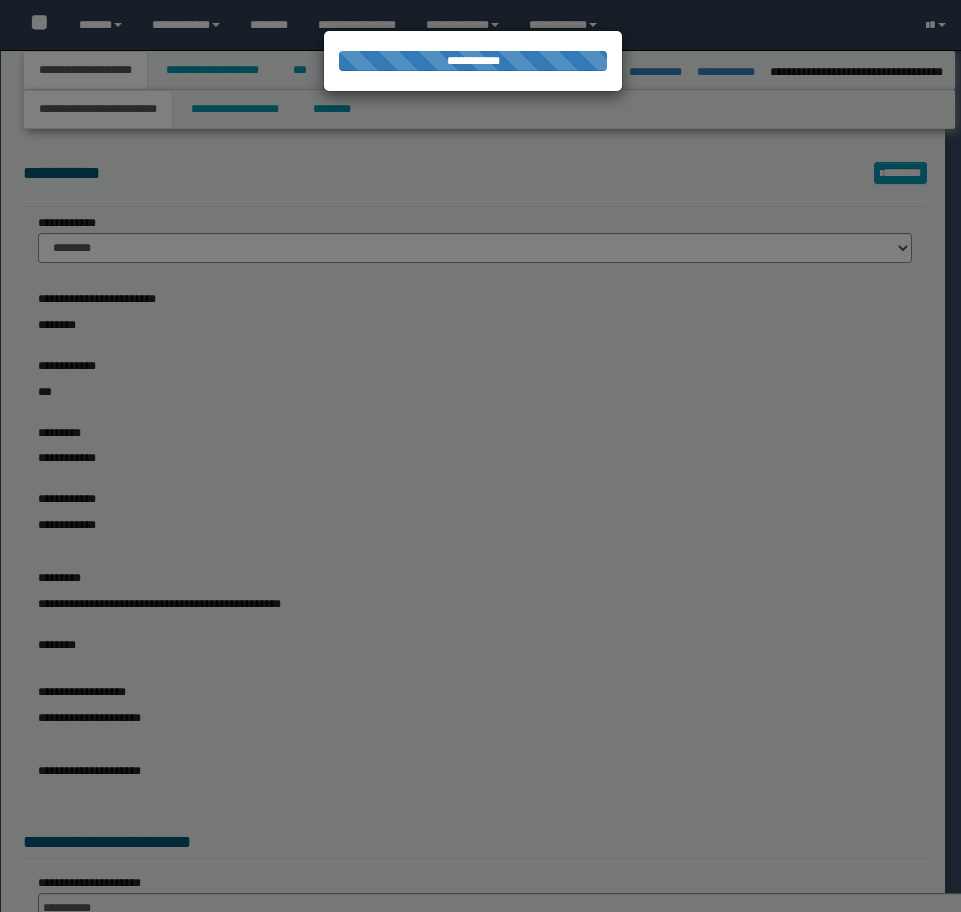 select on "*" 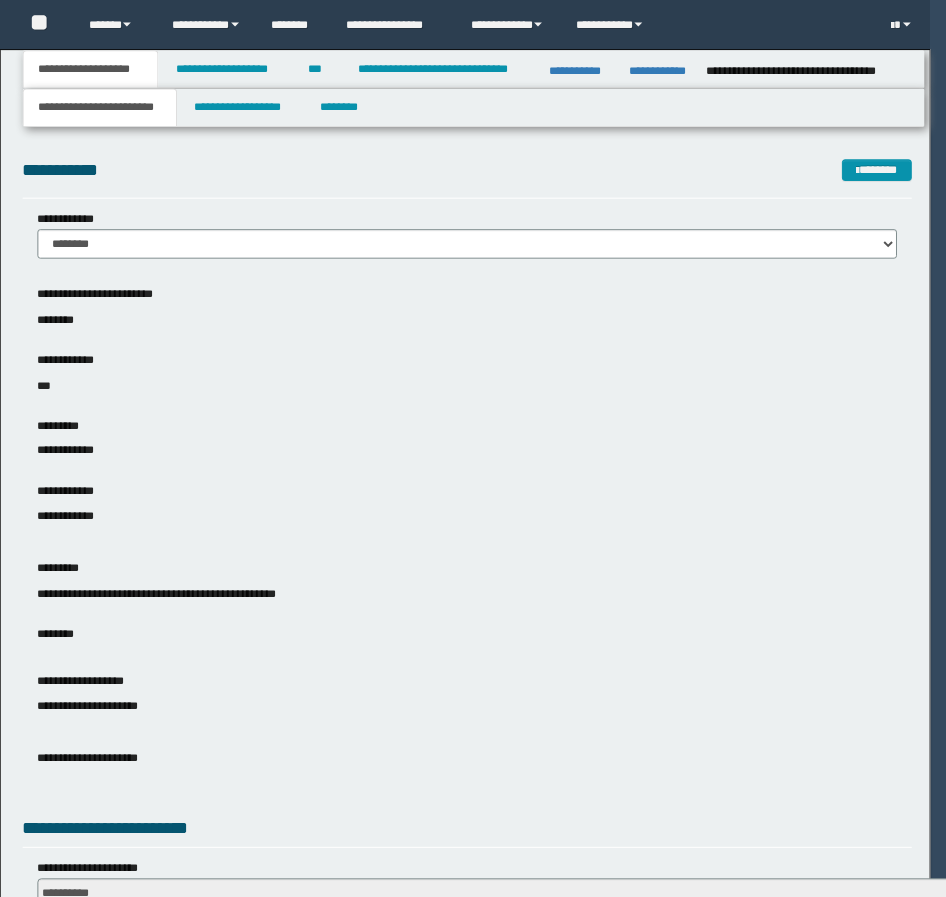 scroll, scrollTop: 0, scrollLeft: 0, axis: both 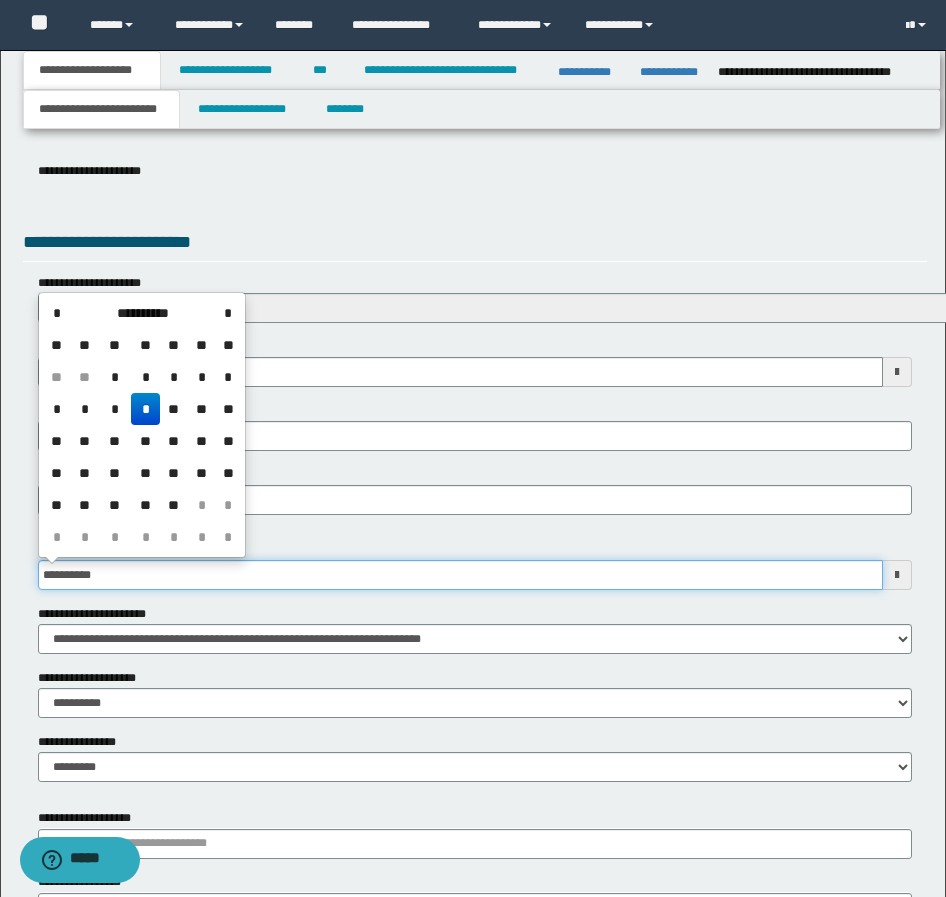 click on "**********" at bounding box center (460, 575) 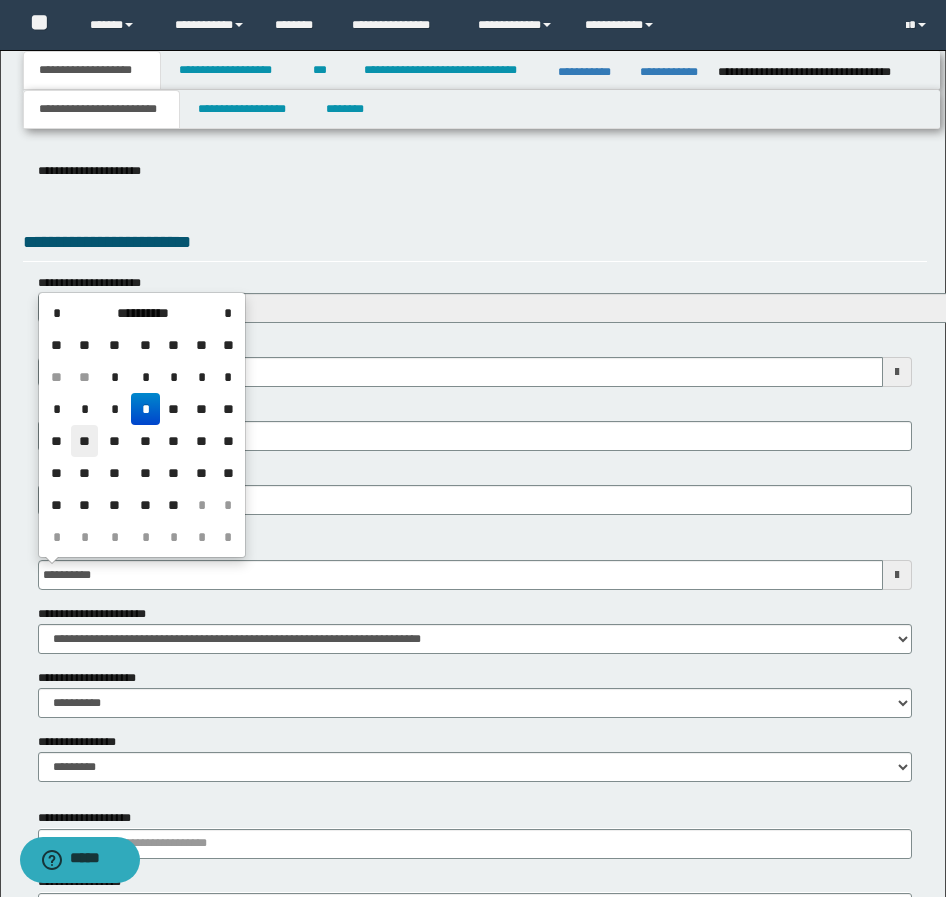click on "**" at bounding box center [85, 441] 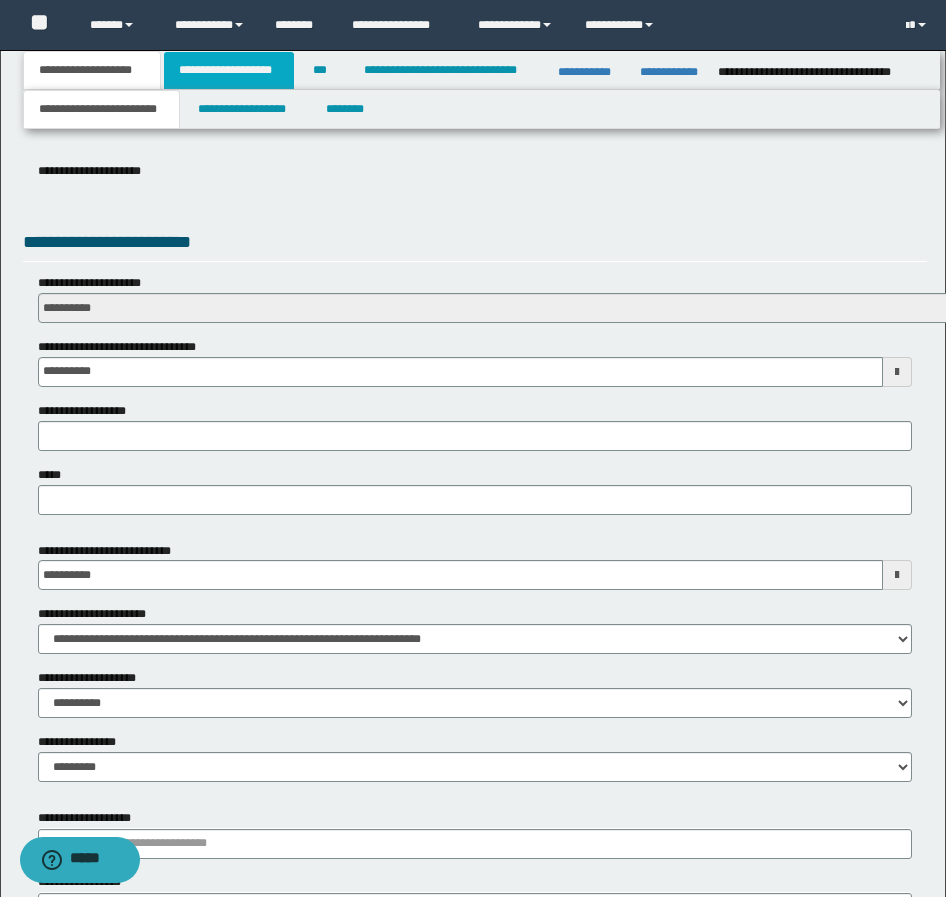 click on "**********" at bounding box center (229, 70) 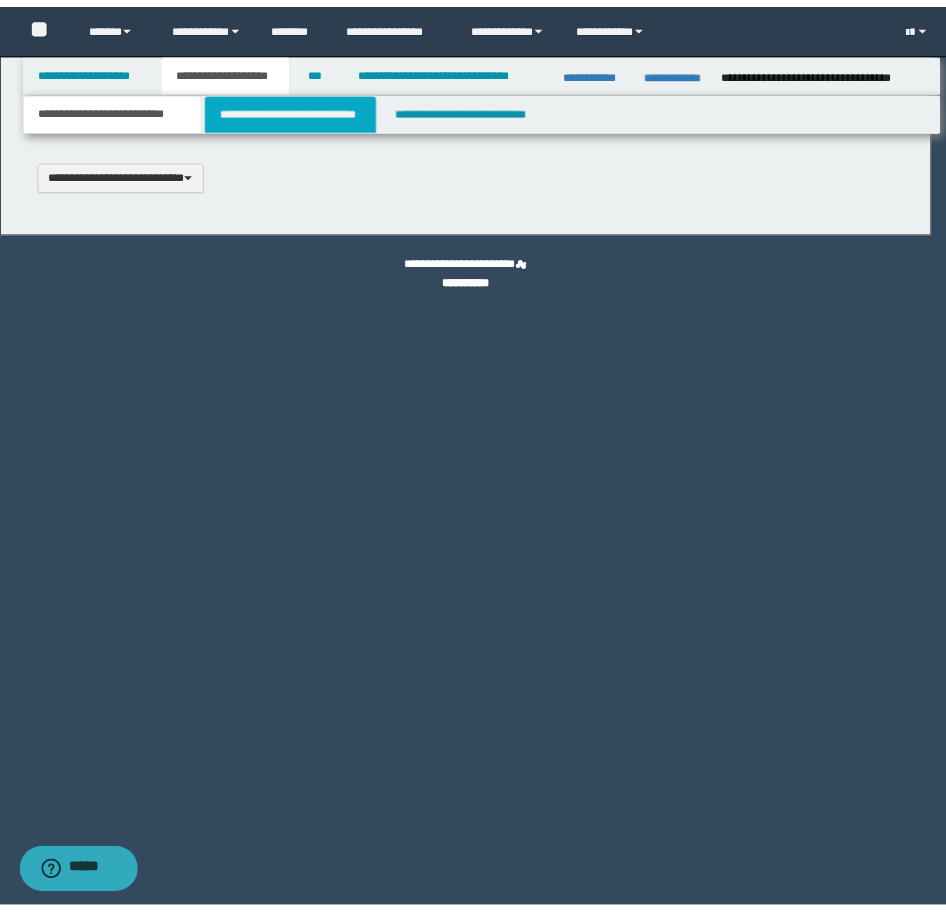 scroll, scrollTop: 0, scrollLeft: 0, axis: both 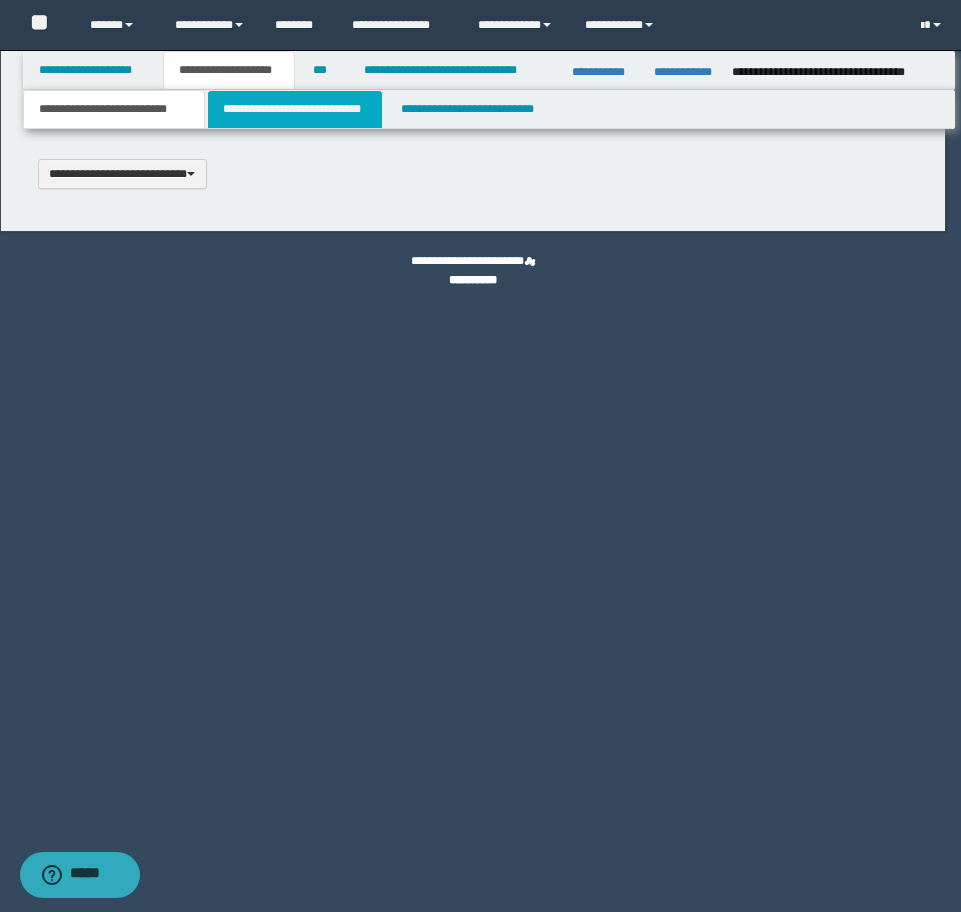 type 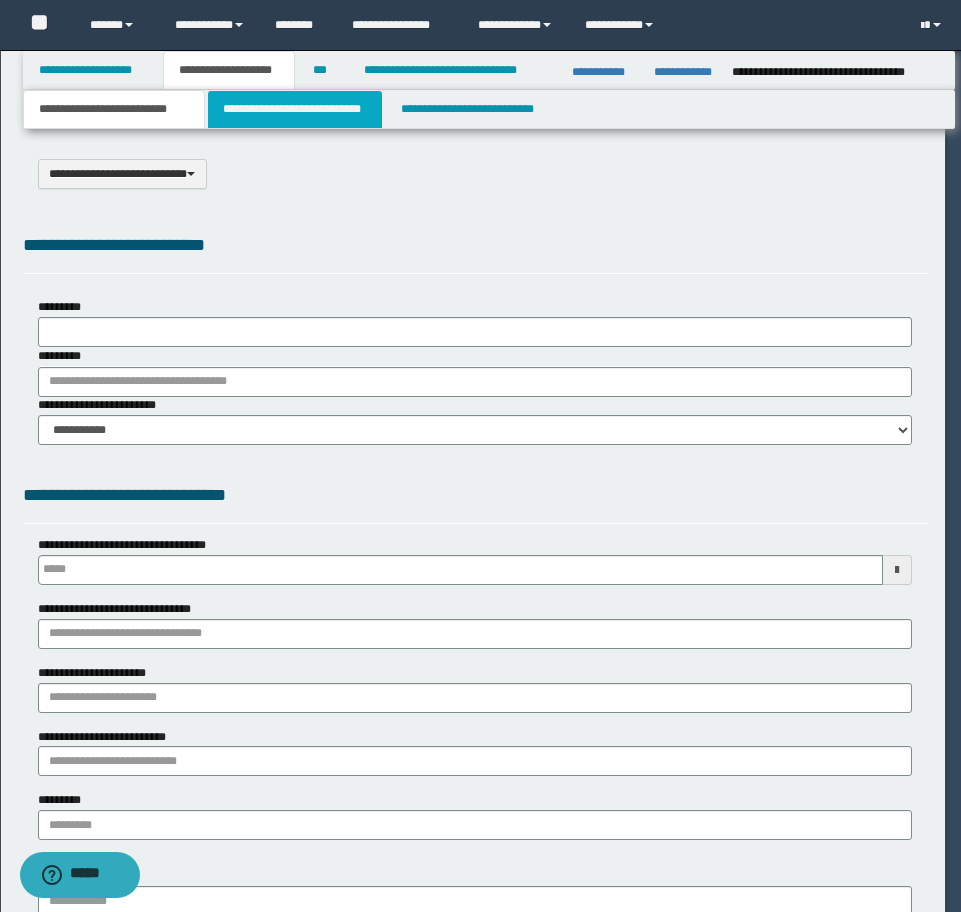 type on "**********" 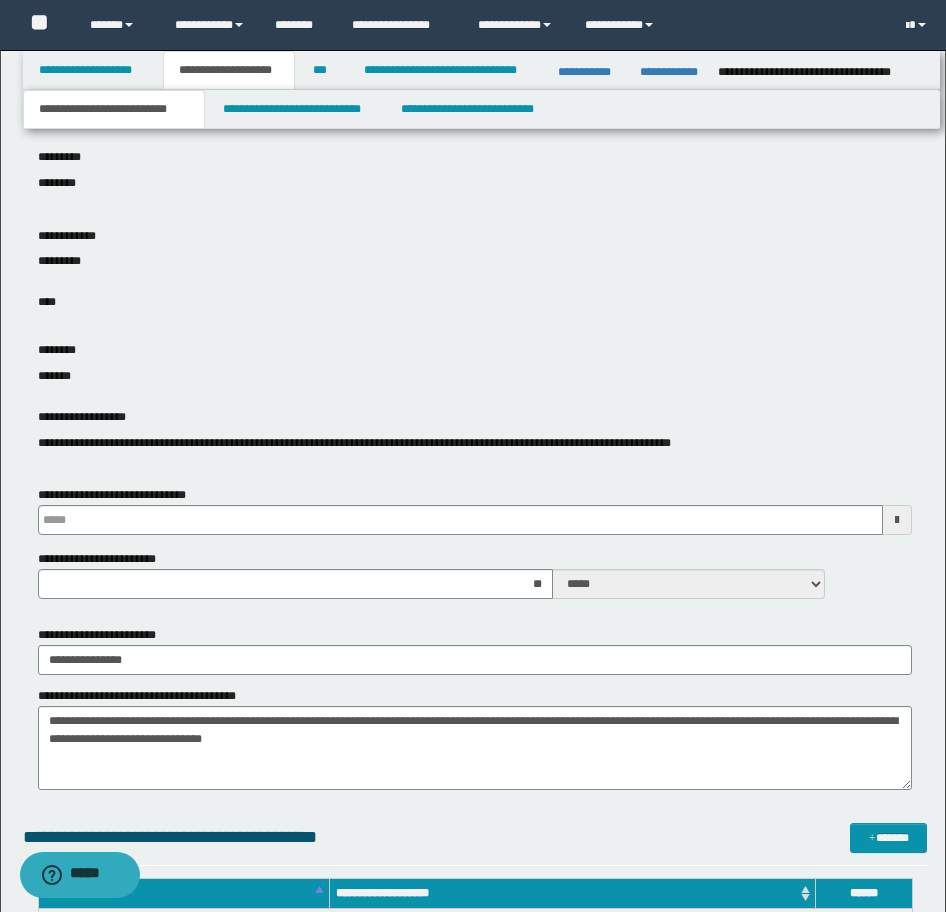type 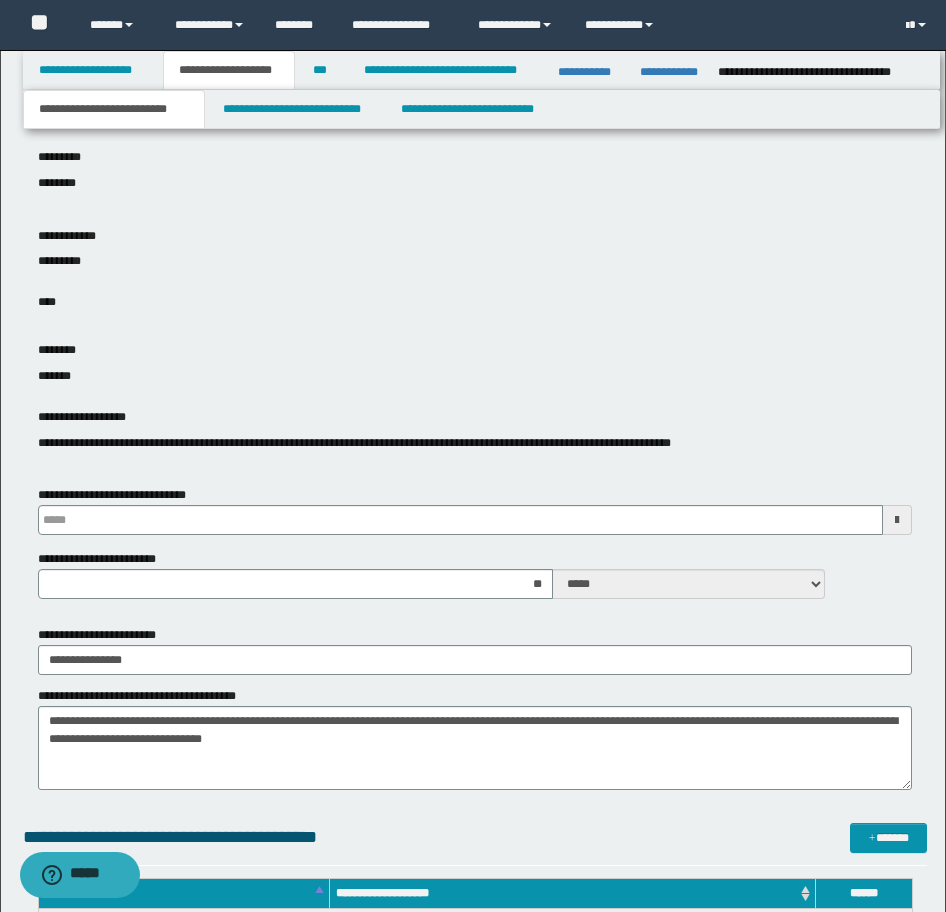 scroll, scrollTop: 700, scrollLeft: 0, axis: vertical 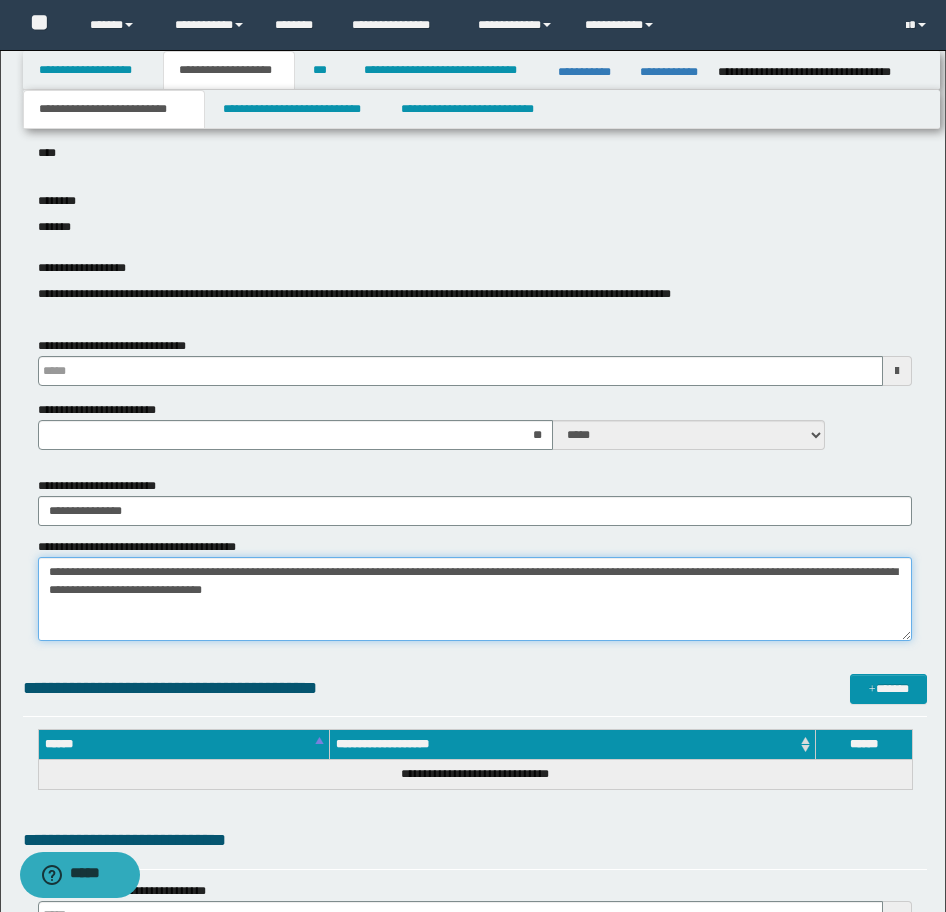 drag, startPoint x: 495, startPoint y: 592, endPoint x: -16, endPoint y: 525, distance: 515.37366 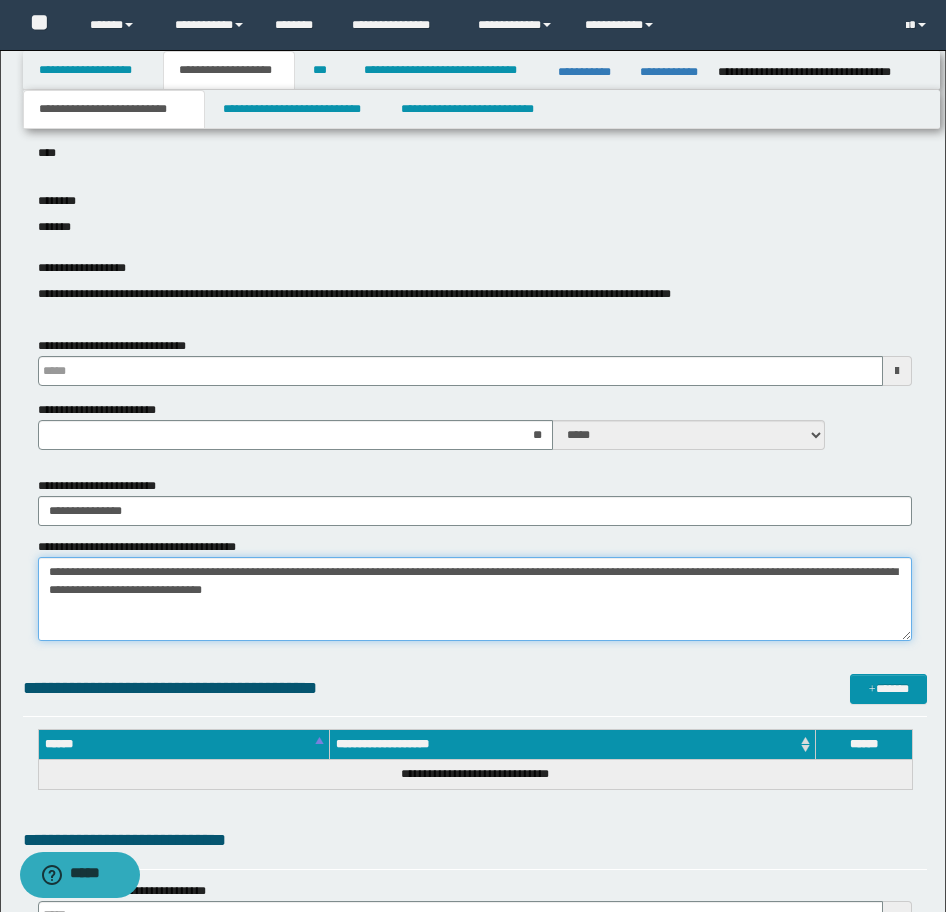 click on "**********" at bounding box center (473, -244) 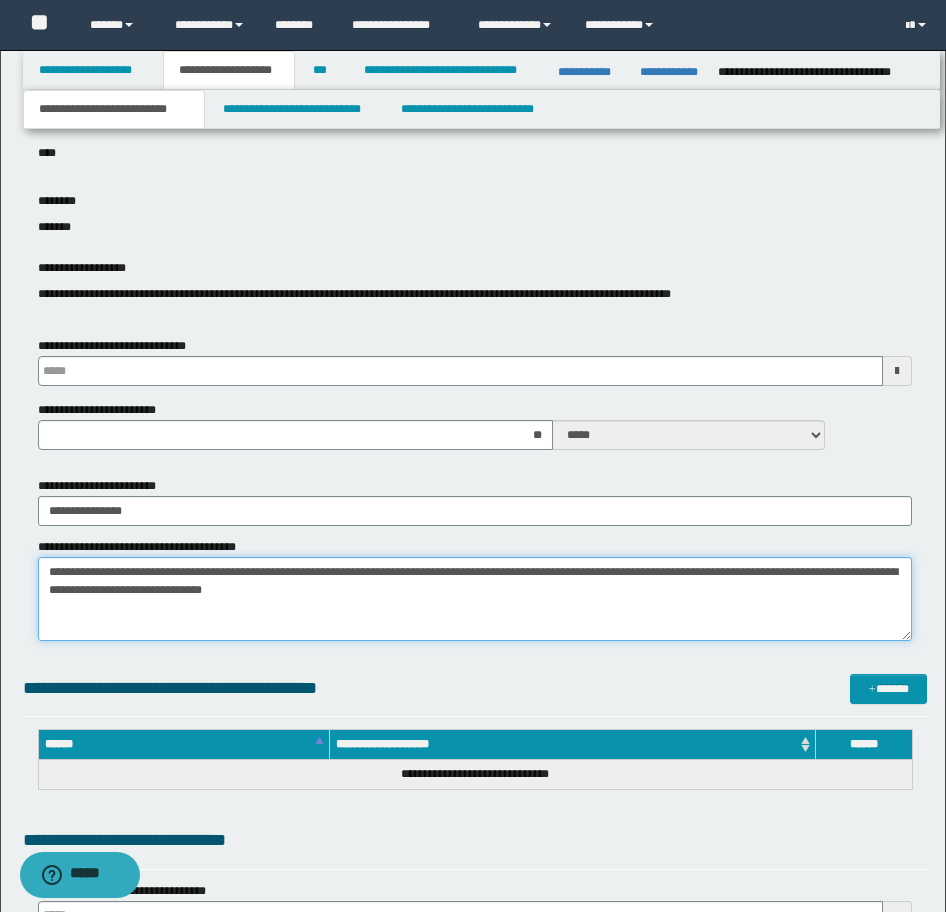 type 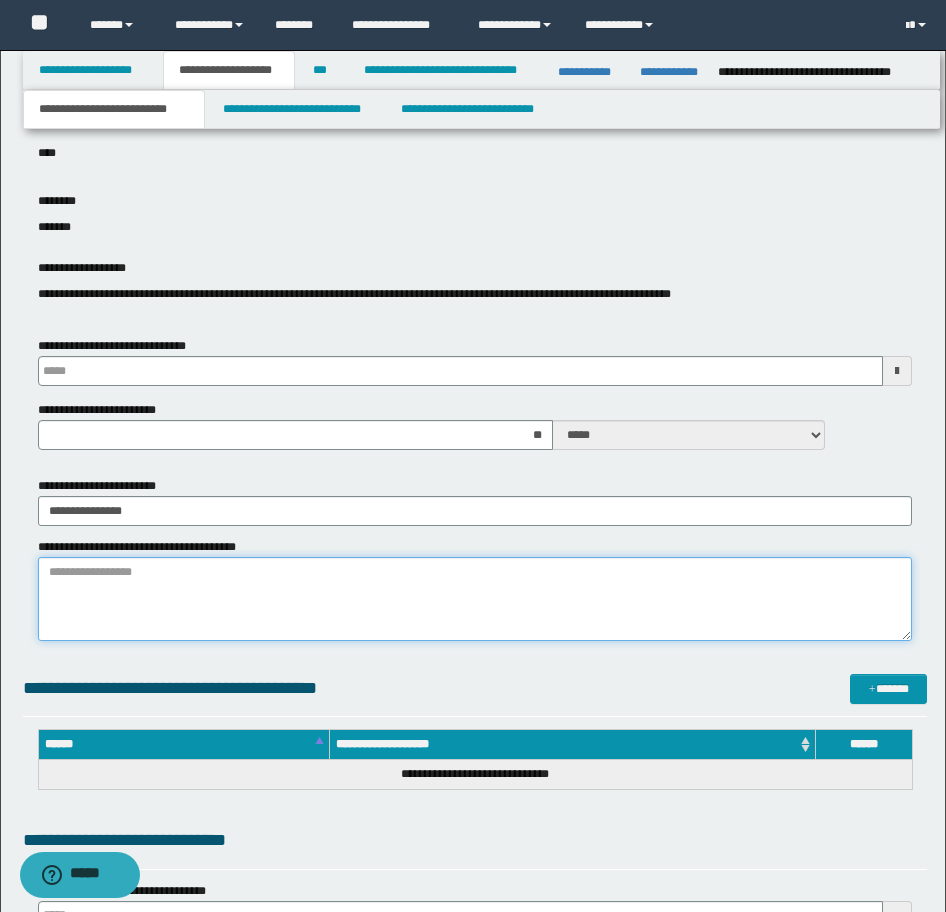 type 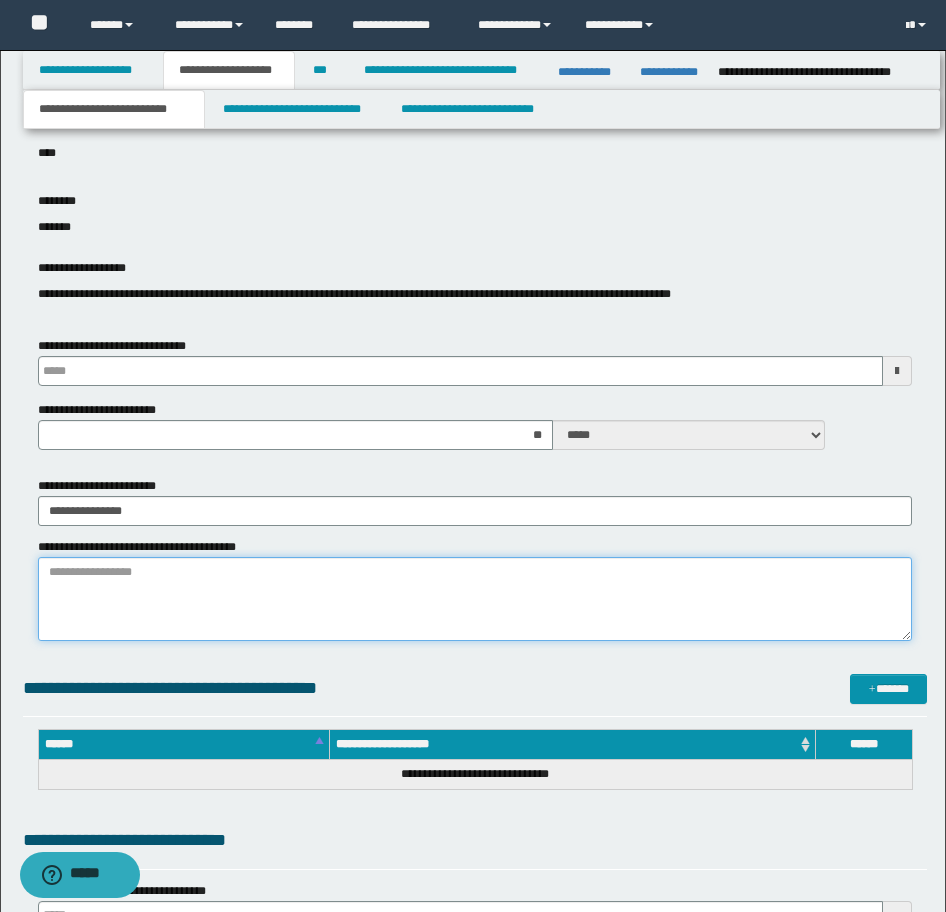 type 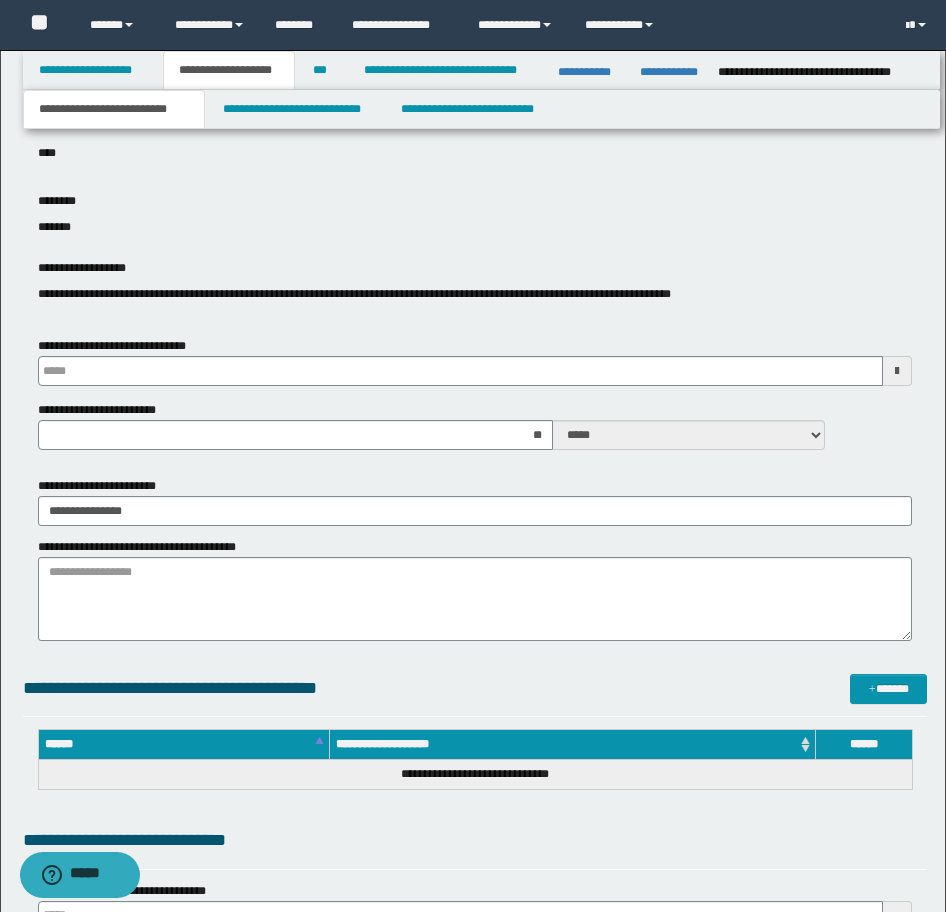 type 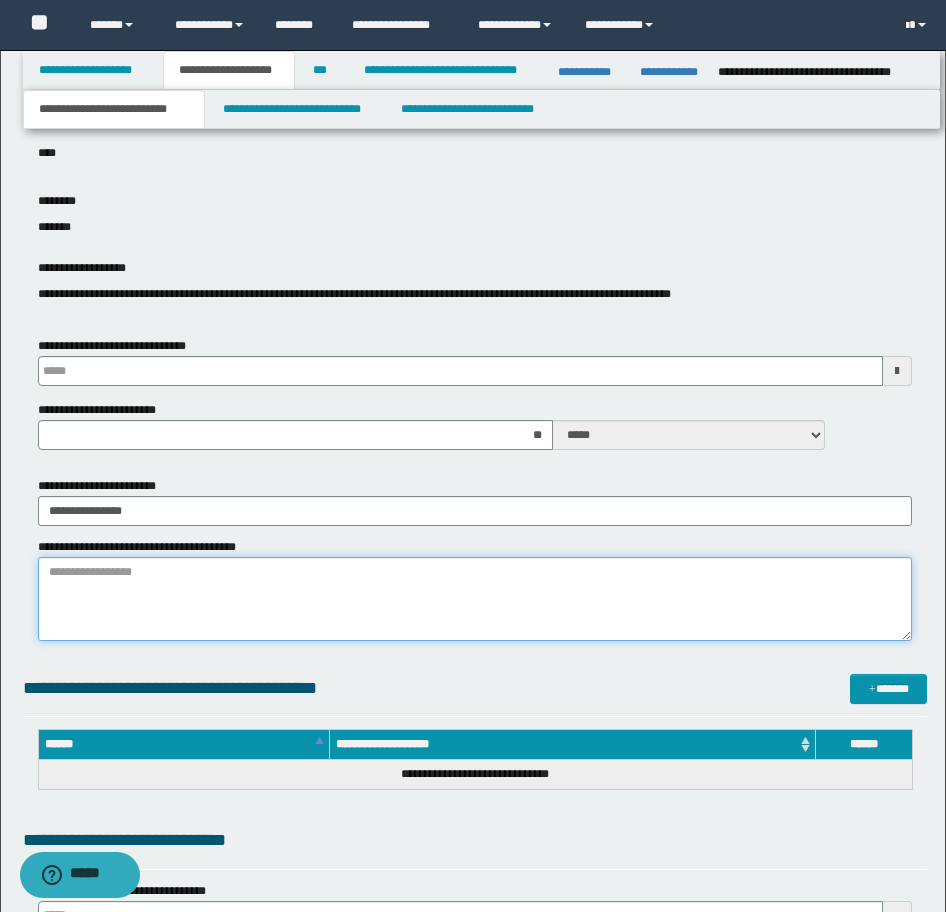 type 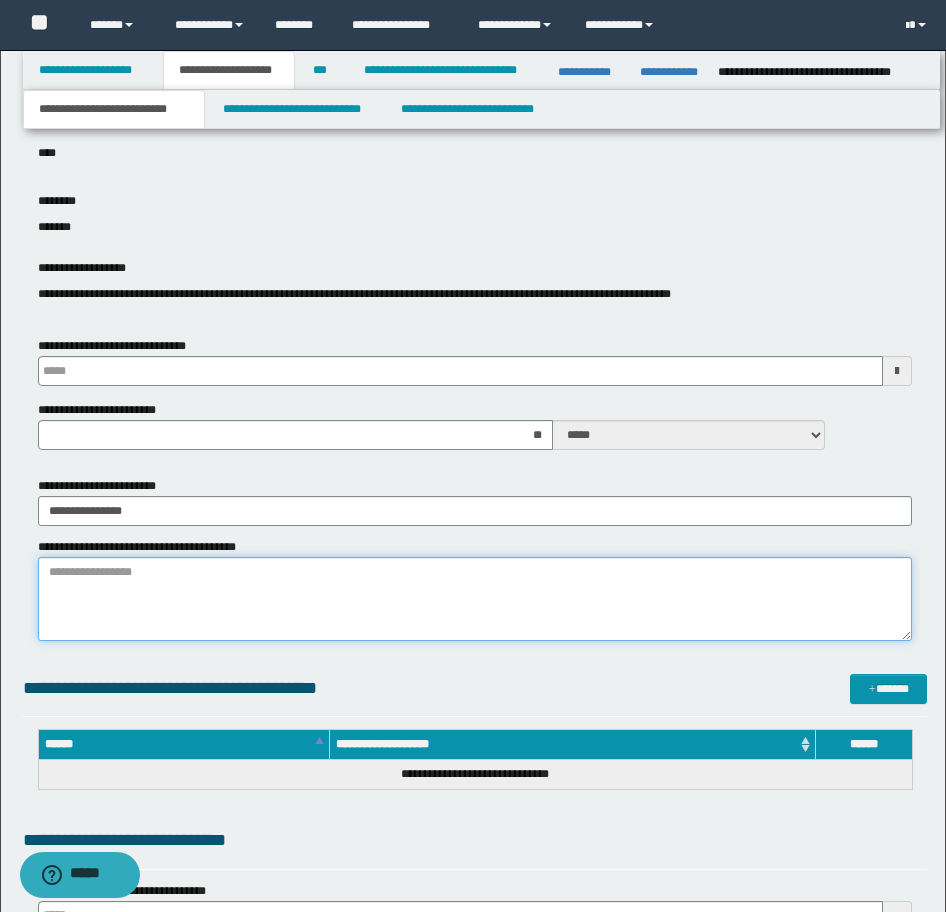 type on "**********" 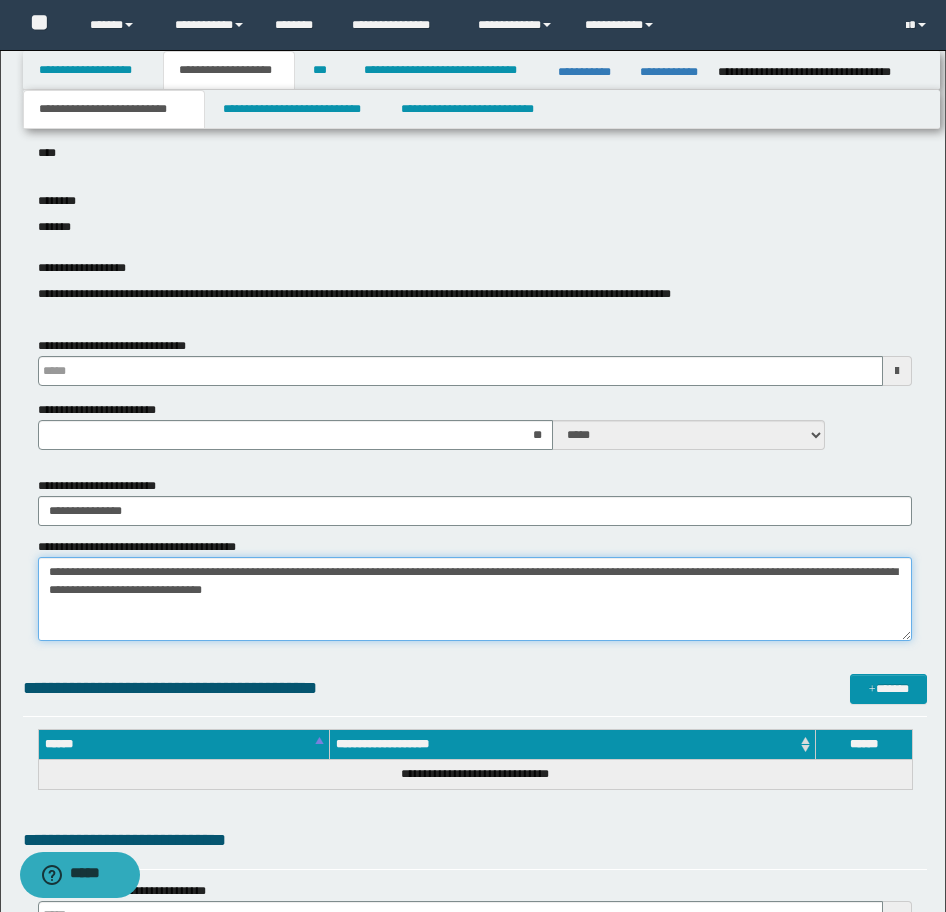 type 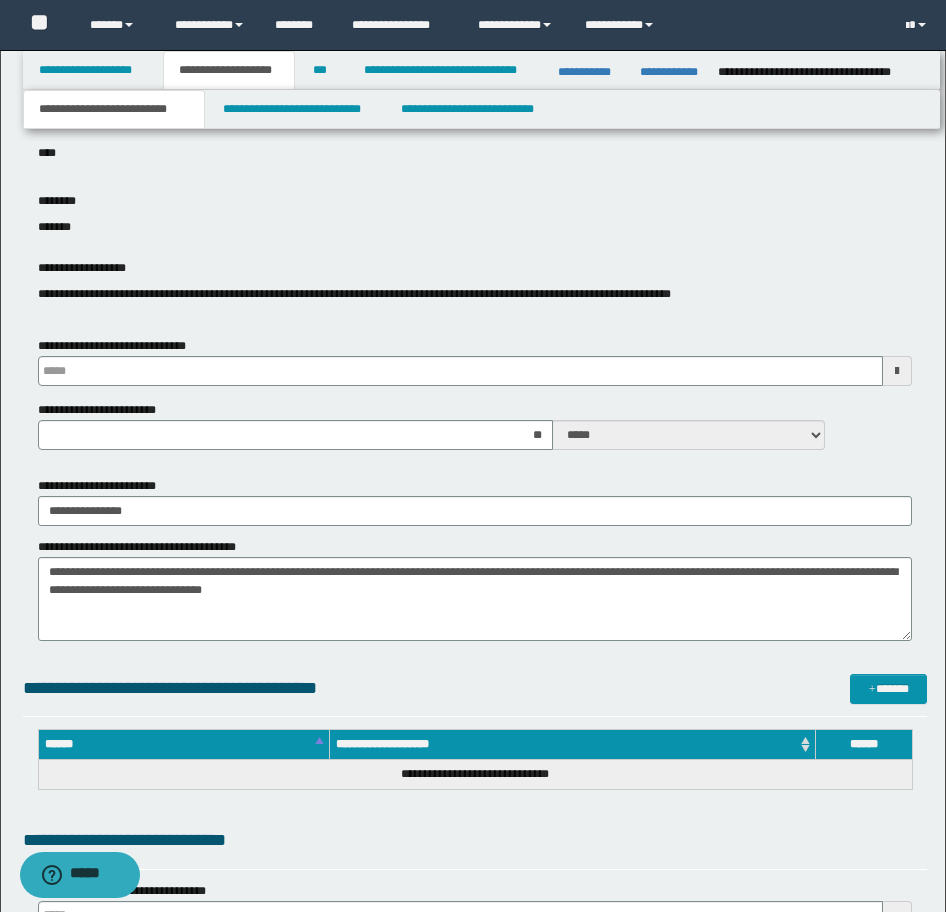 type 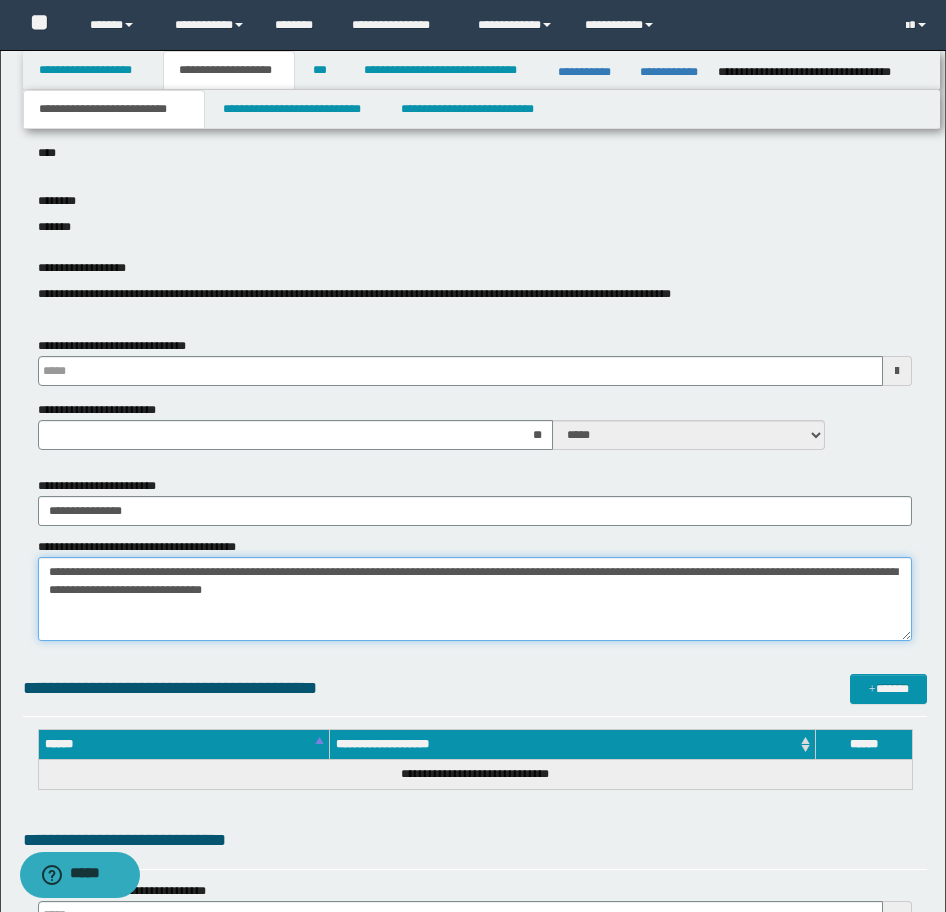 type 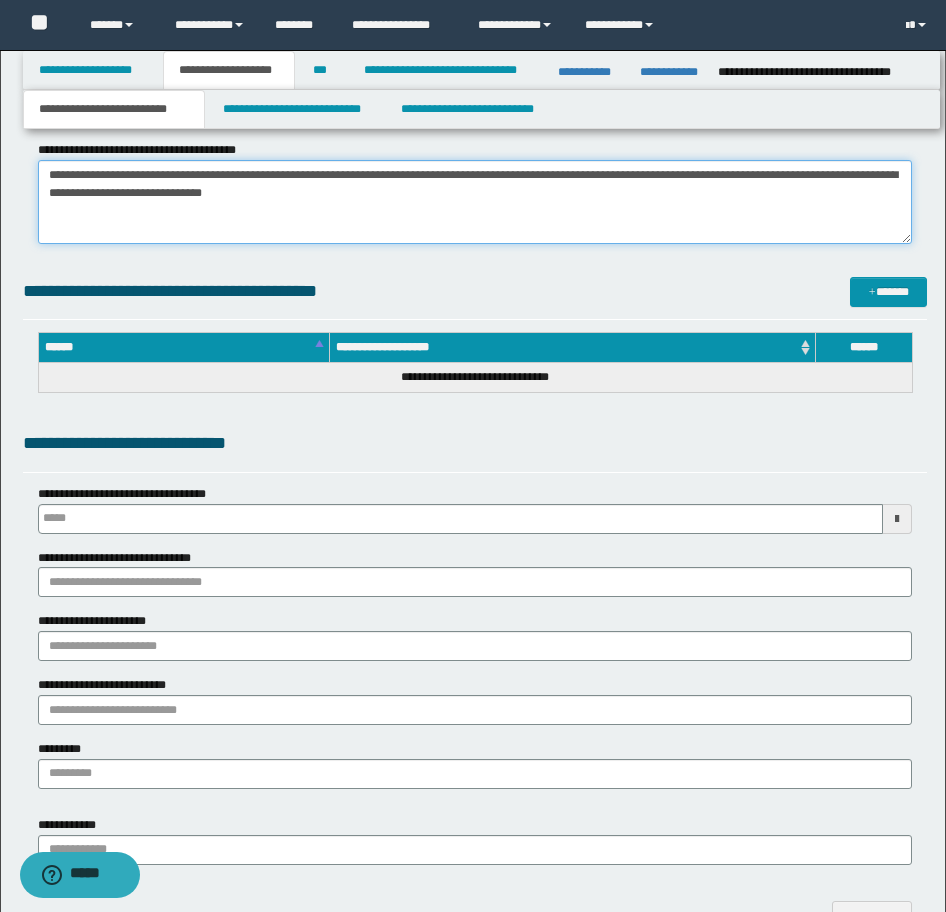 scroll, scrollTop: 1100, scrollLeft: 0, axis: vertical 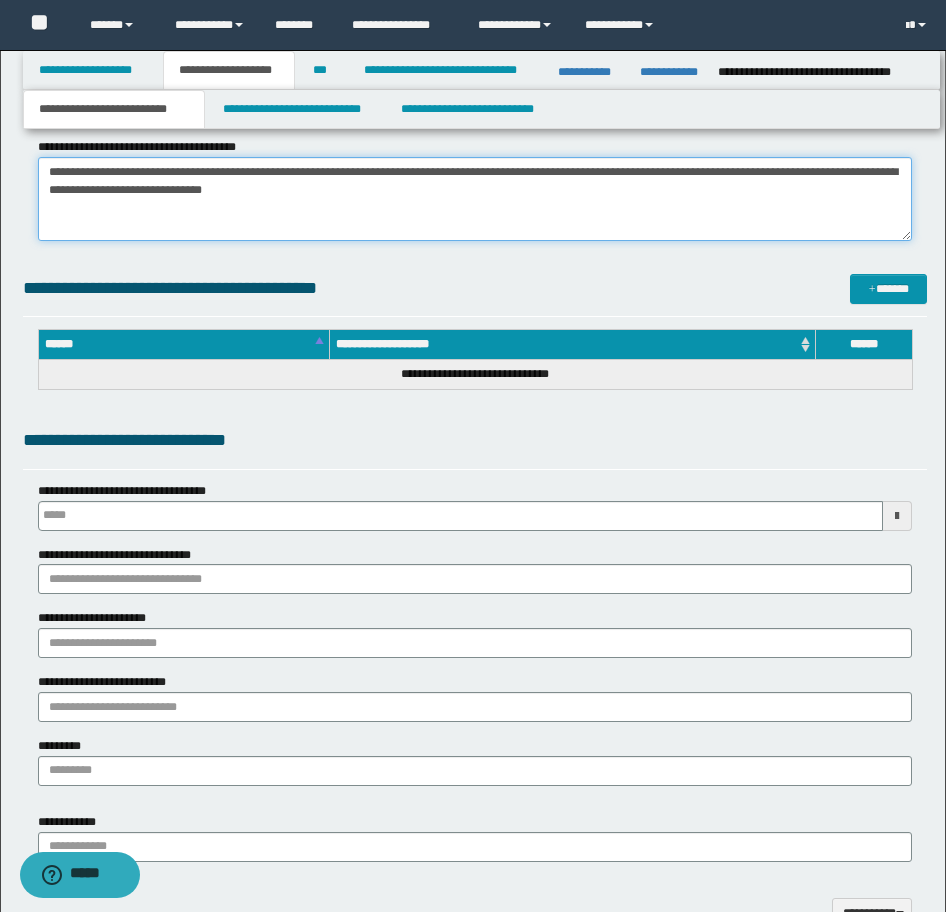 type 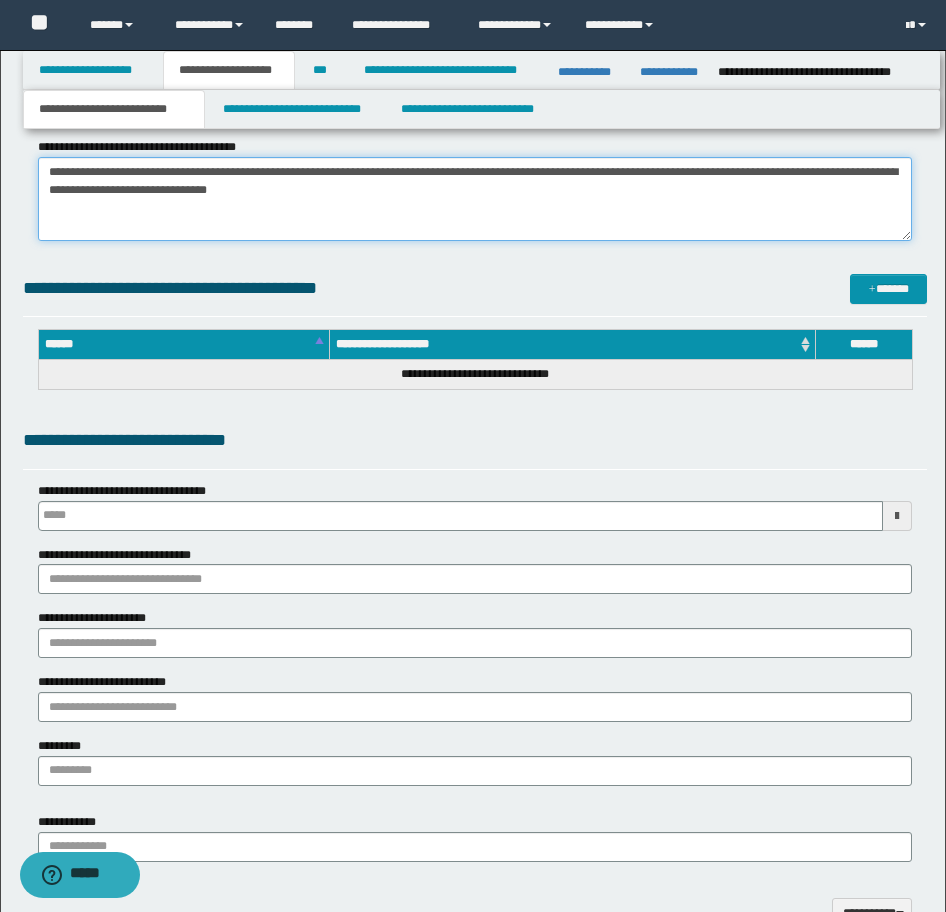 type on "**********" 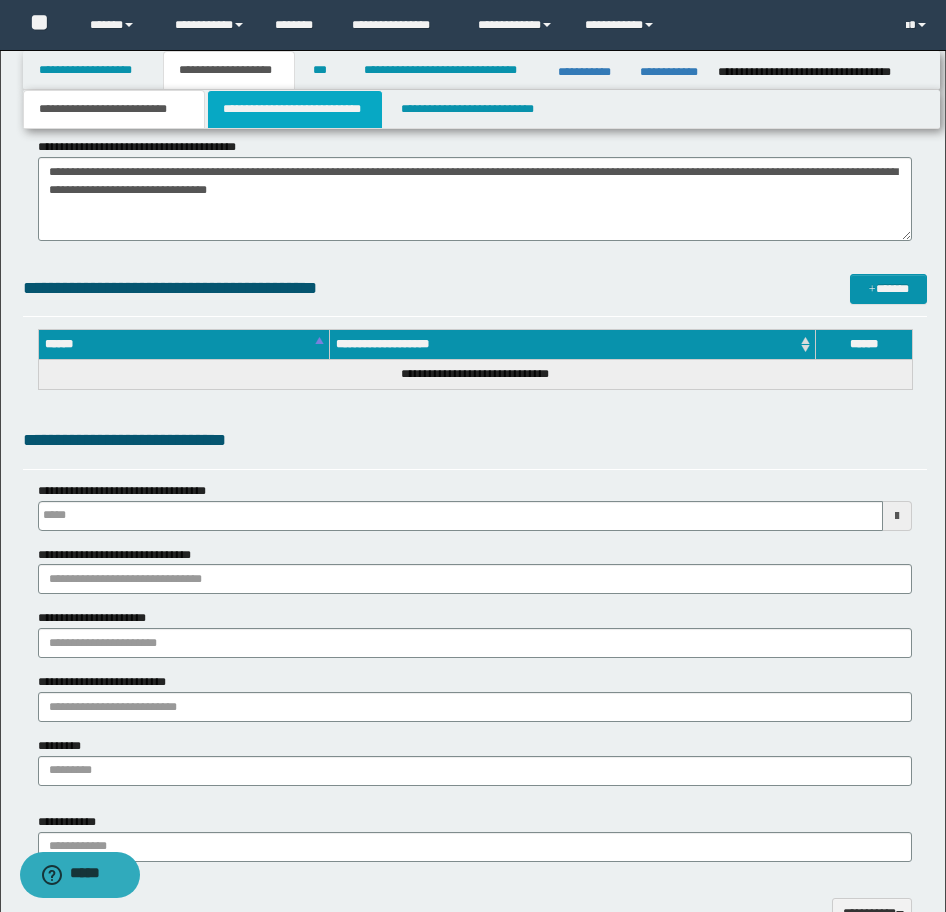 click on "**********" at bounding box center [295, 109] 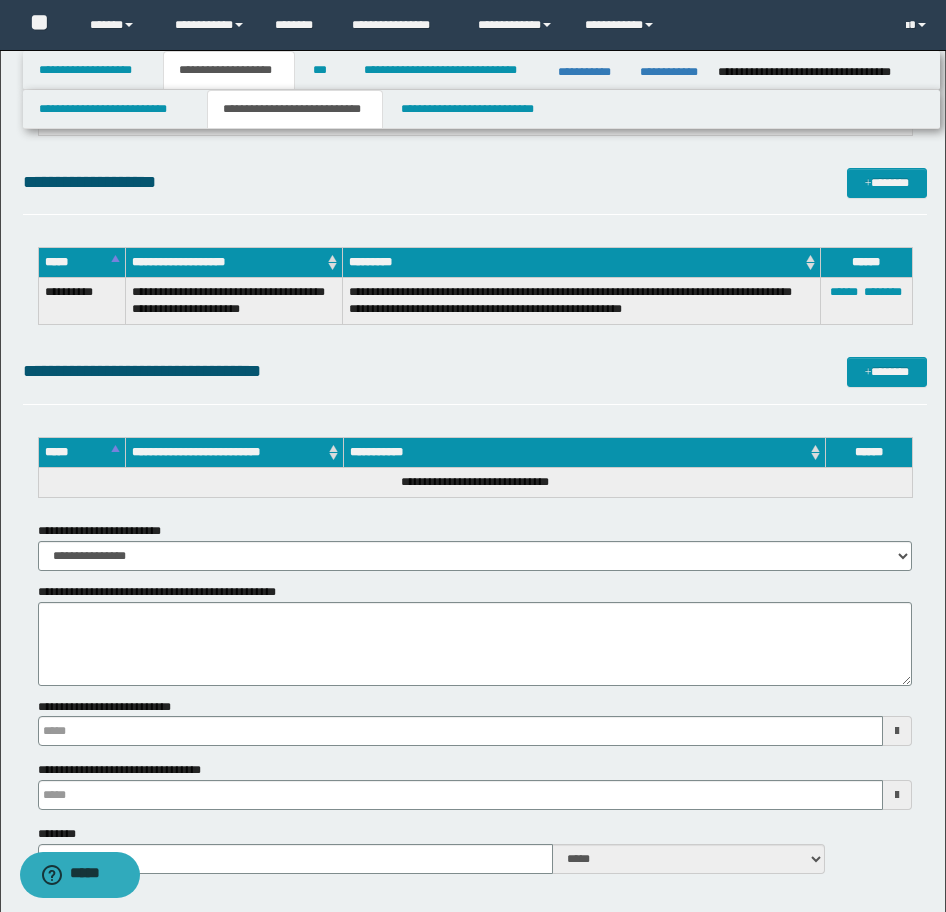 scroll, scrollTop: 4700, scrollLeft: 0, axis: vertical 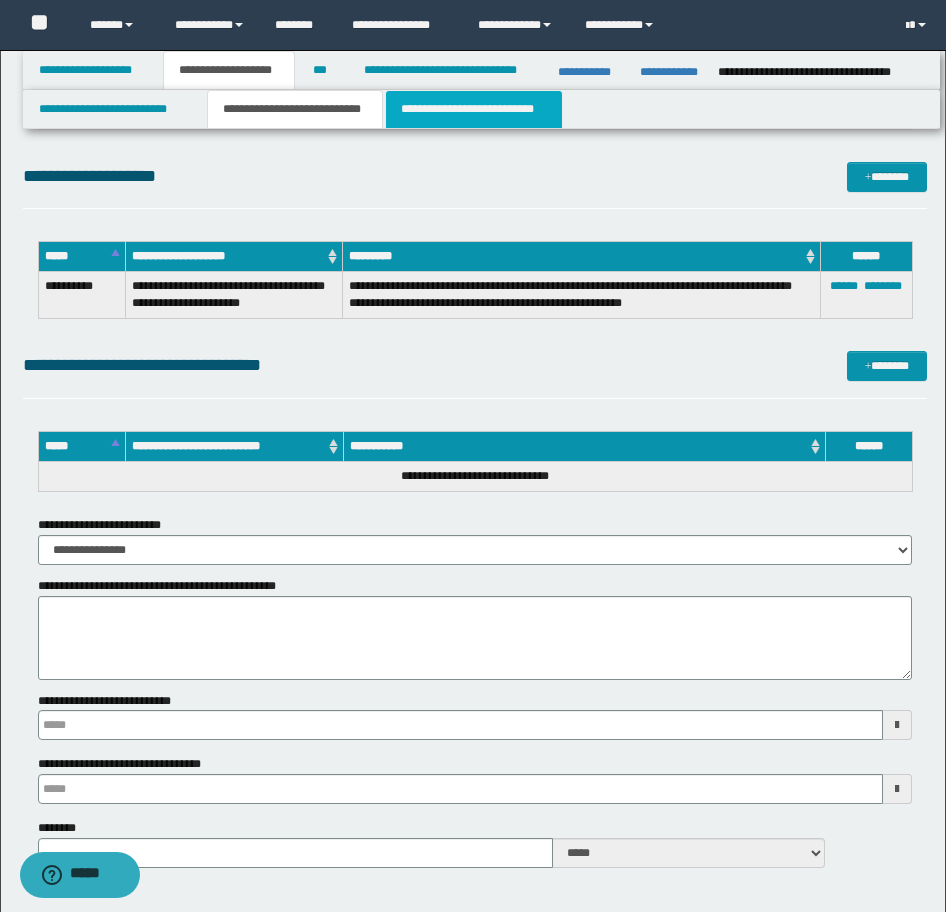 click on "**********" at bounding box center (474, 109) 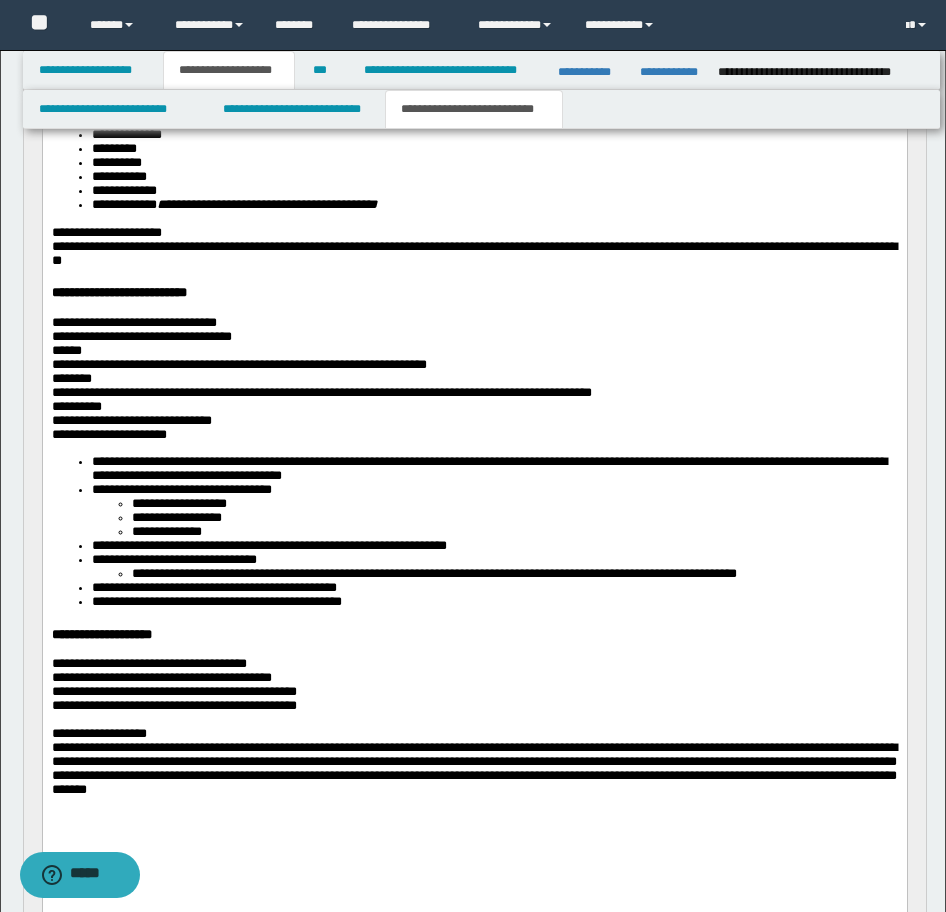 scroll, scrollTop: 1200, scrollLeft: 0, axis: vertical 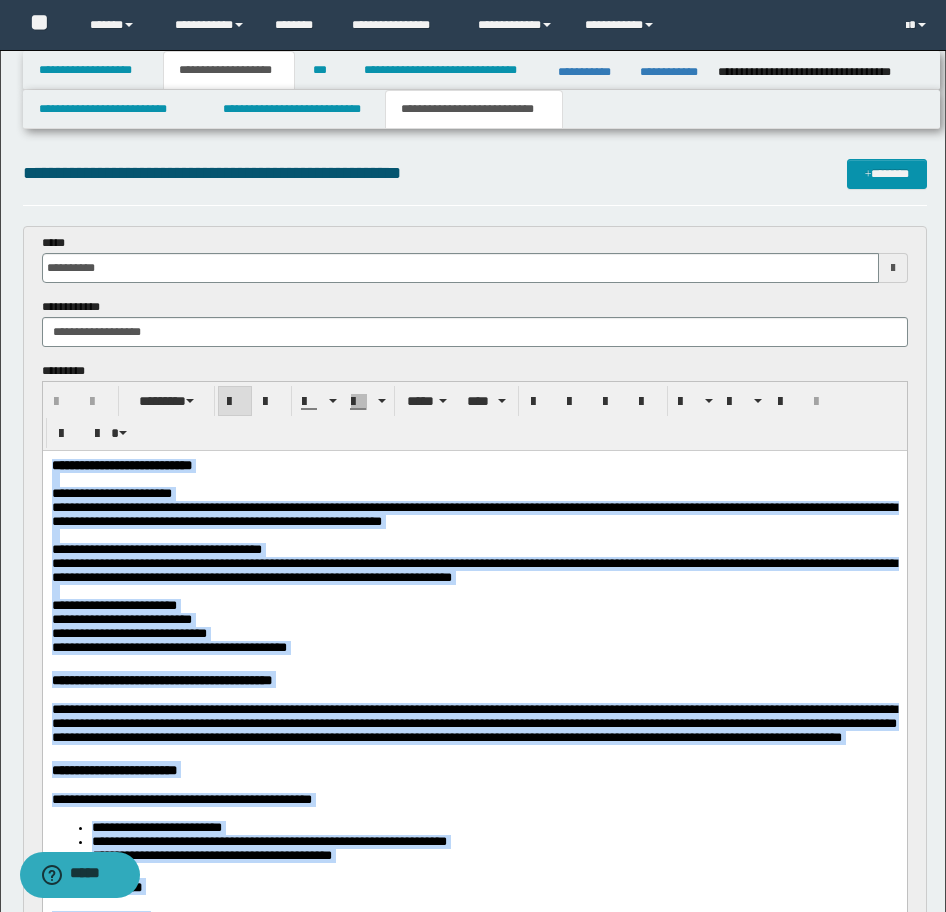drag, startPoint x: 738, startPoint y: 1746, endPoint x: 651, endPoint y: 804, distance: 946.009 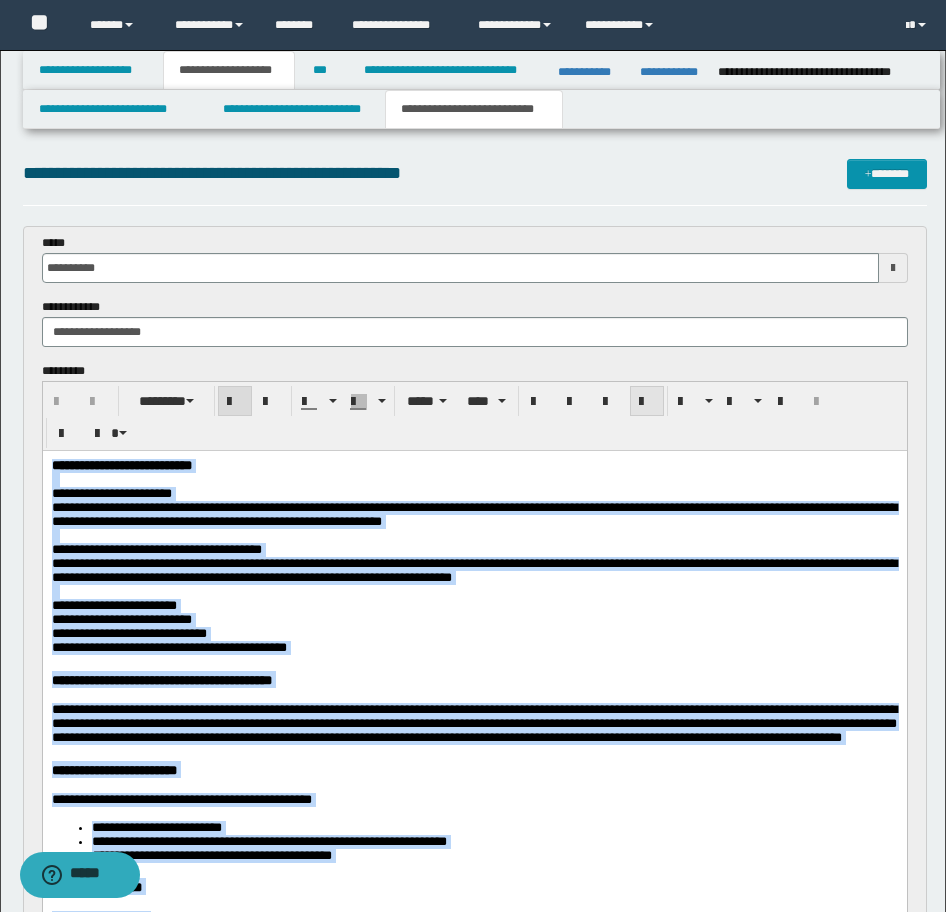 click at bounding box center [647, 402] 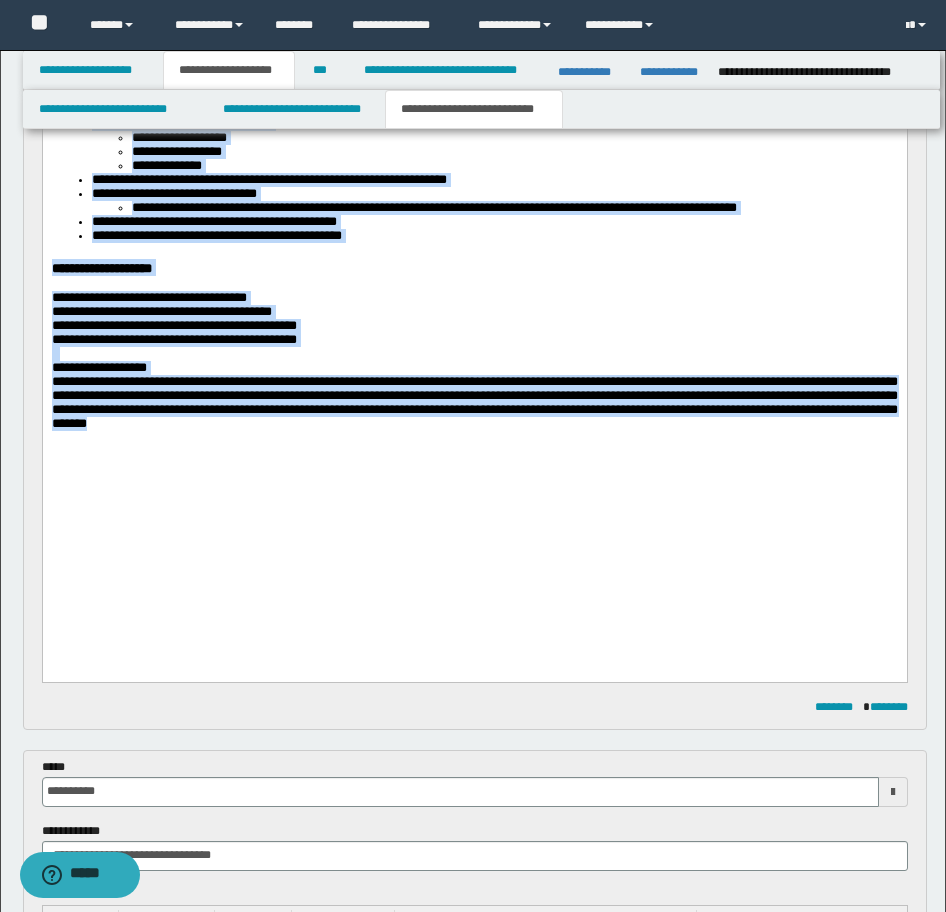 scroll, scrollTop: 1500, scrollLeft: 0, axis: vertical 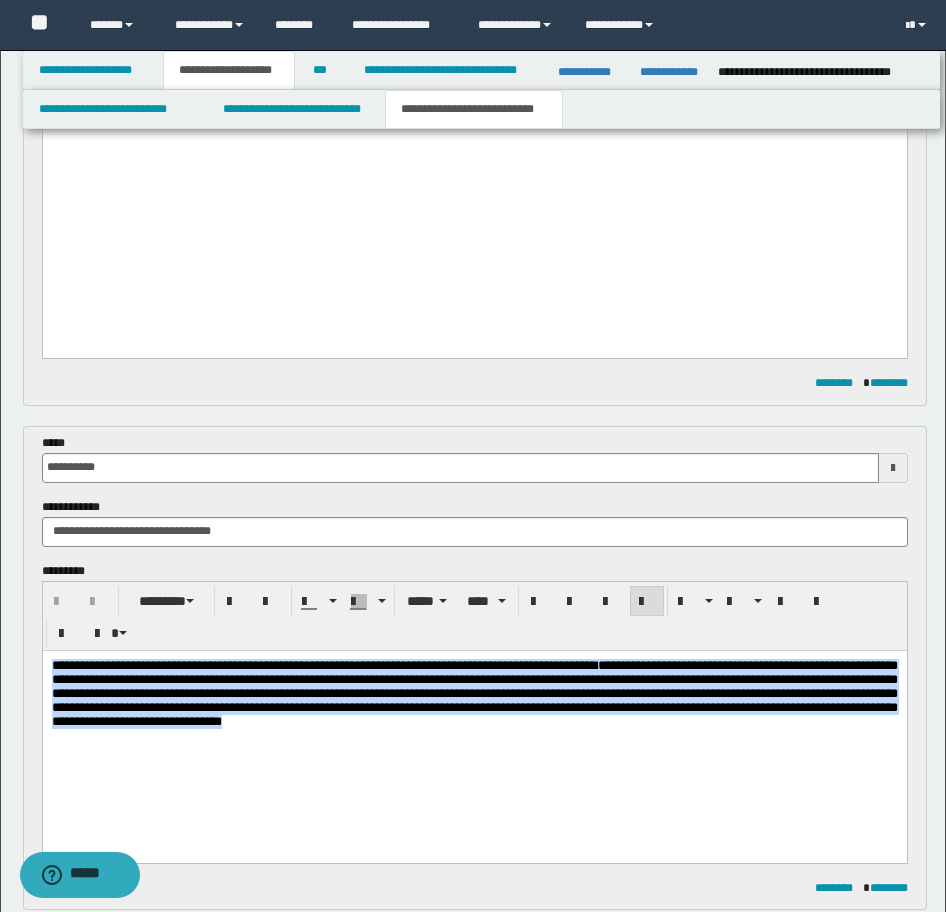 drag, startPoint x: 166, startPoint y: 754, endPoint x: 473, endPoint y: 1281, distance: 609.89996 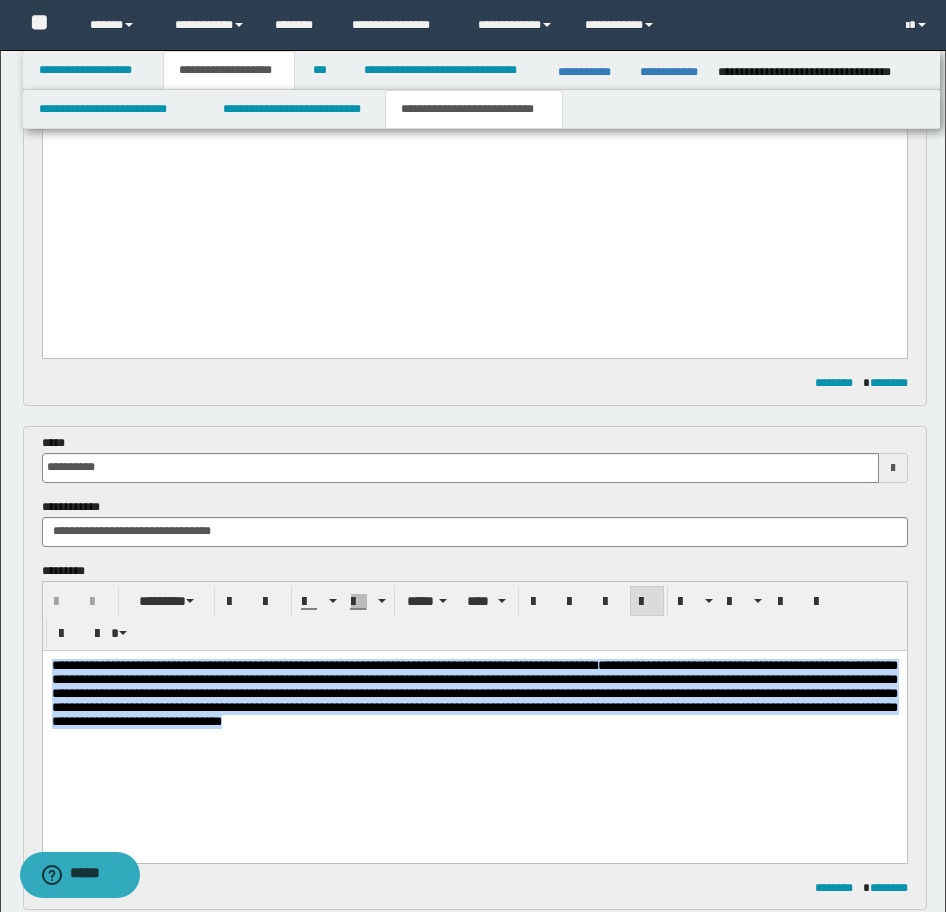 click on "**********" at bounding box center [474, 718] 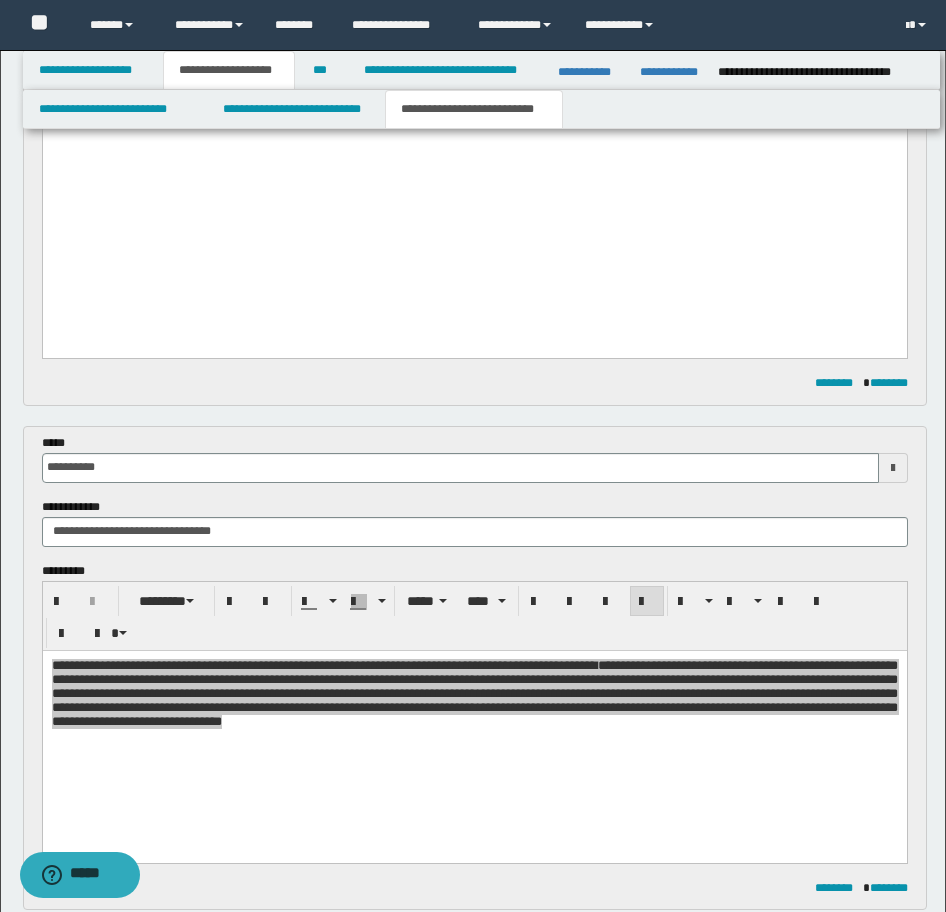 click on "**********" at bounding box center (474, -442) 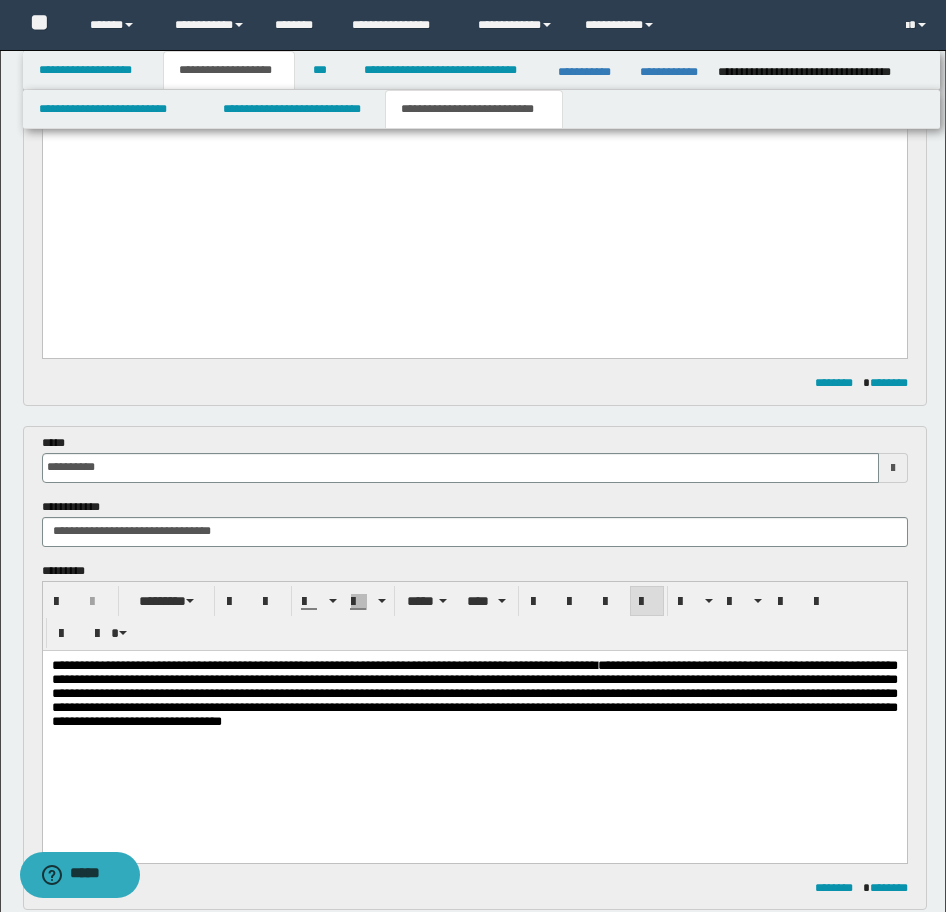 click on "**********" at bounding box center (474, 718) 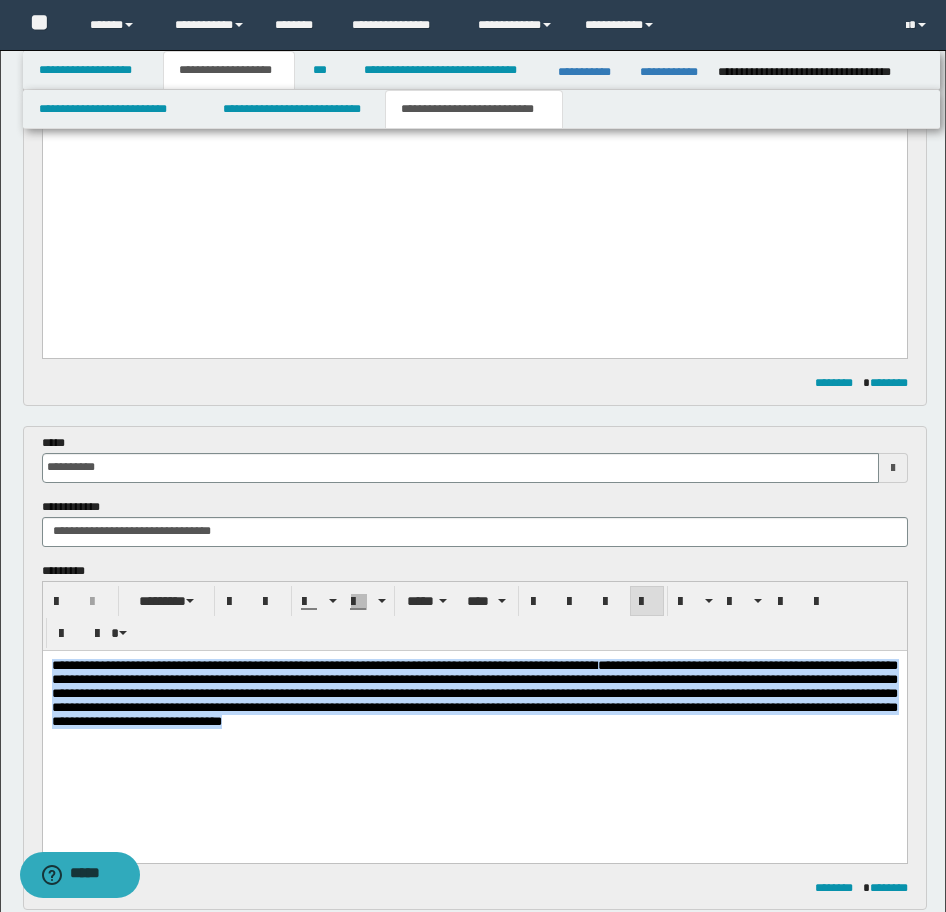 drag, startPoint x: 176, startPoint y: 760, endPoint x: 40, endPoint y: 657, distance: 170.60188 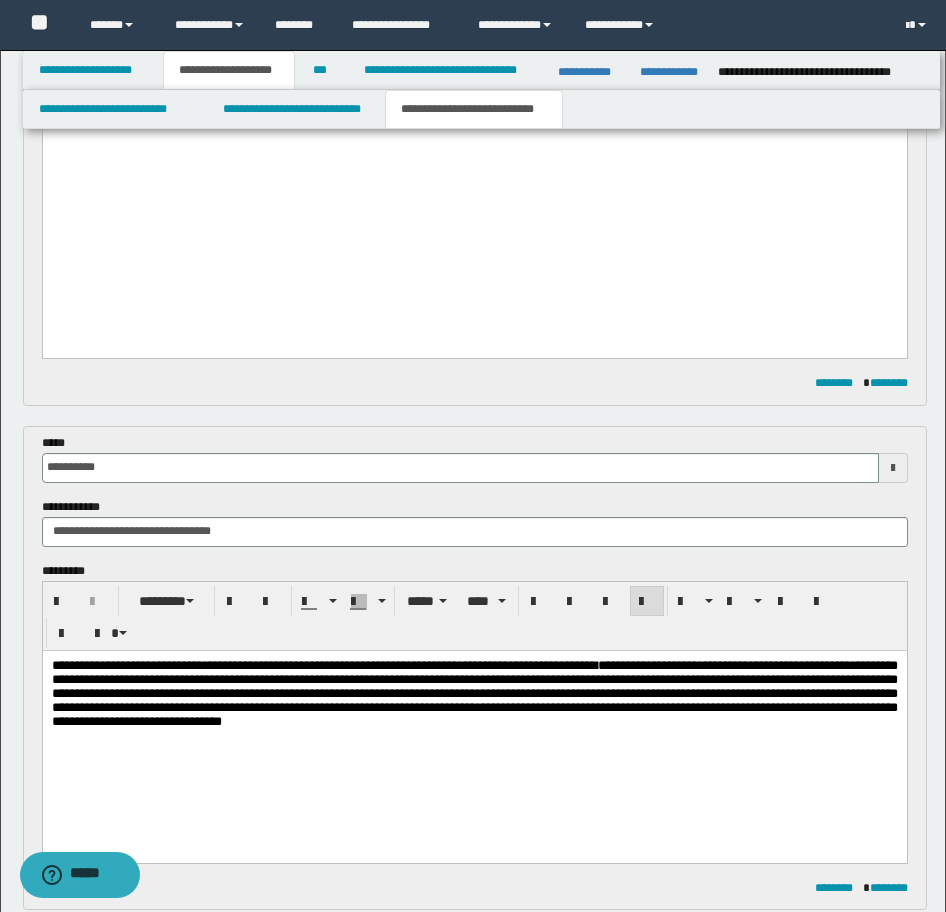 type 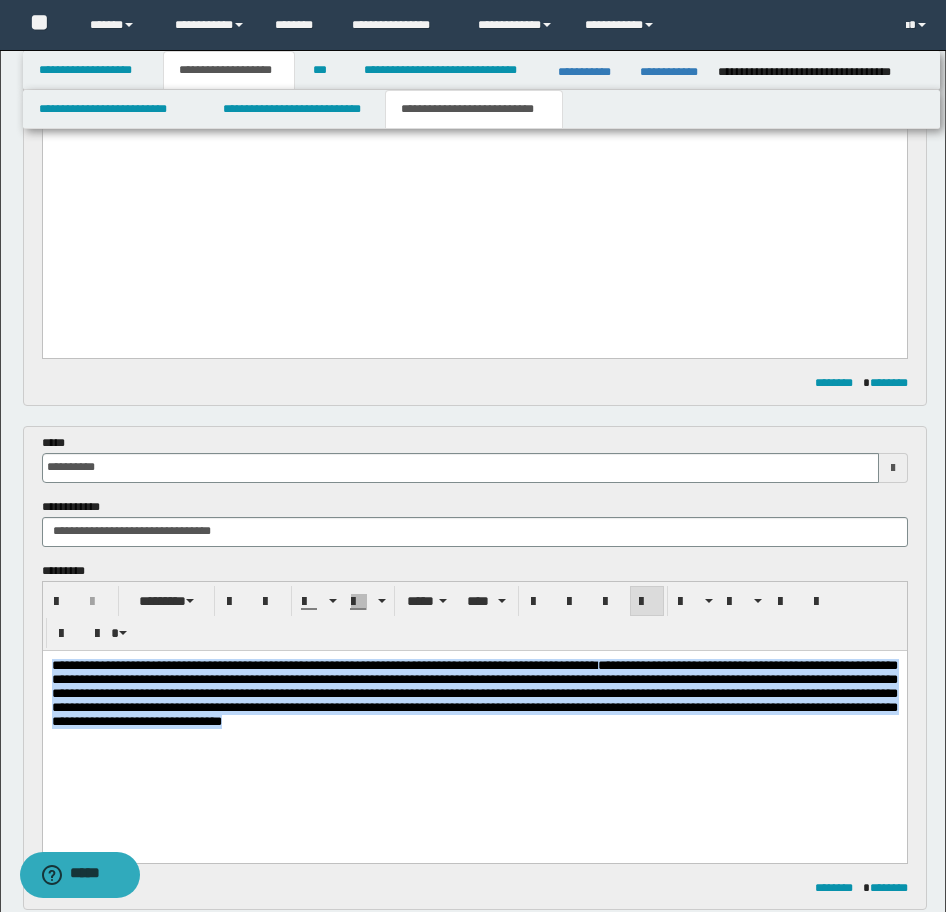 drag, startPoint x: 148, startPoint y: 757, endPoint x: 44, endPoint y: 659, distance: 142.89856 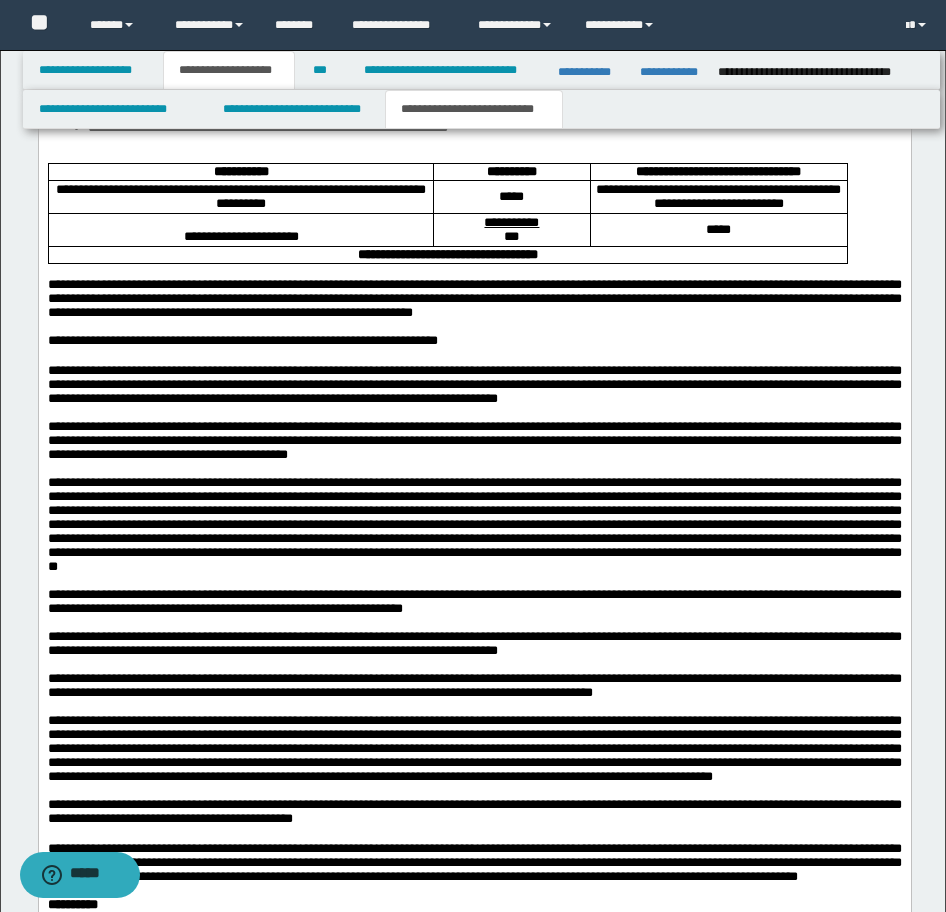 scroll, scrollTop: 4100, scrollLeft: 0, axis: vertical 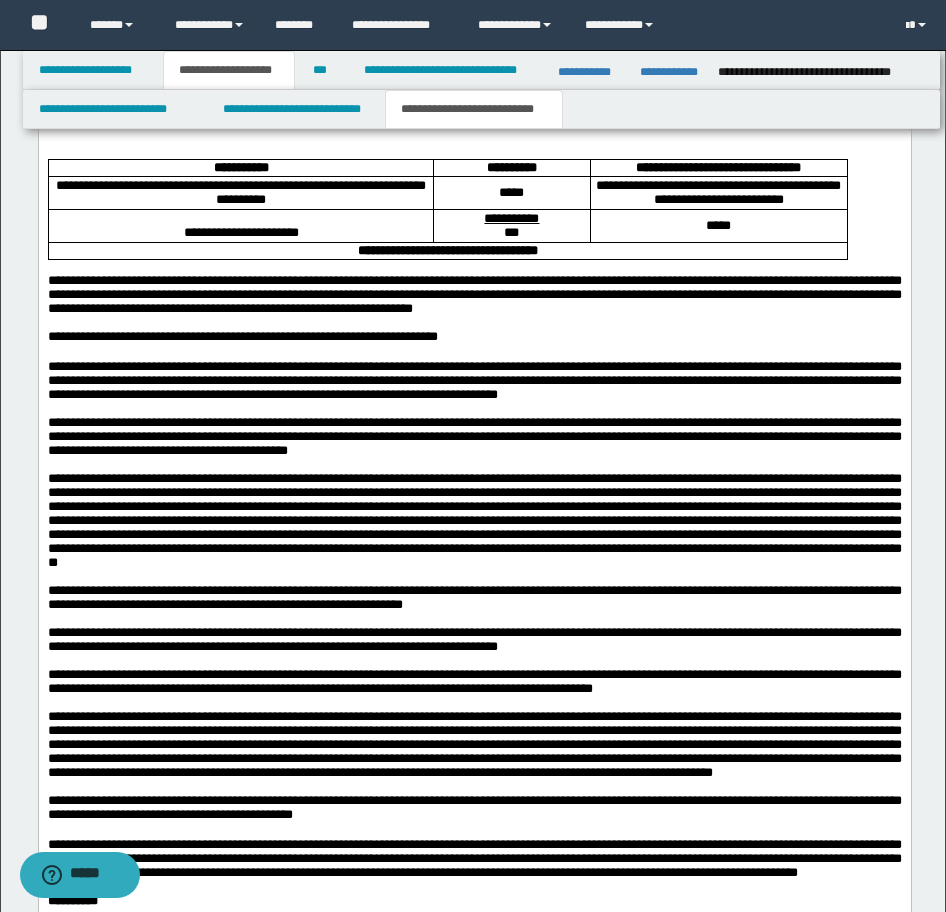click on "**********" at bounding box center [474, 295] 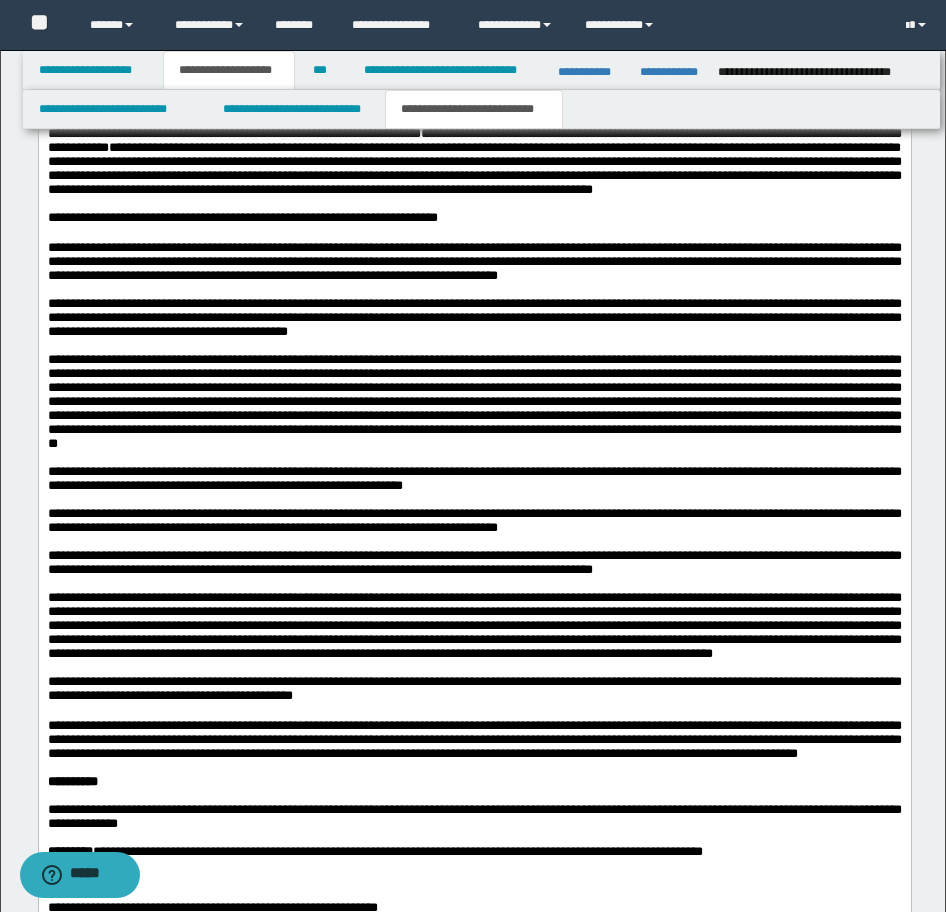 scroll, scrollTop: 4600, scrollLeft: 0, axis: vertical 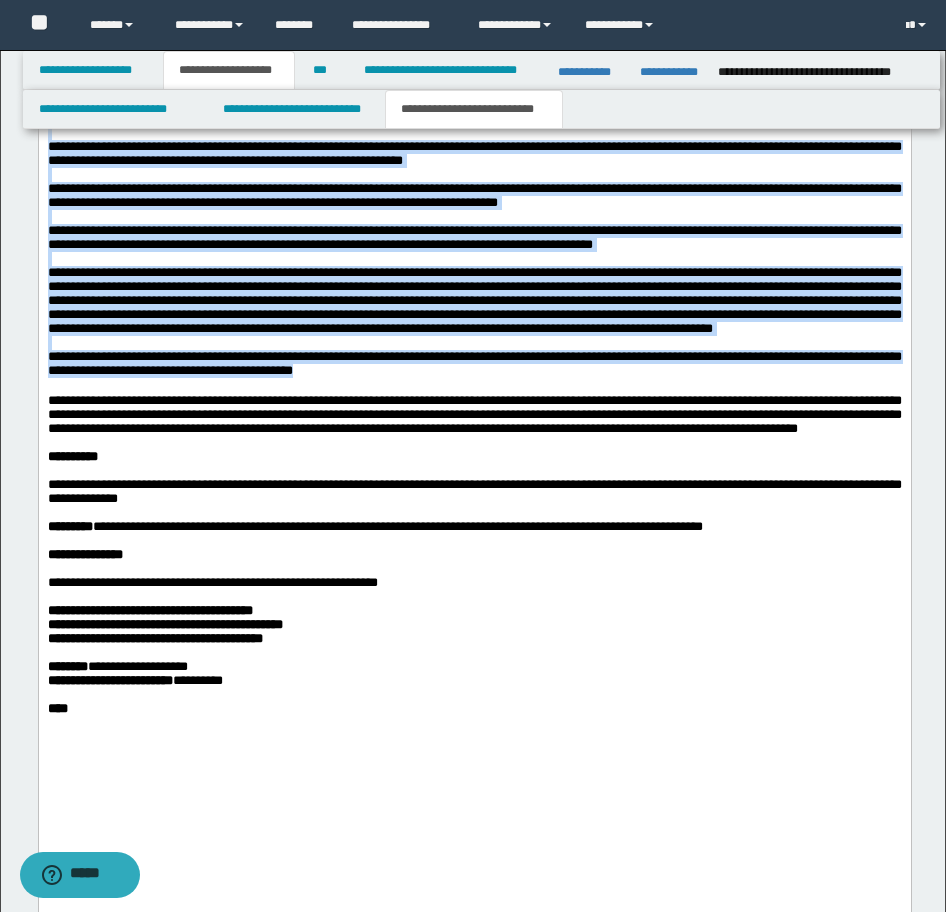 drag, startPoint x: 48, startPoint y: 248, endPoint x: 613, endPoint y: 811, distance: 797.6177 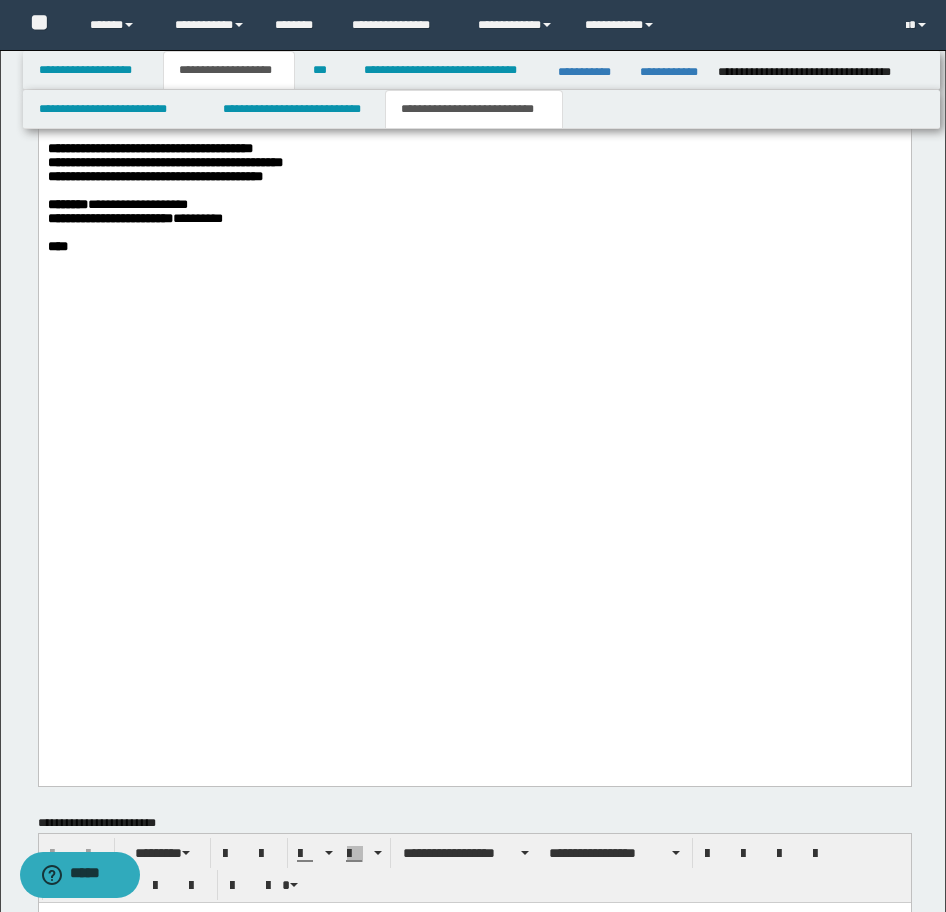 click at bounding box center (474, -76) 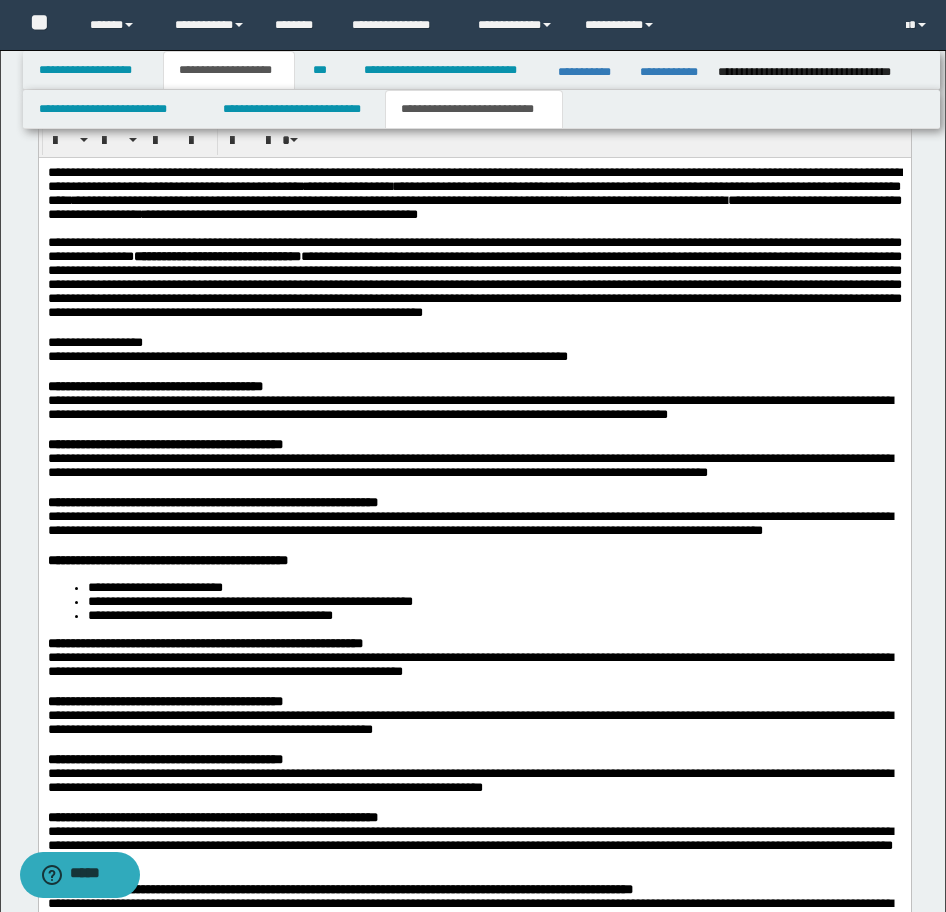scroll, scrollTop: 2200, scrollLeft: 0, axis: vertical 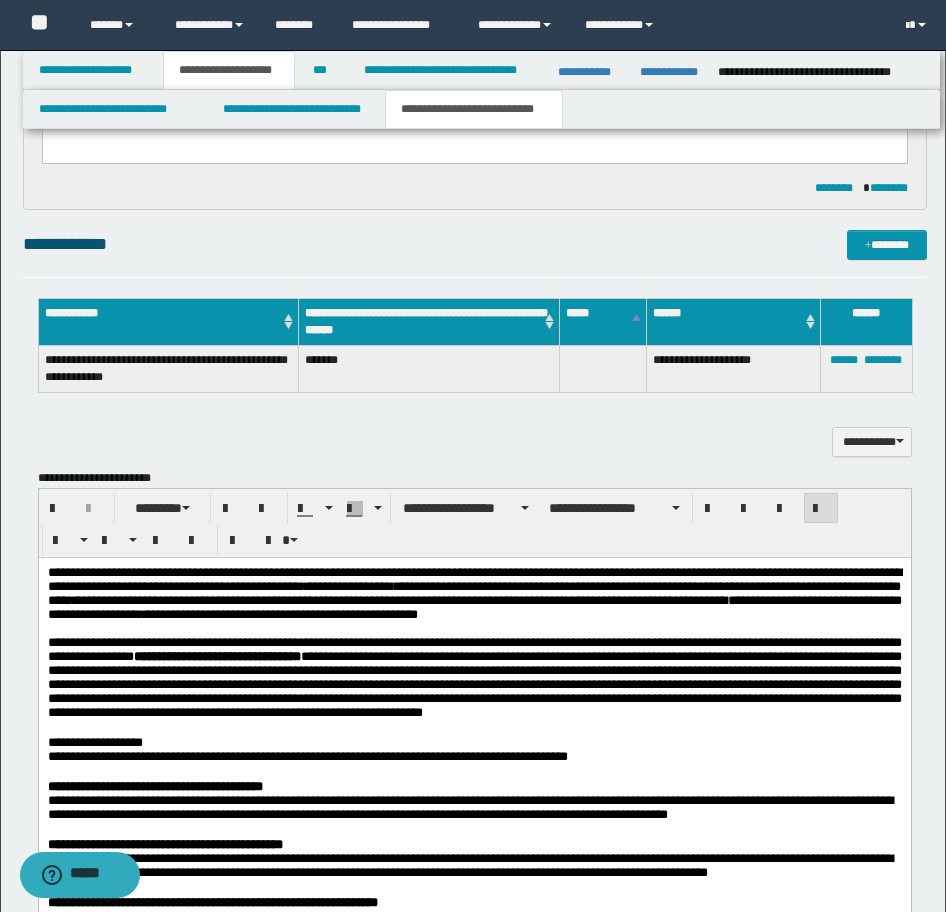 click on "**********" at bounding box center (474, 571) 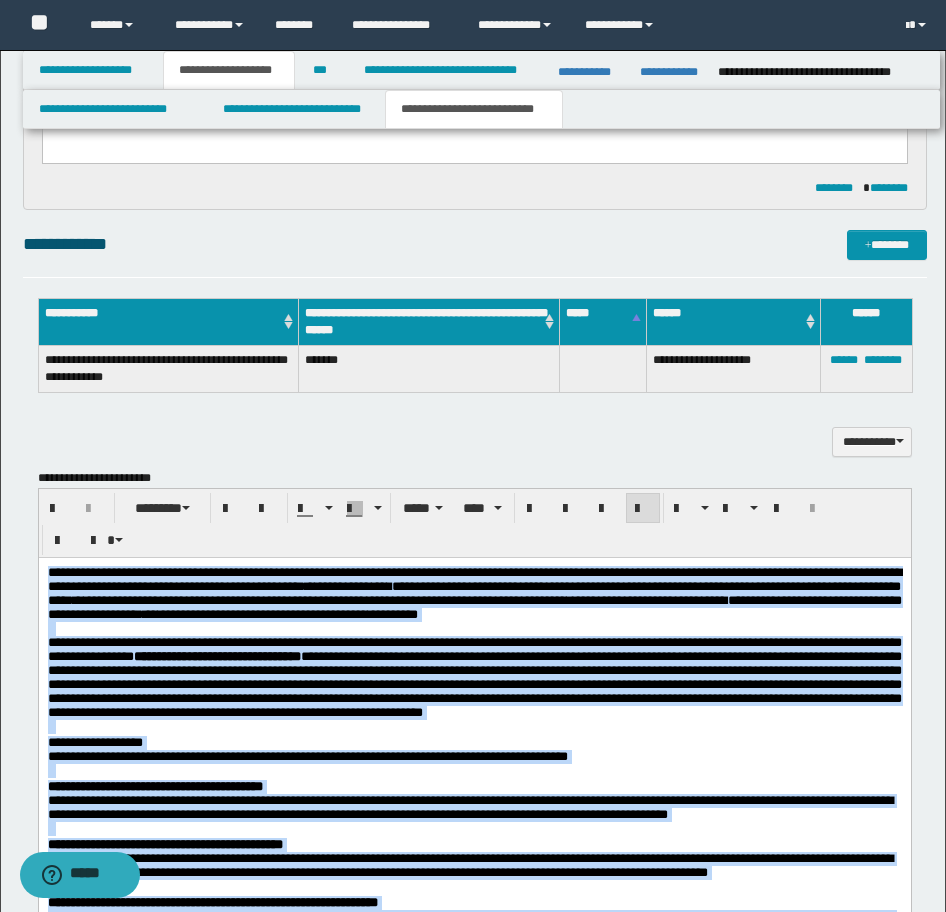 click at bounding box center (643, 508) 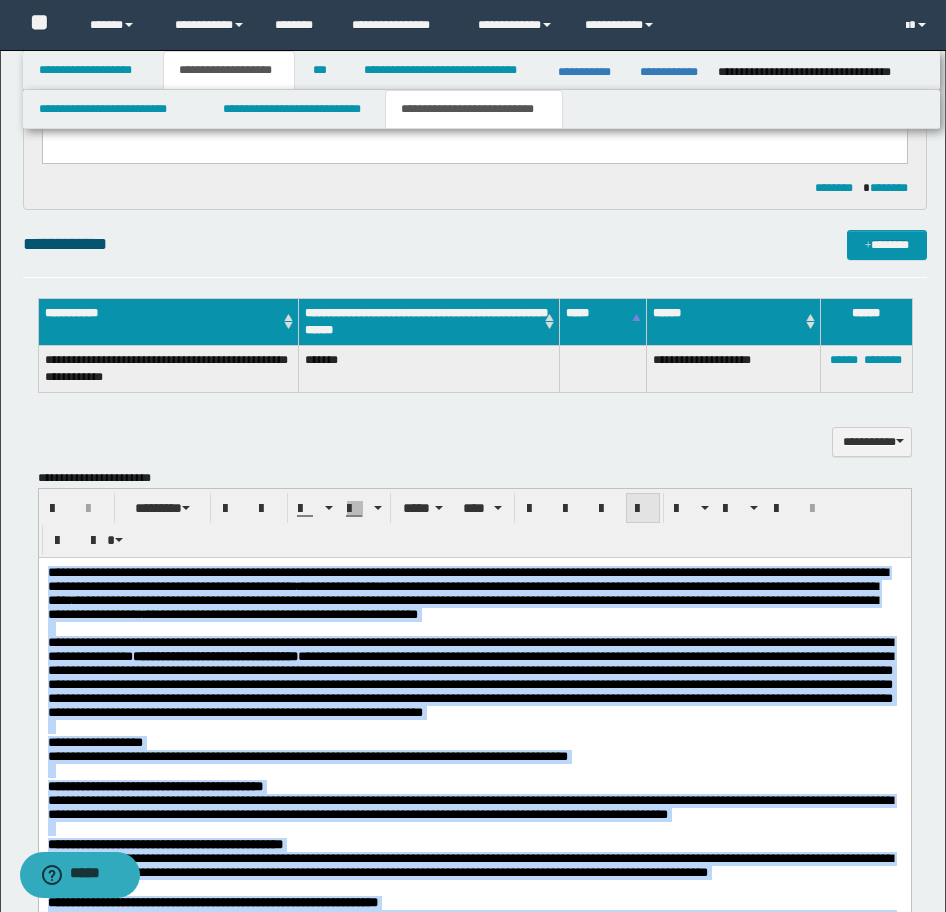 click at bounding box center (643, 508) 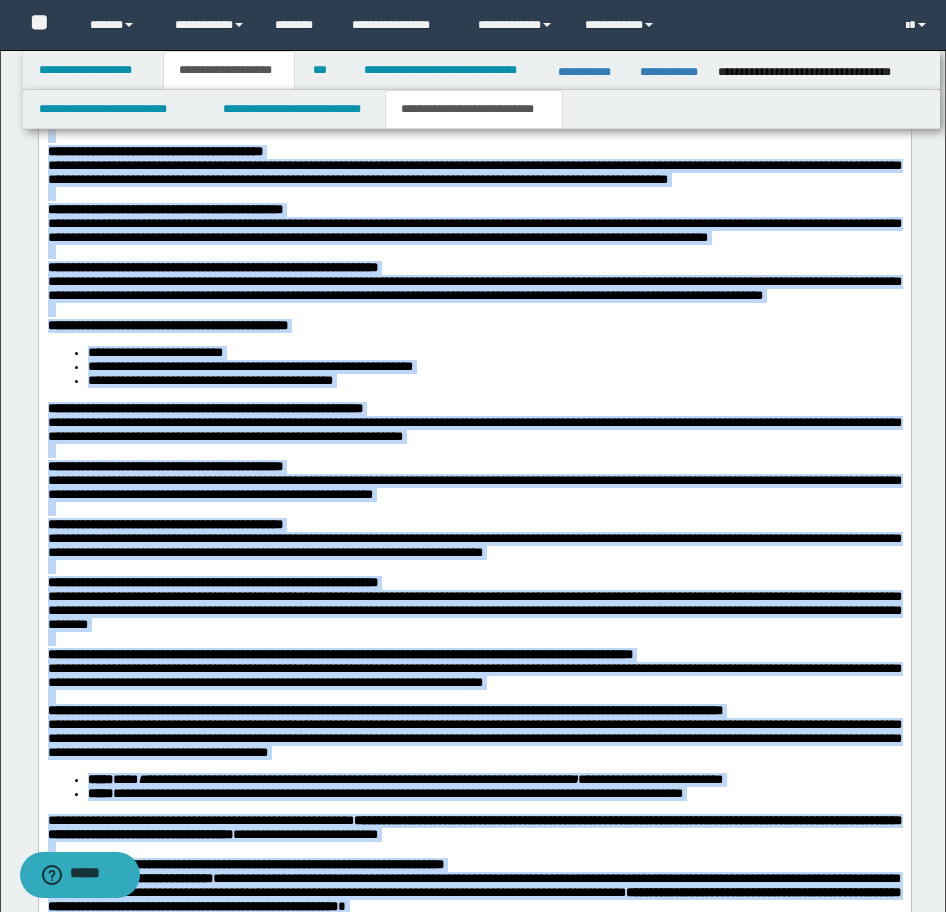 scroll, scrollTop: 3000, scrollLeft: 0, axis: vertical 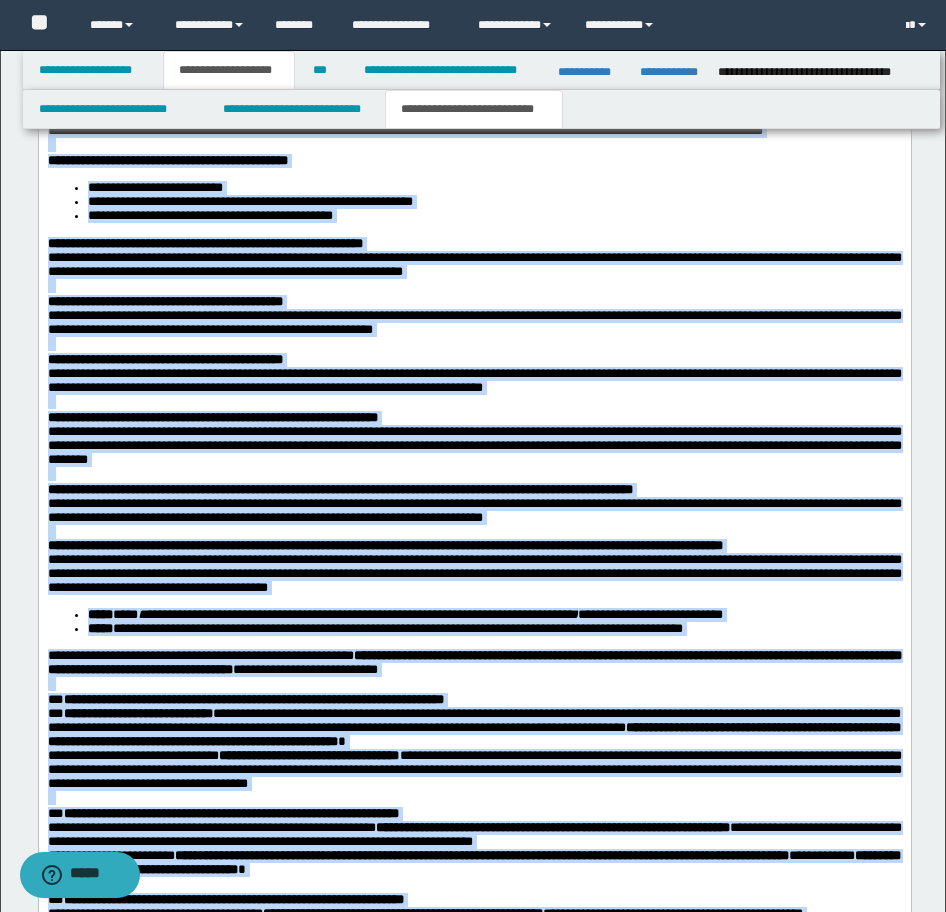 click on "**********" at bounding box center (474, 322) 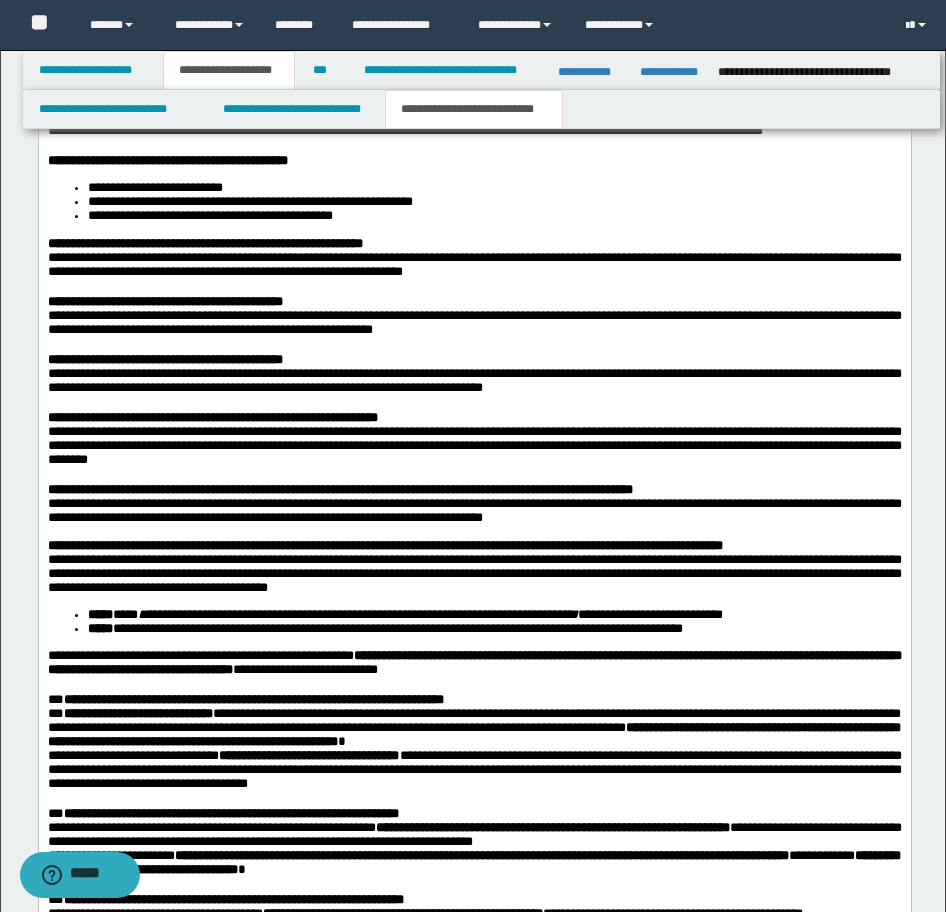click on "**********" at bounding box center [474, 322] 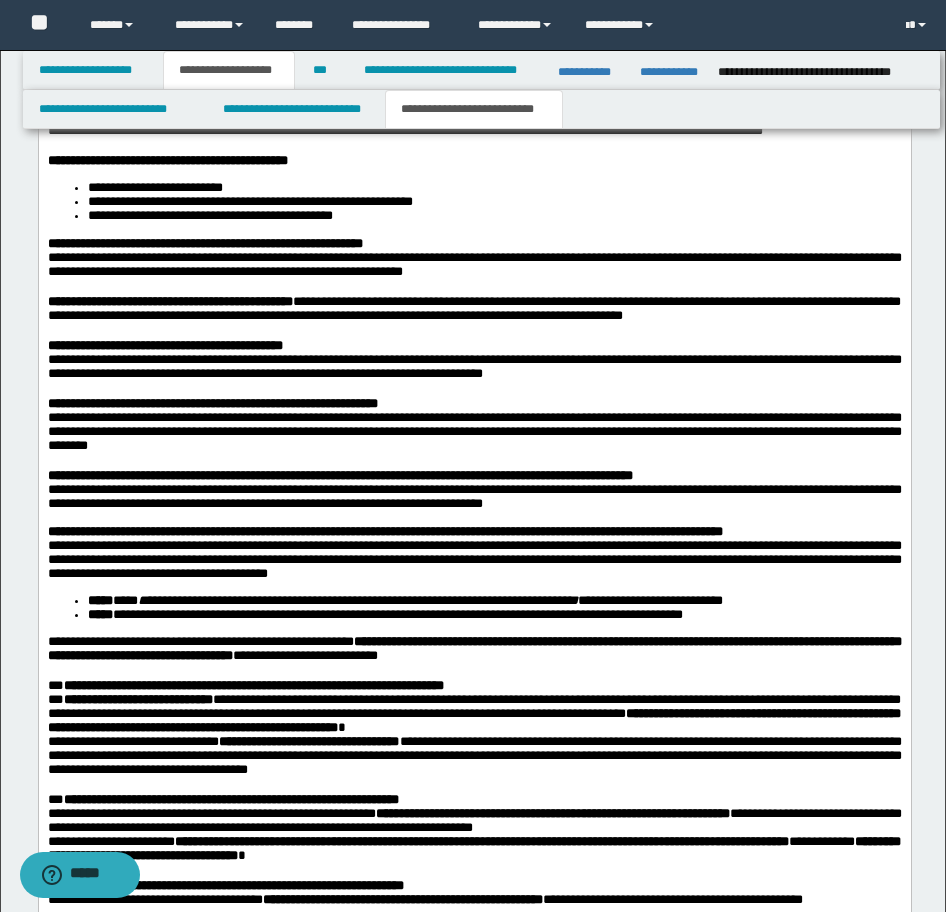 click on "**********" at bounding box center [474, 834] 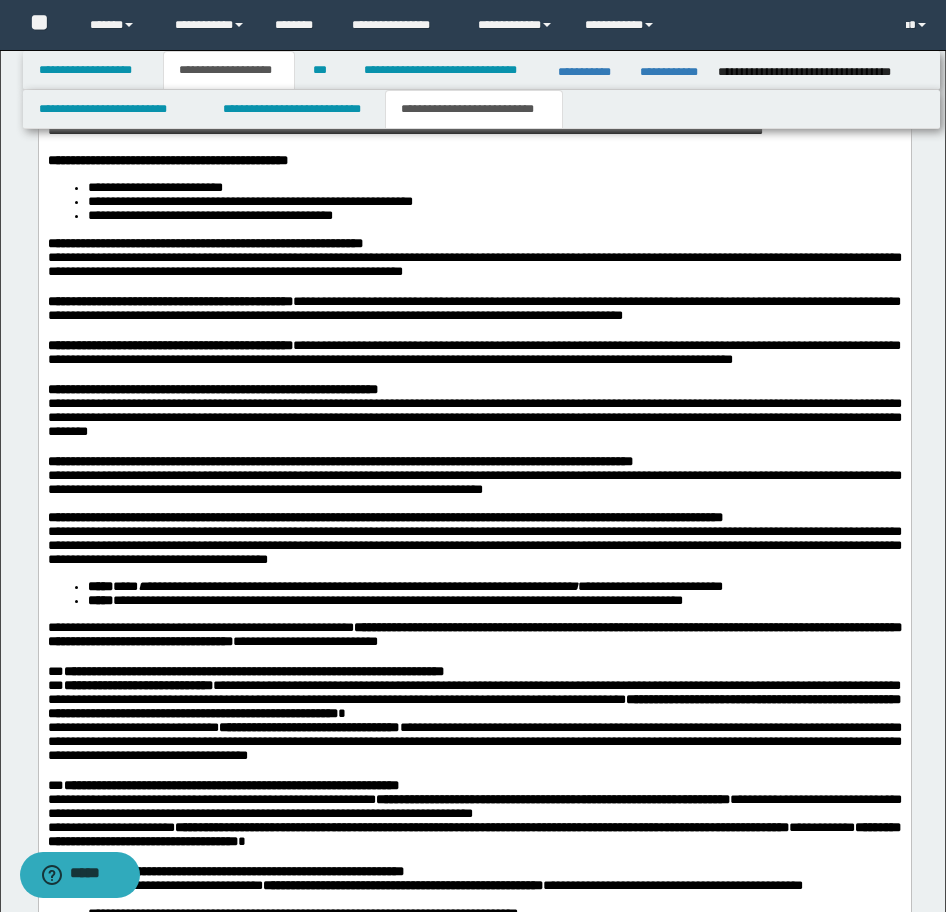 click on "**********" at bounding box center [474, 827] 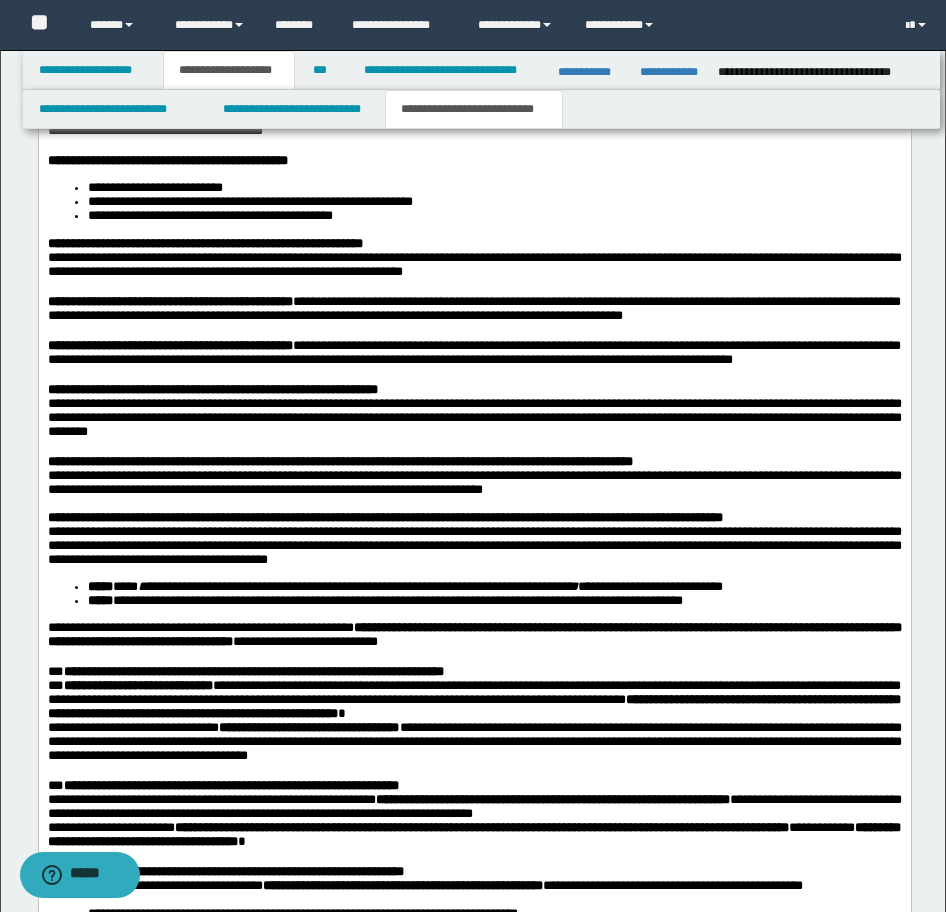 click on "**********" at bounding box center [154, 187] 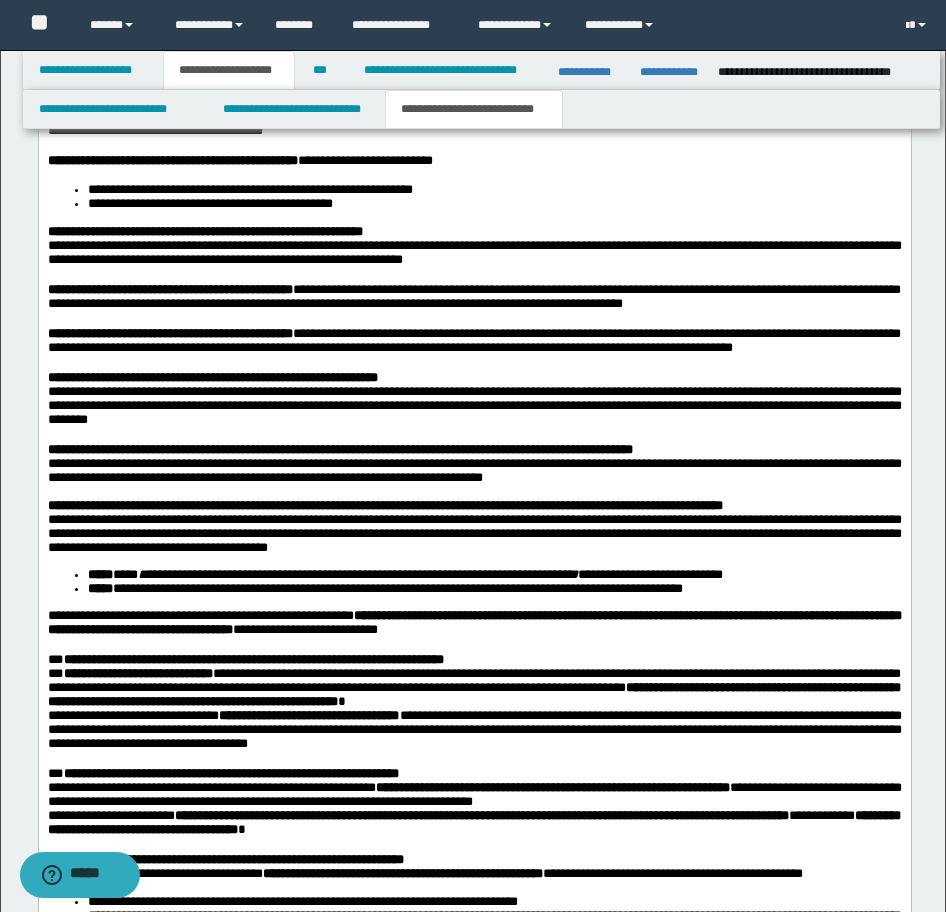 click on "**********" at bounding box center (474, 197) 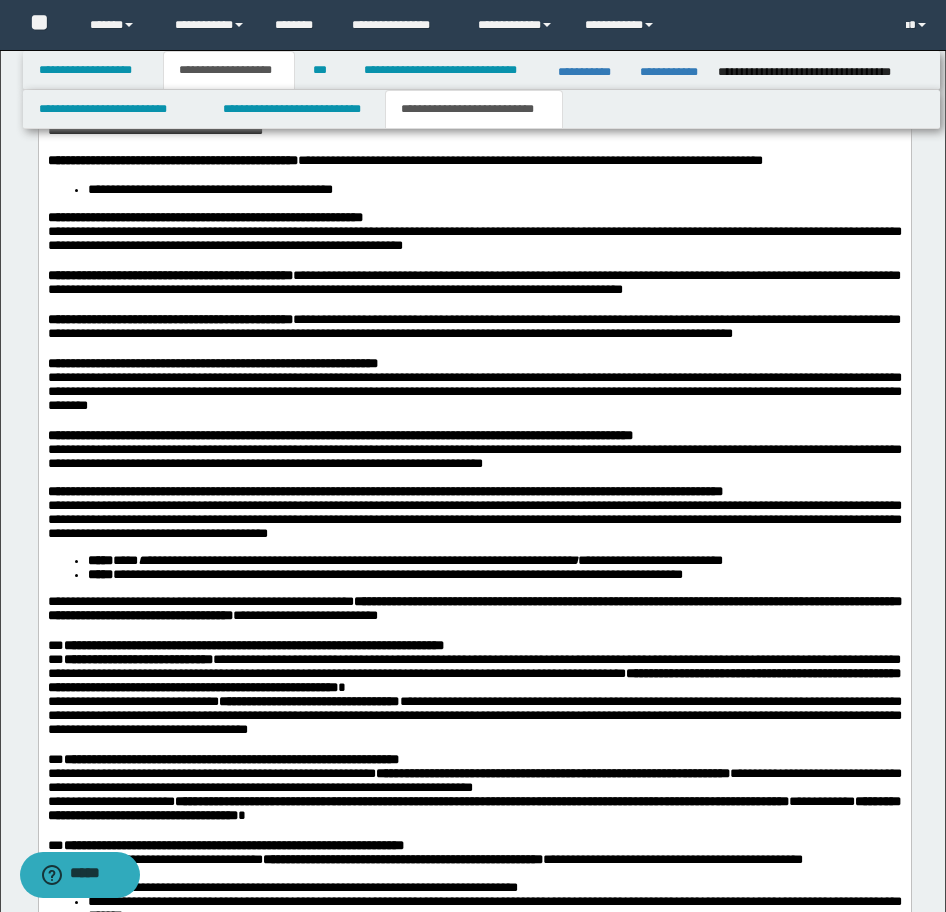 click on "**********" at bounding box center [209, 189] 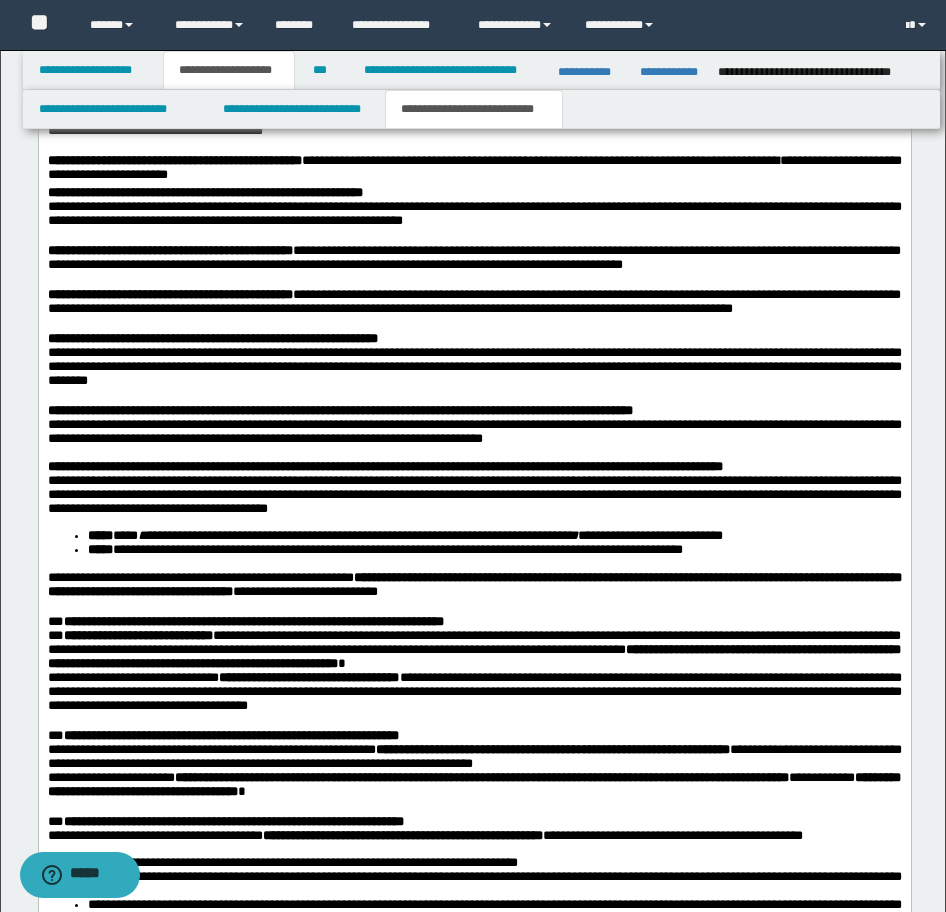 click on "**********" at bounding box center [474, 170] 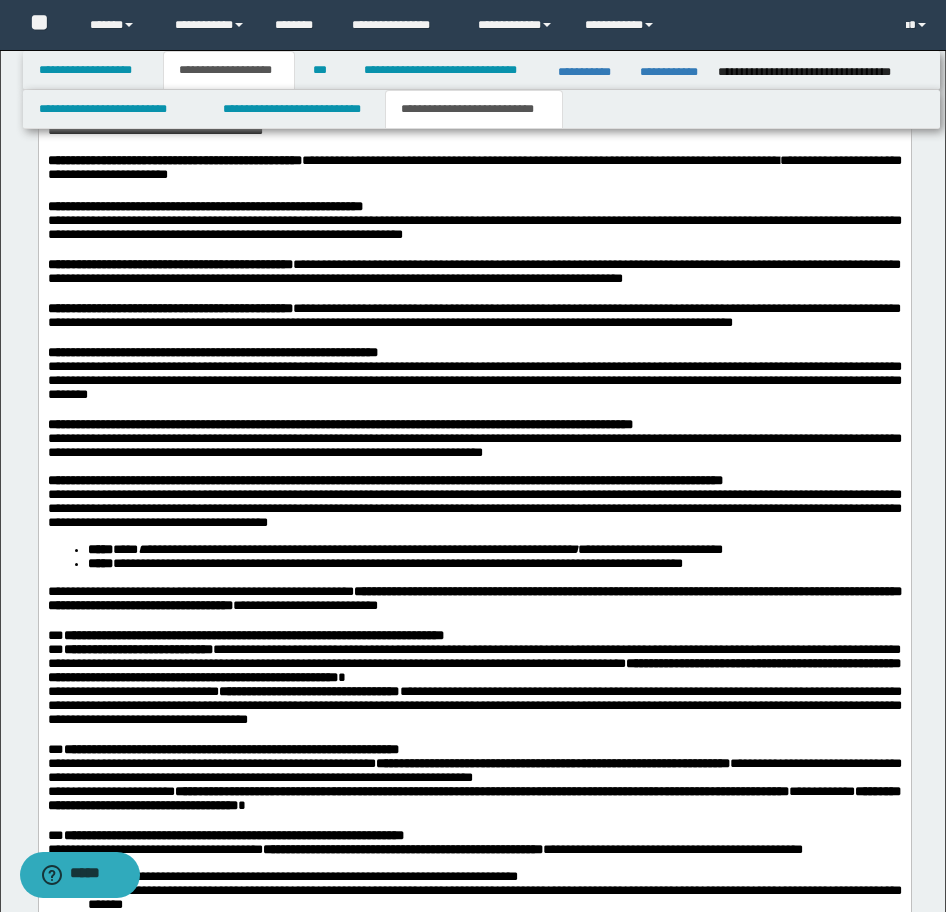 click on "**********" at bounding box center [474, 227] 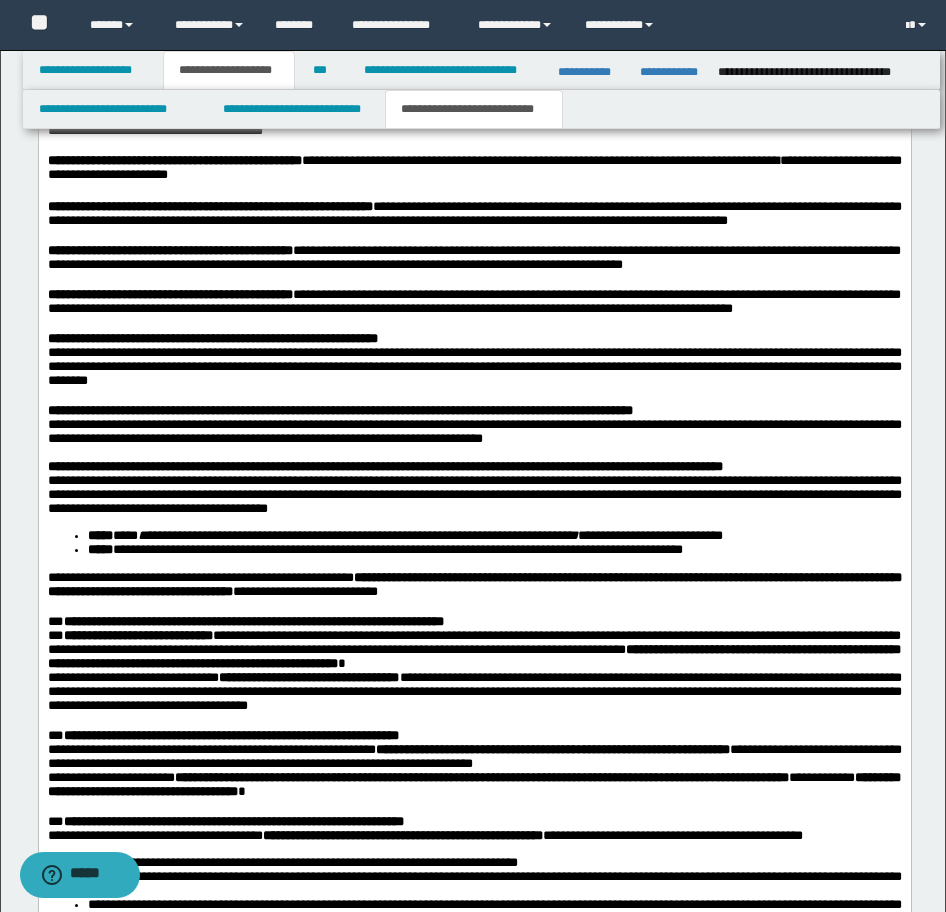 click on "**********" at bounding box center [474, 366] 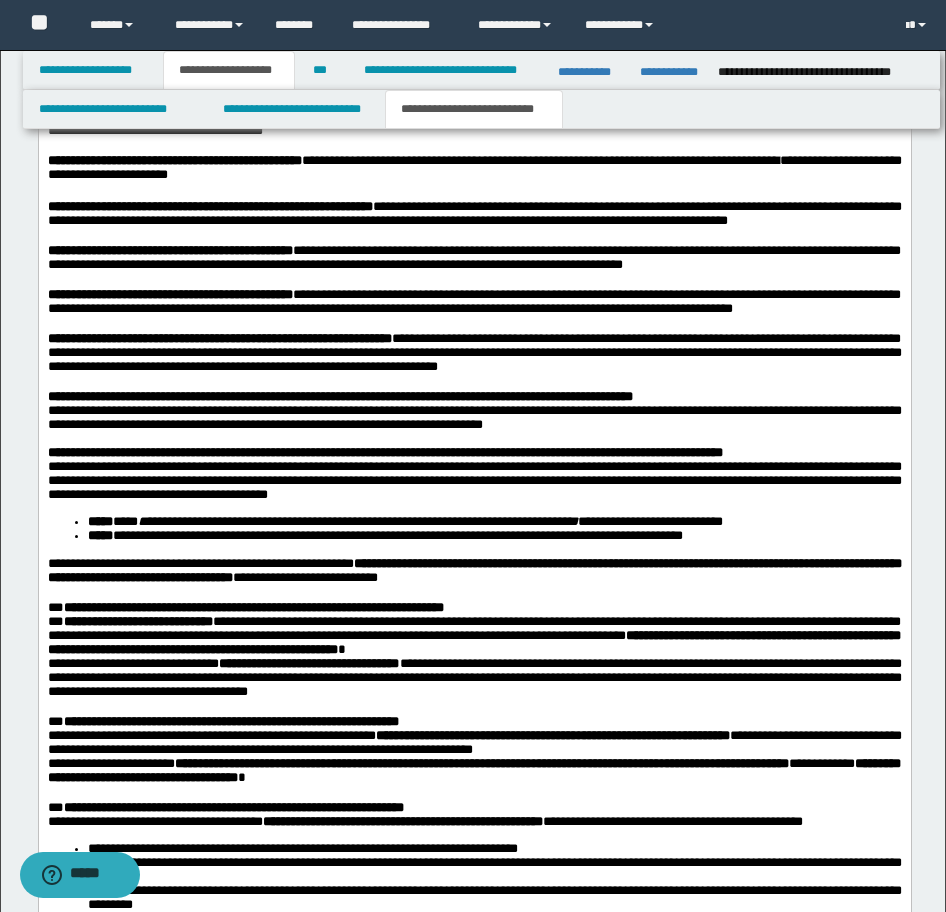 click on "**********" at bounding box center (474, 417) 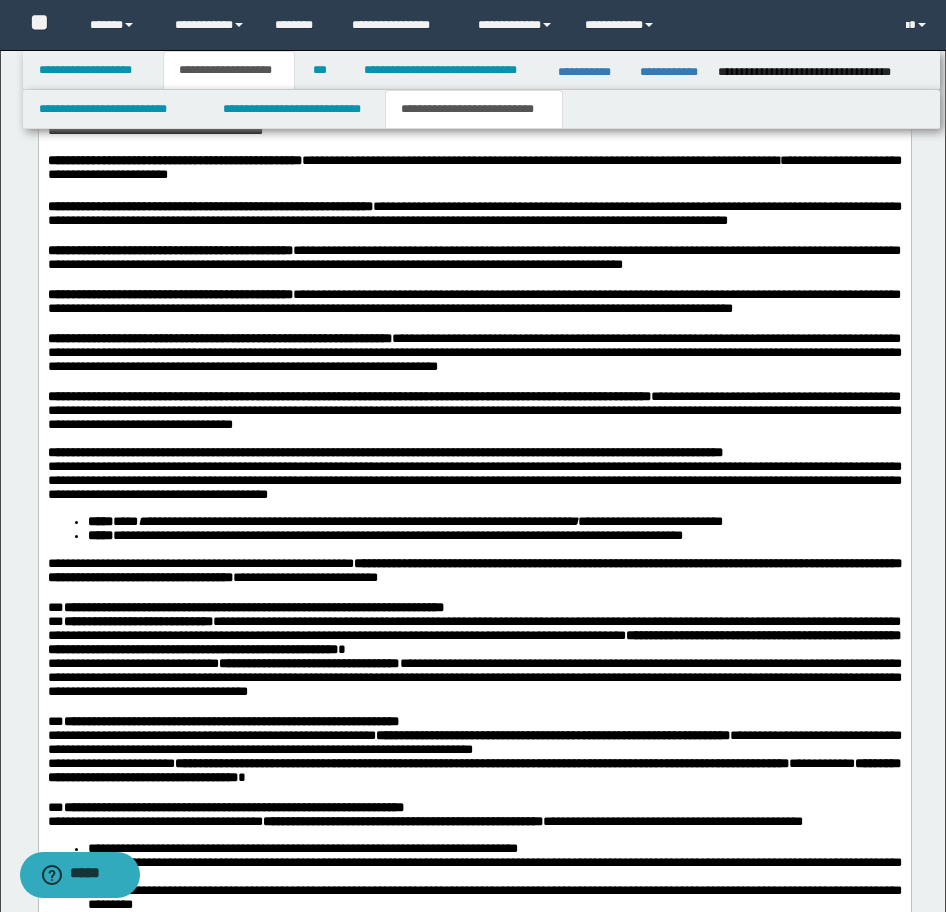 click on "*****" at bounding box center [99, 521] 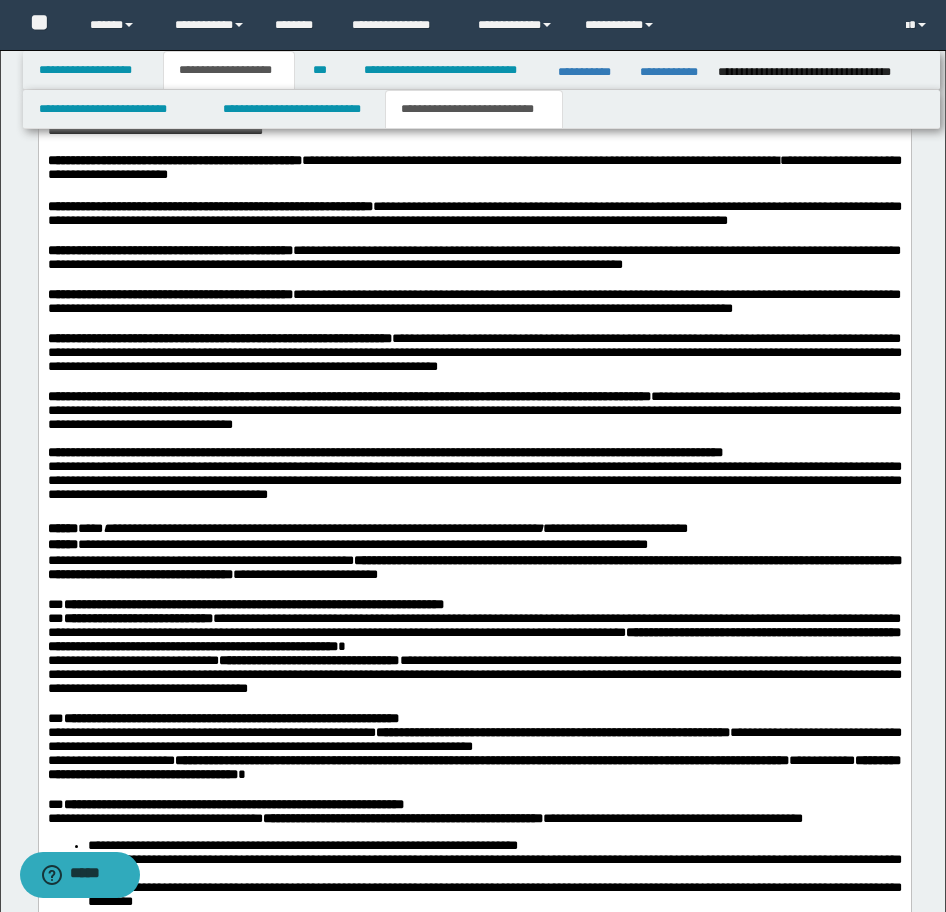 click on "**********" at bounding box center (474, 546) 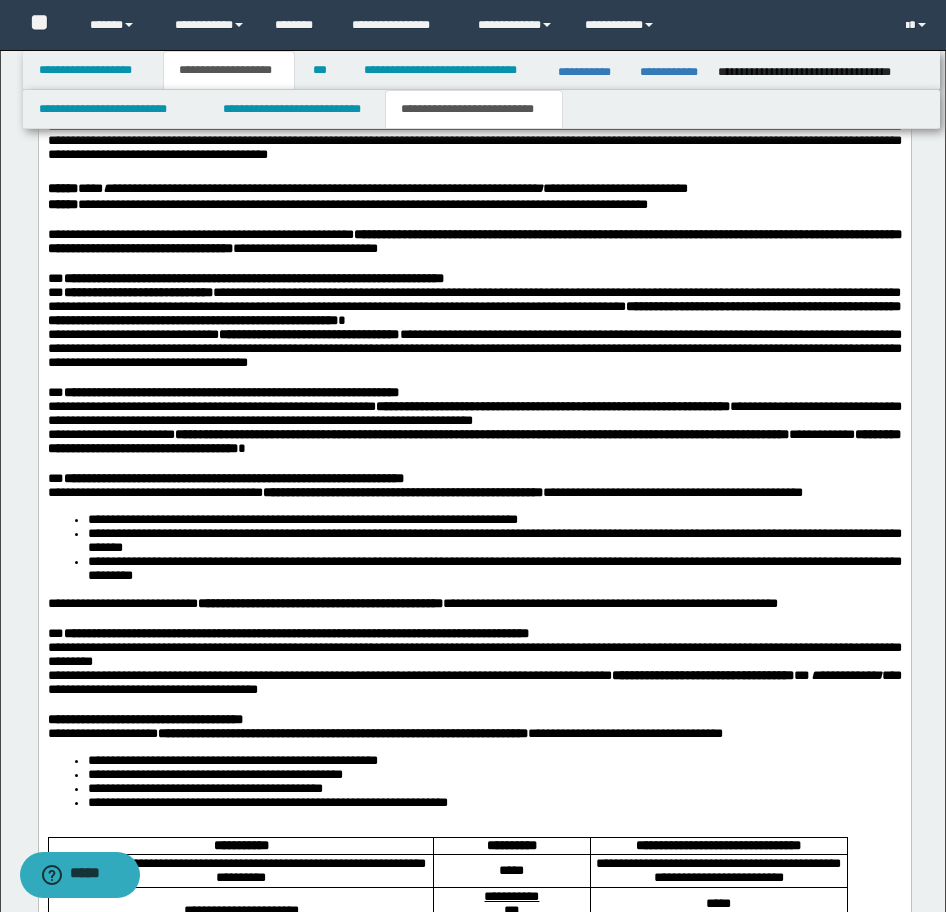 scroll, scrollTop: 3500, scrollLeft: 0, axis: vertical 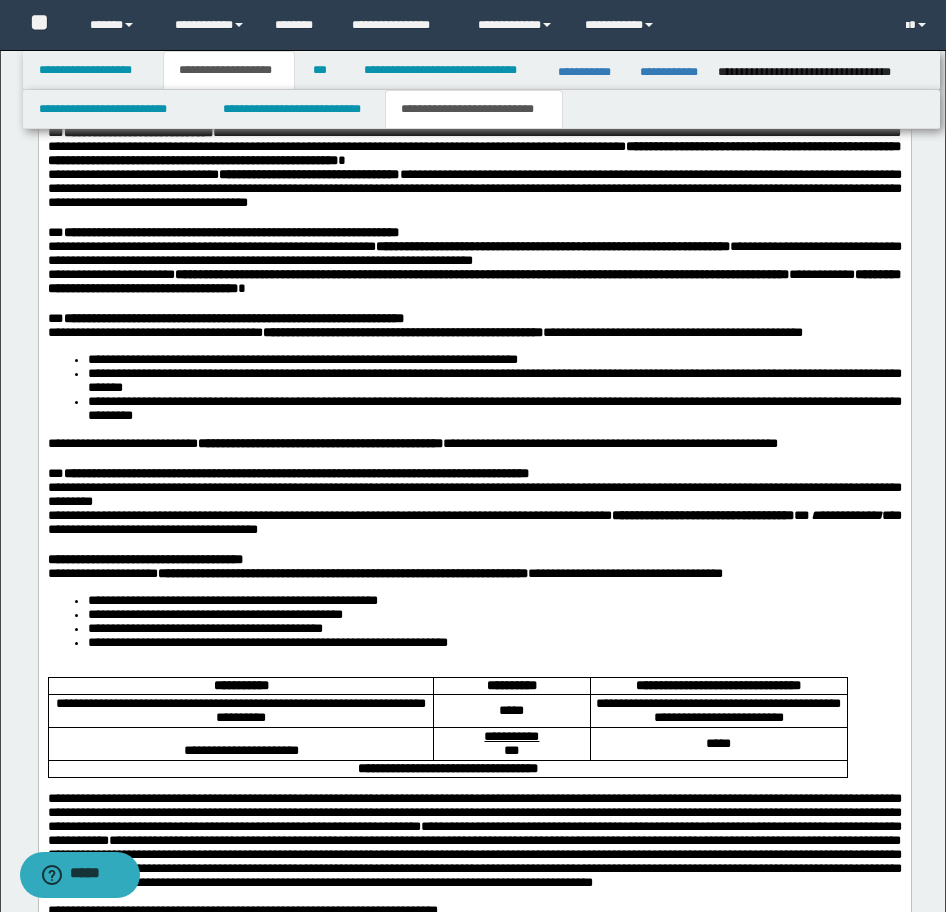 click on "**********" at bounding box center [473, 146] 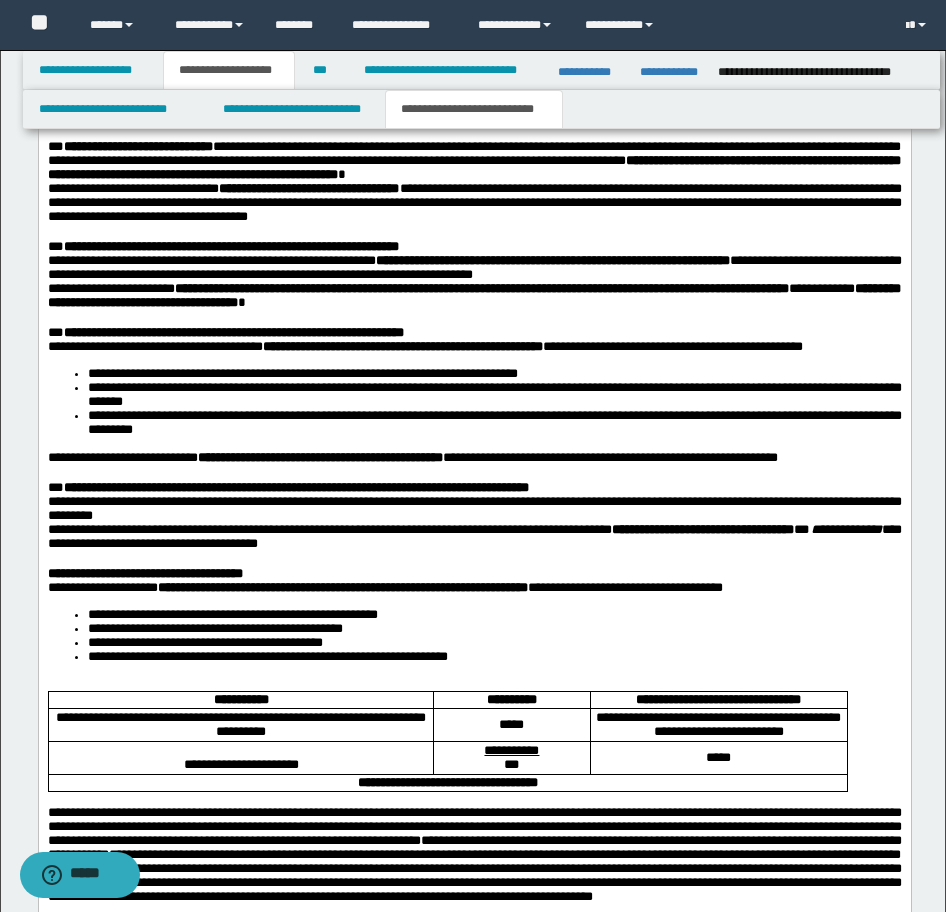 click on "**********" at bounding box center [474, 402] 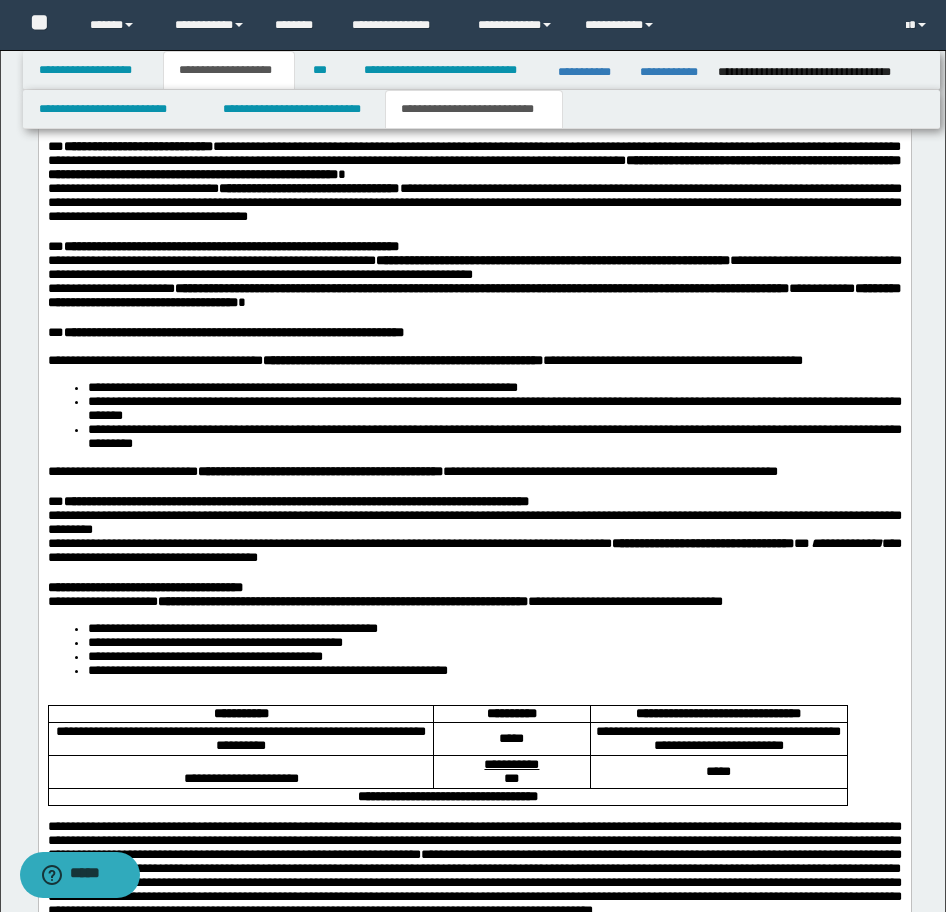 click on "**********" at bounding box center (474, 416) 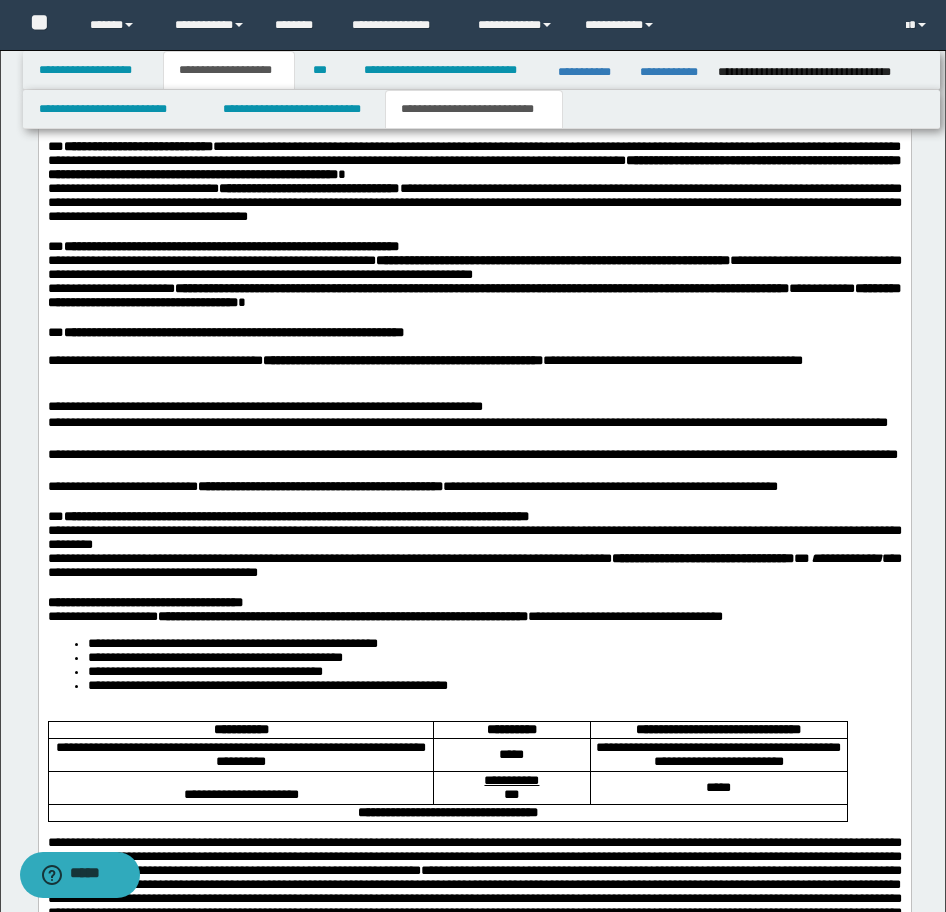 click on "**********" at bounding box center [474, 464] 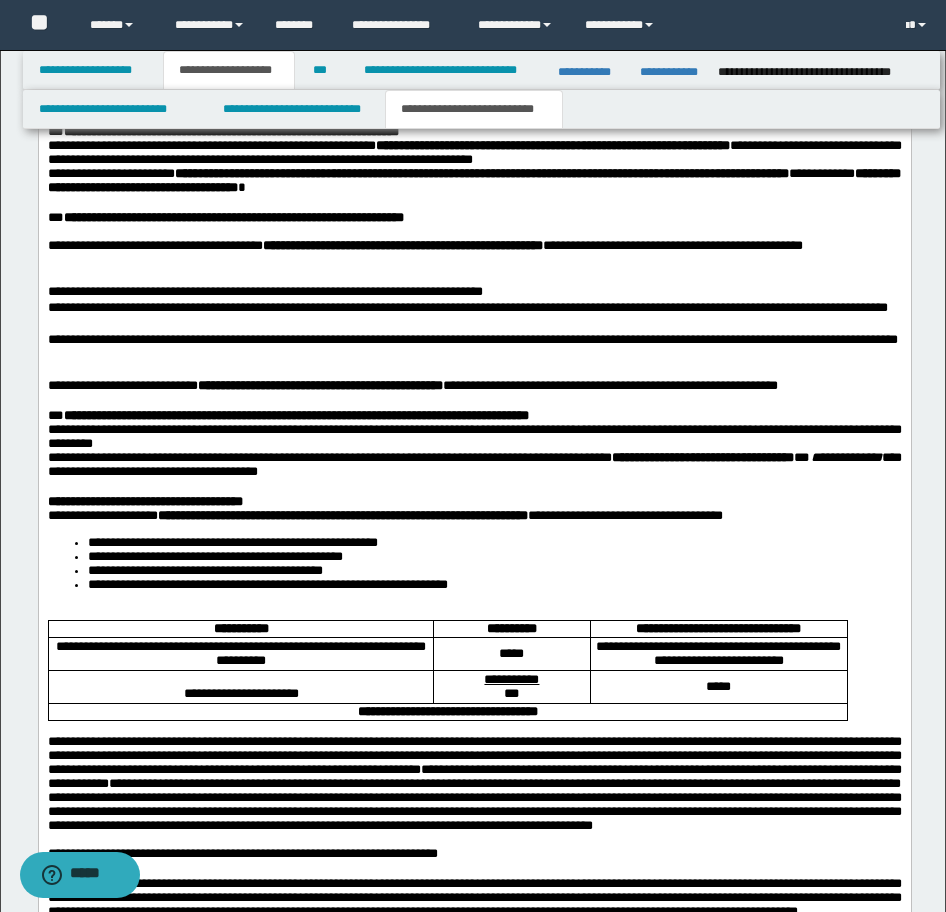 scroll, scrollTop: 3700, scrollLeft: 0, axis: vertical 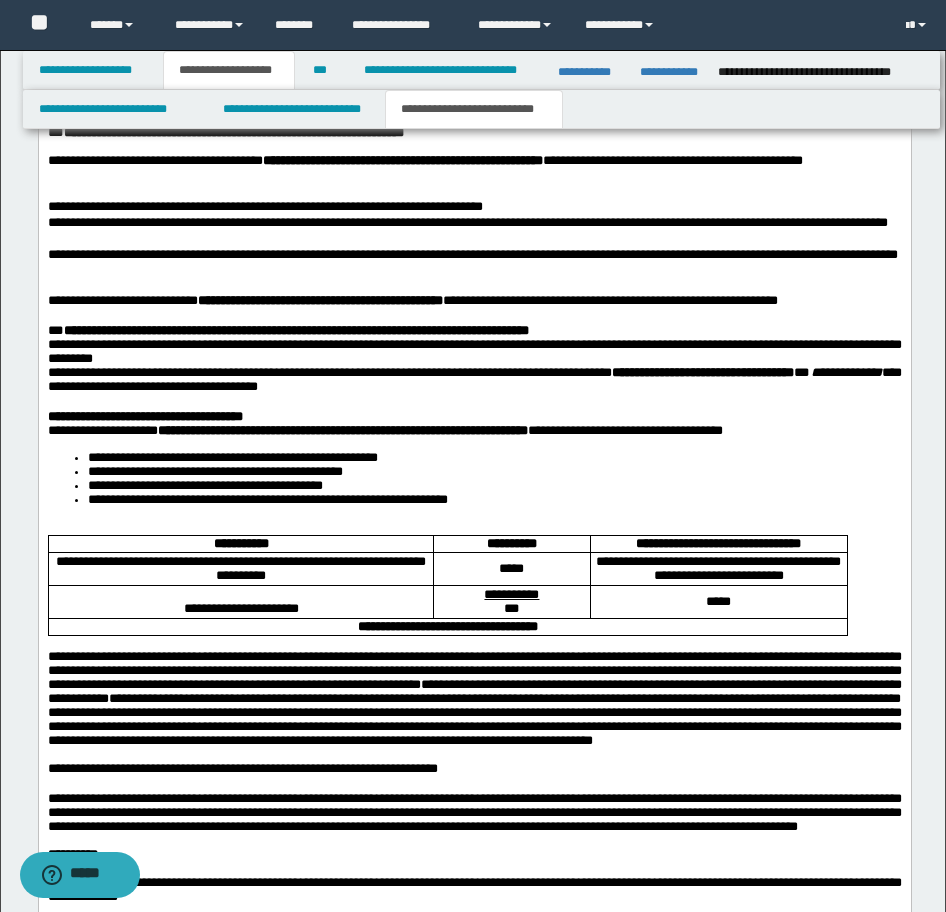 click on "**********" at bounding box center [384, 430] 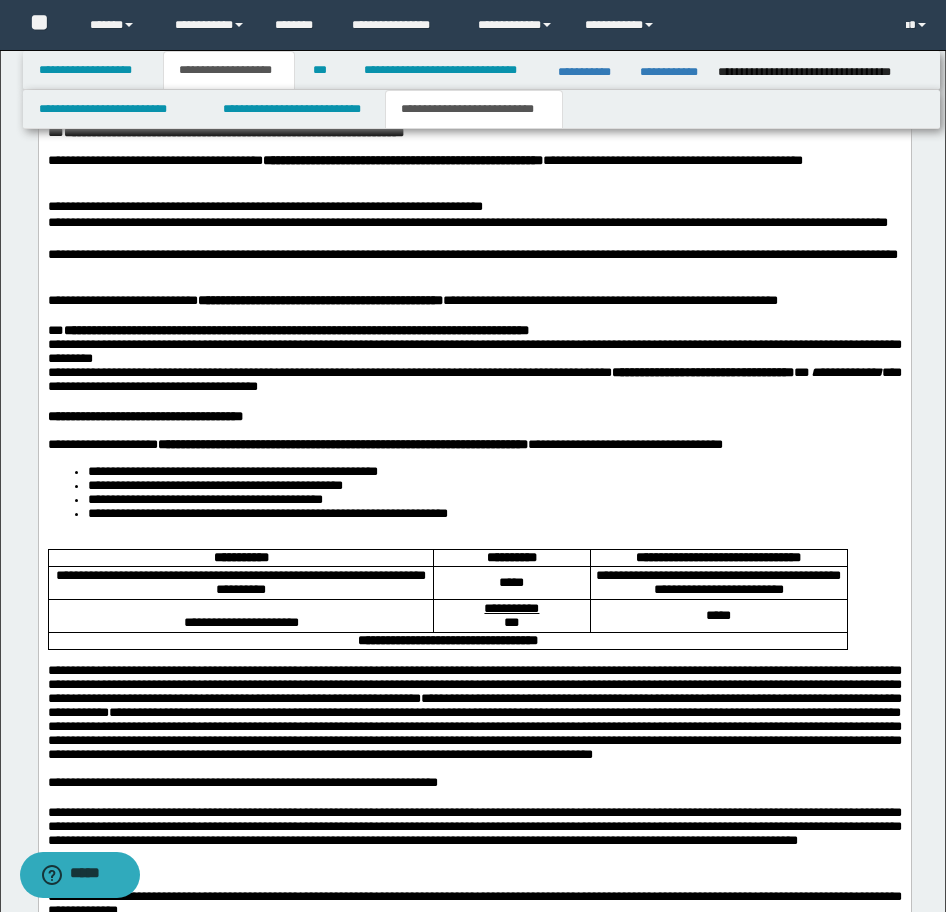 click on "**********" at bounding box center (474, 493) 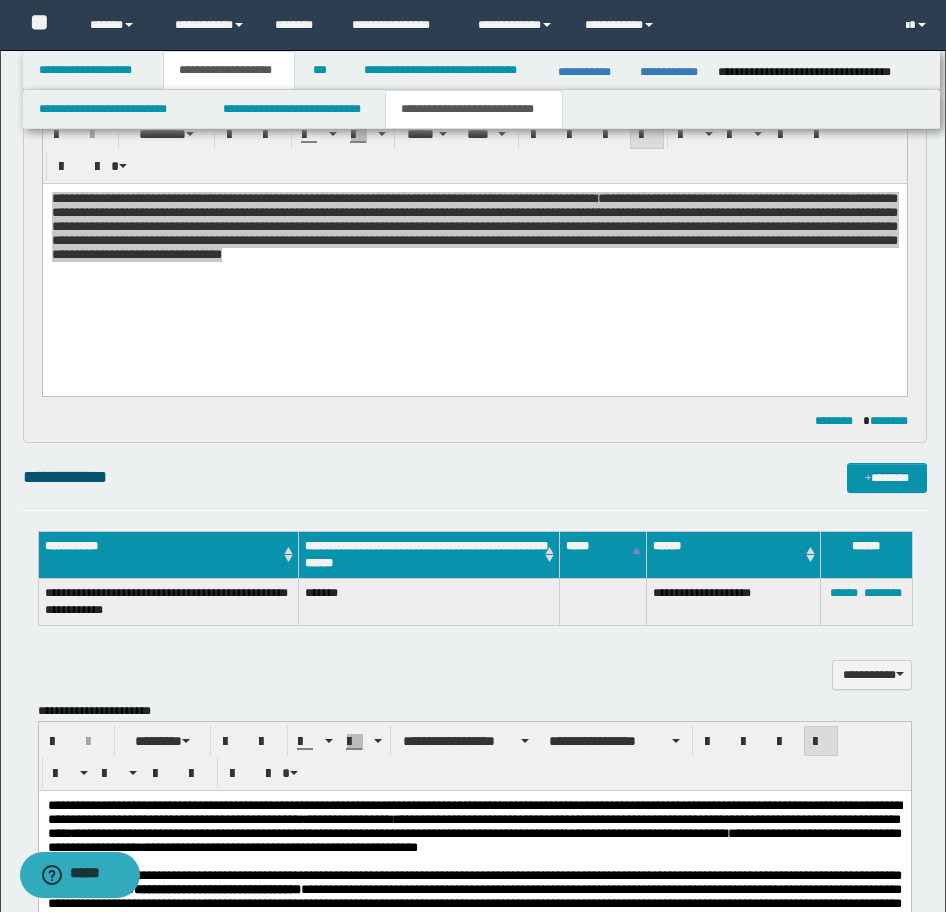scroll, scrollTop: 1963, scrollLeft: 0, axis: vertical 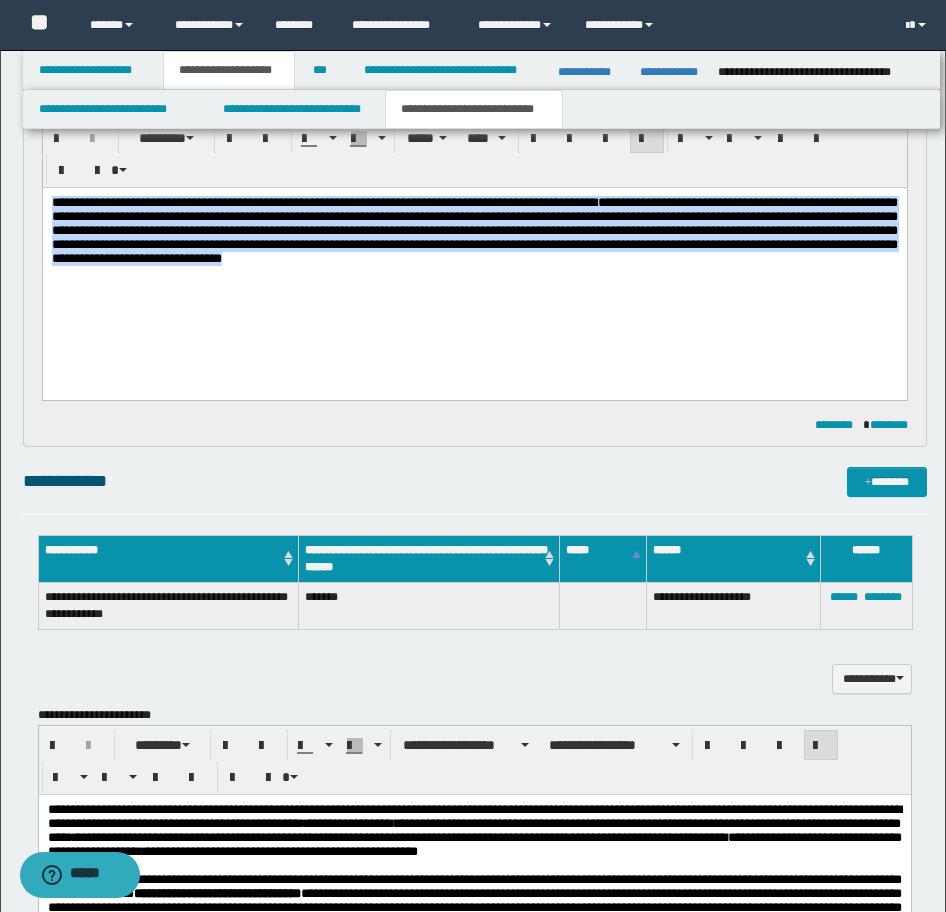 drag, startPoint x: 180, startPoint y: 292, endPoint x: 181, endPoint y: 330, distance: 38.013157 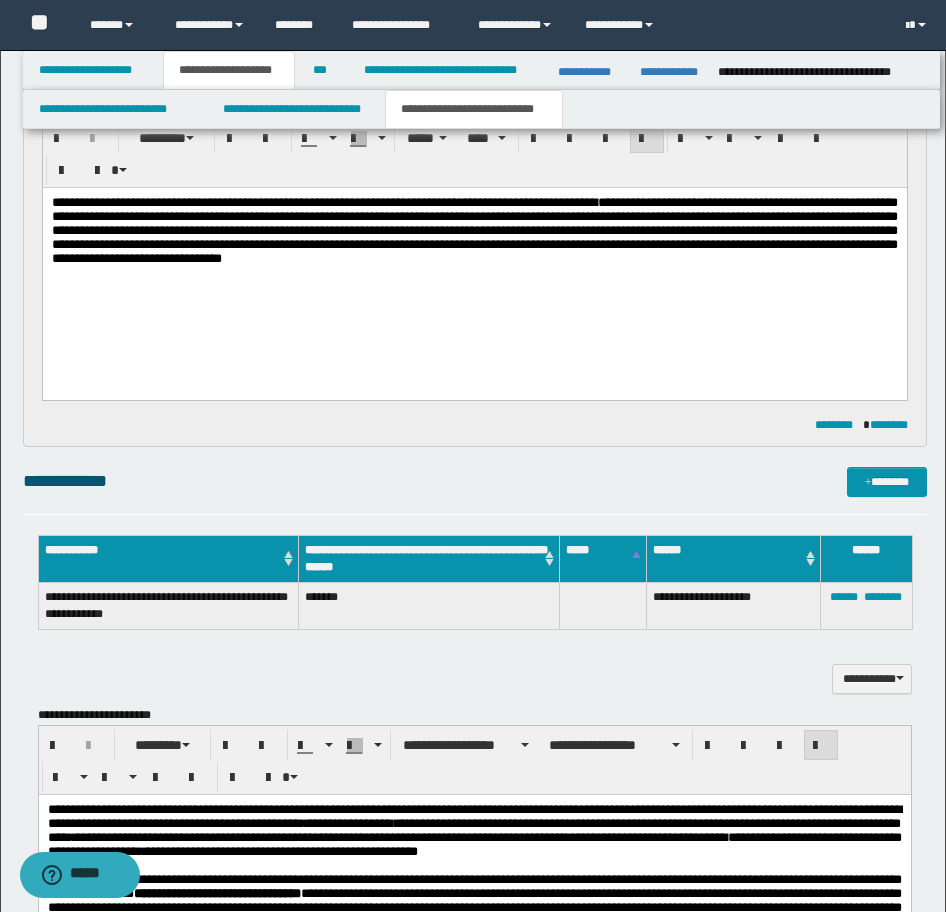 click on "**********" at bounding box center (474, 255) 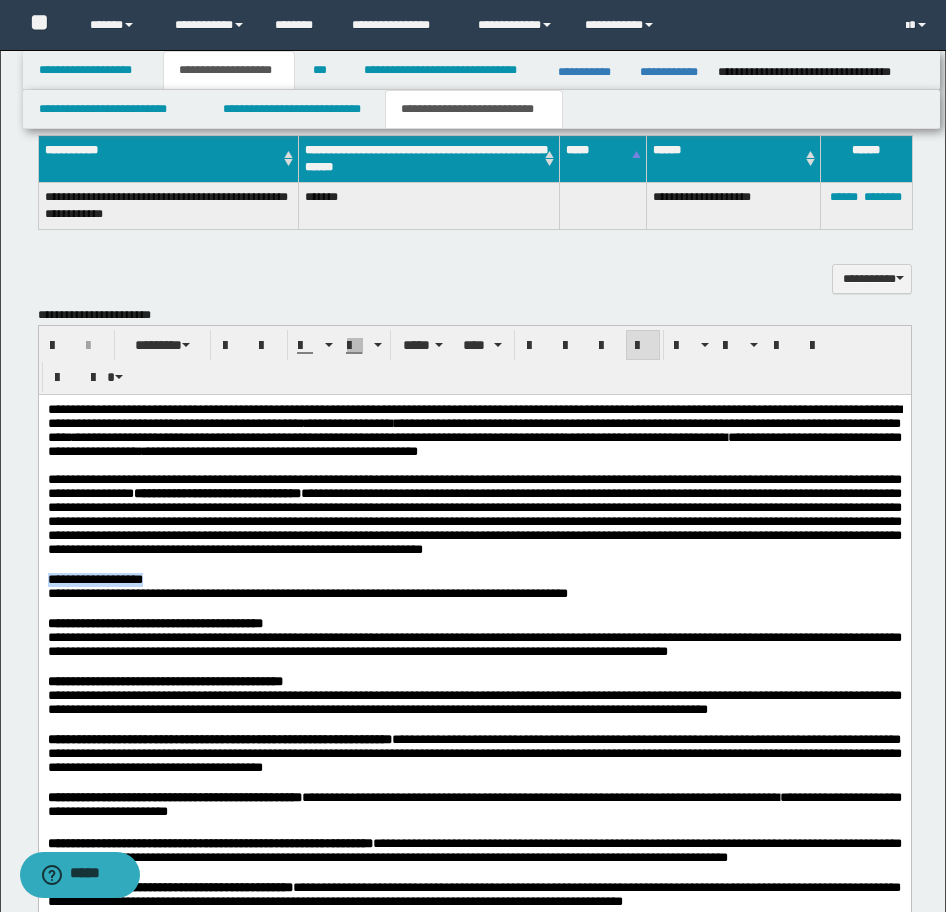 drag, startPoint x: 222, startPoint y: 638, endPoint x: 16, endPoint y: 638, distance: 206 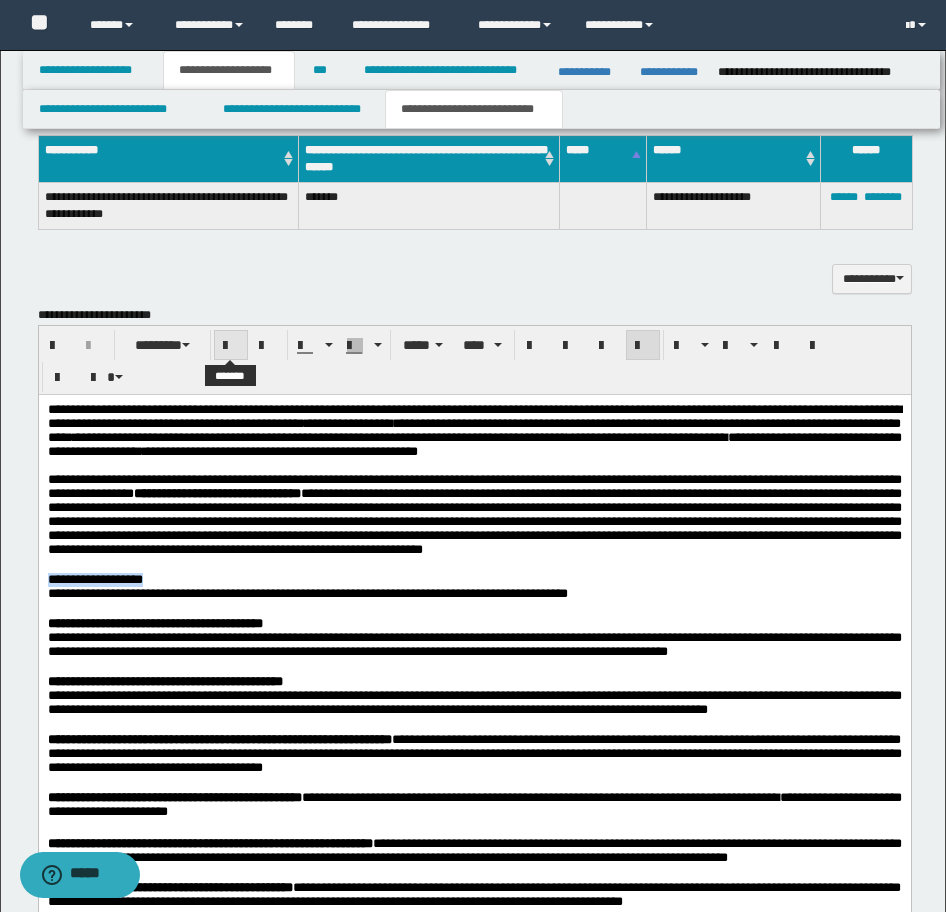 click at bounding box center [231, 346] 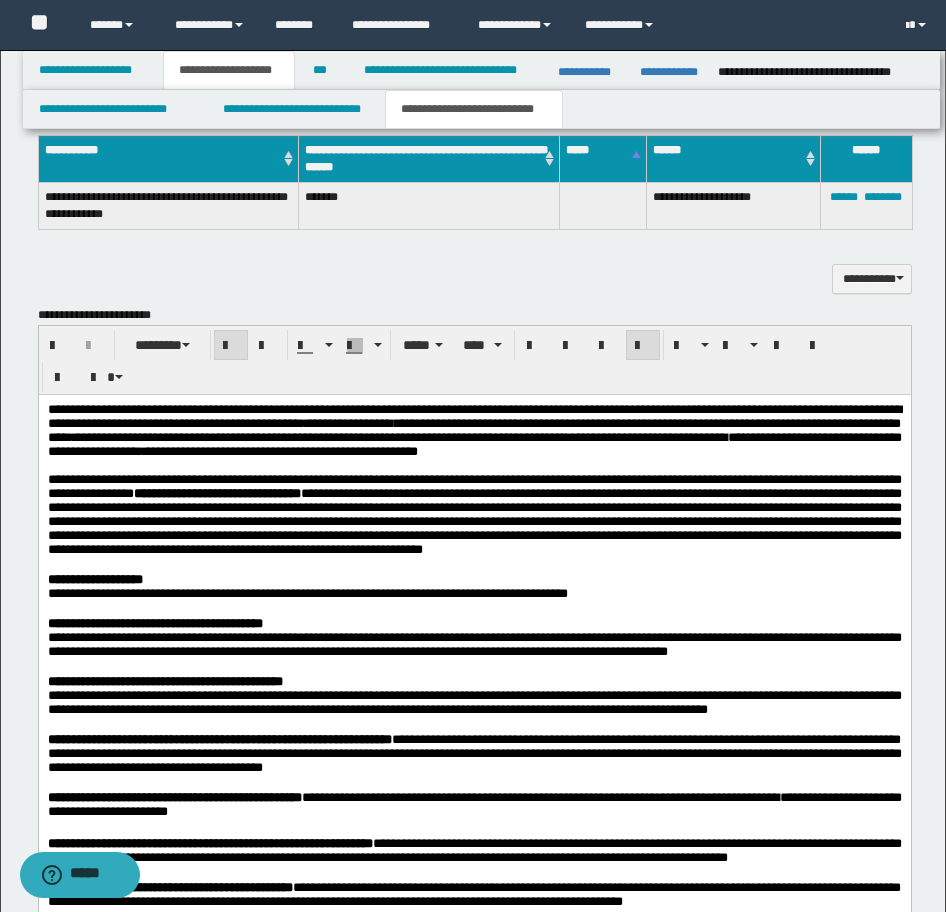 click on "**********" at bounding box center (474, 579) 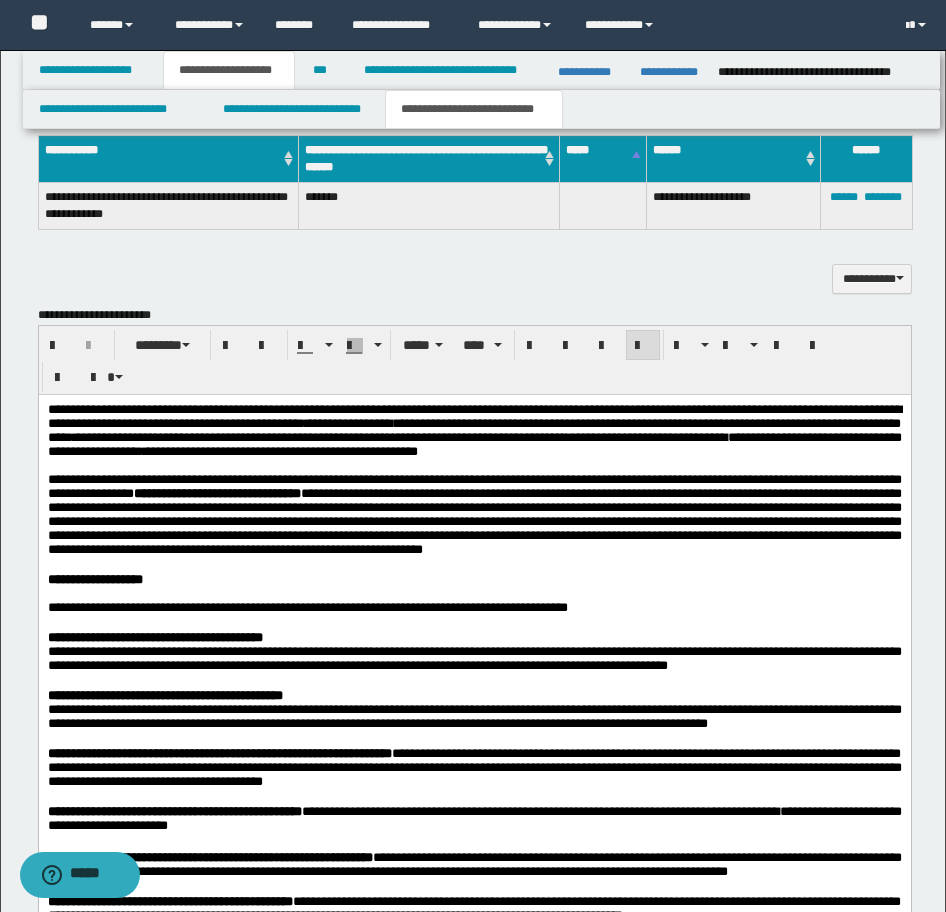 click on "**********" at bounding box center [474, 657] 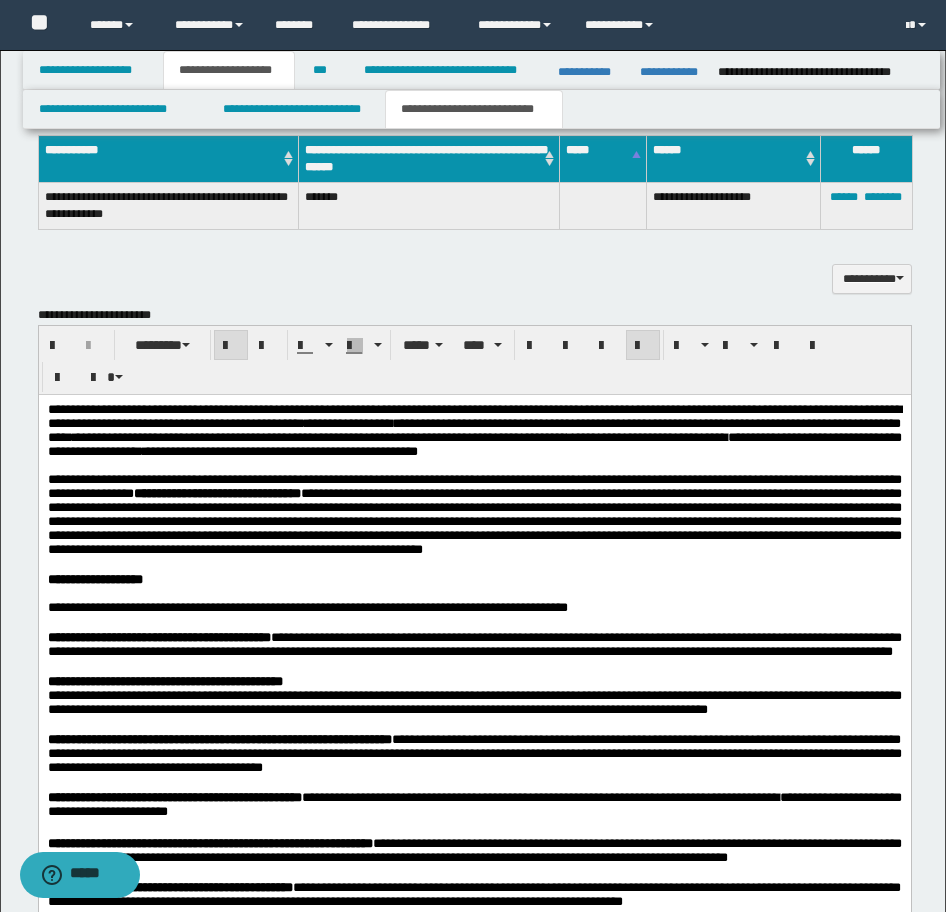 click on "**********" at bounding box center (474, 701) 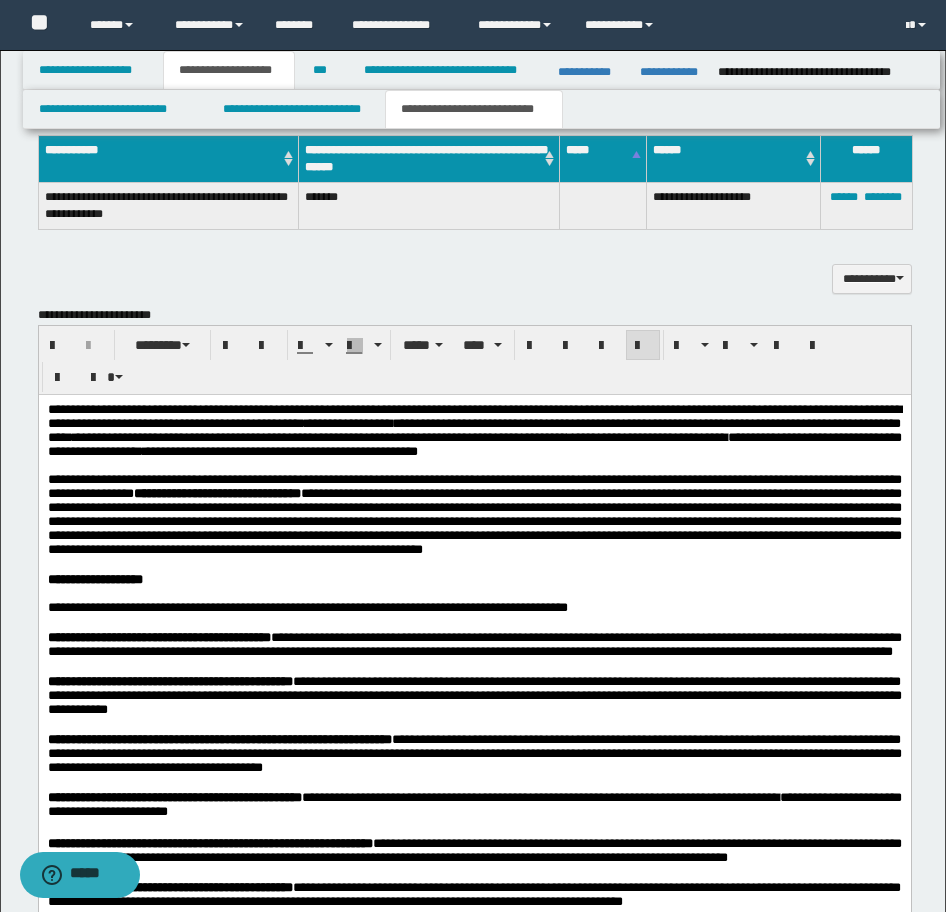 click on "**********" at bounding box center (474, 408) 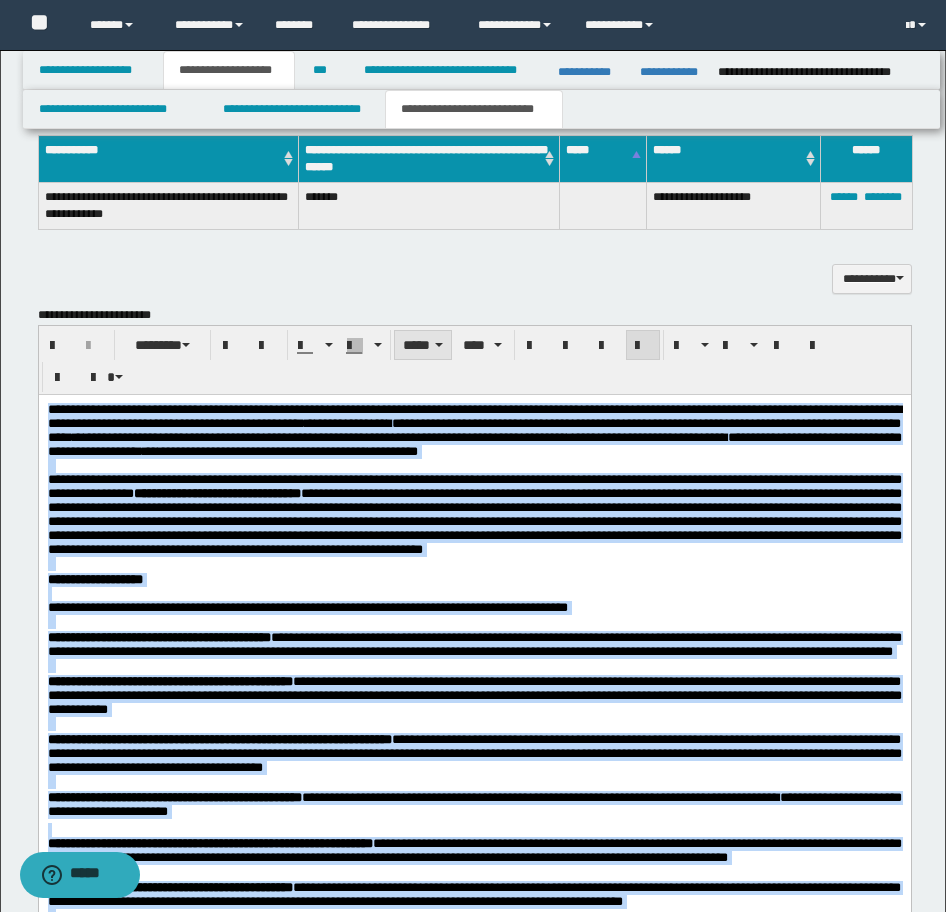 click on "*****" at bounding box center [423, 345] 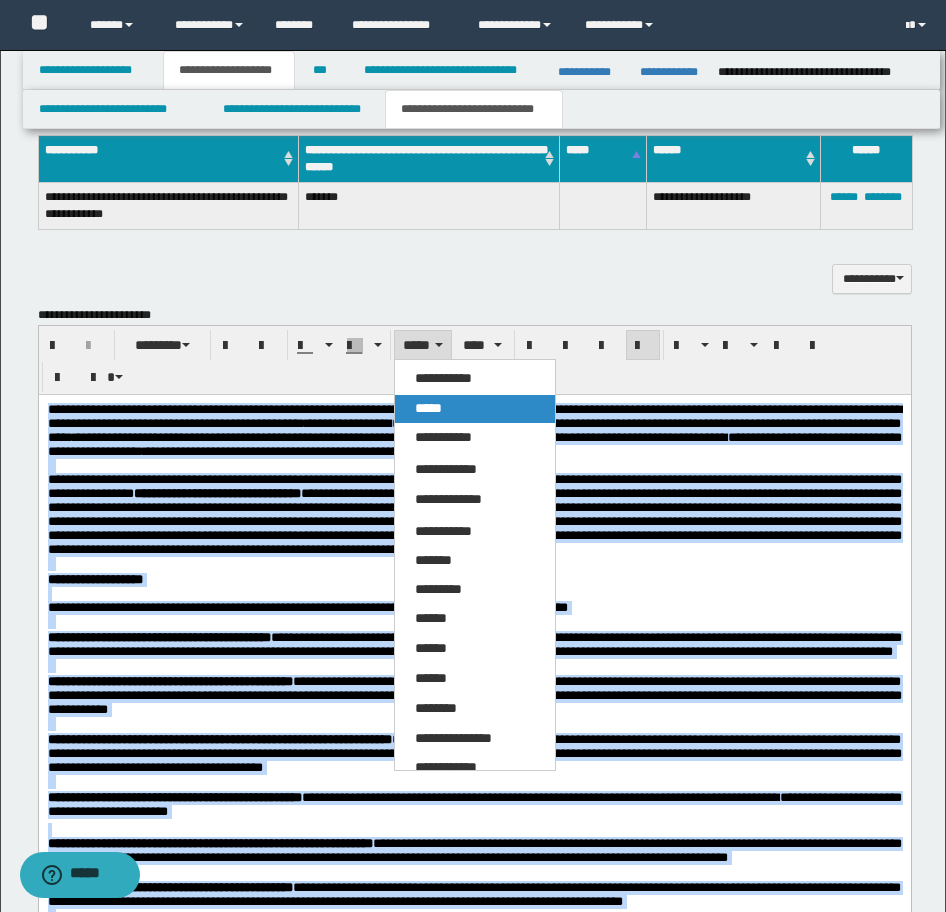 drag, startPoint x: 431, startPoint y: 408, endPoint x: 392, endPoint y: 5, distance: 404.8827 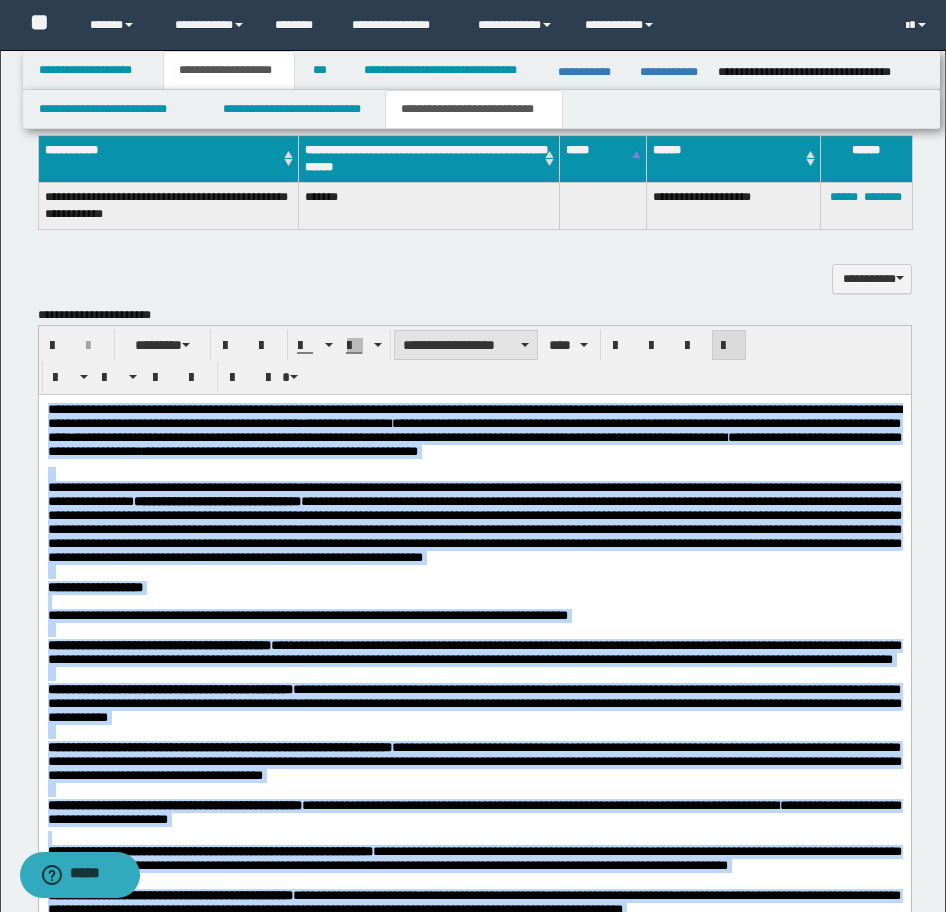 click on "**********" at bounding box center [466, 345] 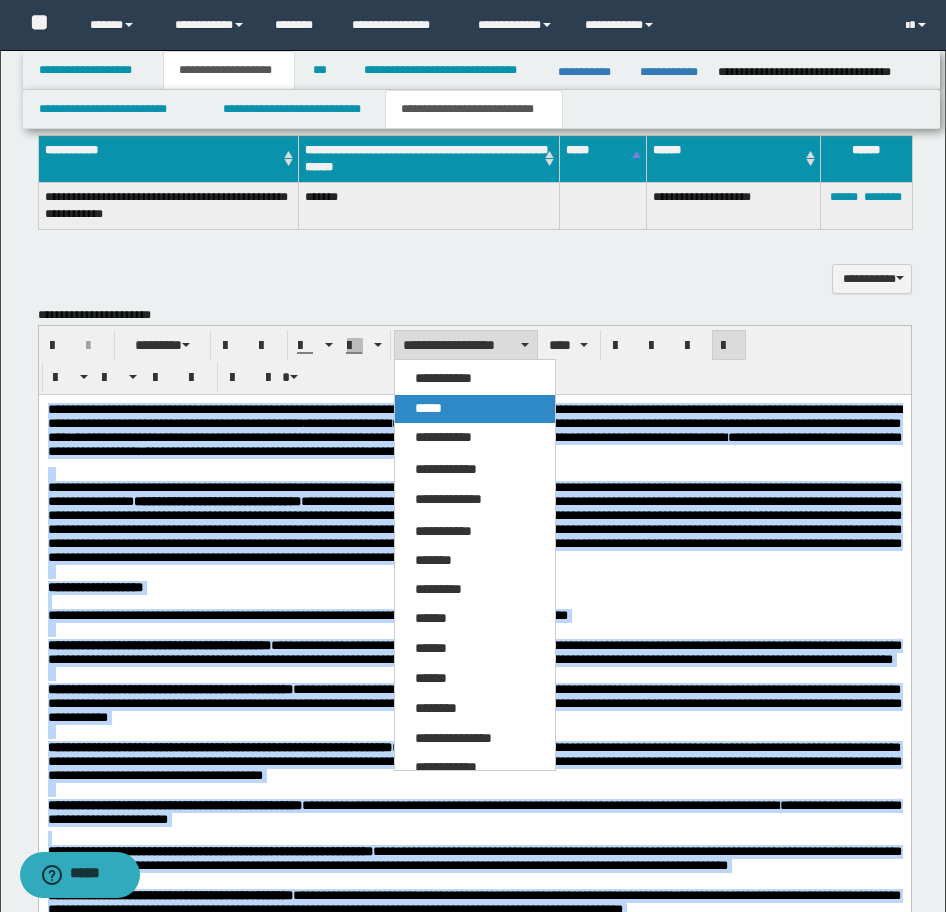 drag, startPoint x: 436, startPoint y: 408, endPoint x: 399, endPoint y: 40, distance: 369.85538 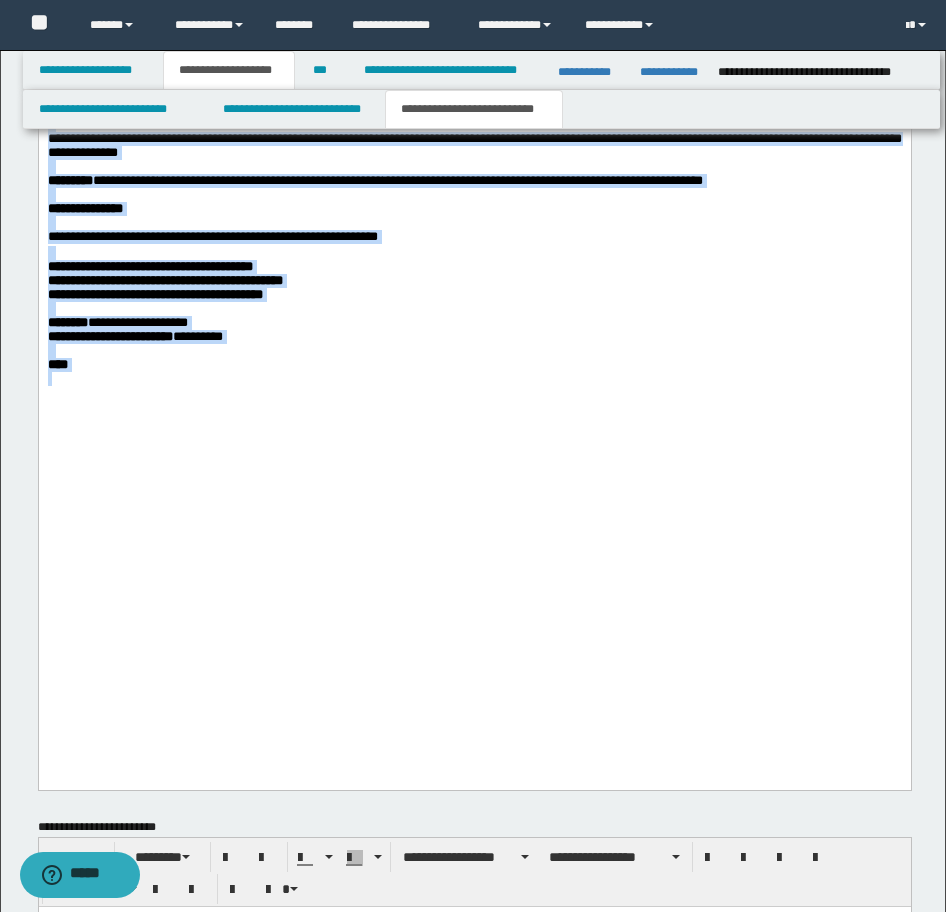 scroll, scrollTop: 4963, scrollLeft: 0, axis: vertical 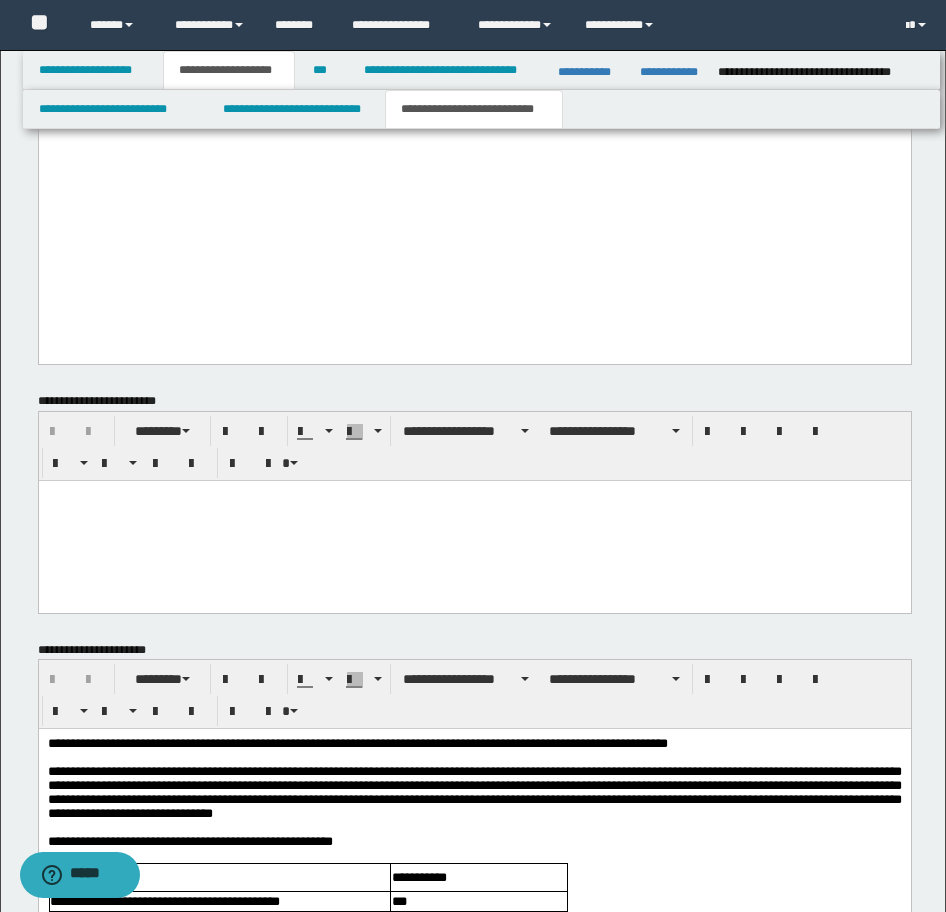 click on "**********" at bounding box center (474, -1087) 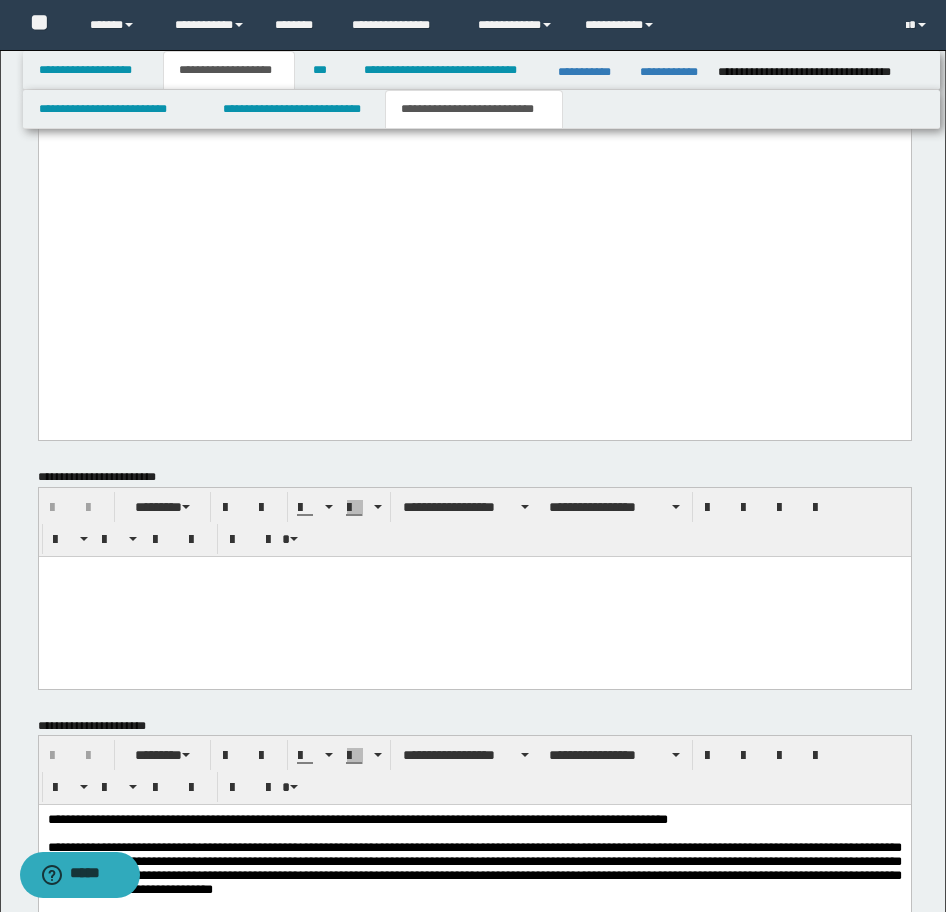 scroll, scrollTop: 4563, scrollLeft: 0, axis: vertical 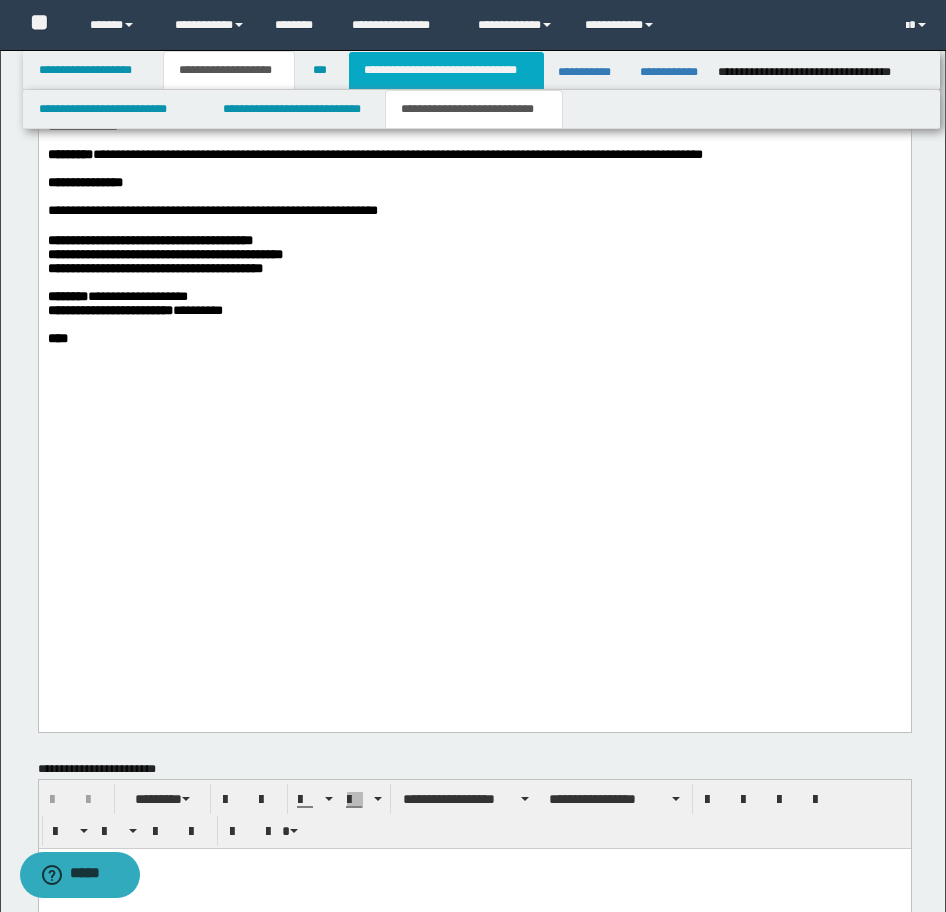 click on "**********" at bounding box center [446, 70] 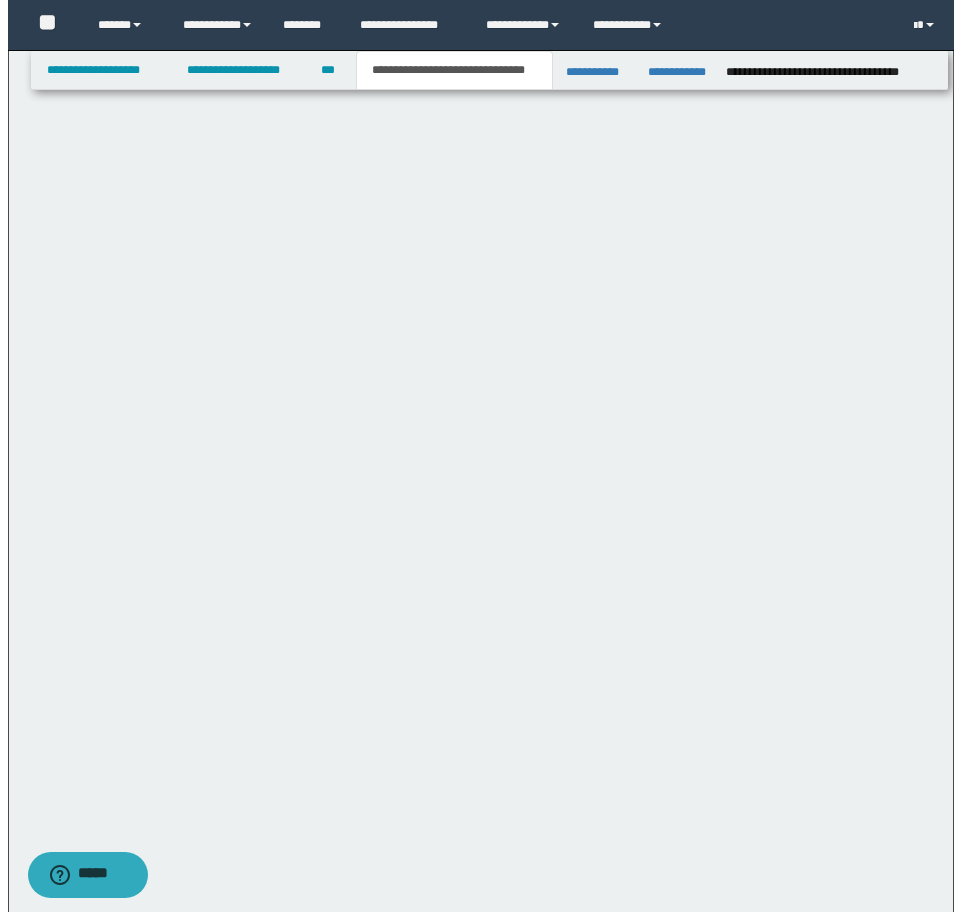 scroll, scrollTop: 0, scrollLeft: 0, axis: both 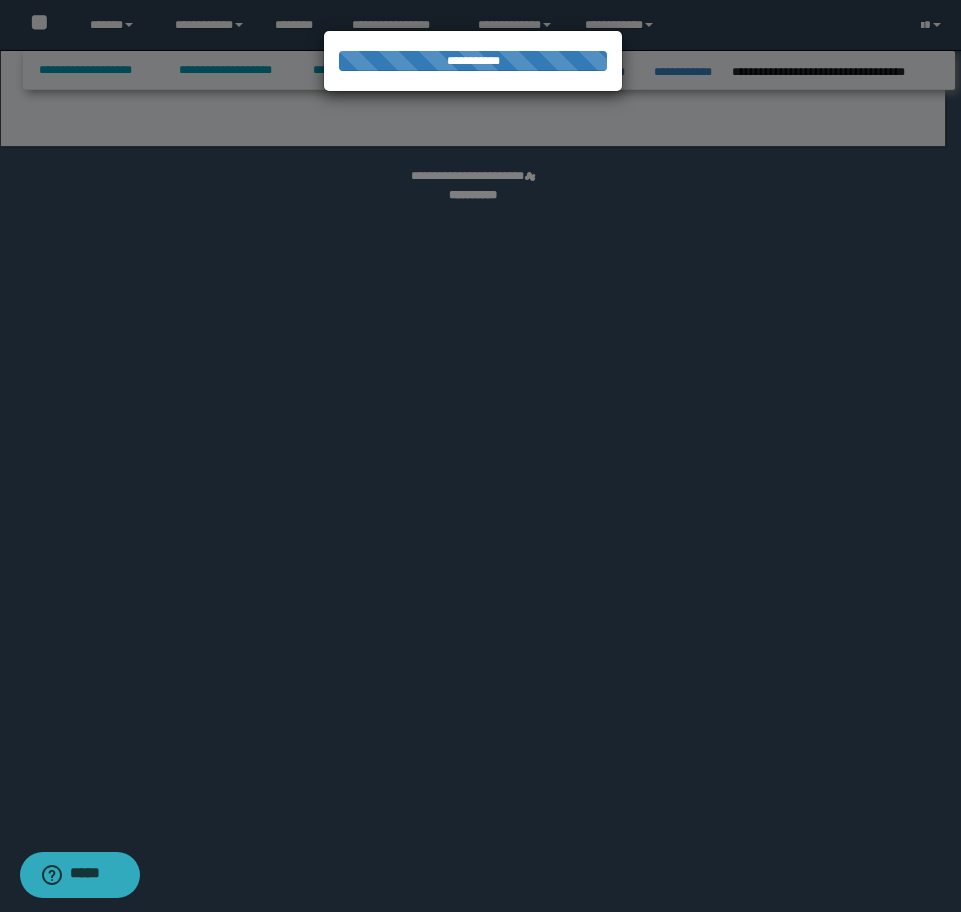 select on "*" 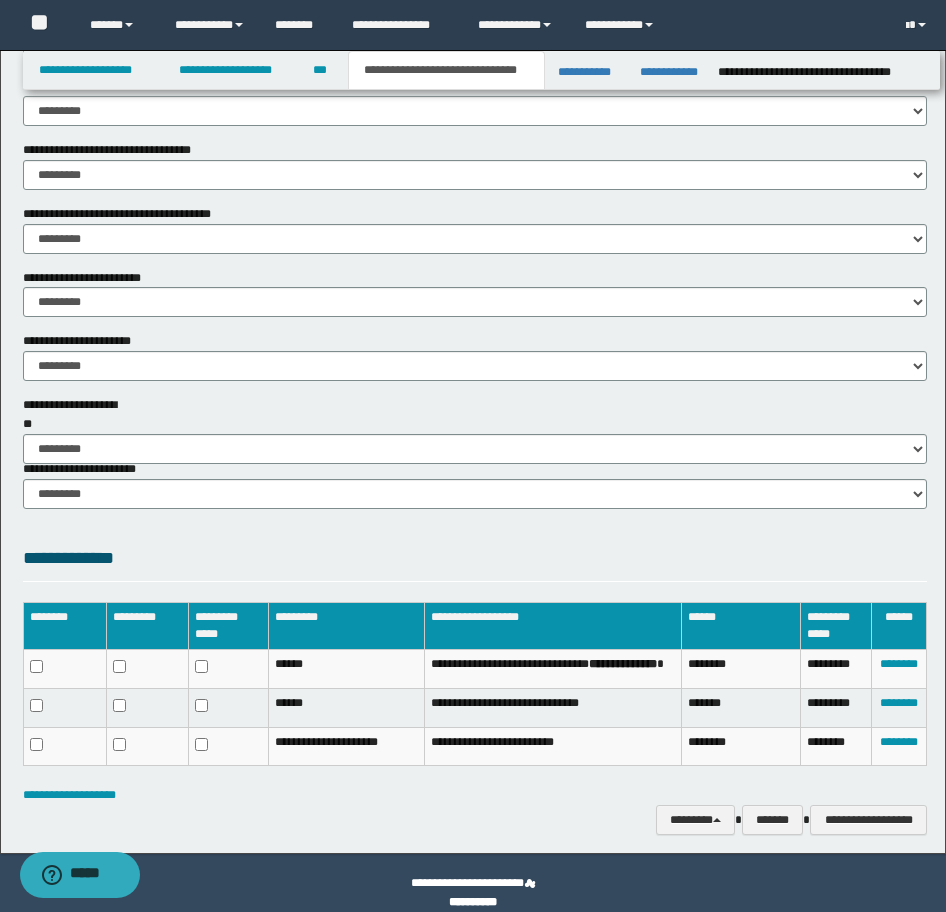 scroll, scrollTop: 1141, scrollLeft: 0, axis: vertical 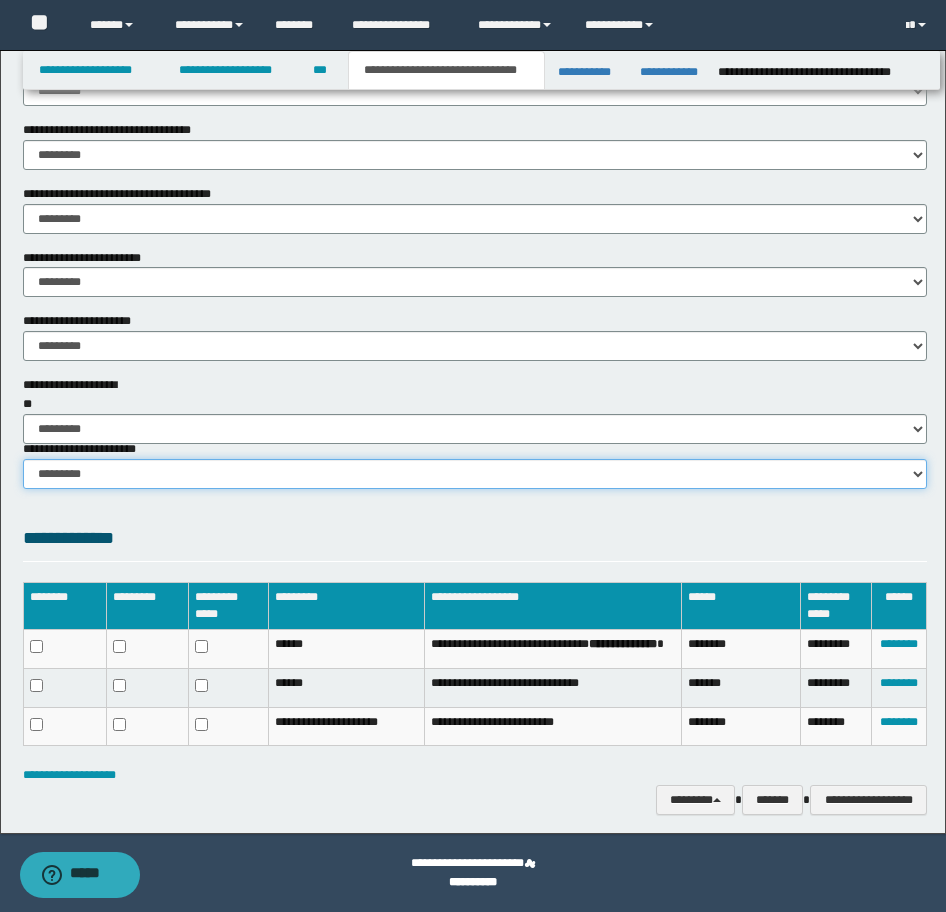 drag, startPoint x: 151, startPoint y: 466, endPoint x: 151, endPoint y: 478, distance: 12 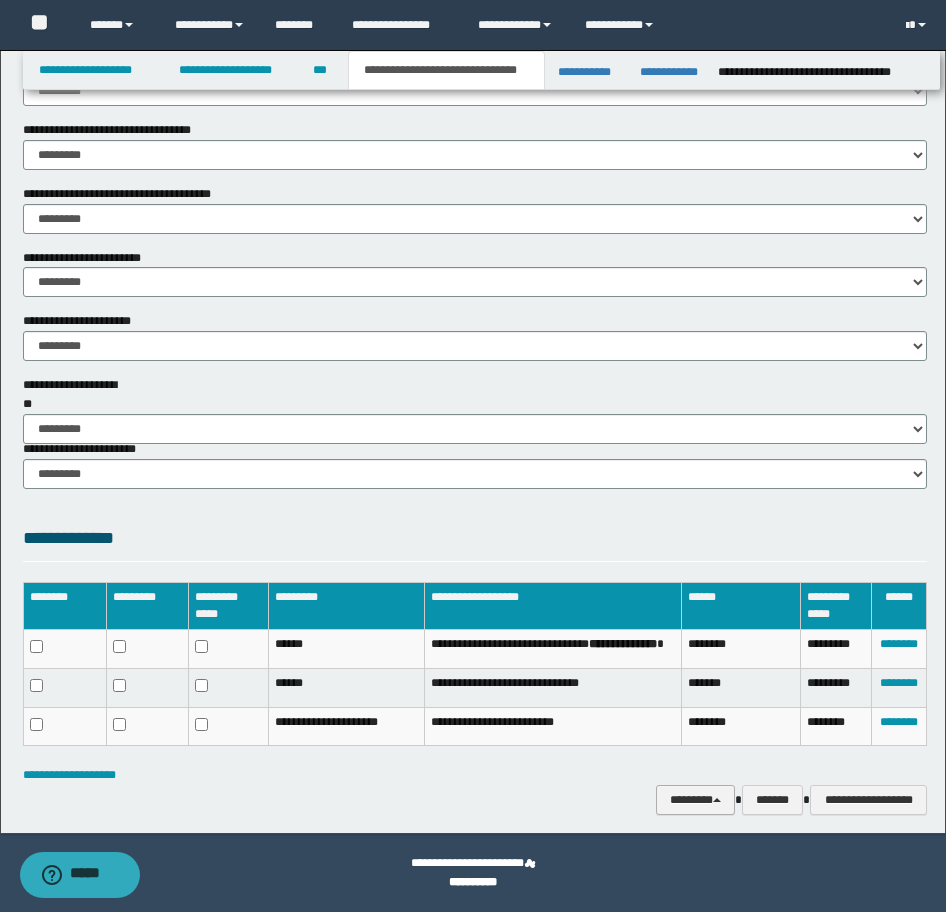 click on "********" at bounding box center [695, 800] 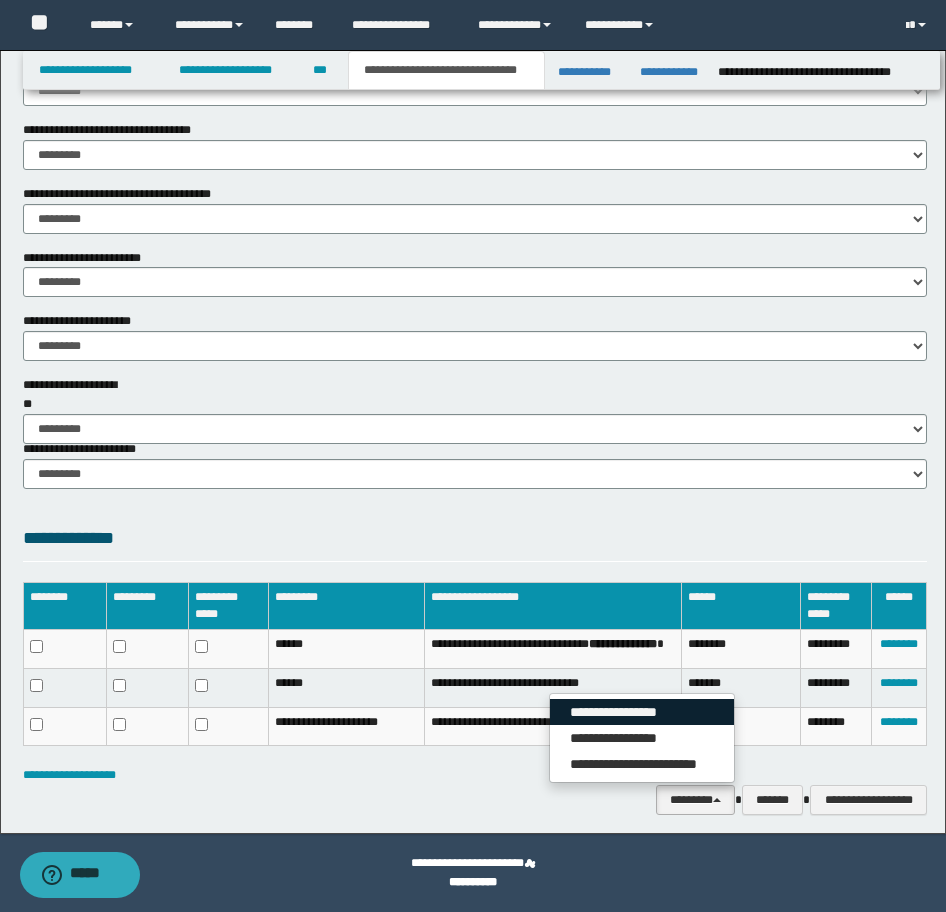click on "**********" at bounding box center (642, 712) 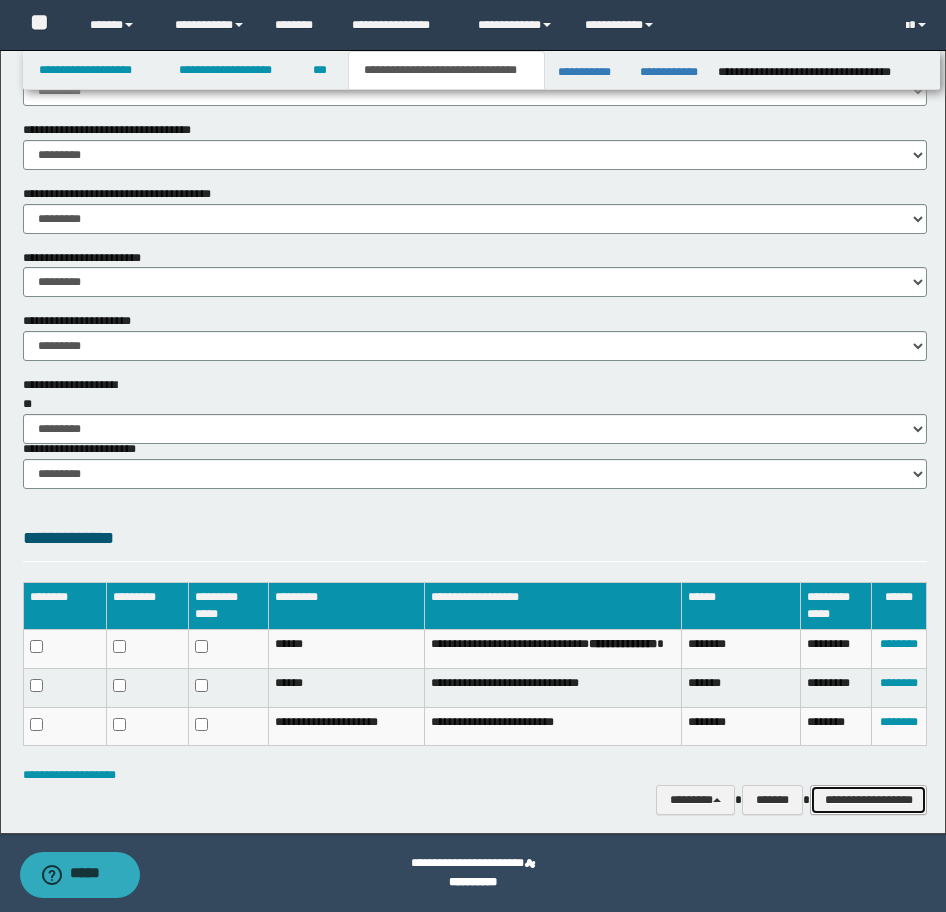 click on "**********" at bounding box center (868, 800) 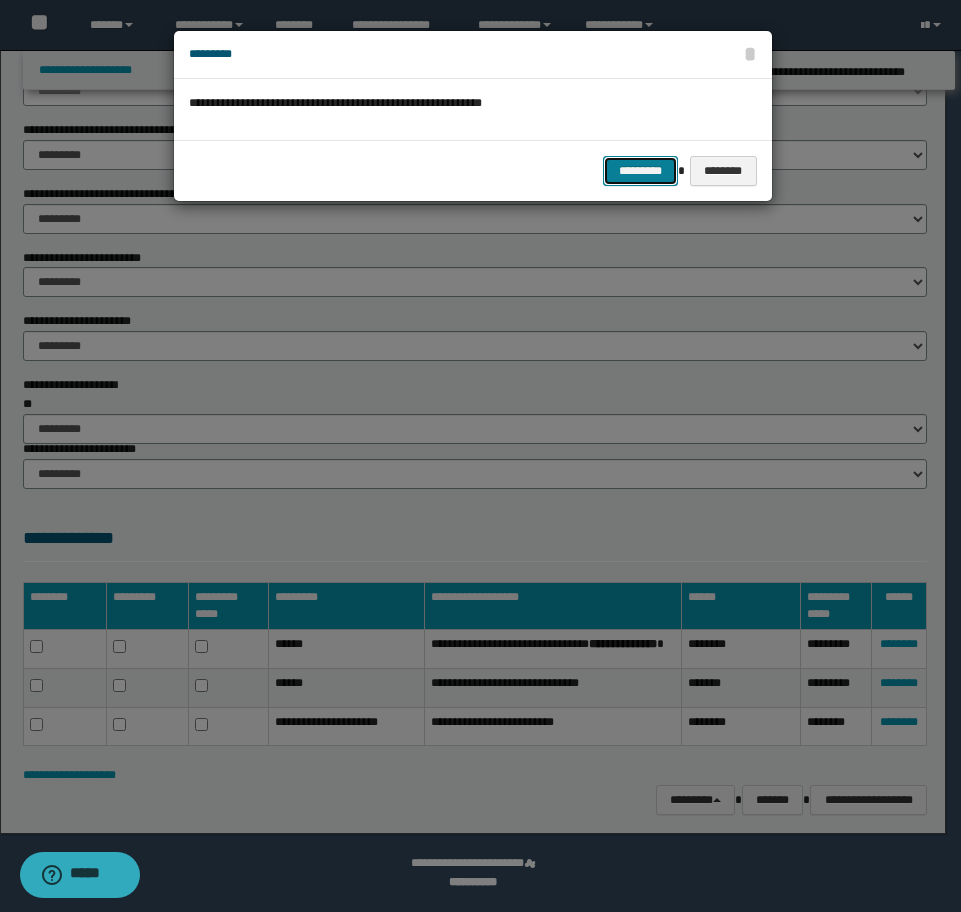 click on "*********" at bounding box center [640, 171] 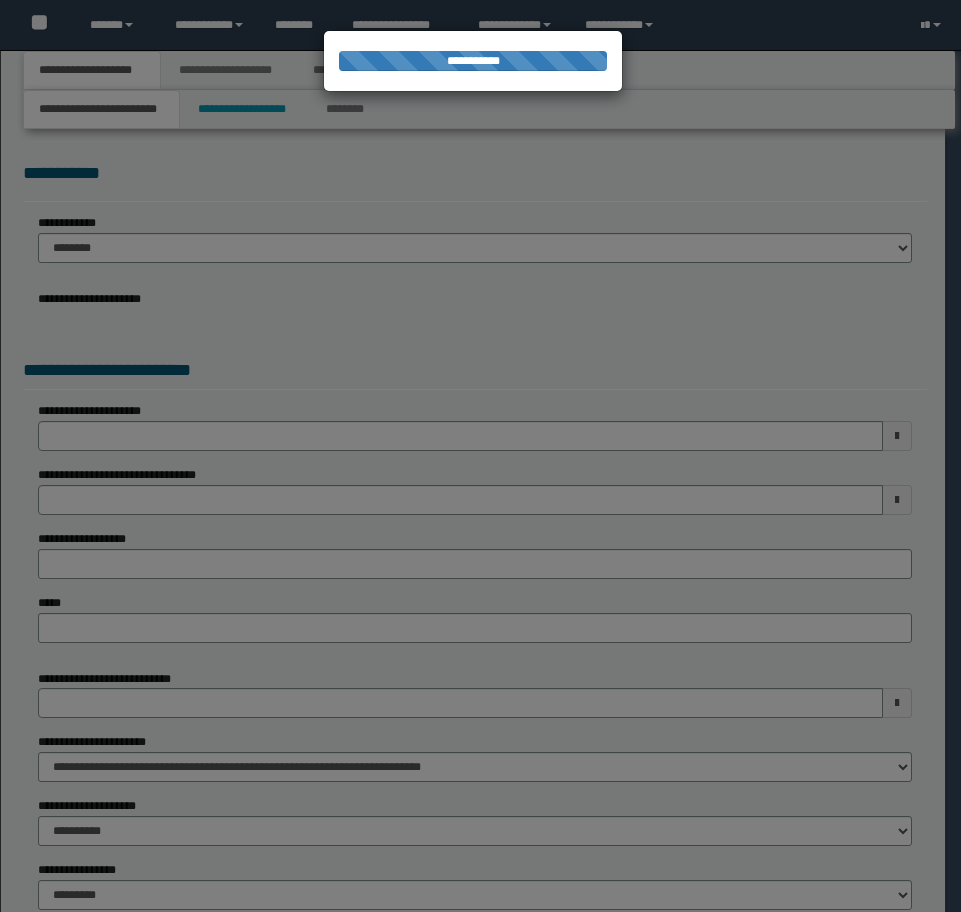 scroll, scrollTop: 0, scrollLeft: 0, axis: both 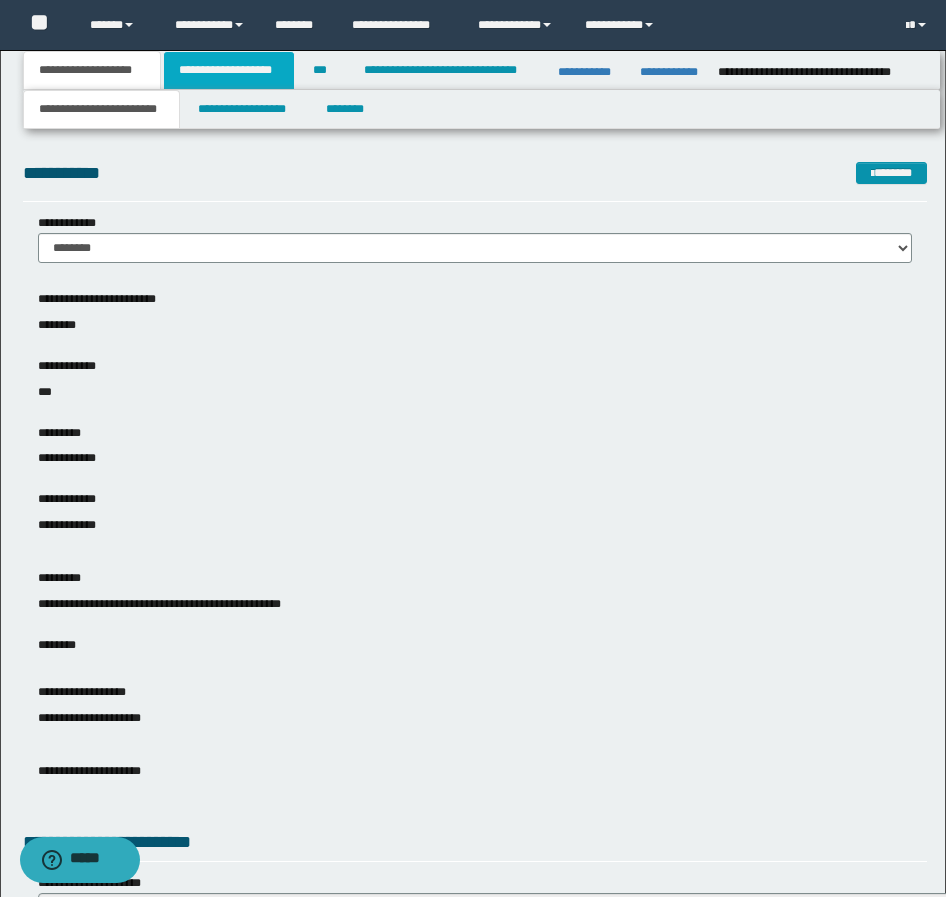 click on "**********" at bounding box center [229, 70] 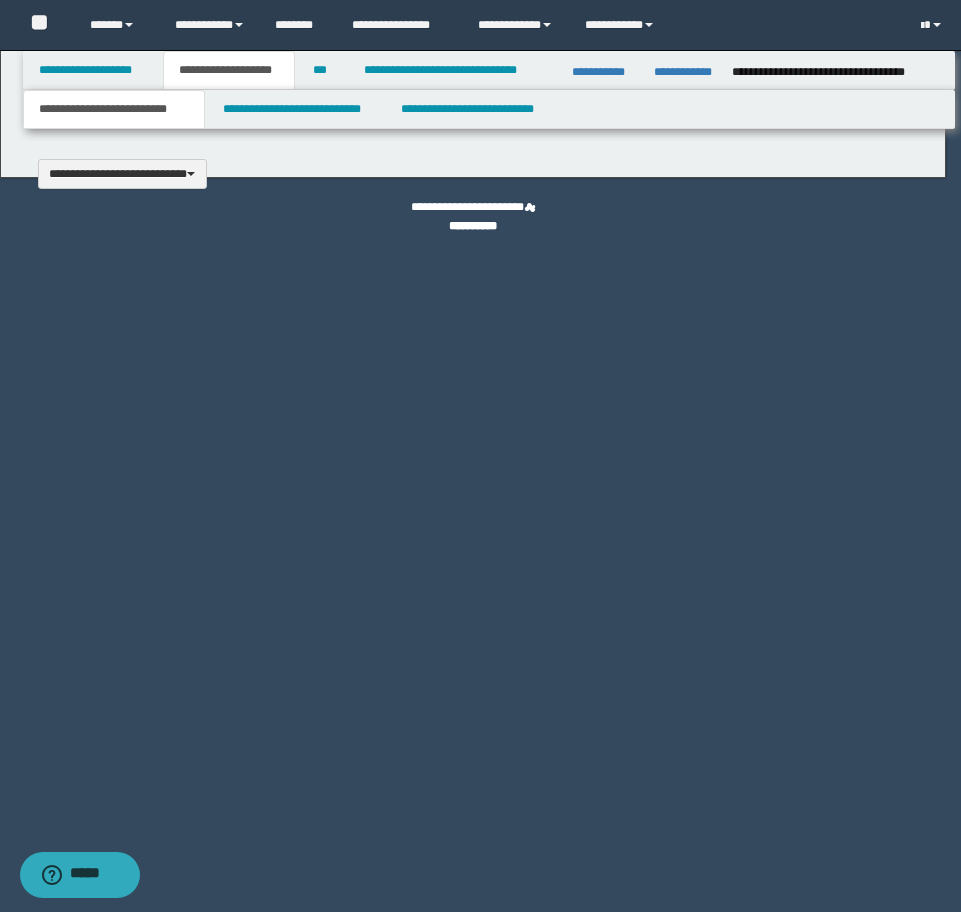 type 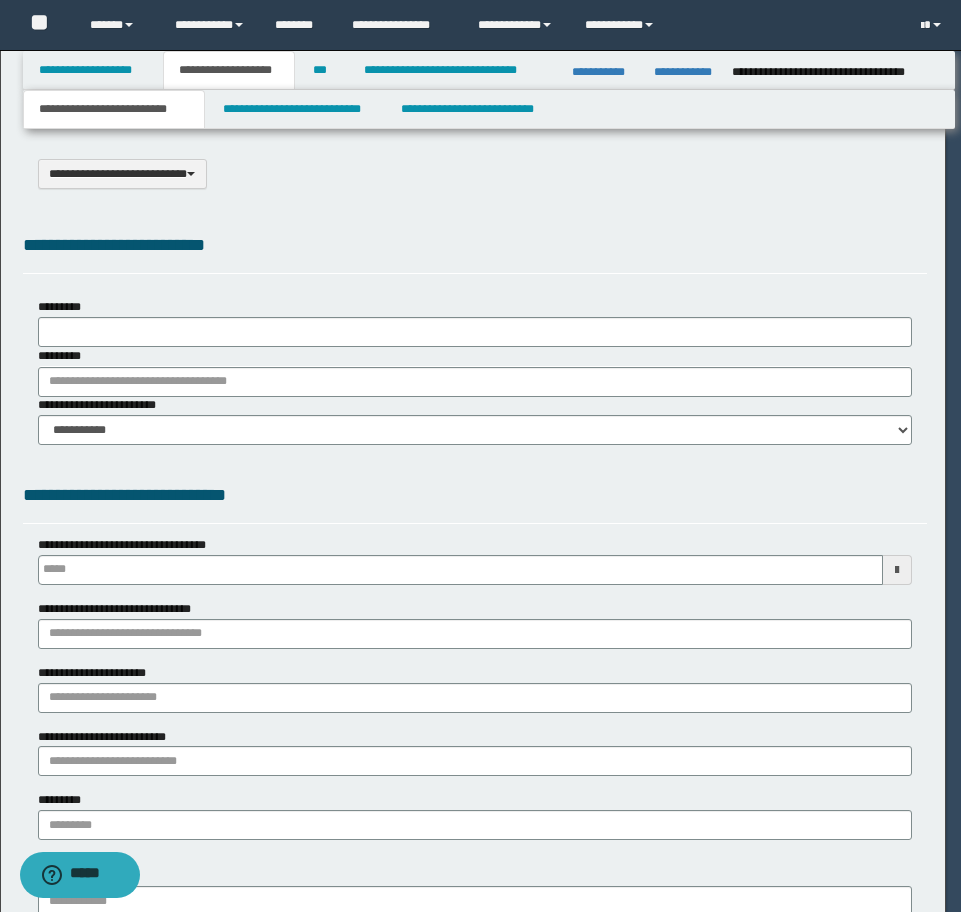 type on "**********" 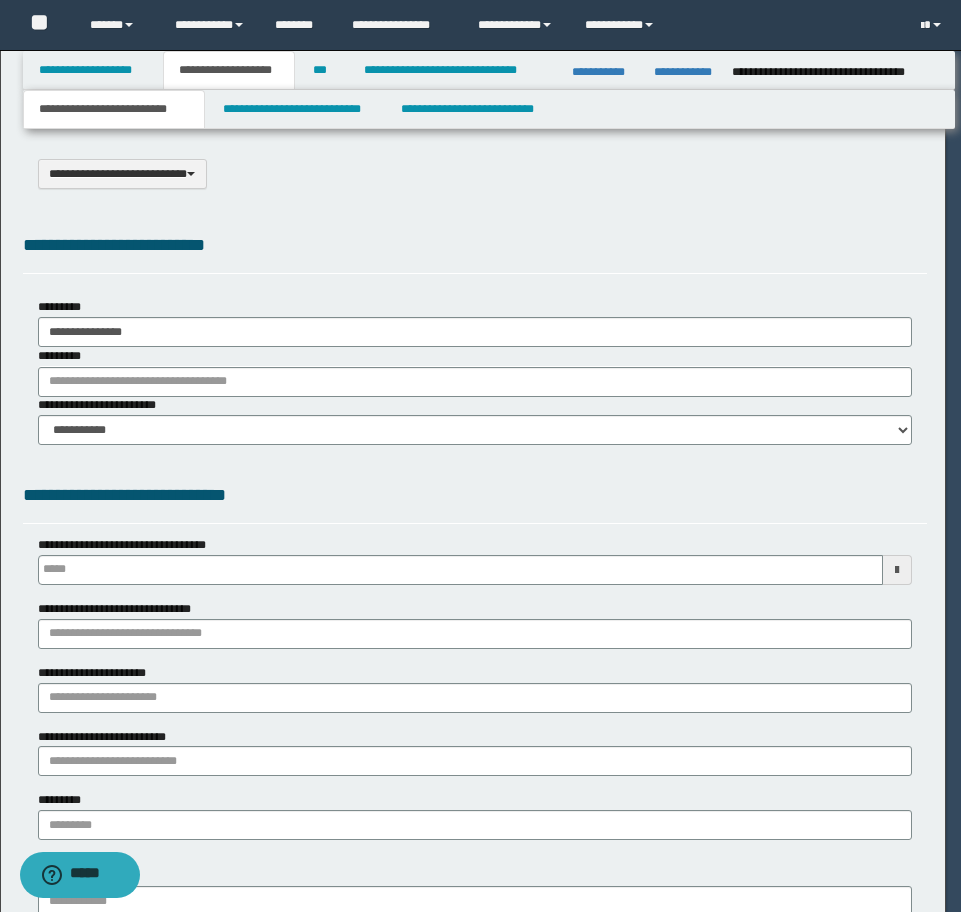 scroll, scrollTop: 0, scrollLeft: 0, axis: both 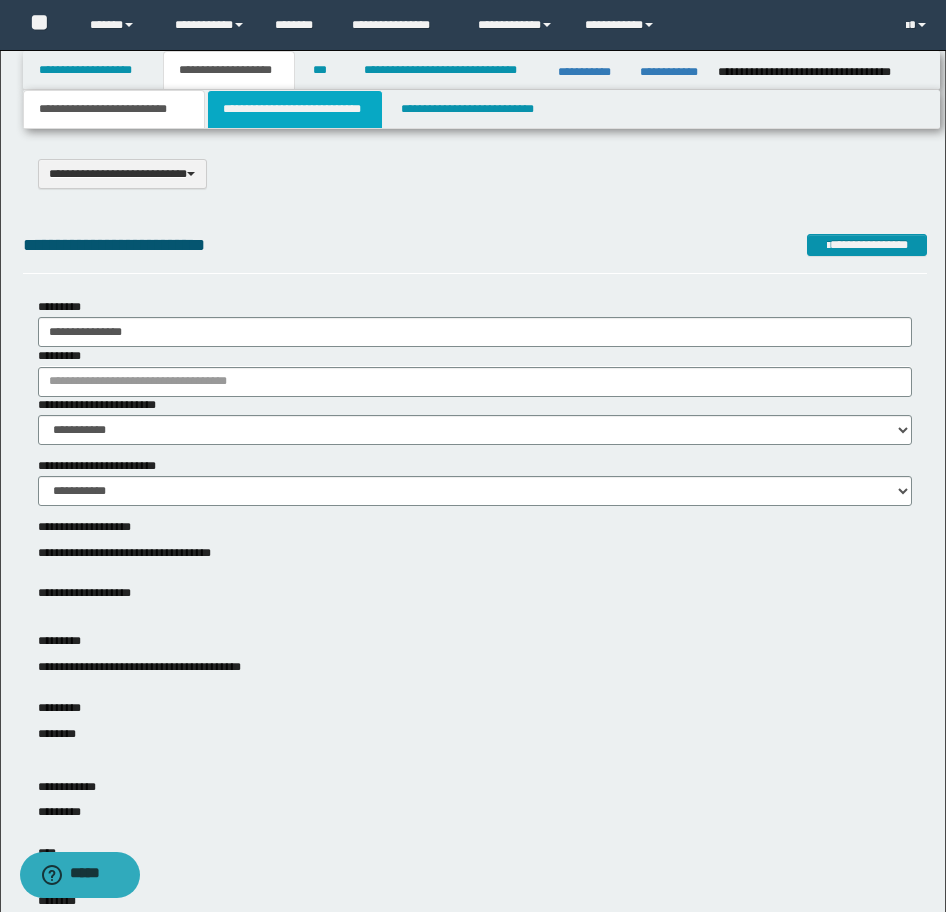 click on "**********" at bounding box center (295, 109) 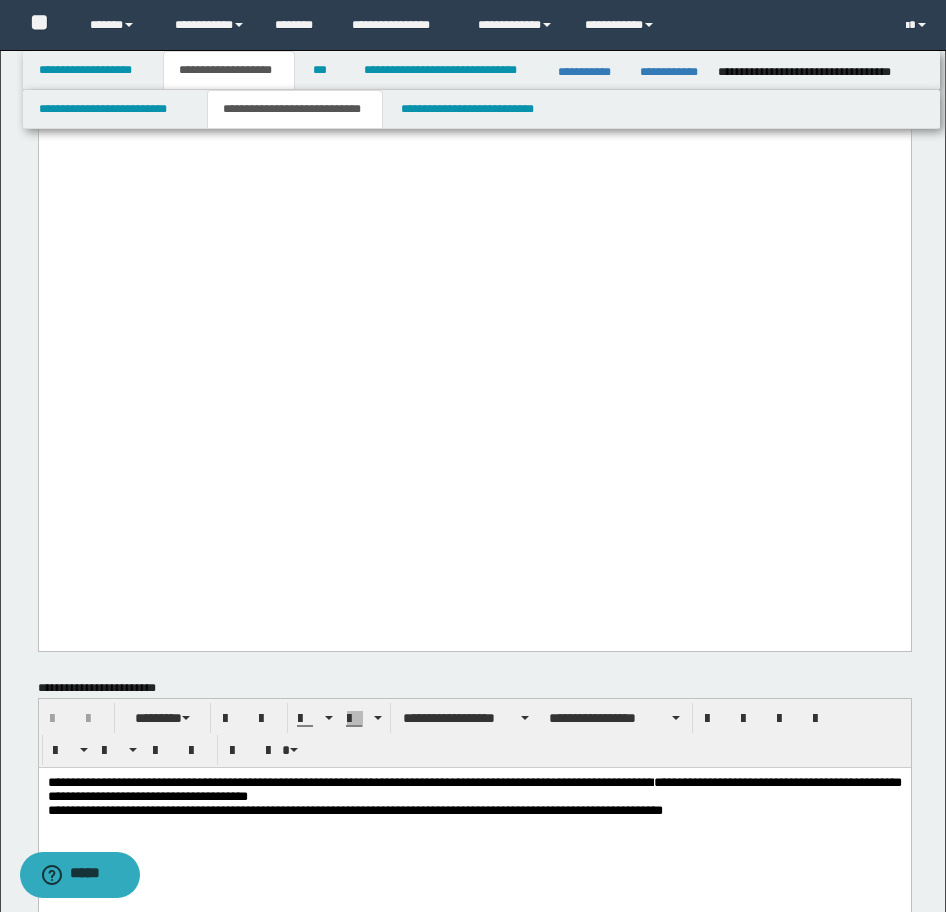 scroll, scrollTop: 2500, scrollLeft: 0, axis: vertical 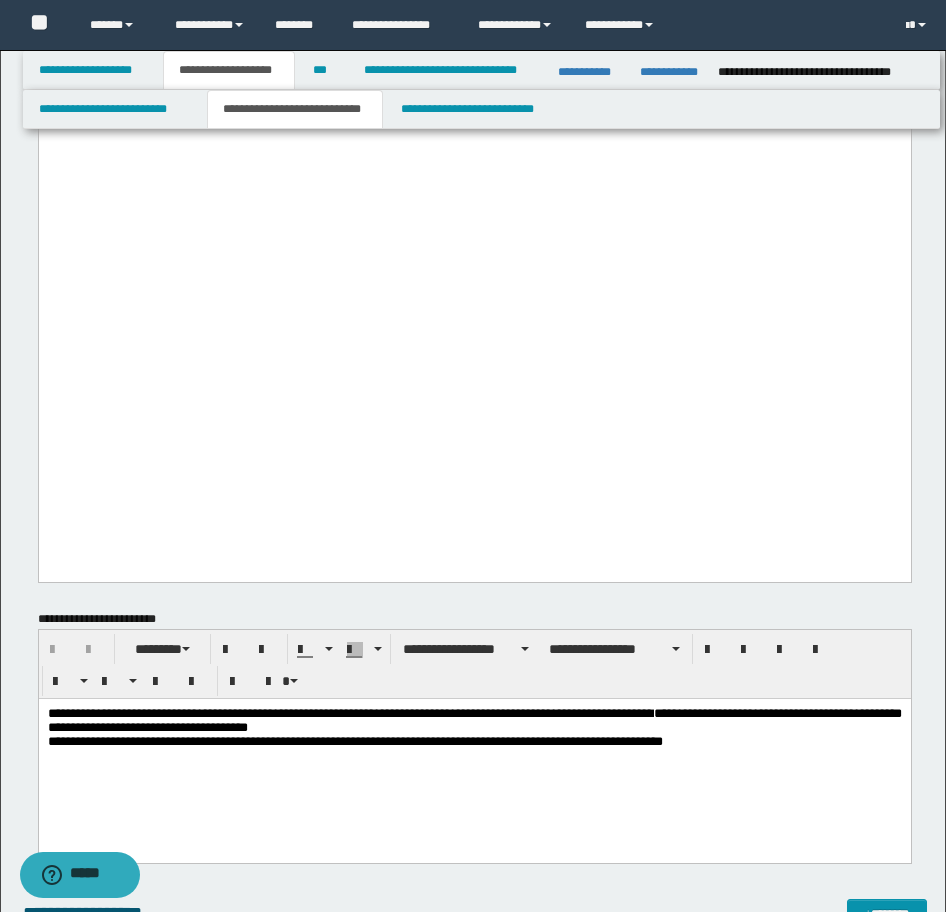 click on "**********" at bounding box center [474, -59] 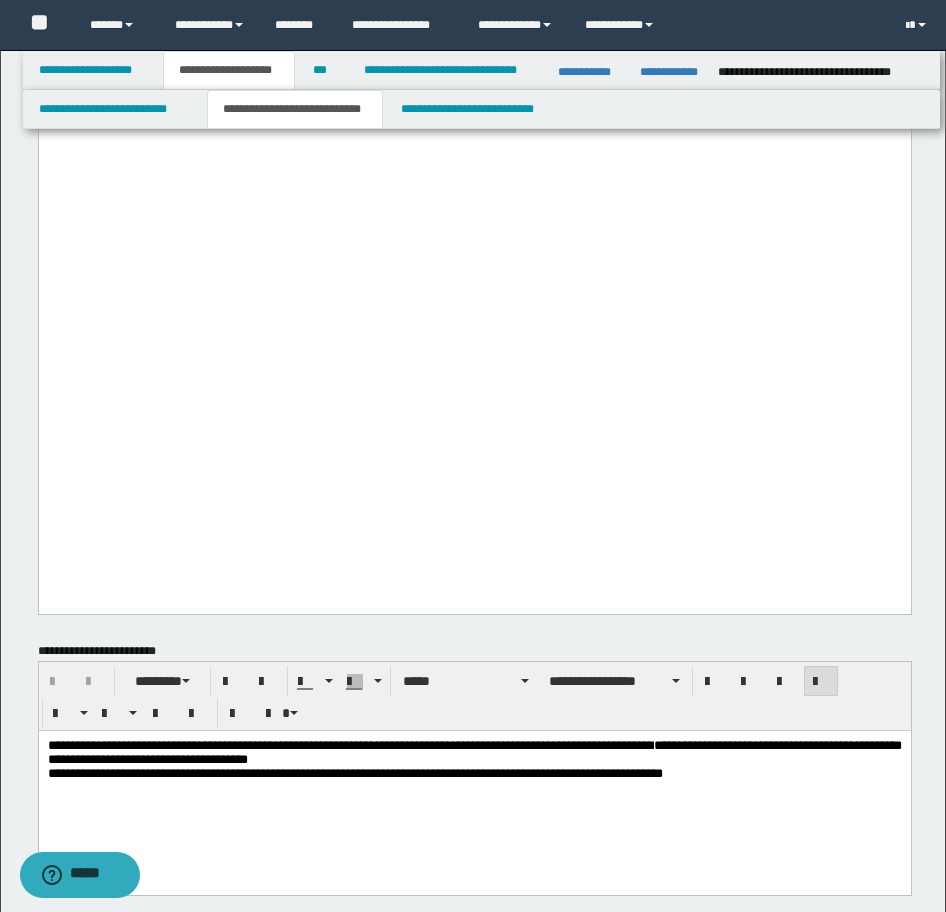 click on "**********" at bounding box center [474, 752] 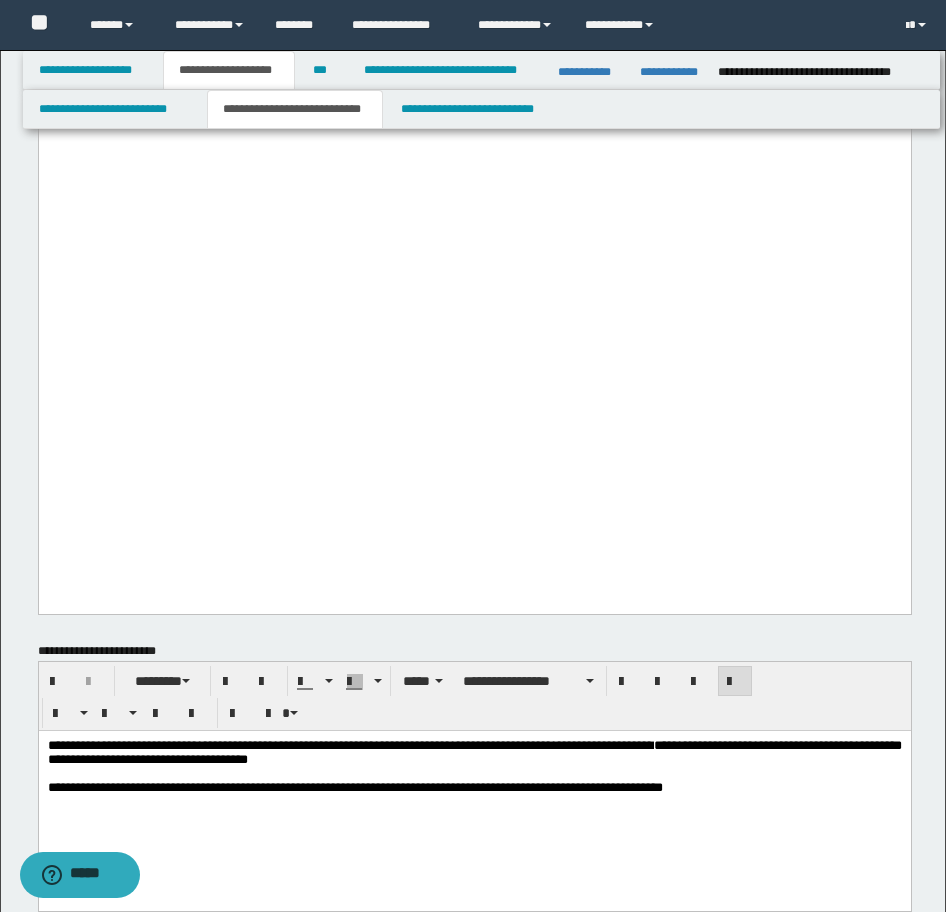 click on "**********" at bounding box center (354, 786) 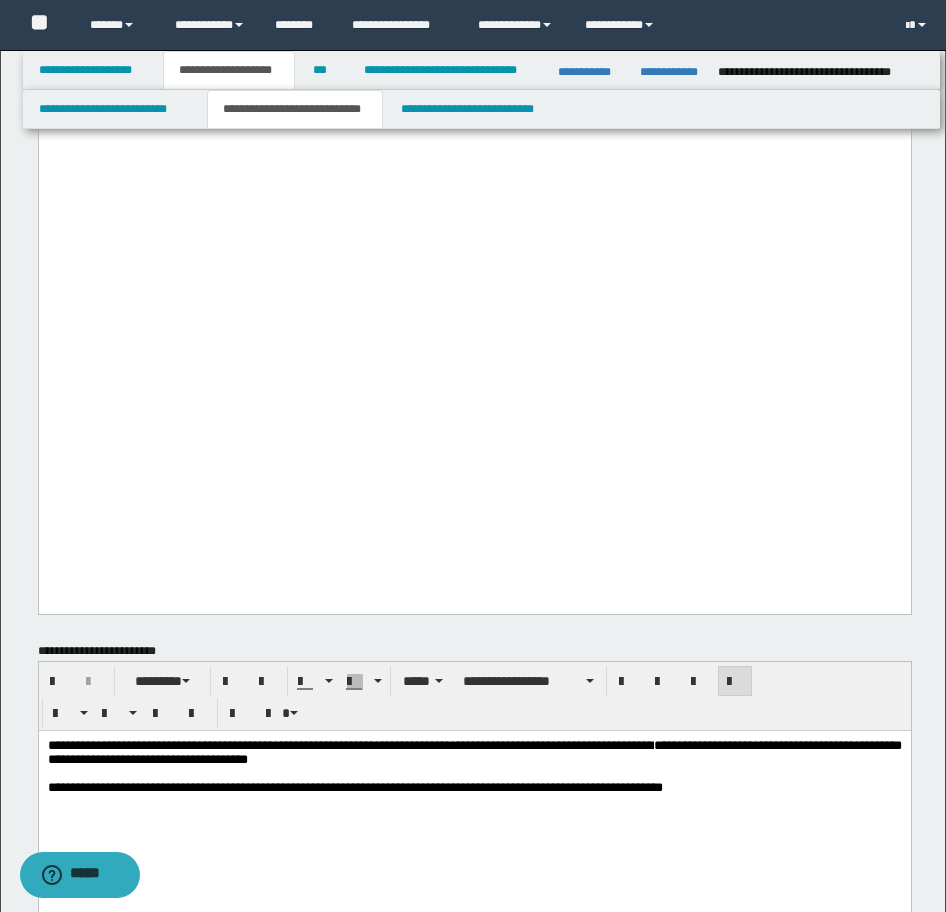 click on "**********" at bounding box center (350, 744) 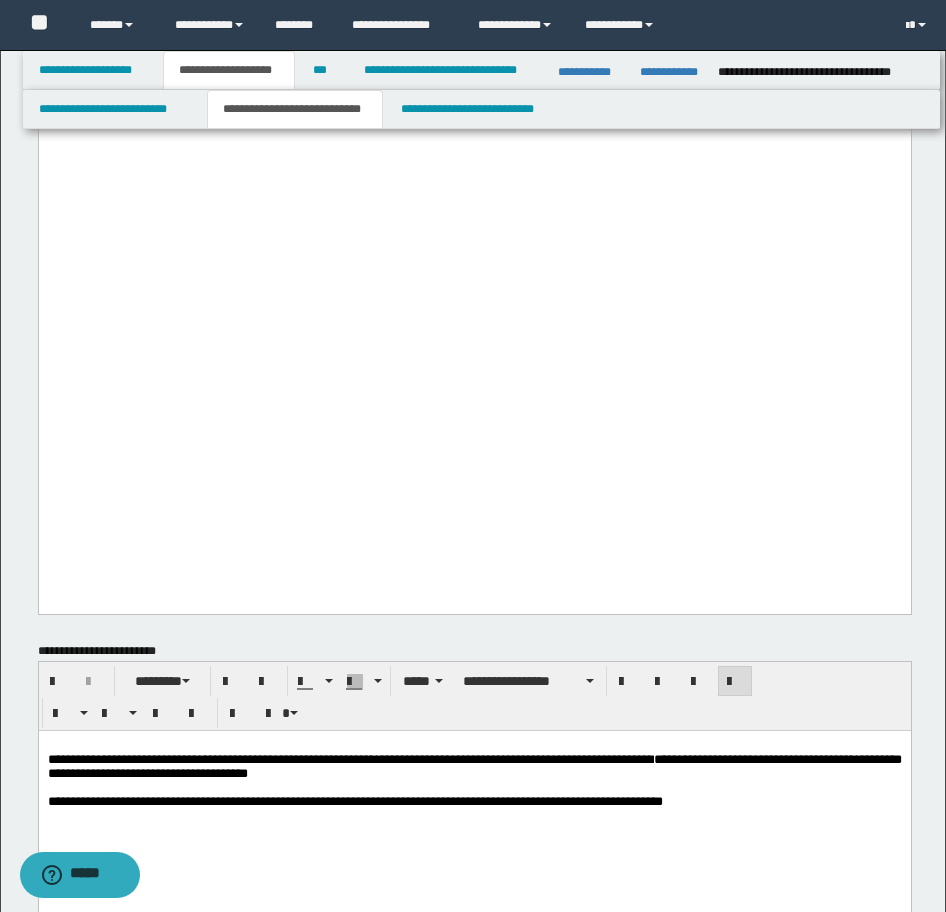 click at bounding box center (474, 829) 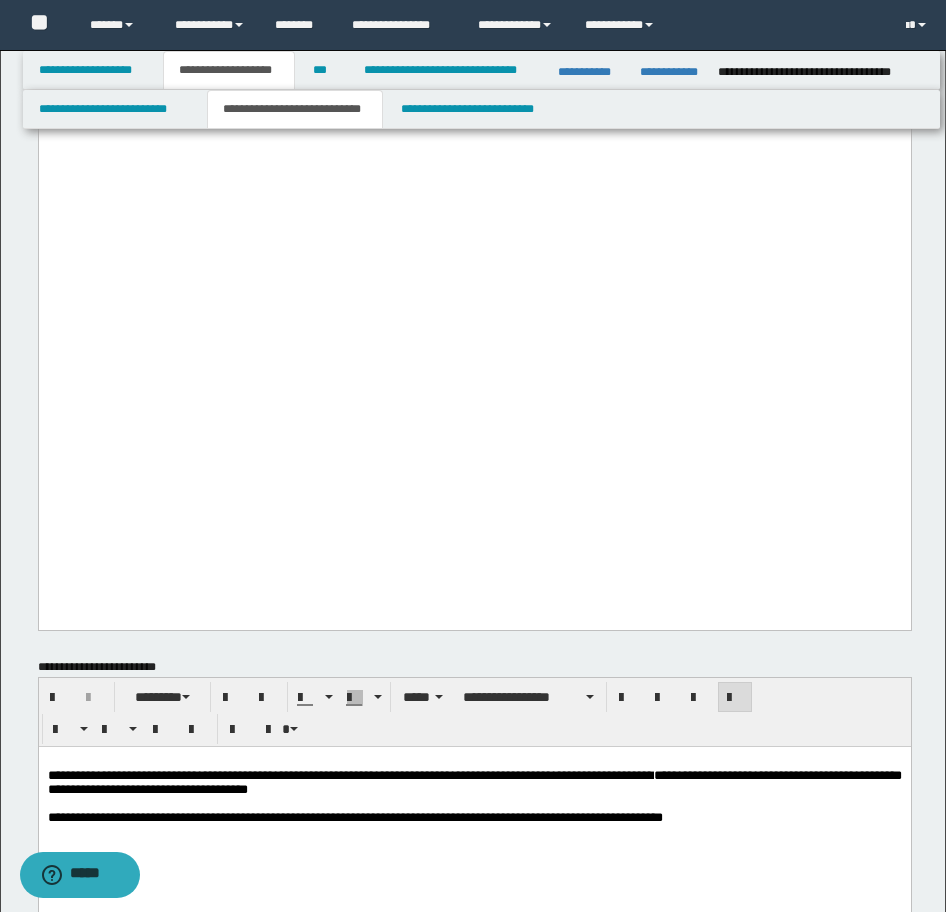 click on "**********" at bounding box center (474, -45) 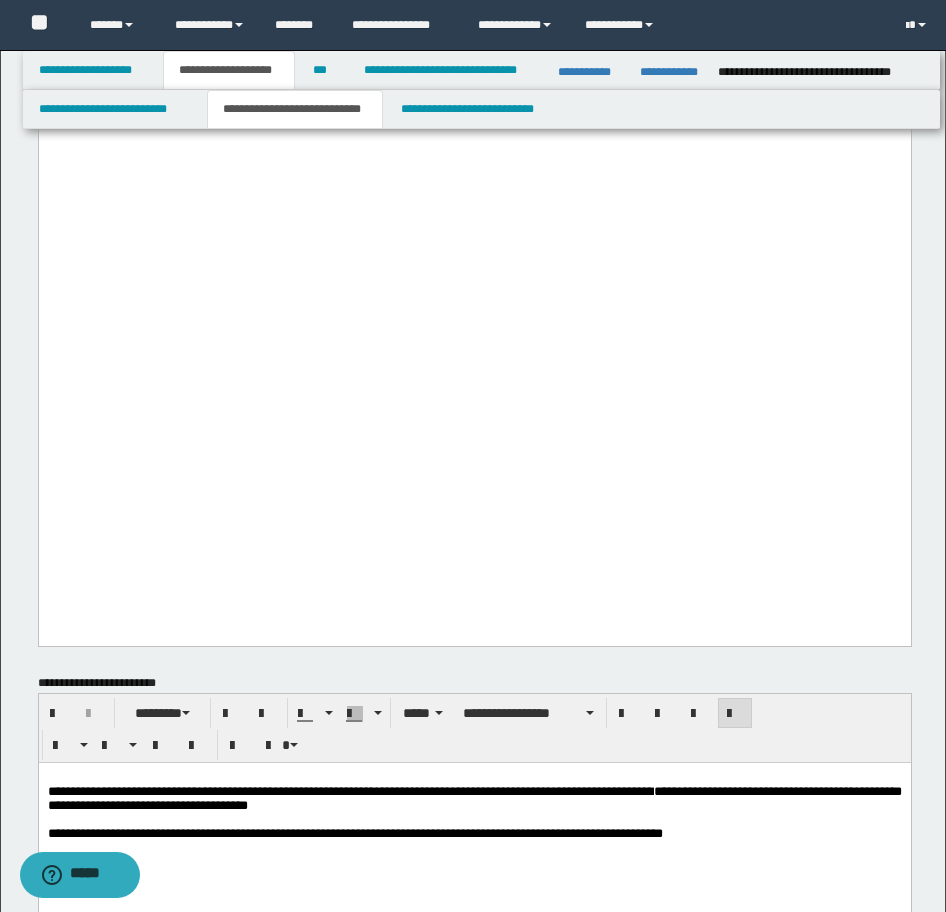 click on "**********" at bounding box center (474, -108) 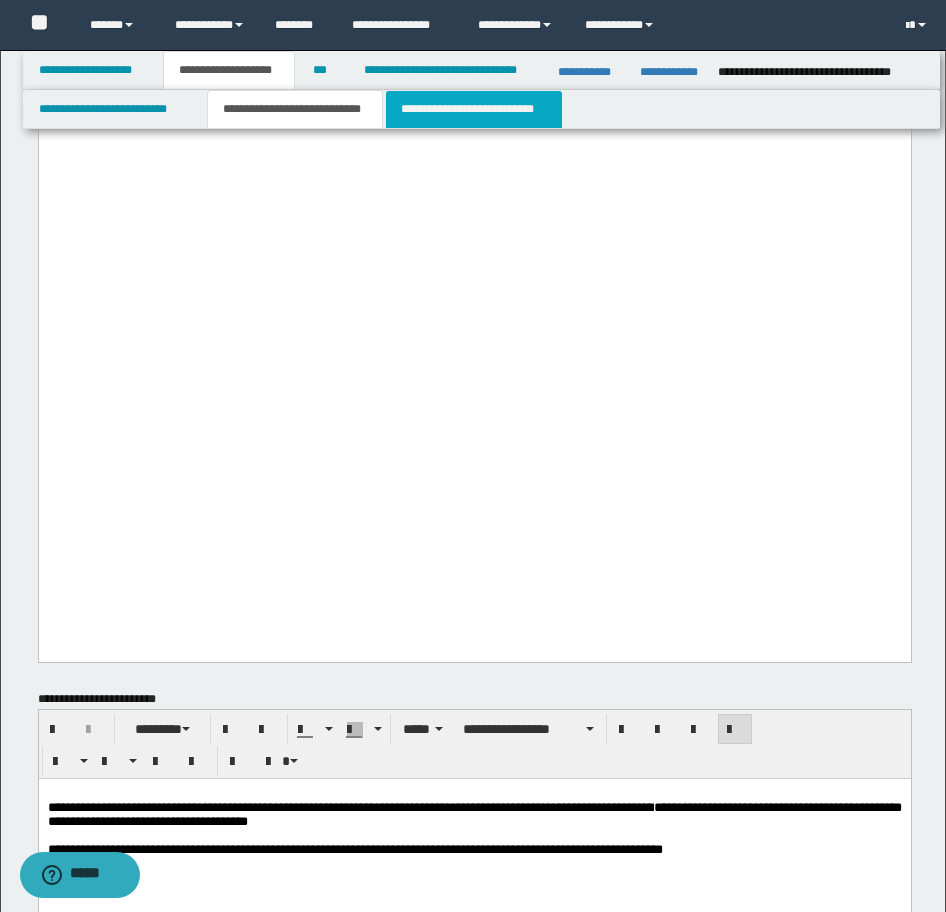 click on "**********" at bounding box center [474, 109] 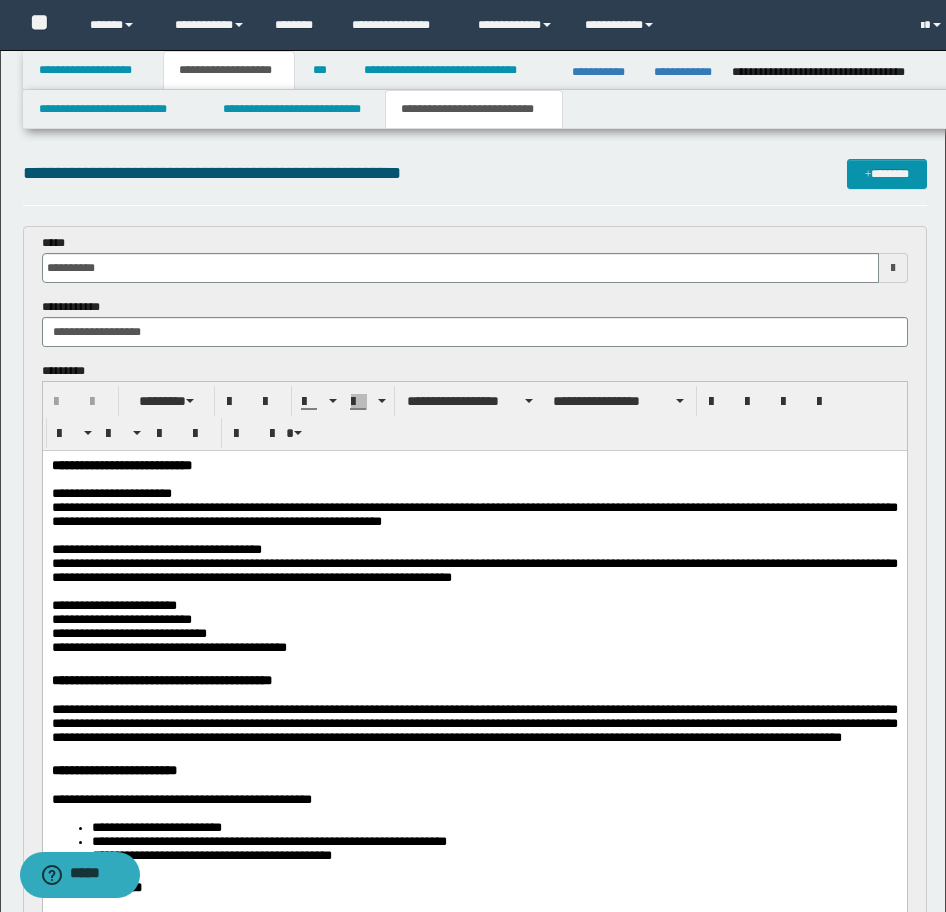 scroll, scrollTop: 0, scrollLeft: 0, axis: both 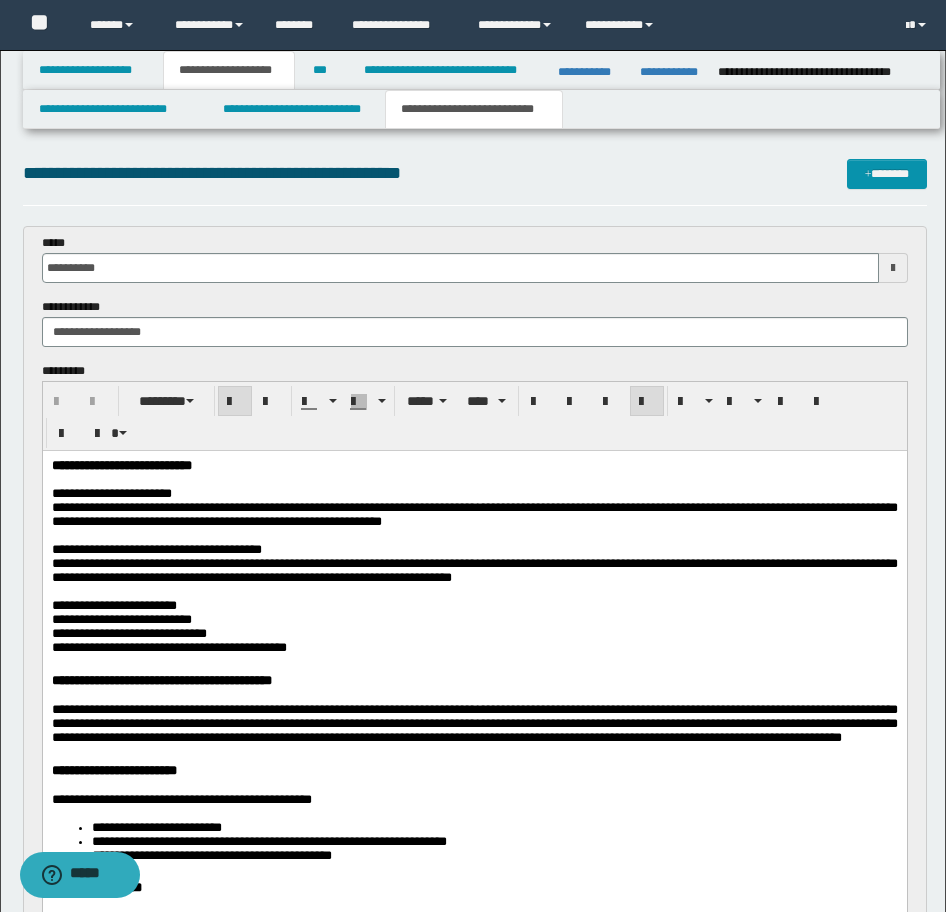 click on "**********" at bounding box center (121, 465) 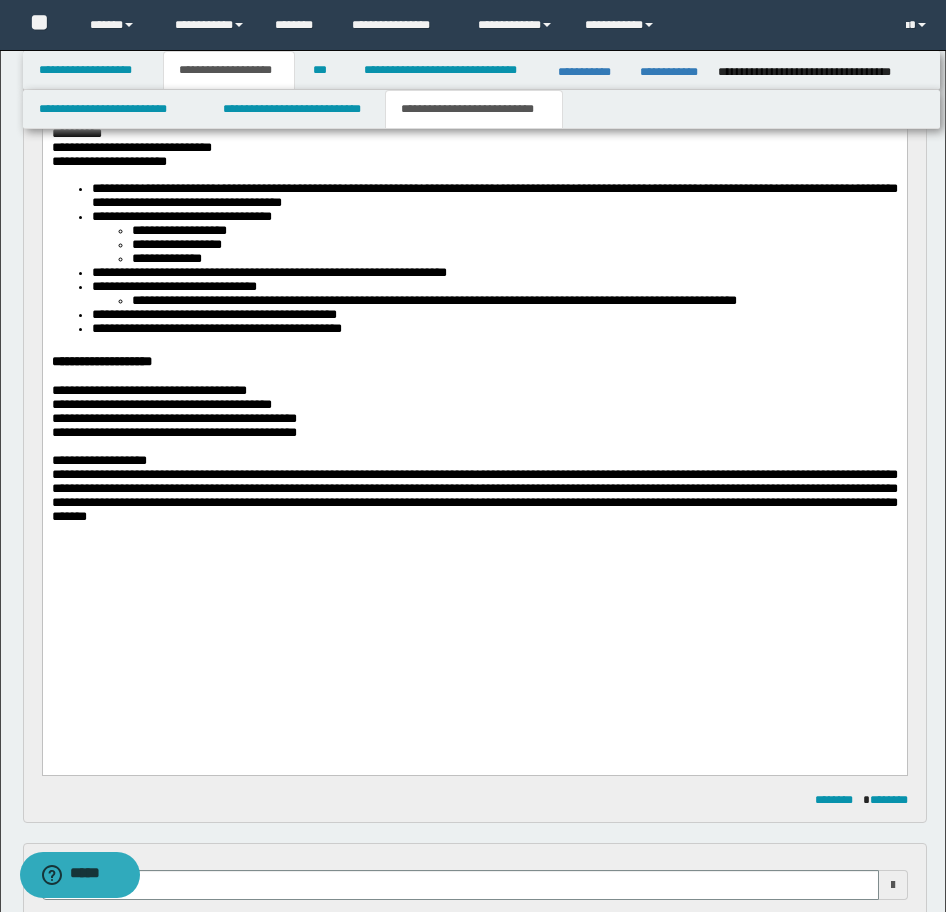 scroll, scrollTop: 1400, scrollLeft: 0, axis: vertical 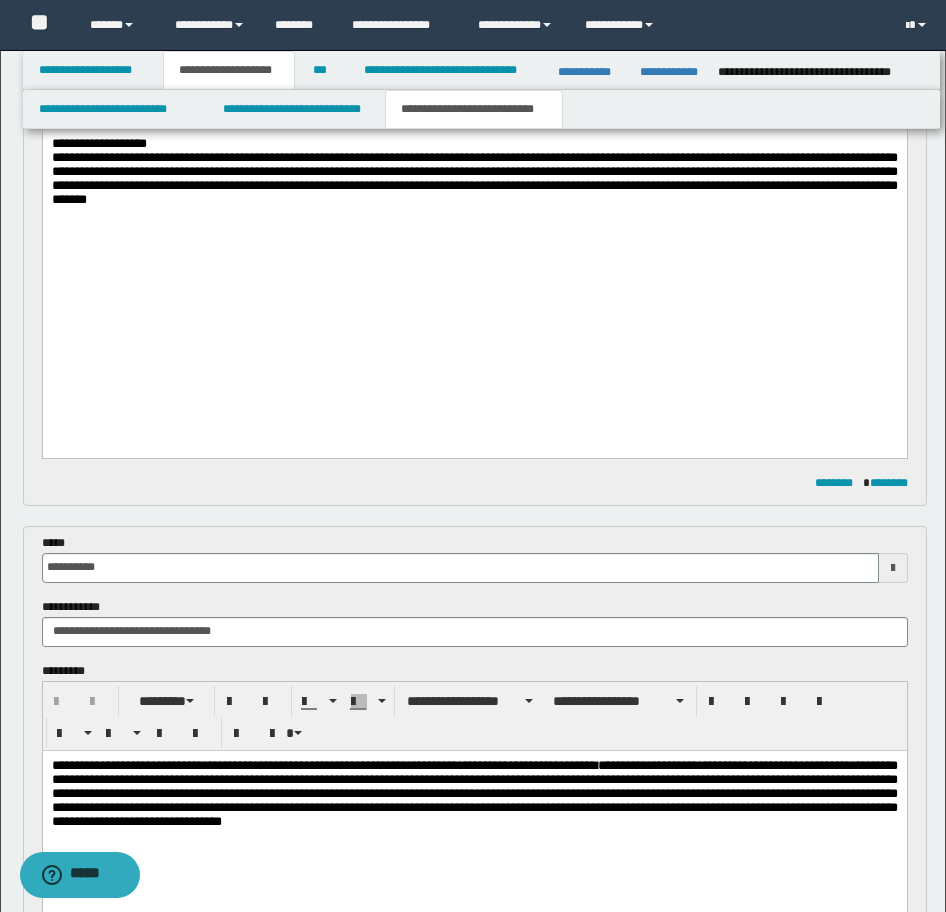 click on "**********" at bounding box center (474, 172) 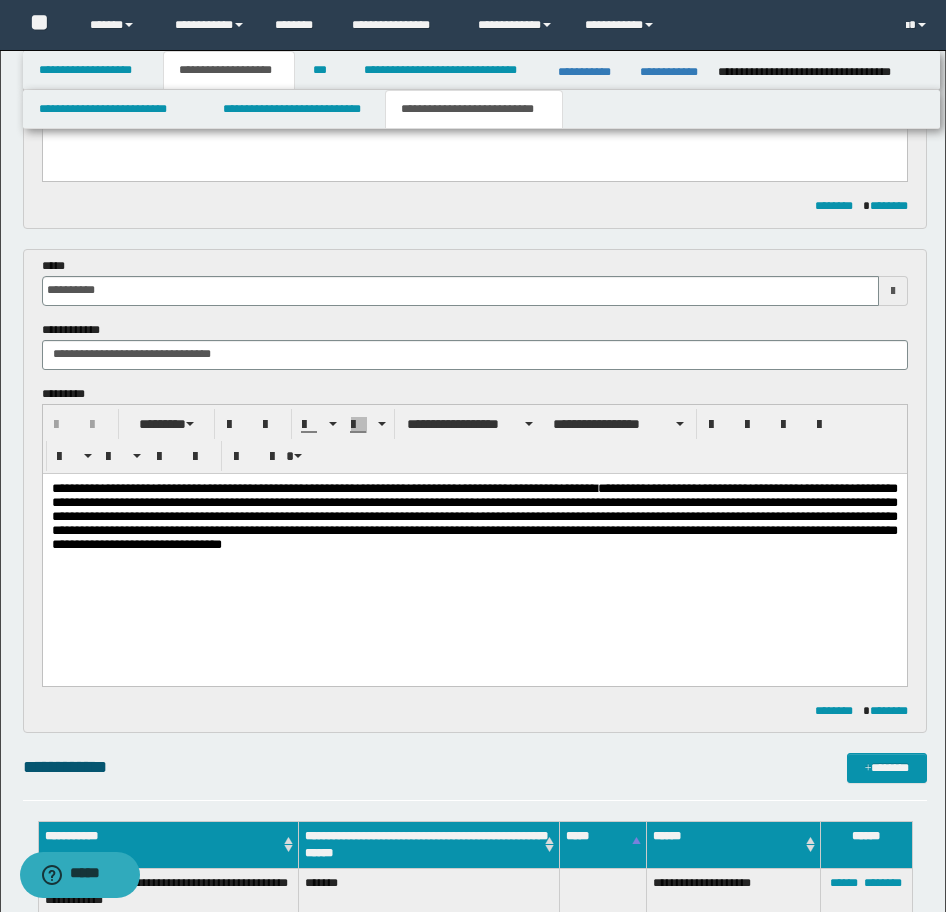 scroll, scrollTop: 1900, scrollLeft: 0, axis: vertical 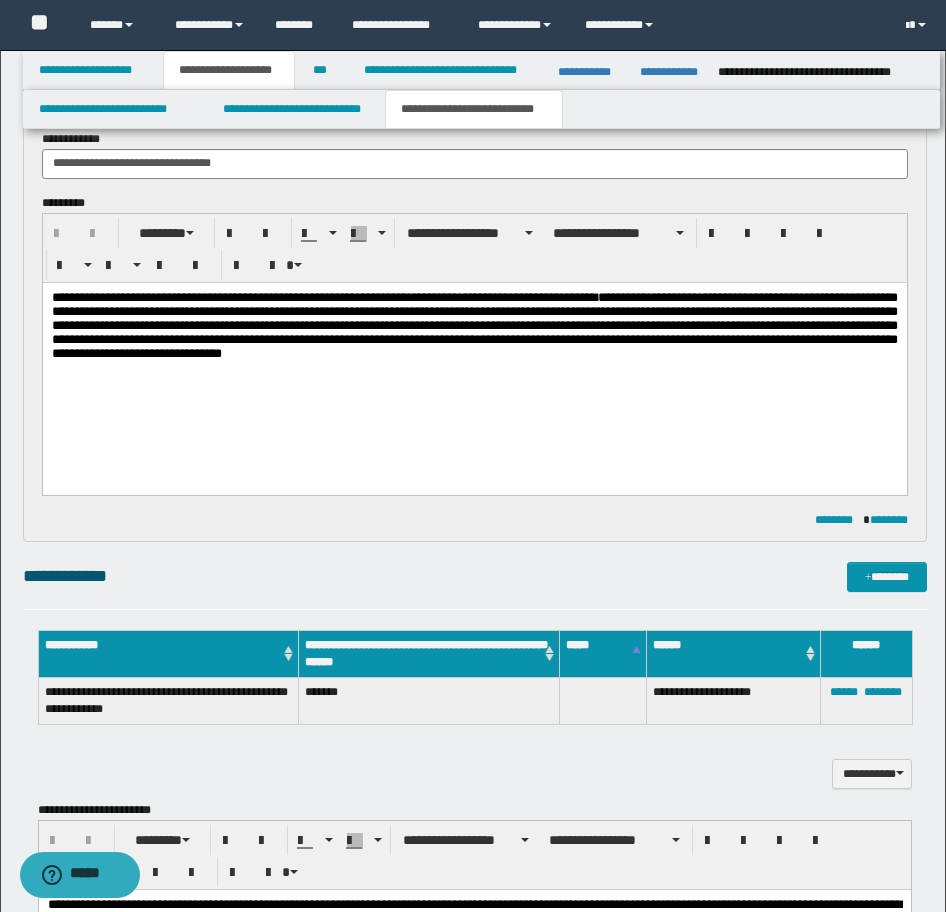 click on "**********" at bounding box center (474, 324) 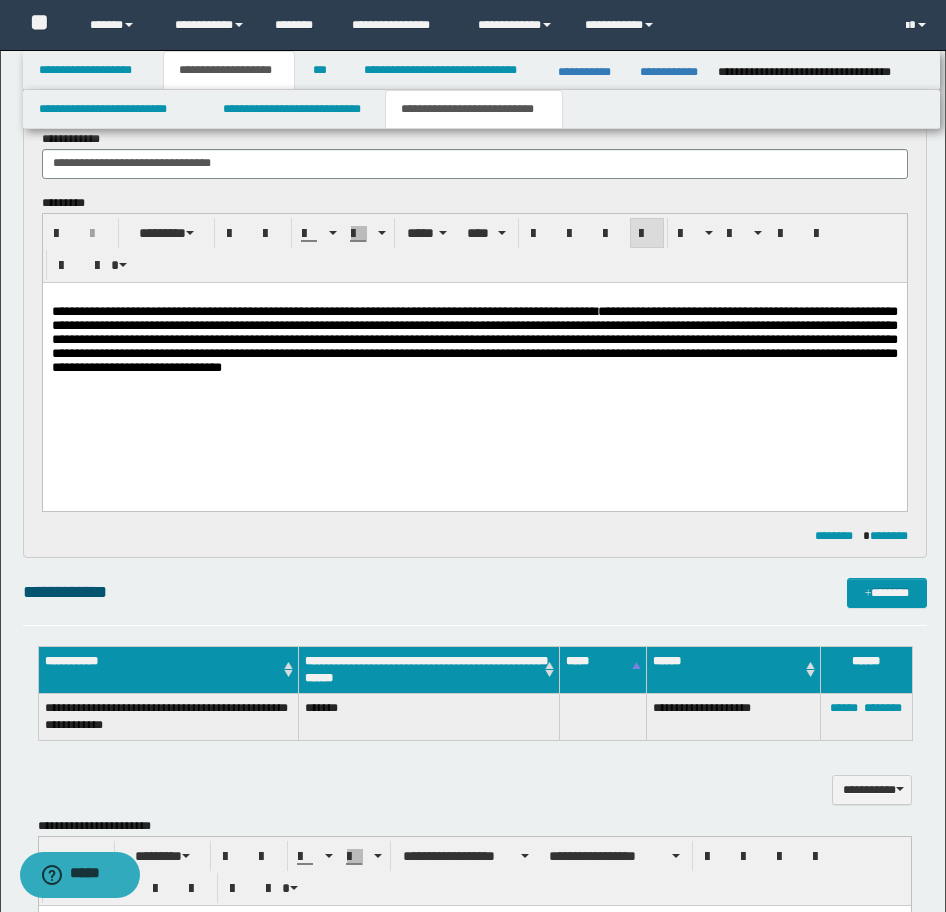 click on "**********" at bounding box center (474, 357) 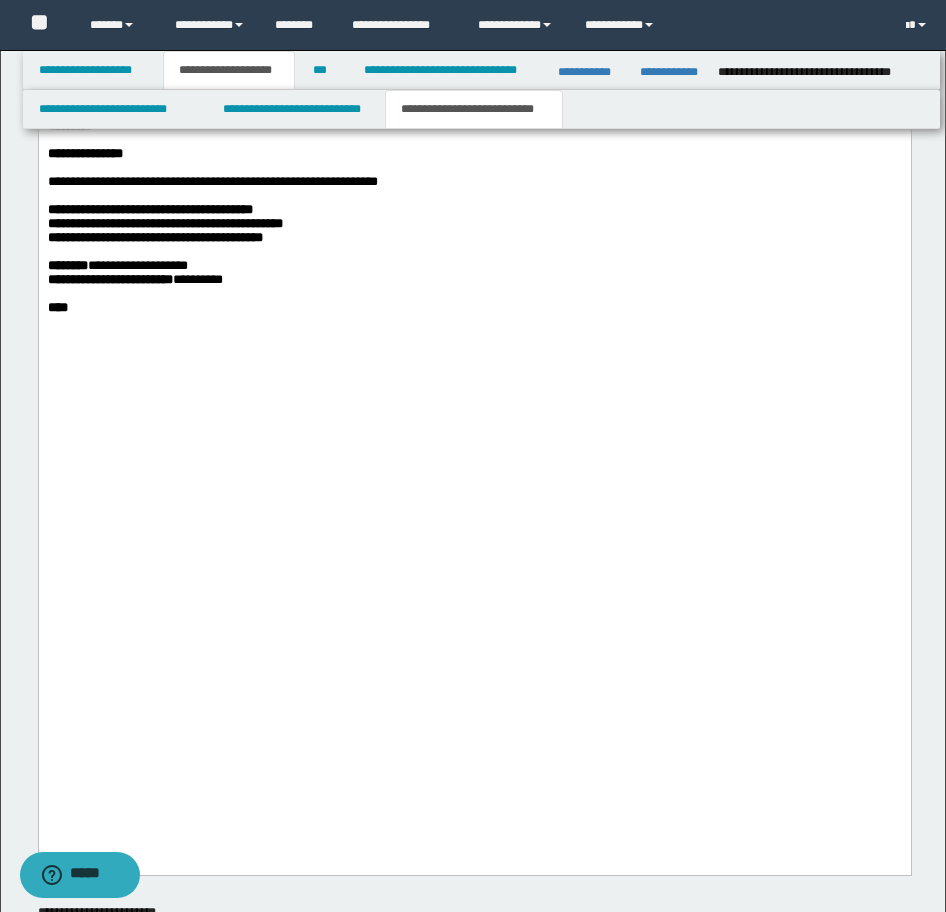 scroll, scrollTop: 4600, scrollLeft: 0, axis: vertical 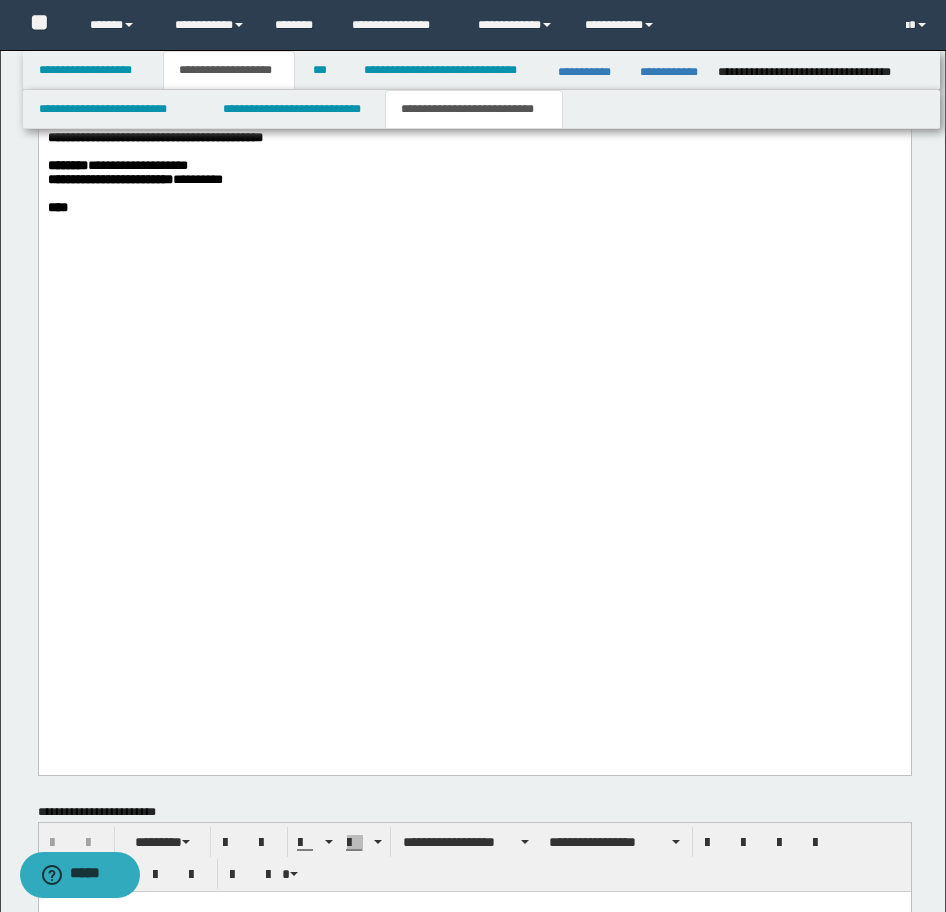 click on "**********" at bounding box center [474, -745] 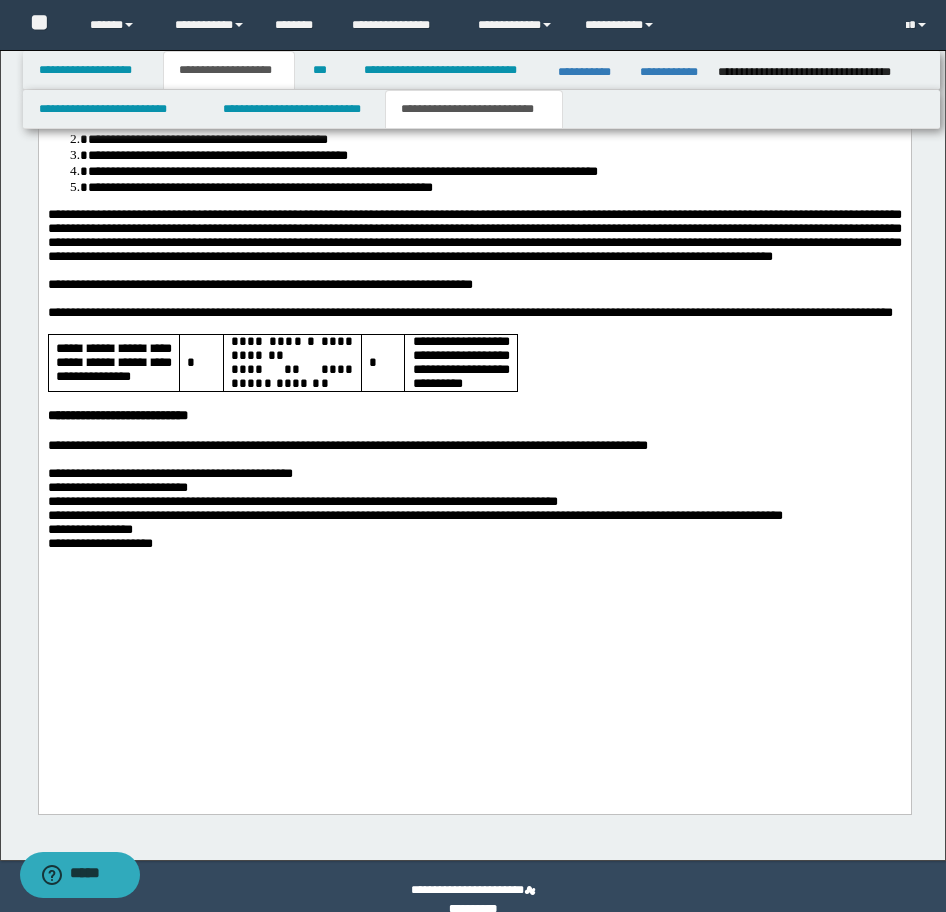 scroll, scrollTop: 6127, scrollLeft: 0, axis: vertical 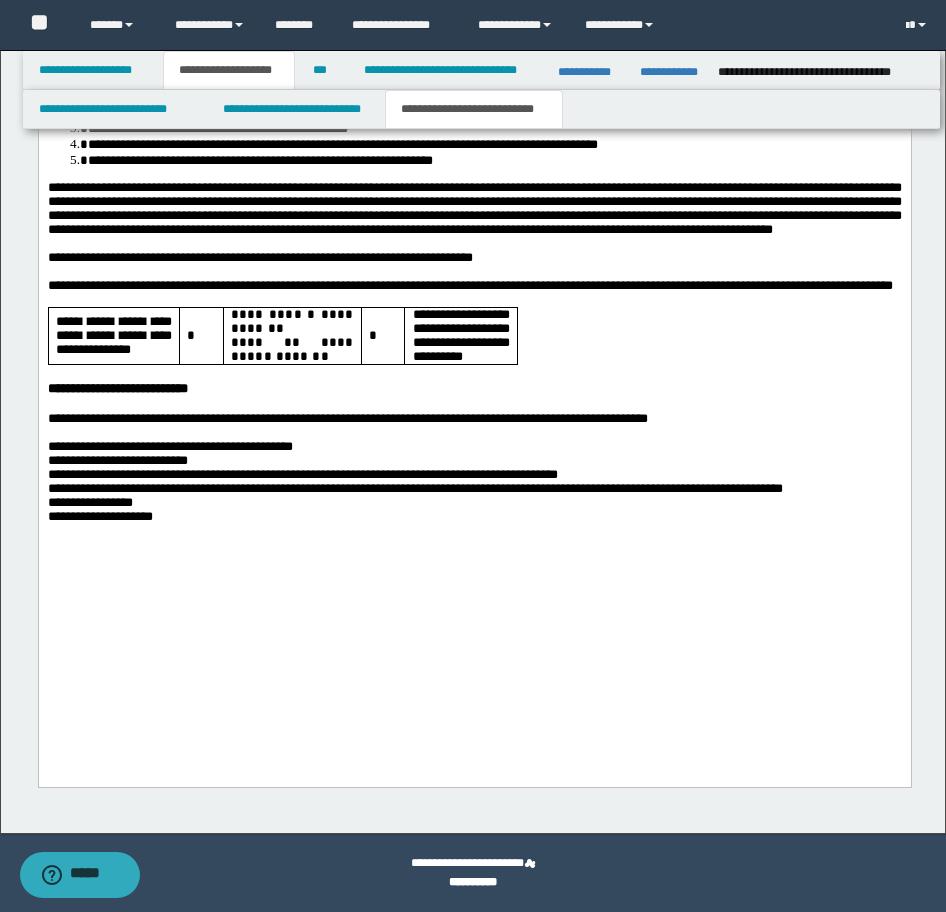click on "**********" at bounding box center [474, 518] 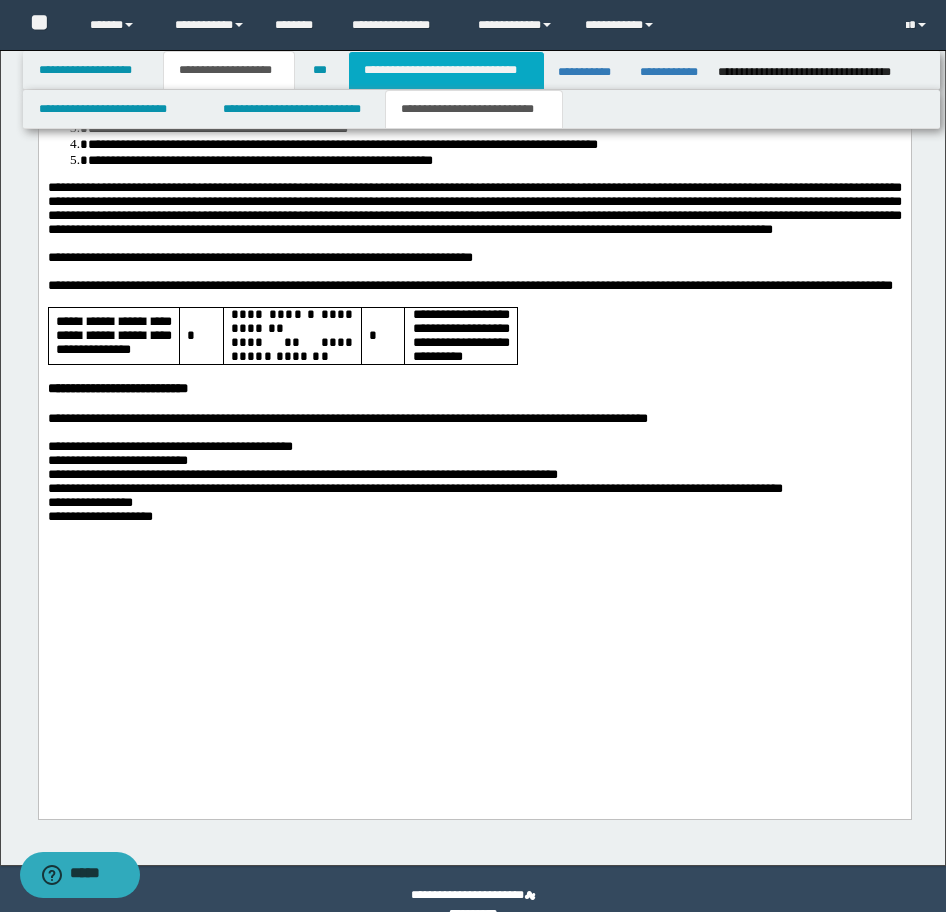 click on "**********" at bounding box center (446, 70) 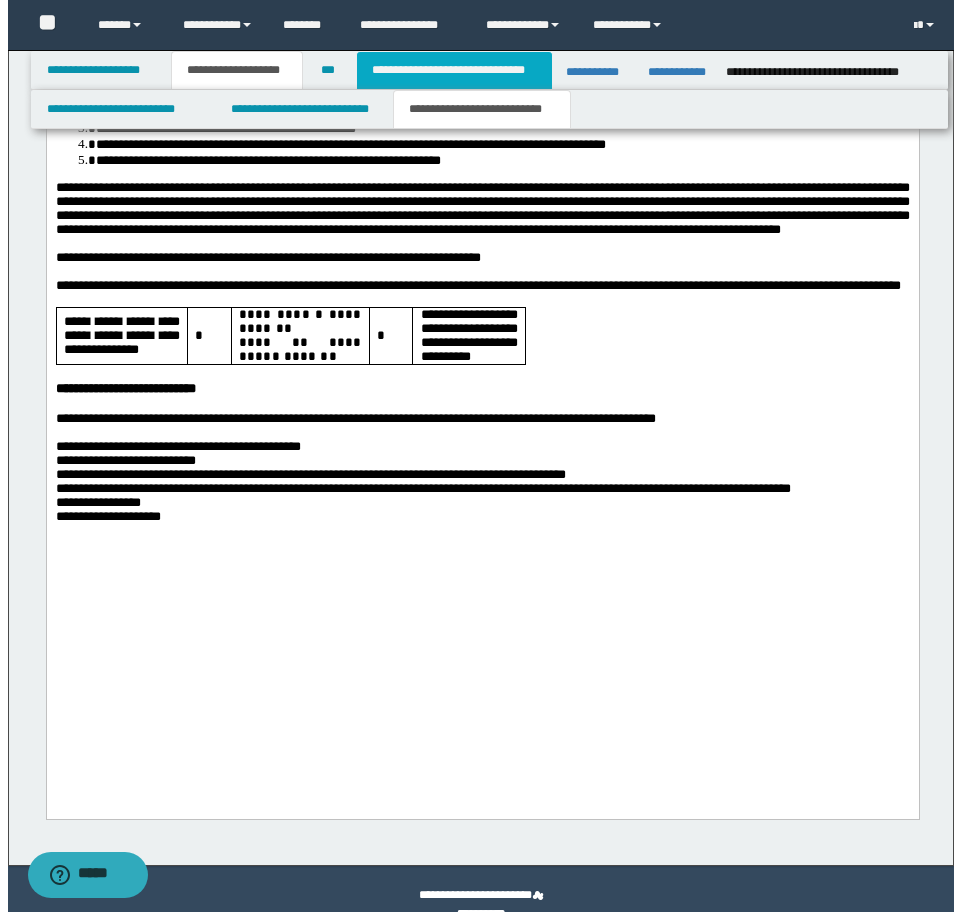 scroll, scrollTop: 0, scrollLeft: 0, axis: both 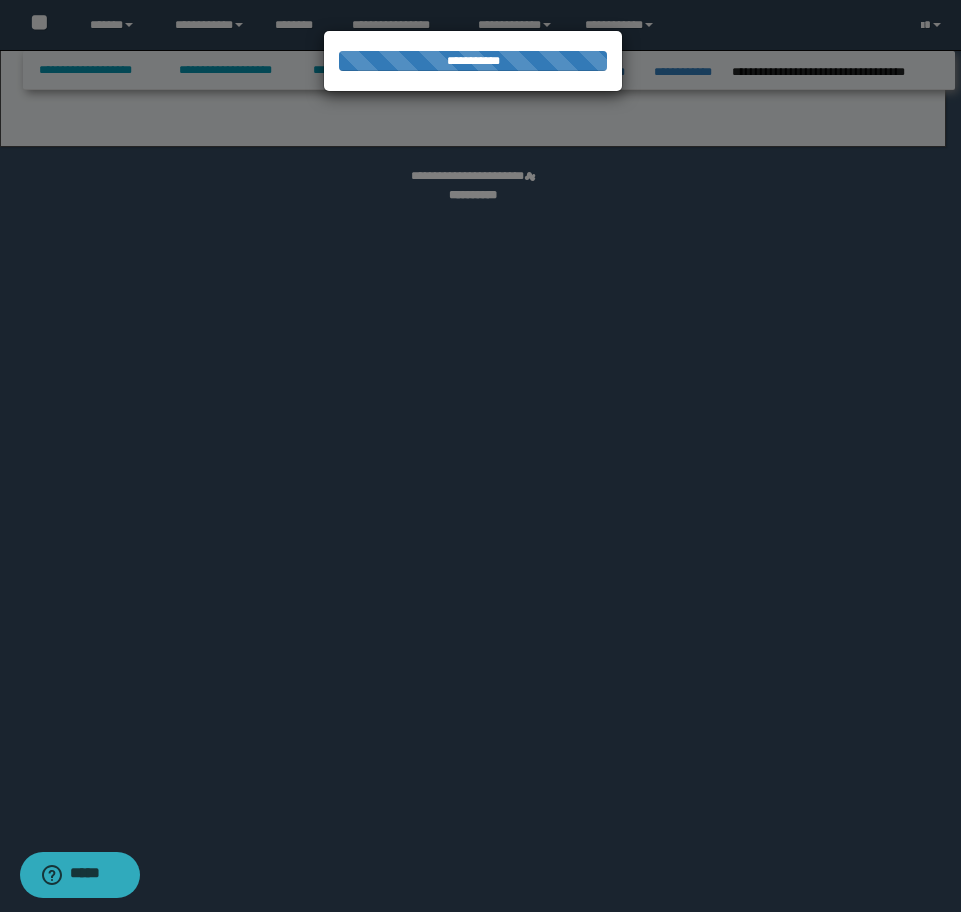 select on "*" 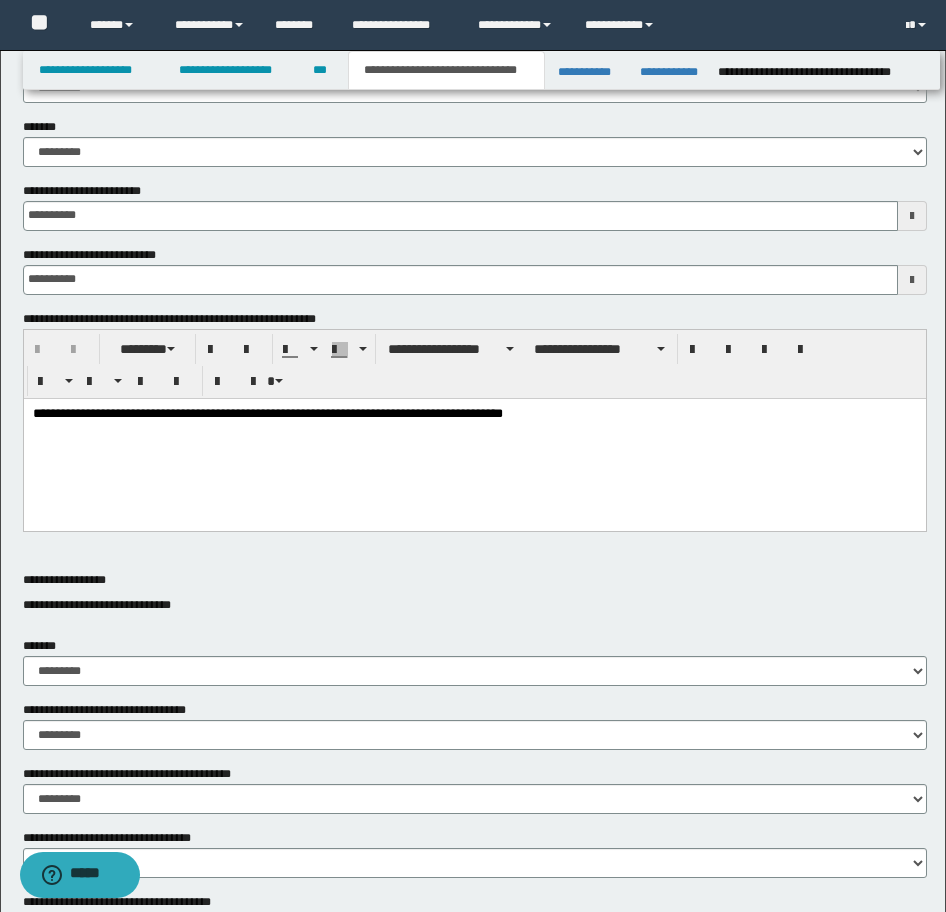scroll, scrollTop: 500, scrollLeft: 0, axis: vertical 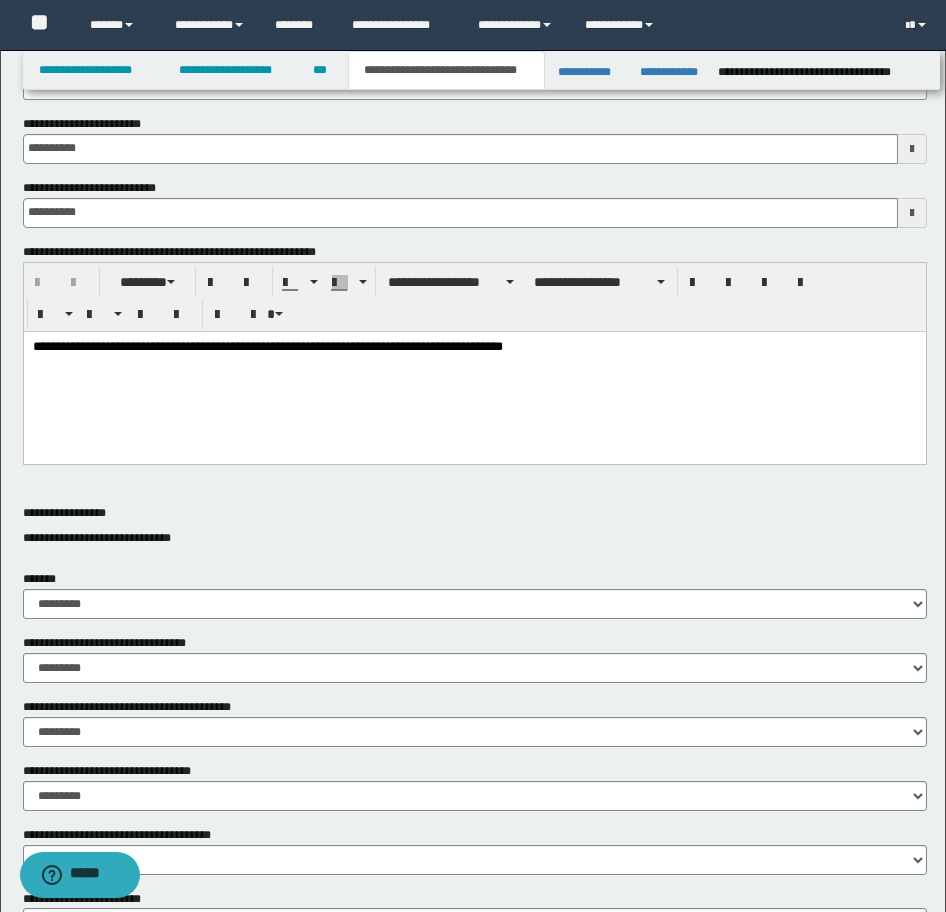 click on "**********" at bounding box center (474, 371) 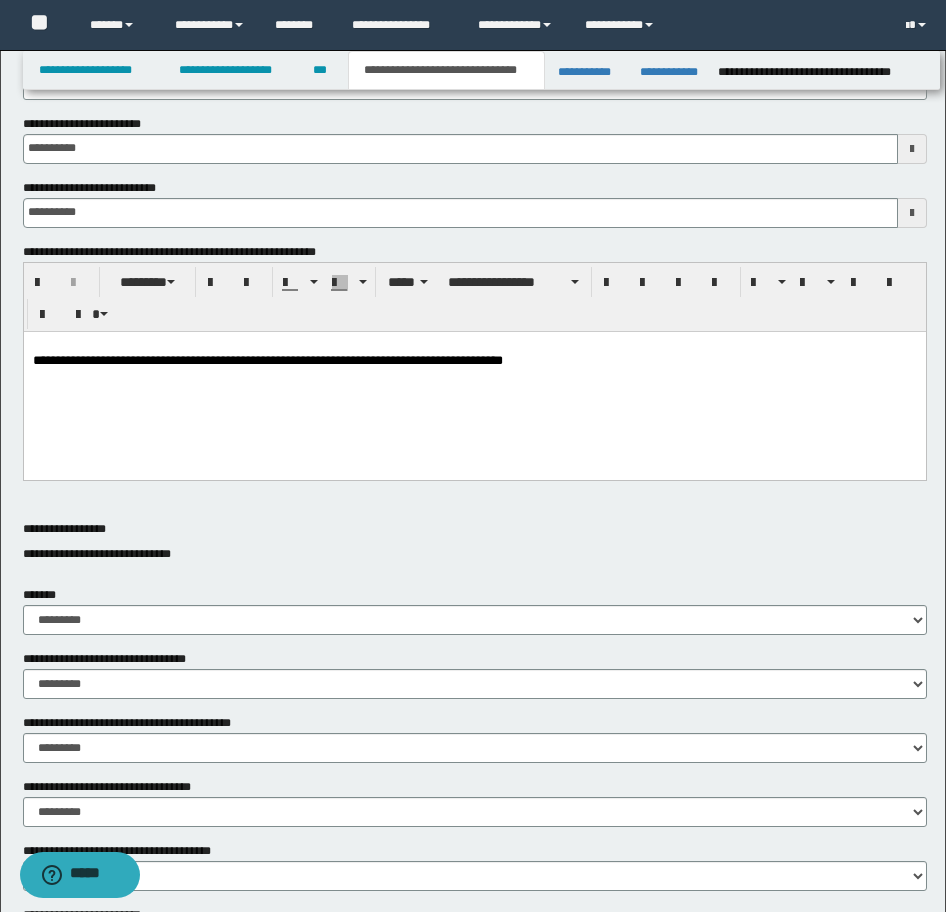 click on "**********" at bounding box center (474, 378) 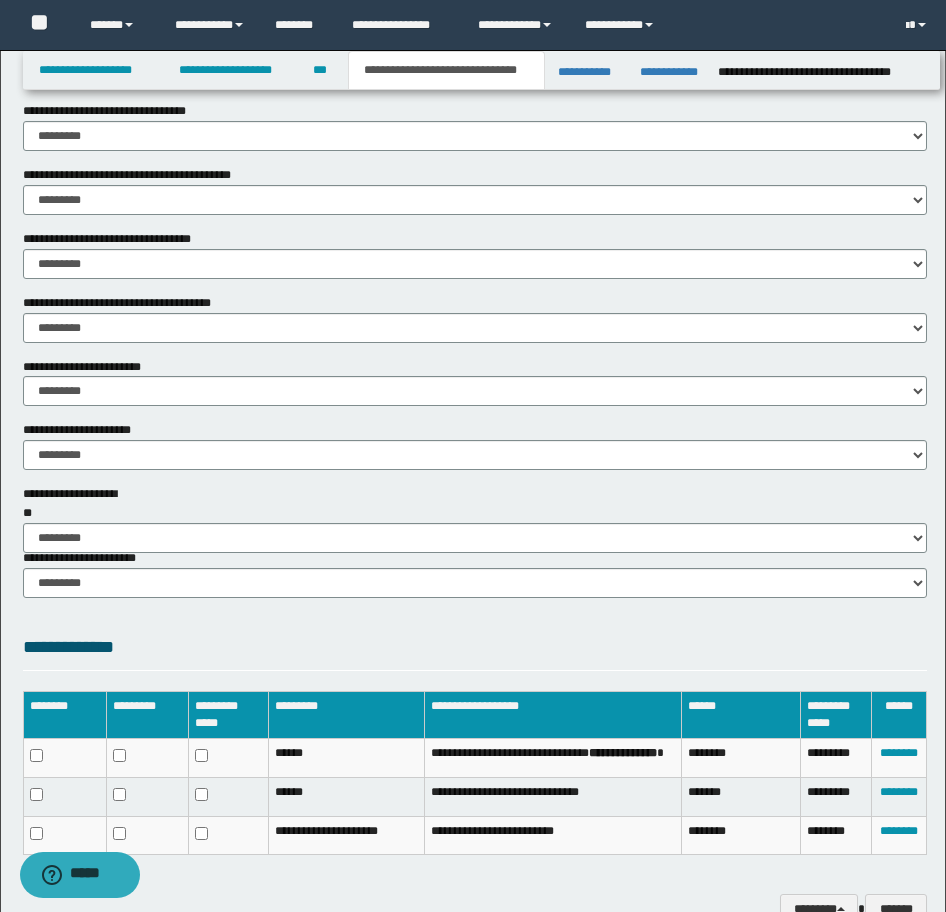 scroll, scrollTop: 1189, scrollLeft: 0, axis: vertical 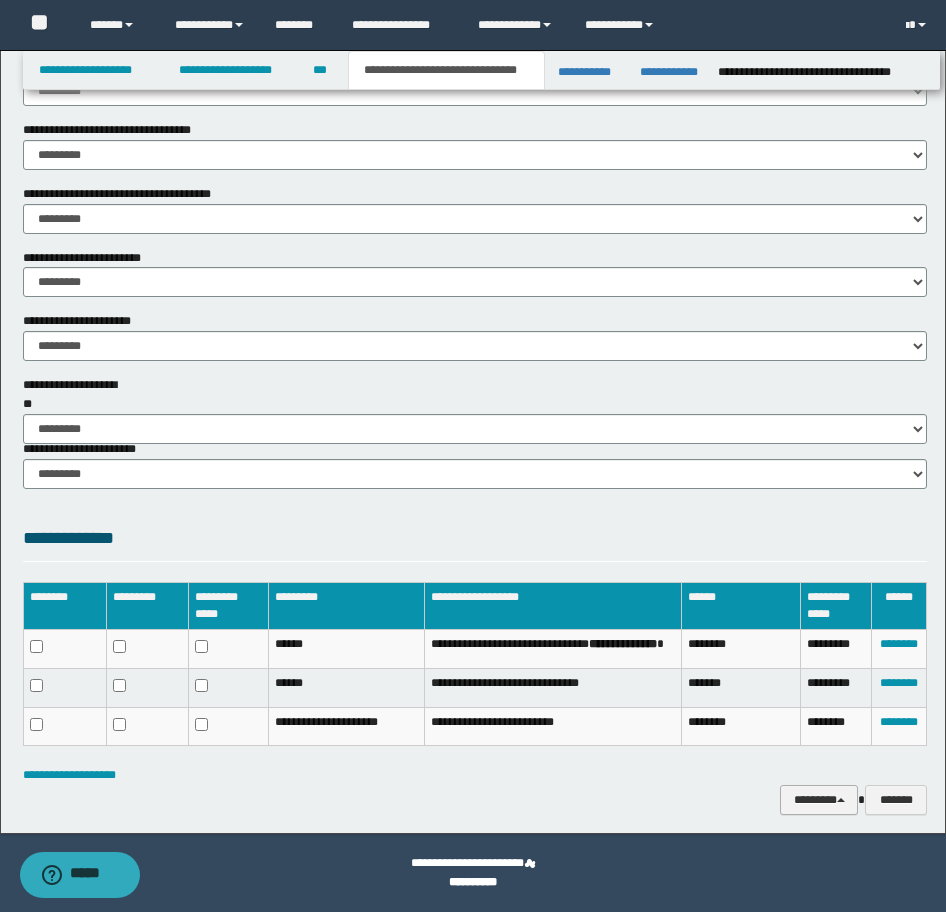 click on "********" at bounding box center (819, 800) 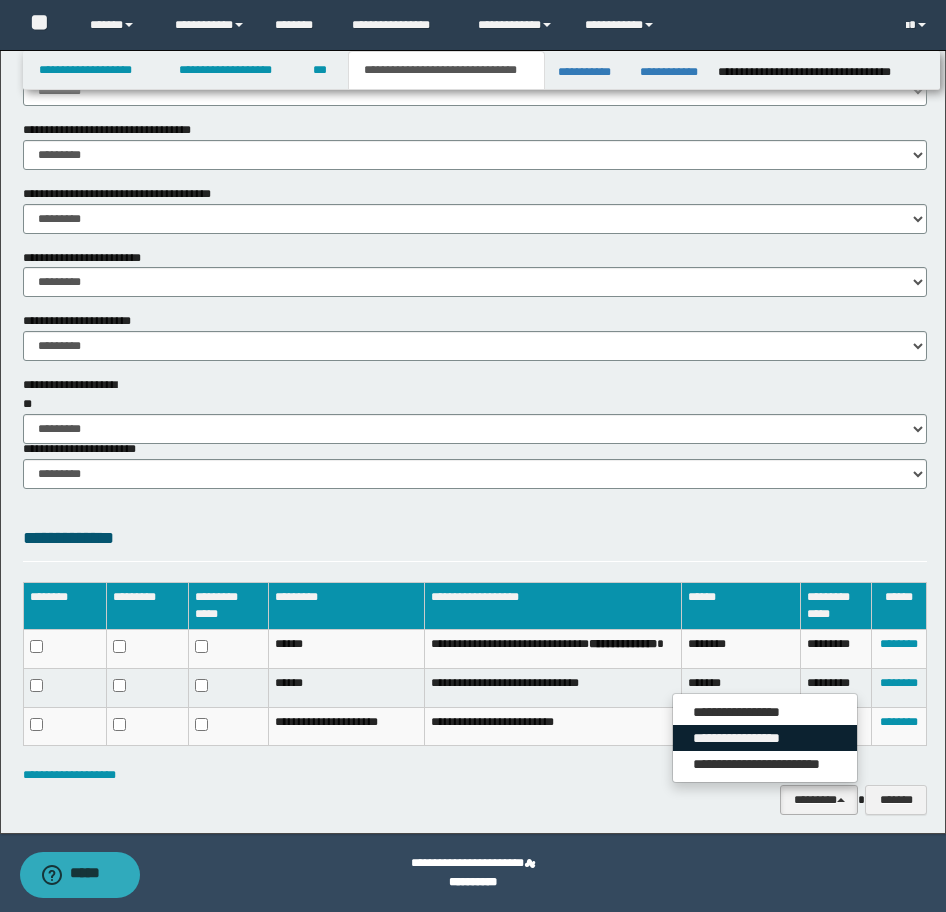 click on "**********" at bounding box center (765, 738) 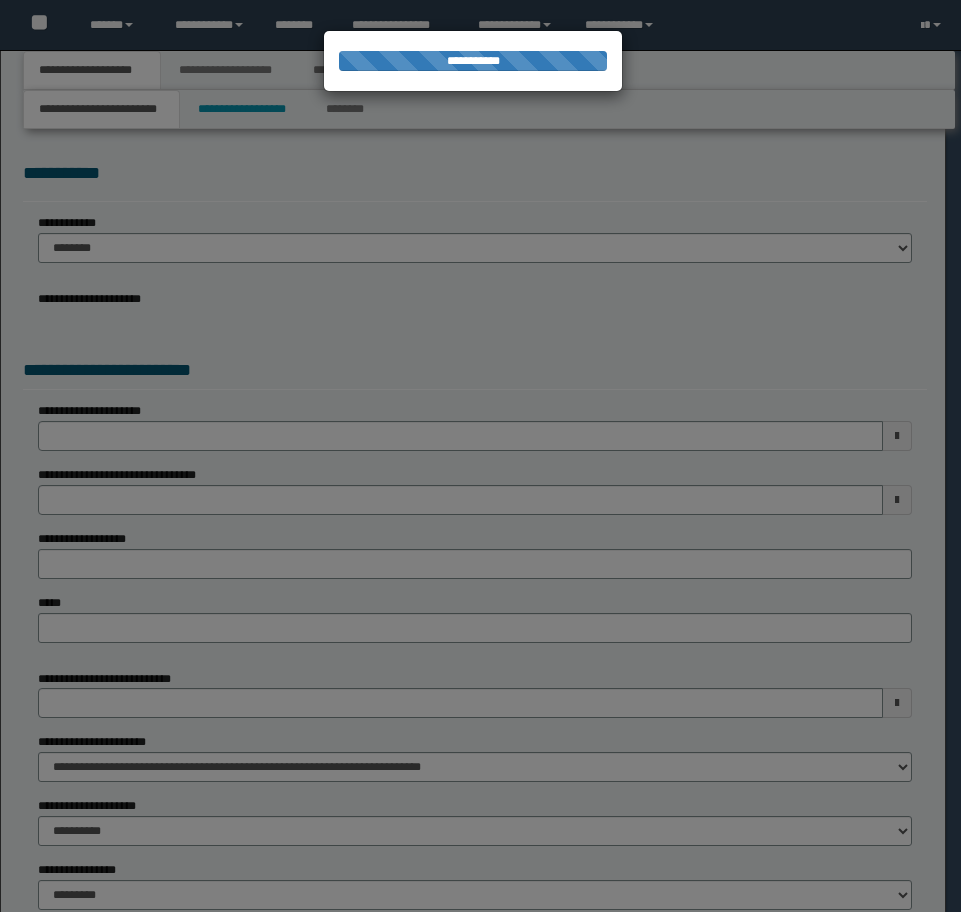 scroll, scrollTop: 0, scrollLeft: 0, axis: both 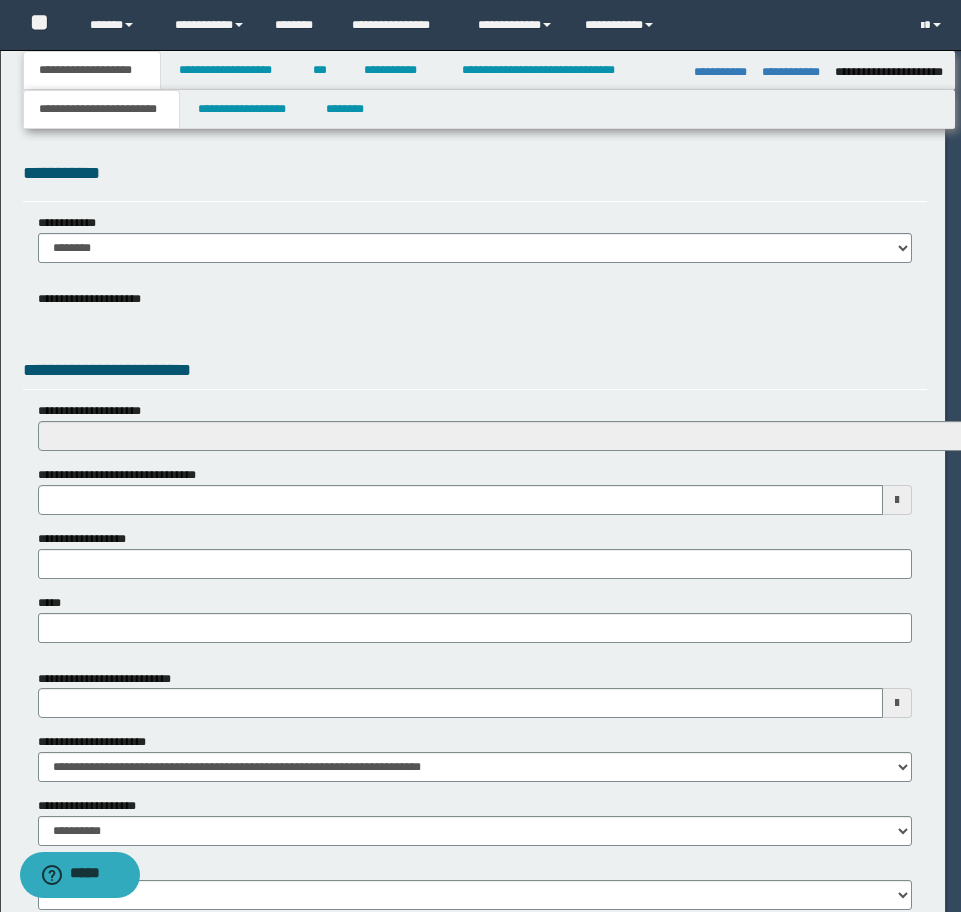 select on "*" 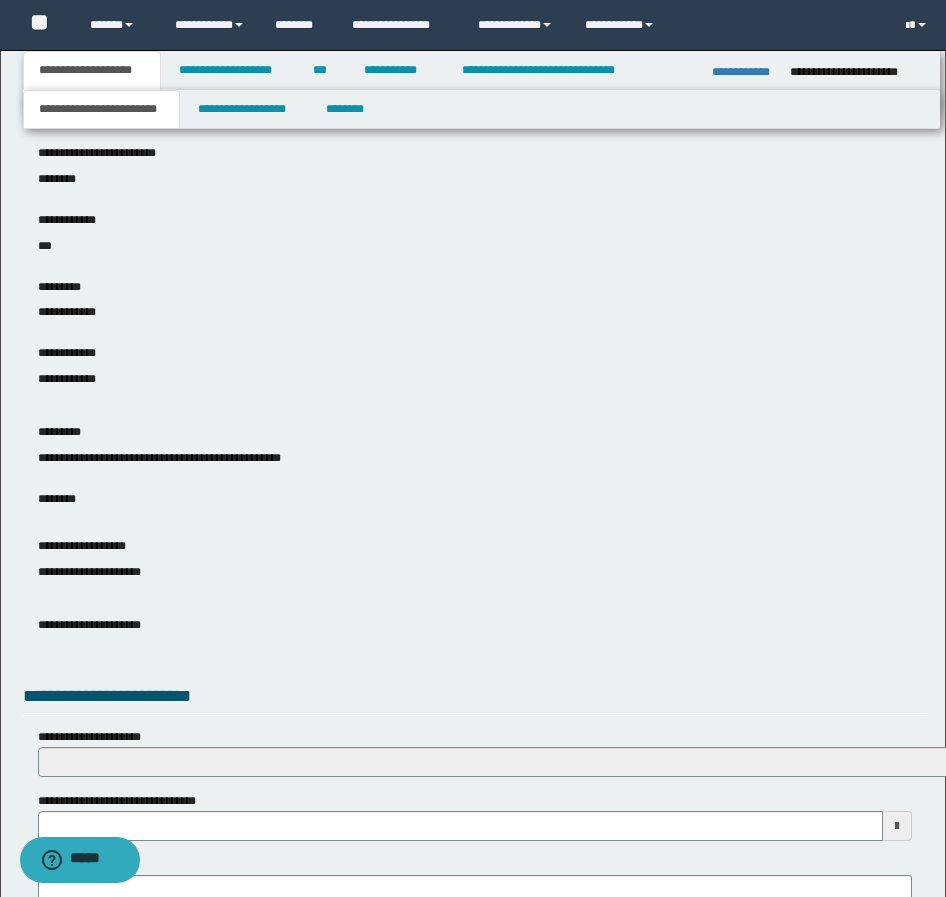 scroll, scrollTop: 600, scrollLeft: 0, axis: vertical 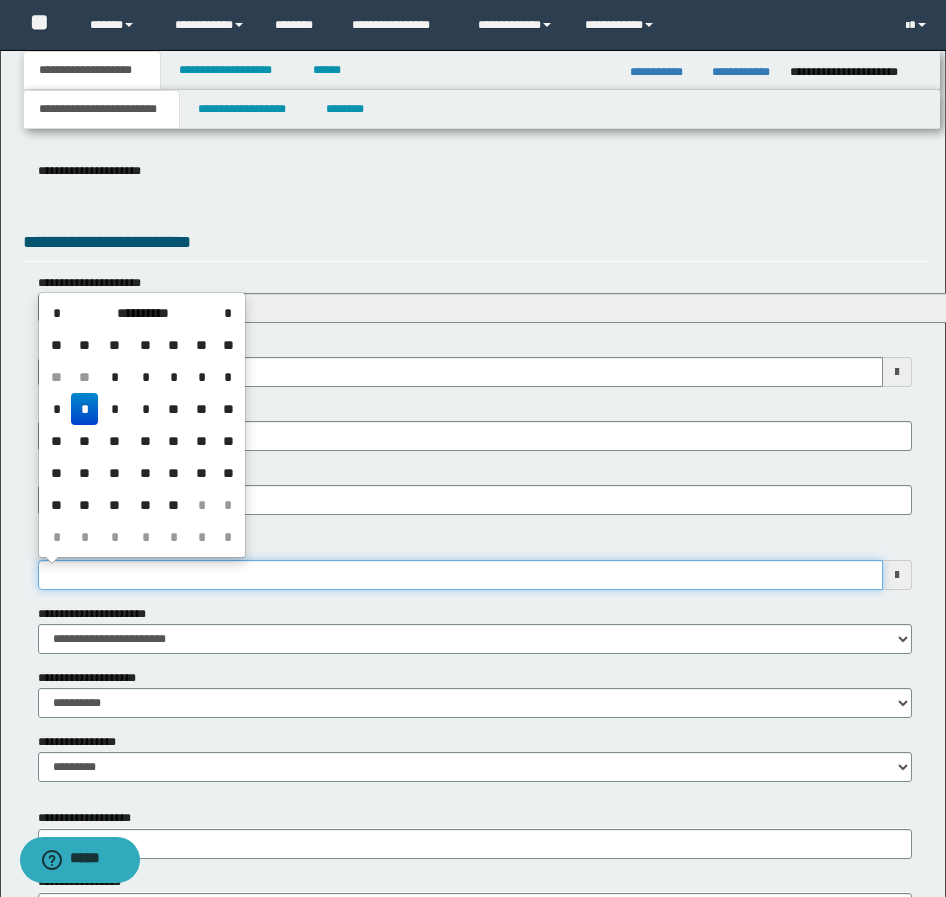 click on "**********" at bounding box center (460, 575) 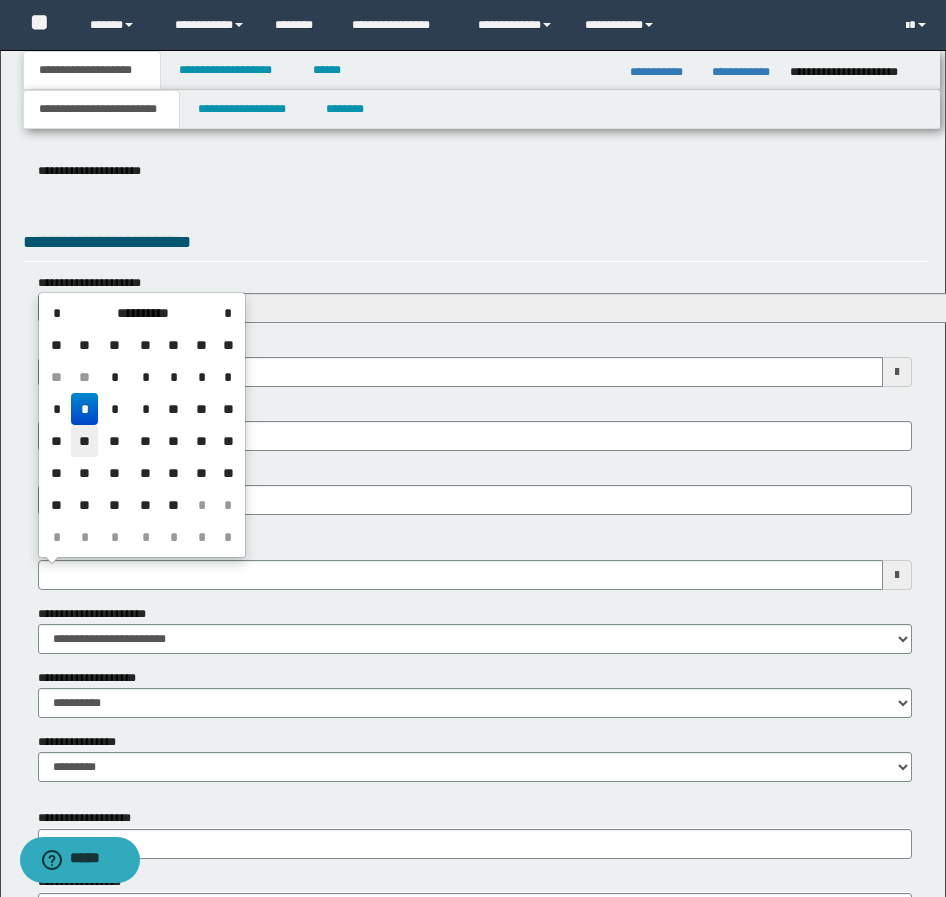 click on "**" at bounding box center (85, 441) 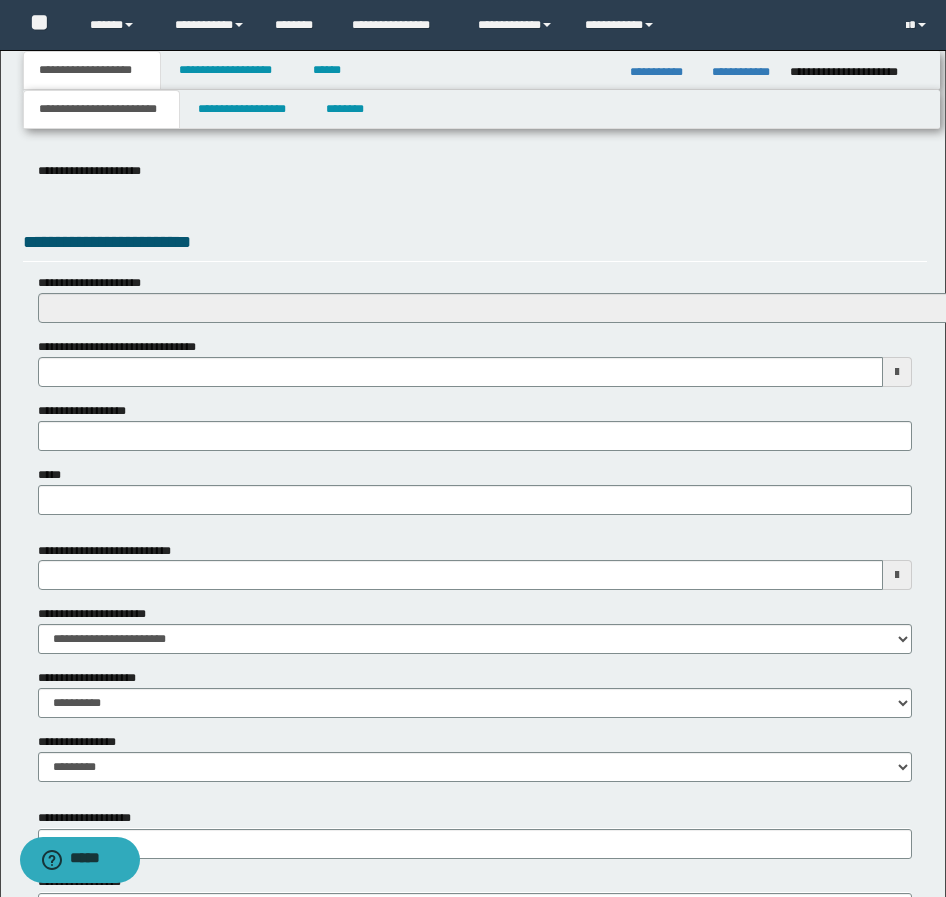 scroll, scrollTop: 876, scrollLeft: 0, axis: vertical 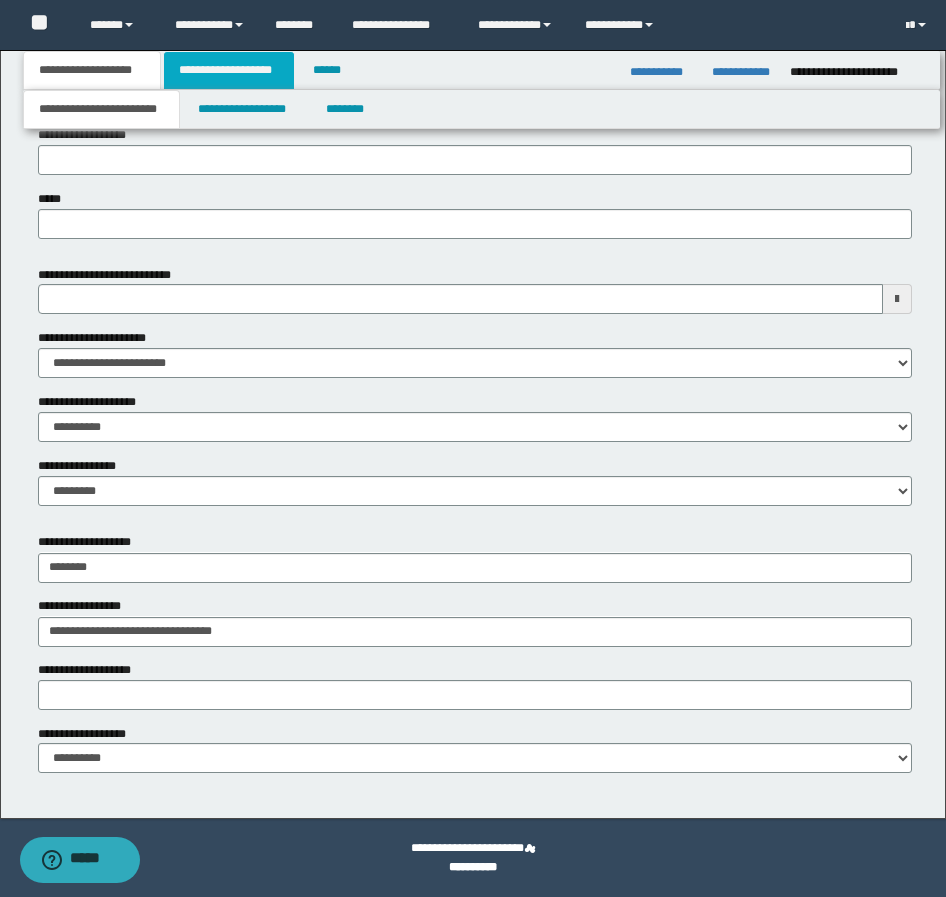 click on "**********" at bounding box center (229, 70) 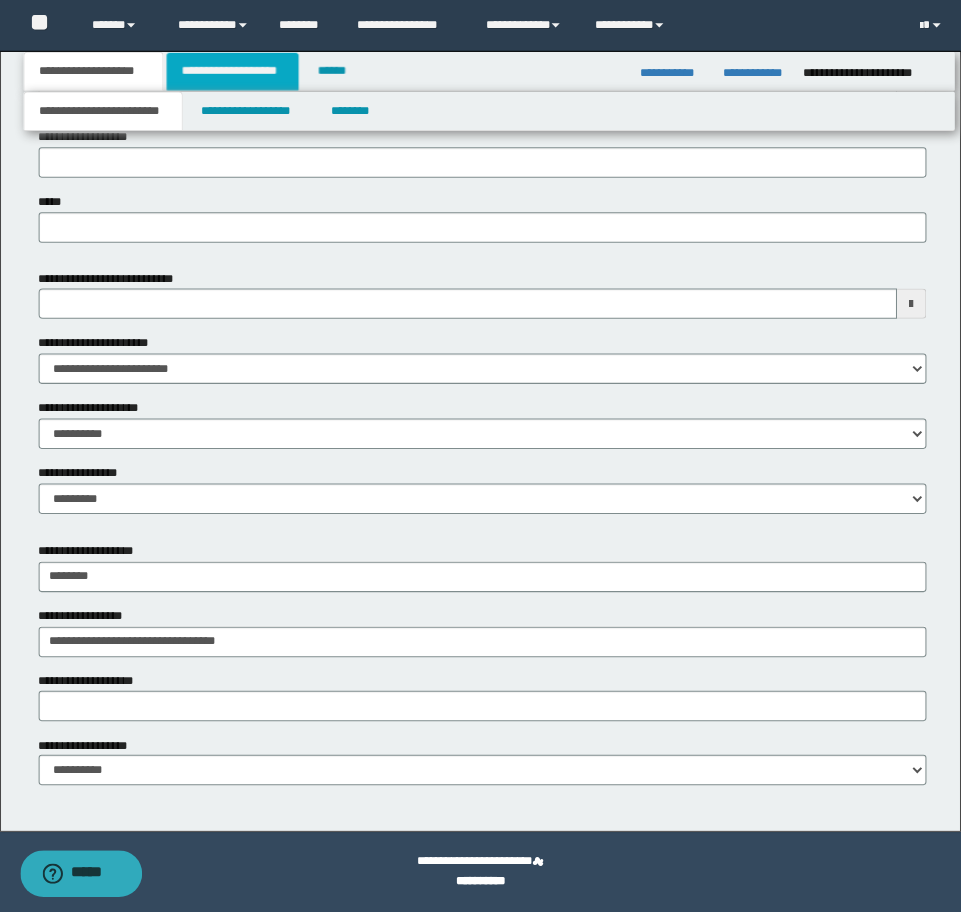 scroll, scrollTop: 0, scrollLeft: 0, axis: both 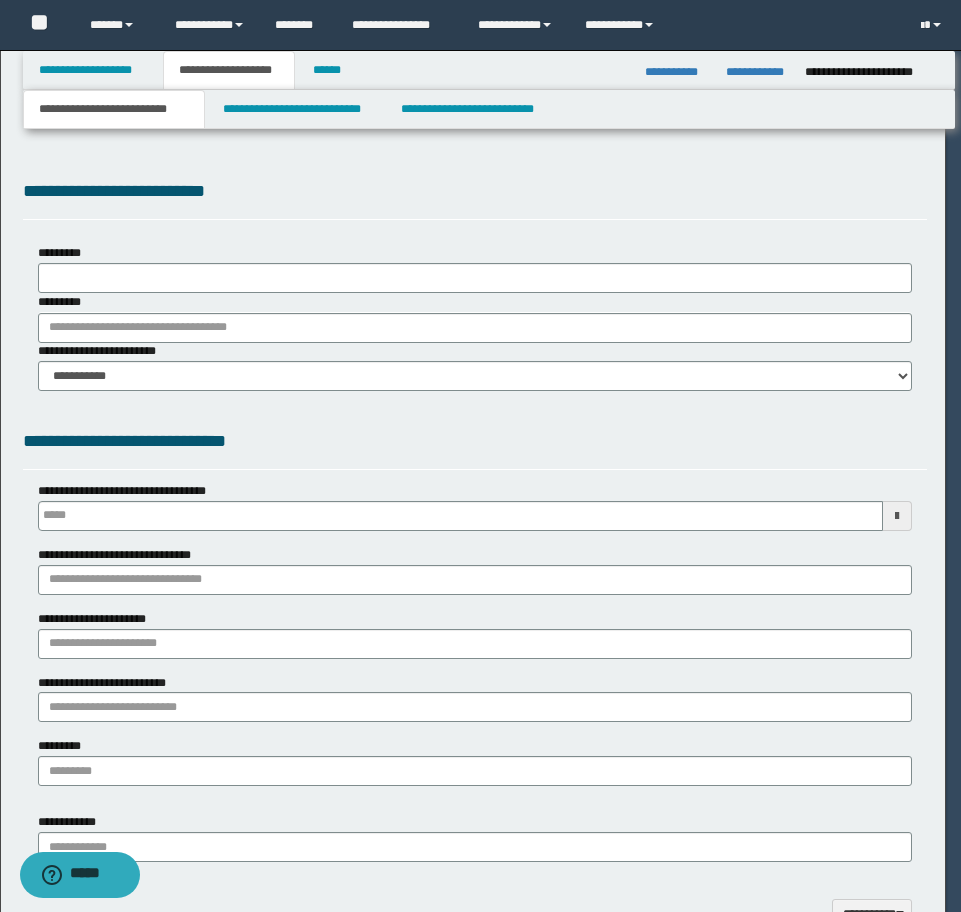 type 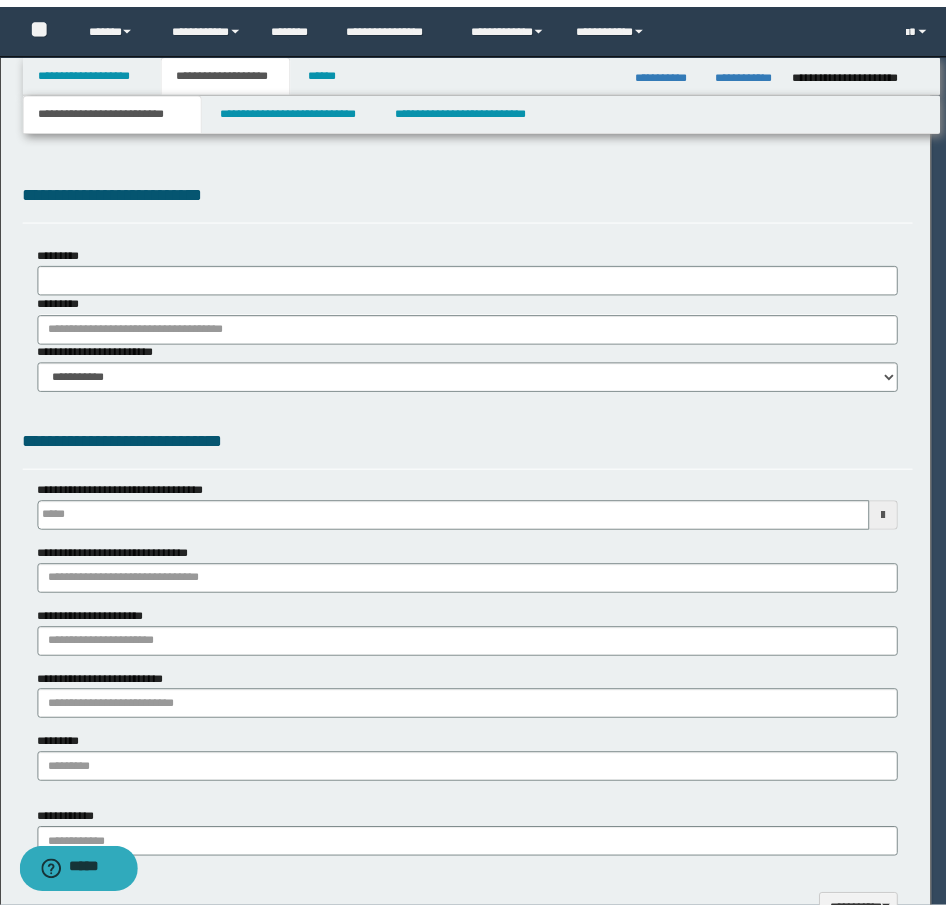 scroll, scrollTop: 0, scrollLeft: 0, axis: both 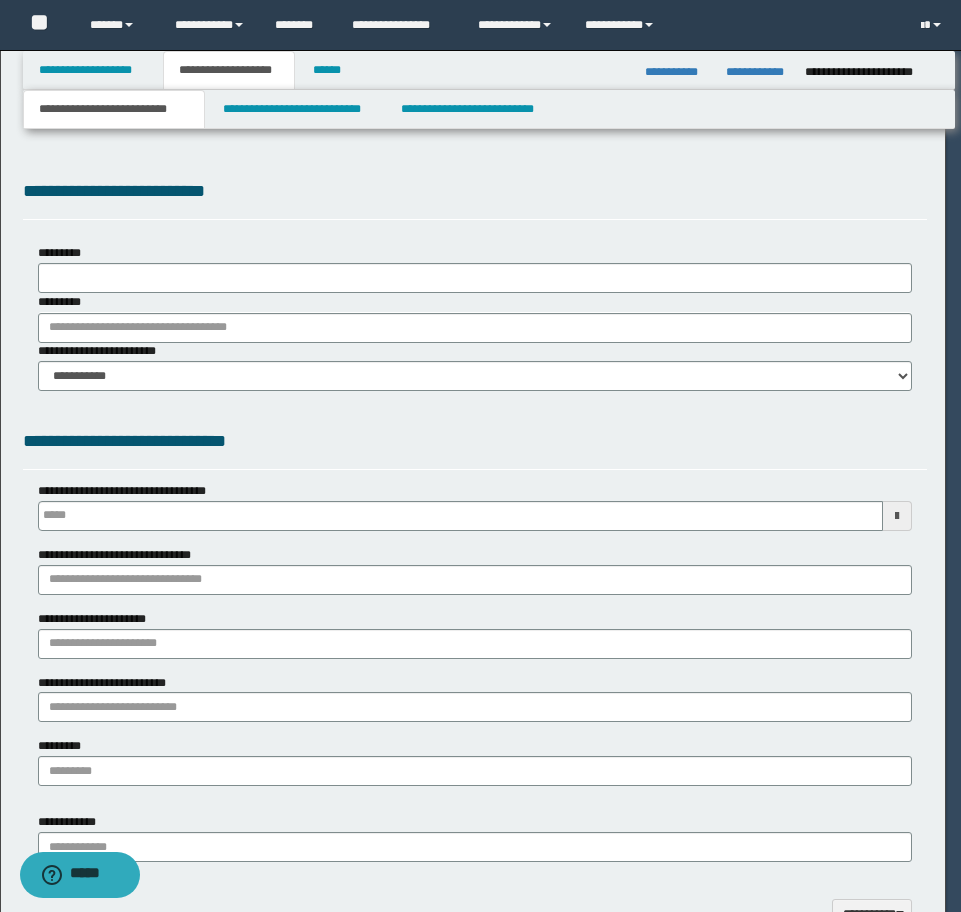 type on "**********" 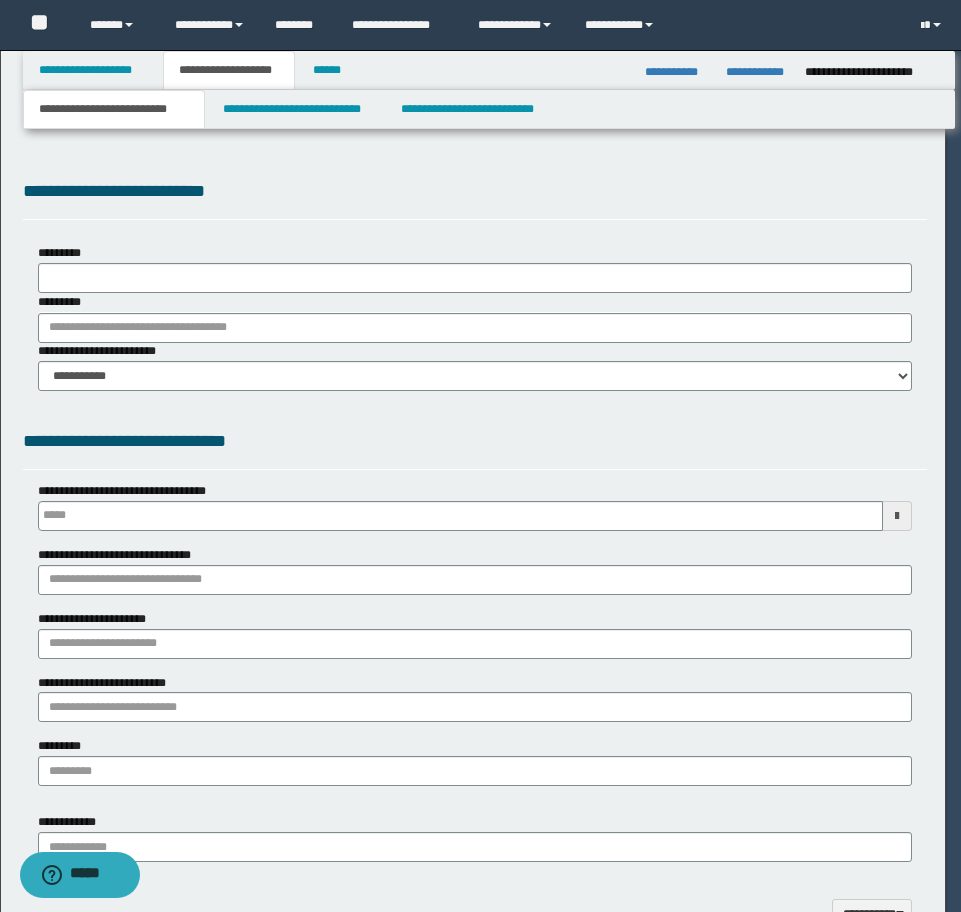 select on "*" 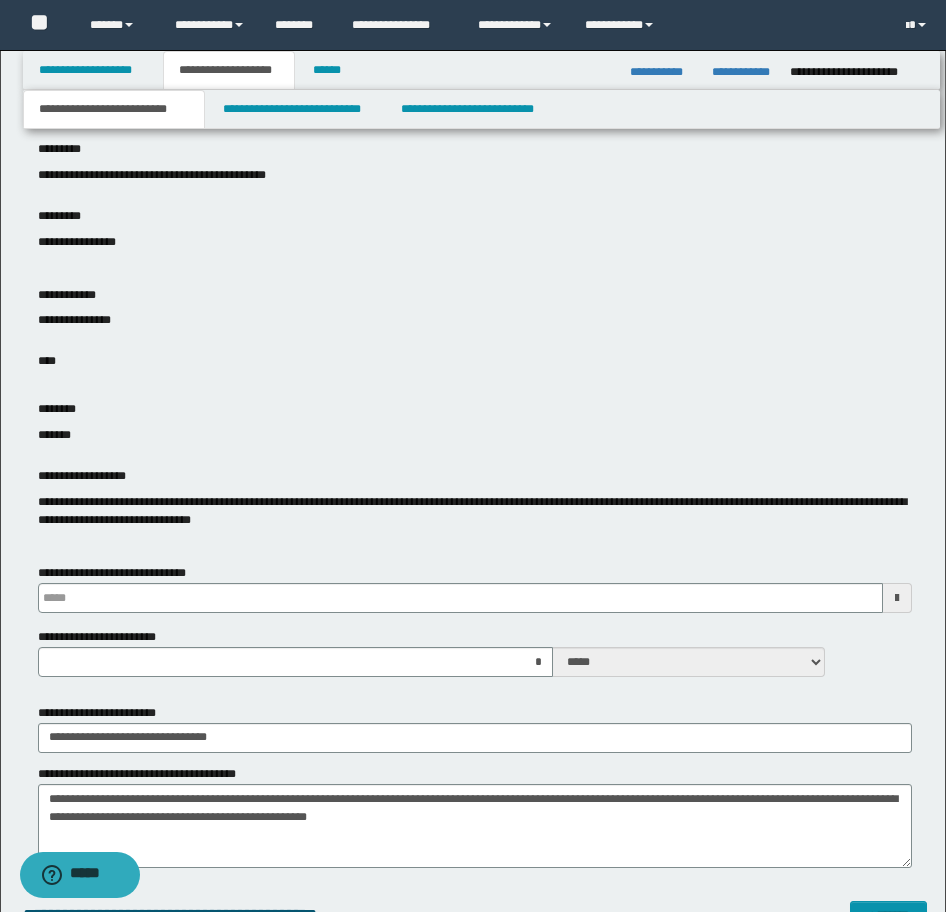type 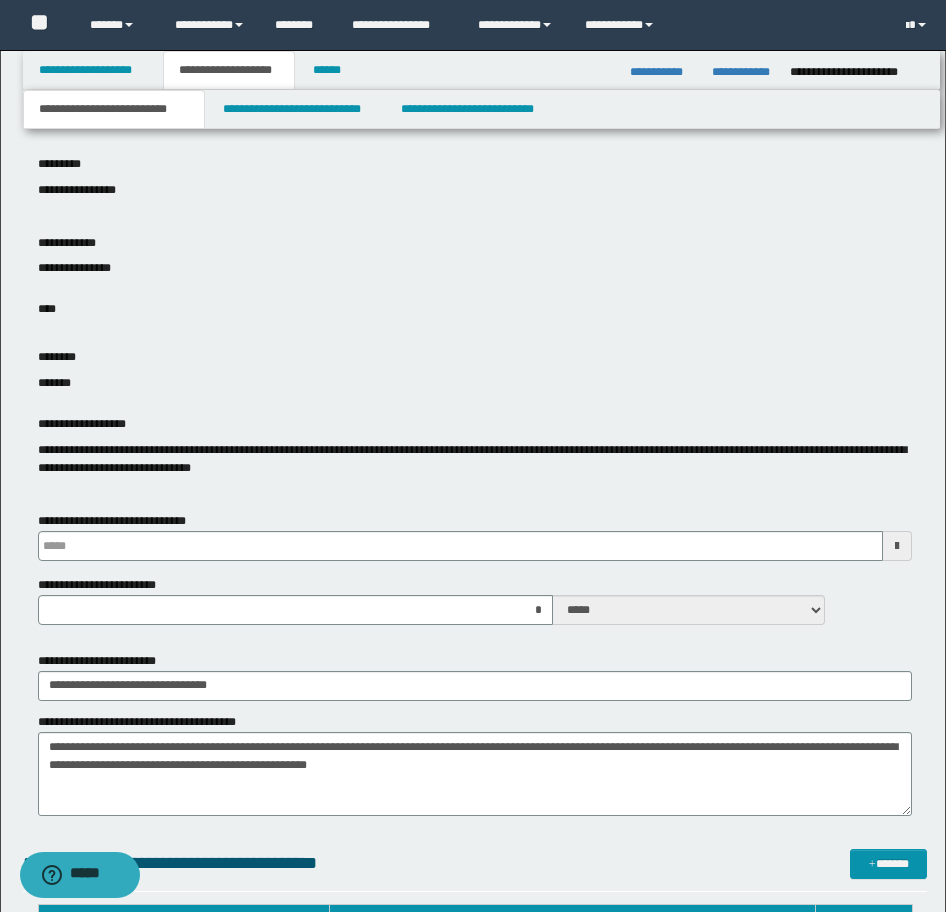 scroll, scrollTop: 500, scrollLeft: 0, axis: vertical 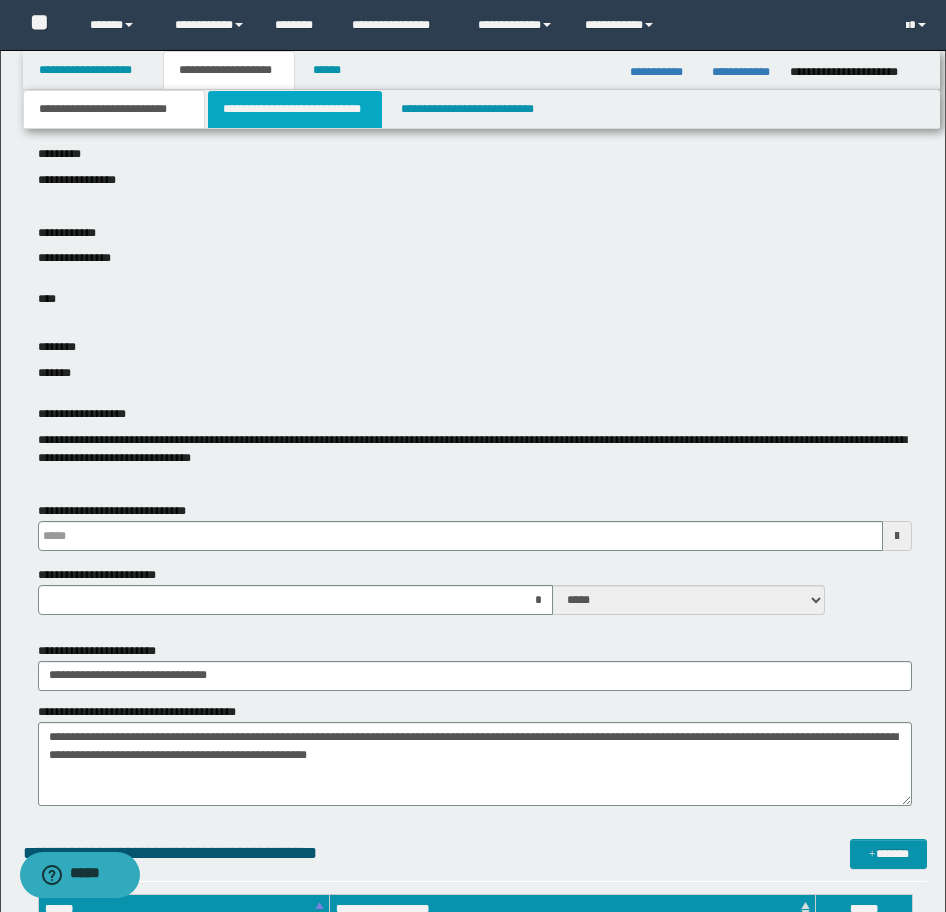 click on "**********" at bounding box center (295, 109) 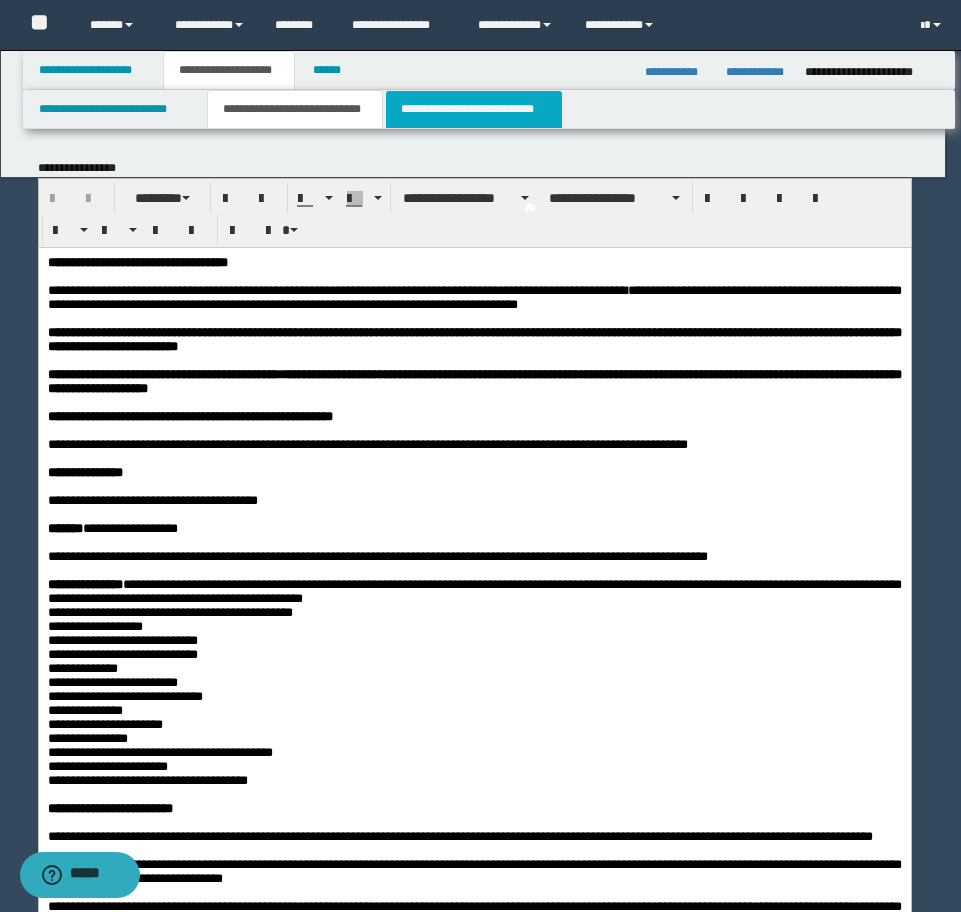 scroll, scrollTop: 0, scrollLeft: 0, axis: both 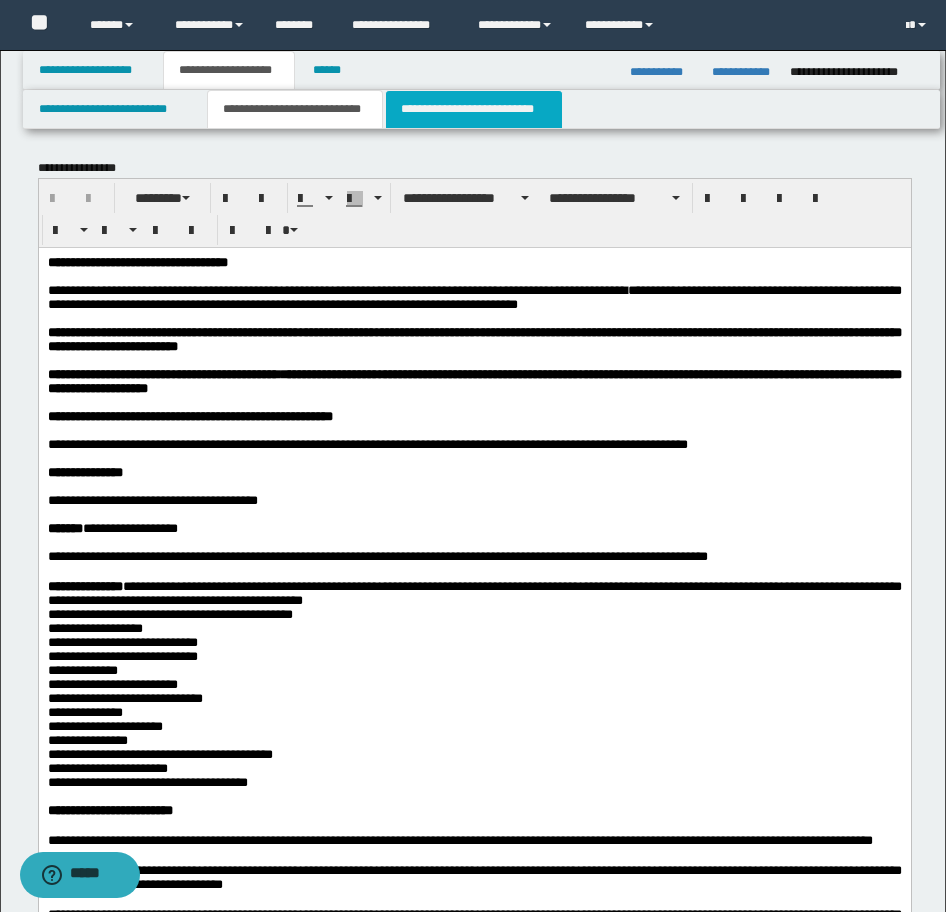 click on "**********" at bounding box center [474, 109] 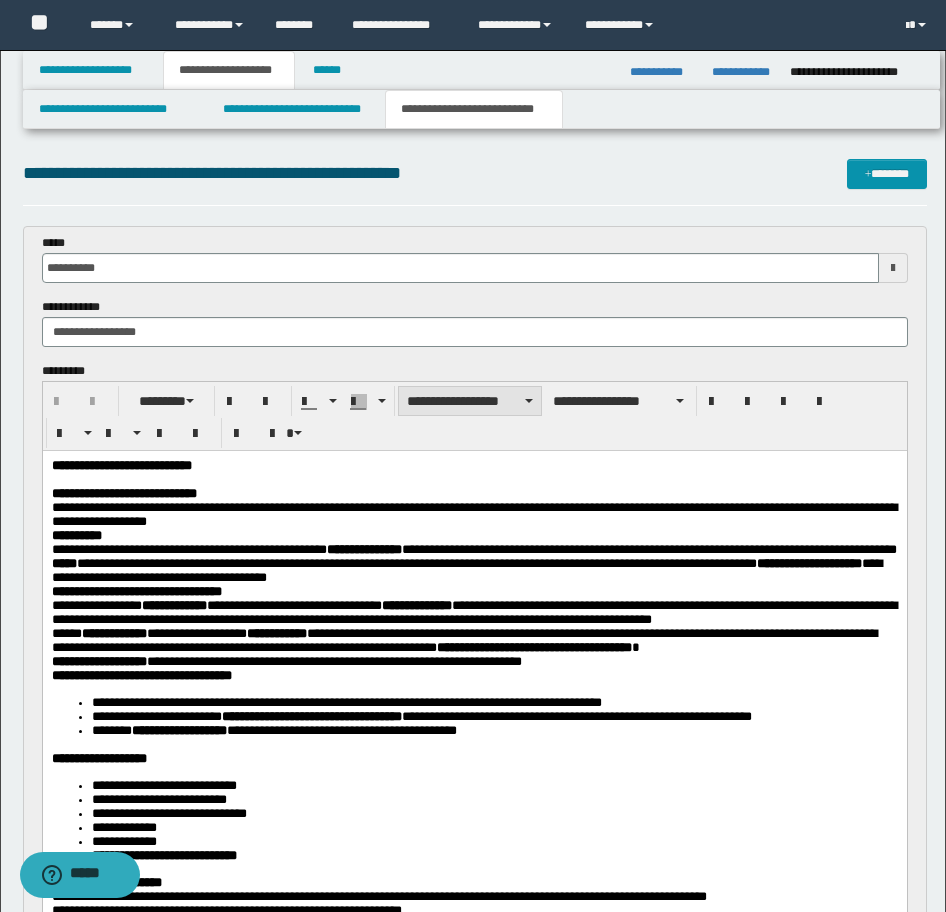 scroll, scrollTop: 0, scrollLeft: 0, axis: both 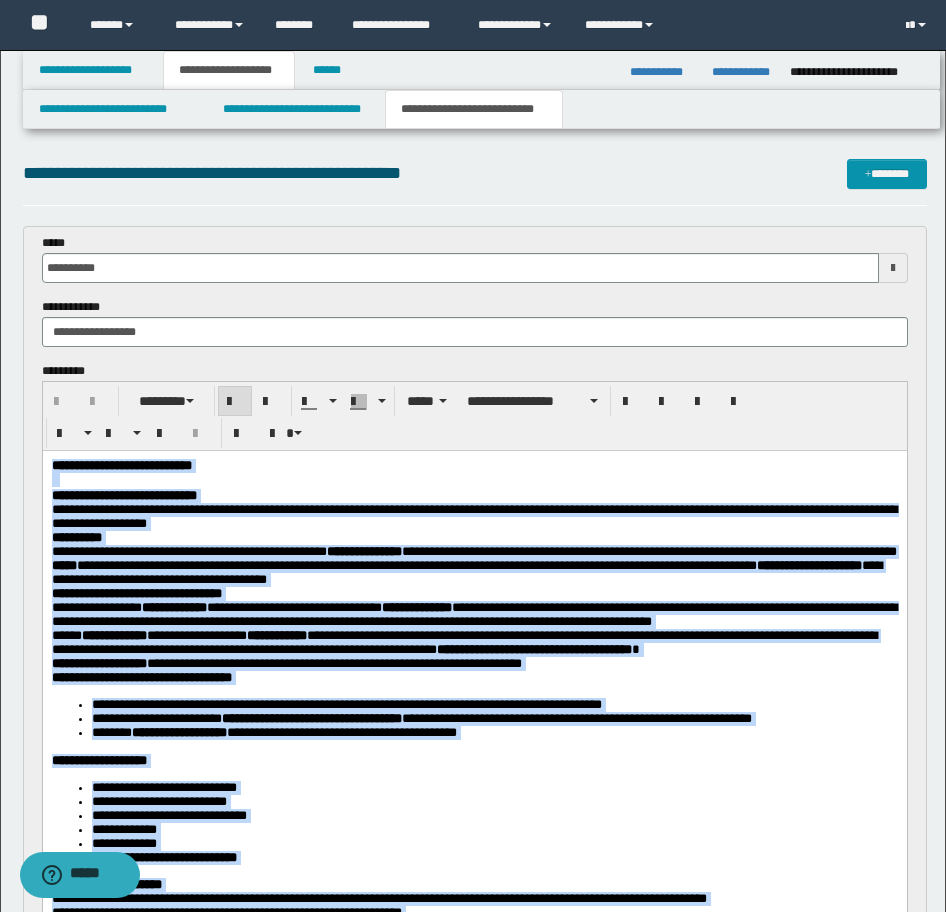 drag, startPoint x: 333, startPoint y: 1362, endPoint x: -17, endPoint y: -55, distance: 1459.5852 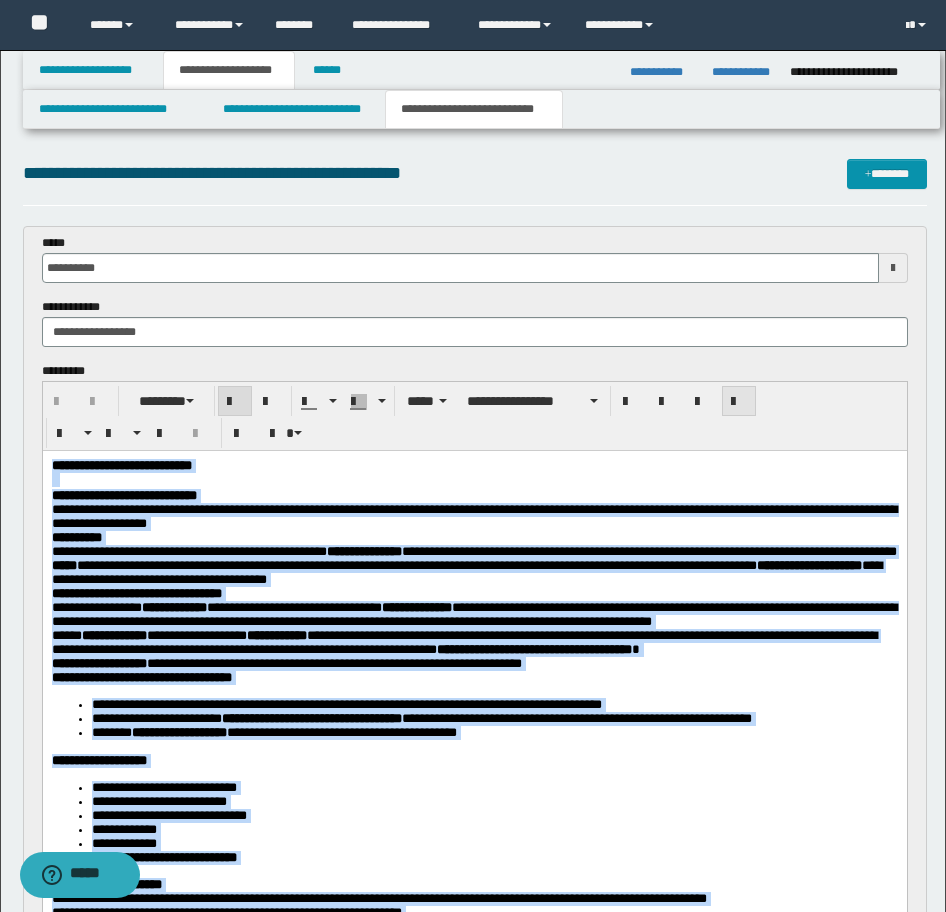 click at bounding box center [739, 401] 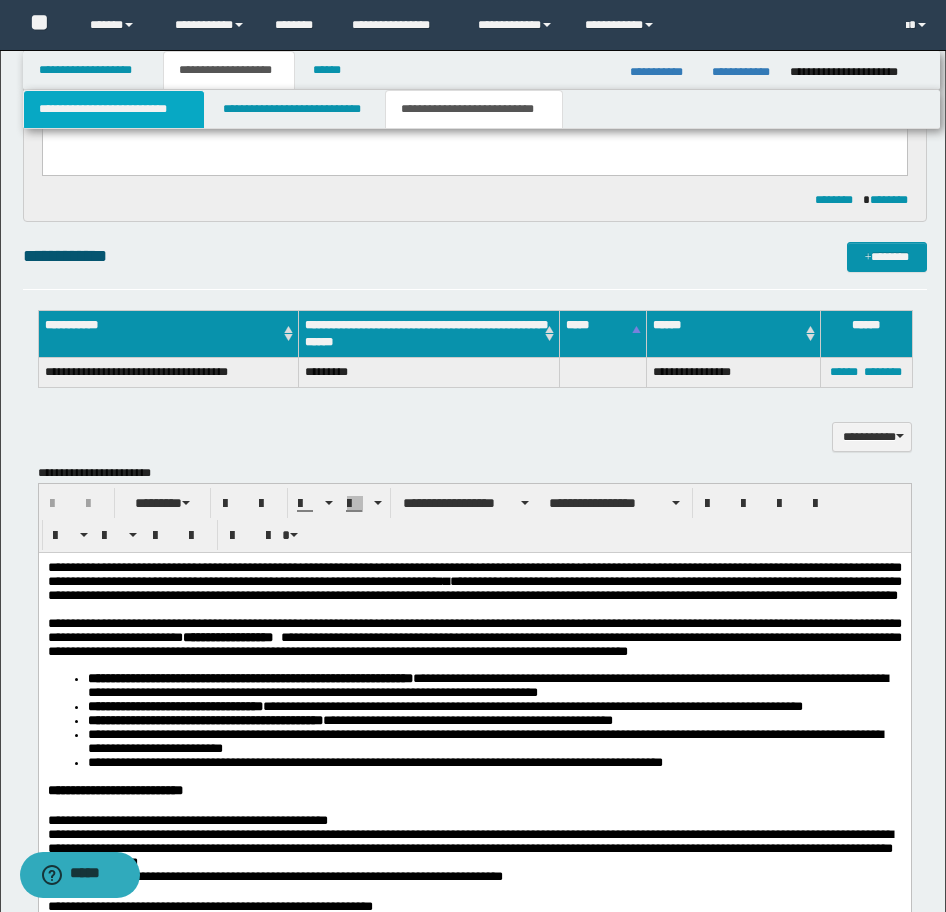 click on "**********" at bounding box center (114, 109) 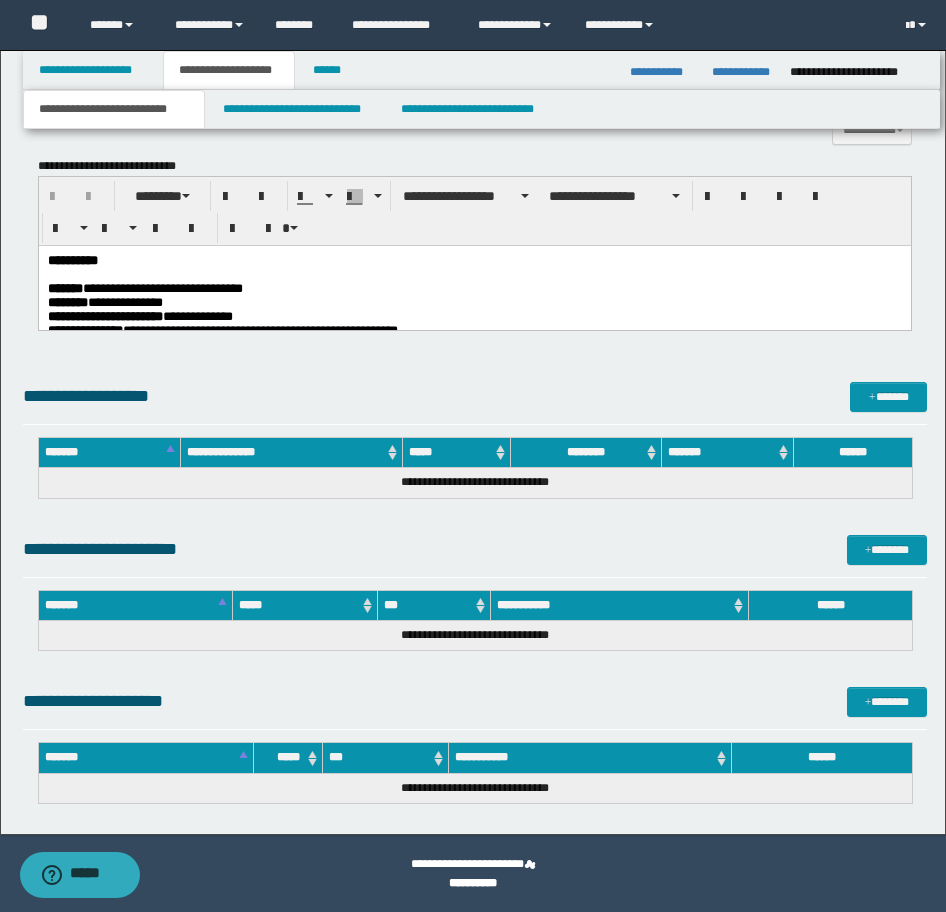 click at bounding box center (474, 275) 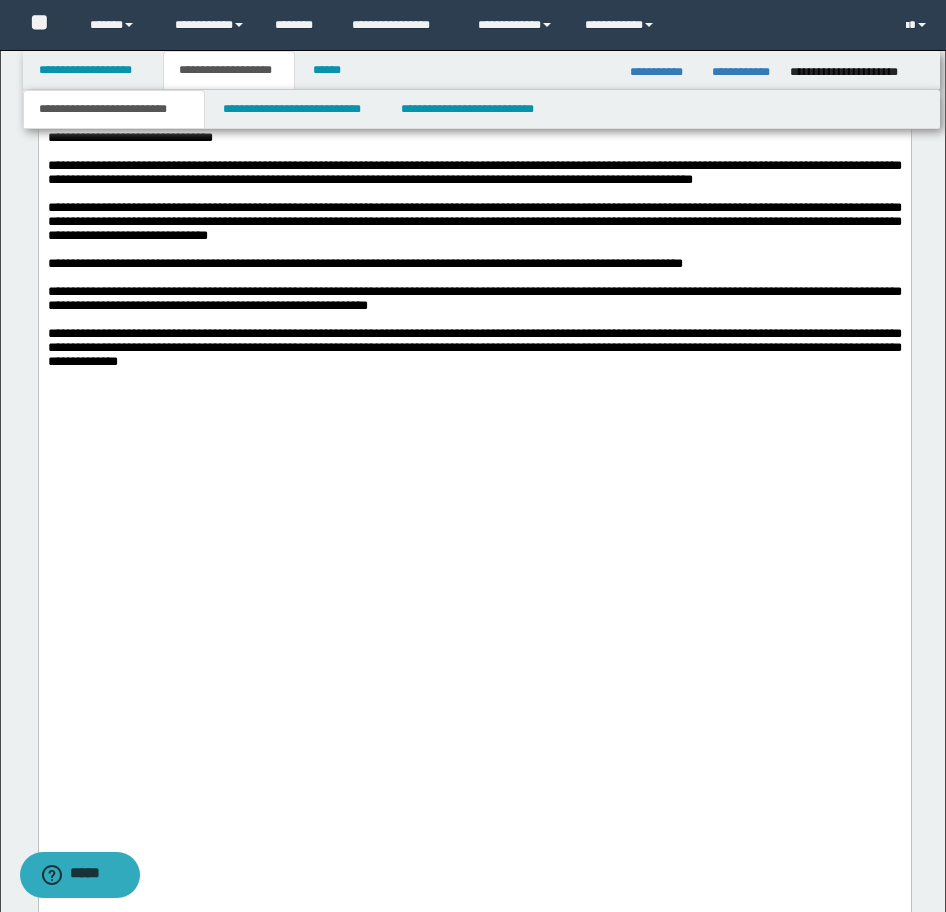 scroll, scrollTop: 5848, scrollLeft: 0, axis: vertical 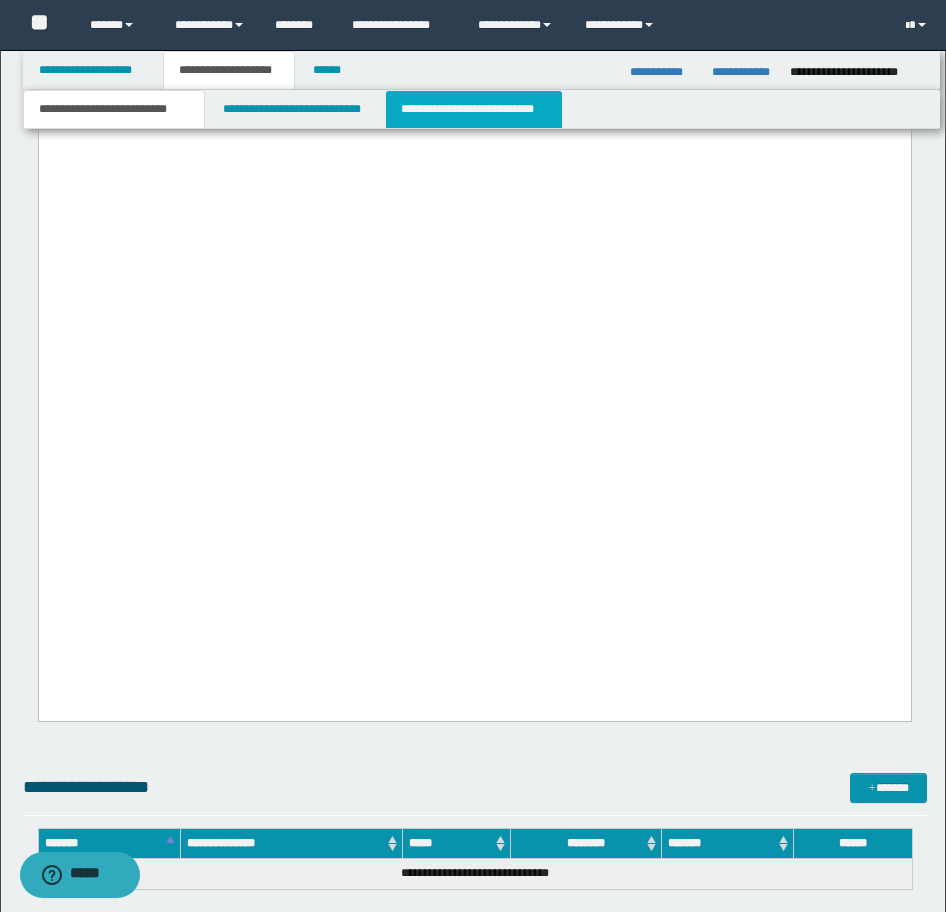 click on "**********" at bounding box center (474, 109) 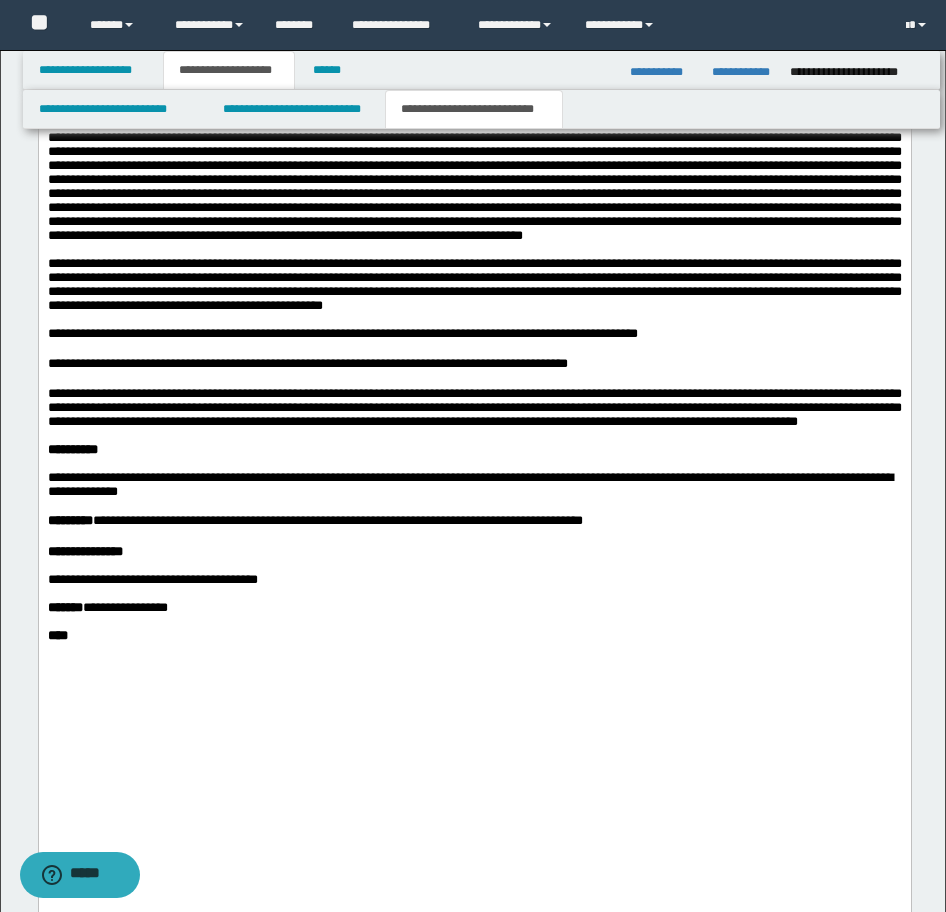 scroll, scrollTop: 3211, scrollLeft: 0, axis: vertical 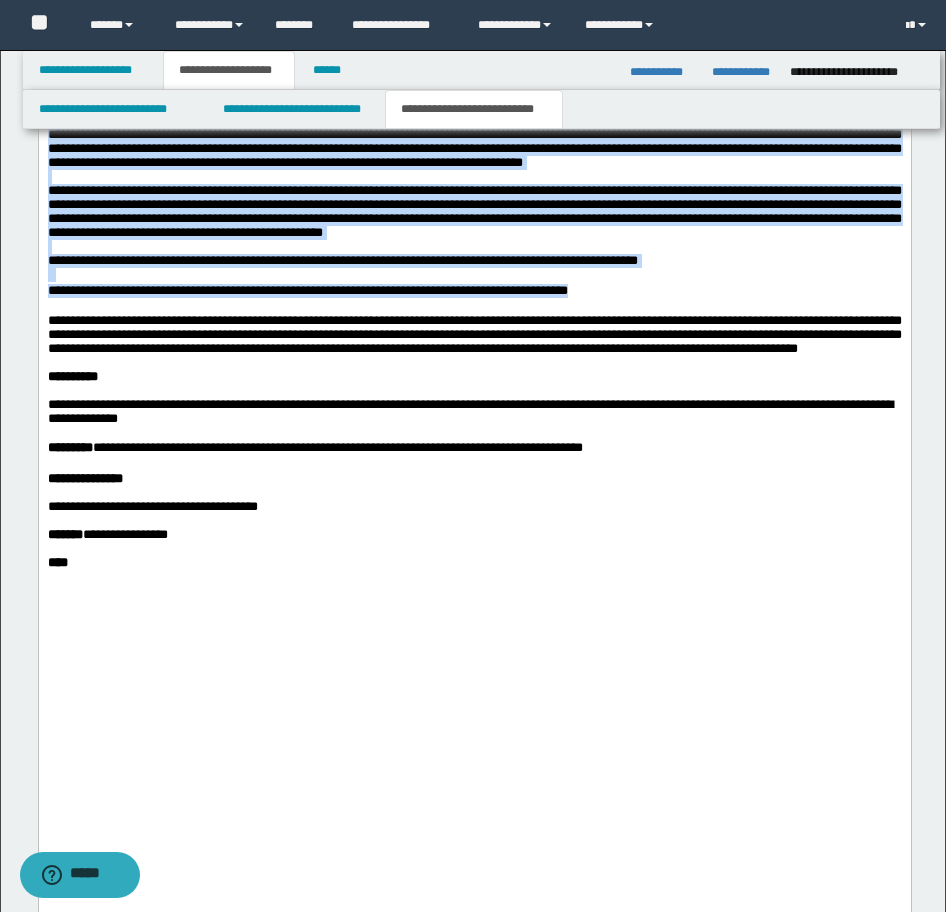 drag, startPoint x: 48, startPoint y: 401, endPoint x: 774, endPoint y: 794, distance: 825.5453 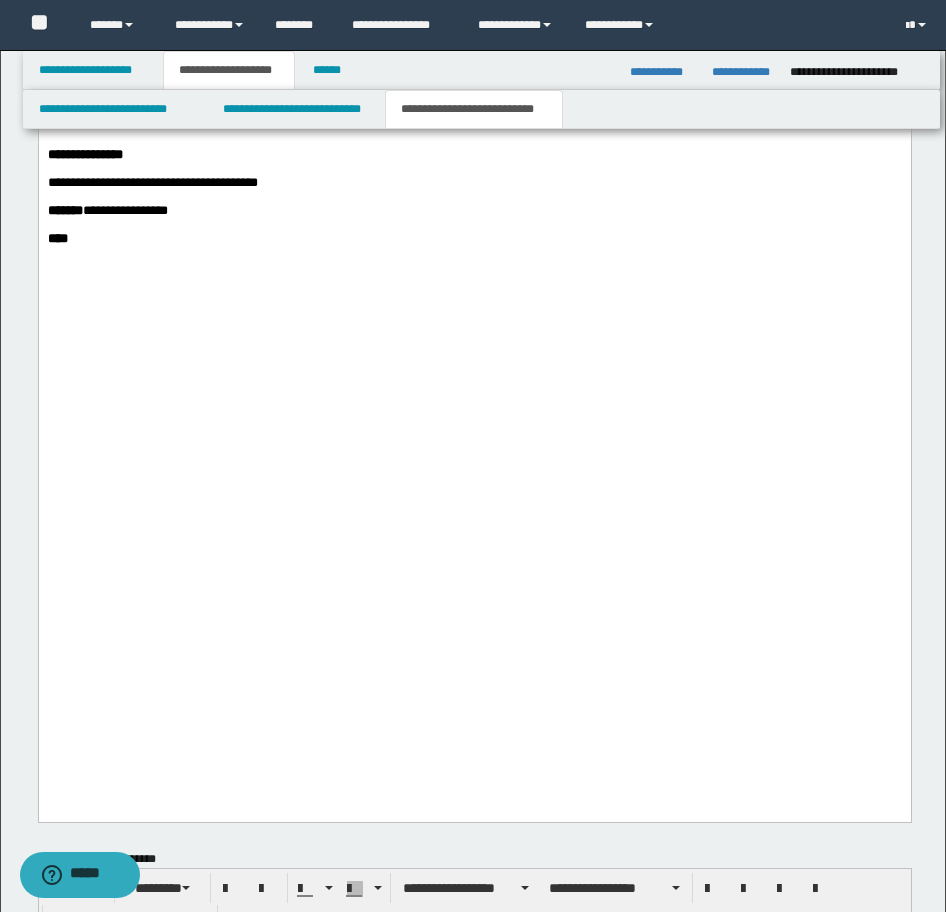 type 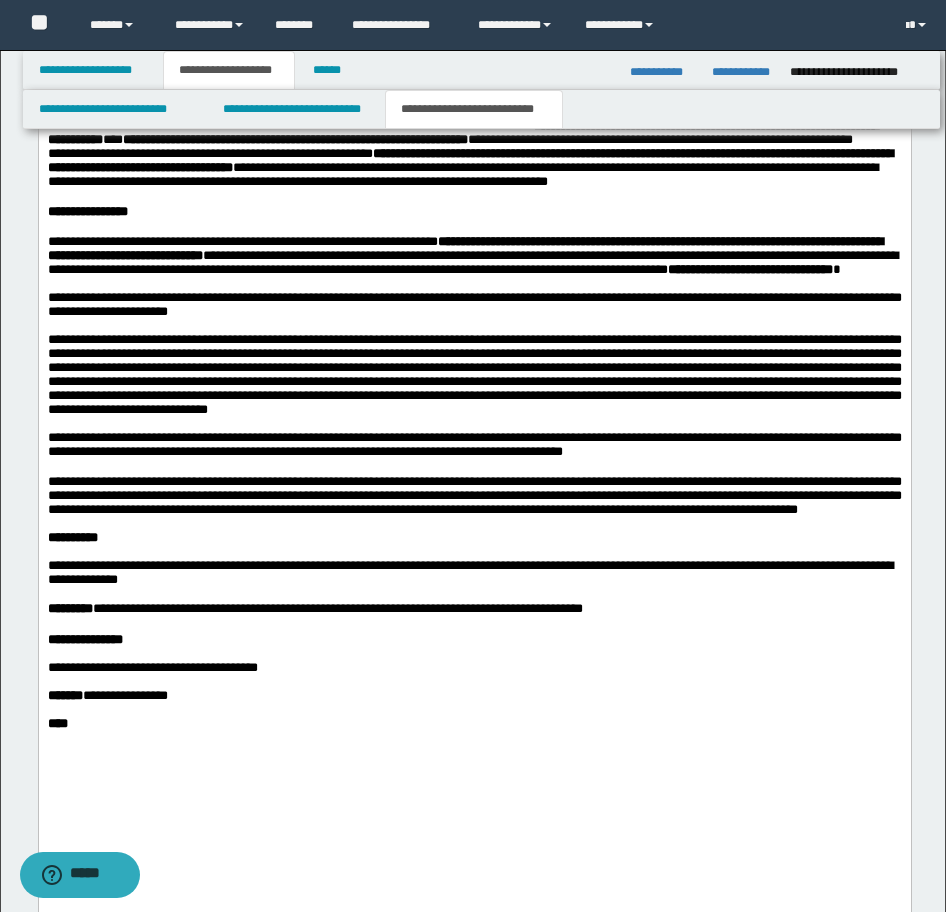 scroll, scrollTop: 2611, scrollLeft: 0, axis: vertical 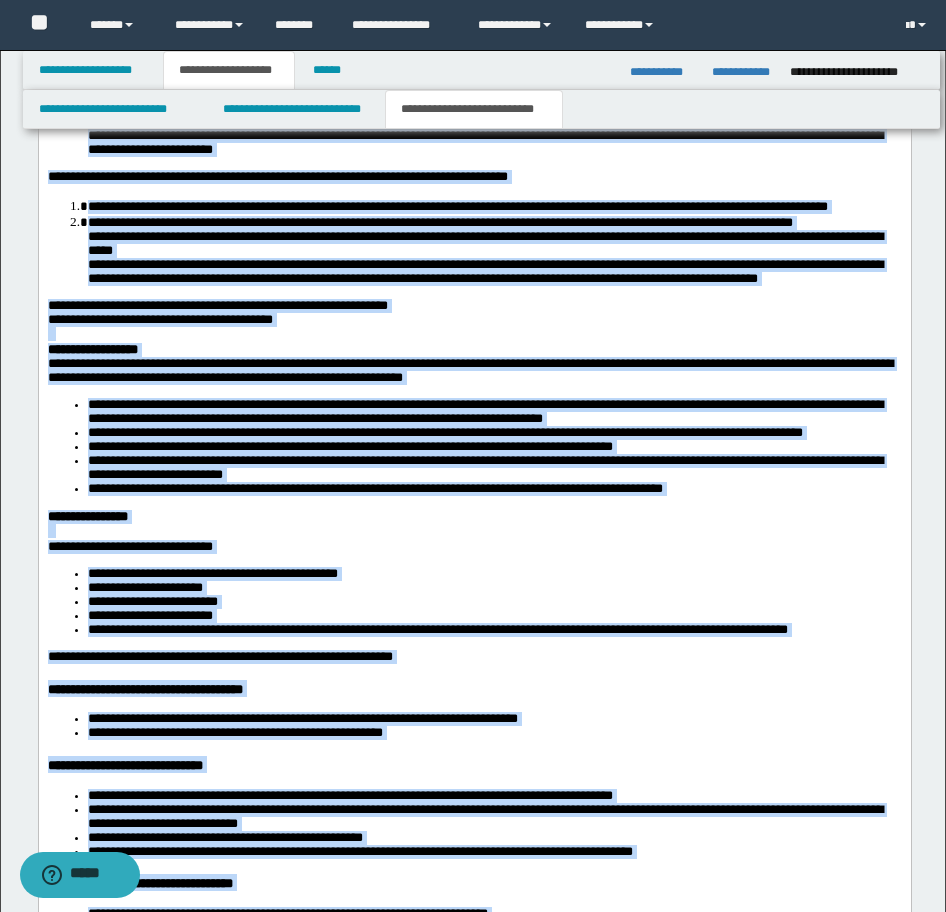 drag, startPoint x: 640, startPoint y: 1657, endPoint x: 5, endPoint y: 45, distance: 1732.5614 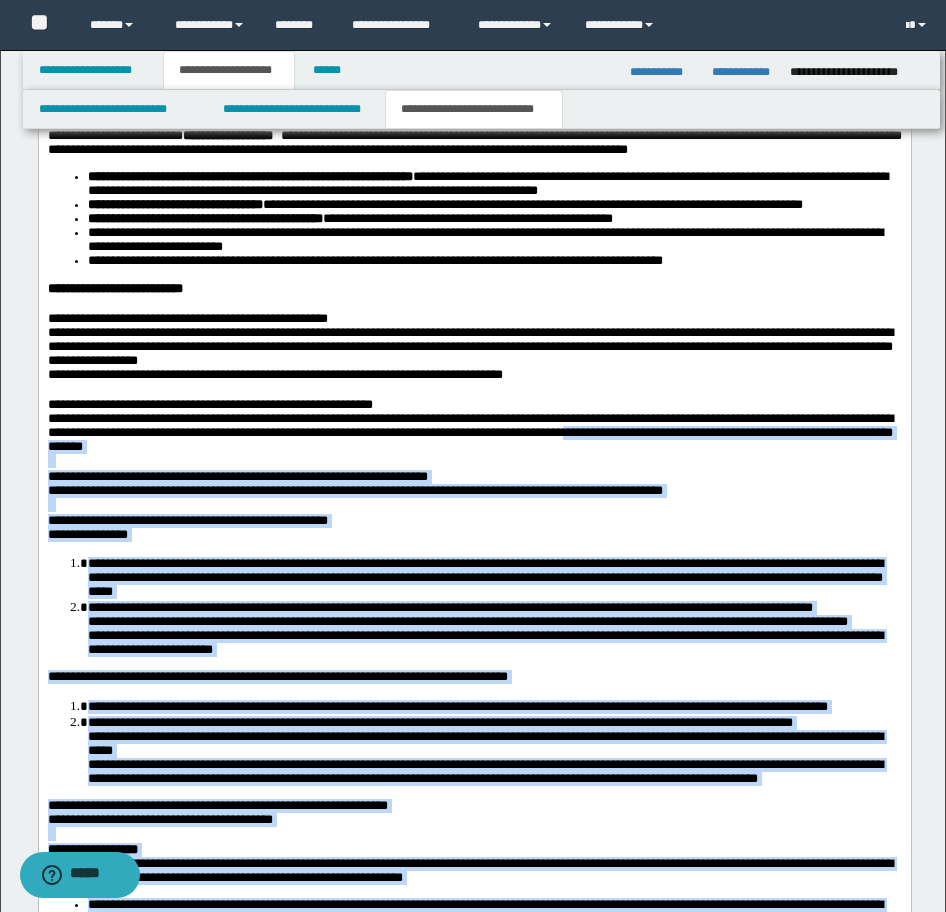 scroll, scrollTop: 803, scrollLeft: 0, axis: vertical 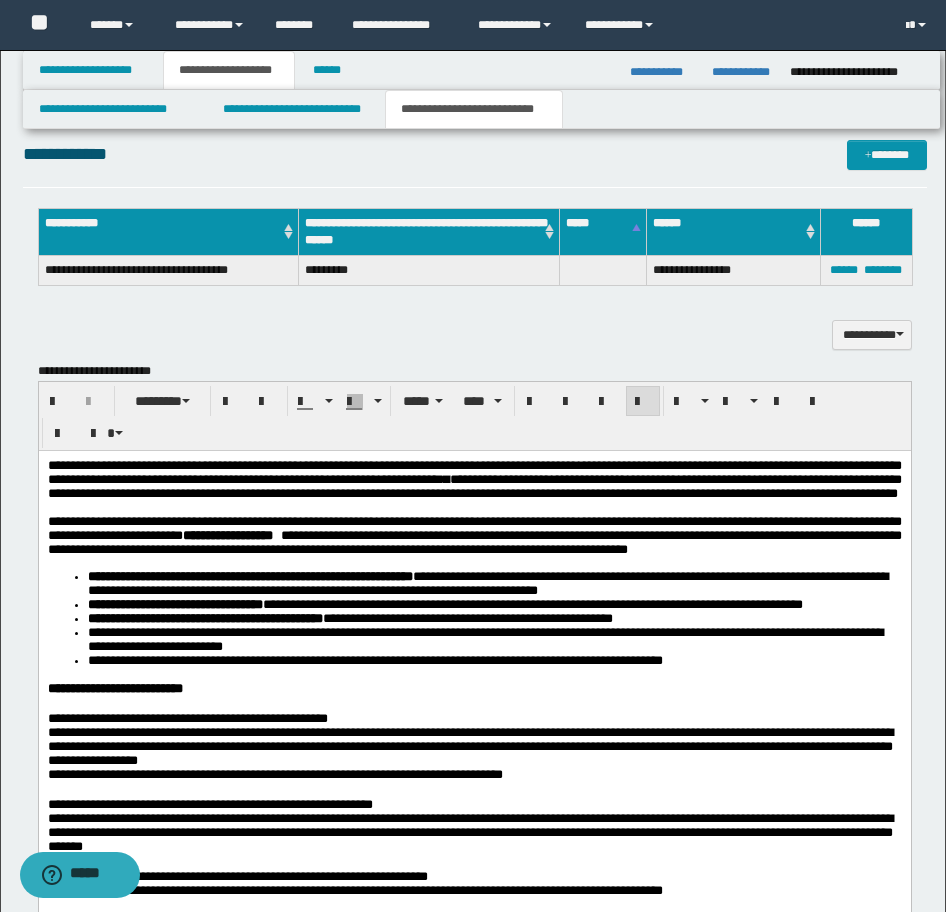 click on "**********" at bounding box center [474, 1572] 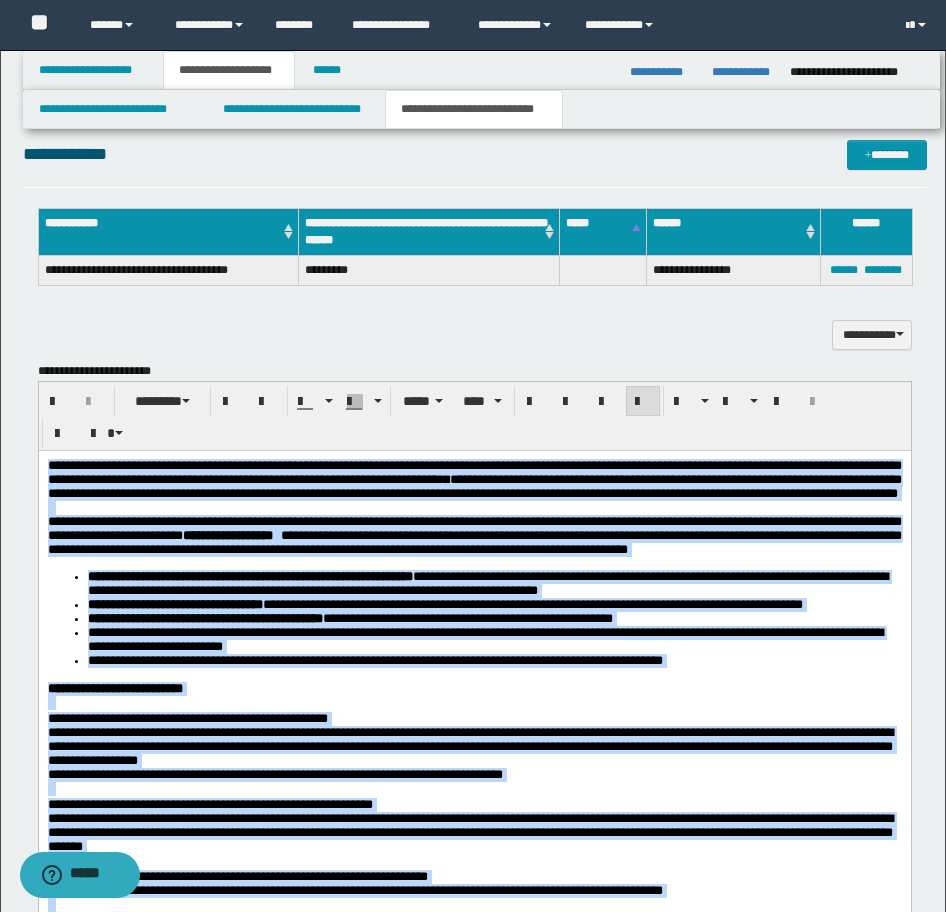 click at bounding box center [643, 402] 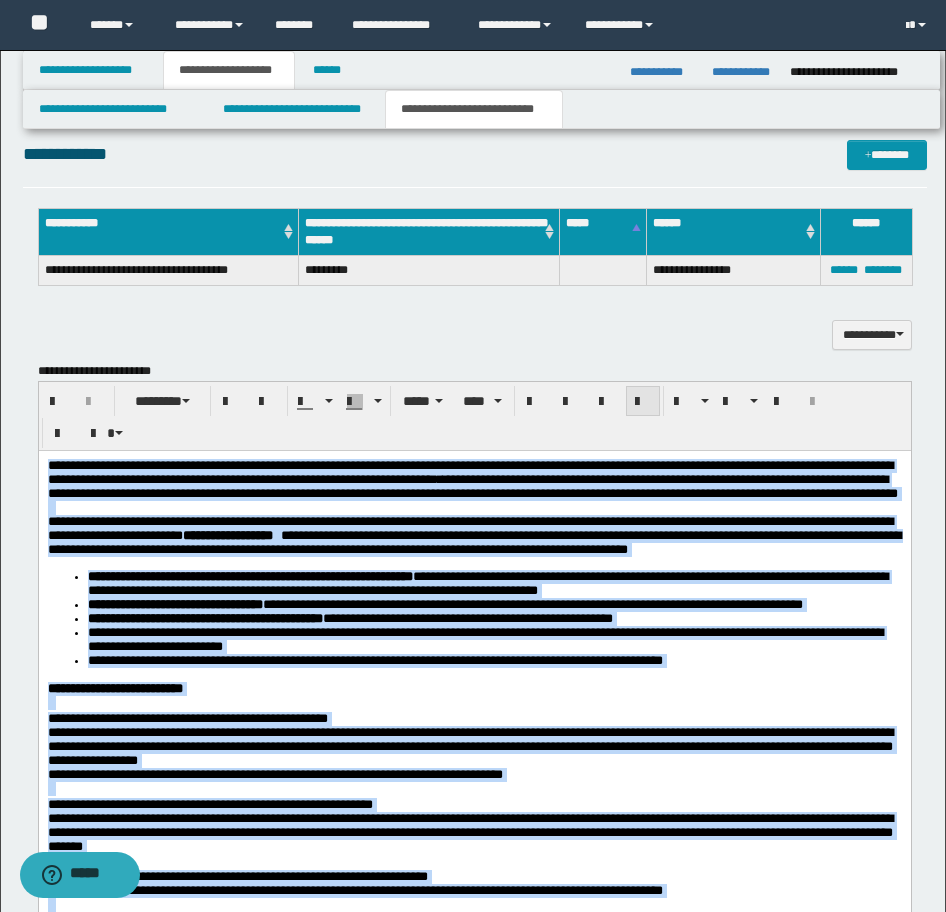 click at bounding box center (643, 402) 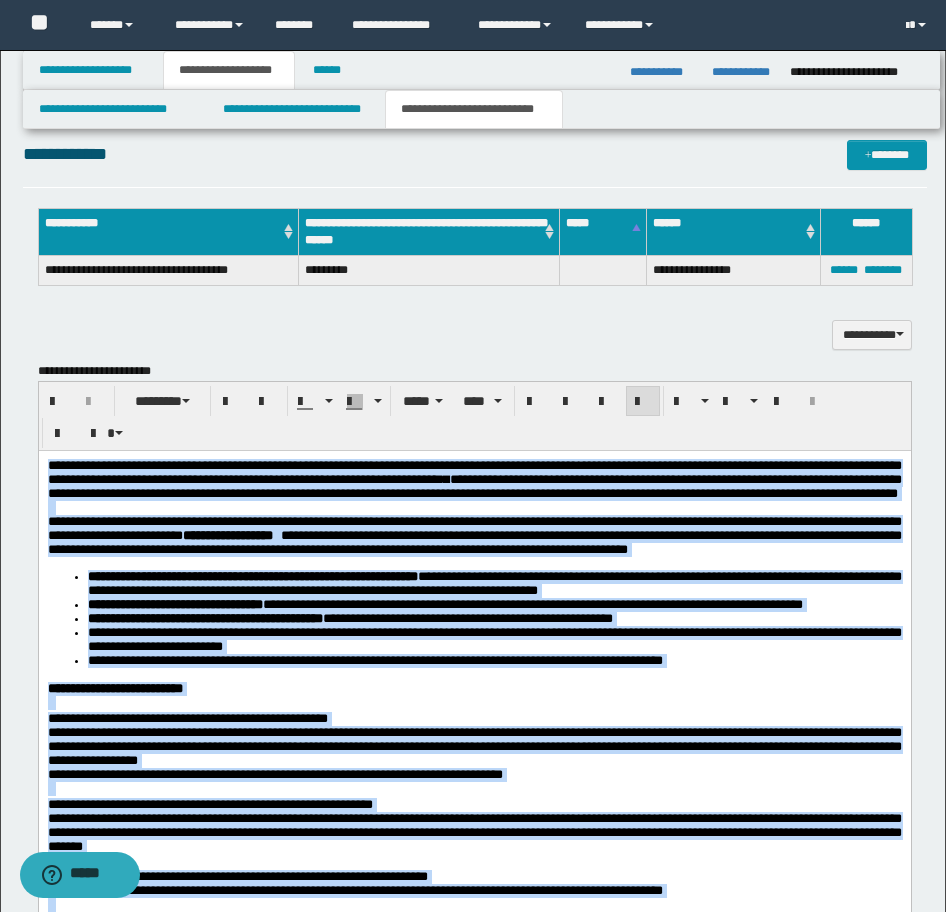 click on "**********" at bounding box center (252, 575) 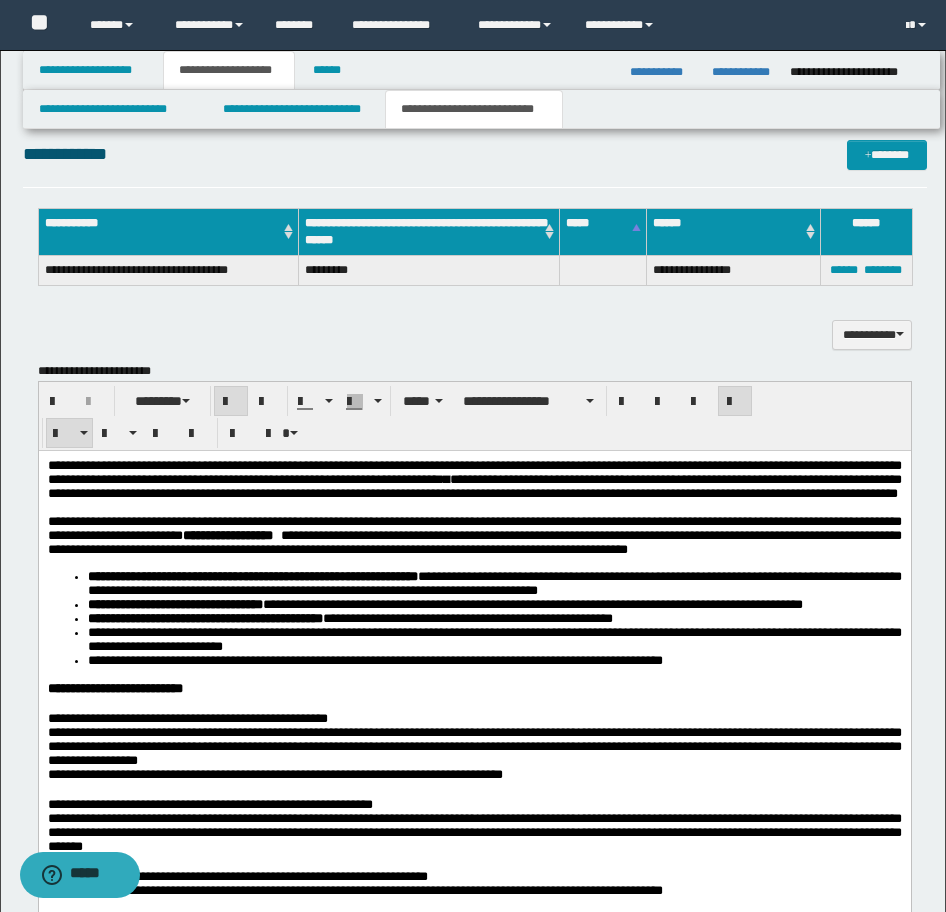 click on "**********" at bounding box center (474, 618) 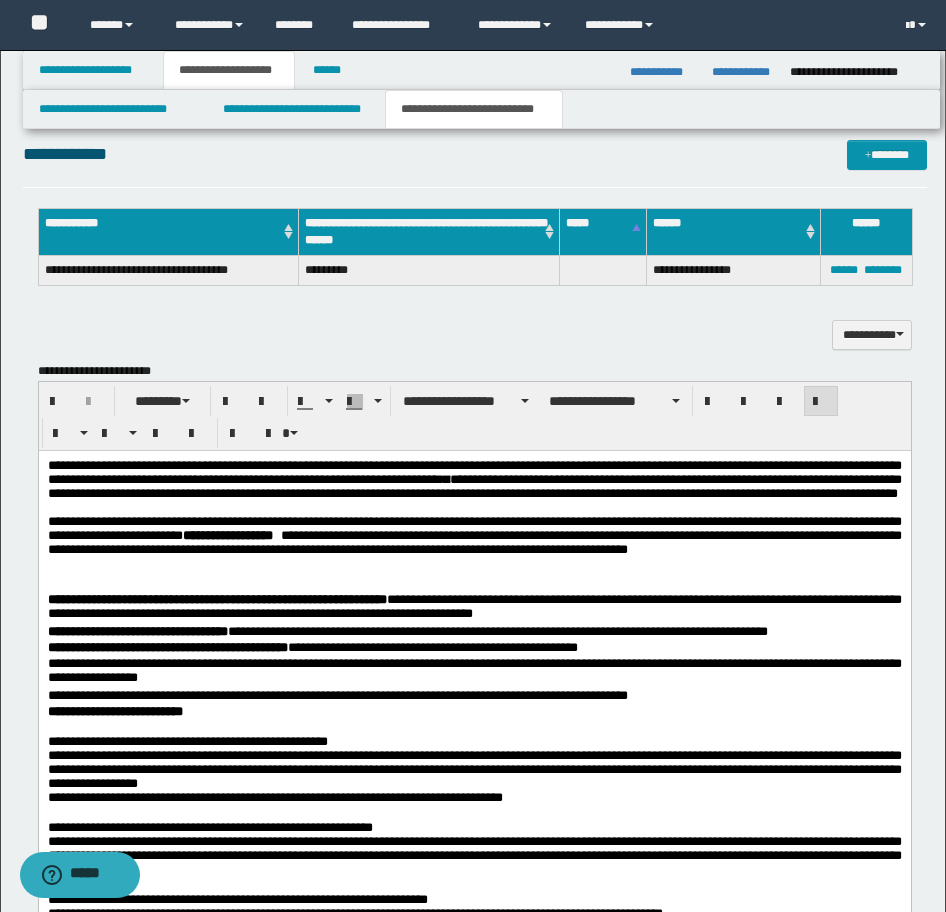 click on "**********" at bounding box center [474, 768] 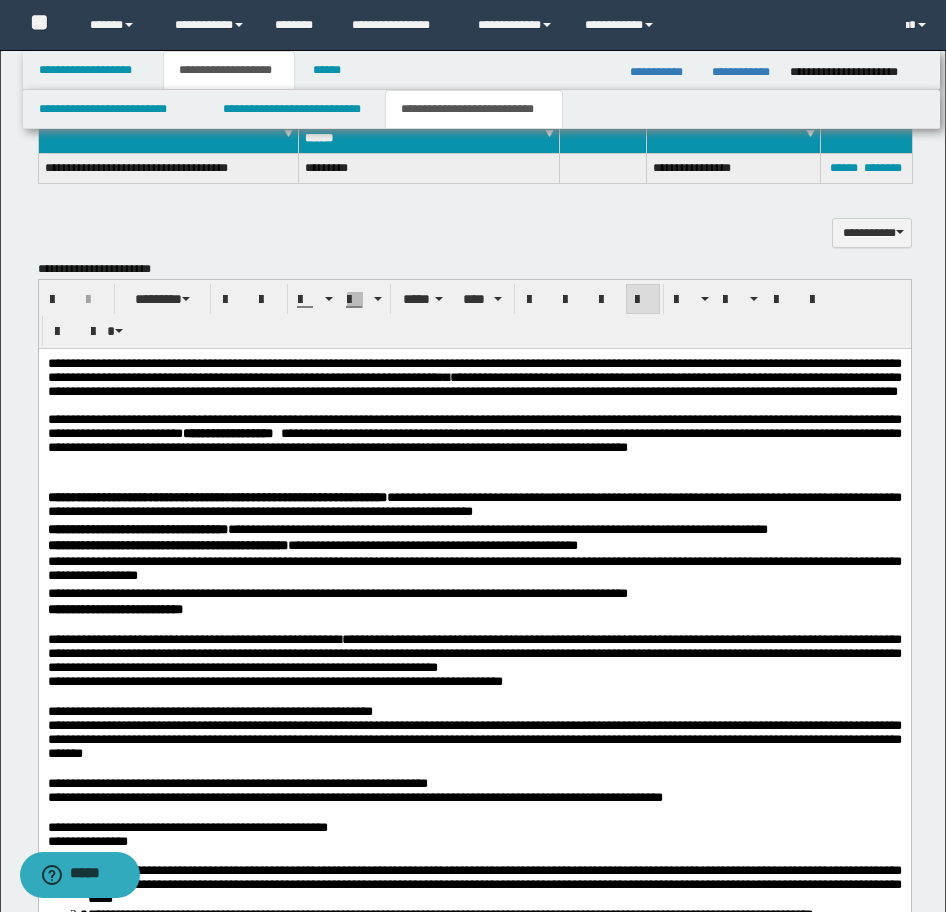 scroll, scrollTop: 1003, scrollLeft: 0, axis: vertical 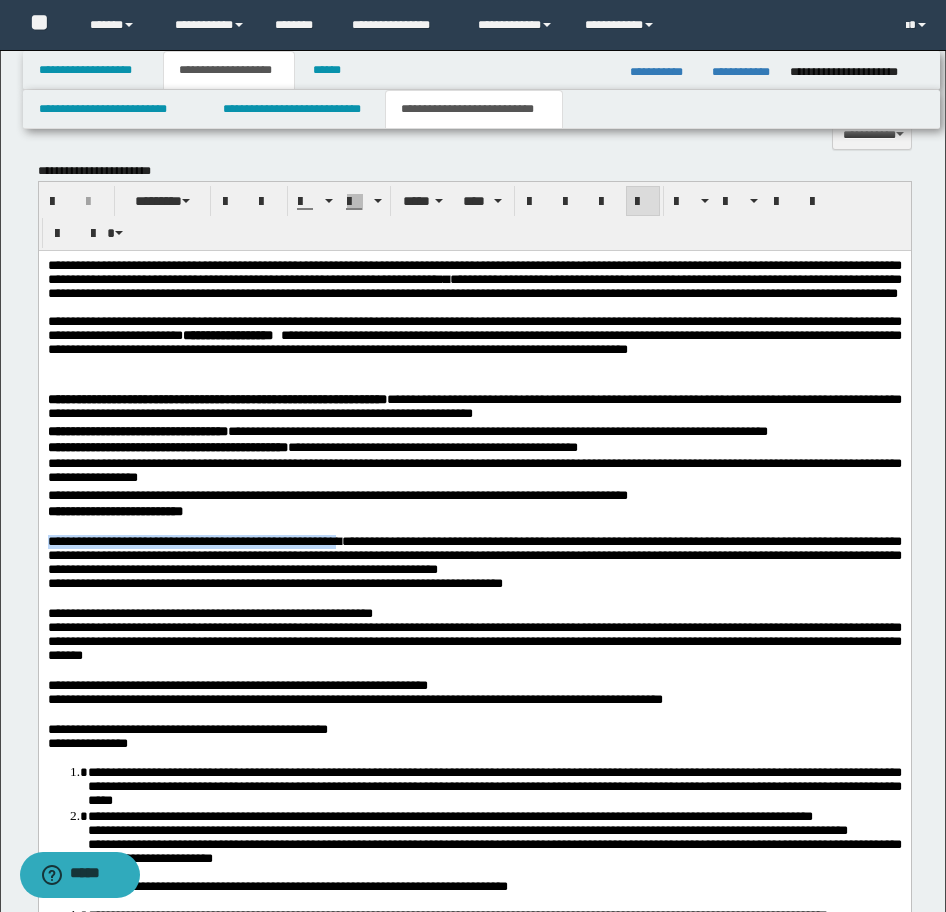 drag, startPoint x: 404, startPoint y: 571, endPoint x: 39, endPoint y: 564, distance: 365.0671 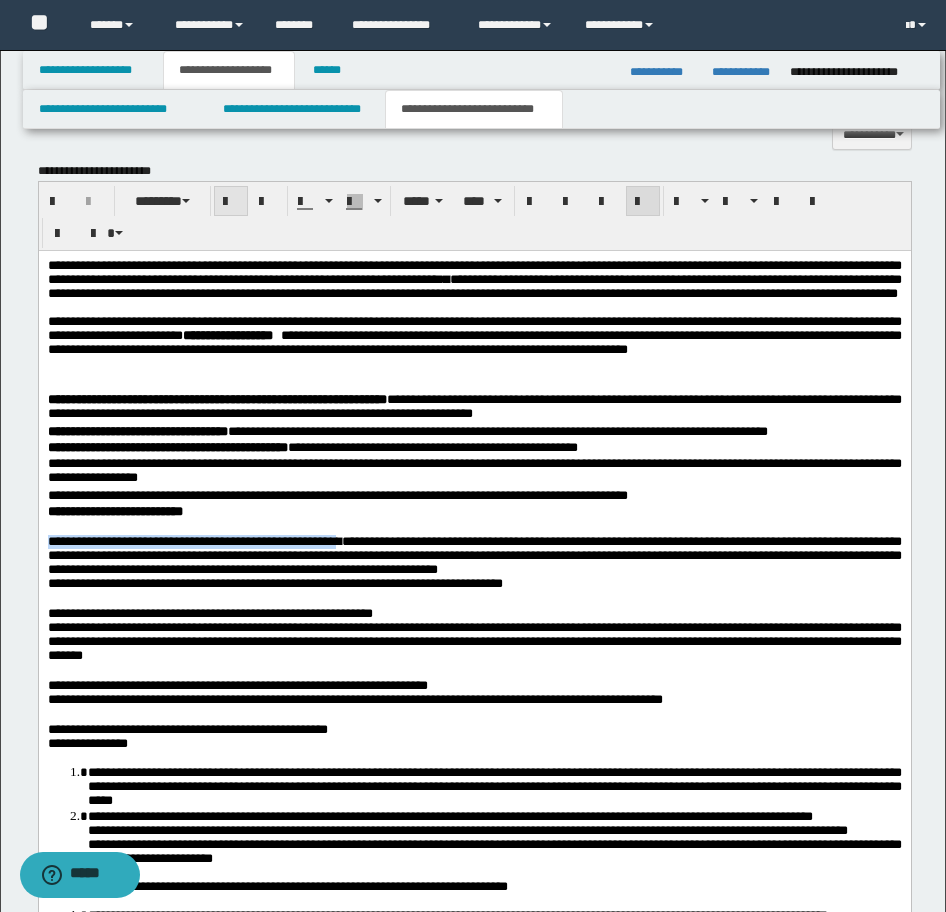 drag, startPoint x: 223, startPoint y: 200, endPoint x: 106, endPoint y: 230, distance: 120.784935 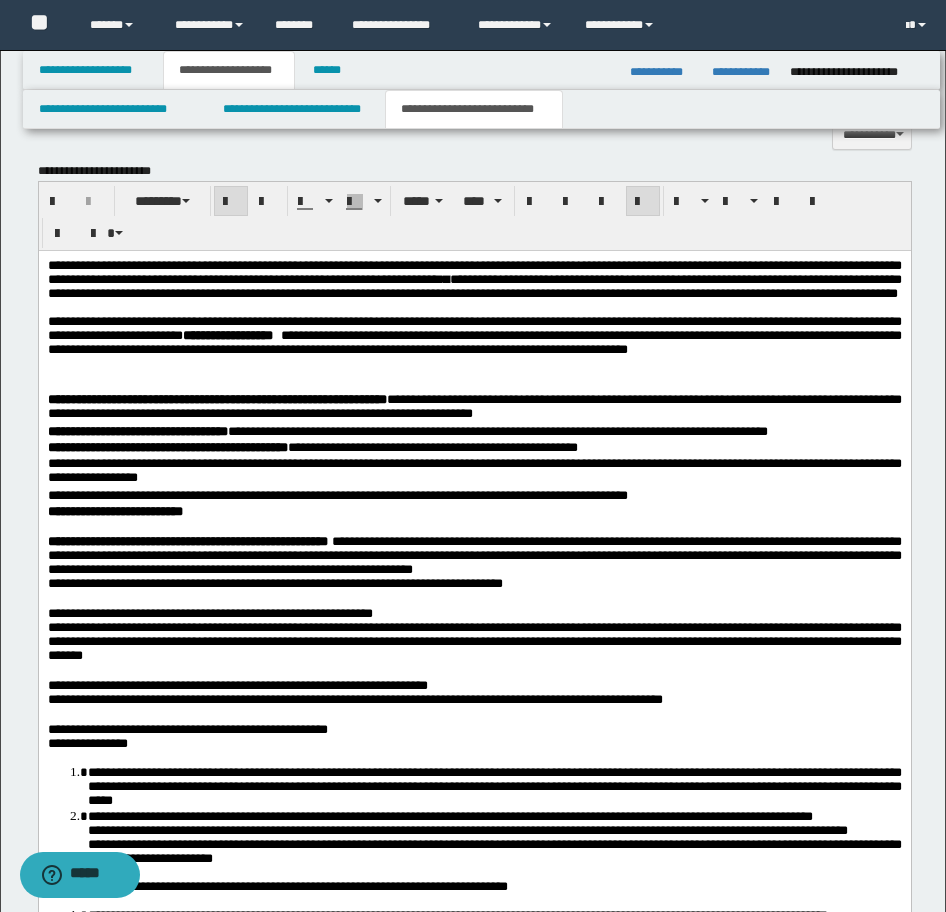 click on "**********" at bounding box center (114, 510) 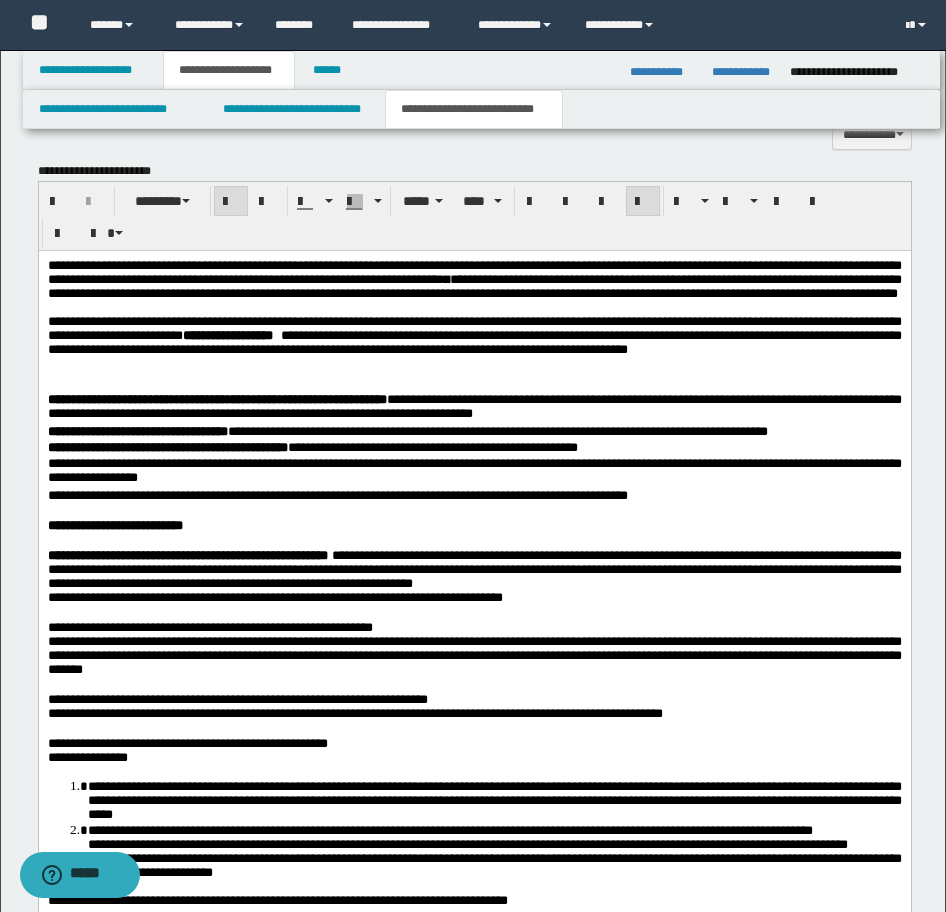 click on "**********" at bounding box center (474, 654) 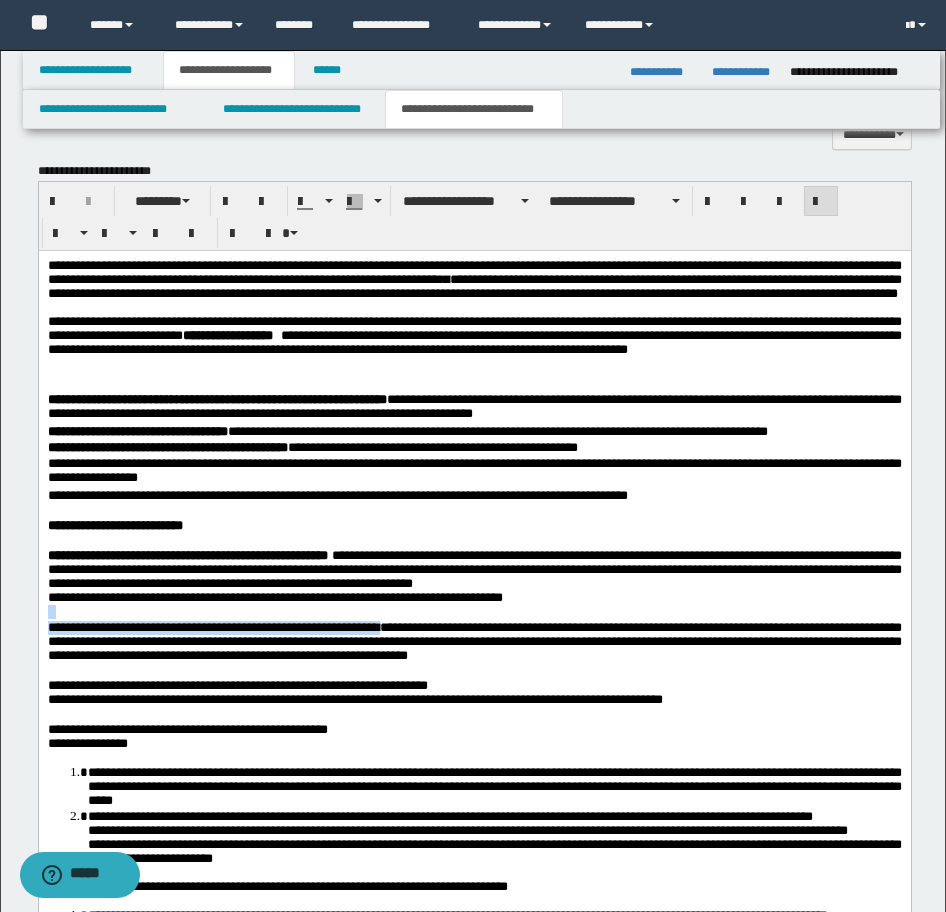 drag, startPoint x: 482, startPoint y: 667, endPoint x: 51, endPoint y: 897, distance: 488.52942 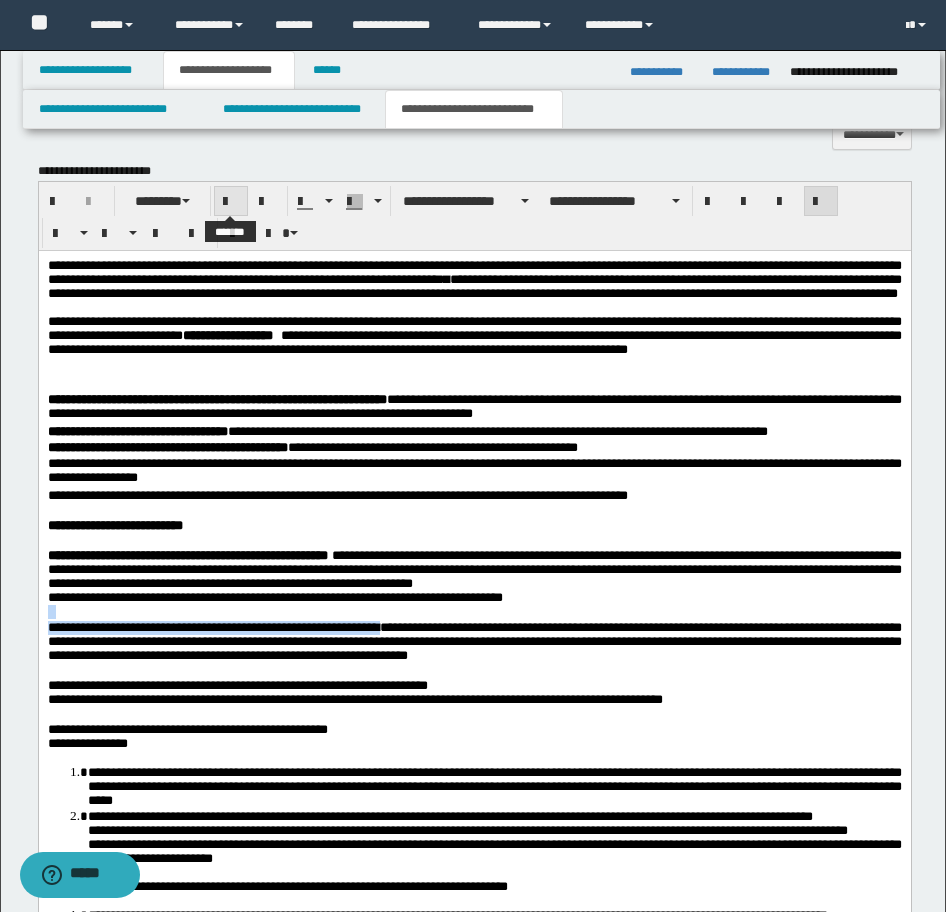 click at bounding box center (231, 202) 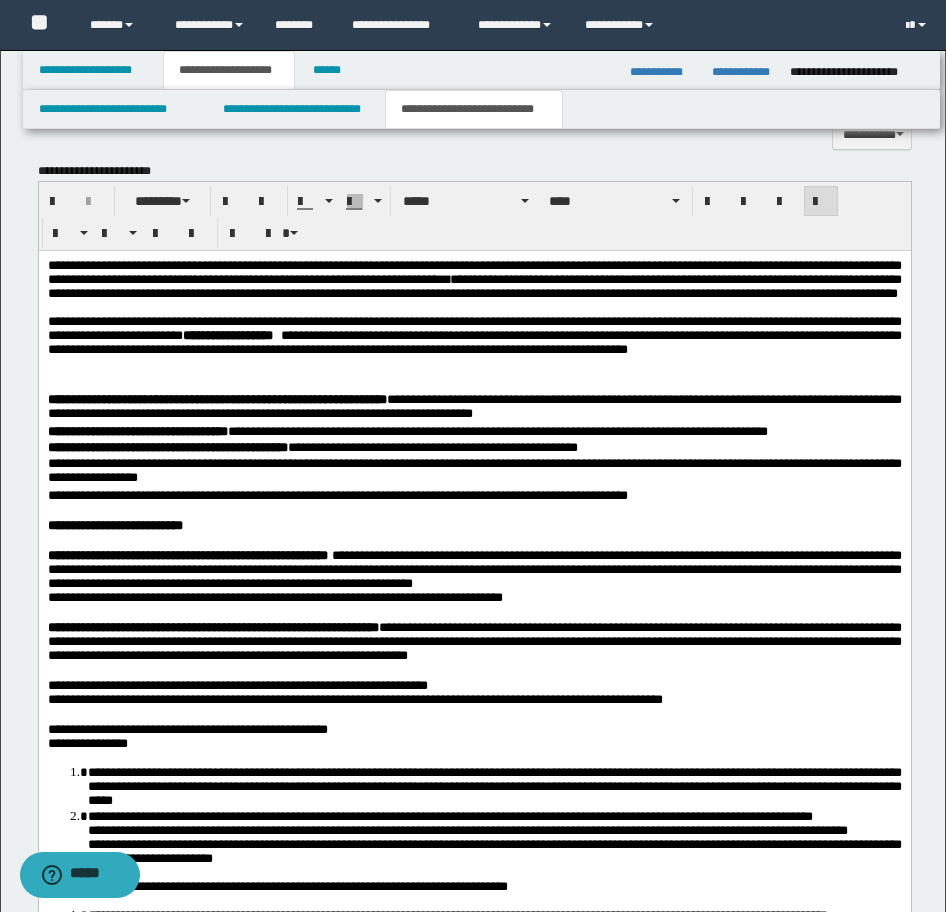 click on "**********" at bounding box center (474, 1377) 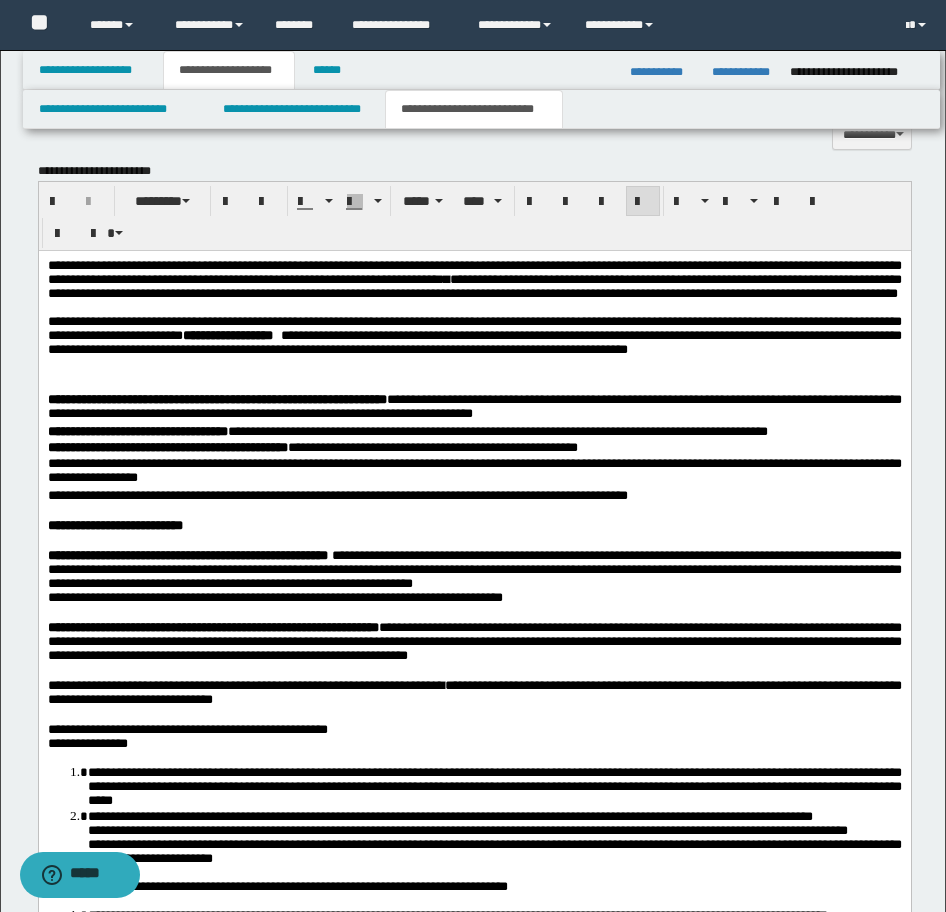 click on "**********" at bounding box center (87, 742) 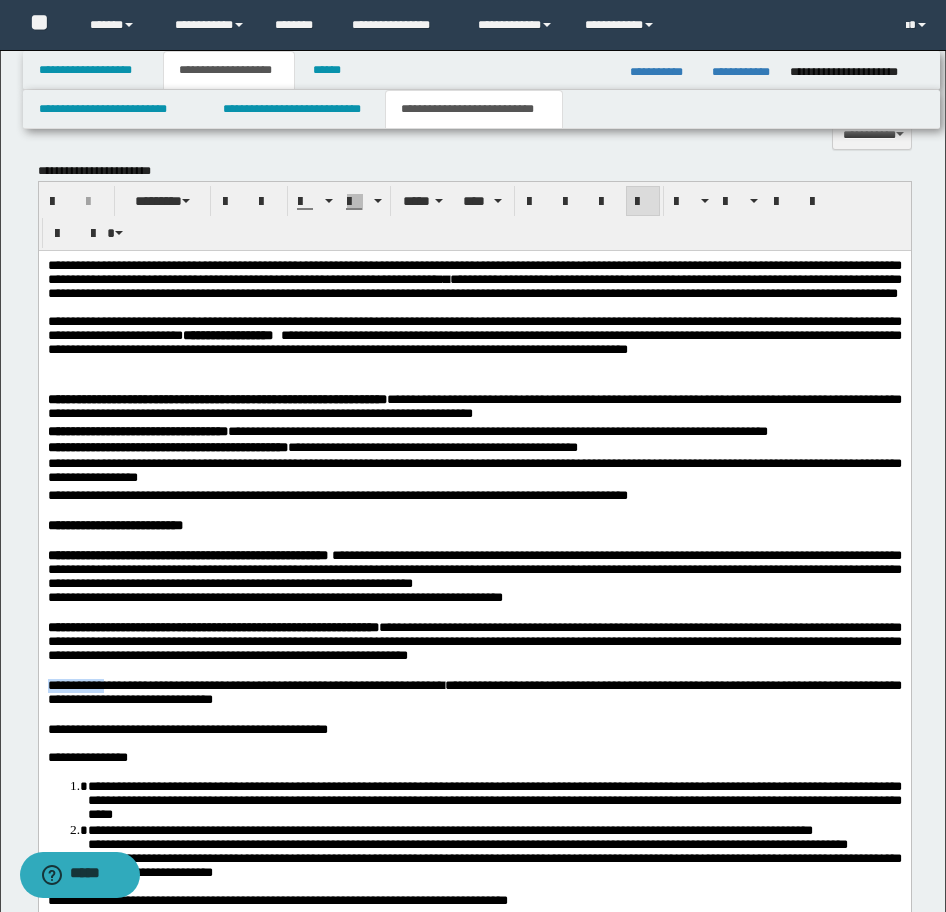 drag, startPoint x: 120, startPoint y: 742, endPoint x: 74, endPoint y: 939, distance: 202.29929 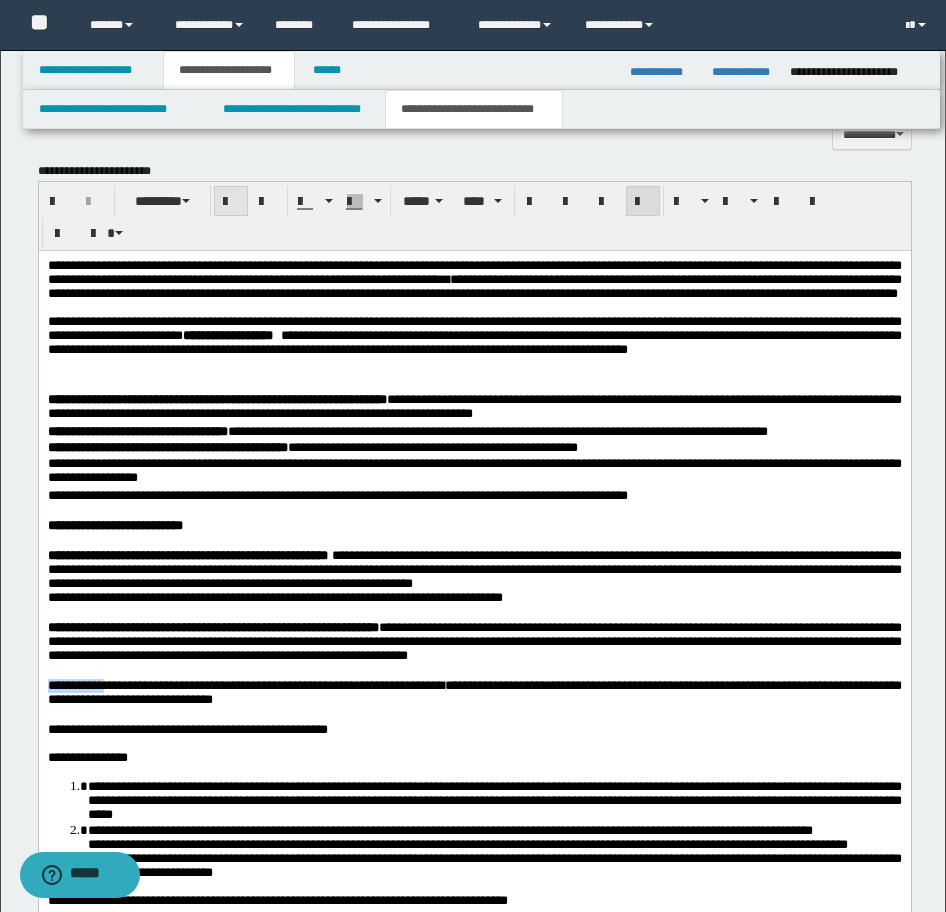 click at bounding box center (231, 202) 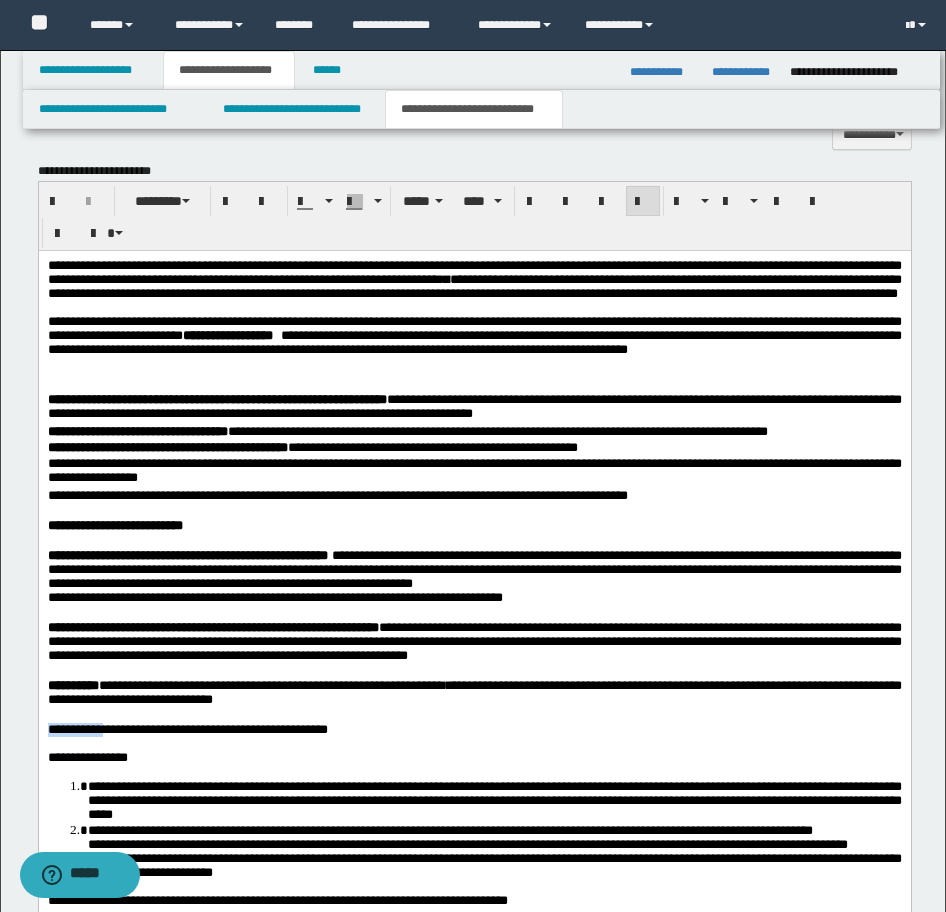 drag, startPoint x: 117, startPoint y: 791, endPoint x: 250, endPoint y: 411, distance: 402.60278 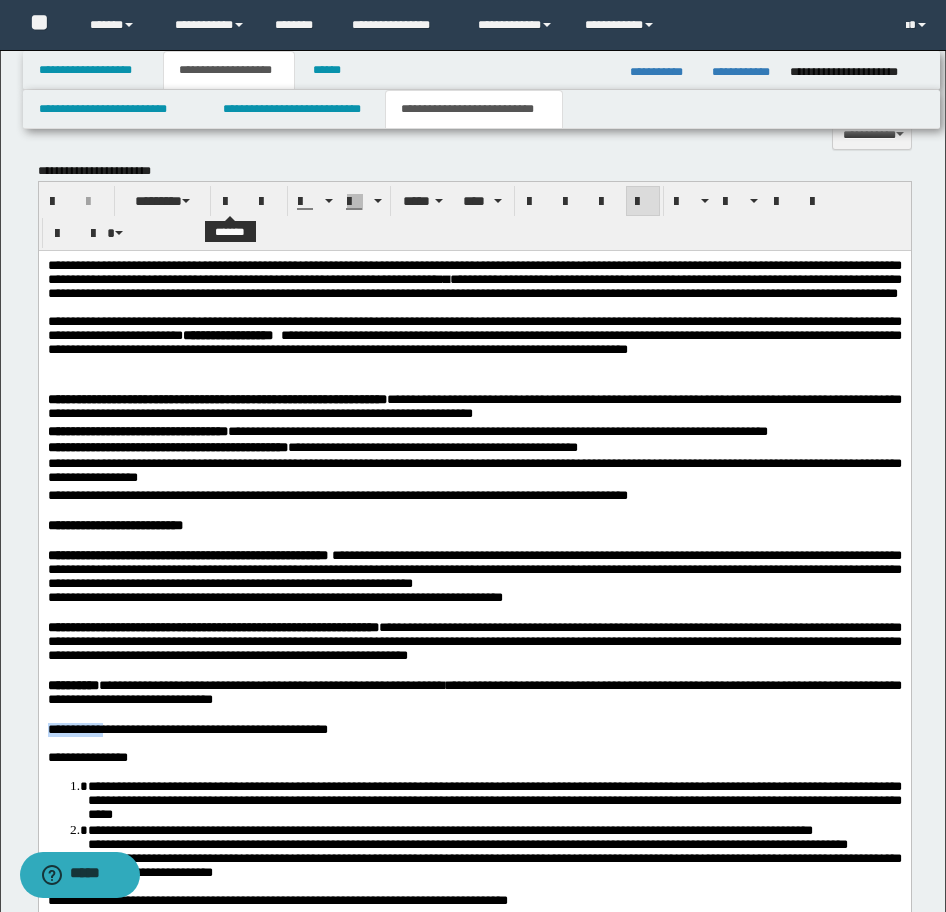 drag, startPoint x: 230, startPoint y: 195, endPoint x: 230, endPoint y: 237, distance: 42 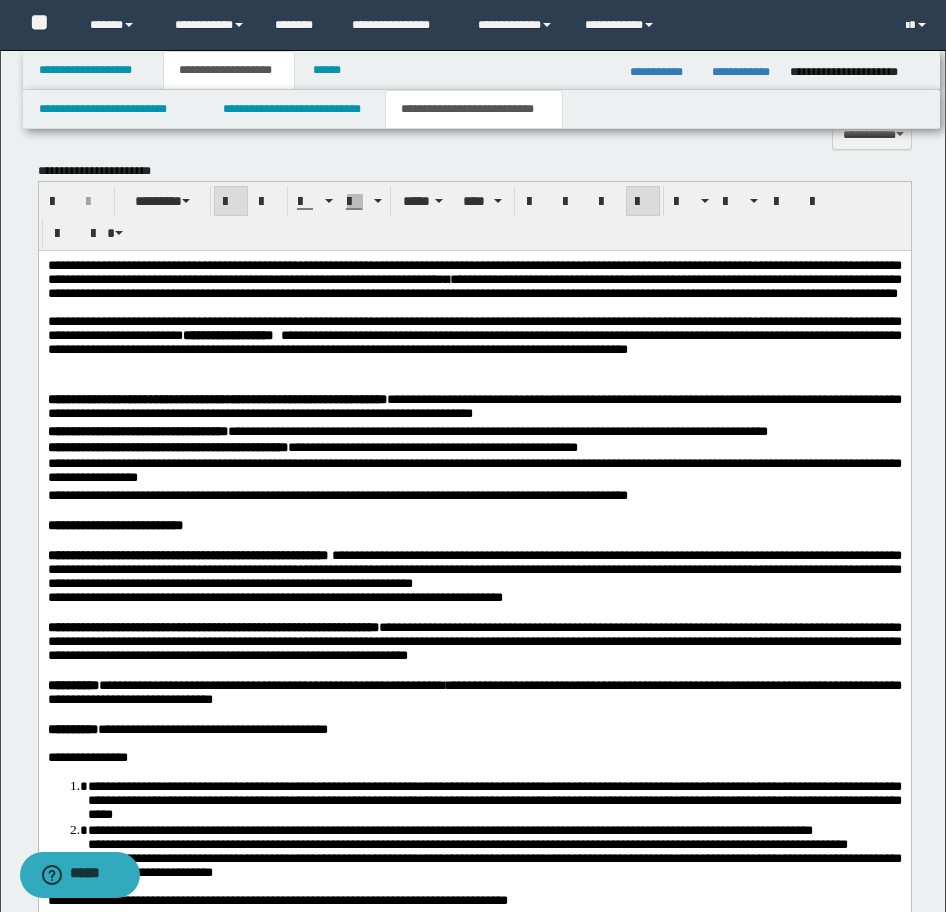 scroll, scrollTop: 1203, scrollLeft: 0, axis: vertical 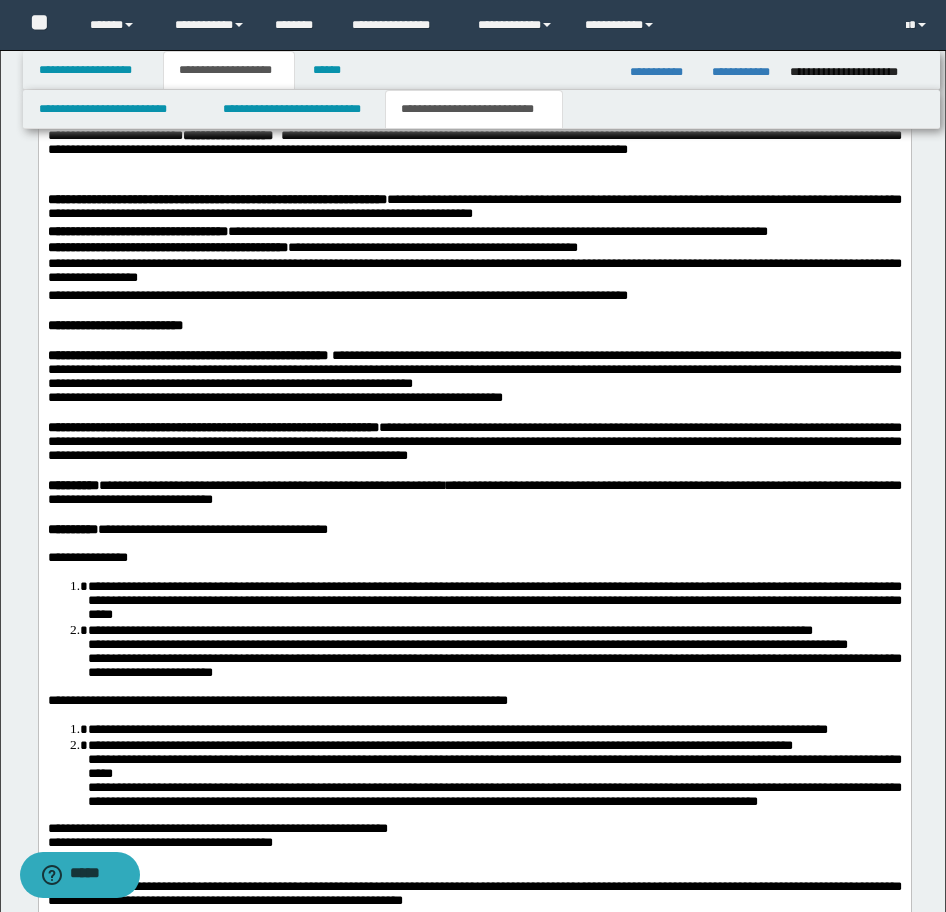 click on "**********" at bounding box center (494, 599) 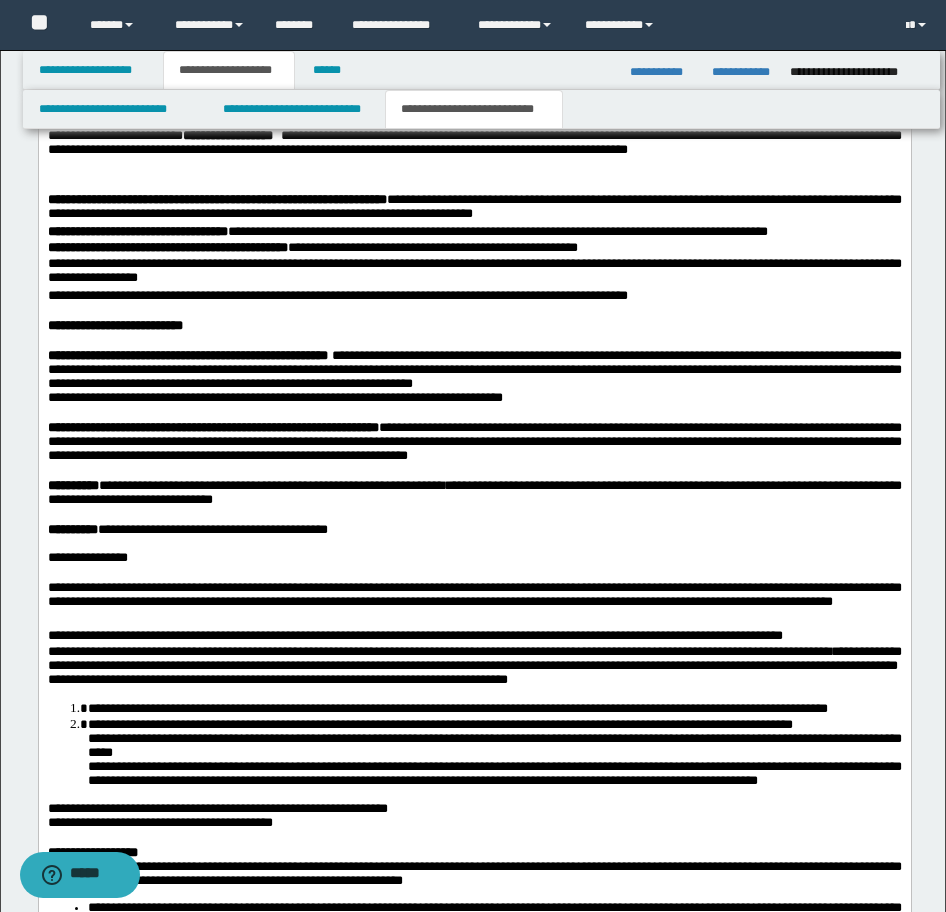 click on "**********" at bounding box center (474, 1173) 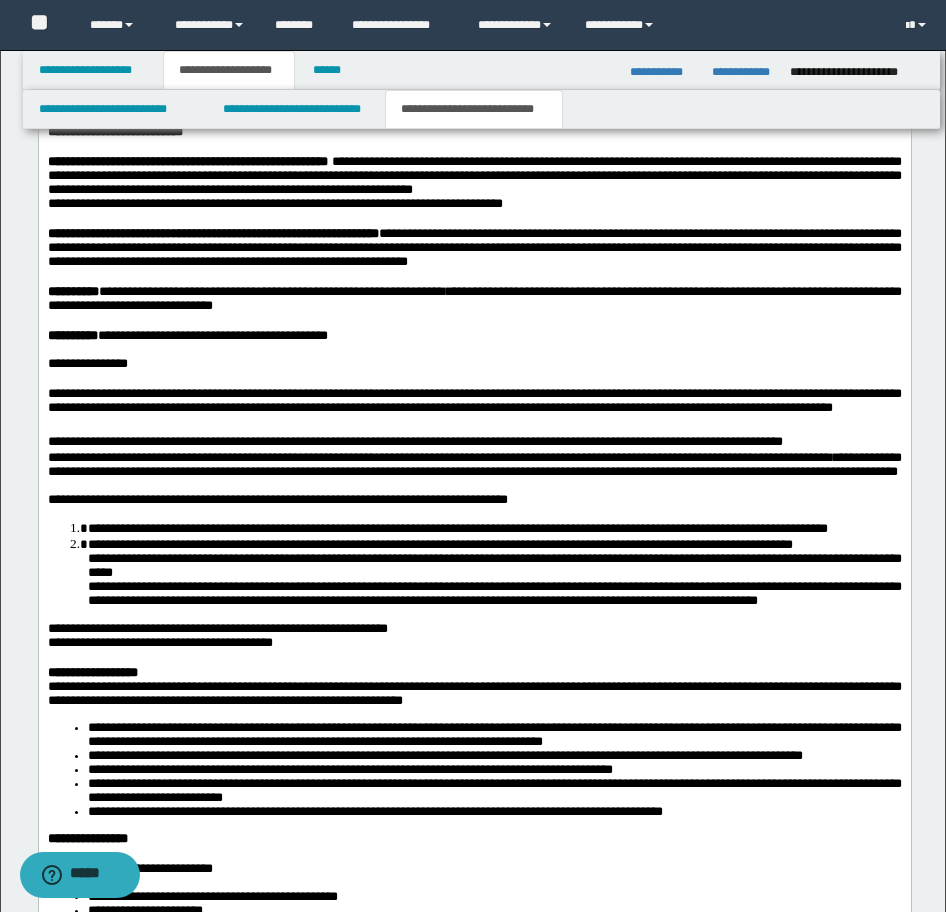 scroll, scrollTop: 1503, scrollLeft: 0, axis: vertical 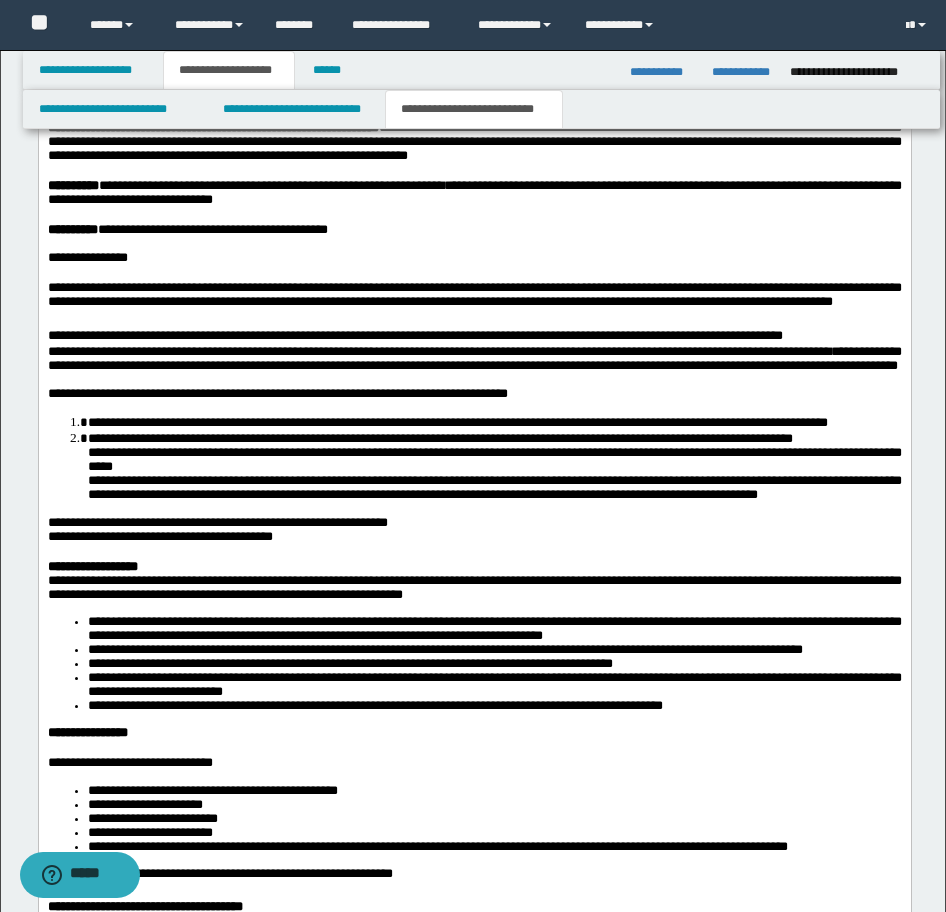click on "**********" at bounding box center [494, 422] 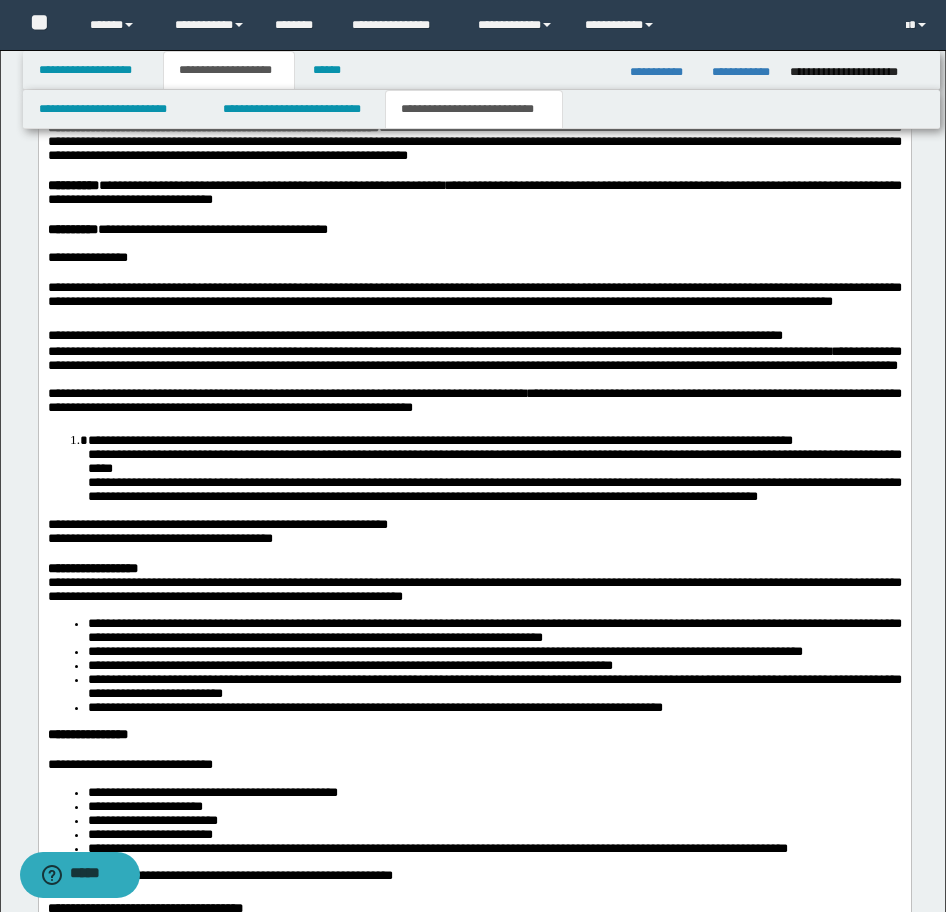 click on "**********" at bounding box center [439, 440] 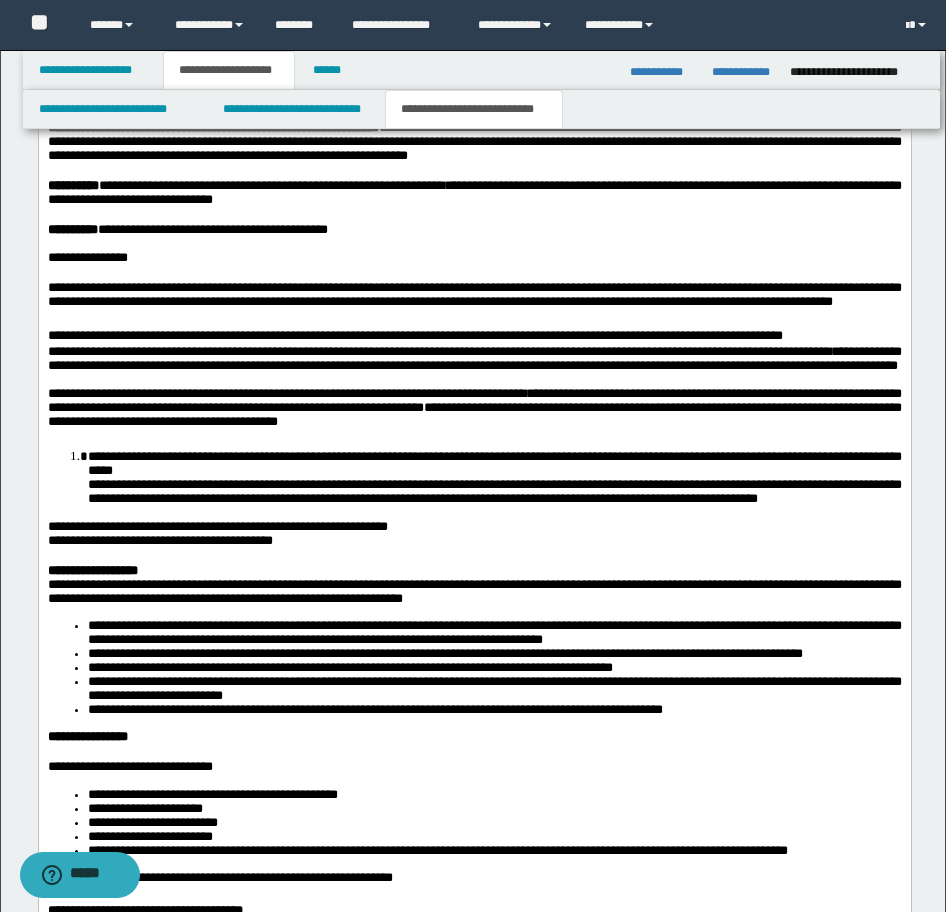 click on "**********" at bounding box center (494, 463) 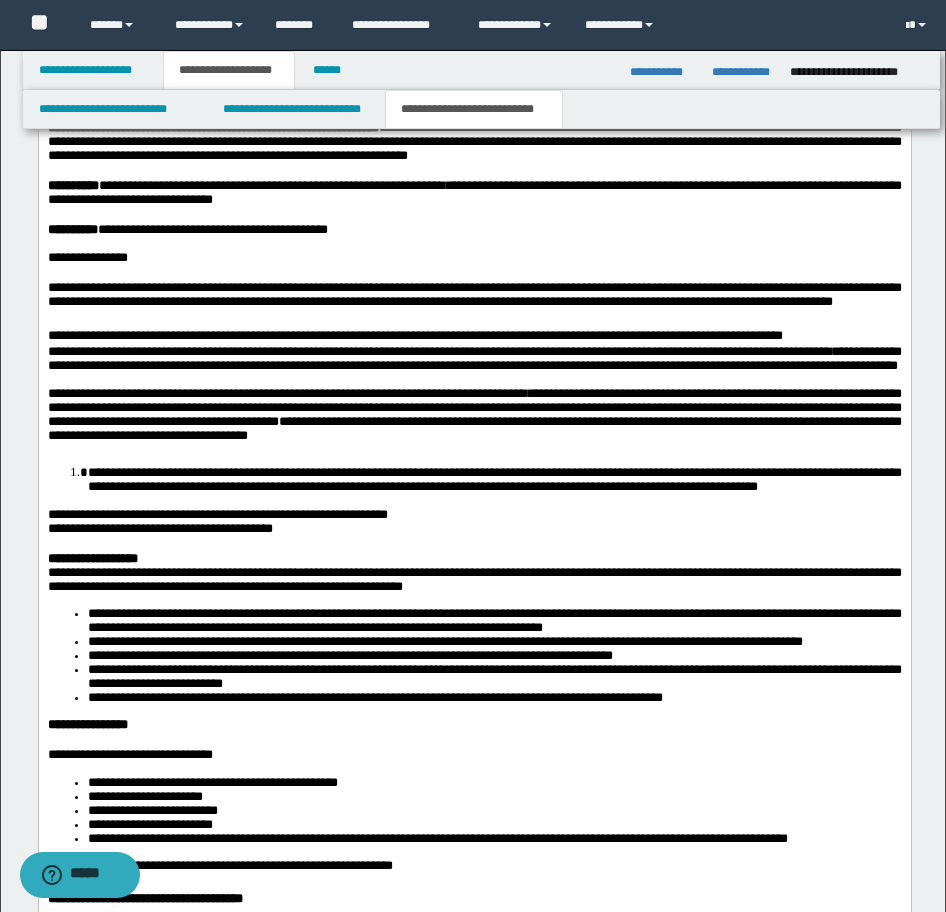 click on "**********" at bounding box center [494, 479] 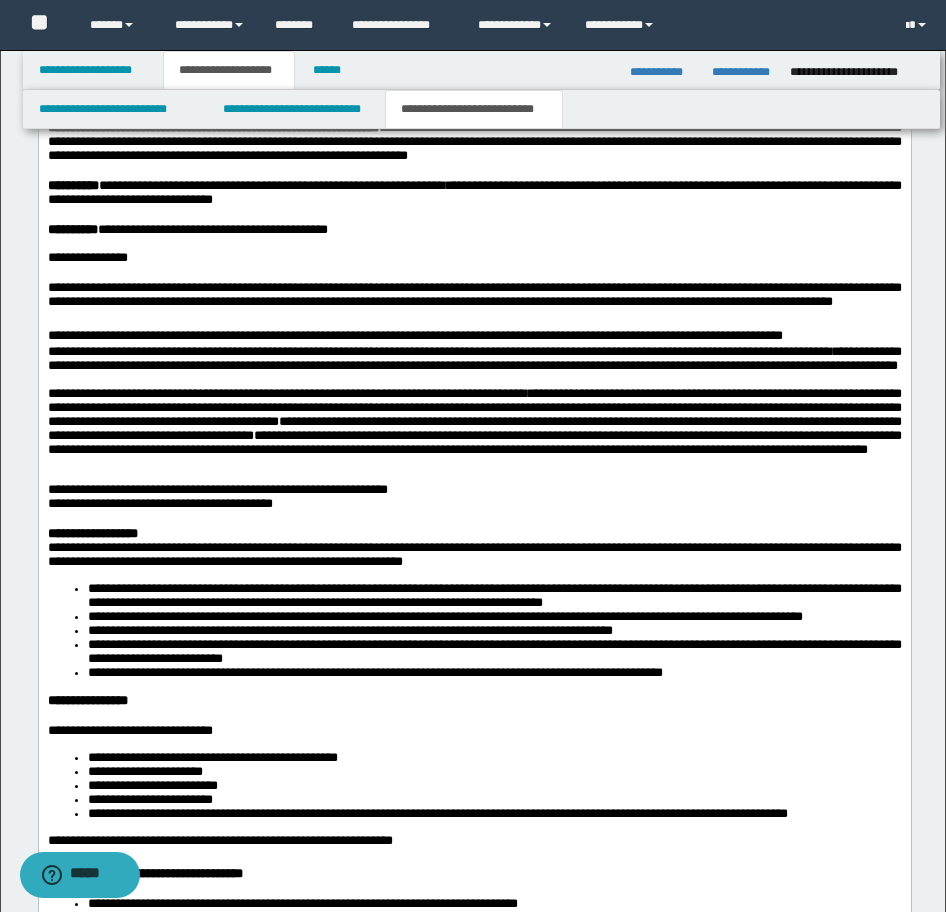 click on "**********" at bounding box center (217, 489) 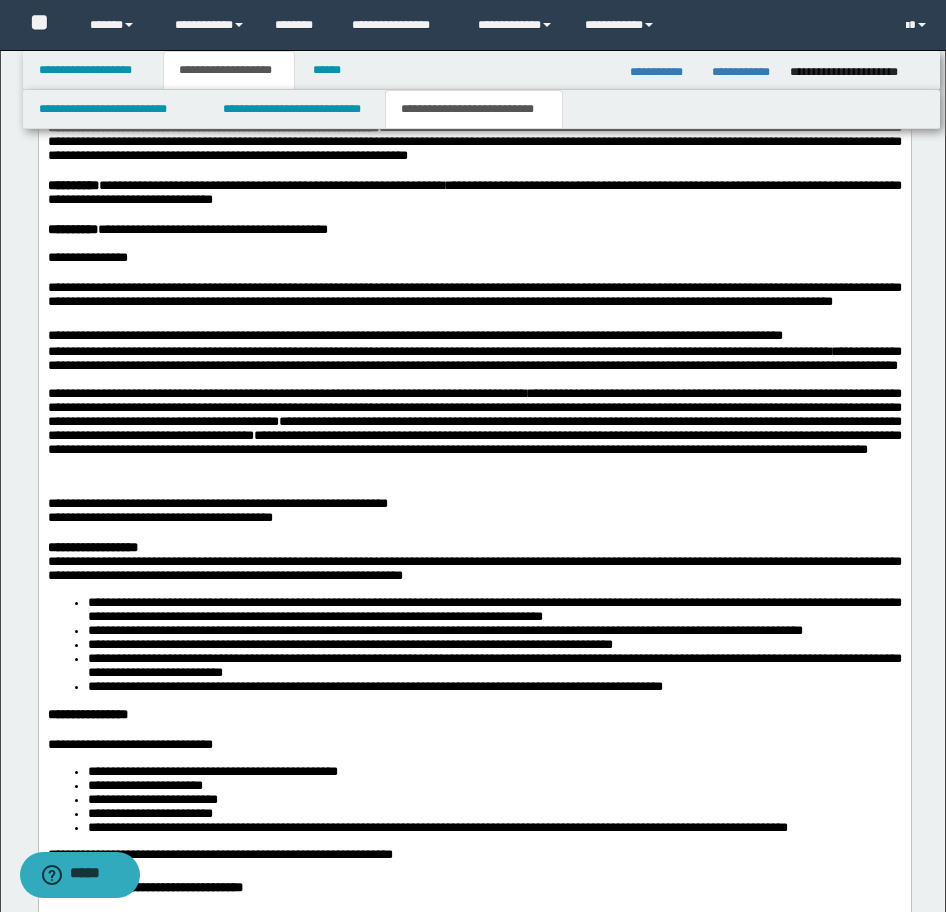 click on "**********" at bounding box center [159, 517] 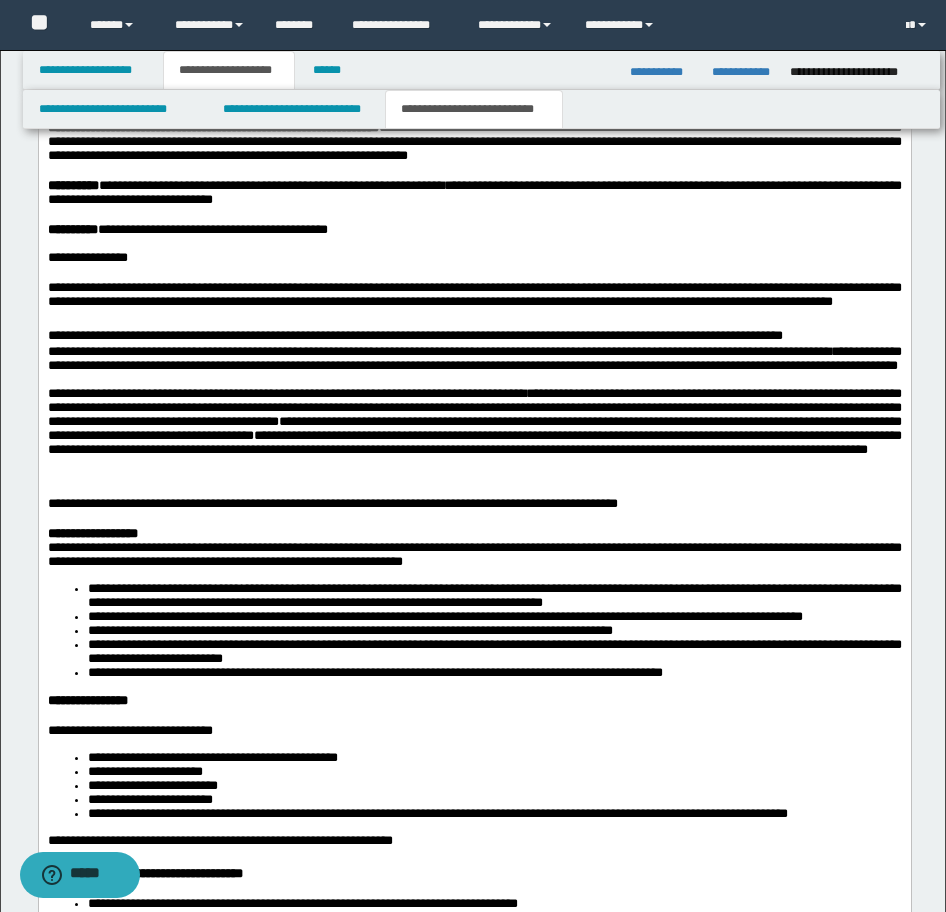 click on "**********" at bounding box center [474, 554] 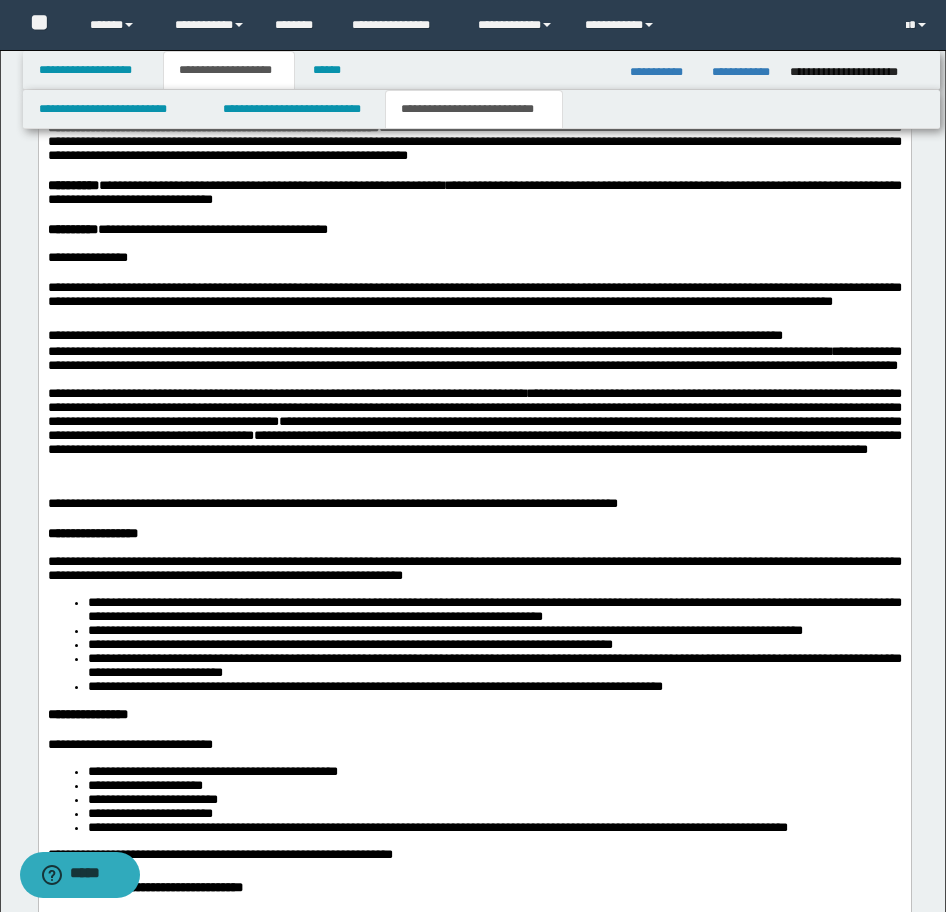 click on "**********" at bounding box center [494, 609] 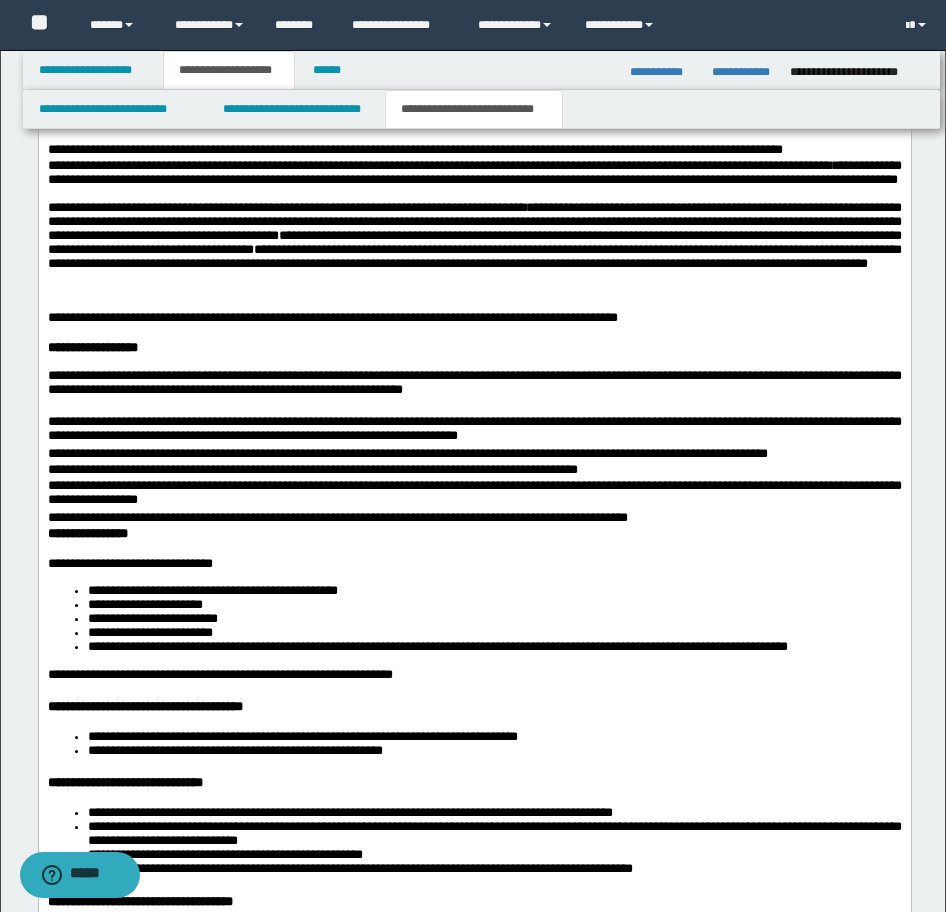 scroll, scrollTop: 1703, scrollLeft: 0, axis: vertical 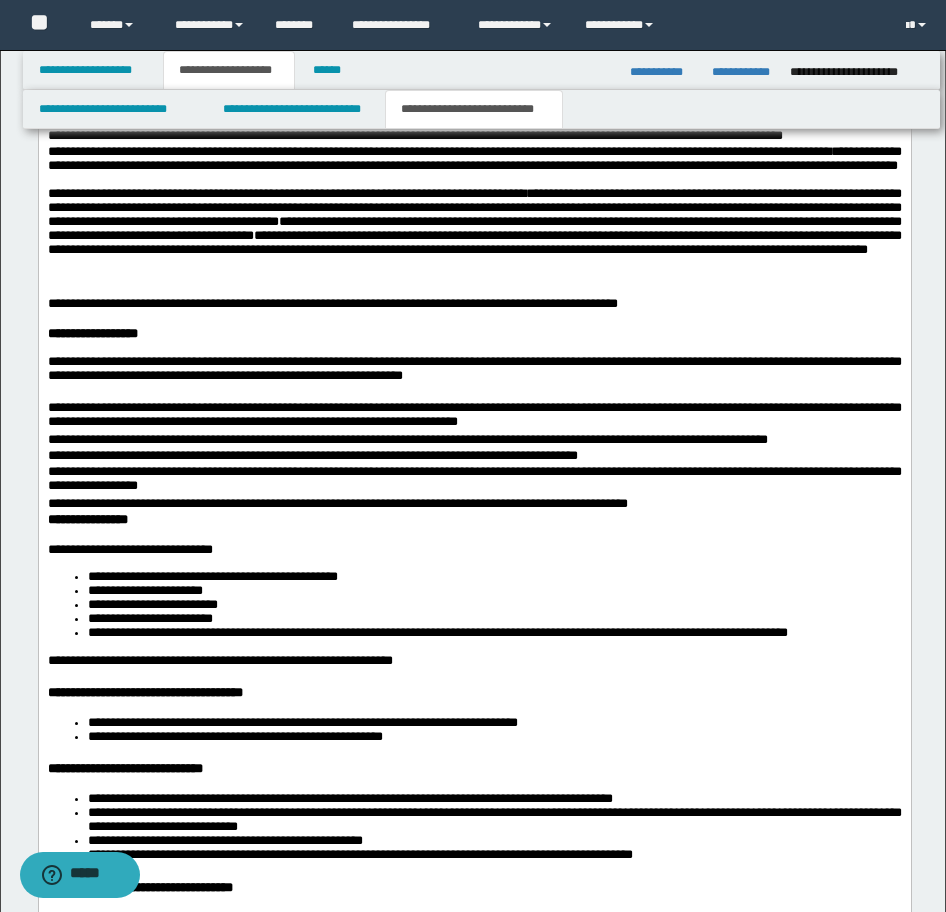 click on "**********" at bounding box center (87, 519) 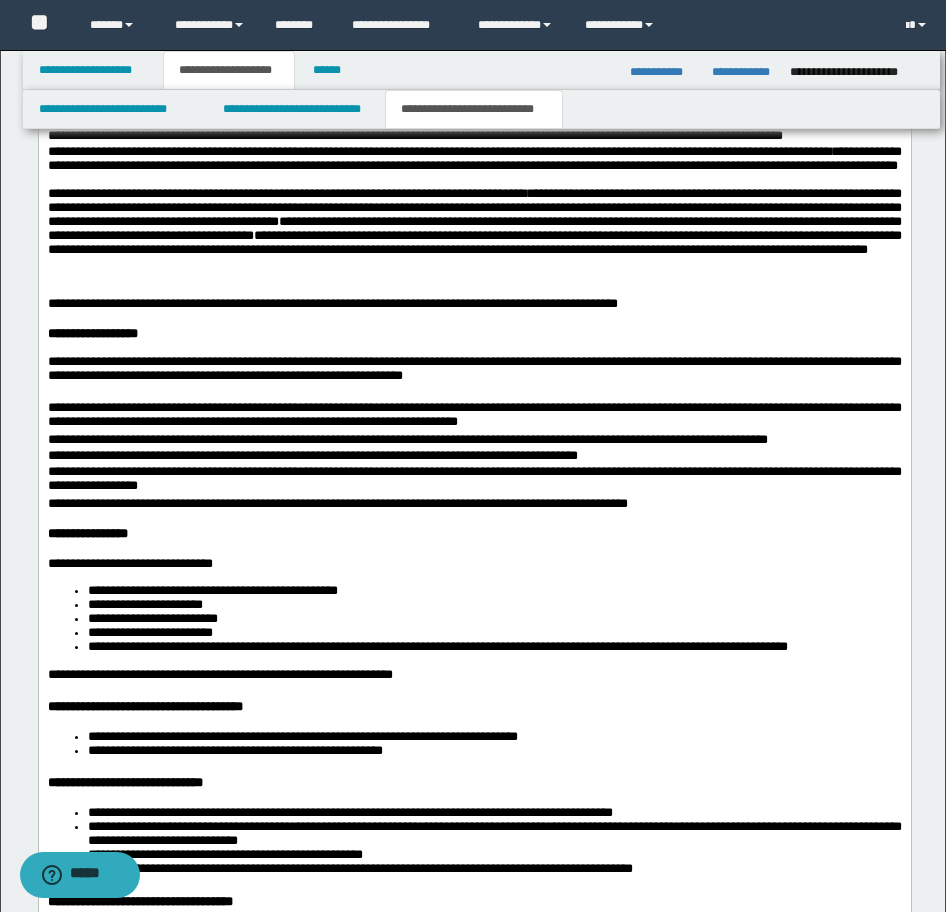 click on "**********" at bounding box center (474, 619) 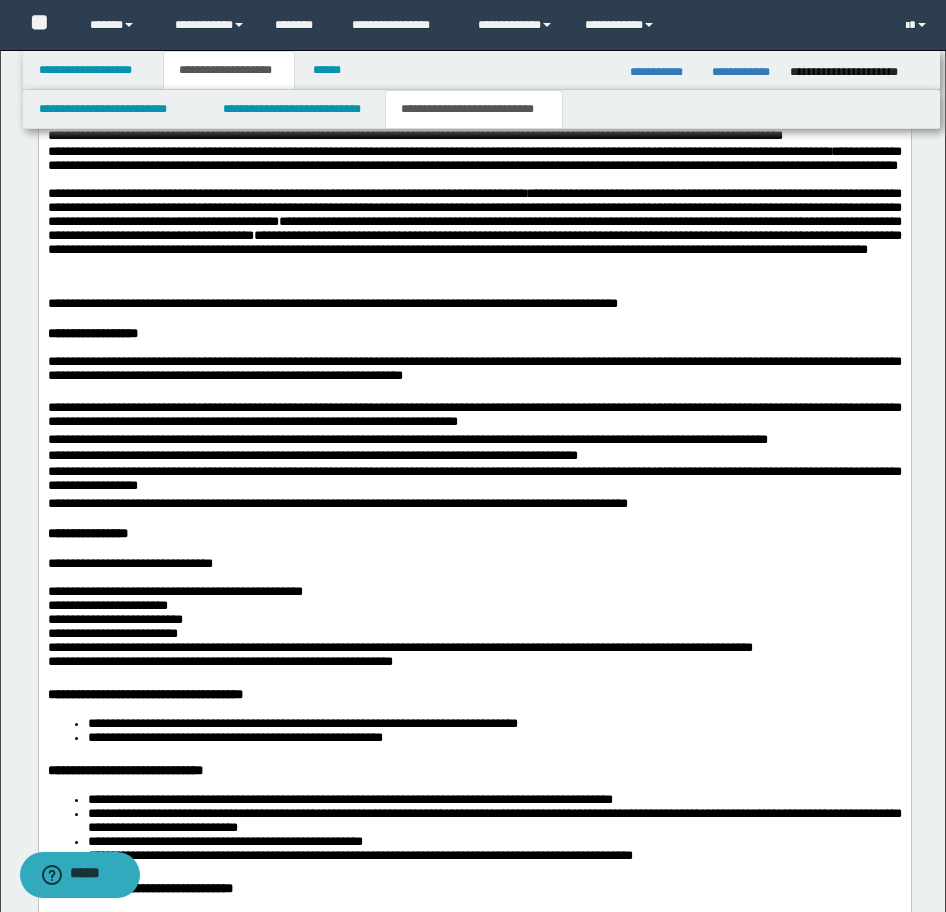 click on "**********" at bounding box center [219, 661] 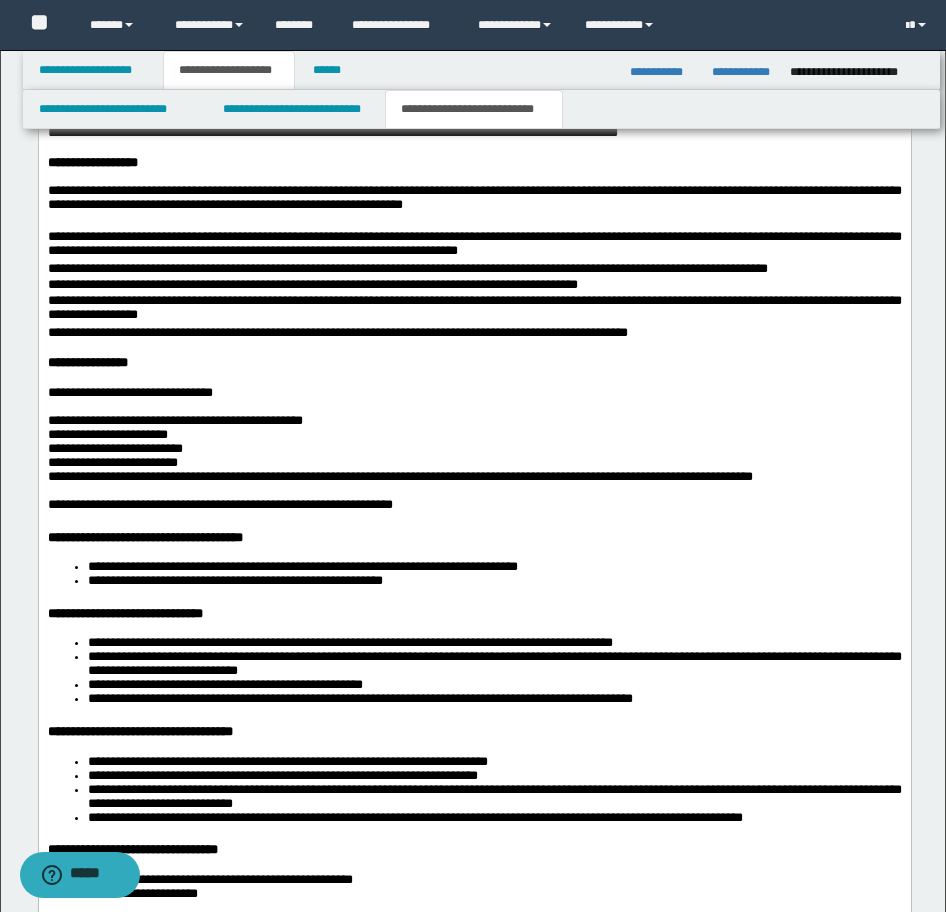 scroll, scrollTop: 1903, scrollLeft: 0, axis: vertical 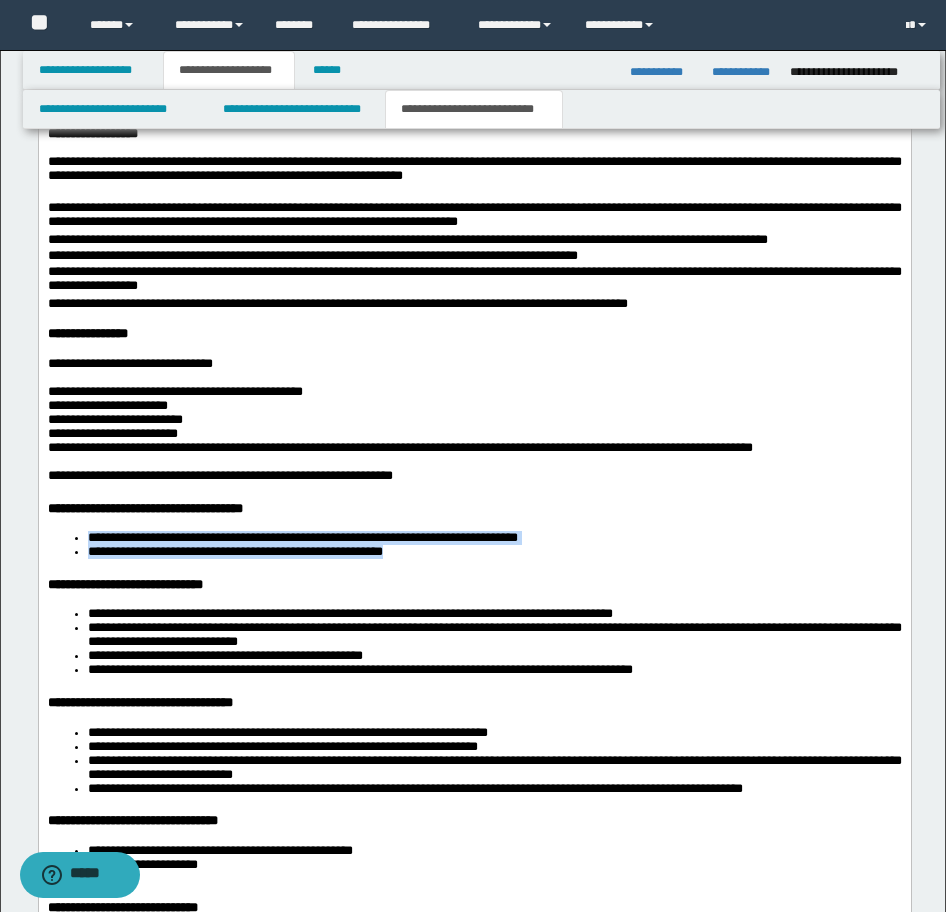 drag, startPoint x: 89, startPoint y: 664, endPoint x: 489, endPoint y: 682, distance: 400.4048 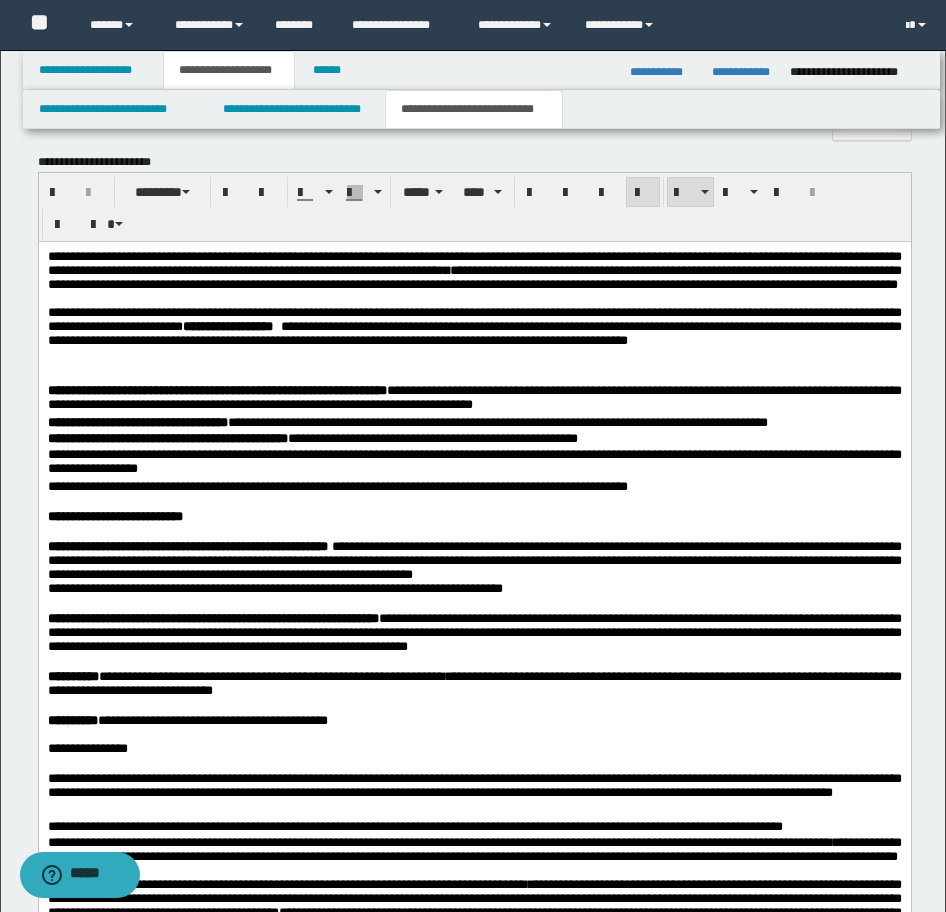 scroll, scrollTop: 703, scrollLeft: 0, axis: vertical 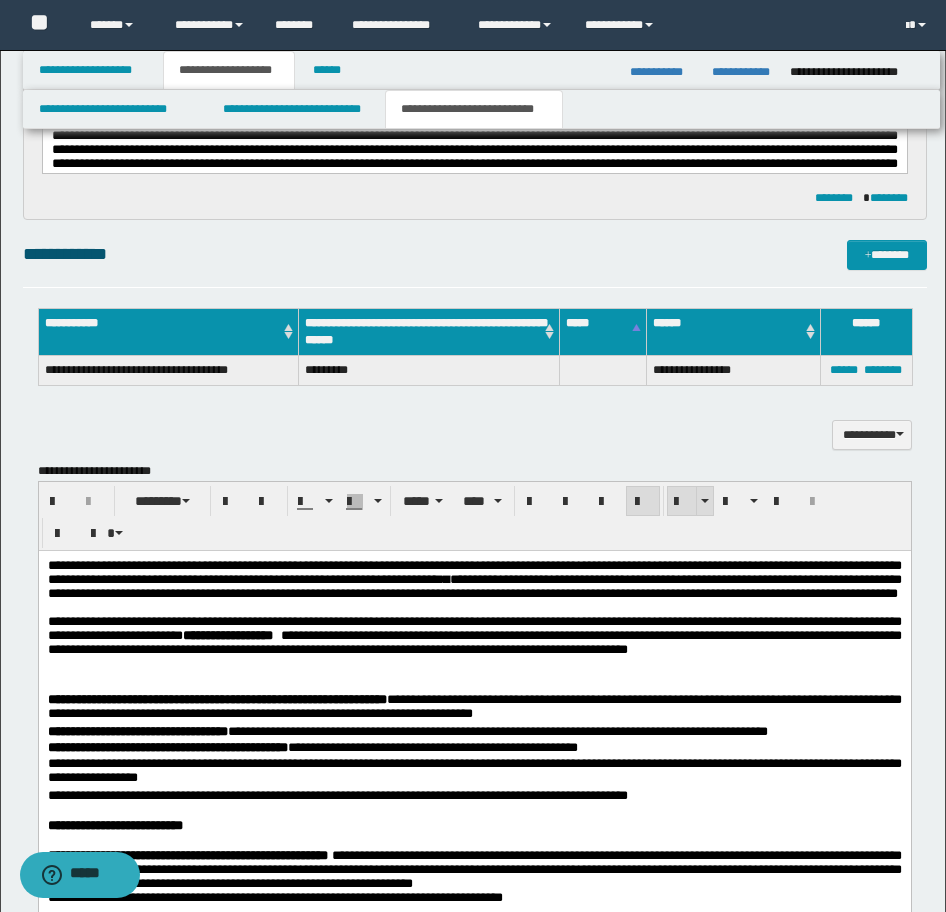 click at bounding box center (682, 502) 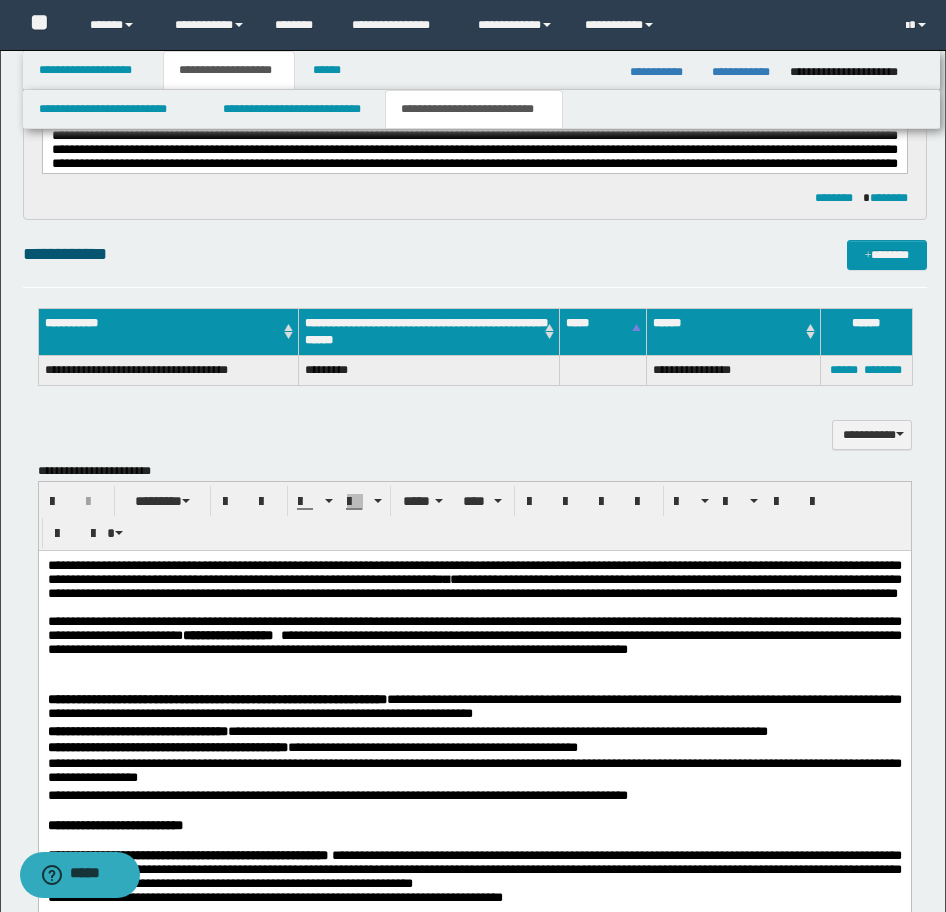 click on "**********" at bounding box center (474, 571) 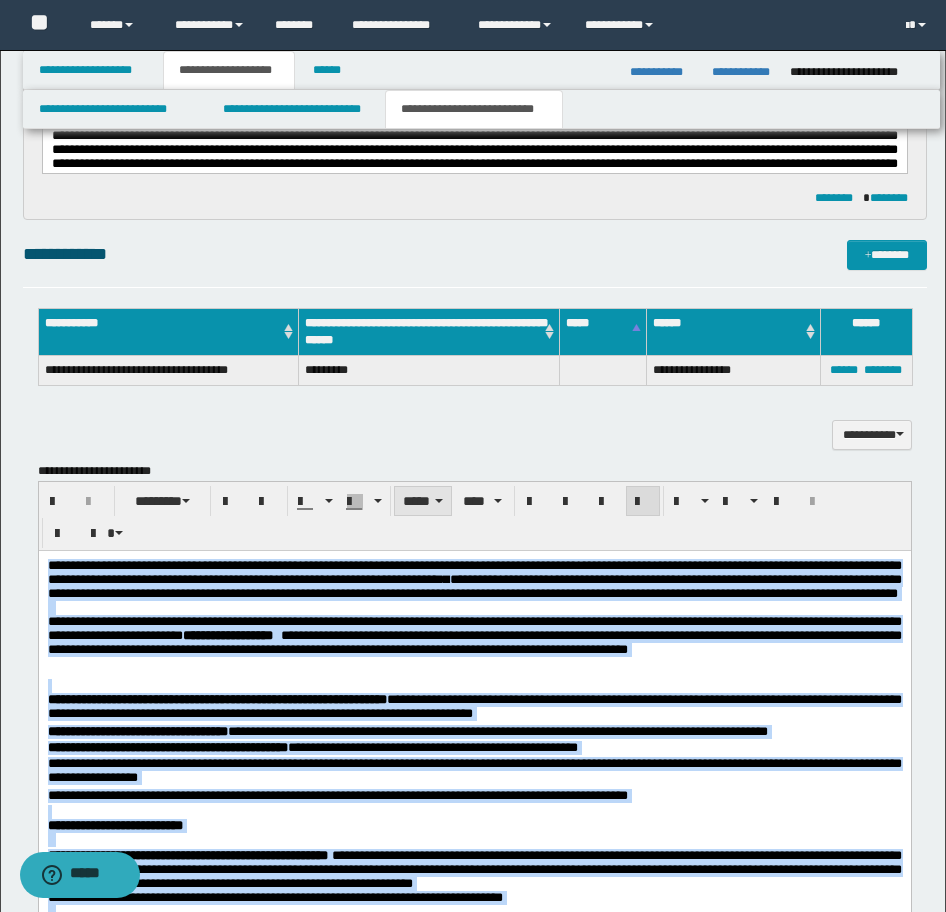 click on "*****" at bounding box center [423, 501] 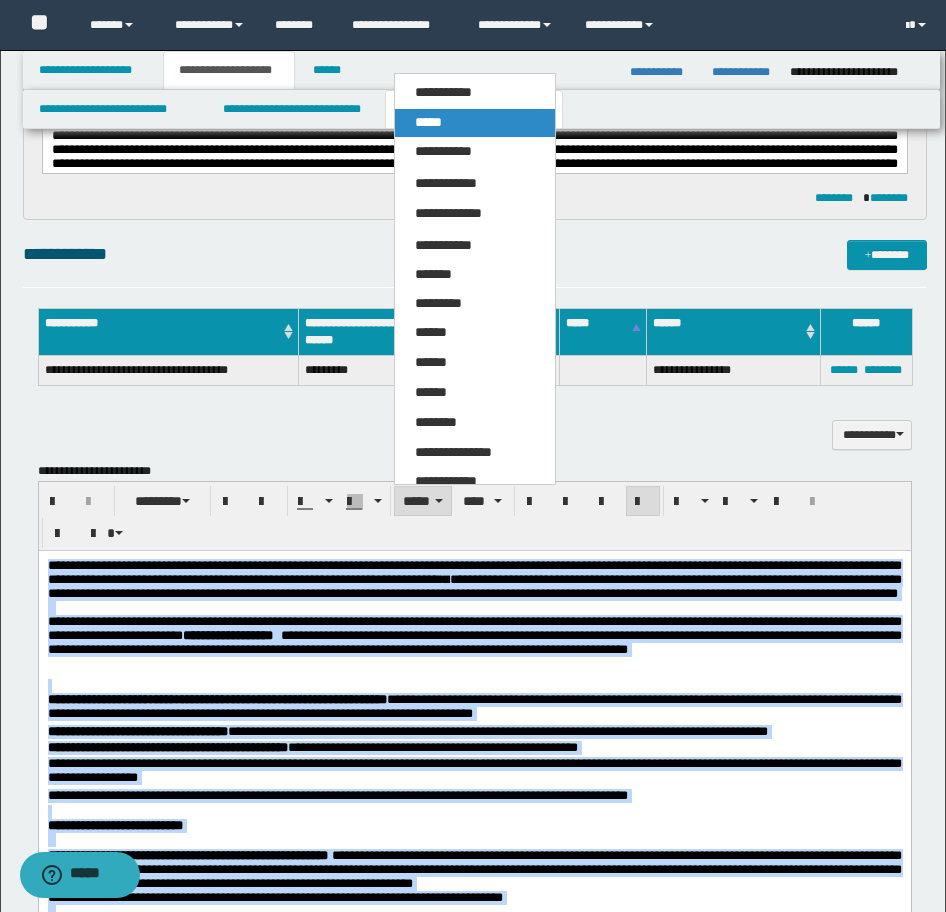 click on "*****" at bounding box center [475, 123] 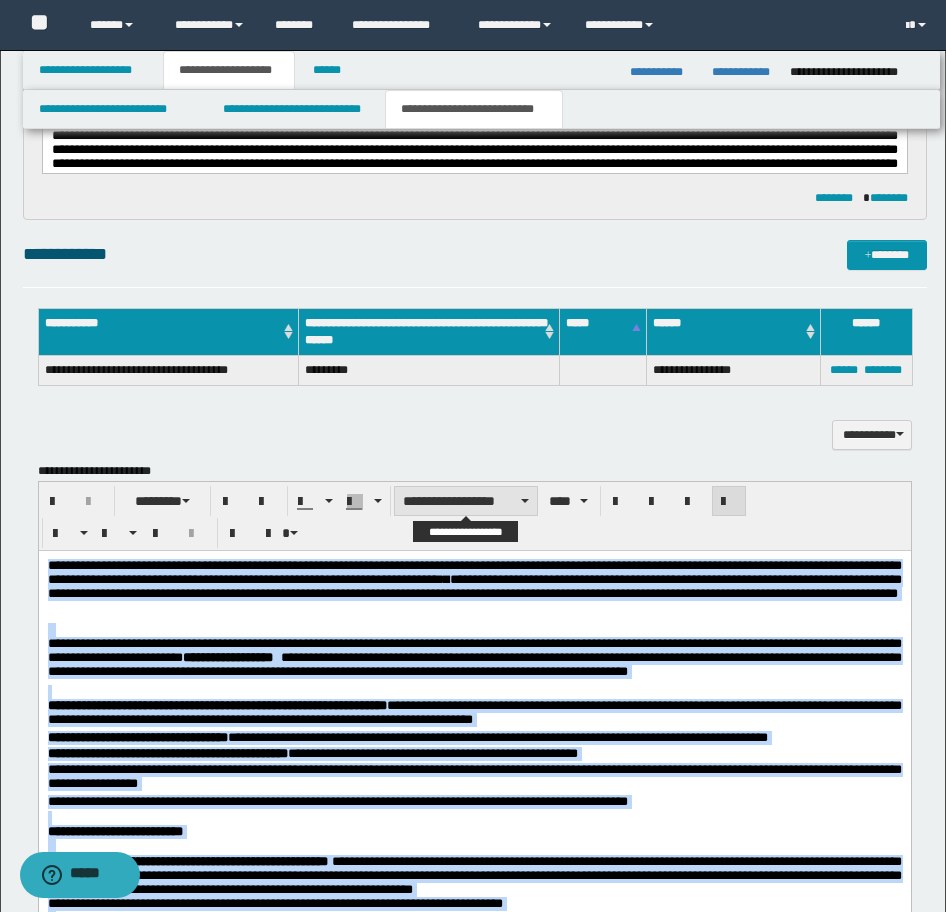 click on "**********" at bounding box center [466, 501] 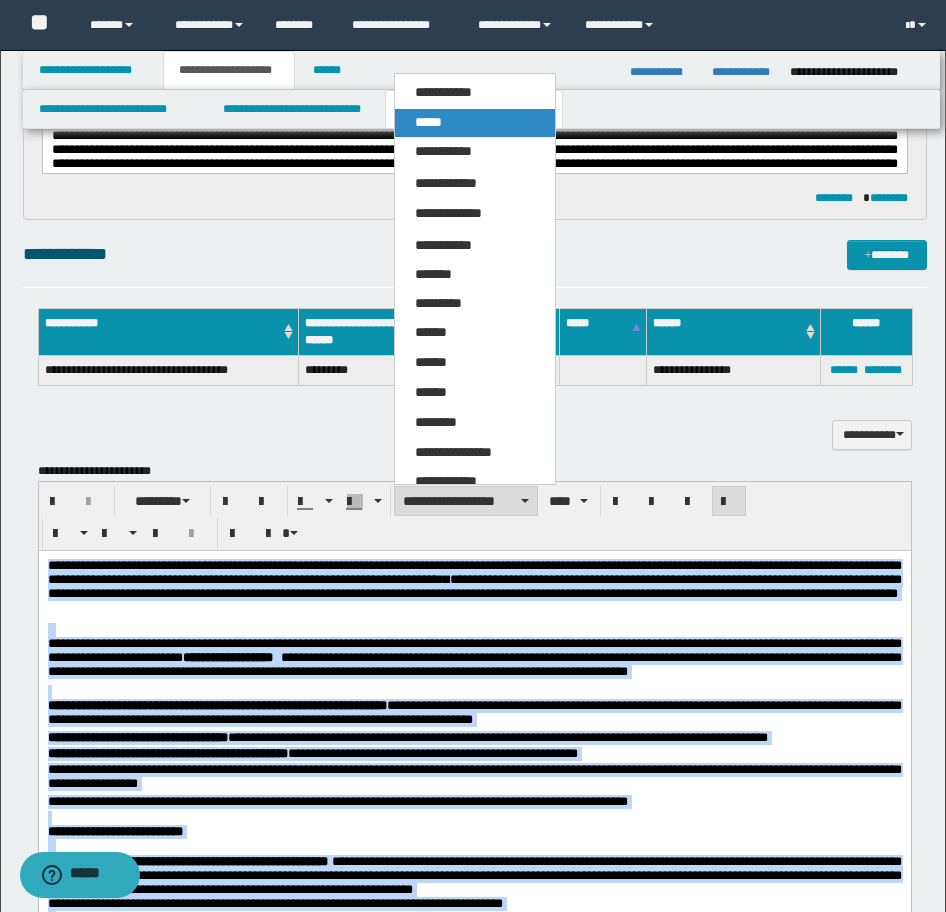 click on "*****" at bounding box center (475, 123) 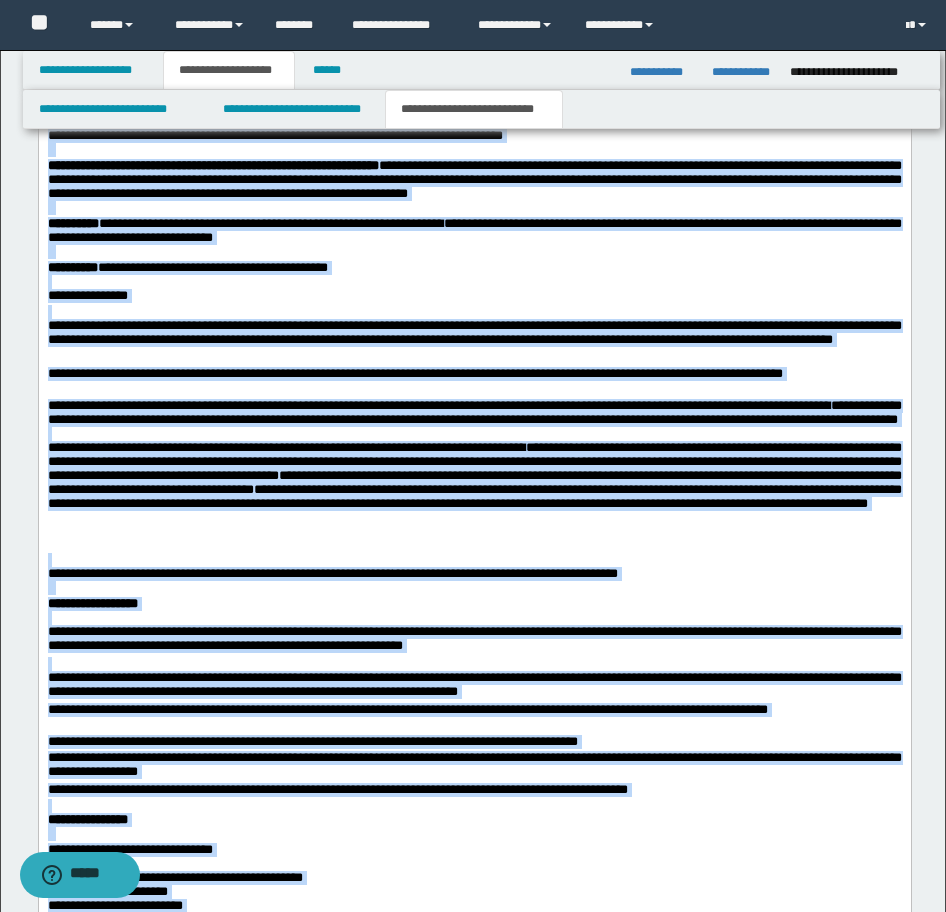 click on "**********" at bounding box center (474, 638) 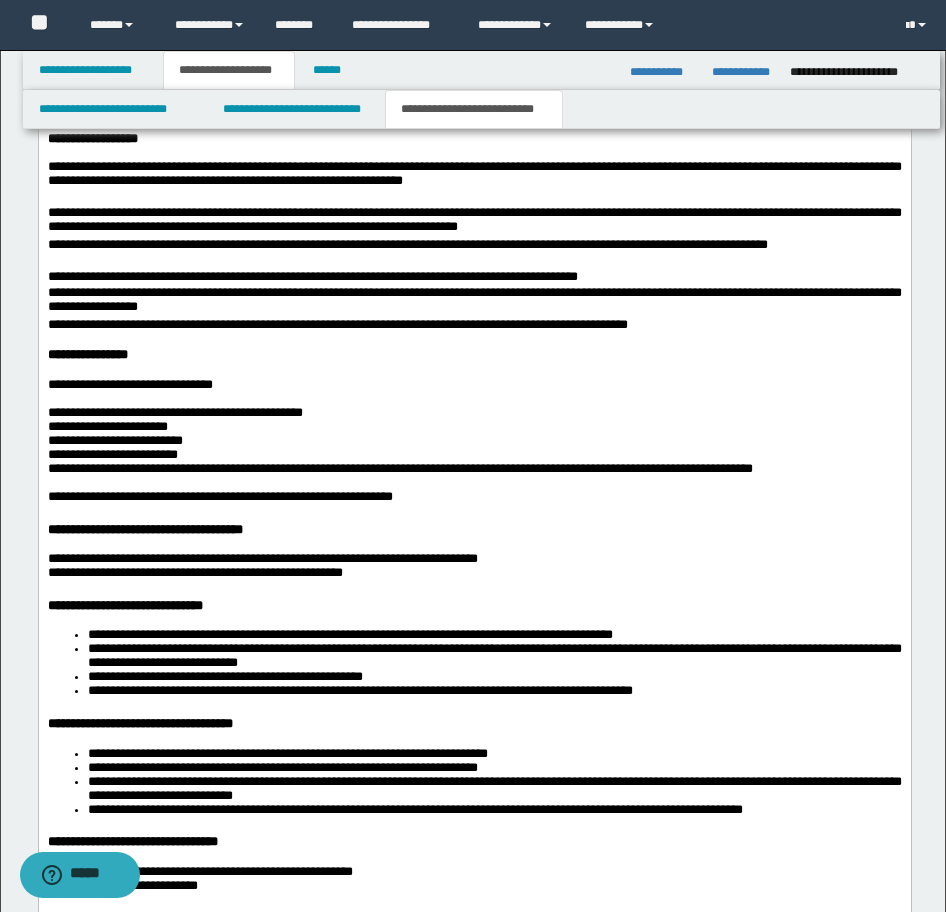 scroll, scrollTop: 2003, scrollLeft: 0, axis: vertical 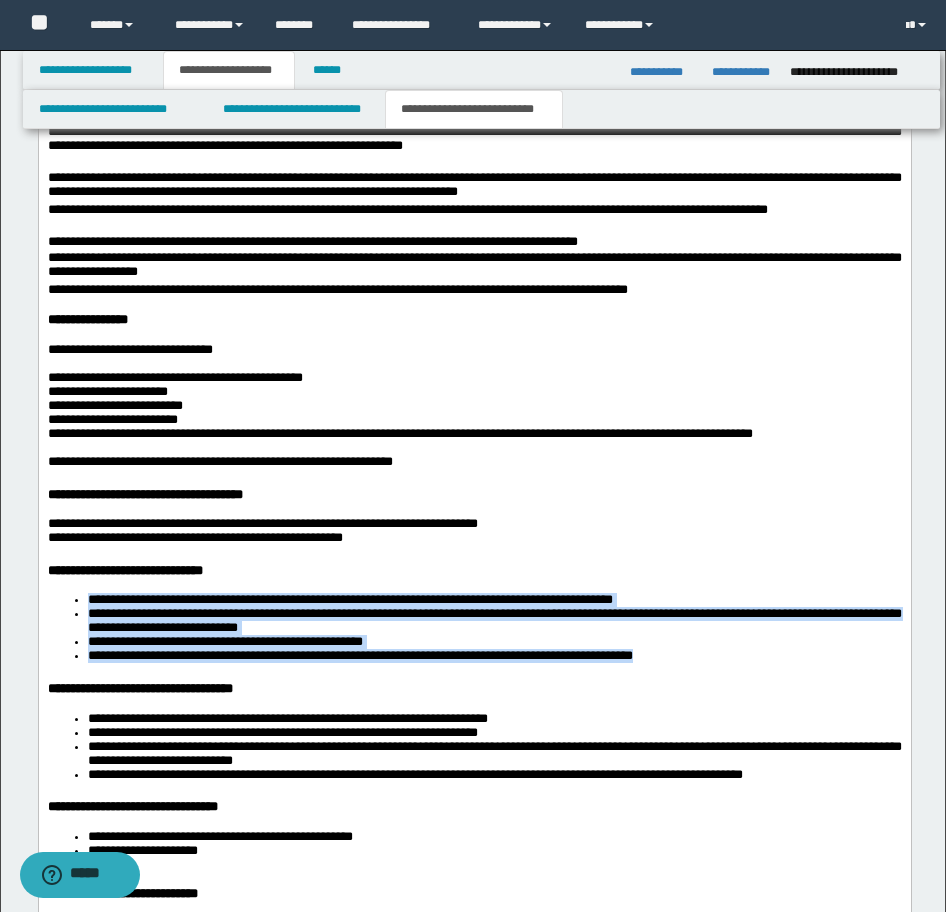 drag, startPoint x: 84, startPoint y: 707, endPoint x: 785, endPoint y: 768, distance: 703.64905 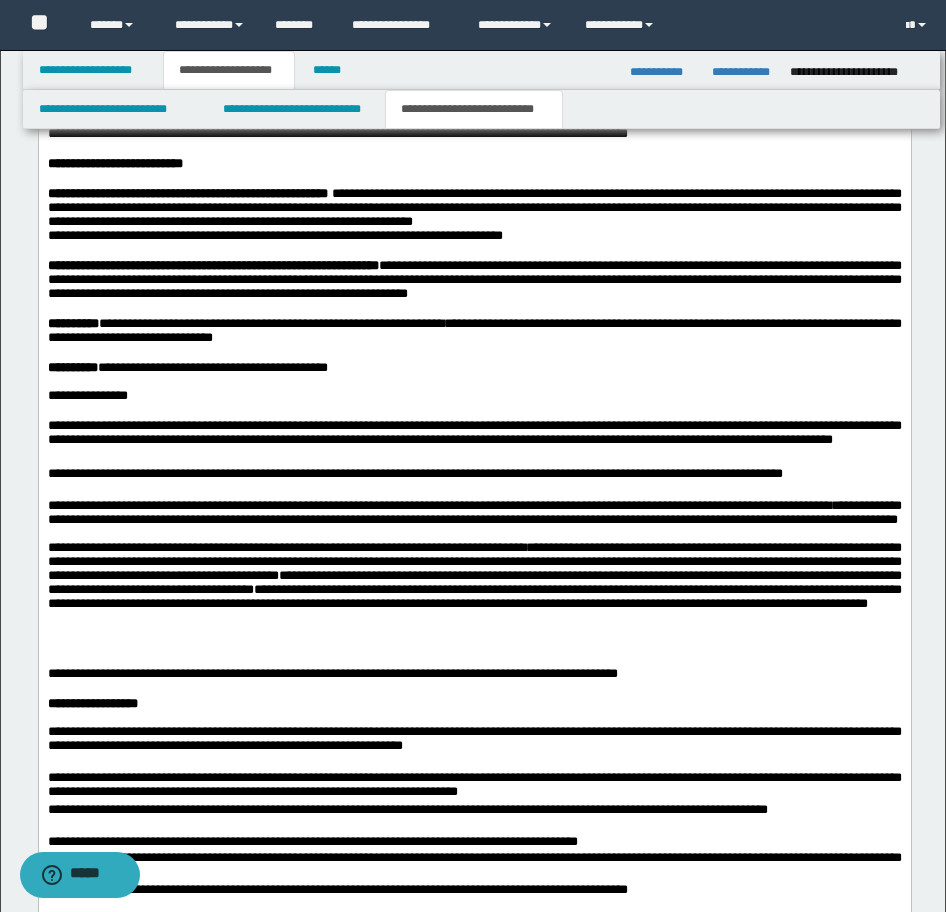 scroll, scrollTop: 1003, scrollLeft: 0, axis: vertical 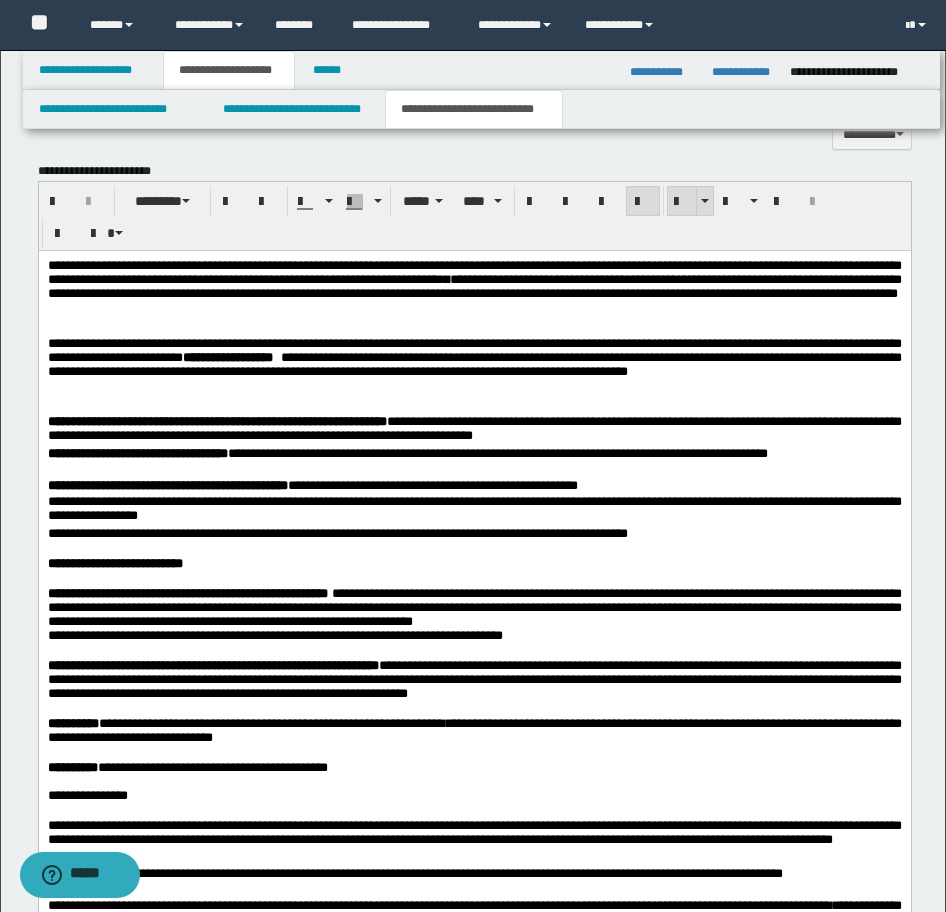 click at bounding box center (682, 202) 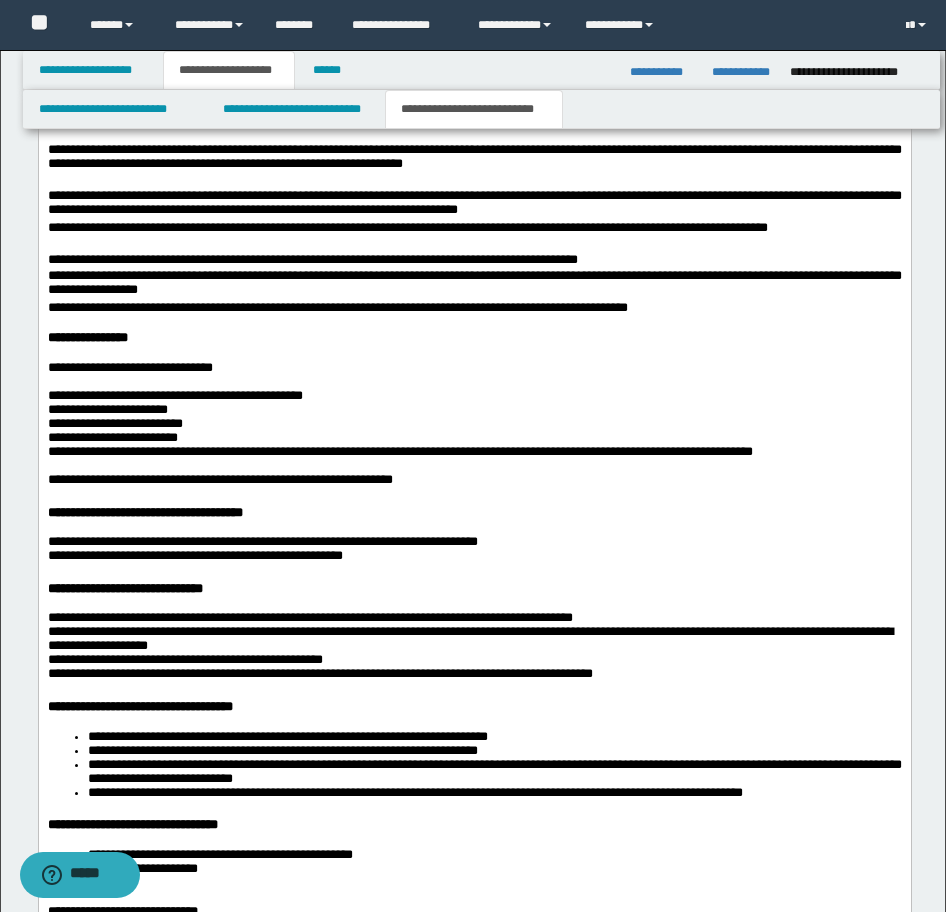scroll, scrollTop: 2103, scrollLeft: 0, axis: vertical 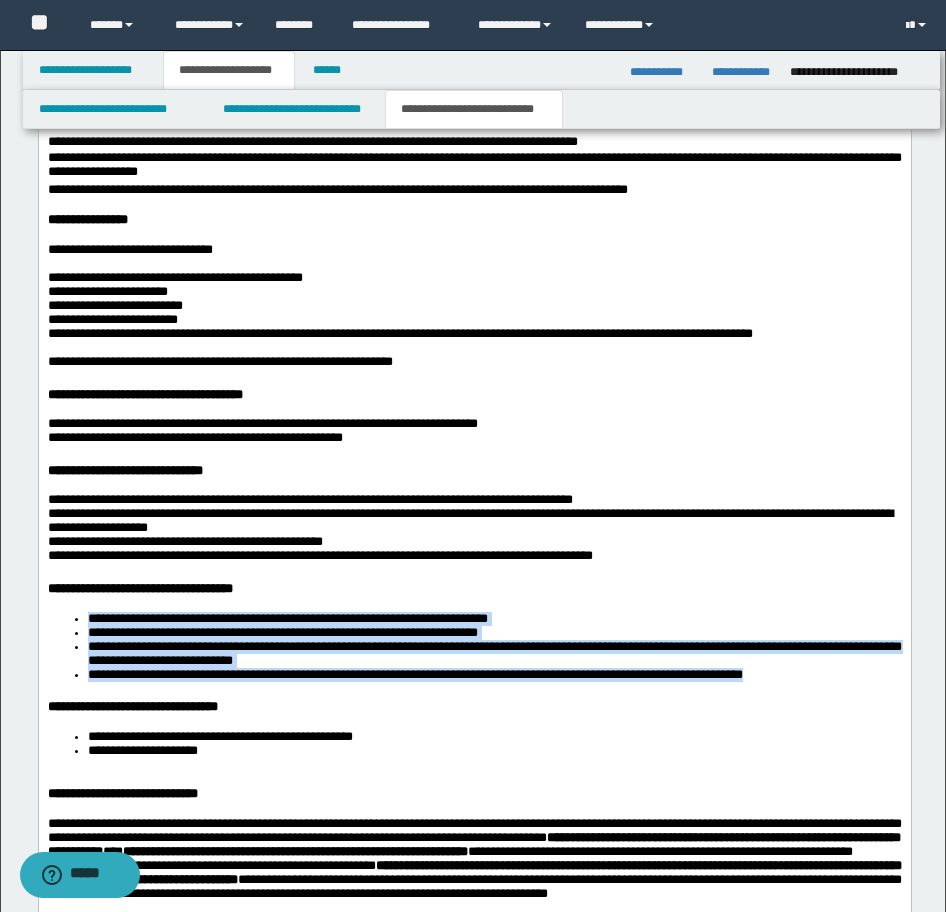 drag, startPoint x: 72, startPoint y: 739, endPoint x: 890, endPoint y: 801, distance: 820.34625 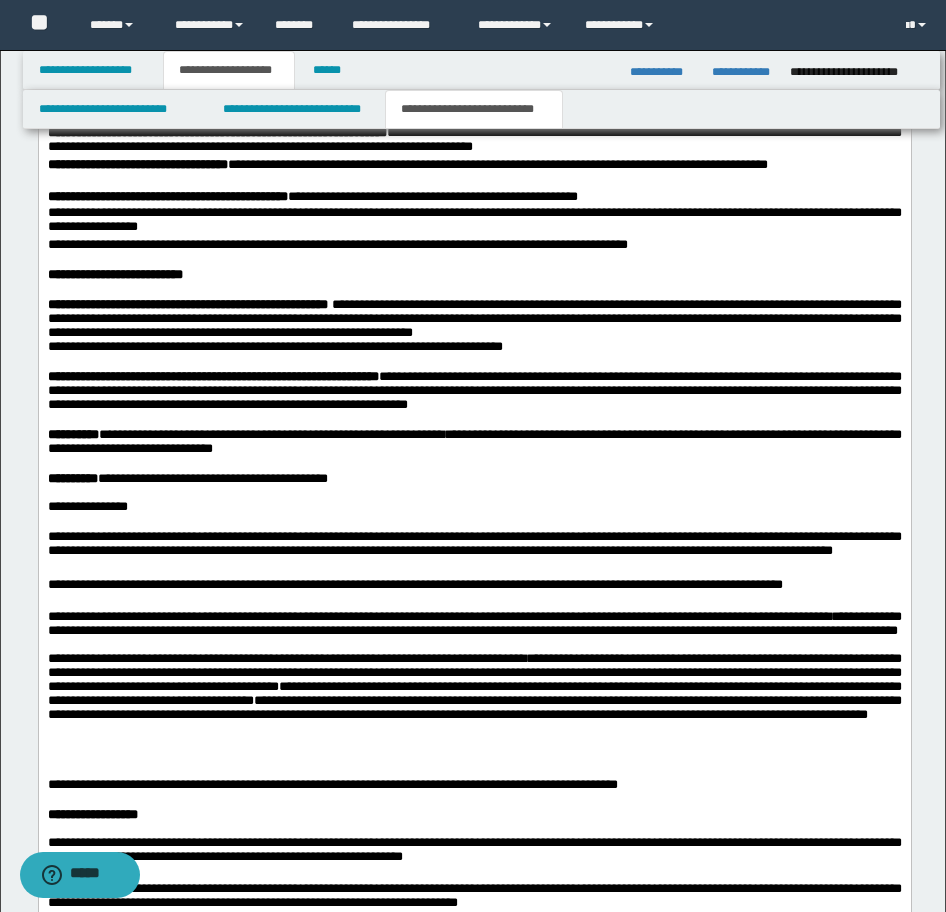 scroll, scrollTop: 1003, scrollLeft: 0, axis: vertical 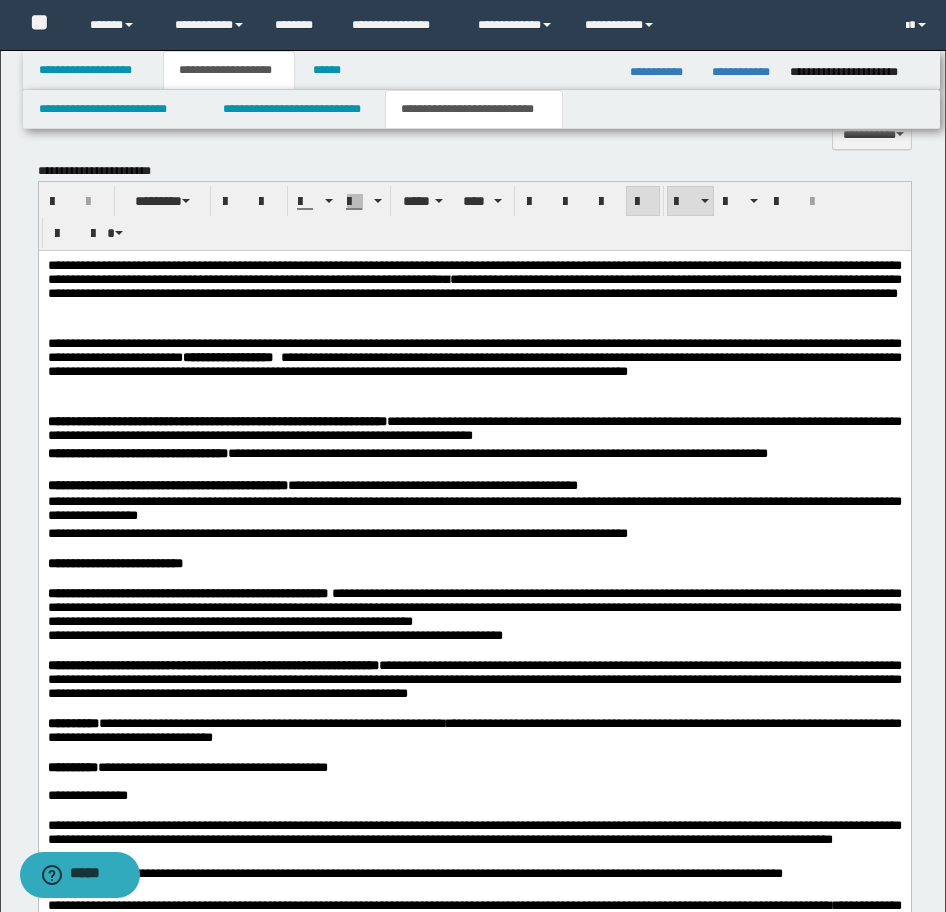 drag, startPoint x: 678, startPoint y: 193, endPoint x: 671, endPoint y: 236, distance: 43.56604 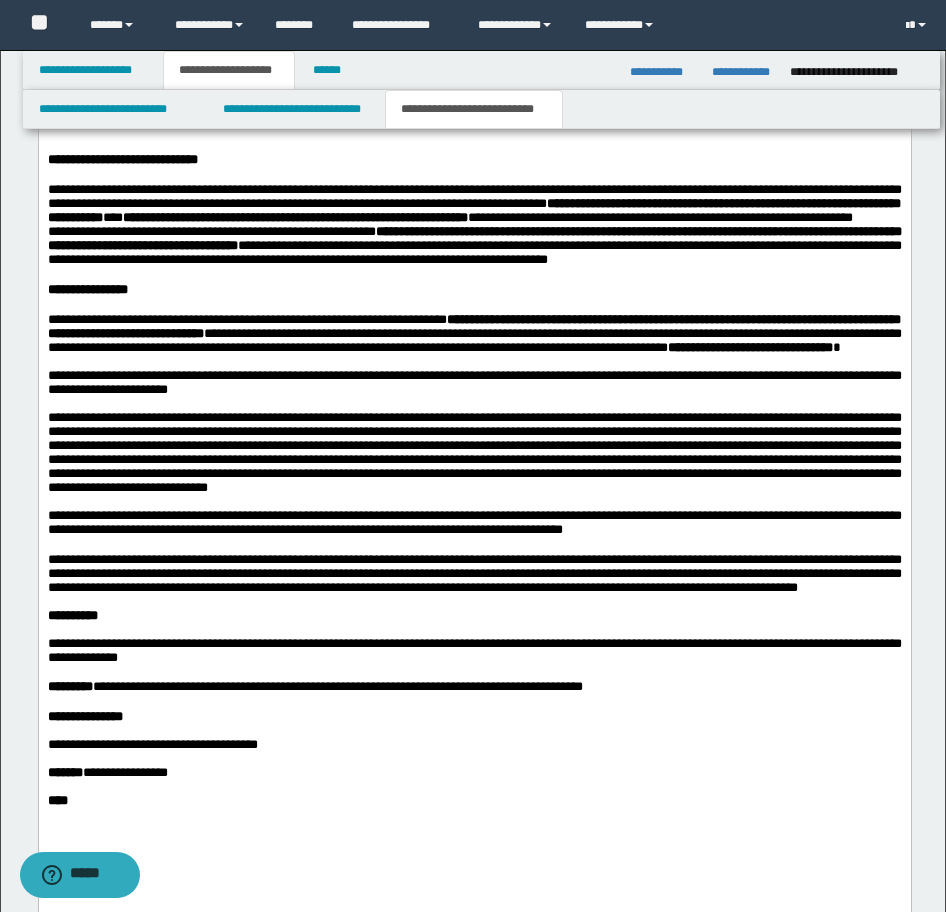 scroll, scrollTop: 2603, scrollLeft: 0, axis: vertical 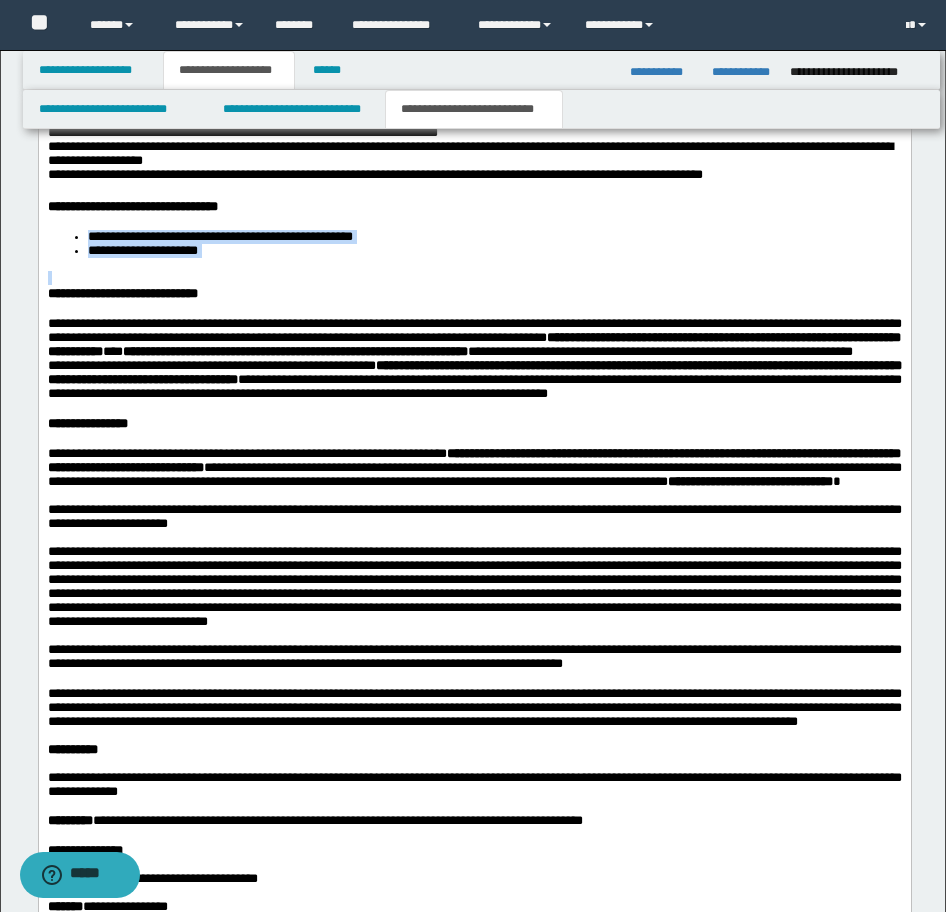 drag, startPoint x: 82, startPoint y: 365, endPoint x: 283, endPoint y: 370, distance: 201.06218 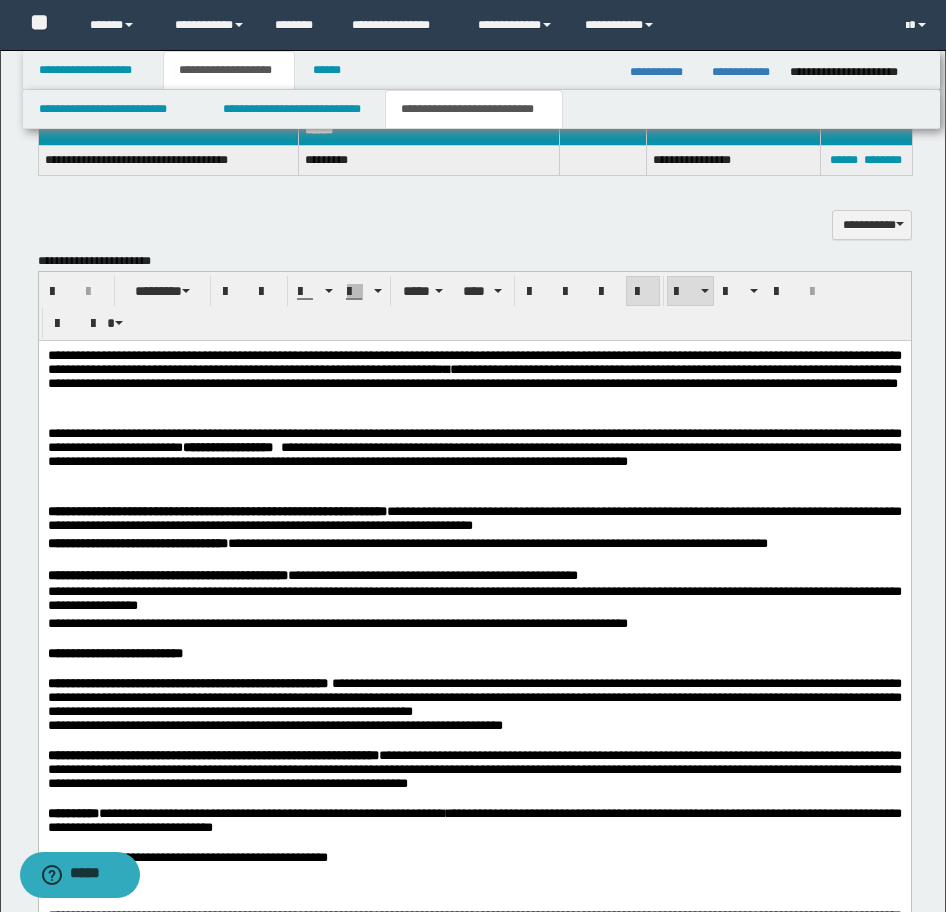 scroll, scrollTop: 877, scrollLeft: 0, axis: vertical 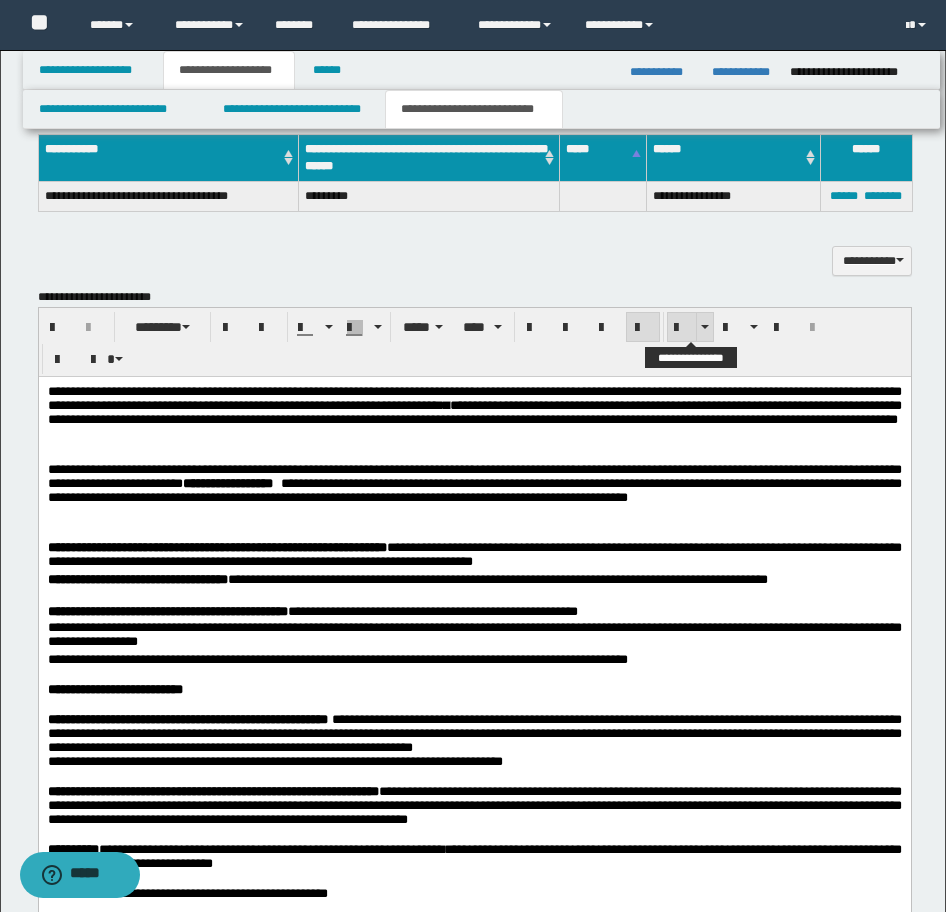 click at bounding box center (682, 328) 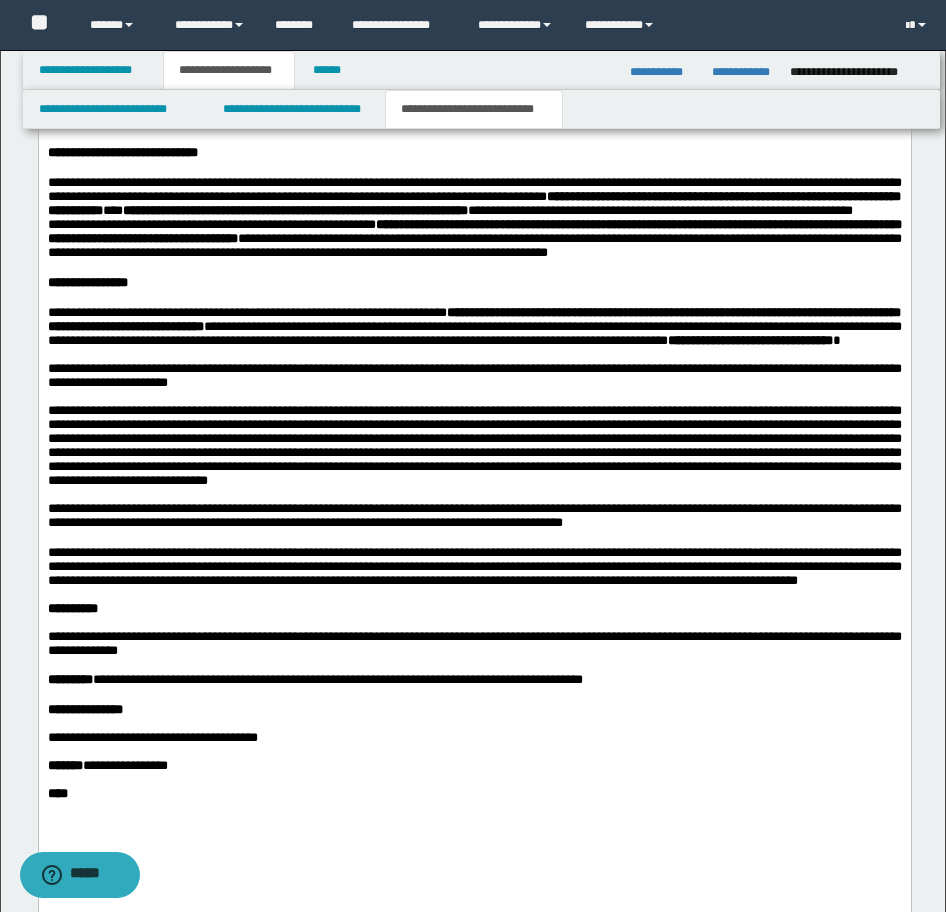 scroll, scrollTop: 2777, scrollLeft: 0, axis: vertical 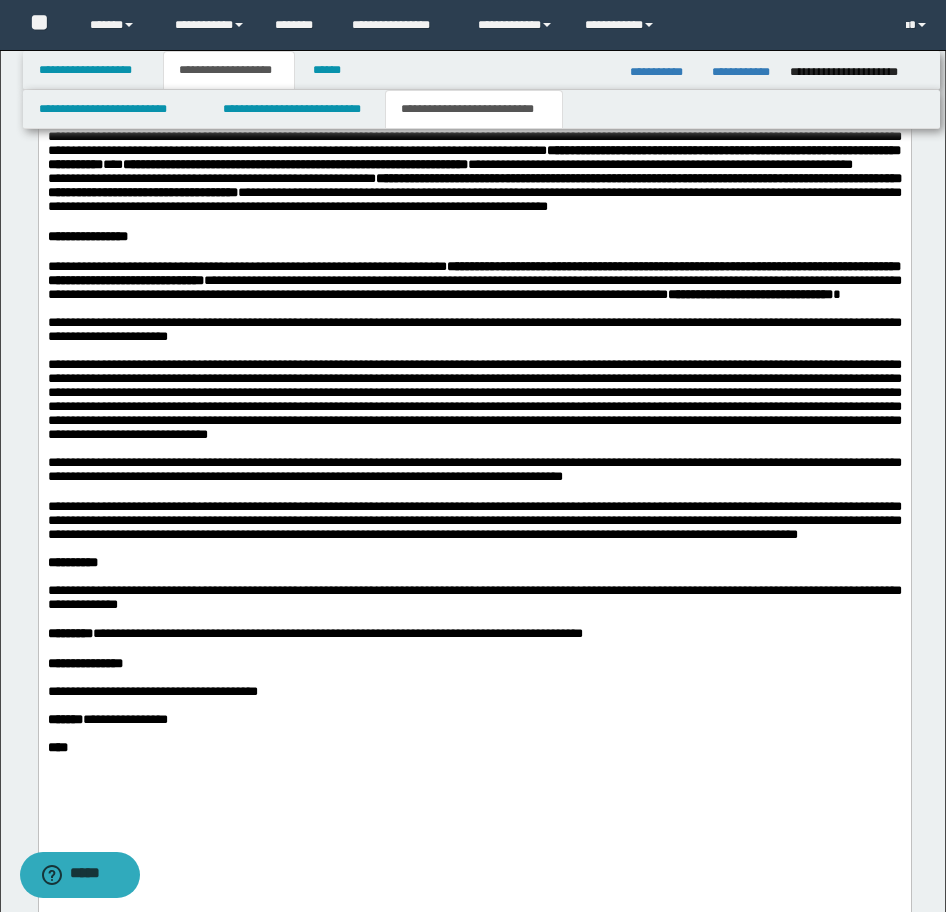click on "**********" at bounding box center (474, 151) 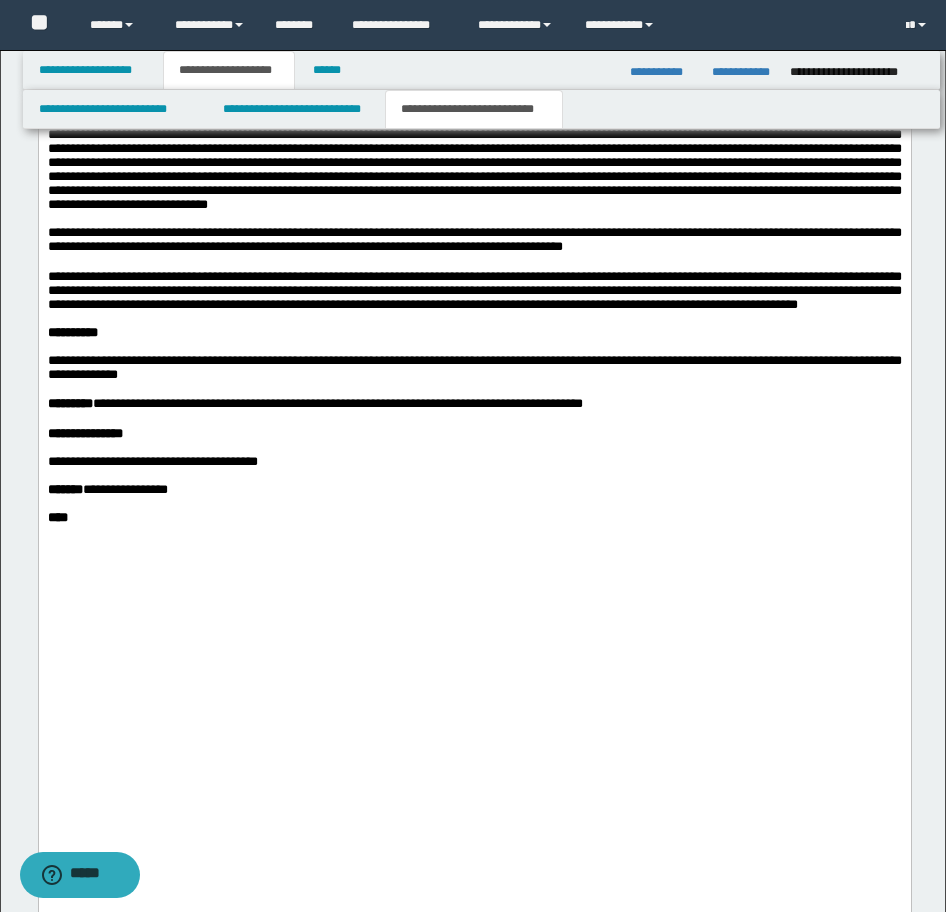 scroll, scrollTop: 3077, scrollLeft: 0, axis: vertical 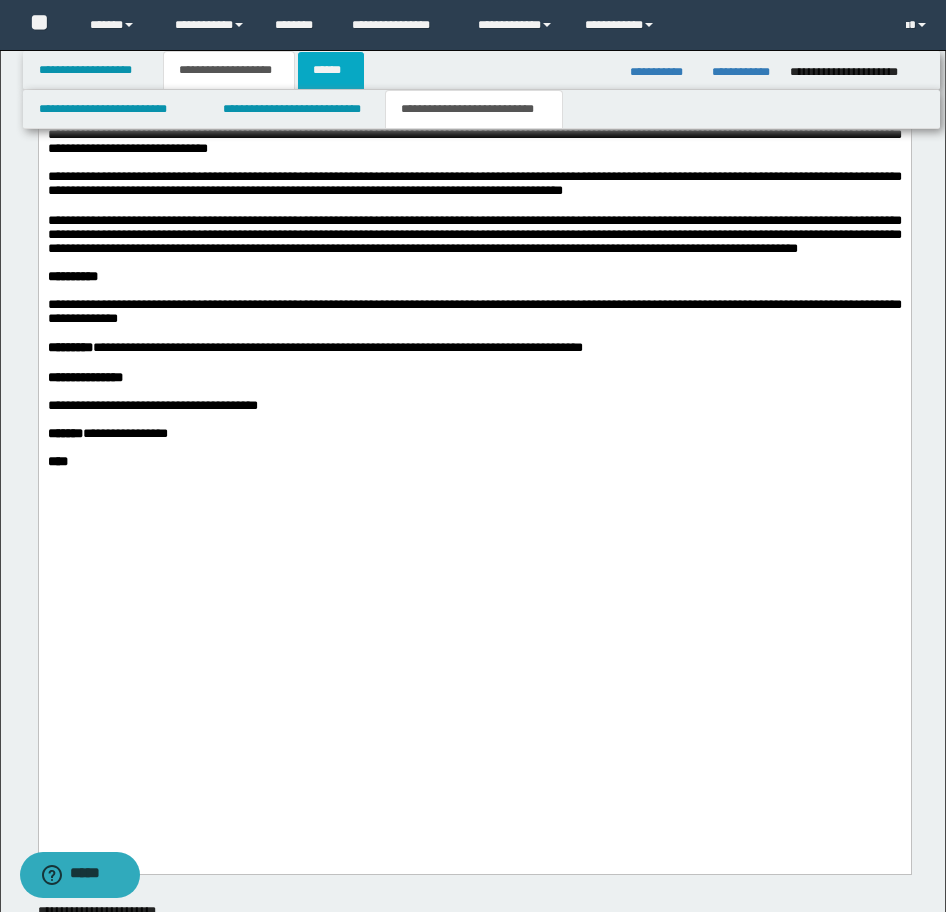 click on "******" at bounding box center [331, 70] 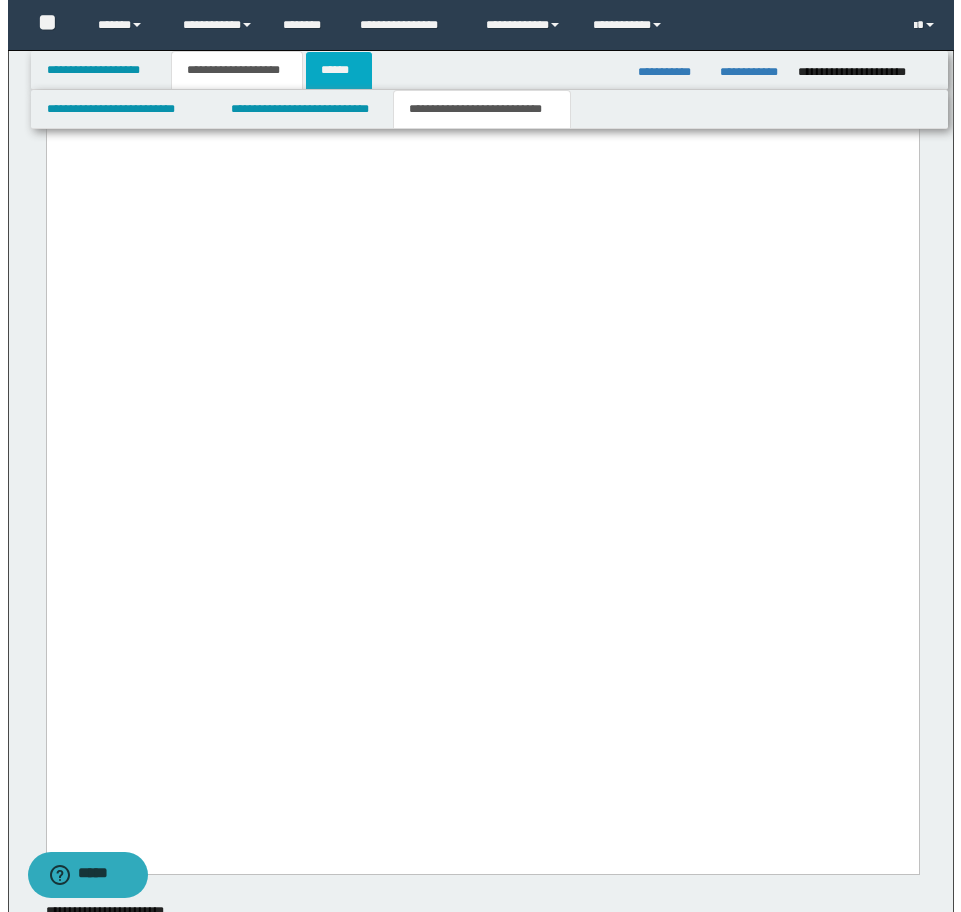 scroll, scrollTop: 0, scrollLeft: 0, axis: both 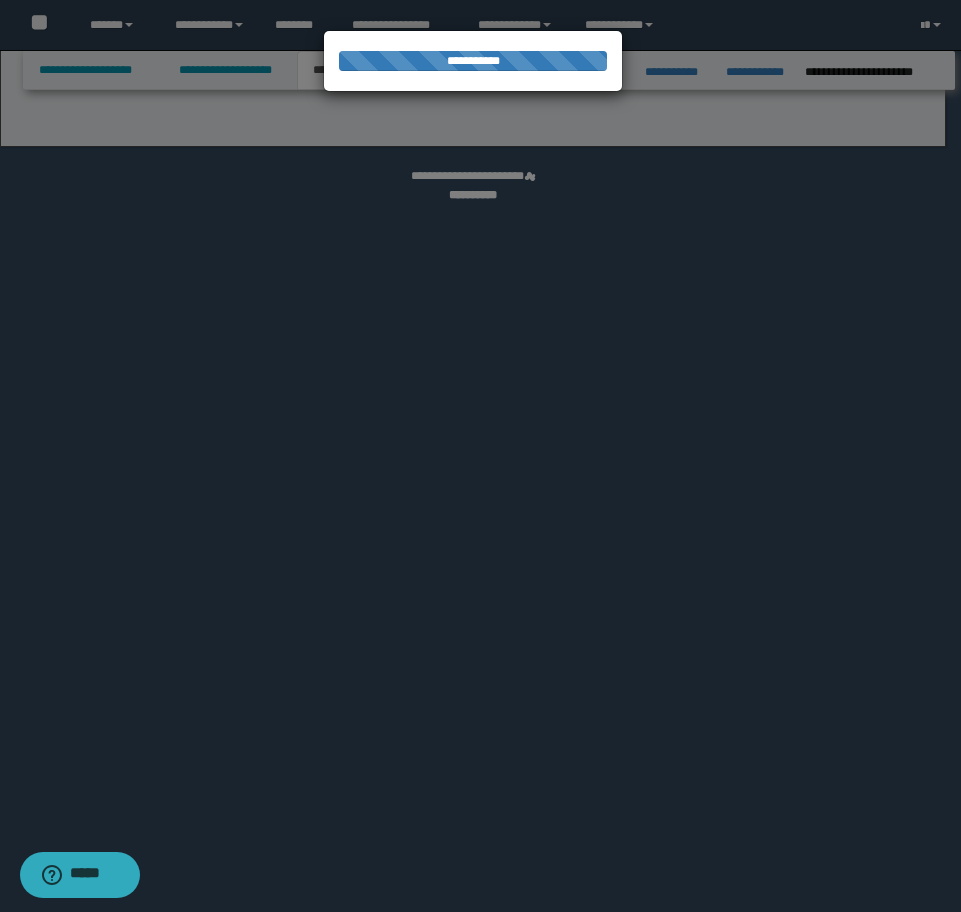 select on "*" 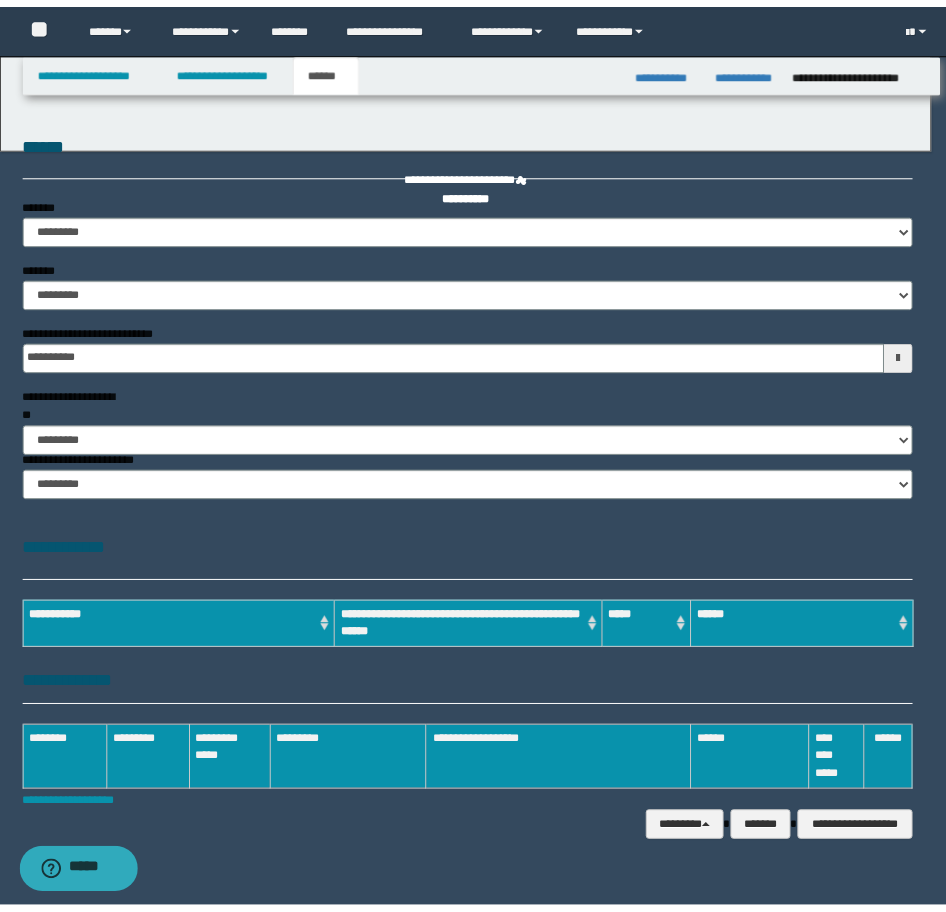 scroll, scrollTop: 0, scrollLeft: 0, axis: both 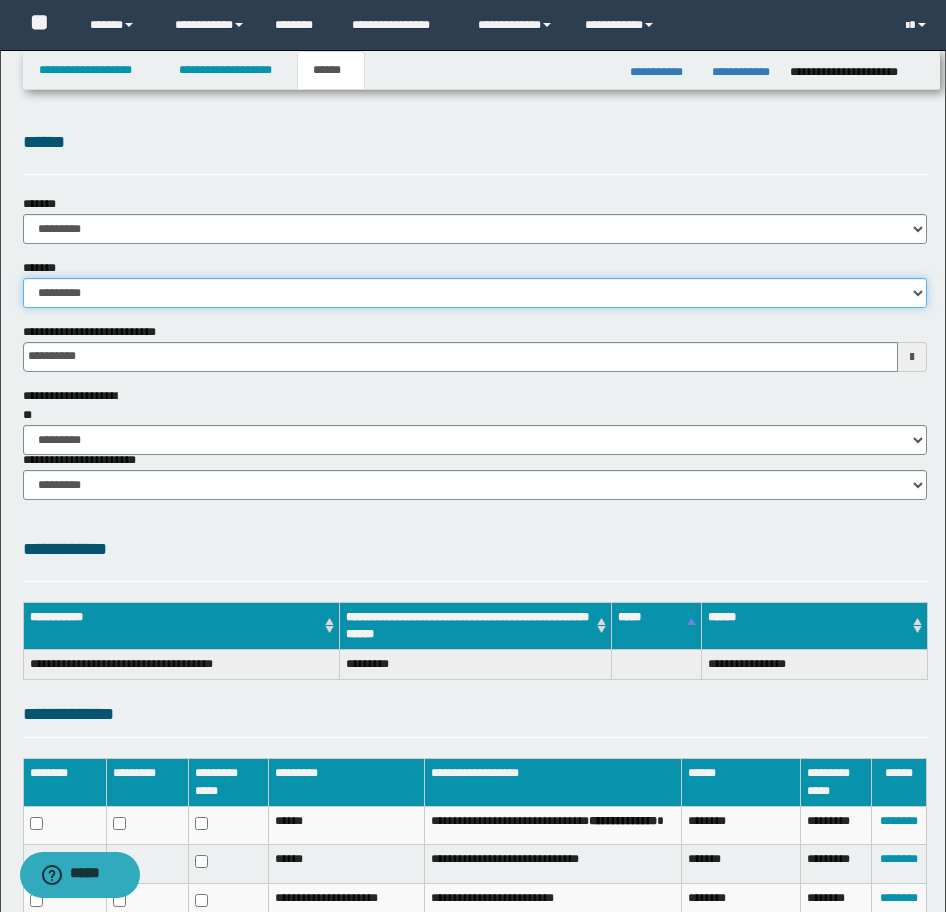 click on "**********" at bounding box center [475, 293] 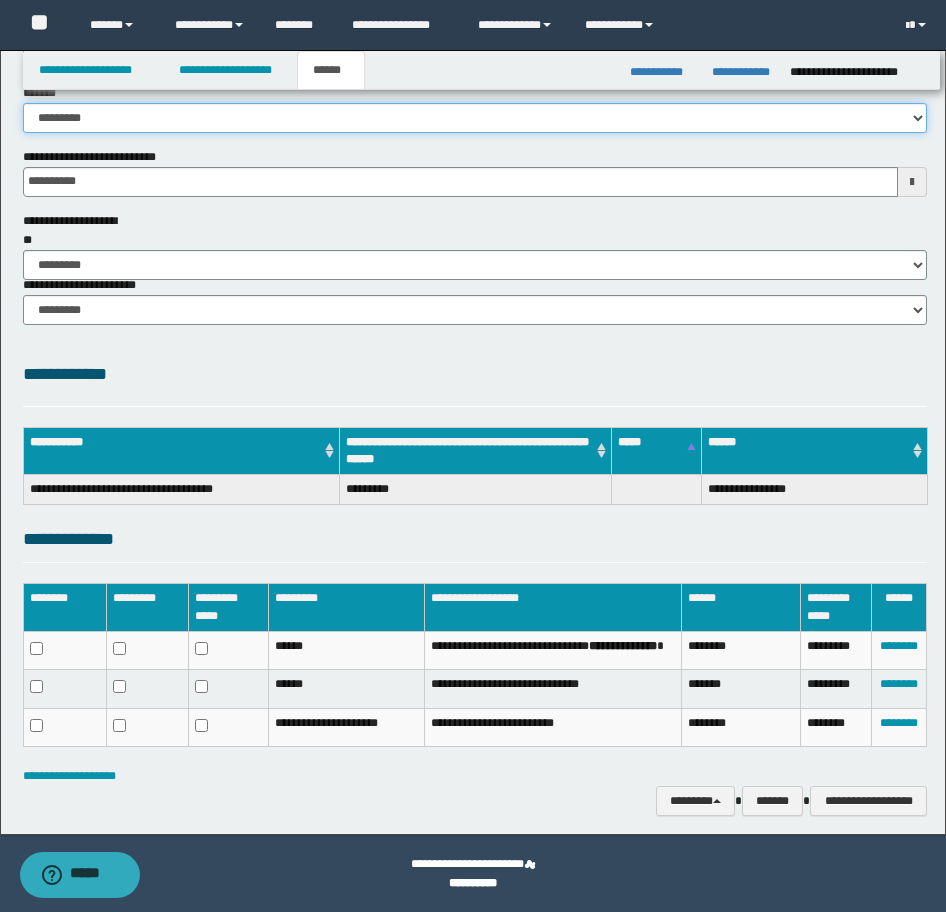 scroll, scrollTop: 176, scrollLeft: 0, axis: vertical 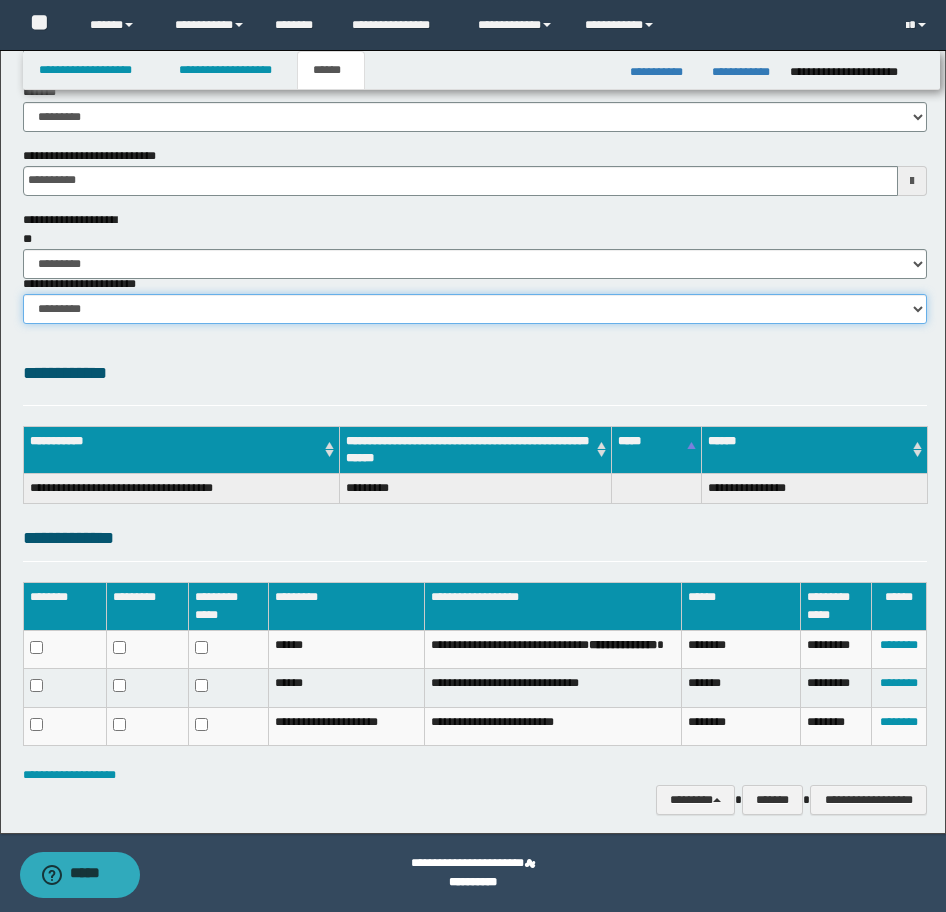 drag, startPoint x: 201, startPoint y: 302, endPoint x: 201, endPoint y: 321, distance: 19 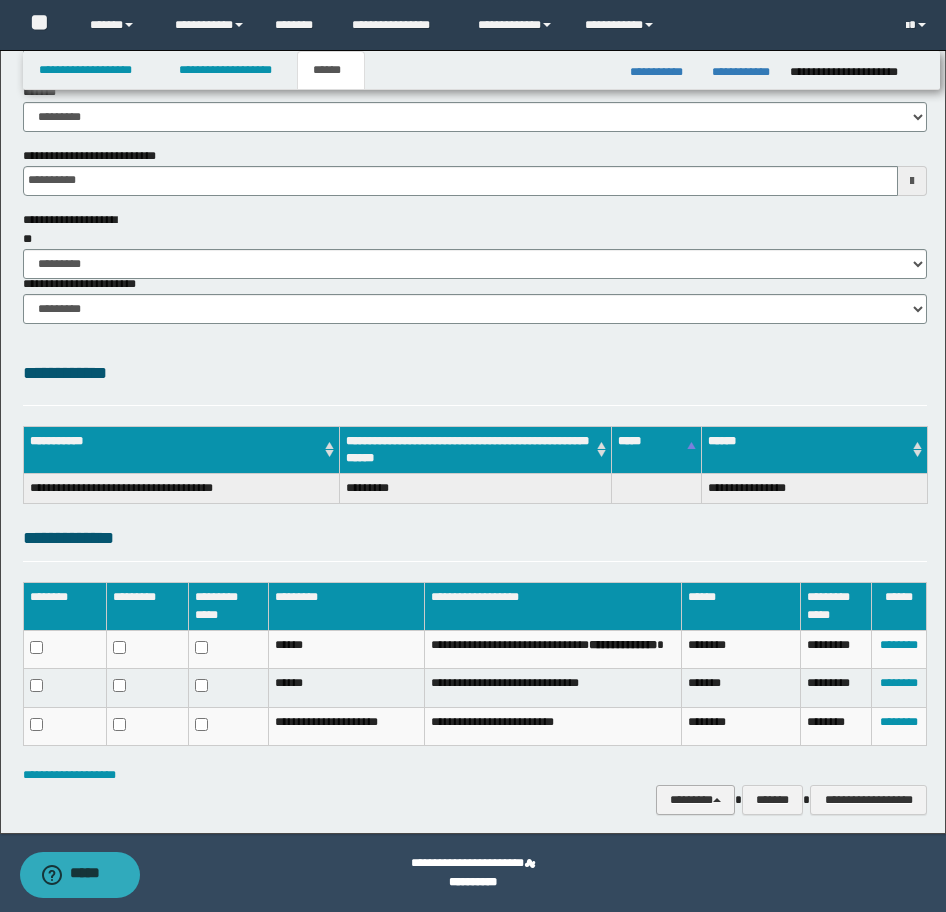 click on "********" at bounding box center [695, 800] 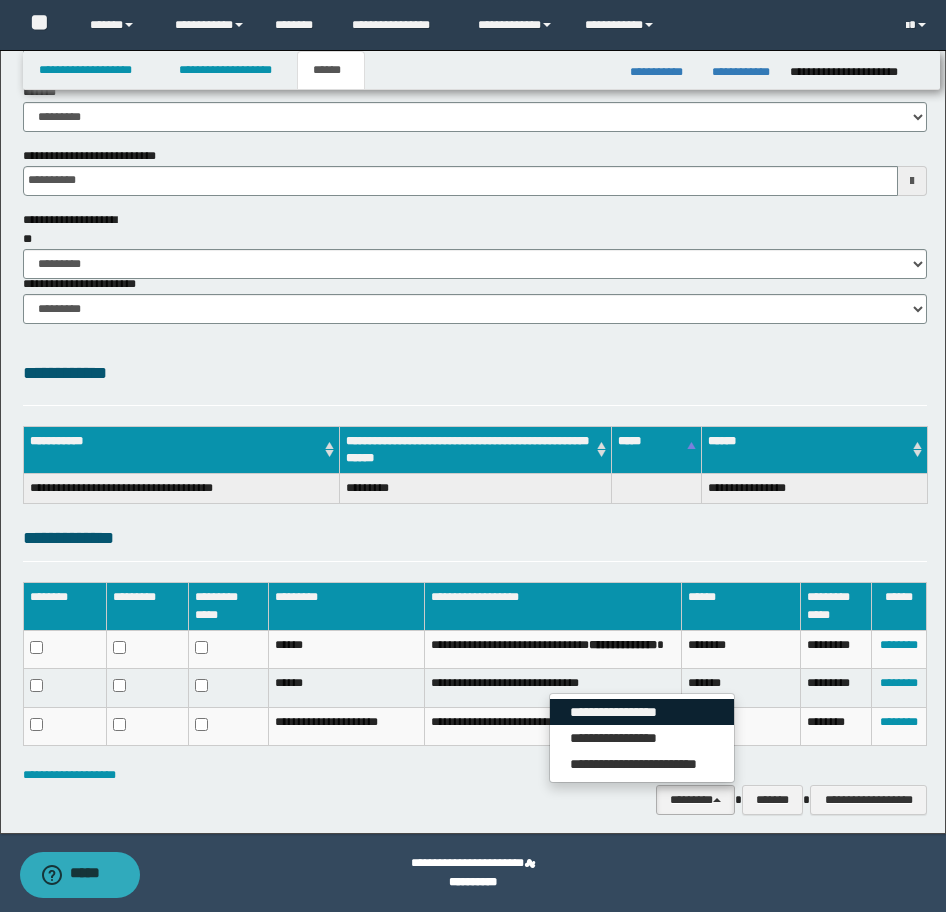 click on "**********" at bounding box center [642, 712] 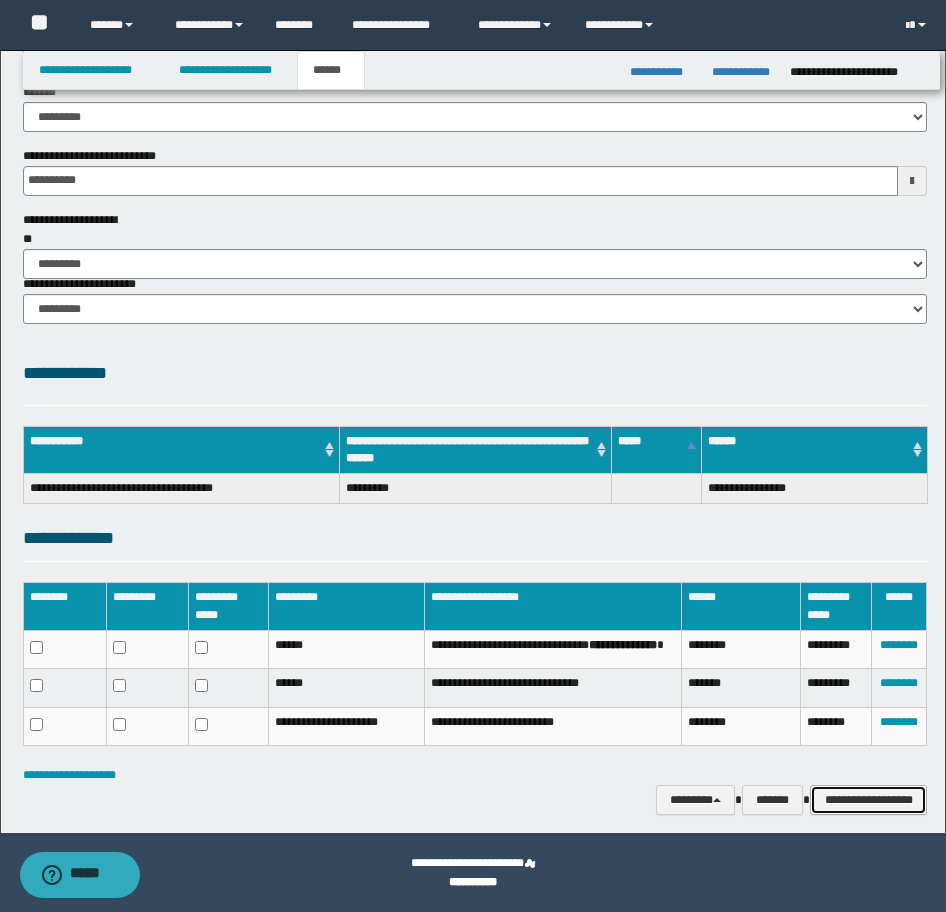 click on "**********" at bounding box center (868, 800) 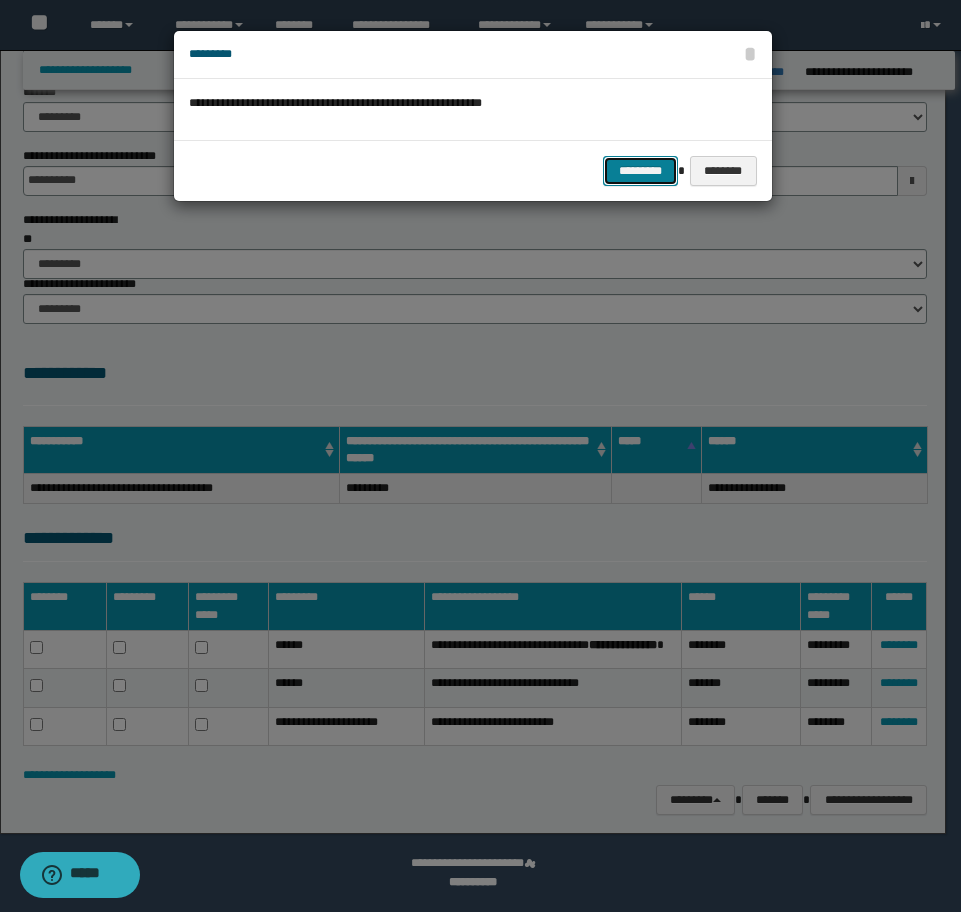 click on "*********" at bounding box center (640, 171) 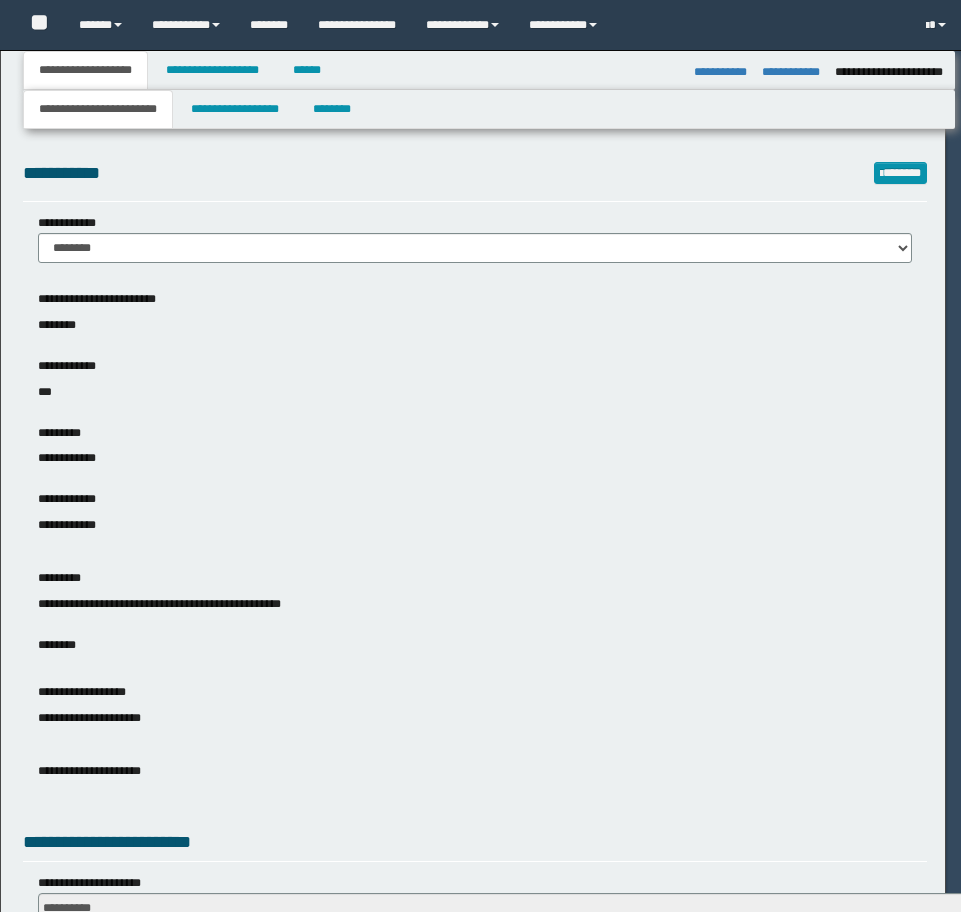 select on "*" 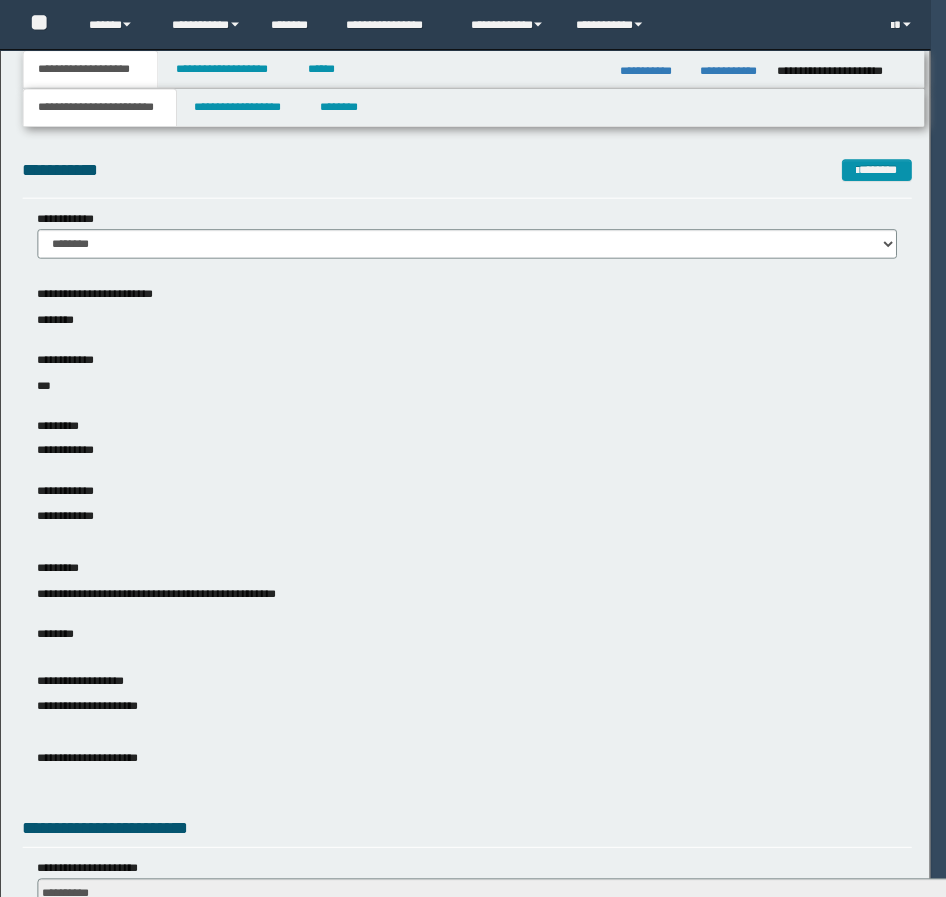 scroll, scrollTop: 0, scrollLeft: 0, axis: both 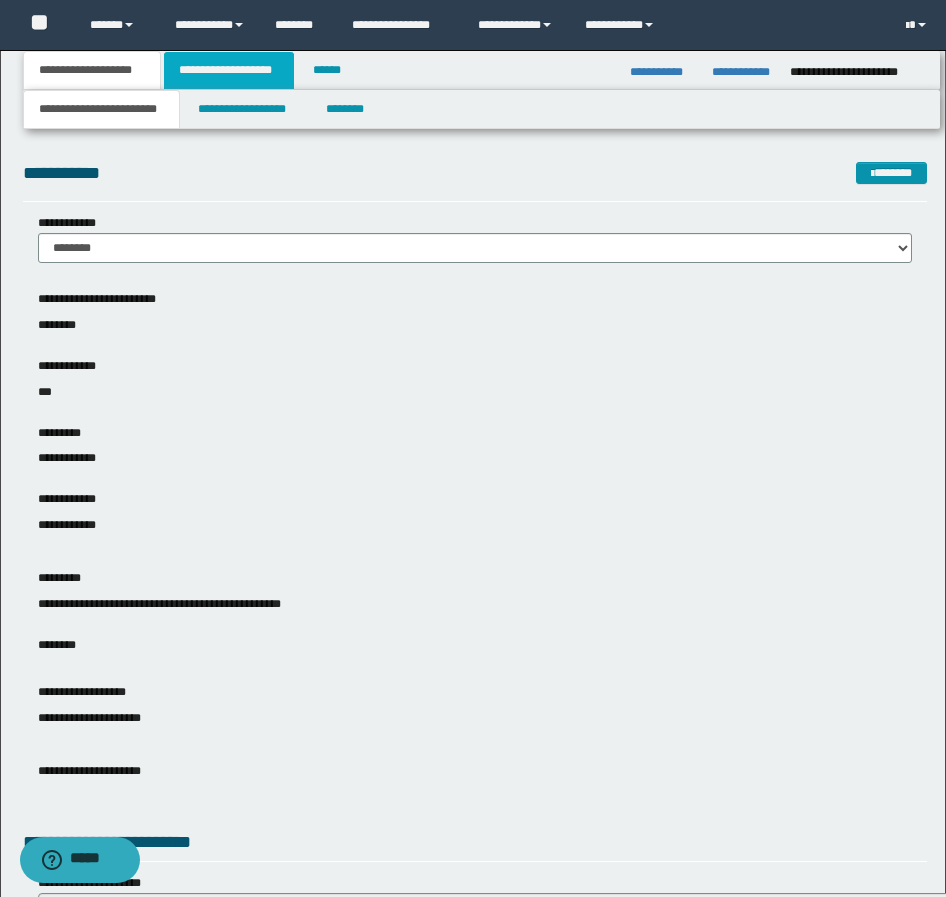 click on "**********" at bounding box center (229, 70) 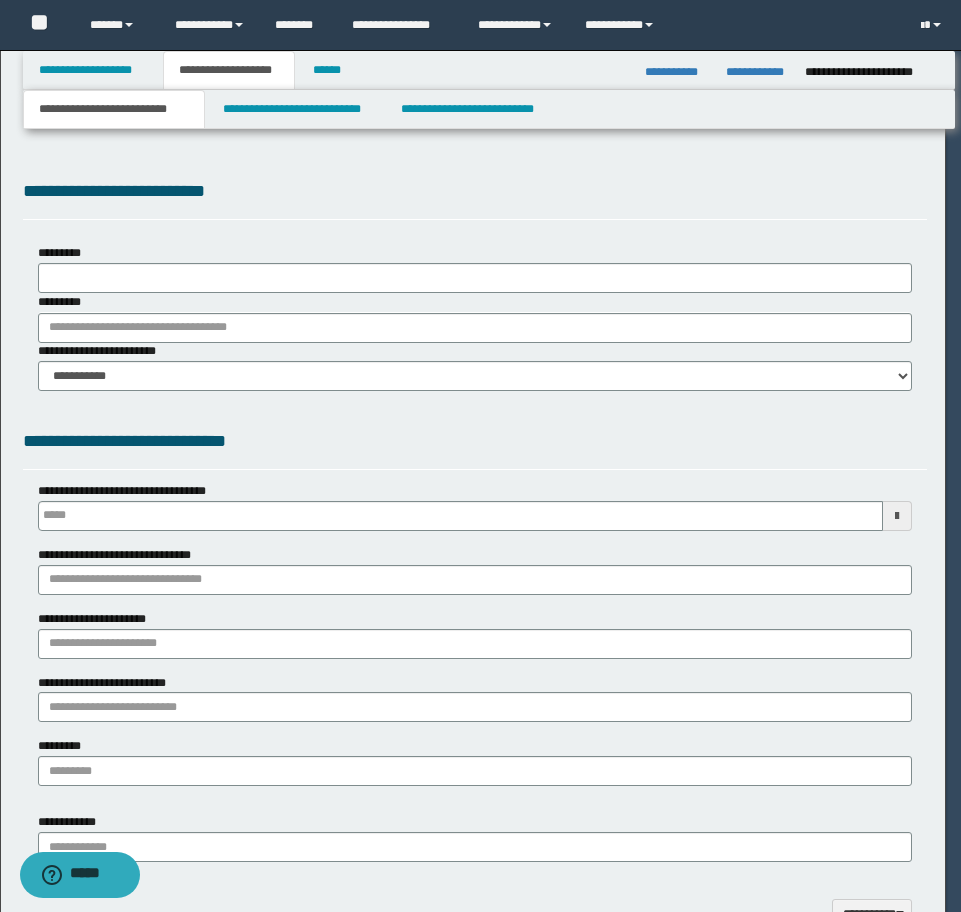 type 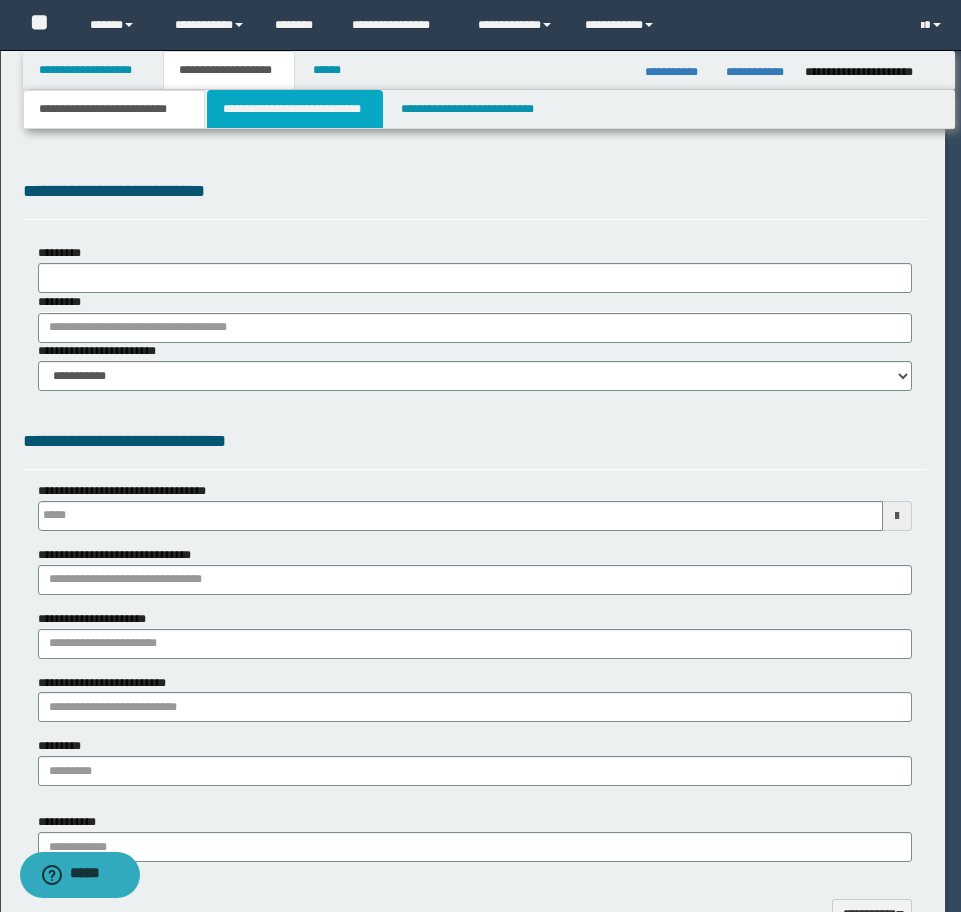 type on "**********" 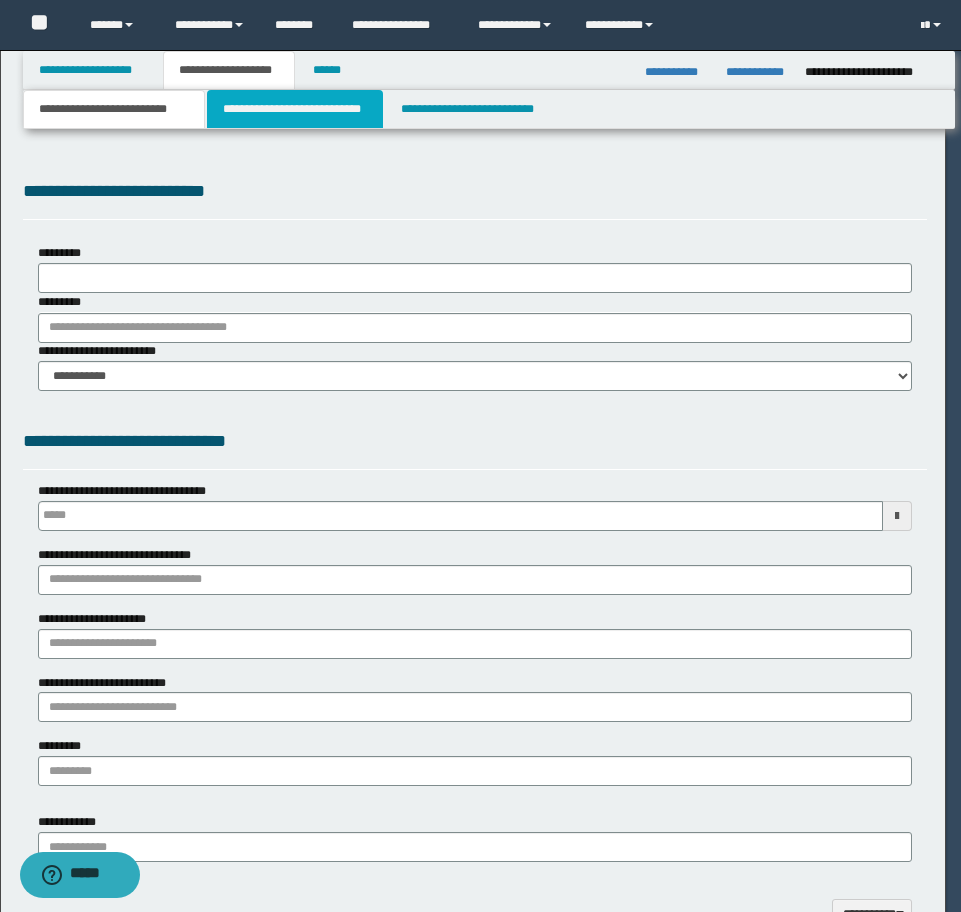 select on "*" 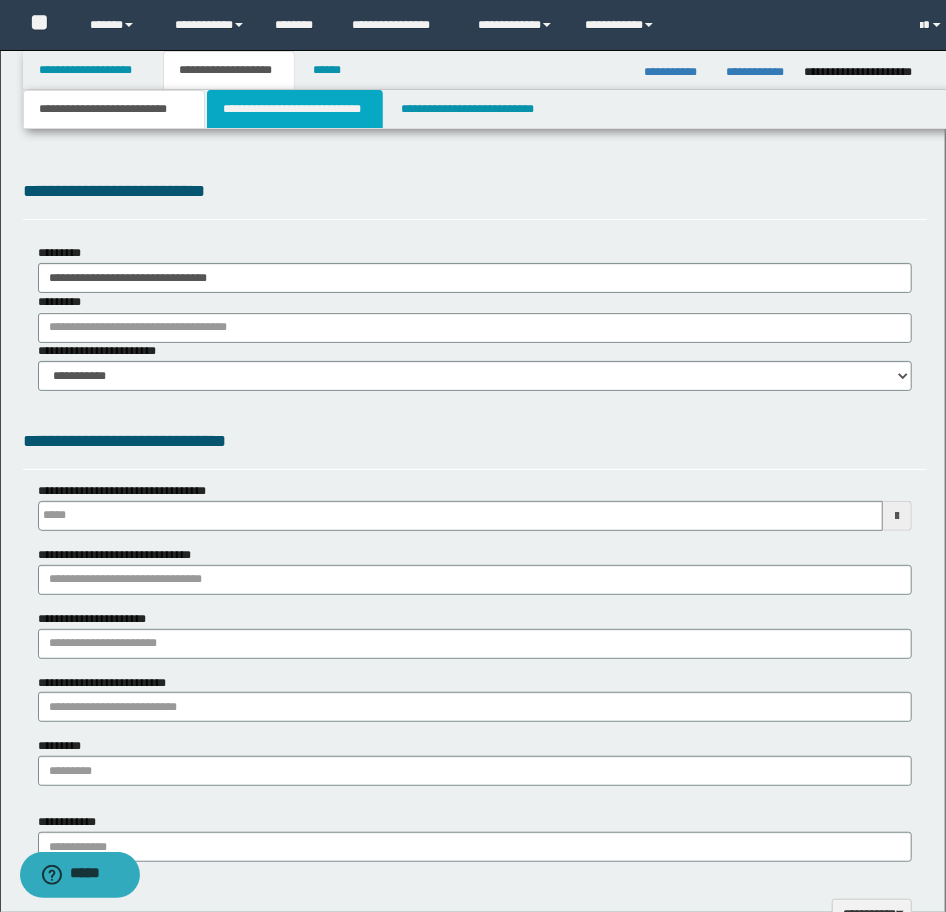 click on "**********" at bounding box center [295, 109] 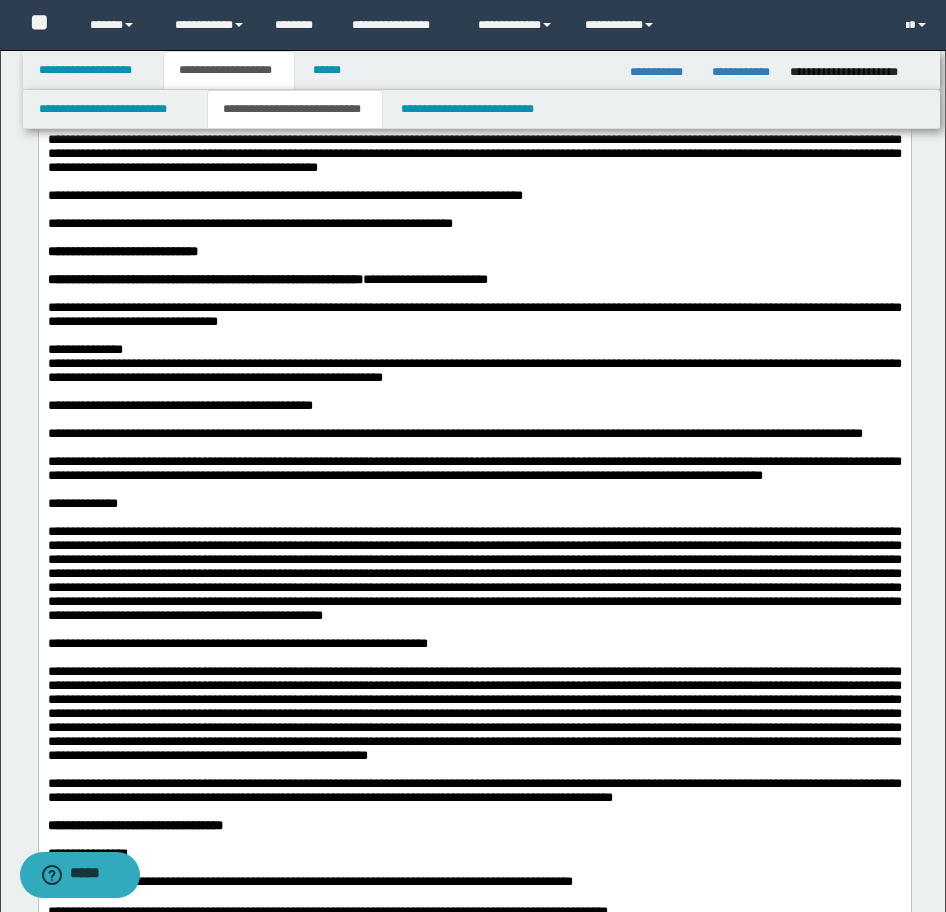 scroll, scrollTop: 1500, scrollLeft: 0, axis: vertical 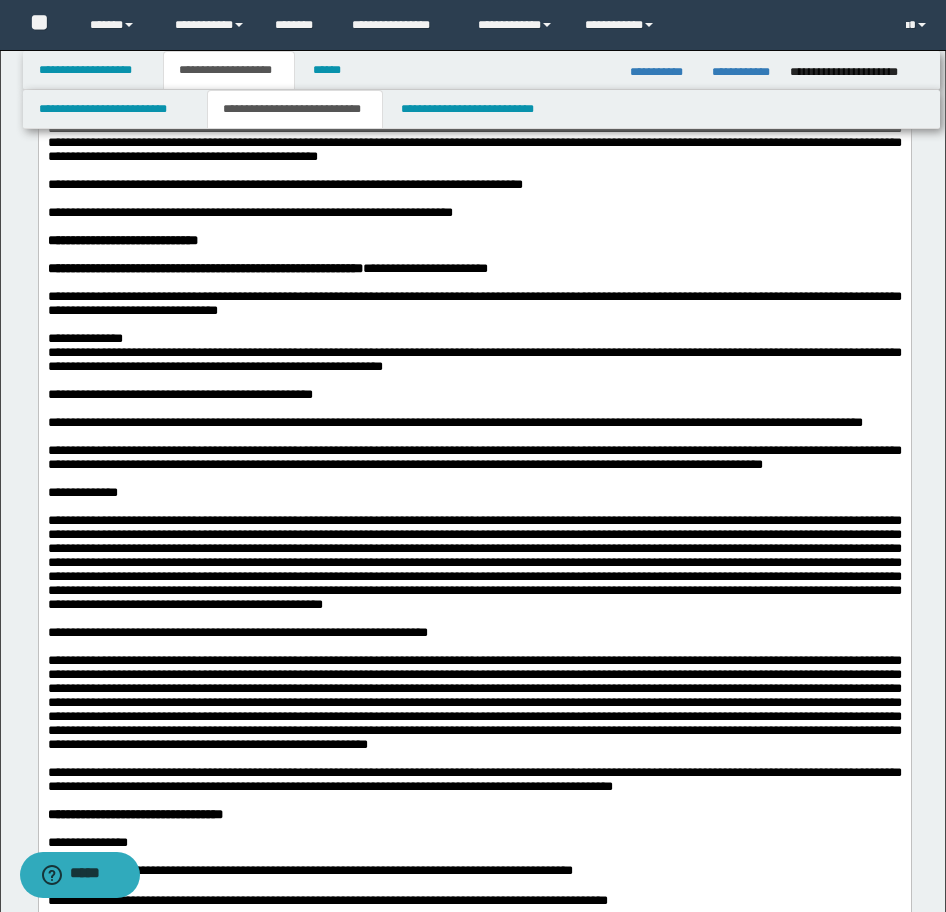 click on "**********" at bounding box center (107, -54) 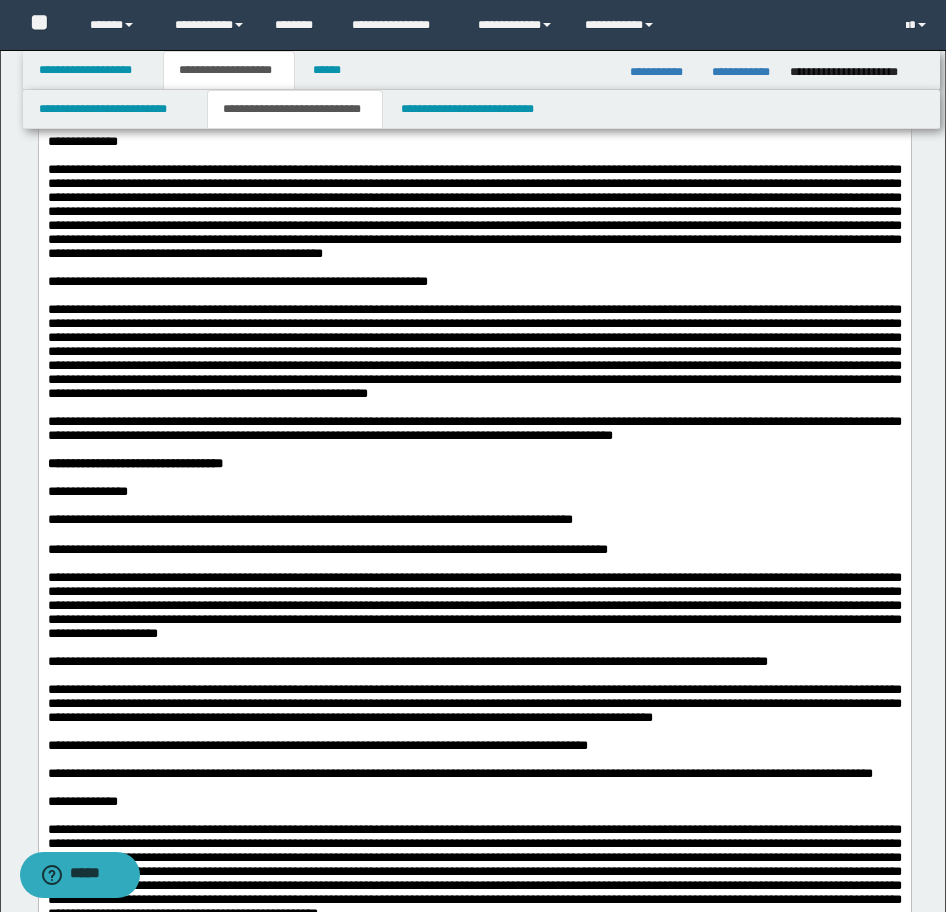 scroll, scrollTop: 1900, scrollLeft: 0, axis: vertical 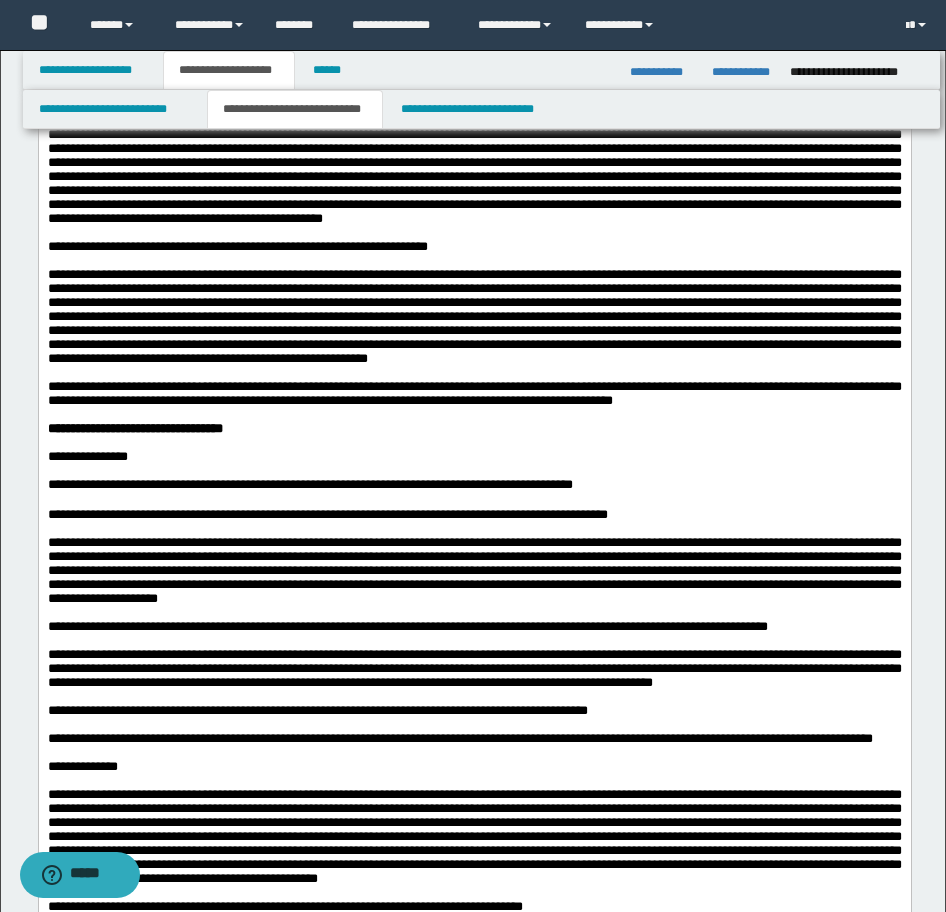 click on "**********" at bounding box center [474, -47] 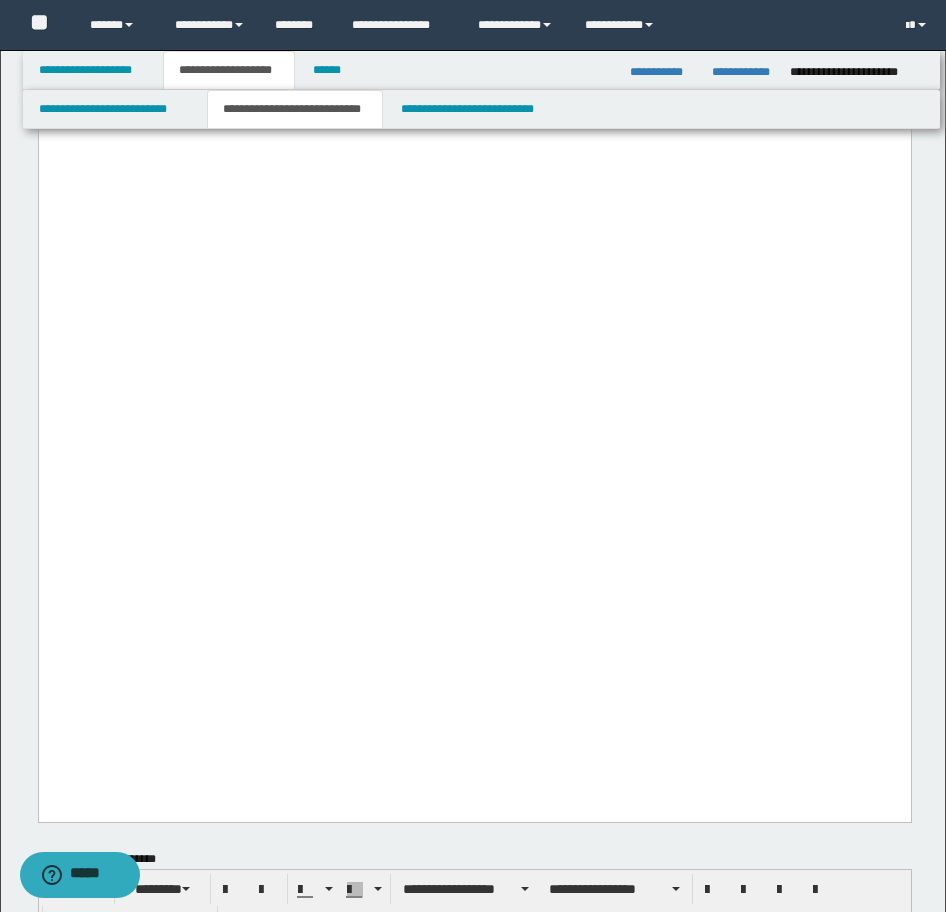 scroll, scrollTop: 3700, scrollLeft: 0, axis: vertical 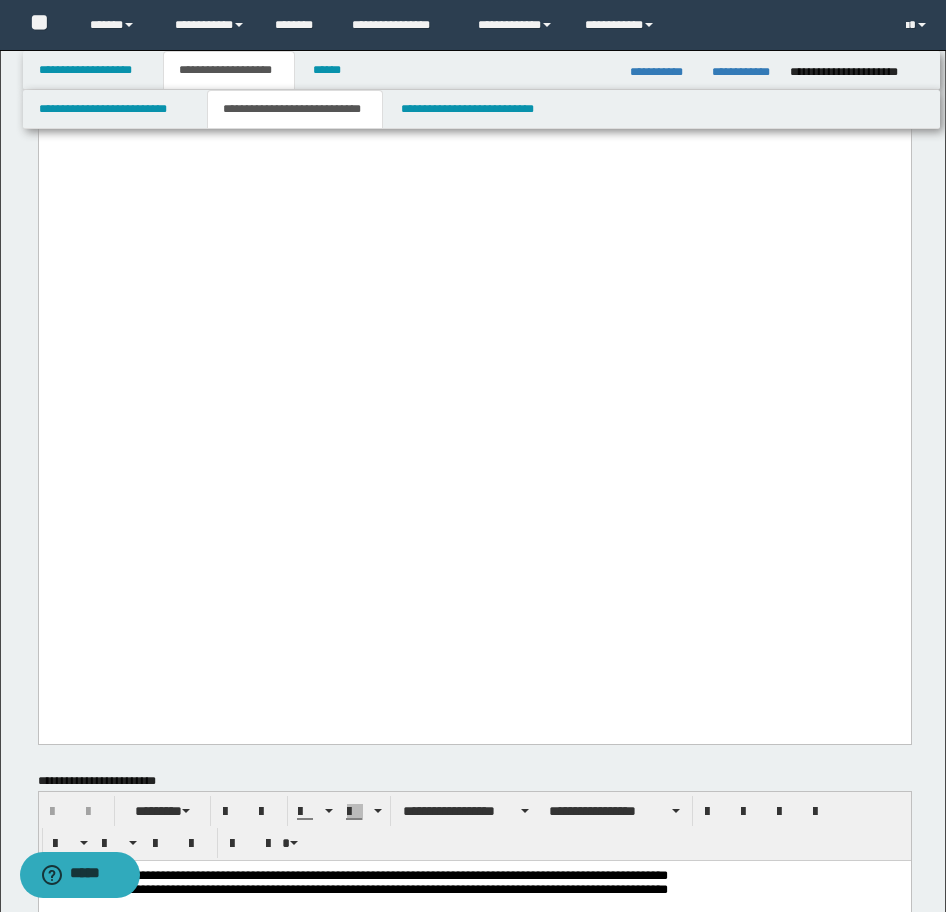 click on "**********" at bounding box center [474, -1815] 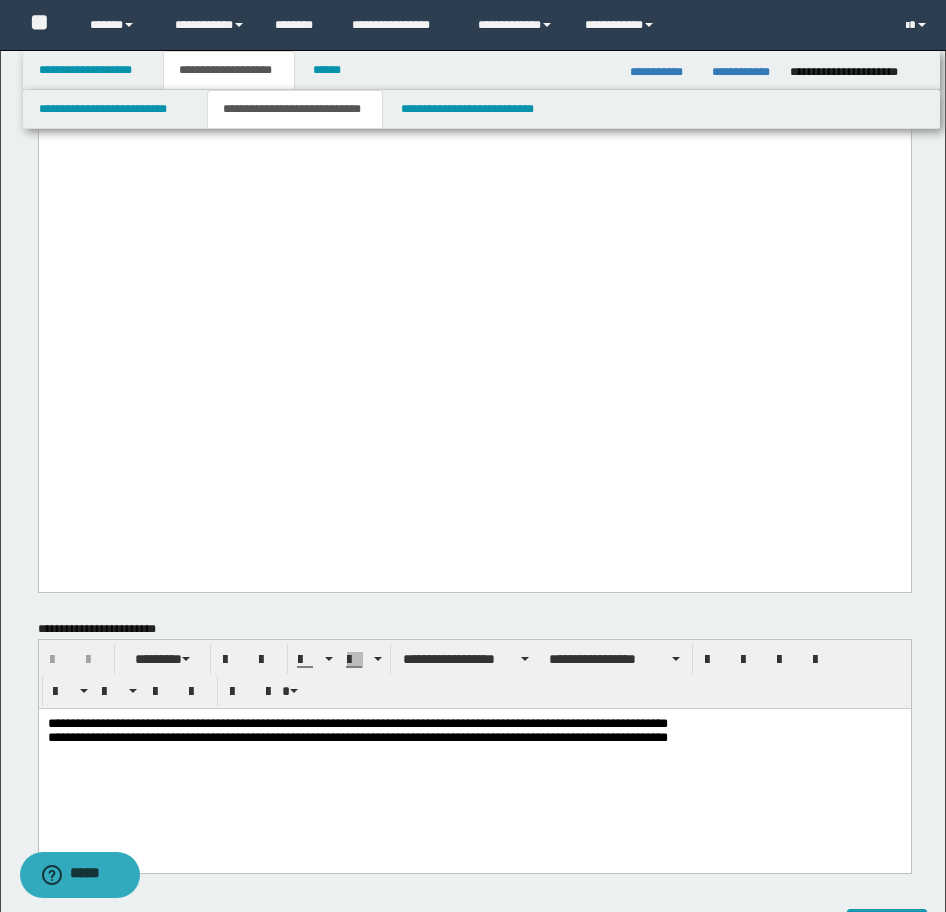 scroll, scrollTop: 3900, scrollLeft: 0, axis: vertical 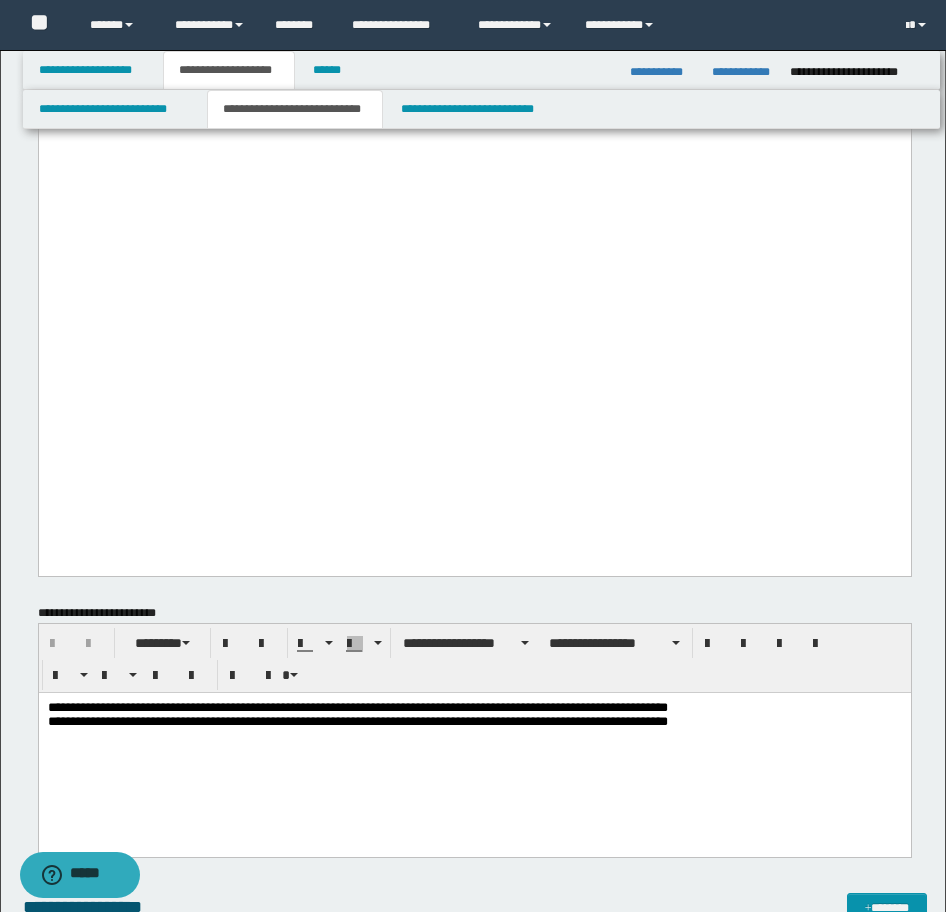 click on "**********" at bounding box center [357, 706] 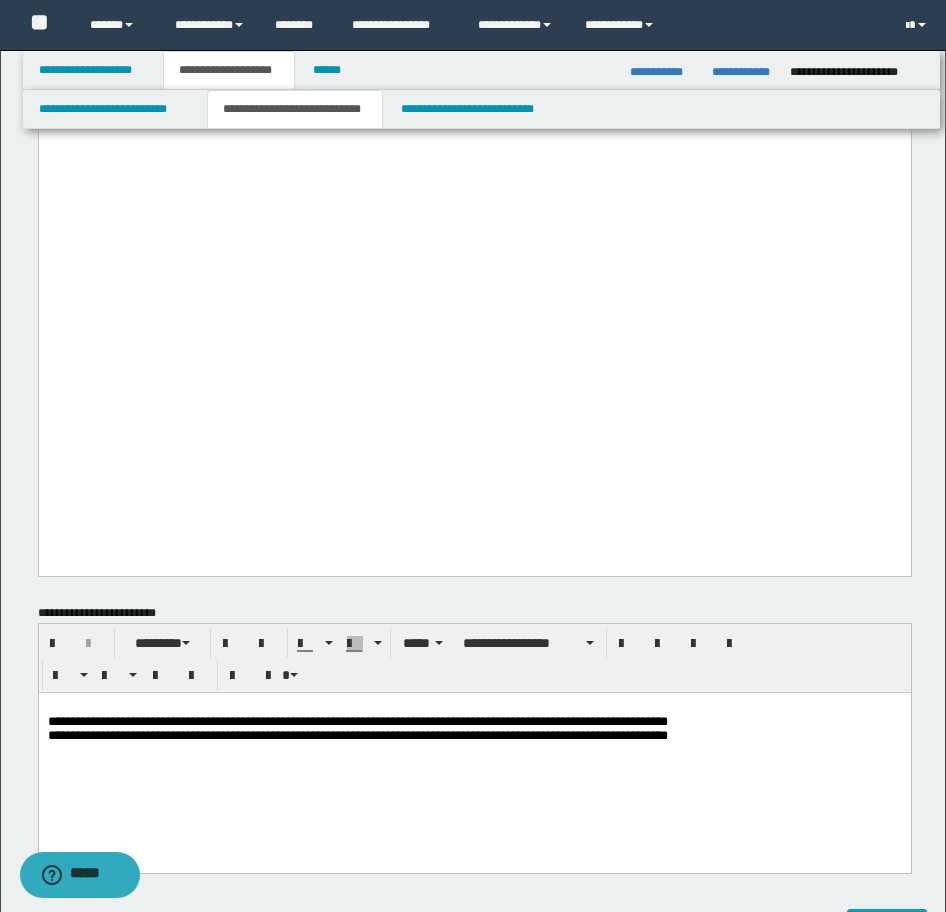 click on "**********" at bounding box center [474, 721] 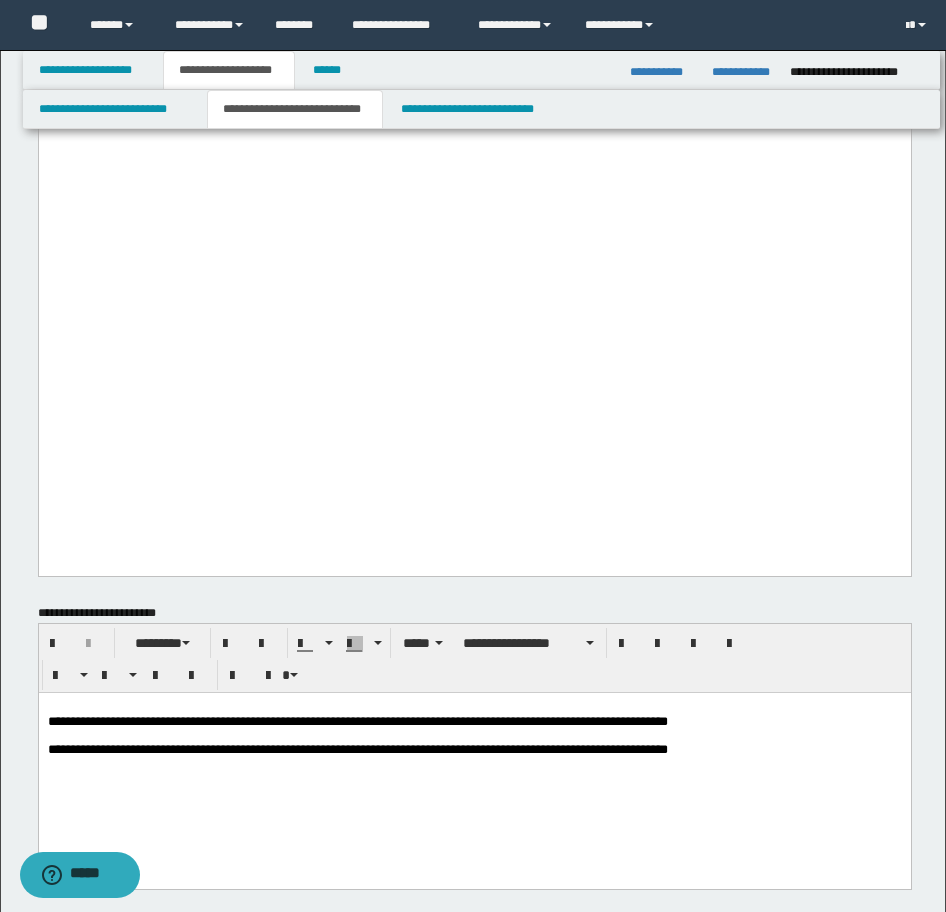 click on "**********" at bounding box center (474, 756) 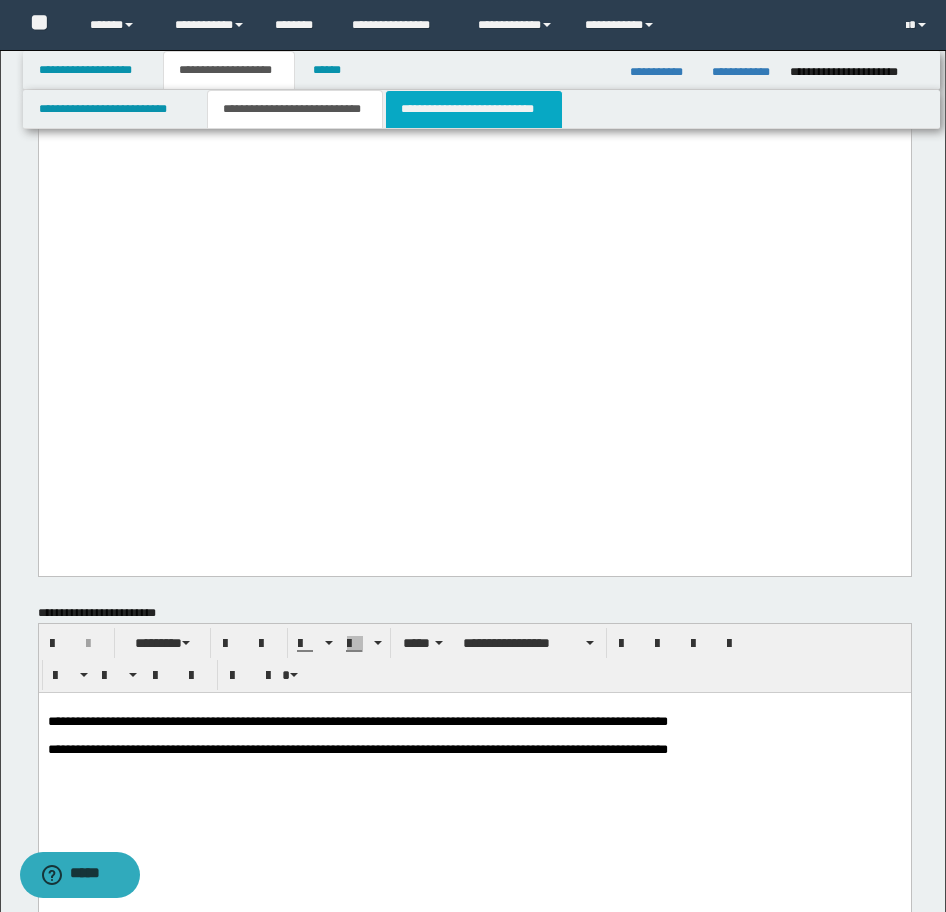 click on "**********" at bounding box center [474, 109] 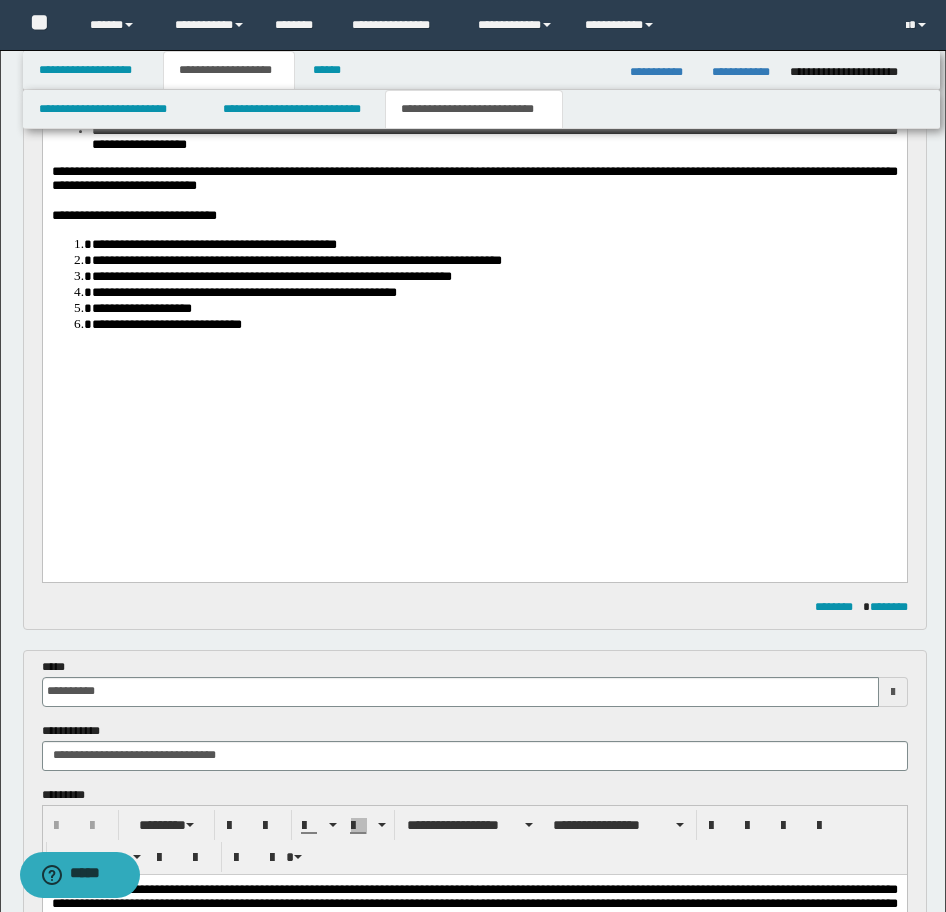 scroll, scrollTop: 900, scrollLeft: 0, axis: vertical 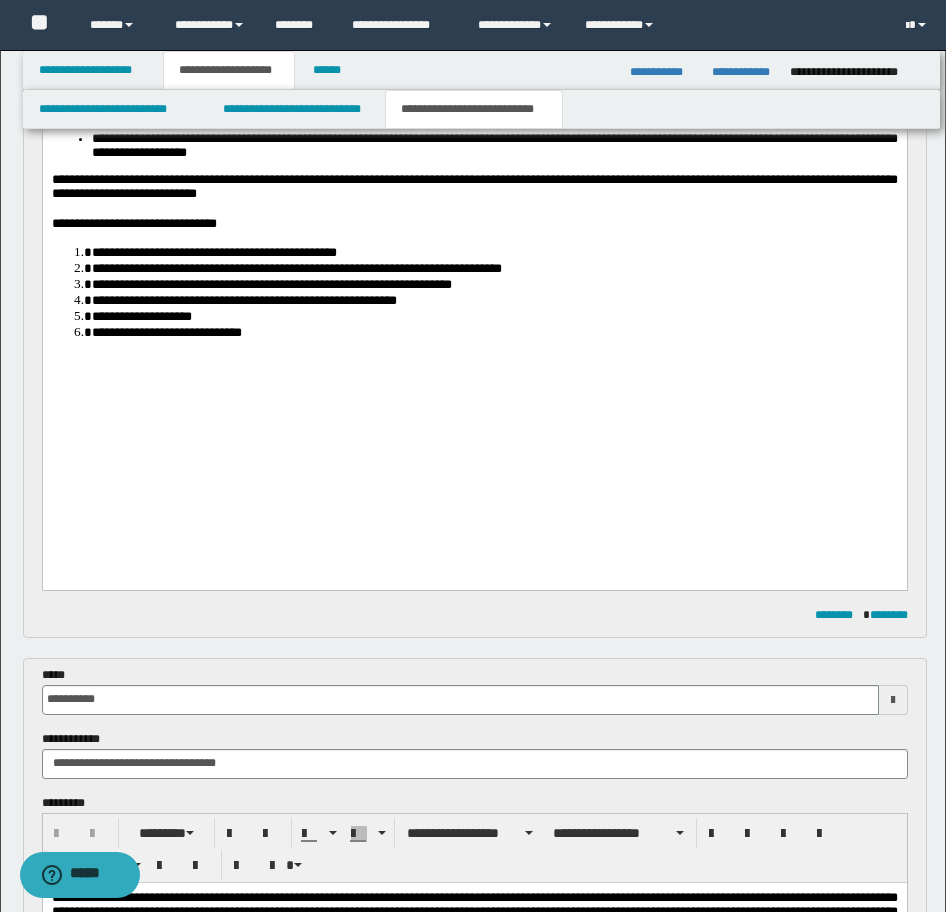 click on "**********" at bounding box center [494, 333] 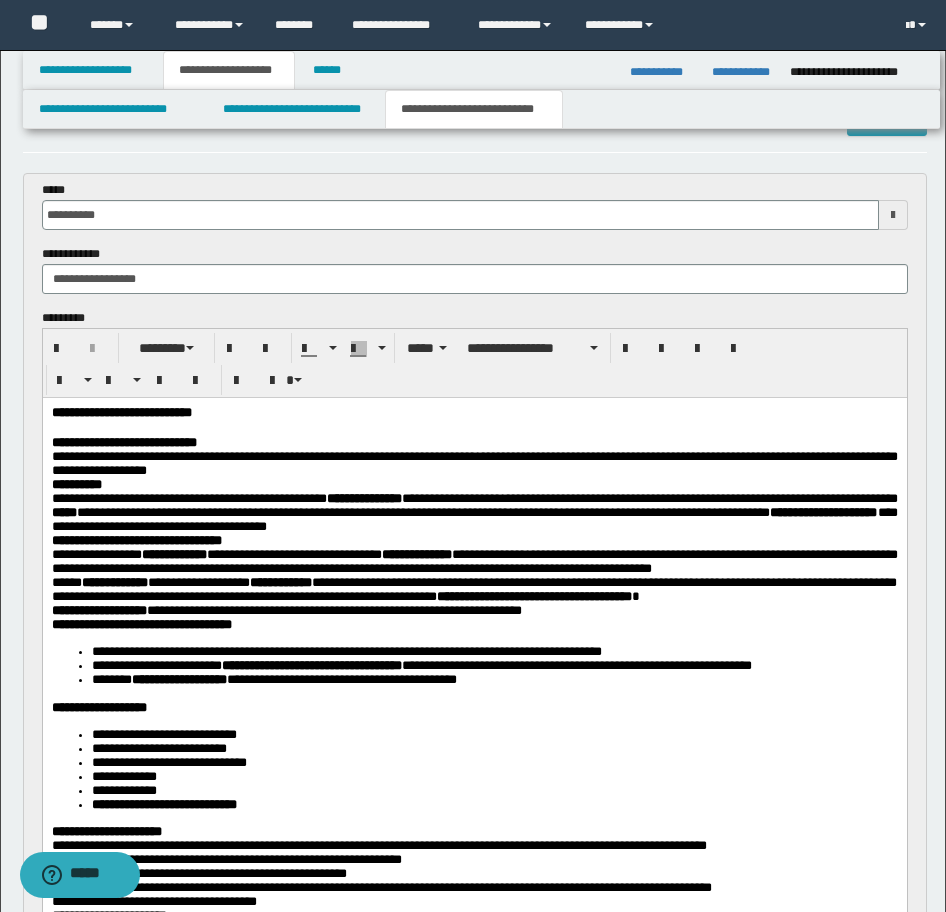 scroll, scrollTop: 0, scrollLeft: 0, axis: both 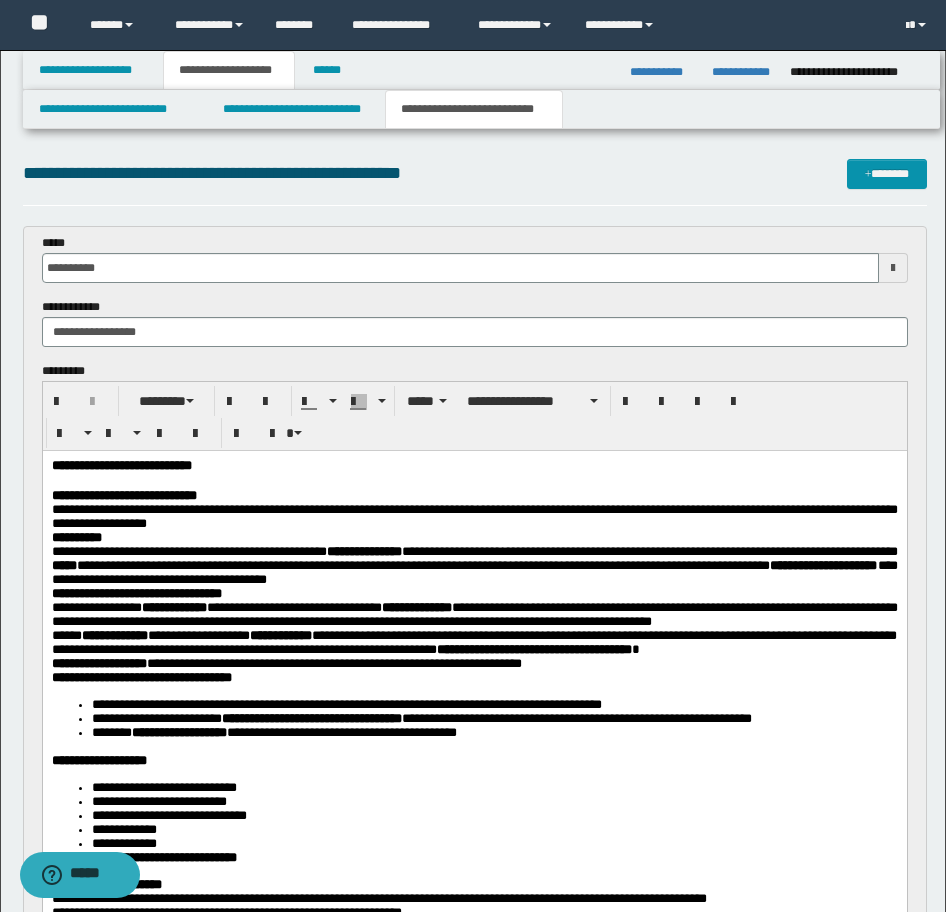 click on "**********" at bounding box center (121, 465) 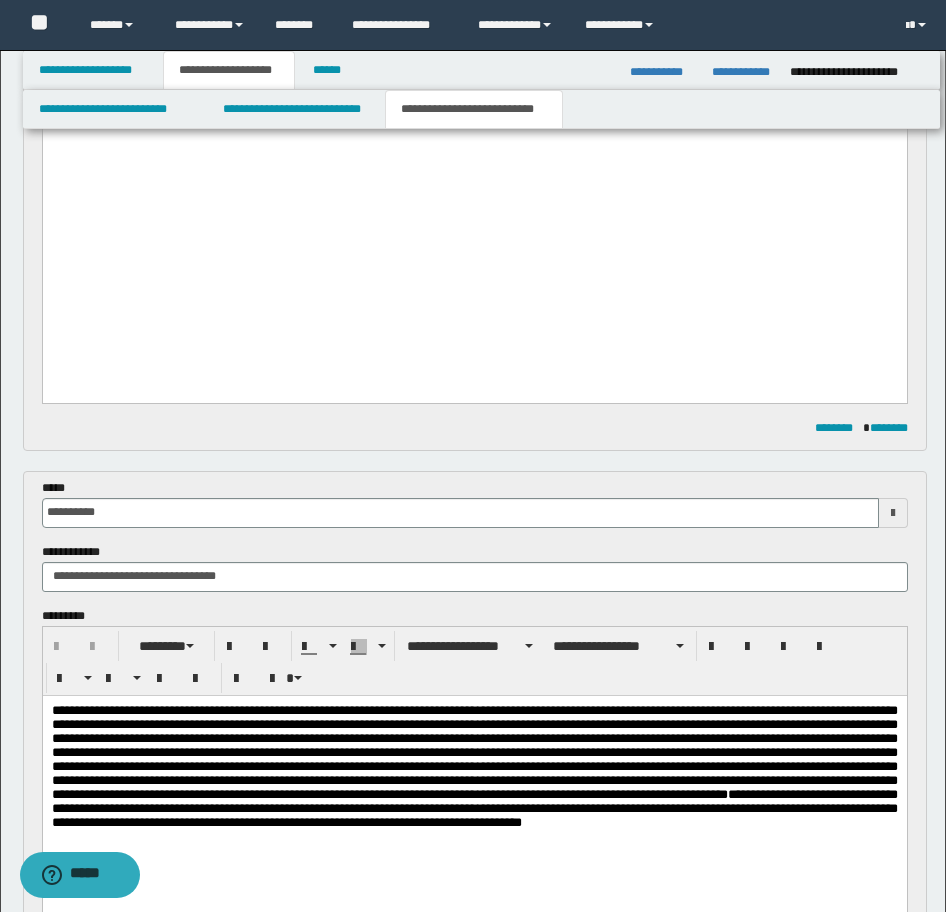 scroll, scrollTop: 1400, scrollLeft: 0, axis: vertical 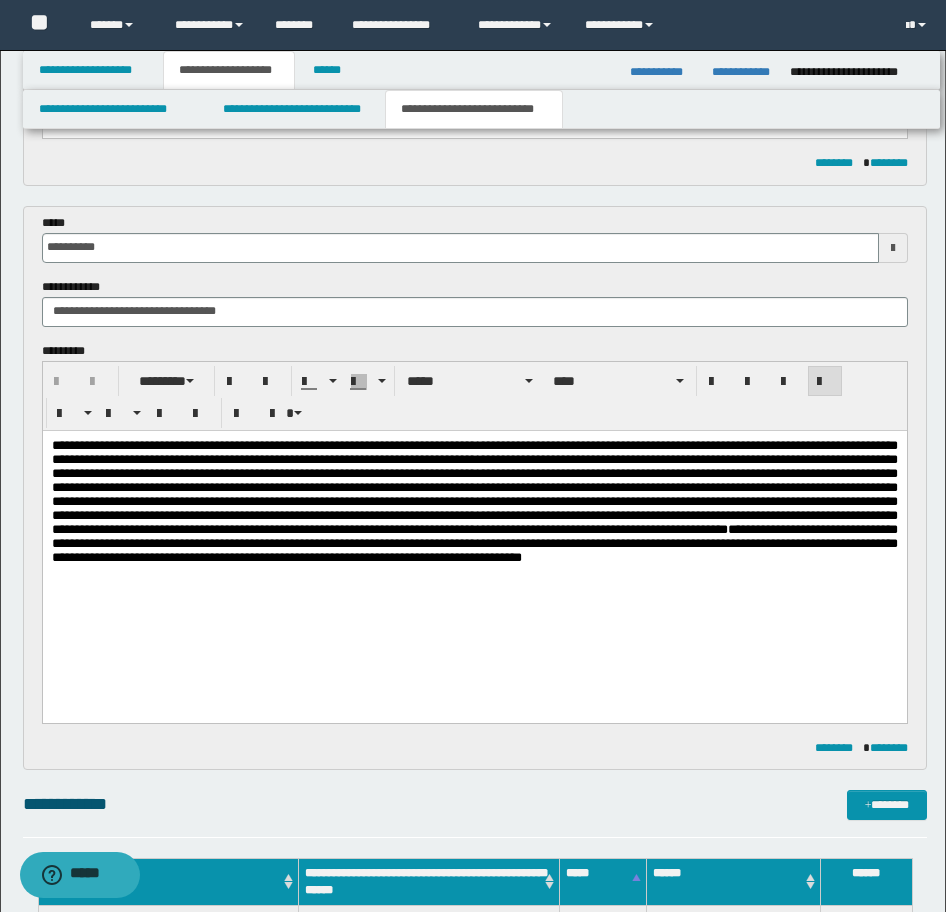 click on "**********" at bounding box center (474, 526) 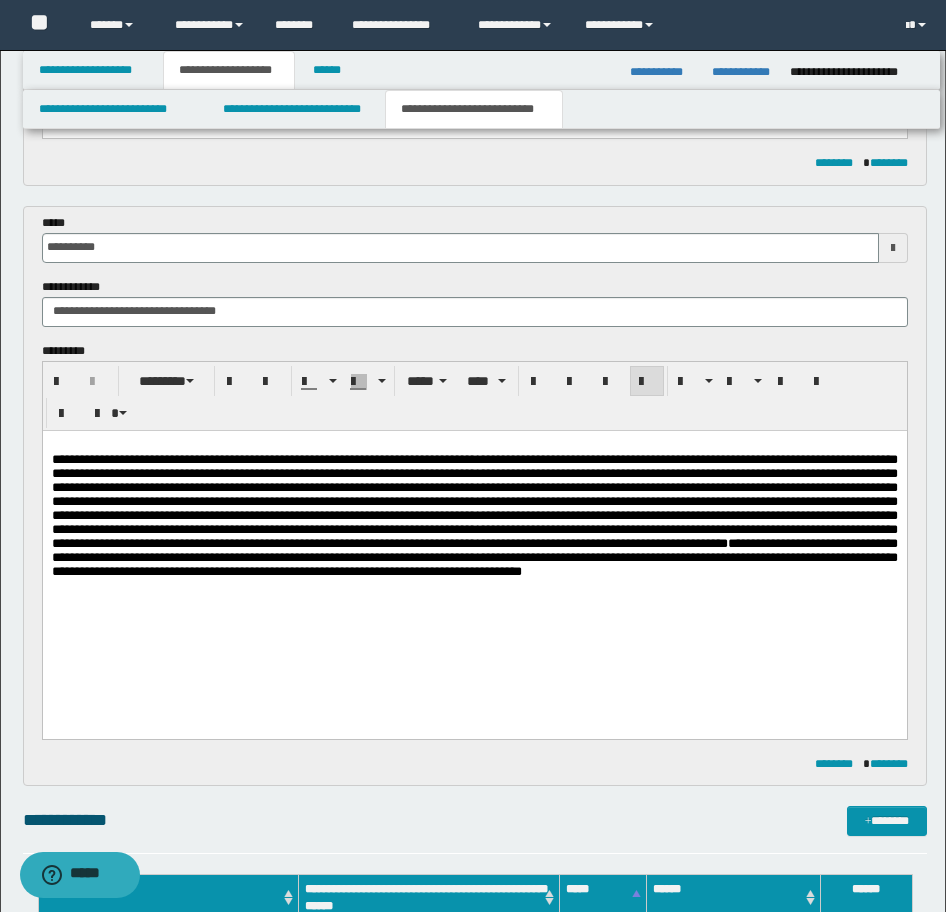 click on "**********" at bounding box center (474, 515) 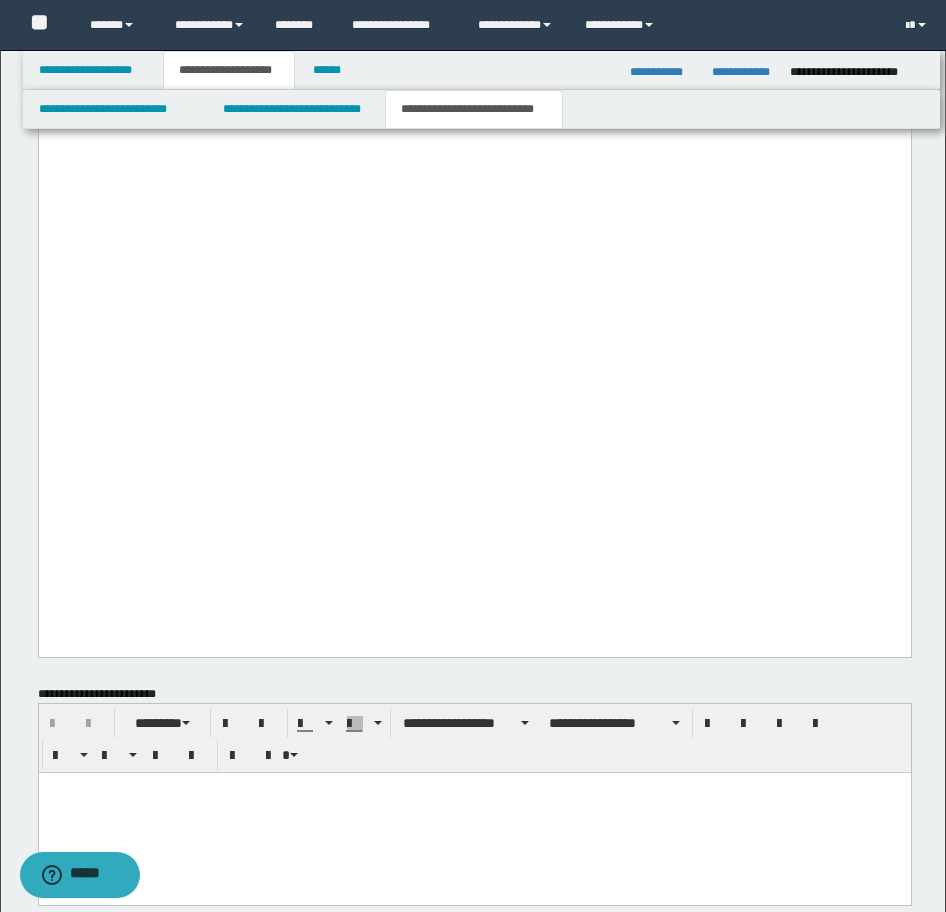 scroll, scrollTop: 4600, scrollLeft: 0, axis: vertical 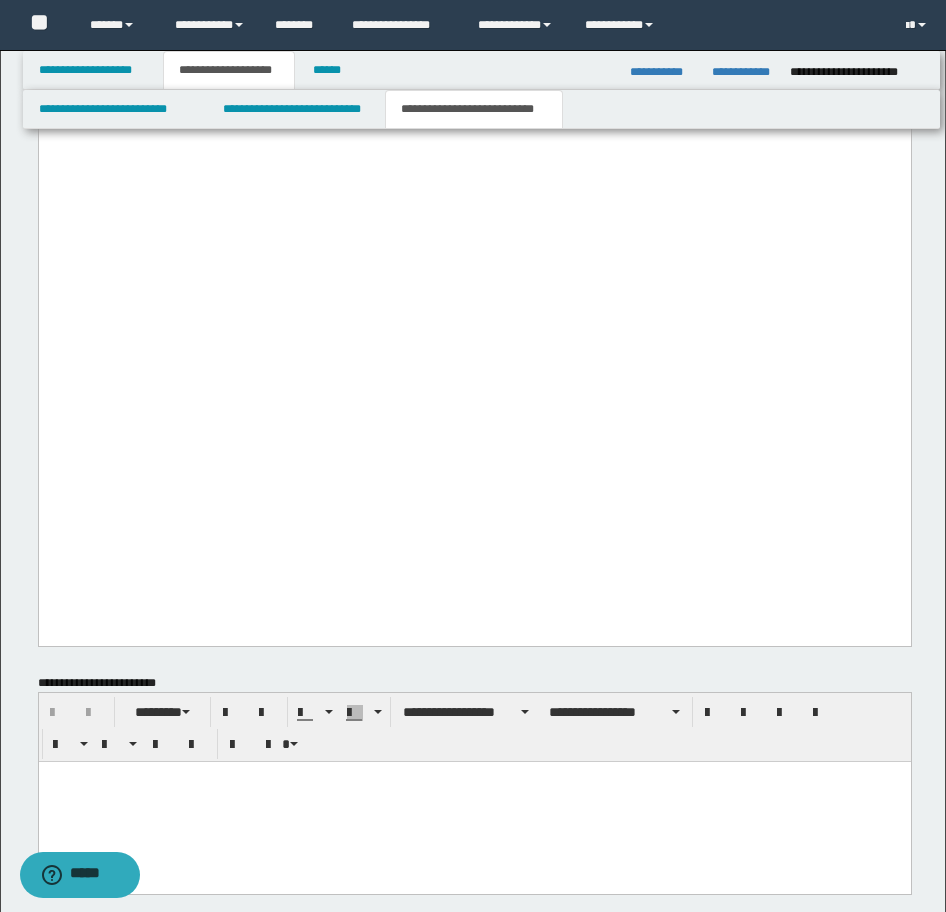click on "**********" at bounding box center (474, -971) 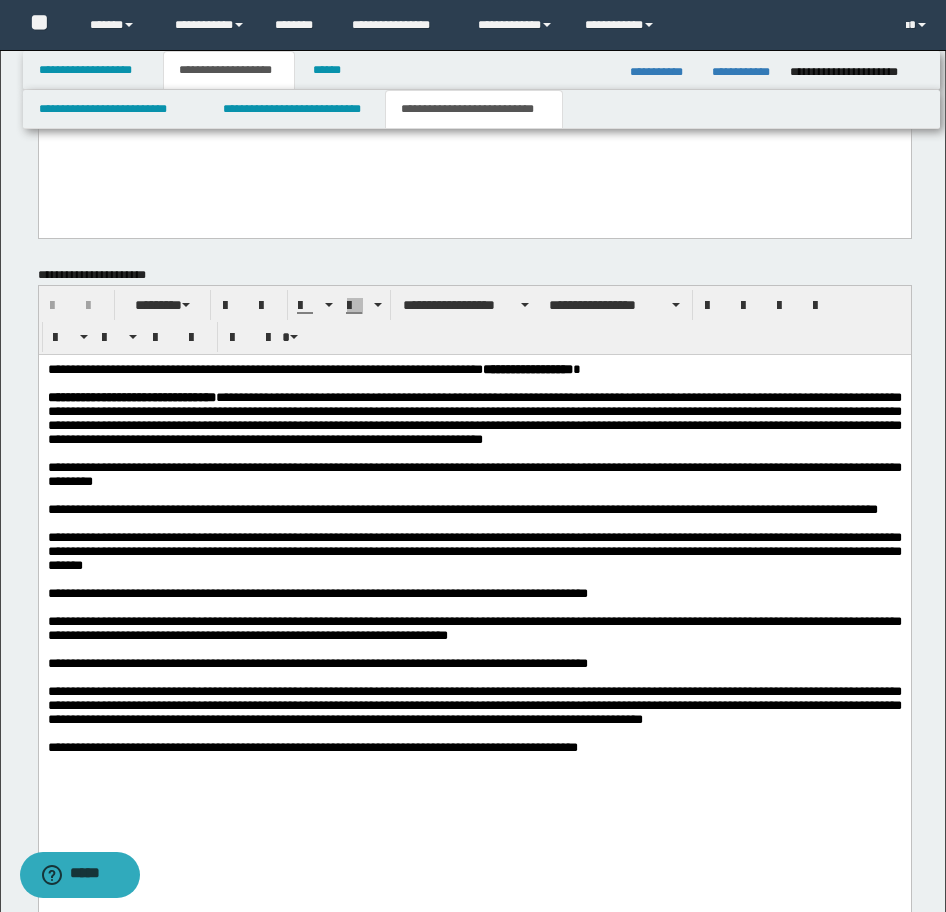 scroll, scrollTop: 5484, scrollLeft: 0, axis: vertical 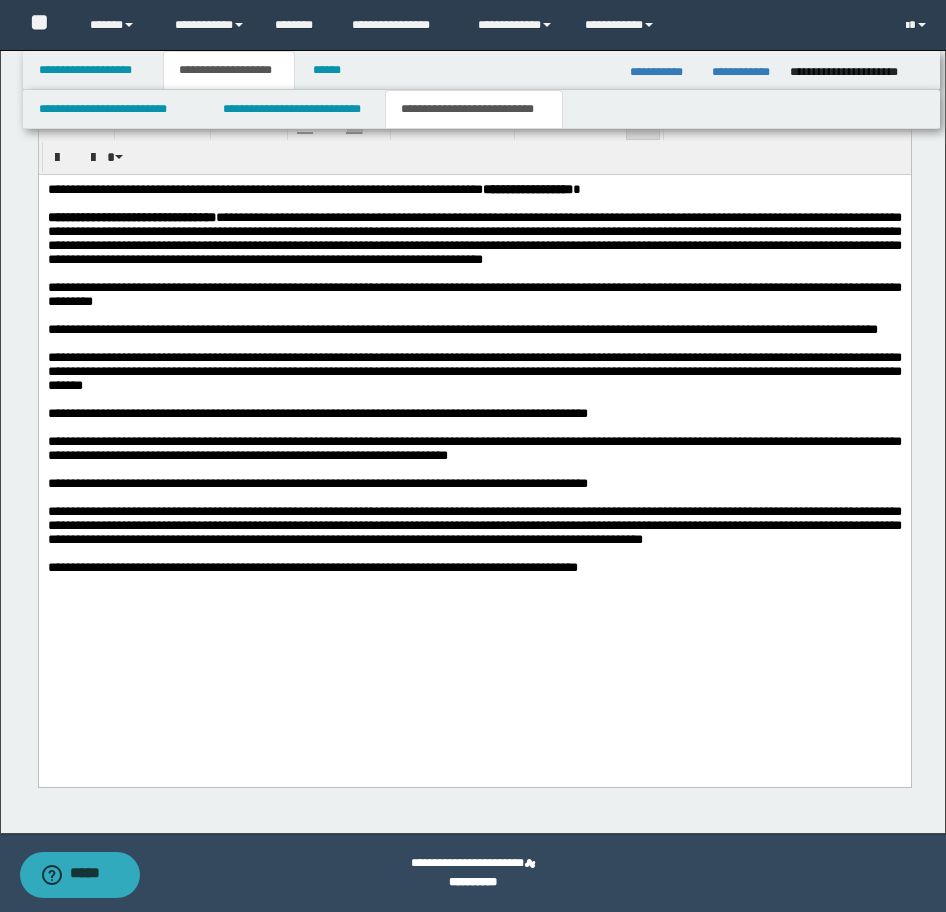 click on "**********" at bounding box center (474, 404) 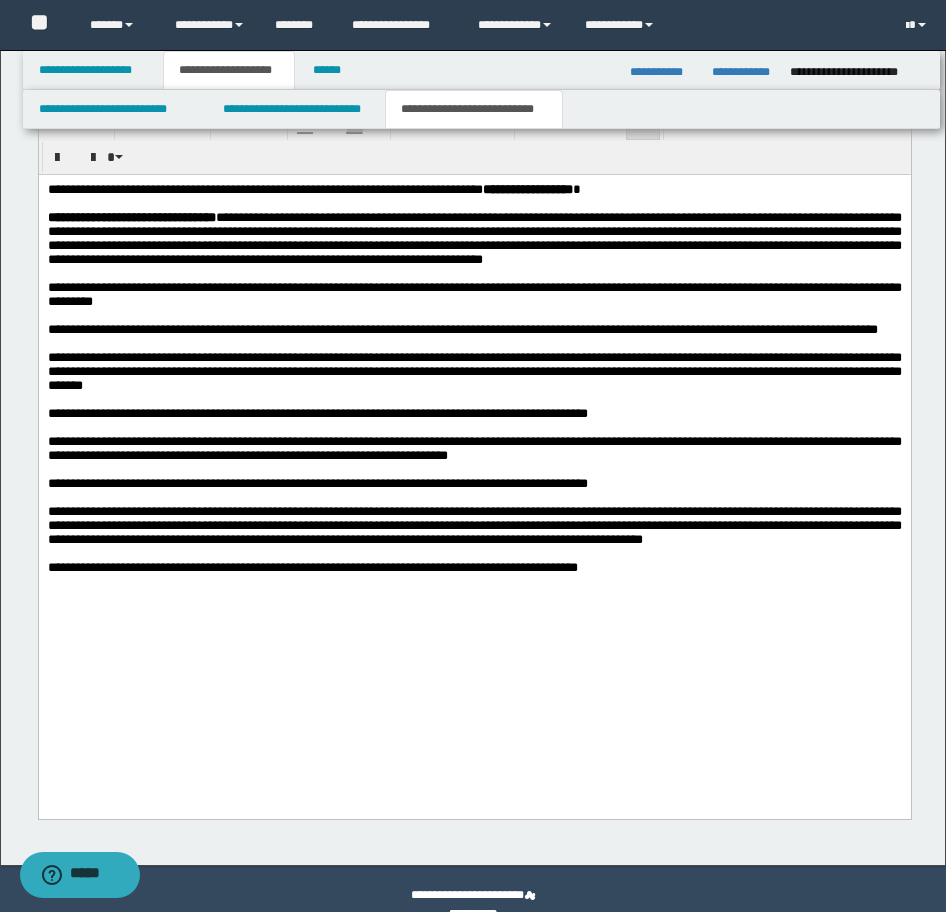 click on "**********" at bounding box center (313, 189) 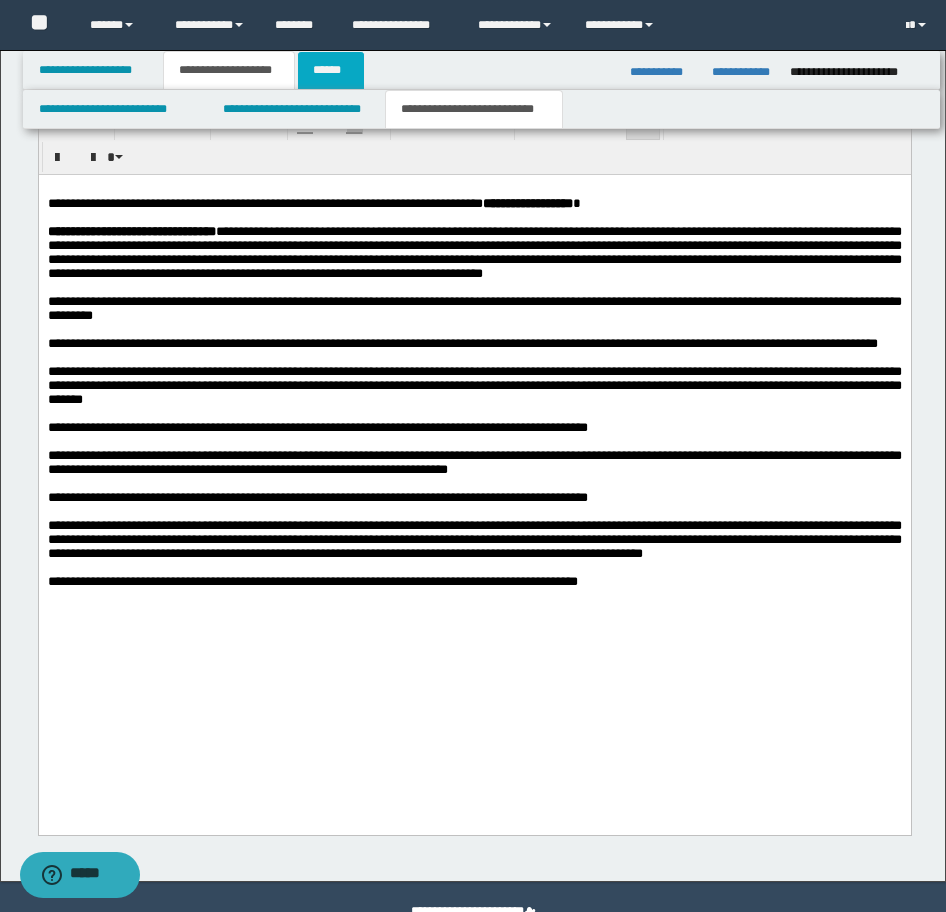 click on "******" at bounding box center [331, 70] 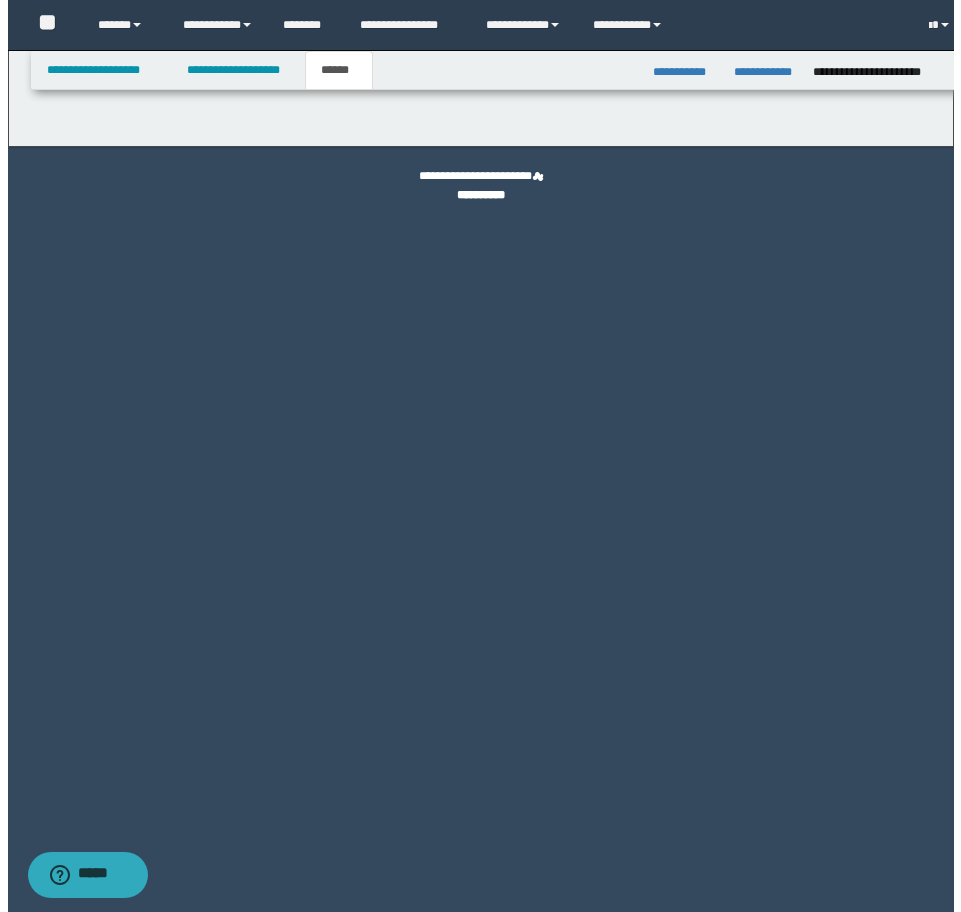 scroll, scrollTop: 0, scrollLeft: 0, axis: both 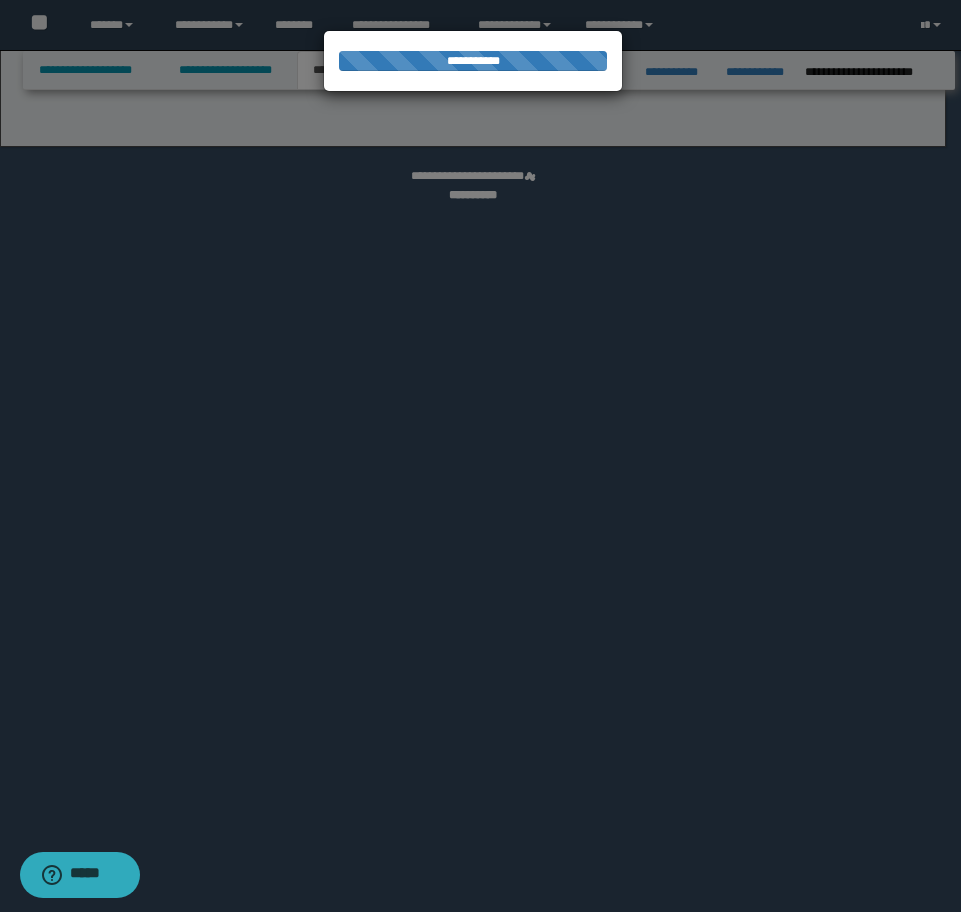 select on "*" 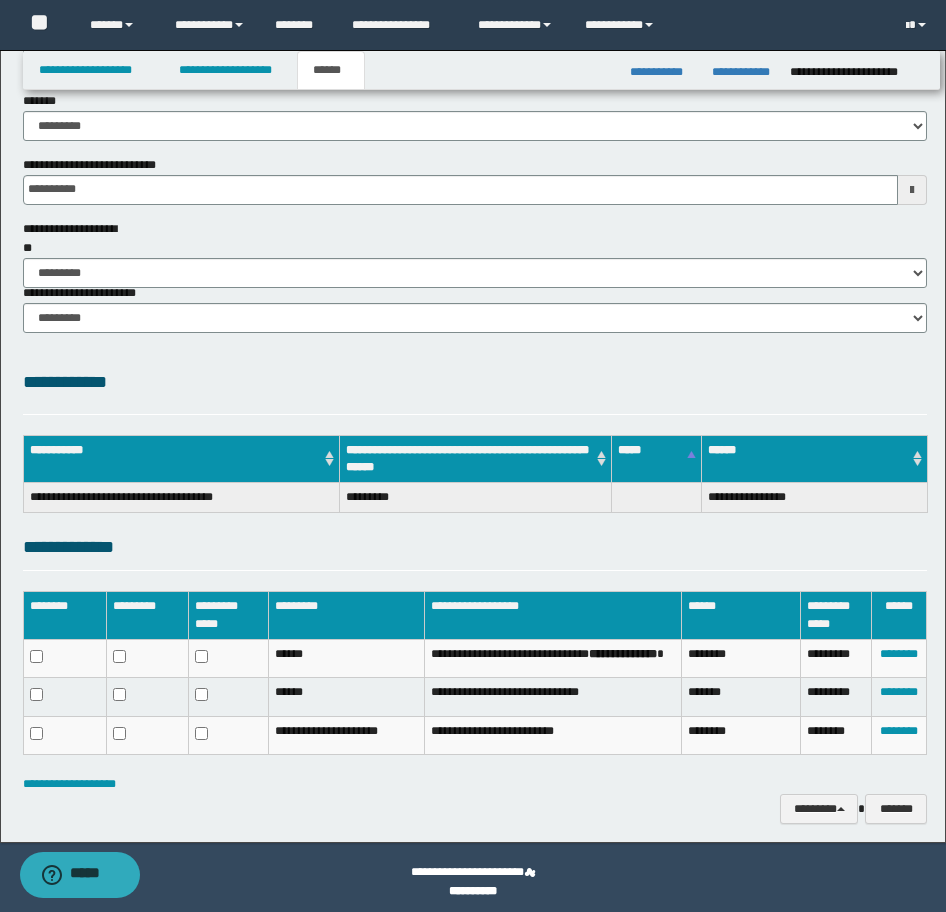 scroll, scrollTop: 176, scrollLeft: 0, axis: vertical 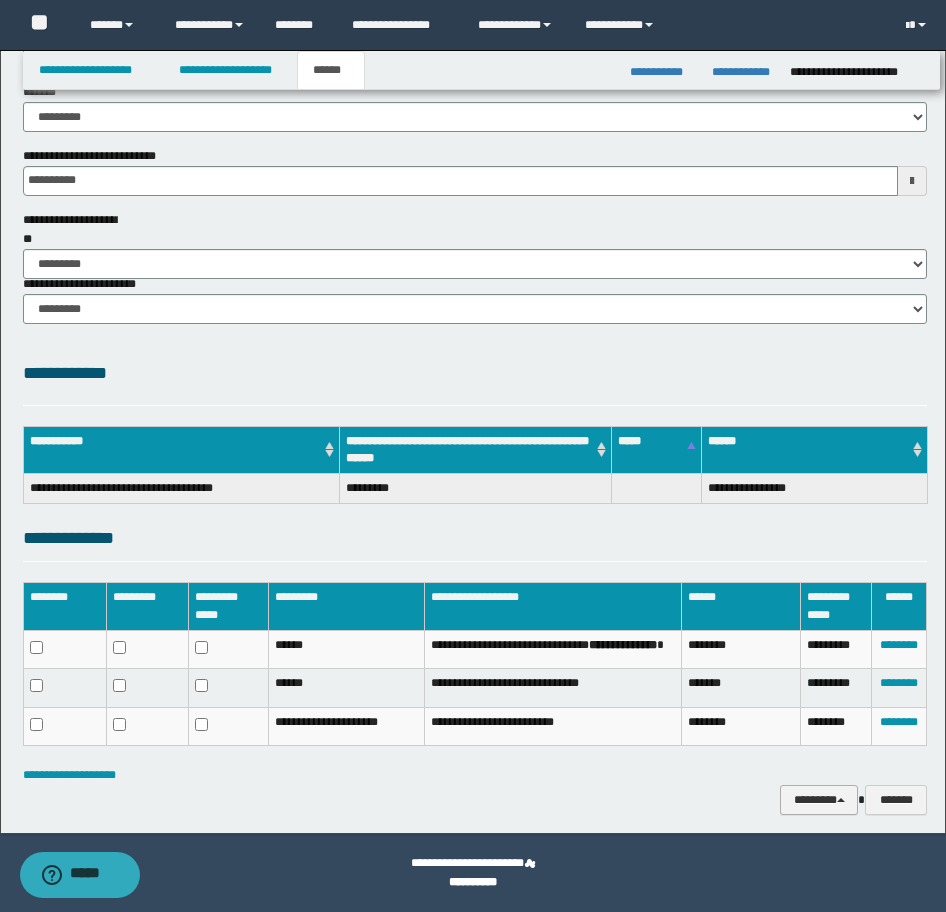 click on "********" at bounding box center [819, 800] 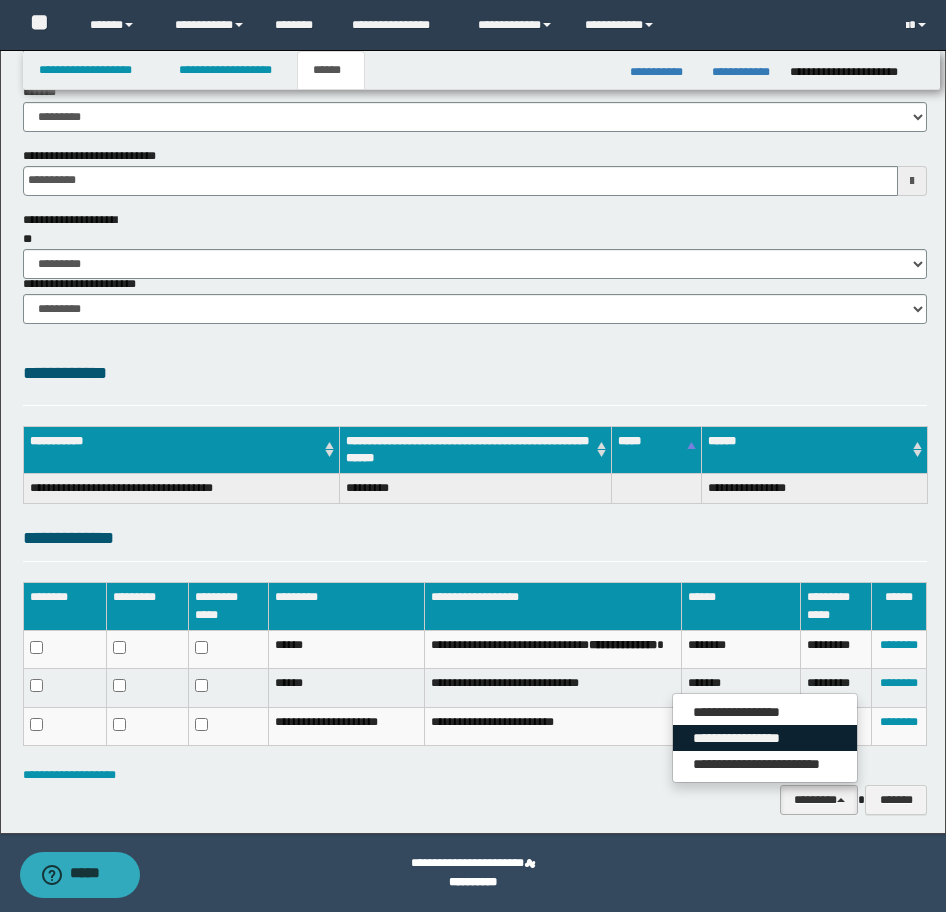 click on "**********" at bounding box center [765, 738] 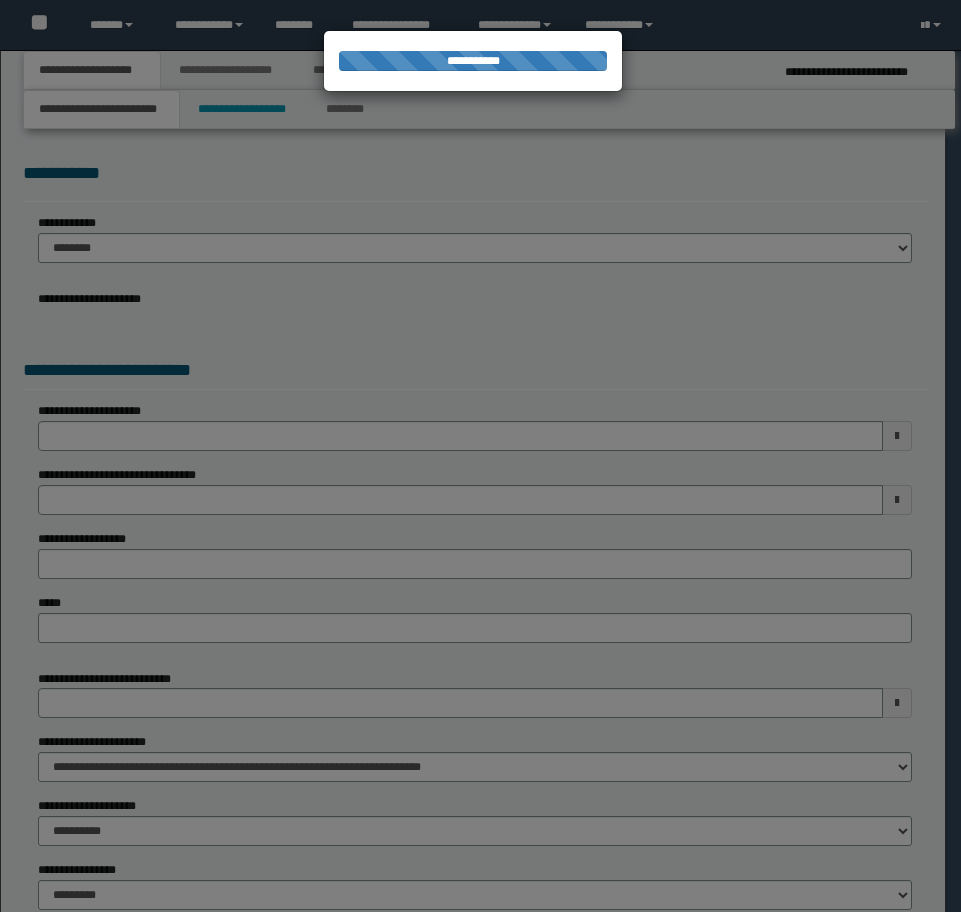scroll, scrollTop: 0, scrollLeft: 0, axis: both 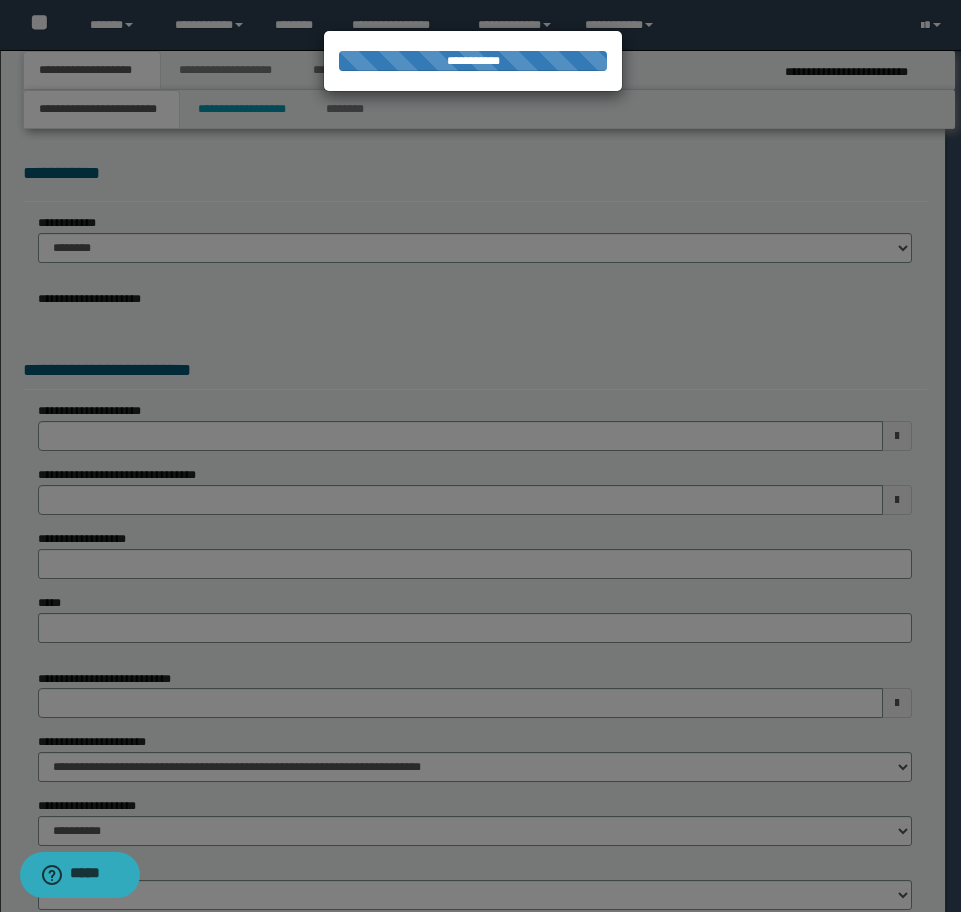 select on "*" 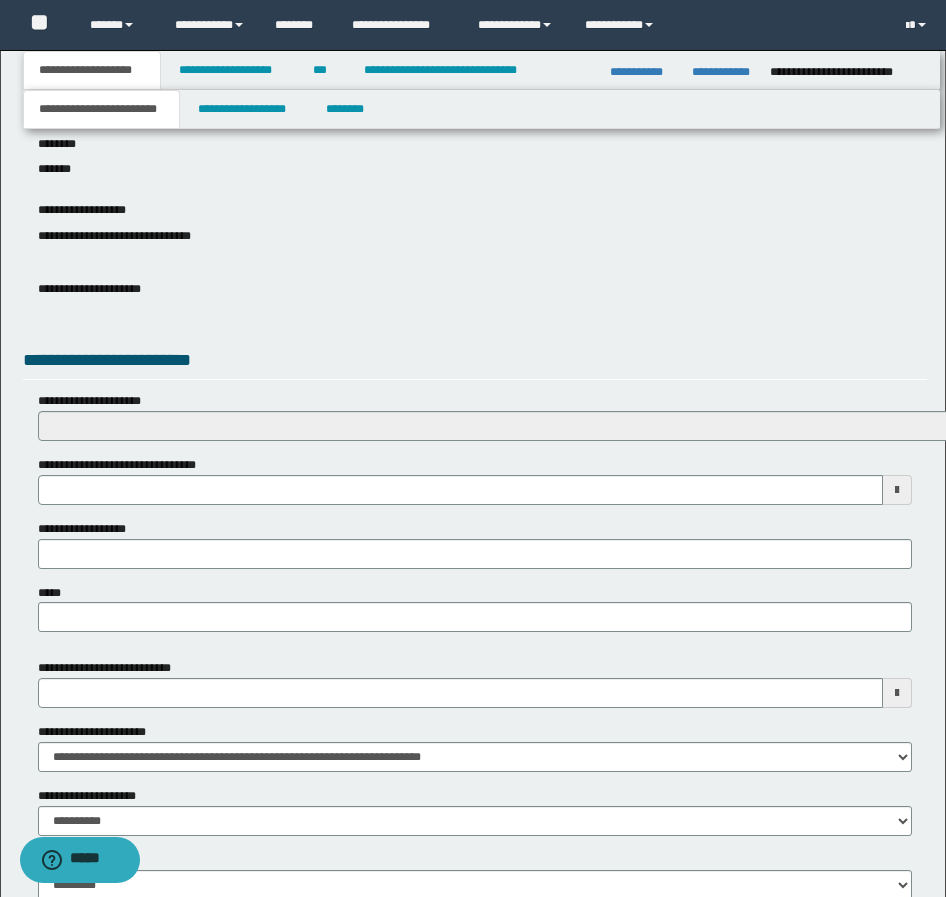 scroll, scrollTop: 700, scrollLeft: 0, axis: vertical 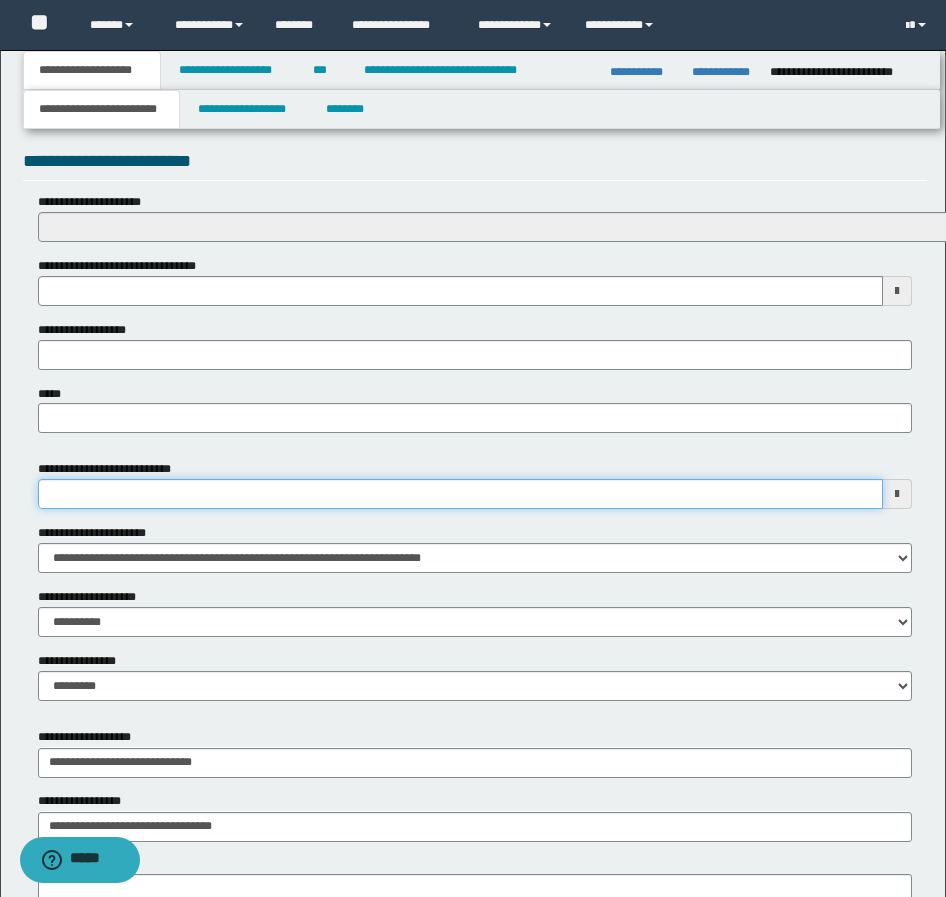 click on "**********" at bounding box center (460, 494) 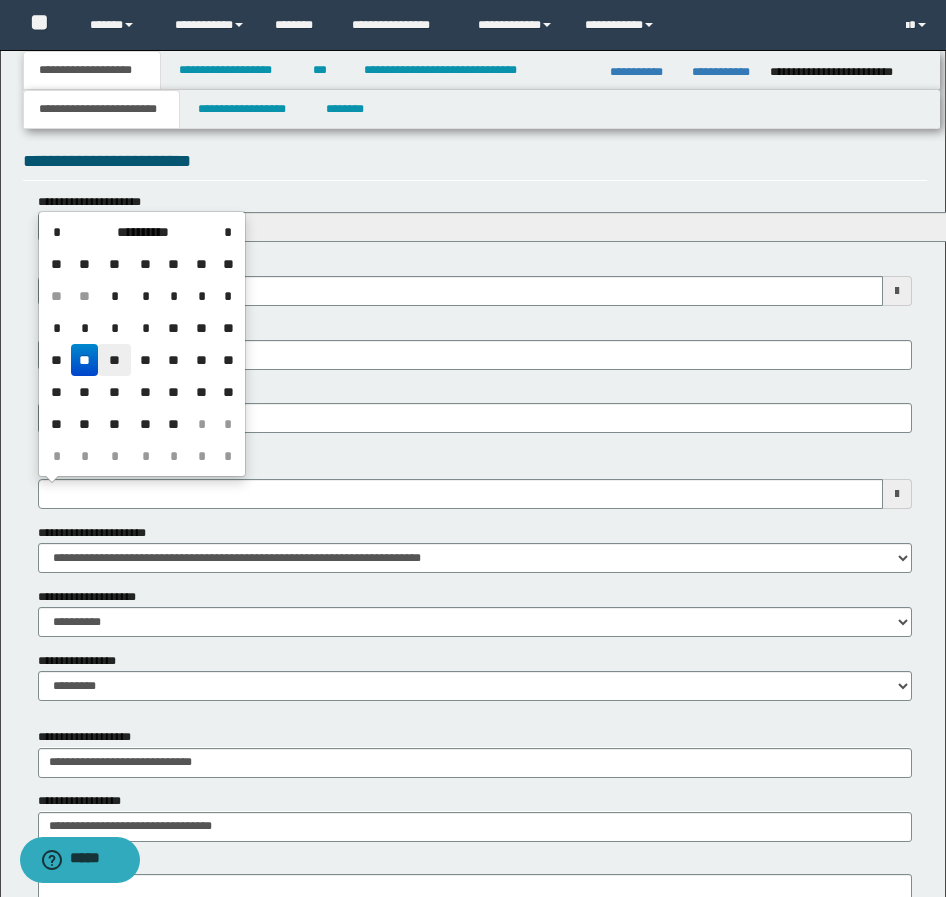 click on "**" at bounding box center [114, 360] 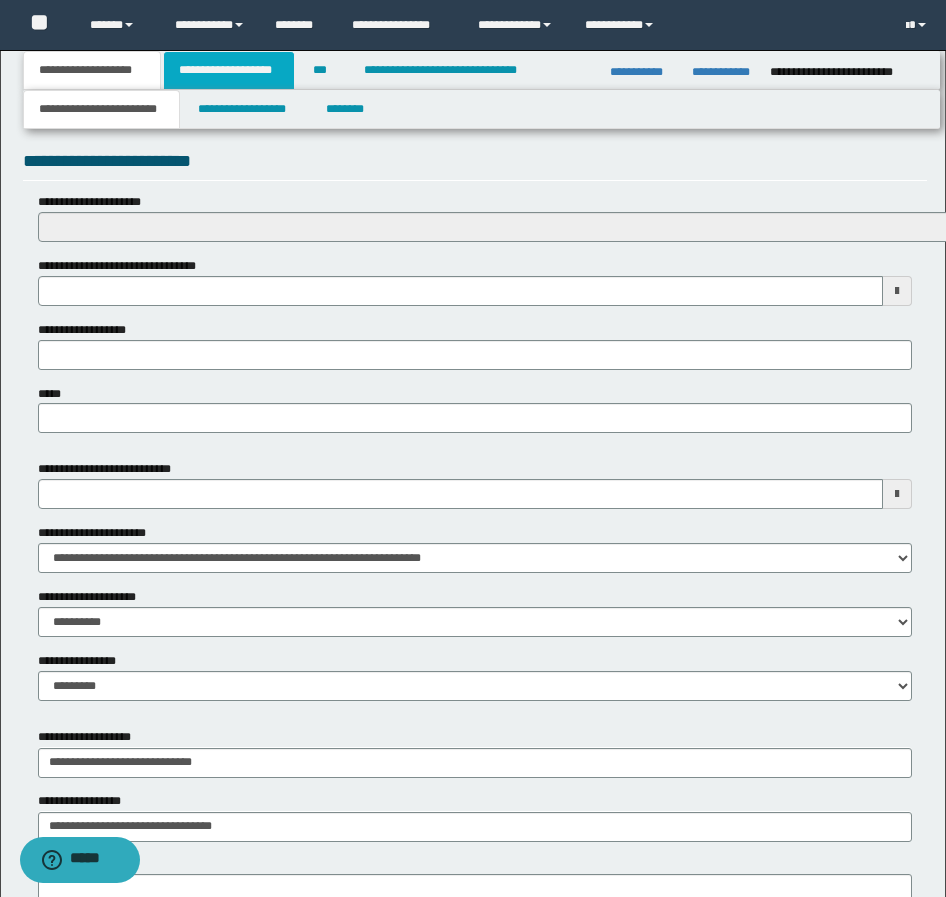 click on "**********" at bounding box center [229, 70] 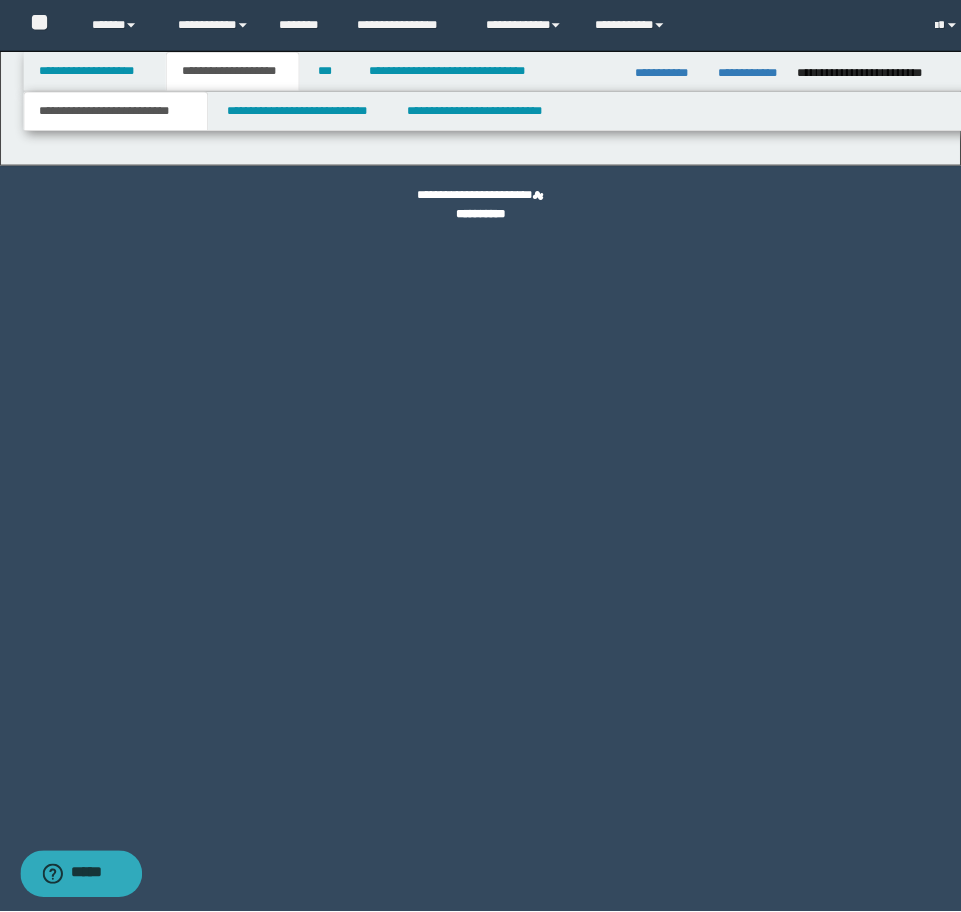 scroll, scrollTop: 0, scrollLeft: 0, axis: both 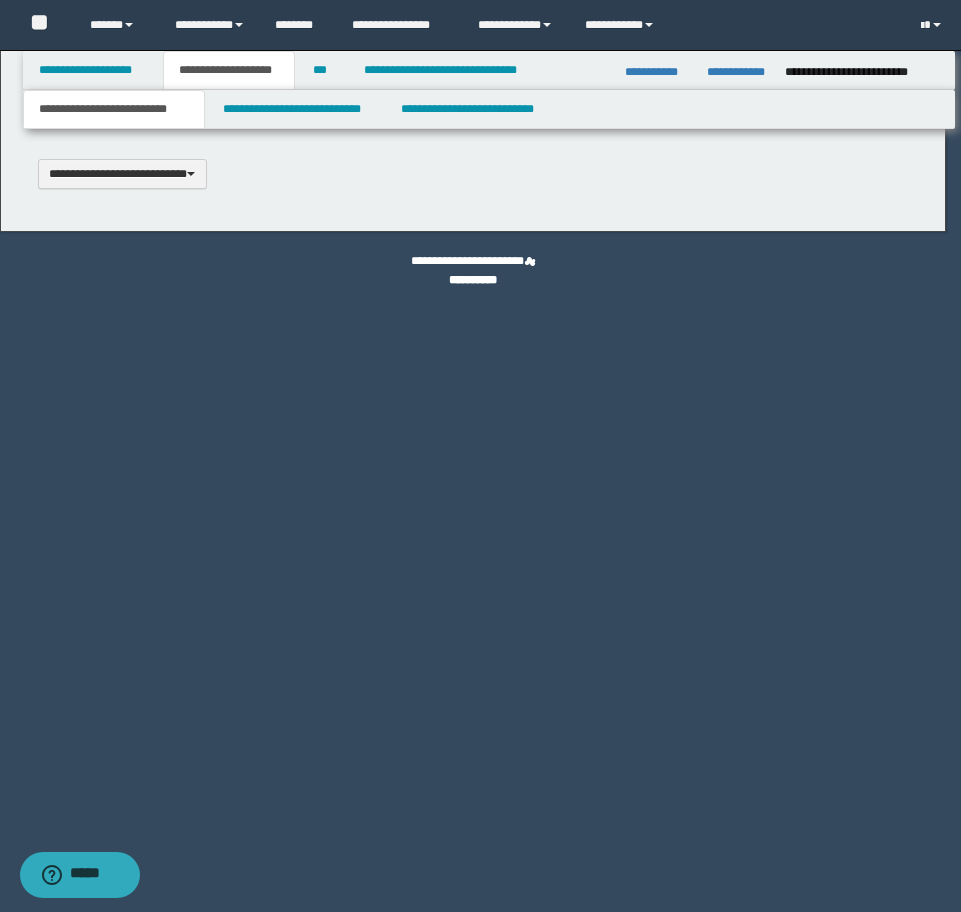 type 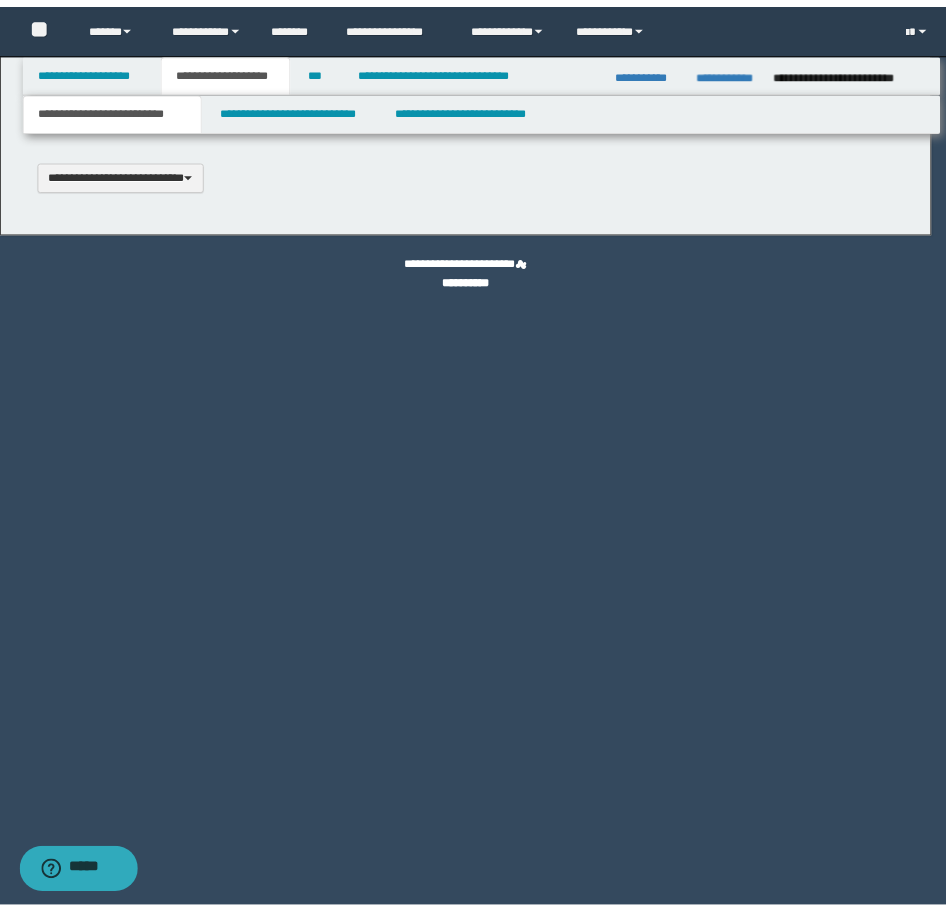 scroll, scrollTop: 0, scrollLeft: 0, axis: both 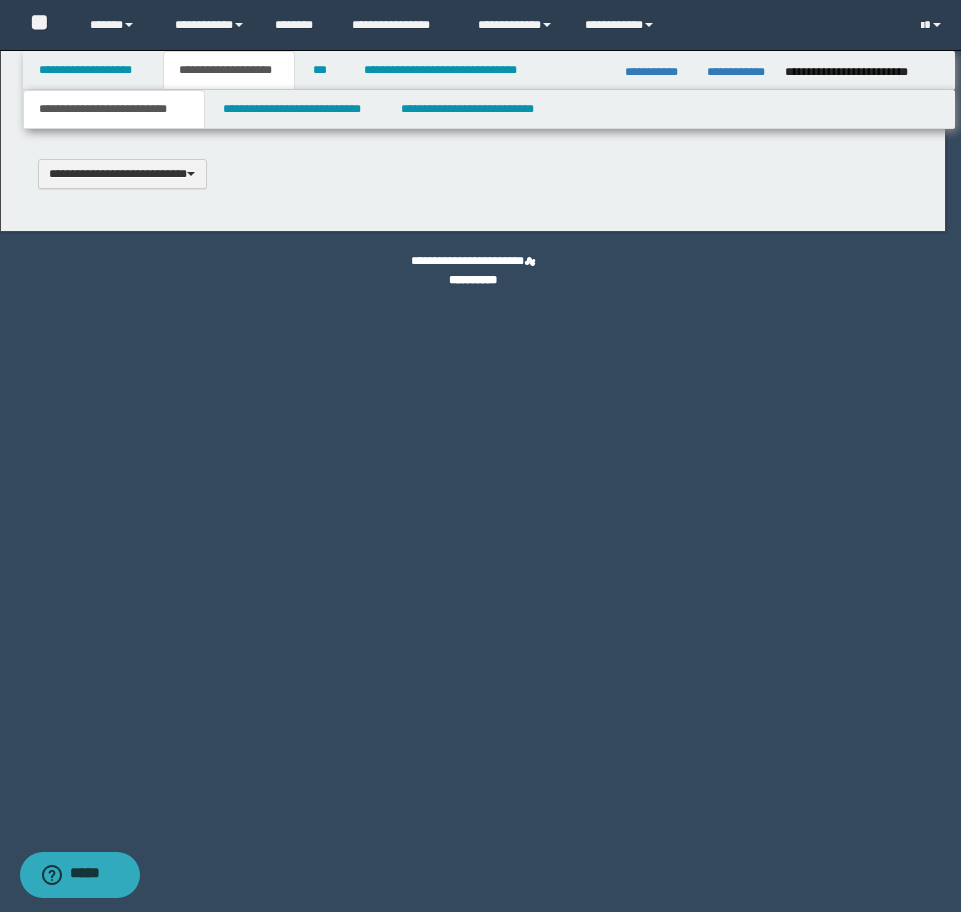 type on "**********" 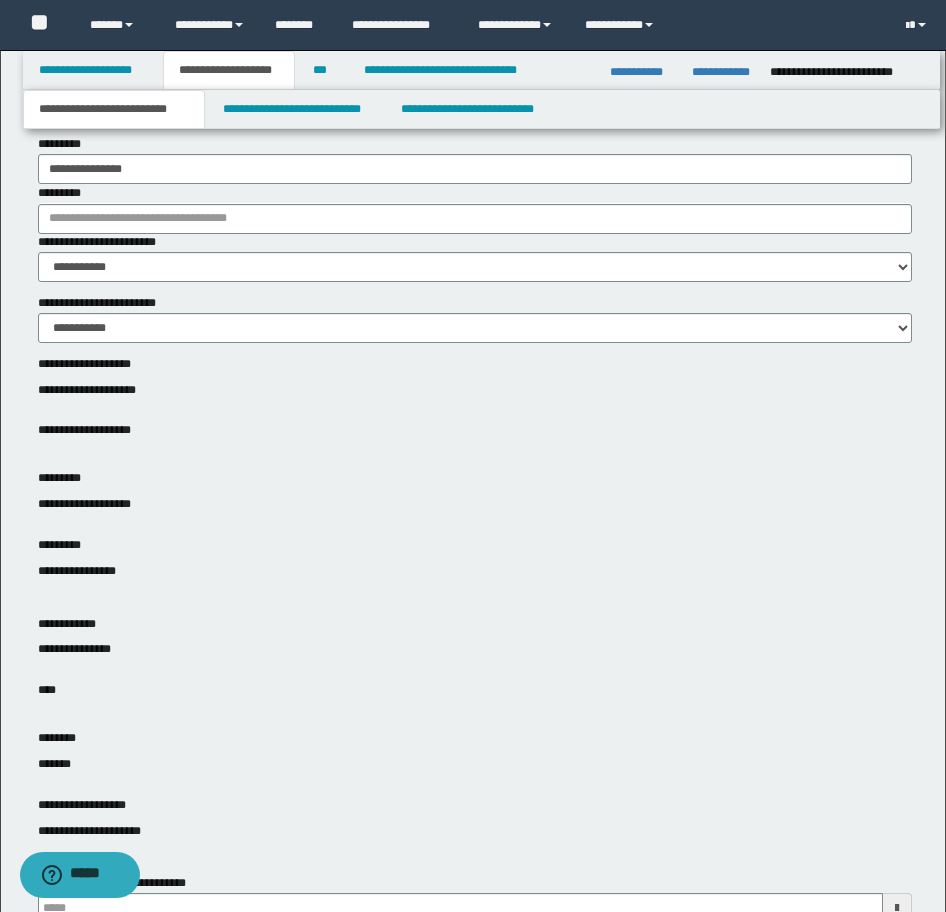 scroll, scrollTop: 600, scrollLeft: 0, axis: vertical 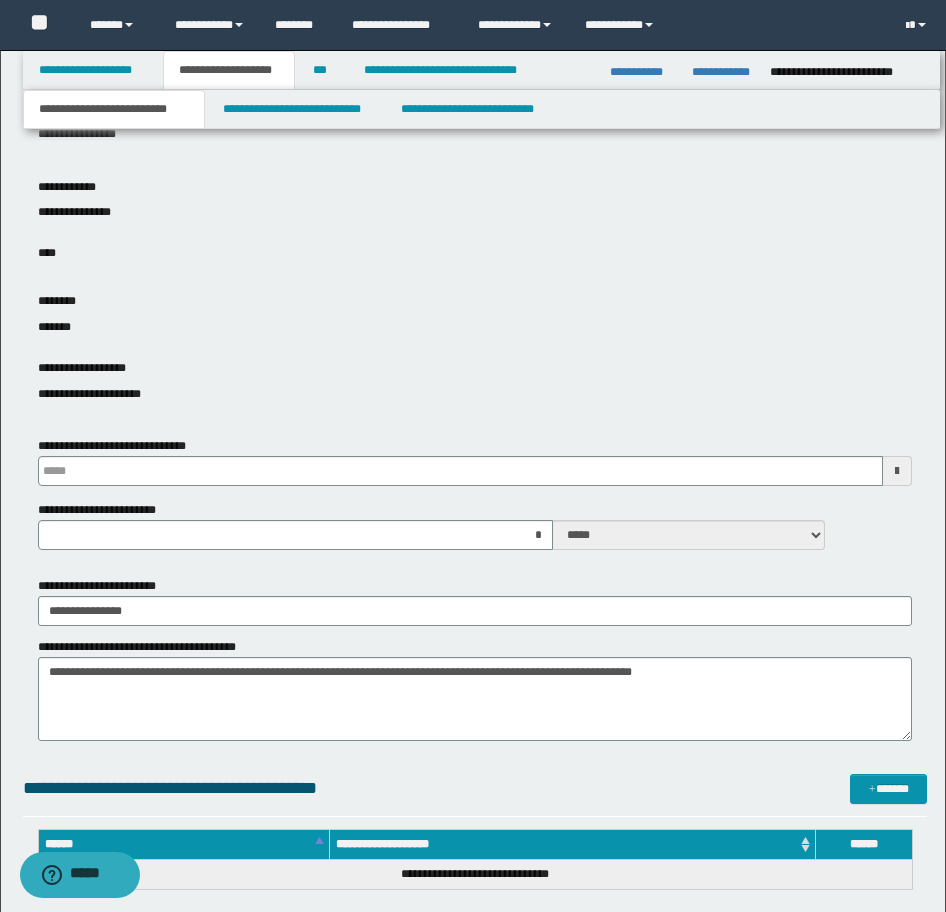 type 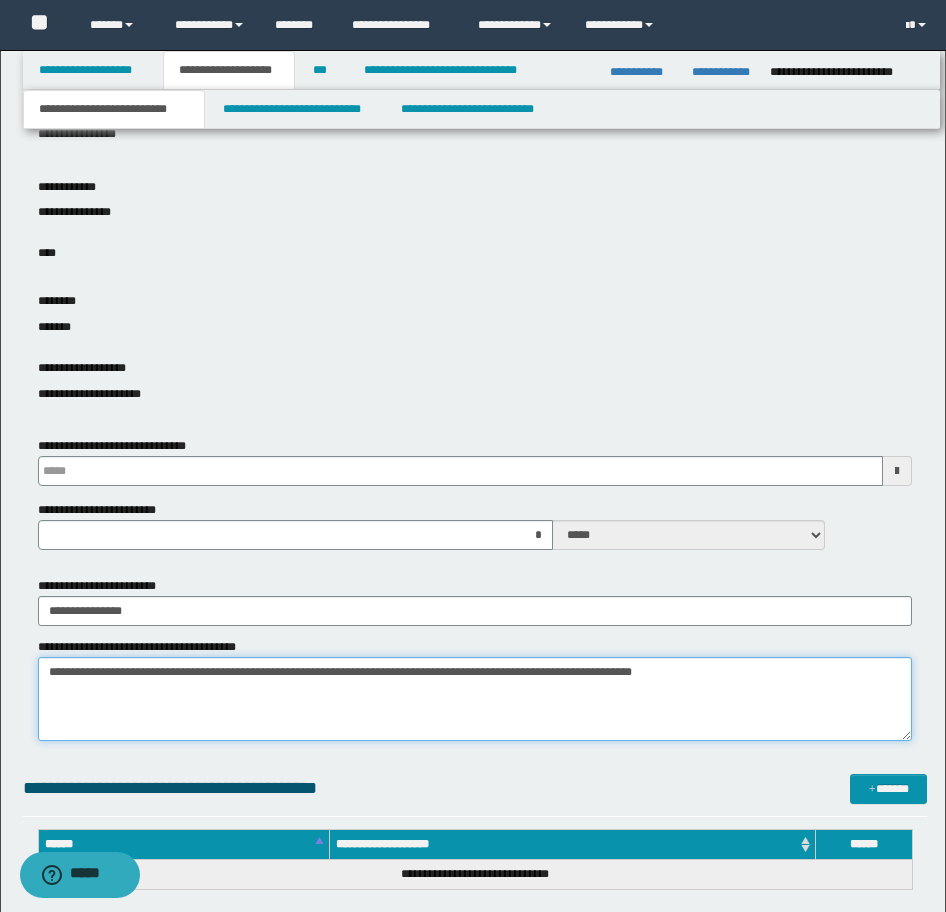 drag, startPoint x: 804, startPoint y: 675, endPoint x: -16, endPoint y: 672, distance: 820.0055 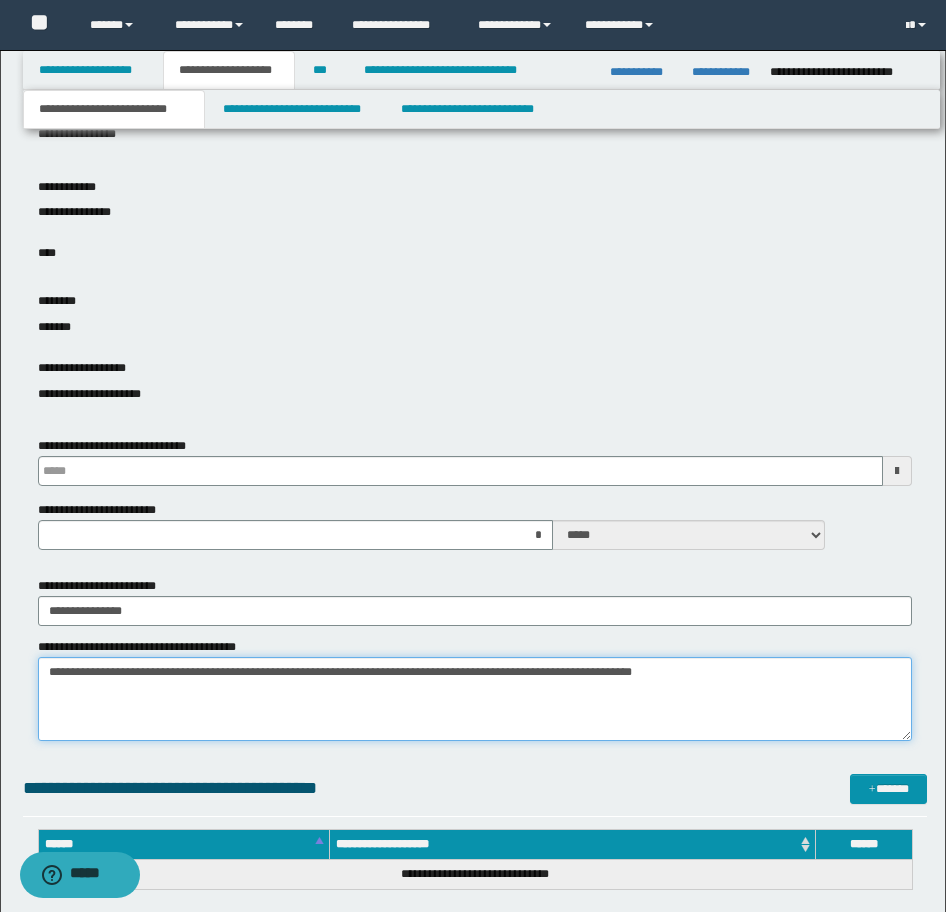 click on "**********" at bounding box center [473, -144] 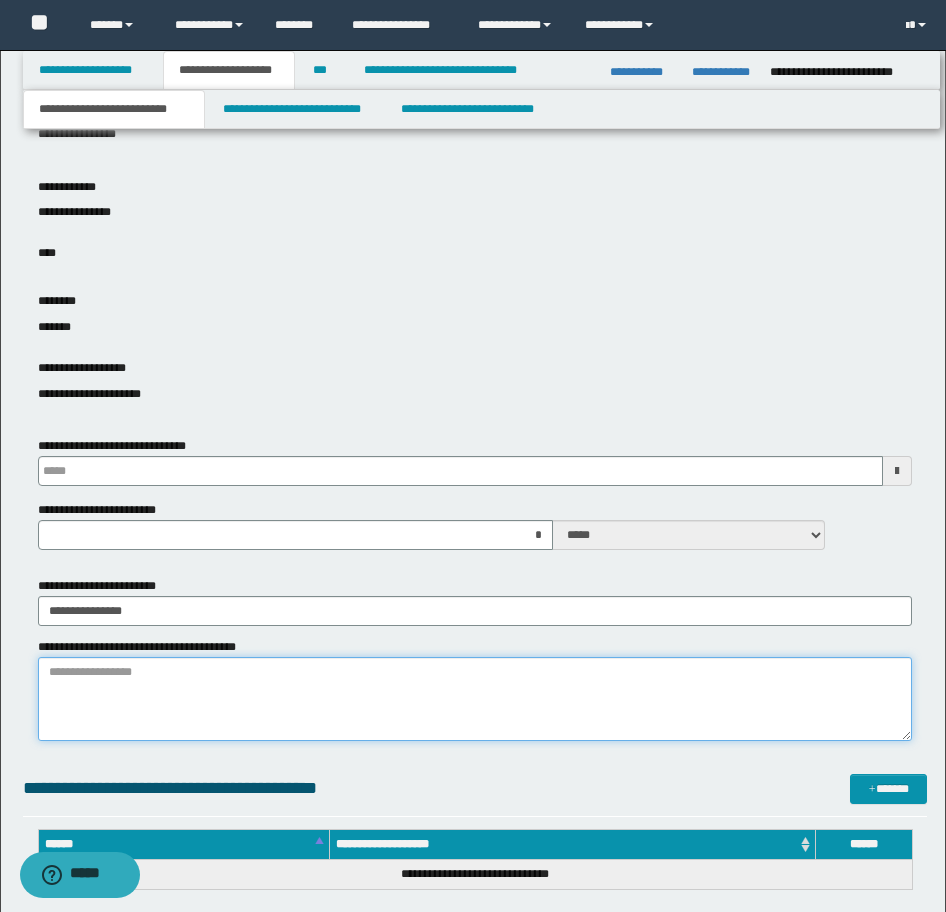 type 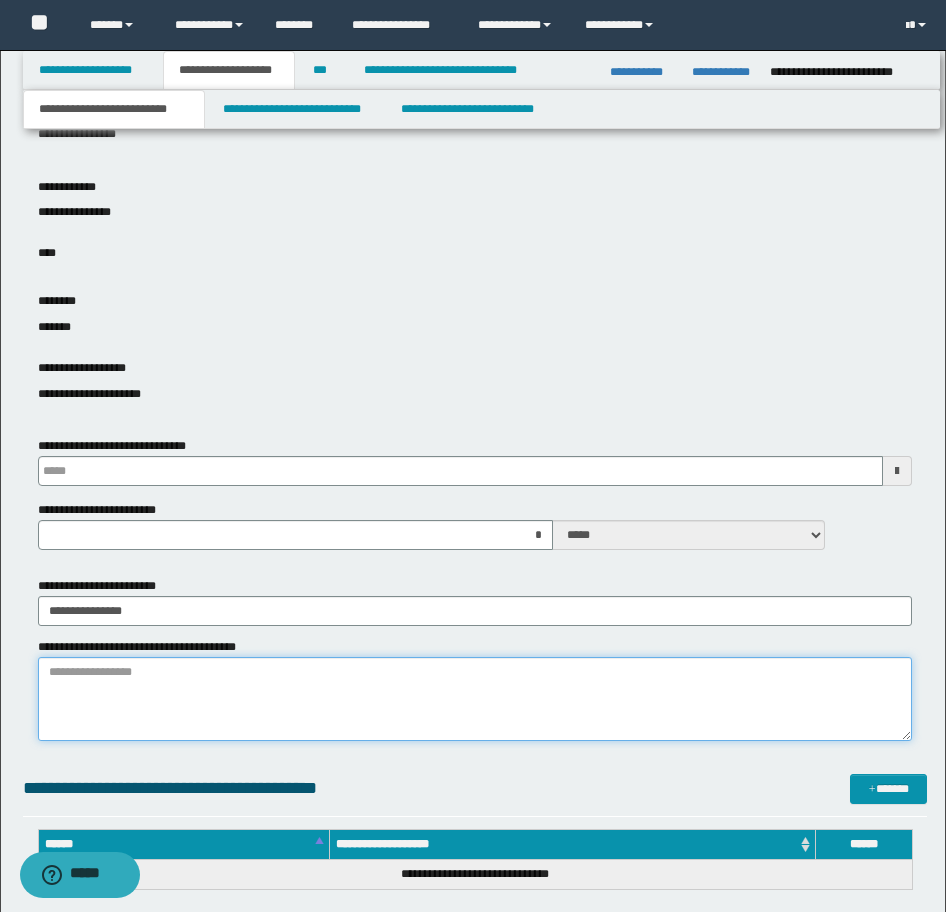 type on "**********" 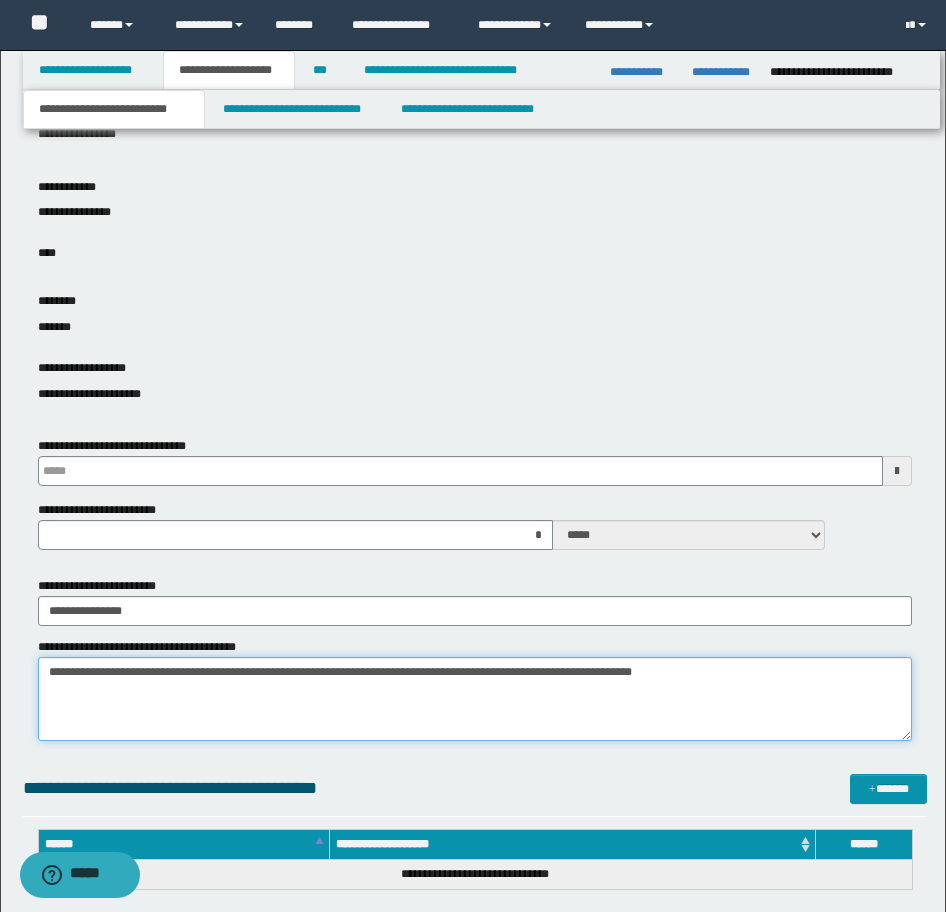 type 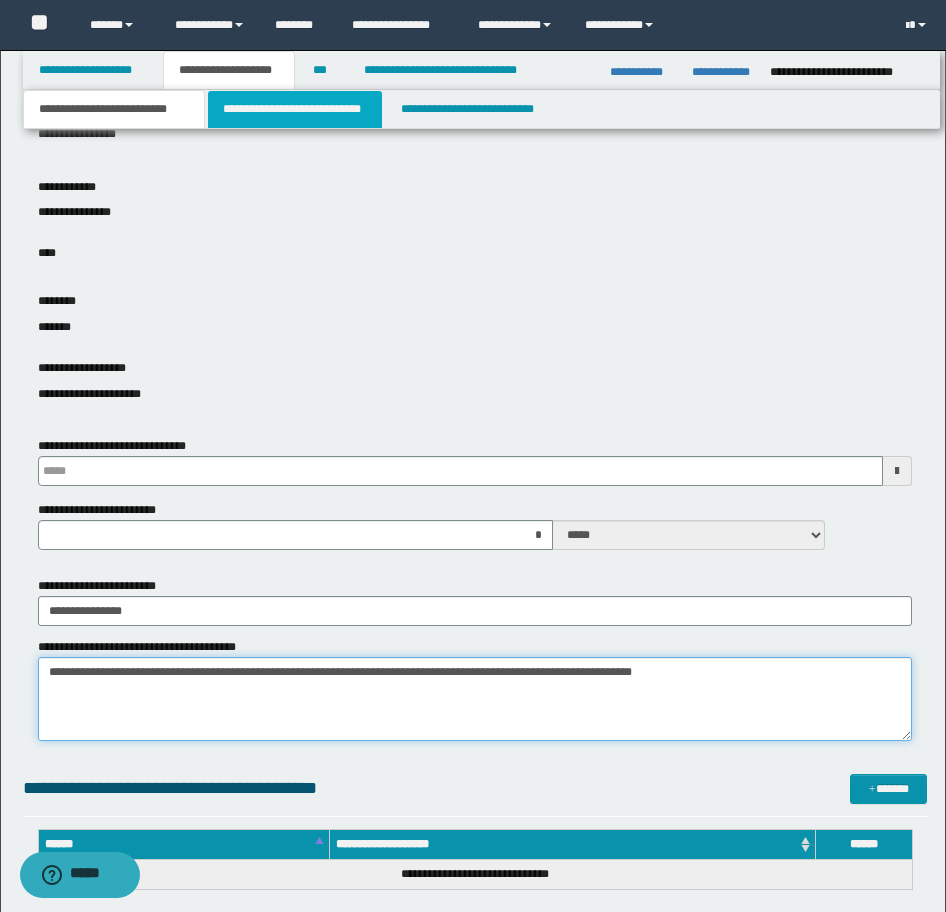 type on "**********" 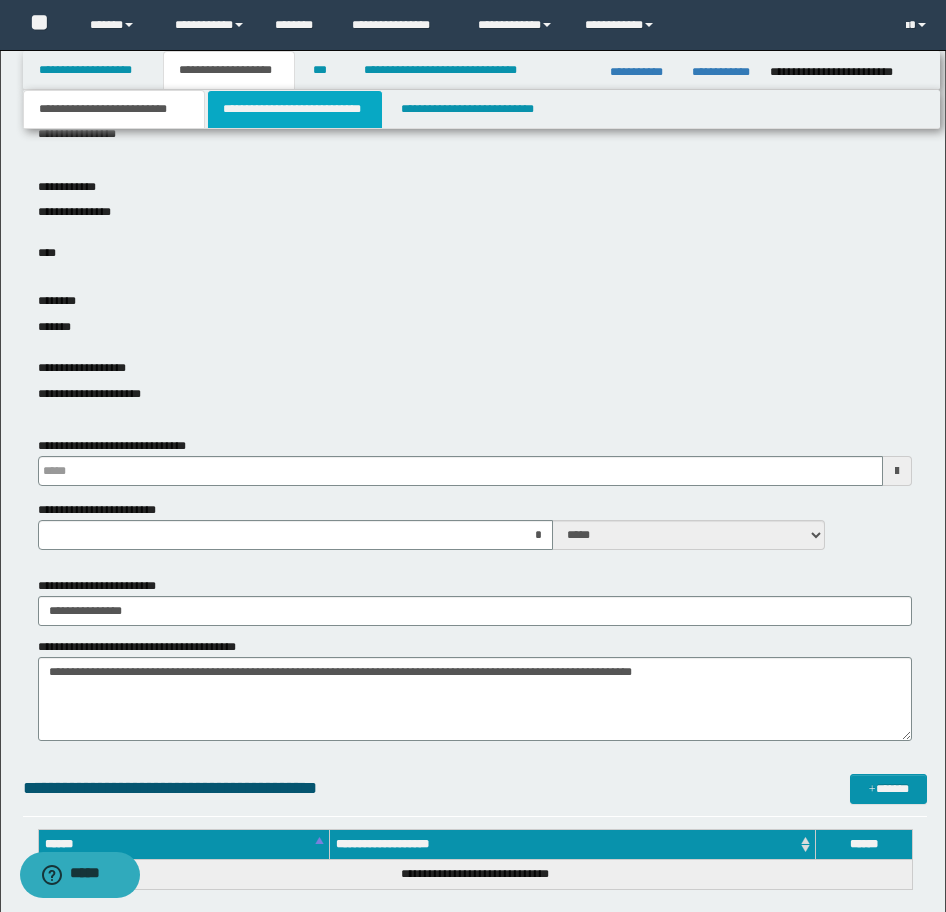 click on "**********" at bounding box center (295, 109) 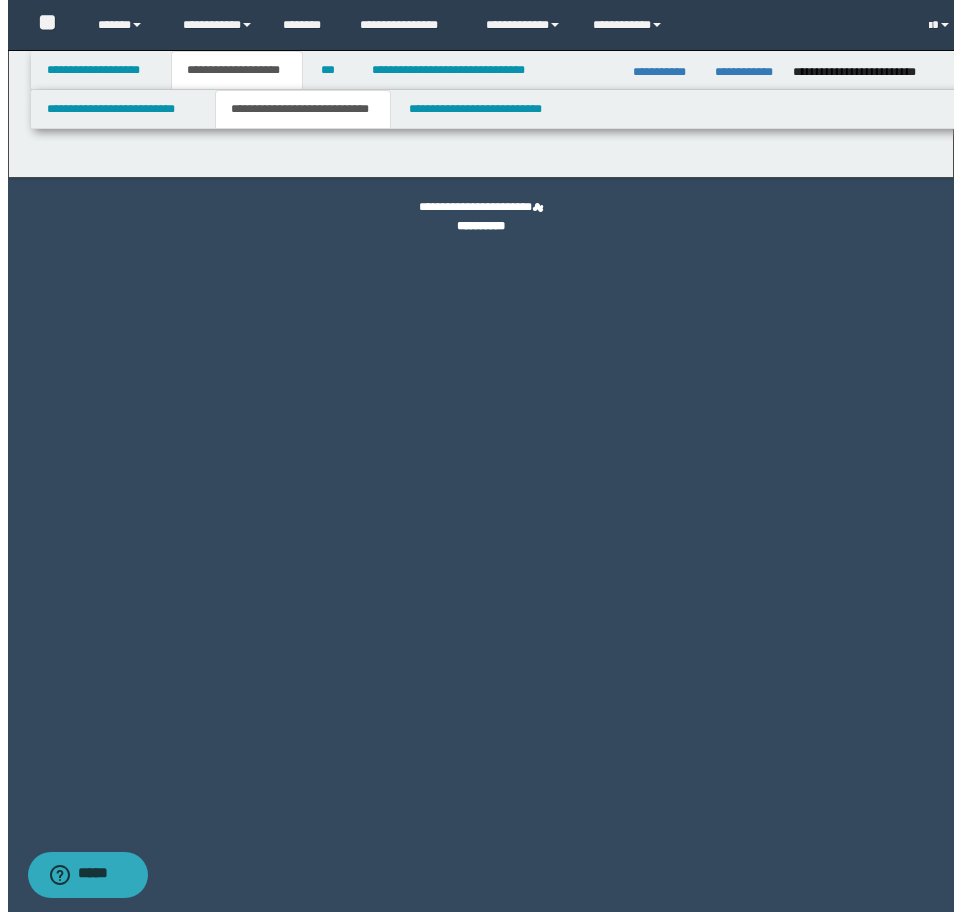 scroll, scrollTop: 0, scrollLeft: 0, axis: both 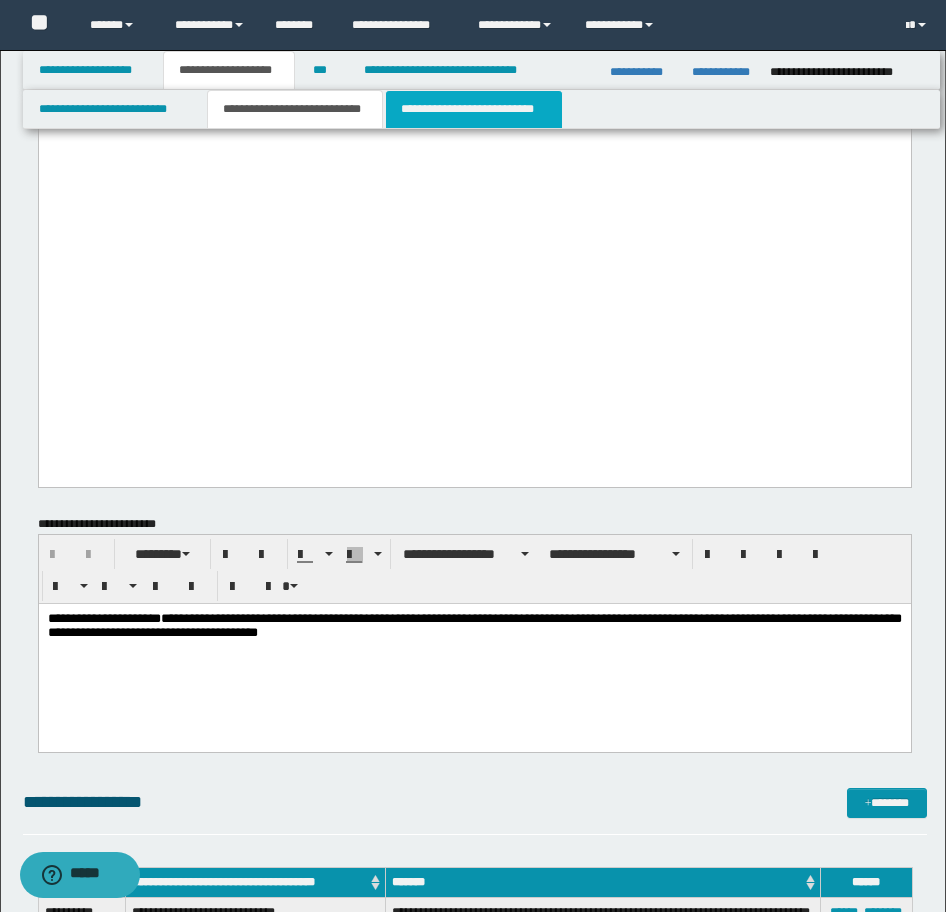 click on "**********" at bounding box center [474, 109] 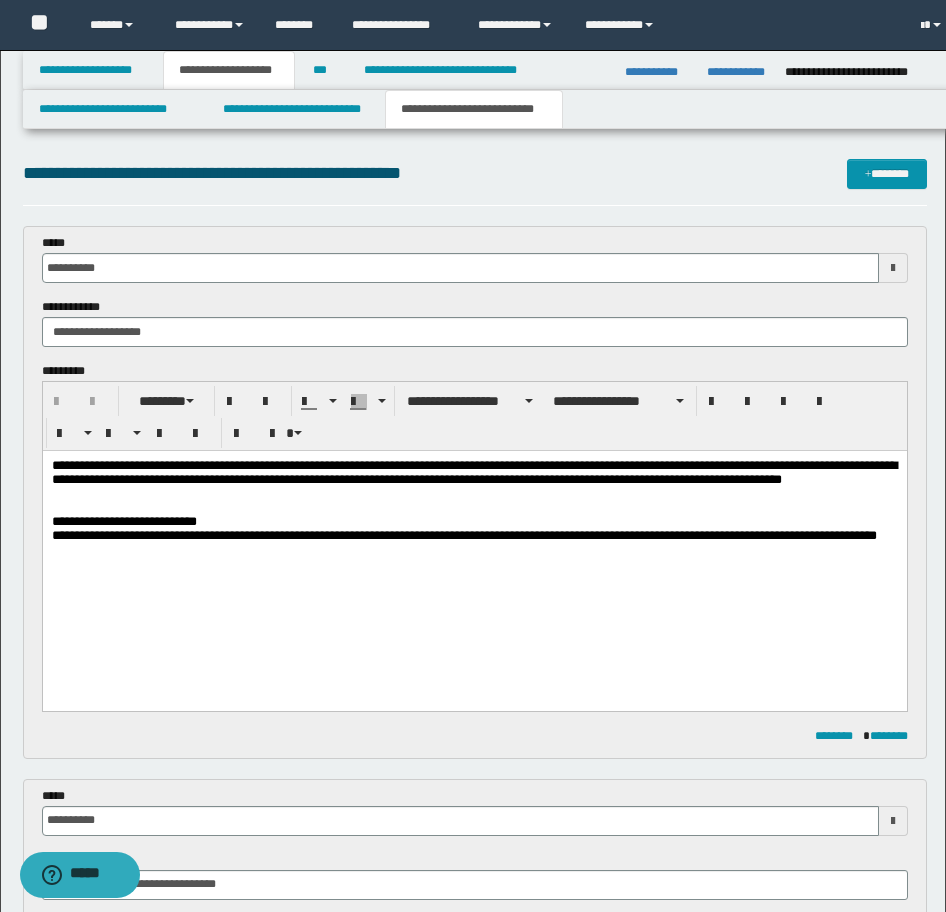 scroll, scrollTop: 0, scrollLeft: 0, axis: both 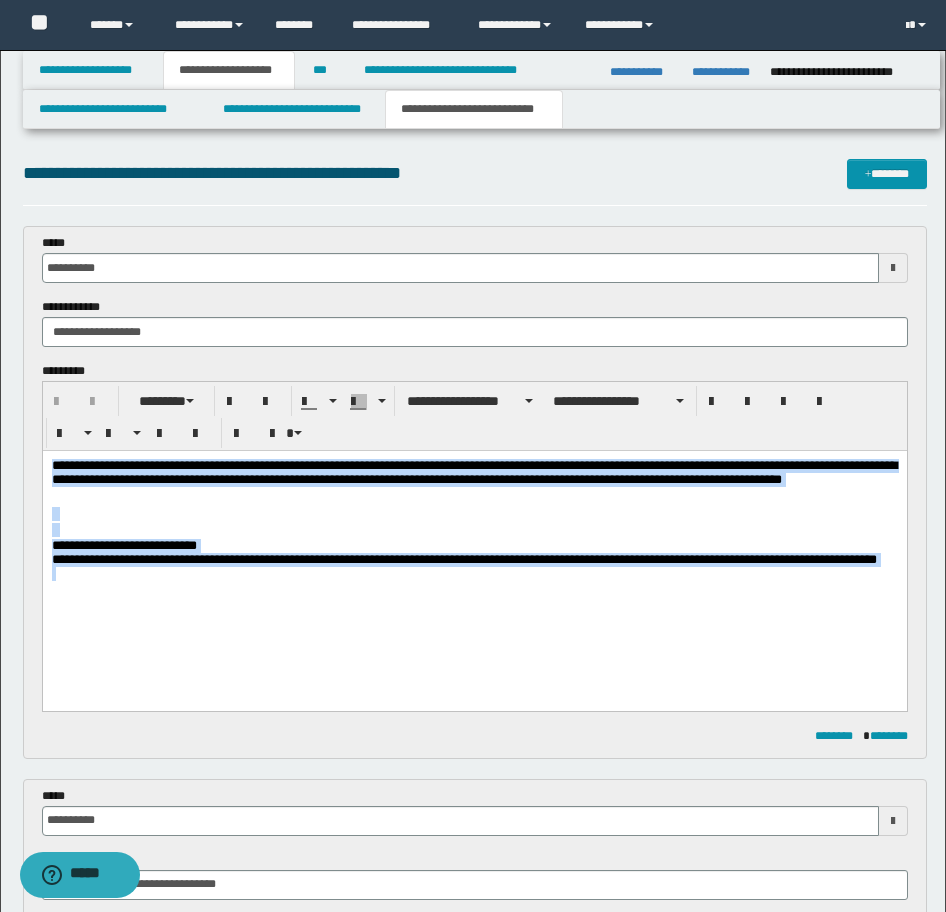 drag, startPoint x: 291, startPoint y: 608, endPoint x: 173, endPoint y: 828, distance: 249.64775 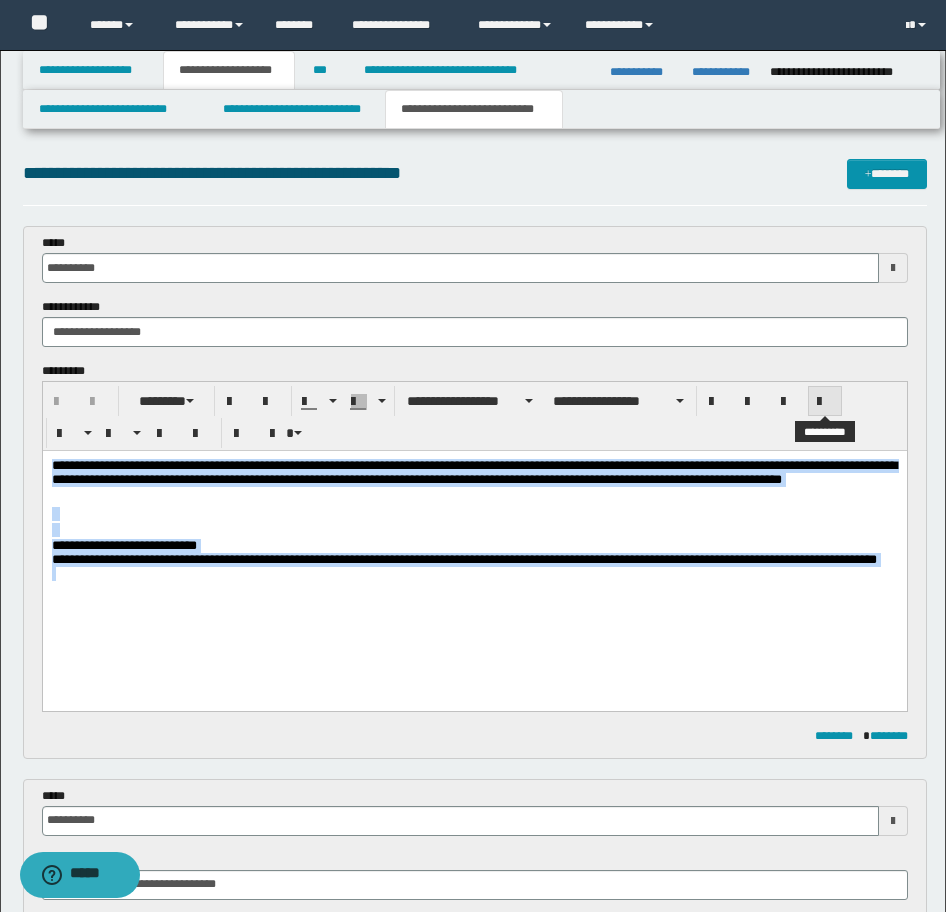 click at bounding box center [825, 401] 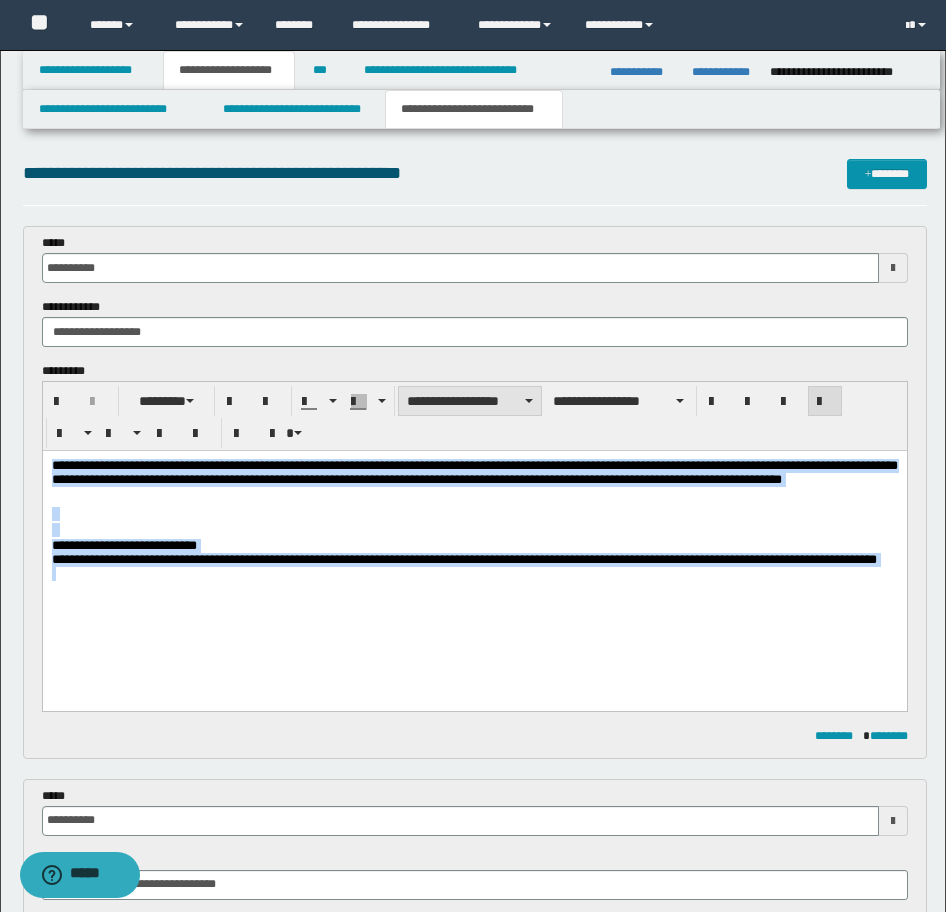 click on "**********" at bounding box center (470, 401) 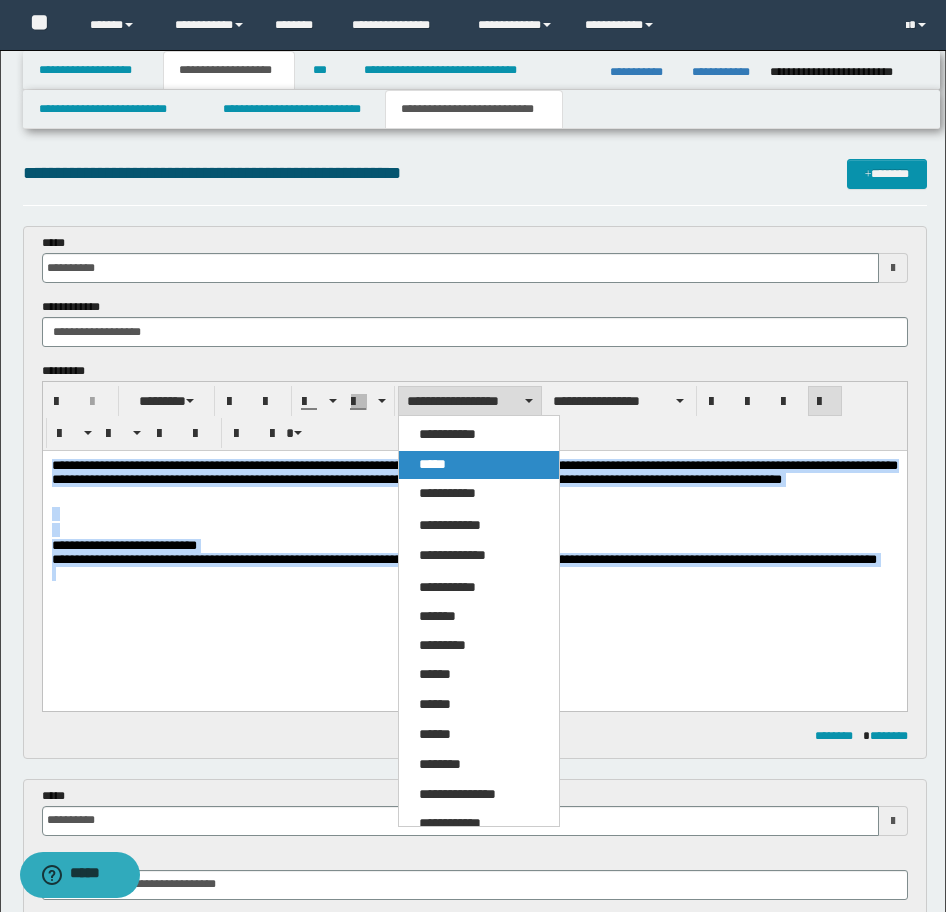 click on "*****" at bounding box center (432, 464) 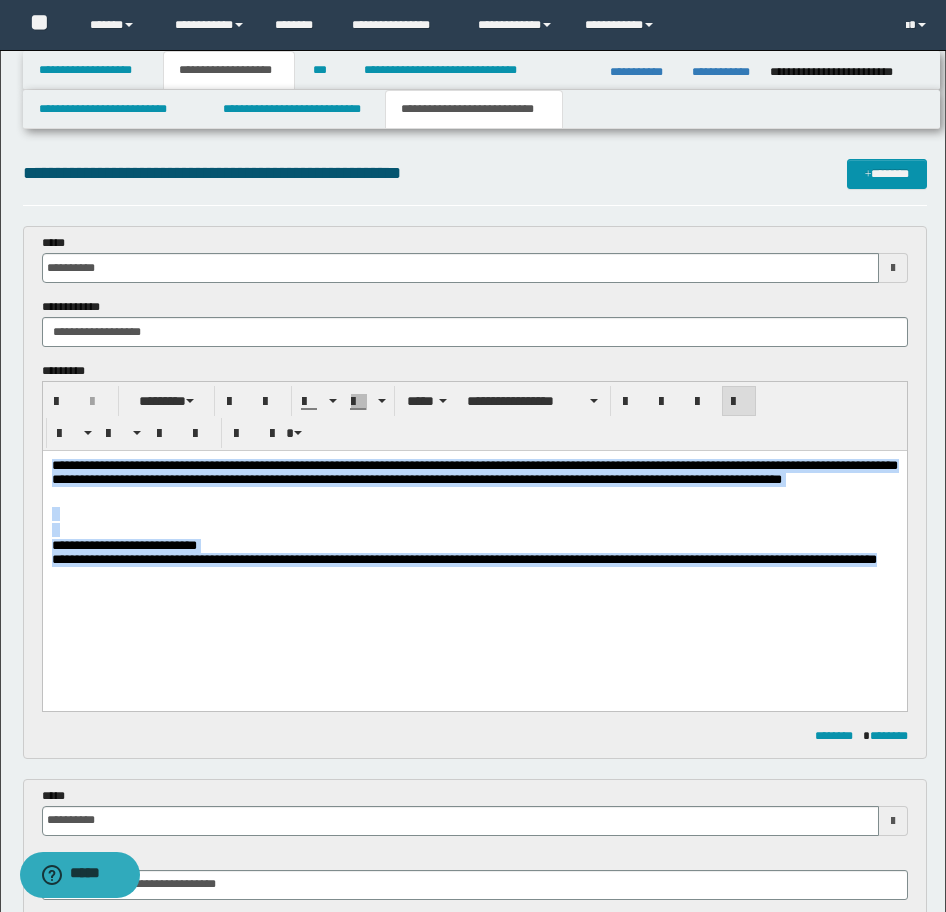 click at bounding box center [474, 531] 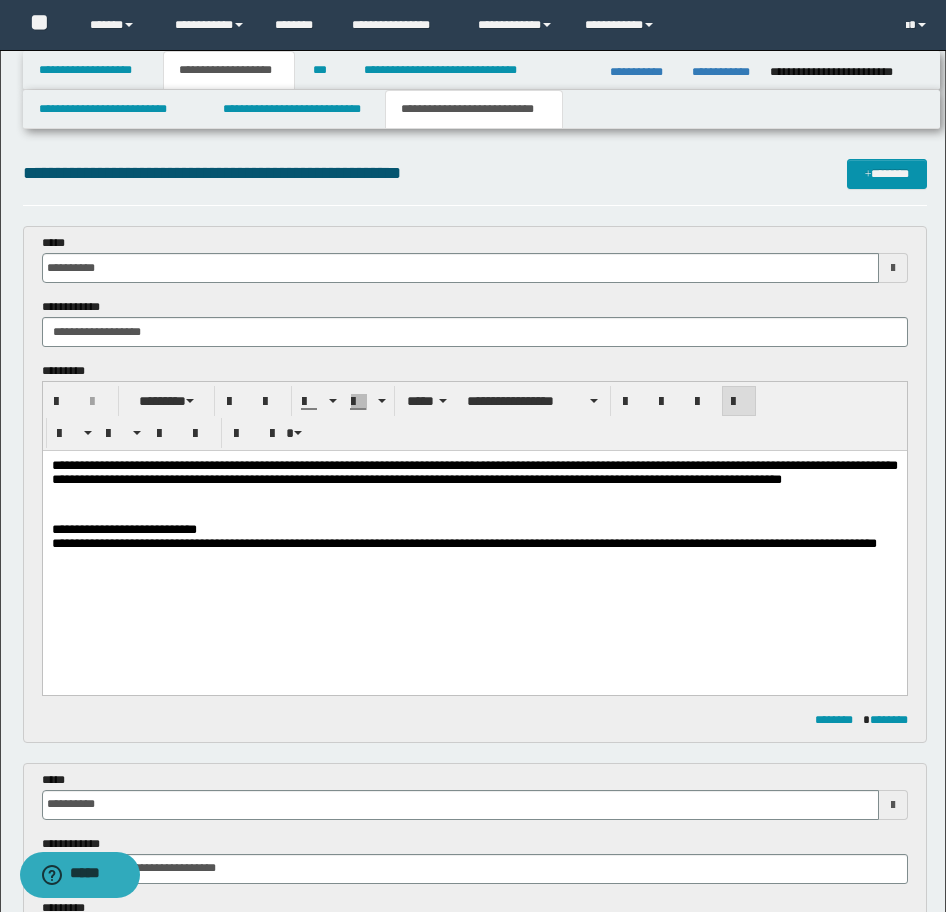 click on "**********" at bounding box center [463, 543] 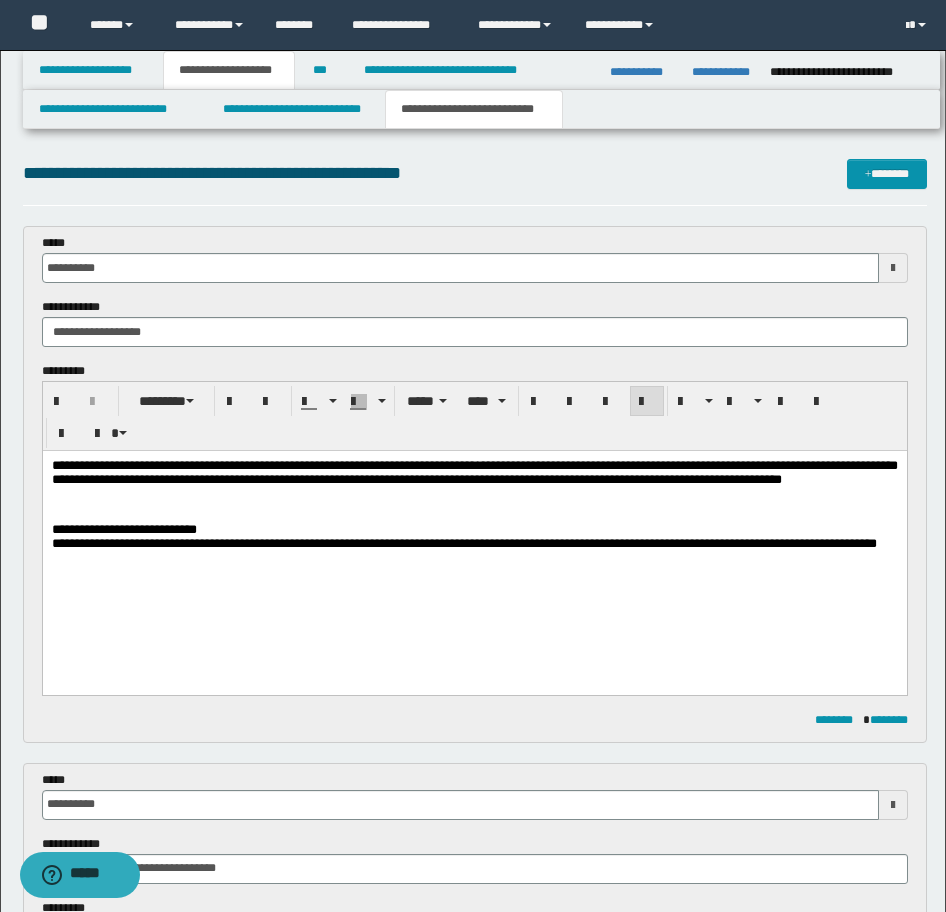 type 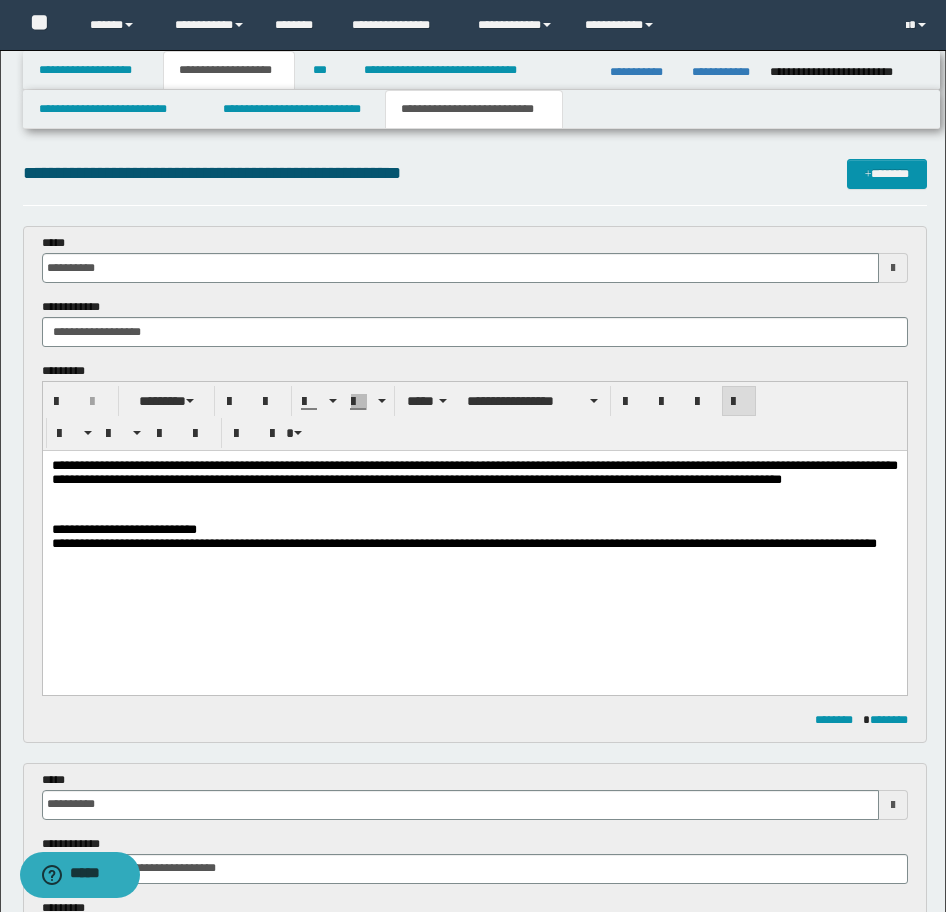 click on "**********" at bounding box center [474, 538] 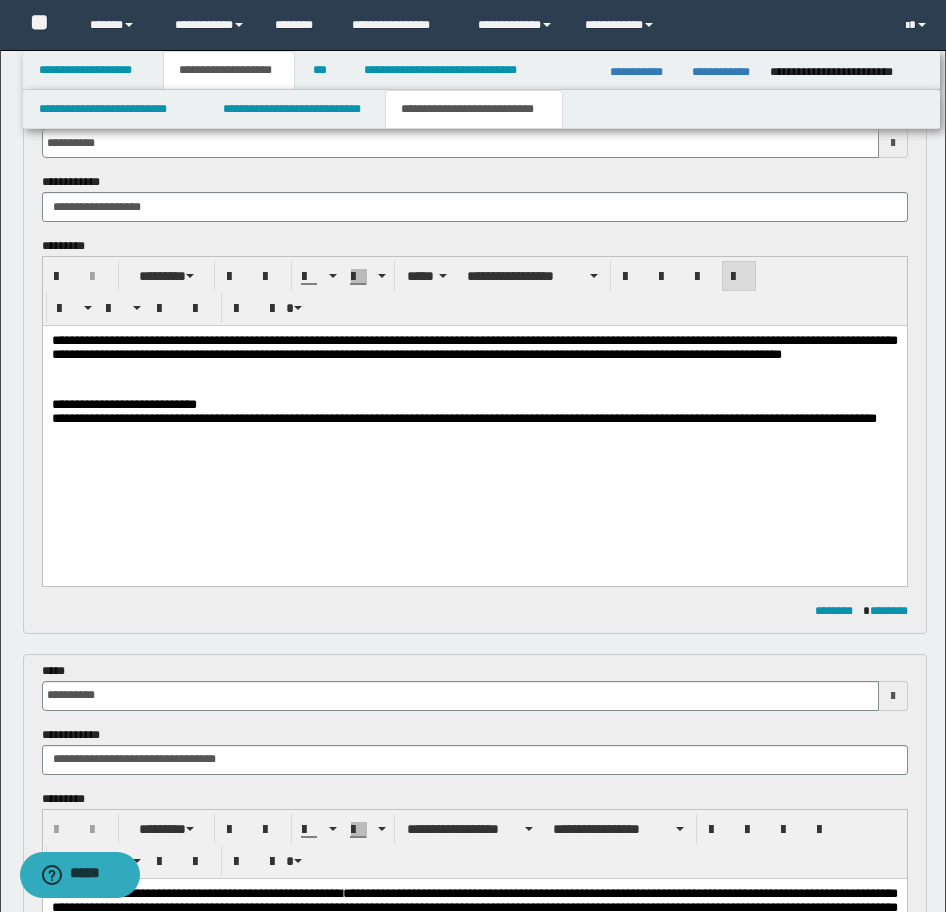 scroll, scrollTop: 300, scrollLeft: 0, axis: vertical 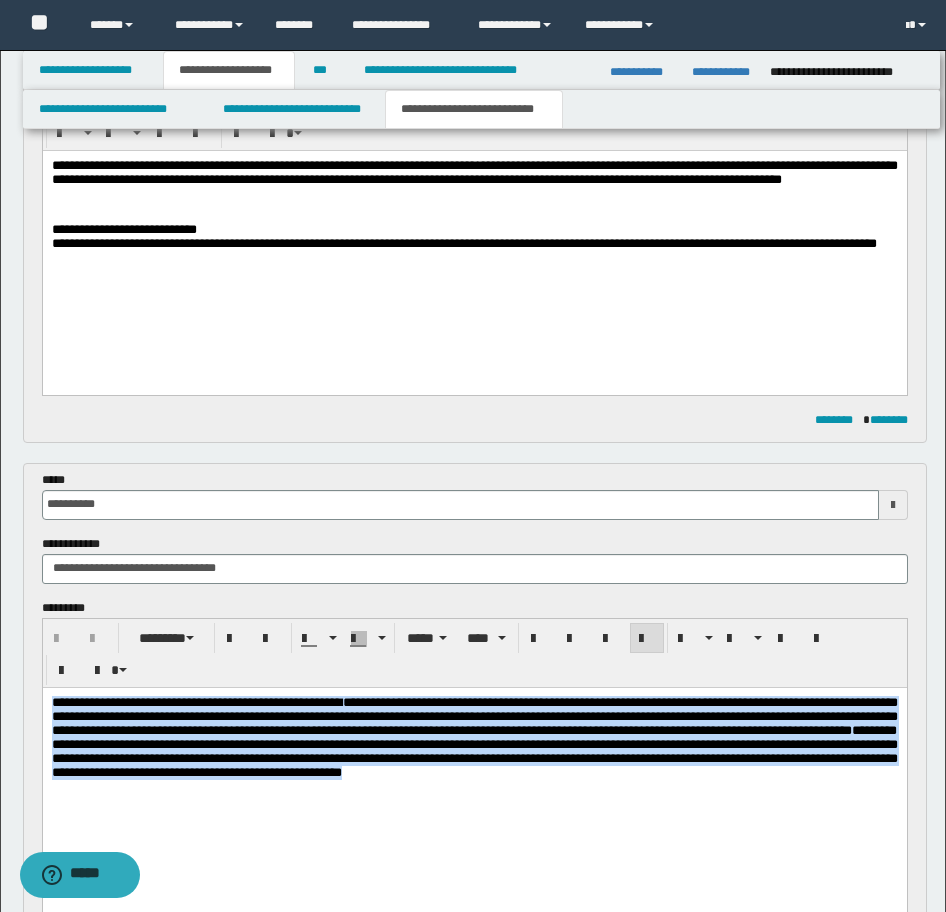 drag, startPoint x: 367, startPoint y: 801, endPoint x: -17, endPoint y: 660, distance: 409.06845 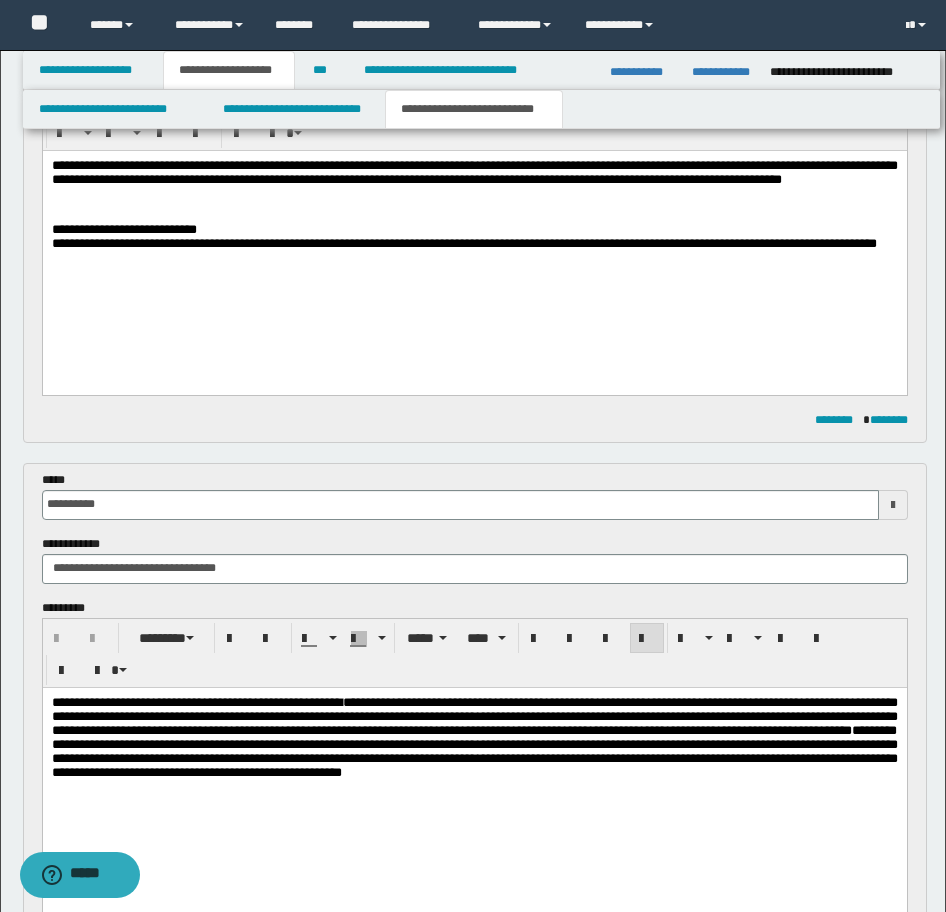 type 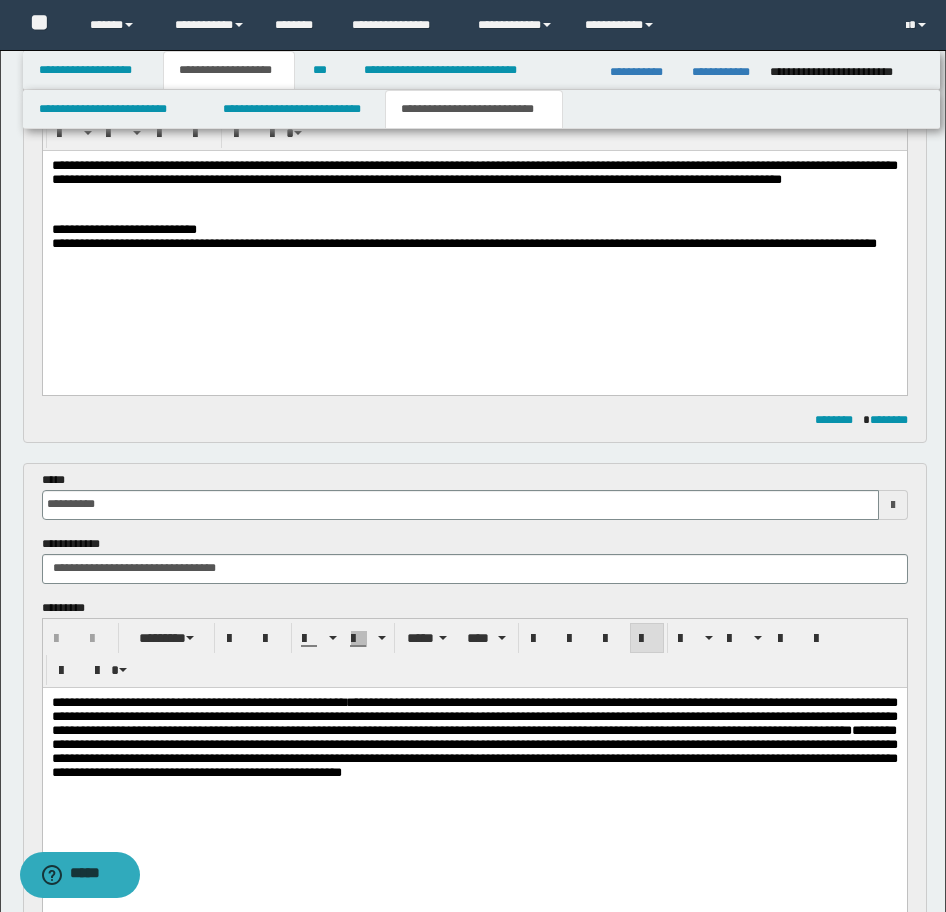 click on "**********" at bounding box center (474, 750) 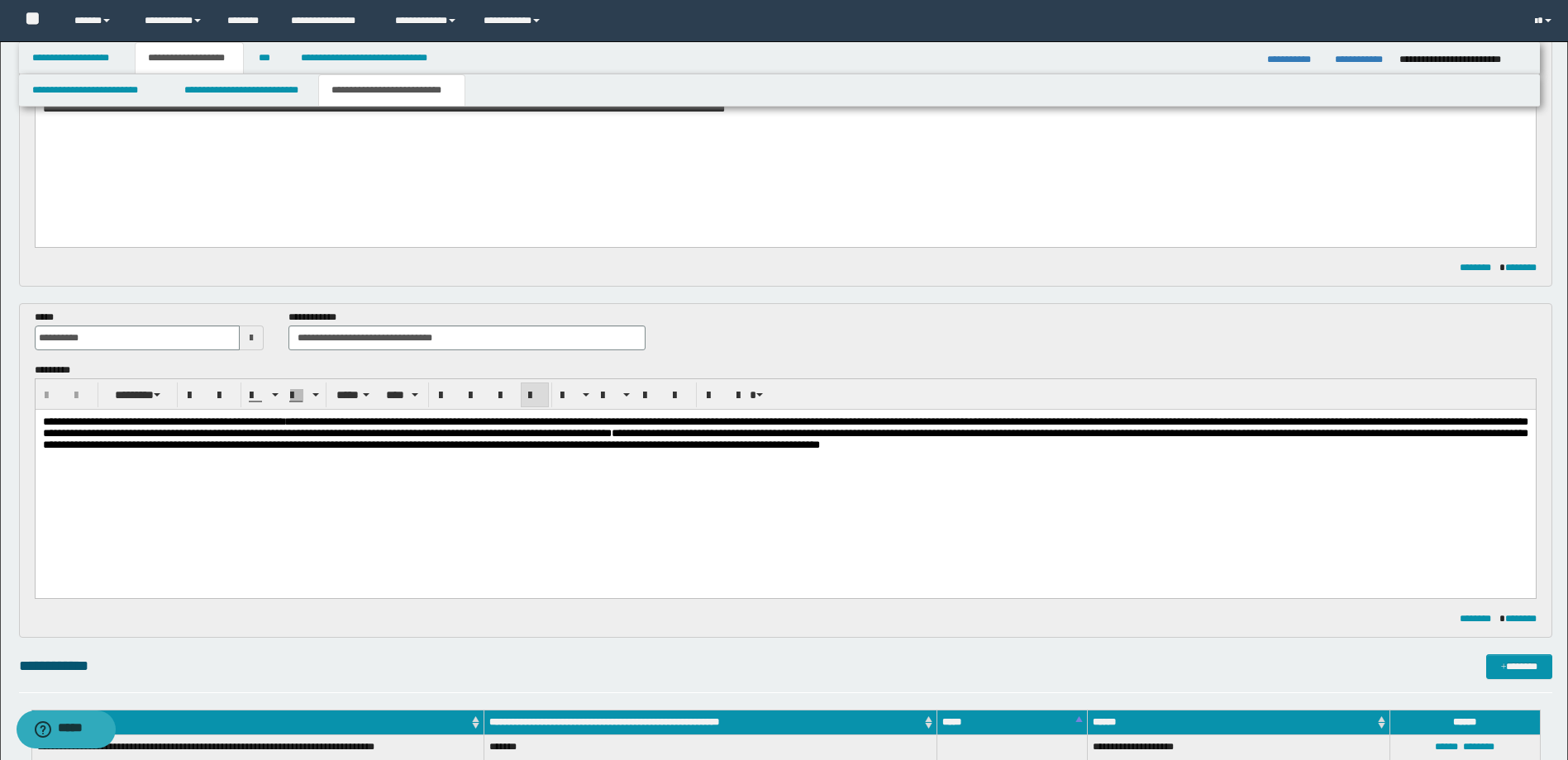 click on "**********" at bounding box center [784, 454] 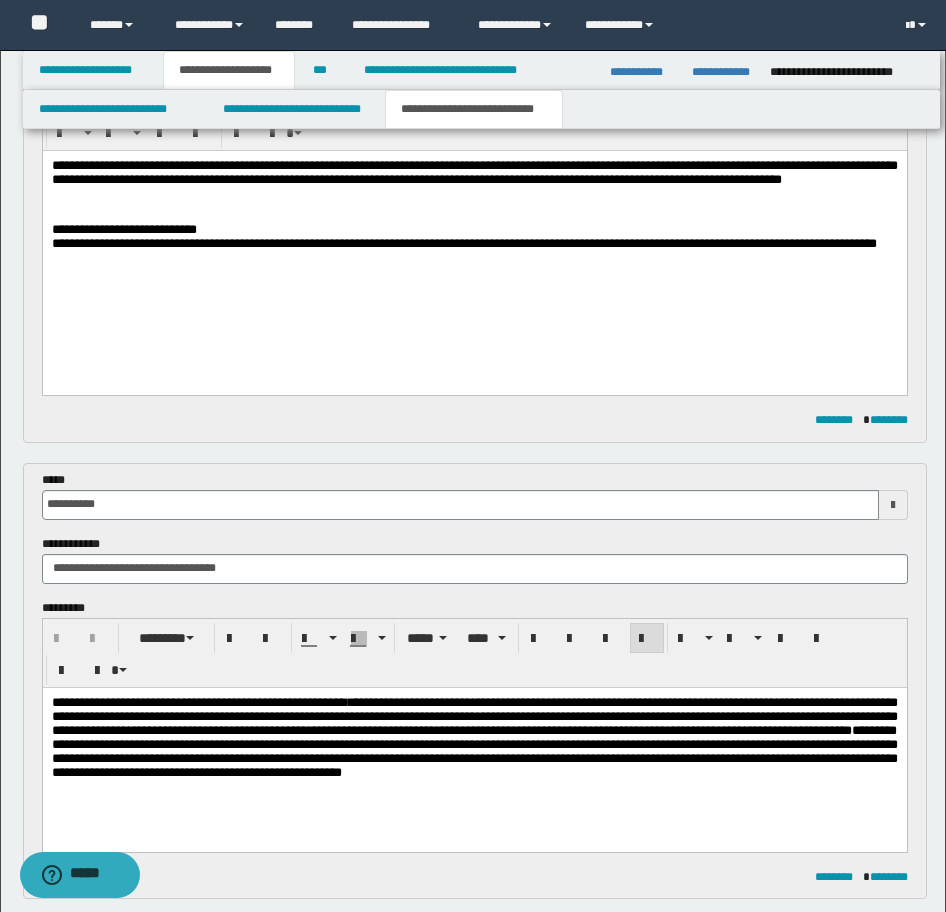 scroll, scrollTop: 700, scrollLeft: 0, axis: vertical 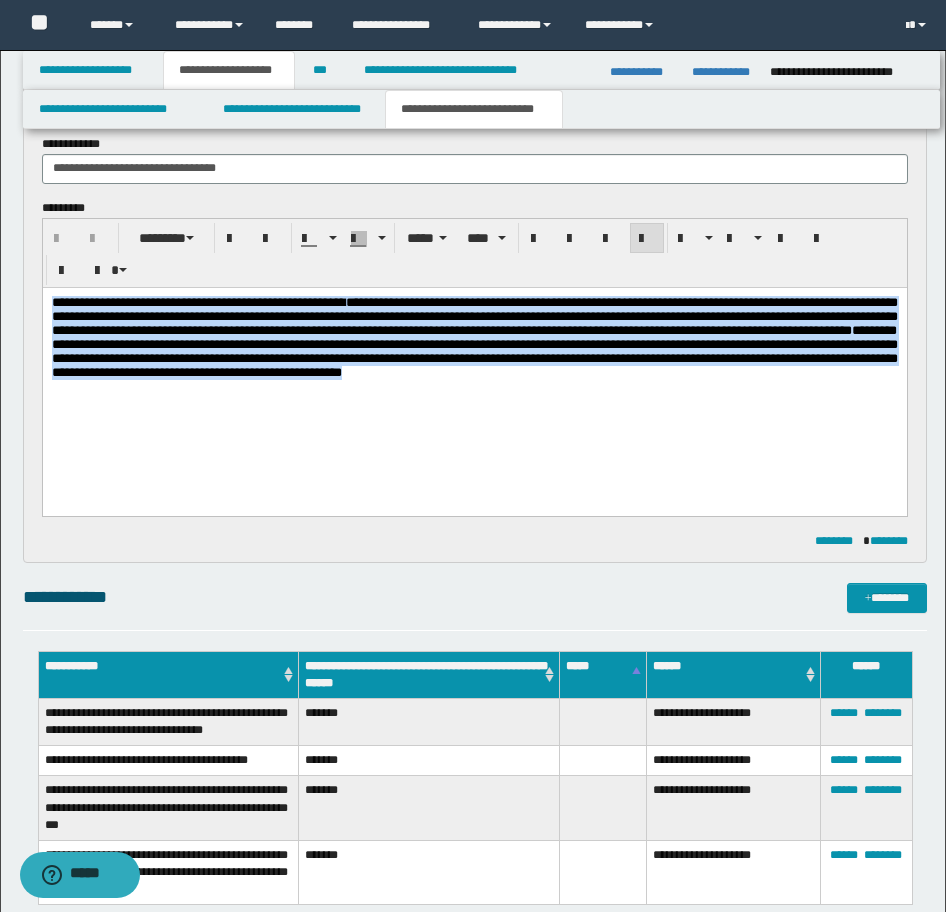 drag, startPoint x: 384, startPoint y: 399, endPoint x: 61, endPoint y: 589, distance: 374.7386 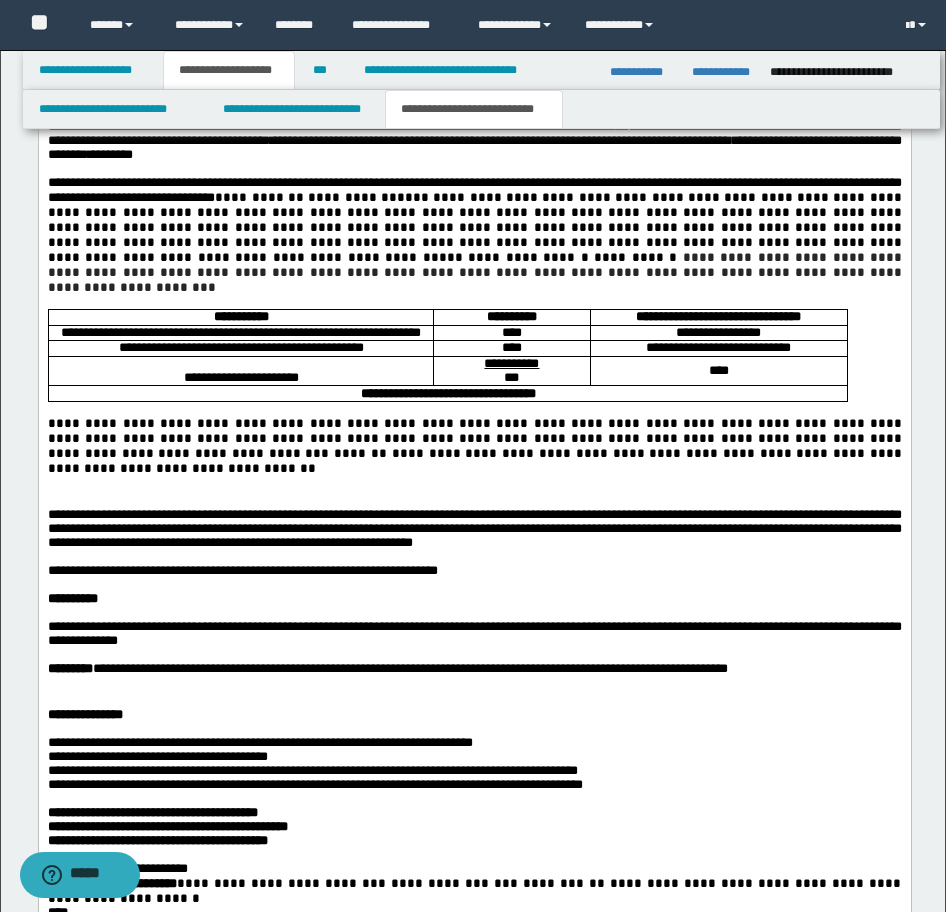 scroll, scrollTop: 1800, scrollLeft: 0, axis: vertical 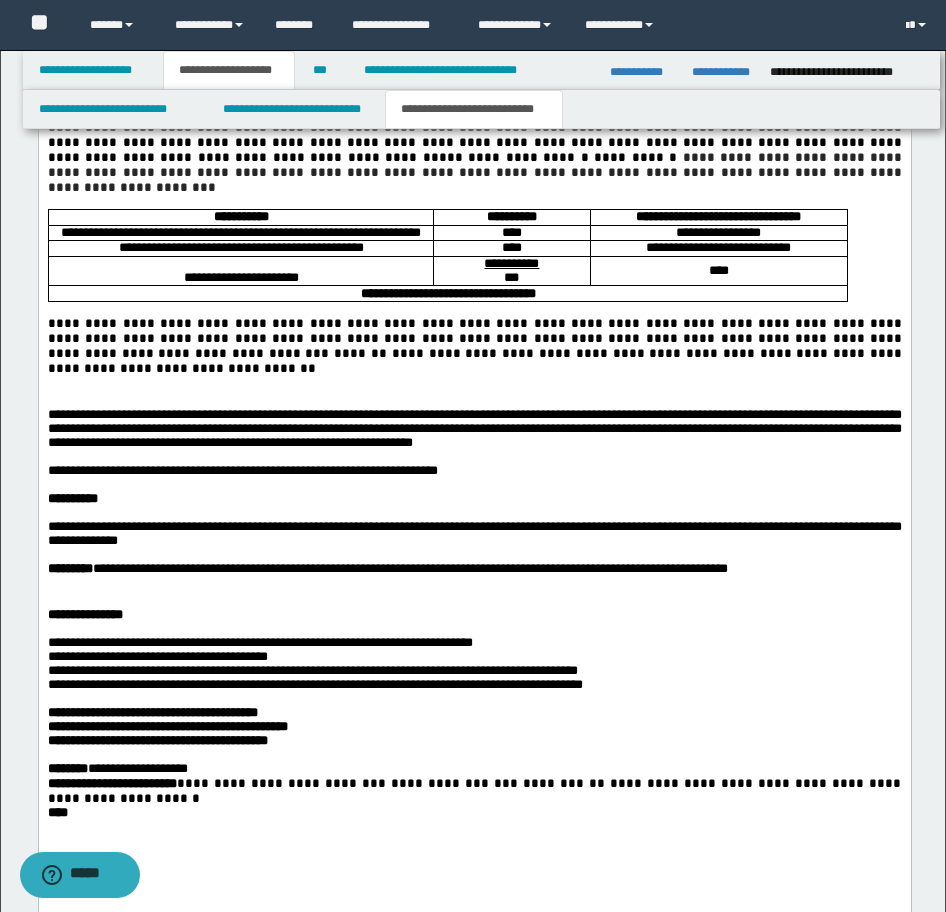 click on "**********" at bounding box center [474, 429] 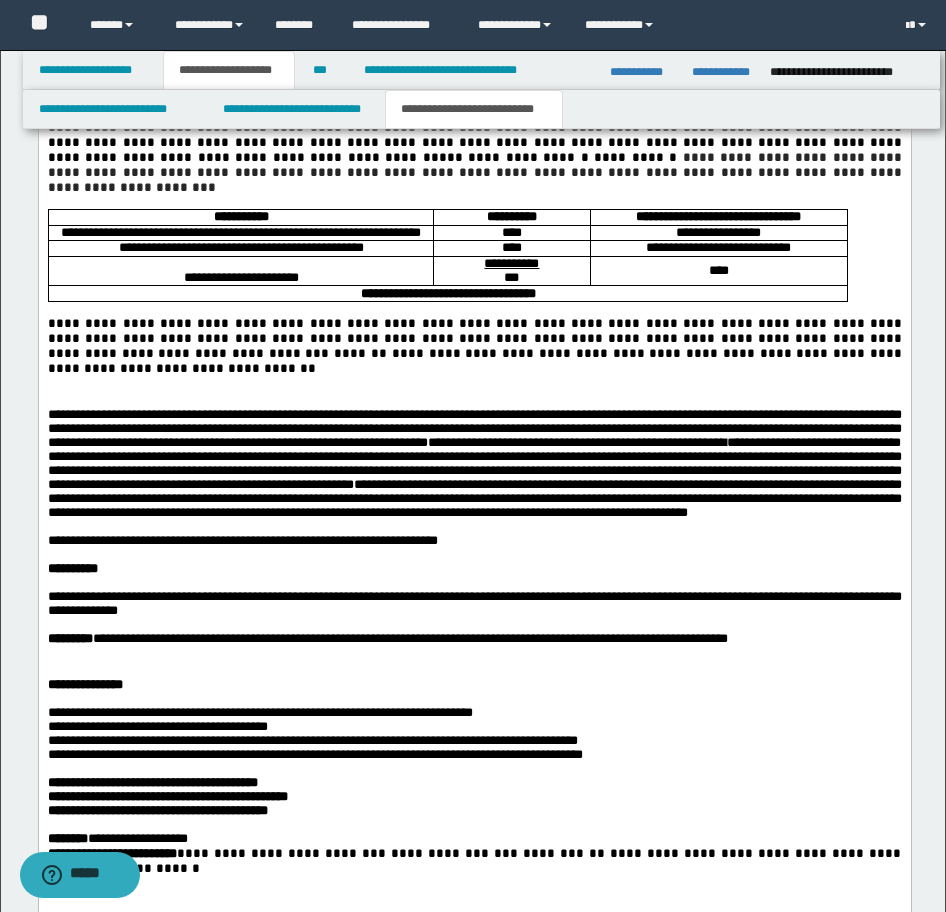 click at bounding box center [474, 400] 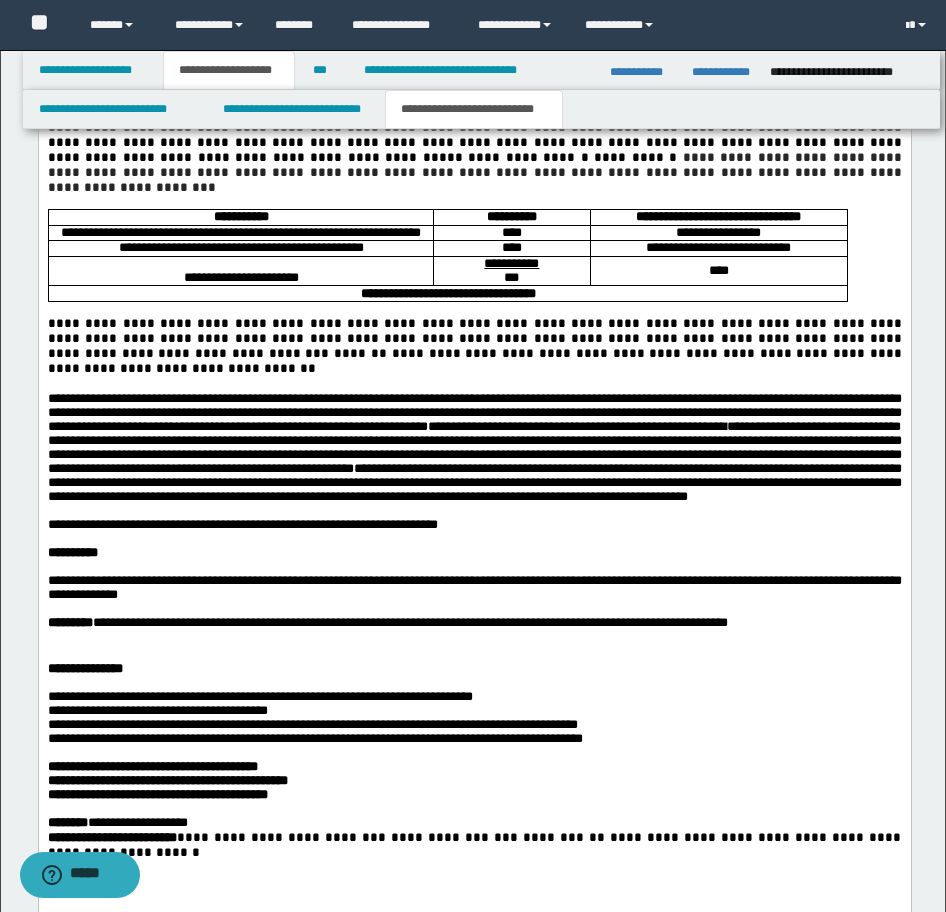 click at bounding box center (474, 654) 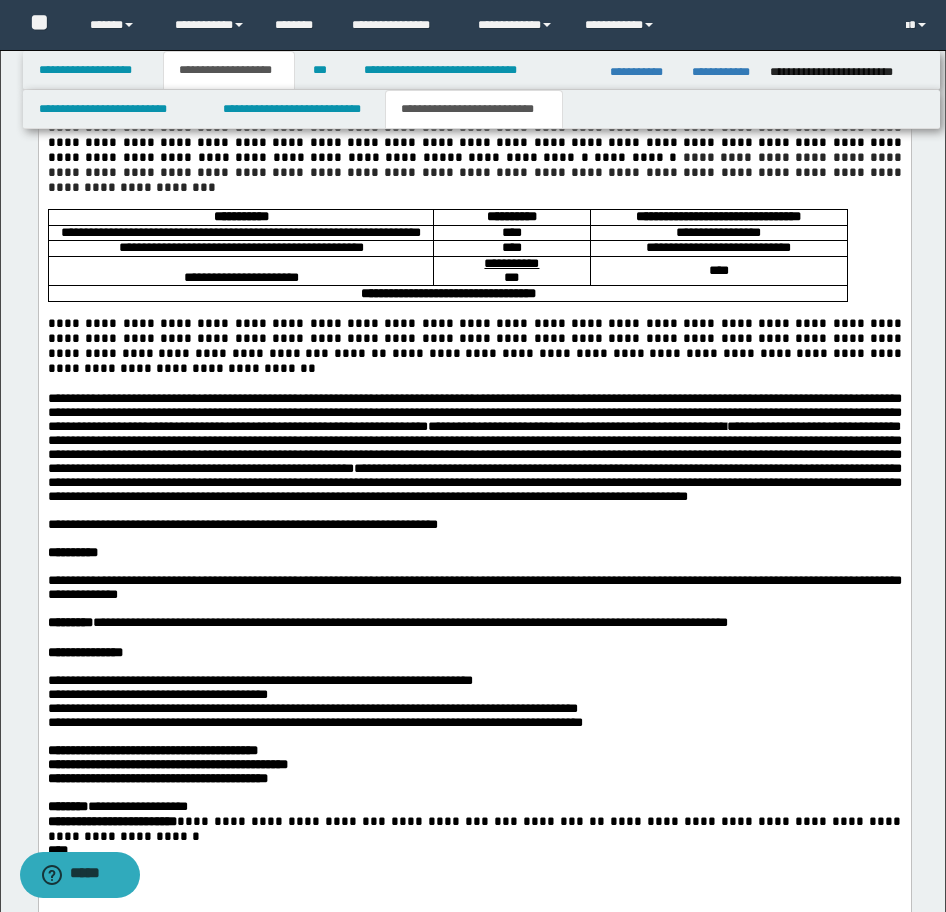 scroll, scrollTop: 2100, scrollLeft: 0, axis: vertical 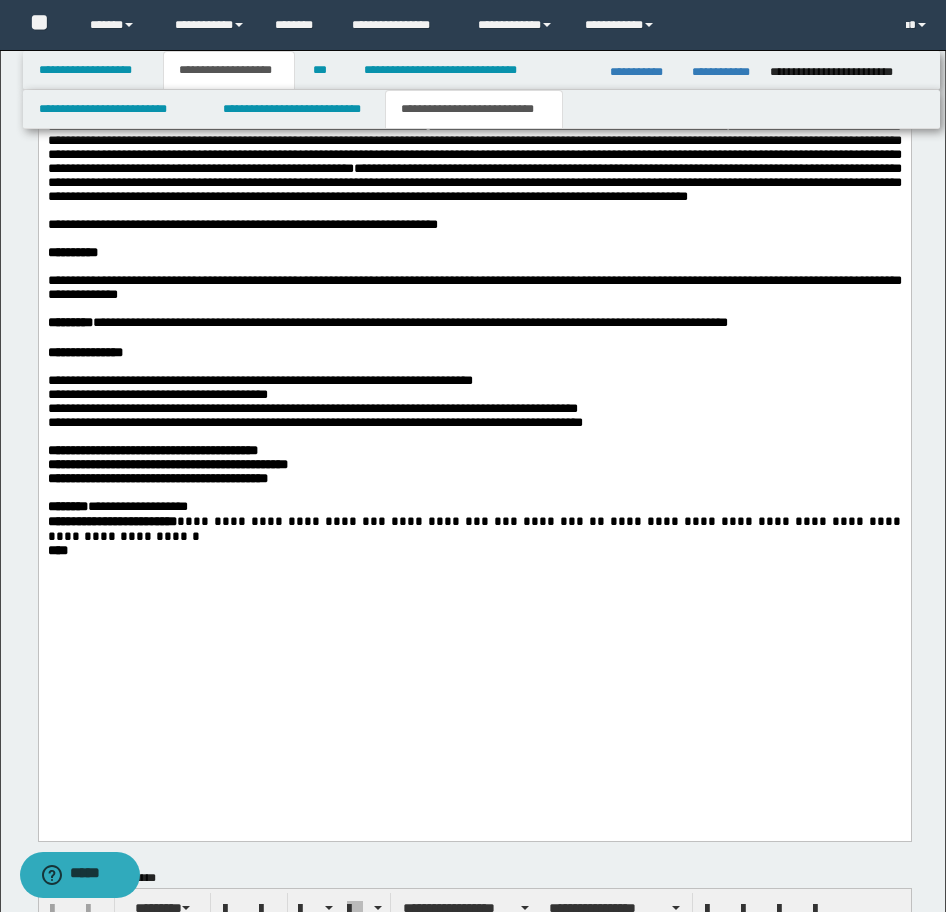 click on "**********" at bounding box center [474, 529] 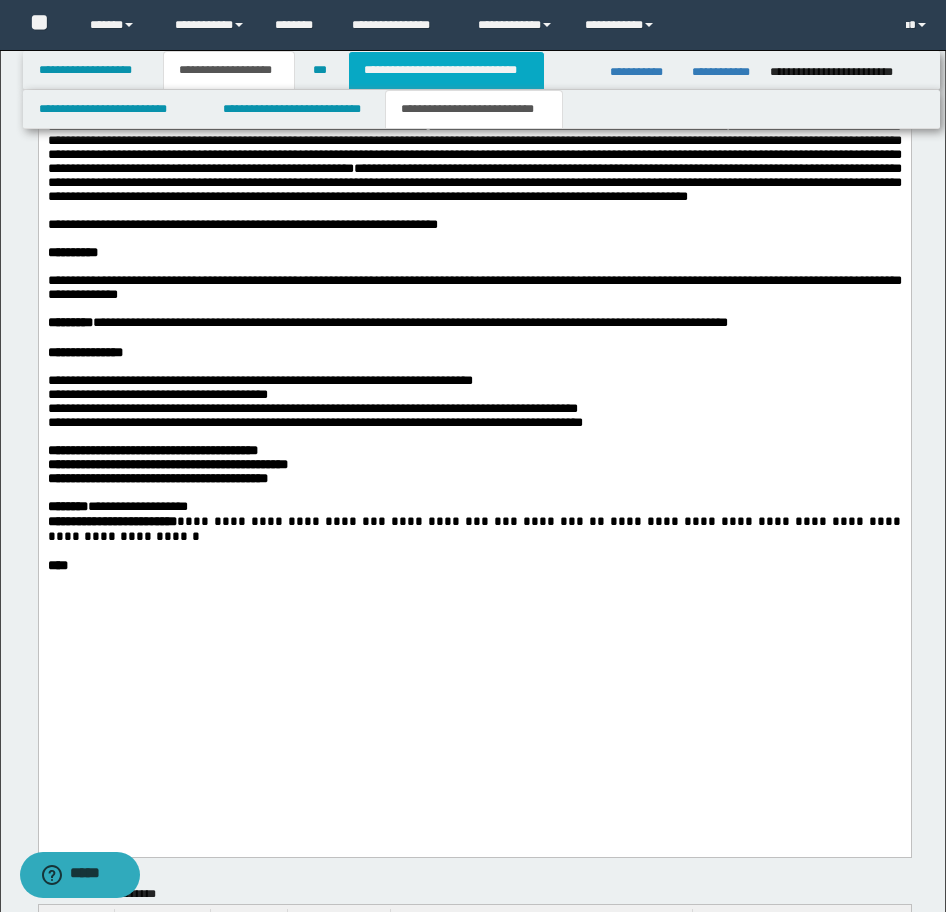 click on "**********" at bounding box center [446, 70] 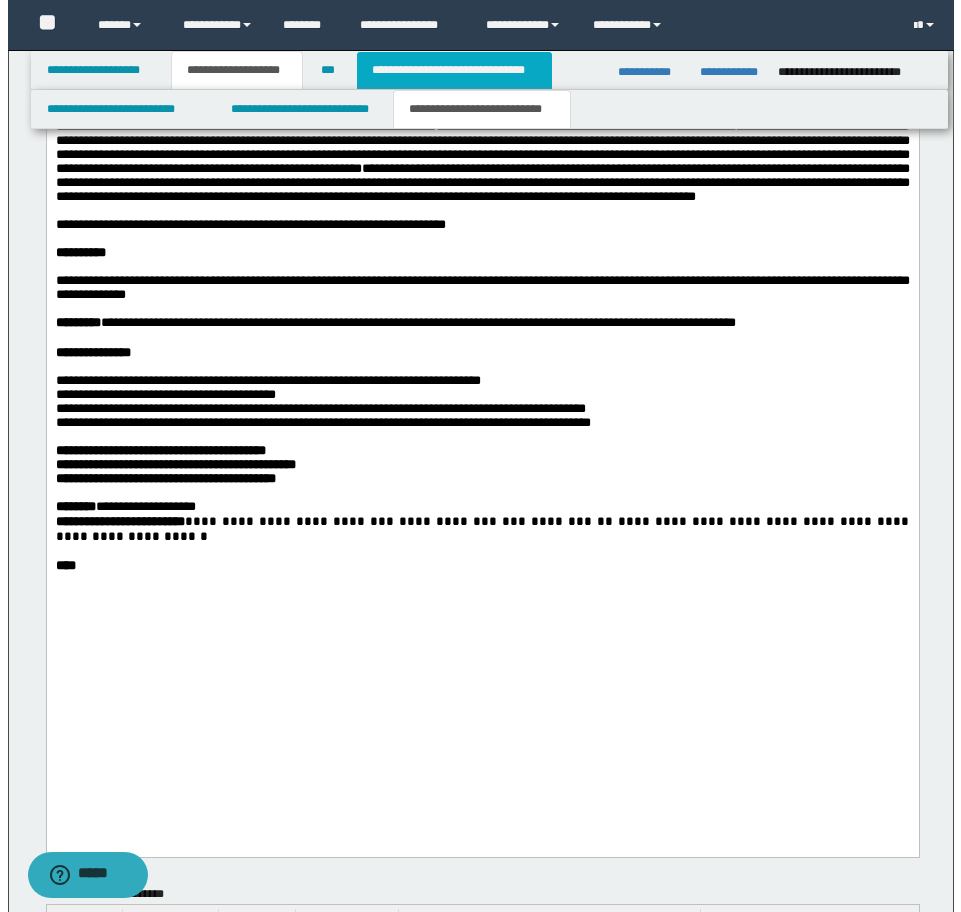 scroll, scrollTop: 0, scrollLeft: 0, axis: both 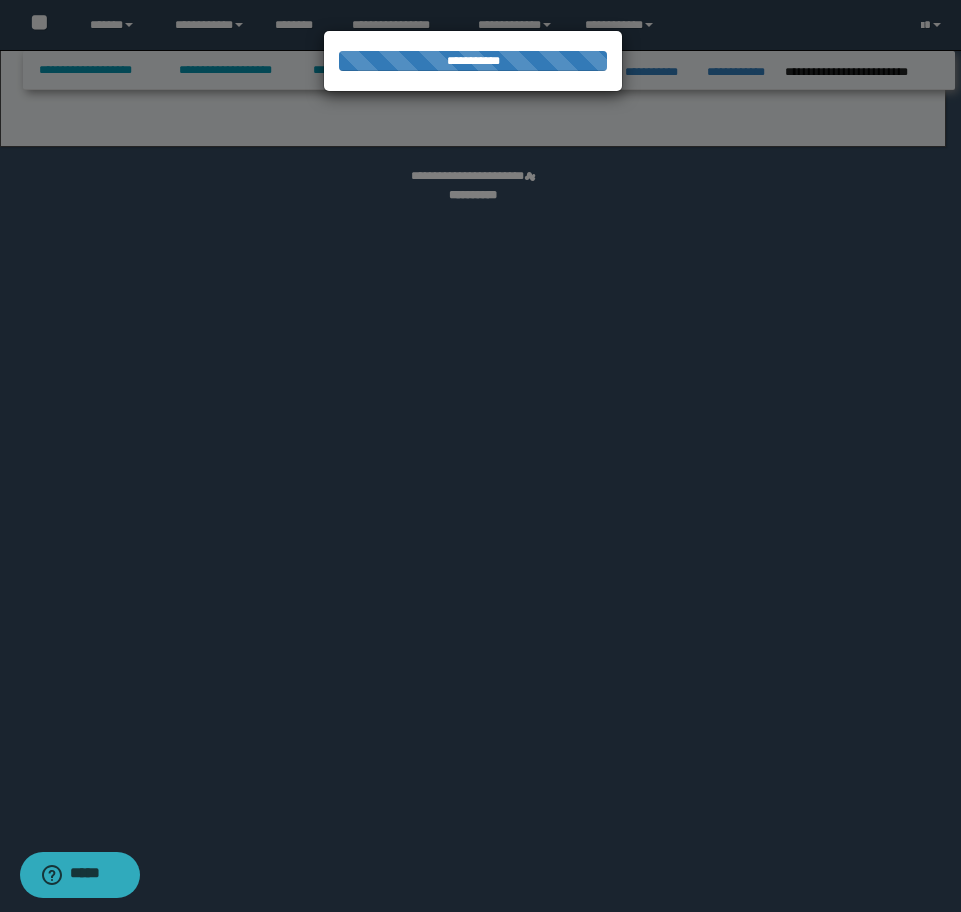select on "*" 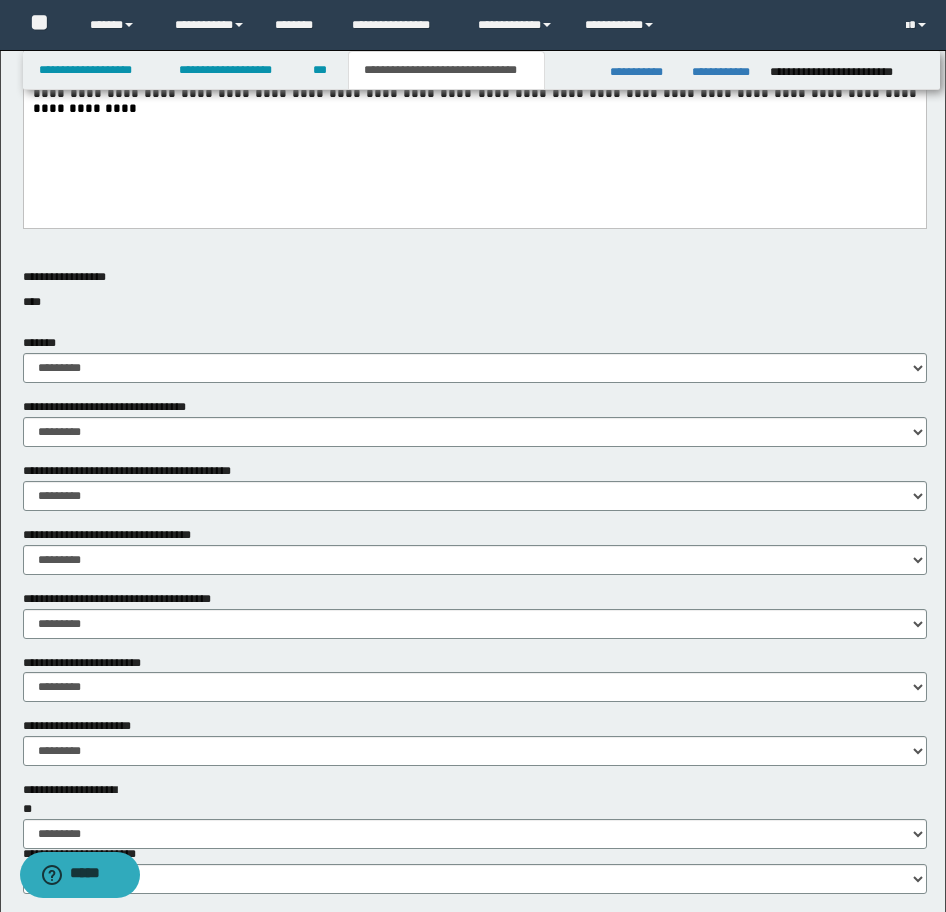 scroll, scrollTop: 1100, scrollLeft: 0, axis: vertical 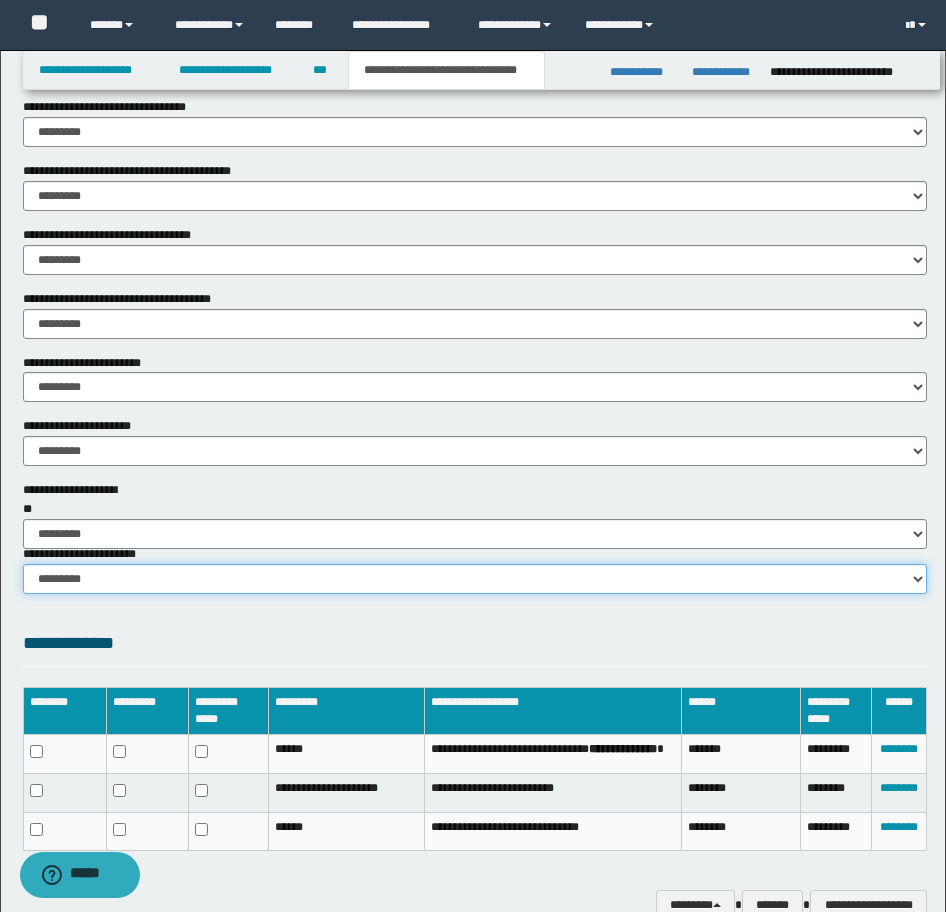 drag, startPoint x: 164, startPoint y: 585, endPoint x: 154, endPoint y: 596, distance: 14.866069 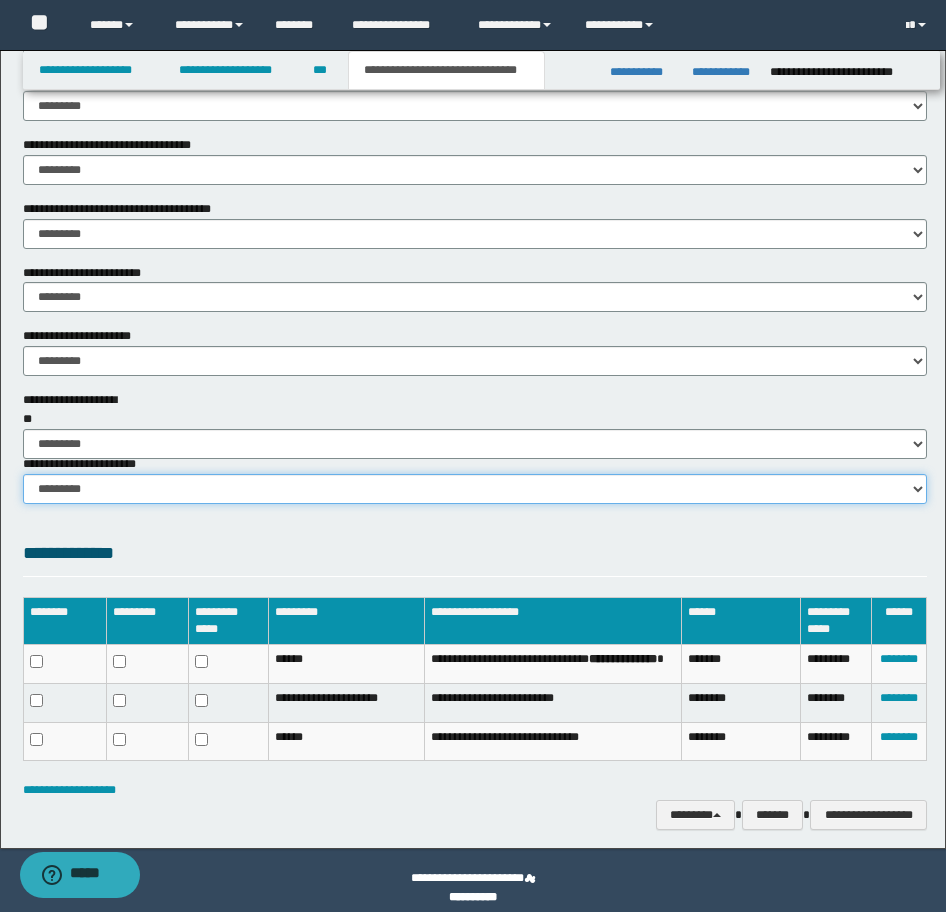 scroll, scrollTop: 1205, scrollLeft: 0, axis: vertical 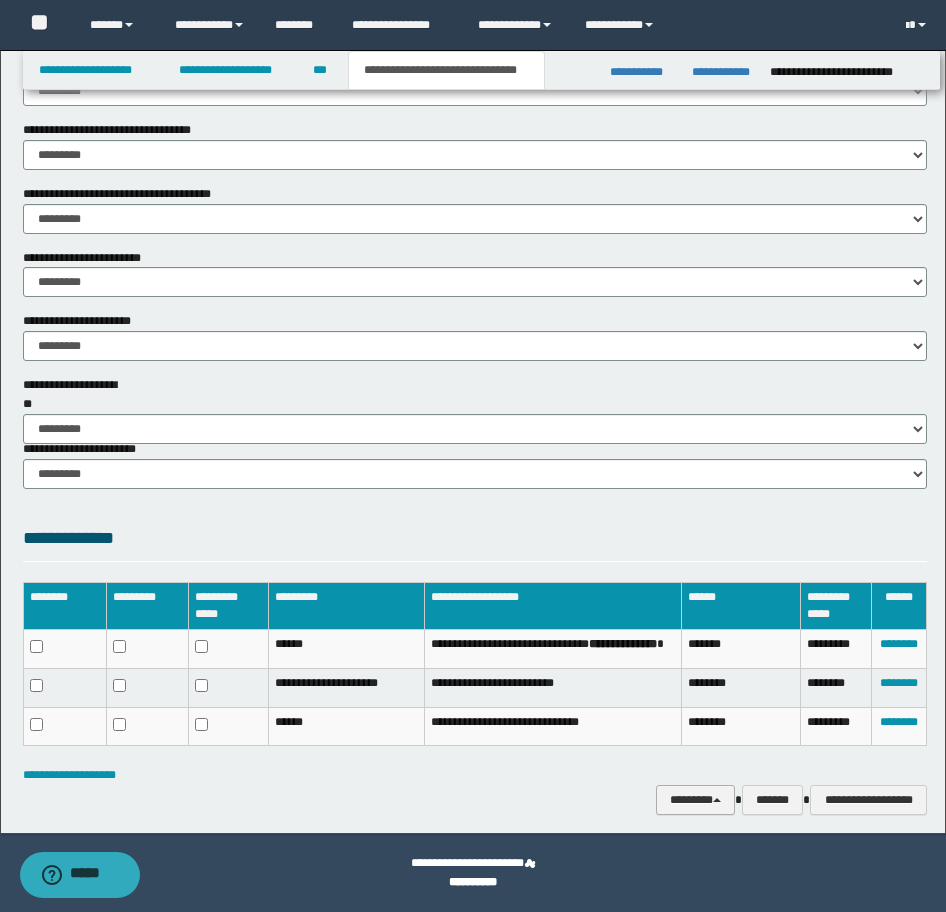 click on "********" at bounding box center (695, 800) 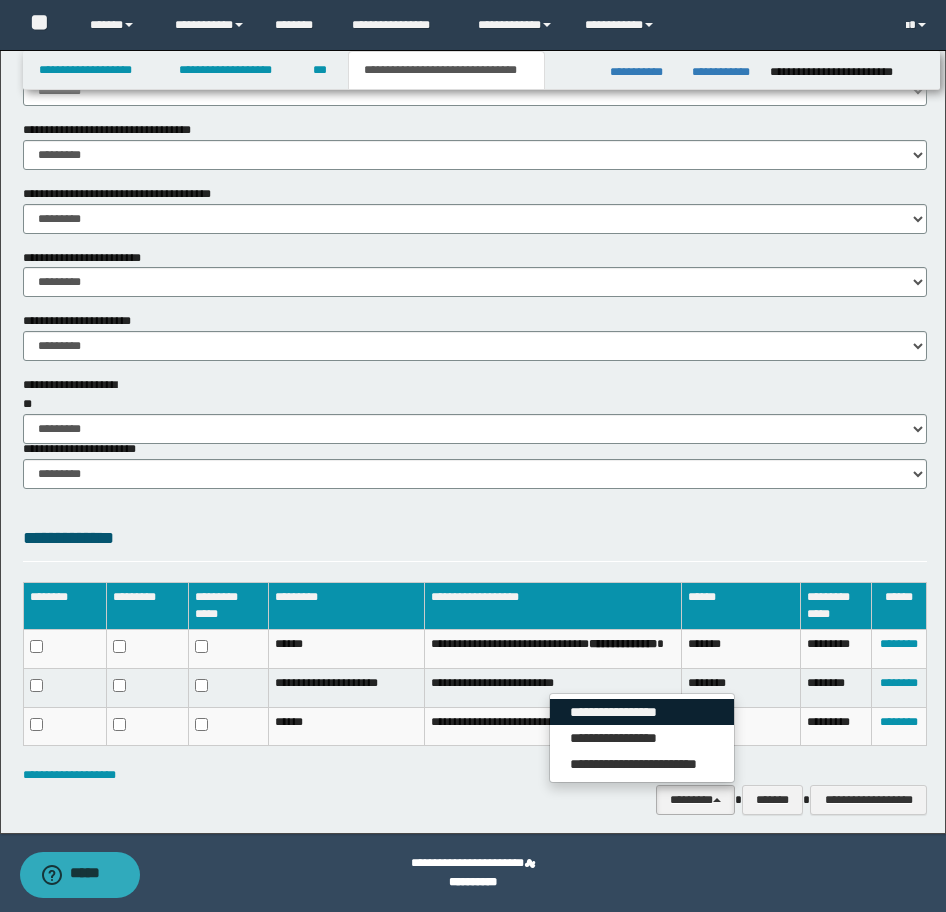 click on "**********" at bounding box center (642, 712) 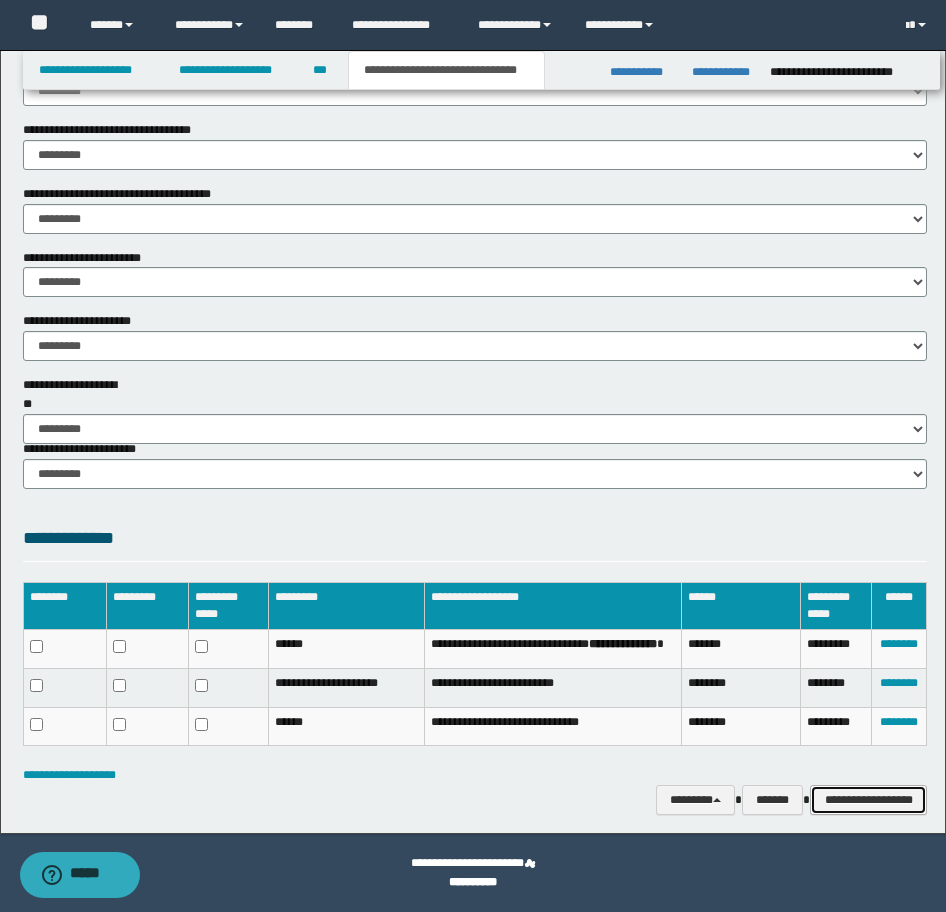 click on "**********" at bounding box center [868, 800] 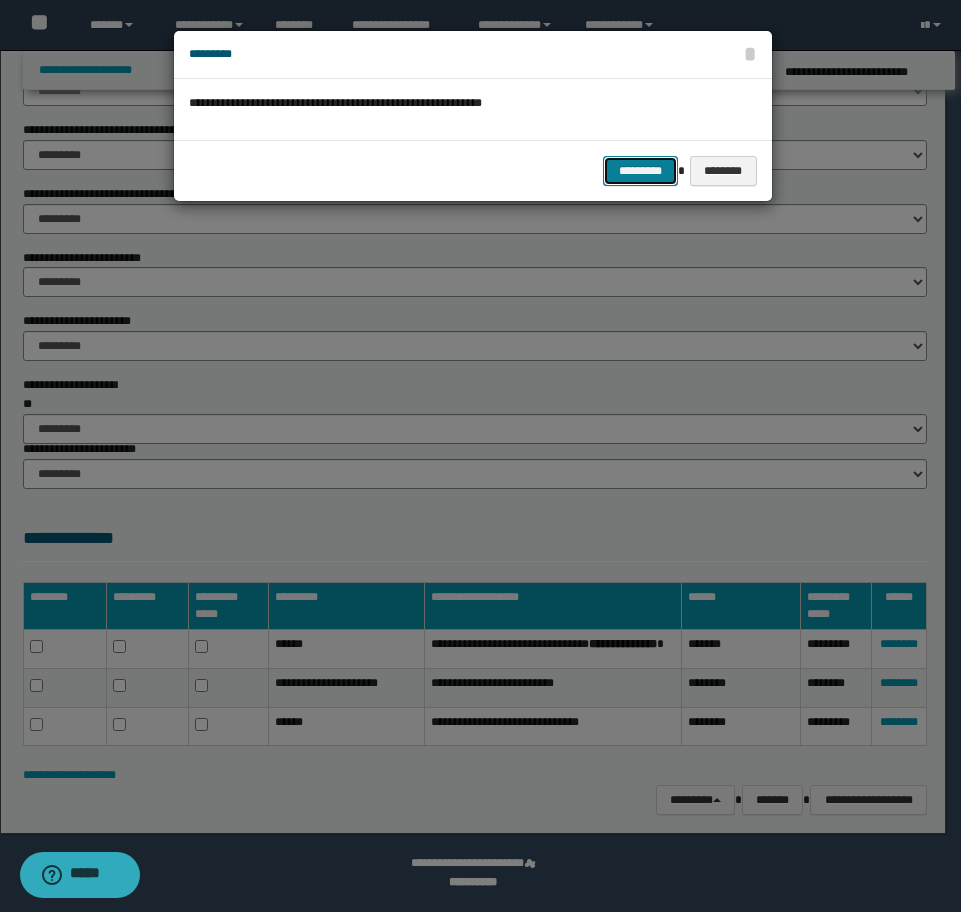 click on "*********" at bounding box center (640, 171) 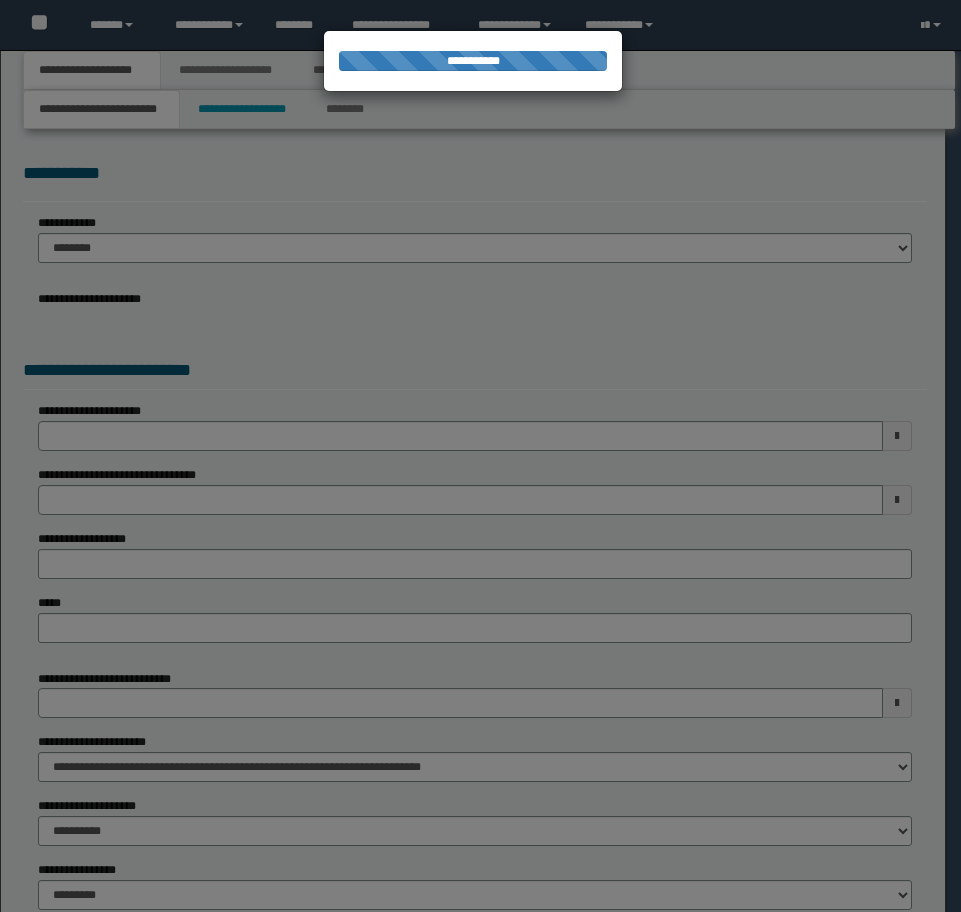 scroll, scrollTop: 0, scrollLeft: 0, axis: both 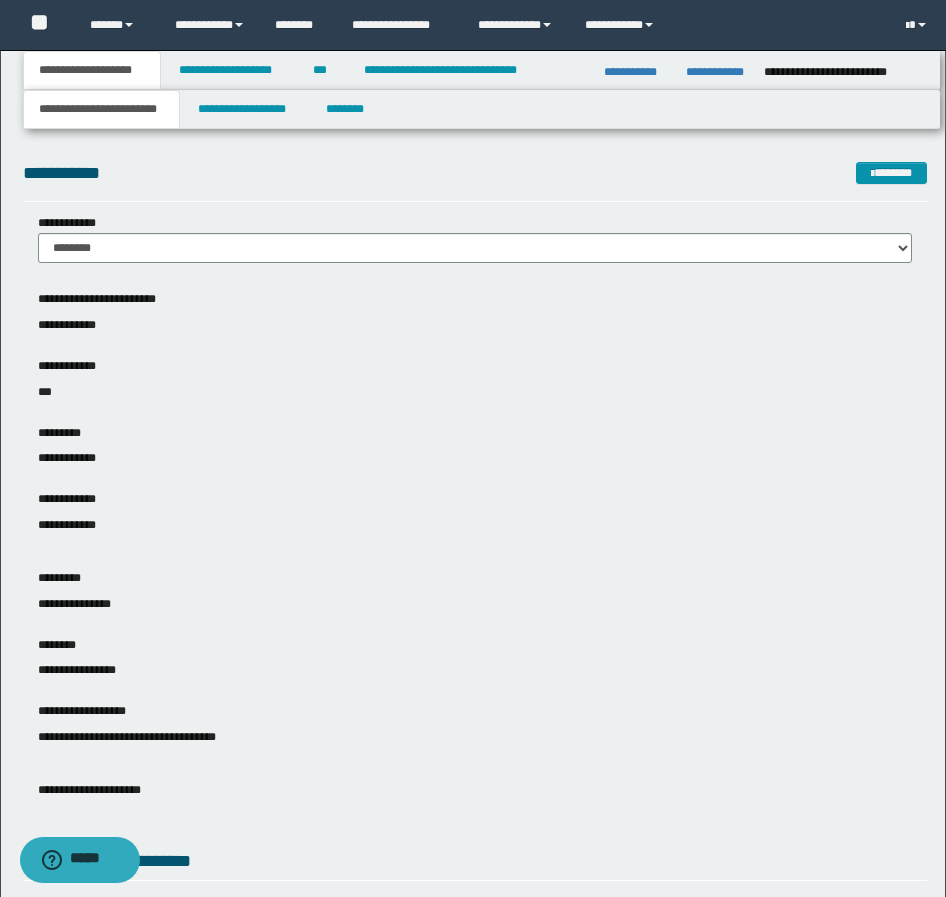 click on "**********" at bounding box center [717, 72] 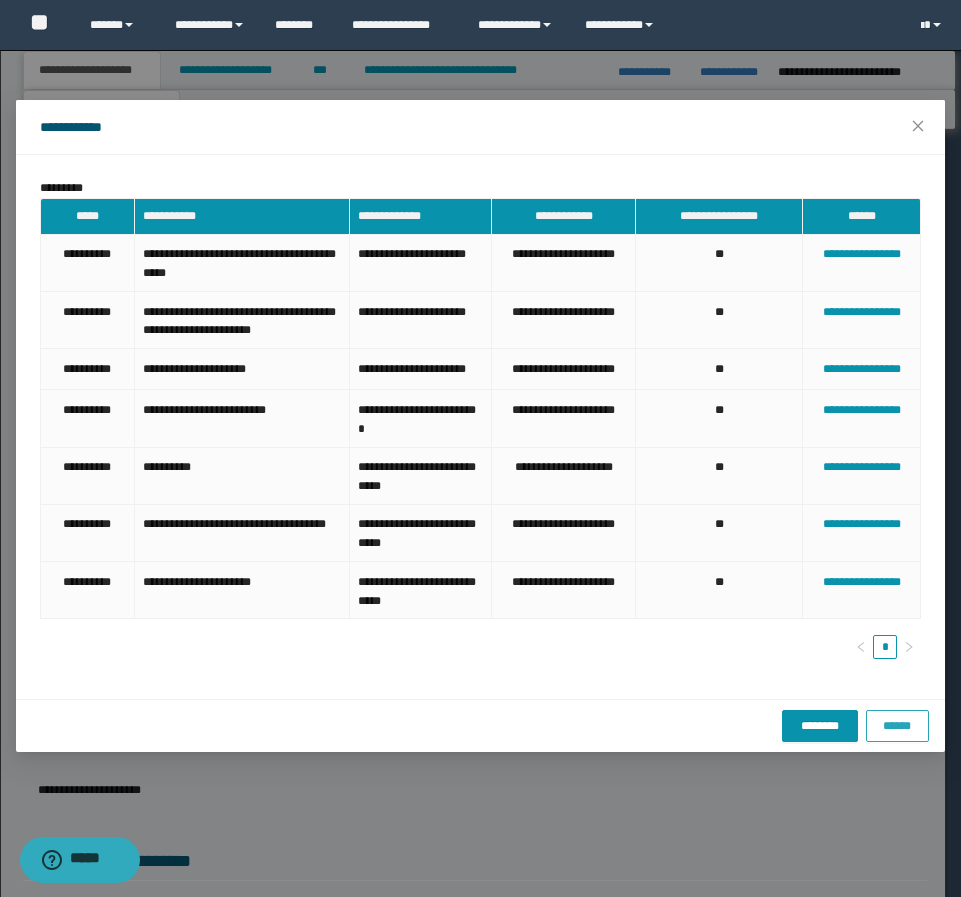 click on "******" at bounding box center [897, 726] 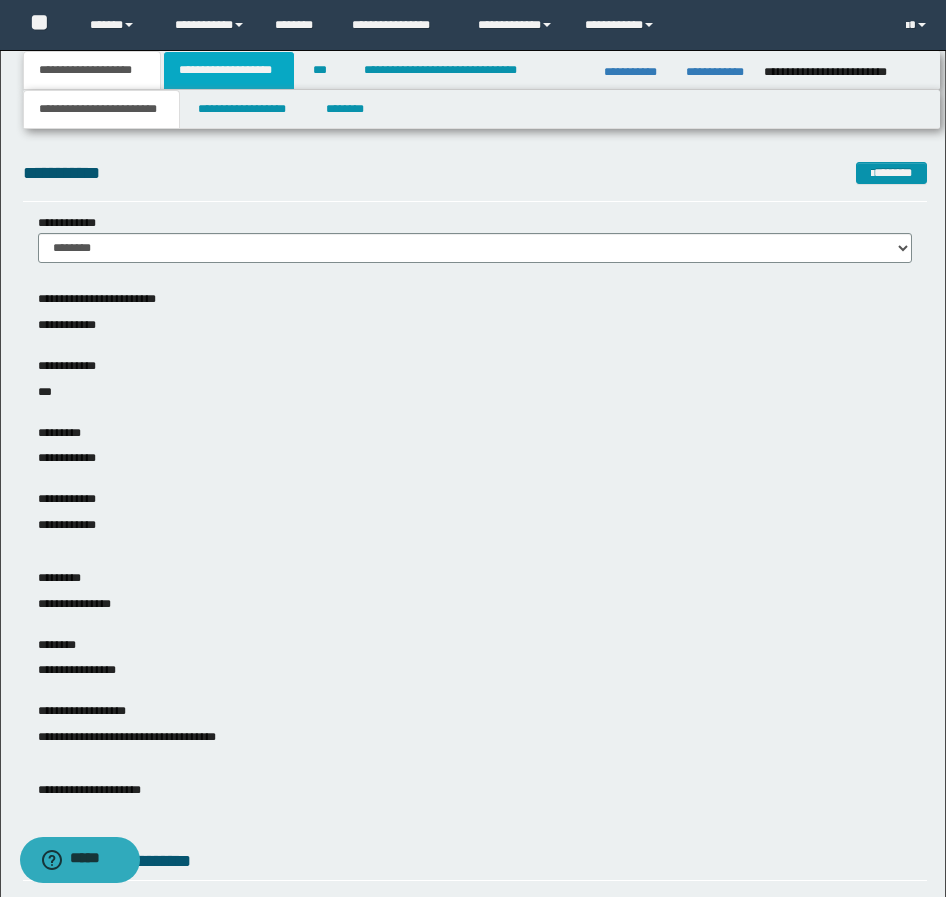 click on "**********" at bounding box center [229, 70] 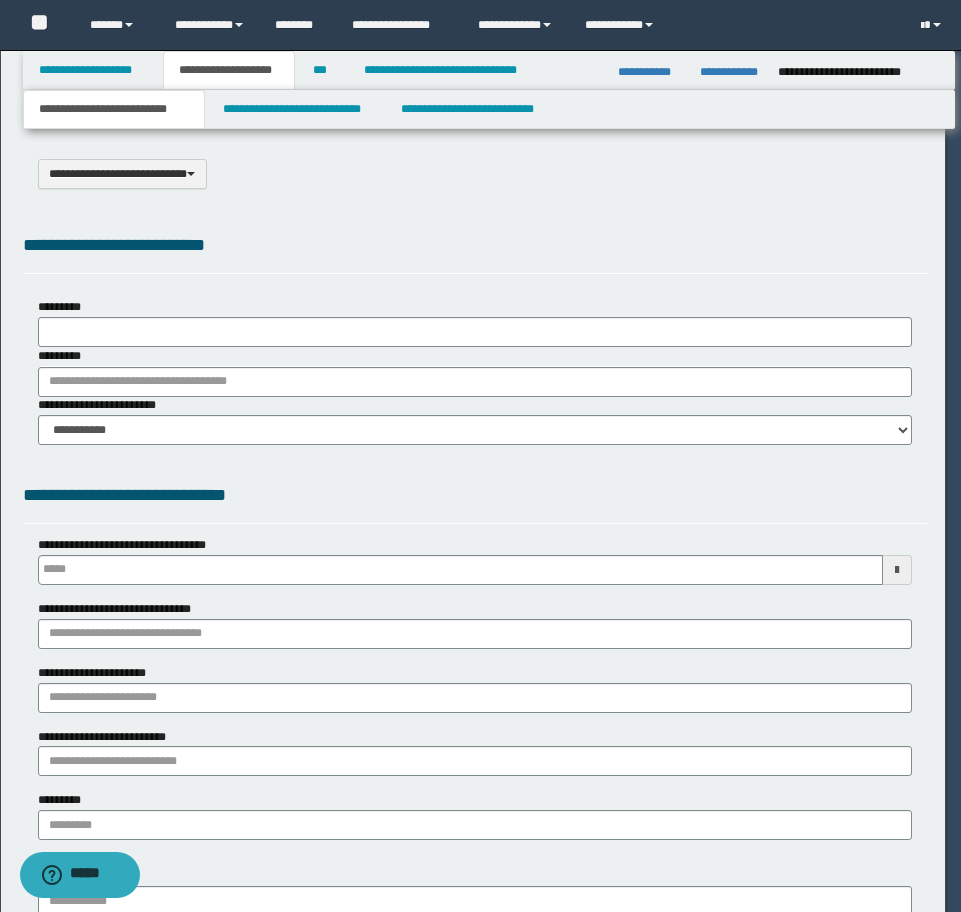 type on "**********" 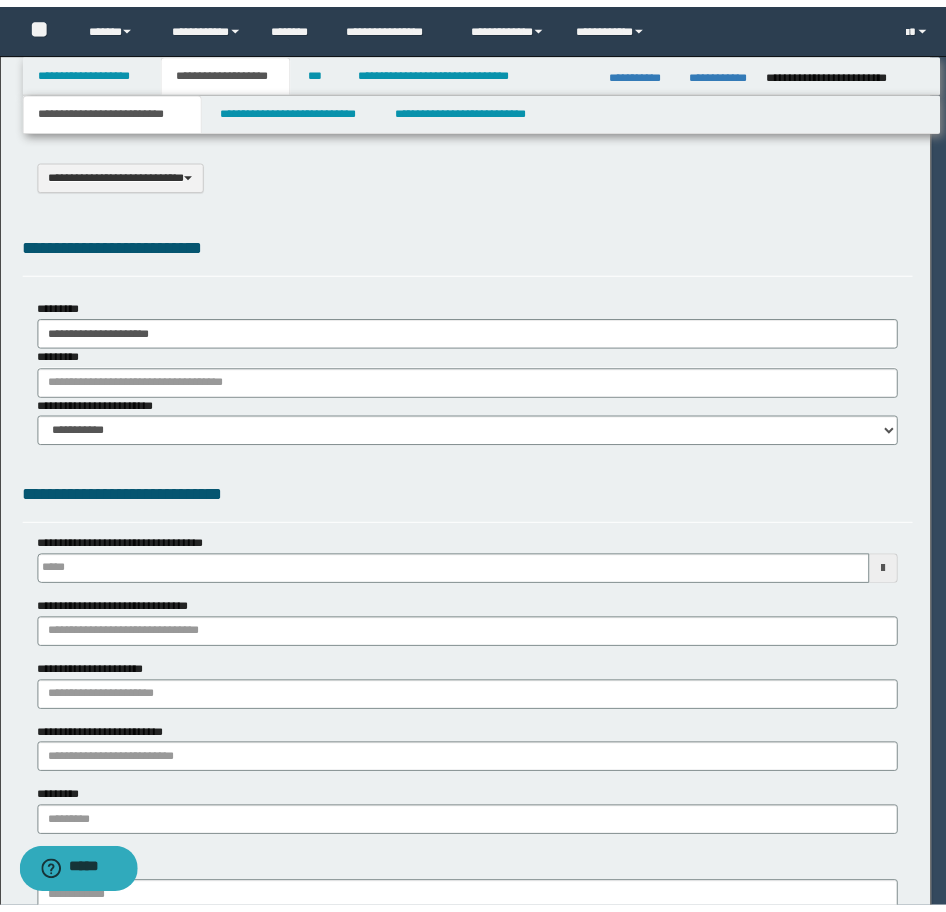 scroll, scrollTop: 0, scrollLeft: 0, axis: both 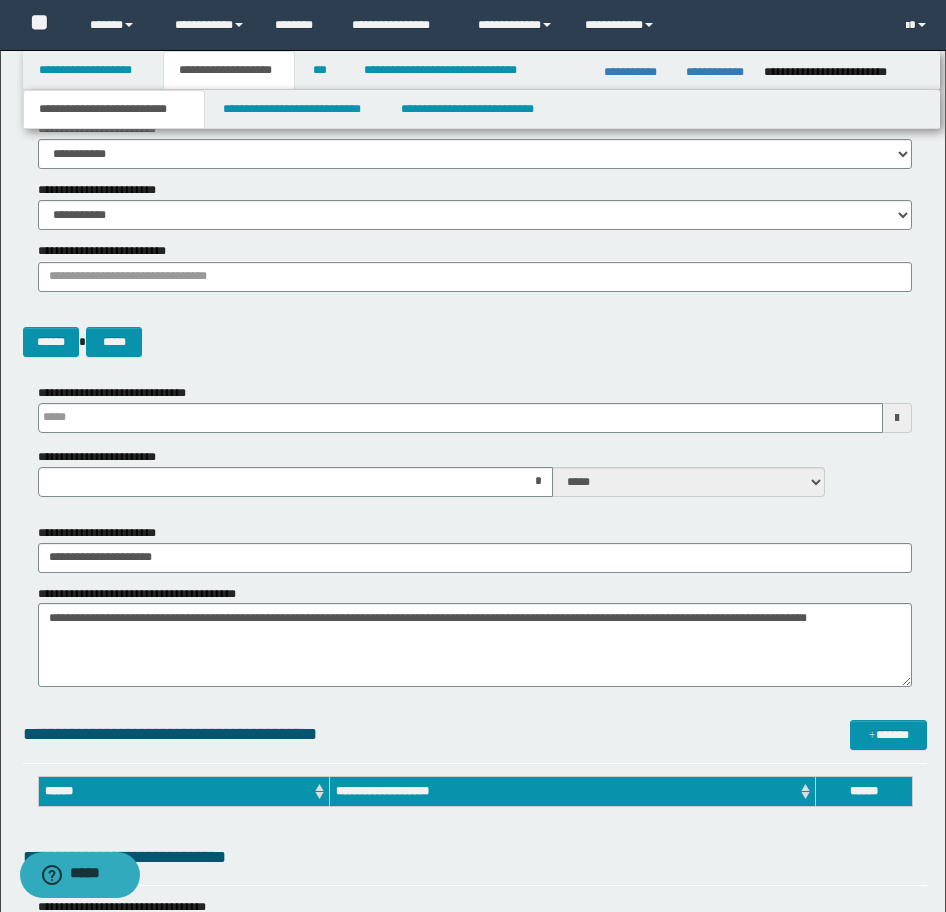 type 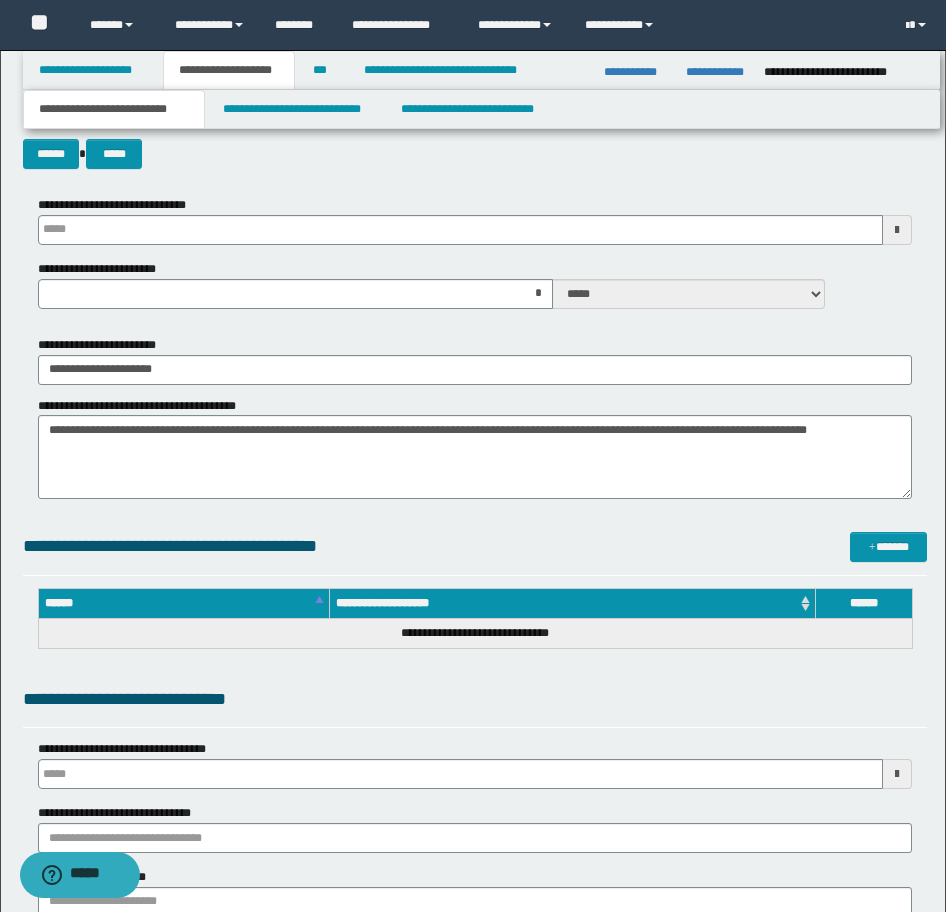 scroll, scrollTop: 500, scrollLeft: 0, axis: vertical 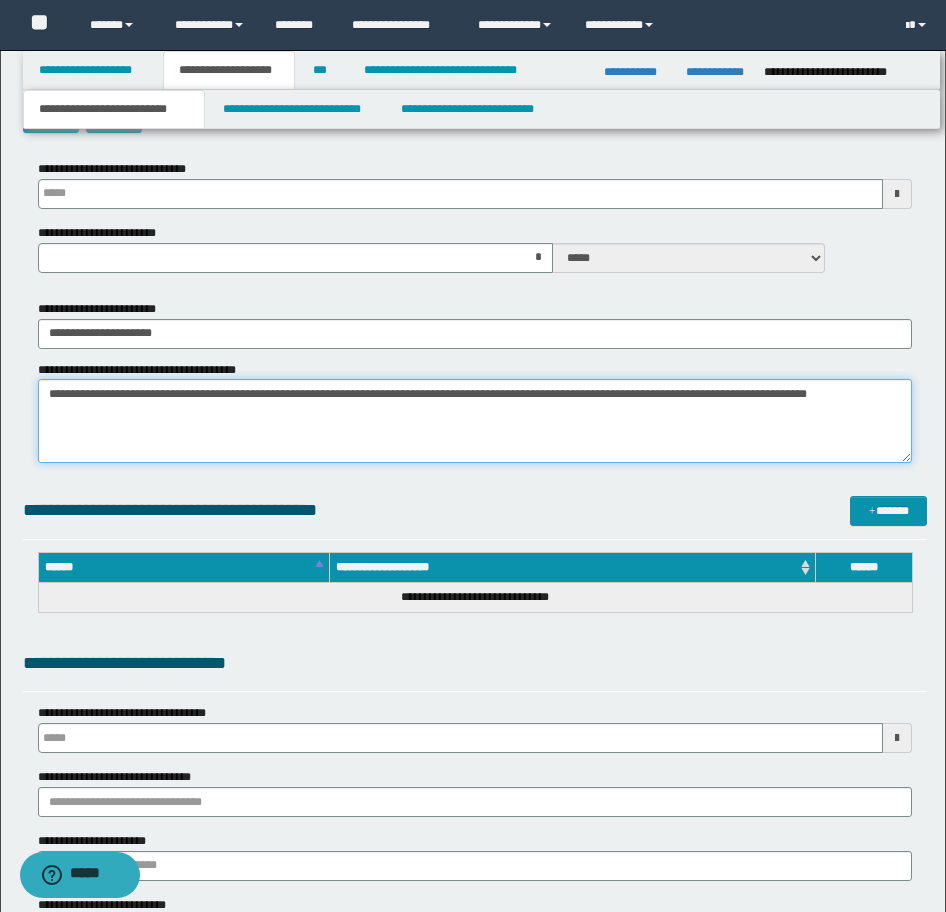 drag, startPoint x: 232, startPoint y: 421, endPoint x: 20, endPoint y: 396, distance: 213.46896 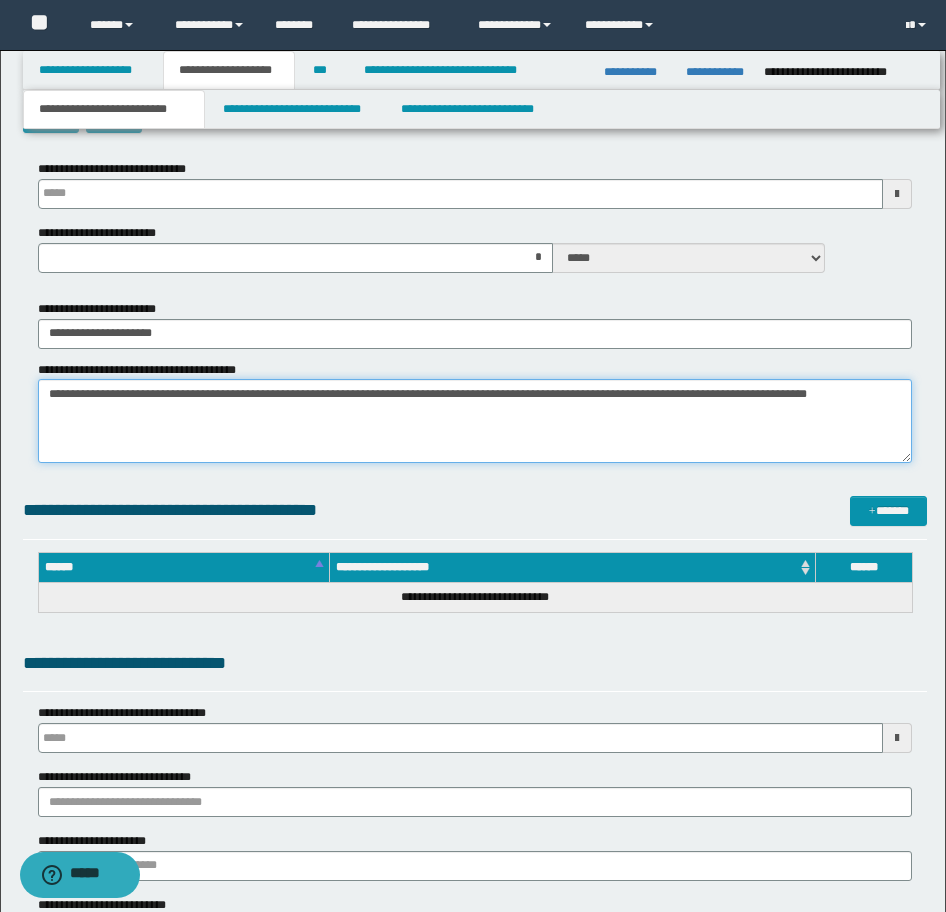 type 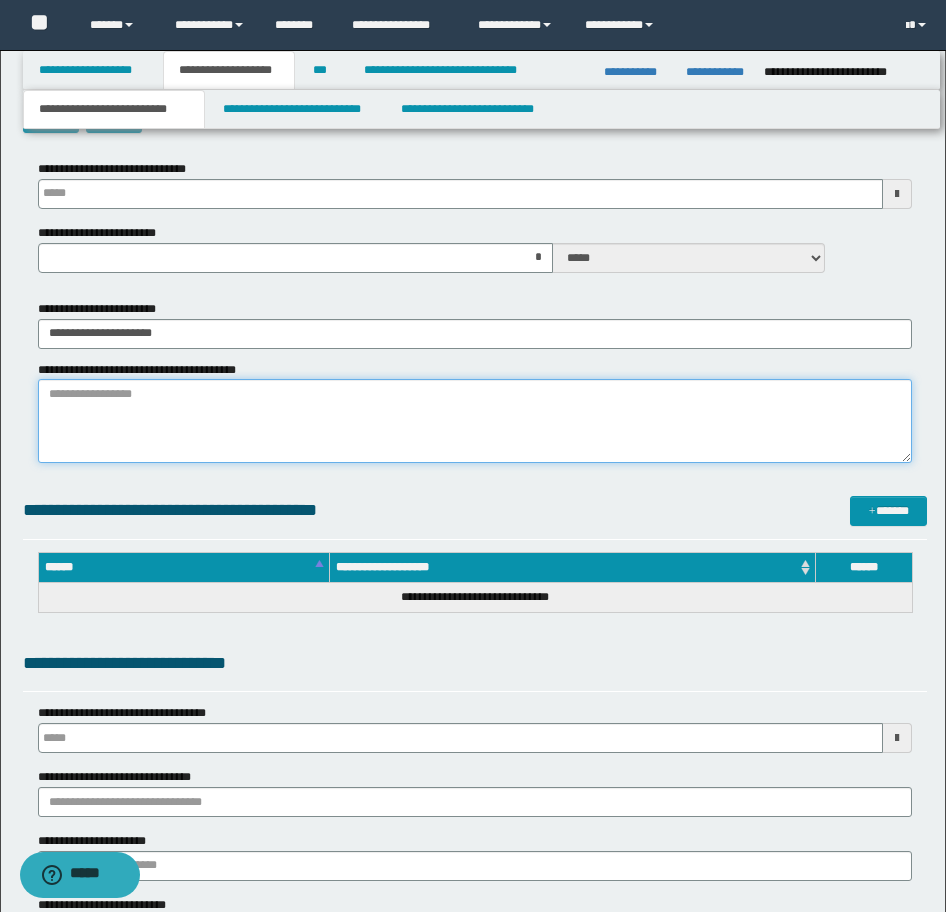 type 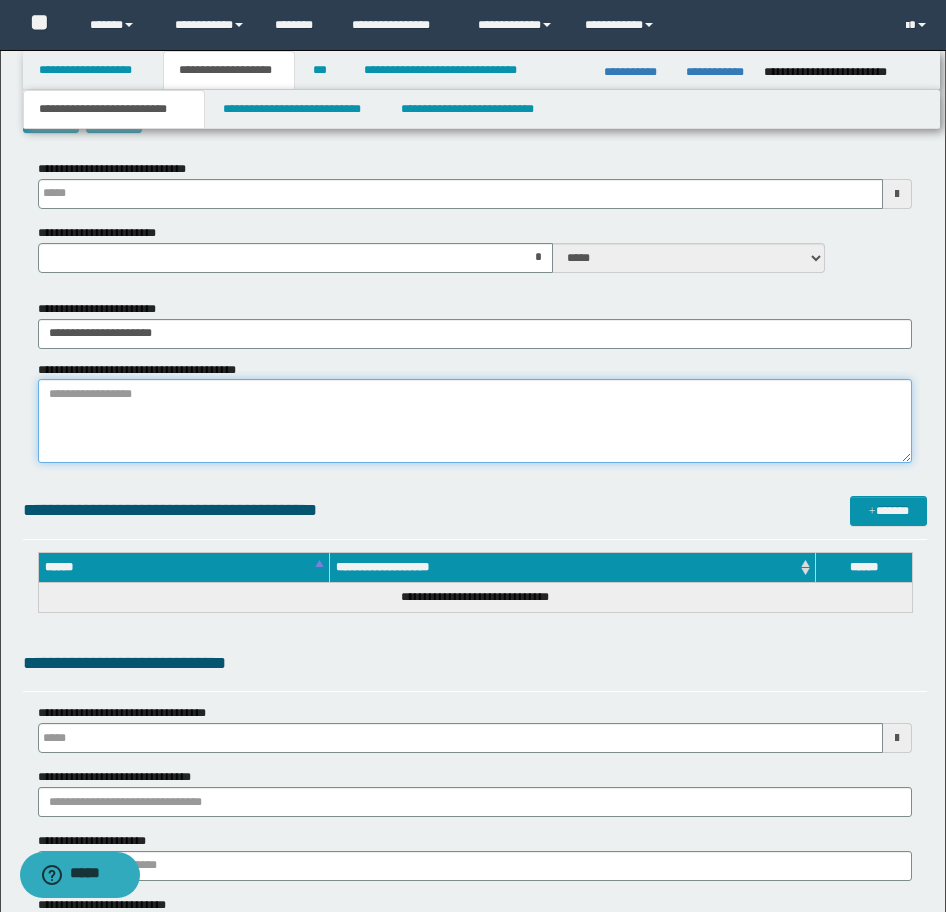 paste on "**********" 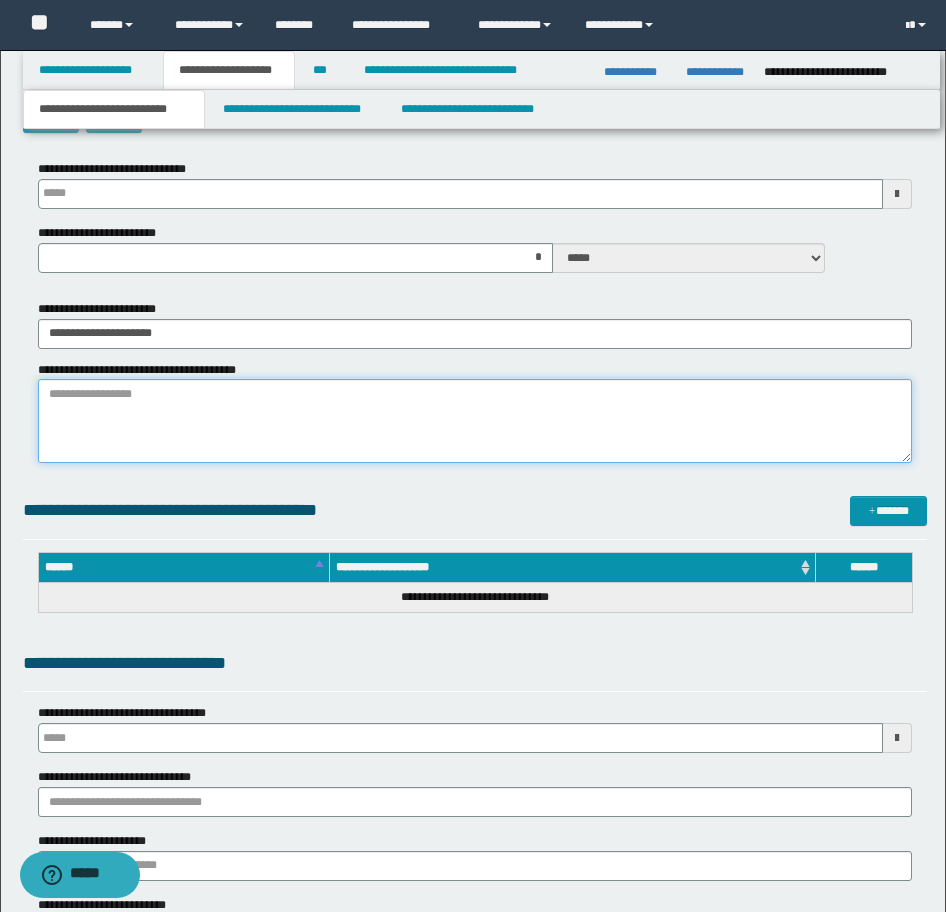 type on "**********" 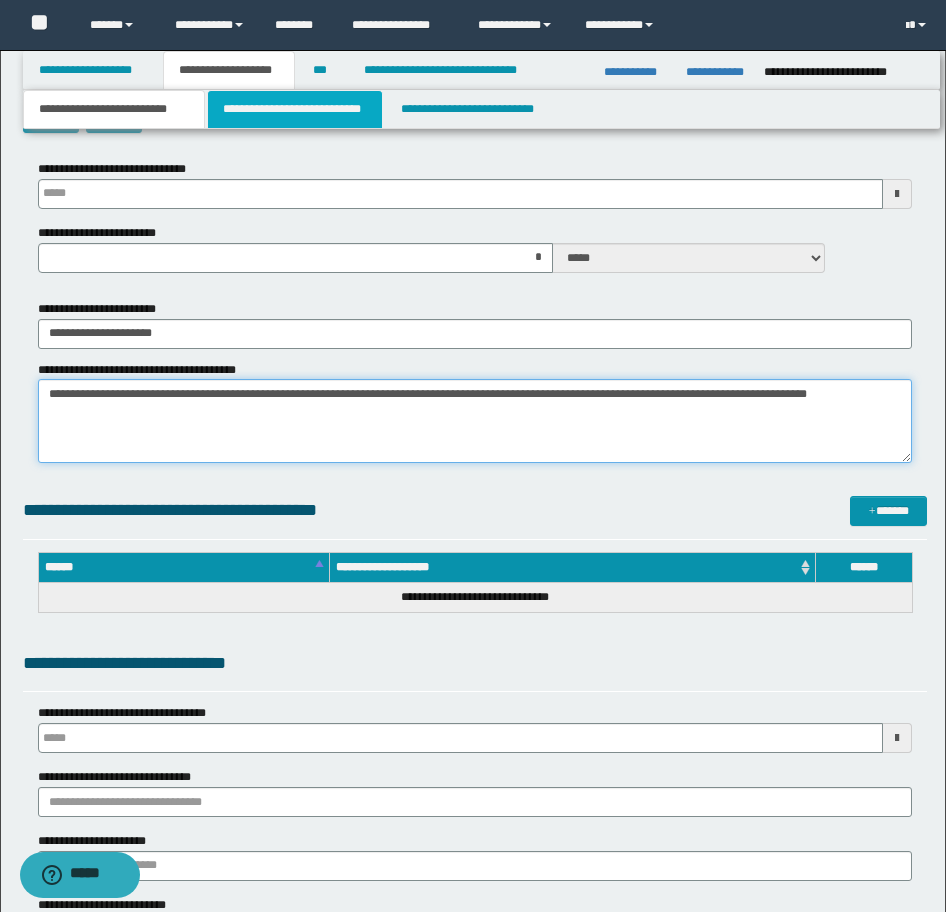 type 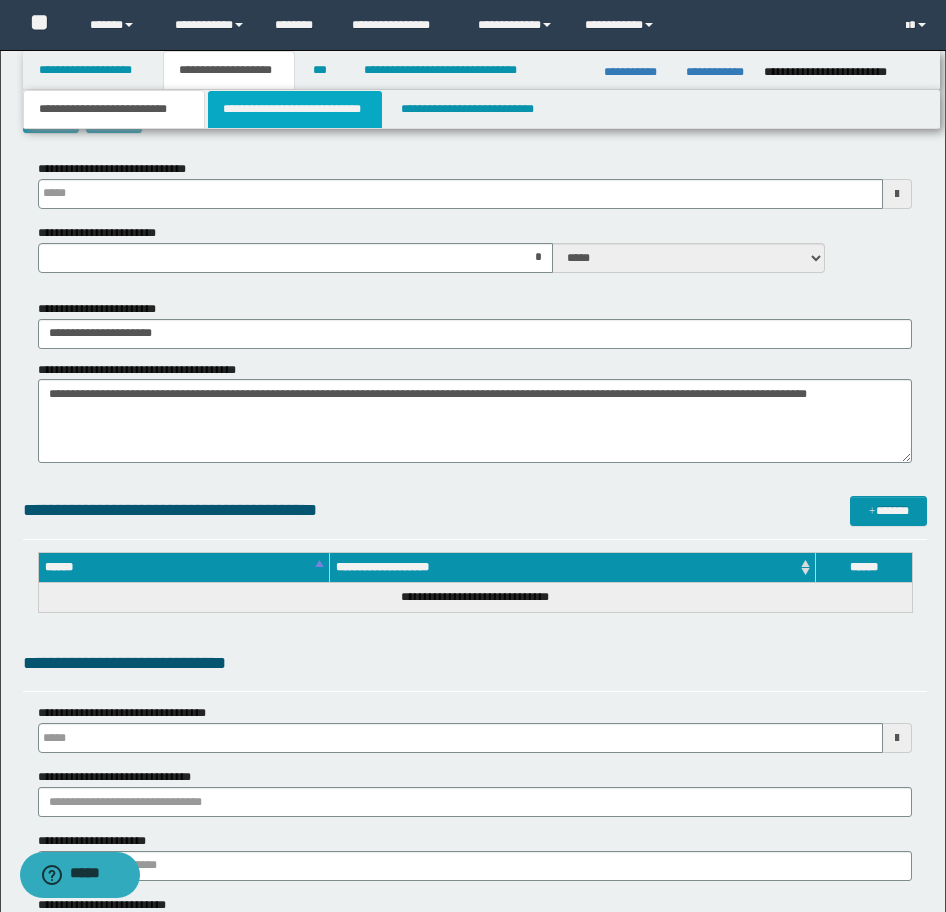 type 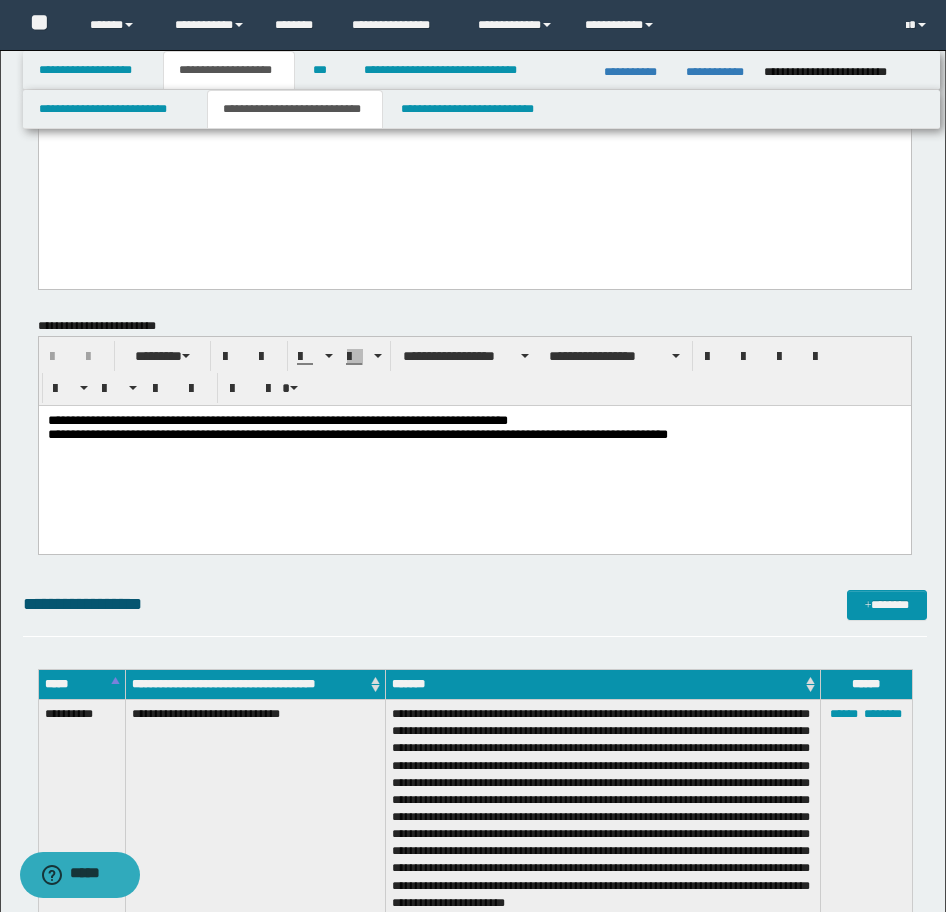 scroll, scrollTop: 4000, scrollLeft: 0, axis: vertical 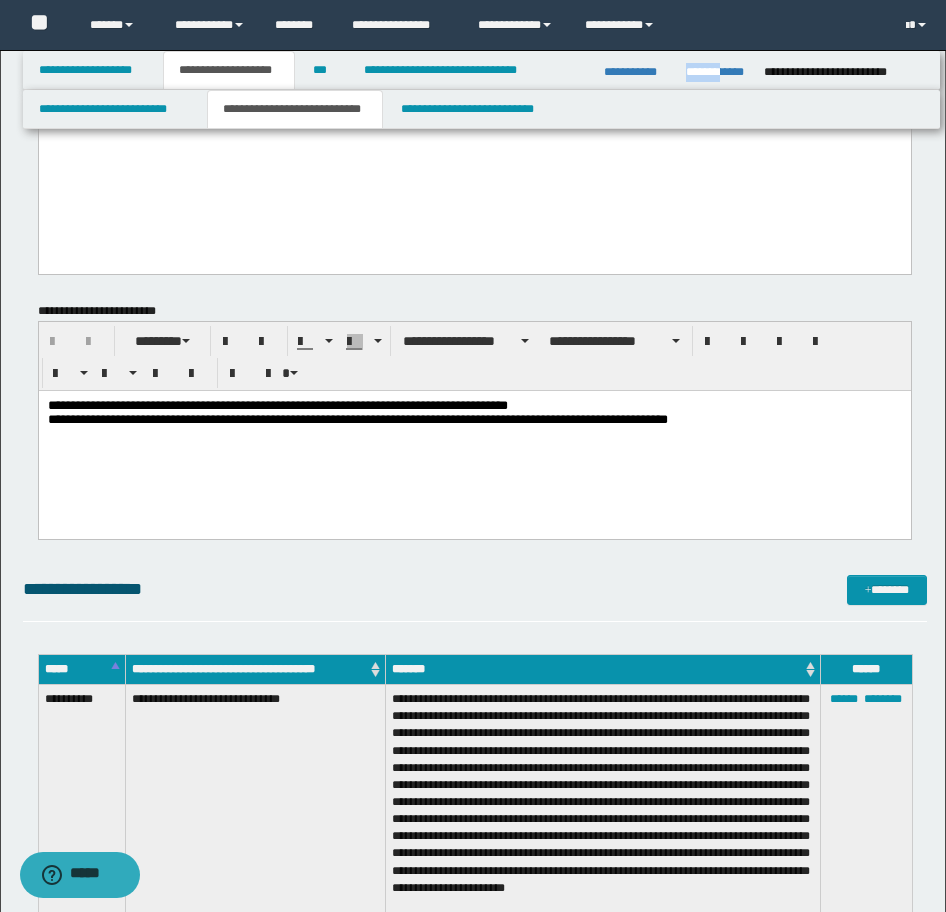 click on "**********" at bounding box center (482, 70) 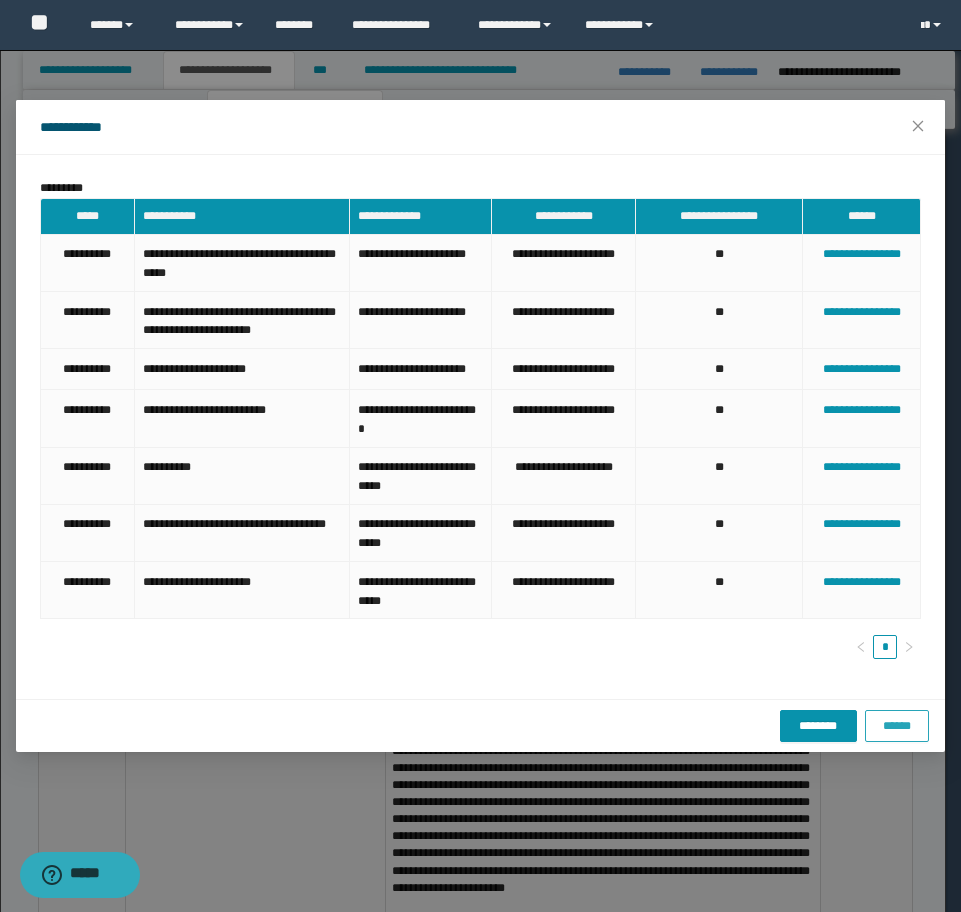 click on "******" at bounding box center (897, 726) 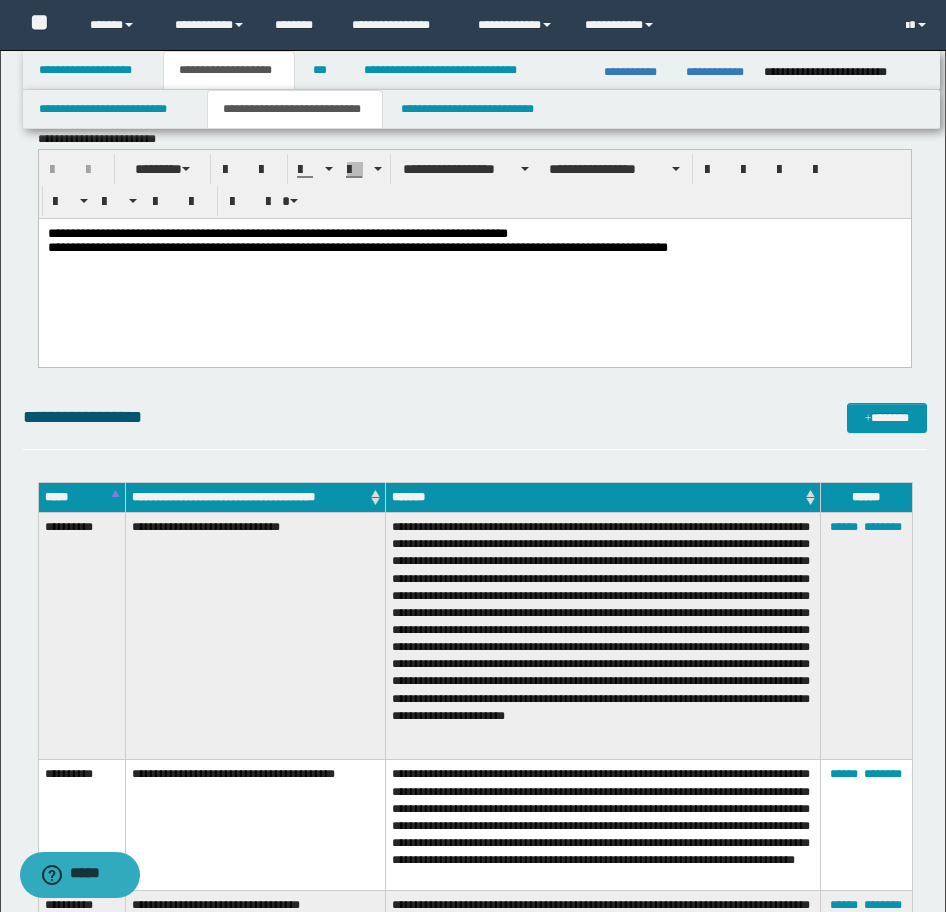 scroll, scrollTop: 4100, scrollLeft: 0, axis: vertical 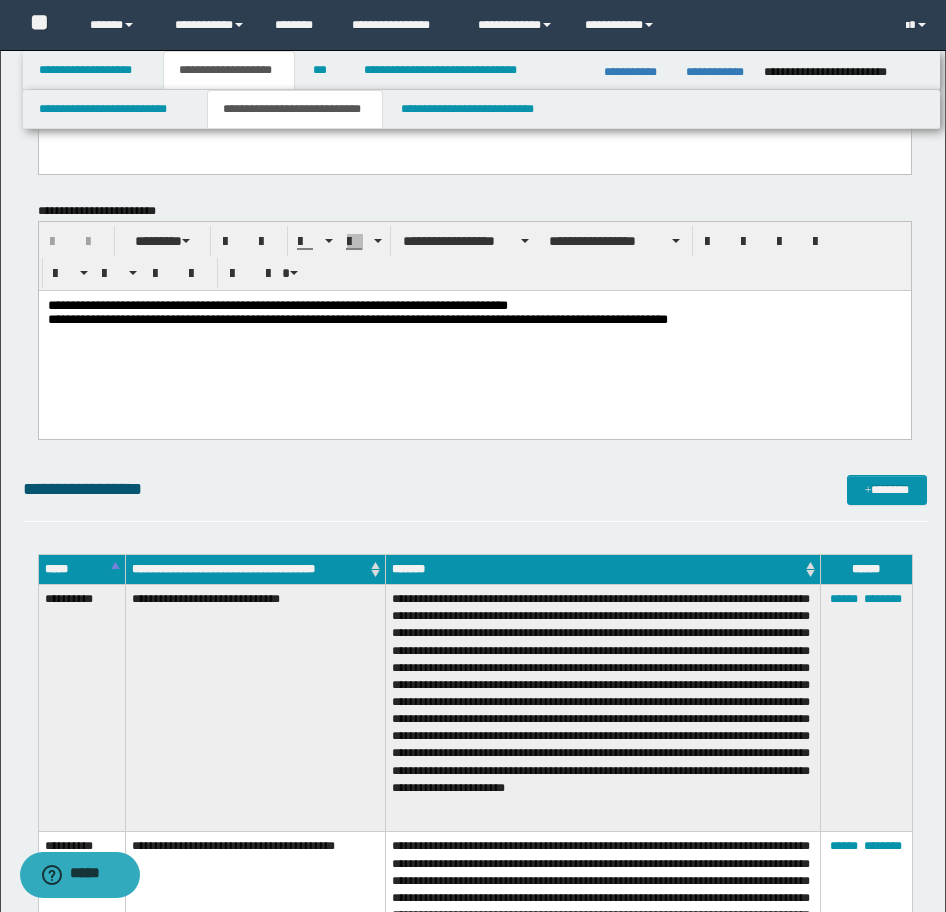 click on "**********" at bounding box center (474, 319) 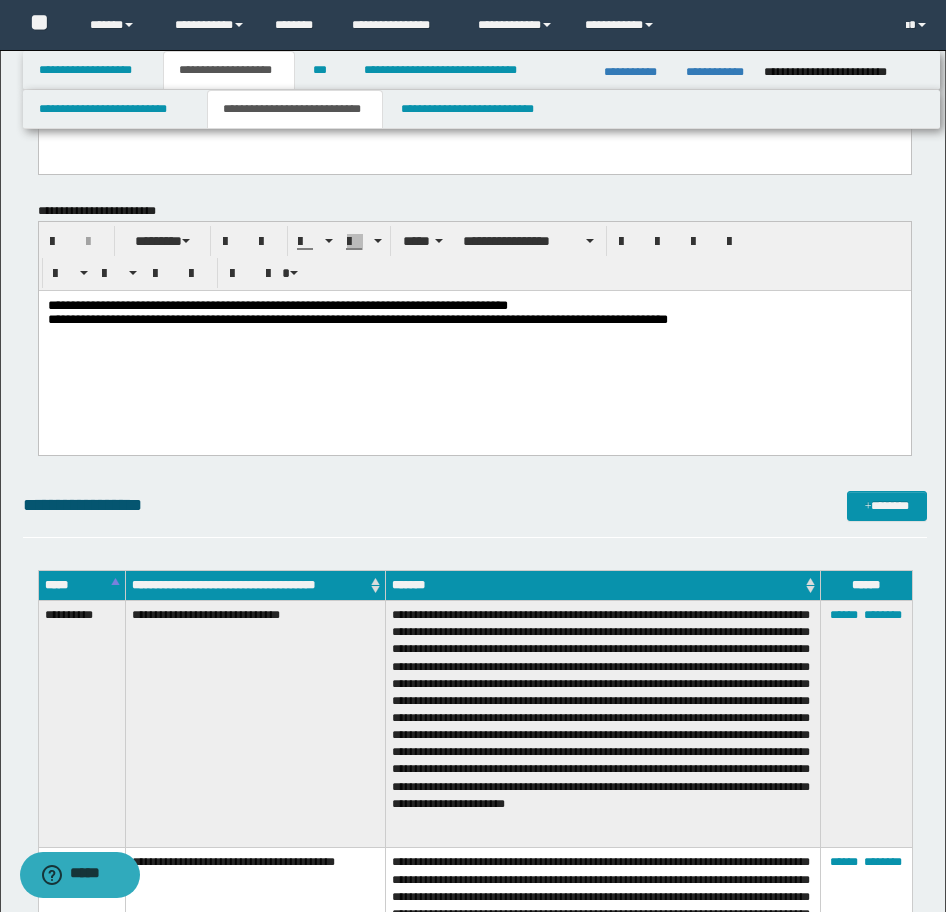 paste 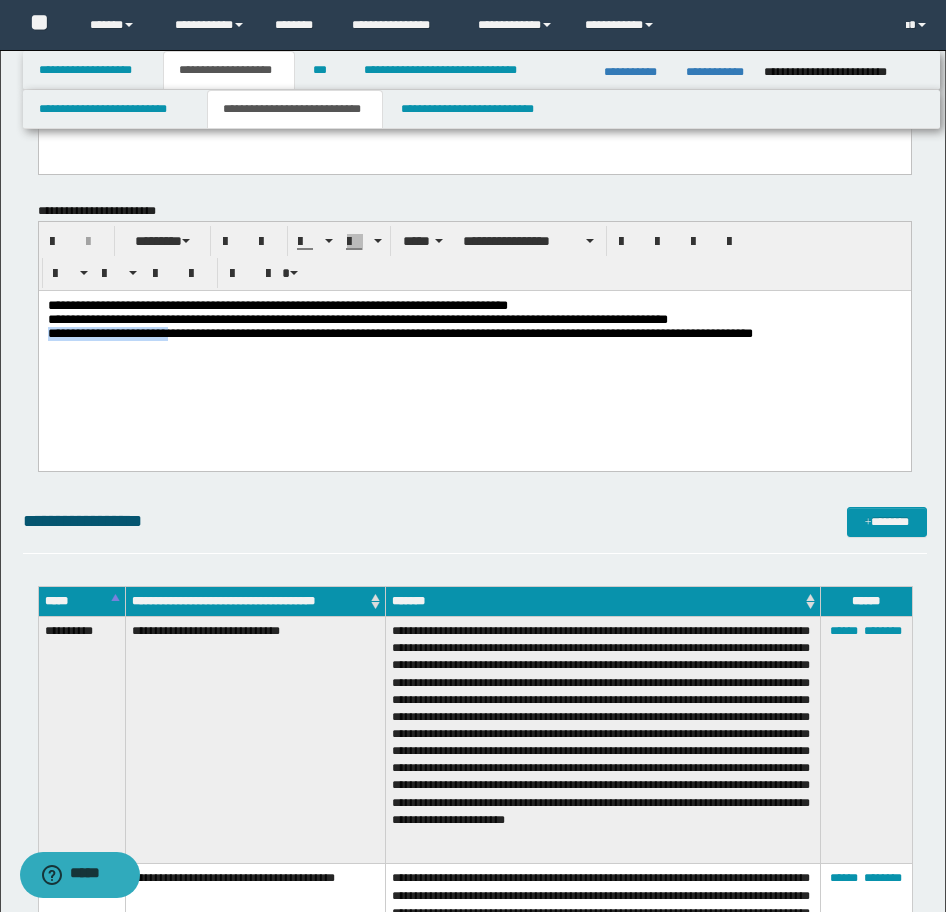 drag, startPoint x: 230, startPoint y: 331, endPoint x: 33, endPoint y: 334, distance: 197.02284 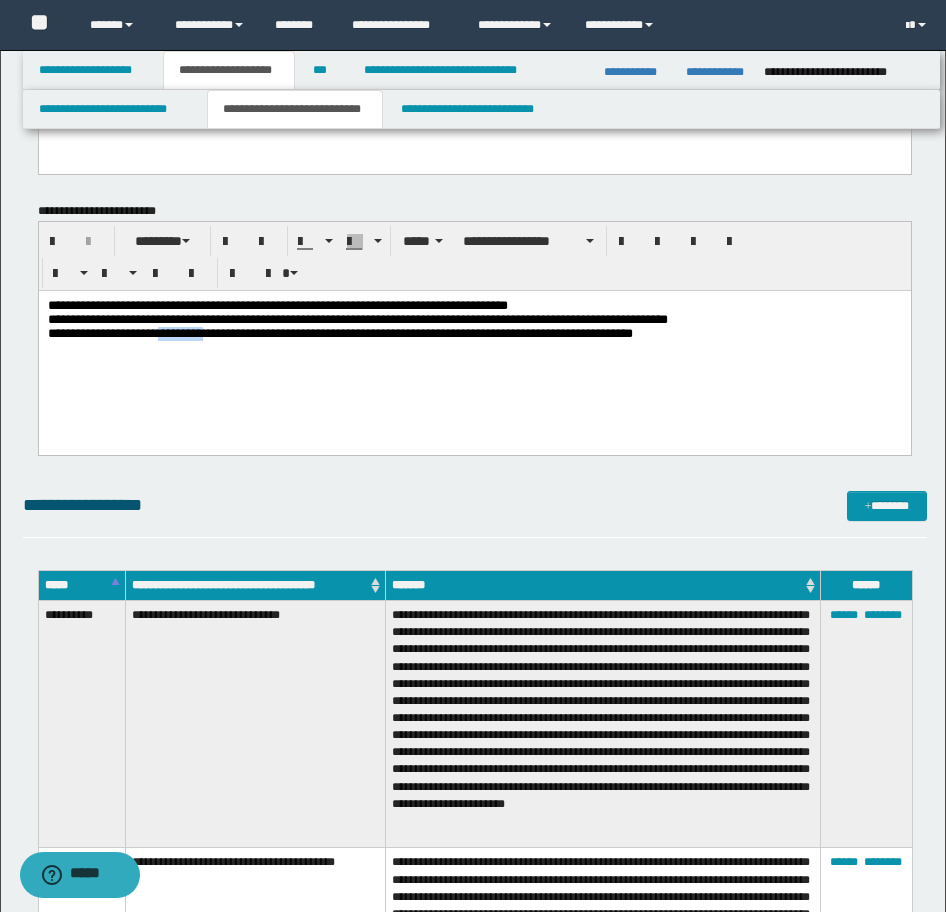 drag, startPoint x: 240, startPoint y: 337, endPoint x: 173, endPoint y: 341, distance: 67.11929 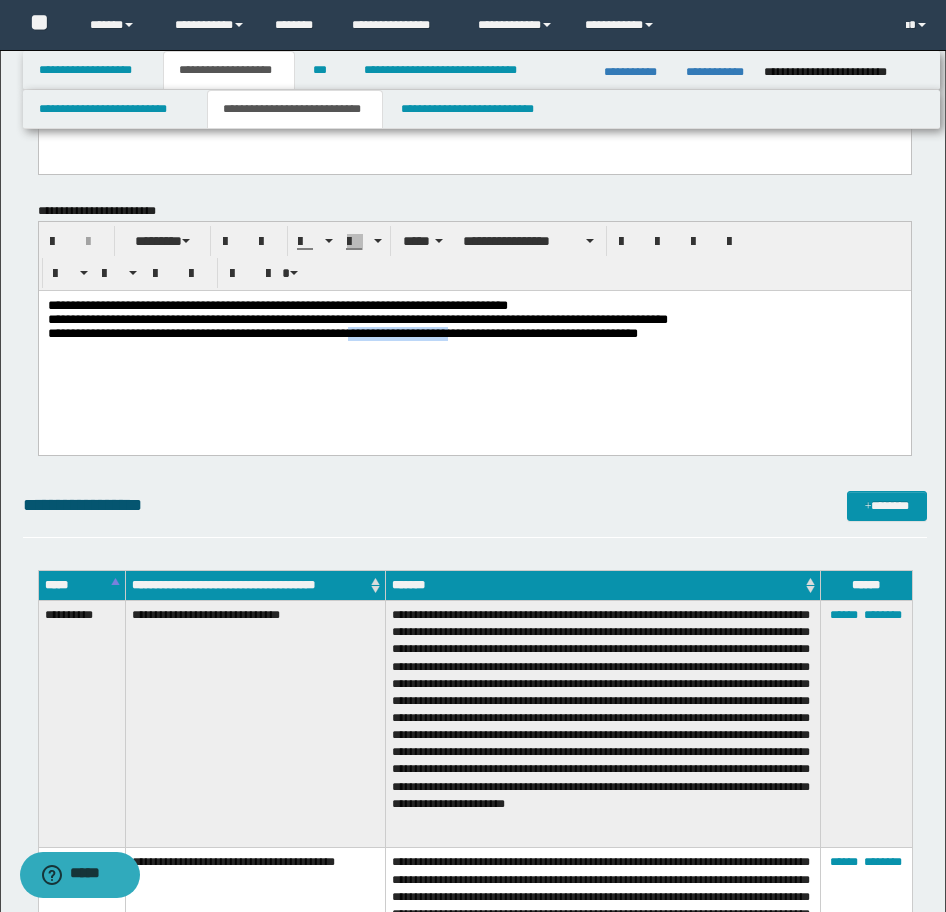 drag, startPoint x: 410, startPoint y: 342, endPoint x: 523, endPoint y: 343, distance: 113.004425 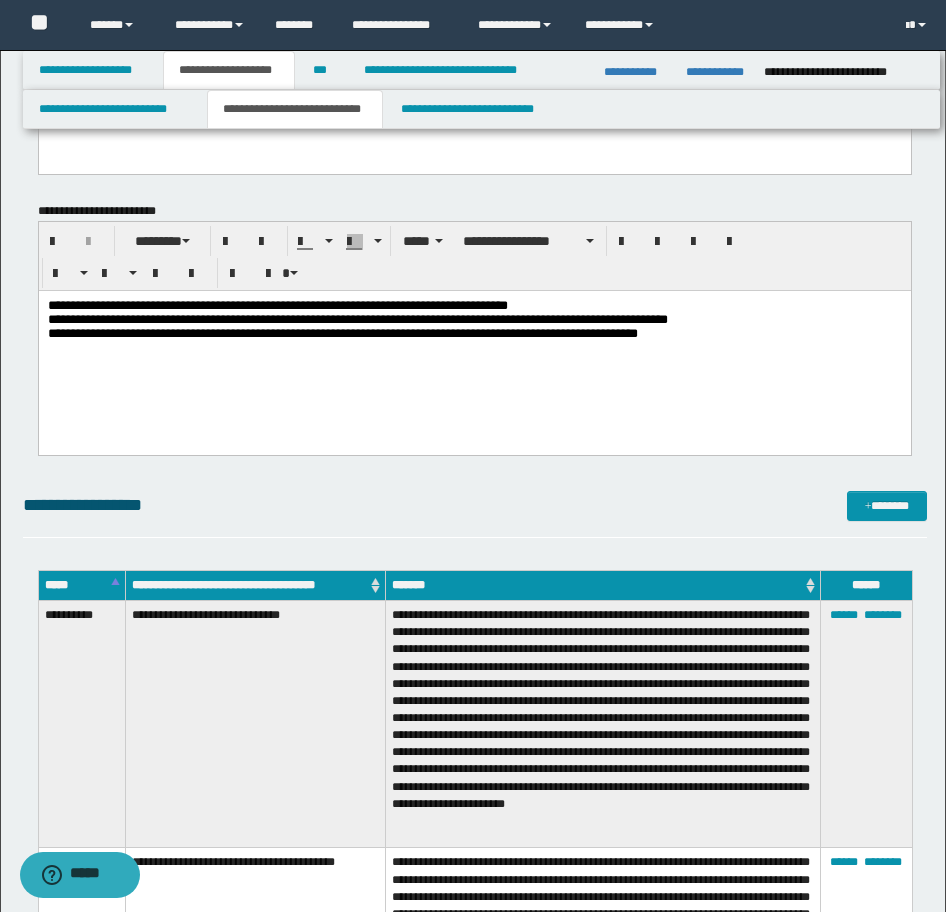 click on "**********" at bounding box center [357, 318] 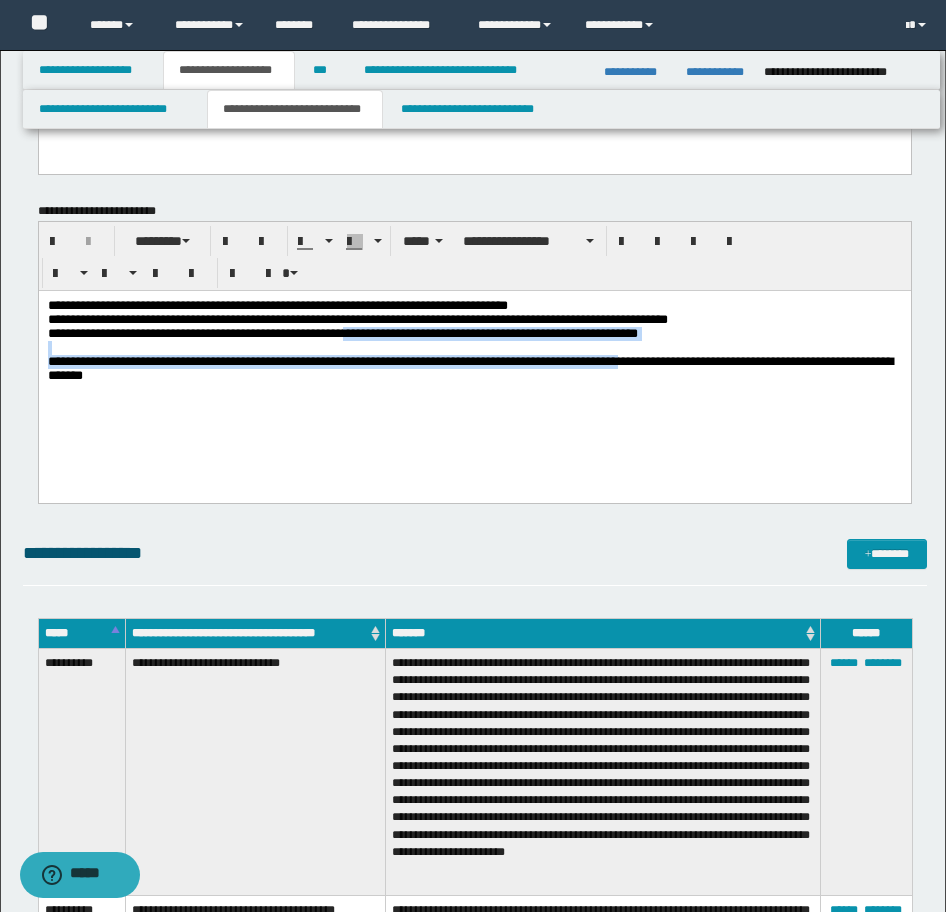 drag, startPoint x: 702, startPoint y: 370, endPoint x: 403, endPoint y: 339, distance: 300.60272 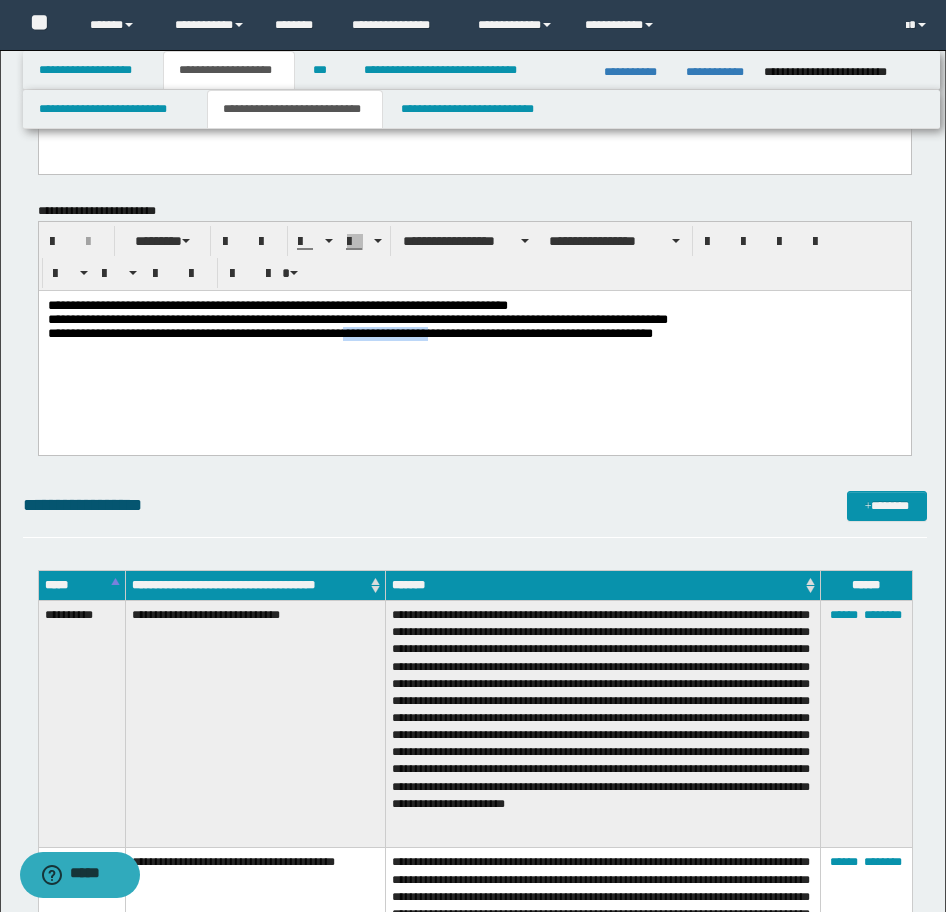 drag, startPoint x: 406, startPoint y: 340, endPoint x: 487, endPoint y: 339, distance: 81.00617 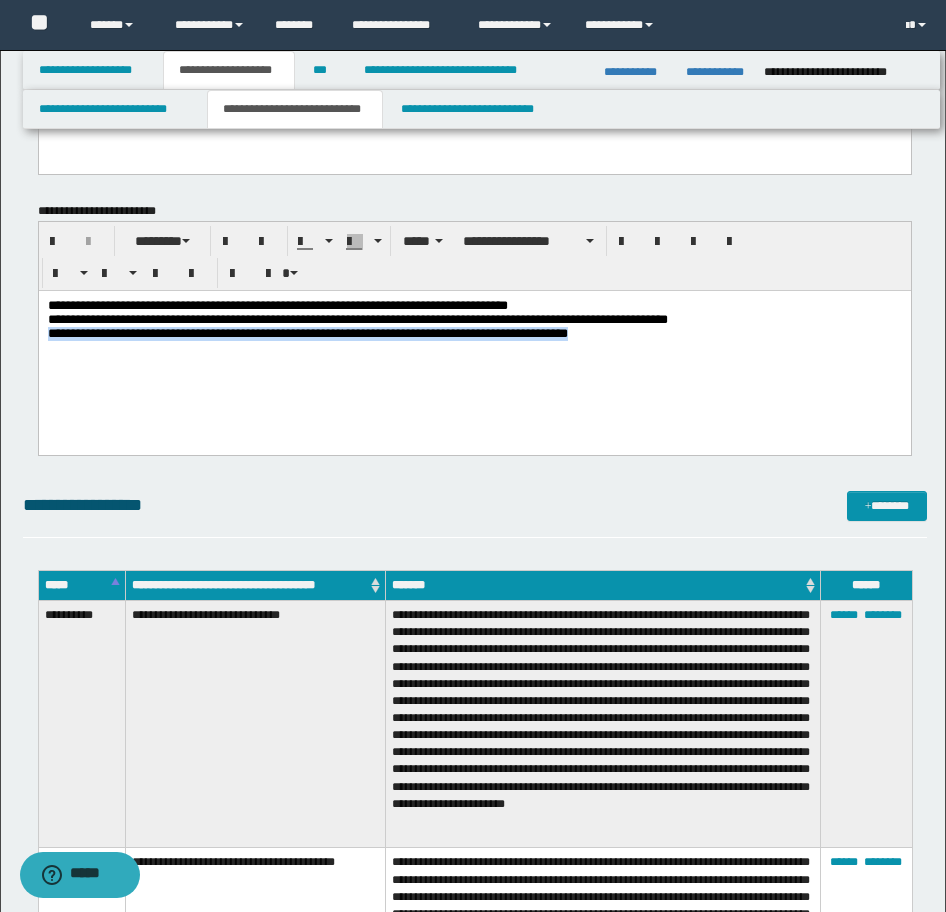 drag, startPoint x: 602, startPoint y: 338, endPoint x: 465, endPoint y: 567, distance: 266.85202 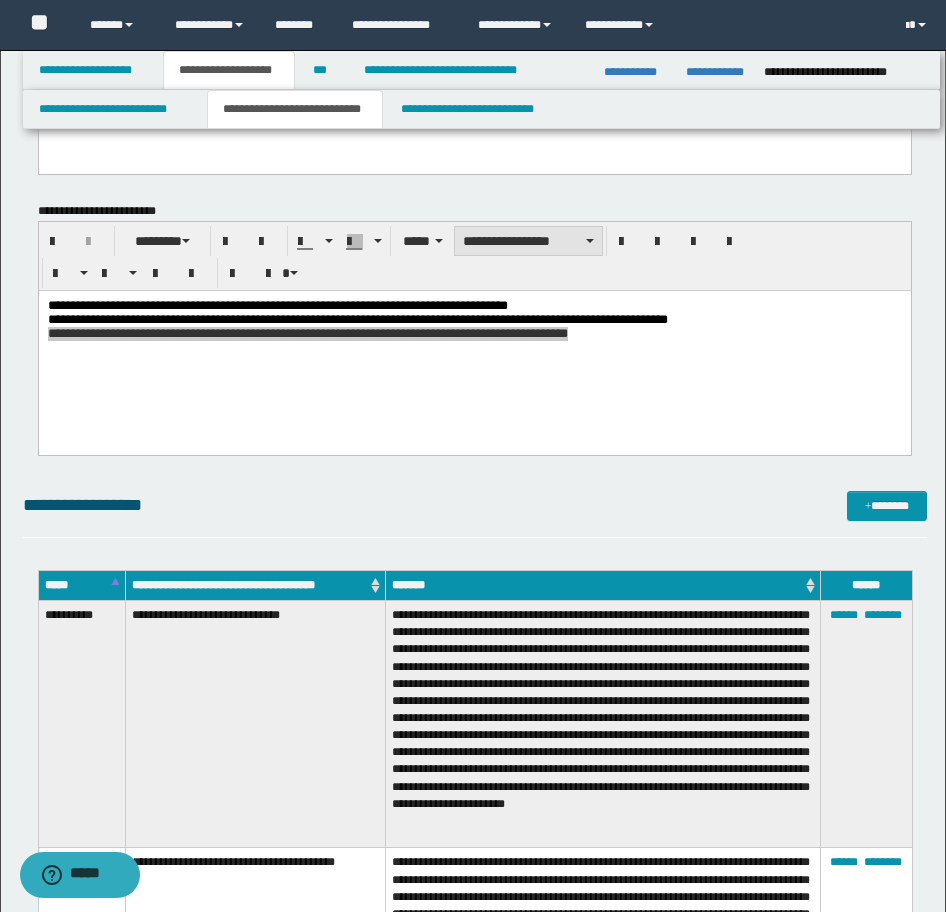 click on "**********" at bounding box center (0, 0) 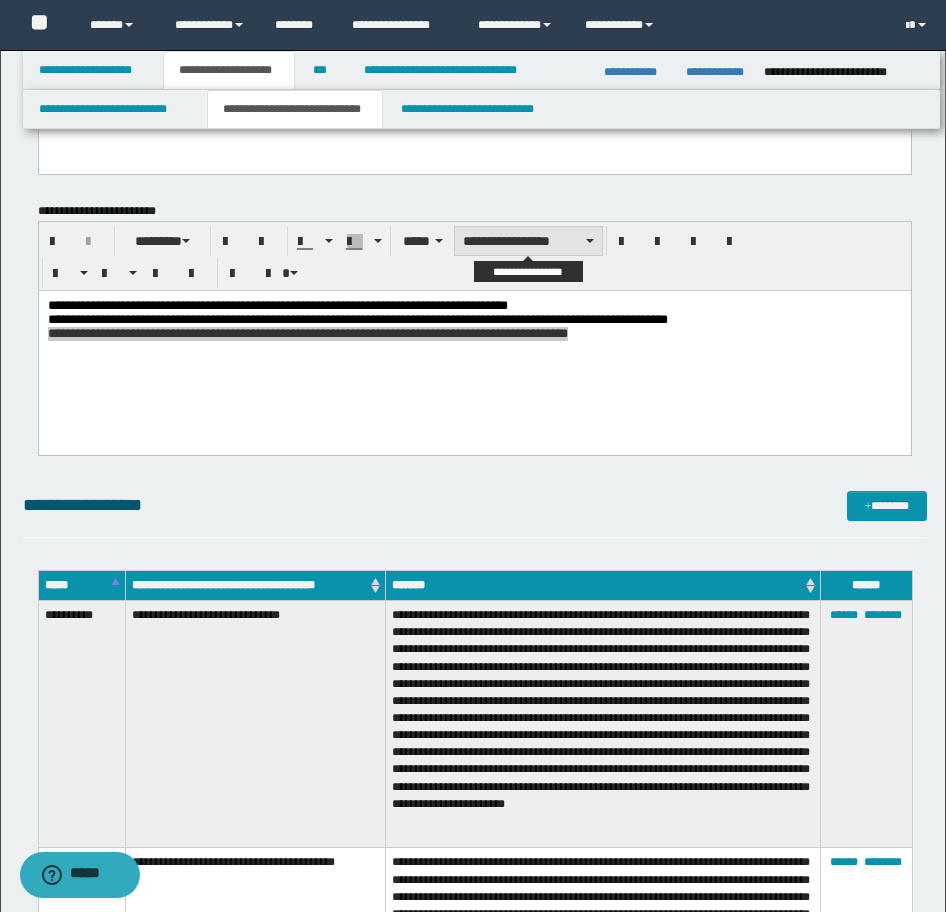 click on "**********" at bounding box center [528, 241] 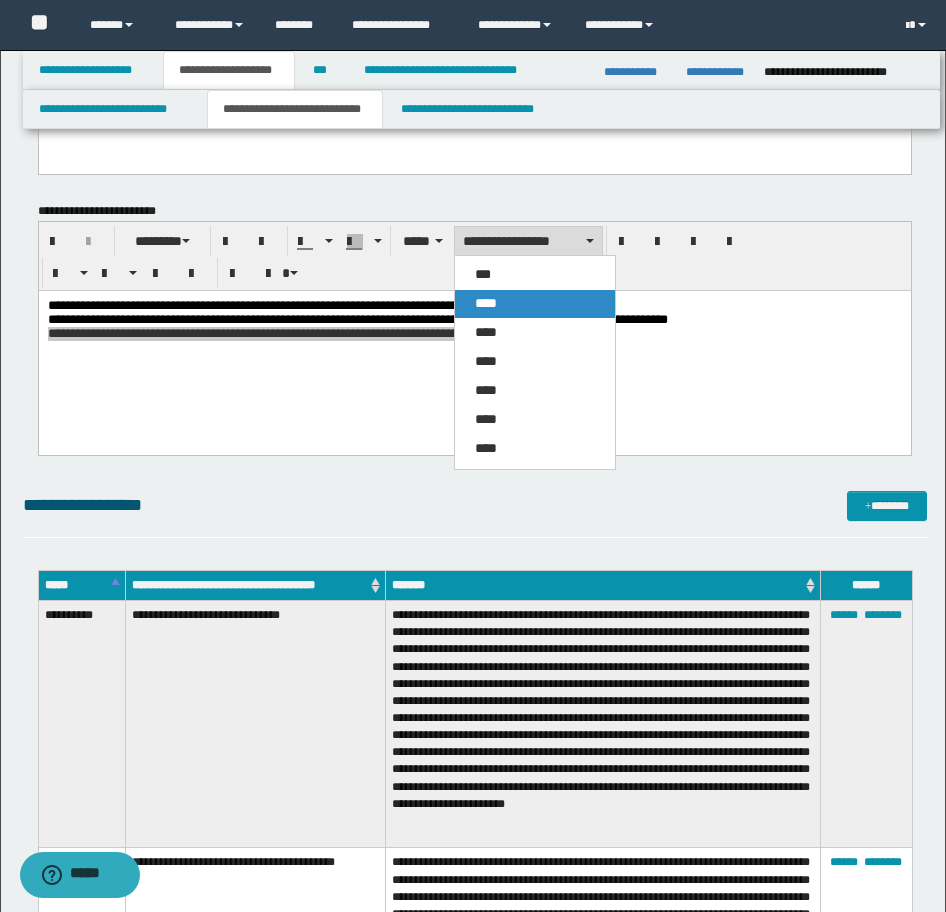 click on "****" at bounding box center [535, 304] 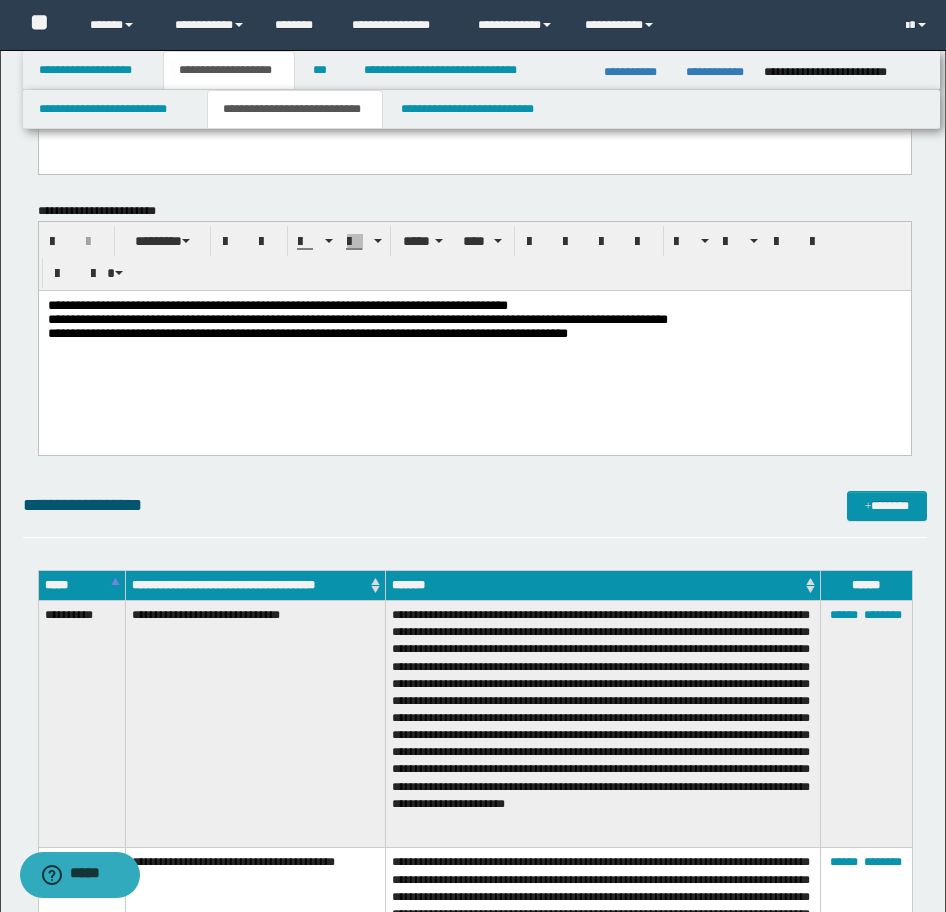 click on "**********" at bounding box center (474, 334) 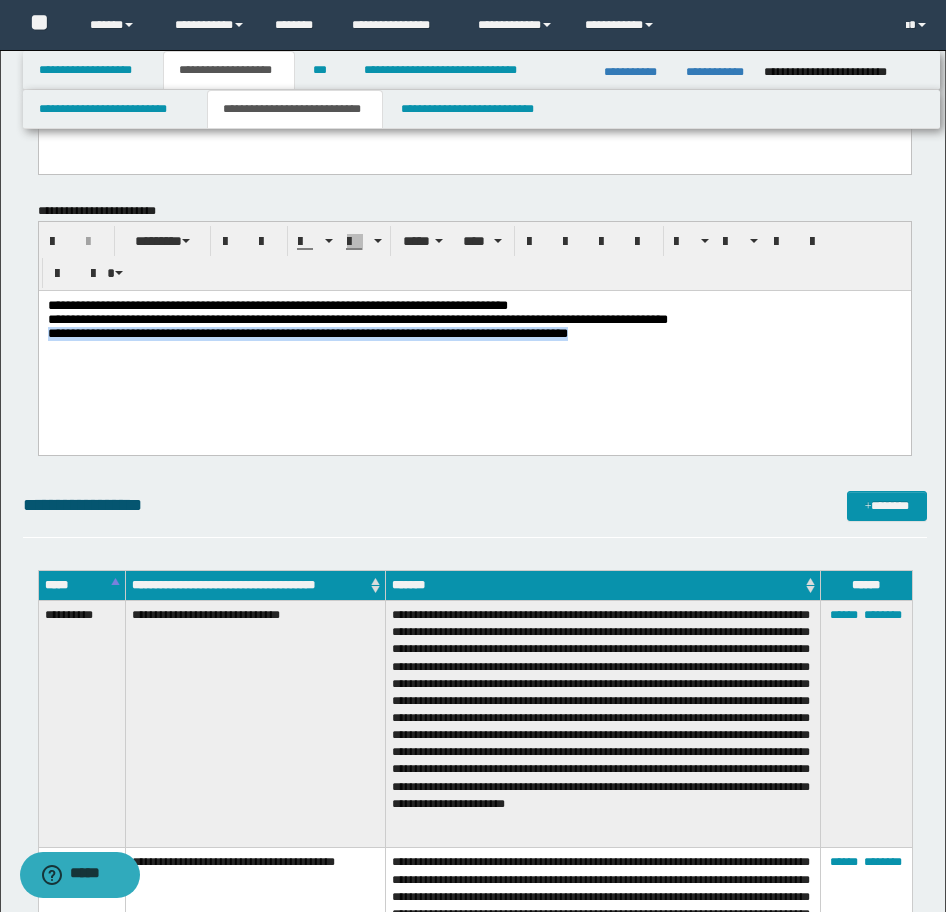 drag, startPoint x: 677, startPoint y: 339, endPoint x: 531, endPoint y: 545, distance: 252.49158 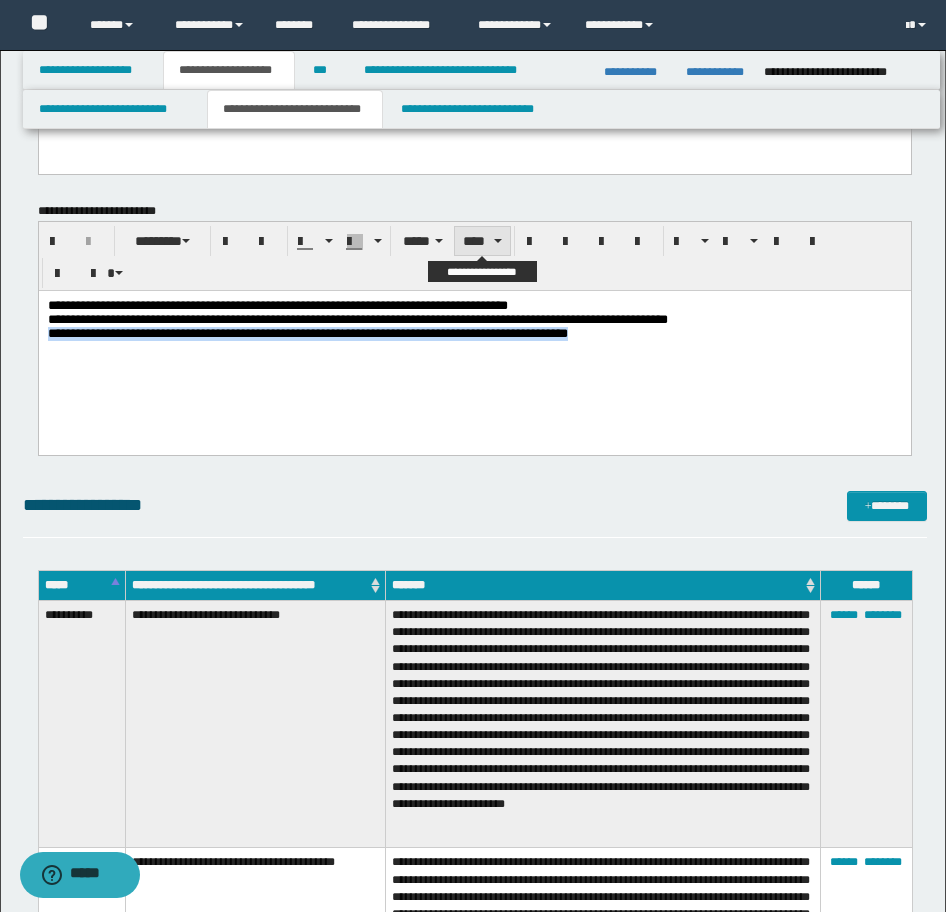 click on "****" at bounding box center [482, 241] 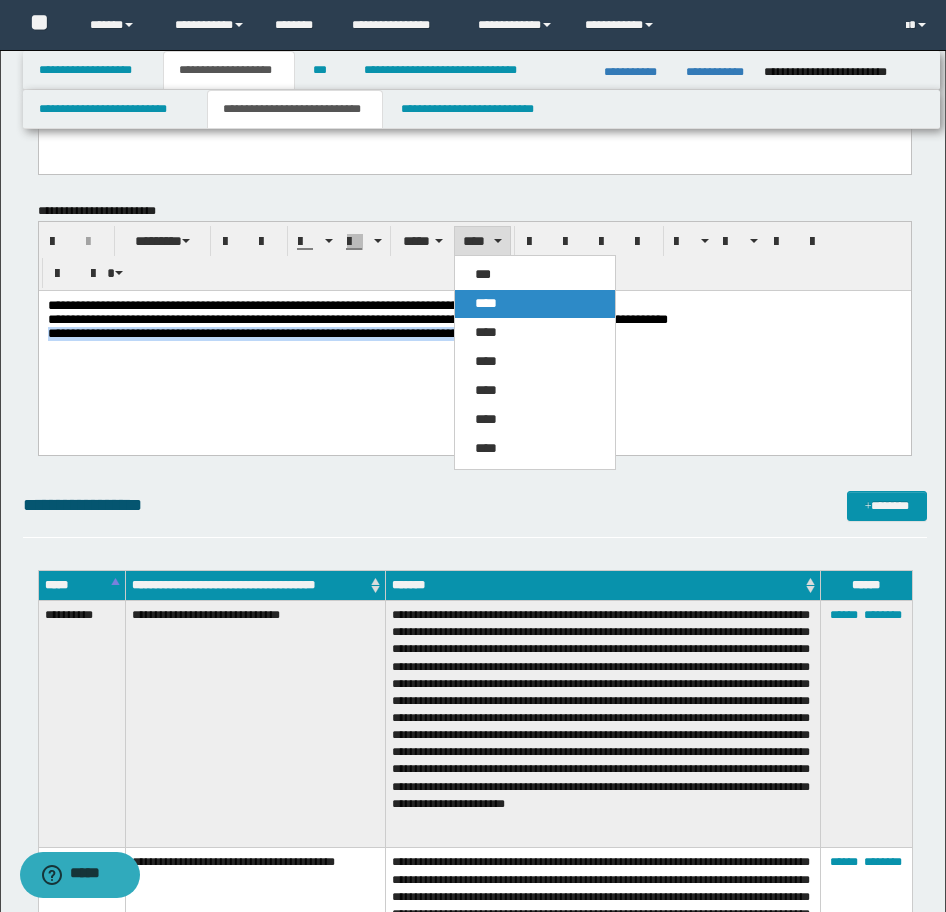 click on "****" at bounding box center (486, 303) 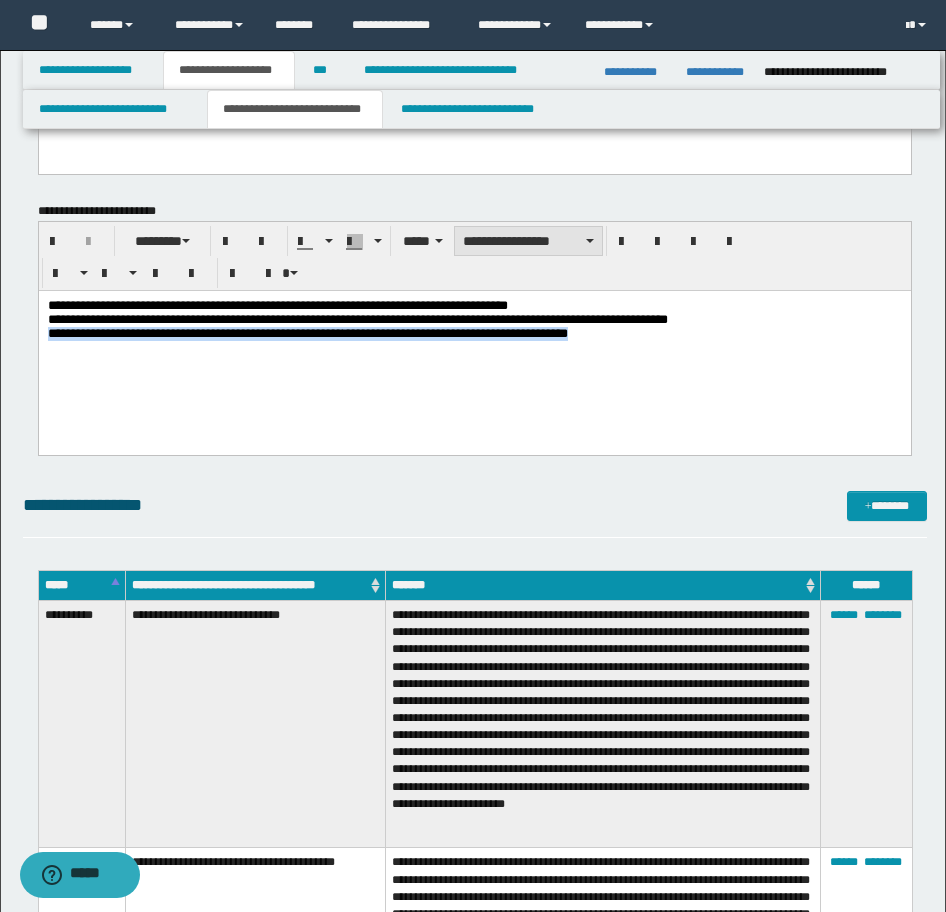 click on "**********" at bounding box center [528, 241] 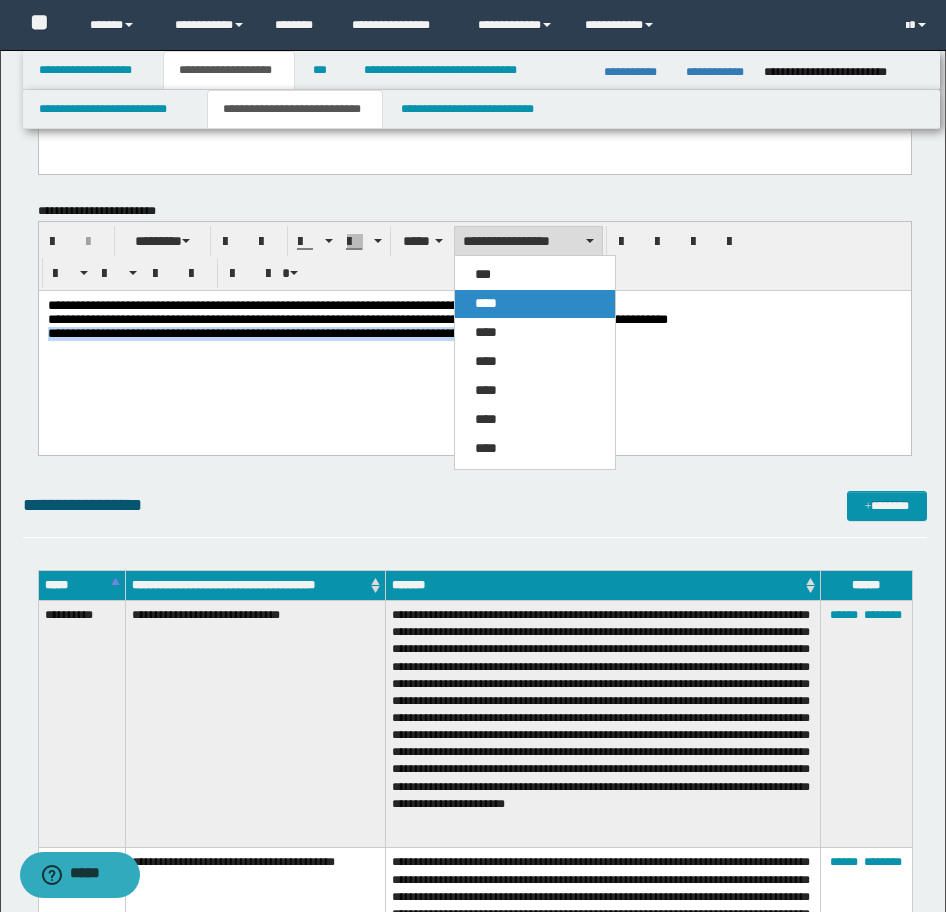 drag, startPoint x: 490, startPoint y: 295, endPoint x: 479, endPoint y: 9, distance: 286.21146 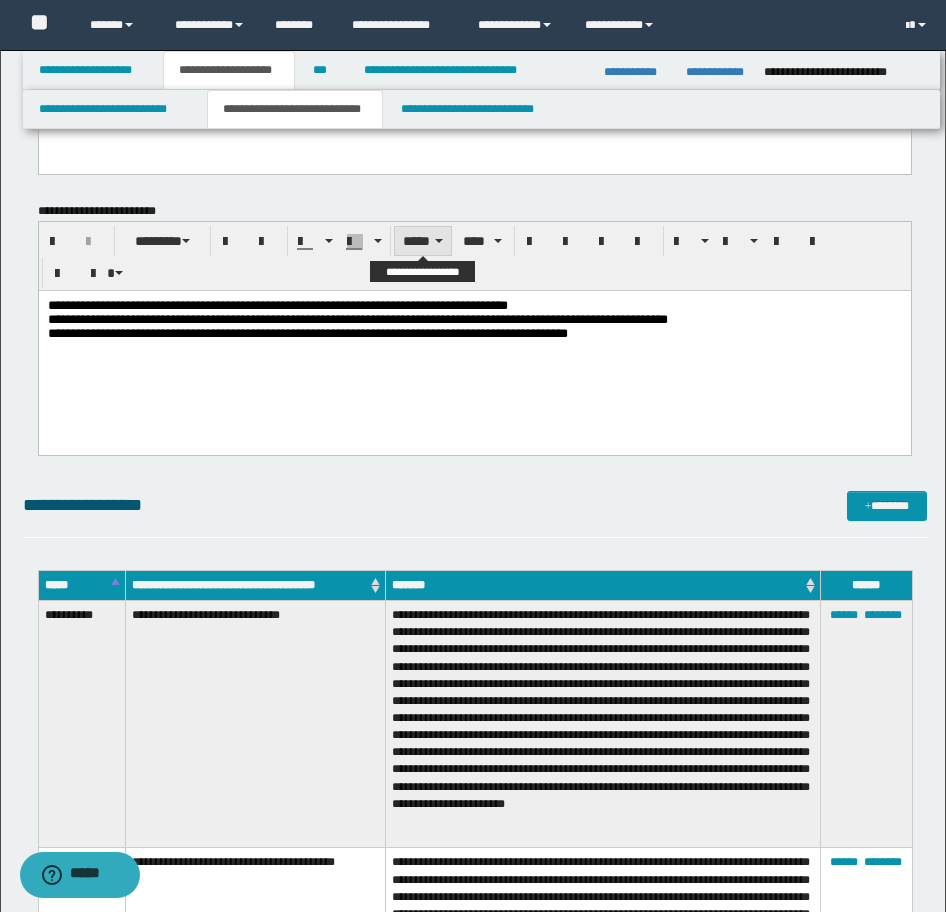 click on "*****" at bounding box center (423, 241) 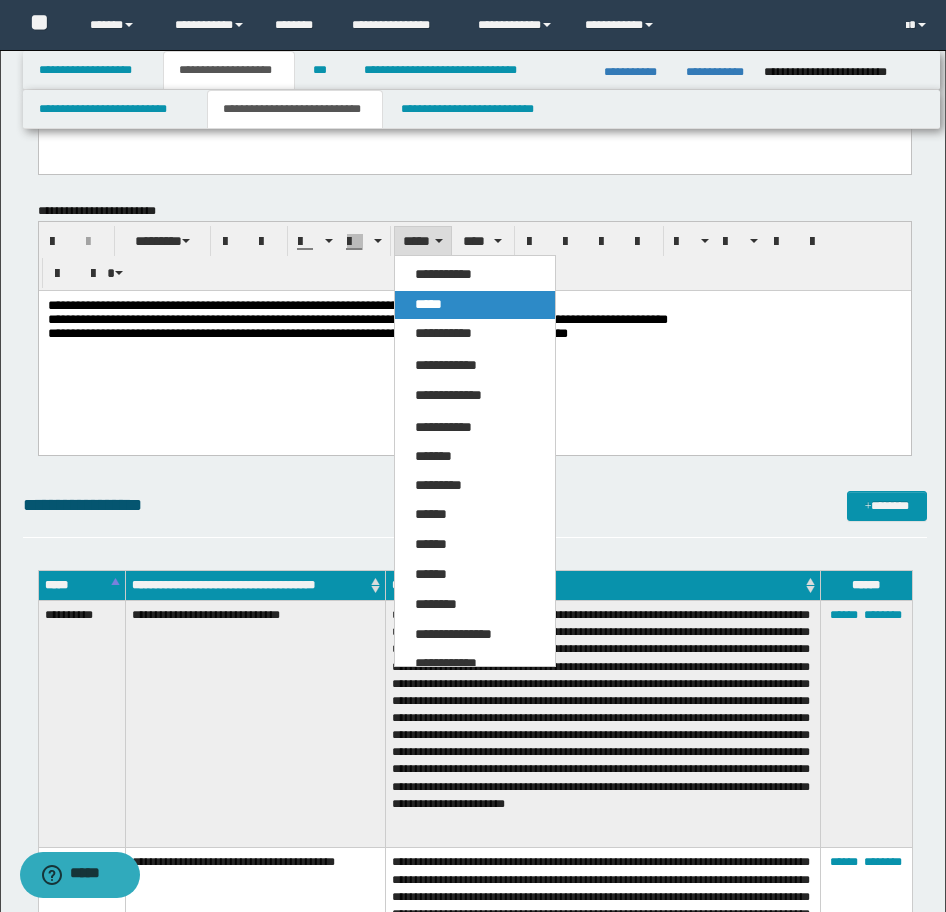 click on "*****" at bounding box center (428, 304) 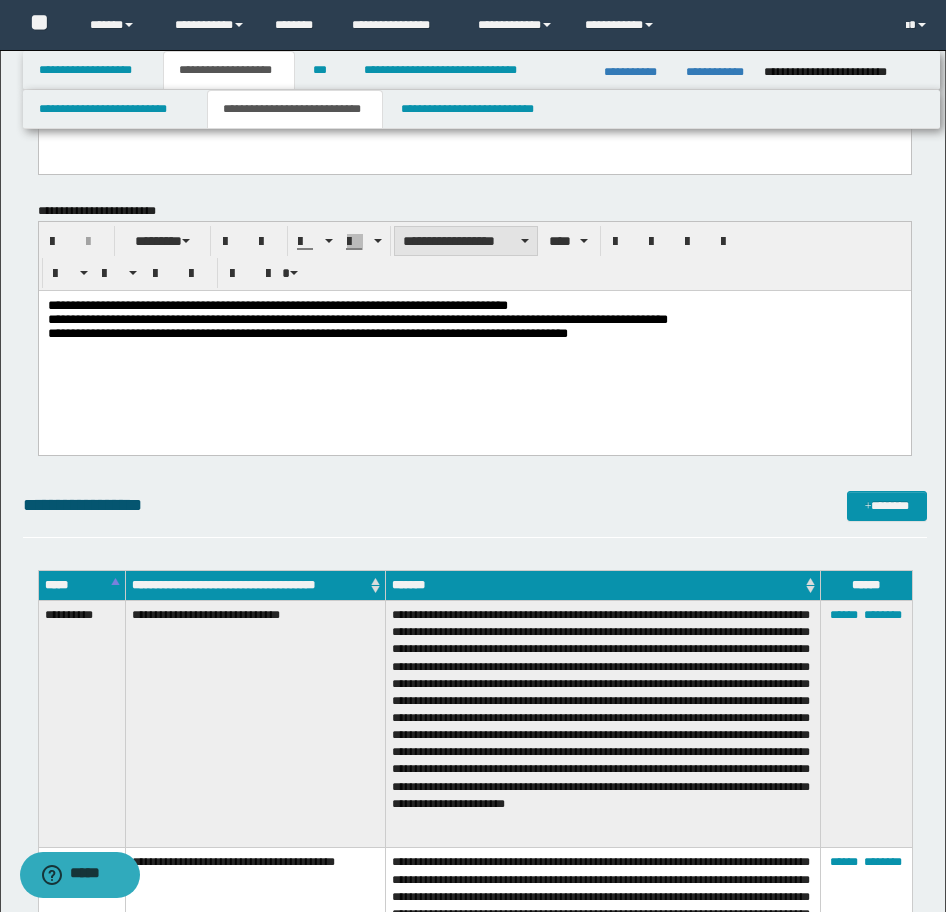 click on "**********" at bounding box center (466, 241) 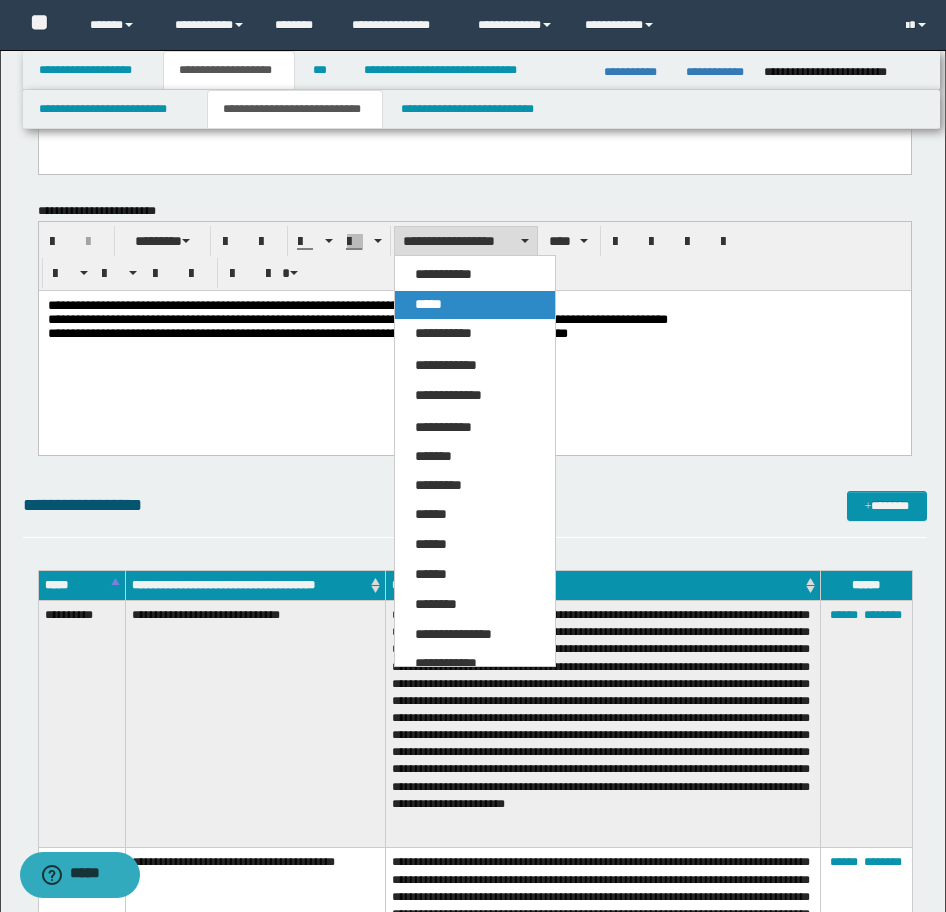 drag, startPoint x: 445, startPoint y: 300, endPoint x: 577, endPoint y: 48, distance: 284.4785 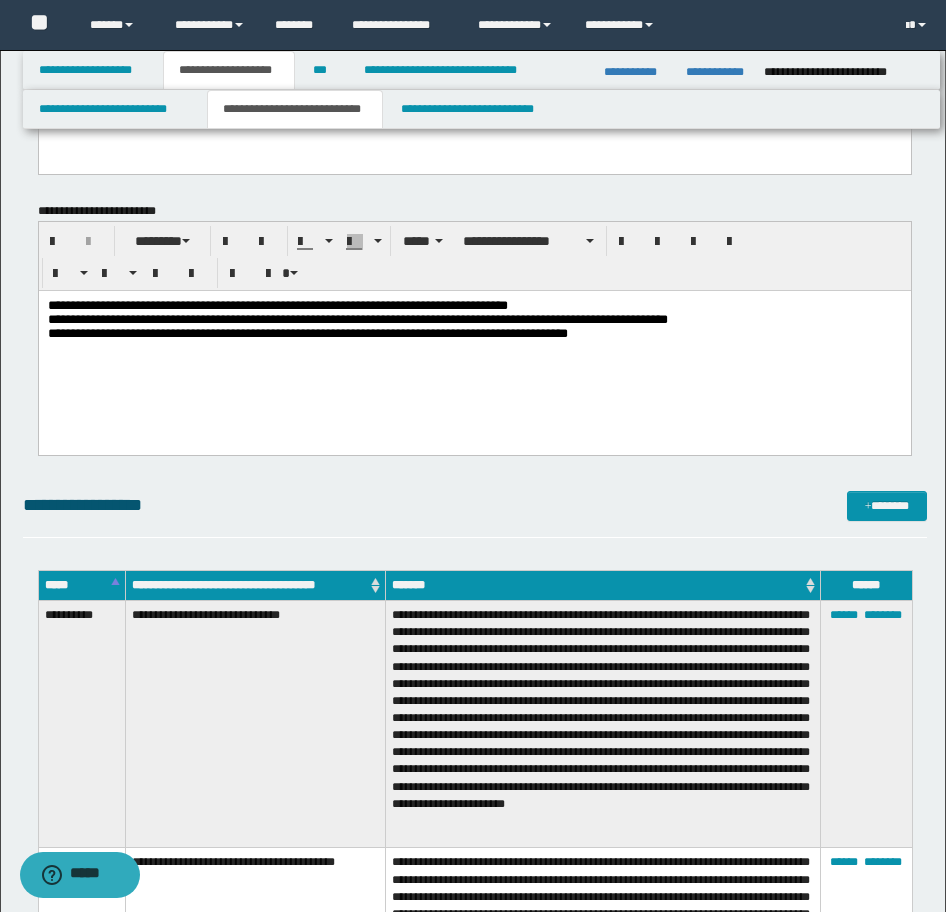 click on "**********" at bounding box center [357, 318] 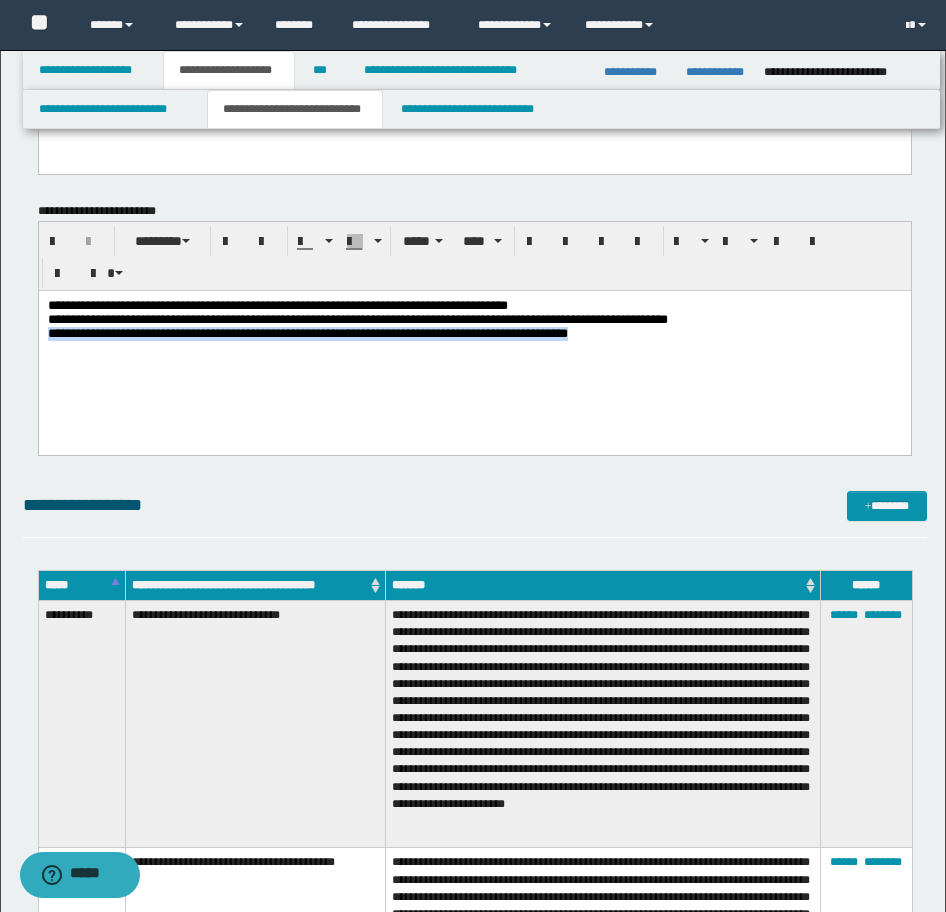 drag, startPoint x: 665, startPoint y: 339, endPoint x: 86, endPoint y: 314, distance: 579.5395 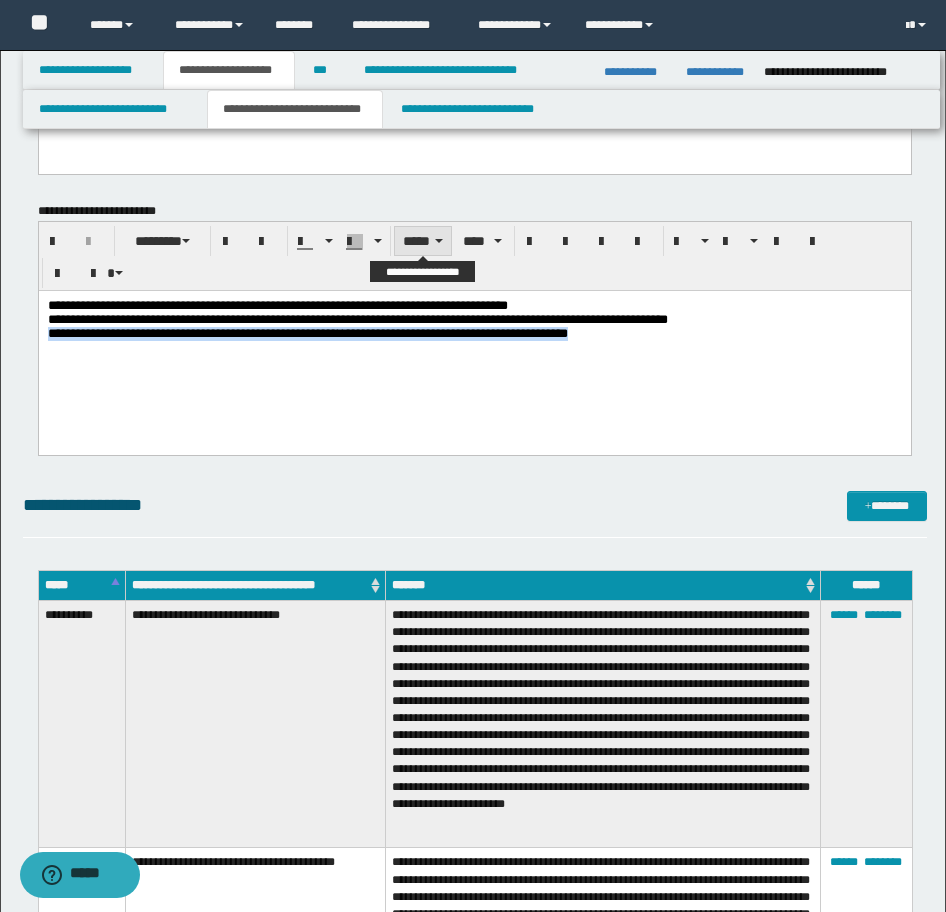 click on "*****" at bounding box center [423, 241] 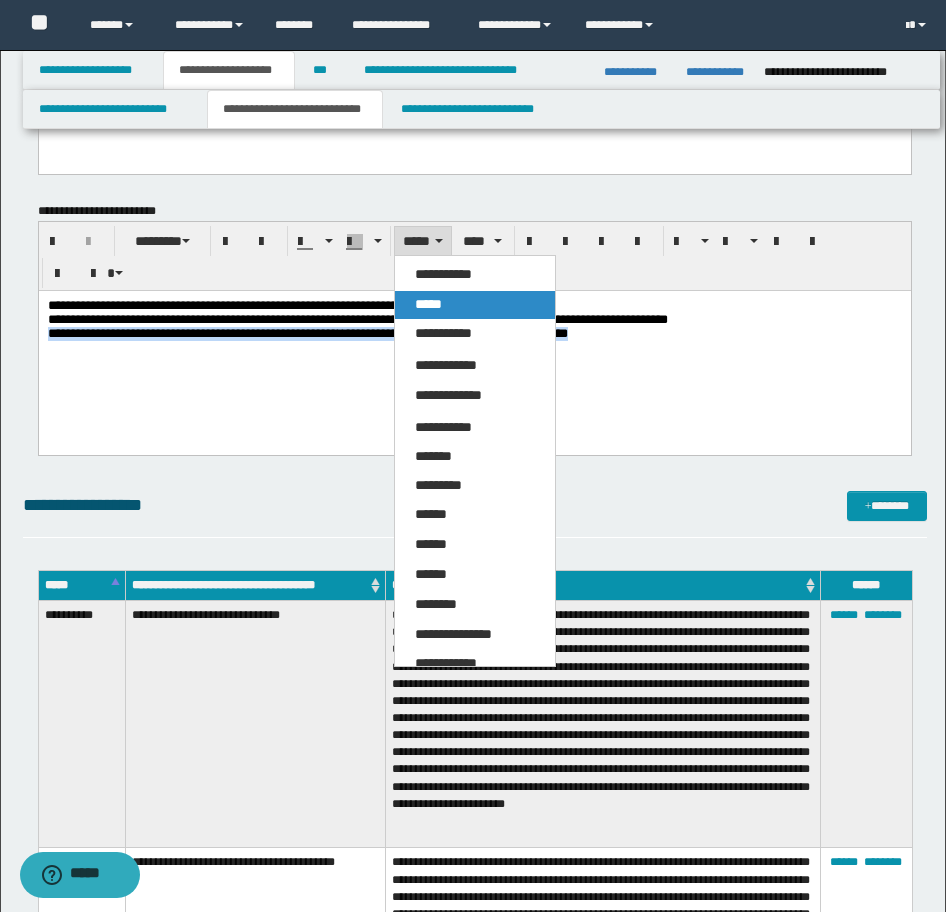 drag, startPoint x: 423, startPoint y: 301, endPoint x: 384, endPoint y: 0, distance: 303.51605 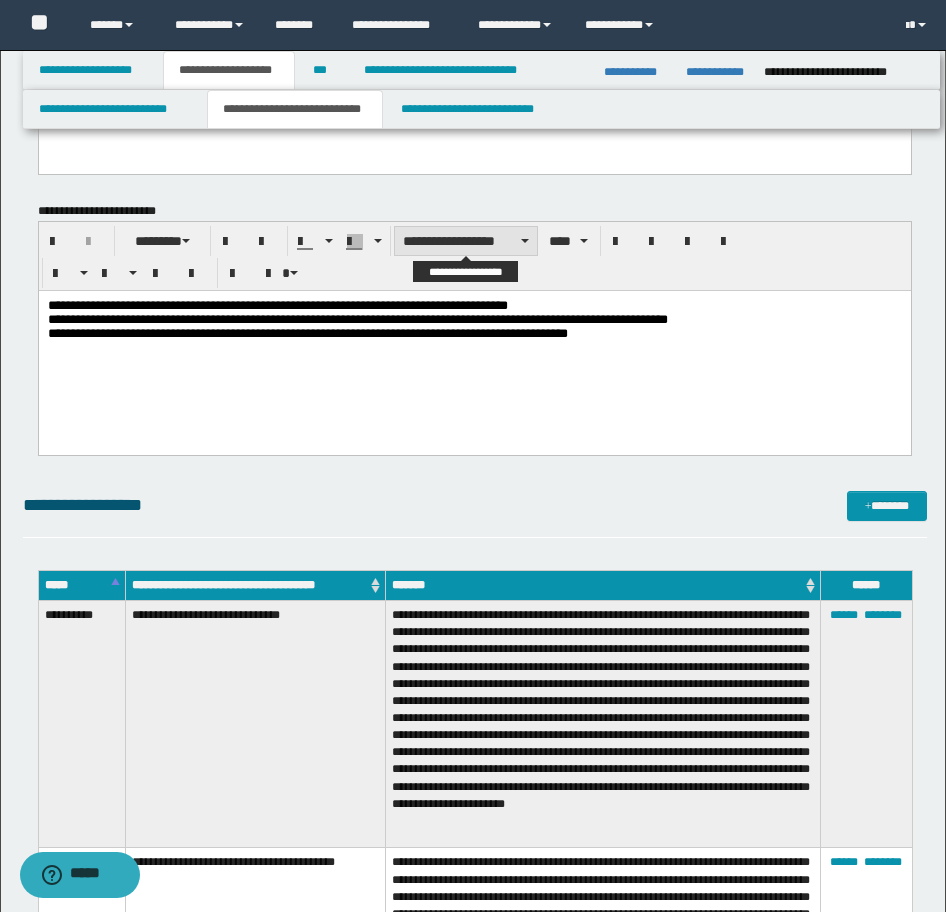 click on "**********" at bounding box center [466, 241] 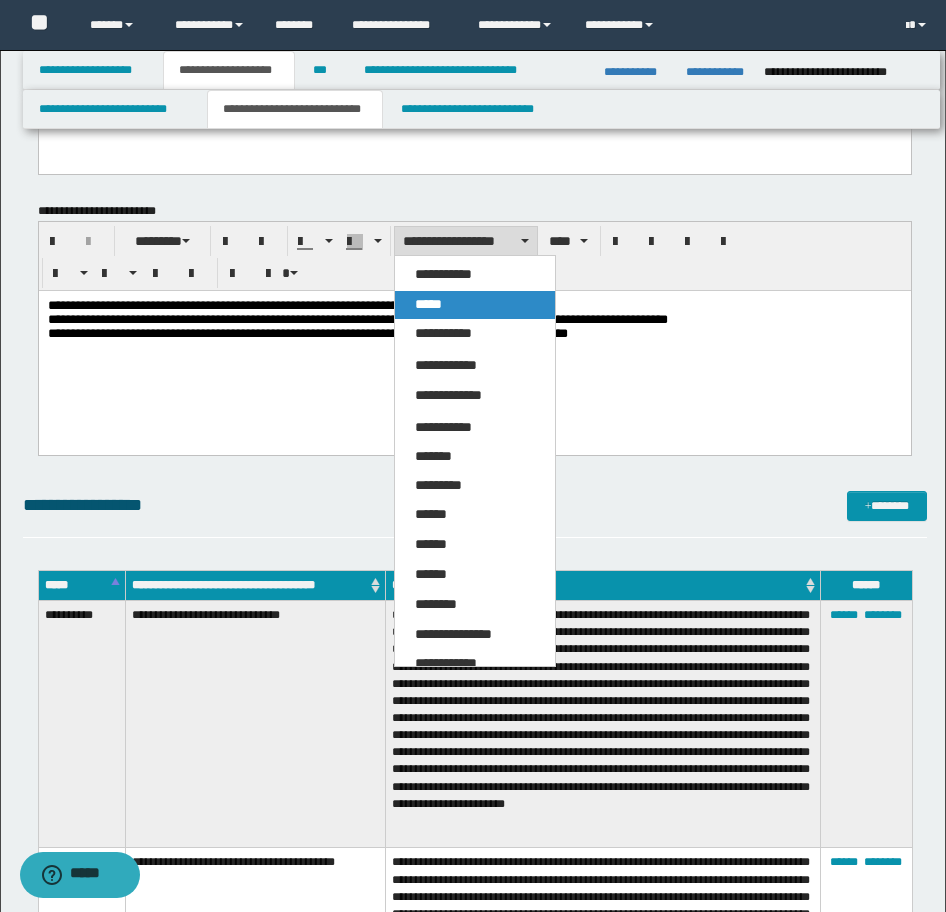 click on "*****" at bounding box center [428, 304] 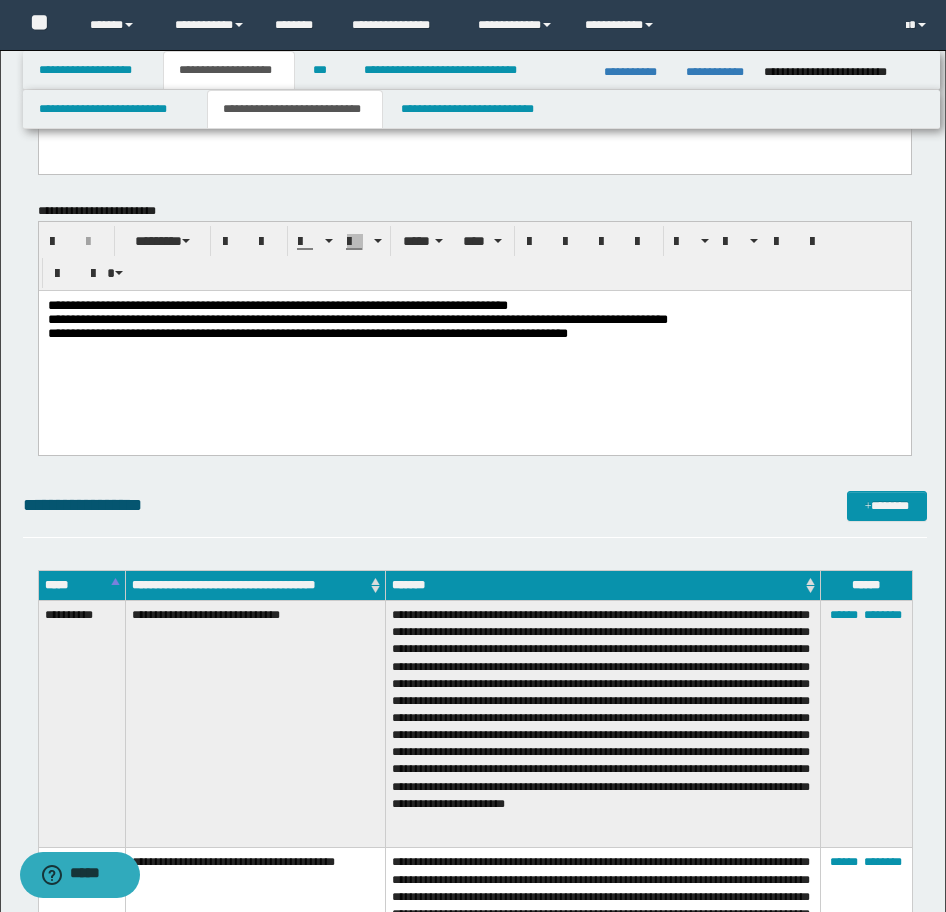 drag, startPoint x: 668, startPoint y: 347, endPoint x: 732, endPoint y: 338, distance: 64.629715 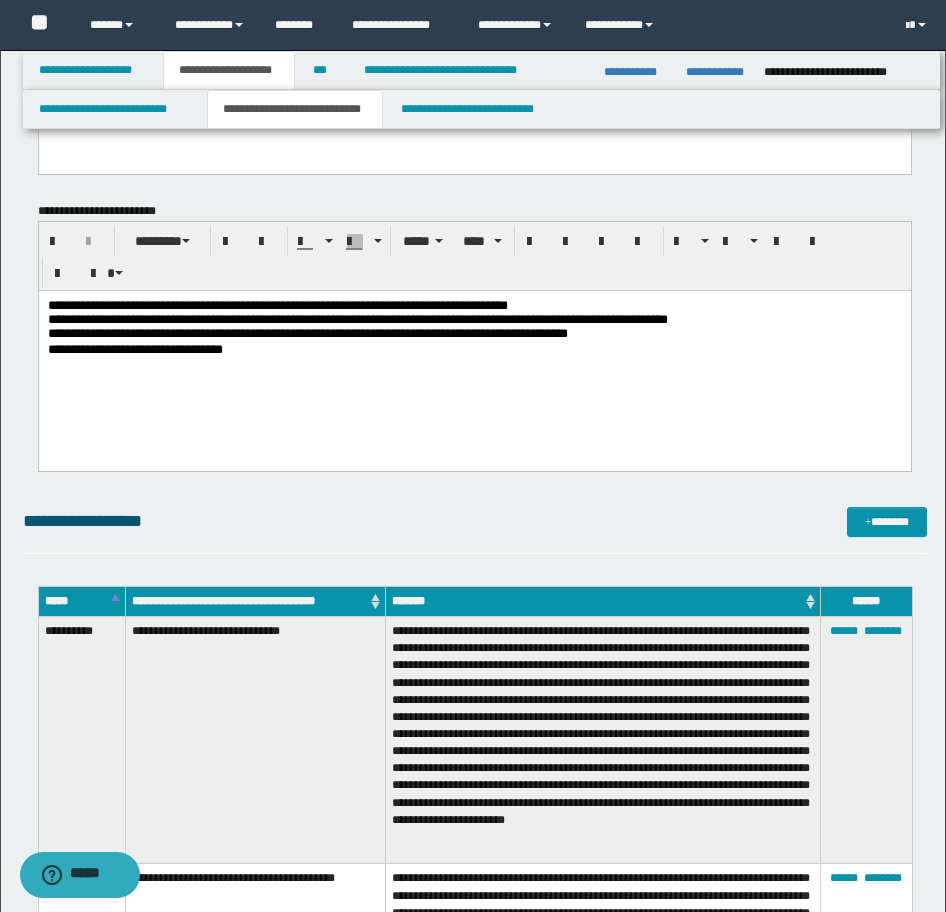 click on "**********" at bounding box center (474, 349) 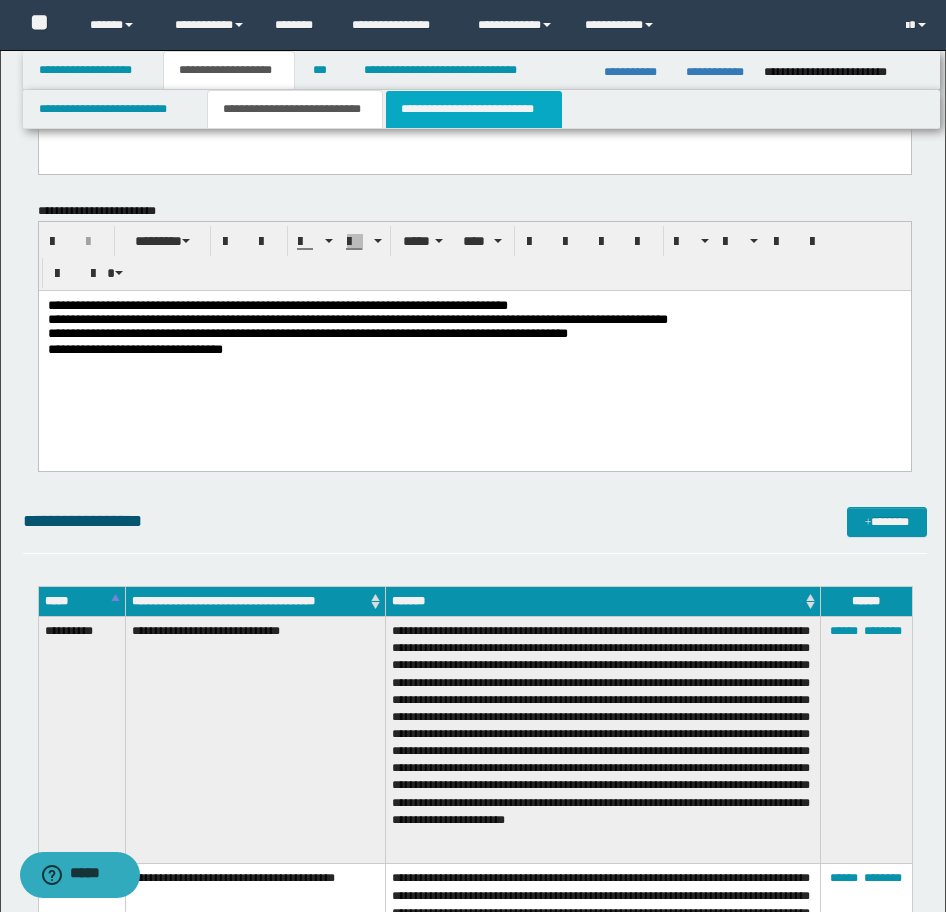 click on "**********" at bounding box center (474, 109) 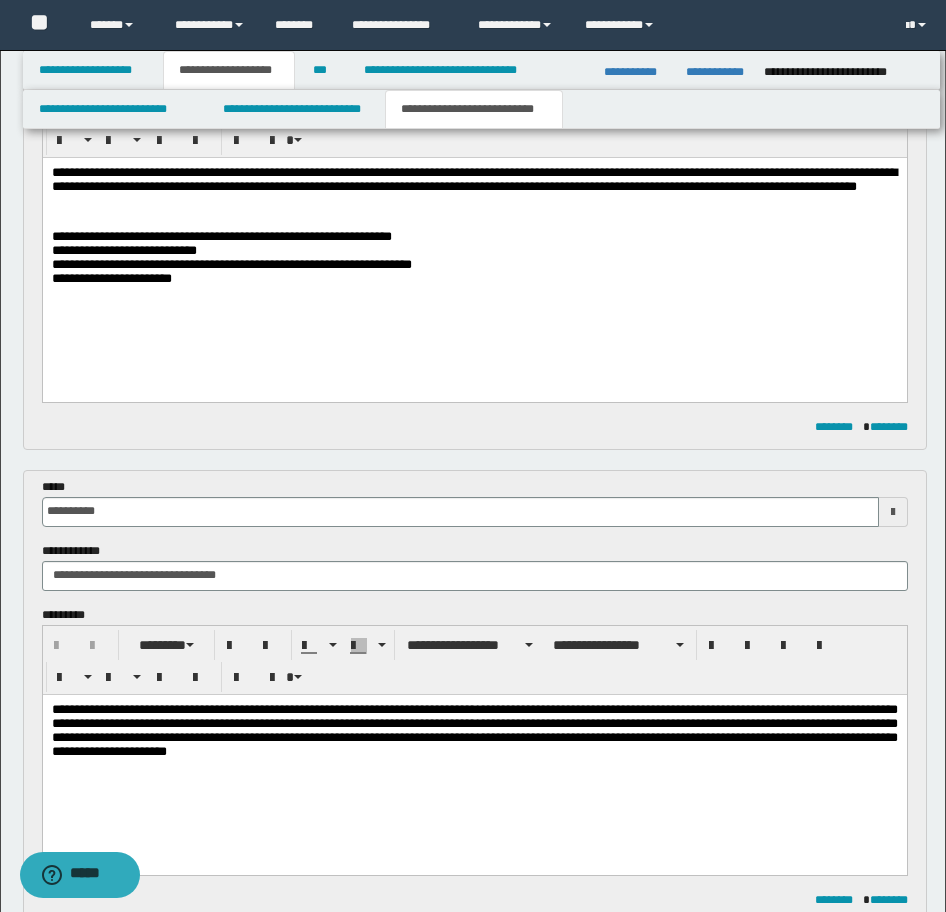 scroll, scrollTop: 300, scrollLeft: 0, axis: vertical 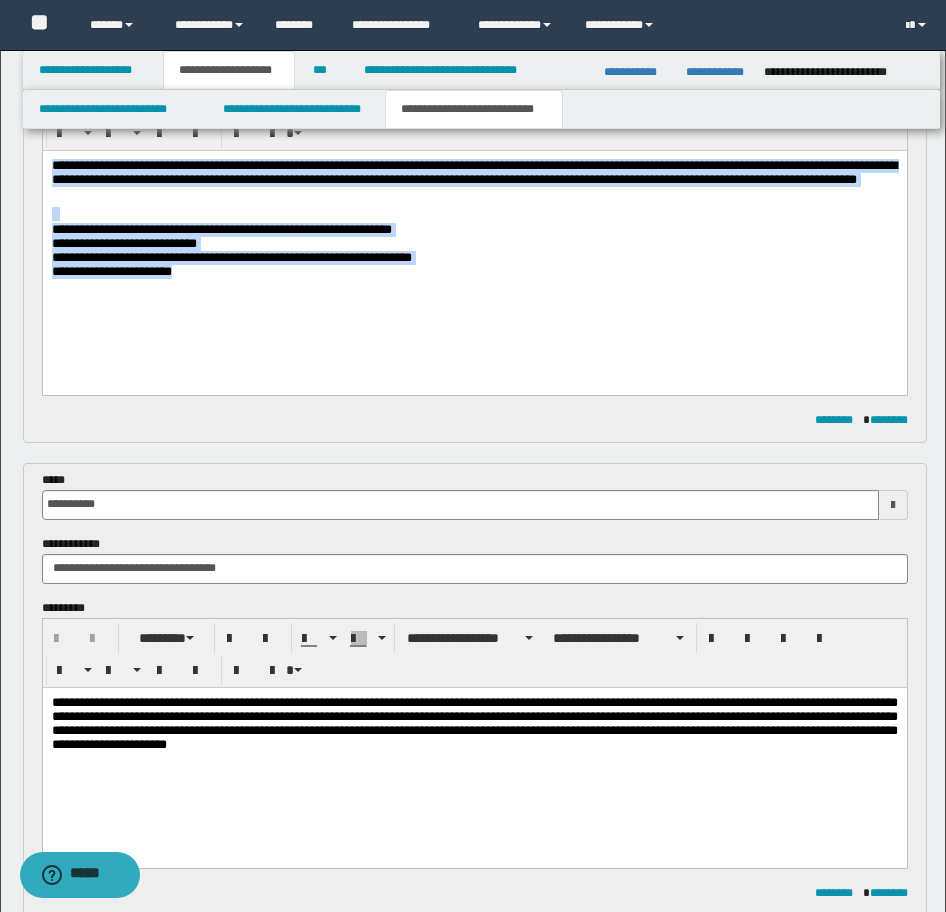 drag, startPoint x: 253, startPoint y: 308, endPoint x: -17, endPoint y: 145, distance: 315.38705 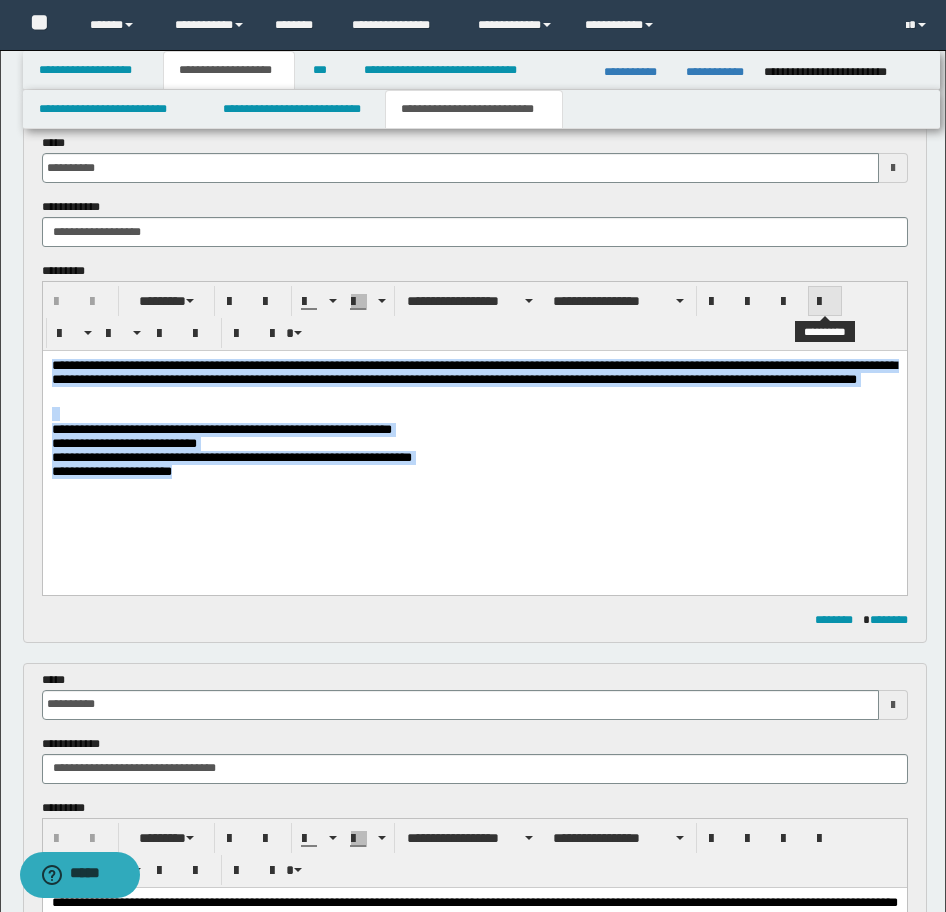 click at bounding box center [825, 302] 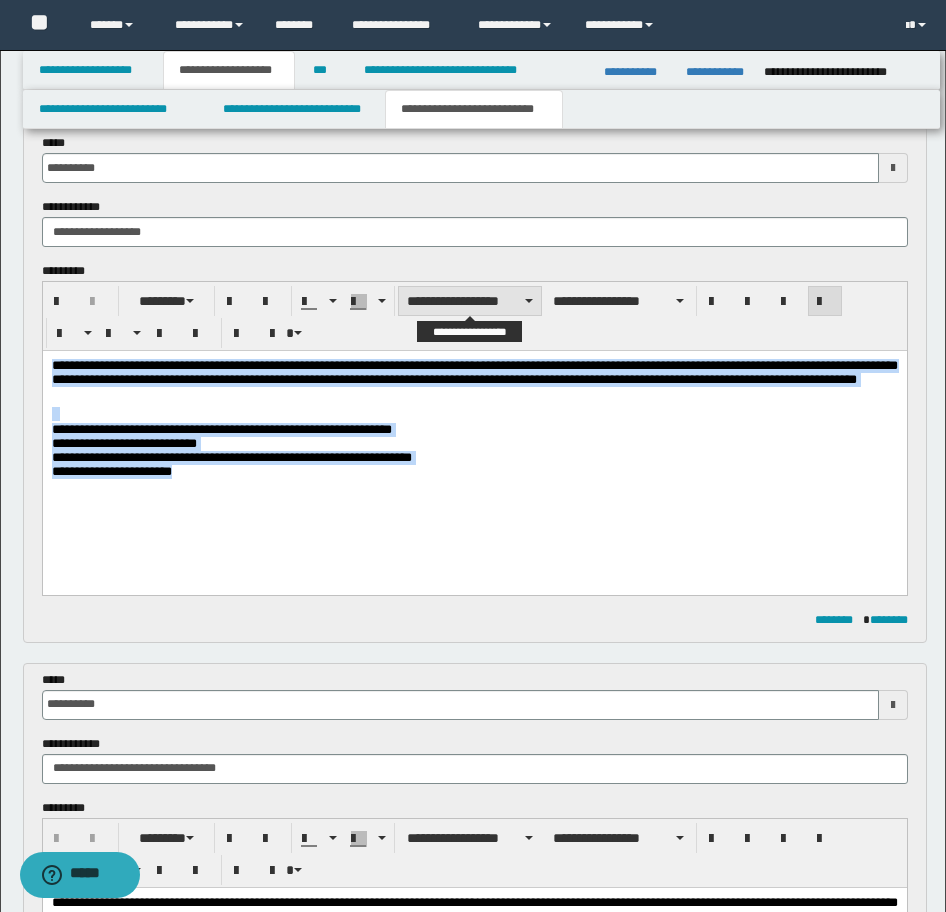 click on "**********" at bounding box center [470, 301] 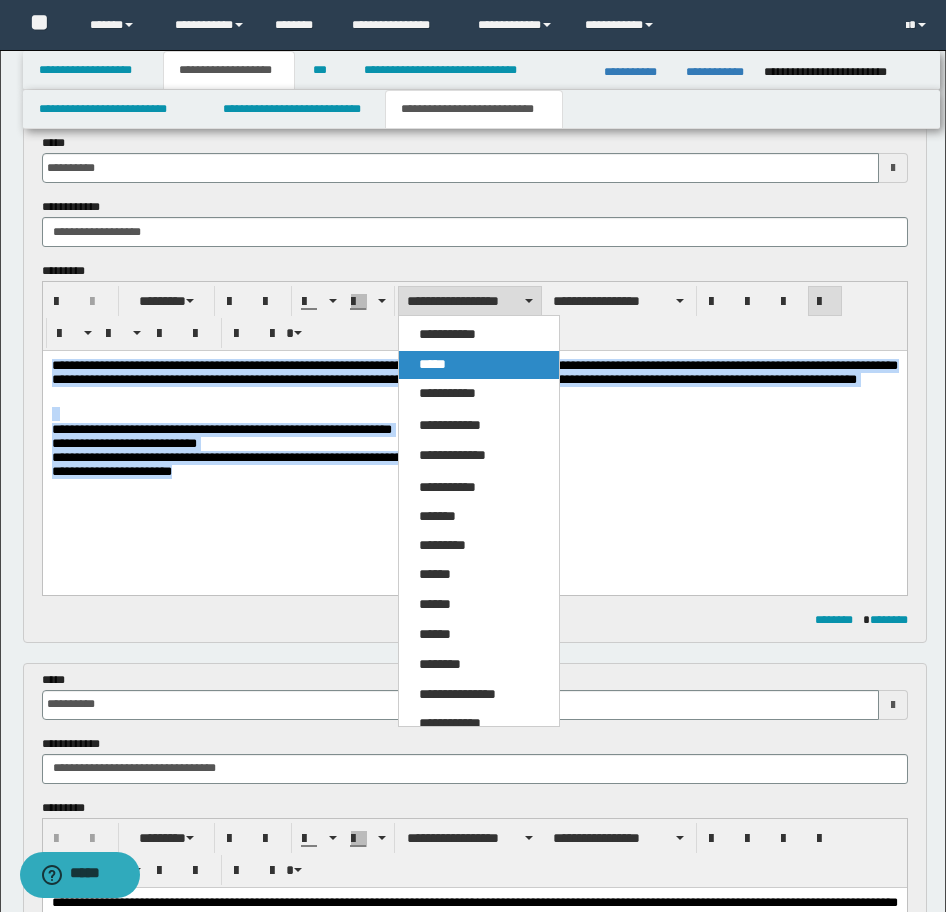click on "*****" at bounding box center (432, 364) 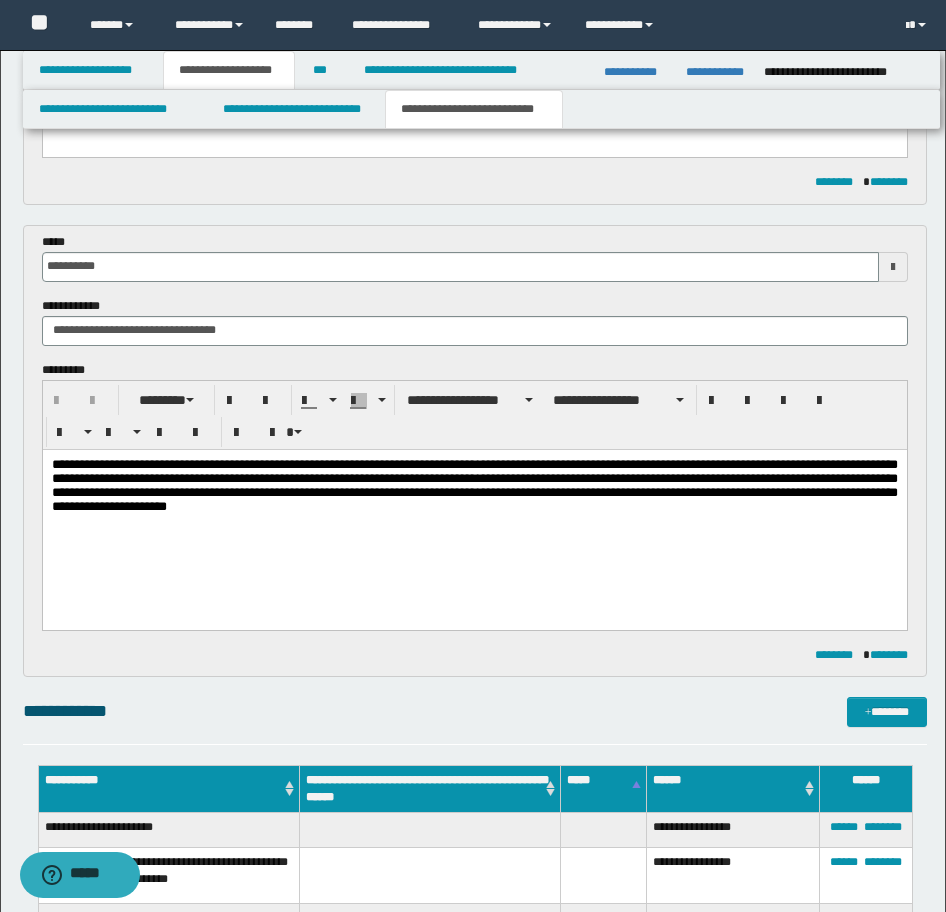 scroll, scrollTop: 600, scrollLeft: 0, axis: vertical 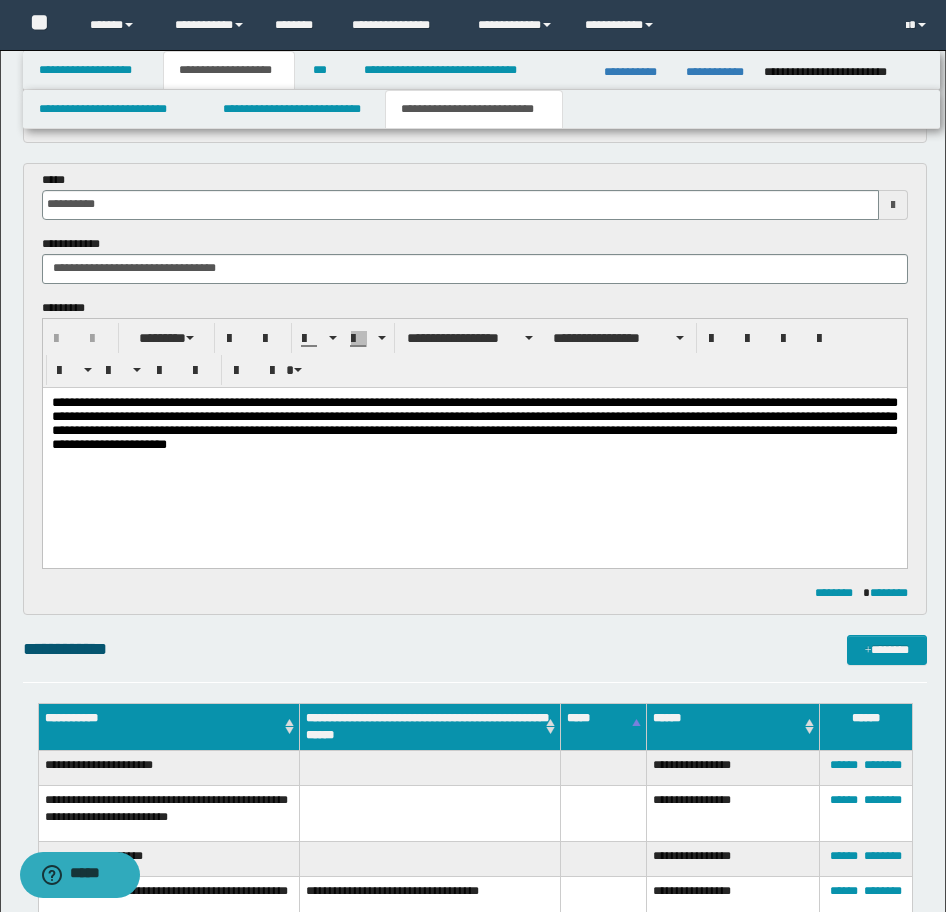 click on "**********" at bounding box center (474, 448) 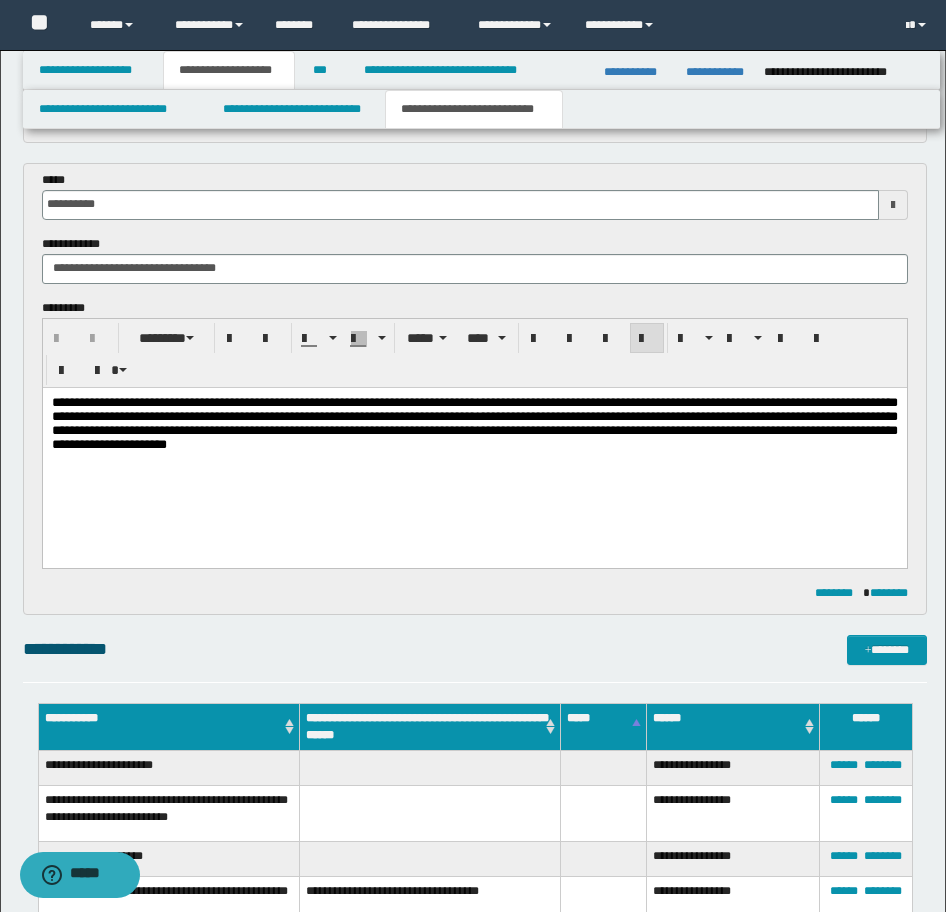 click on "**********" at bounding box center [474, 422] 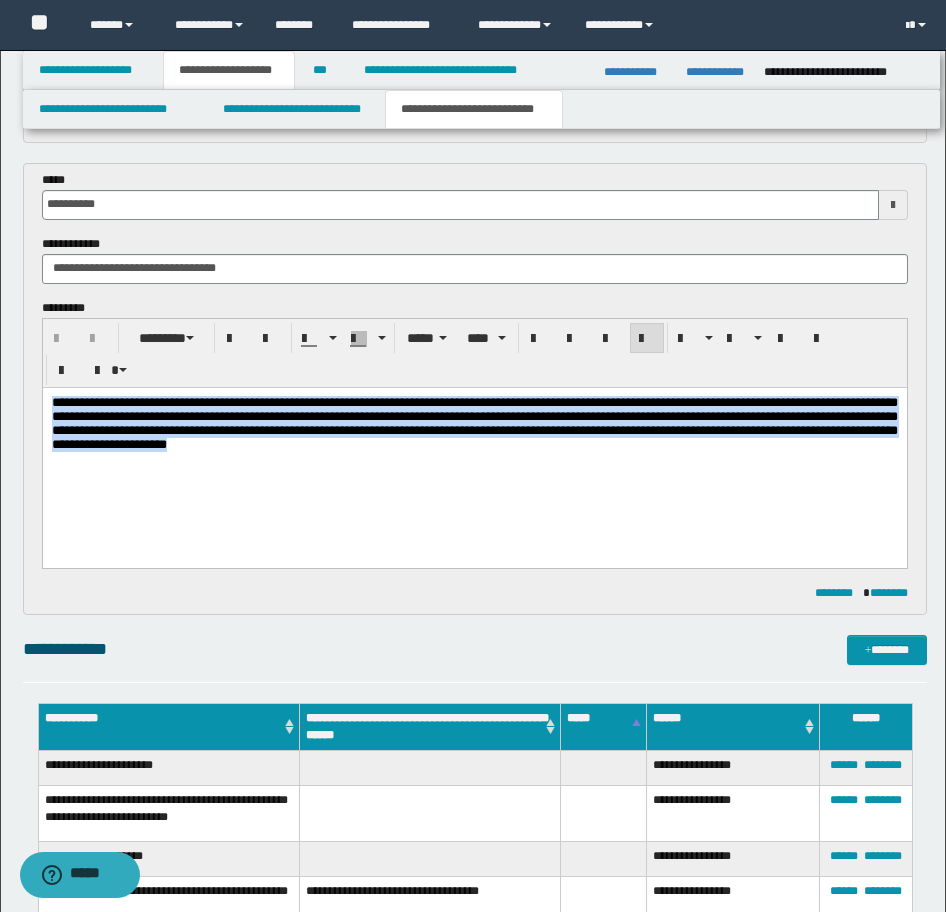 drag, startPoint x: 871, startPoint y: 457, endPoint x: -5, endPoint y: 387, distance: 878.79236 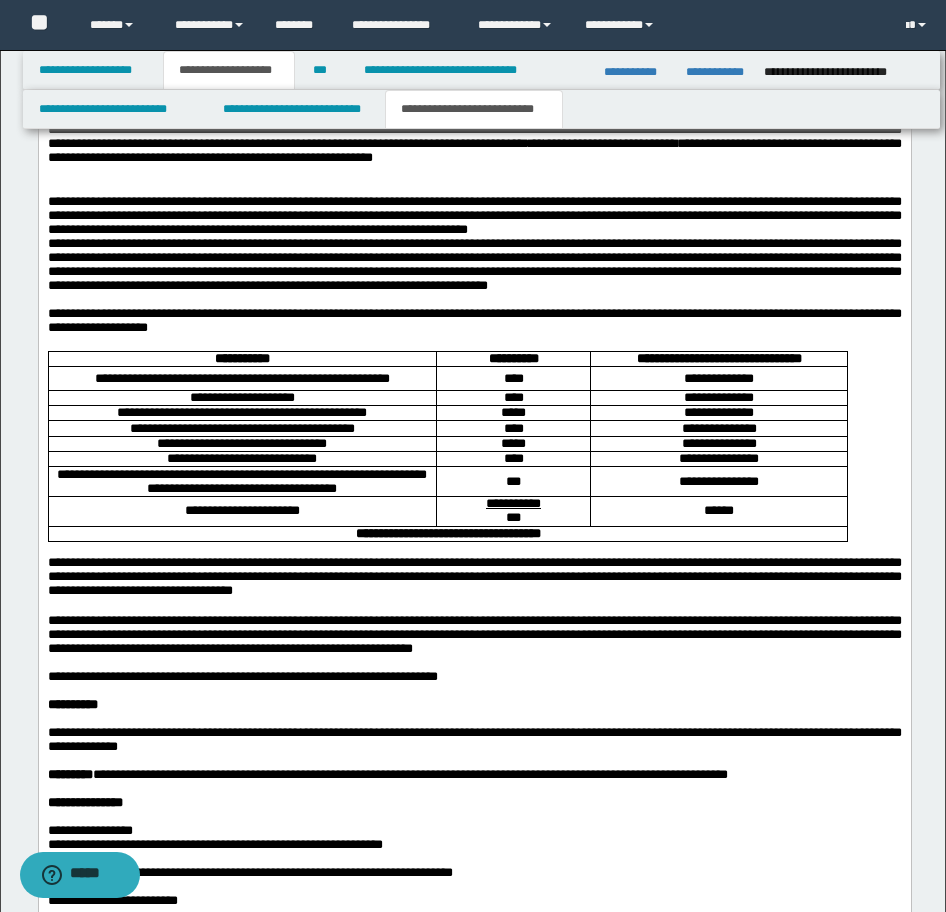 scroll, scrollTop: 1700, scrollLeft: 0, axis: vertical 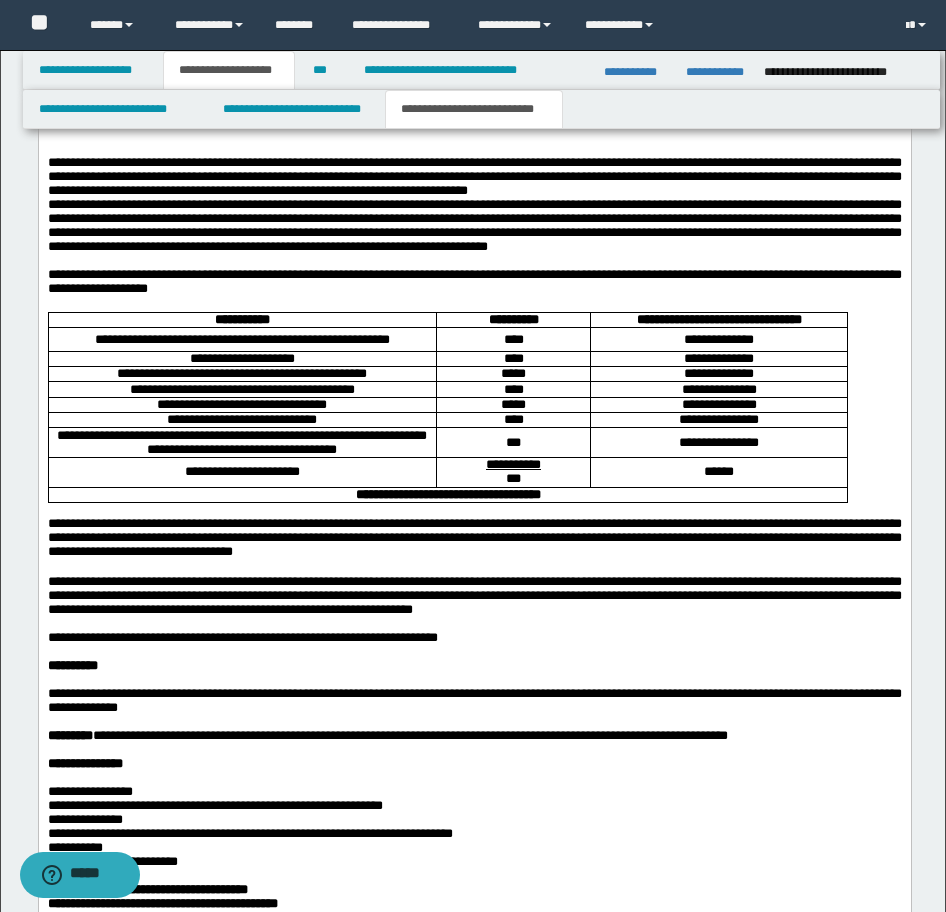 click at bounding box center (474, 147) 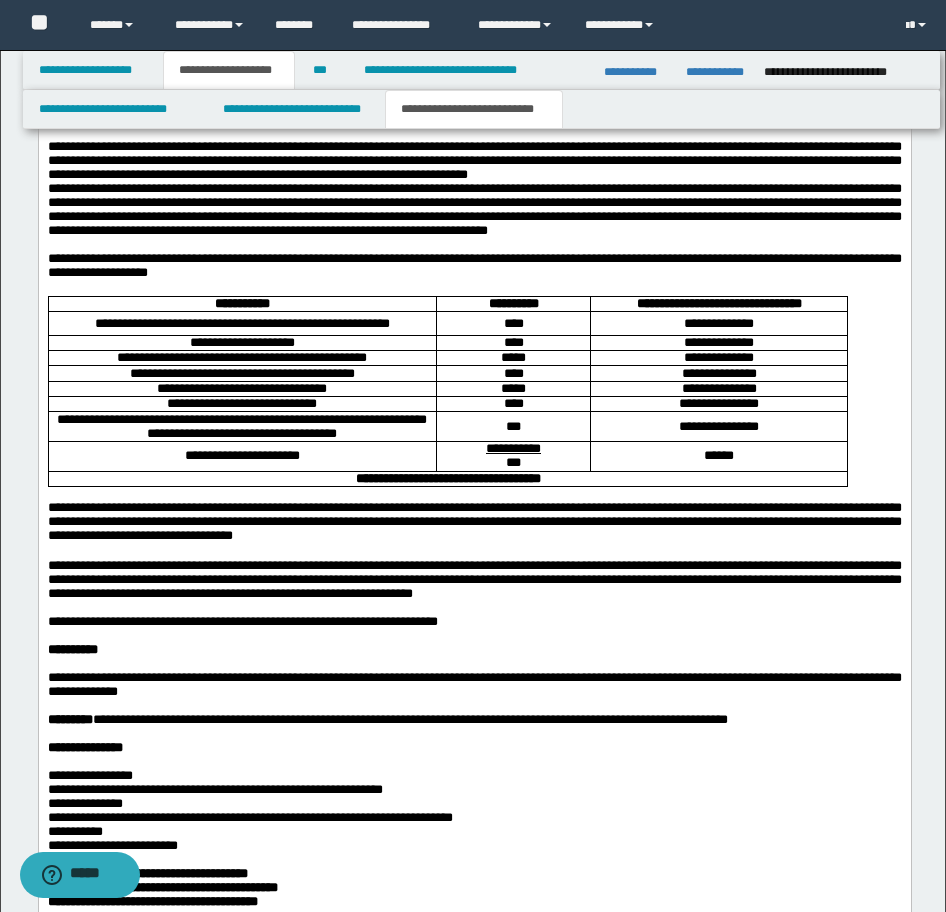 click on "**********" at bounding box center [474, 579] 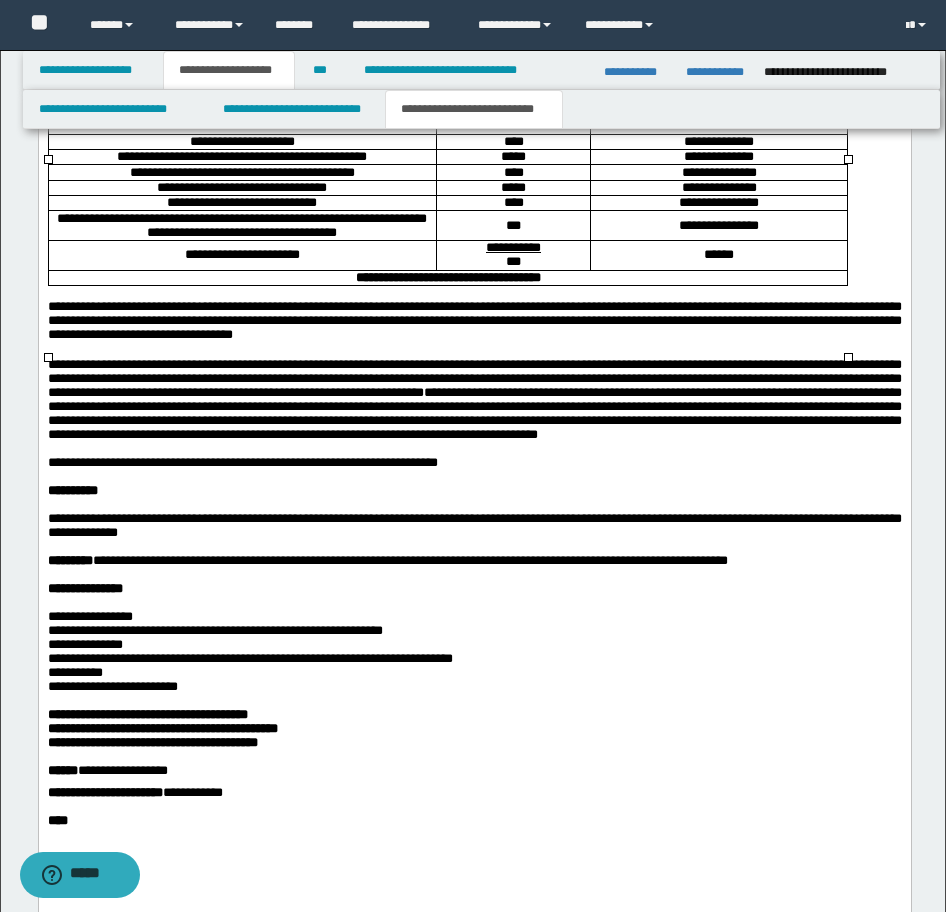 scroll, scrollTop: 2200, scrollLeft: 0, axis: vertical 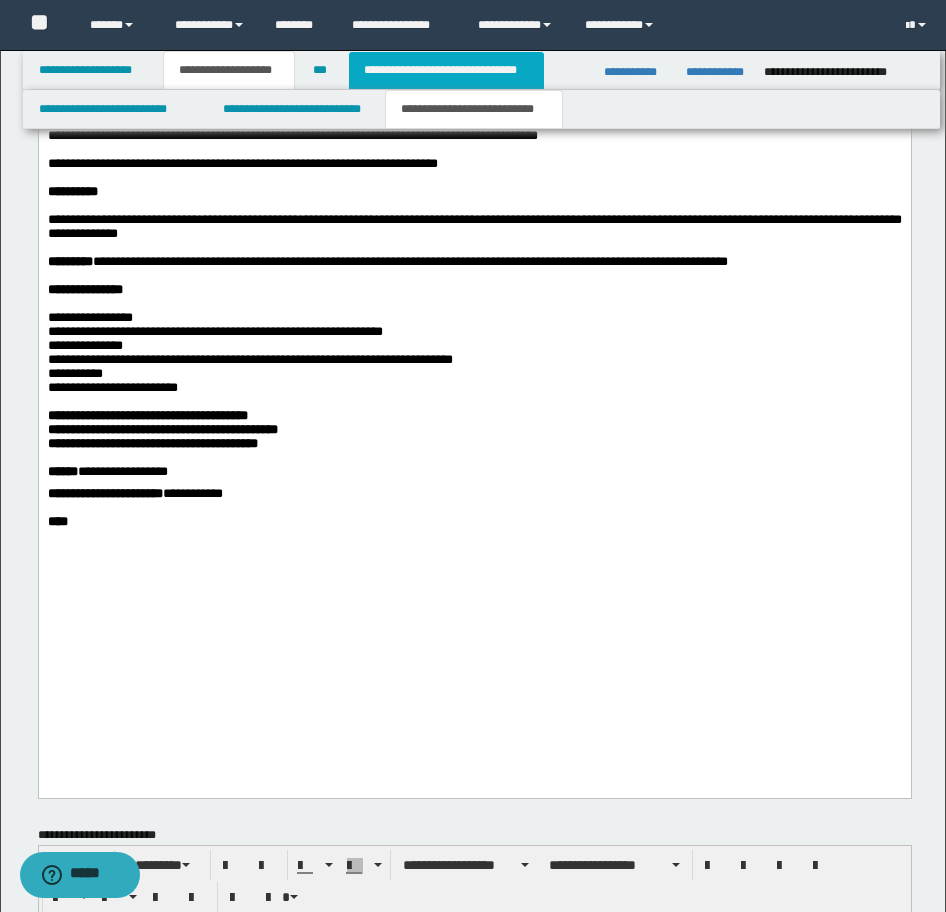 click on "**********" at bounding box center (446, 70) 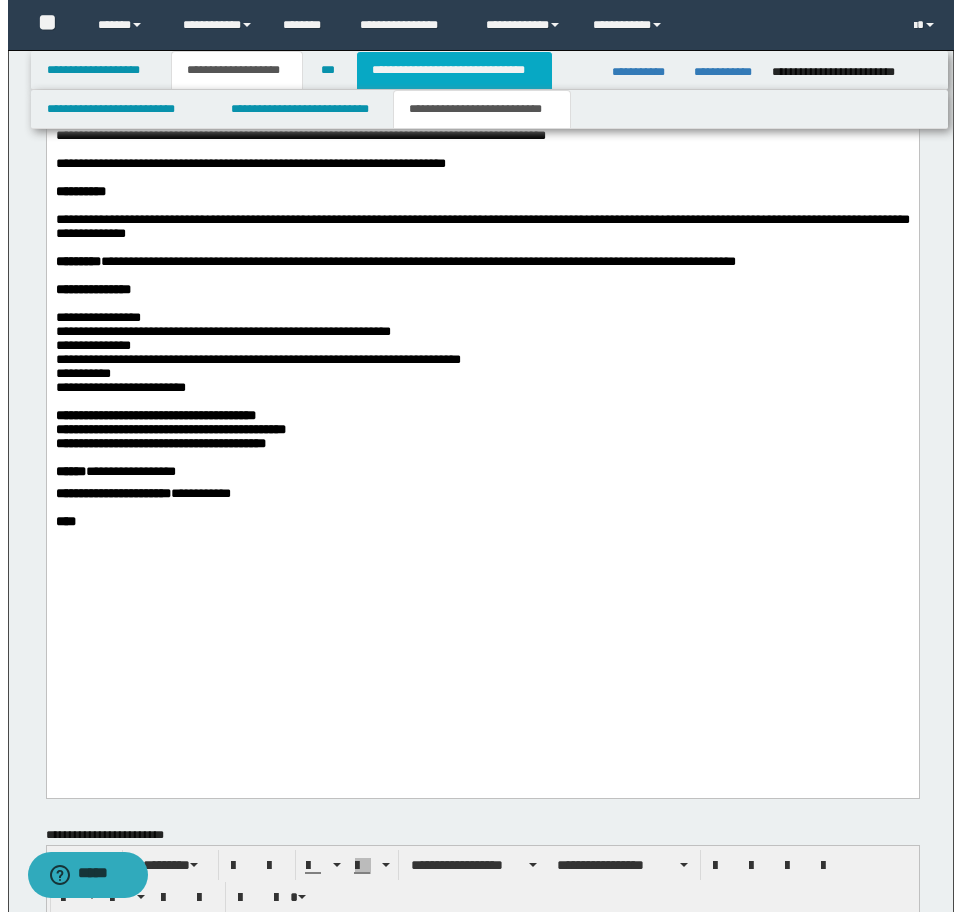 scroll, scrollTop: 0, scrollLeft: 0, axis: both 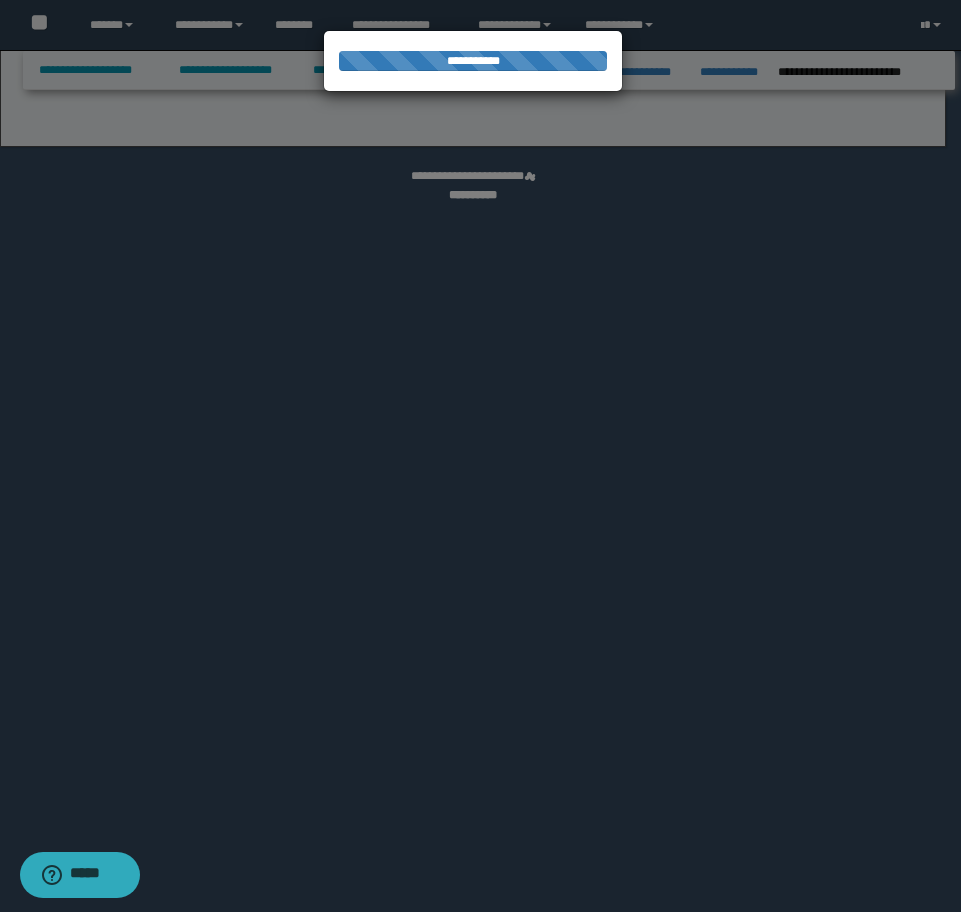 select on "*" 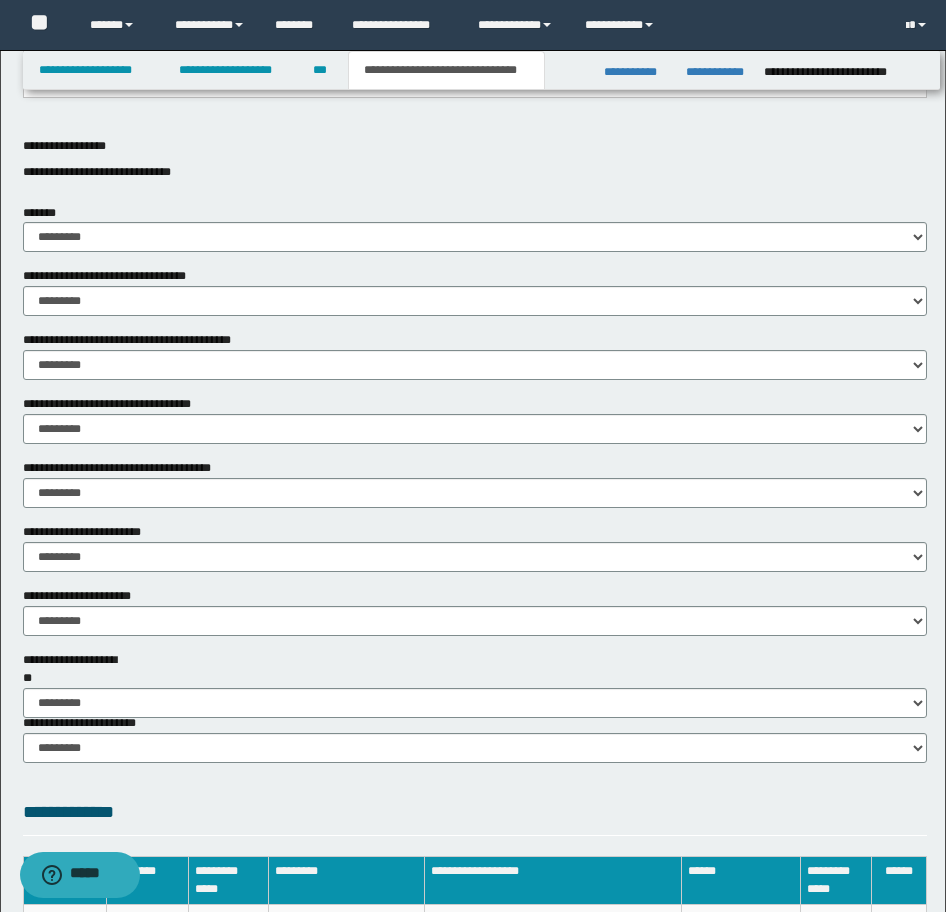 scroll, scrollTop: 1100, scrollLeft: 0, axis: vertical 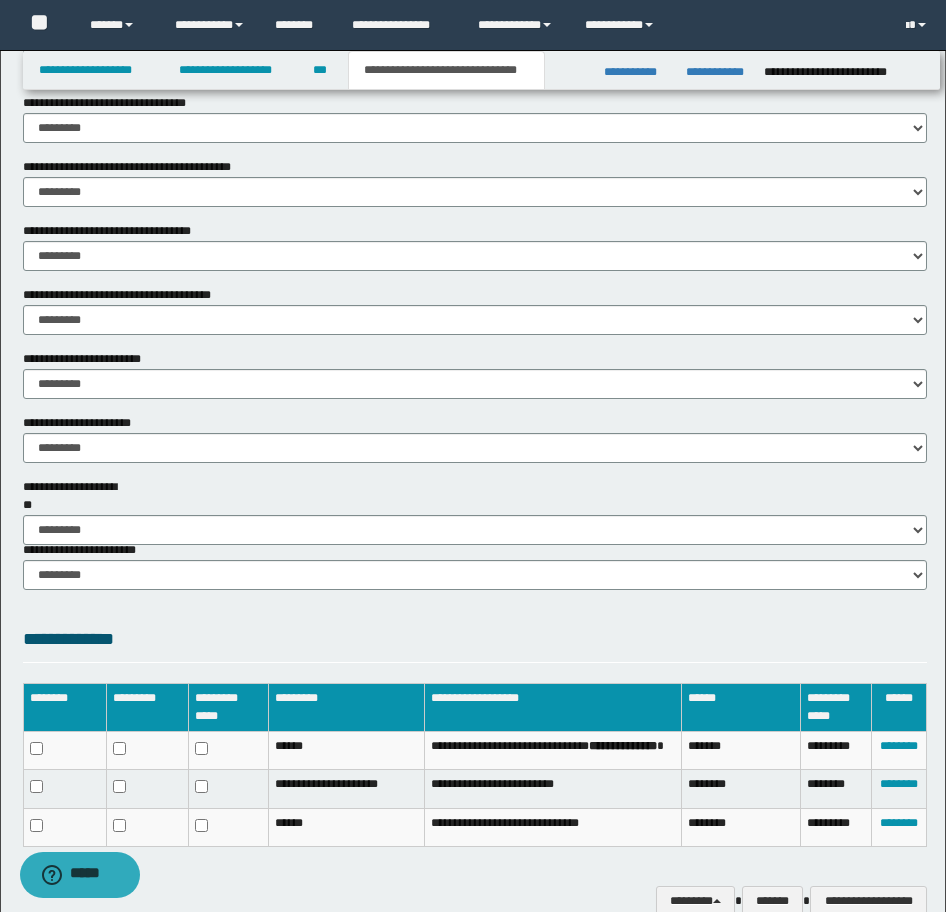 click on "**********" at bounding box center (475, 565) 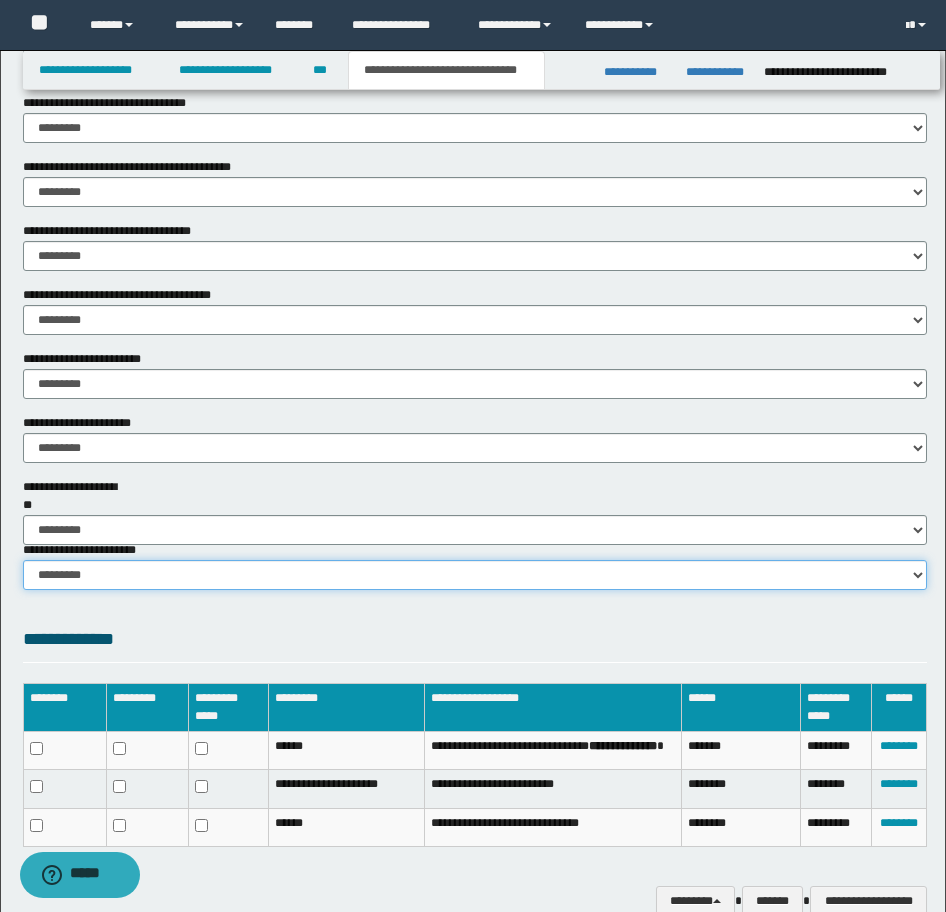 click on "*********
*********
*********" at bounding box center [475, 575] 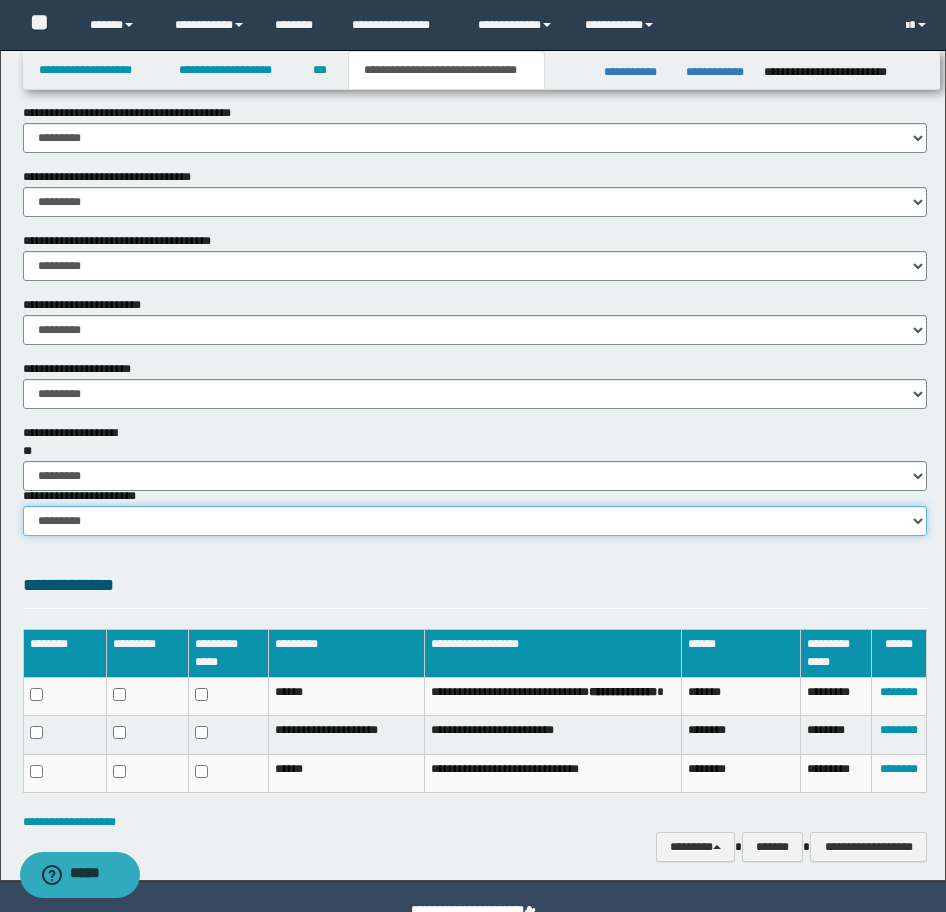 scroll, scrollTop: 1200, scrollLeft: 0, axis: vertical 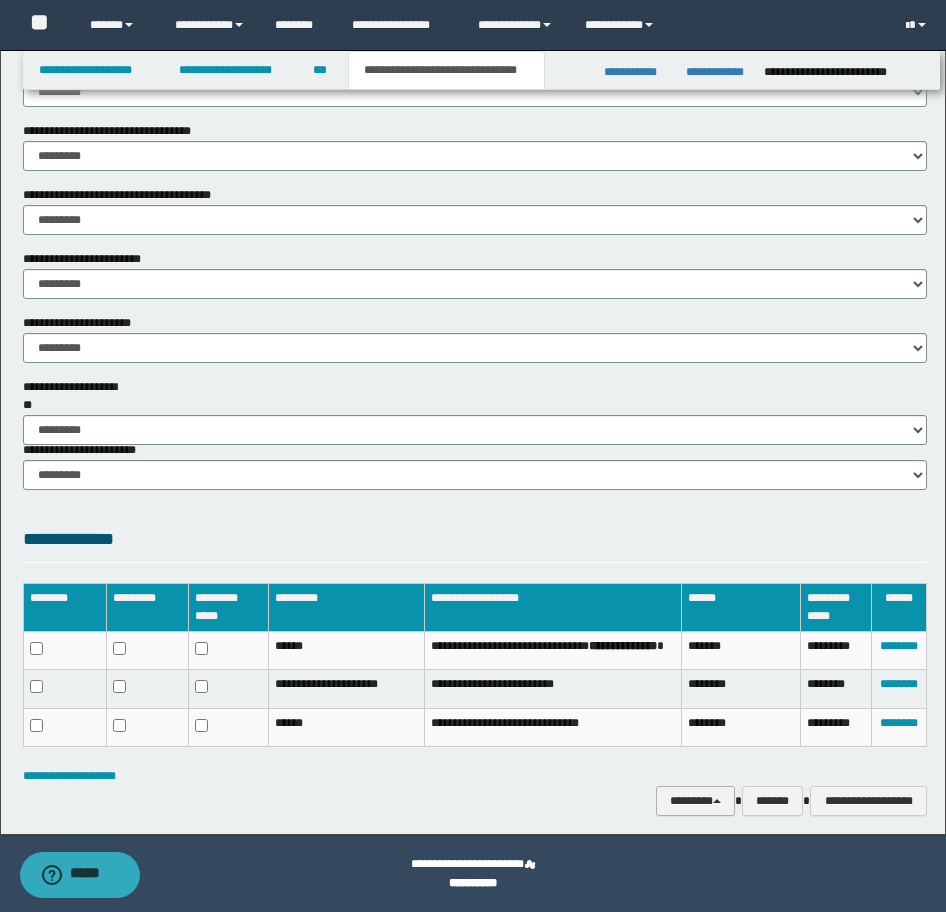 click on "********" at bounding box center [695, 801] 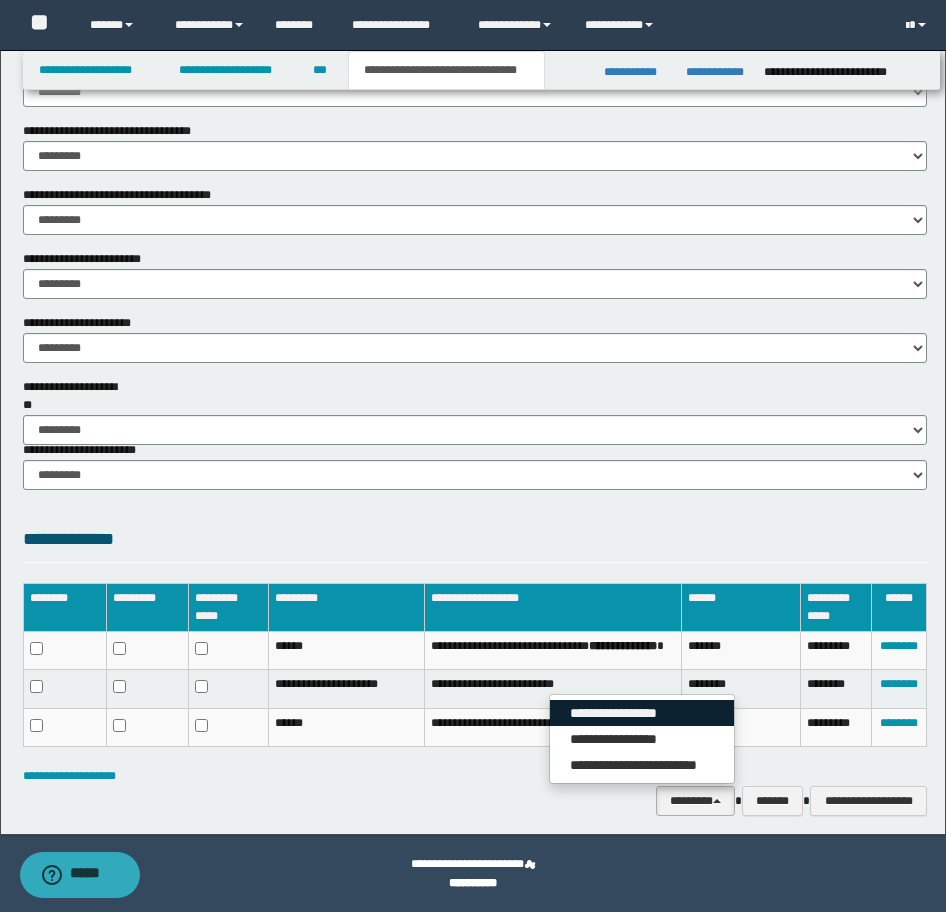 click on "**********" at bounding box center (642, 713) 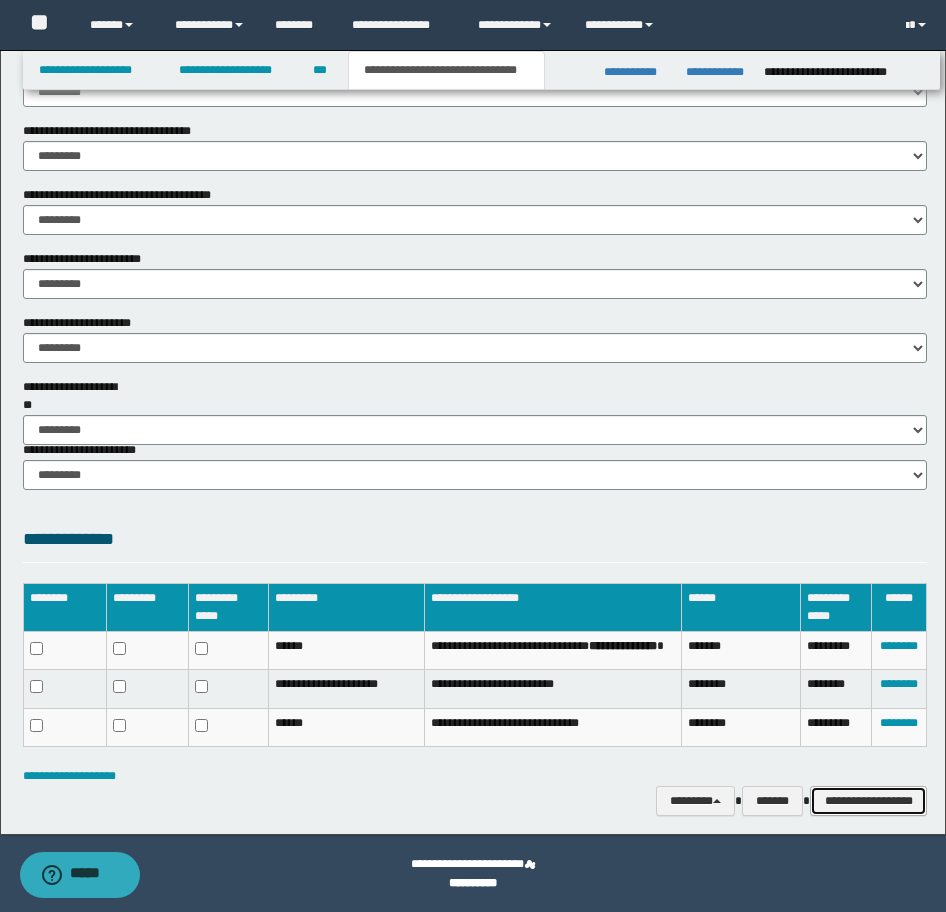 click on "**********" at bounding box center [868, 801] 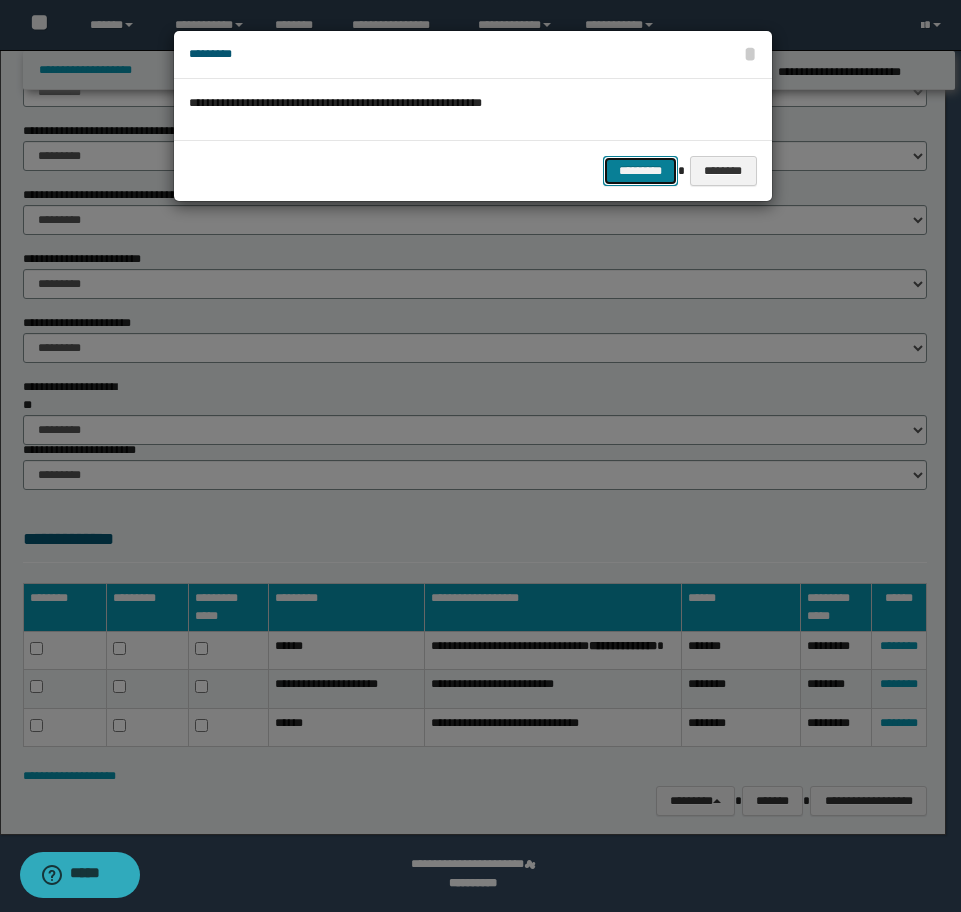 click on "*********" at bounding box center [640, 171] 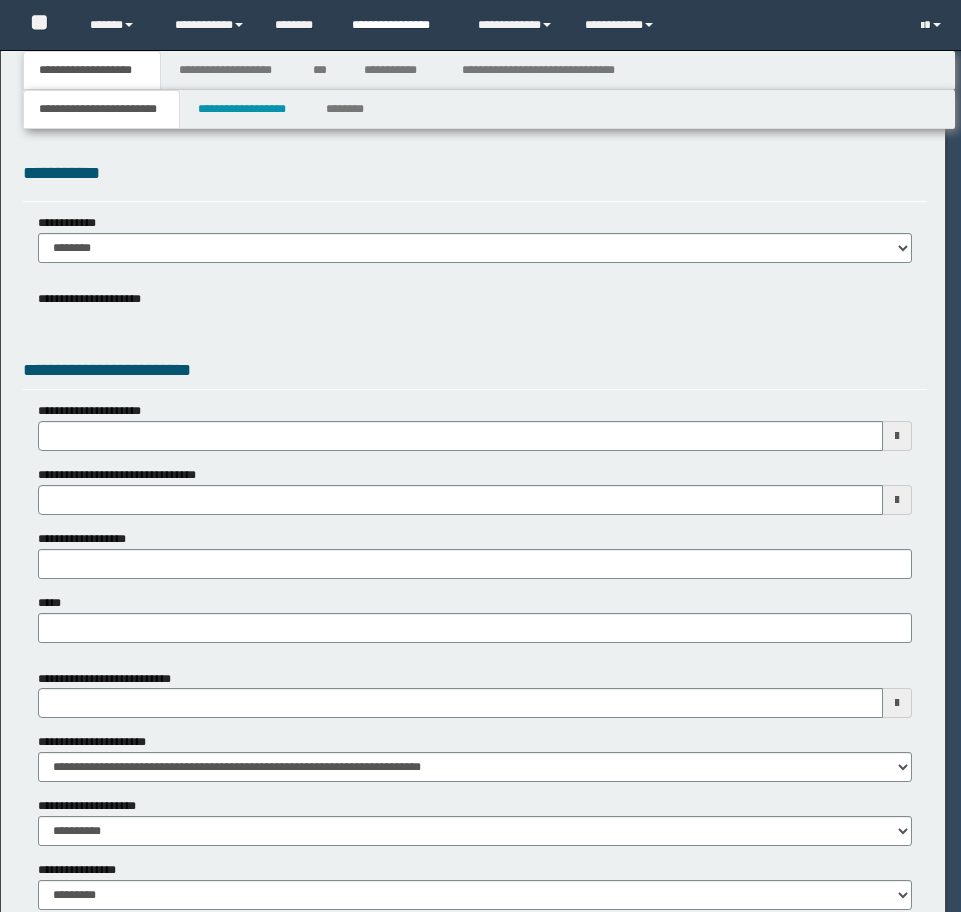 scroll, scrollTop: 0, scrollLeft: 0, axis: both 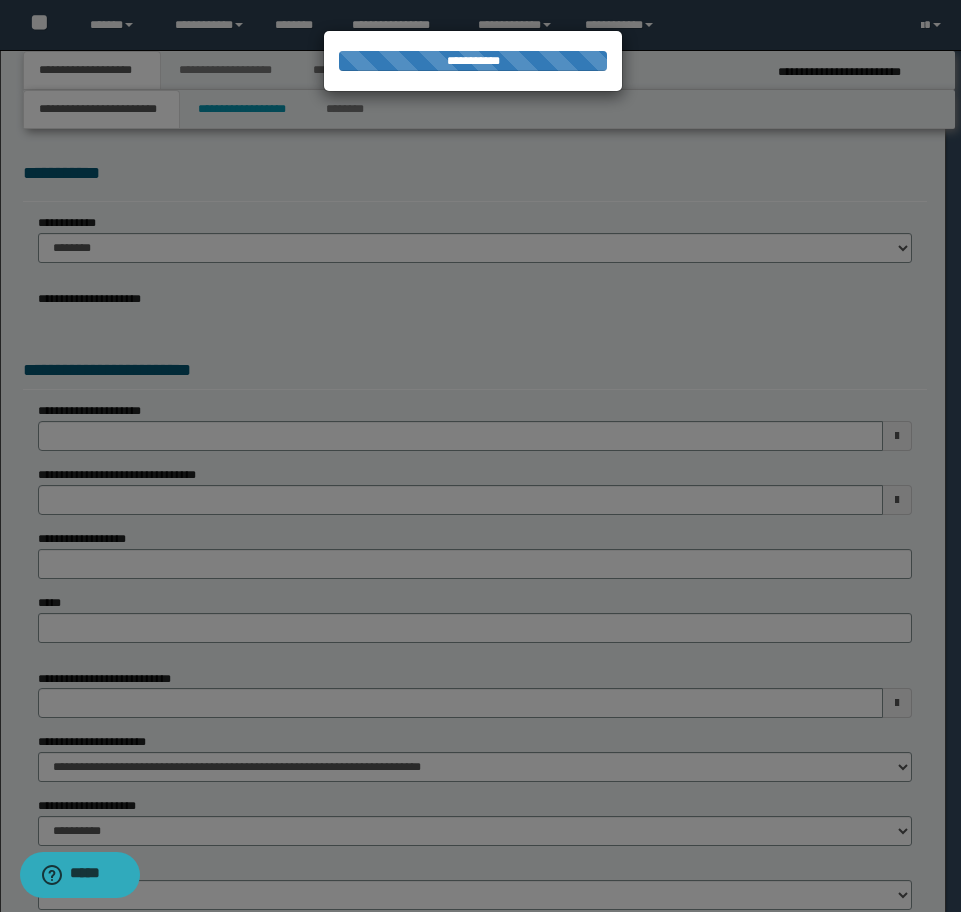 select on "*" 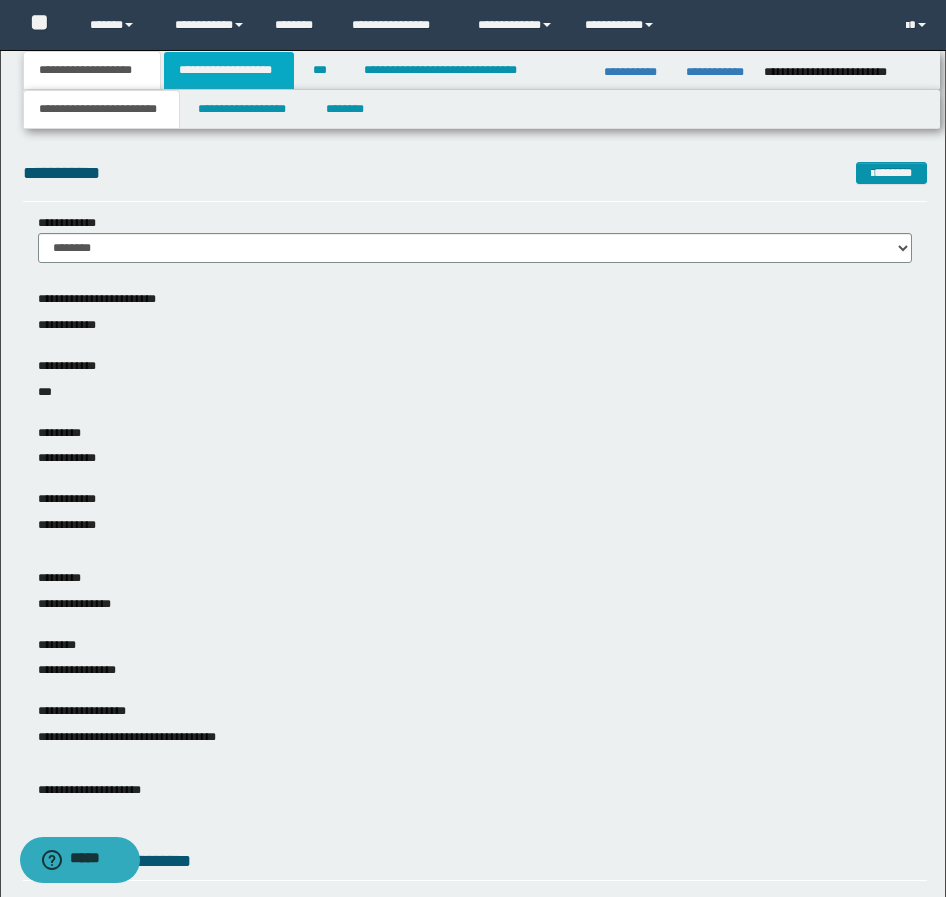 click on "**********" at bounding box center (229, 70) 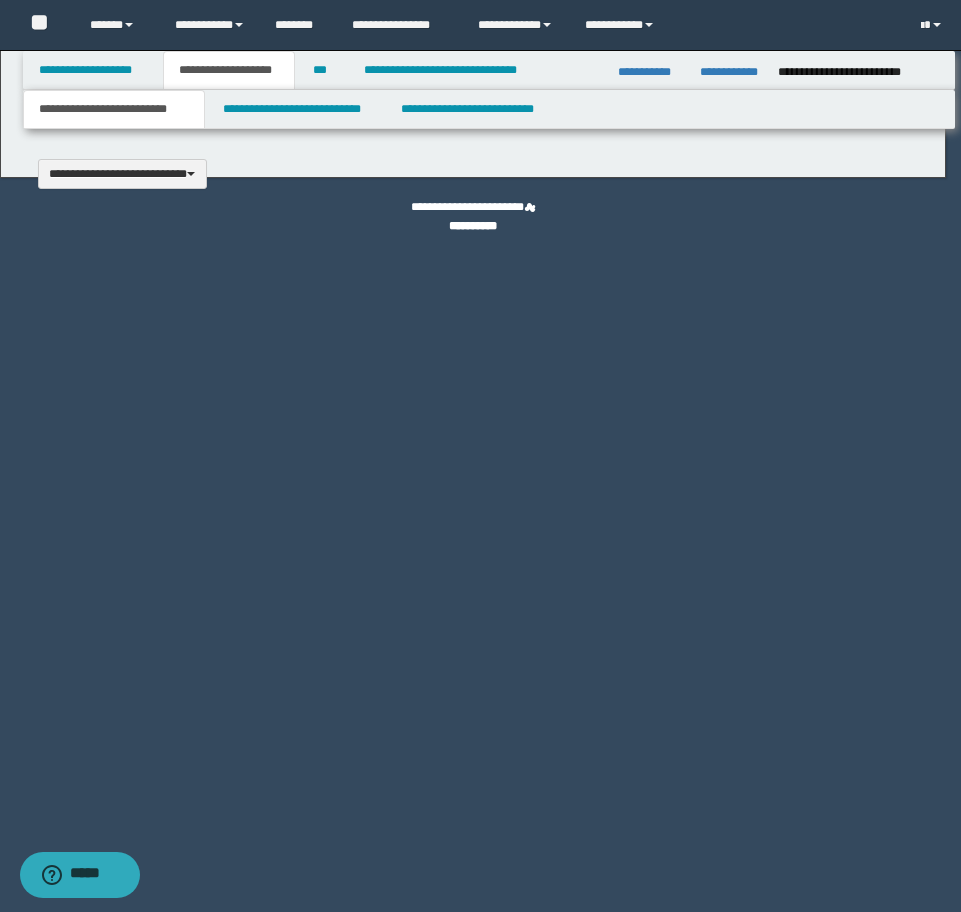 type 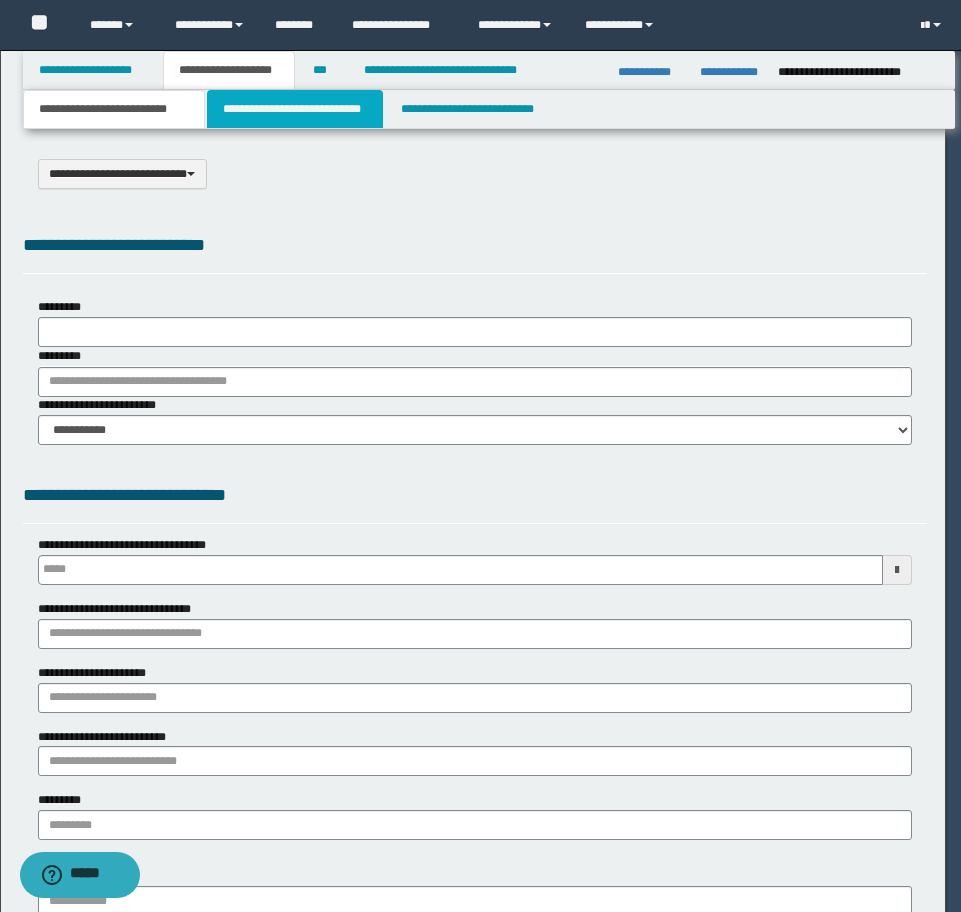 type on "**********" 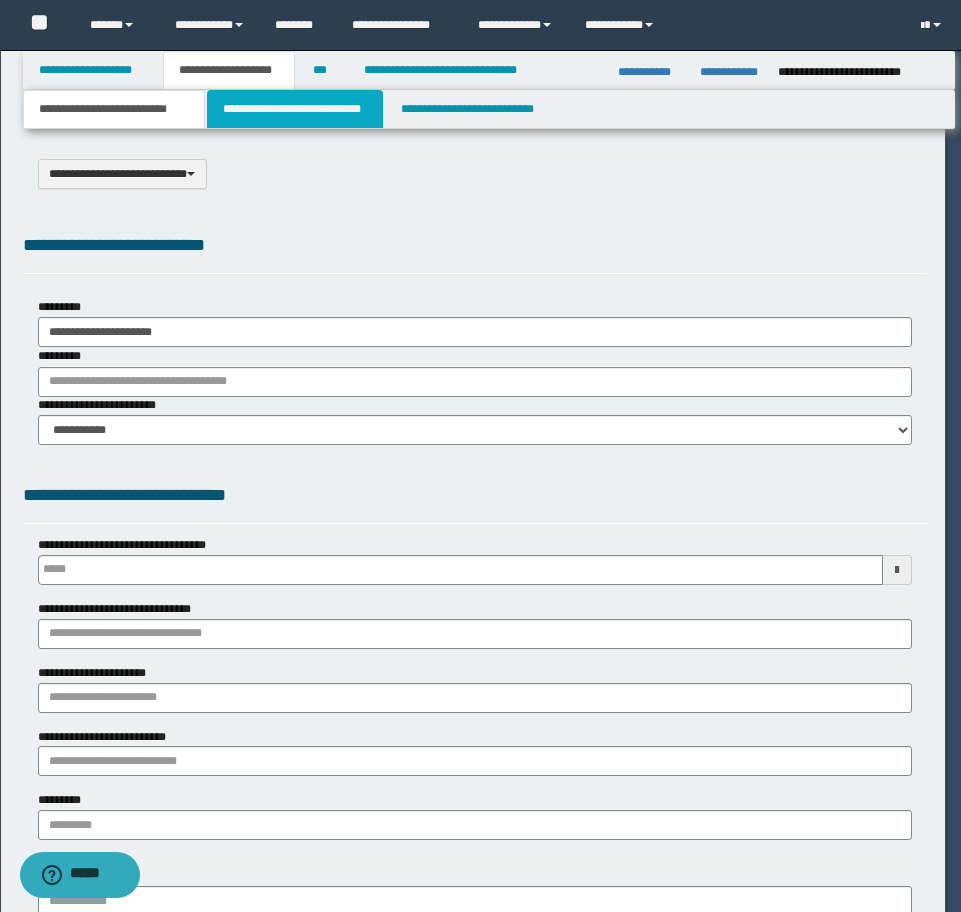scroll, scrollTop: 0, scrollLeft: 0, axis: both 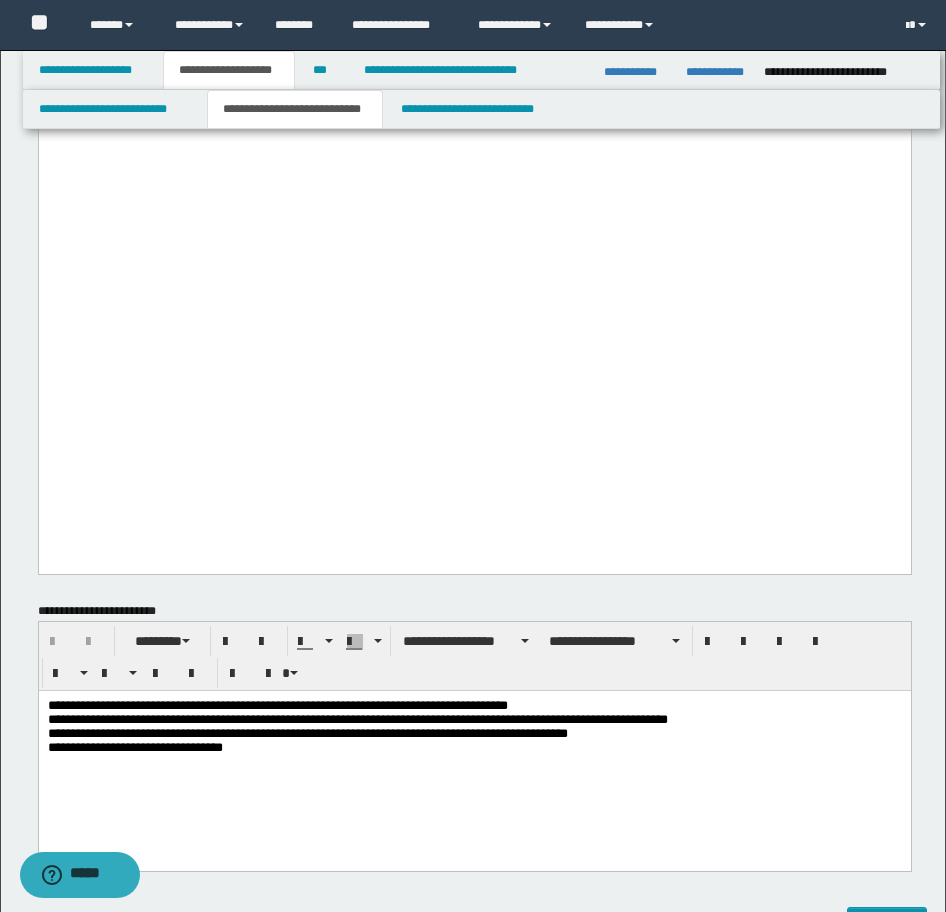 click on "**********" at bounding box center (474, -378) 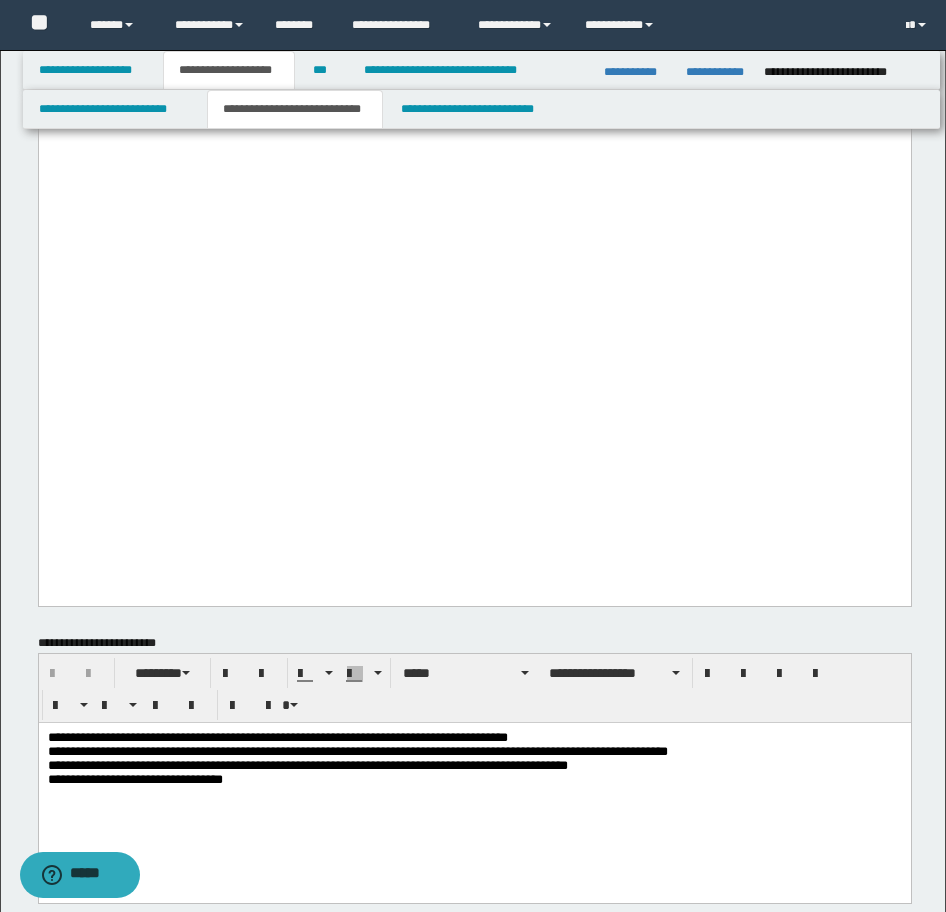 click on "**********" at bounding box center (474, 737) 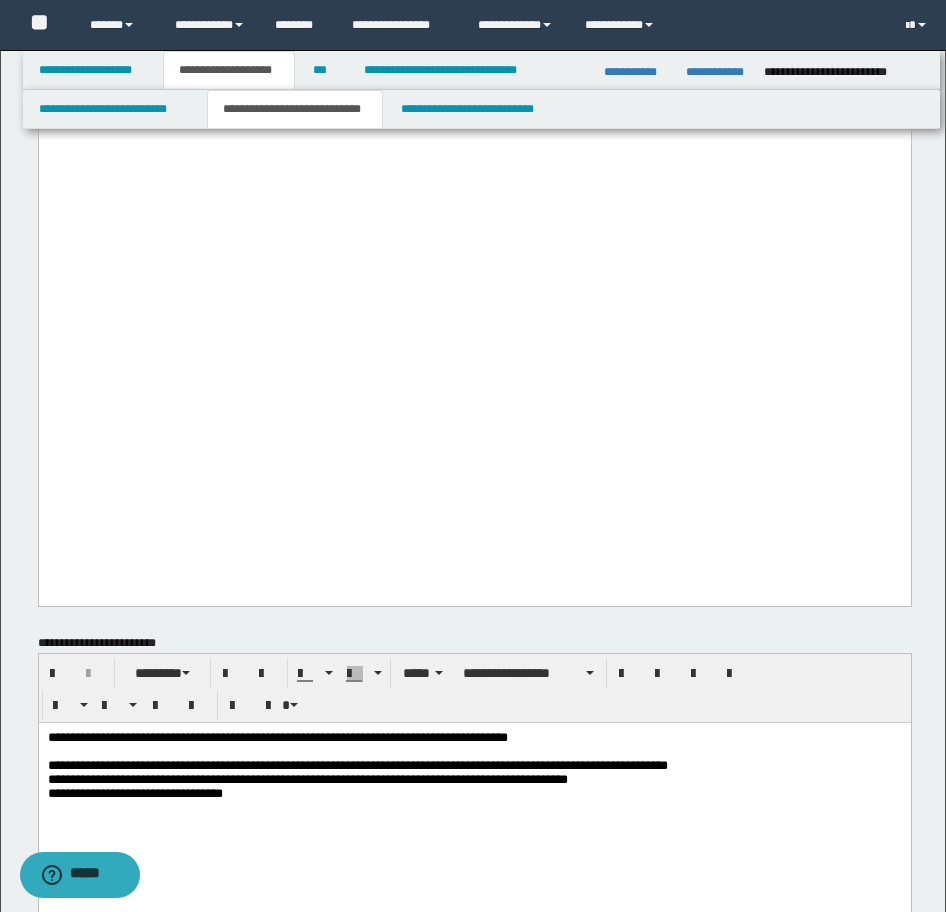 click on "**********" at bounding box center [474, 765] 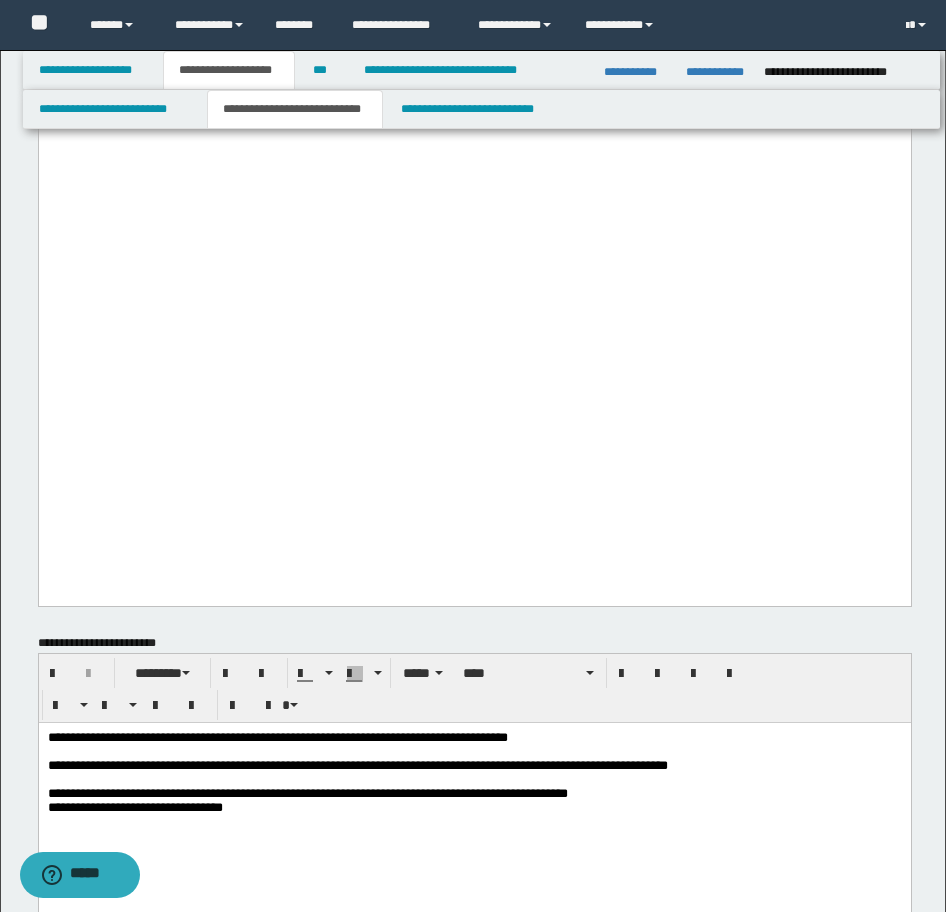 click on "**********" at bounding box center [474, 793] 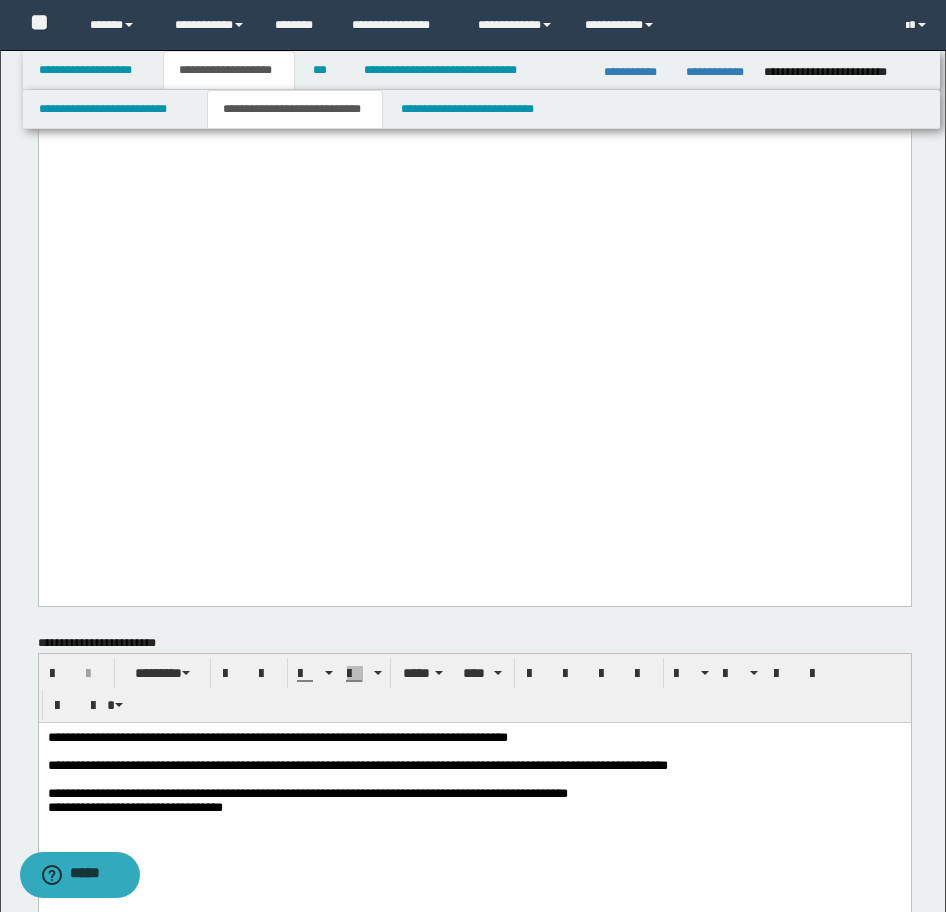 click on "**********" at bounding box center (474, 797) 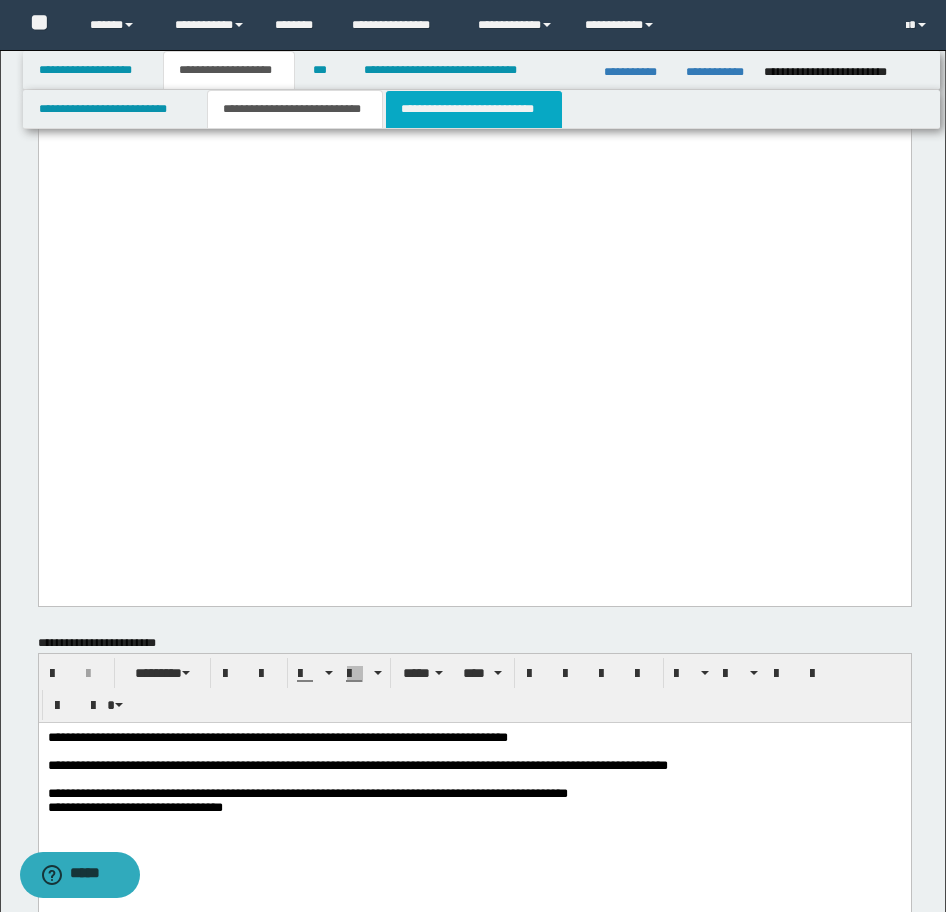 click on "**********" at bounding box center [474, 109] 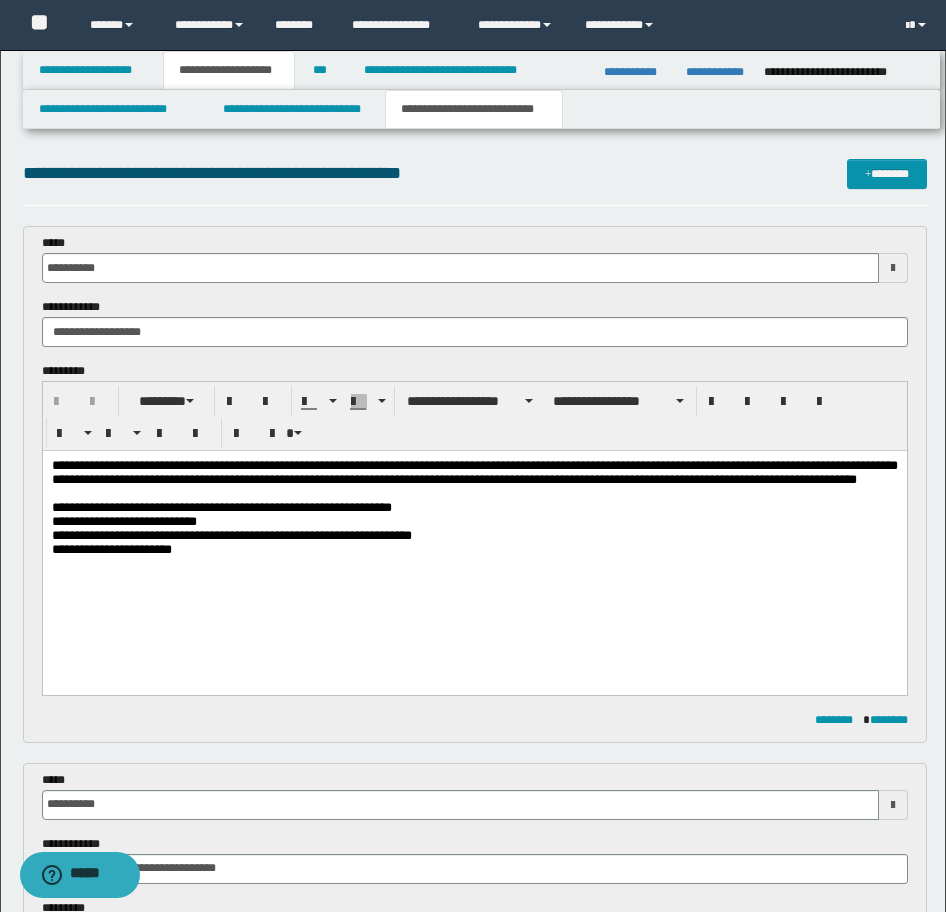 scroll, scrollTop: 0, scrollLeft: 0, axis: both 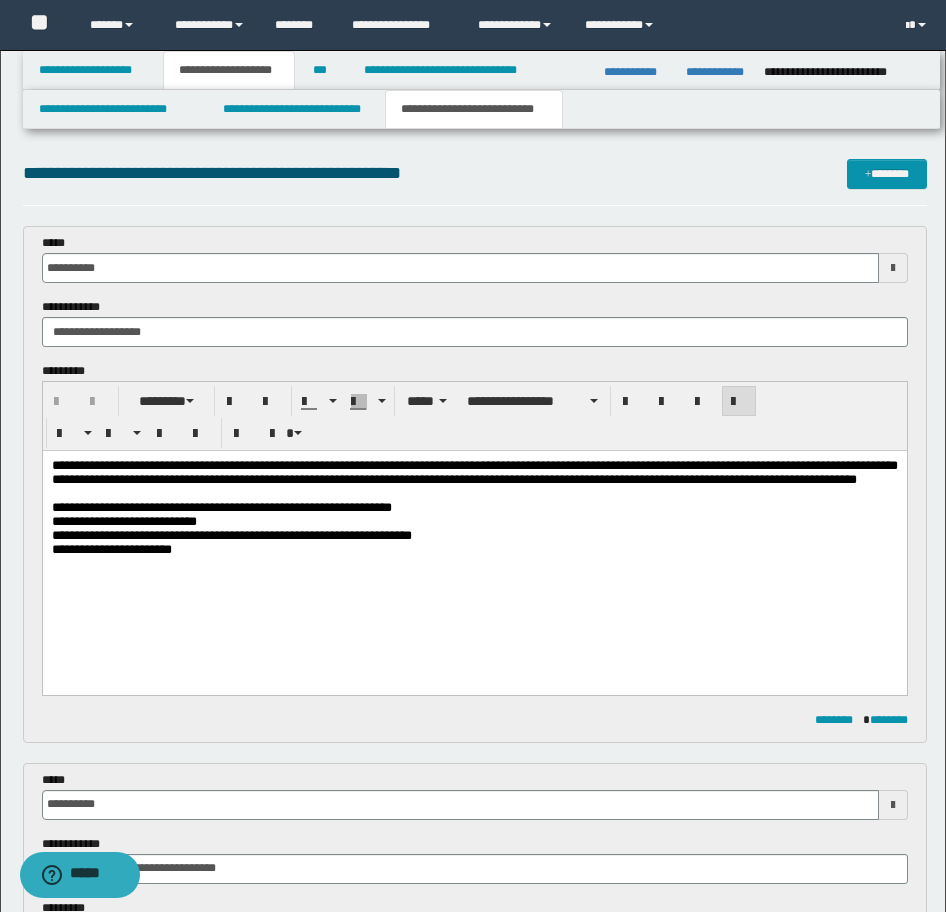 click on "**********" at bounding box center (474, 472) 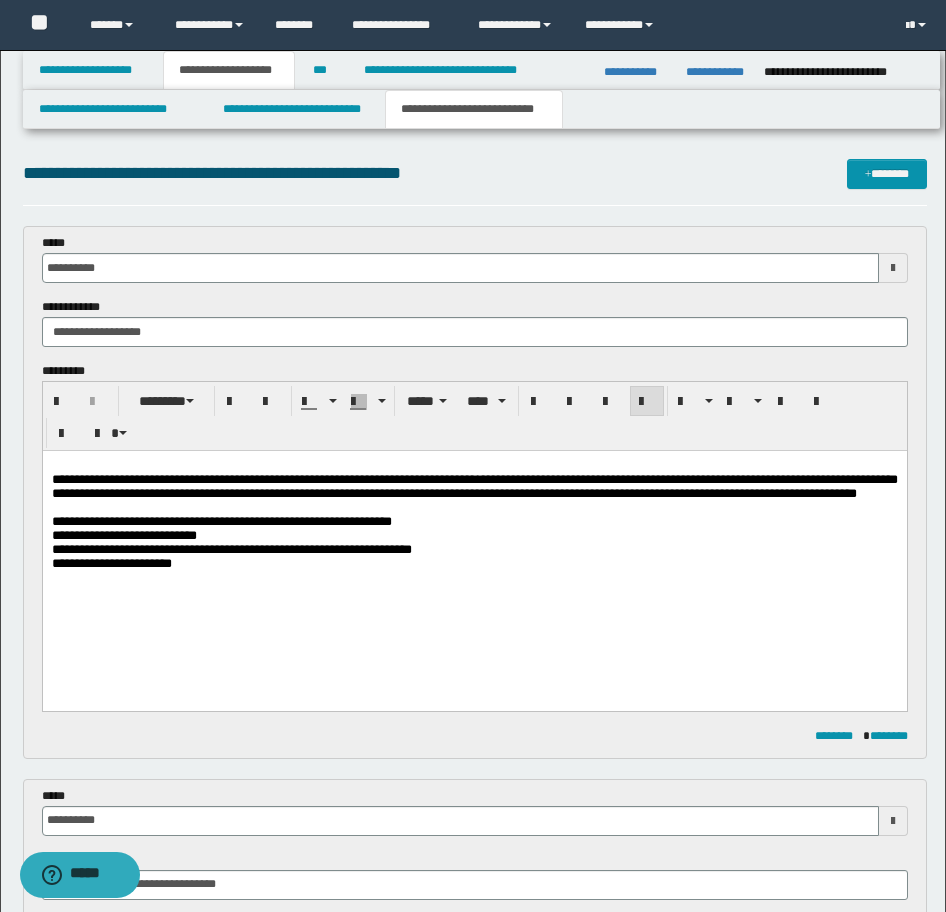 click on "**********" at bounding box center (474, 564) 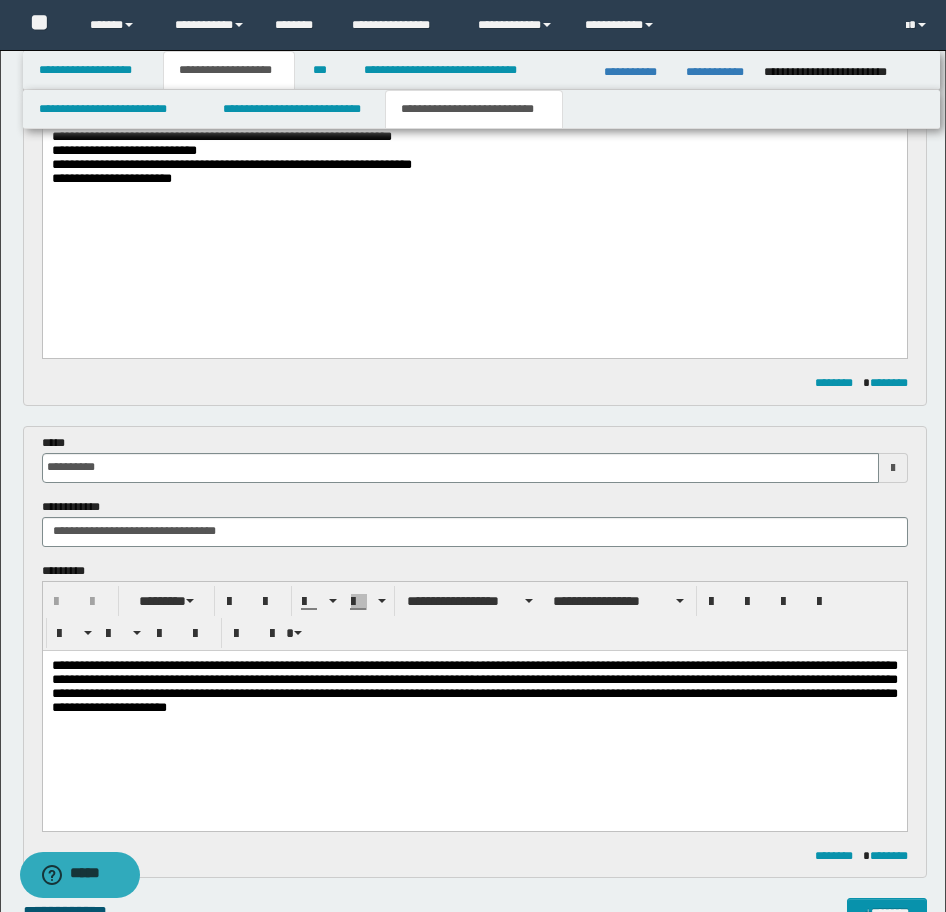 scroll, scrollTop: 500, scrollLeft: 0, axis: vertical 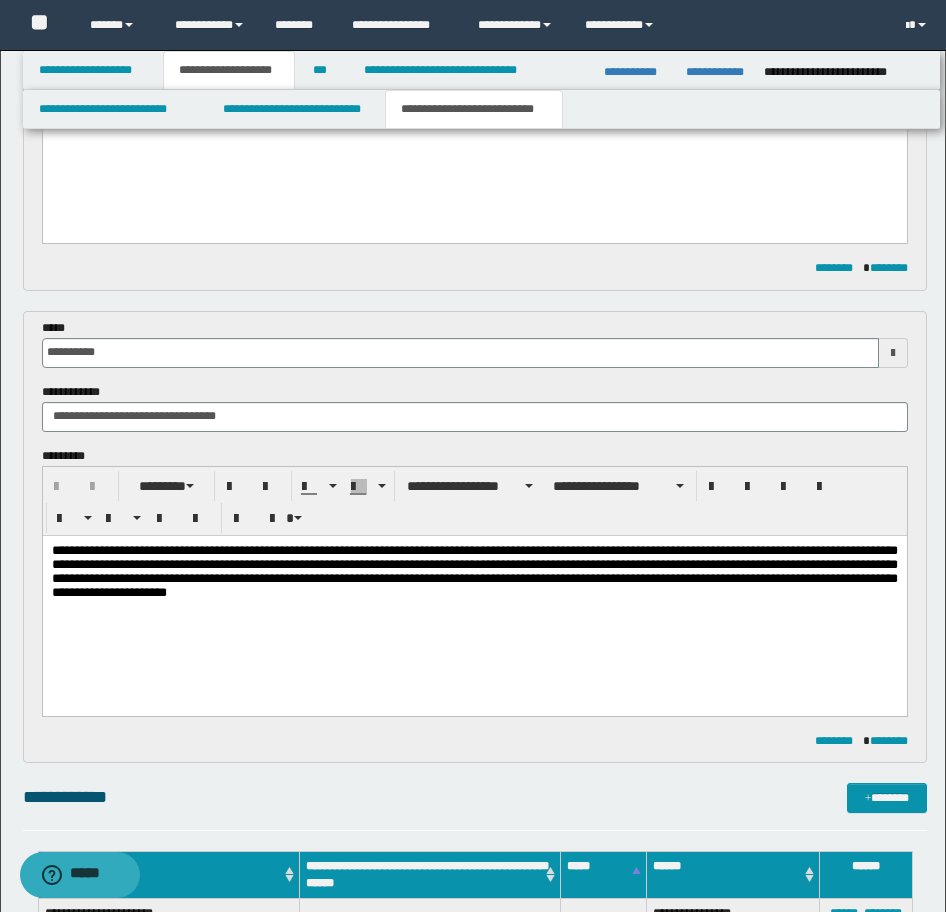 click on "**********" at bounding box center (474, 570) 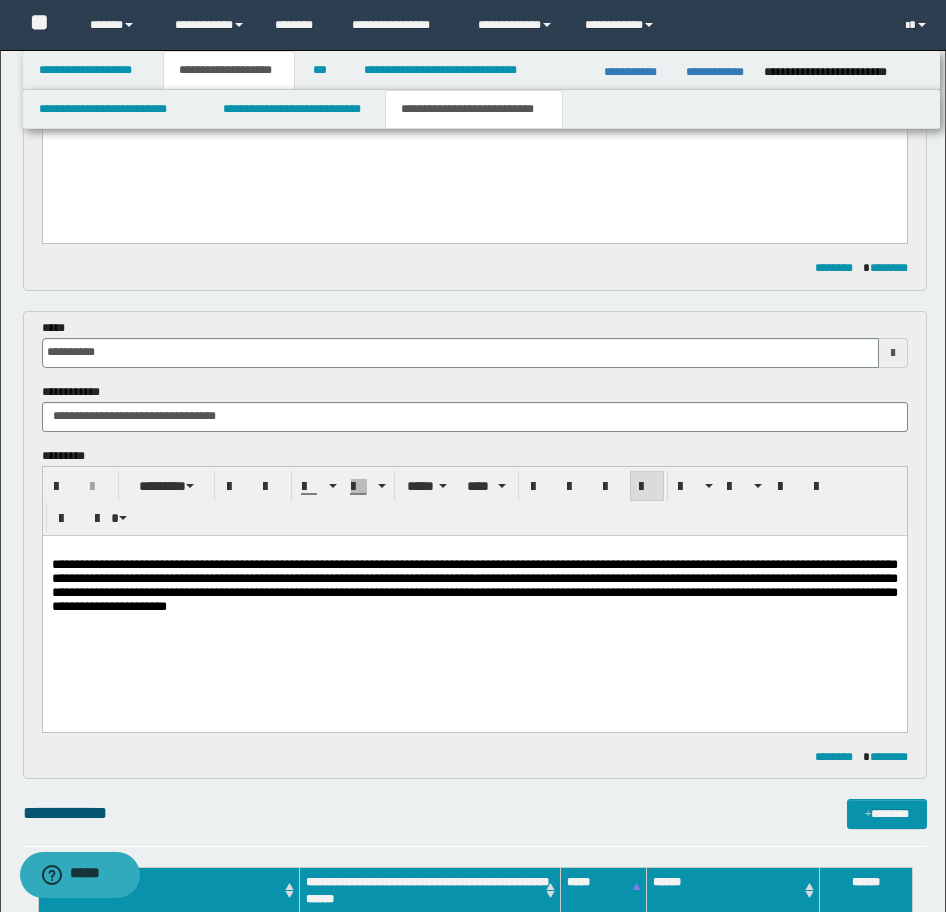 click on "**********" at bounding box center [474, 585] 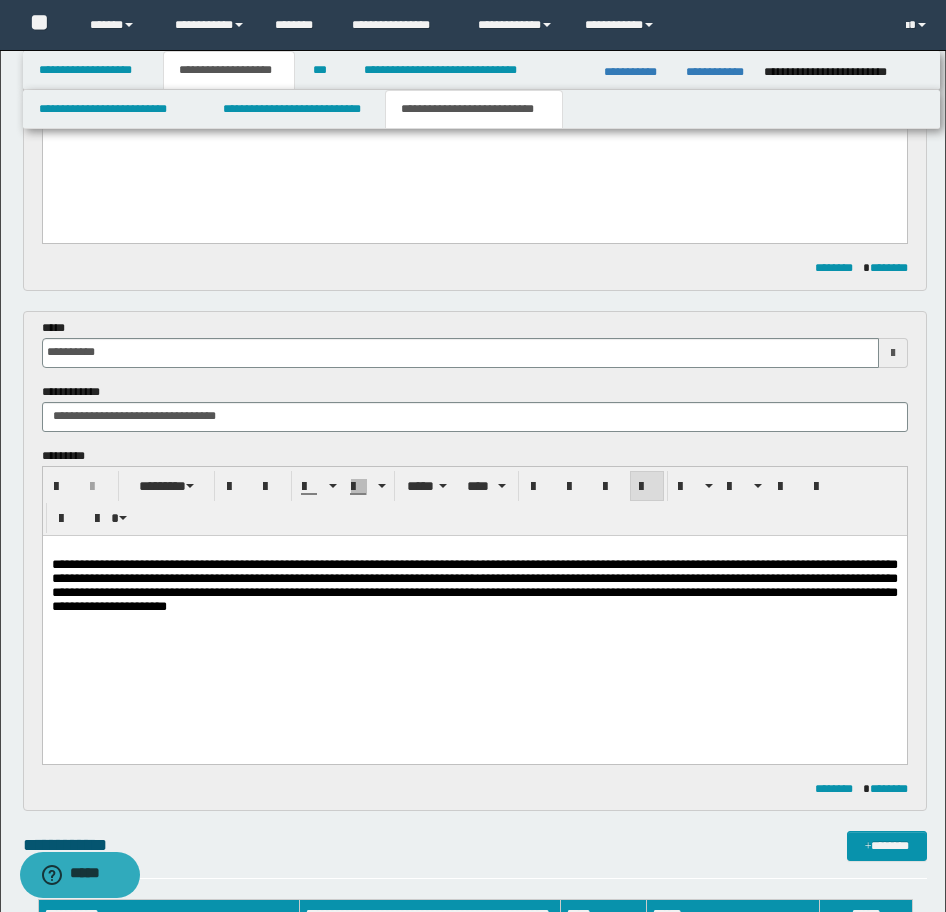type 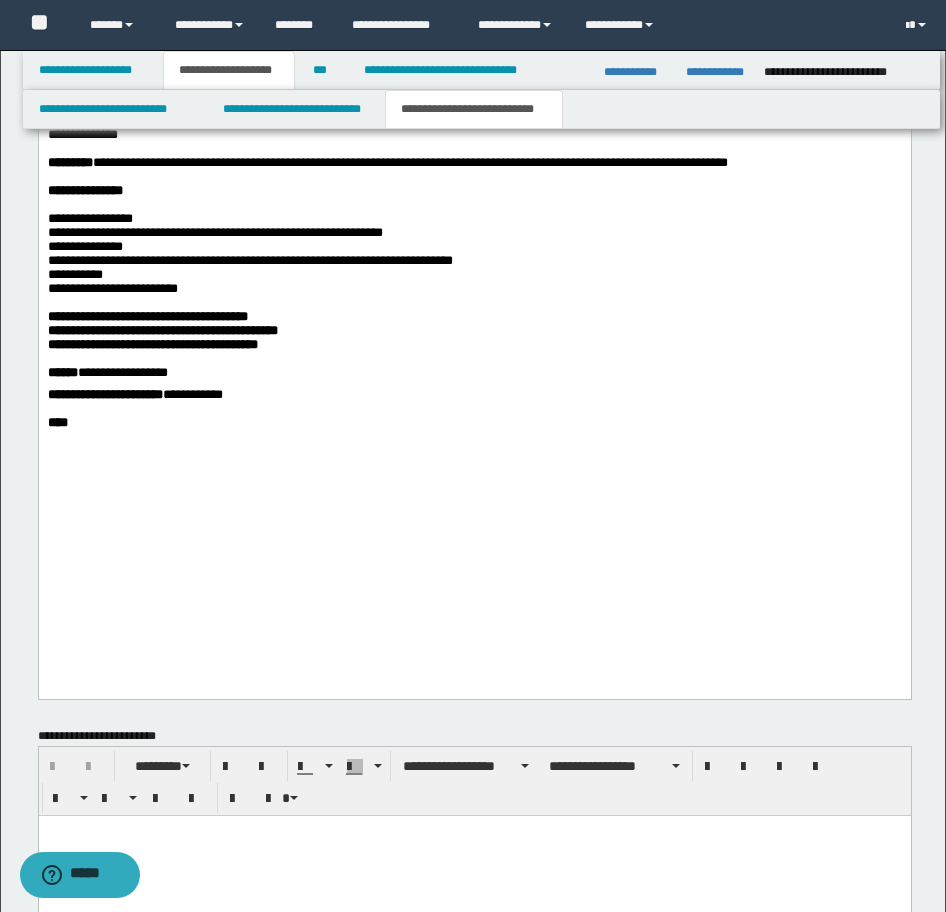 scroll, scrollTop: 2400, scrollLeft: 0, axis: vertical 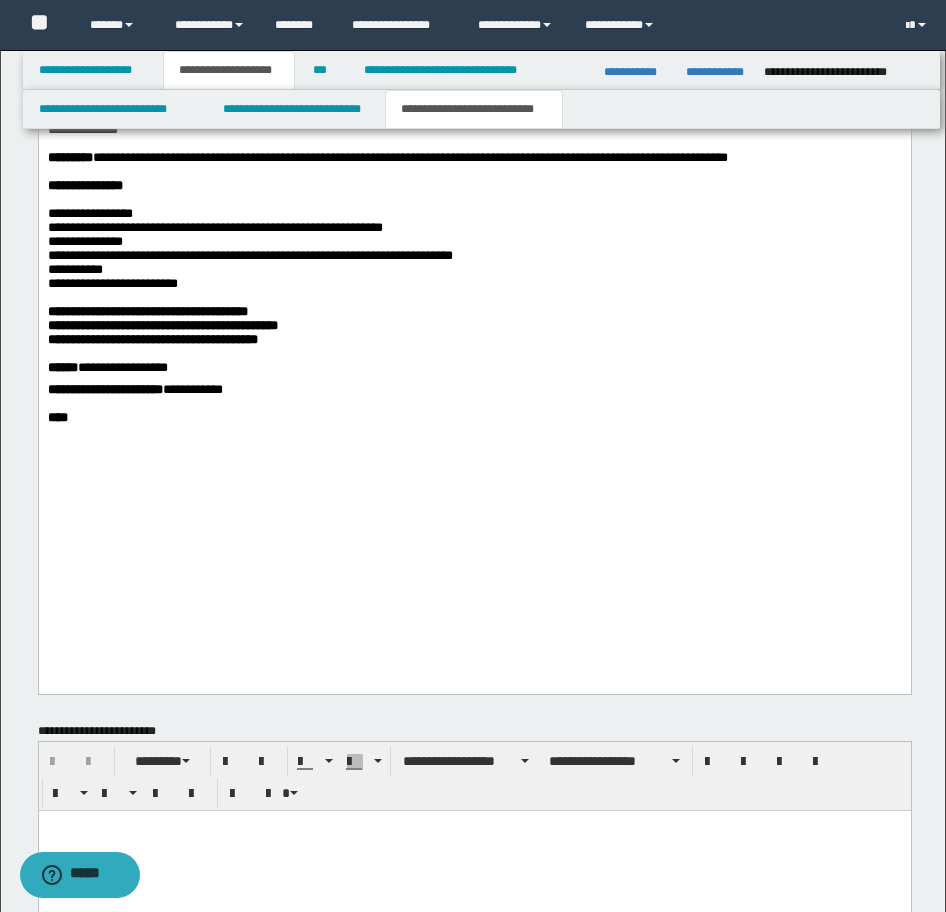 click on "**********" at bounding box center (474, -37) 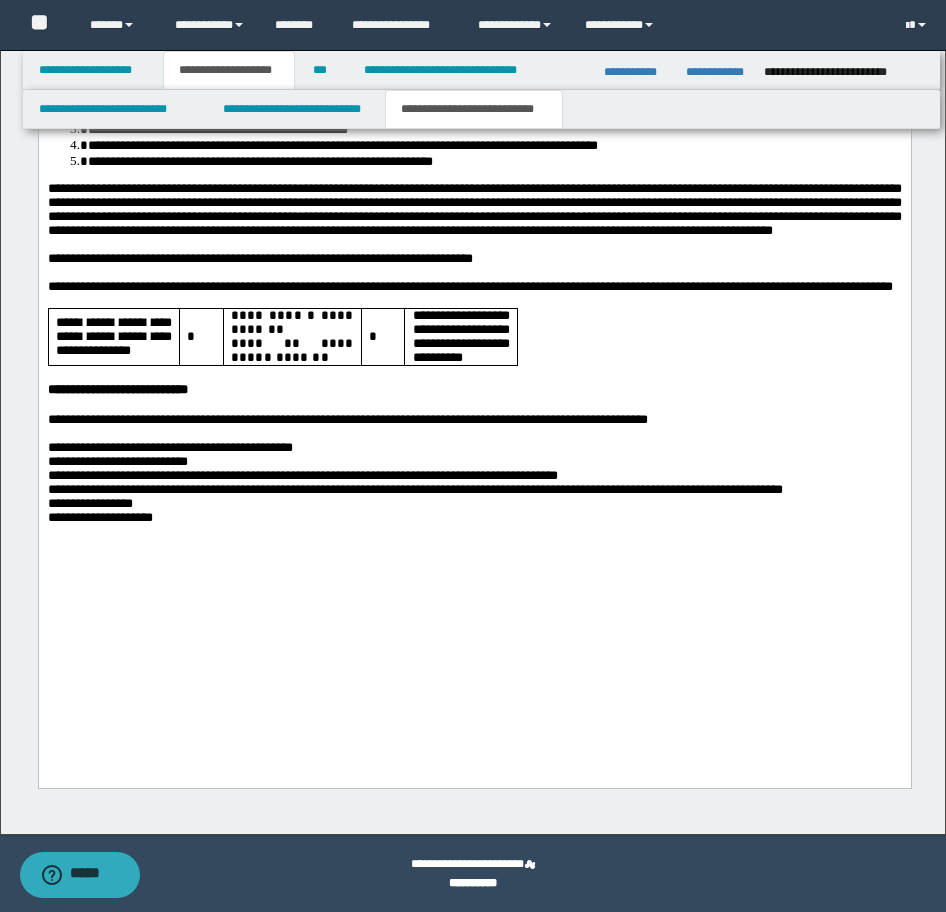 scroll, scrollTop: 3830, scrollLeft: 0, axis: vertical 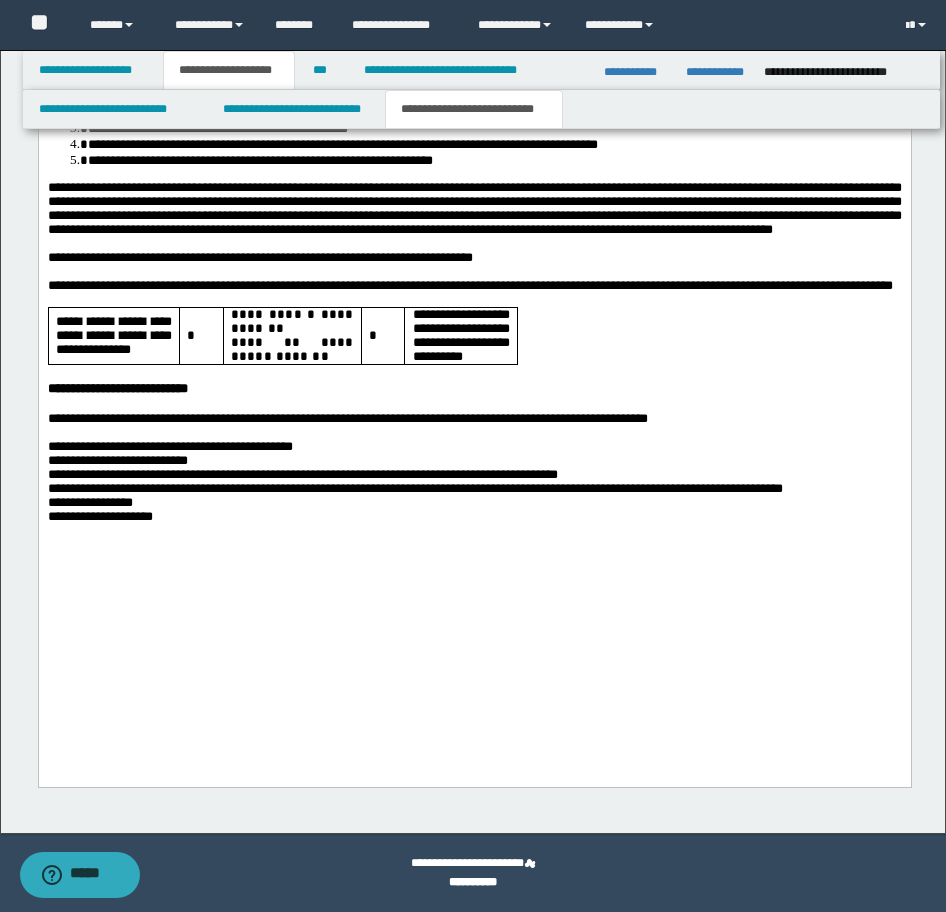 click on "**********" at bounding box center (474, 122) 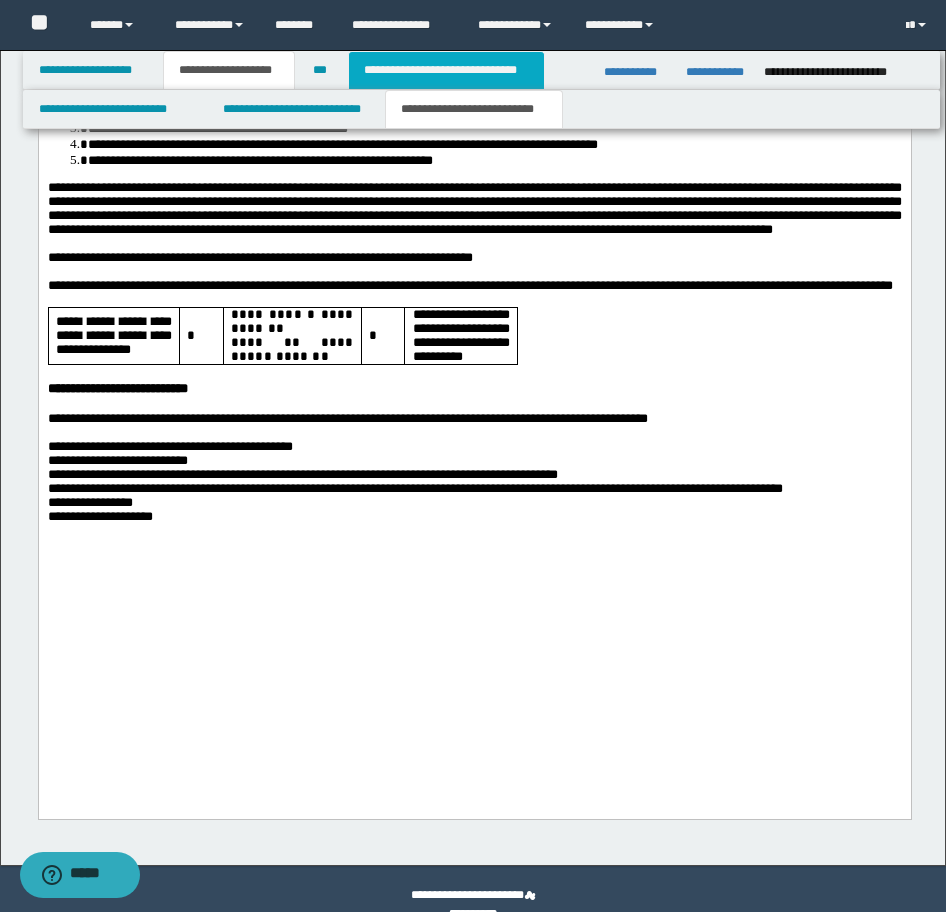 click on "**********" at bounding box center [446, 70] 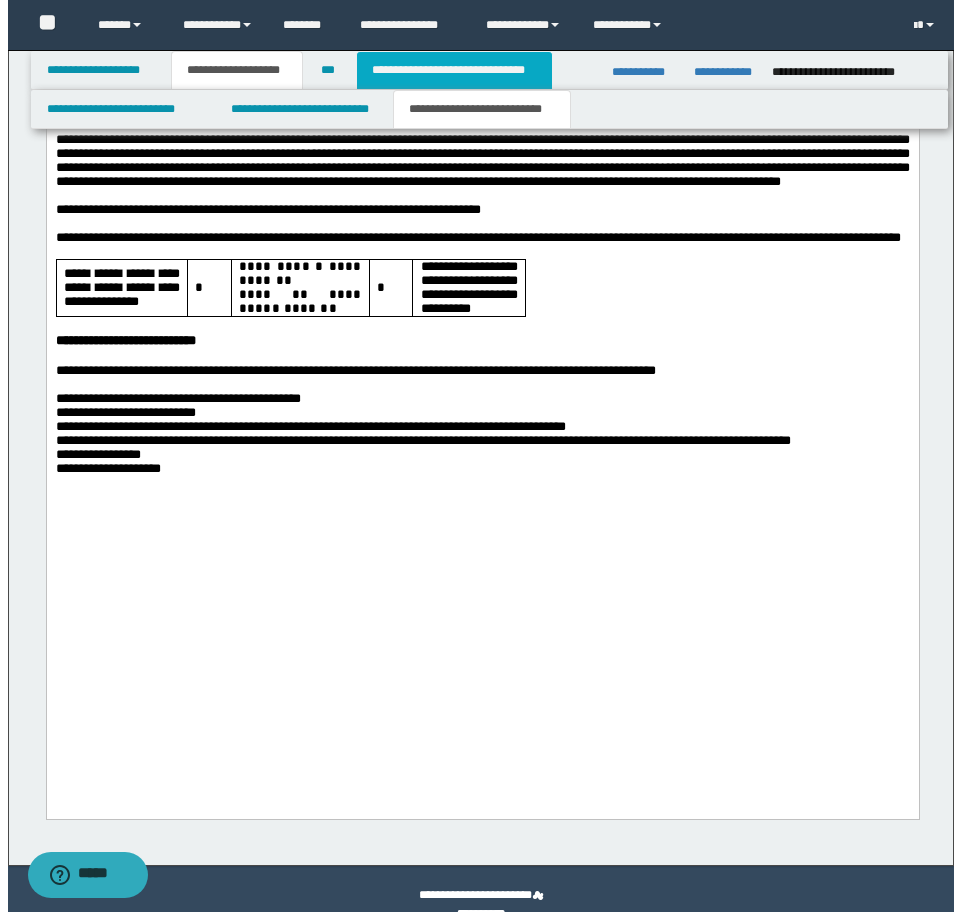 scroll, scrollTop: 0, scrollLeft: 0, axis: both 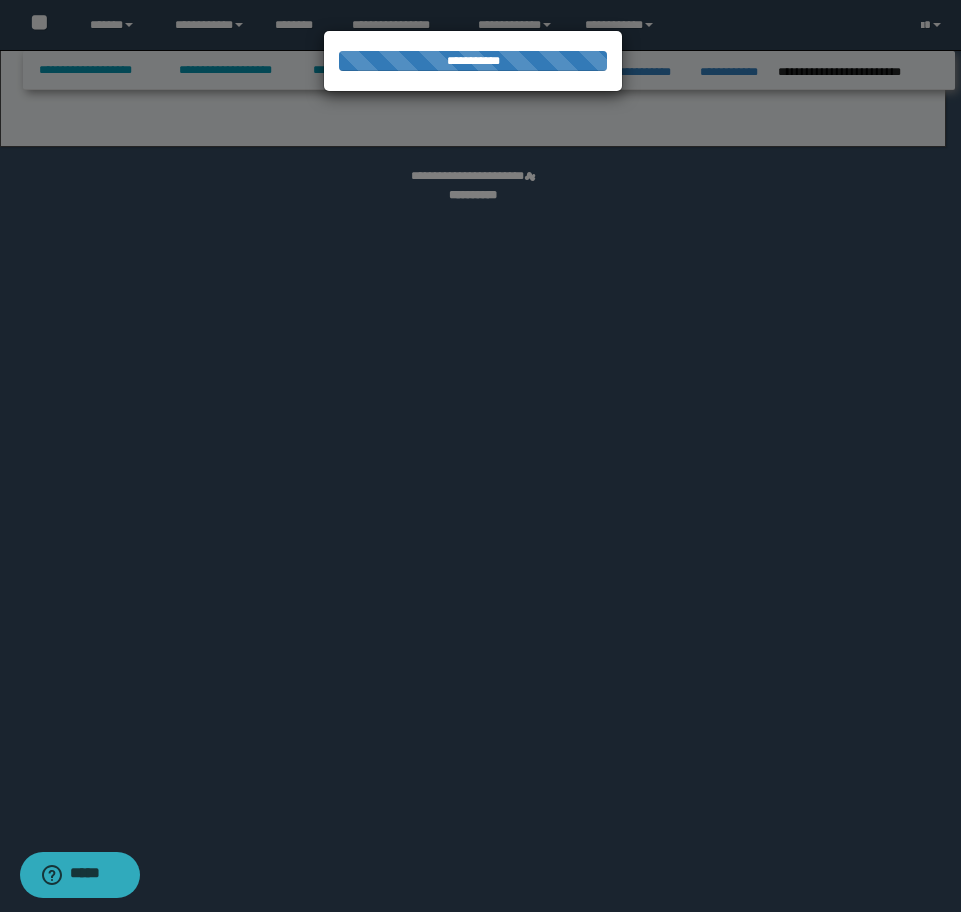 select on "*" 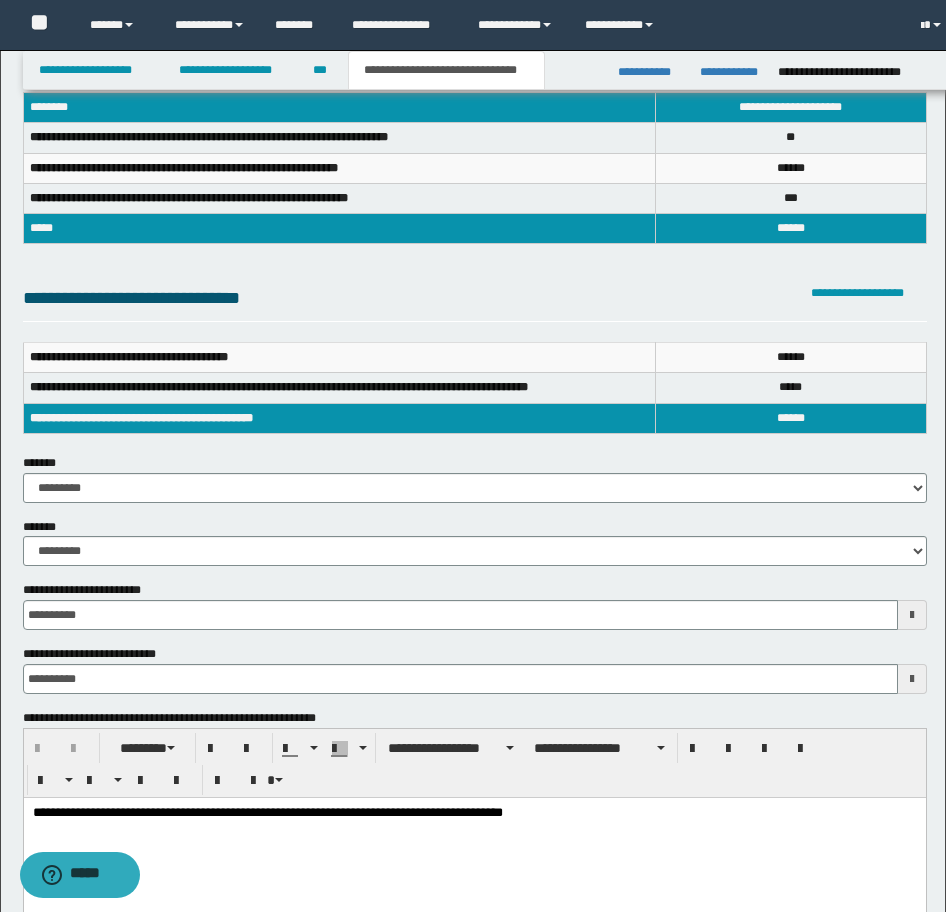 scroll, scrollTop: 500, scrollLeft: 0, axis: vertical 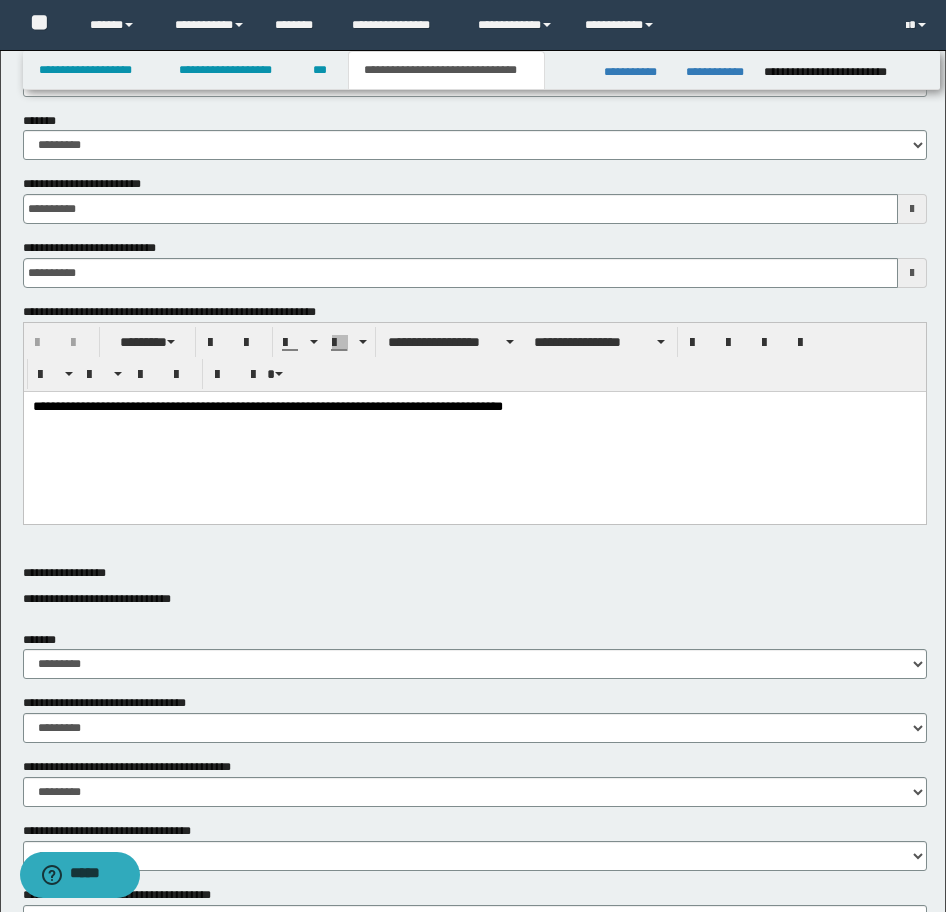 click on "**********" at bounding box center (474, 431) 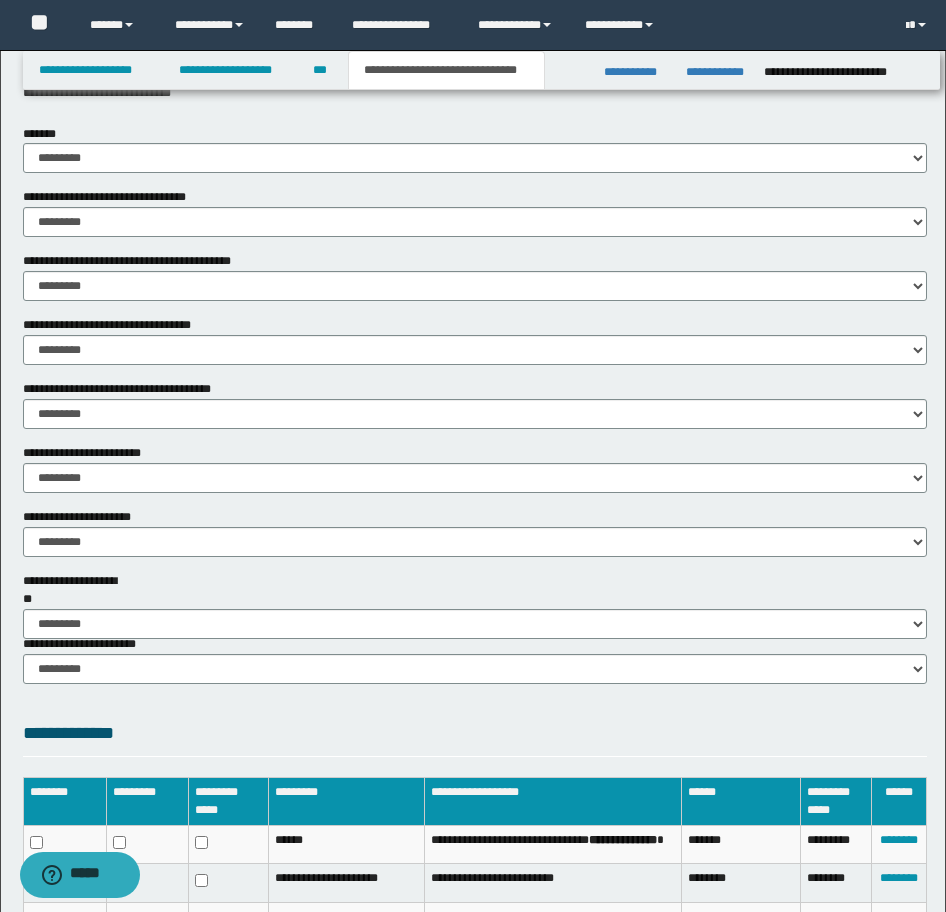 scroll, scrollTop: 1217, scrollLeft: 0, axis: vertical 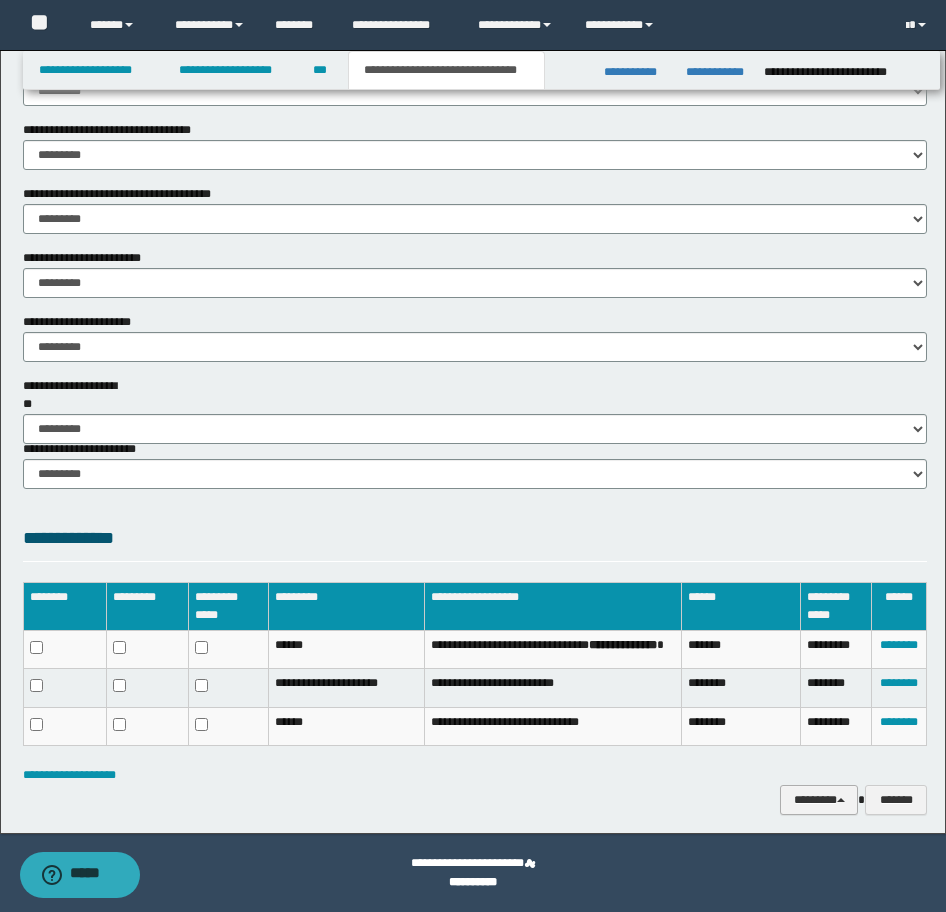 click on "********" at bounding box center [819, 800] 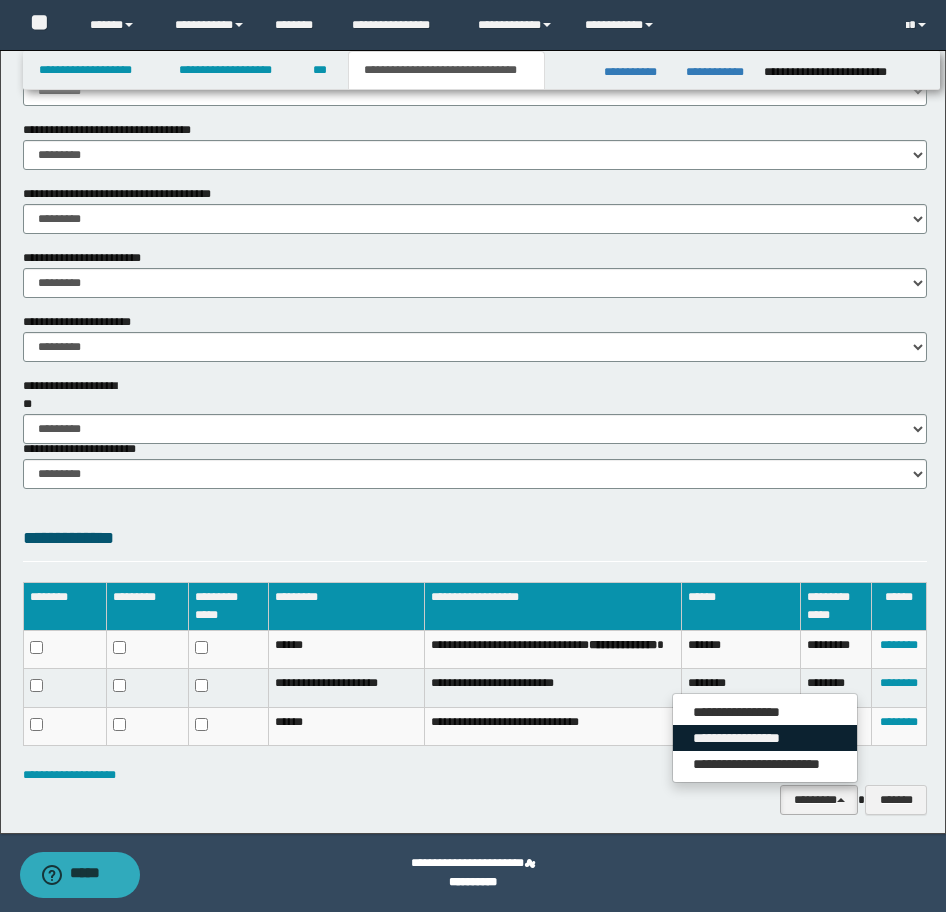 click on "**********" at bounding box center [765, 738] 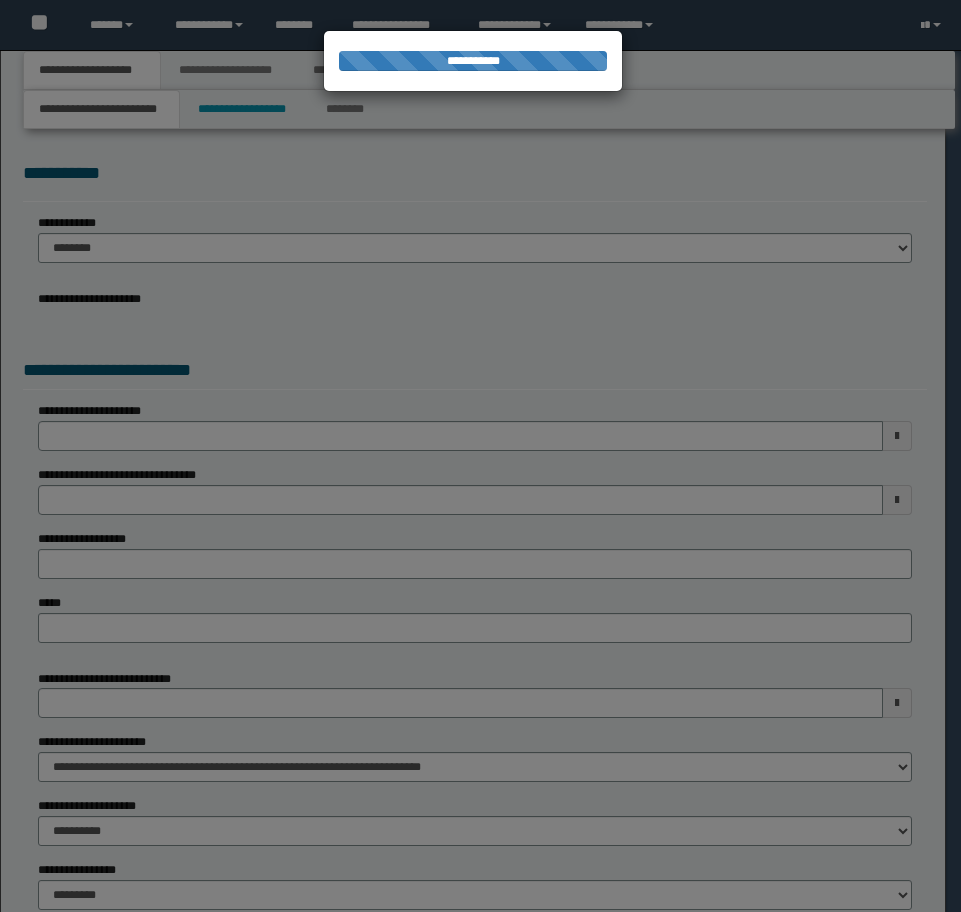 scroll, scrollTop: 0, scrollLeft: 0, axis: both 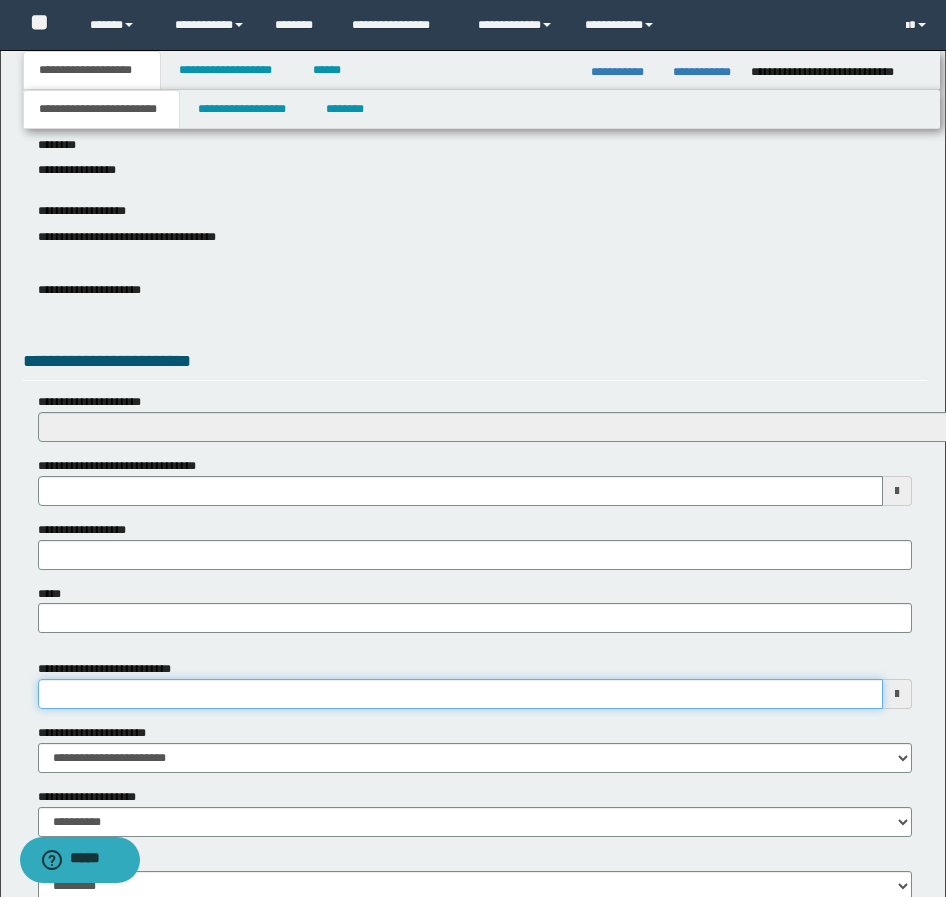 click on "**********" at bounding box center (460, 694) 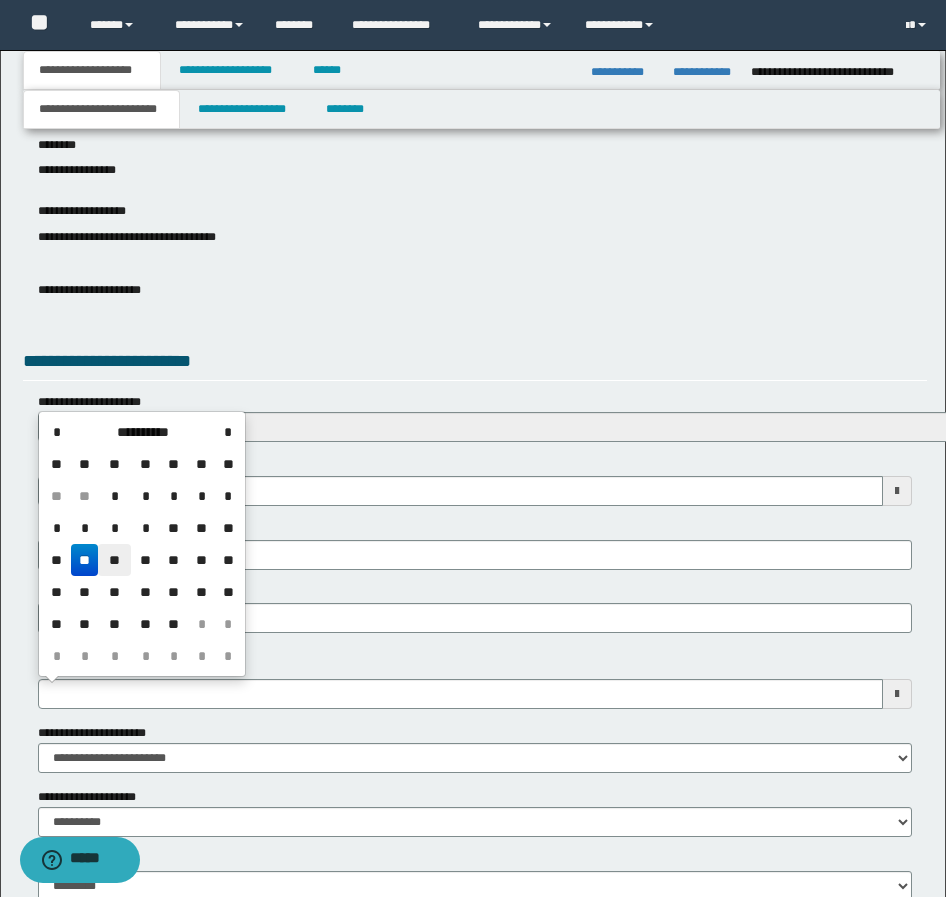click on "**" at bounding box center (114, 560) 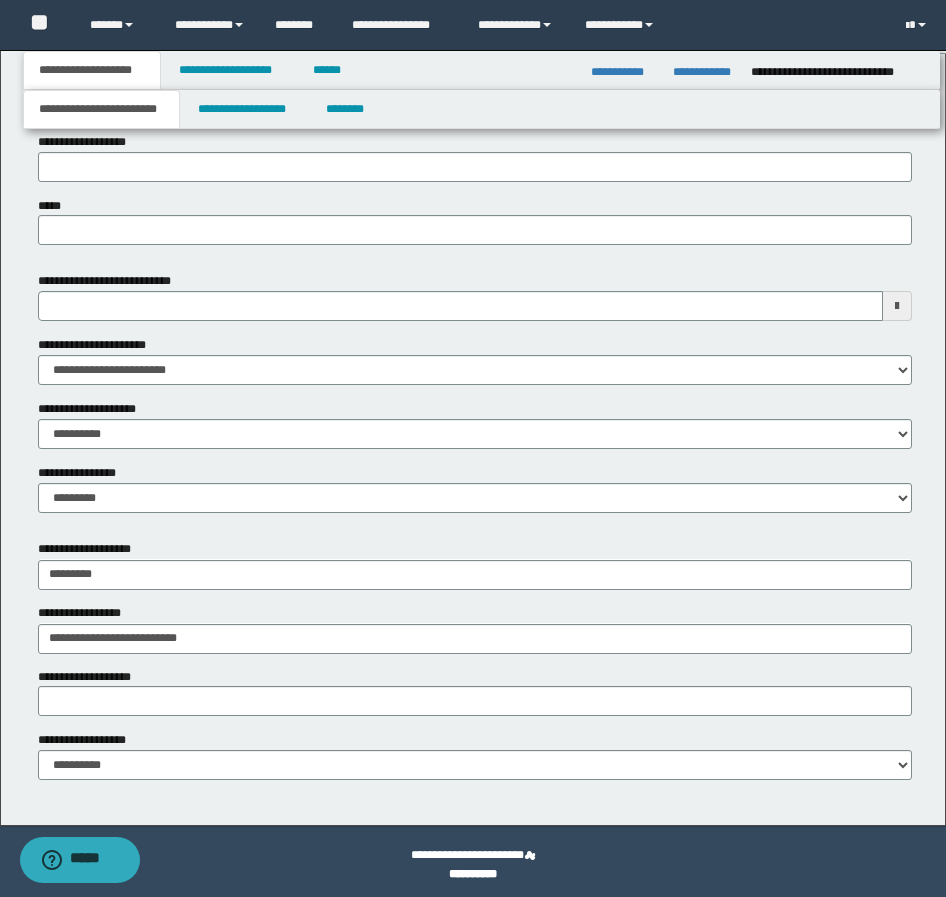 scroll, scrollTop: 895, scrollLeft: 0, axis: vertical 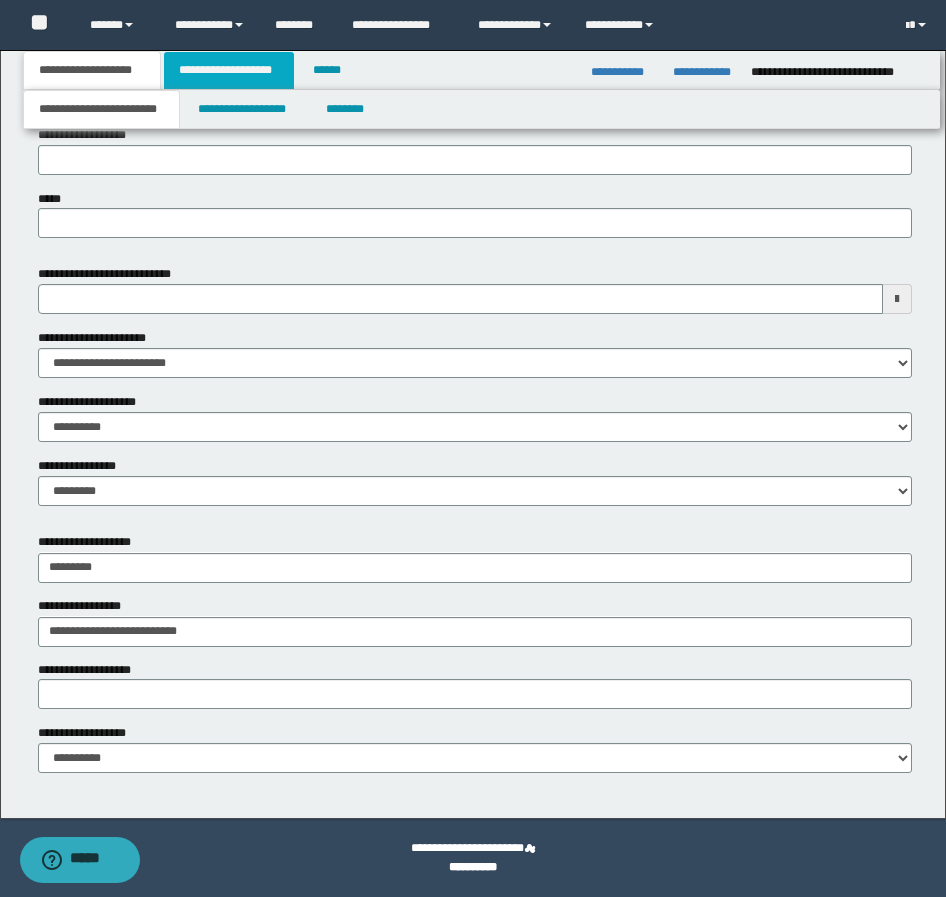 click on "**********" at bounding box center (229, 70) 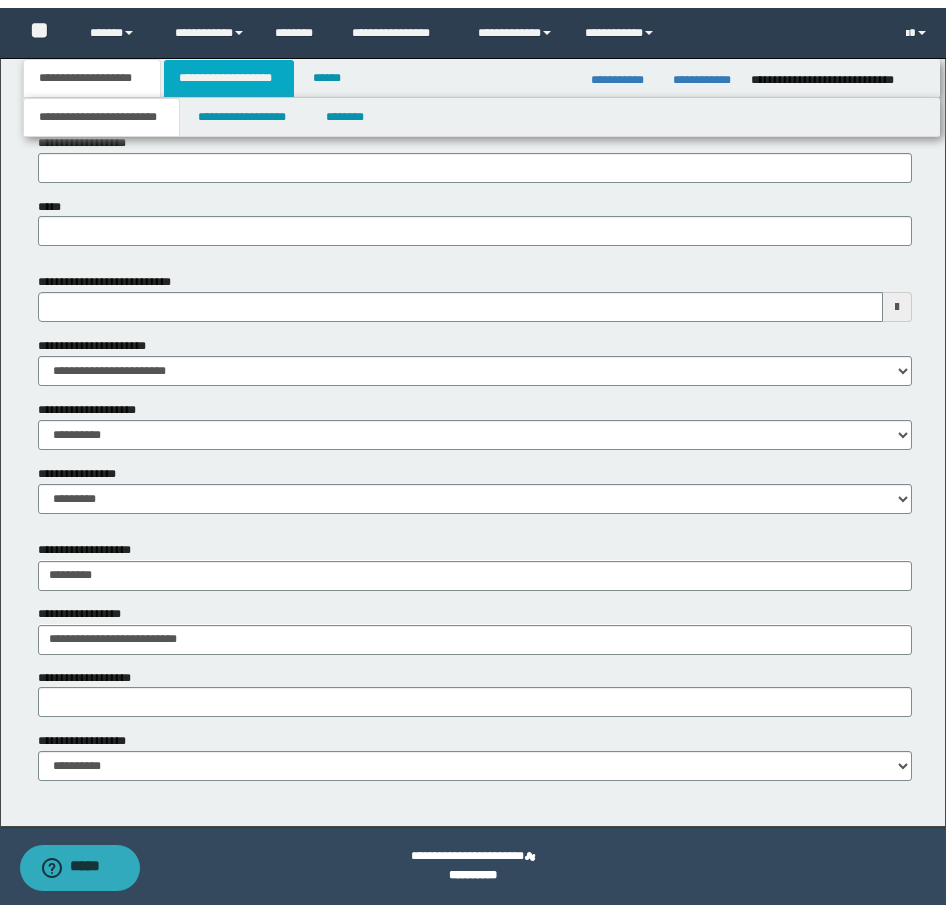 scroll, scrollTop: 0, scrollLeft: 0, axis: both 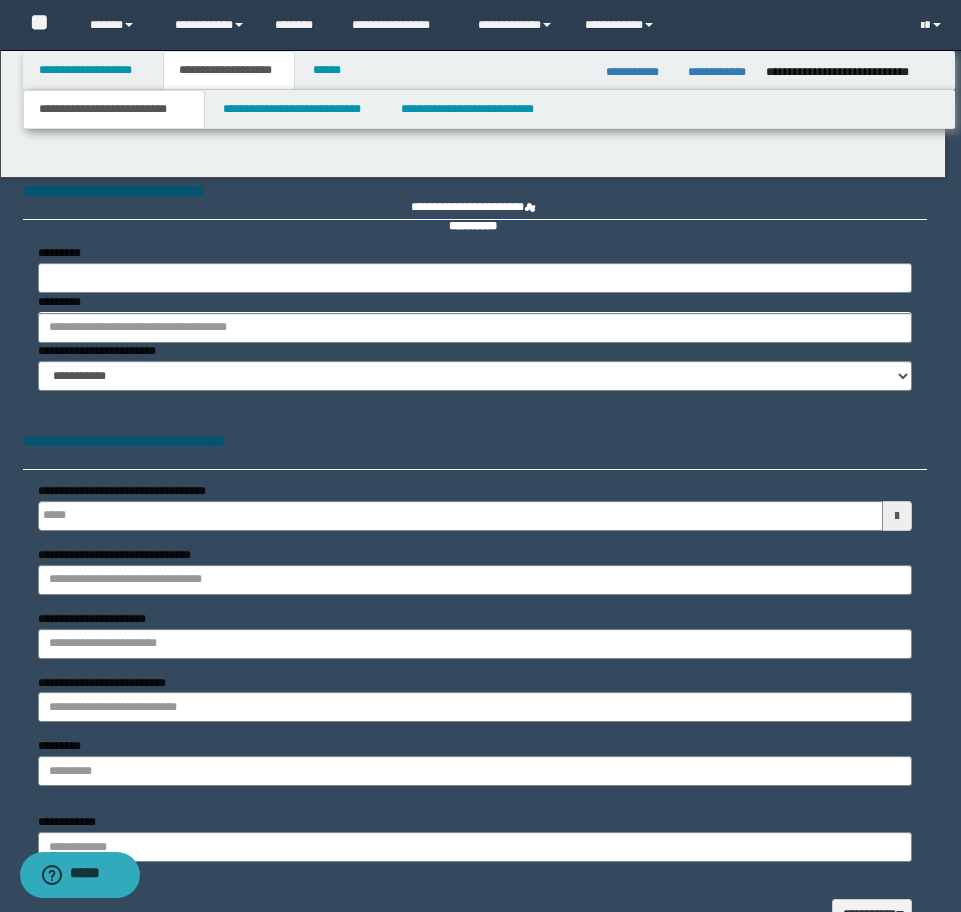 type 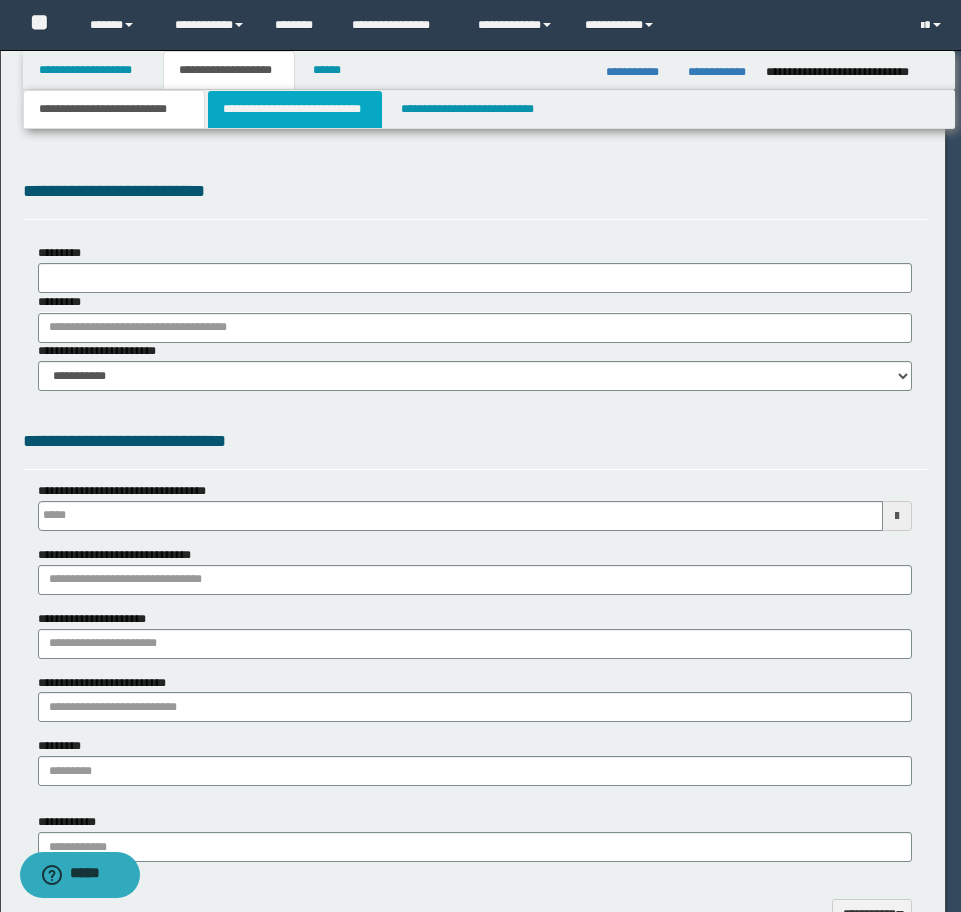 type on "**********" 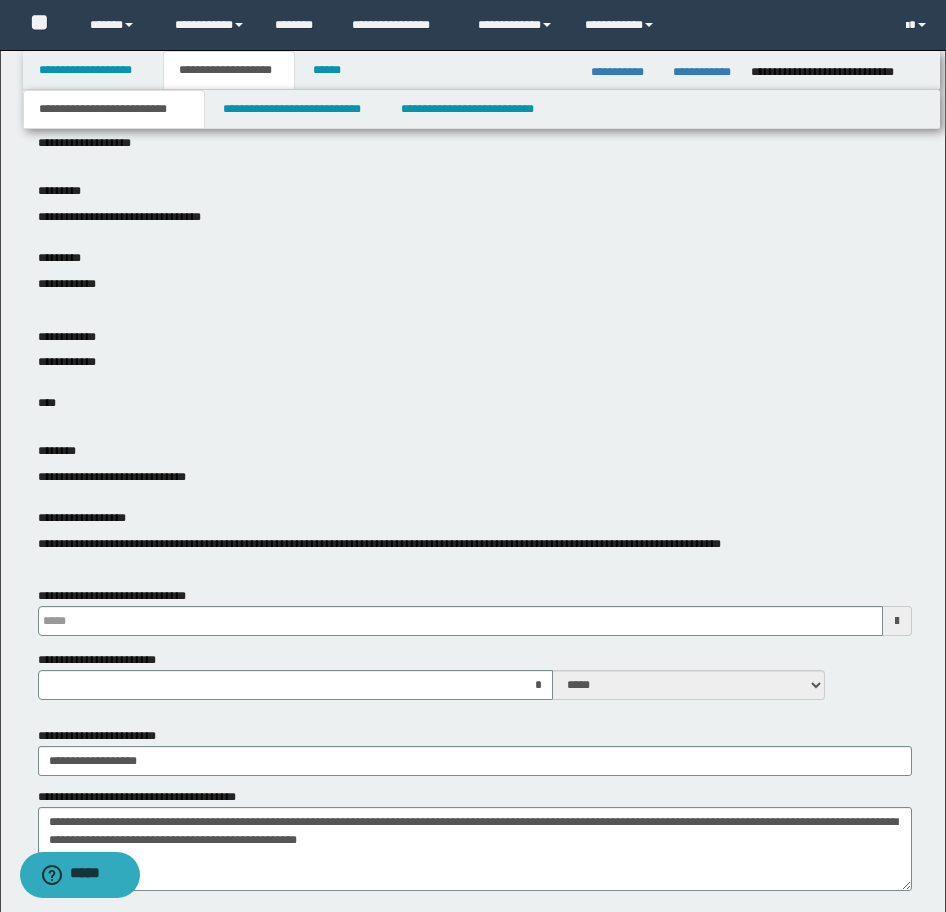 scroll, scrollTop: 600, scrollLeft: 0, axis: vertical 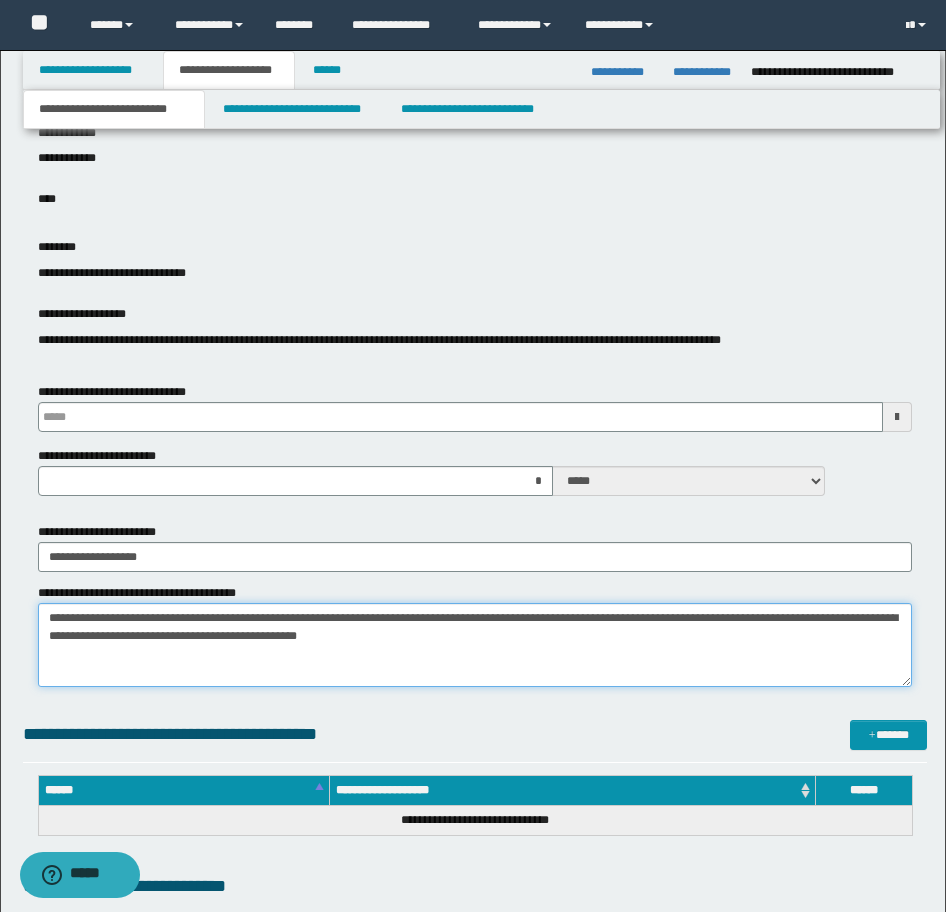 drag, startPoint x: 486, startPoint y: 637, endPoint x: -16, endPoint y: 580, distance: 505.22568 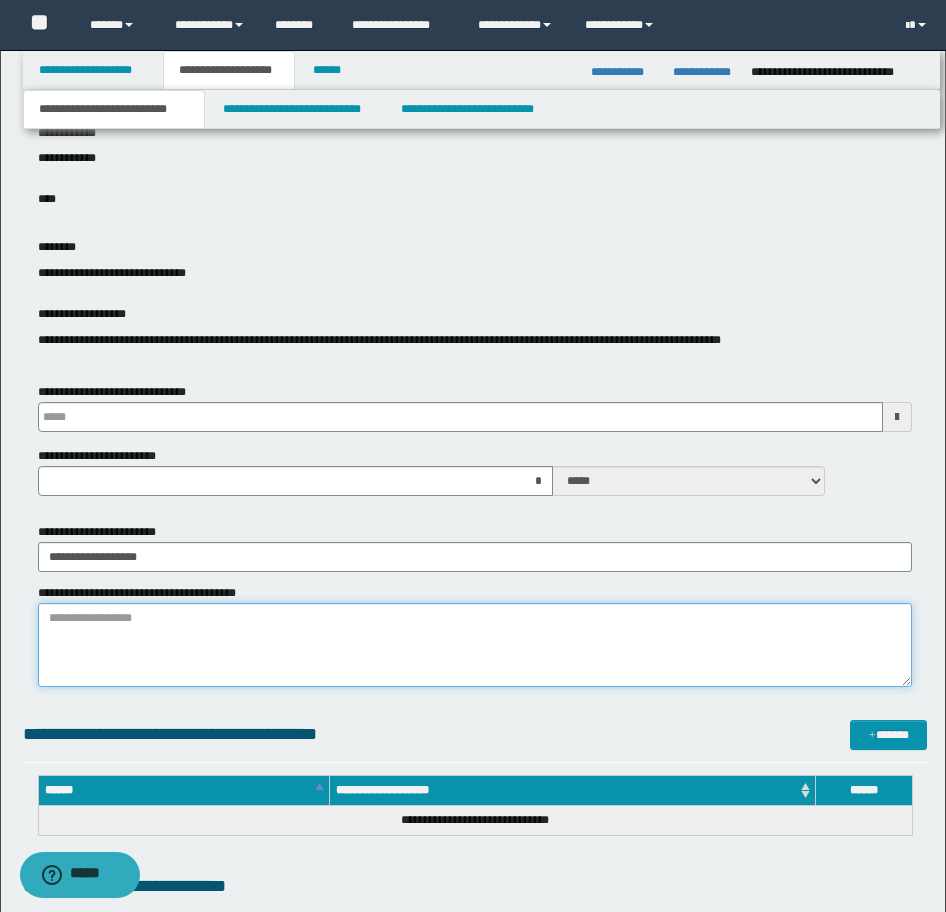 paste on "**********" 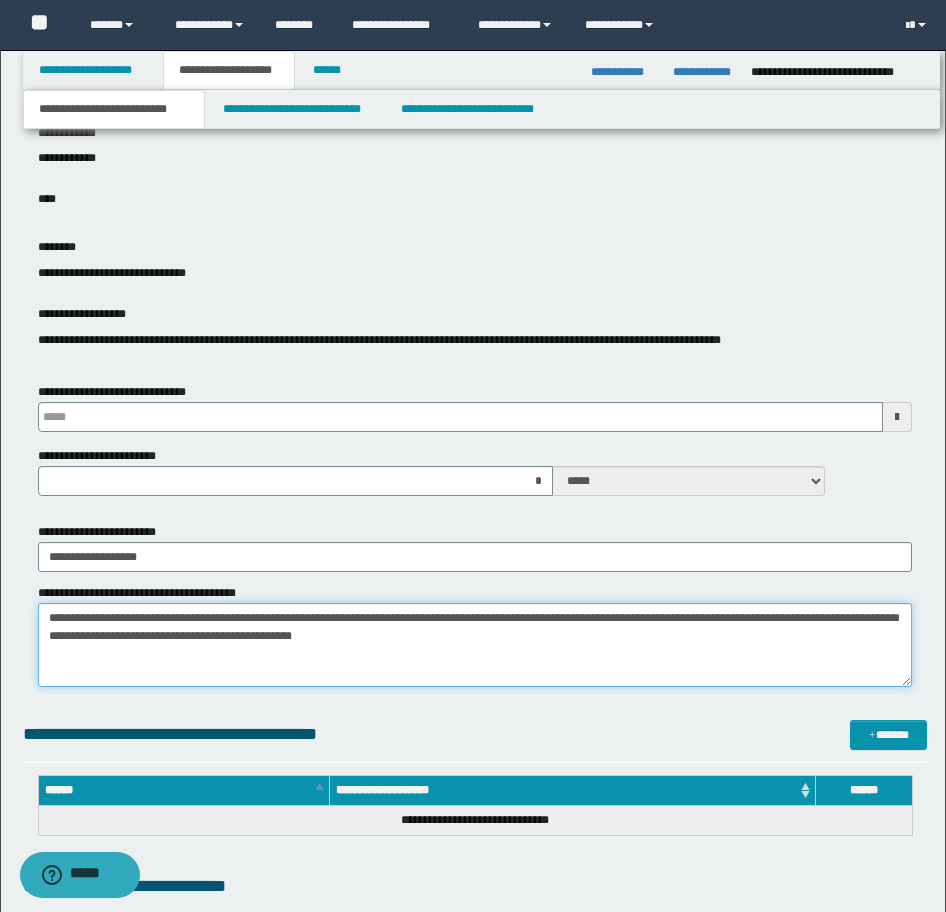 type on "**********" 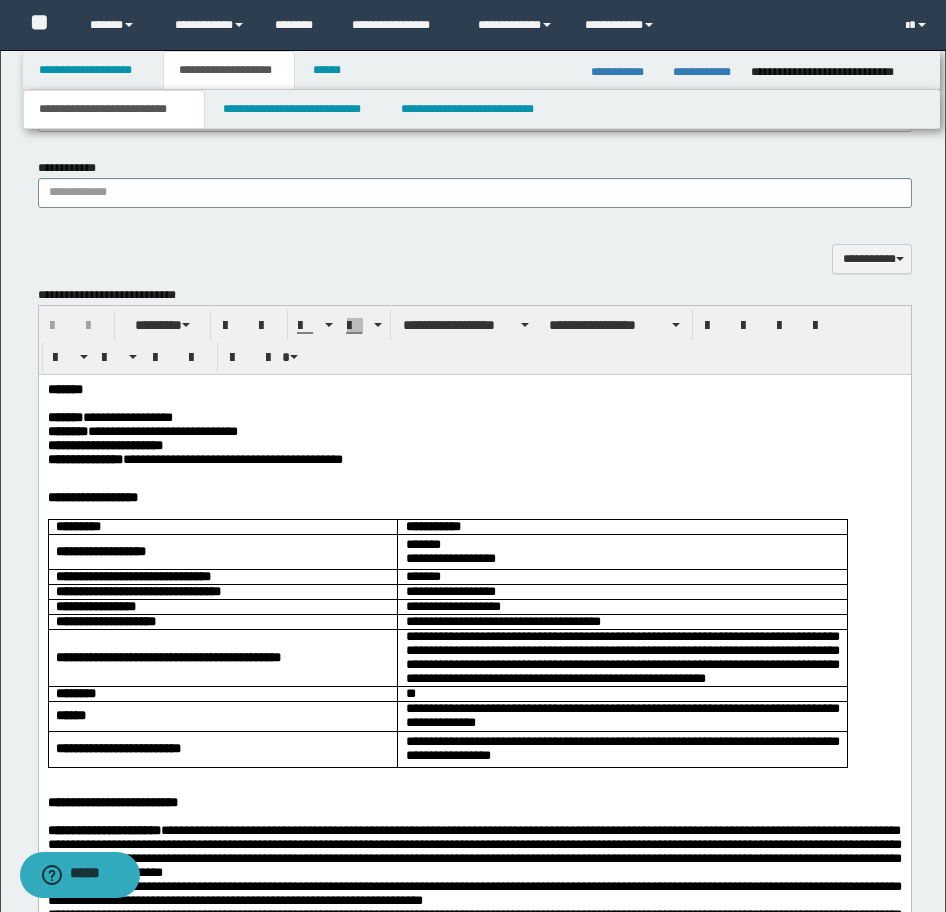 scroll, scrollTop: 1600, scrollLeft: 0, axis: vertical 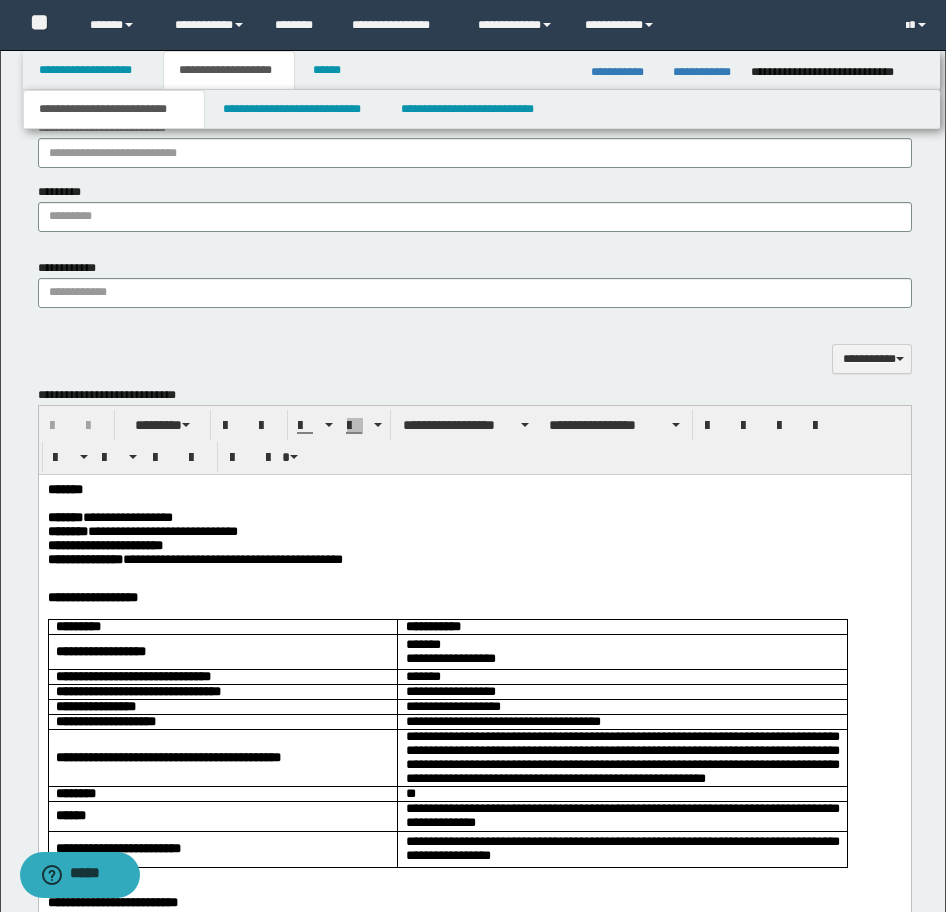 click on "*******" at bounding box center [64, 489] 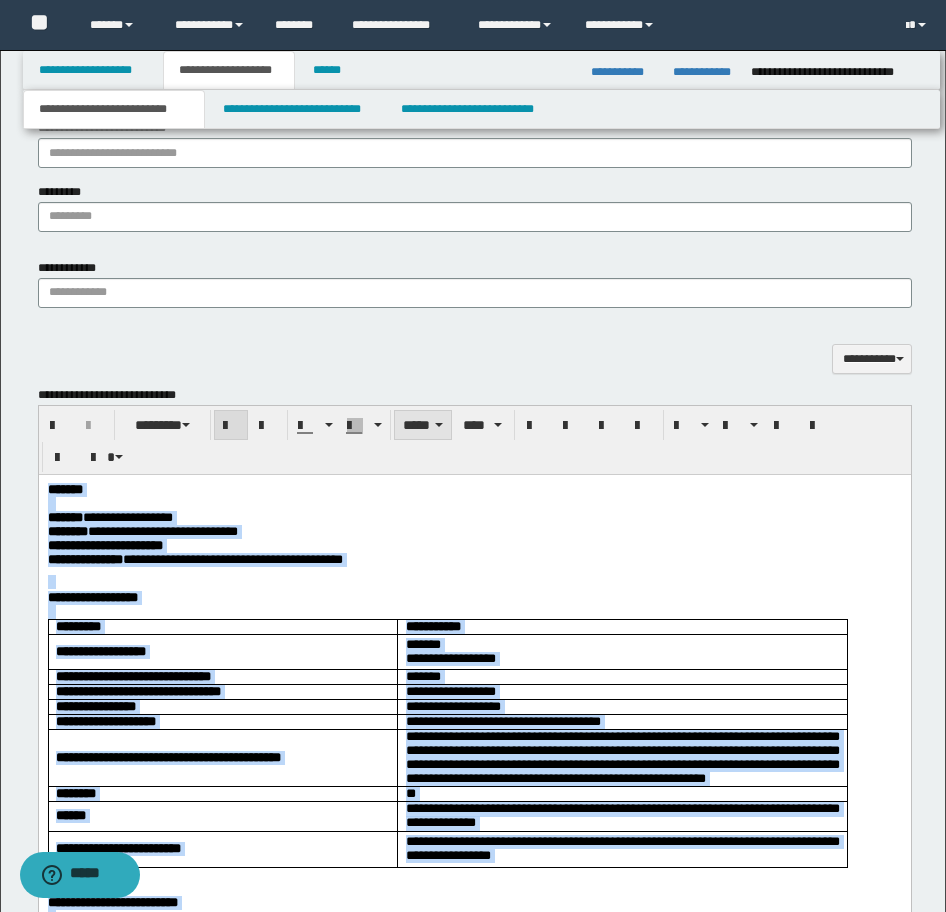 click on "*****" at bounding box center [423, 425] 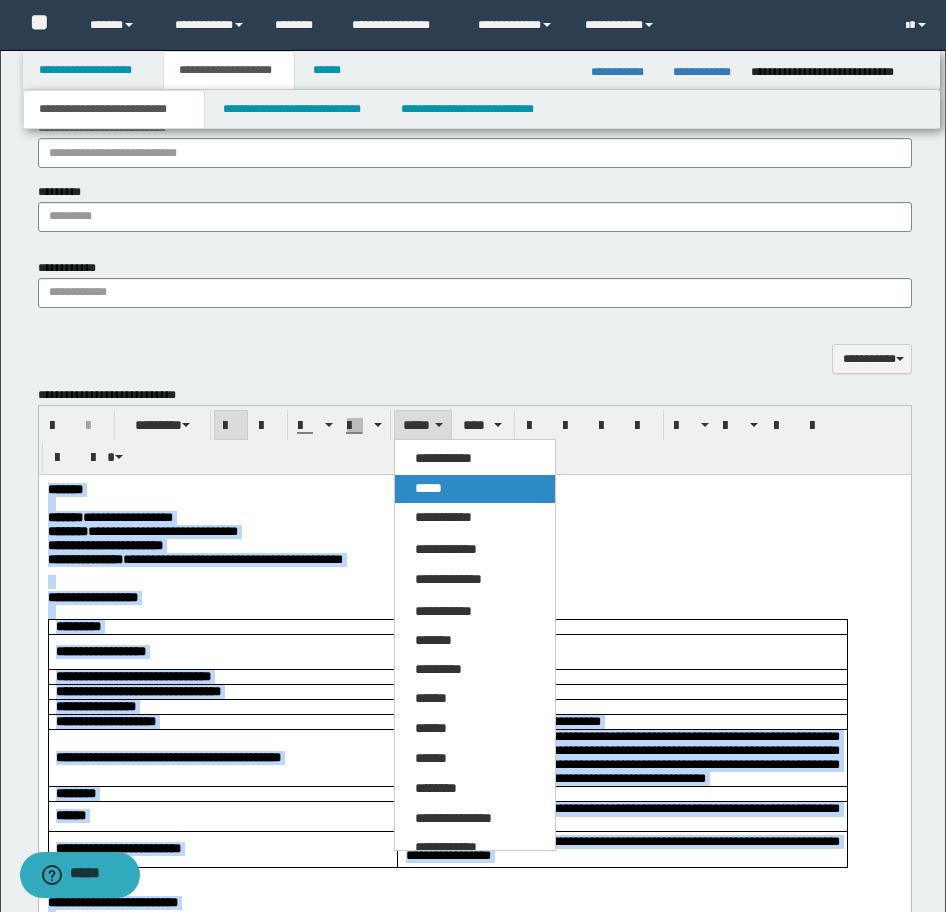 click on "*****" at bounding box center [475, 489] 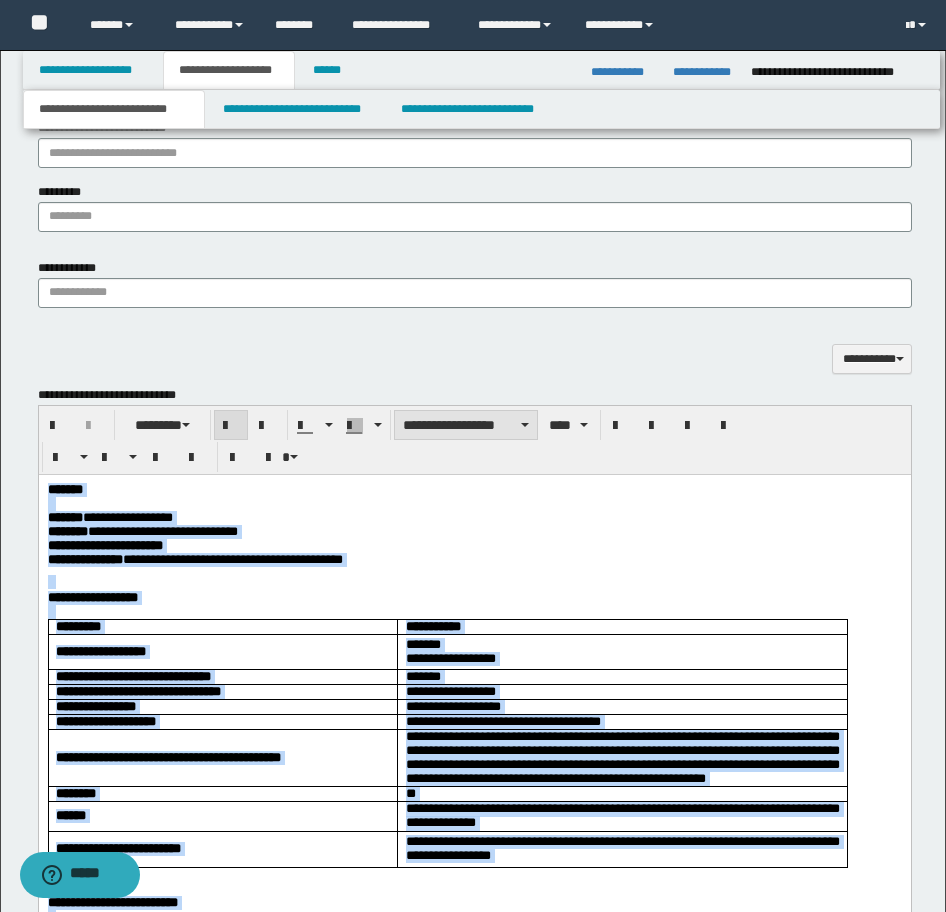 click on "**********" at bounding box center (466, 425) 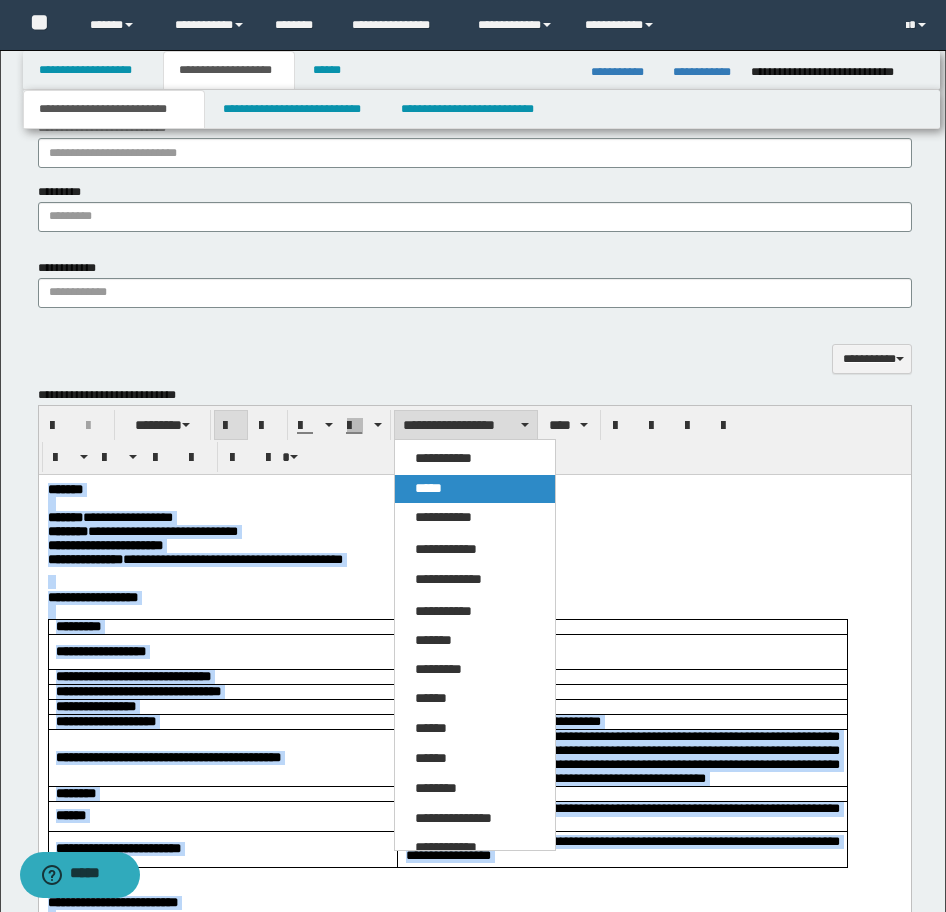 click on "*****" at bounding box center (428, 488) 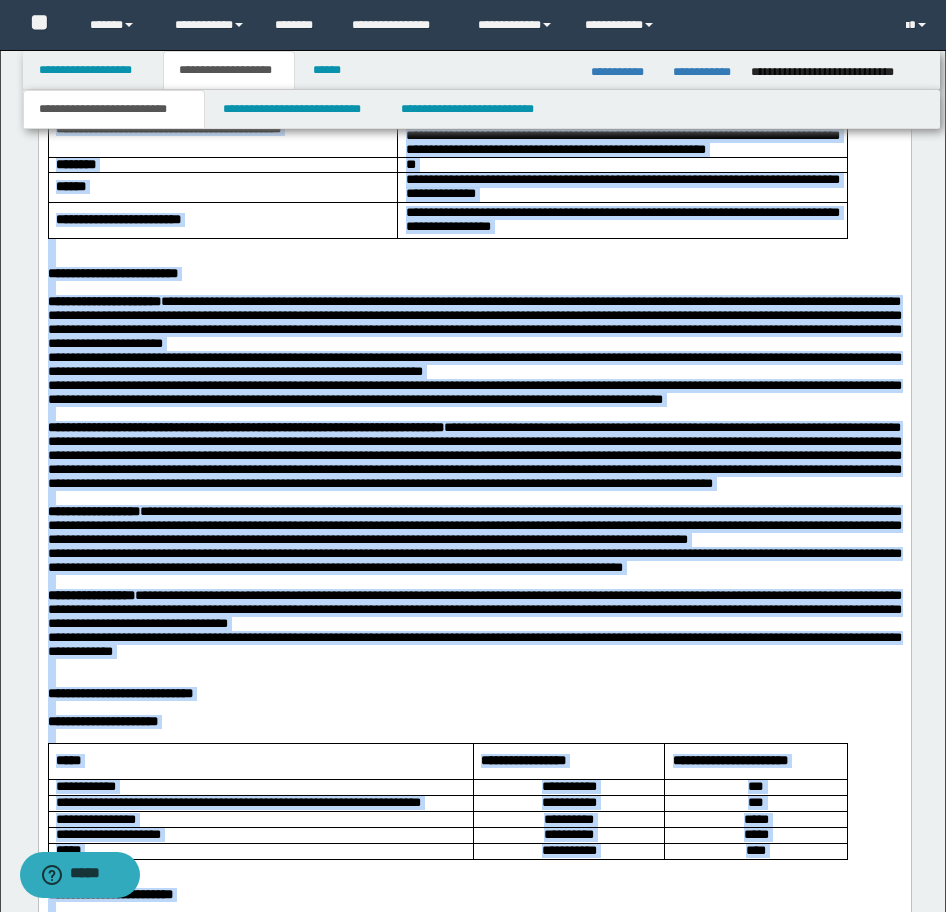 scroll, scrollTop: 2500, scrollLeft: 0, axis: vertical 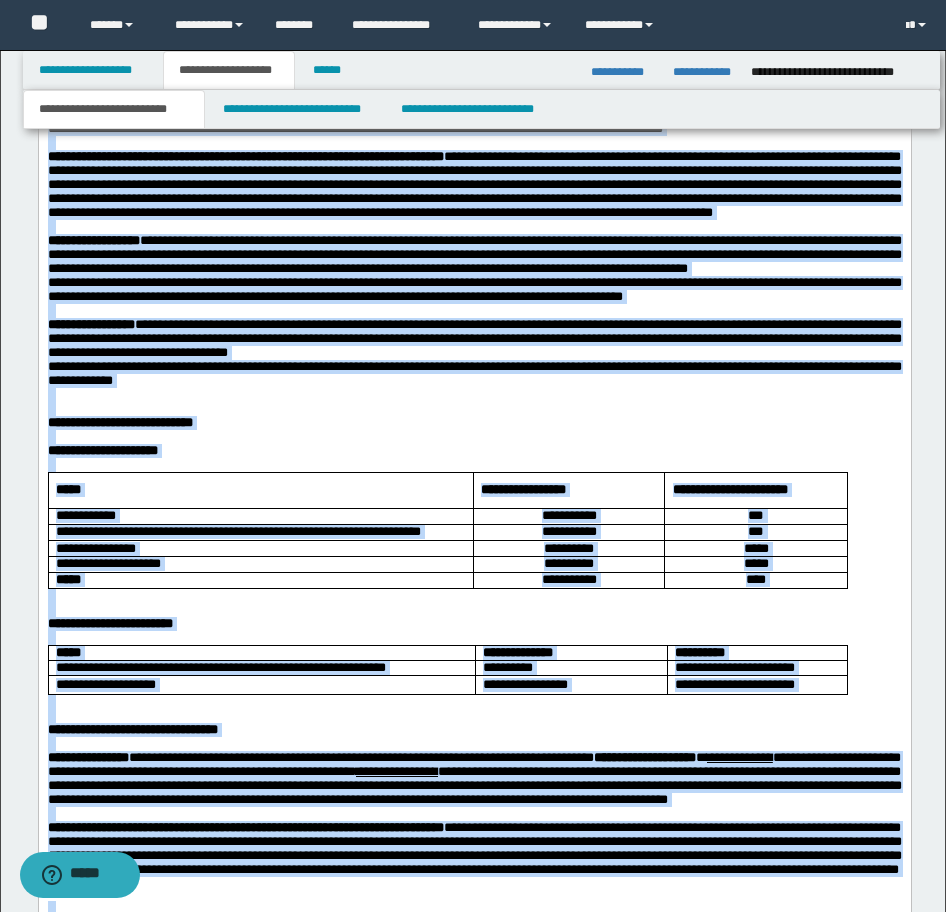 click on "**********" at bounding box center [474, 424] 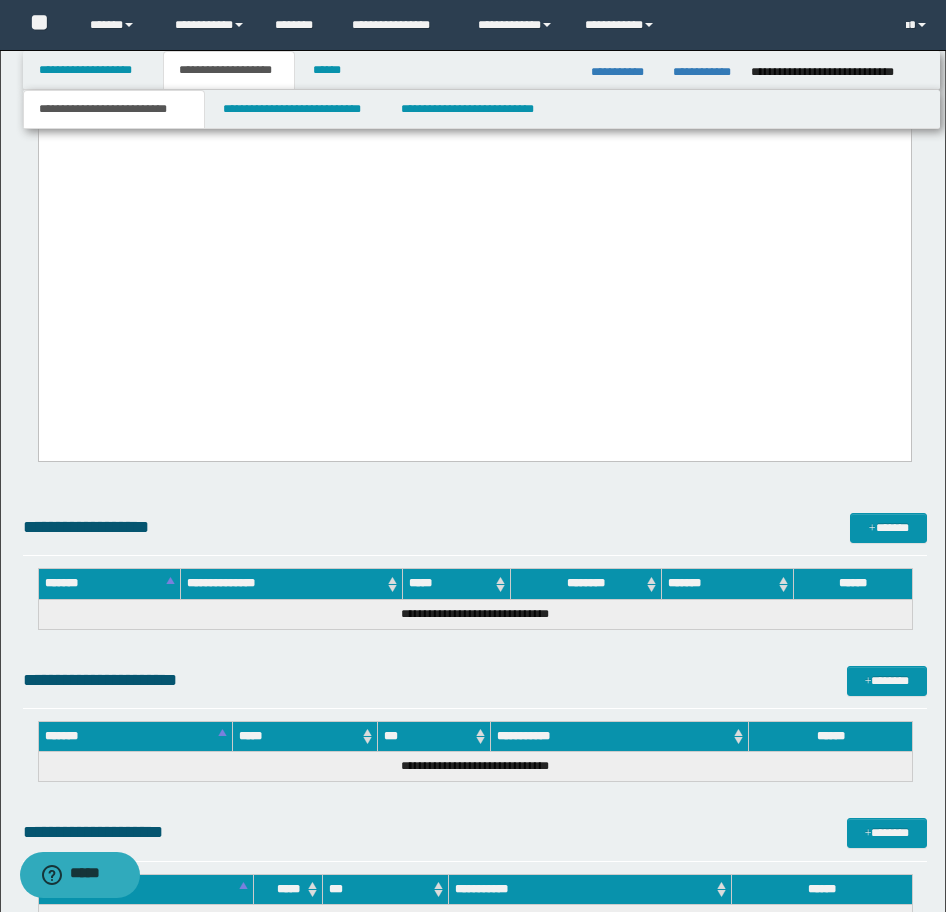 scroll, scrollTop: 3700, scrollLeft: 0, axis: vertical 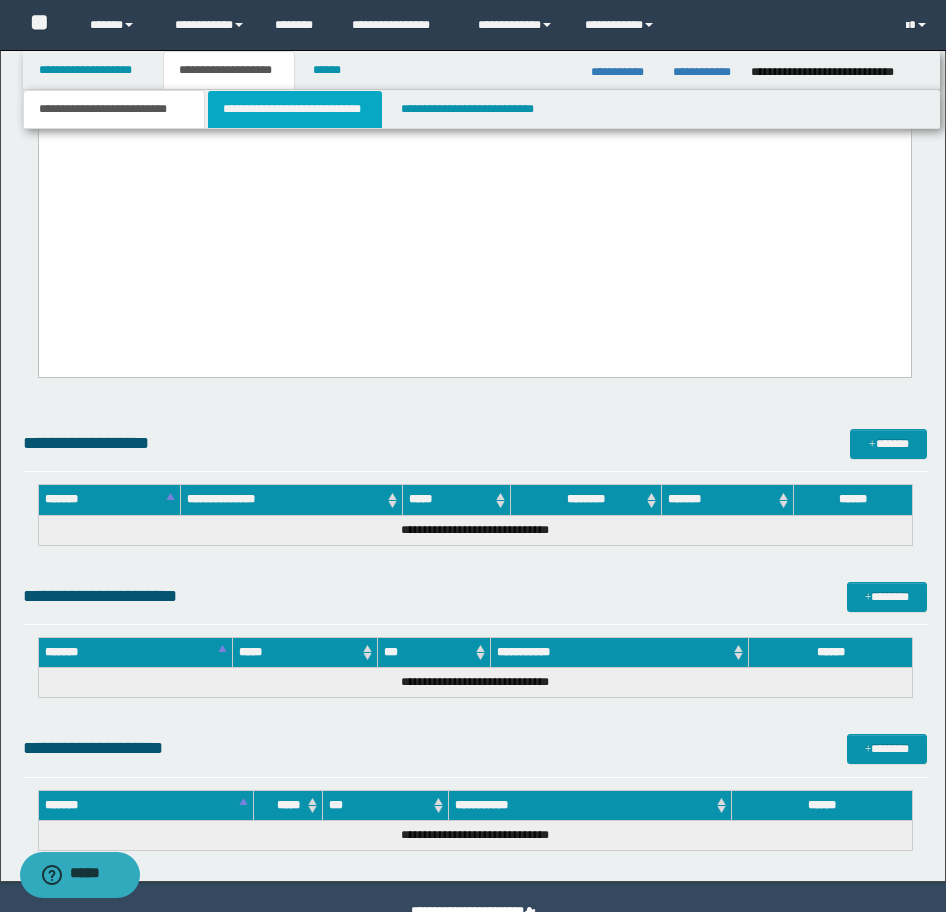 click on "**********" at bounding box center (295, 109) 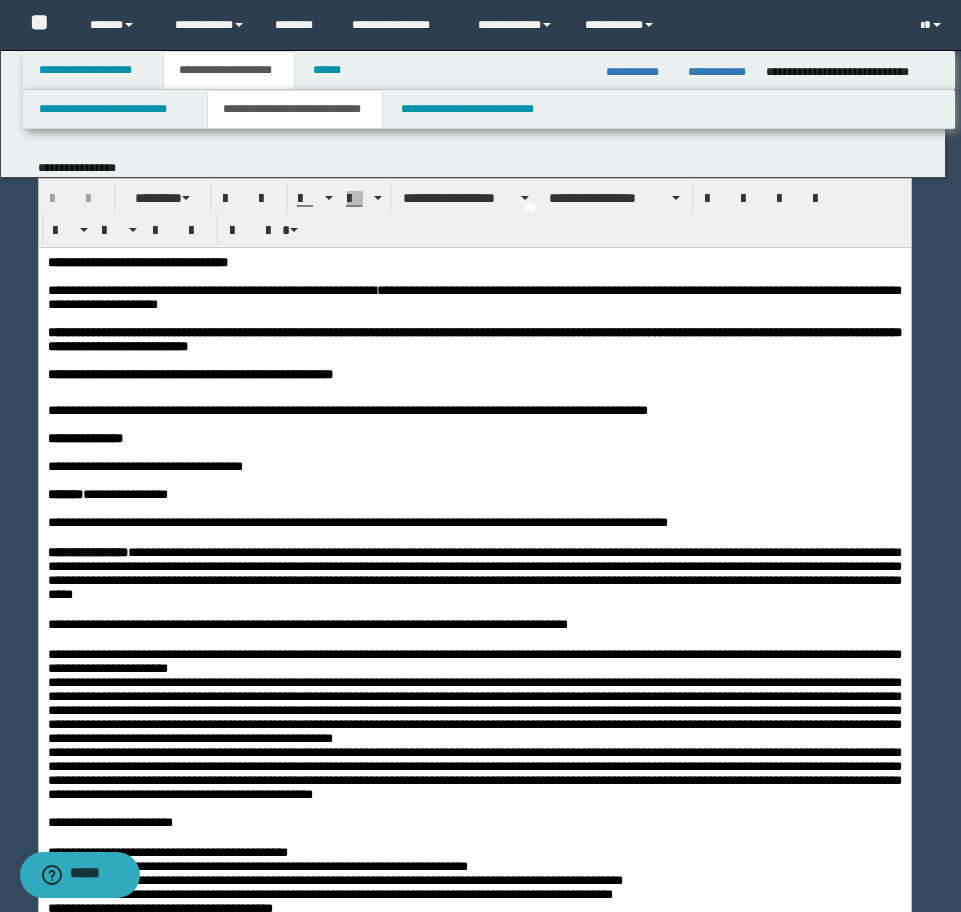 scroll, scrollTop: 0, scrollLeft: 0, axis: both 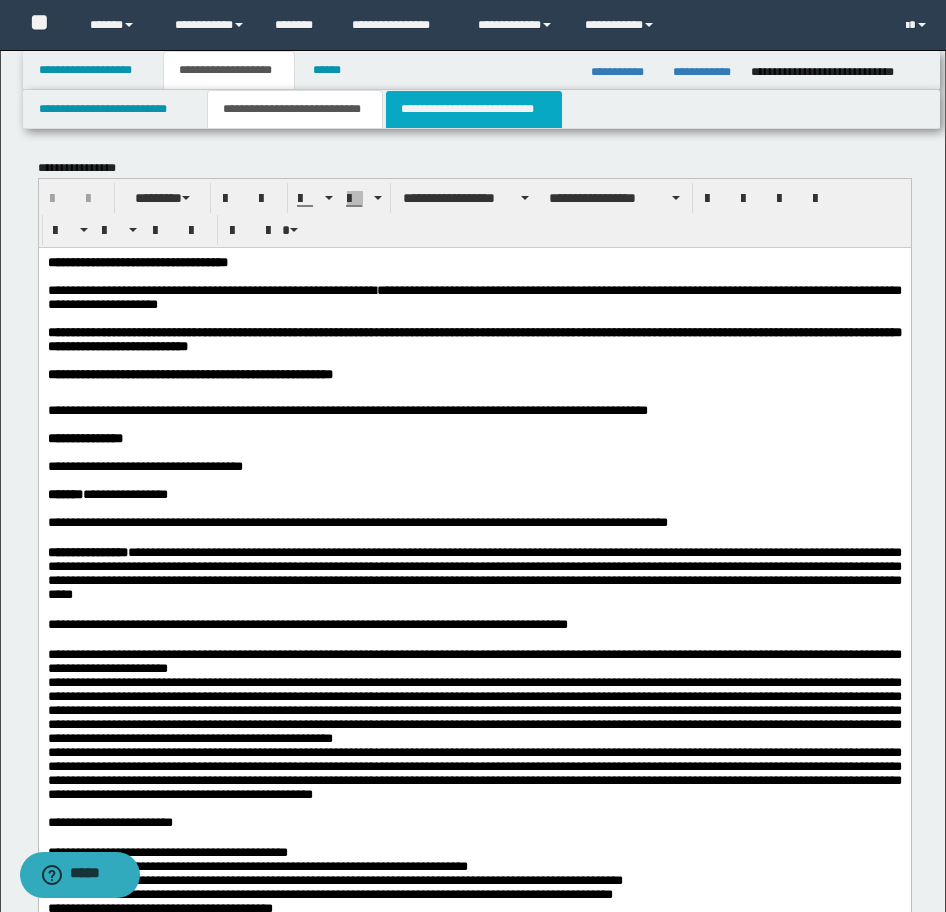 click on "**********" at bounding box center (474, 109) 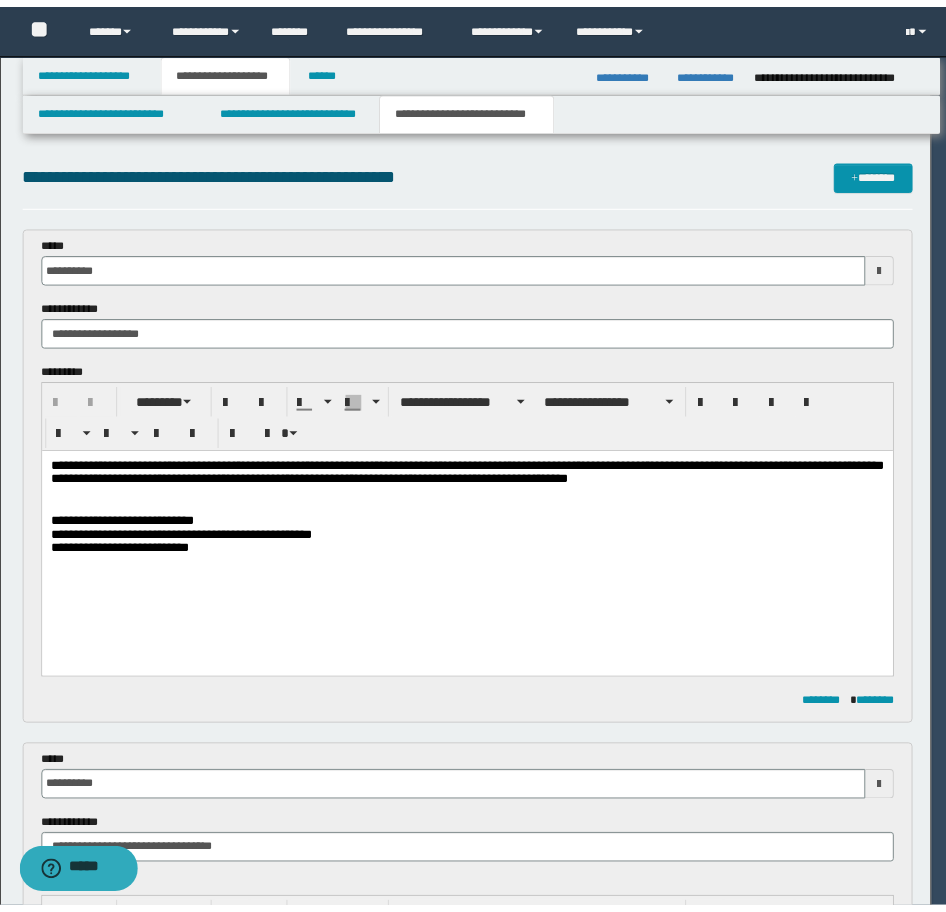 scroll, scrollTop: 0, scrollLeft: 0, axis: both 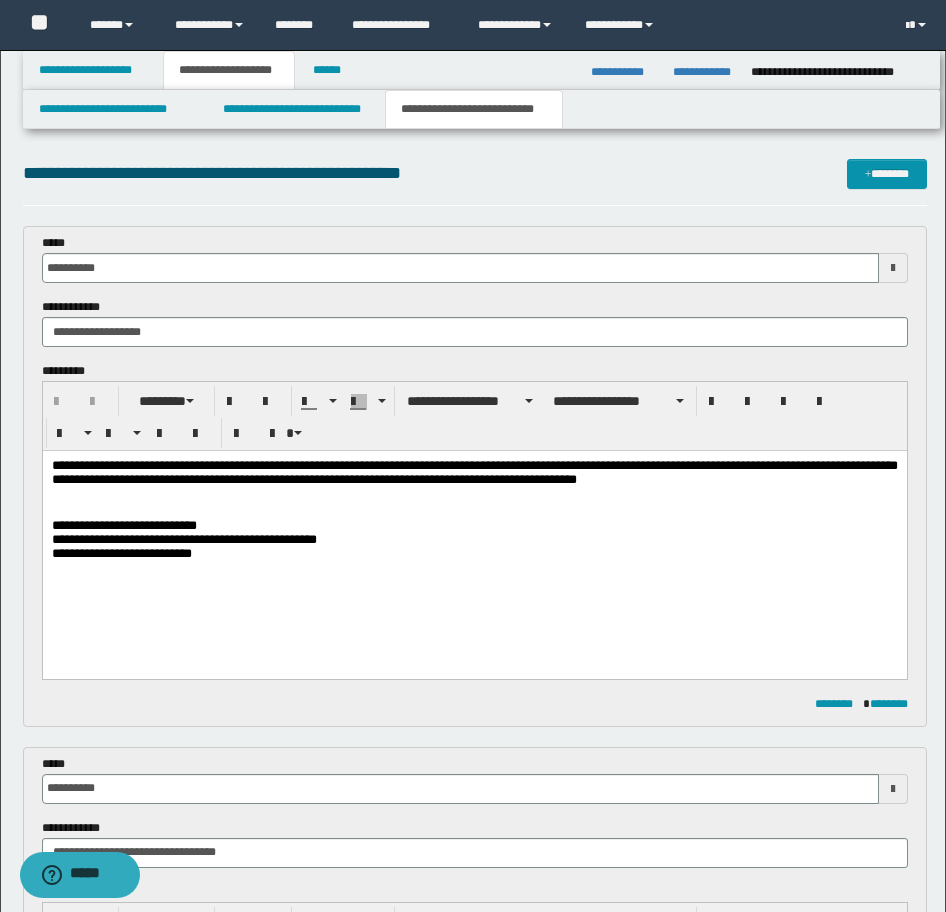 click at bounding box center [474, 511] 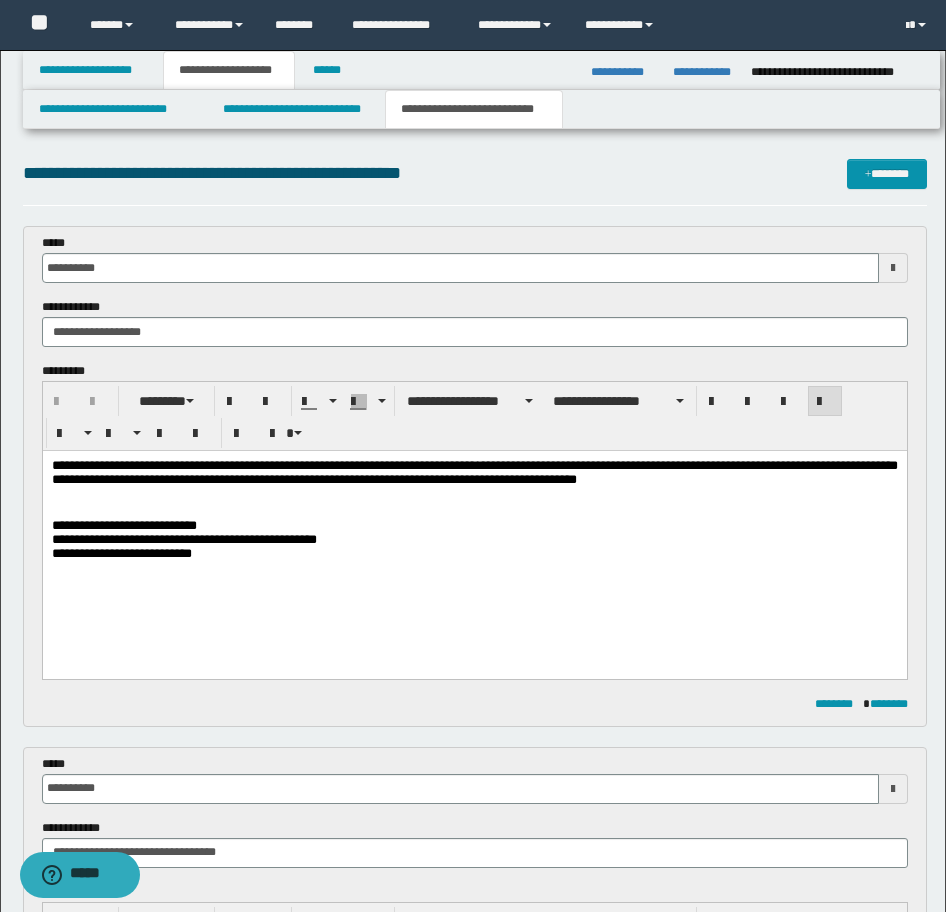type 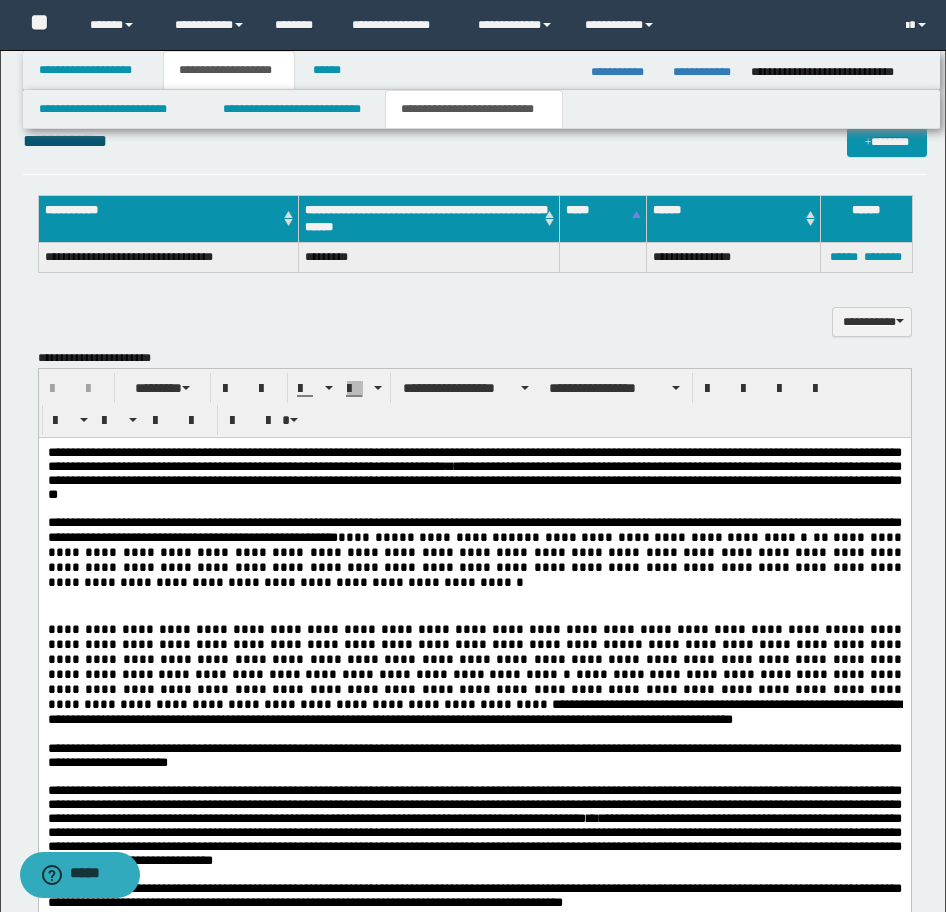scroll, scrollTop: 1200, scrollLeft: 0, axis: vertical 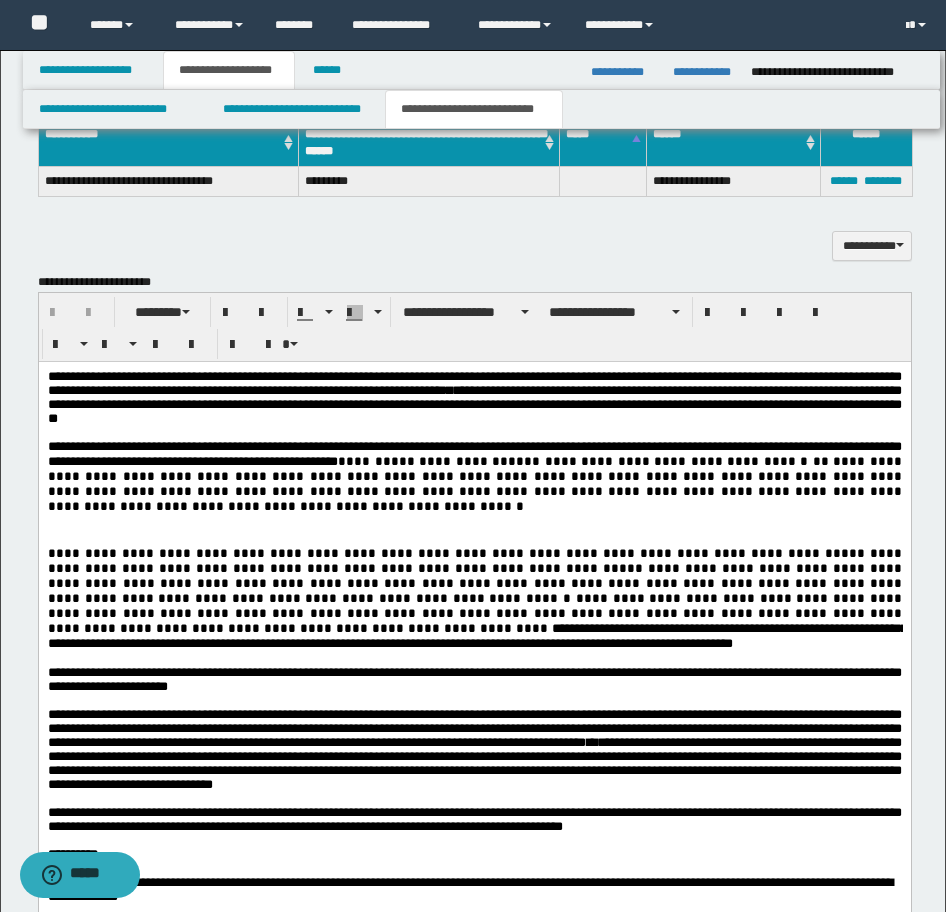 click at bounding box center (474, 537) 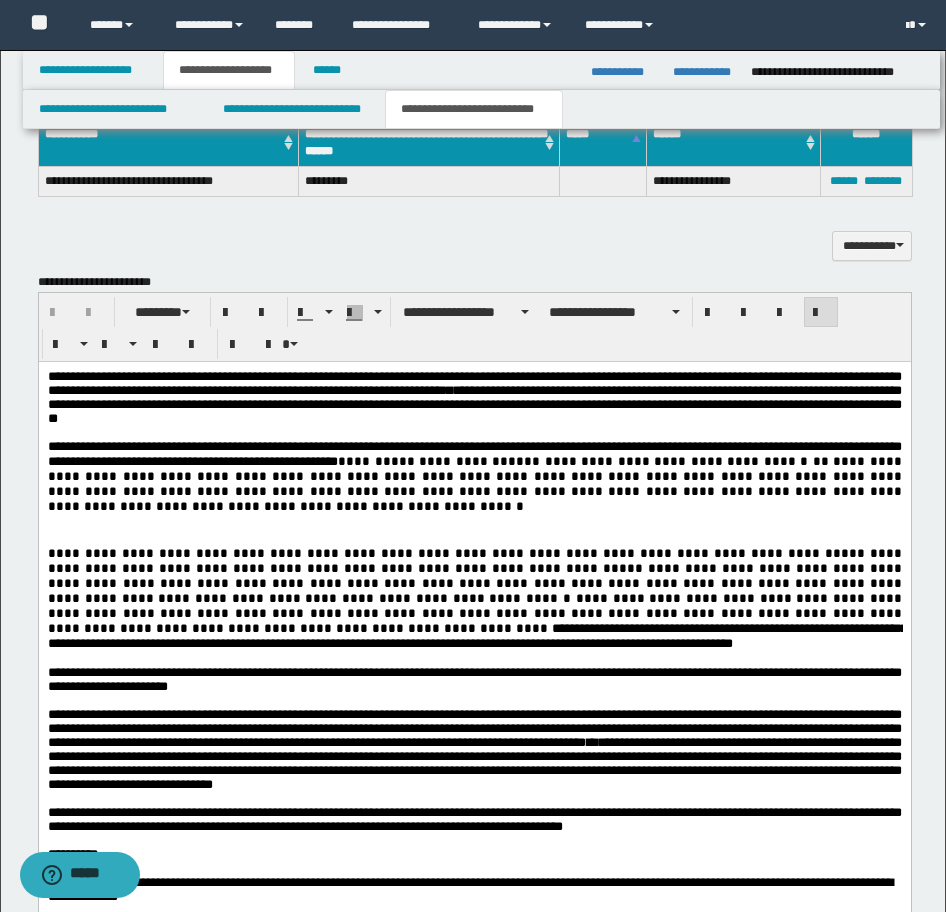 type 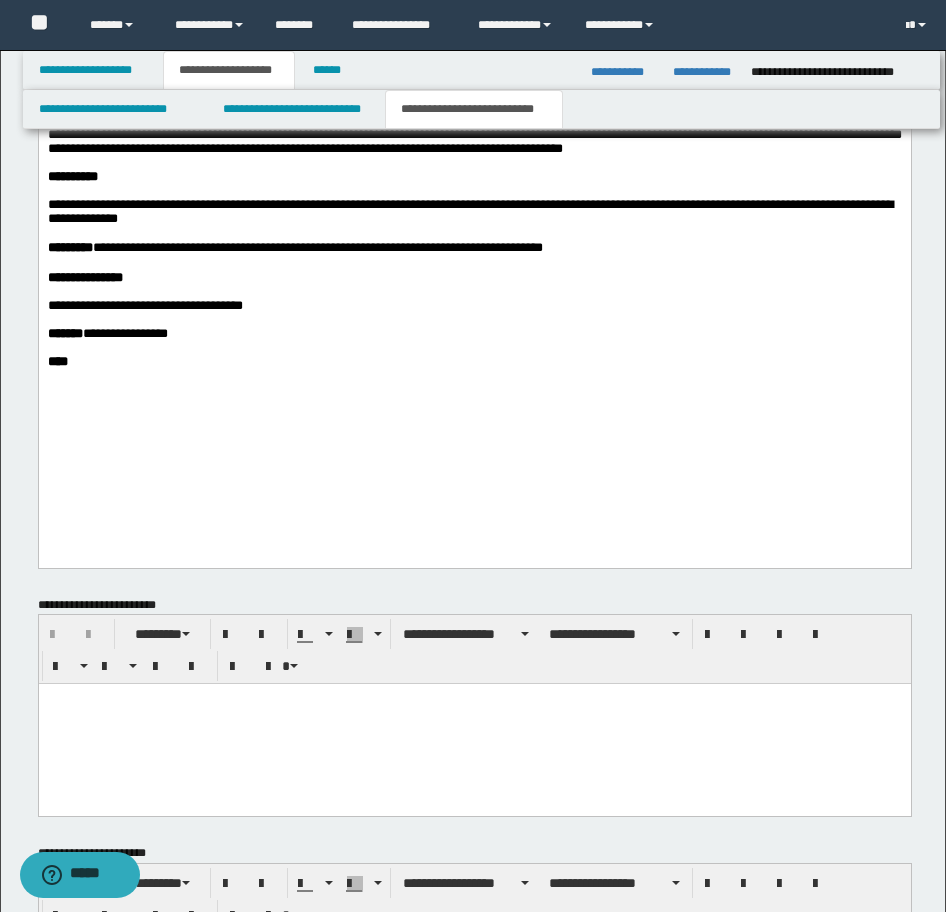 scroll, scrollTop: 1900, scrollLeft: 0, axis: vertical 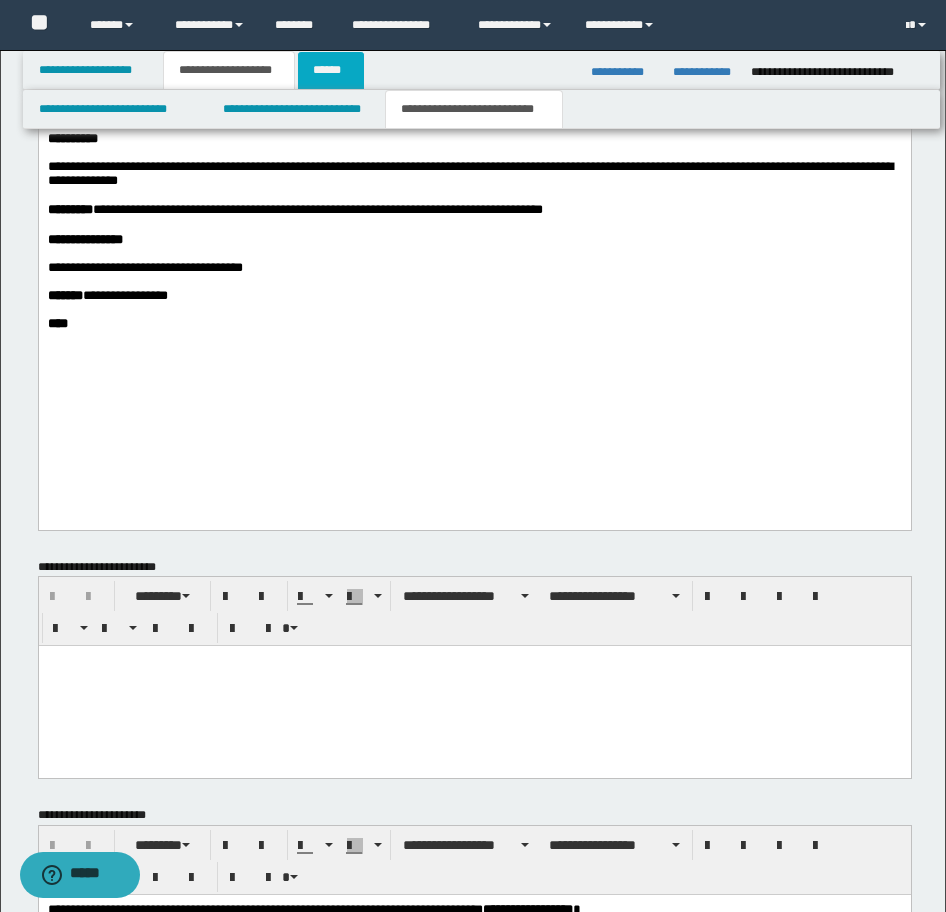 click on "******" at bounding box center [331, 70] 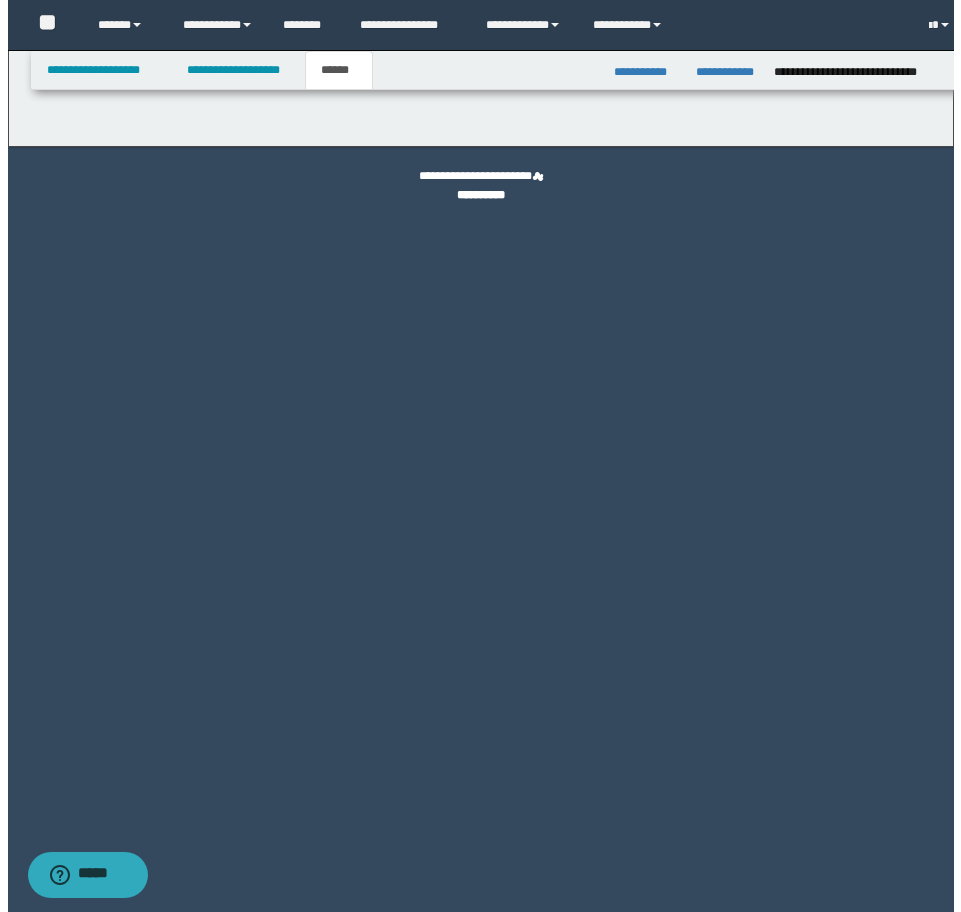 scroll, scrollTop: 0, scrollLeft: 0, axis: both 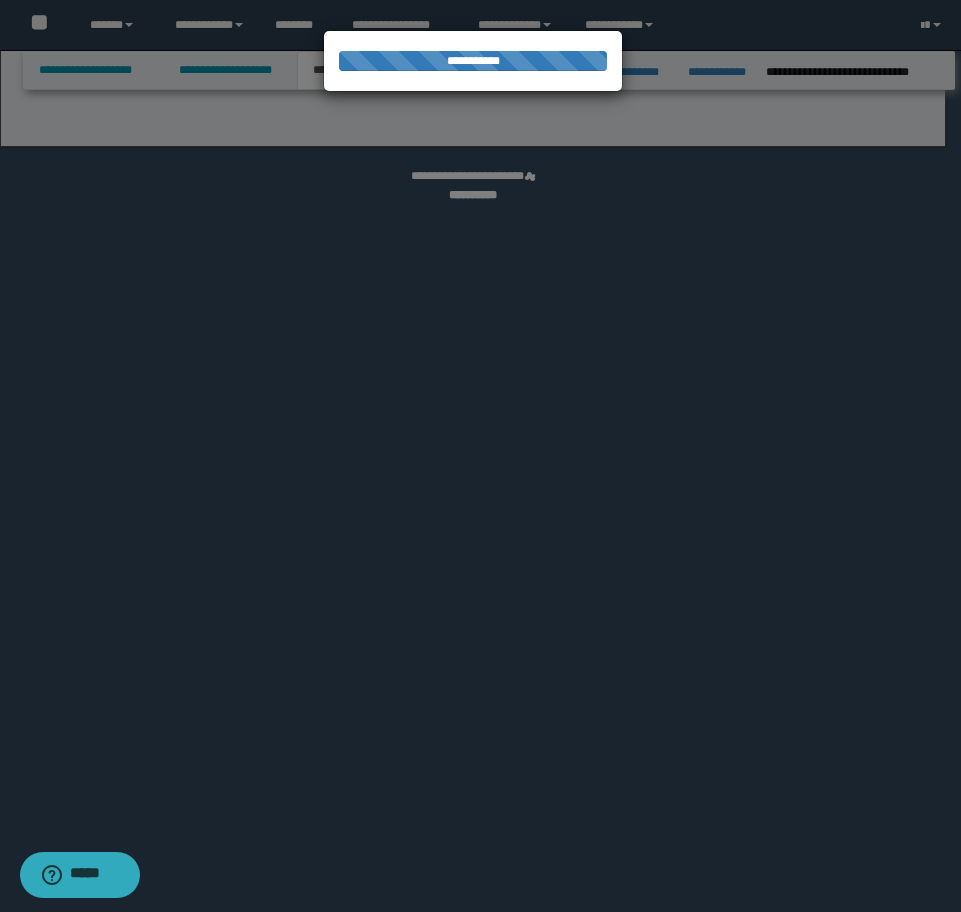 select on "*" 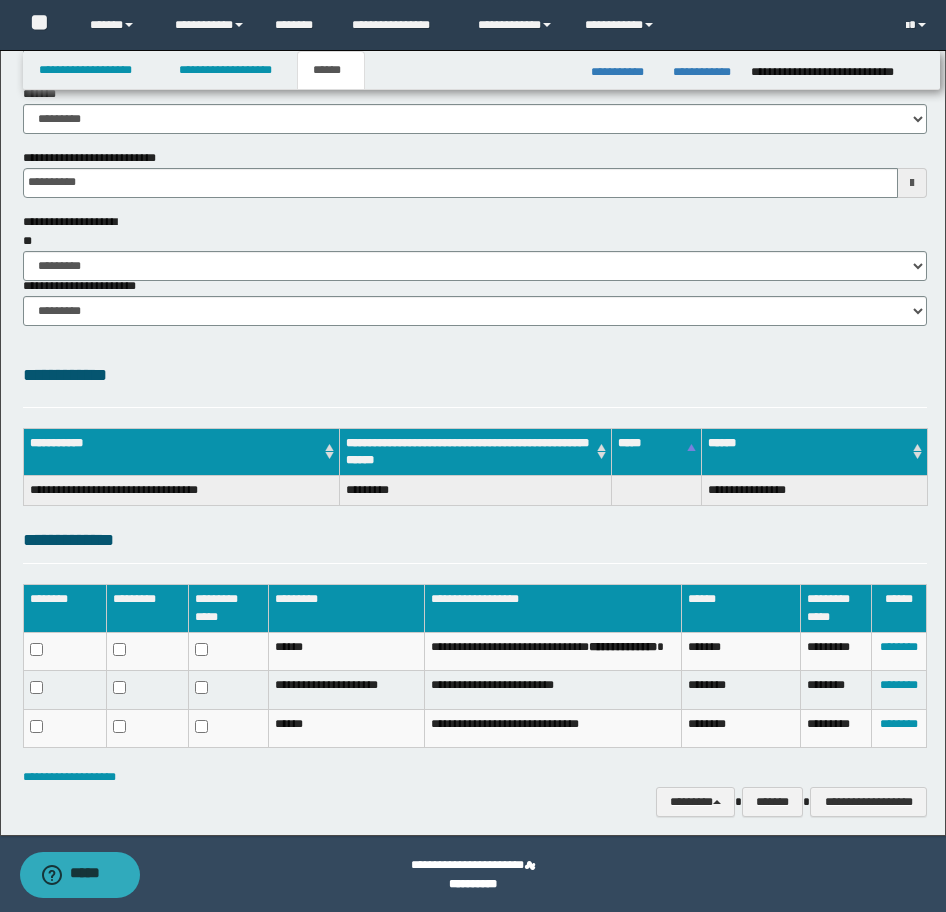 scroll, scrollTop: 176, scrollLeft: 0, axis: vertical 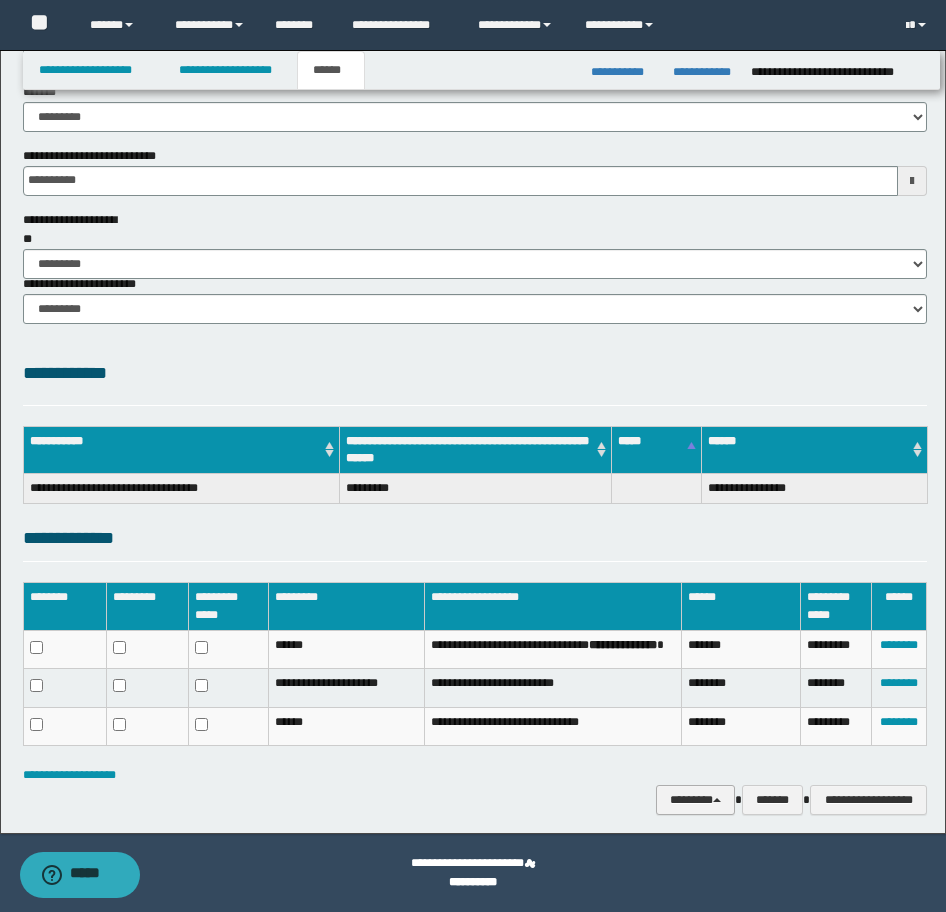 click on "********" at bounding box center [695, 800] 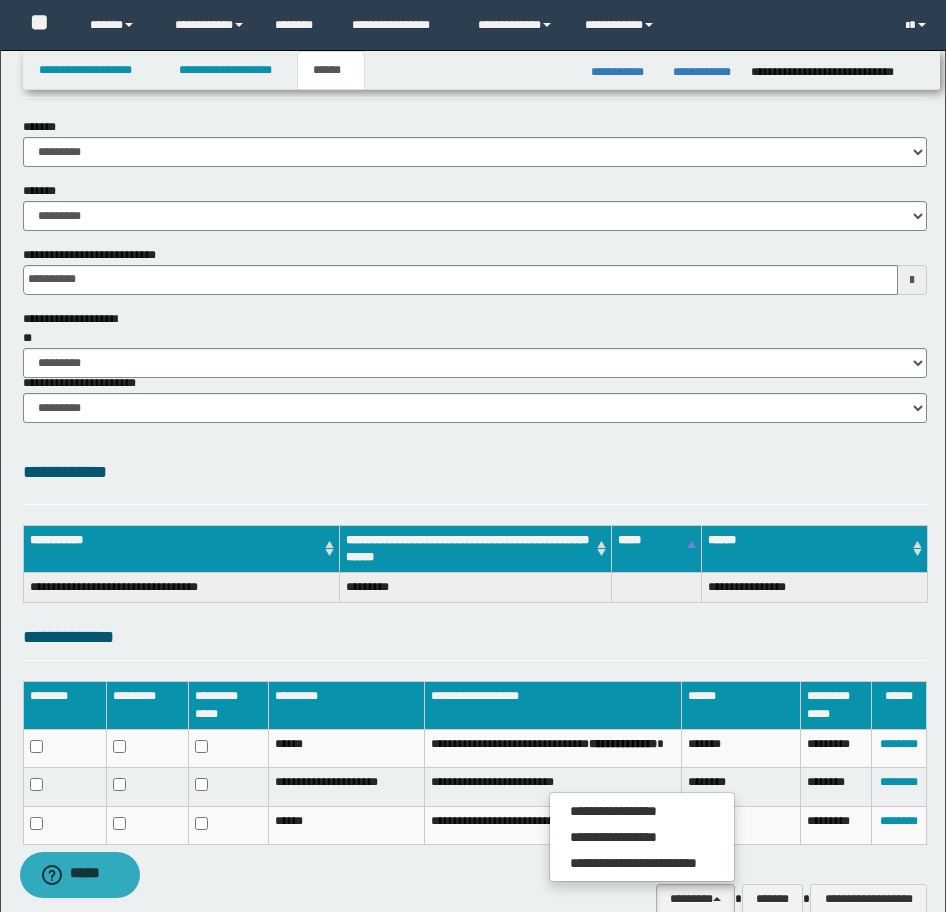 scroll, scrollTop: 76, scrollLeft: 0, axis: vertical 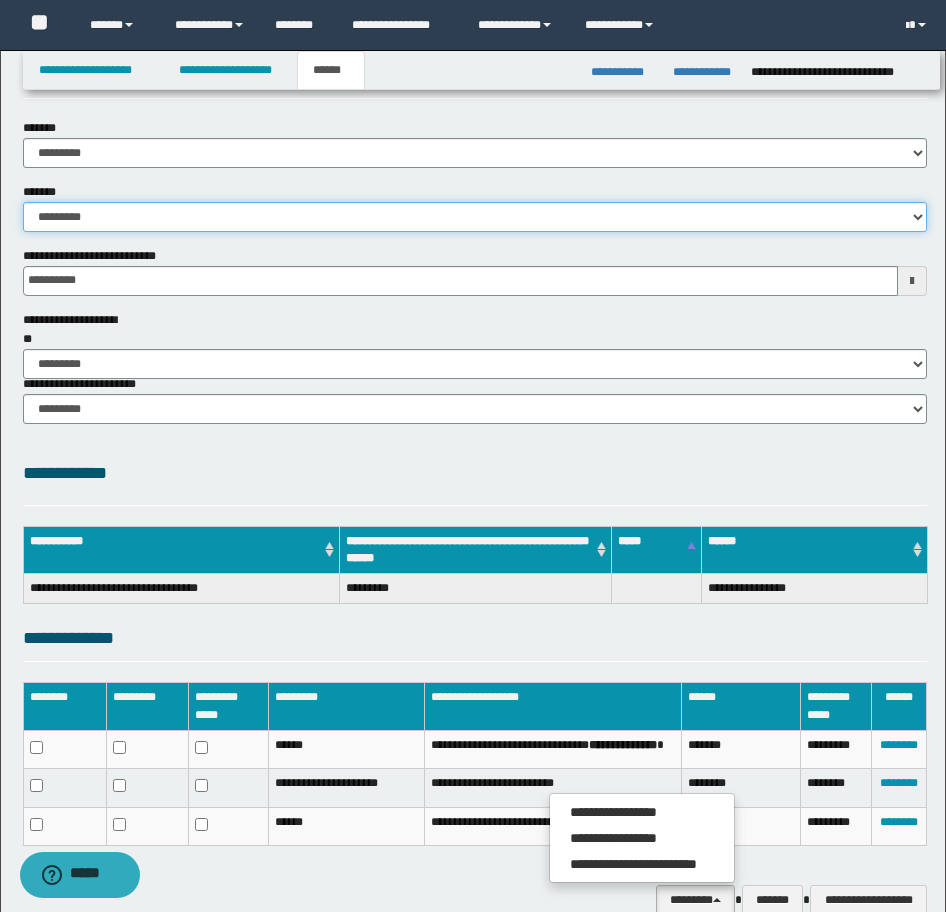 click on "**********" at bounding box center (475, 217) 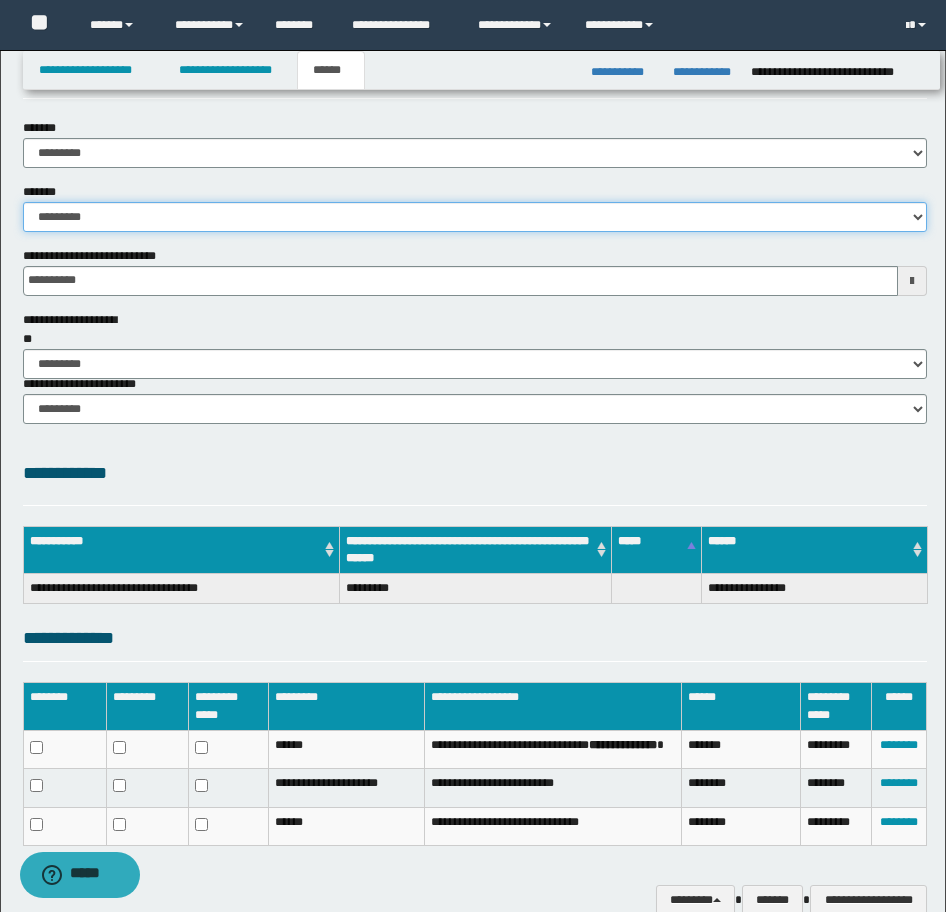select on "*" 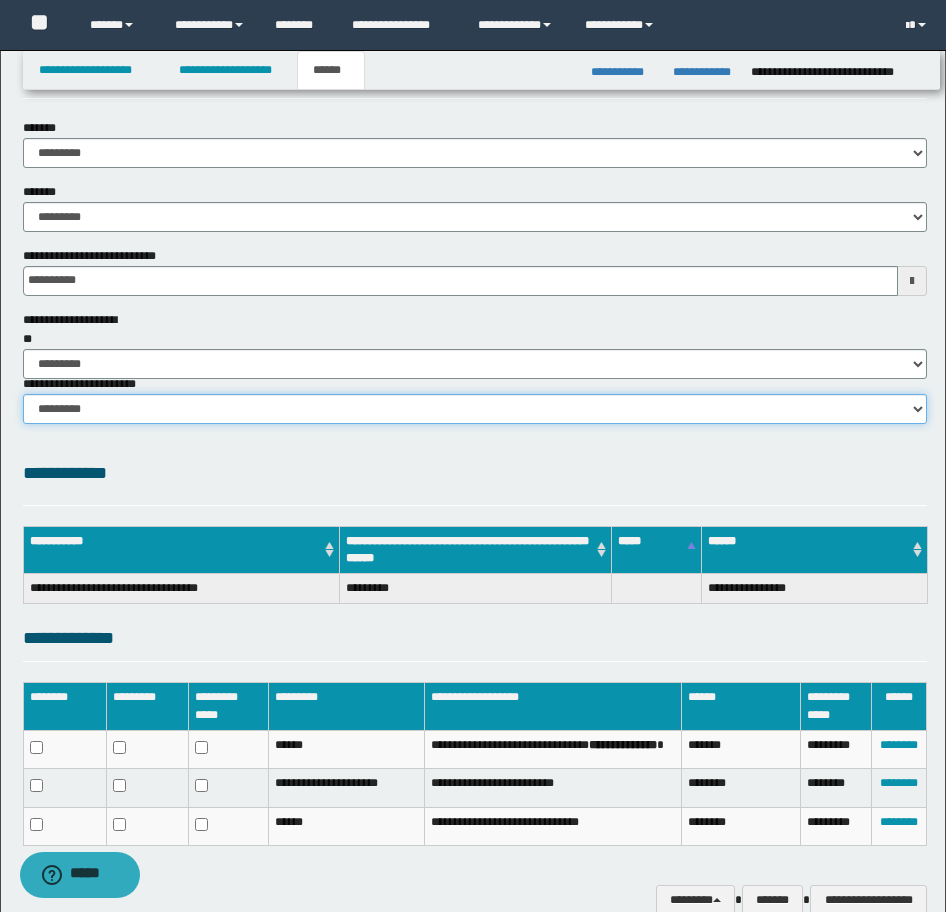 click on "*********
*********
*********" at bounding box center [475, 409] 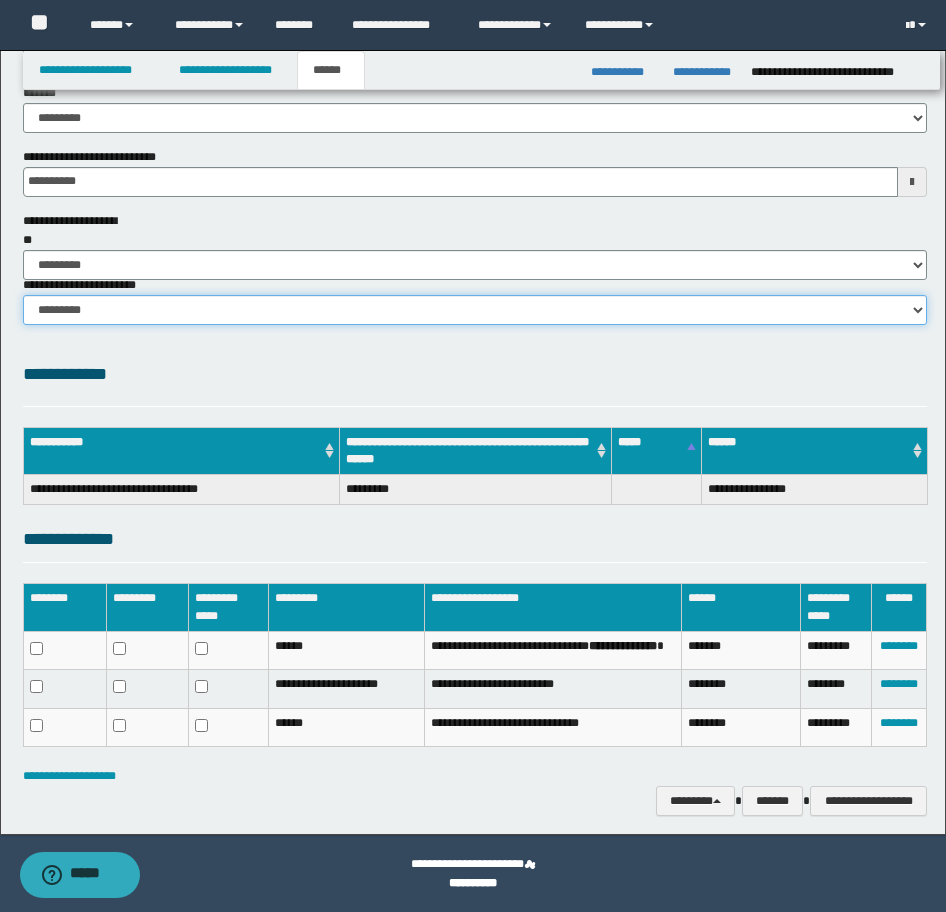 scroll, scrollTop: 176, scrollLeft: 0, axis: vertical 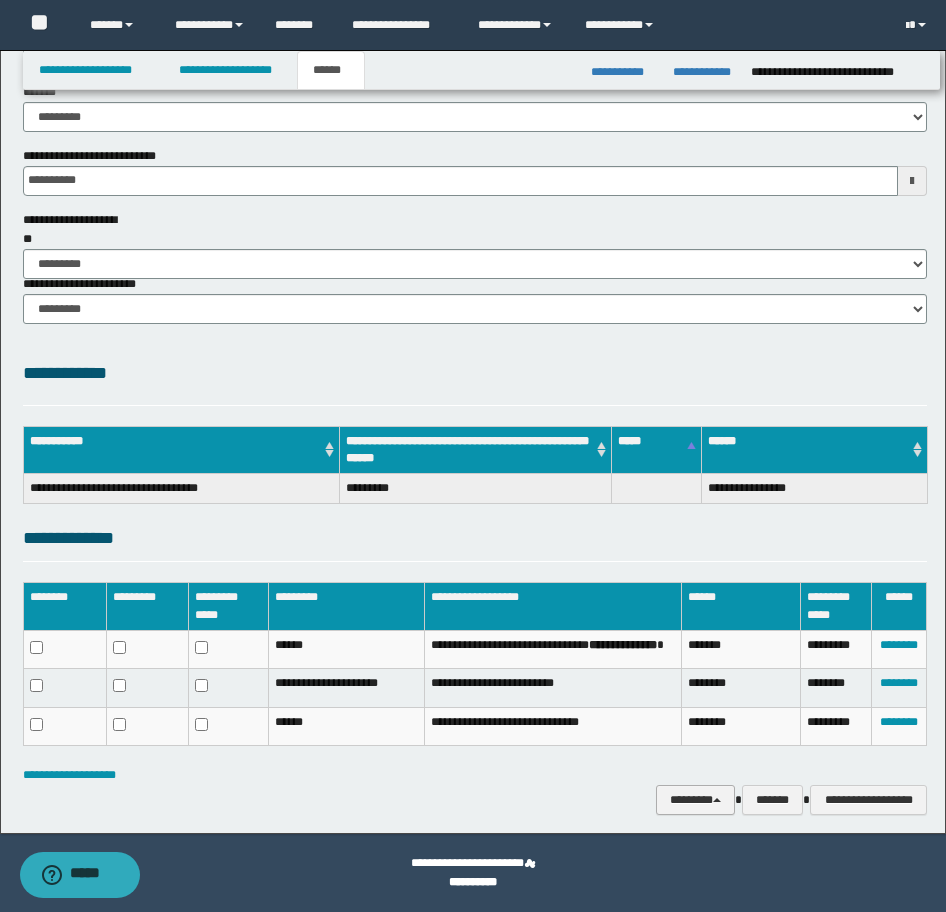 click on "********" at bounding box center [695, 800] 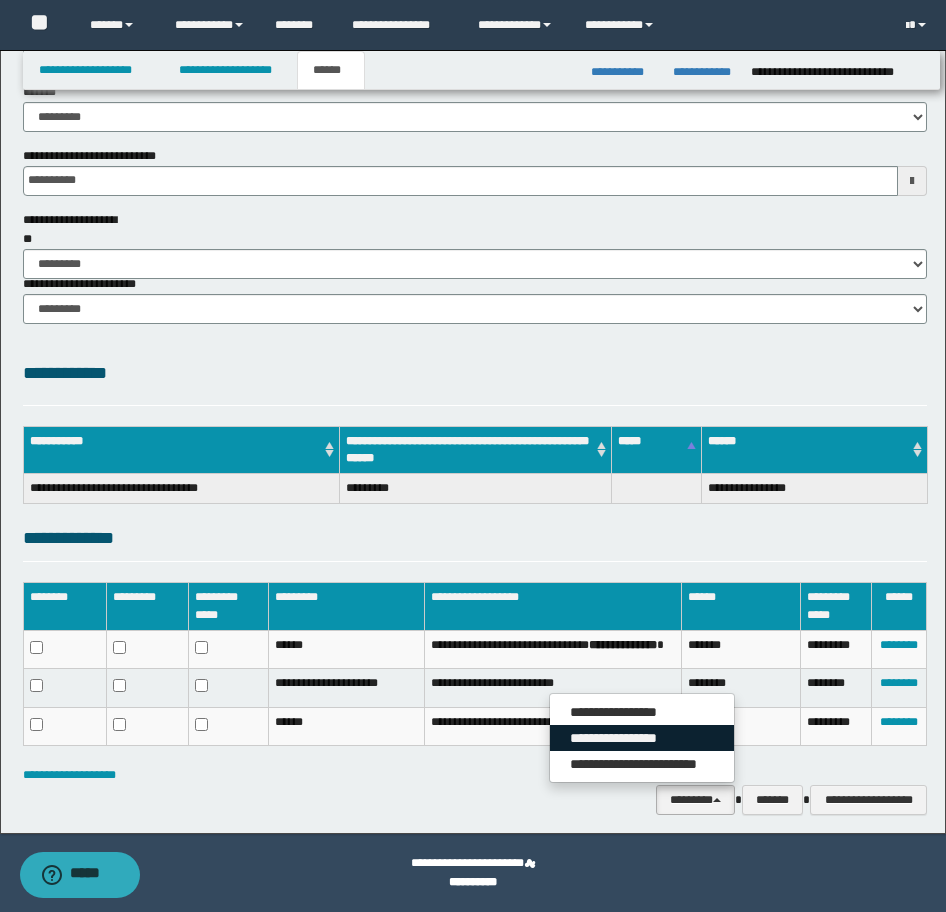 click on "**********" at bounding box center [642, 738] 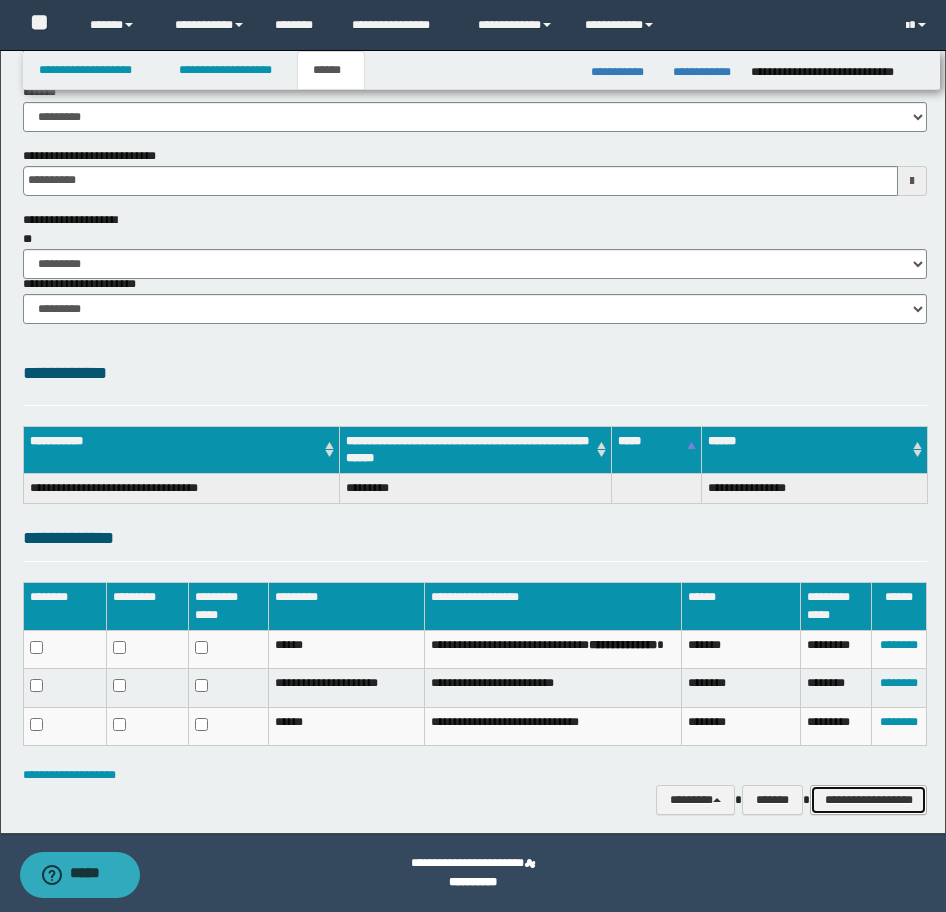 click on "**********" at bounding box center (868, 800) 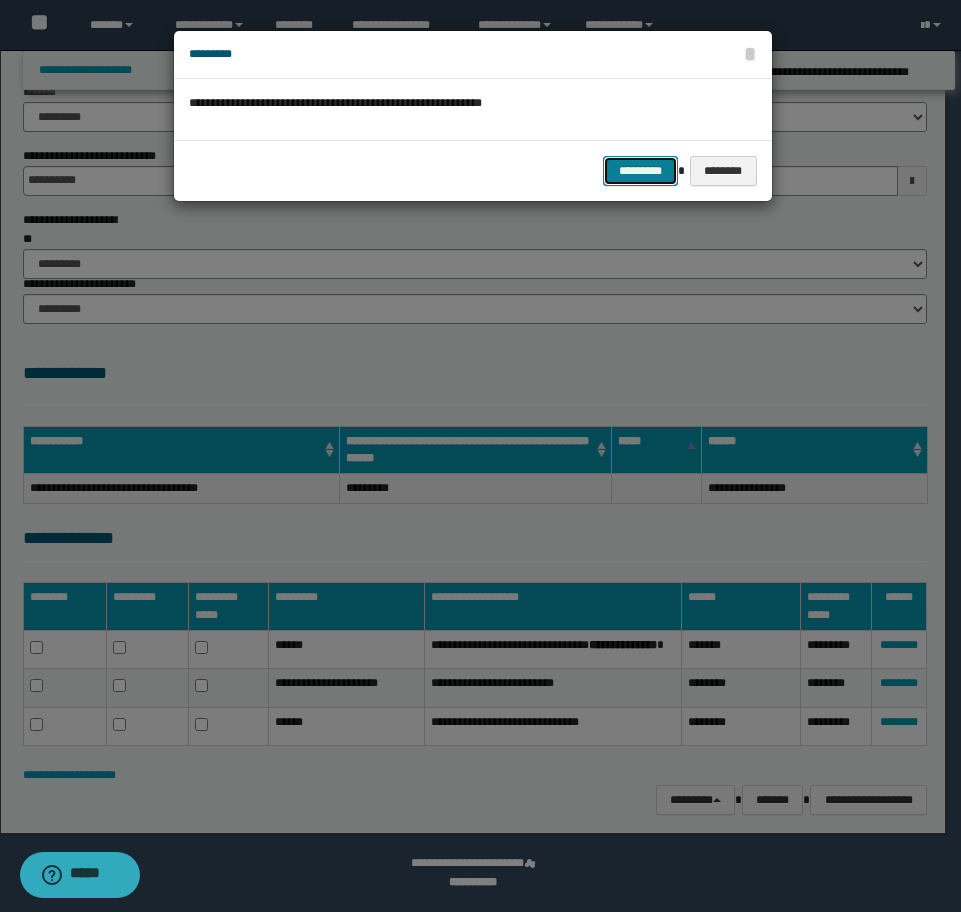 click on "*********" at bounding box center (640, 171) 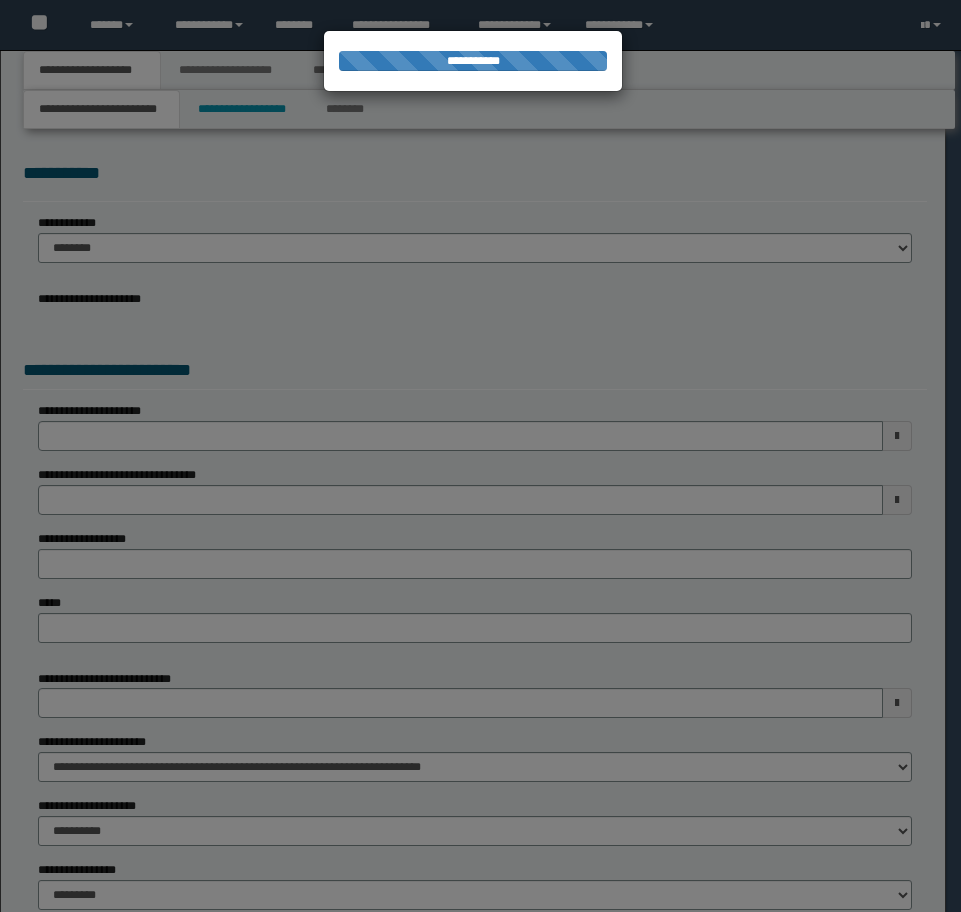 scroll, scrollTop: 0, scrollLeft: 0, axis: both 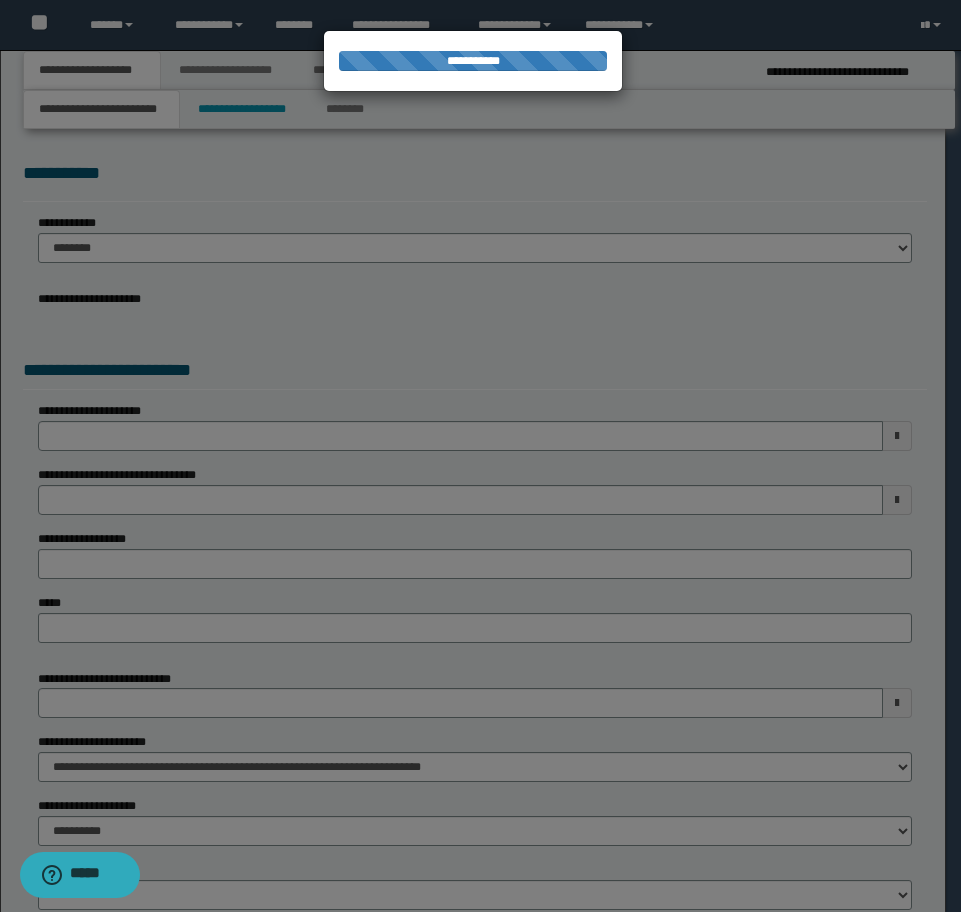 select on "*" 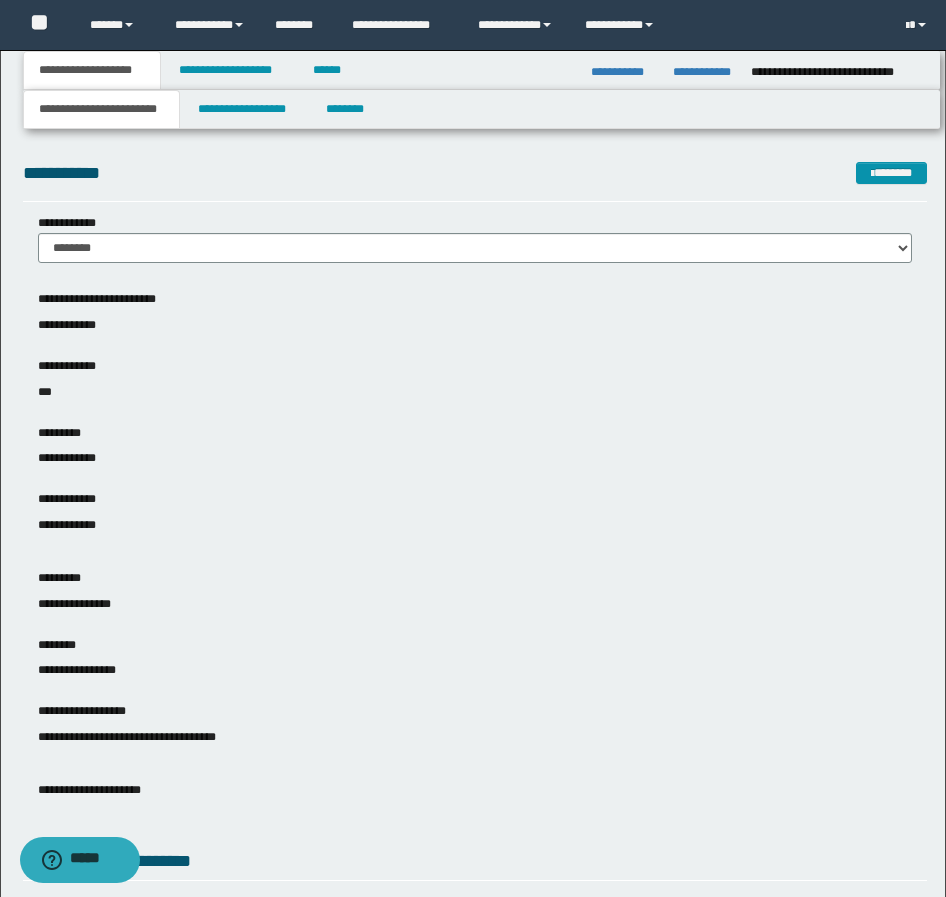 click on "**********" at bounding box center [704, 72] 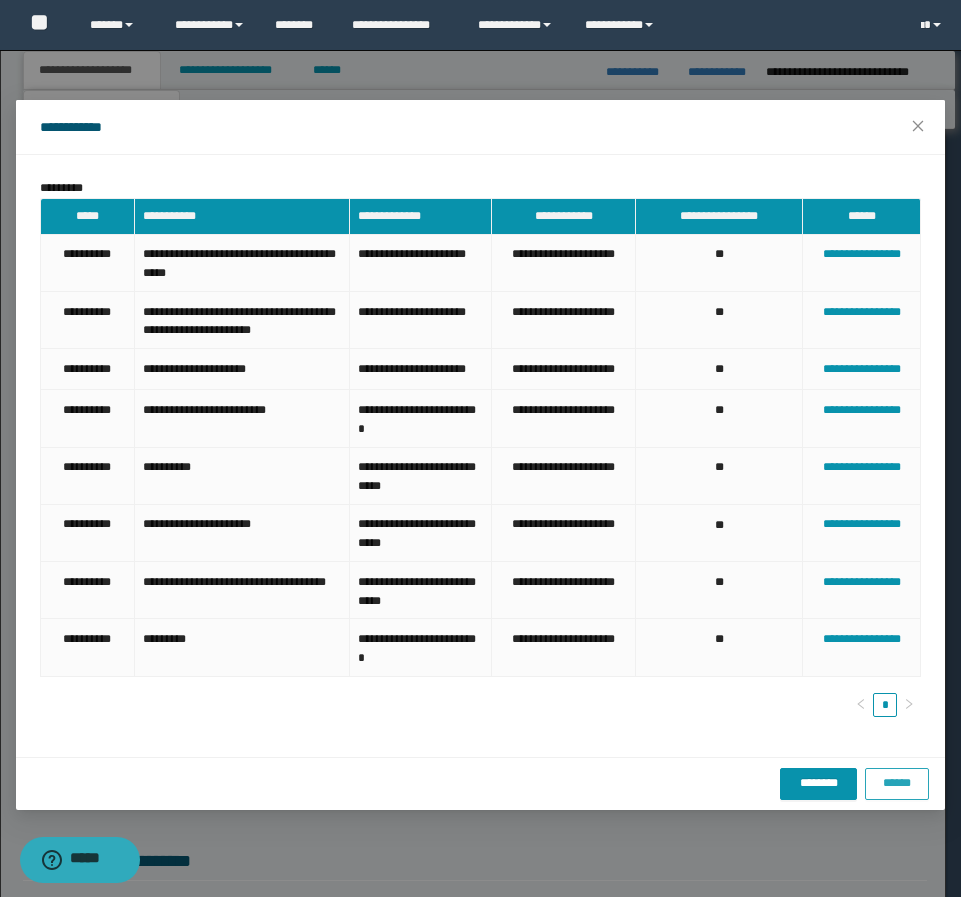 click on "******" at bounding box center (897, 783) 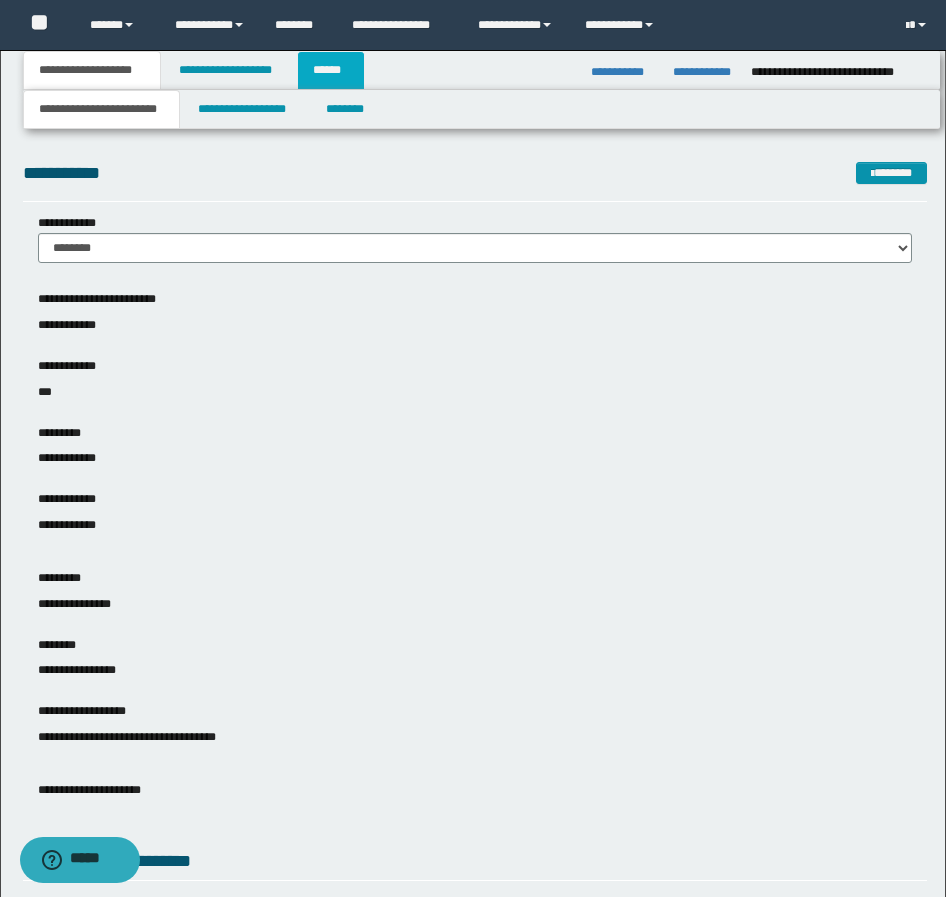 click on "******" at bounding box center (331, 70) 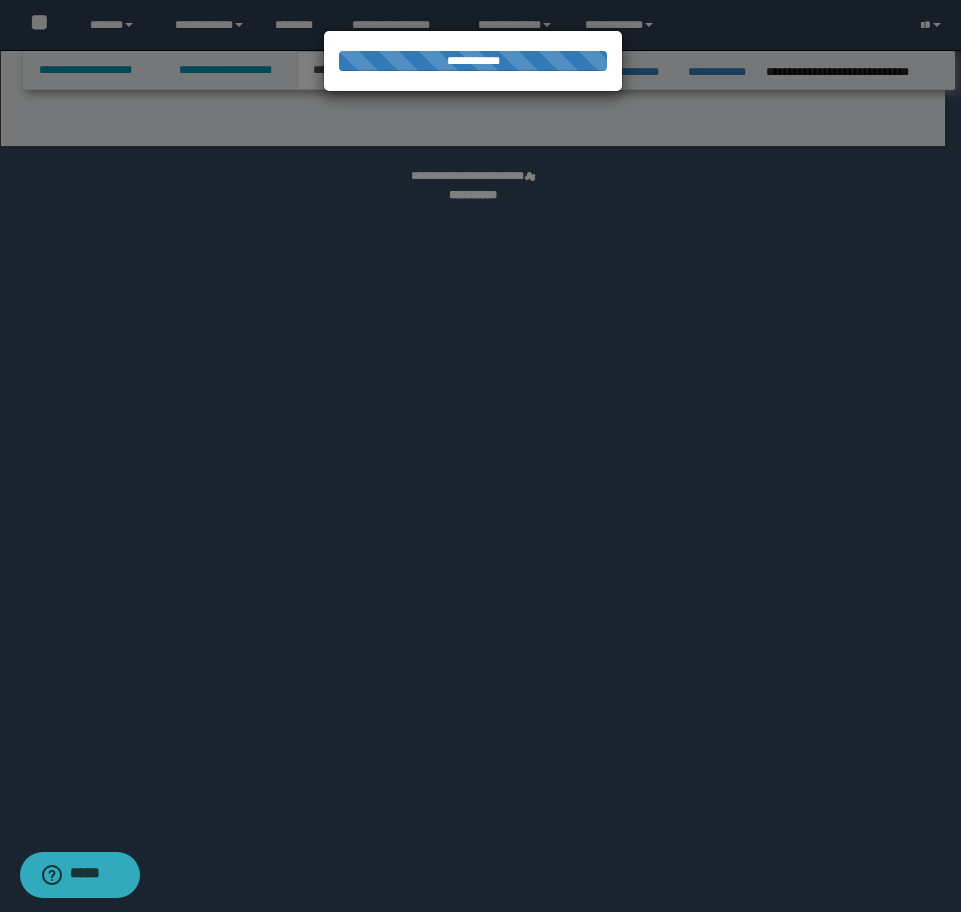 select on "*" 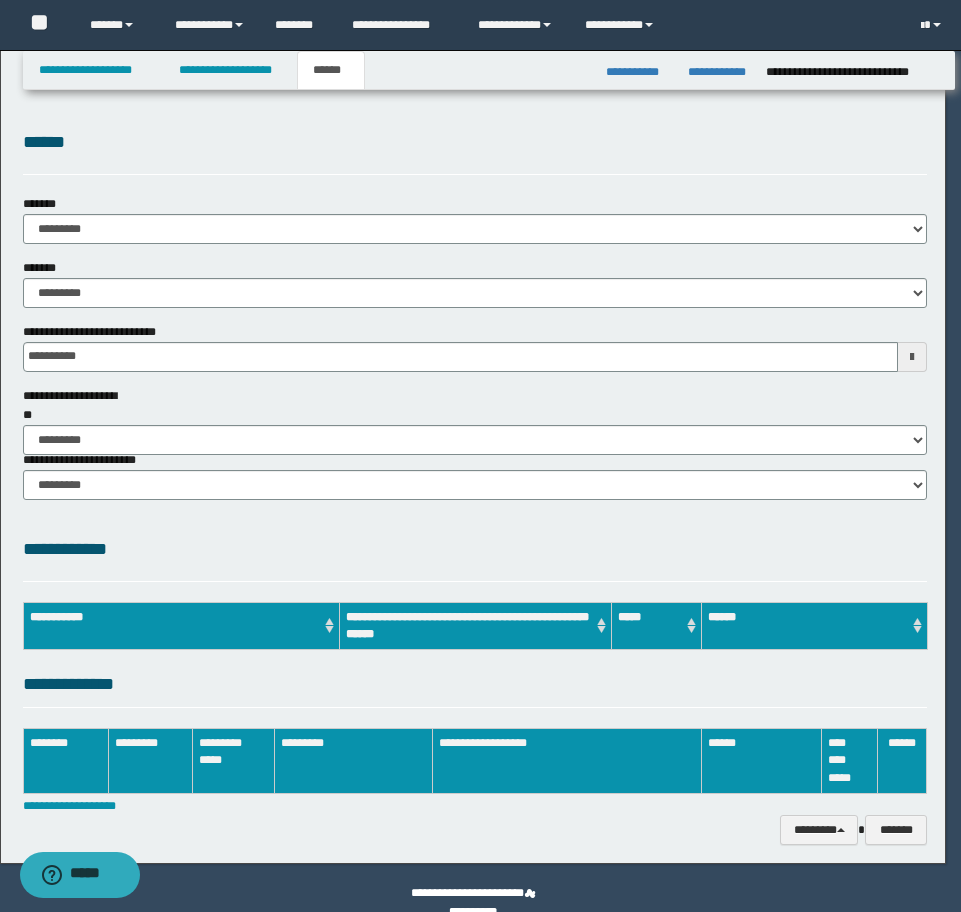 scroll, scrollTop: 0, scrollLeft: 0, axis: both 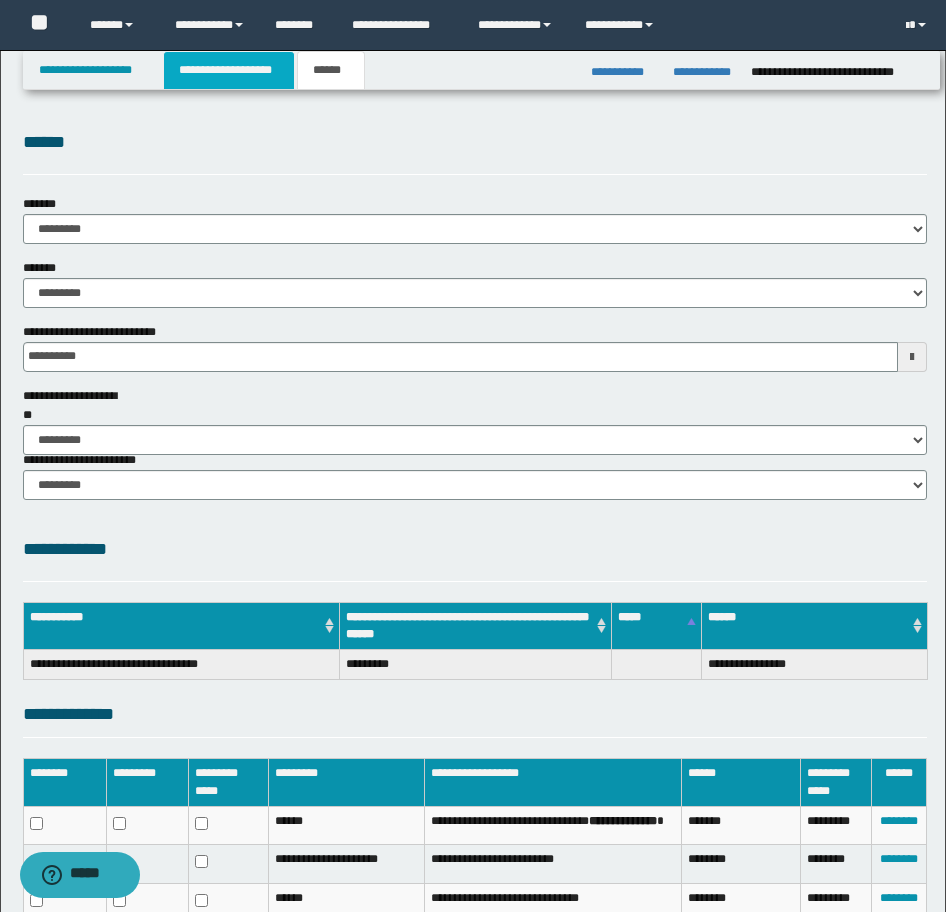 click on "**********" at bounding box center (229, 70) 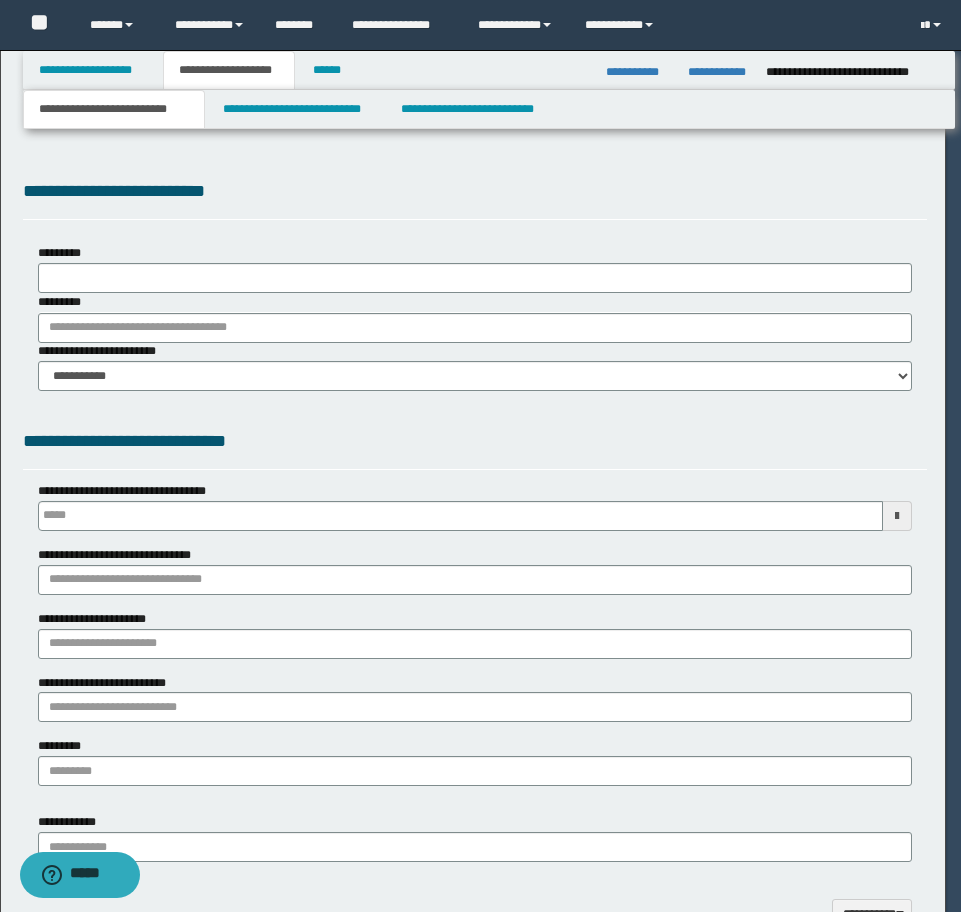 type 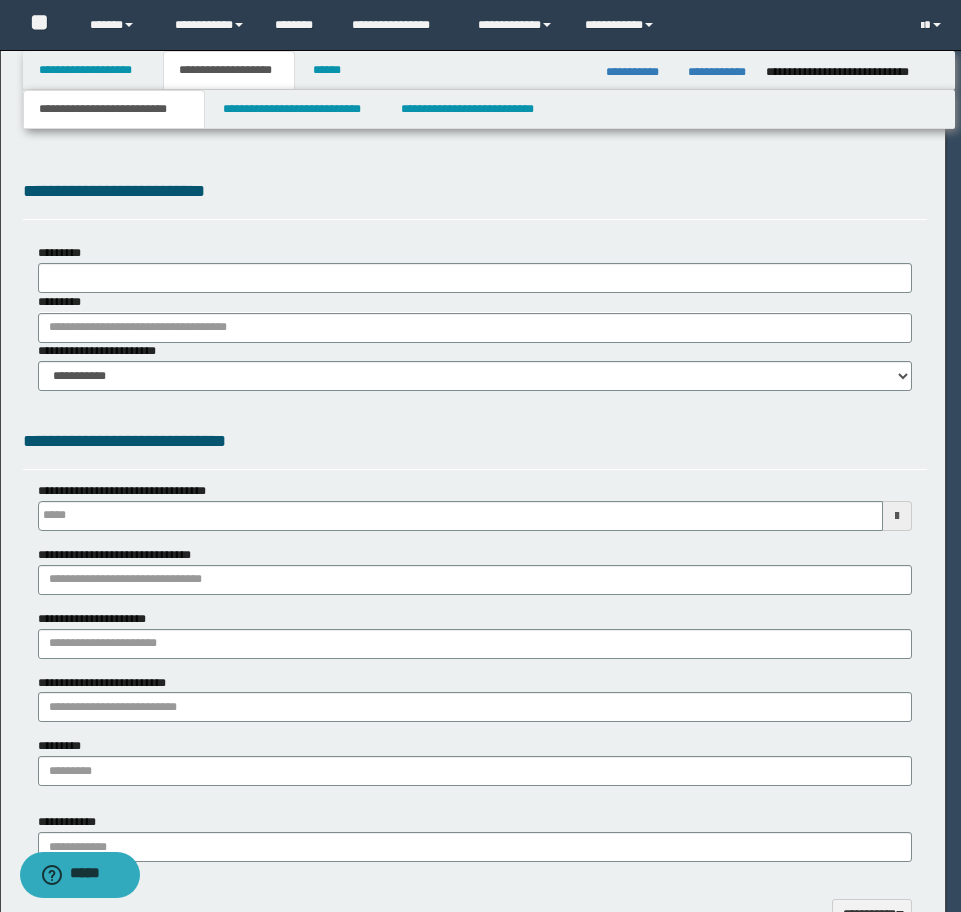 scroll, scrollTop: 0, scrollLeft: 0, axis: both 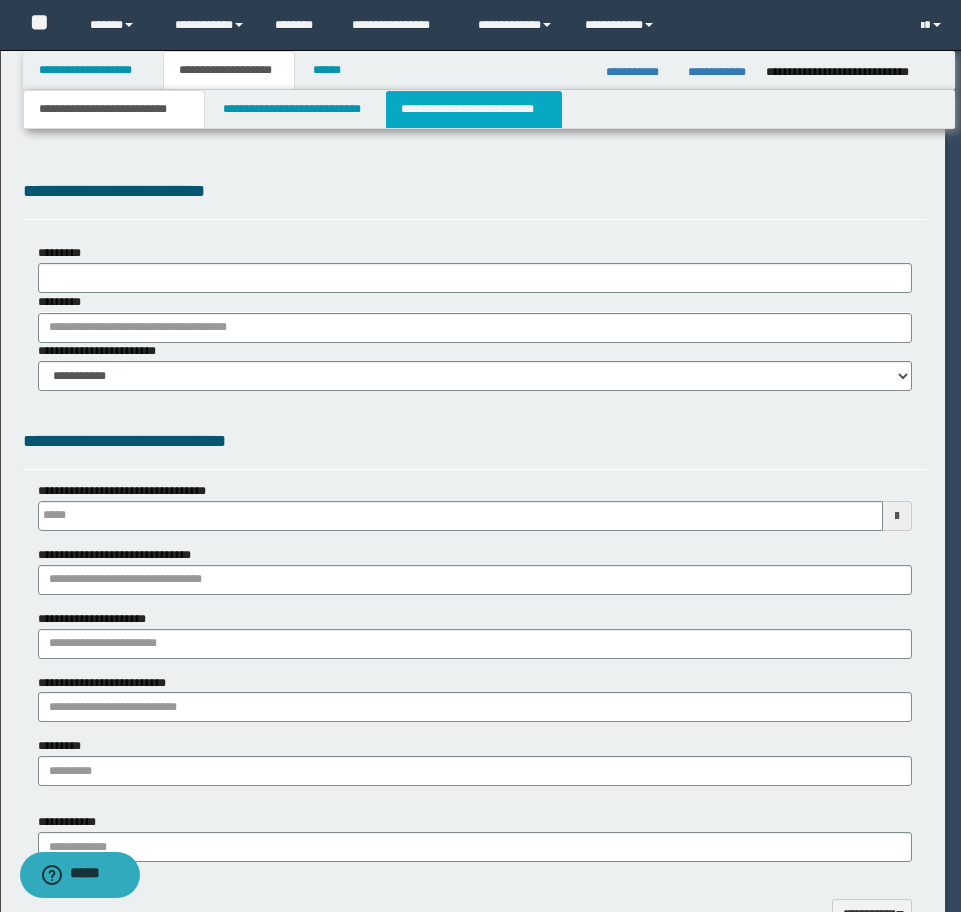 type on "**********" 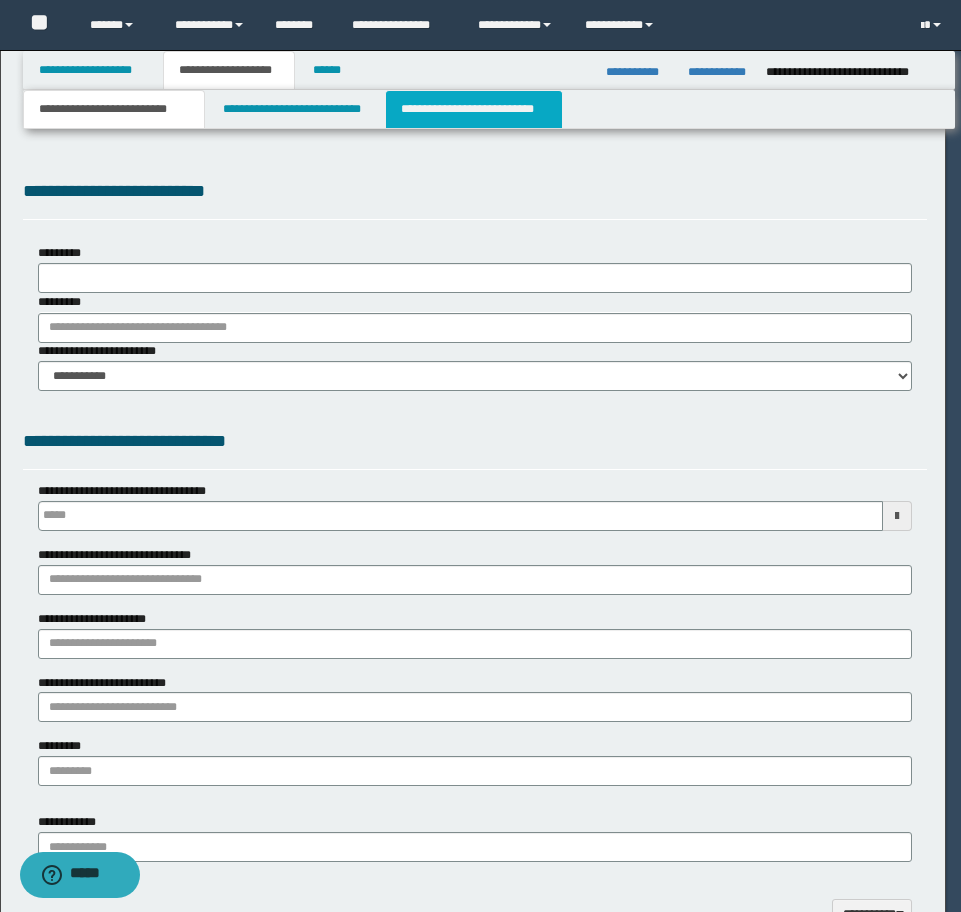 select on "*" 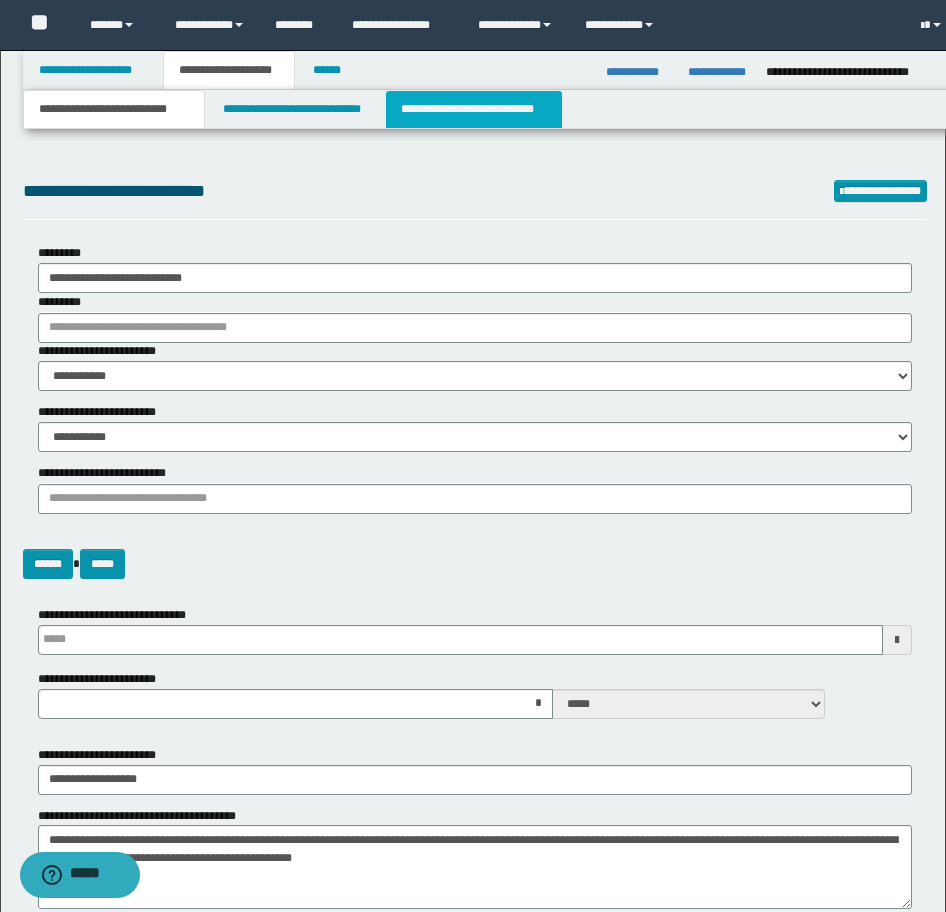 click on "**********" at bounding box center [474, 109] 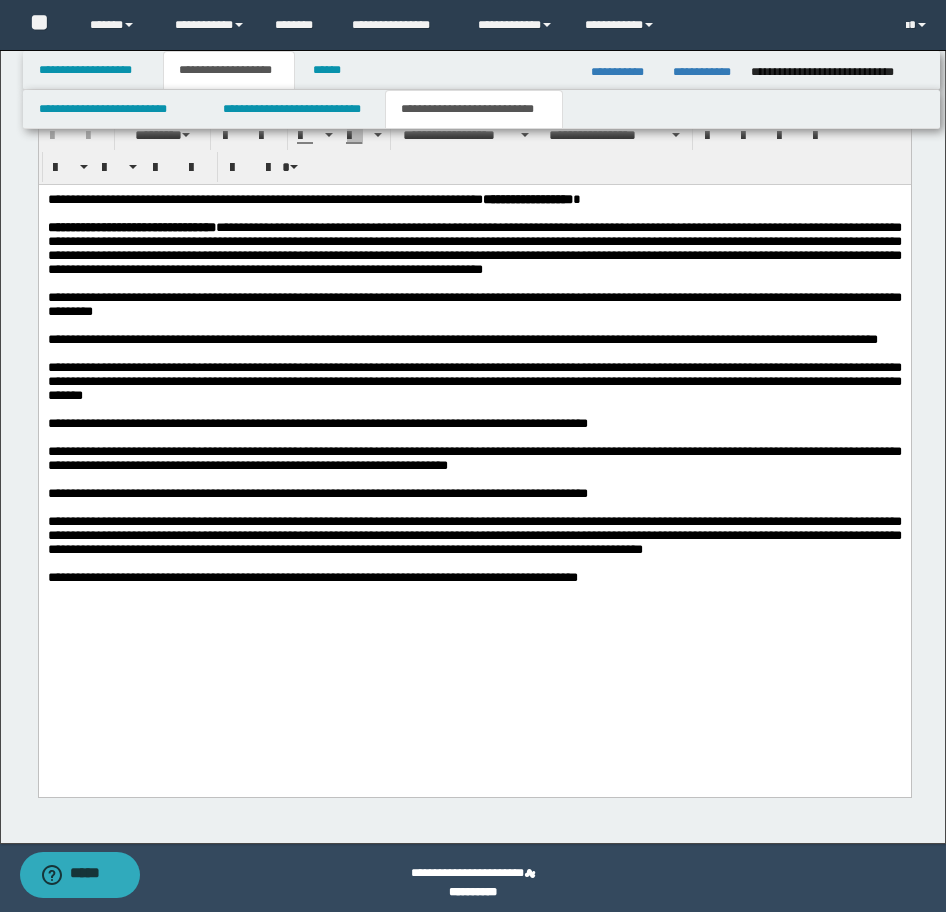 scroll, scrollTop: 2620, scrollLeft: 0, axis: vertical 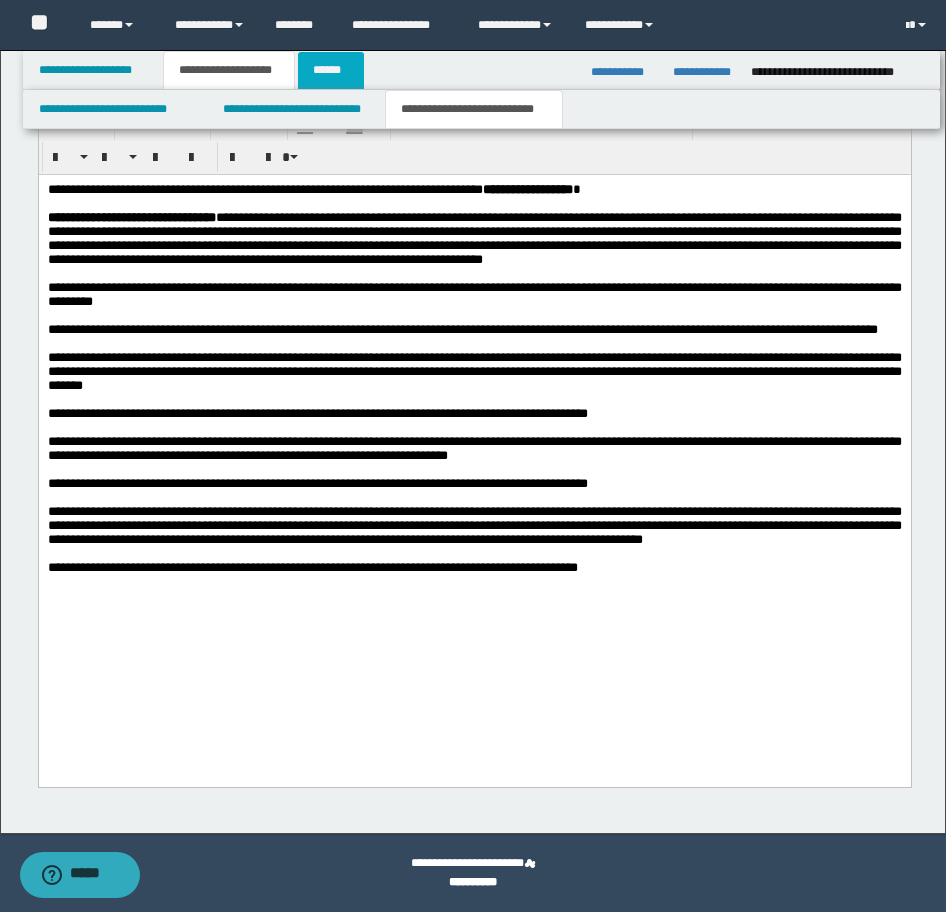 click on "******" at bounding box center (331, 70) 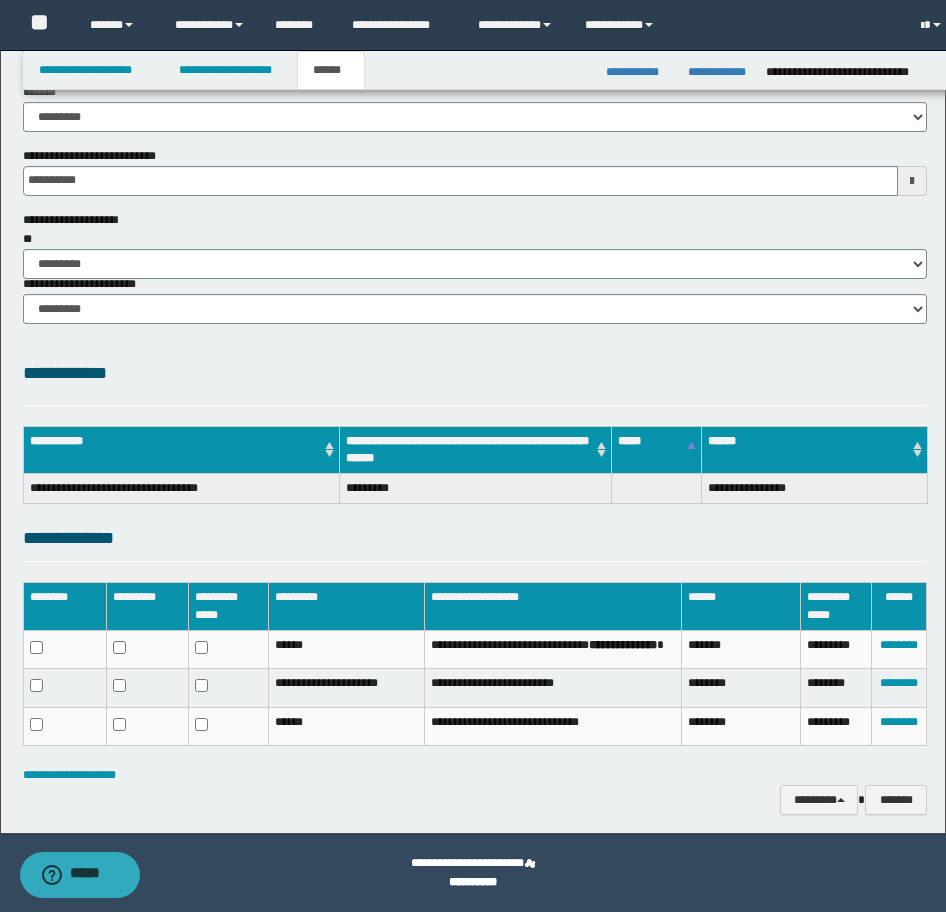 scroll, scrollTop: 176, scrollLeft: 0, axis: vertical 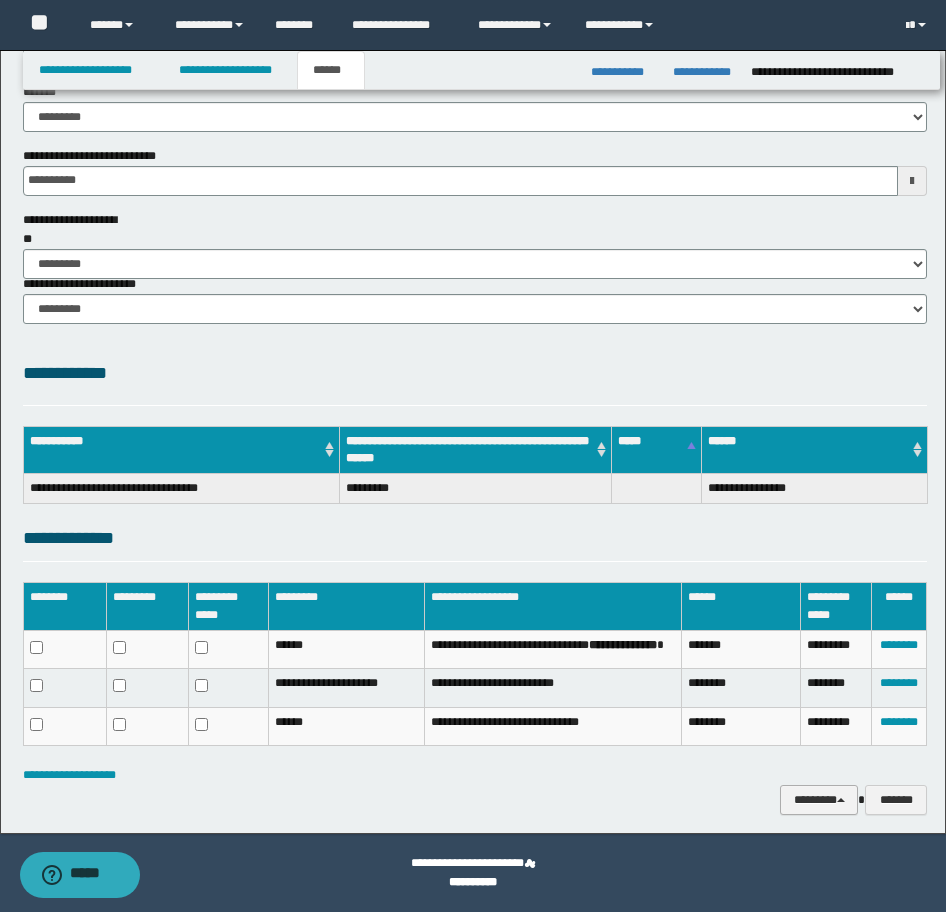 click on "********" at bounding box center [819, 800] 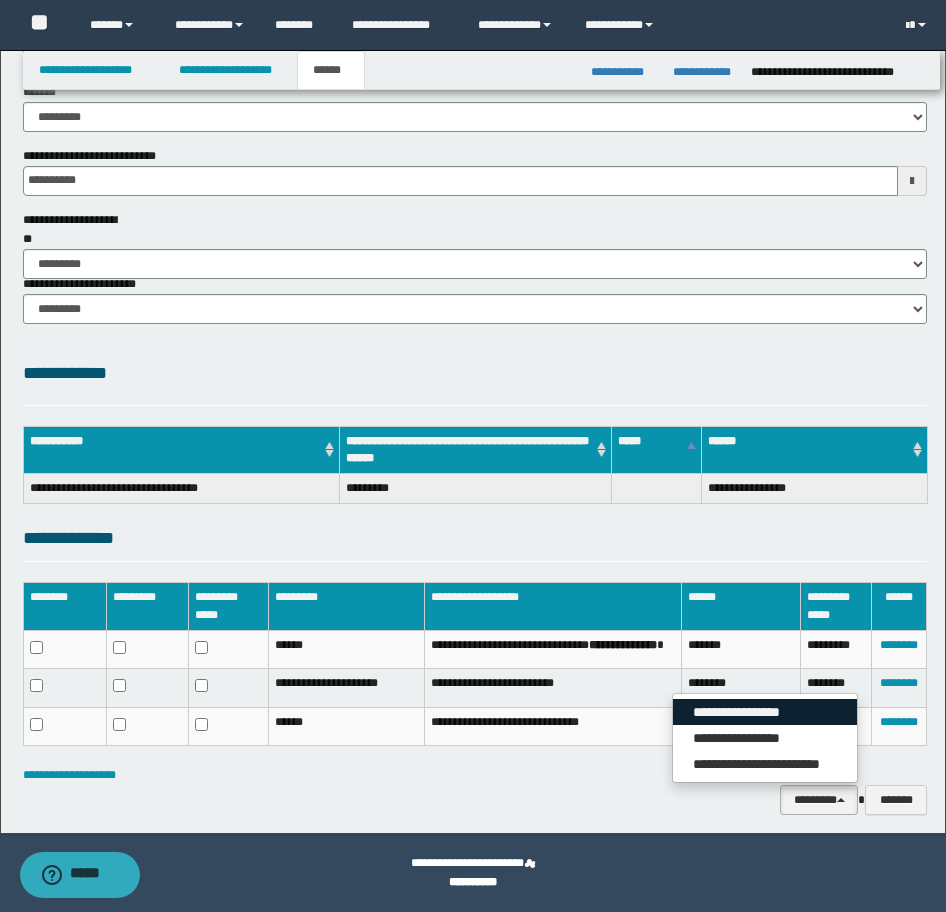 click on "**********" at bounding box center (765, 712) 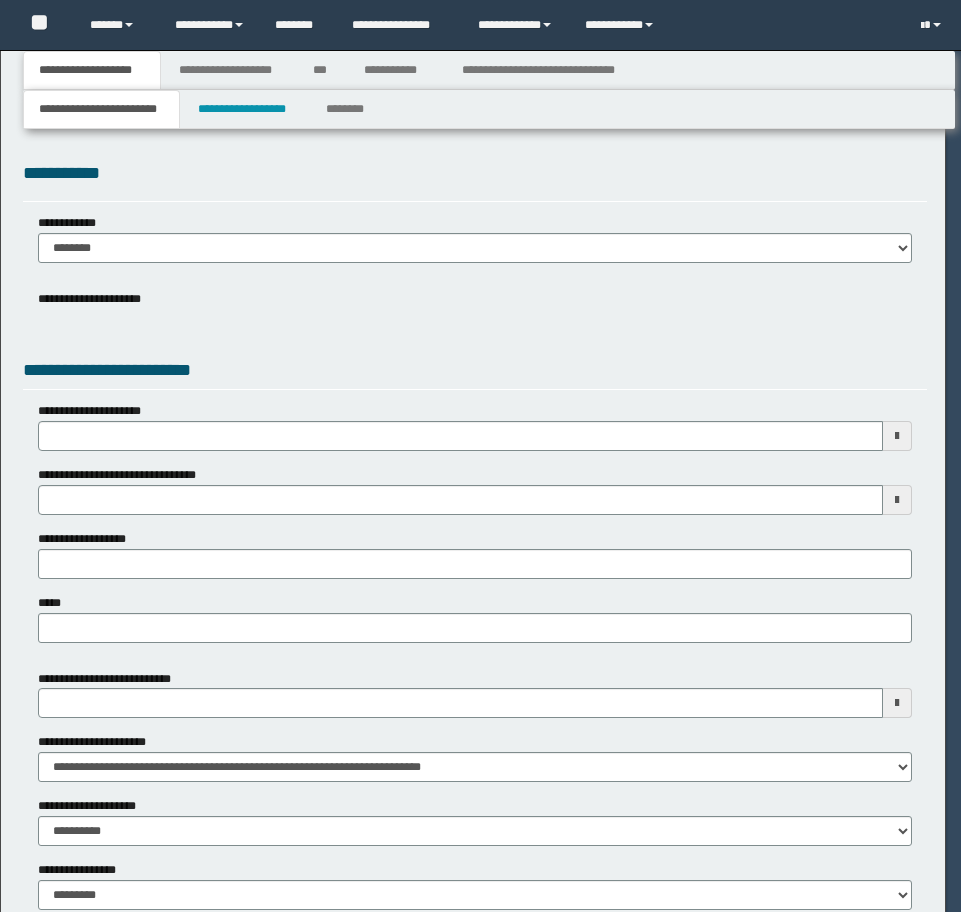 scroll, scrollTop: 0, scrollLeft: 0, axis: both 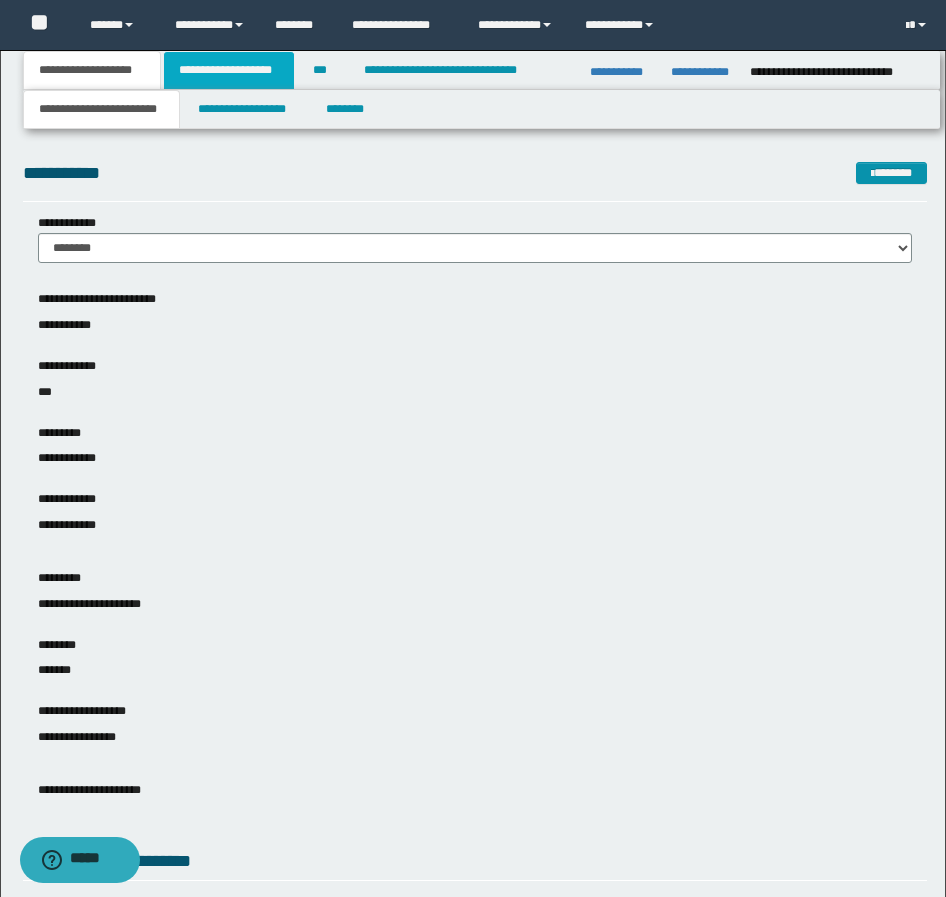 click on "**********" at bounding box center (229, 70) 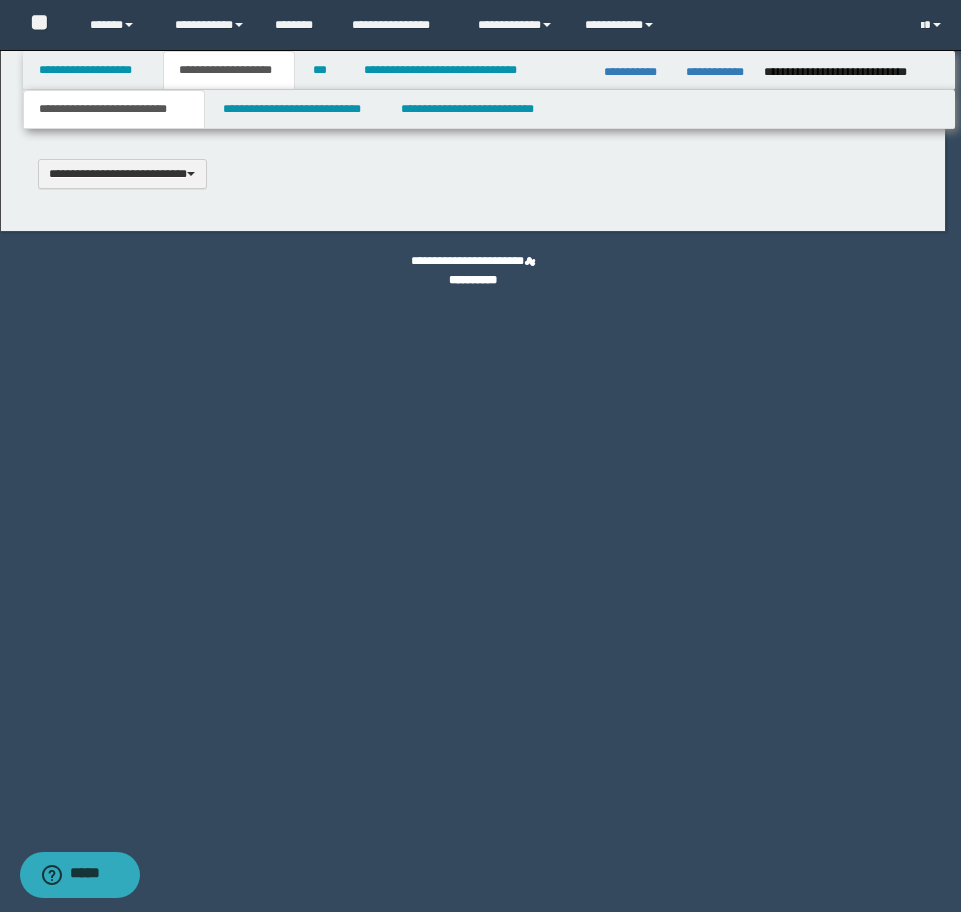 type 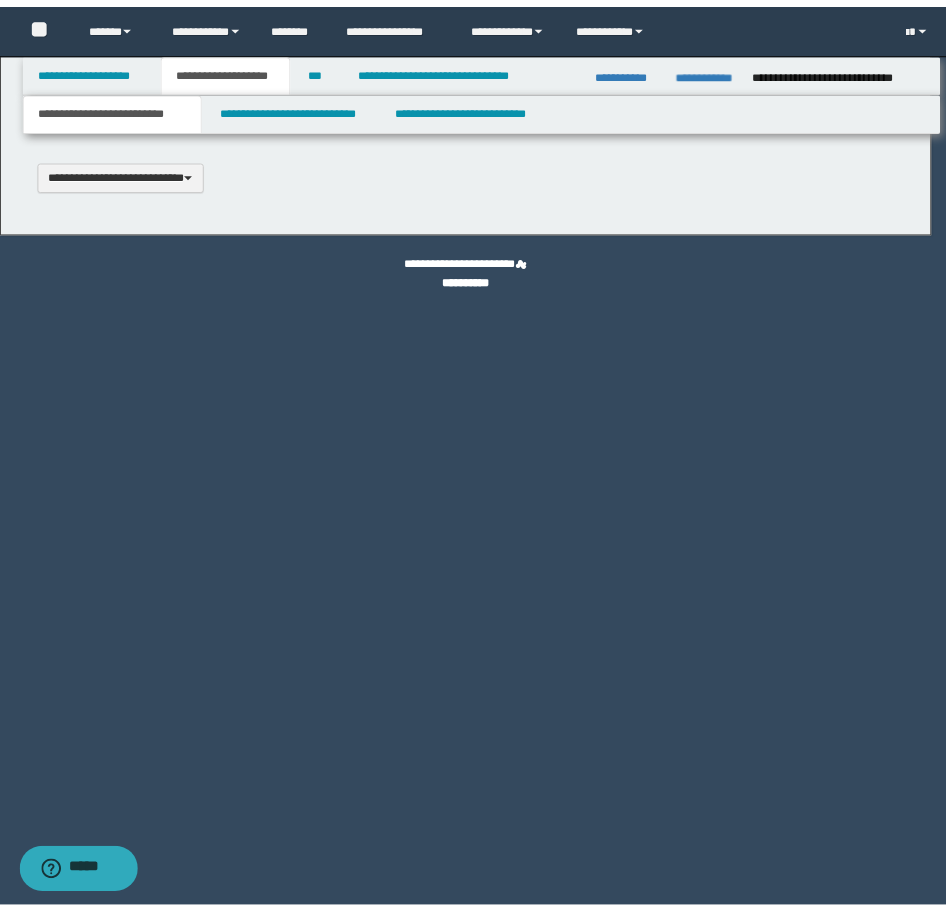 scroll, scrollTop: 0, scrollLeft: 0, axis: both 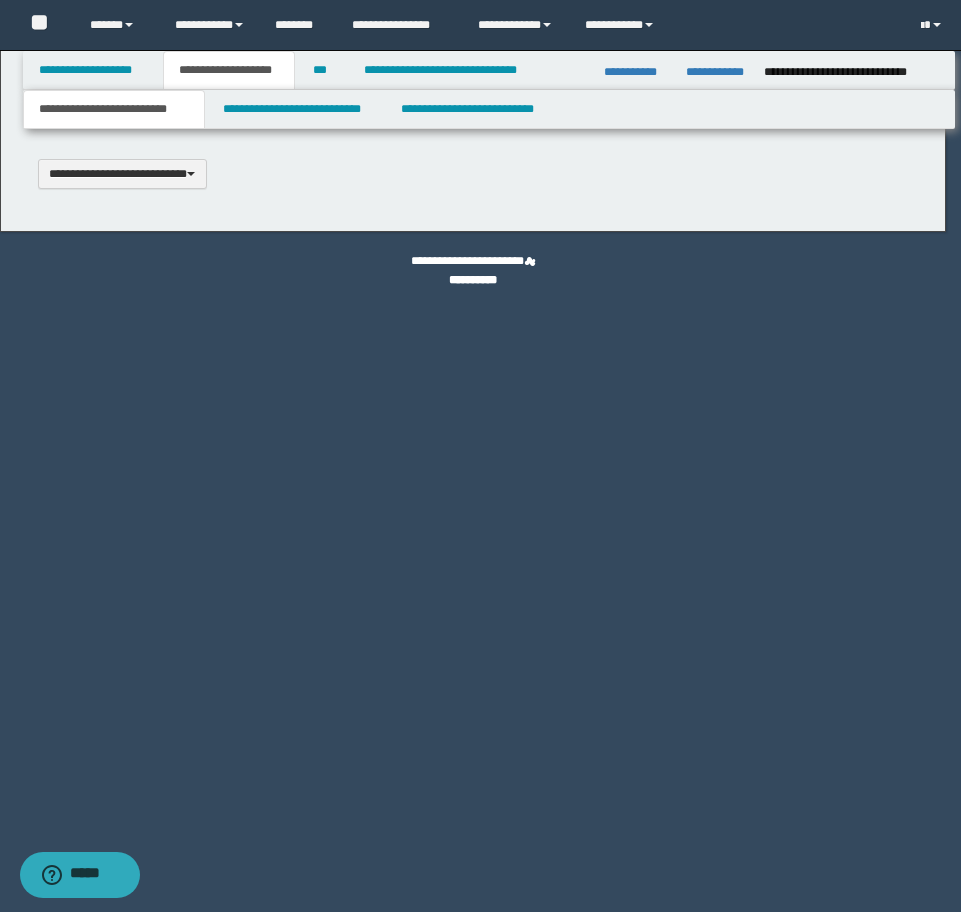 type on "**********" 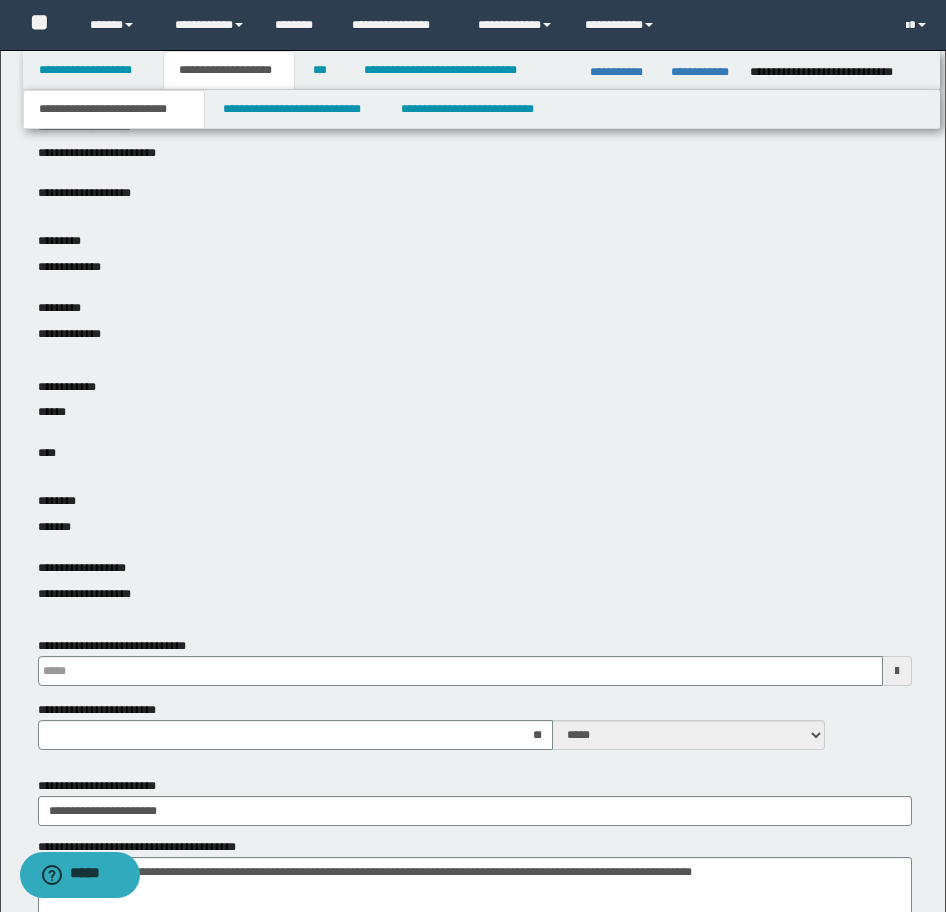 scroll, scrollTop: 700, scrollLeft: 0, axis: vertical 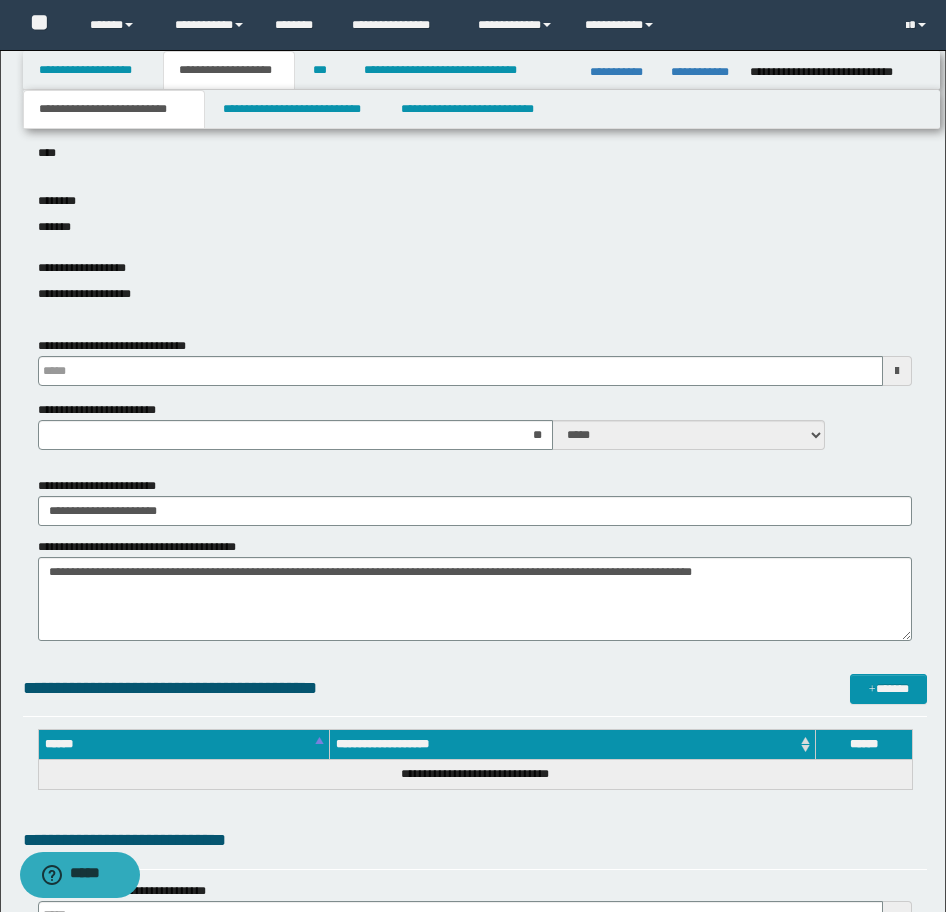 type 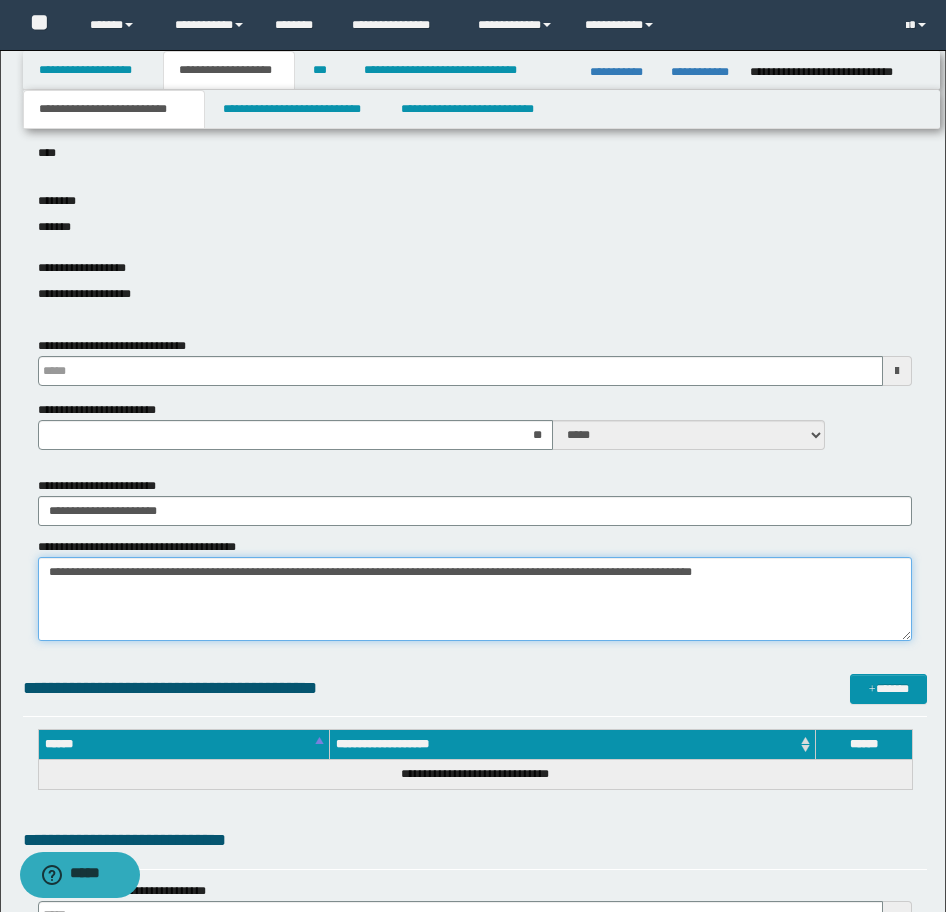 drag, startPoint x: 893, startPoint y: 574, endPoint x: 16, endPoint y: 570, distance: 877.0091 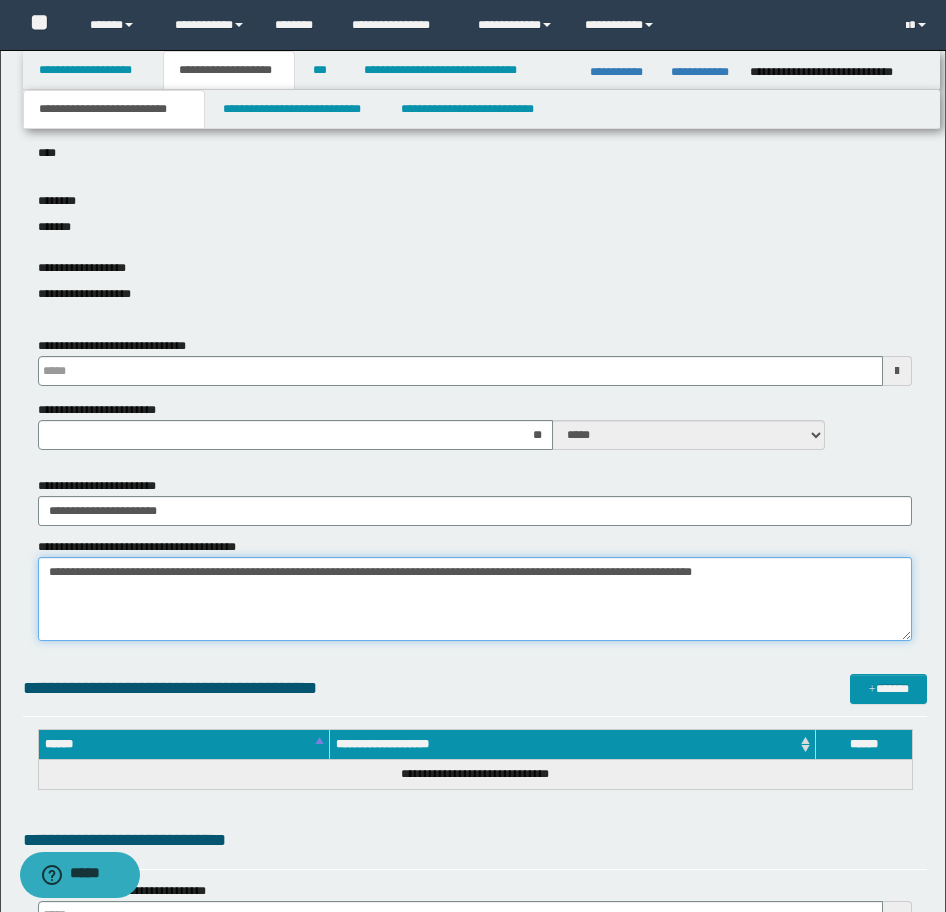 click on "**********" at bounding box center (473, 708) 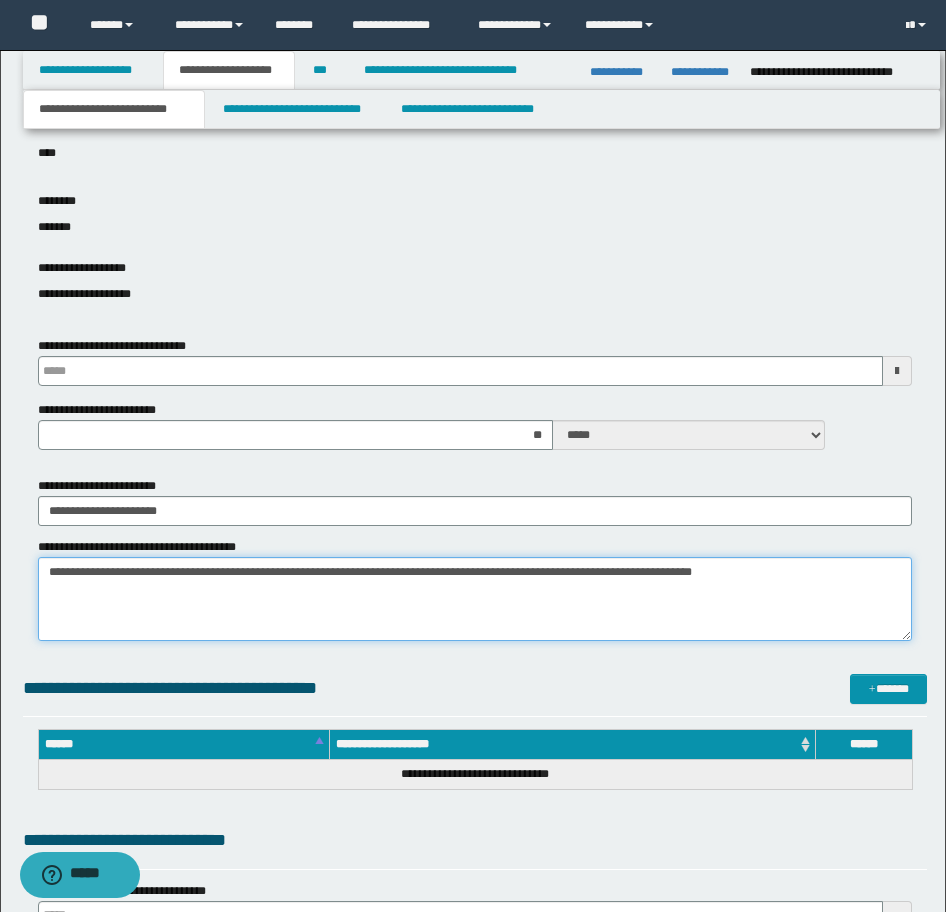 type 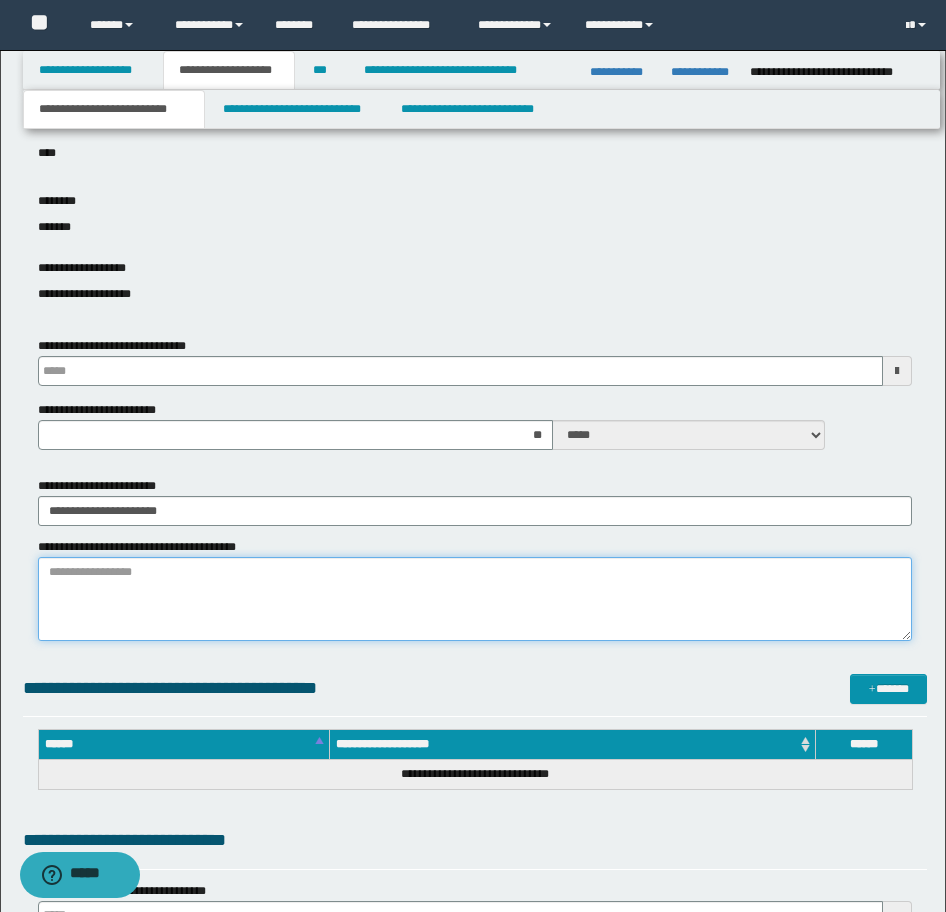 type 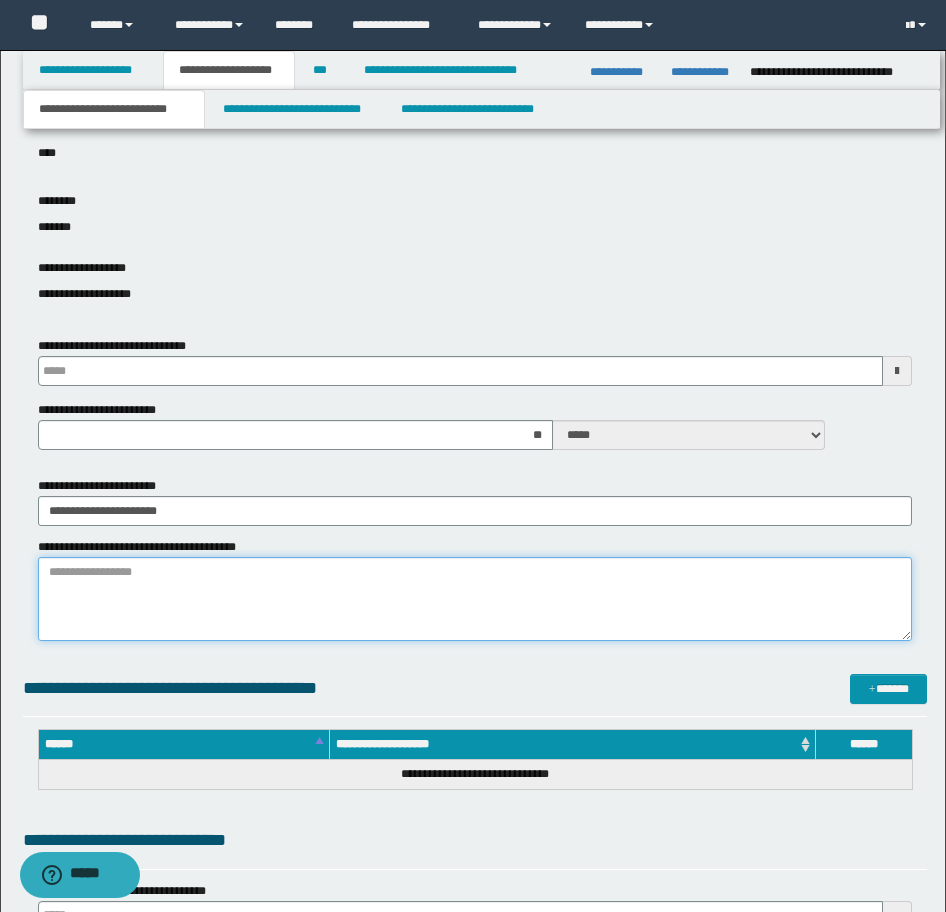 type 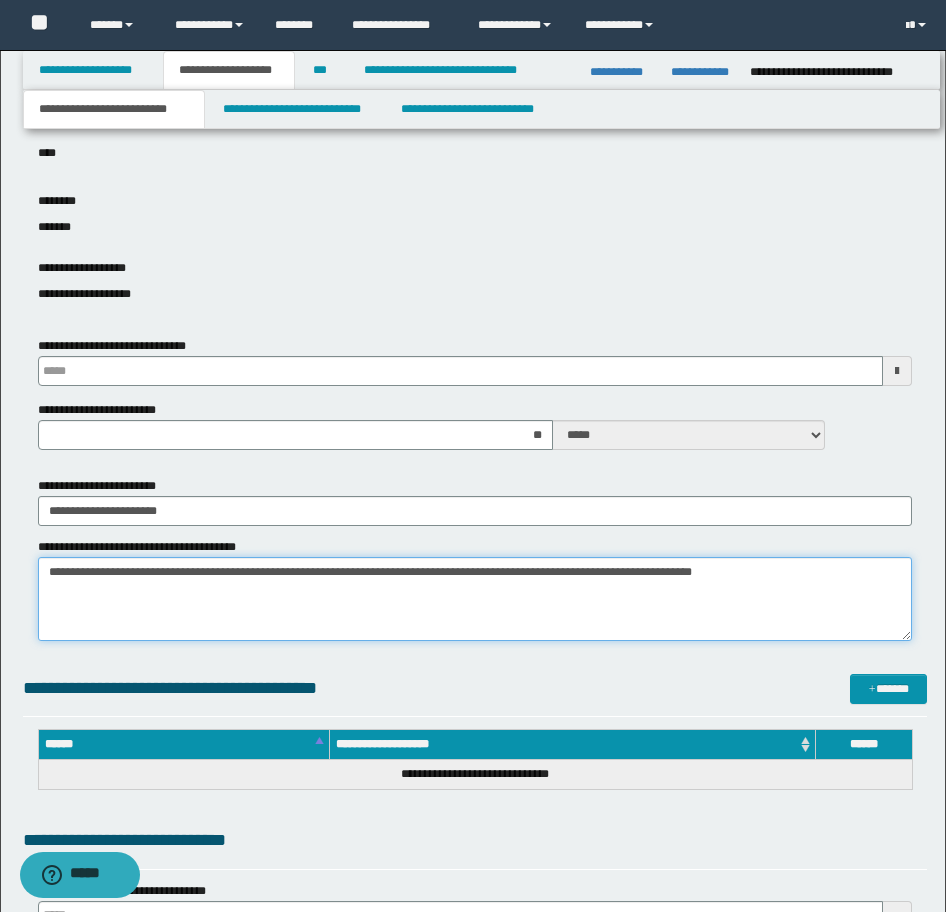 type on "**********" 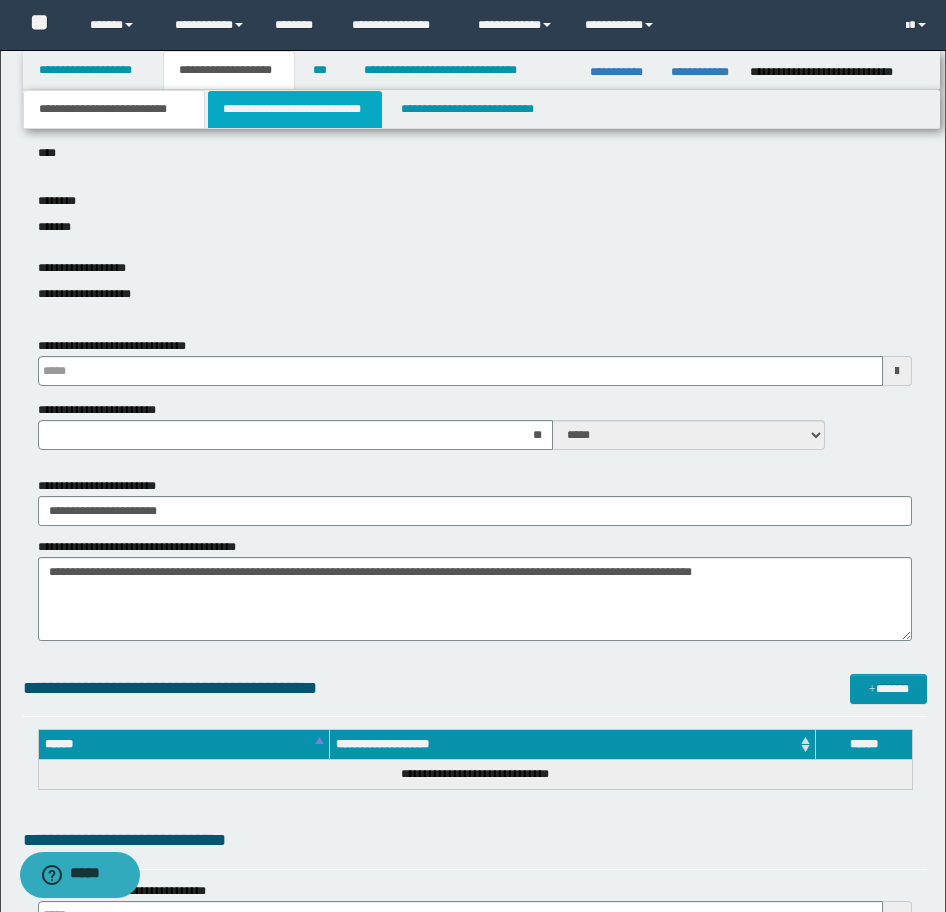 click on "**********" at bounding box center (295, 109) 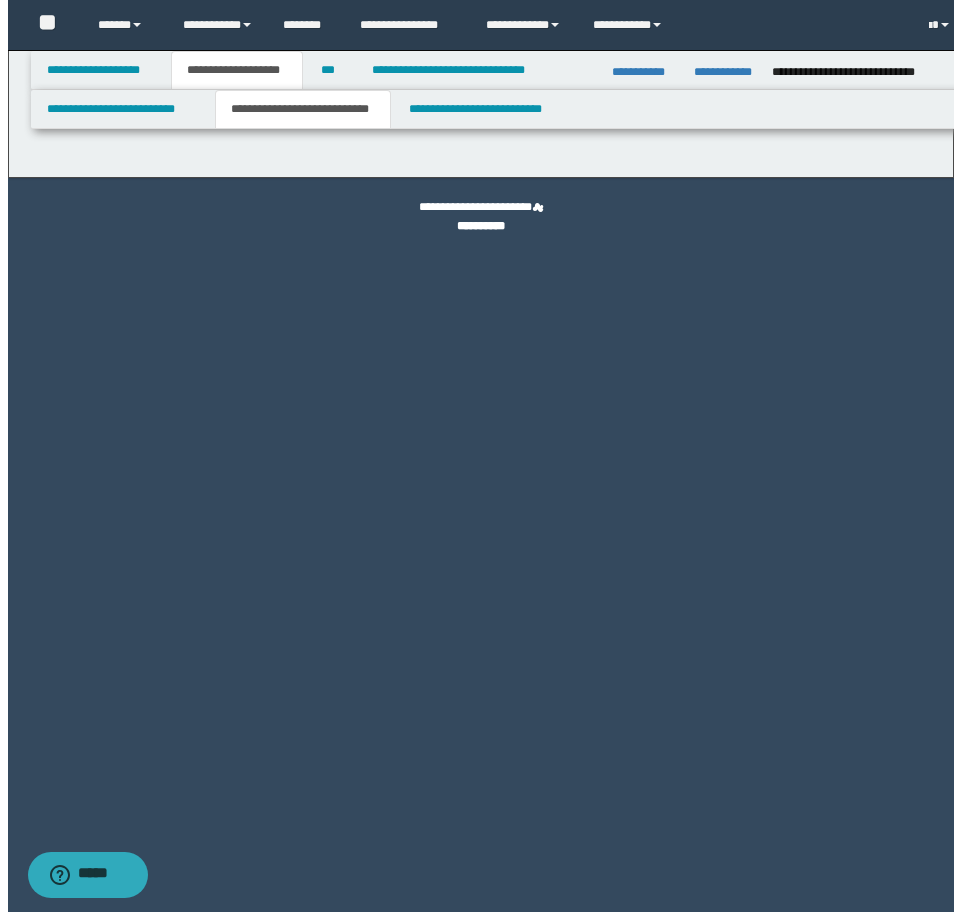 scroll, scrollTop: 0, scrollLeft: 0, axis: both 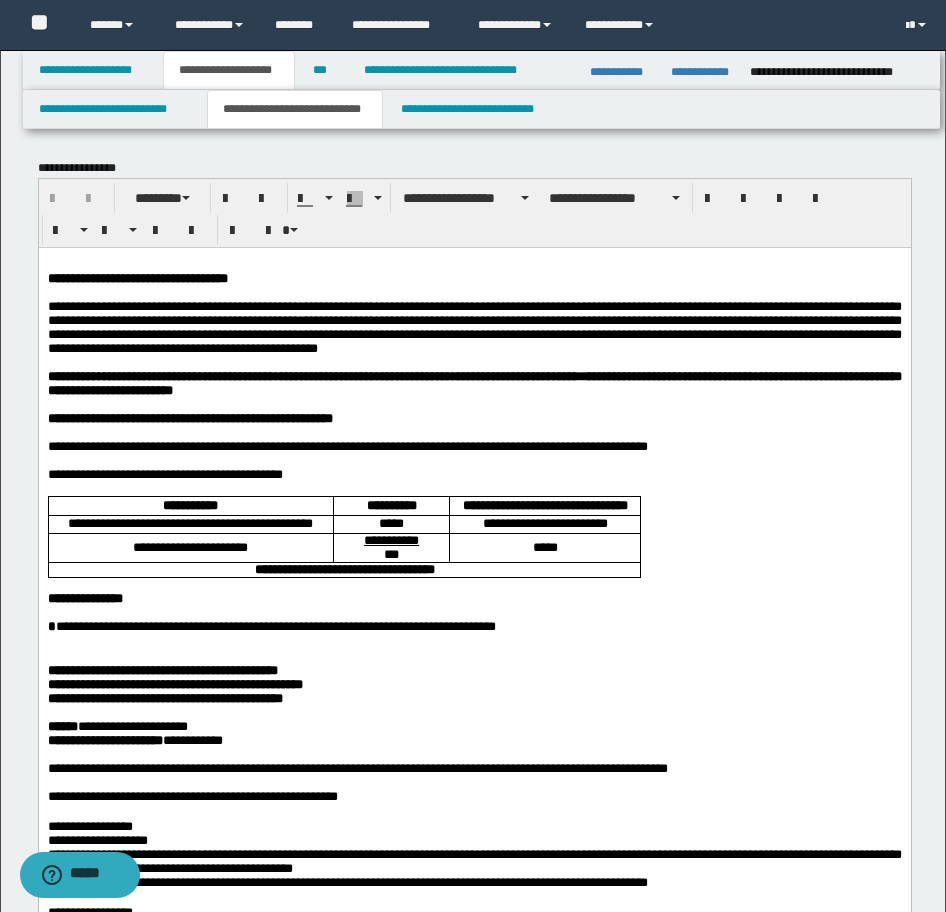 click on "**********" at bounding box center [474, 382] 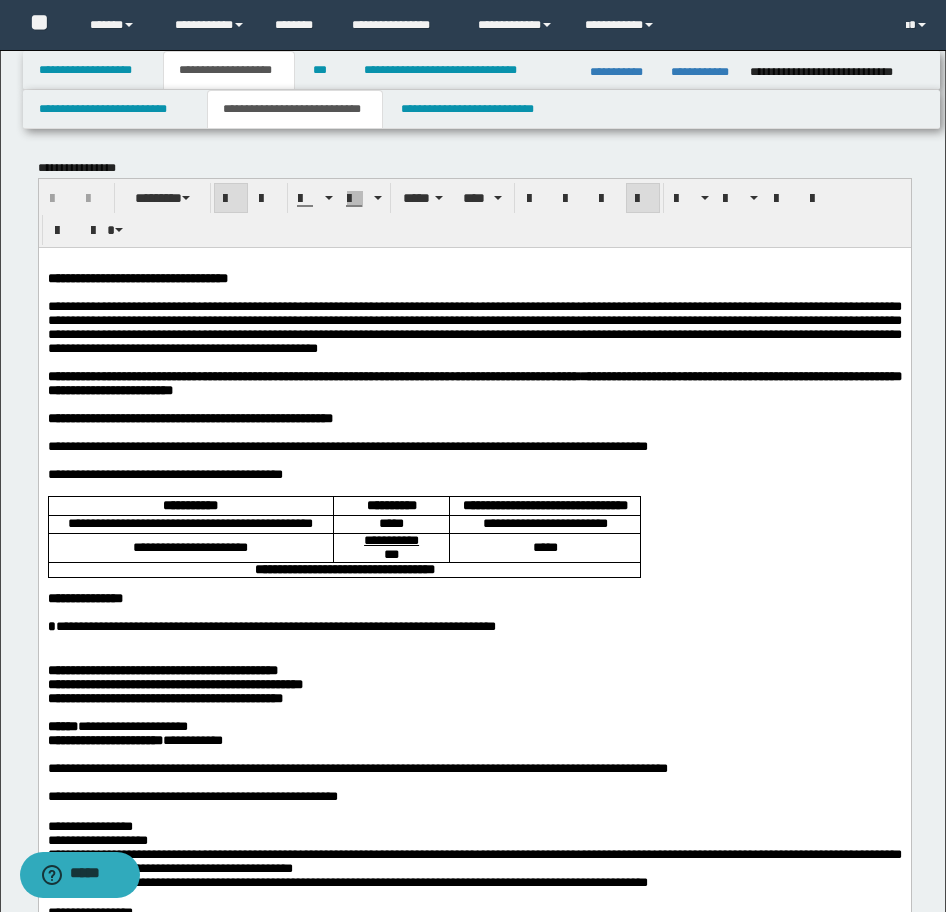 click on "**********" at bounding box center (137, 277) 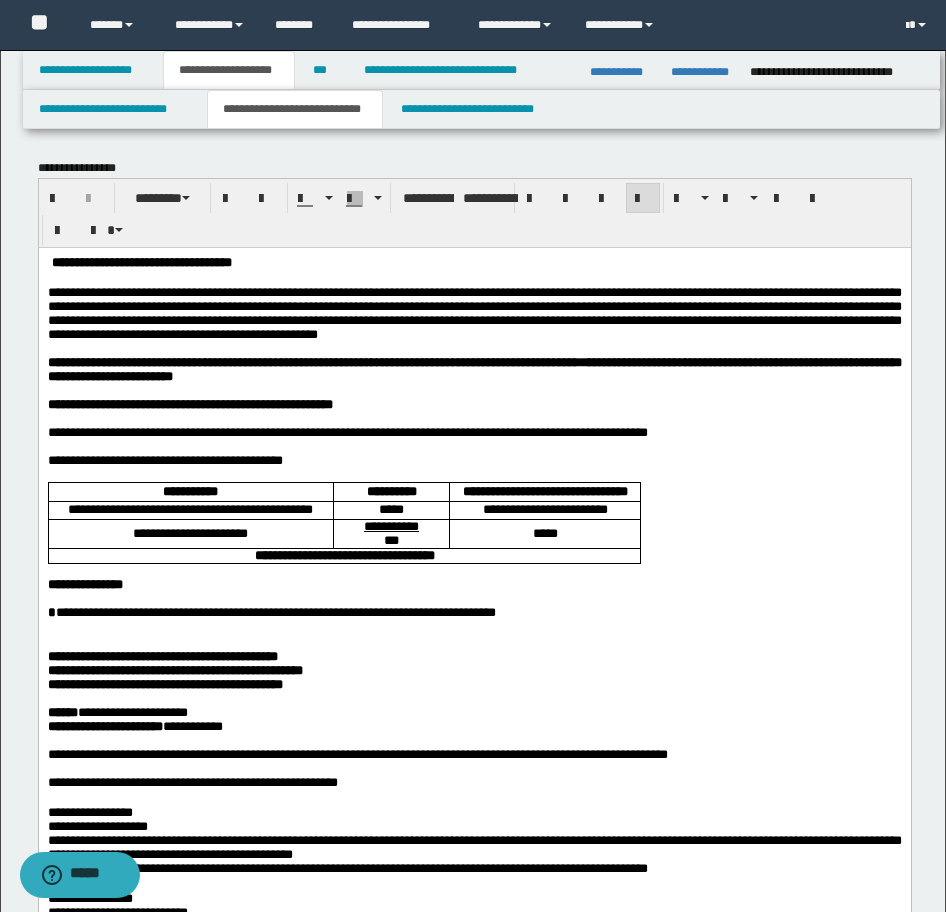 type 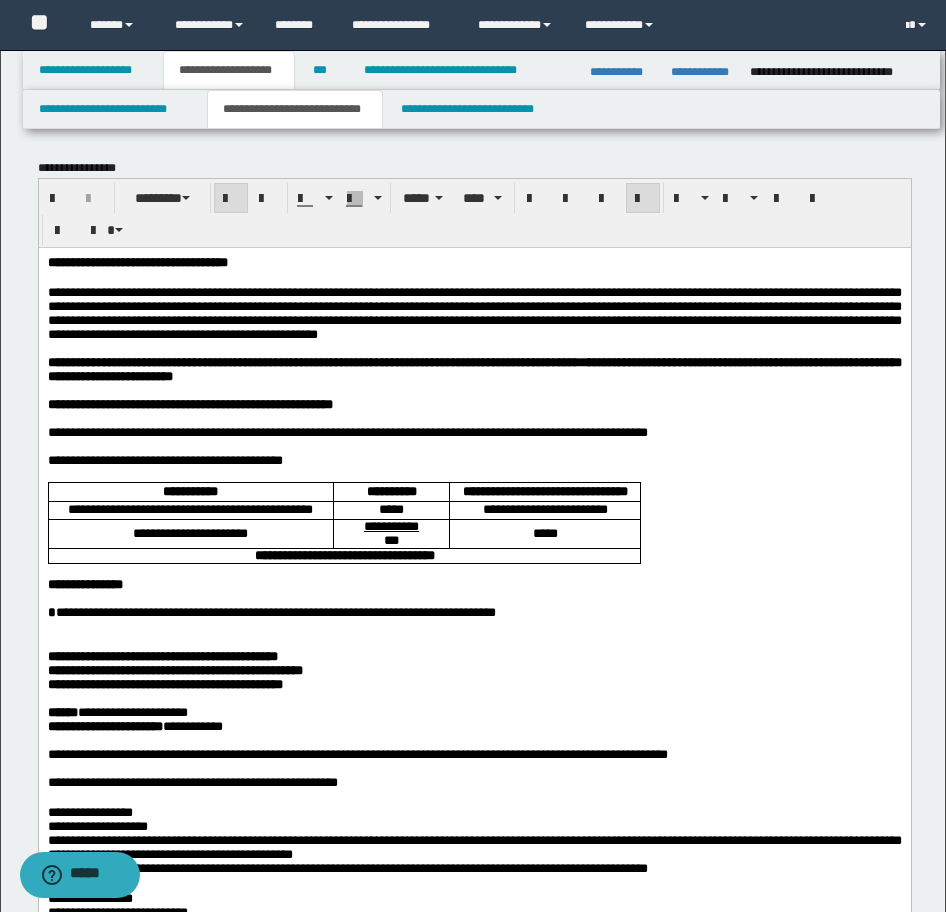 click at bounding box center [474, 627] 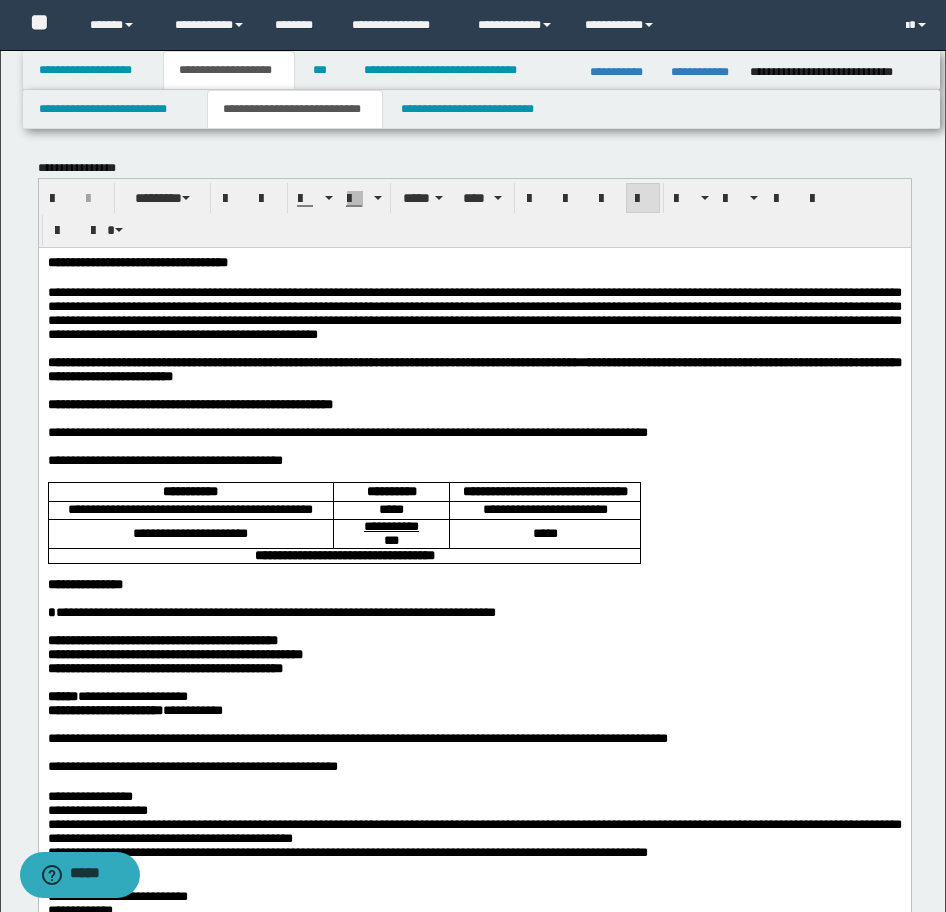 scroll, scrollTop: 200, scrollLeft: 0, axis: vertical 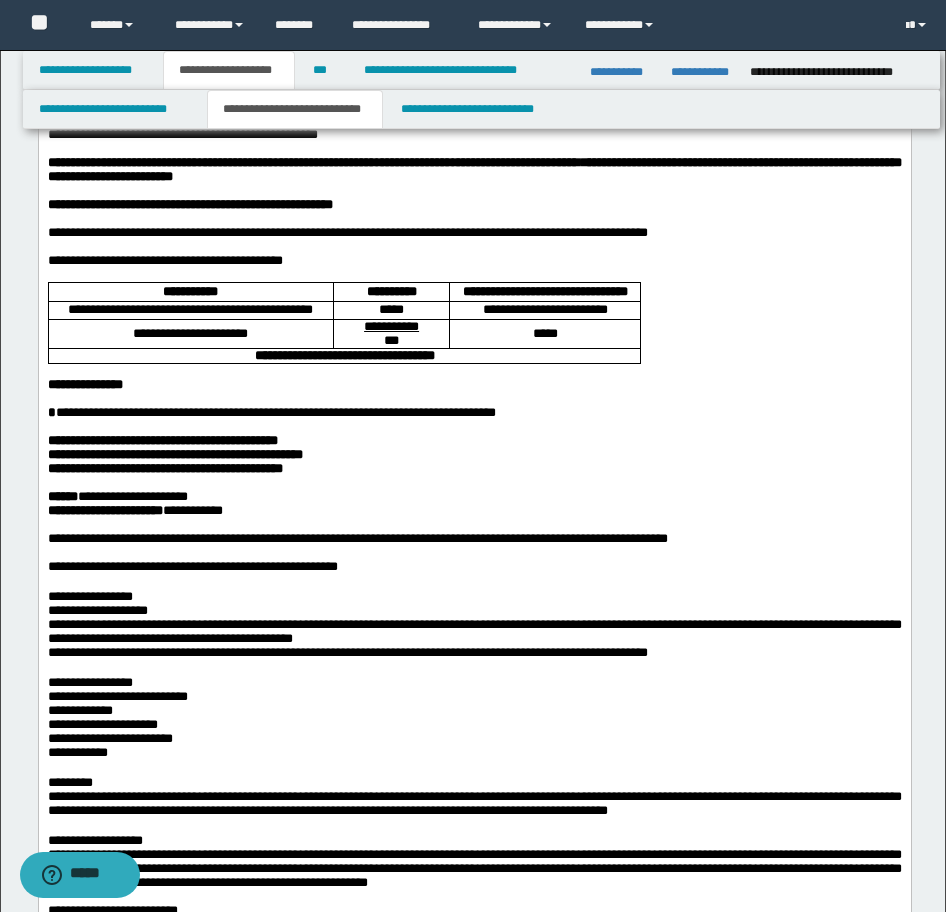 click on "**********" at bounding box center (162, 439) 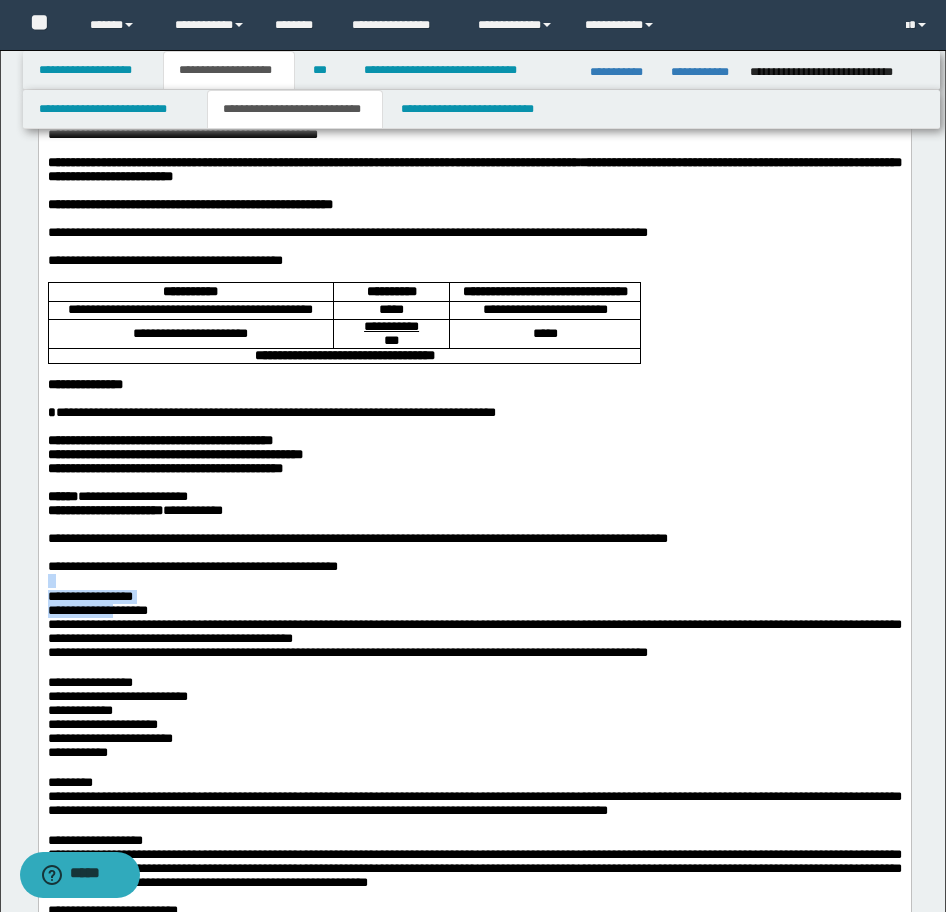 drag, startPoint x: 128, startPoint y: 716, endPoint x: 44, endPoint y: 728, distance: 84.85281 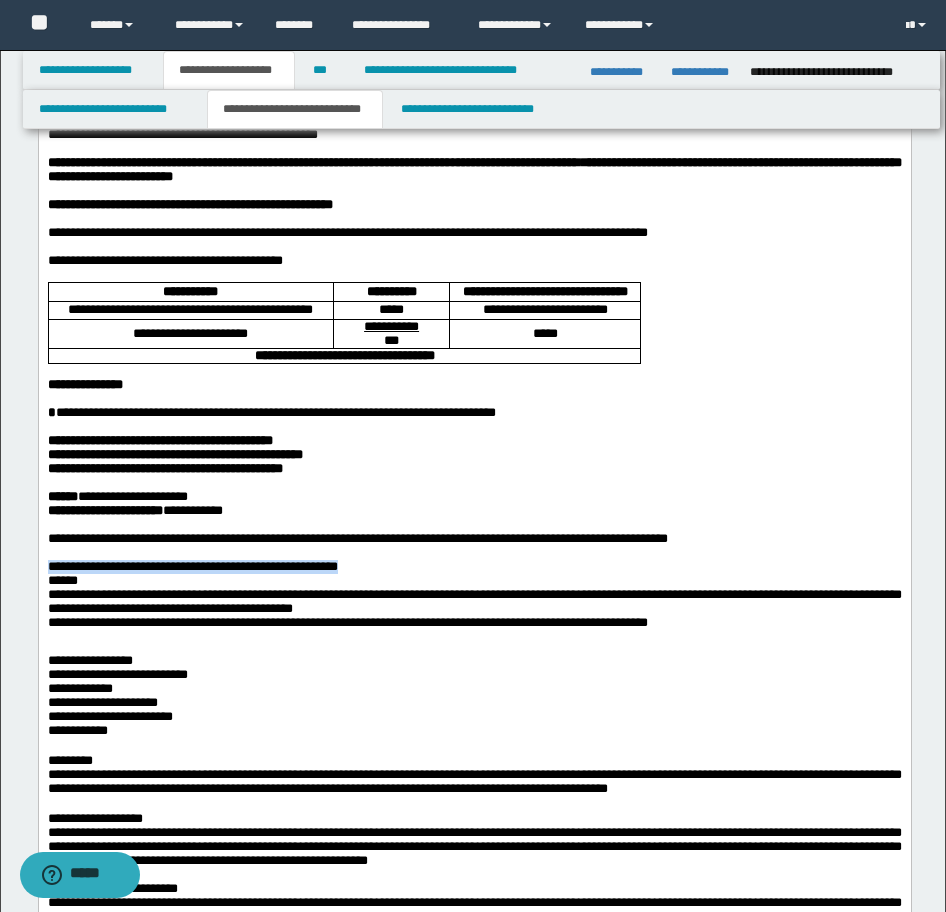 drag, startPoint x: 321, startPoint y: 667, endPoint x: -9, endPoint y: 671, distance: 330.02423 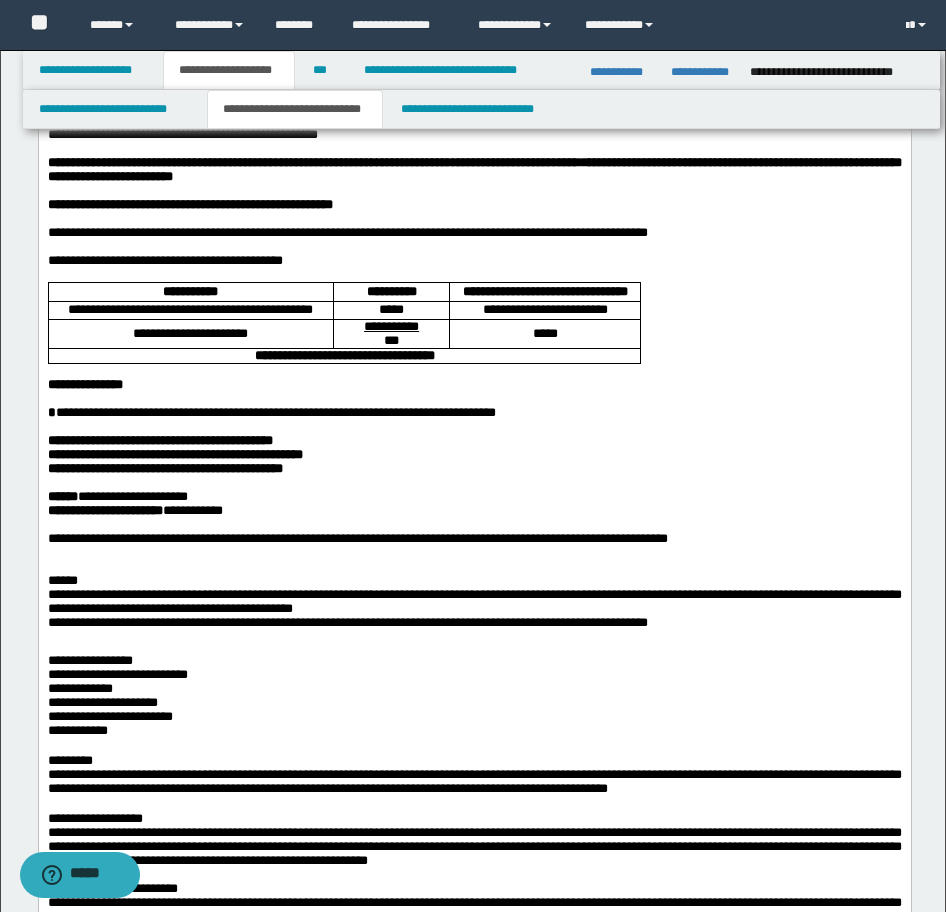 click on "**********" at bounding box center [474, 605] 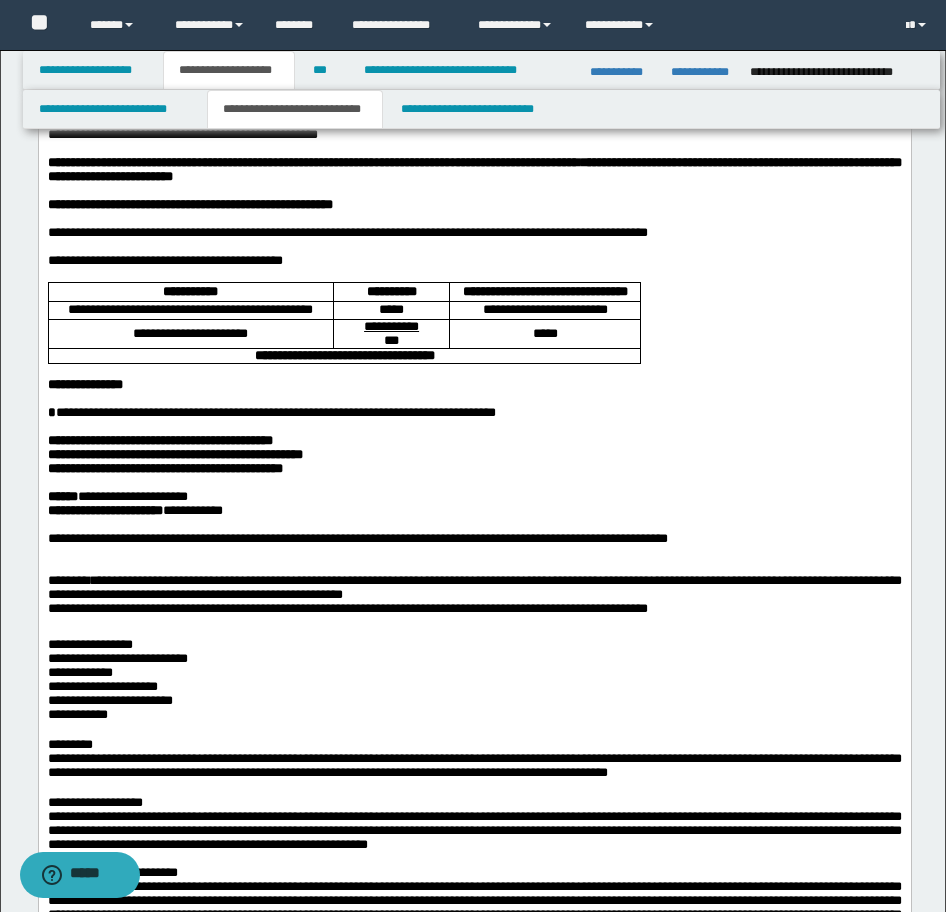 click at bounding box center (474, 566) 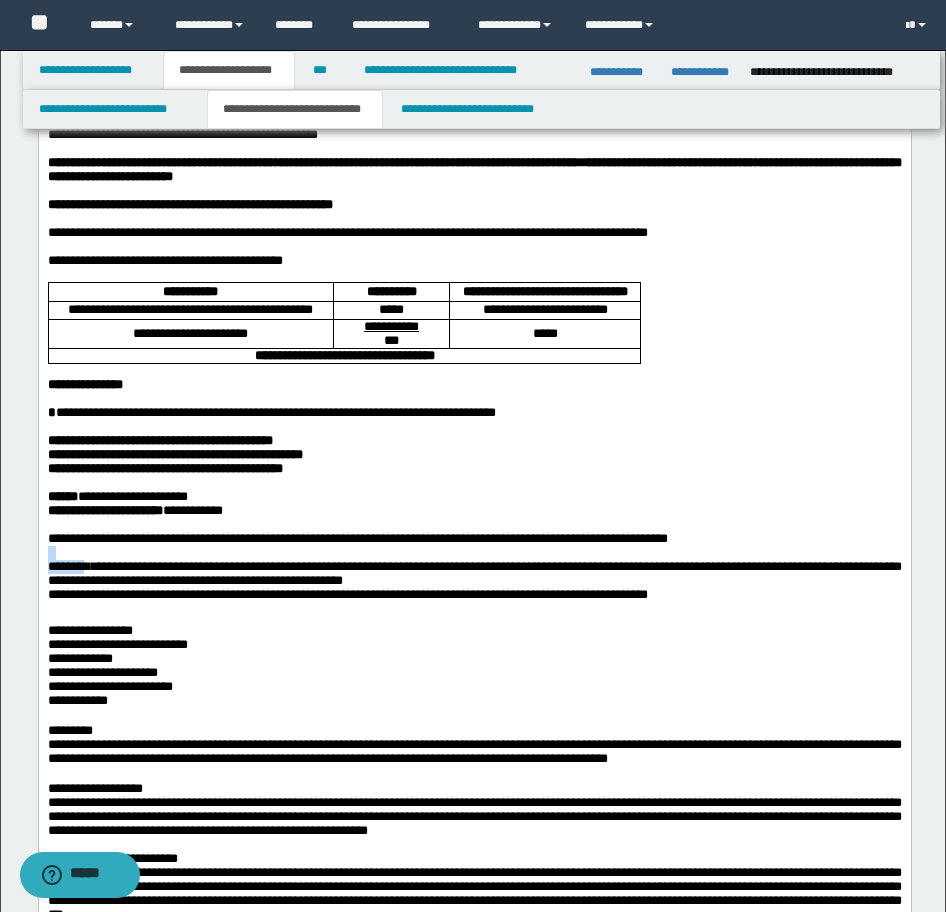drag, startPoint x: 94, startPoint y: 669, endPoint x: -17, endPoint y: 658, distance: 111.54372 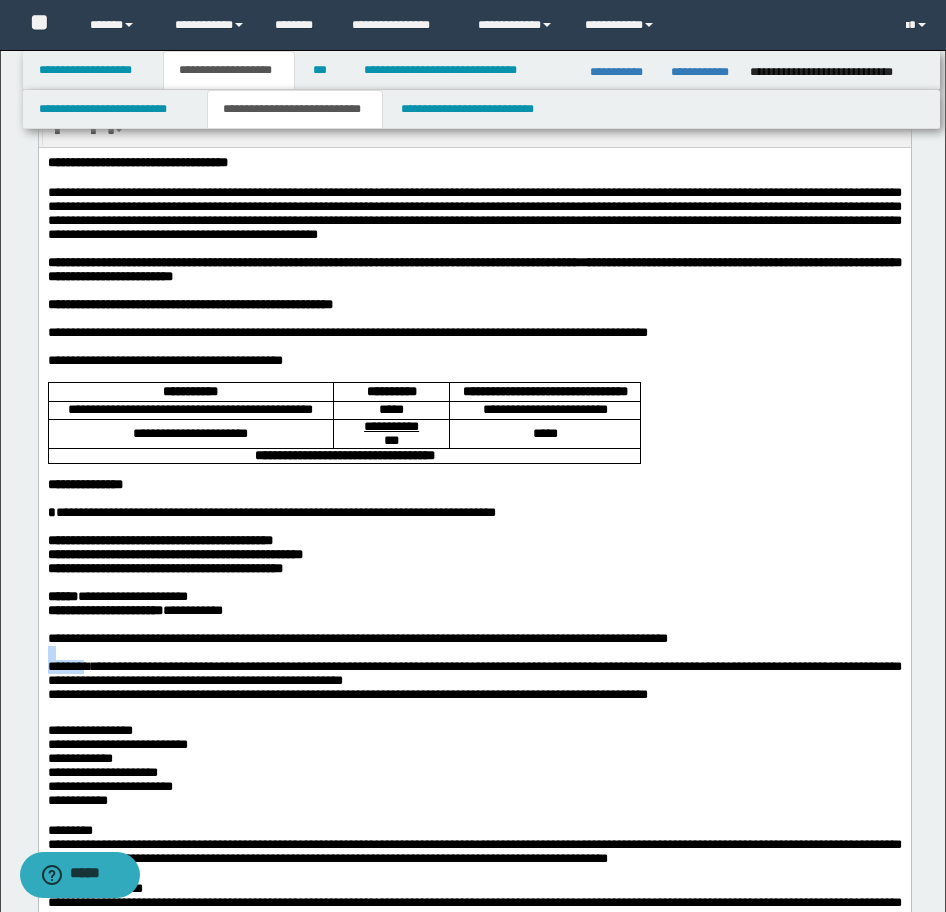 scroll, scrollTop: 0, scrollLeft: 0, axis: both 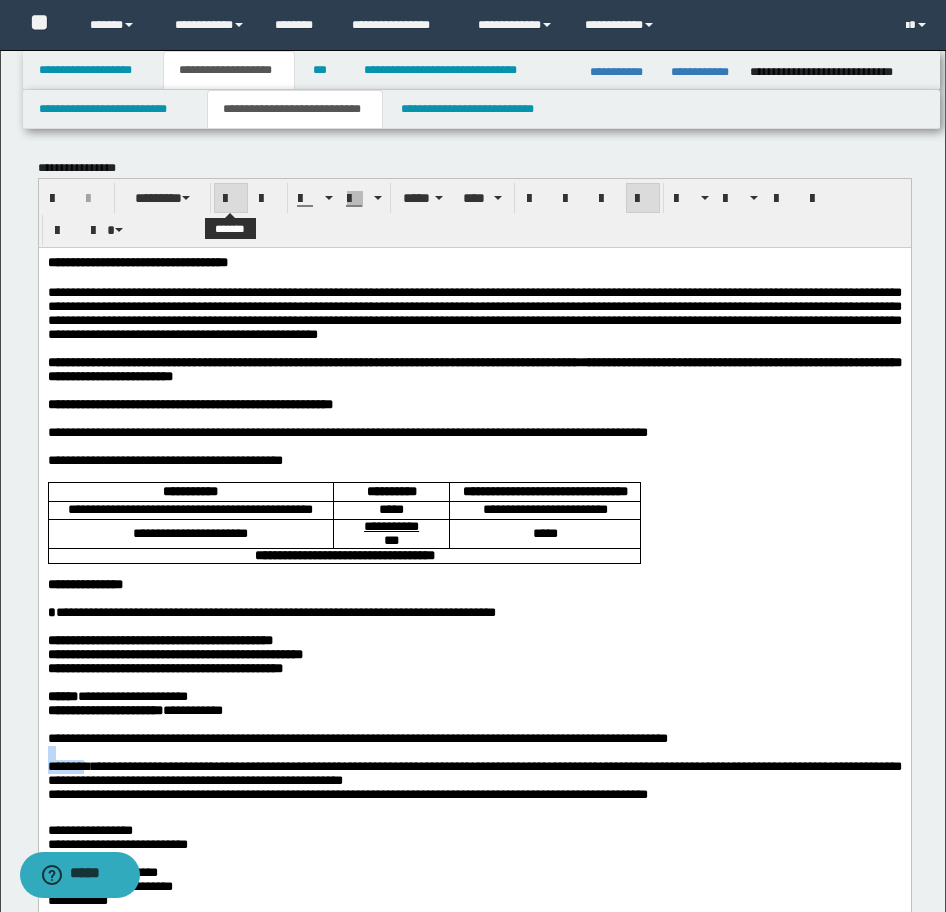 click at bounding box center (231, 199) 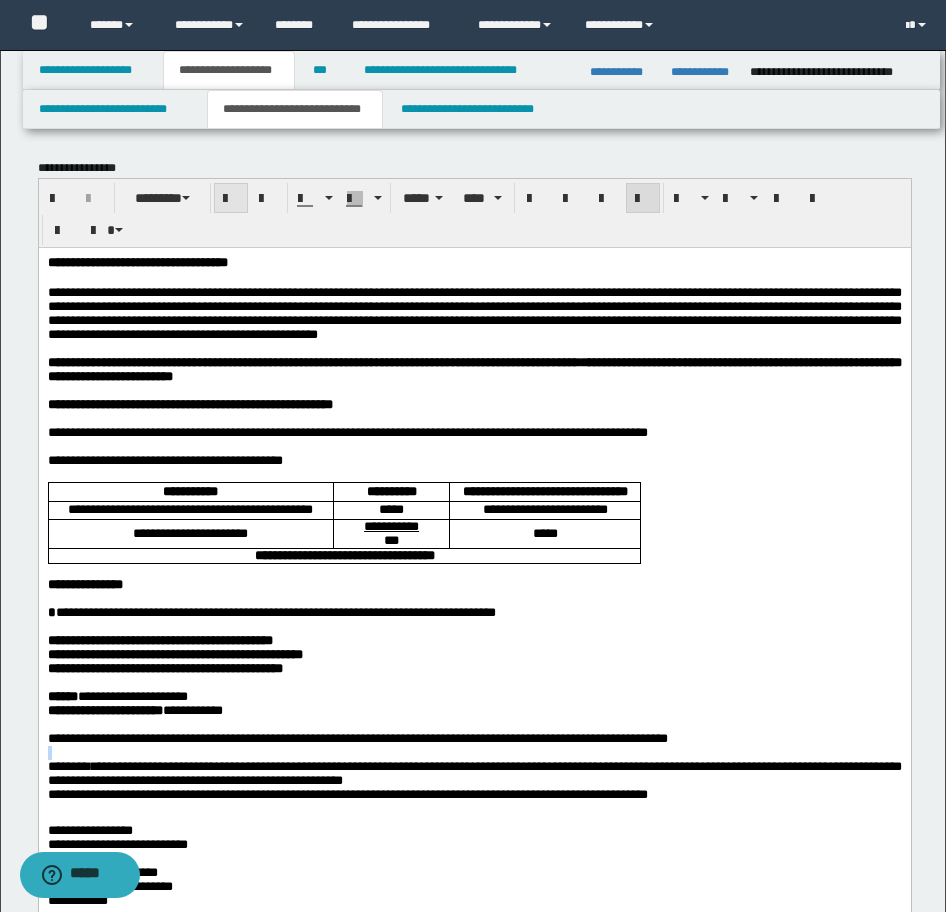 click at bounding box center (231, 198) 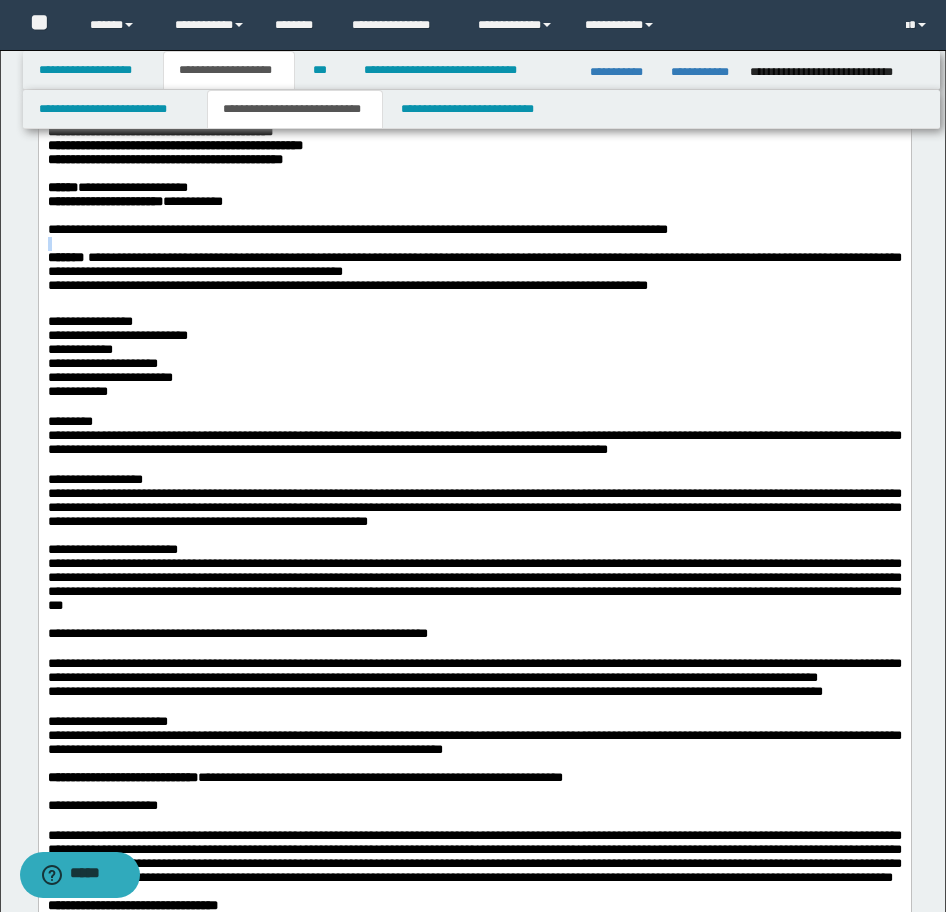 scroll, scrollTop: 500, scrollLeft: 0, axis: vertical 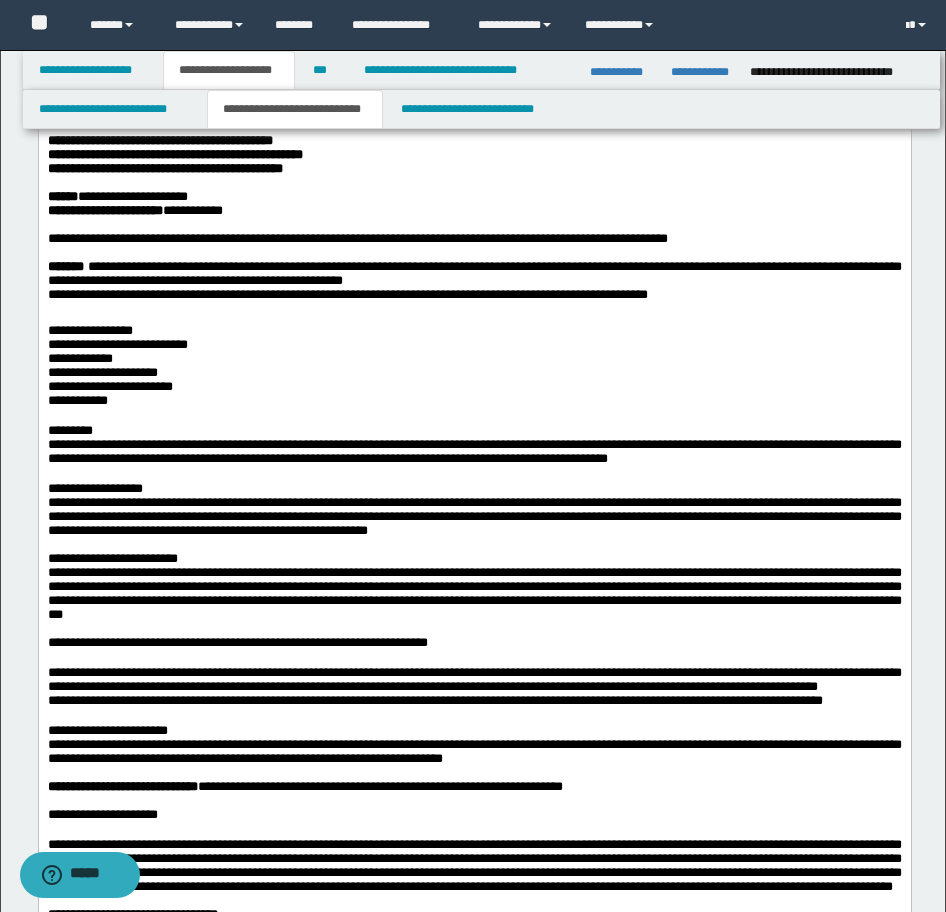 drag, startPoint x: 128, startPoint y: 450, endPoint x: 67, endPoint y: 173, distance: 283.6371 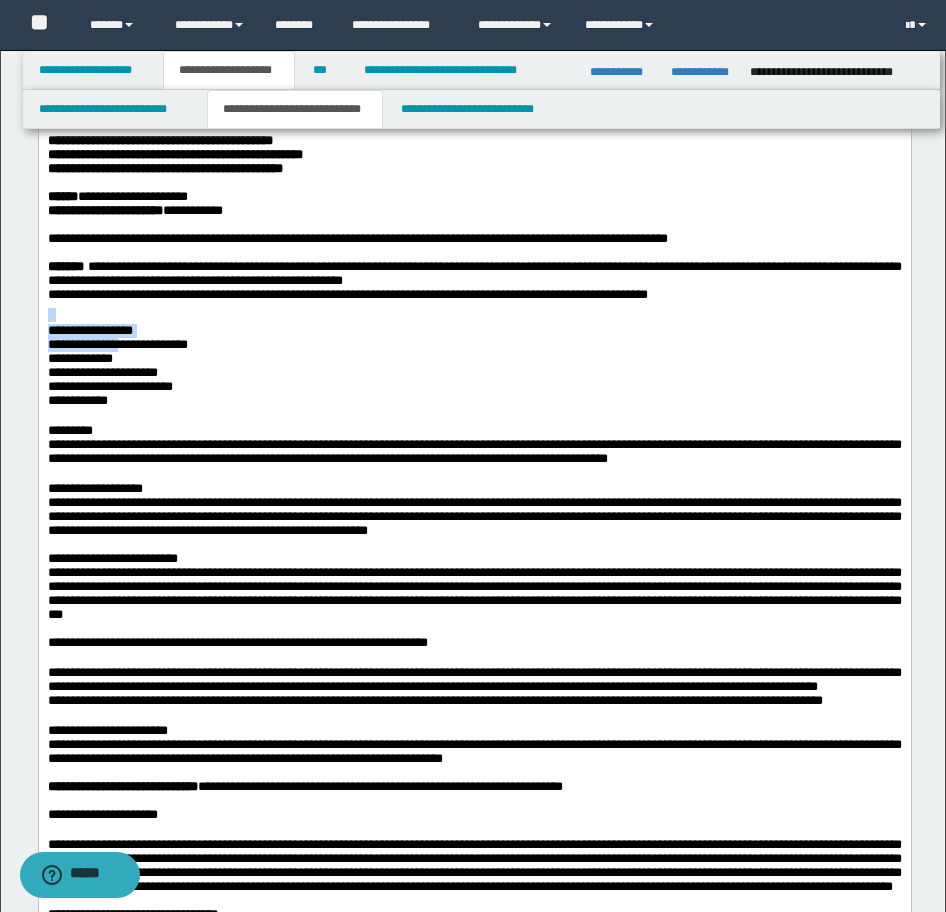 drag, startPoint x: 131, startPoint y: 444, endPoint x: 70, endPoint y: 171, distance: 279.73203 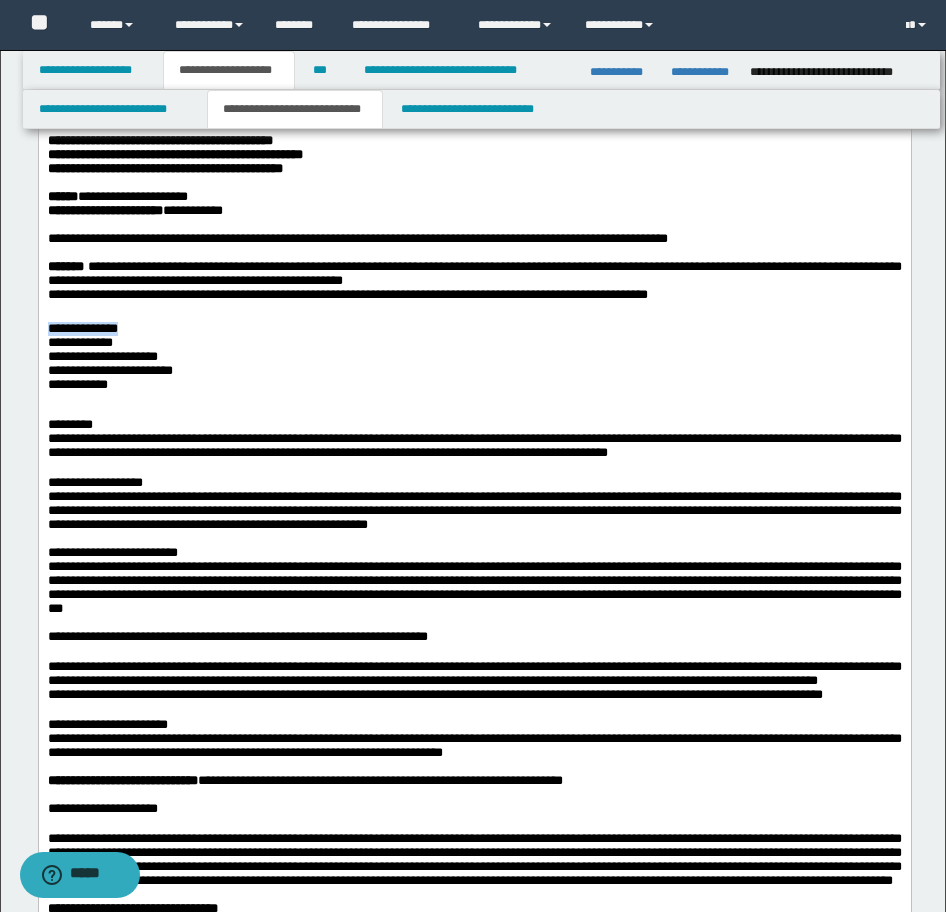 drag, startPoint x: 137, startPoint y: 433, endPoint x: 7, endPoint y: 436, distance: 130.0346 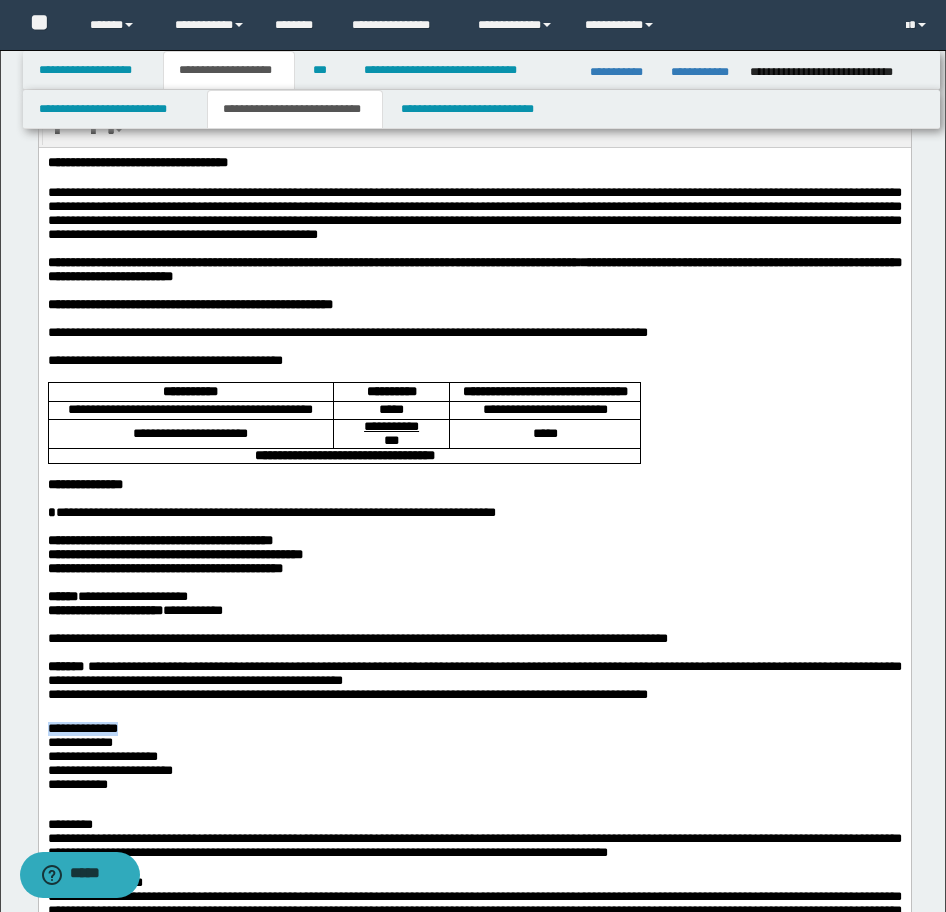 scroll, scrollTop: 0, scrollLeft: 0, axis: both 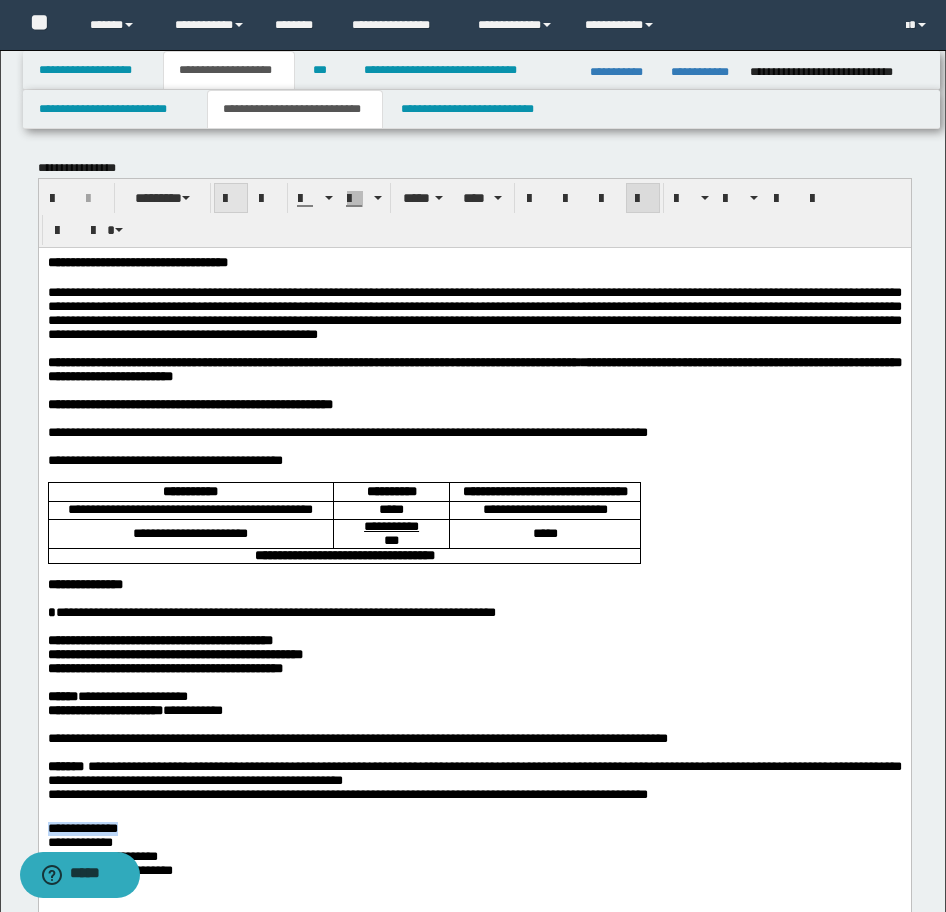 click at bounding box center (231, 199) 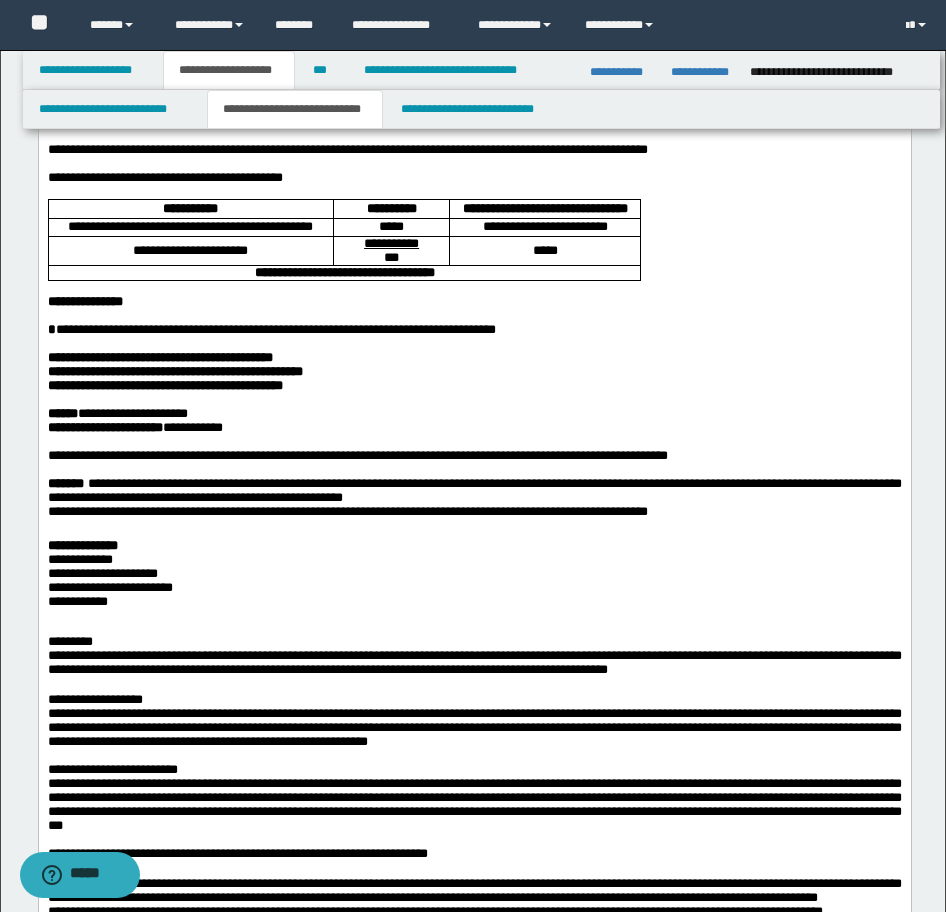 scroll, scrollTop: 500, scrollLeft: 0, axis: vertical 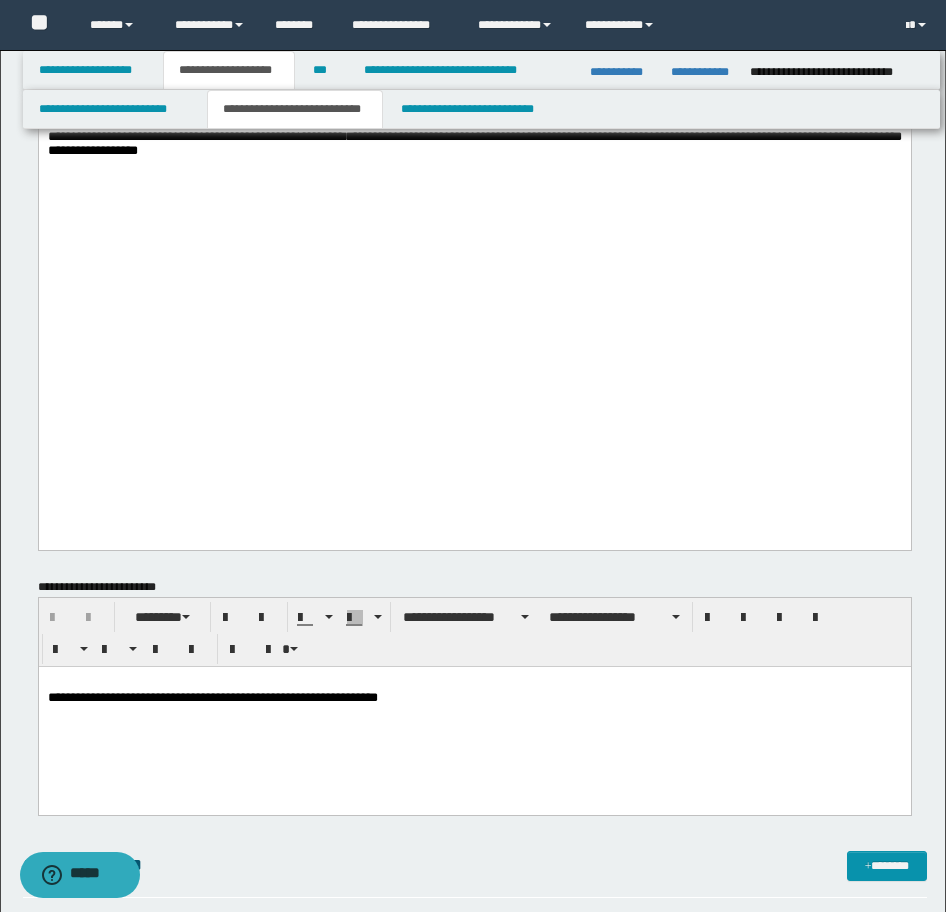 click at bounding box center (474, 179) 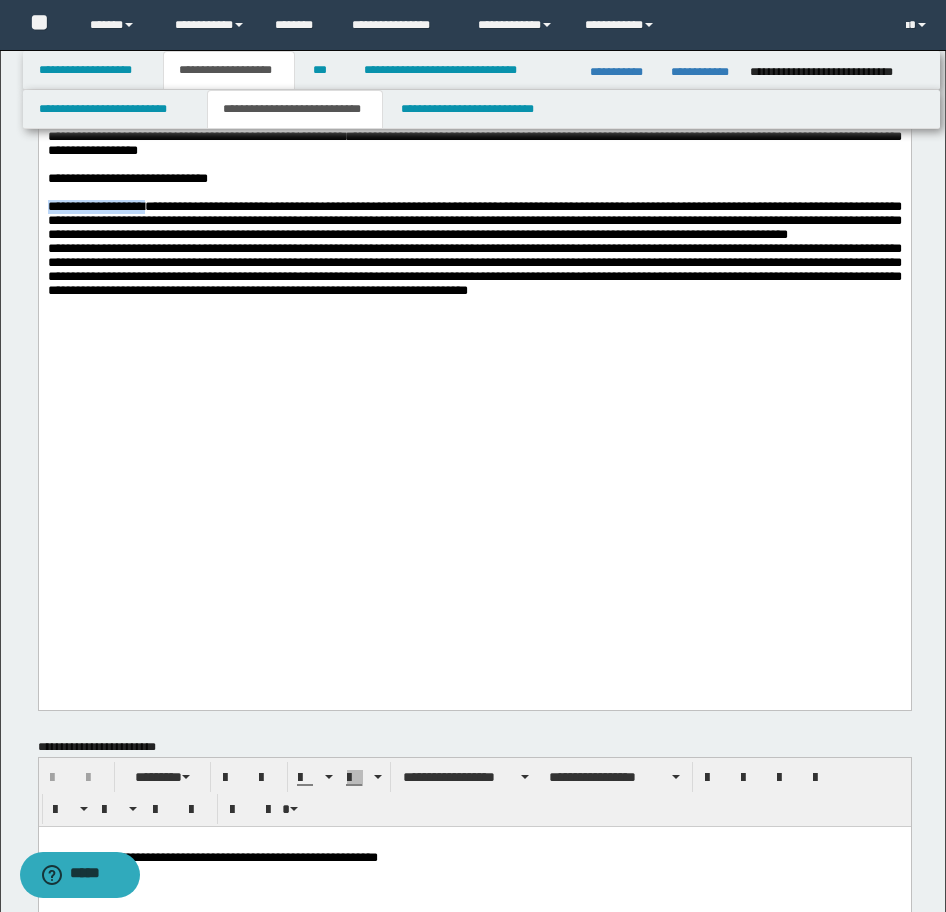 drag, startPoint x: 187, startPoint y: 449, endPoint x: 85, endPoint y: 418, distance: 106.60675 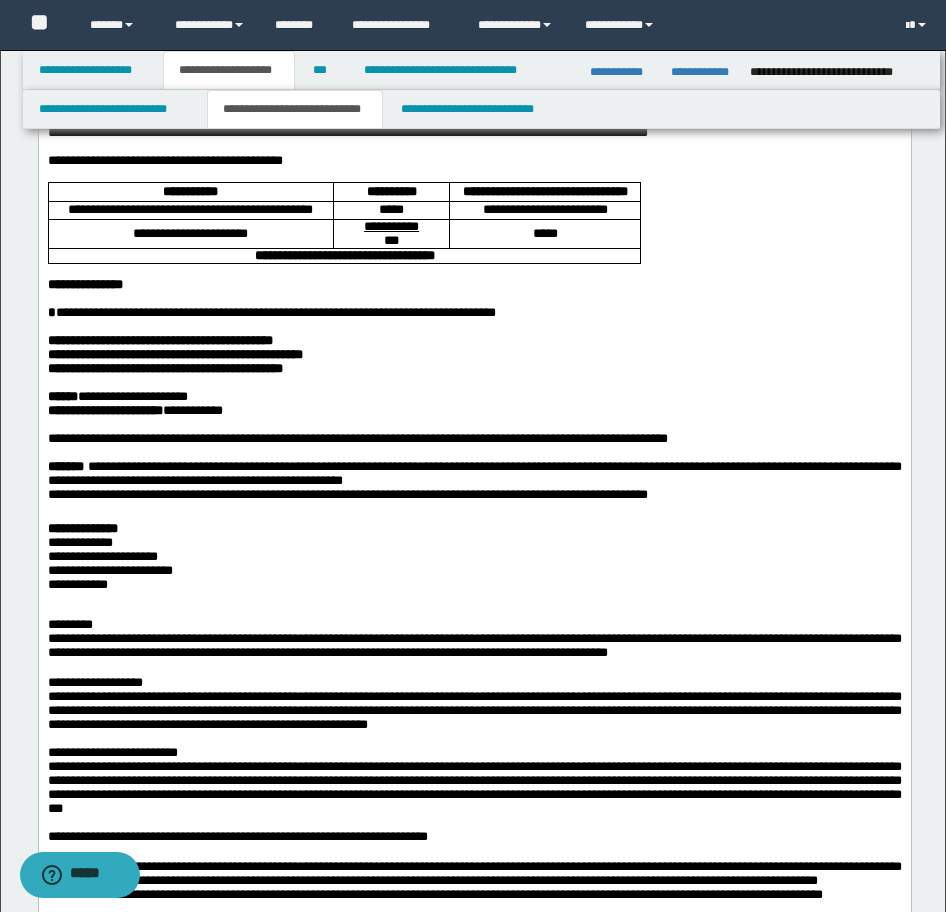 scroll, scrollTop: 0, scrollLeft: 0, axis: both 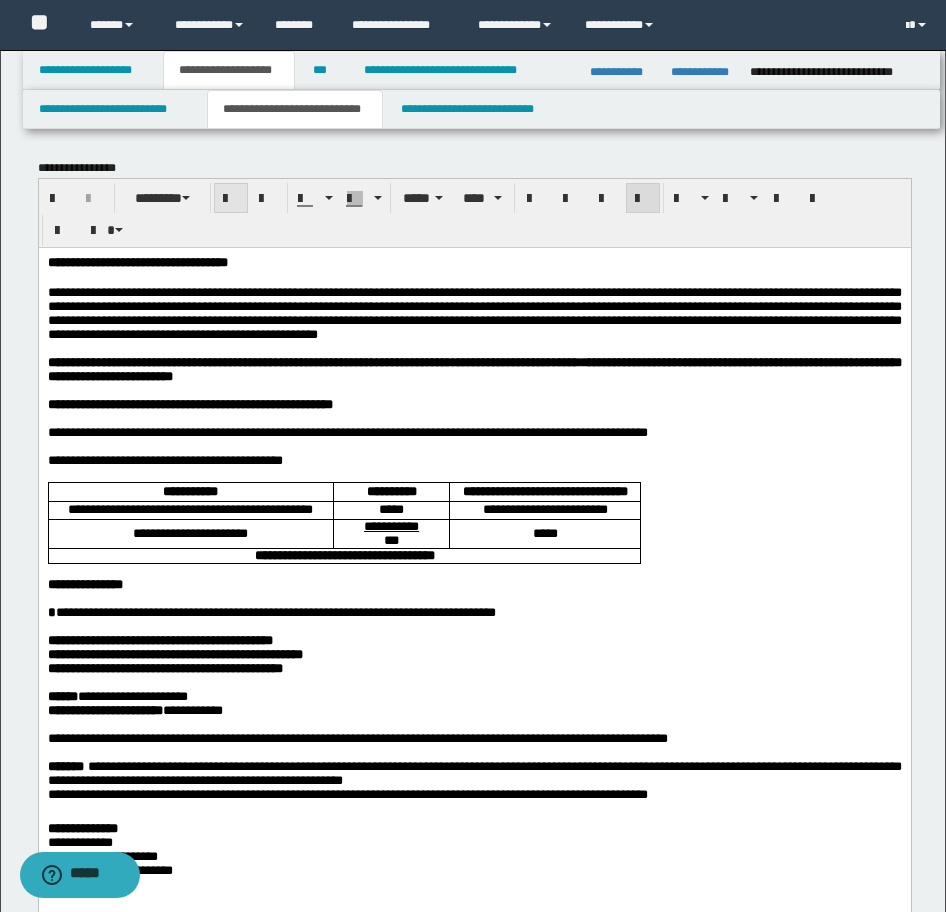 click at bounding box center [231, 199] 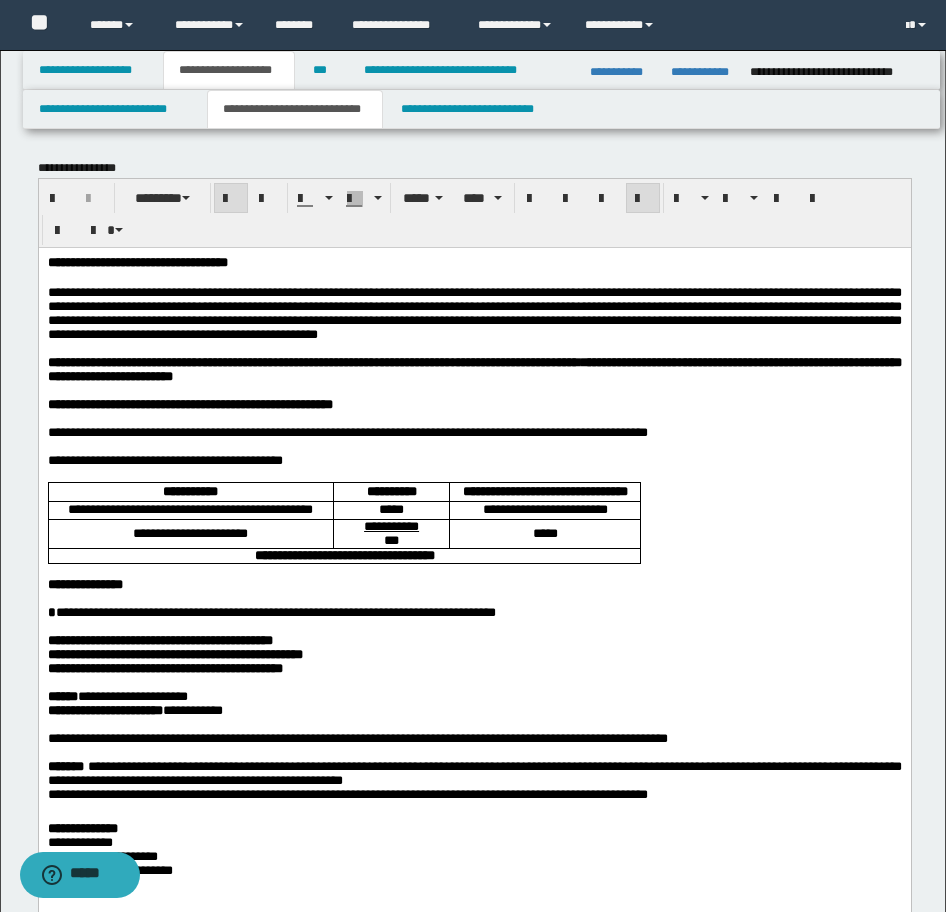 drag, startPoint x: 317, startPoint y: 542, endPoint x: 461, endPoint y: 560, distance: 145.12064 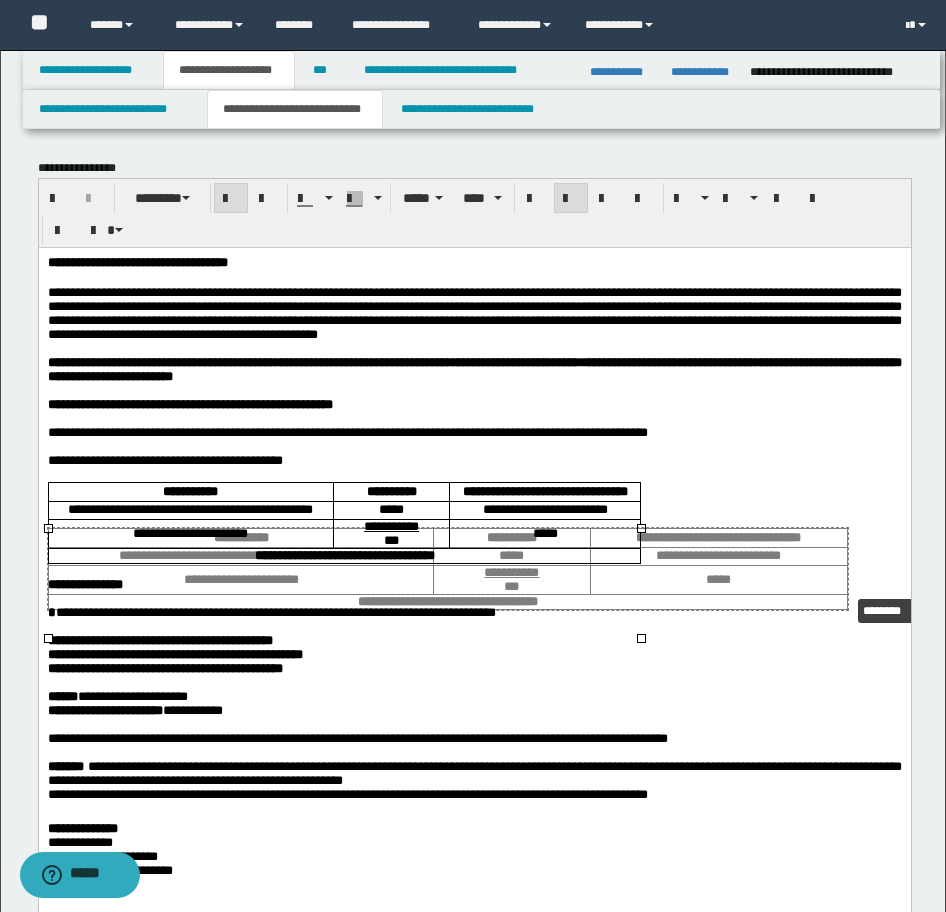 drag, startPoint x: 640, startPoint y: 634, endPoint x: 847, endPoint y: 590, distance: 211.62466 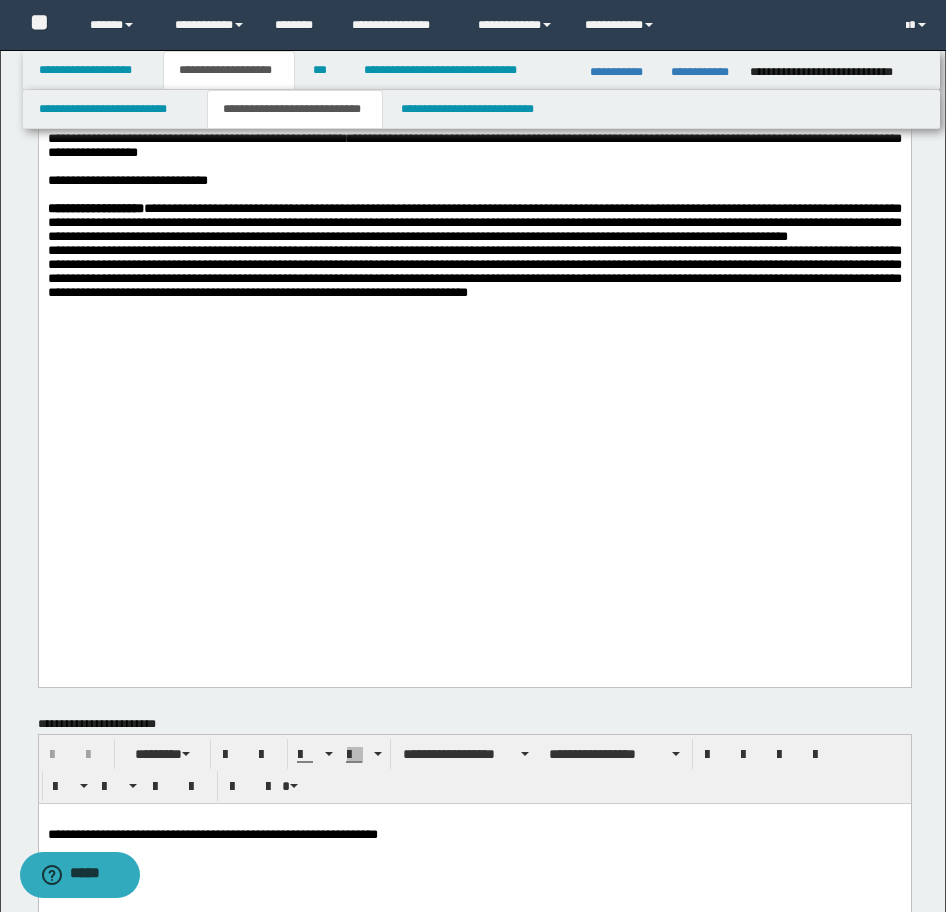 scroll, scrollTop: 1300, scrollLeft: 0, axis: vertical 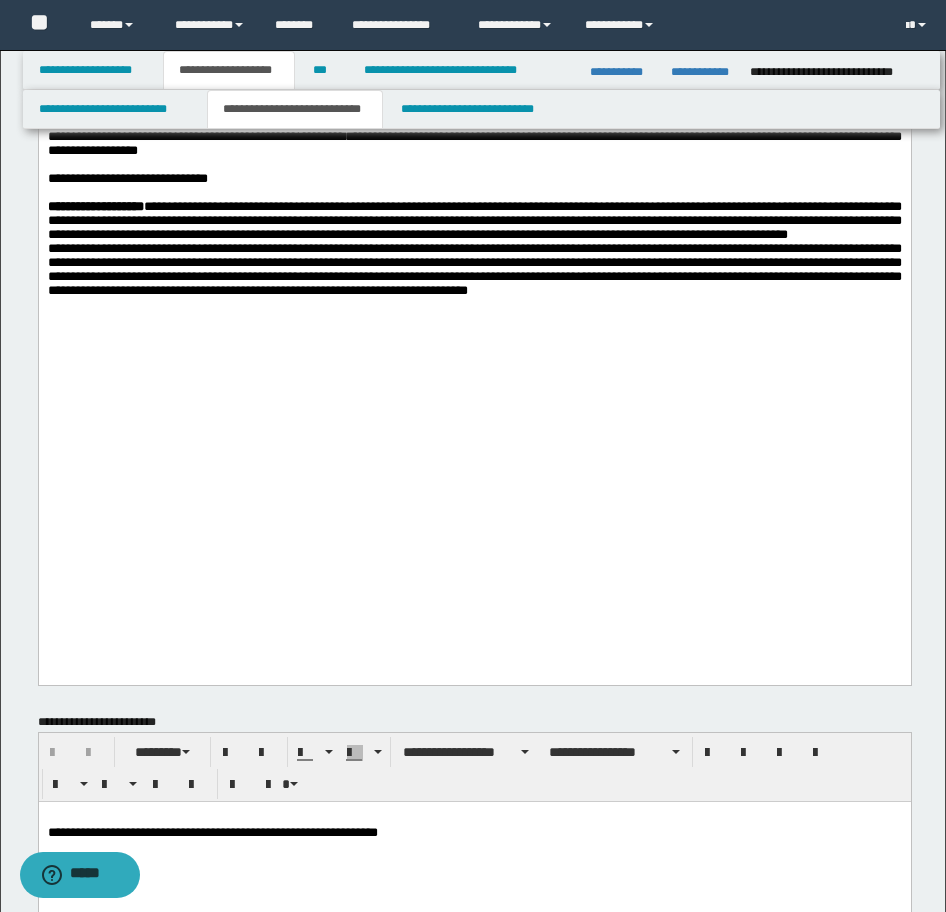 click on "**********" at bounding box center [474, 248] 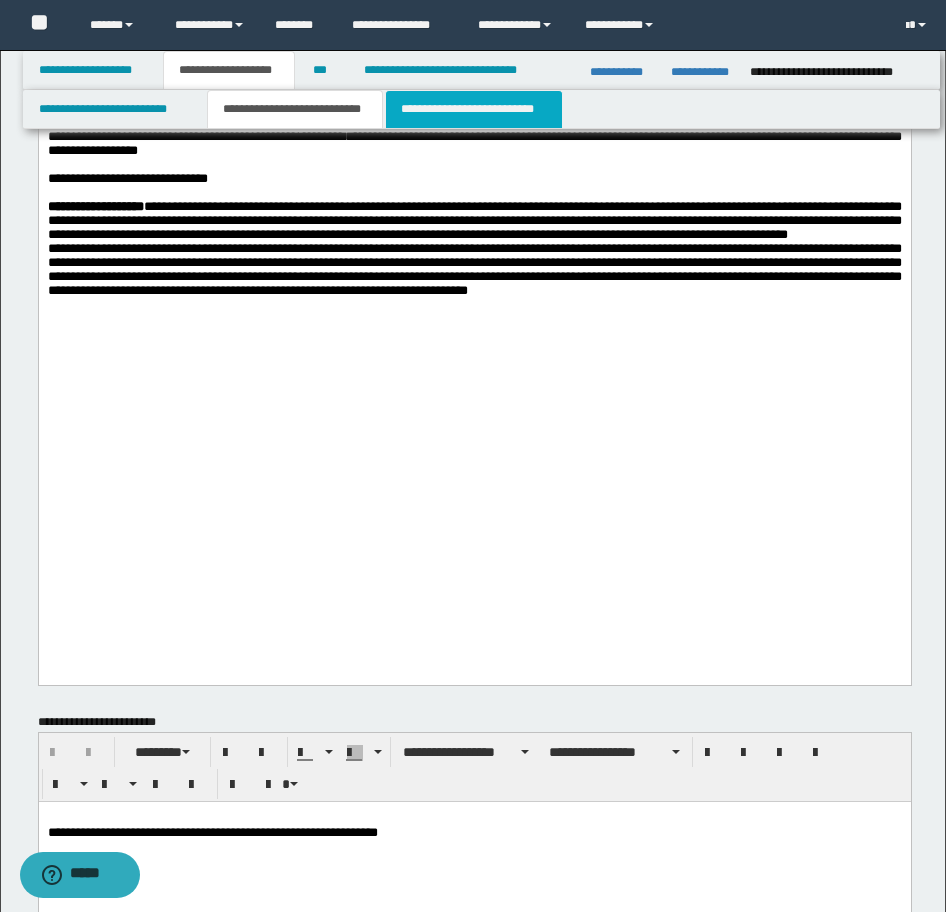click on "**********" at bounding box center [474, 109] 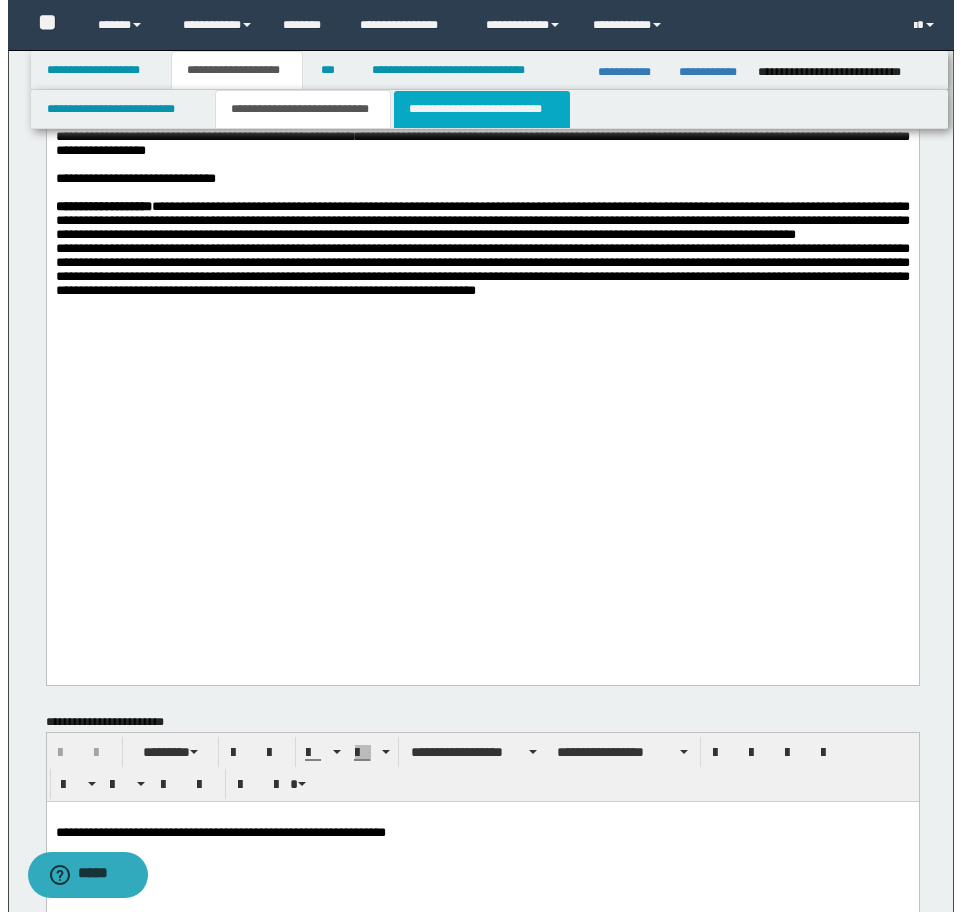 scroll, scrollTop: 0, scrollLeft: 0, axis: both 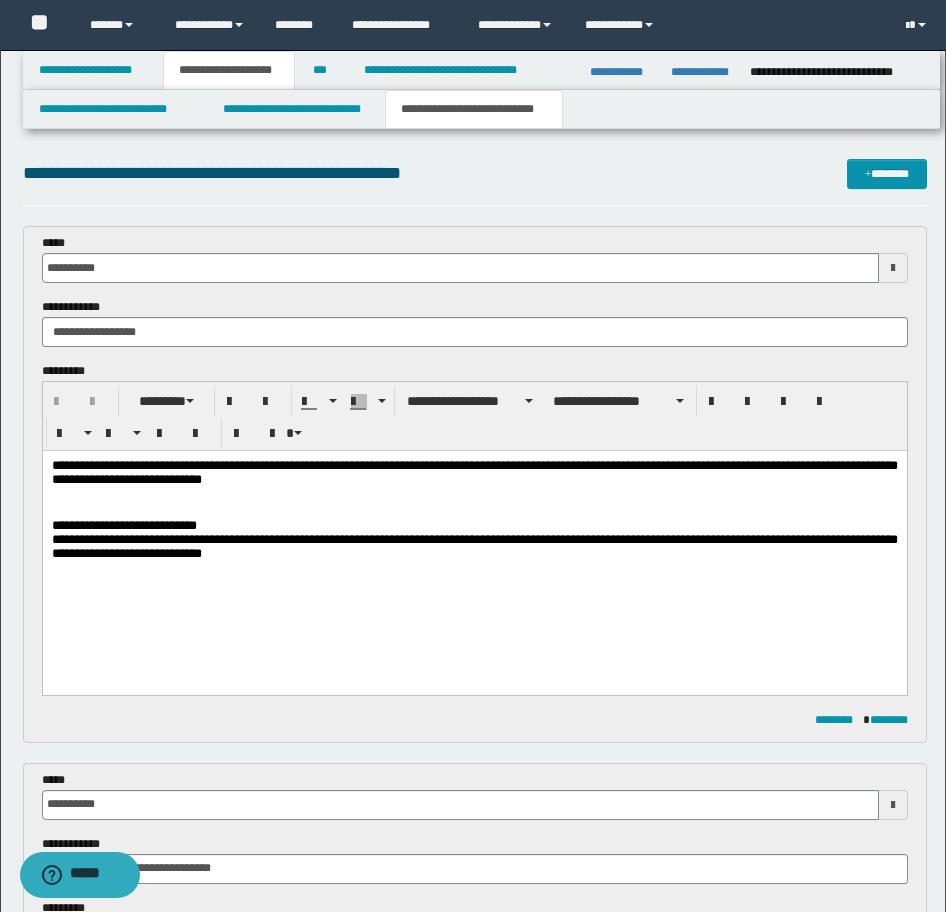 click at bounding box center (474, 511) 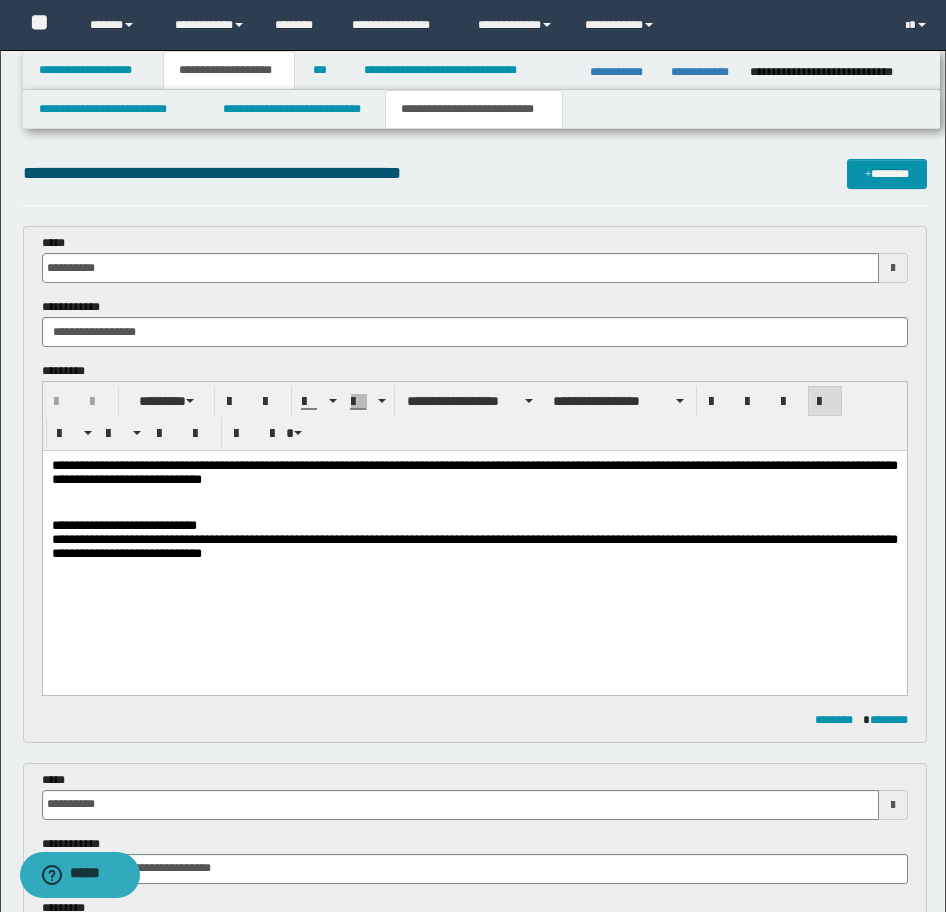 type 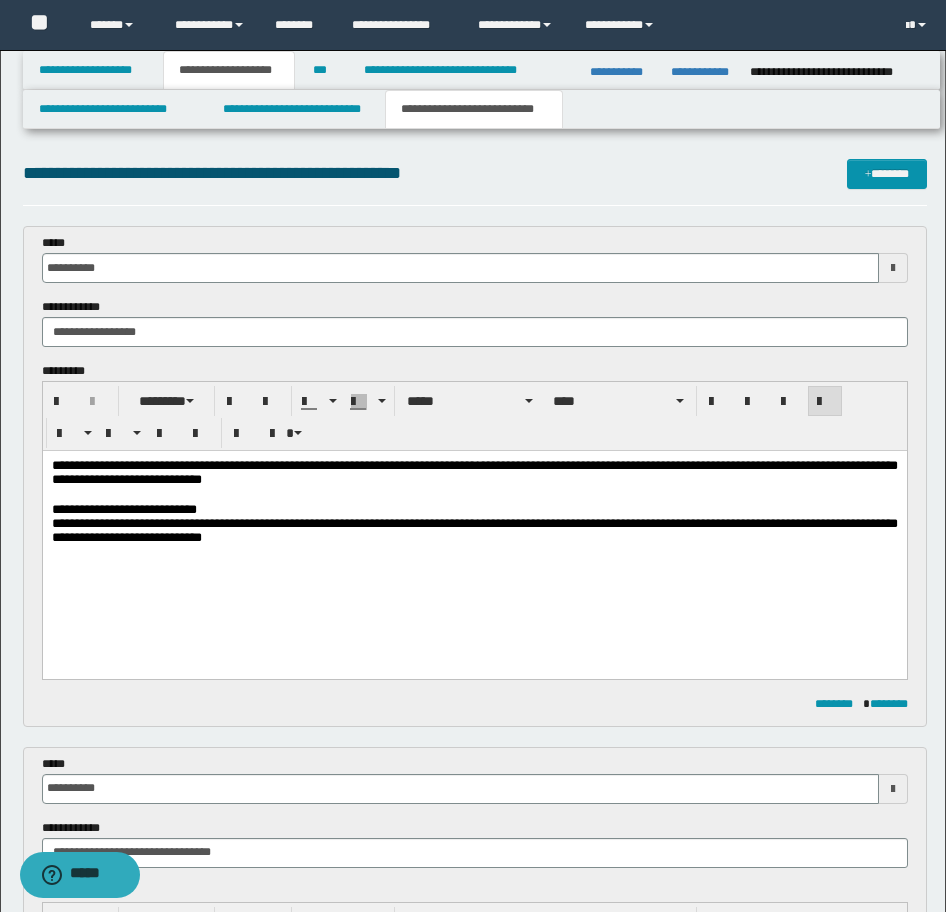 click on "**********" at bounding box center [474, 530] 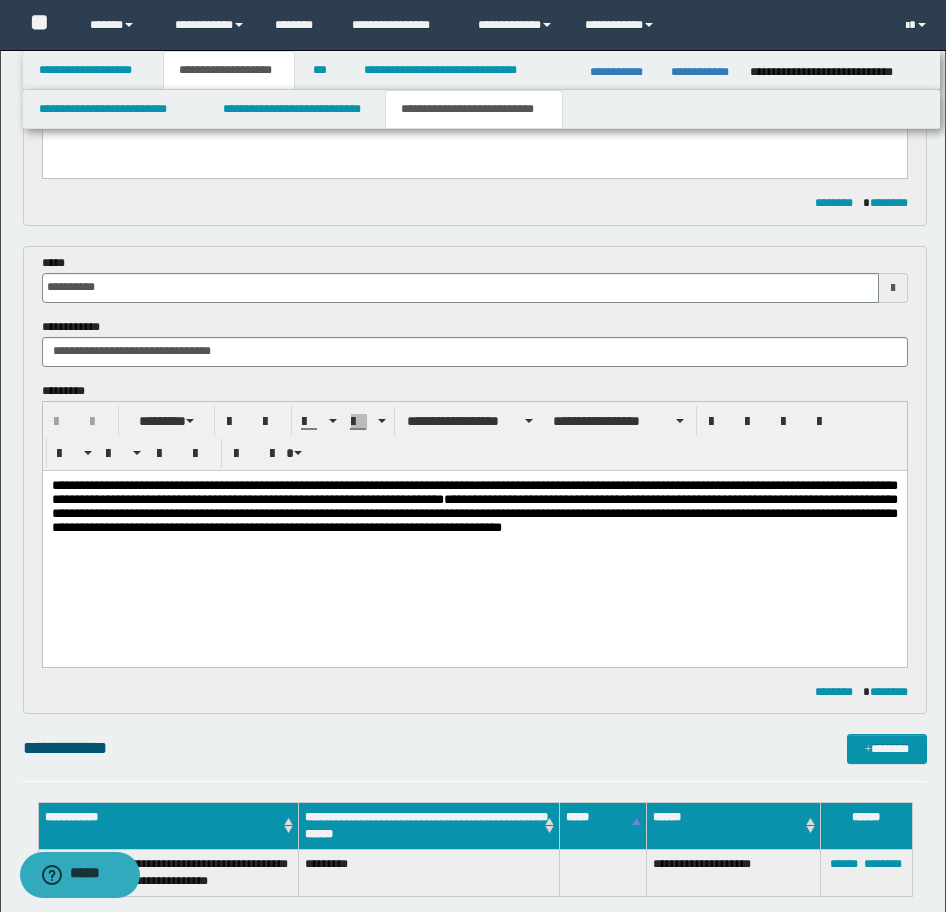 scroll, scrollTop: 600, scrollLeft: 0, axis: vertical 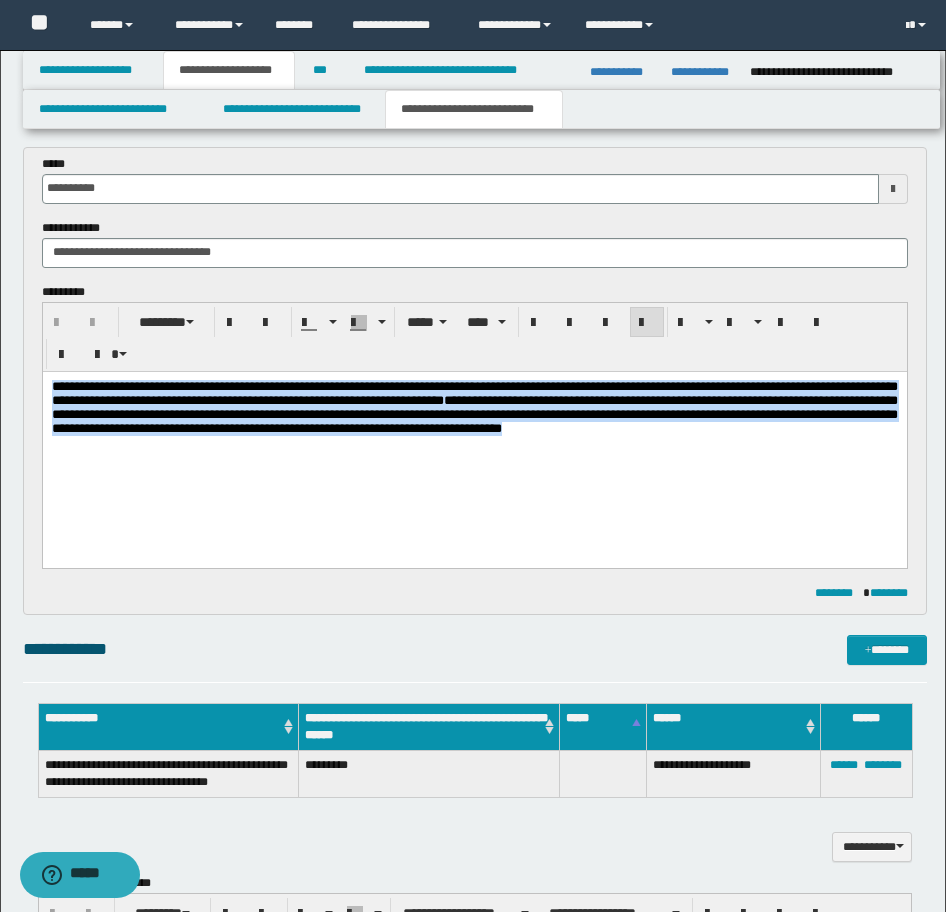 drag, startPoint x: 232, startPoint y: 454, endPoint x: 81, endPoint y: 763, distance: 343.9215 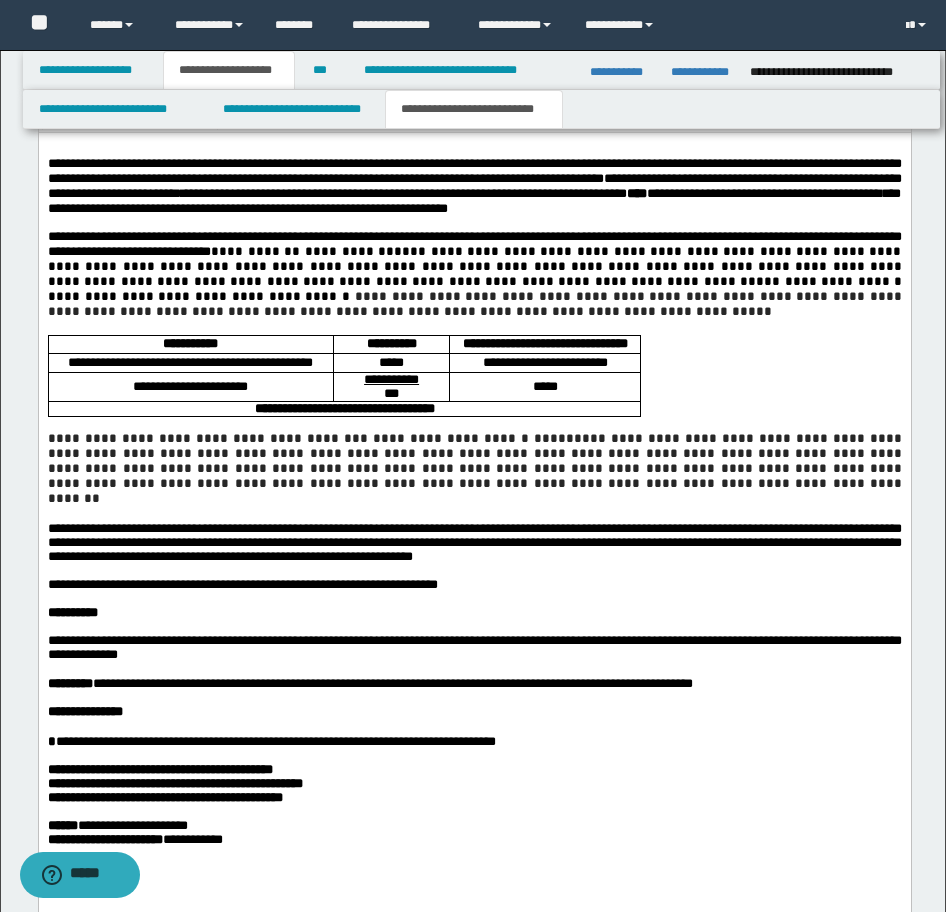 scroll, scrollTop: 1600, scrollLeft: 0, axis: vertical 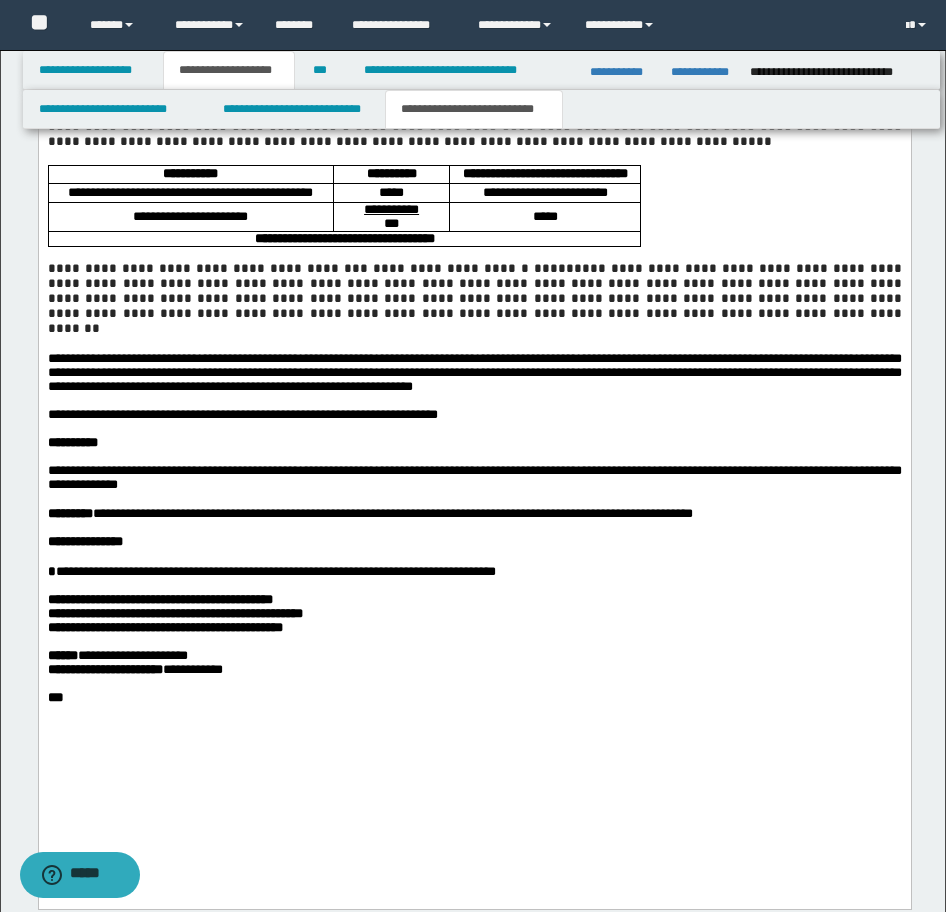 click on "**********" at bounding box center (474, 373) 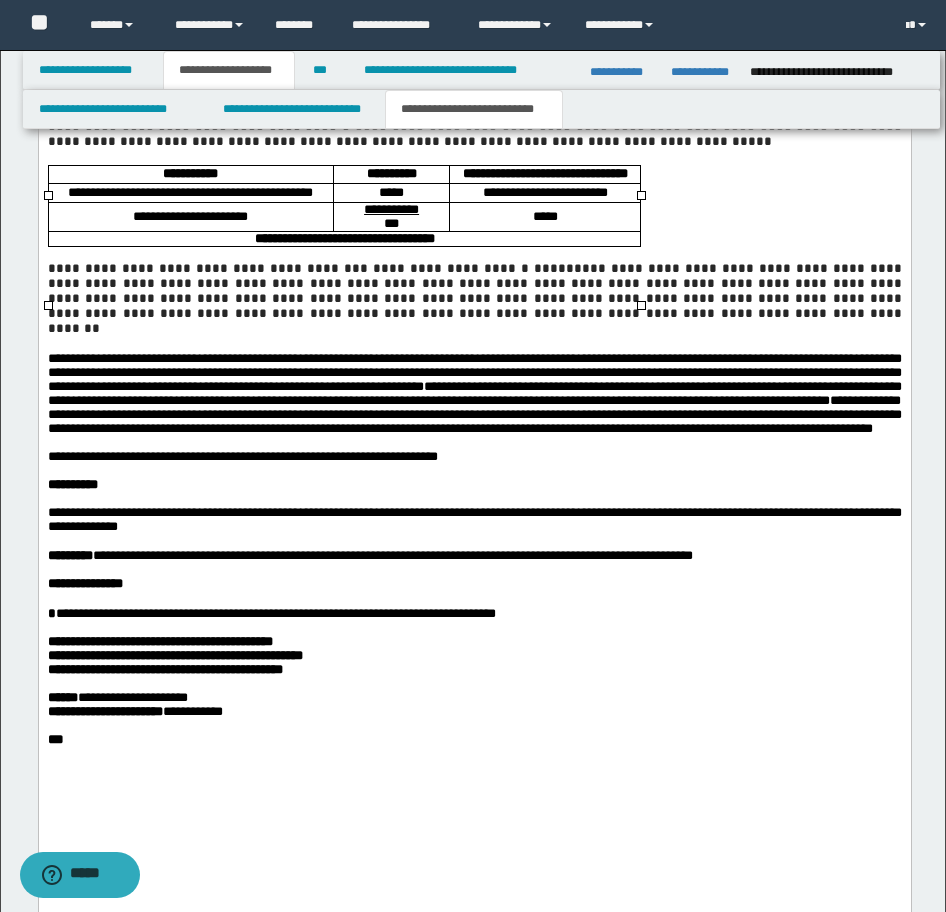 click on "*****" at bounding box center [544, 217] 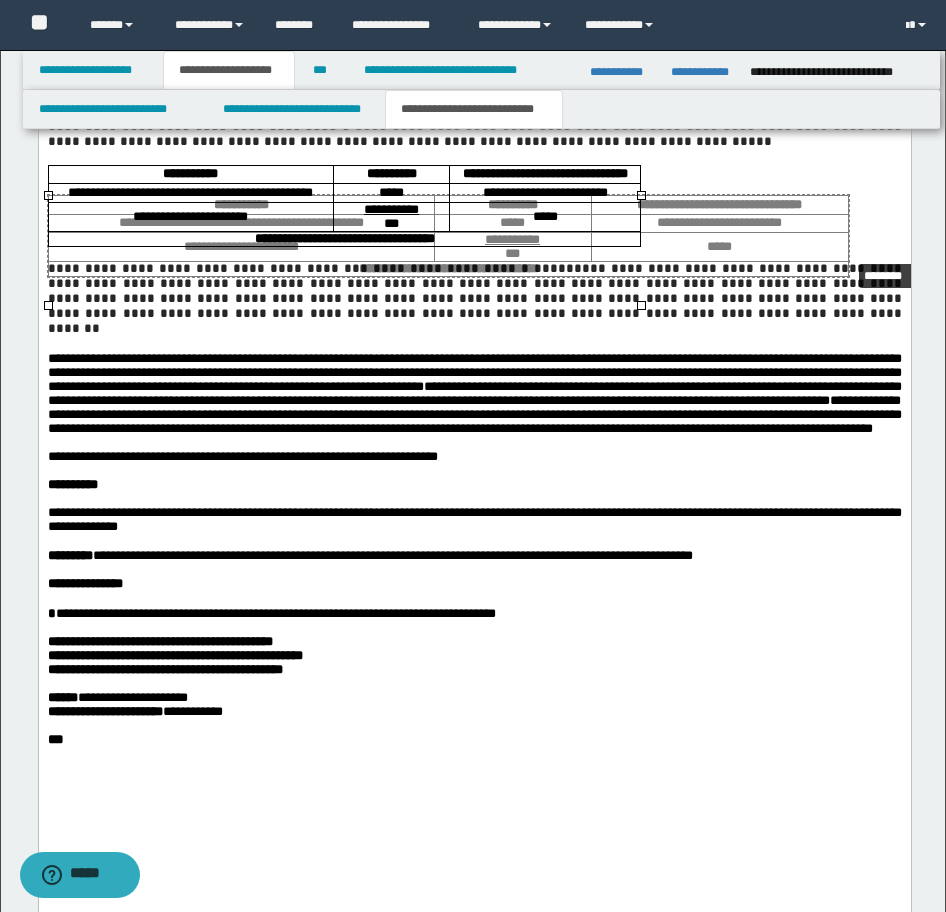 drag, startPoint x: 638, startPoint y: 305, endPoint x: 846, endPoint y: 259, distance: 213.02582 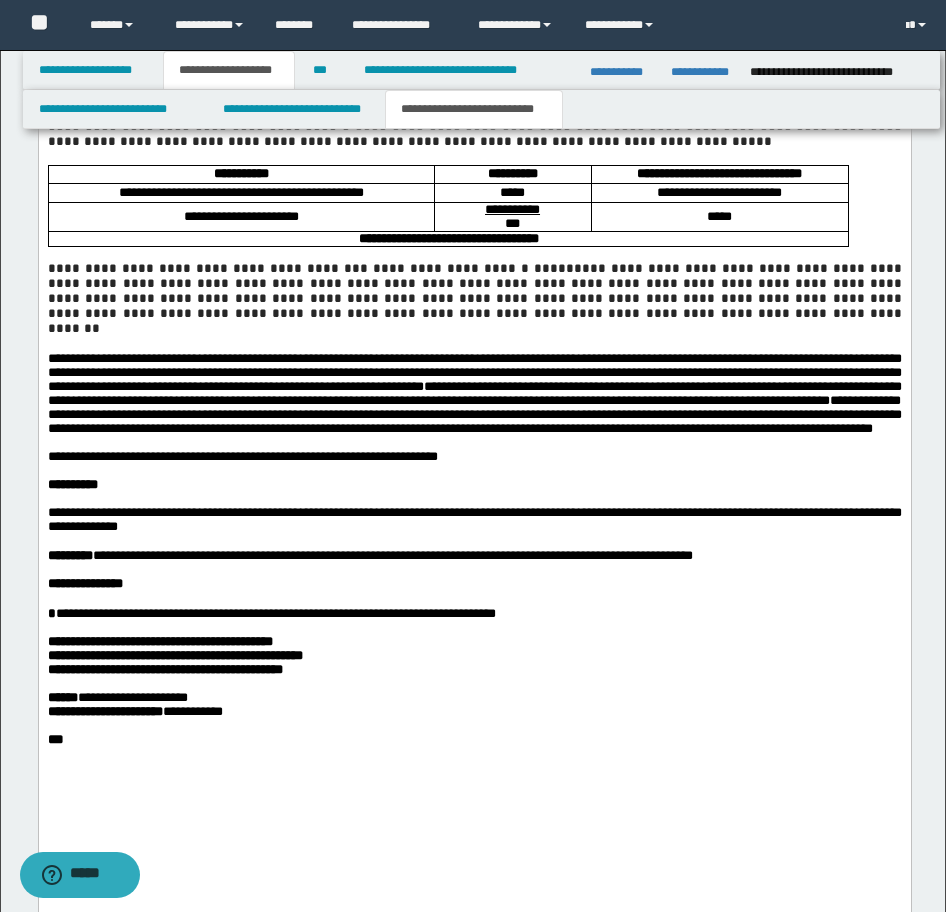 click on "*****" at bounding box center (718, 216) 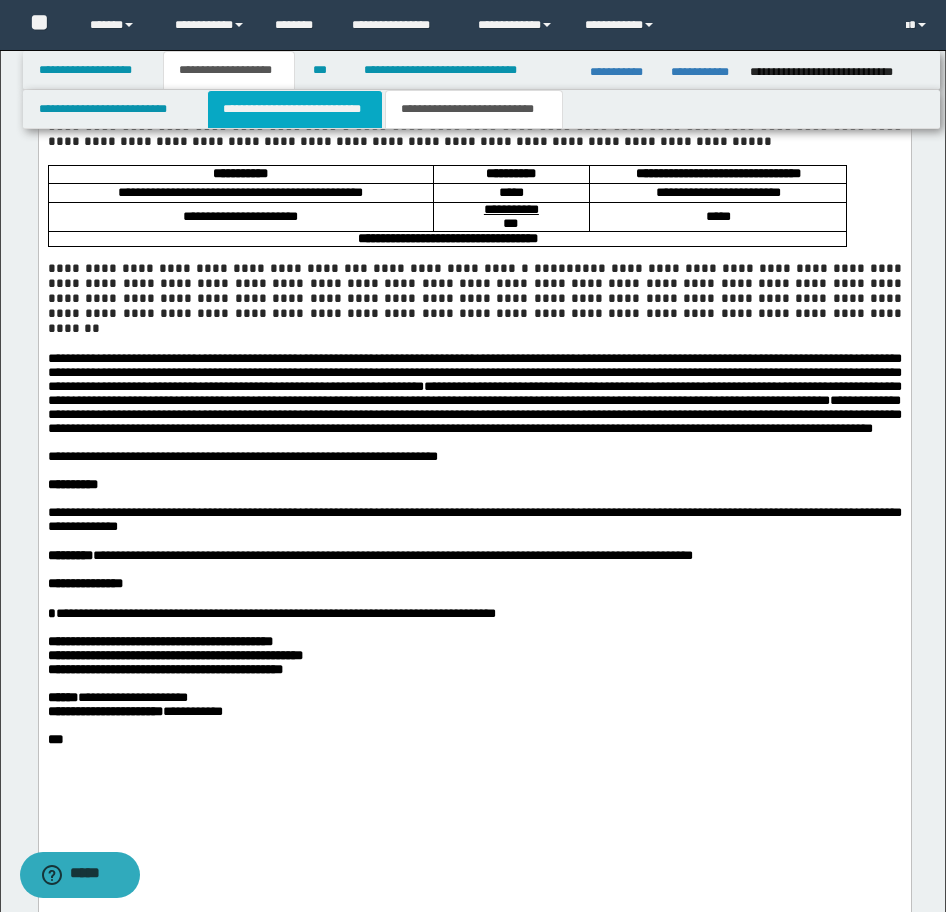 click on "**********" at bounding box center [295, 109] 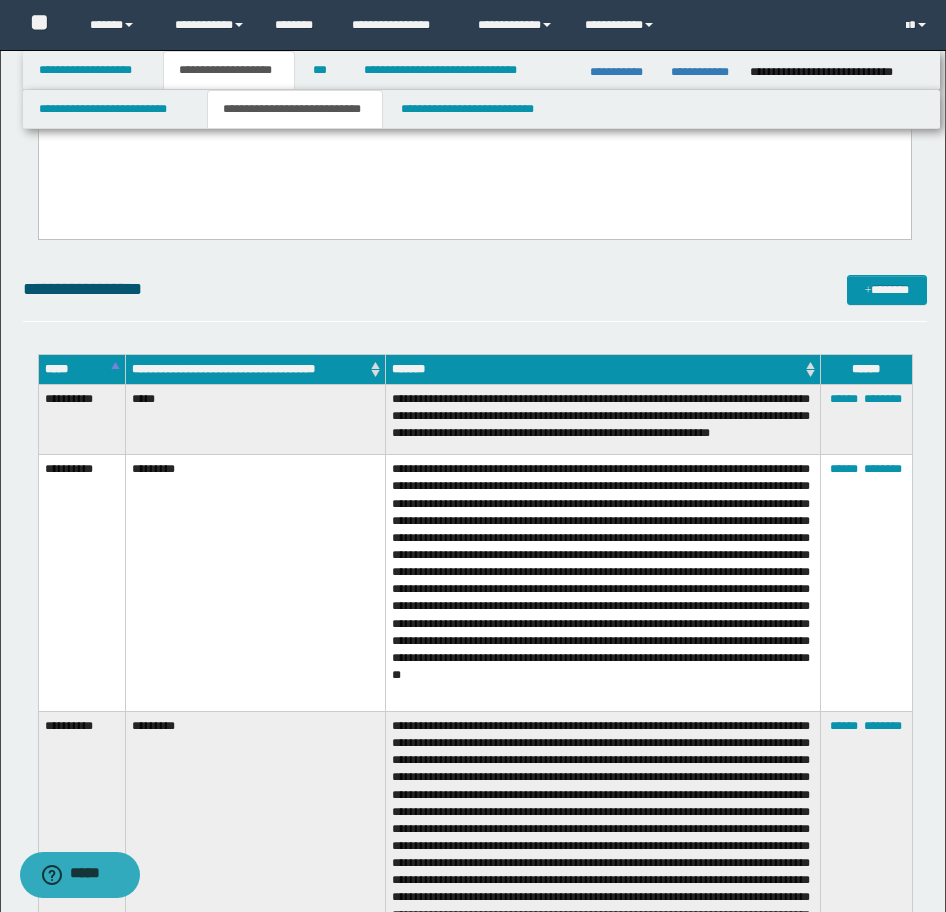 scroll, scrollTop: 2200, scrollLeft: 0, axis: vertical 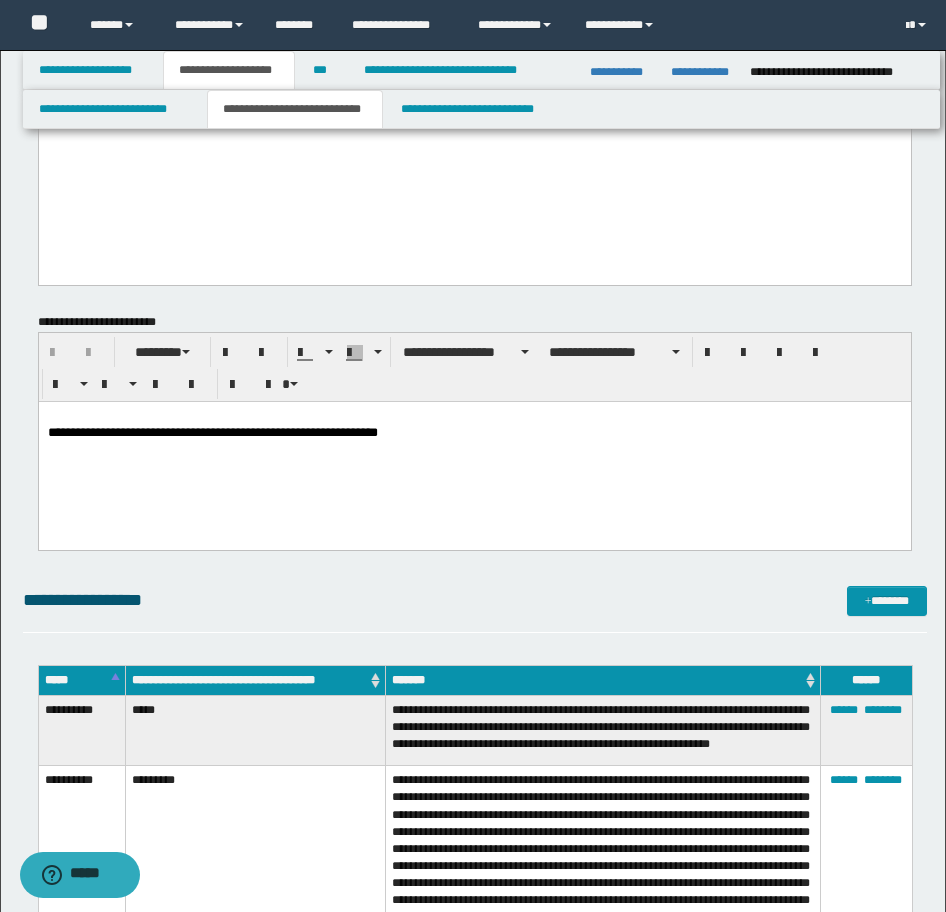 click on "**********" at bounding box center (474, 449) 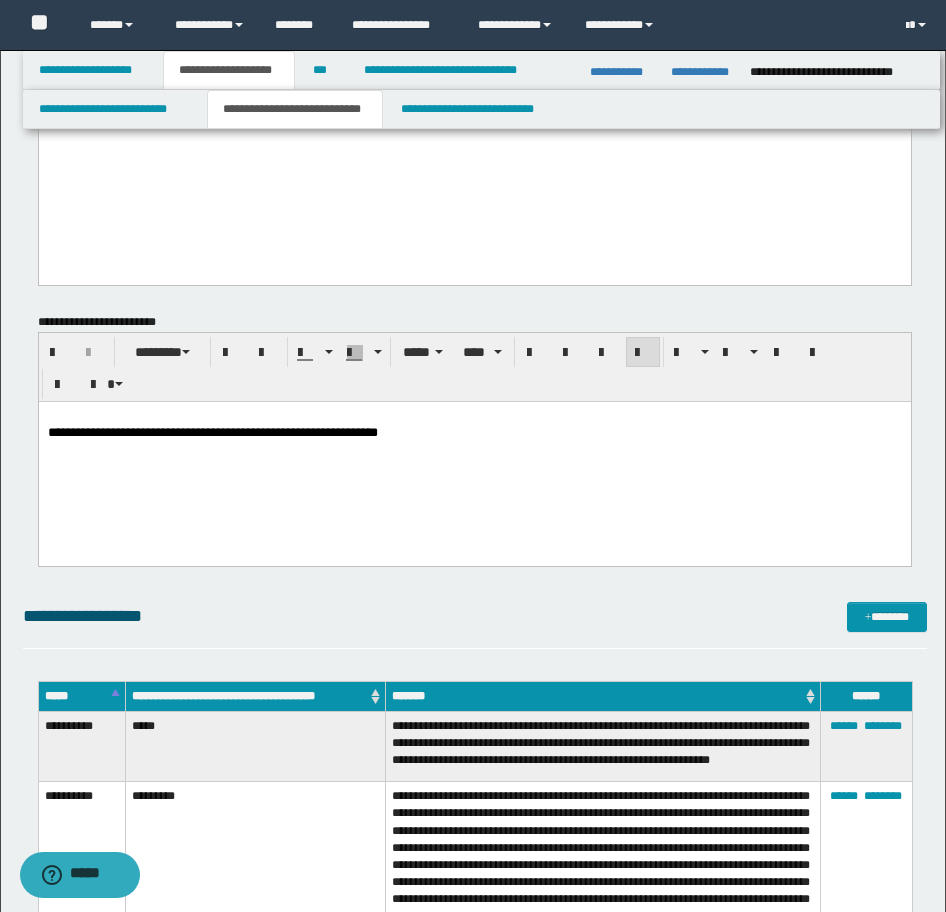 paste 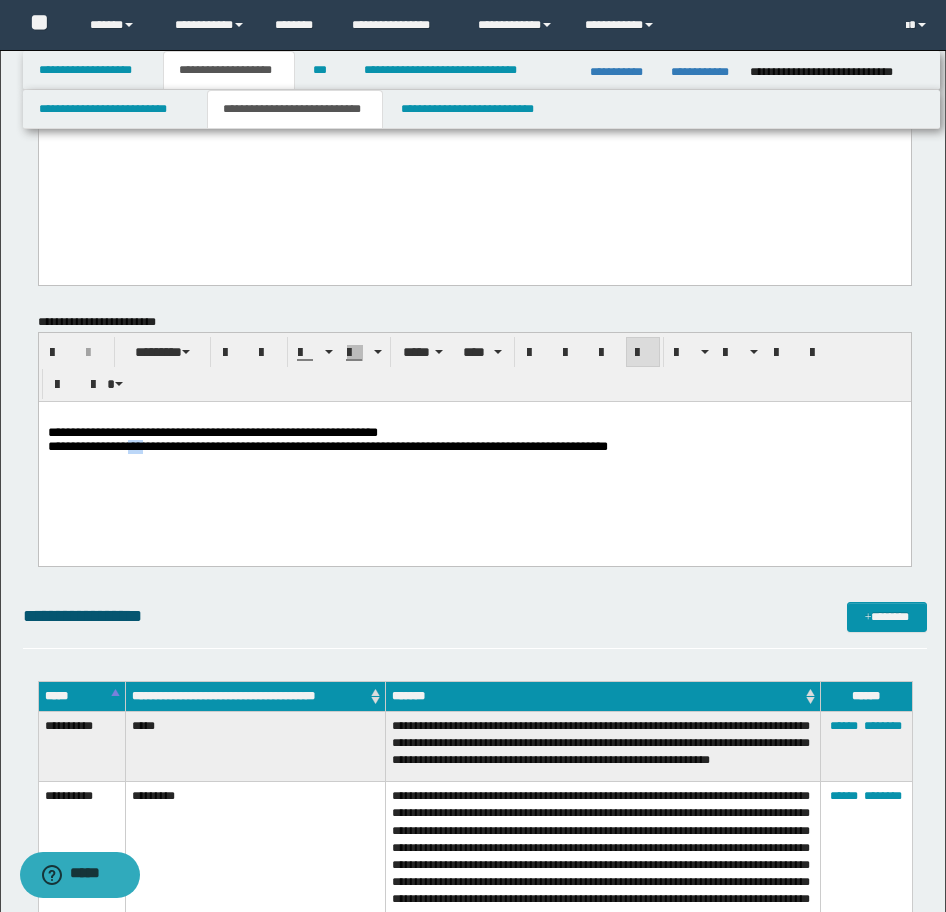 drag, startPoint x: 186, startPoint y: 448, endPoint x: 161, endPoint y: 453, distance: 25.495098 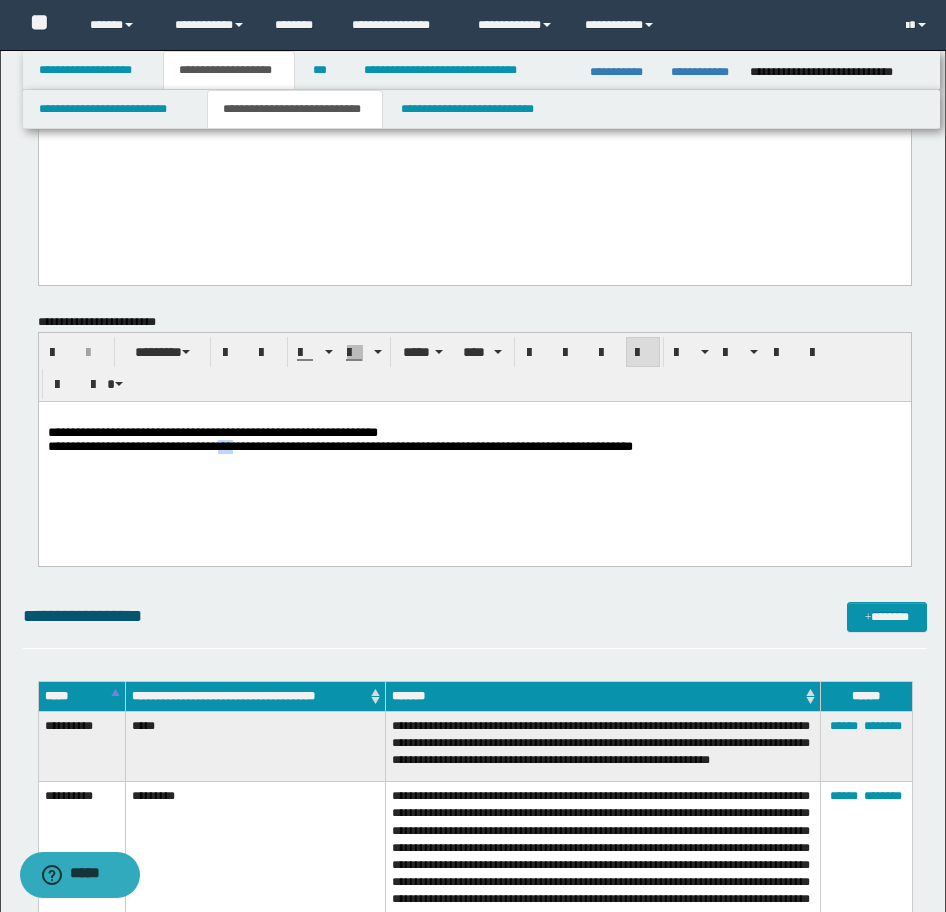 drag, startPoint x: 303, startPoint y: 451, endPoint x: 275, endPoint y: 451, distance: 28 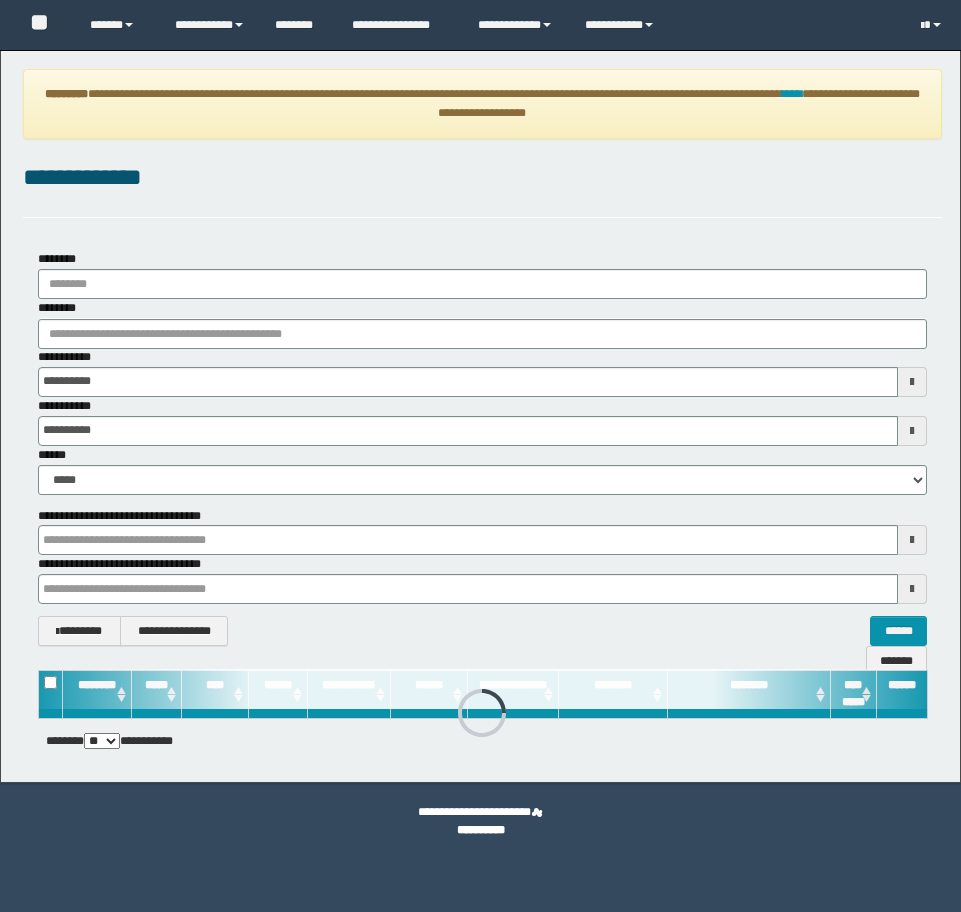 scroll, scrollTop: 0, scrollLeft: 0, axis: both 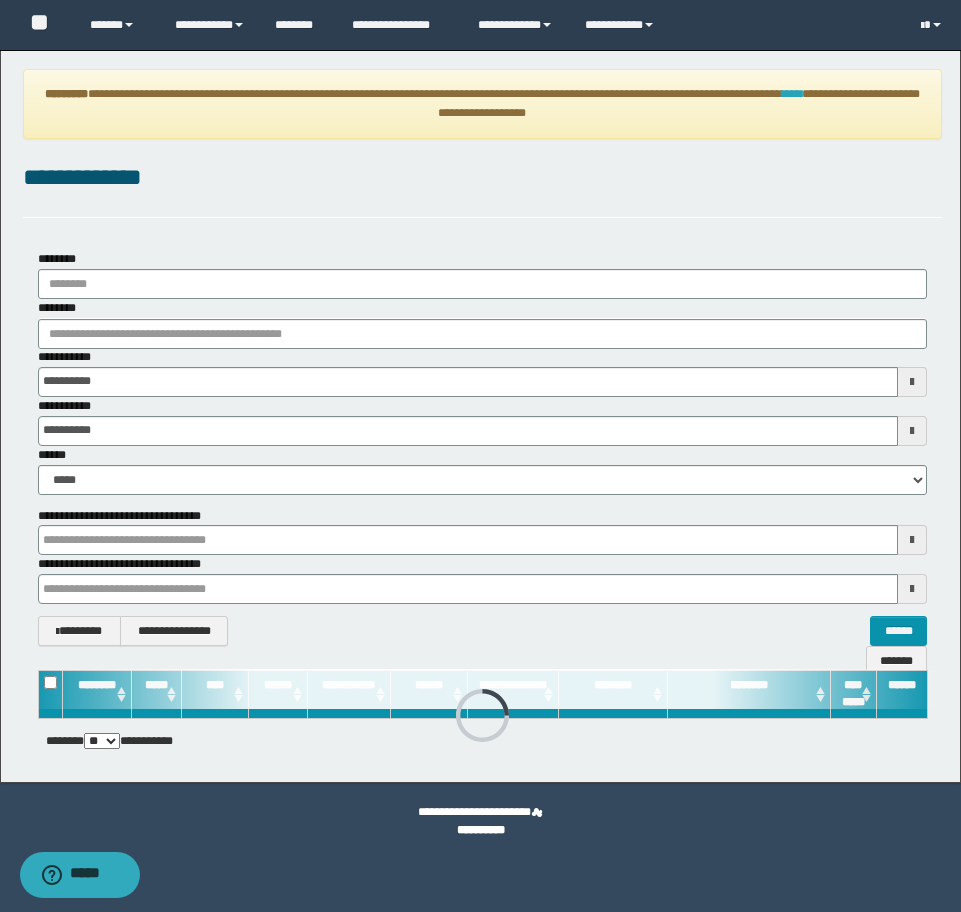 click on "****" at bounding box center [792, 94] 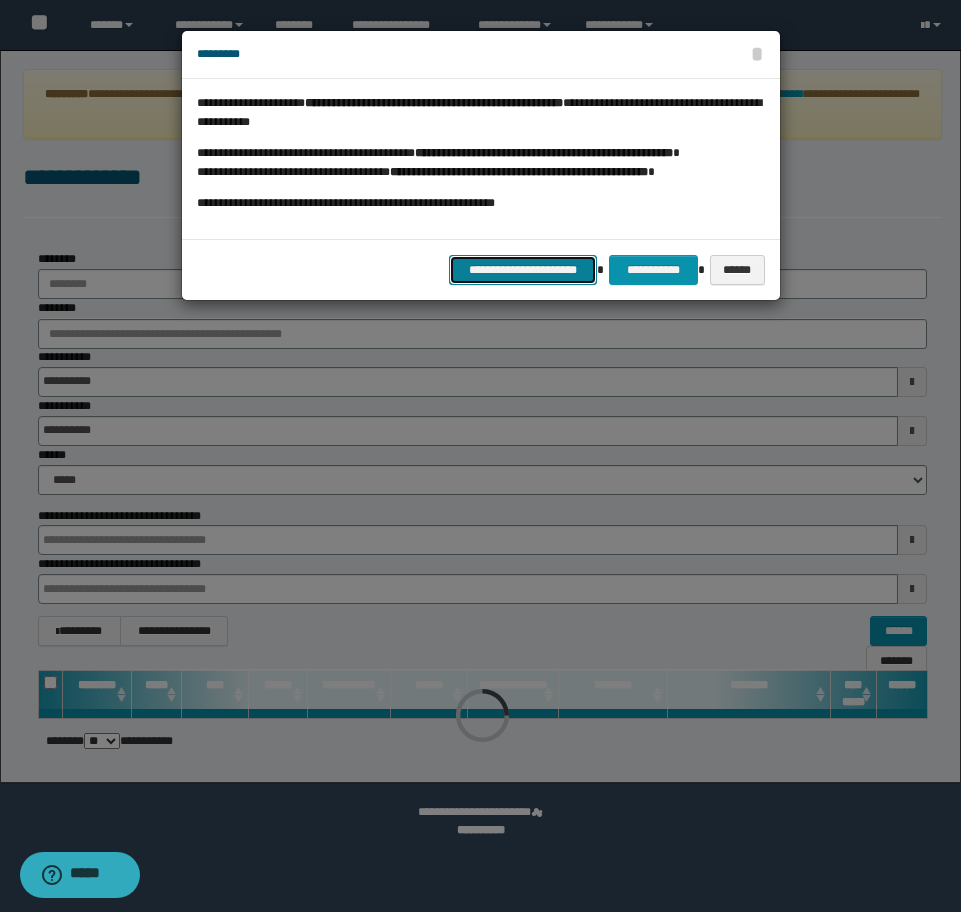 click on "**********" at bounding box center [523, 270] 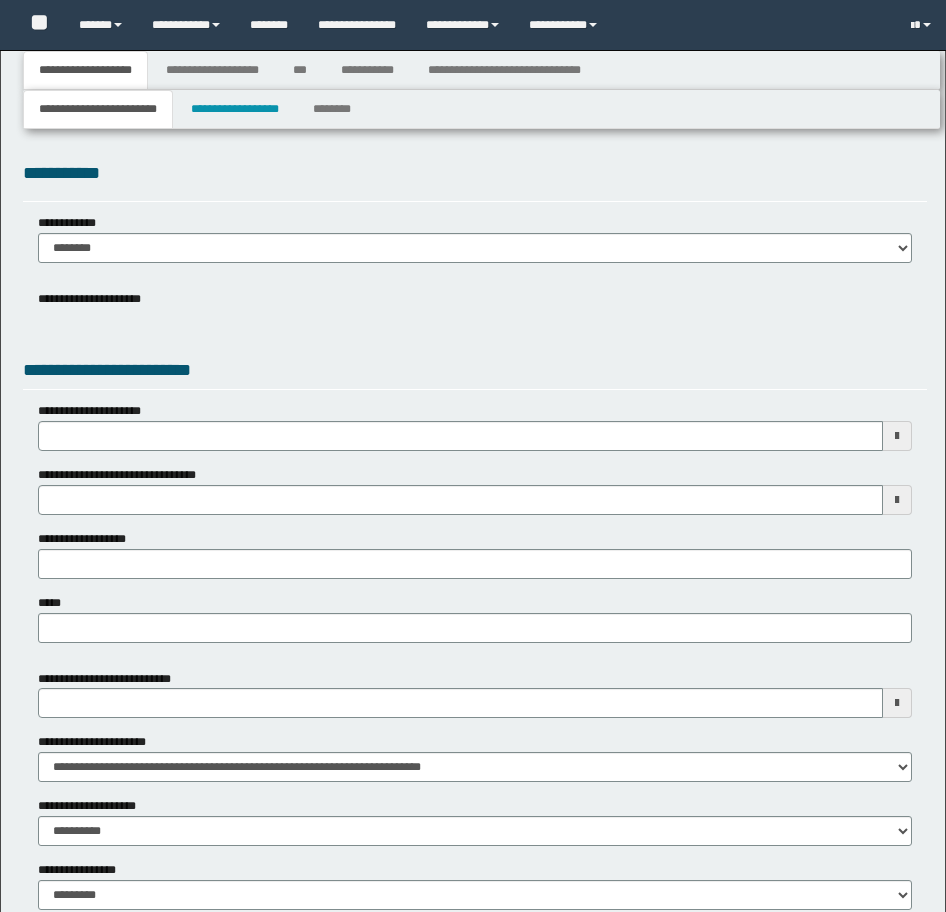 type 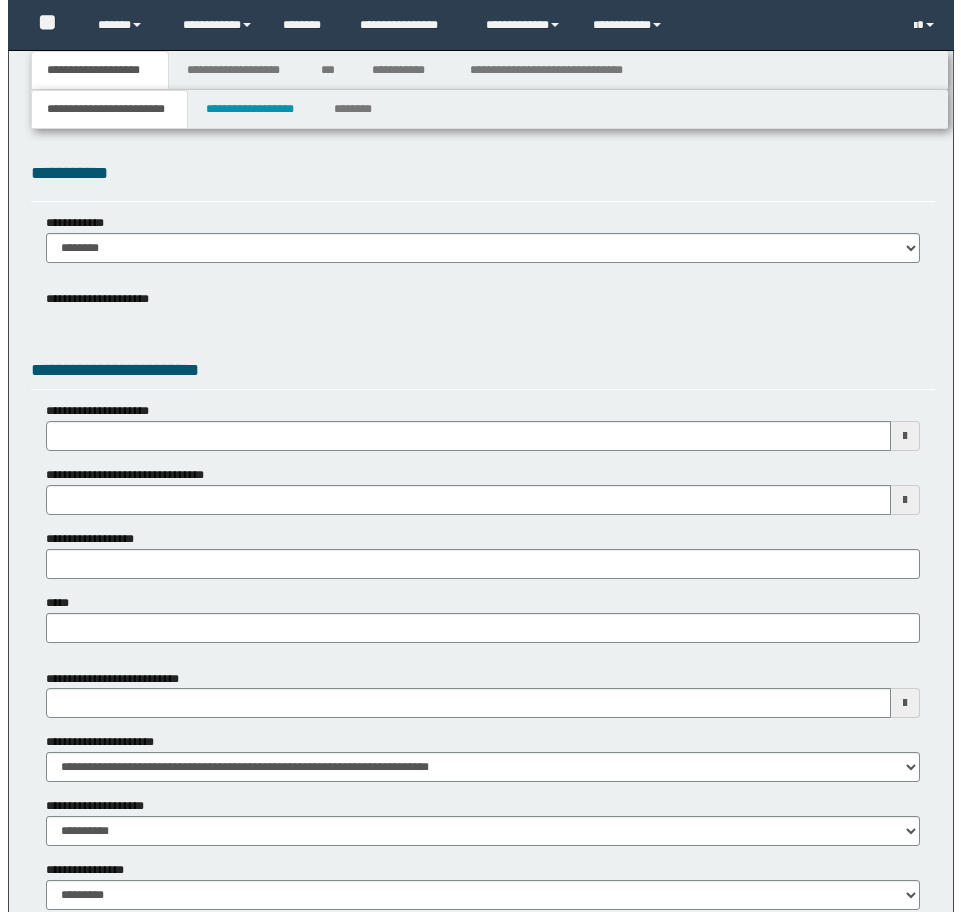 scroll, scrollTop: 0, scrollLeft: 0, axis: both 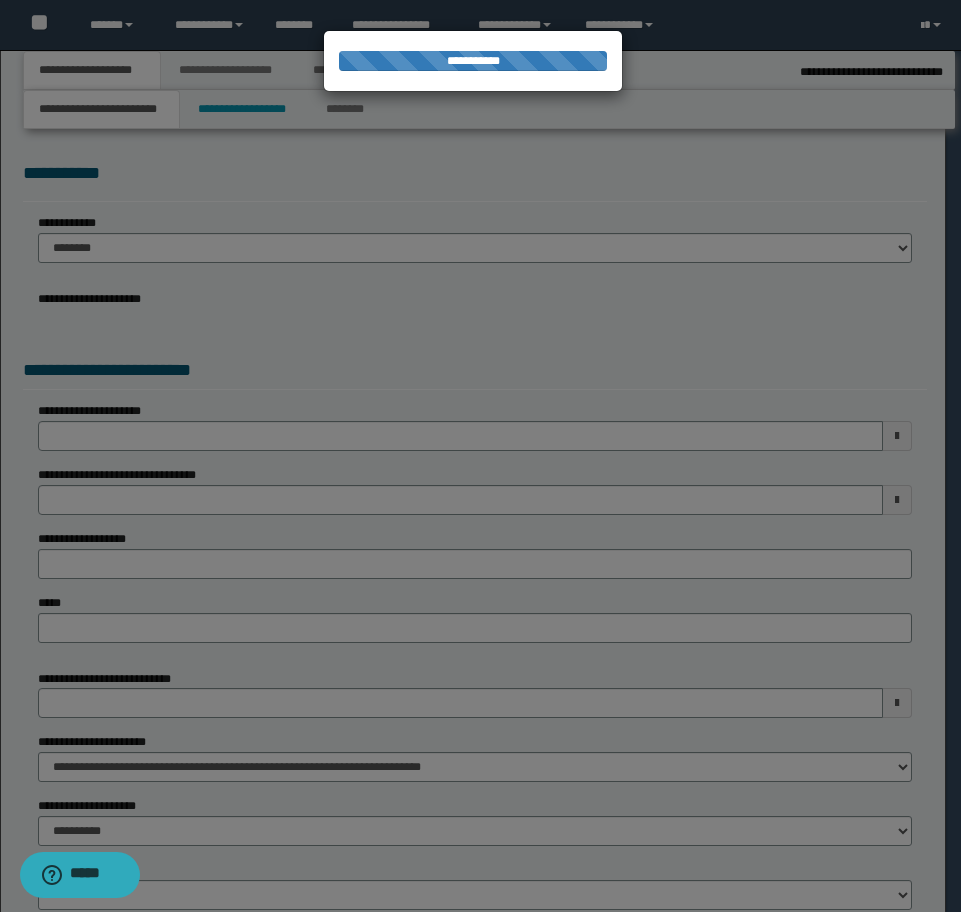 type on "**********" 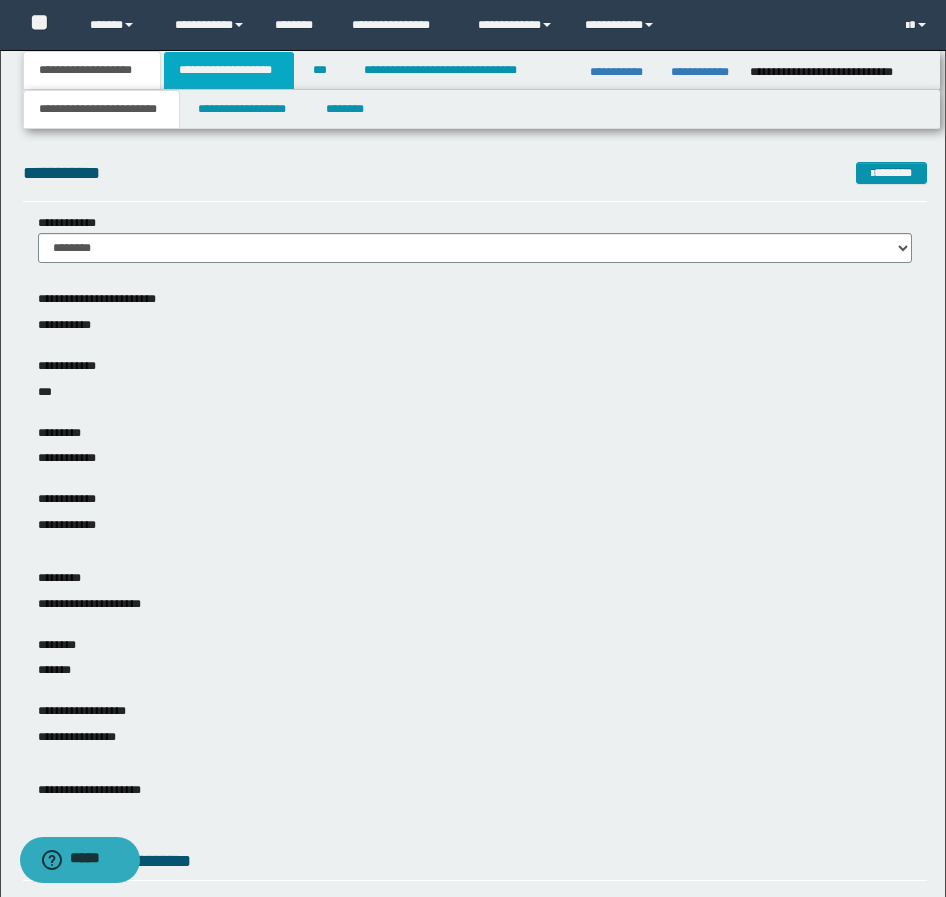 click on "**********" at bounding box center (229, 70) 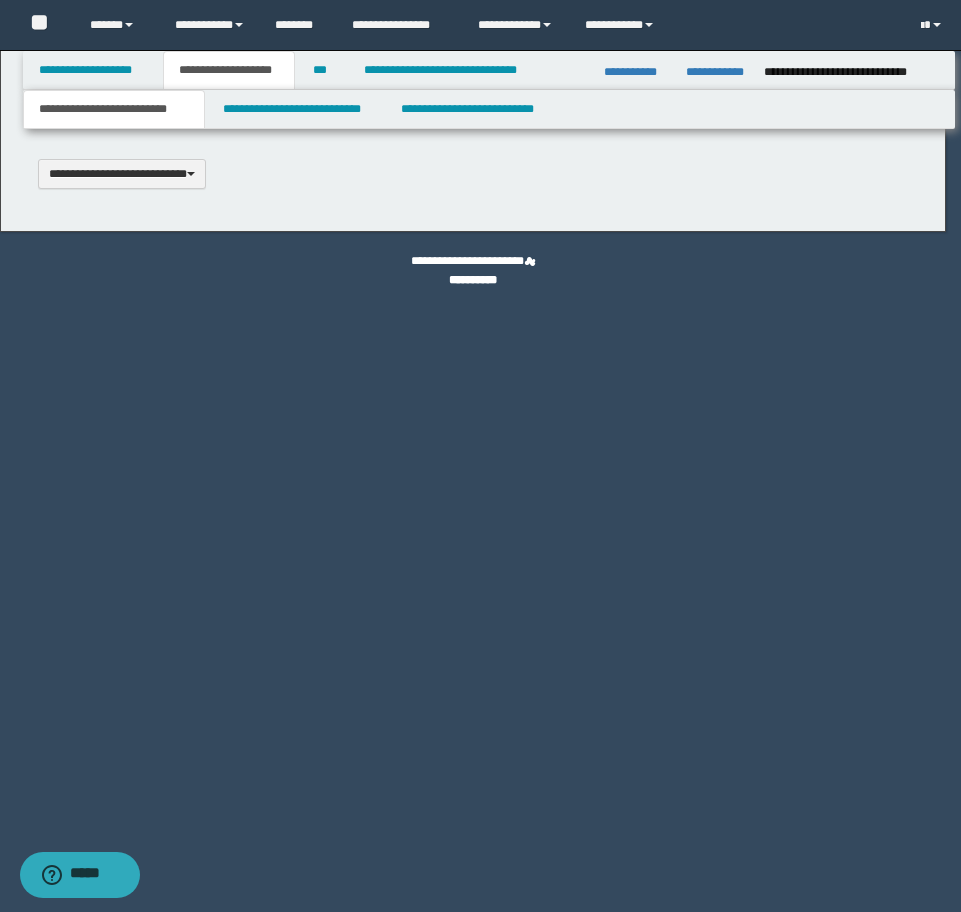 type 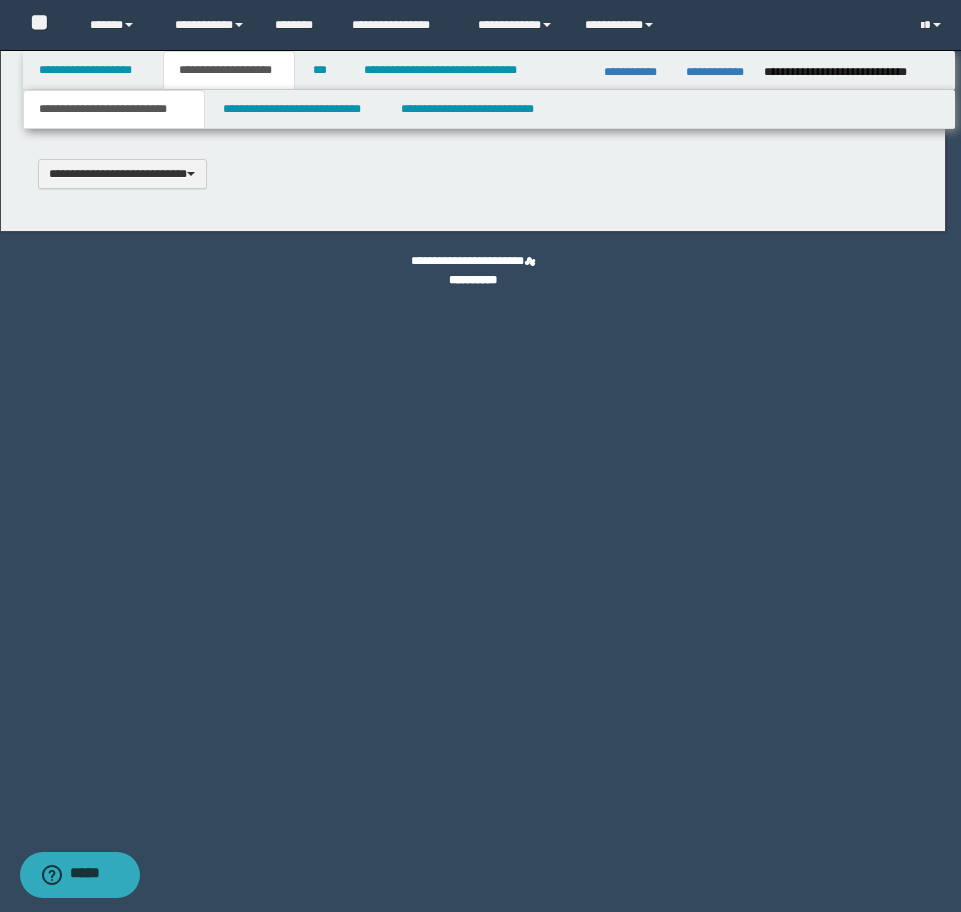 scroll, scrollTop: 0, scrollLeft: 0, axis: both 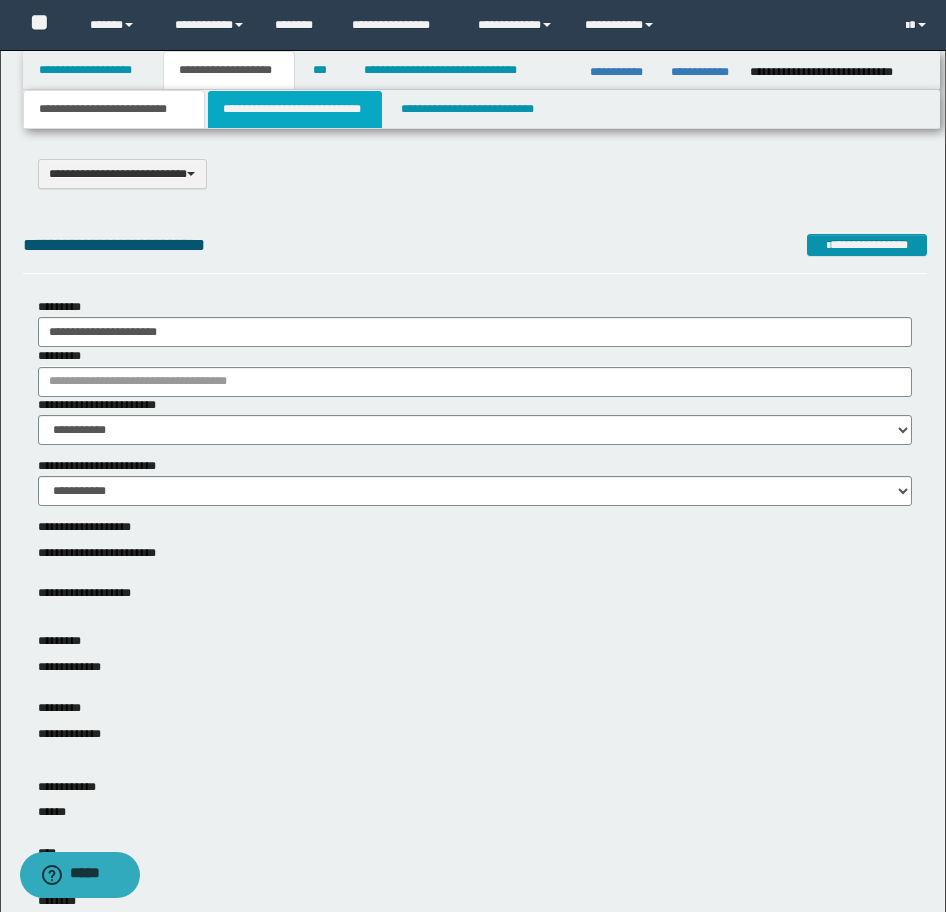 click on "**********" at bounding box center [295, 109] 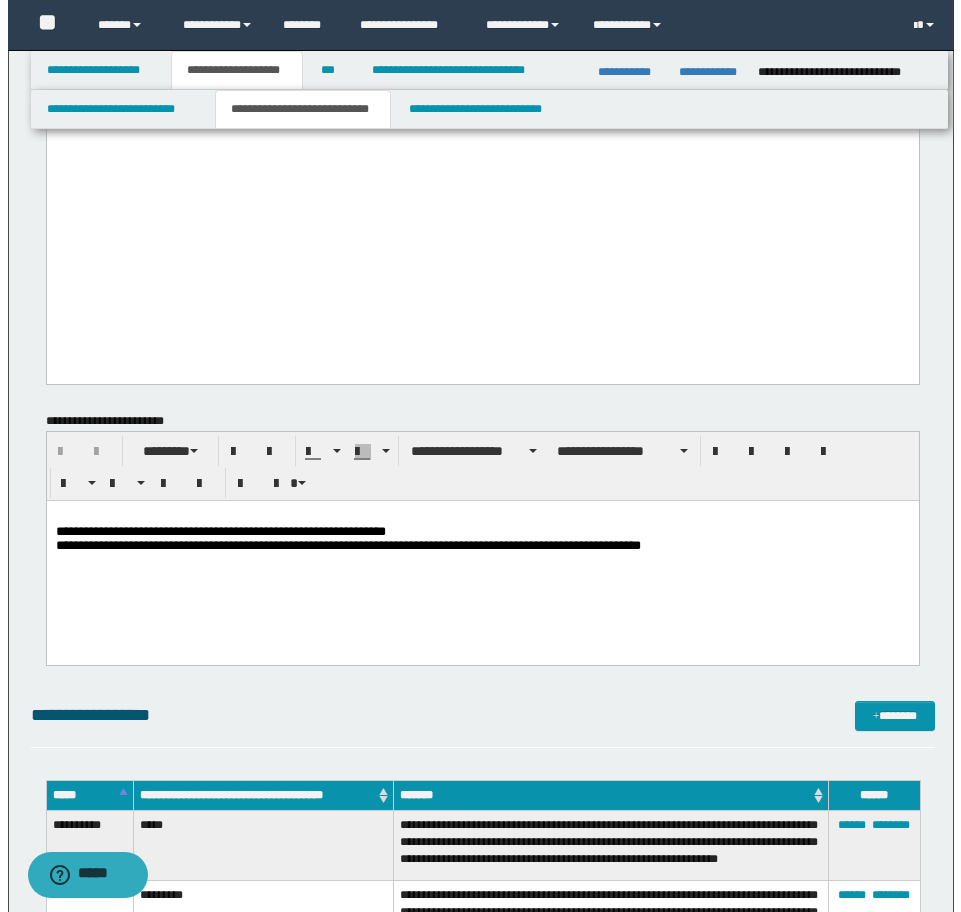 scroll, scrollTop: 1600, scrollLeft: 0, axis: vertical 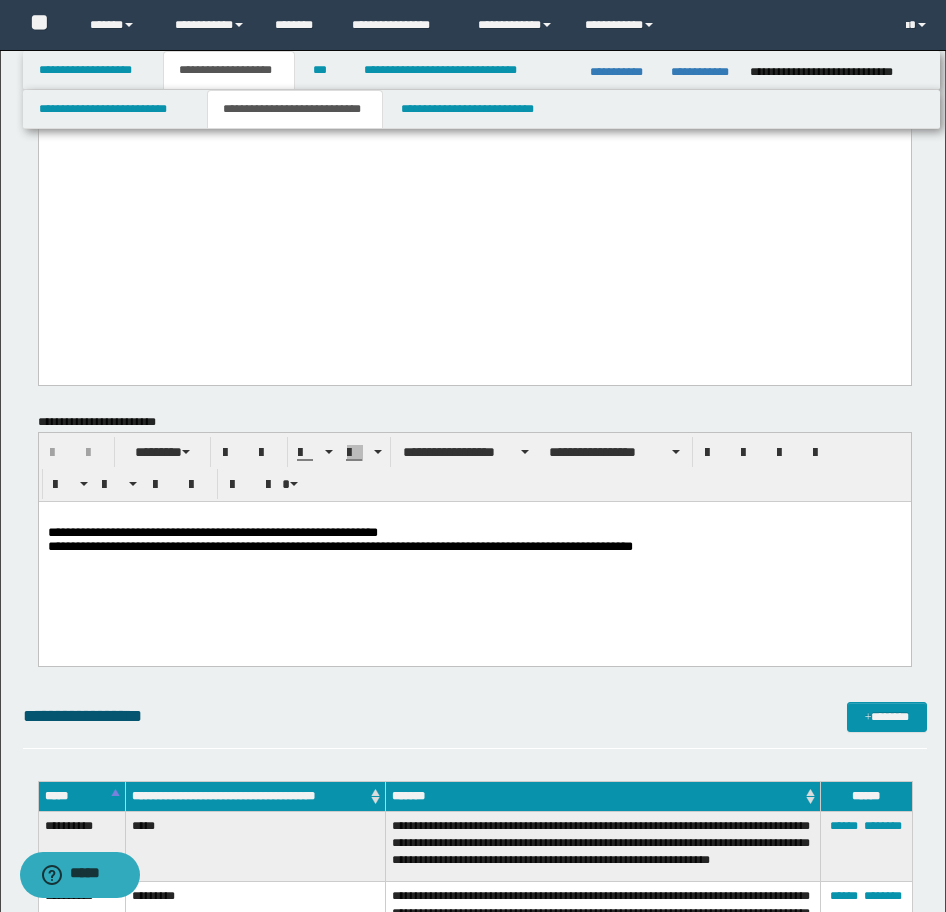 click on "**********" at bounding box center [474, 556] 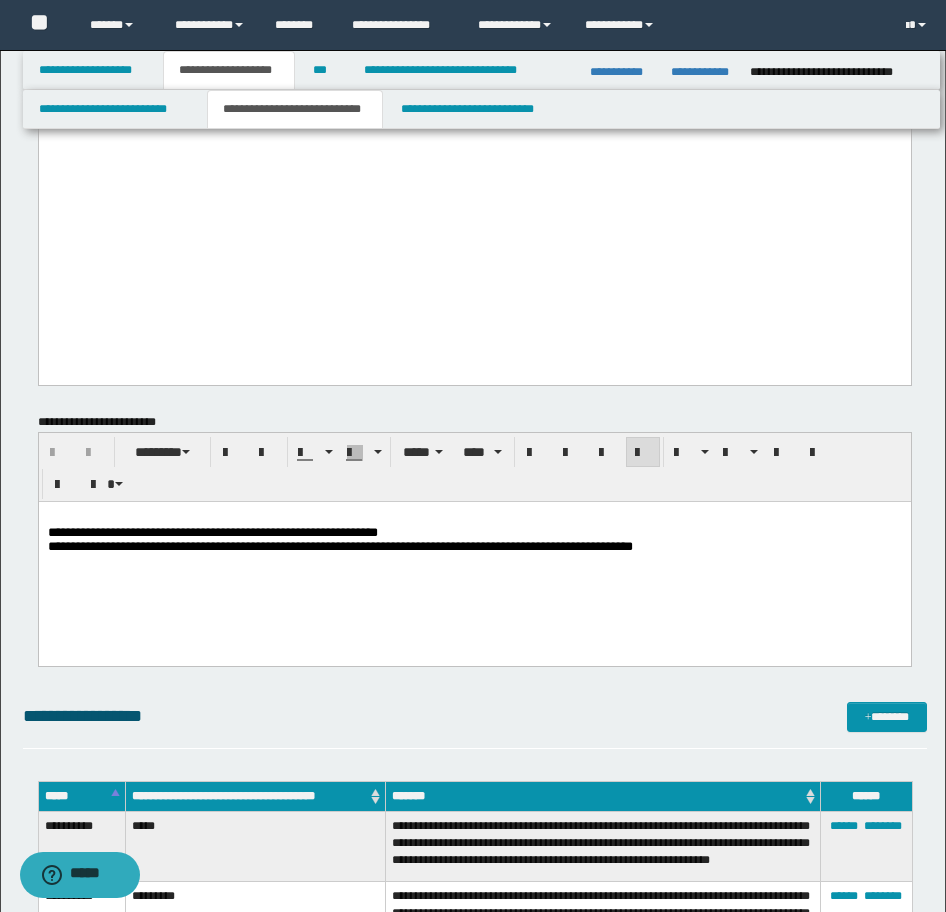 type 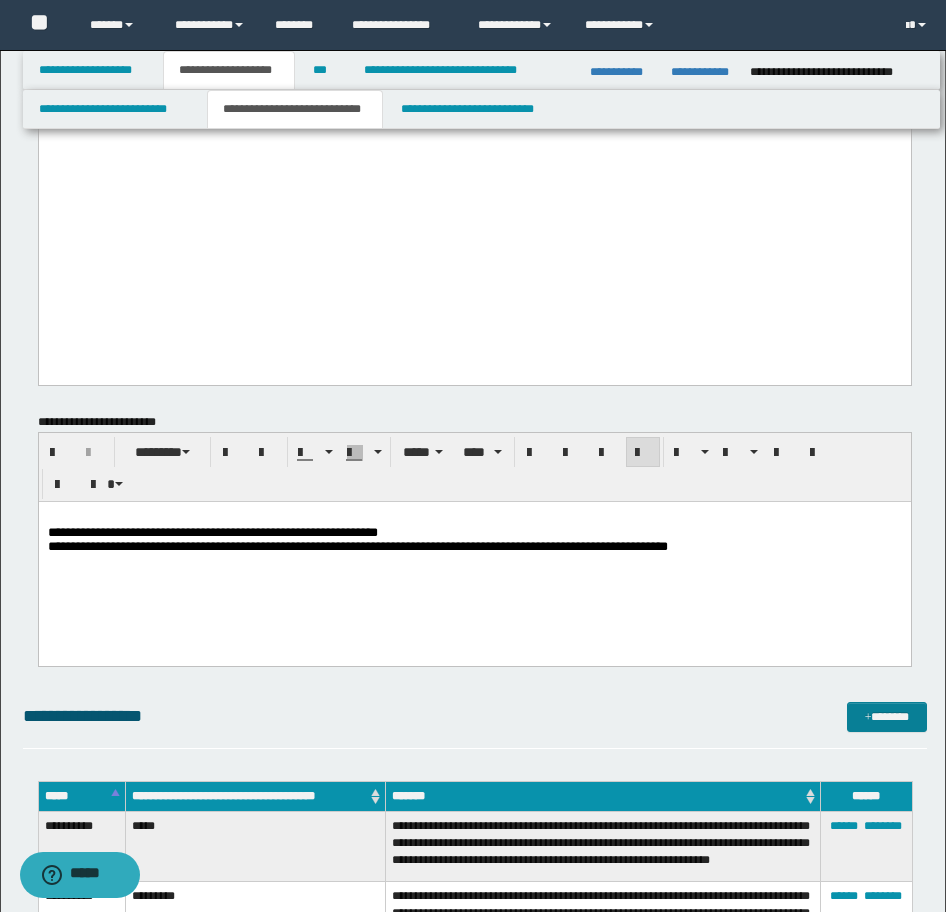 click on "*******" at bounding box center (887, 717) 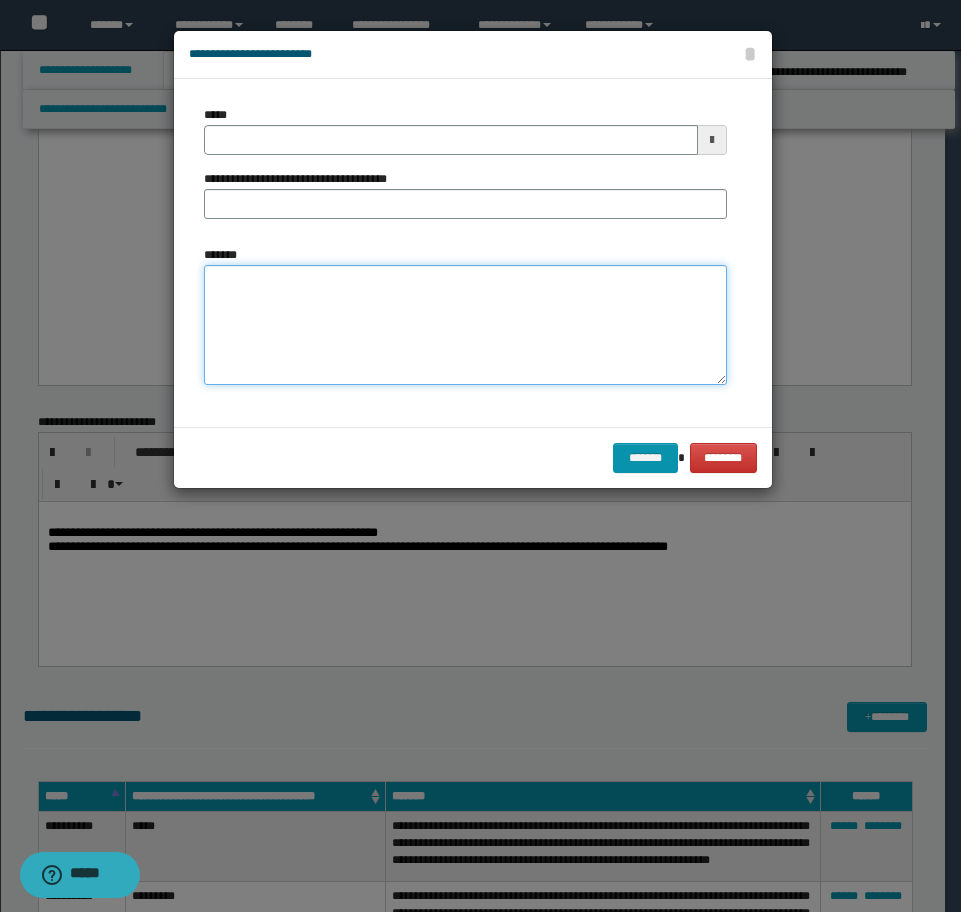 click on "*******" at bounding box center (465, 325) 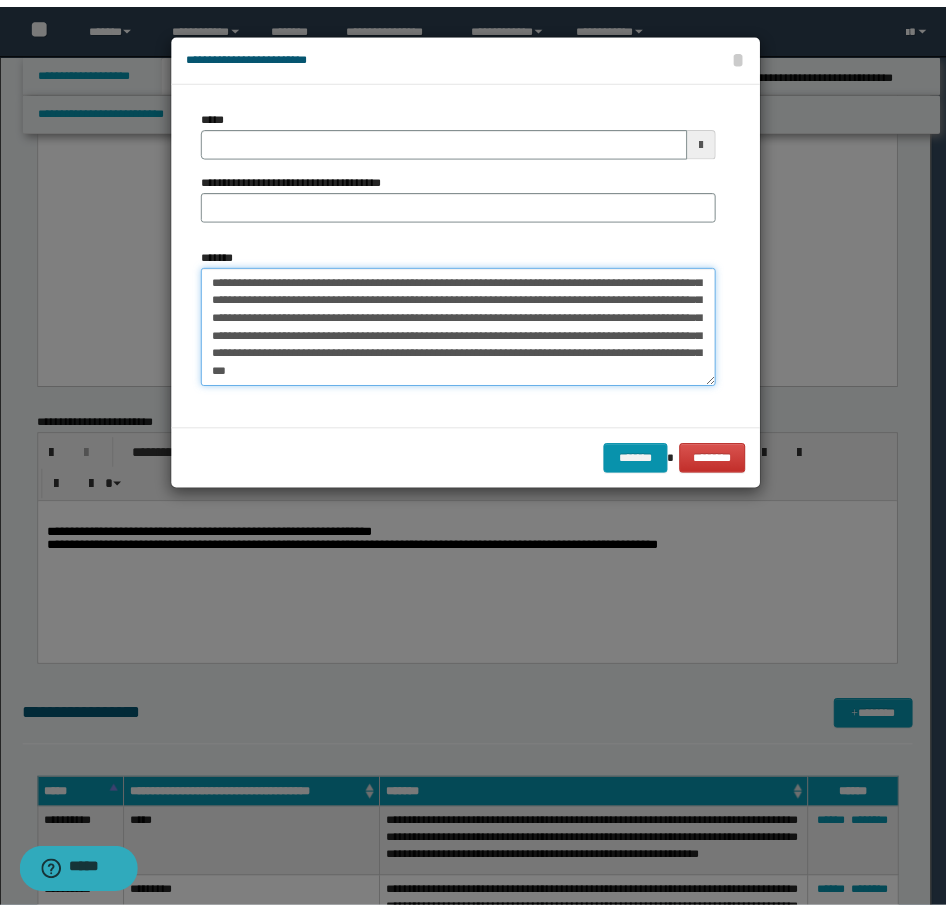 scroll, scrollTop: 0, scrollLeft: 0, axis: both 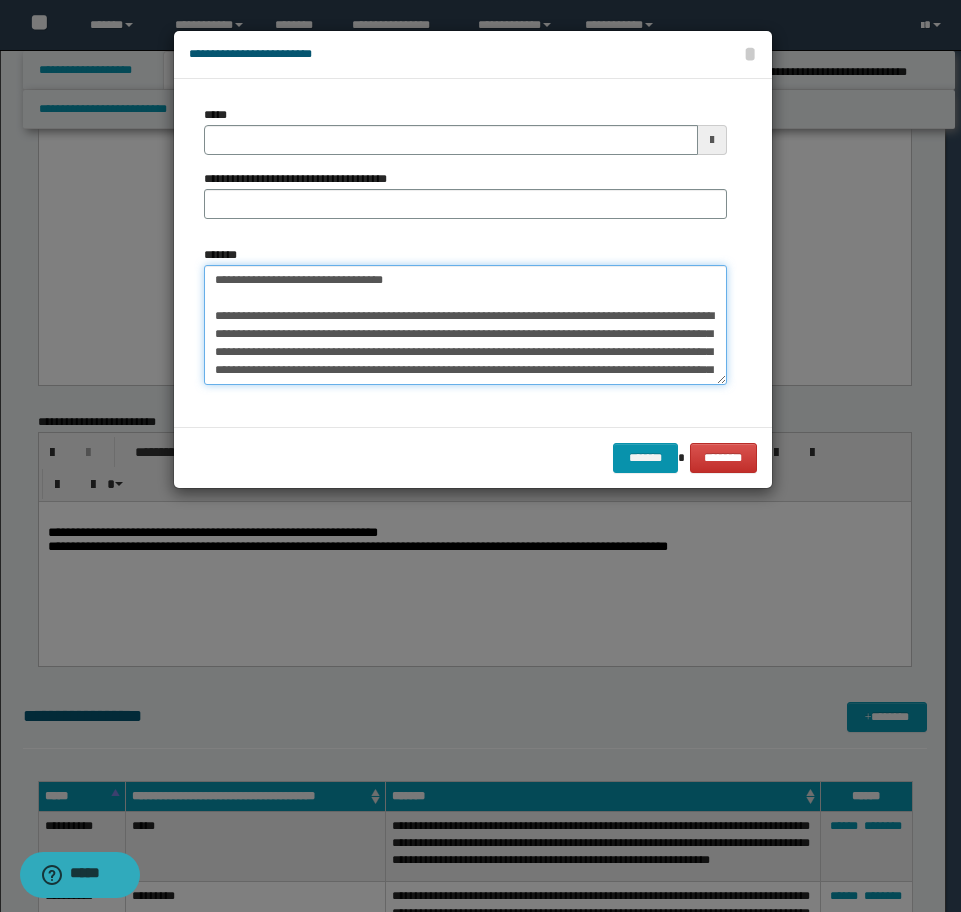 click on "**********" at bounding box center (465, 325) 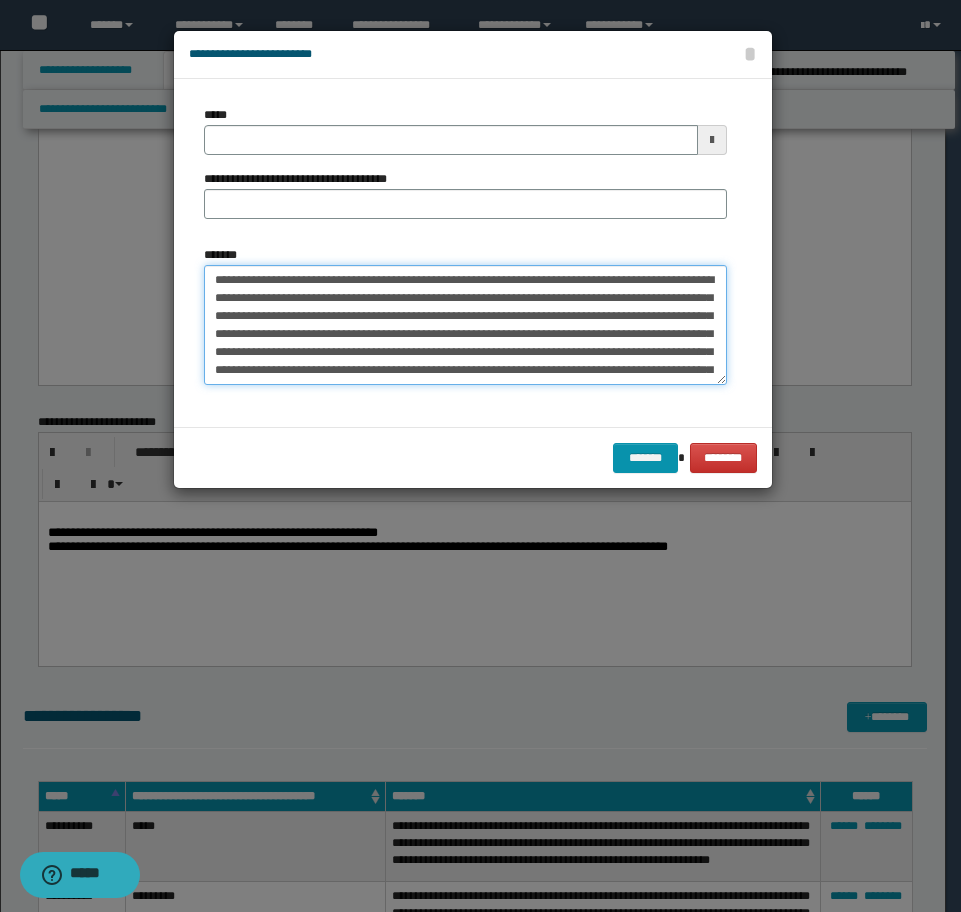 type on "**********" 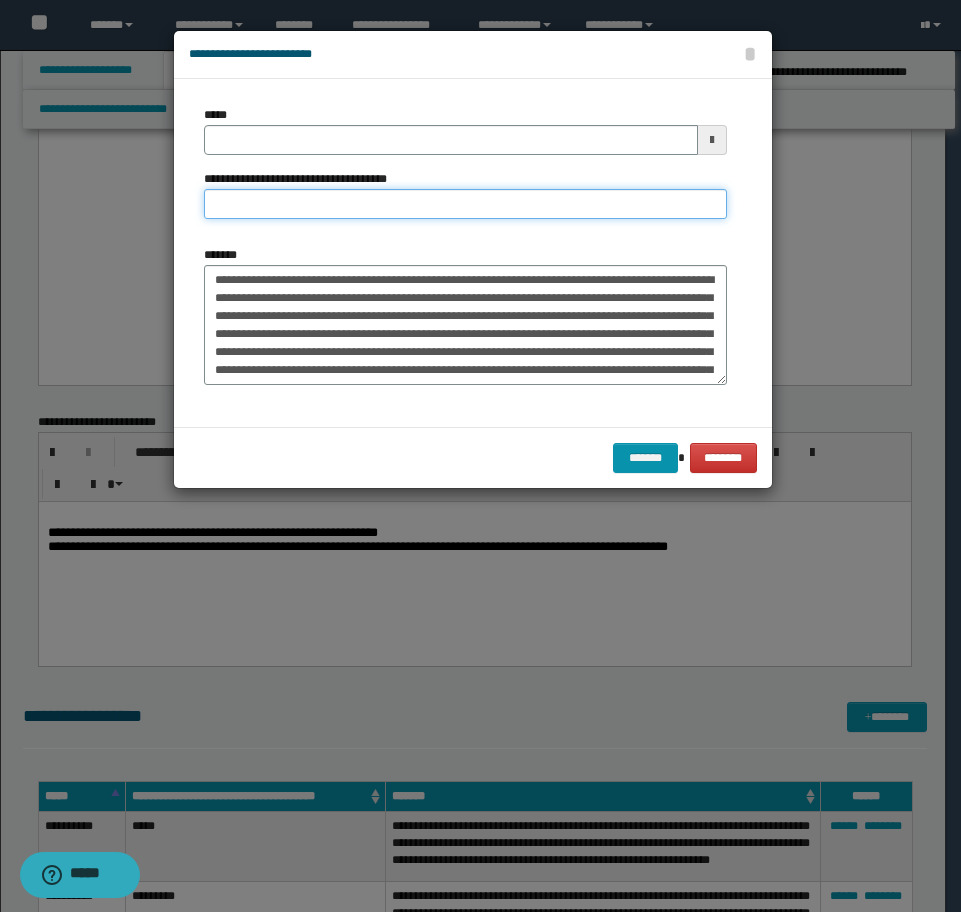 click on "**********" at bounding box center [465, 204] 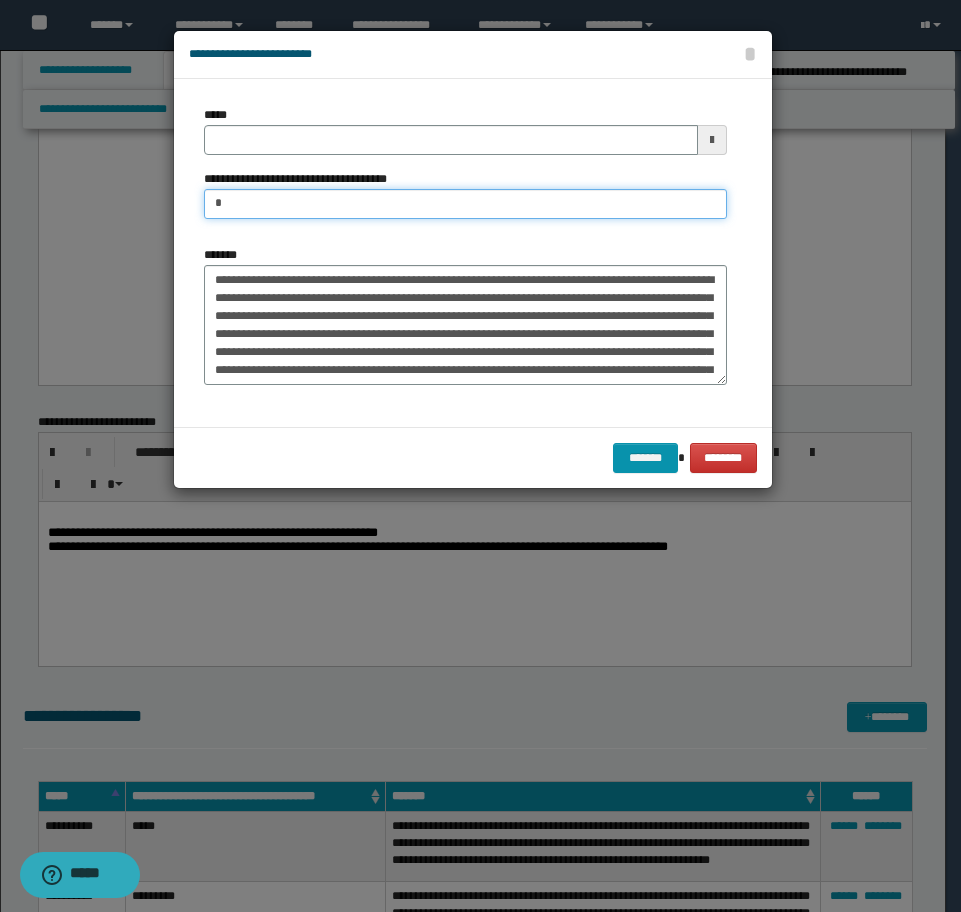 type on "**********" 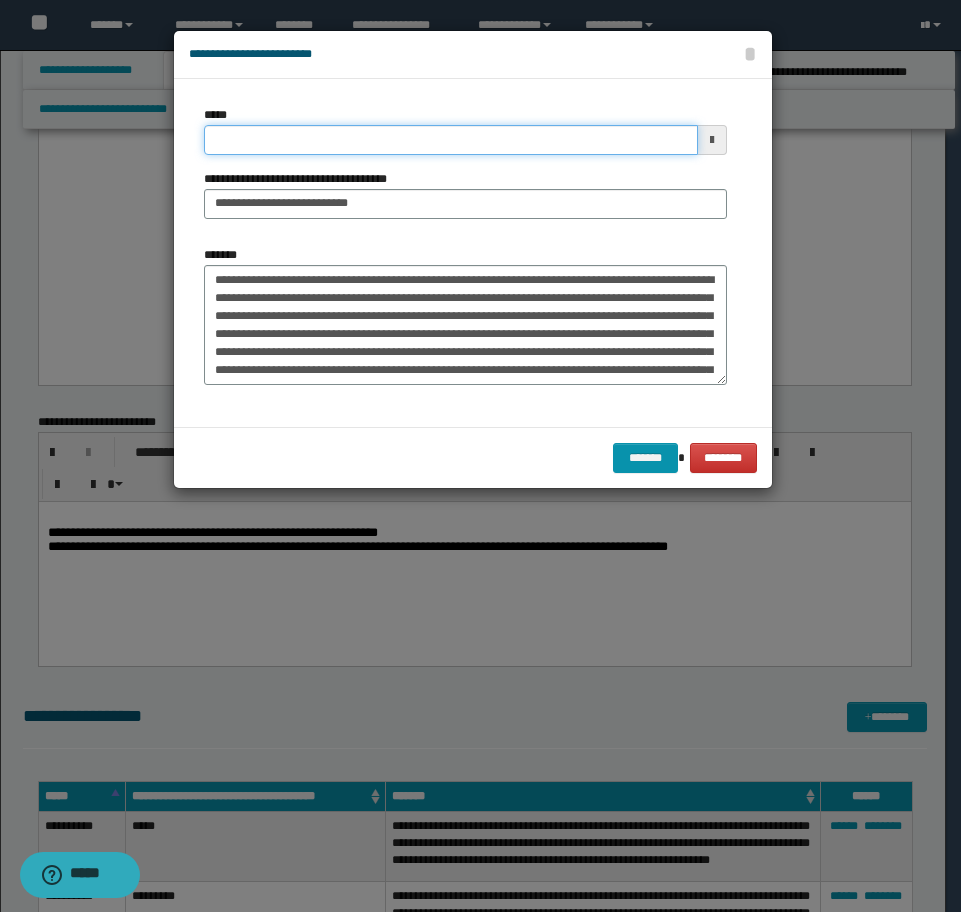click on "*****" at bounding box center [451, 140] 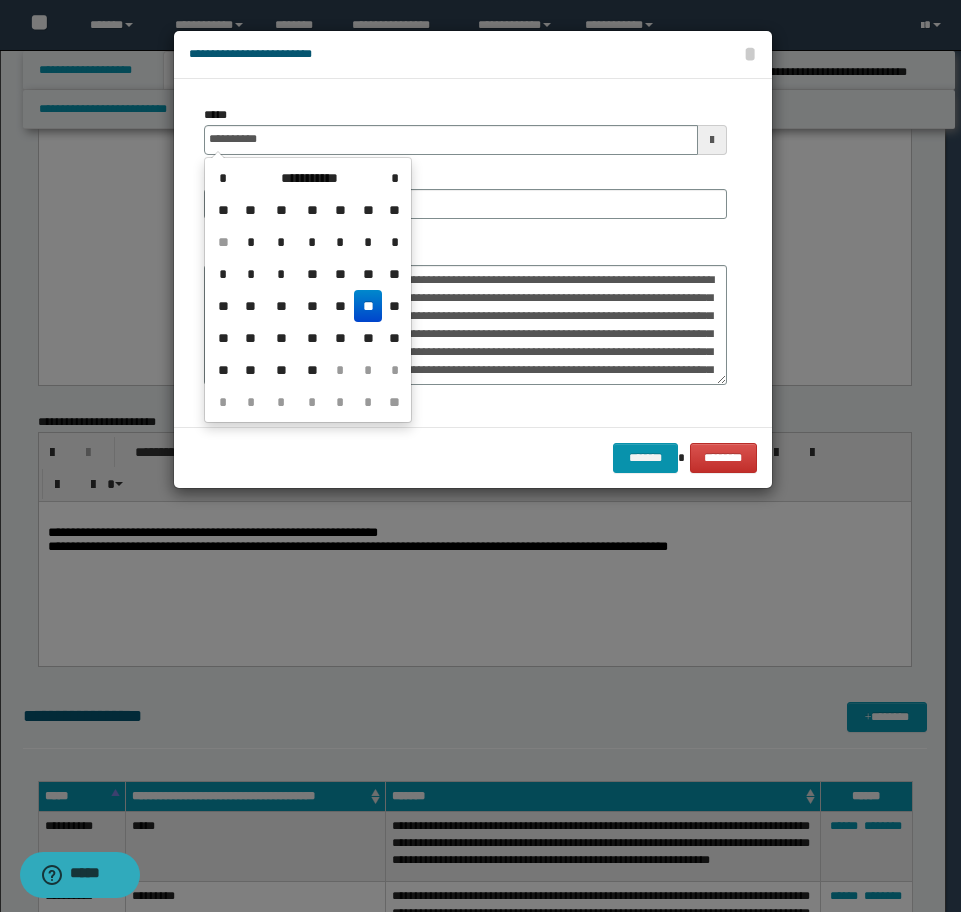 click on "**" at bounding box center (368, 306) 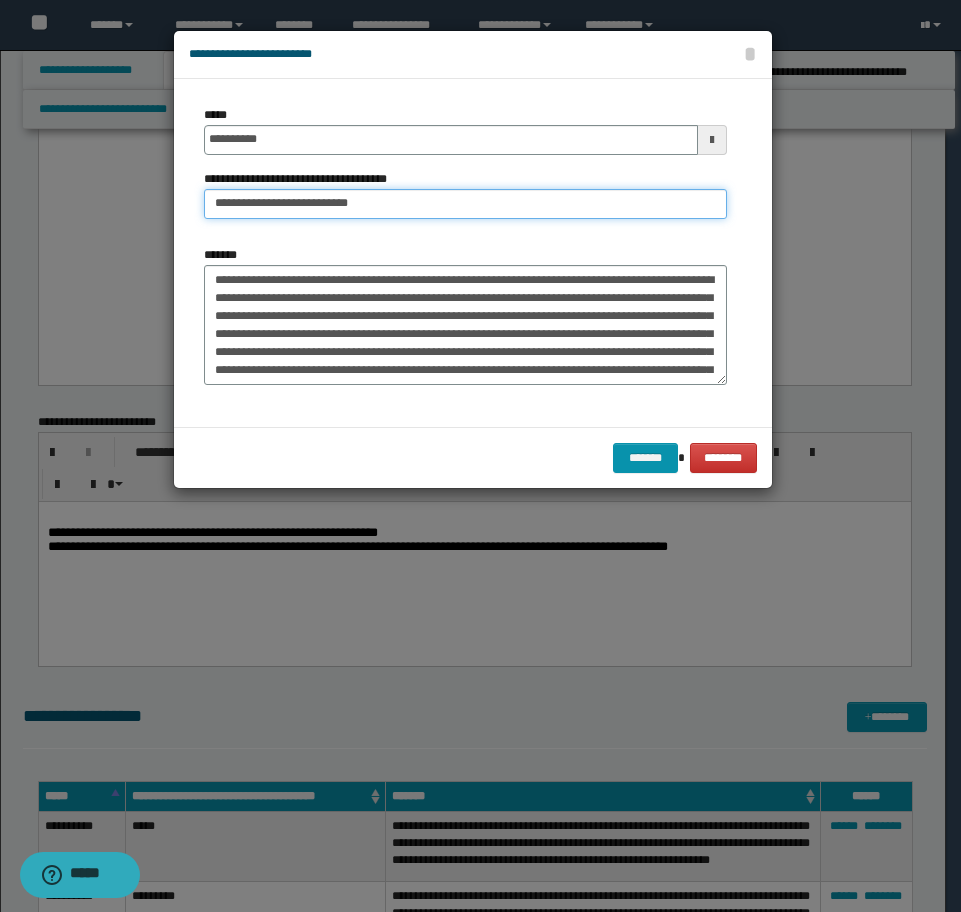 click on "**********" at bounding box center [465, 204] 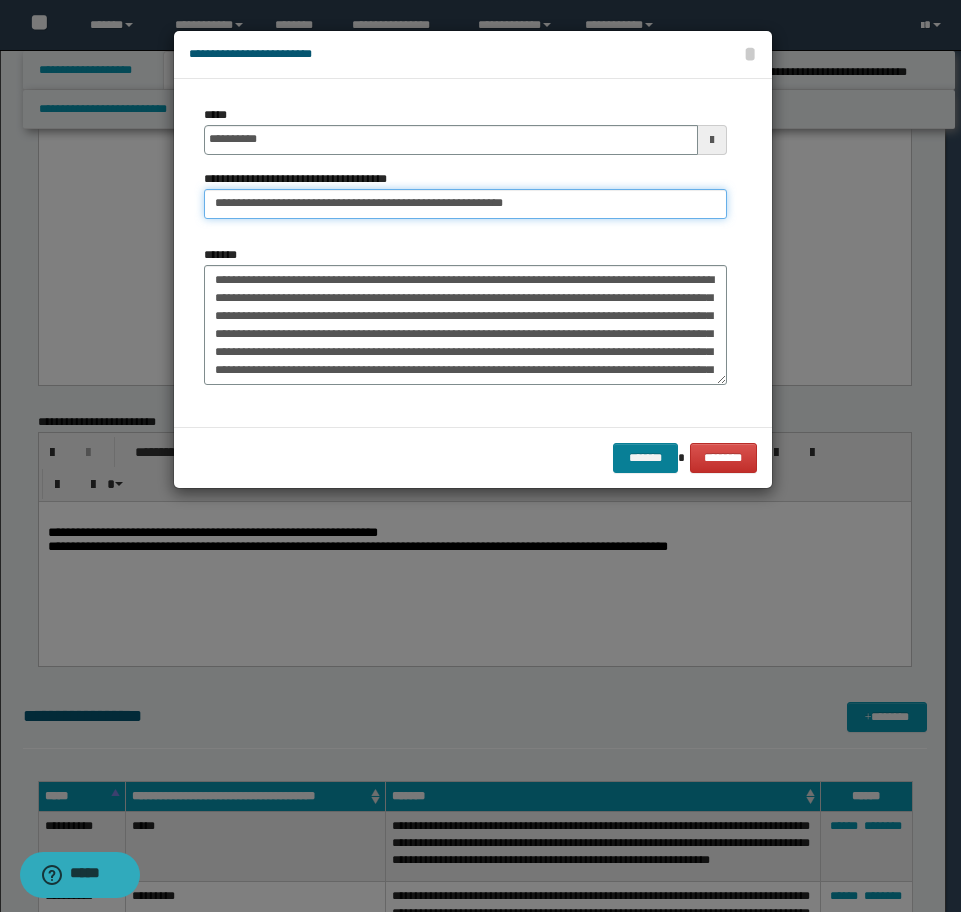 type on "**********" 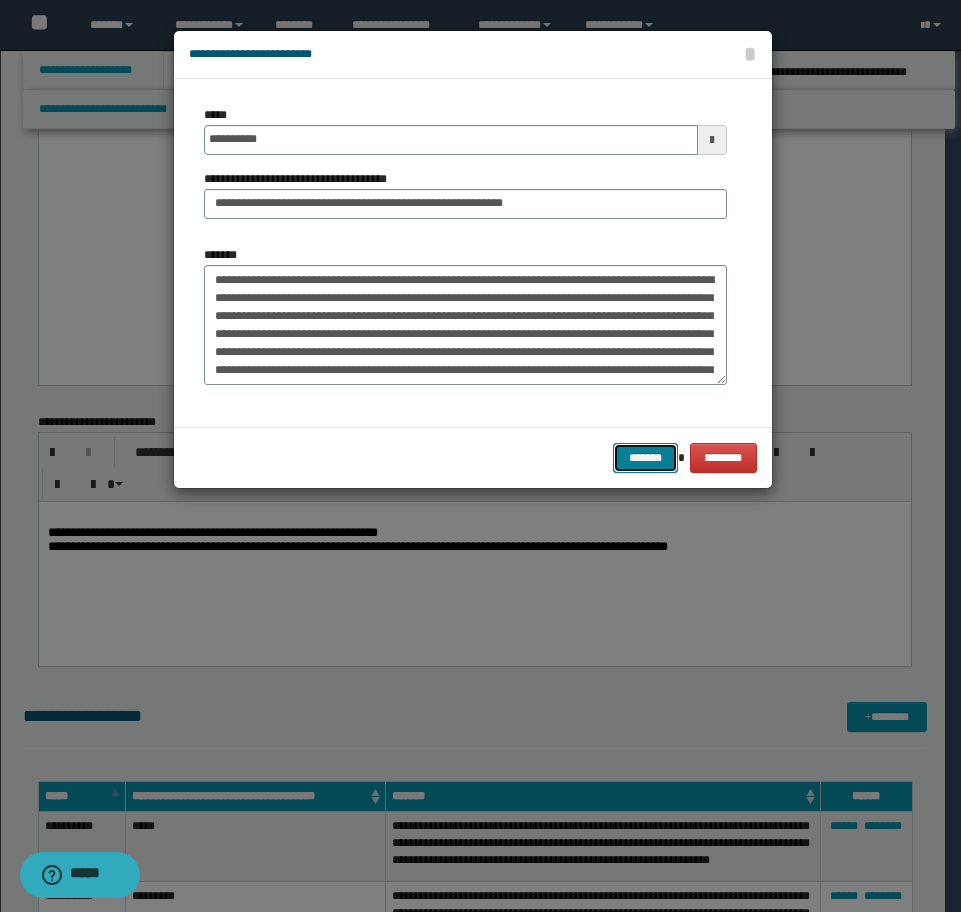 click on "*******" at bounding box center (645, 458) 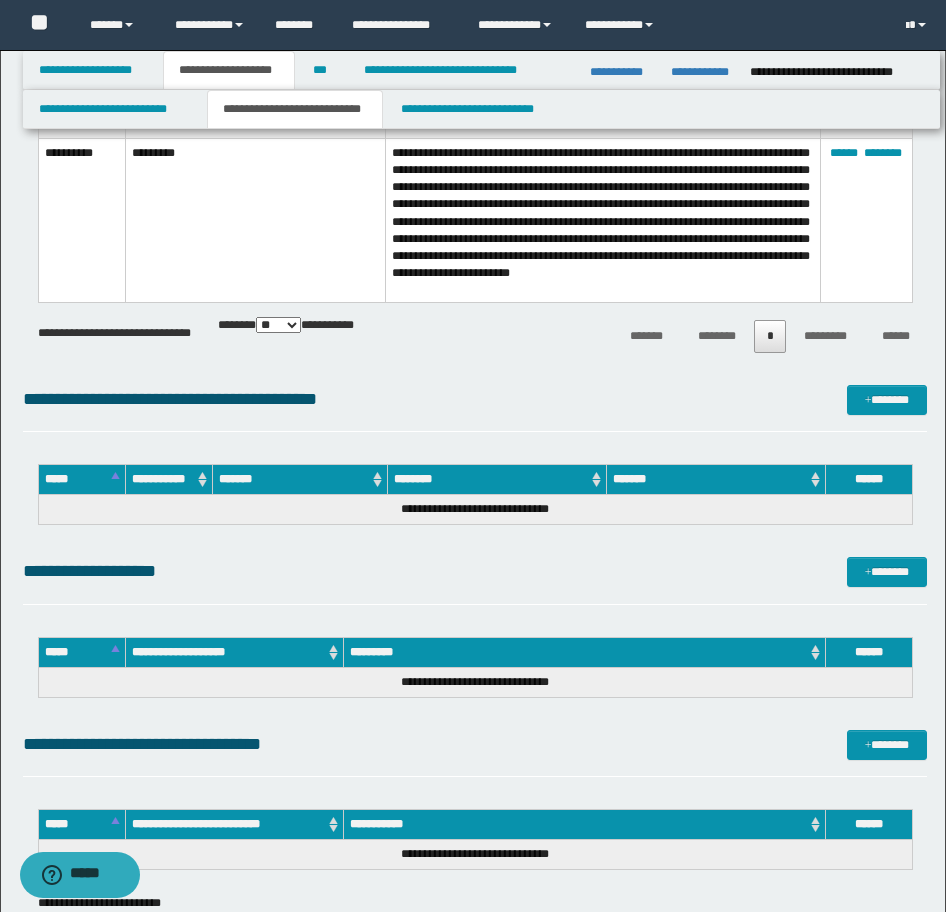 scroll, scrollTop: 3700, scrollLeft: 0, axis: vertical 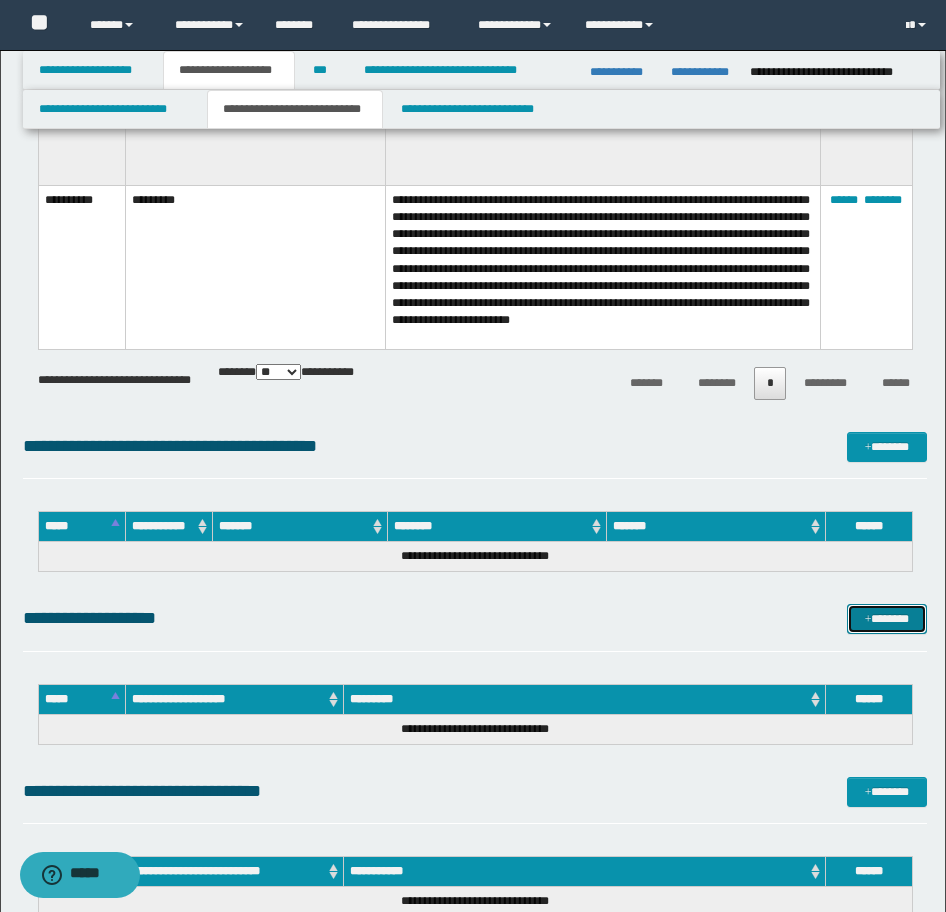 click on "*******" at bounding box center [887, 619] 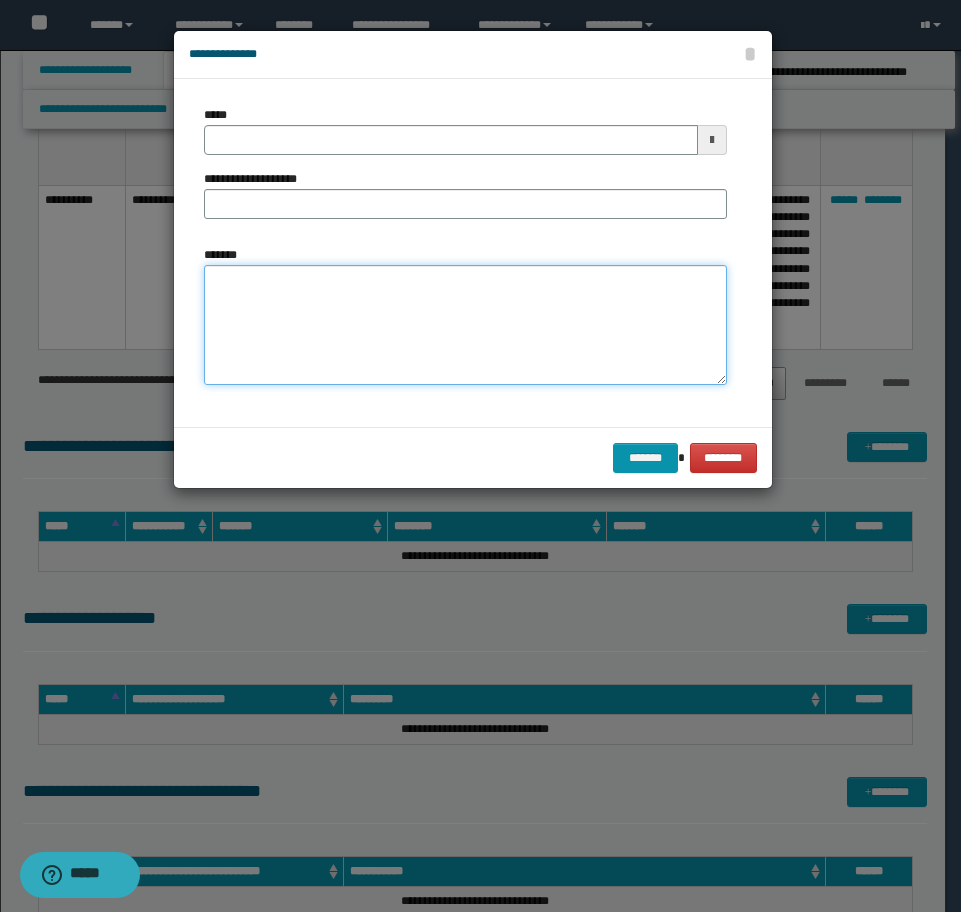 click on "*******" at bounding box center (465, 325) 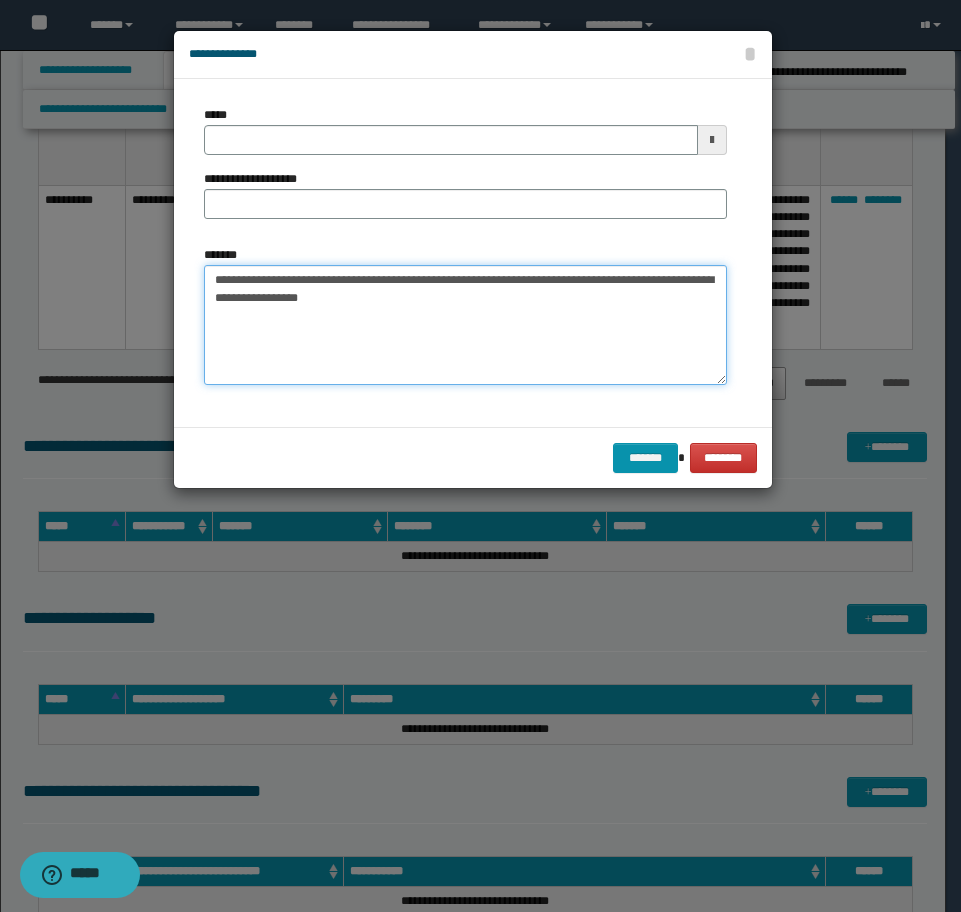 type on "**********" 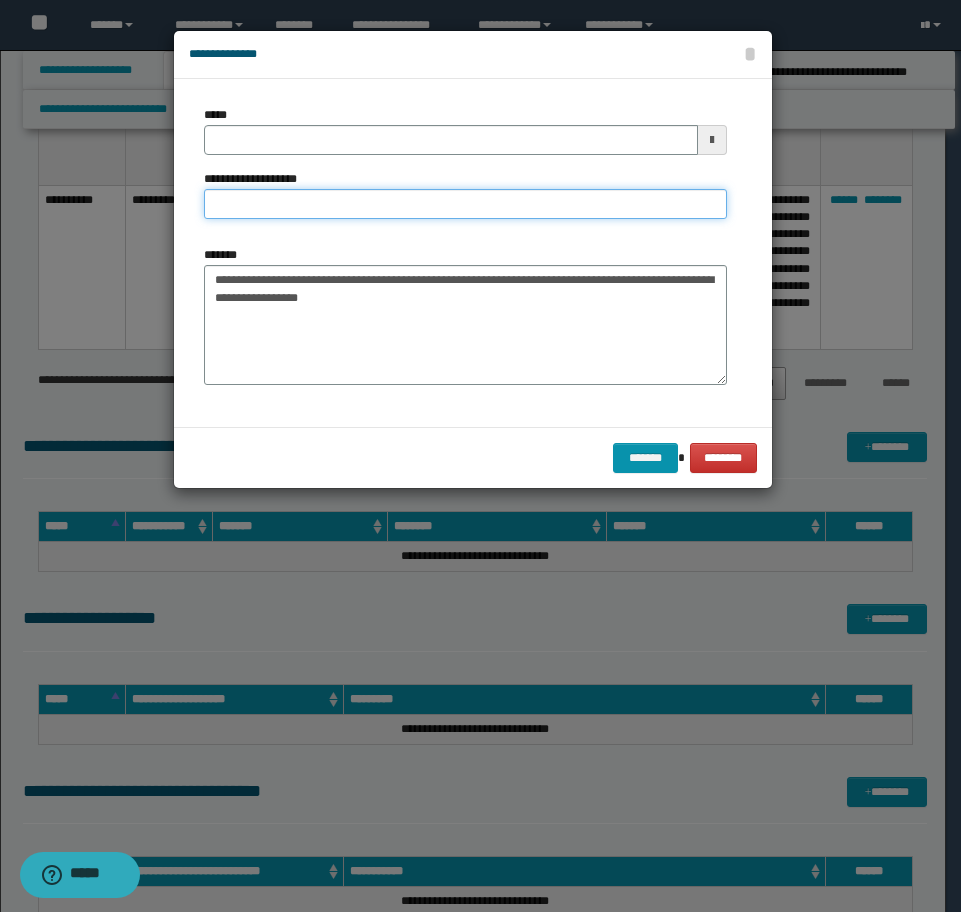 click on "**********" at bounding box center (465, 204) 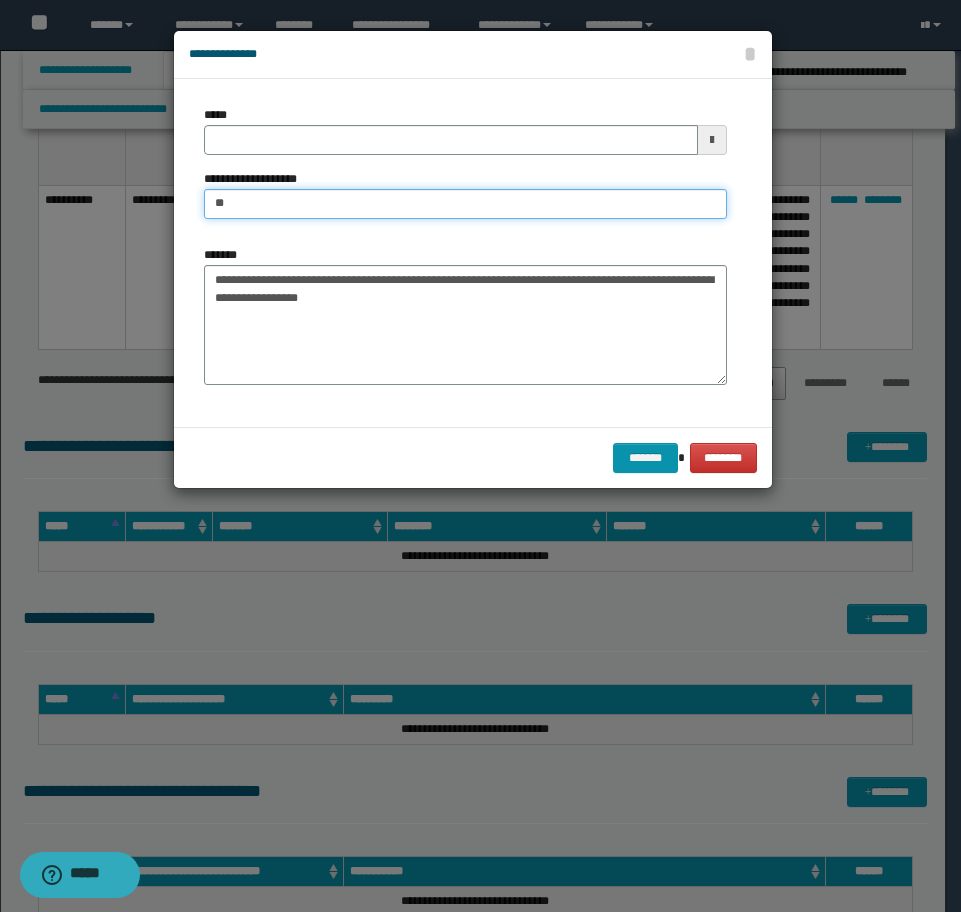 type on "*" 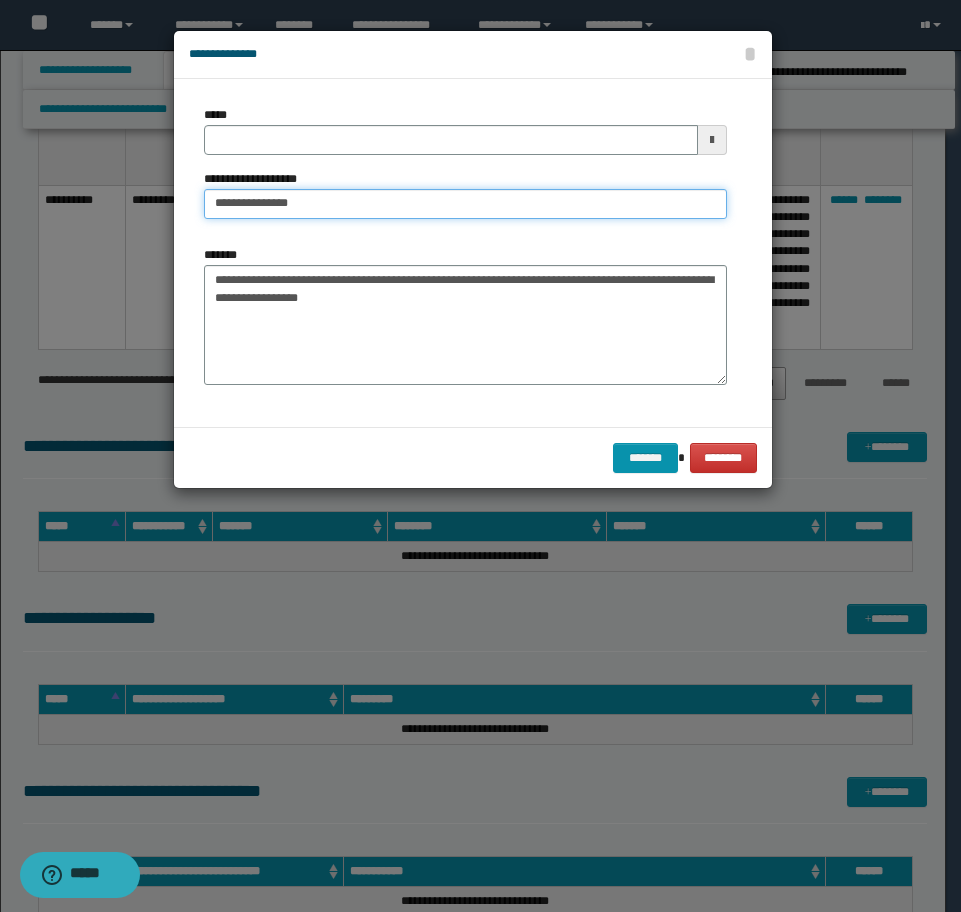 type on "**********" 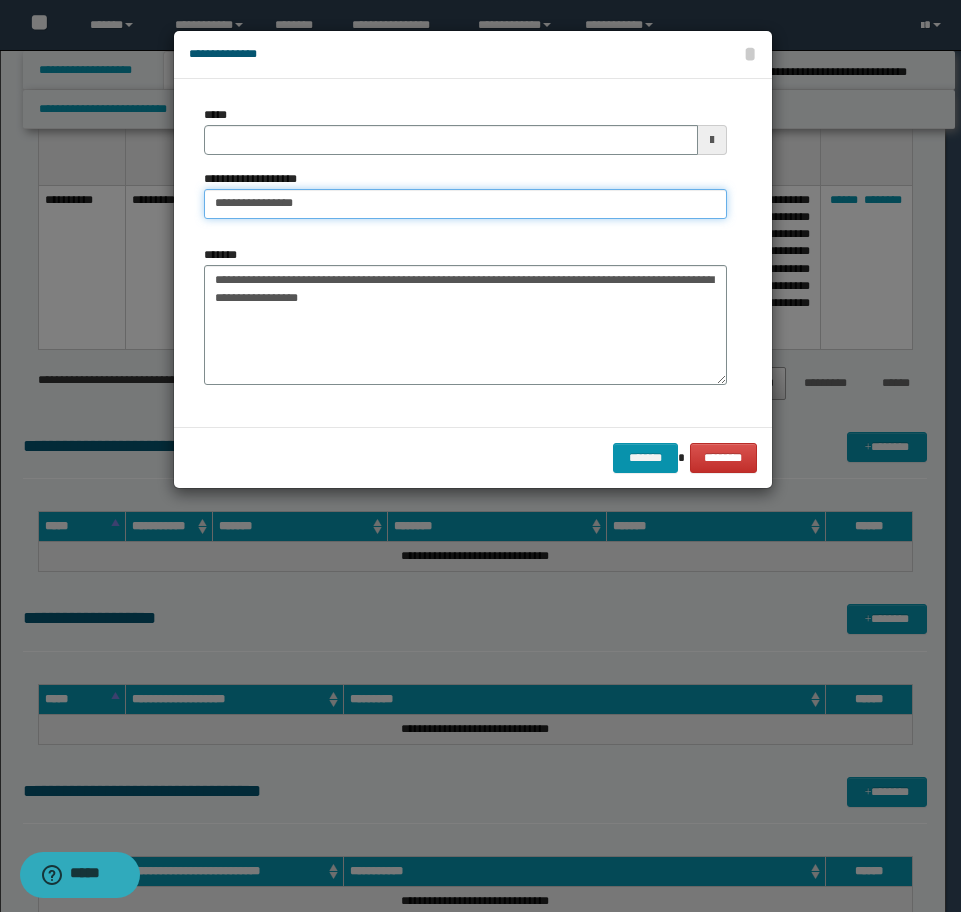 type 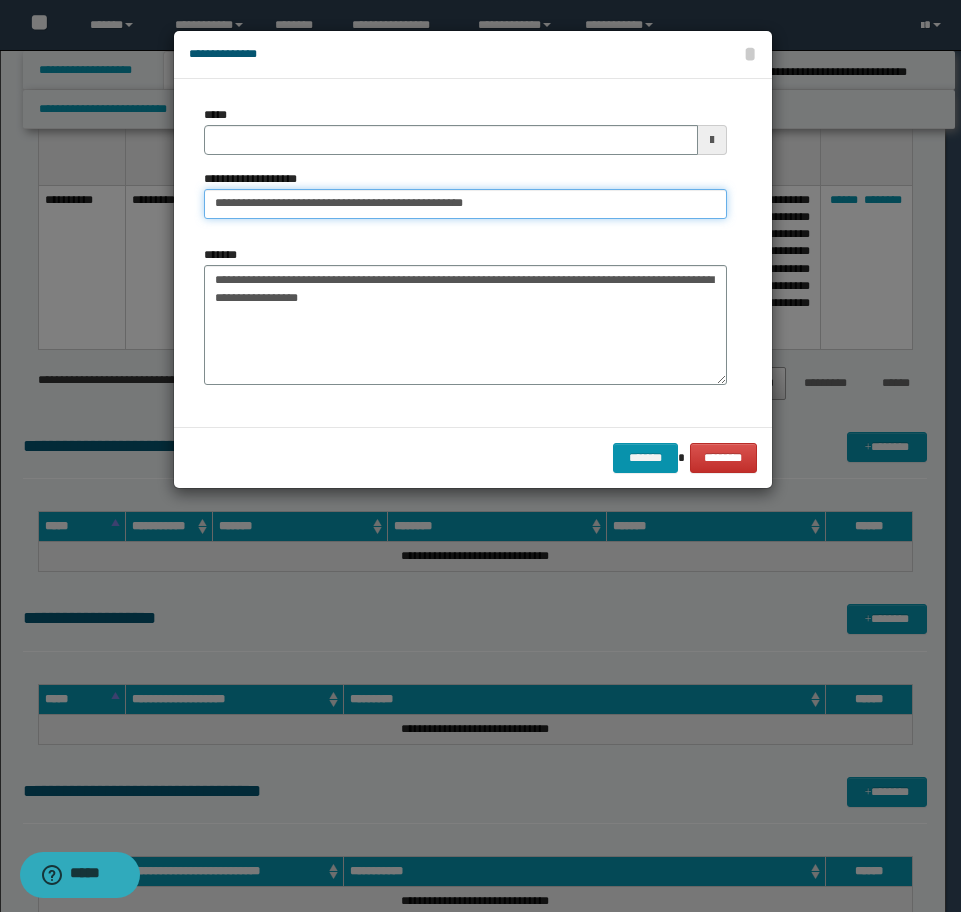 drag, startPoint x: 494, startPoint y: 196, endPoint x: 368, endPoint y: 206, distance: 126.3962 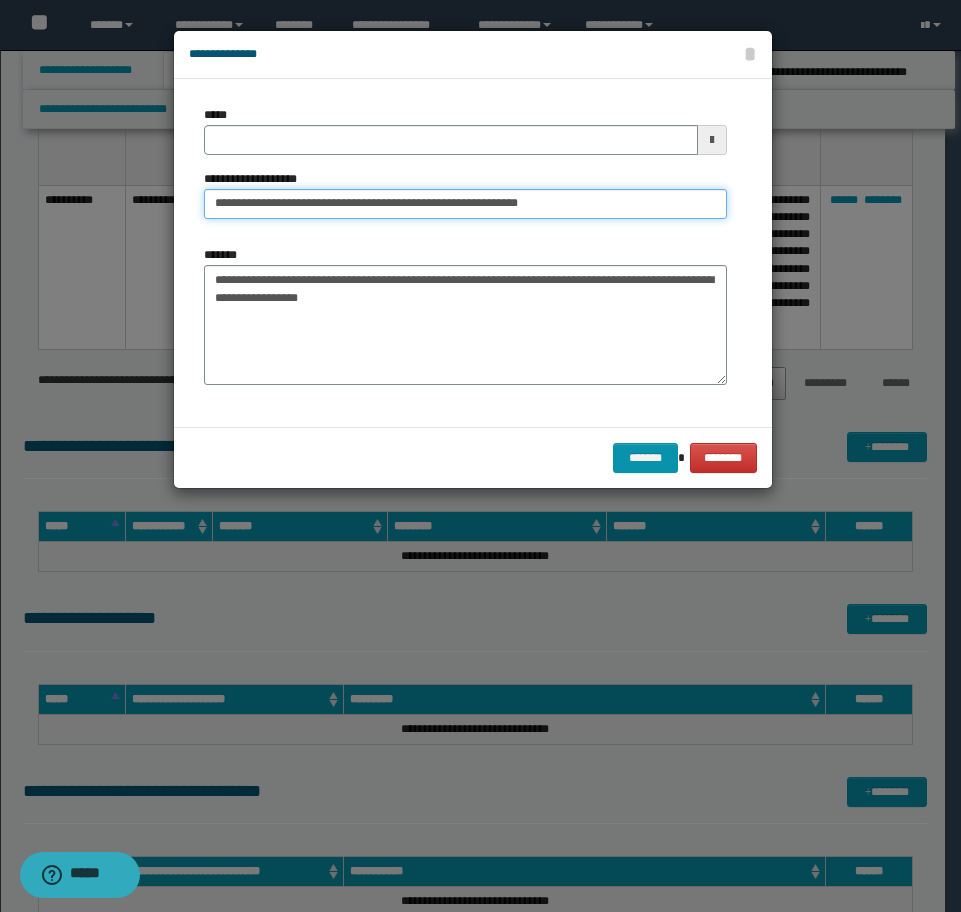 type on "**********" 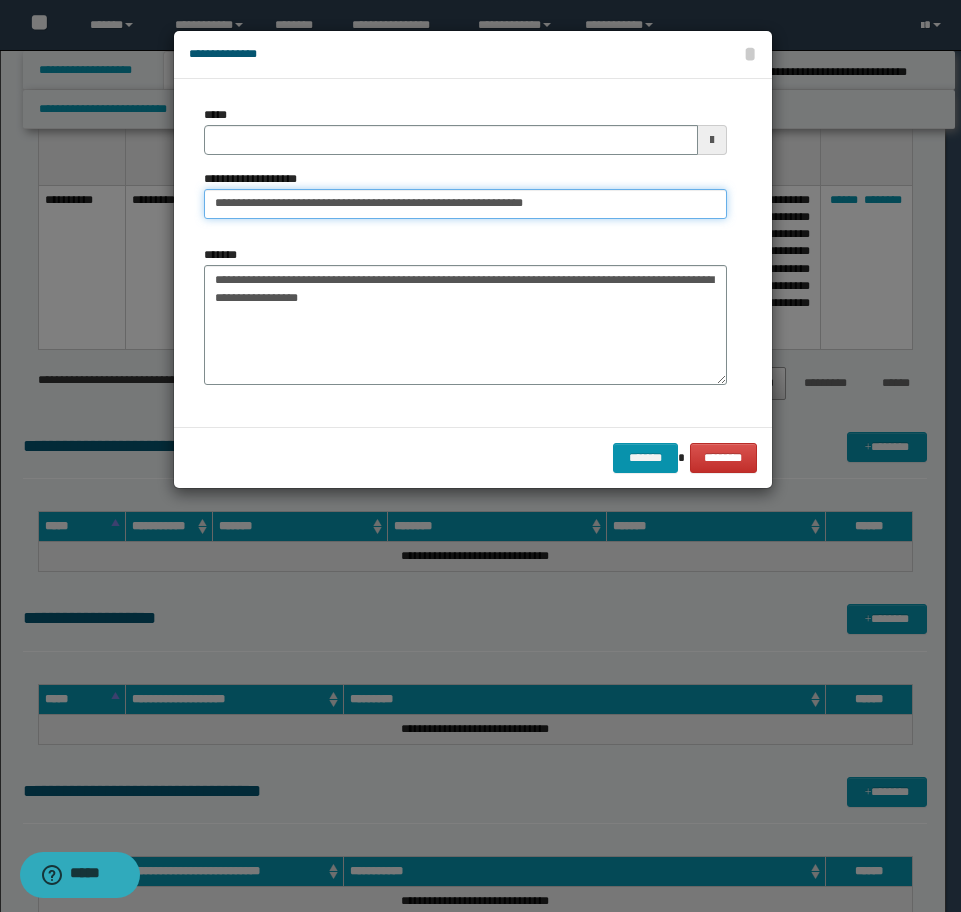type 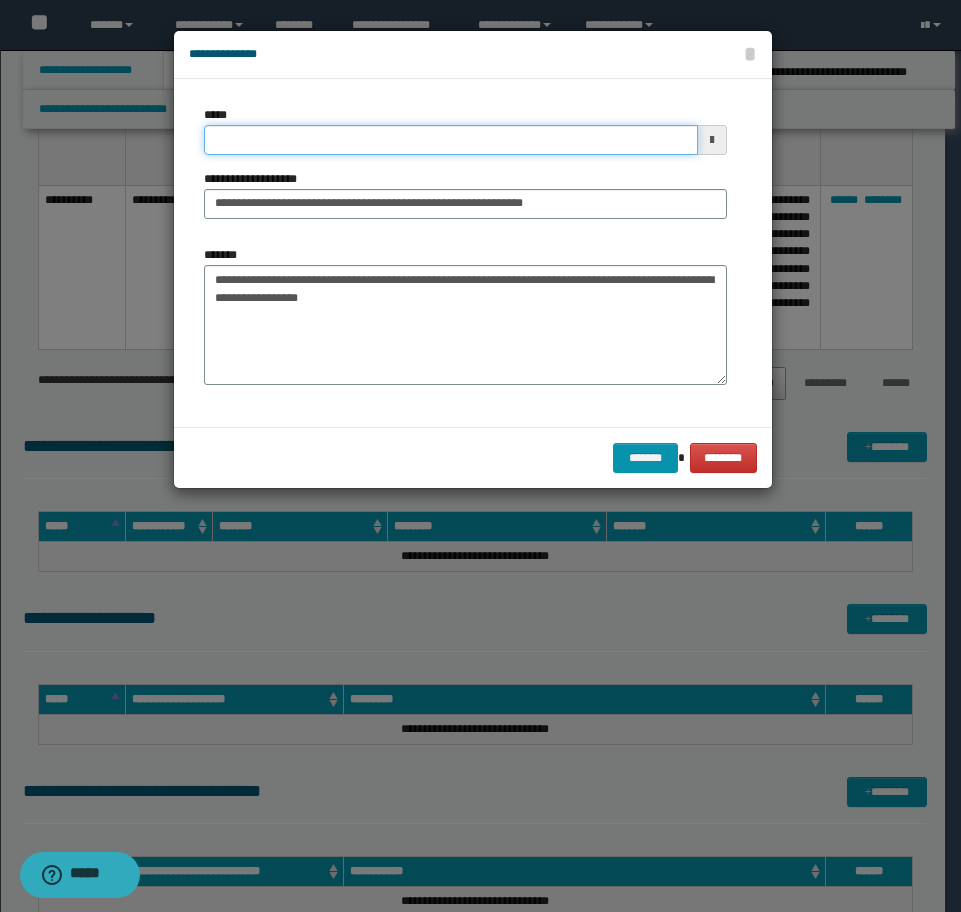 click on "*****" at bounding box center [451, 140] 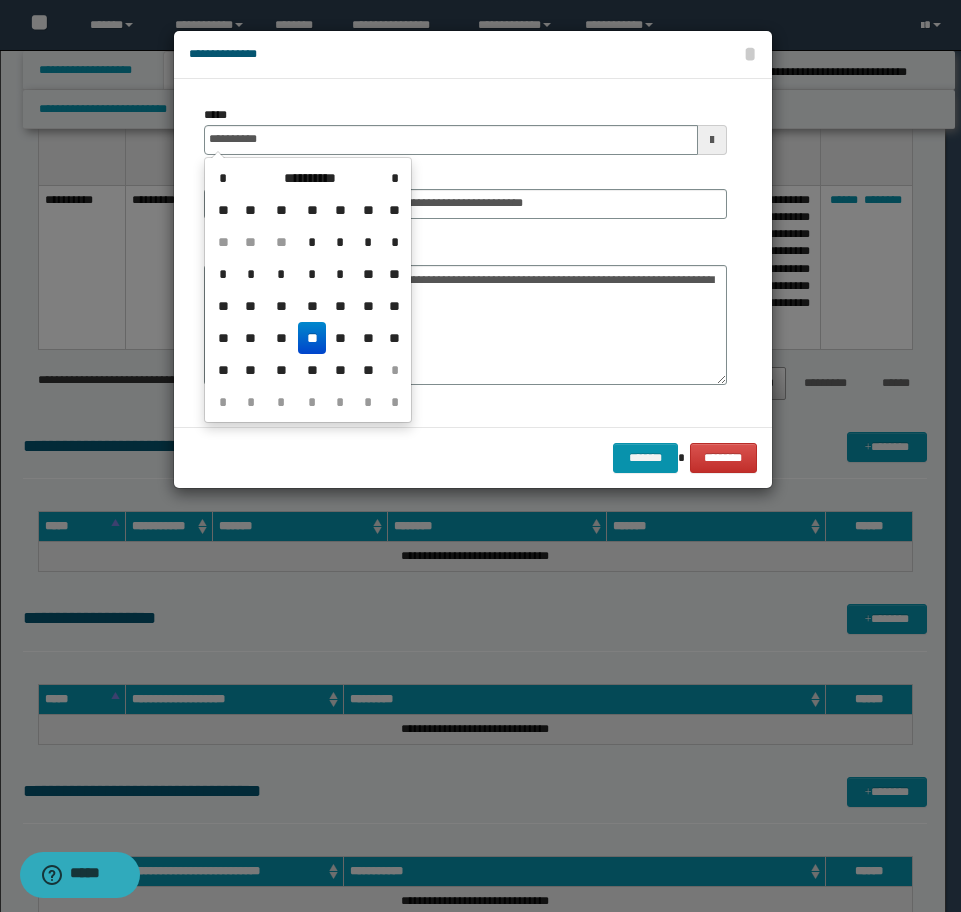 click on "**" at bounding box center (312, 338) 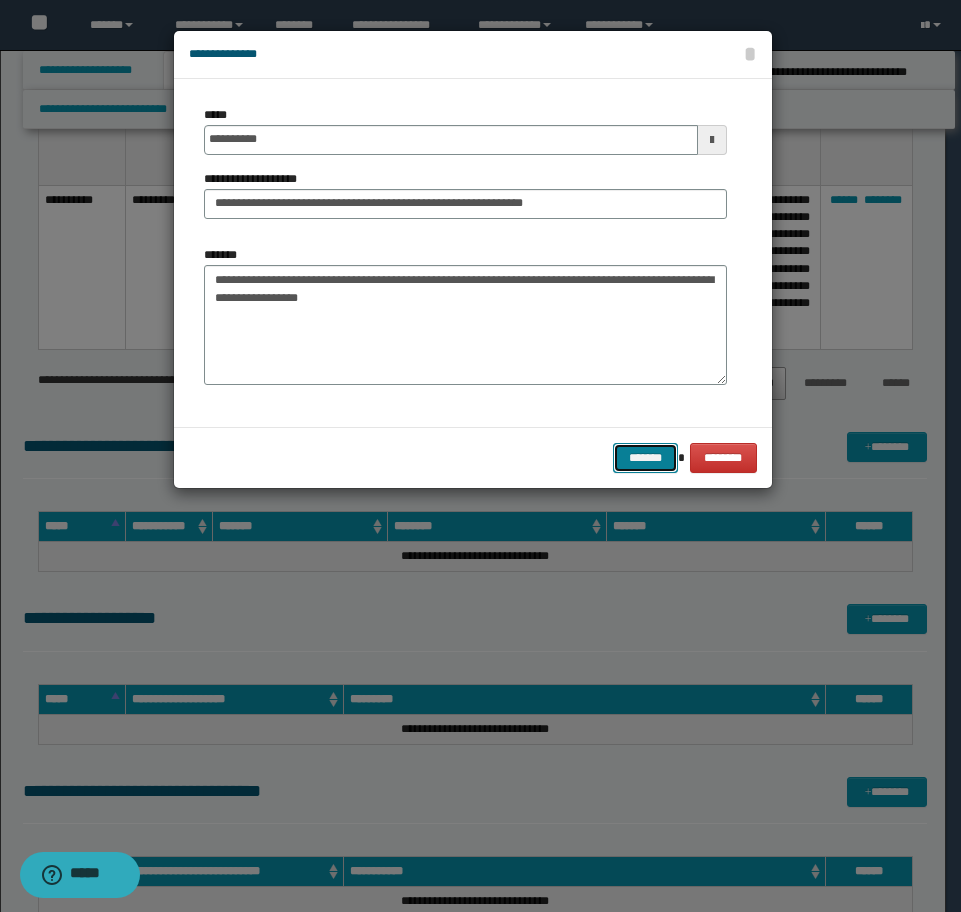 click on "*******" at bounding box center [645, 458] 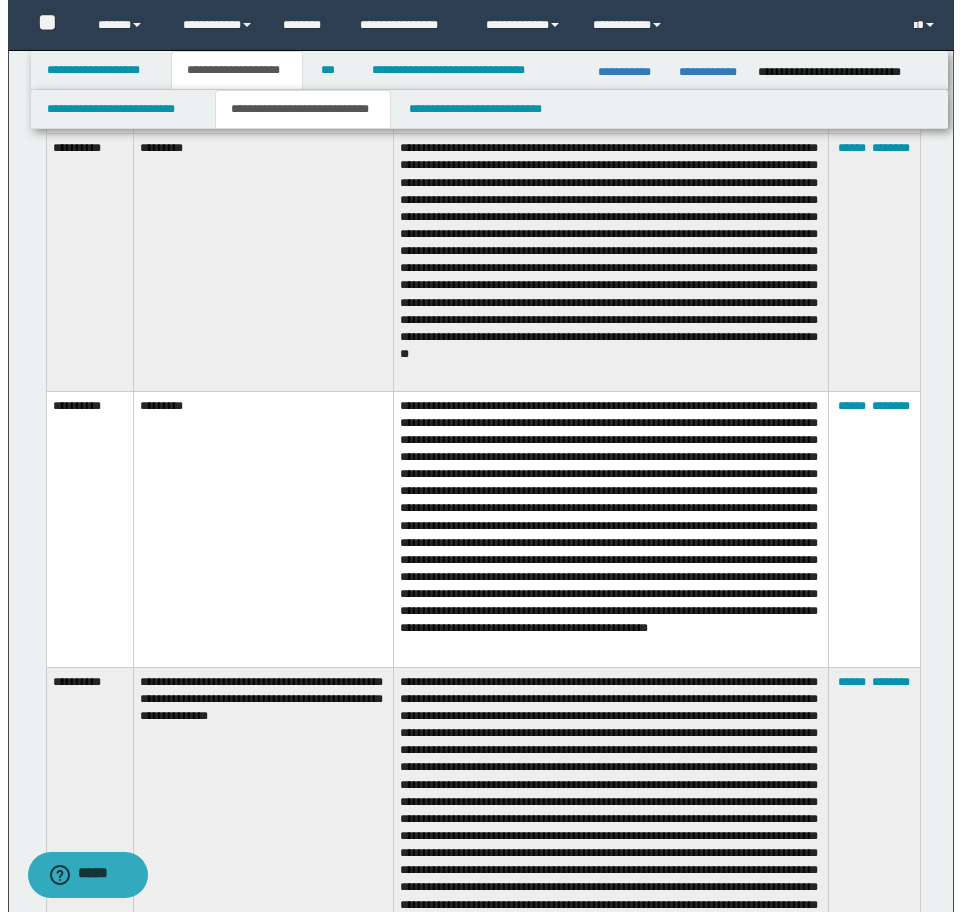 scroll, scrollTop: 2300, scrollLeft: 0, axis: vertical 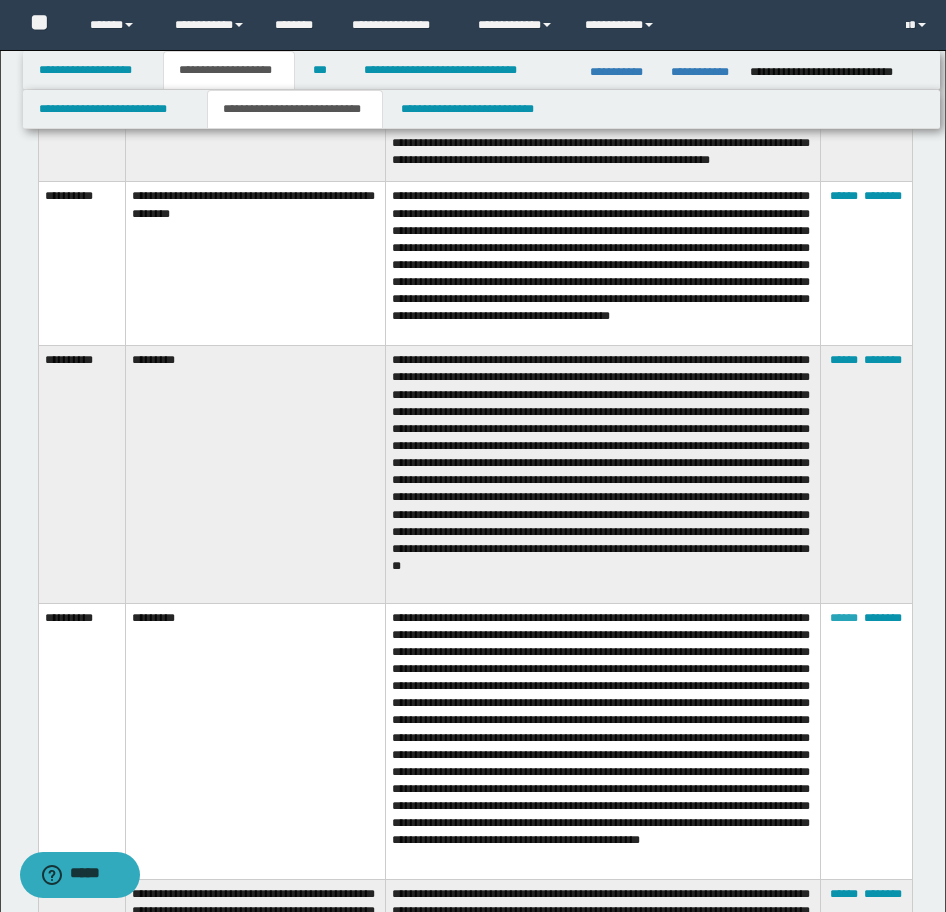 click on "******" at bounding box center (844, 618) 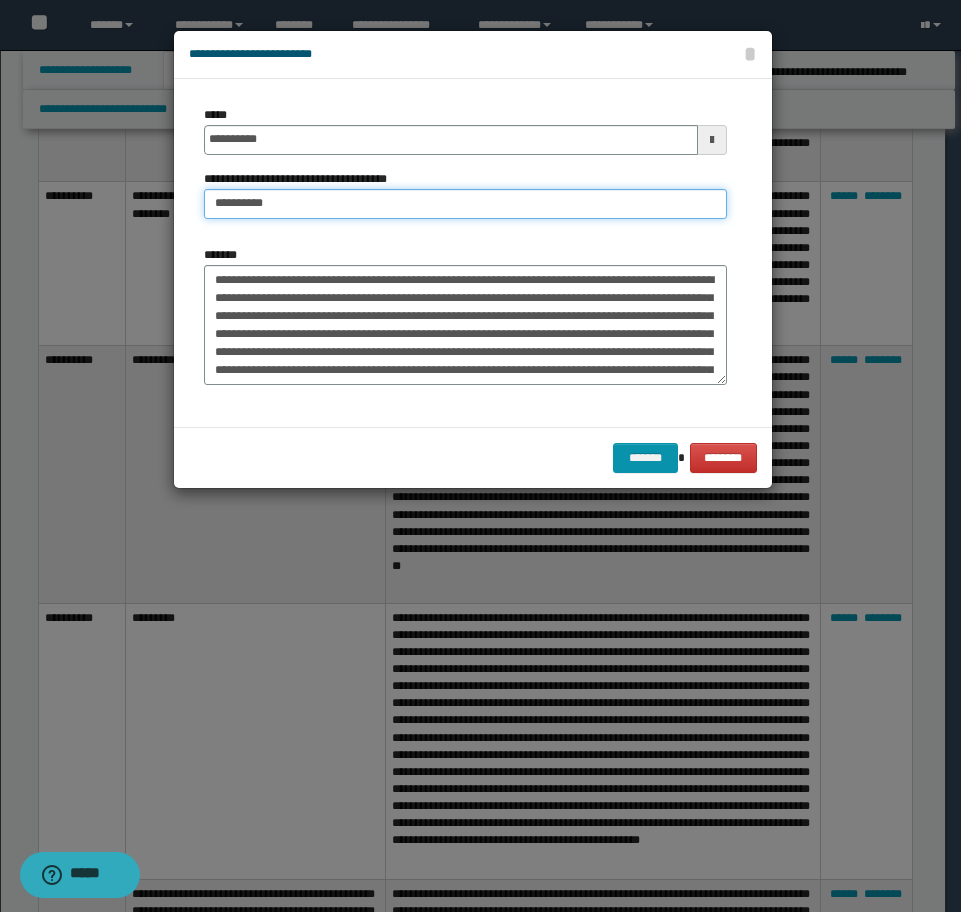 click on "*********" at bounding box center [465, 204] 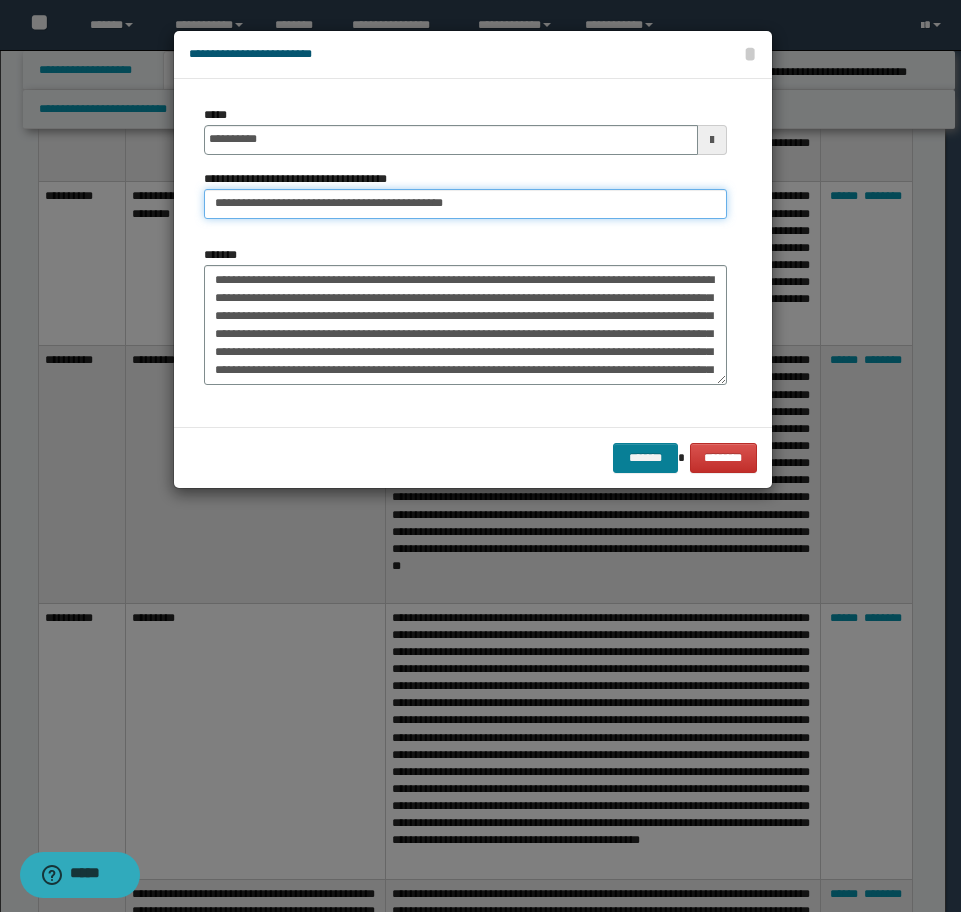 type on "**********" 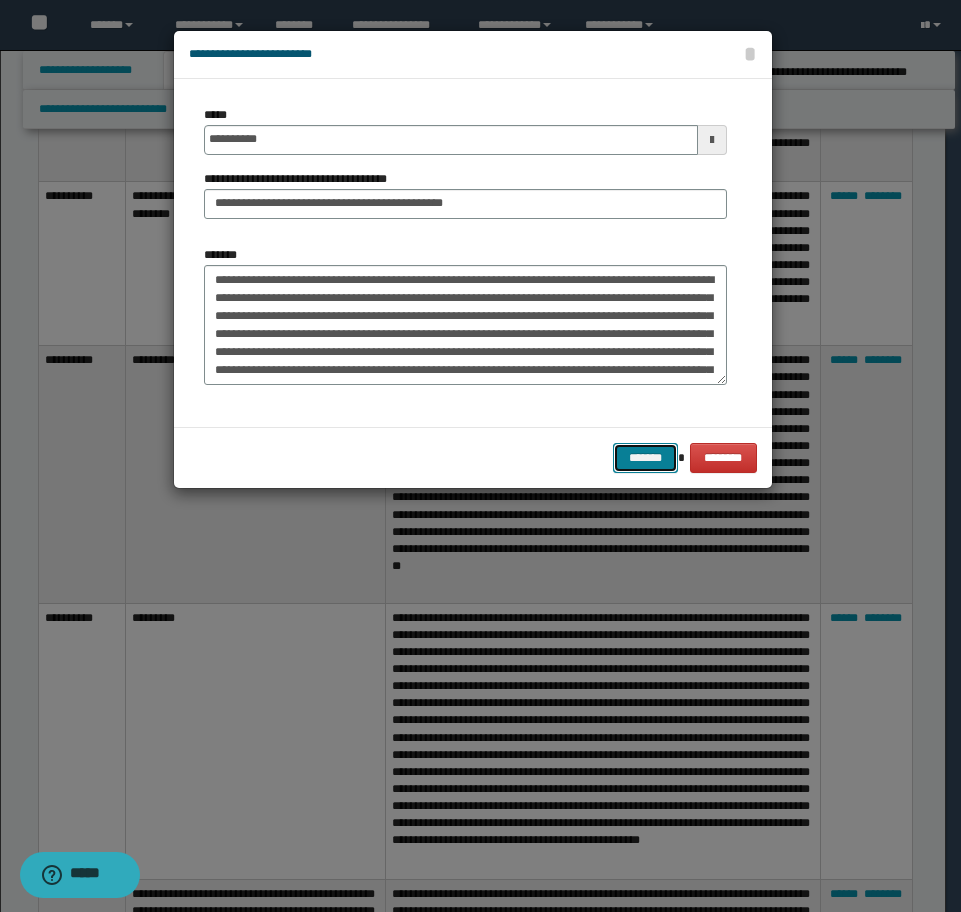 click on "*******" at bounding box center [645, 458] 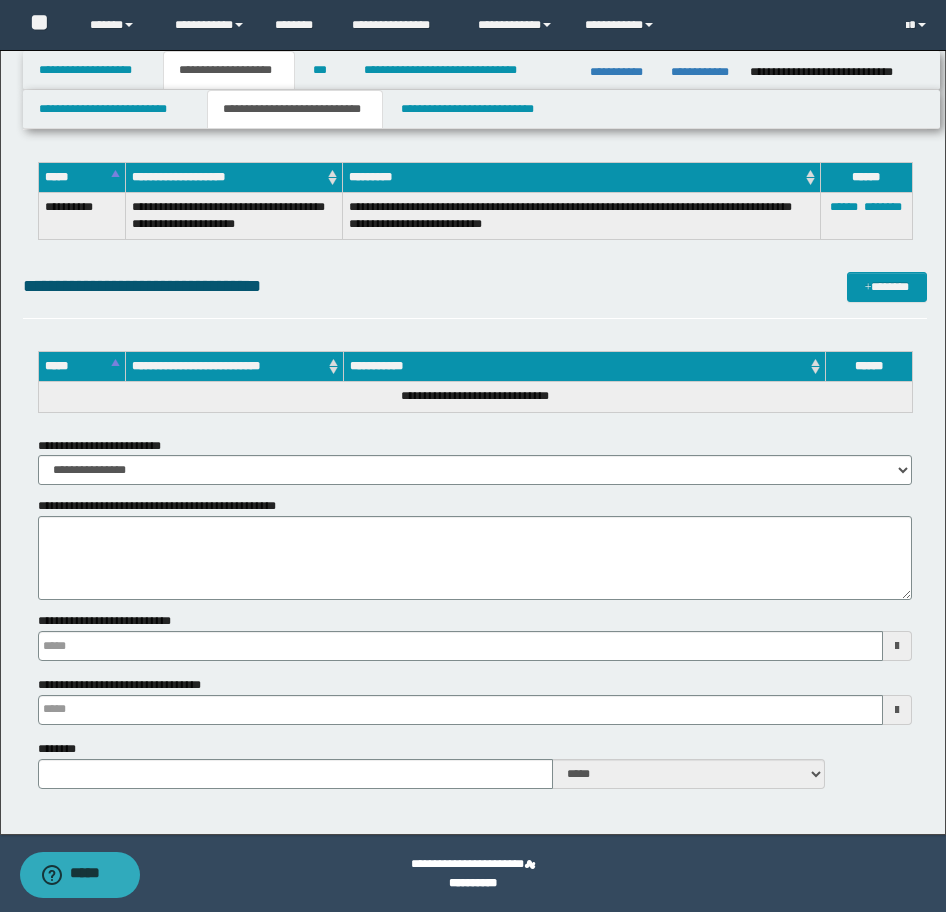 scroll, scrollTop: 3822, scrollLeft: 0, axis: vertical 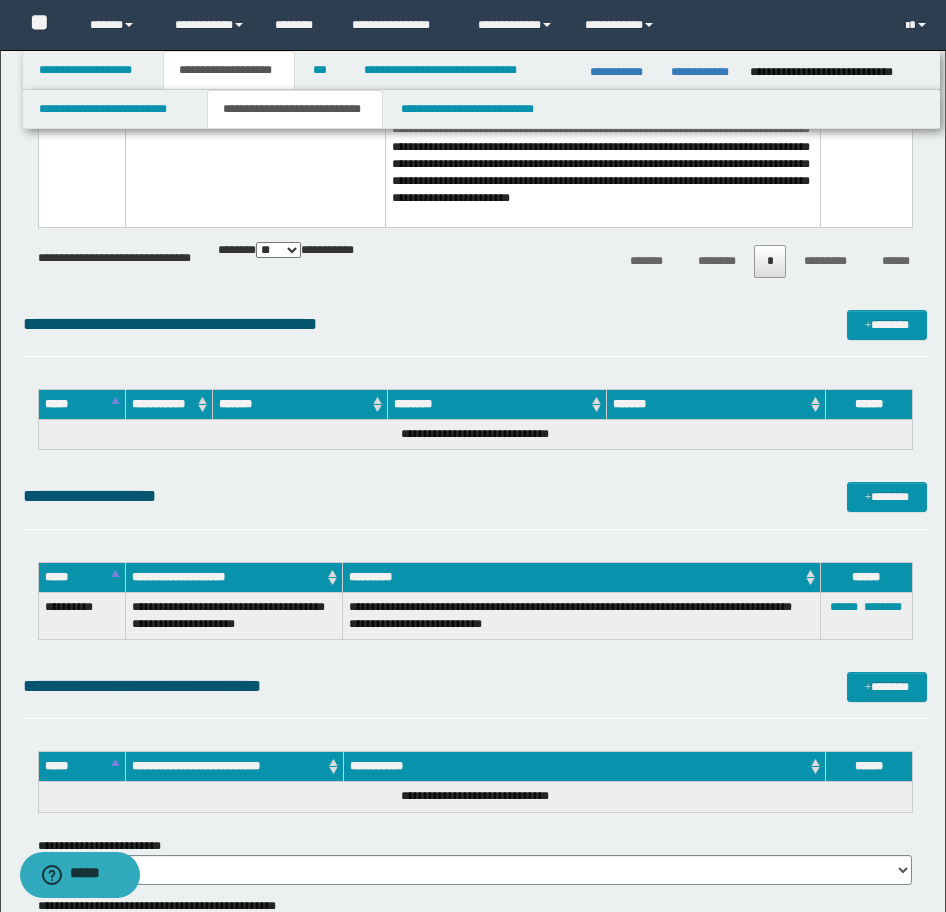 click on "**********" at bounding box center (475, 505) 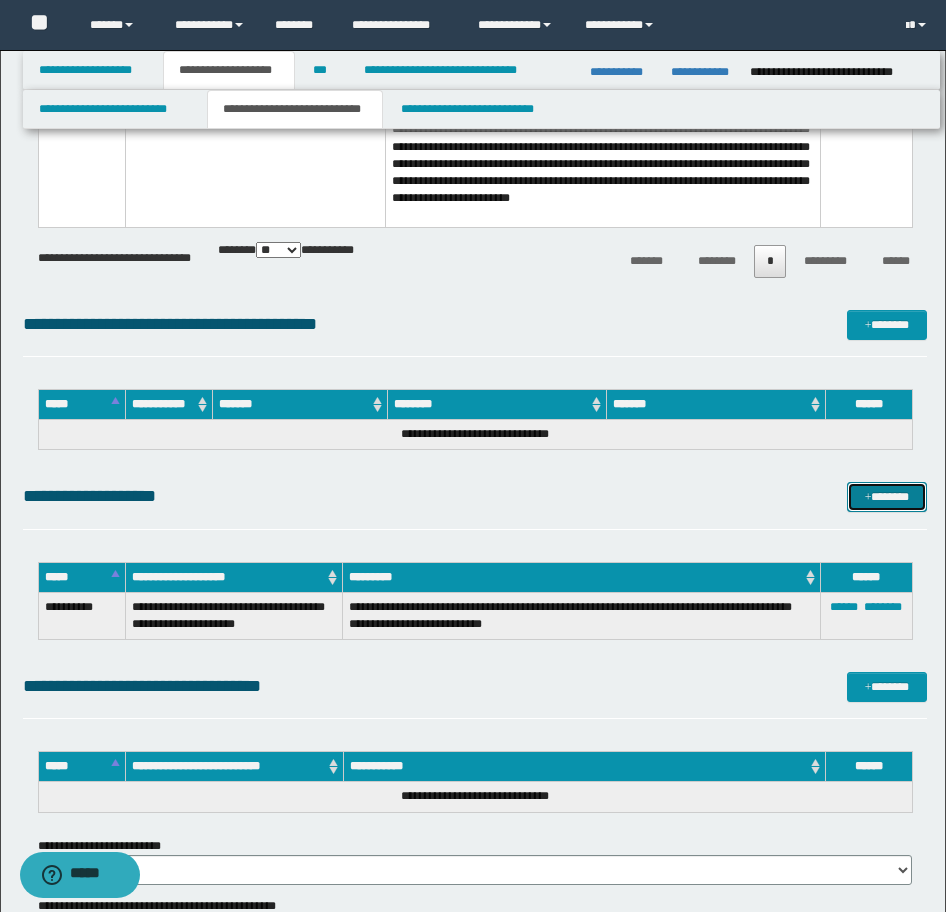 click on "*******" at bounding box center (887, 497) 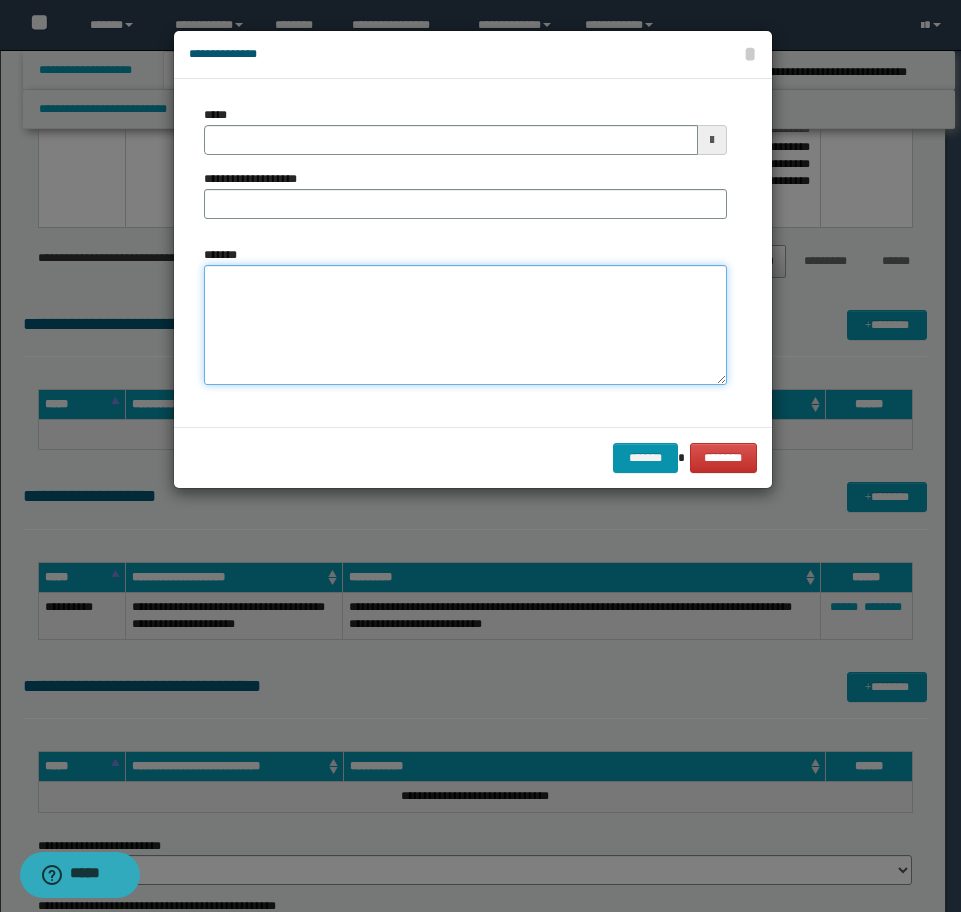 click on "*******" at bounding box center [465, 325] 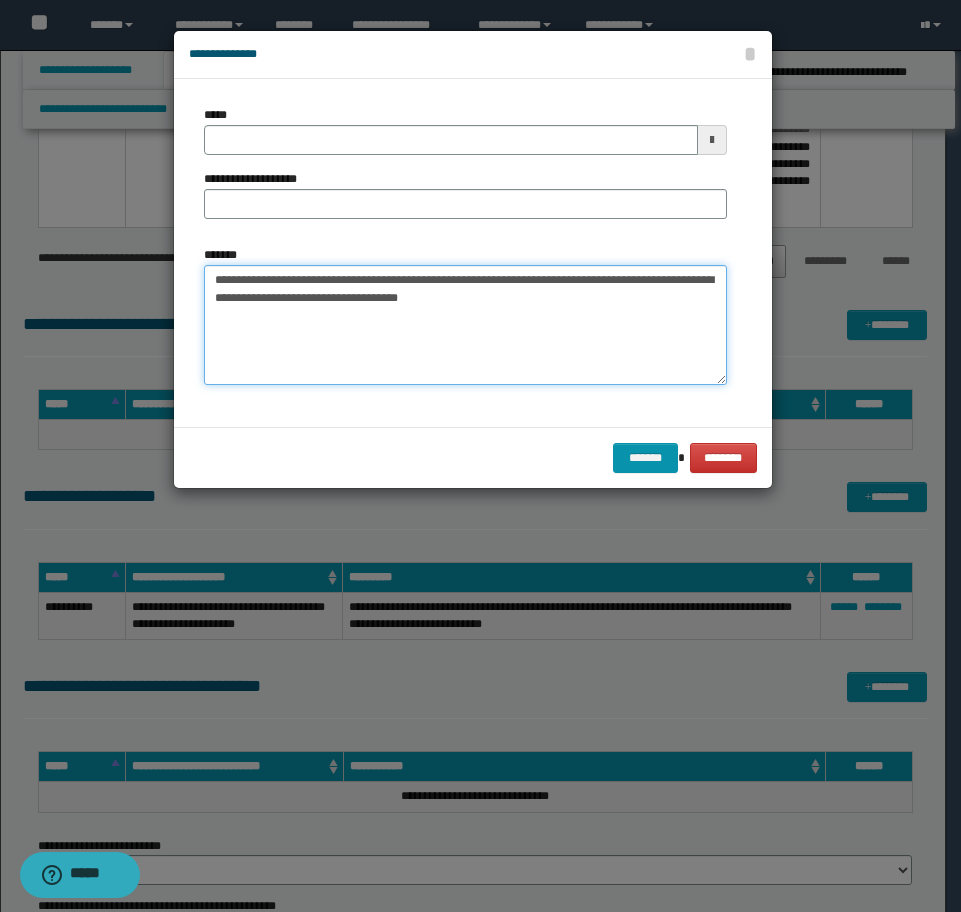 type on "**********" 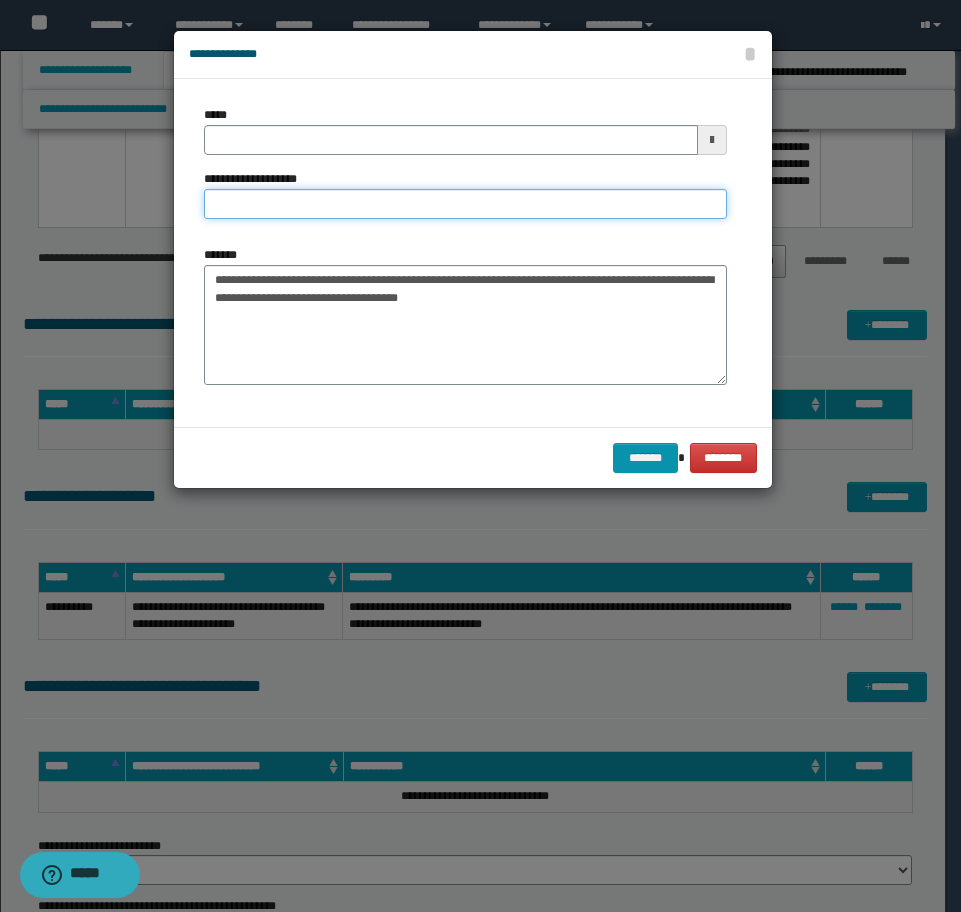 click on "**********" at bounding box center (465, 204) 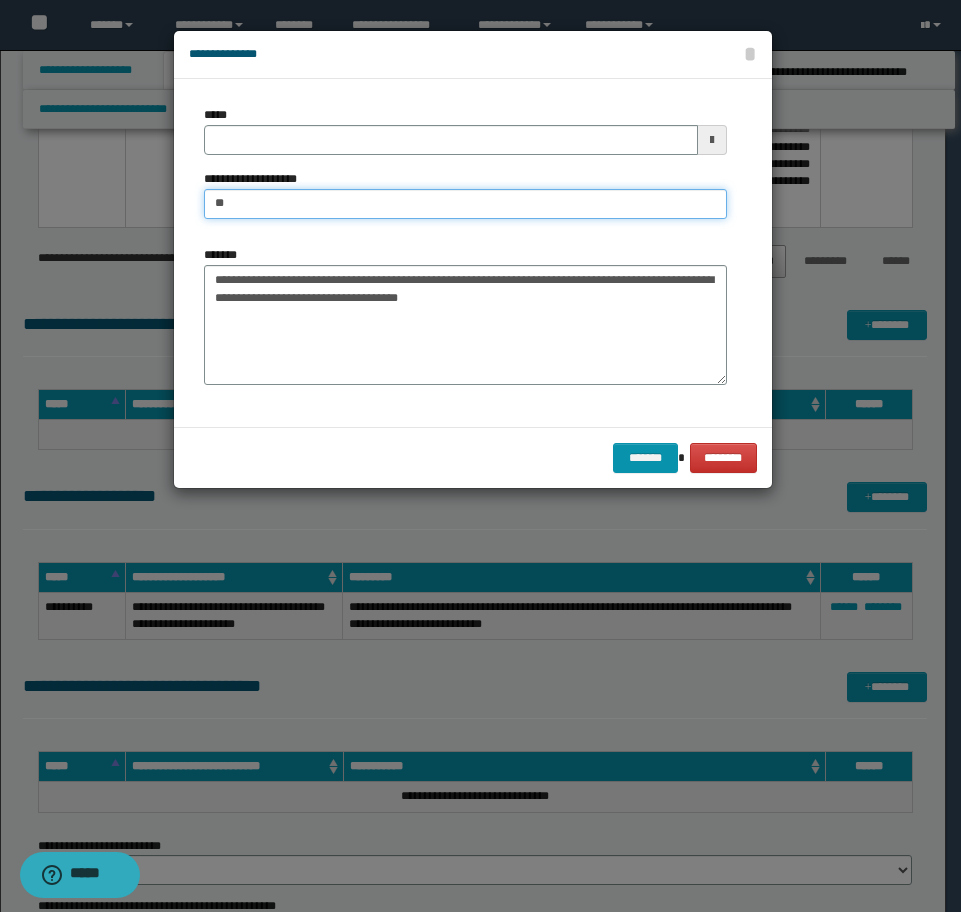 type on "*" 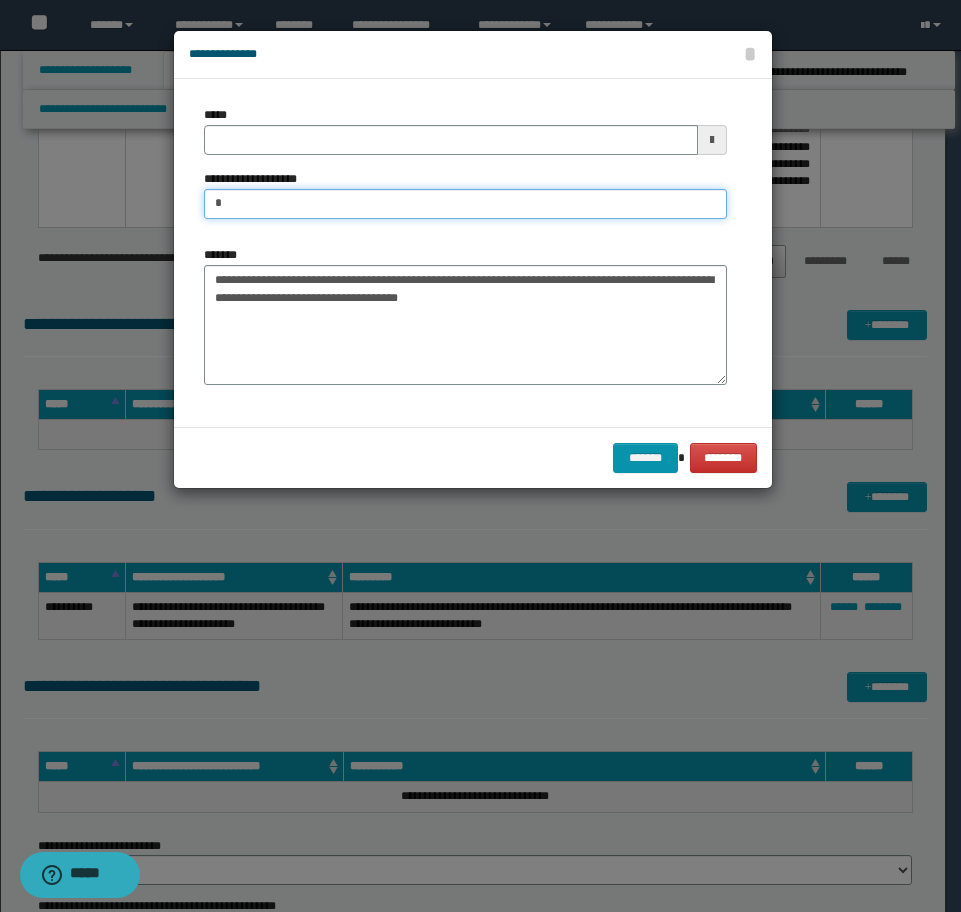 type 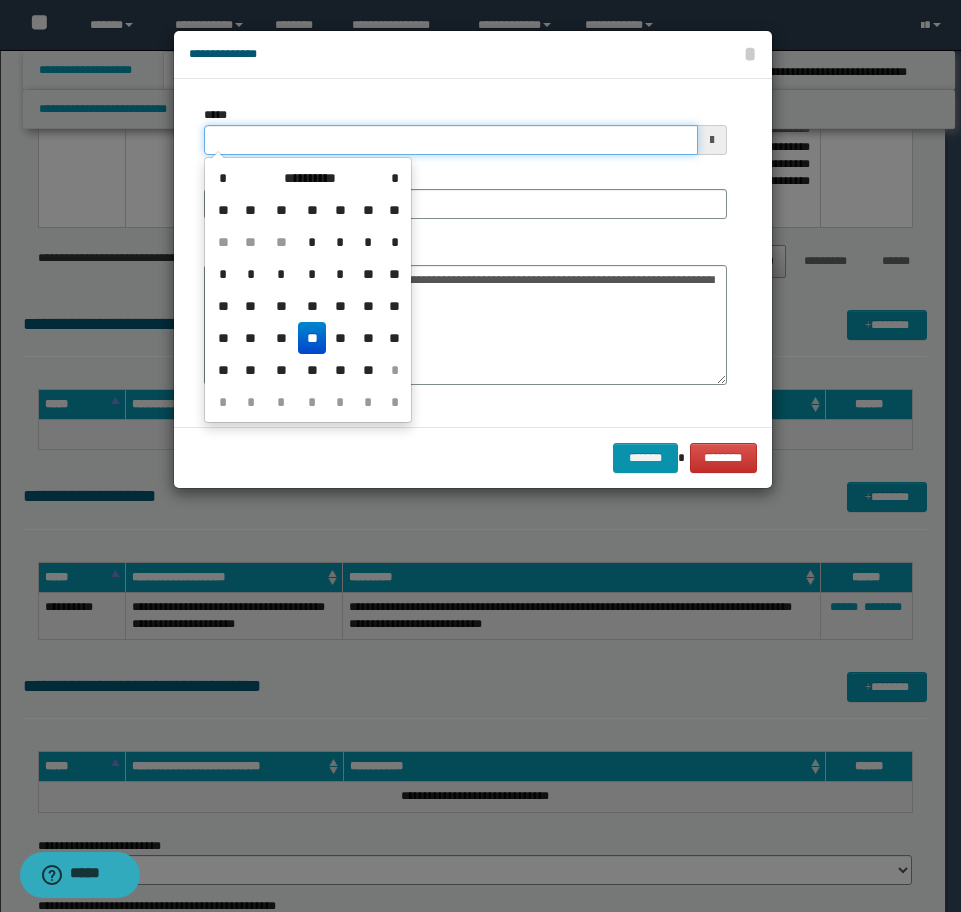 click on "*****" at bounding box center (451, 140) 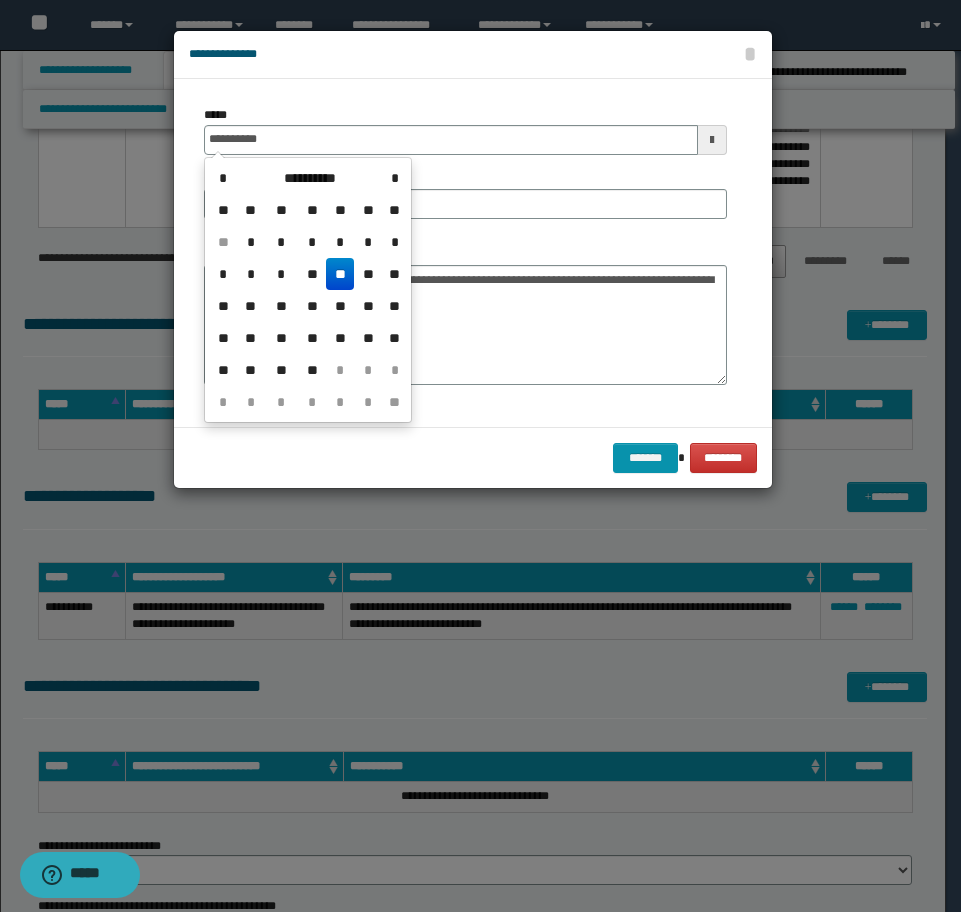 click on "**" at bounding box center (340, 274) 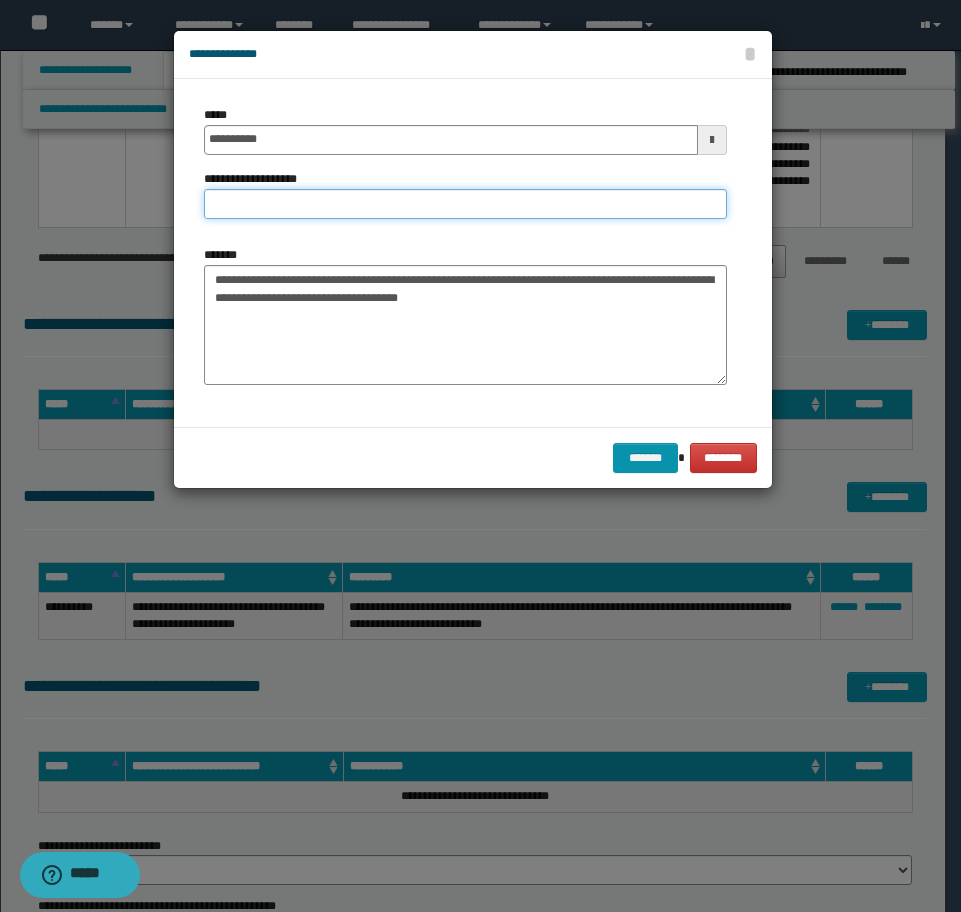 click on "**********" at bounding box center [465, 204] 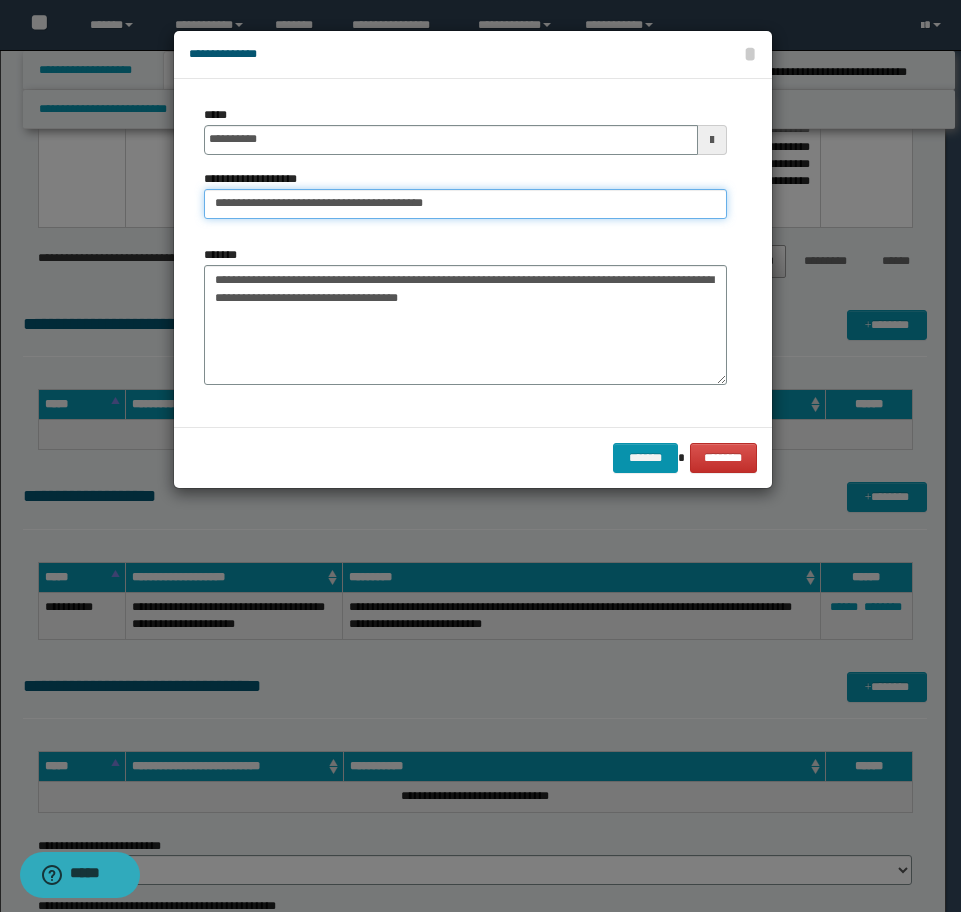 drag, startPoint x: 466, startPoint y: 206, endPoint x: 355, endPoint y: 204, distance: 111.01801 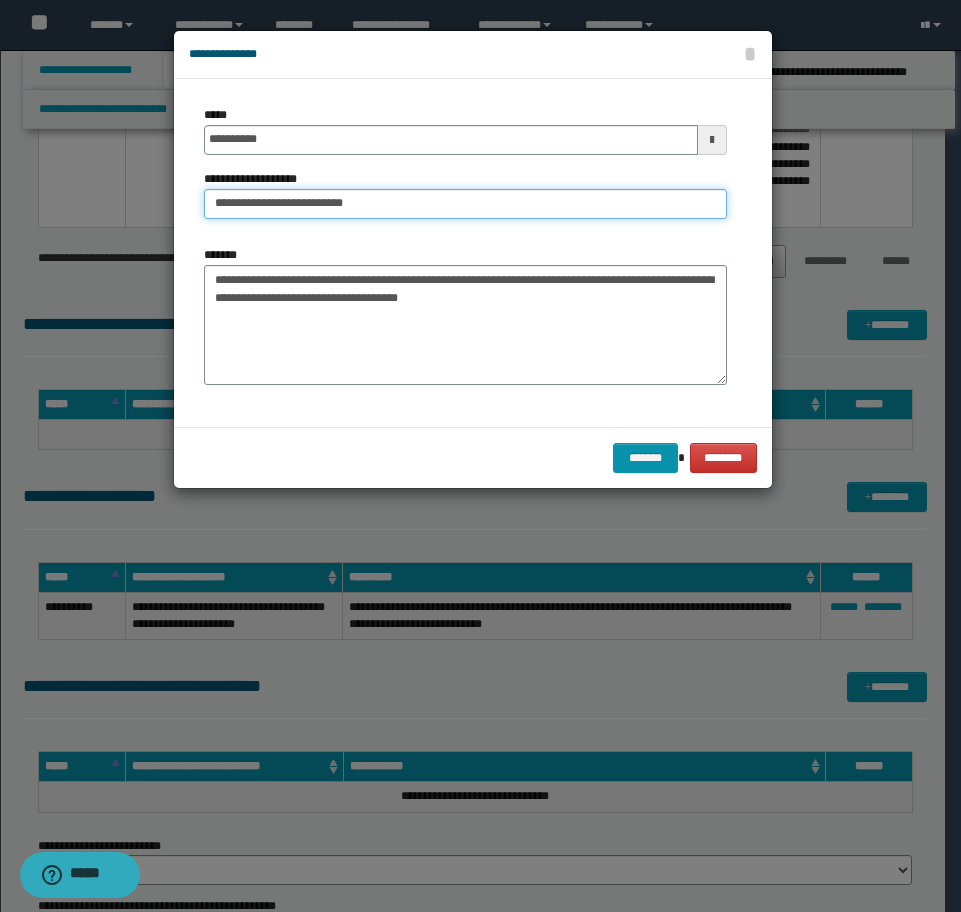 type on "**********" 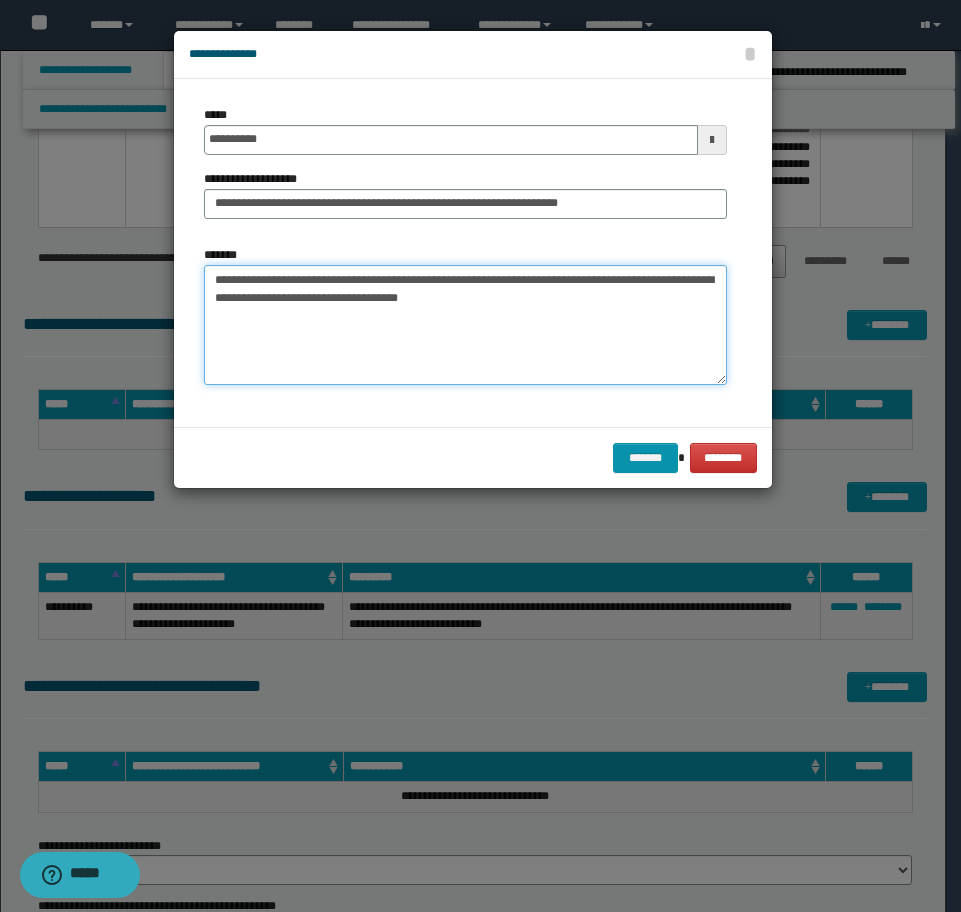 type on "**********" 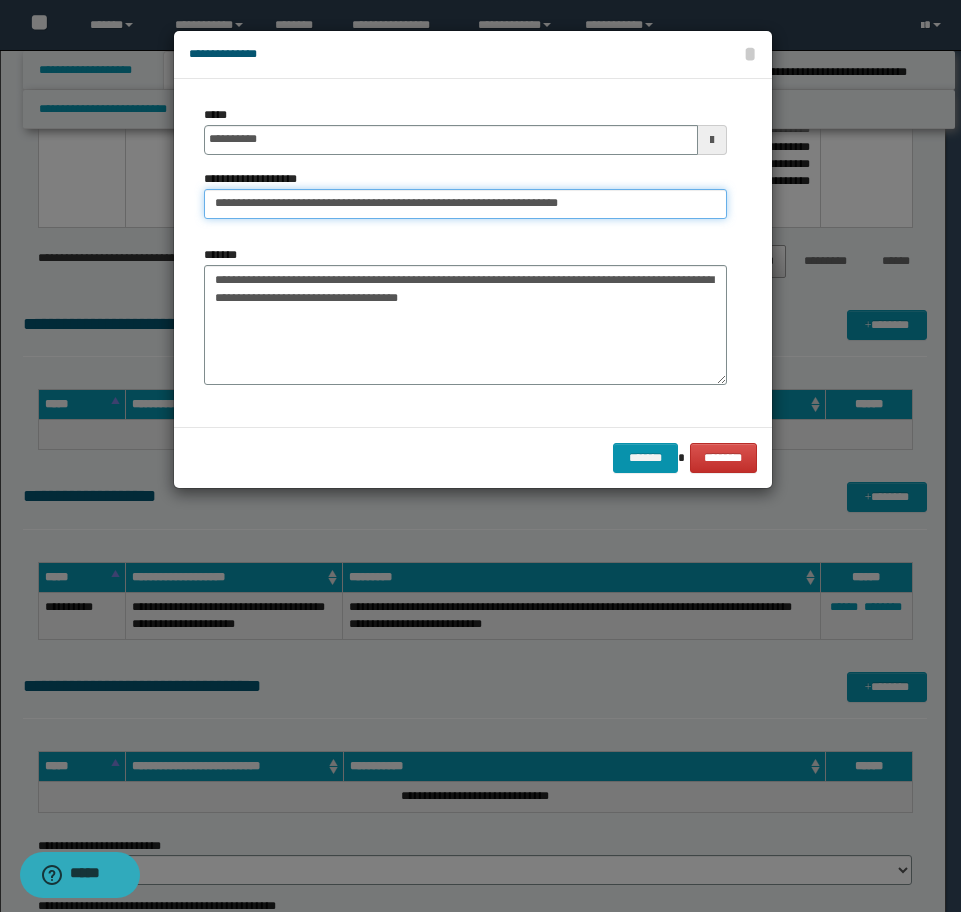 drag, startPoint x: 601, startPoint y: 203, endPoint x: 465, endPoint y: 209, distance: 136.1323 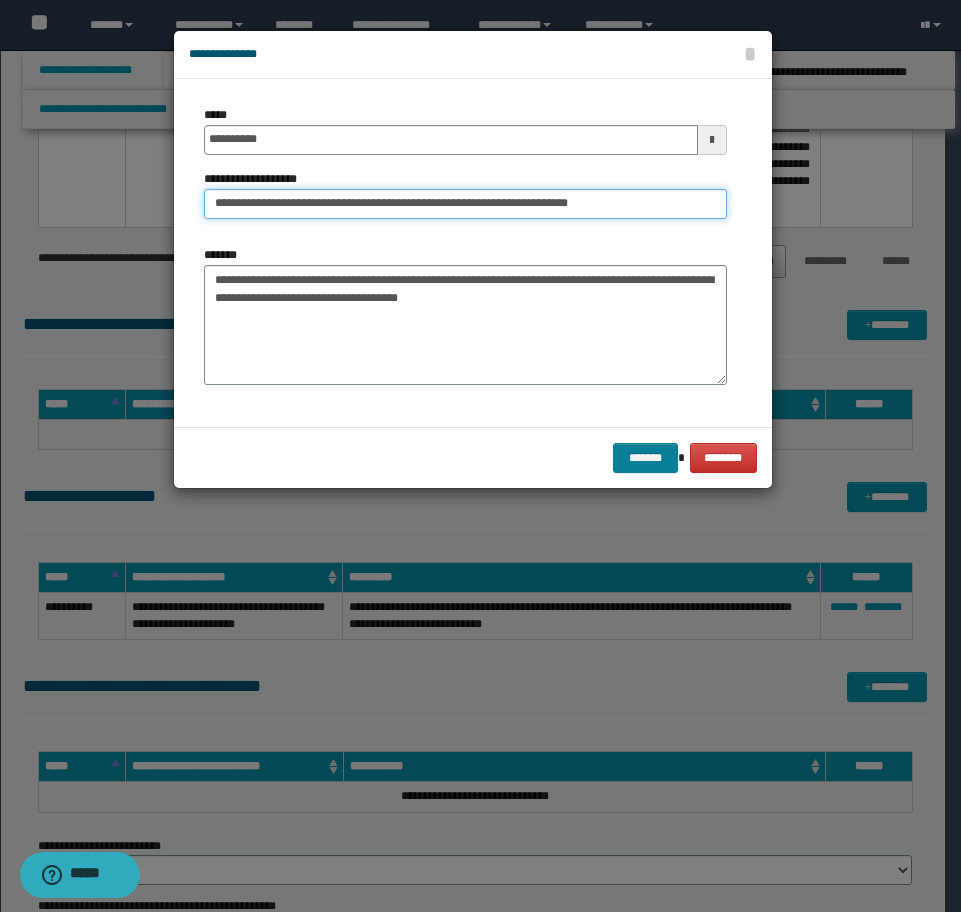 type on "**********" 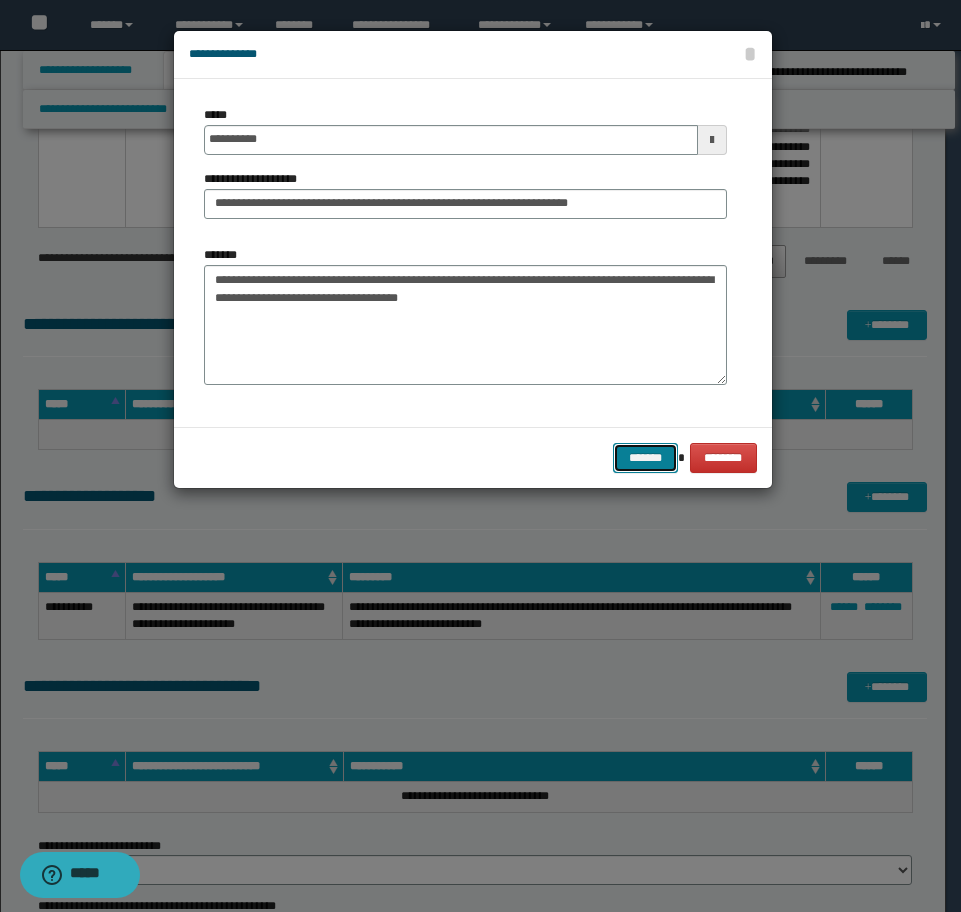 click on "*******" at bounding box center [645, 458] 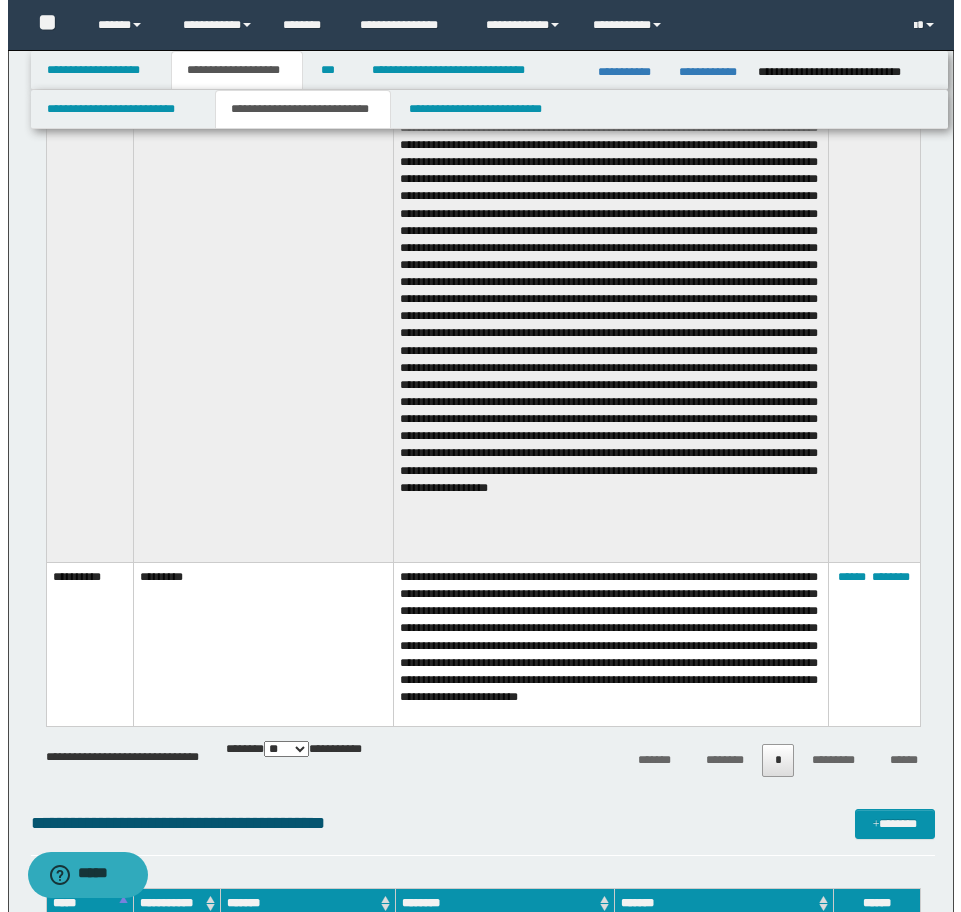 scroll, scrollTop: 3322, scrollLeft: 0, axis: vertical 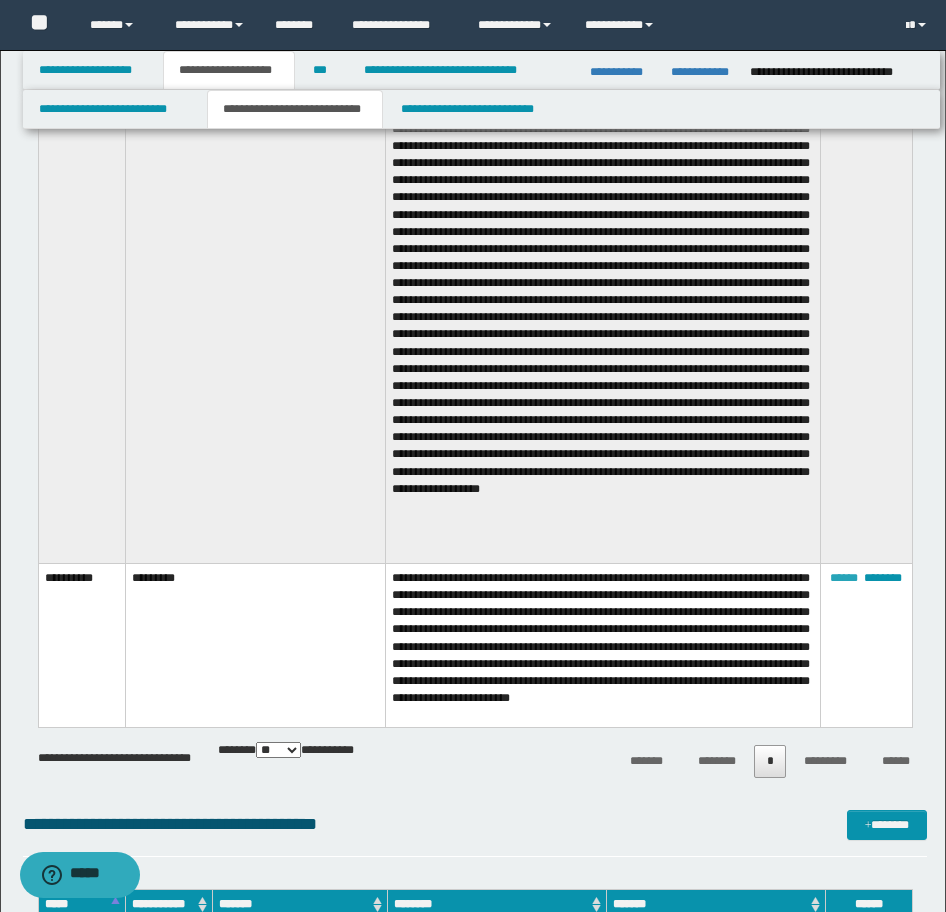 click on "******" at bounding box center (844, 578) 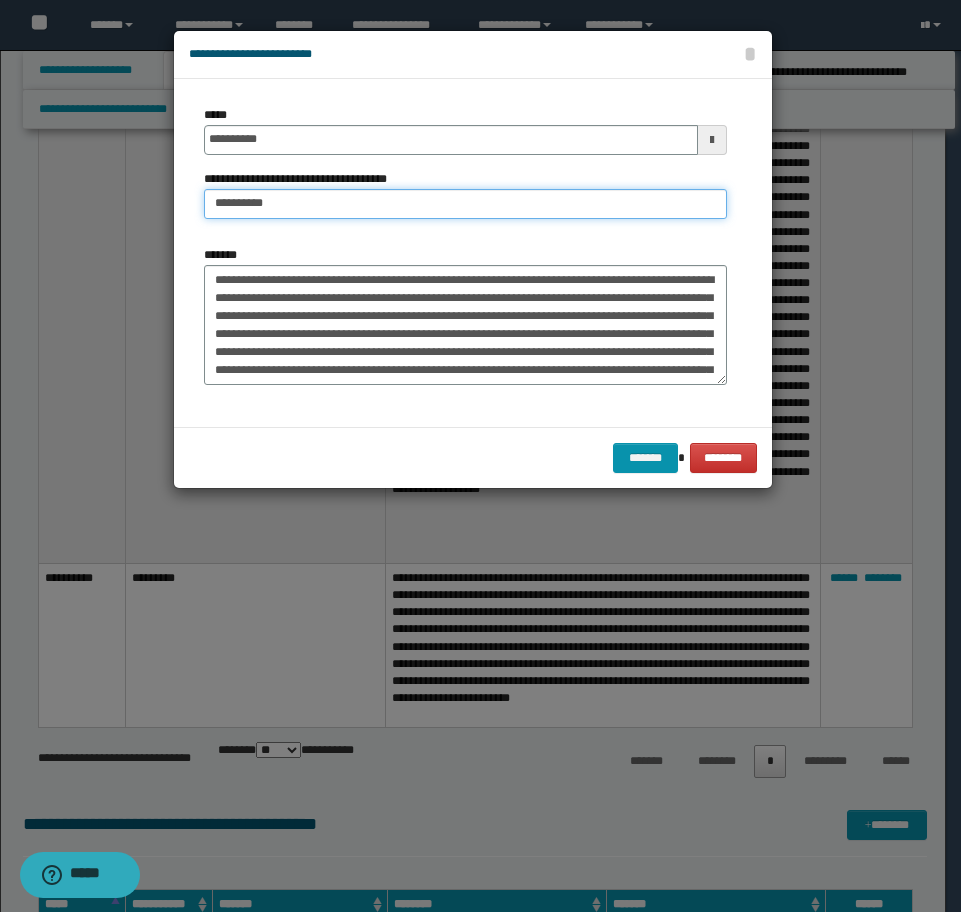 click on "*********" at bounding box center (465, 204) 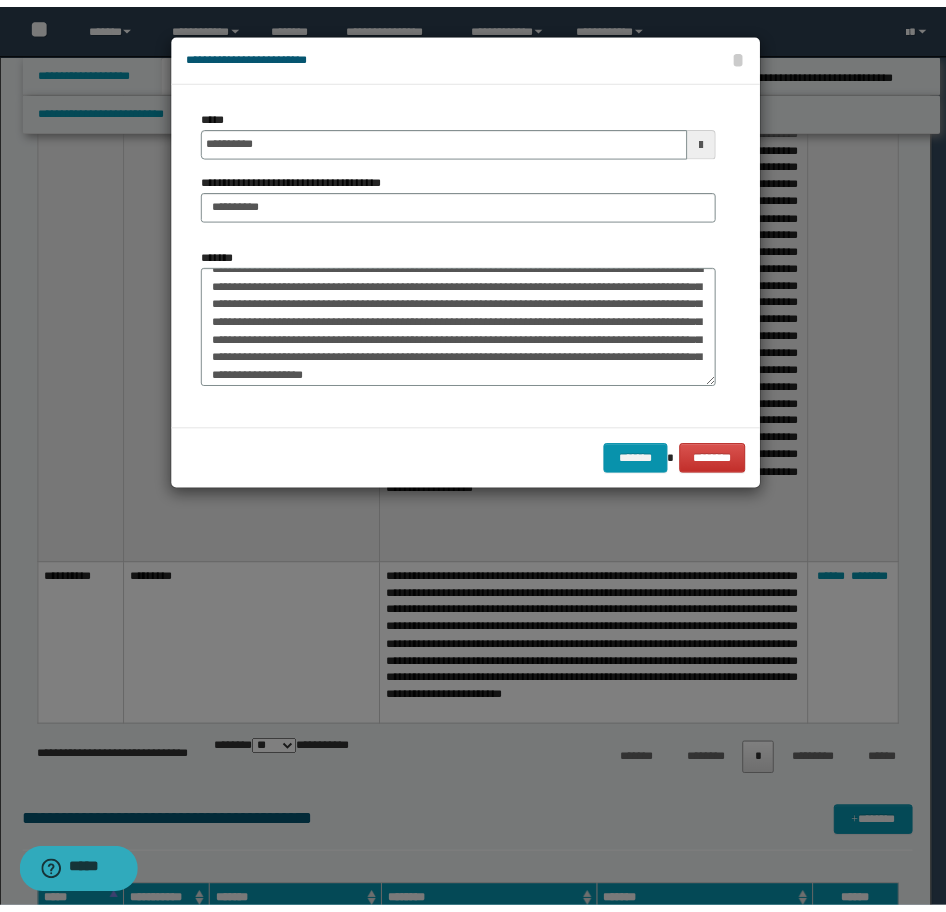 scroll, scrollTop: 18, scrollLeft: 0, axis: vertical 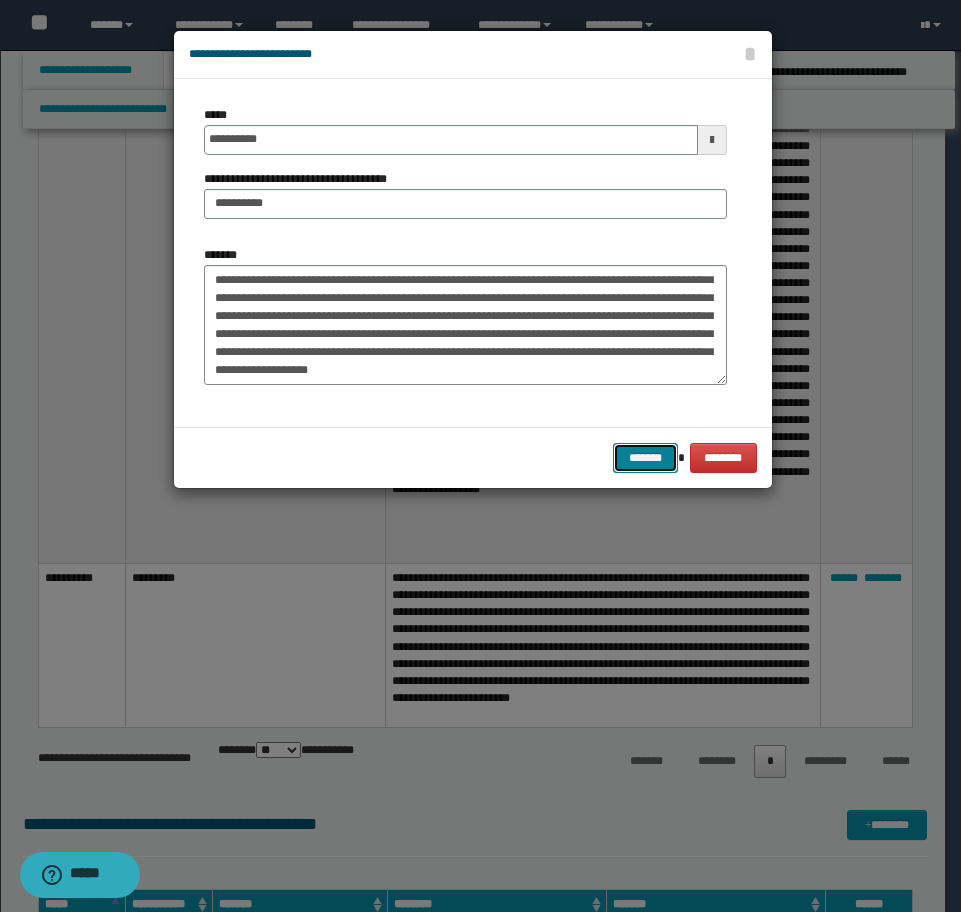 click on "*******" at bounding box center [645, 458] 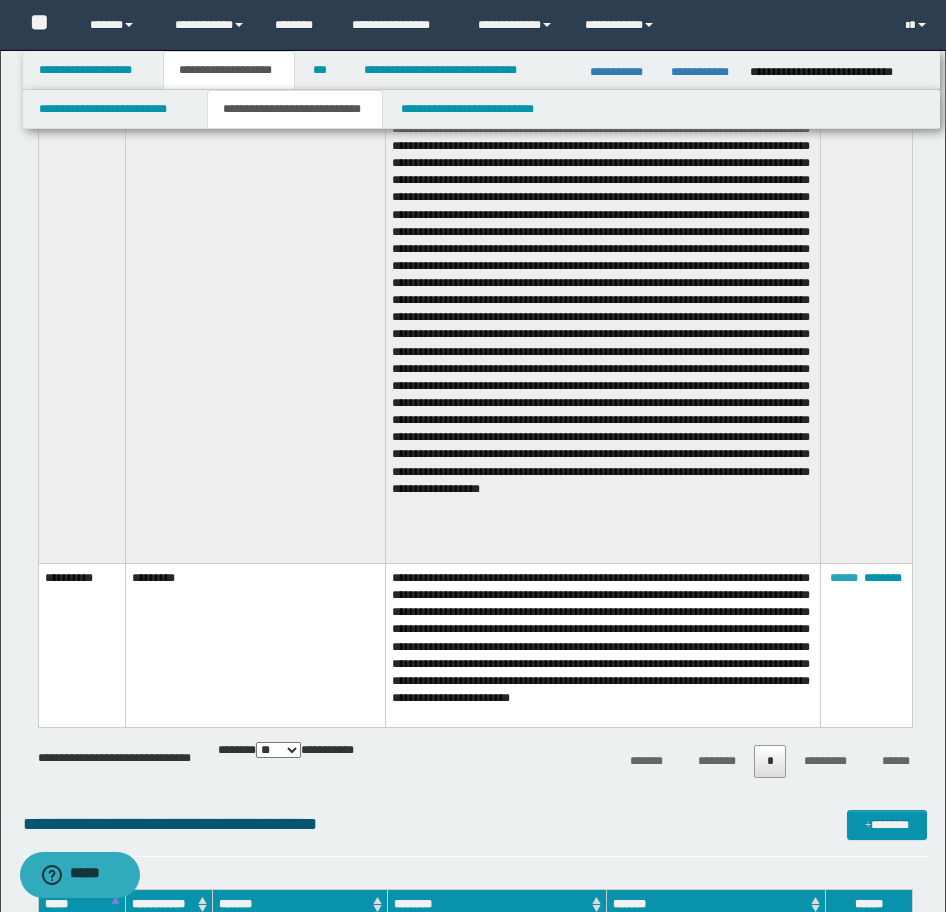 click on "******" at bounding box center [844, 578] 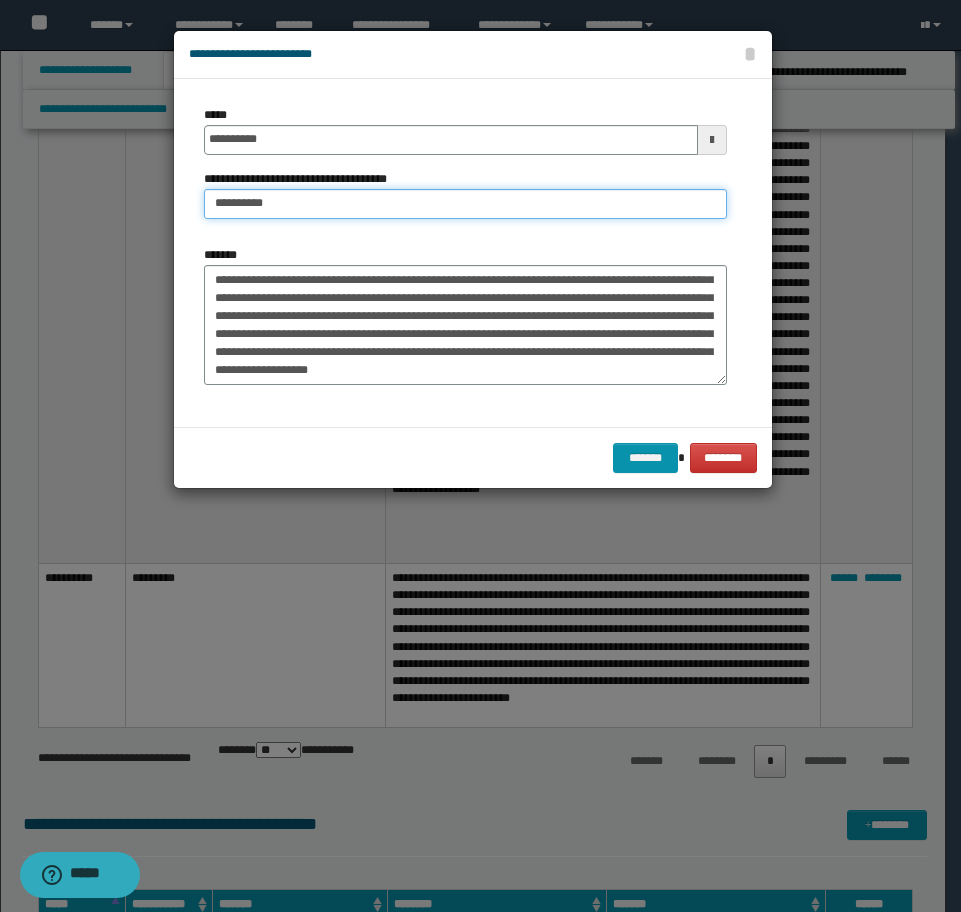 click on "*********" at bounding box center (465, 204) 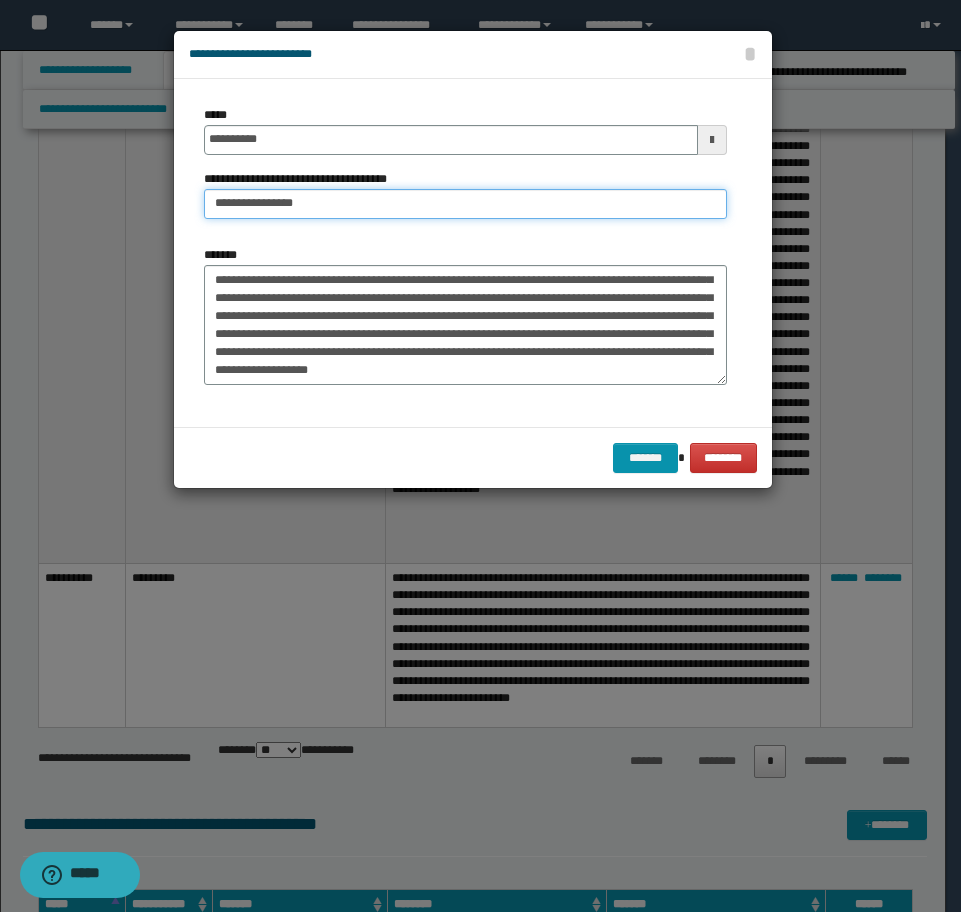 click on "**********" at bounding box center [465, 204] 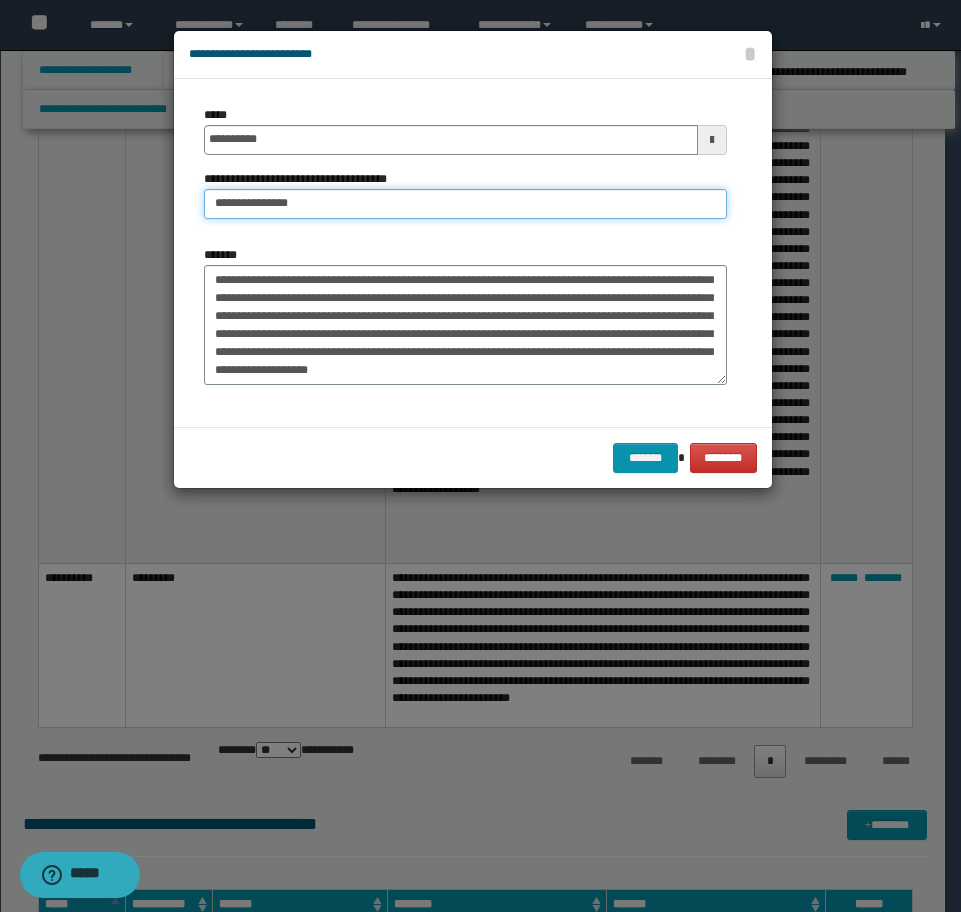 click on "**********" at bounding box center (465, 204) 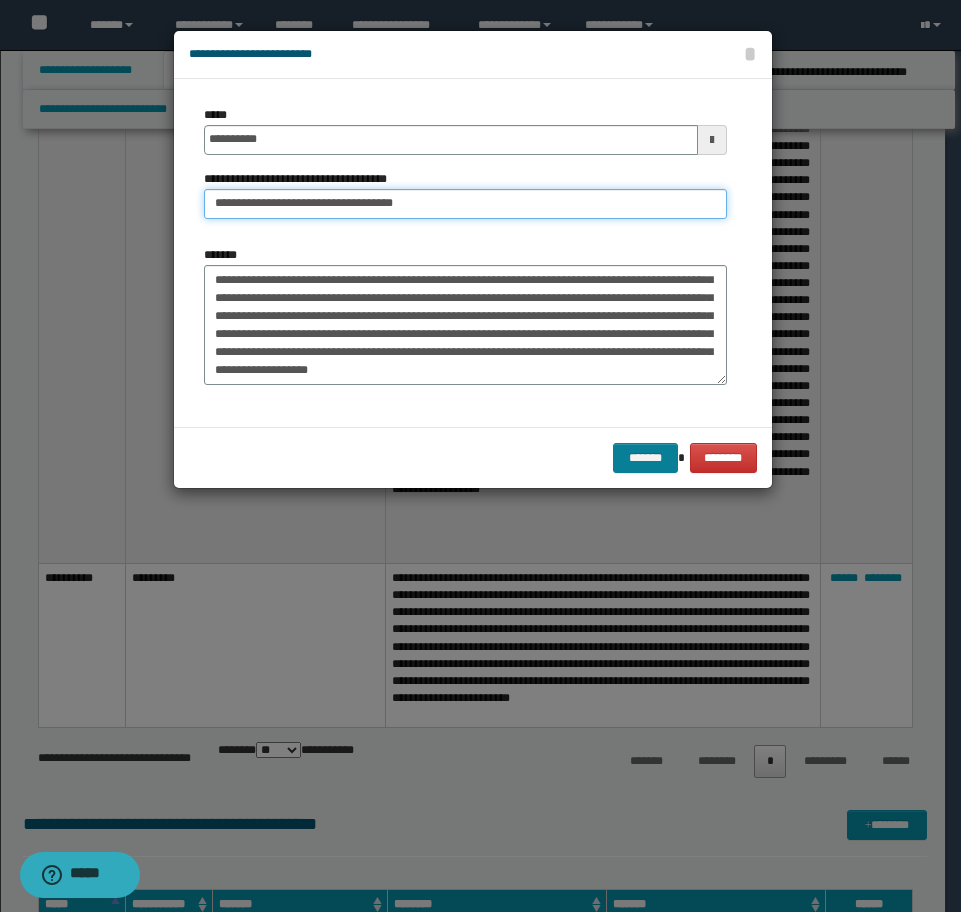 type on "**********" 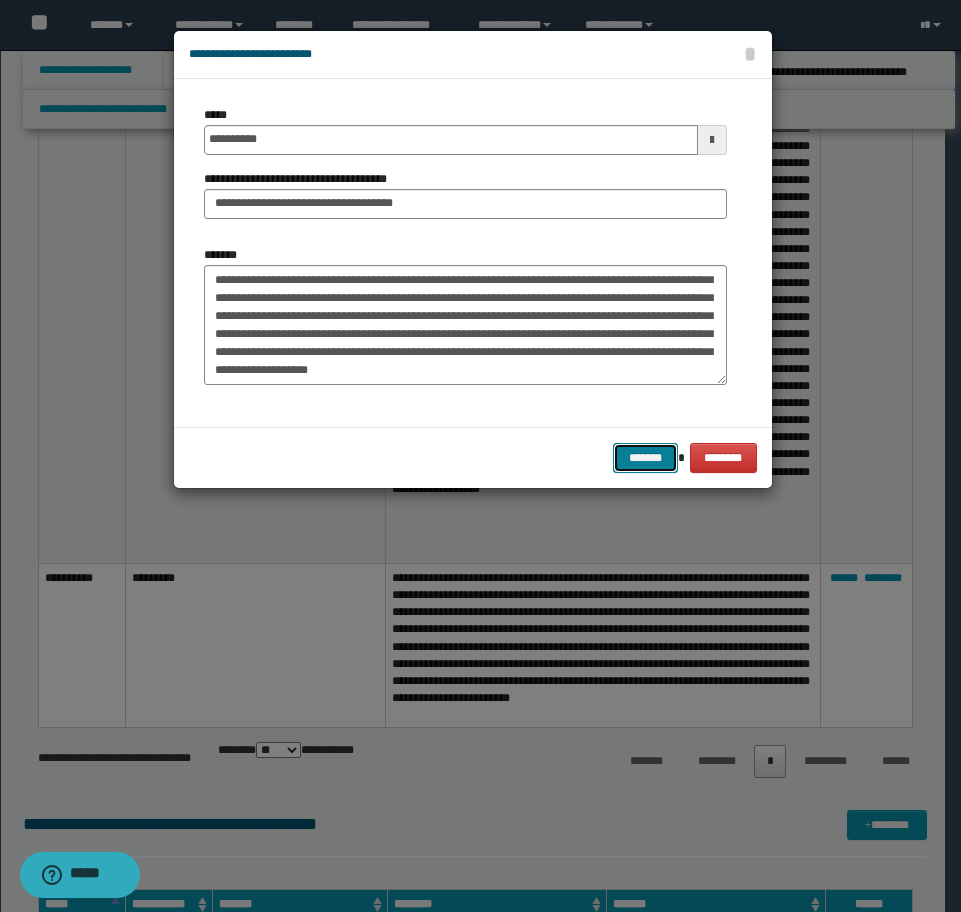 click on "*******" at bounding box center [645, 458] 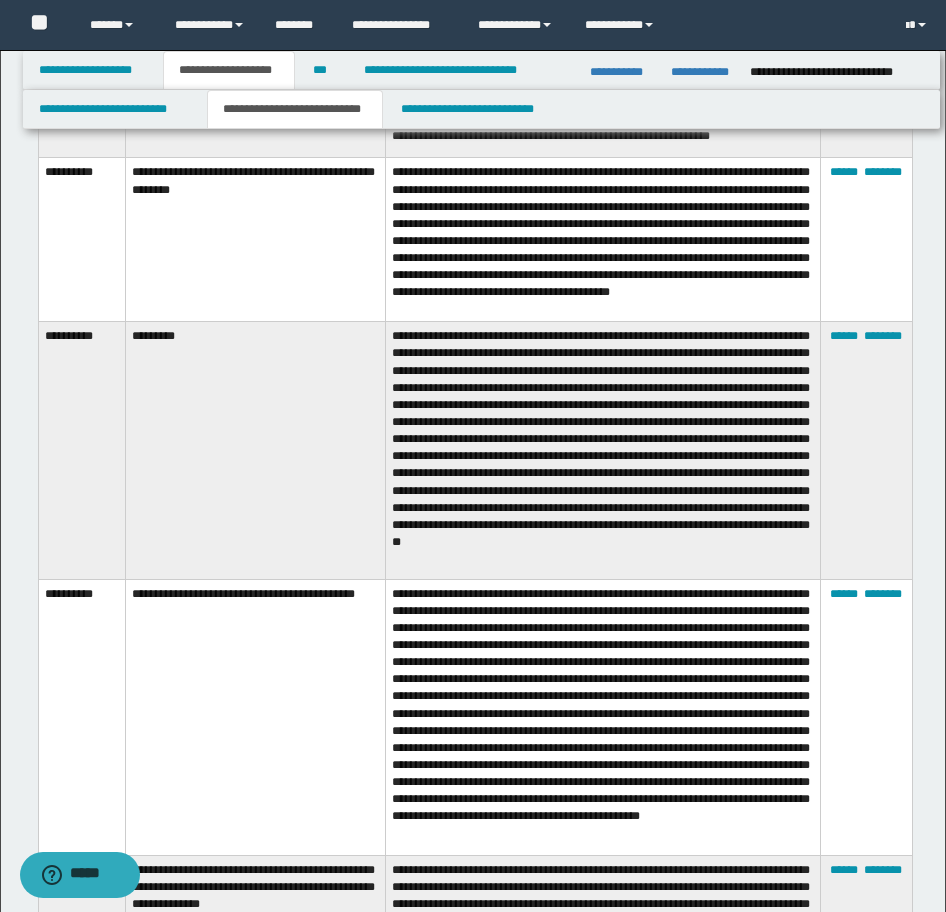scroll, scrollTop: 2322, scrollLeft: 0, axis: vertical 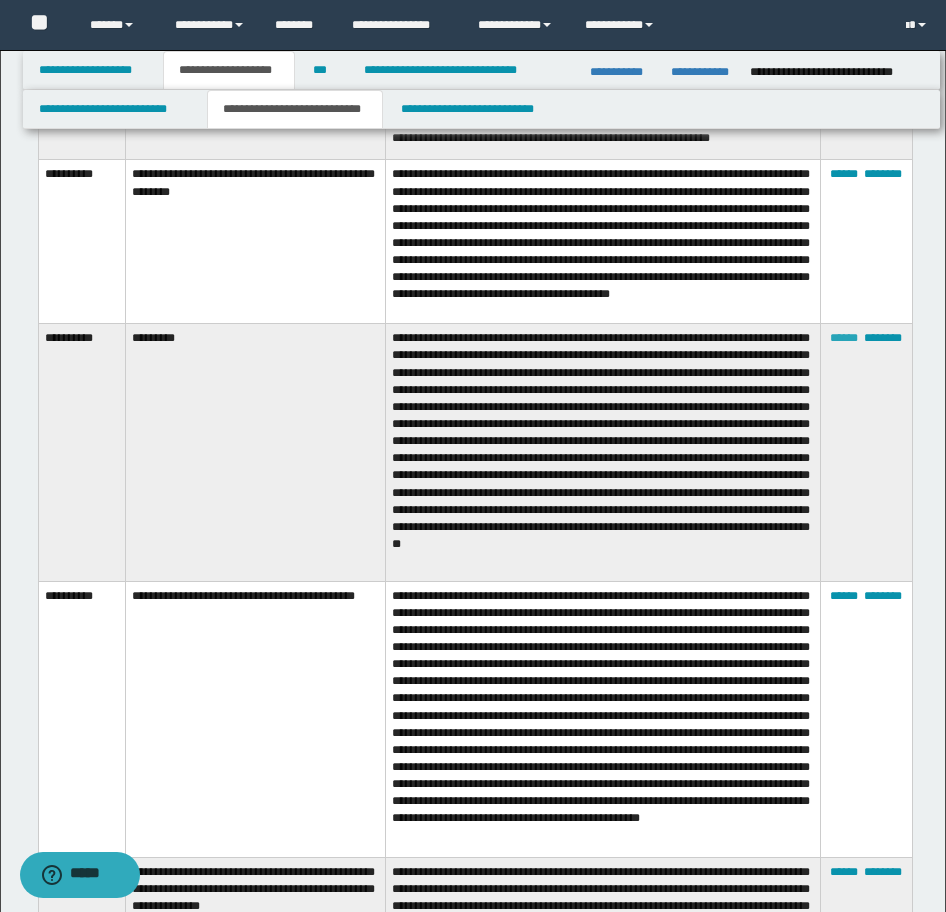 click on "******    ********" at bounding box center [866, 242] 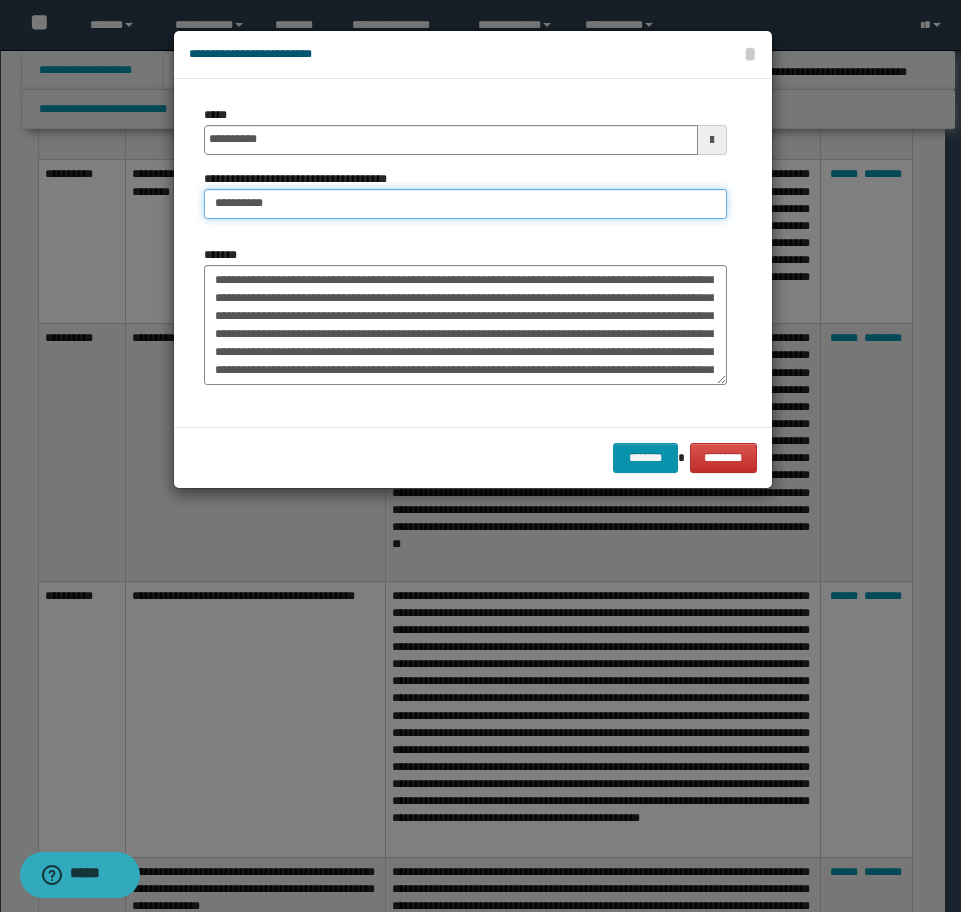 click on "*********" at bounding box center [465, 204] 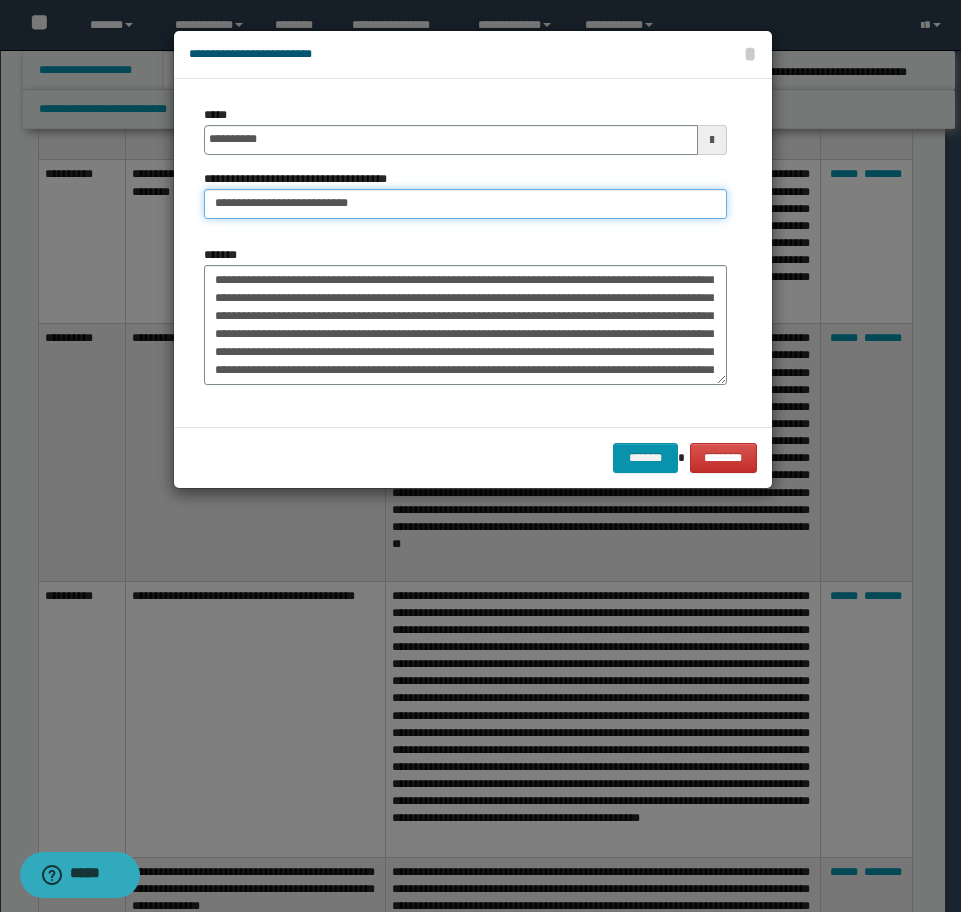 click on "**********" at bounding box center (465, 204) 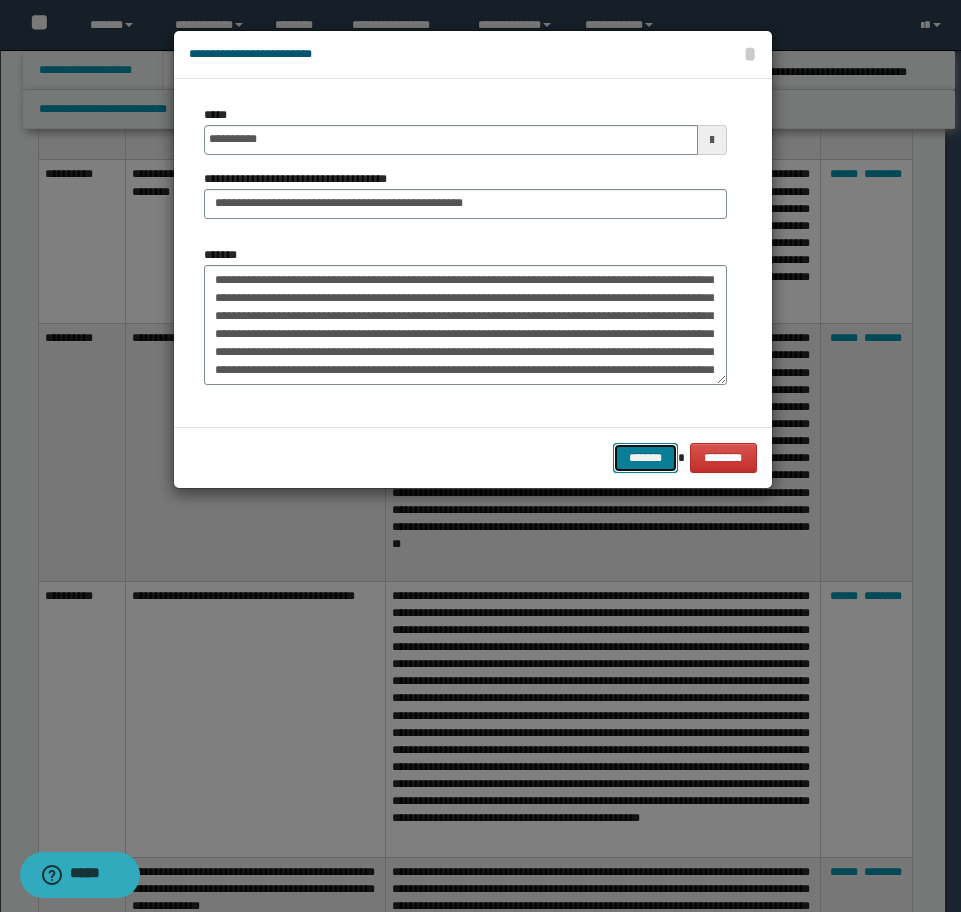 click on "*******" at bounding box center [645, 458] 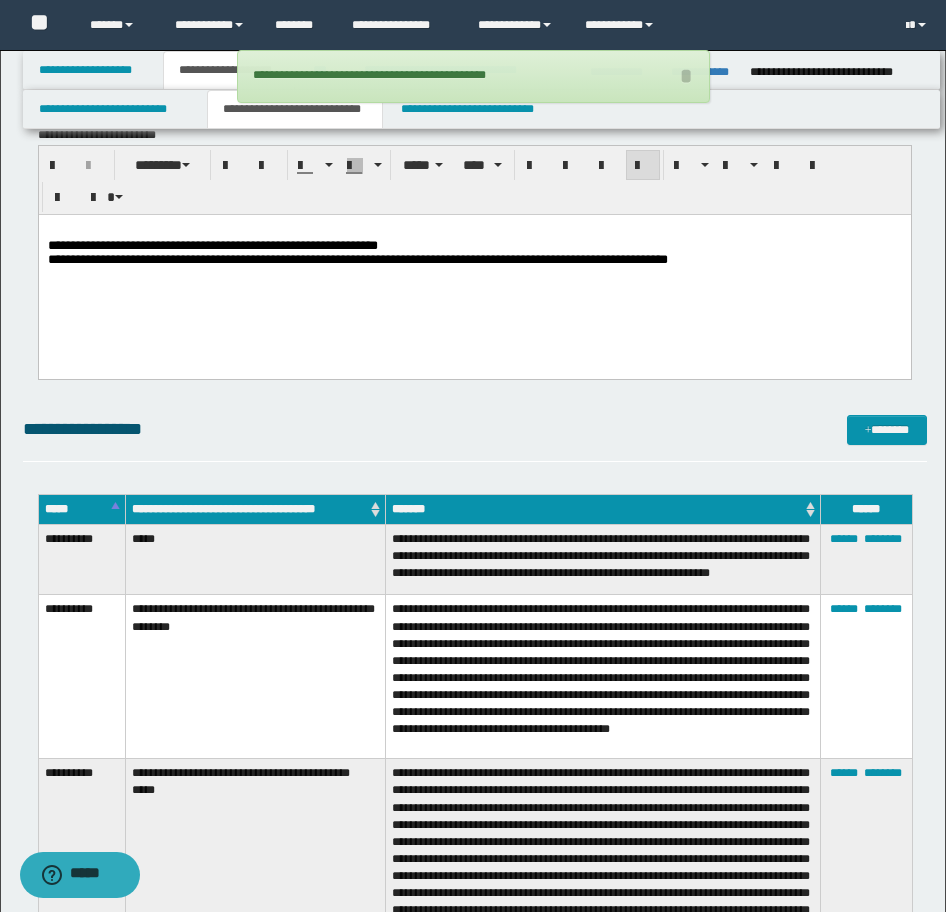 scroll, scrollTop: 1822, scrollLeft: 0, axis: vertical 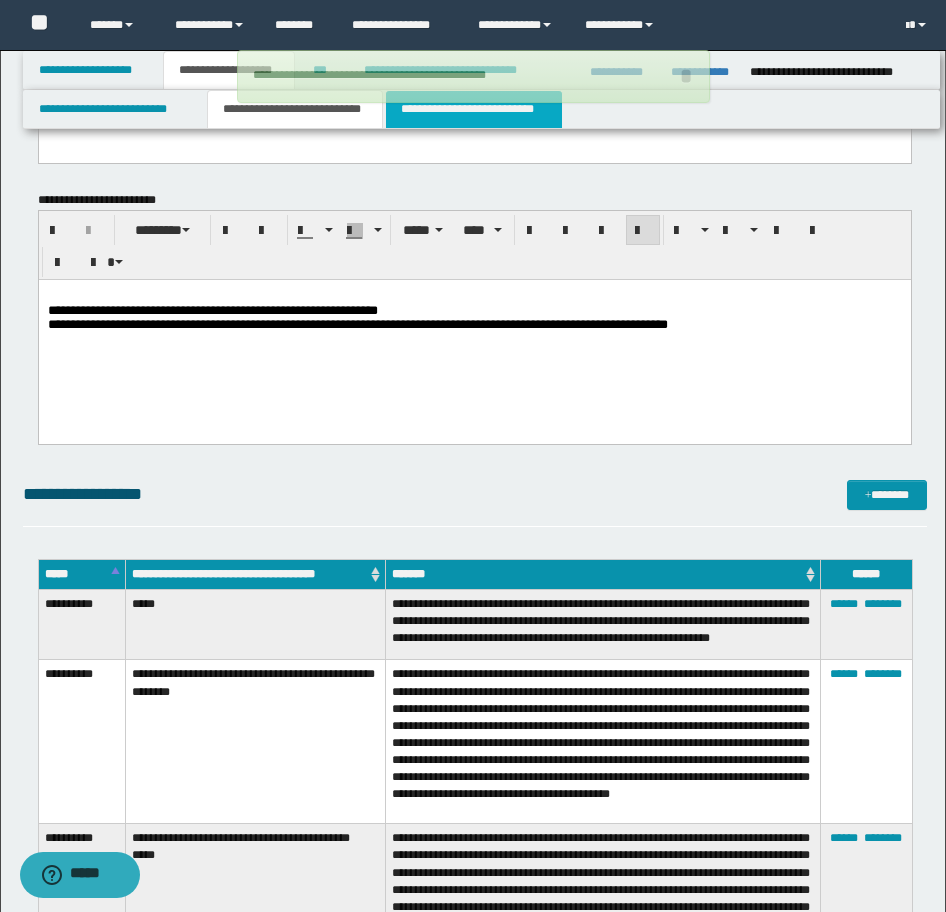 click on "**********" at bounding box center (474, 109) 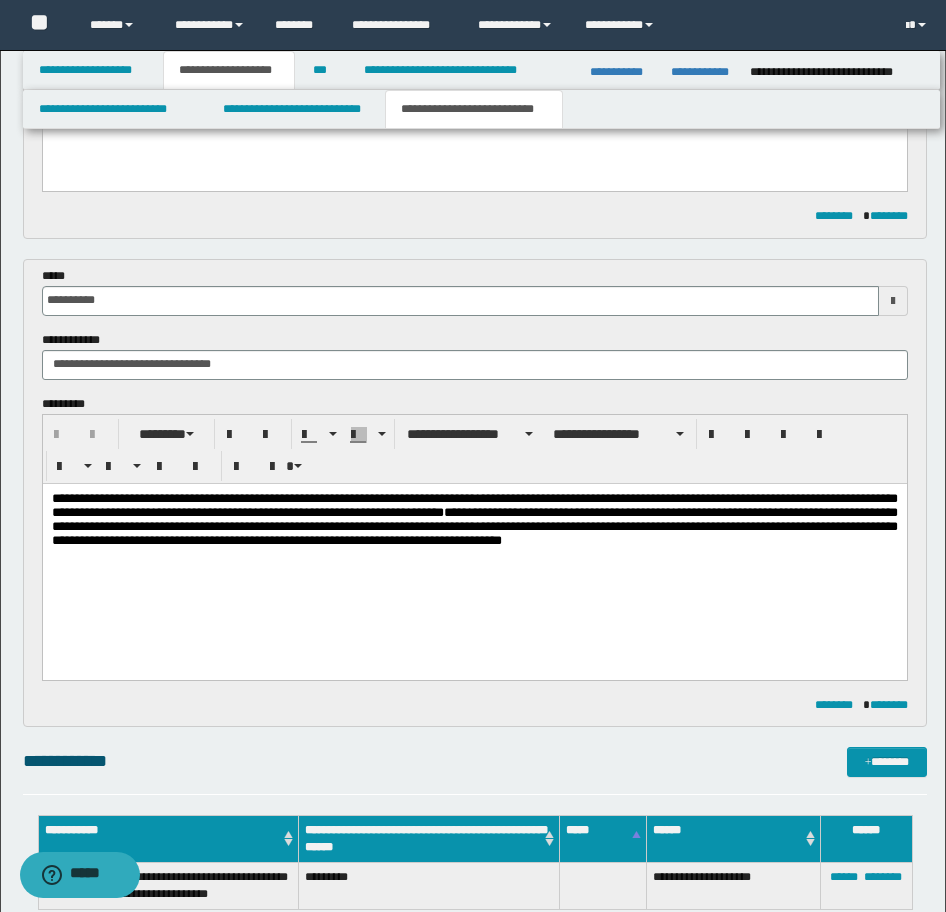 scroll, scrollTop: 500, scrollLeft: 0, axis: vertical 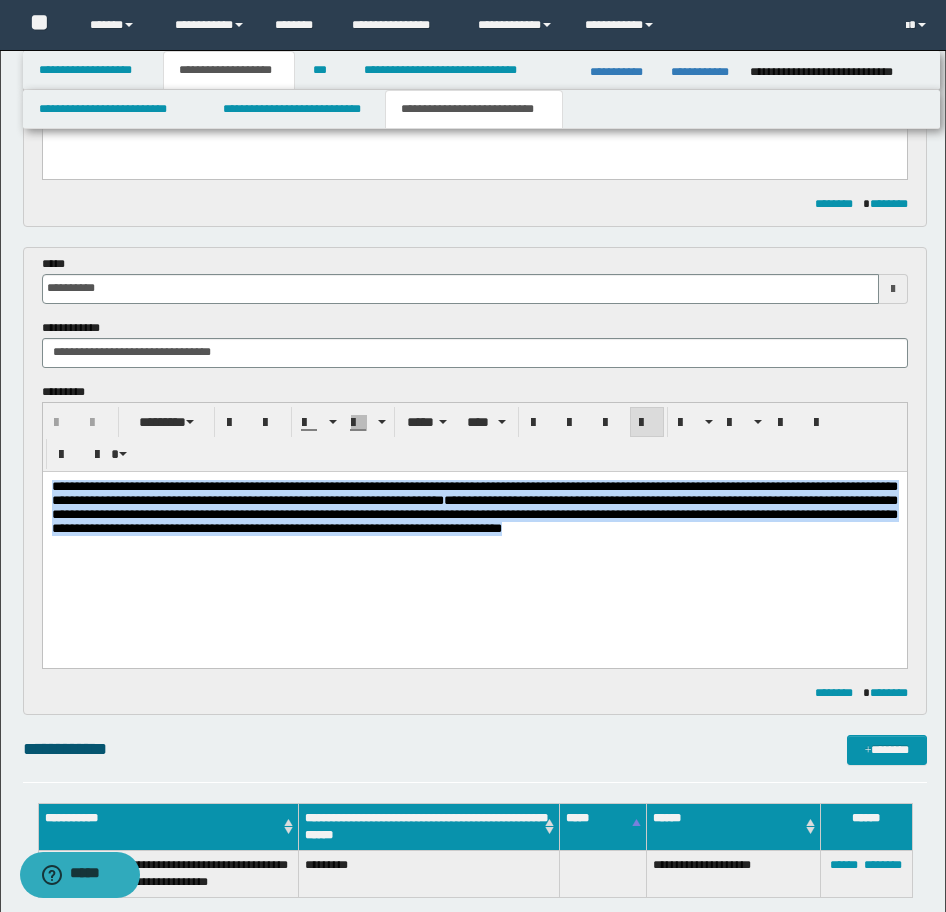 drag, startPoint x: 246, startPoint y: 564, endPoint x: -17, endPoint y: 446, distance: 288.25858 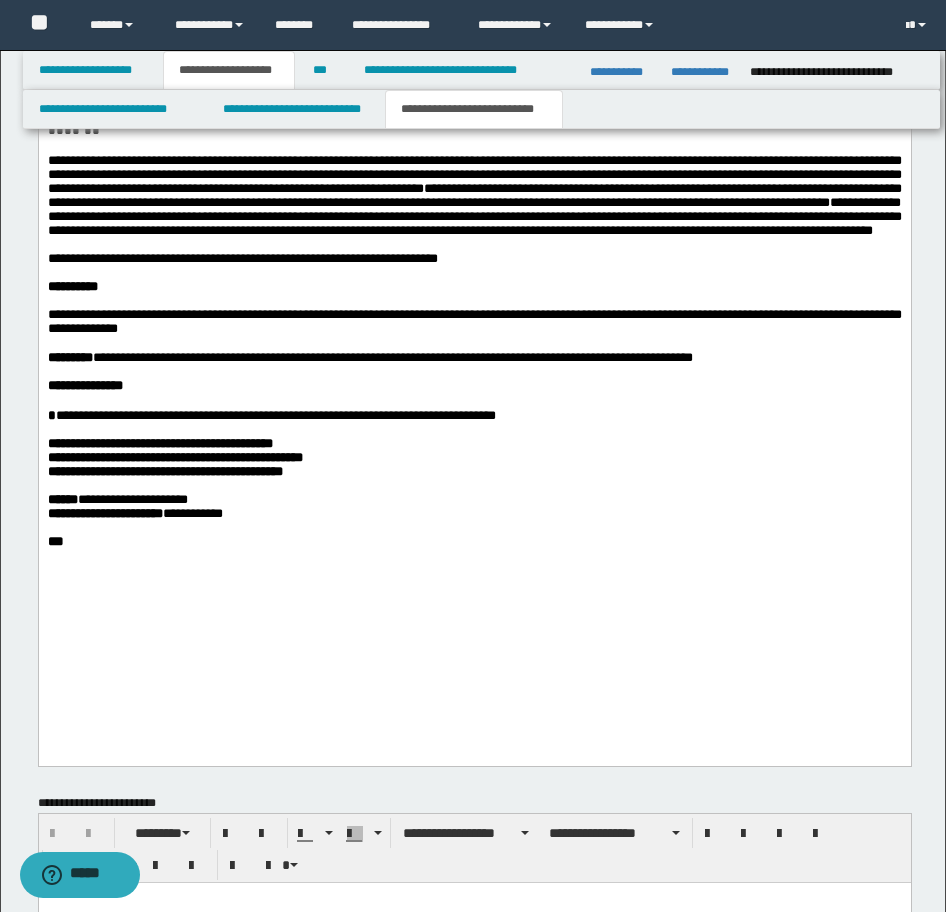 scroll, scrollTop: 1800, scrollLeft: 0, axis: vertical 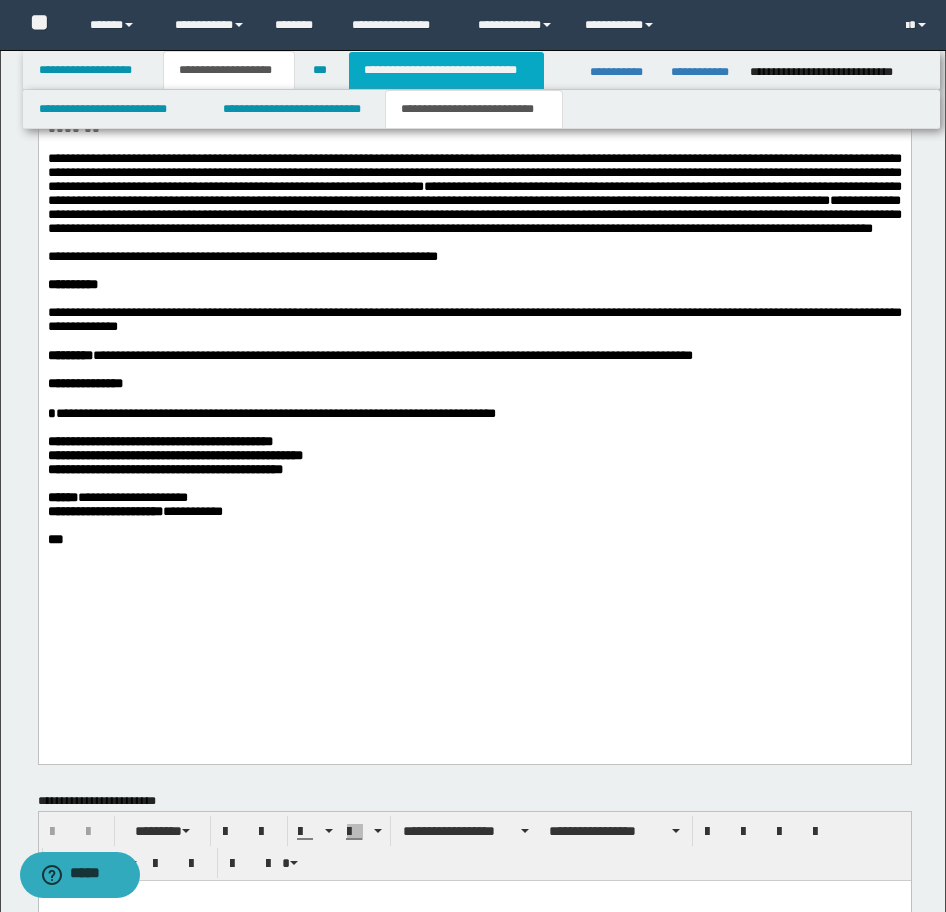 click on "**********" at bounding box center [446, 70] 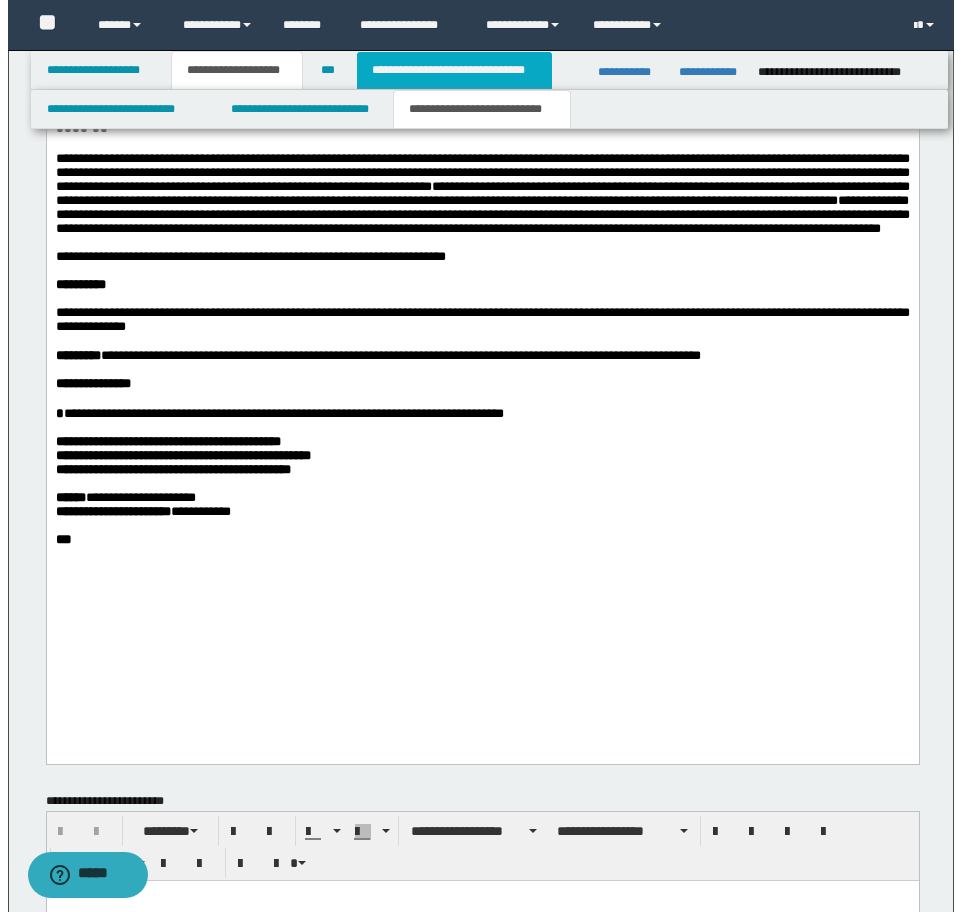 scroll, scrollTop: 0, scrollLeft: 0, axis: both 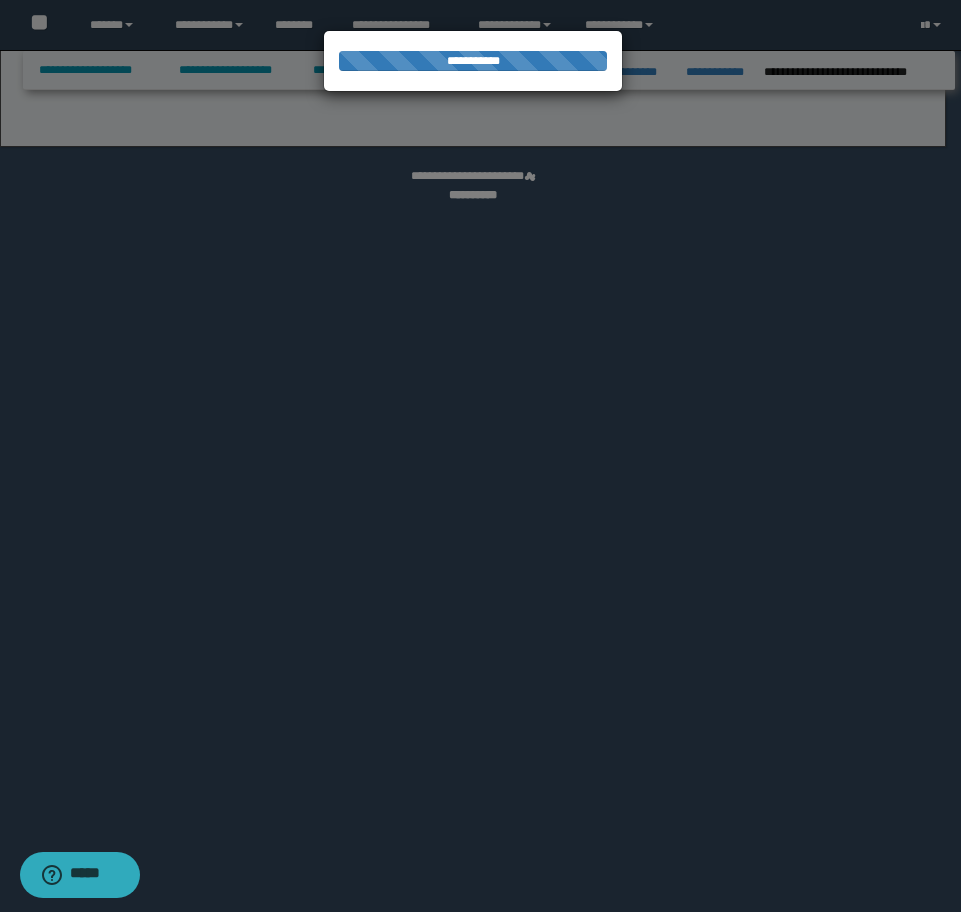 select on "*" 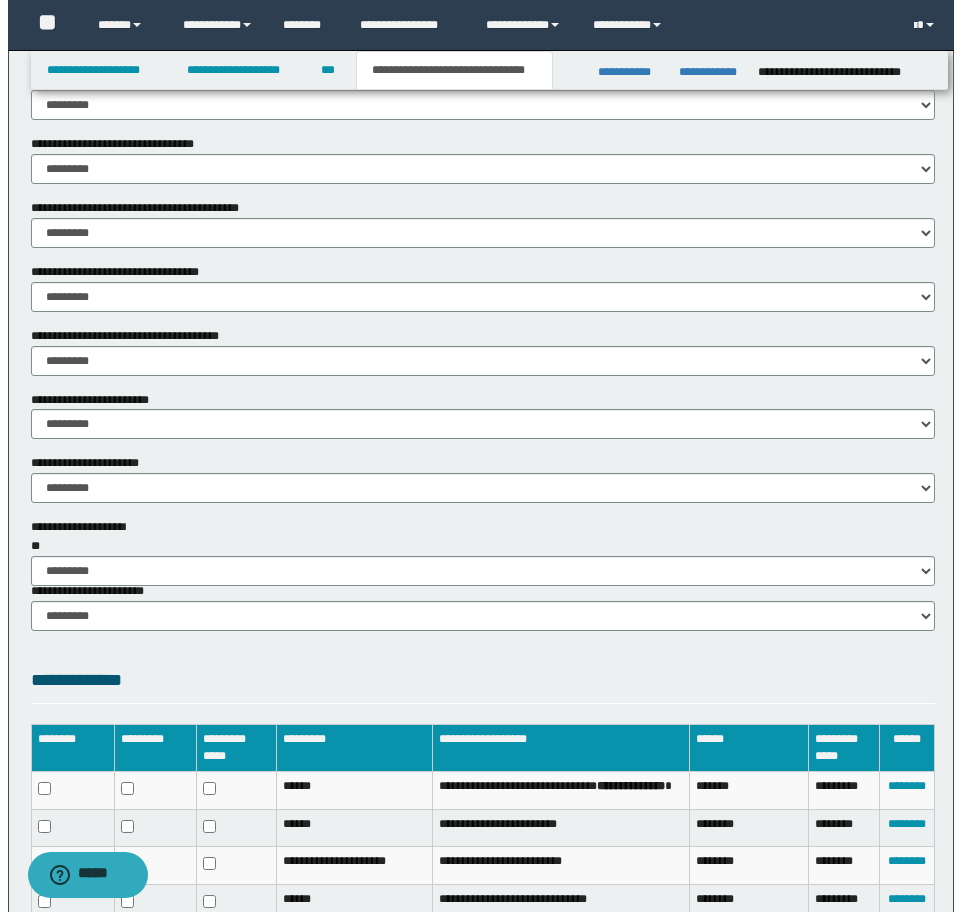 scroll, scrollTop: 1175, scrollLeft: 0, axis: vertical 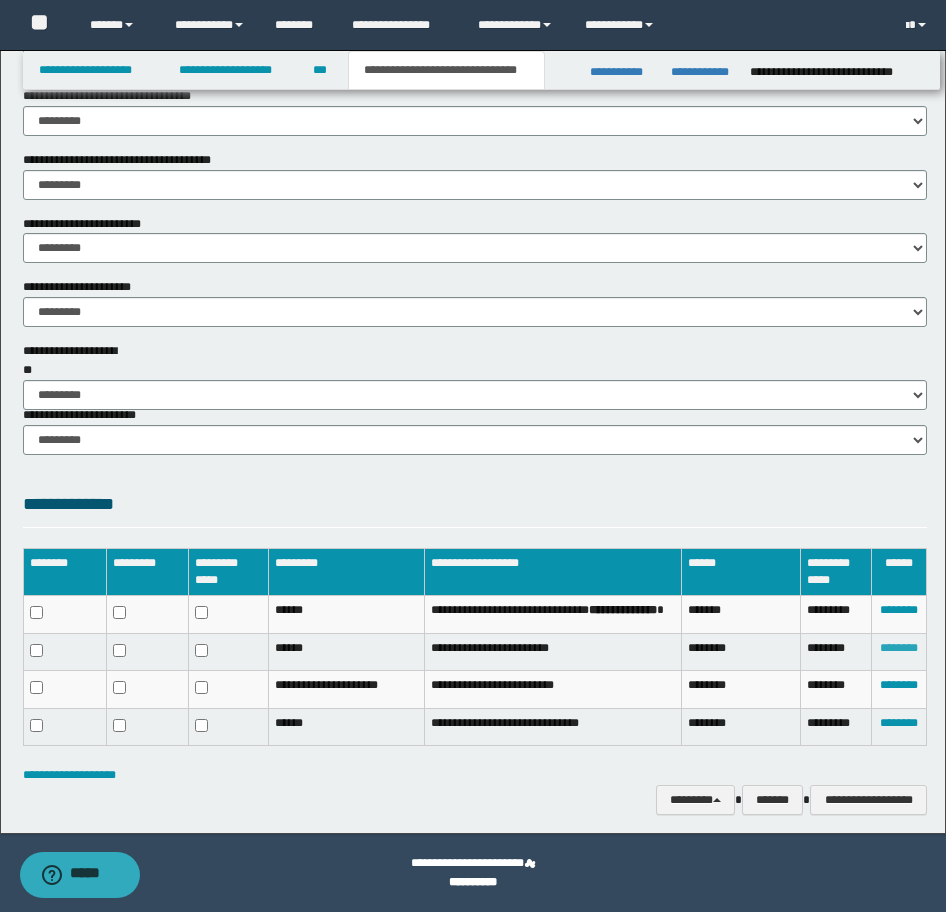click on "********" at bounding box center [899, 648] 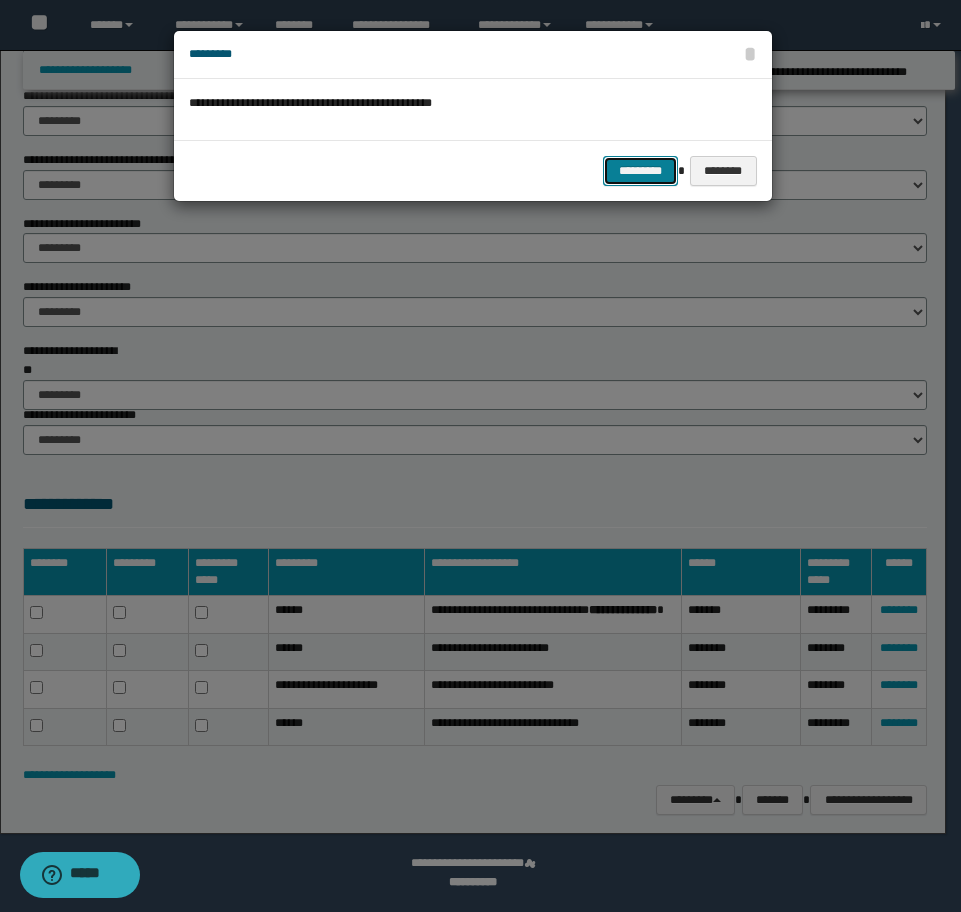 click on "*********" at bounding box center (640, 171) 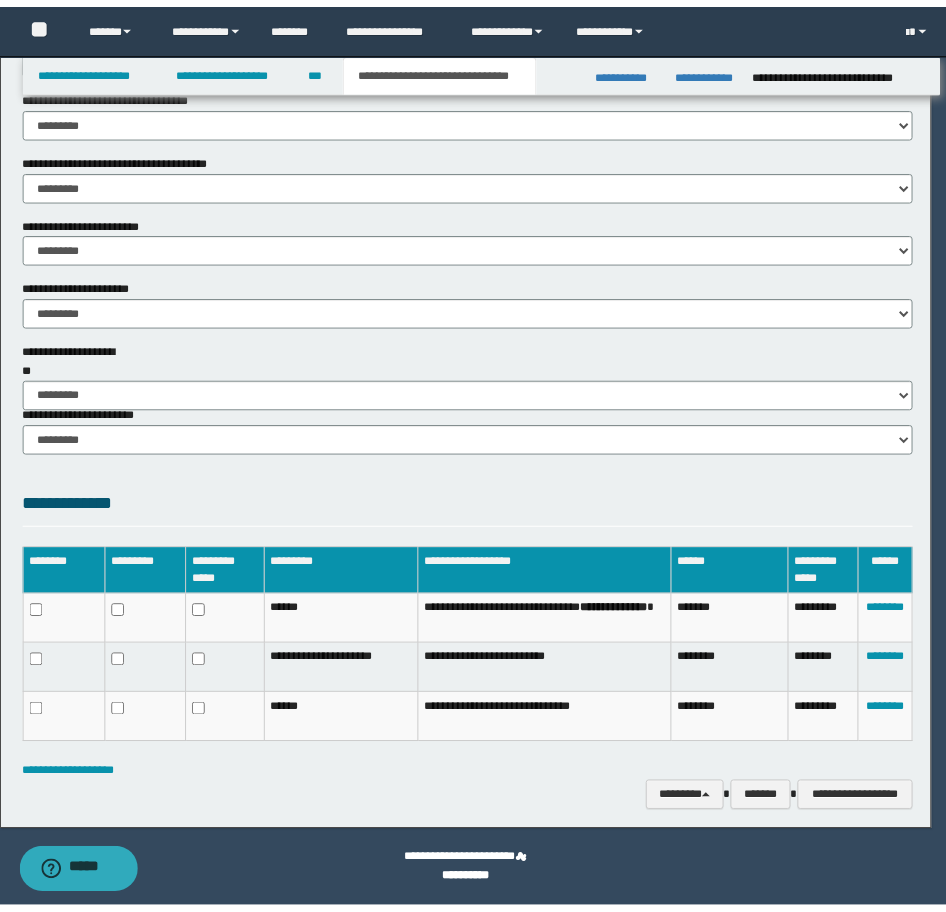 scroll, scrollTop: 1141, scrollLeft: 0, axis: vertical 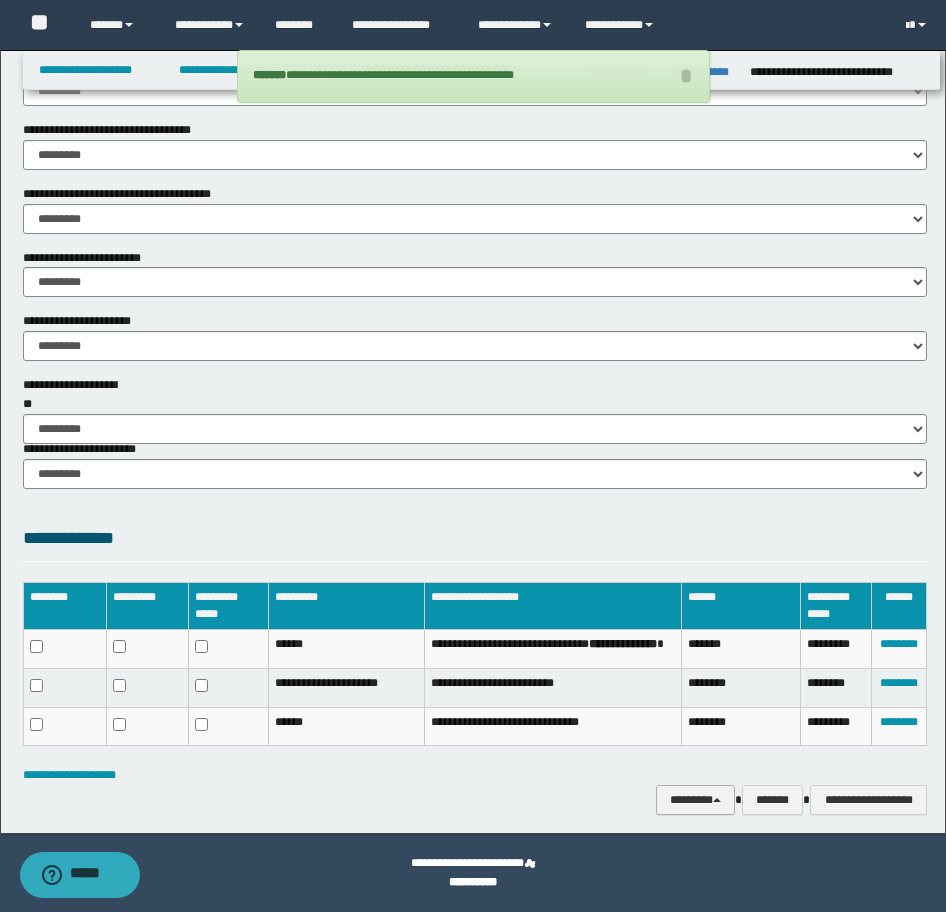 click on "********" at bounding box center (695, 800) 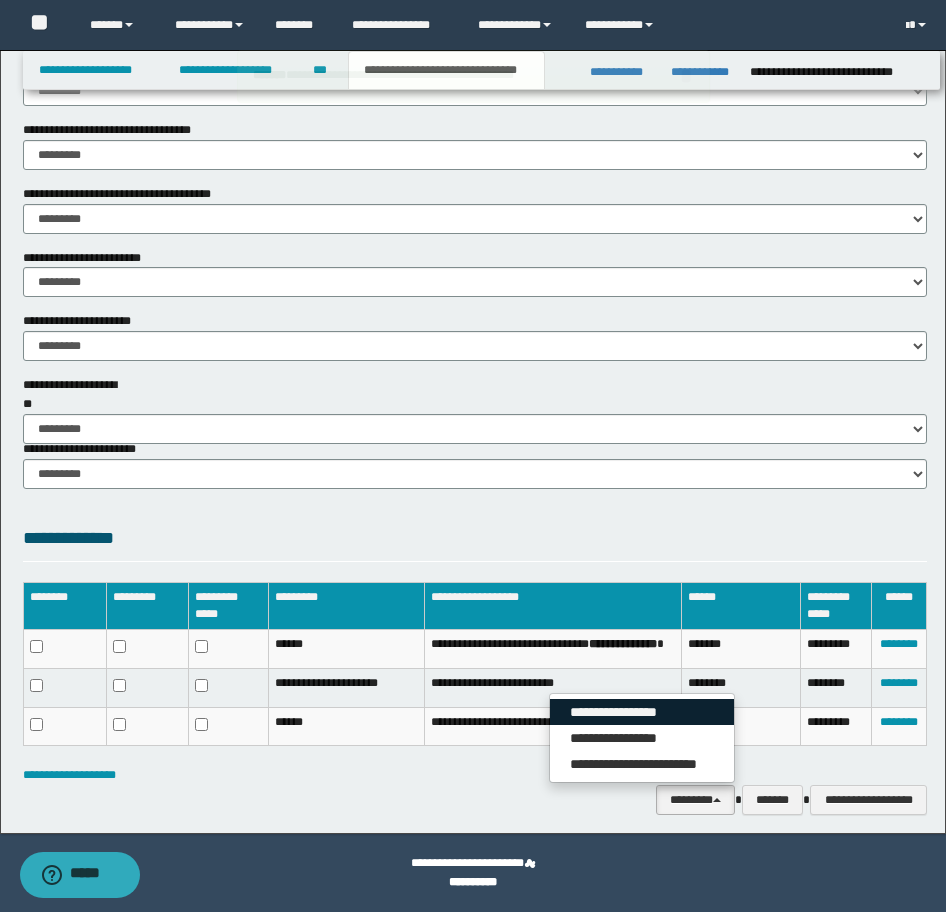 click on "**********" at bounding box center (642, 712) 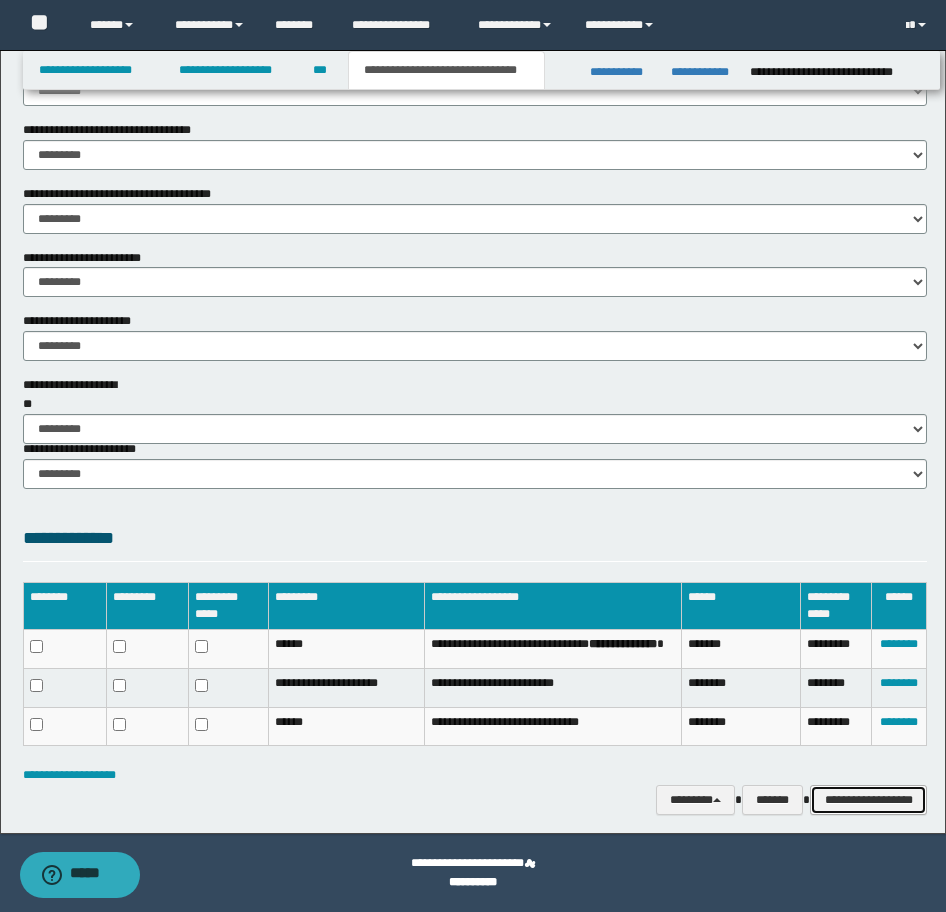 click on "**********" at bounding box center (868, 800) 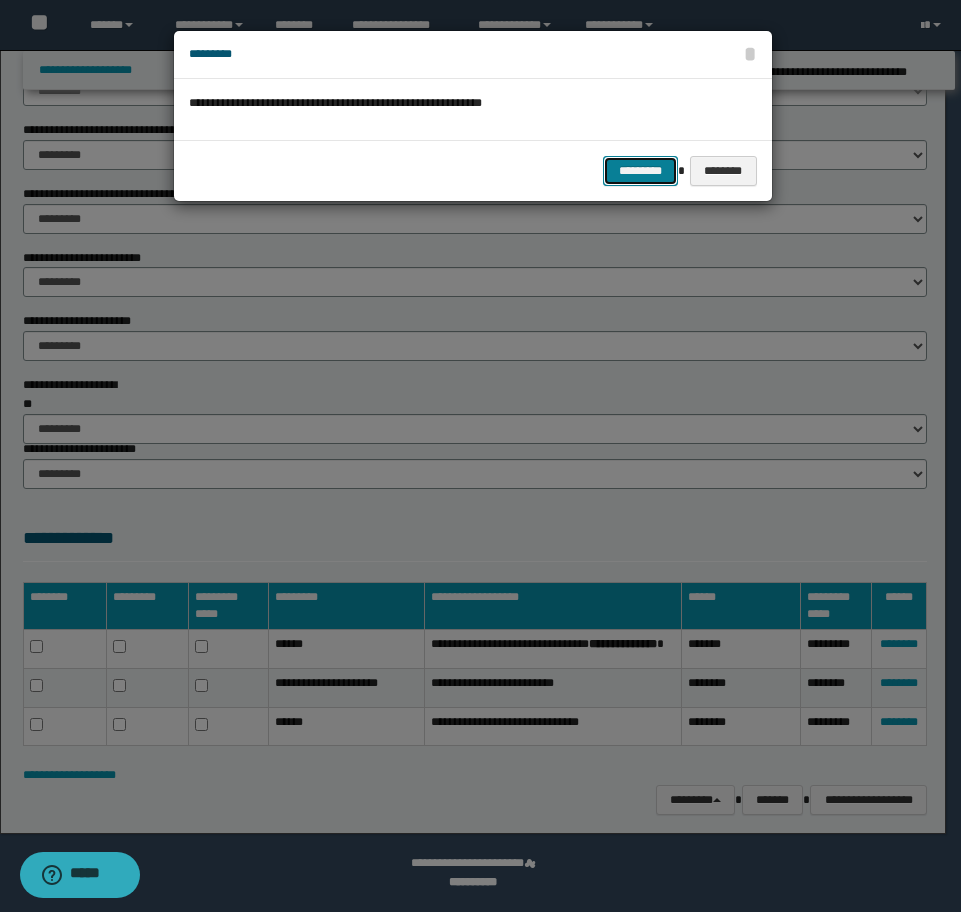 click on "*********" at bounding box center [640, 171] 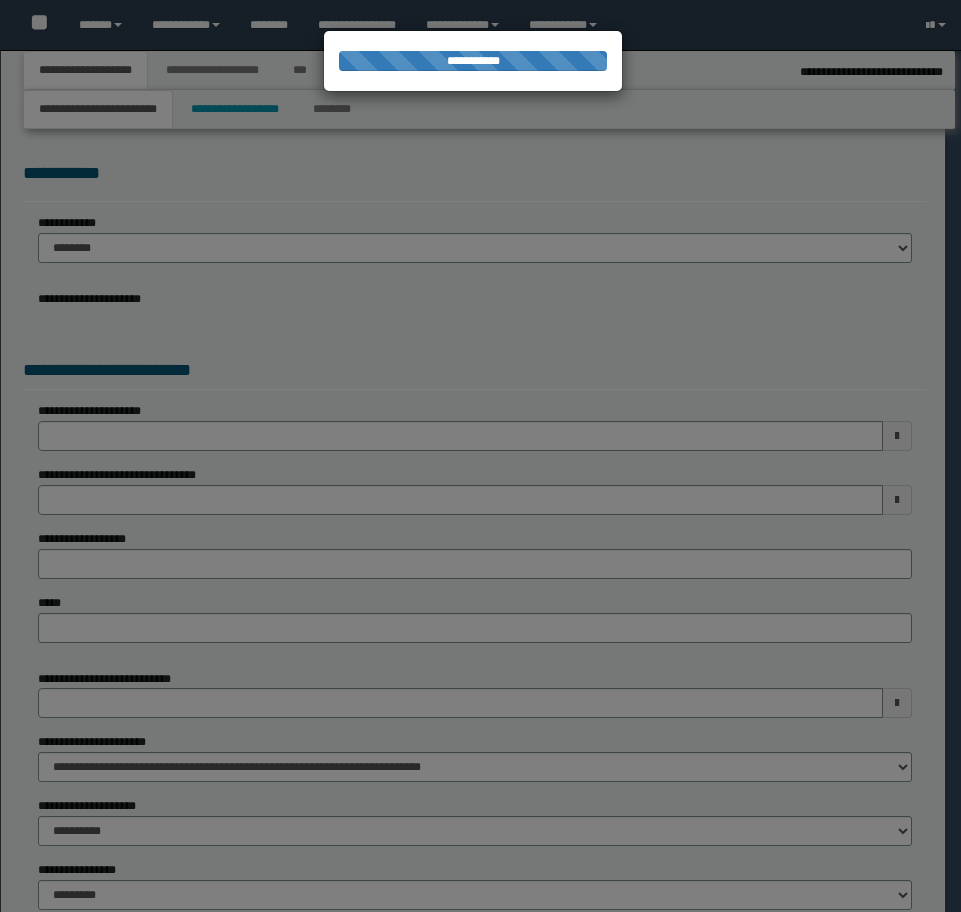 select on "*" 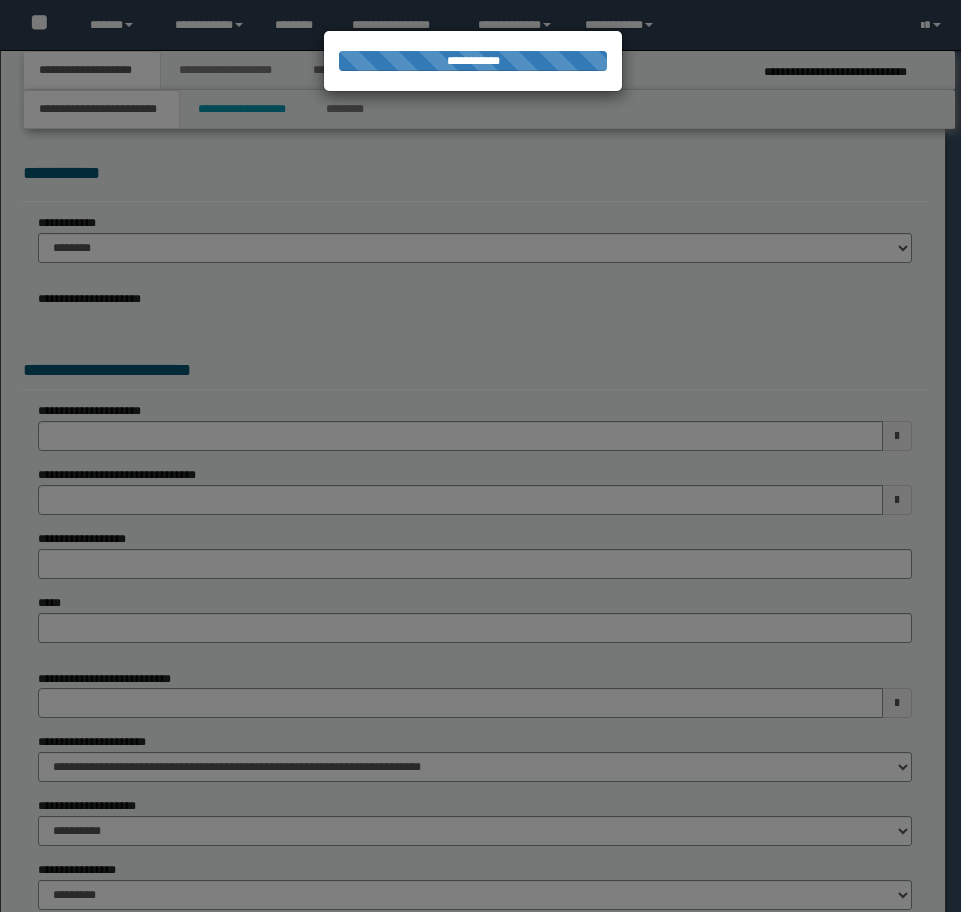 scroll, scrollTop: 0, scrollLeft: 0, axis: both 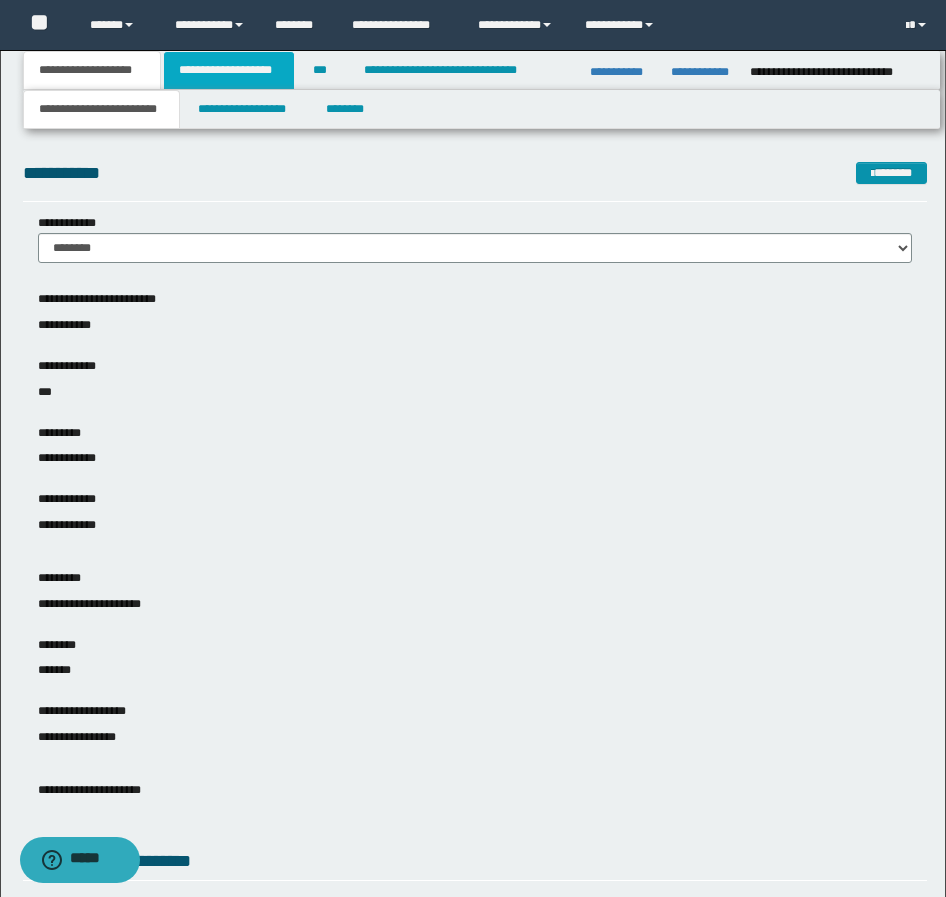 click on "**********" at bounding box center (229, 70) 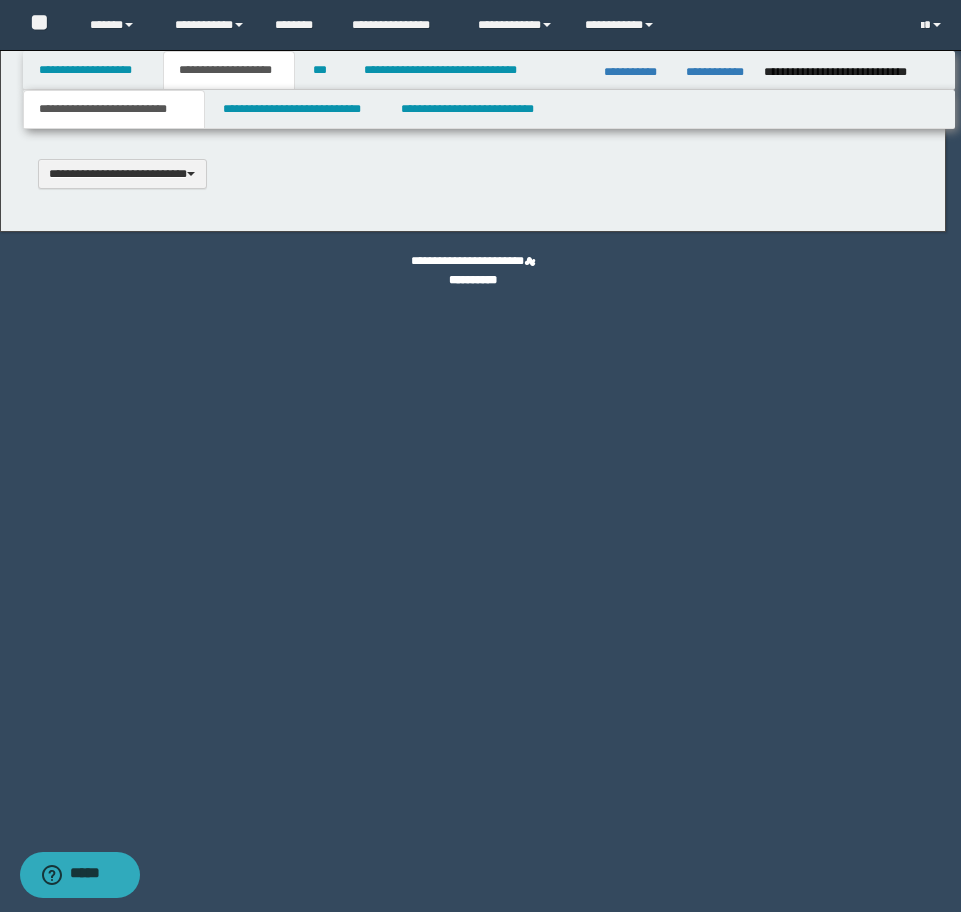 type 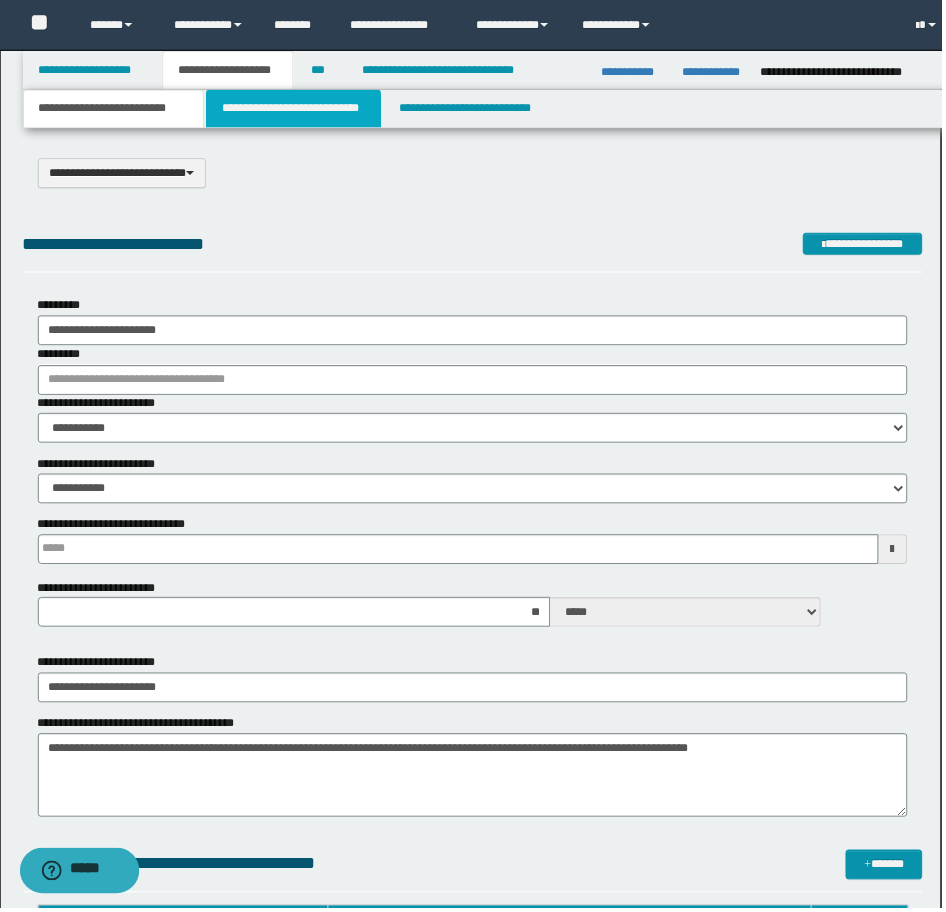 click on "**********" at bounding box center (295, 109) 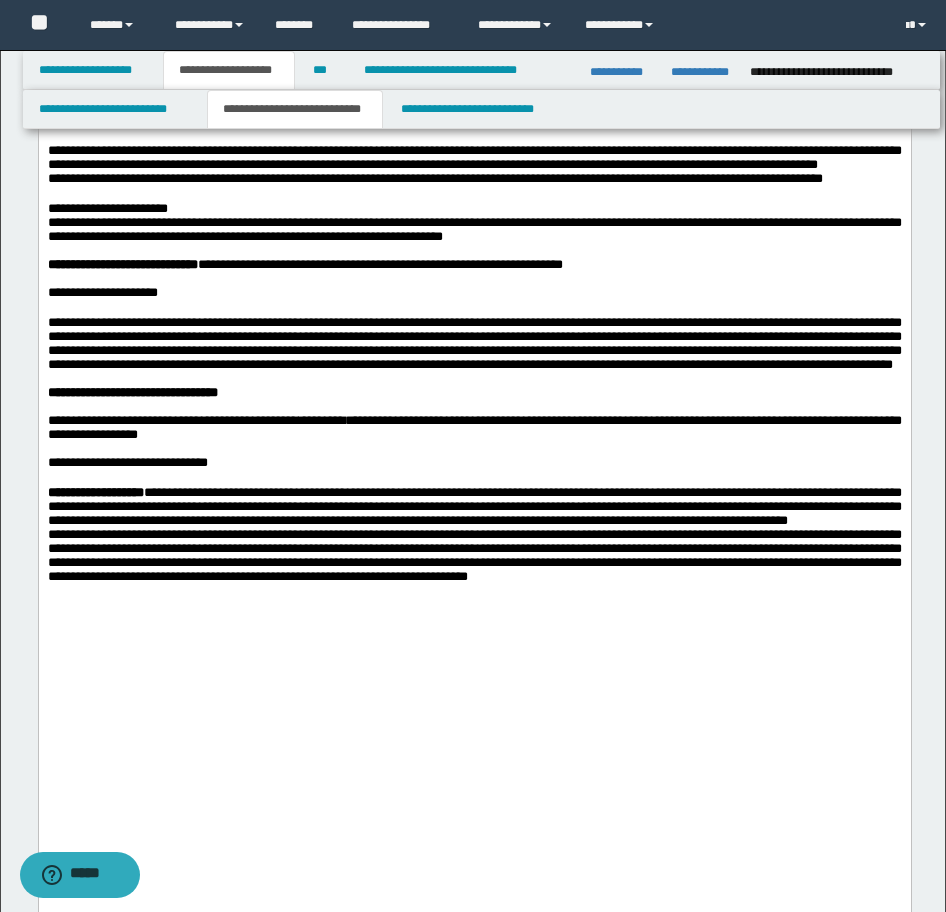 scroll, scrollTop: 1500, scrollLeft: 0, axis: vertical 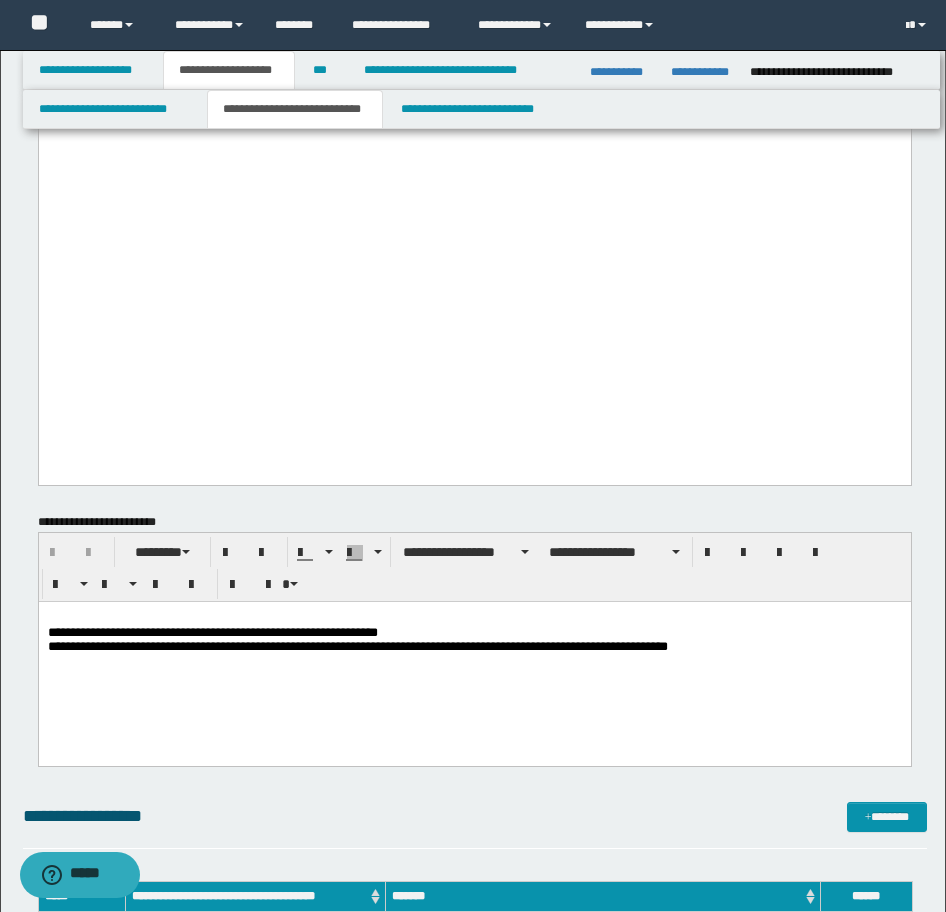 click at bounding box center [474, 92] 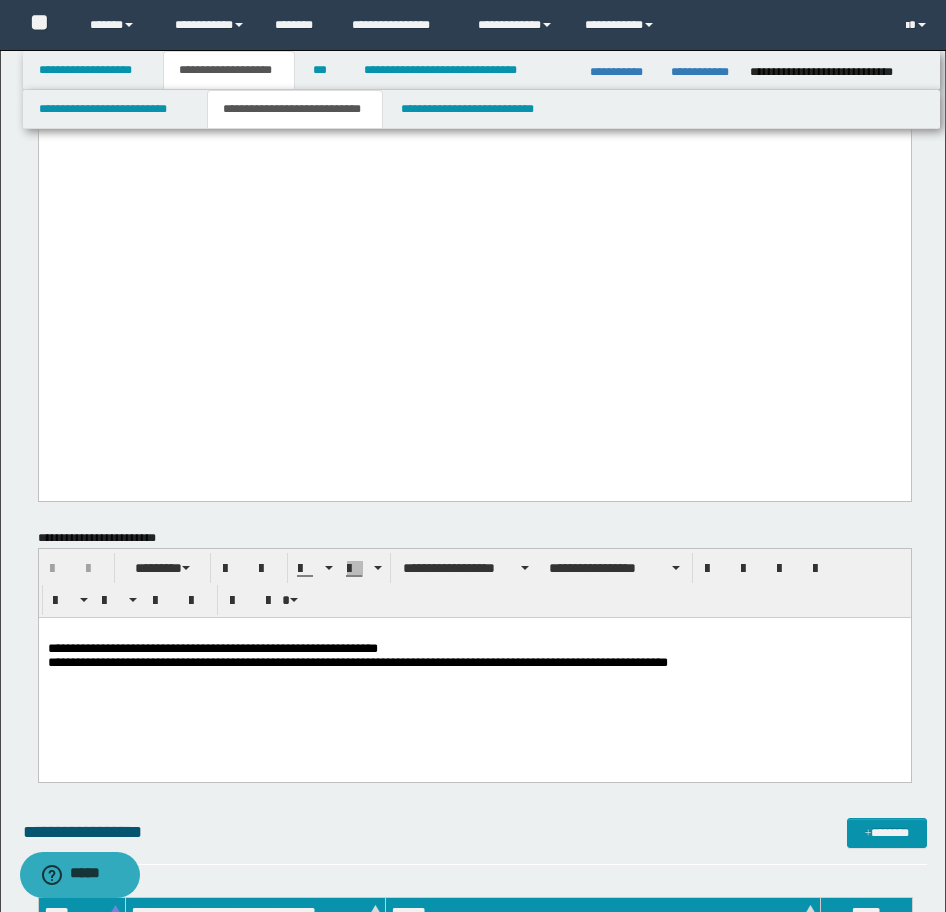 click on "**********" at bounding box center (474, 35) 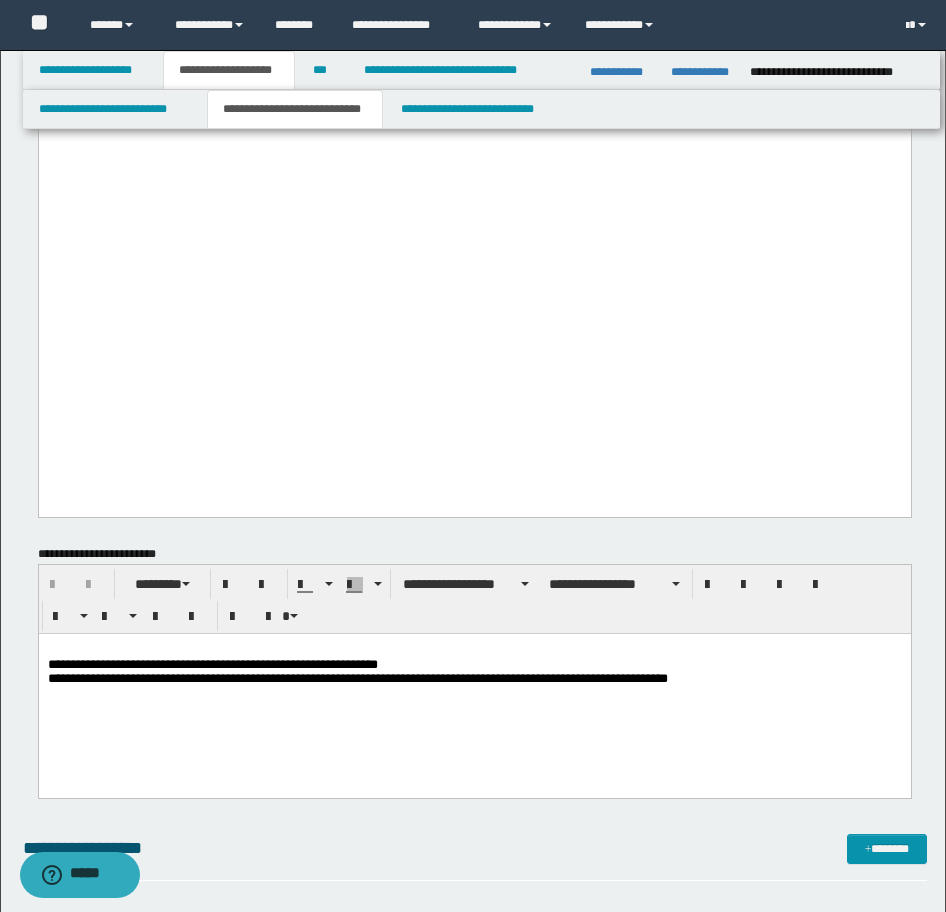 click on "**********" at bounding box center [474, 63] 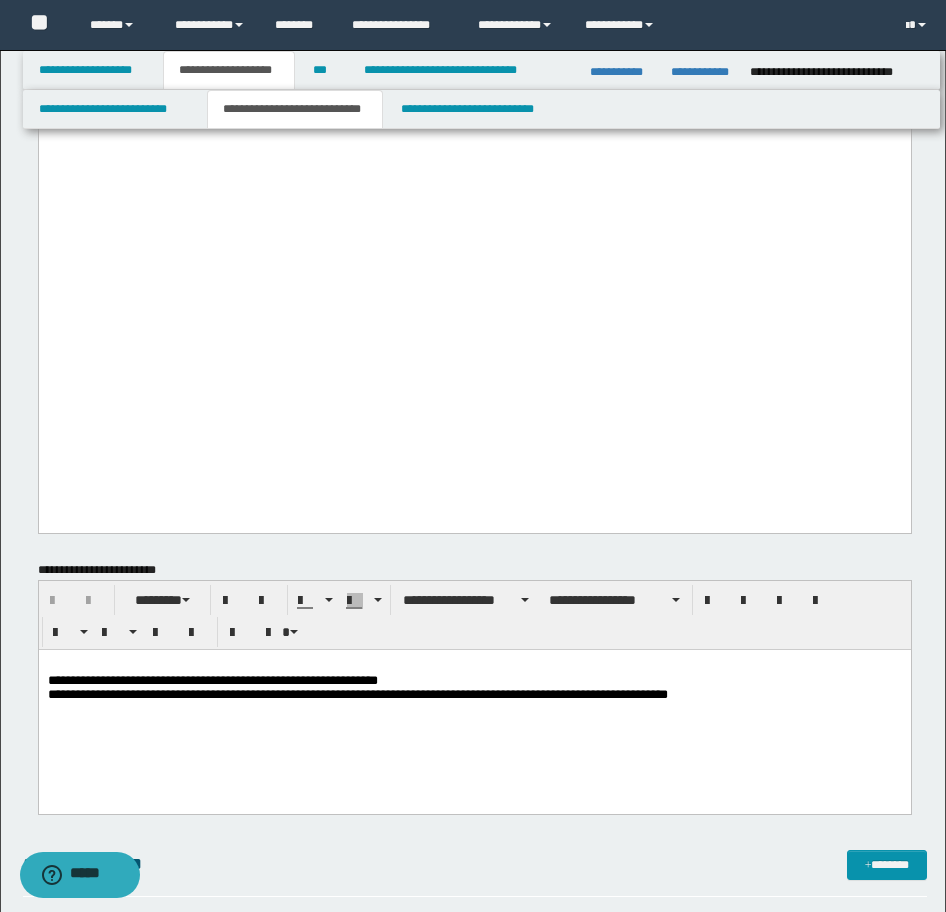 click on "**********" at bounding box center (357, 693) 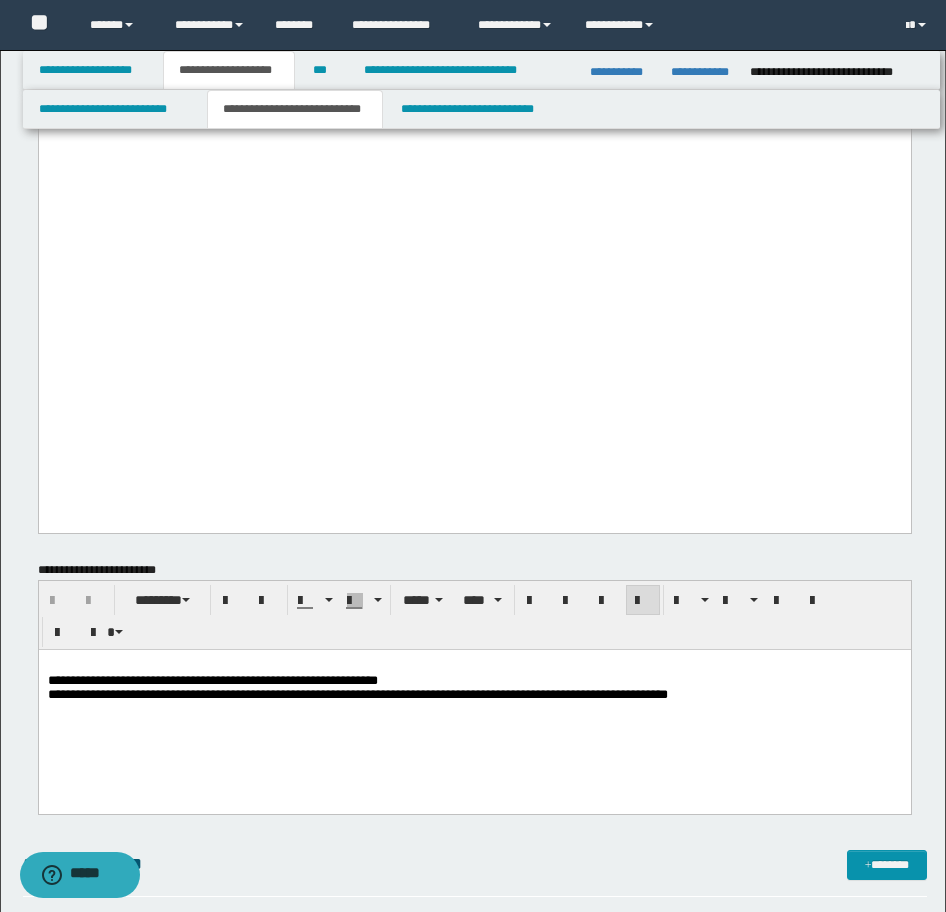 click on "**********" at bounding box center [474, 680] 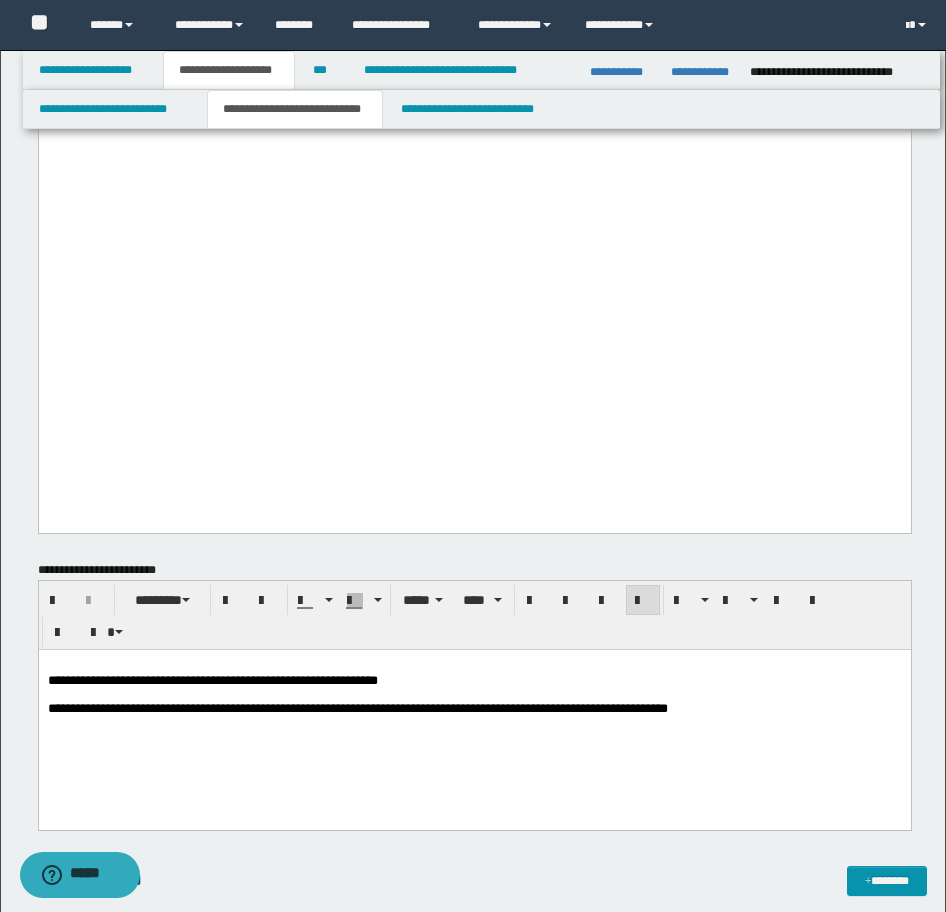 click on "**********" at bounding box center (474, 708) 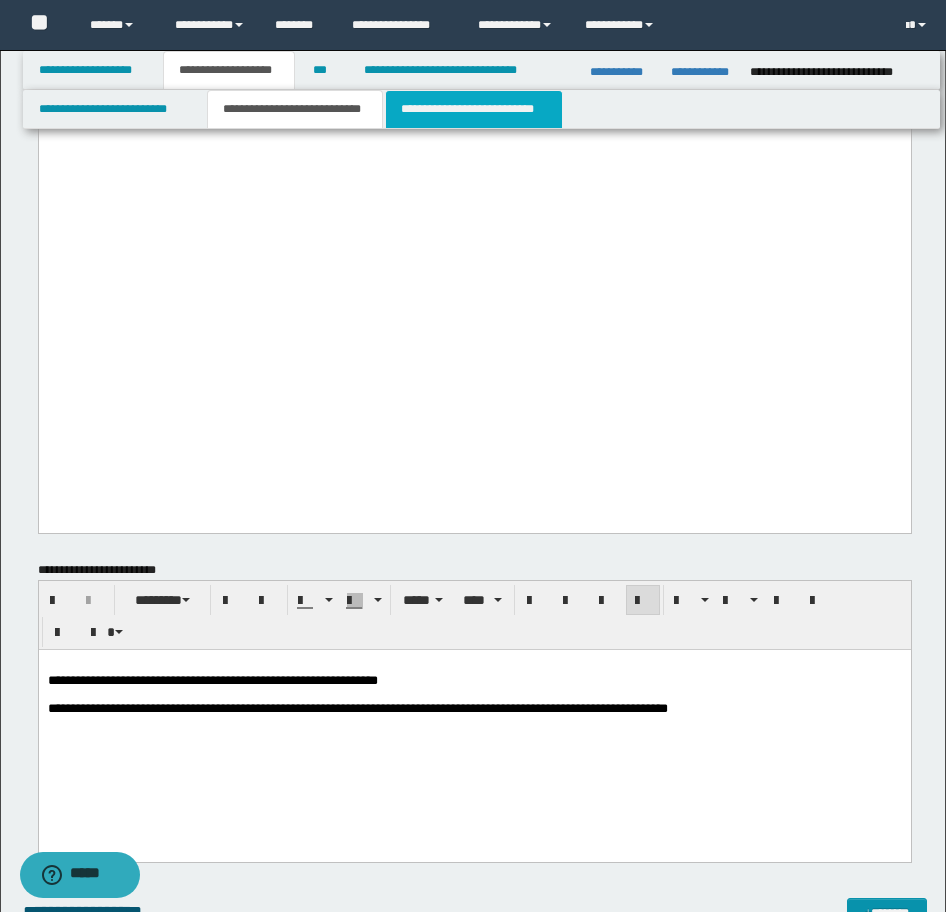 click on "**********" at bounding box center [474, 109] 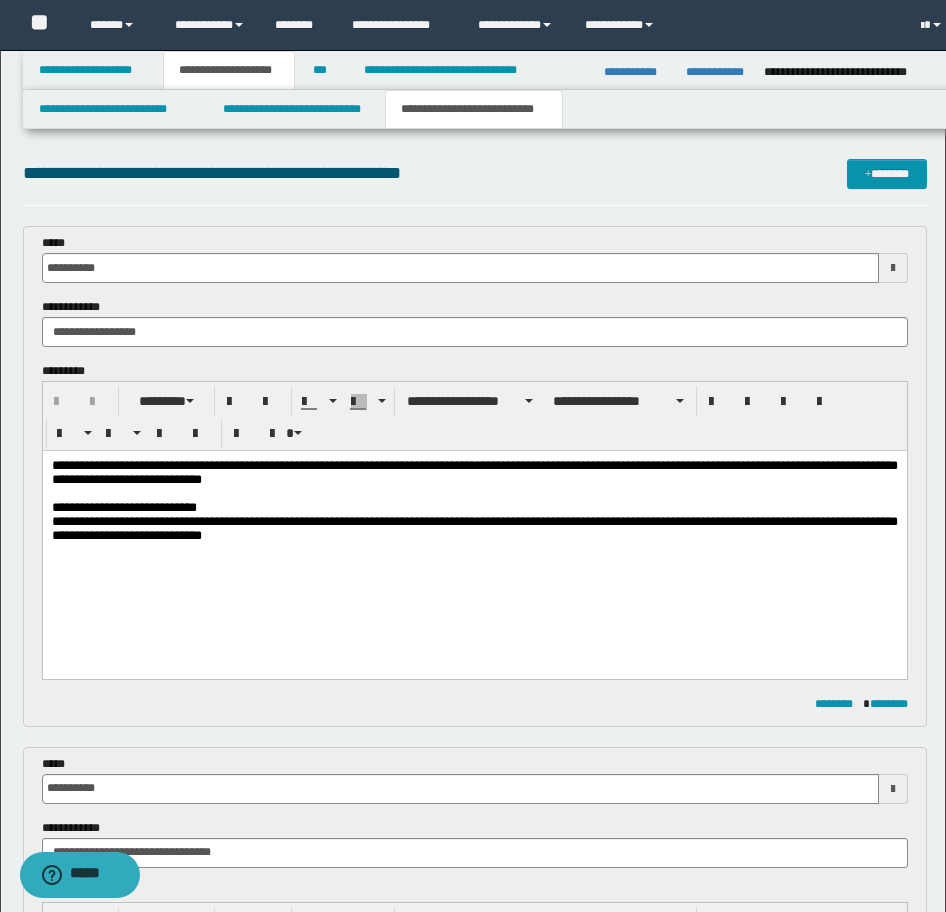 scroll, scrollTop: 0, scrollLeft: 0, axis: both 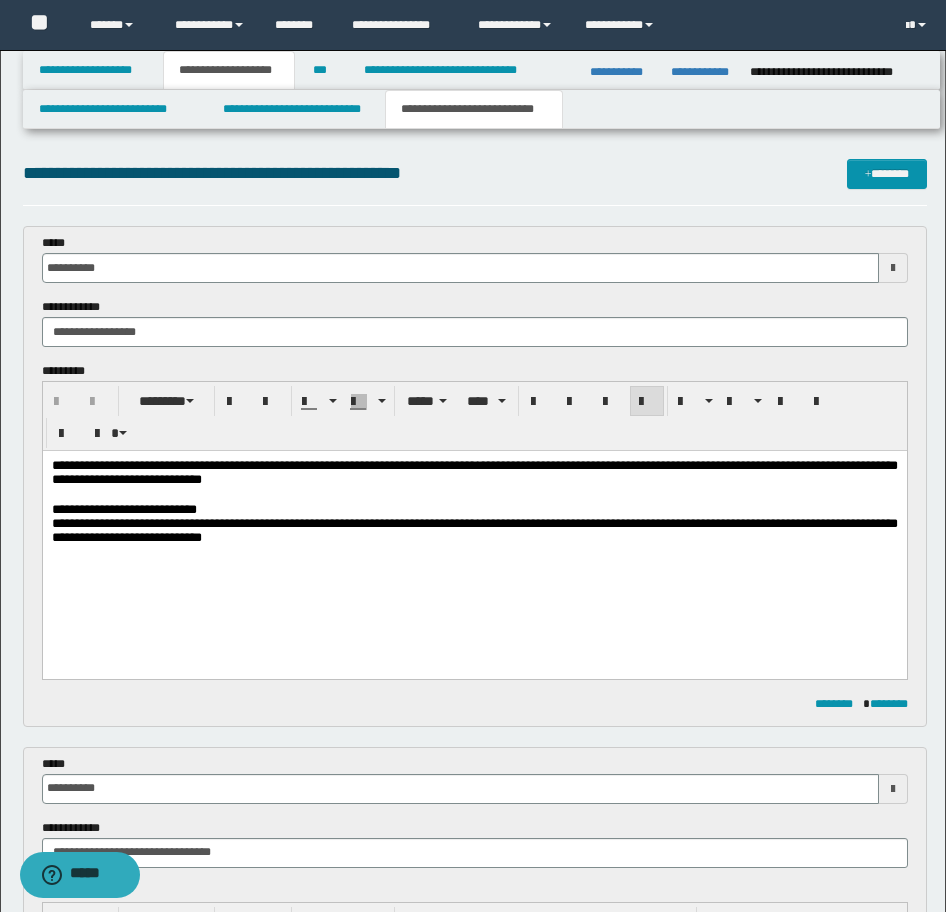 click on "**********" at bounding box center (474, 472) 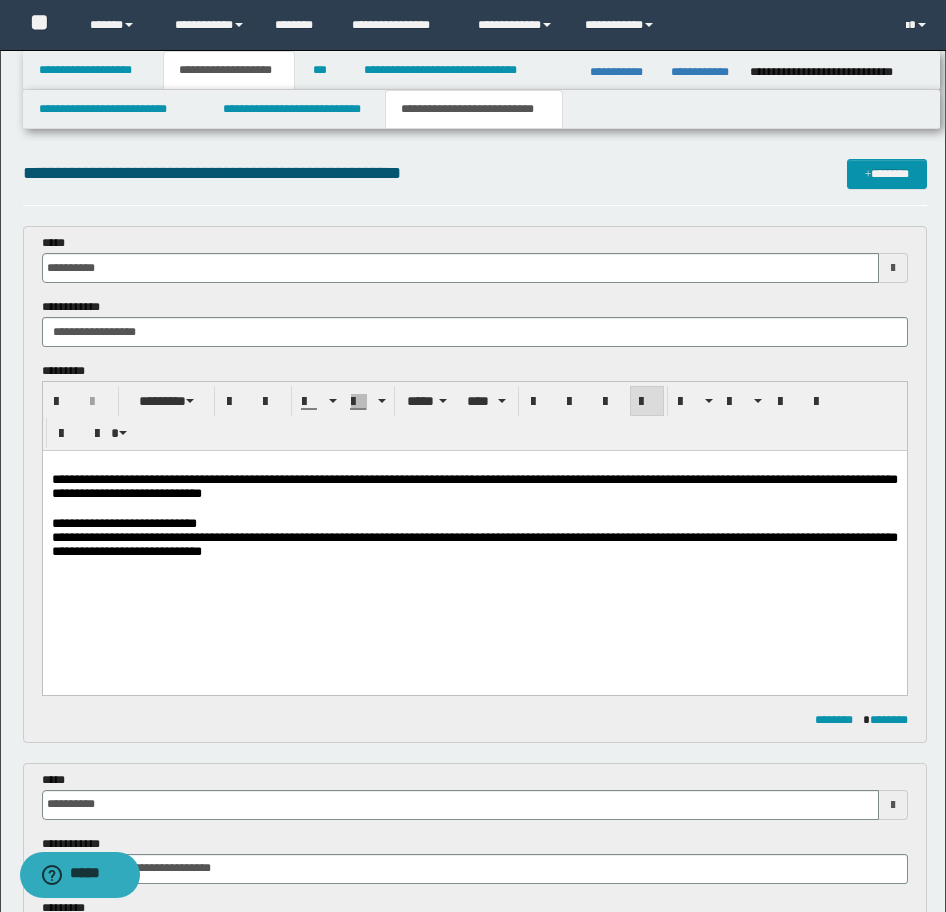 click on "**********" at bounding box center [474, 542] 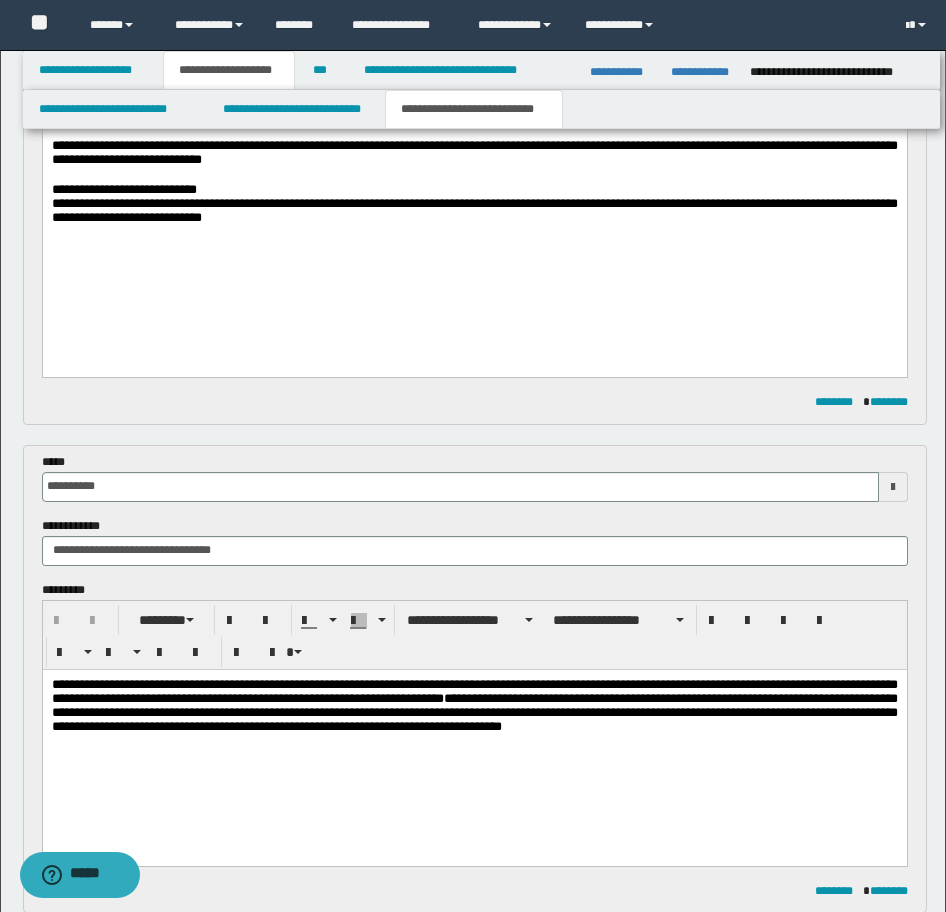 scroll, scrollTop: 400, scrollLeft: 0, axis: vertical 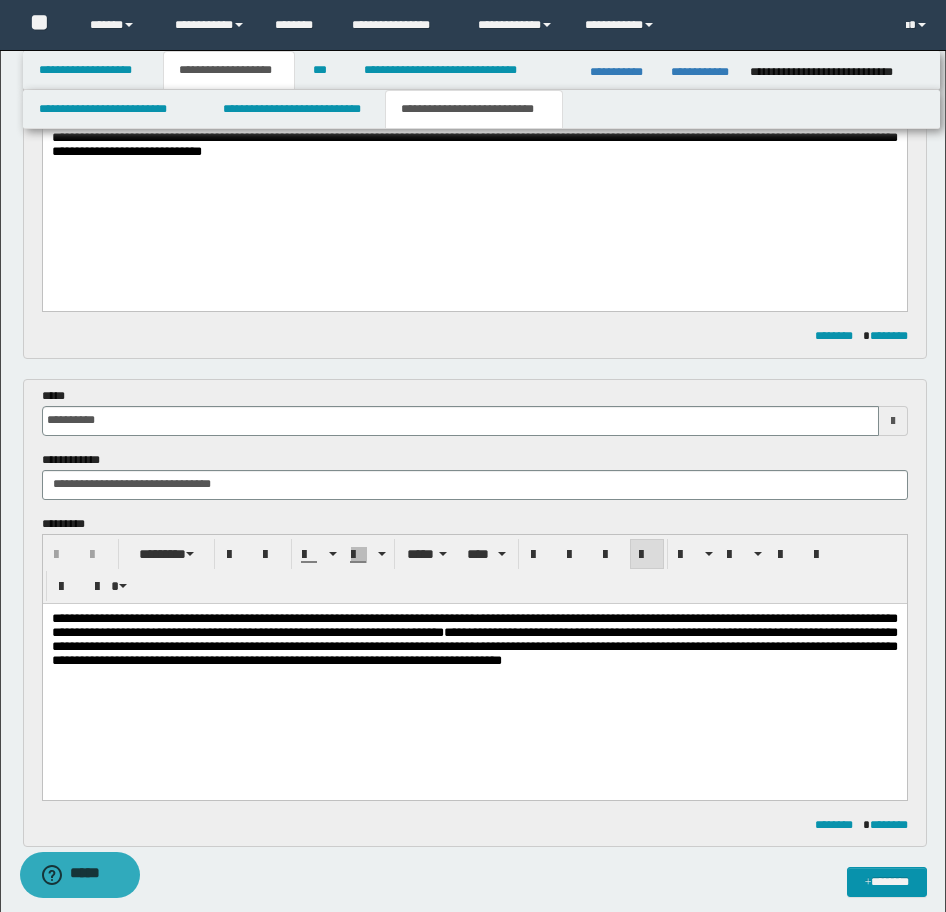 click on "**********" at bounding box center [474, 664] 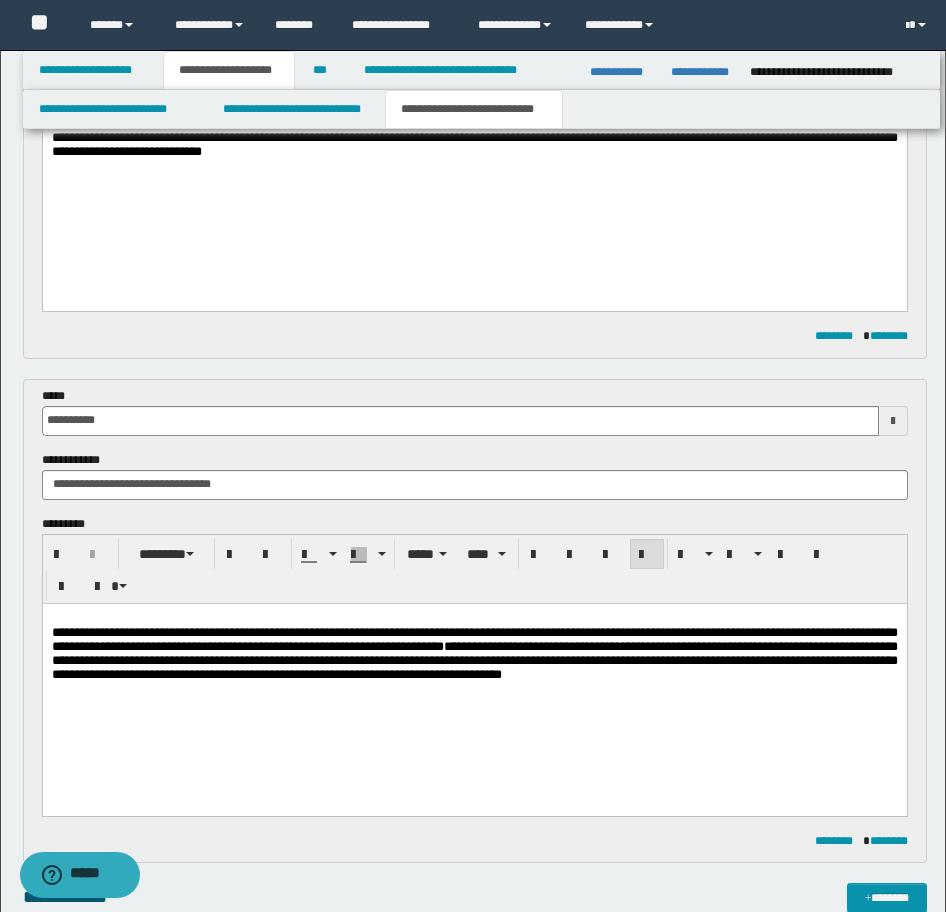 click on "**********" at bounding box center [474, 653] 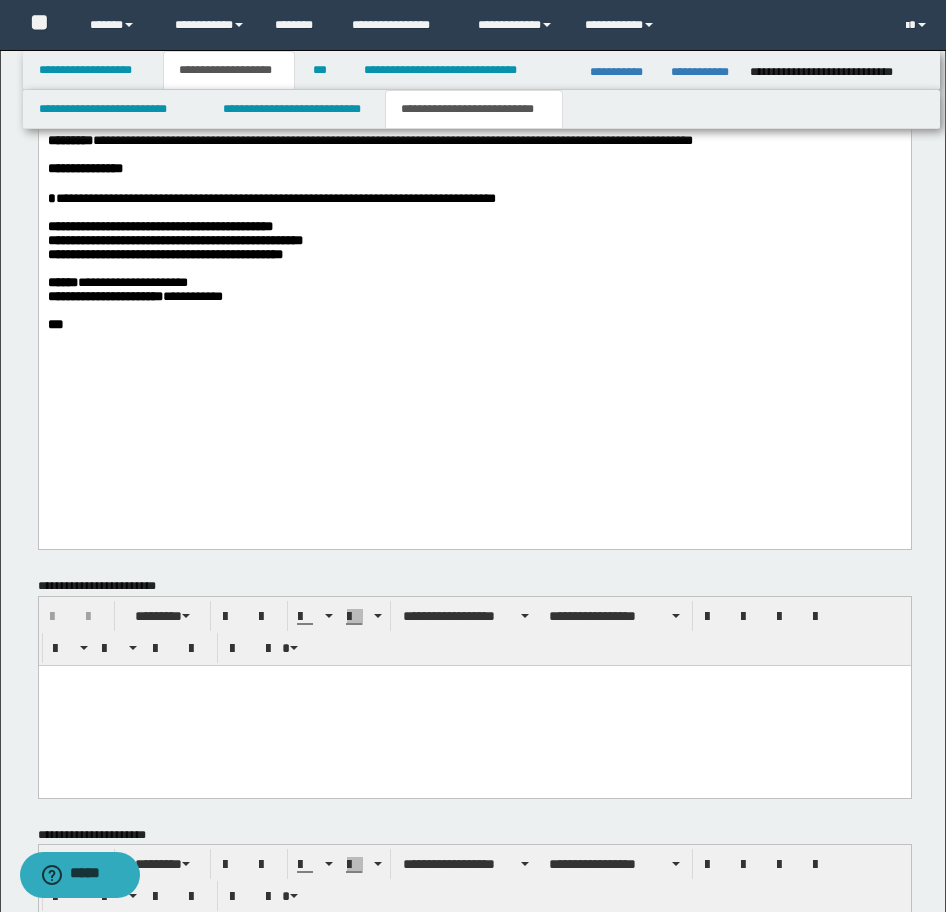 scroll, scrollTop: 2100, scrollLeft: 0, axis: vertical 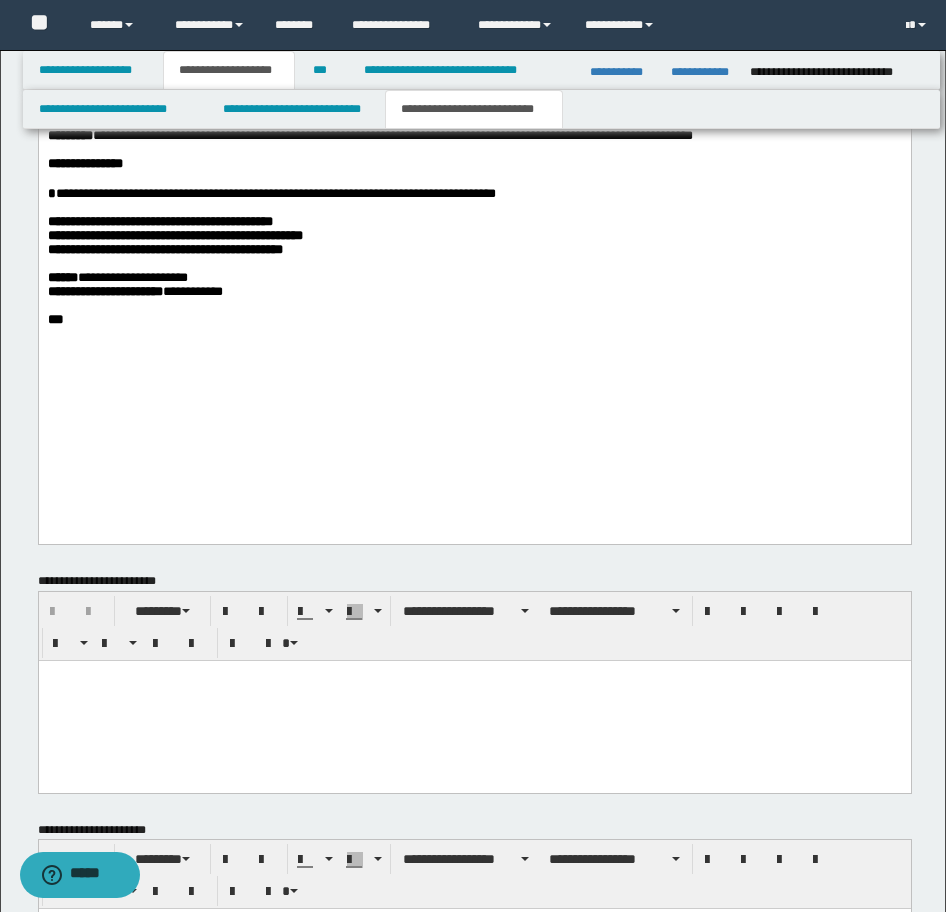 click on "**********" at bounding box center [474, -36] 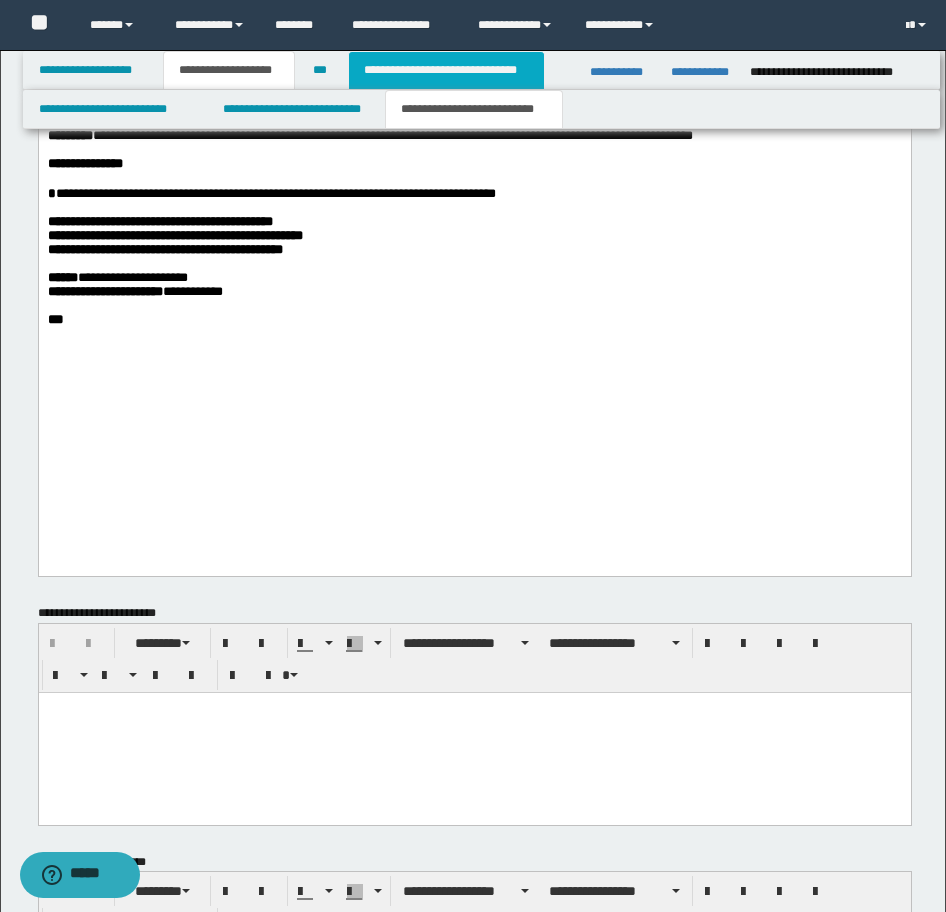 click on "**********" at bounding box center [446, 70] 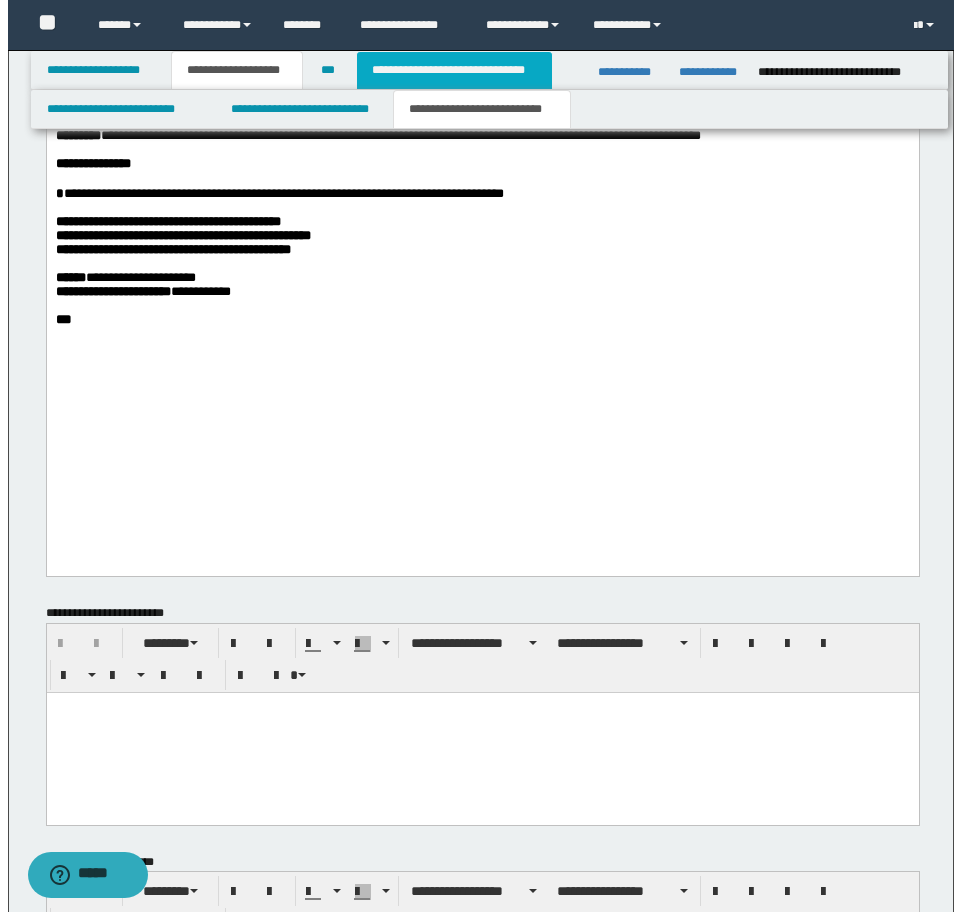 scroll, scrollTop: 0, scrollLeft: 0, axis: both 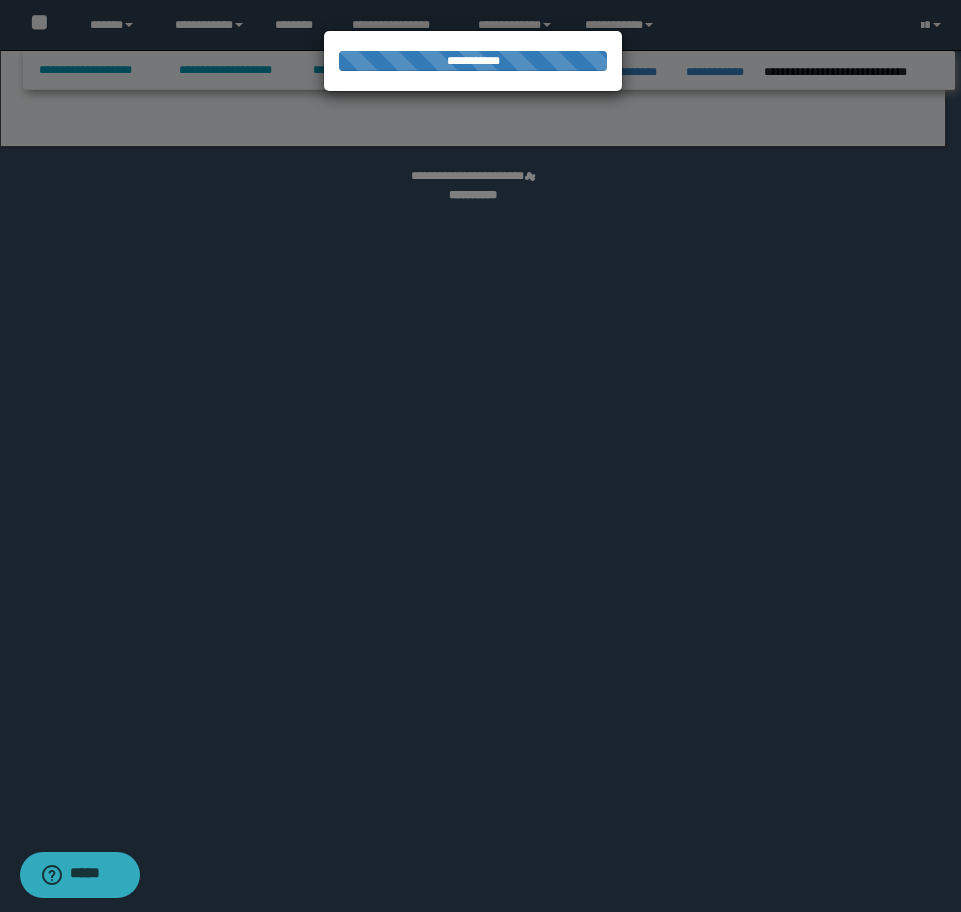 select on "*" 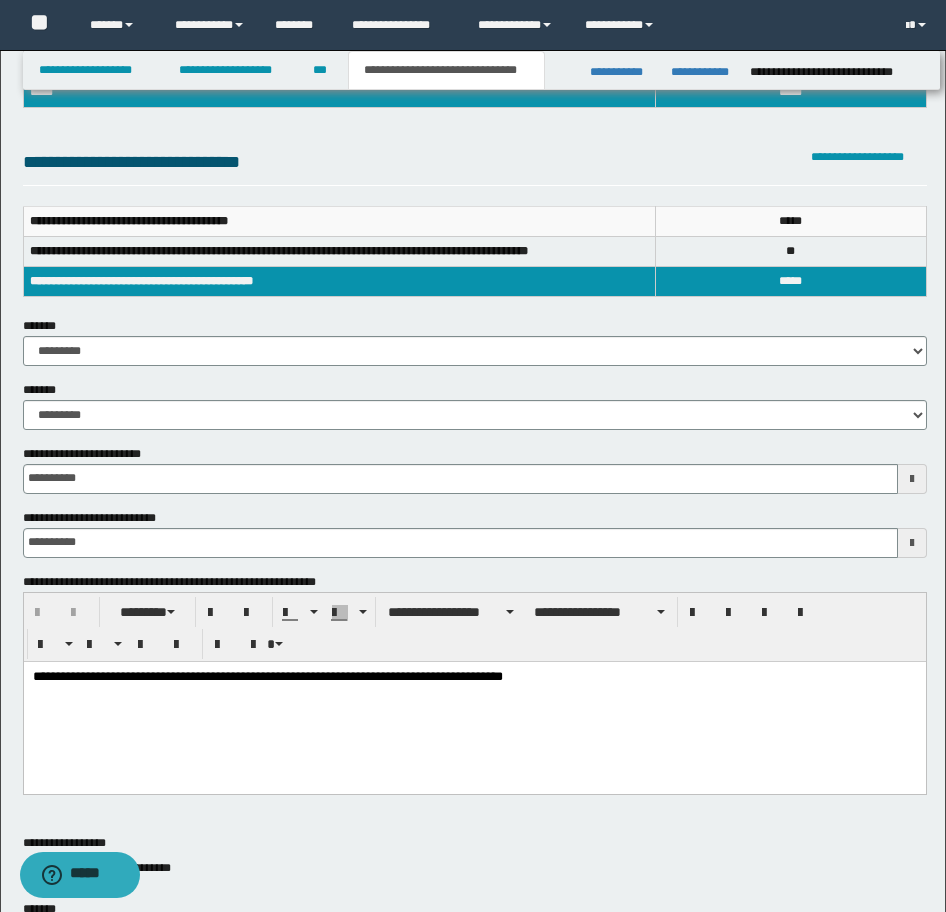 scroll, scrollTop: 400, scrollLeft: 0, axis: vertical 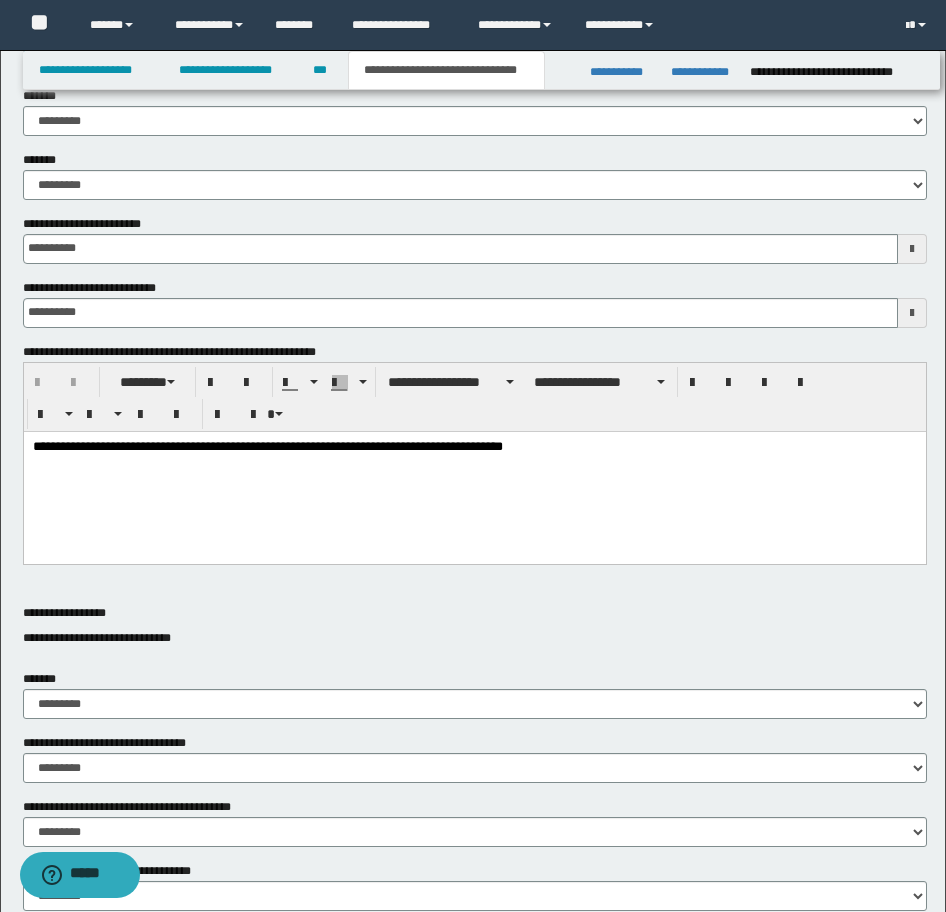 click on "**********" at bounding box center (474, 471) 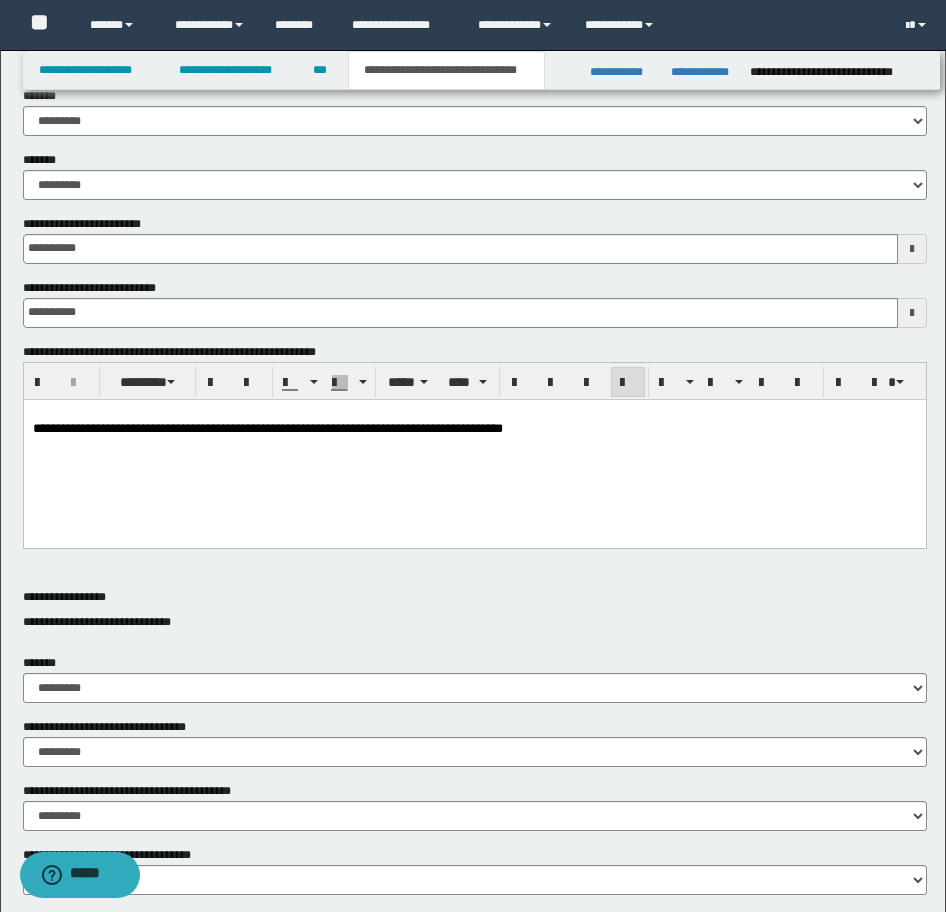 click on "**********" at bounding box center [474, 428] 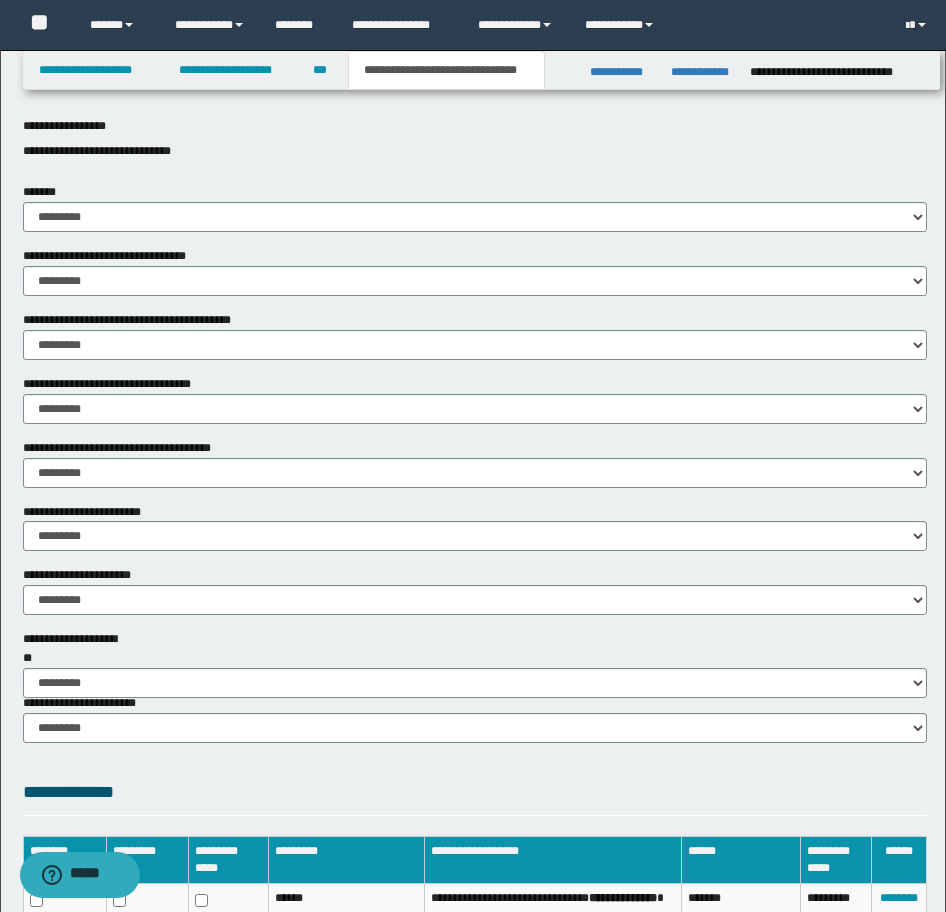 scroll, scrollTop: 1157, scrollLeft: 0, axis: vertical 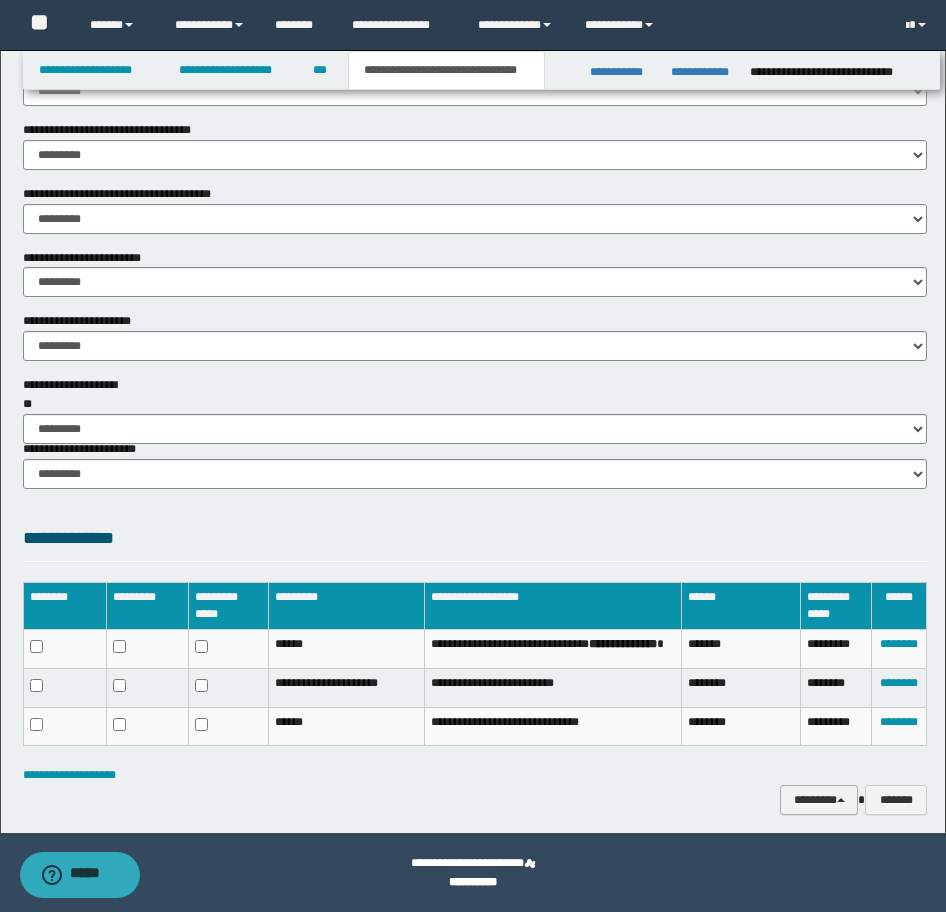 click on "********" at bounding box center [819, 800] 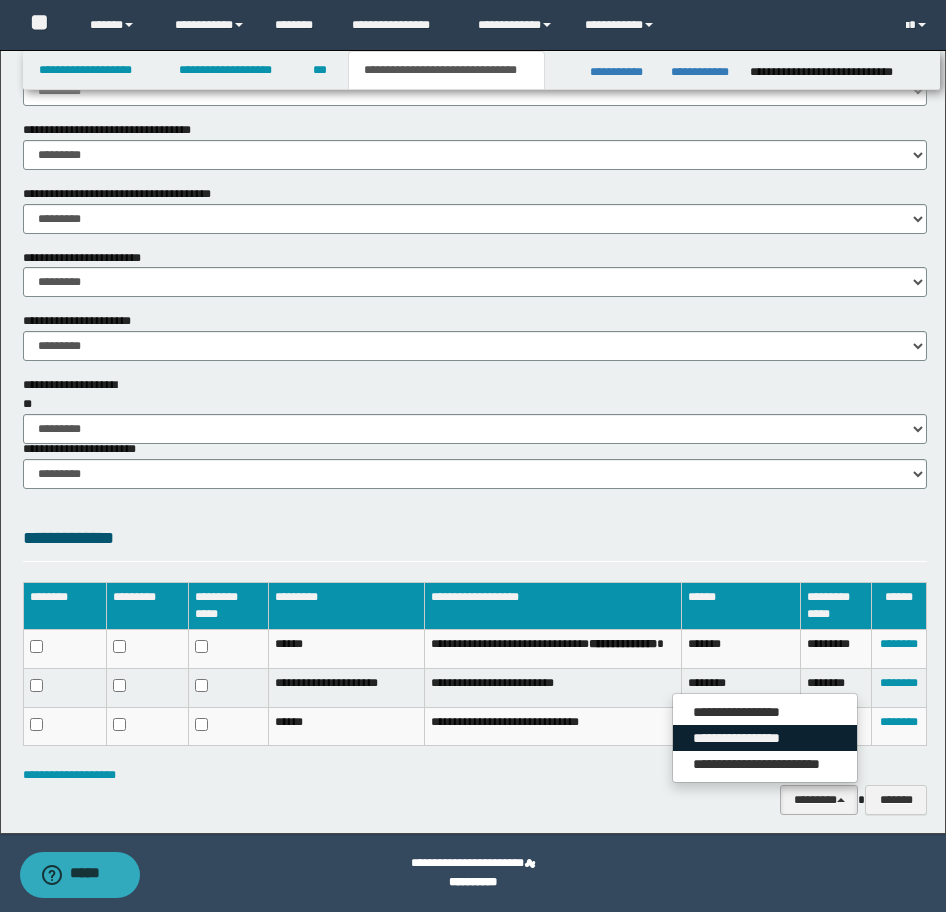 click on "**********" at bounding box center (765, 738) 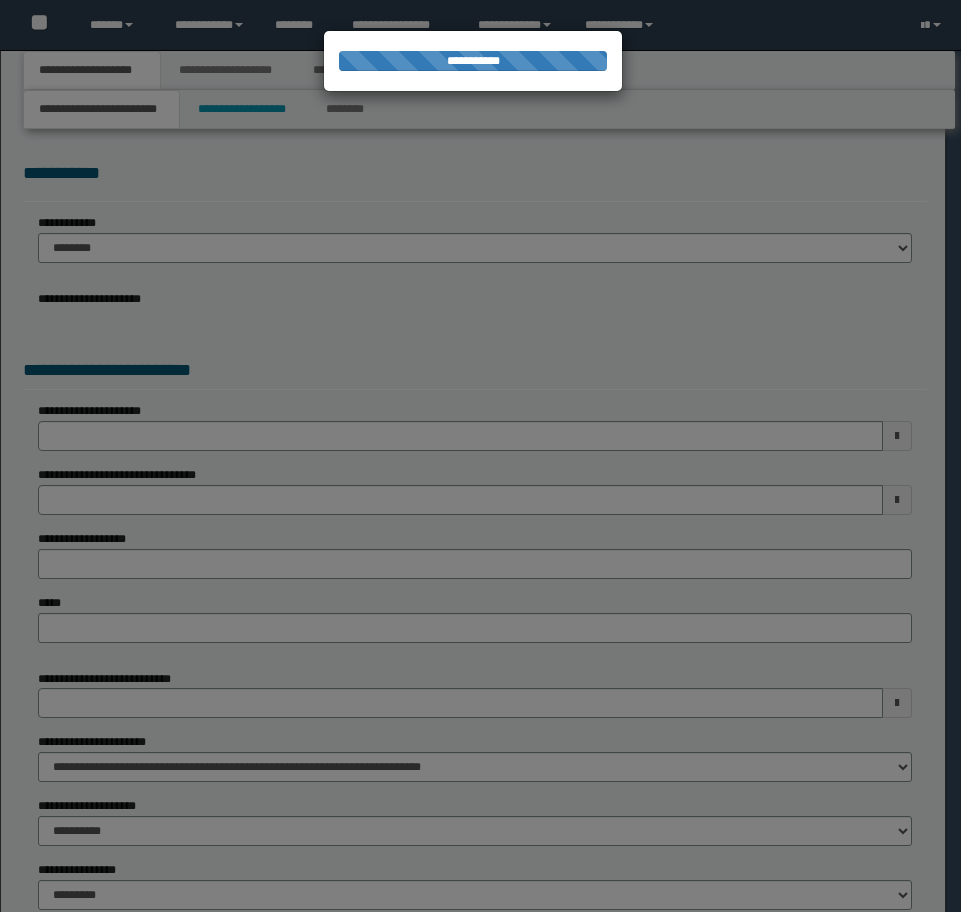 scroll, scrollTop: 0, scrollLeft: 0, axis: both 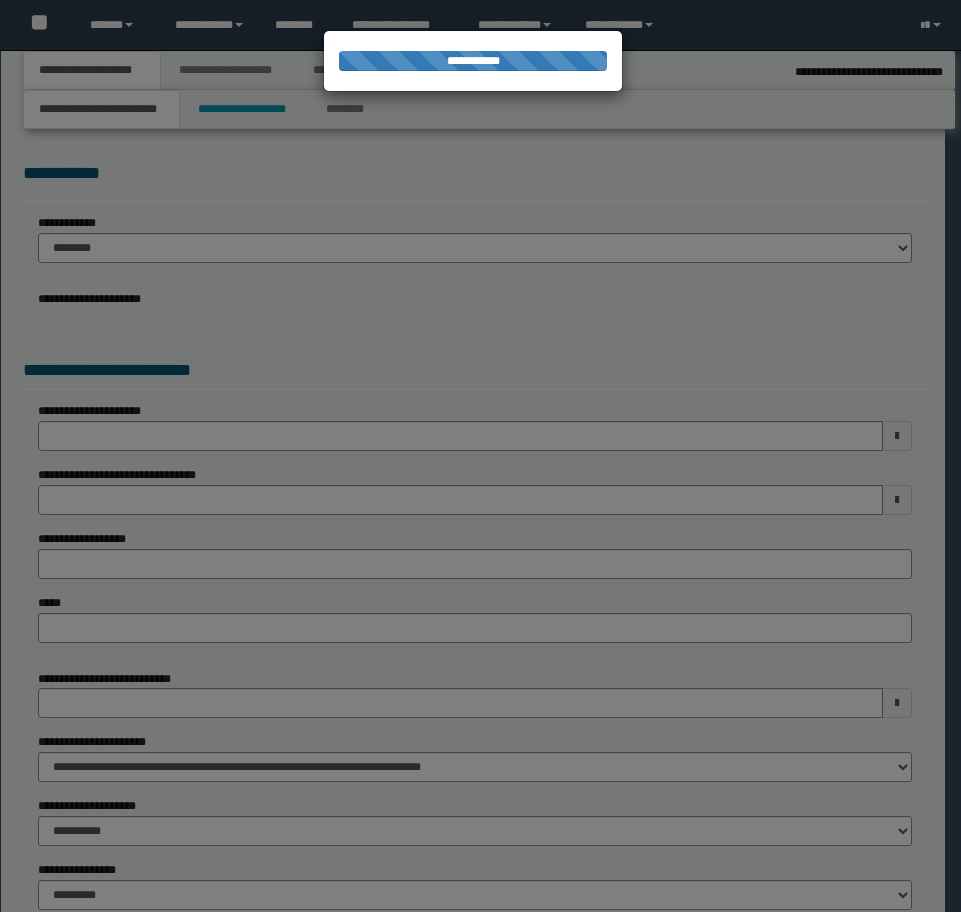 select on "*" 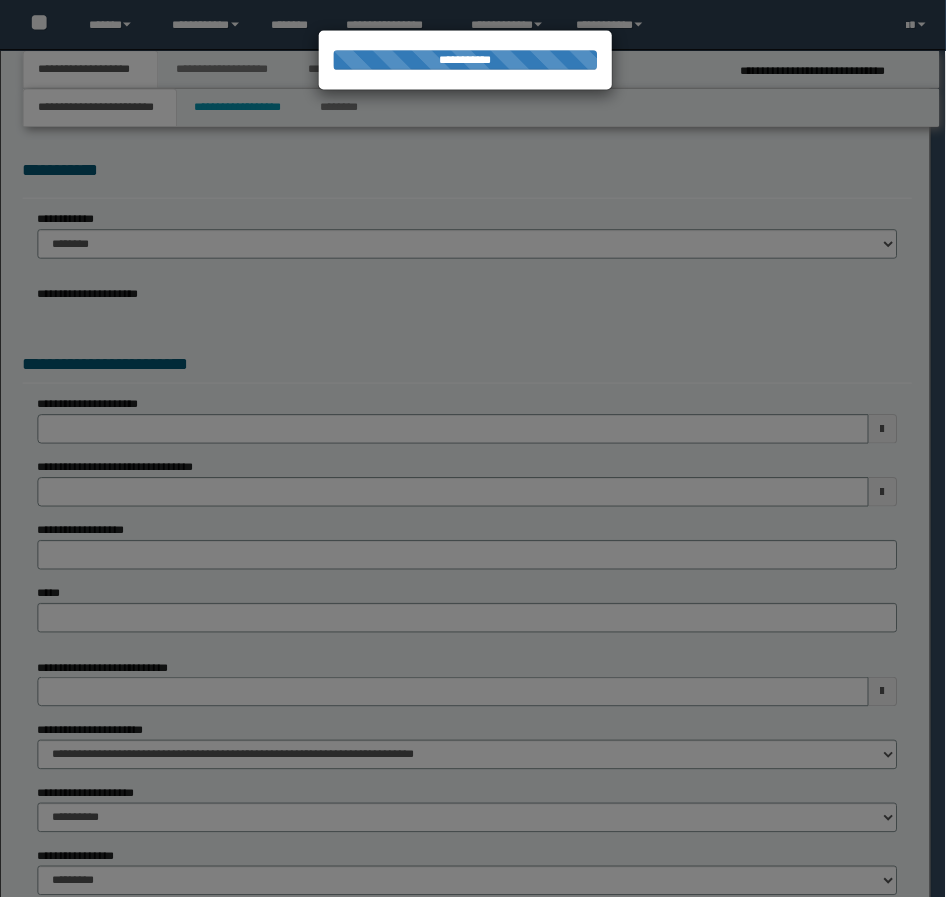 scroll, scrollTop: 0, scrollLeft: 0, axis: both 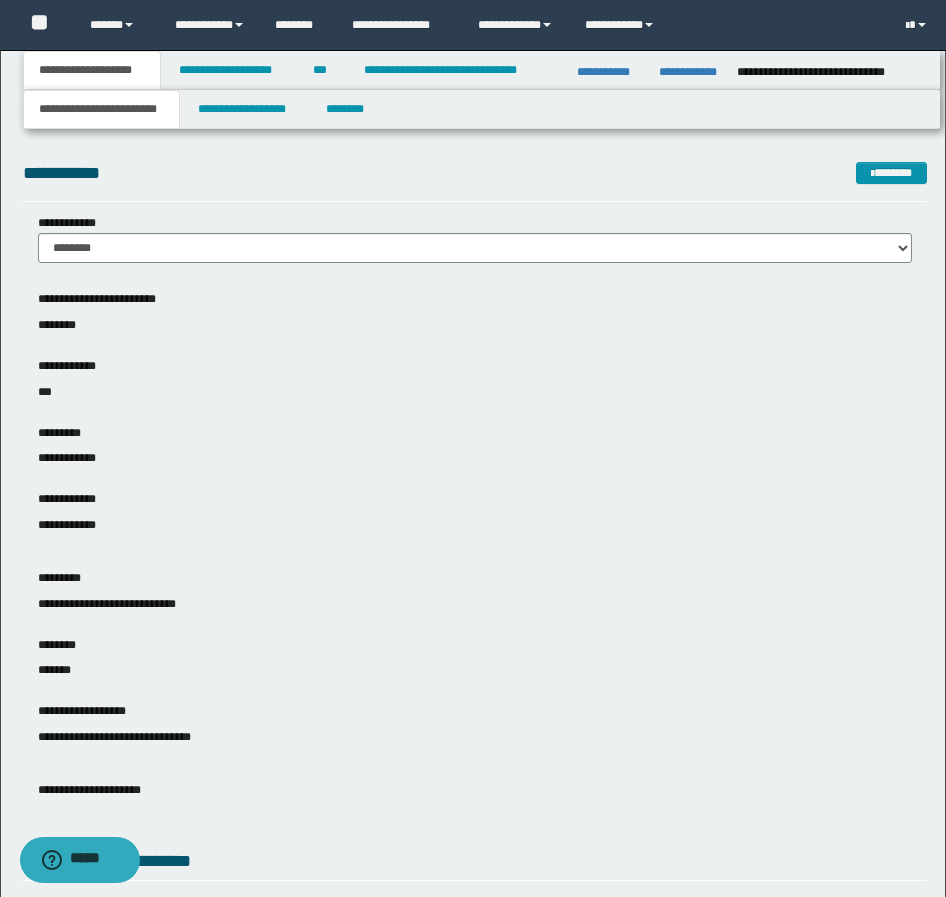 click on "**********" at bounding box center (690, 72) 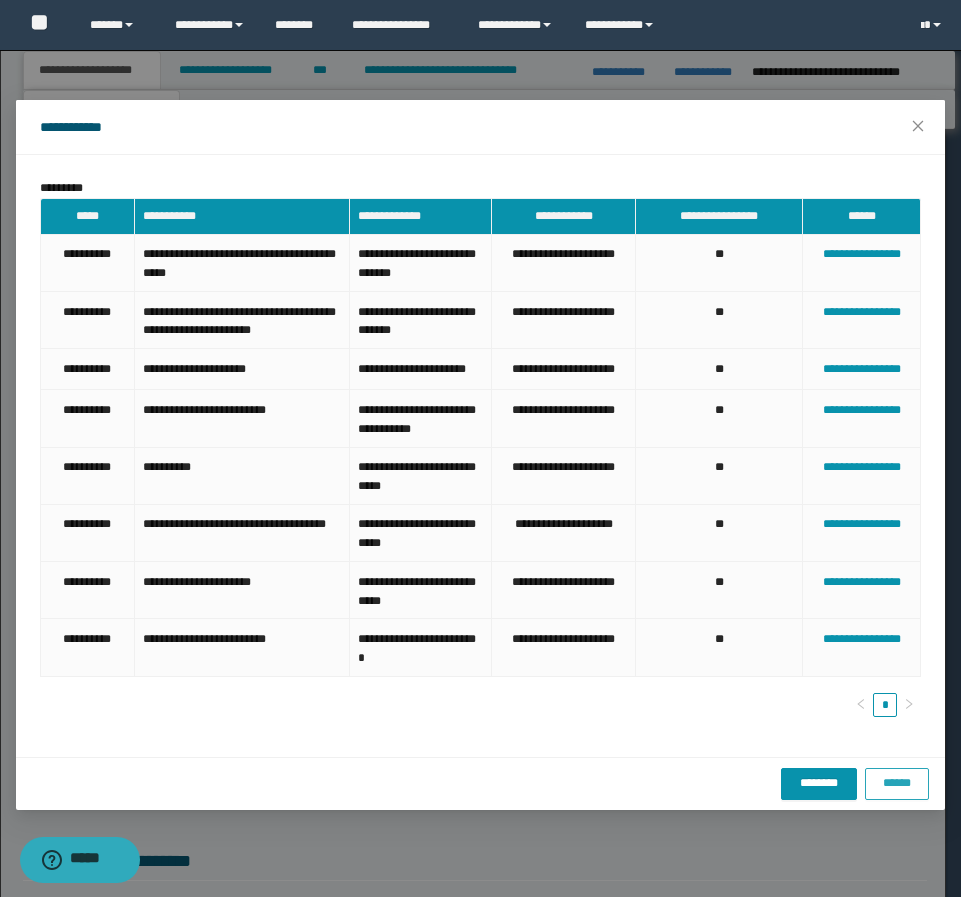 click on "******" at bounding box center (897, 783) 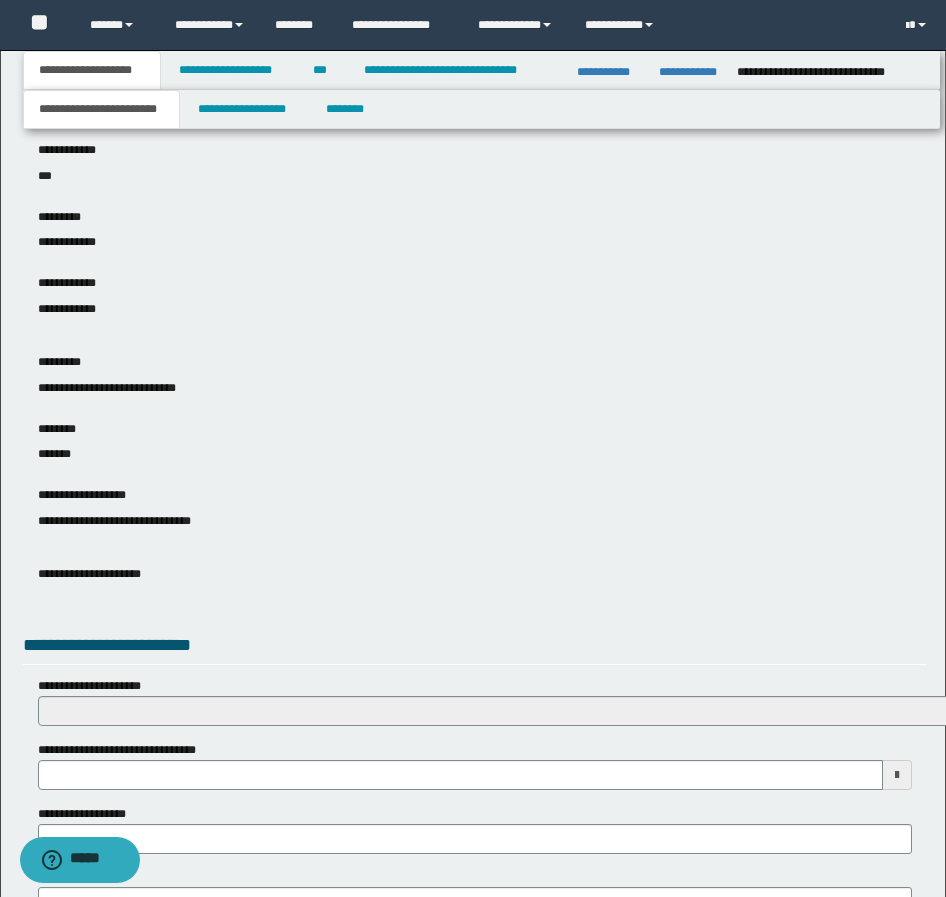 scroll, scrollTop: 600, scrollLeft: 0, axis: vertical 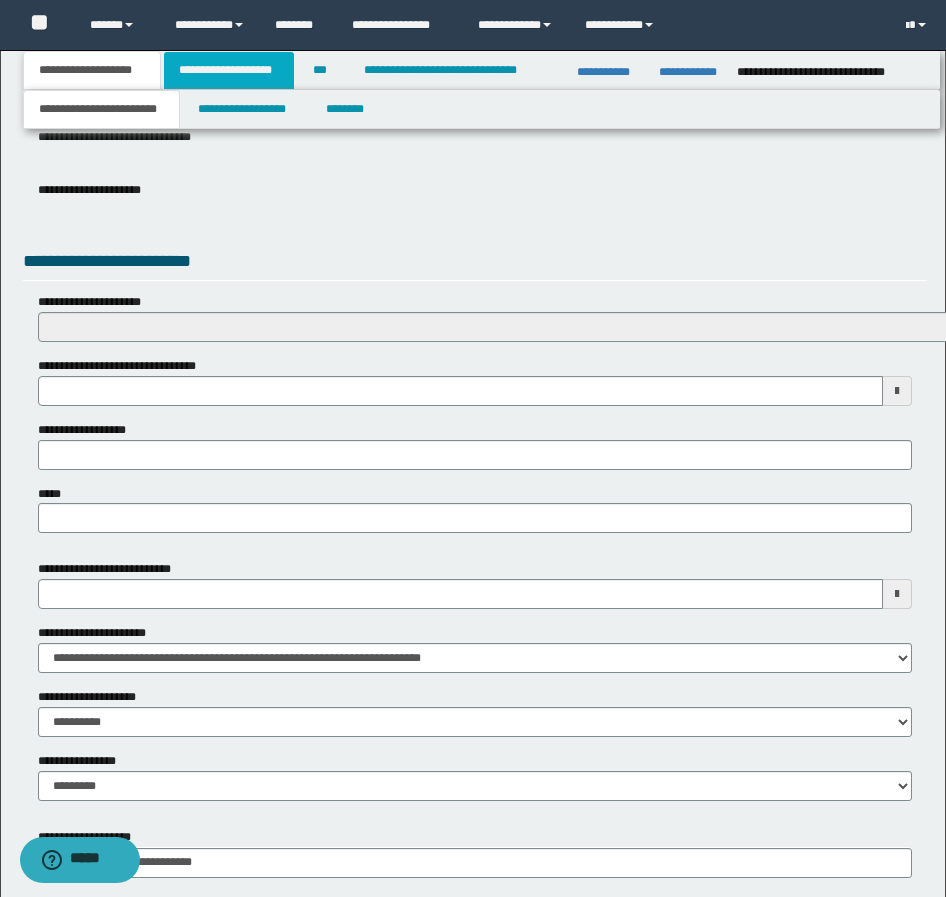click on "**********" at bounding box center (229, 70) 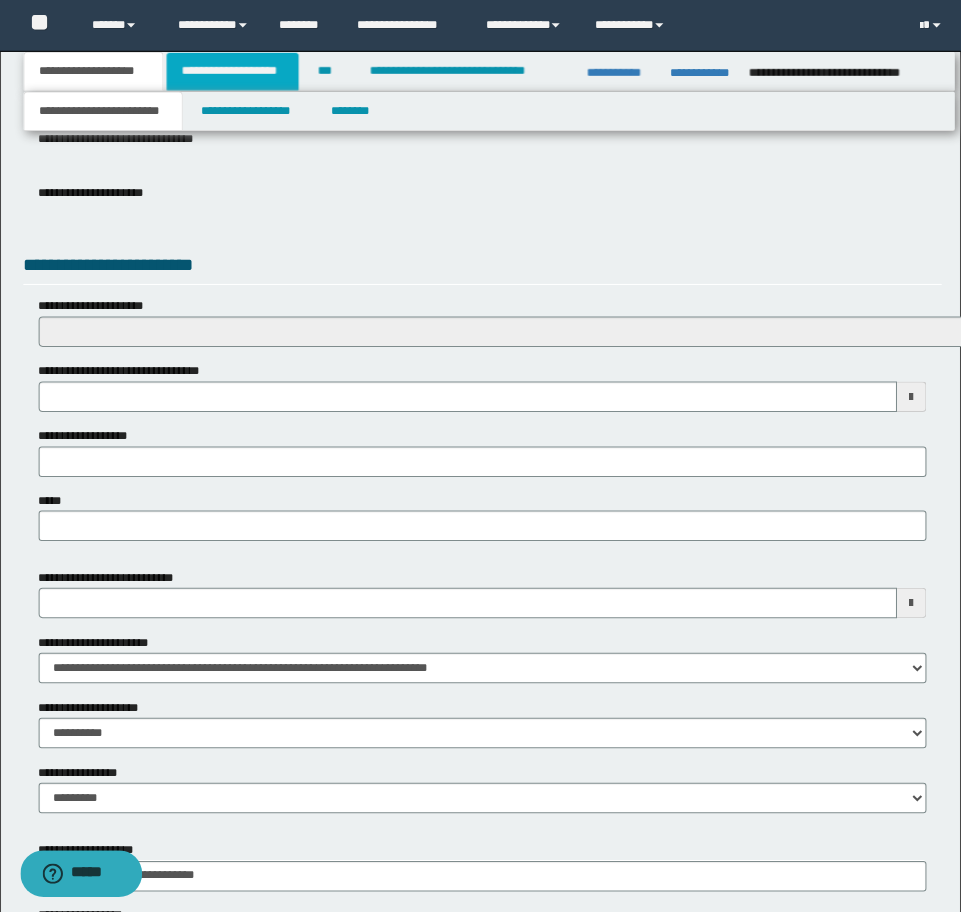 scroll, scrollTop: 0, scrollLeft: 0, axis: both 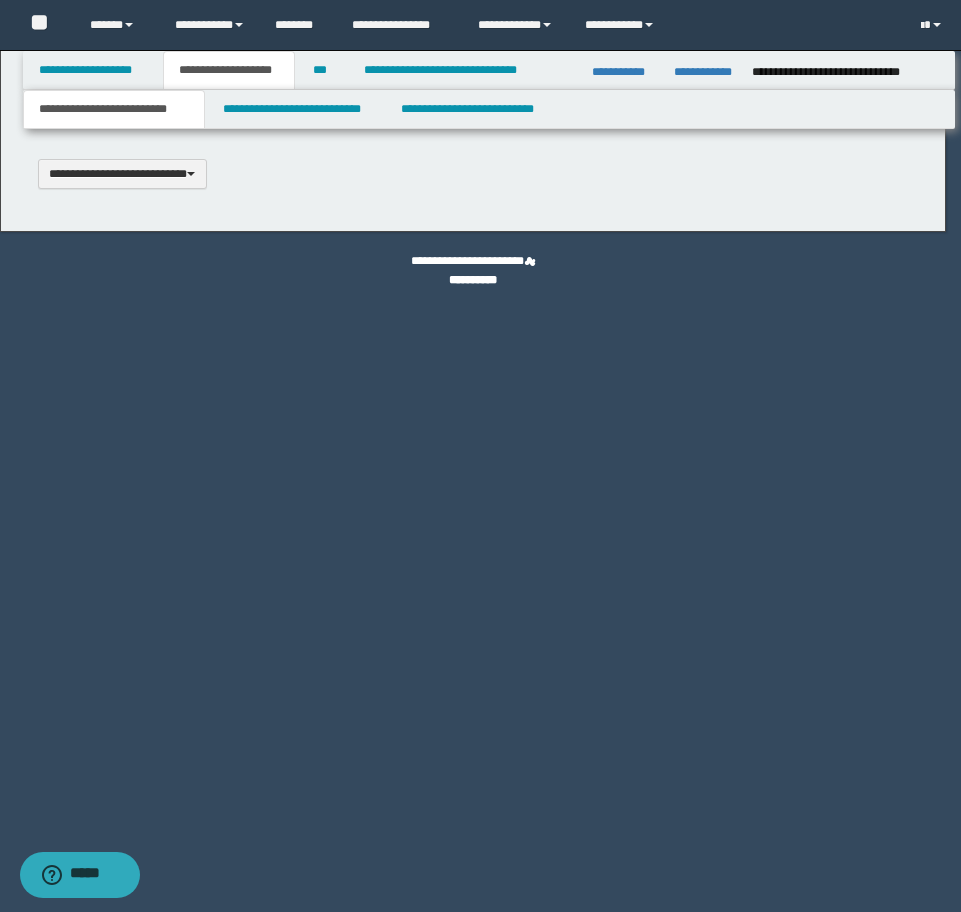 type 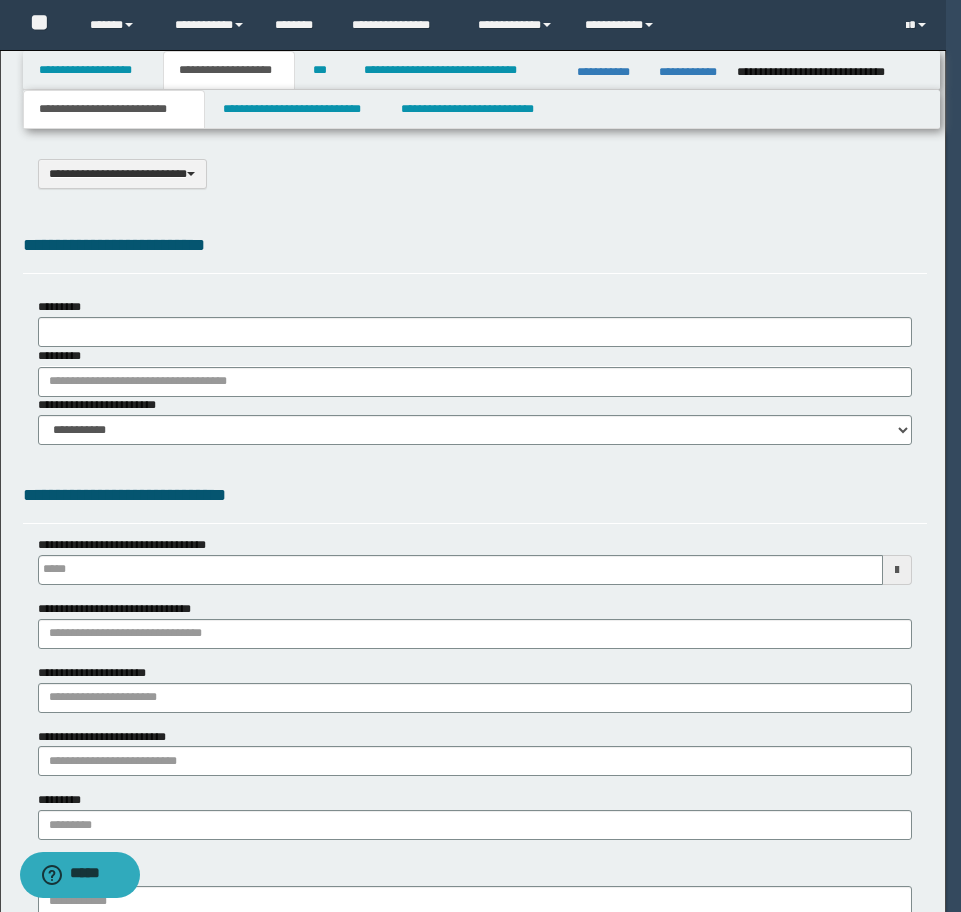 type on "**********" 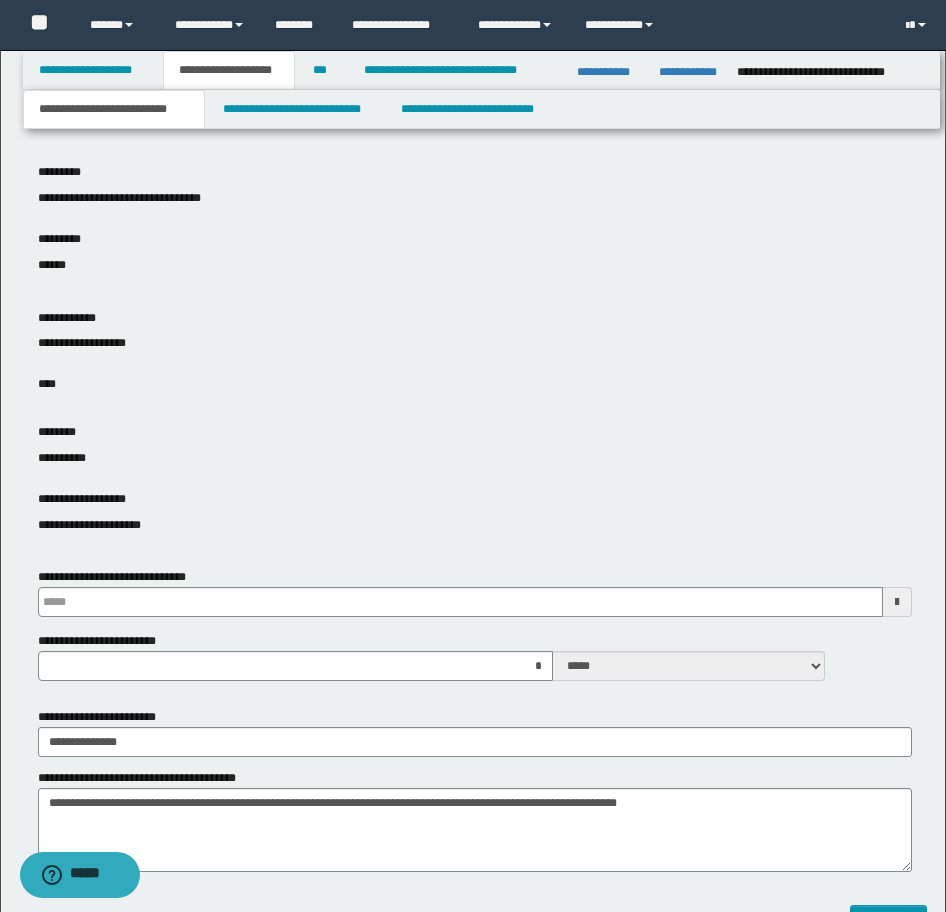 type 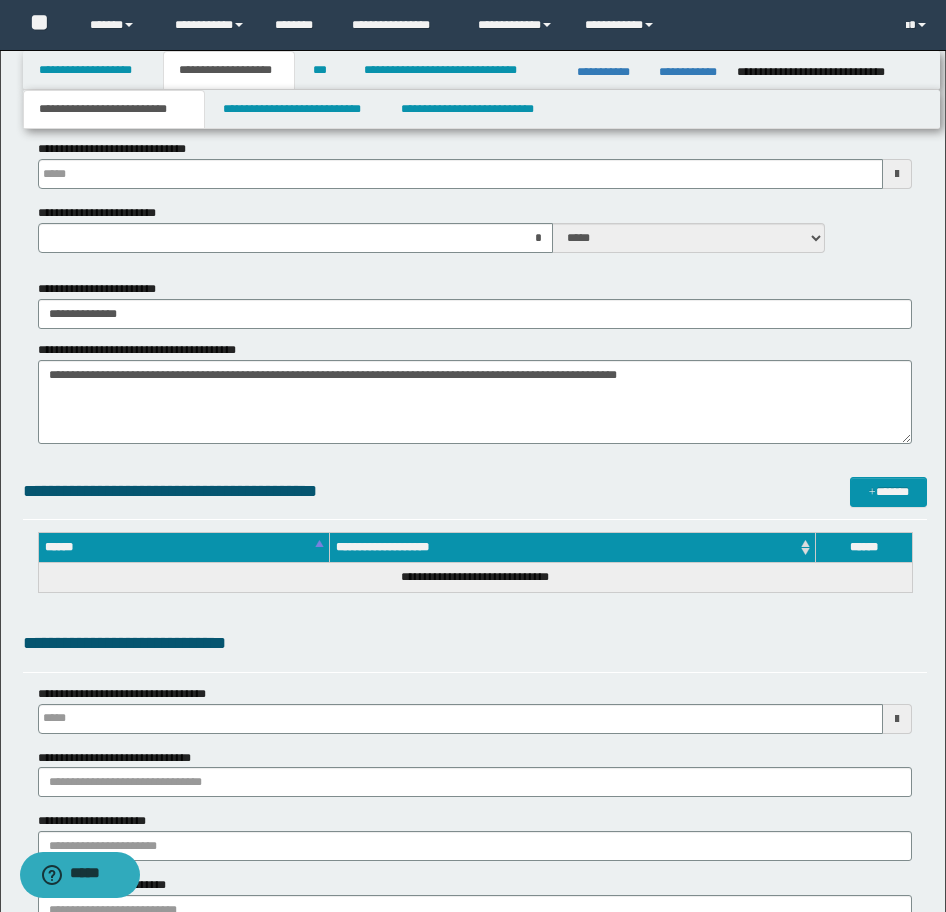 scroll, scrollTop: 900, scrollLeft: 0, axis: vertical 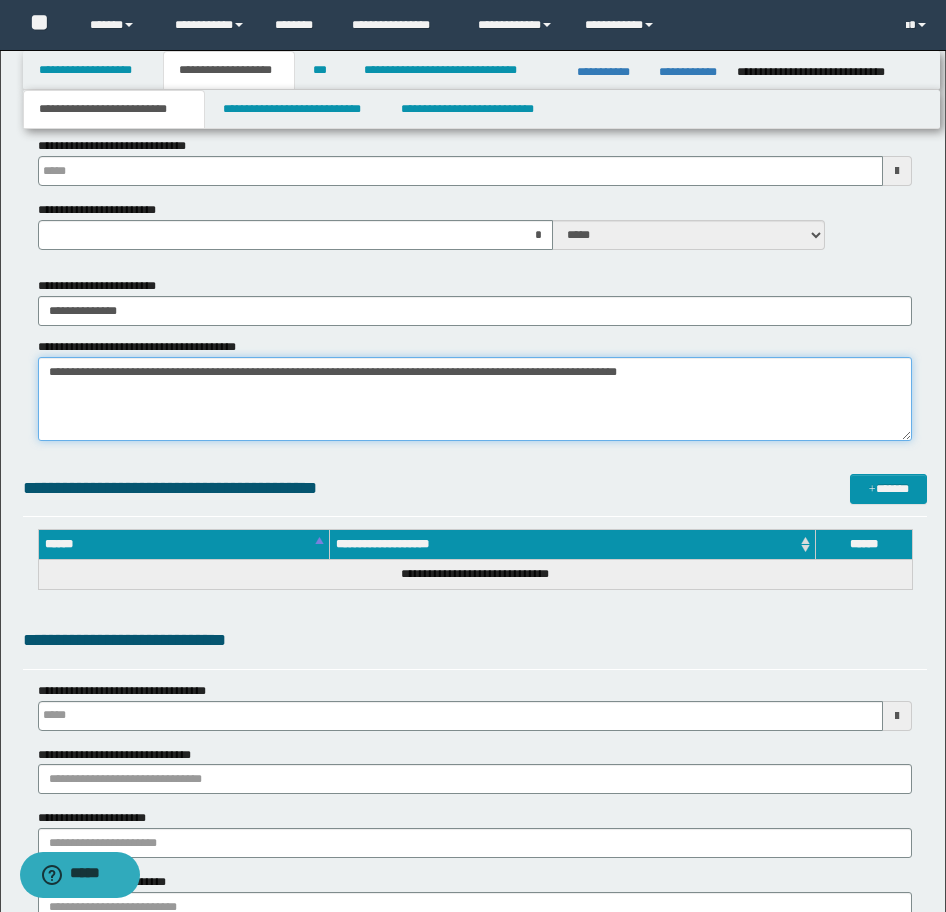 drag, startPoint x: 805, startPoint y: 381, endPoint x: -16, endPoint y: 352, distance: 821.512 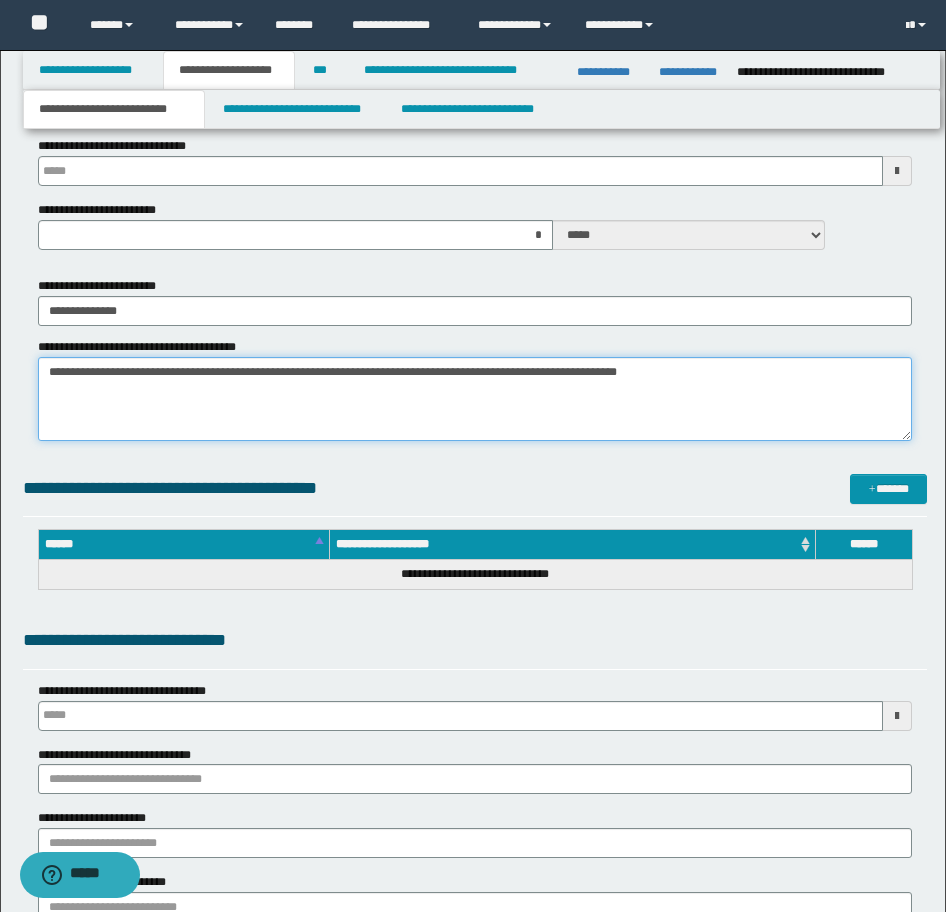 click on "**********" at bounding box center [473, -444] 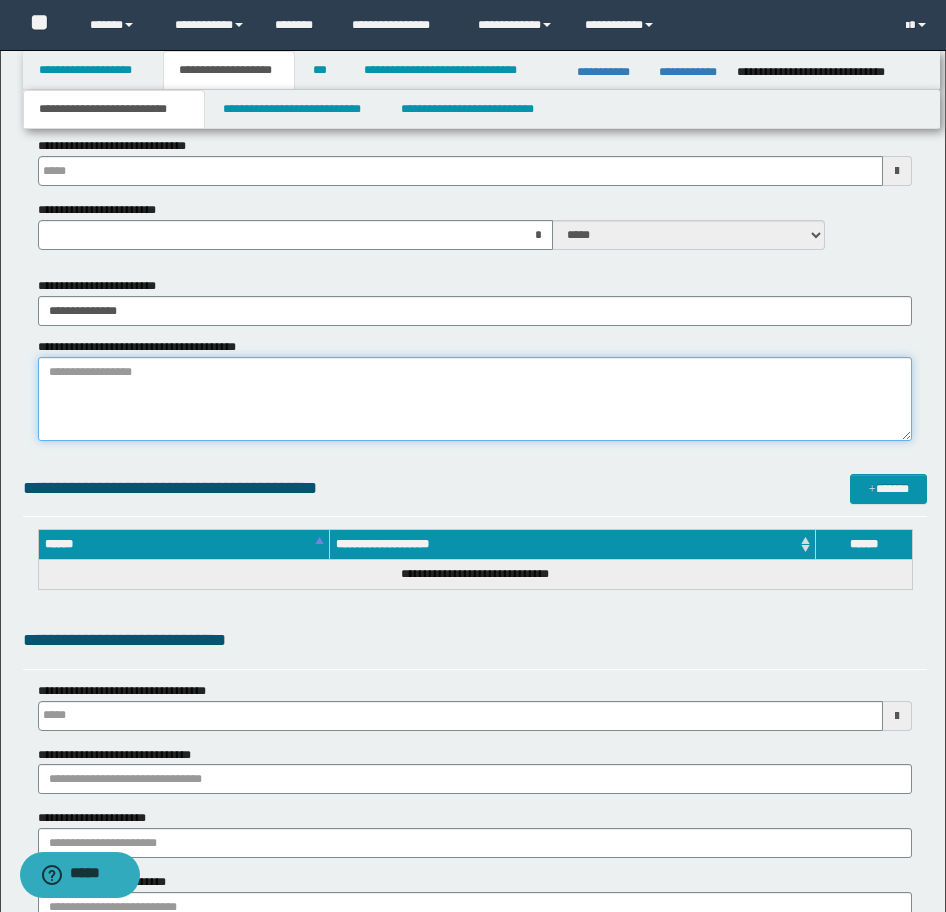 paste on "**********" 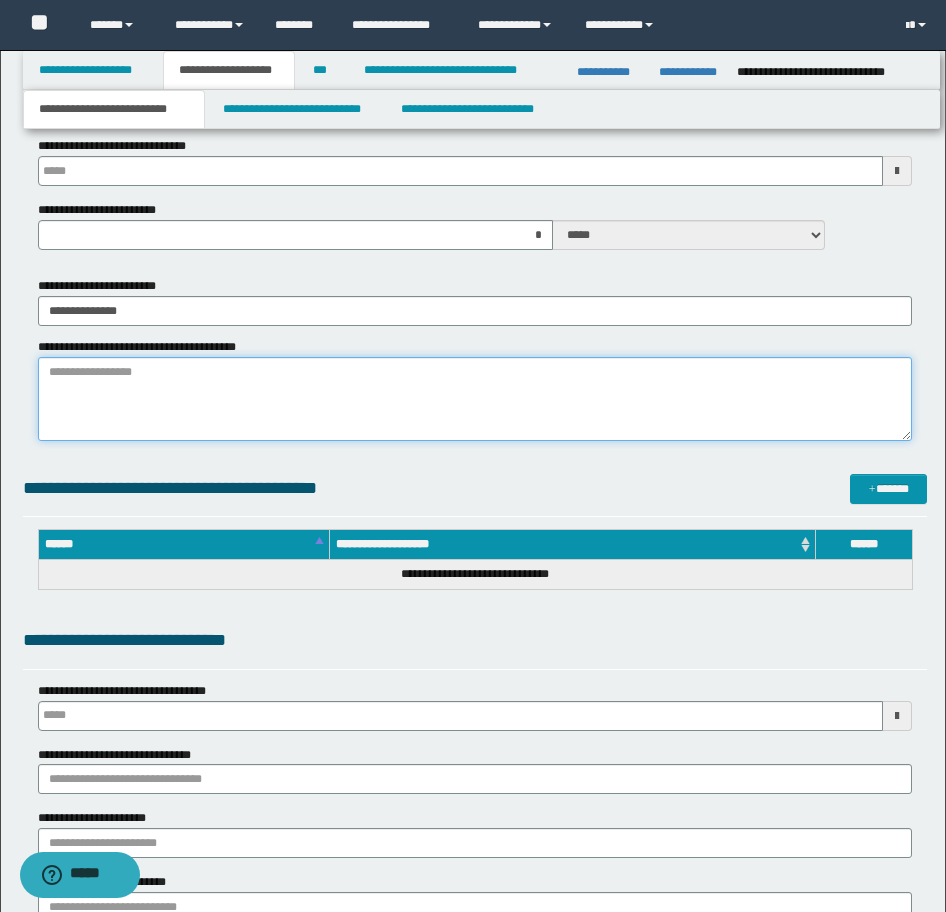 type on "**********" 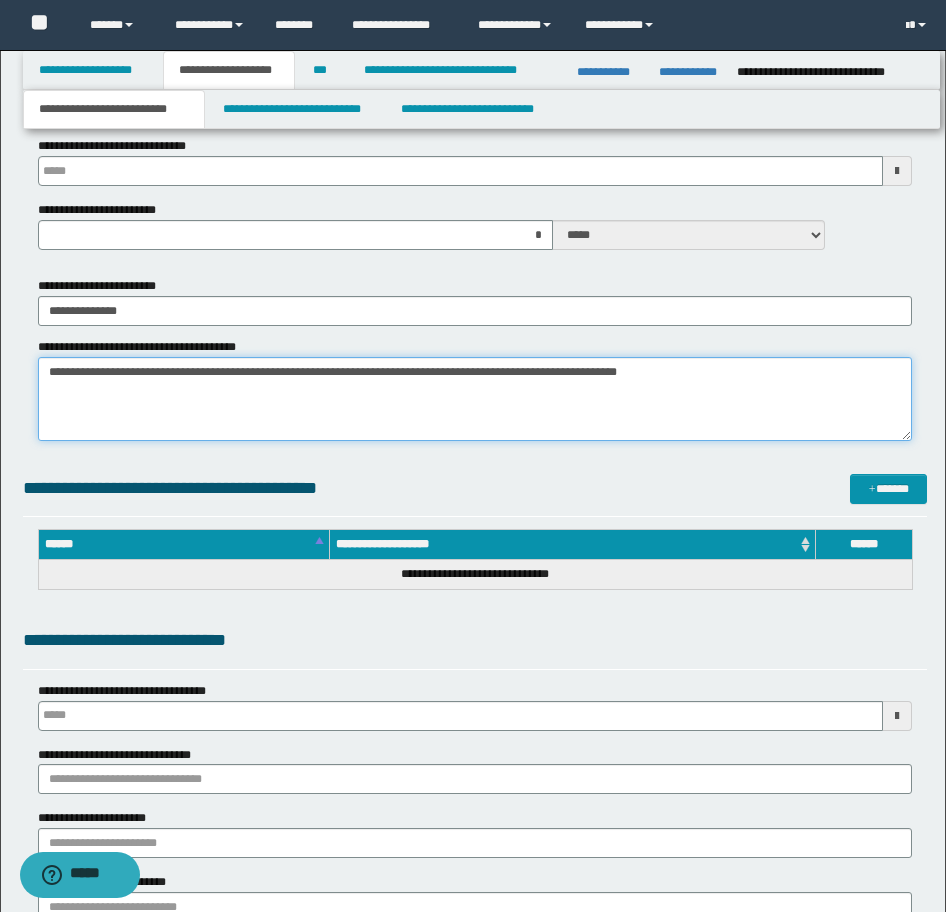 type 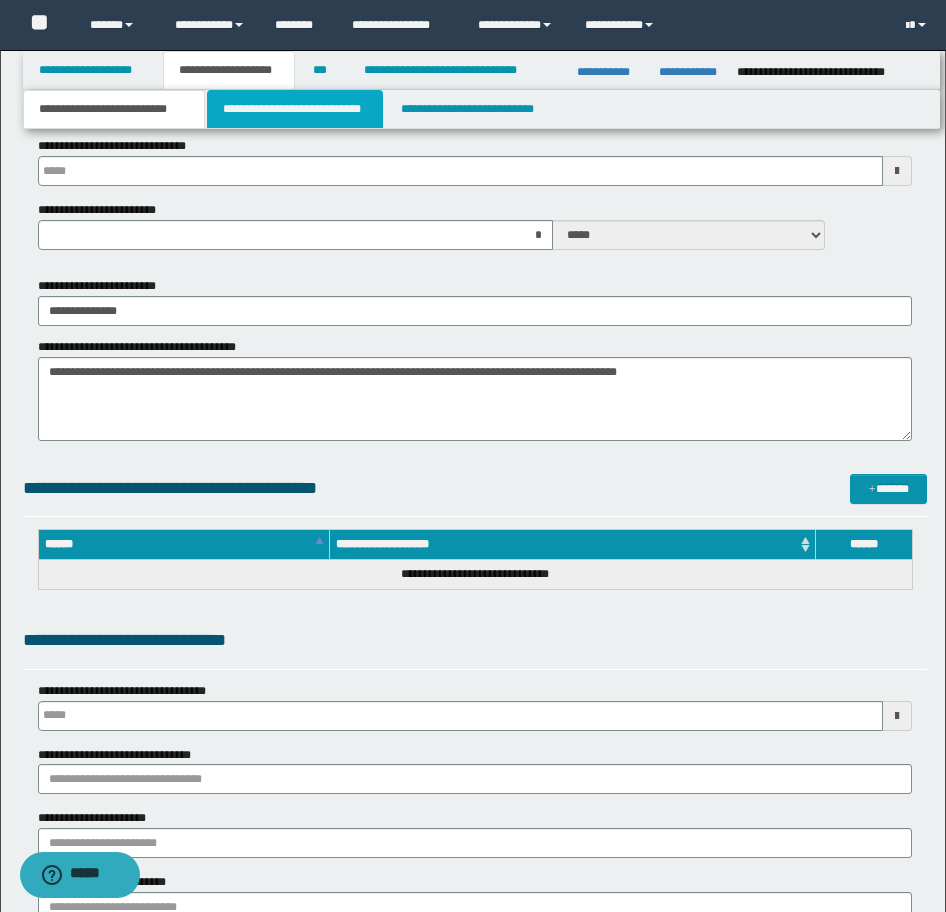 click on "**********" at bounding box center (295, 109) 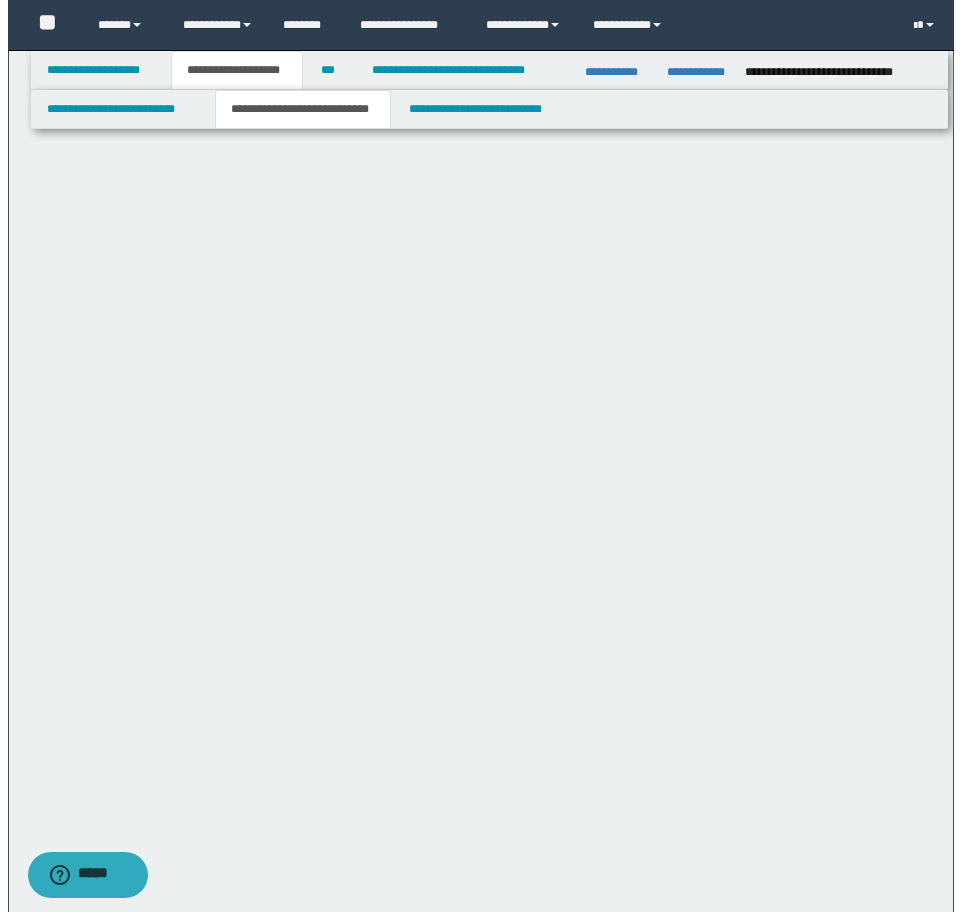 scroll, scrollTop: 0, scrollLeft: 0, axis: both 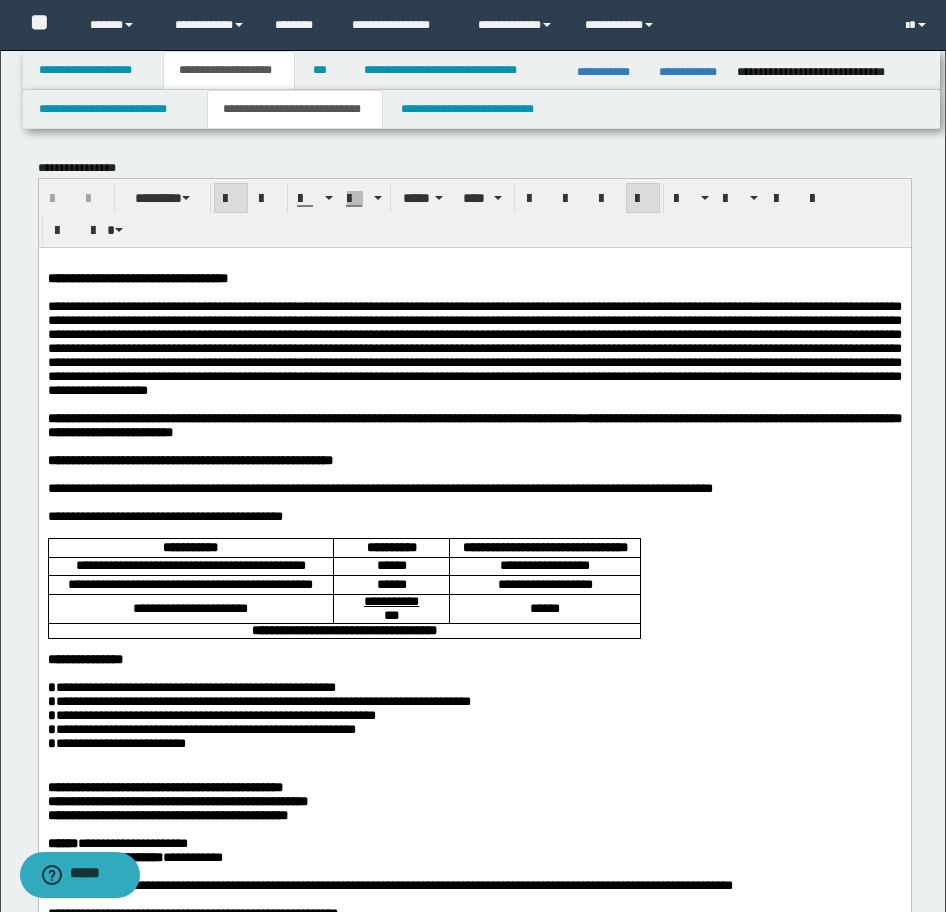click on "**********" at bounding box center (137, 277) 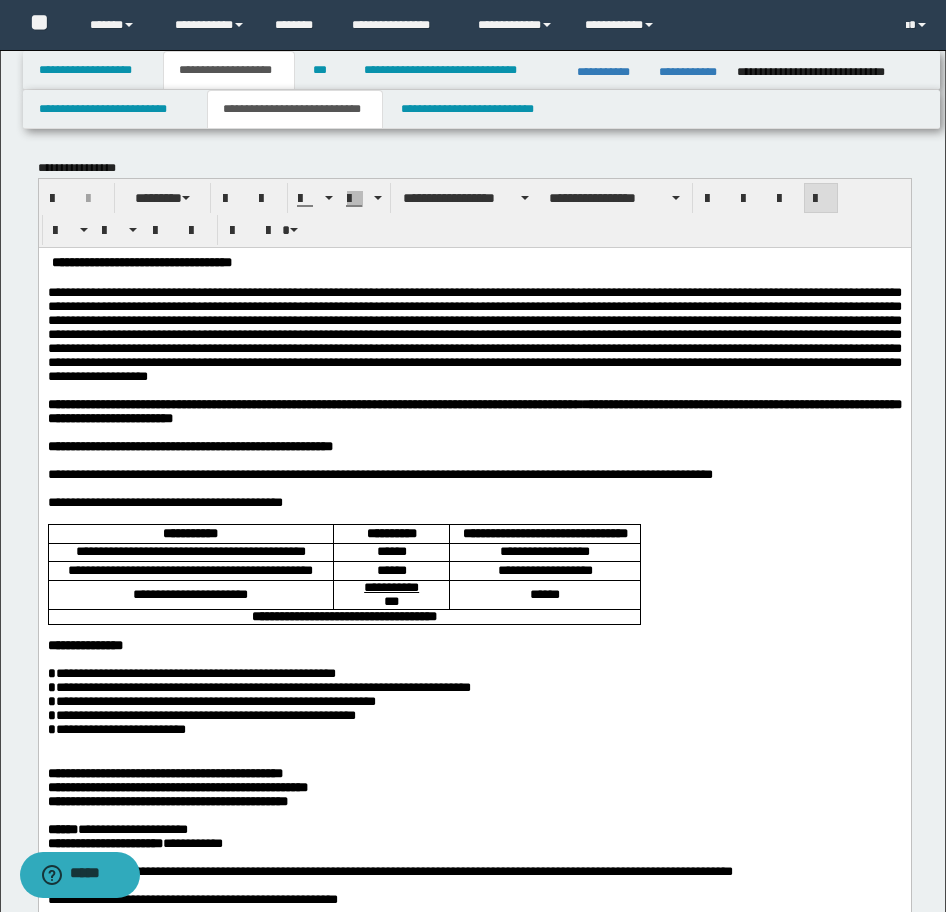 type 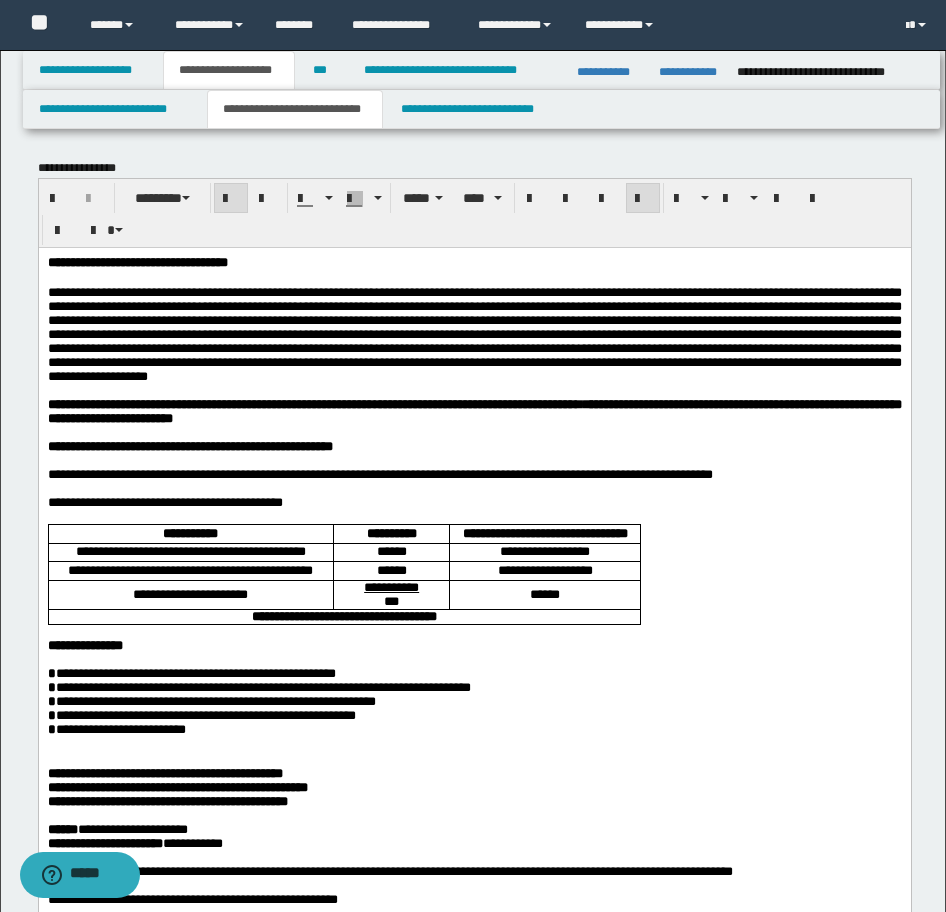 click at bounding box center (474, 333) 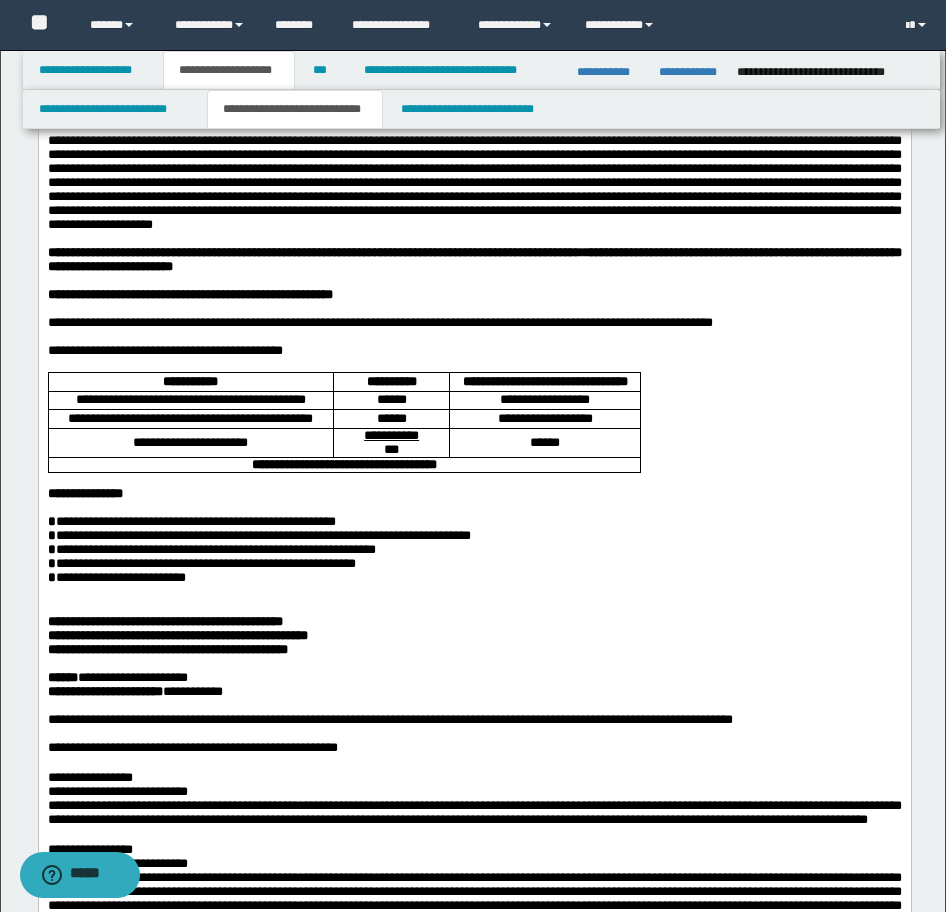 scroll, scrollTop: 300, scrollLeft: 0, axis: vertical 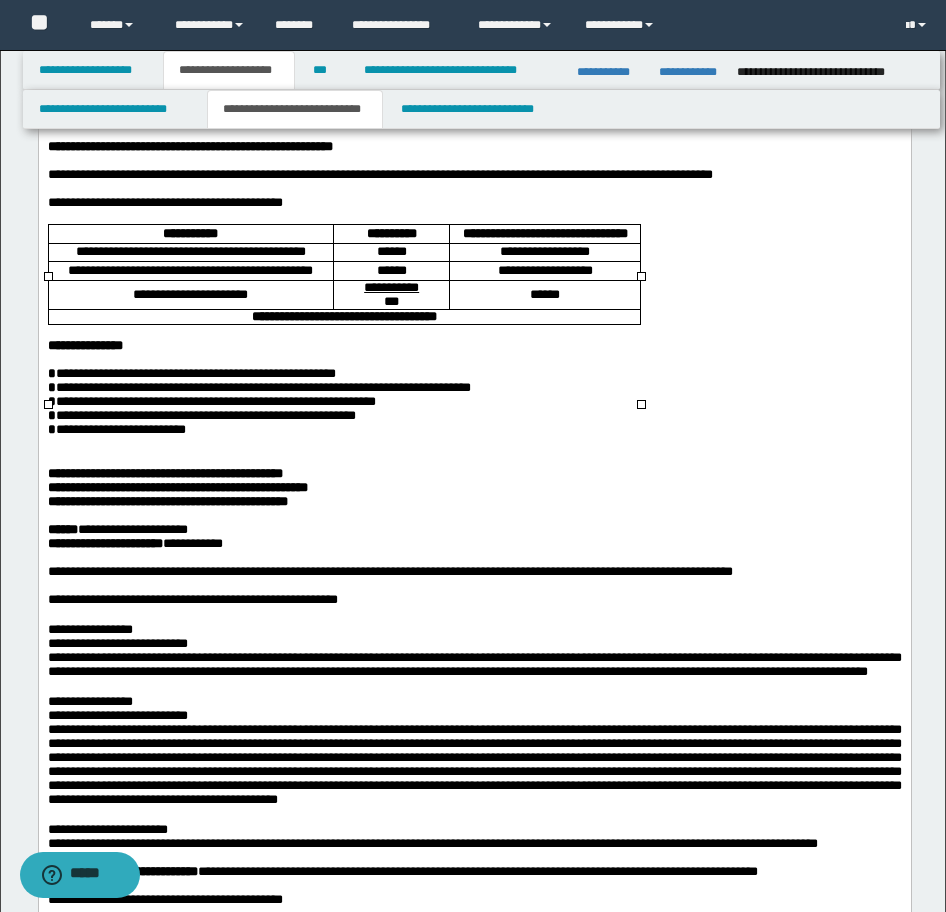 click on "**********" at bounding box center [544, 233] 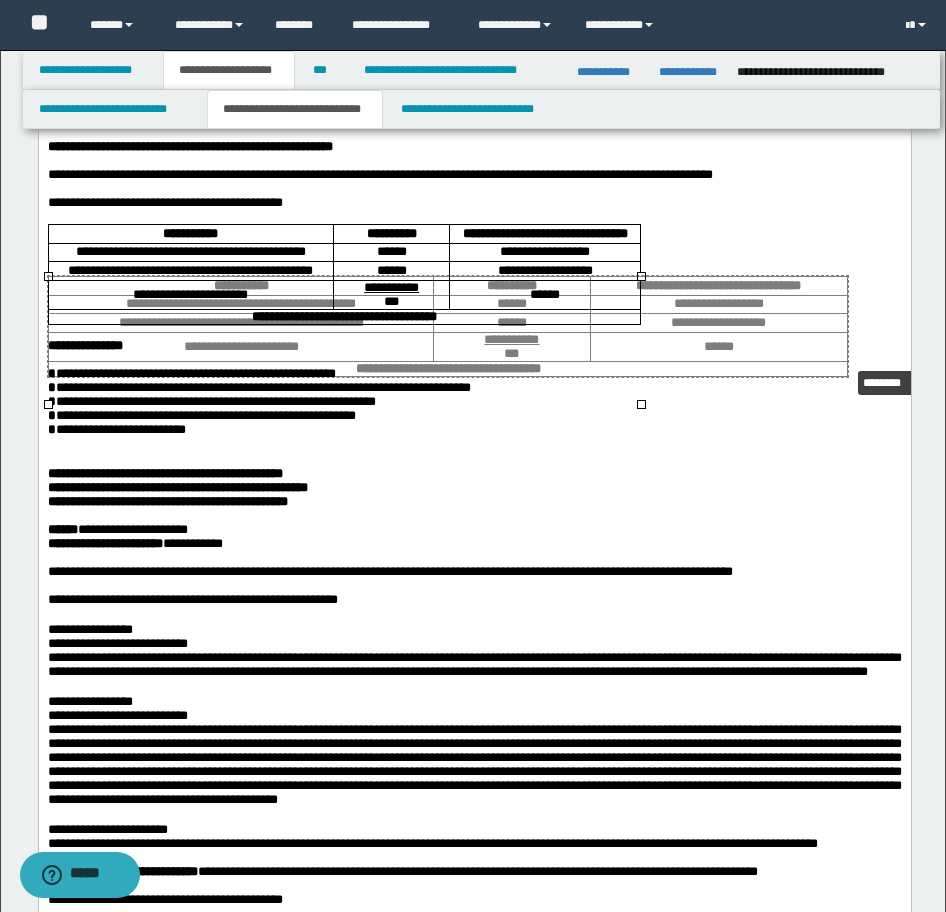 drag, startPoint x: 636, startPoint y: 405, endPoint x: 843, endPoint y: 366, distance: 210.64188 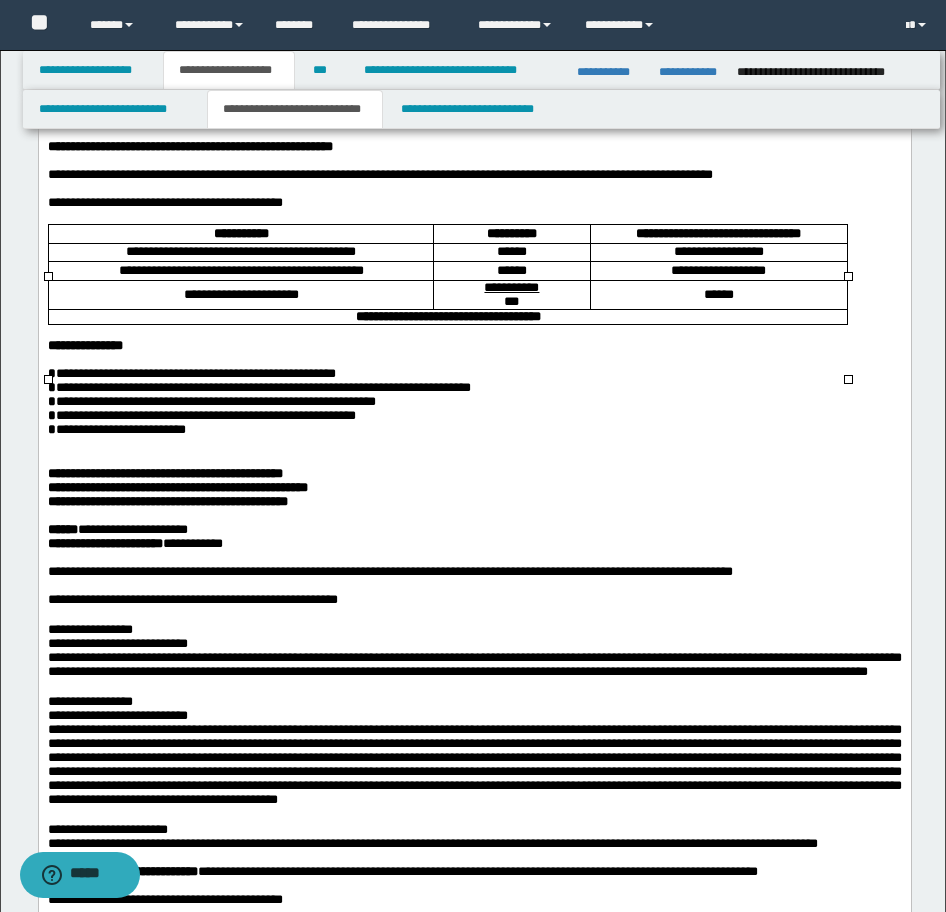 click at bounding box center (474, 460) 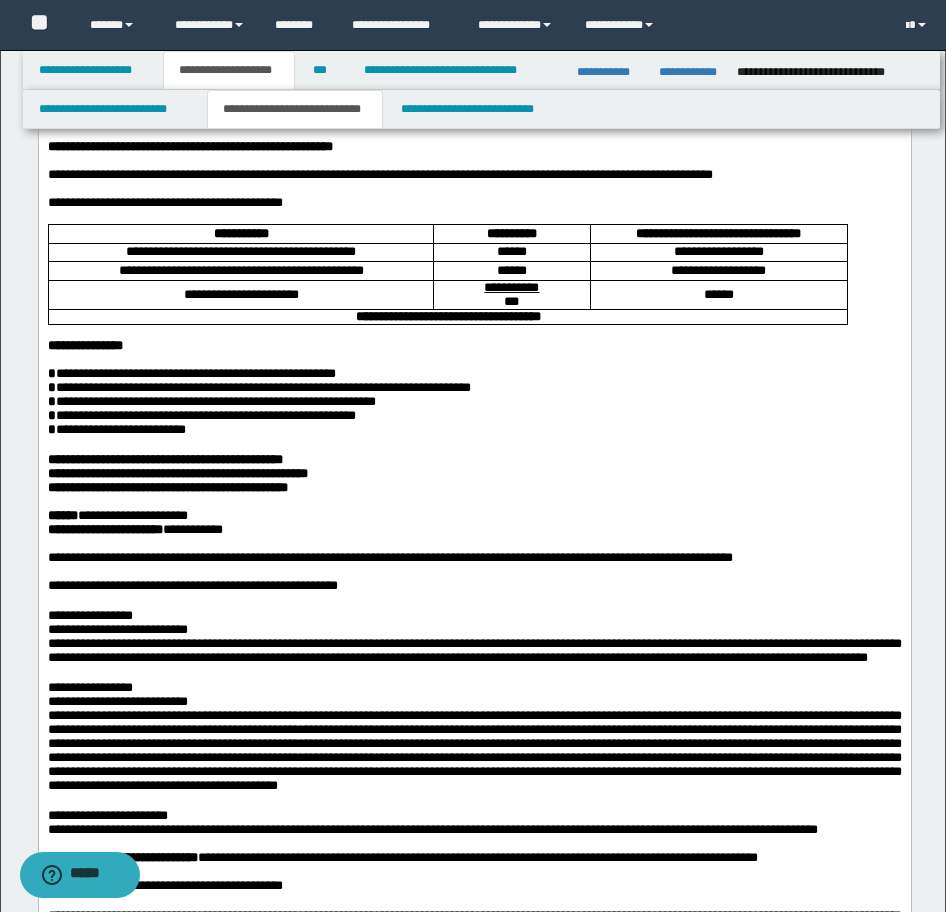 click on "**********" at bounding box center (164, 459) 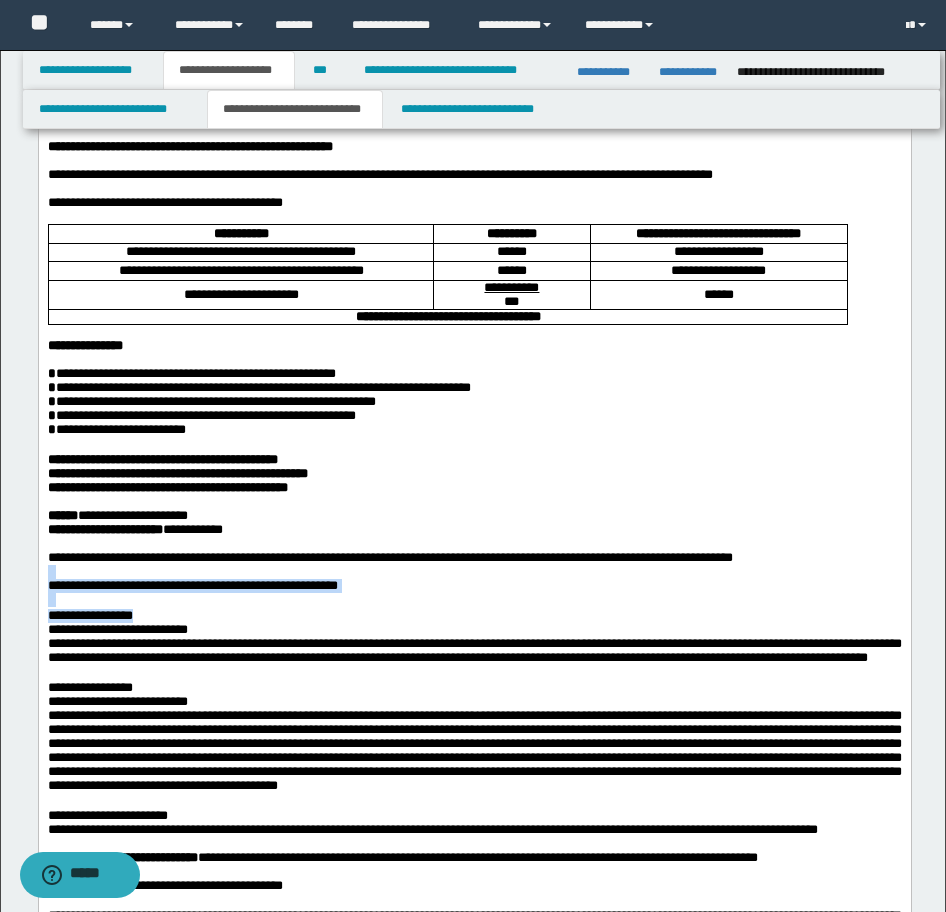 drag, startPoint x: 140, startPoint y: 696, endPoint x: -17, endPoint y: 660, distance: 161.07452 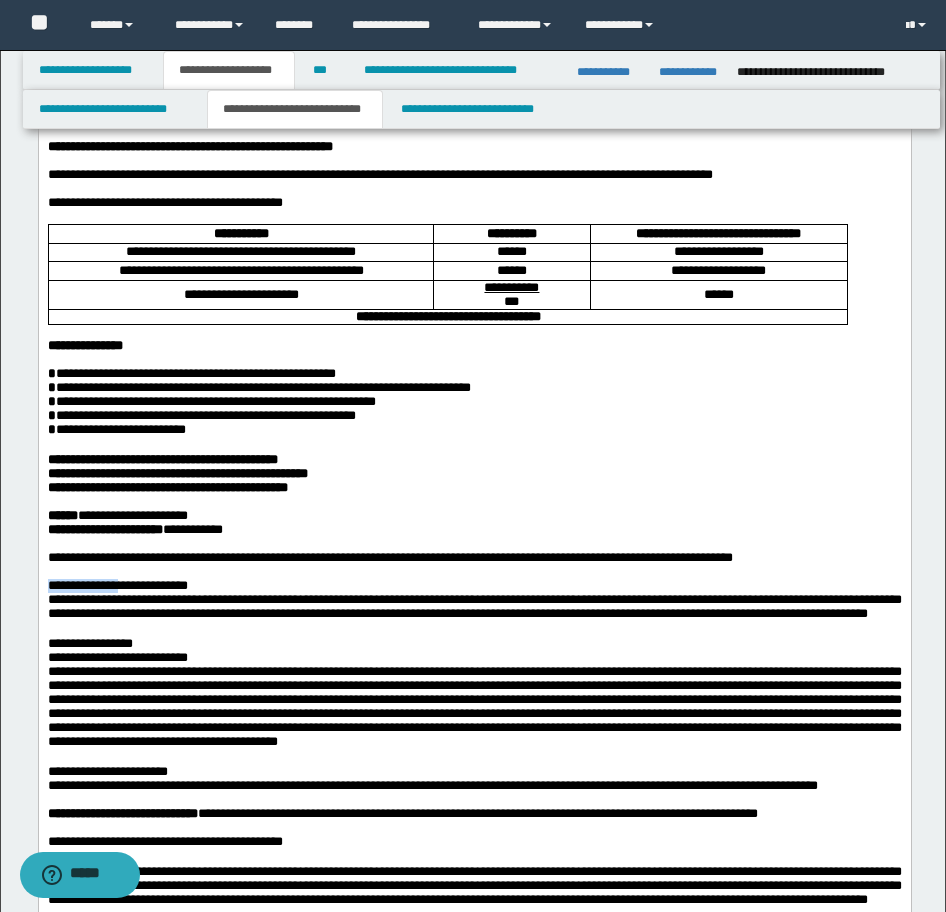 drag, startPoint x: 130, startPoint y: 674, endPoint x: -8, endPoint y: 675, distance: 138.00362 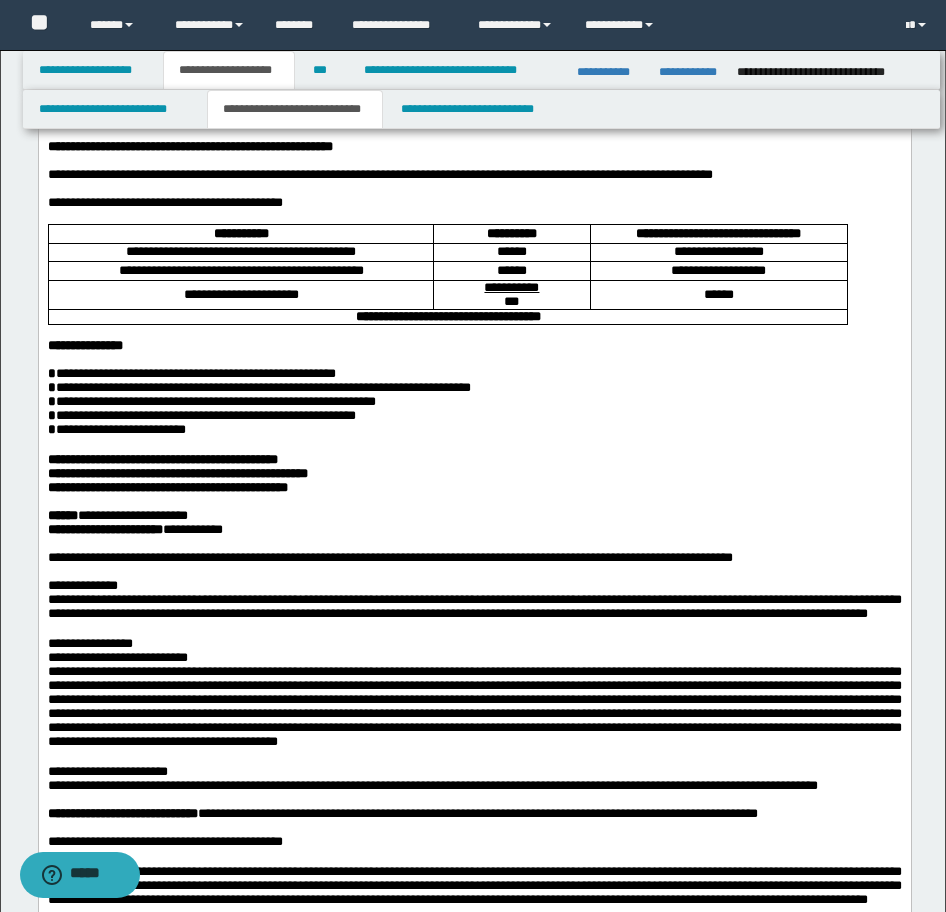 click on "**********" at bounding box center [474, 599] 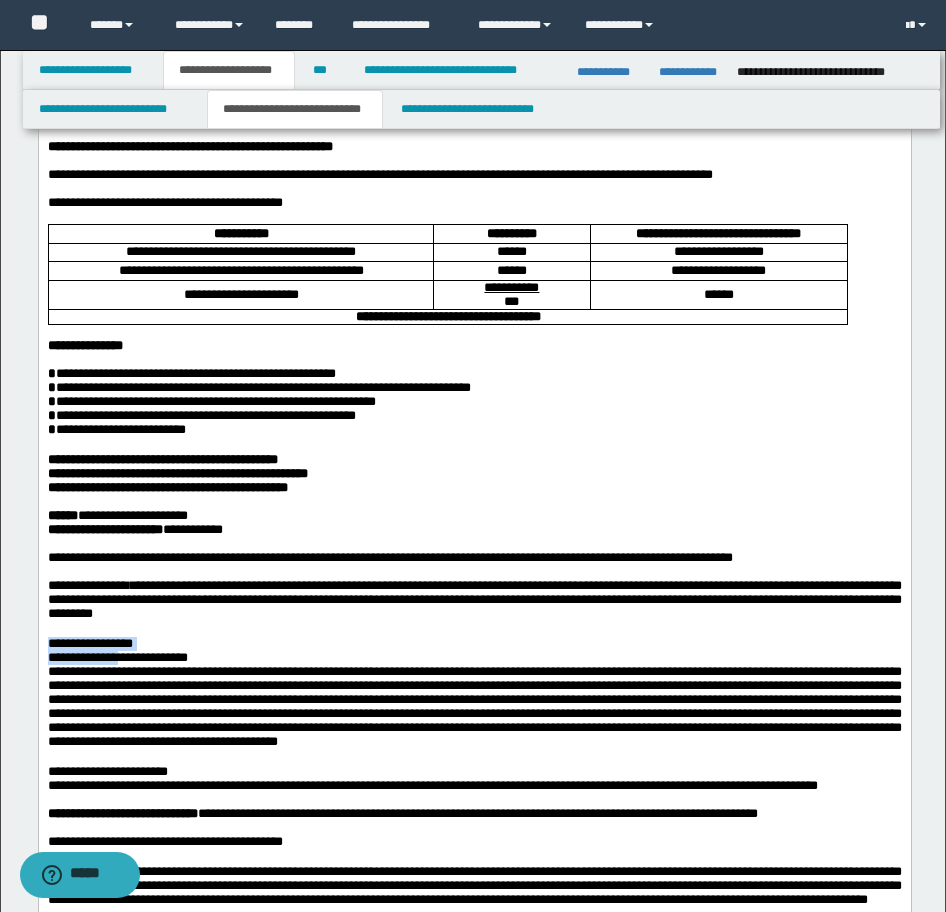 drag, startPoint x: 131, startPoint y: 757, endPoint x: 17, endPoint y: 744, distance: 114.73883 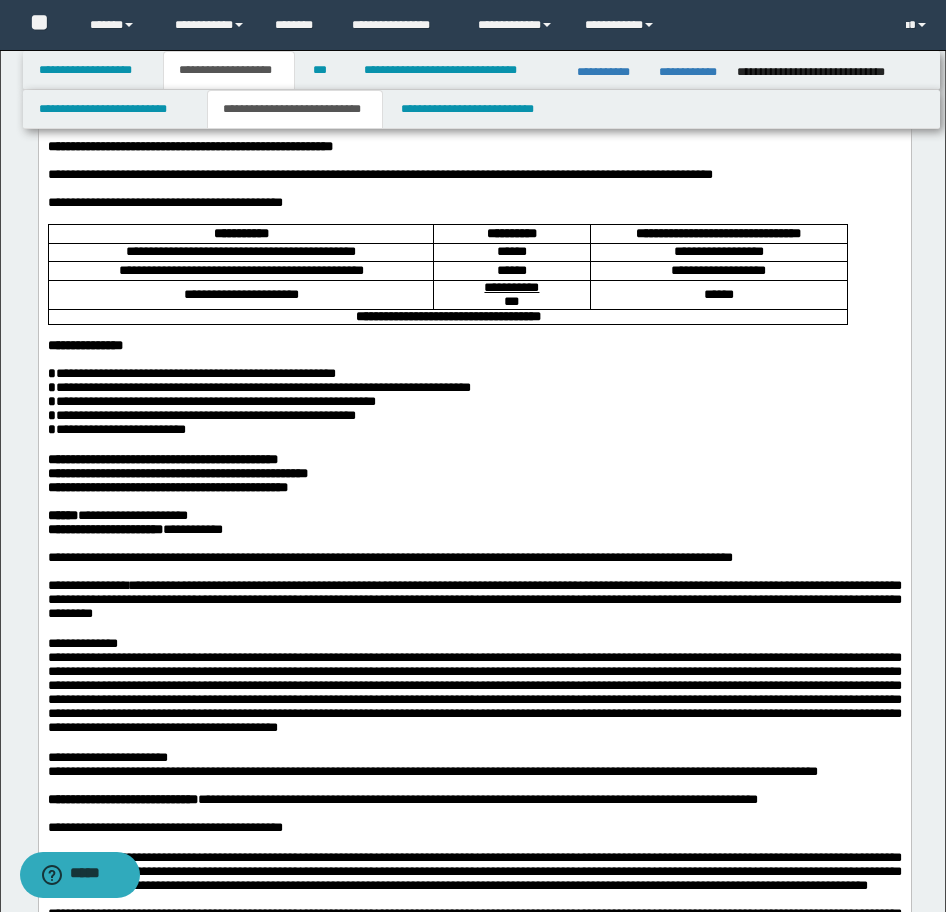 click on "**********" at bounding box center (474, 685) 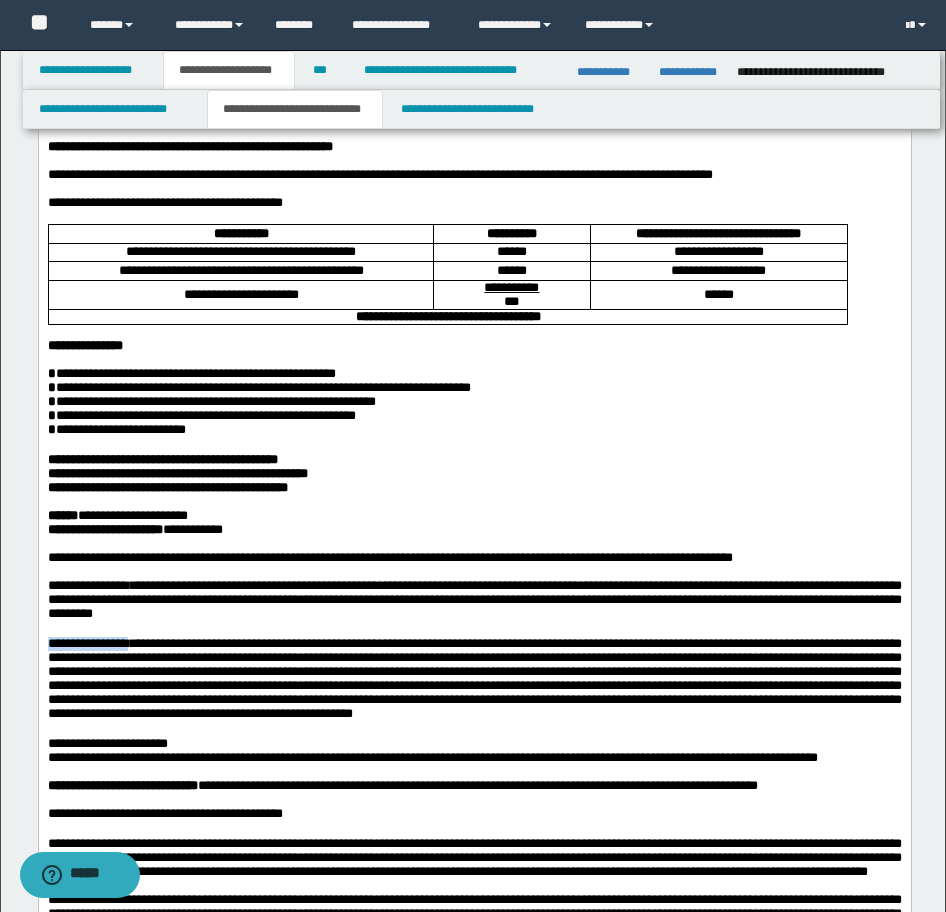 drag, startPoint x: 138, startPoint y: 743, endPoint x: 358, endPoint y: 434, distance: 379.3165 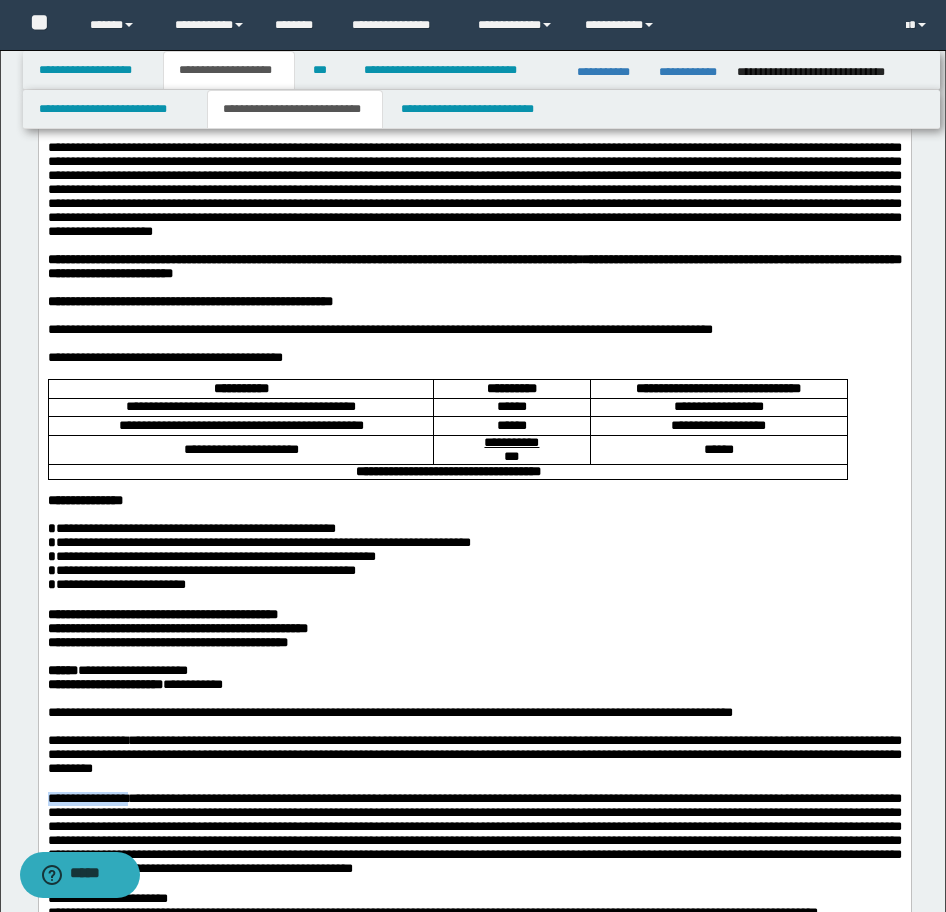 scroll, scrollTop: 0, scrollLeft: 0, axis: both 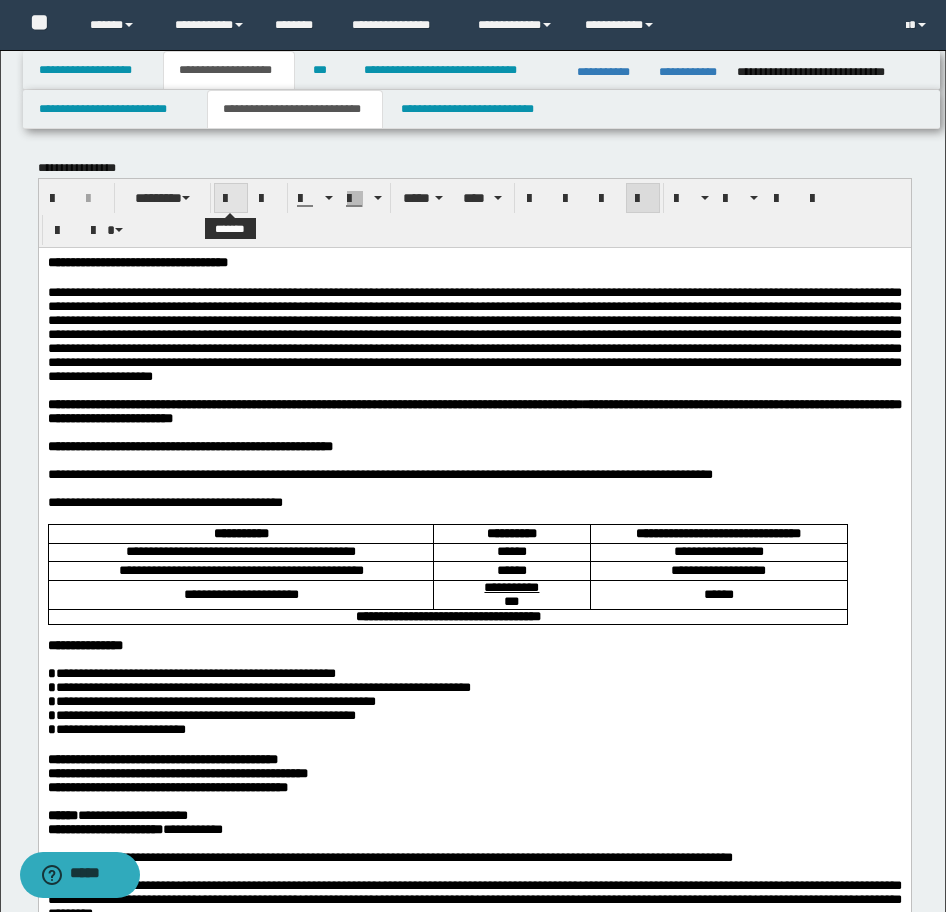 click at bounding box center (231, 199) 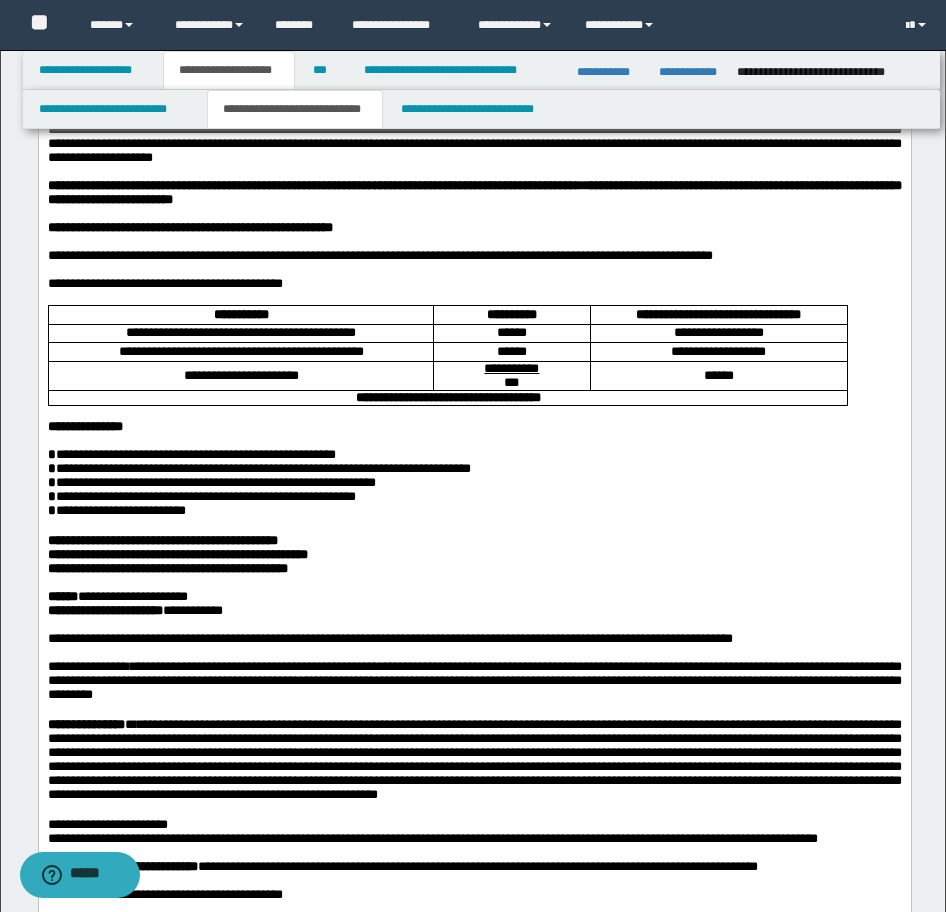 scroll, scrollTop: 300, scrollLeft: 0, axis: vertical 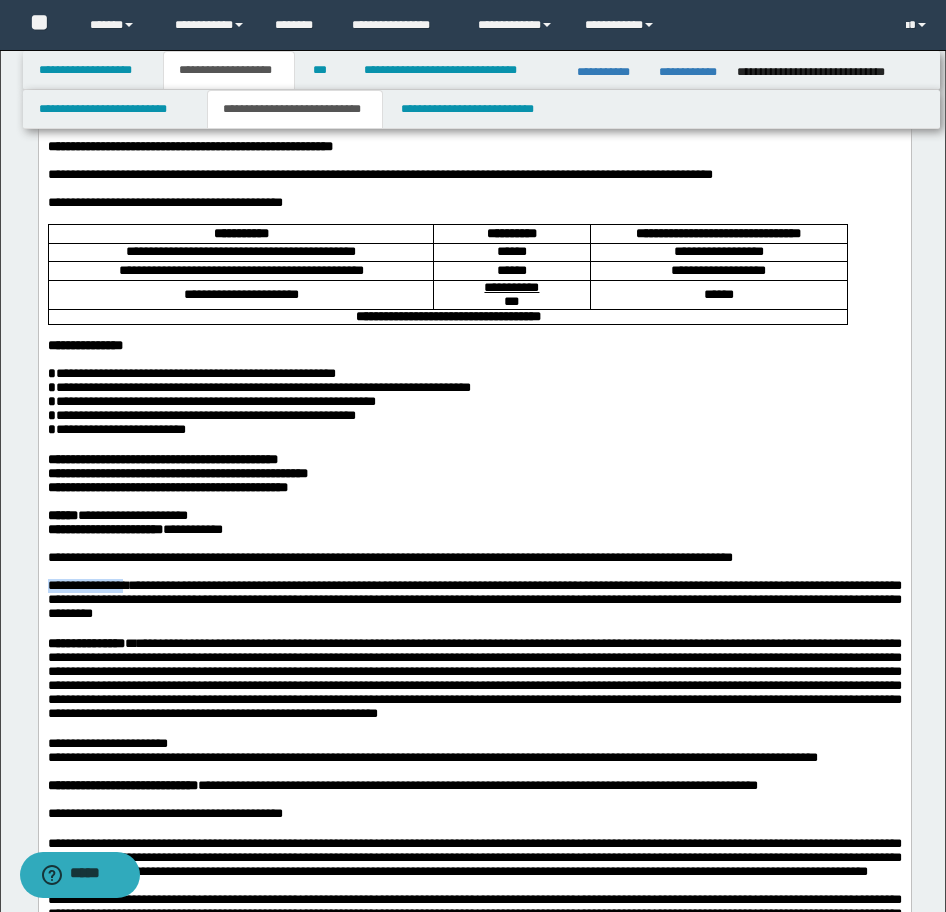 drag, startPoint x: 148, startPoint y: 676, endPoint x: 48, endPoint y: 629, distance: 110.49435 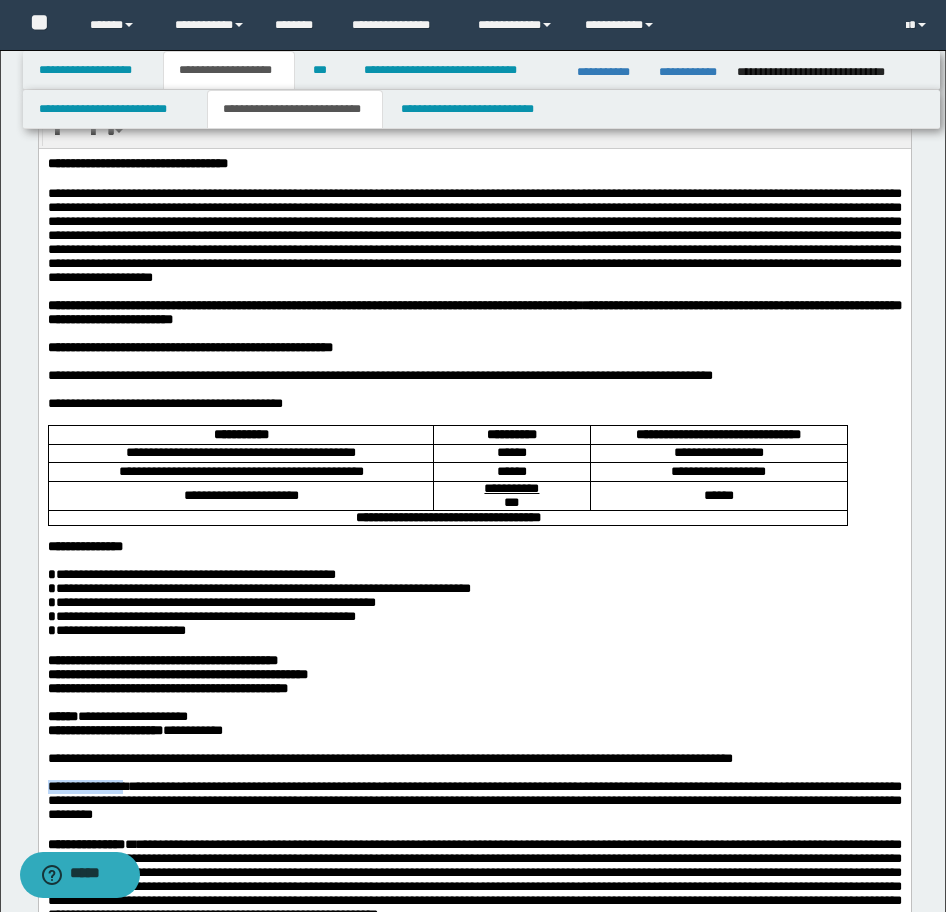 scroll, scrollTop: 0, scrollLeft: 0, axis: both 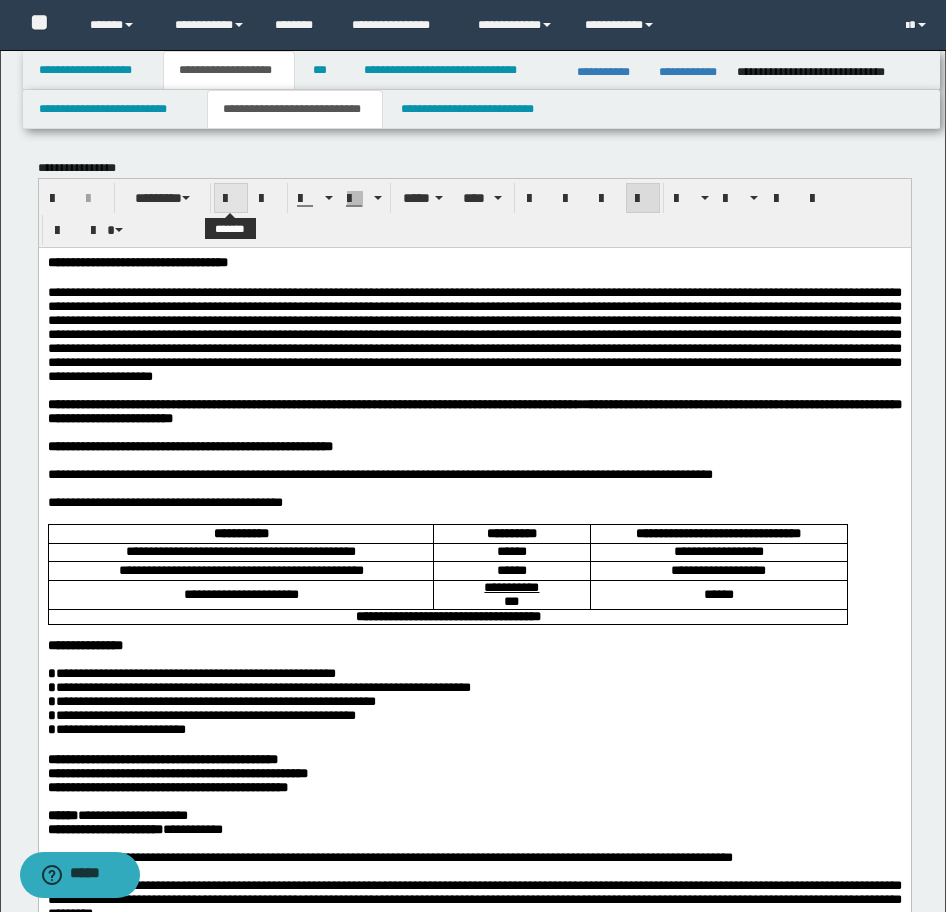 click at bounding box center (231, 199) 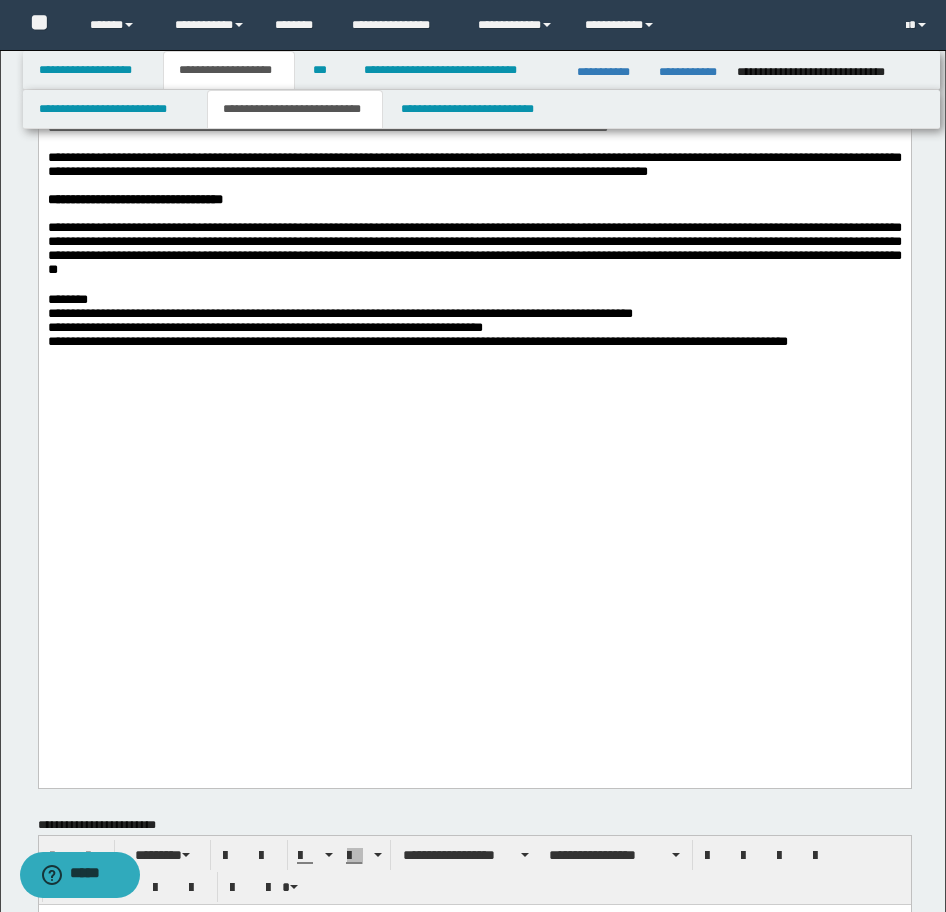 scroll, scrollTop: 1000, scrollLeft: 0, axis: vertical 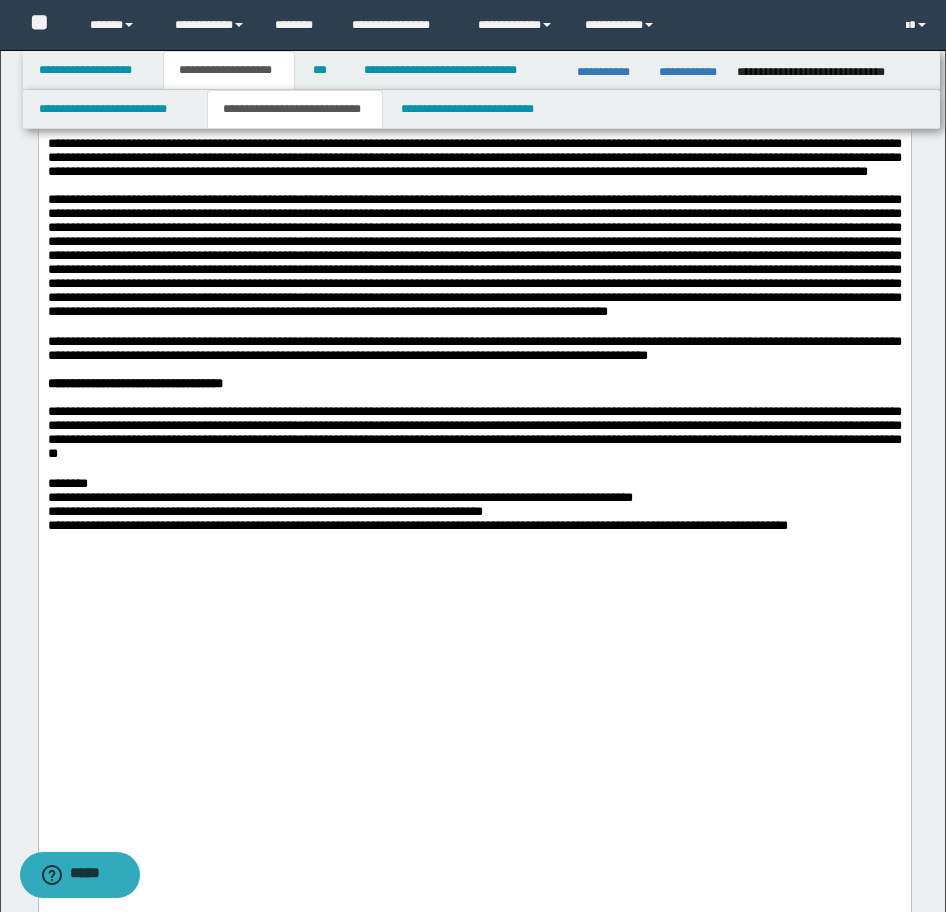 click on "**********" at bounding box center (402, 85) 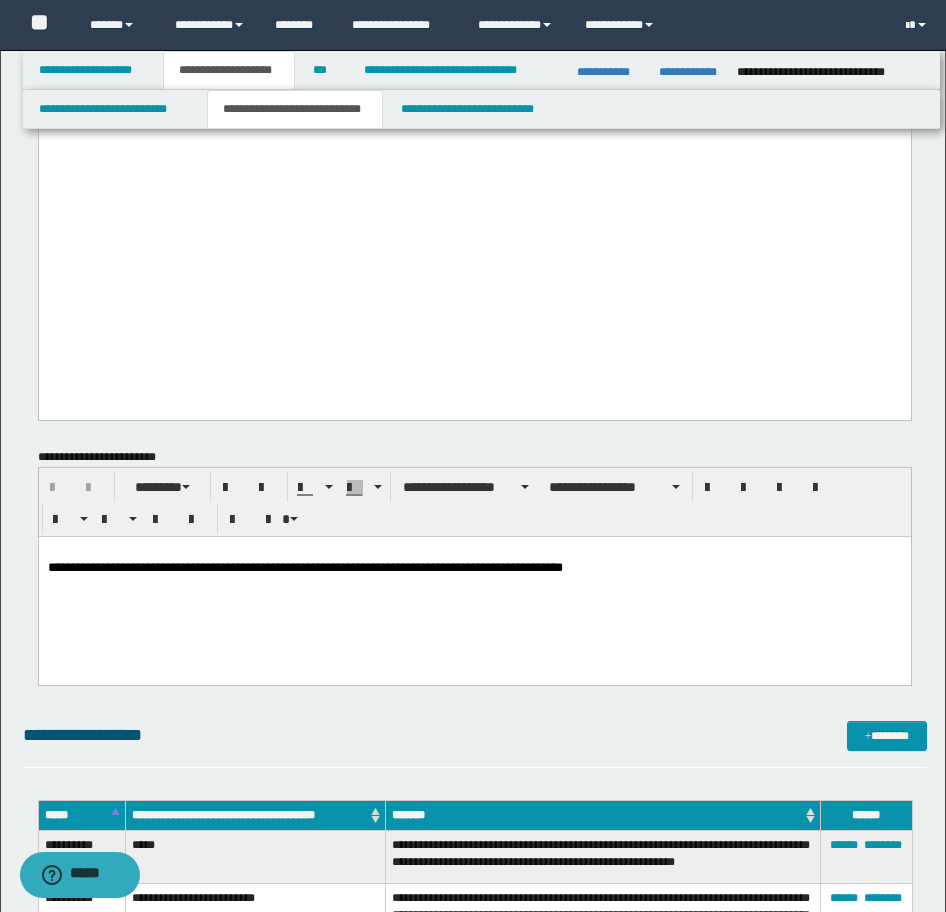 scroll, scrollTop: 1800, scrollLeft: 0, axis: vertical 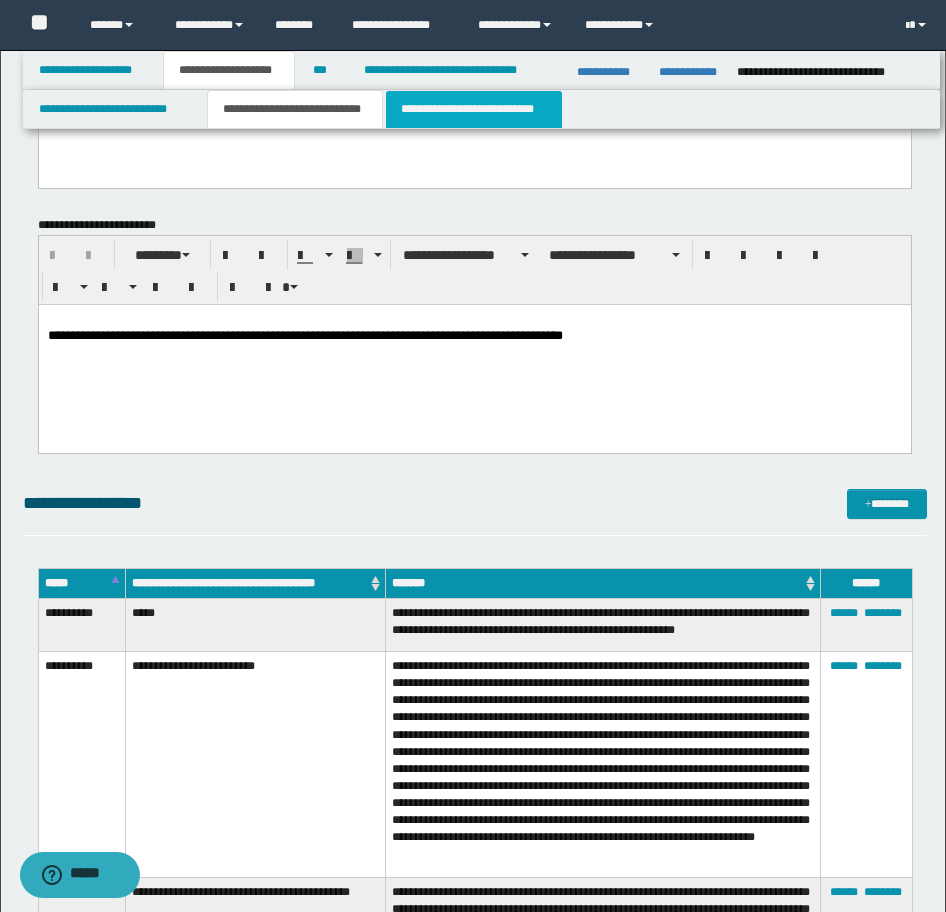 drag, startPoint x: 458, startPoint y: 1685, endPoint x: 499, endPoint y: 113, distance: 1572.5345 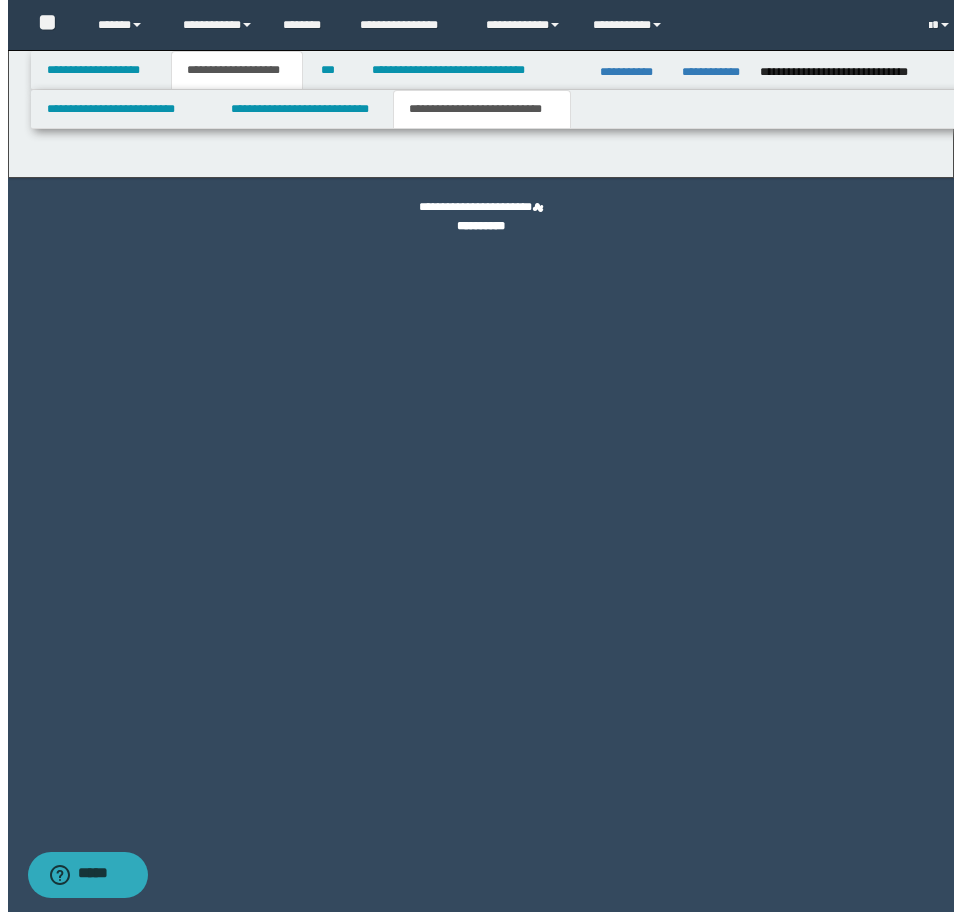 scroll, scrollTop: 0, scrollLeft: 0, axis: both 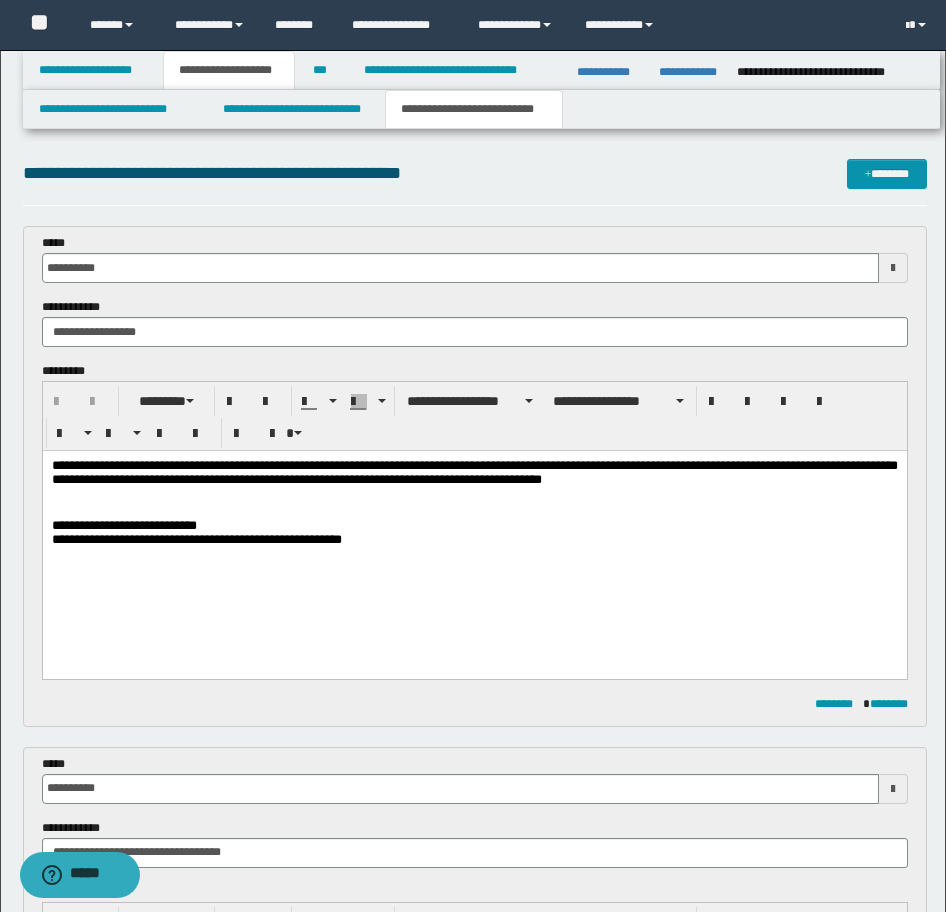 click at bounding box center [474, 511] 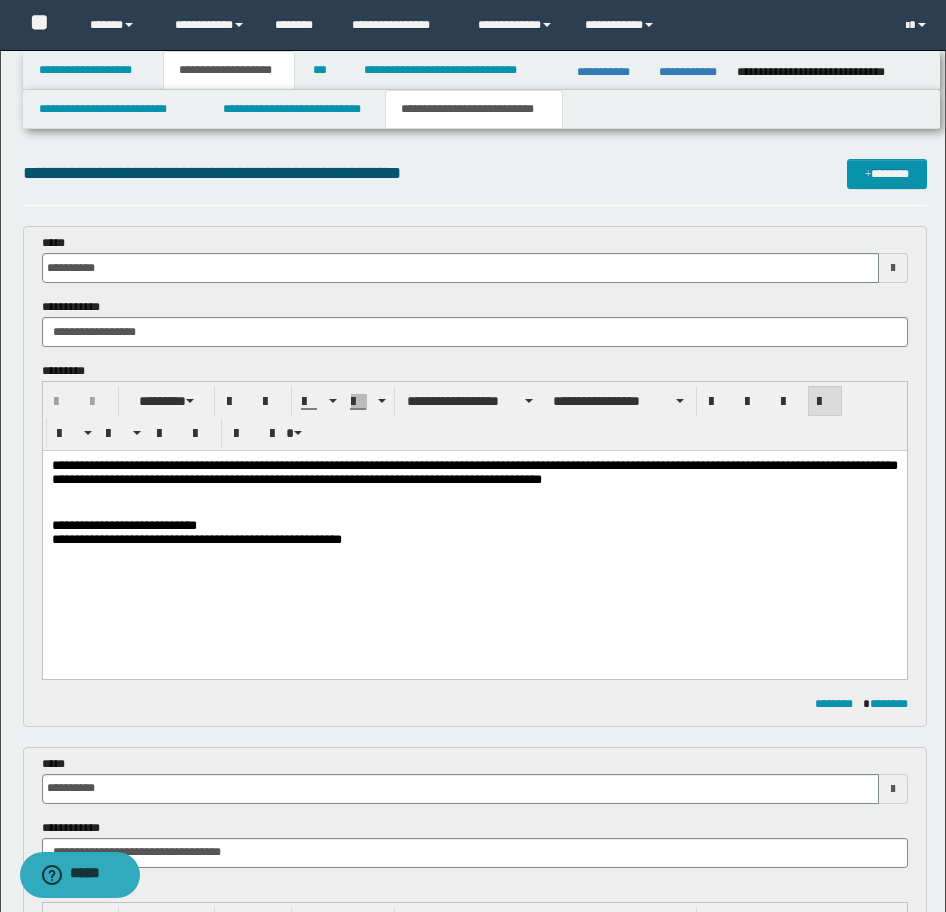 type 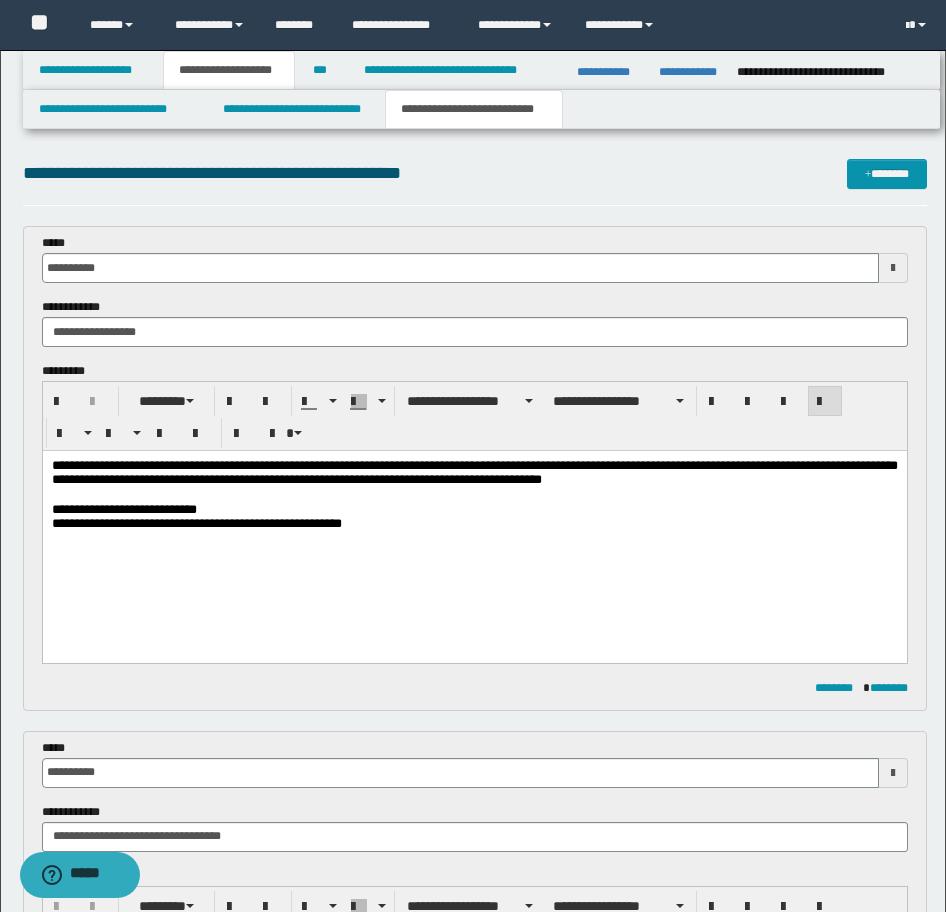 scroll, scrollTop: 500, scrollLeft: 0, axis: vertical 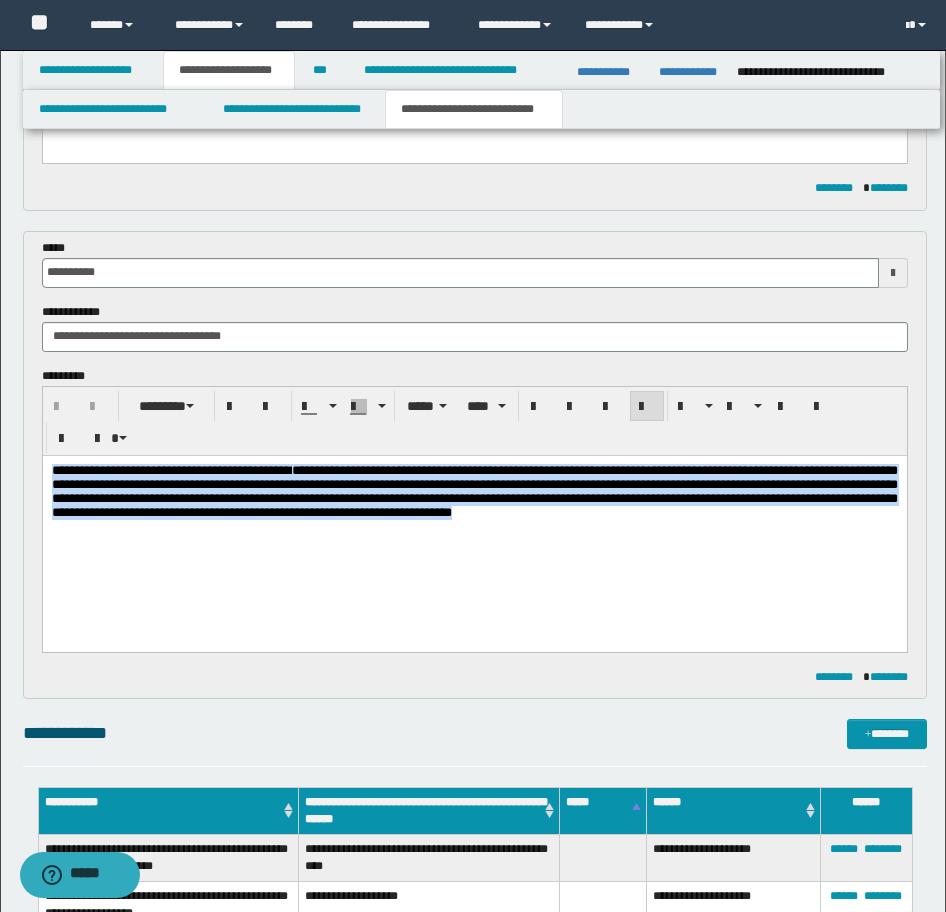 drag, startPoint x: 261, startPoint y: 550, endPoint x: -17, endPoint y: 471, distance: 289.00693 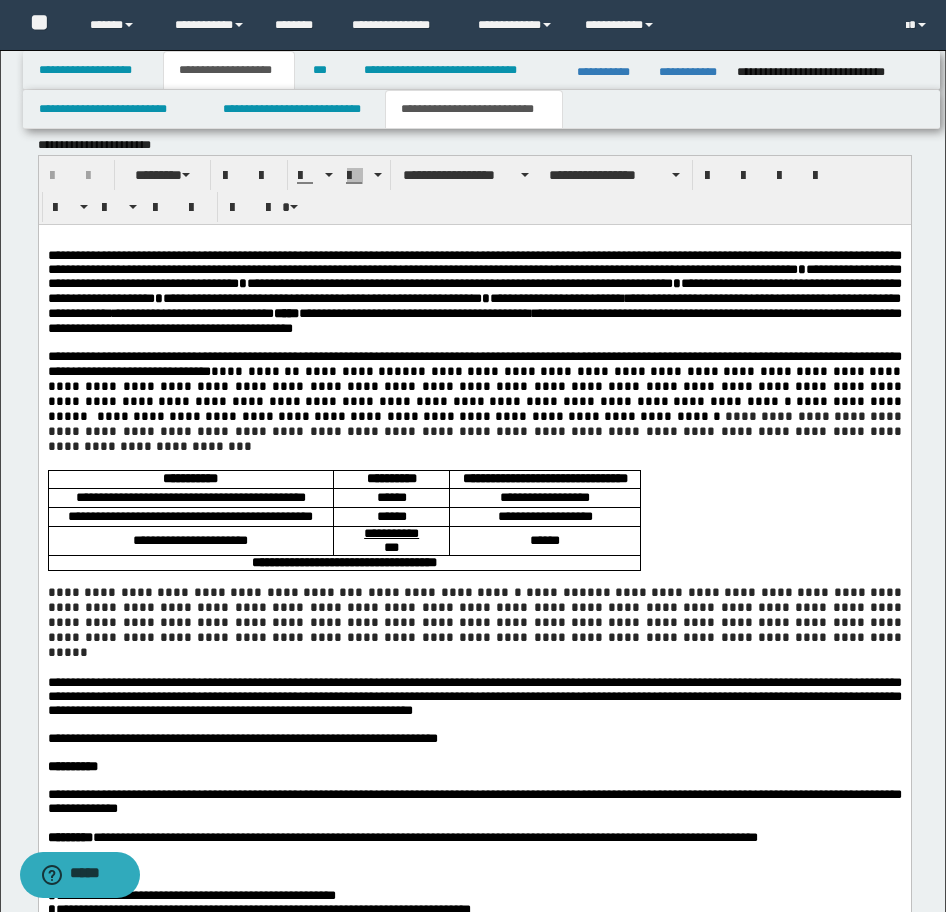 scroll, scrollTop: 1500, scrollLeft: 0, axis: vertical 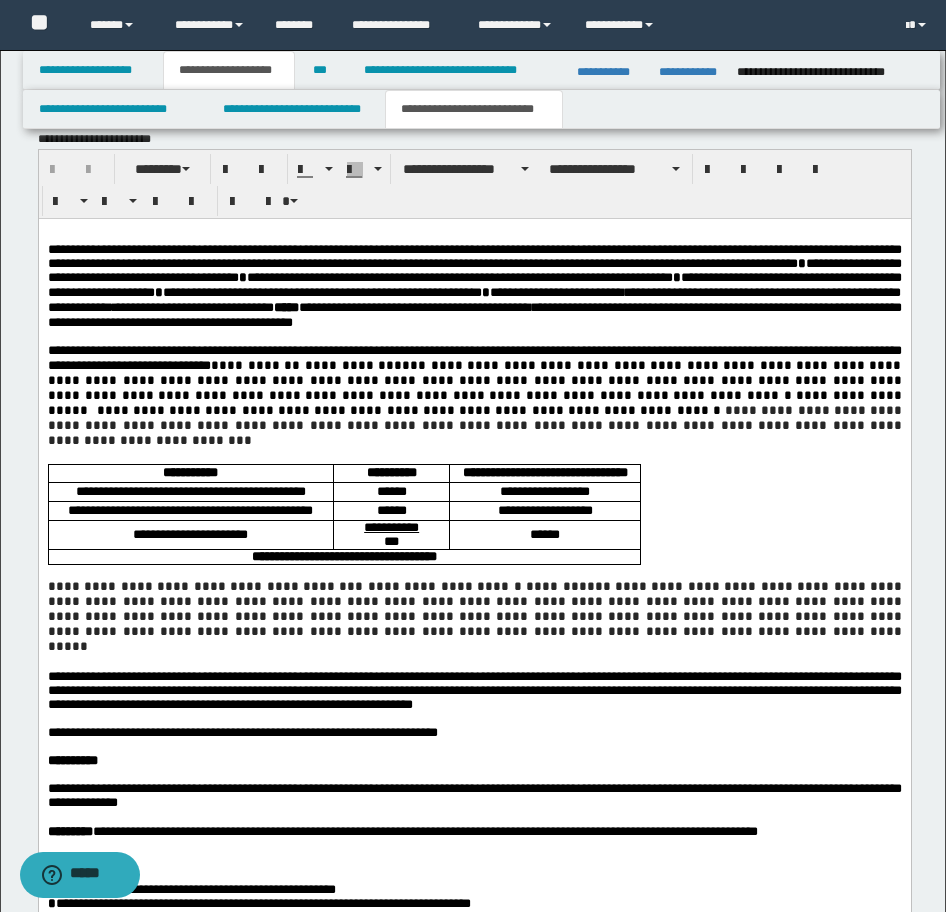 click on "**********" at bounding box center (474, 690) 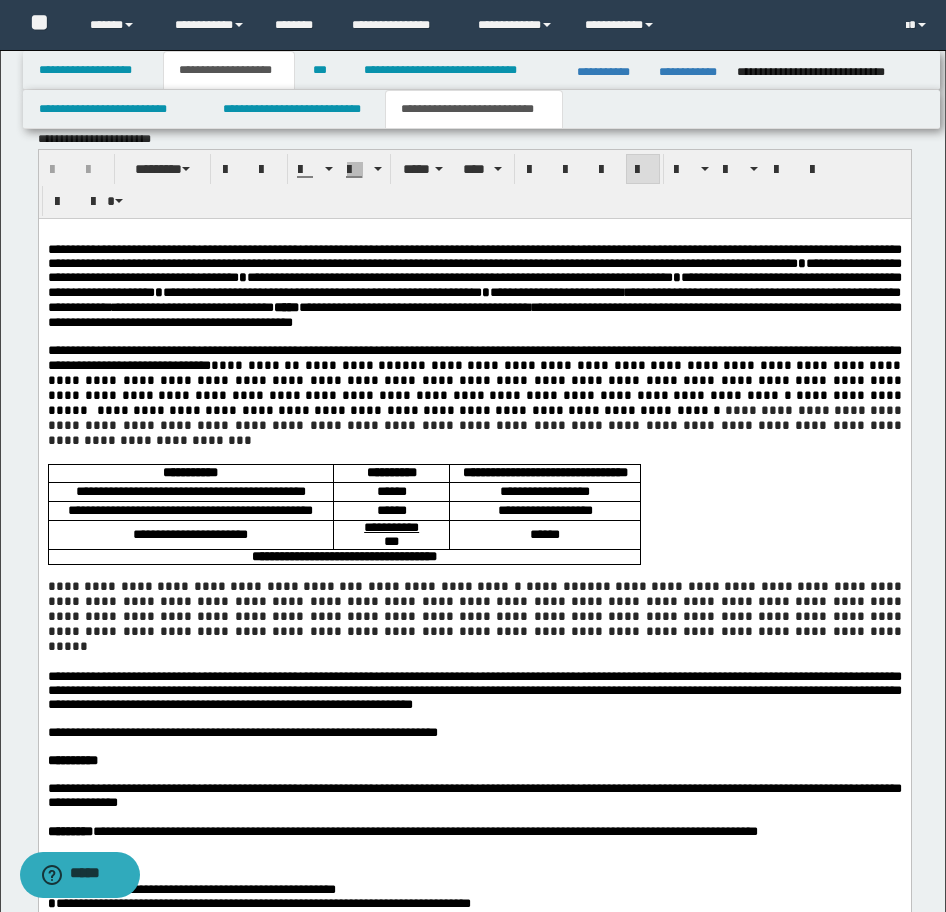 type 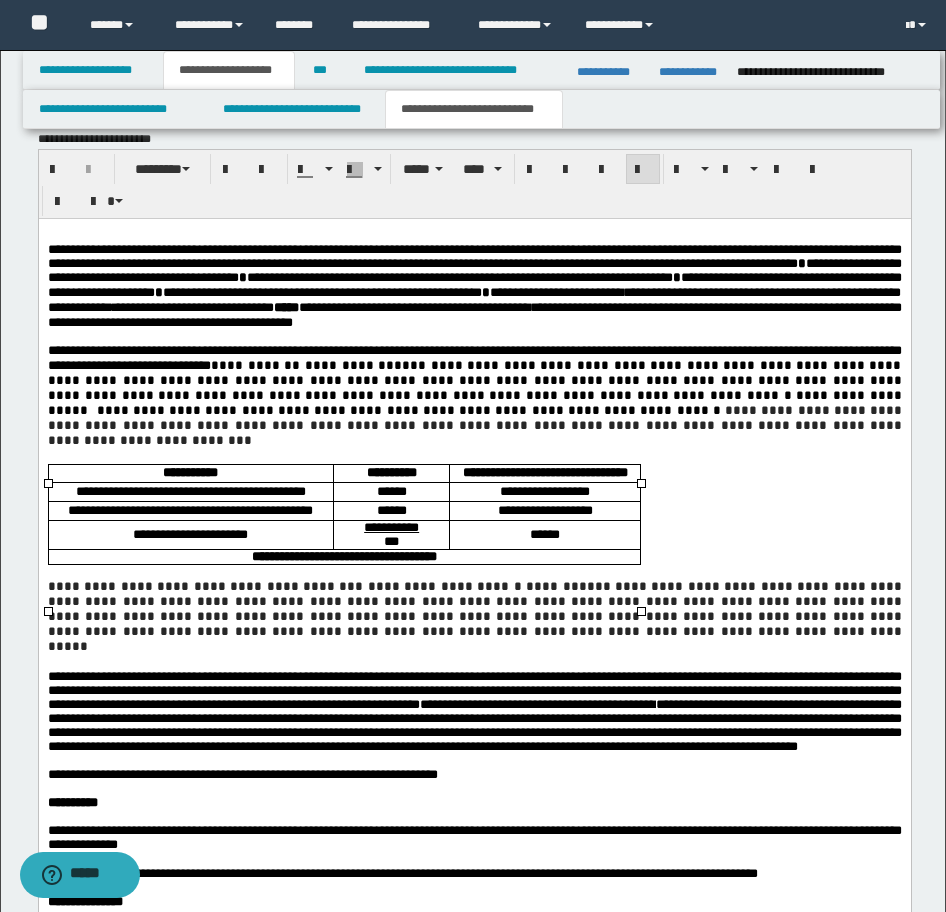click on "******" at bounding box center [391, 490] 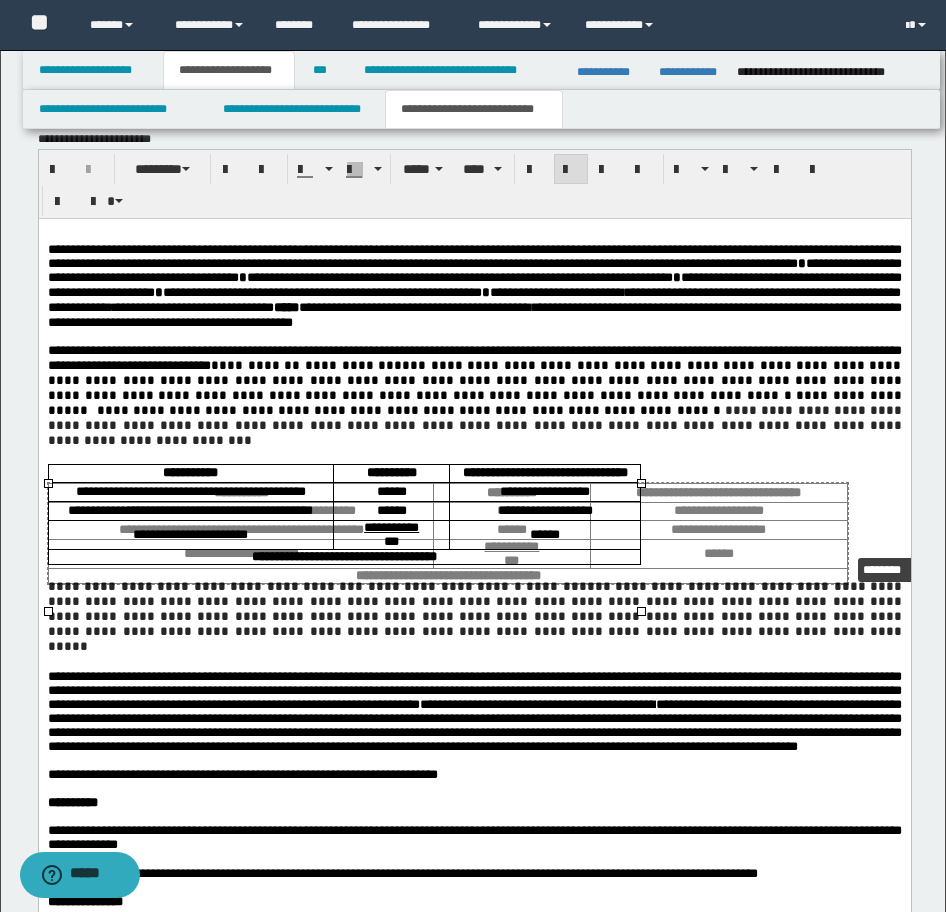 drag, startPoint x: 640, startPoint y: 610, endPoint x: 847, endPoint y: 551, distance: 215.24405 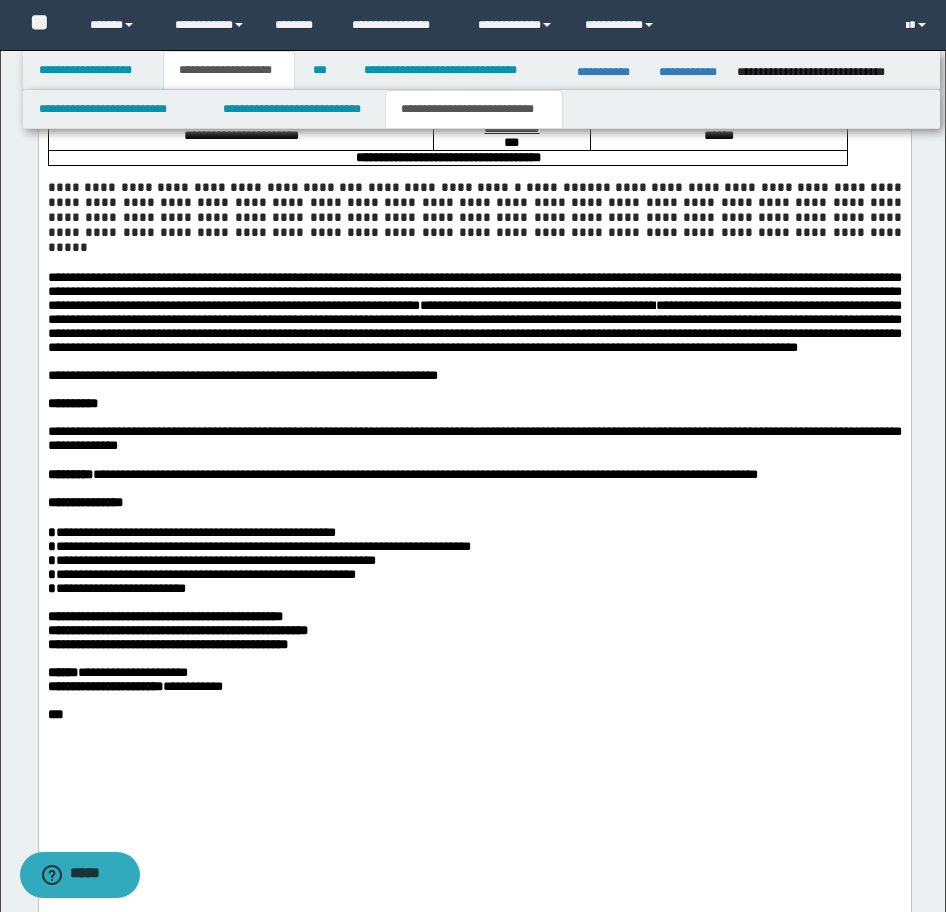 scroll, scrollTop: 1900, scrollLeft: 0, axis: vertical 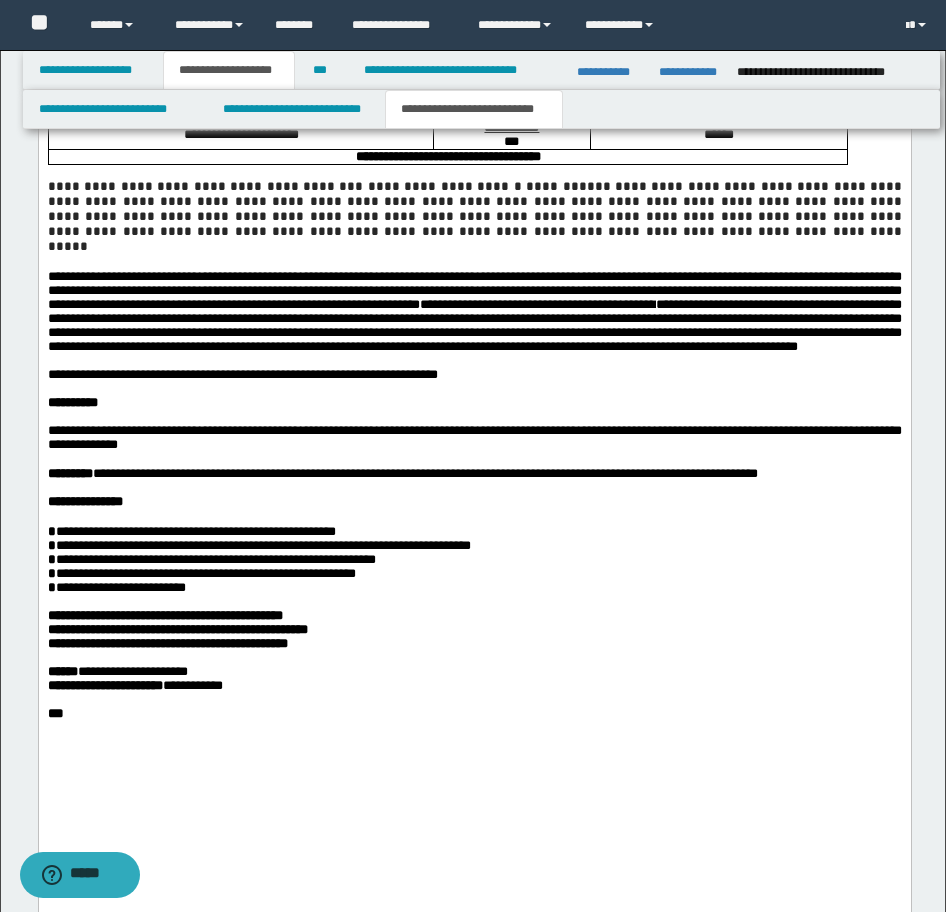 click on "**********" at bounding box center (164, 615) 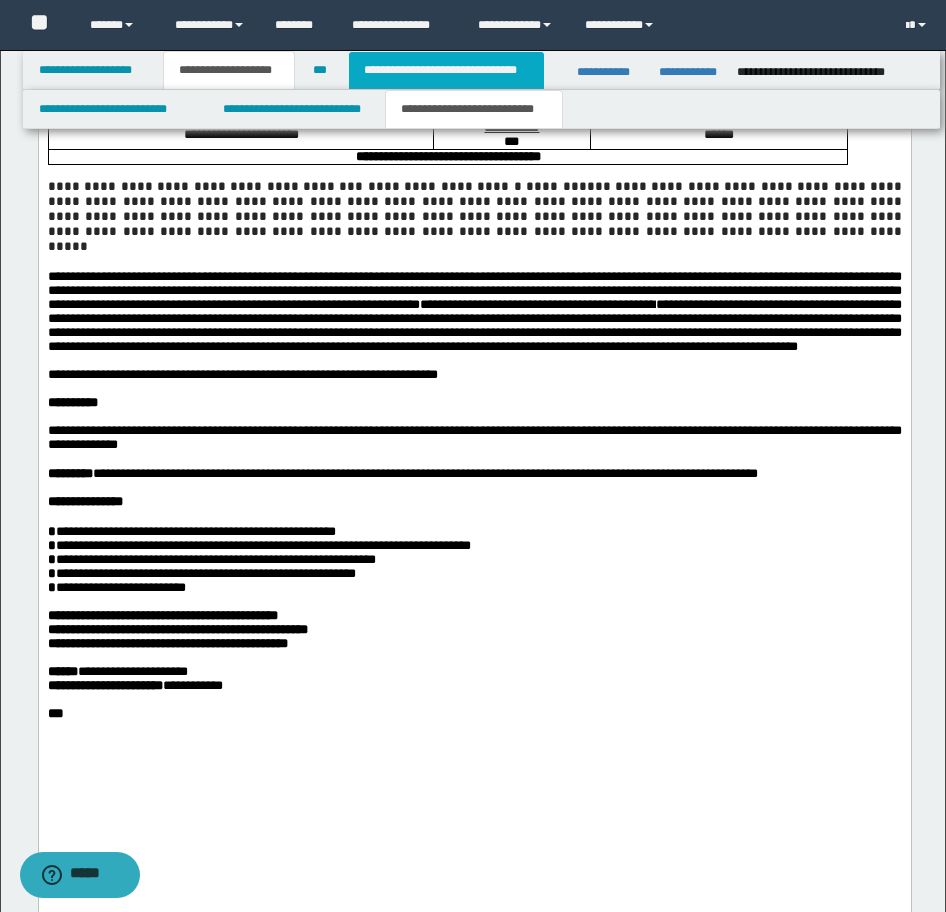 click on "**********" at bounding box center [446, 70] 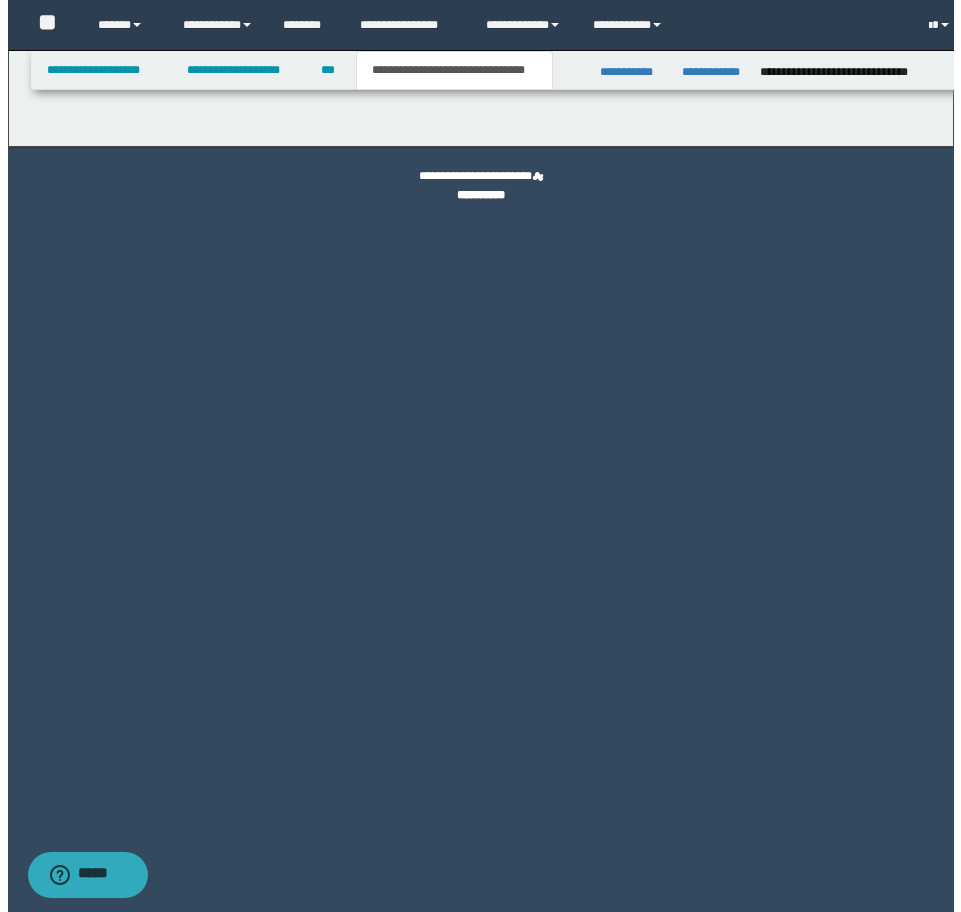 scroll, scrollTop: 0, scrollLeft: 0, axis: both 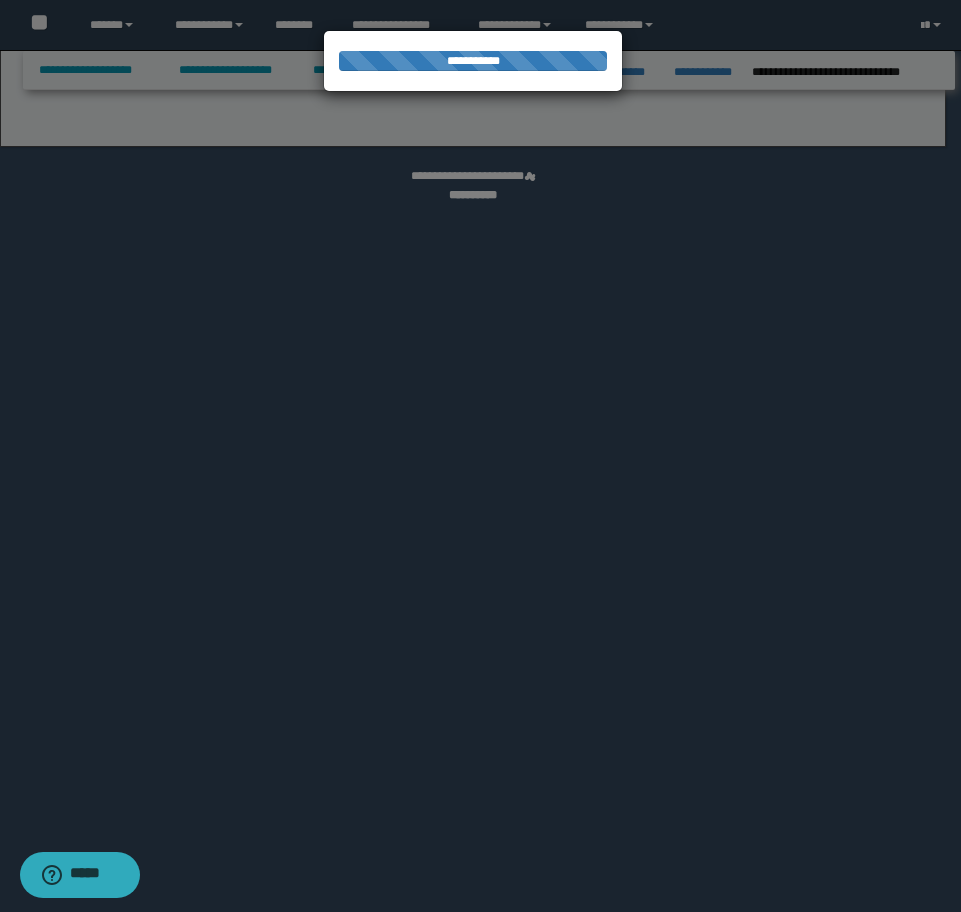 select on "*" 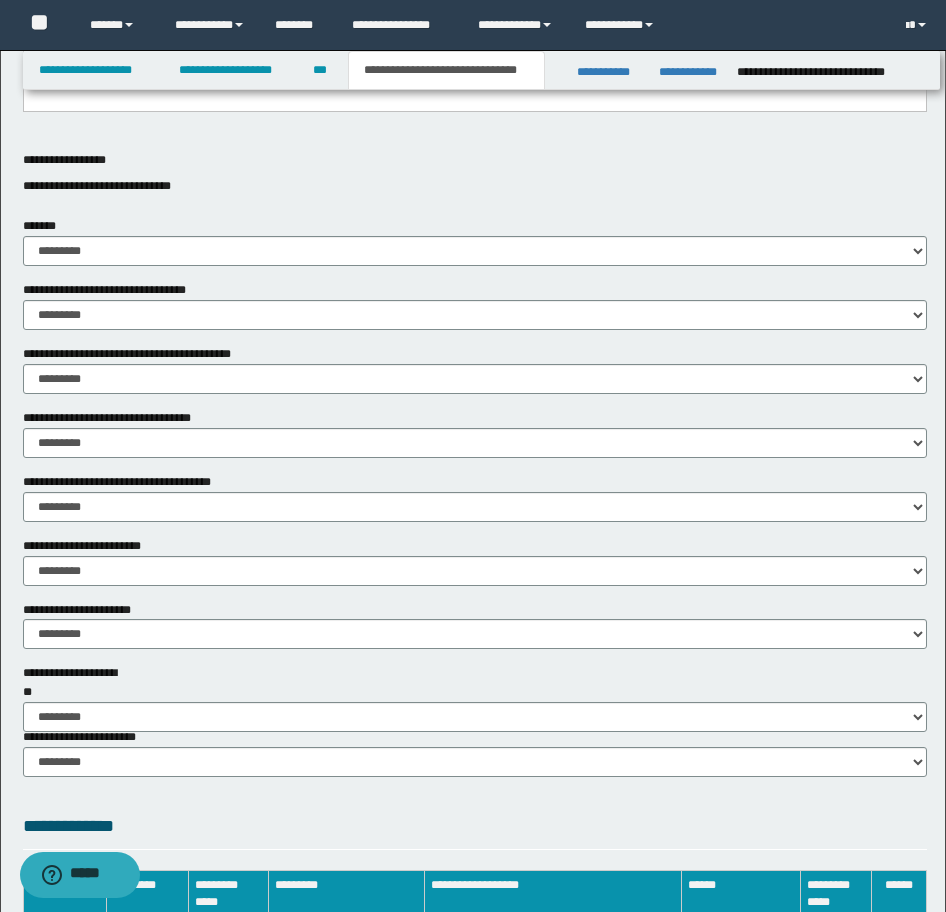 scroll, scrollTop: 1000, scrollLeft: 0, axis: vertical 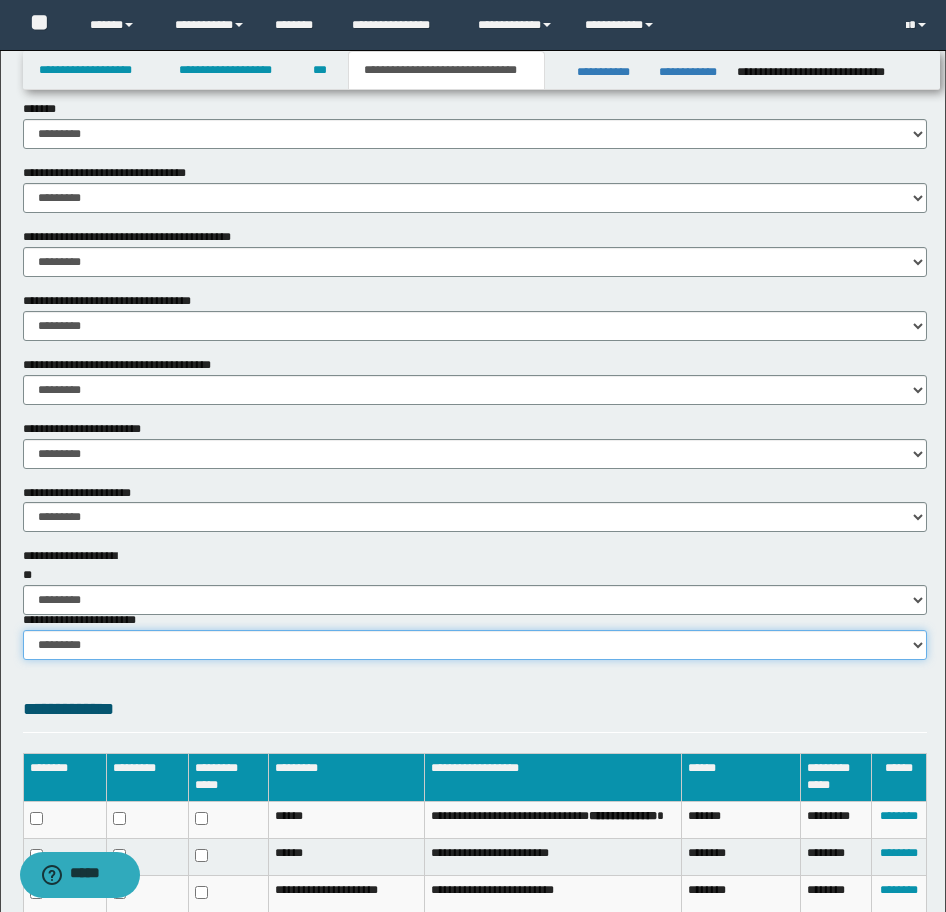 click on "*********
*********
*********" at bounding box center [475, 645] 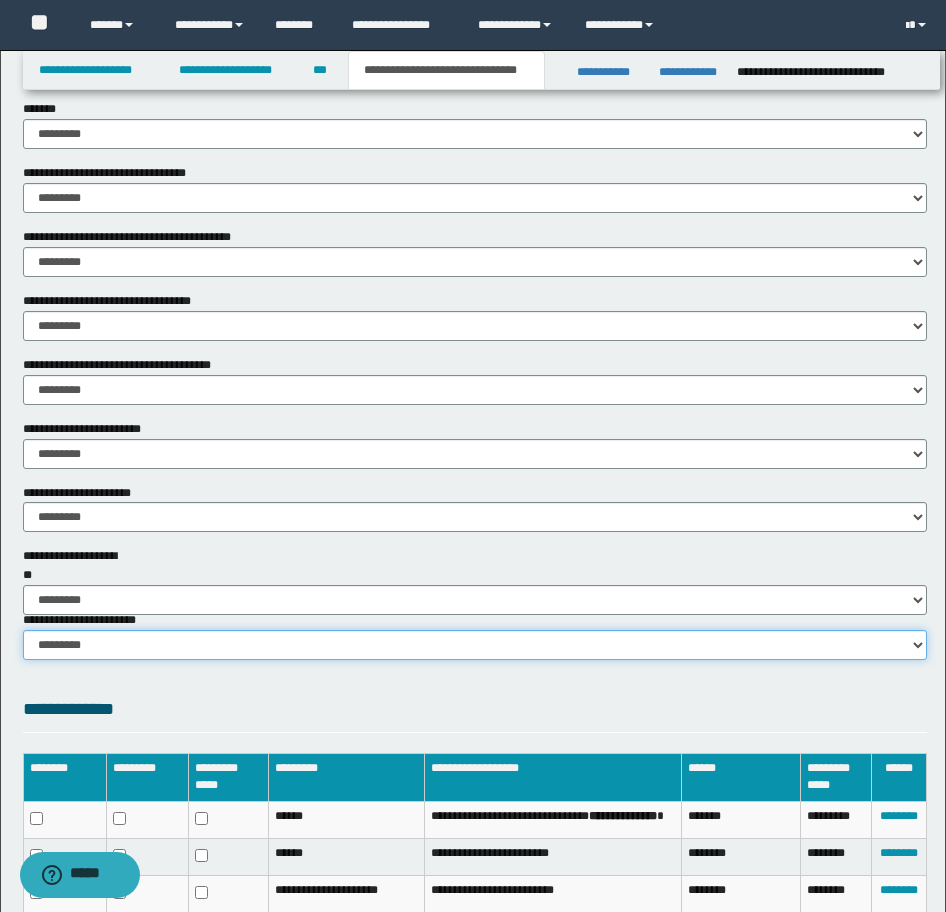 click on "*********
*********
*********" at bounding box center (475, 645) 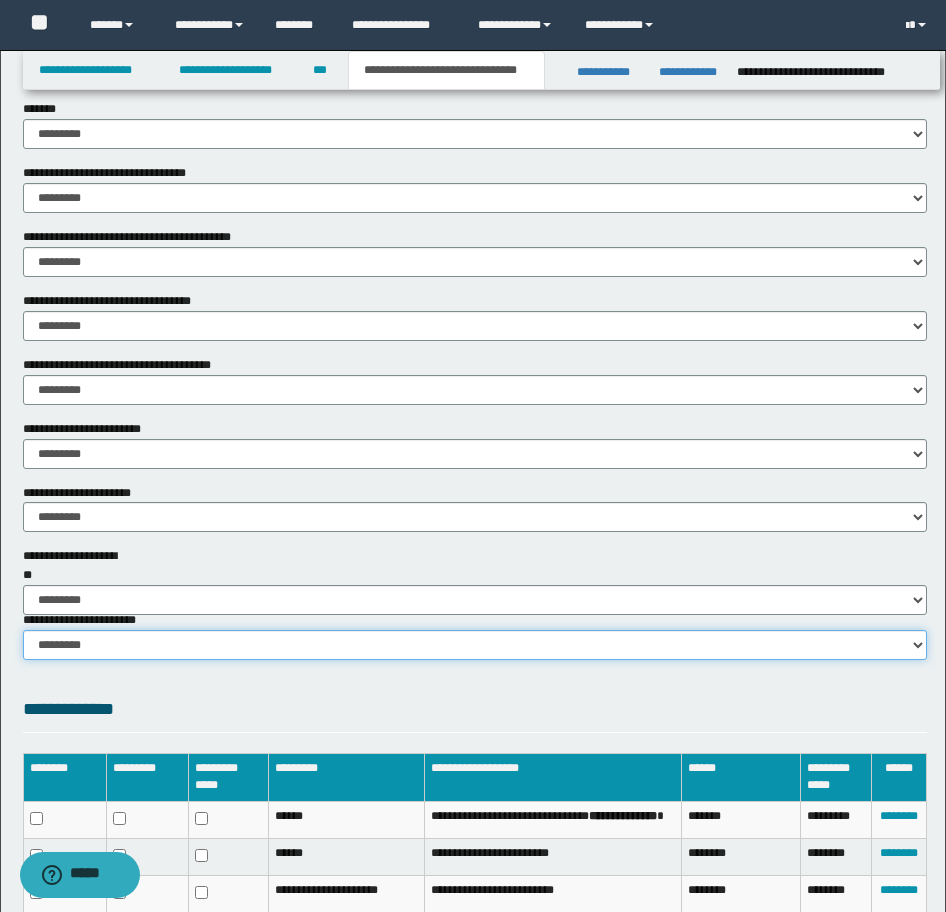click on "*********
*********
*********" at bounding box center [475, 645] 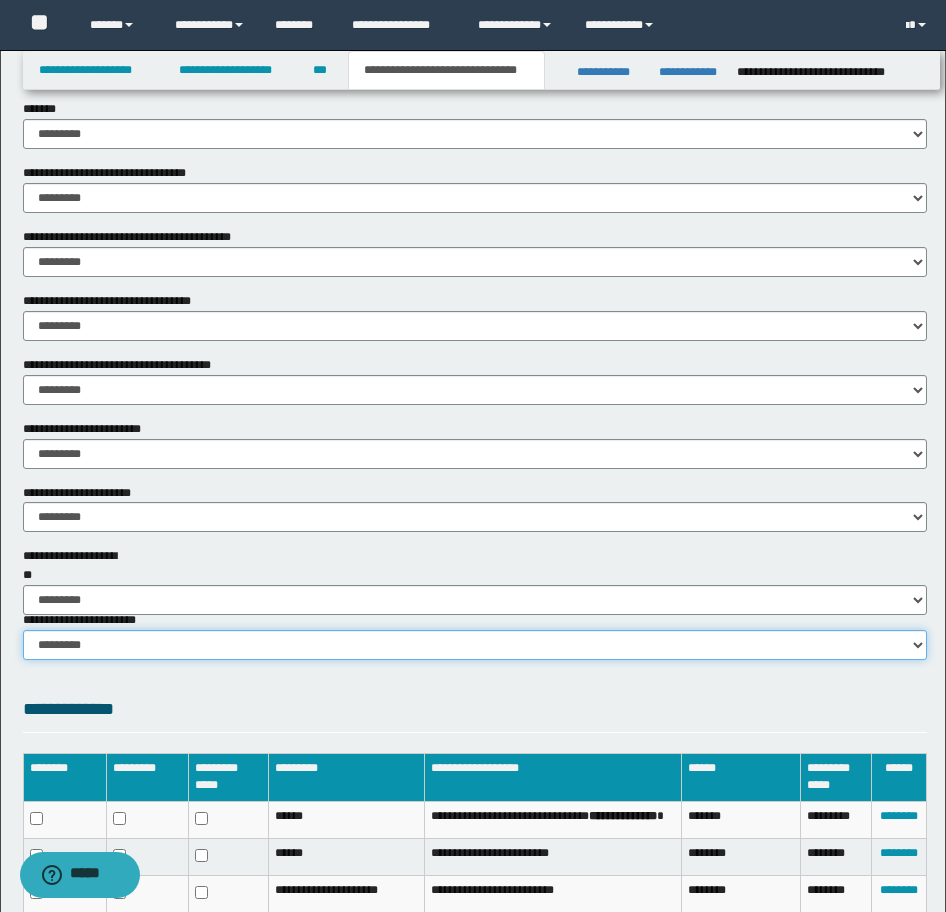 select on "*" 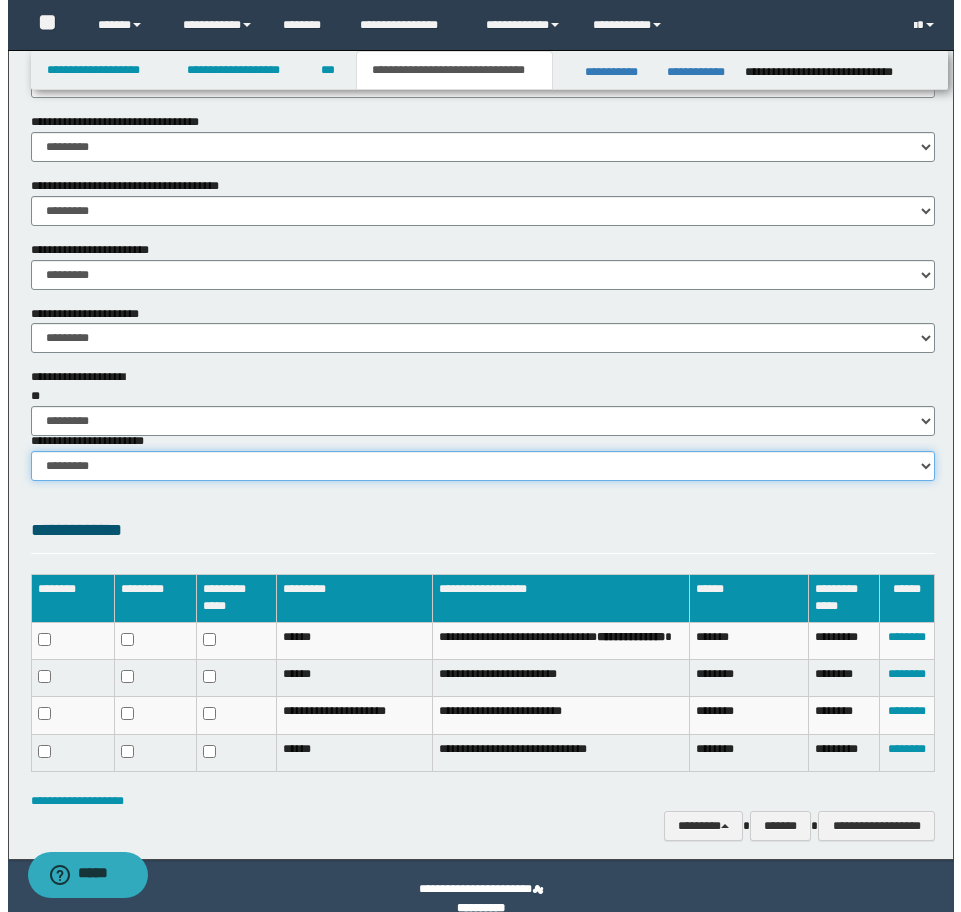 scroll, scrollTop: 1205, scrollLeft: 0, axis: vertical 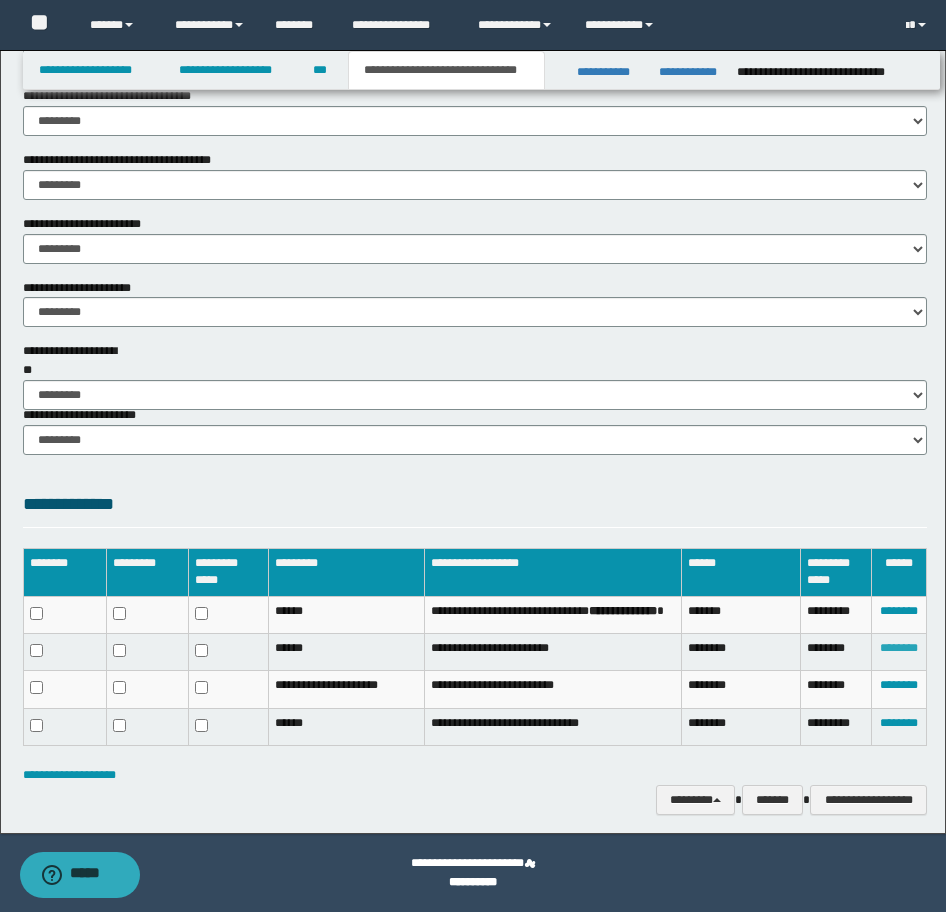 click on "********" at bounding box center [899, 648] 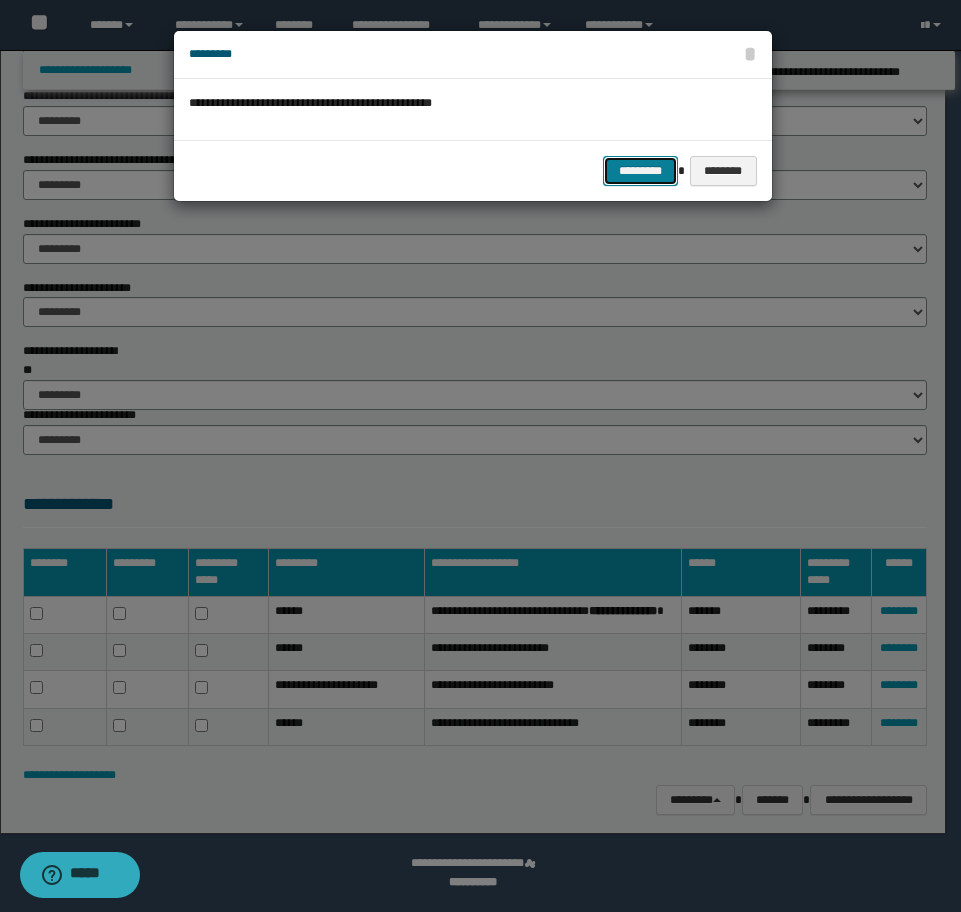 click on "*********" at bounding box center [640, 171] 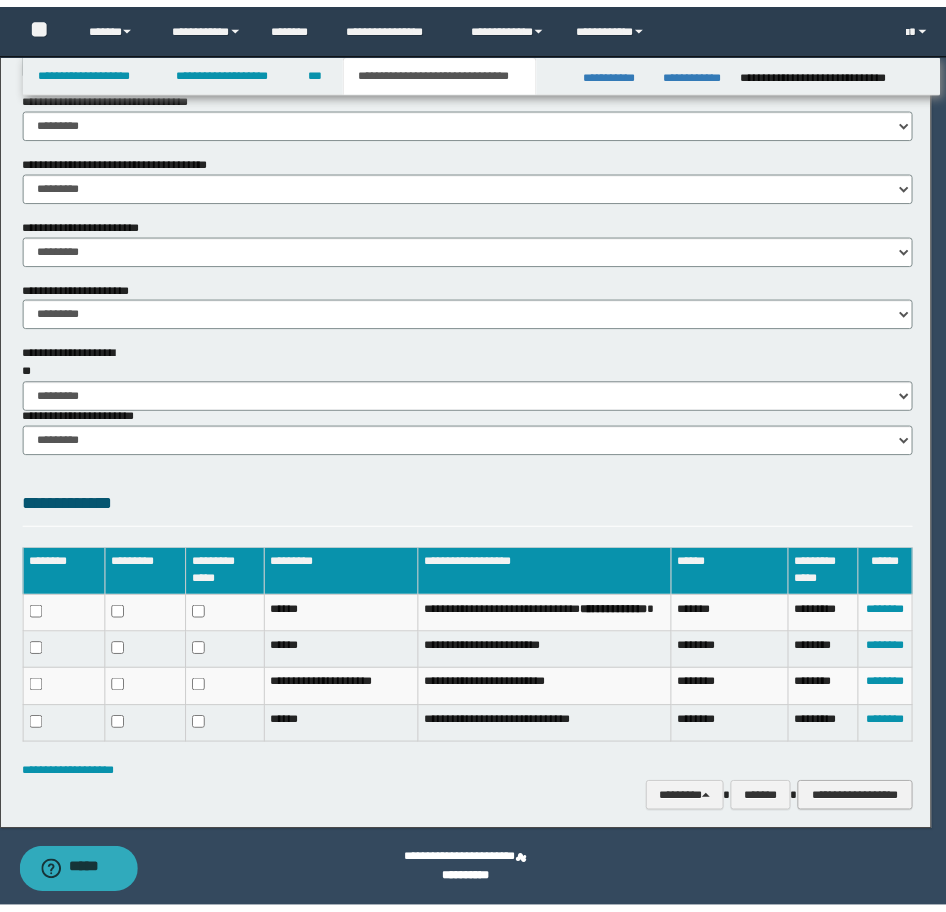 scroll, scrollTop: 1171, scrollLeft: 0, axis: vertical 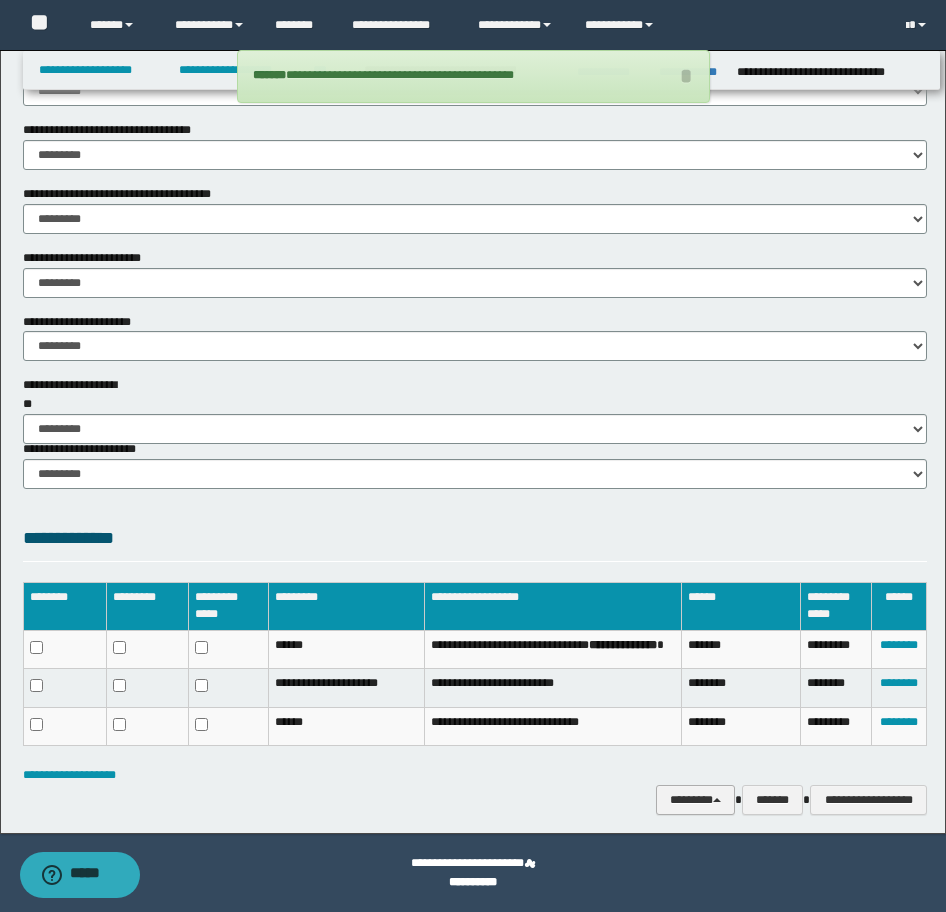 click on "********" at bounding box center (695, 800) 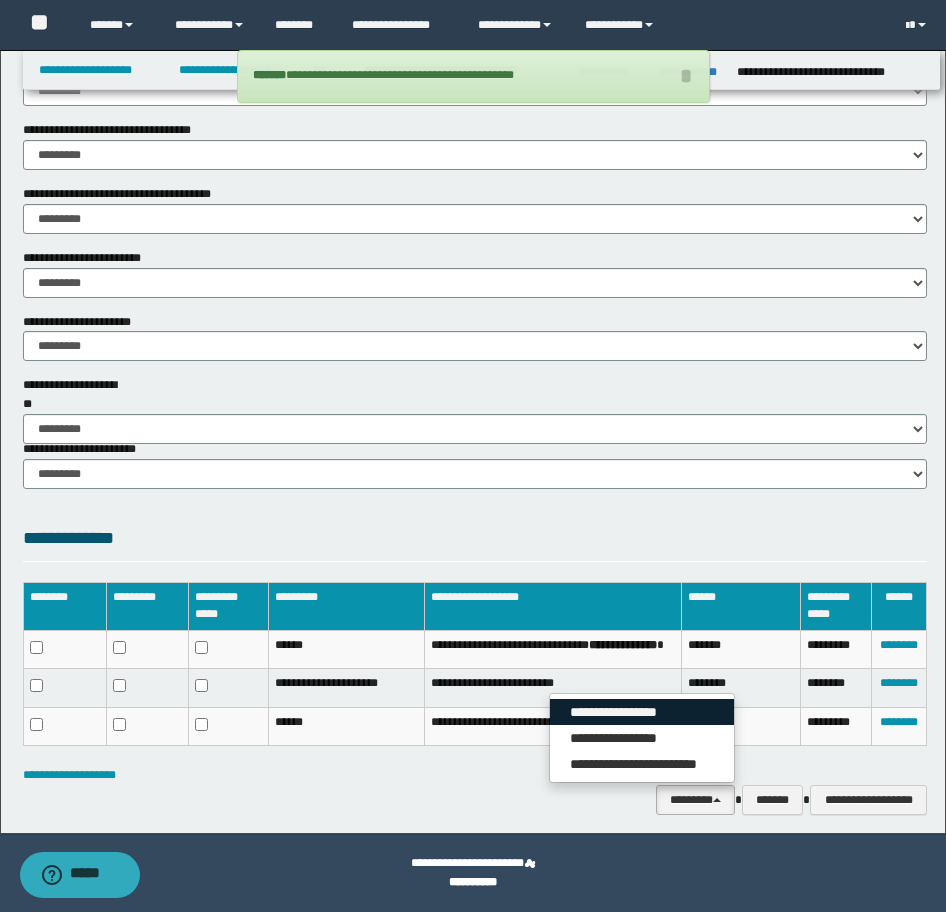 click on "**********" at bounding box center [642, 712] 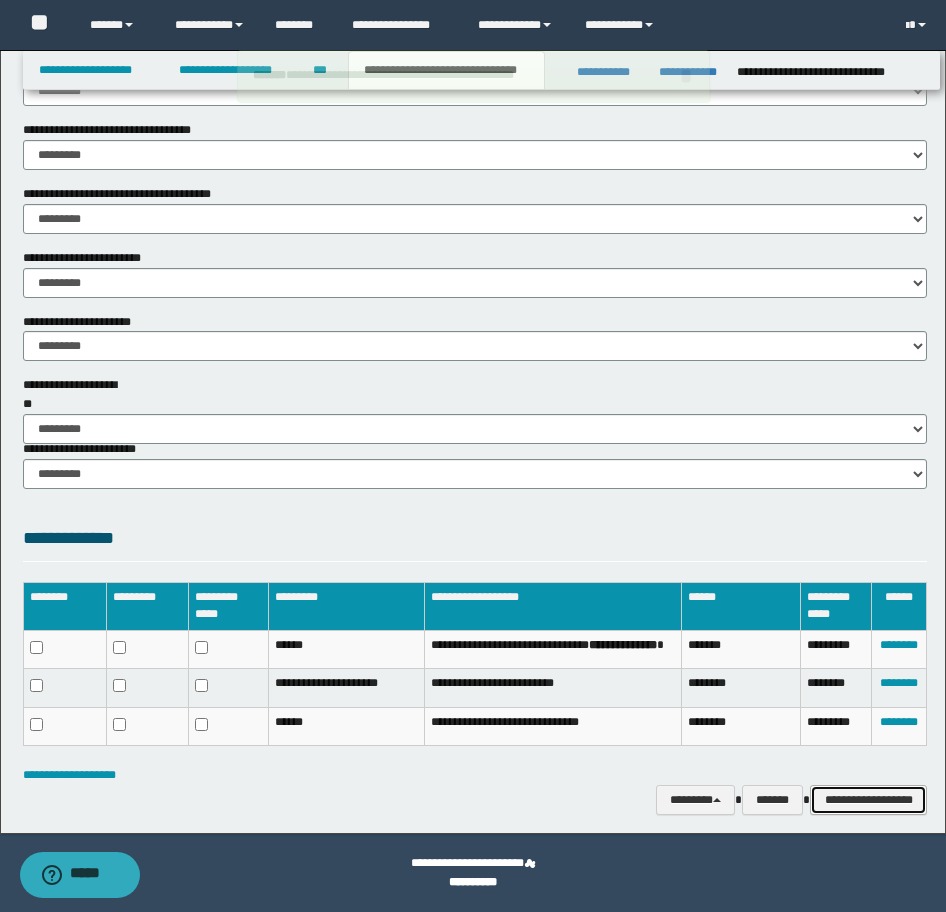 click on "**********" at bounding box center (868, 800) 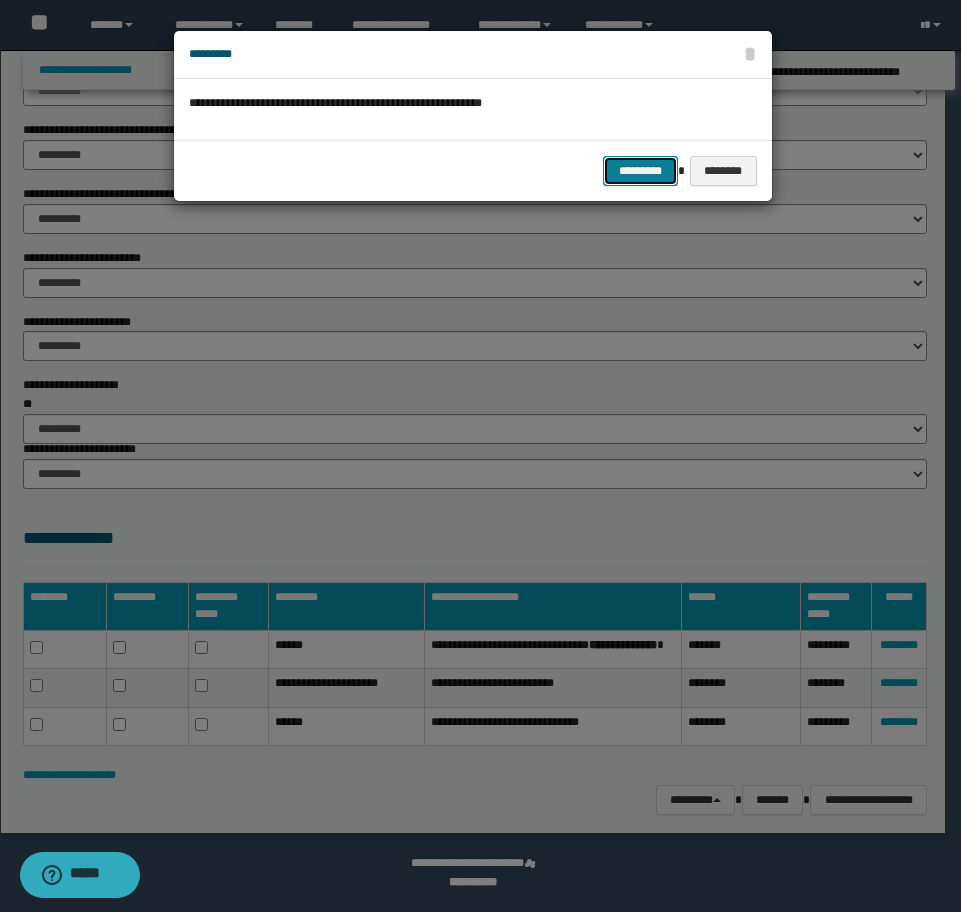 click on "*********" at bounding box center (640, 171) 